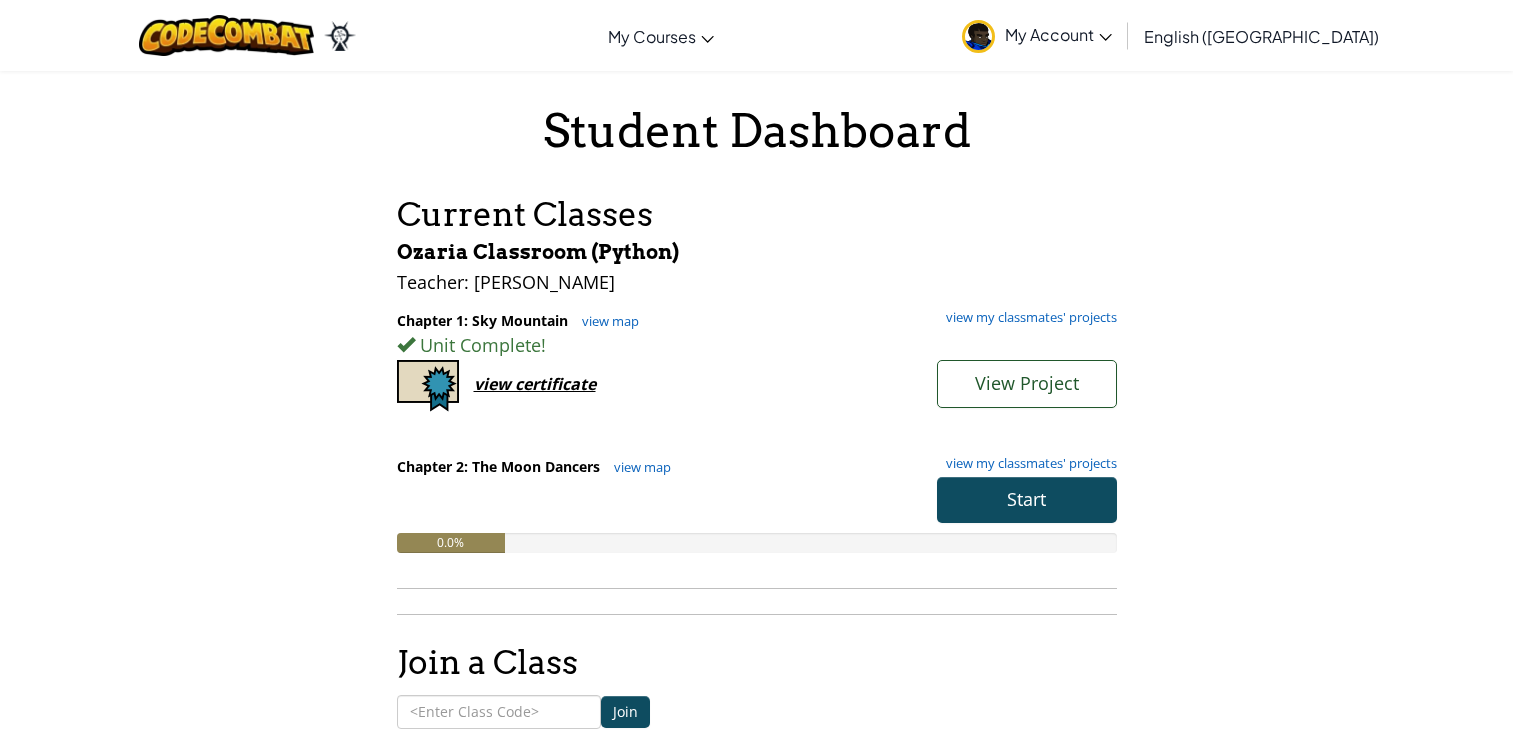 scroll, scrollTop: 0, scrollLeft: 0, axis: both 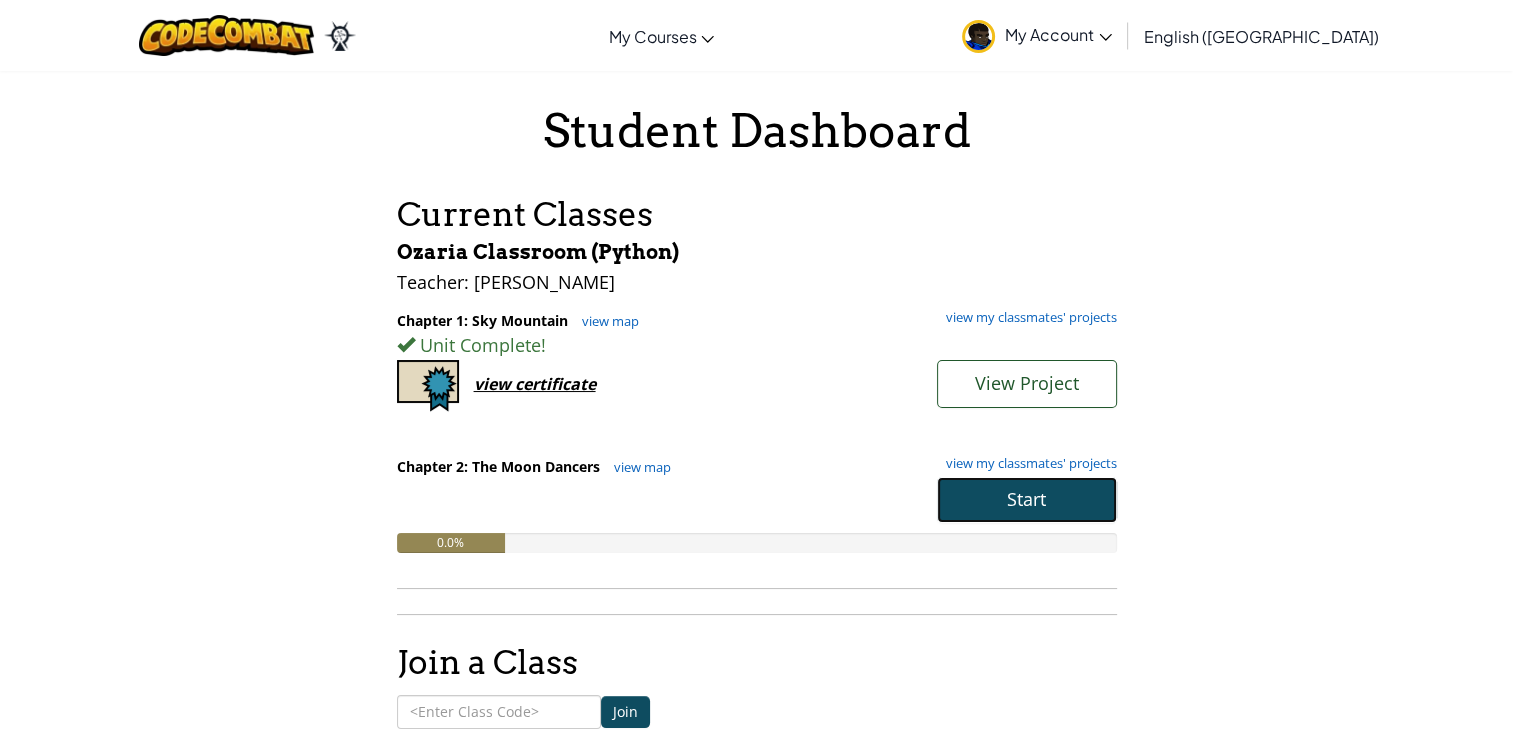 click on "Start" at bounding box center [1027, 500] 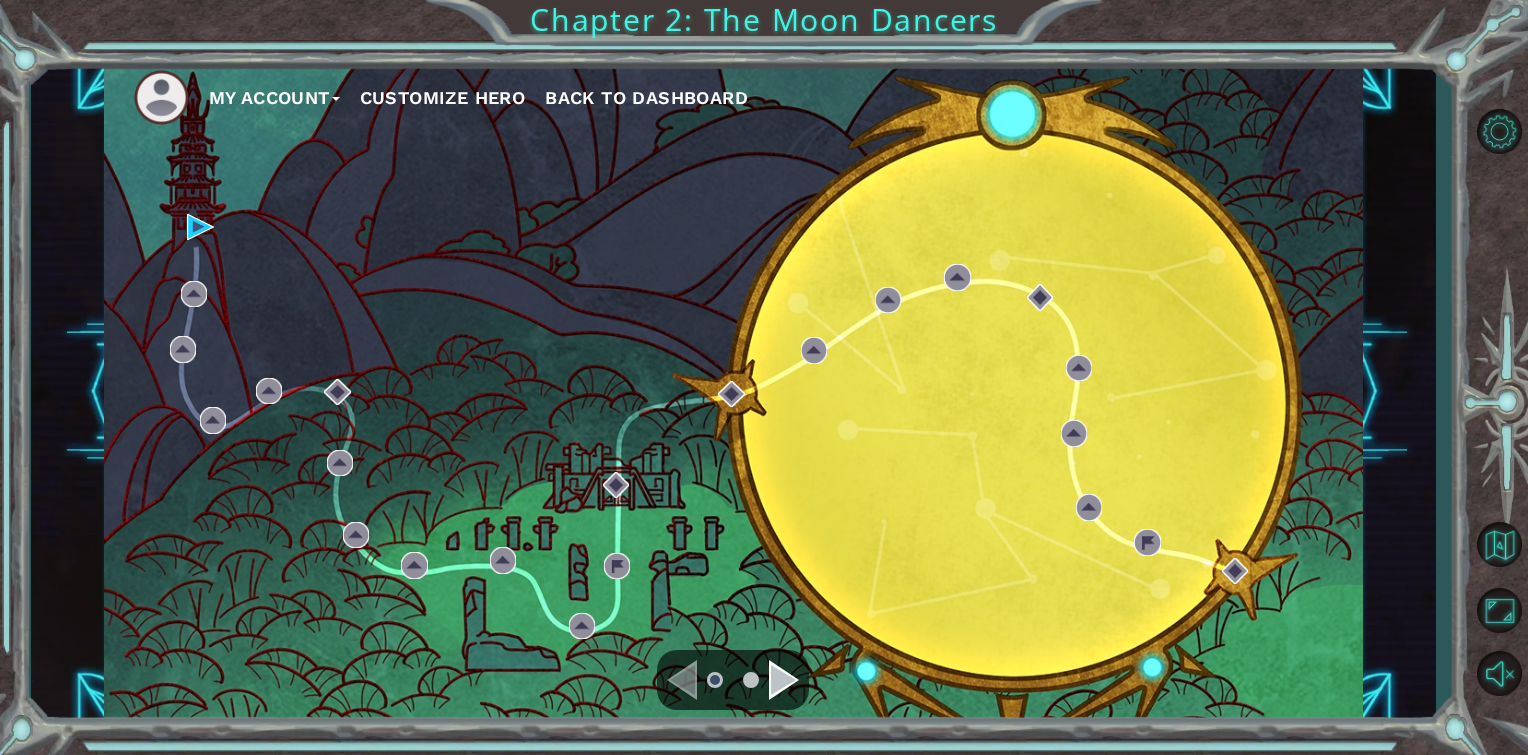 click on "My Account
Customize Hero
Back to Dashboard                                  Chapter 2: The Moon Dancers" at bounding box center [764, 377] 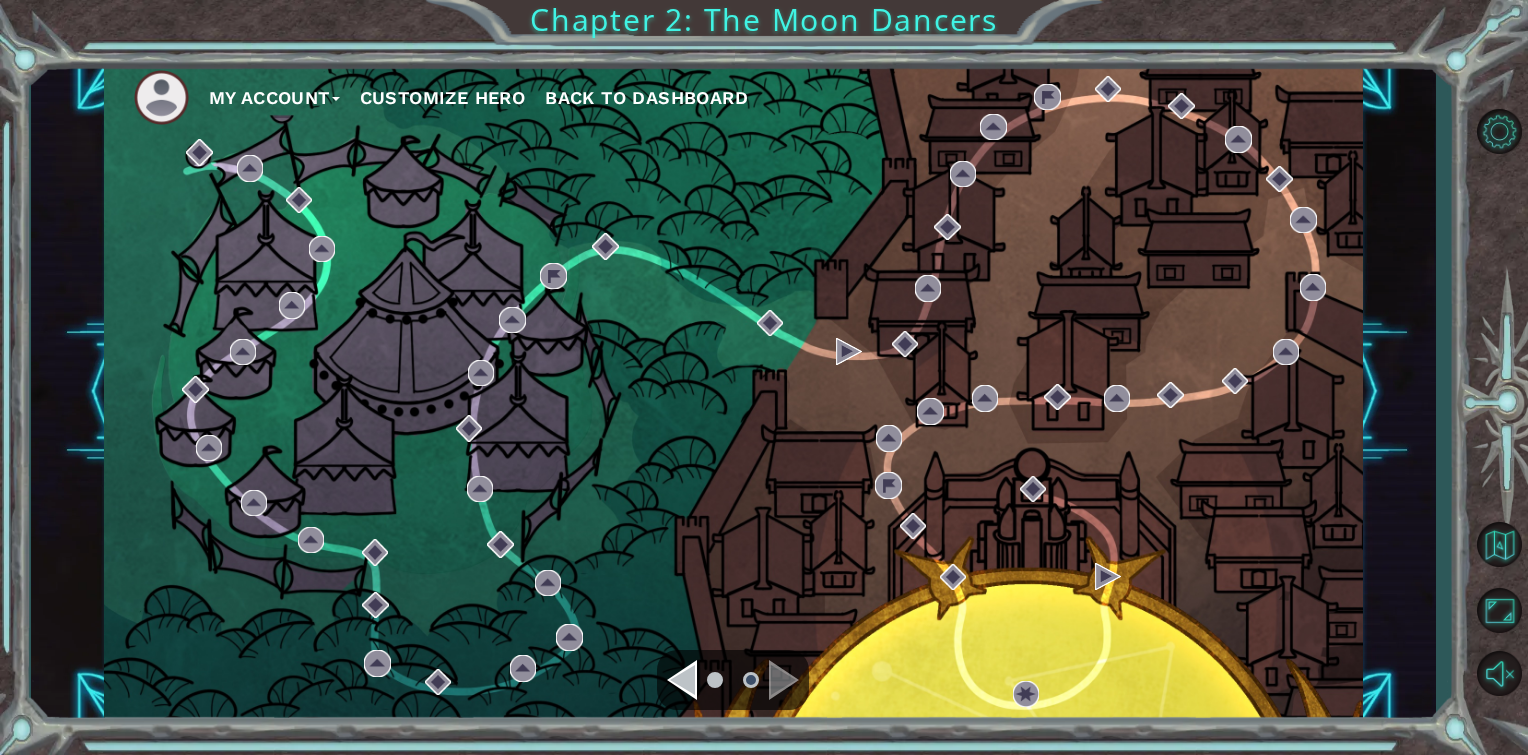 click at bounding box center (682, 680) 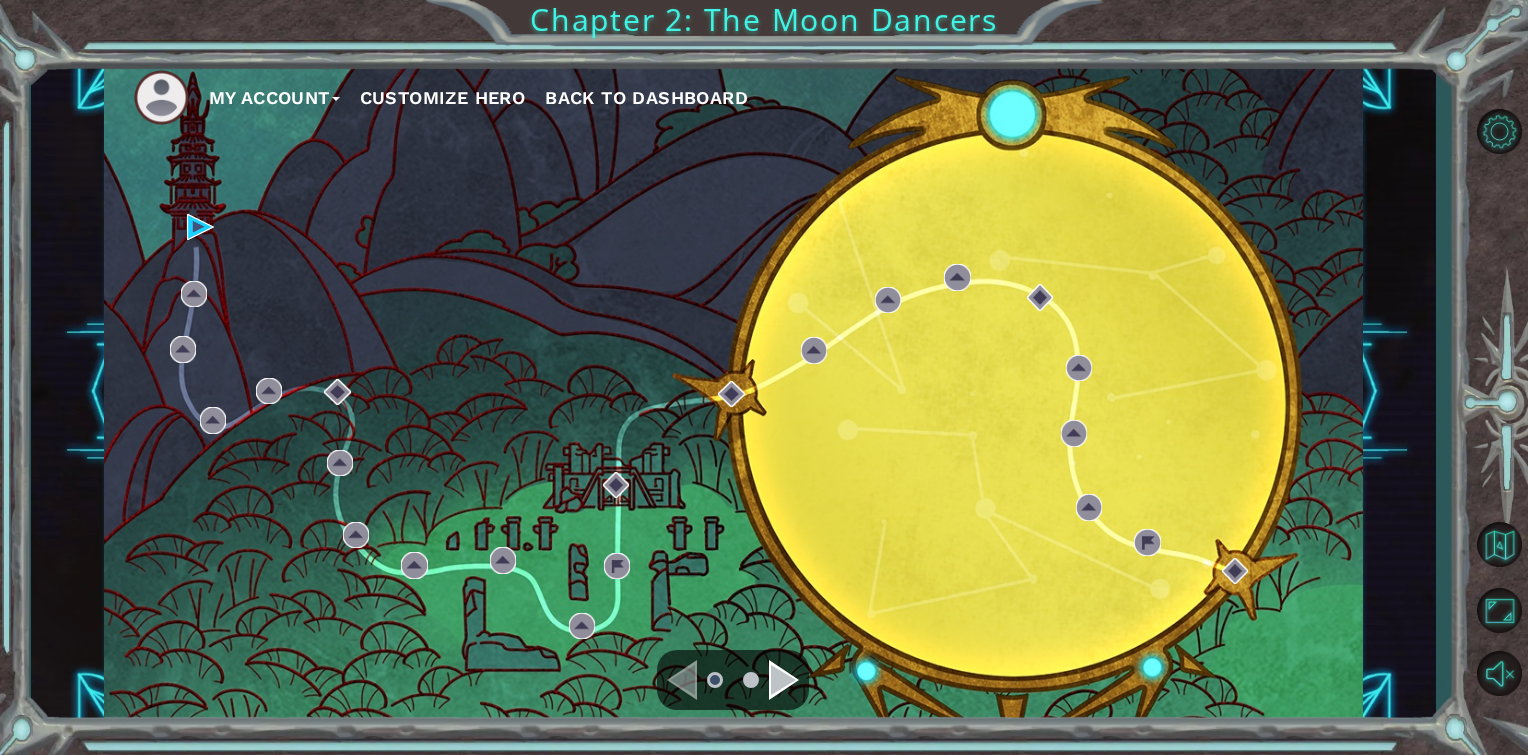 click at bounding box center (784, 680) 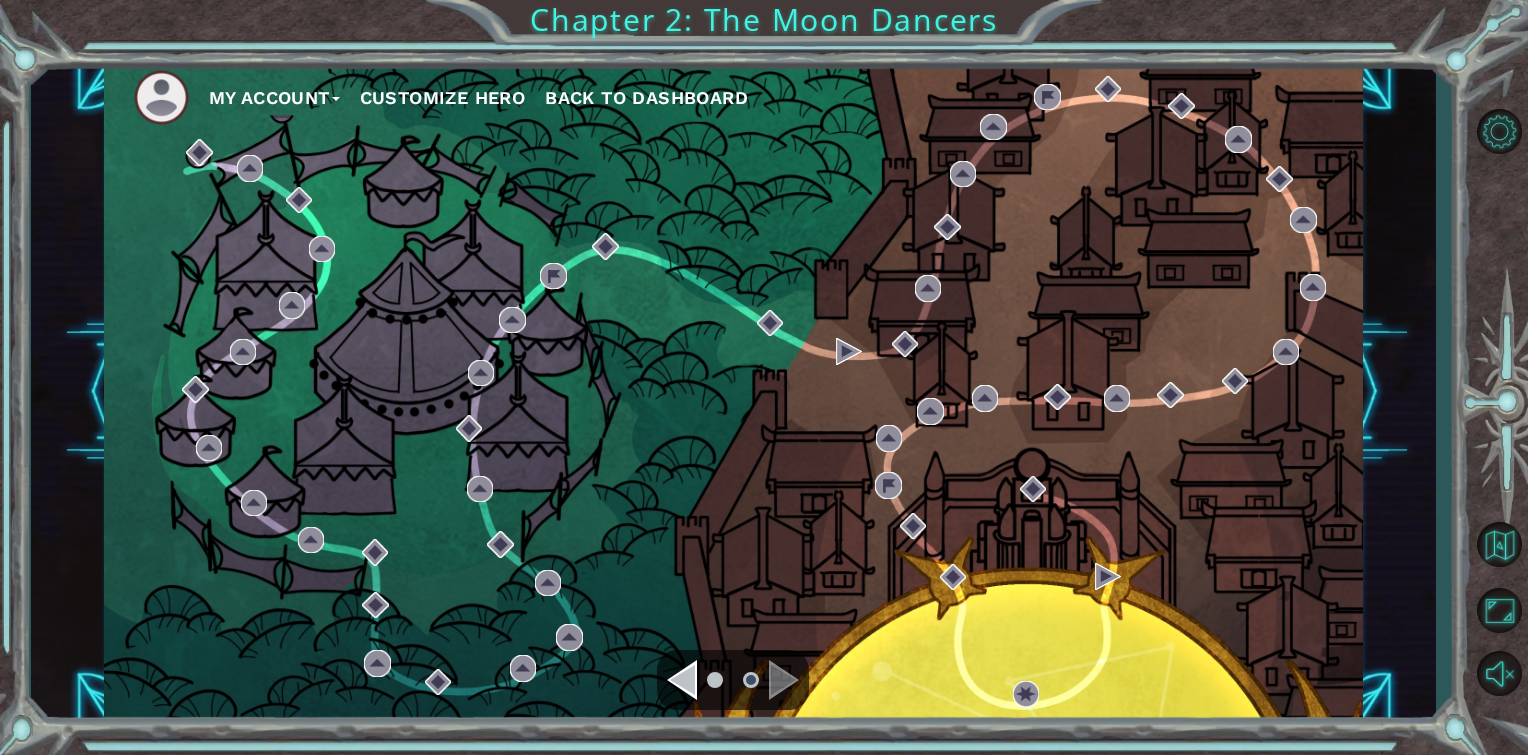 click at bounding box center (682, 680) 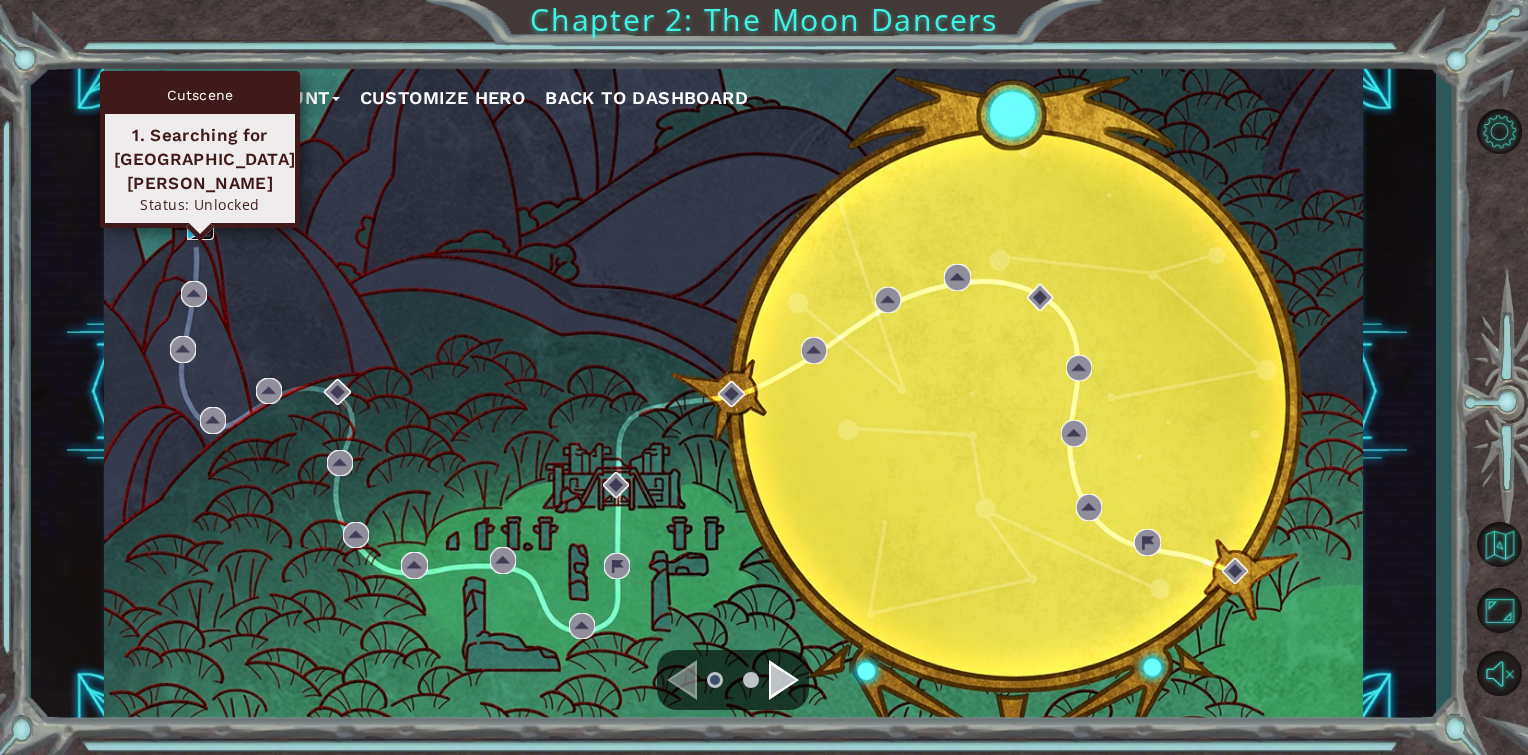 click at bounding box center [200, 227] 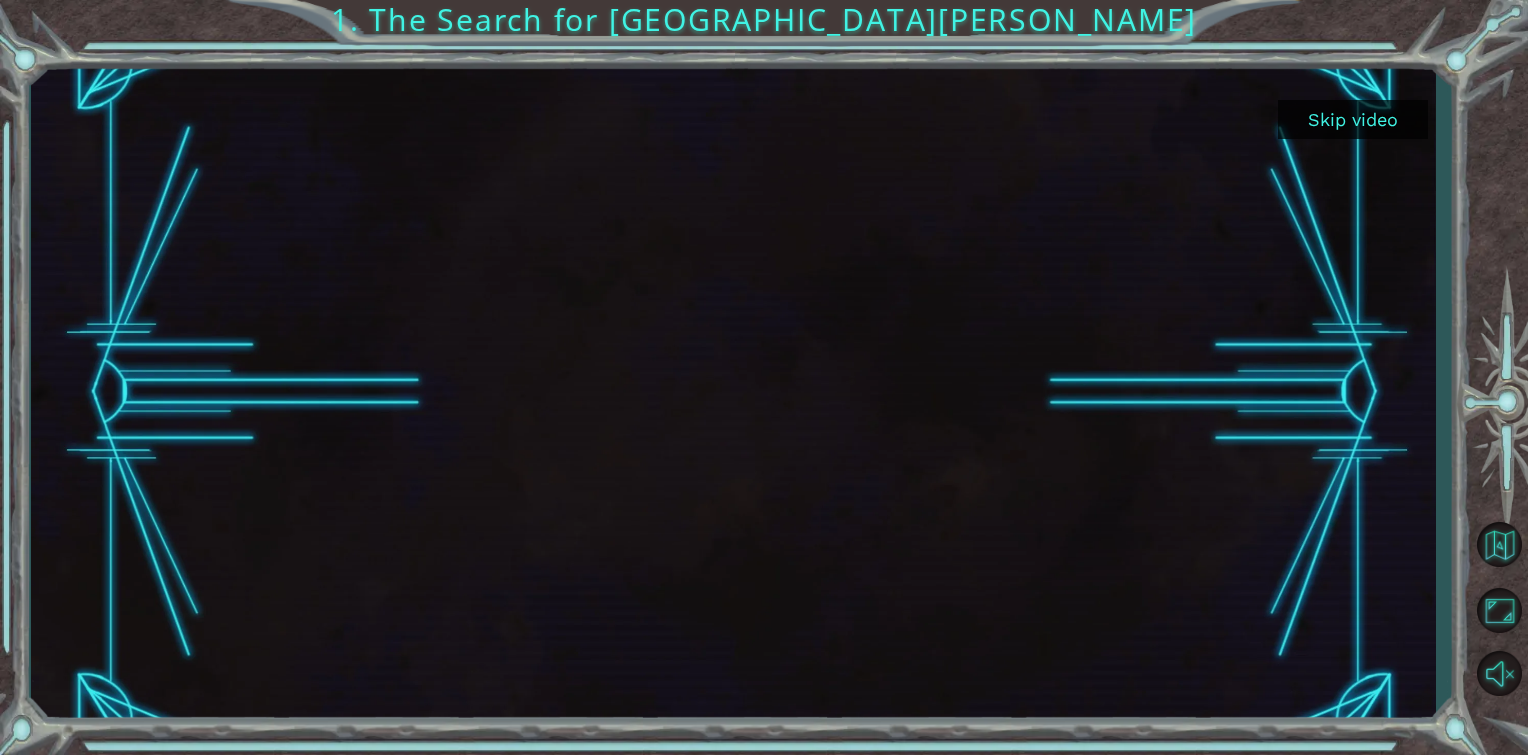 click on "Skip video" at bounding box center [1353, 119] 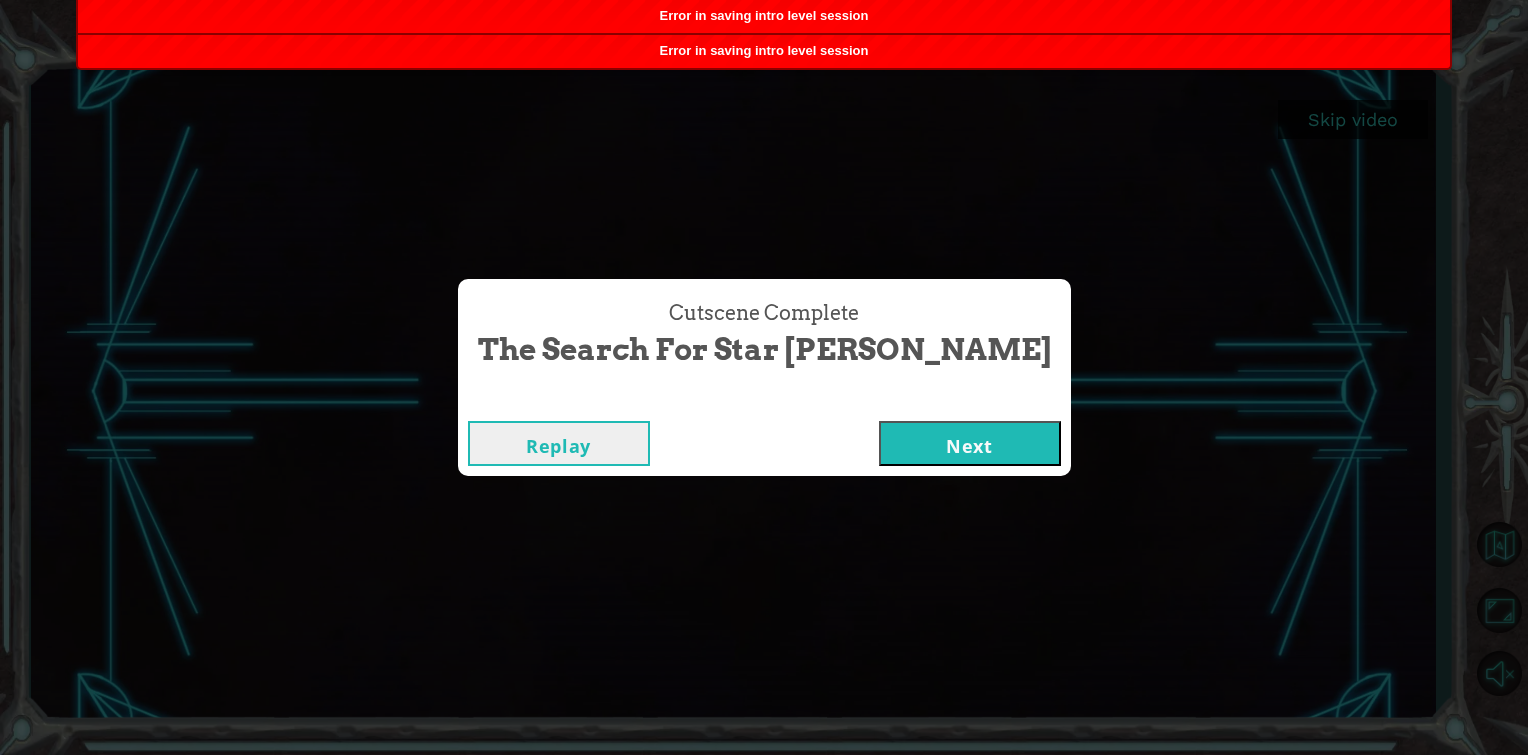 click on "Next" at bounding box center [970, 443] 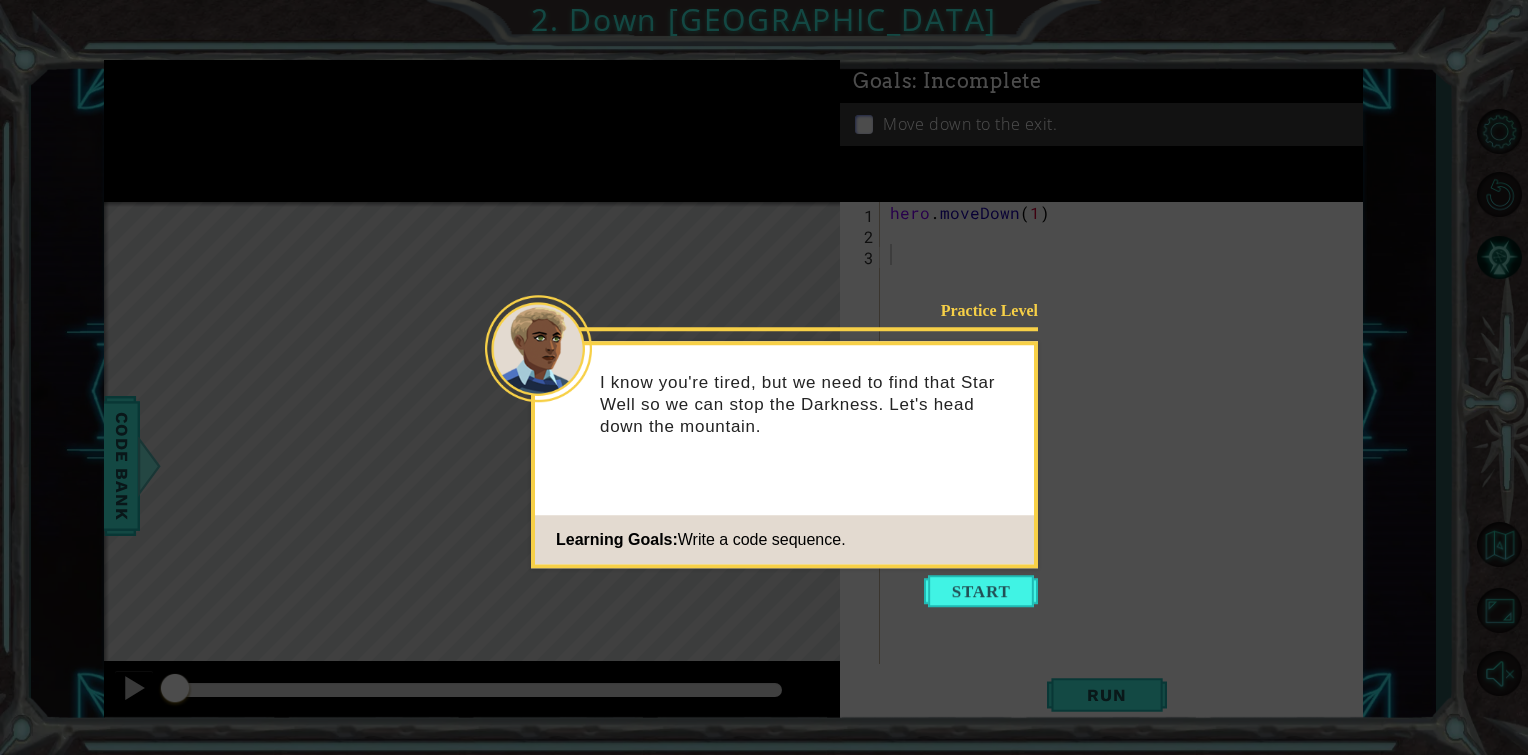click 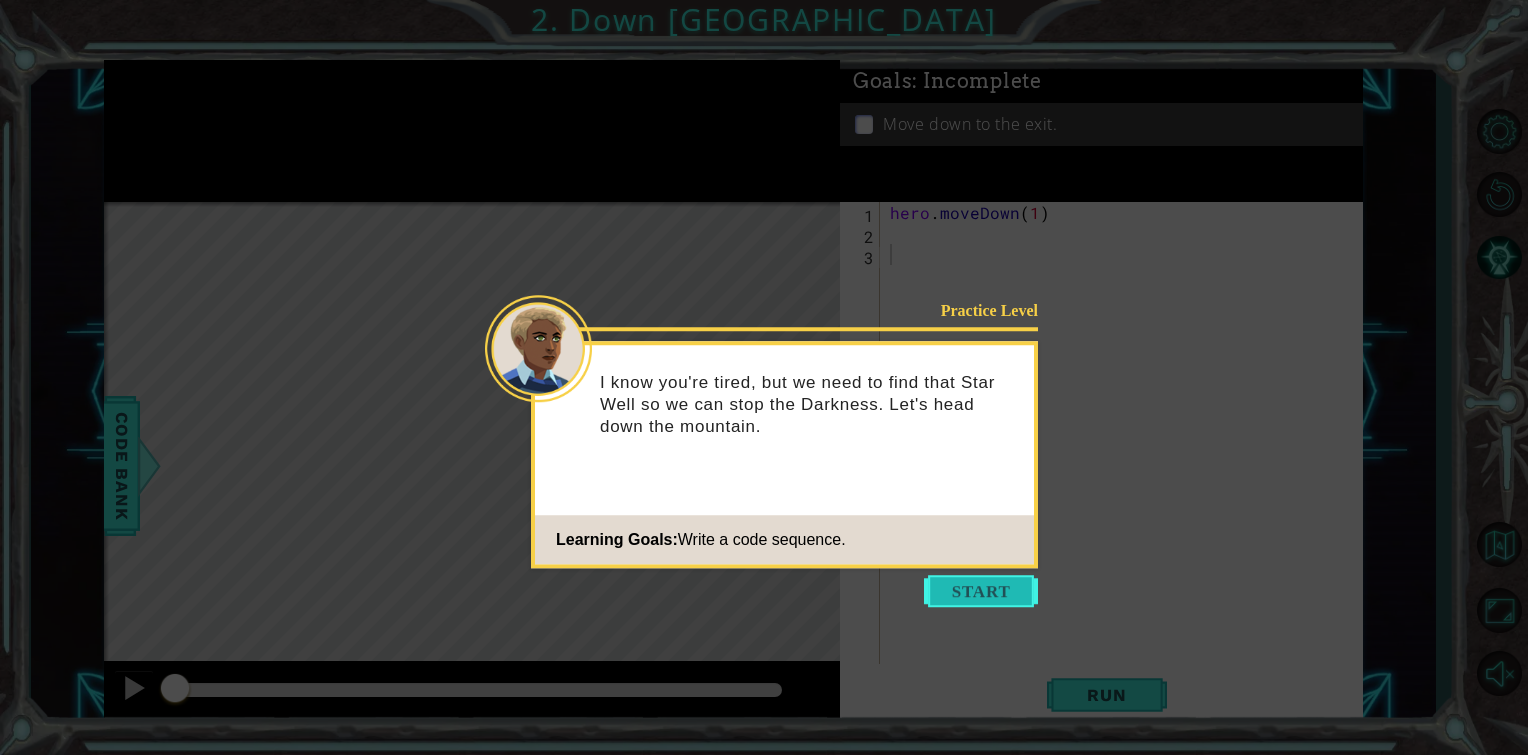 click at bounding box center [981, 591] 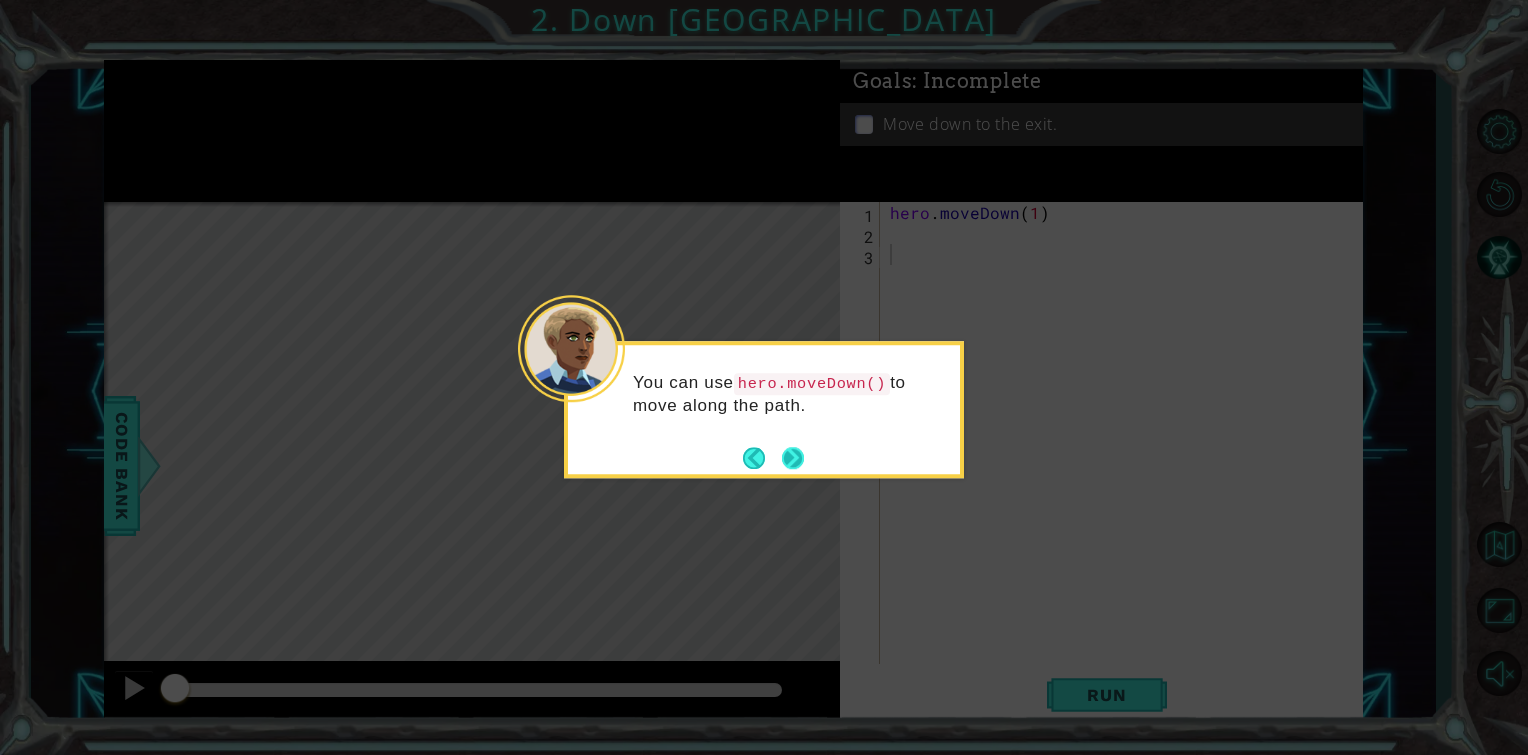 click at bounding box center [793, 458] 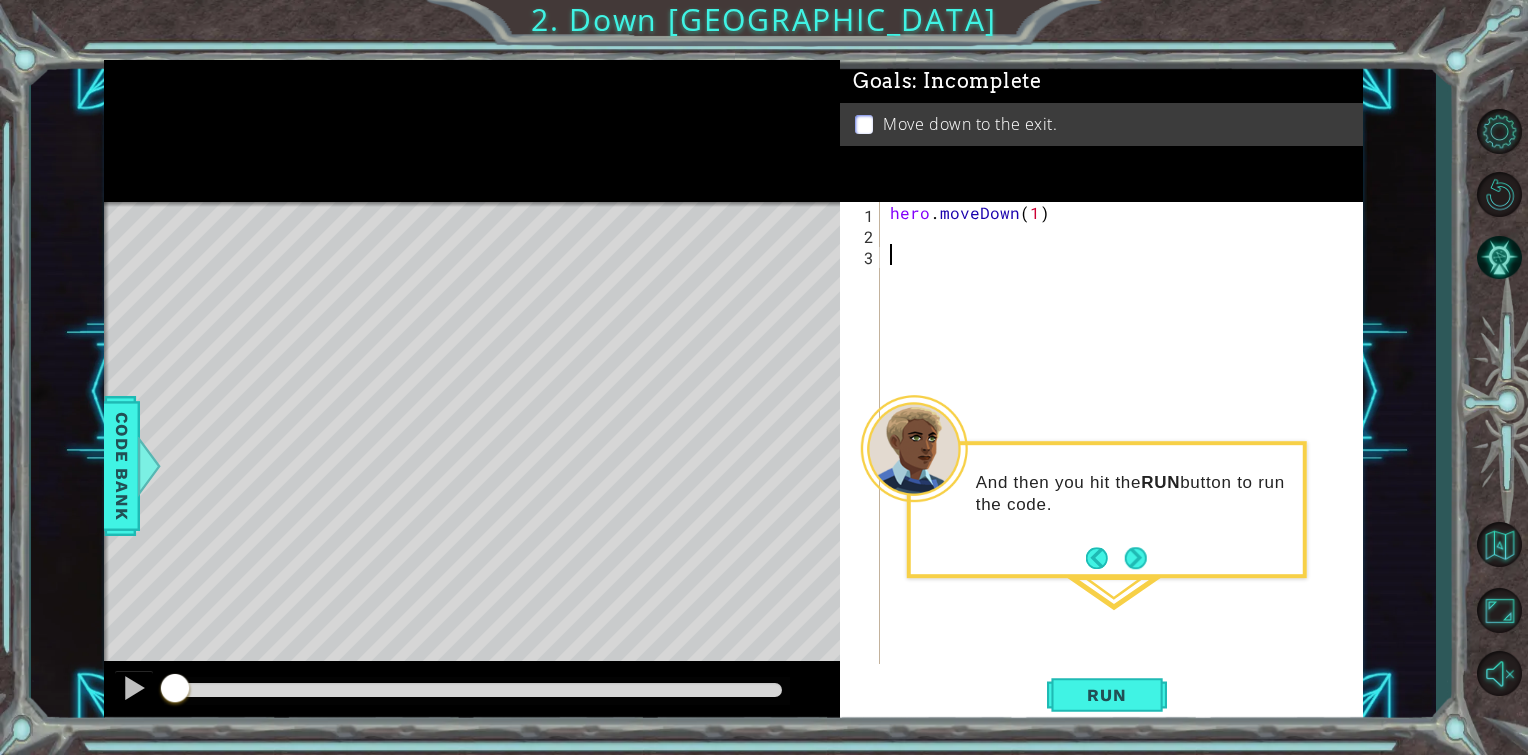 click on "hero . moveDown ( 1 )" at bounding box center [1127, 454] 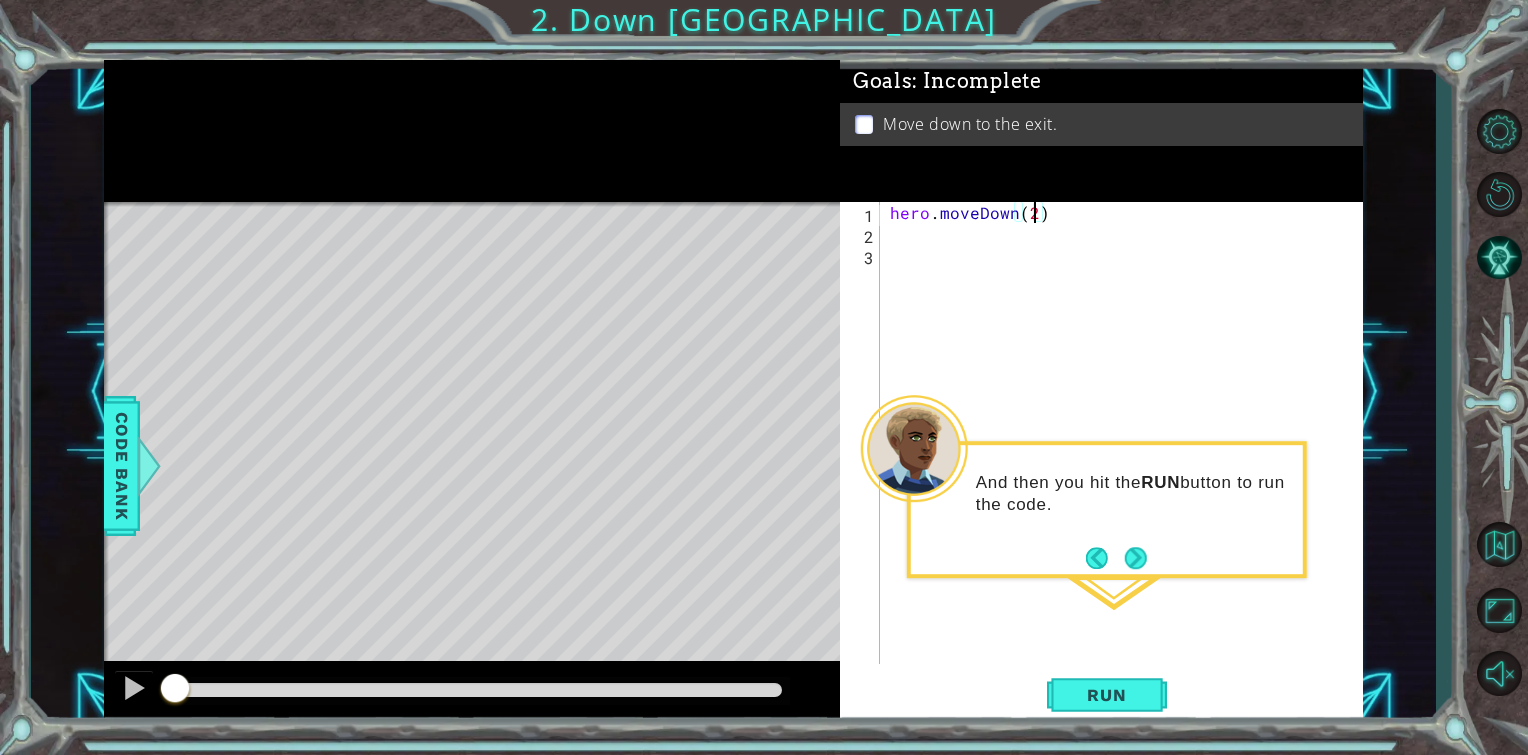 scroll, scrollTop: 0, scrollLeft: 8, axis: horizontal 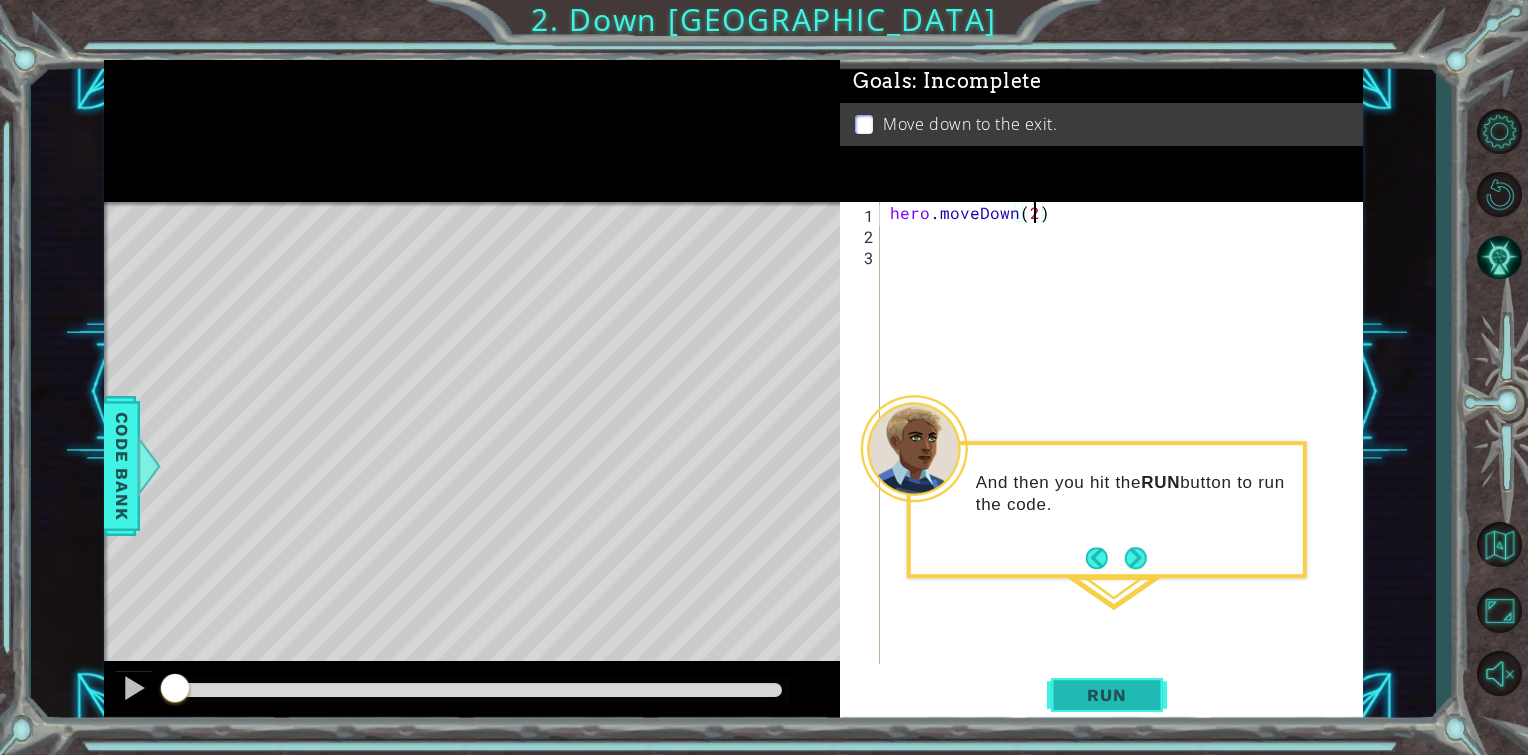 type on "hero.moveDown(2)" 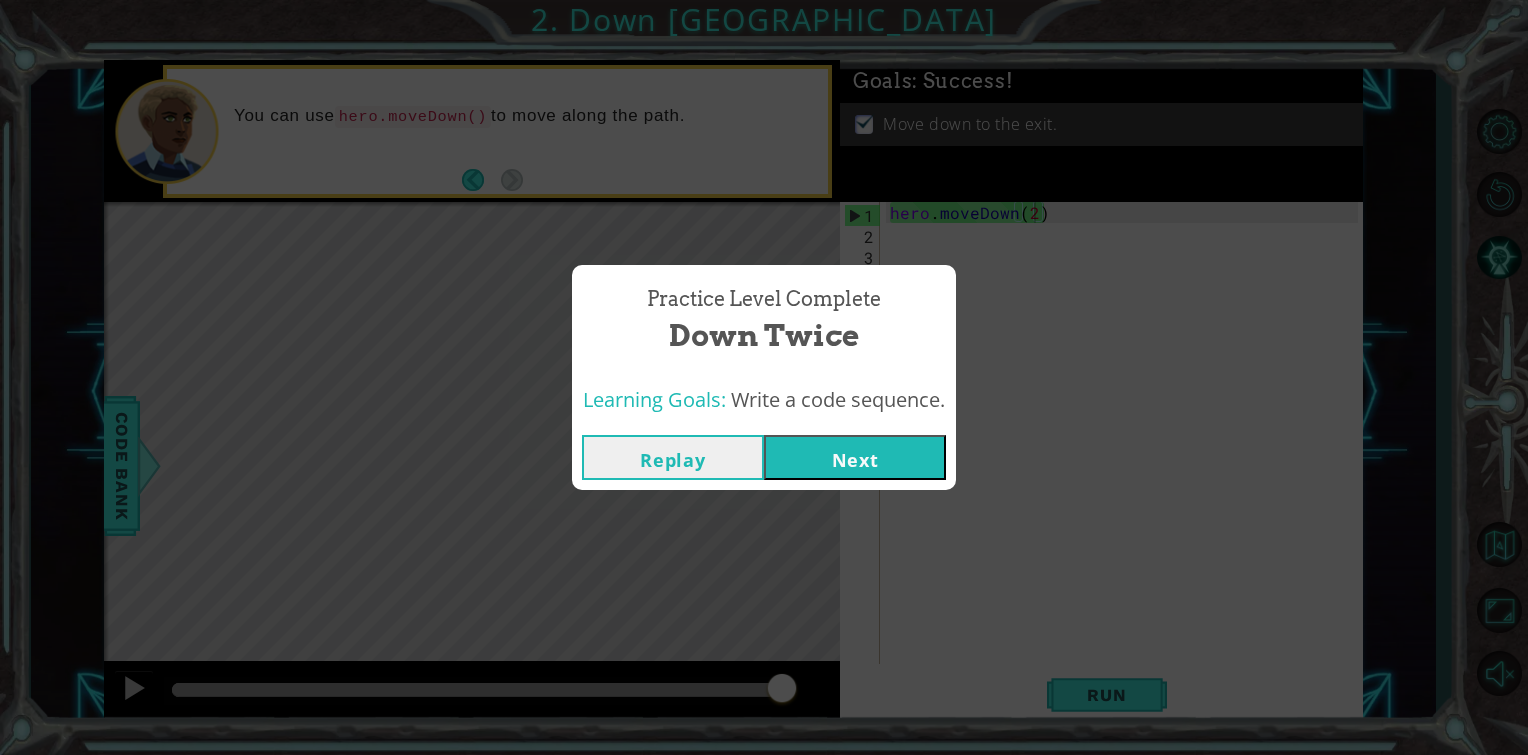 click on "Next" at bounding box center (855, 457) 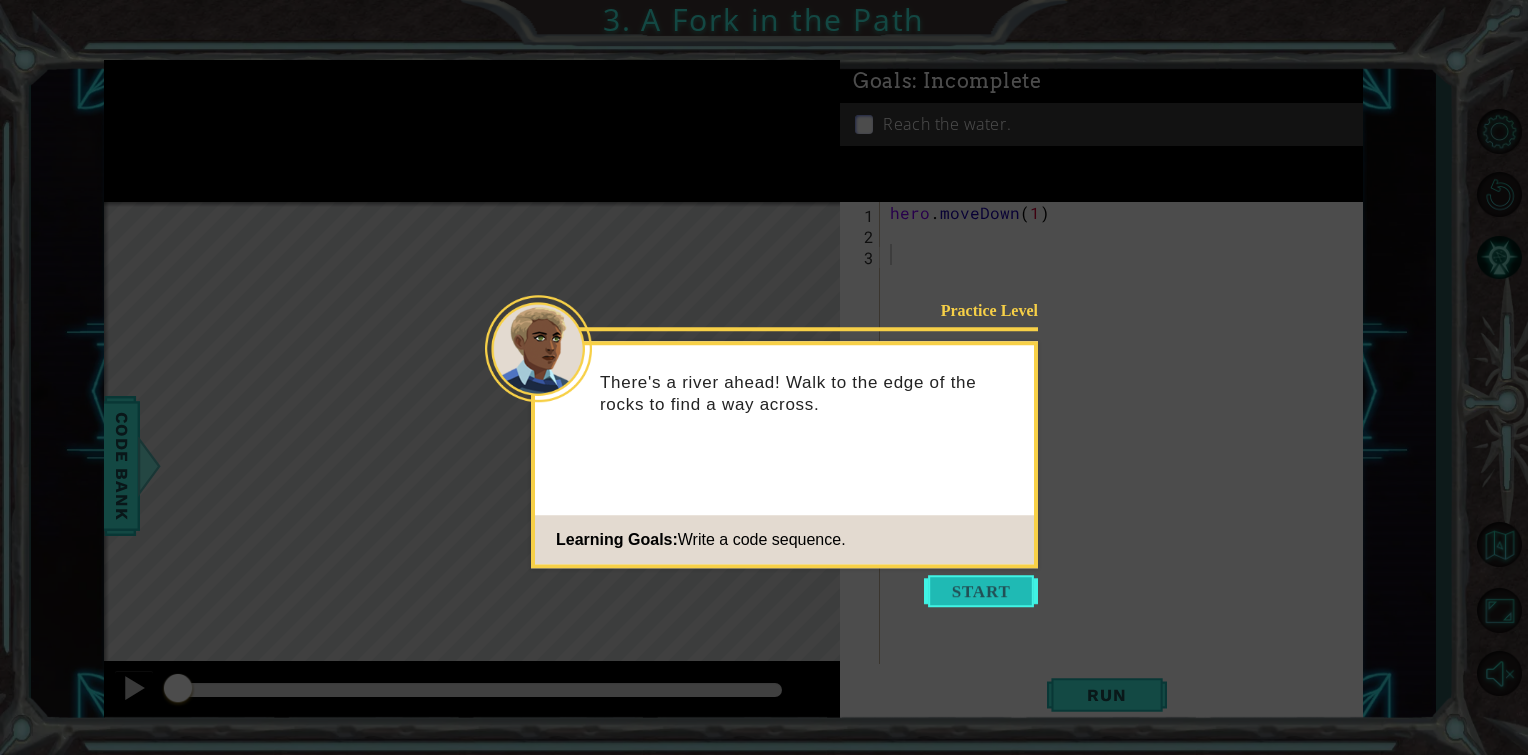 click at bounding box center [981, 591] 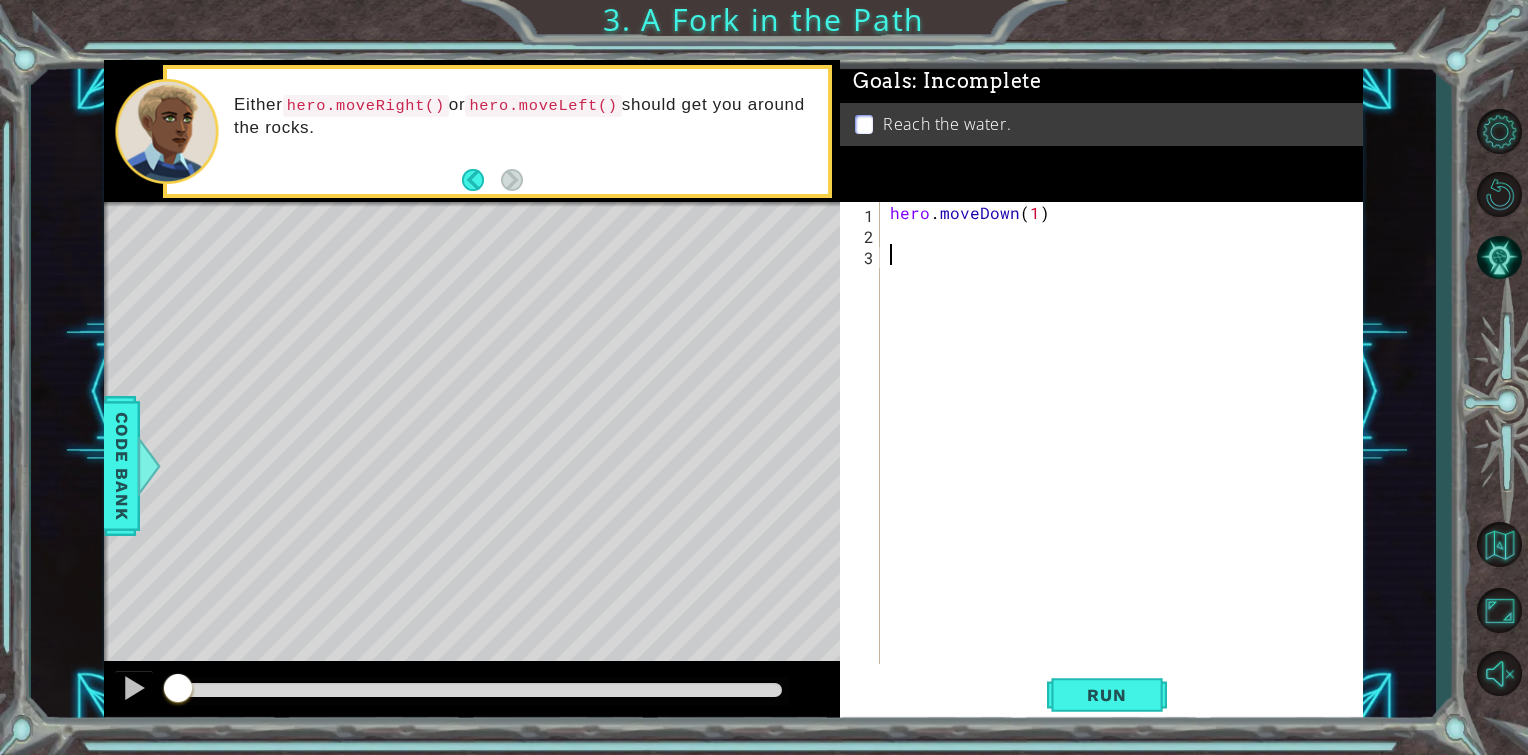 click on "hero . moveDown ( 1 )" at bounding box center [1127, 454] 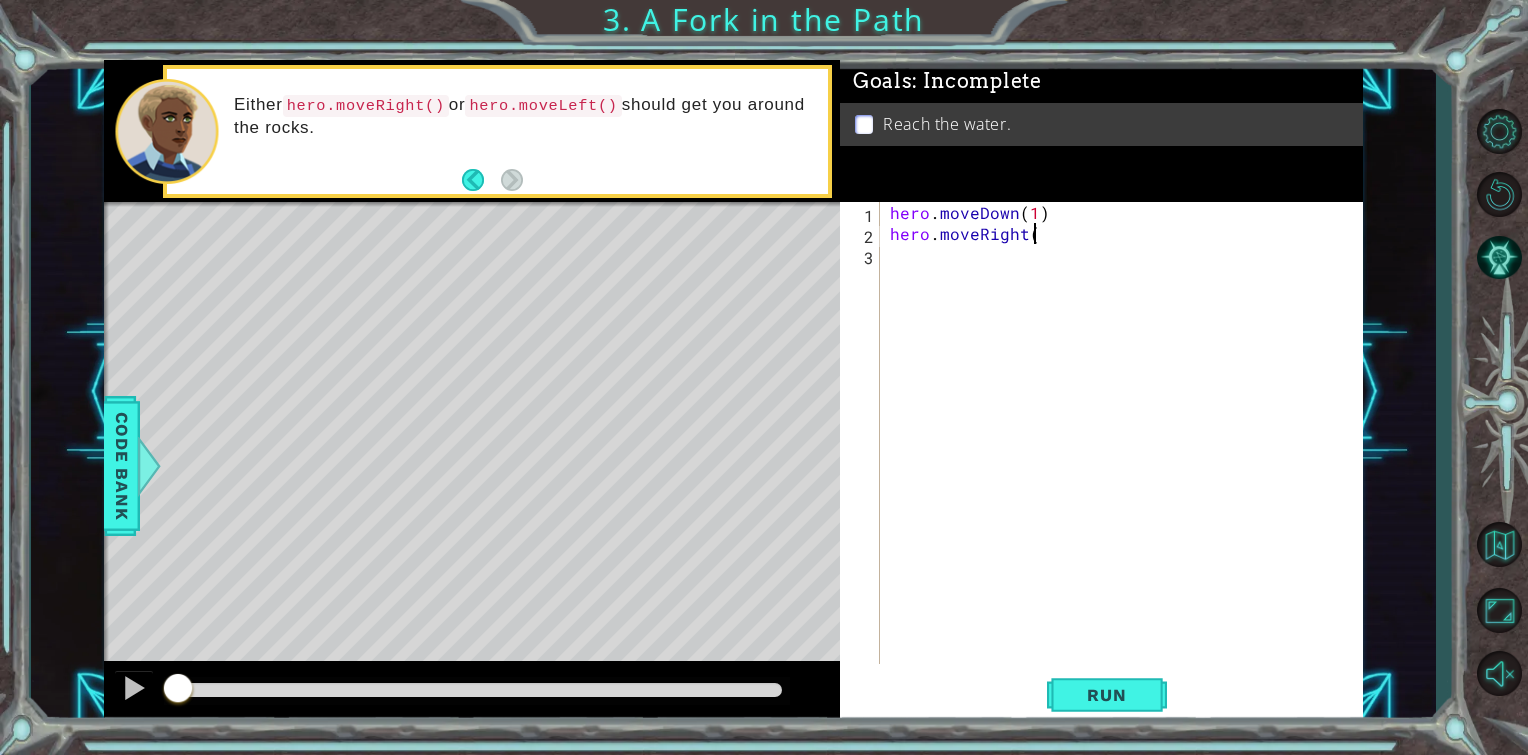 scroll, scrollTop: 0, scrollLeft: 8, axis: horizontal 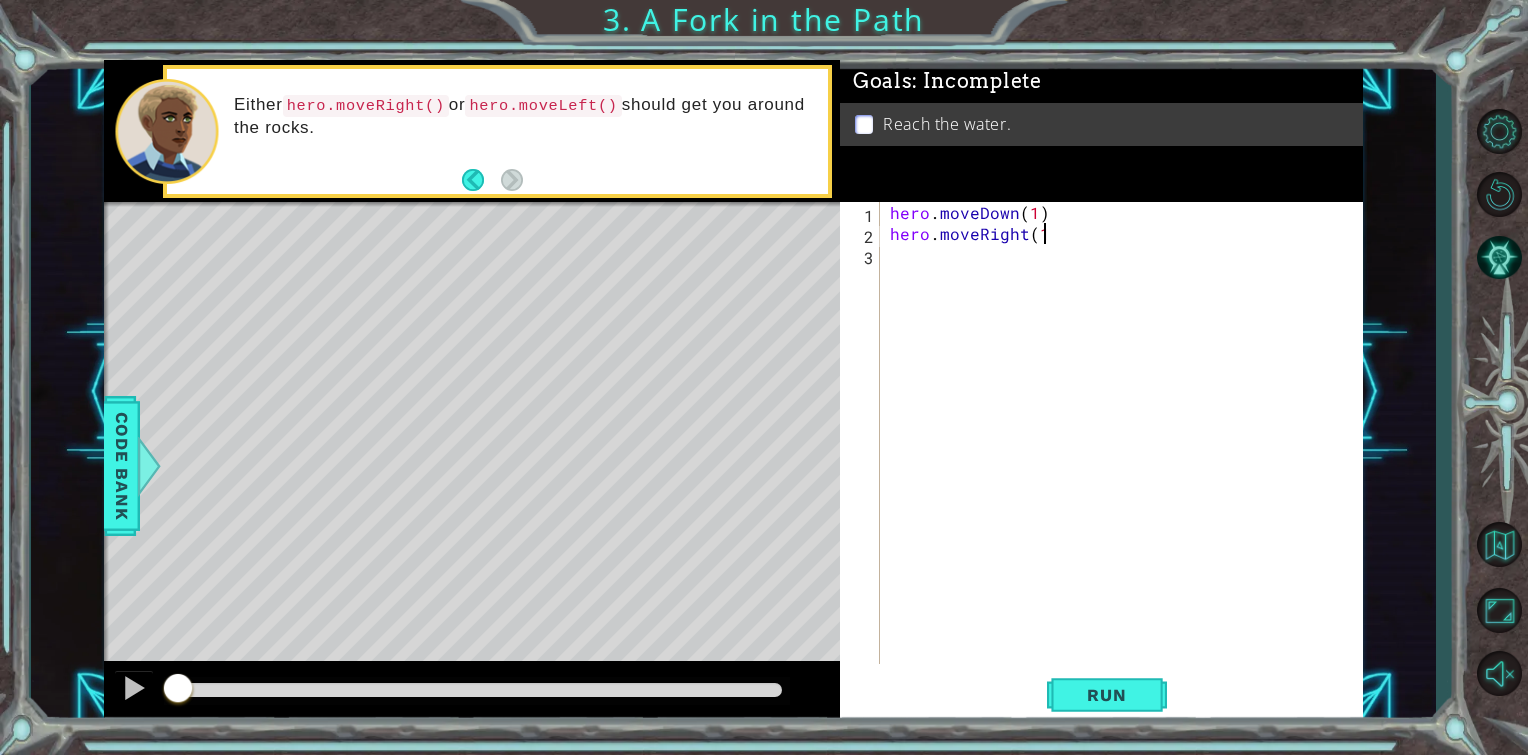 type on "hero.moveRight(1)" 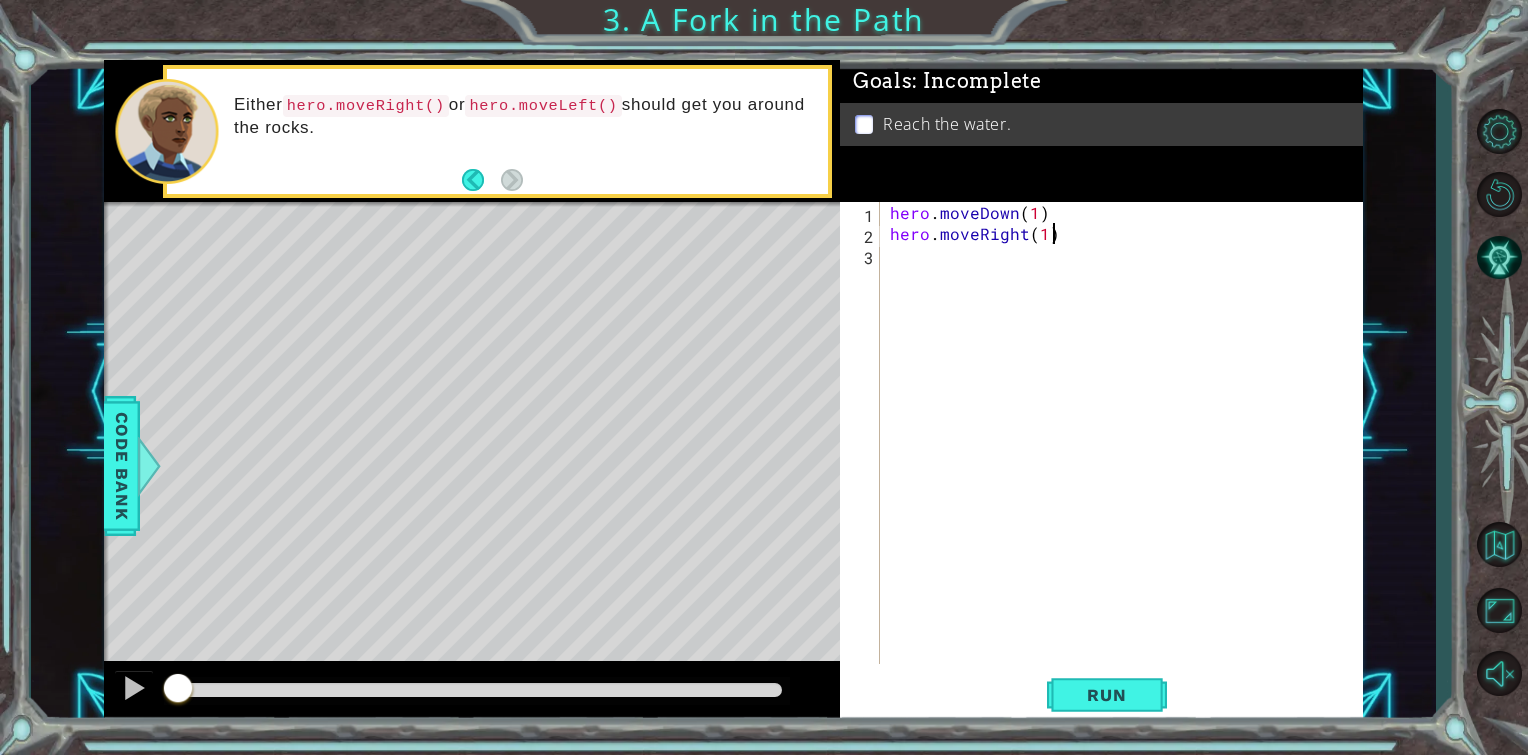 scroll, scrollTop: 0, scrollLeft: 8, axis: horizontal 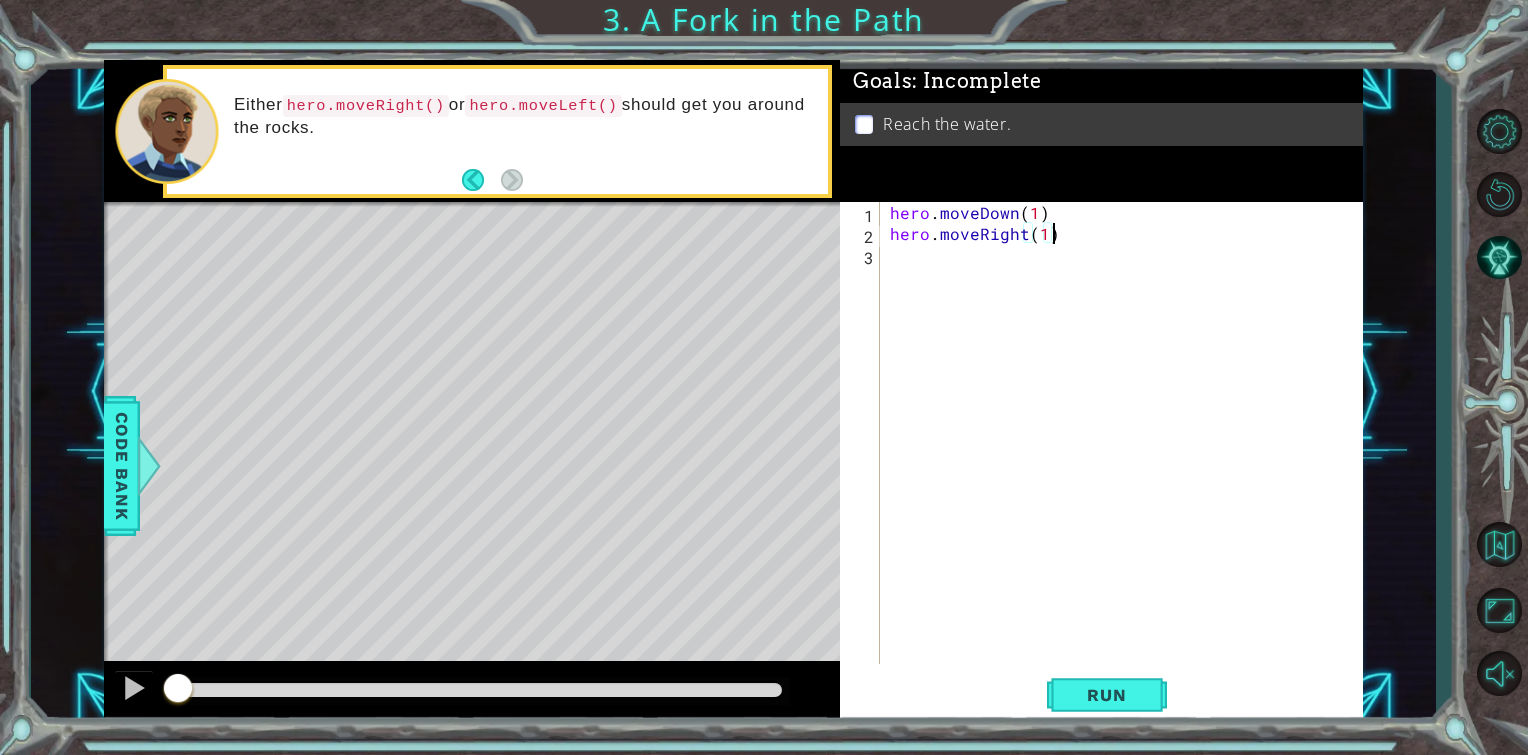 click on "hero . moveDown ( 1 ) hero . moveRight ( 1 )" at bounding box center (1127, 454) 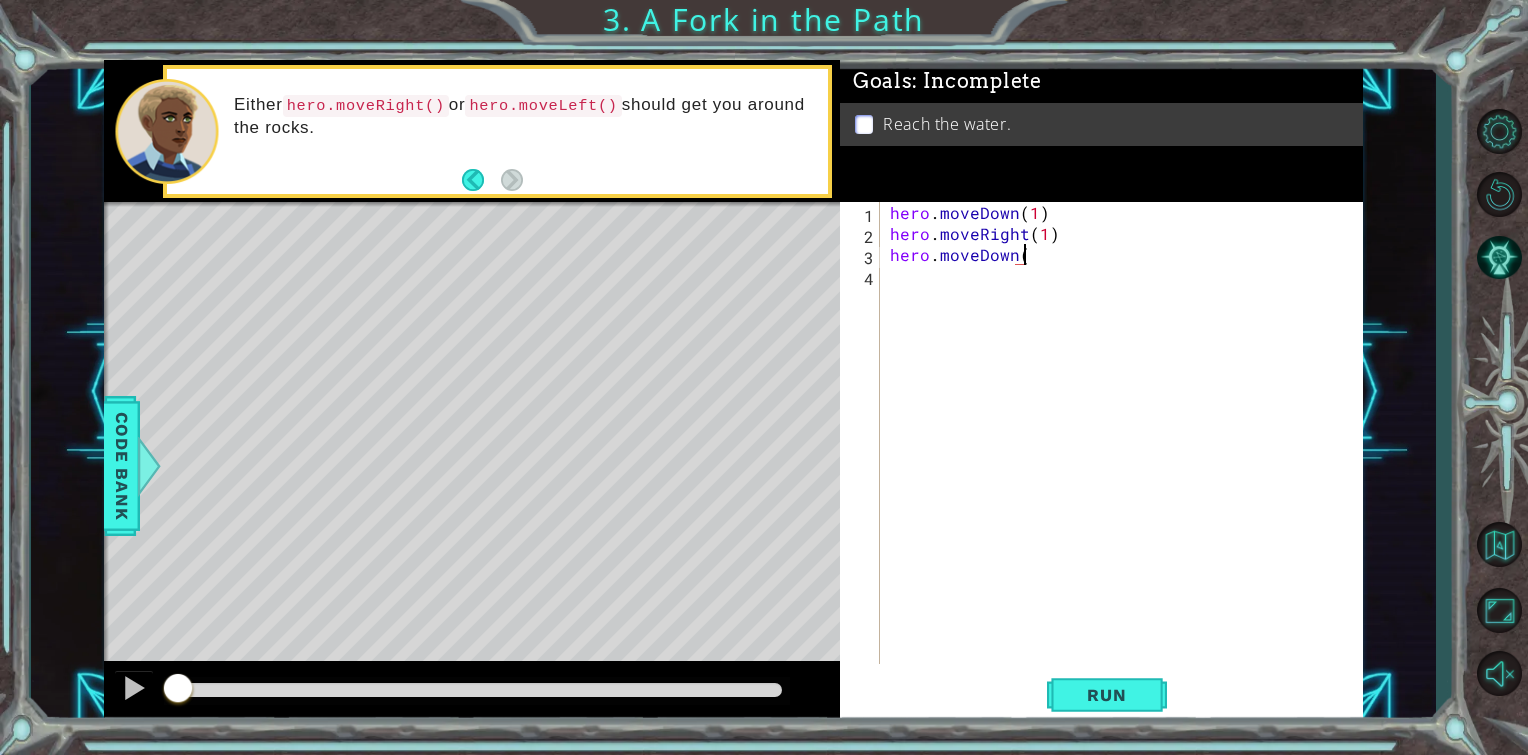 scroll, scrollTop: 0, scrollLeft: 8, axis: horizontal 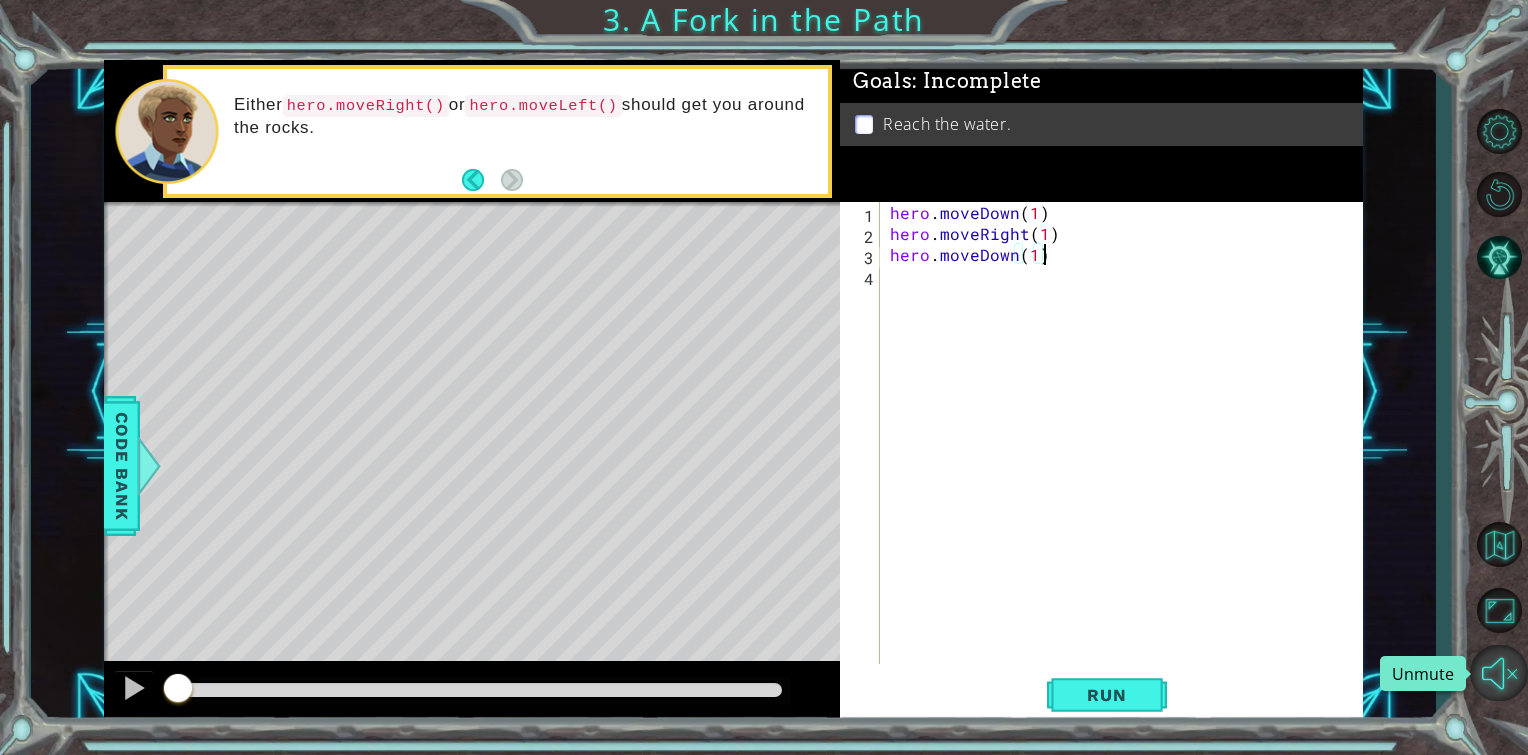 type on "hero.moveDown(1)" 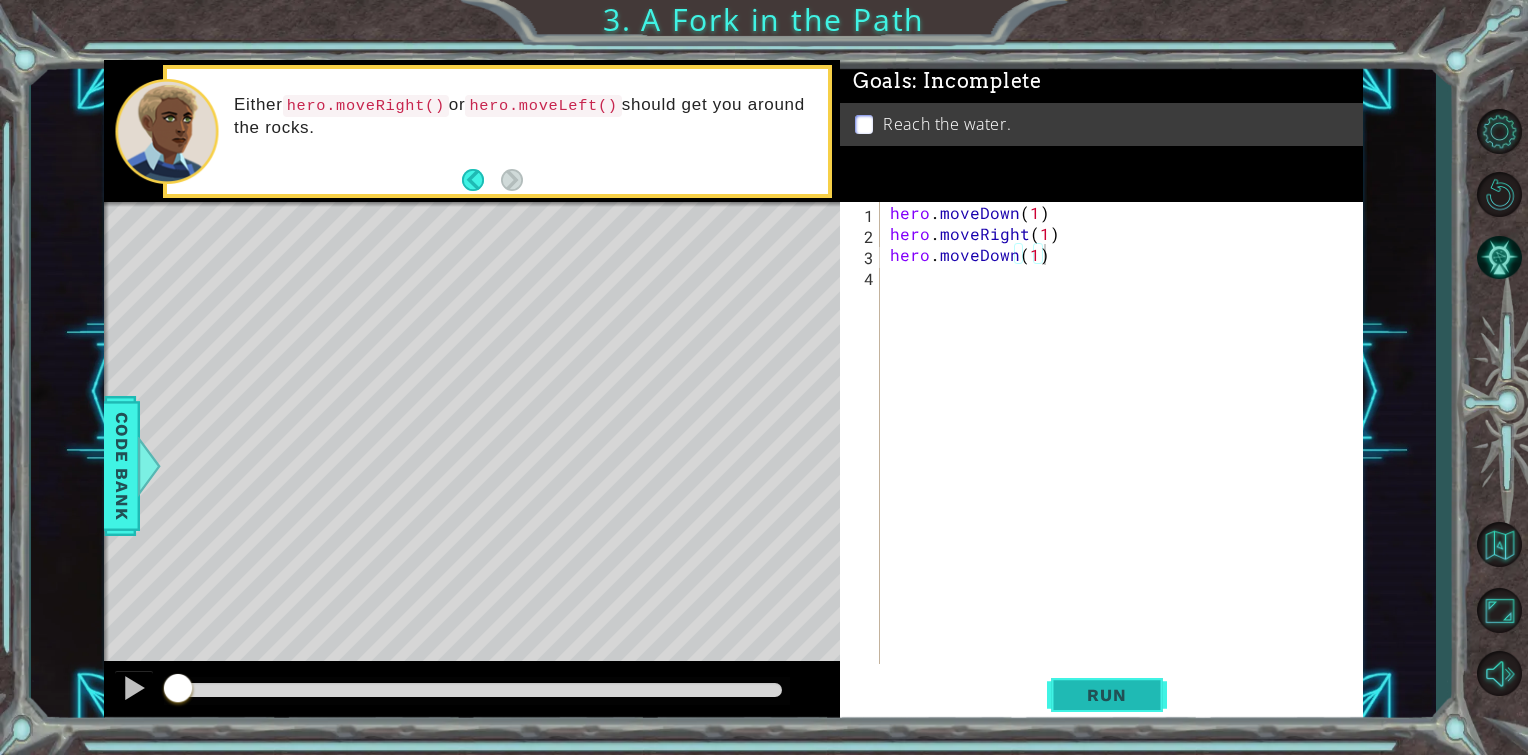 click on "Run" at bounding box center [1106, 695] 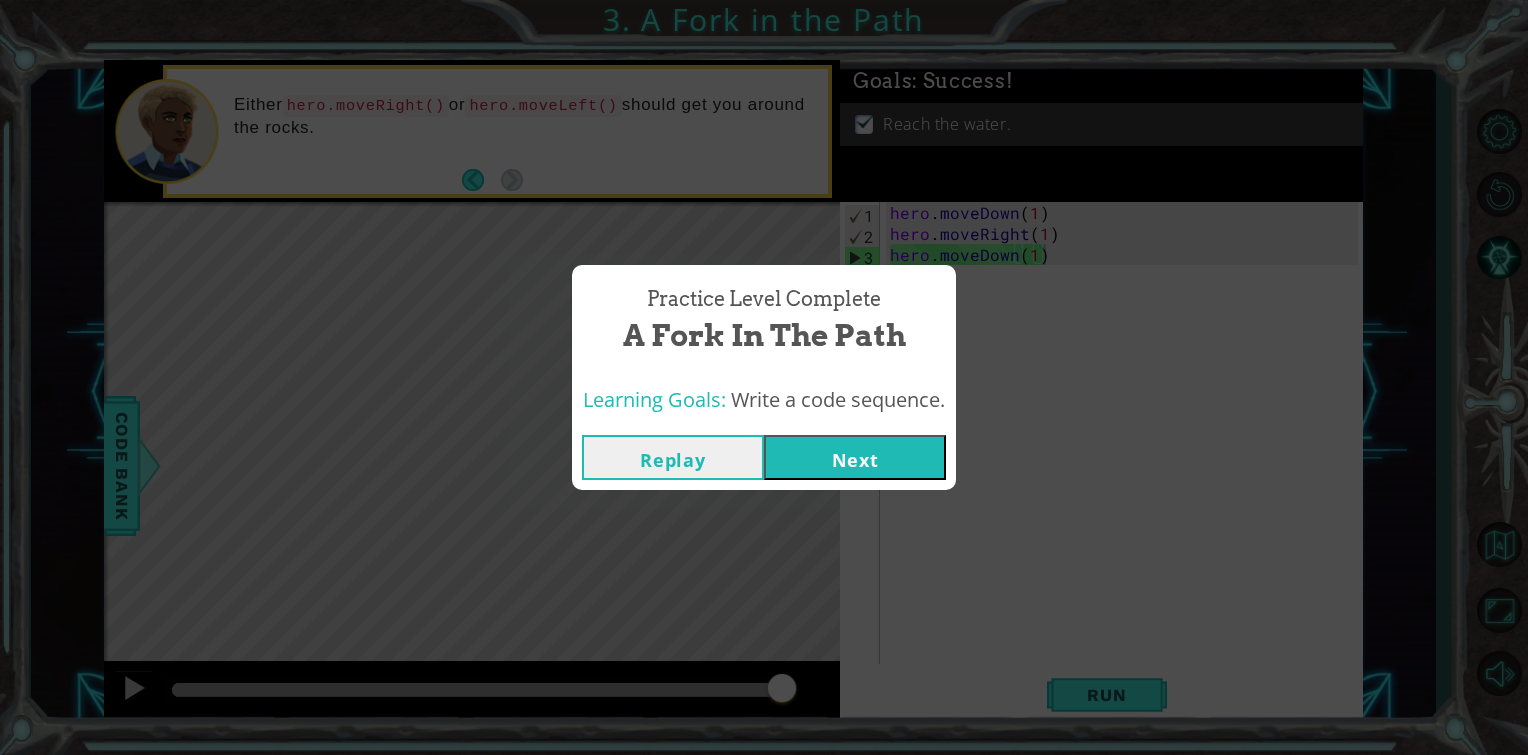 click on "Next" at bounding box center [855, 457] 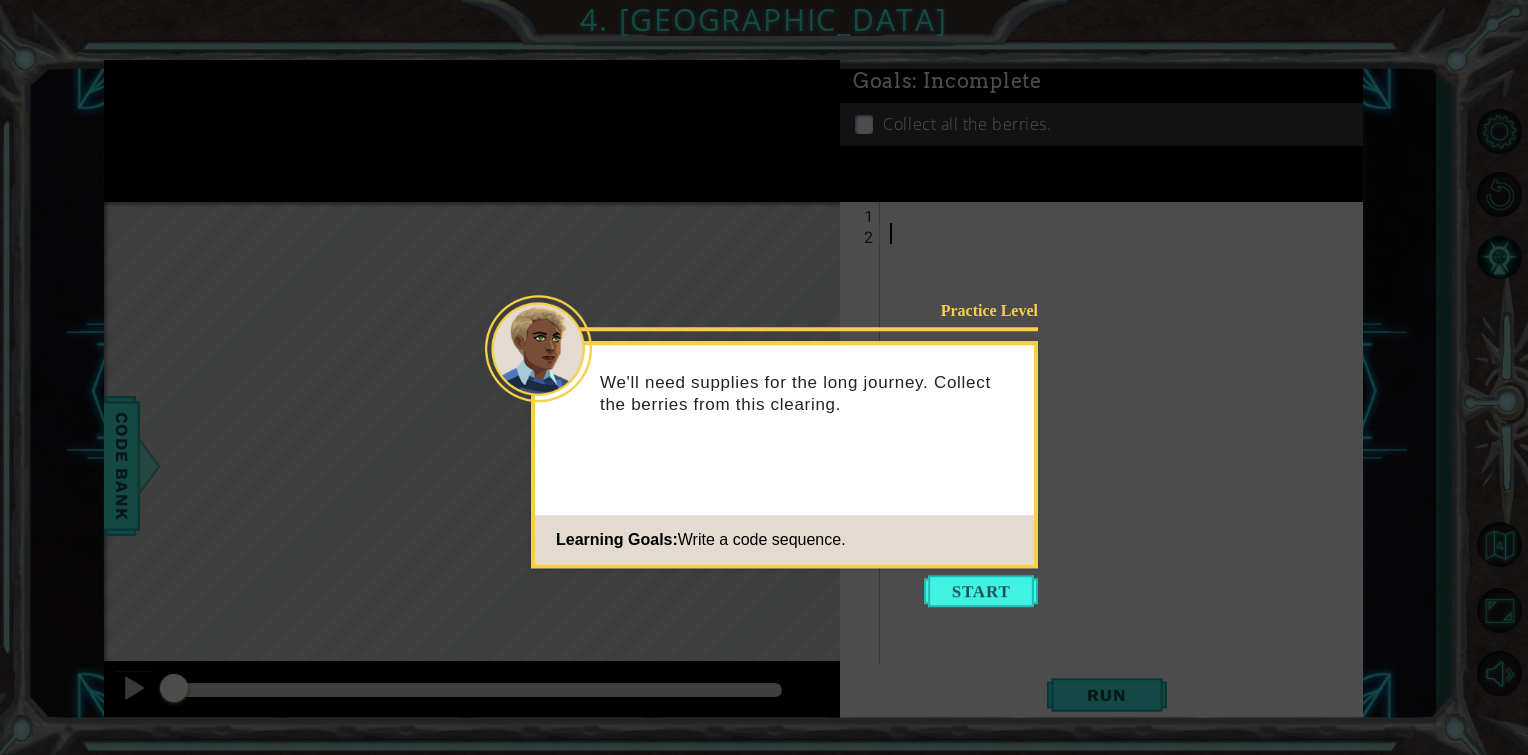 click at bounding box center (981, 591) 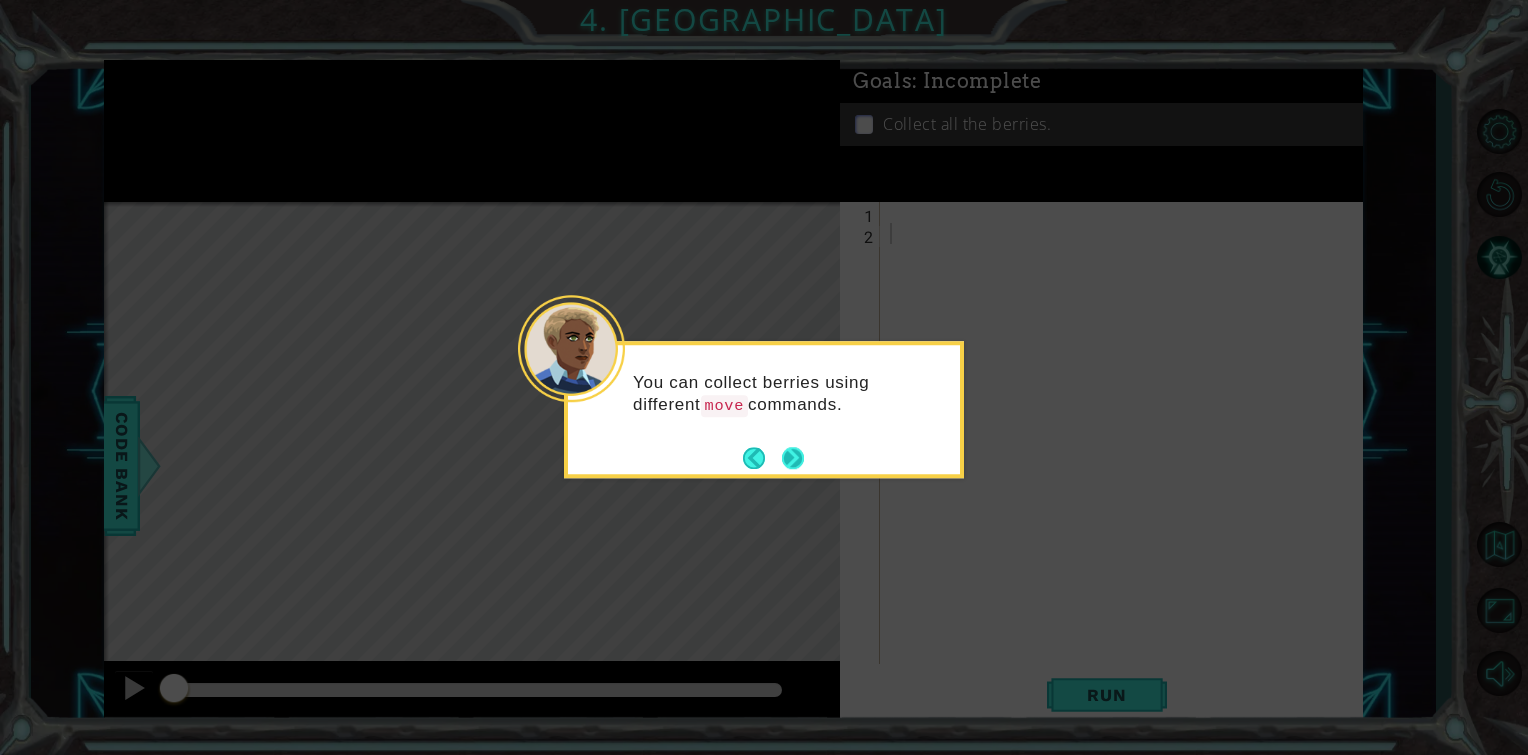 click at bounding box center (793, 458) 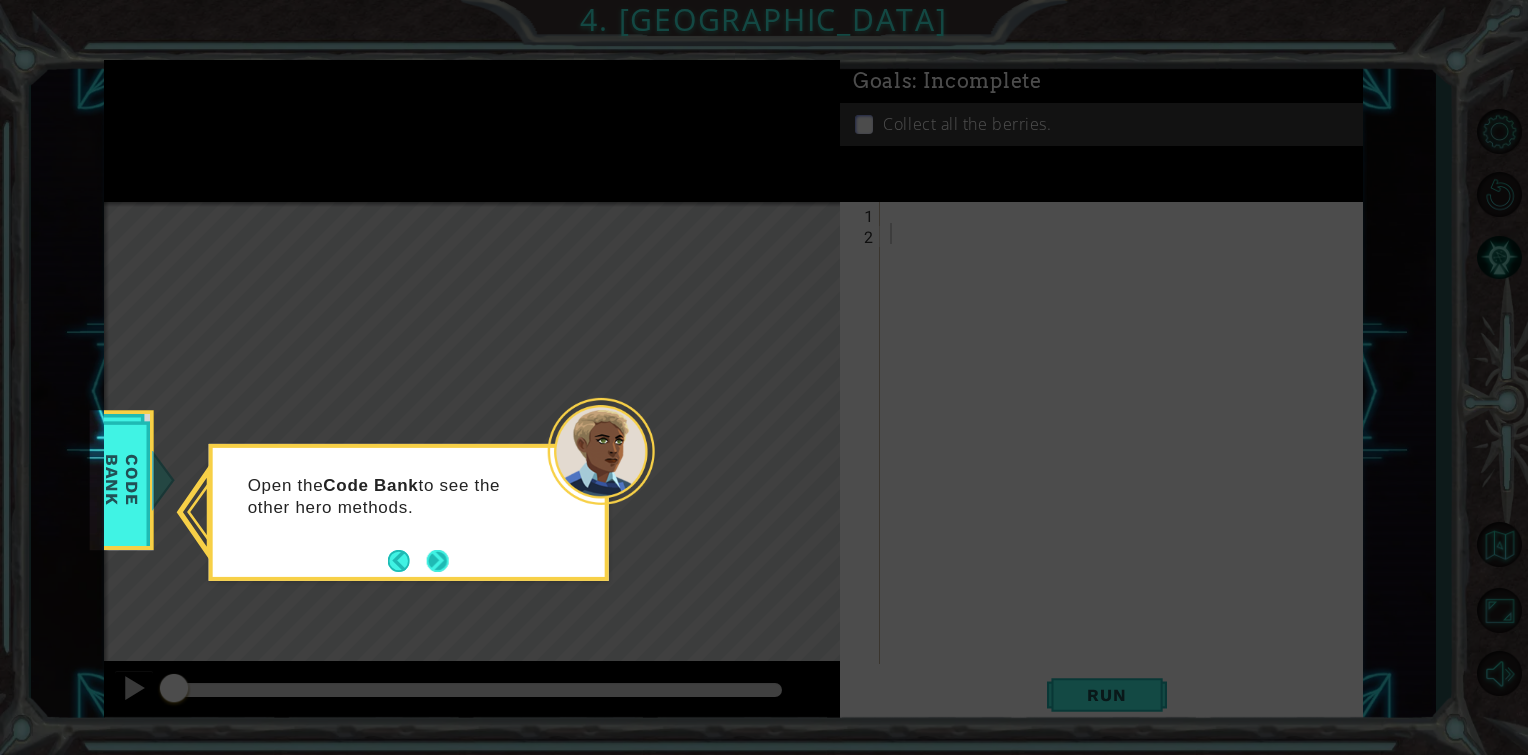 click at bounding box center (438, 561) 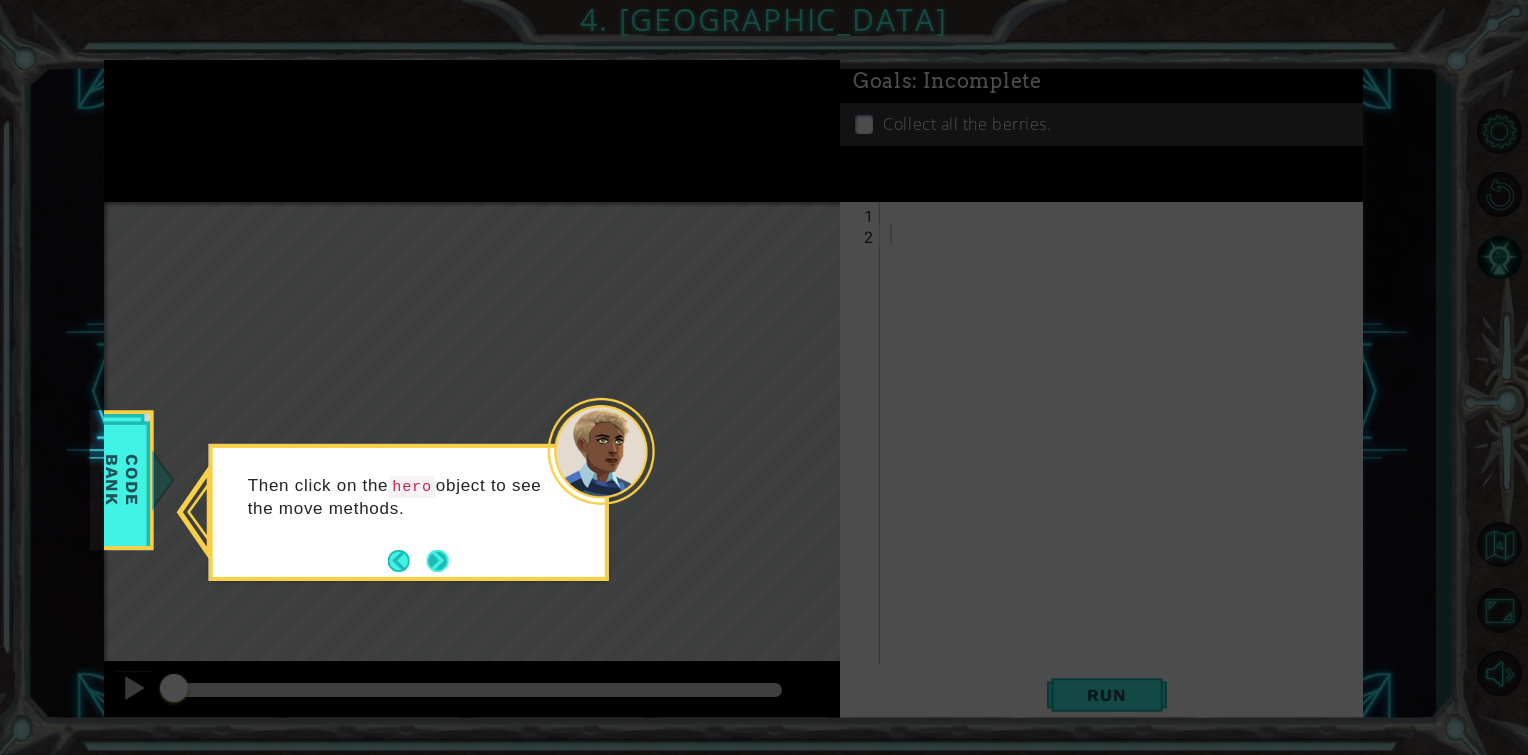 click at bounding box center [438, 561] 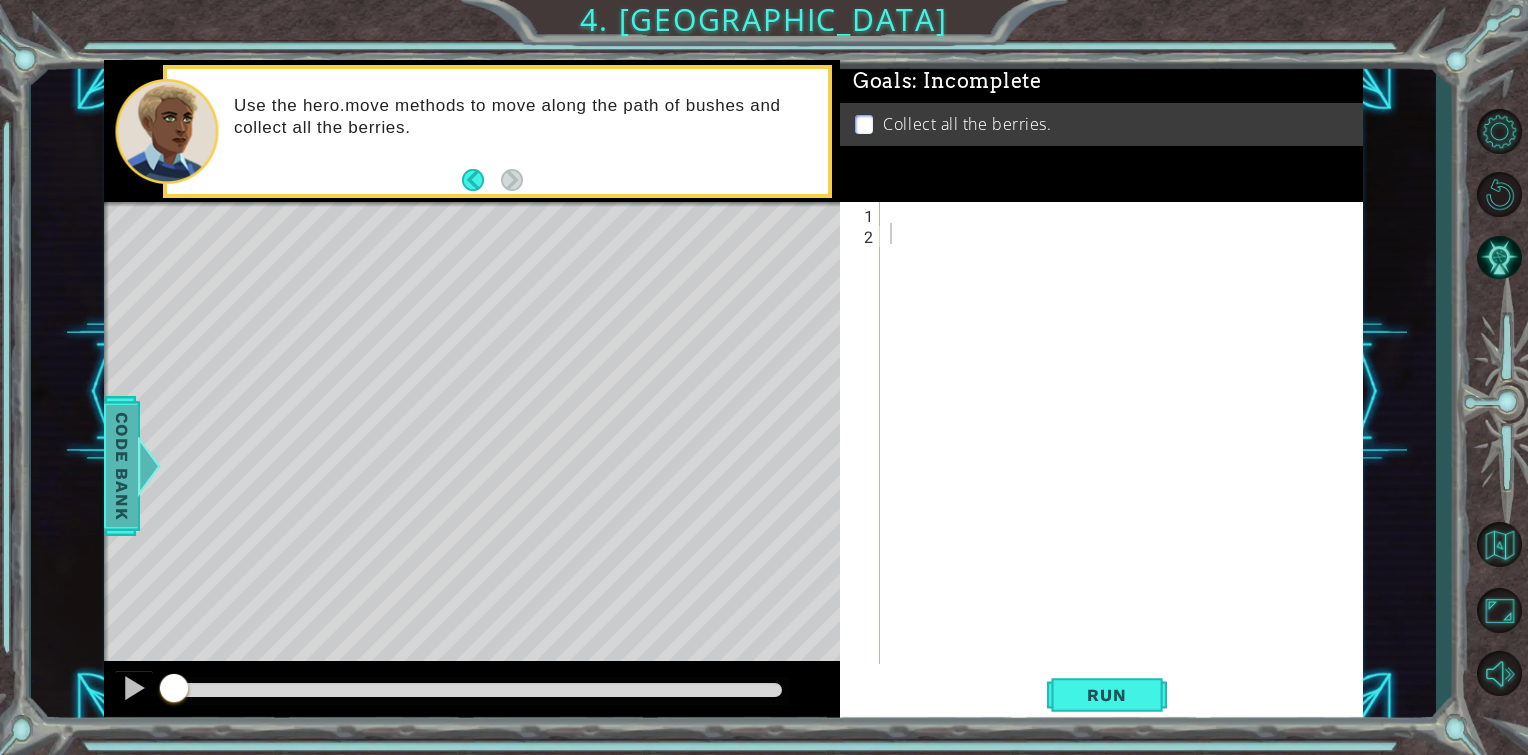 click on "Code Bank" at bounding box center [122, 466] 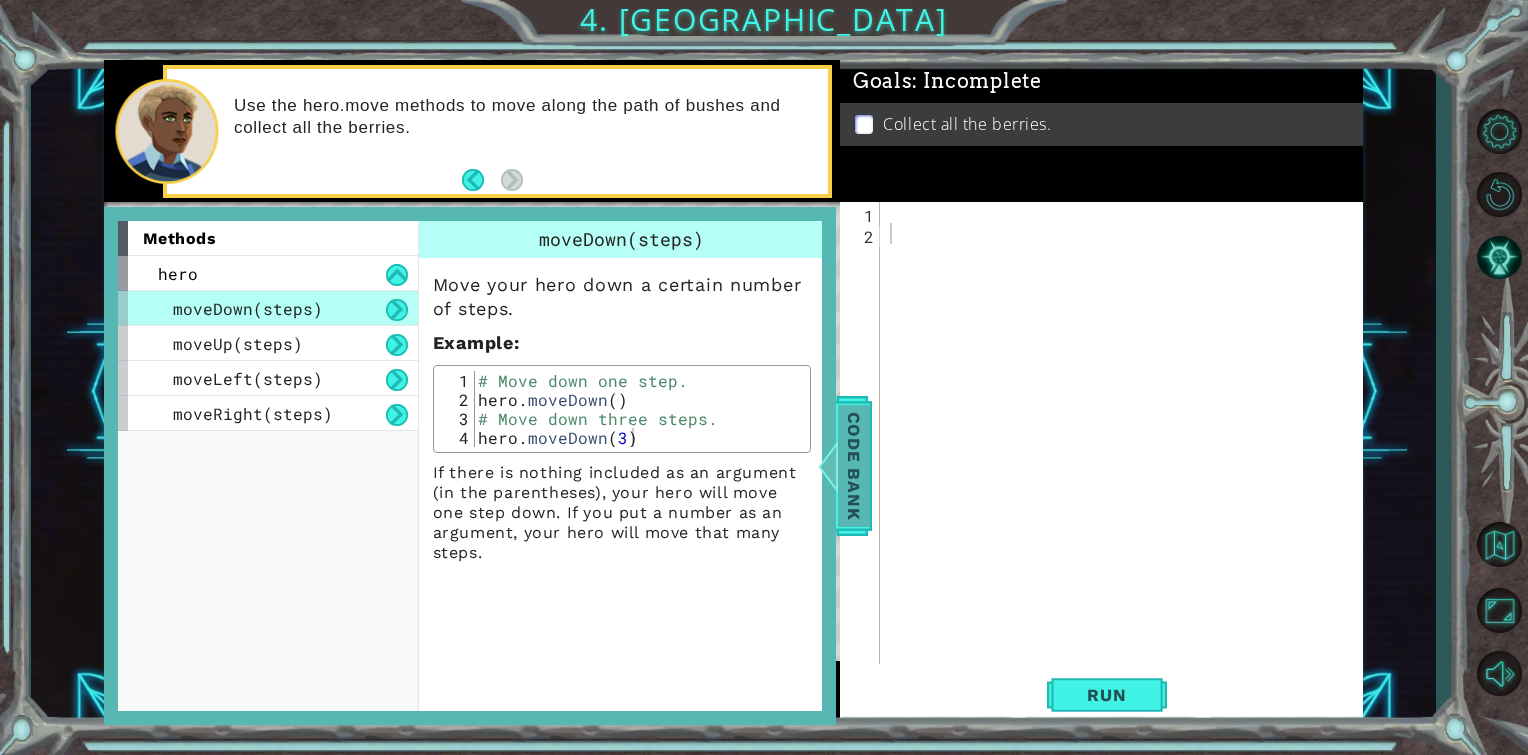 click on "Code Bank" at bounding box center [854, 466] 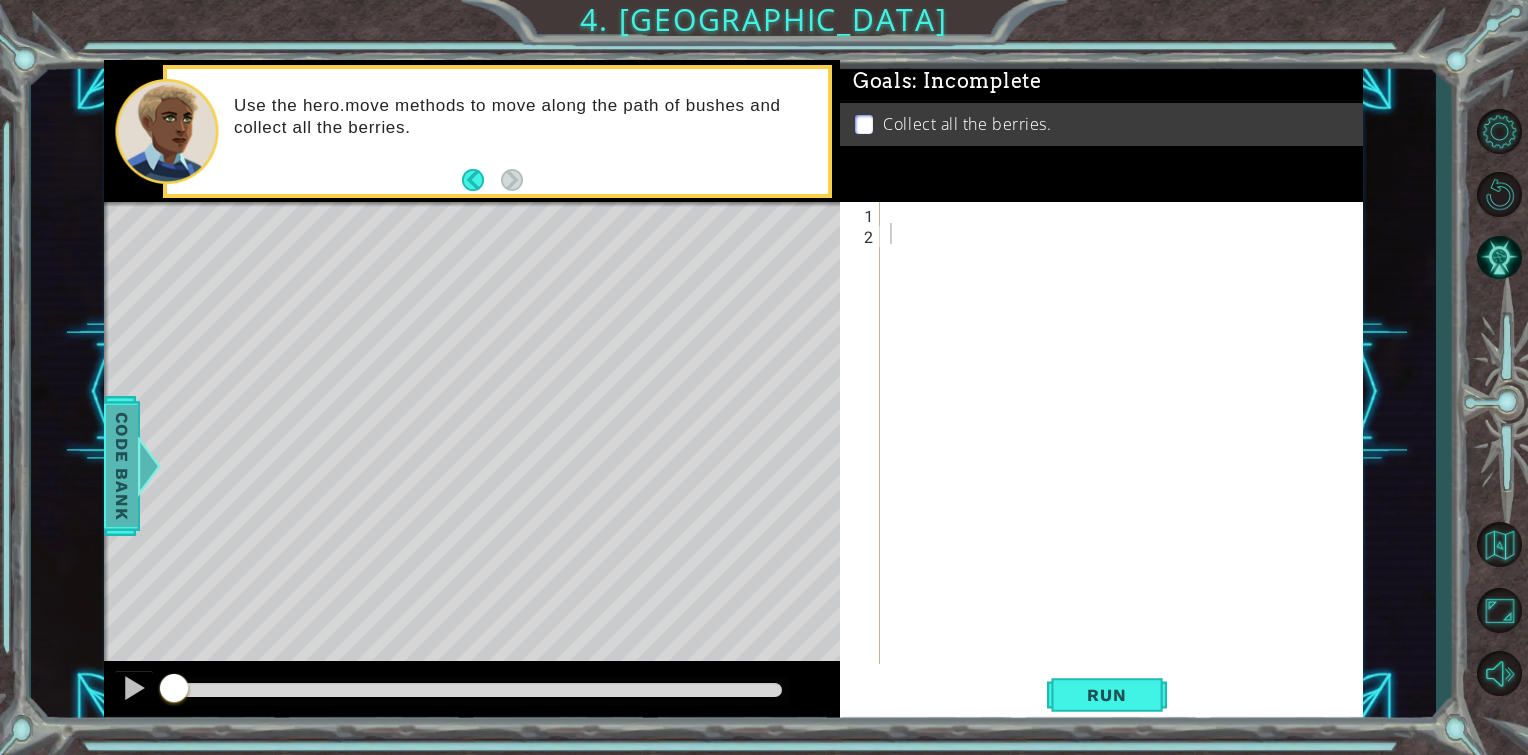 click on "Code Bank" at bounding box center [122, 466] 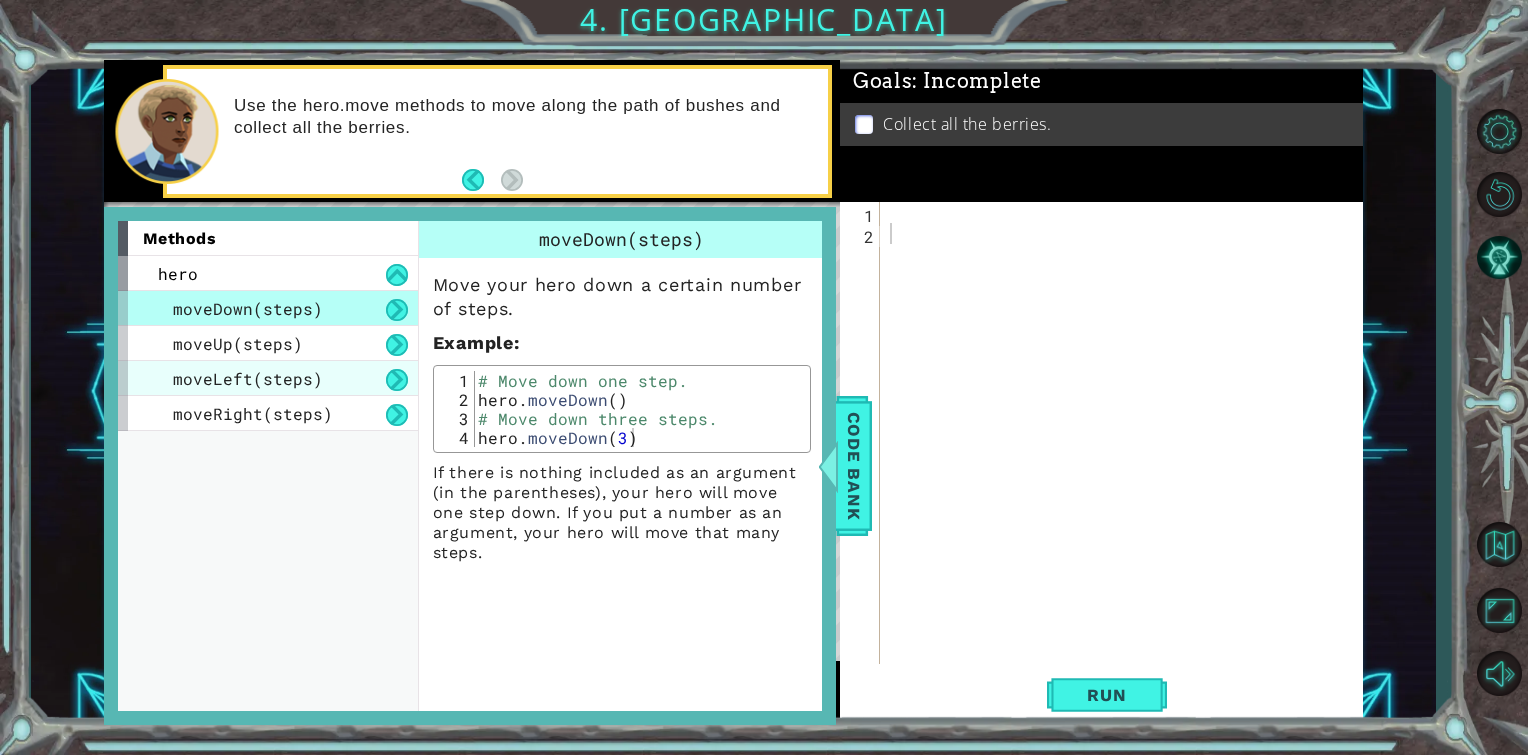click on "moveLeft(steps)" at bounding box center [268, 378] 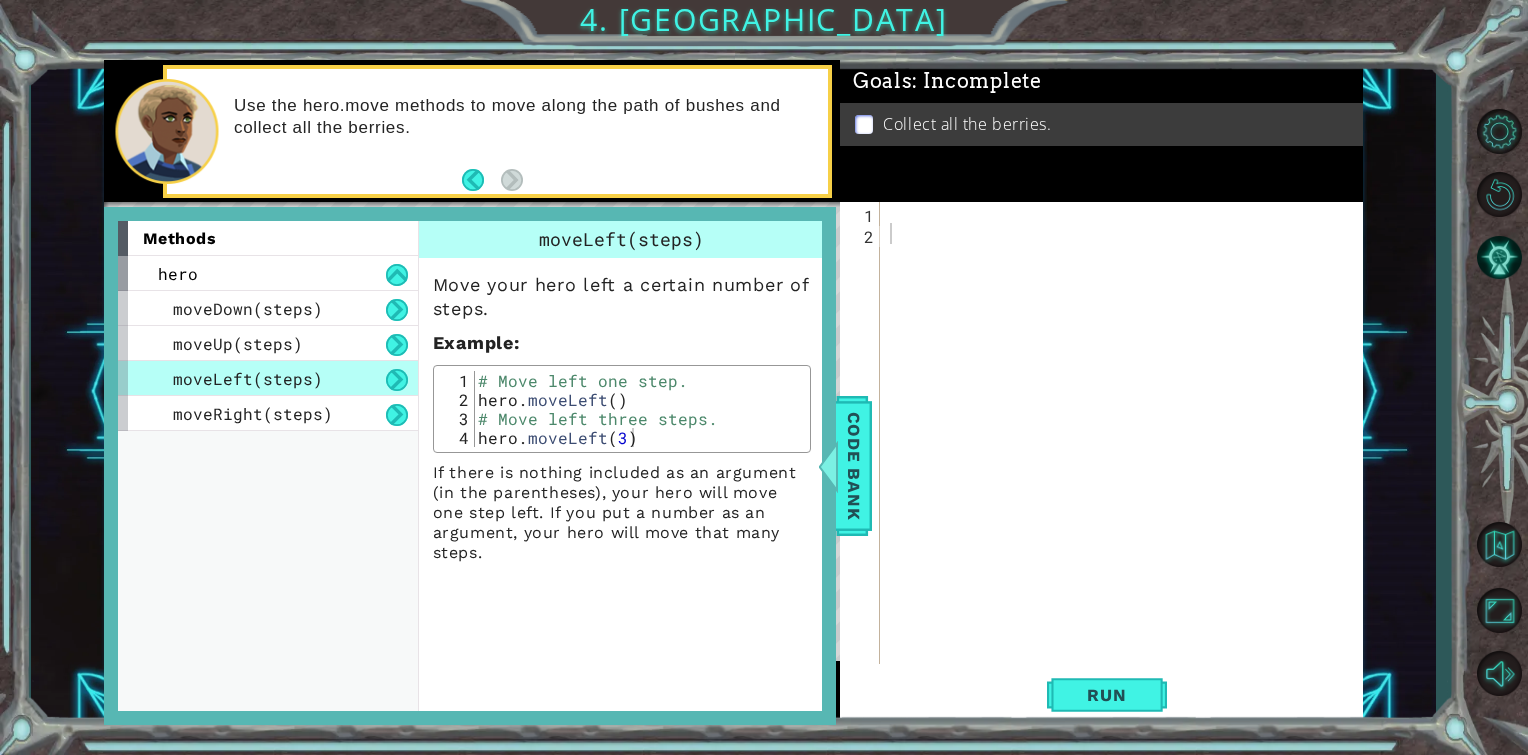 click on "moveLeft(steps)" at bounding box center (268, 378) 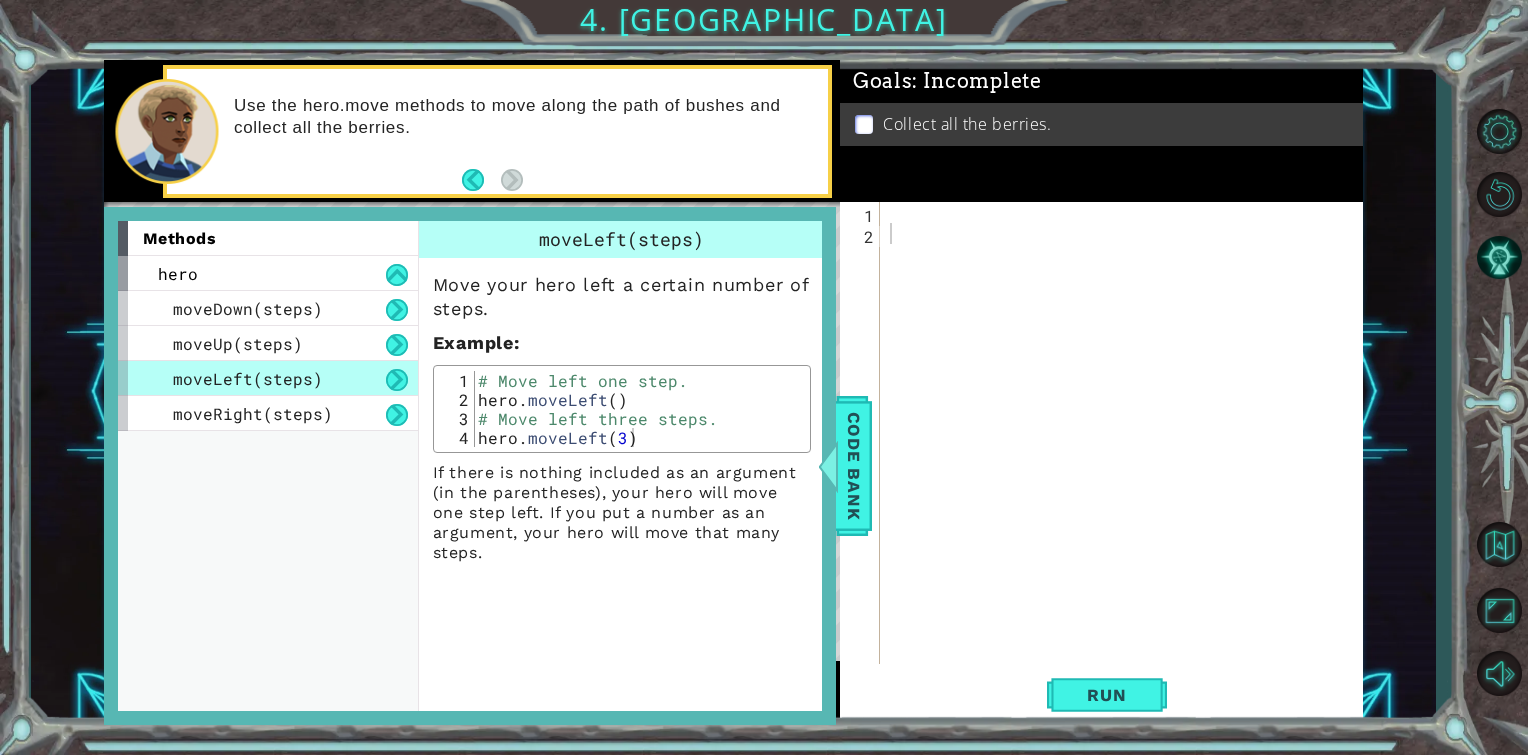 click on "moveLeft(steps)" at bounding box center [268, 378] 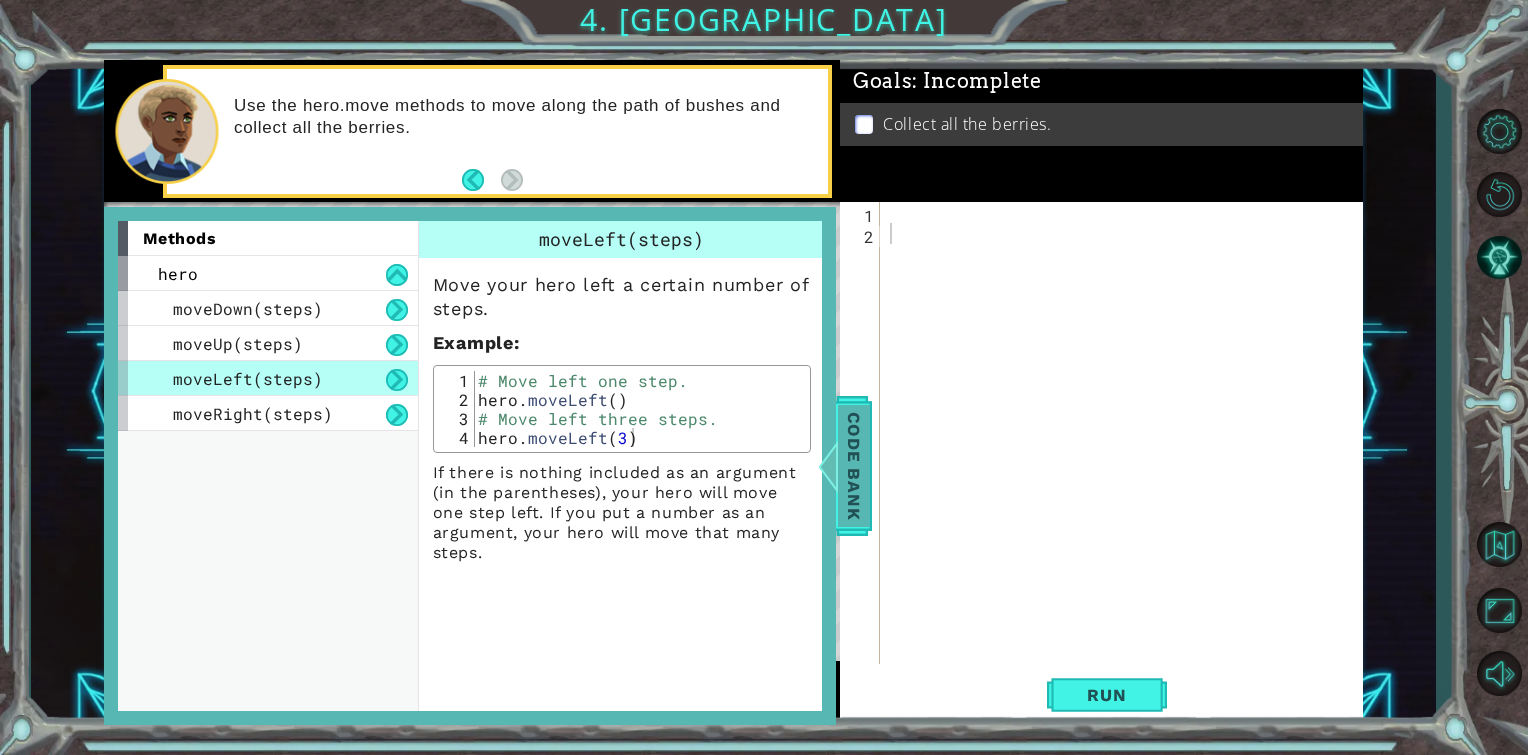 click on "Code Bank" at bounding box center (854, 466) 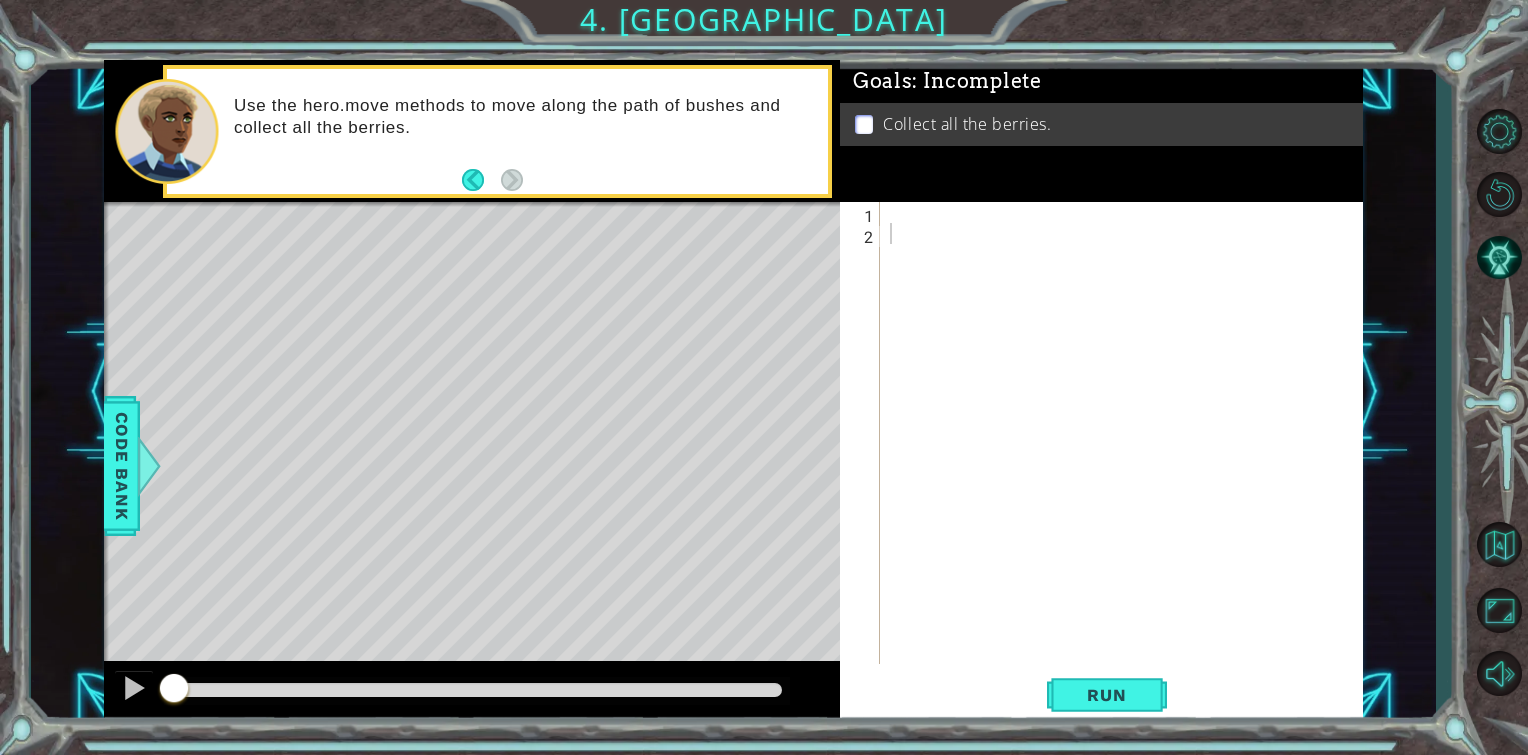 click at bounding box center [1127, 454] 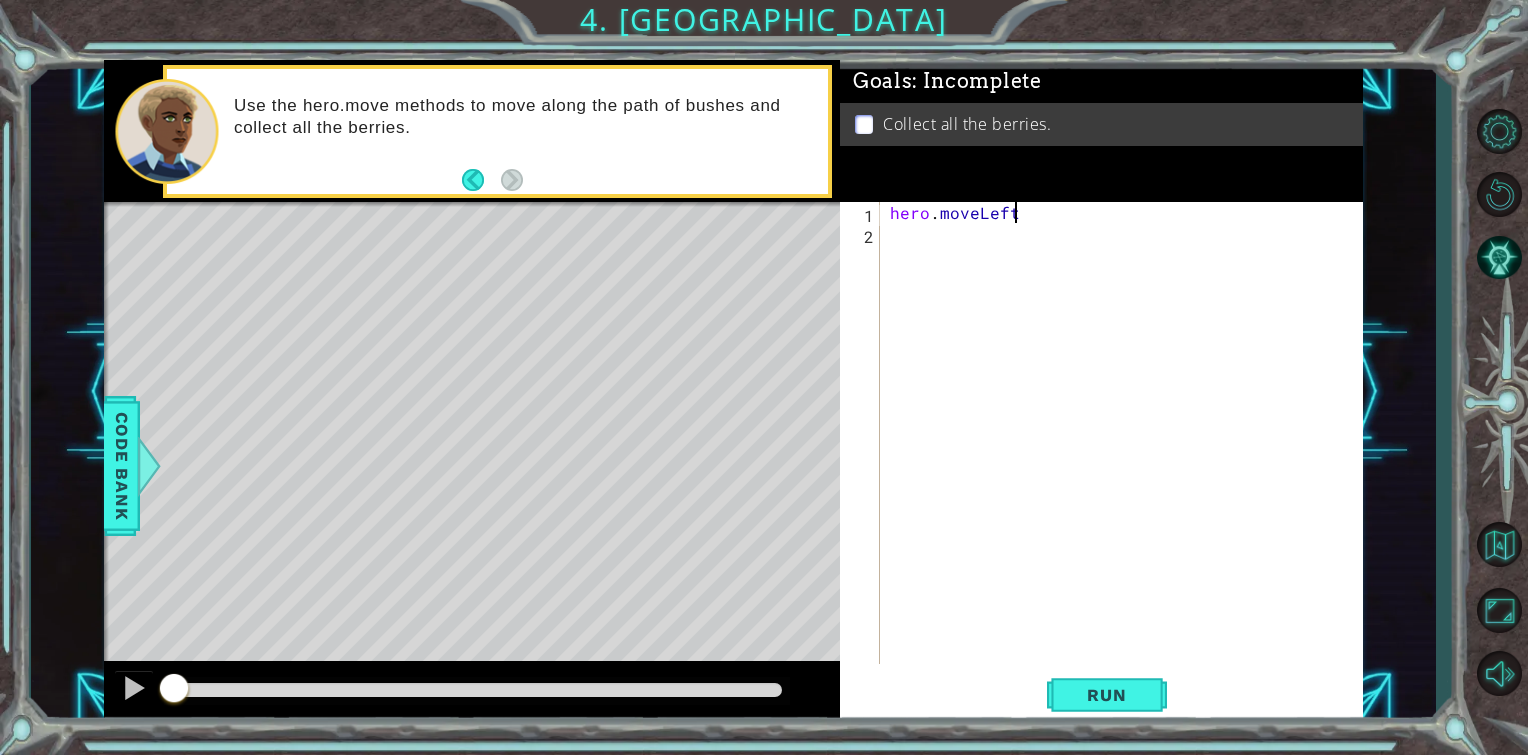 scroll, scrollTop: 0, scrollLeft: 8, axis: horizontal 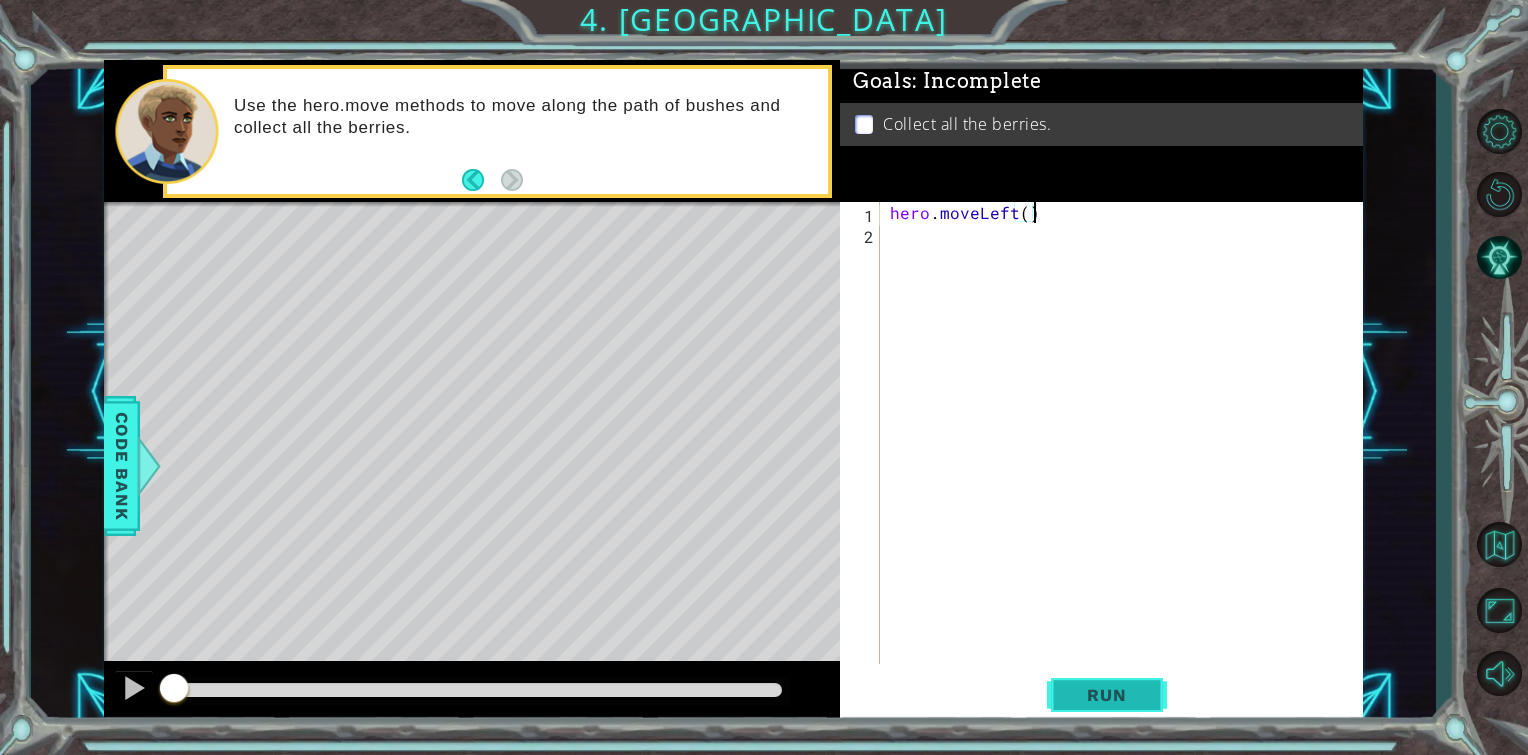 type on "hero.moveLeft()" 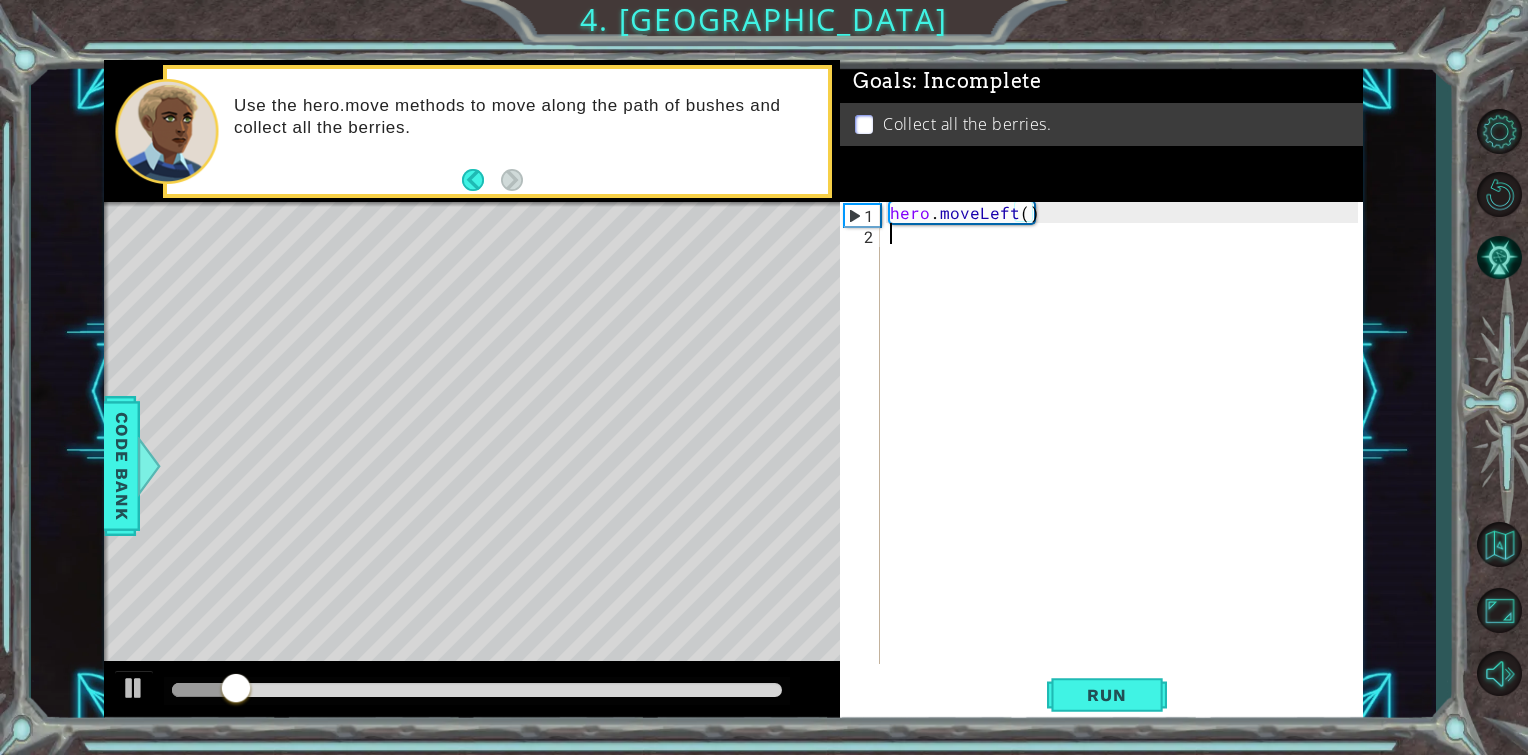 click on "hero . moveLeft ( )" at bounding box center (1127, 454) 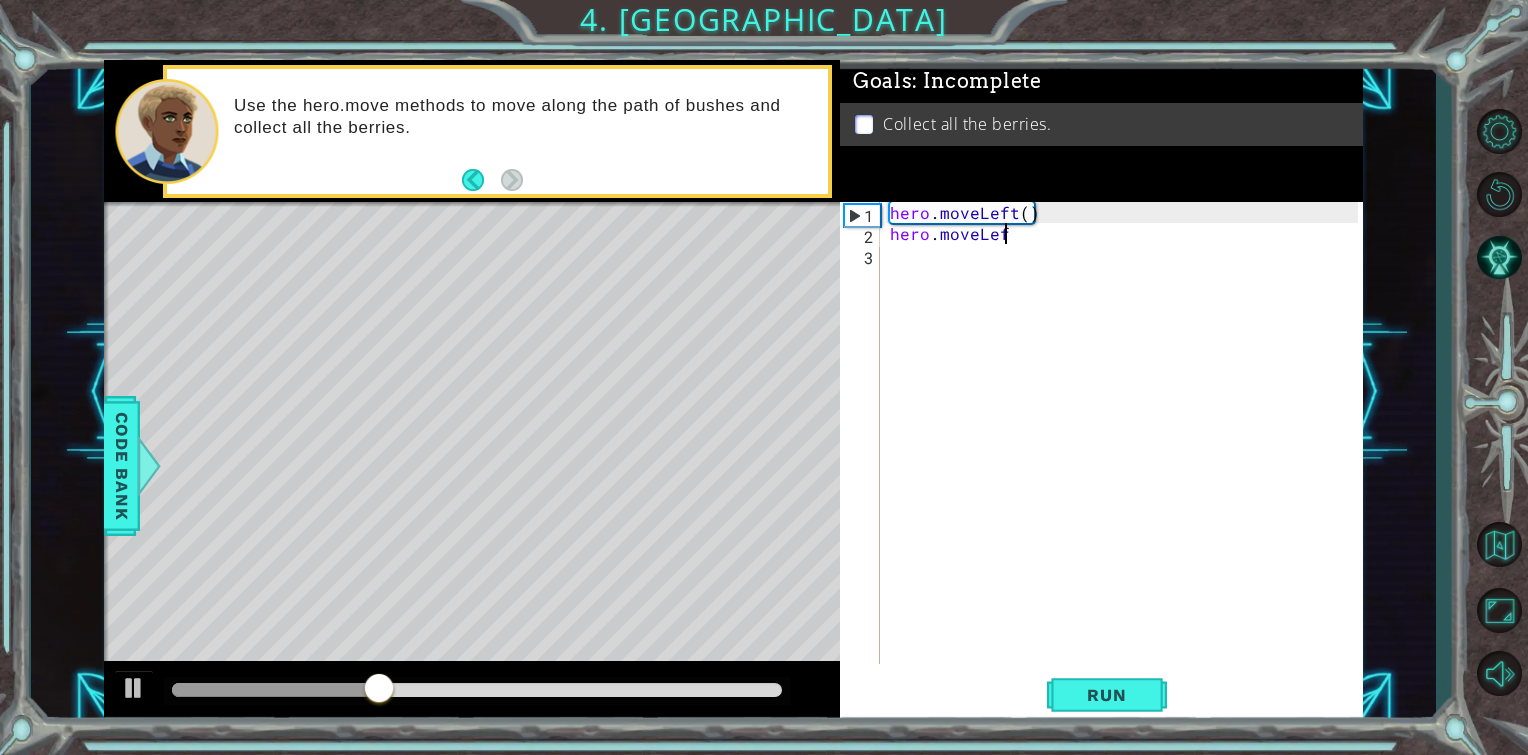scroll, scrollTop: 0, scrollLeft: 6, axis: horizontal 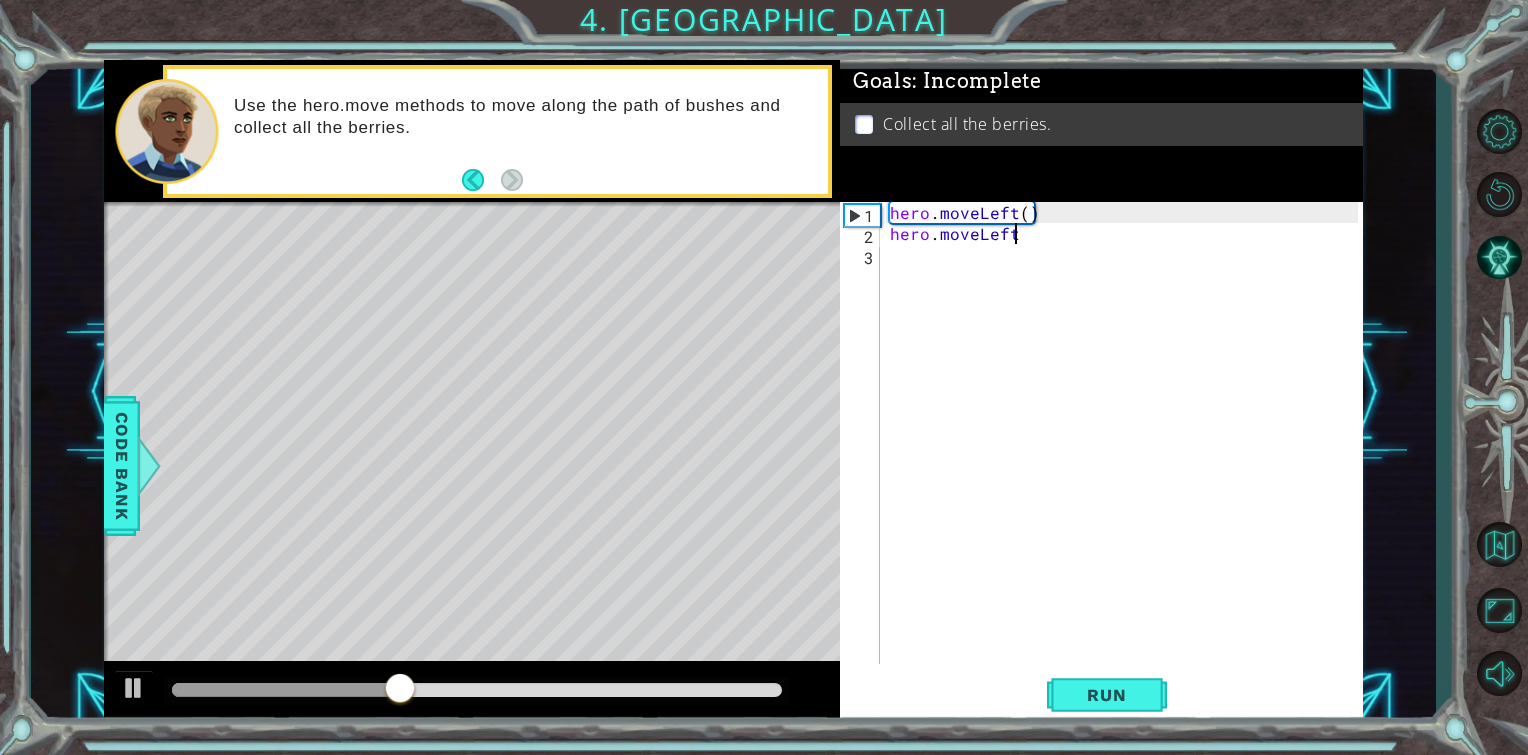 type on "hero.moveLeft()" 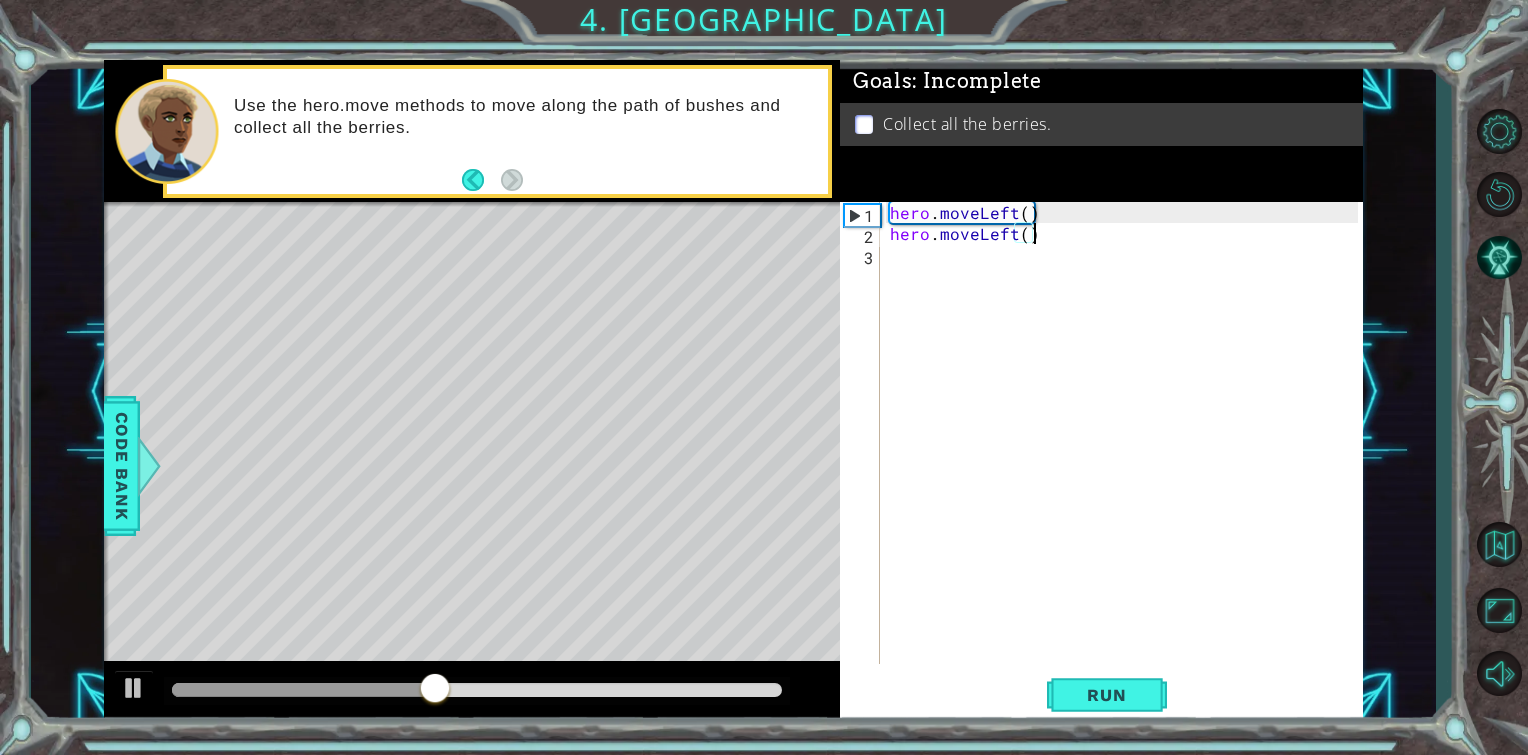 click on "hero . moveLeft ( ) hero . moveLeft ( )" at bounding box center [1127, 454] 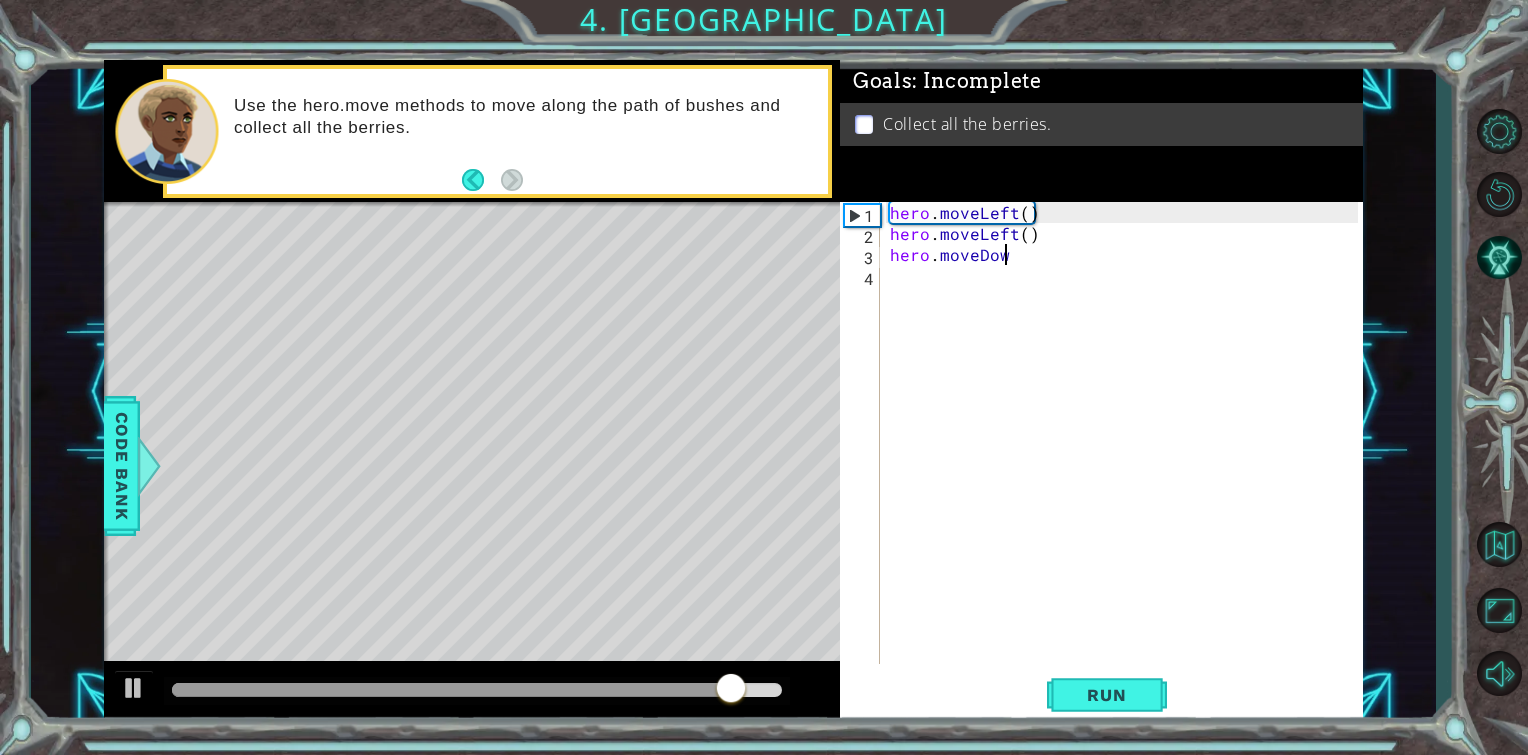 scroll, scrollTop: 0, scrollLeft: 6, axis: horizontal 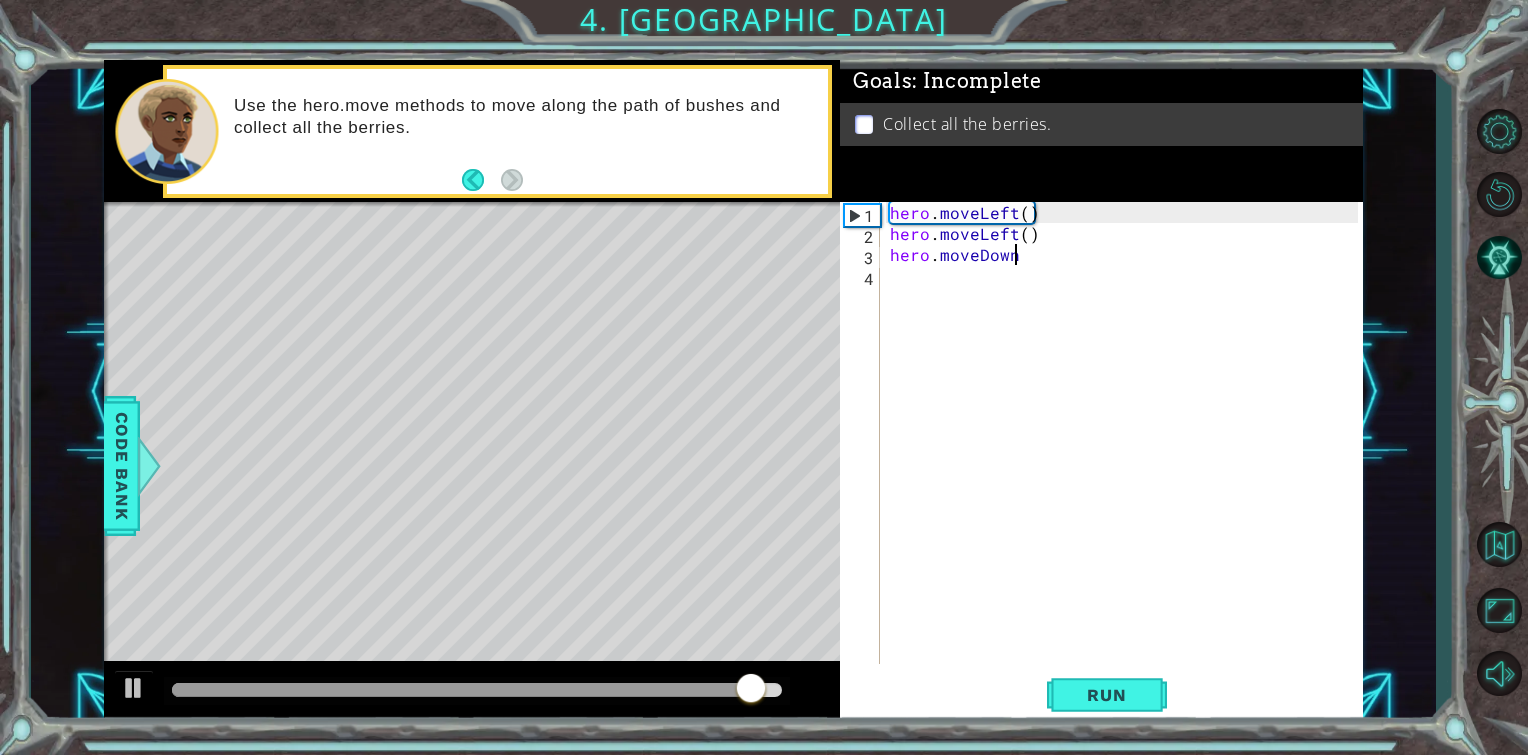 type on "hero.moveDown()" 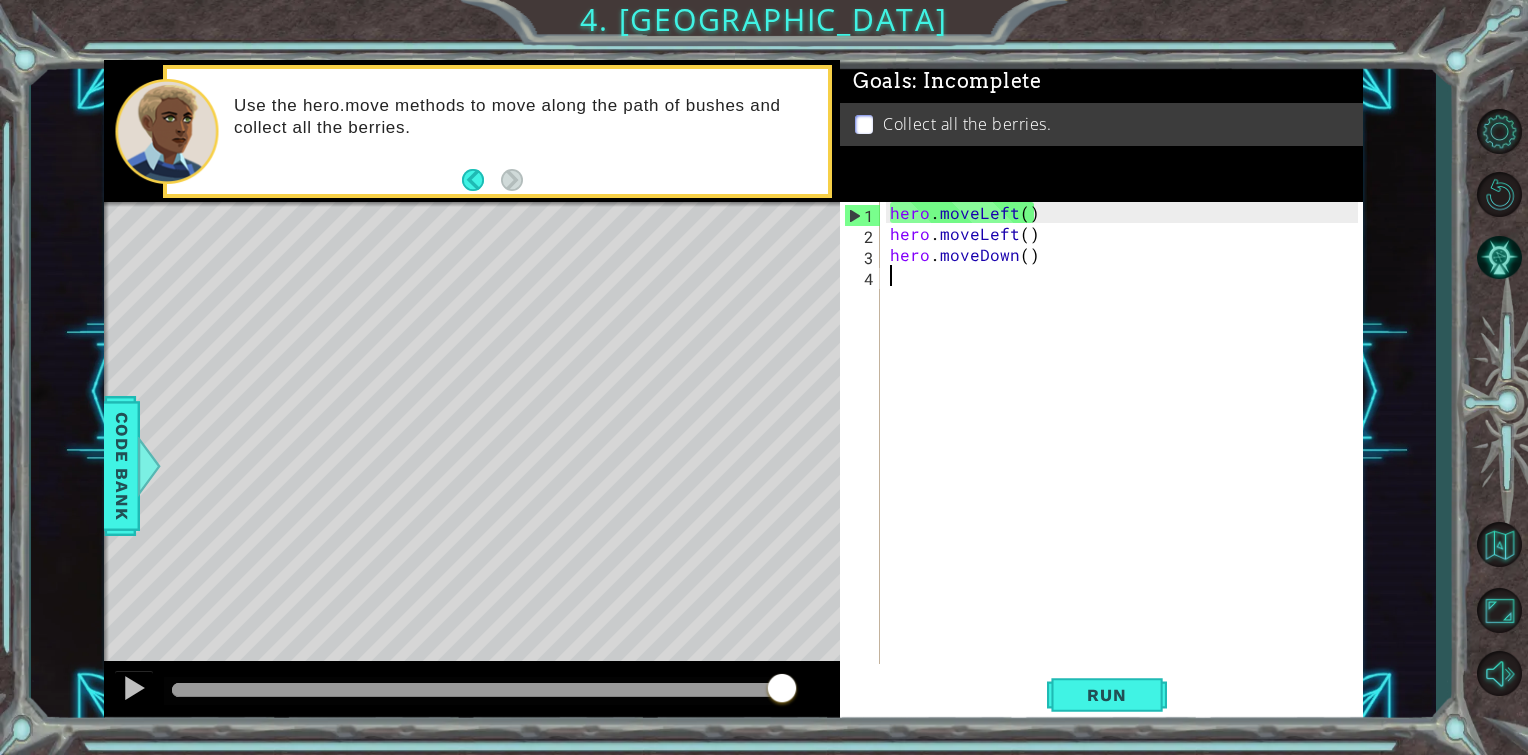 click on "hero . moveLeft ( ) hero . moveLeft ( ) hero . moveDown ( )" at bounding box center [1127, 454] 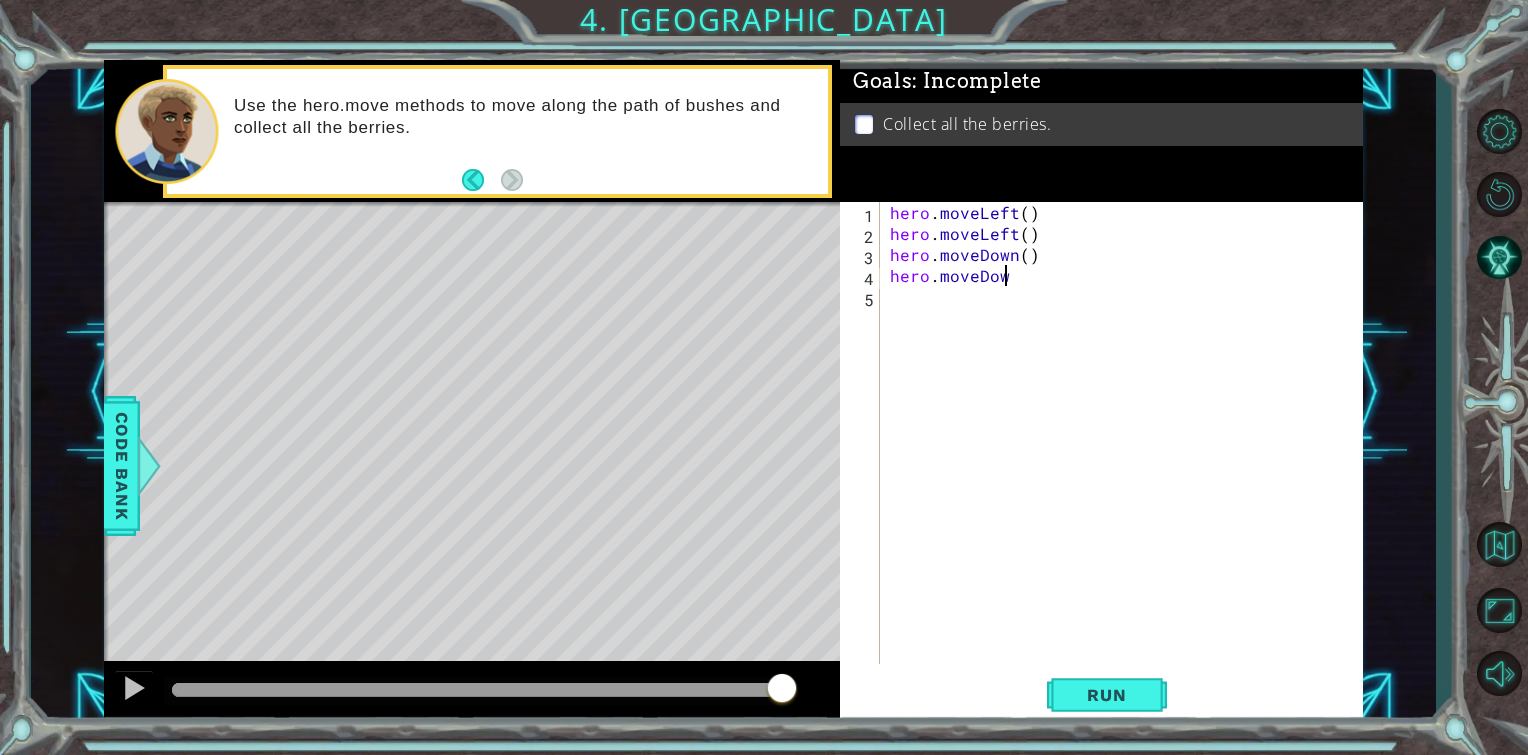 scroll, scrollTop: 0, scrollLeft: 6, axis: horizontal 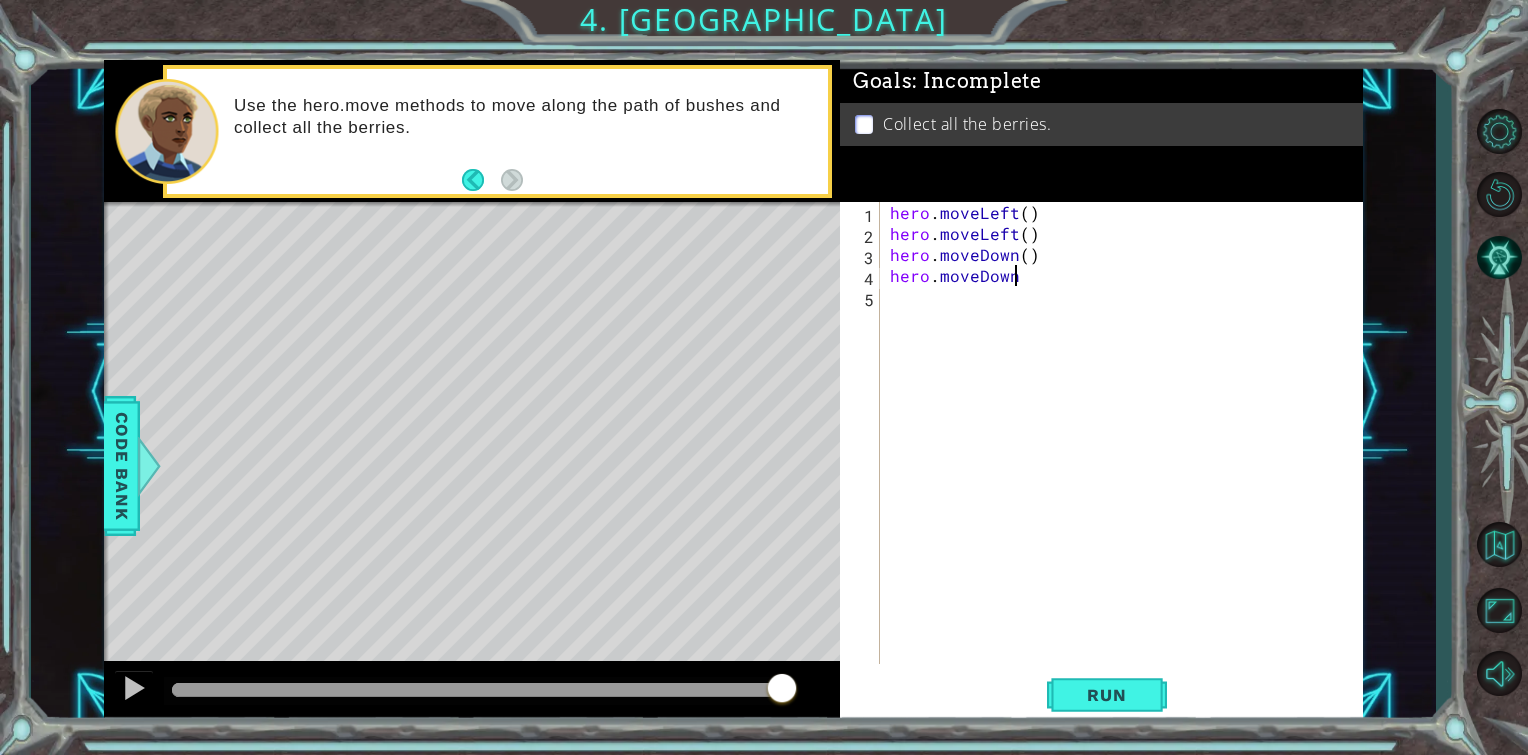 type on "hero.moveDown()" 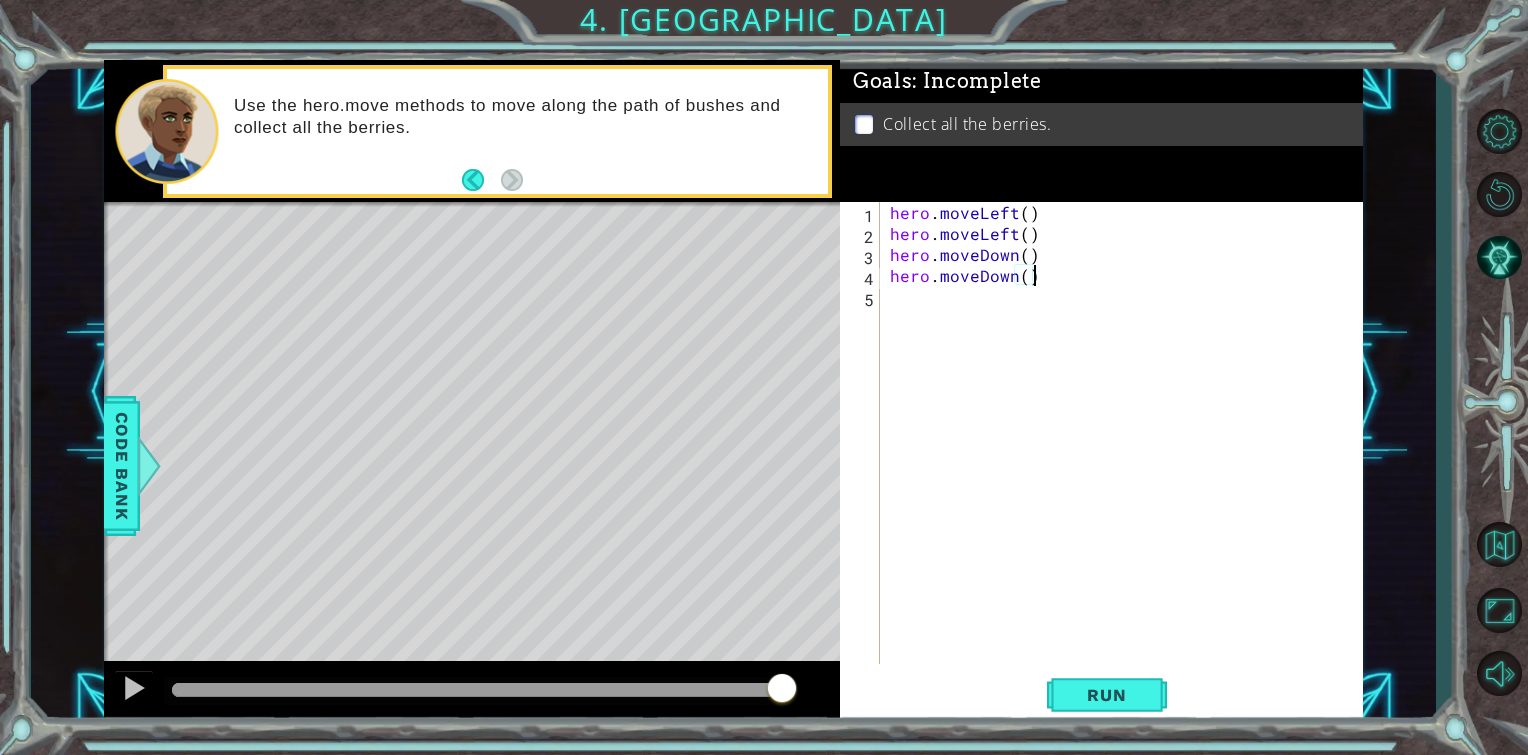 click on "hero . moveLeft ( ) hero . moveLeft ( ) hero . moveDown ( ) hero . moveDown ( )" at bounding box center (1127, 454) 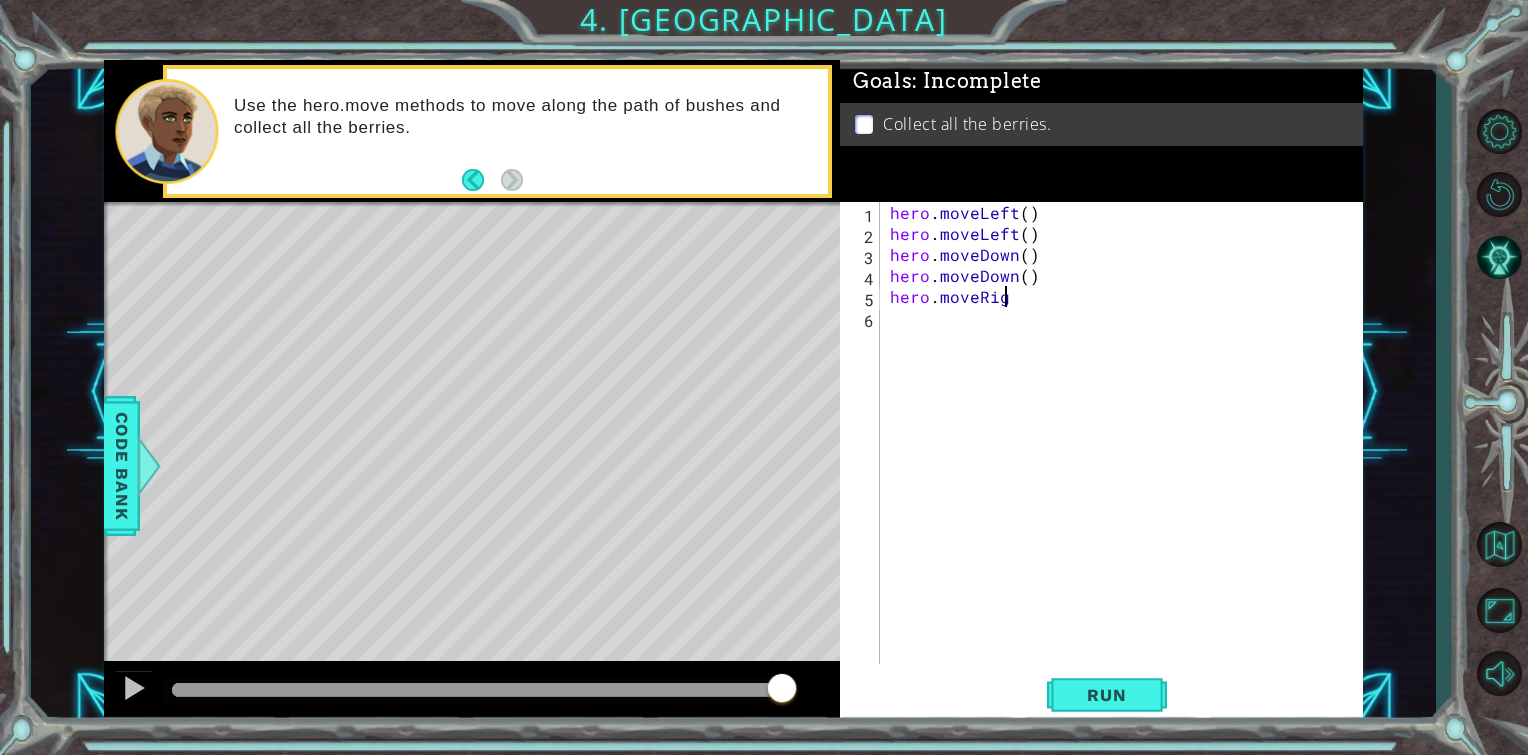 scroll, scrollTop: 0, scrollLeft: 7, axis: horizontal 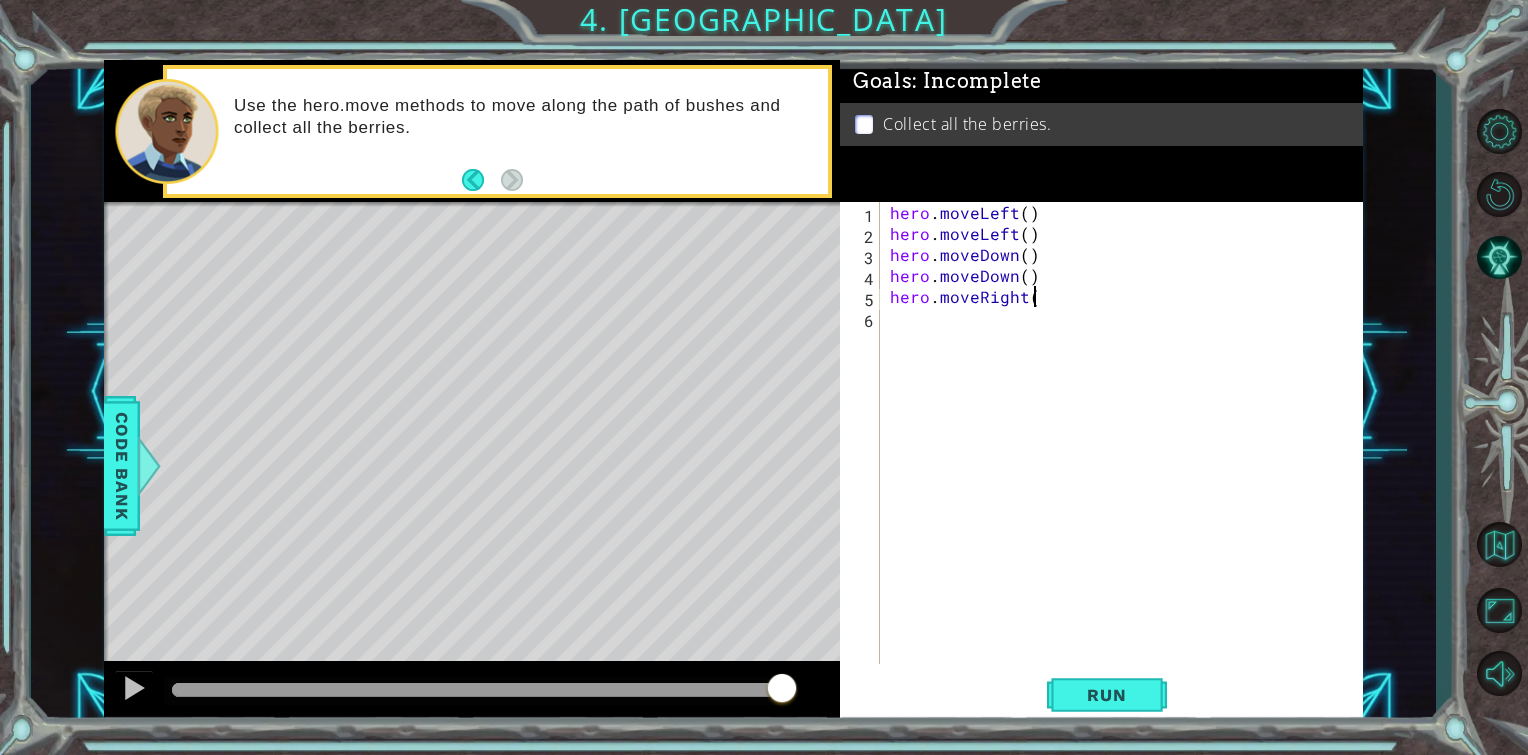 type on "hero.moveRight()" 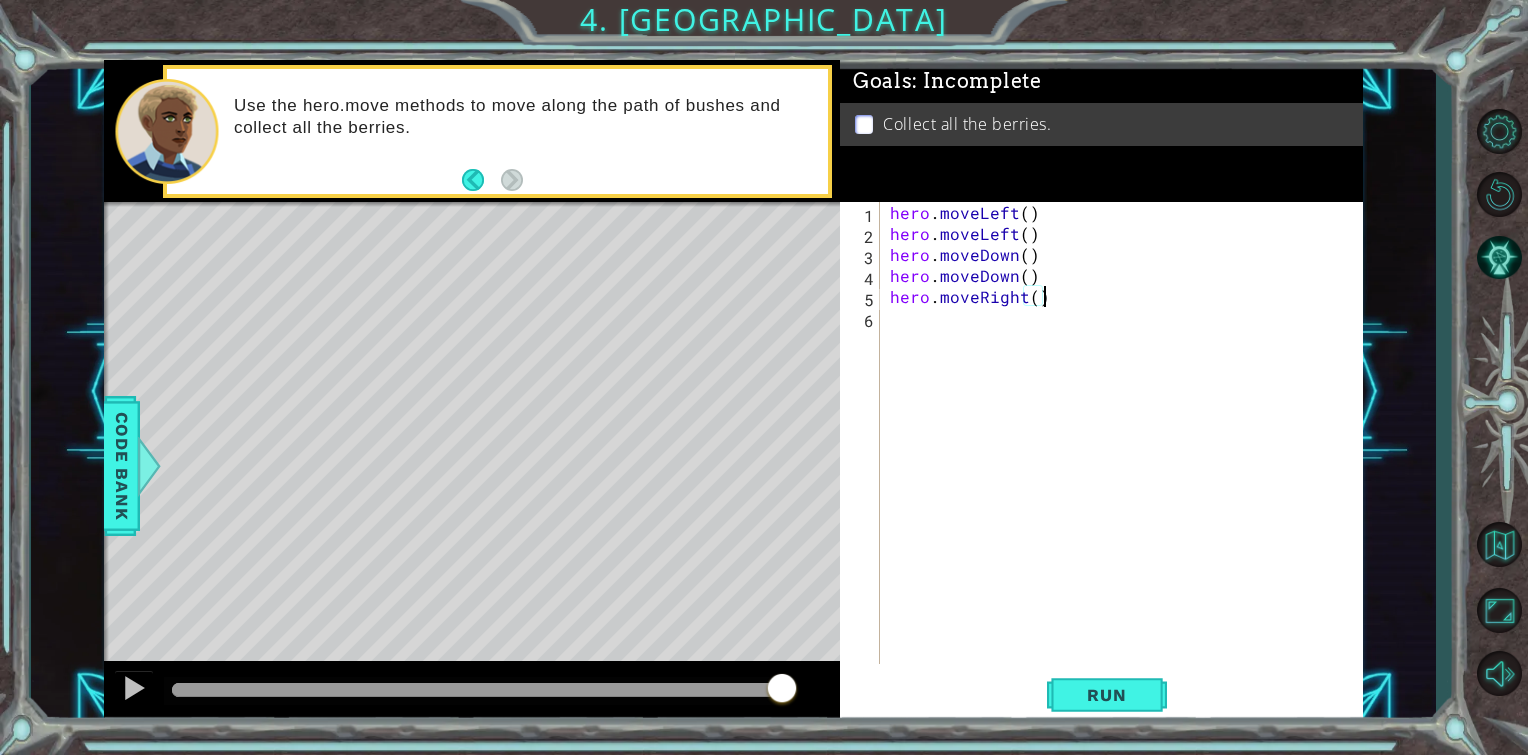 click on "hero . moveLeft ( ) hero . moveLeft ( ) hero . moveDown ( ) hero . moveDown ( ) hero . moveRight ( )" at bounding box center (1127, 454) 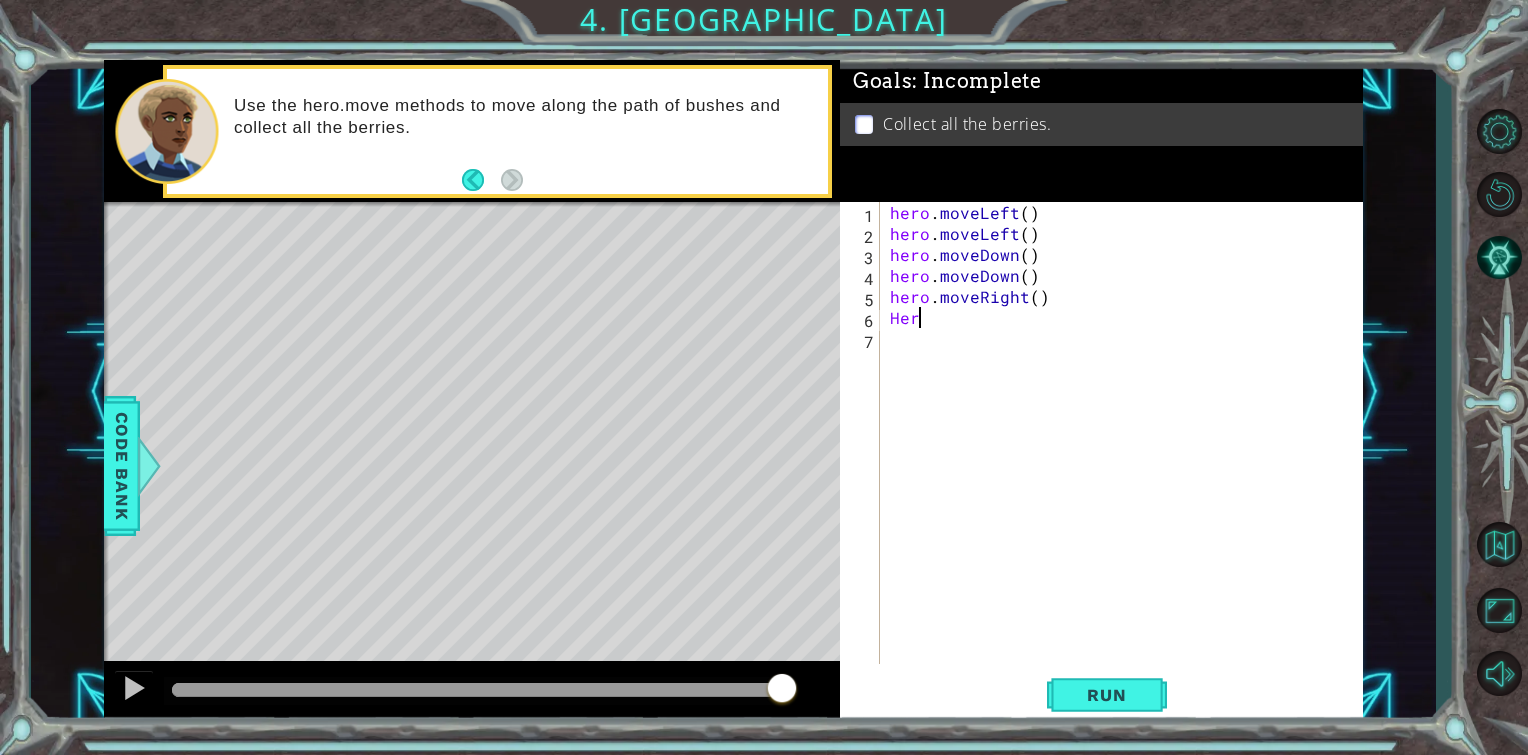 scroll, scrollTop: 0, scrollLeft: 0, axis: both 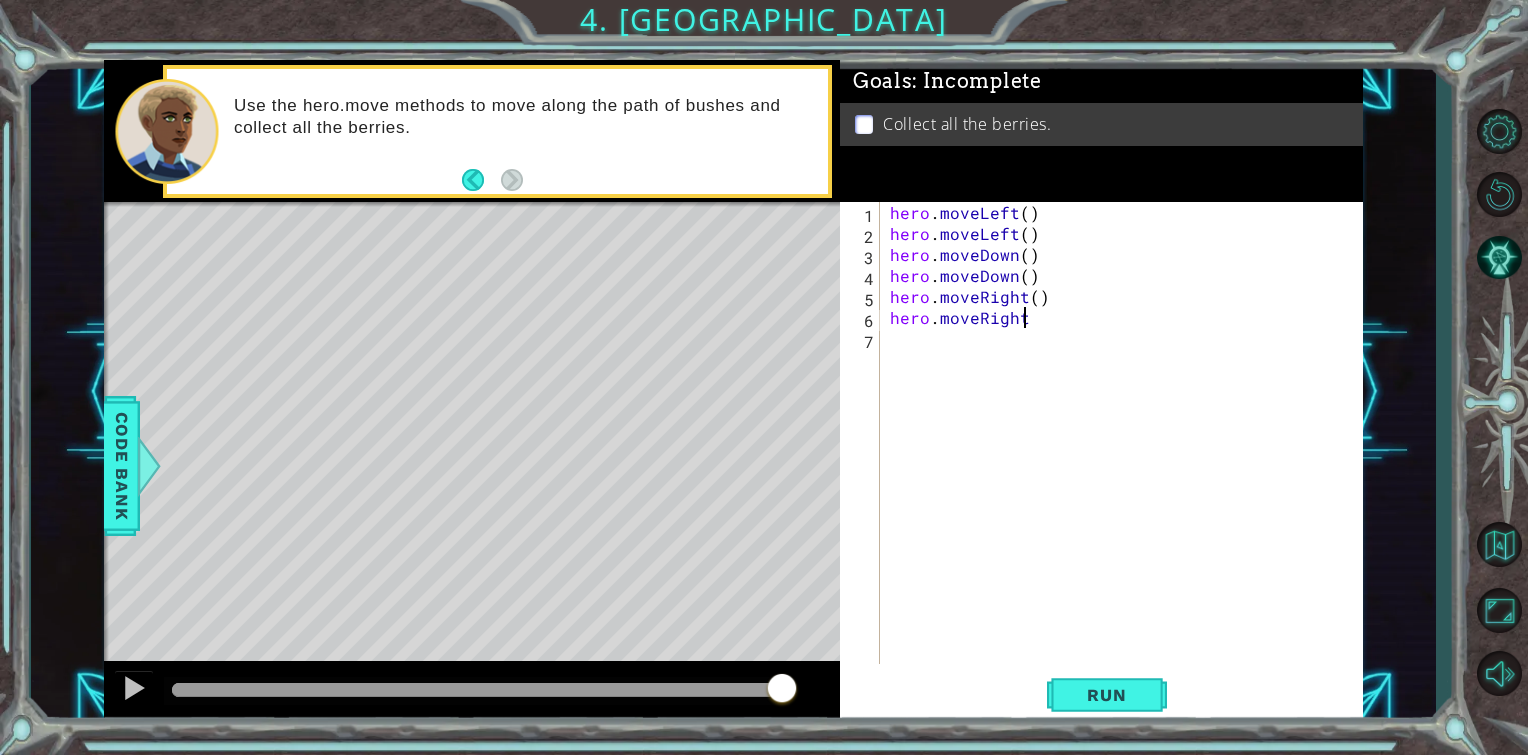 type on "hero.moveRight()" 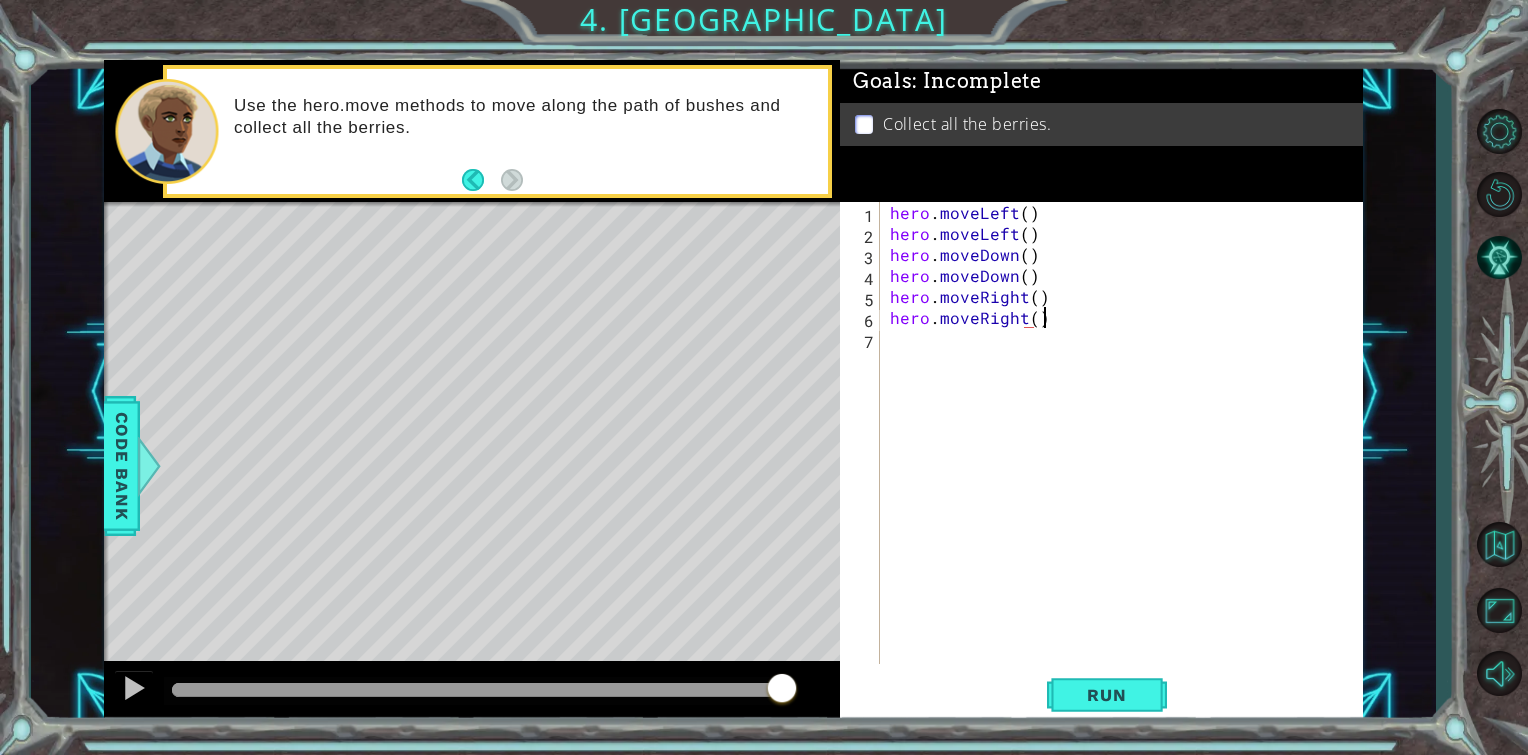 scroll, scrollTop: 0, scrollLeft: 8, axis: horizontal 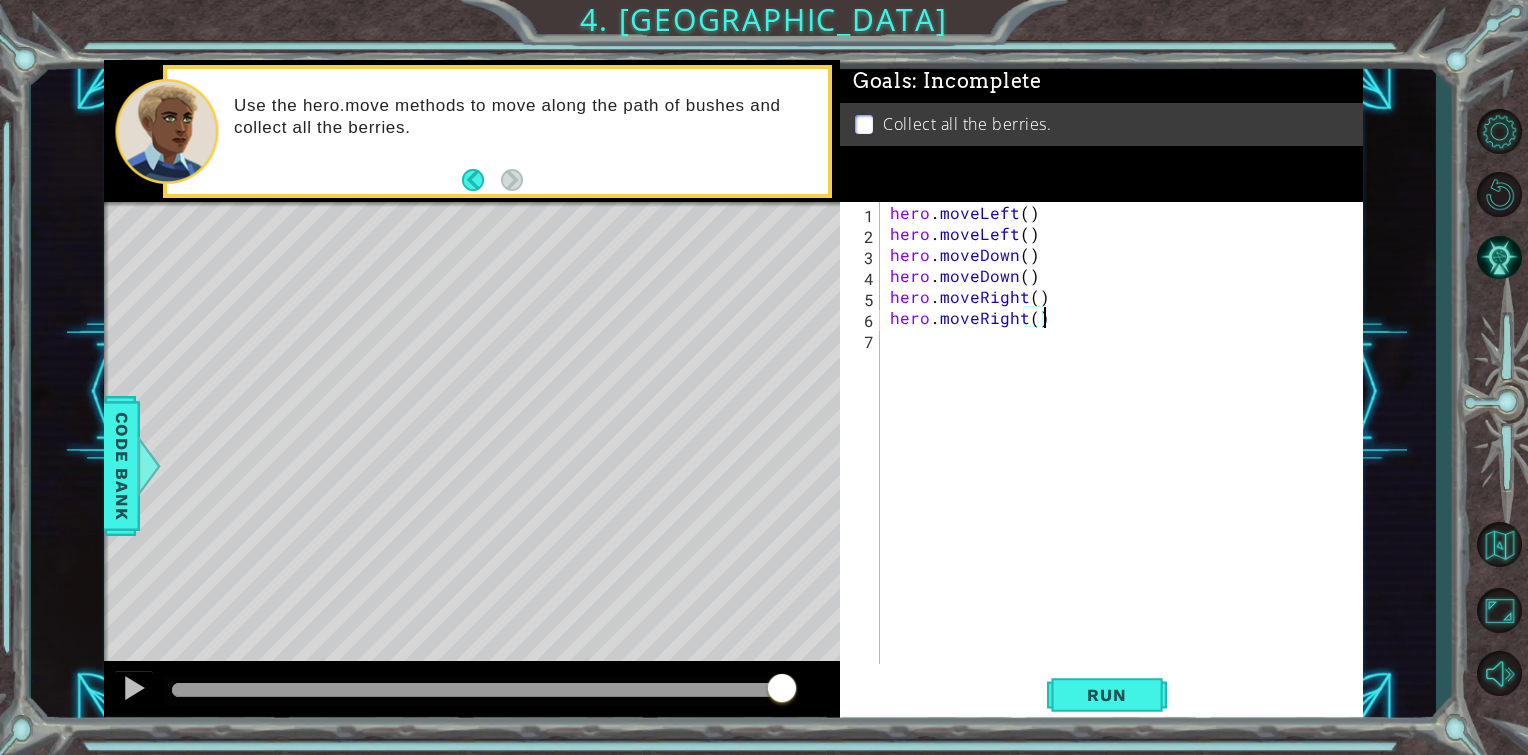 click on "hero . moveLeft ( ) hero . moveLeft ( ) hero . moveDown ( ) hero . moveDown ( ) hero . moveRight ( ) hero . moveRight ( )" at bounding box center [1127, 454] 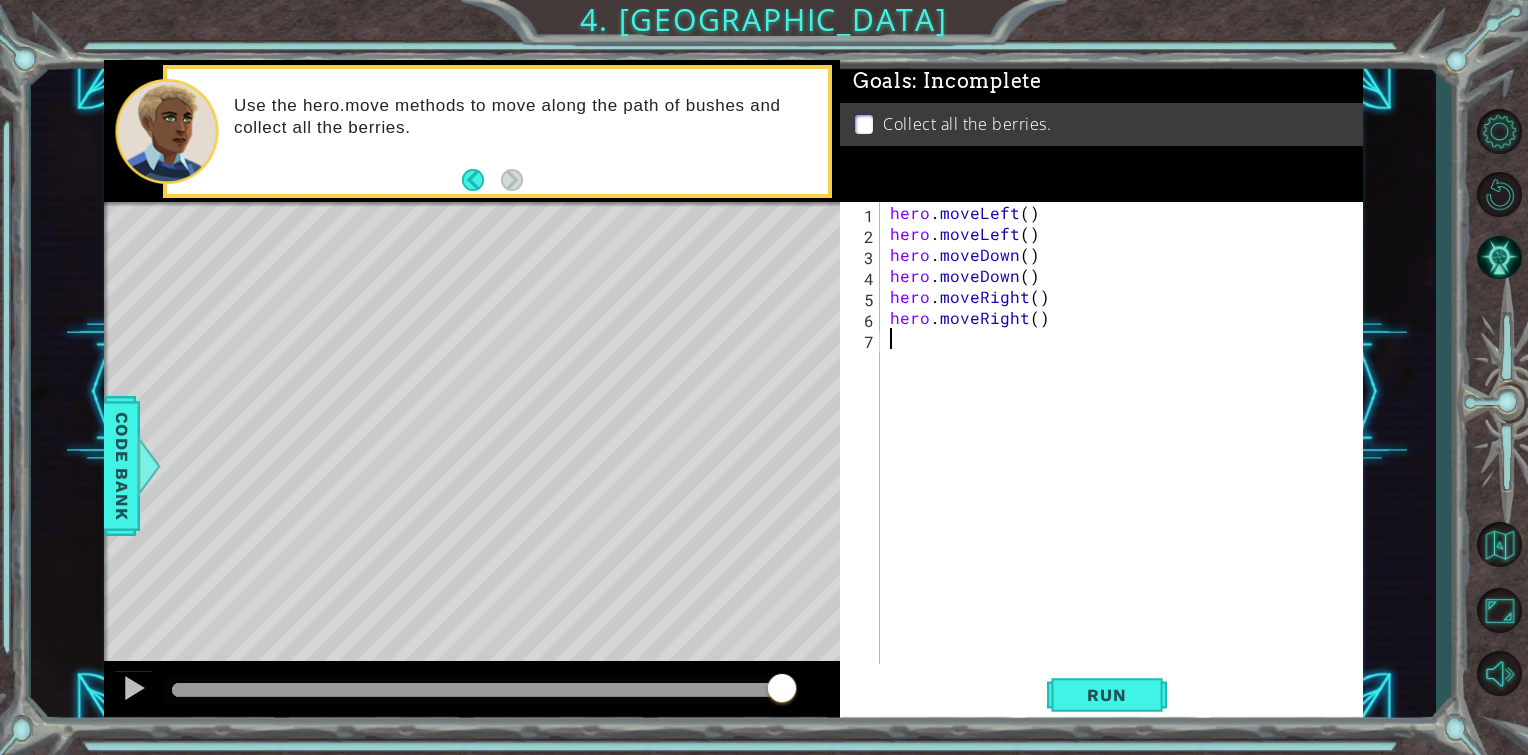 scroll, scrollTop: 0, scrollLeft: 0, axis: both 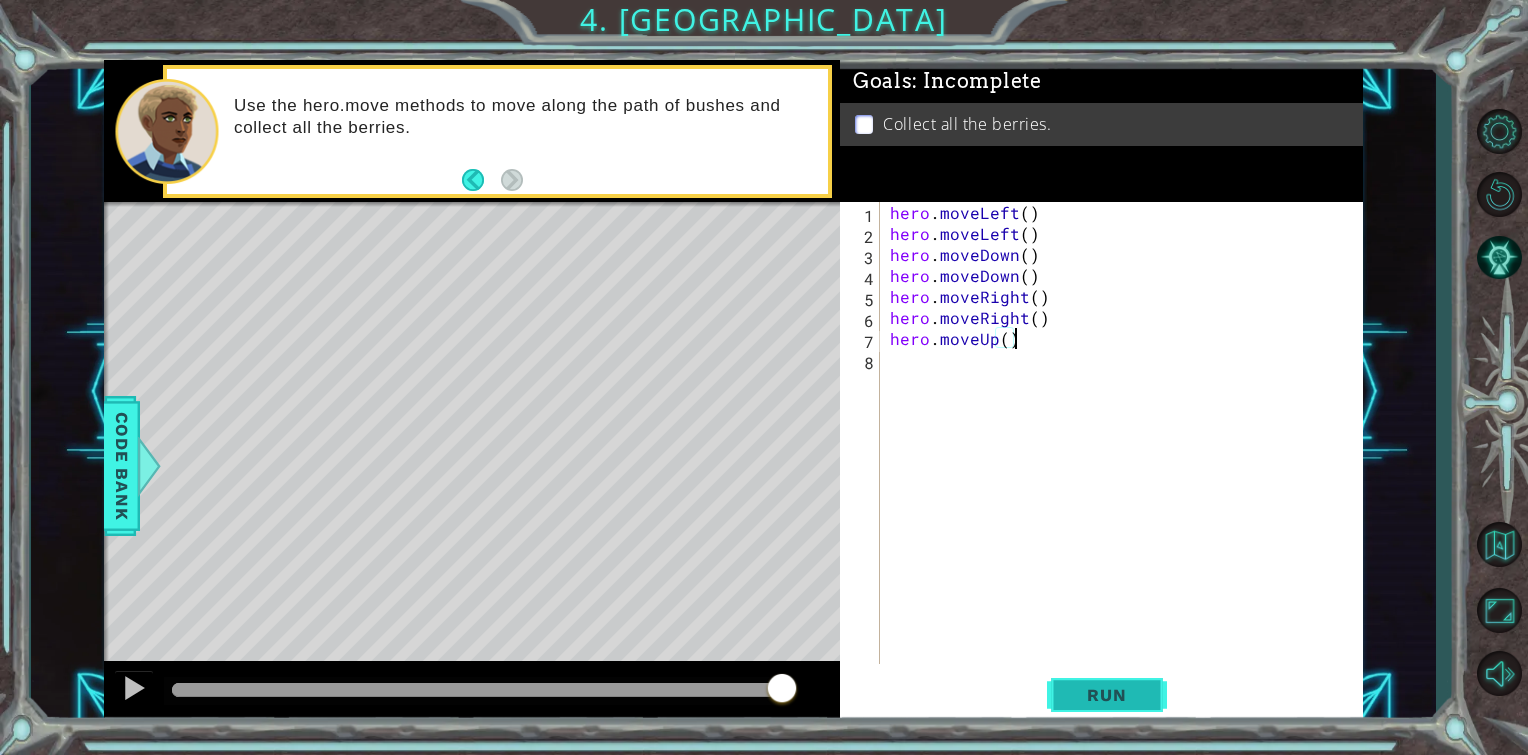 type on "hero.moveUp()" 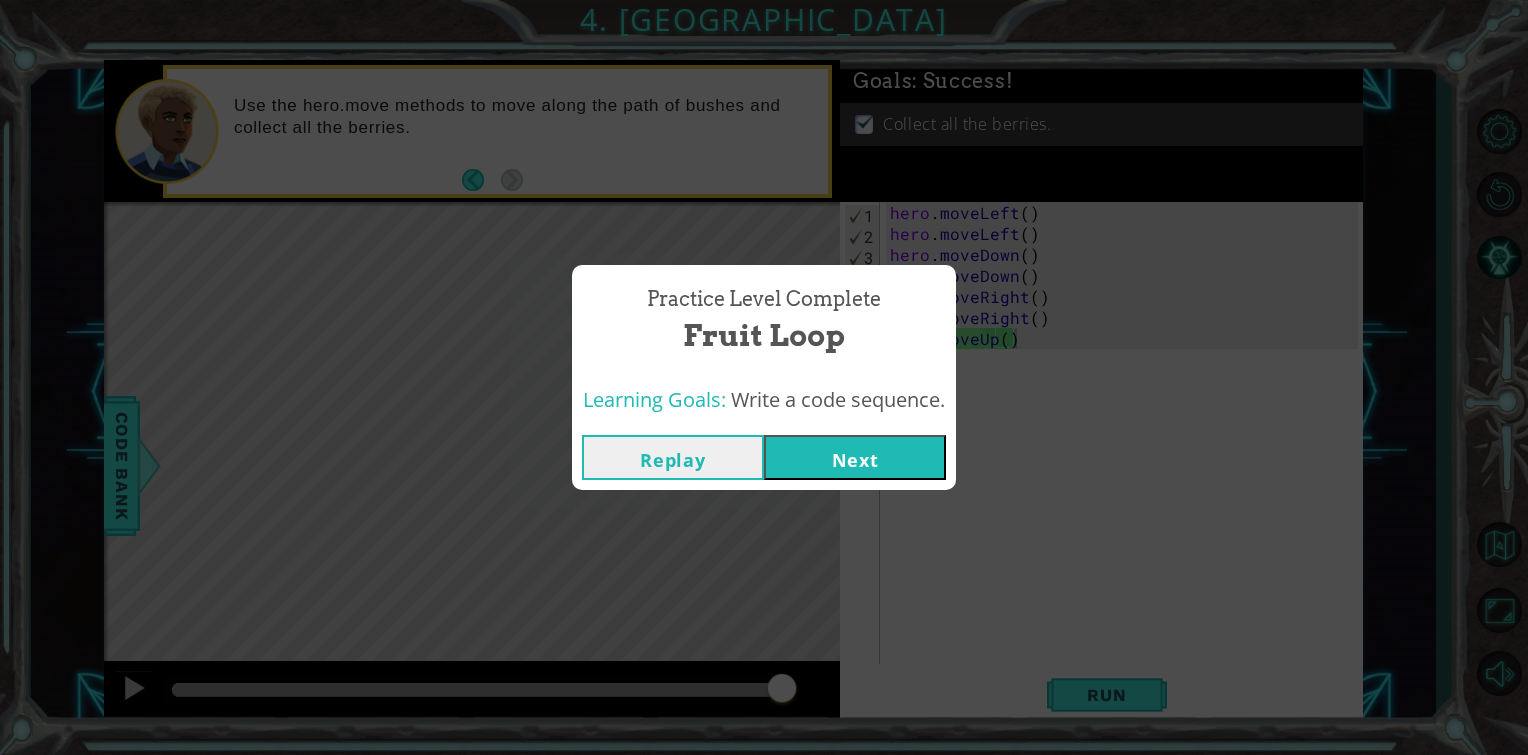 click on "Next" at bounding box center (855, 457) 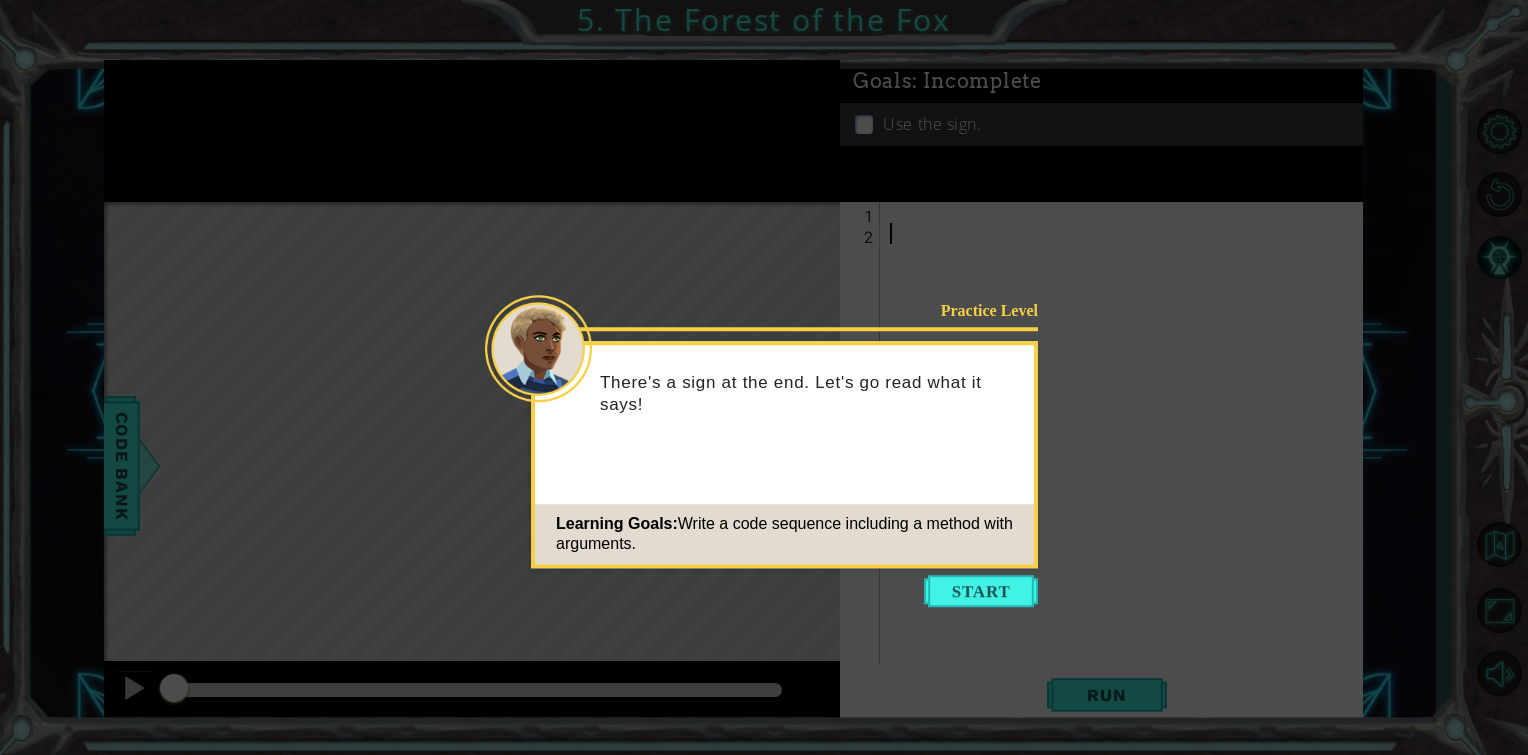 click at bounding box center (981, 591) 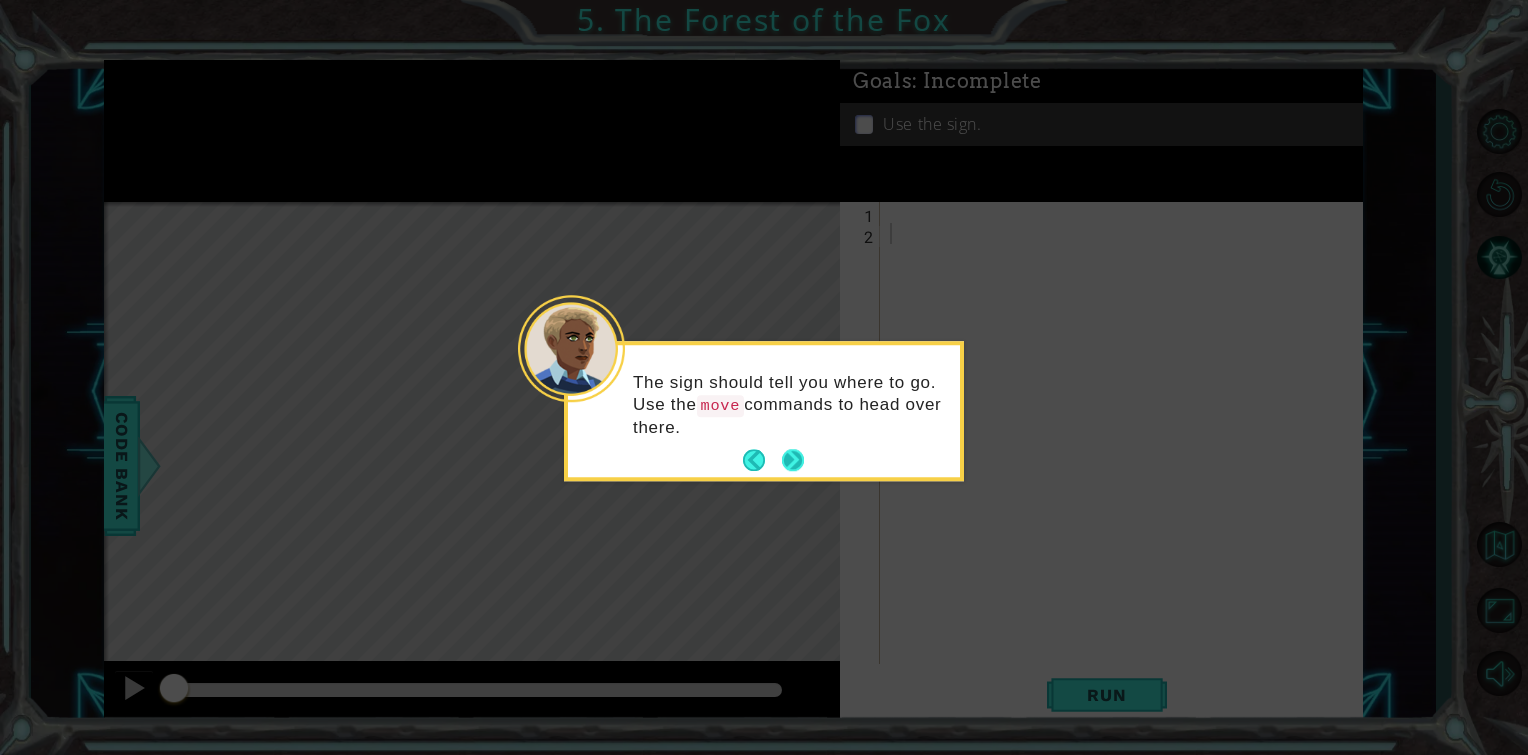 click at bounding box center (793, 461) 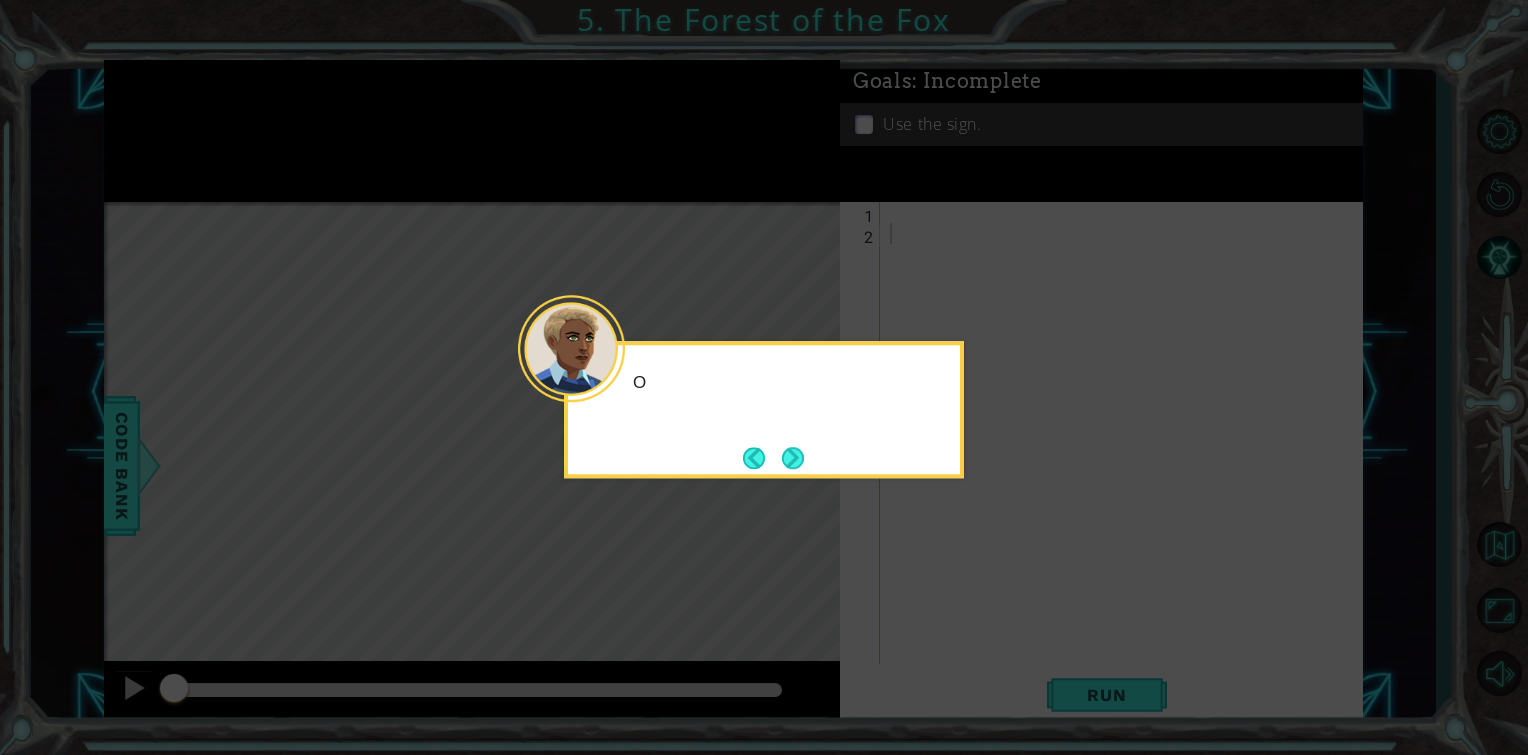 click at bounding box center [793, 458] 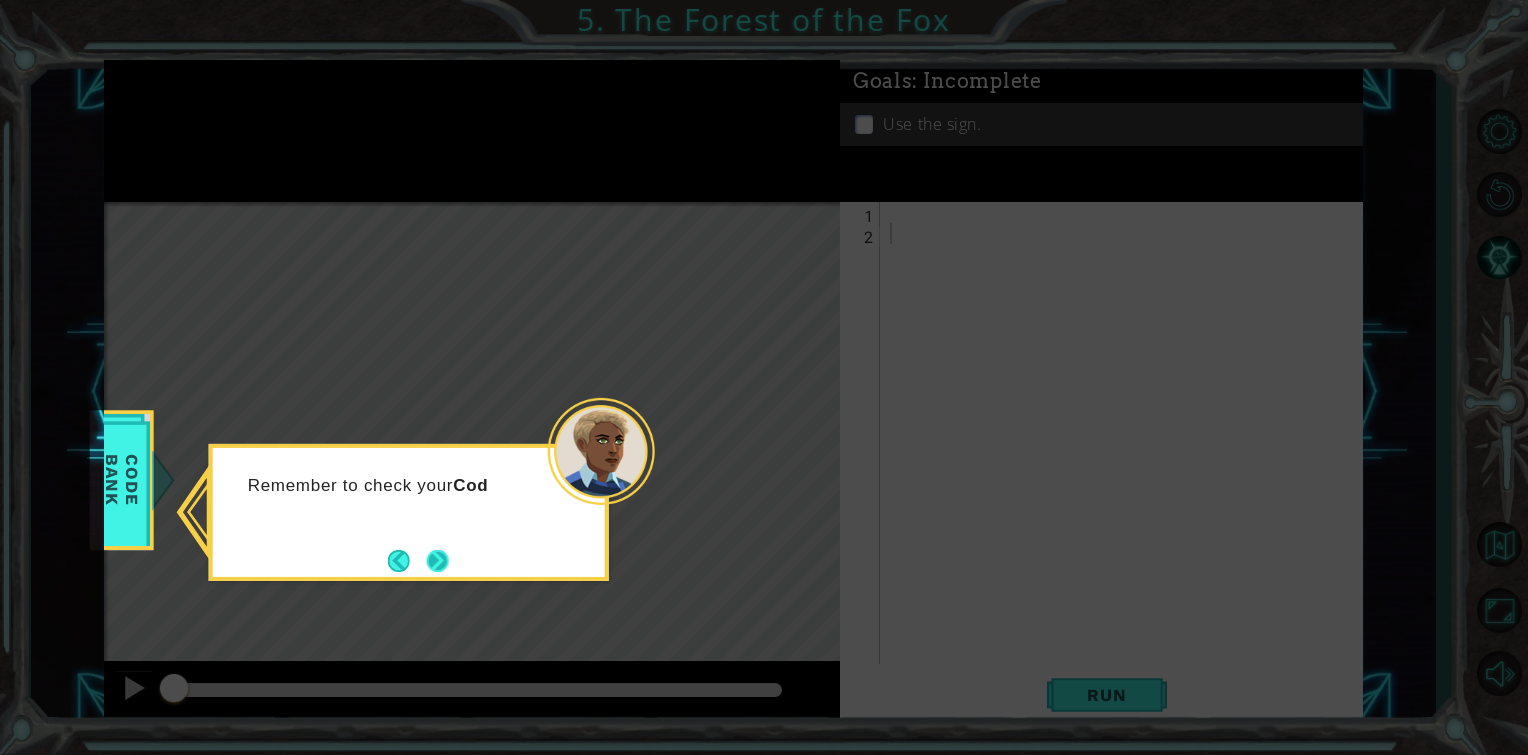 click at bounding box center (438, 561) 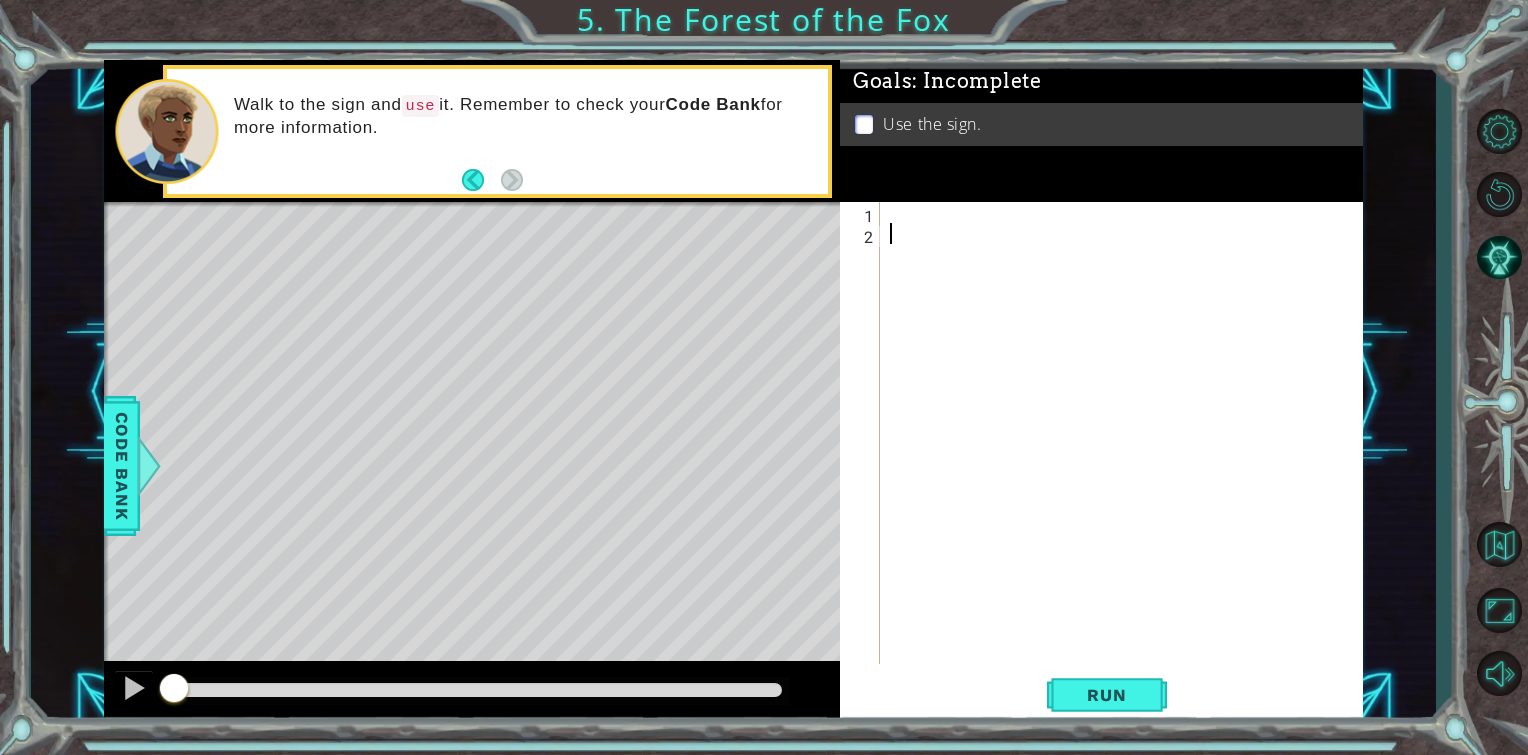click at bounding box center [1127, 454] 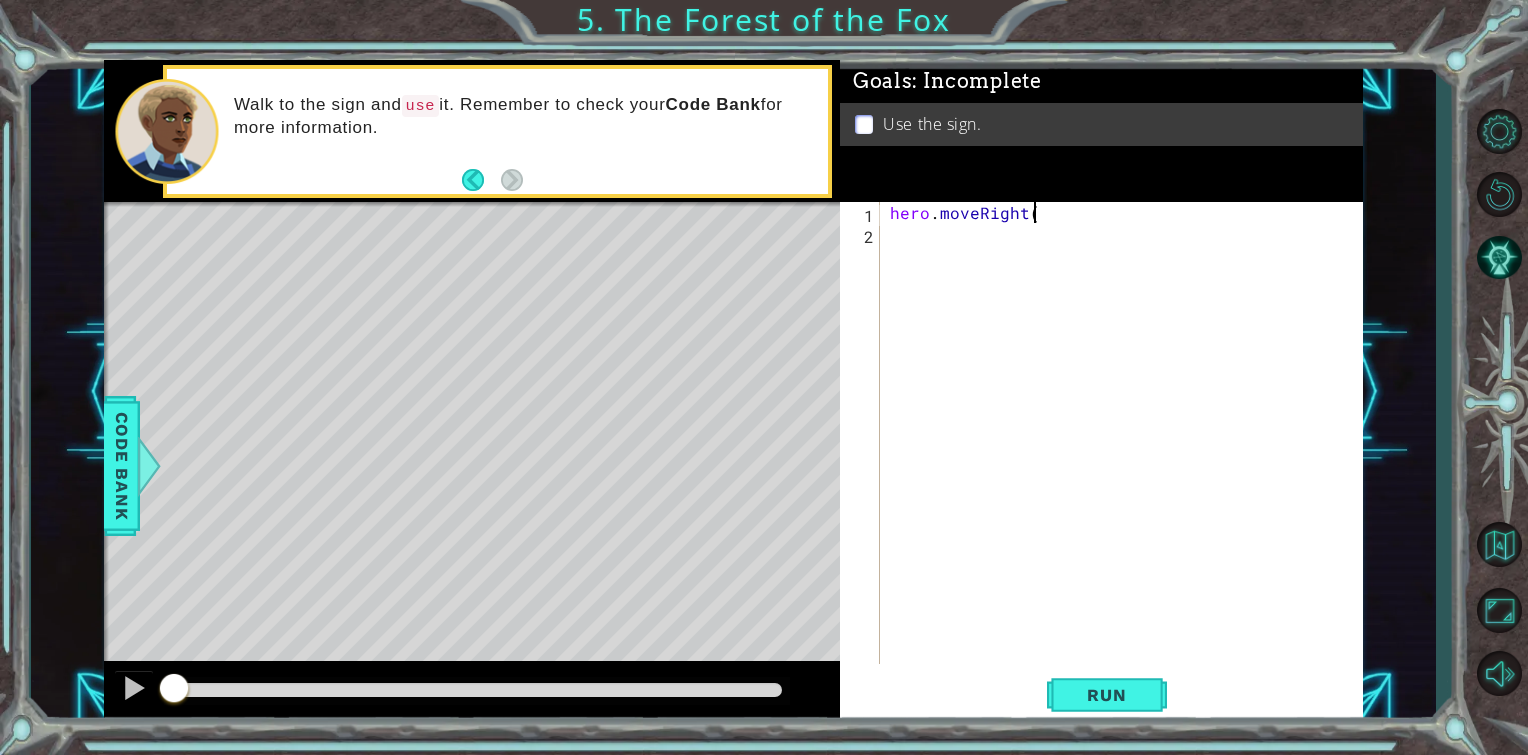 scroll, scrollTop: 0, scrollLeft: 8, axis: horizontal 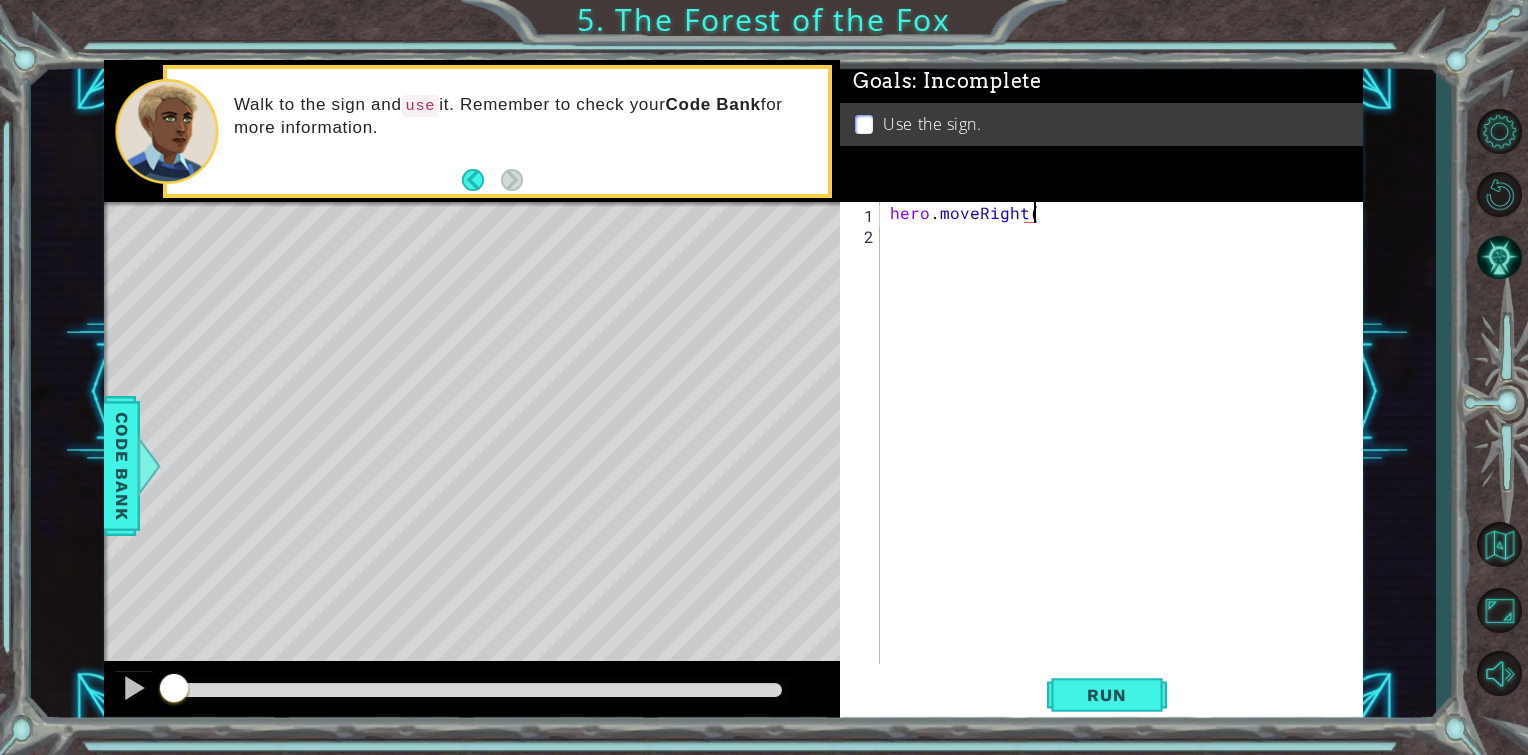 type on "hero.moveRight()" 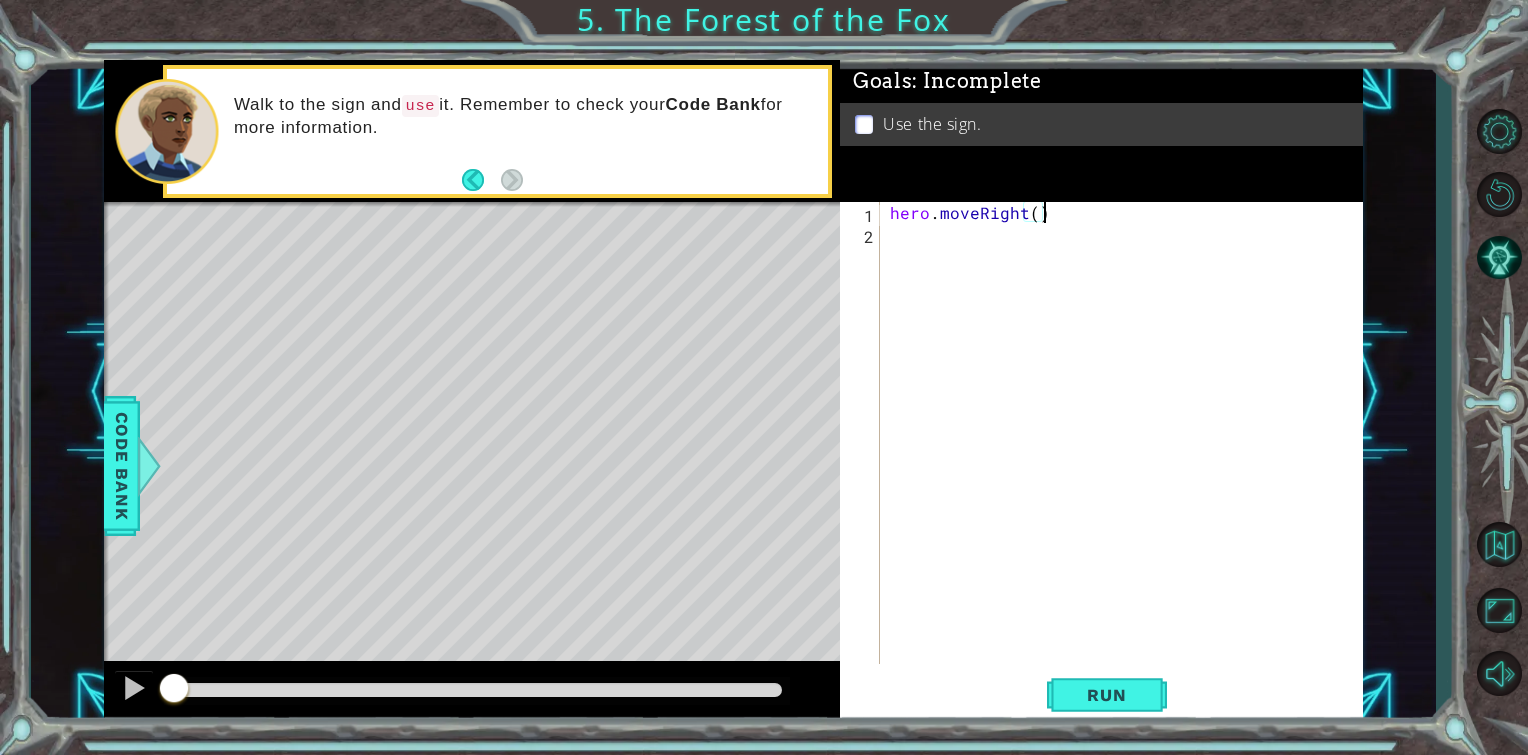 click on "hero . moveRight ( )" at bounding box center [1127, 454] 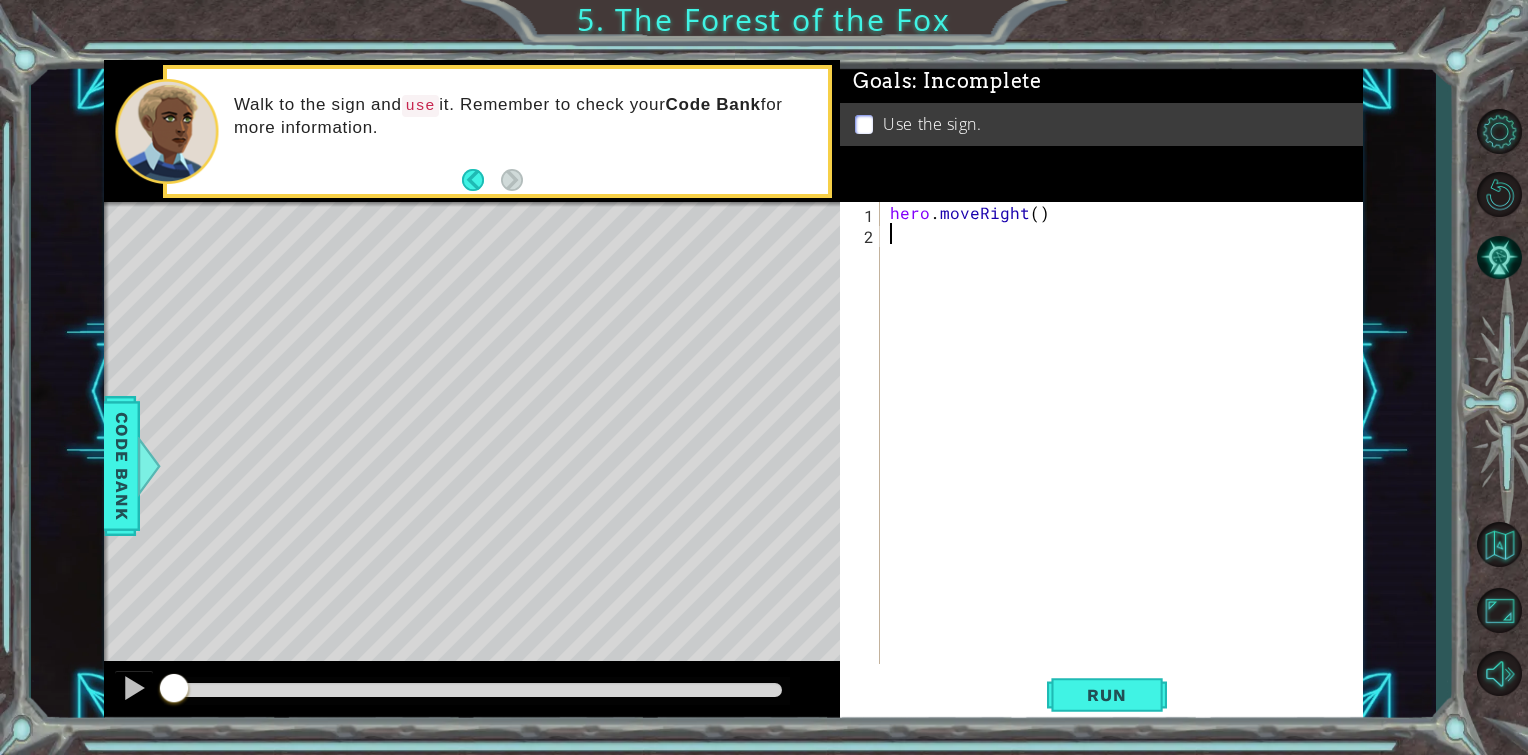 scroll, scrollTop: 0, scrollLeft: 0, axis: both 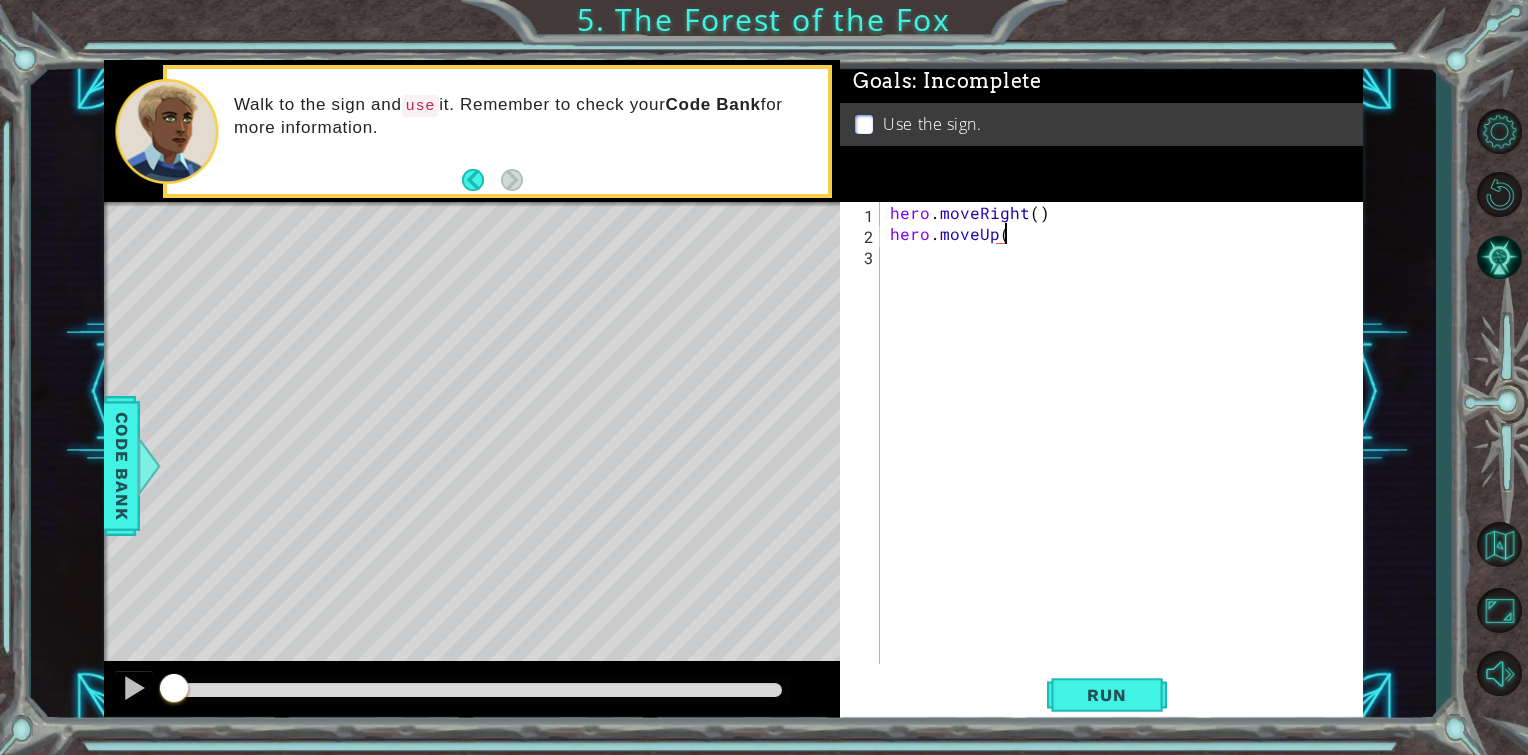 type on "hero.moveUp()" 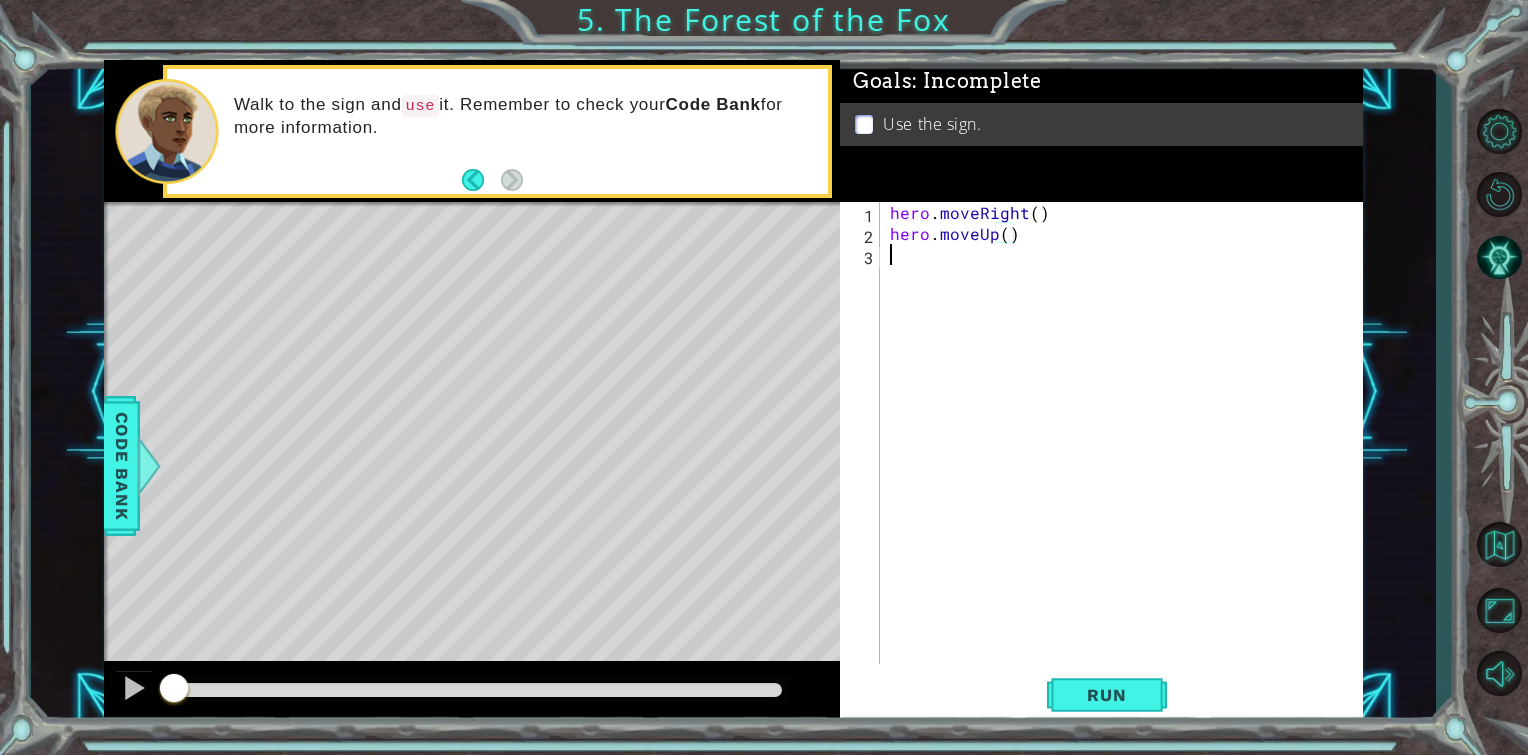 click on "hero . moveRight ( ) hero . moveUp ( )" at bounding box center [1127, 454] 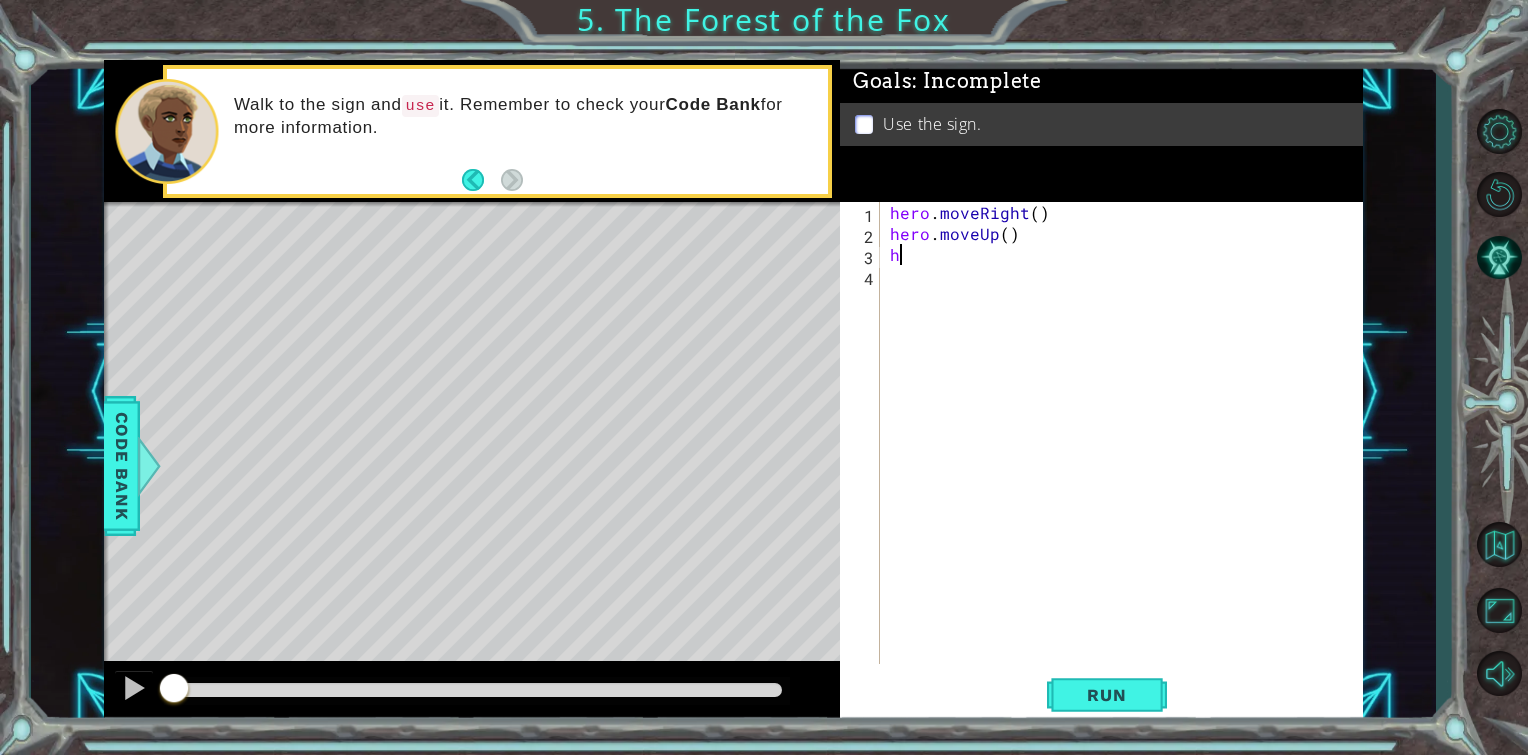 scroll, scrollTop: 0, scrollLeft: 0, axis: both 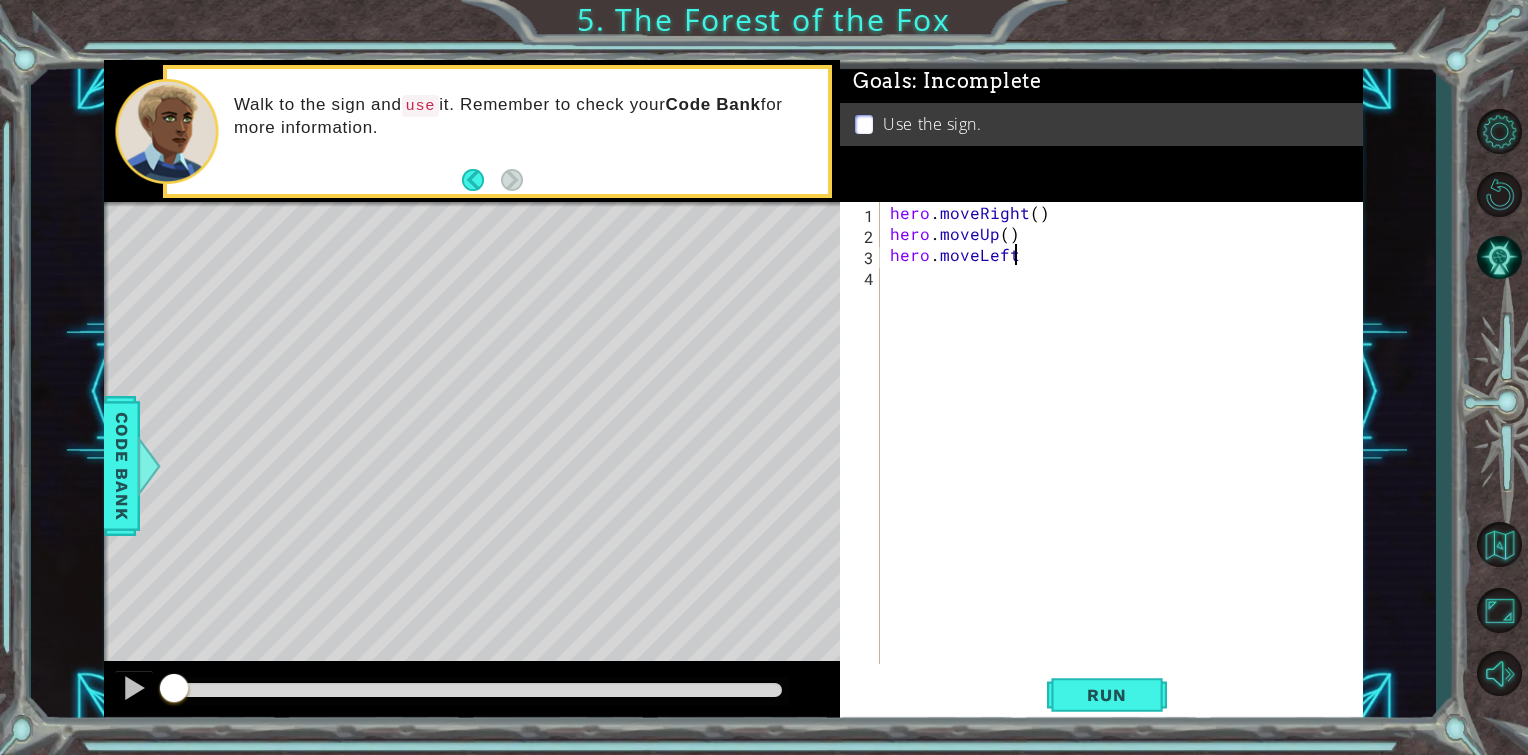 type on "hero.moveLeft()" 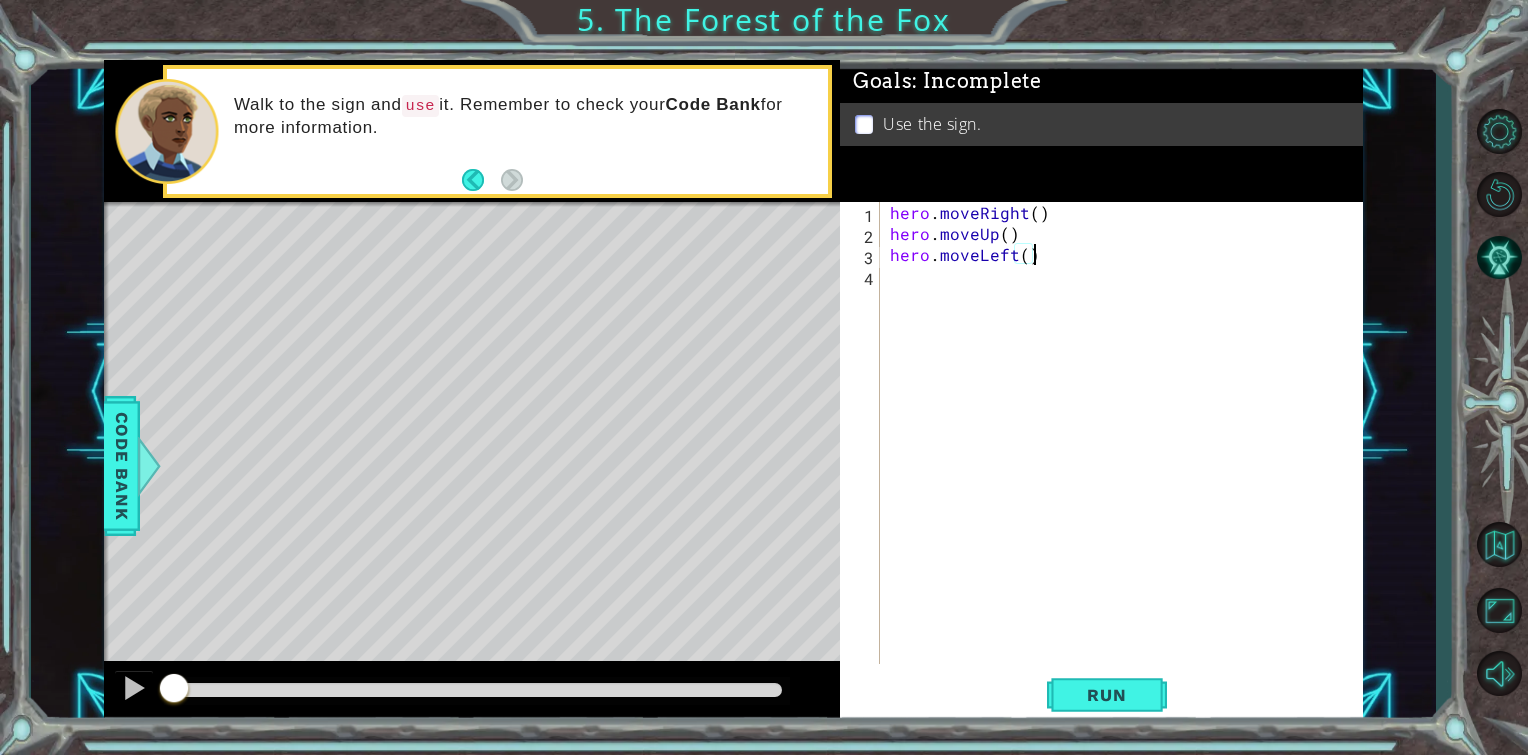 click on "hero . moveRight ( ) hero . moveUp ( ) hero . moveLeft ( )" at bounding box center (1127, 454) 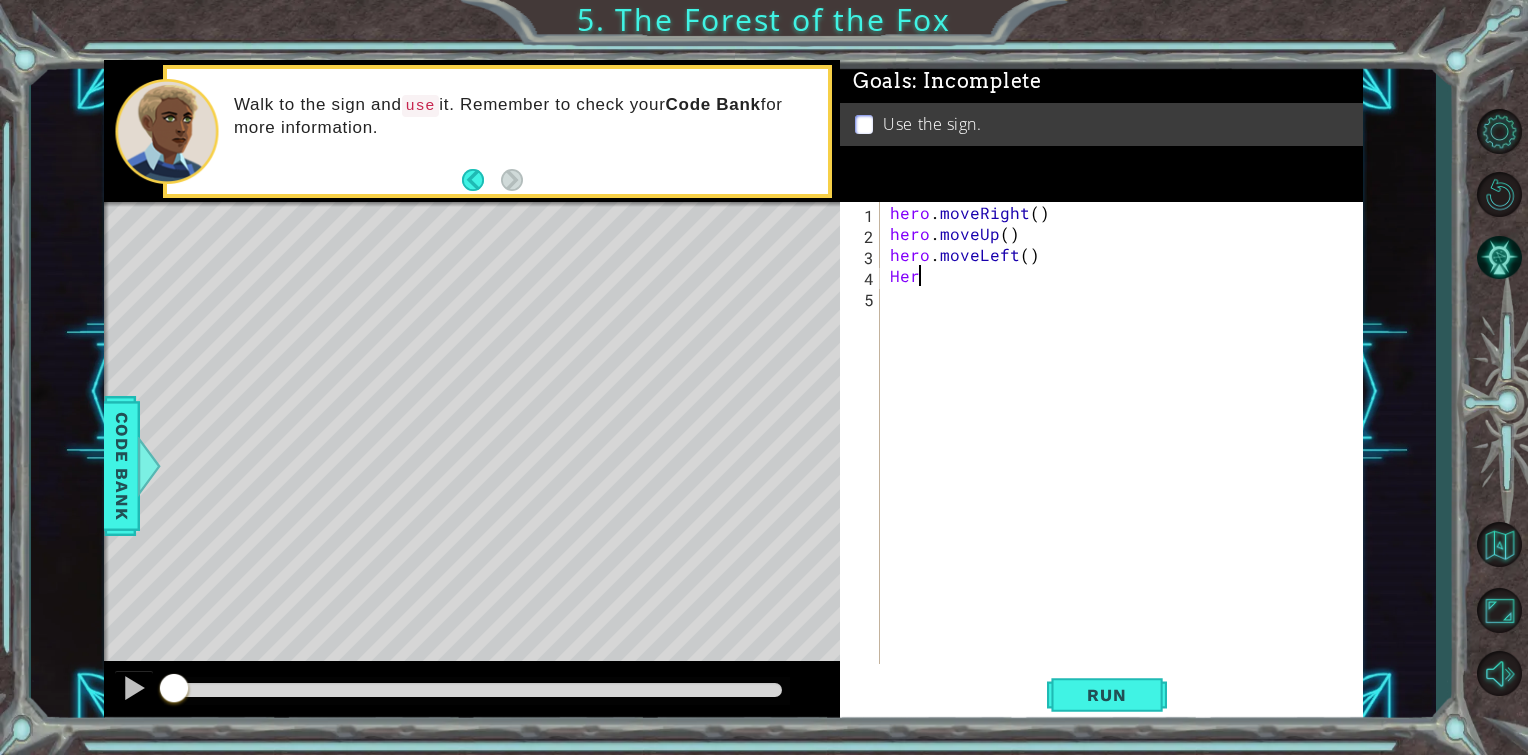 scroll, scrollTop: 0, scrollLeft: 0, axis: both 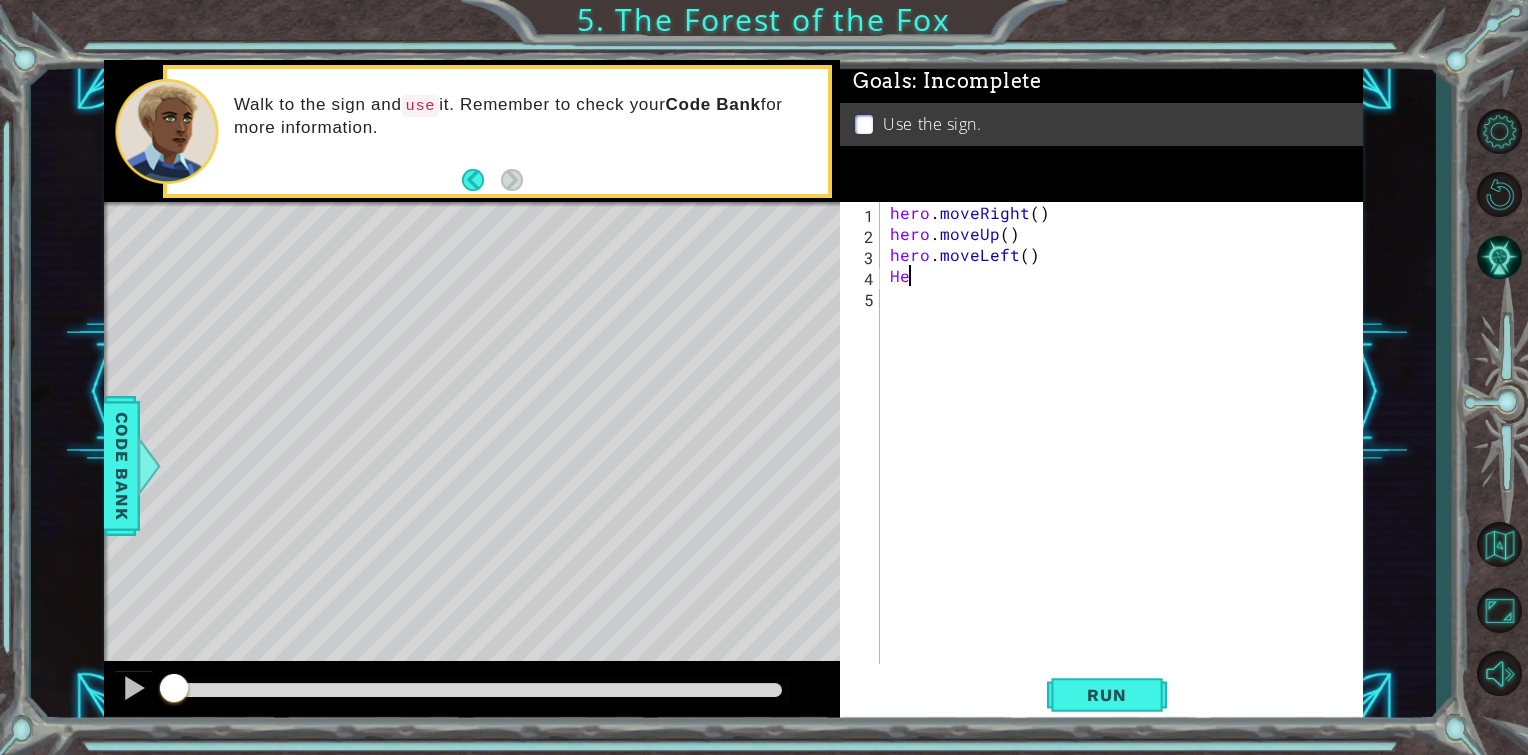 type on "H" 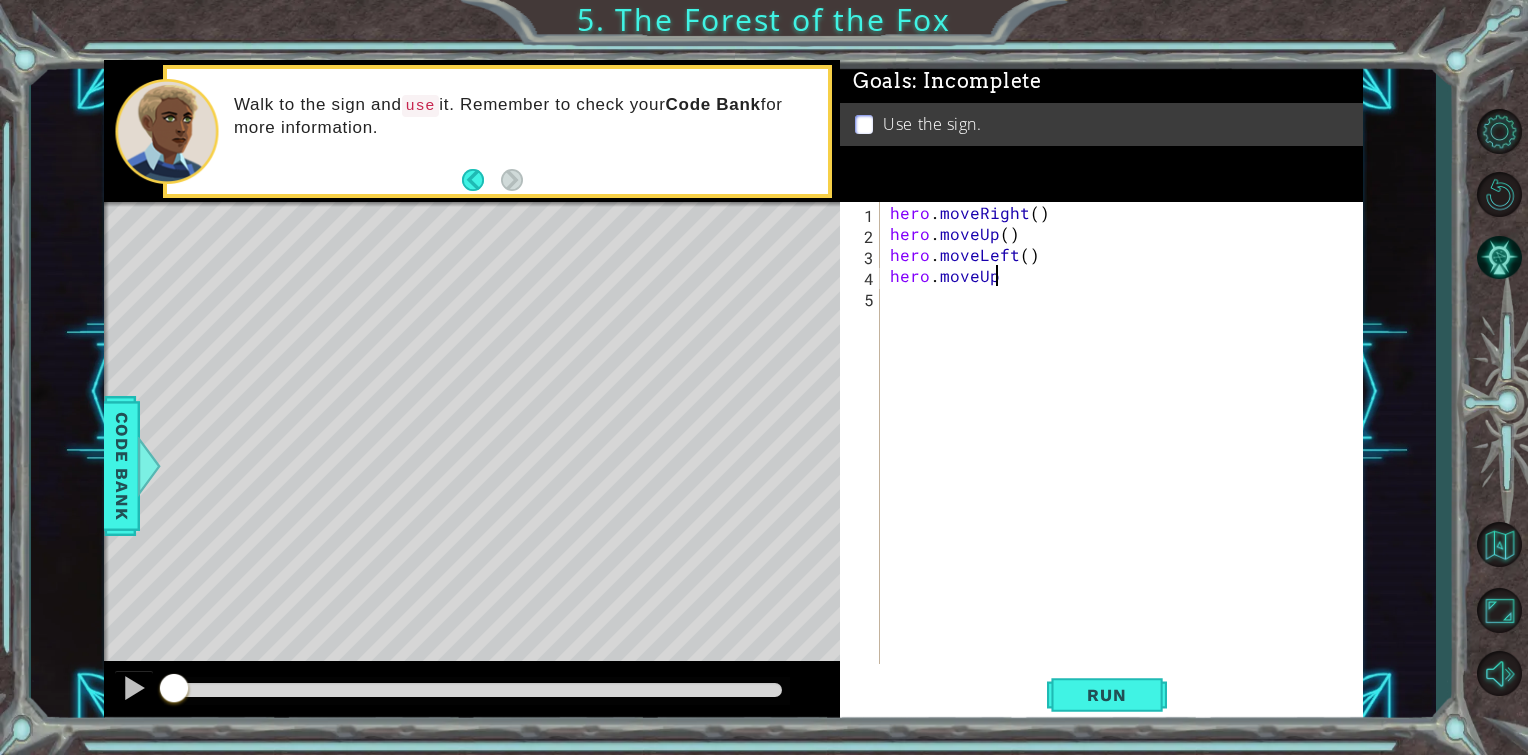 scroll, scrollTop: 0, scrollLeft: 5, axis: horizontal 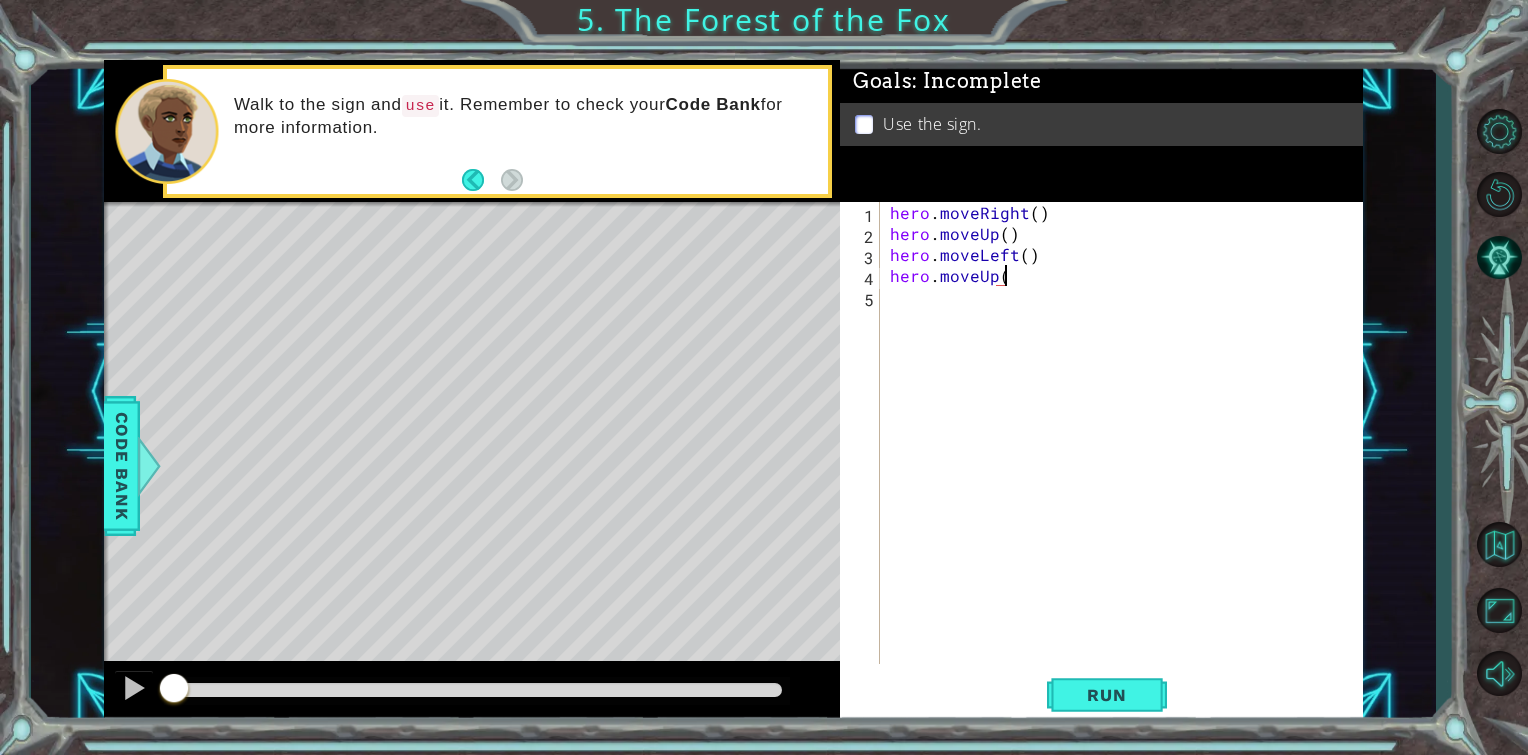 type on "hero.moveUp()" 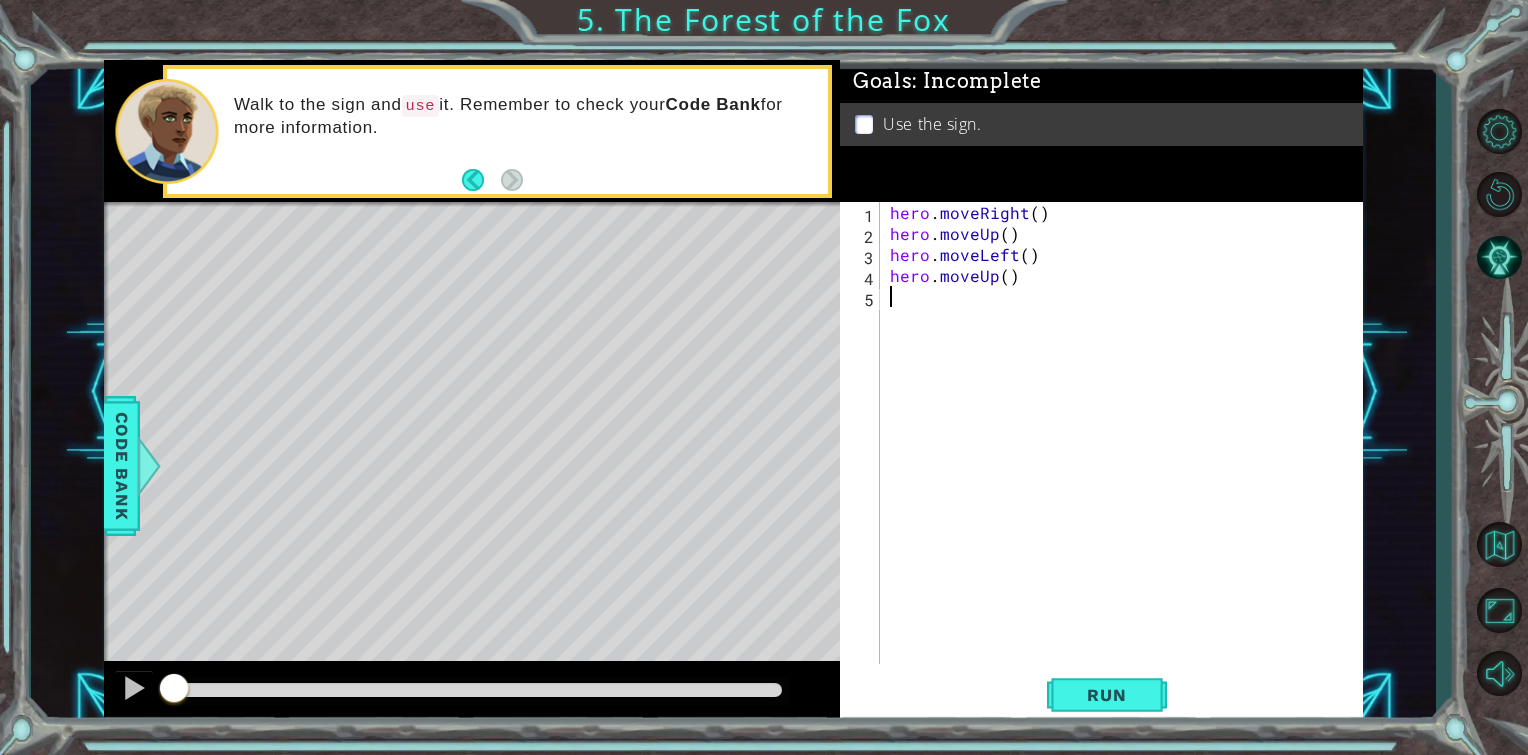 click on "hero . moveRight ( ) hero . moveUp ( ) hero . moveLeft ( ) hero . moveUp ( )" at bounding box center (1127, 454) 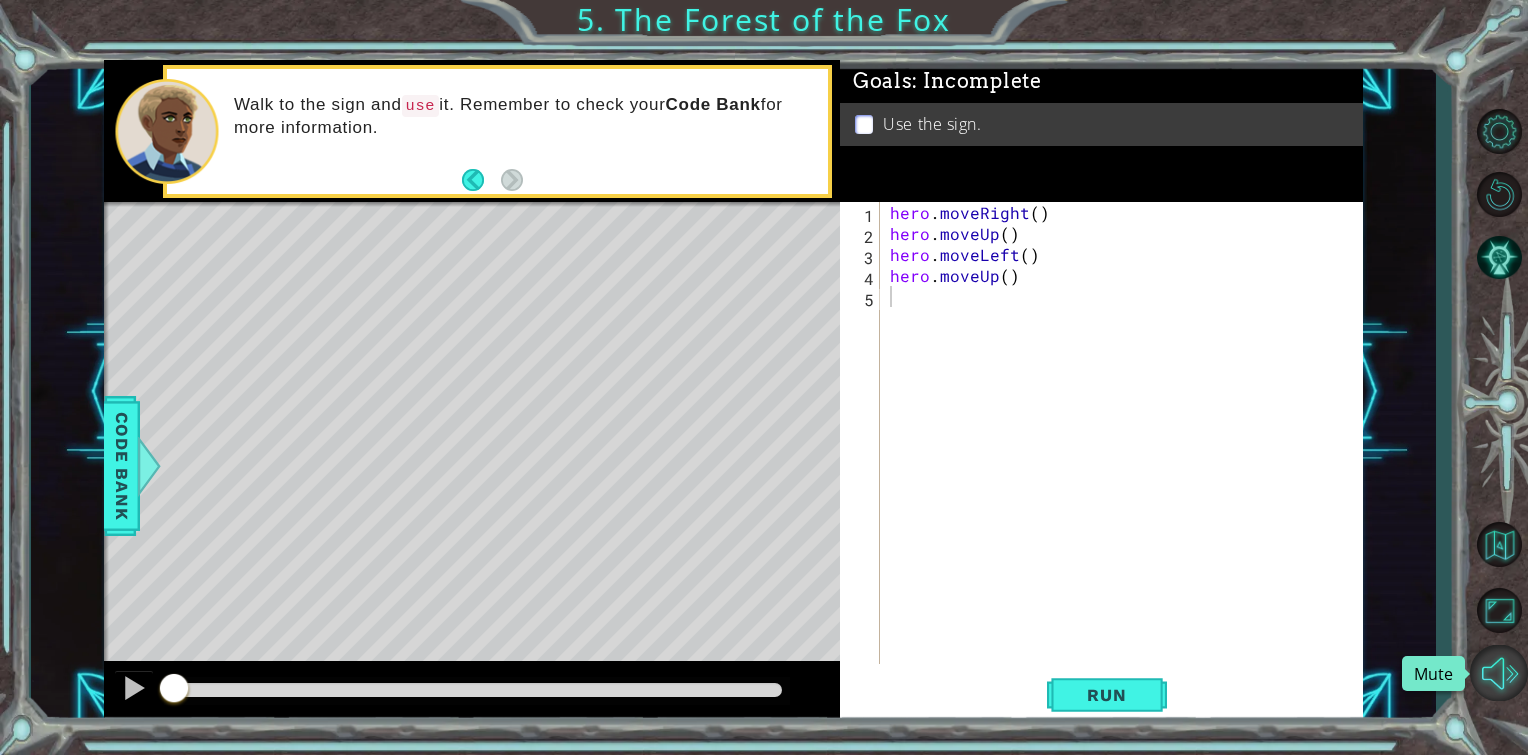 click on "1     הההההההההההההההההההההההההההההההההההההההההההההההההההההההההההההההההההההההההההההההההההההההההההההההההההההההההההההההההההההההההההההההההההההההההההההההההההההההההההההההההההההההההההההההההההההההההההההההההההההההההההההההההההההההההההההההההההההההההההההההההההההההההההההההה XXXXXXXXXXXXXXXXXXXXXXXXXXXXXXXXXXXXXXXXXXXXXXXXXXXXXXXXXXXXXXXXXXXXXXXXXXXXXXXXXXXXXXXXXXXXXXXXXXXXXXXXXXXXXXXXXXXXXXXXXXXXXXXXXXXXXXXXXXXXXXXXXXXXXXXXXXXXXXXXXXXXXXXXXXXXXXXXXXXXXXXXXXXXXXXXXXXXXXXXXXXXXXXXXXXXXXXXXXXXXXXXXXXXXXXXXXXXXXXXXXXXXXXXXXXXXXXX Solution × Goals : Incomplete       Use the sign.
1 2 3 4 5 hero . moveRight ( ) hero . moveUp ( ) hero . moveLeft ( ) hero . moveUp ( )     Code Saved Run Statement   /  Call   /  Need help? Ask the AI methods   hero     moveDown(steps)" at bounding box center (764, 377) 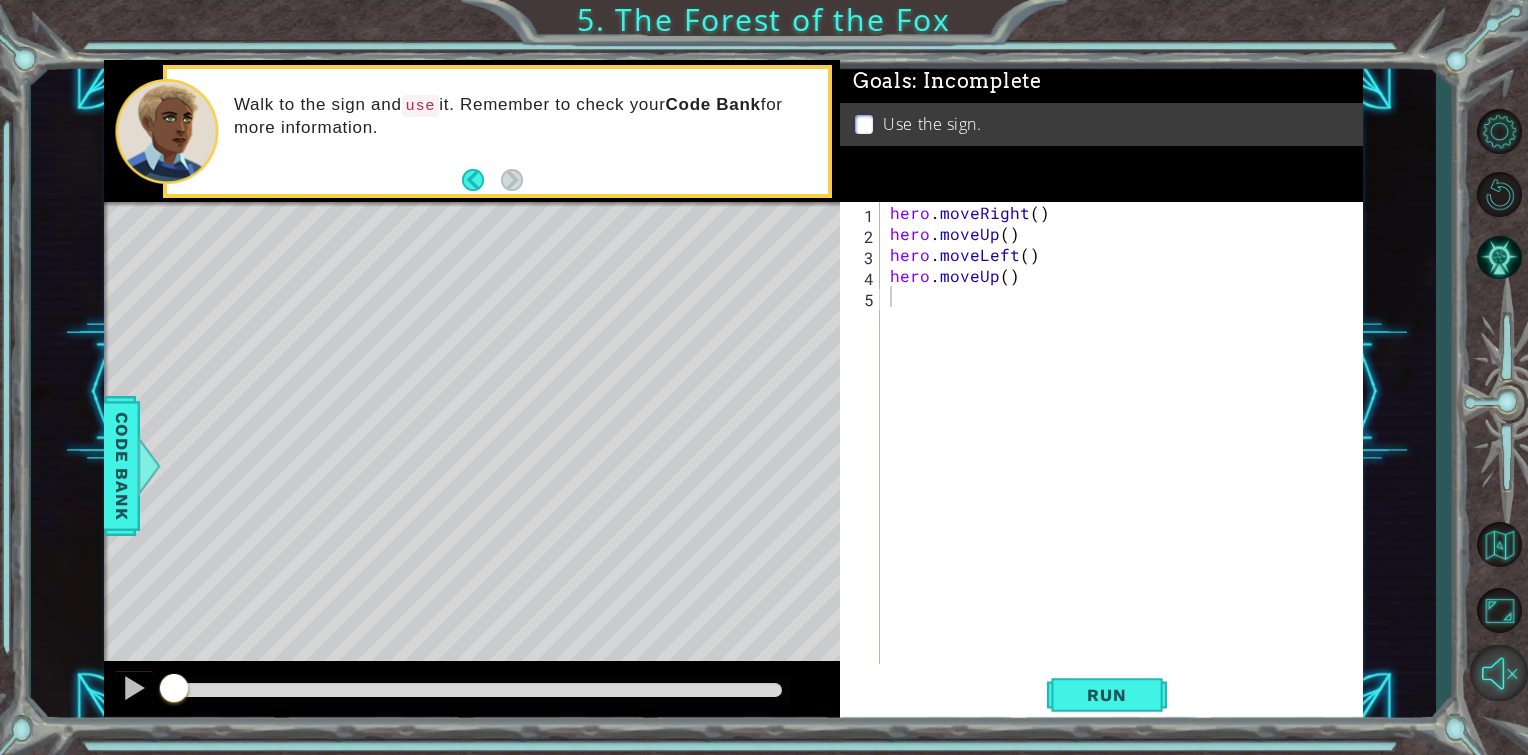 click at bounding box center [1499, 673] 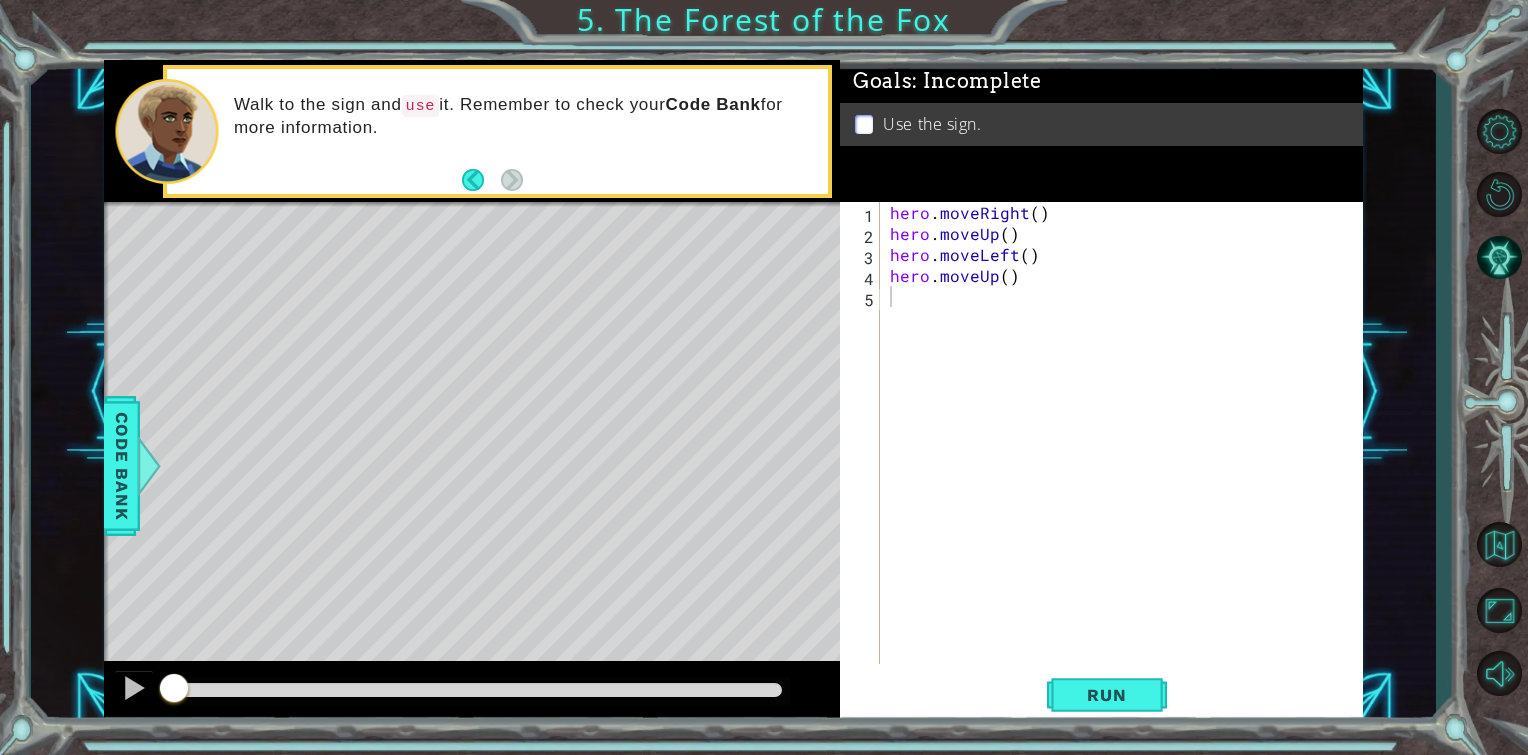 type 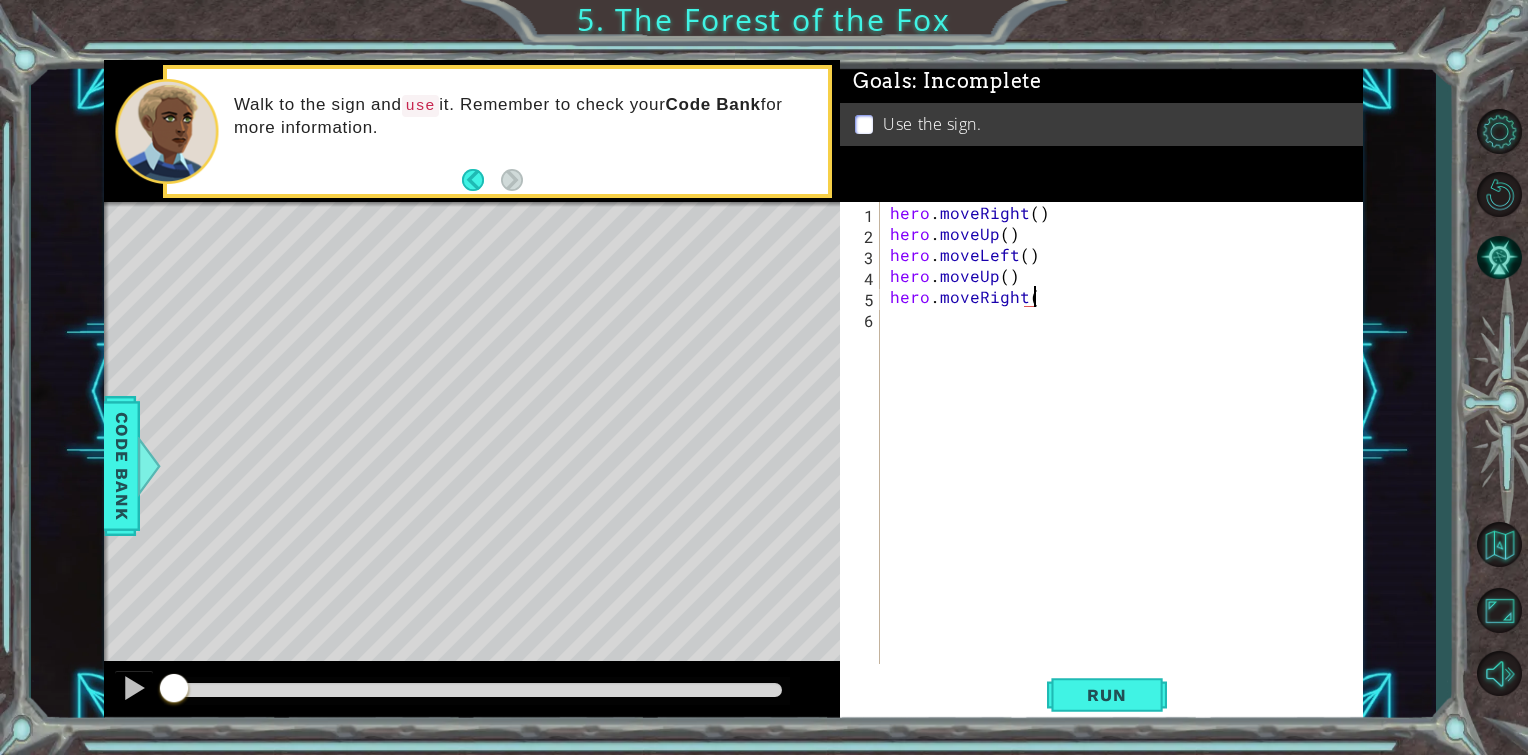 scroll, scrollTop: 0, scrollLeft: 8, axis: horizontal 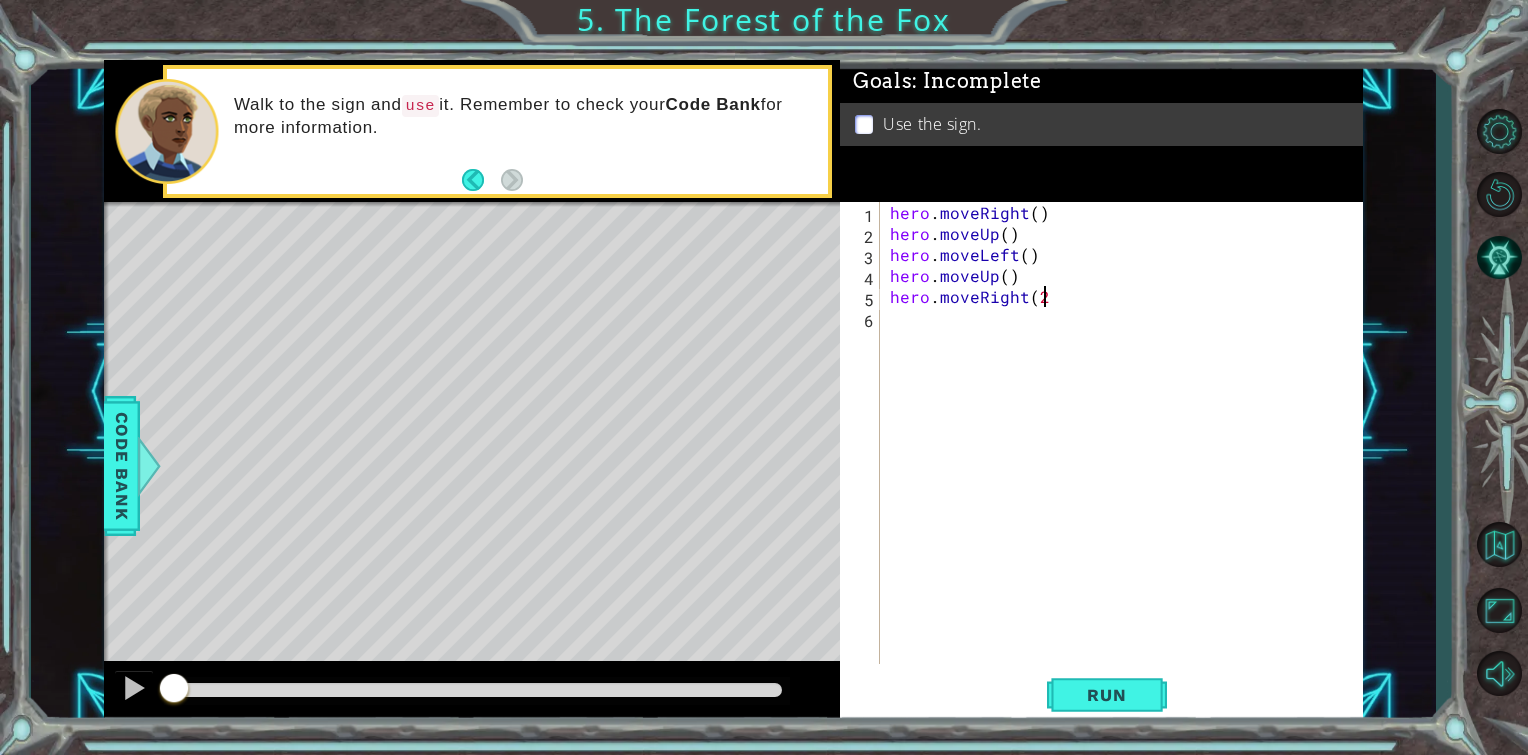 type on "hero.moveRight(2)" 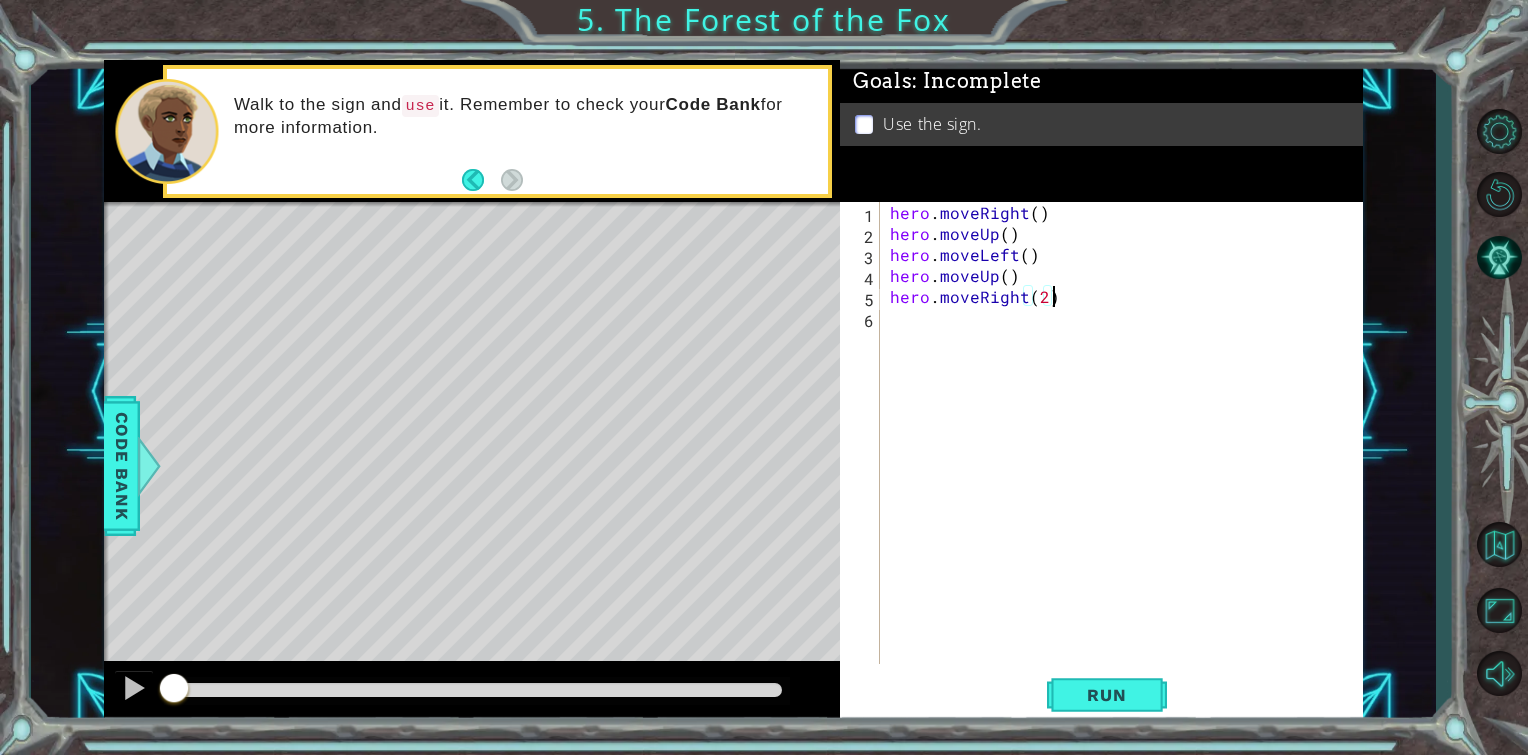 click on "hero . moveRight ( ) hero . moveUp ( ) hero . moveLeft ( ) hero . moveUp ( ) hero . moveRight ( 2 )" at bounding box center [1127, 454] 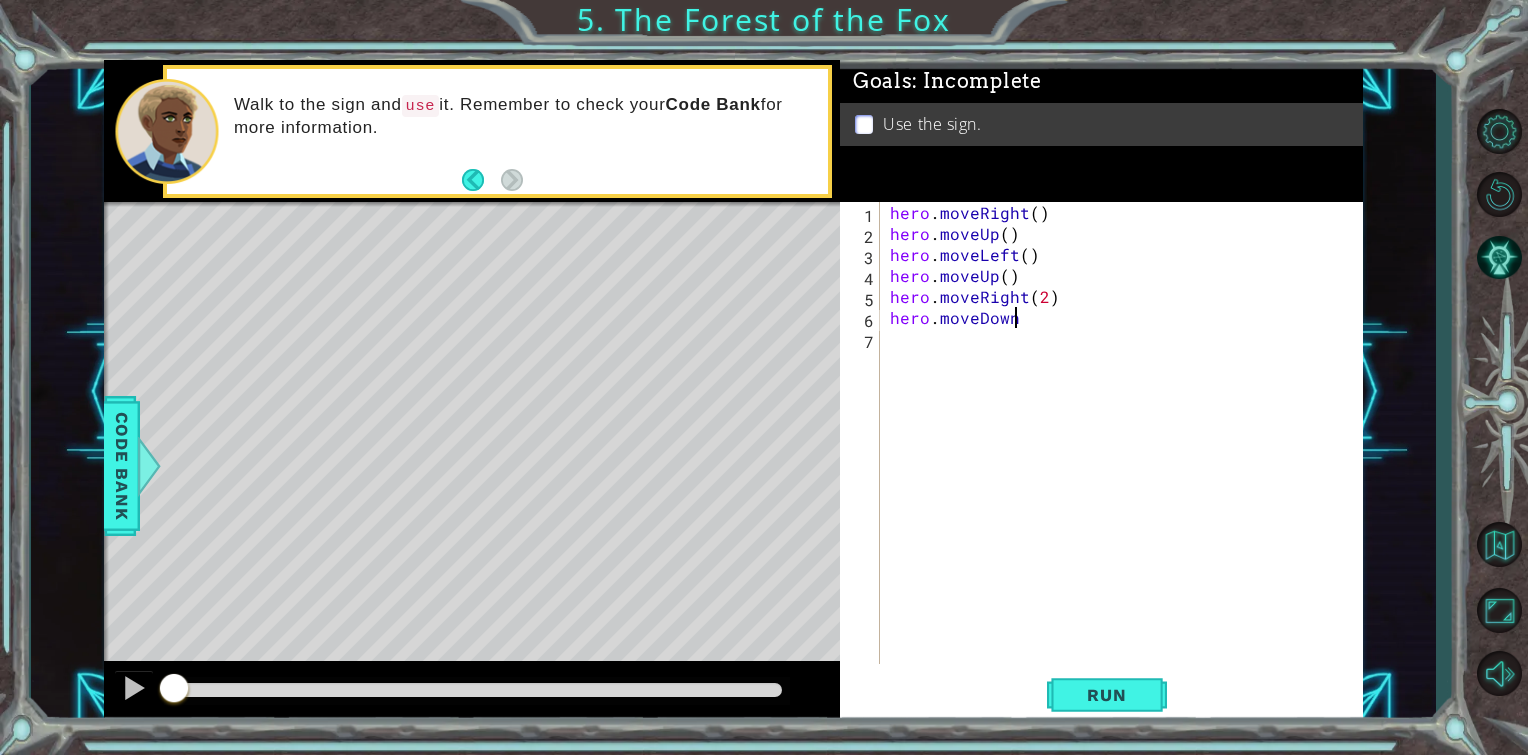 scroll, scrollTop: 0, scrollLeft: 8, axis: horizontal 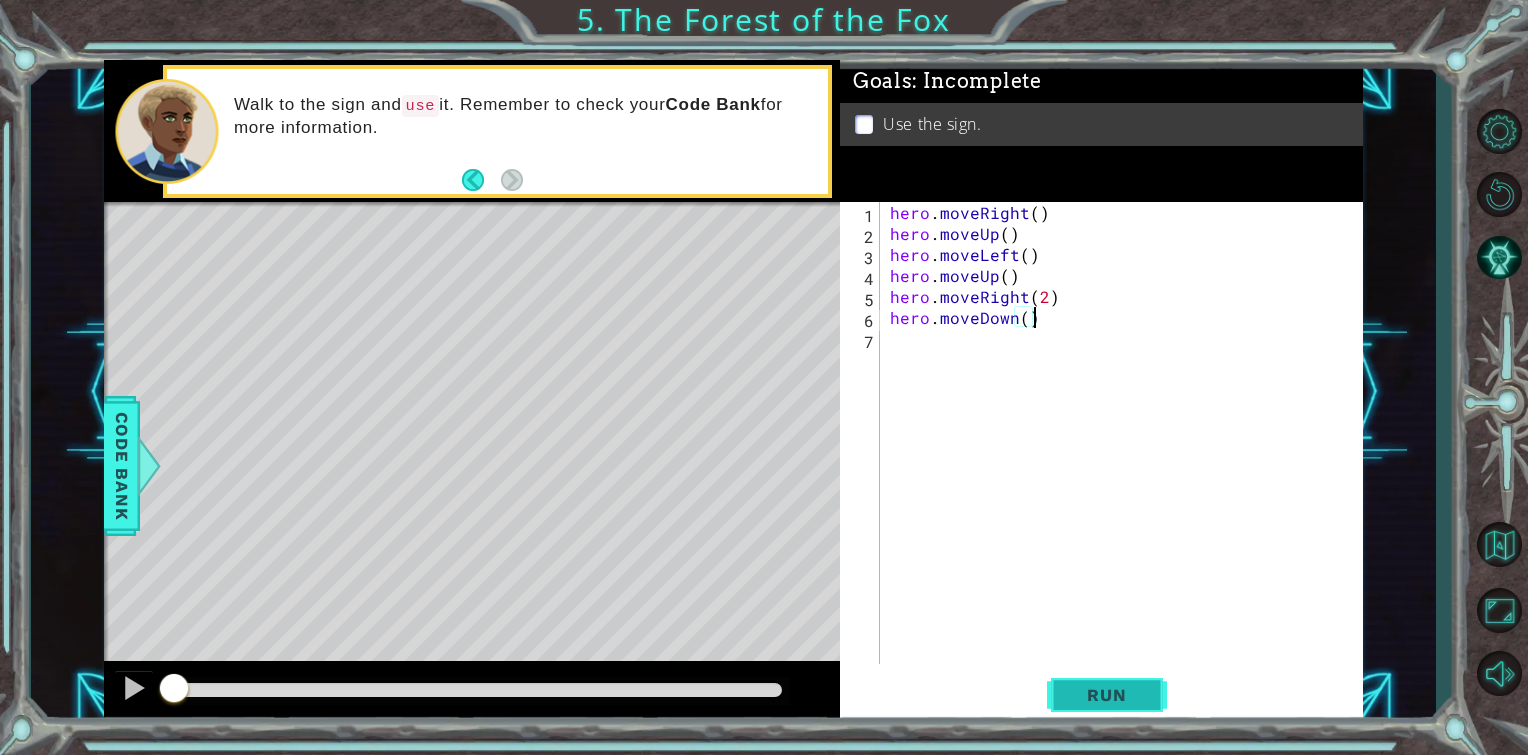 type on "hero.moveDown()" 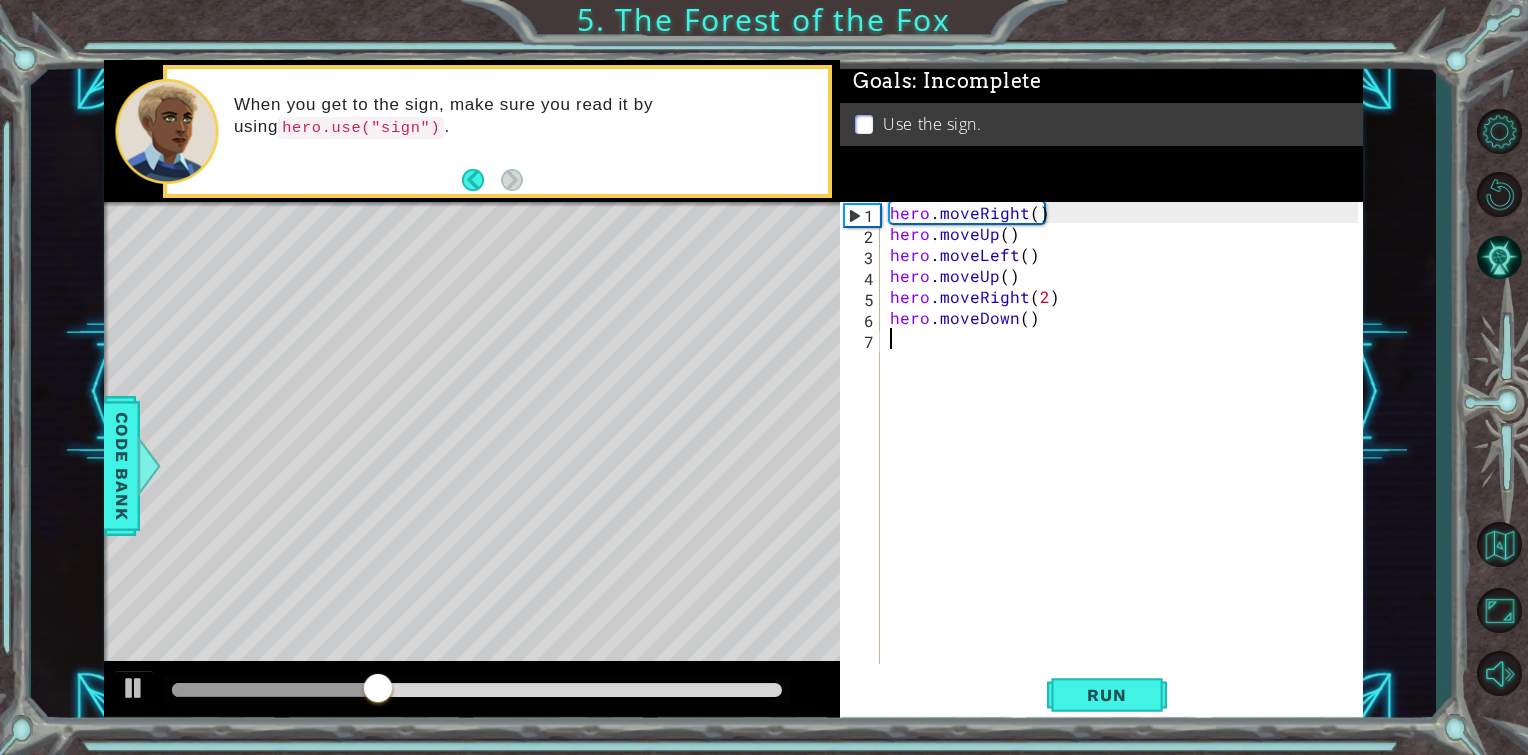 click on "hero . moveRight ( ) hero . moveUp ( ) hero . moveLeft ( ) hero . moveUp ( ) hero . moveRight ( 2 ) hero . moveDown ( )" at bounding box center [1127, 454] 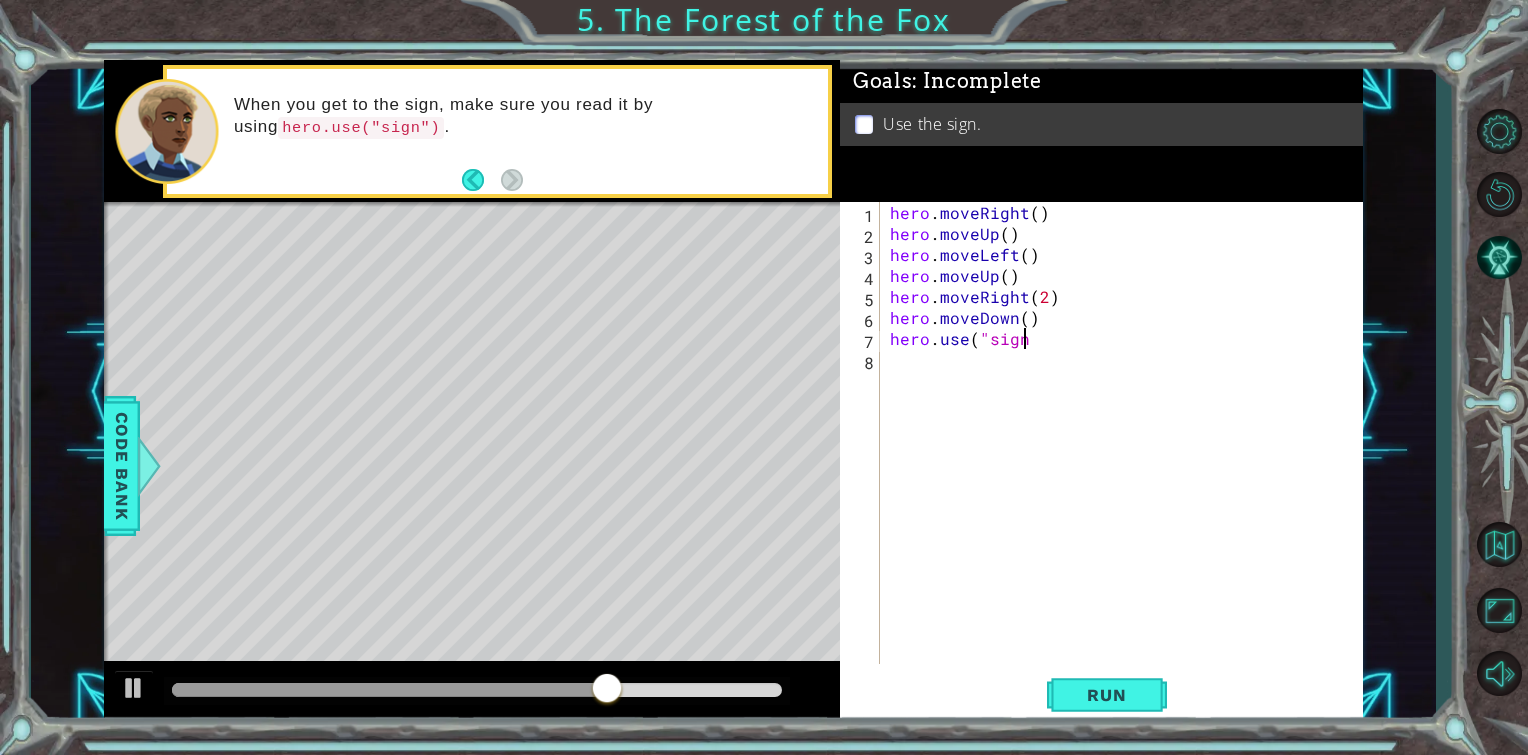 scroll, scrollTop: 0, scrollLeft: 8, axis: horizontal 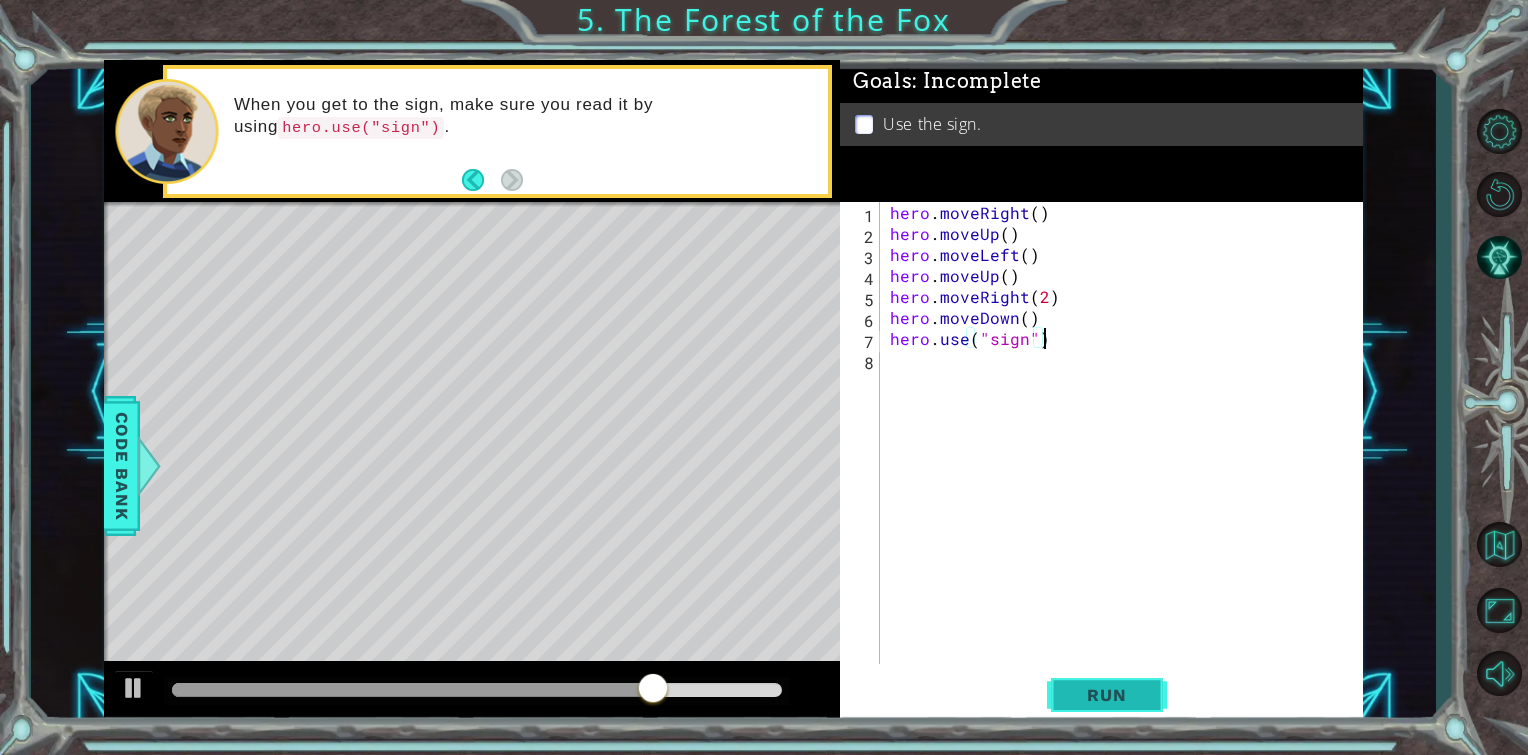 type on "hero.use("sign")" 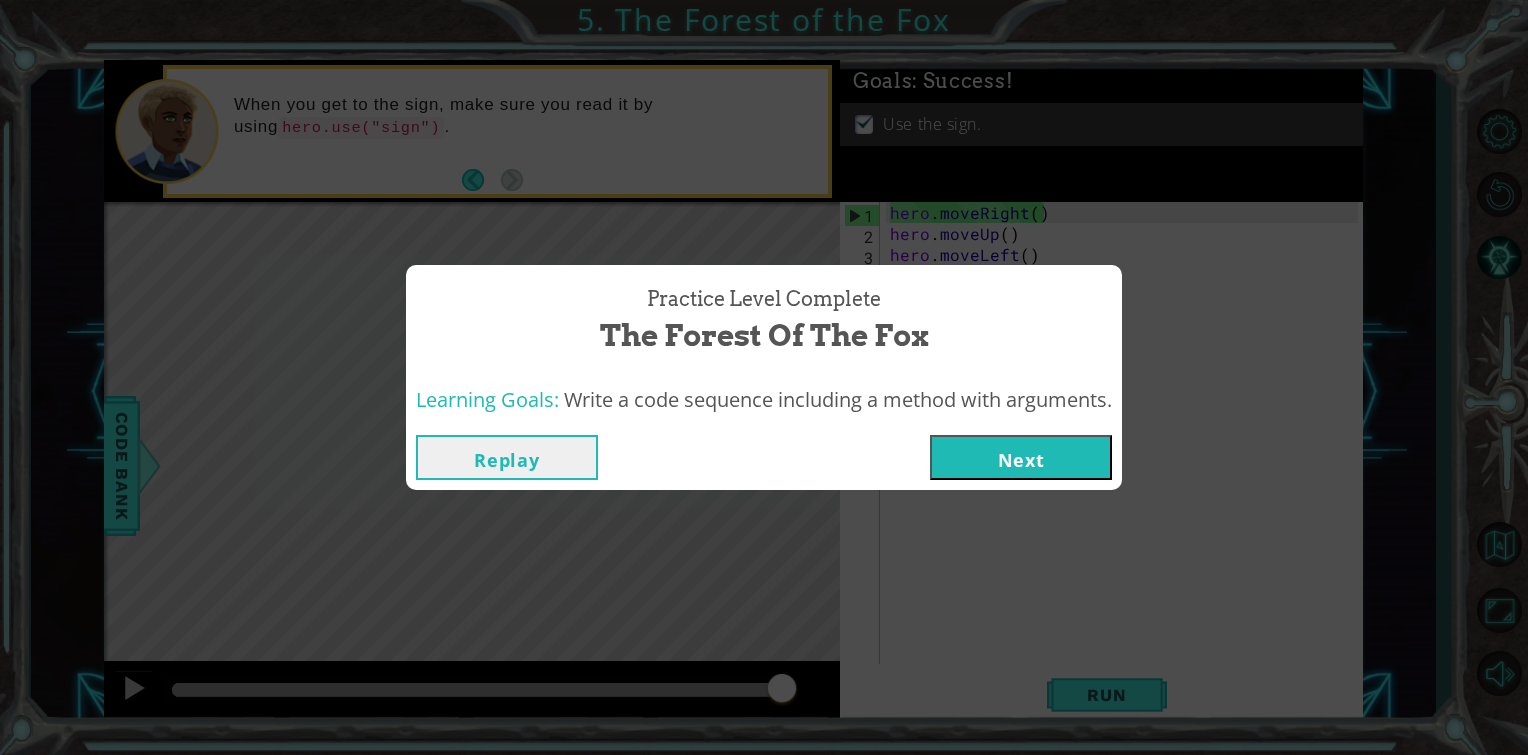 click on "Next" at bounding box center (1021, 457) 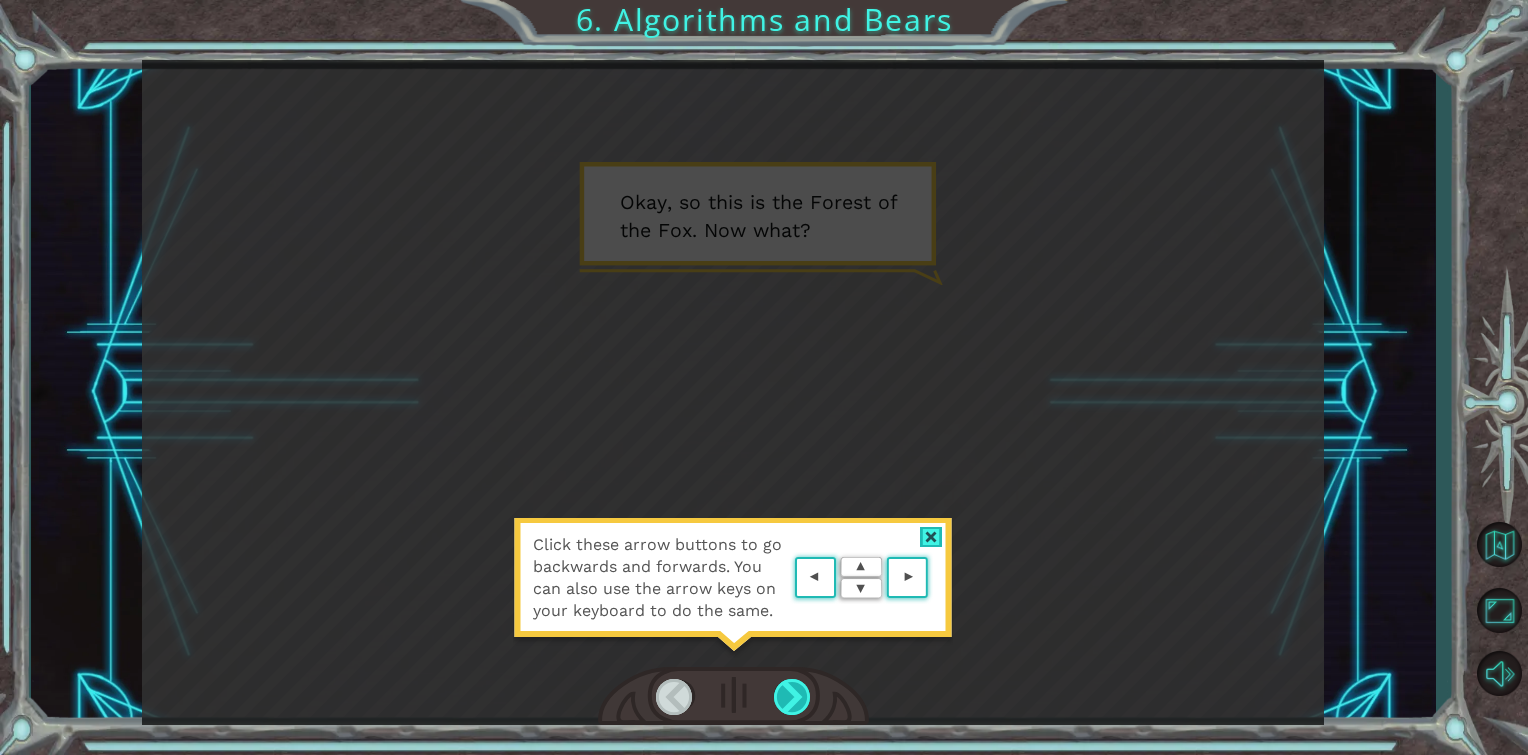 click at bounding box center (793, 697) 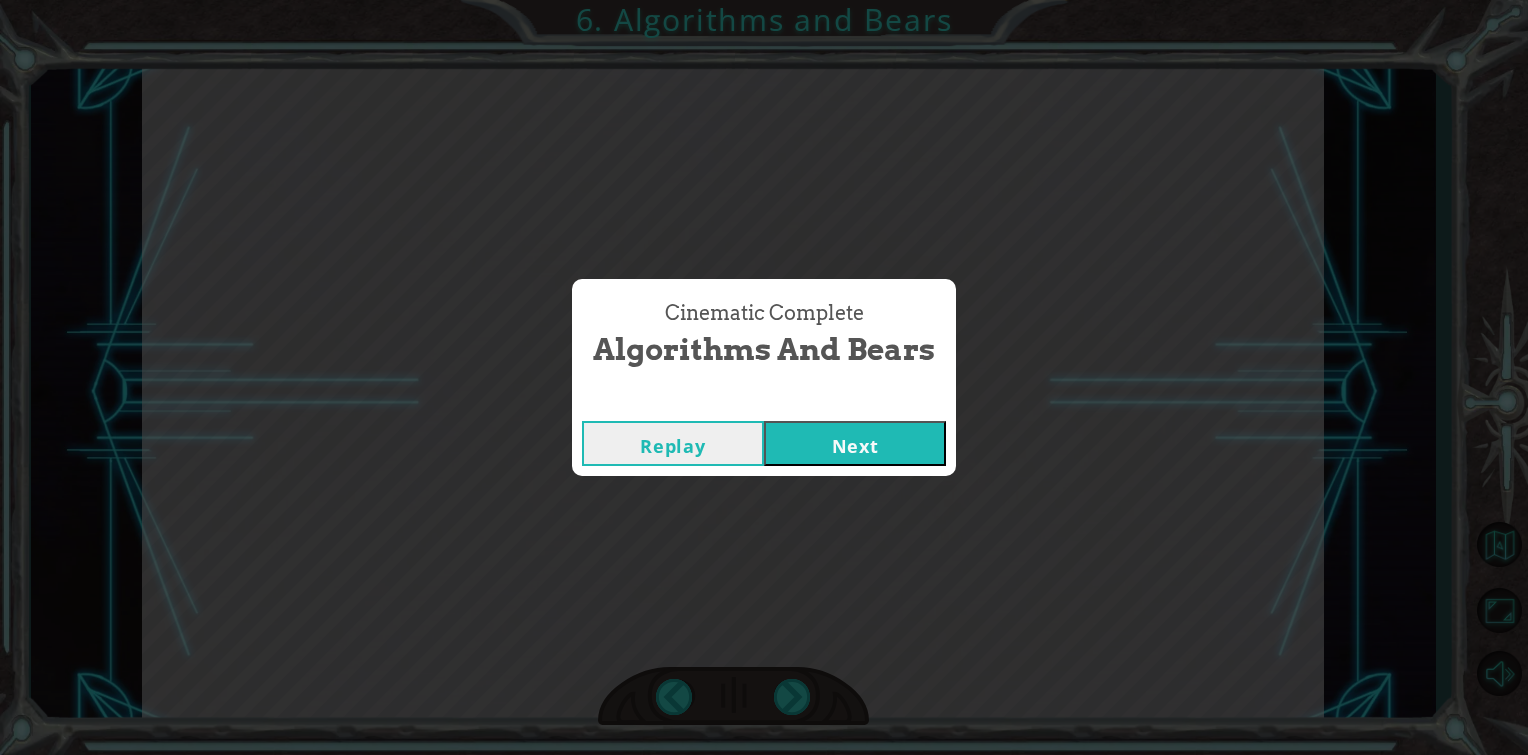 click on "Next" at bounding box center [855, 443] 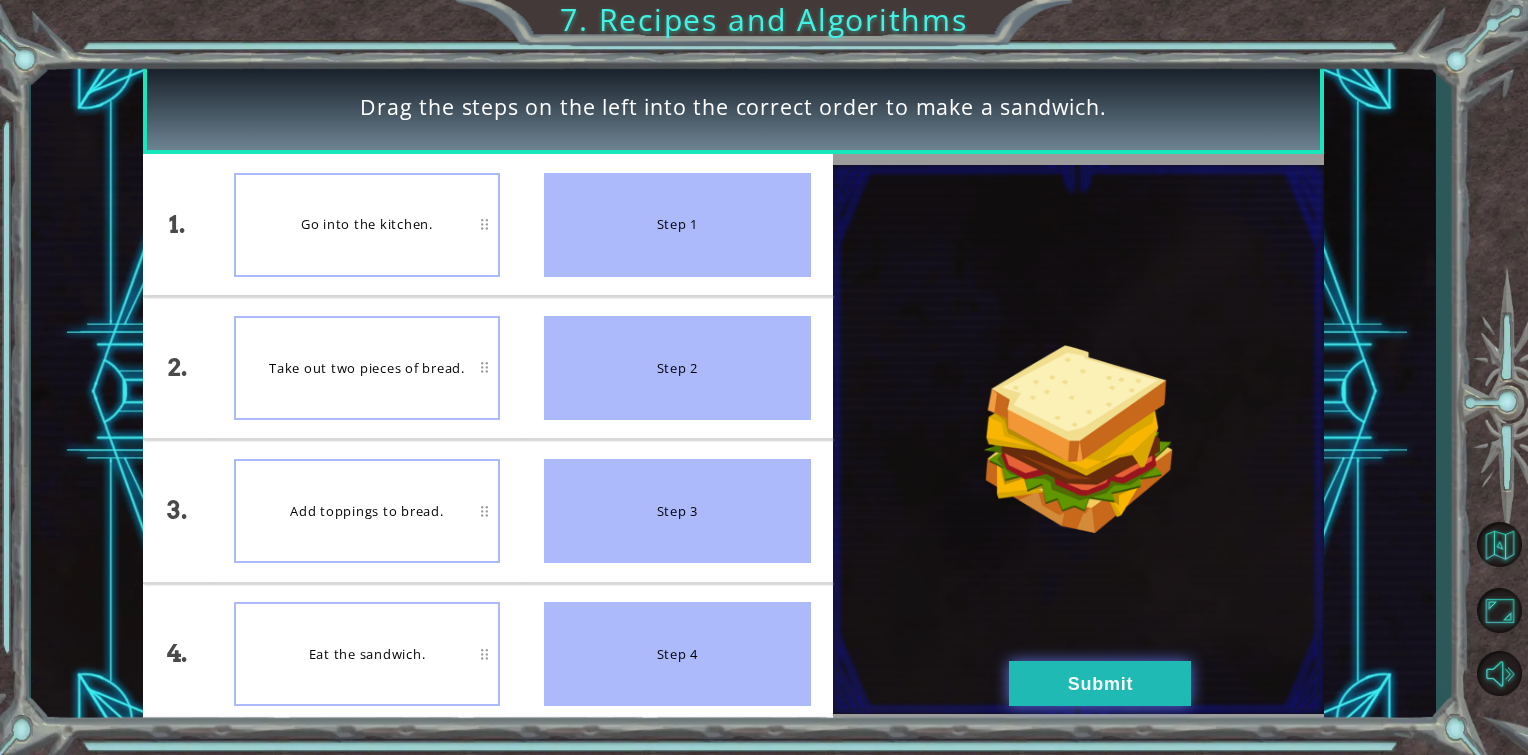 click on "Submit" at bounding box center [1100, 683] 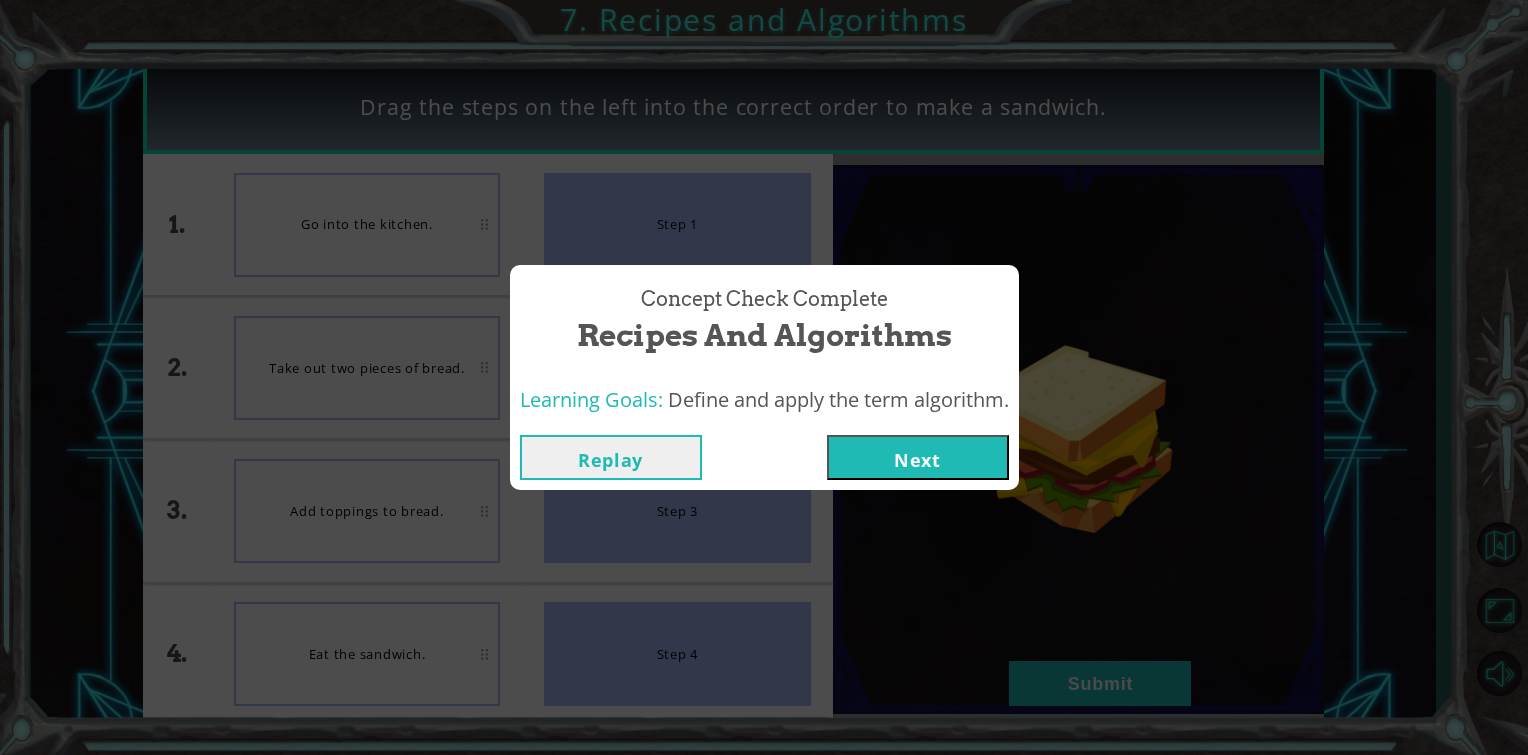 click on "Next" at bounding box center (918, 457) 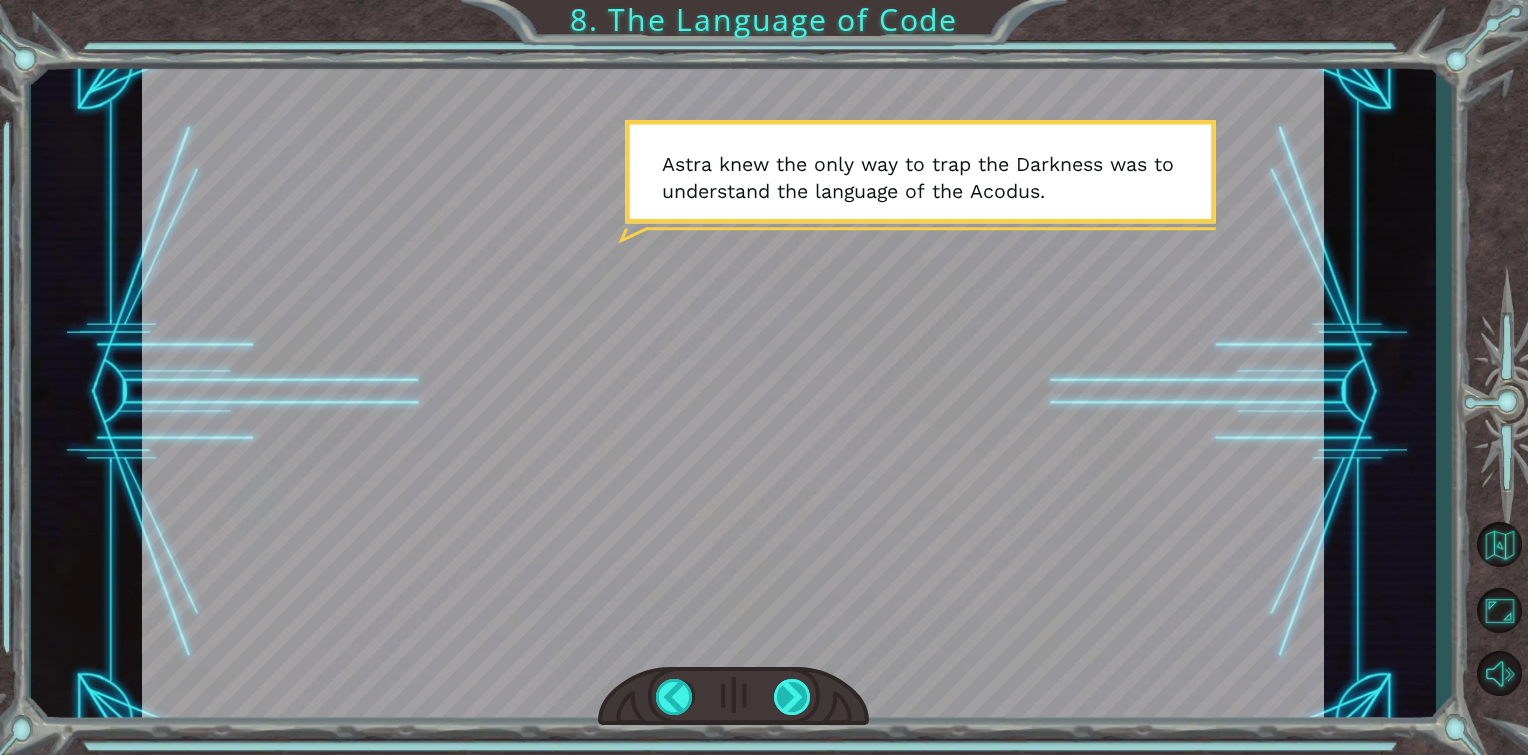click at bounding box center [793, 697] 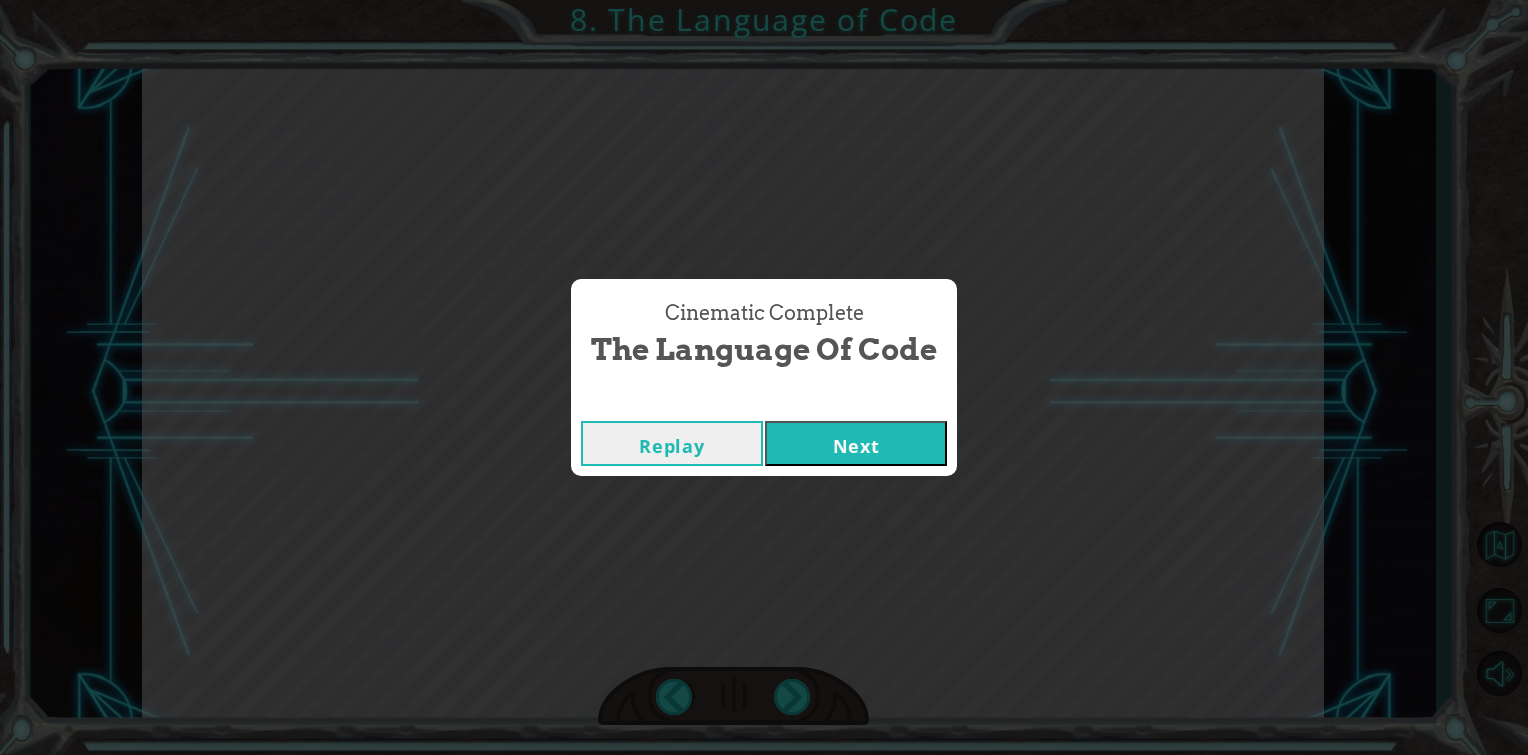click on "Next" at bounding box center (856, 443) 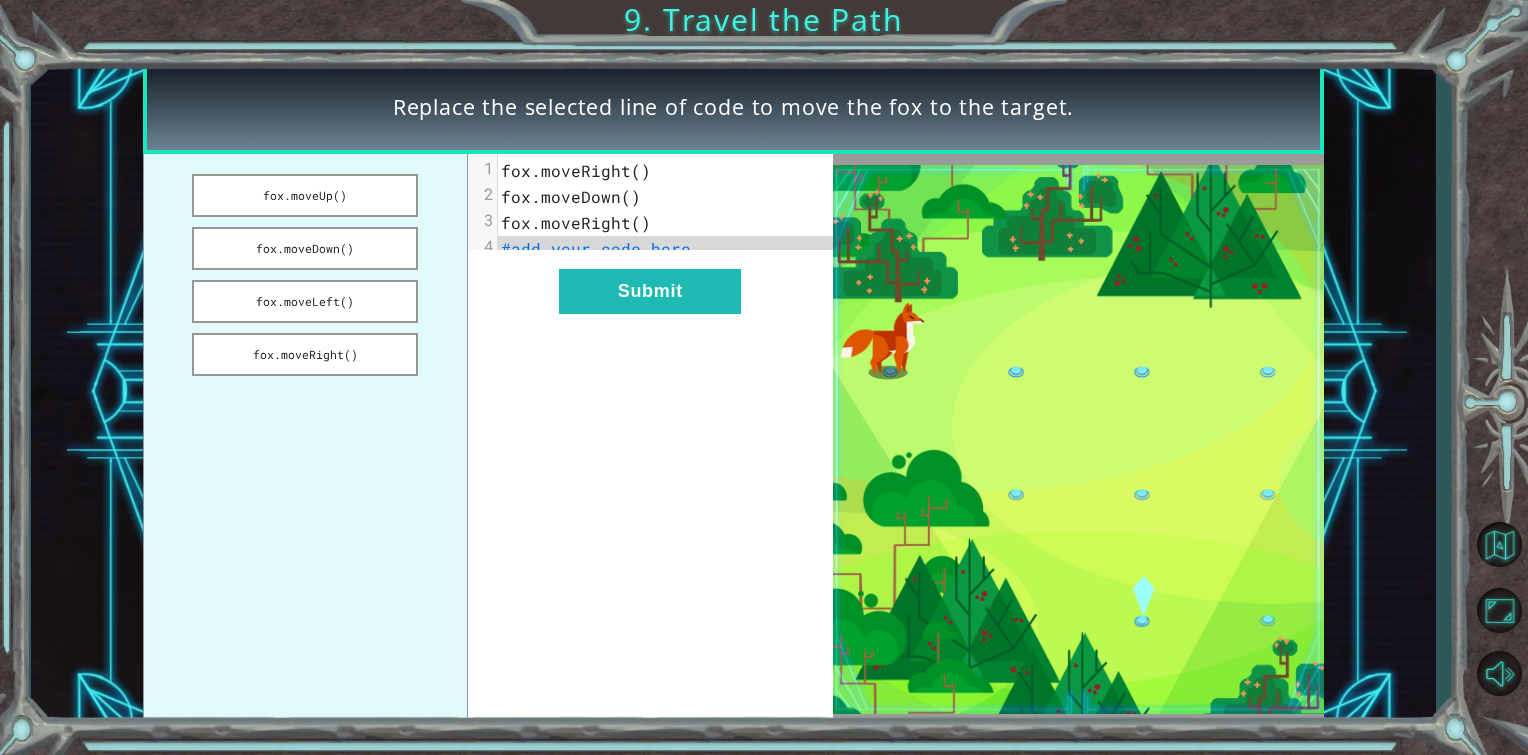 drag, startPoint x: 344, startPoint y: 242, endPoint x: 517, endPoint y: 250, distance: 173.18488 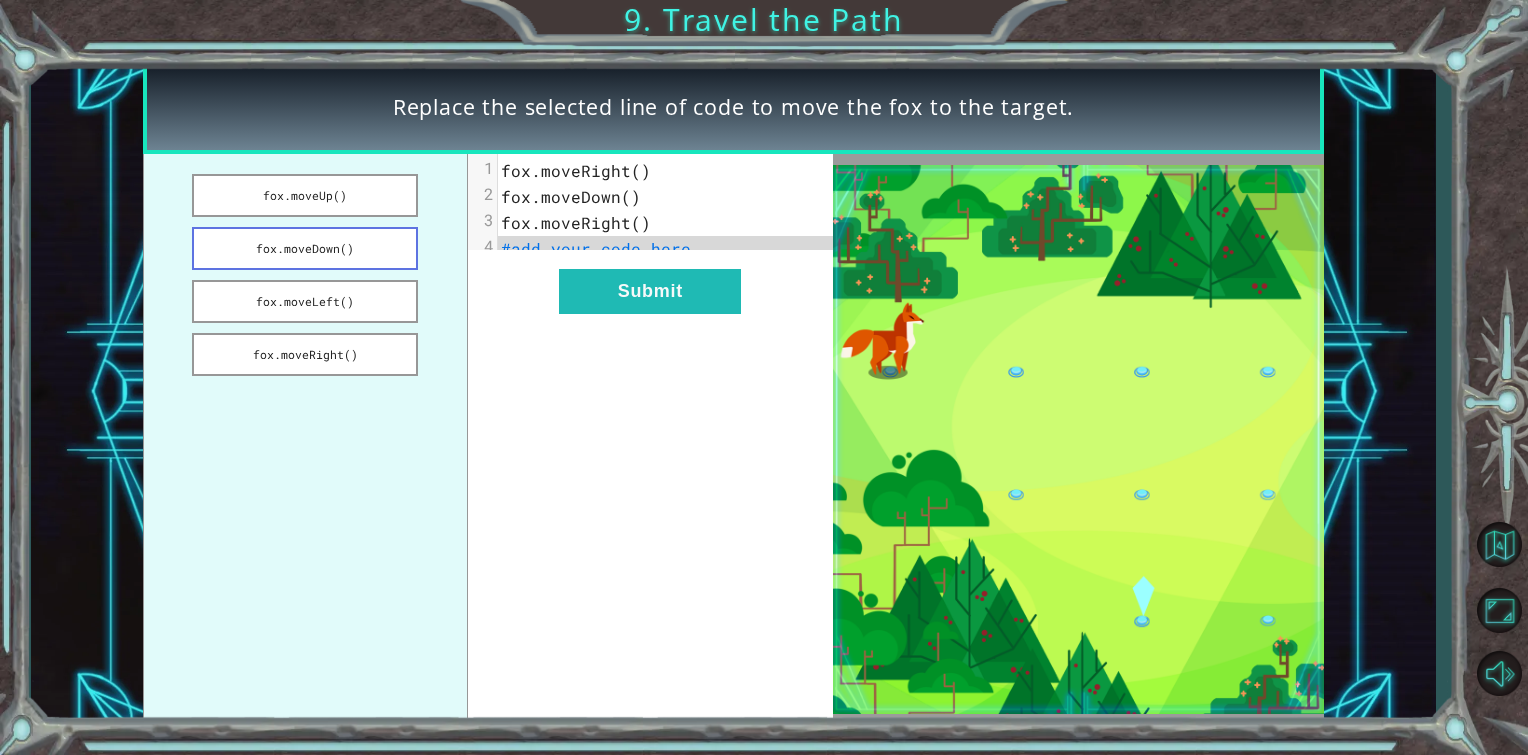 click on "fox.moveDown()" at bounding box center [305, 248] 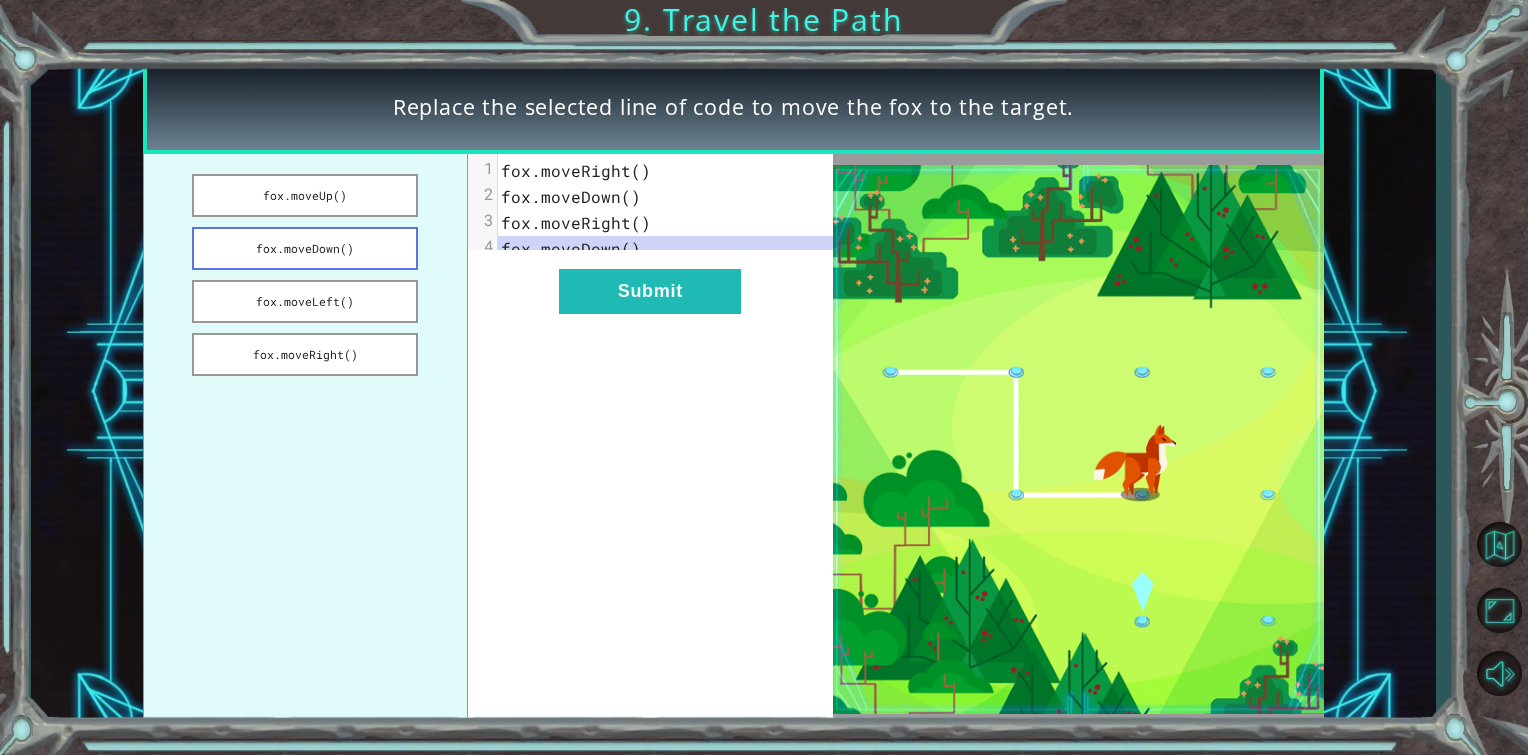 click on "fox.moveDown()" at bounding box center (305, 248) 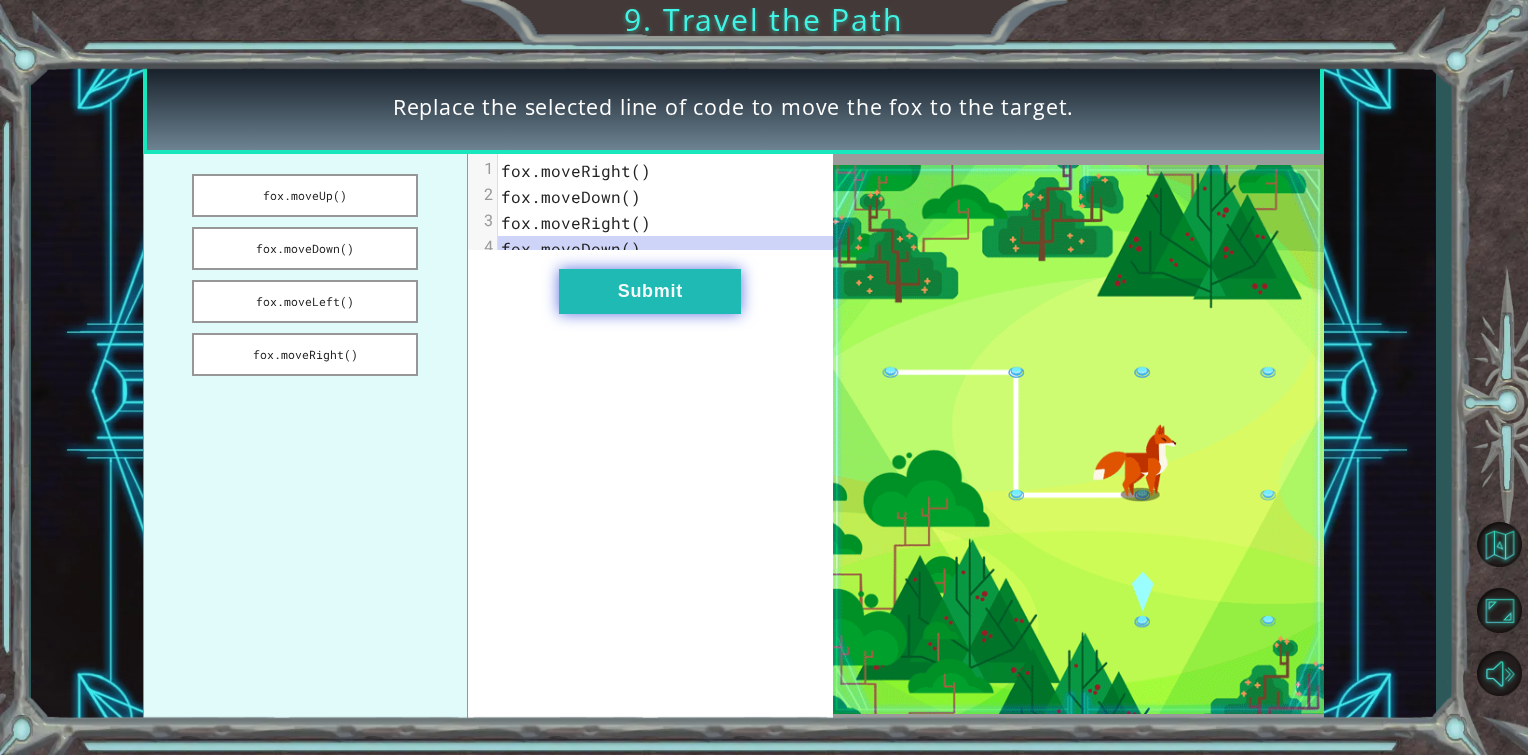 click on "Submit" at bounding box center (650, 291) 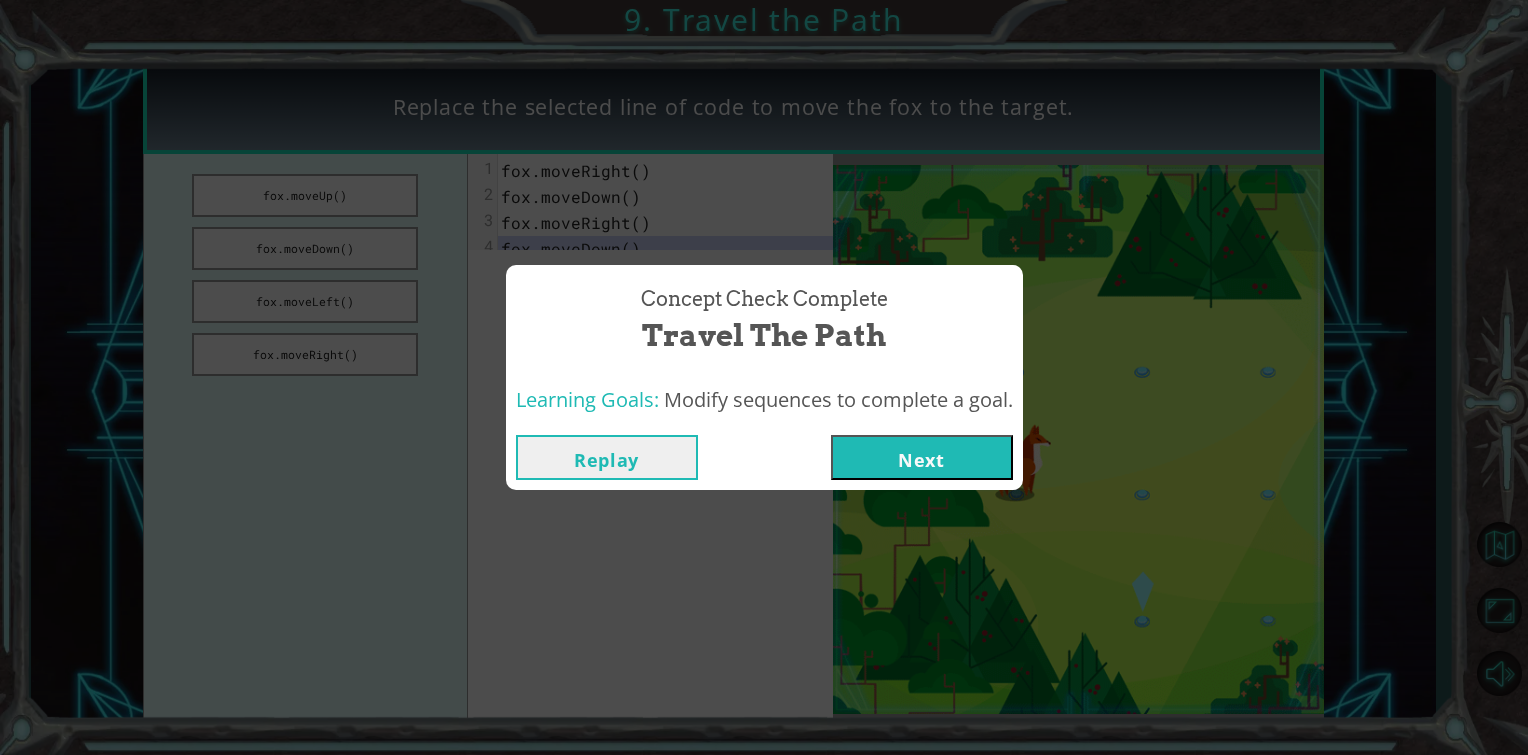 click on "Next" at bounding box center [922, 457] 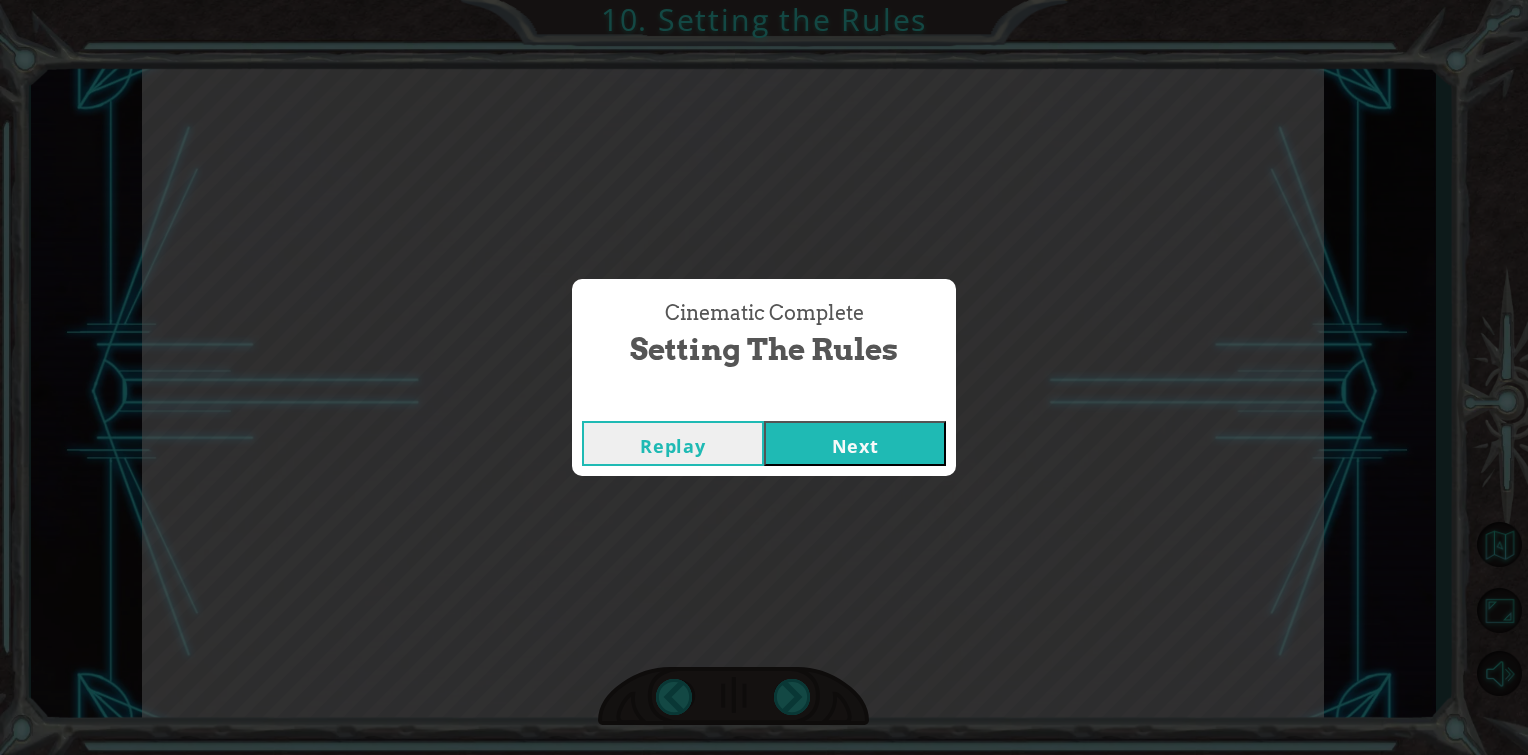 click on "Next" at bounding box center [855, 443] 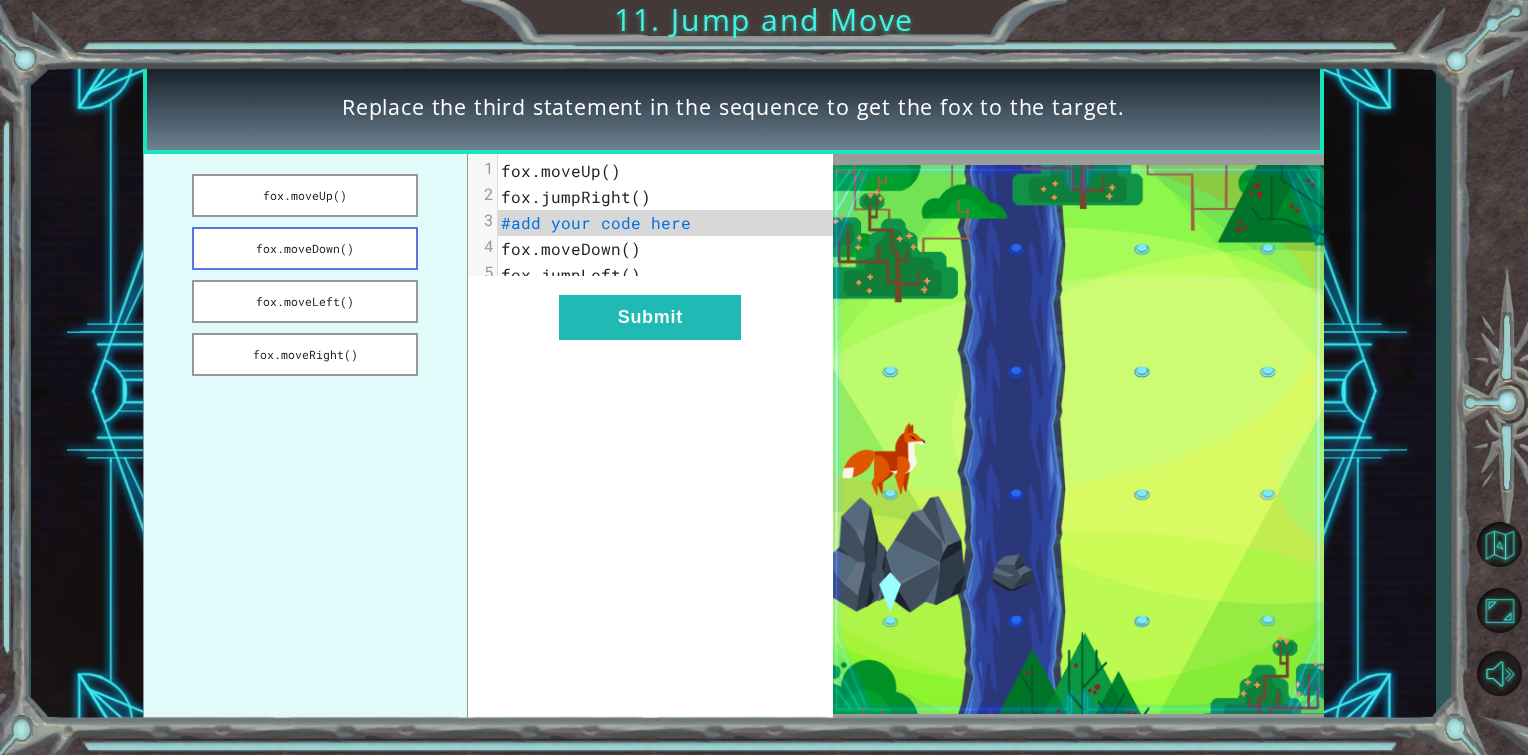 click on "fox.moveDown()" at bounding box center [305, 248] 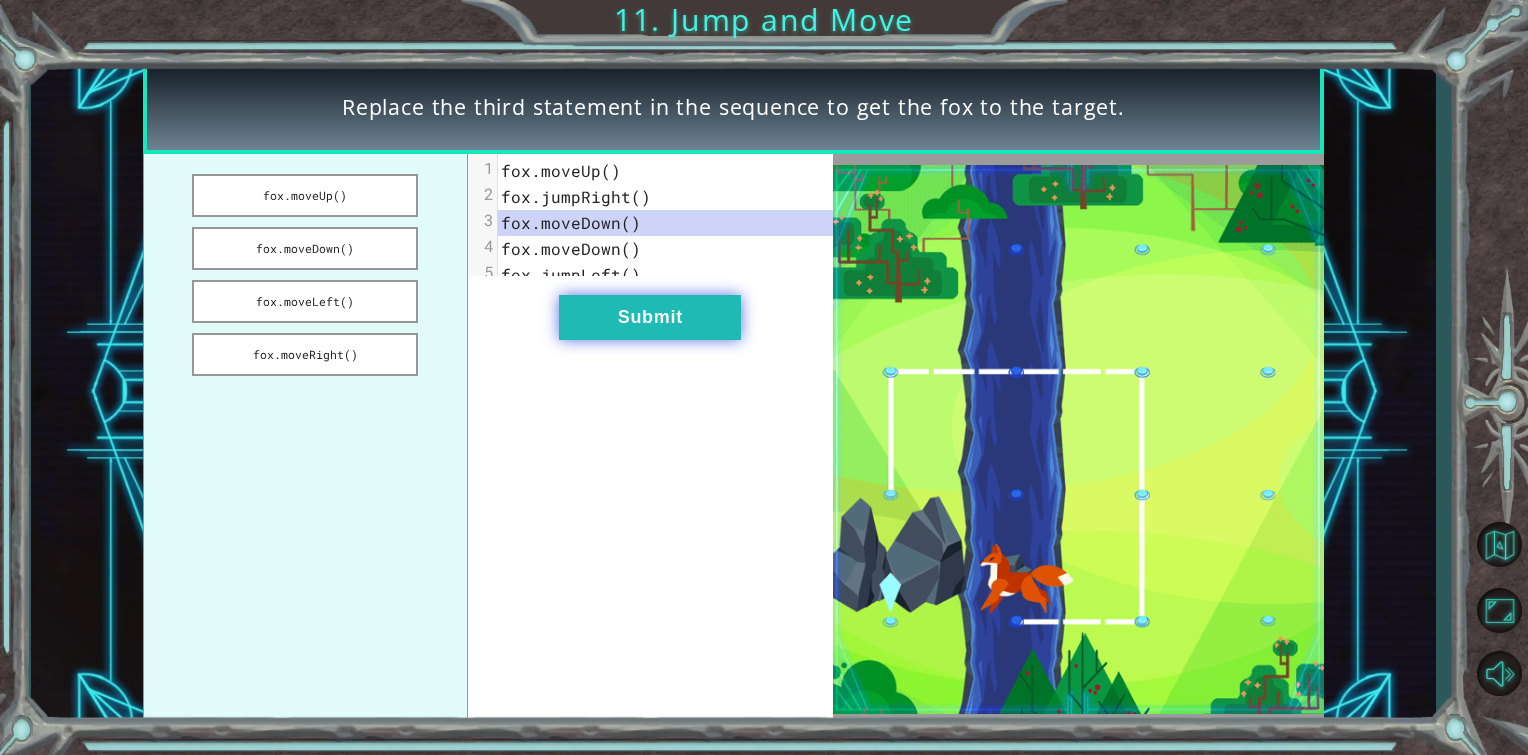 click on "Submit" at bounding box center (650, 317) 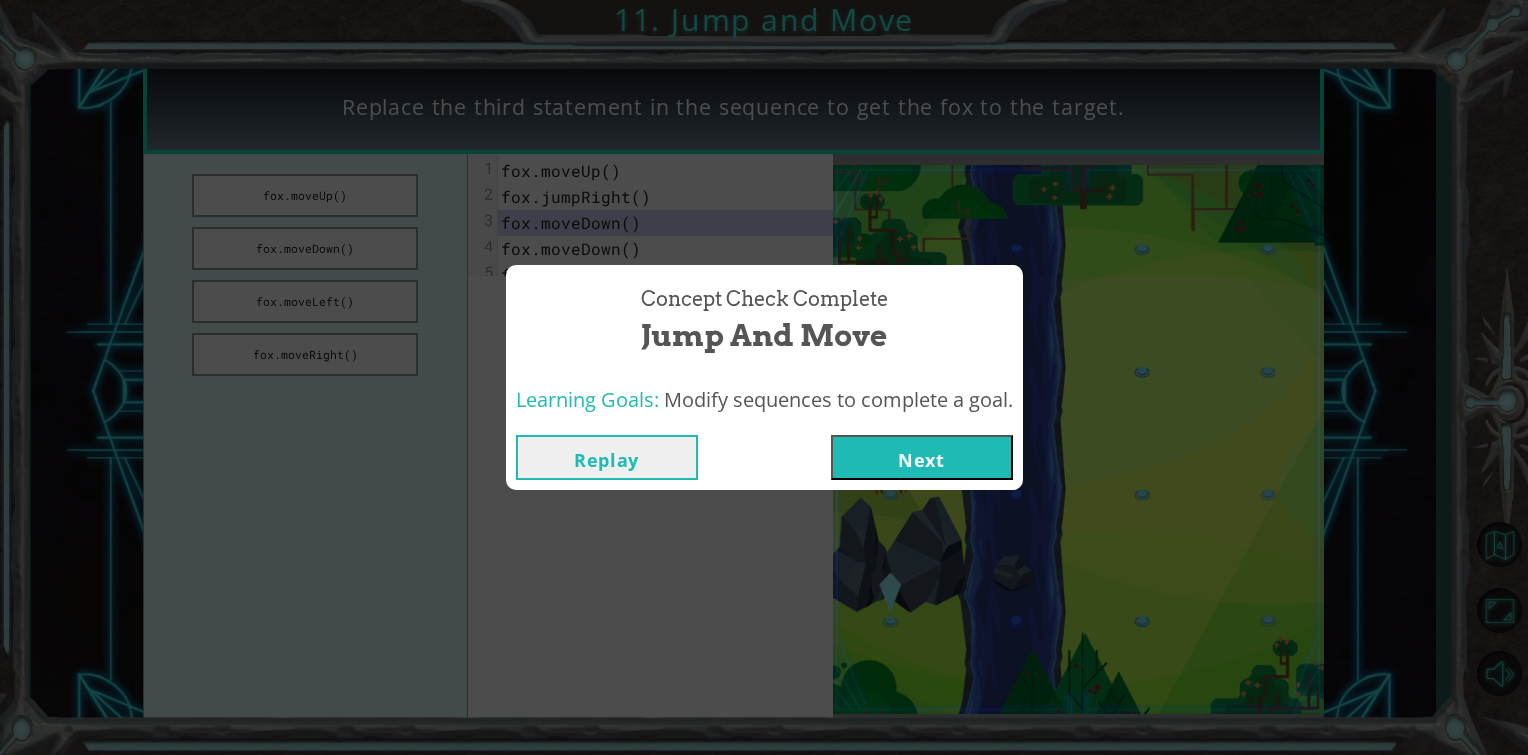 drag, startPoint x: 953, startPoint y: 460, endPoint x: 980, endPoint y: 438, distance: 34.828148 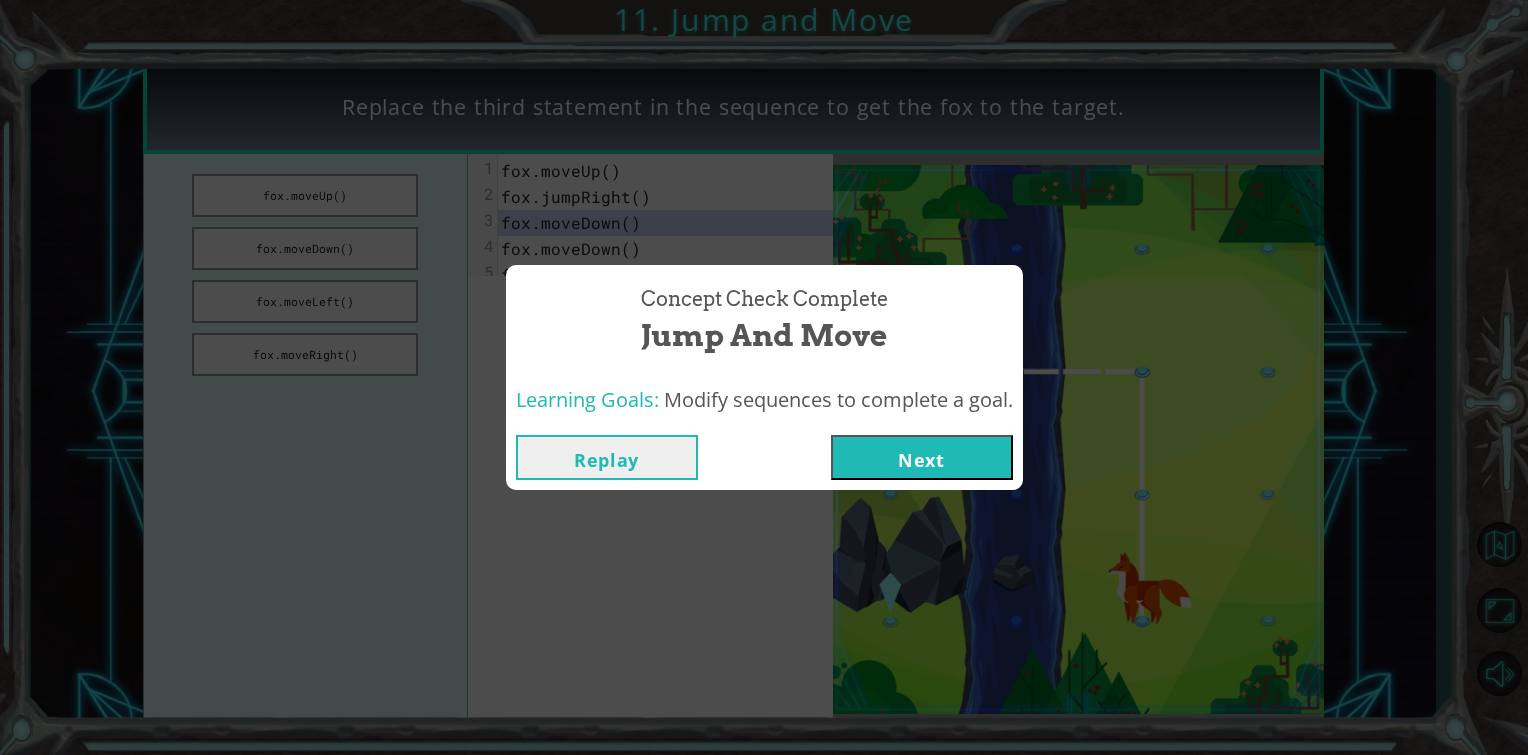 click on "Next" at bounding box center (922, 457) 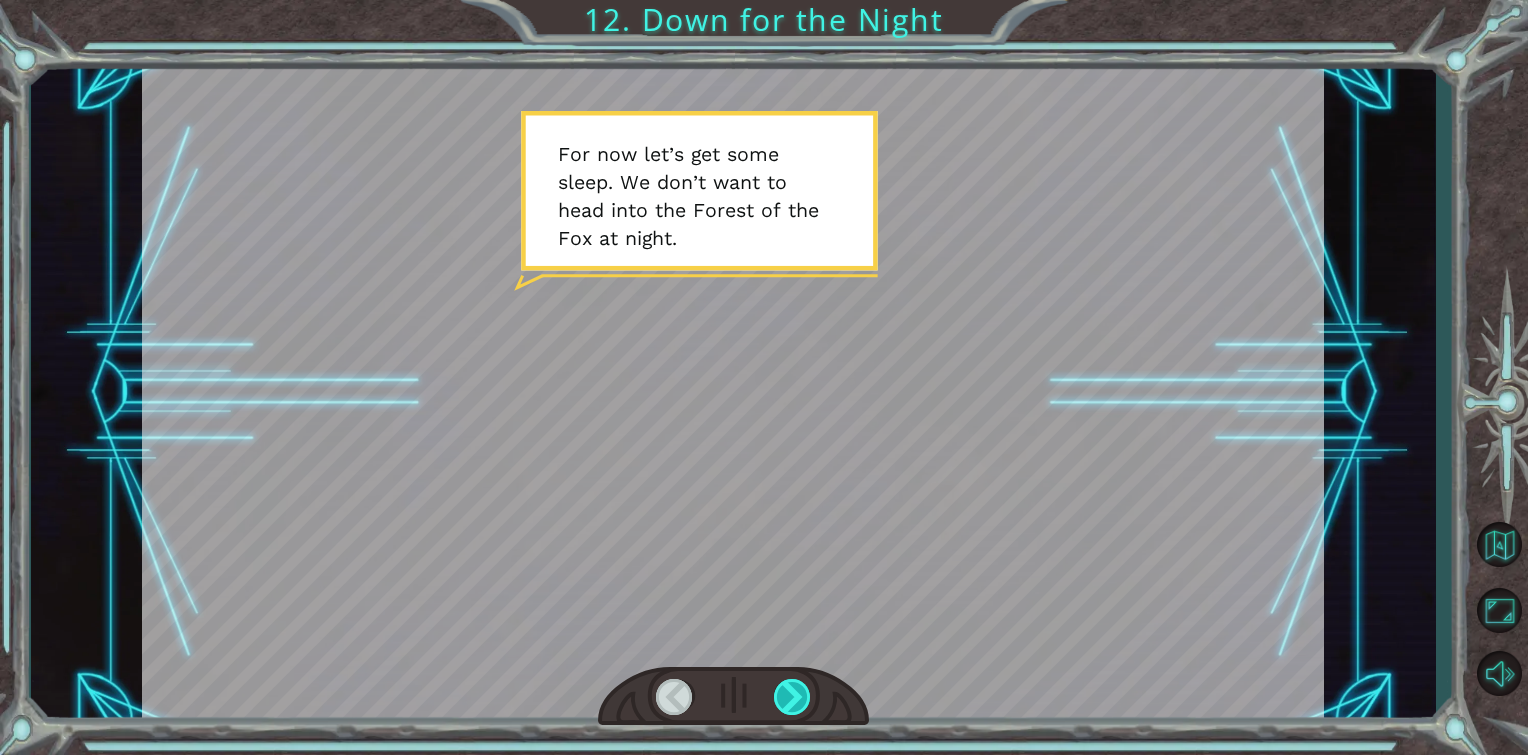 click at bounding box center (793, 697) 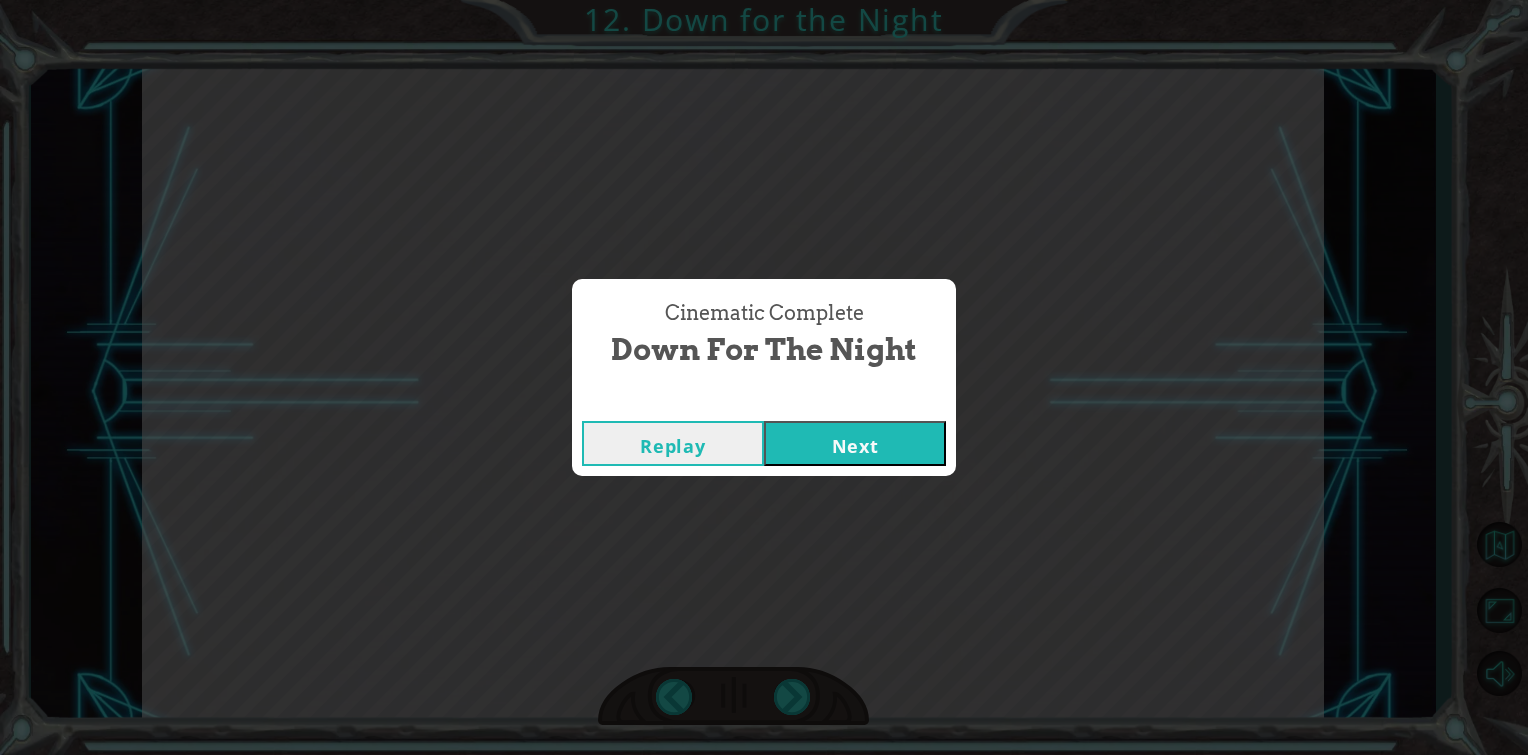 click on "Replay" at bounding box center [673, 443] 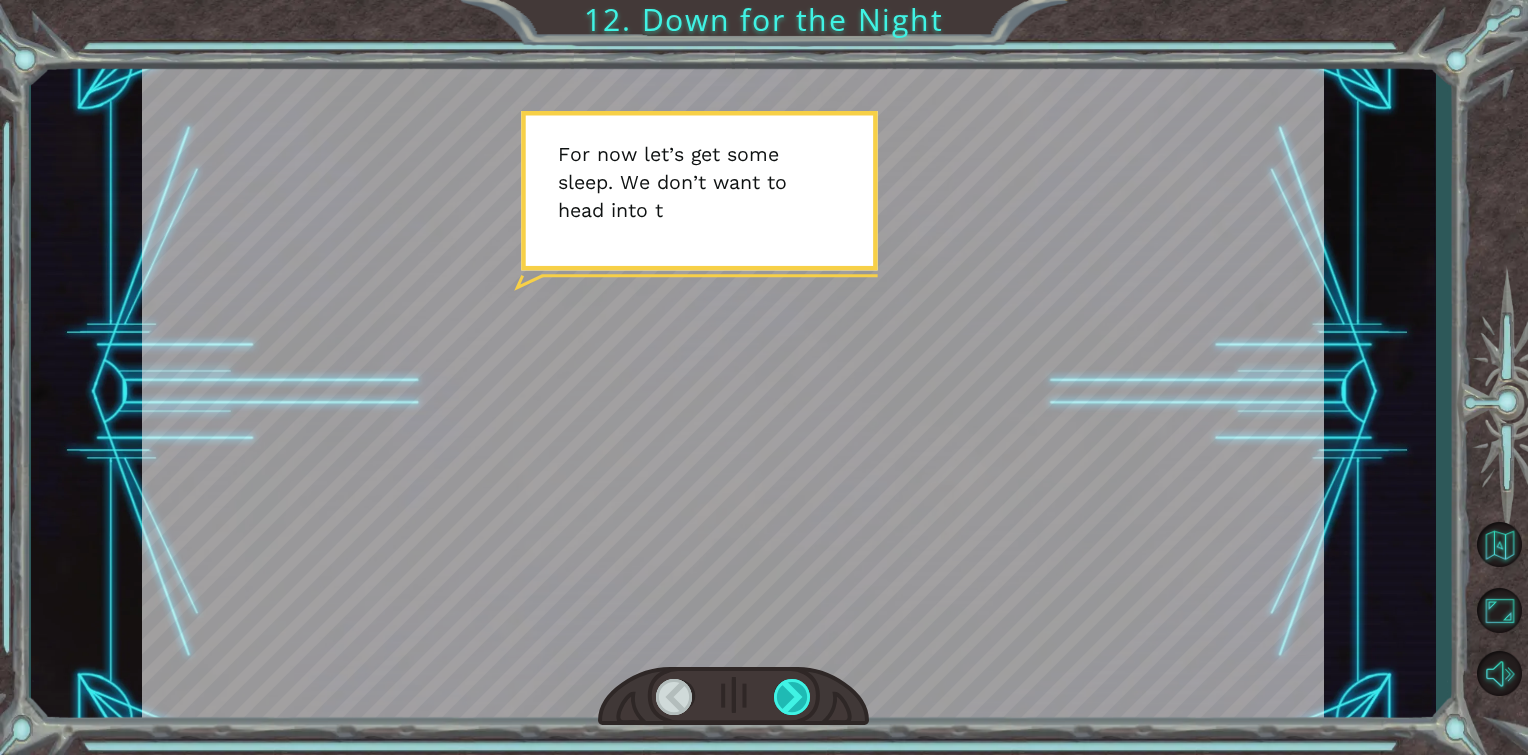 drag, startPoint x: 775, startPoint y: 700, endPoint x: 787, endPoint y: 696, distance: 12.649111 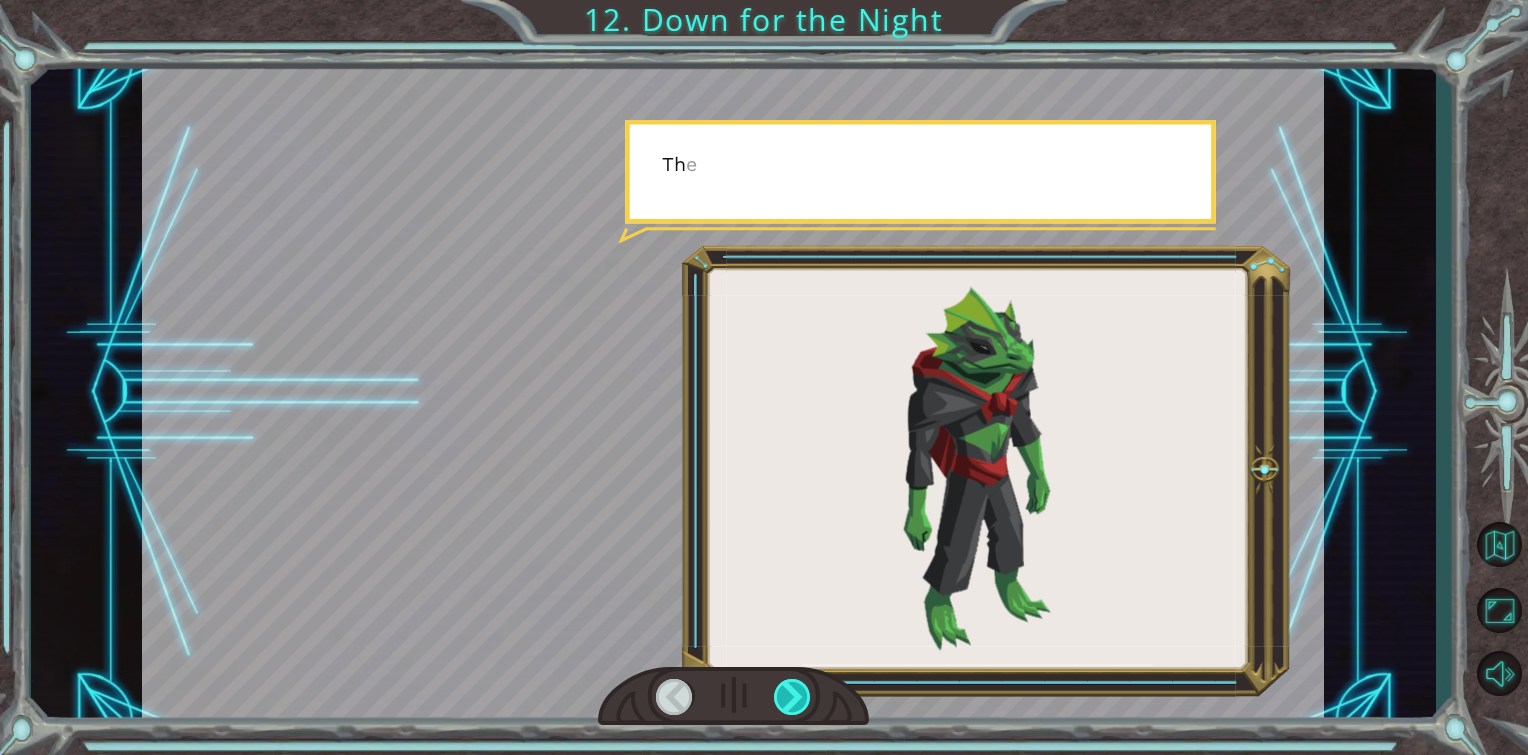click at bounding box center (793, 697) 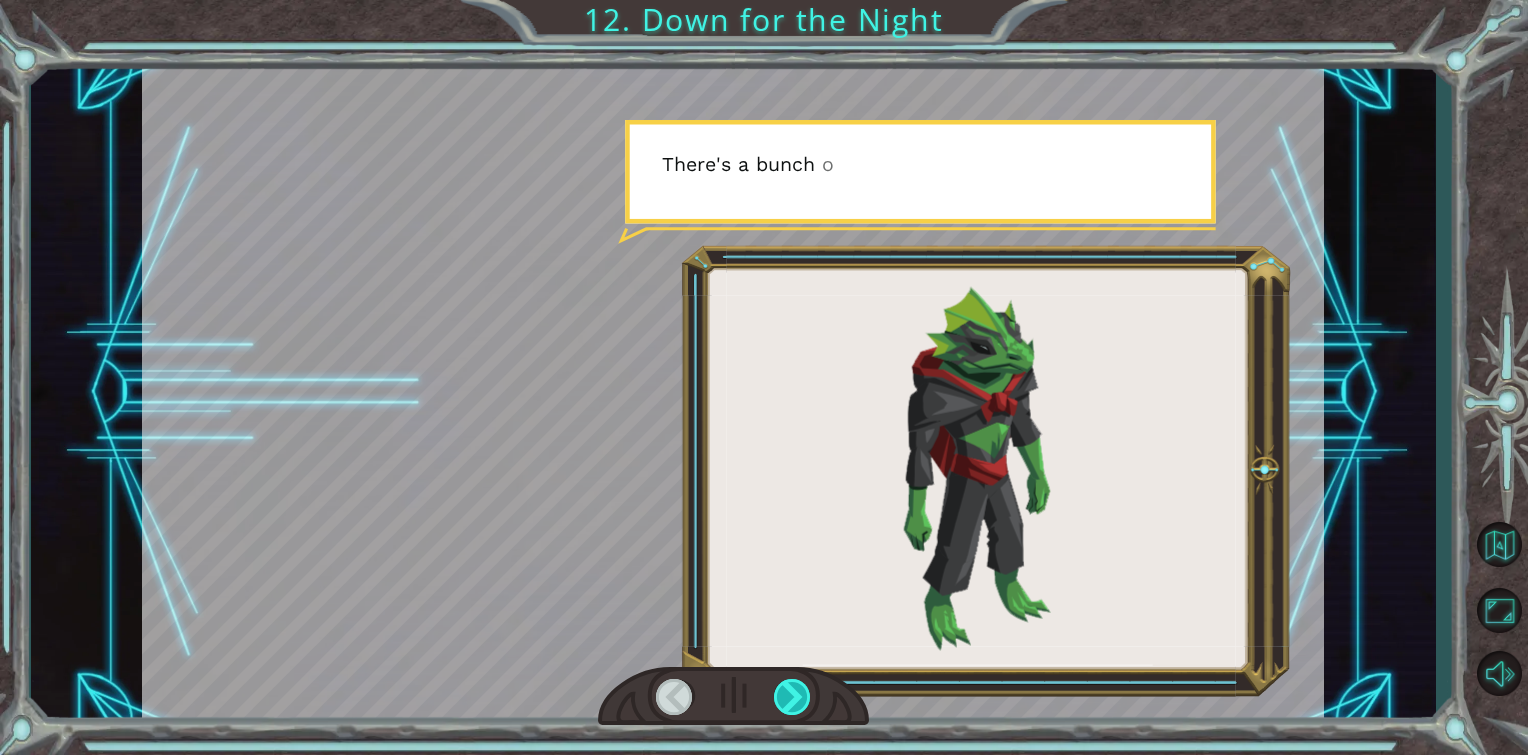 click at bounding box center [793, 697] 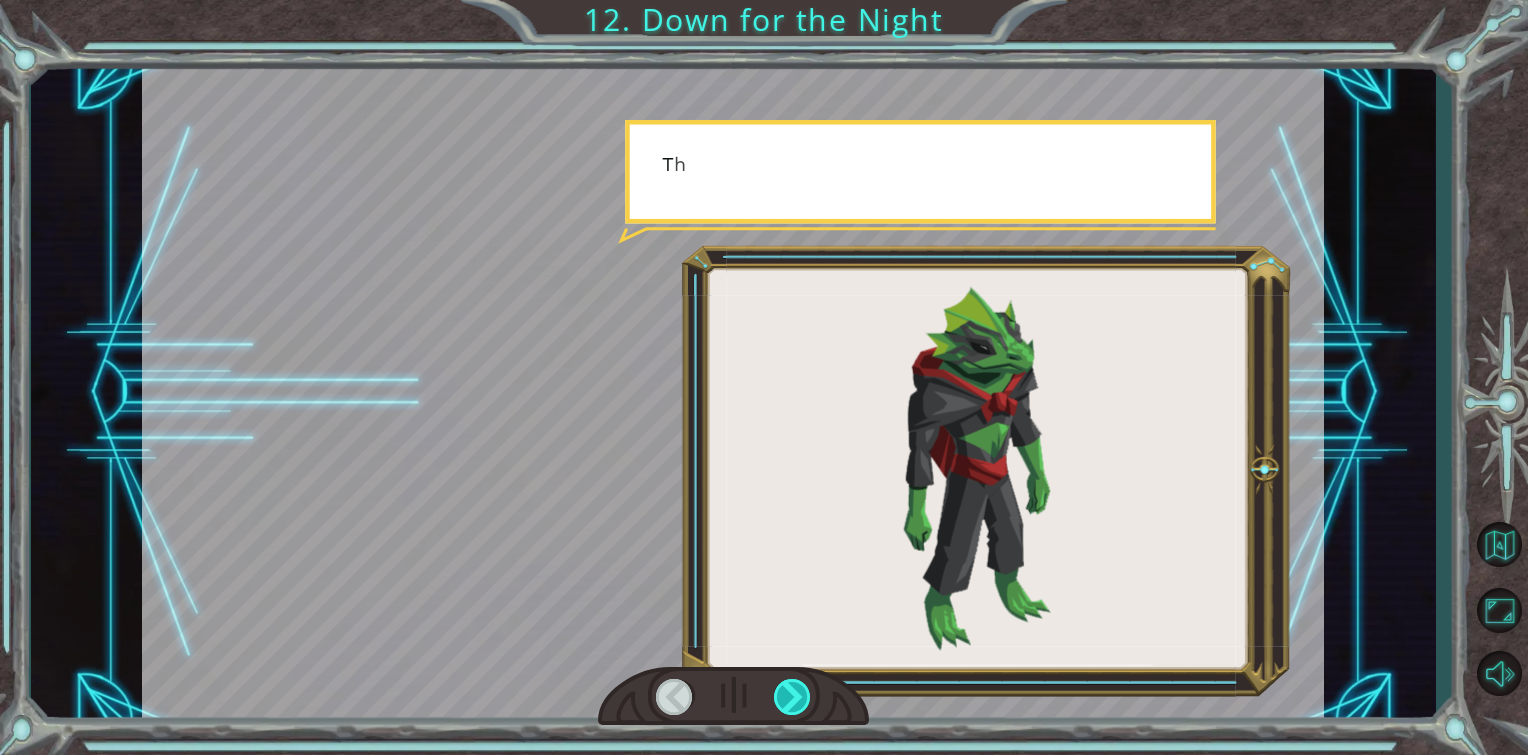 click at bounding box center [793, 697] 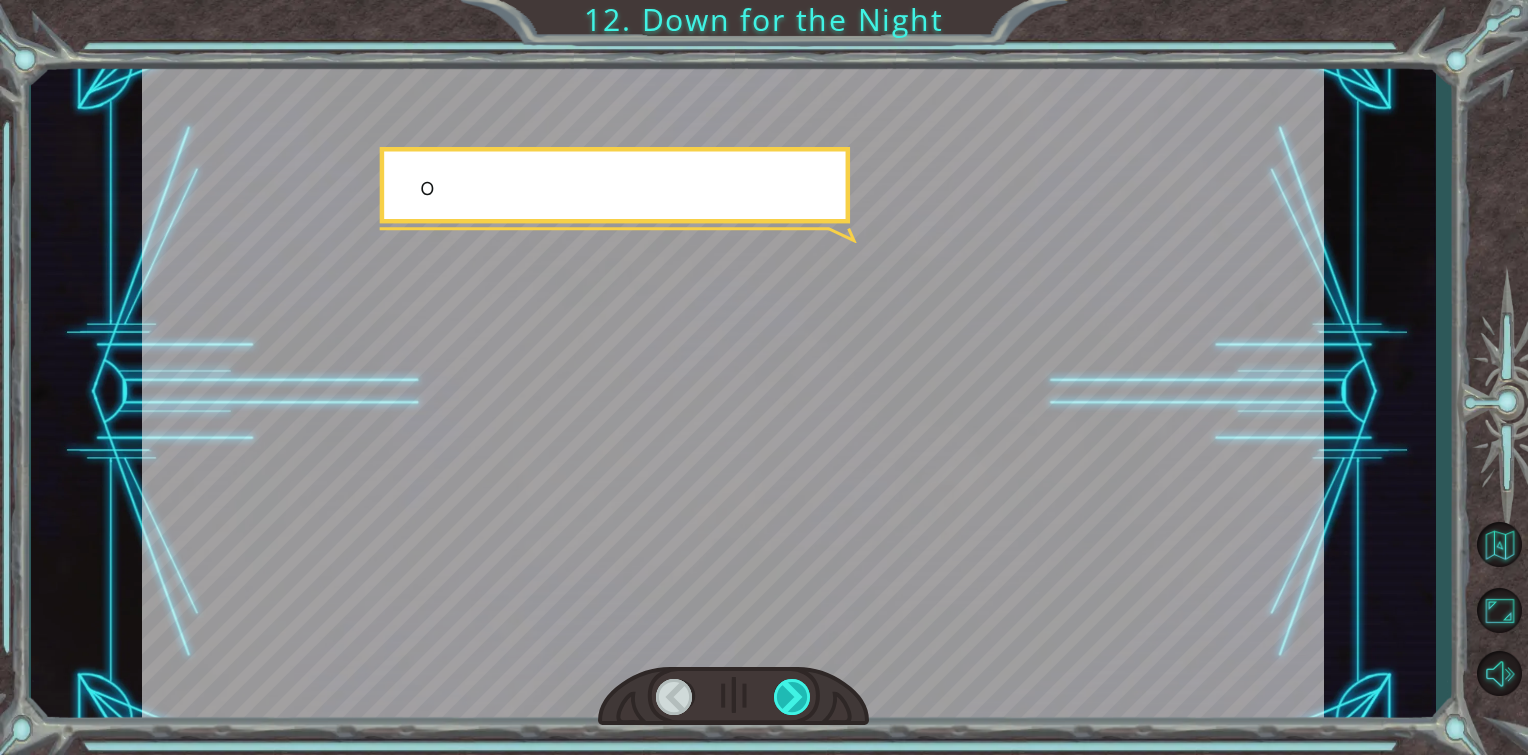 click at bounding box center (793, 697) 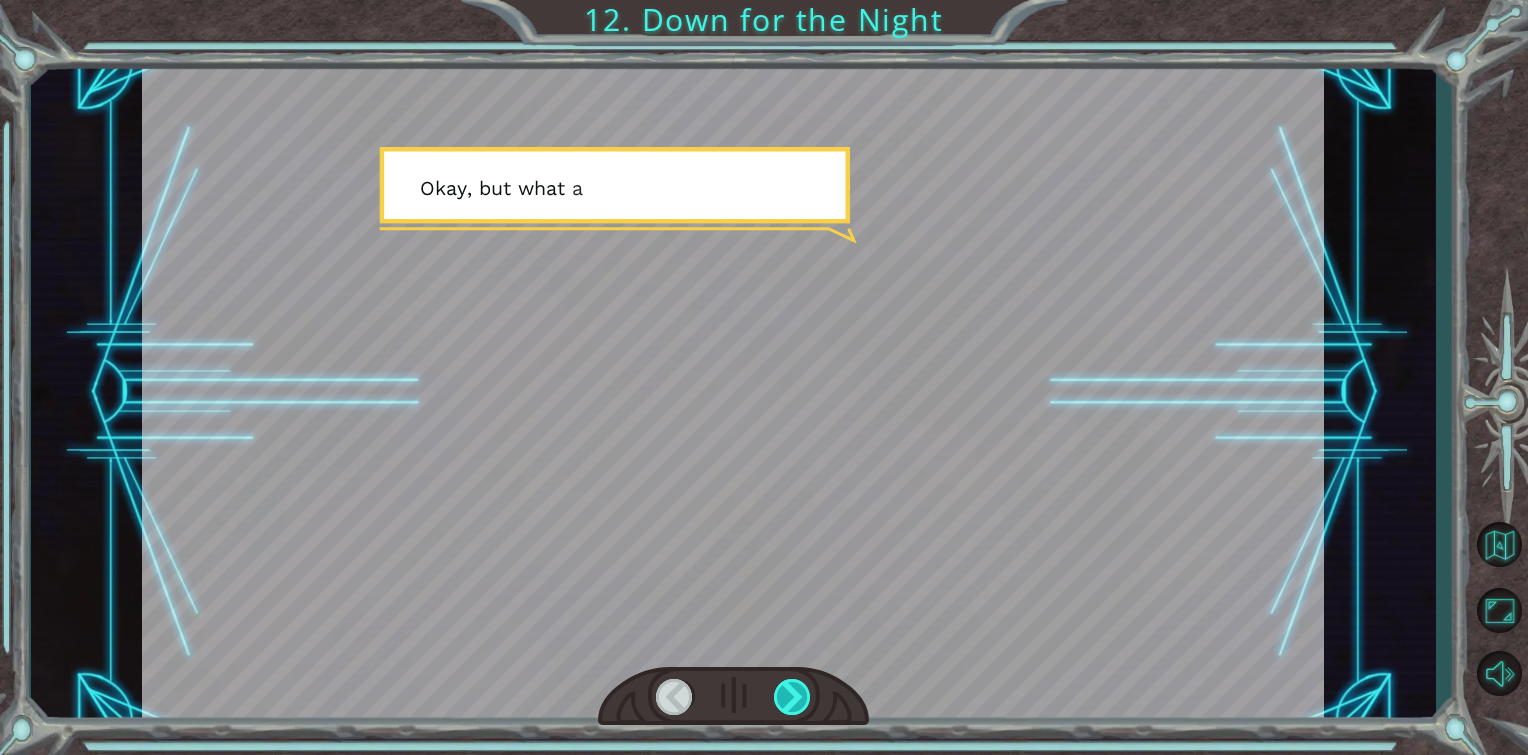 click at bounding box center [793, 697] 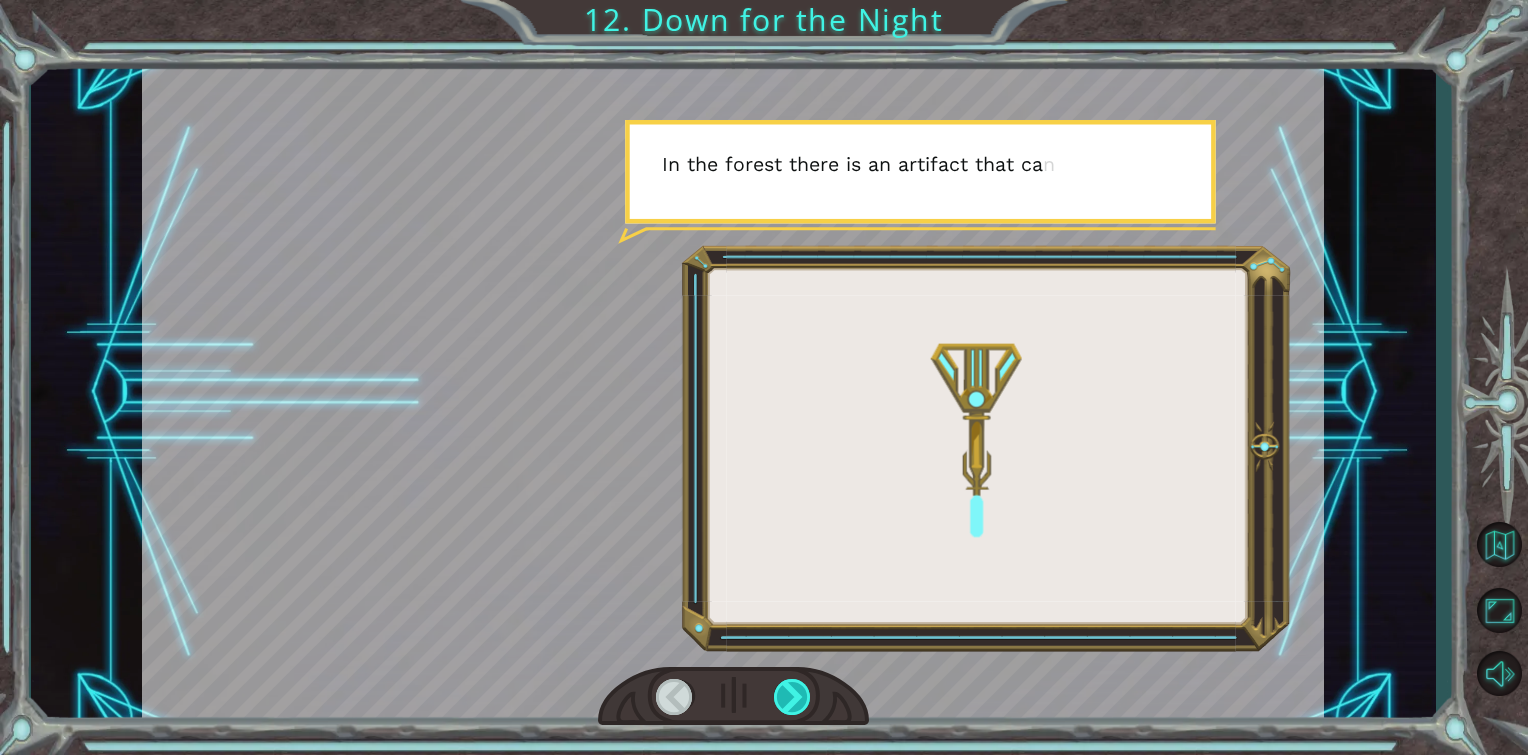 click at bounding box center [793, 697] 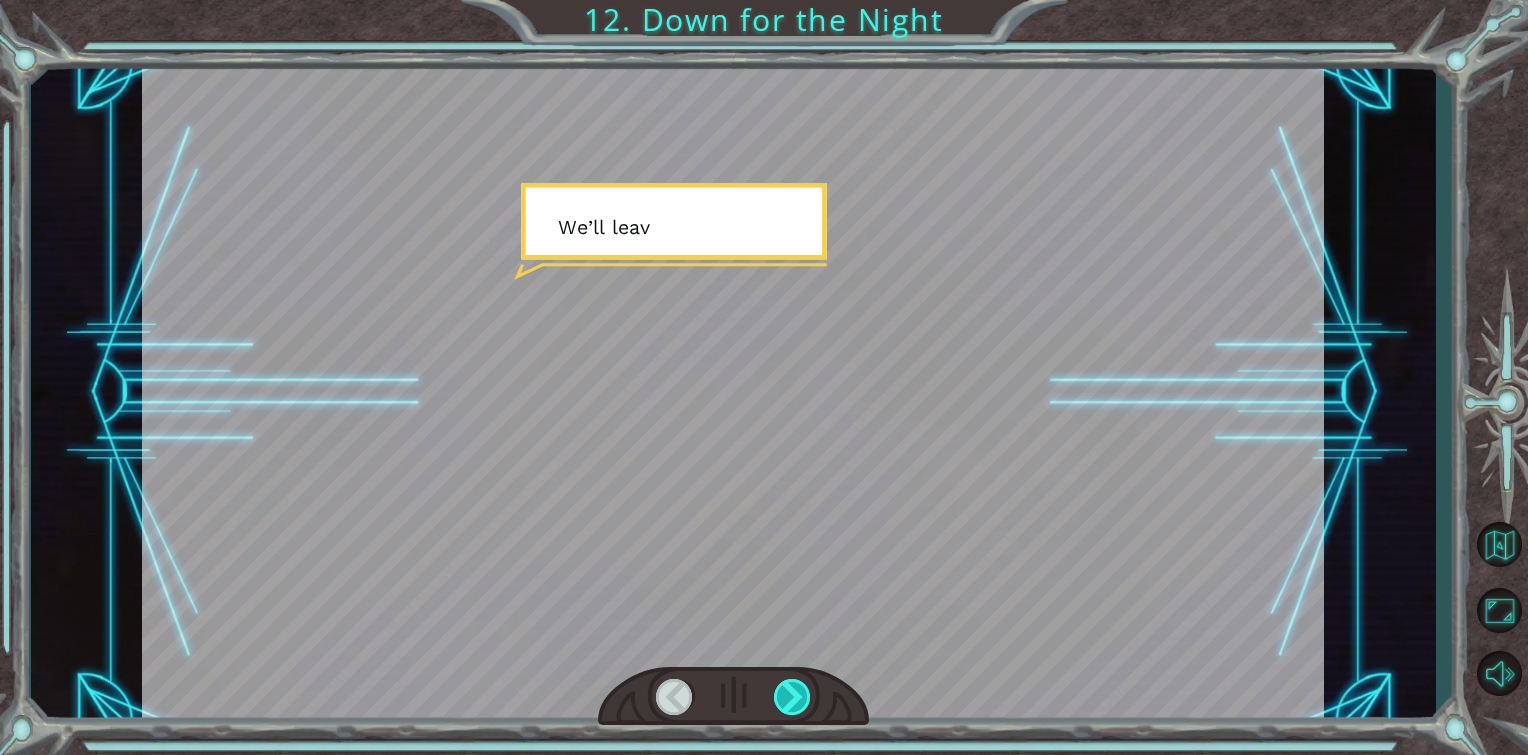 click at bounding box center (793, 697) 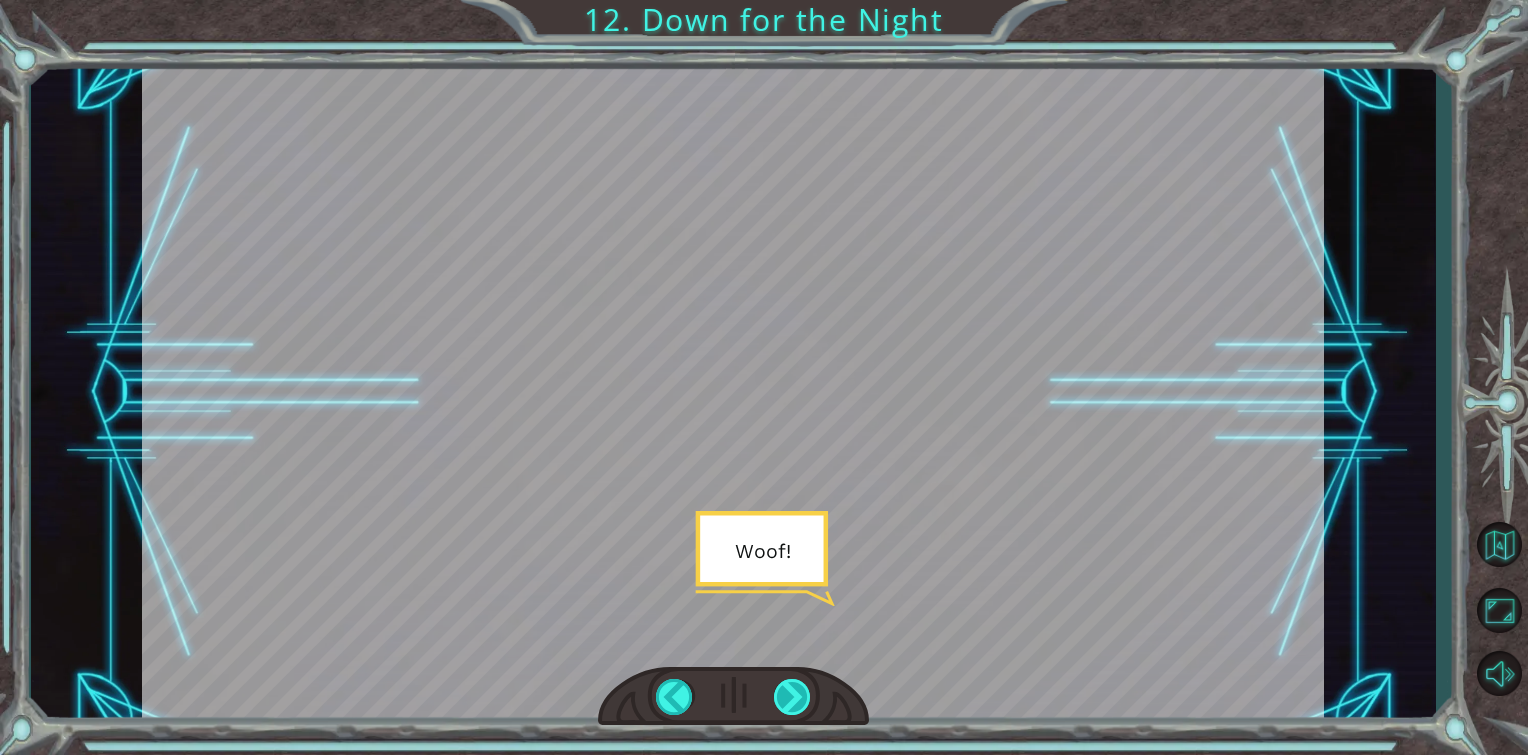 click at bounding box center [793, 697] 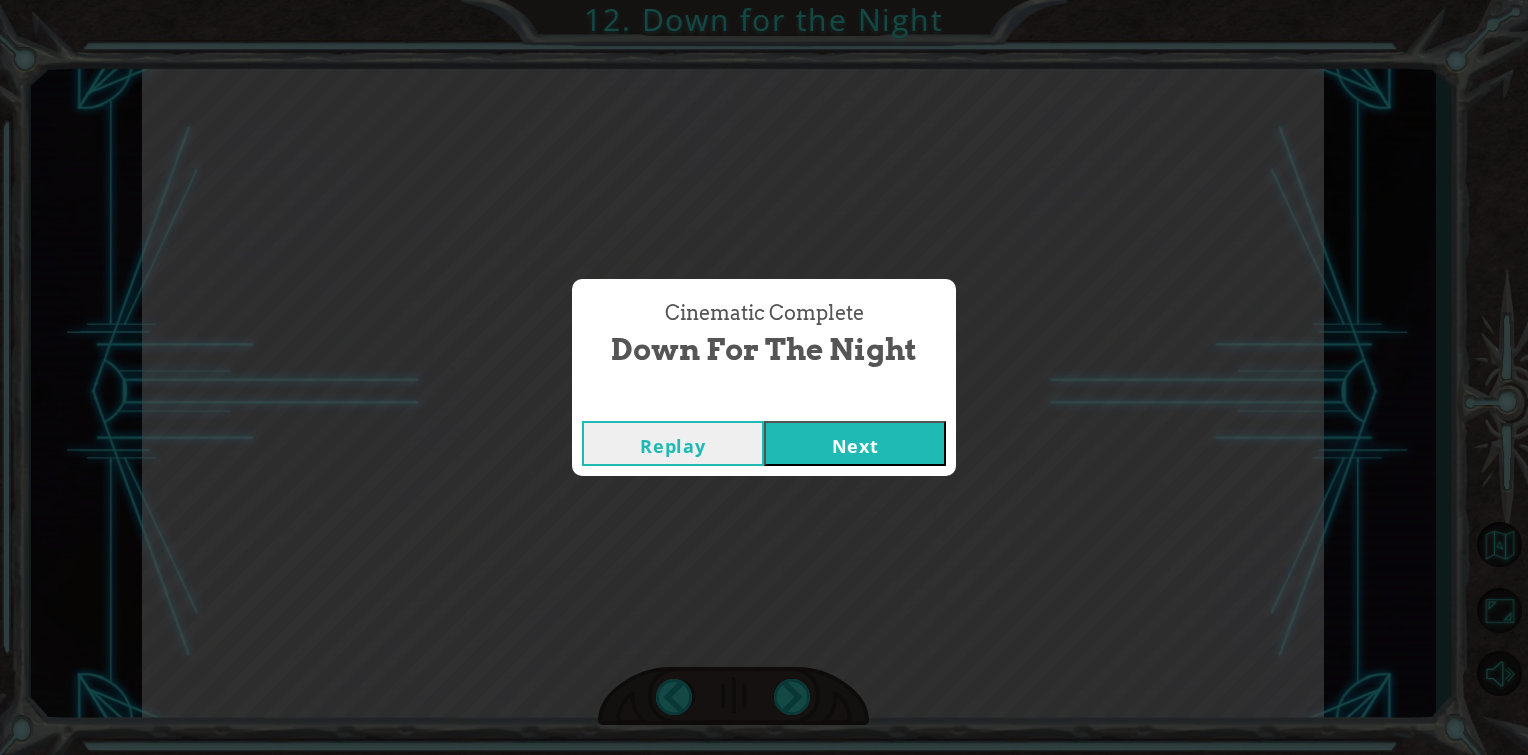 click on "Next" at bounding box center [855, 443] 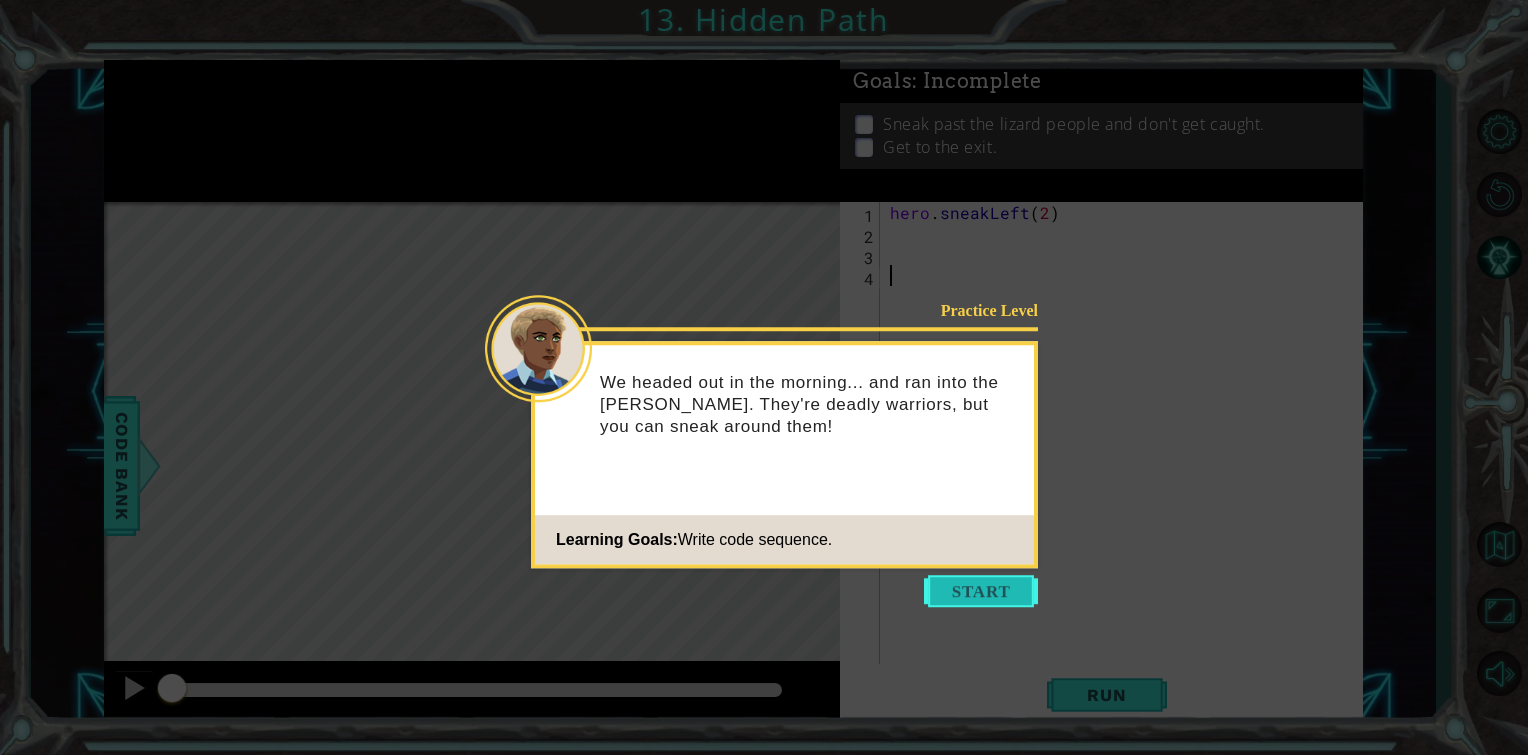 click at bounding box center [981, 591] 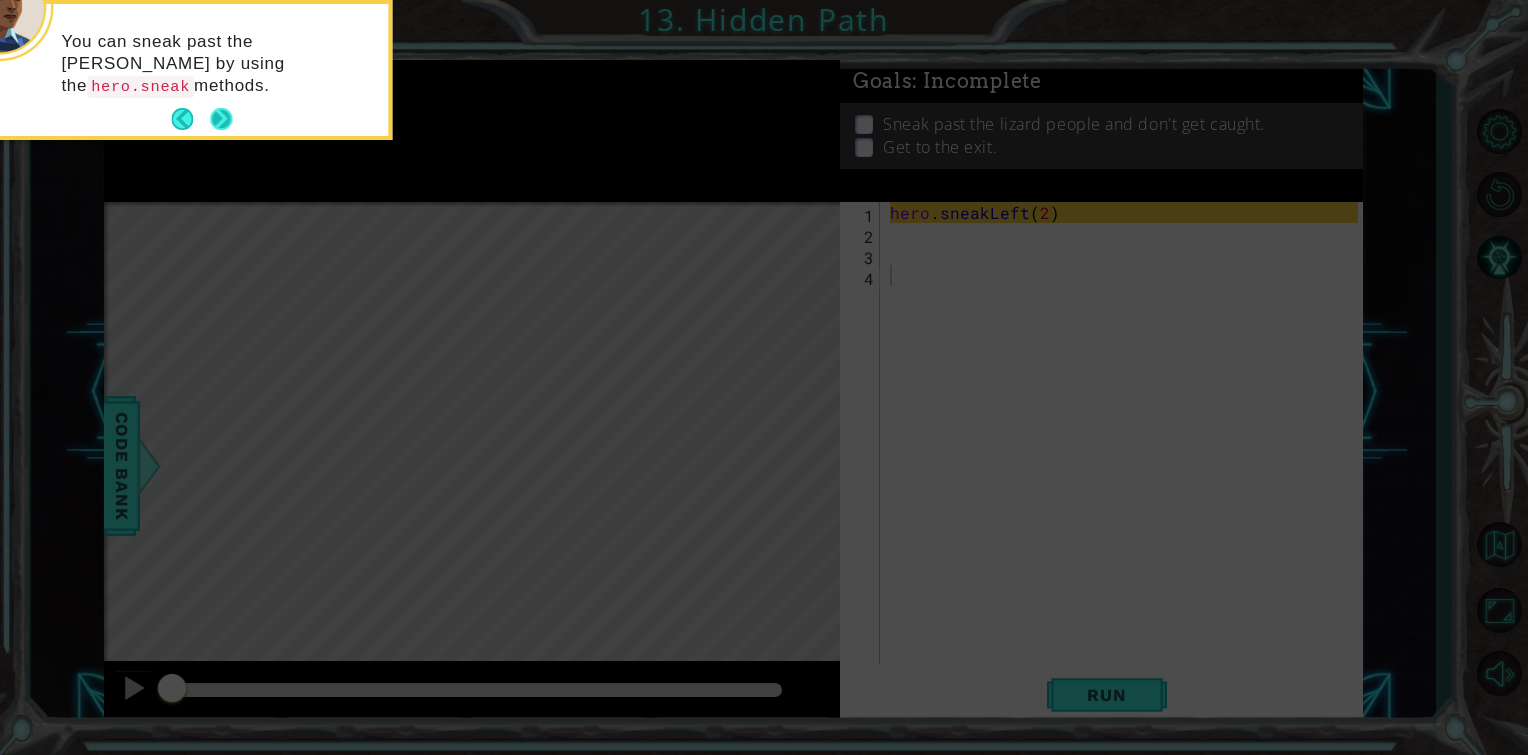 click at bounding box center [221, 119] 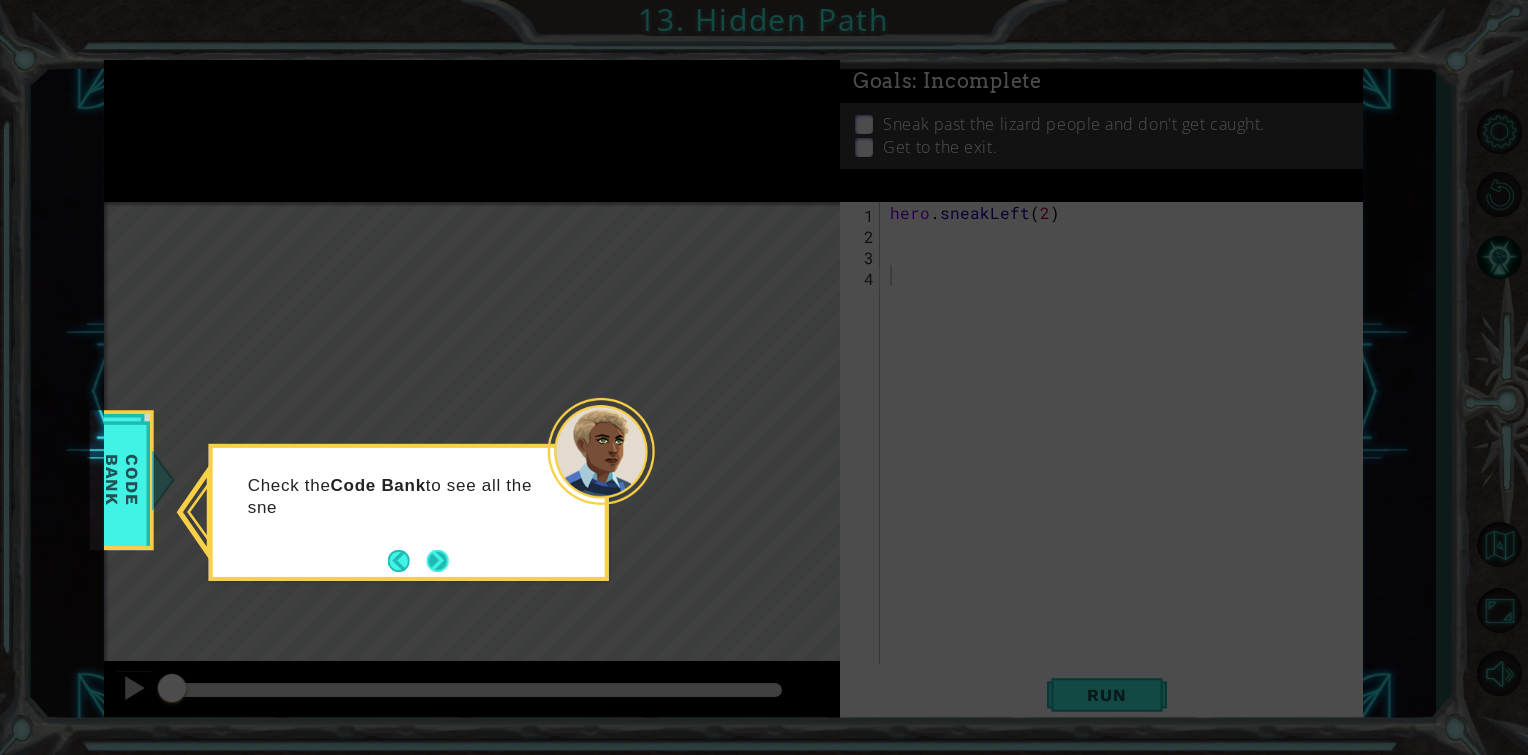 click at bounding box center [438, 561] 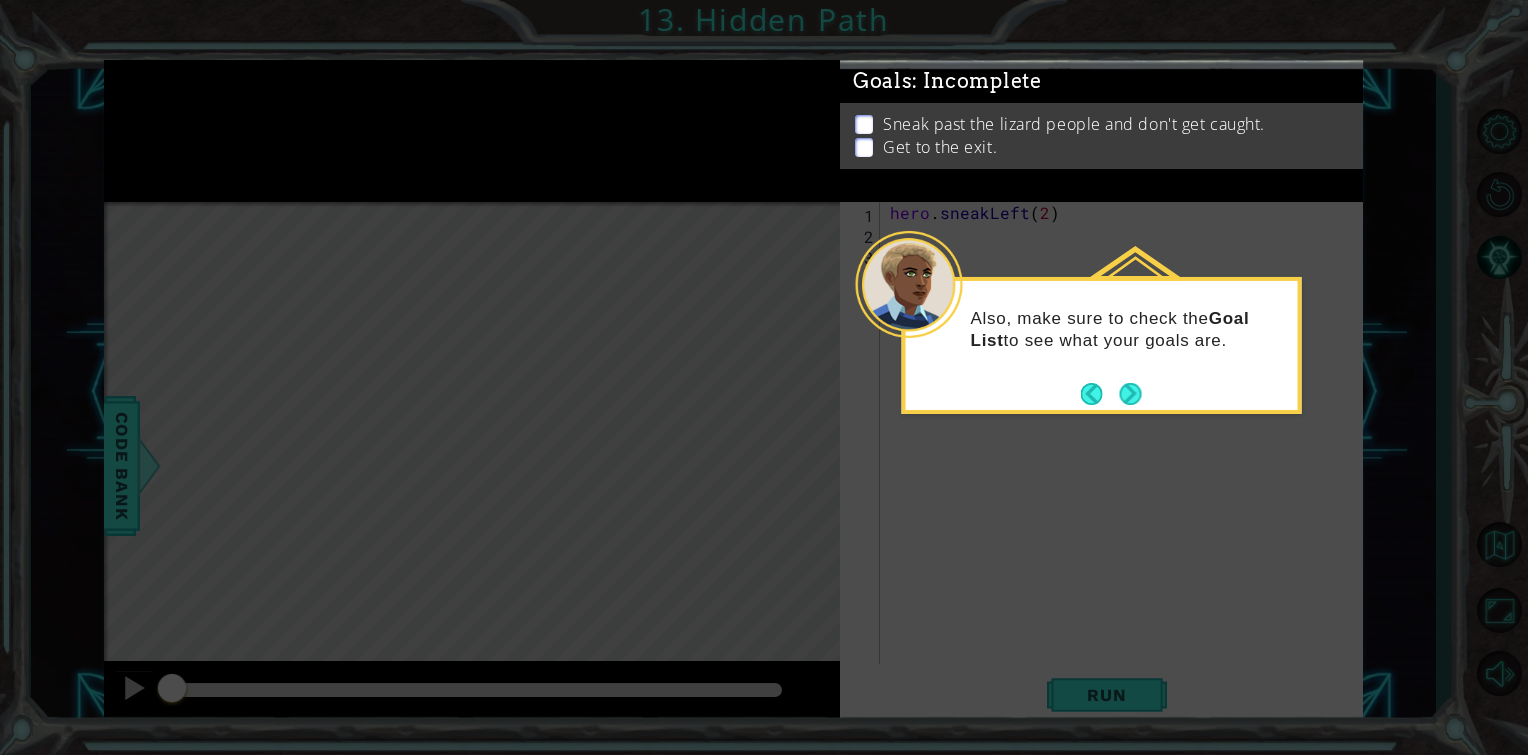 click at bounding box center (1130, 394) 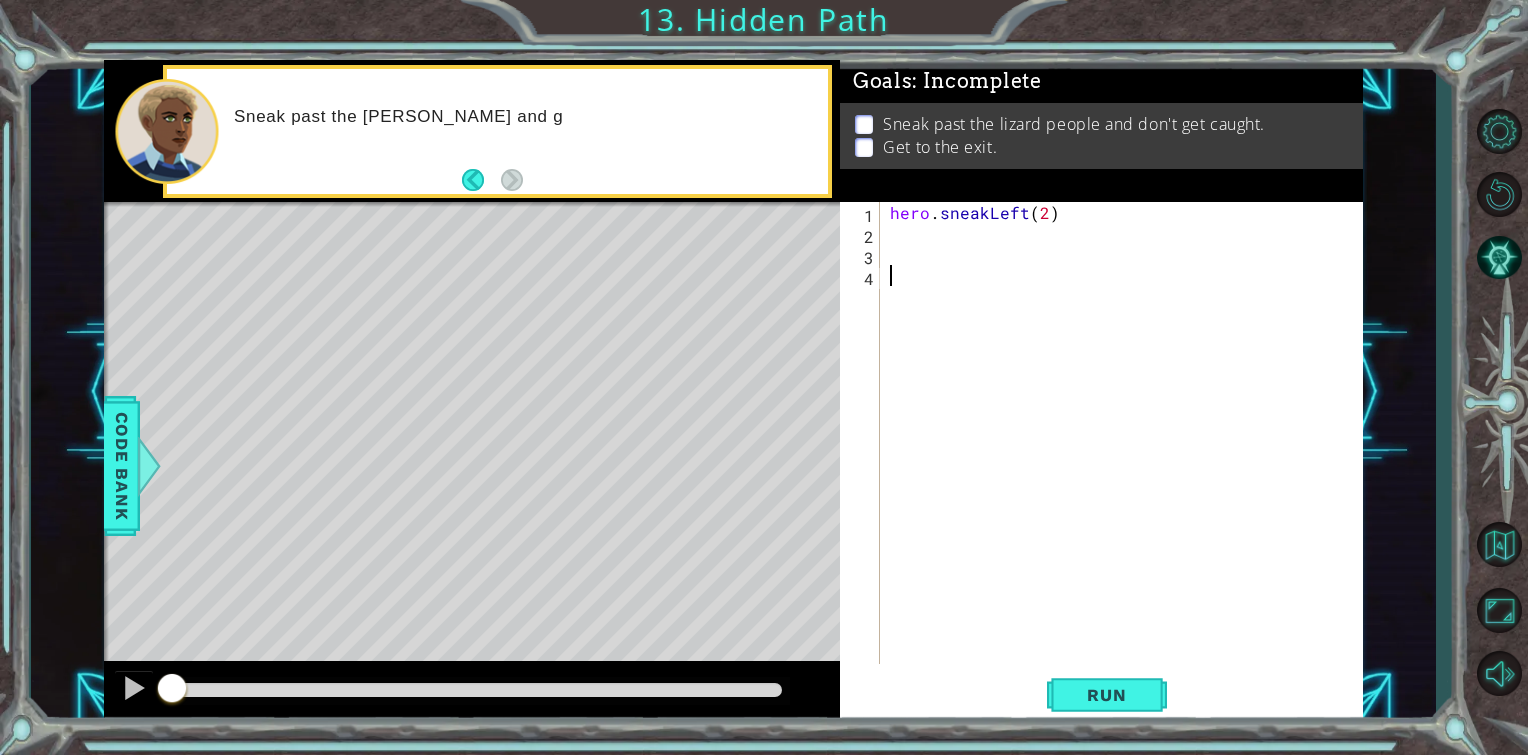 click on "hero . sneakLeft ( 2 )" at bounding box center [1127, 454] 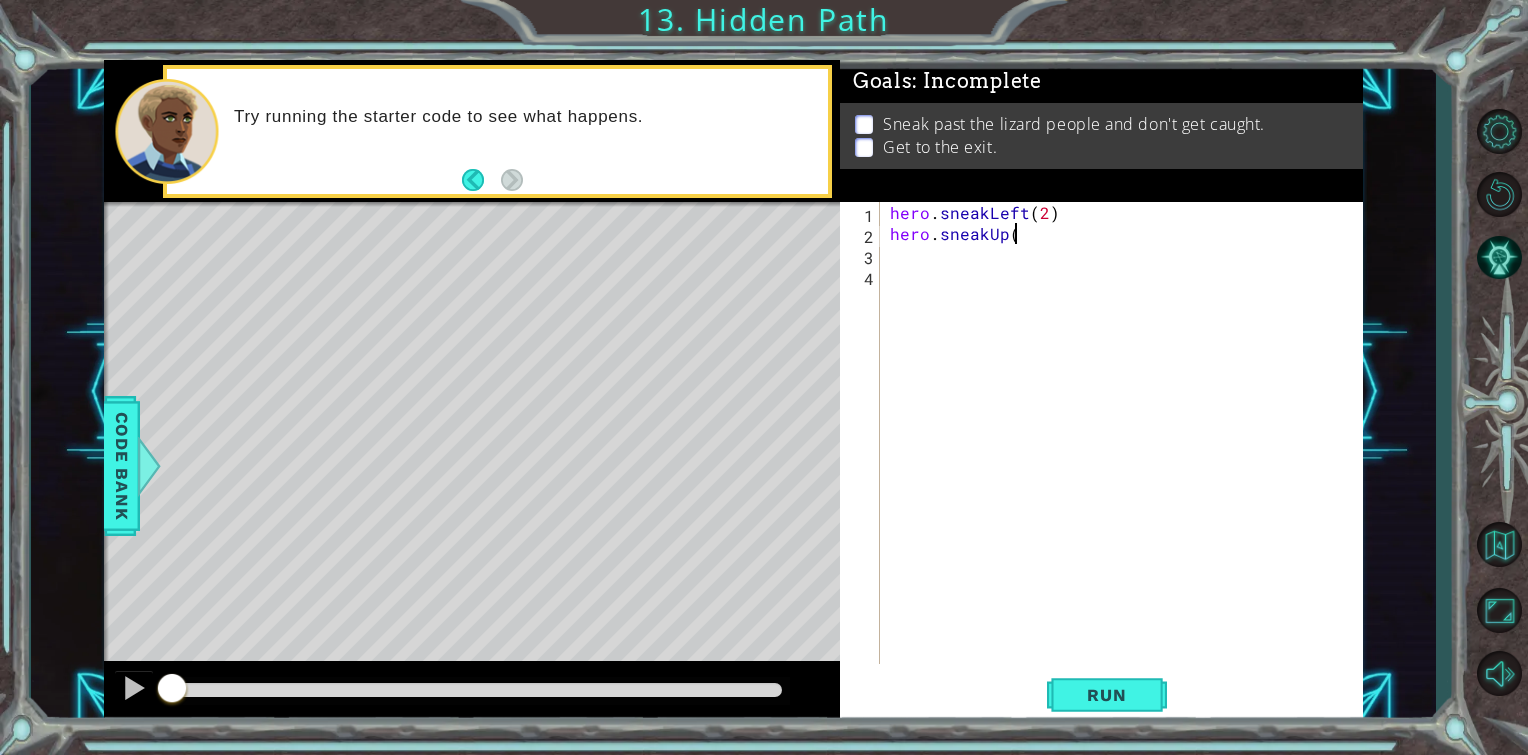 scroll, scrollTop: 0, scrollLeft: 6, axis: horizontal 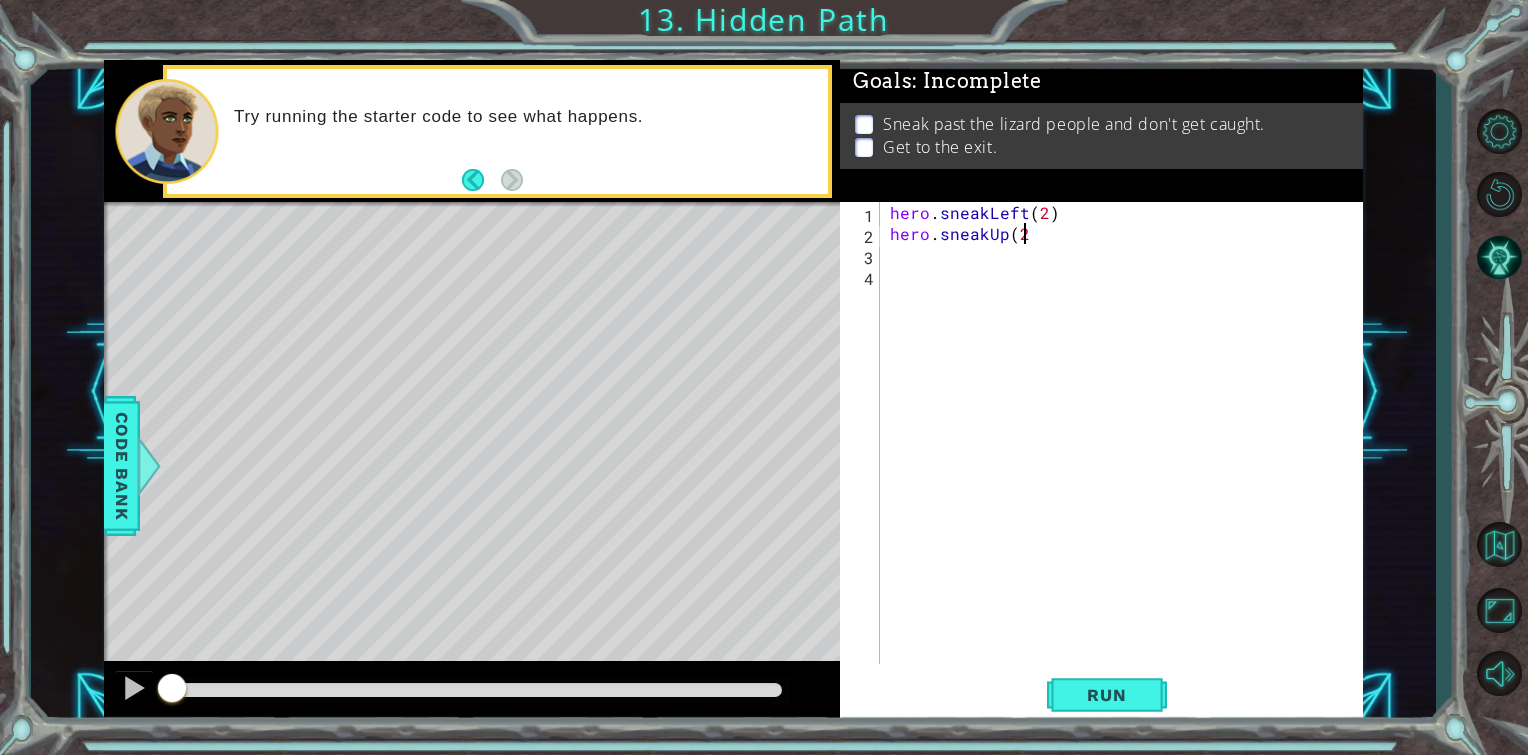 type on "hero.sneakUp(2)" 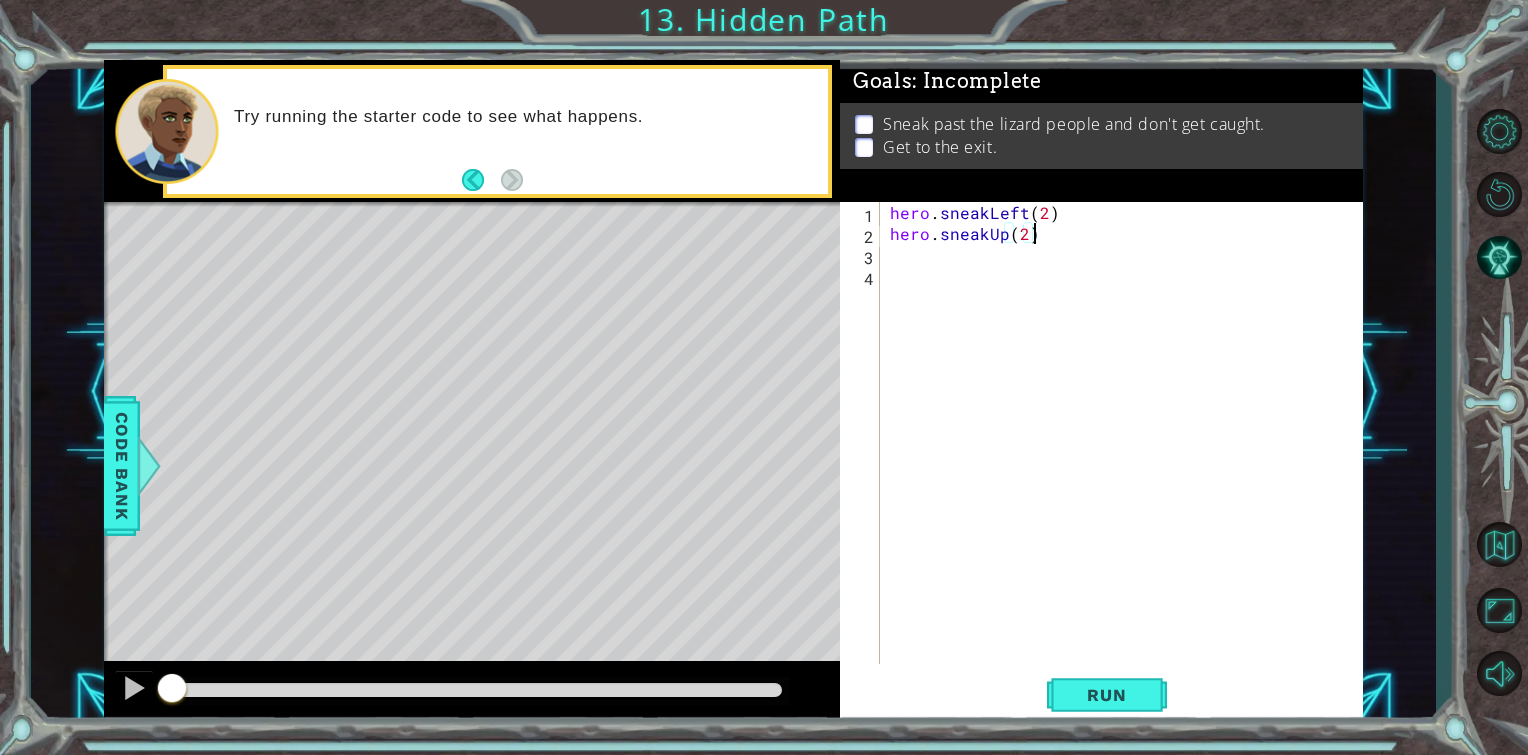 click on "hero . sneakLeft ( 2 ) hero . sneakUp ( 2 )" at bounding box center (1127, 454) 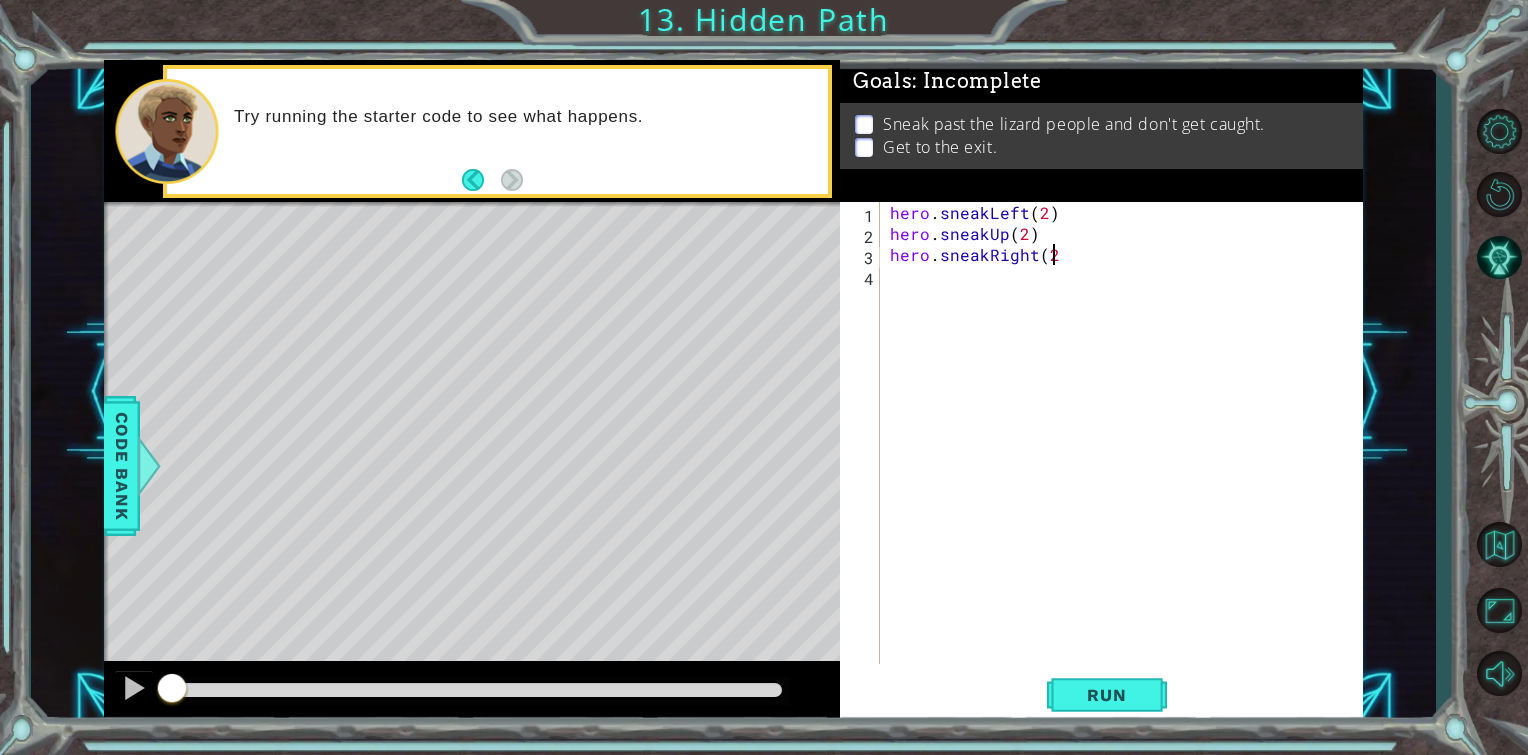 scroll, scrollTop: 0, scrollLeft: 9, axis: horizontal 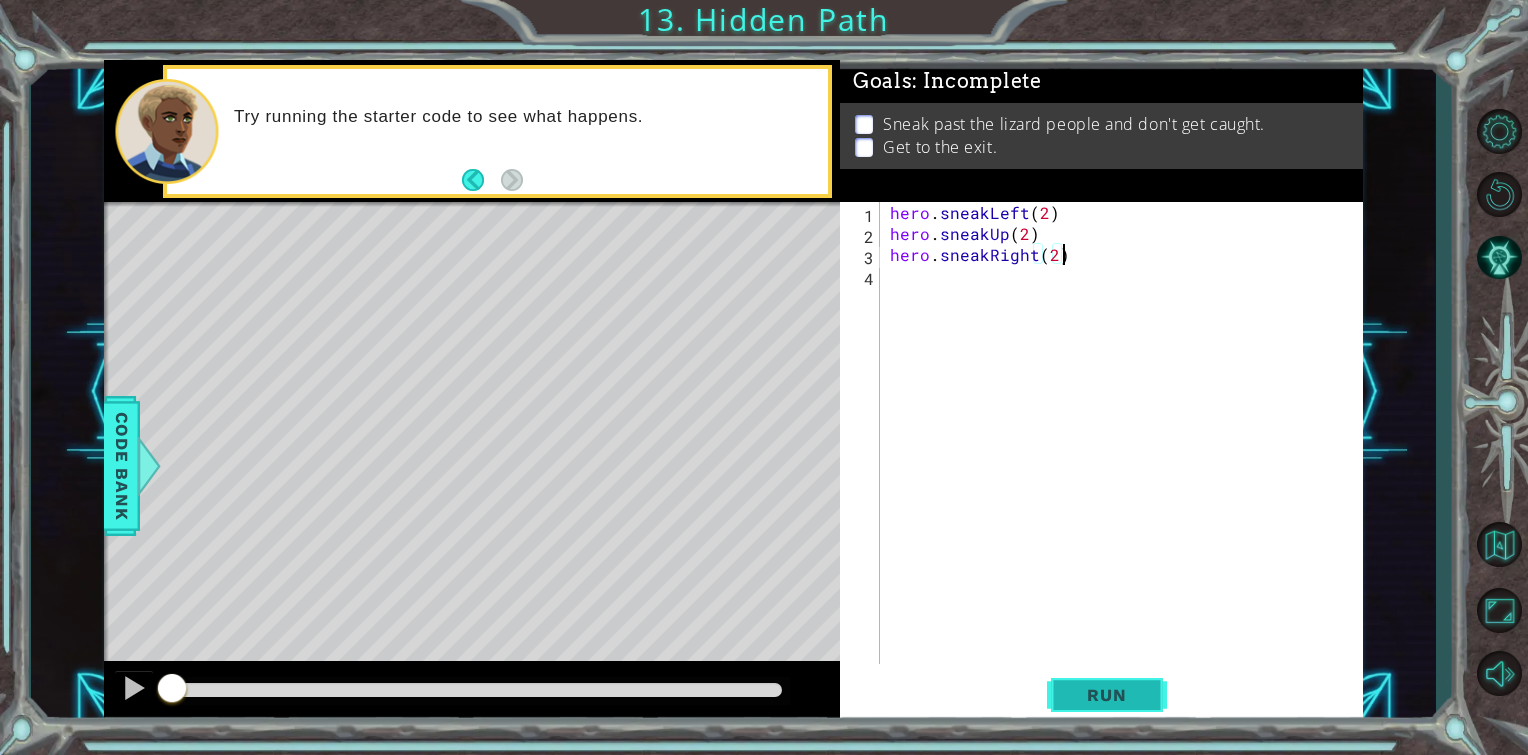 type on "hero.sneakRight(2)" 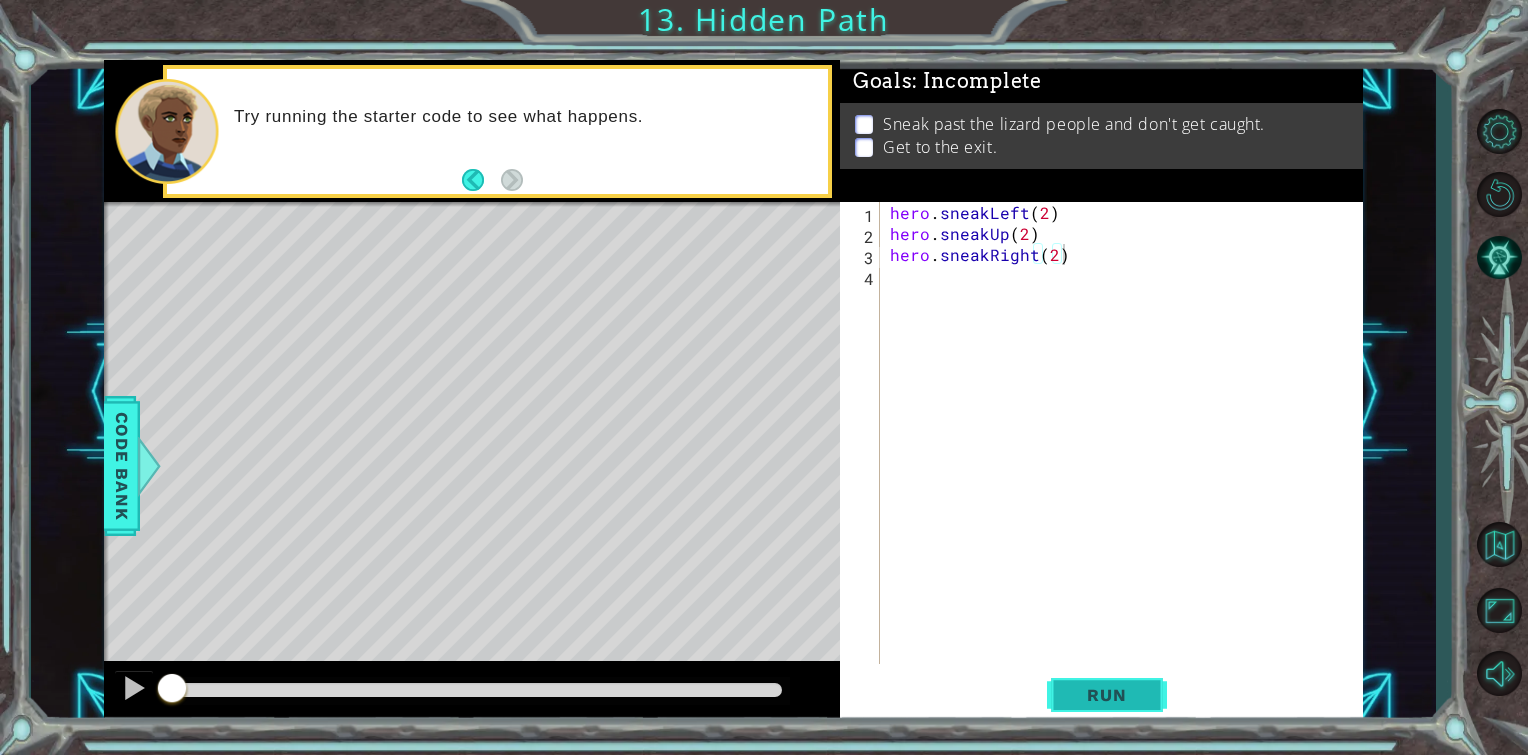 click on "Run" at bounding box center [1106, 695] 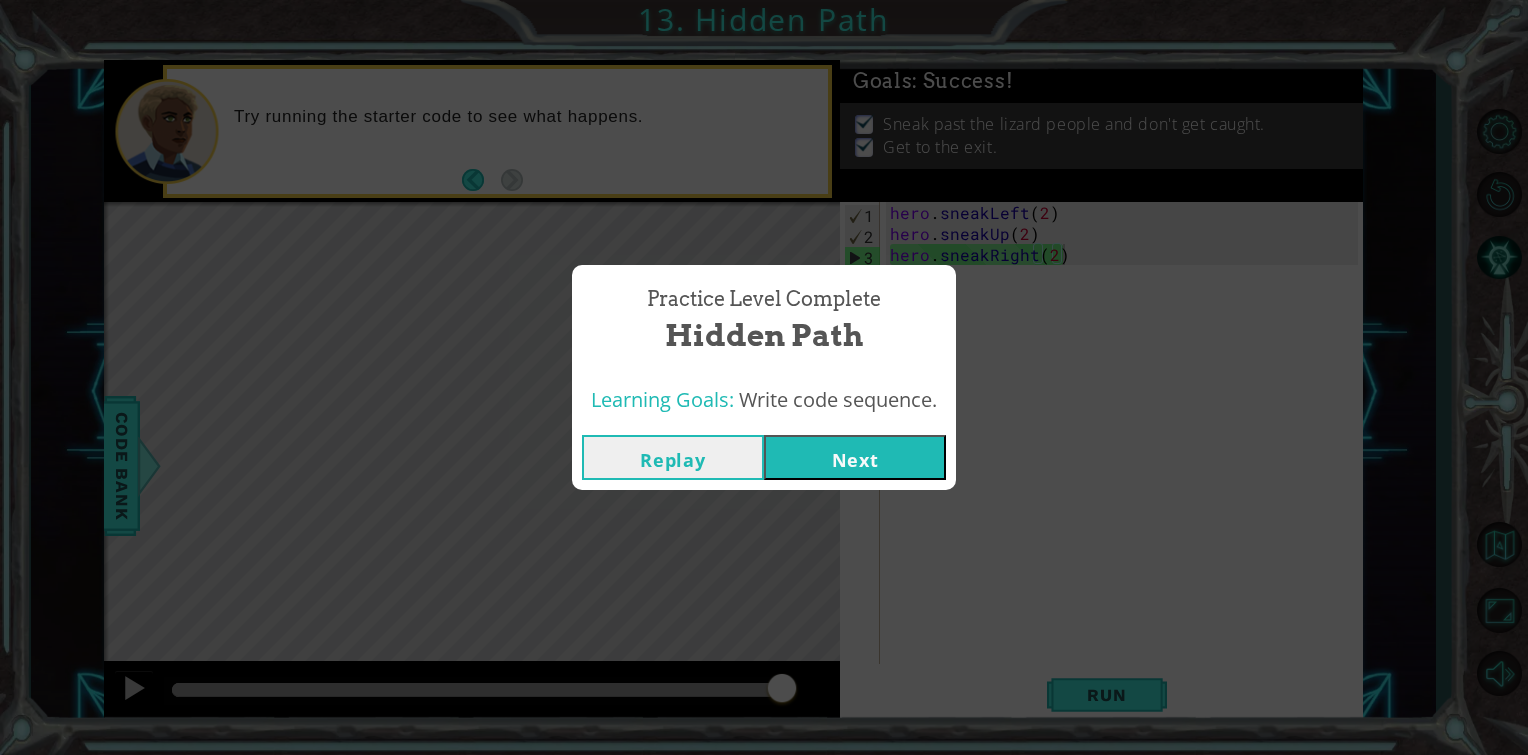 click on "Next" at bounding box center [855, 457] 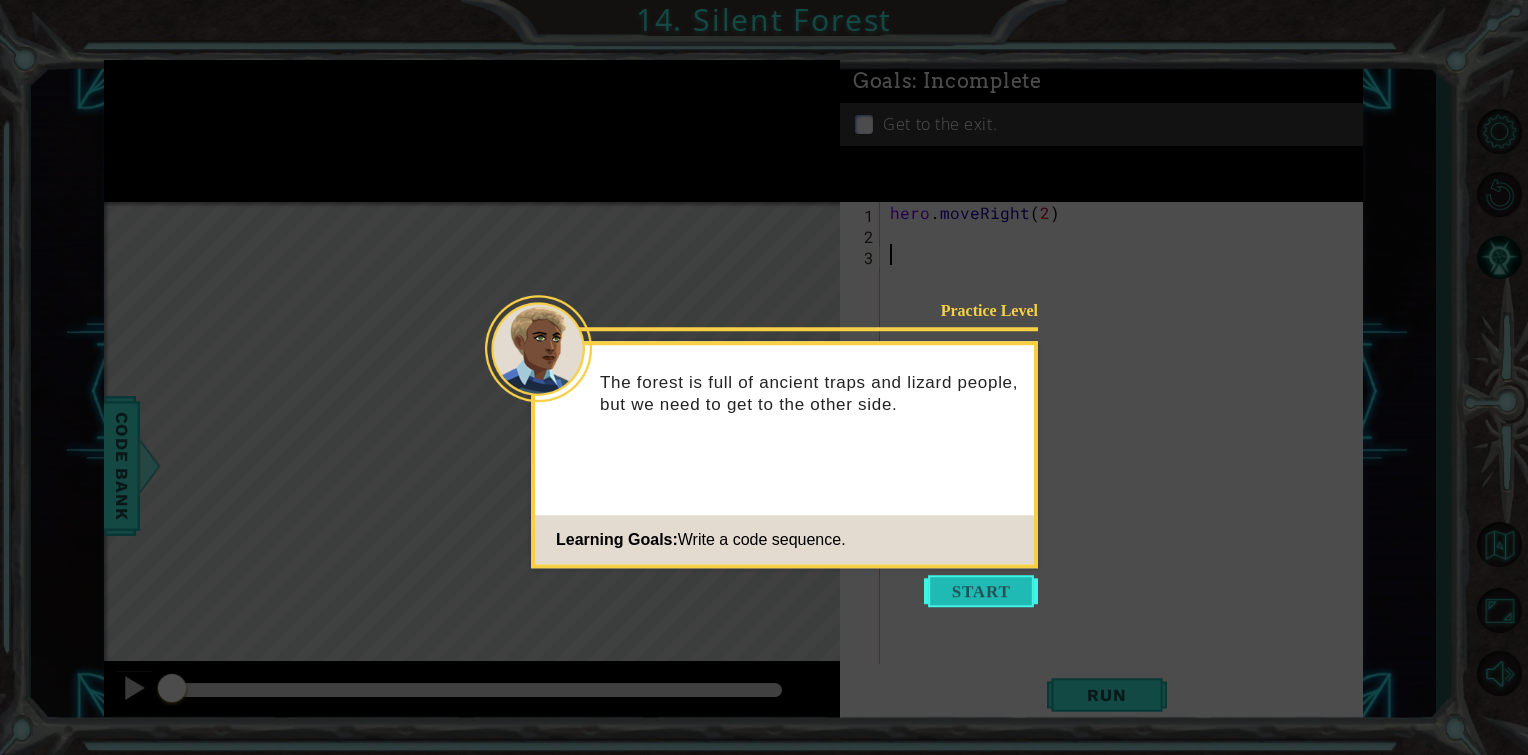 click at bounding box center (981, 591) 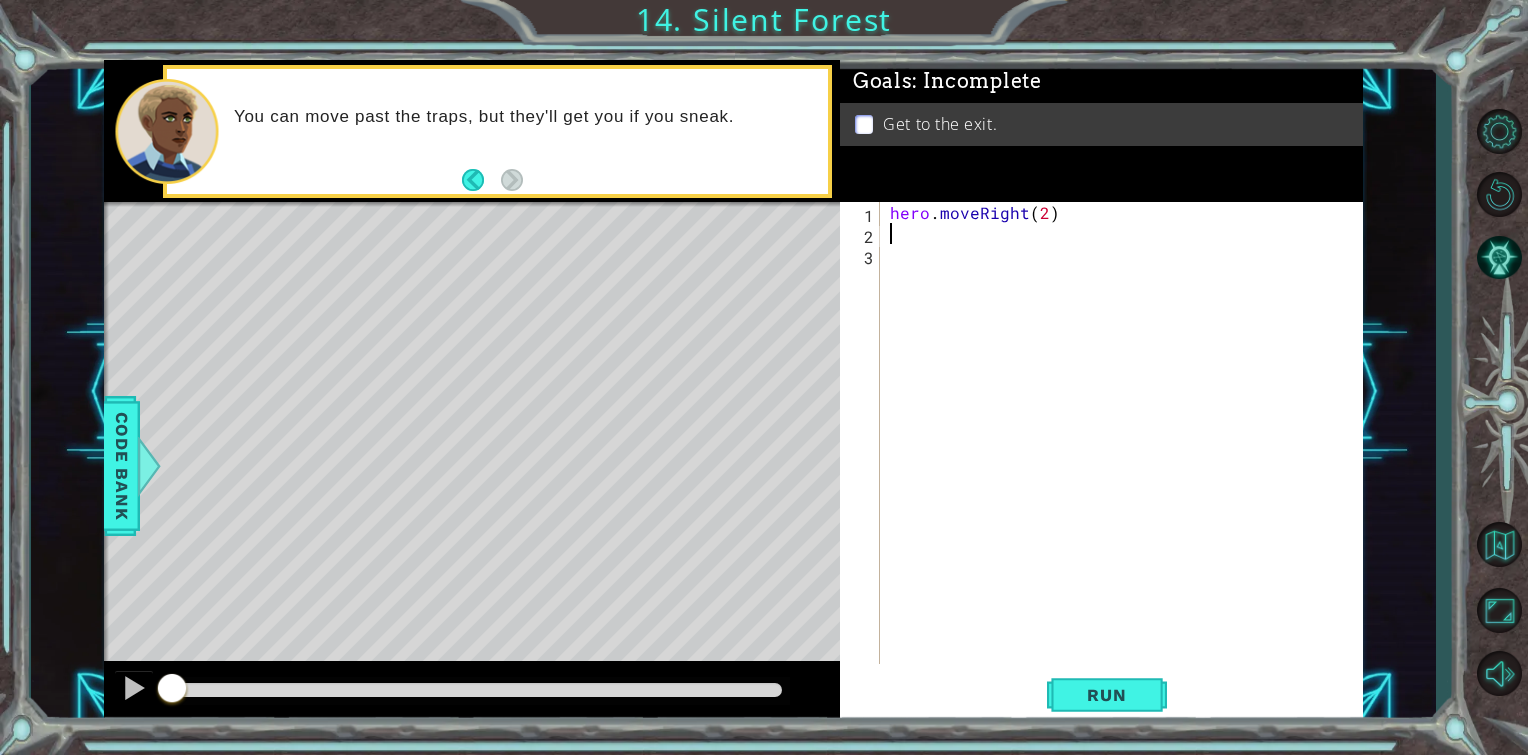 click on "hero . moveRight ( 2 )" at bounding box center (1127, 454) 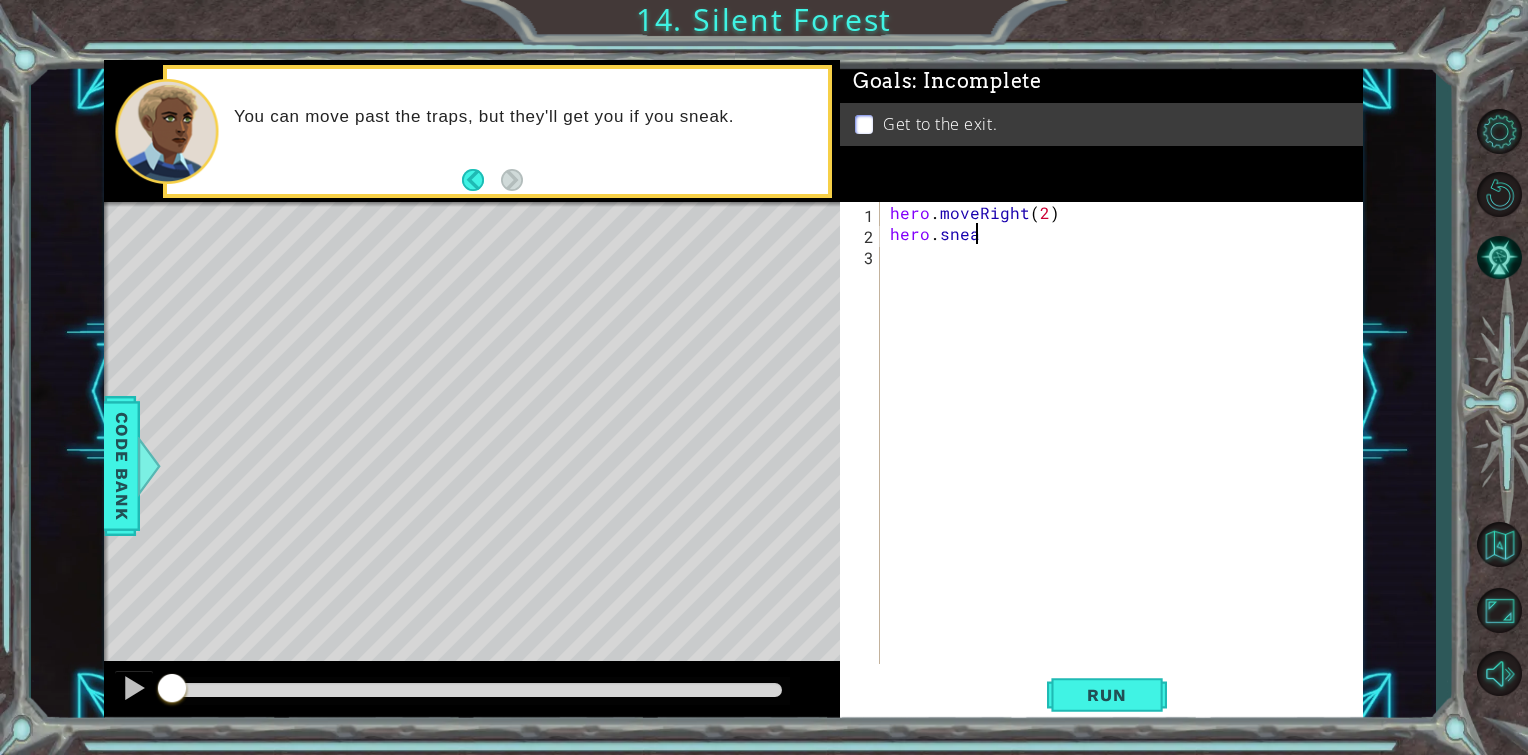 scroll, scrollTop: 0, scrollLeft: 4, axis: horizontal 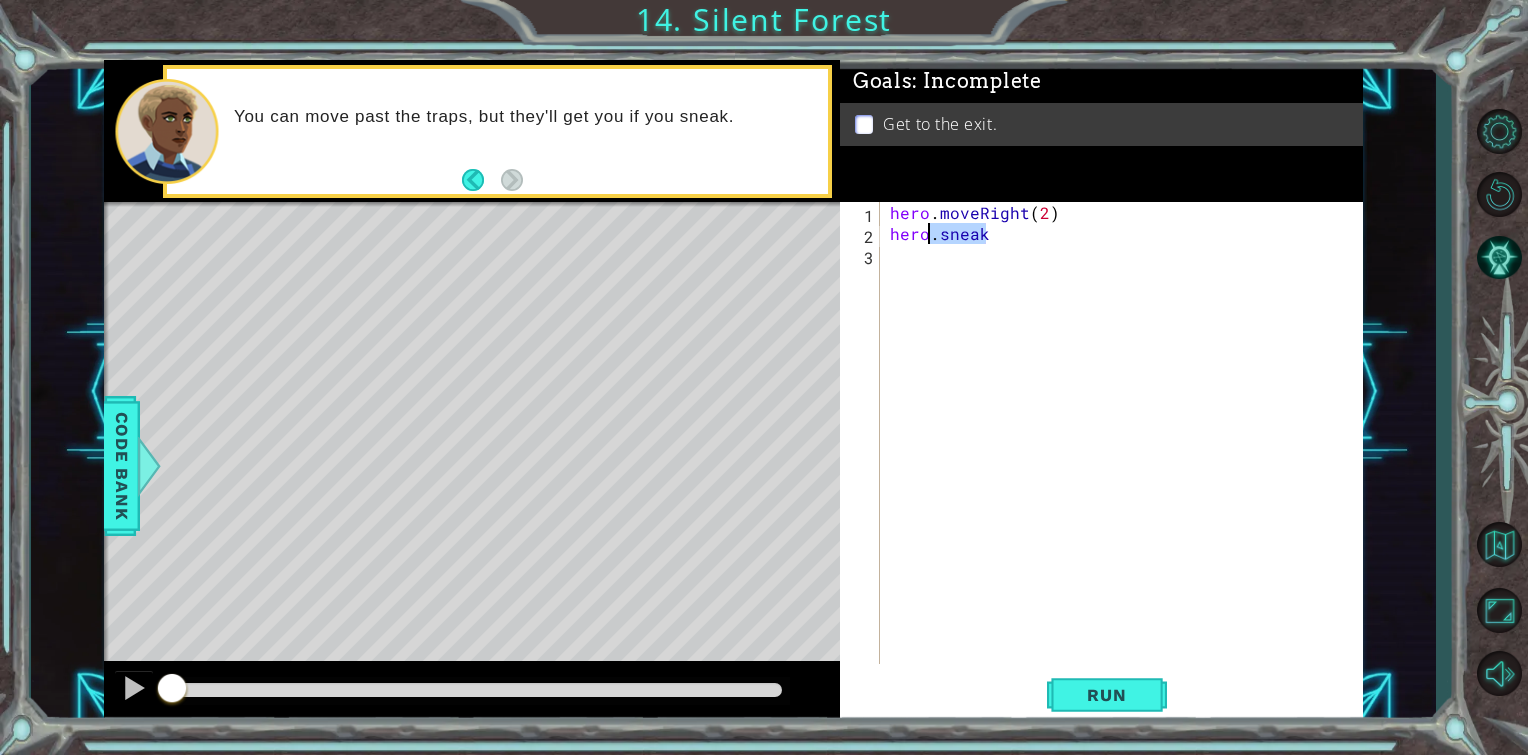 click on "hero . moveRight ( 2 ) hero . sneak" at bounding box center (1127, 454) 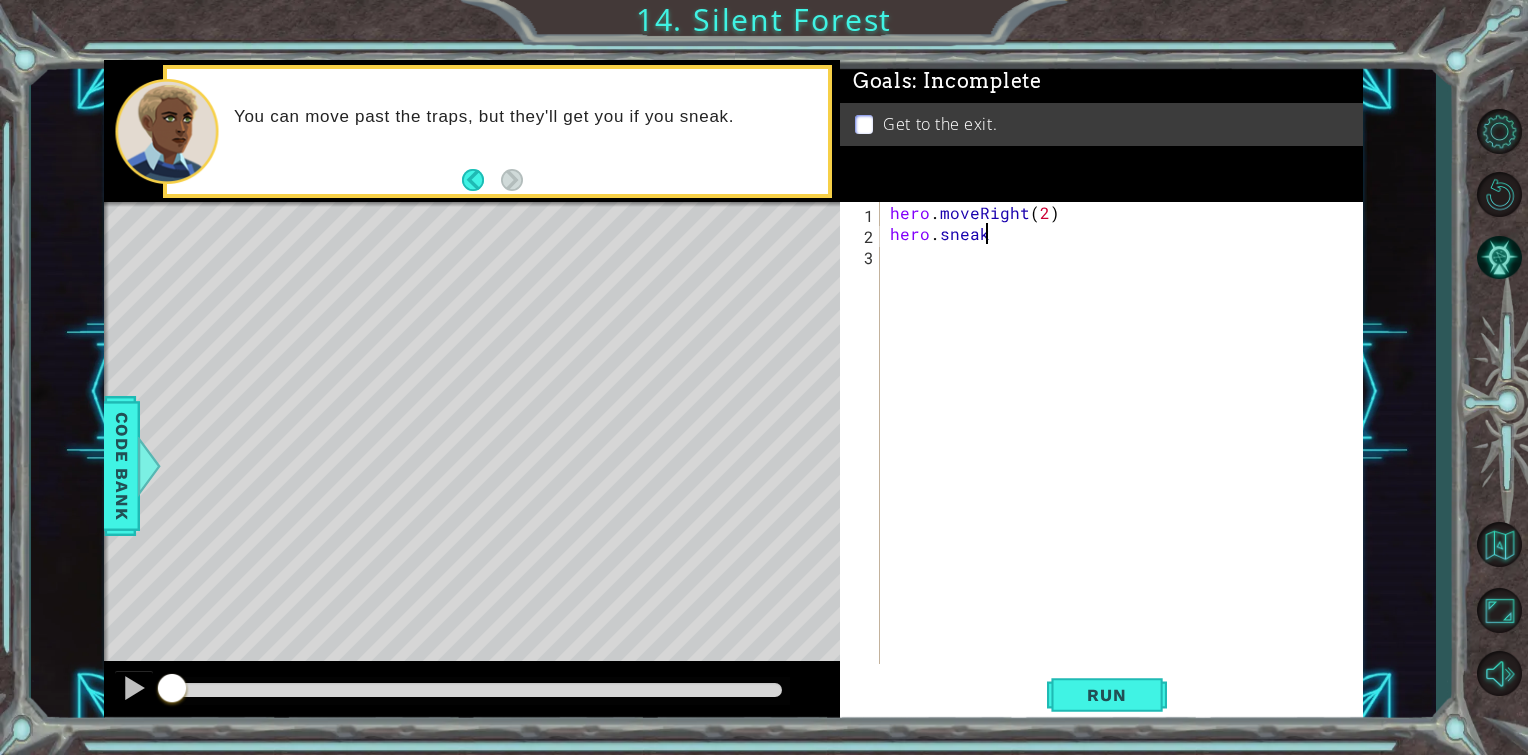 scroll, scrollTop: 0, scrollLeft: 4, axis: horizontal 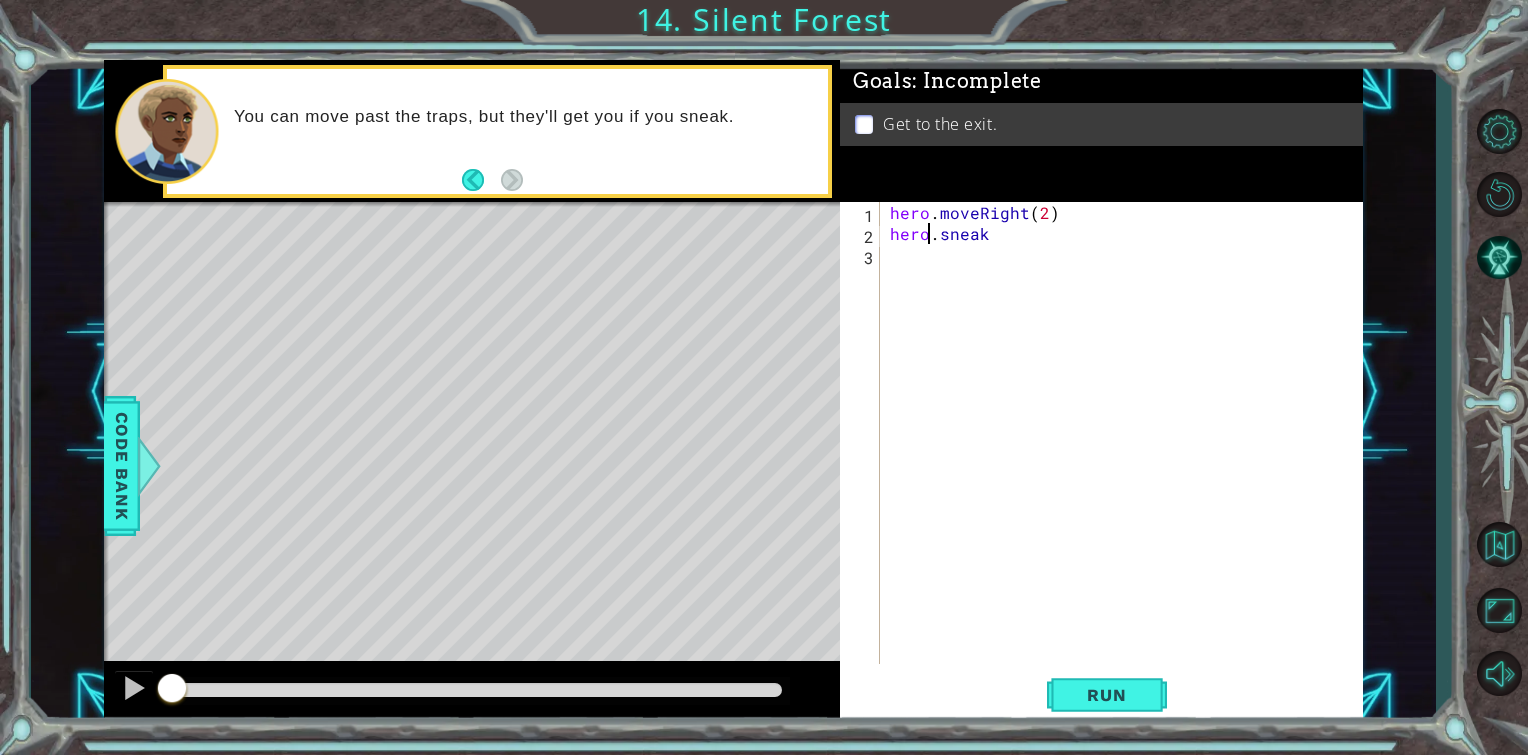 click on "hero . moveRight ( 2 ) hero . sneak" at bounding box center [1127, 454] 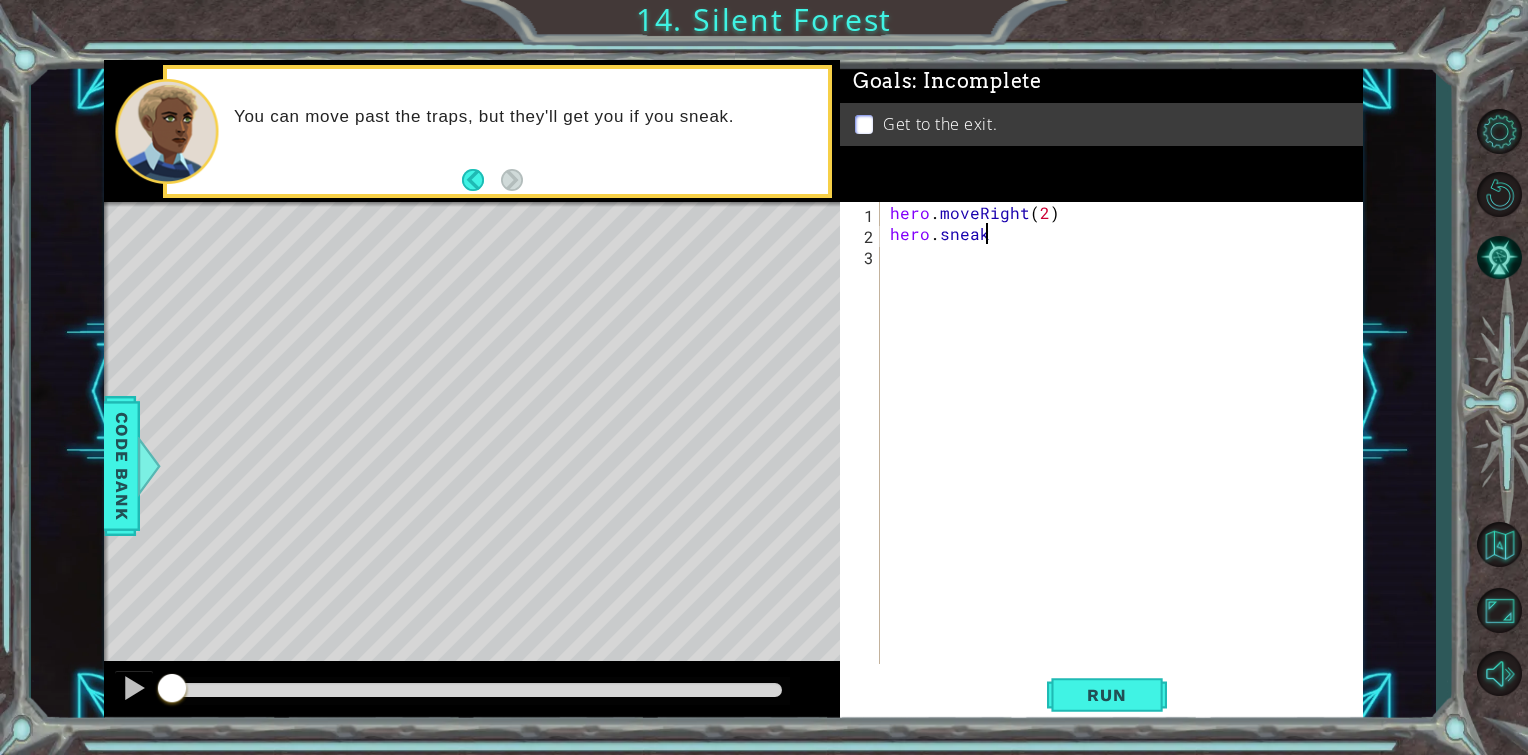 click on "hero . moveRight ( 2 ) hero . sneak" at bounding box center (1127, 454) 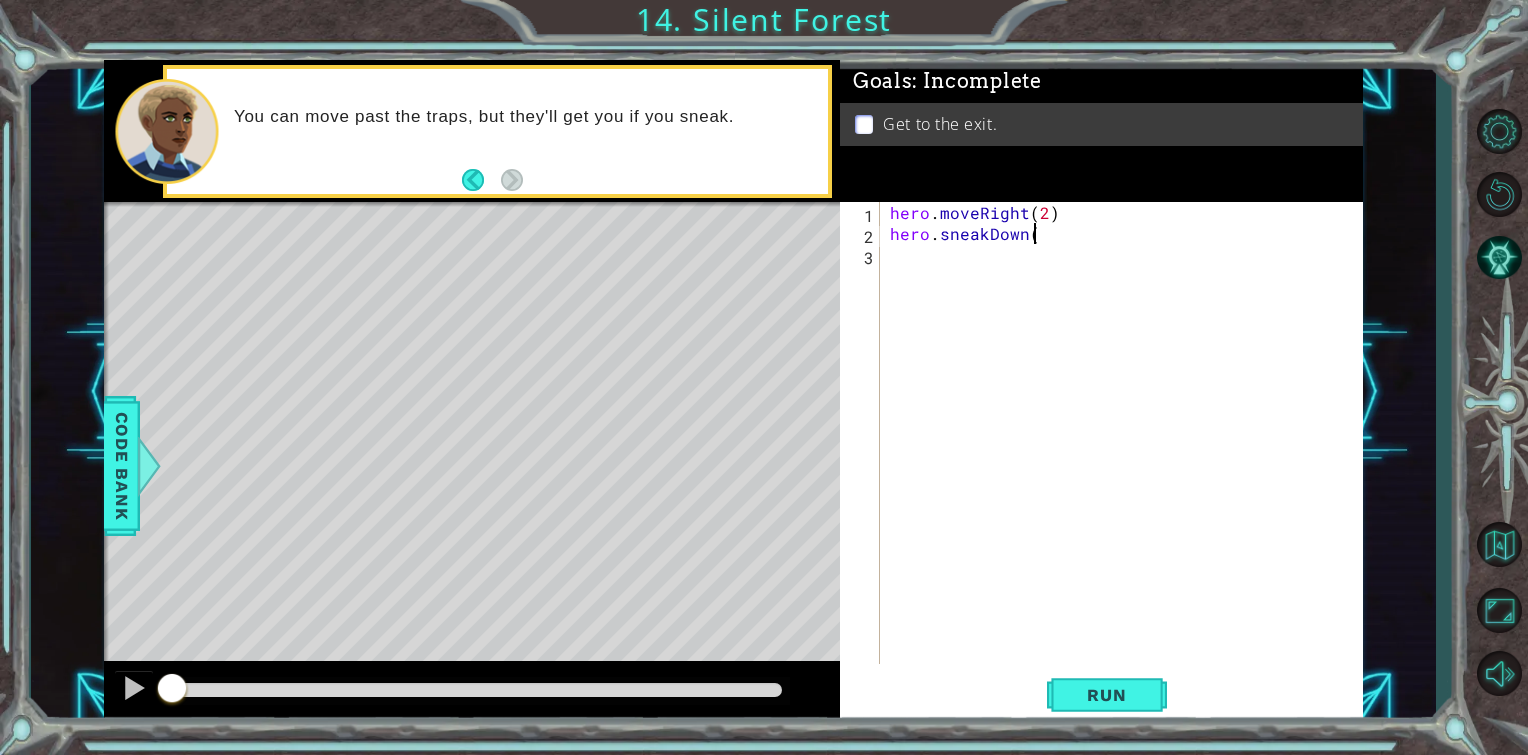 scroll, scrollTop: 0, scrollLeft: 8, axis: horizontal 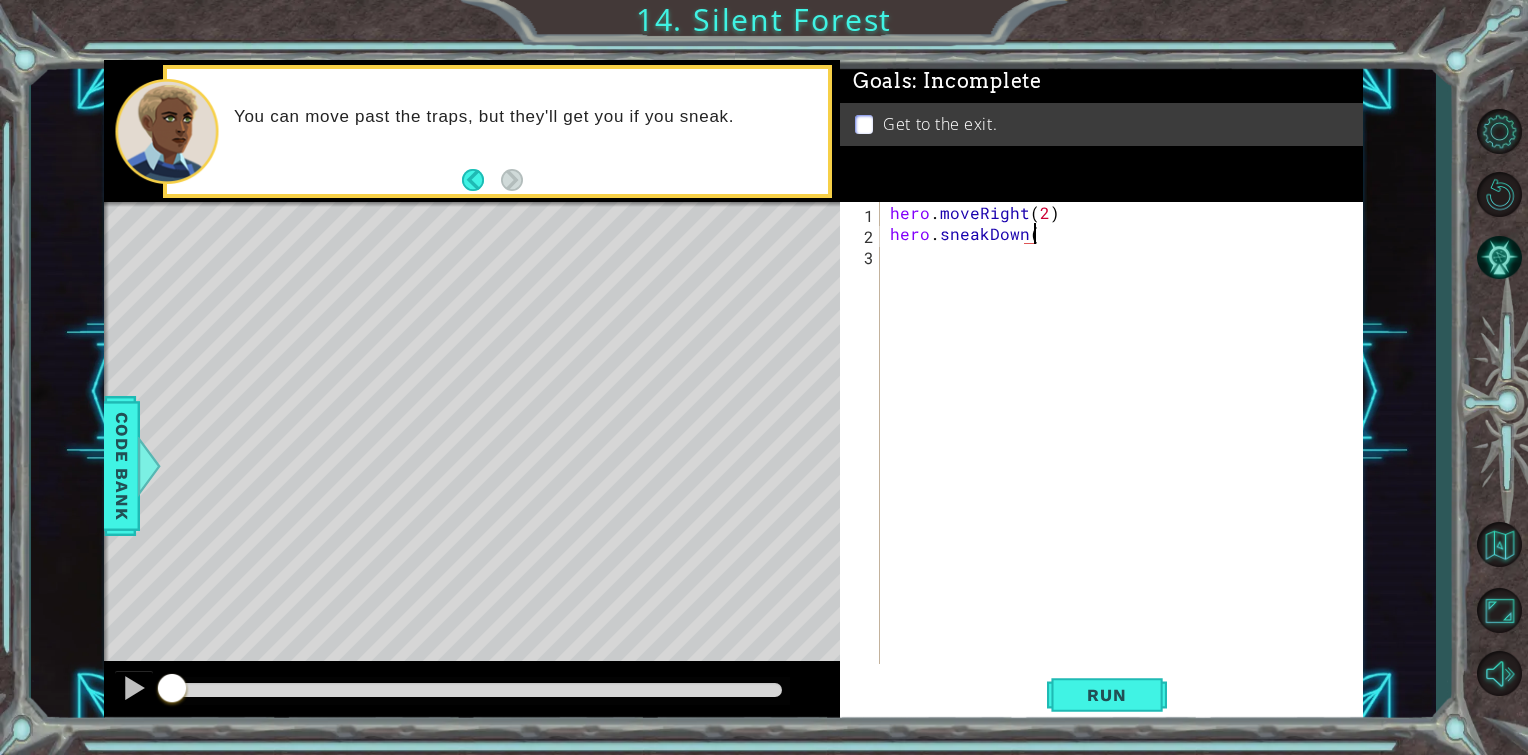 type on "hero.sneakDown()" 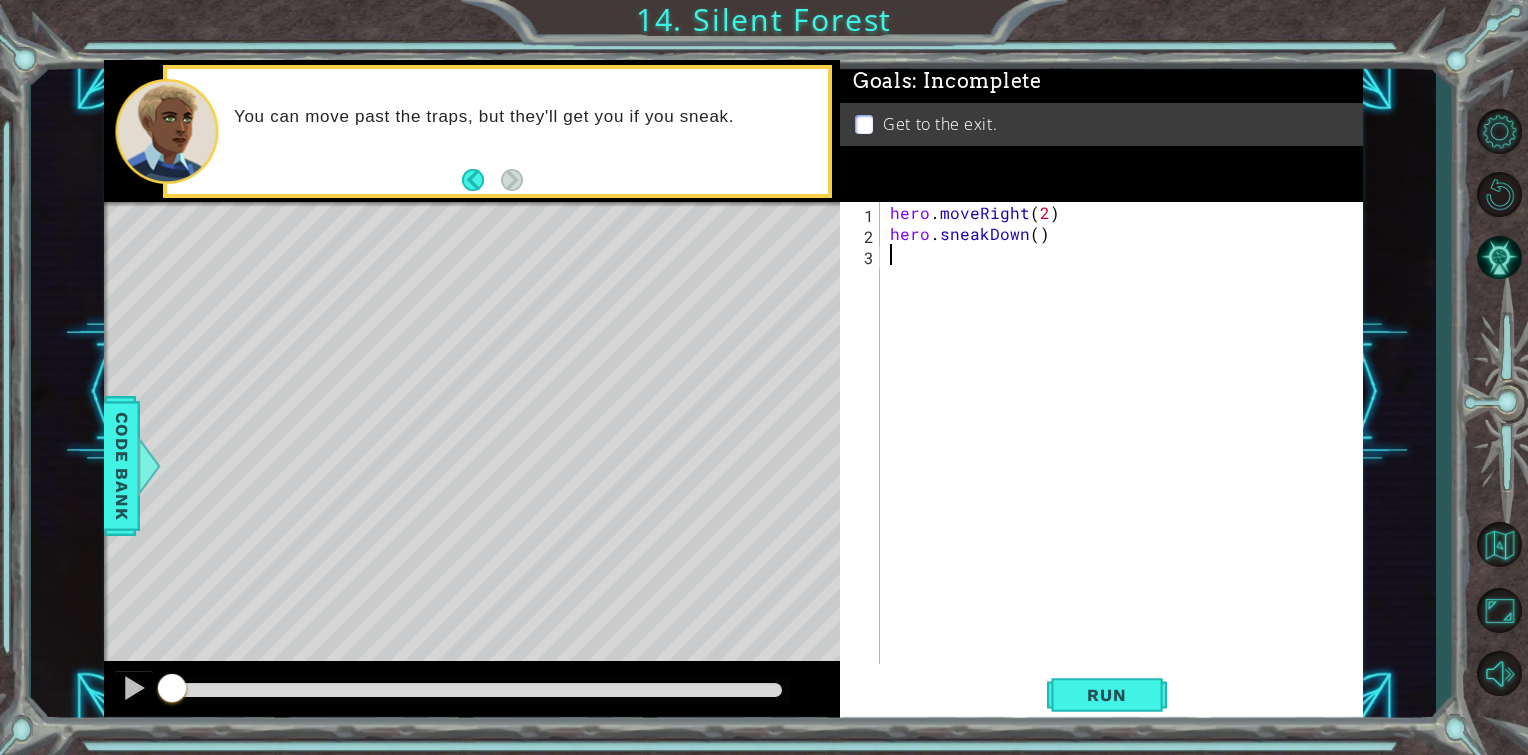 click on "hero . moveRight ( 2 ) hero . sneakDown ( )" at bounding box center (1127, 454) 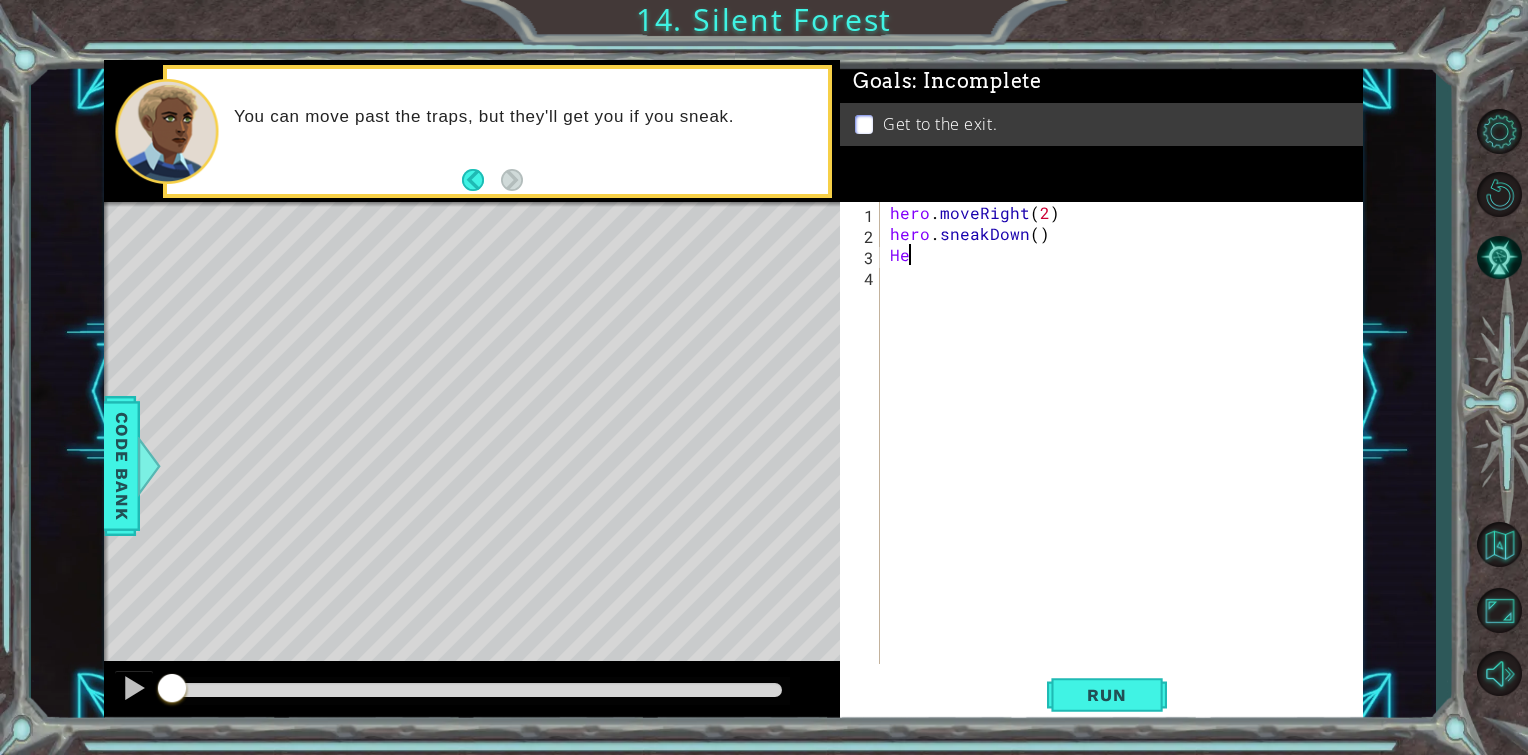 type on "H" 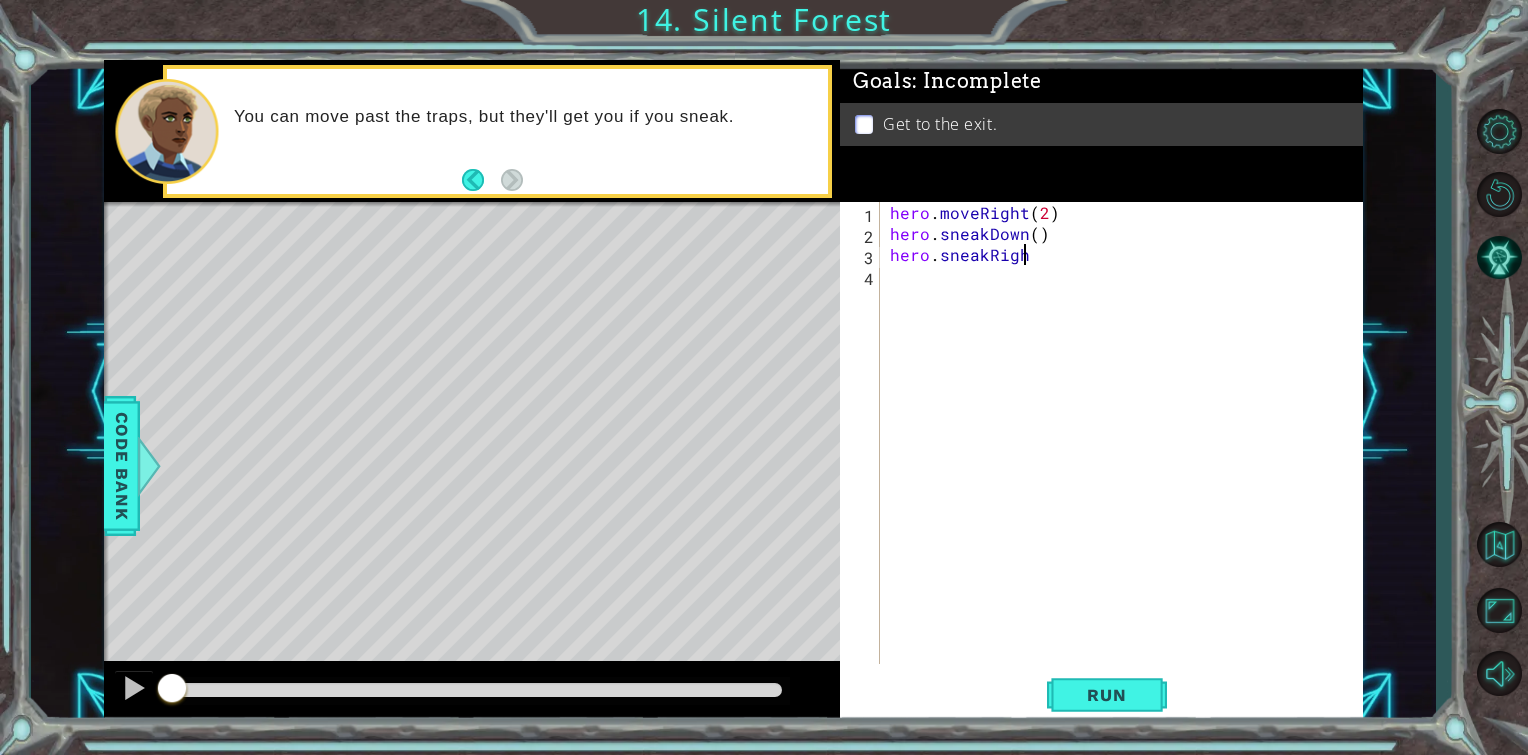 scroll, scrollTop: 0, scrollLeft: 8, axis: horizontal 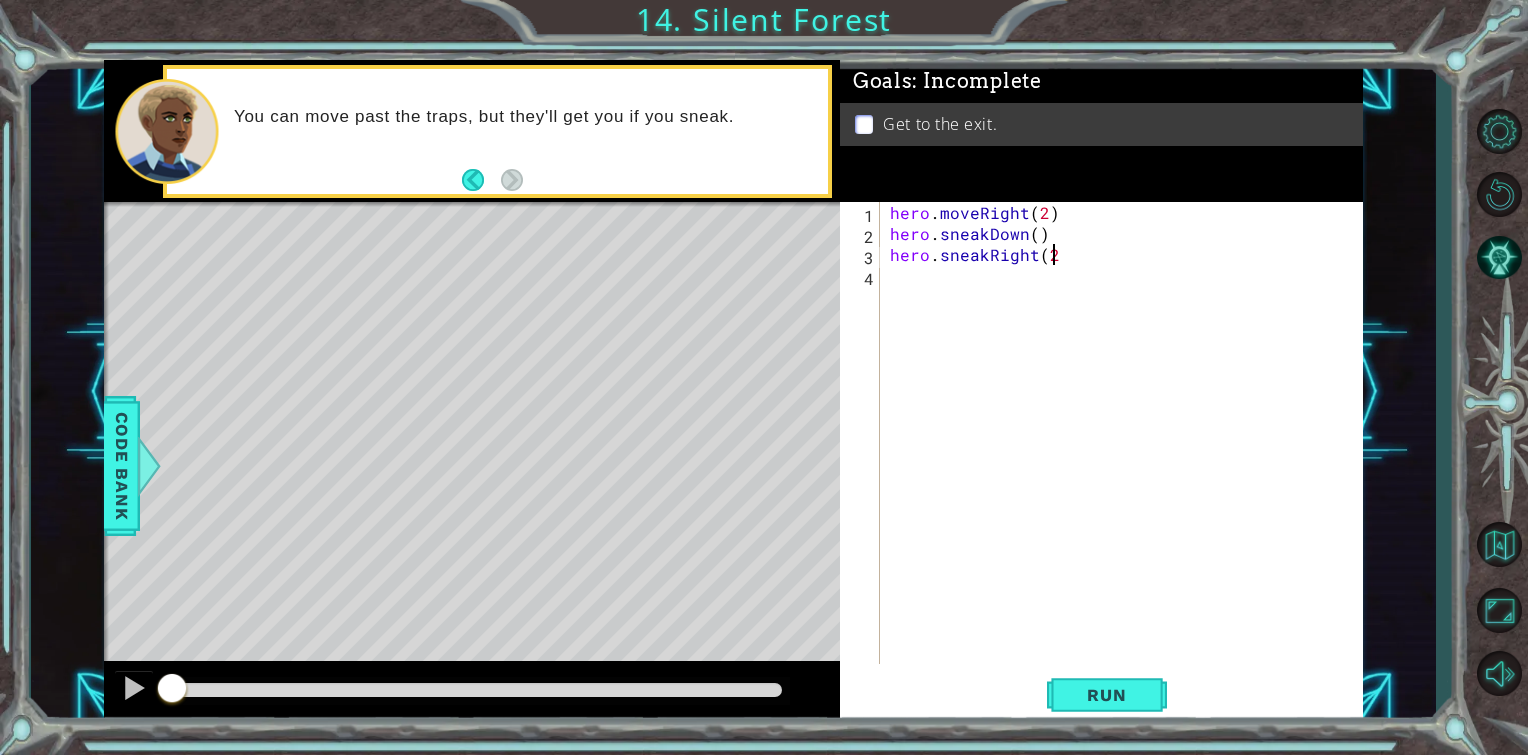 type on "hero.sneakRight(2)" 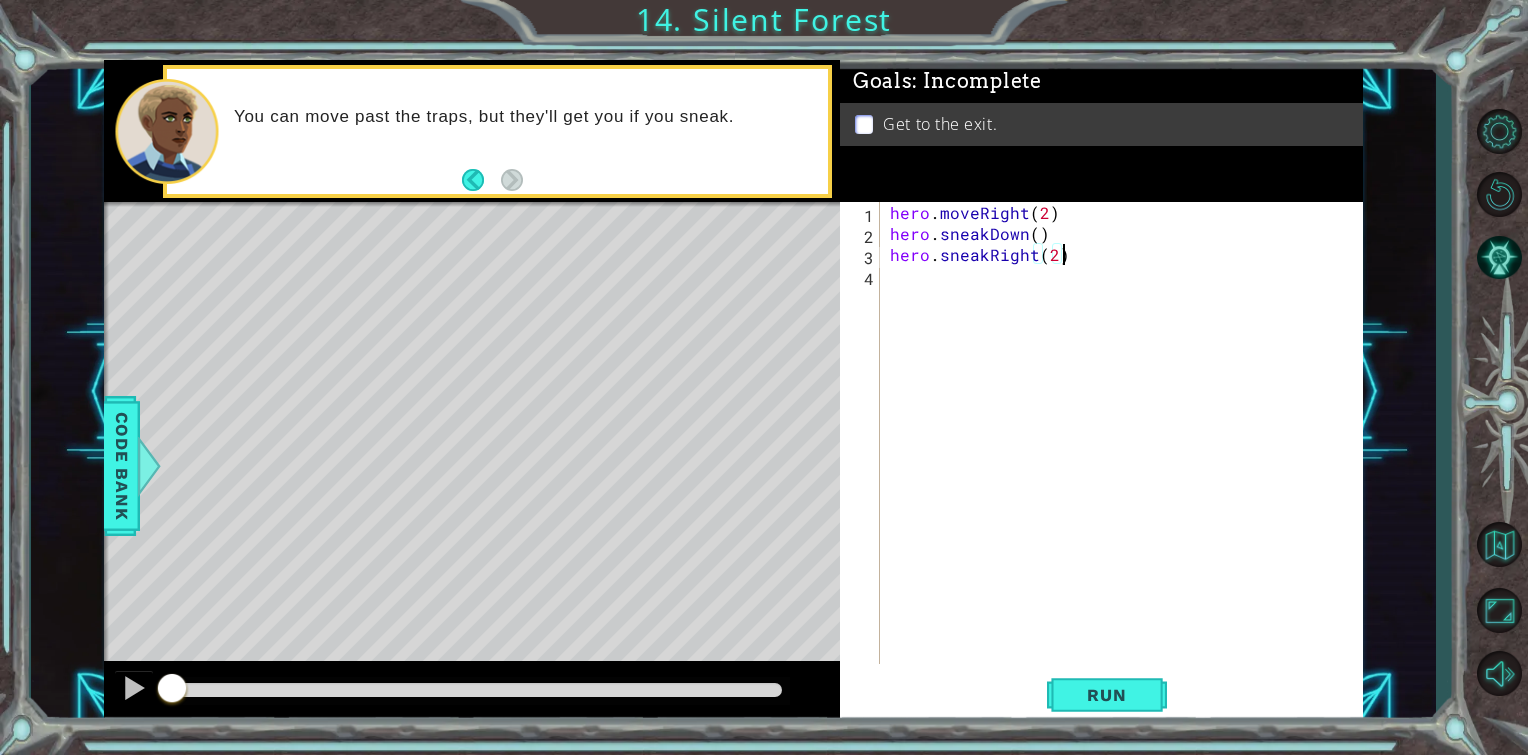click on "hero . moveRight ( 2 ) hero . sneakDown ( ) hero . sneakRight ( 2 )" at bounding box center (1127, 454) 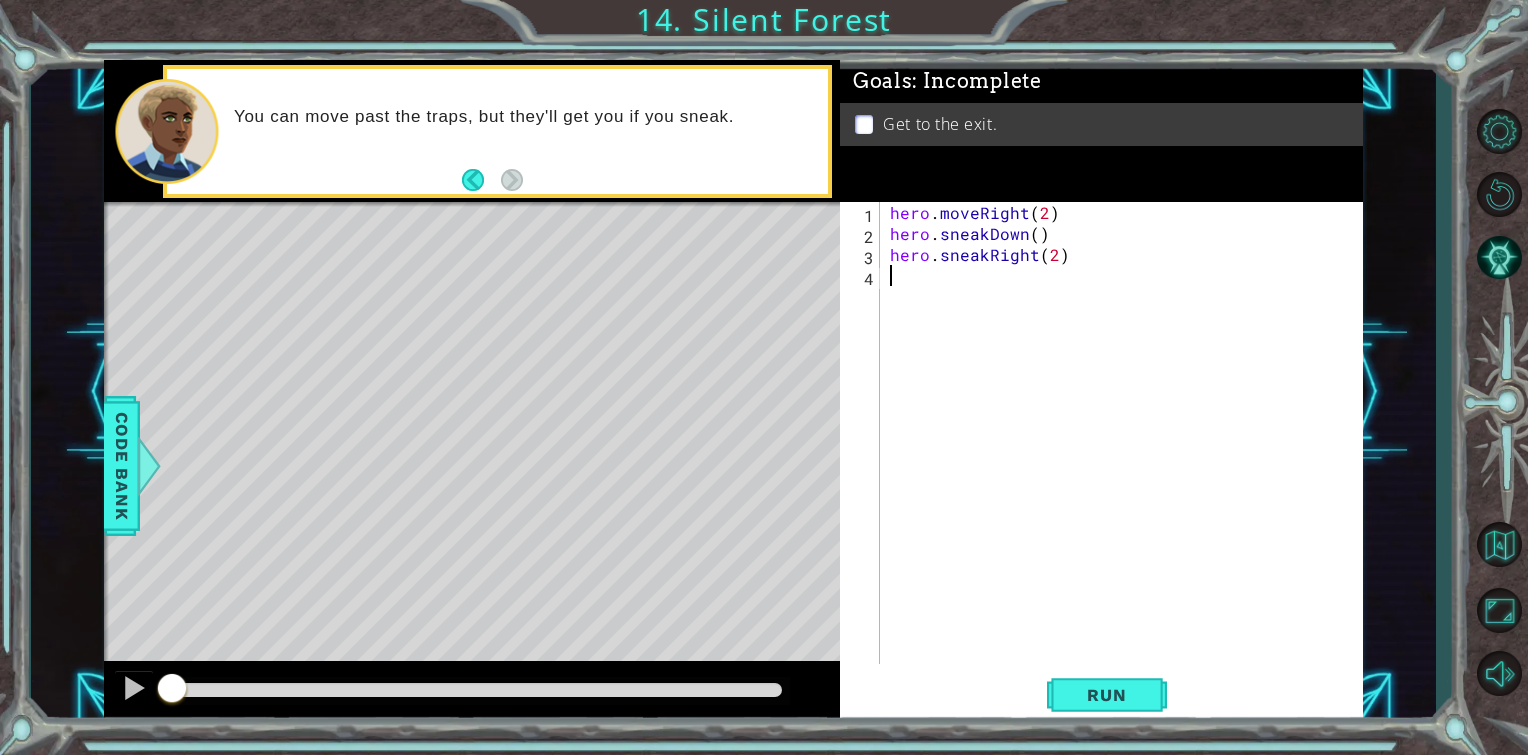 scroll, scrollTop: 0, scrollLeft: 0, axis: both 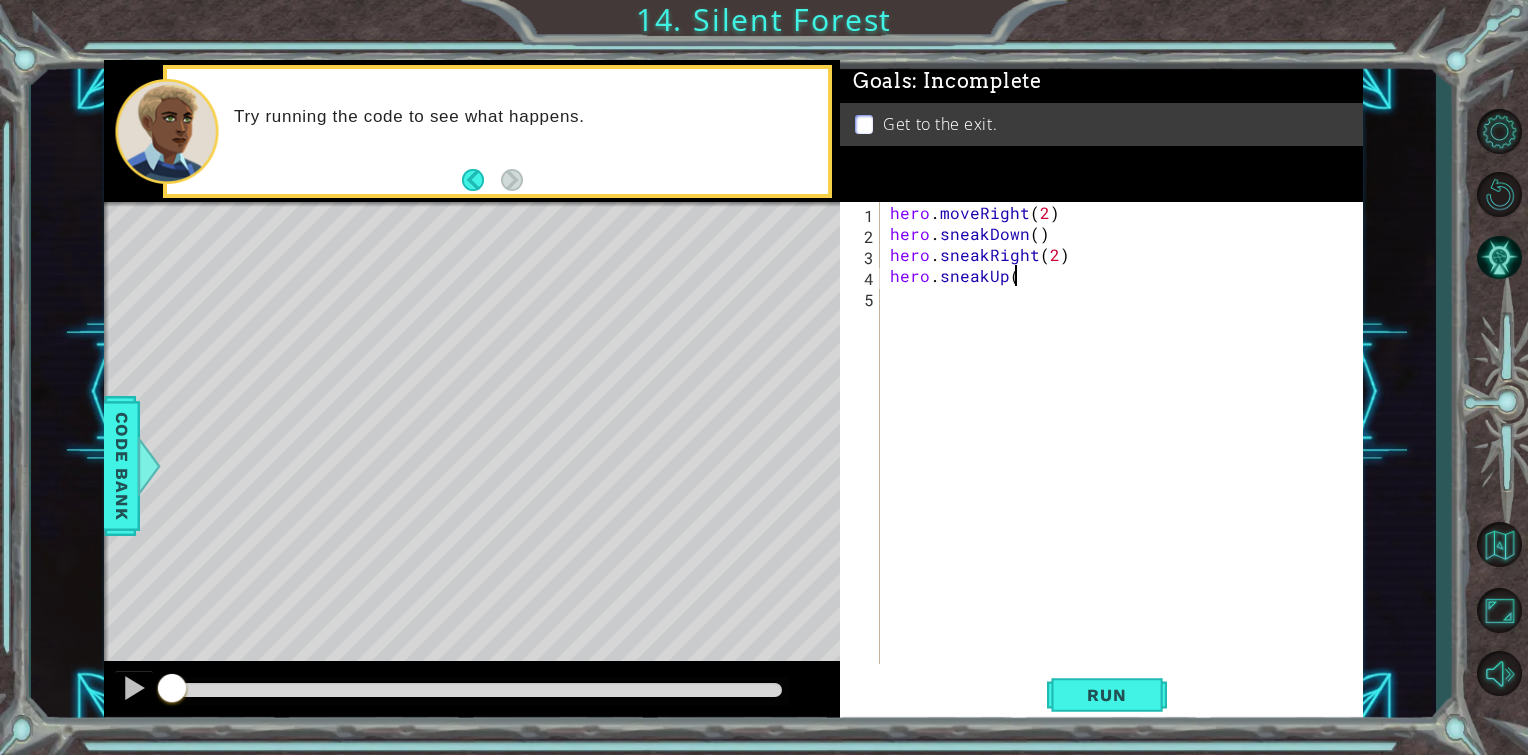type on "hero.sneakUp()" 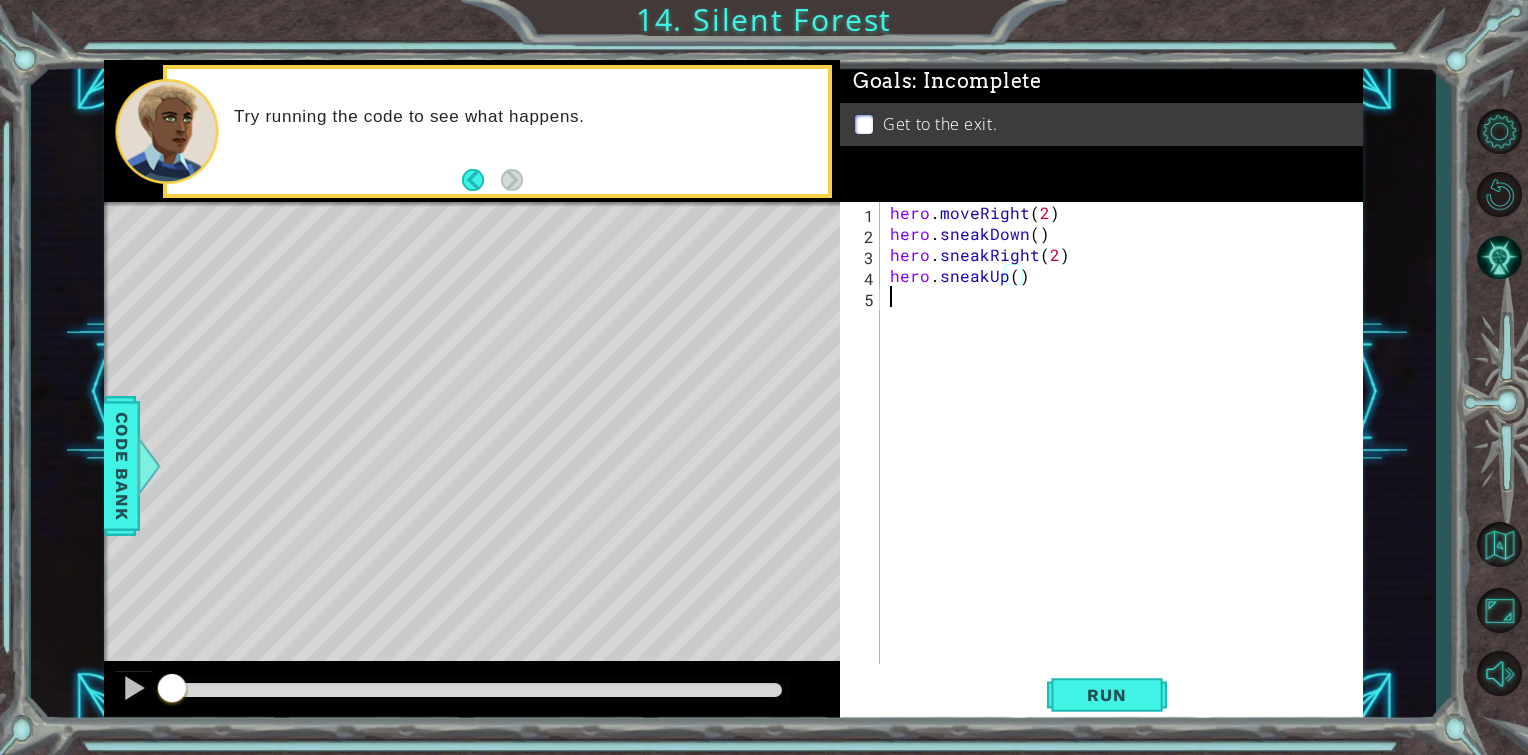 click on "hero . moveRight ( 2 ) hero . sneakDown ( ) hero . sneakRight ( 2 ) hero . sneakUp ( )" at bounding box center [1127, 454] 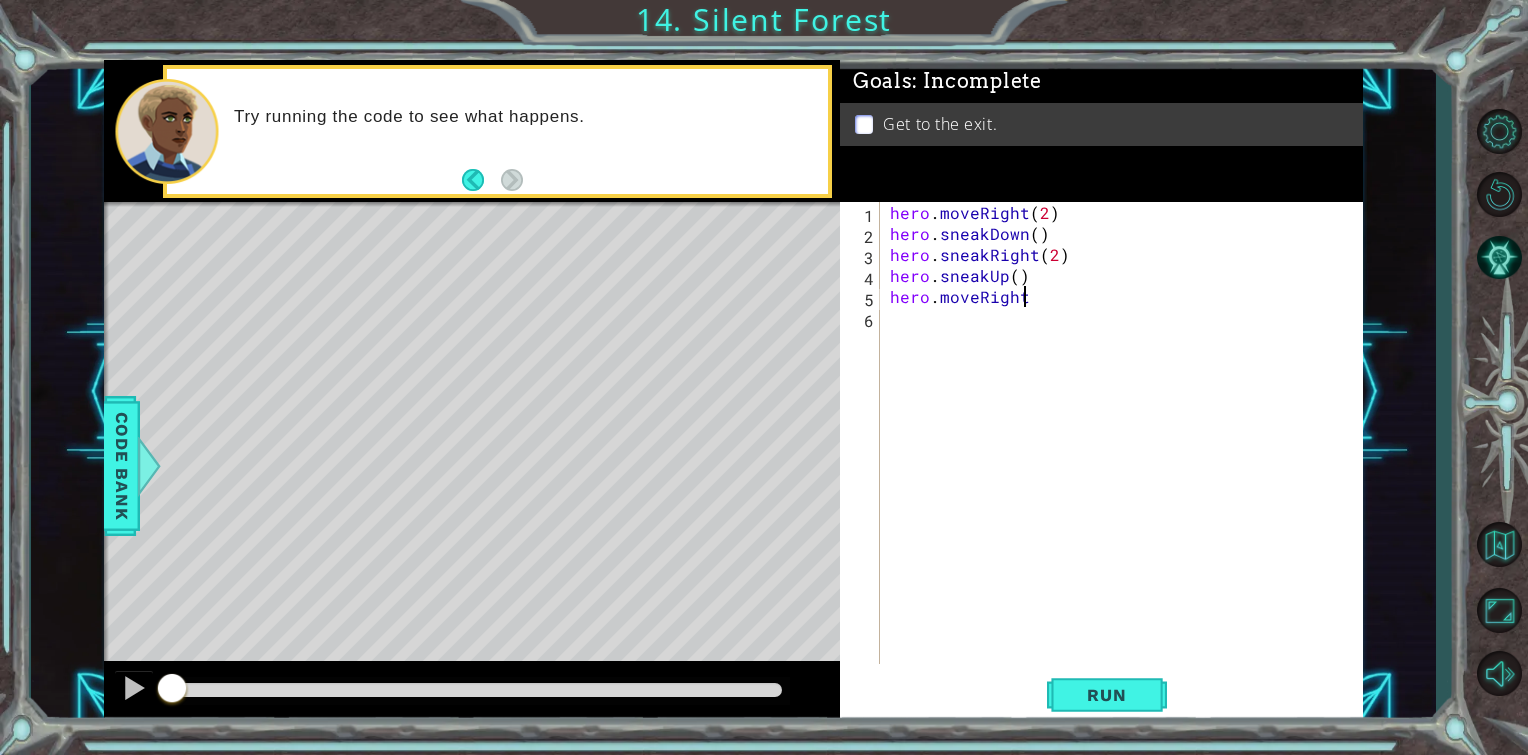 scroll, scrollTop: 0, scrollLeft: 8, axis: horizontal 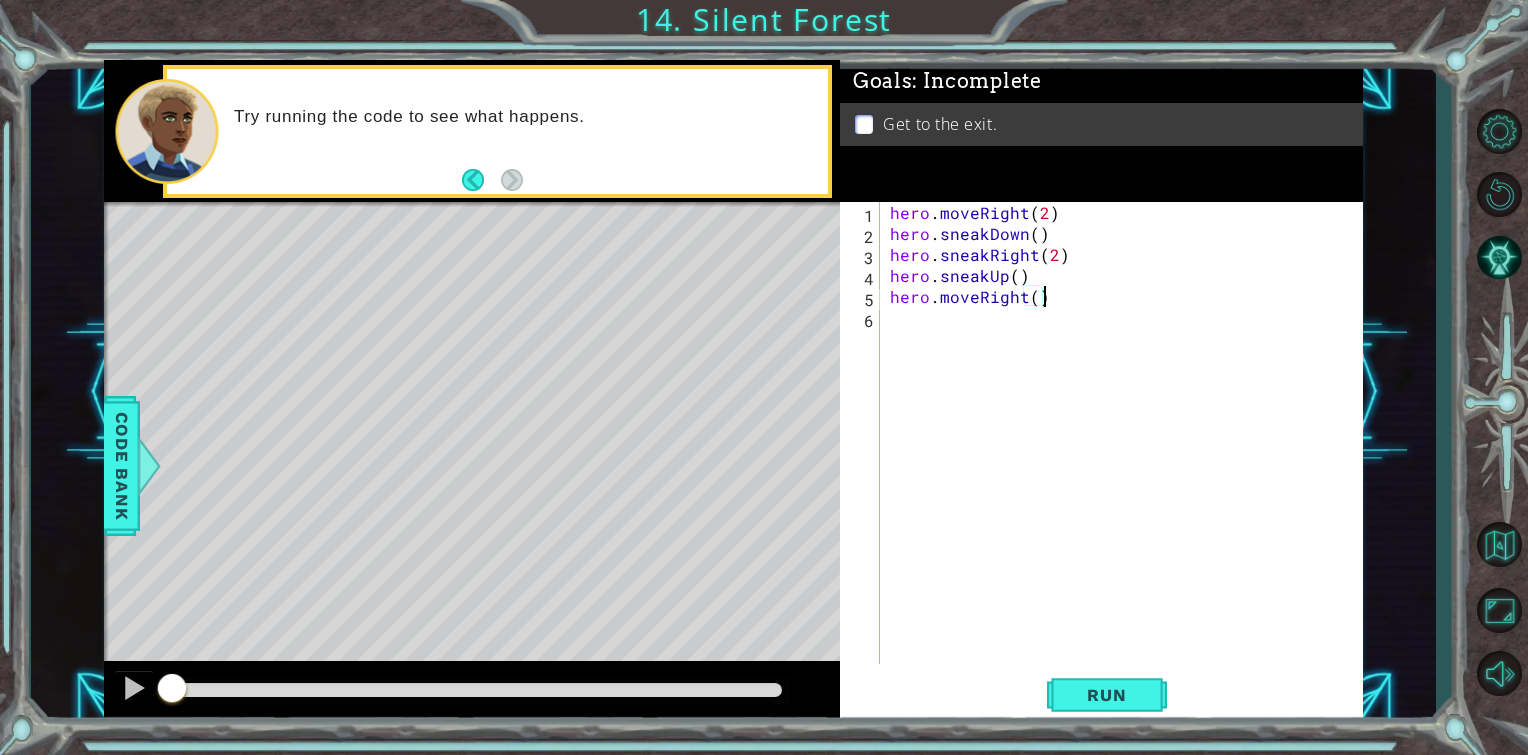 type on "hero.moveRight()" 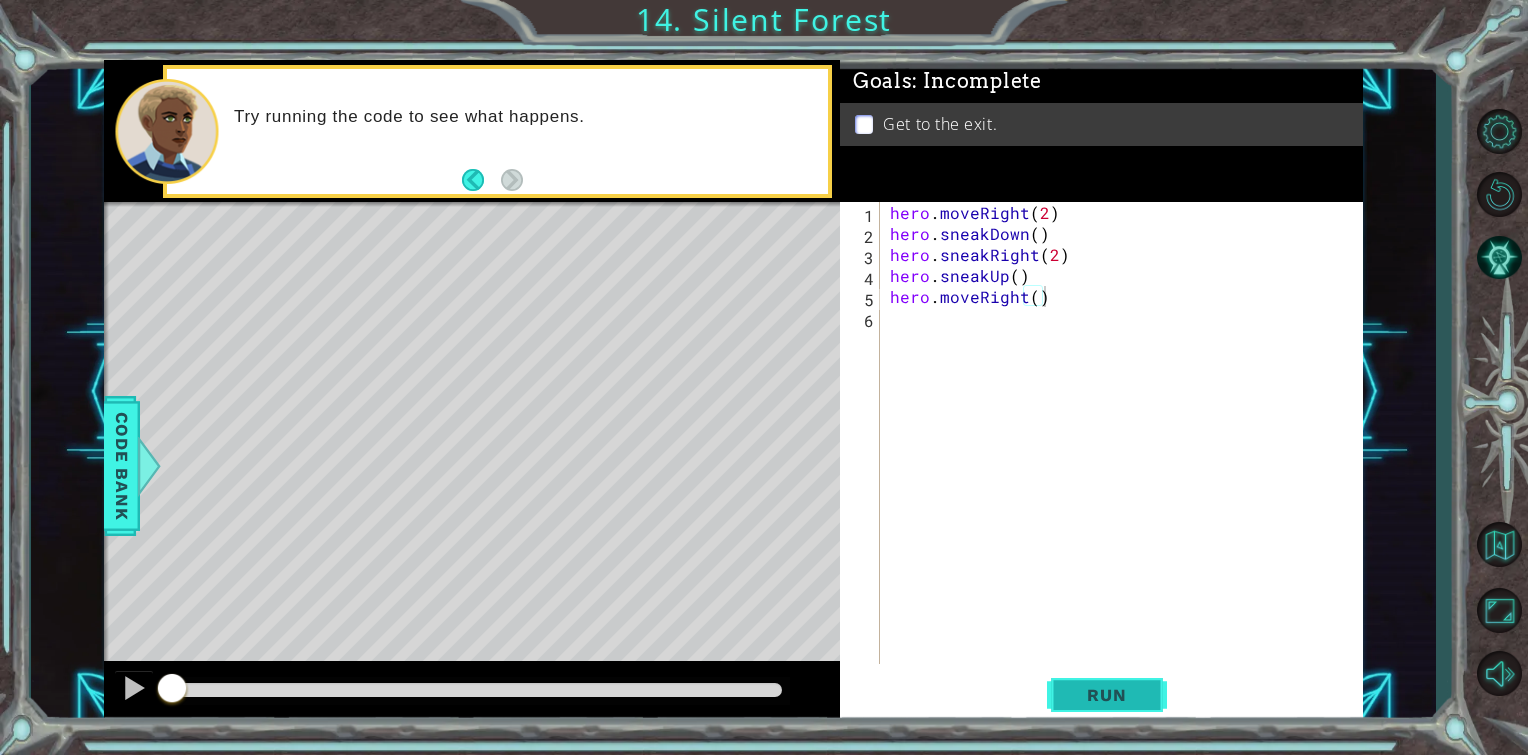 click on "Run" at bounding box center [1106, 695] 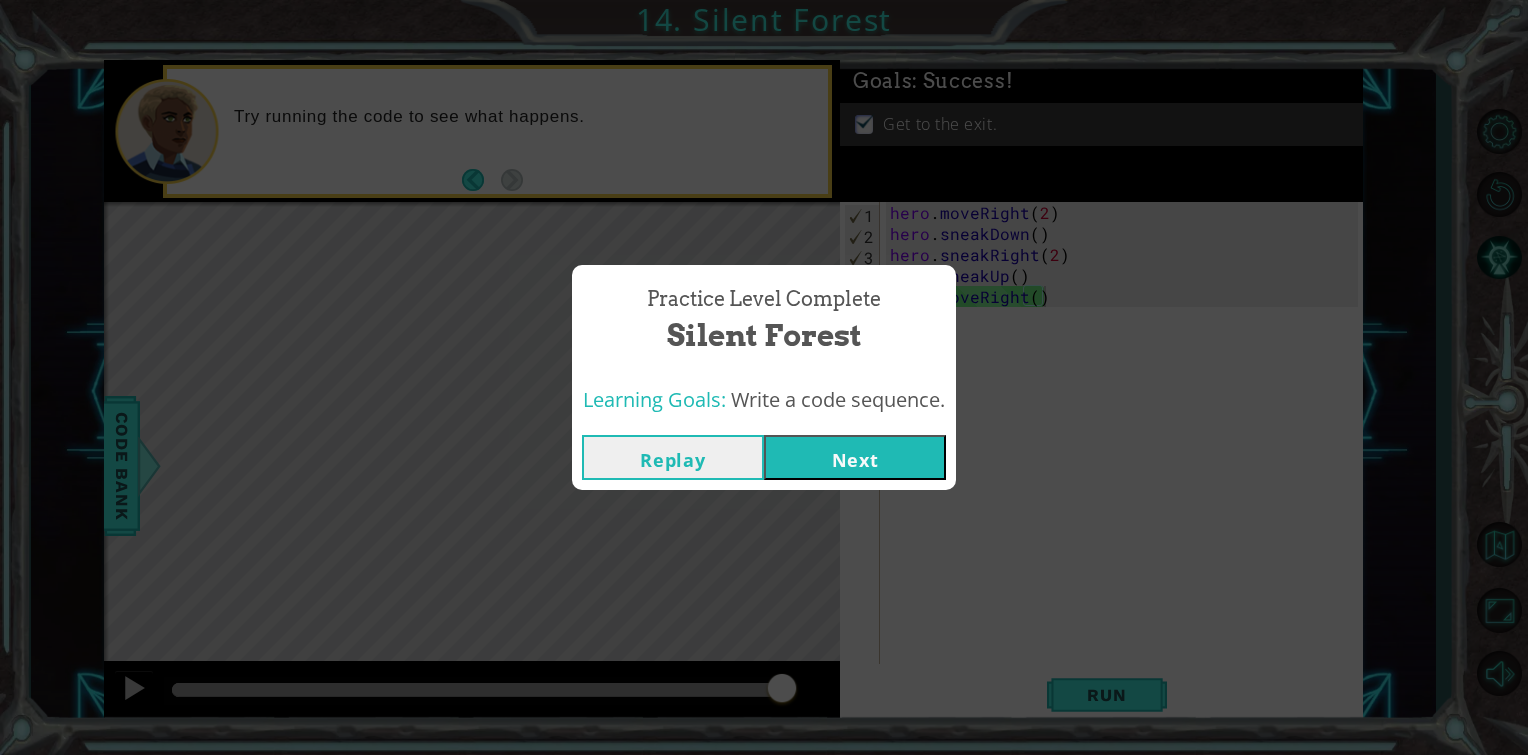 click on "Next" at bounding box center [855, 457] 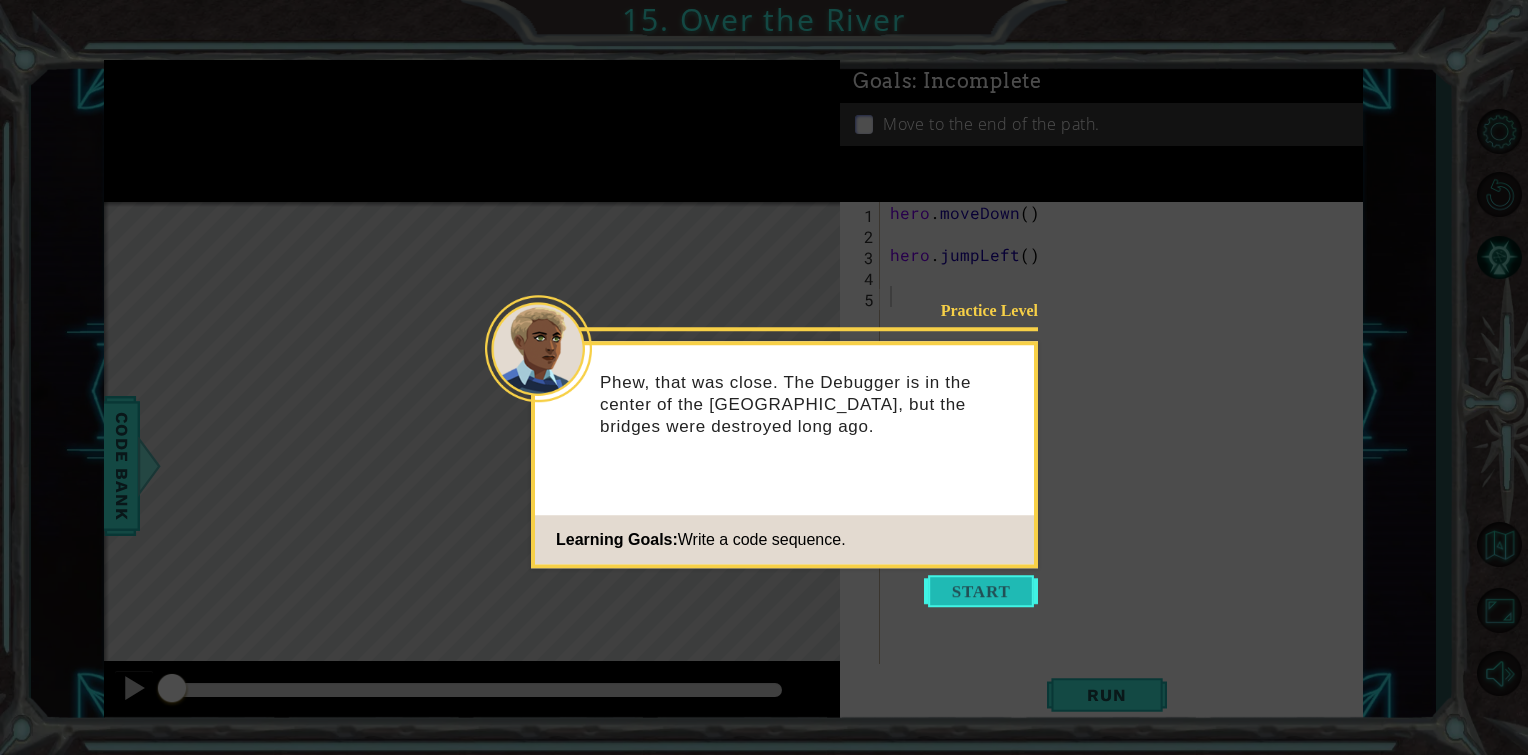 click at bounding box center (981, 591) 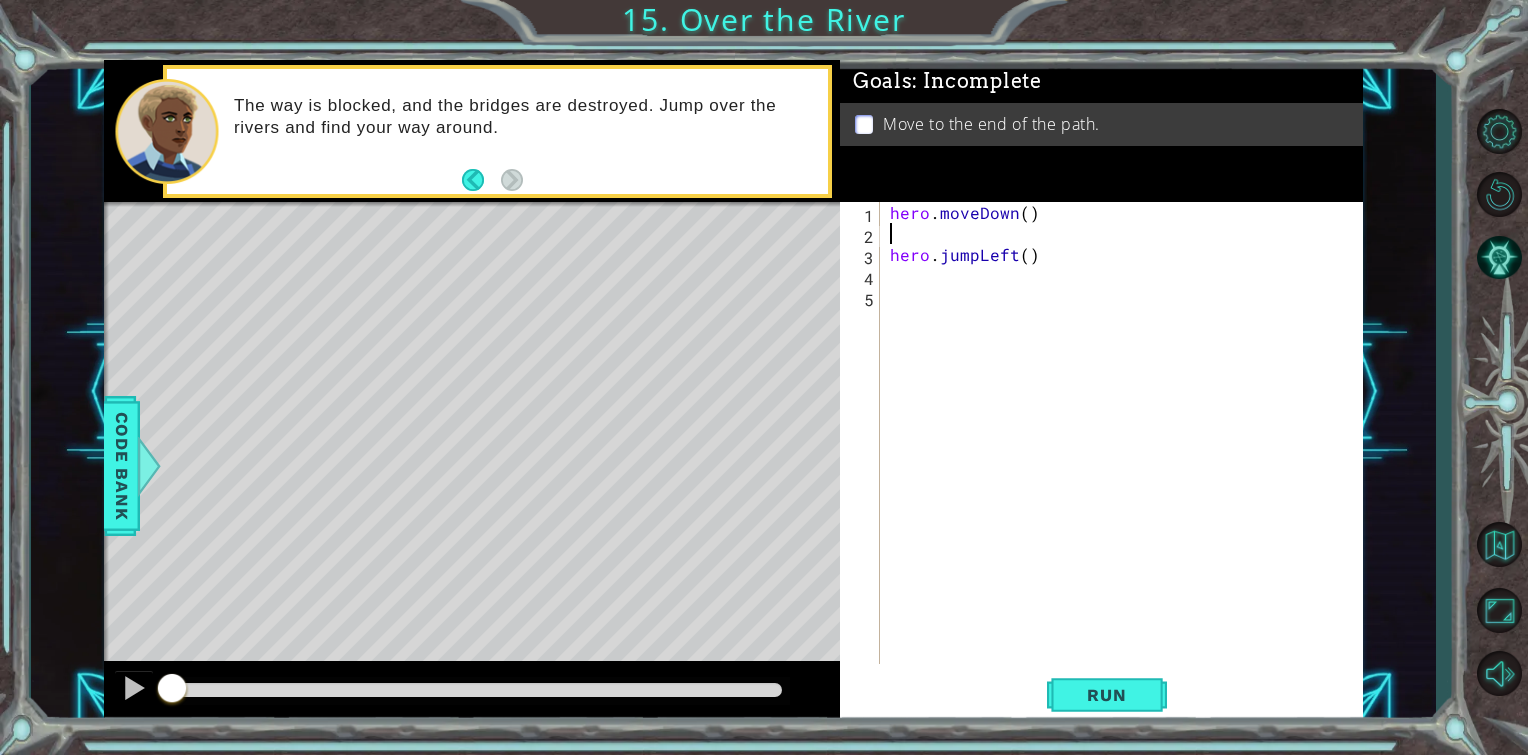 click on "hero . moveDown ( ) hero . jumpLeft ( )" at bounding box center [1127, 454] 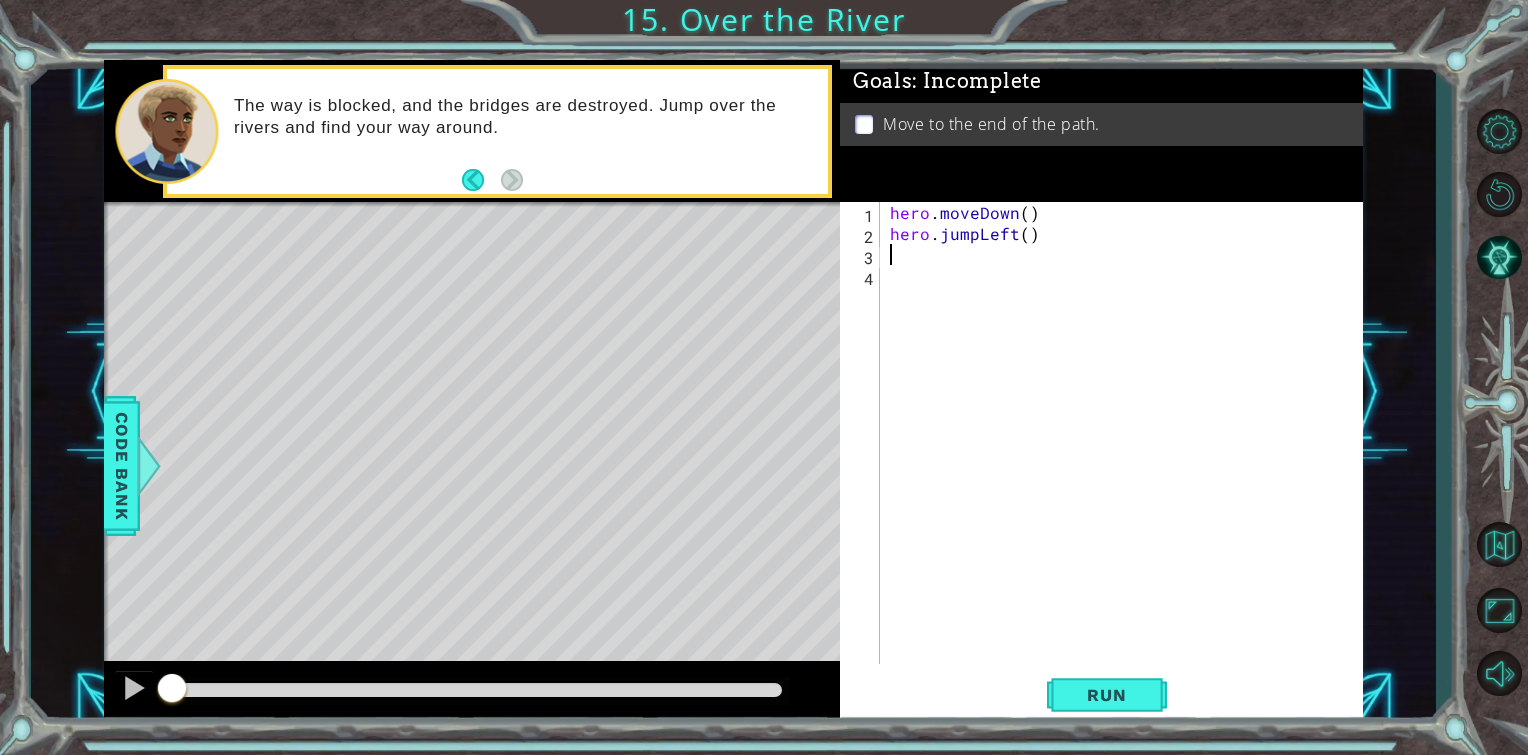 click on "hero . moveDown ( ) hero . jumpLeft ( )" at bounding box center [1127, 454] 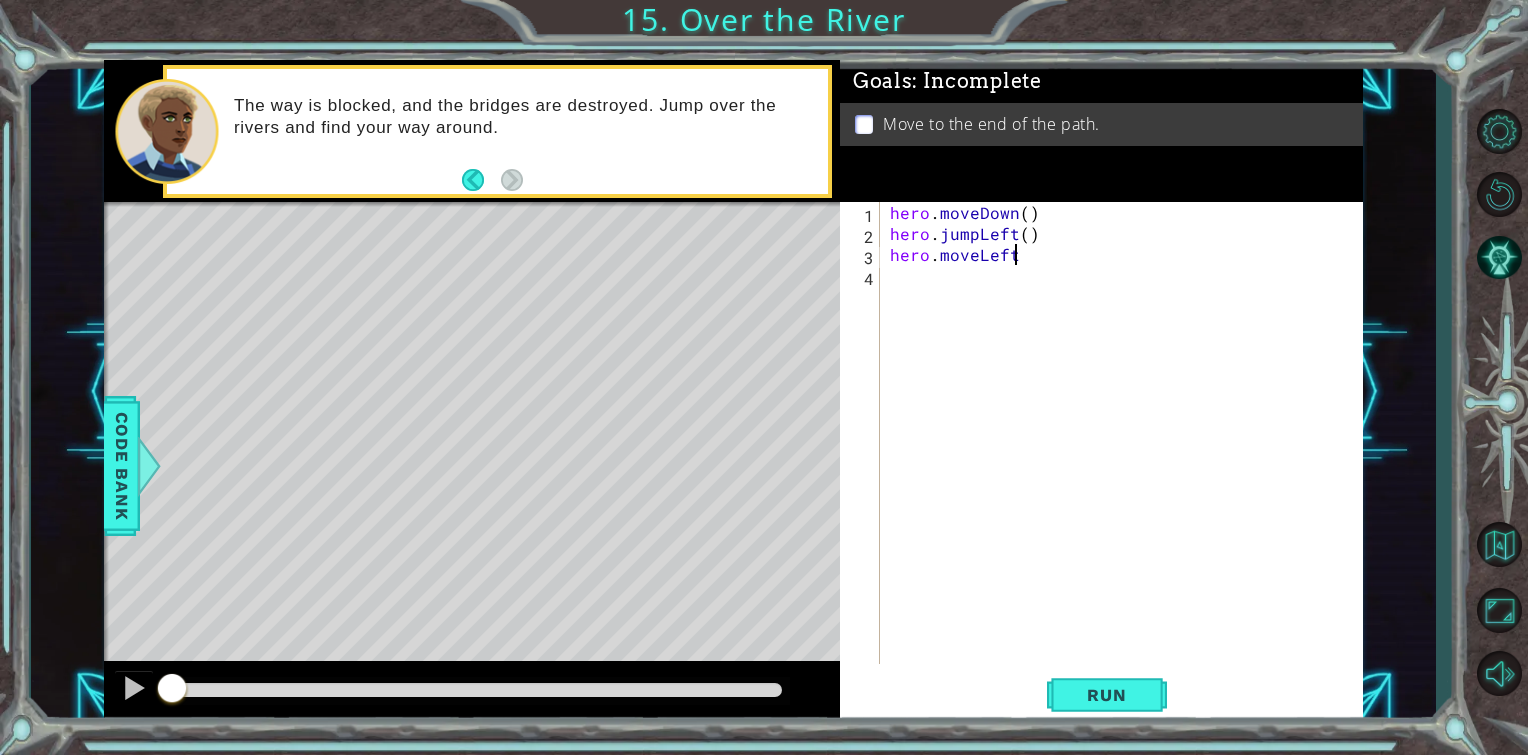 scroll, scrollTop: 0, scrollLeft: 8, axis: horizontal 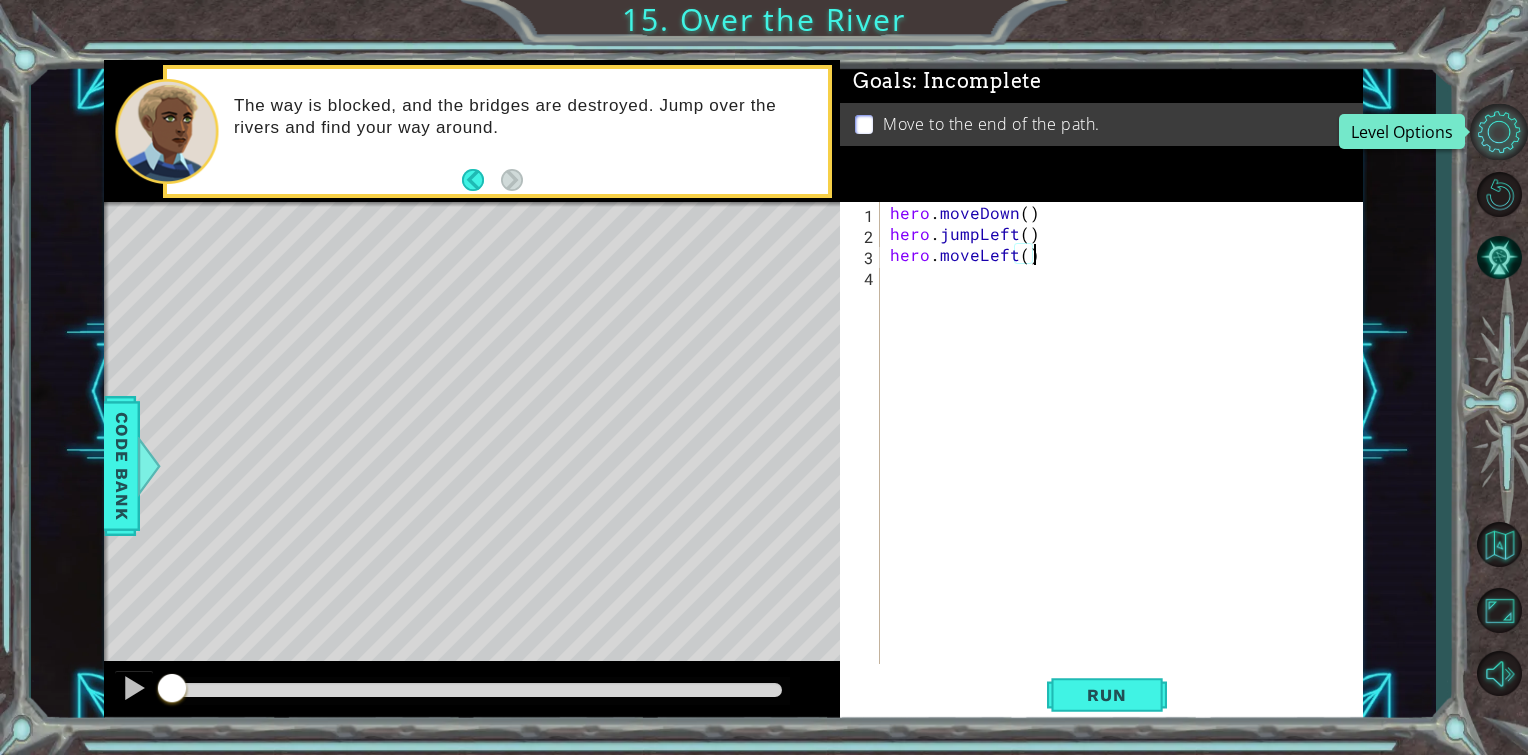 type on "hero.moveLeft()" 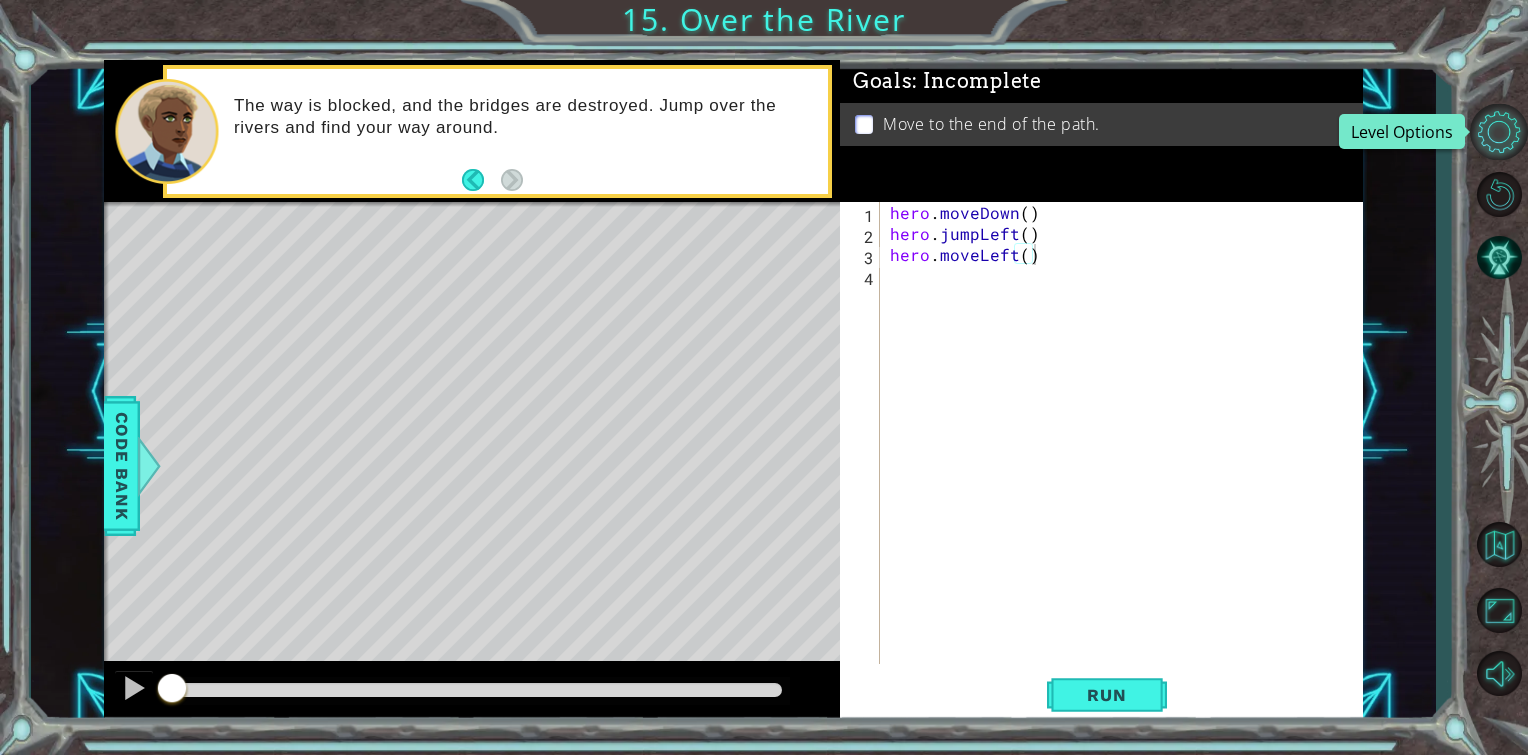 click at bounding box center [1499, 132] 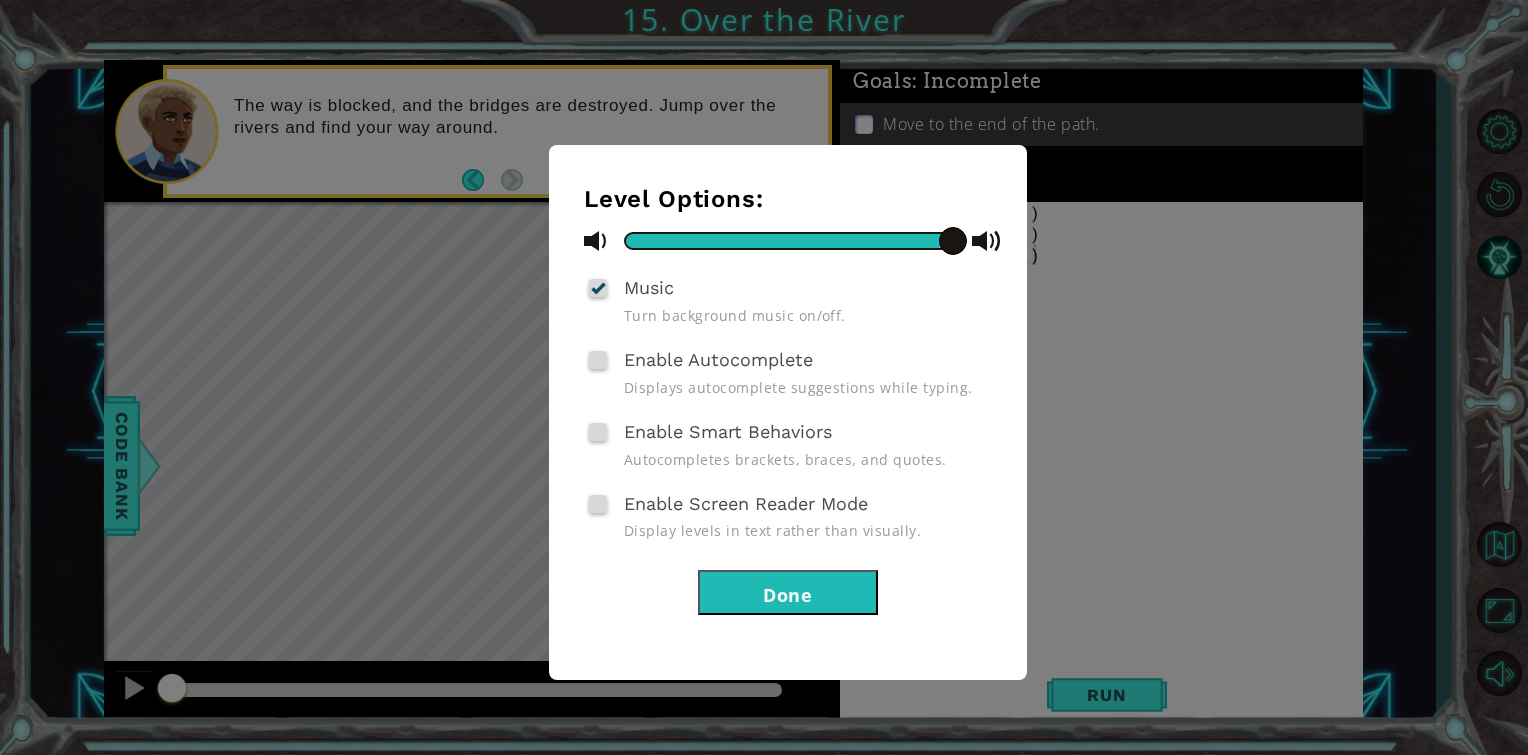 drag, startPoint x: 428, startPoint y: 482, endPoint x: 404, endPoint y: 460, distance: 32.55764 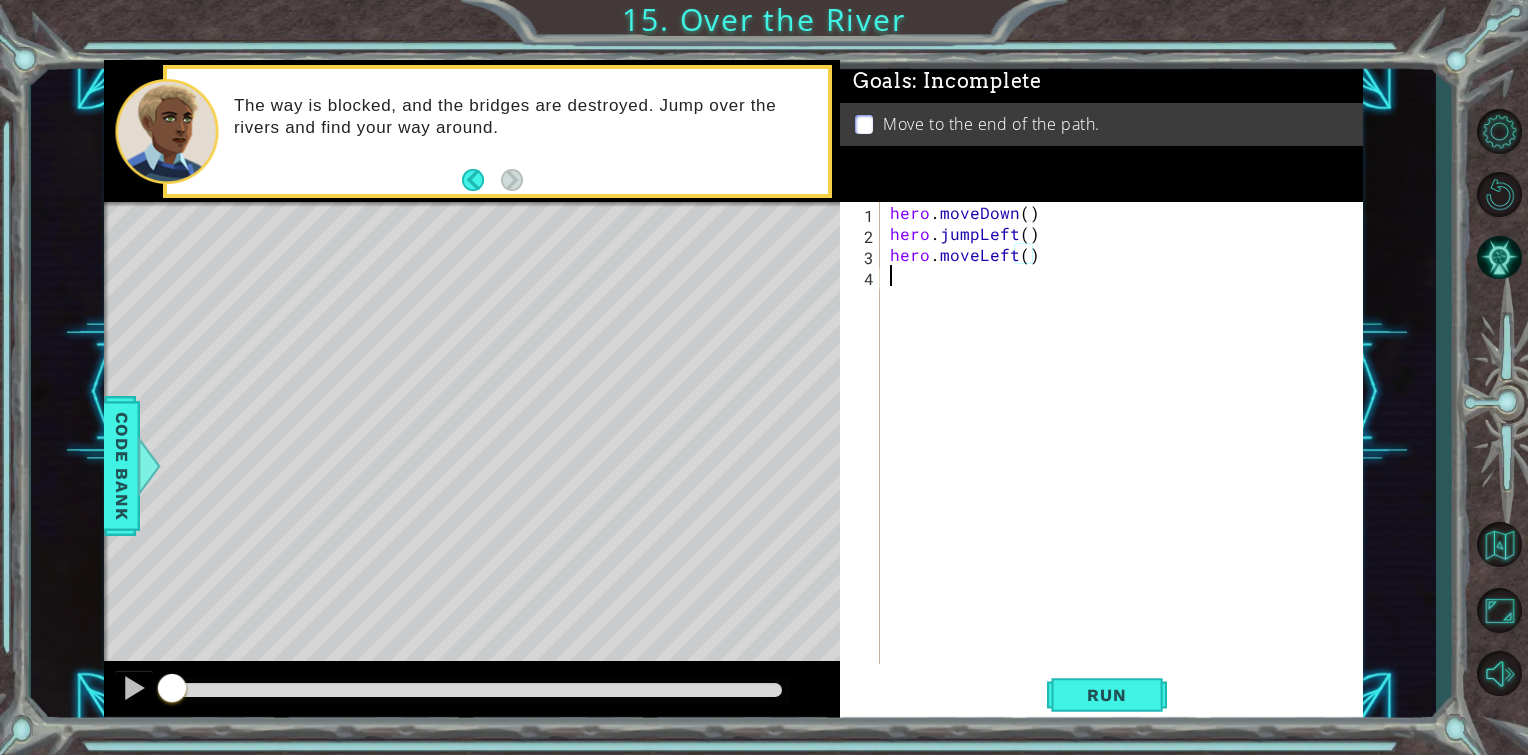 click on "hero . moveDown ( ) hero . jumpLeft ( ) hero . moveLeft ( )" at bounding box center (1127, 454) 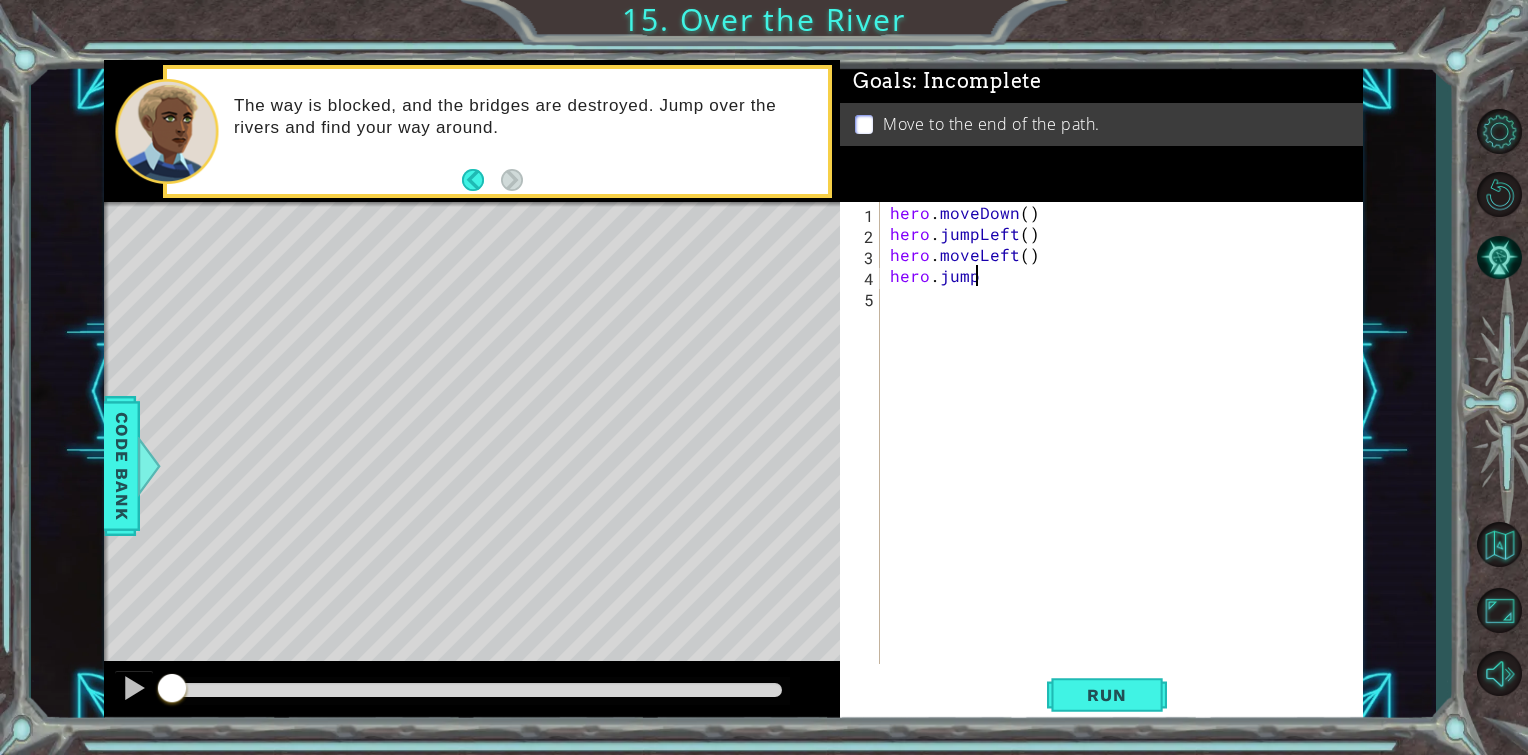 scroll, scrollTop: 0, scrollLeft: 4, axis: horizontal 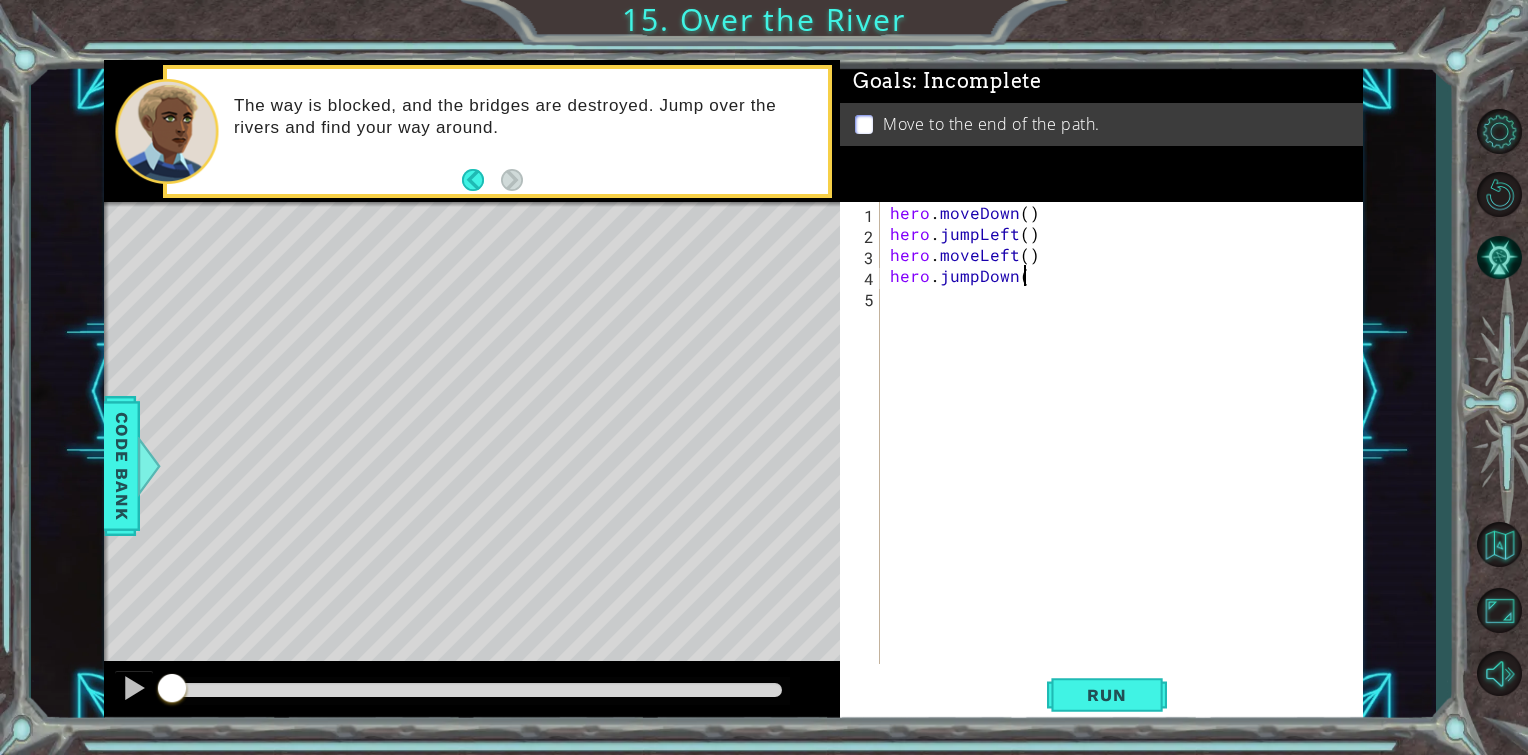 type on "hero.jumpDown()" 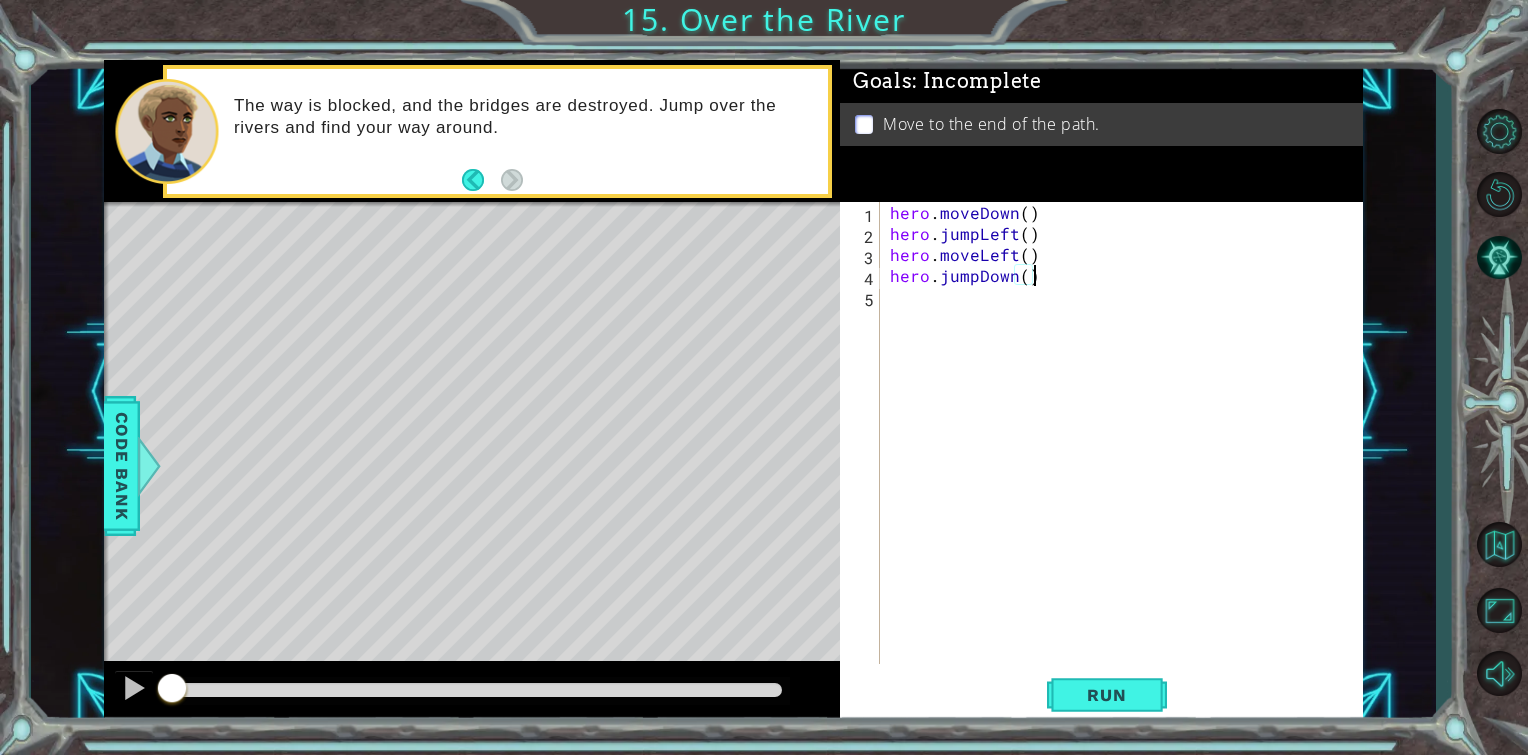 click on "hero . moveDown ( ) hero . jumpLeft ( ) hero . moveLeft ( ) hero . jumpDown ( )" at bounding box center (1127, 454) 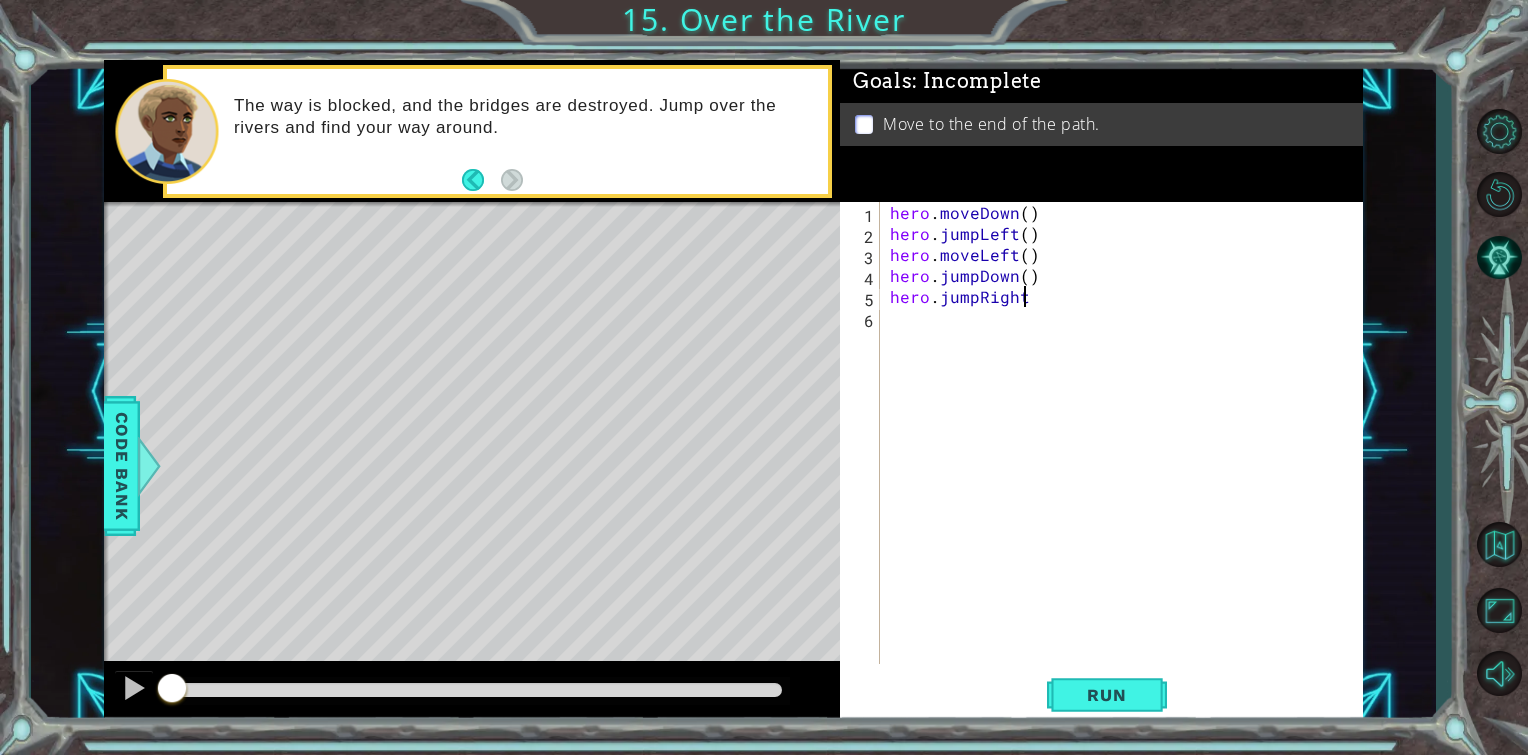 scroll, scrollTop: 0, scrollLeft: 7, axis: horizontal 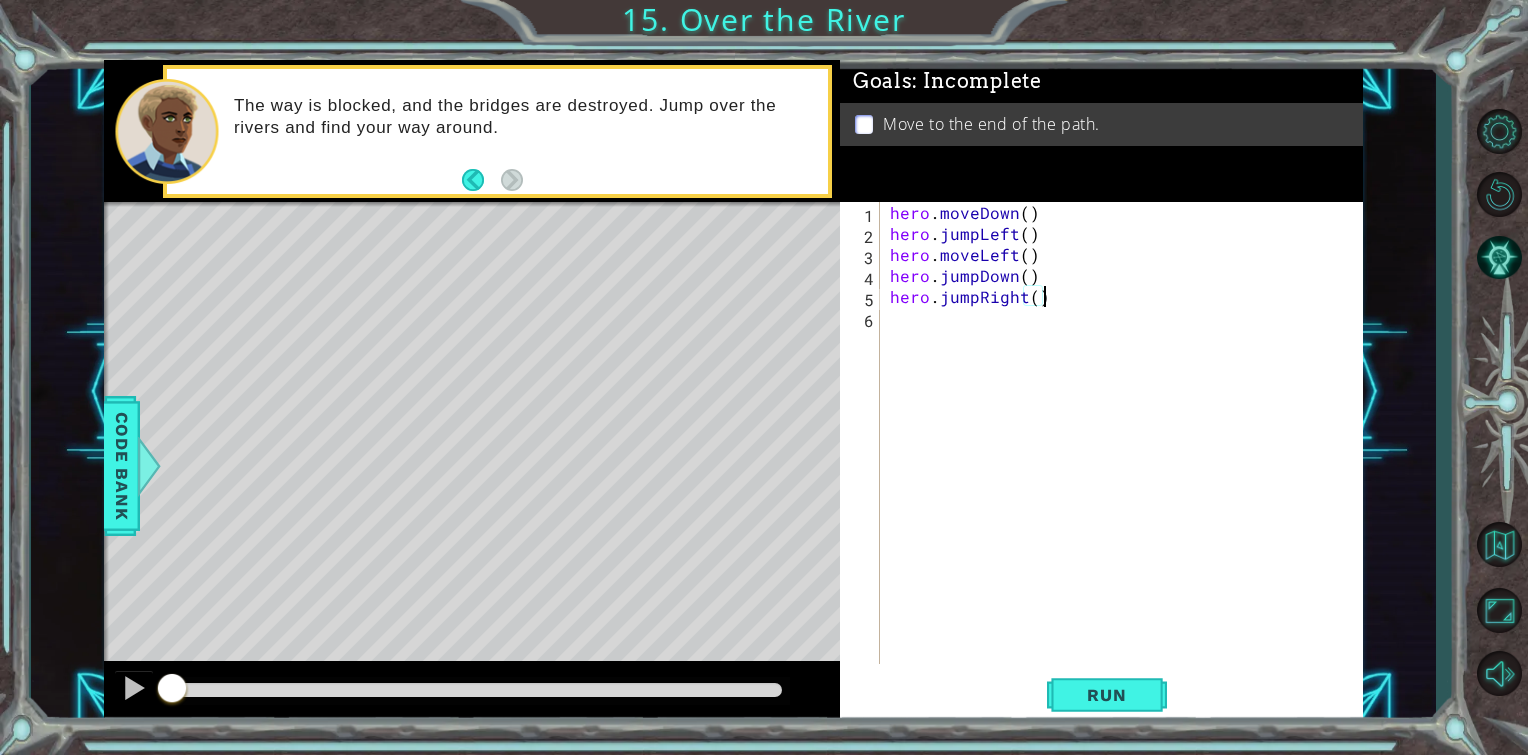 click on "hero . moveDown ( ) hero . jumpLeft ( ) hero . moveLeft ( ) hero . jumpDown ( ) hero . jumpRight ( )" at bounding box center [1127, 454] 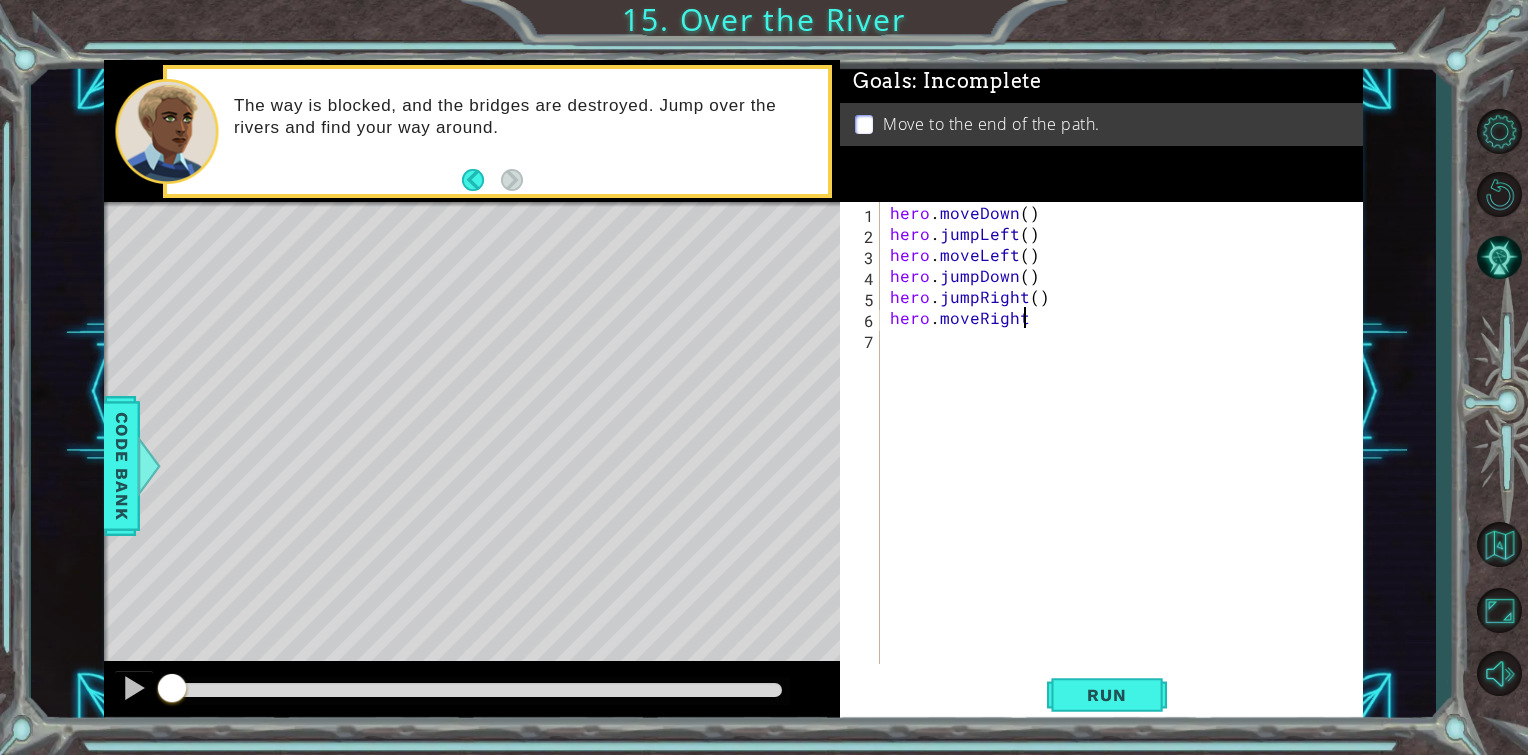 scroll, scrollTop: 0, scrollLeft: 8, axis: horizontal 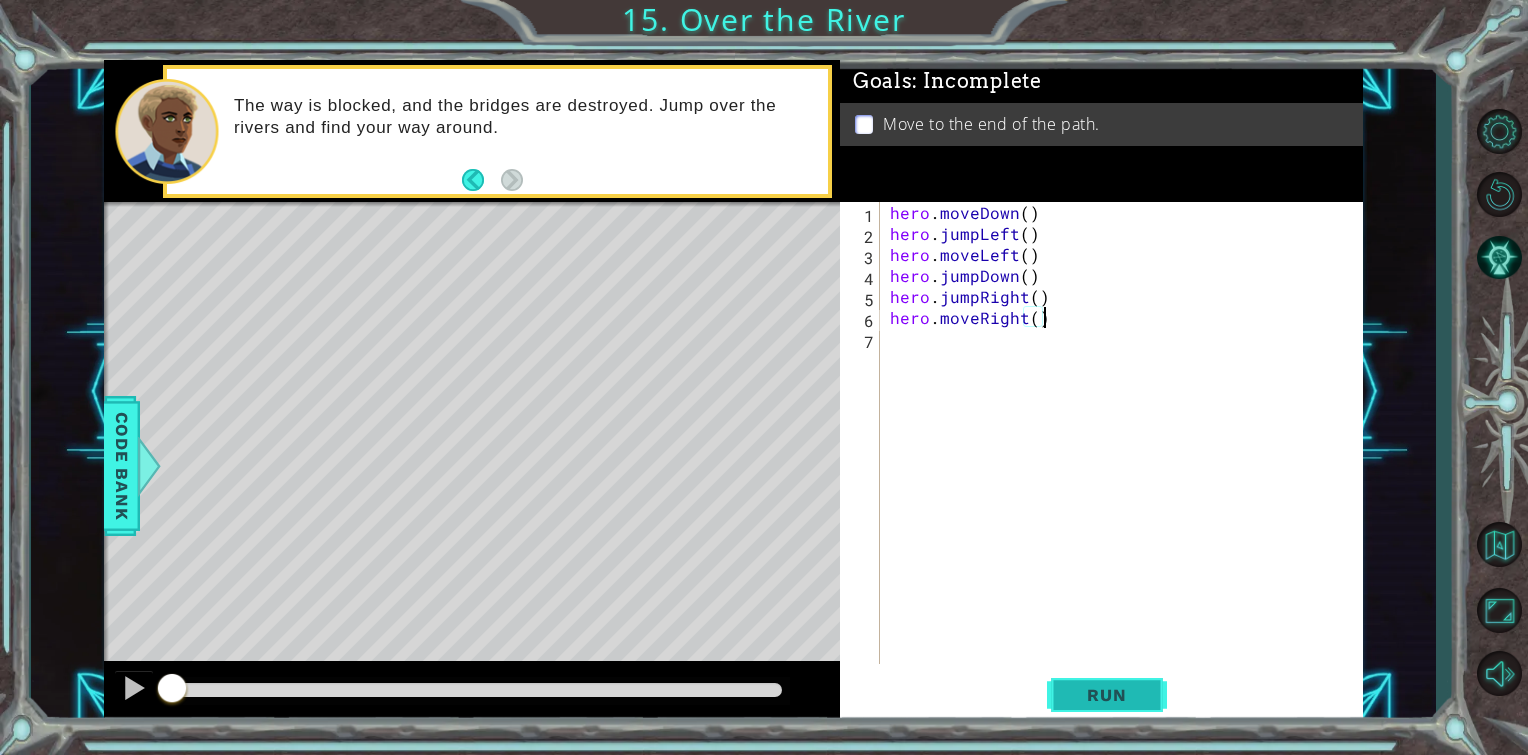 type on "hero.moveRight()" 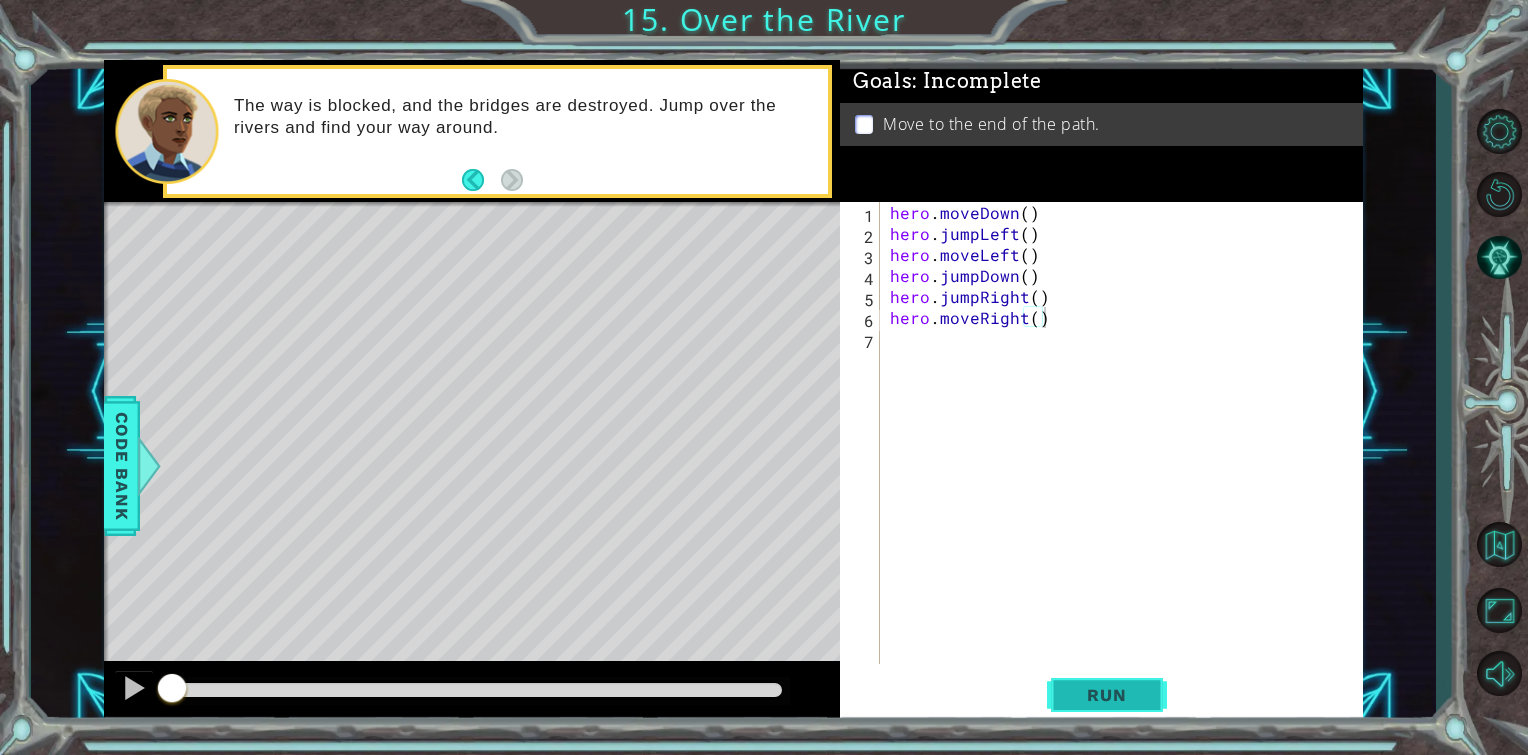 click on "Run" at bounding box center (1106, 695) 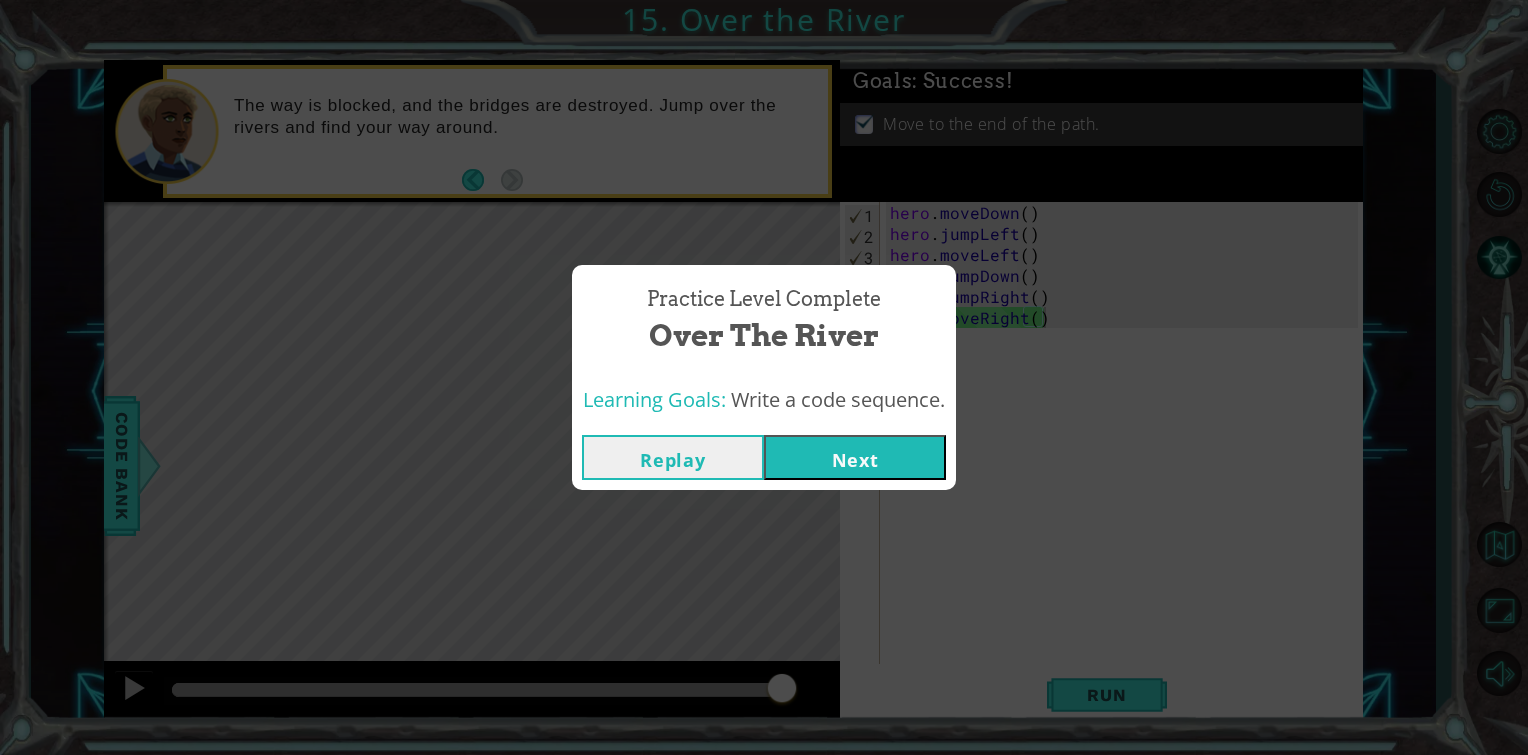 click on "Next" at bounding box center (855, 457) 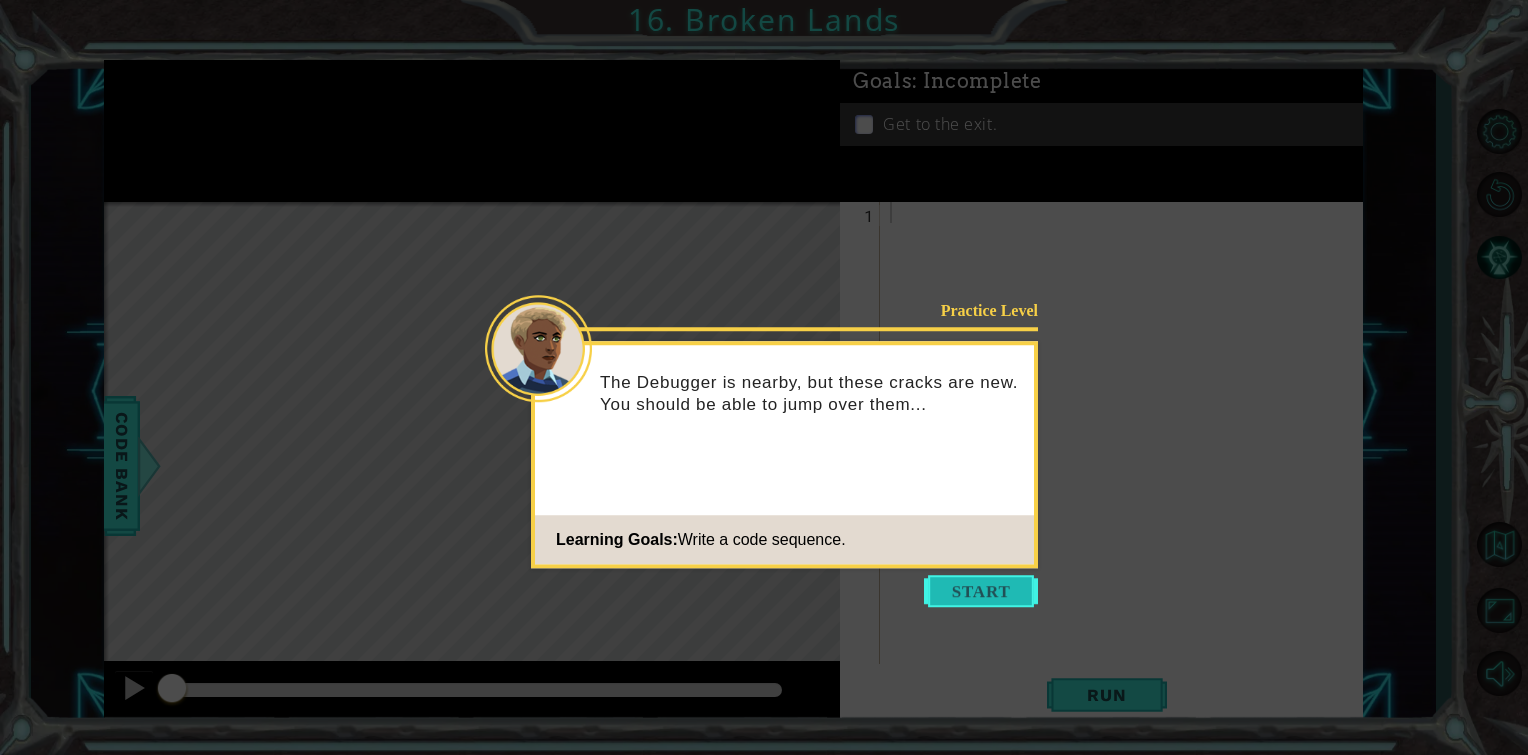 click at bounding box center (981, 591) 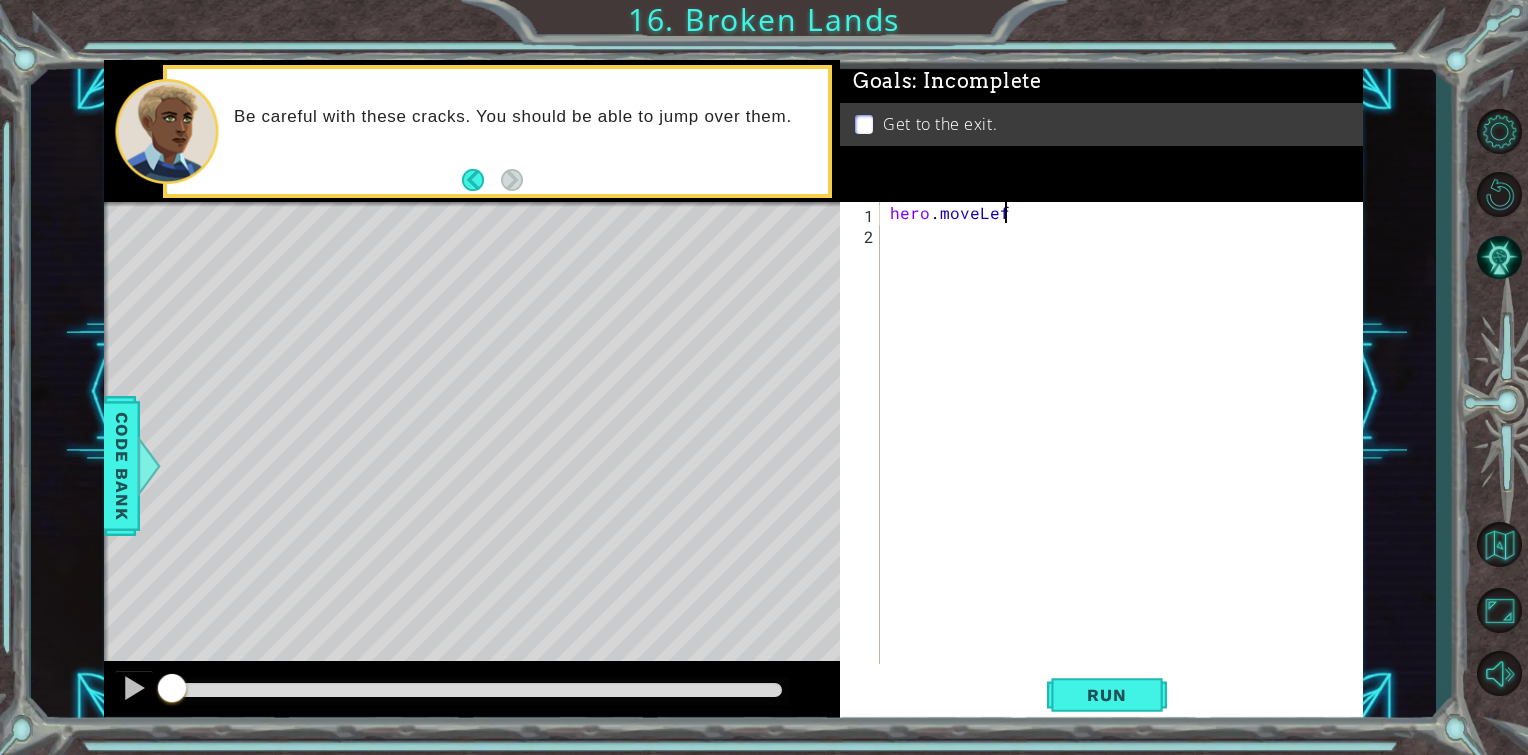 scroll, scrollTop: 0, scrollLeft: 6, axis: horizontal 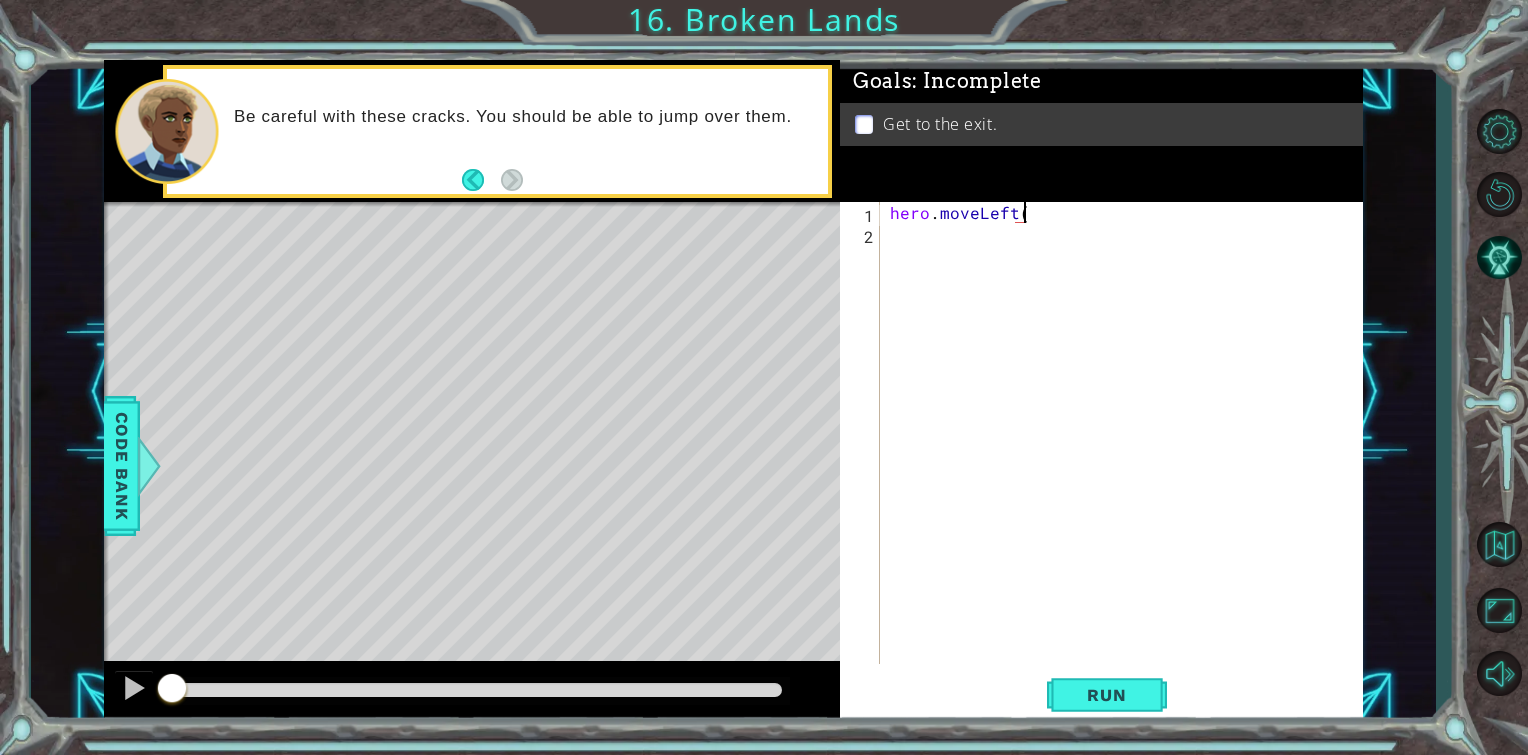type on "hero.moveLeft()" 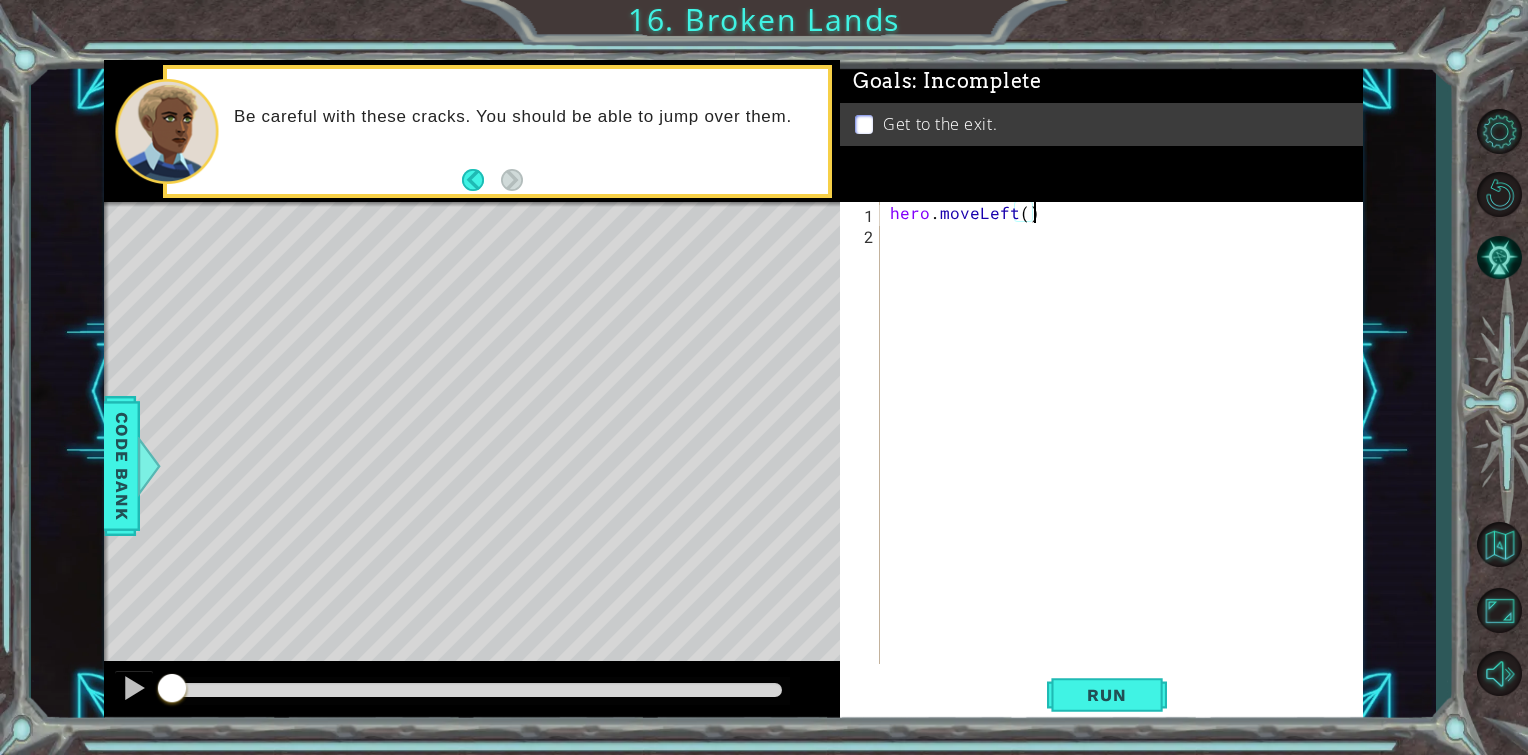 click on "hero . moveLeft ( )" at bounding box center (1127, 454) 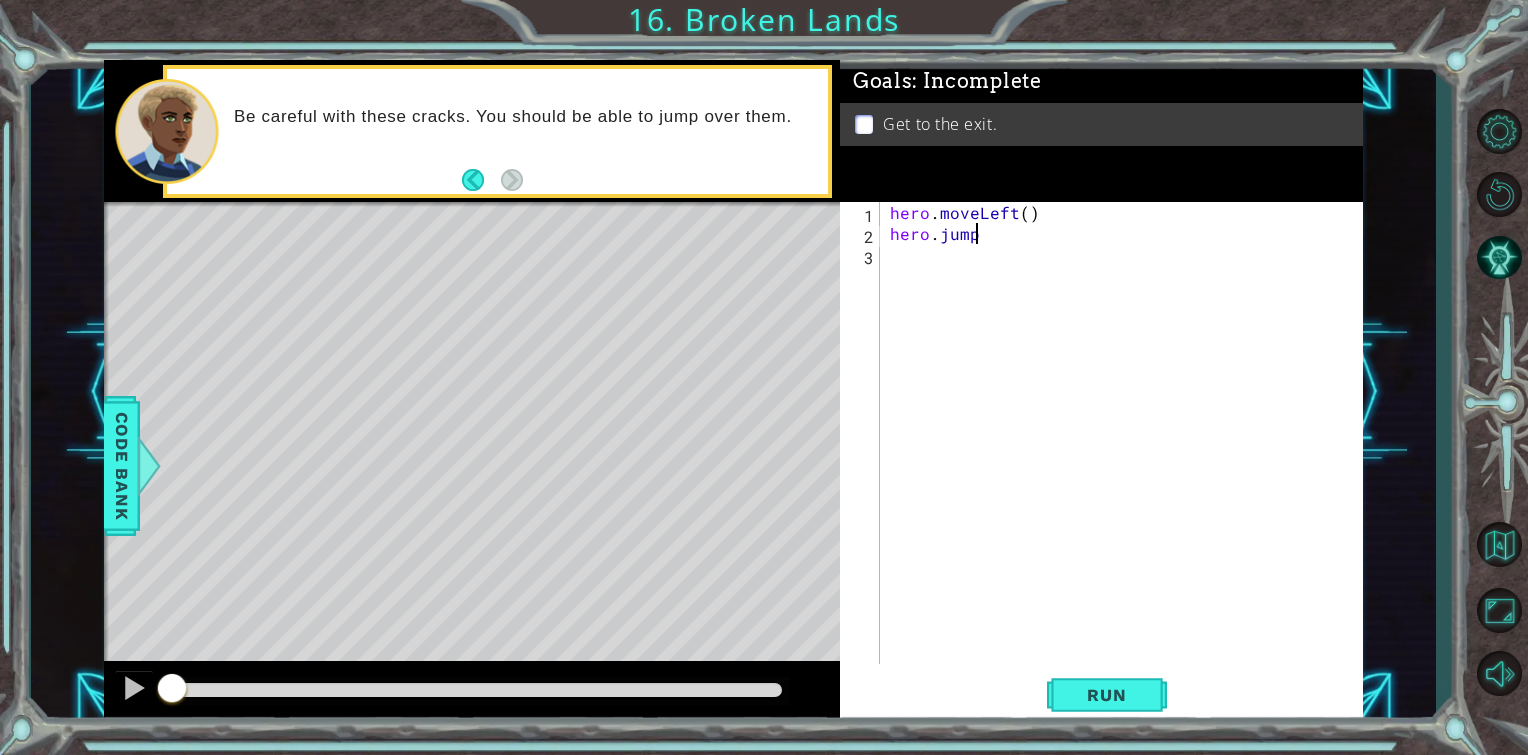 scroll, scrollTop: 0, scrollLeft: 4, axis: horizontal 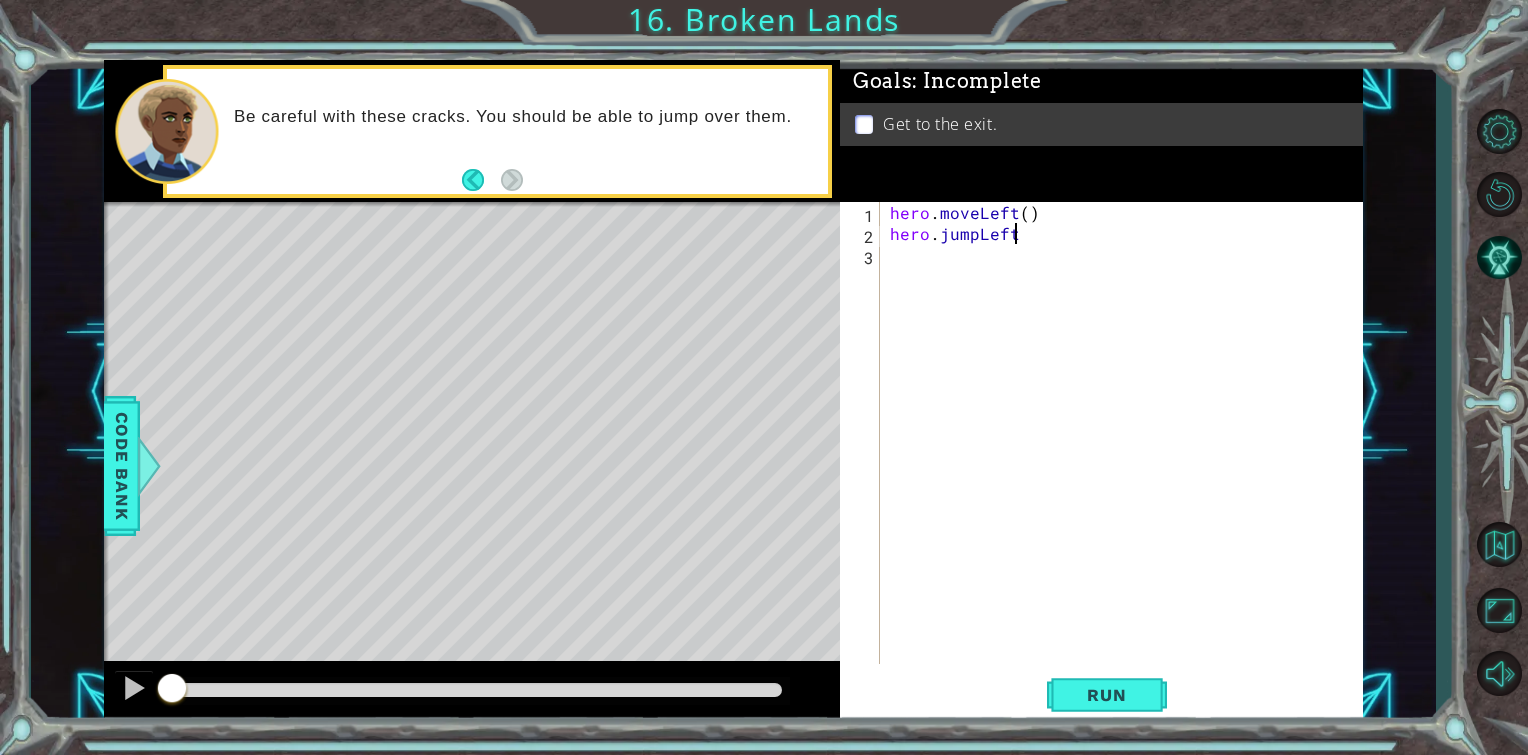 type on "hero.jumpLeft()" 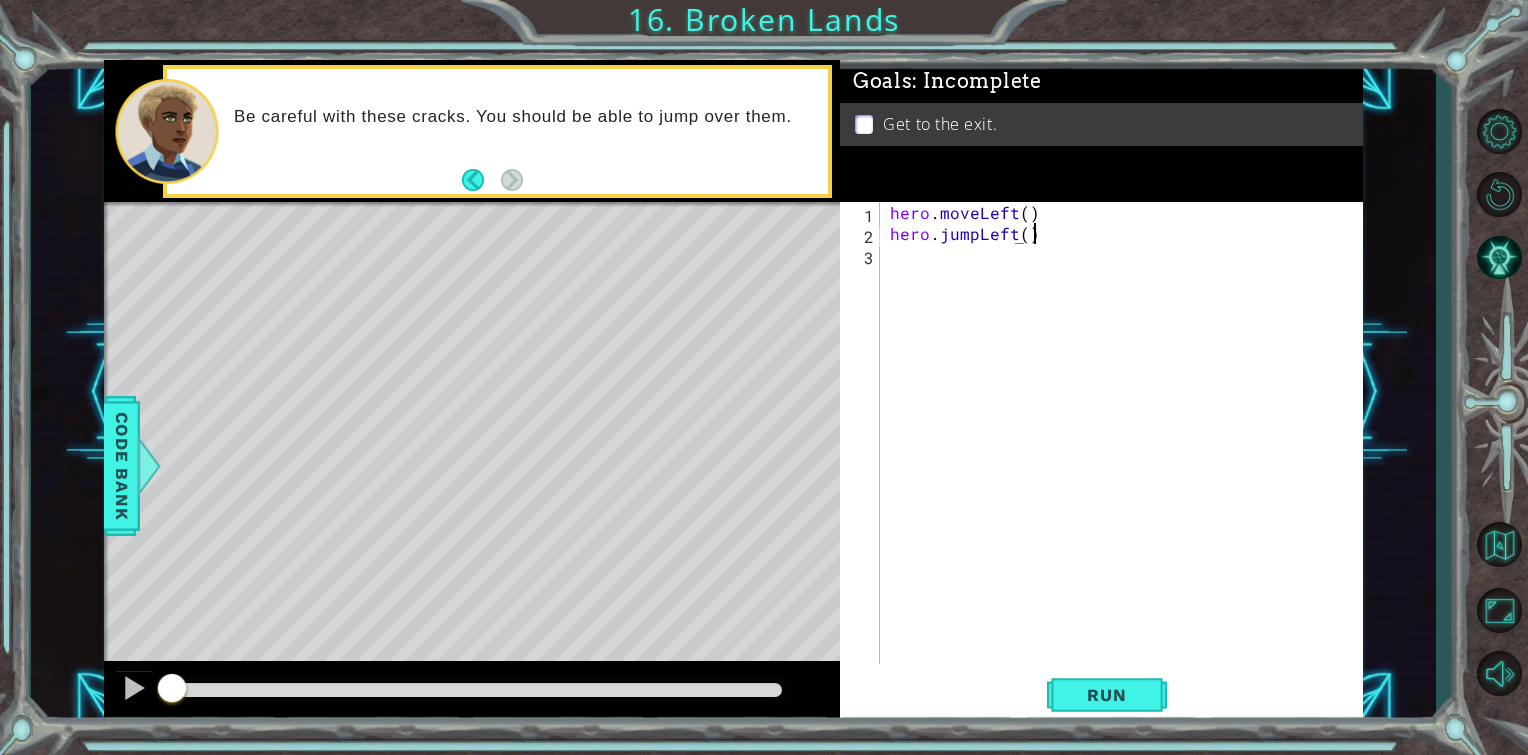 scroll, scrollTop: 0, scrollLeft: 8, axis: horizontal 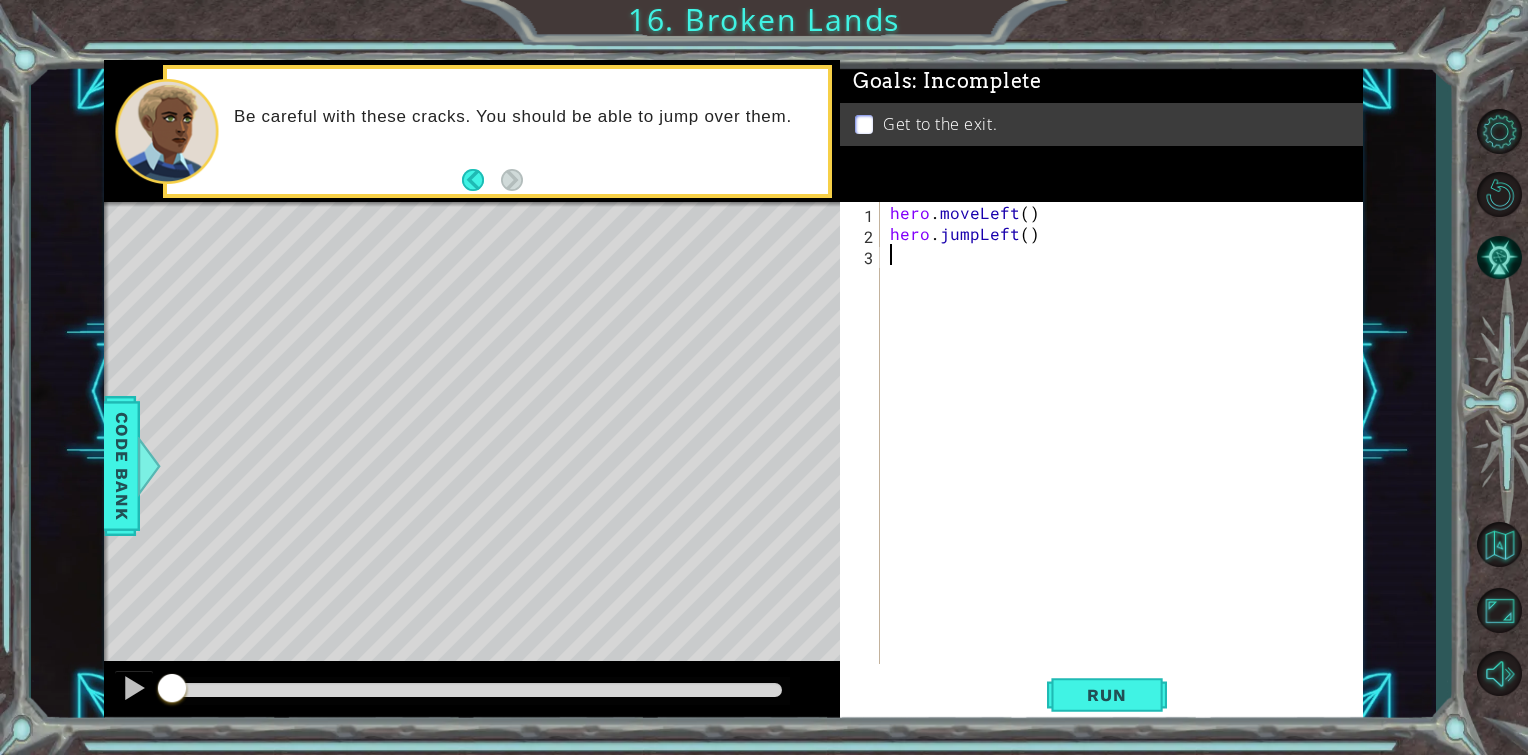 click on "hero . moveLeft ( ) hero . jumpLeft ( )" at bounding box center [1127, 454] 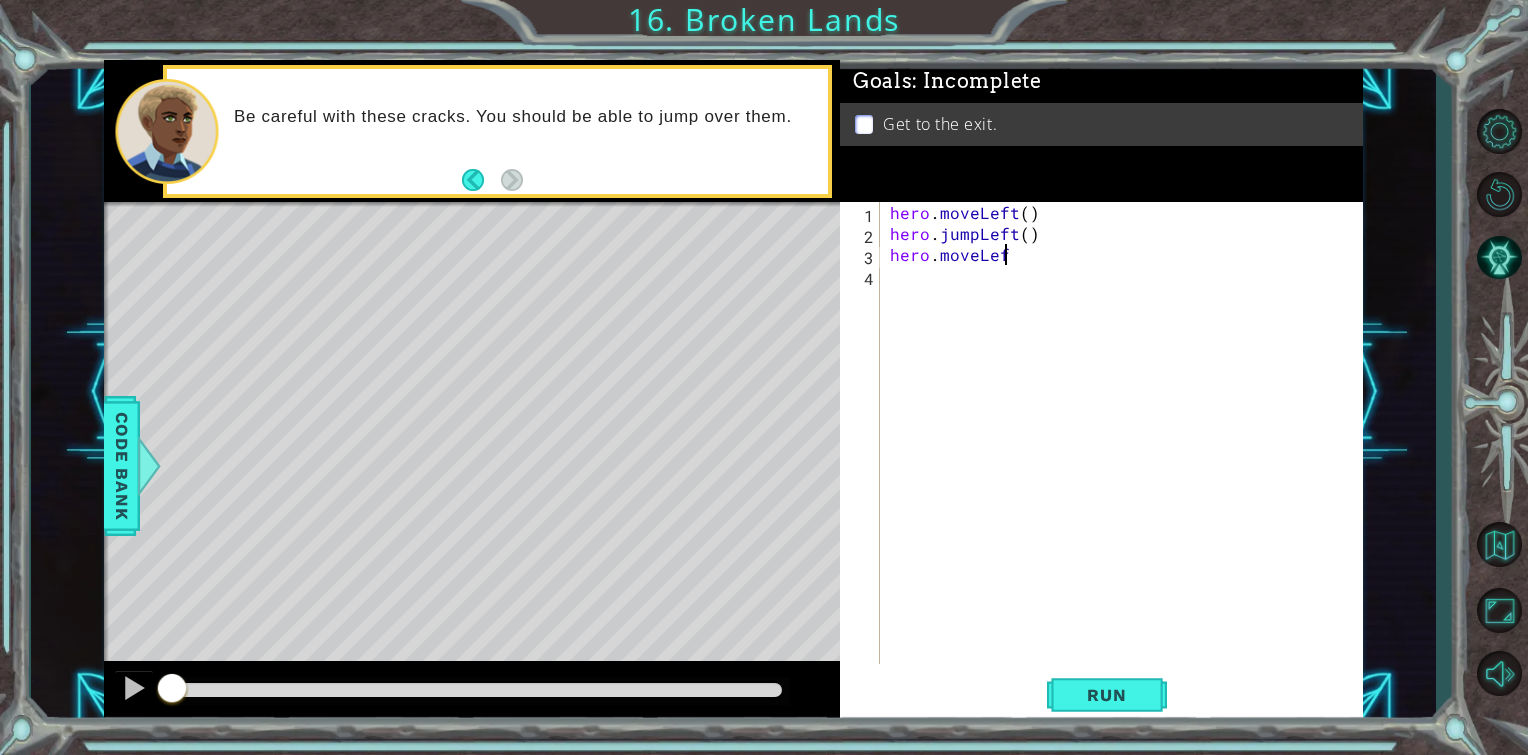 scroll, scrollTop: 0, scrollLeft: 6, axis: horizontal 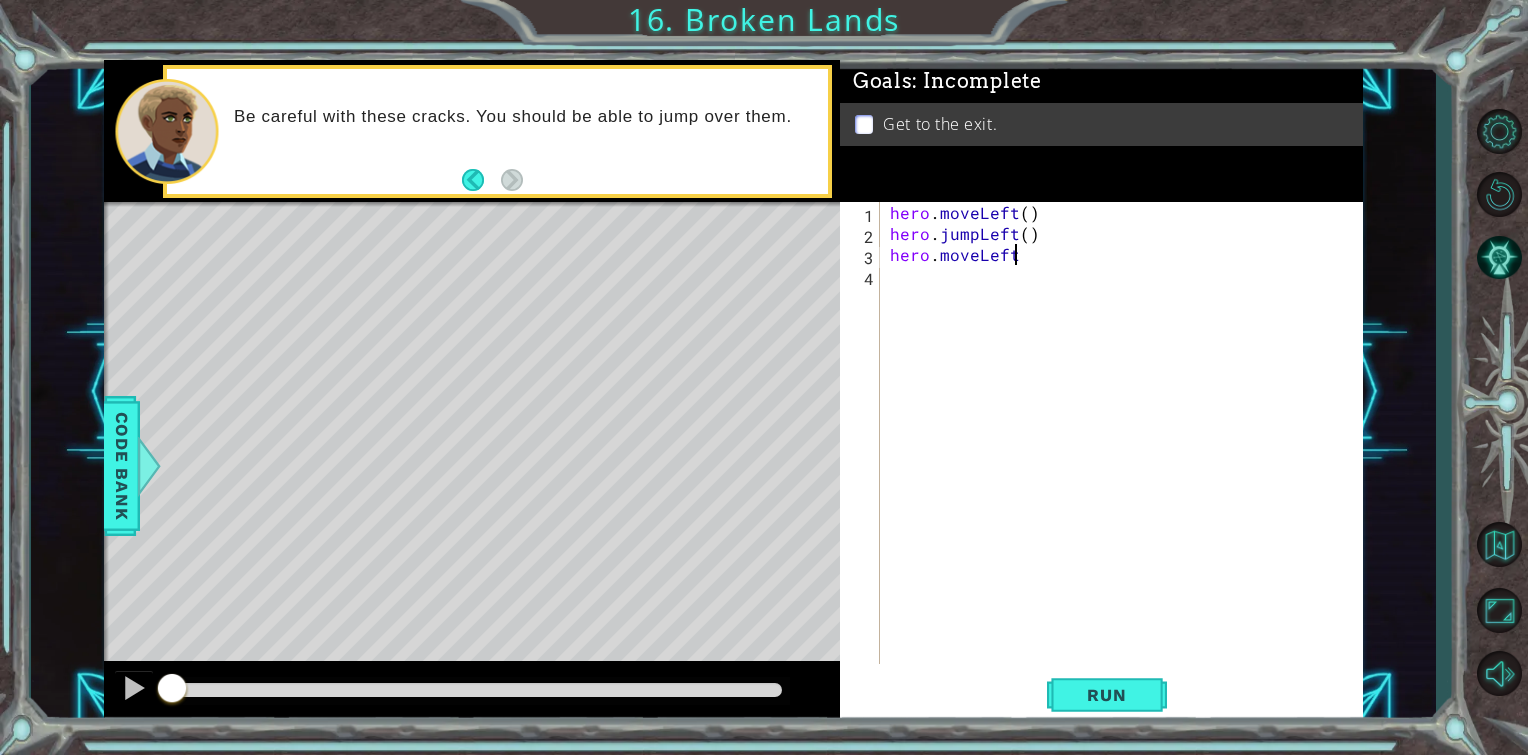 type on "hero.moveLeft()" 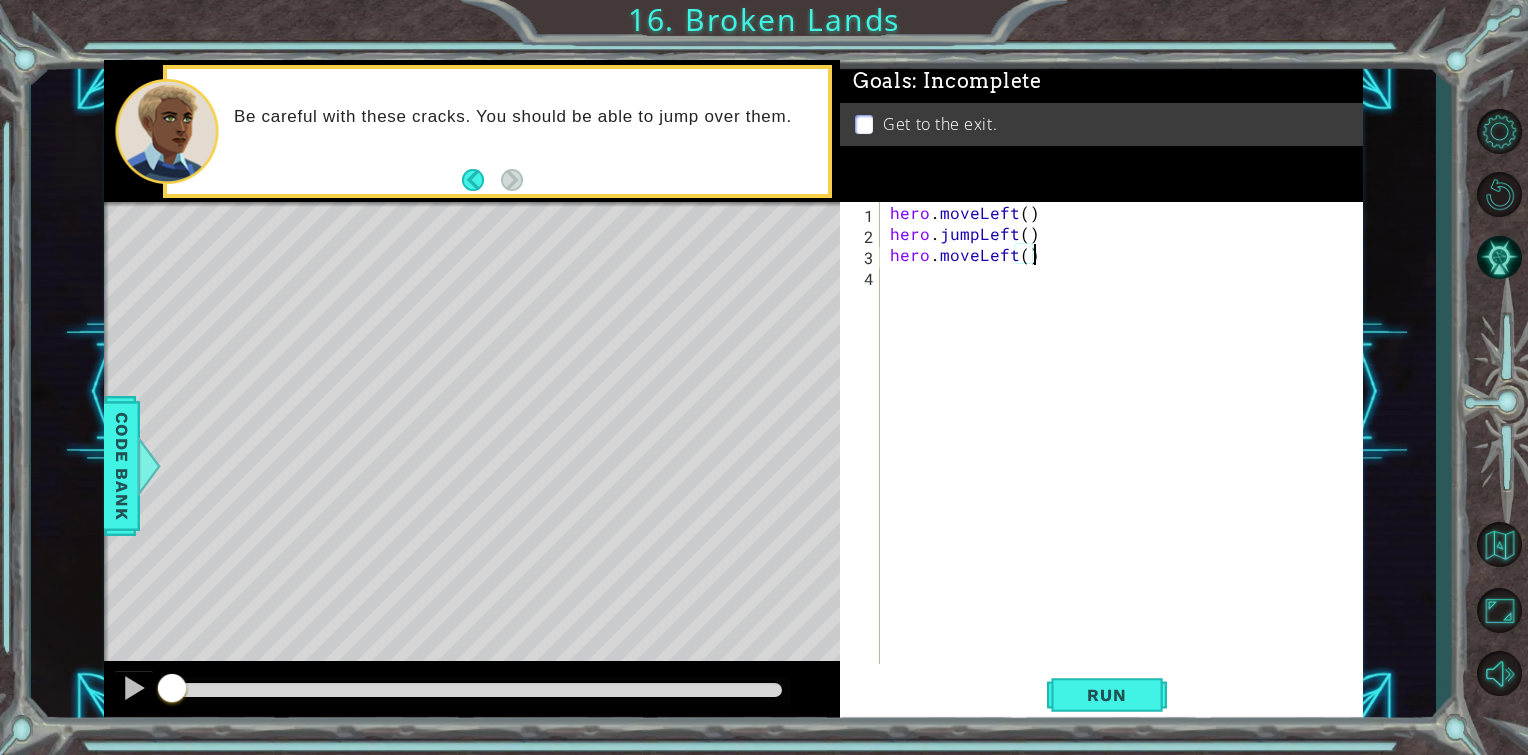 click on "hero . moveLeft ( ) hero . jumpLeft ( ) hero . moveLeft ( )" at bounding box center [1127, 454] 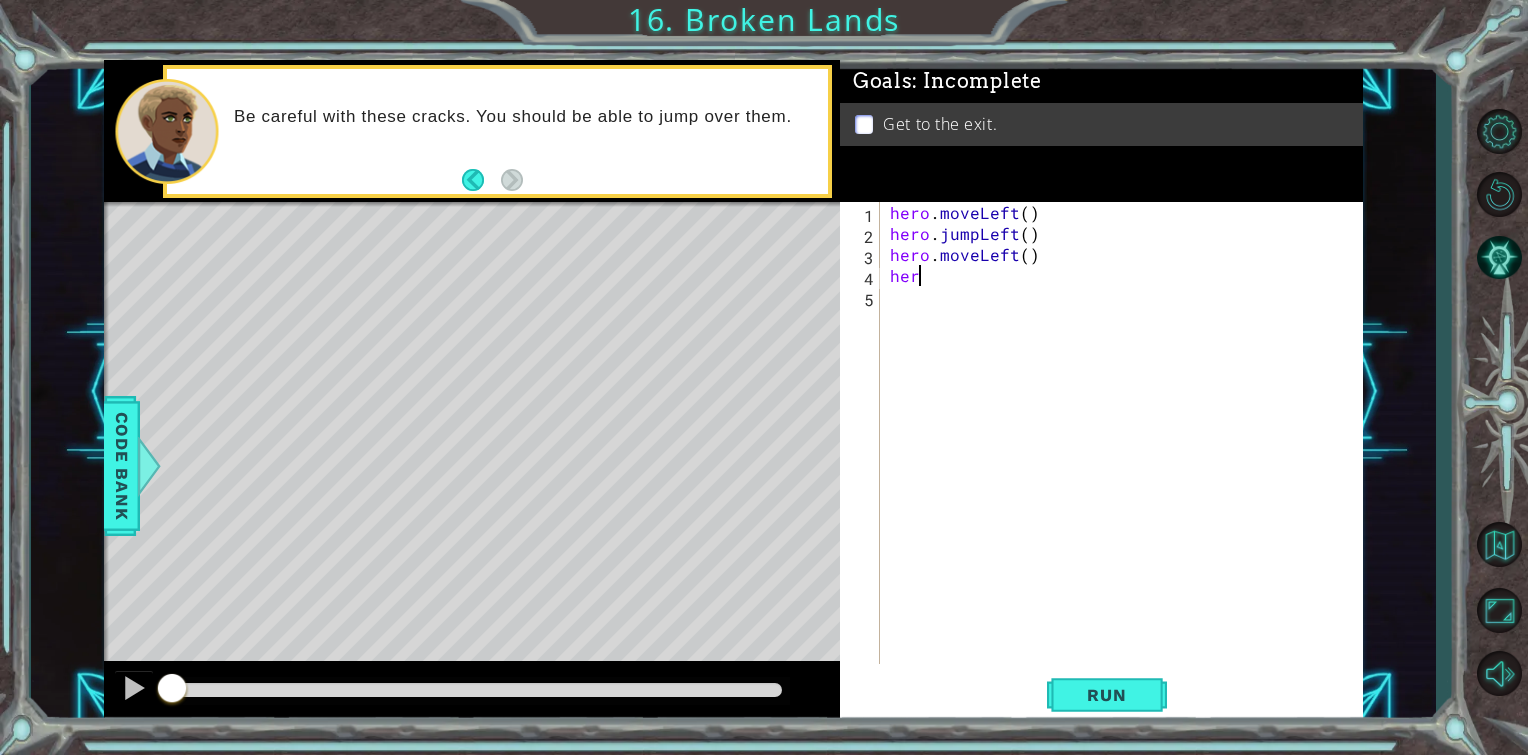 scroll, scrollTop: 0, scrollLeft: 0, axis: both 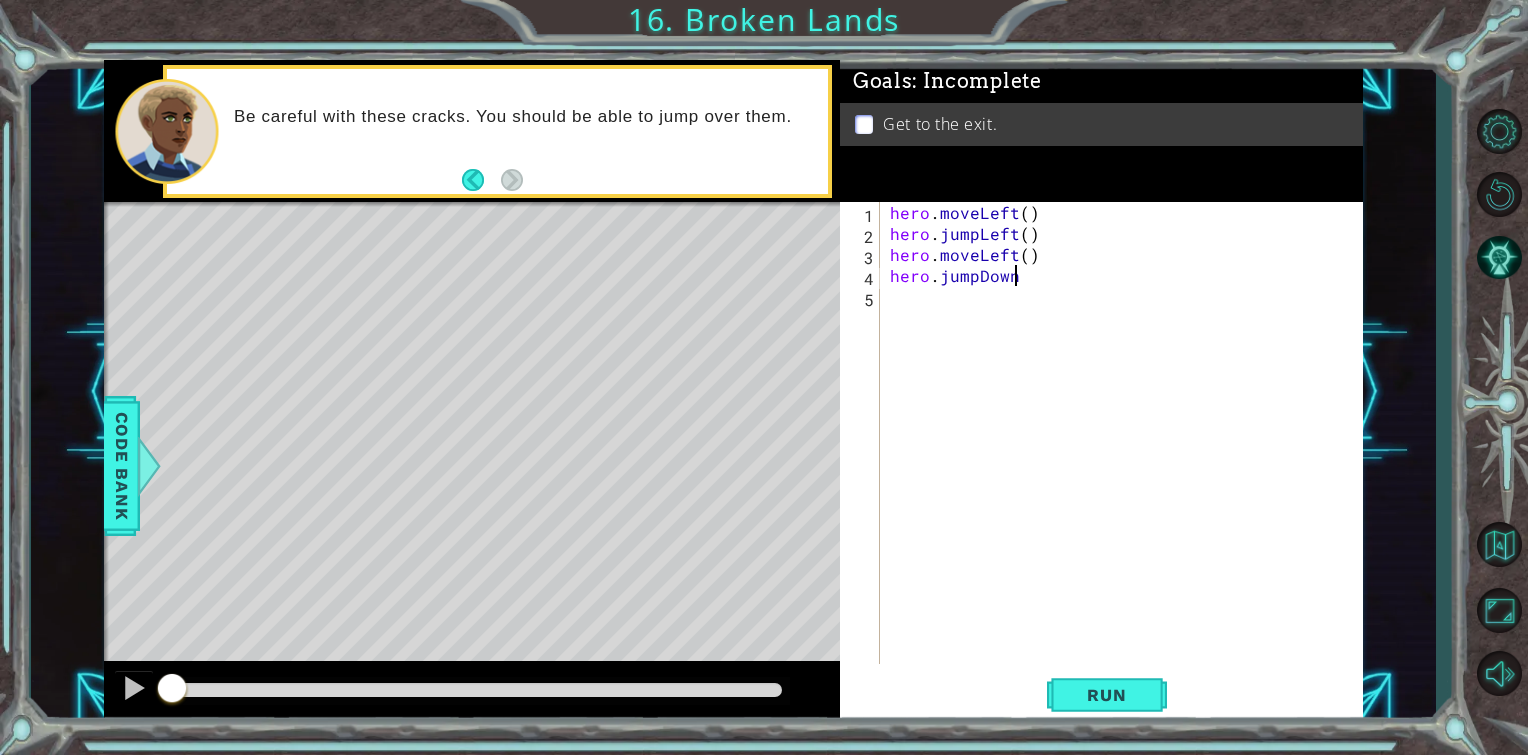 type on "hero.jumpDown()" 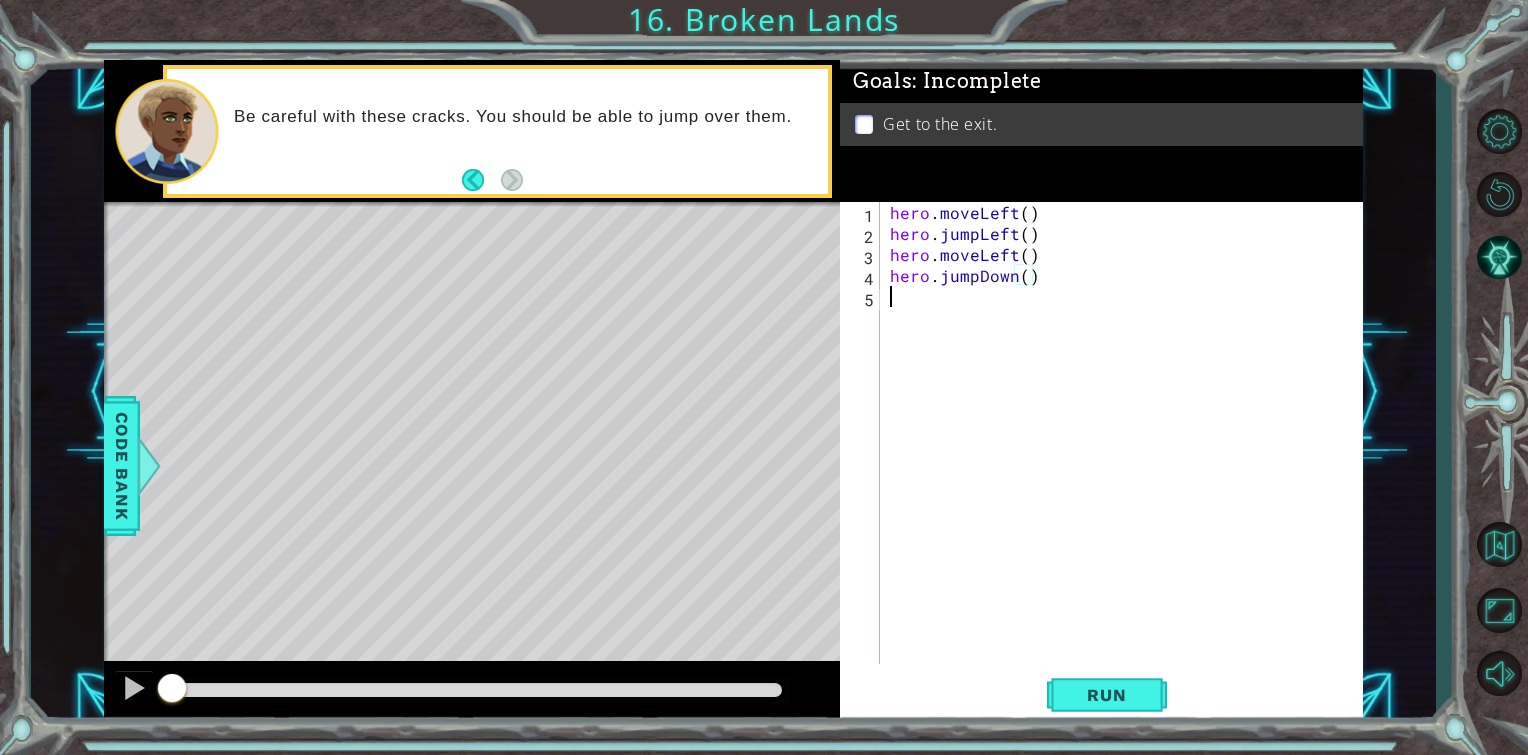 click on "hero . moveLeft ( ) hero . jumpLeft ( ) hero . moveLeft ( ) hero . jumpDown ( )" at bounding box center (1127, 454) 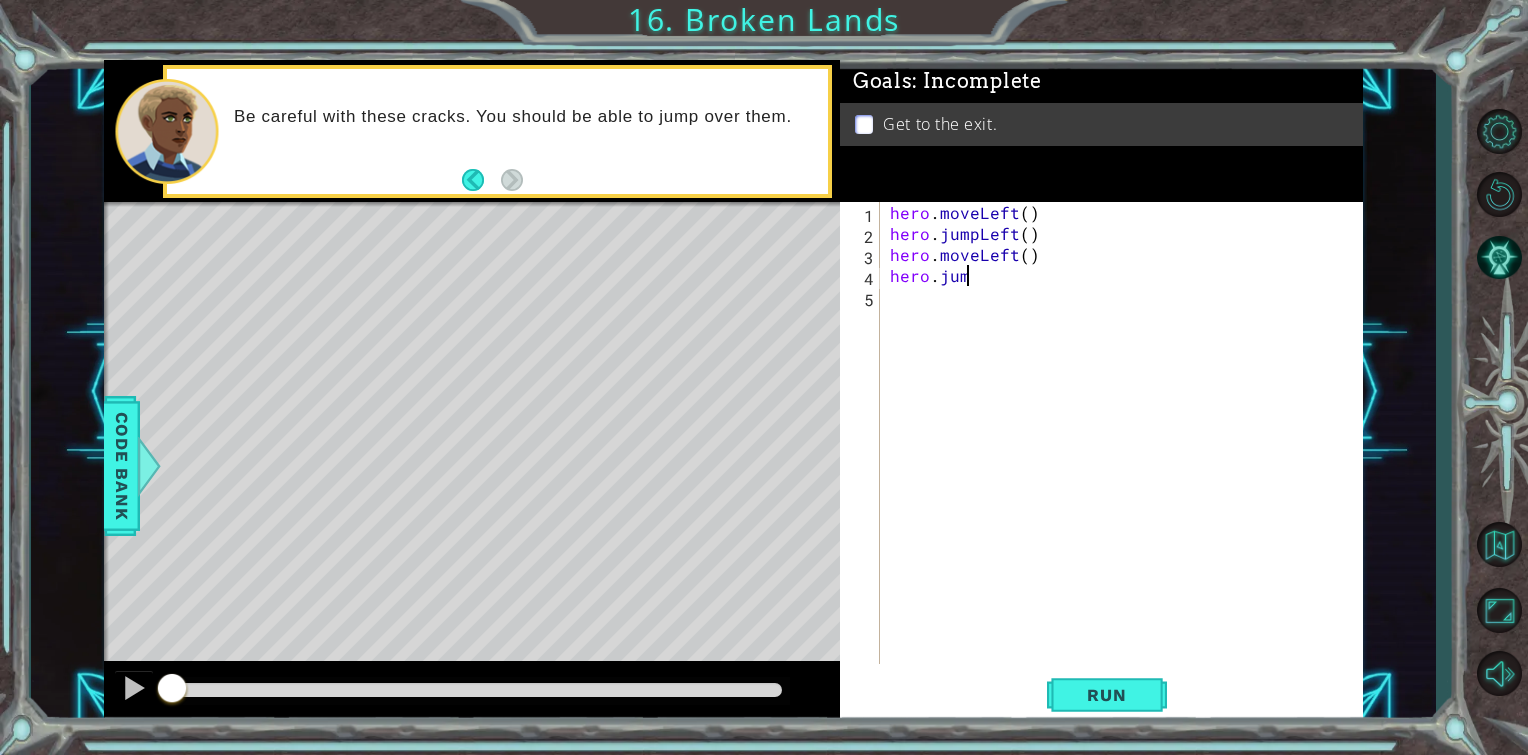 type on "h" 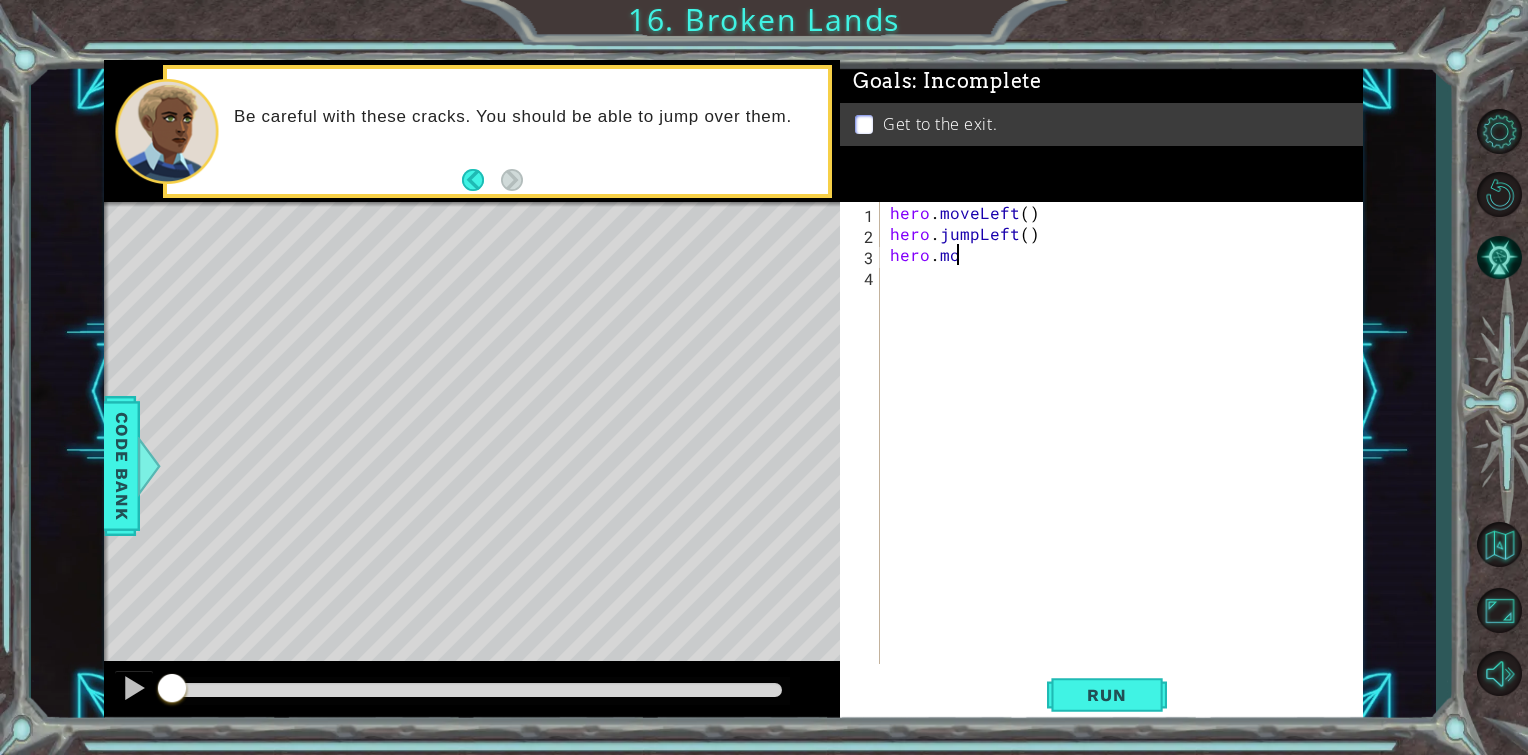 type on "h" 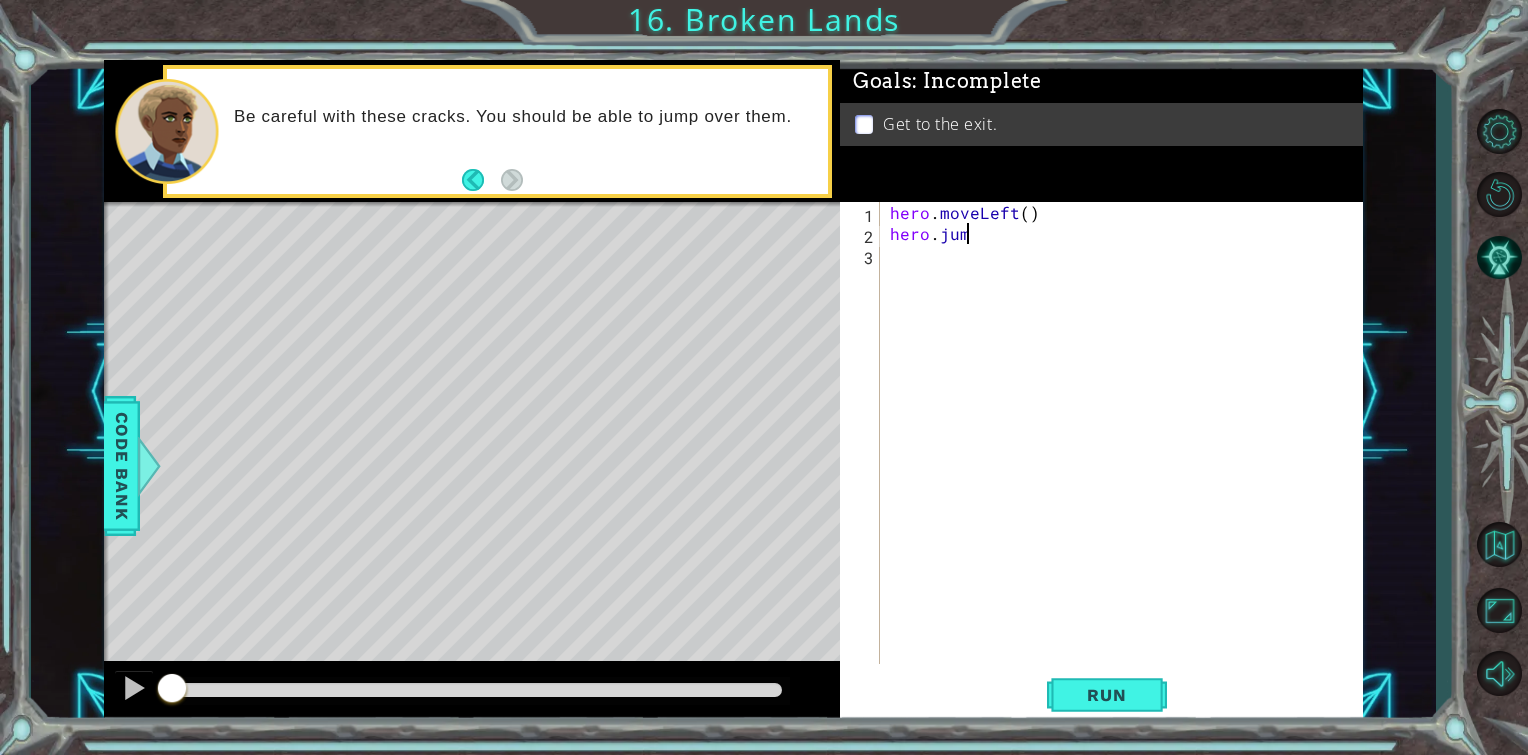 type on "h" 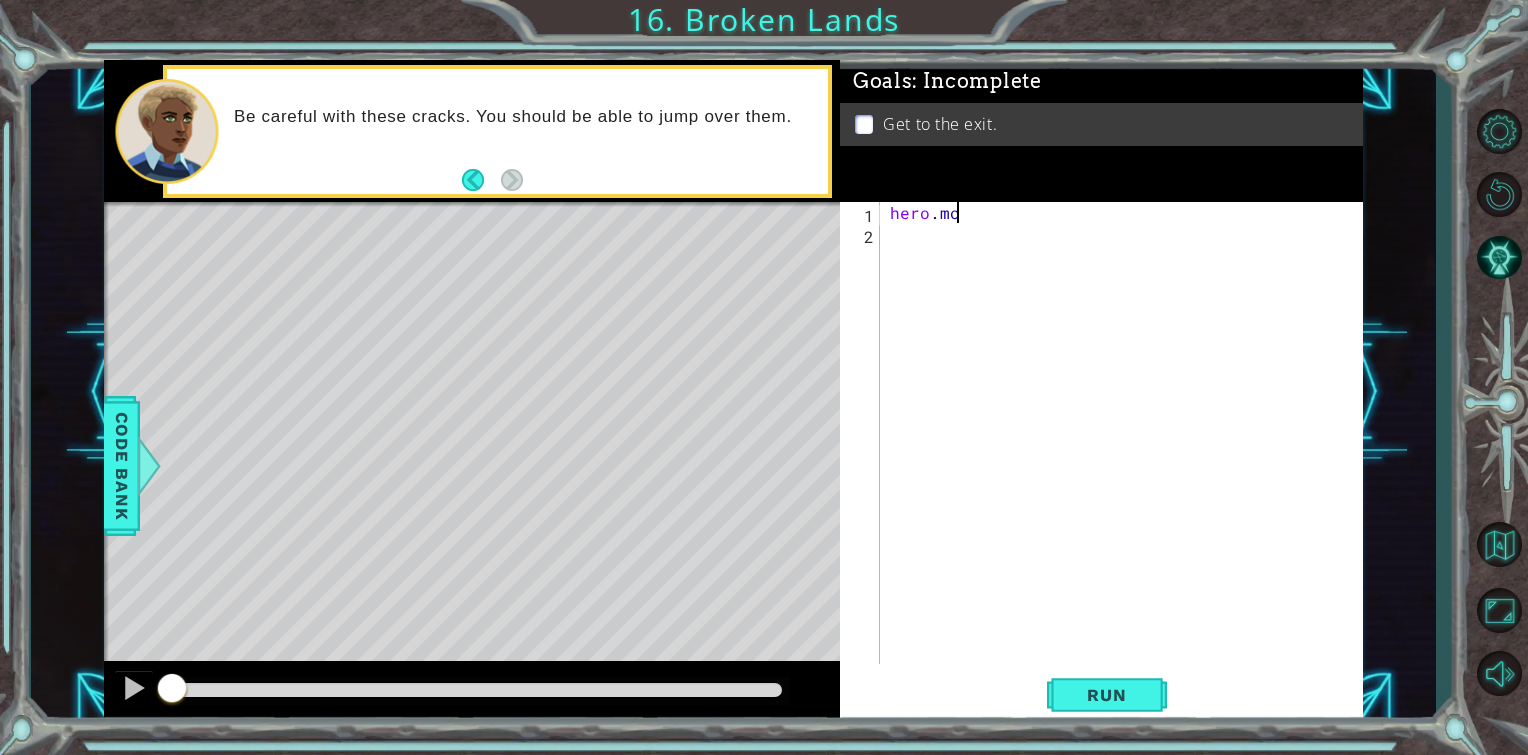 type on "h" 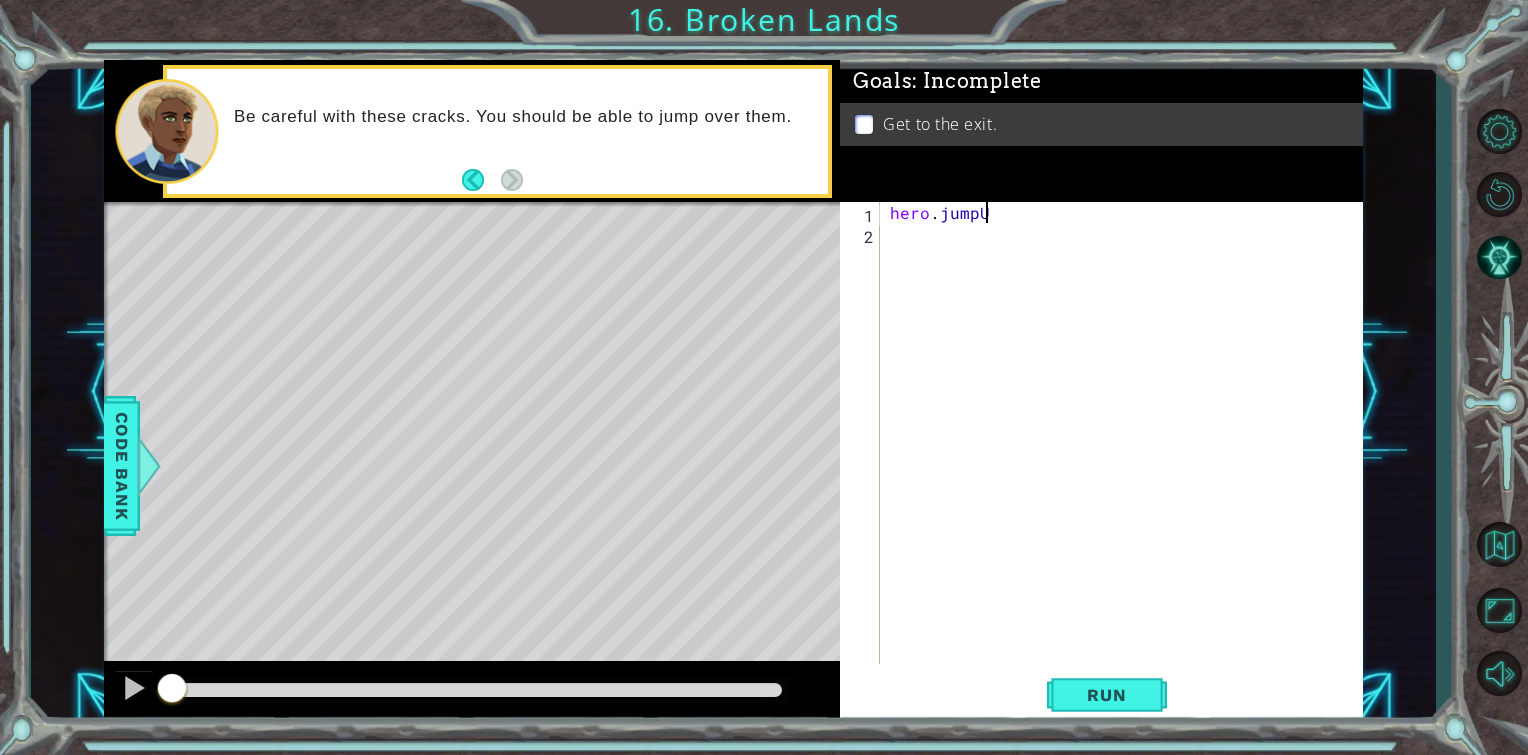 scroll, scrollTop: 0, scrollLeft: 5, axis: horizontal 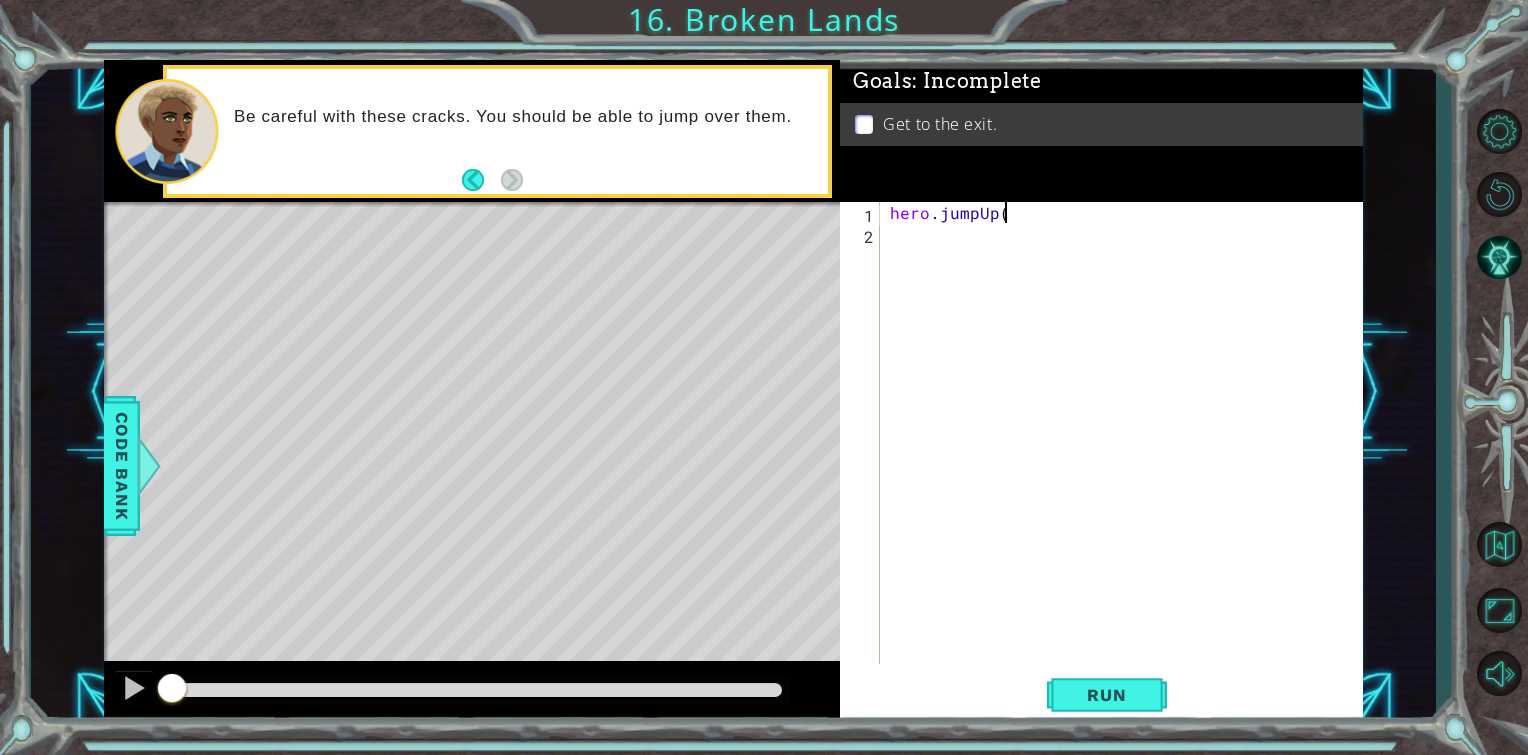 type on "hero.jumpUp()" 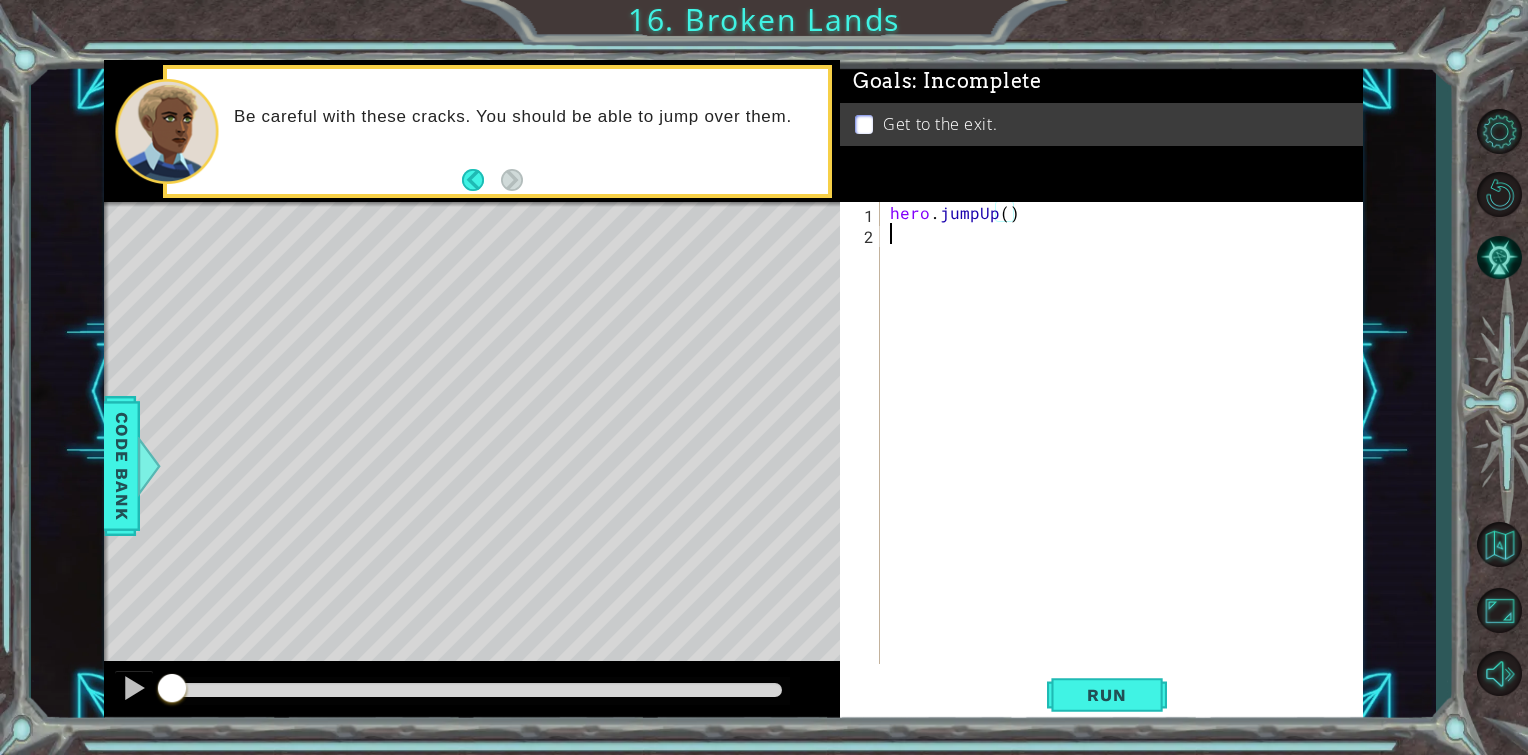 click on "hero . jumpUp ( )" at bounding box center [1127, 454] 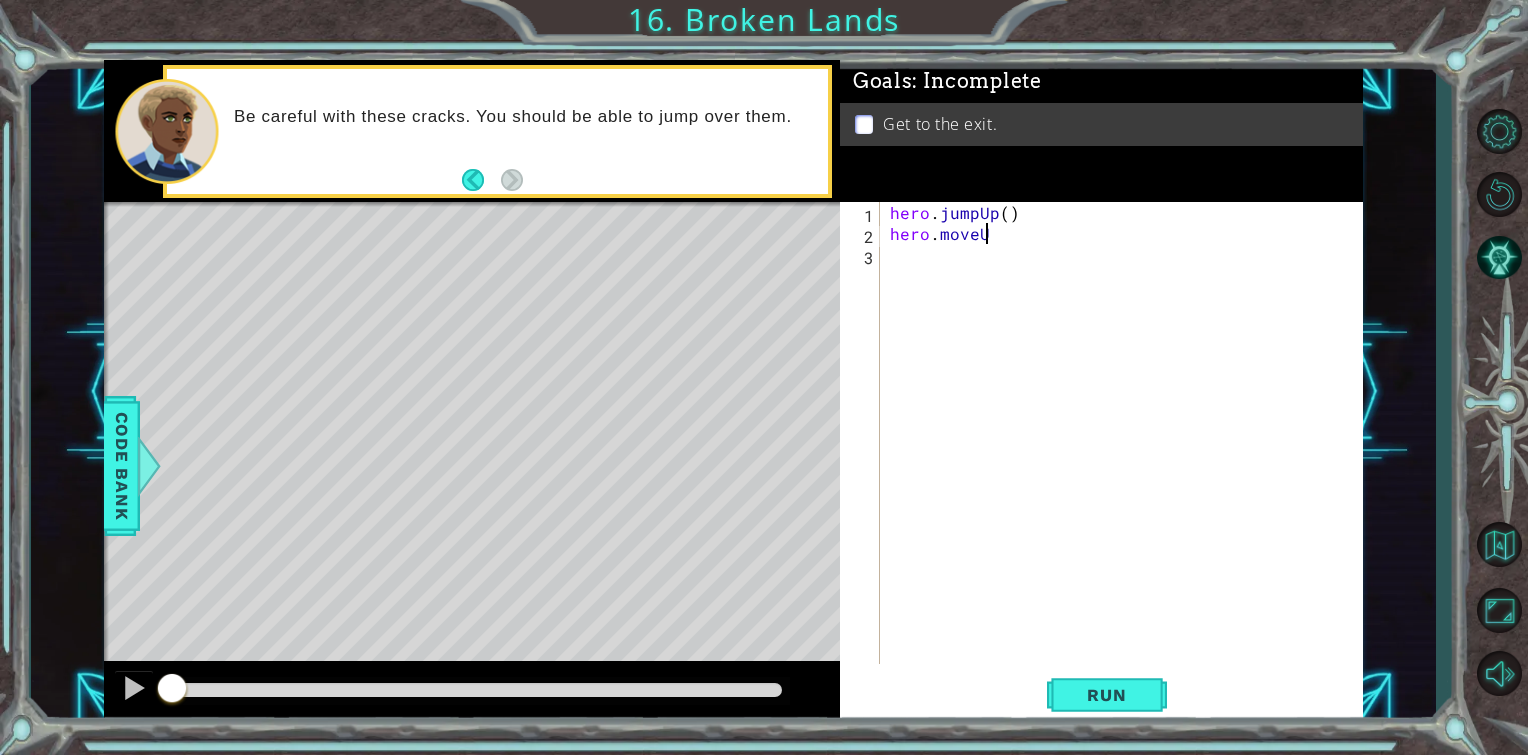 scroll, scrollTop: 0, scrollLeft: 5, axis: horizontal 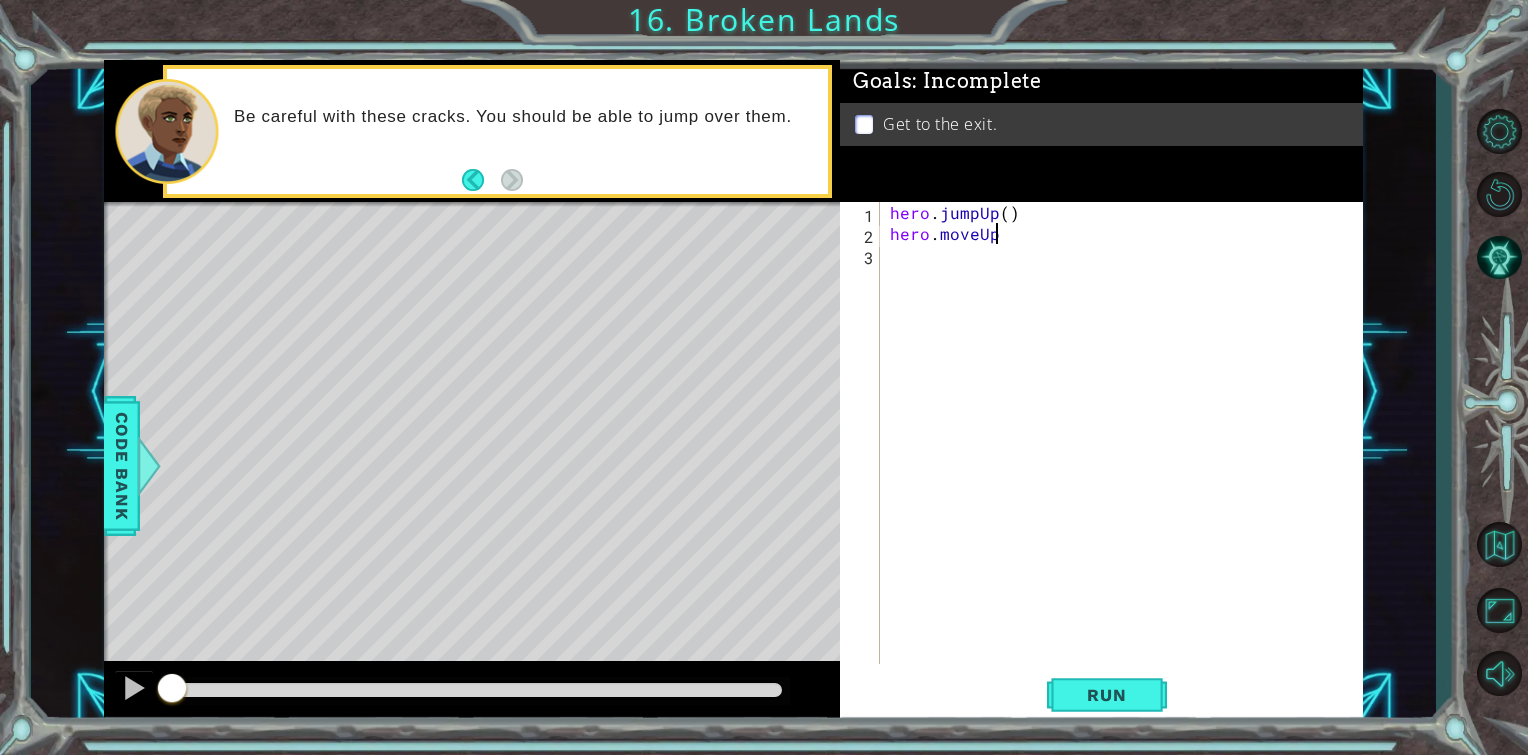 type on "hero.moveUp()" 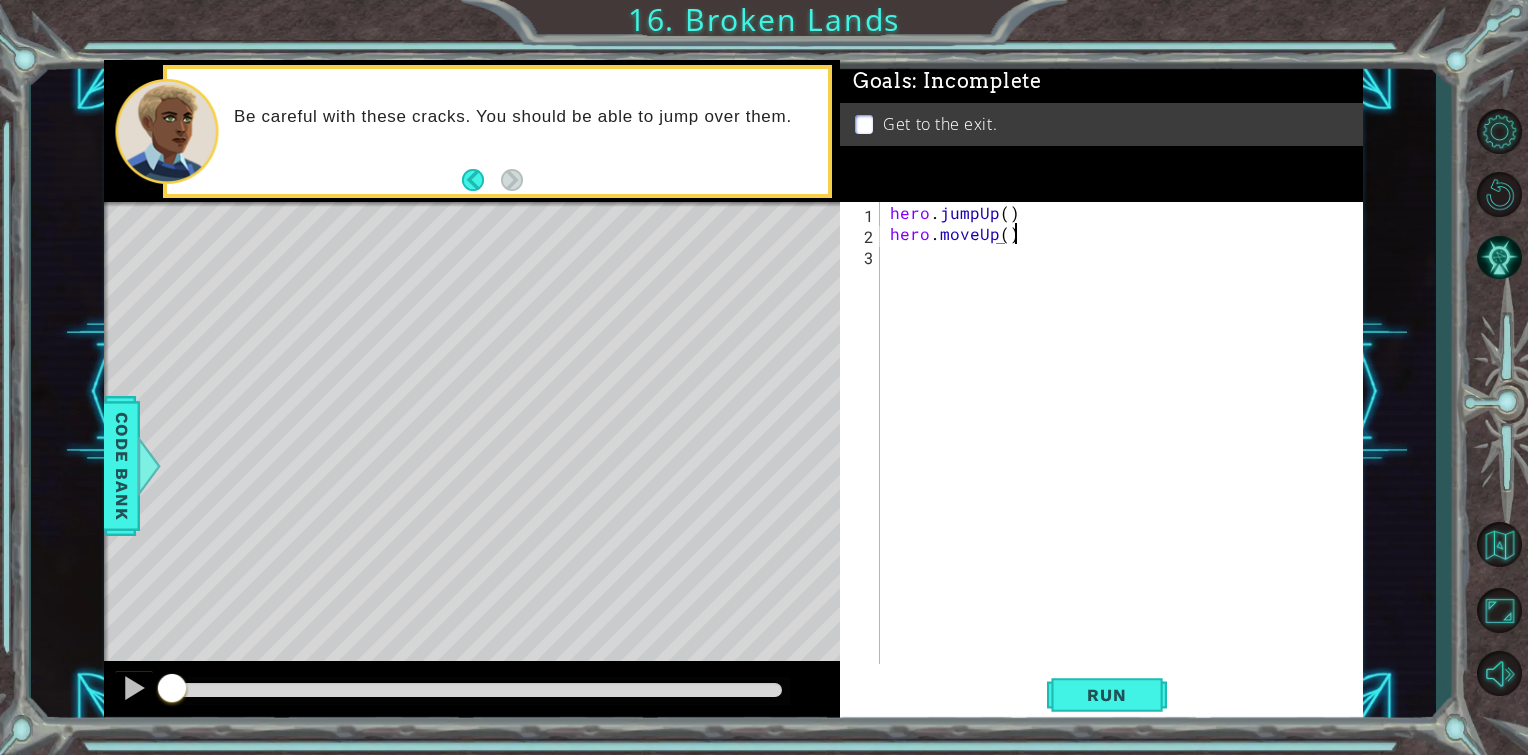 scroll, scrollTop: 0, scrollLeft: 6, axis: horizontal 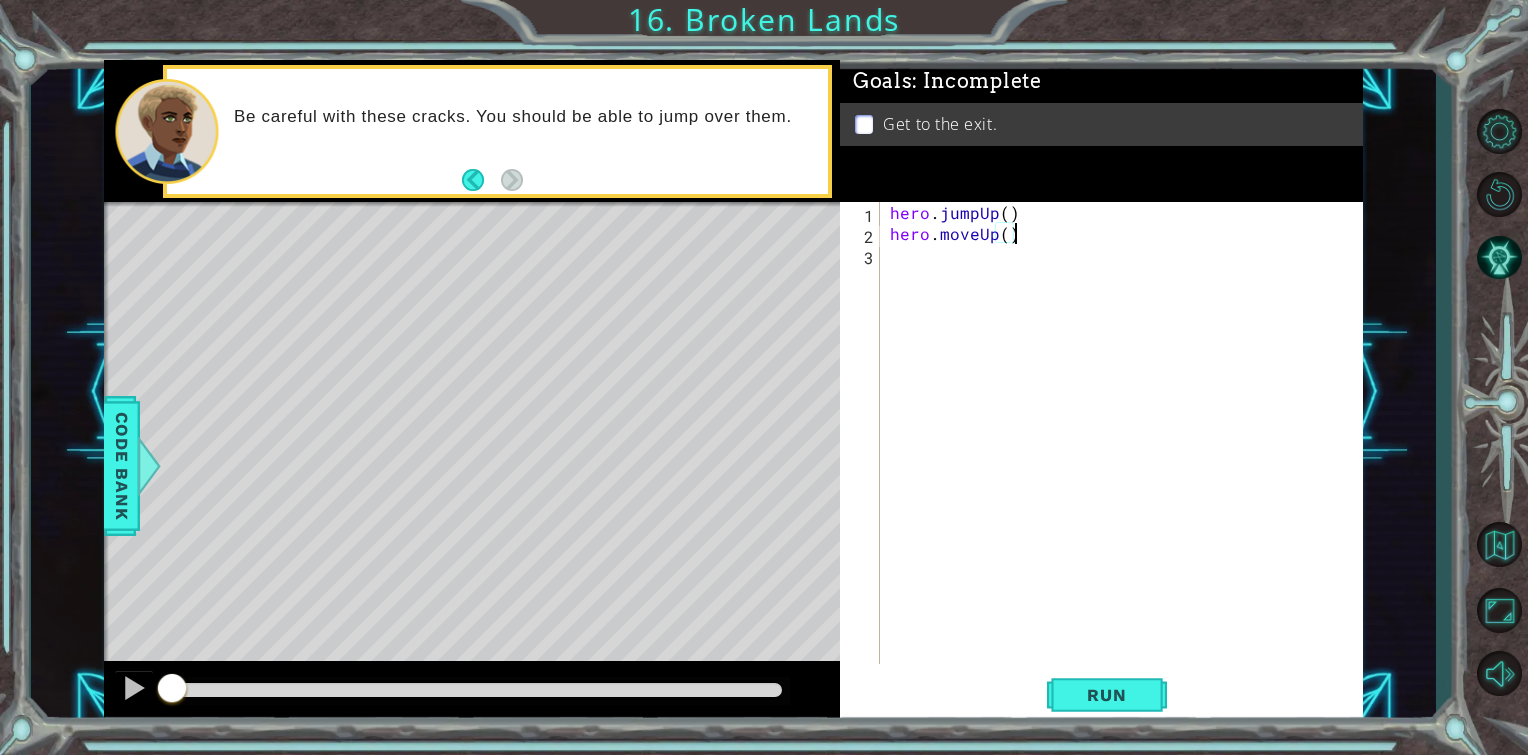 click on "hero . jumpUp ( ) hero . moveUp ( )" at bounding box center [1127, 454] 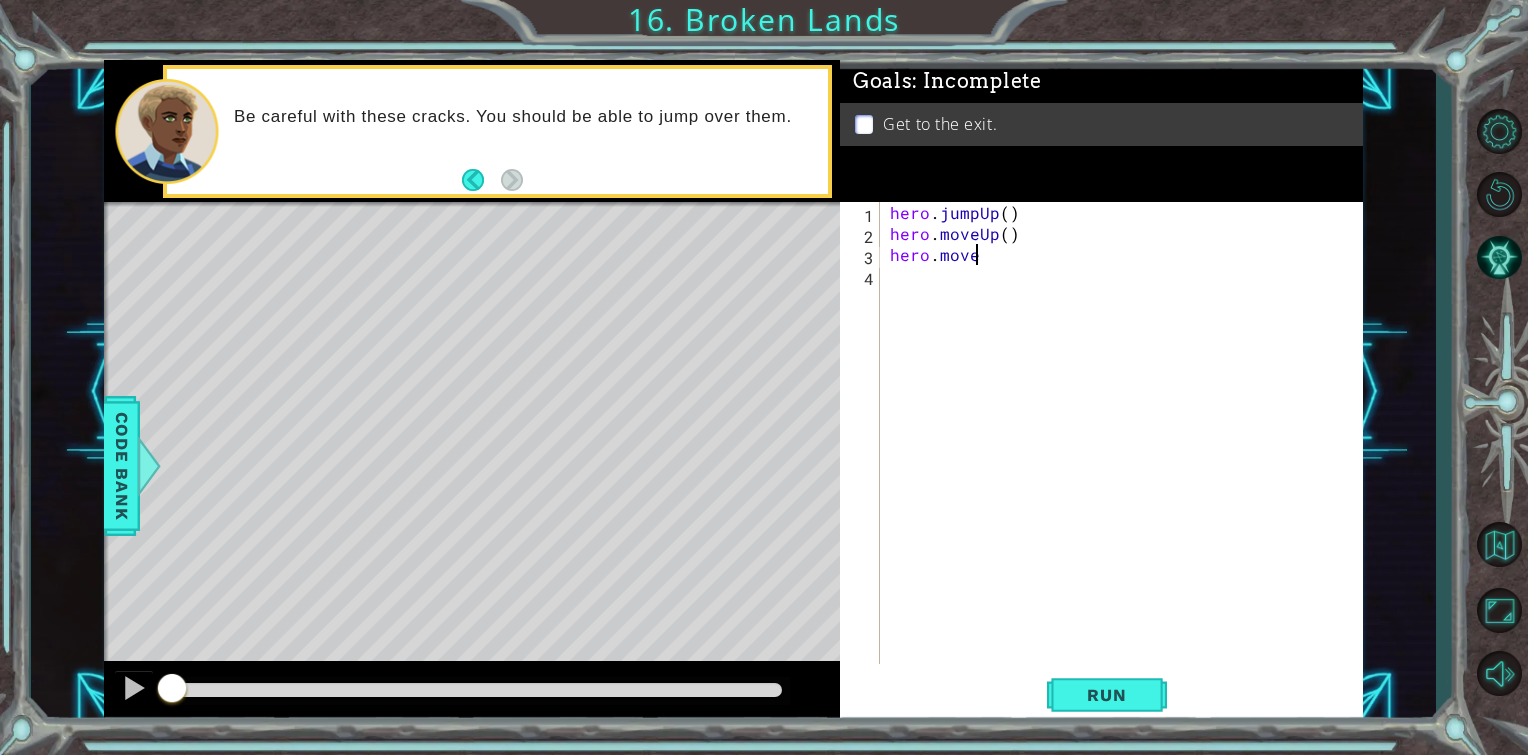 scroll, scrollTop: 0, scrollLeft: 4, axis: horizontal 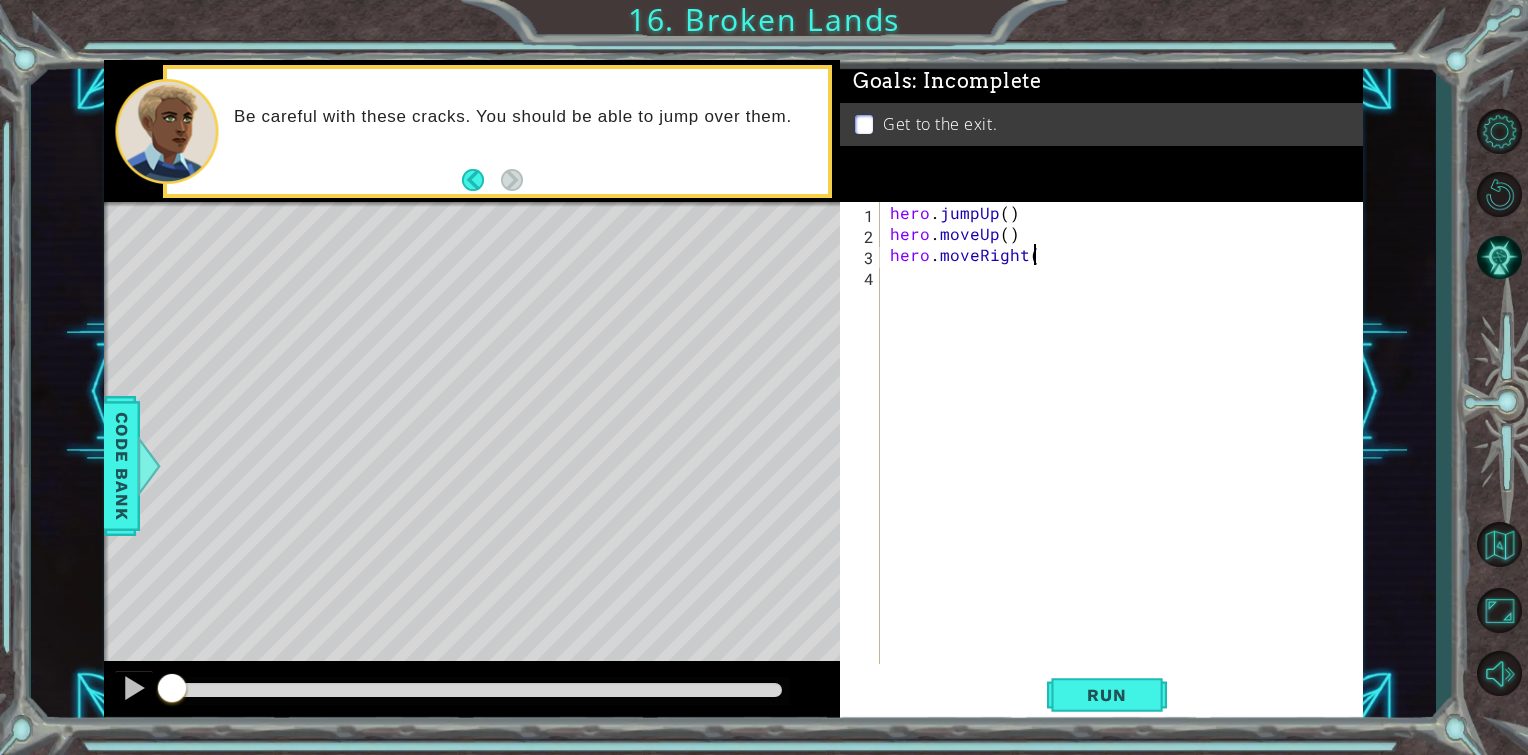 type on "hero.moveRight()" 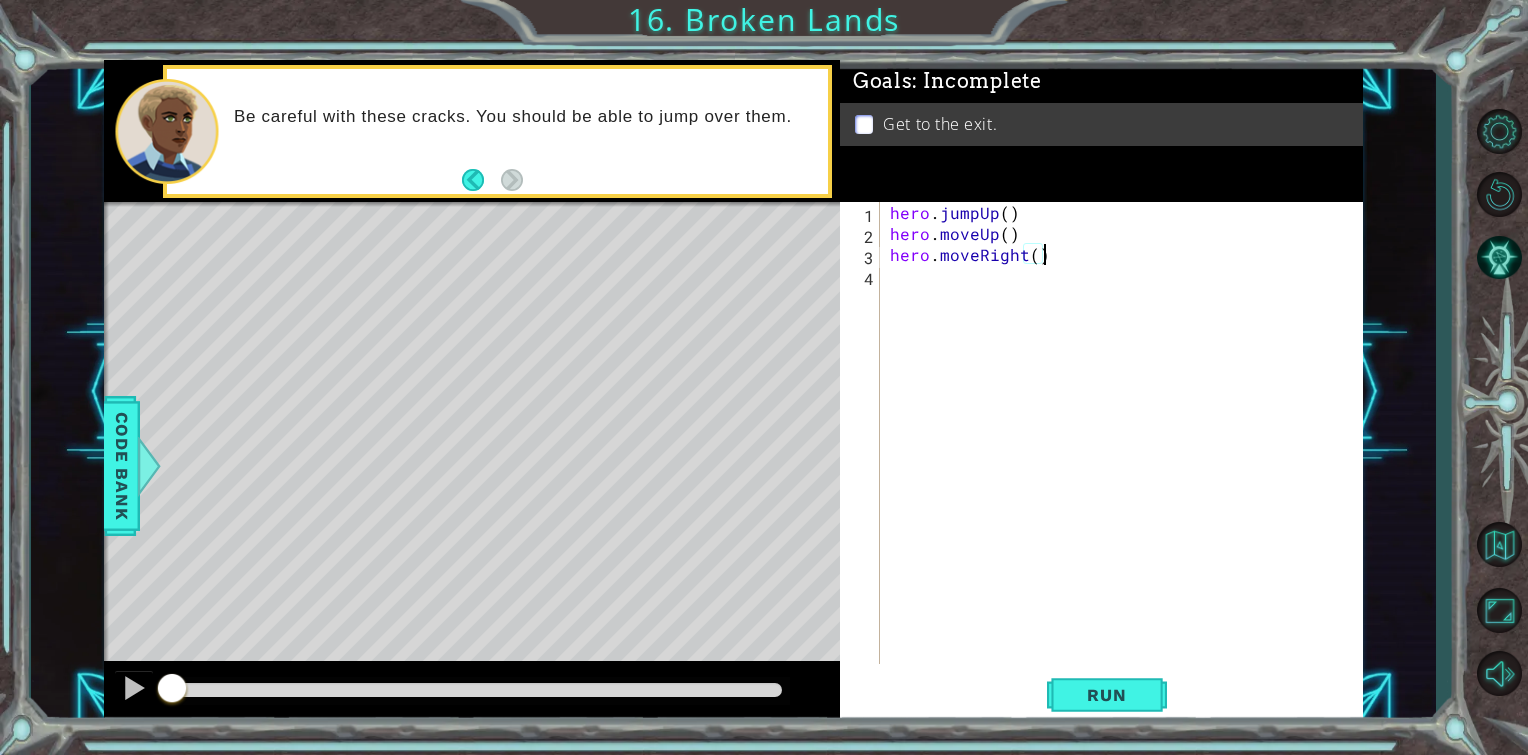 click on "hero . jumpUp ( ) hero . moveUp ( ) hero . moveRight ( )" at bounding box center (1127, 454) 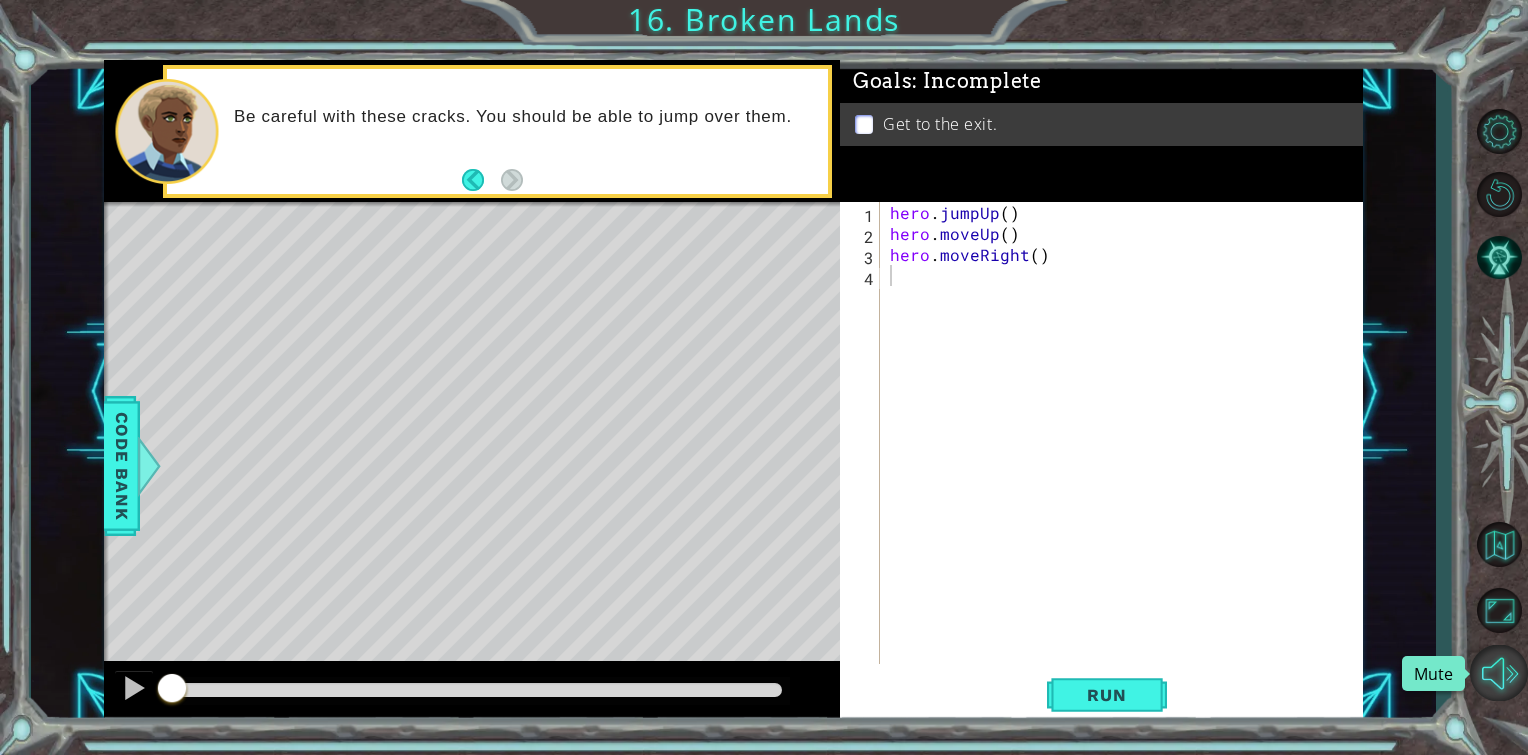 click at bounding box center (1499, 673) 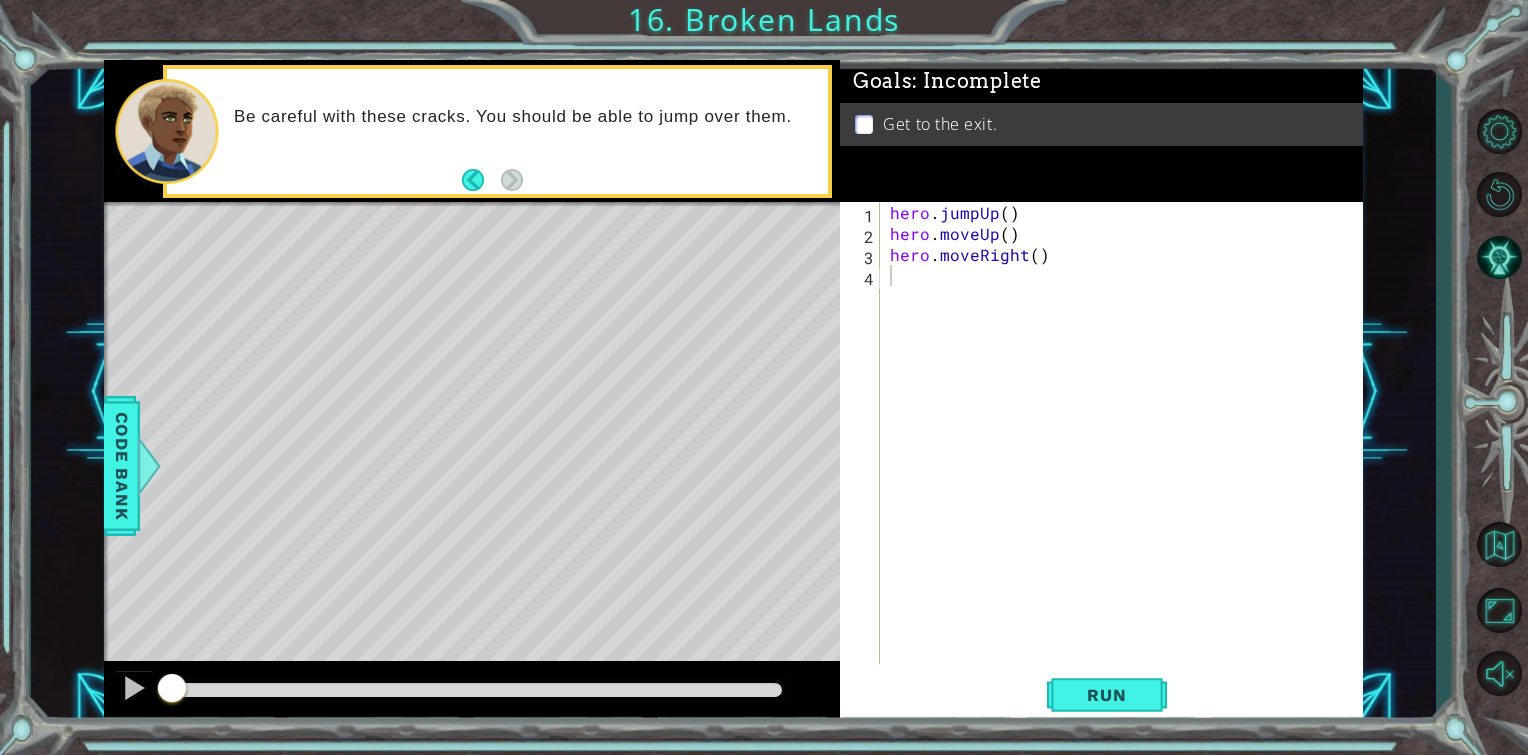 click on "hero . jumpUp ( ) hero . moveUp ( ) hero . moveRight ( )" at bounding box center (1127, 454) 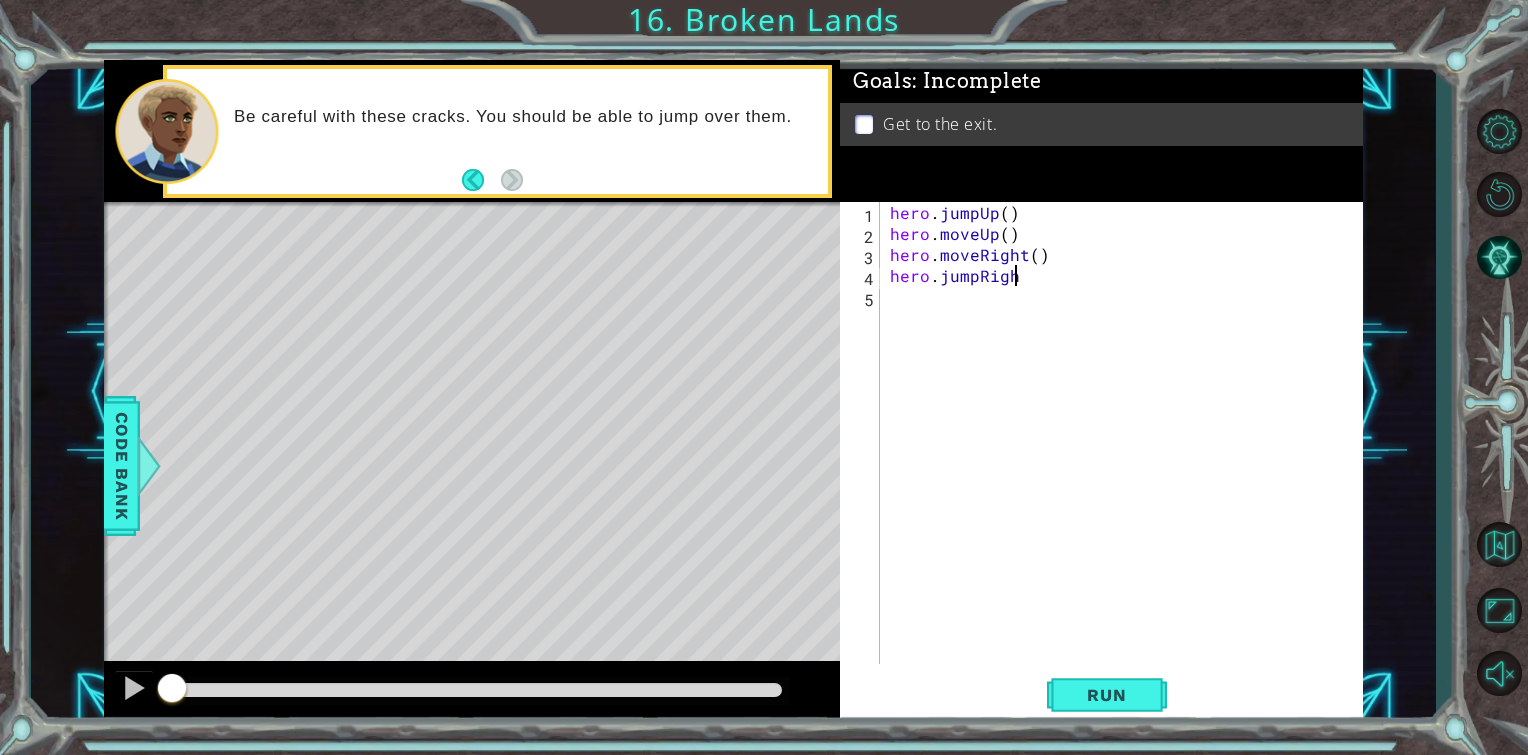scroll, scrollTop: 0, scrollLeft: 7, axis: horizontal 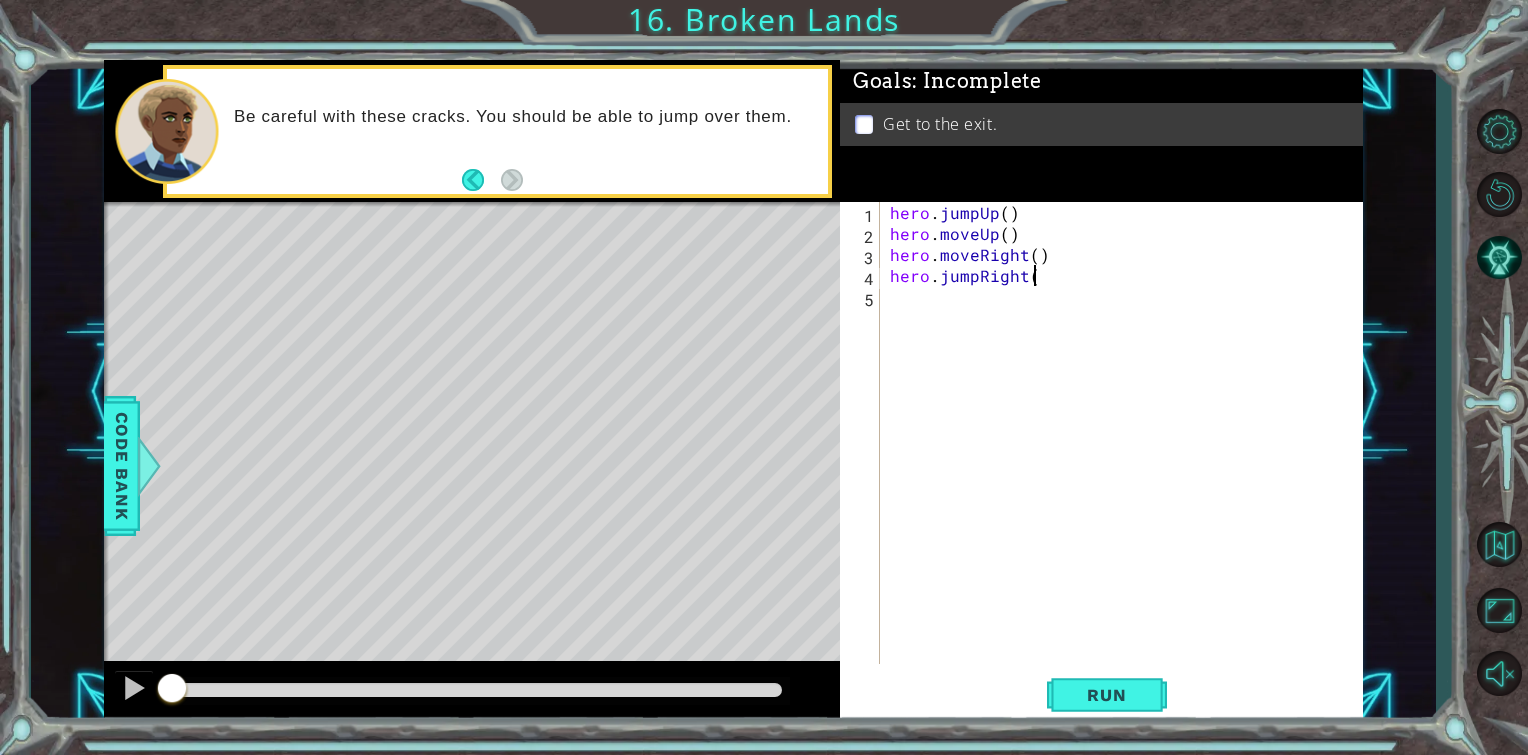 type on "hero.jumpRight()" 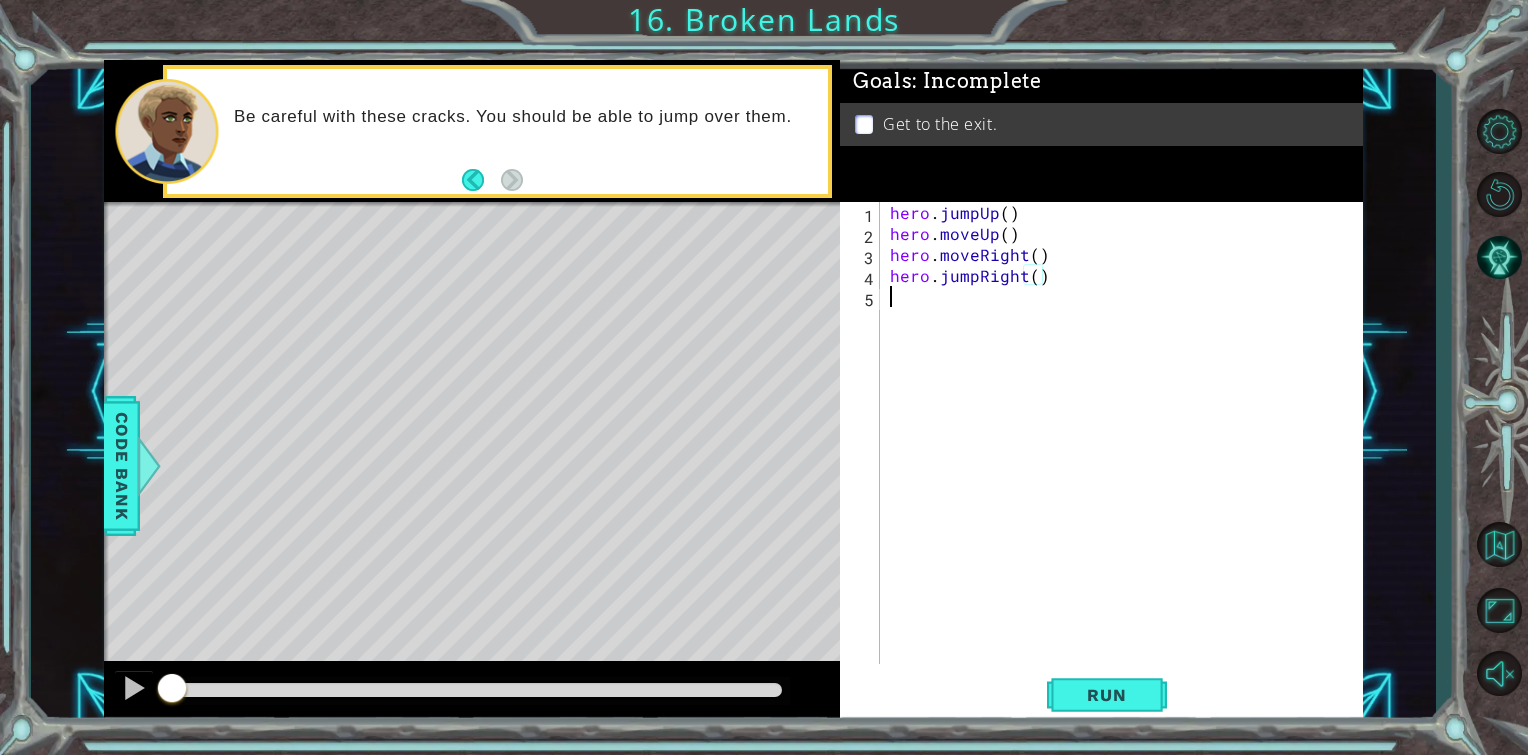 click on "hero . jumpUp ( ) hero . moveUp ( ) hero . moveRight ( ) hero . jumpRight ( )" at bounding box center [1127, 454] 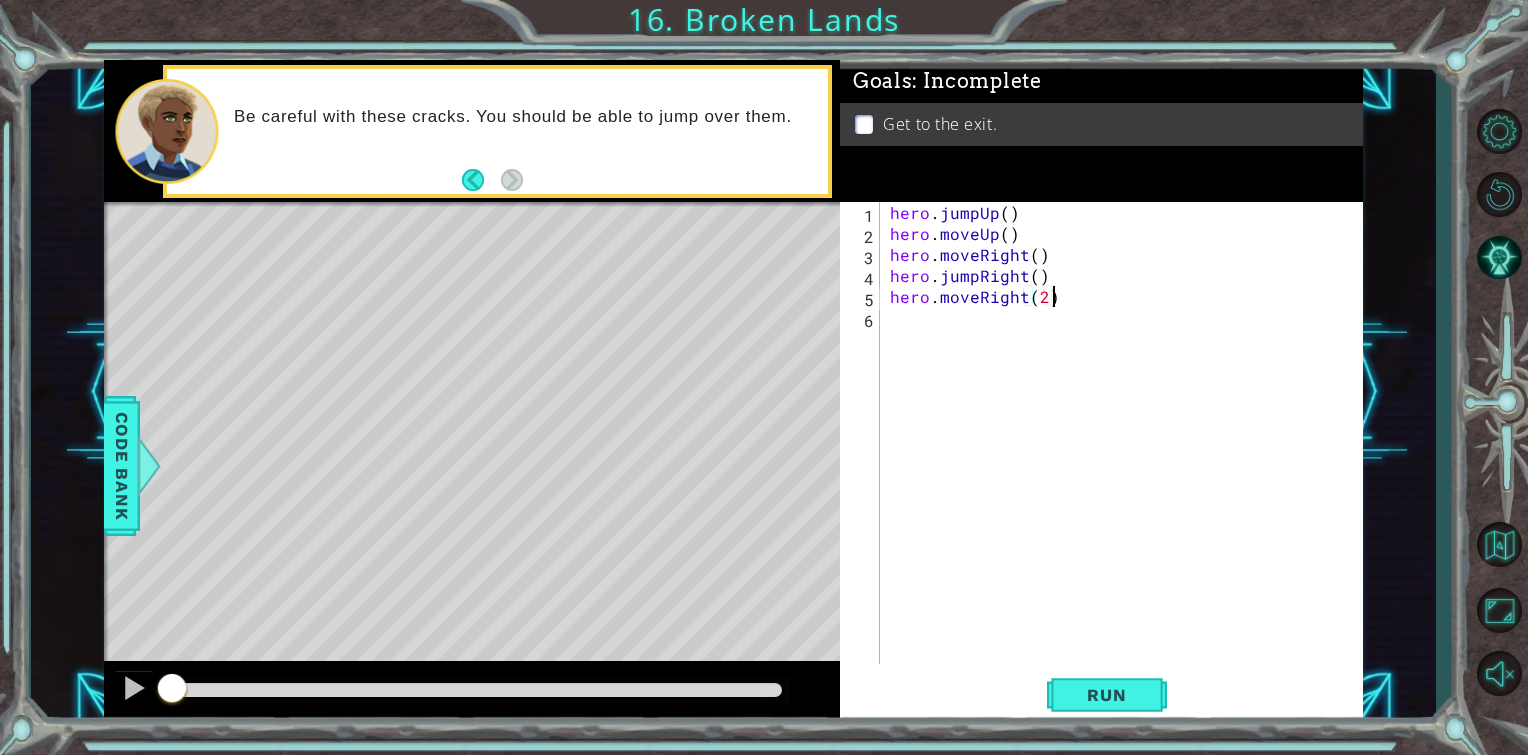 scroll, scrollTop: 0, scrollLeft: 8, axis: horizontal 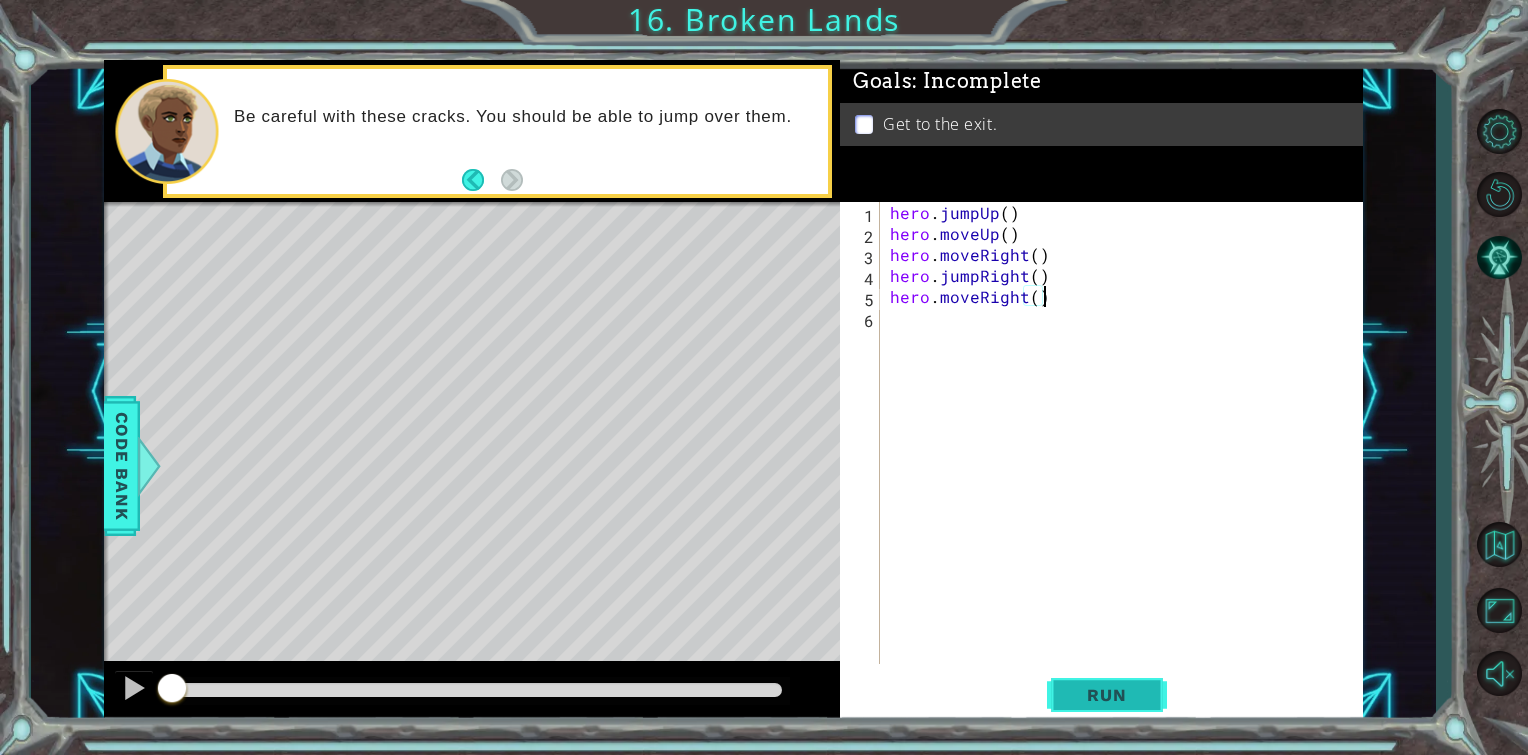 type on "hero.moveRight()" 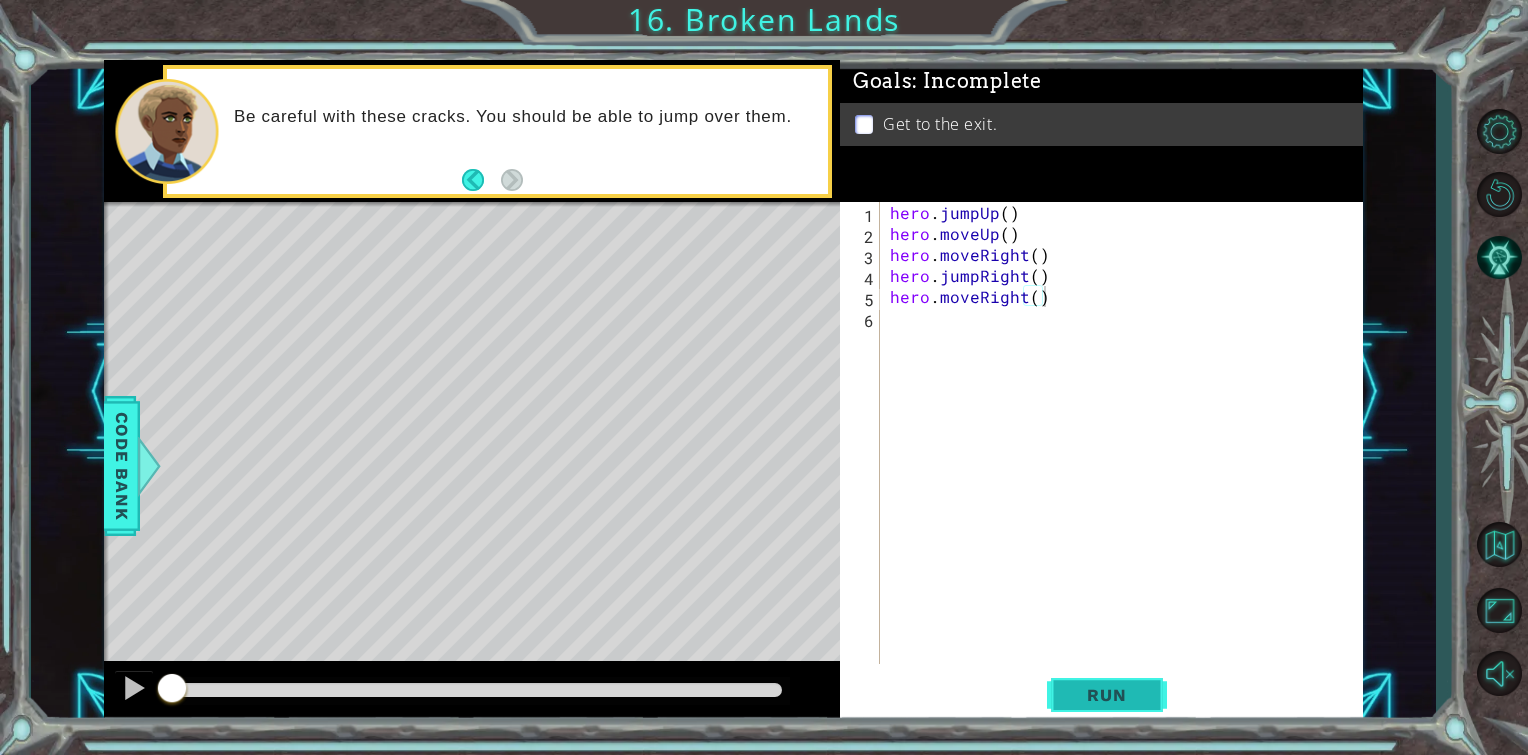 click on "Run" at bounding box center [1106, 695] 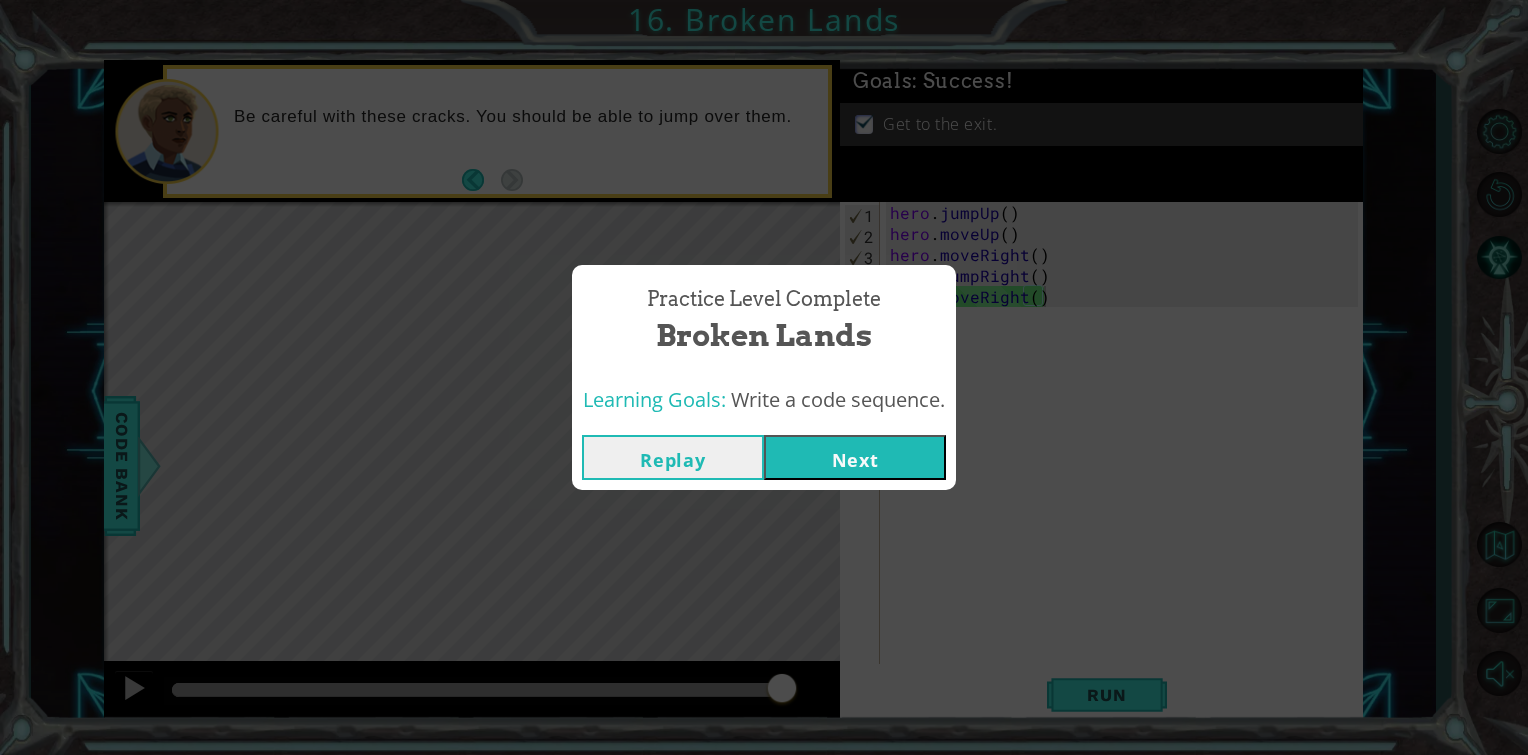 click on "Replay" at bounding box center [673, 457] 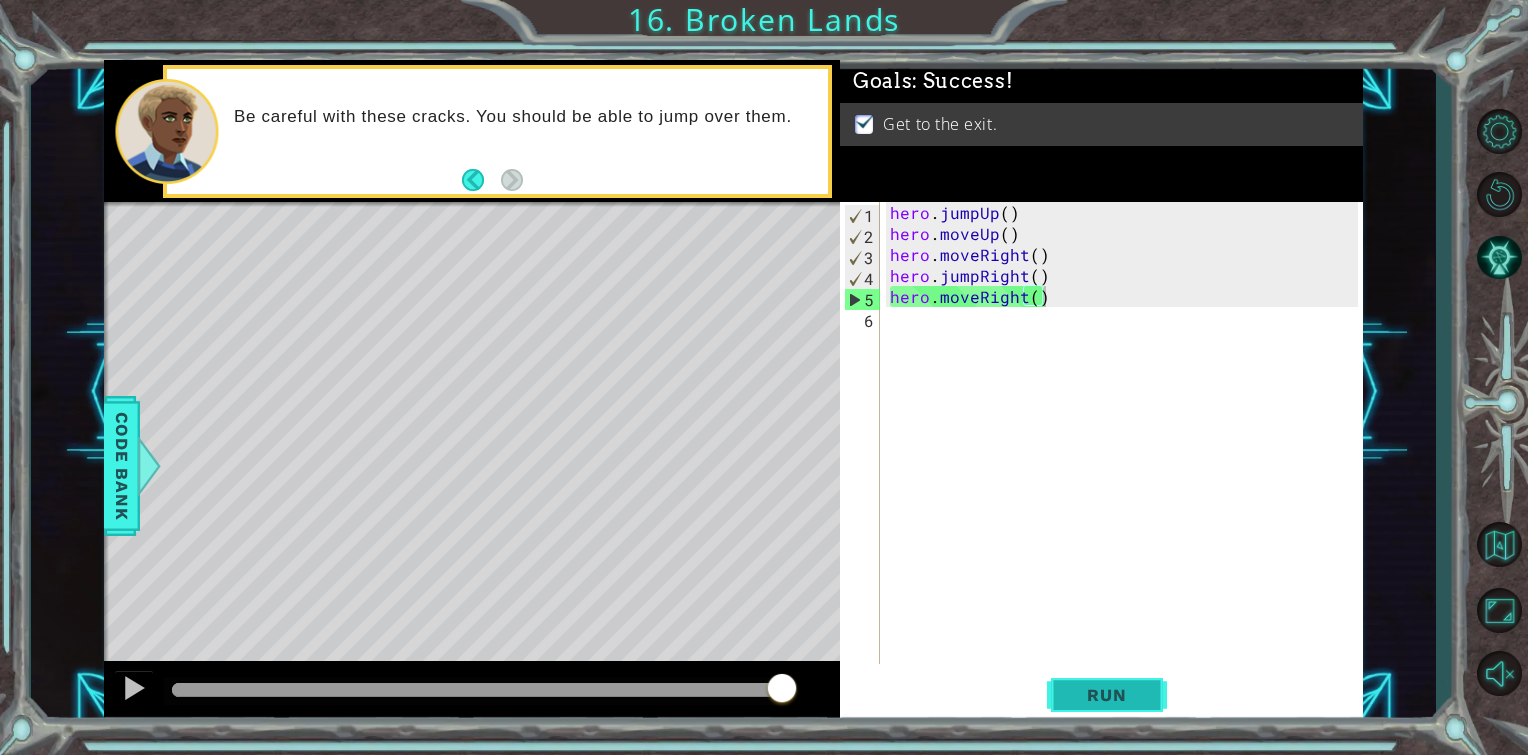 click on "Run" at bounding box center (1106, 695) 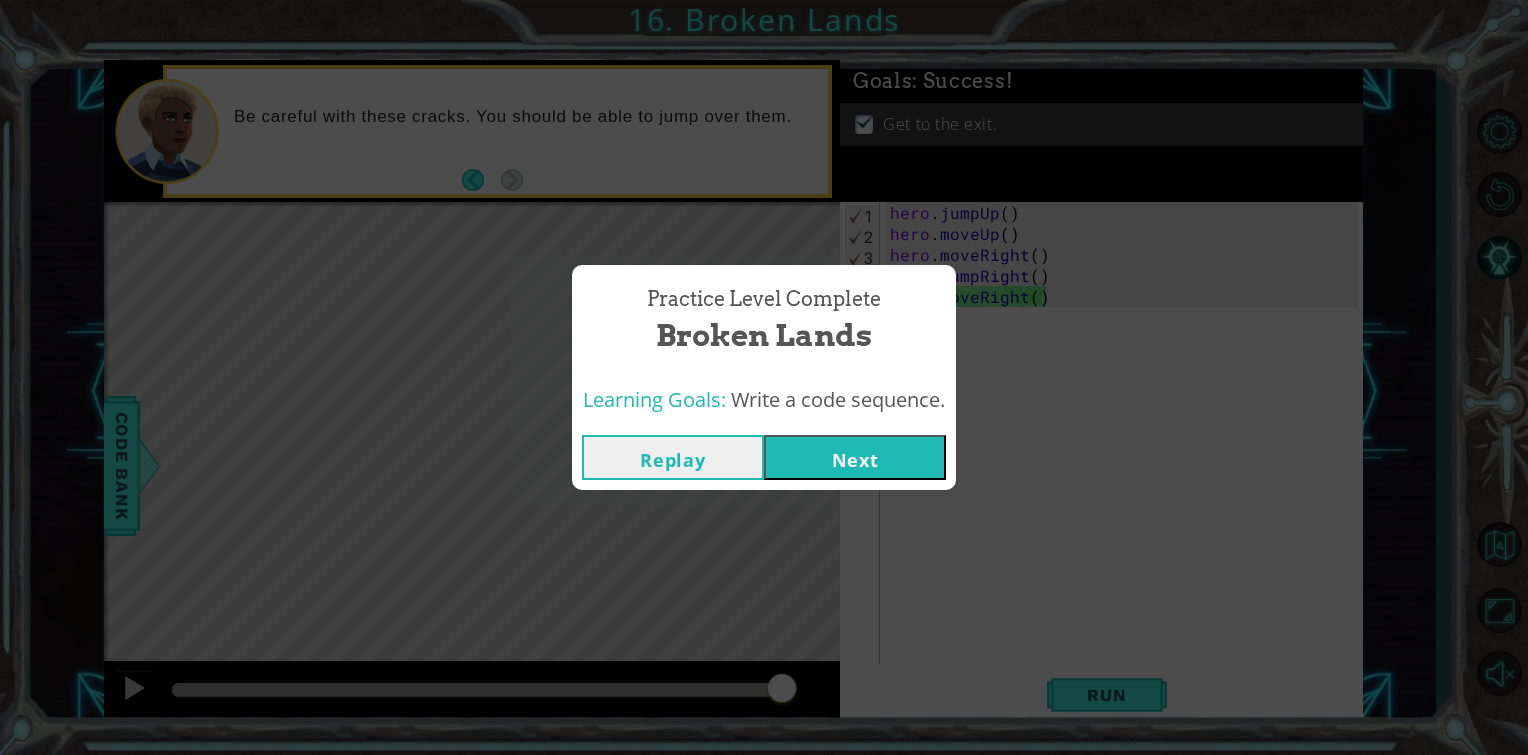 click on "Replay" at bounding box center (673, 457) 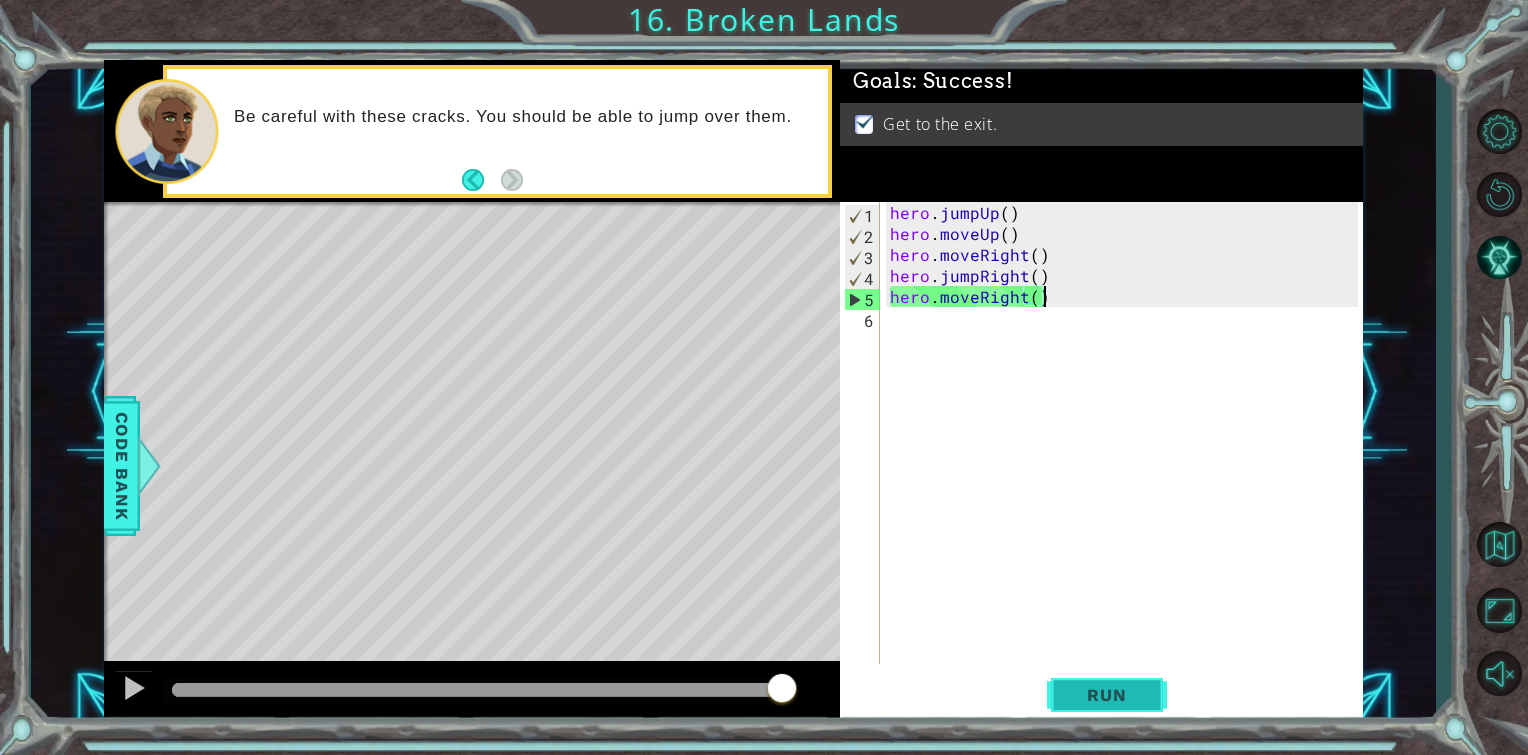 click on "Run" at bounding box center [1107, 695] 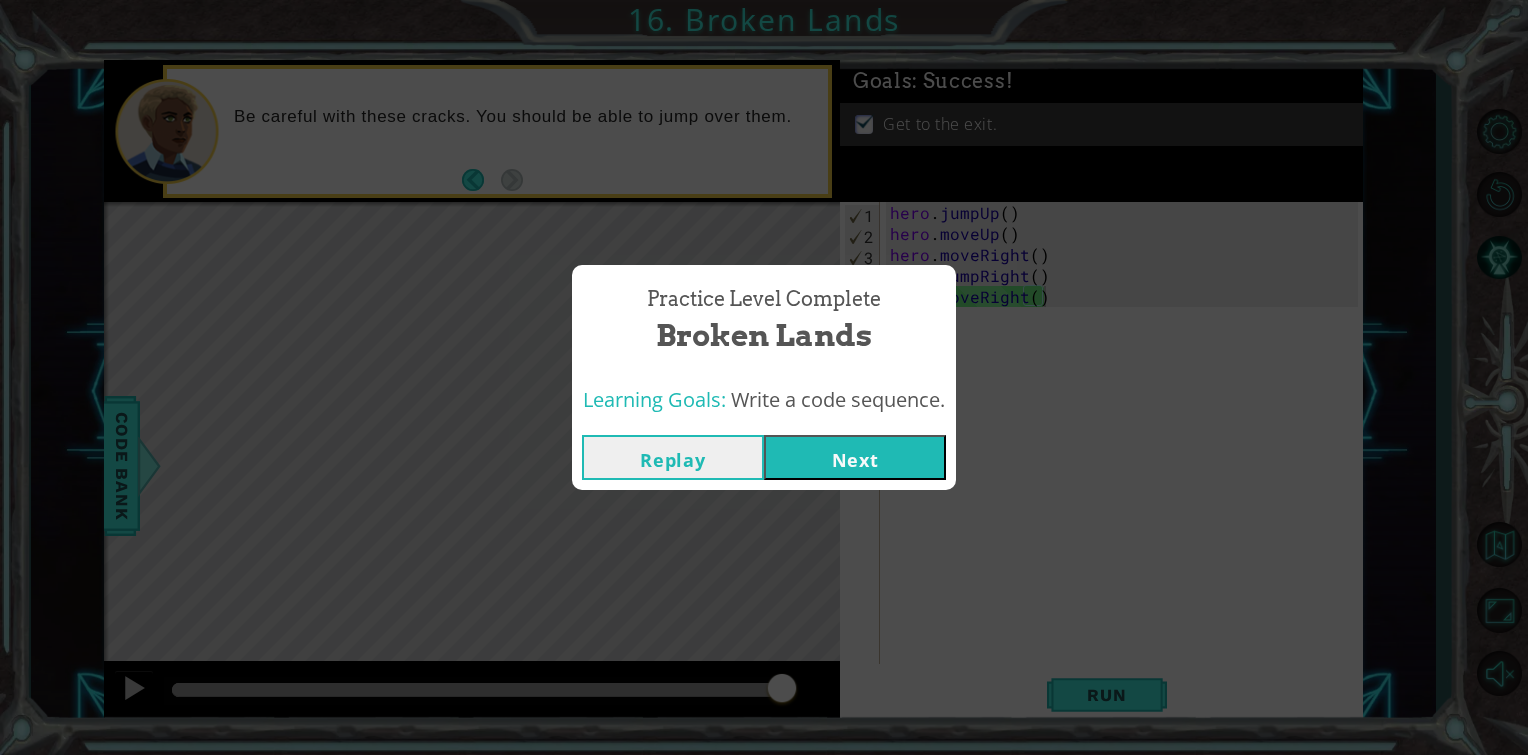 click on "Next" at bounding box center (855, 457) 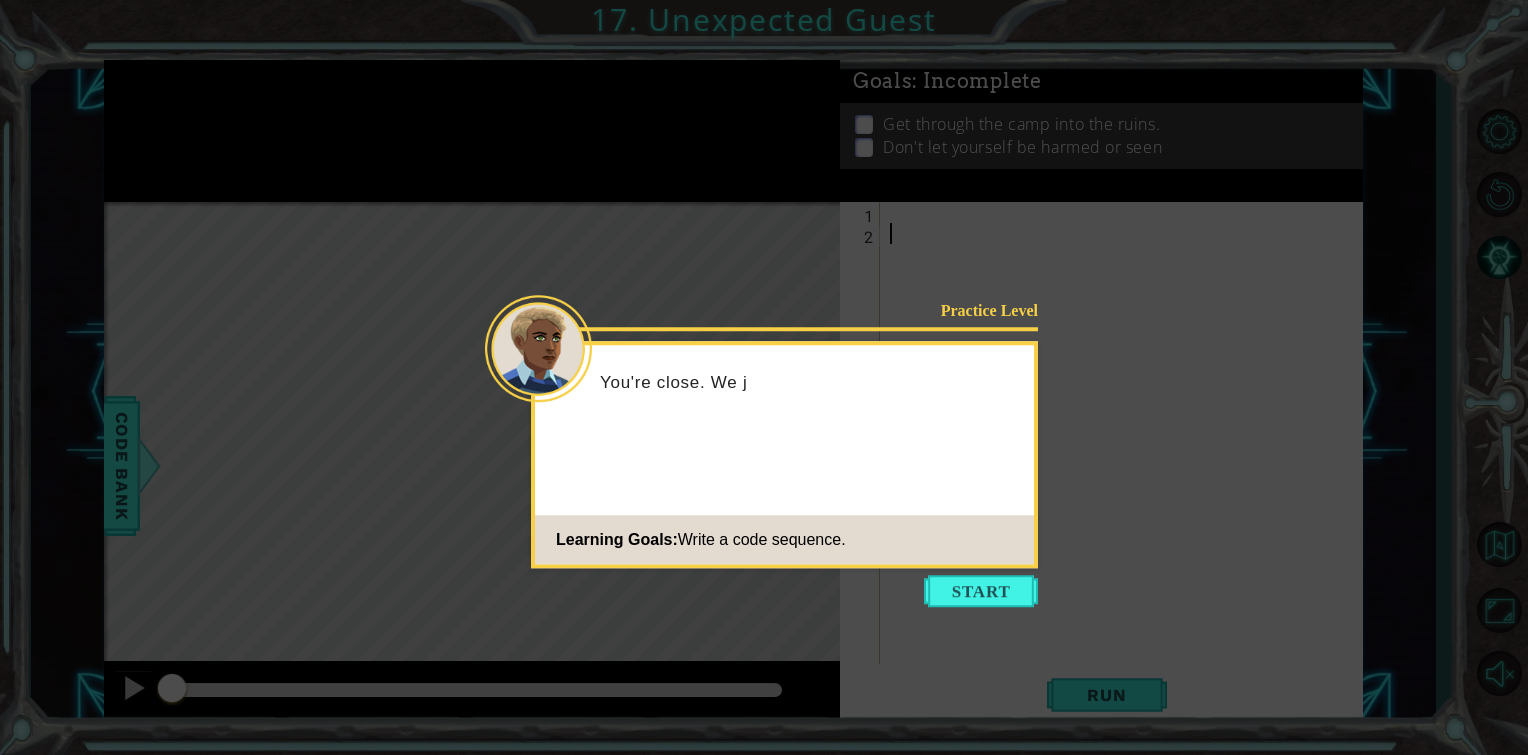 drag, startPoint x: 980, startPoint y: 596, endPoint x: 1045, endPoint y: 623, distance: 70.38466 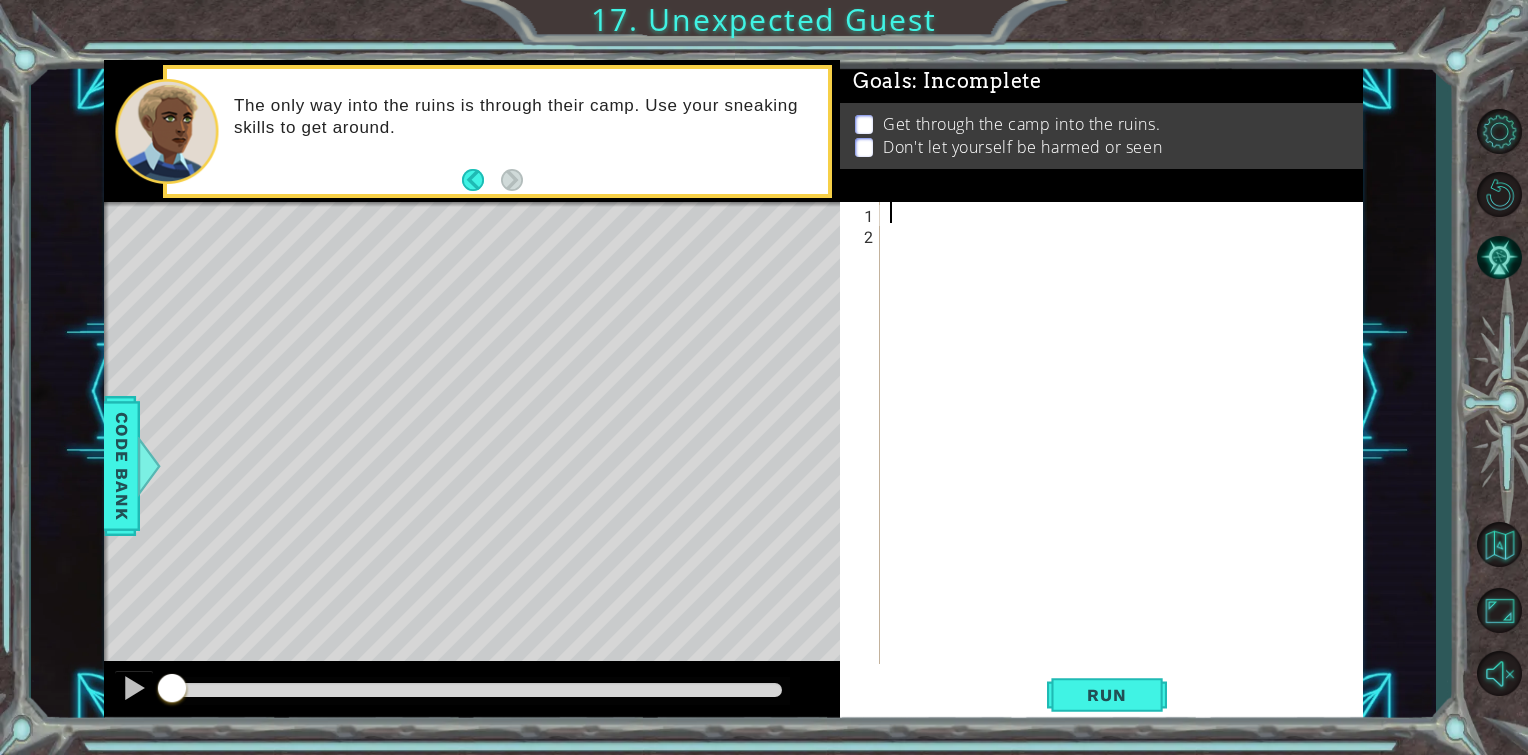 click at bounding box center (1127, 454) 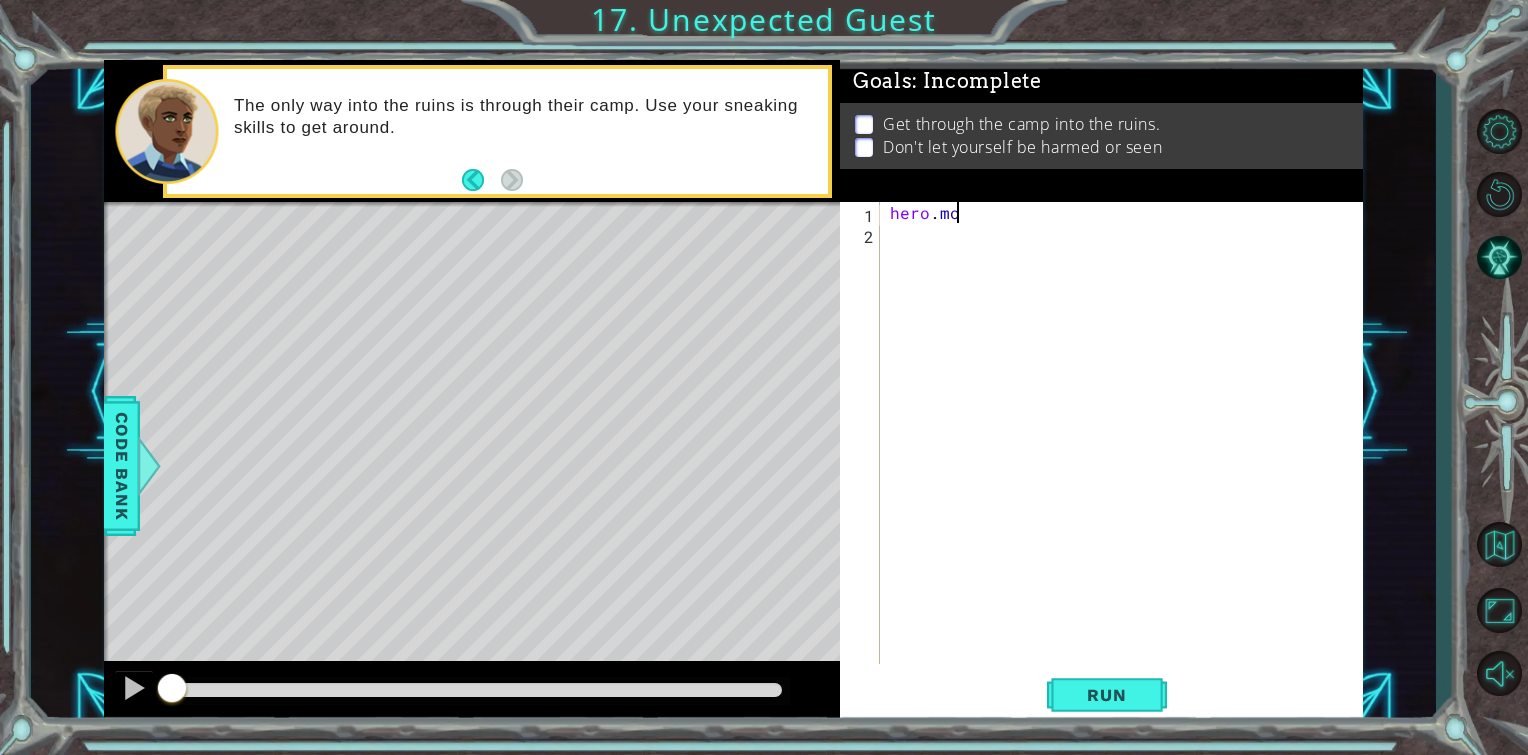 scroll, scrollTop: 0, scrollLeft: 4, axis: horizontal 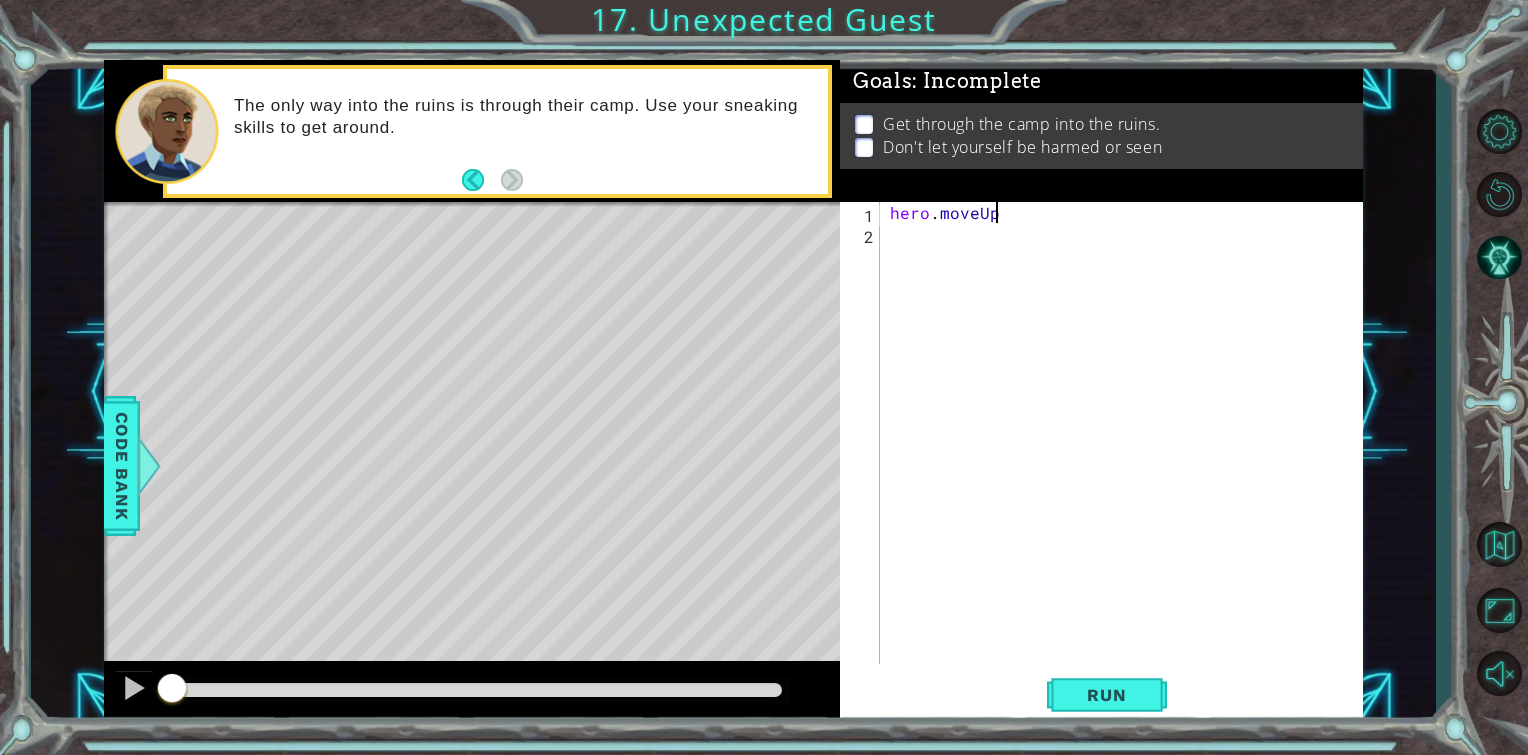 type on "hero.moveUp()" 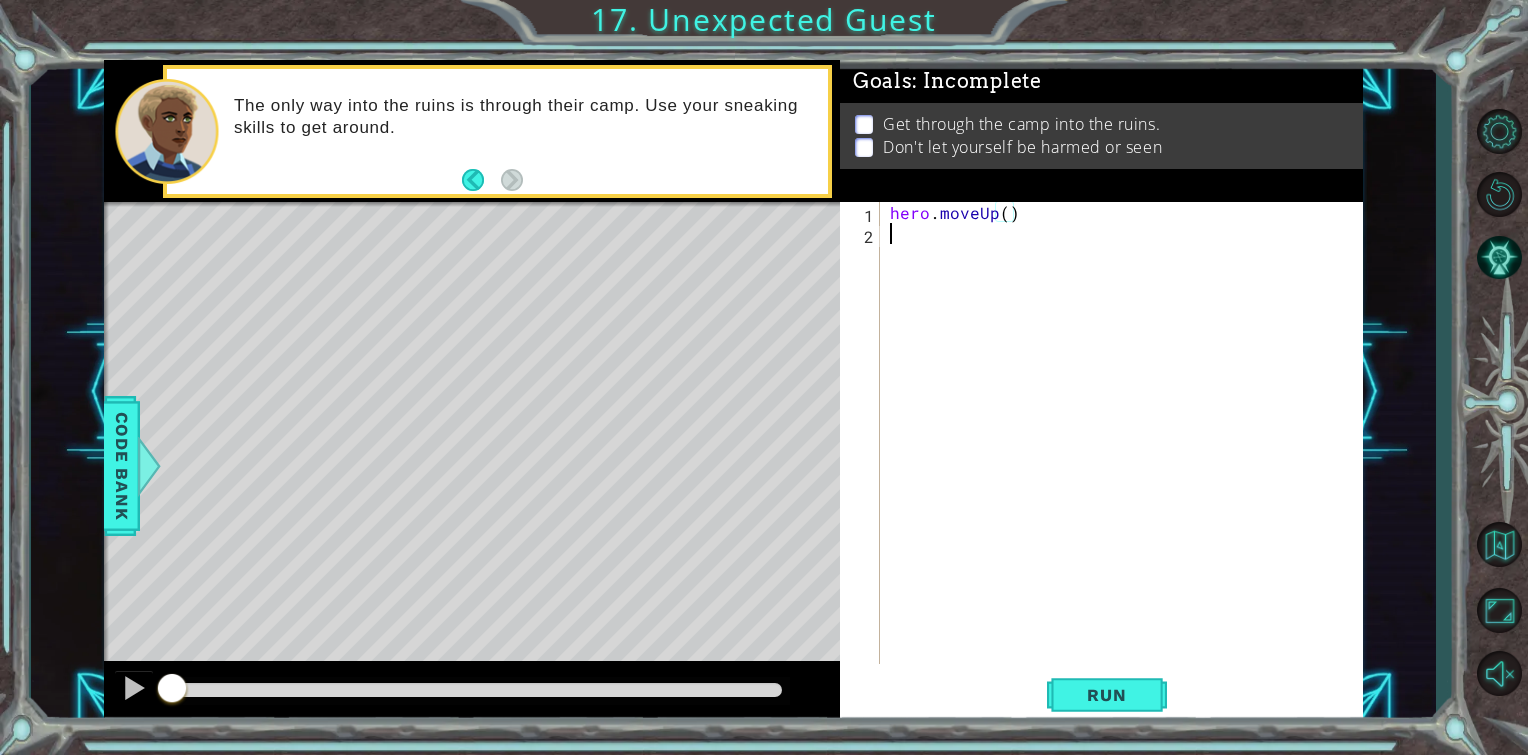 click on "hero . moveUp ( )" at bounding box center [1127, 454] 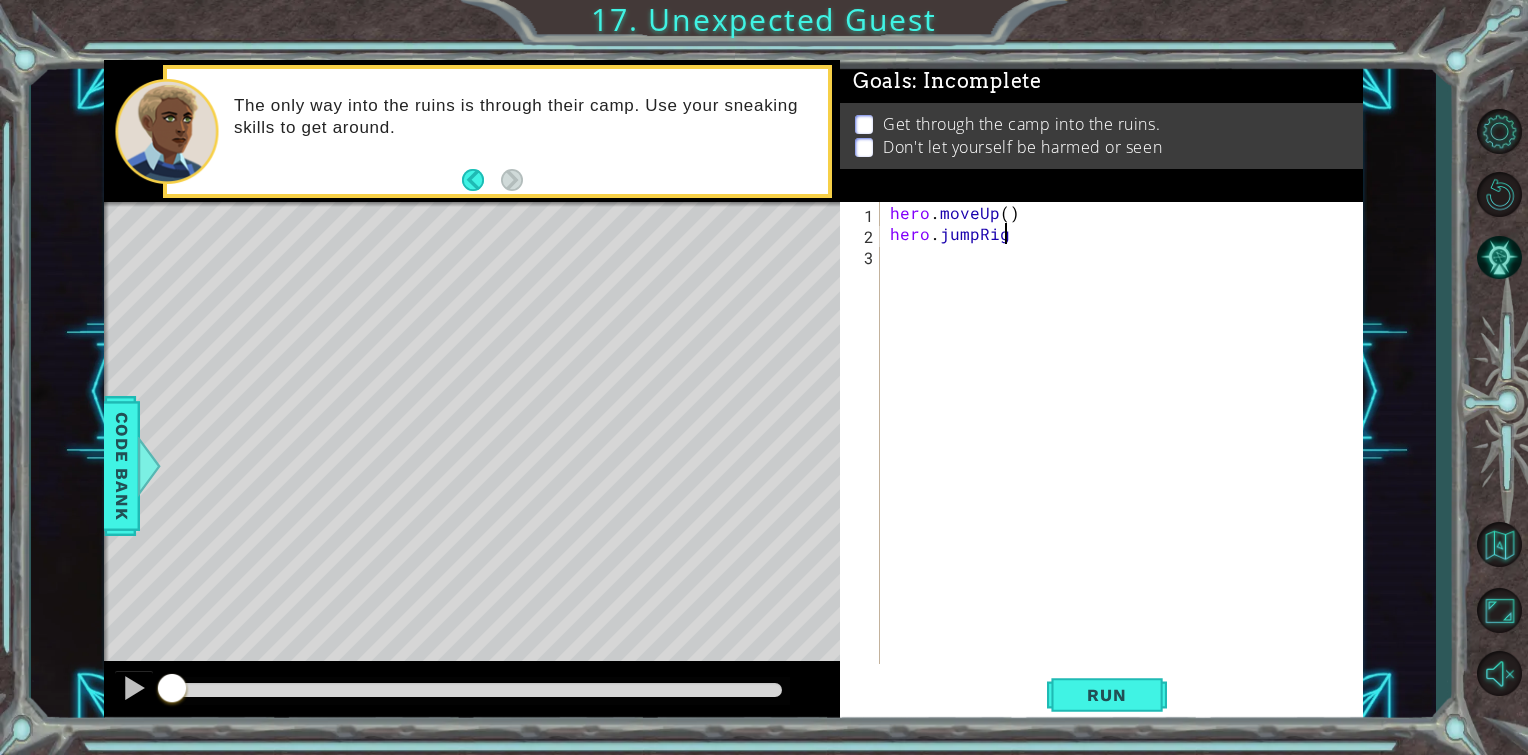 scroll, scrollTop: 0, scrollLeft: 7, axis: horizontal 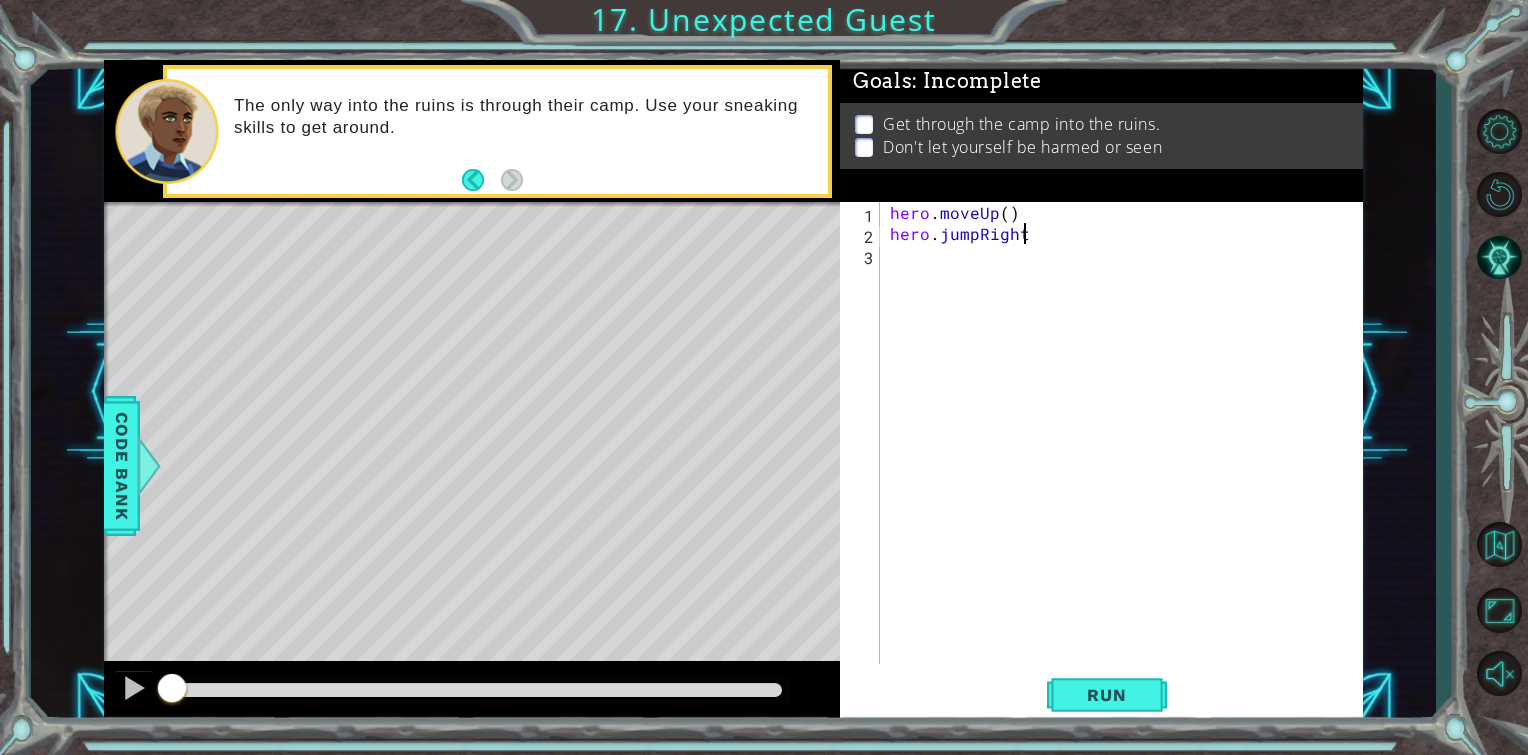 type on "hero.jumpRight()" 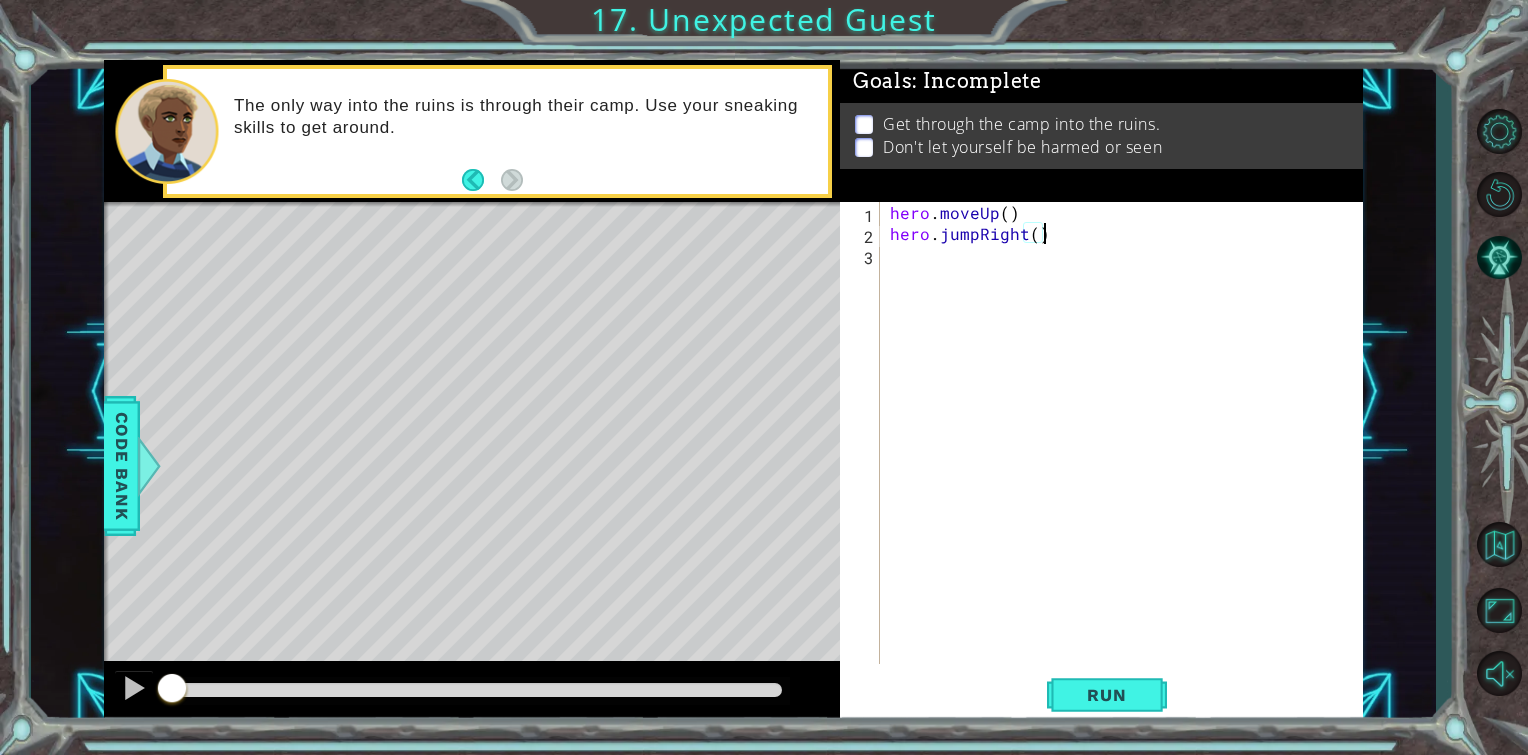 click on "hero . moveUp ( ) hero . jumpRight ( )" at bounding box center [1127, 454] 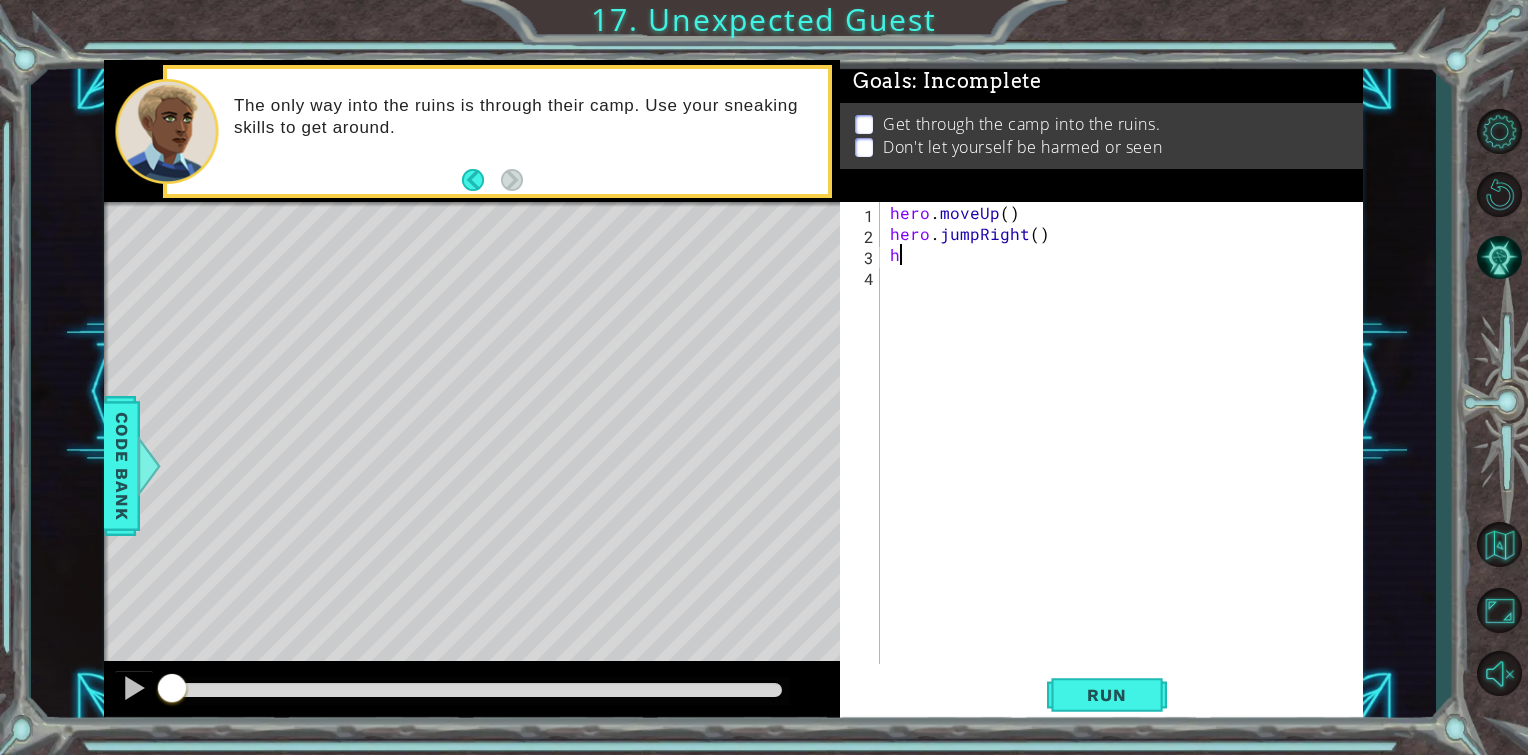 scroll, scrollTop: 0, scrollLeft: 0, axis: both 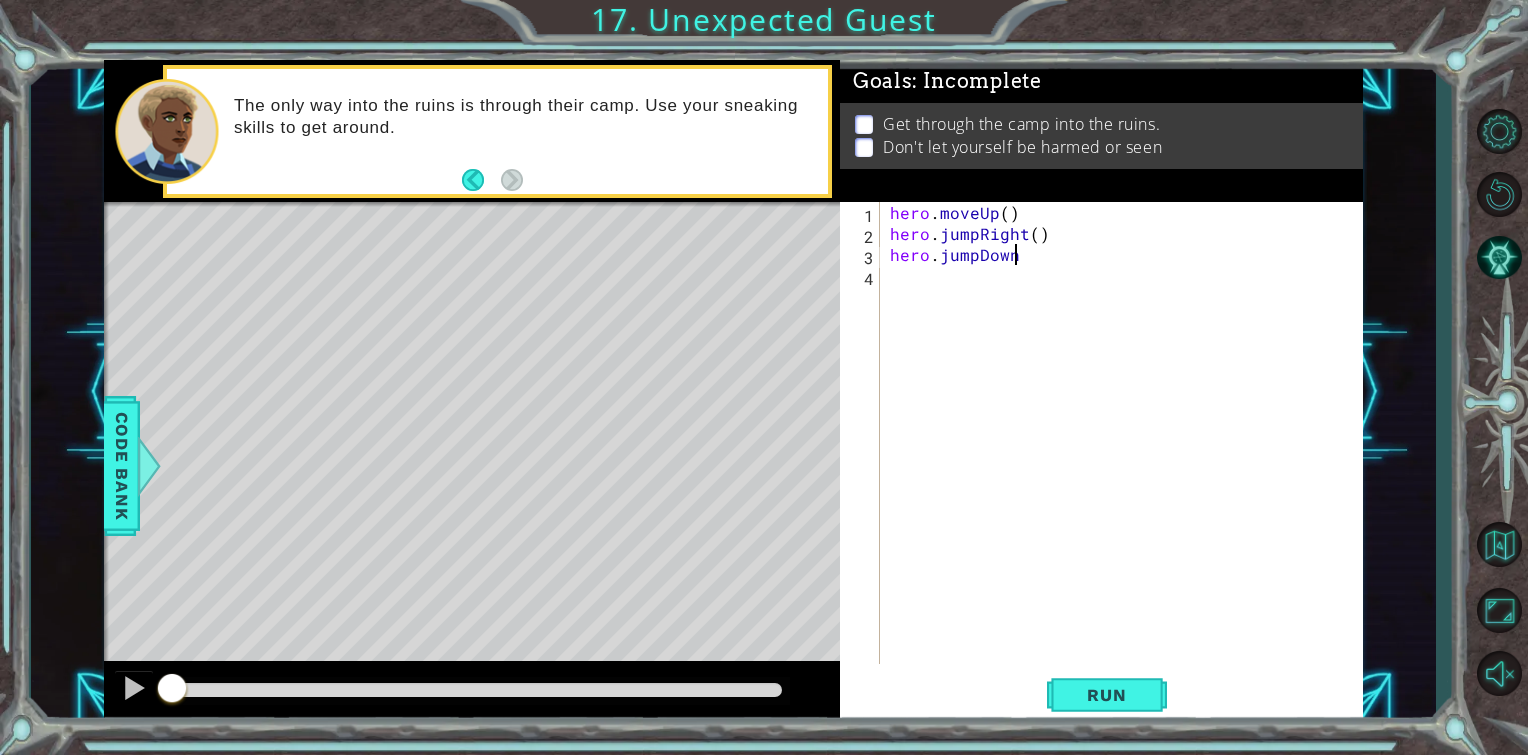 type on "hero.jumpDown()" 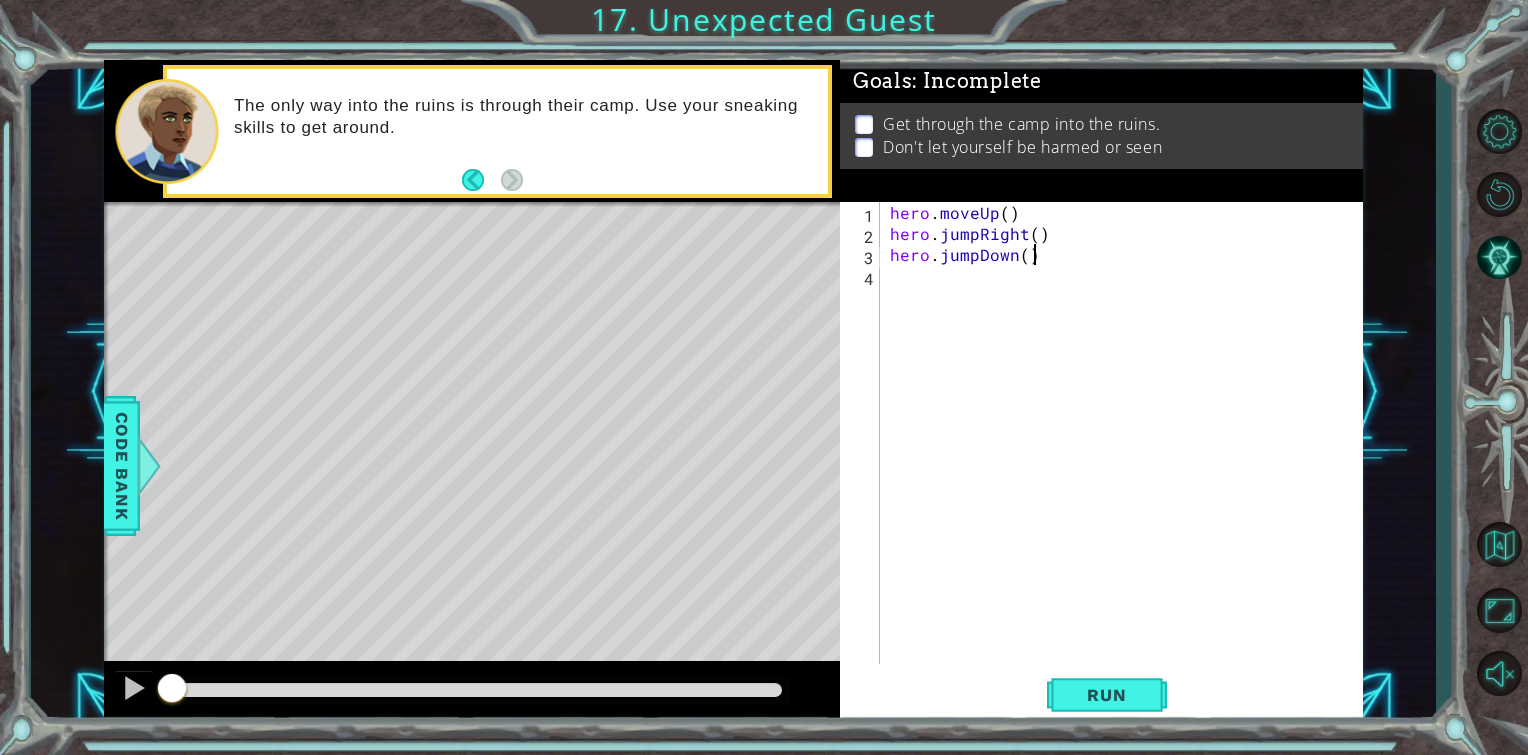 scroll, scrollTop: 0, scrollLeft: 8, axis: horizontal 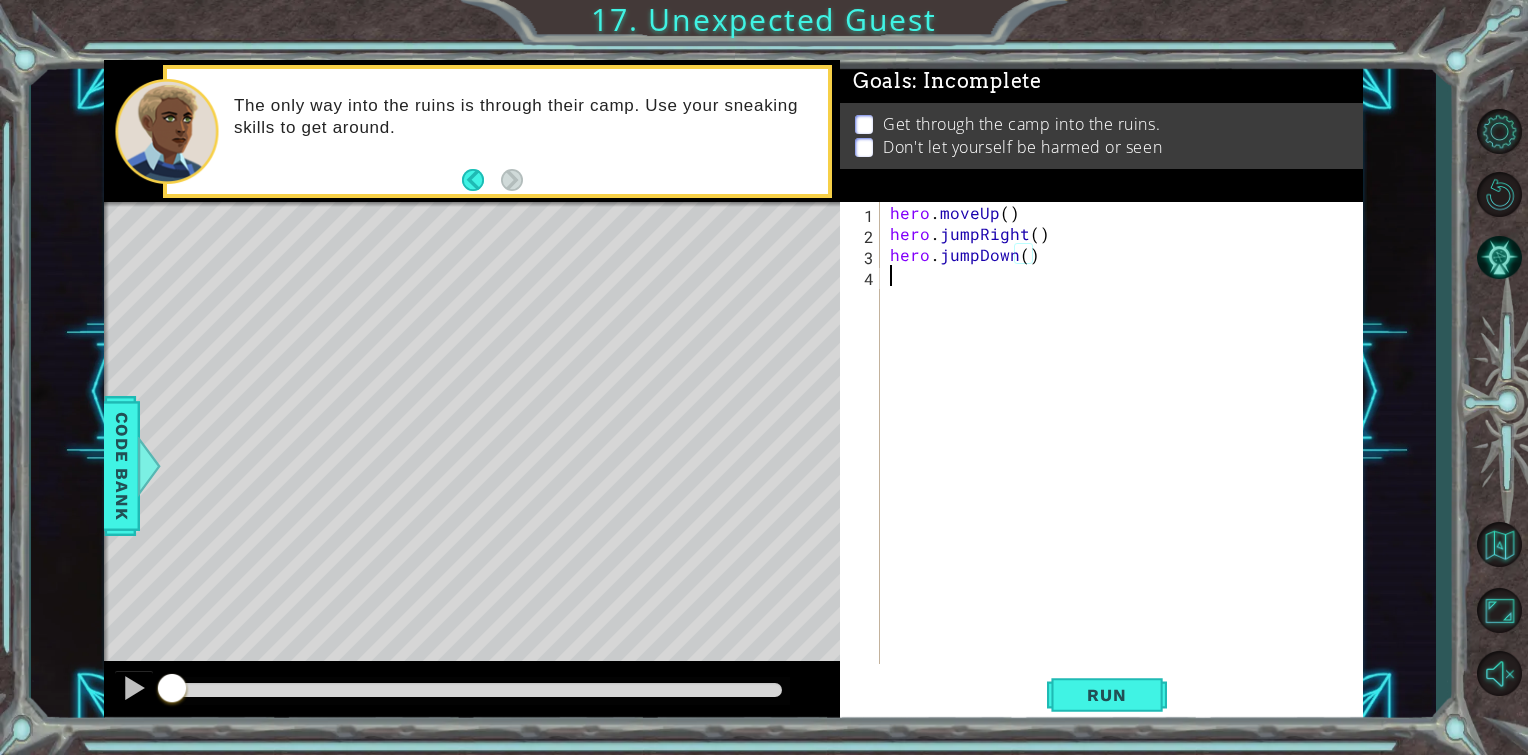 click on "hero . moveUp ( ) hero . jumpRight ( ) hero . jumpDown ( )" at bounding box center (1127, 454) 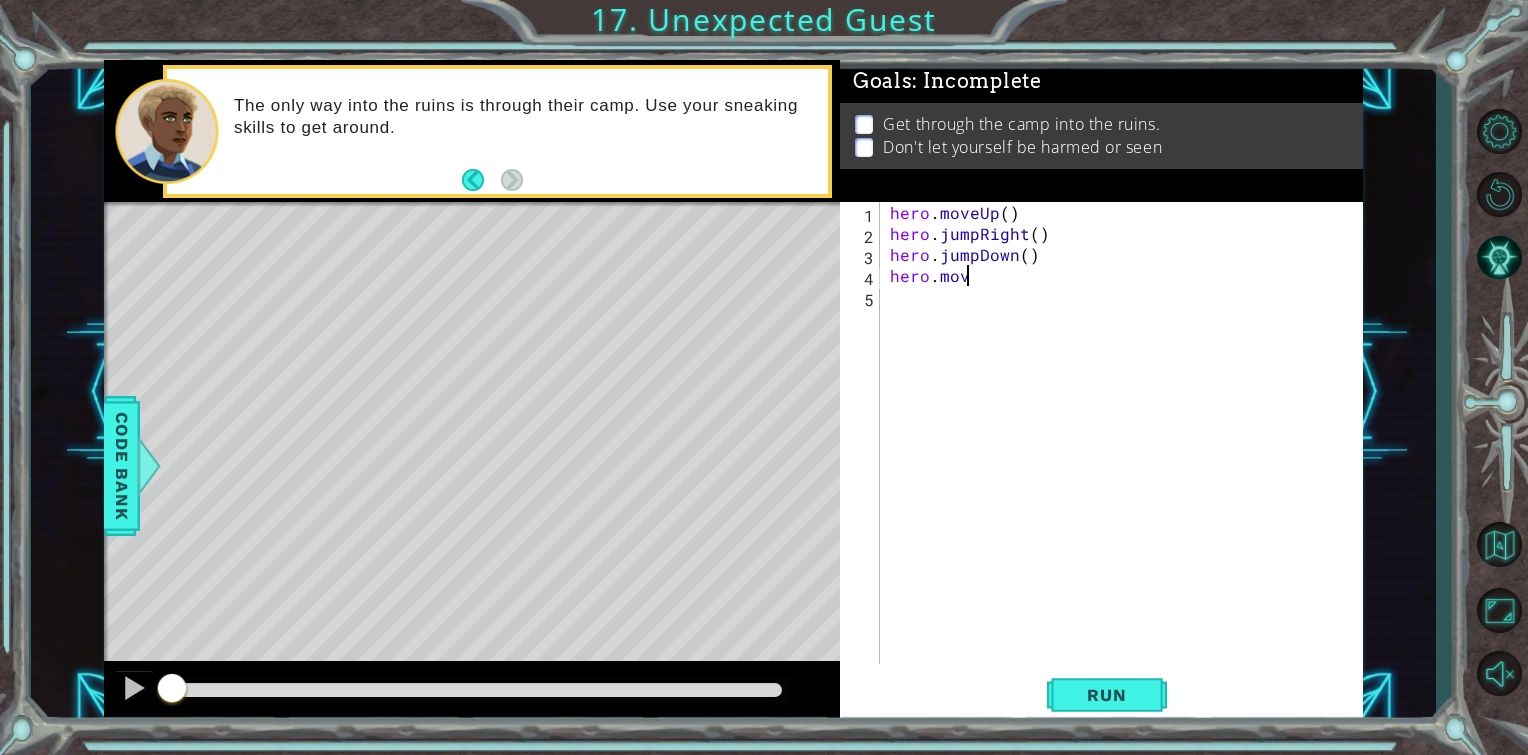scroll, scrollTop: 0, scrollLeft: 4, axis: horizontal 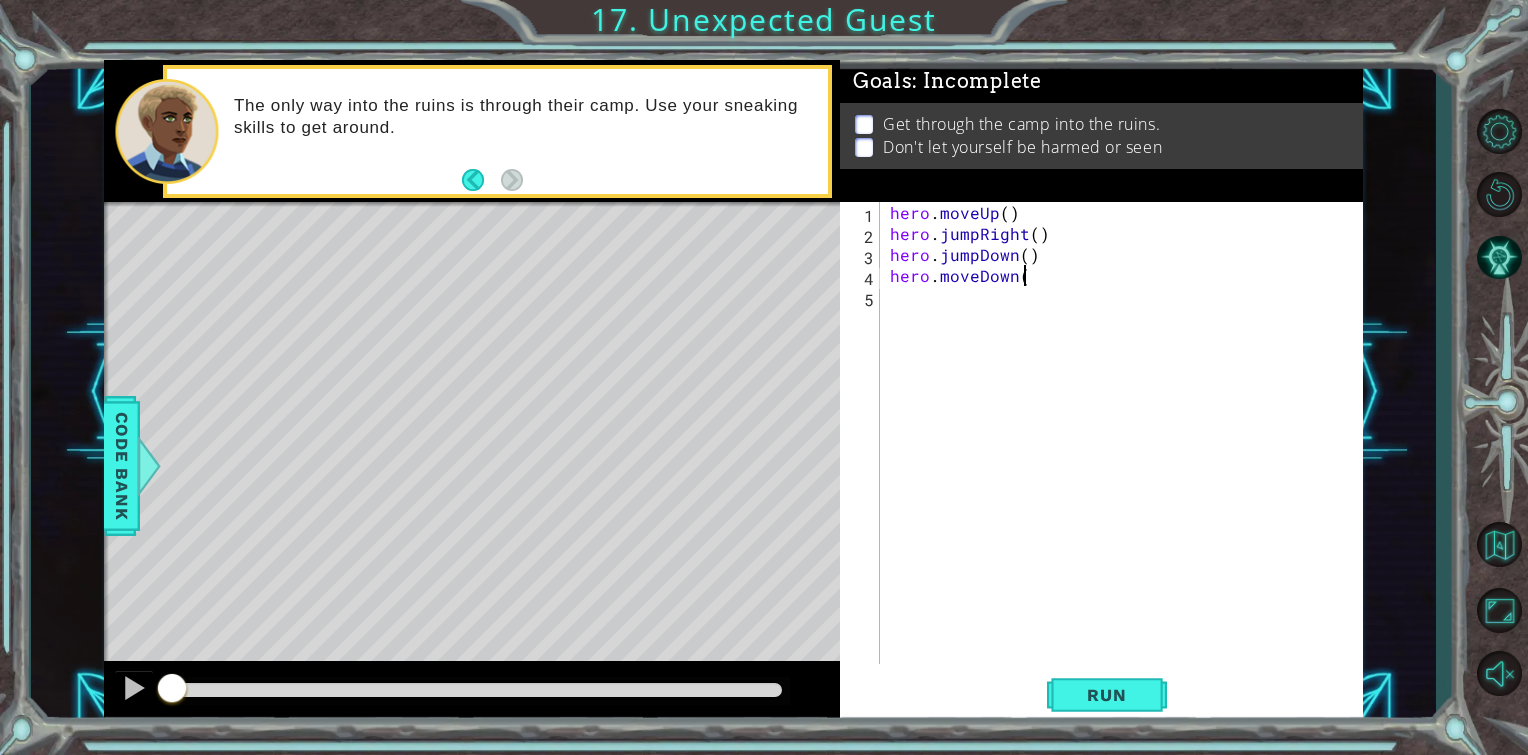 type on "hero.moveDown()" 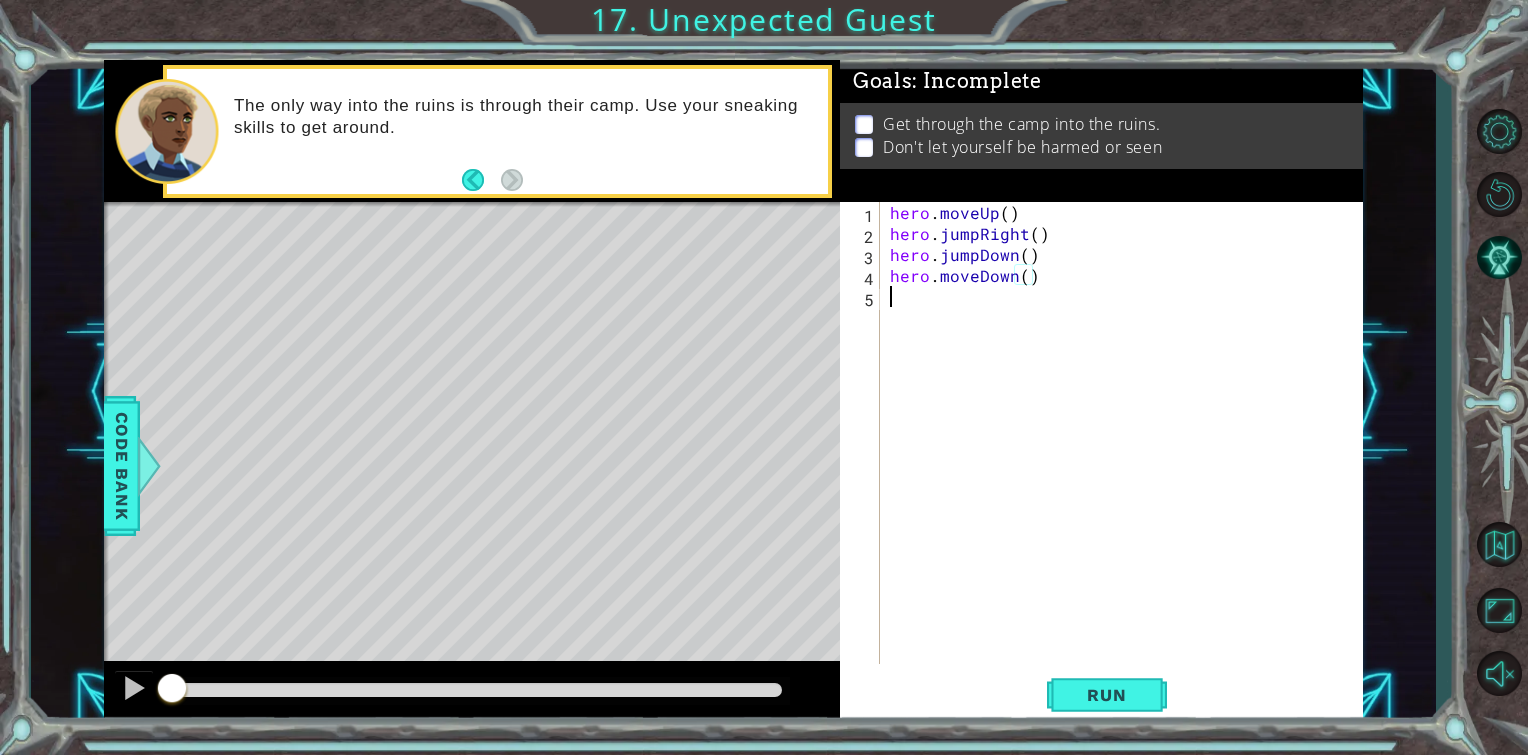 click on "hero . moveUp ( ) hero . jumpRight ( ) hero . jumpDown ( ) hero . moveDown ( )" at bounding box center [1127, 454] 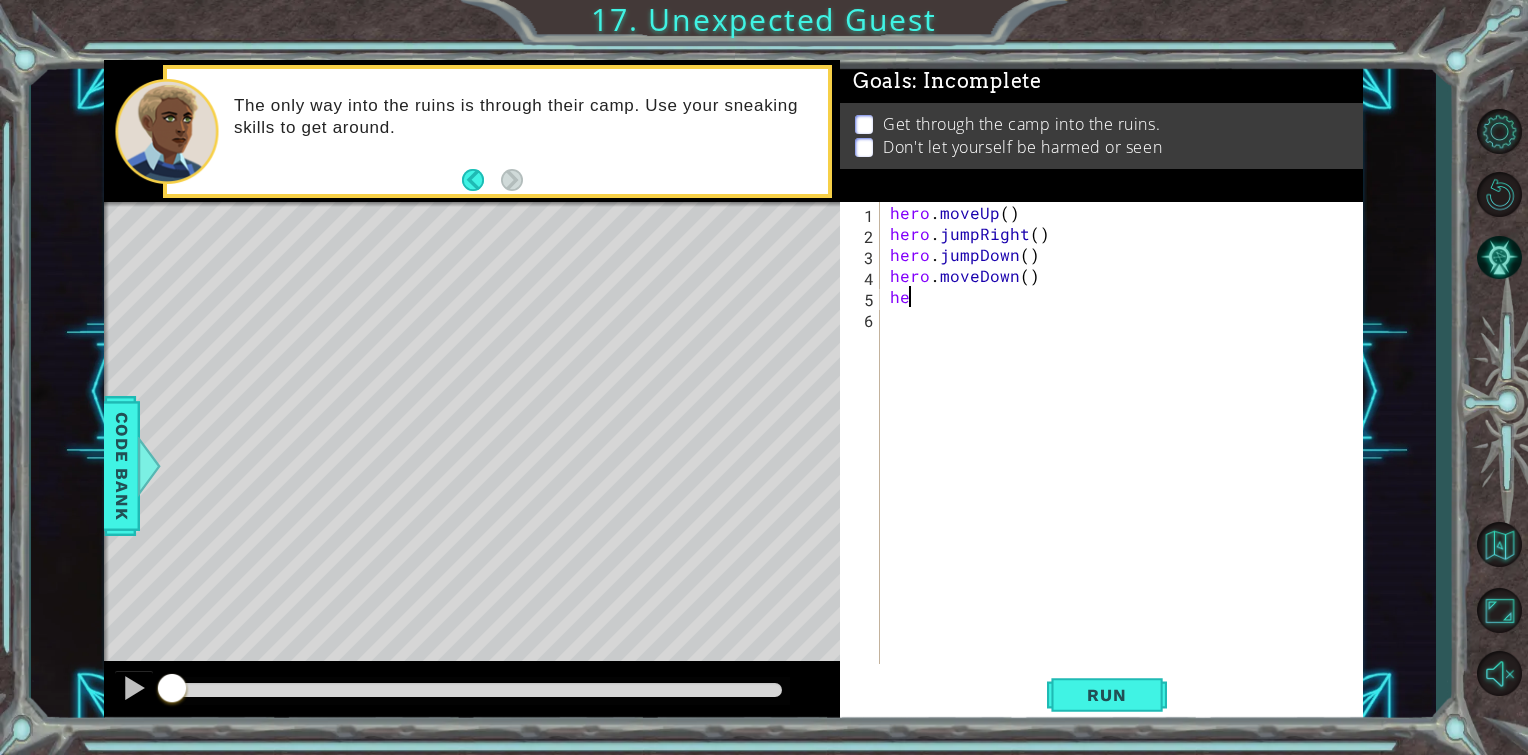 scroll, scrollTop: 0, scrollLeft: 0, axis: both 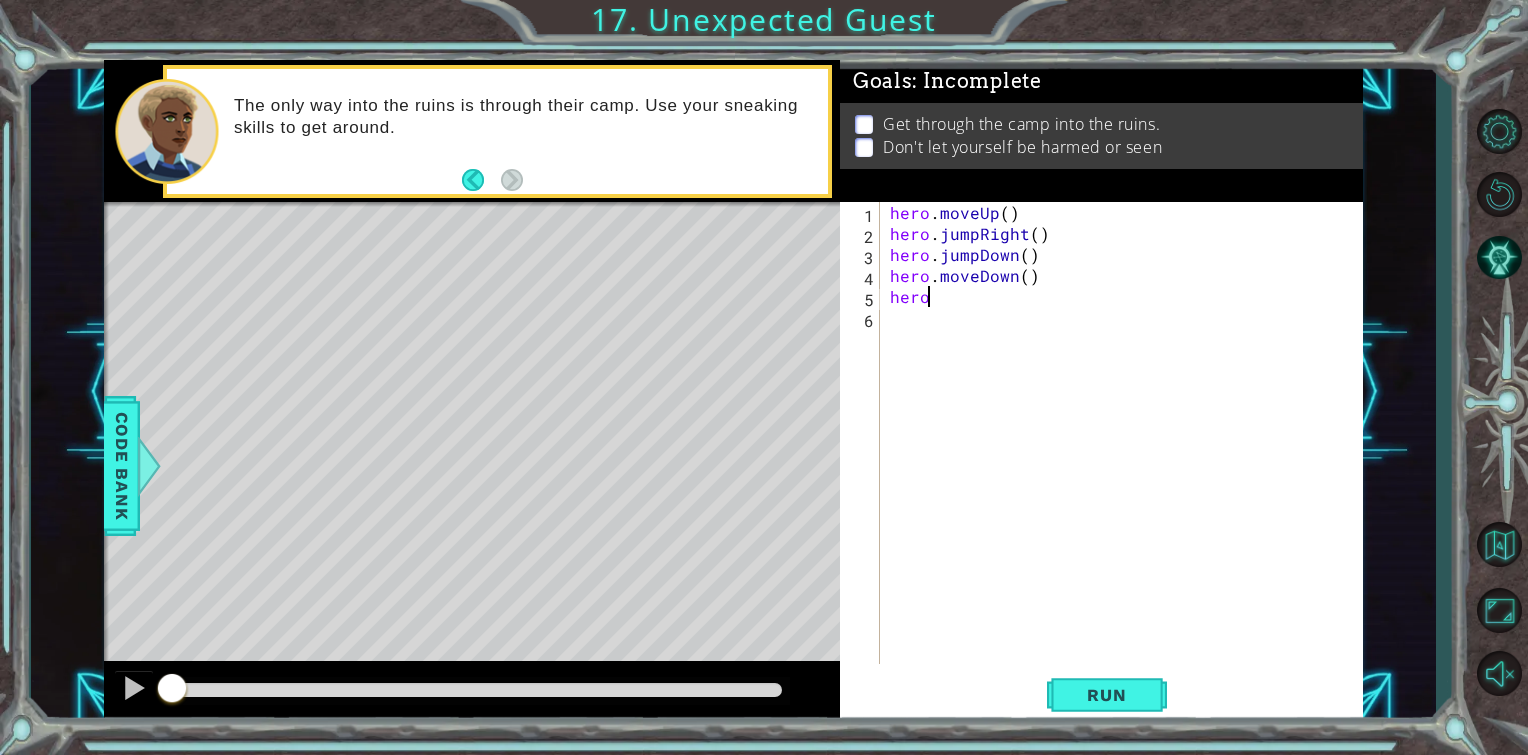 type on "hero." 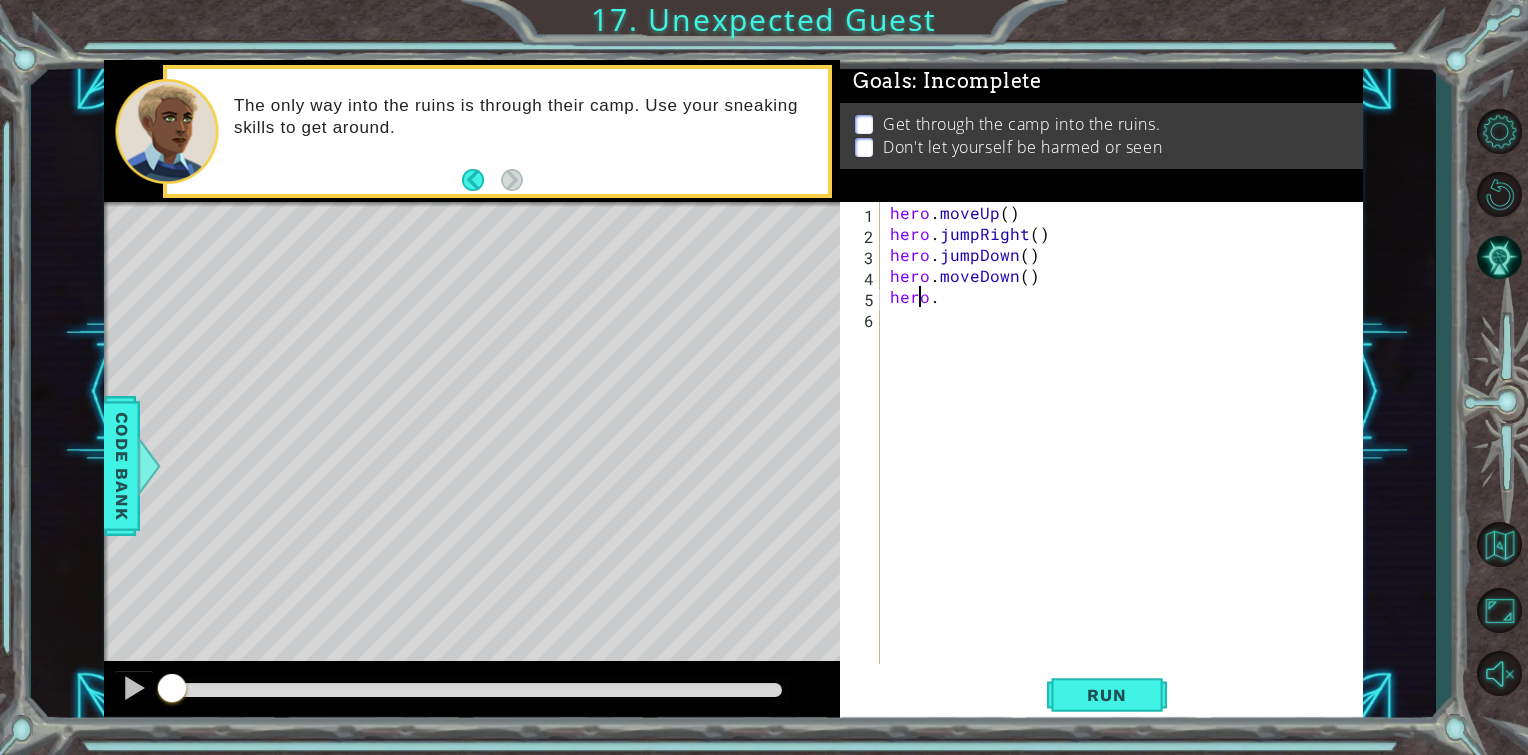 click on "hero . moveUp ( ) hero . jumpRight ( ) hero . jumpDown ( ) hero . moveDown ( ) hero ." at bounding box center (1127, 454) 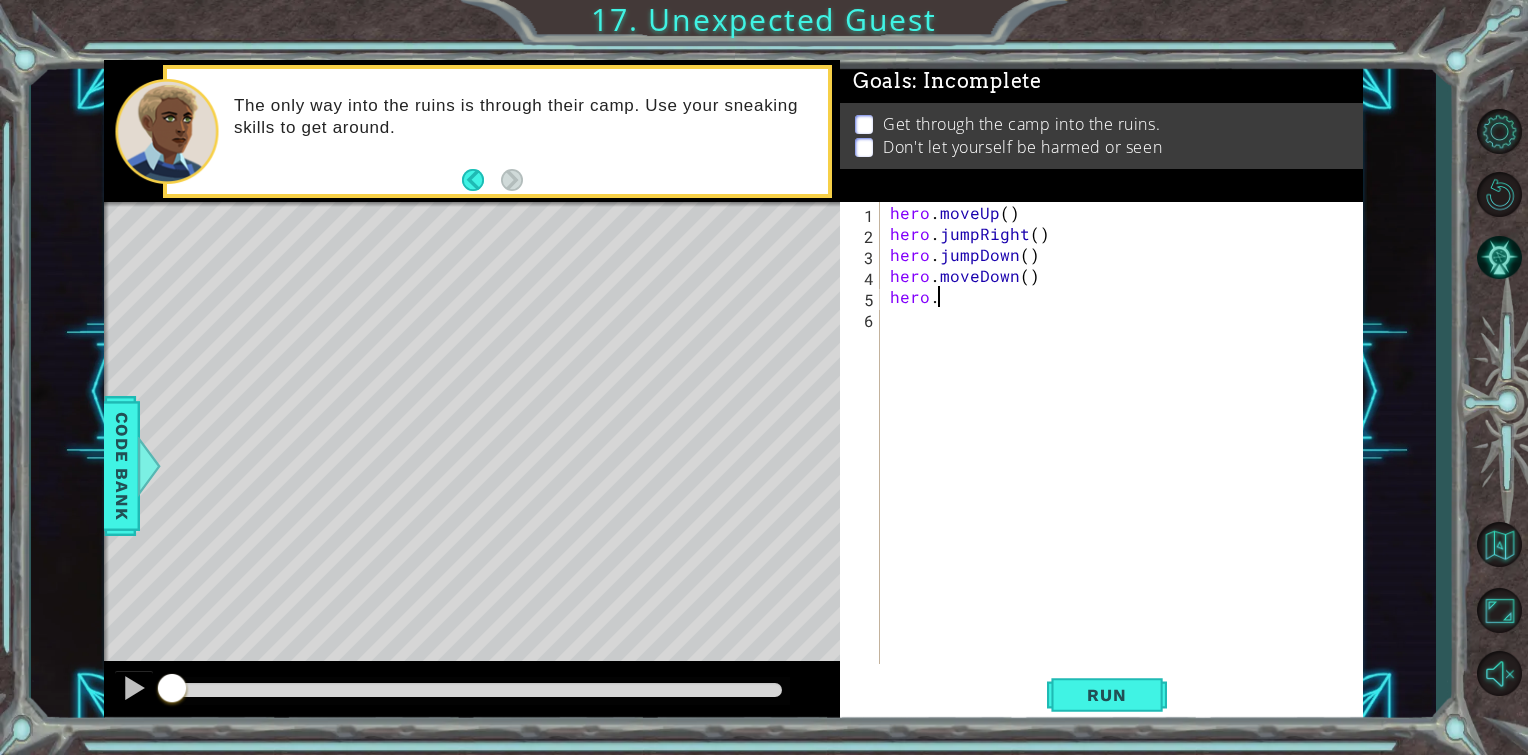 click on "hero . moveUp ( ) hero . jumpRight ( ) hero . jumpDown ( ) hero . moveDown ( ) hero ." at bounding box center (1127, 454) 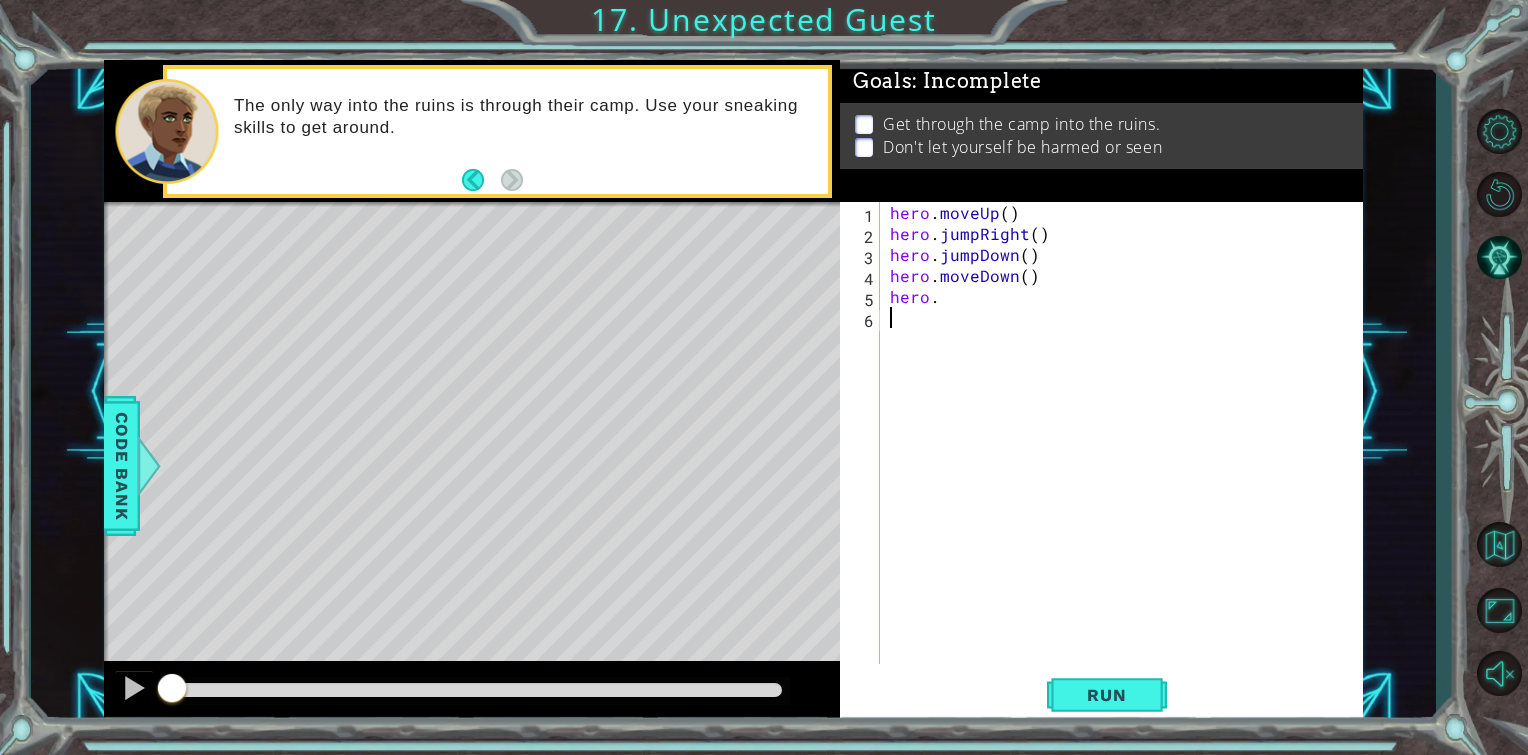 click on "hero . moveUp ( ) hero . jumpRight ( ) hero . jumpDown ( ) hero . moveDown ( ) hero ." at bounding box center [1127, 454] 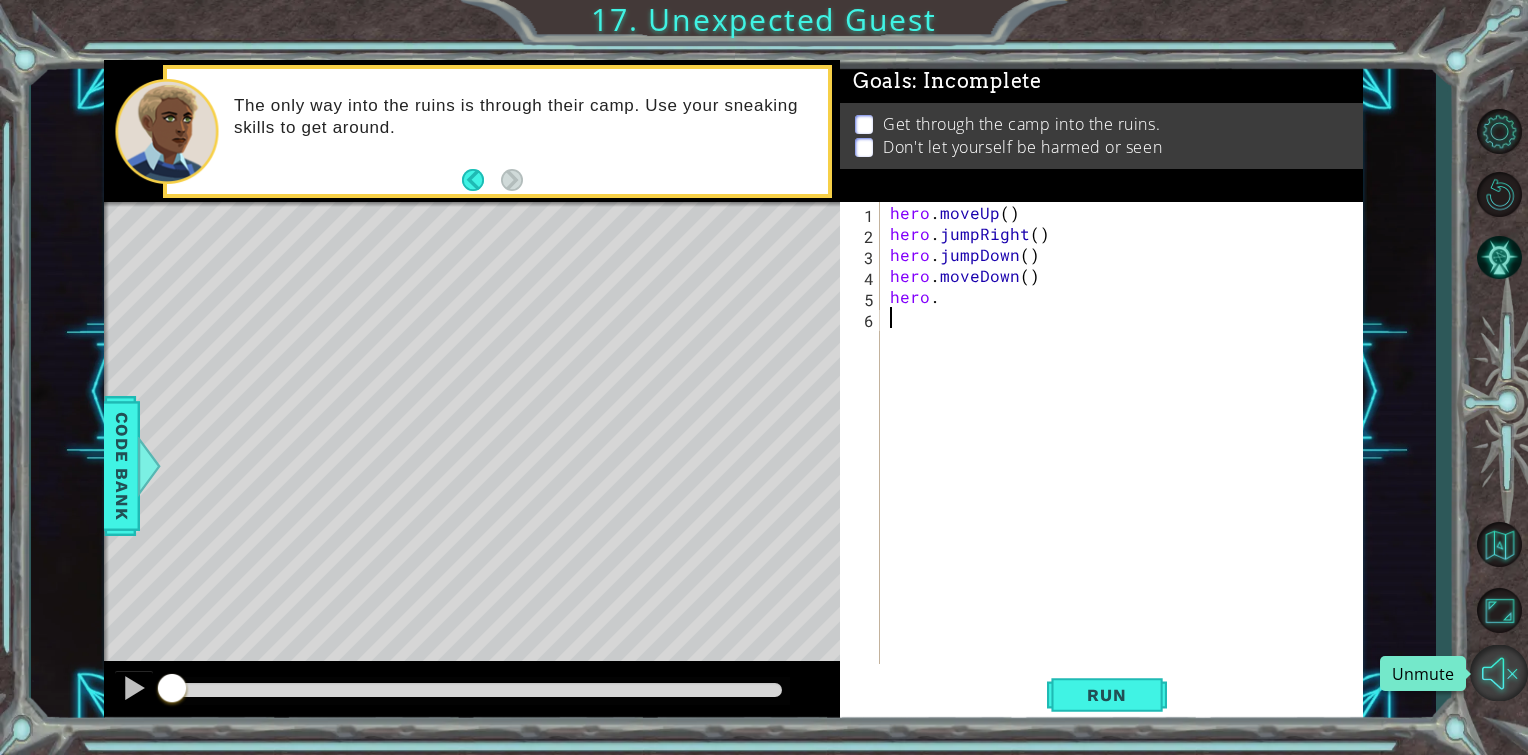 click at bounding box center [1499, 673] 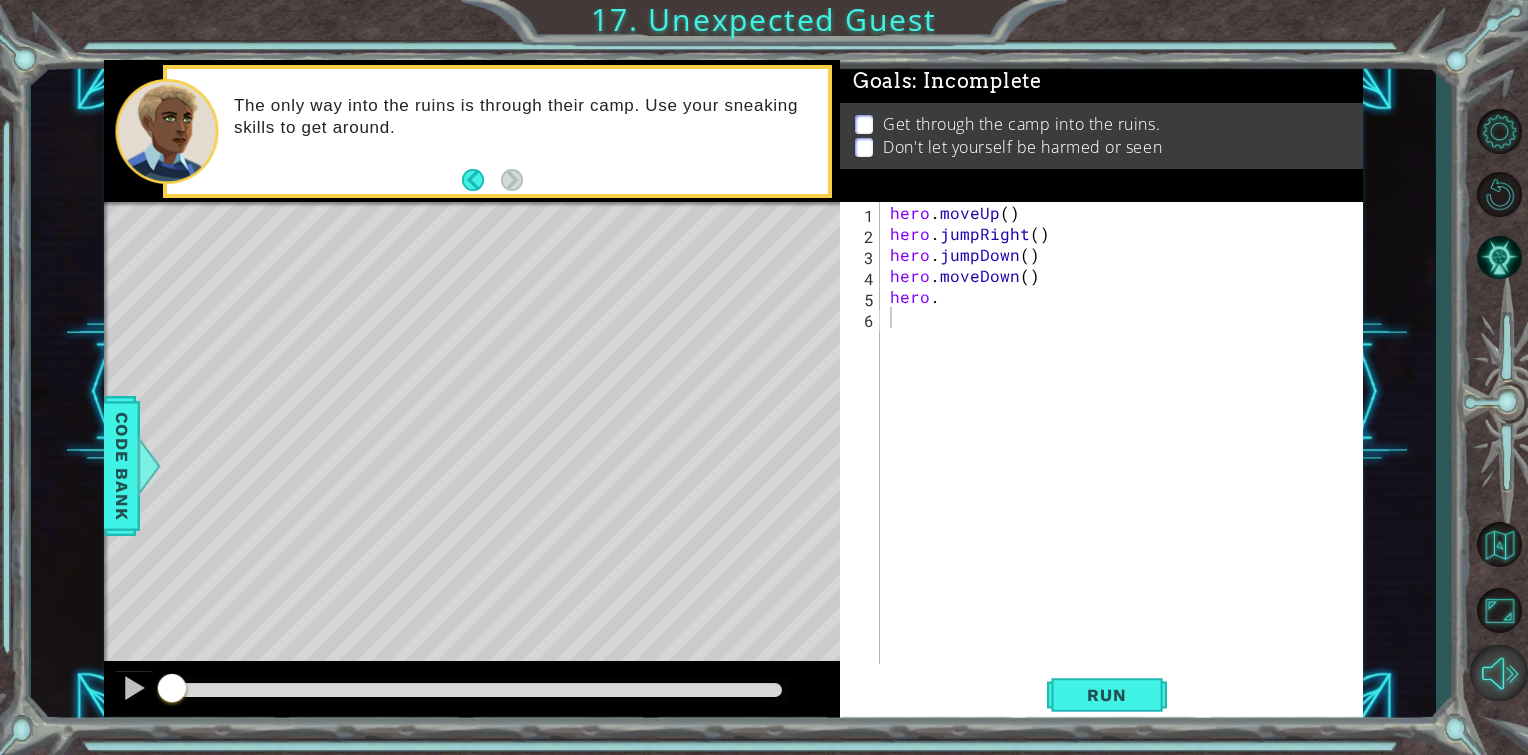 click at bounding box center (1499, 673) 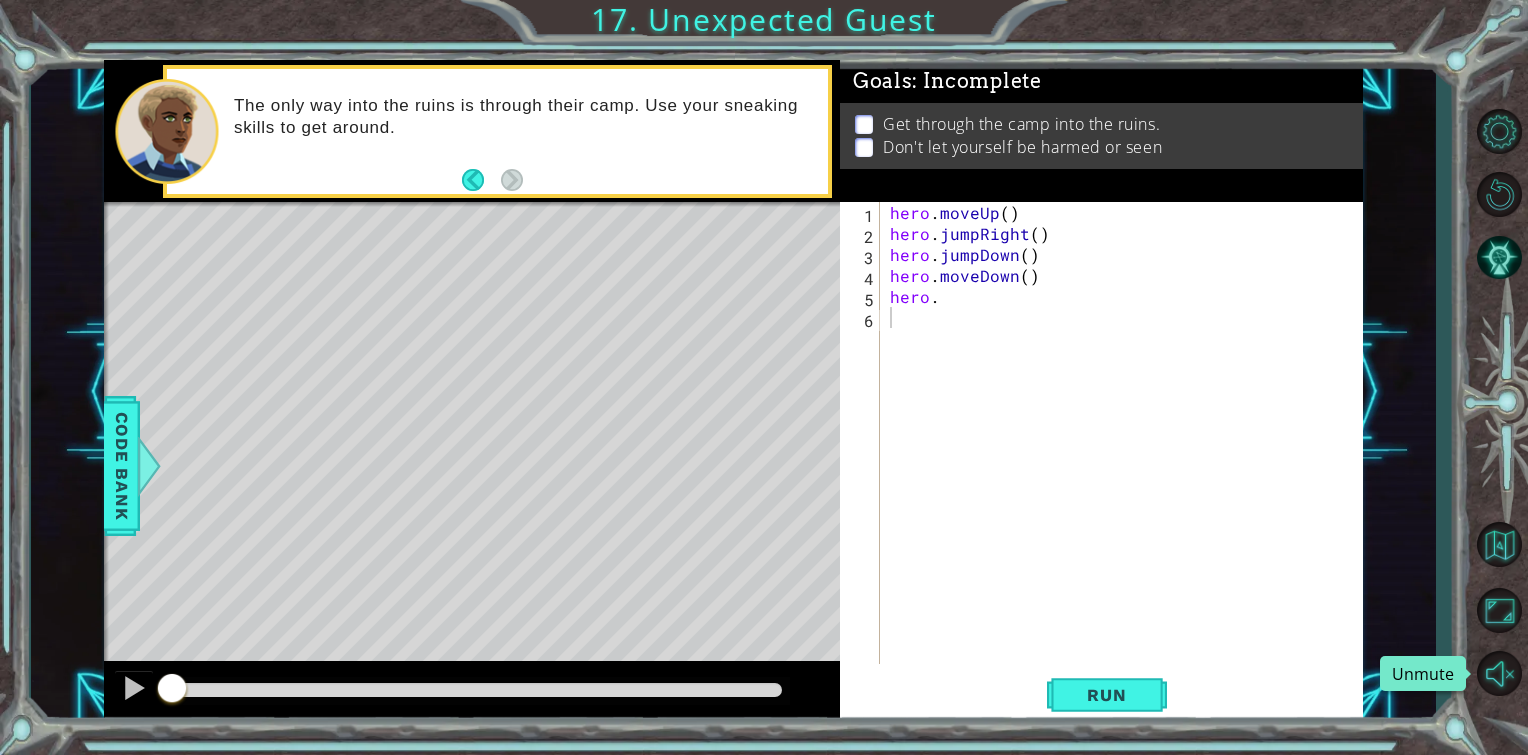 click on "hero . moveUp ( ) hero . jumpRight ( ) hero . jumpDown ( ) hero . moveDown ( ) hero ." at bounding box center [1127, 454] 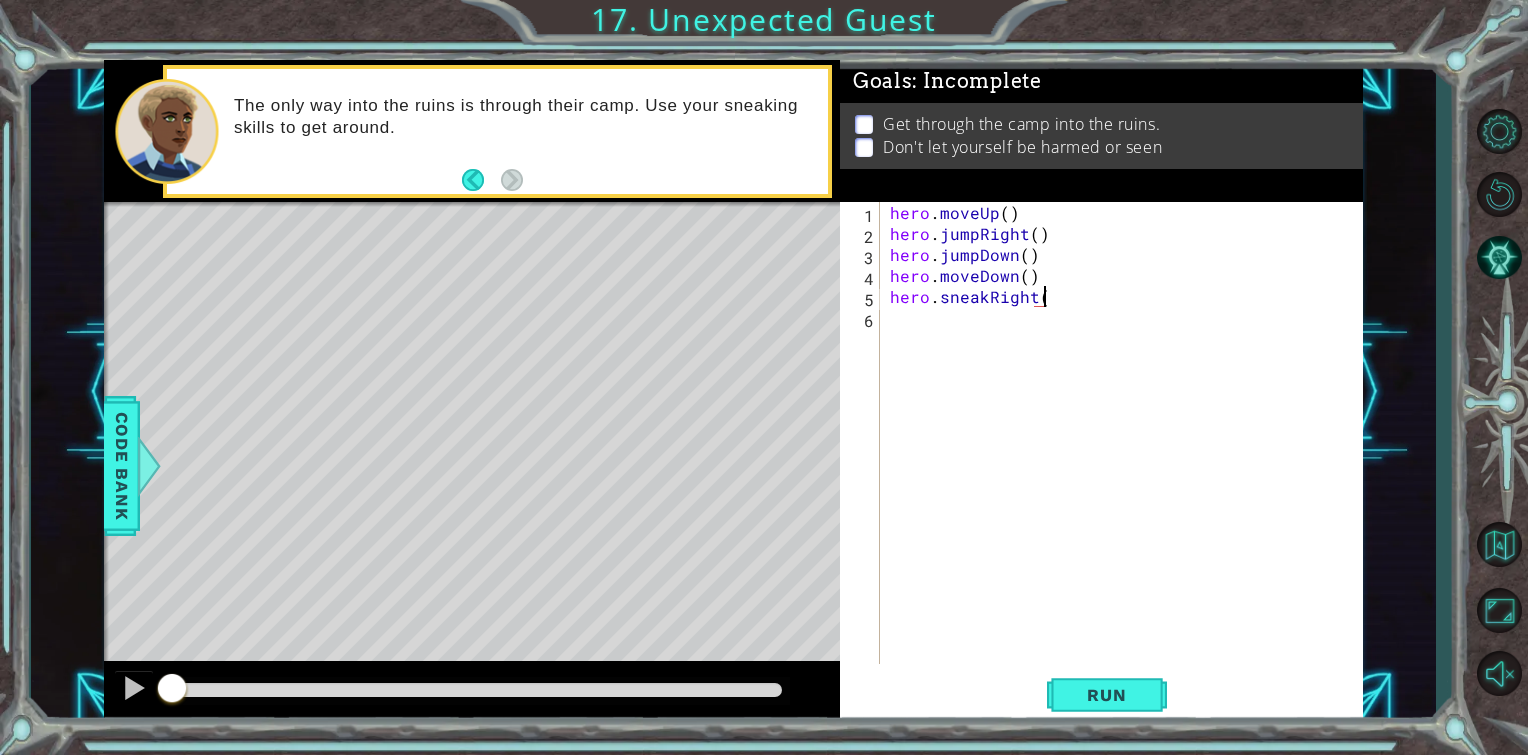 scroll, scrollTop: 0, scrollLeft: 8, axis: horizontal 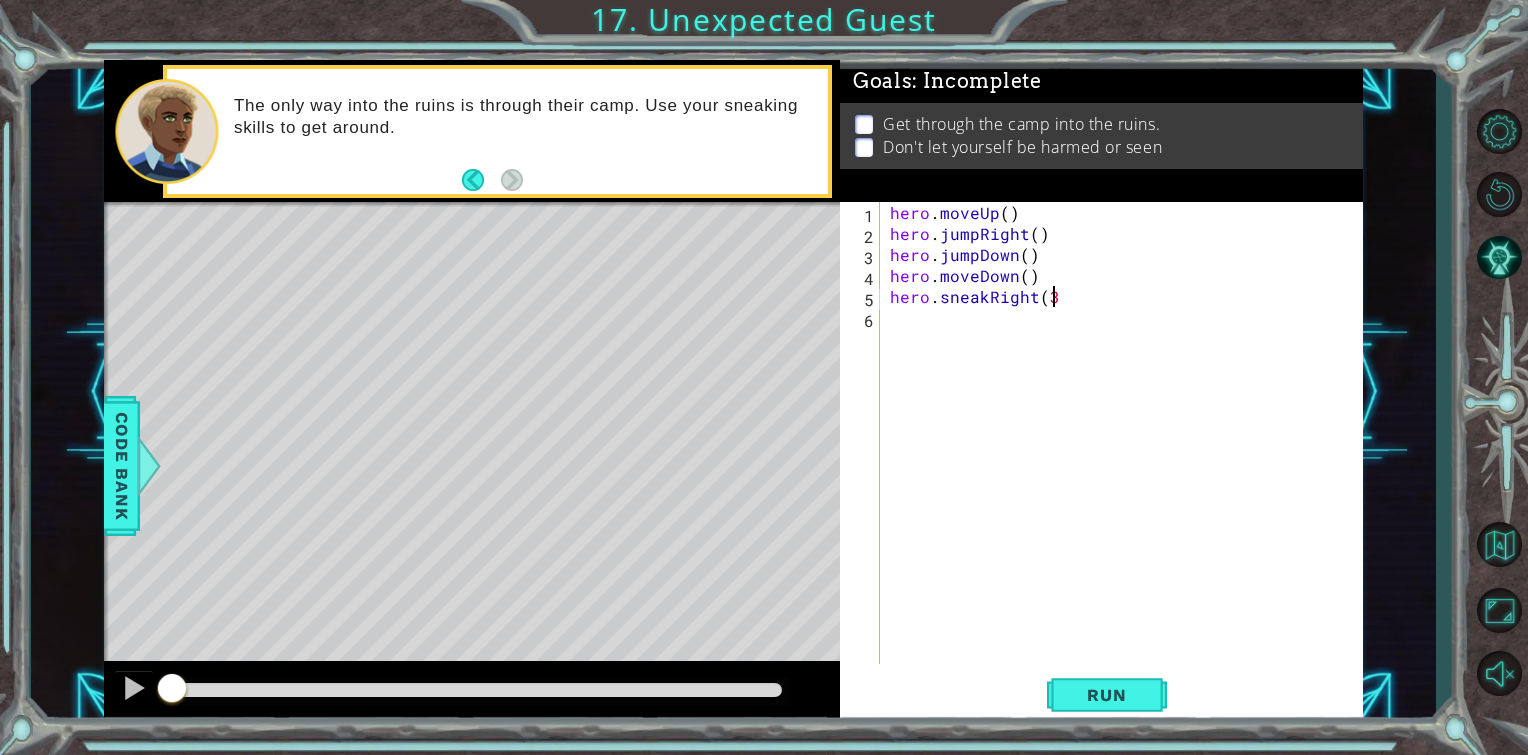 type on "hero.sneakRight(3)" 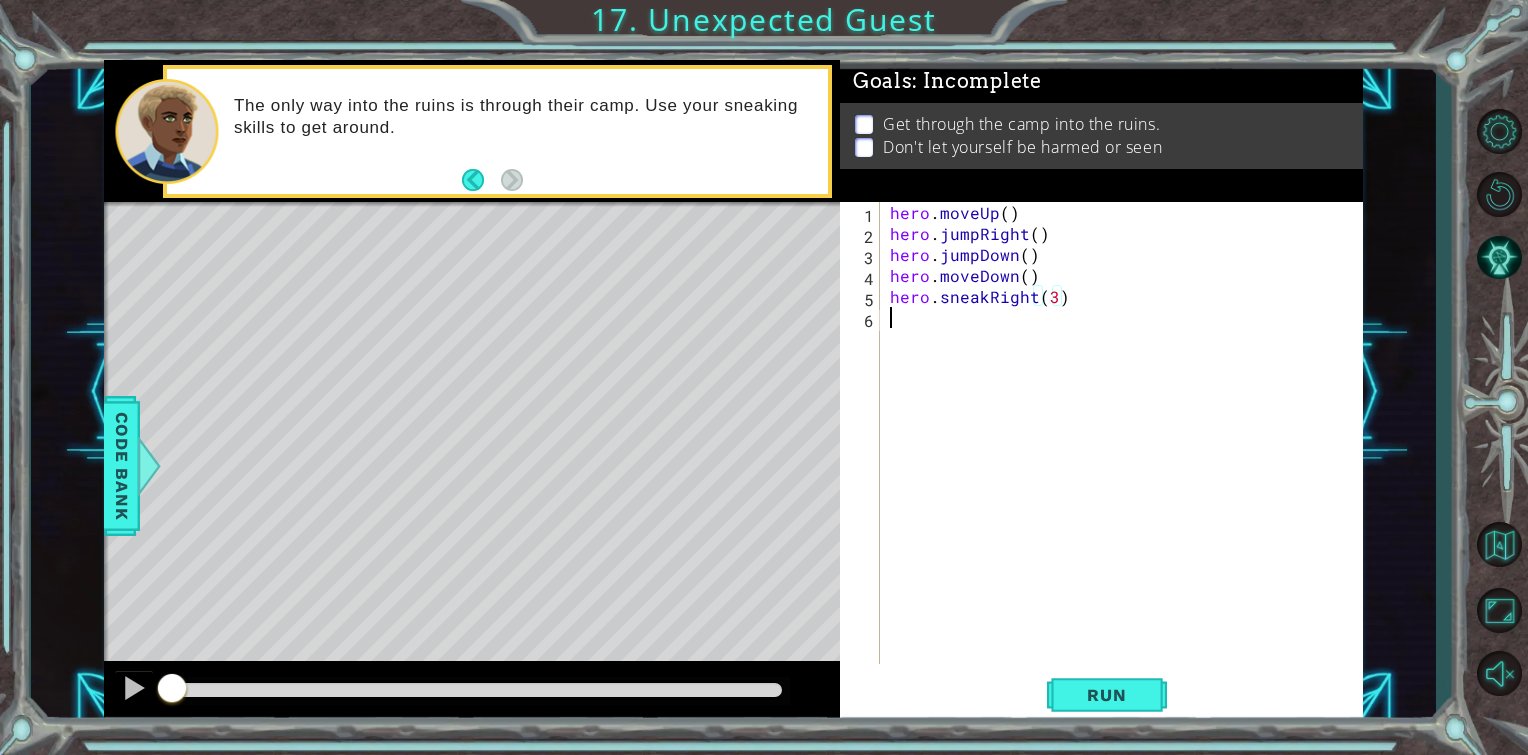 click on "hero . moveUp ( ) hero . jumpRight ( ) hero . jumpDown ( ) hero . moveDown ( ) hero . sneakRight ( 3 )" at bounding box center (1127, 454) 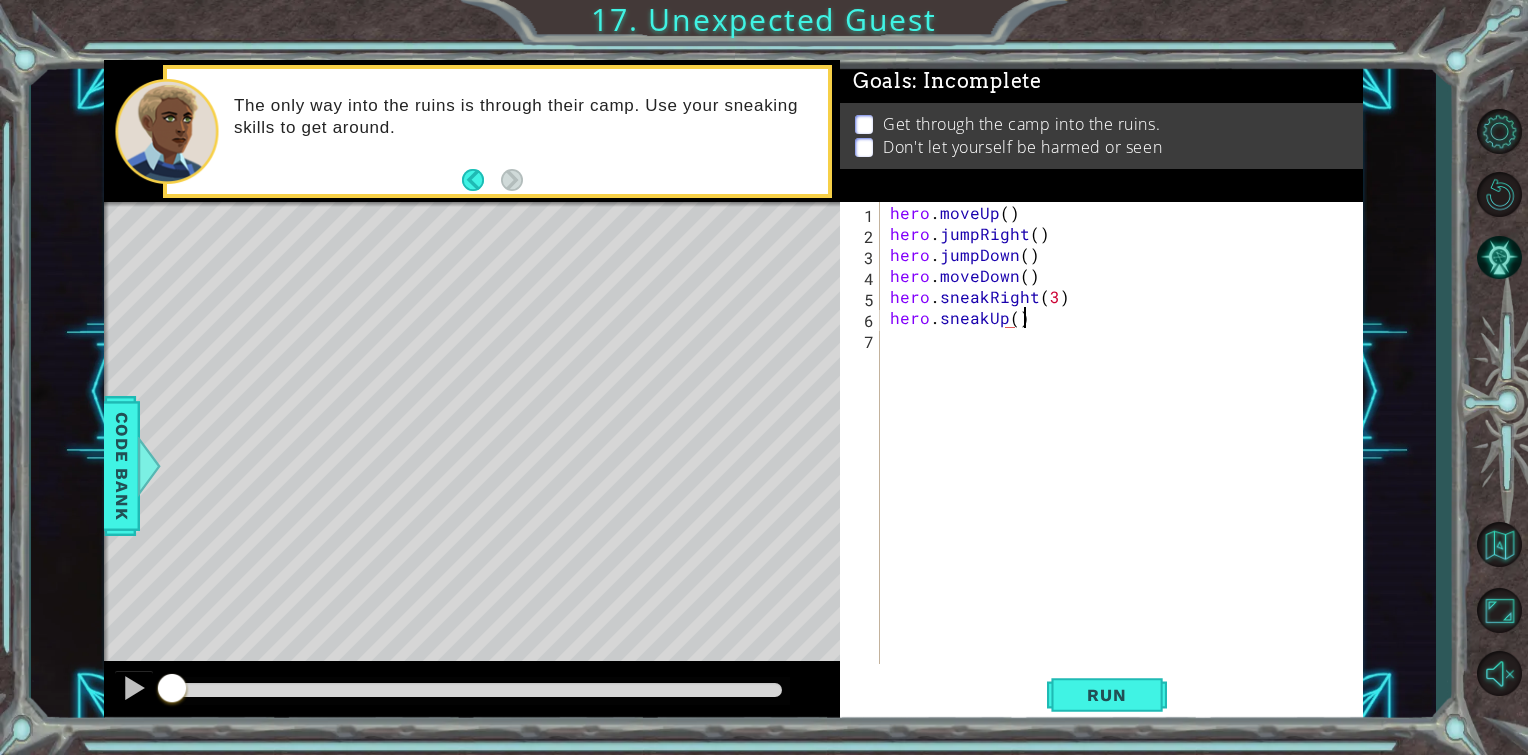 scroll, scrollTop: 0, scrollLeft: 7, axis: horizontal 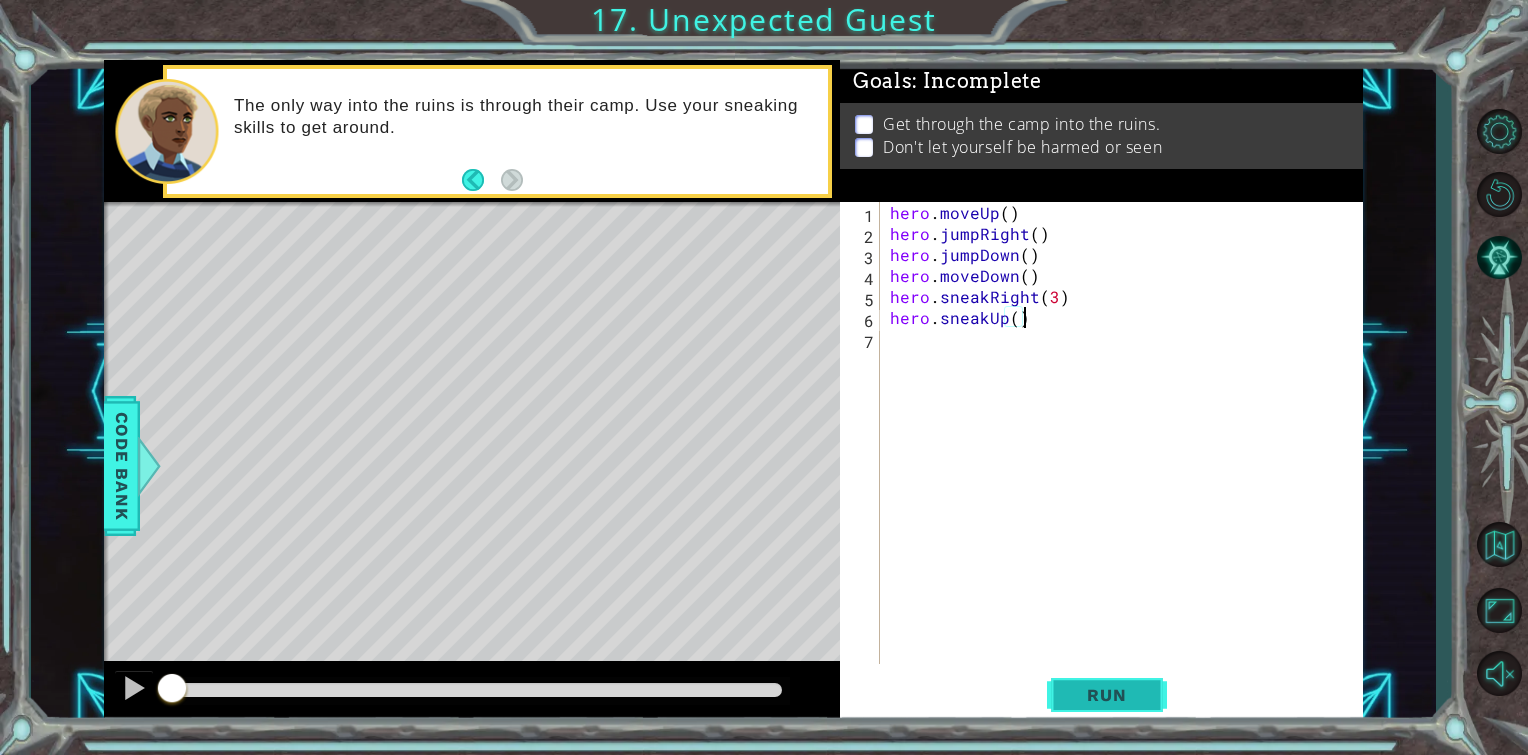 type on "hero.sneakUp()" 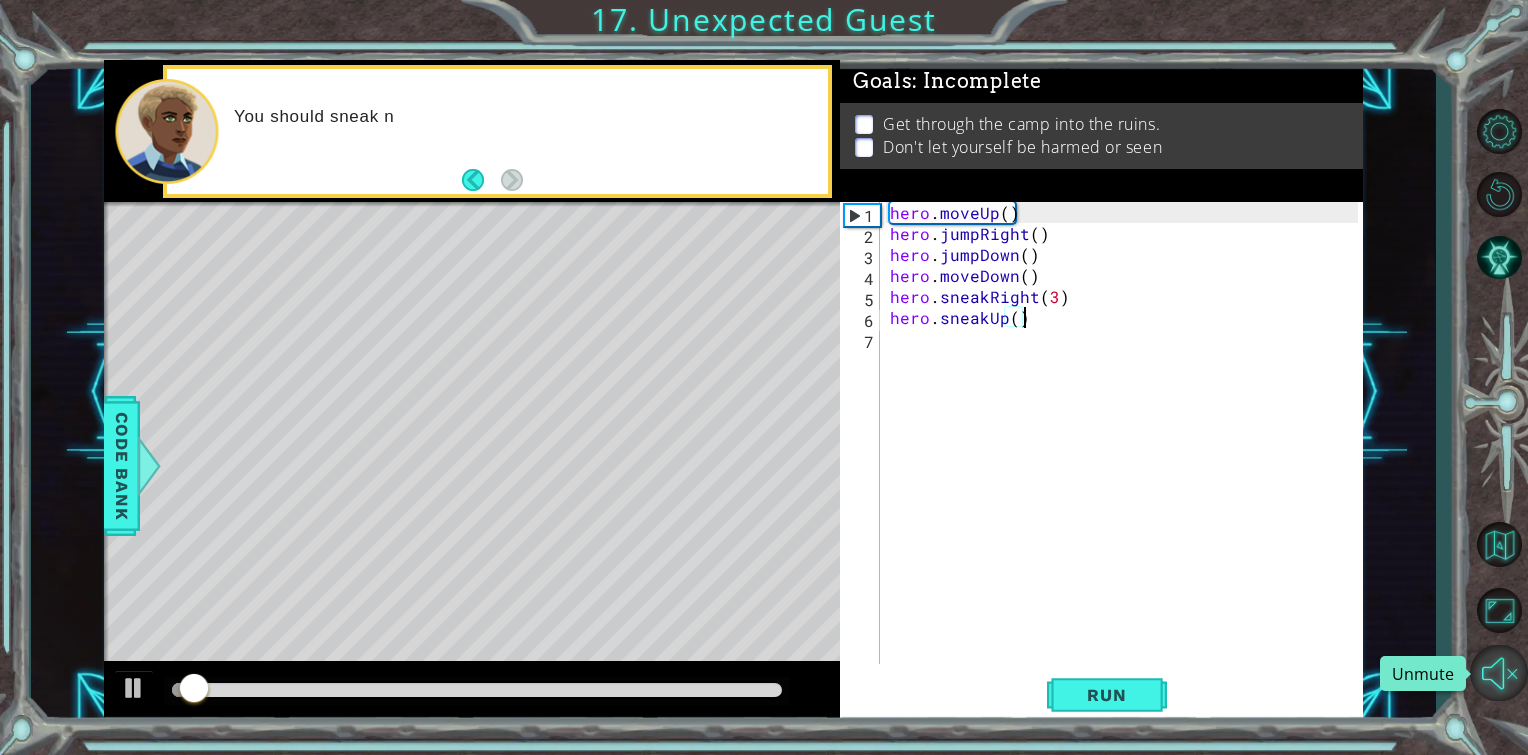 click at bounding box center [1499, 673] 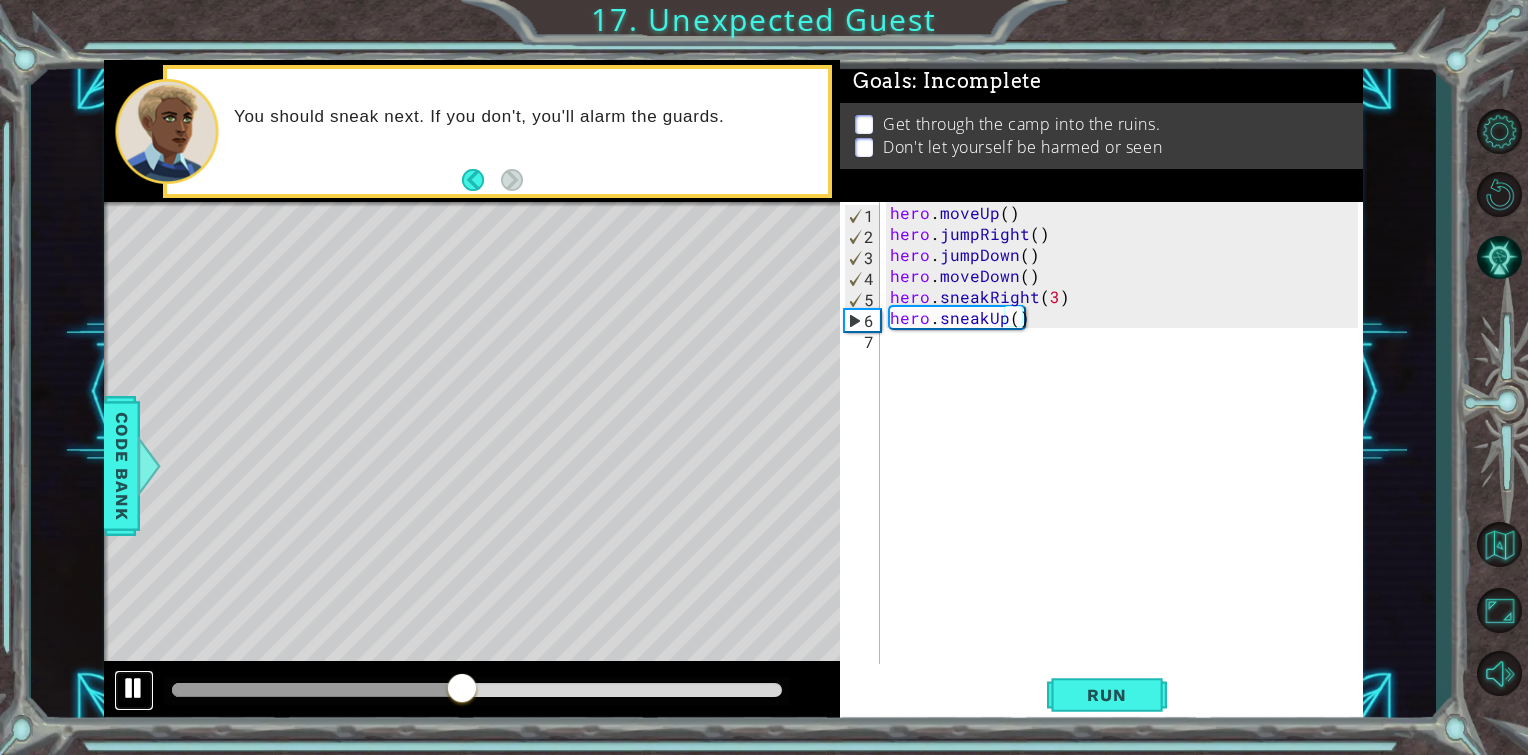 click at bounding box center [134, 688] 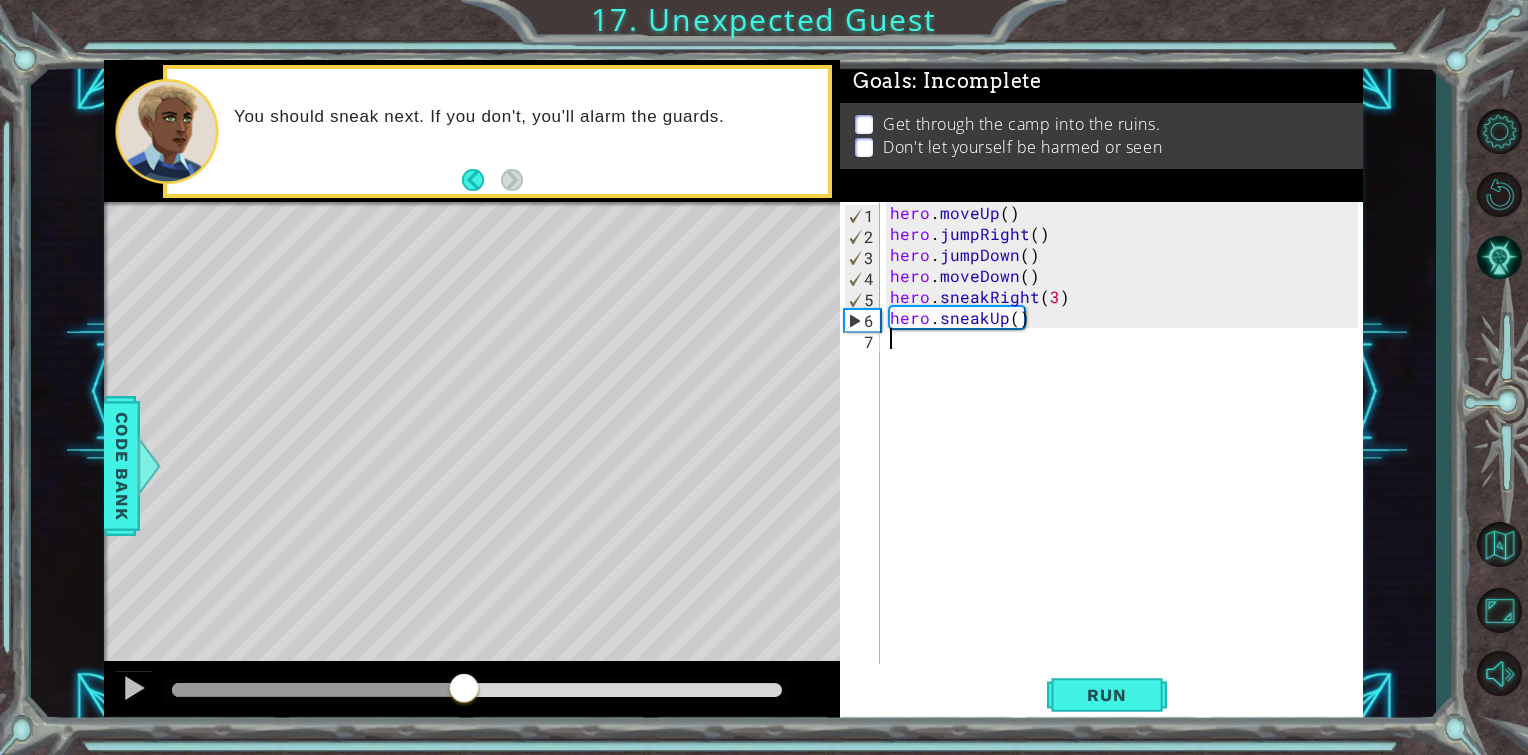 click on "hero . moveUp ( ) hero . jumpRight ( ) hero . jumpDown ( ) hero . moveDown ( ) hero . sneakRight ( 3 ) hero . sneakUp ( )" at bounding box center (1127, 454) 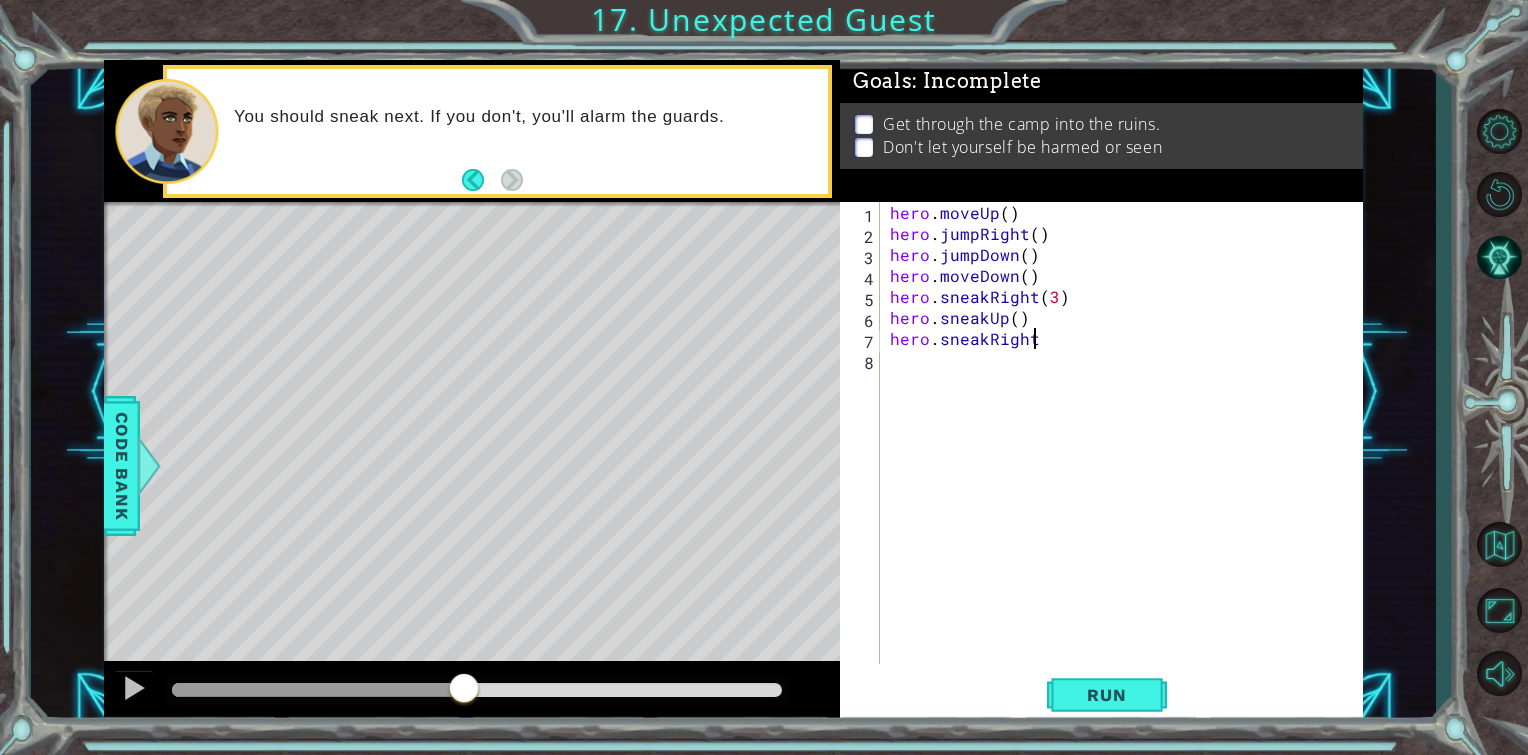 scroll, scrollTop: 0, scrollLeft: 8, axis: horizontal 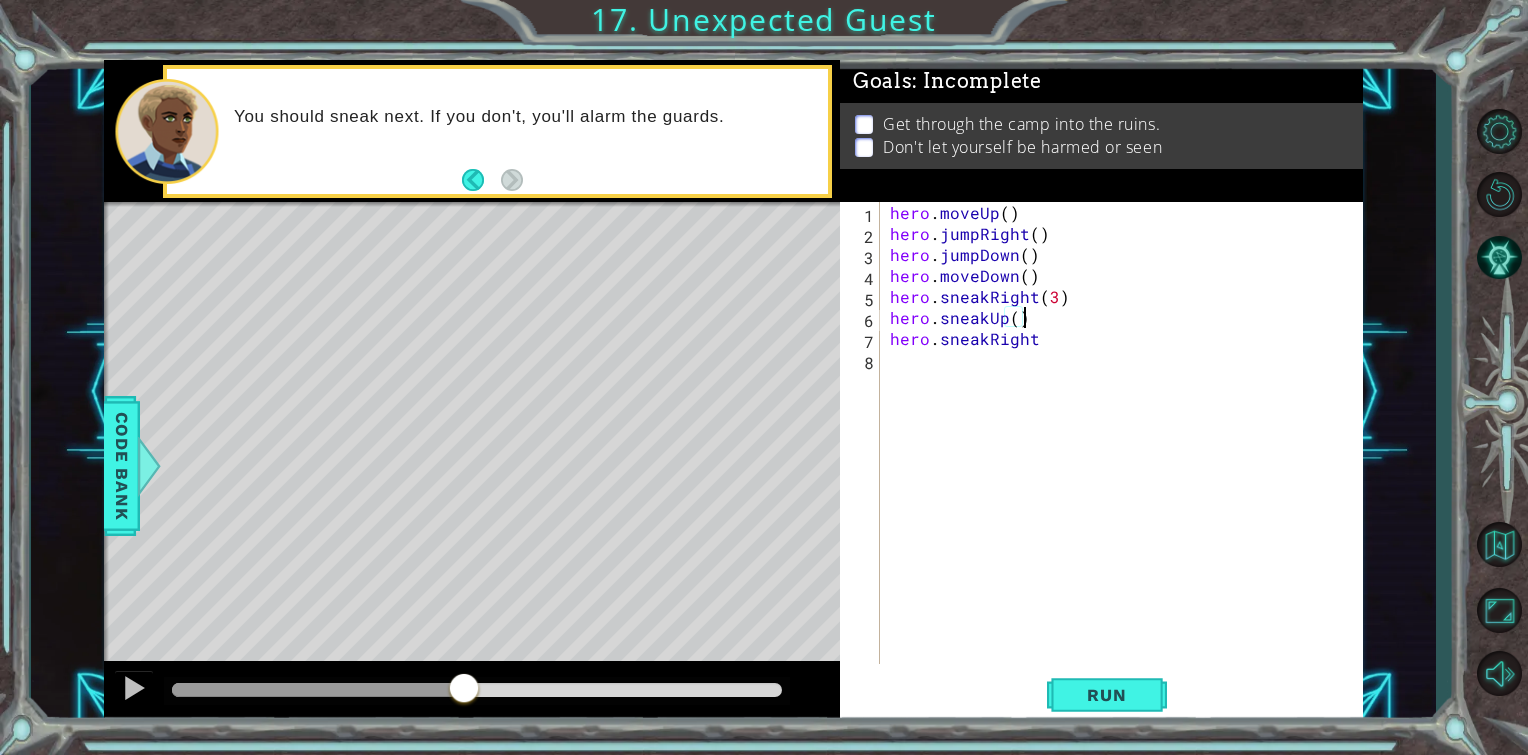 click on "hero . moveUp ( ) hero . jumpRight ( ) hero . jumpDown ( ) hero . moveDown ( ) hero . sneakRight ( 3 ) hero . sneakUp ( ) hero . sneakRight" at bounding box center [1127, 454] 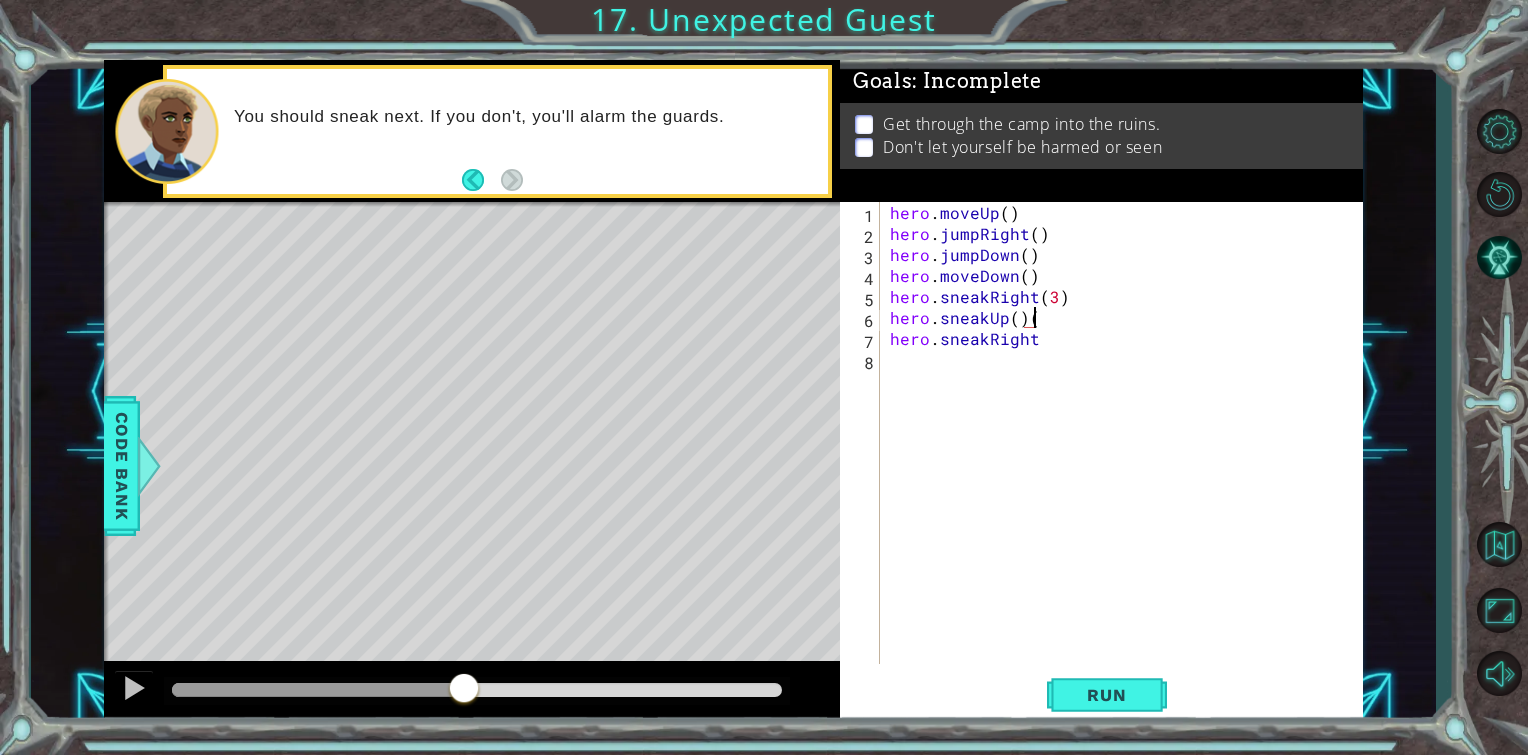 scroll, scrollTop: 0, scrollLeft: 7, axis: horizontal 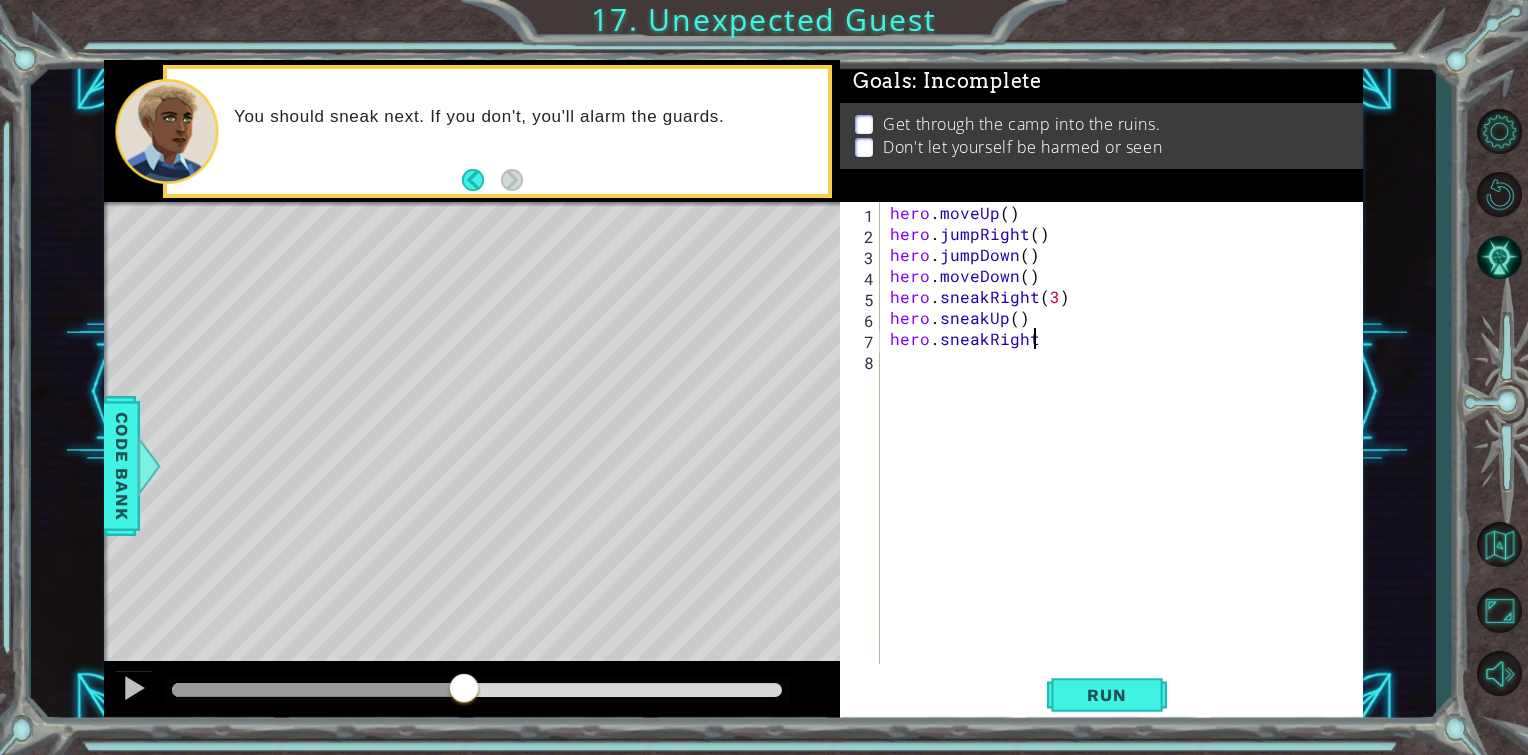 click on "hero . moveUp ( ) hero . jumpRight ( ) hero . jumpDown ( ) hero . moveDown ( ) hero . sneakRight ( 3 ) hero . sneakUp ( ) hero . sneakRight" at bounding box center (1127, 454) 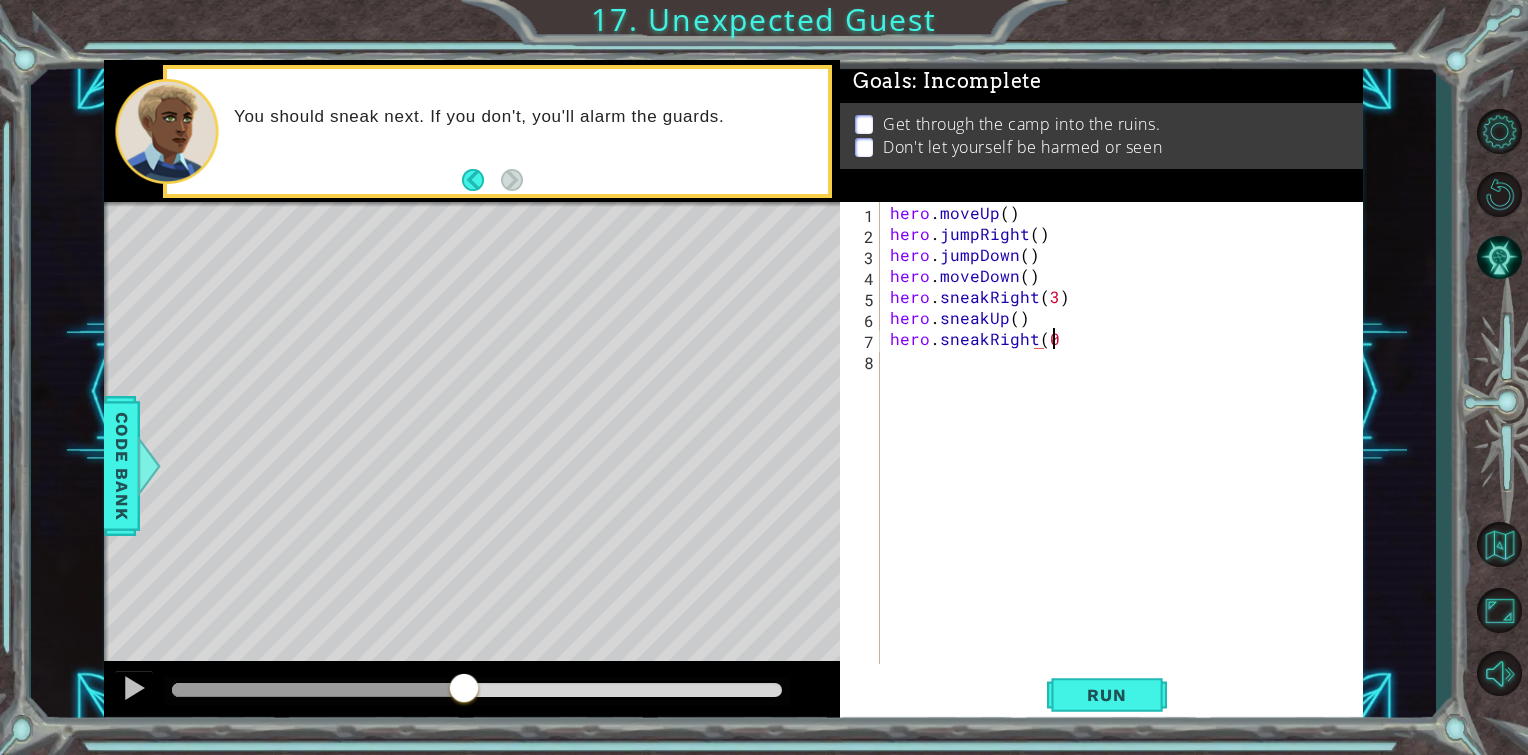 scroll, scrollTop: 0, scrollLeft: 8, axis: horizontal 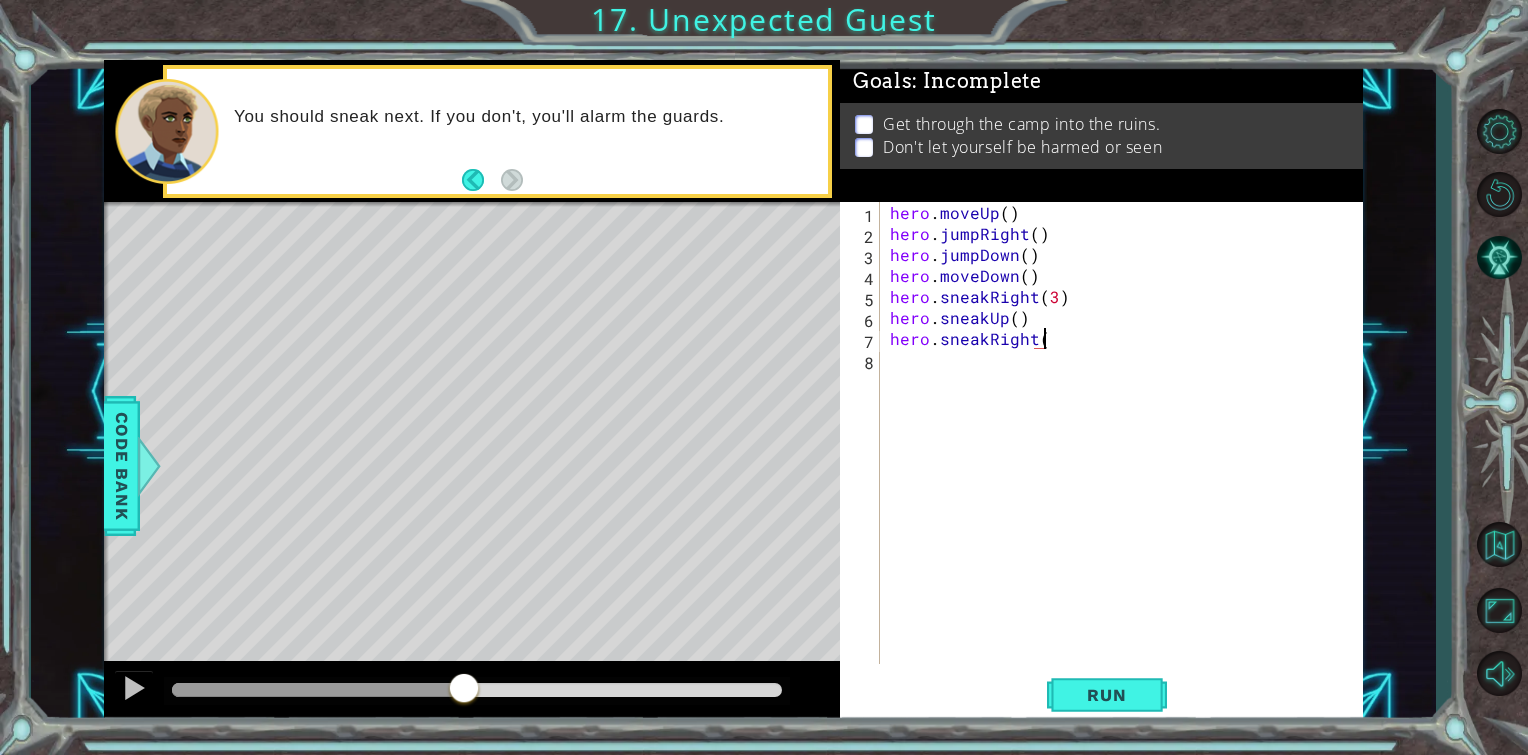 type on "hero.sneakRight()" 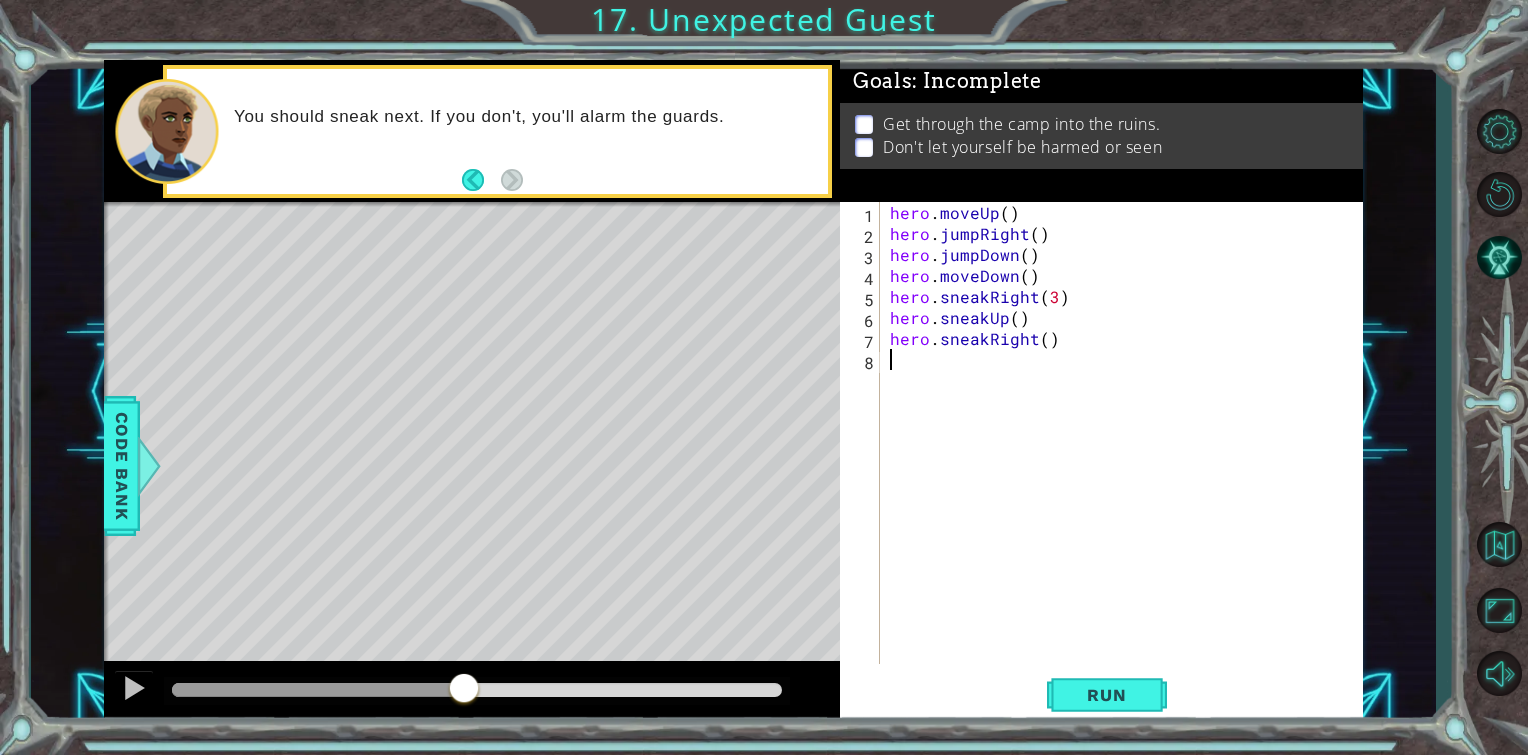 click on "hero . moveUp ( ) hero . jumpRight ( ) hero . jumpDown ( ) hero . moveDown ( ) hero . sneakRight ( 3 ) hero . sneakUp ( ) hero . sneakRight ( )" at bounding box center [1127, 454] 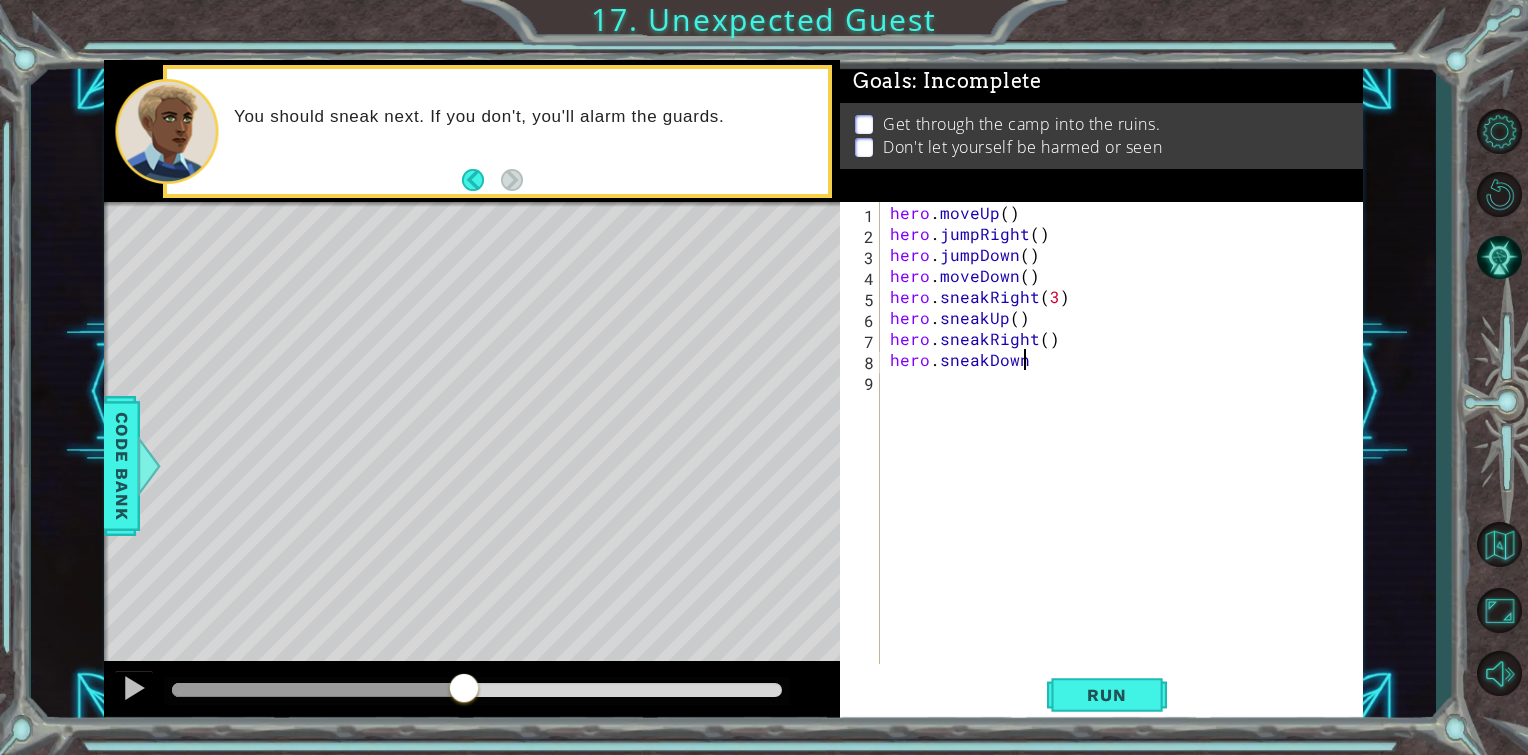 scroll, scrollTop: 0, scrollLeft: 8, axis: horizontal 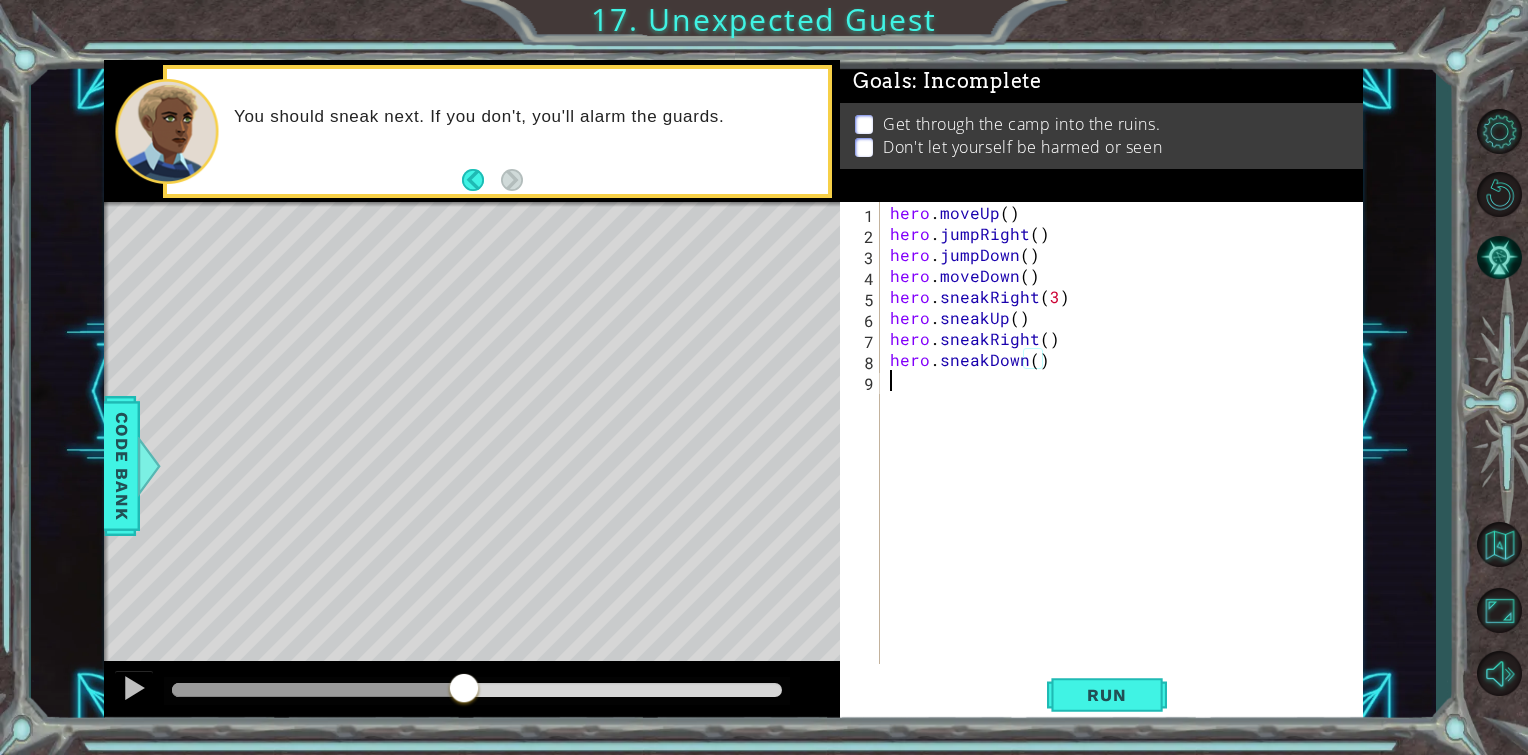 click on "hero . moveUp ( ) hero . jumpRight ( ) hero . jumpDown ( ) hero . moveDown ( ) hero . sneakRight ( 3 ) hero . sneakUp ( ) hero . sneakRight ( ) hero . sneakDown ( )" at bounding box center [1127, 454] 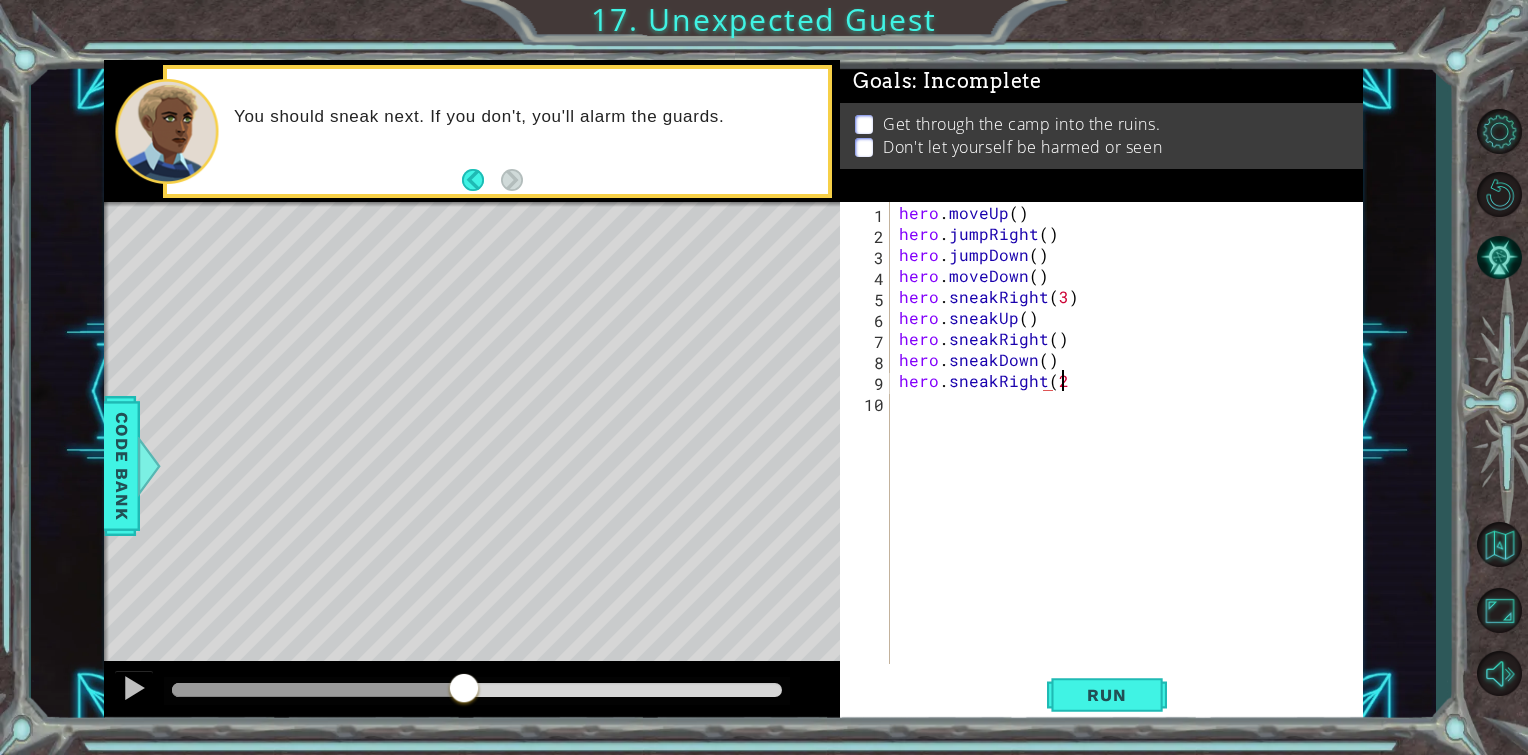 scroll, scrollTop: 0, scrollLeft: 8, axis: horizontal 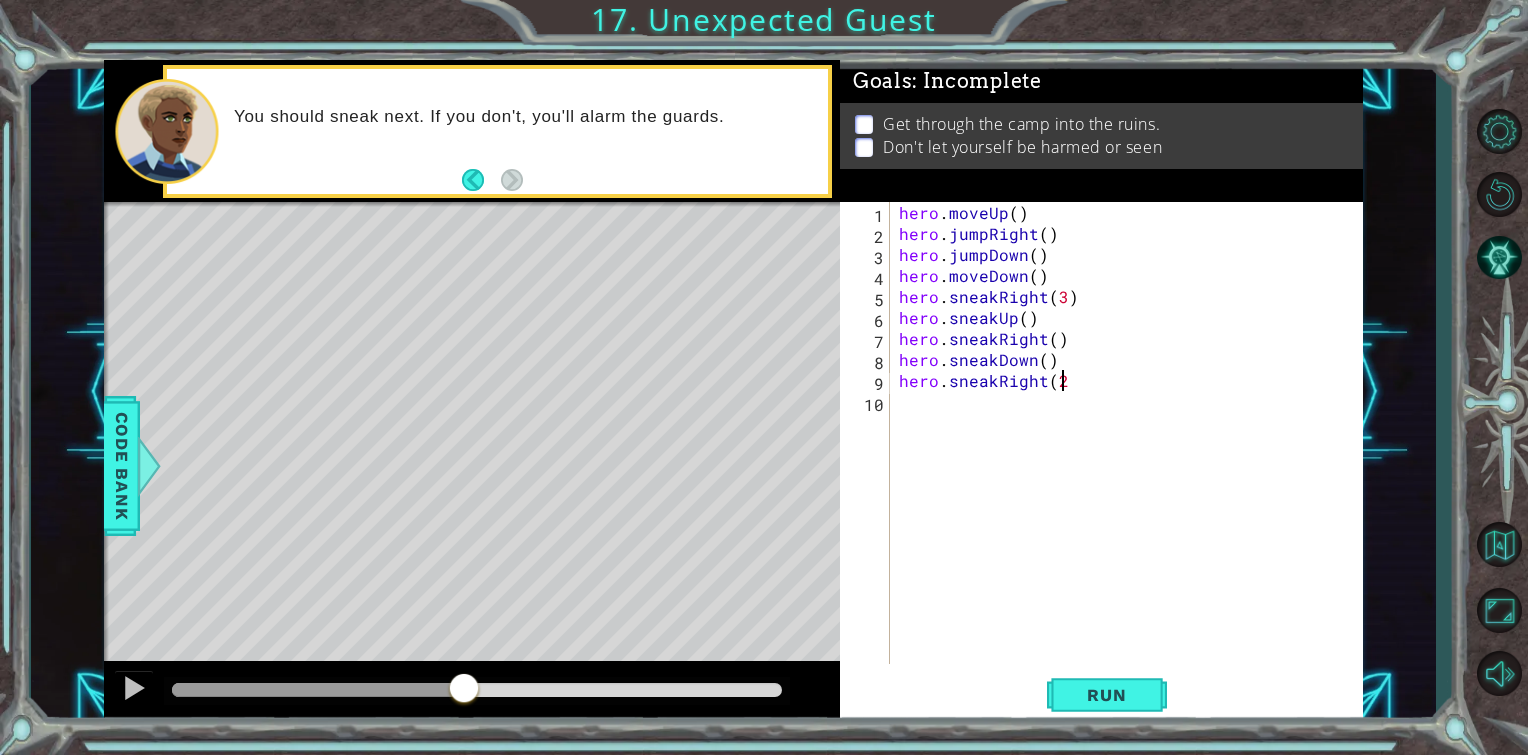 type on "hero.sneakRight(2)" 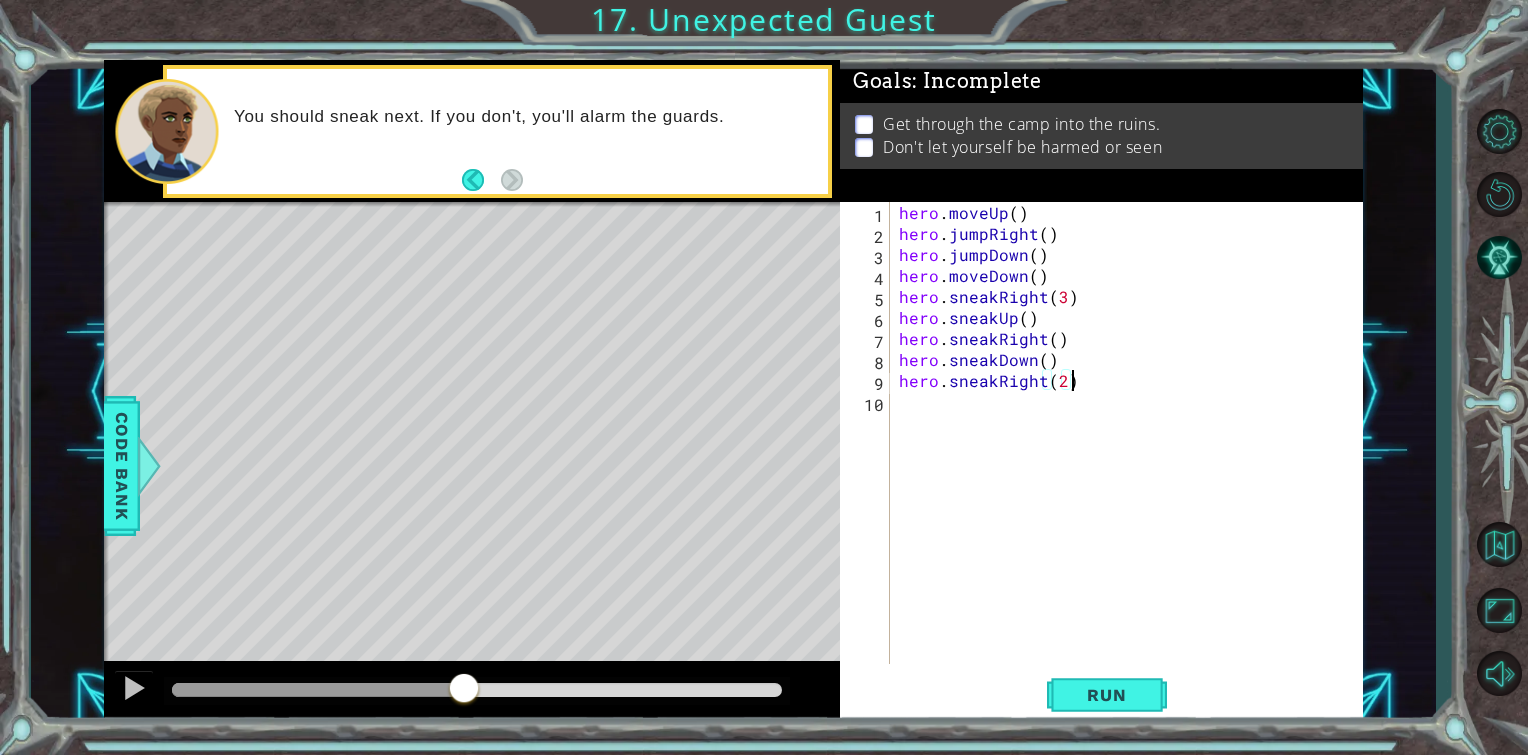 click on "hero . moveUp ( ) hero . jumpRight ( ) hero . jumpDown ( ) hero . moveDown ( ) hero . sneakRight ( 3 ) hero . sneakUp ( ) hero . sneakRight ( ) hero . sneakDown ( ) hero . sneakRight ( 2 )" at bounding box center (1131, 454) 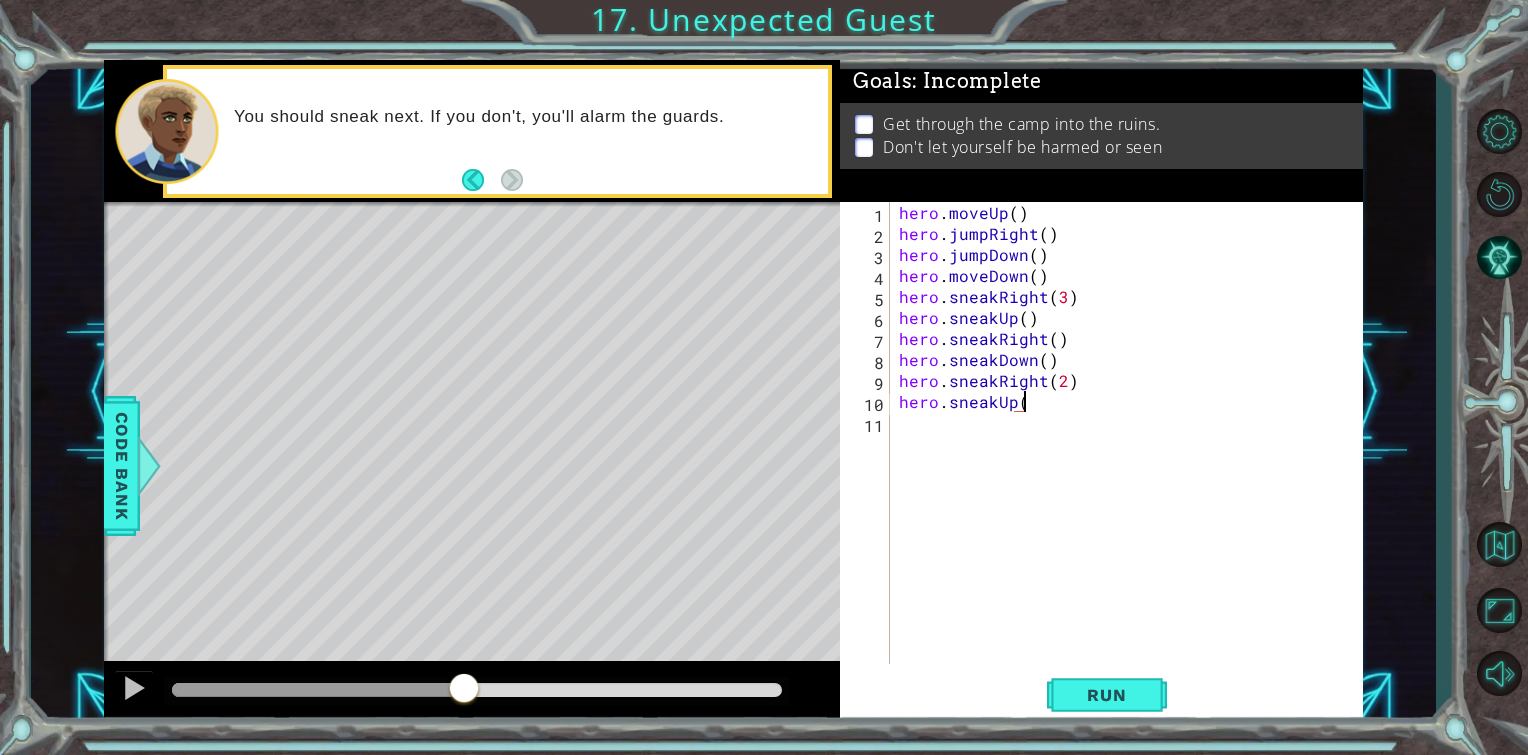 scroll, scrollTop: 0, scrollLeft: 7, axis: horizontal 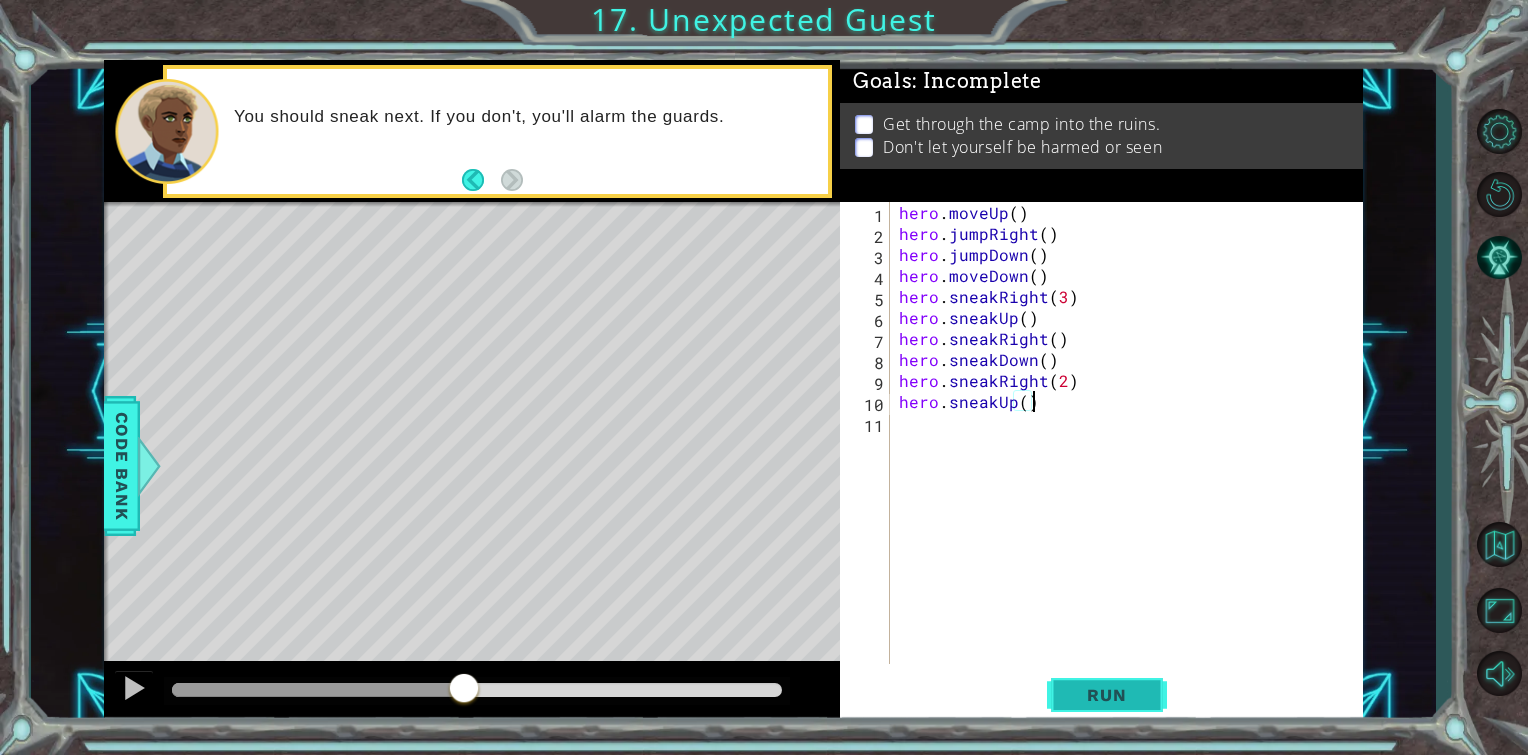 type on "hero.sneakUp()" 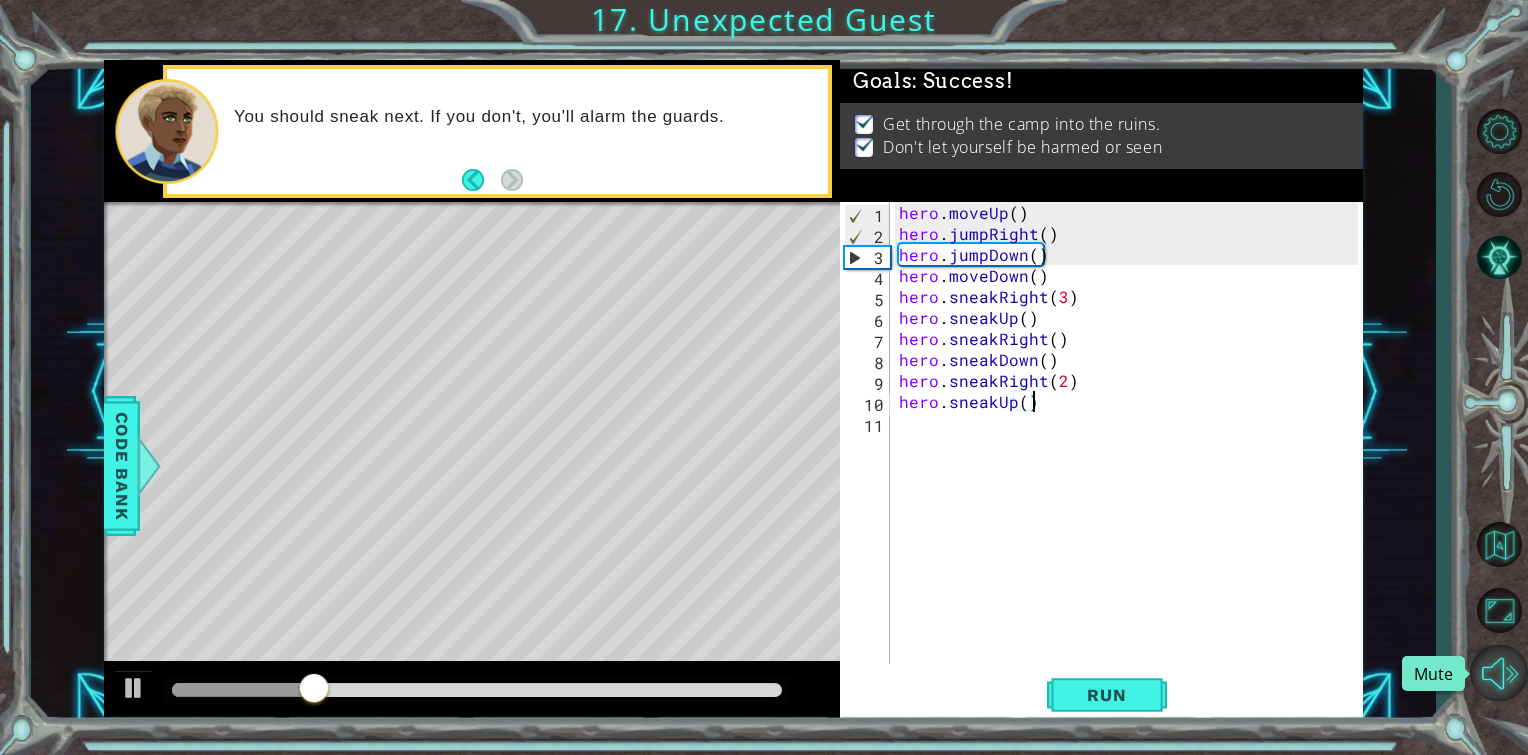 click at bounding box center (1499, 673) 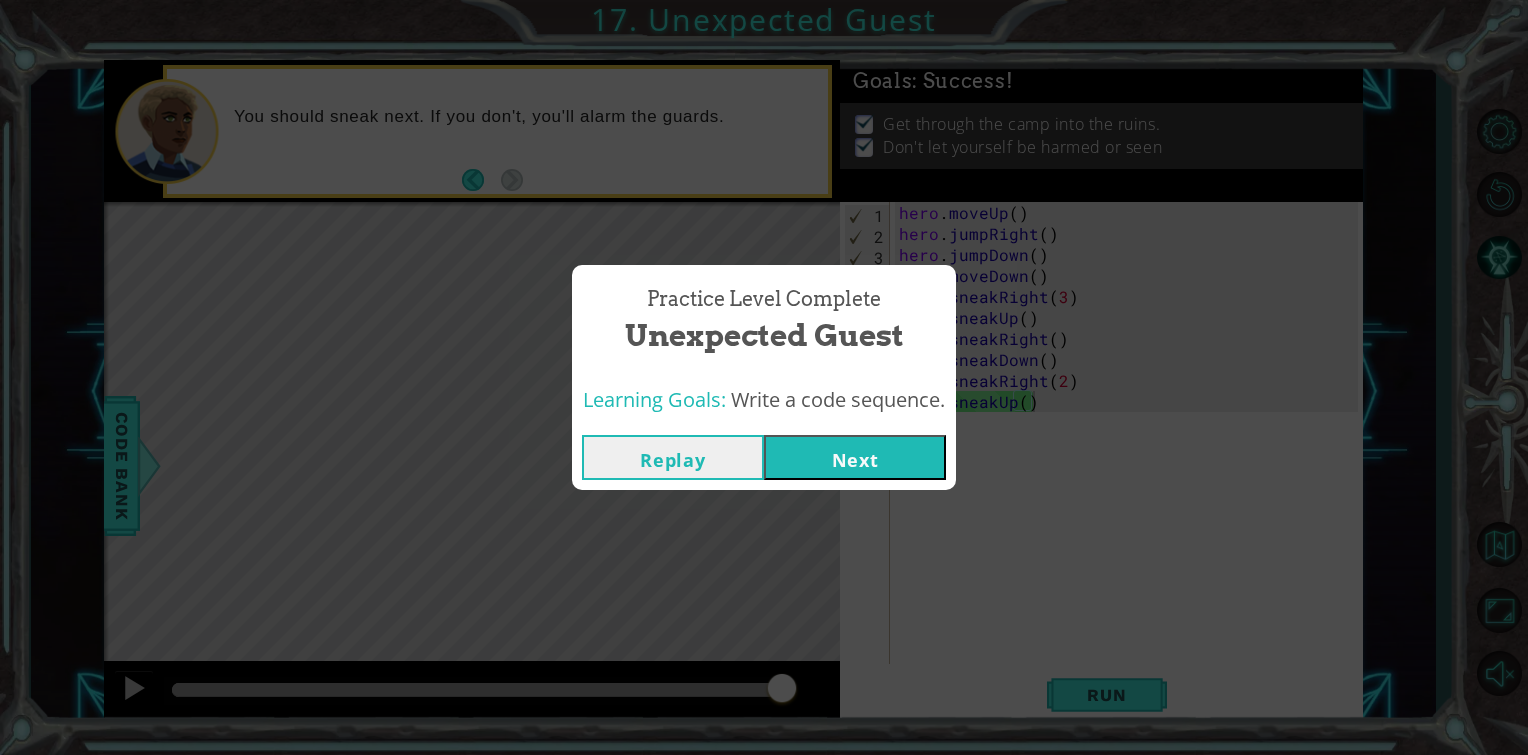 click on "Next" at bounding box center (855, 457) 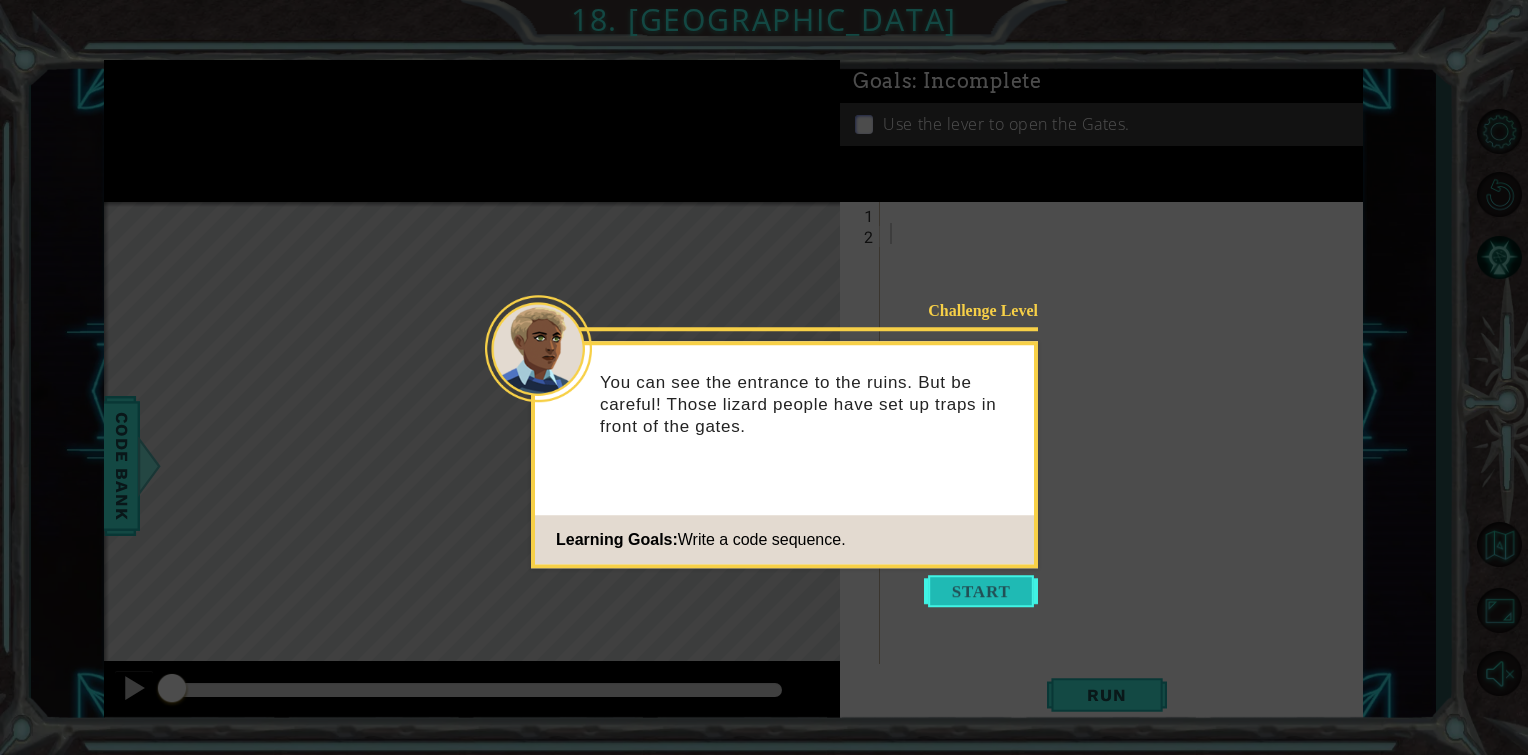 click at bounding box center (981, 591) 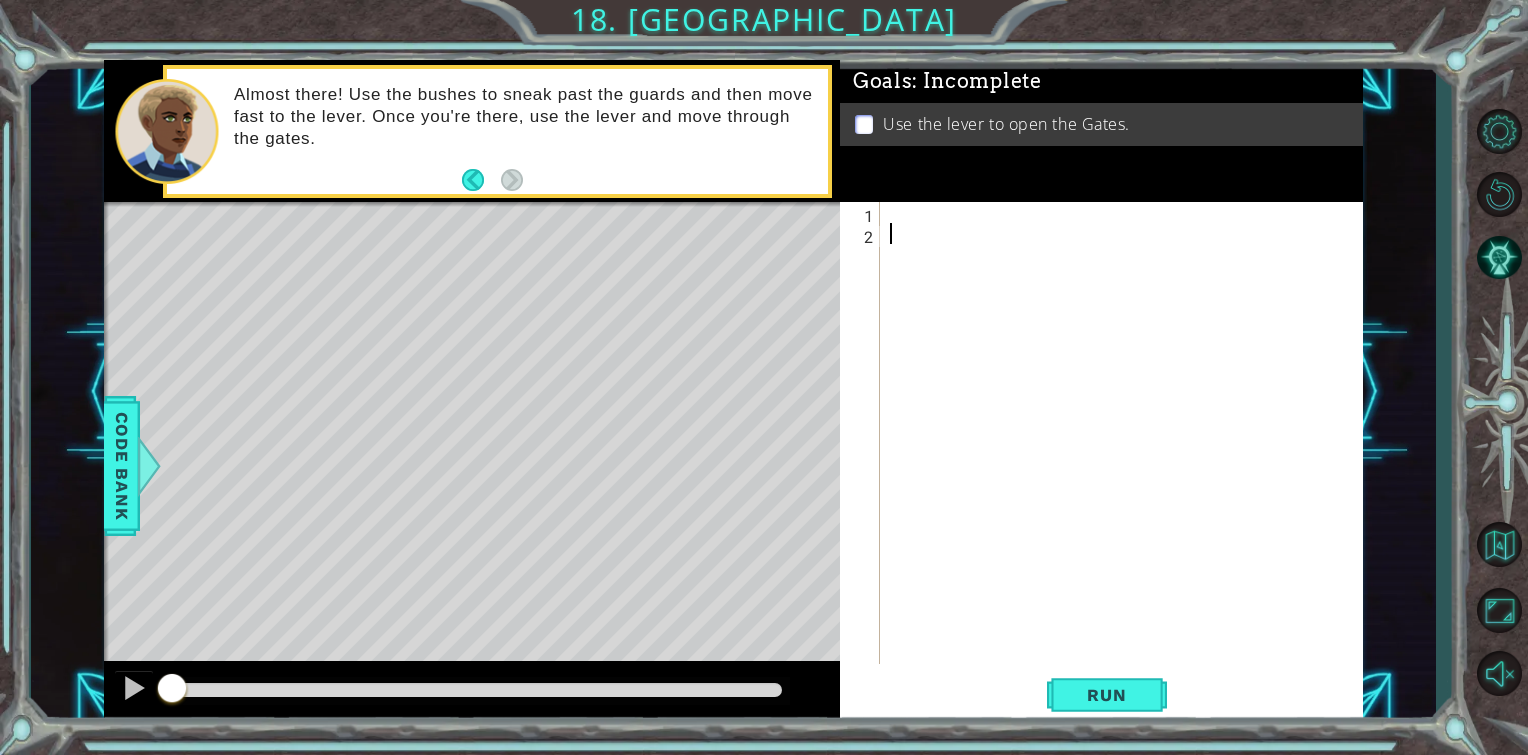 click at bounding box center (1127, 454) 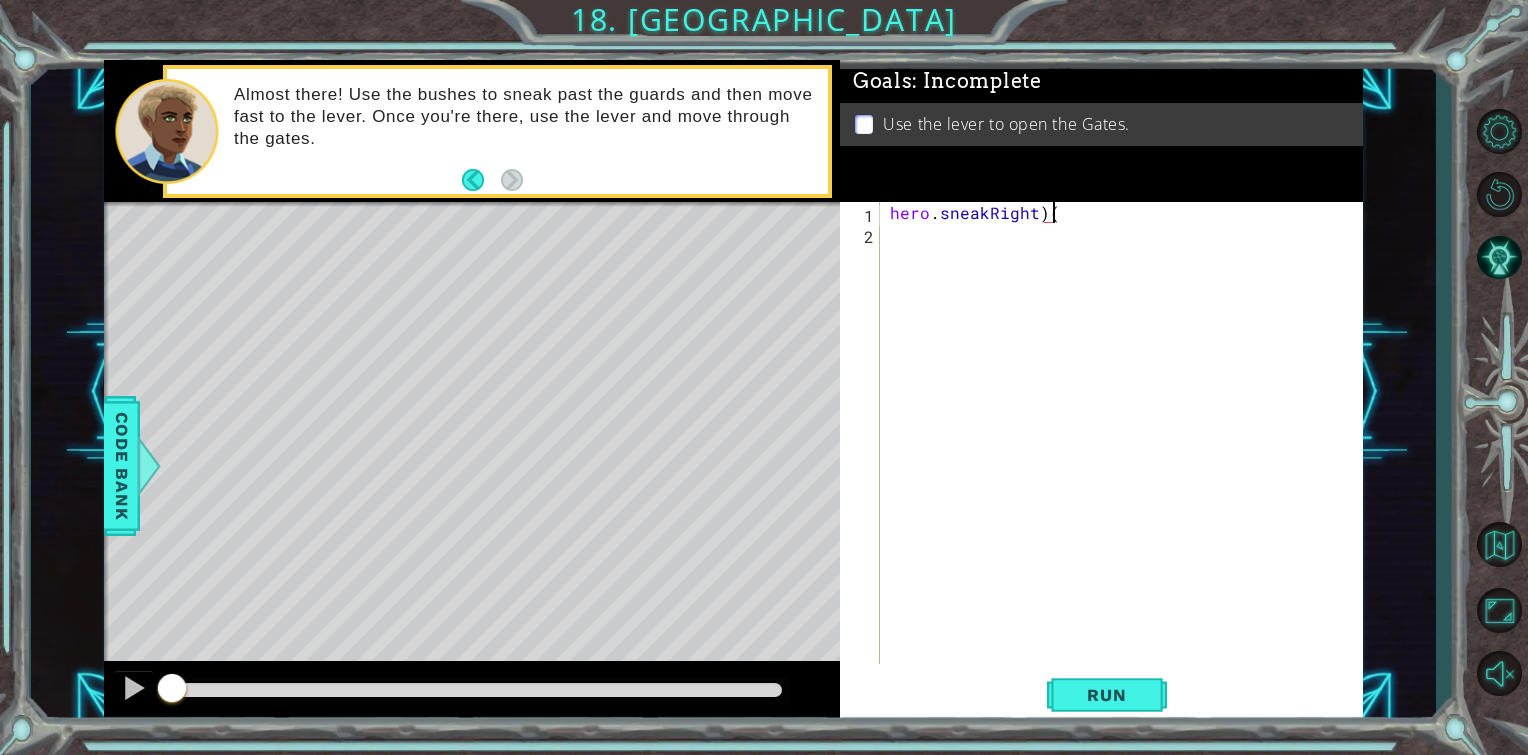 scroll, scrollTop: 0, scrollLeft: 8, axis: horizontal 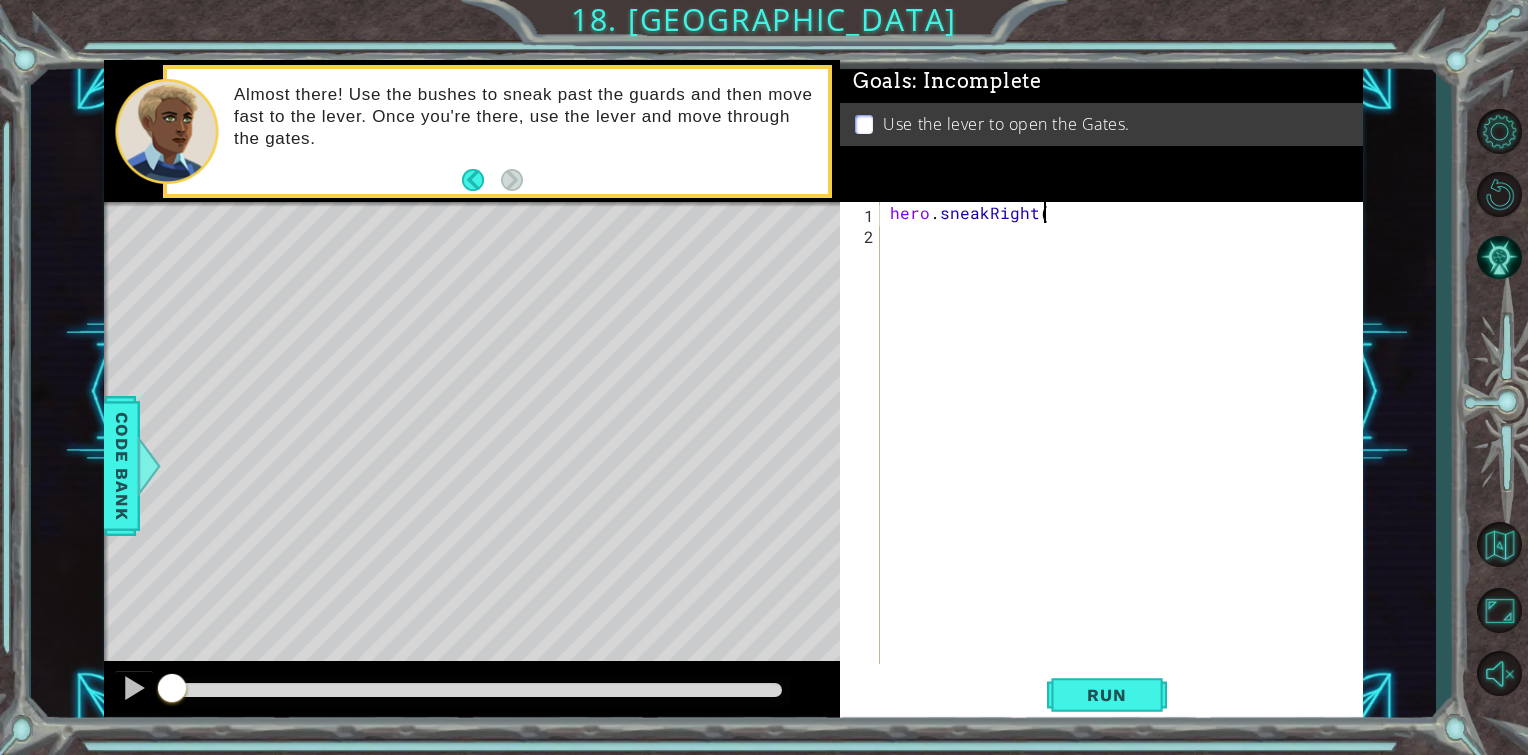 type on "hero.sneakRight()" 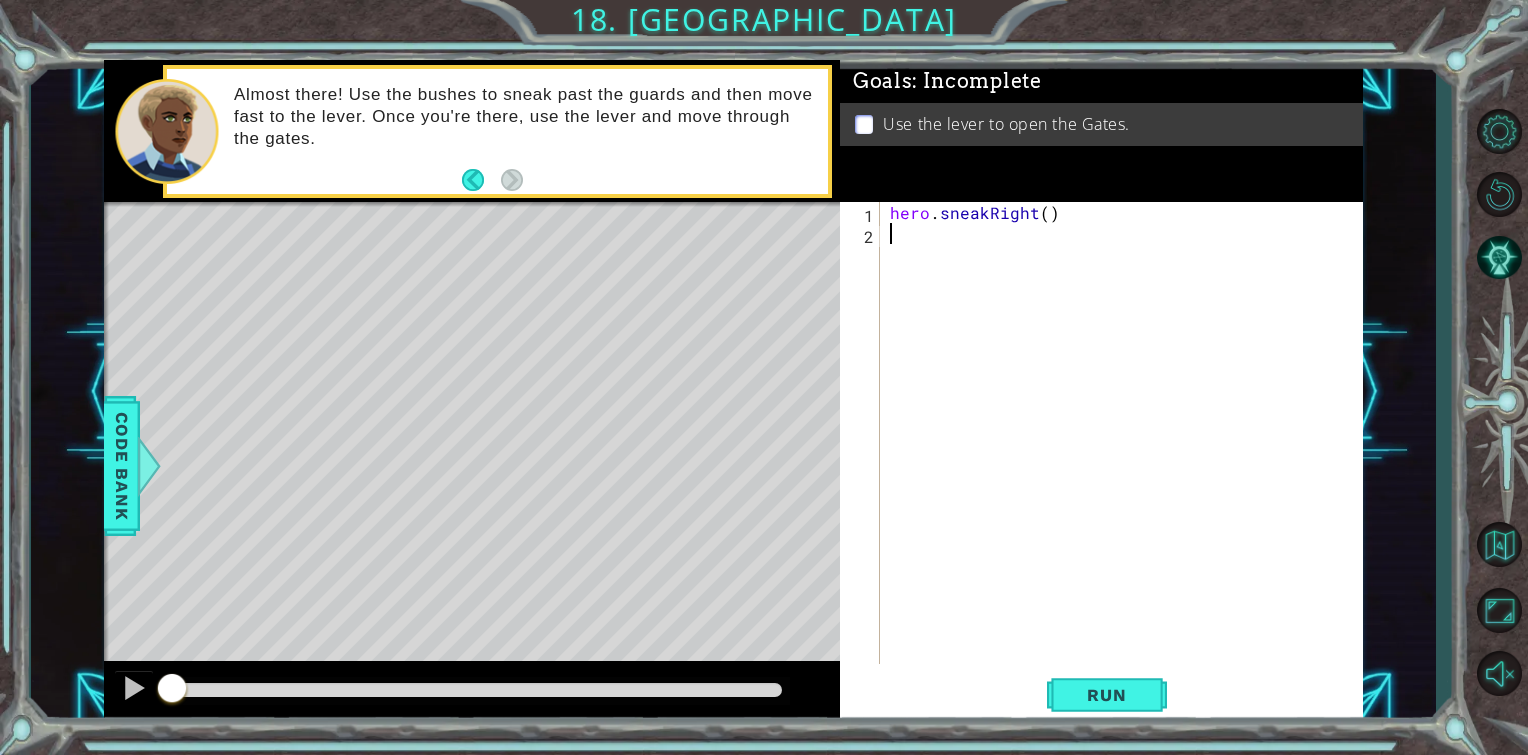 drag, startPoint x: 920, startPoint y: 228, endPoint x: 904, endPoint y: 244, distance: 22.627417 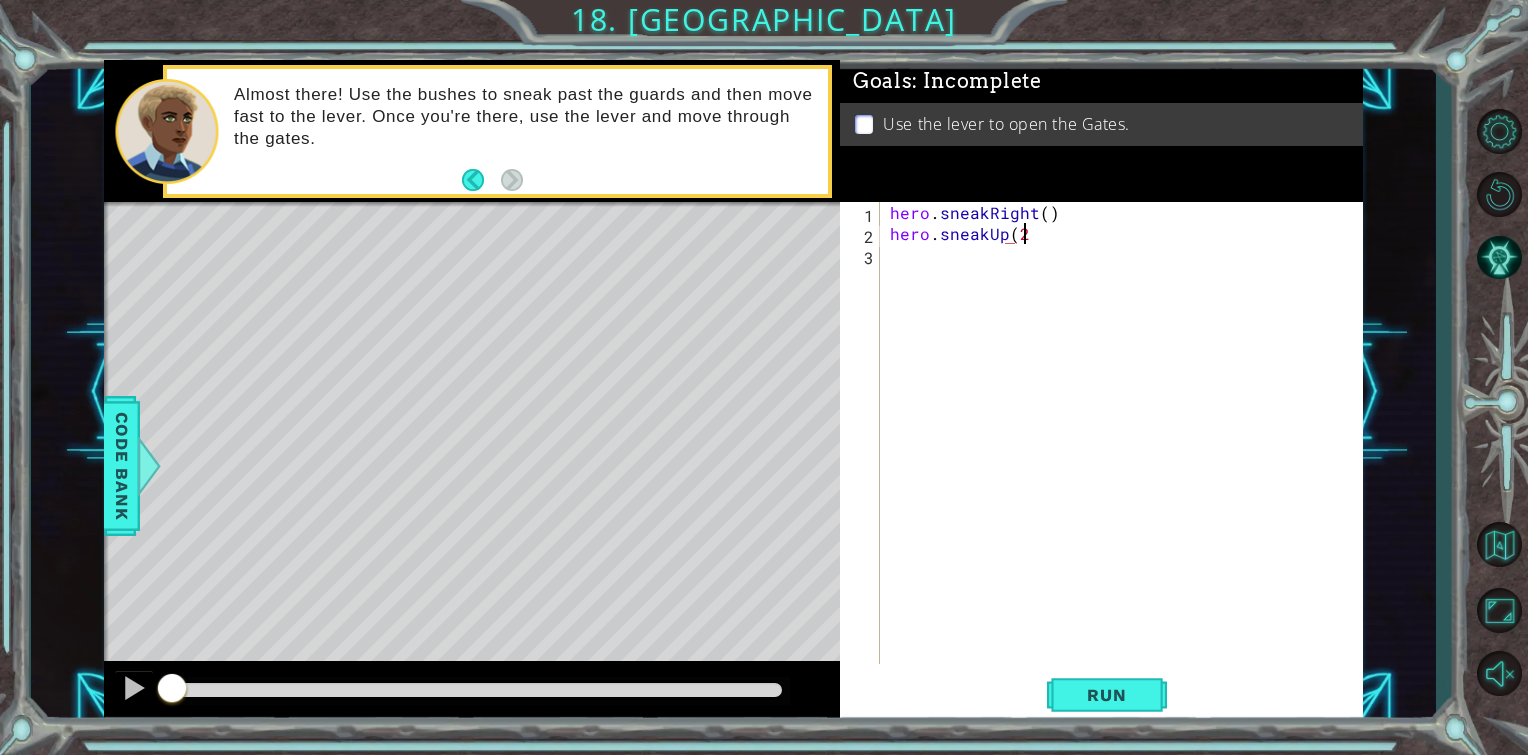 scroll, scrollTop: 0, scrollLeft: 7, axis: horizontal 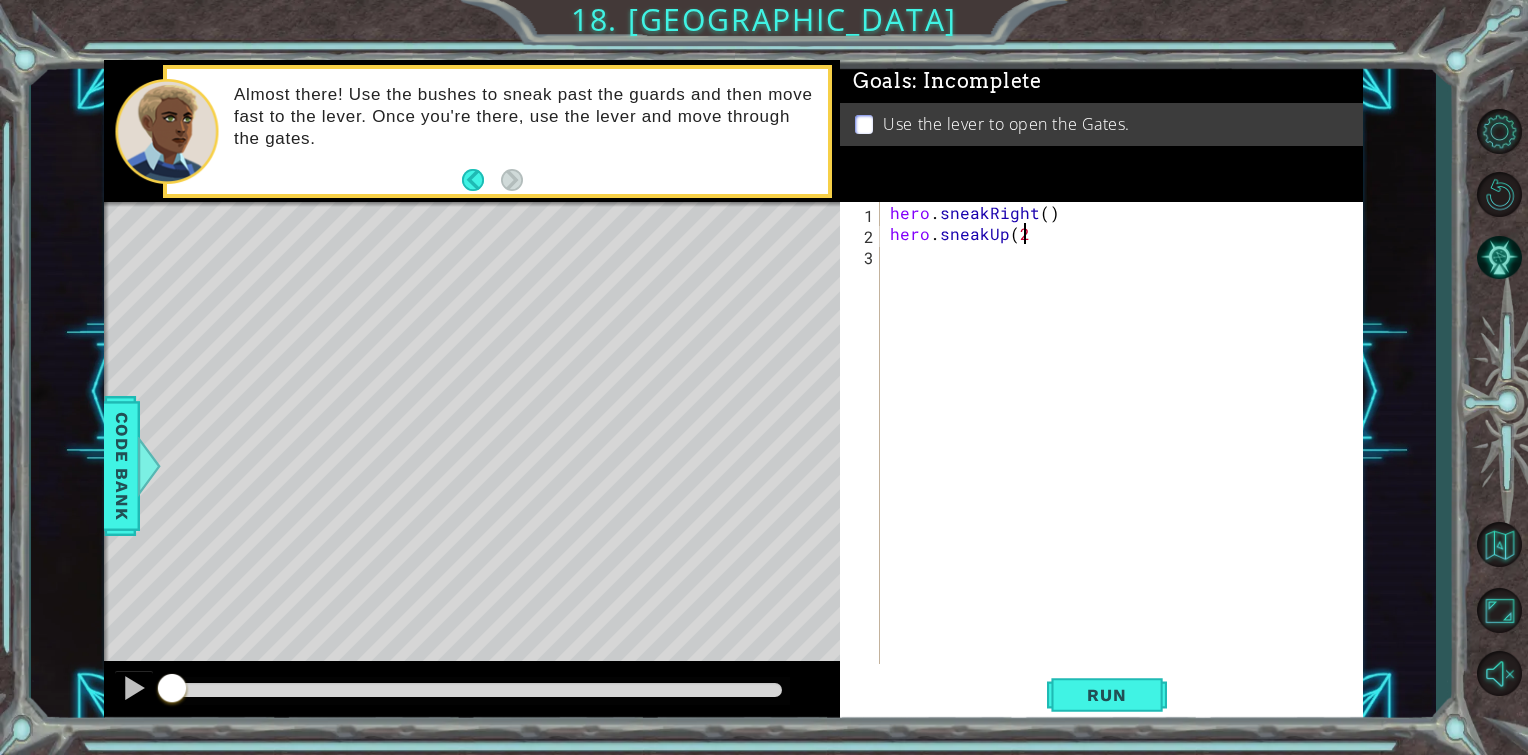 type on "hero.sneakUp(2)" 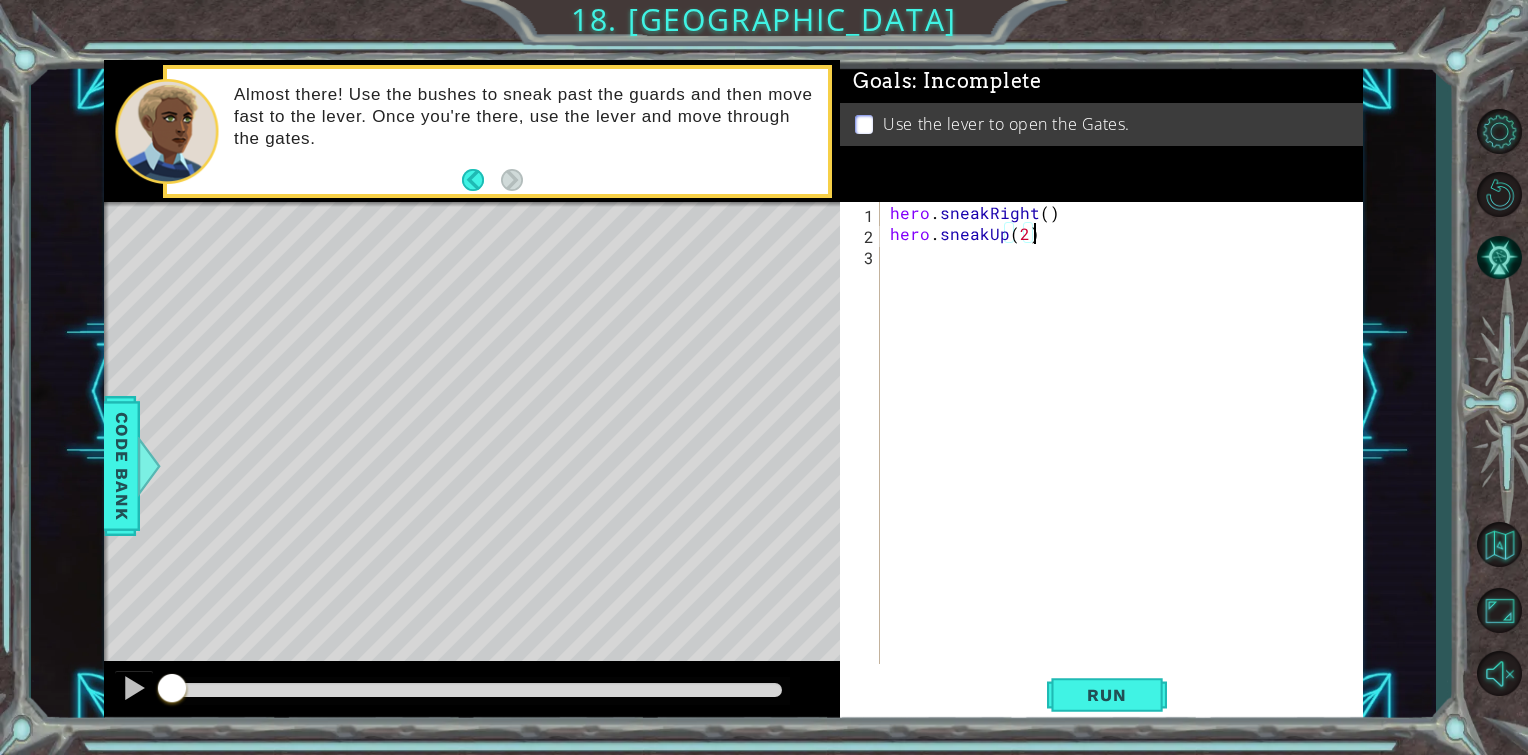 click on "hero . sneakRight ( ) hero . sneakUp ( 2 )" at bounding box center [1127, 454] 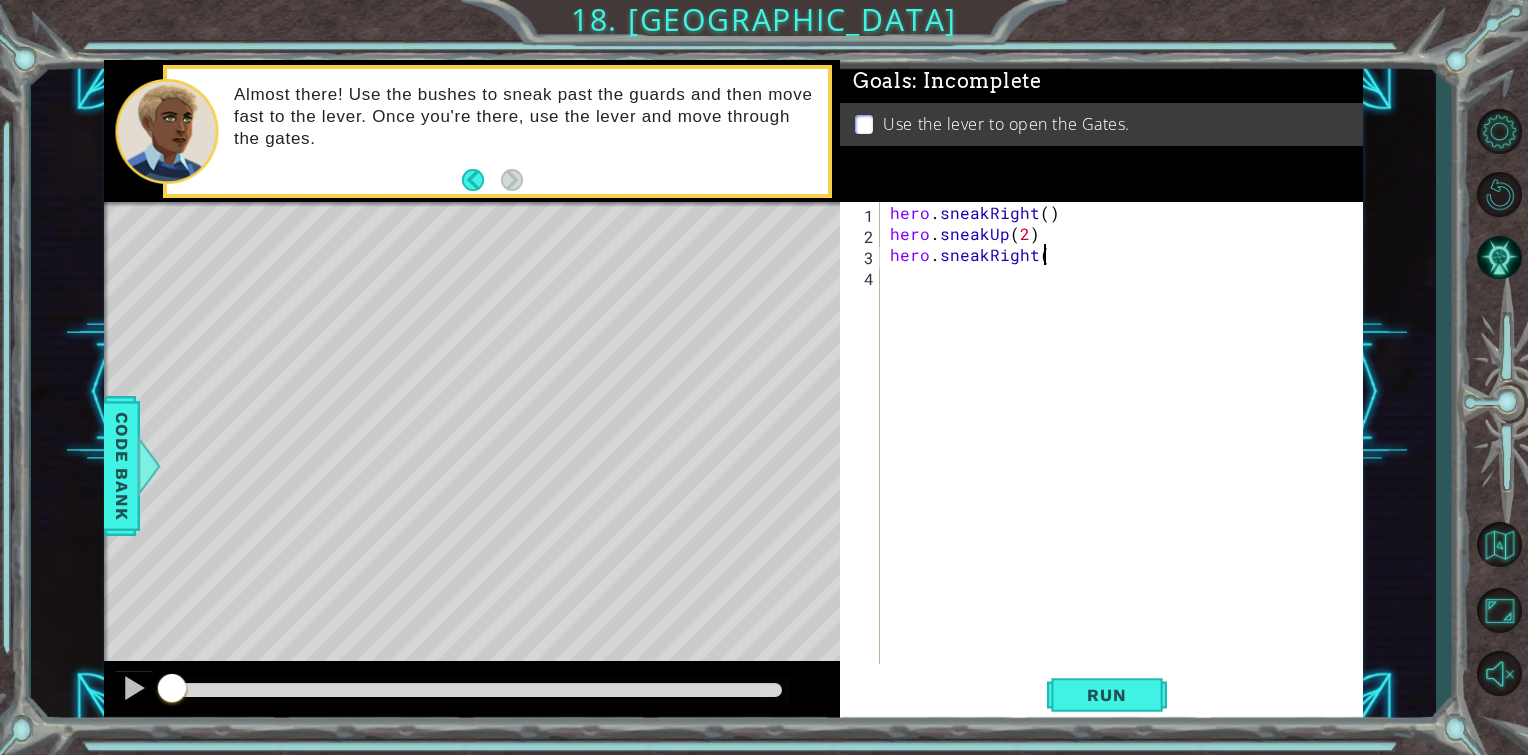 scroll, scrollTop: 0, scrollLeft: 8, axis: horizontal 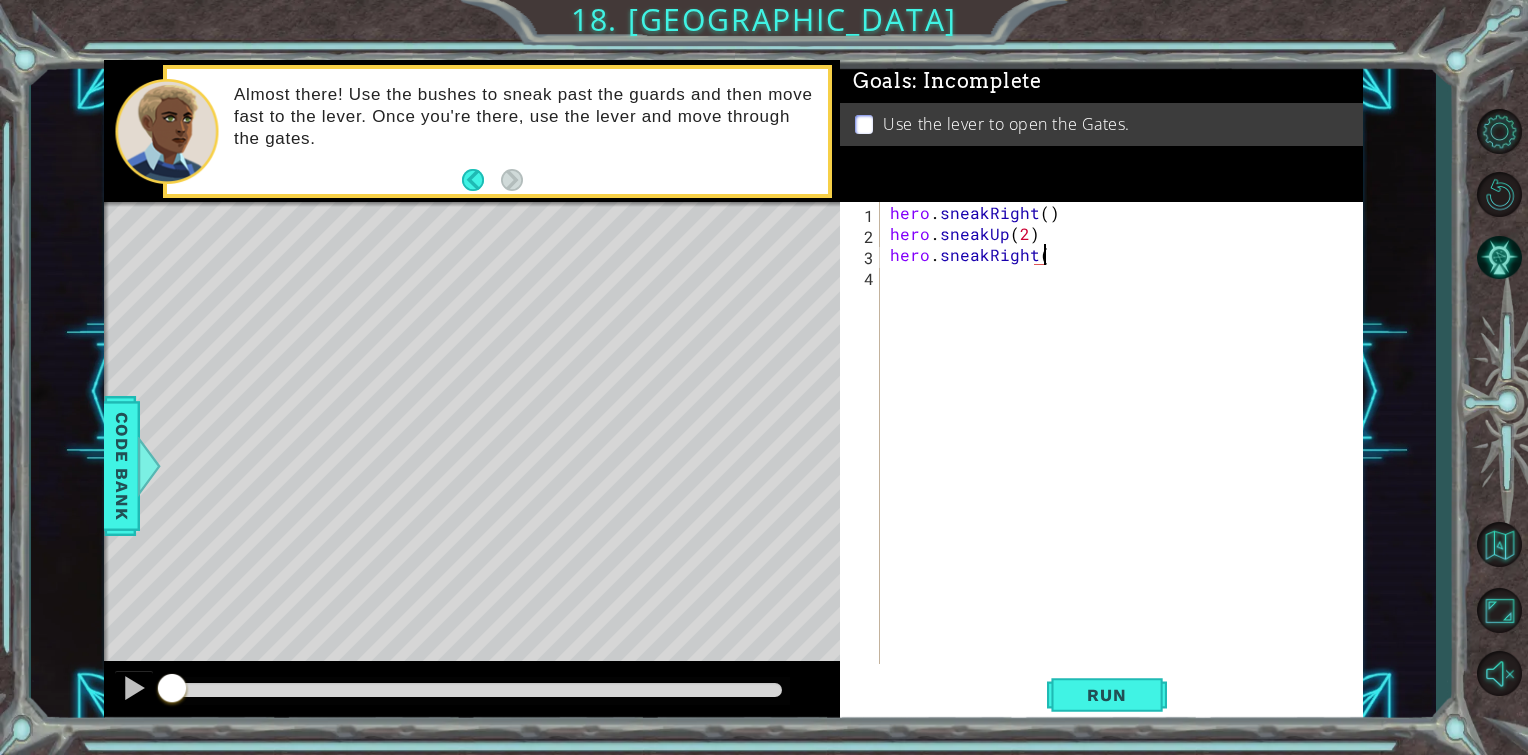 type on "hero.sneakRight()" 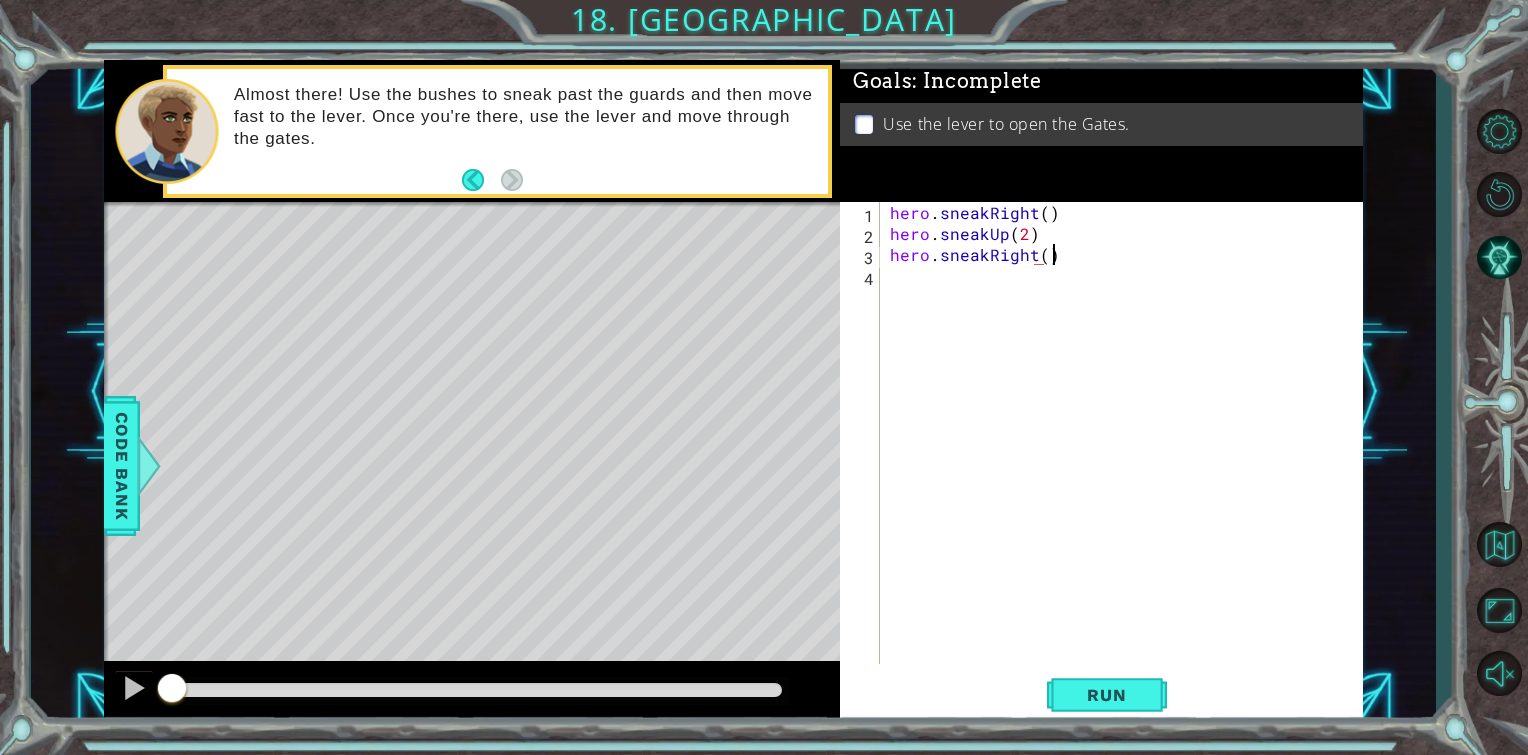 scroll, scrollTop: 0, scrollLeft: 8, axis: horizontal 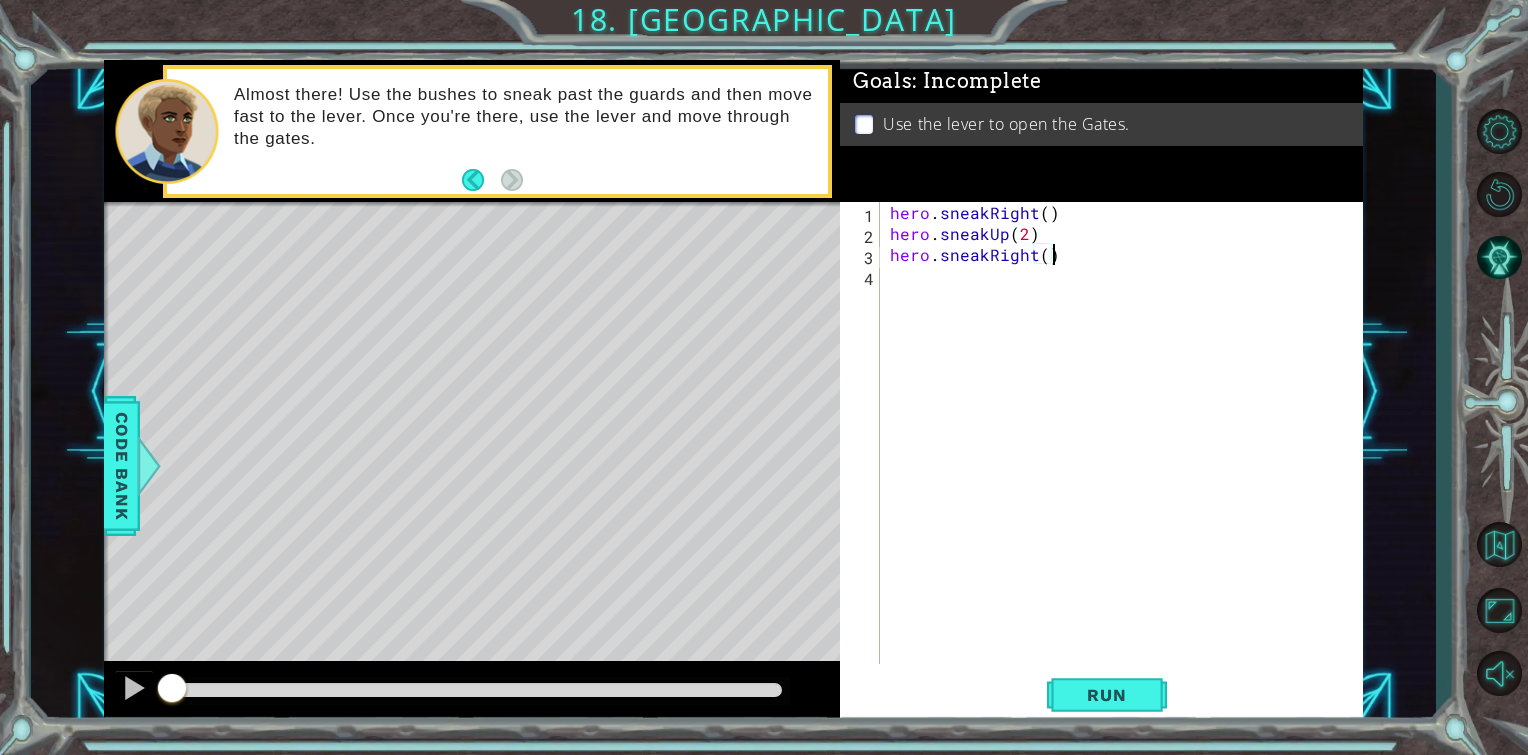 click on "hero . sneakRight ( ) hero . sneakUp ( 2 ) hero . sneakRight ( )" at bounding box center (1127, 454) 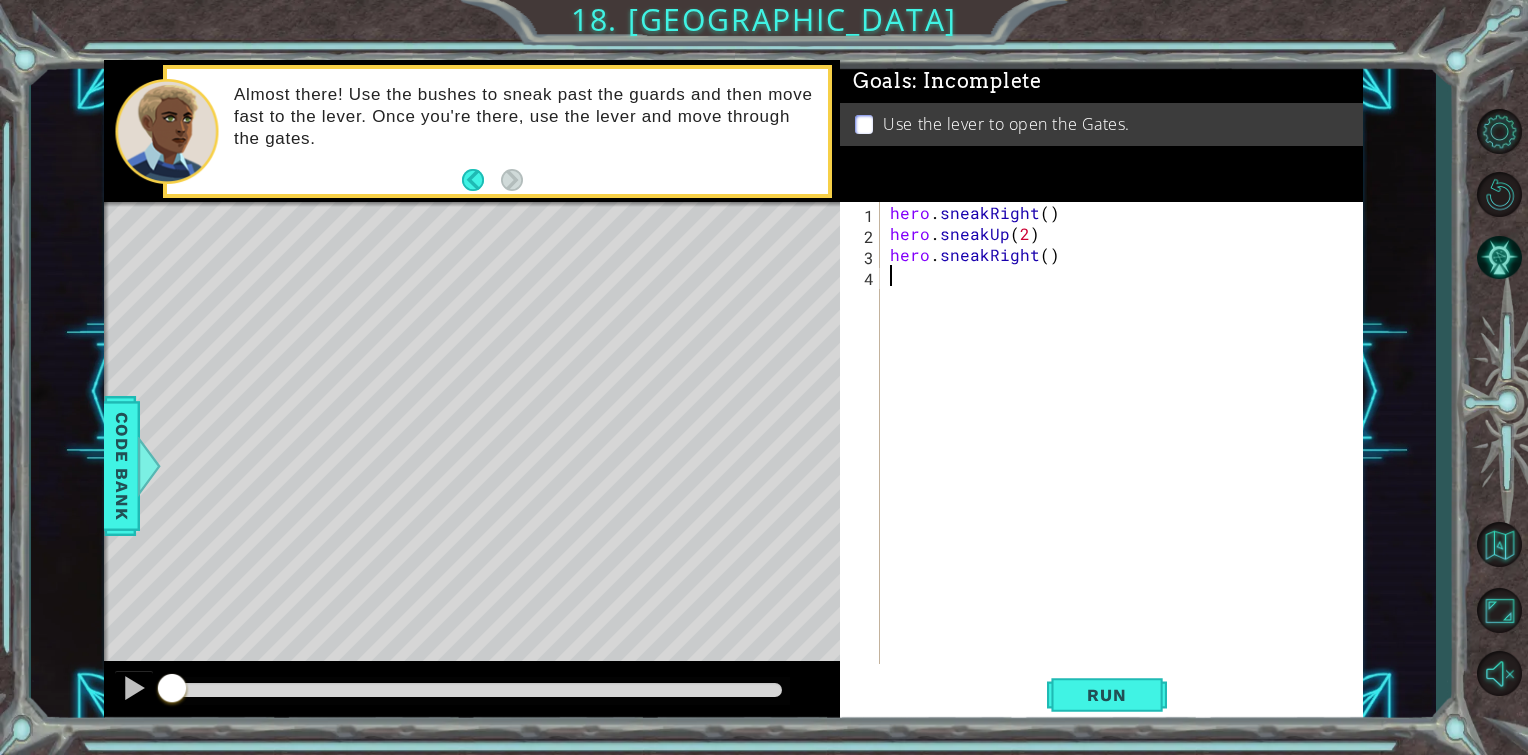 type on "H" 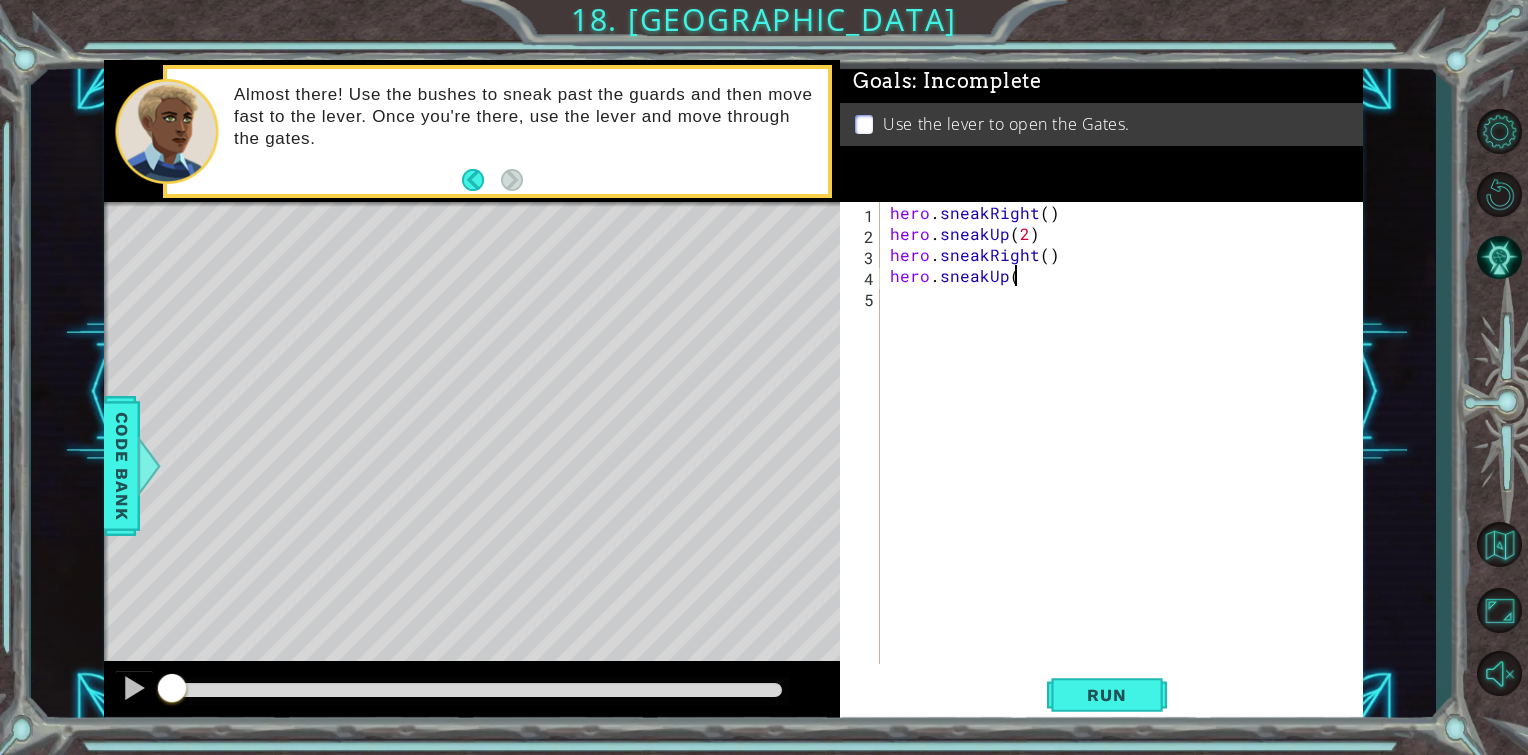 scroll, scrollTop: 0, scrollLeft: 7, axis: horizontal 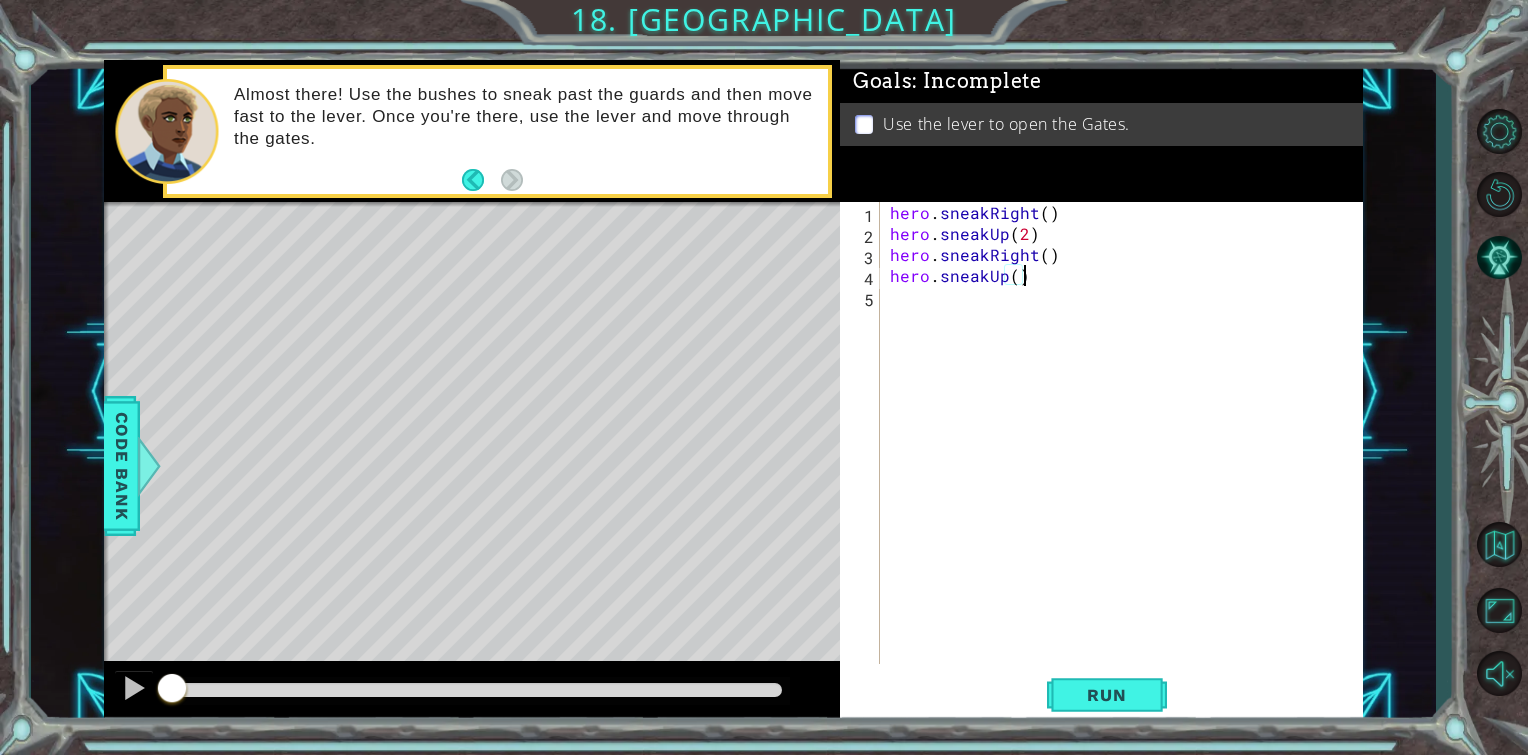 click on "hero . sneakRight ( ) hero . sneakUp ( 2 ) hero . sneakRight ( ) hero . sneakUp ( )" at bounding box center (1127, 454) 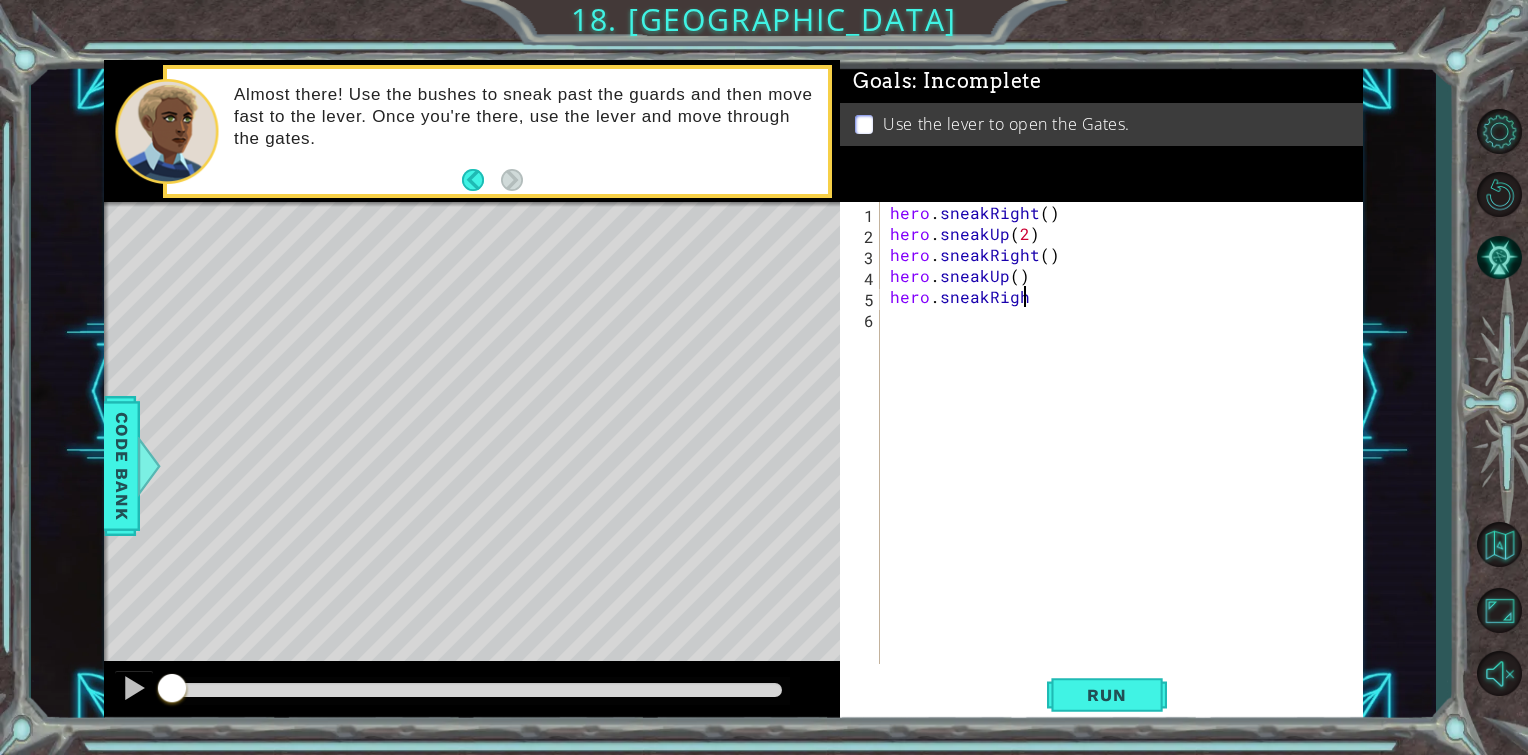 scroll, scrollTop: 0, scrollLeft: 8, axis: horizontal 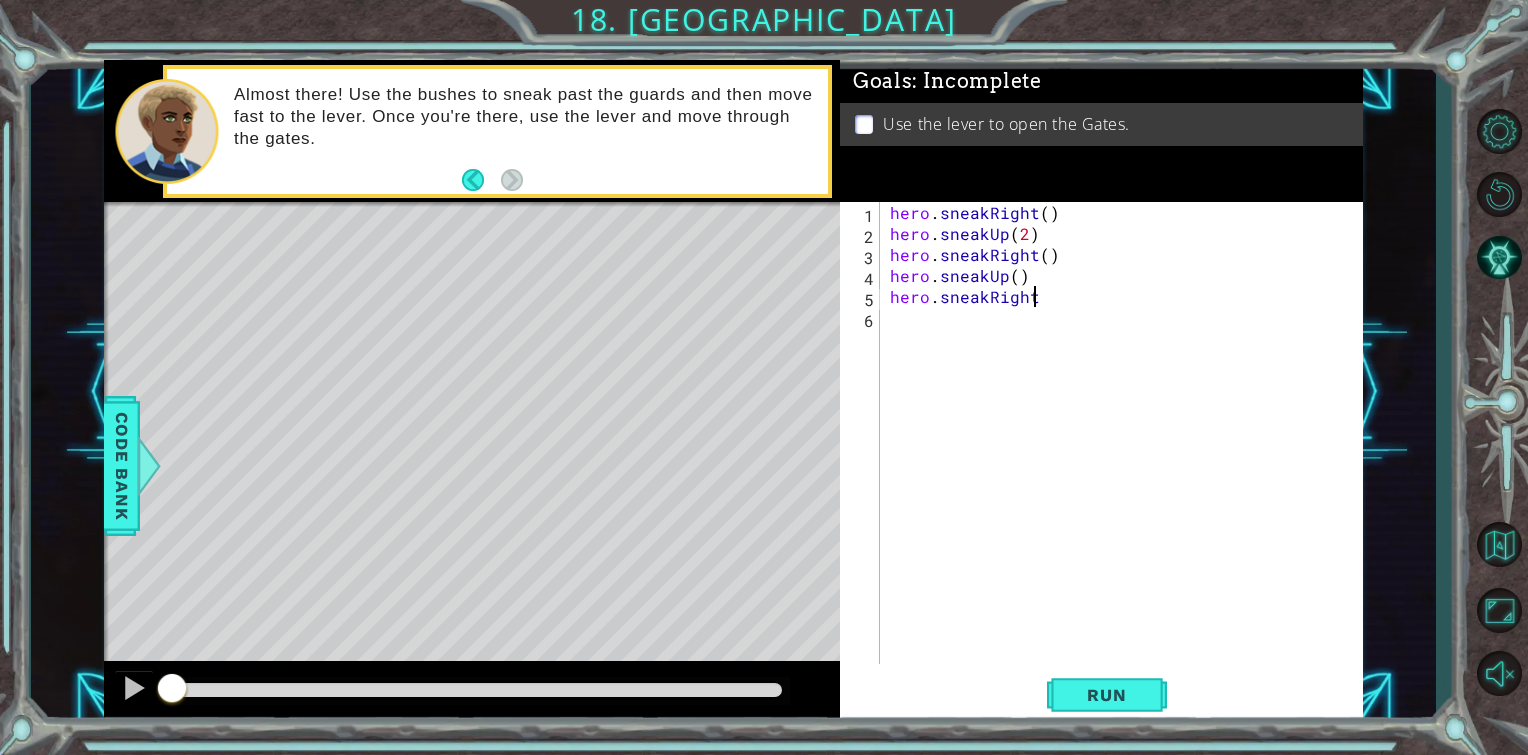 type on "hero.sneakRight()" 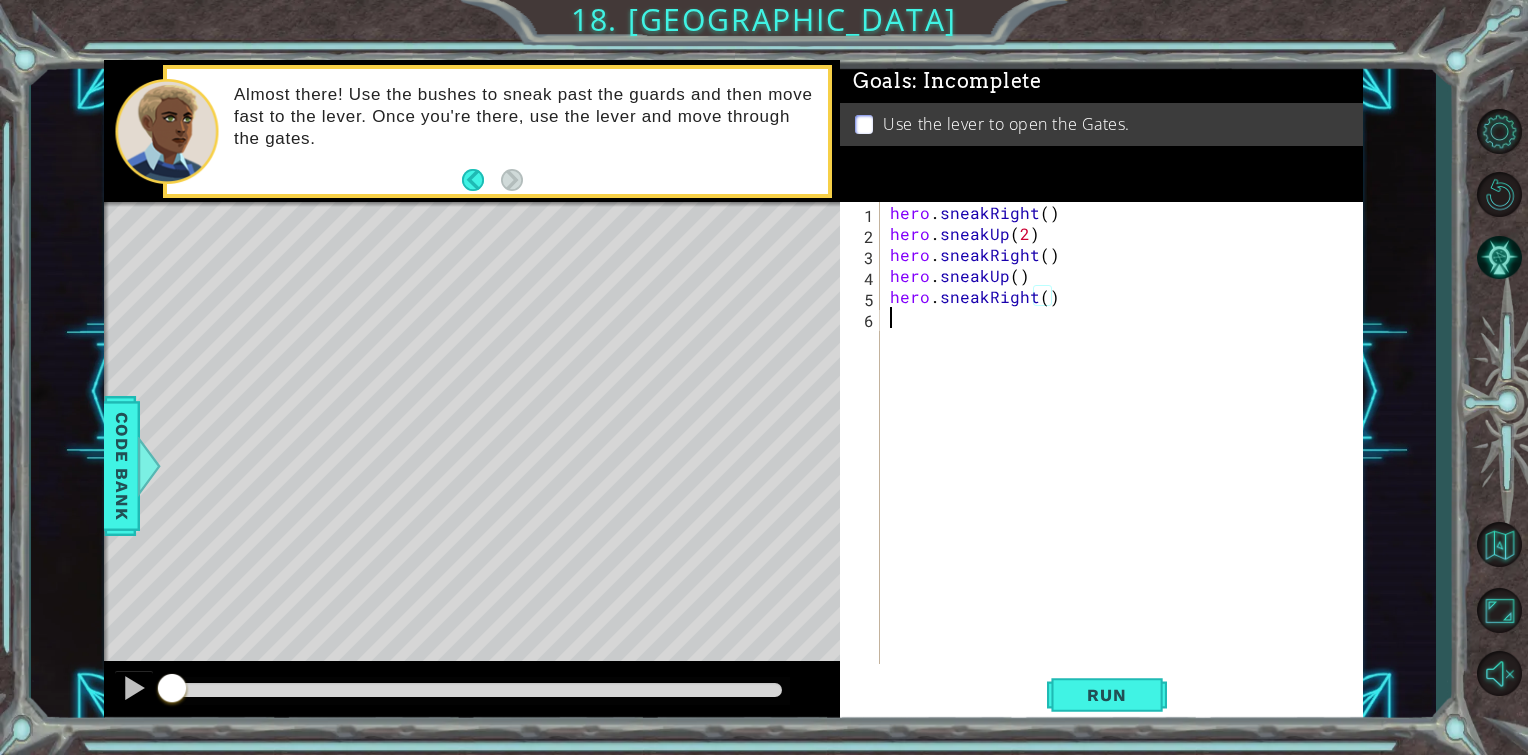 click on "hero . sneakRight ( ) hero . sneakUp ( 2 ) hero . sneakRight ( ) hero . sneakUp ( ) hero . sneakRight ( )" at bounding box center (1127, 454) 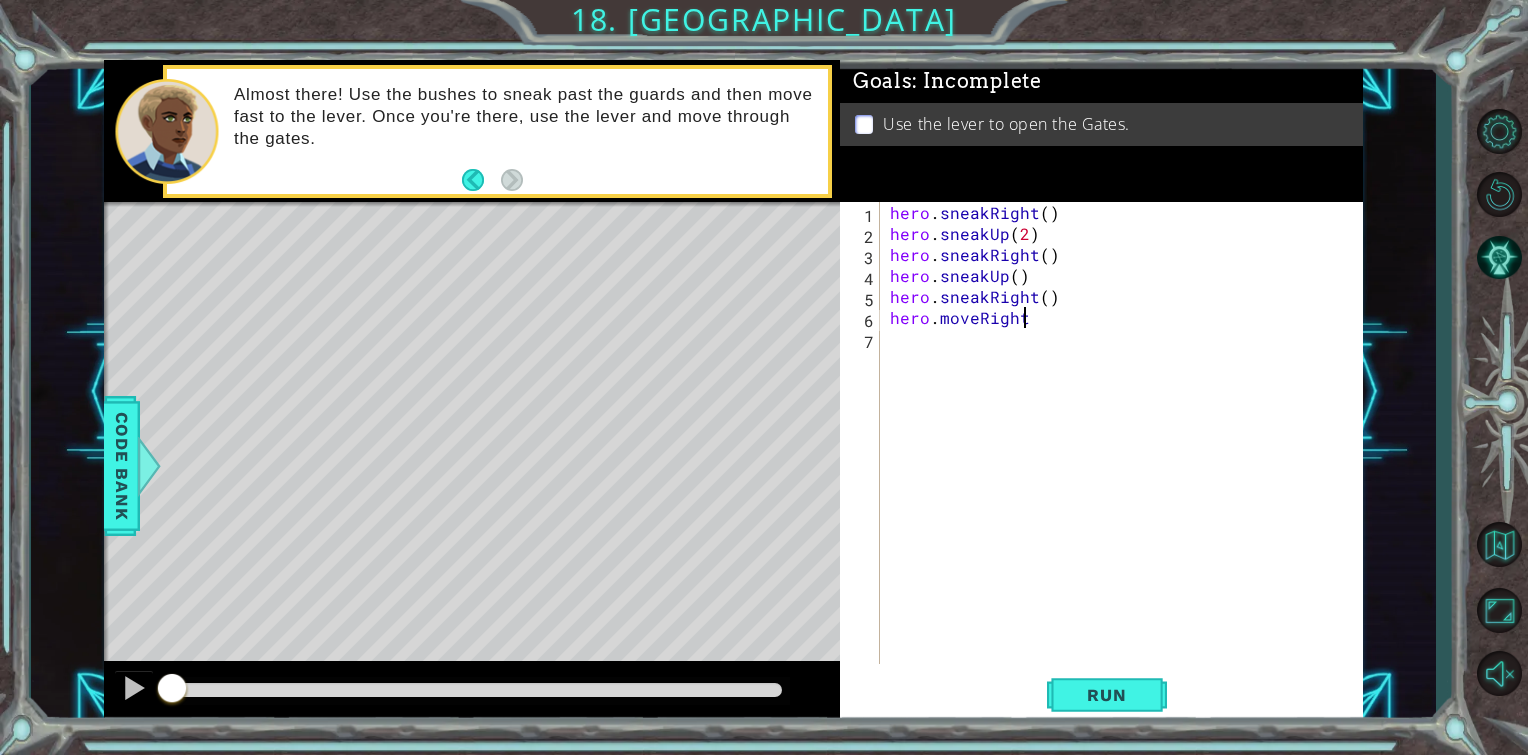 scroll, scrollTop: 0, scrollLeft: 8, axis: horizontal 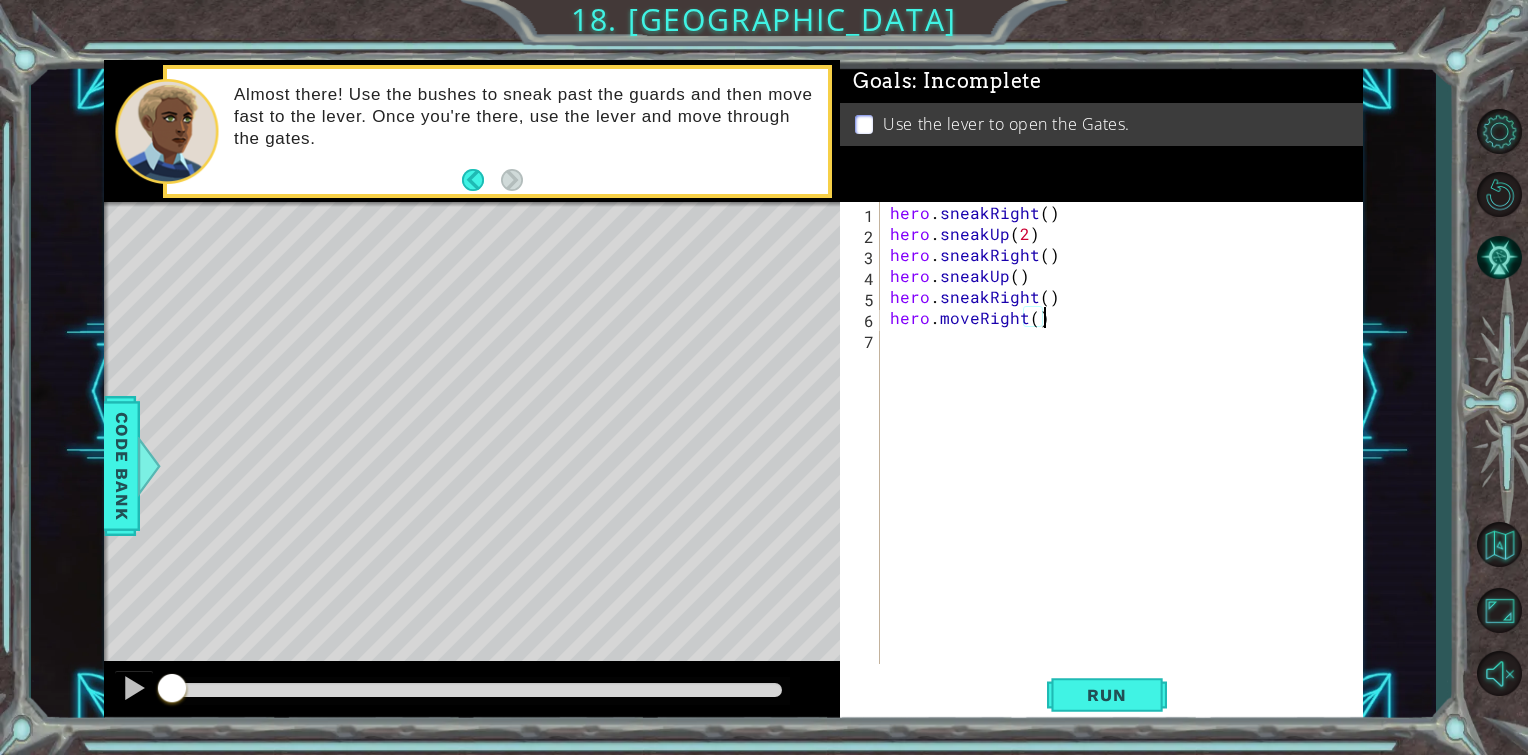 click on "hero . sneakRight ( ) hero . sneakUp ( 2 ) hero . sneakRight ( ) hero . sneakUp ( ) hero . sneakRight ( ) hero . moveRight ( )" at bounding box center [1127, 454] 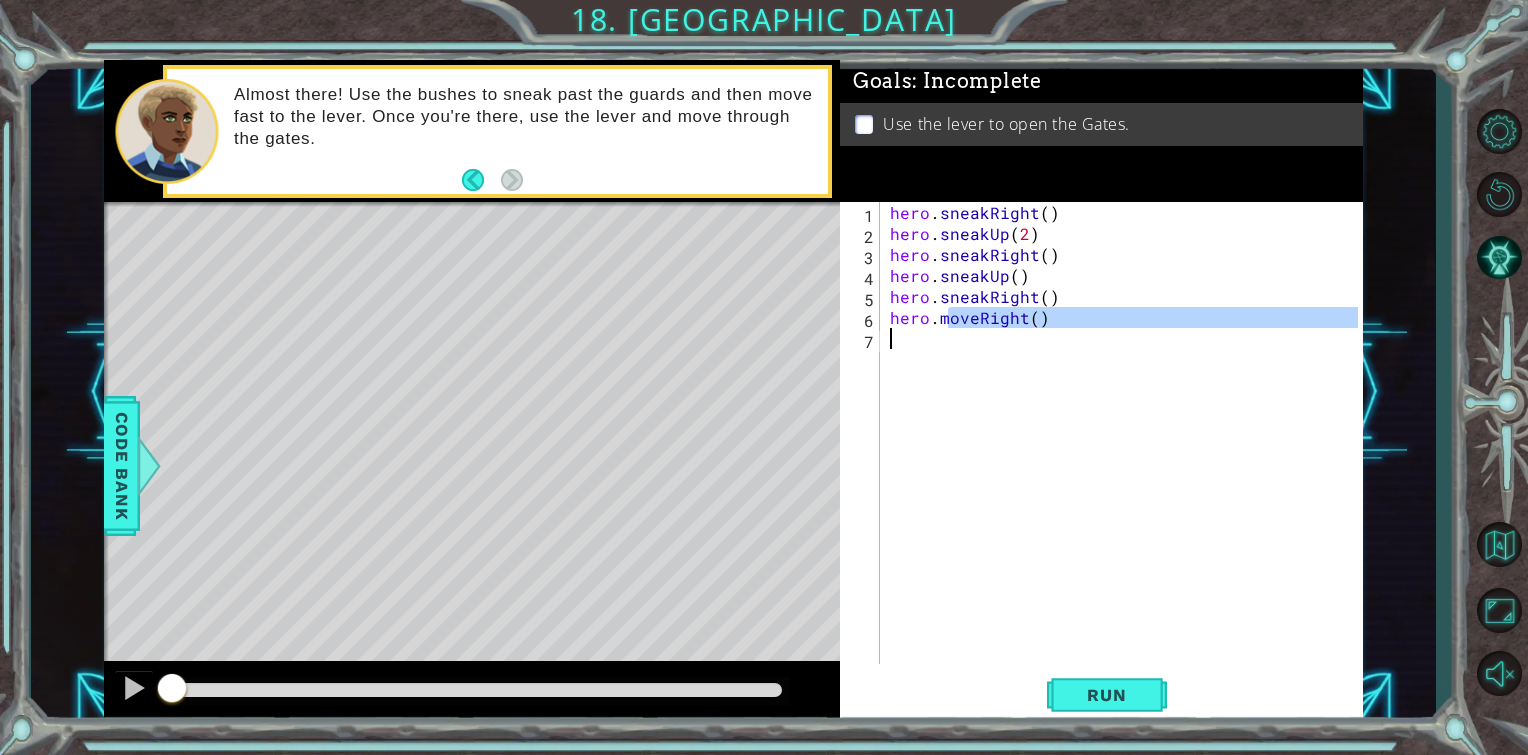 type on "hero.moveRight()" 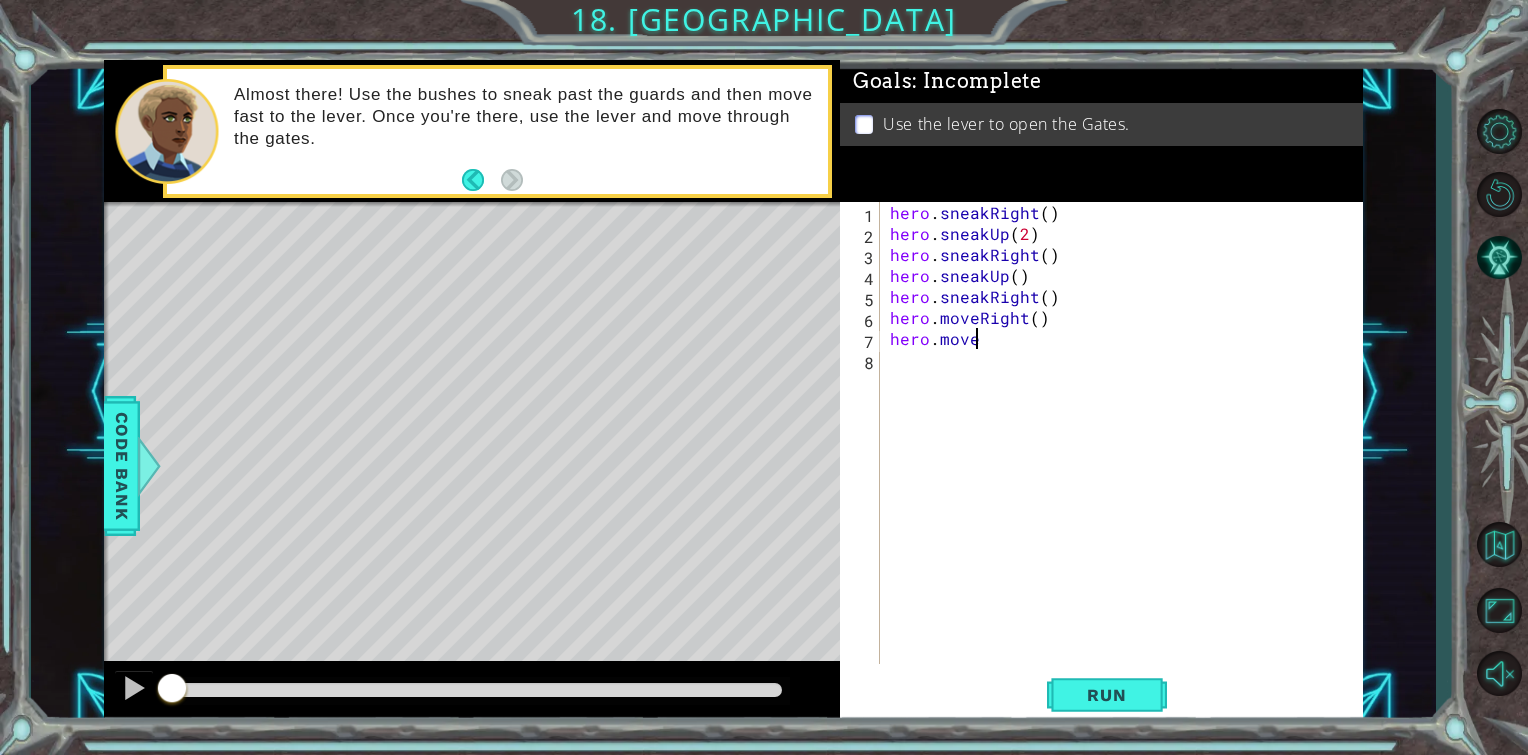 scroll, scrollTop: 0, scrollLeft: 4, axis: horizontal 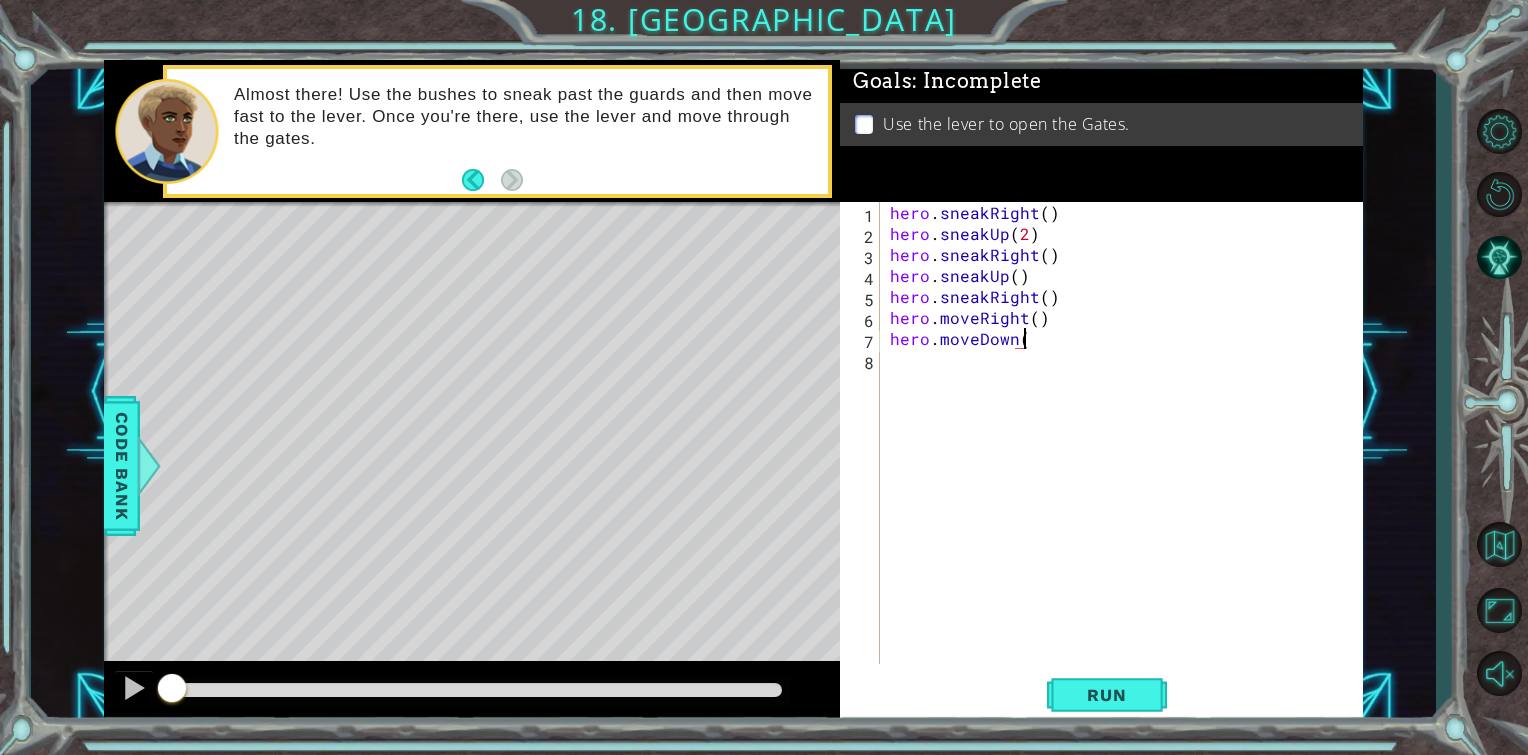 type on "hero.moveDown()" 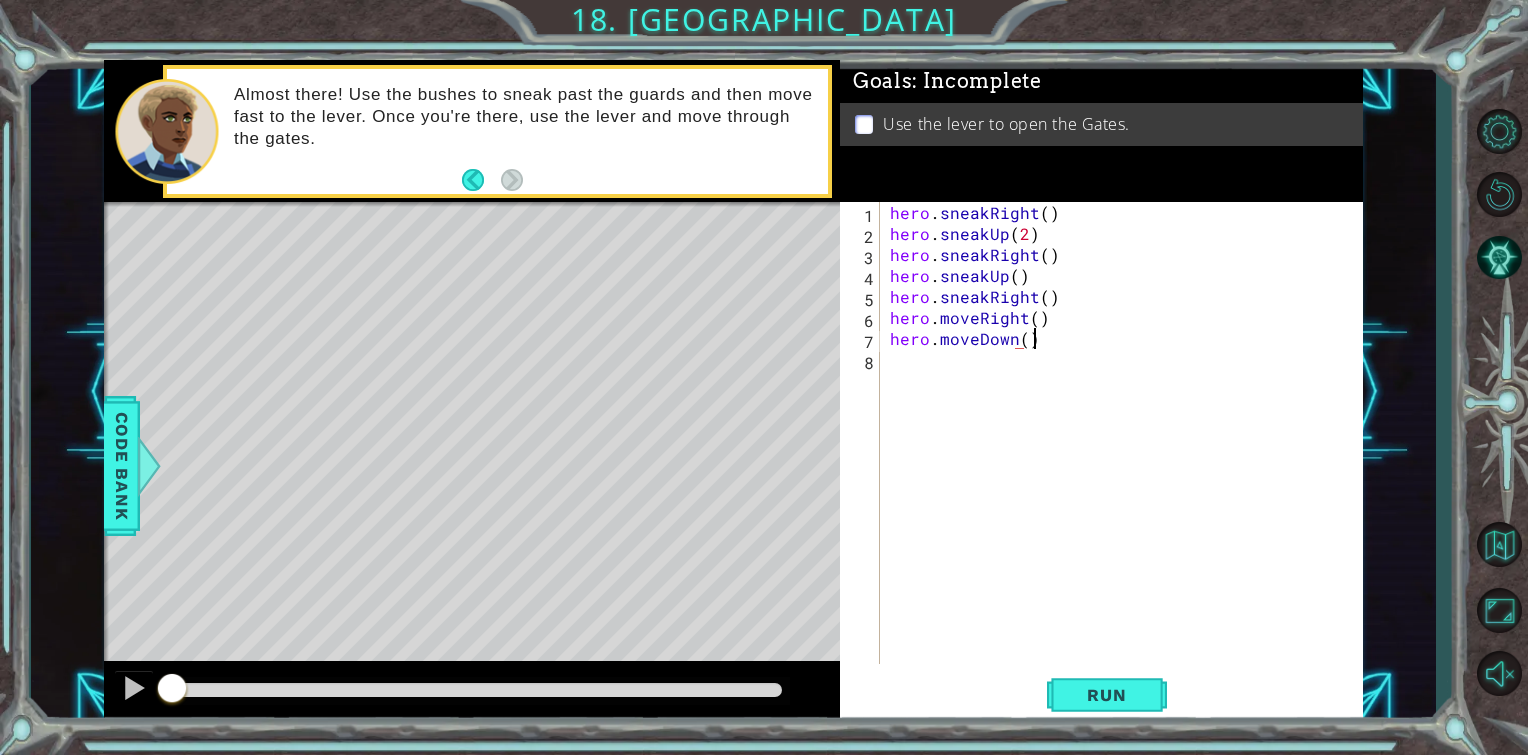 scroll, scrollTop: 0, scrollLeft: 8, axis: horizontal 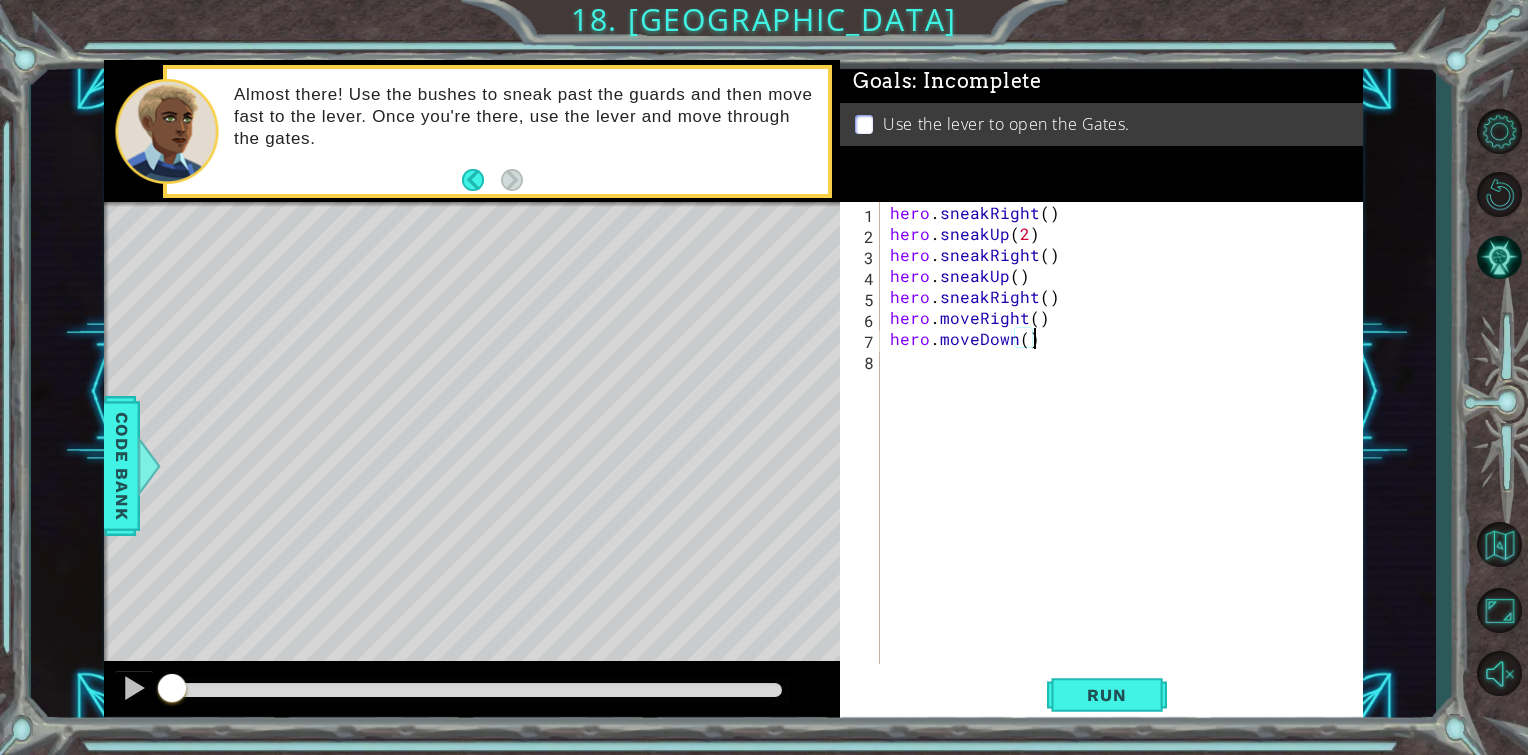click on "hero . sneakRight ( ) hero . sneakUp ( 2 ) hero . sneakRight ( ) hero . sneakUp ( ) hero . sneakRight ( ) hero . moveRight ( ) hero . moveDown ( )" at bounding box center [1127, 454] 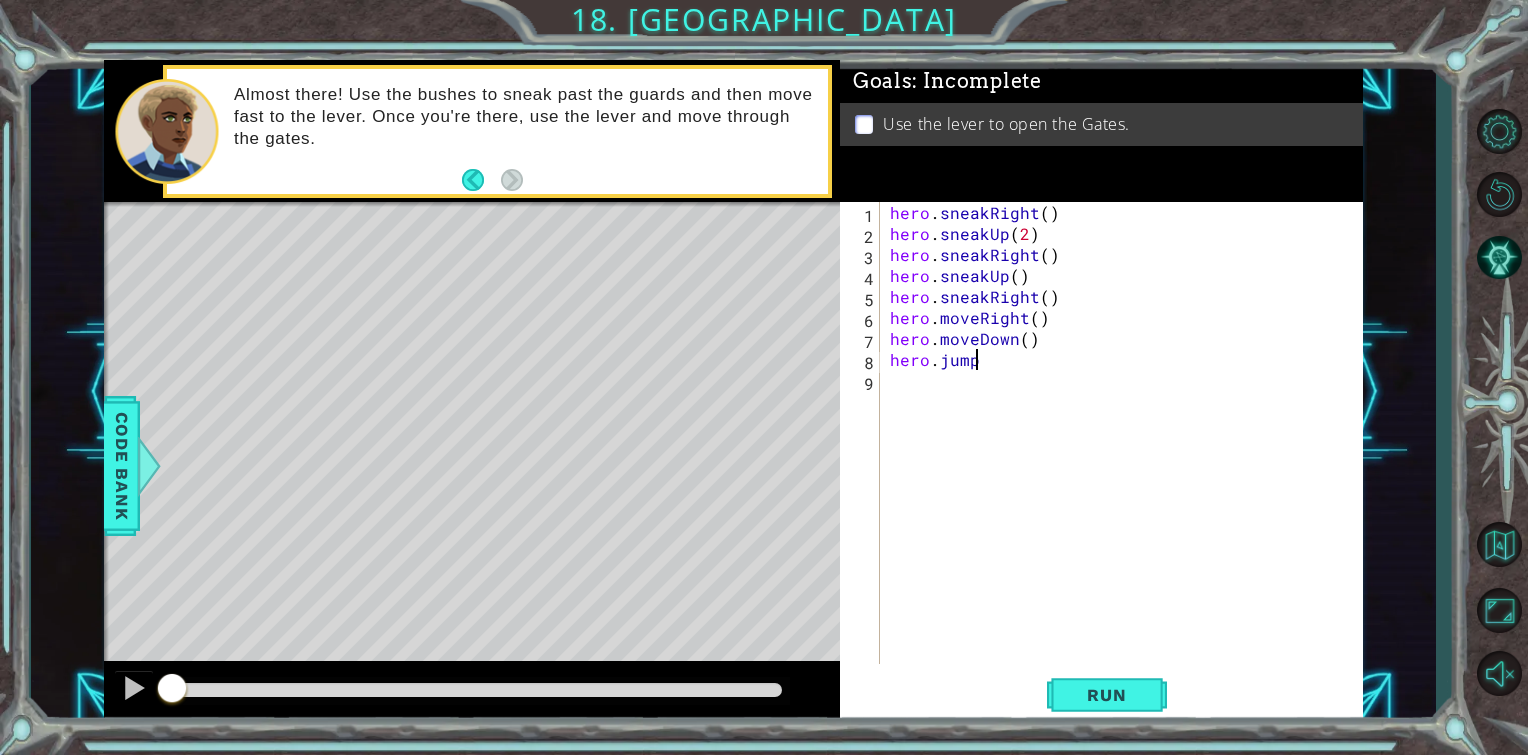 scroll, scrollTop: 0, scrollLeft: 4, axis: horizontal 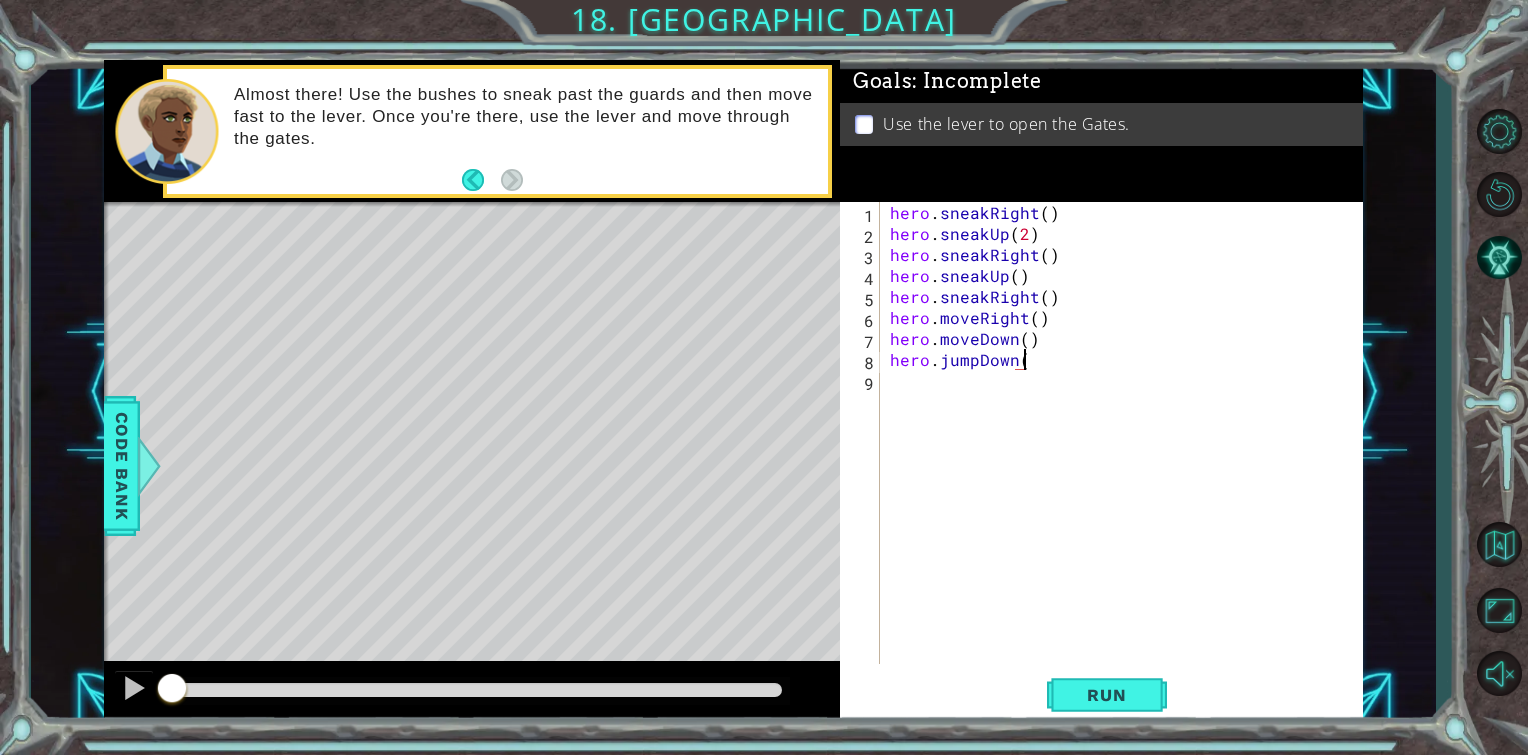 type on "hero.jumpDown()" 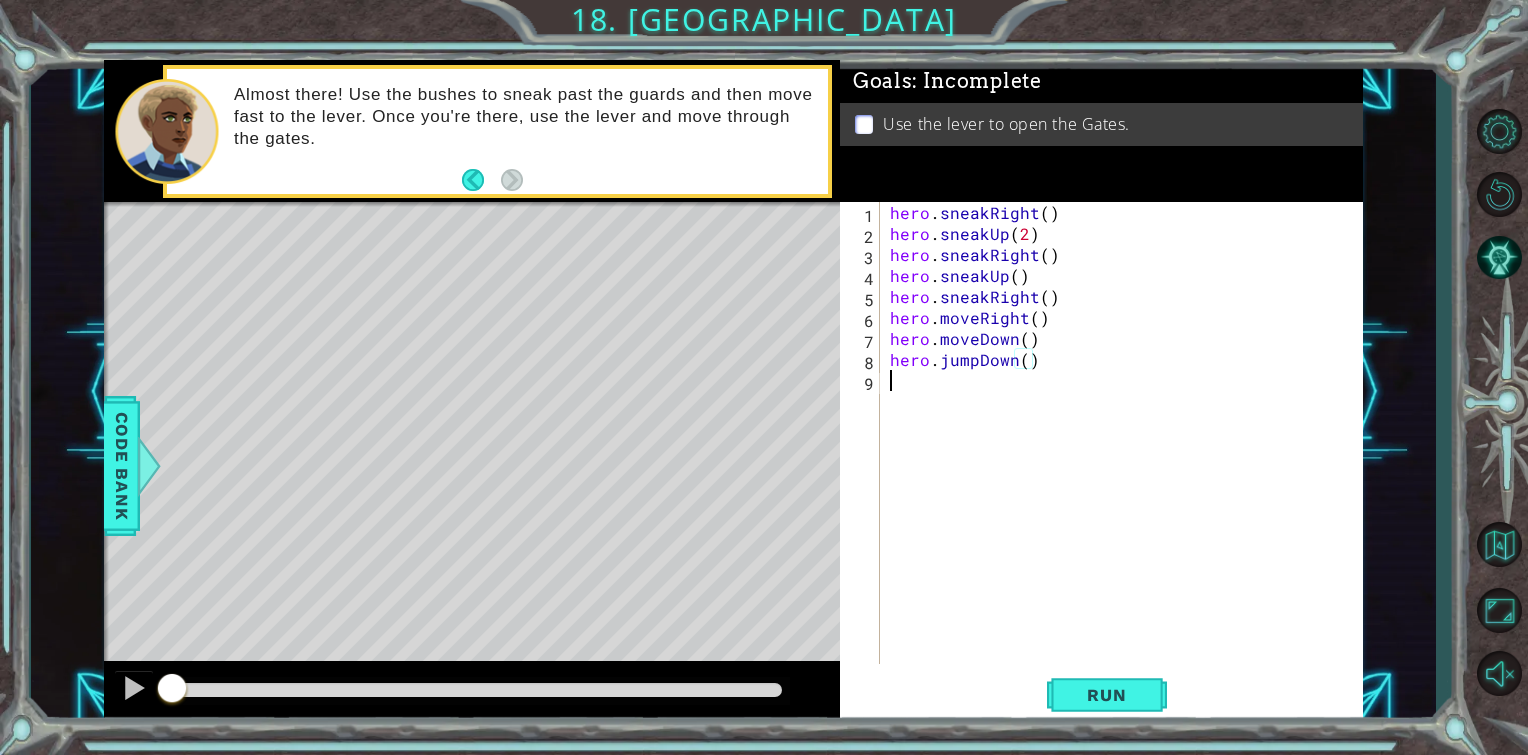 click on "hero . sneakRight ( ) hero . sneakUp ( 2 ) hero . sneakRight ( ) hero . sneakUp ( ) hero . sneakRight ( ) hero . moveRight ( ) hero . moveDown ( ) hero . jumpDown ( )" at bounding box center (1127, 454) 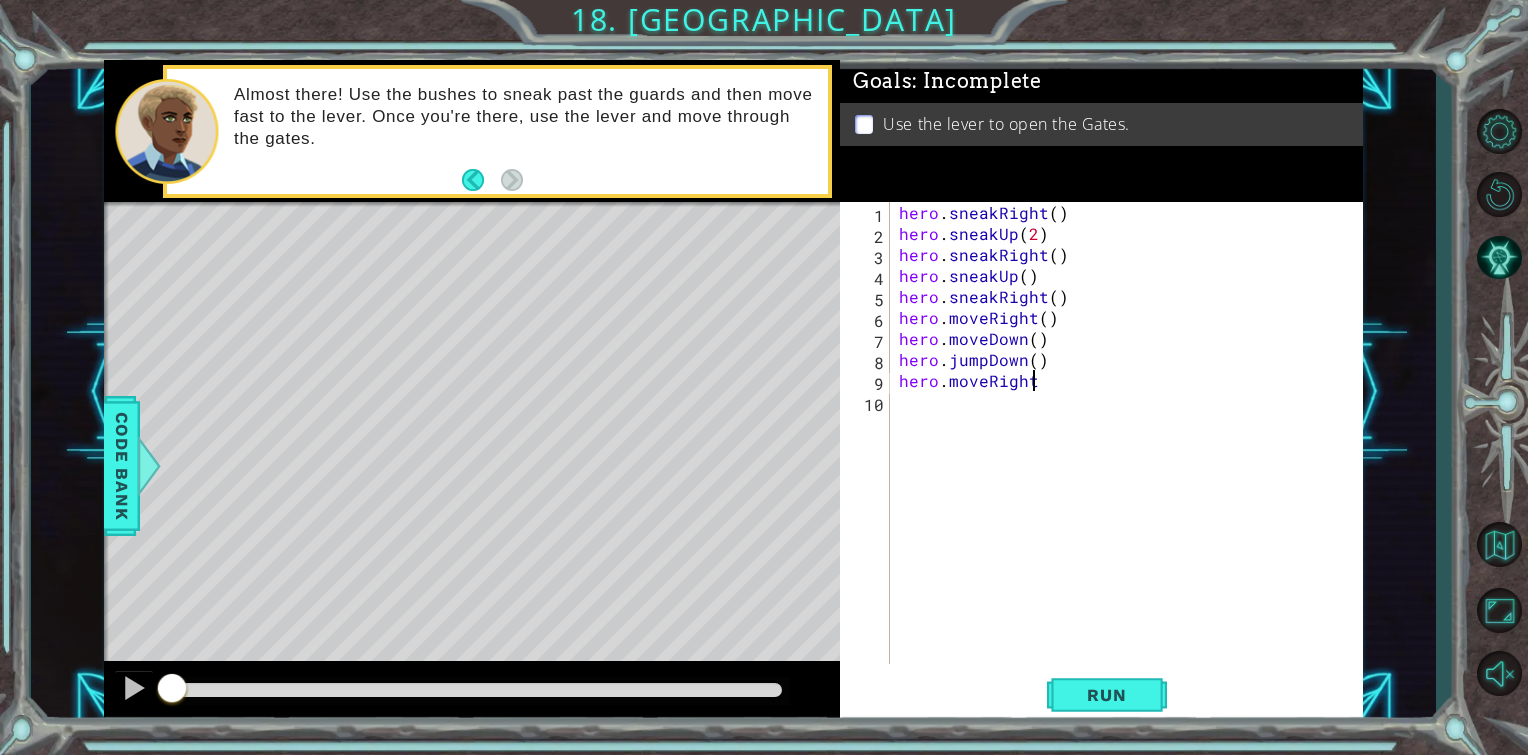 scroll, scrollTop: 0, scrollLeft: 8, axis: horizontal 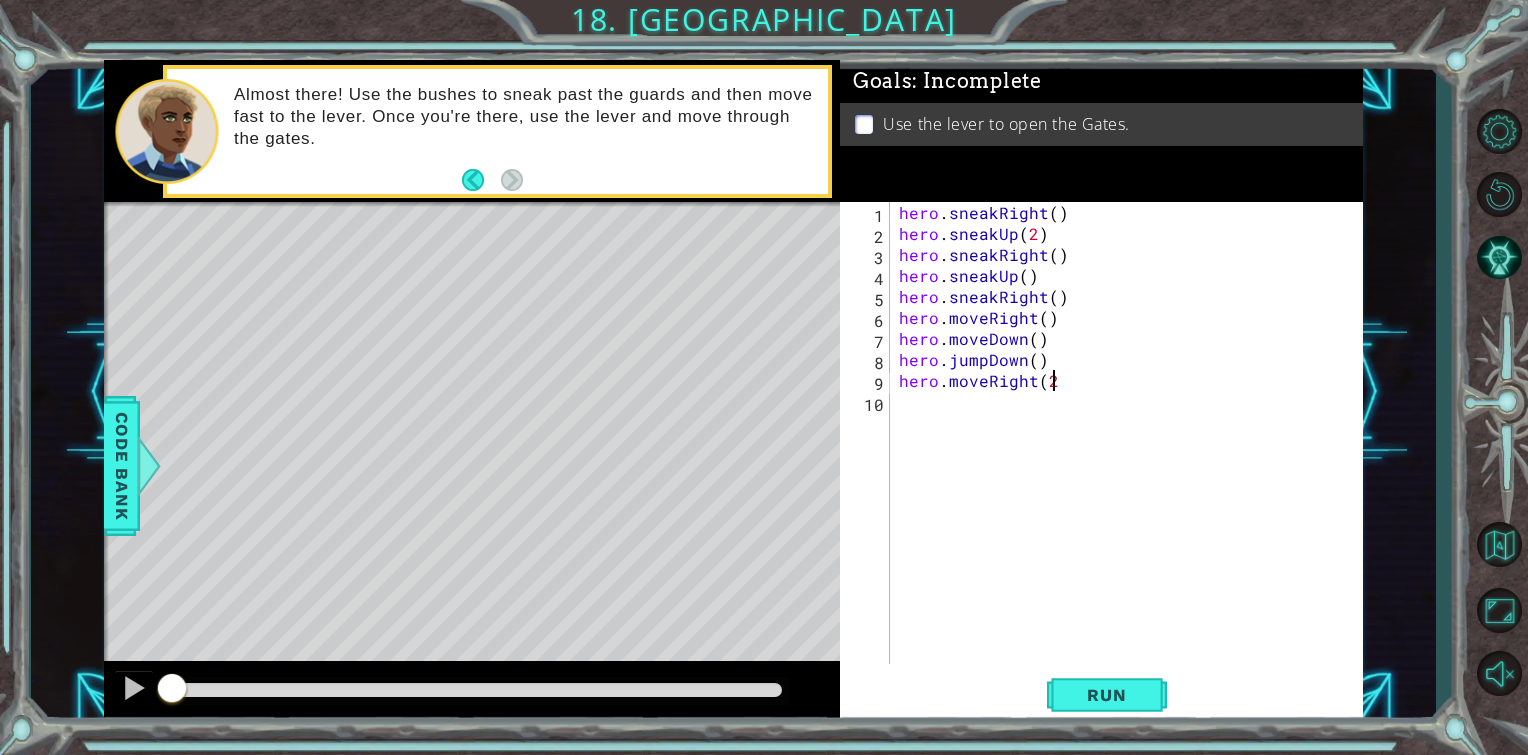 type on "hero.moveRight(2)" 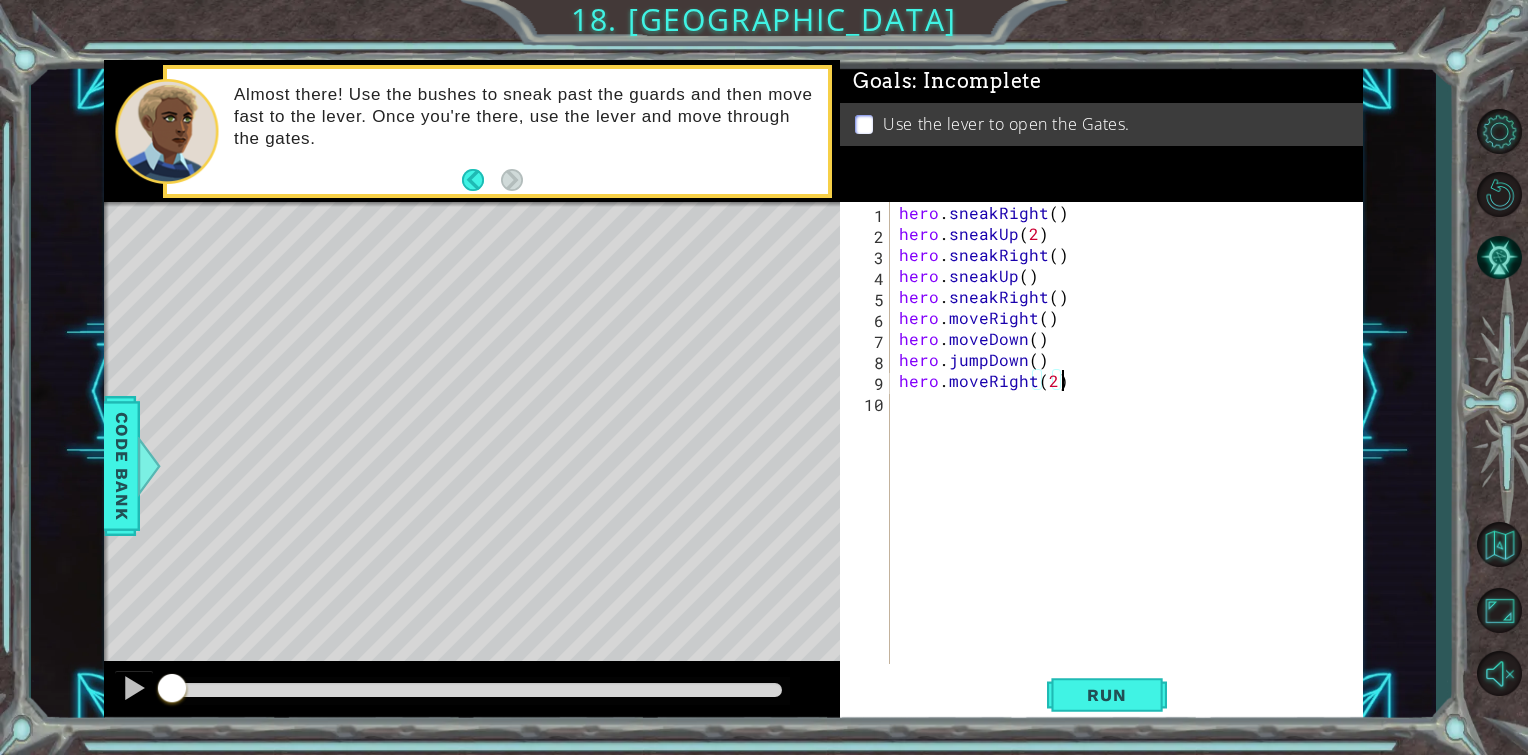 click on "hero . sneakRight ( ) hero . sneakUp ( 2 ) hero . sneakRight ( ) hero . sneakUp ( ) hero . sneakRight ( ) hero . moveRight ( ) hero . moveDown ( ) hero . jumpDown ( ) hero . moveRight ( 2 )" at bounding box center [1131, 454] 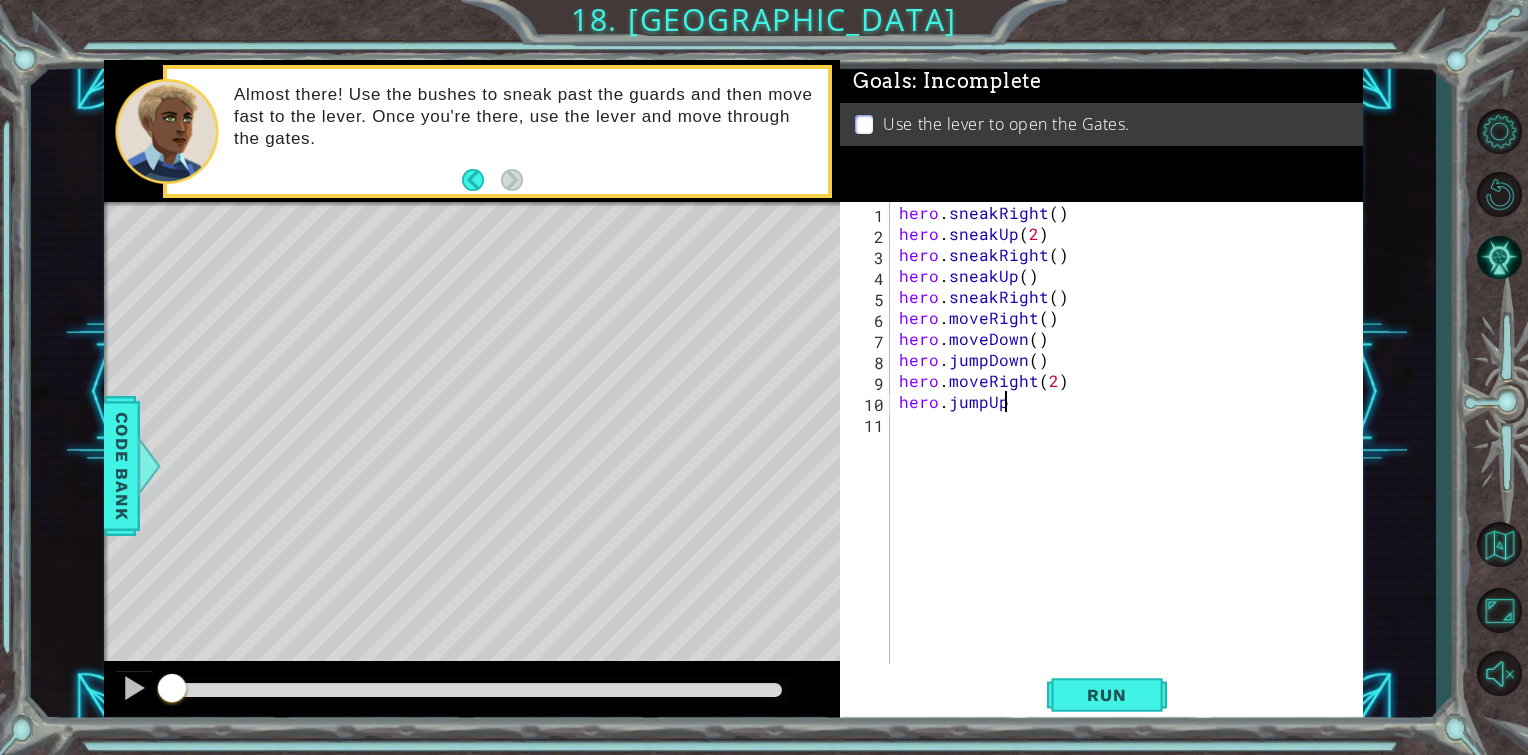 scroll, scrollTop: 0, scrollLeft: 5, axis: horizontal 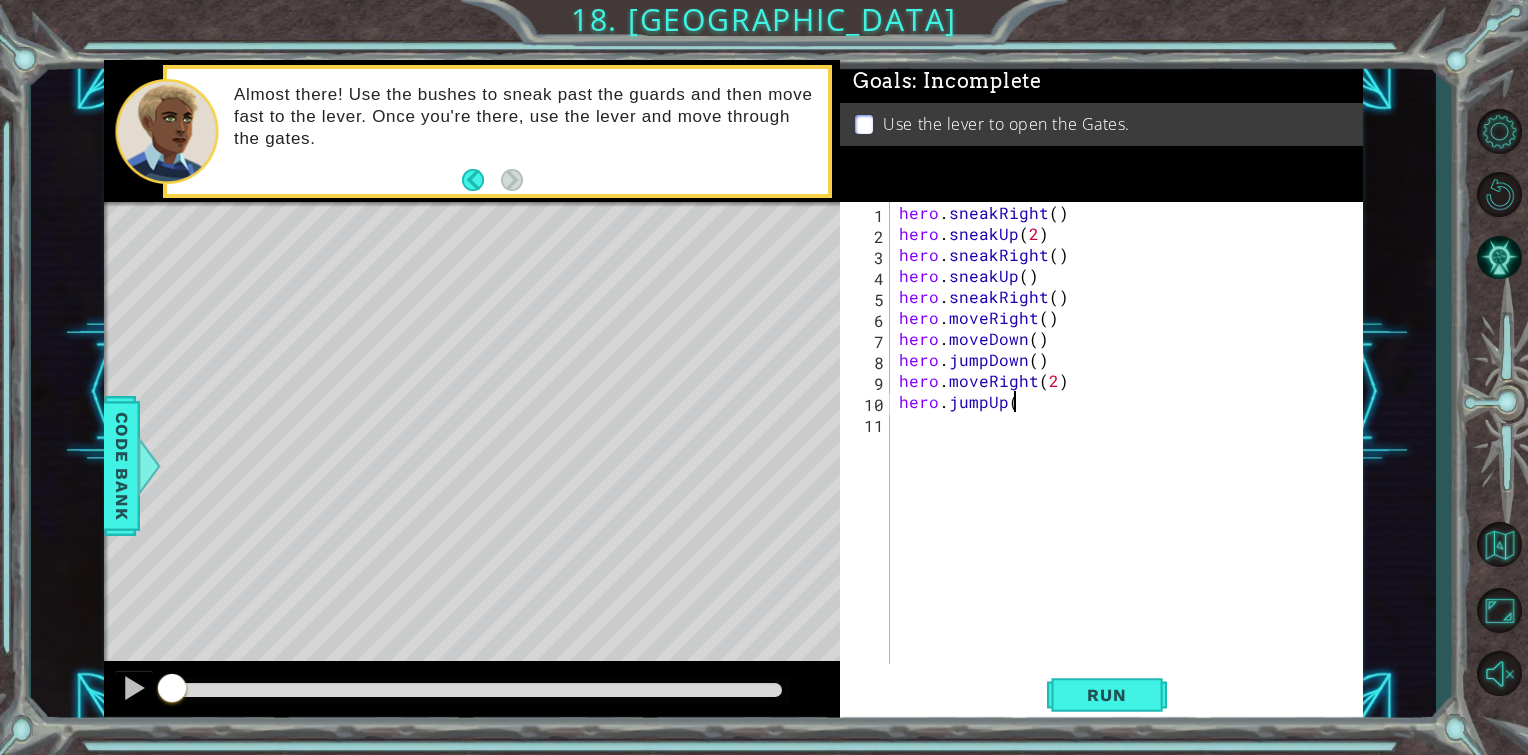 type on "hero.jumpUp()" 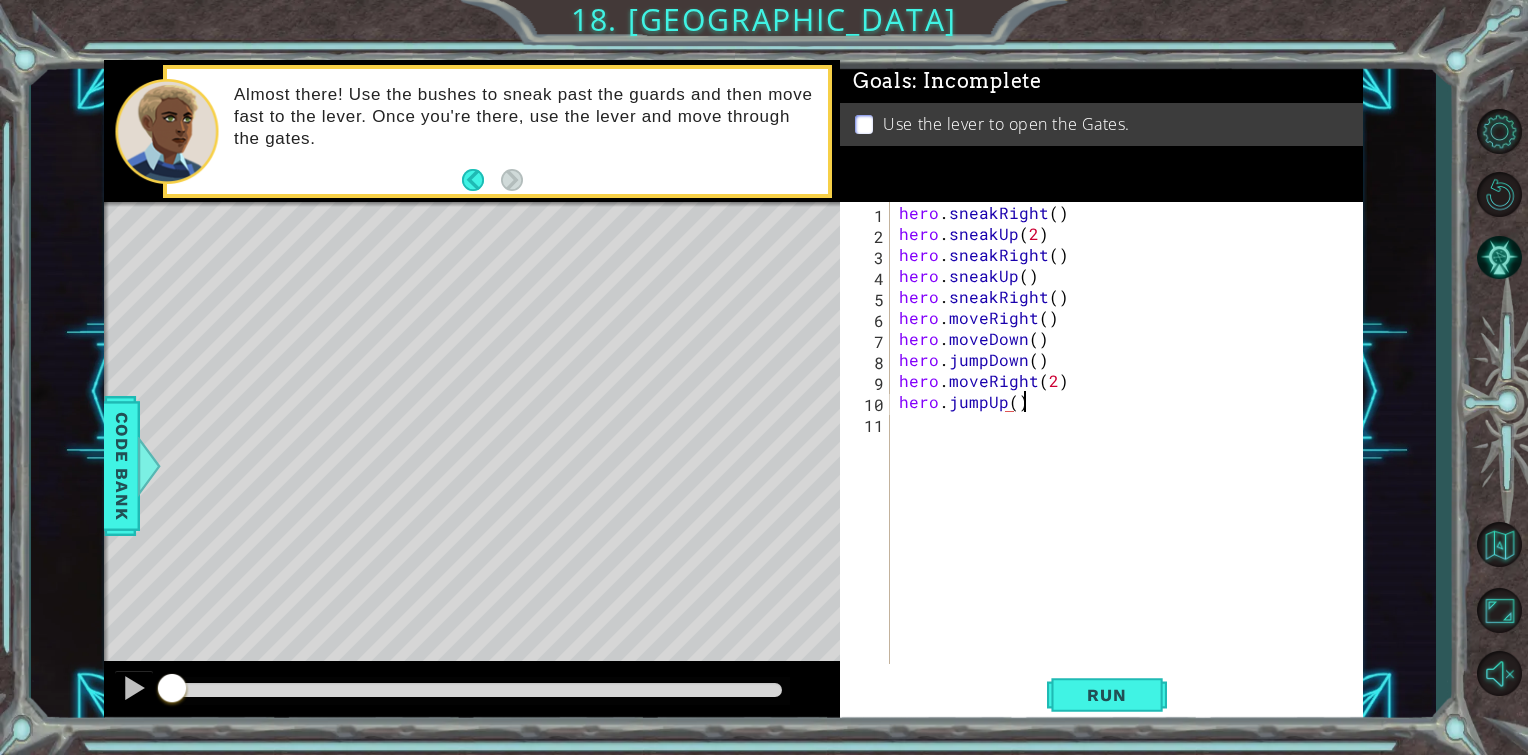 scroll, scrollTop: 0, scrollLeft: 6, axis: horizontal 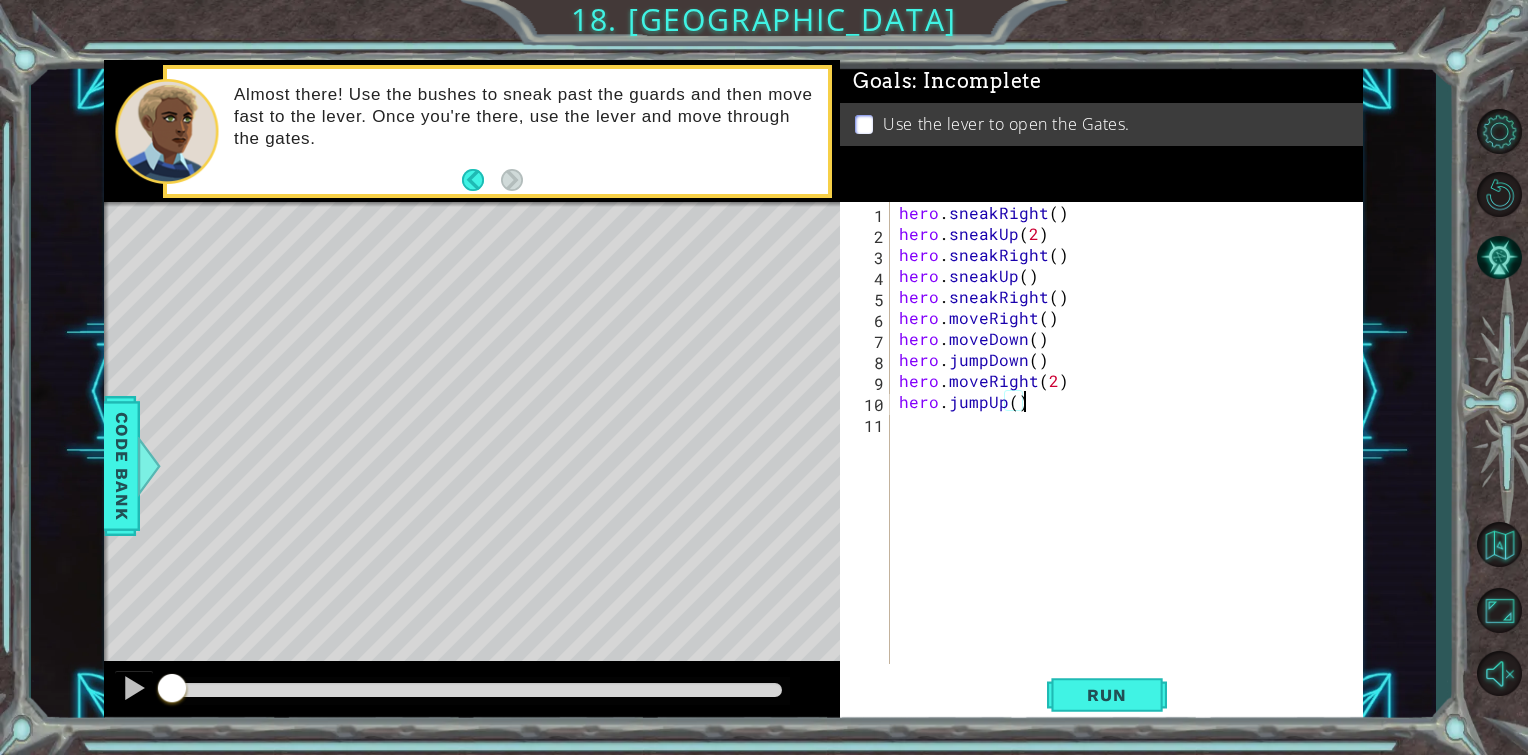 drag, startPoint x: 963, startPoint y: 435, endPoint x: 963, endPoint y: 451, distance: 16 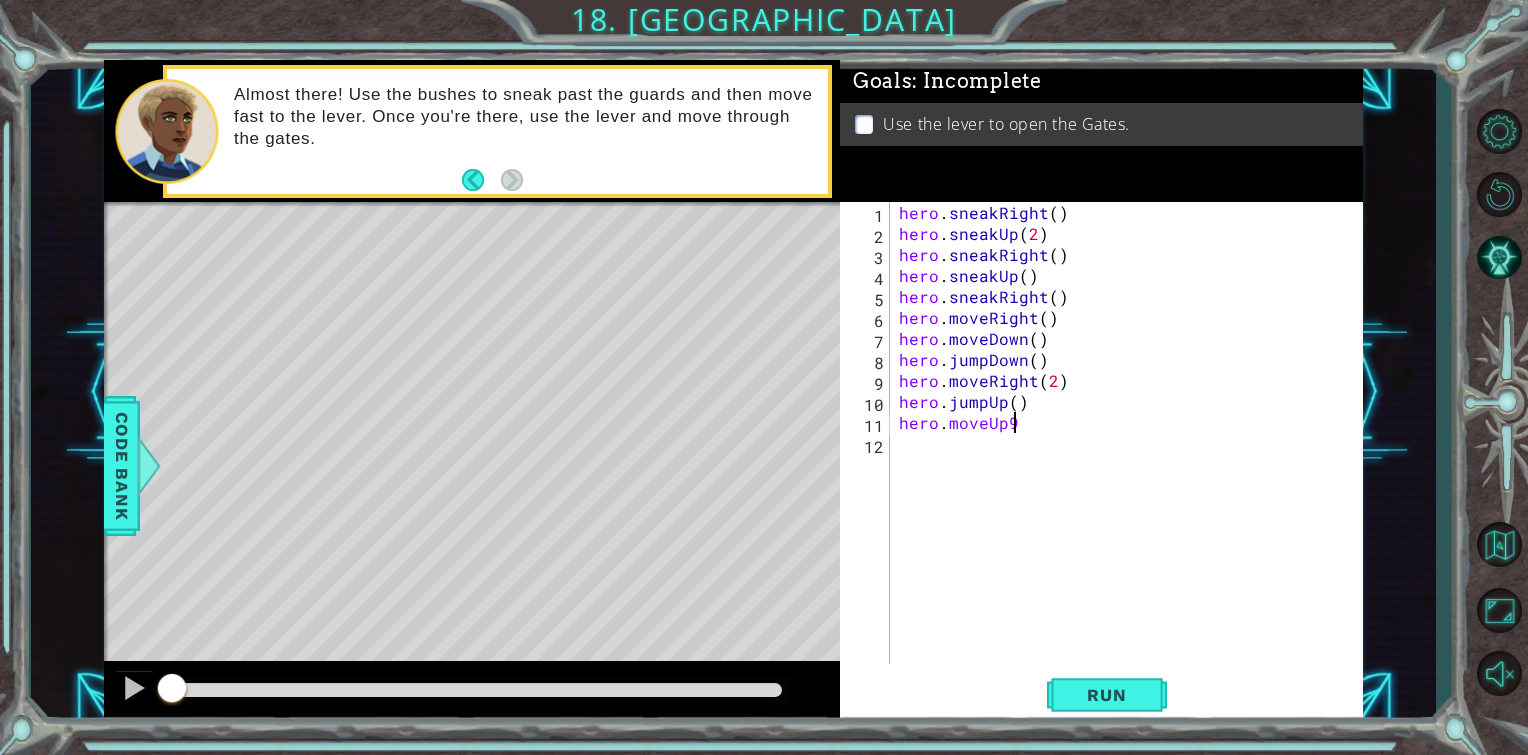 scroll, scrollTop: 0, scrollLeft: 5, axis: horizontal 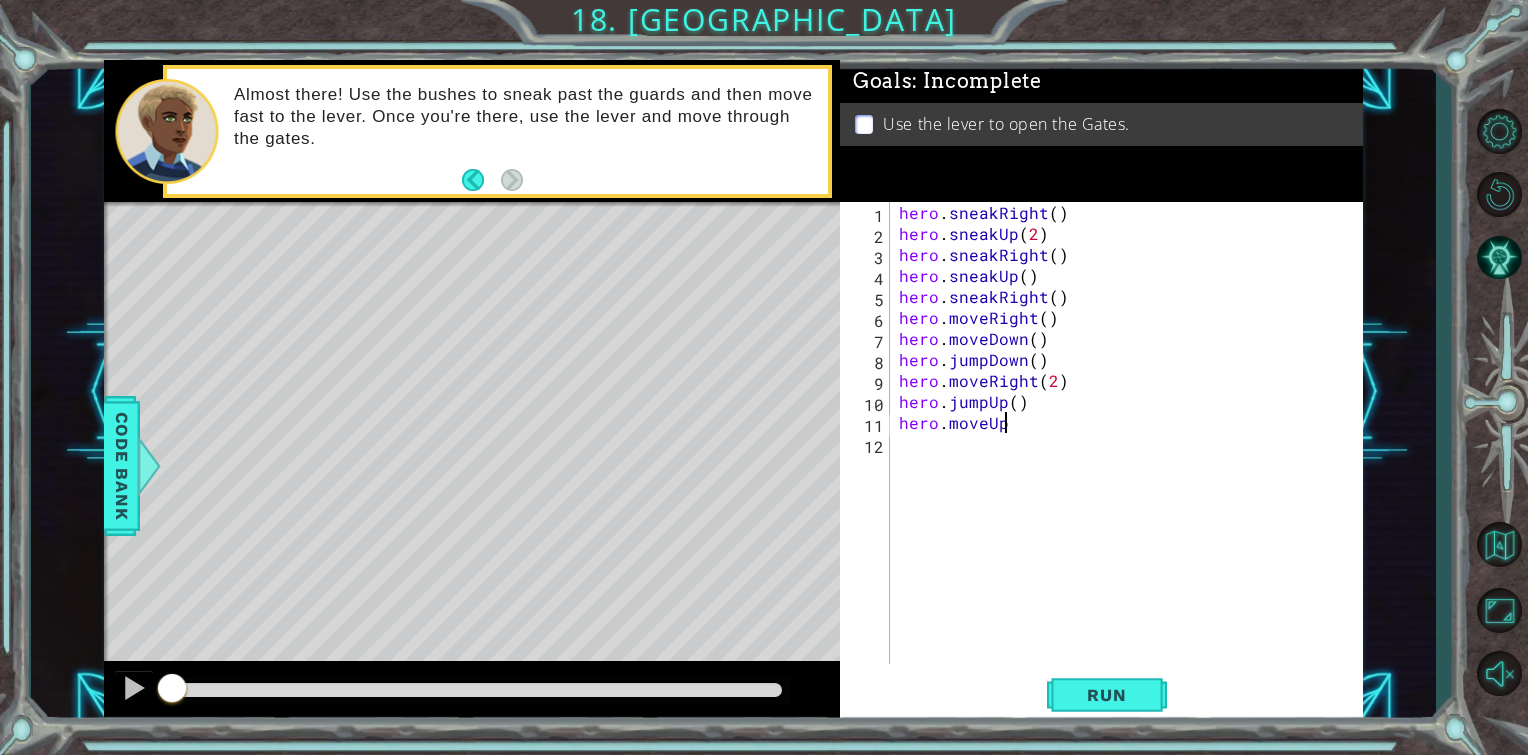 type on "hero.moveUp()" 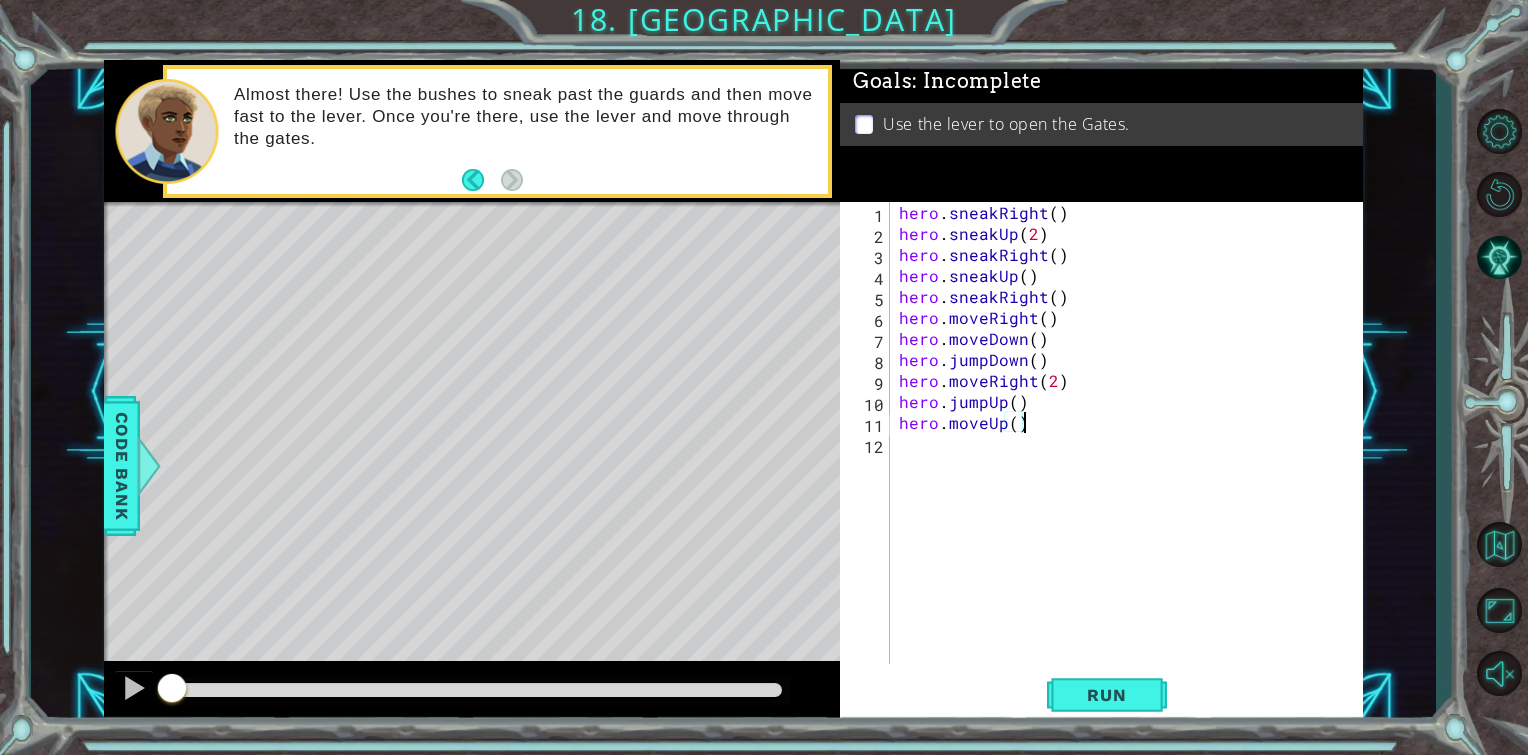 scroll, scrollTop: 0, scrollLeft: 6, axis: horizontal 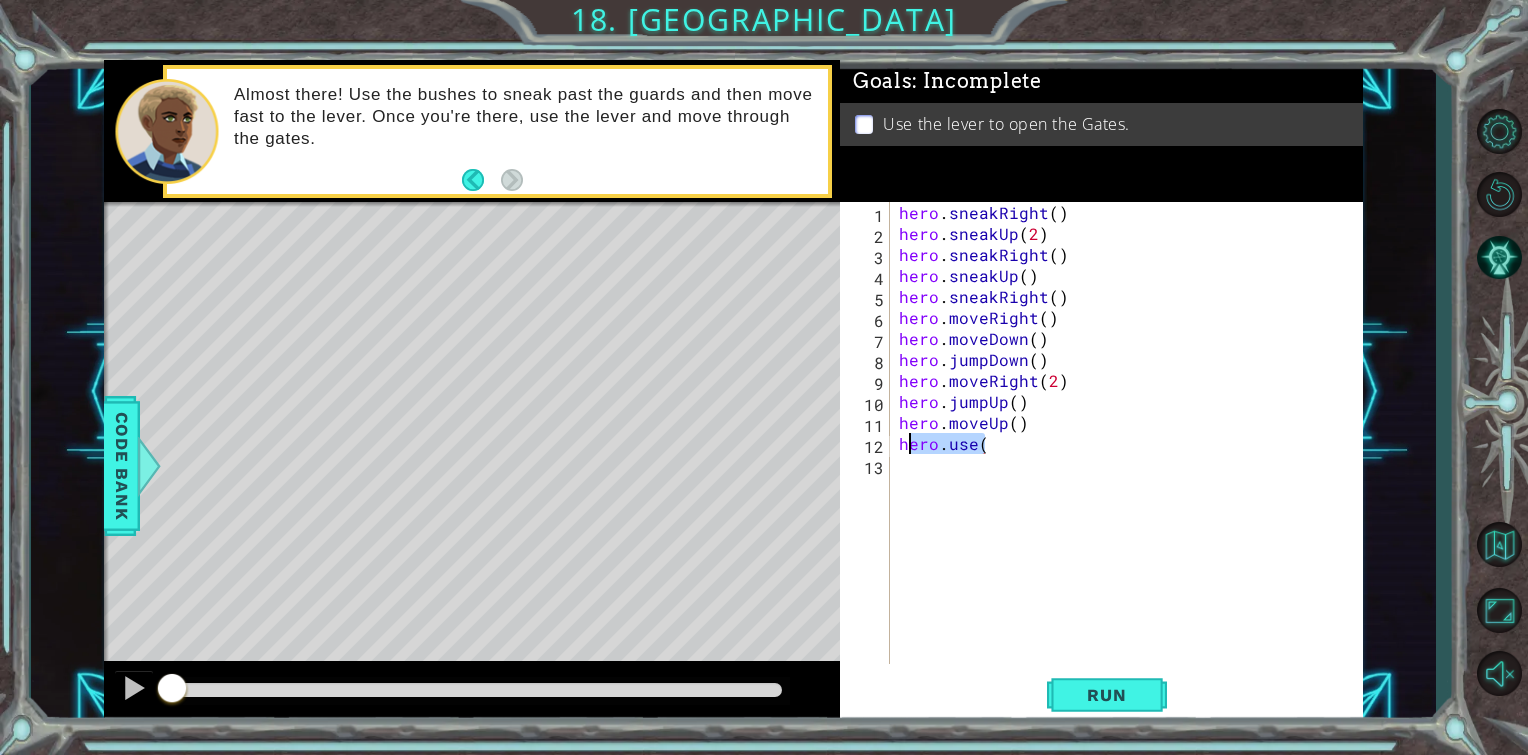 click on "hero . sneakRight ( ) hero . sneakUp ( 2 ) hero . sneakRight ( ) hero . sneakUp ( ) hero . sneakRight ( ) hero . moveRight ( ) hero . moveDown ( ) hero . jumpDown ( ) hero . moveRight ( 2 ) hero . jumpUp ( ) hero . moveUp ( ) hero . use (" at bounding box center [1131, 454] 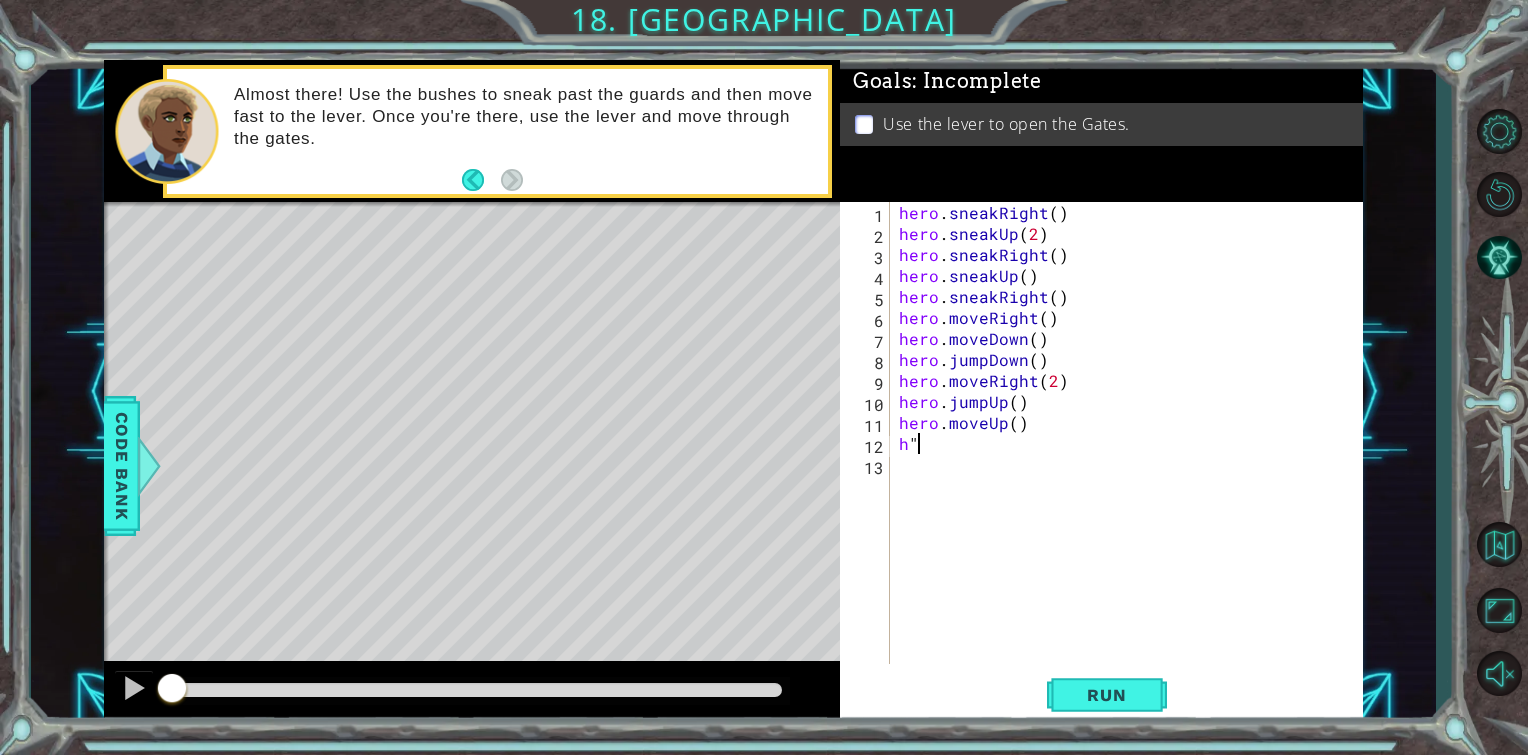 type on "h" 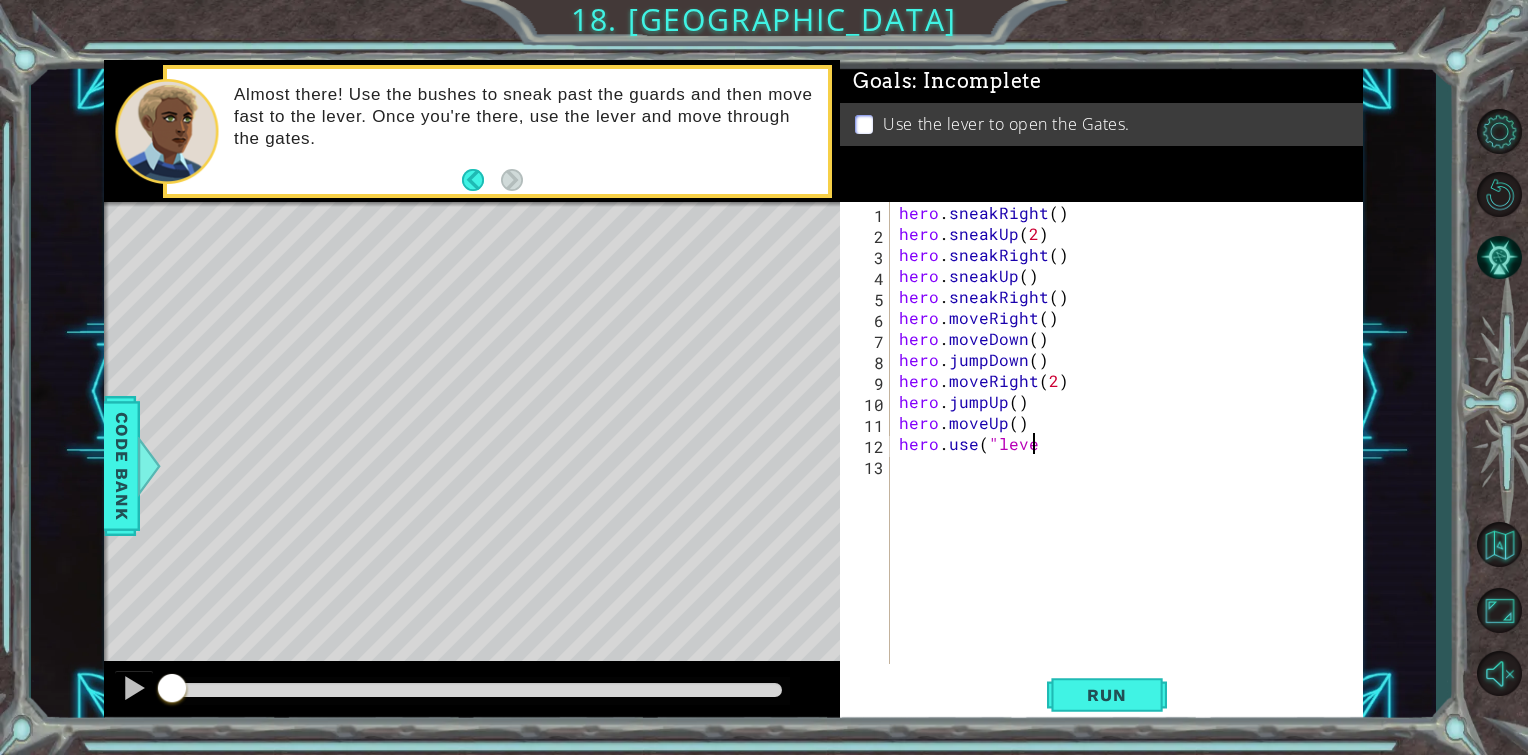 scroll, scrollTop: 0, scrollLeft: 8, axis: horizontal 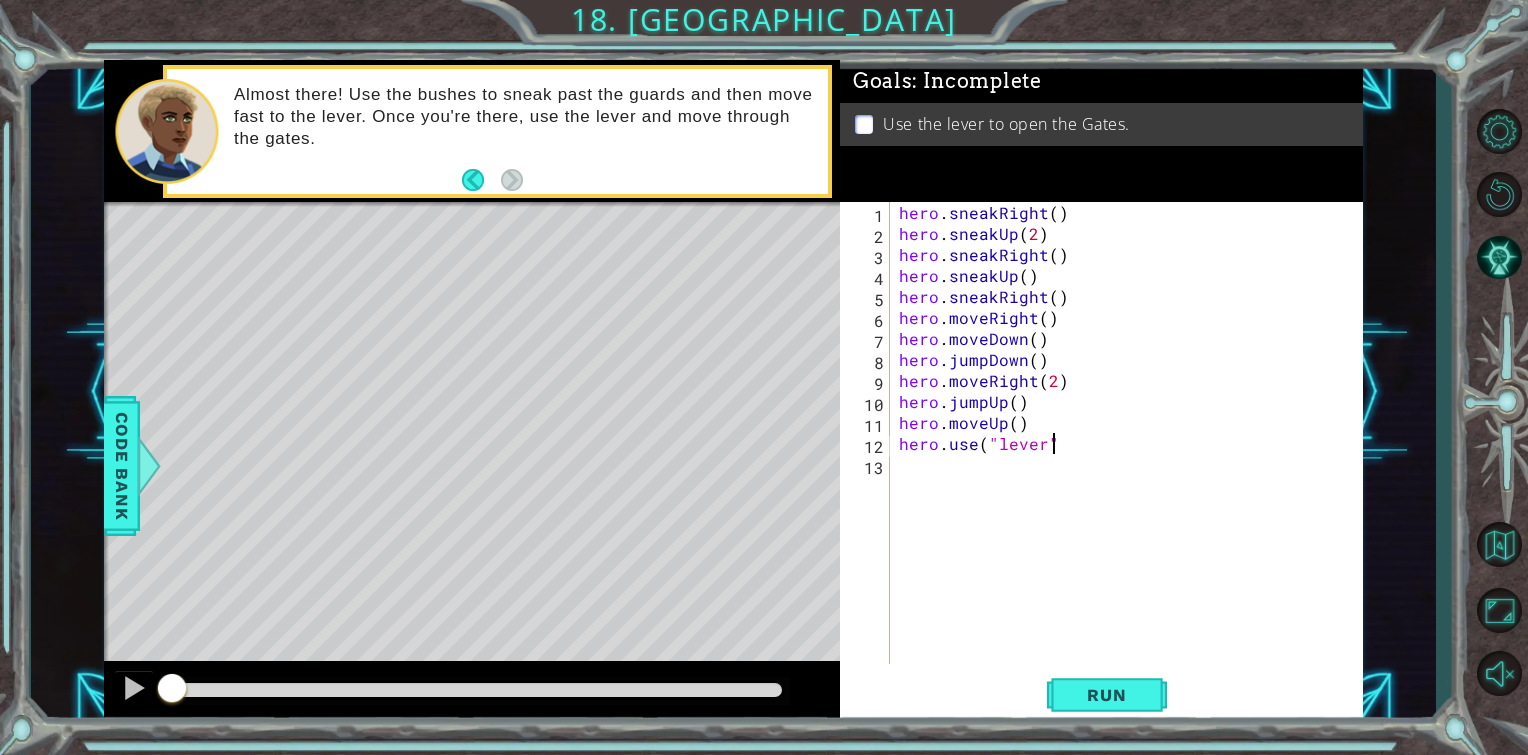 type on "hero.use("lever")" 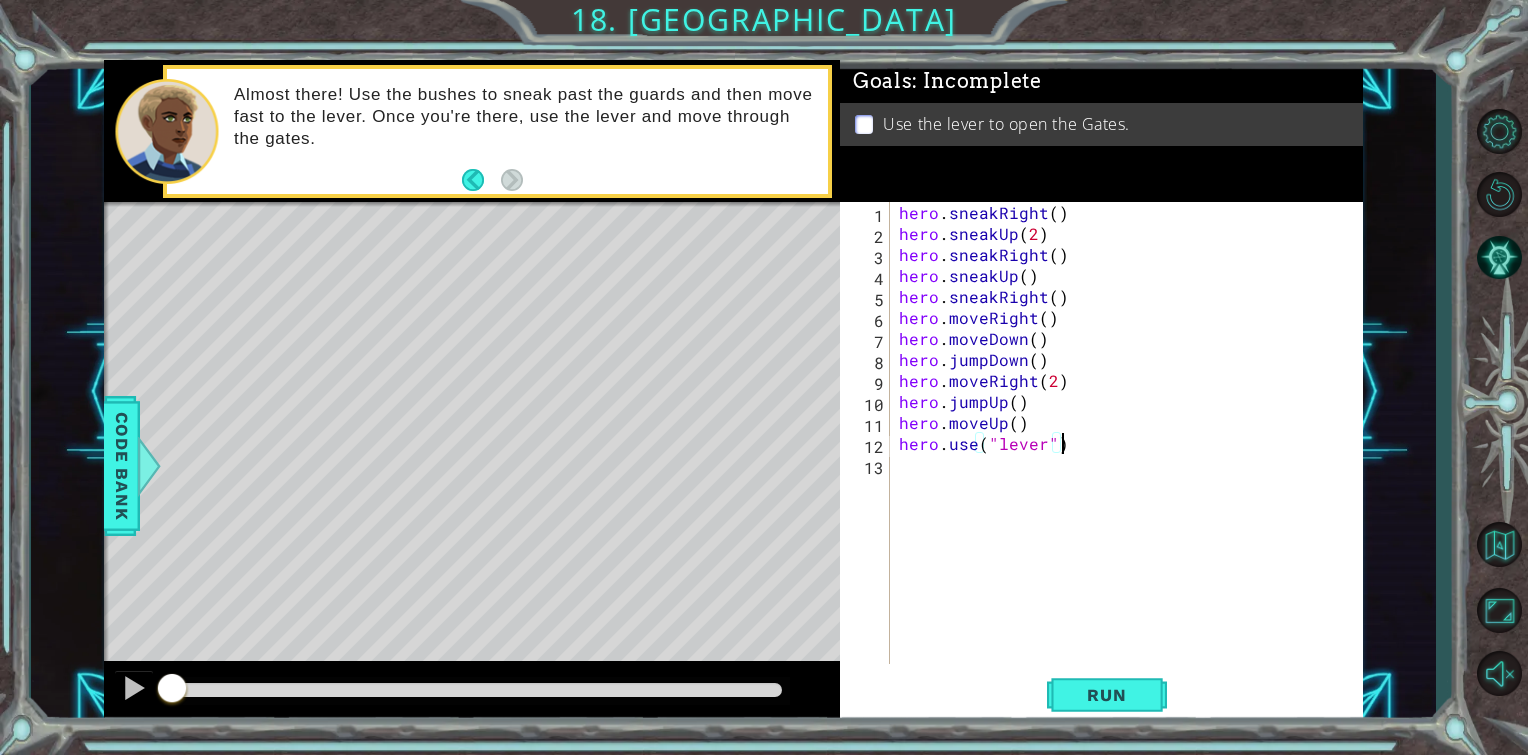 click on "hero . sneakRight ( ) hero . sneakUp ( 2 ) hero . sneakRight ( ) hero . sneakUp ( ) hero . sneakRight ( ) hero . moveRight ( ) hero . moveDown ( ) hero . jumpDown ( ) hero . moveRight ( 2 ) hero . jumpUp ( ) hero . moveUp ( ) hero . use ( "lever" )" at bounding box center [1131, 454] 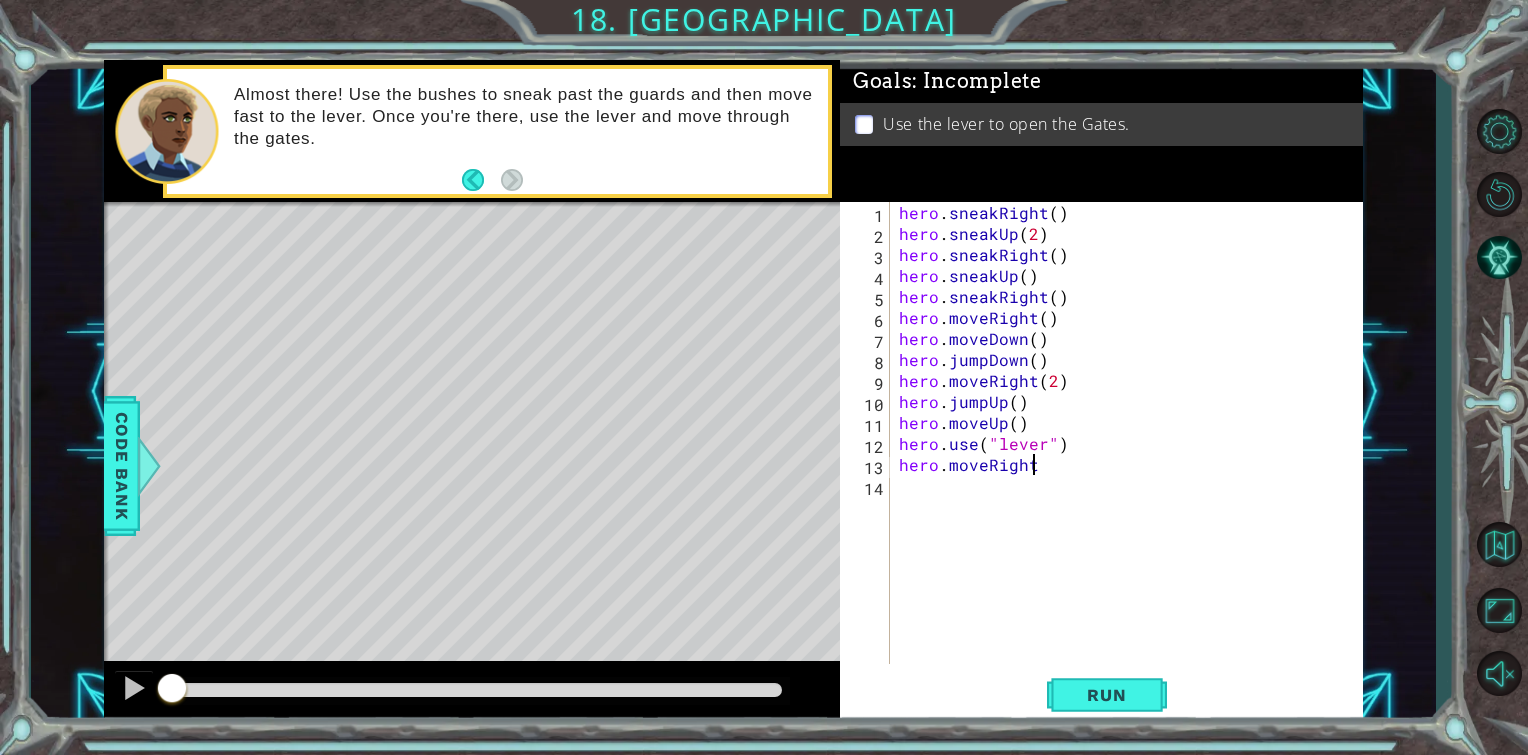 scroll, scrollTop: 0, scrollLeft: 8, axis: horizontal 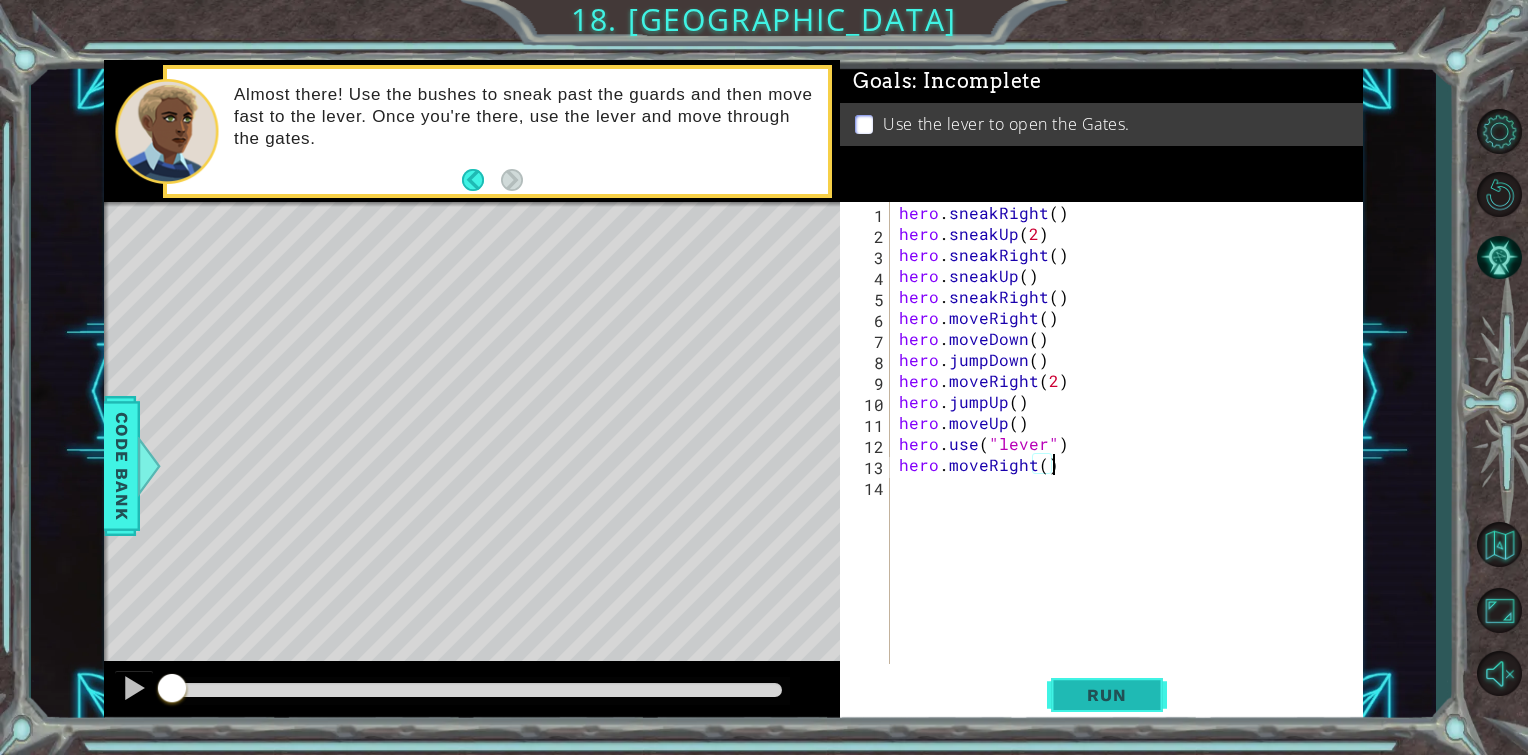 type on "hero.moveRight()" 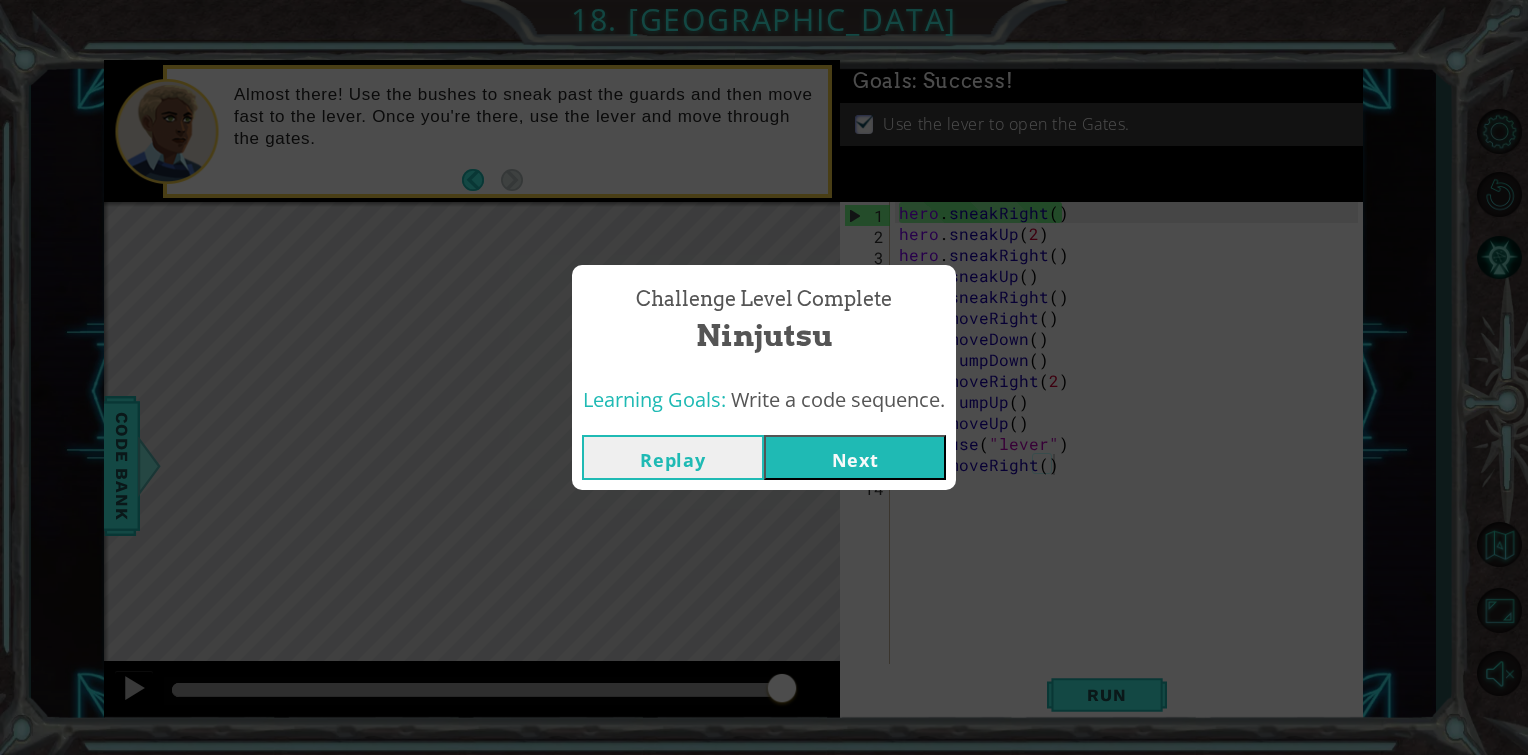 click on "Next" at bounding box center (855, 457) 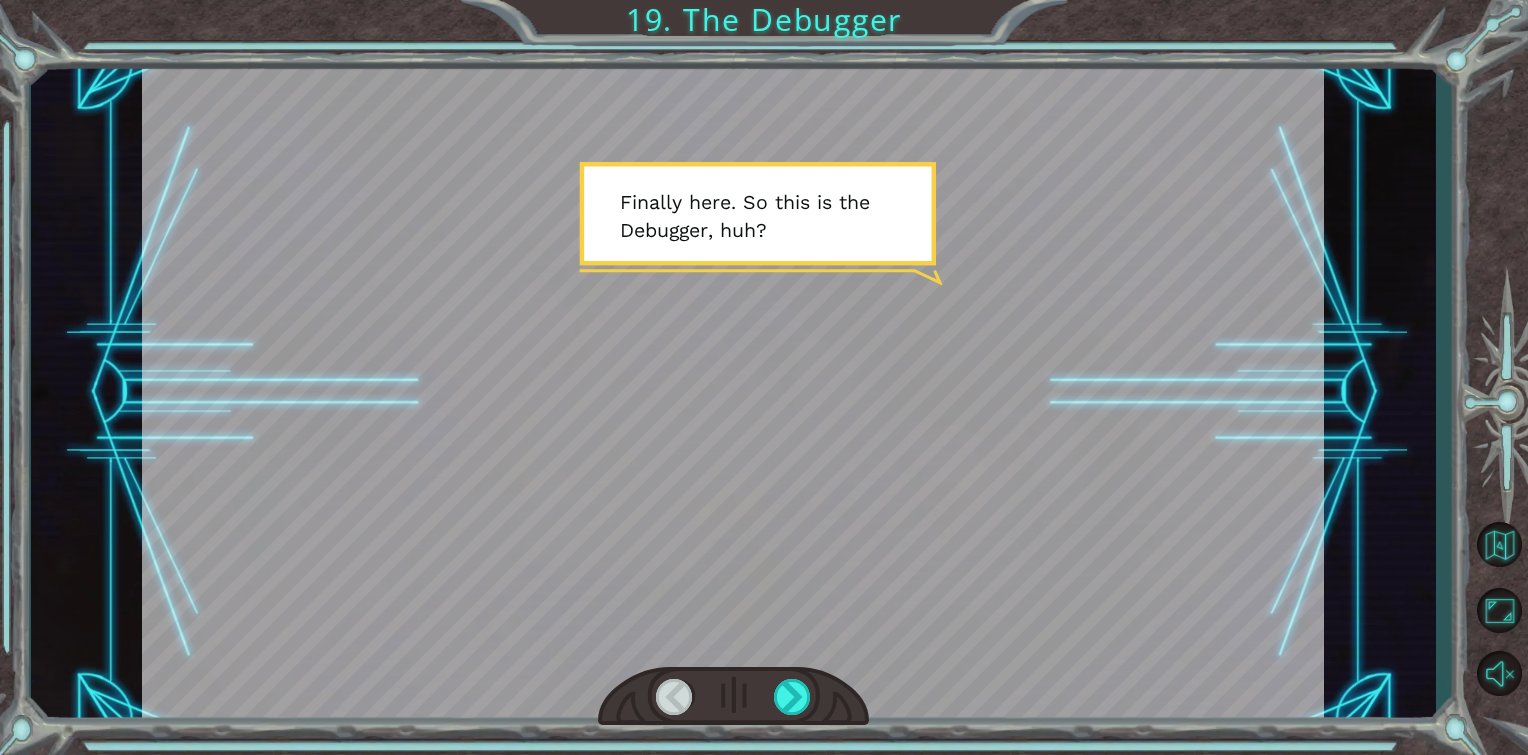 click at bounding box center [733, 392] 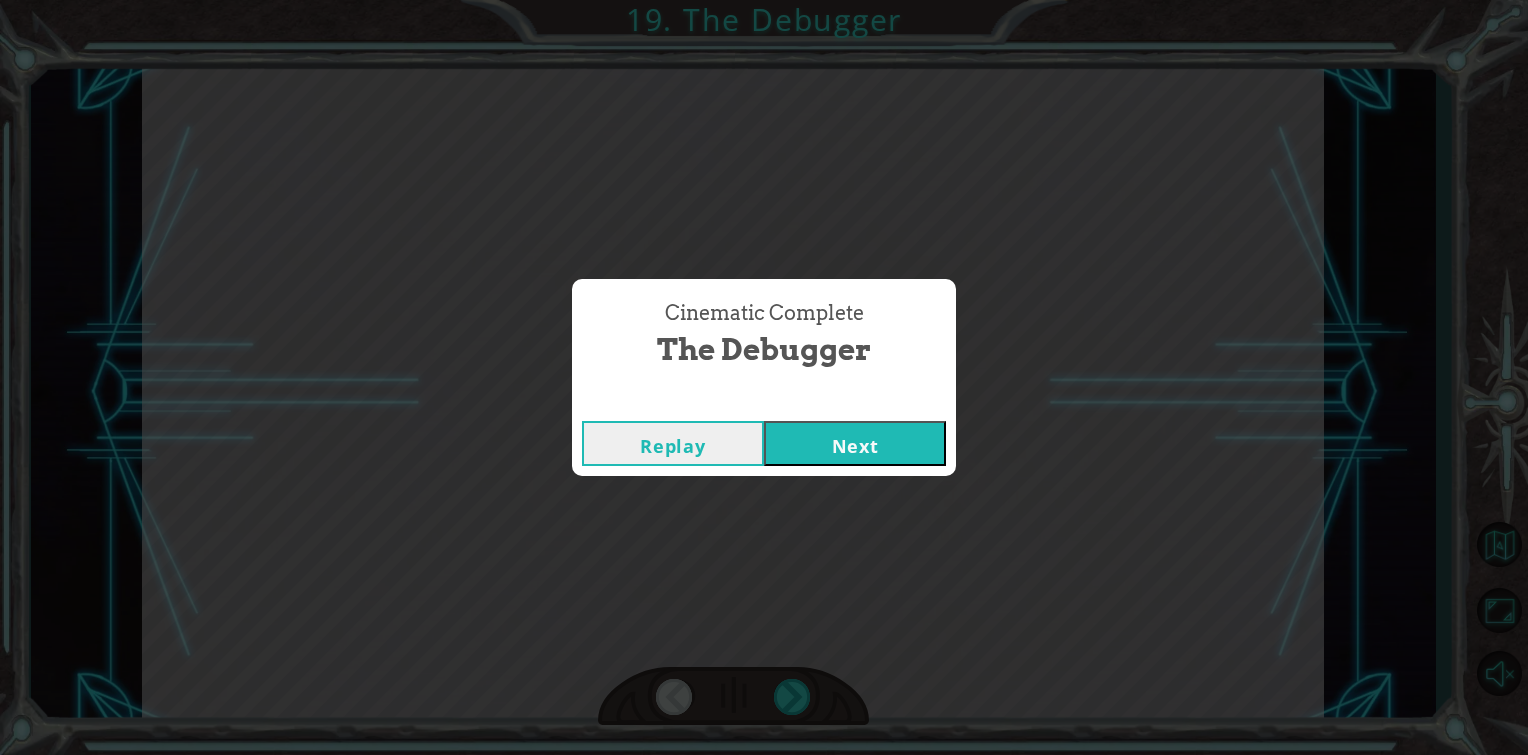click on "Replay" at bounding box center (673, 443) 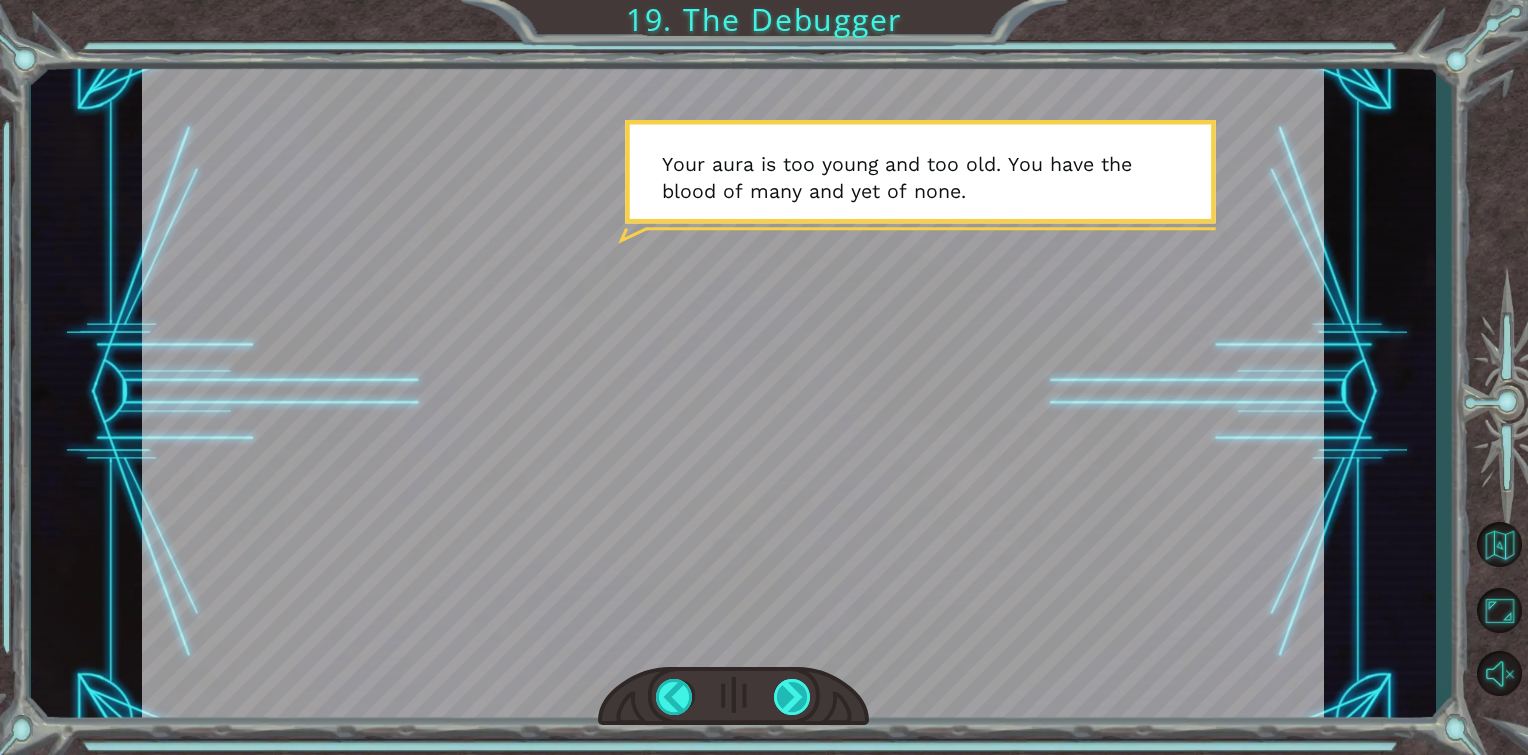 click at bounding box center [793, 697] 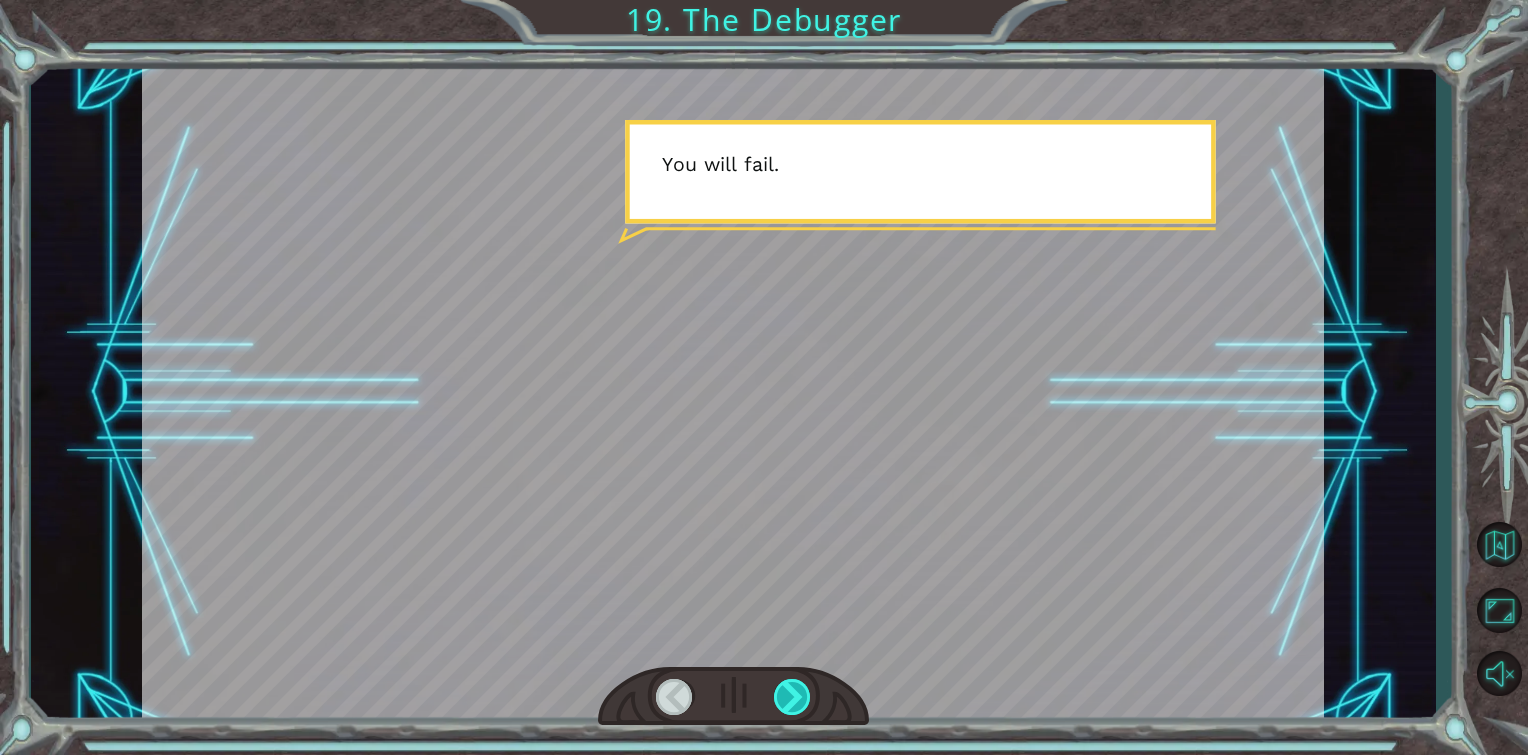 click at bounding box center (793, 697) 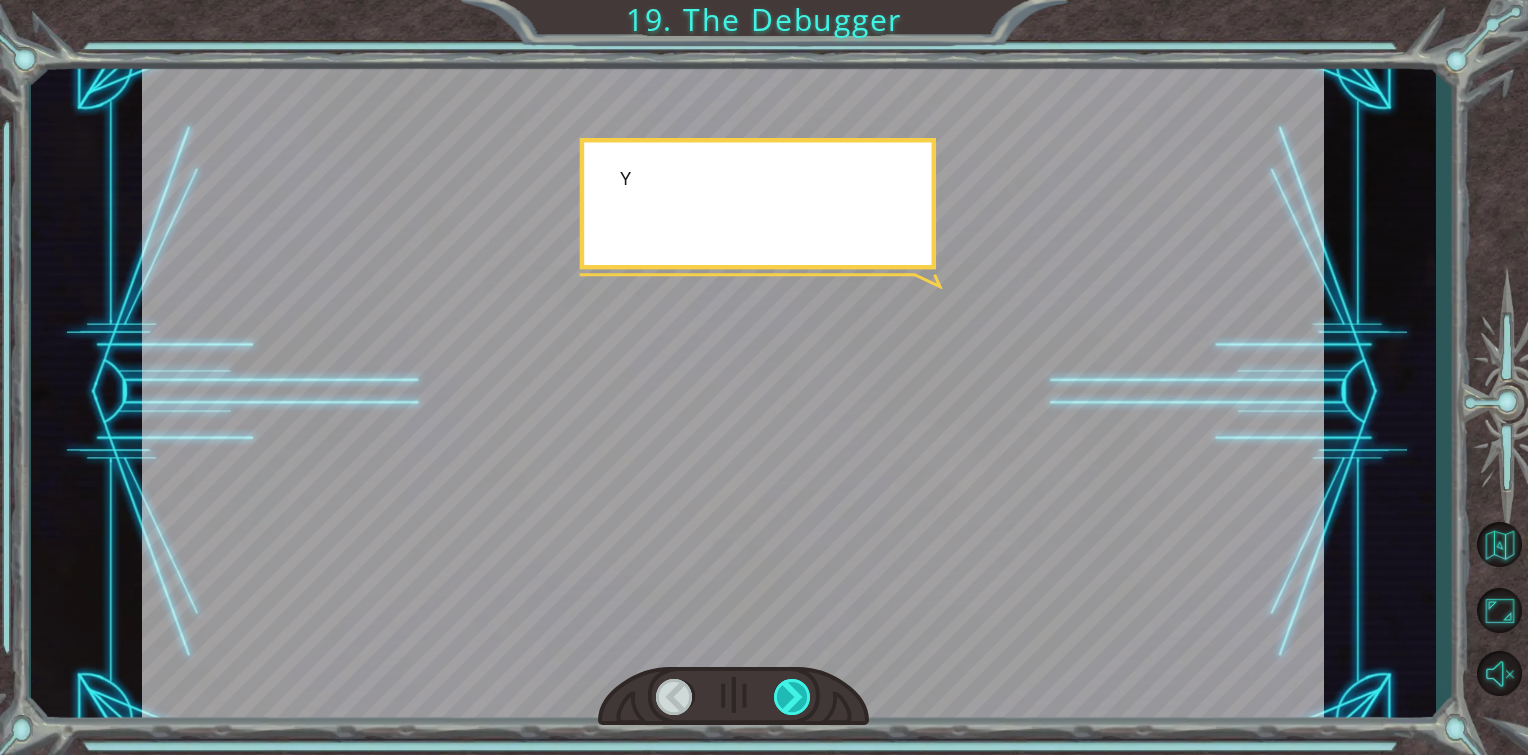 click at bounding box center [793, 697] 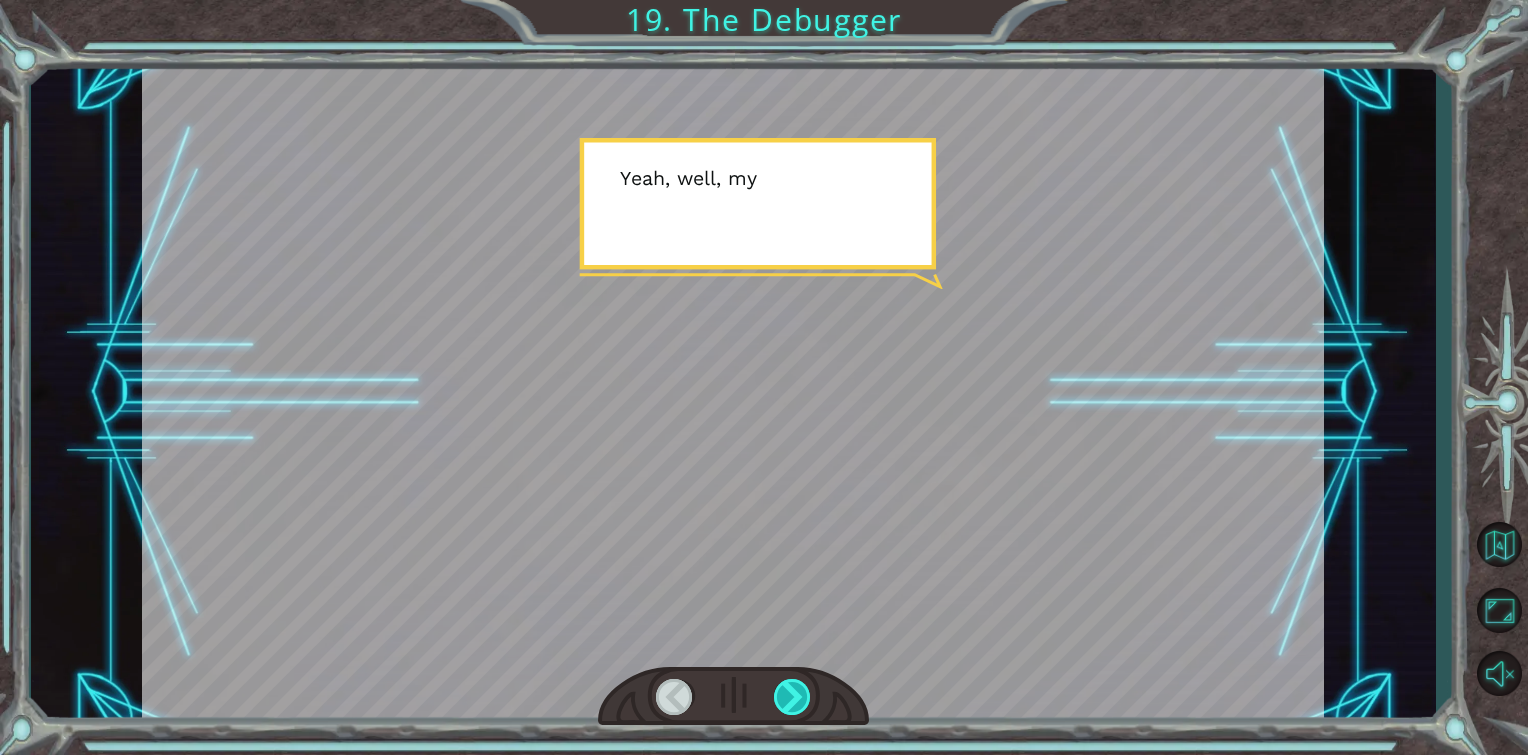 click at bounding box center [793, 697] 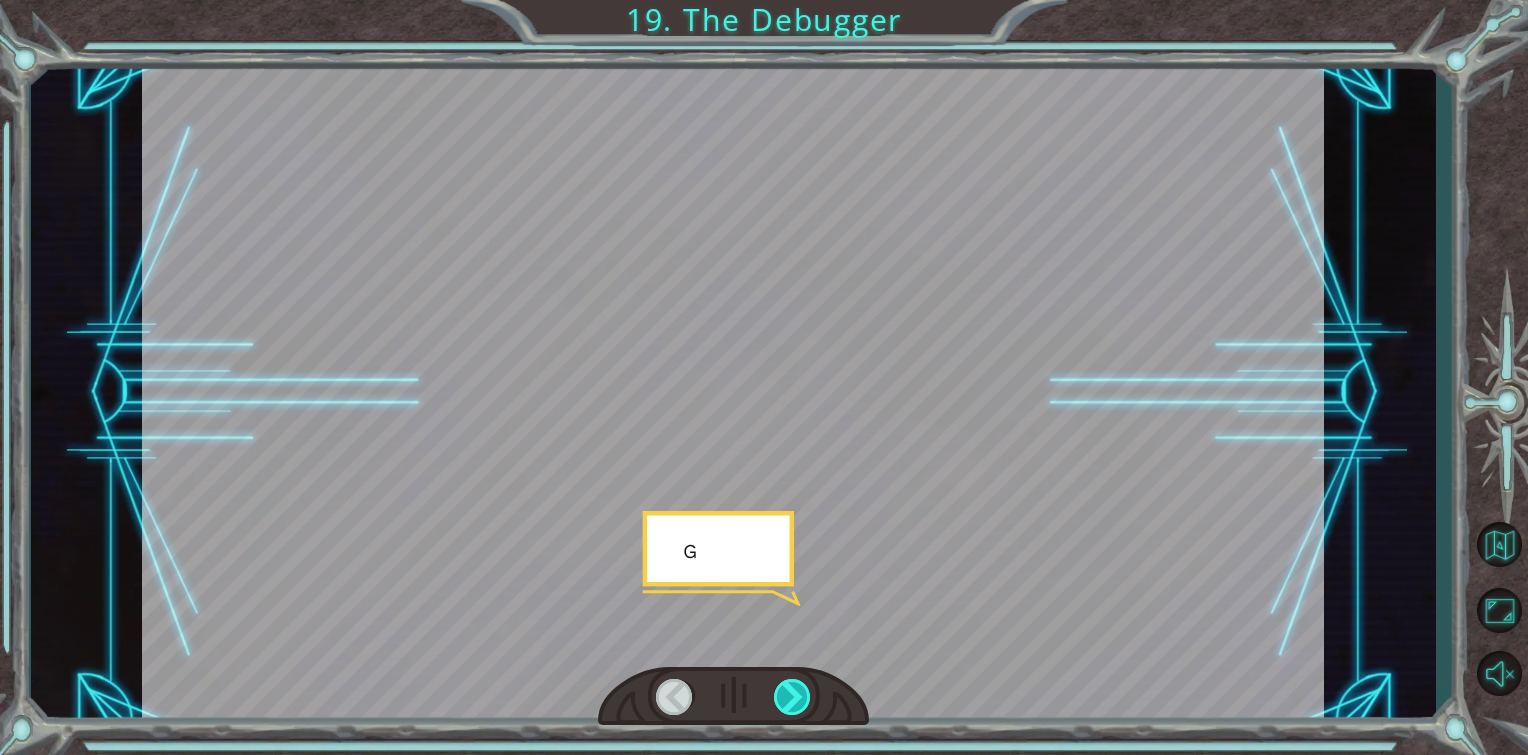 click at bounding box center [793, 697] 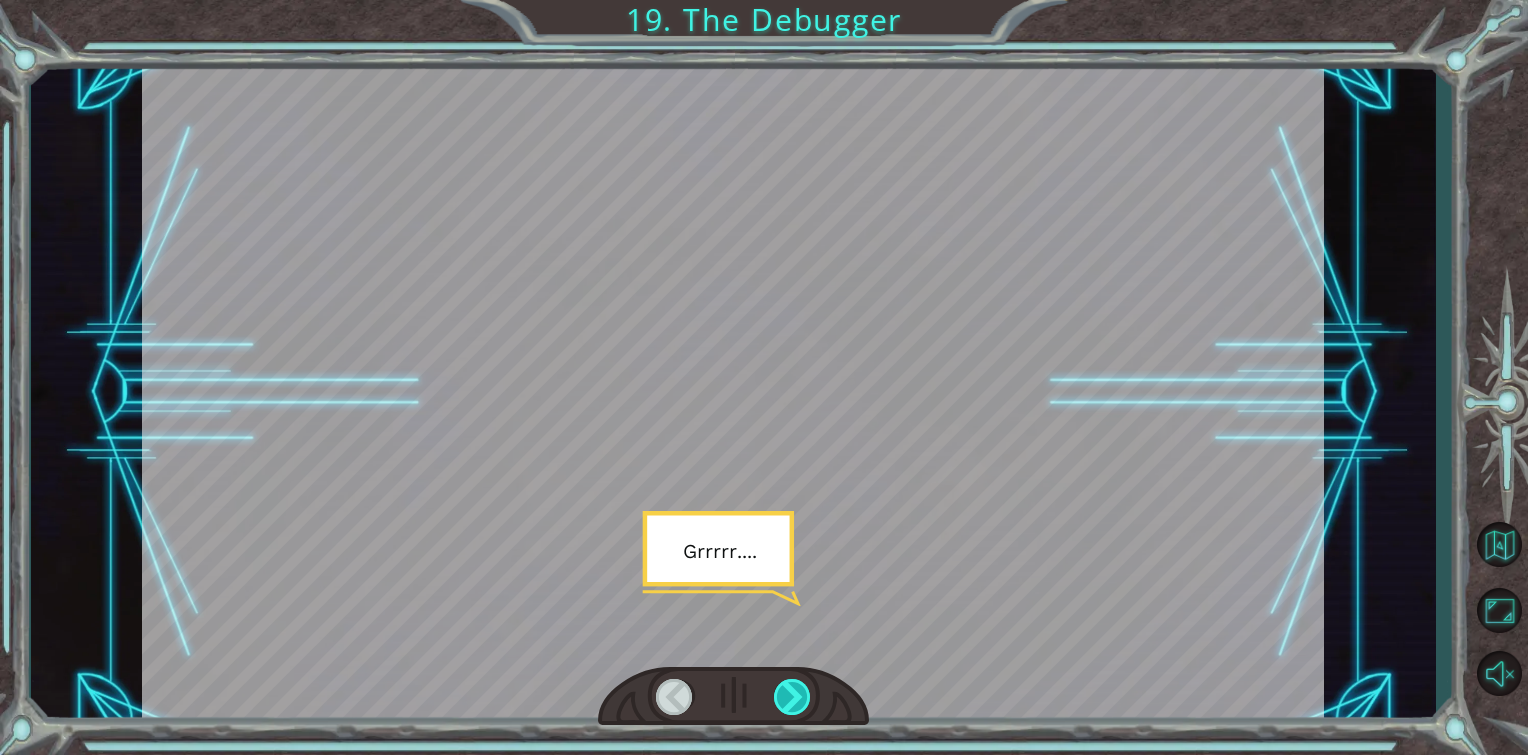 click at bounding box center (793, 697) 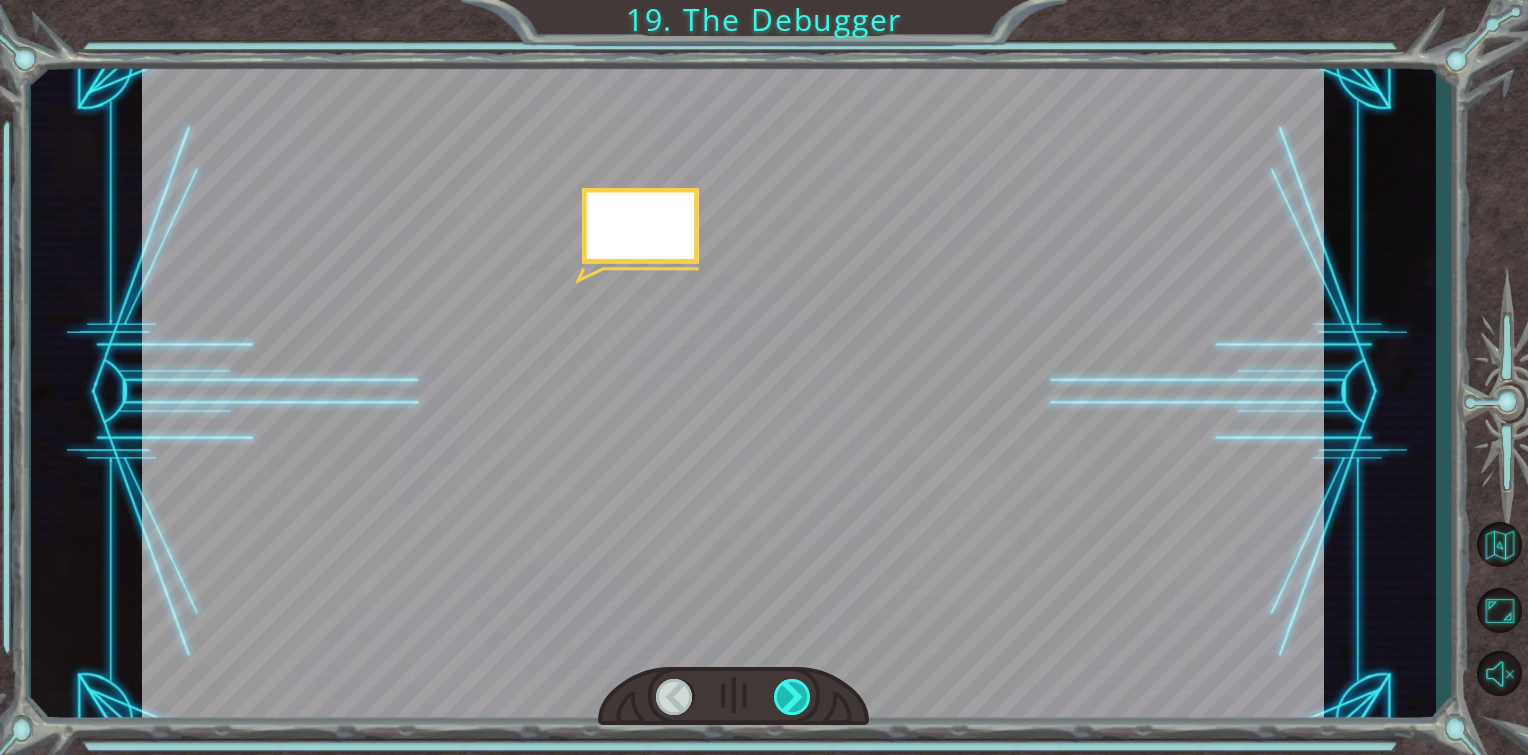 click at bounding box center [793, 697] 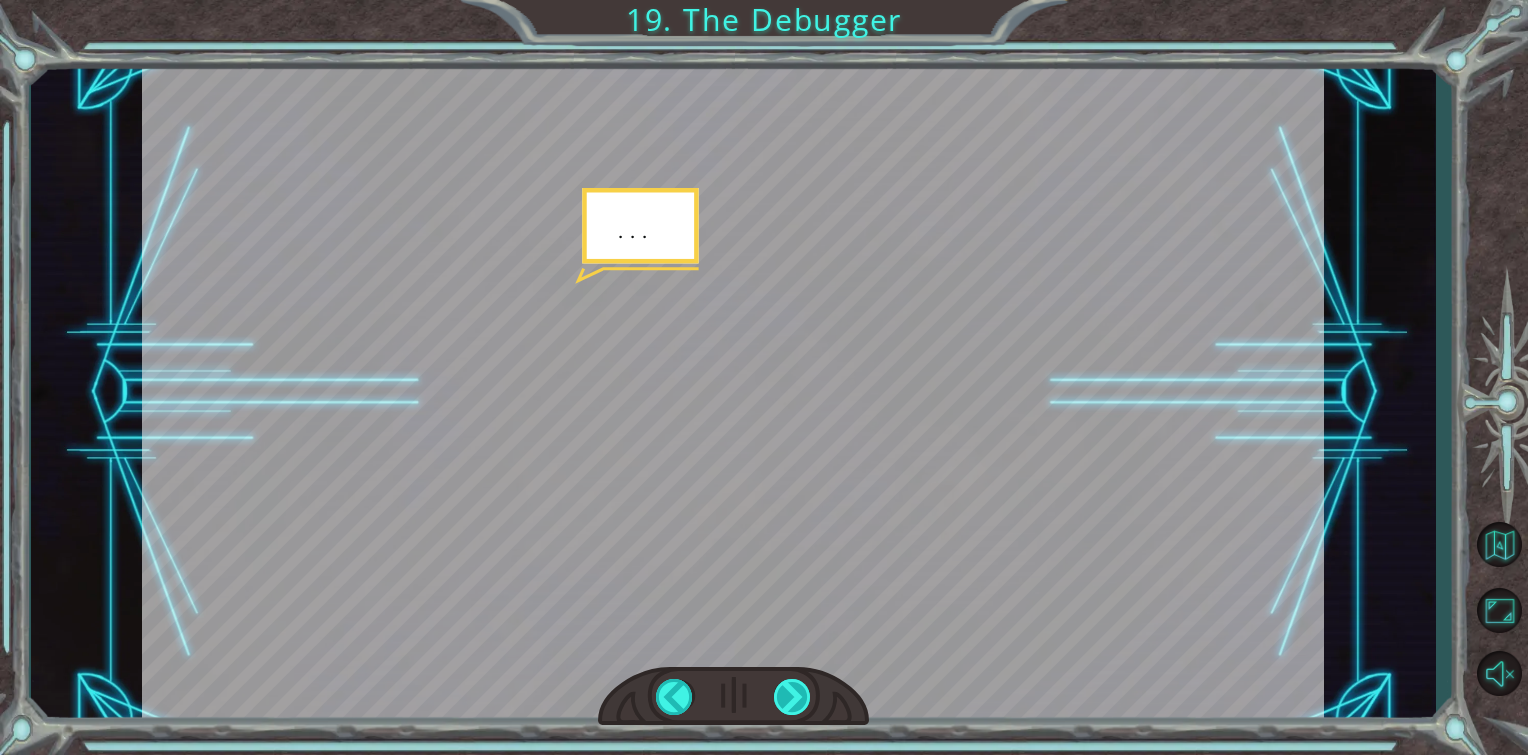 click at bounding box center [793, 697] 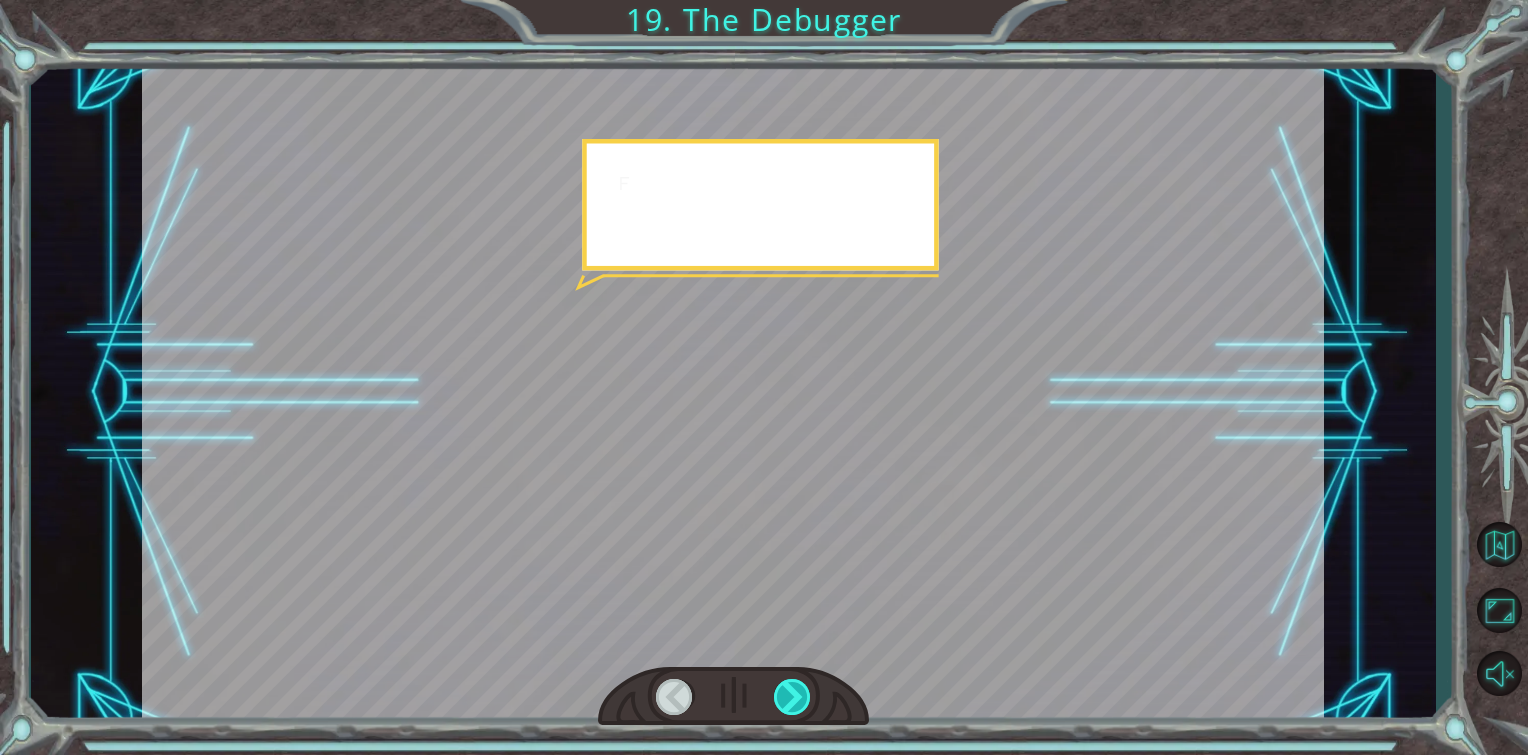 click at bounding box center (793, 697) 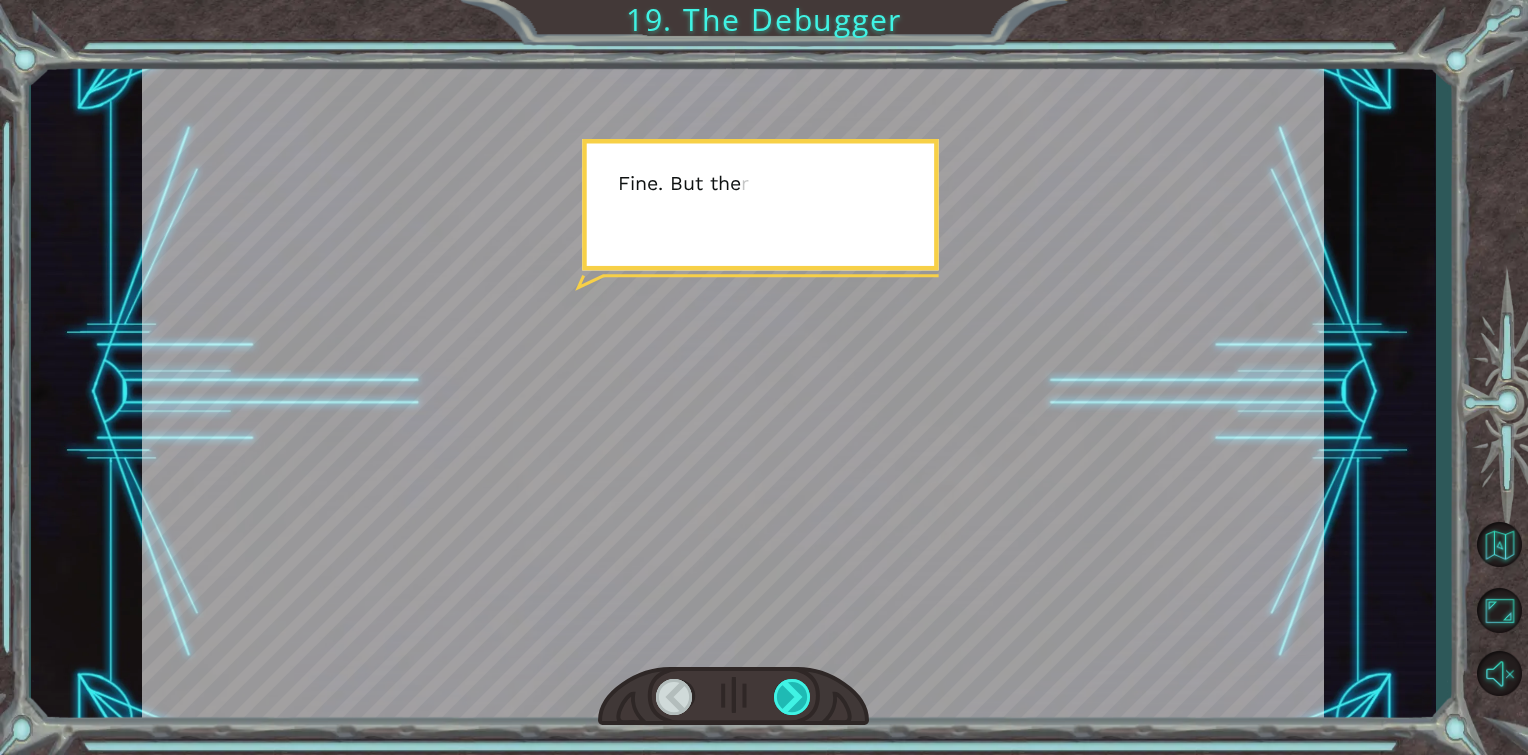click at bounding box center [793, 697] 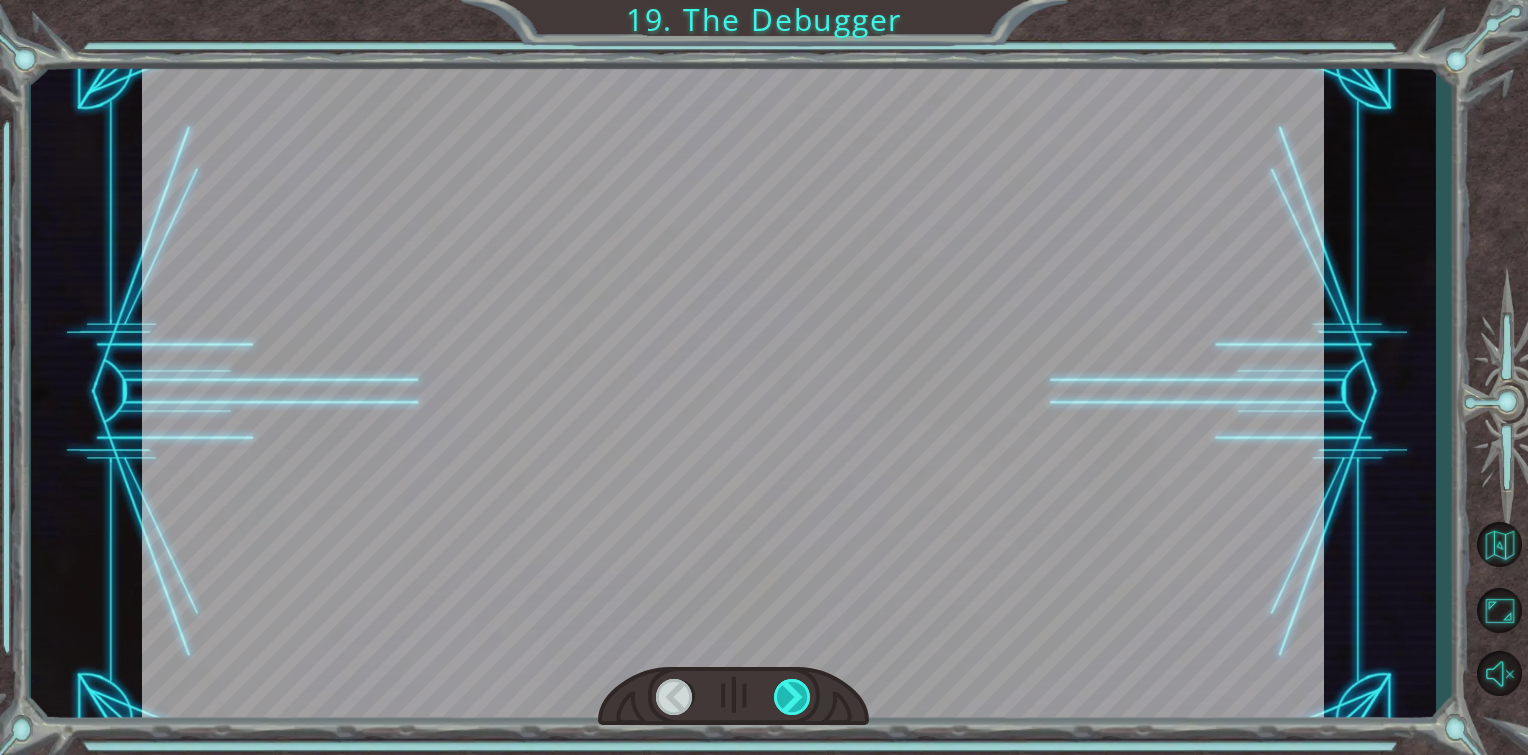 click at bounding box center (793, 697) 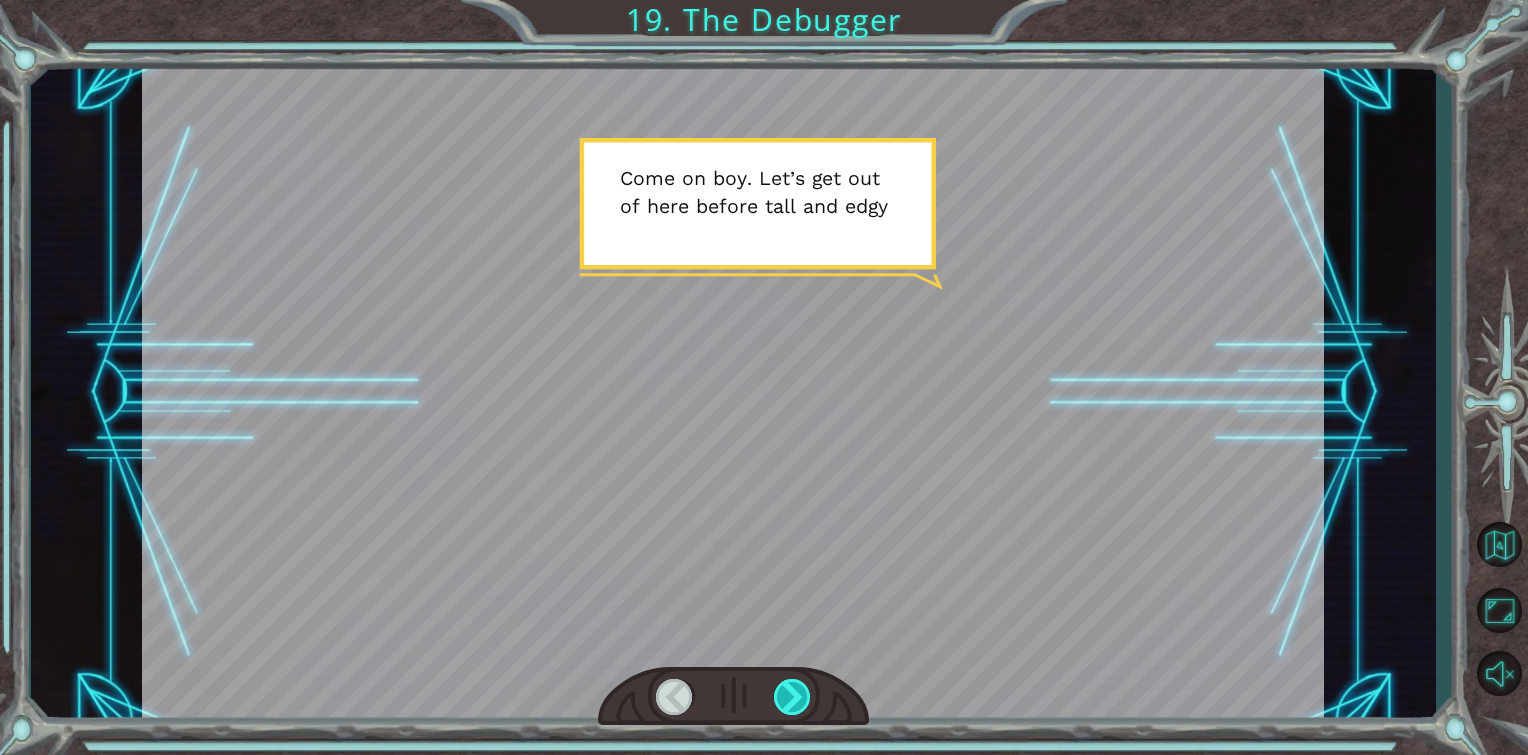 click at bounding box center [793, 697] 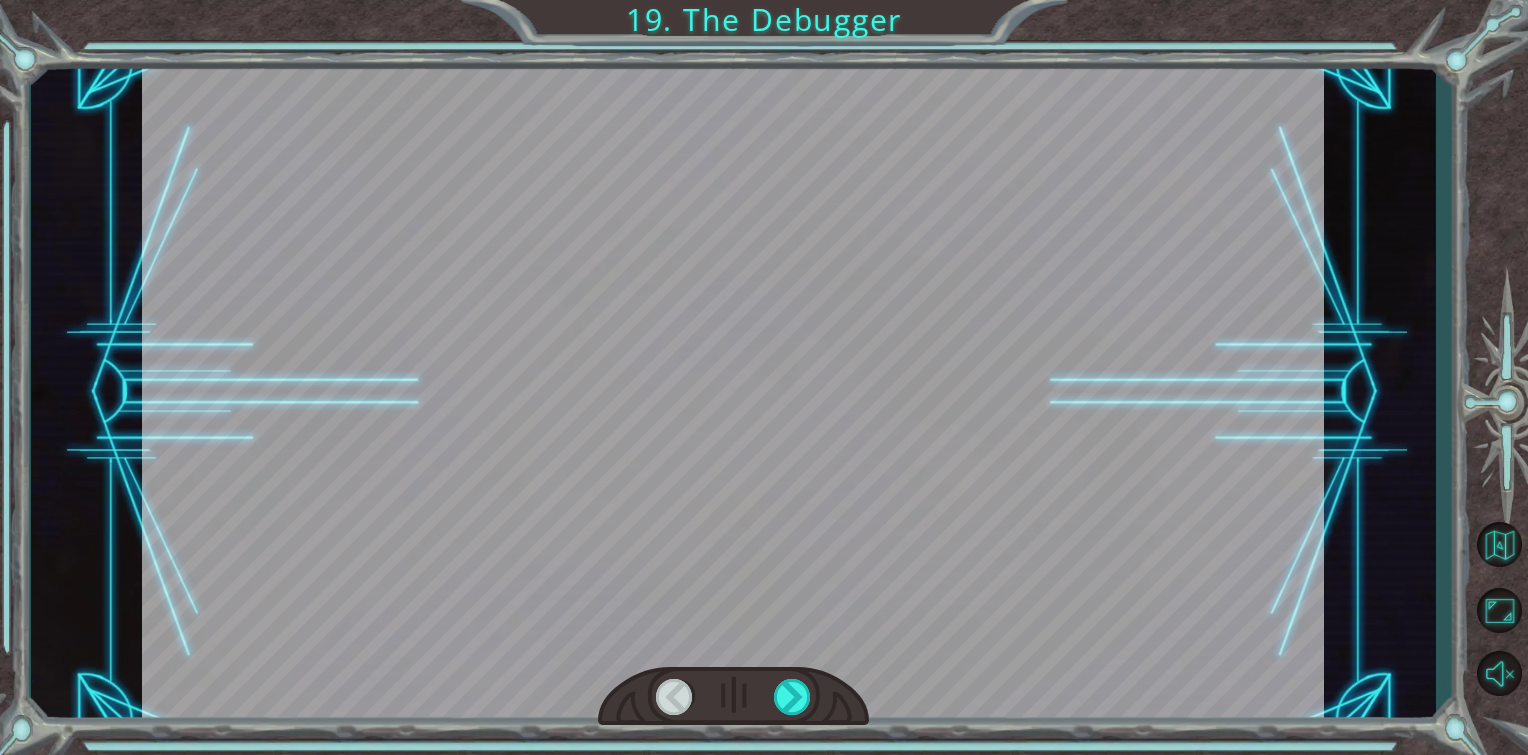 click at bounding box center (734, 697) 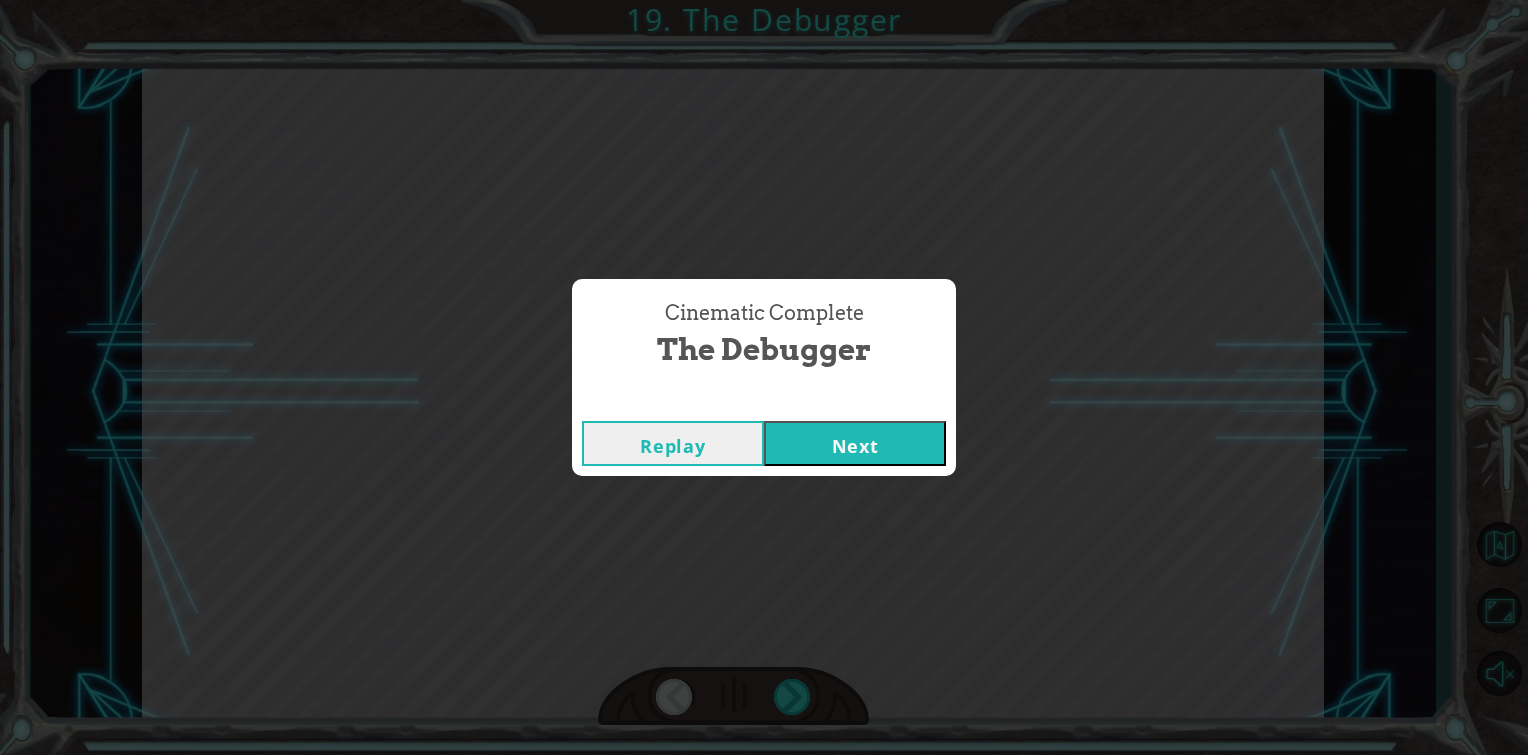 click on "Next" at bounding box center (855, 443) 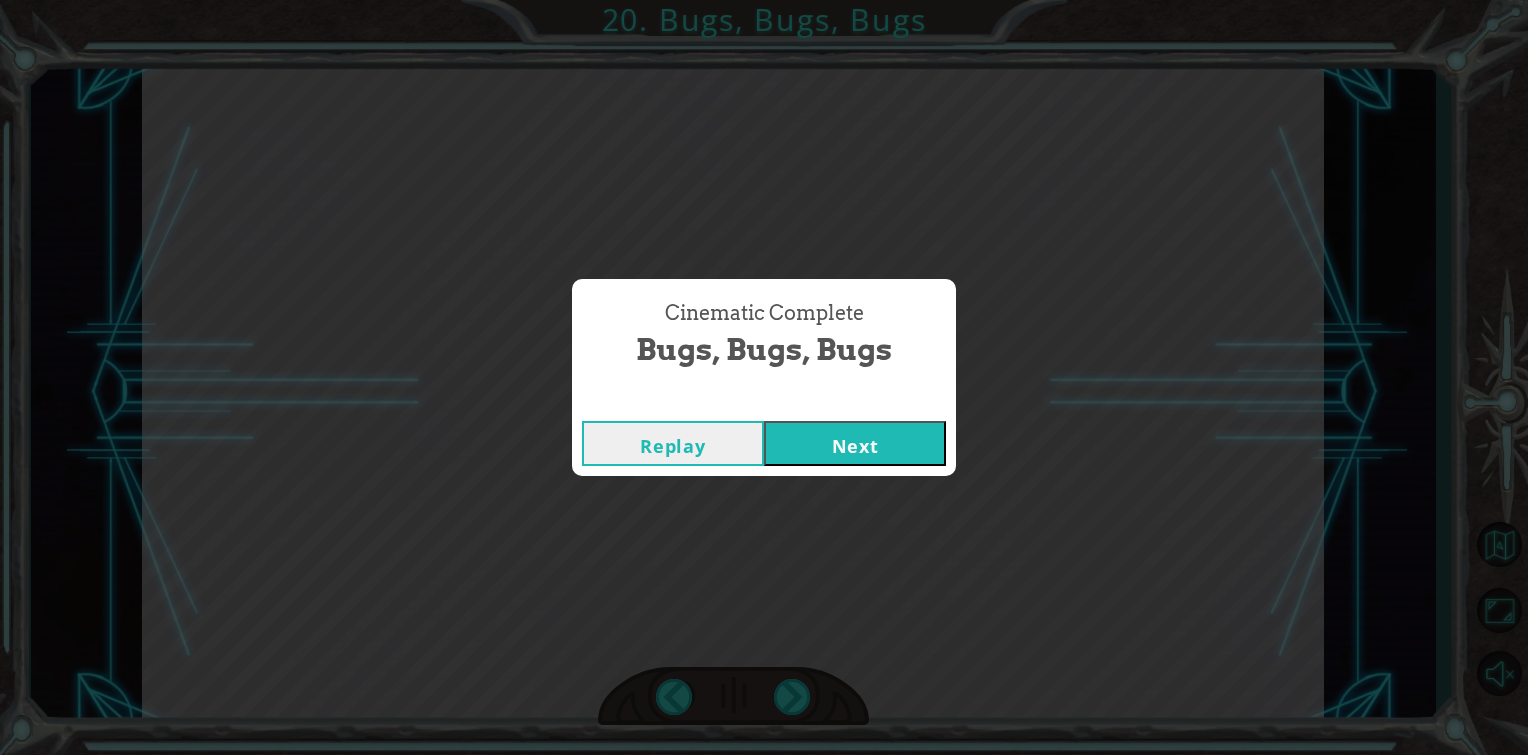 click on "Next" at bounding box center [855, 443] 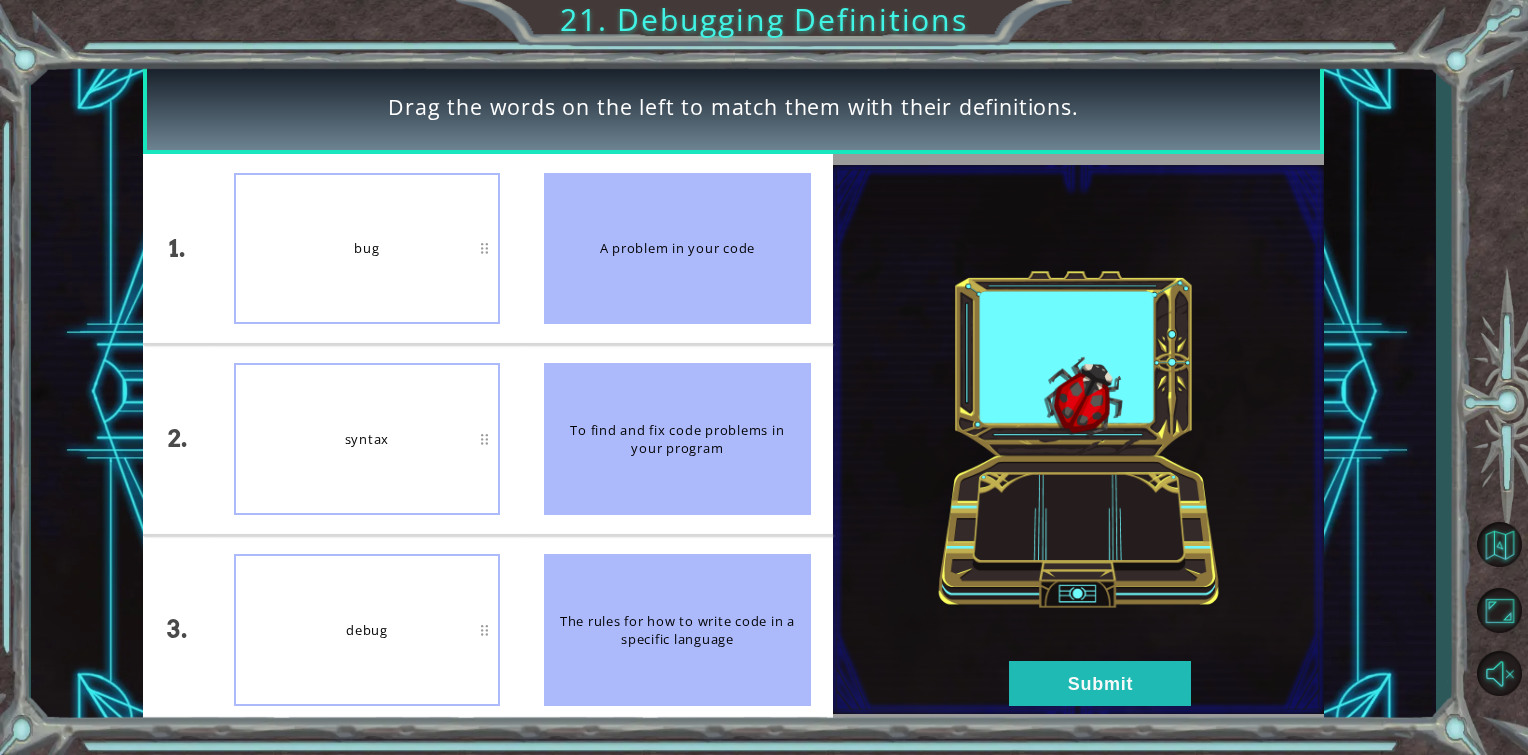 type 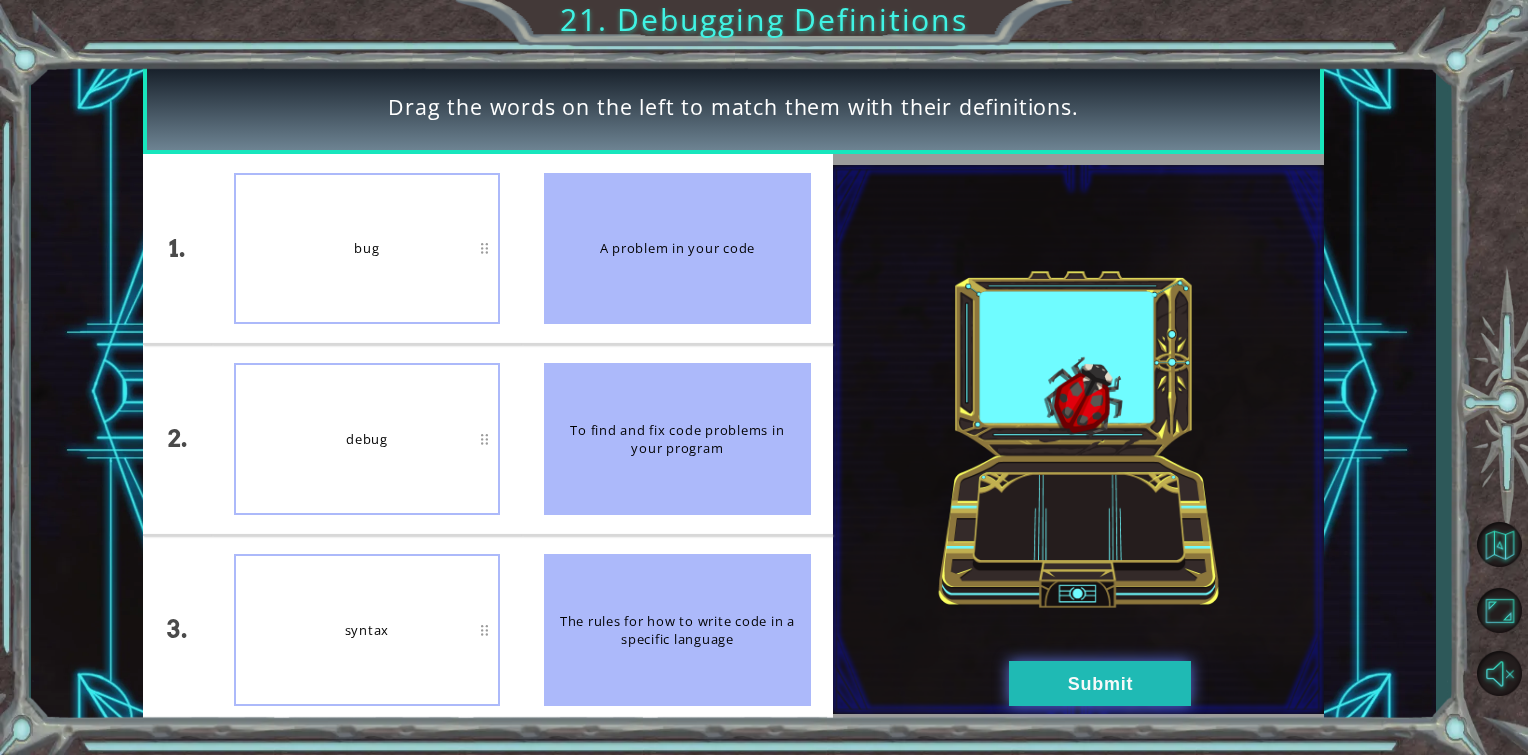 click on "Submit" at bounding box center [1100, 683] 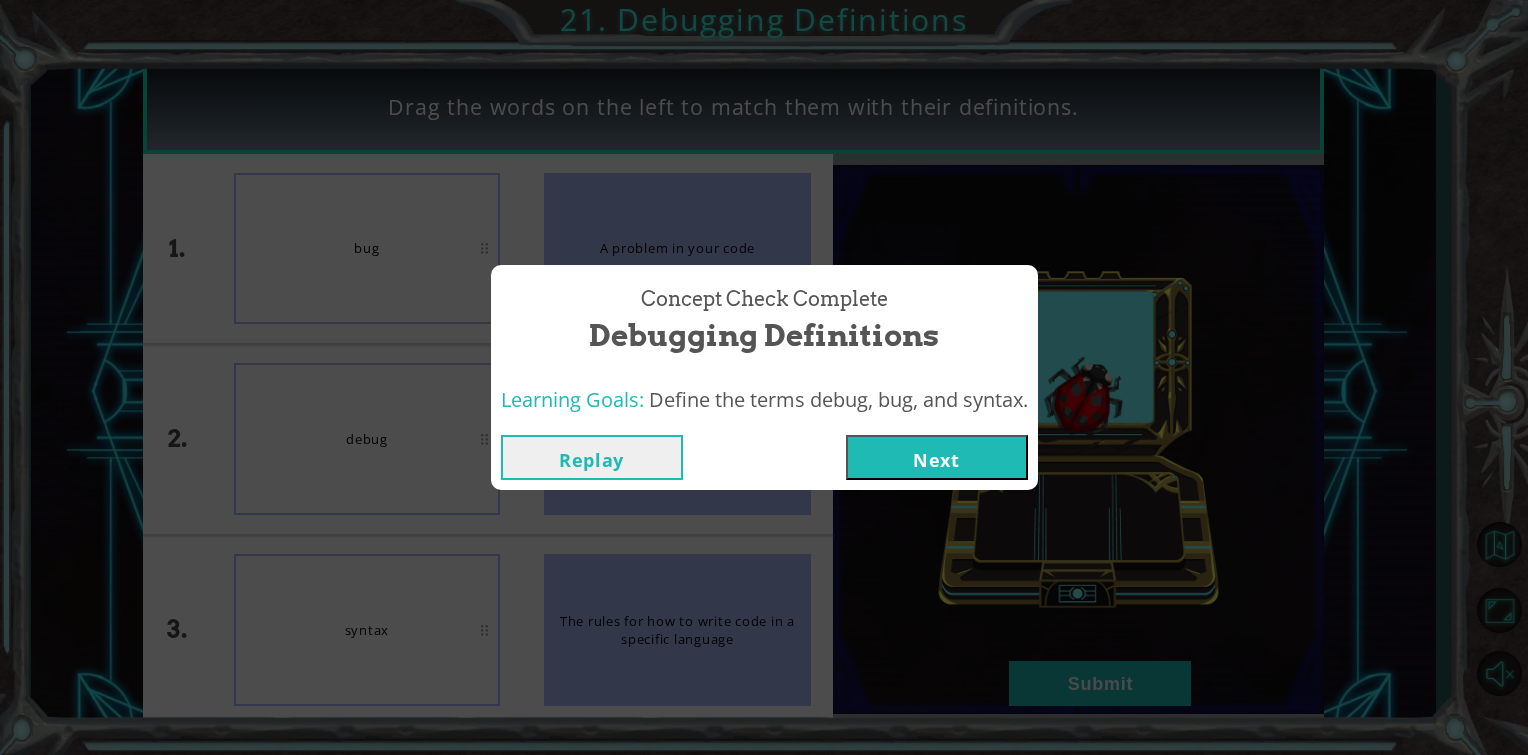 click on "Replay" at bounding box center [592, 457] 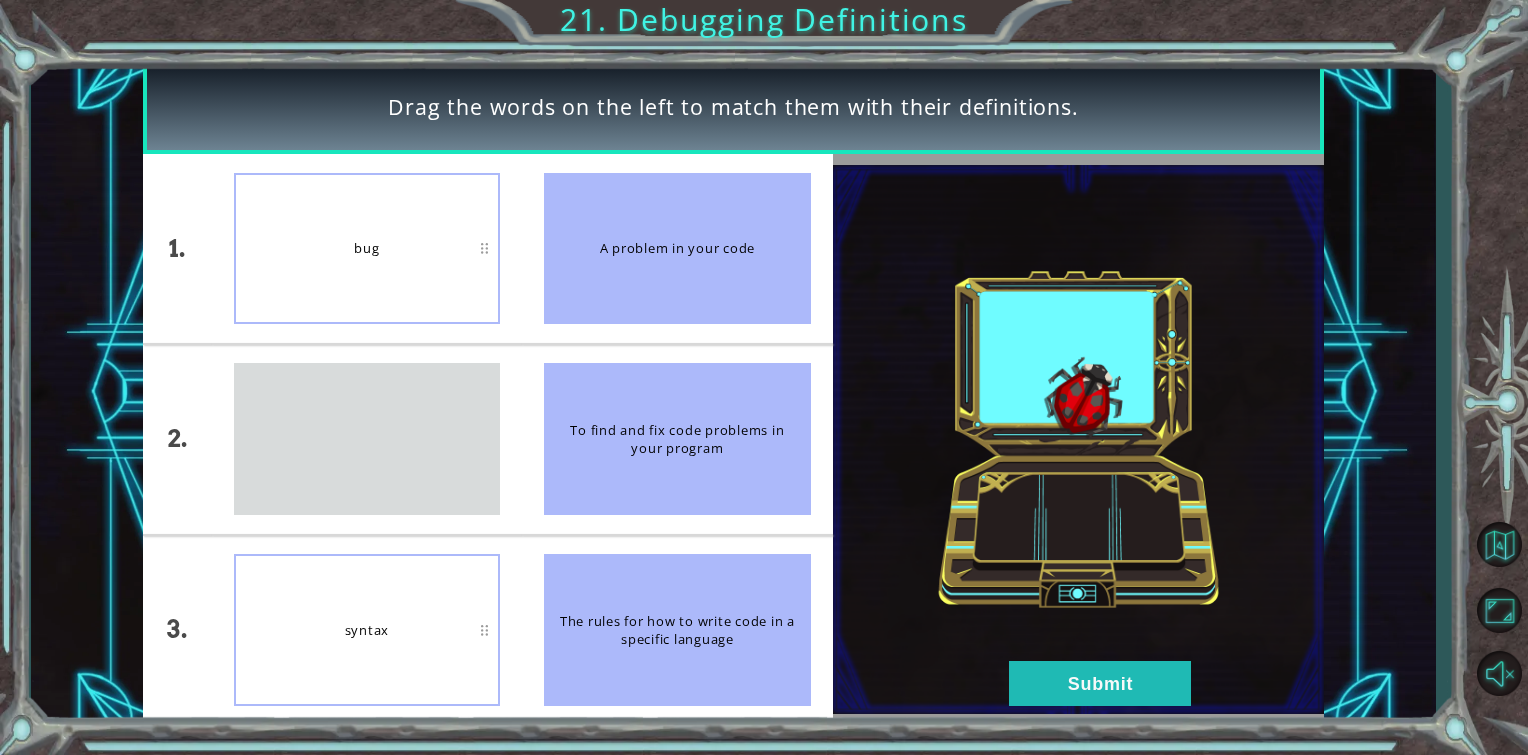 type 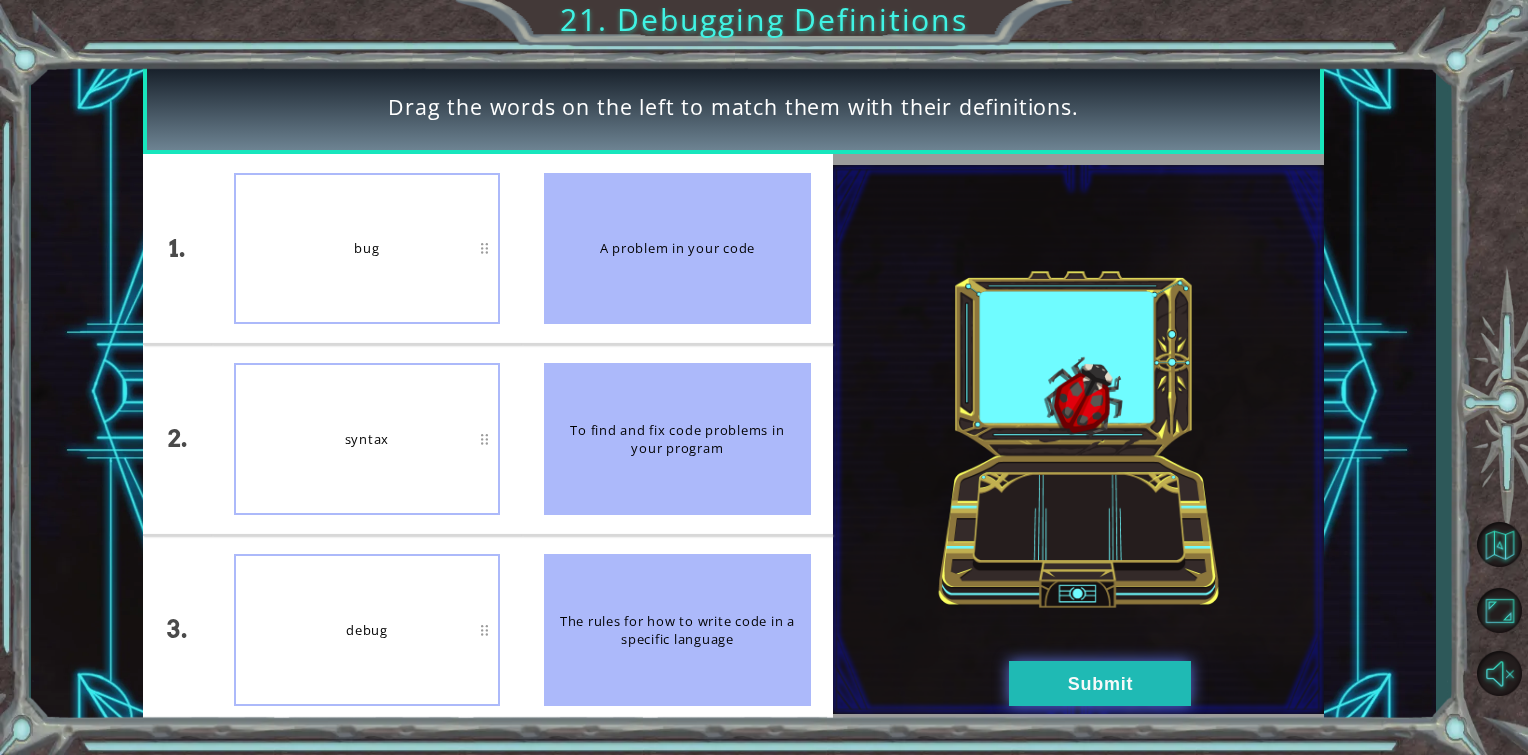 click on "Submit" at bounding box center (1100, 683) 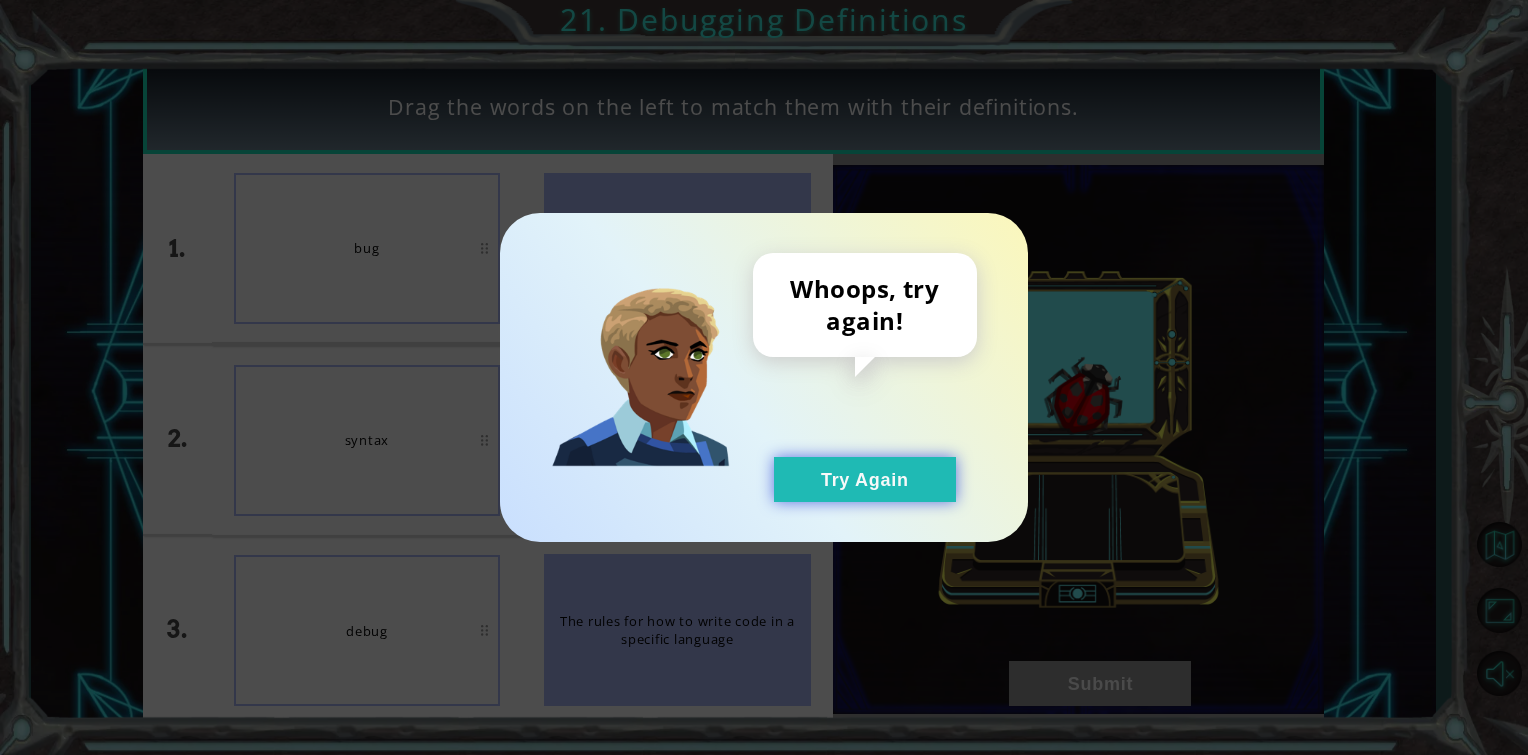 click on "Try Again" at bounding box center (865, 479) 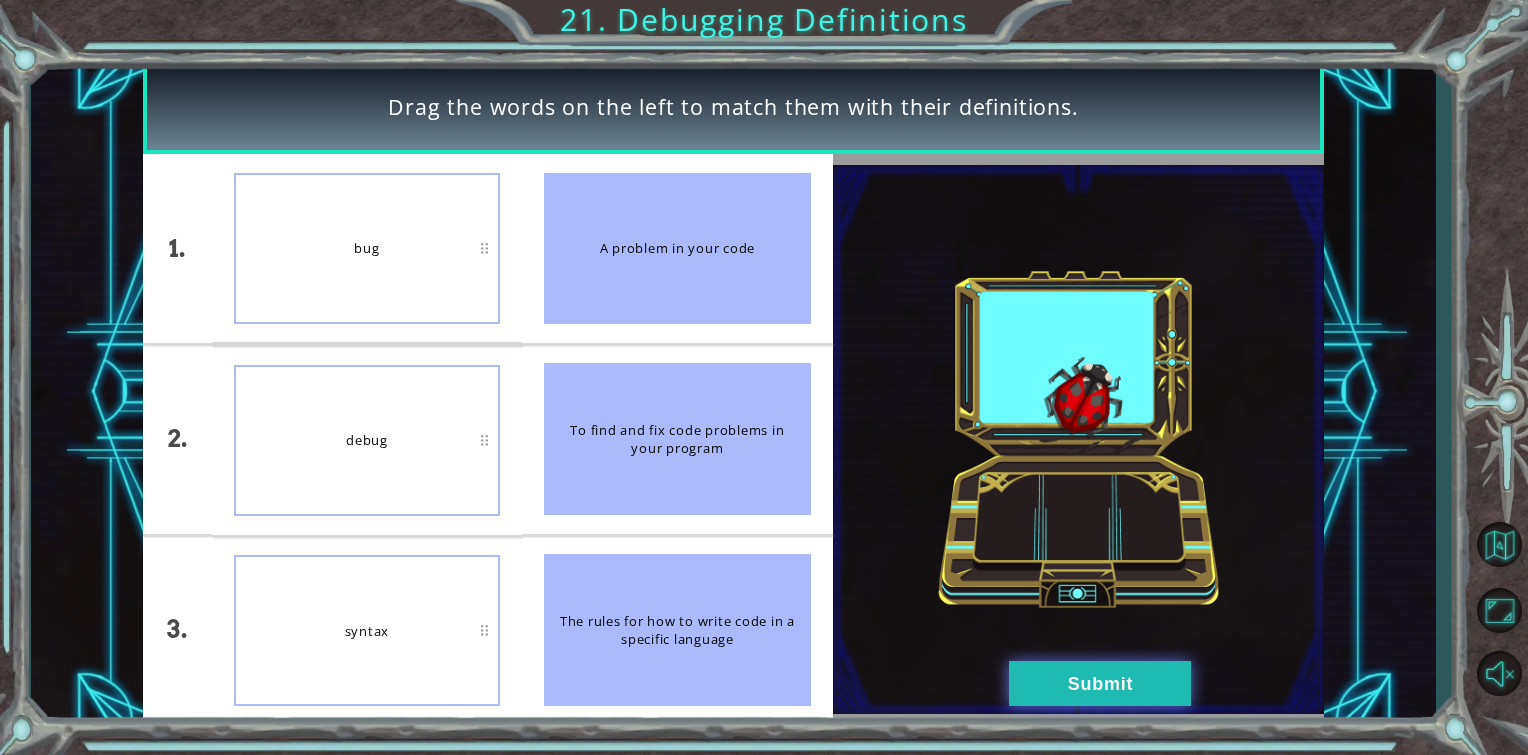 click on "Submit" at bounding box center (1100, 683) 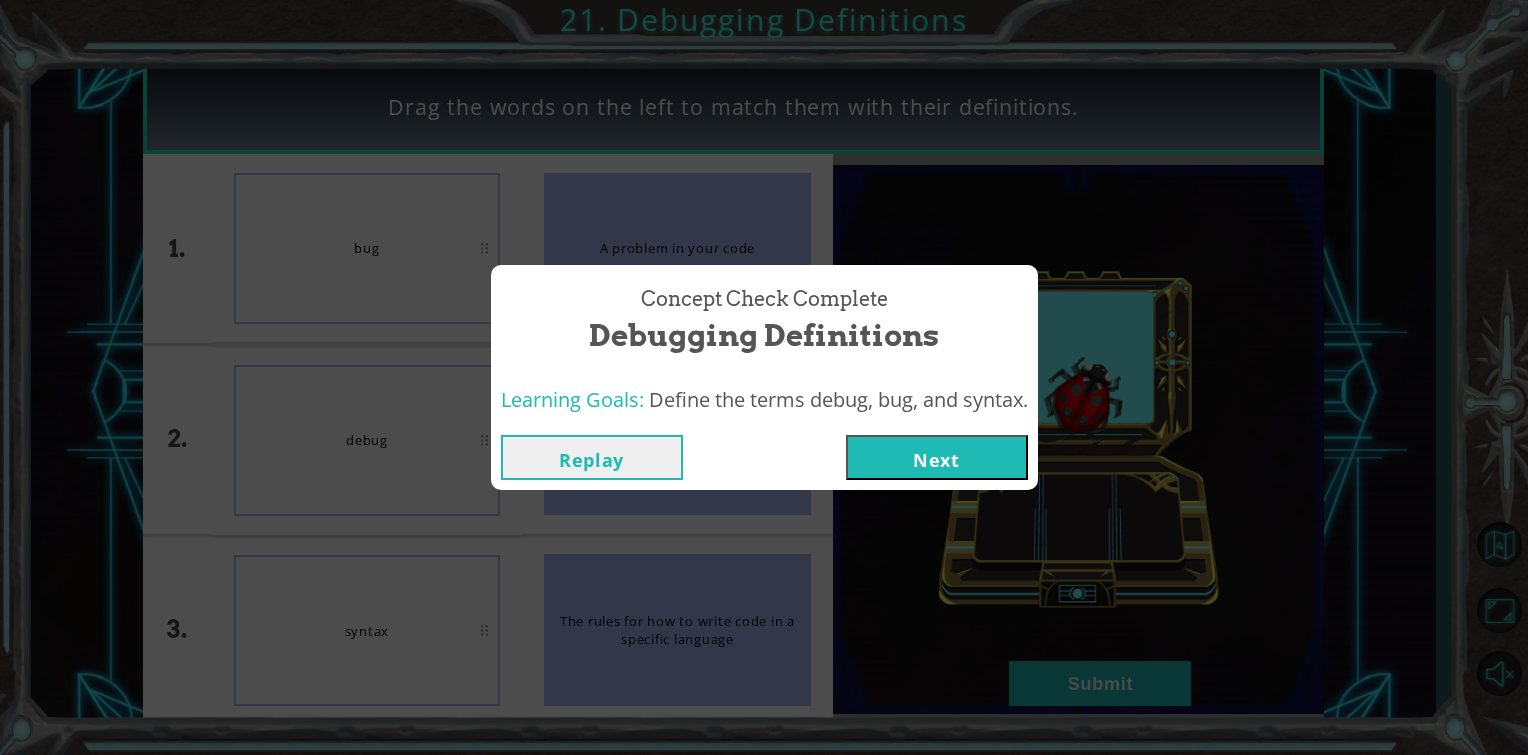 click on "Next" at bounding box center [937, 457] 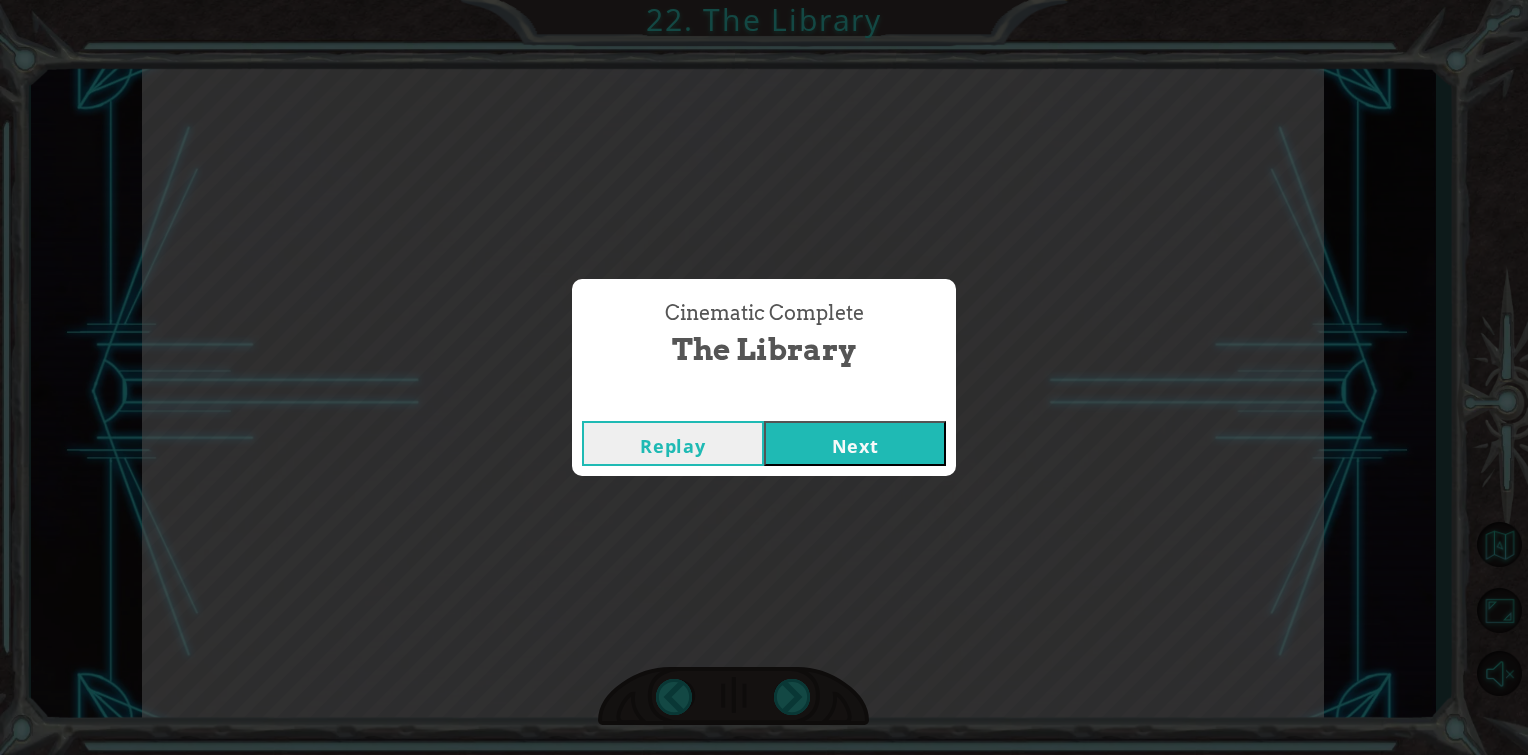 click on "Next" at bounding box center (855, 443) 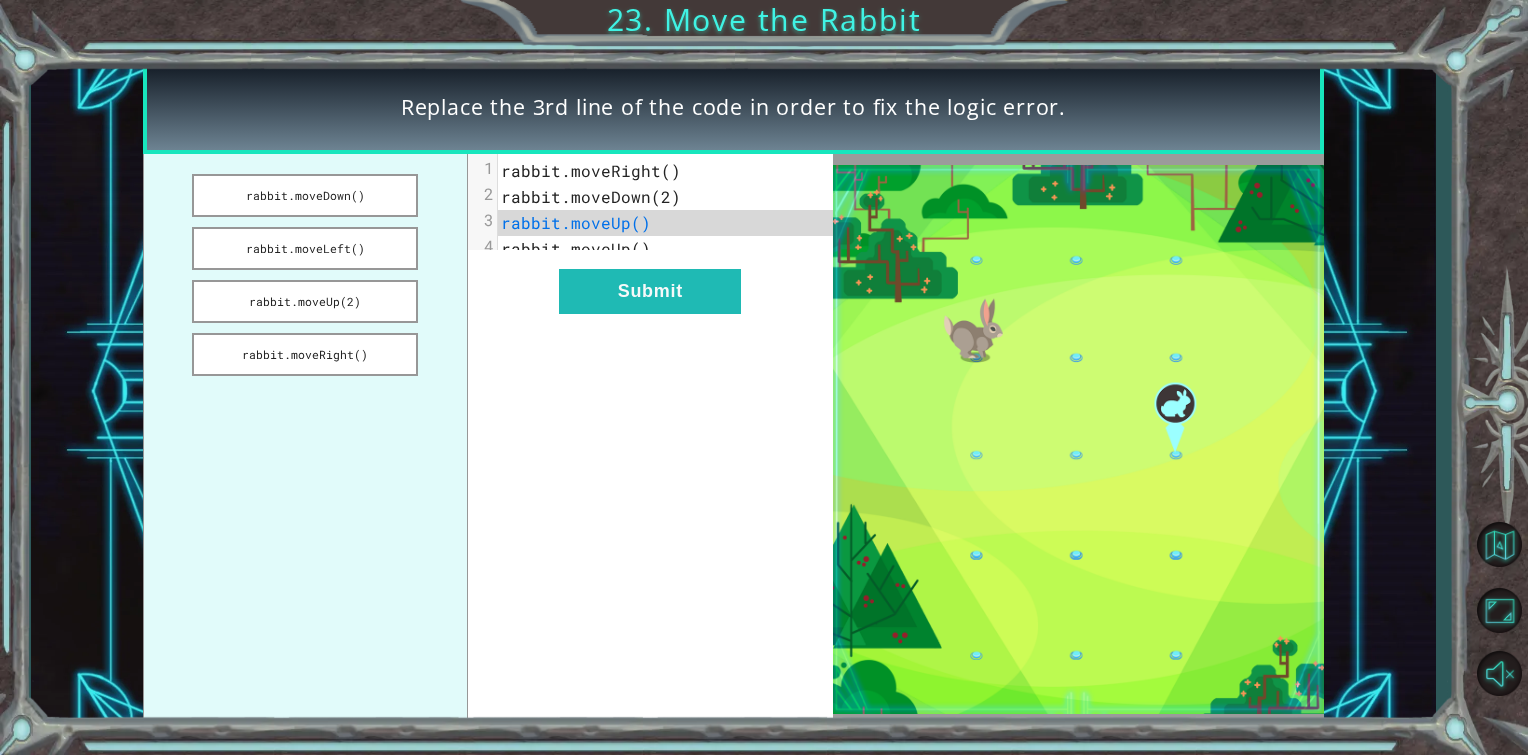 click on "rabbit.moveUp()" at bounding box center (576, 222) 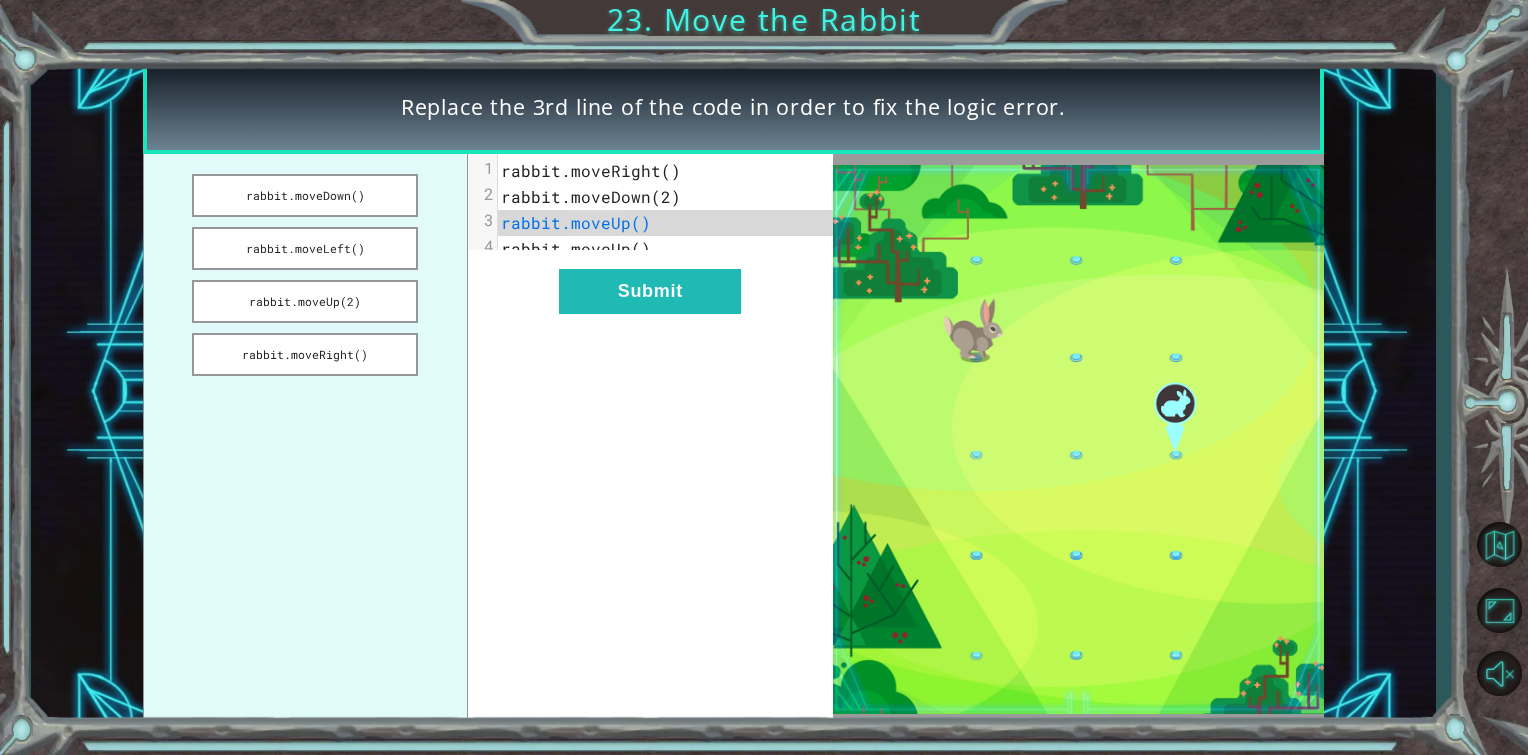 click on "rabbit.moveUp()" at bounding box center (576, 222) 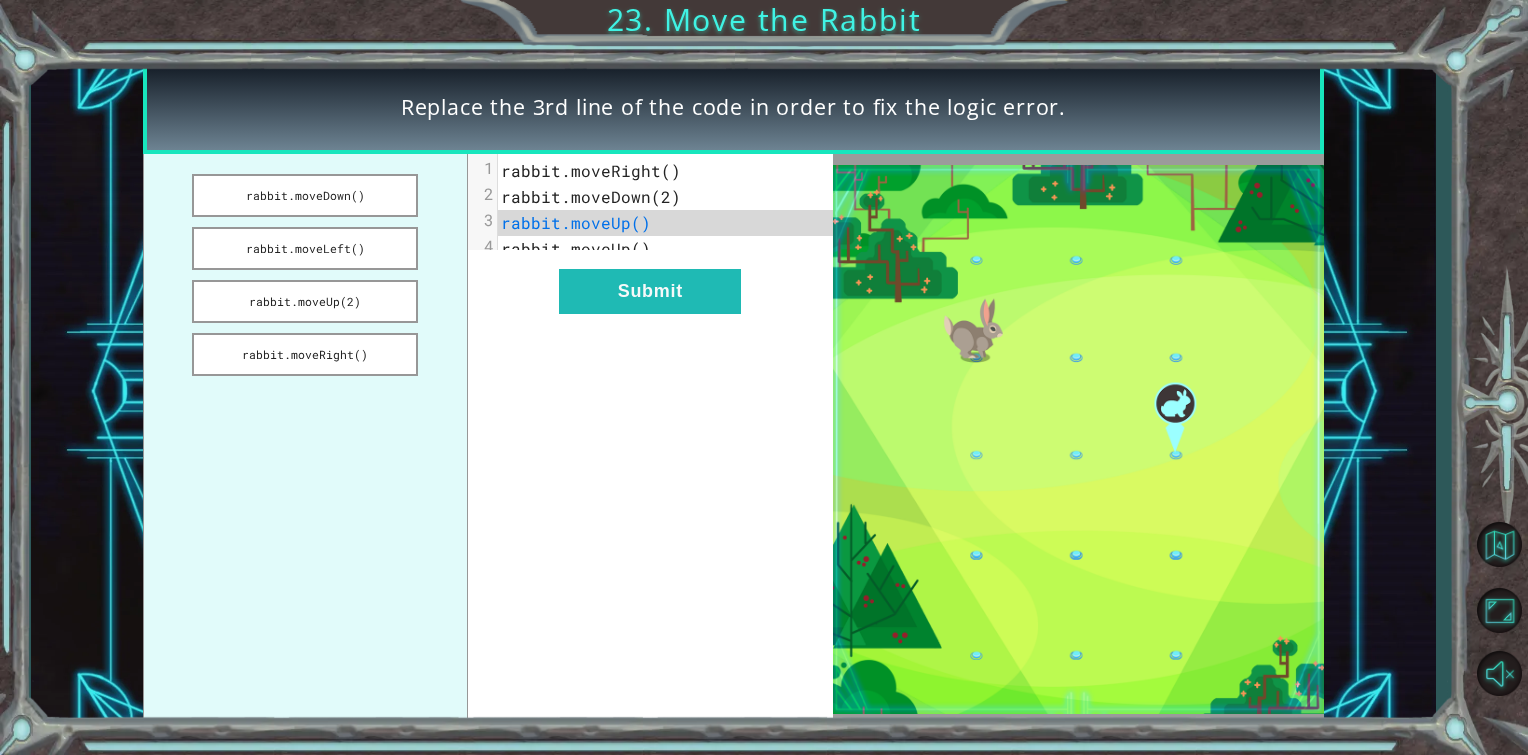 click on "rabbit.moveUp()" at bounding box center (576, 222) 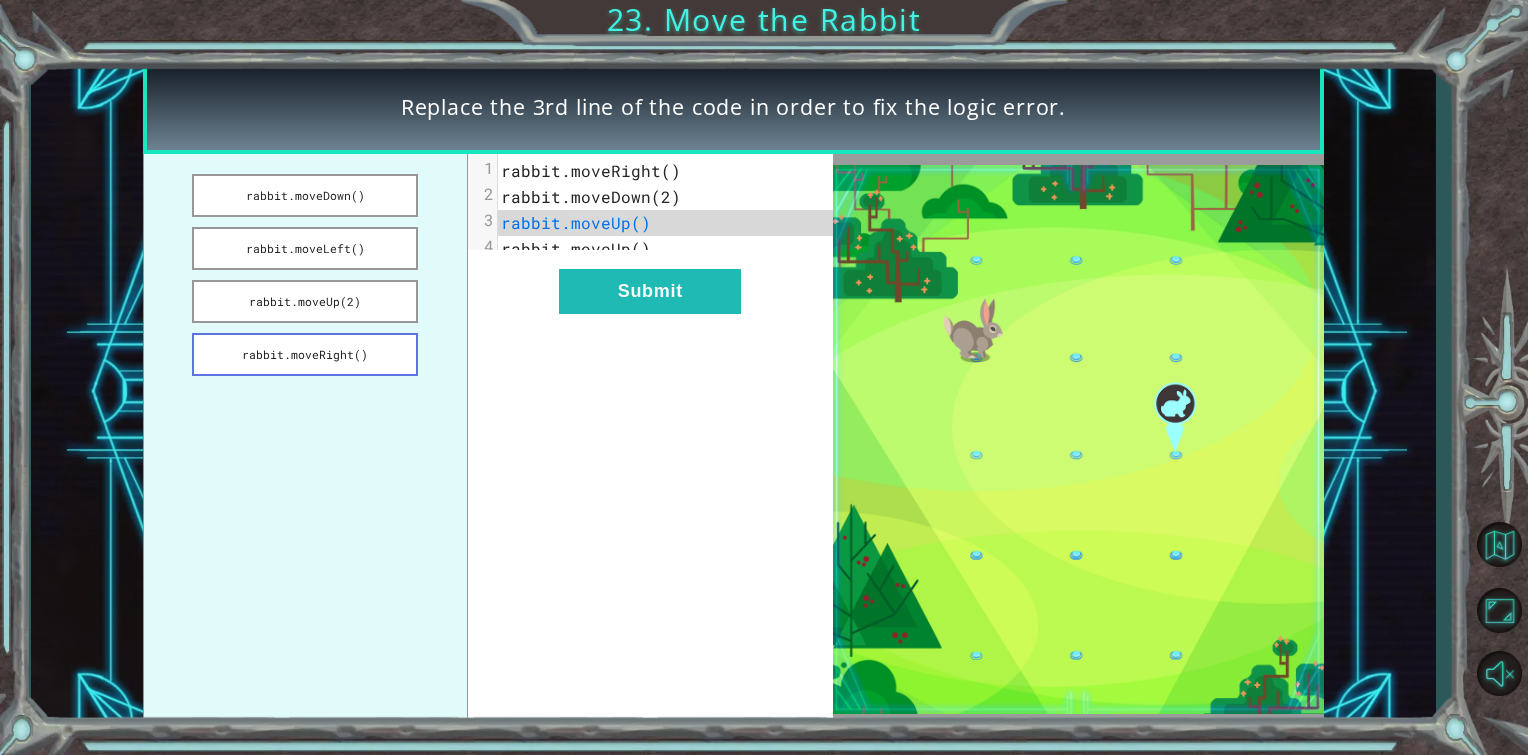 click on "rabbit.moveRight()" at bounding box center (305, 354) 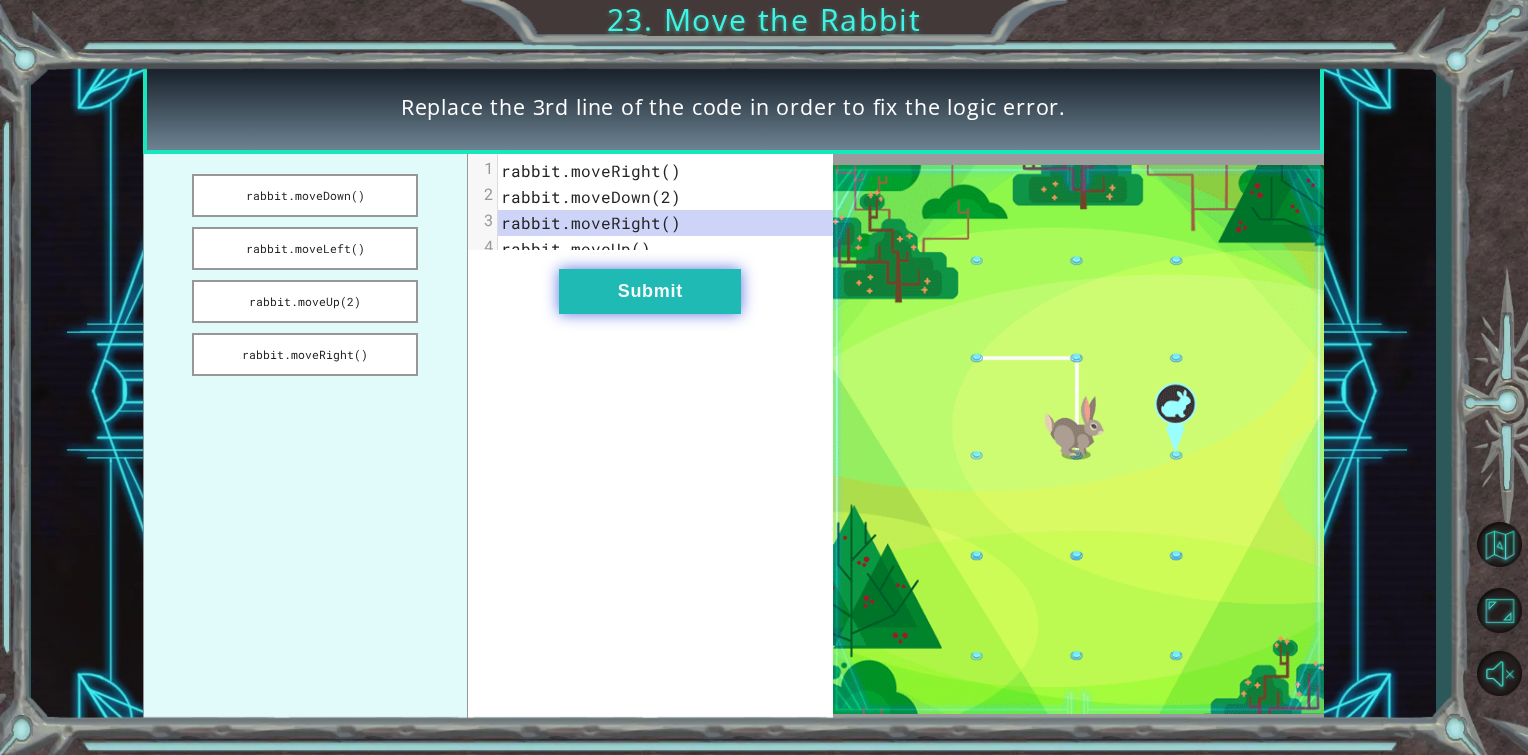 click on "Submit" at bounding box center (650, 291) 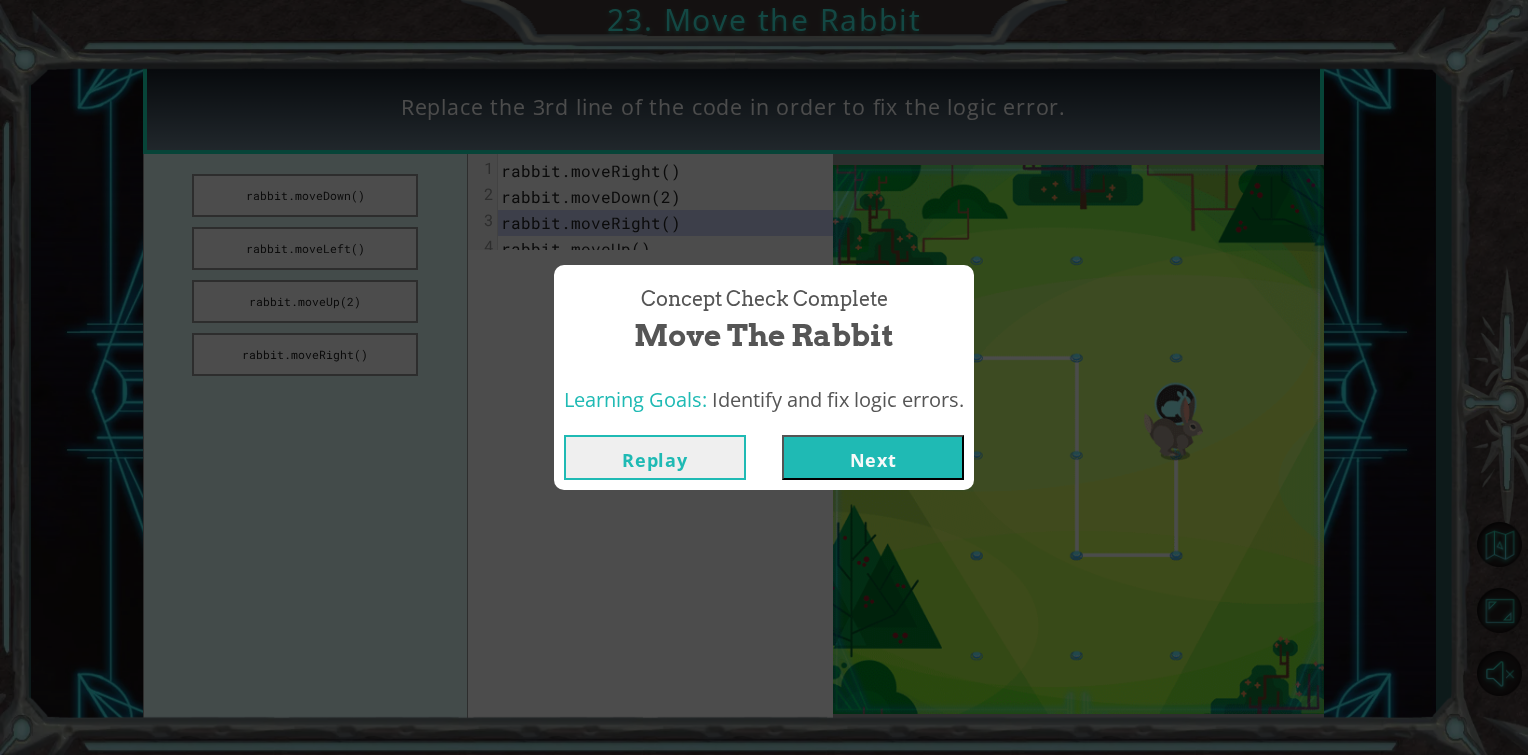 click on "Next" at bounding box center [873, 457] 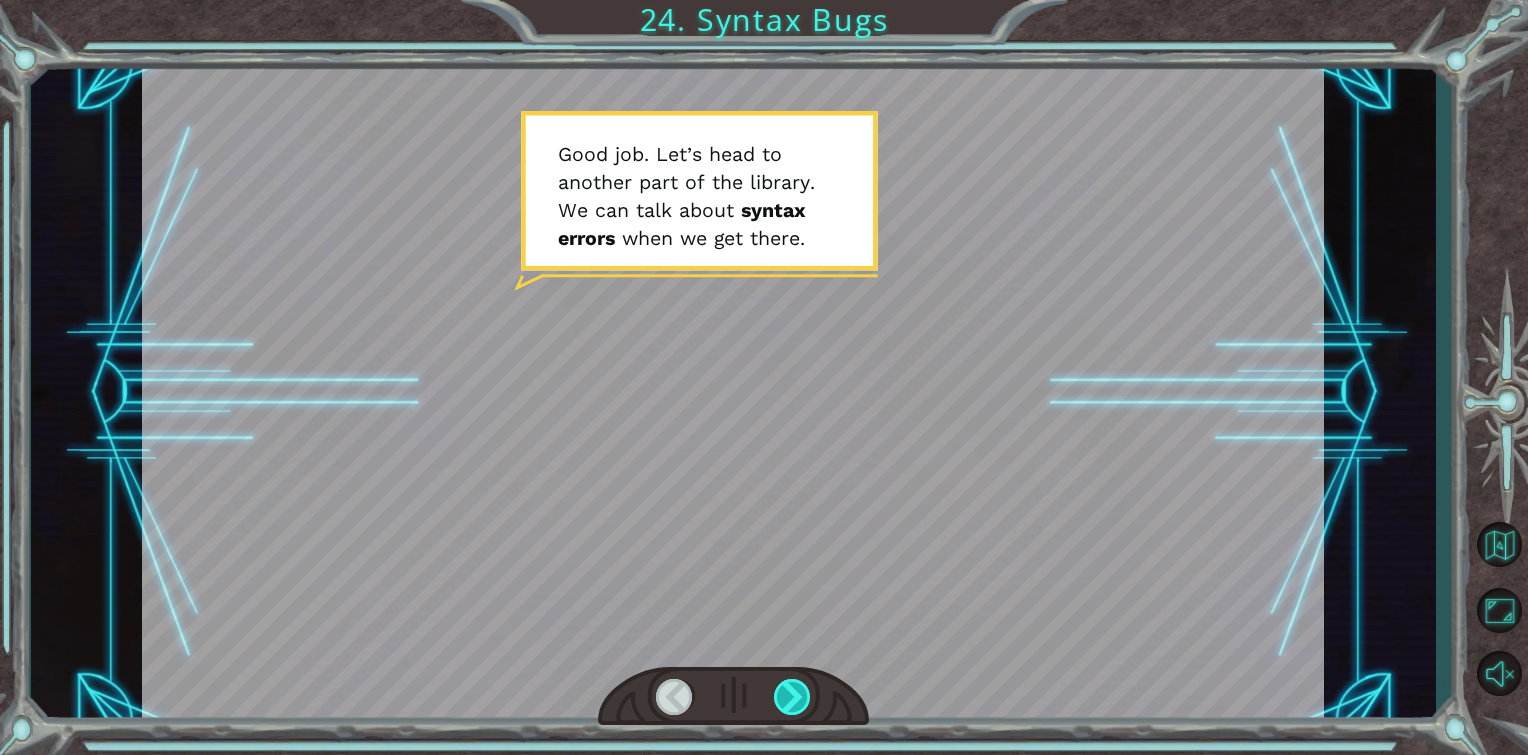 click at bounding box center [793, 697] 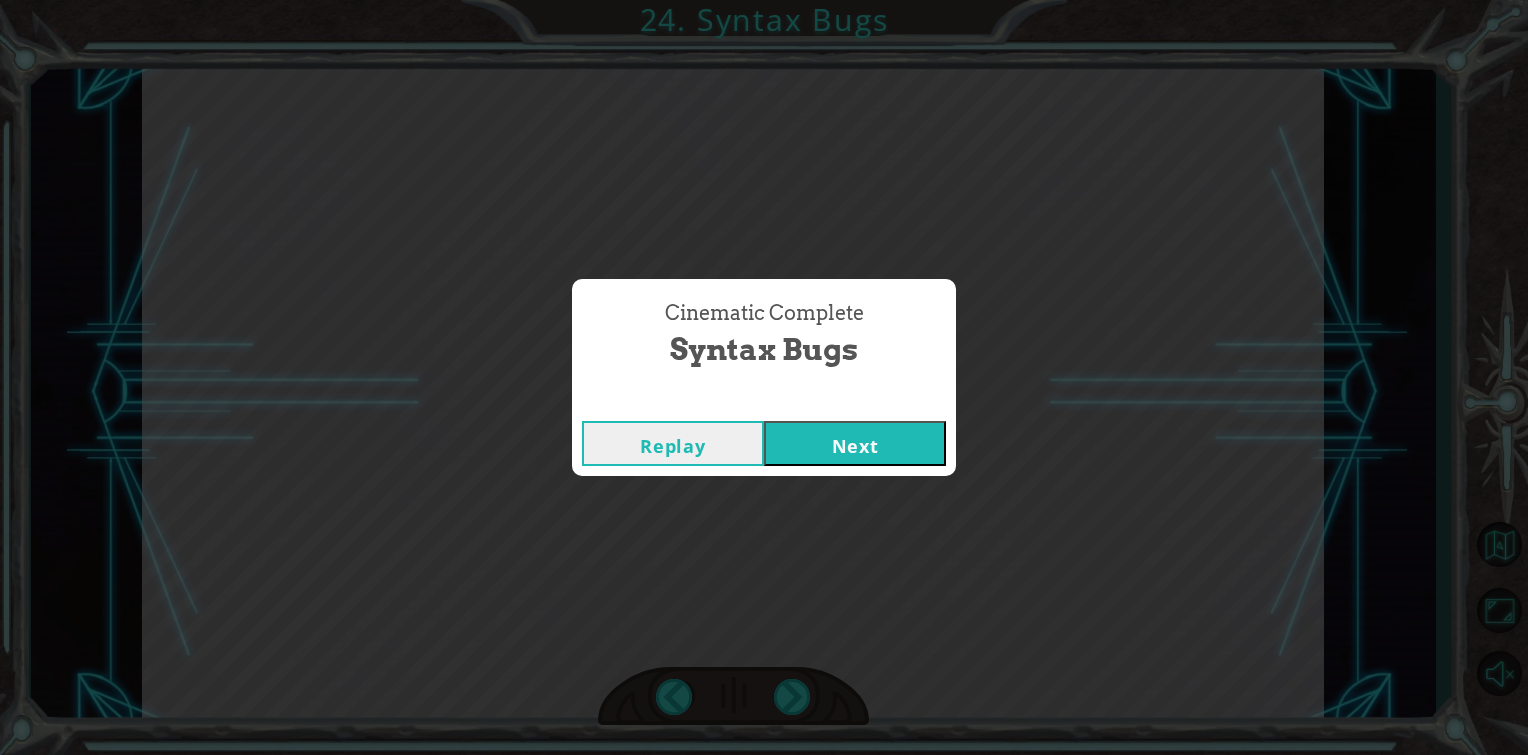 click on "Next" at bounding box center [855, 443] 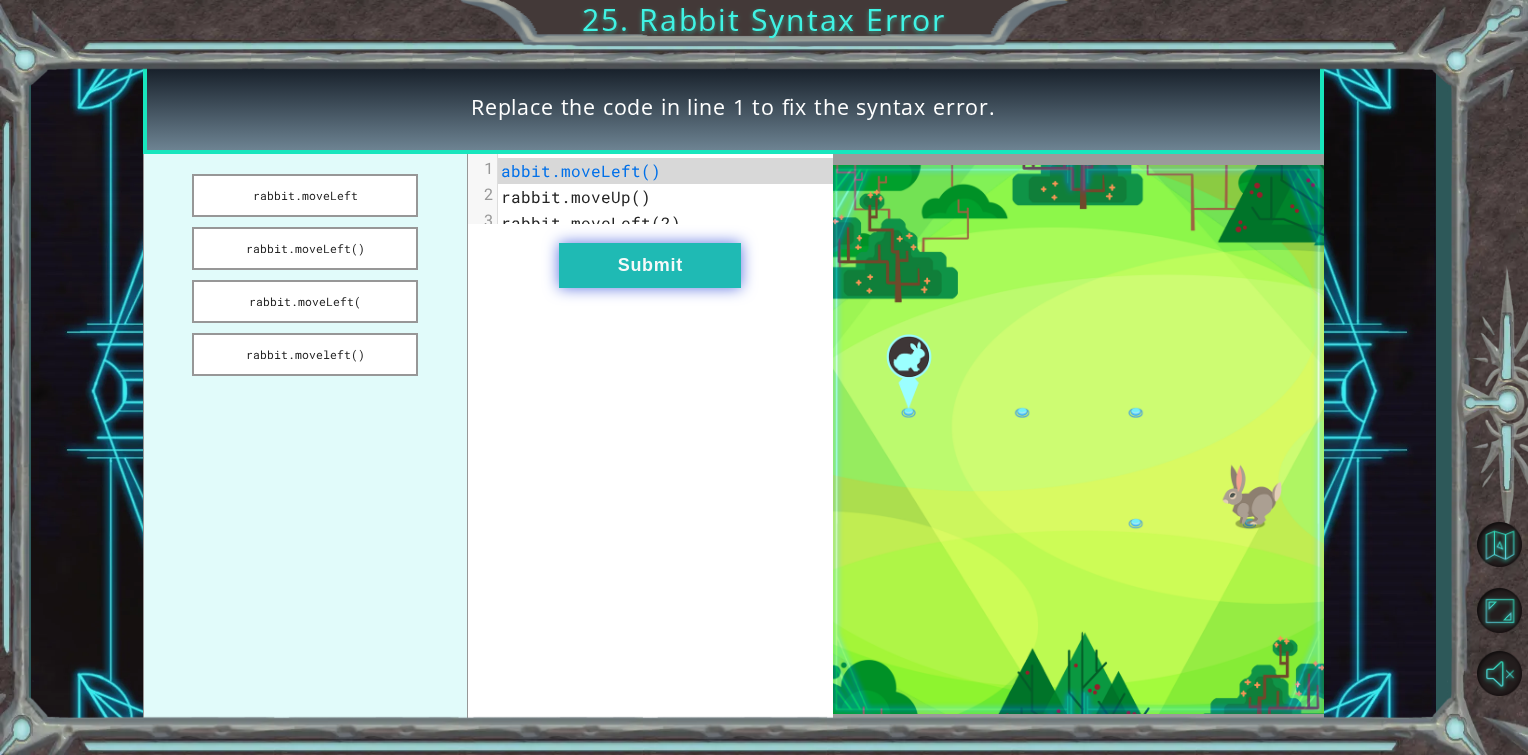click on "Submit" at bounding box center [650, 265] 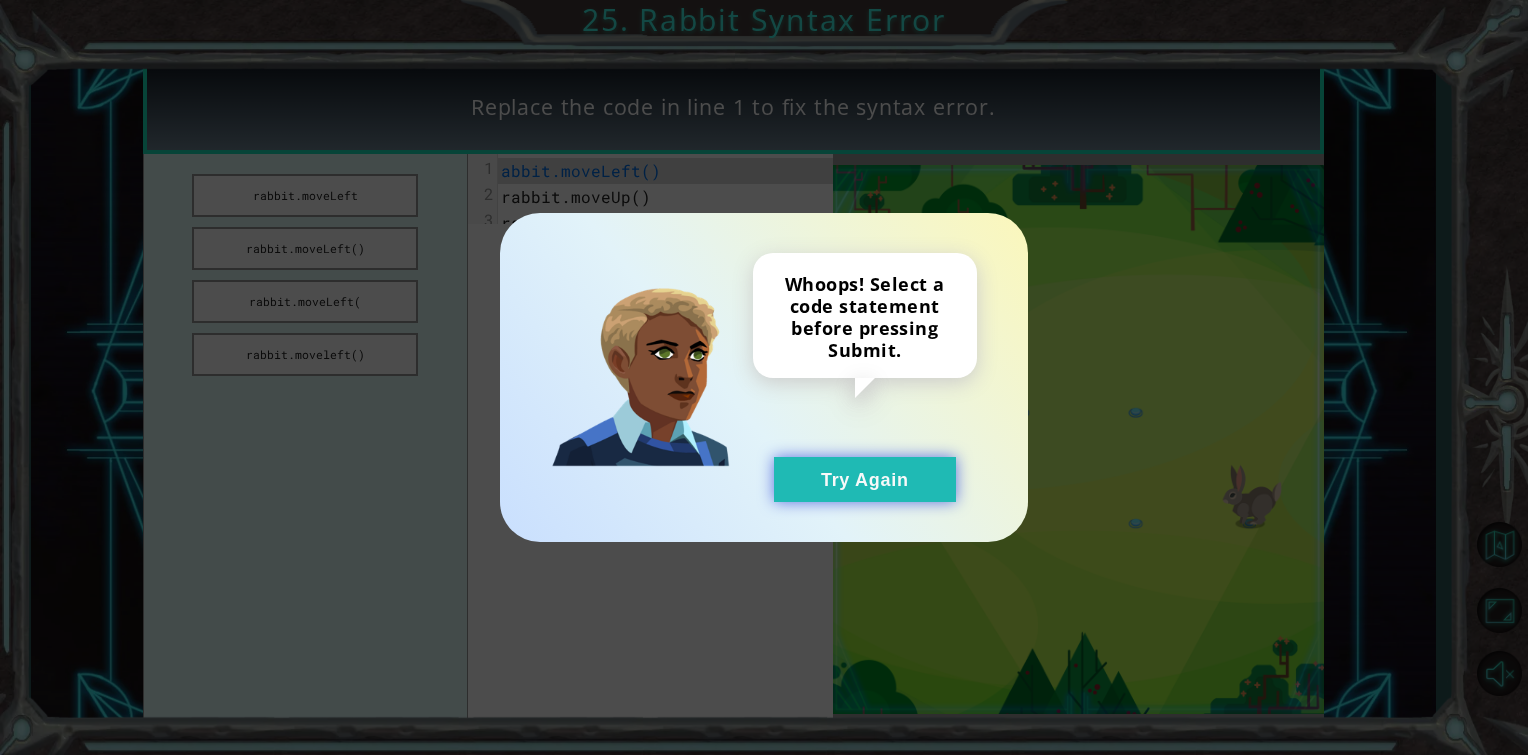 click on "Try Again" at bounding box center (865, 479) 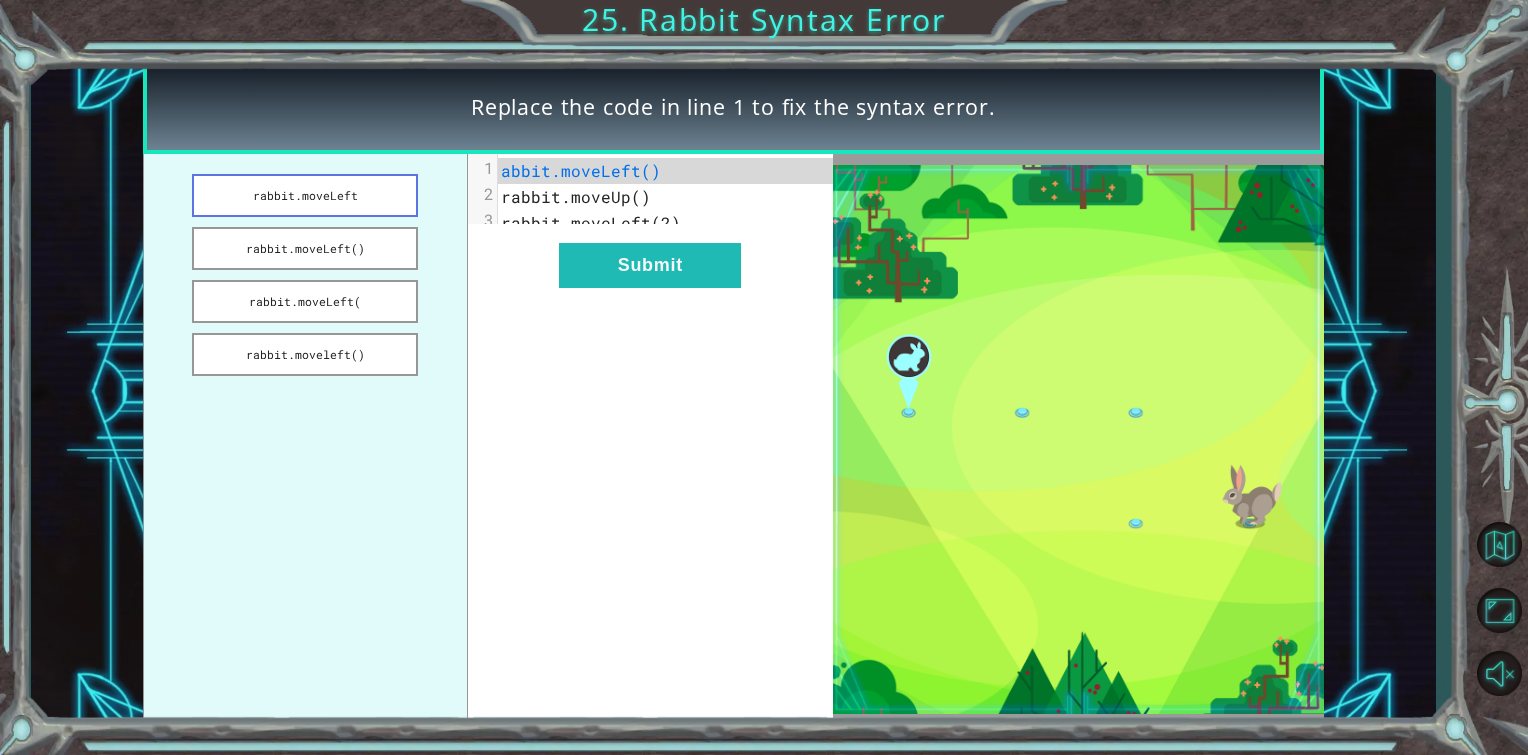 click on "rabbit.moveLeft" at bounding box center [305, 195] 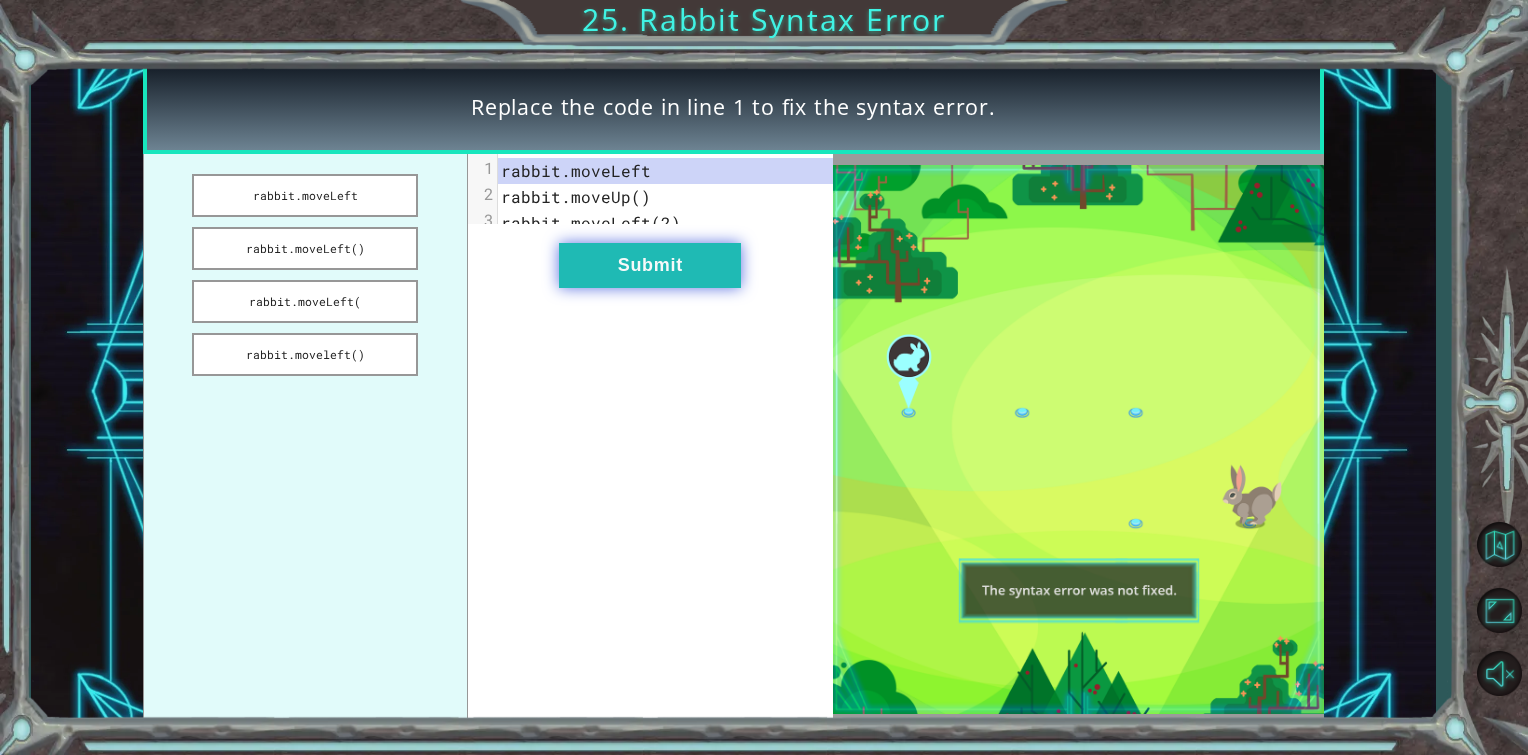 click on "Submit" at bounding box center [650, 265] 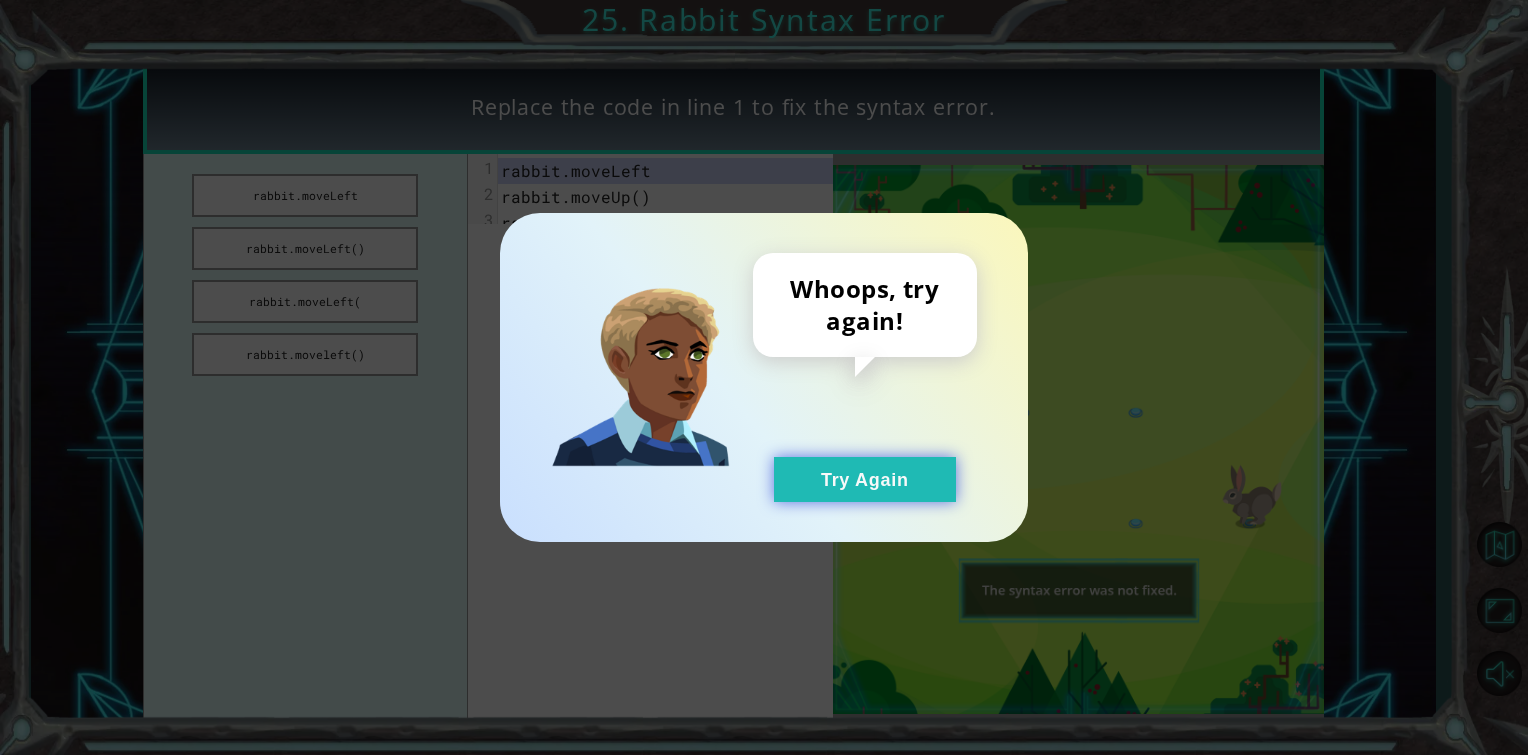 click on "Try Again" at bounding box center (865, 479) 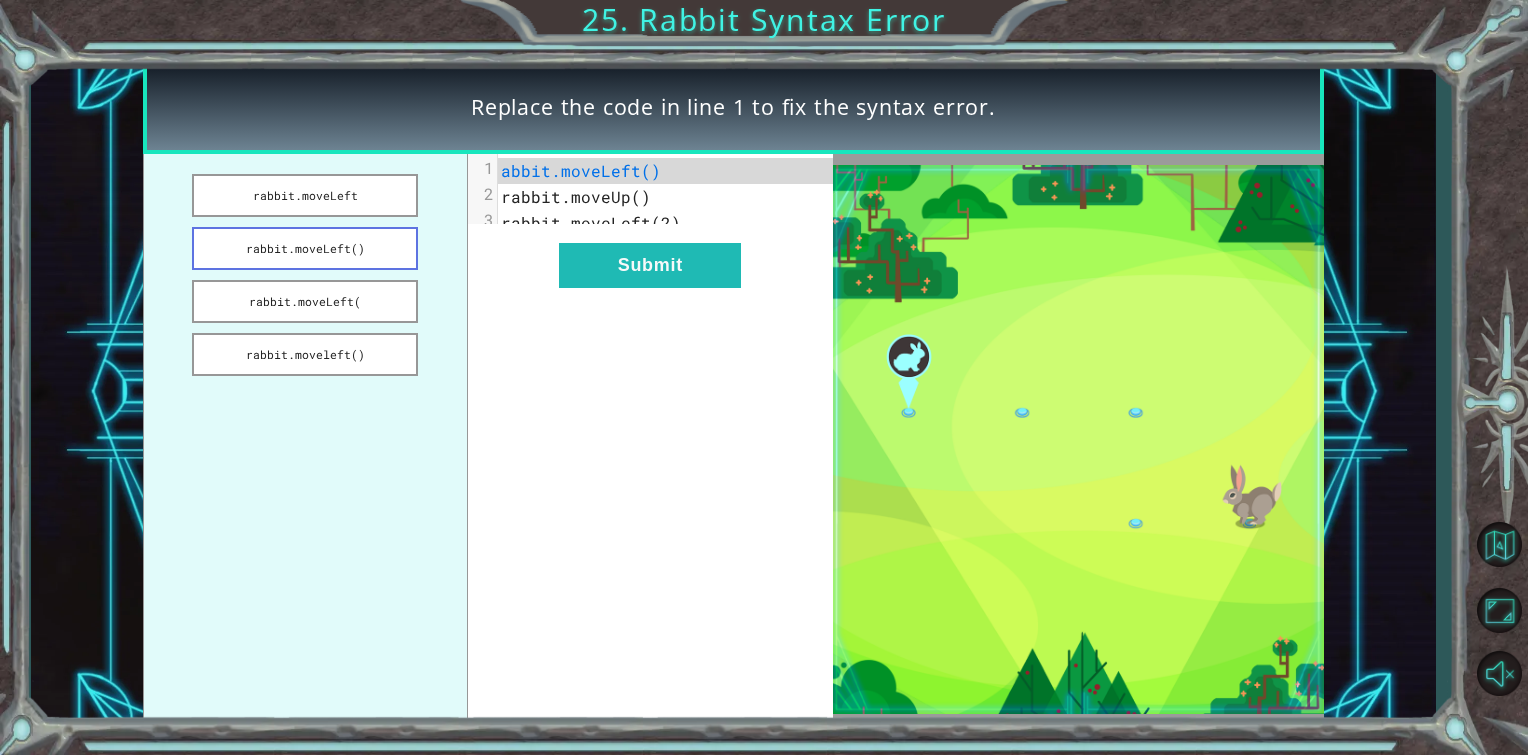 click on "rabbit.moveLeft()" at bounding box center (305, 248) 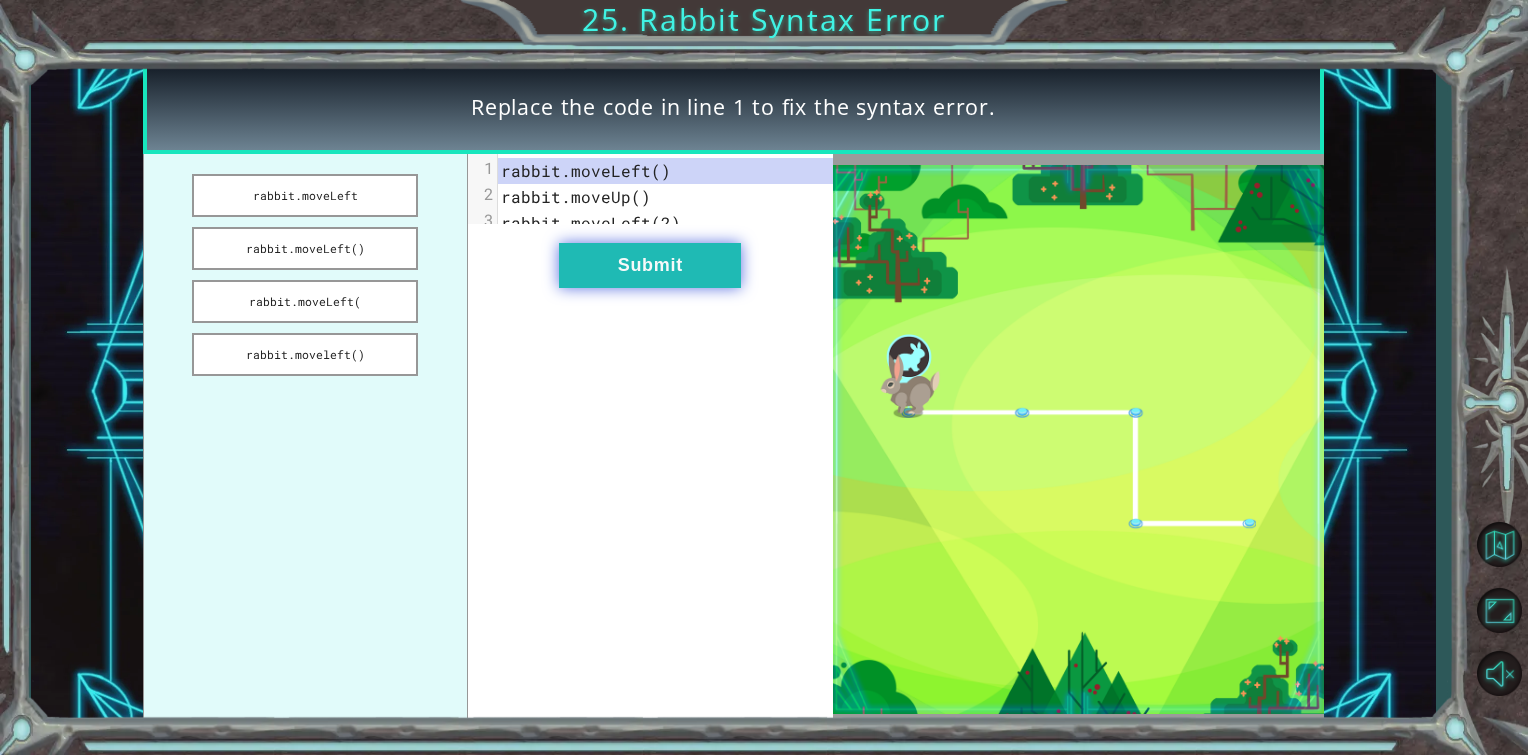 click on "Submit" at bounding box center (650, 265) 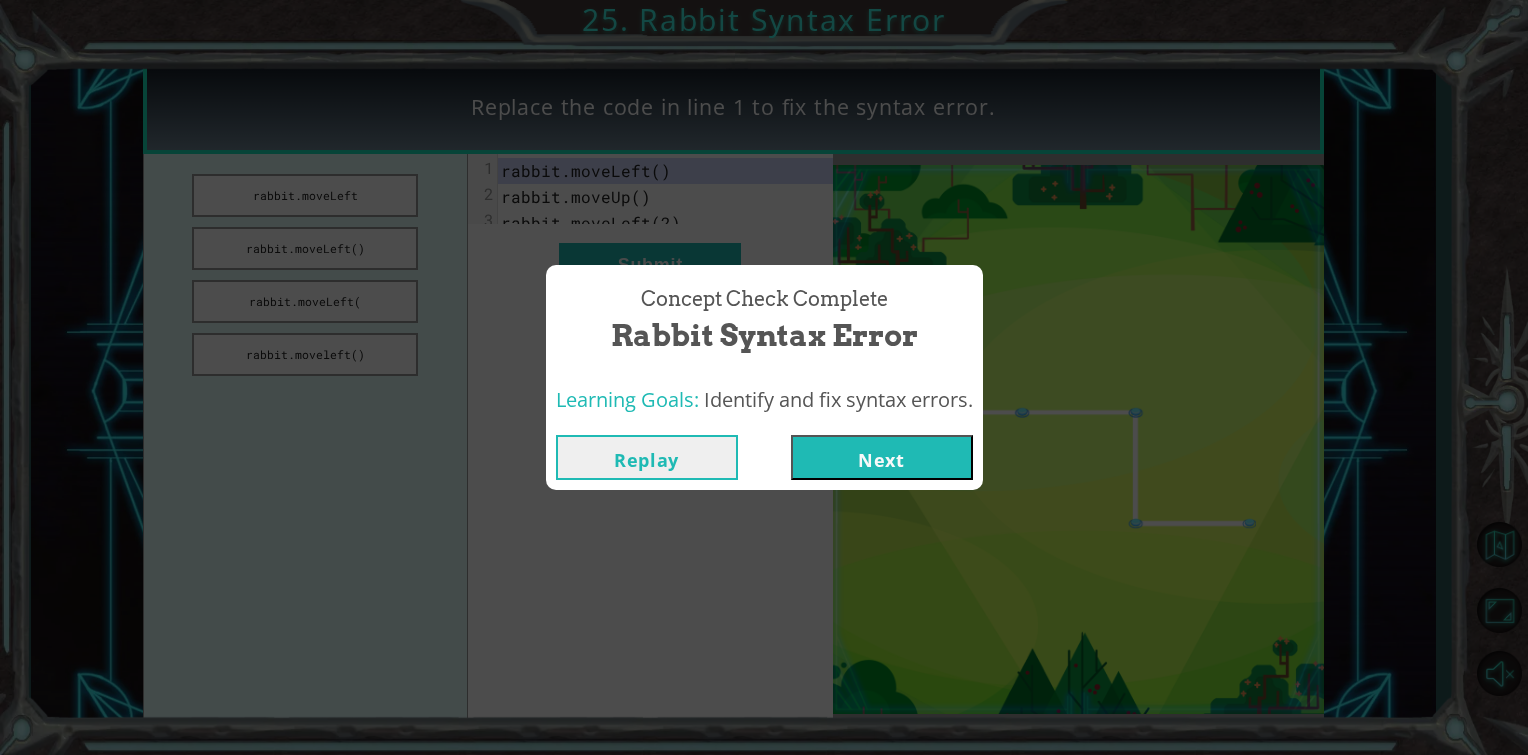 click on "Next" at bounding box center [882, 457] 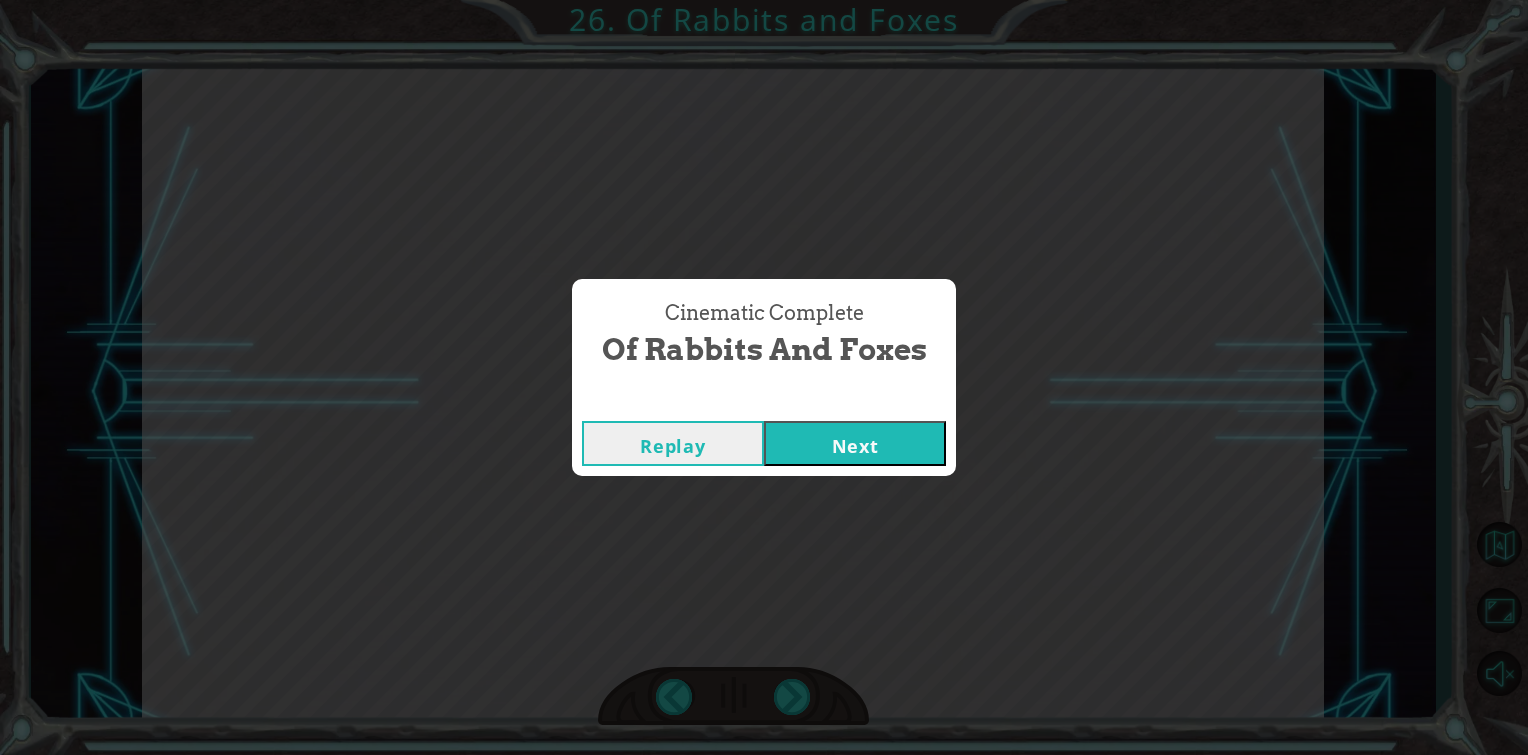 click on "Next" at bounding box center (855, 443) 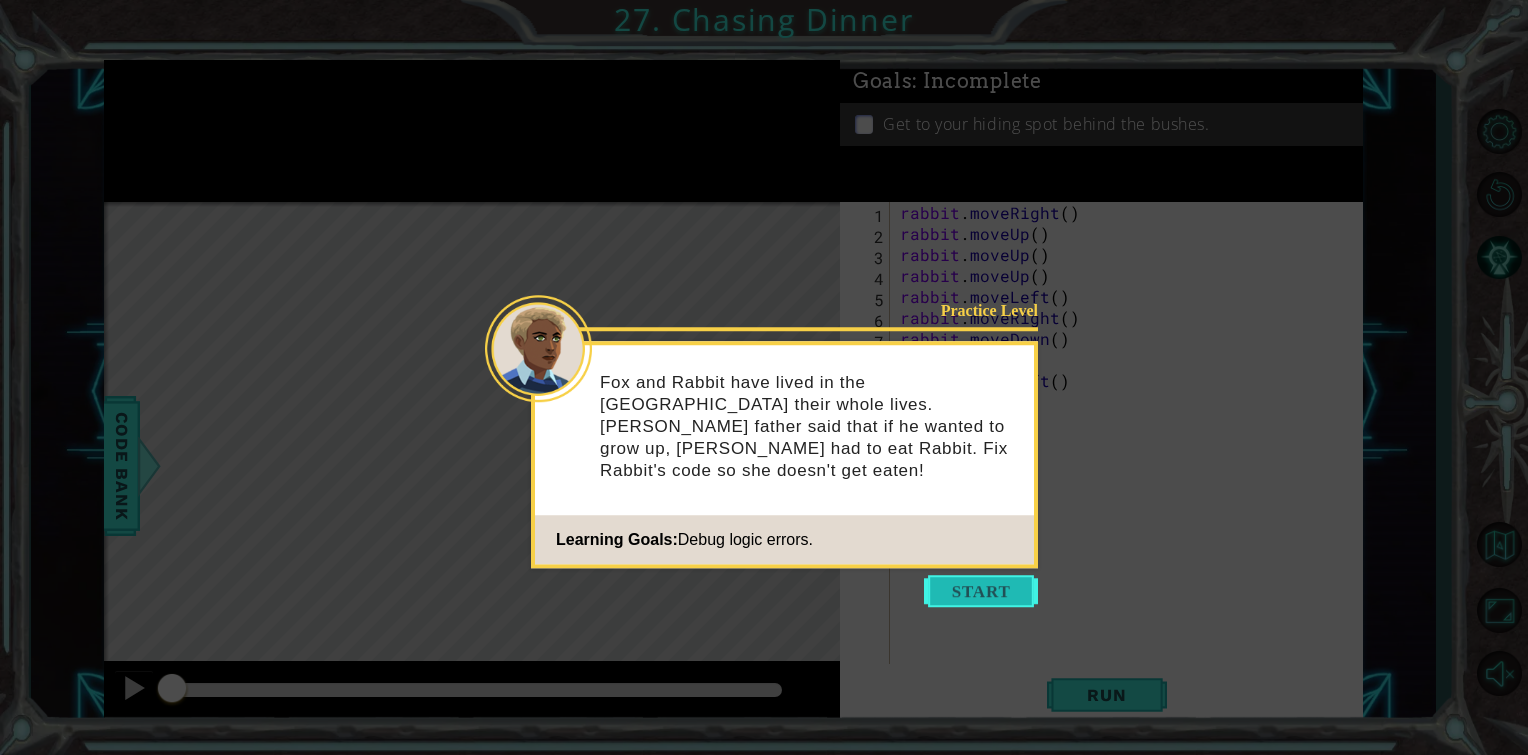 click at bounding box center (981, 591) 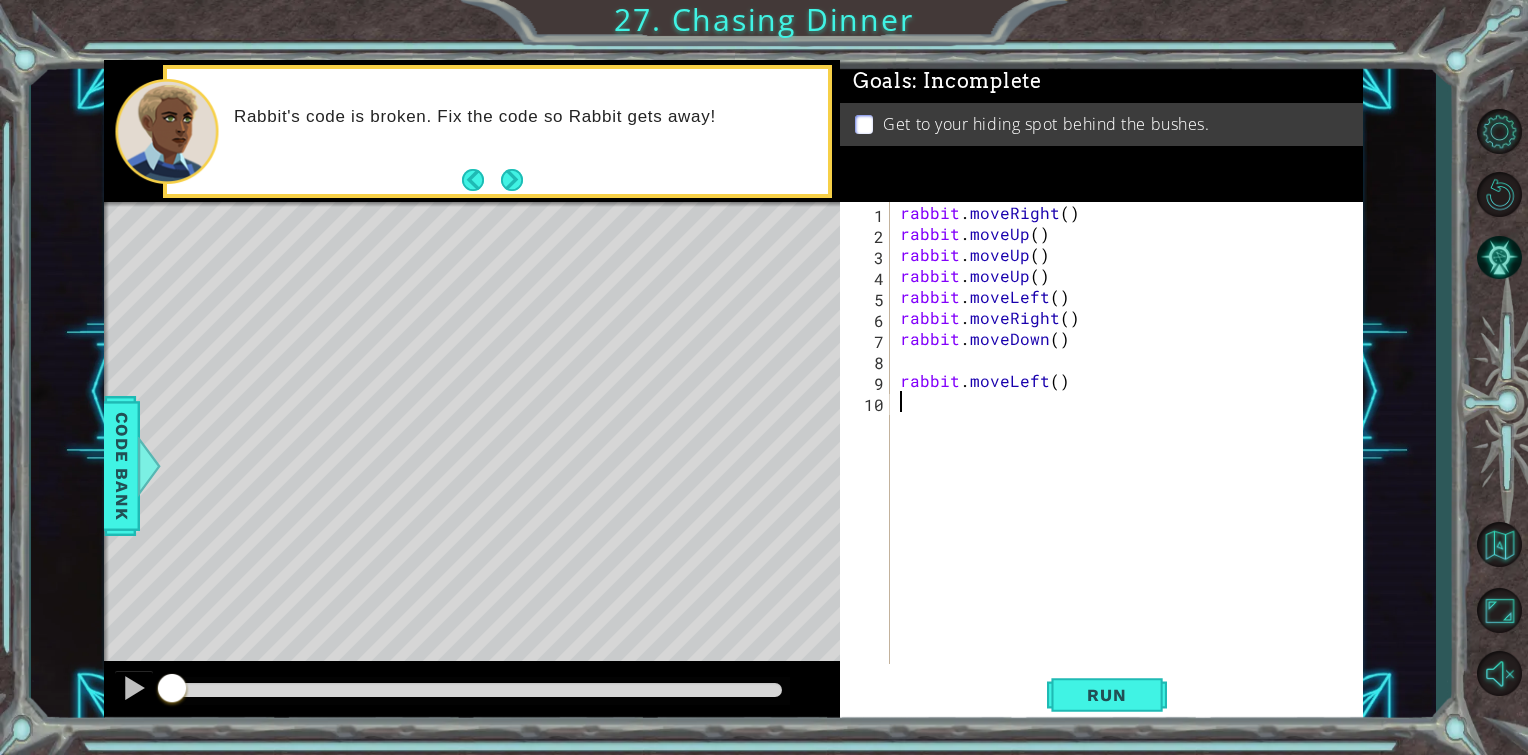 click on "rabbit . moveRight ( ) rabbit . moveUp ( )   rabbit . moveUp ( ) rabbit . moveUp ( ) rabbit . moveLeft ( ) rabbit . moveRight ( ) rabbit . moveDown ( ) rabbit . moveLeft ( )" at bounding box center (1132, 454) 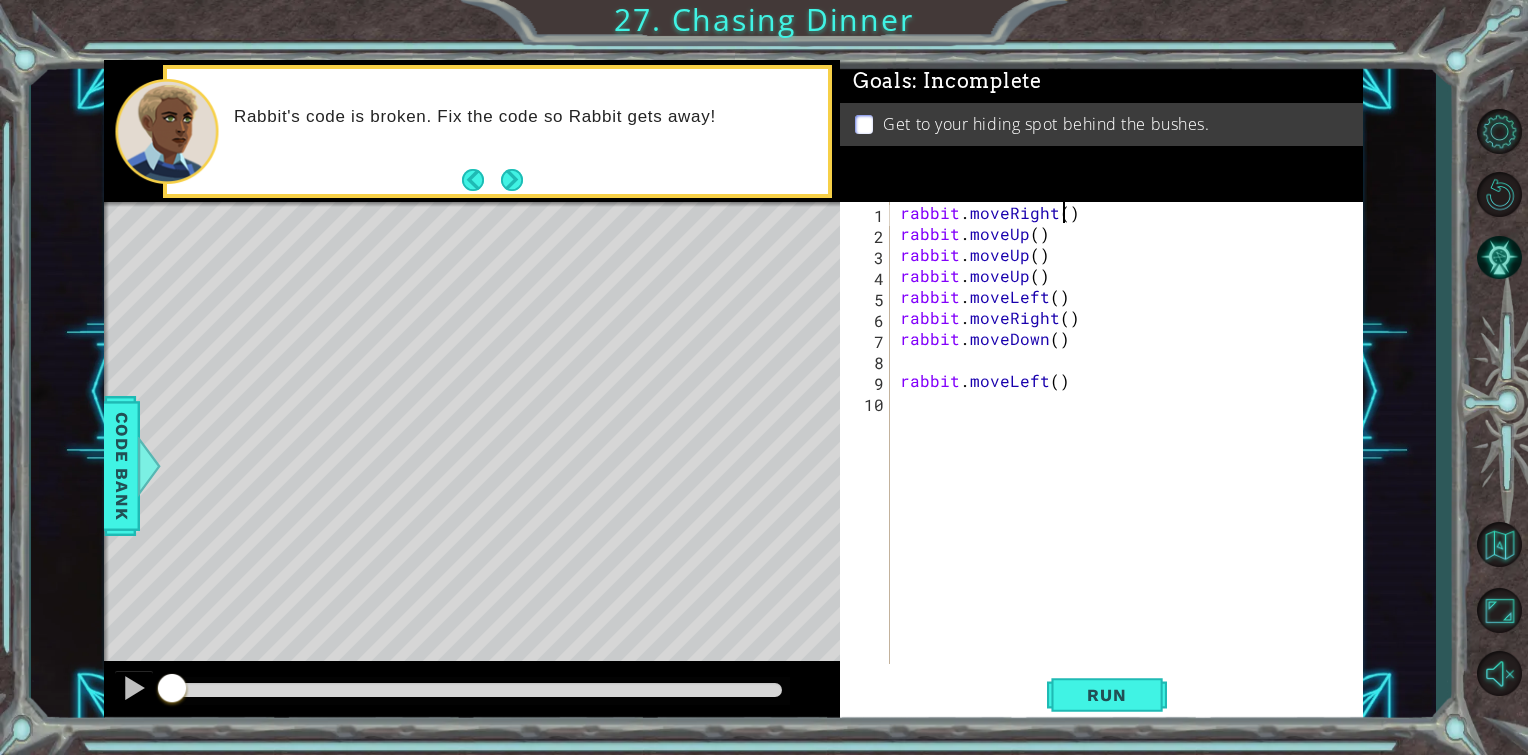 click on "rabbit . moveRight ( ) rabbit . moveUp ( )   rabbit . moveUp ( ) rabbit . moveUp ( ) rabbit . moveLeft ( ) rabbit . moveRight ( ) rabbit . moveDown ( ) rabbit . moveLeft ( )" at bounding box center (1132, 454) 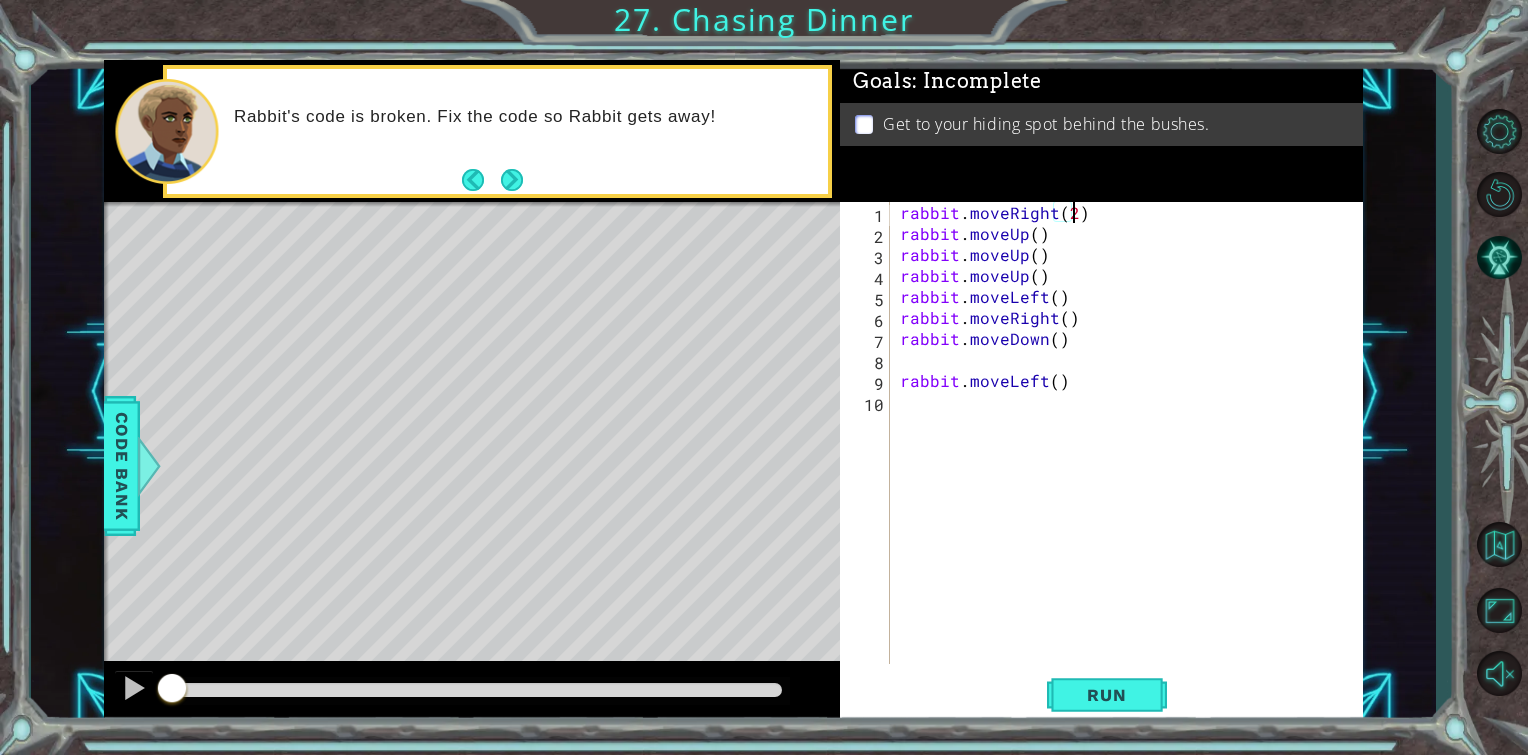 scroll, scrollTop: 0, scrollLeft: 10, axis: horizontal 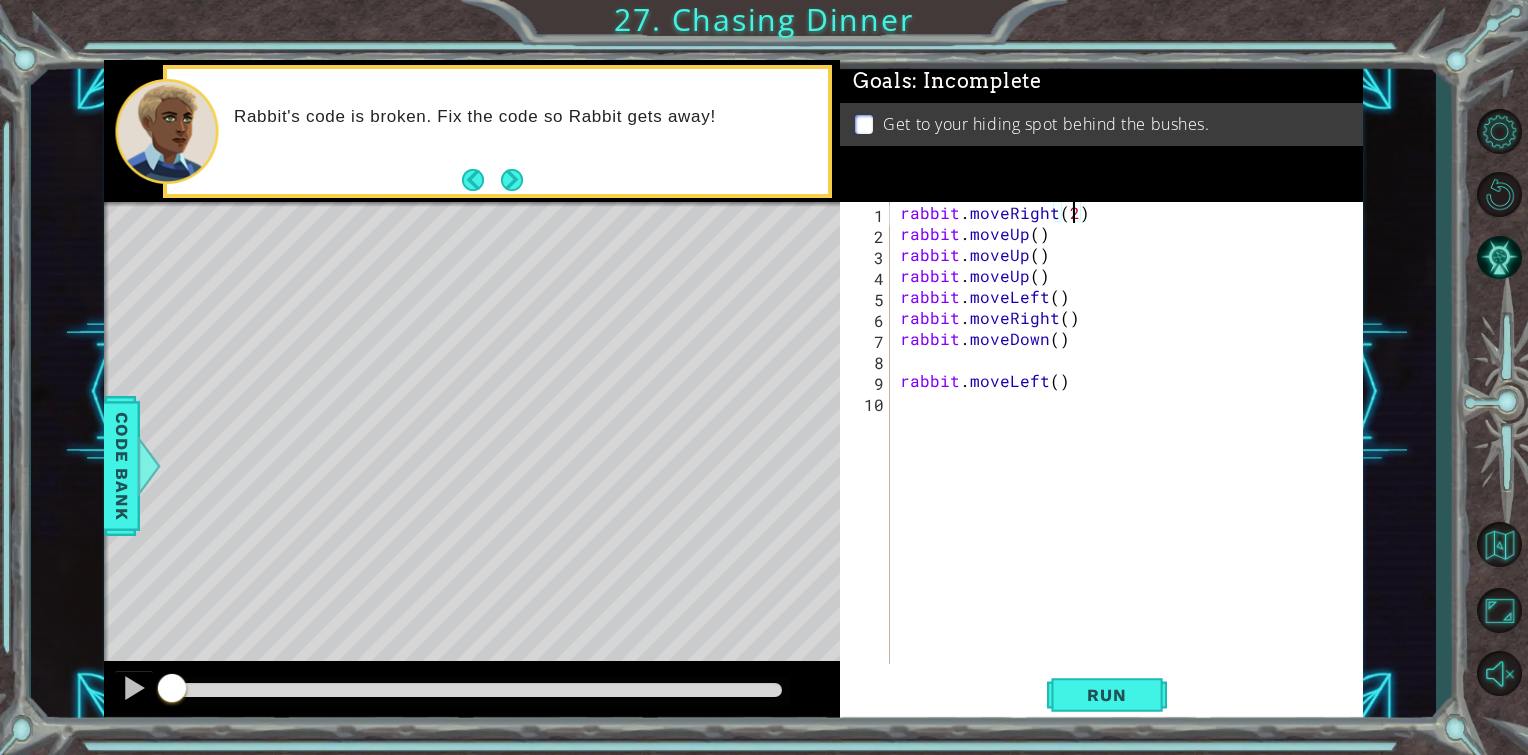 click on "rabbit . moveRight ( 2 ) rabbit . moveUp ( )   rabbit . moveUp ( ) rabbit . moveUp ( ) rabbit . moveLeft ( ) rabbit . moveRight ( ) rabbit . moveDown ( ) rabbit . moveLeft ( )" at bounding box center [1132, 454] 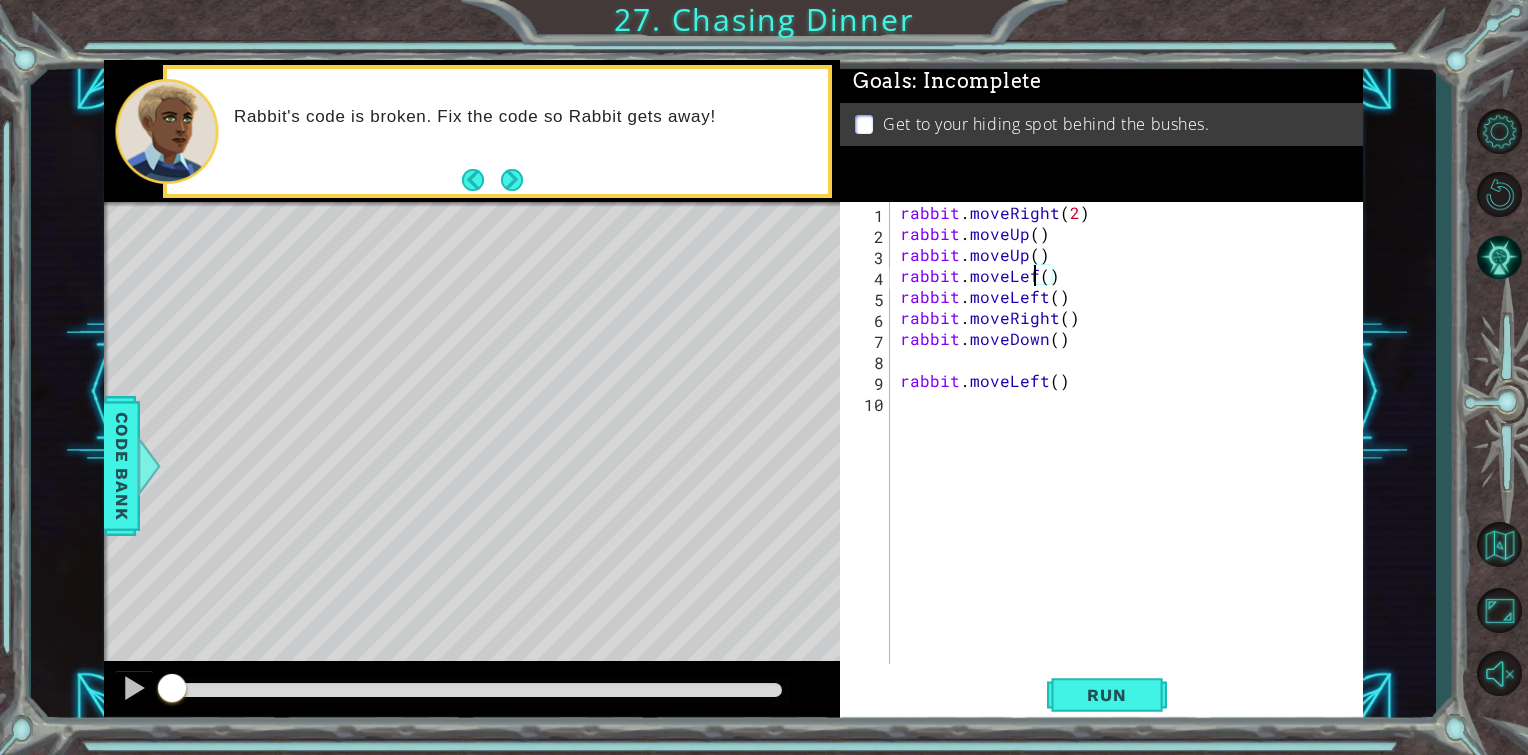 scroll, scrollTop: 0, scrollLeft: 8, axis: horizontal 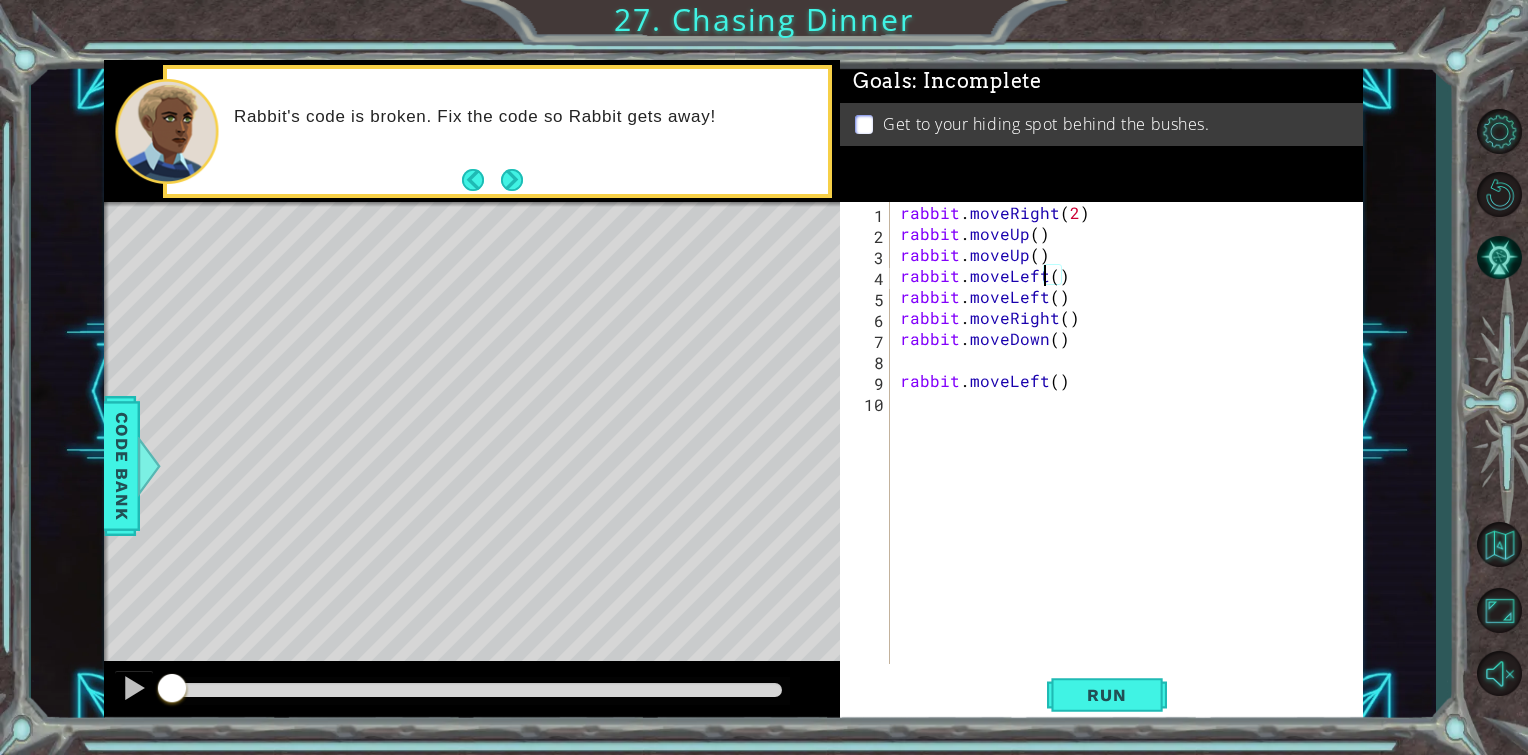 click on "rabbit . moveRight ( 2 ) rabbit . moveUp ( )   rabbit . moveUp ( ) rabbit . moveLeft ( ) rabbit . moveLeft ( ) rabbit . moveRight ( ) rabbit . moveDown ( ) rabbit . moveLeft ( )" at bounding box center (1132, 454) 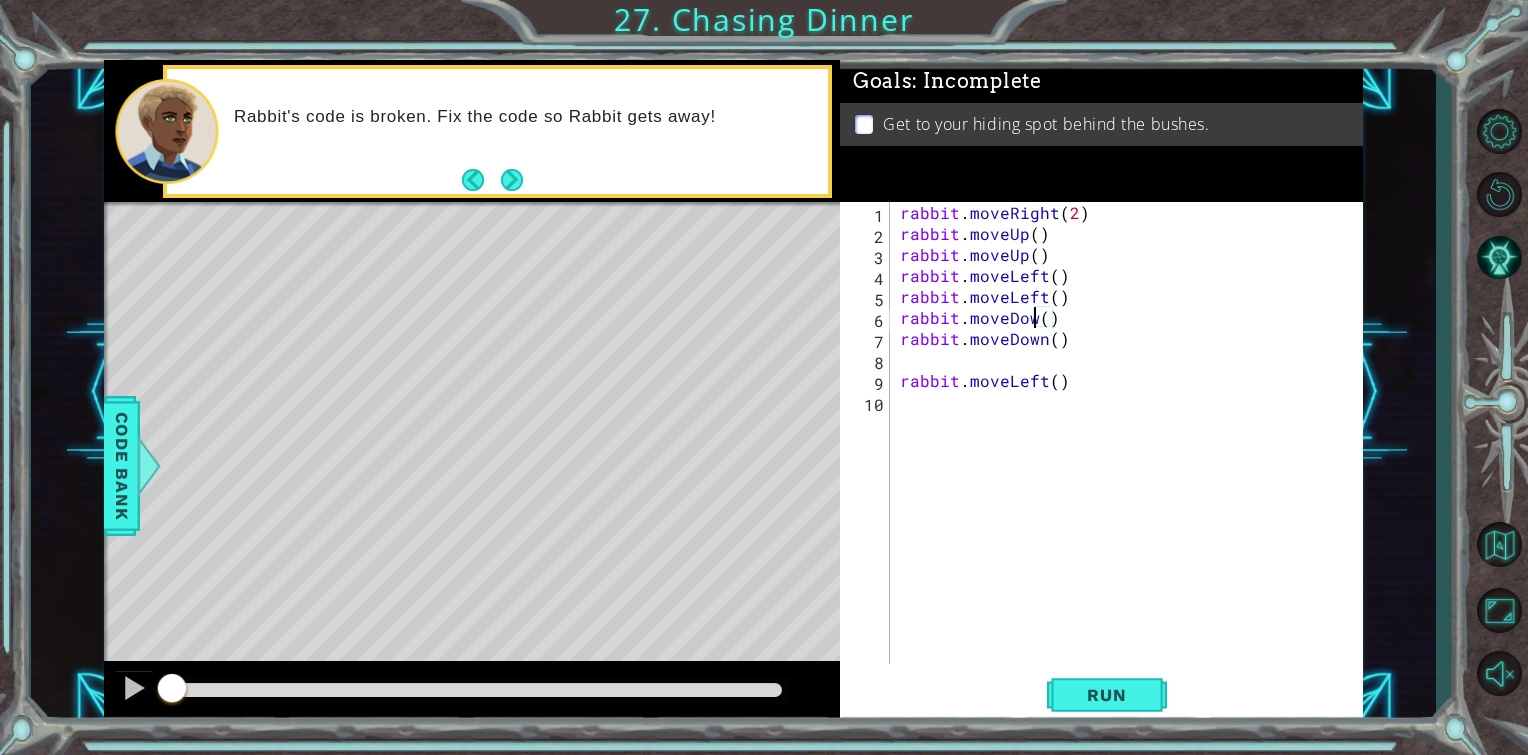 scroll, scrollTop: 0, scrollLeft: 8, axis: horizontal 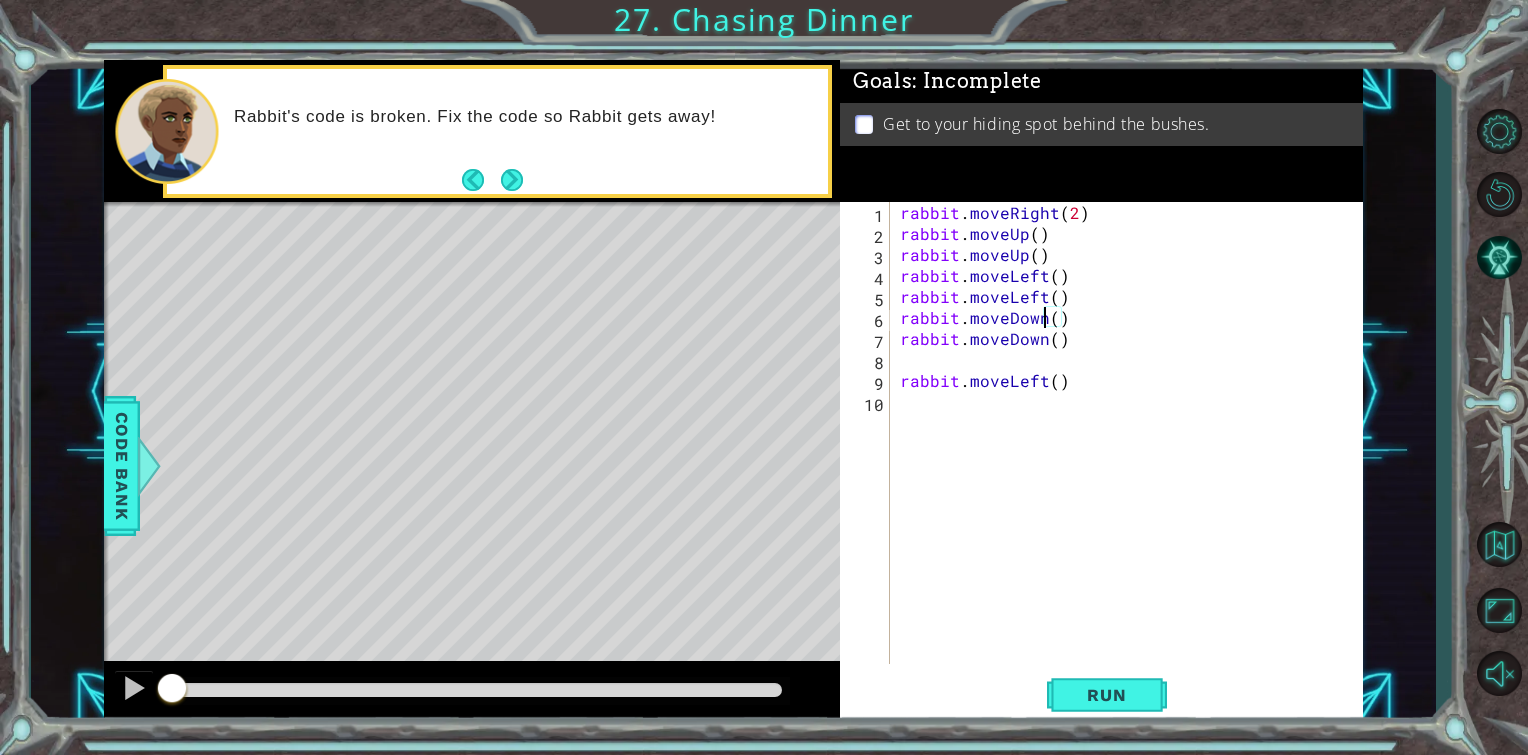 click on "rabbit . moveRight ( 2 ) rabbit . moveUp ( )   rabbit . moveUp ( ) rabbit . moveLeft ( ) rabbit . moveLeft ( ) rabbit . moveDown ( ) rabbit . moveDown ( ) rabbit . moveLeft ( )" at bounding box center [1132, 454] 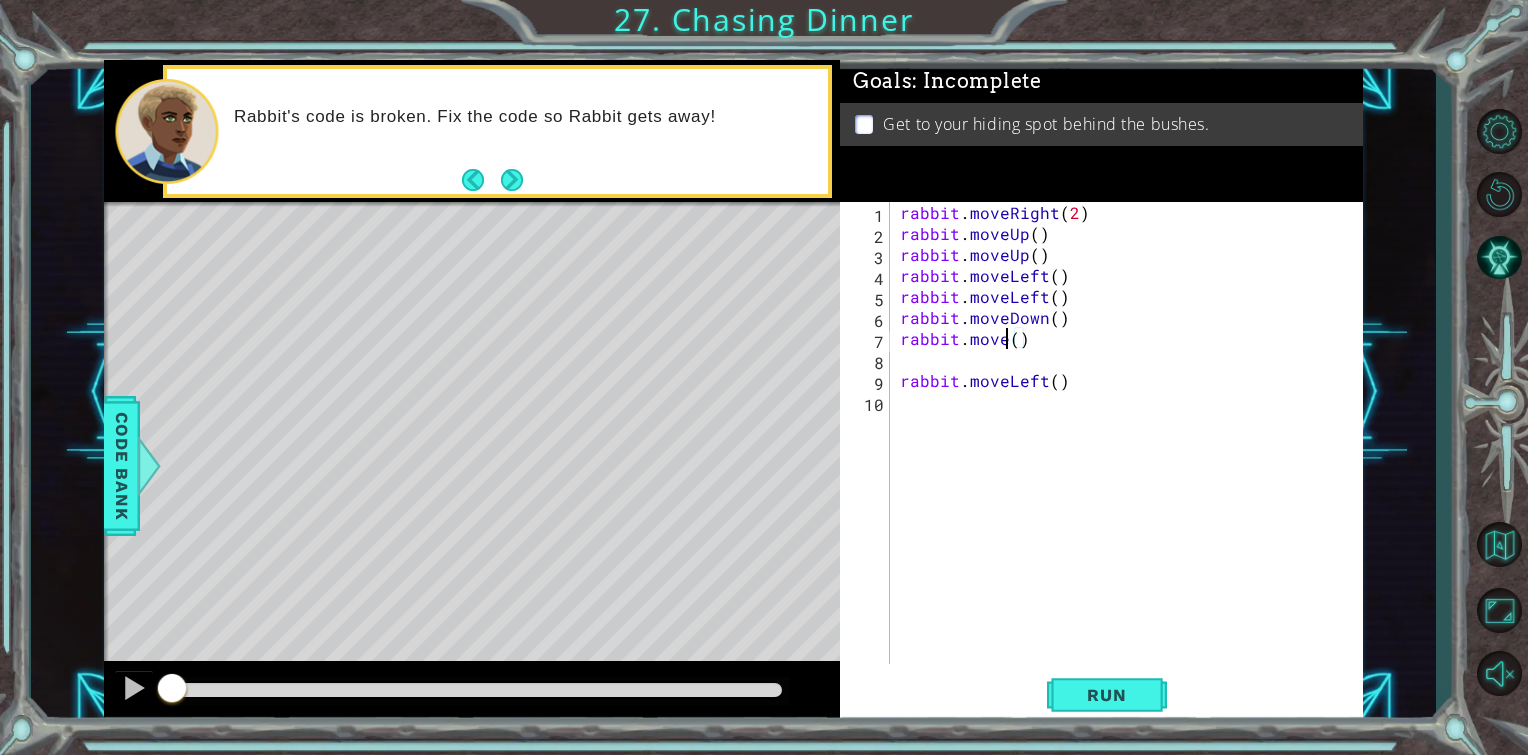 scroll, scrollTop: 0, scrollLeft: 6, axis: horizontal 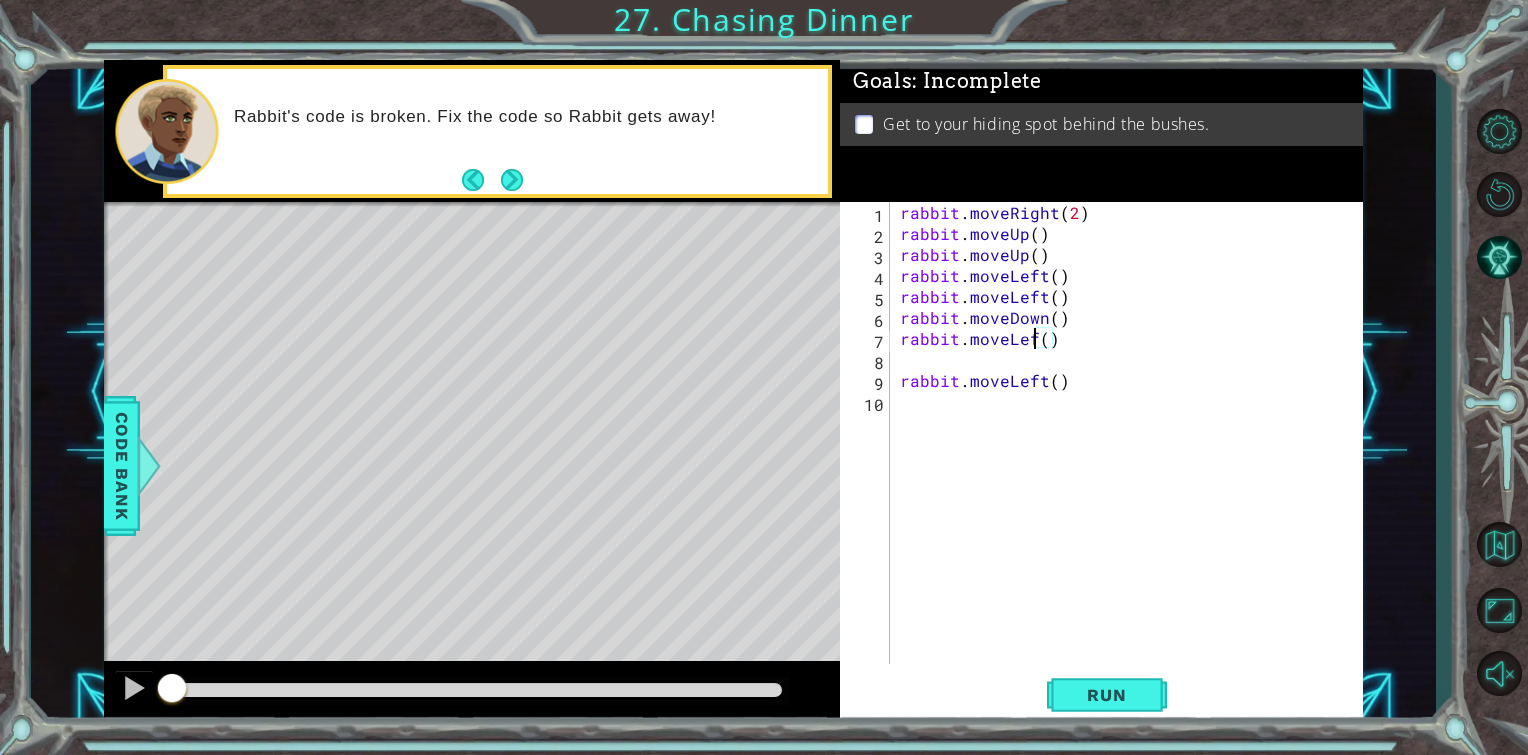 type on "rabbit.moveLeft()" 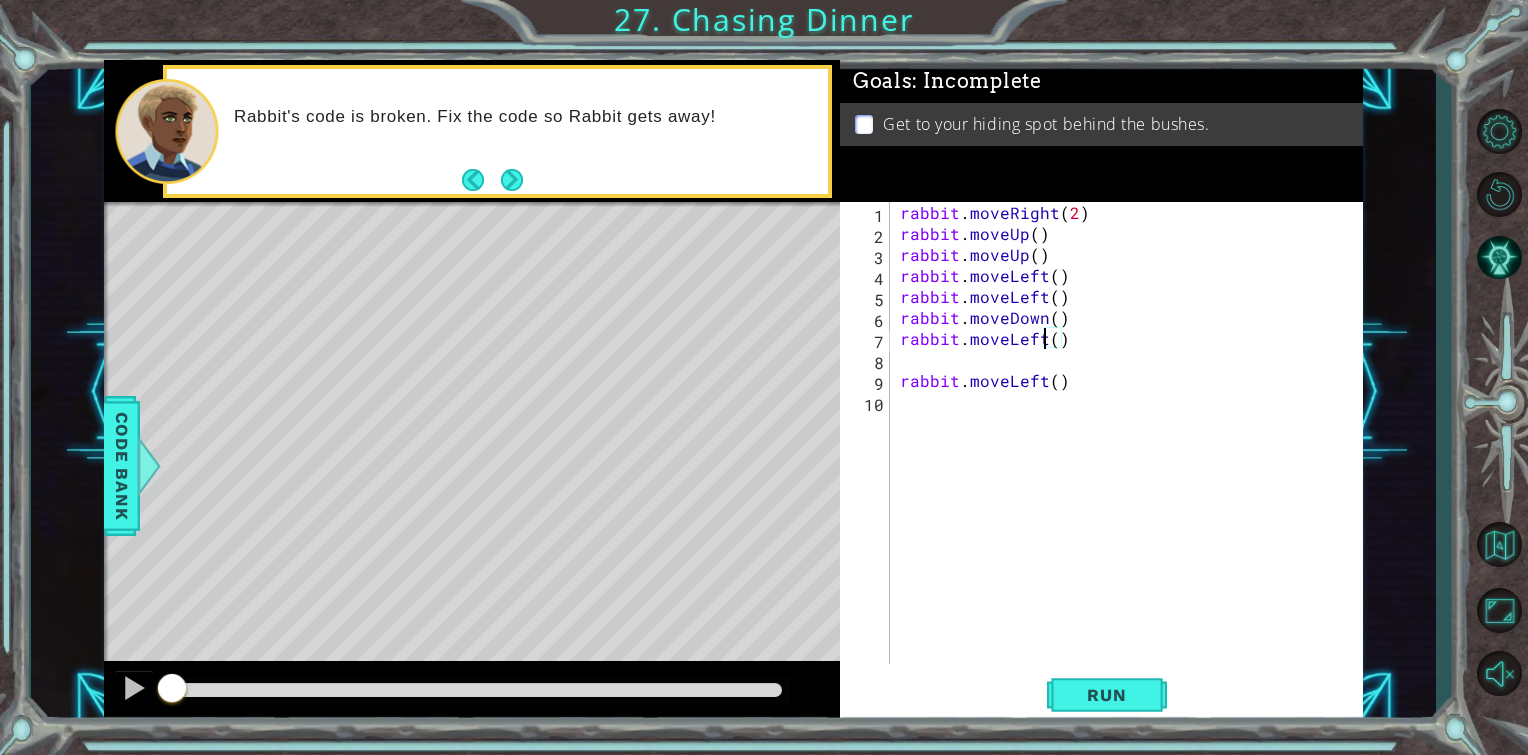 click on "rabbit . moveRight ( 2 ) rabbit . moveUp ( )   rabbit . moveUp ( ) rabbit . moveLeft ( ) rabbit . moveLeft ( ) rabbit . moveDown ( ) rabbit . moveLeft ( ) rabbit . moveLeft ( )" at bounding box center (1132, 454) 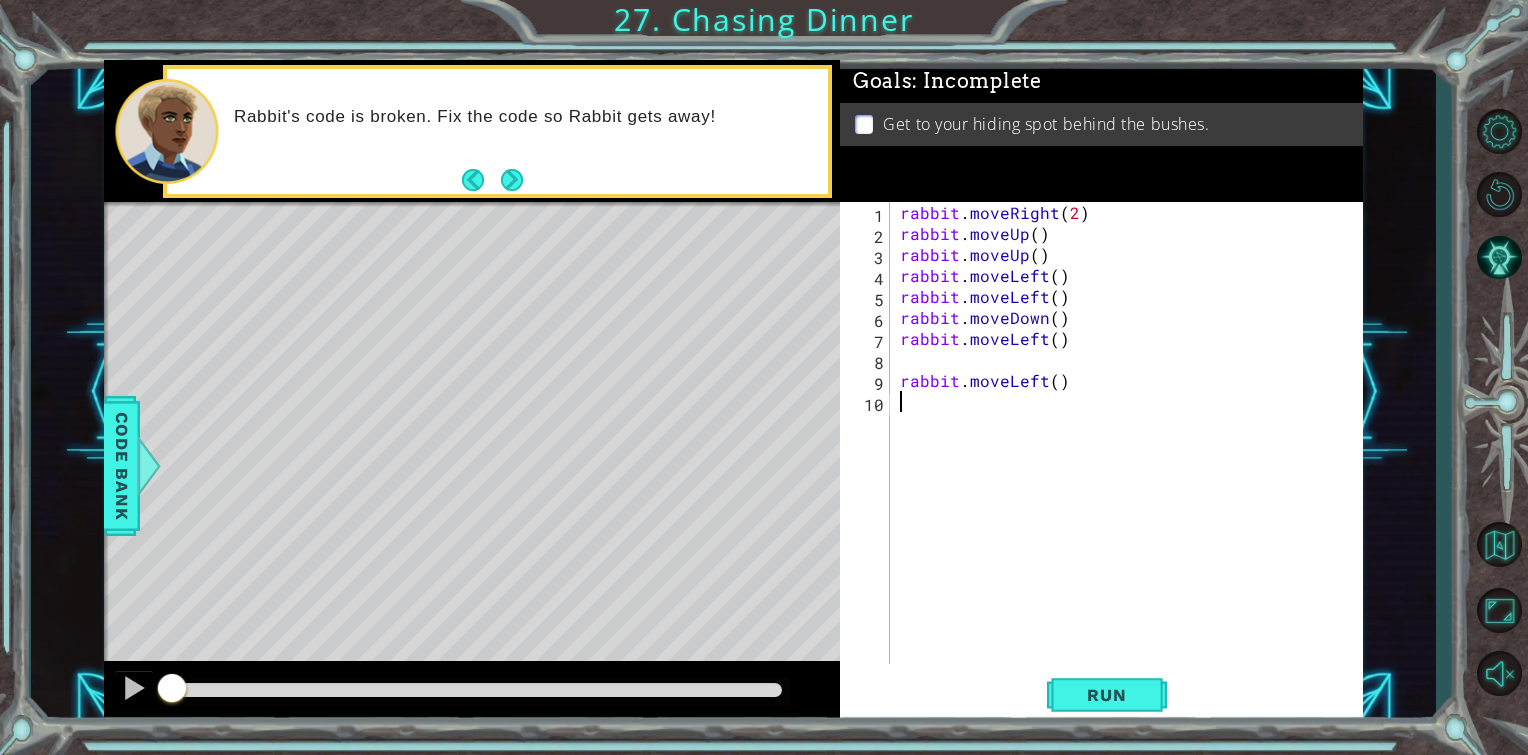 scroll, scrollTop: 0, scrollLeft: 0, axis: both 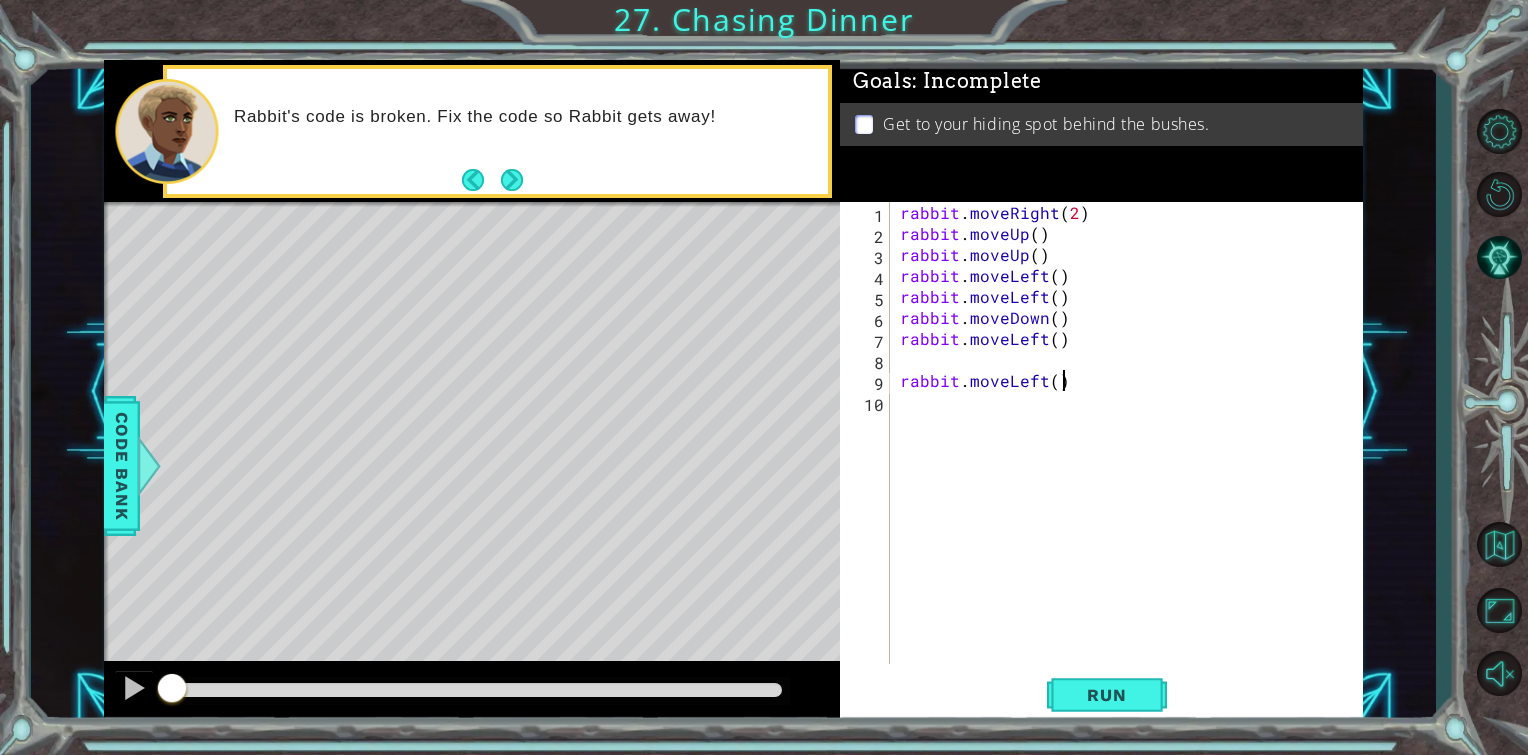 click on "rabbit . moveRight ( 2 ) rabbit . moveUp ( )   rabbit . moveUp ( ) rabbit . moveLeft ( ) rabbit . moveLeft ( ) rabbit . moveDown ( ) rabbit . moveLeft ( ) rabbit . moveLeft ( )" at bounding box center (1132, 454) 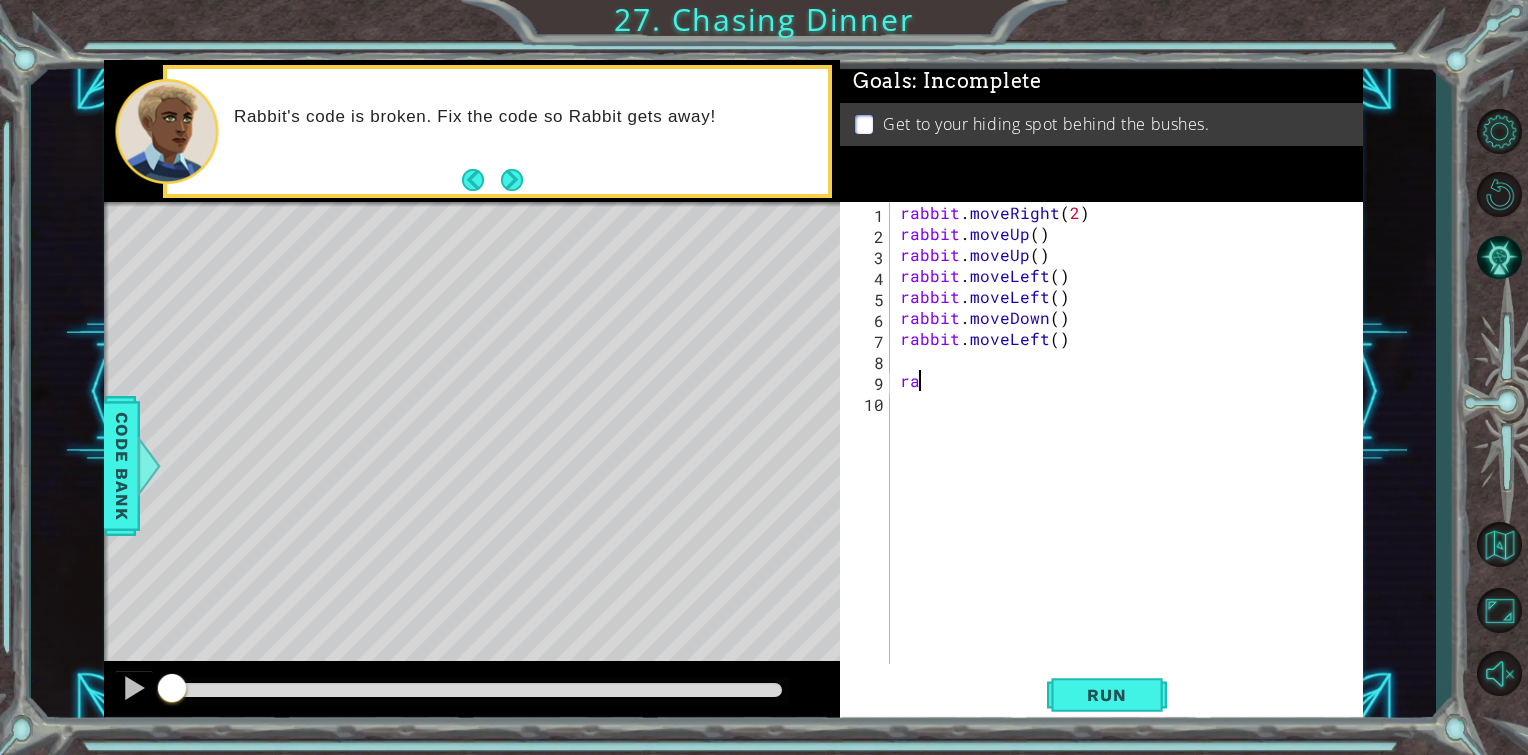 type on "r" 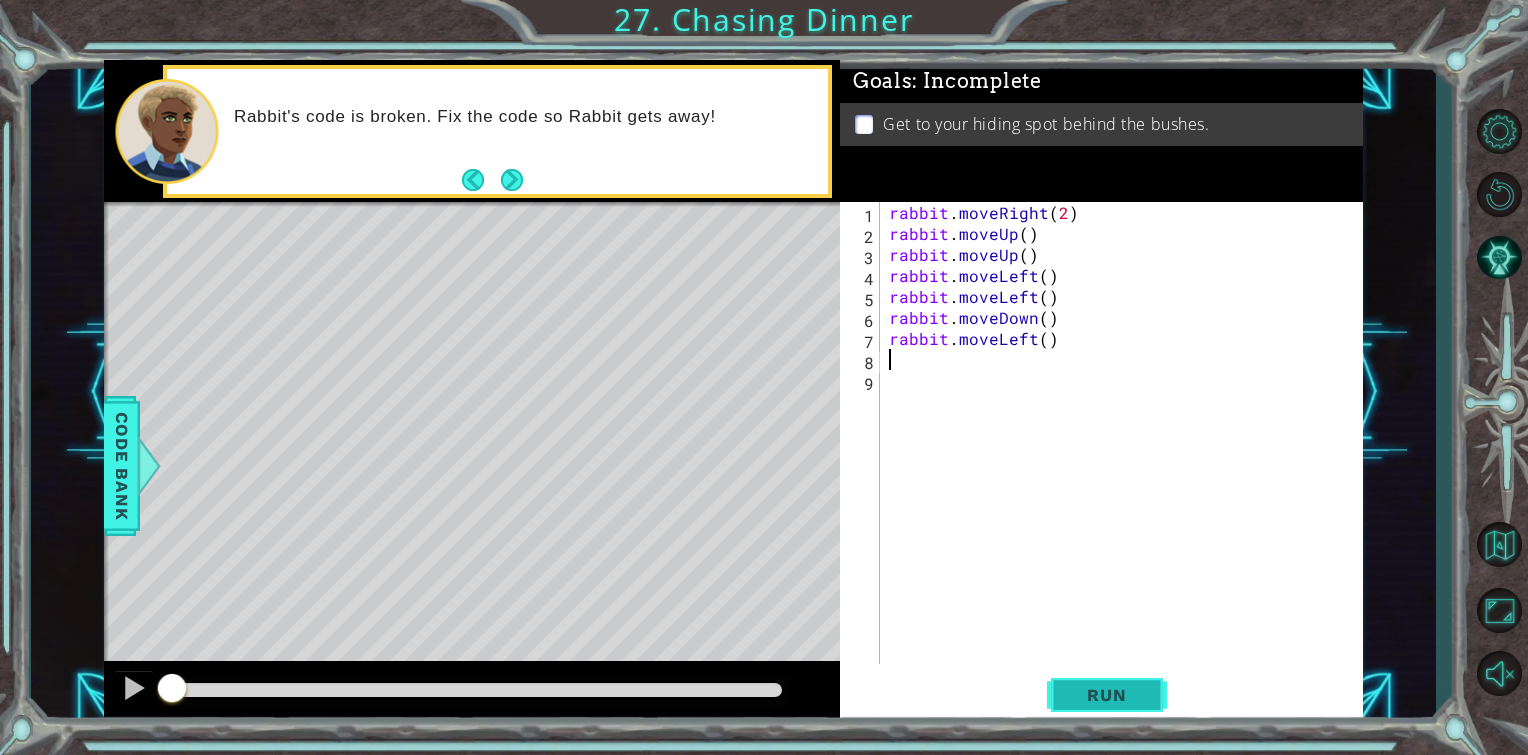 type 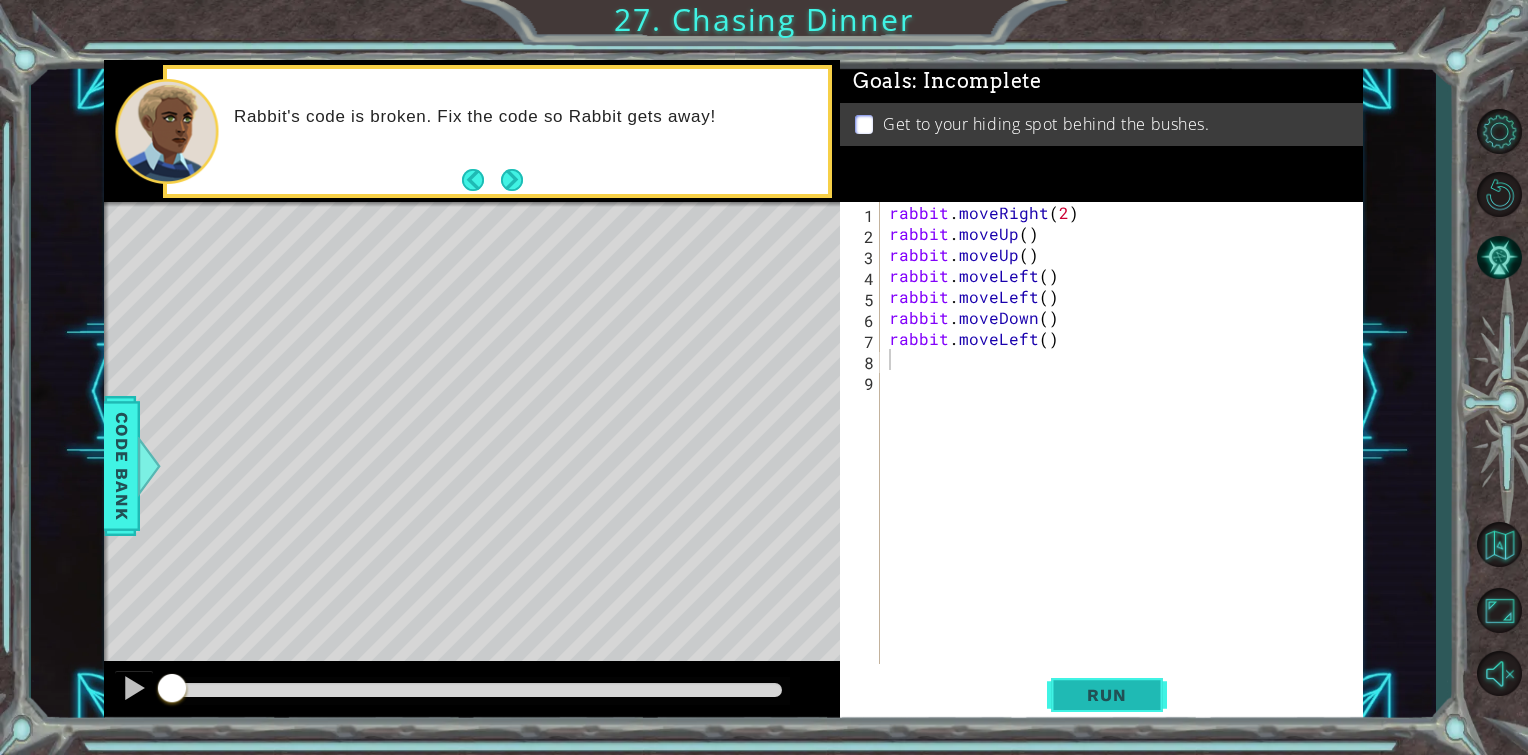 click on "Run" at bounding box center (1106, 695) 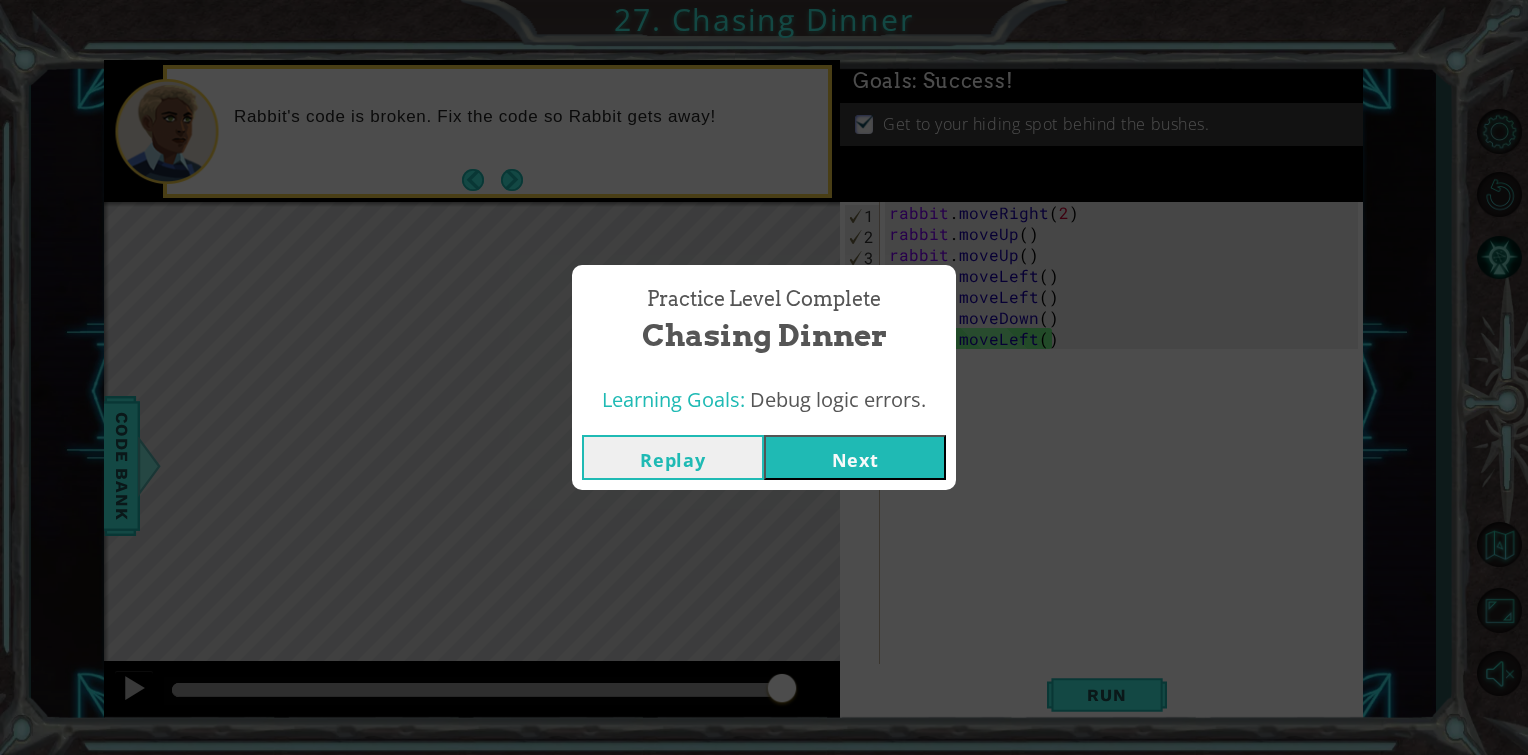 click on "Next" at bounding box center (855, 457) 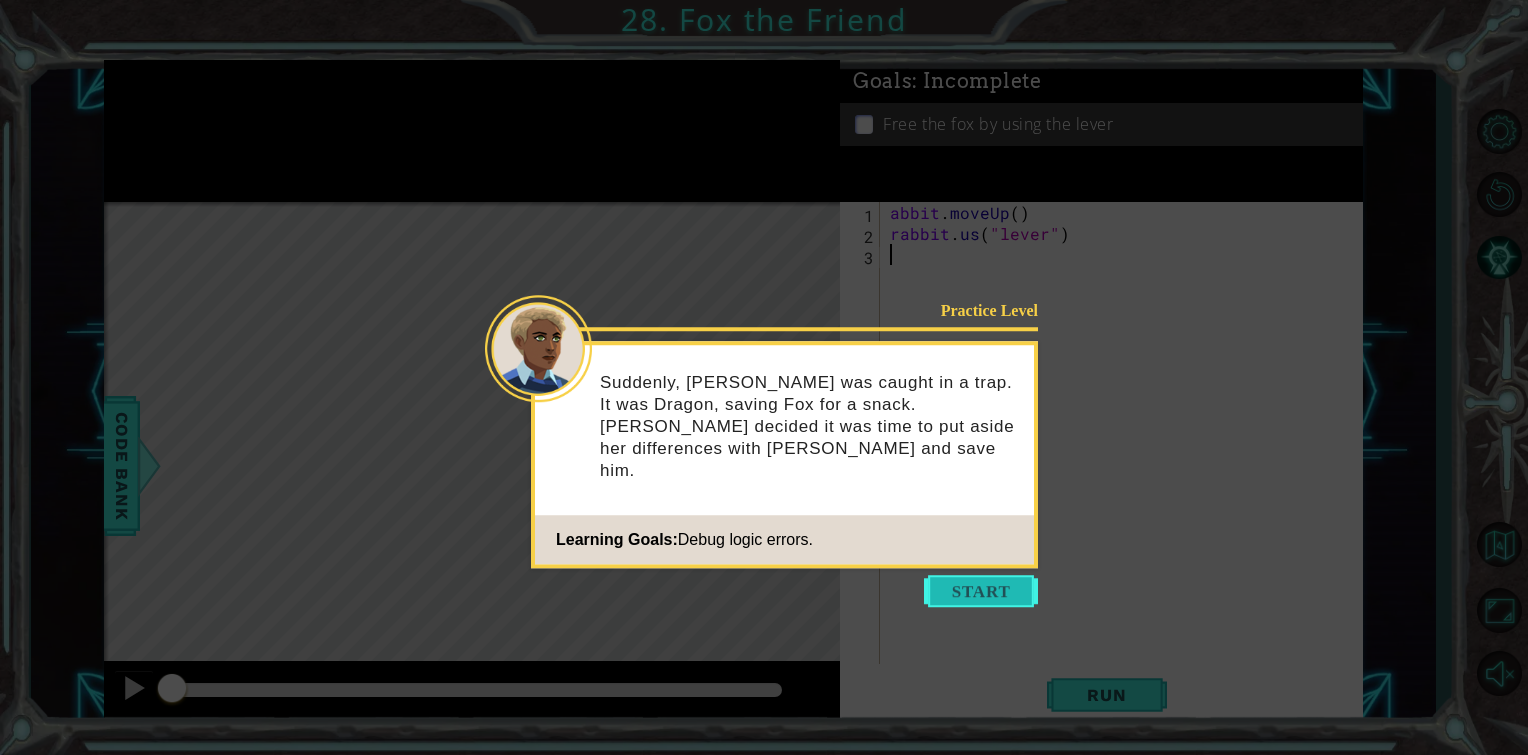 click at bounding box center (981, 591) 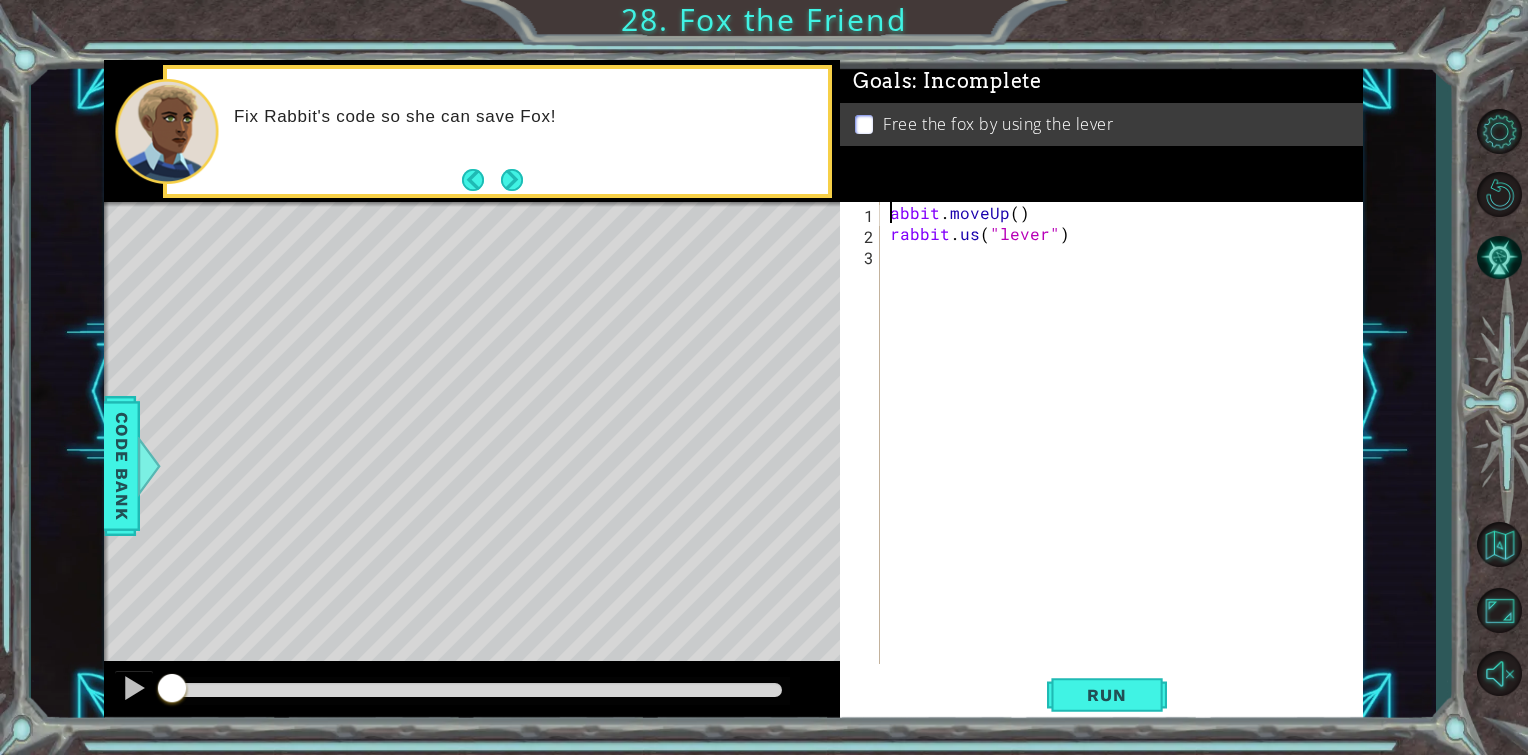 click on "abbit . moveUp ( ) rabbit . us ( "lever" )" at bounding box center (1127, 454) 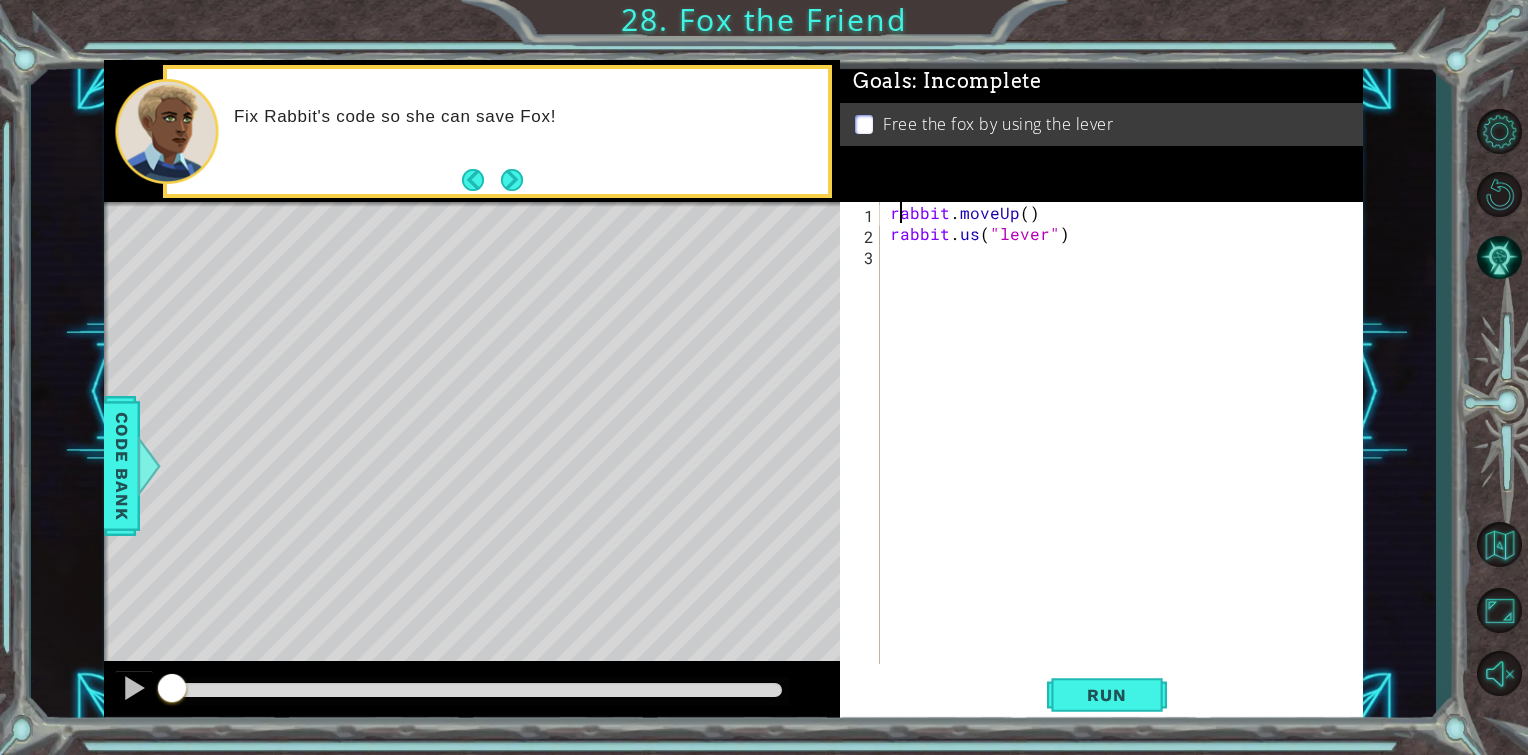 click on "rabbit . moveUp ( ) rabbit . us ( "lever" )" at bounding box center [1127, 454] 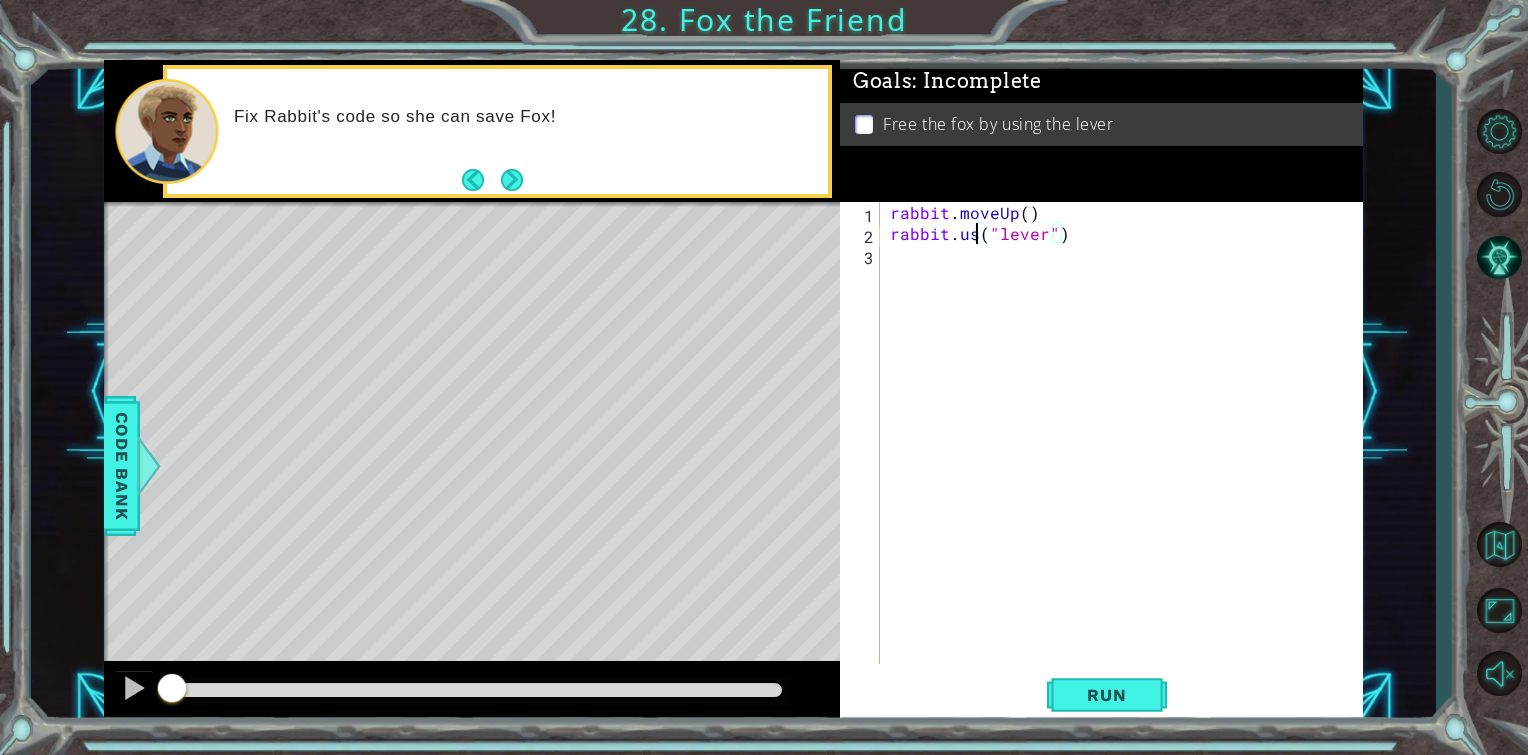 scroll, scrollTop: 0, scrollLeft: 5, axis: horizontal 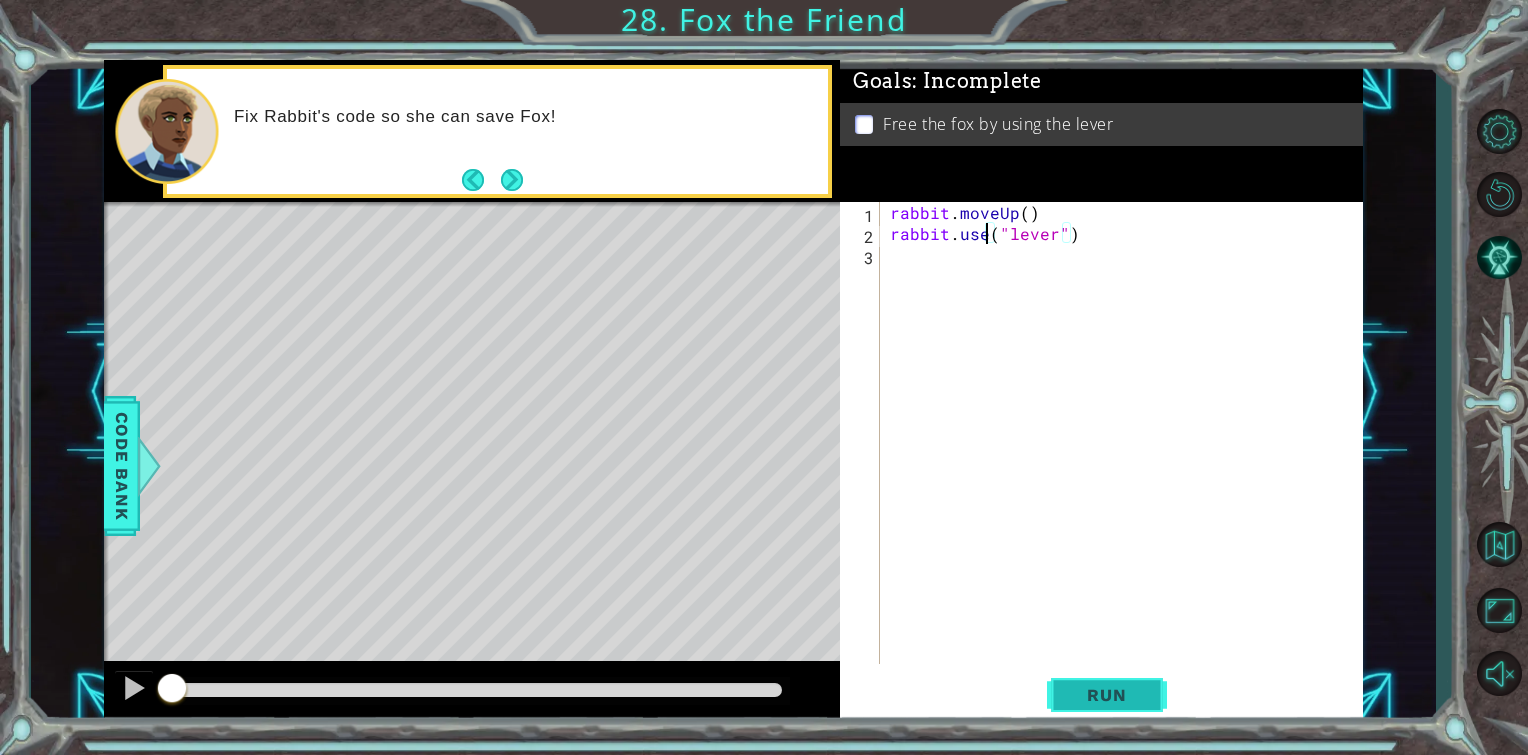 type on "rabbit.use("lever")" 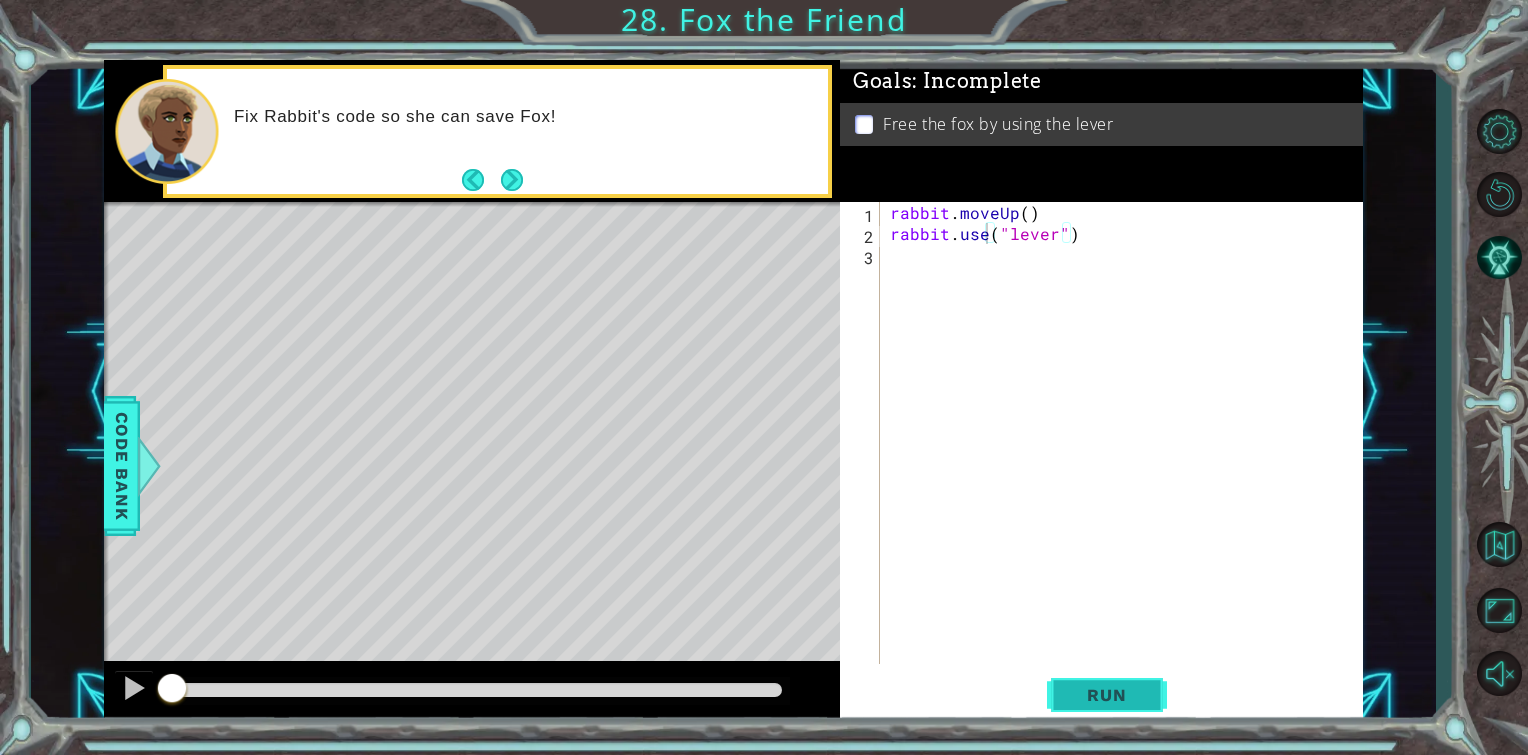 click on "Run" at bounding box center [1107, 695] 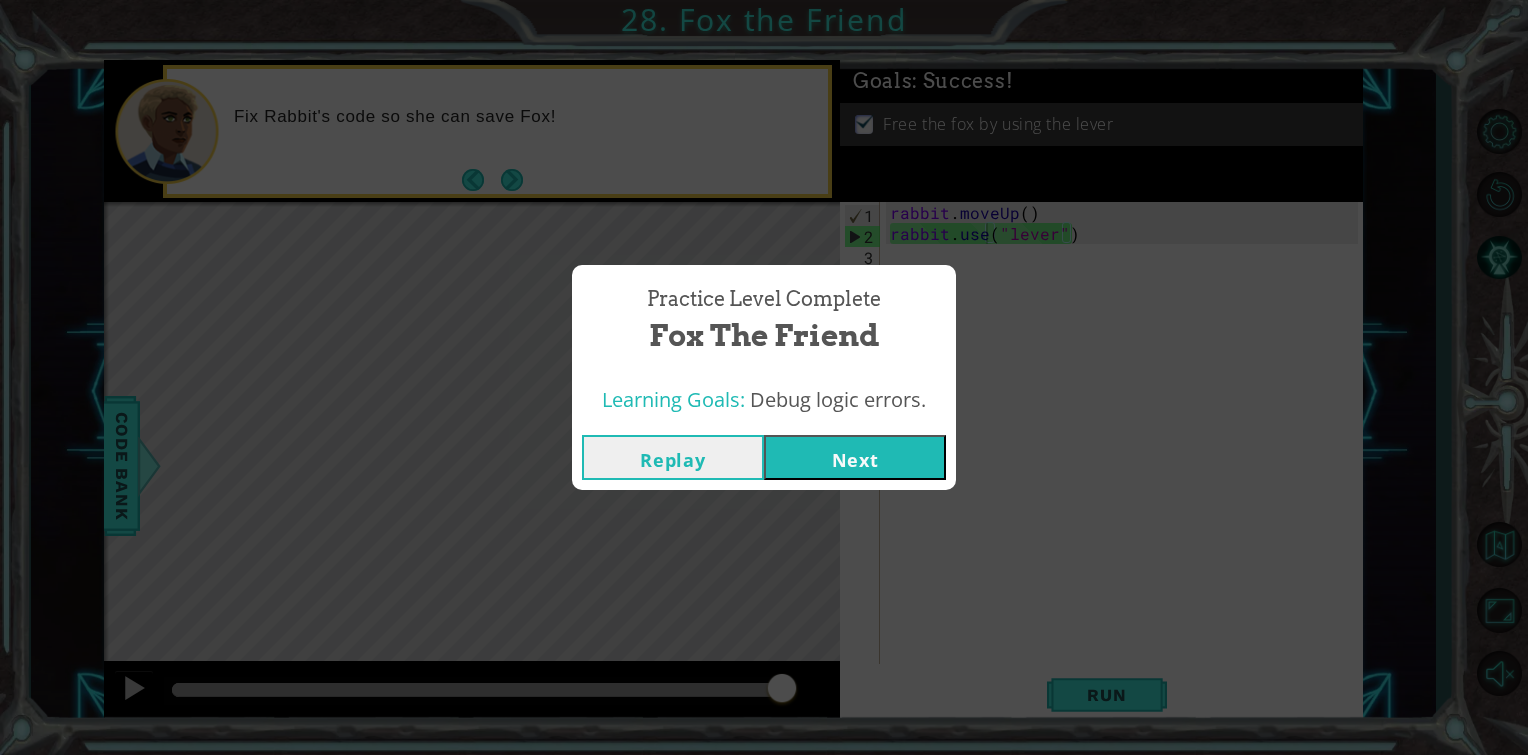 click on "Next" at bounding box center (855, 457) 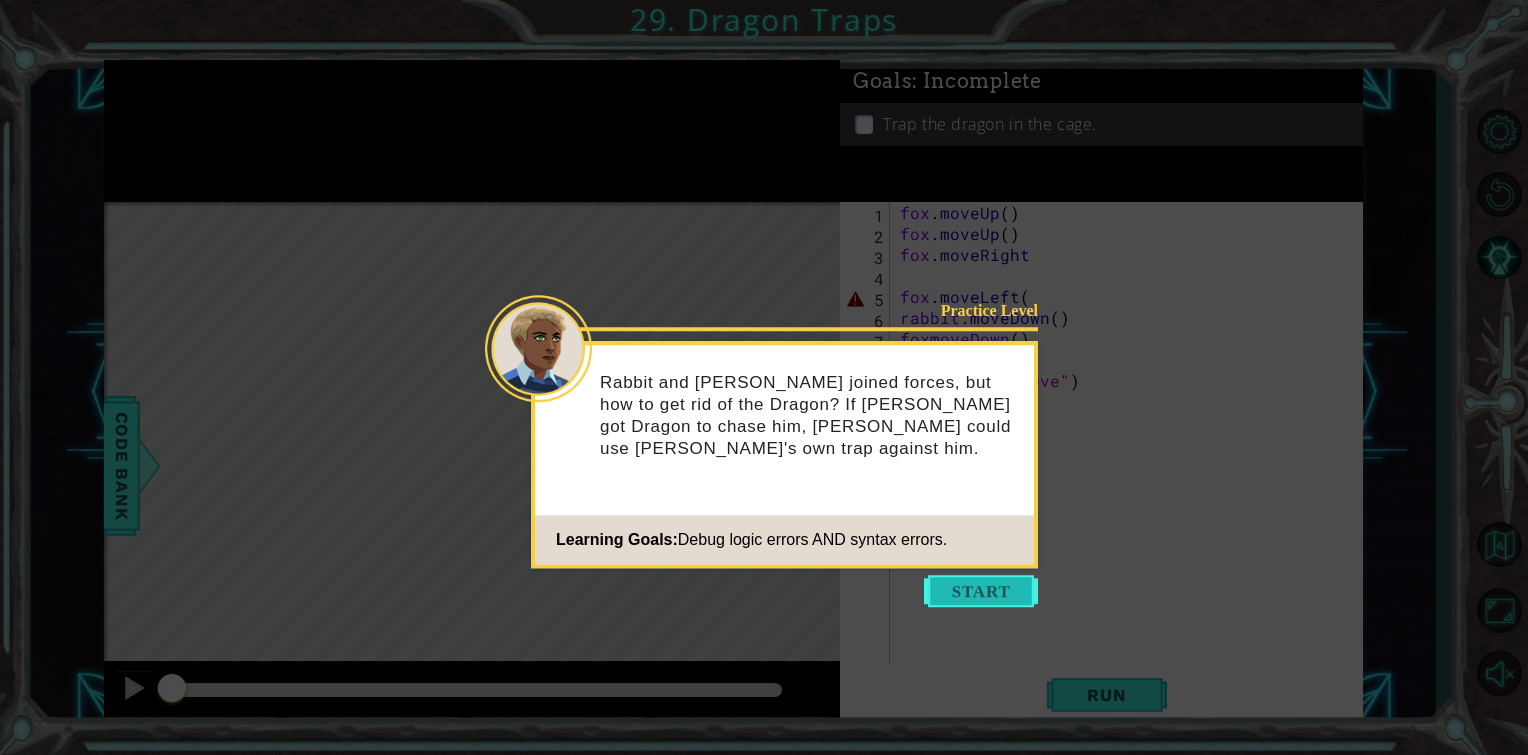 click at bounding box center [981, 591] 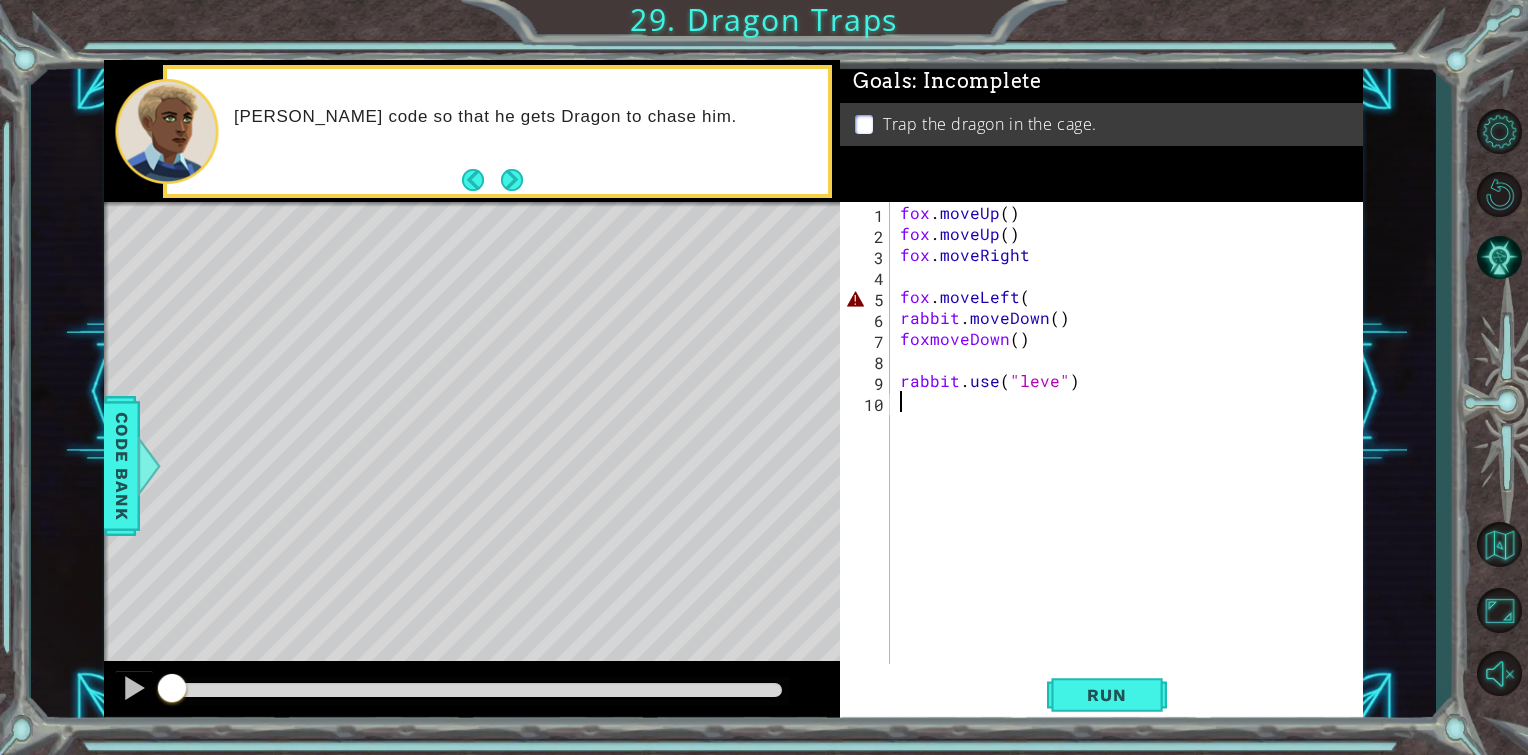 click on "fox . moveUp ( ) fox . moveUp ( ) fox . moveRight fox . moveLeft ( rabbit . moveDown ( ) foxmoveDown ( ) rabbit . use ( "leve" )" at bounding box center (1132, 454) 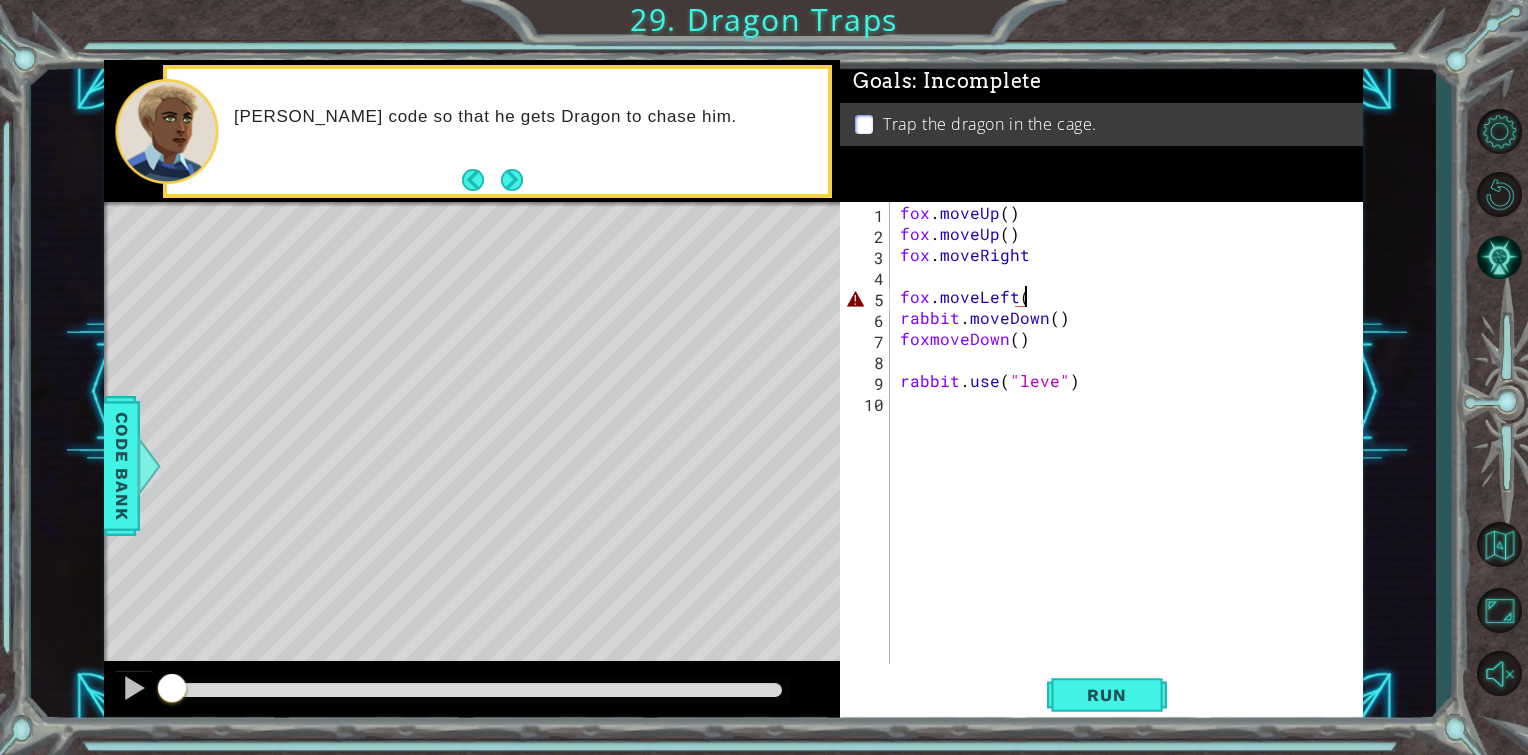 type on "fox.moveLeft()" 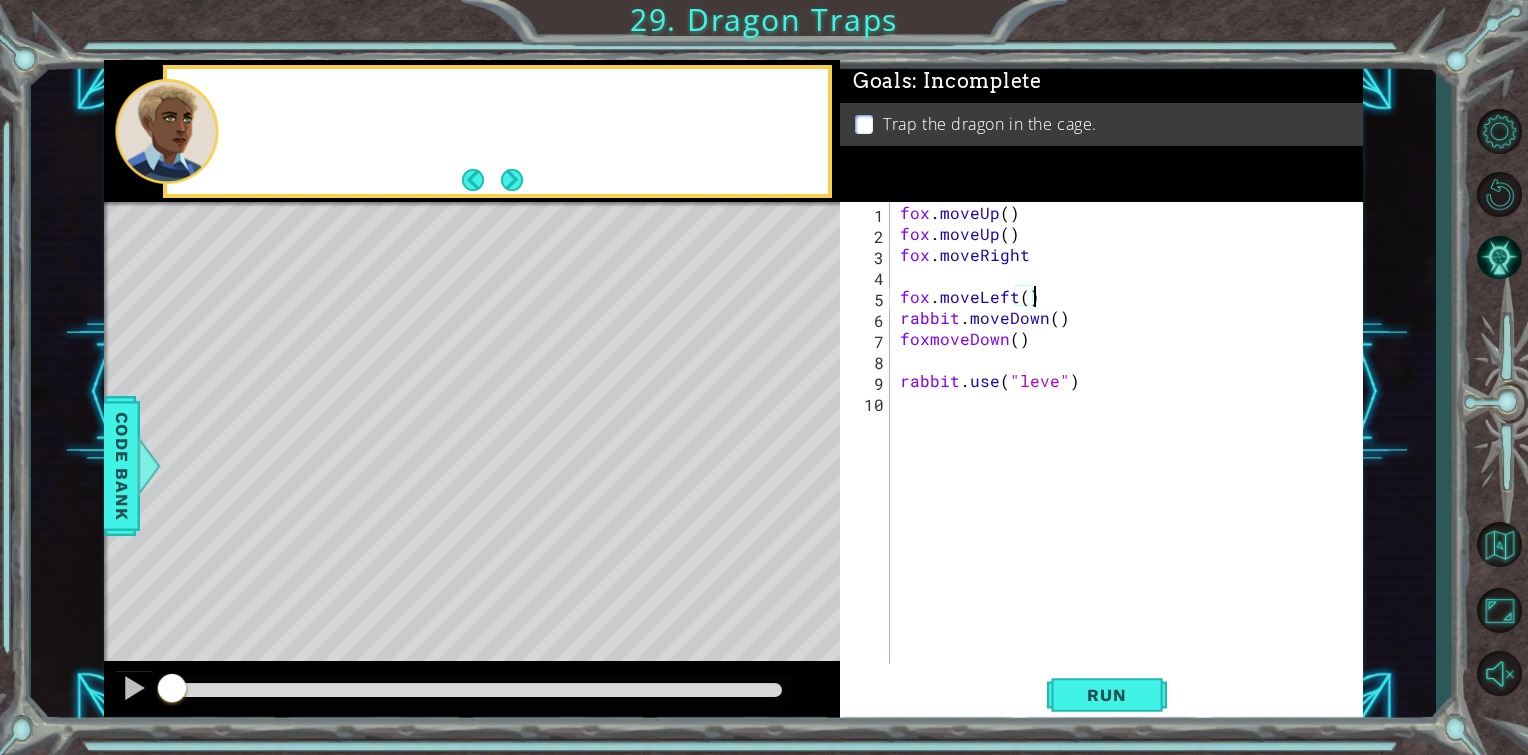 scroll, scrollTop: 0, scrollLeft: 7, axis: horizontal 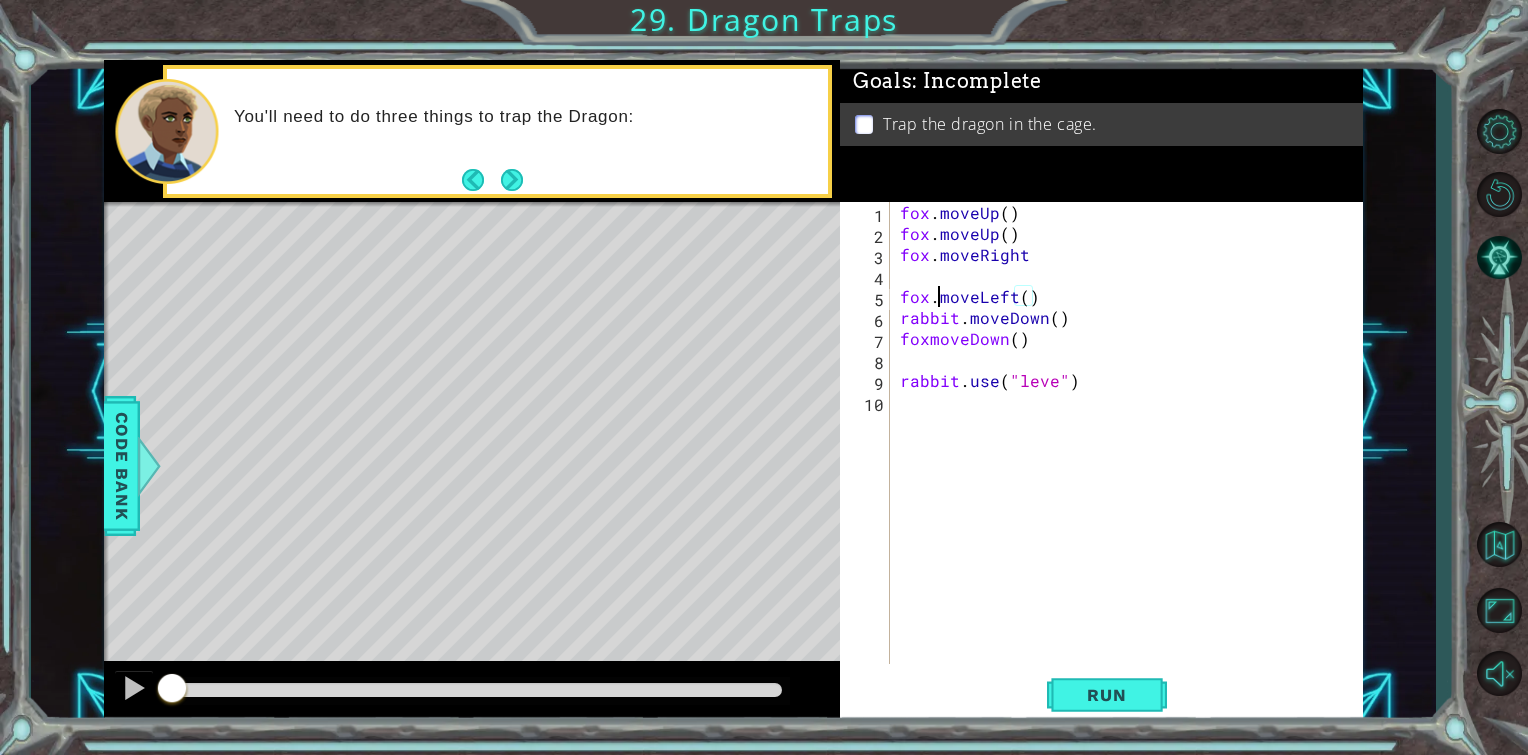 click on "fox . moveUp ( ) fox . moveUp ( ) fox . moveRight fox . moveLeft ( ) rabbit . moveDown ( ) foxmoveDown ( ) rabbit . use ( "leve" )" at bounding box center [1132, 454] 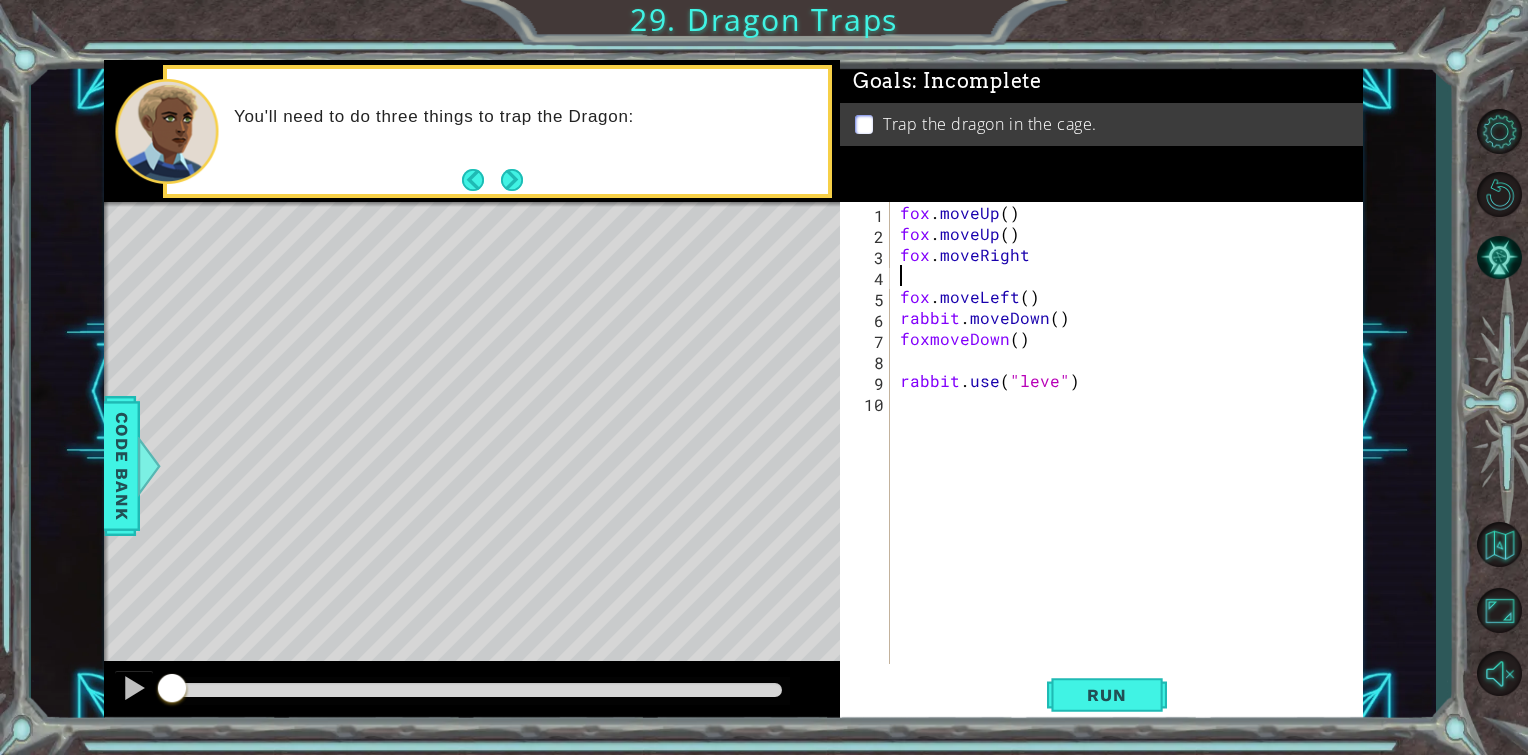 click on "fox . moveUp ( ) fox . moveUp ( ) fox . moveRight fox . moveLeft ( ) rabbit . moveDown ( ) foxmoveDown ( ) rabbit . use ( "leve" )" at bounding box center [1132, 454] 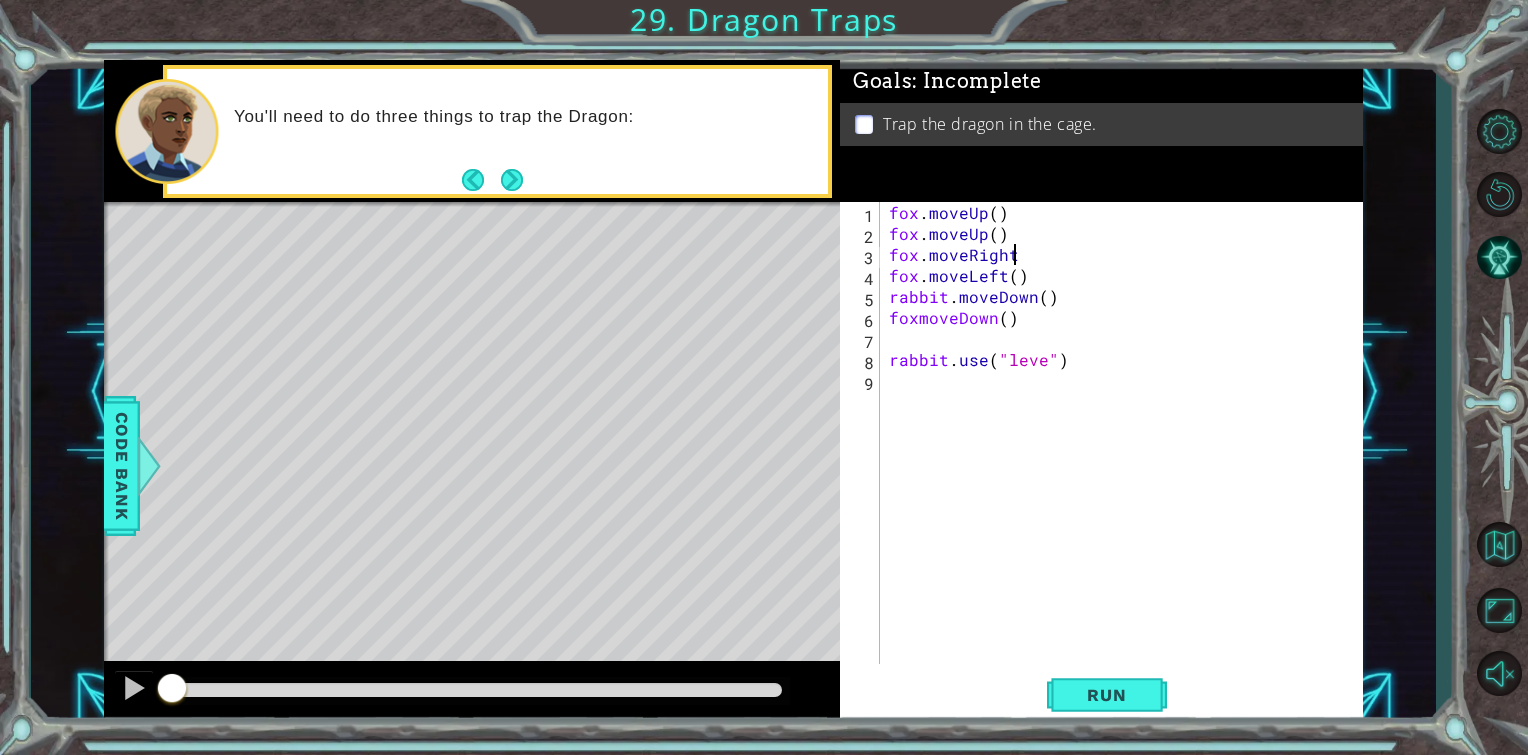 click on "fox . moveUp ( ) fox . moveUp ( ) fox . moveRight fox . moveLeft ( ) rabbit . moveDown ( ) foxmoveDown ( ) rabbit . use ( "leve" )" at bounding box center (1126, 454) 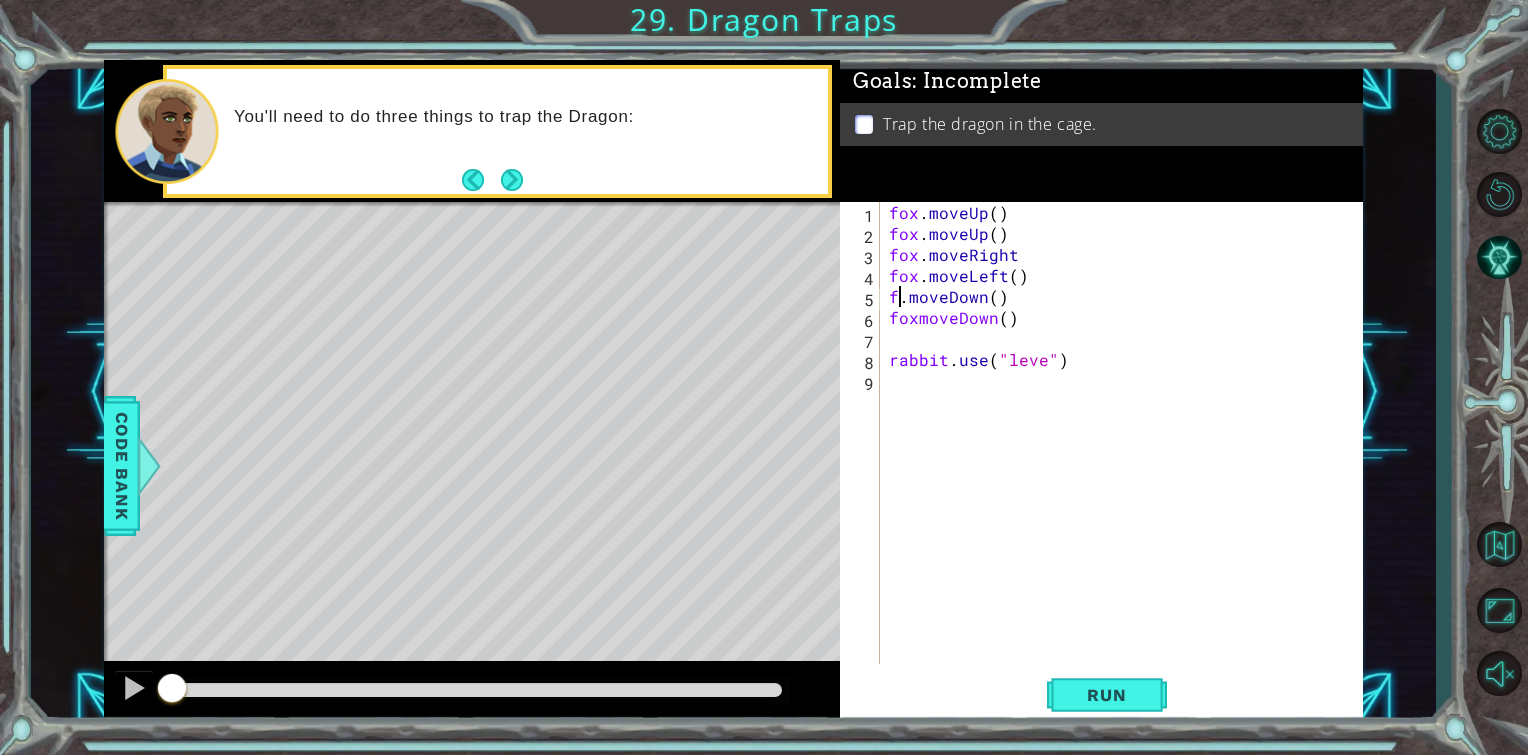 scroll, scrollTop: 0, scrollLeft: 1, axis: horizontal 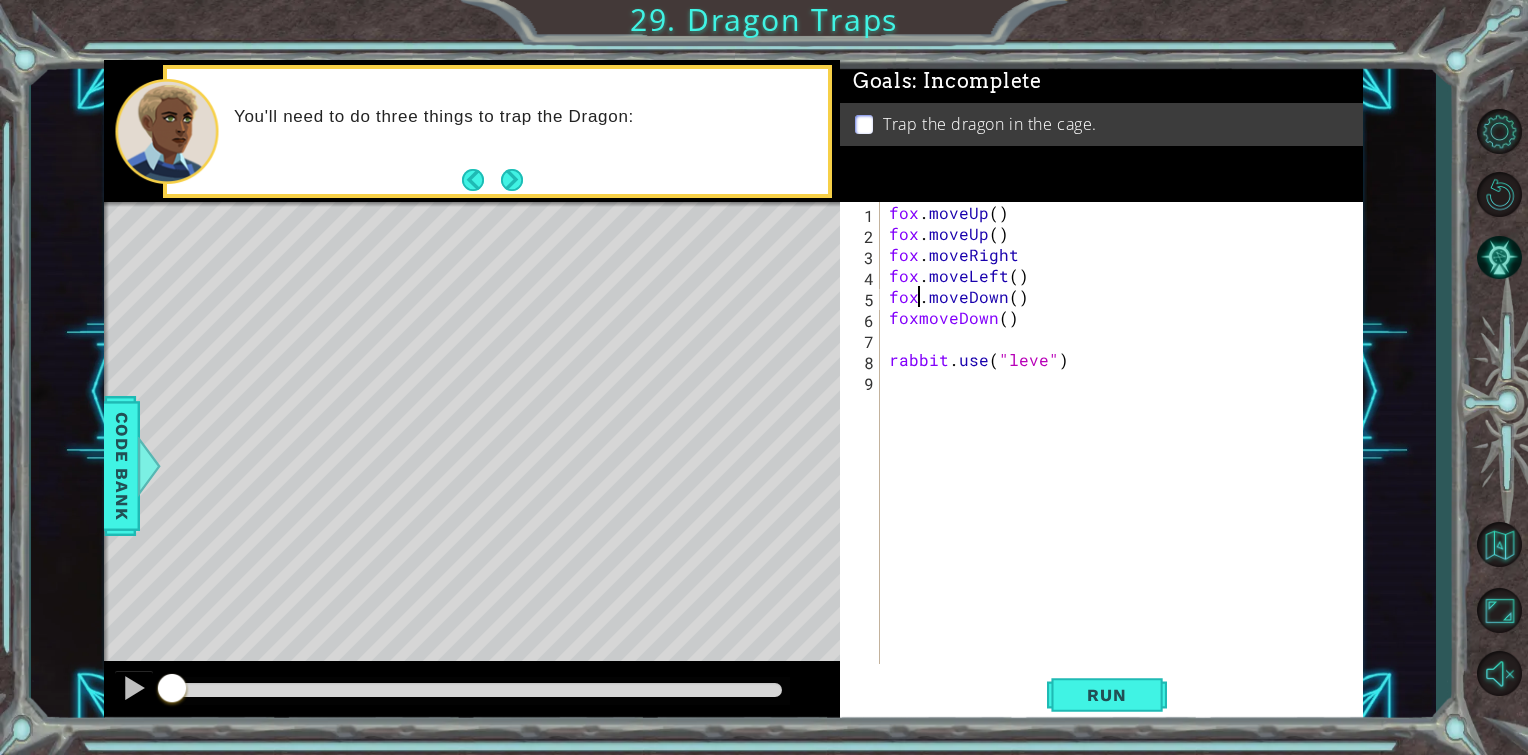 click on "fox . moveUp ( ) fox . moveUp ( ) fox . moveRight fox . moveLeft ( ) fox . moveDown ( ) foxmoveDown ( ) rabbit . use ( "leve" )" at bounding box center (1126, 454) 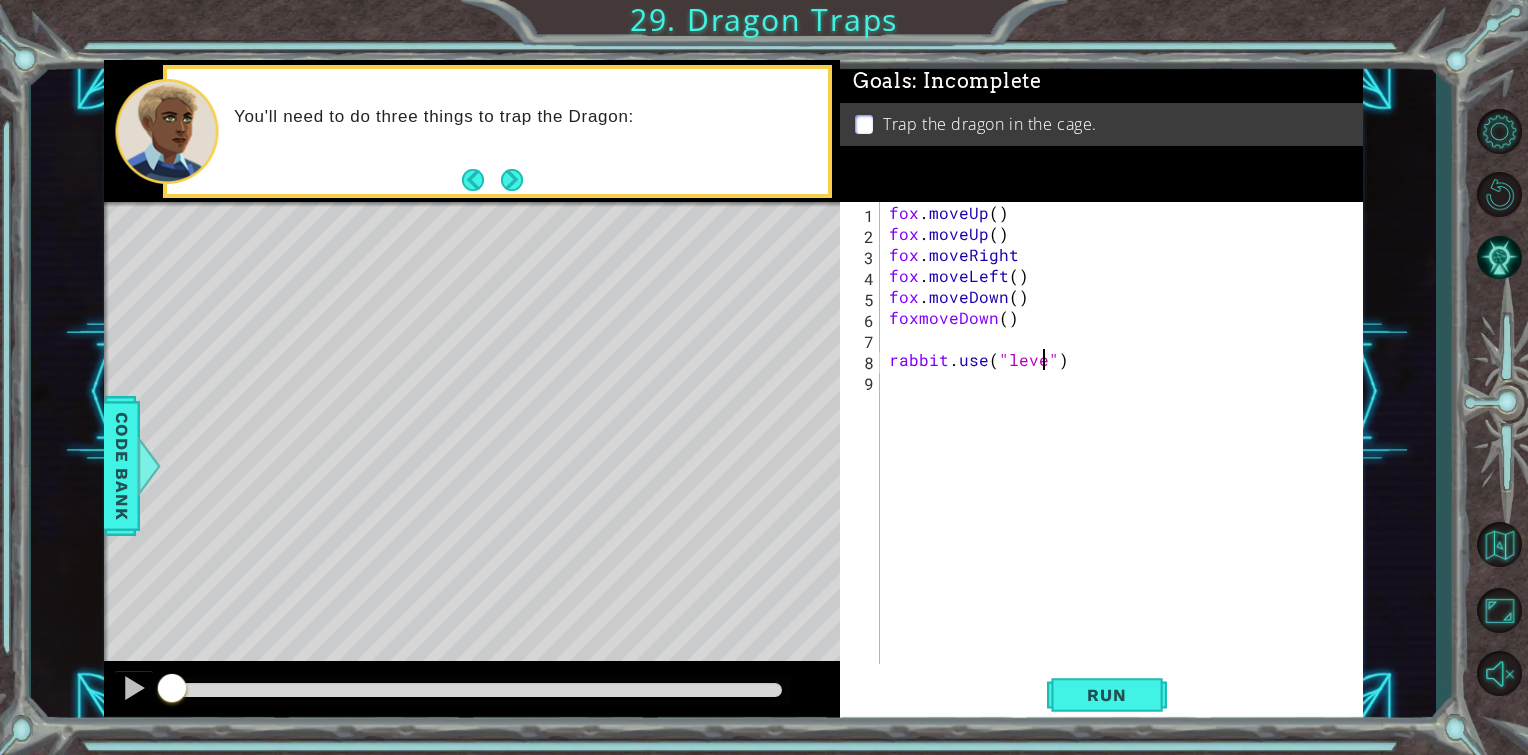 type on "rabbit.use("lever")" 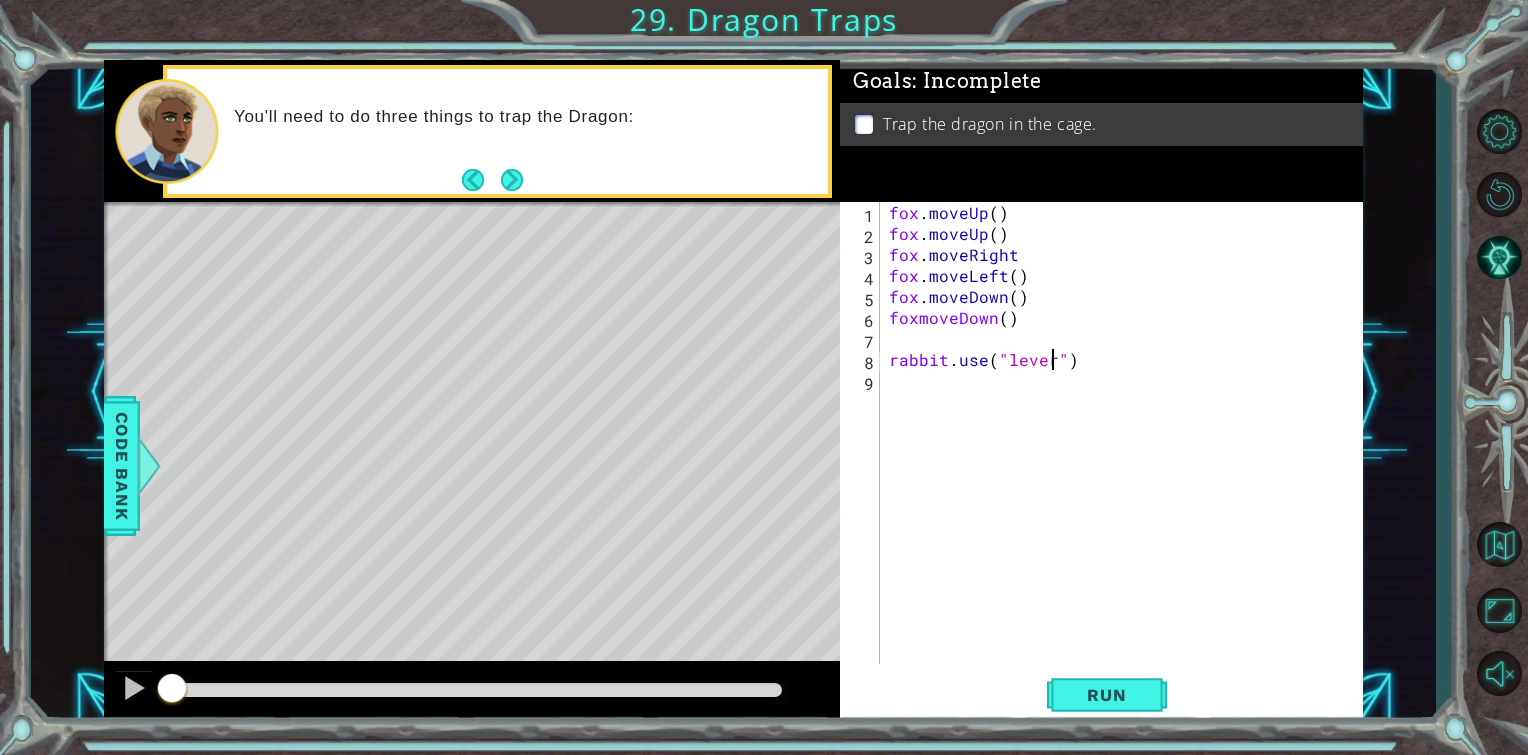 click on "fox . moveUp ( ) fox . moveUp ( ) fox . moveRight fox . moveLeft ( ) fox . moveDown ( ) foxmoveDown ( ) rabbit . use ( "lever" )" at bounding box center [1126, 454] 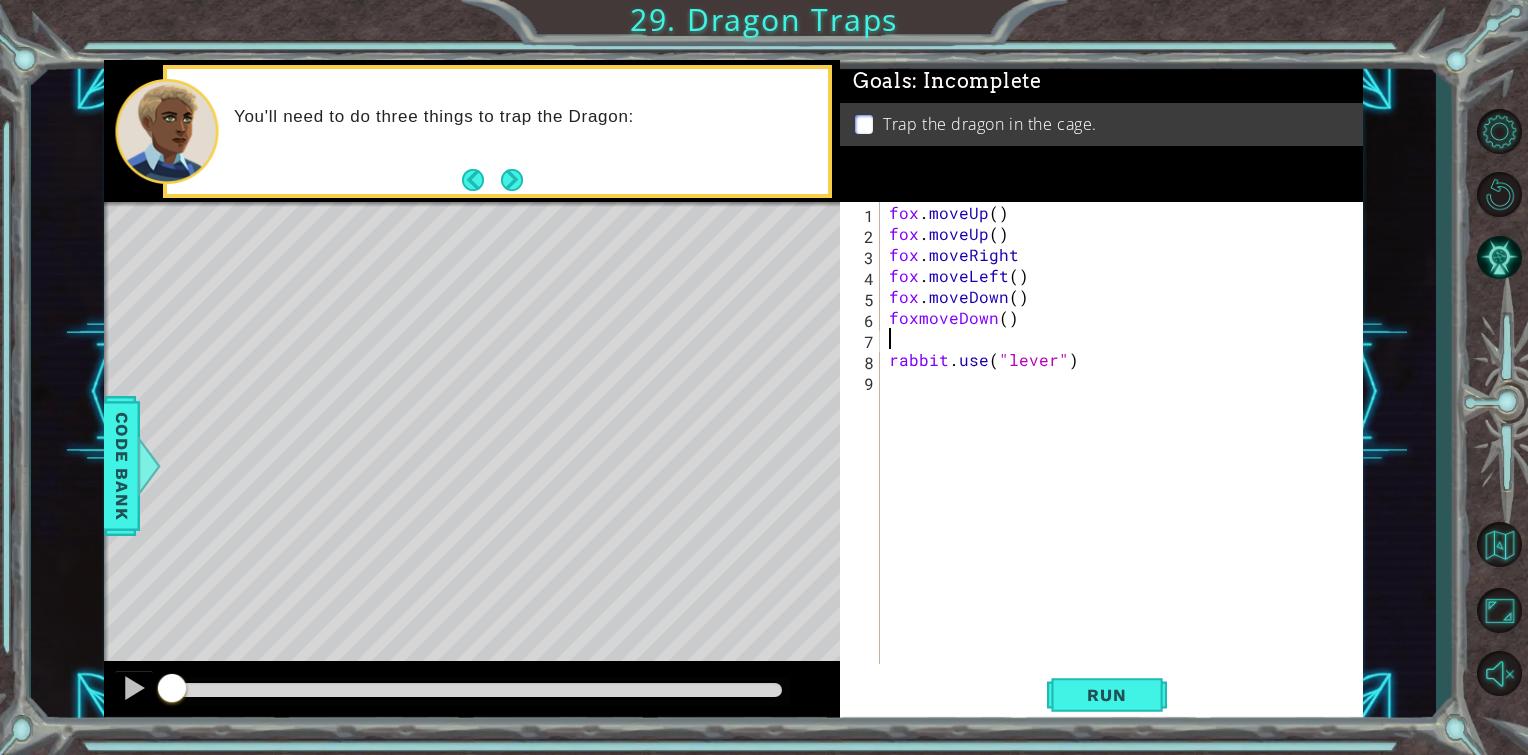 scroll, scrollTop: 0, scrollLeft: 0, axis: both 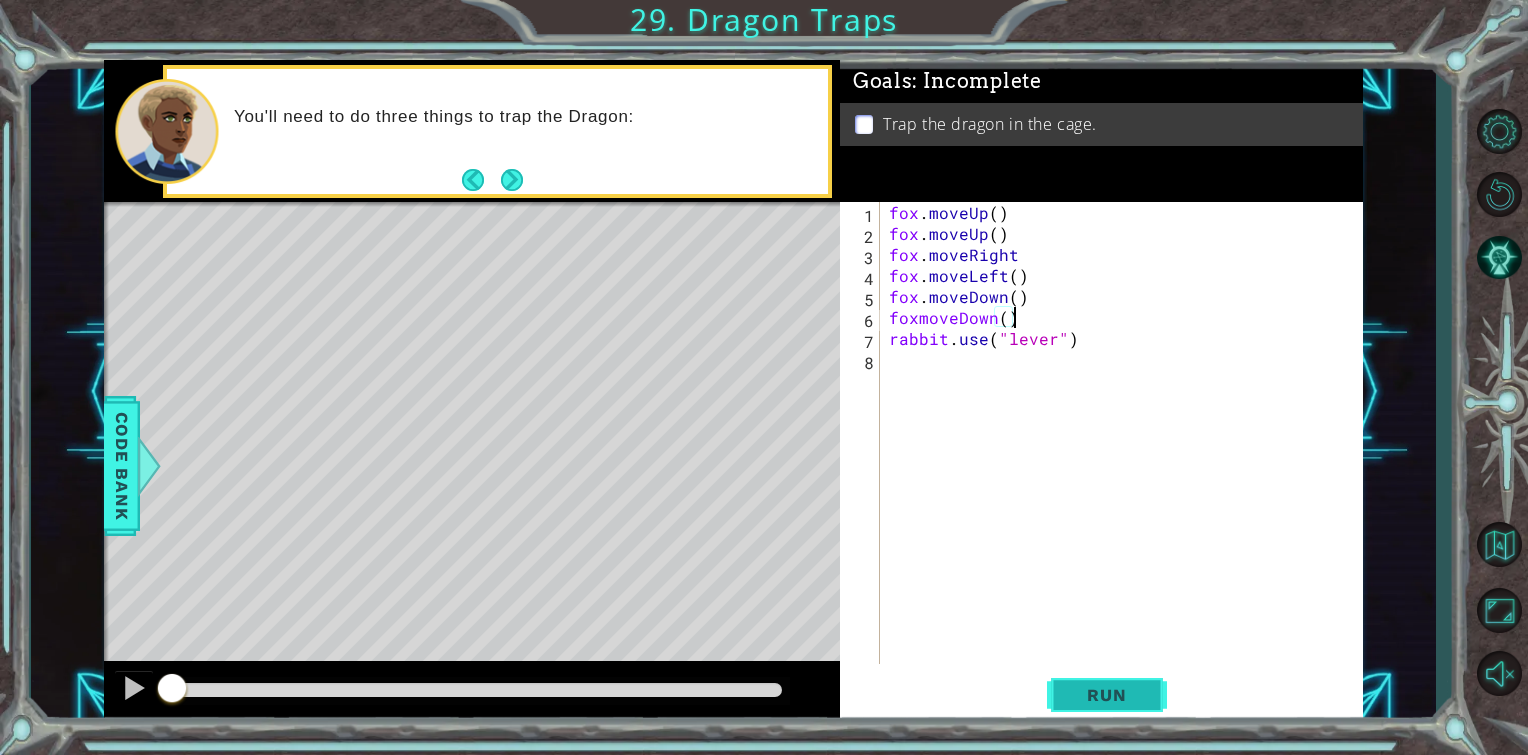 click on "Run" at bounding box center (1106, 695) 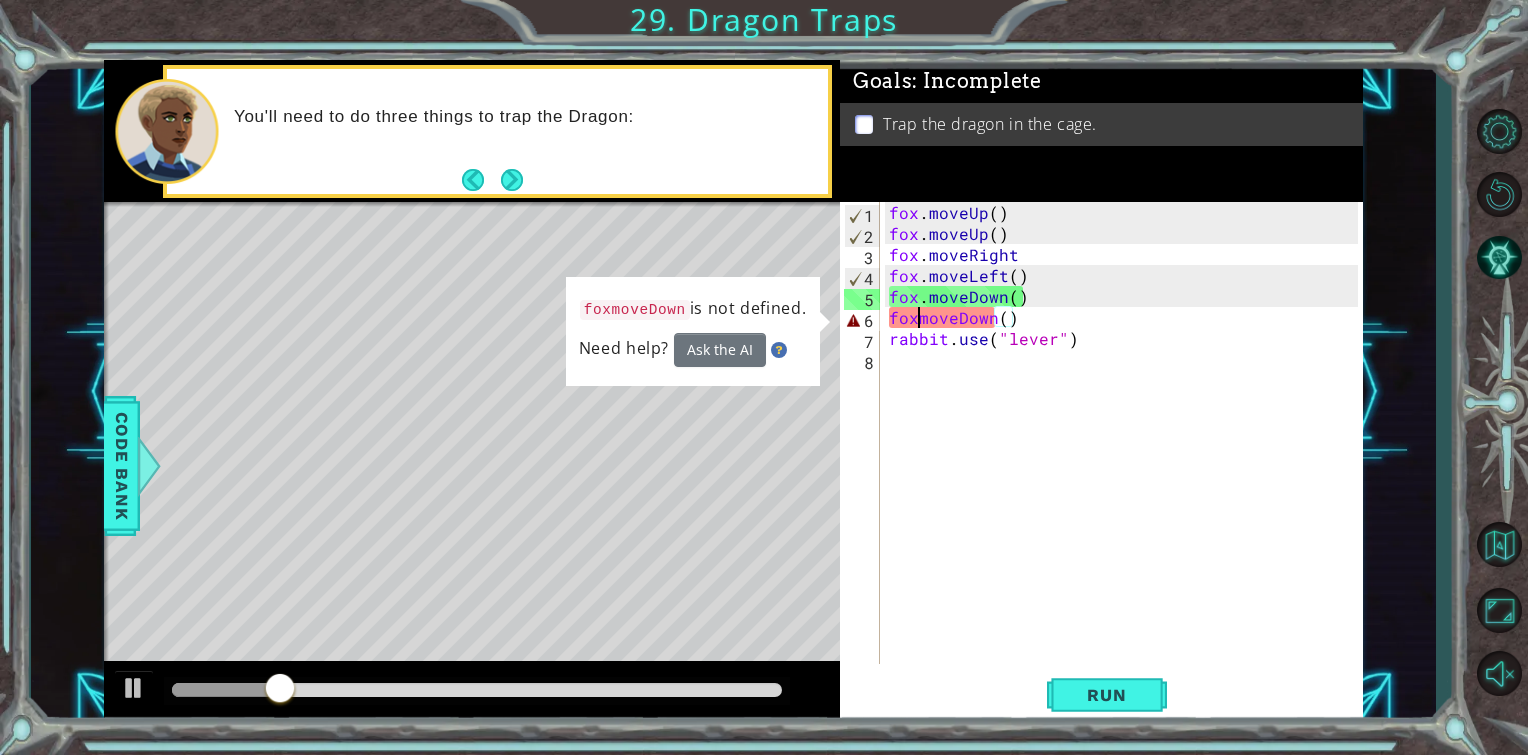 click on "fox . moveUp ( ) fox . moveUp ( ) fox . moveRight fox . moveLeft ( ) fox . moveDown ( ) foxmoveDown ( ) rabbit . use ( "lever" )" at bounding box center [1126, 454] 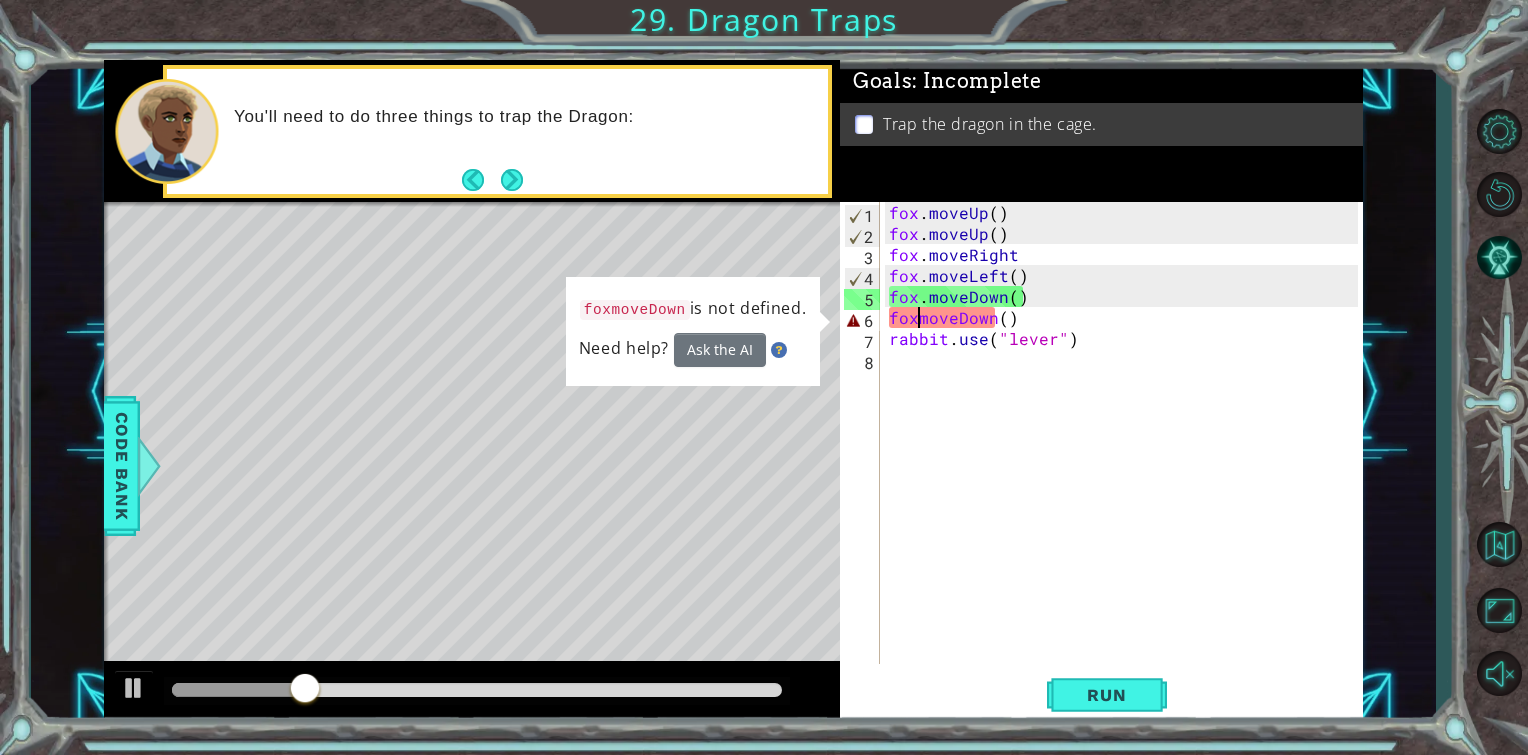 scroll, scrollTop: 0, scrollLeft: 1, axis: horizontal 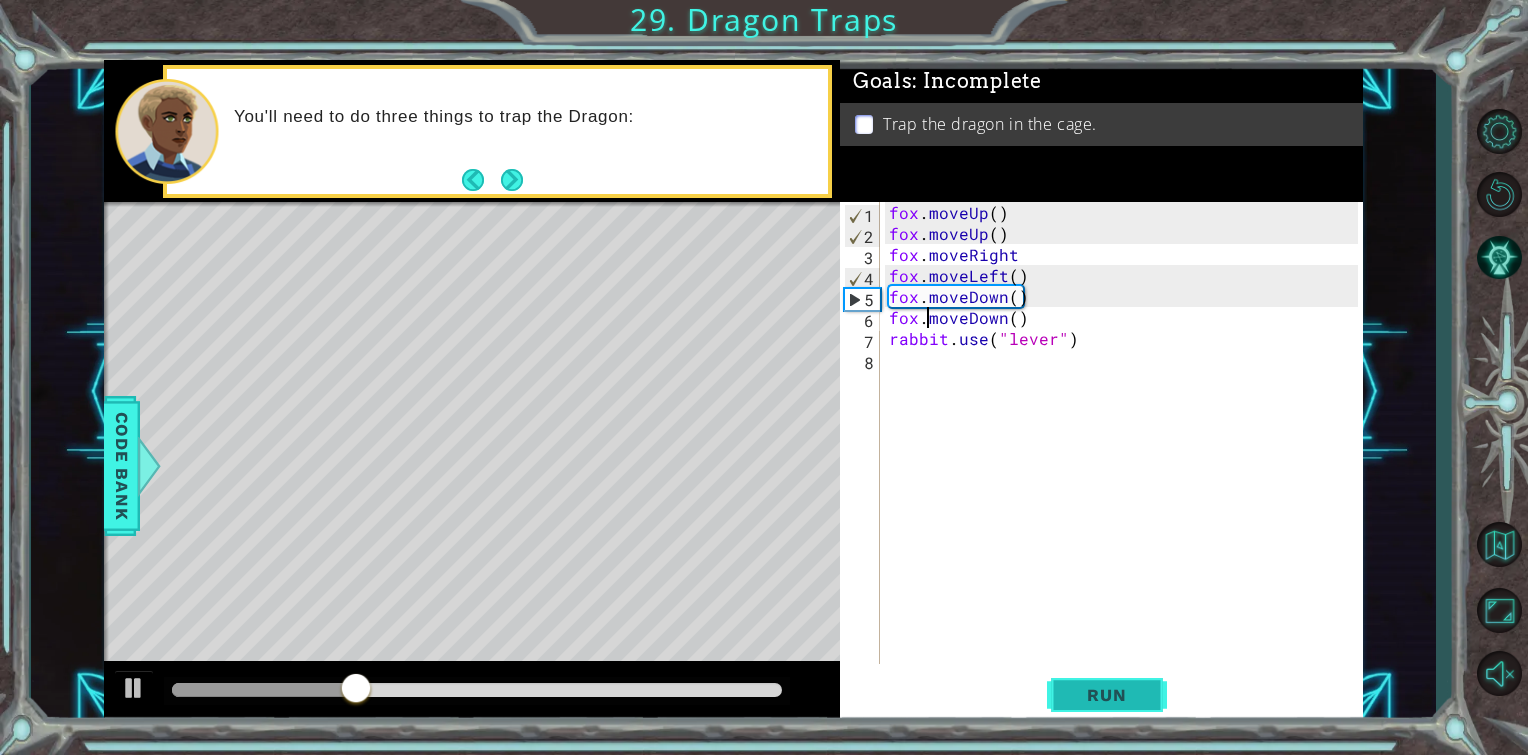 type on "fox.moveDown()" 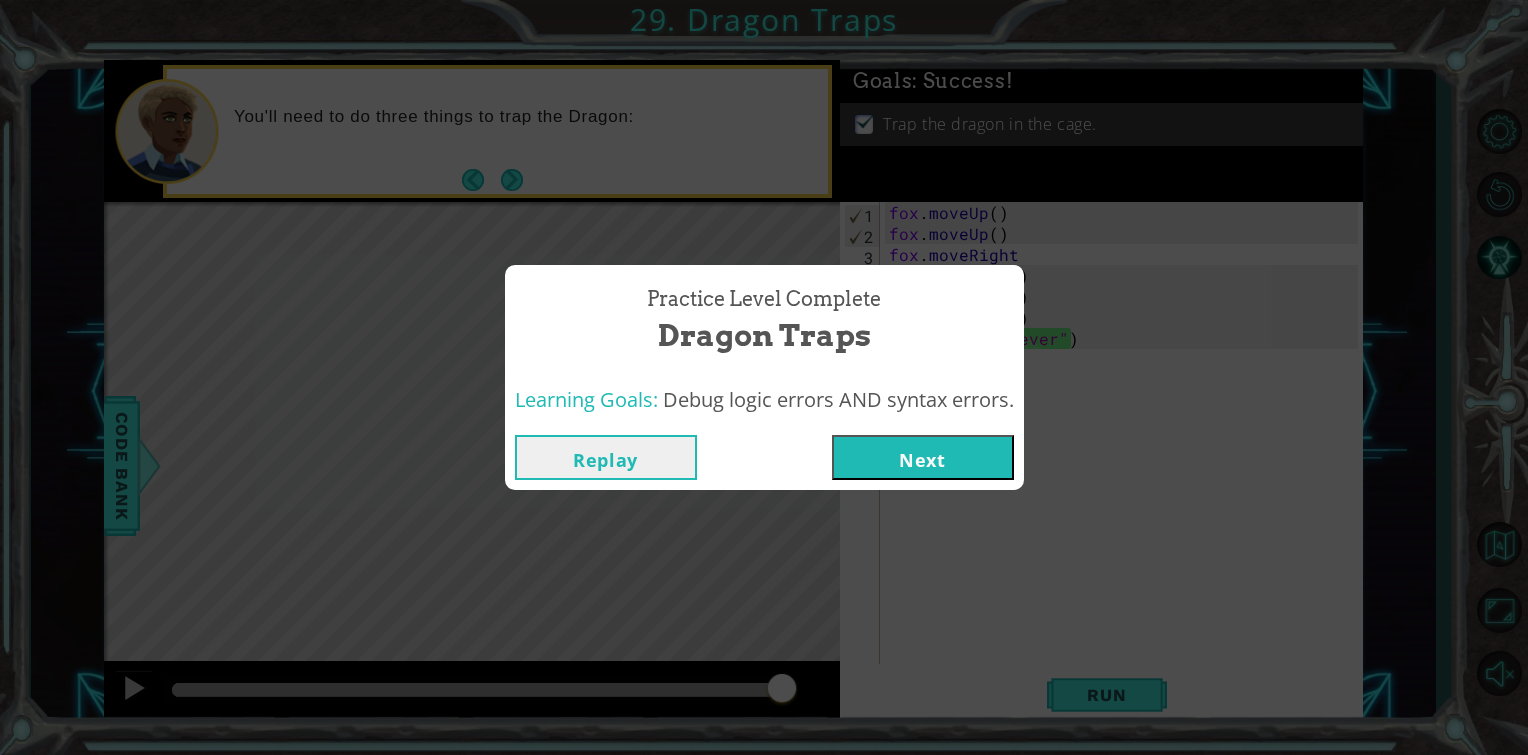 click on "Next" at bounding box center (923, 457) 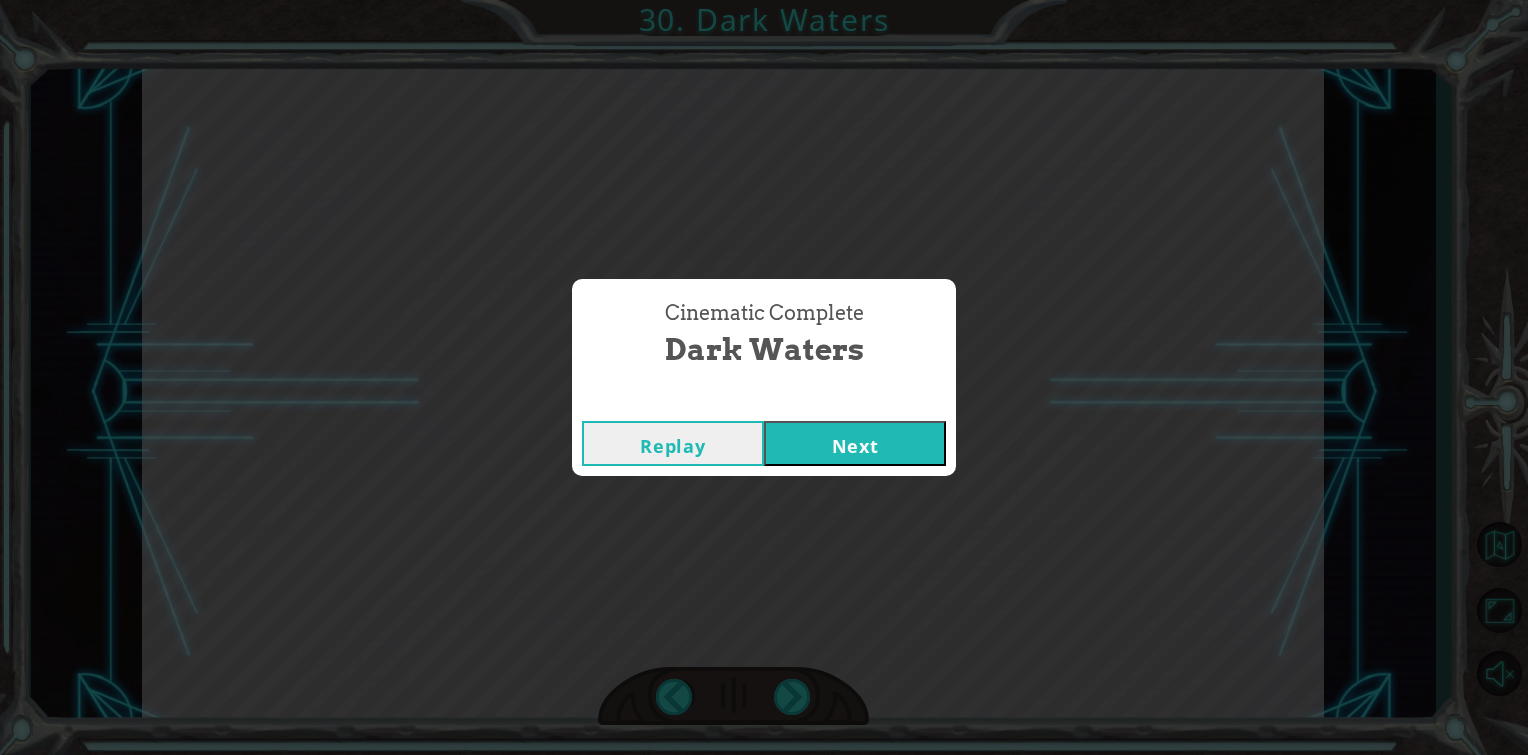 click on "Next" at bounding box center [855, 443] 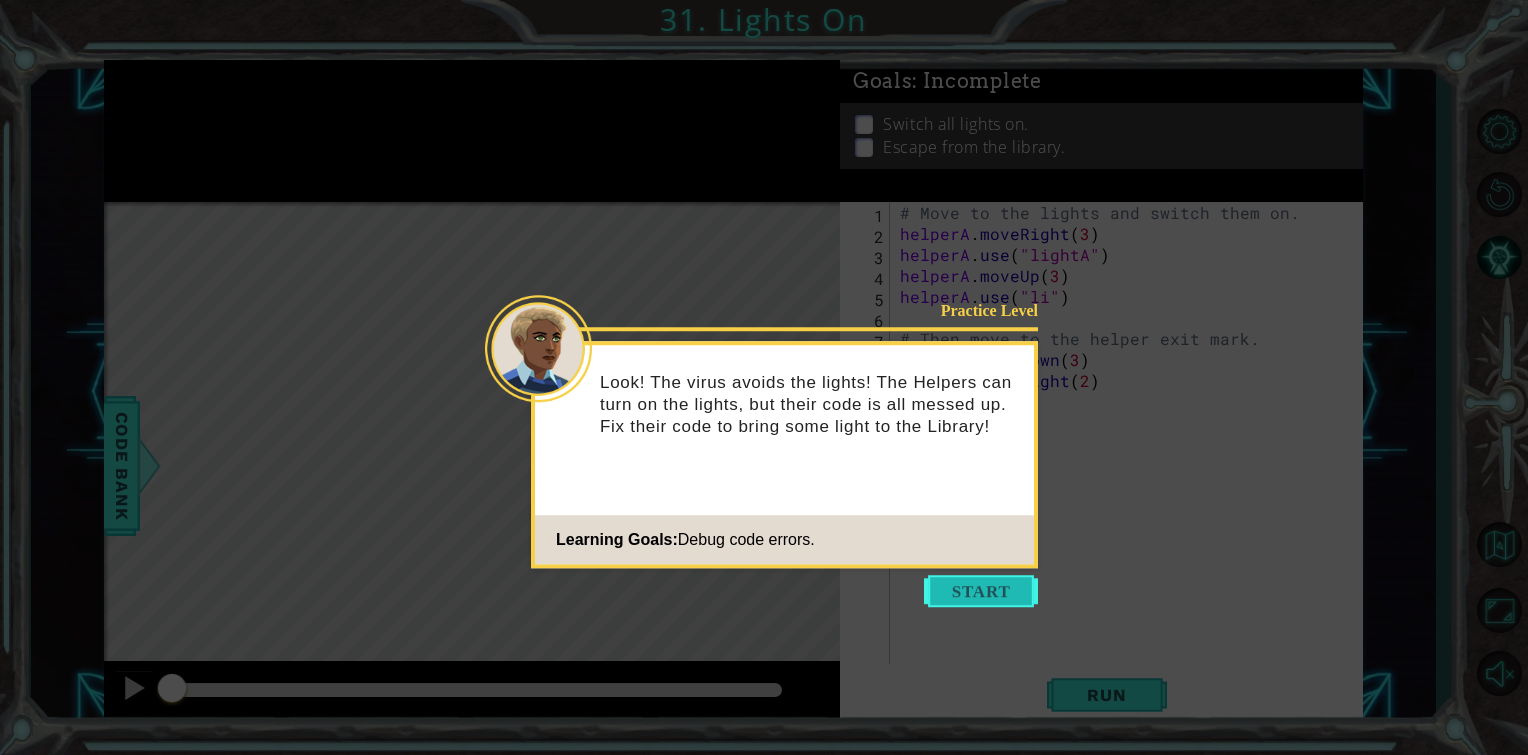 click at bounding box center (981, 591) 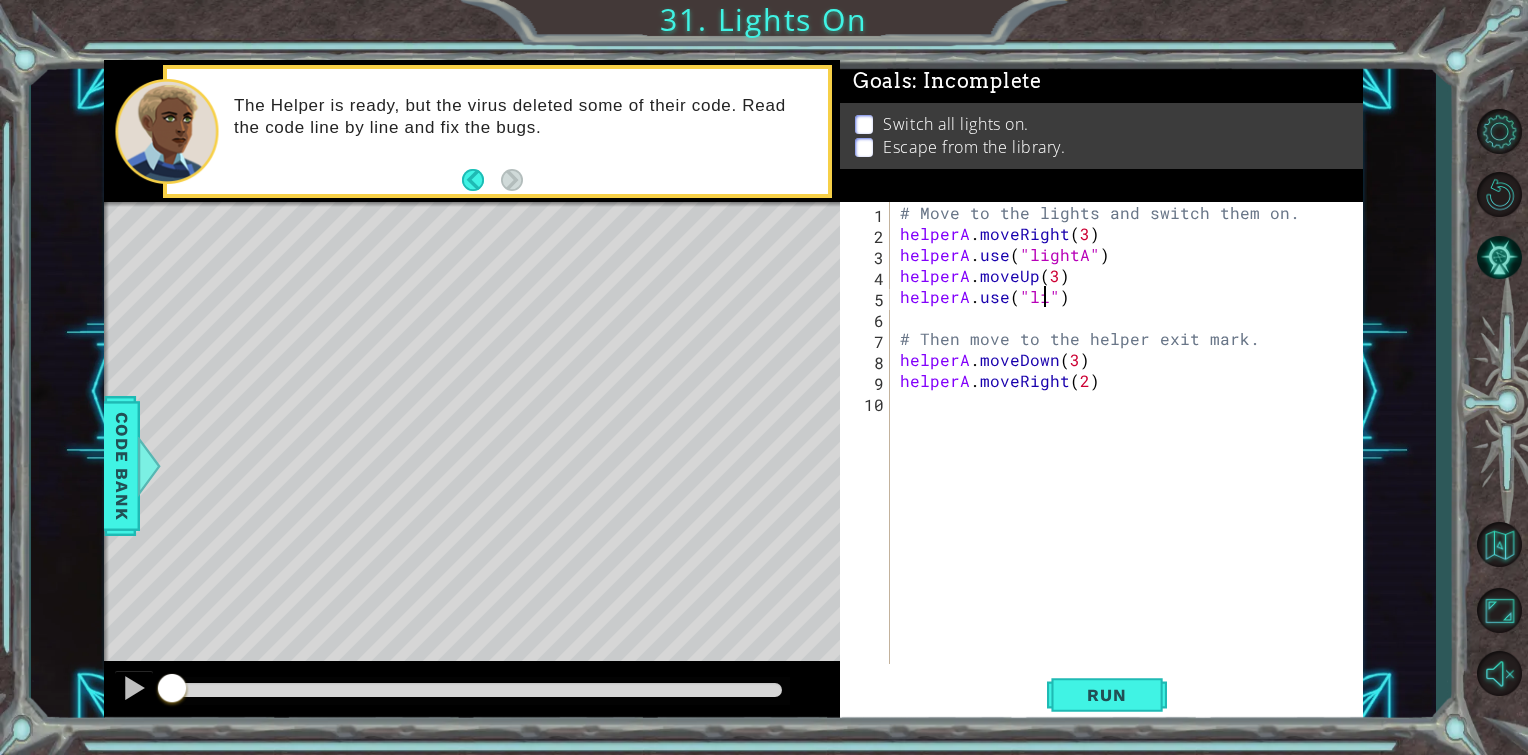 click on "# Move to the lights and switch them on. helperA . moveRight ( 3 ) helperA . use ( "lightA" ) helperA . moveUp ( 3 ) helperA . use ( "li" ) # Then move to the helper exit mark. helperA . moveDown ( 3 ) helperA . moveRight ( 2 )" at bounding box center [1132, 454] 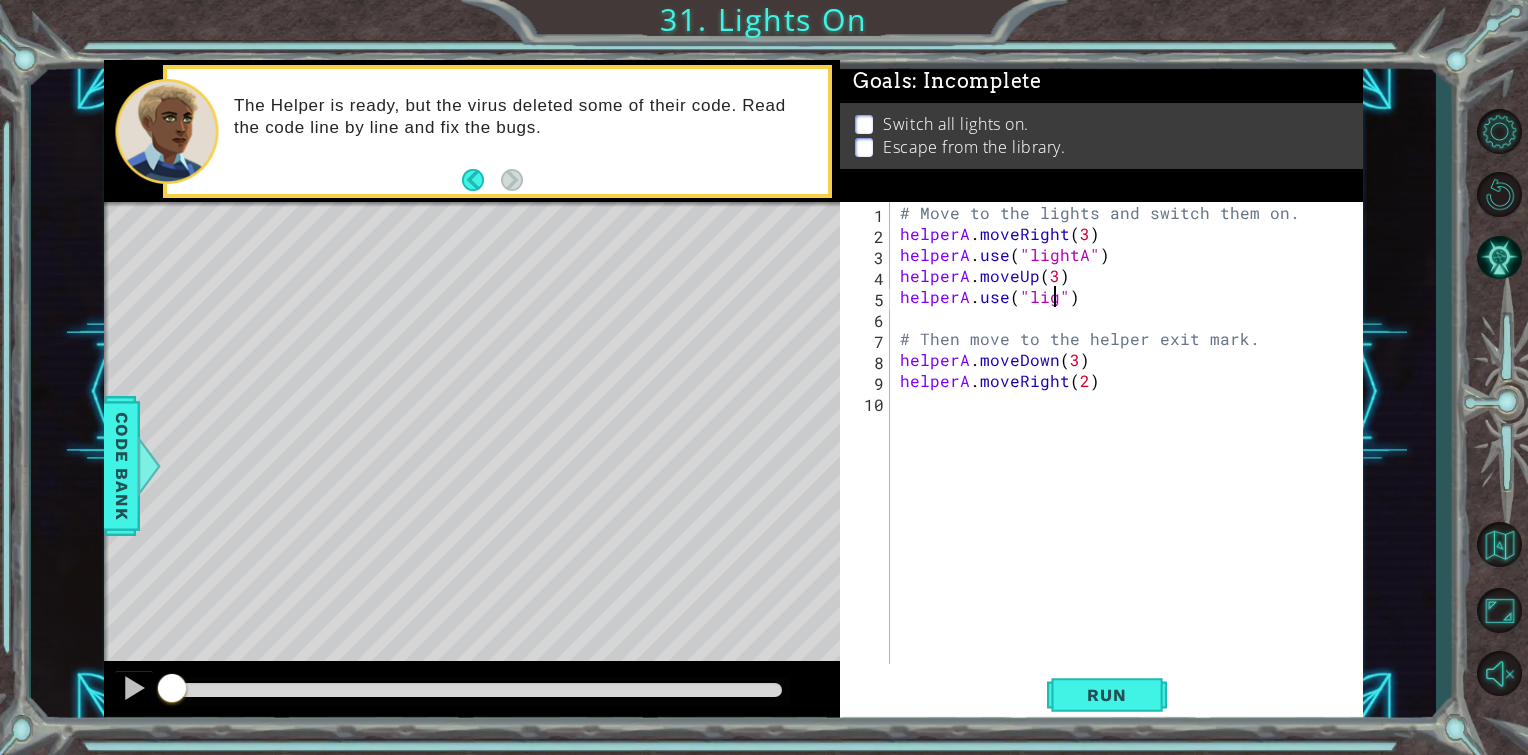 scroll, scrollTop: 0, scrollLeft: 10, axis: horizontal 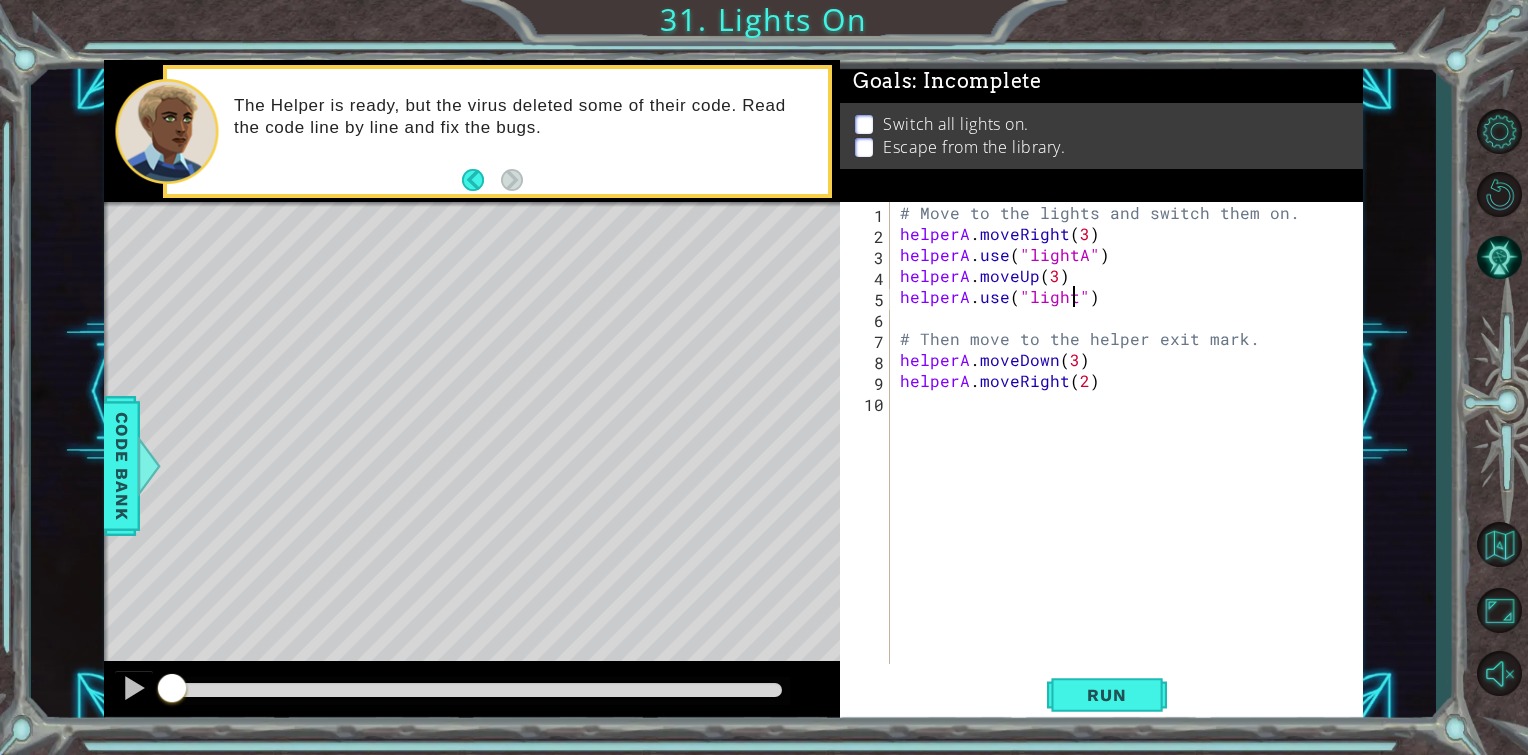 type on "helperA.use("lightB")" 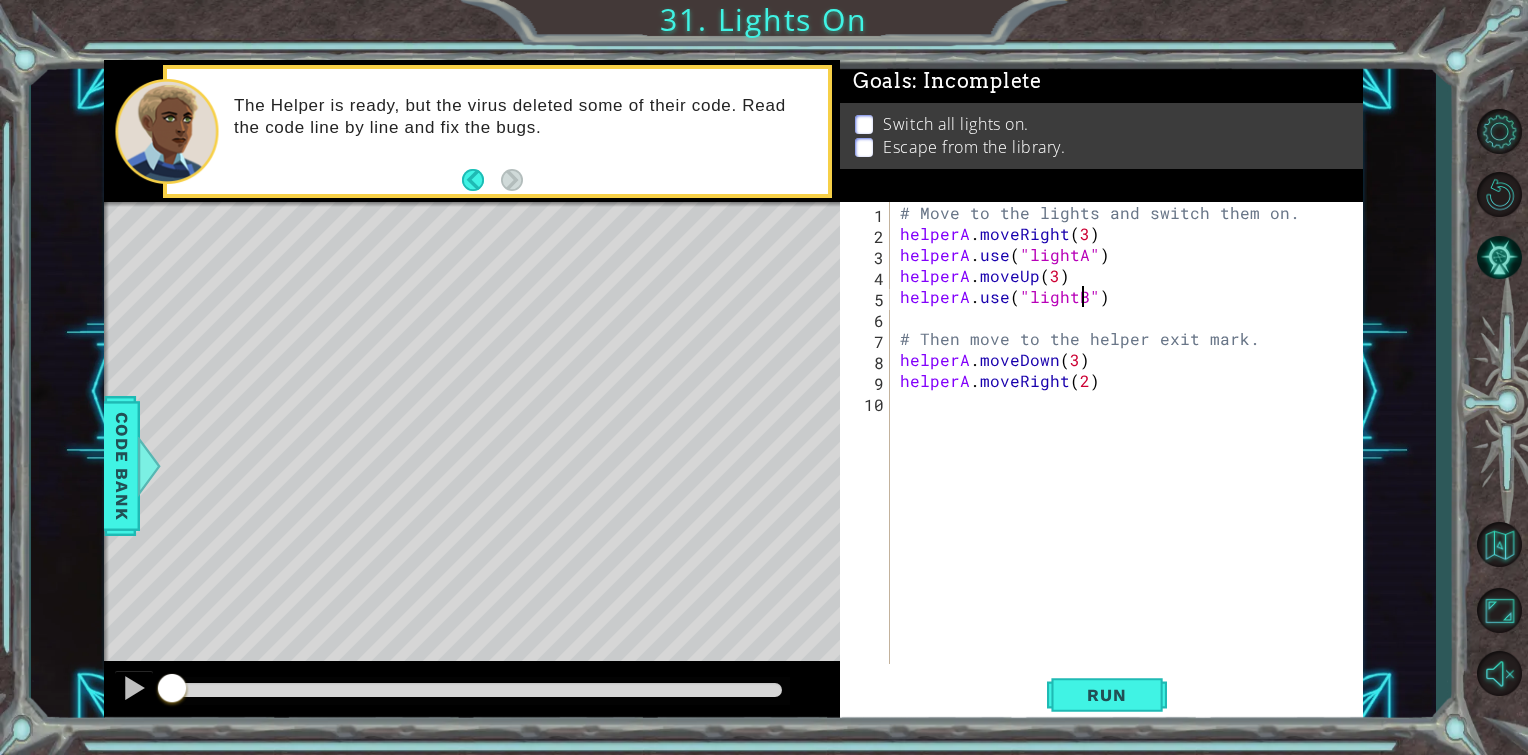 scroll, scrollTop: 0, scrollLeft: 11, axis: horizontal 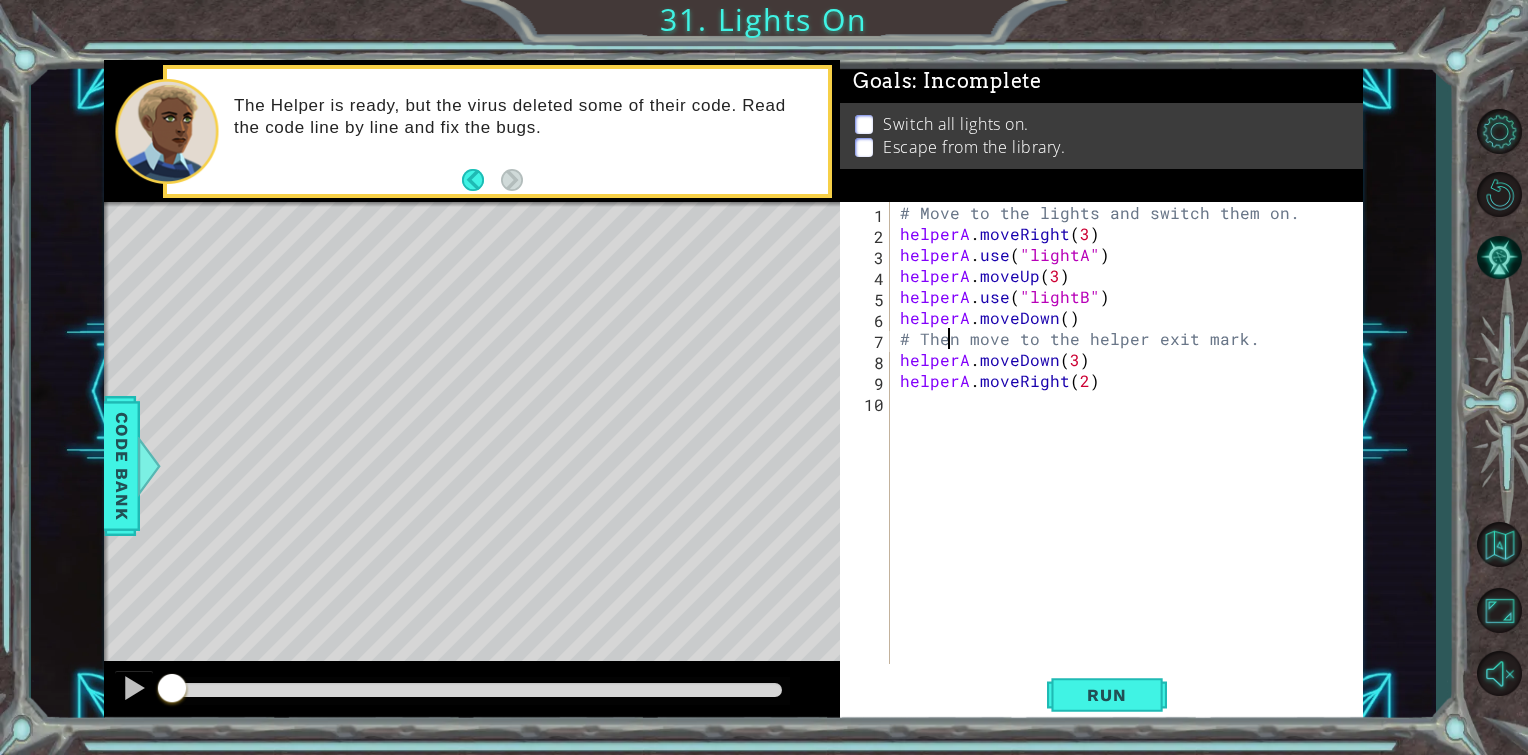 click on "# Move to the lights and switch them on. helperA . moveRight ( 3 ) helperA . use ( "lightA" ) helperA . moveUp ( 3 ) helperA . use ( "lightB" ) helperA . moveDown ( ) # Then move to the helper exit mark. helperA . moveDown ( 3 ) helperA . moveRight ( 2 )" at bounding box center (1132, 454) 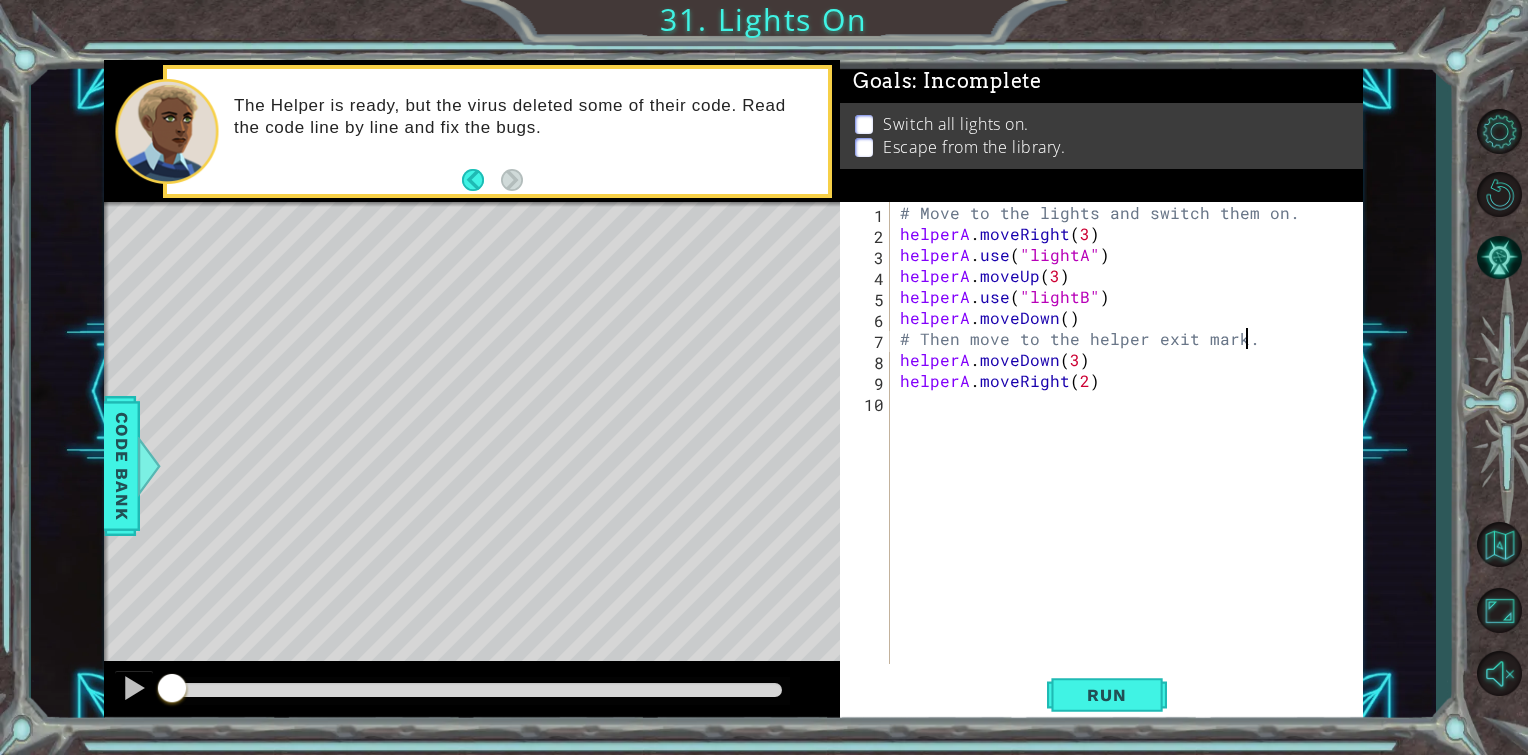 click on "# Move to the lights and switch them on. helperA . moveRight ( 3 ) helperA . use ( "lightA" ) helperA . moveUp ( 3 ) helperA . use ( "lightB" ) helperA . moveDown ( ) # Then move to the helper exit mark. helperA . moveDown ( 3 ) helperA . moveRight ( 2 )" at bounding box center (1132, 454) 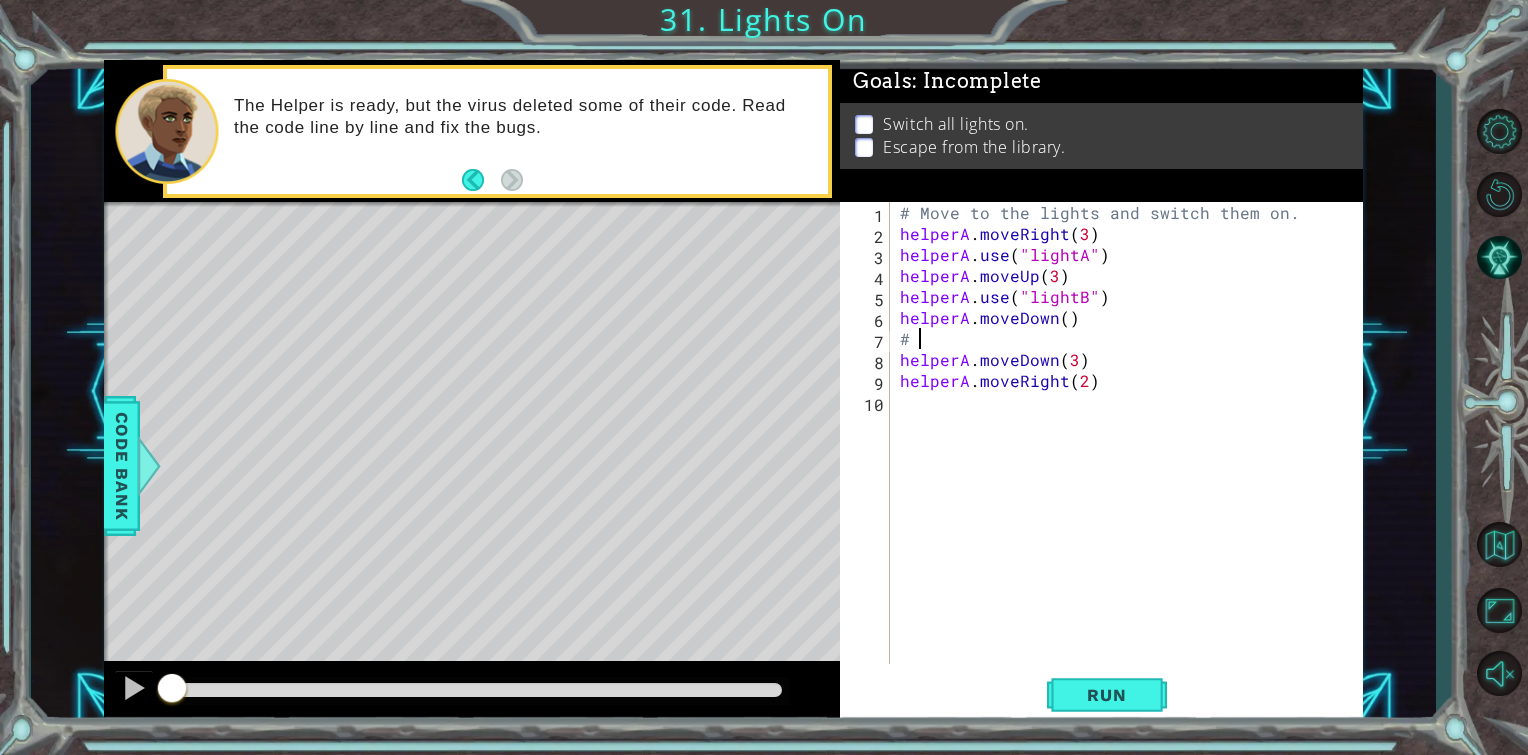 scroll, scrollTop: 0, scrollLeft: 0, axis: both 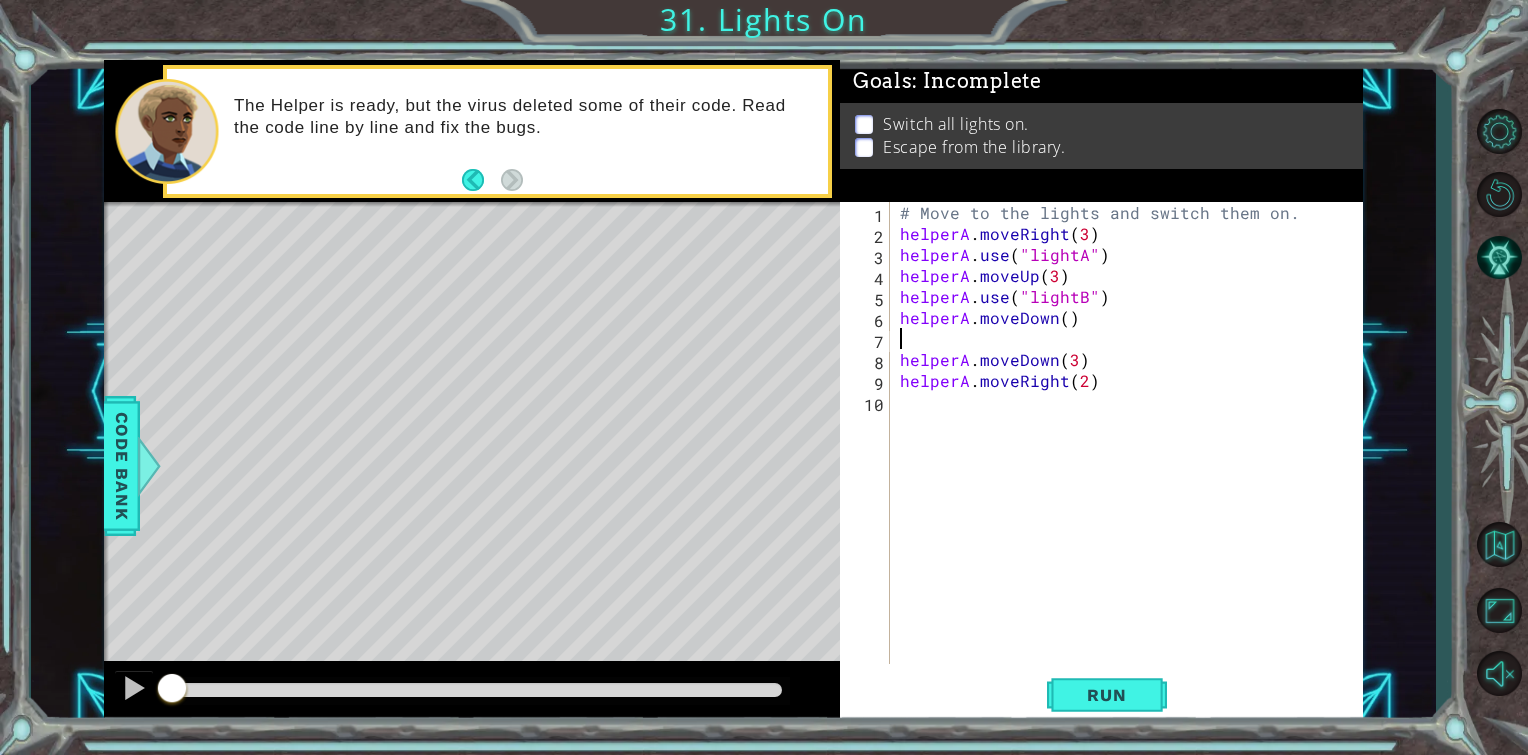 click on "# Move to the lights and switch them on. helperA . moveRight ( 3 ) helperA . use ( "lightA" ) helperA . moveUp ( 3 ) helperA . use ( "lightB" ) helperA . moveDown ( ) helperA . moveDown ( 3 ) helperA . moveRight ( 2 )" at bounding box center (1132, 454) 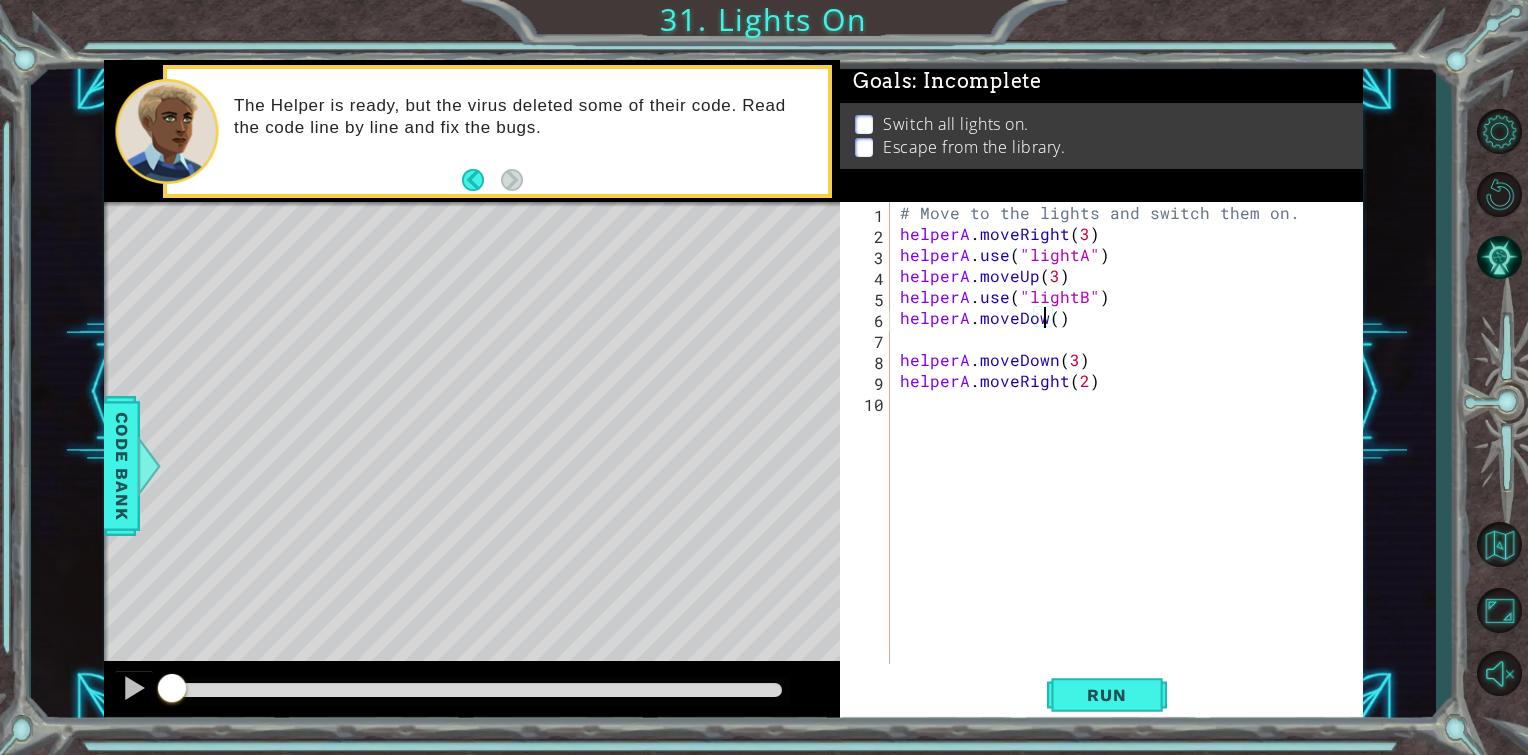 scroll, scrollTop: 0, scrollLeft: 8, axis: horizontal 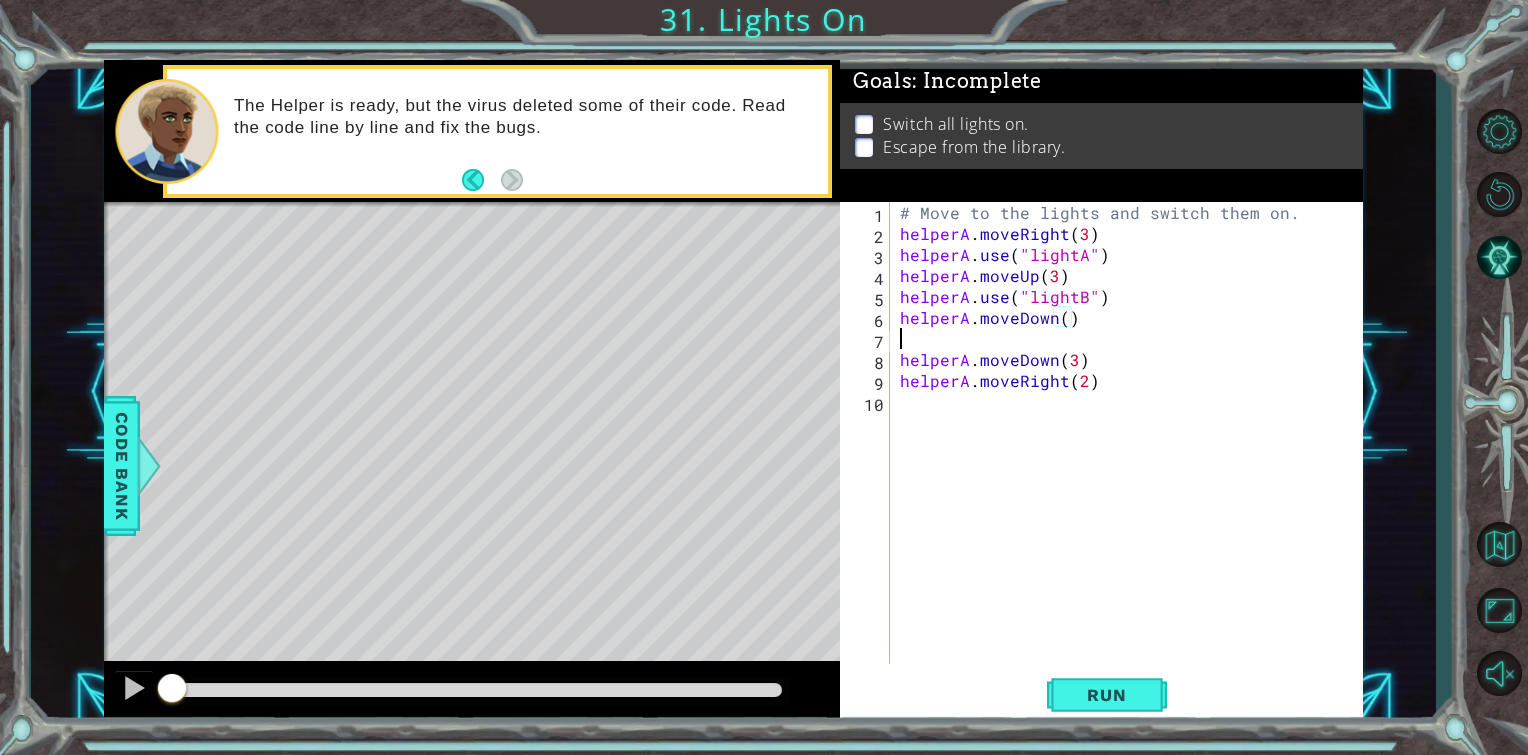 click on "# Move to the lights and switch them on. helperA . moveRight ( 3 ) helperA . use ( "lightA" ) helperA . moveUp ( 3 ) helperA . use ( "lightB" ) helperA . moveDown ( ) helperA . moveDown ( 3 ) helperA . moveRight ( 2 )" at bounding box center (1132, 454) 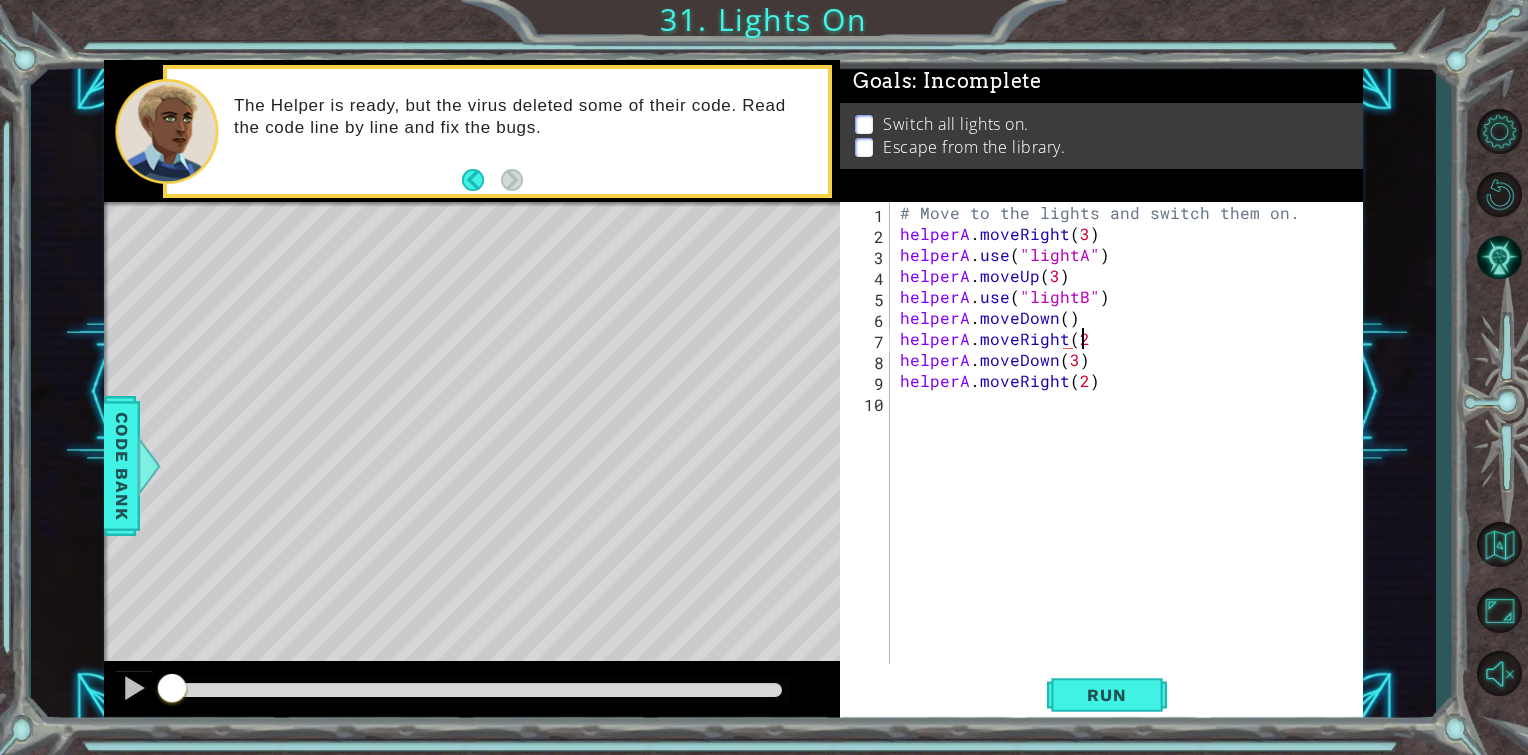 scroll, scrollTop: 0, scrollLeft: 10, axis: horizontal 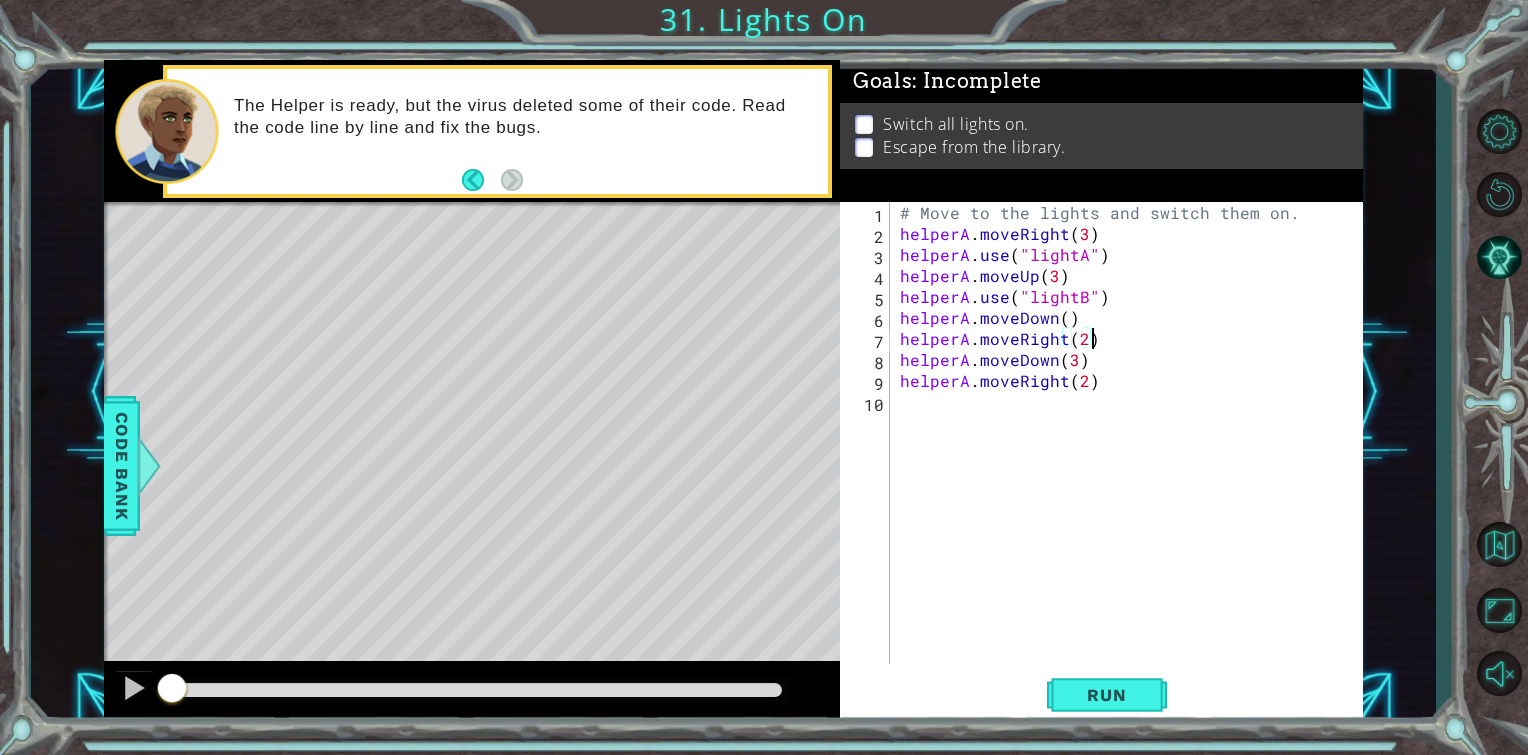 click on "# Move to the lights and switch them on. helperA . moveRight ( 3 ) helperA . use ( "lightA" ) helperA . moveUp ( 3 ) helperA . use ( "lightB" ) helperA . moveDown ( ) helperA . moveRight ( 2 ) helperA . moveDown ( 3 ) helperA . moveRight ( 2 )" at bounding box center [1132, 454] 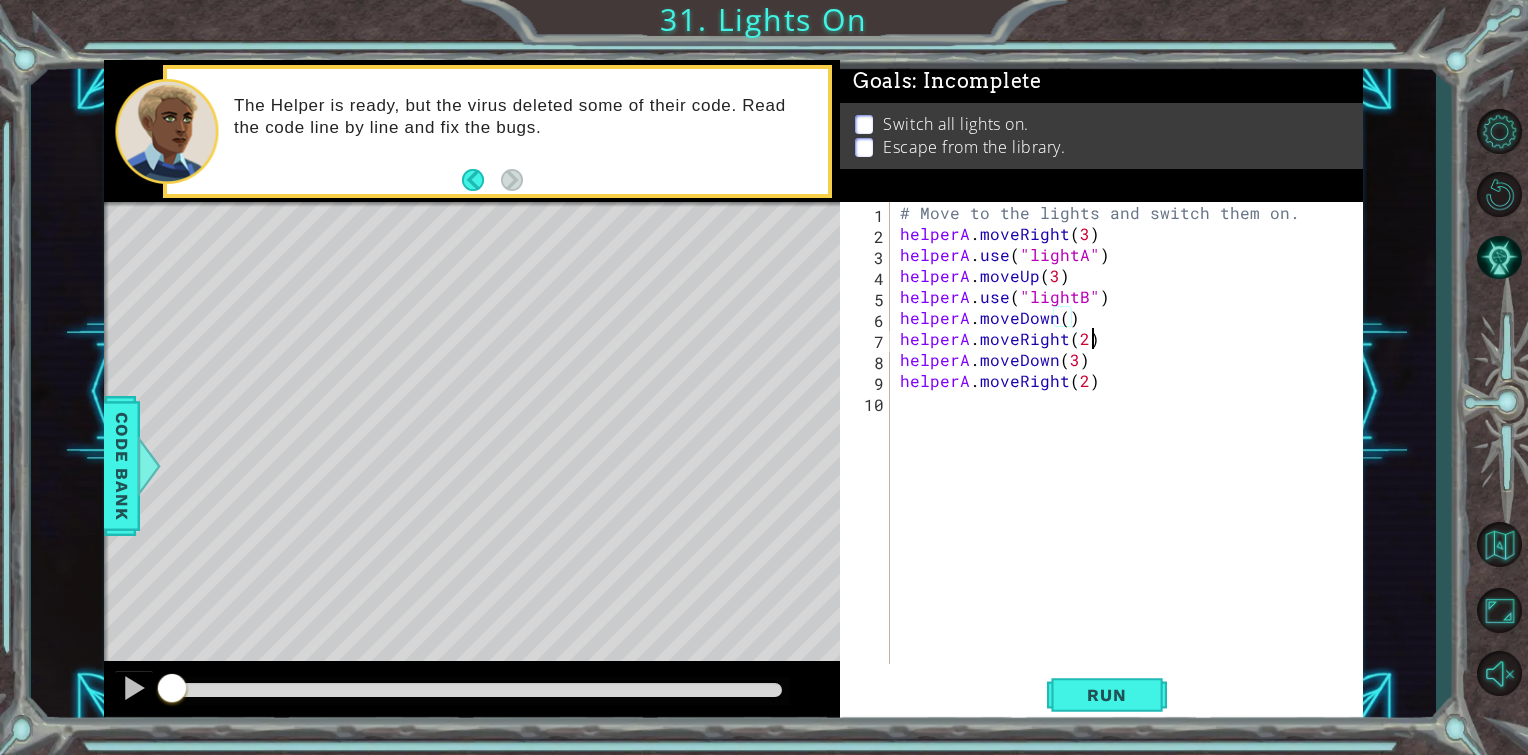 click on "# Move to the lights and switch them on. helperA . moveRight ( 3 ) helperA . use ( "lightA" ) helperA . moveUp ( 3 ) helperA . use ( "lightB" ) helperA . moveDown ( ) helperA . moveRight ( 2 ) helperA . moveDown ( 3 ) helperA . moveRight ( 2 )" at bounding box center [1132, 454] 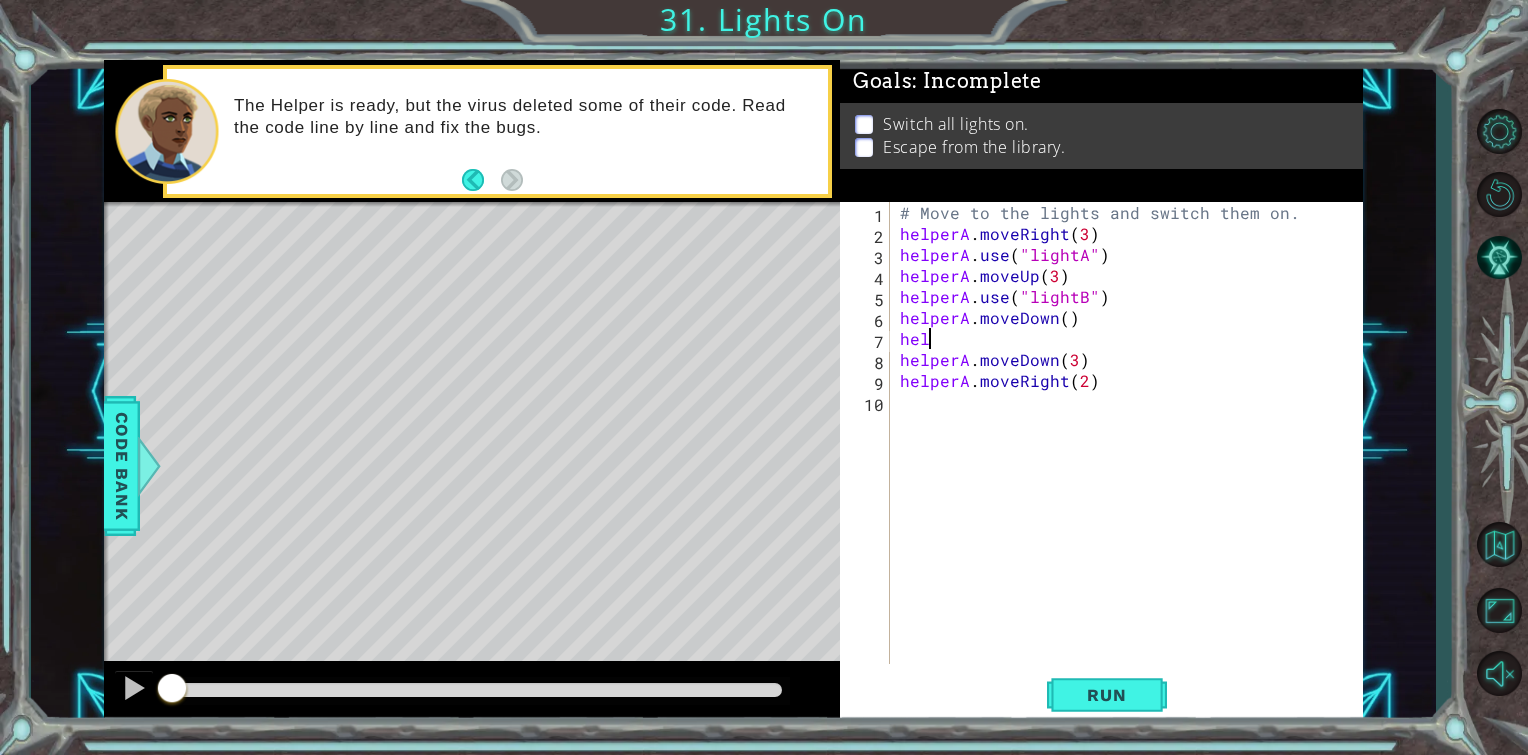 scroll, scrollTop: 0, scrollLeft: 0, axis: both 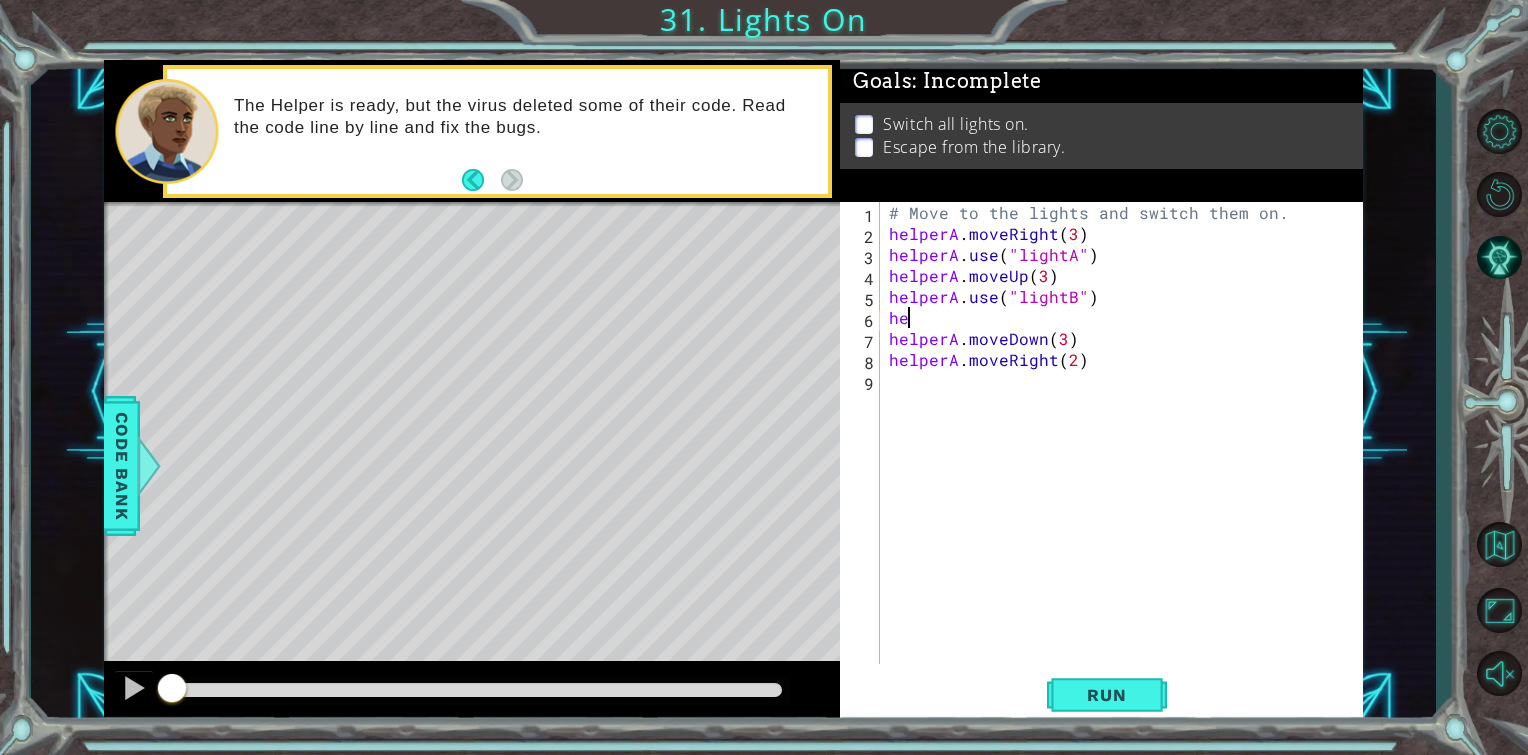 type on "h" 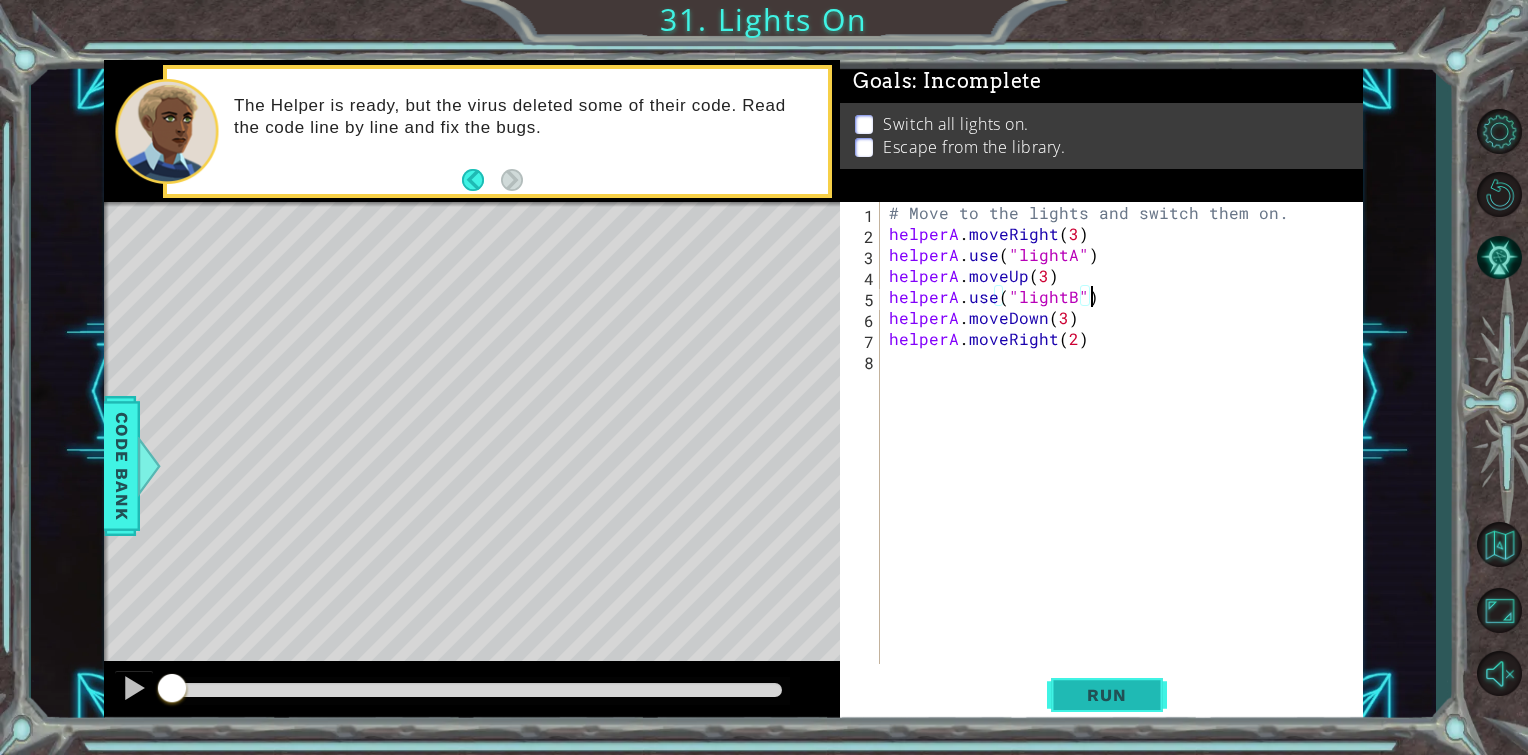type on "helperA.use("lightB")" 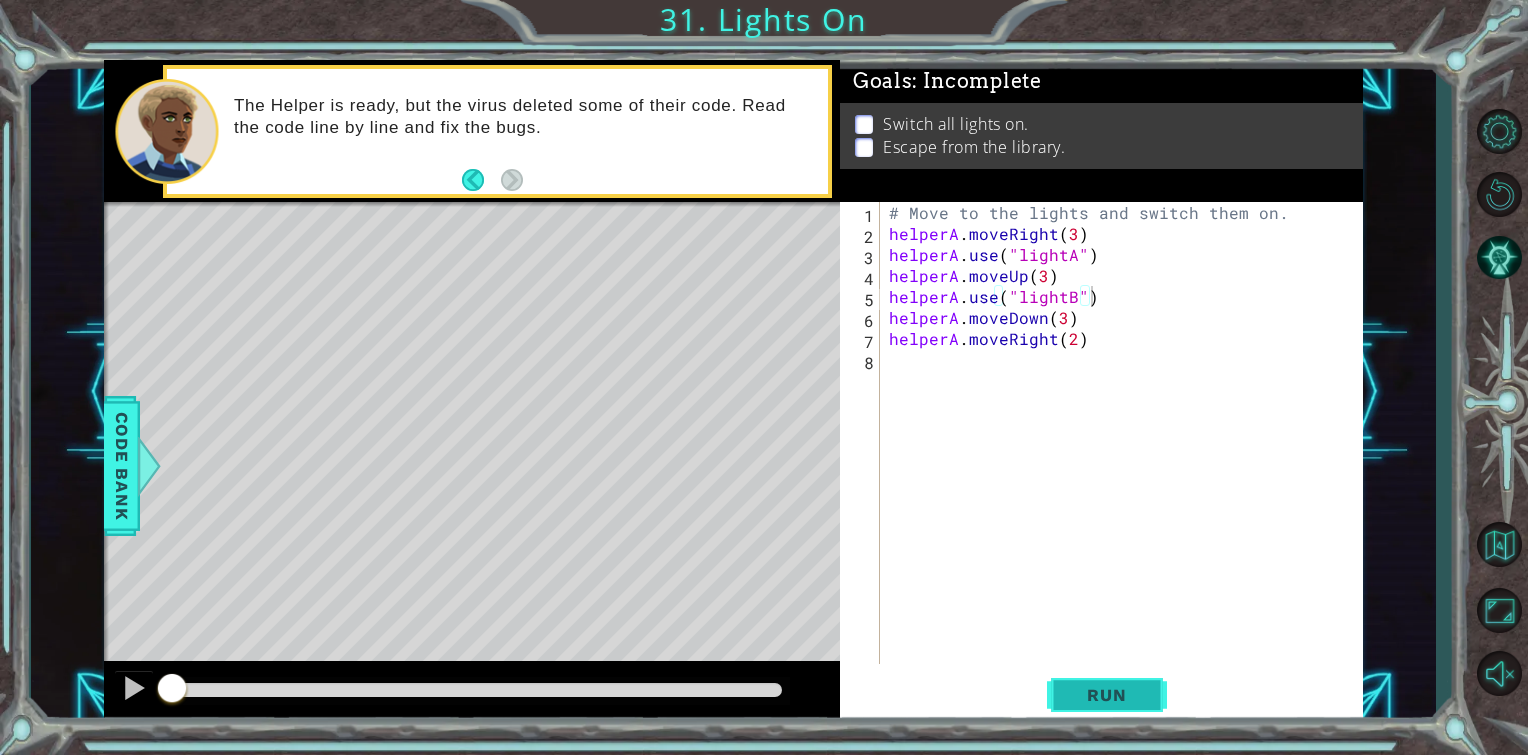 click on "Run" at bounding box center [1106, 695] 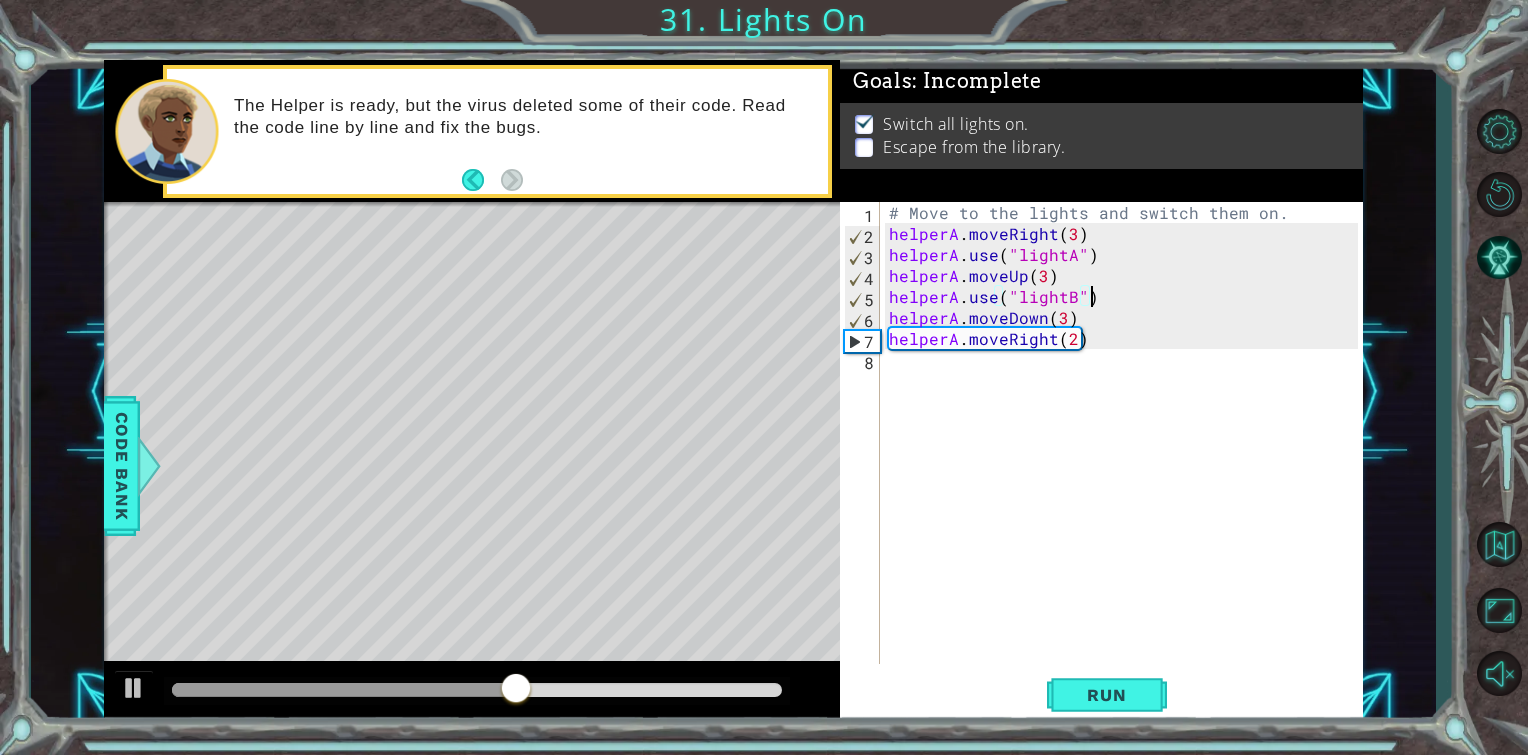 click on "# Move to the lights and switch them on. helperA . moveRight ( 3 ) helperA . use ( "lightA" ) helperA . moveUp ( 3 ) helperA . use ( "lightB" ) helperA . moveDown ( 3 ) helperA . moveRight ( 2 )" at bounding box center (1126, 454) 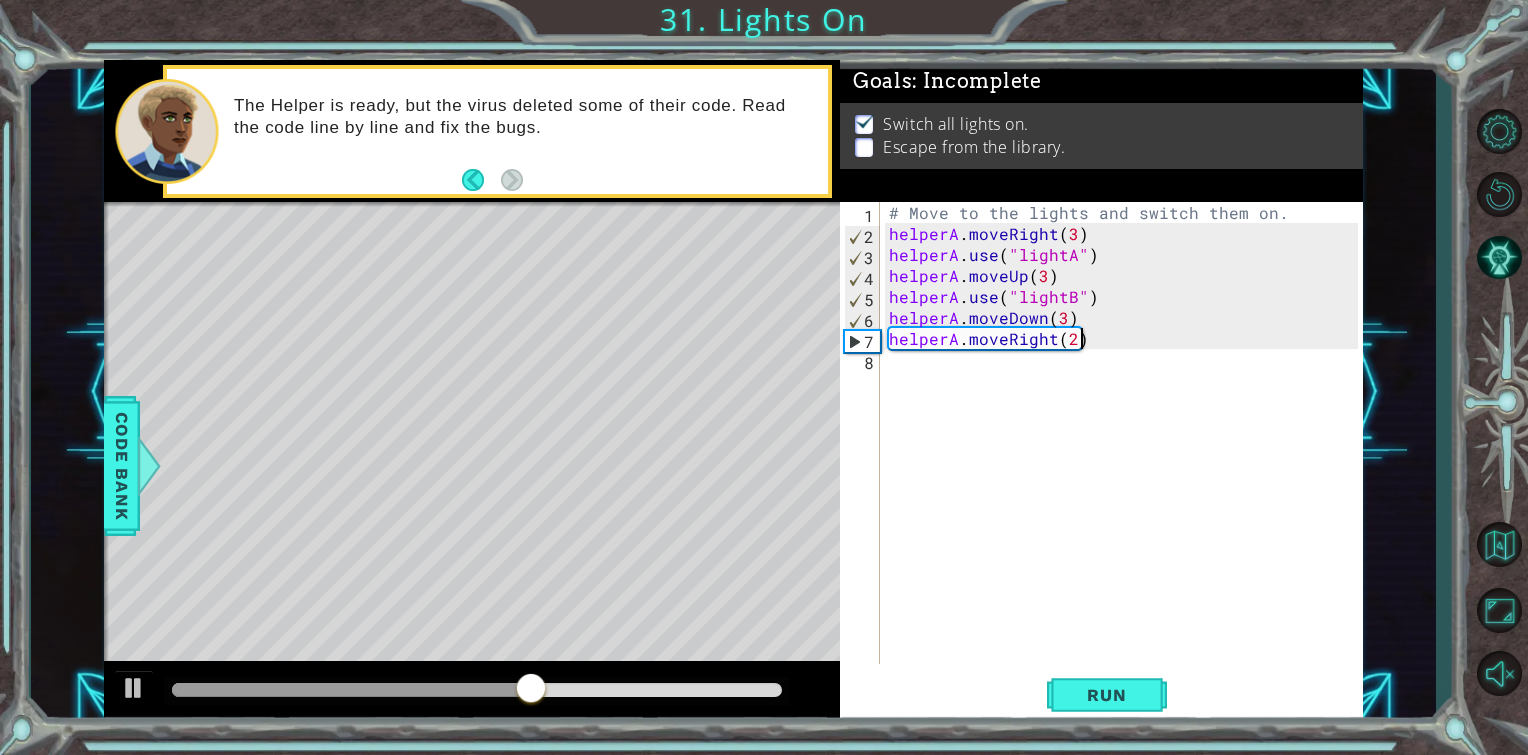 click on "# Move to the lights and switch them on. helperA . moveRight ( 3 ) helperA . use ( "lightA" ) helperA . moveUp ( 3 ) helperA . use ( "lightB" ) helperA . moveDown ( 3 ) helperA . moveRight ( 2 )" at bounding box center [1126, 454] 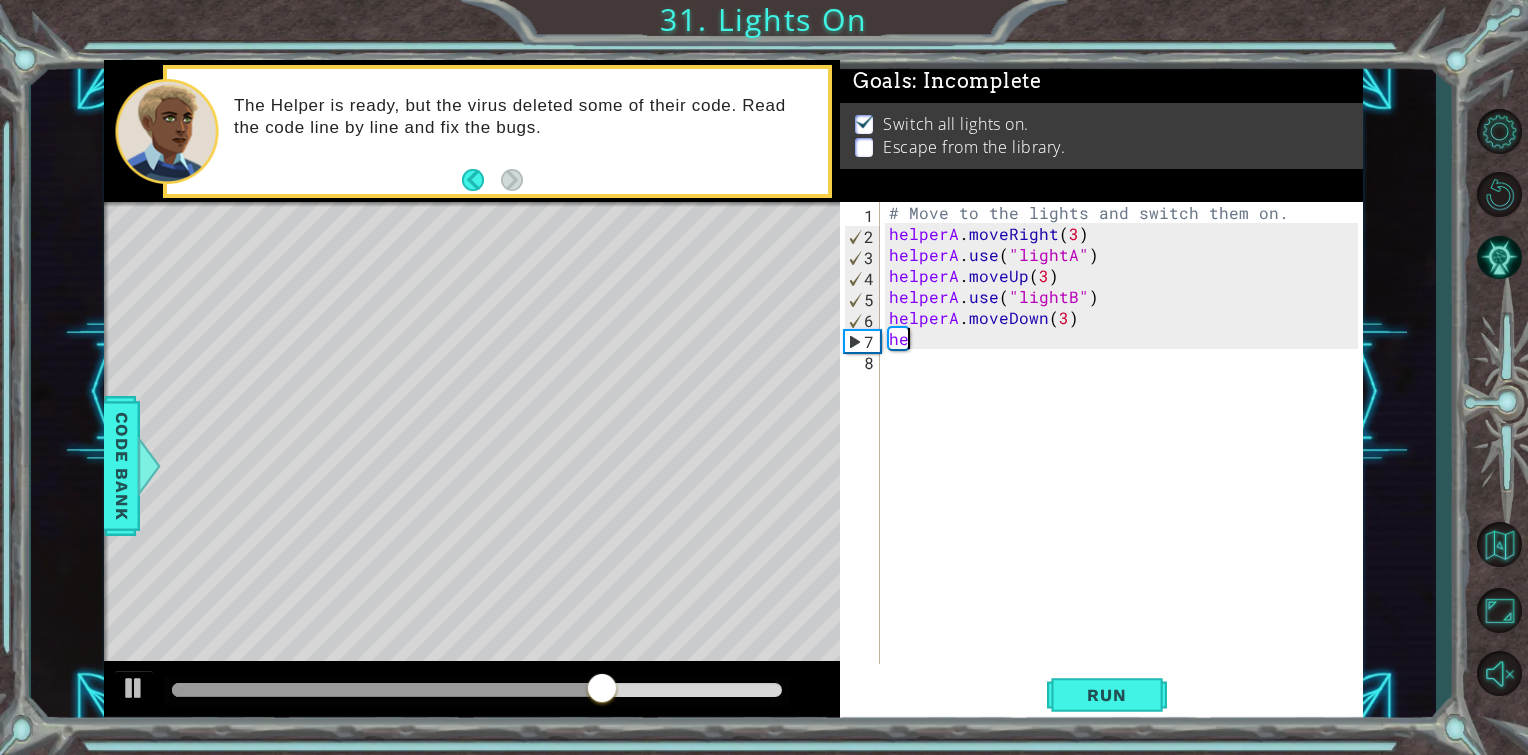 type on "h" 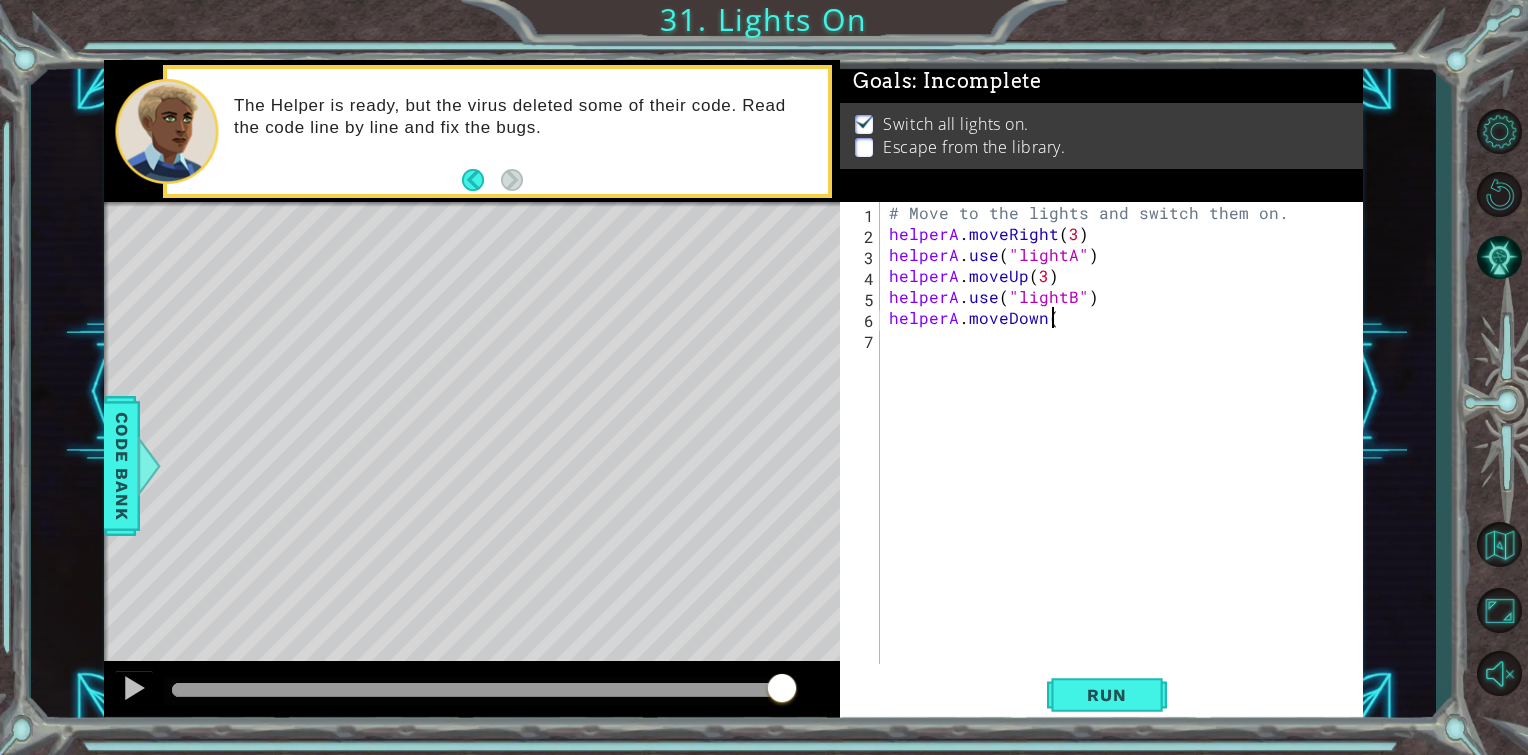 scroll, scrollTop: 0, scrollLeft: 9, axis: horizontal 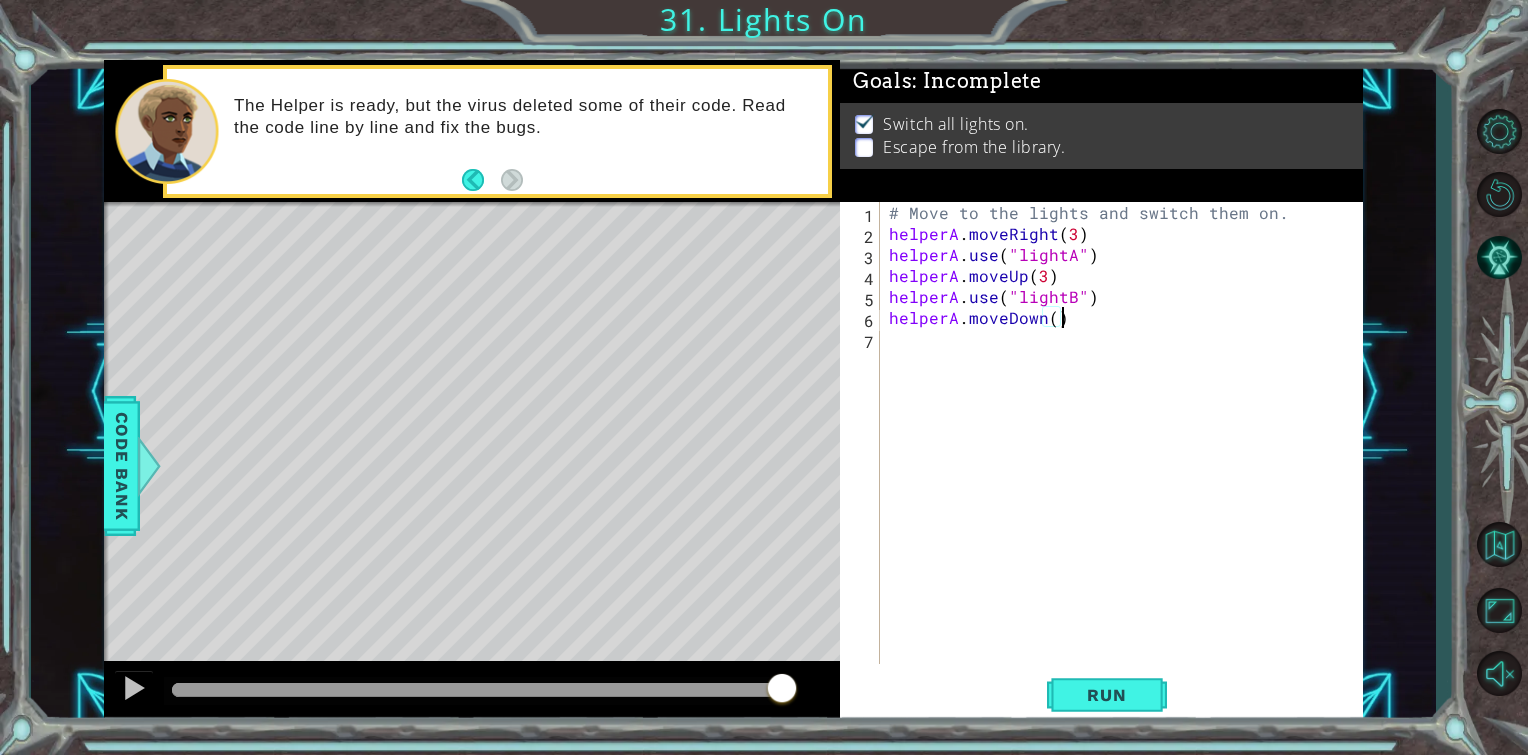 click on "# Move to the lights and switch them on. helperA . moveRight ( 3 ) helperA . use ( "lightA" ) helperA . moveUp ( 3 ) helperA . use ( "lightB" ) helperA . moveDown ( )" at bounding box center [1126, 454] 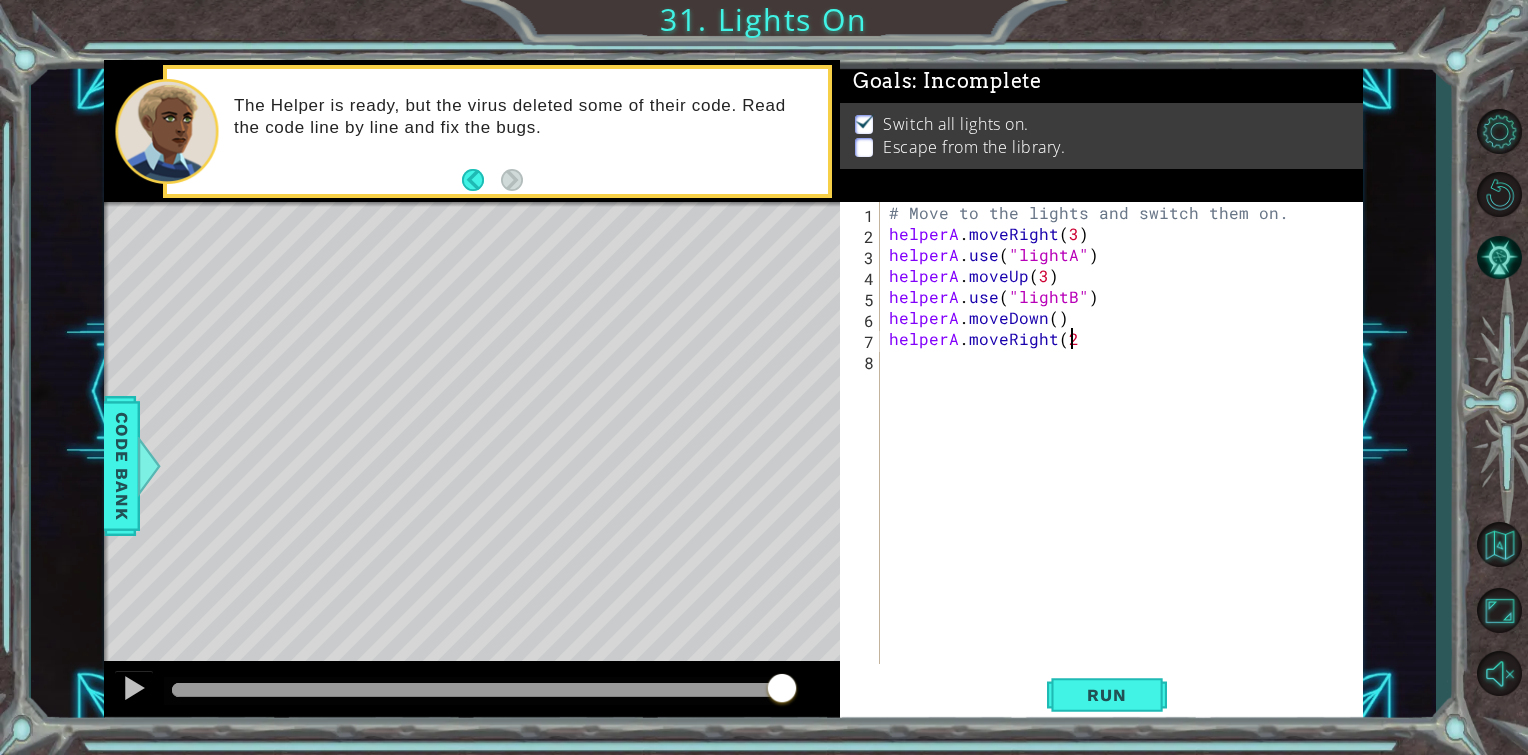 scroll, scrollTop: 0, scrollLeft: 10, axis: horizontal 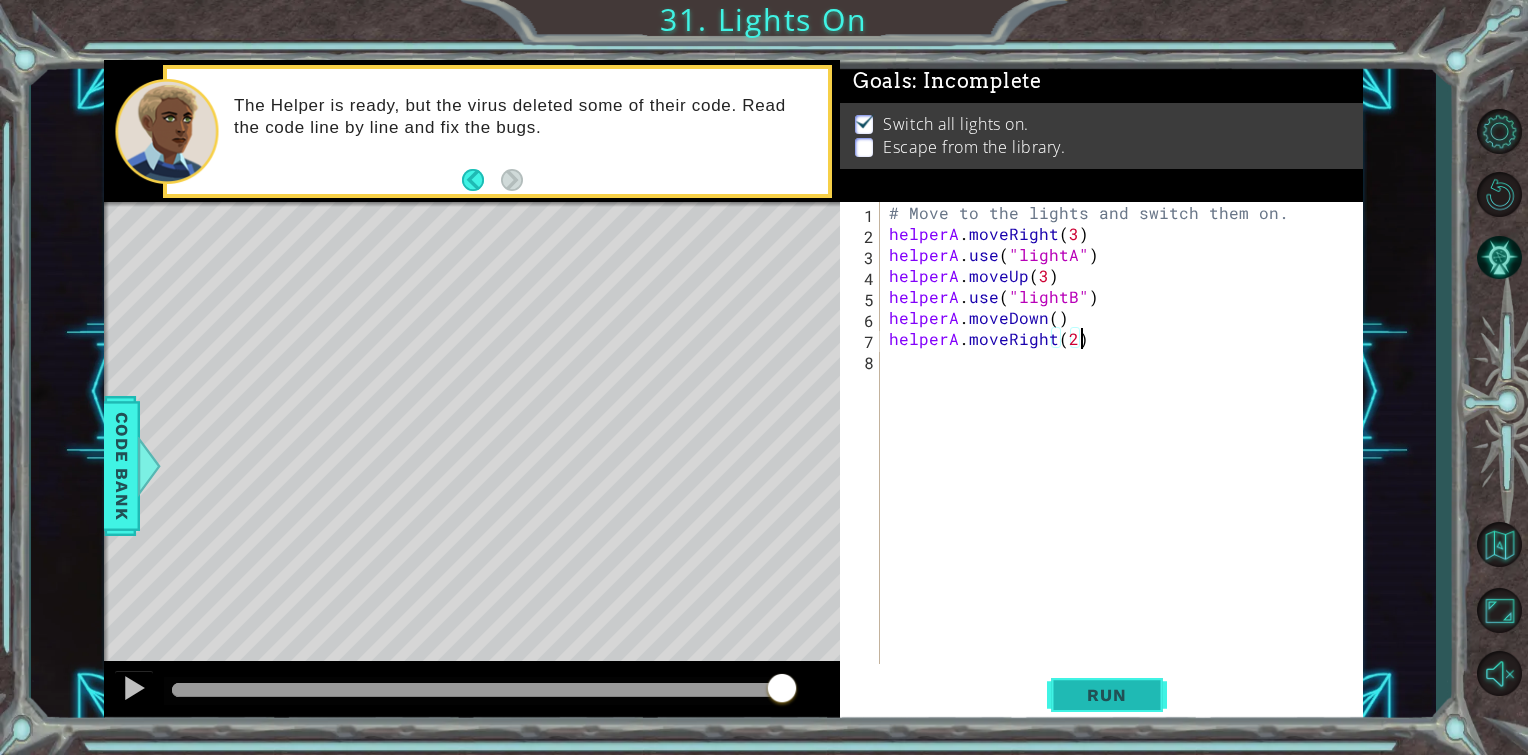 type on "helperA.moveRight(2)" 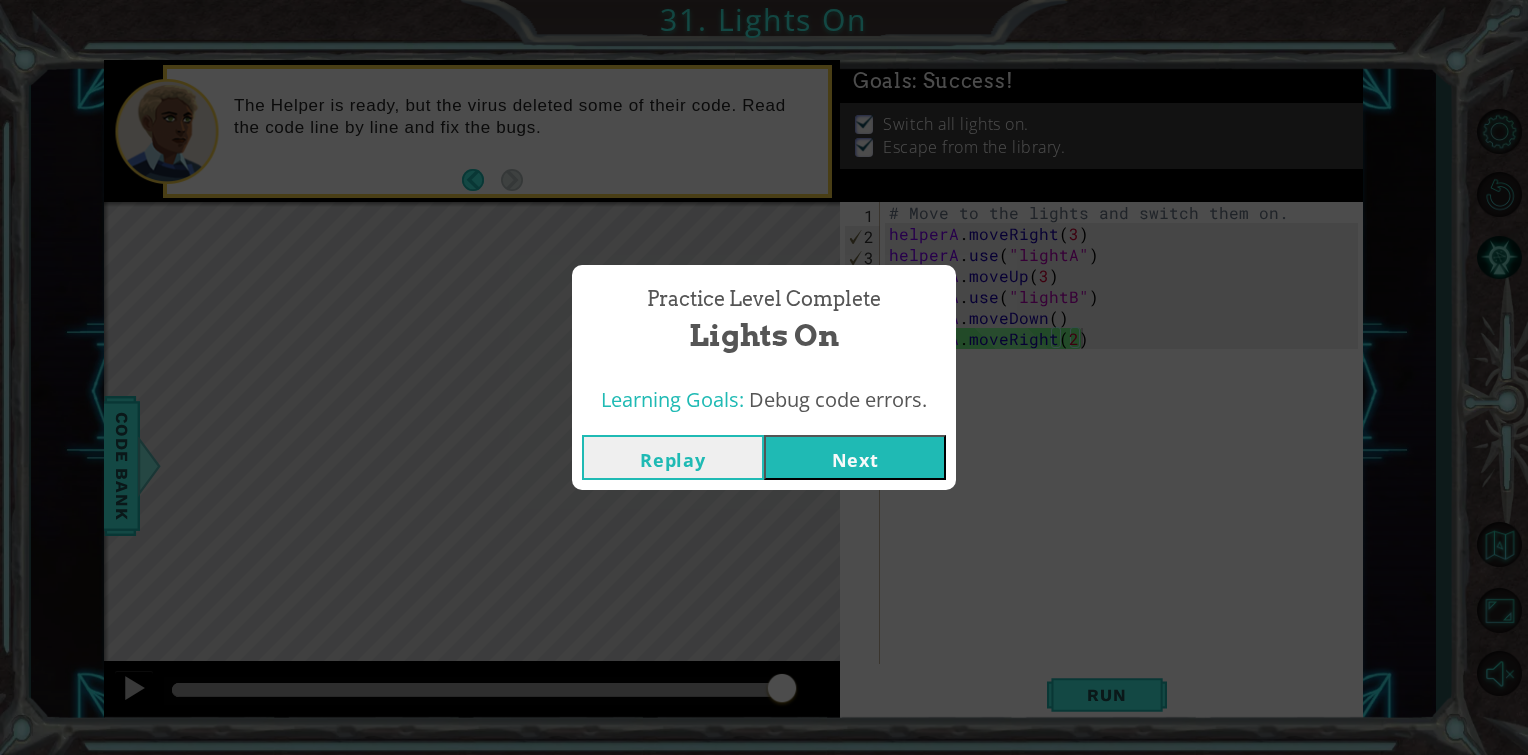 click on "Next" at bounding box center [855, 457] 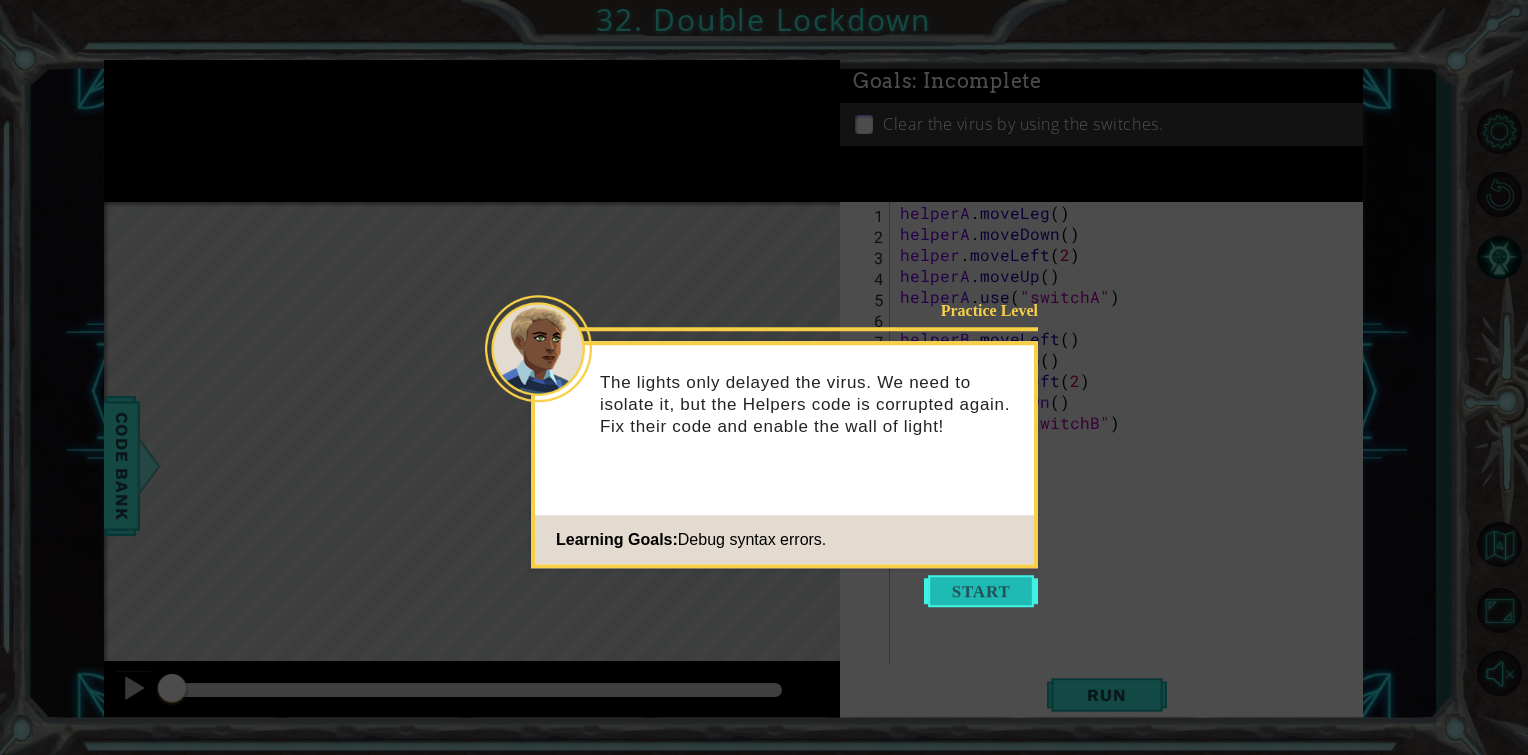 click at bounding box center (981, 591) 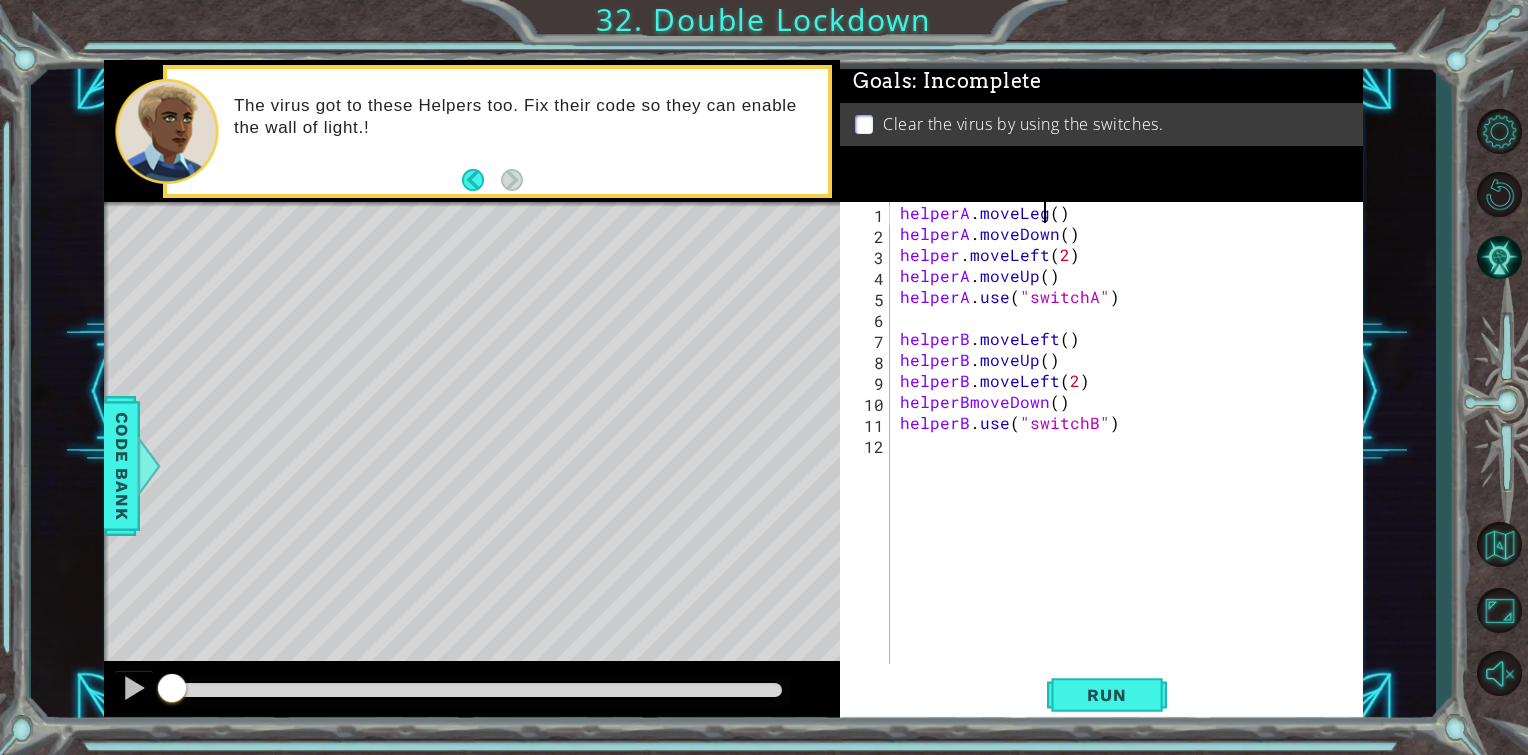 click on "helperA . moveLeg ( ) helperA . moveDown ( ) helper . moveLeft ( 2 ) helperA . moveUp ( ) helperA . use ( "switchA" ) helperB . moveLeft ( ) helperB . moveUp ( ) helperB . moveLeft ( 2 ) helperBmoveDown ( ) helperB . use ( "switchB" )" at bounding box center [1132, 454] 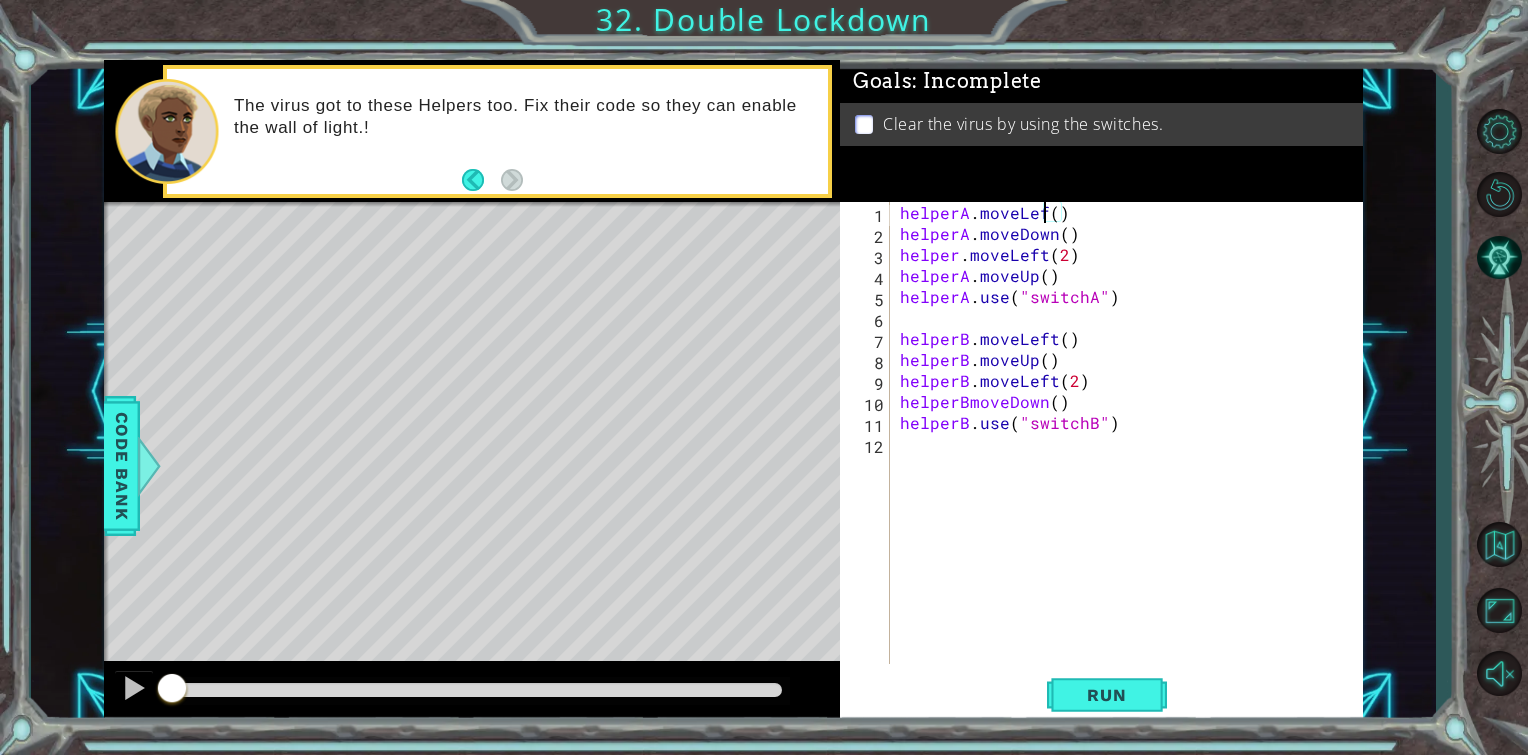 scroll, scrollTop: 0, scrollLeft: 8, axis: horizontal 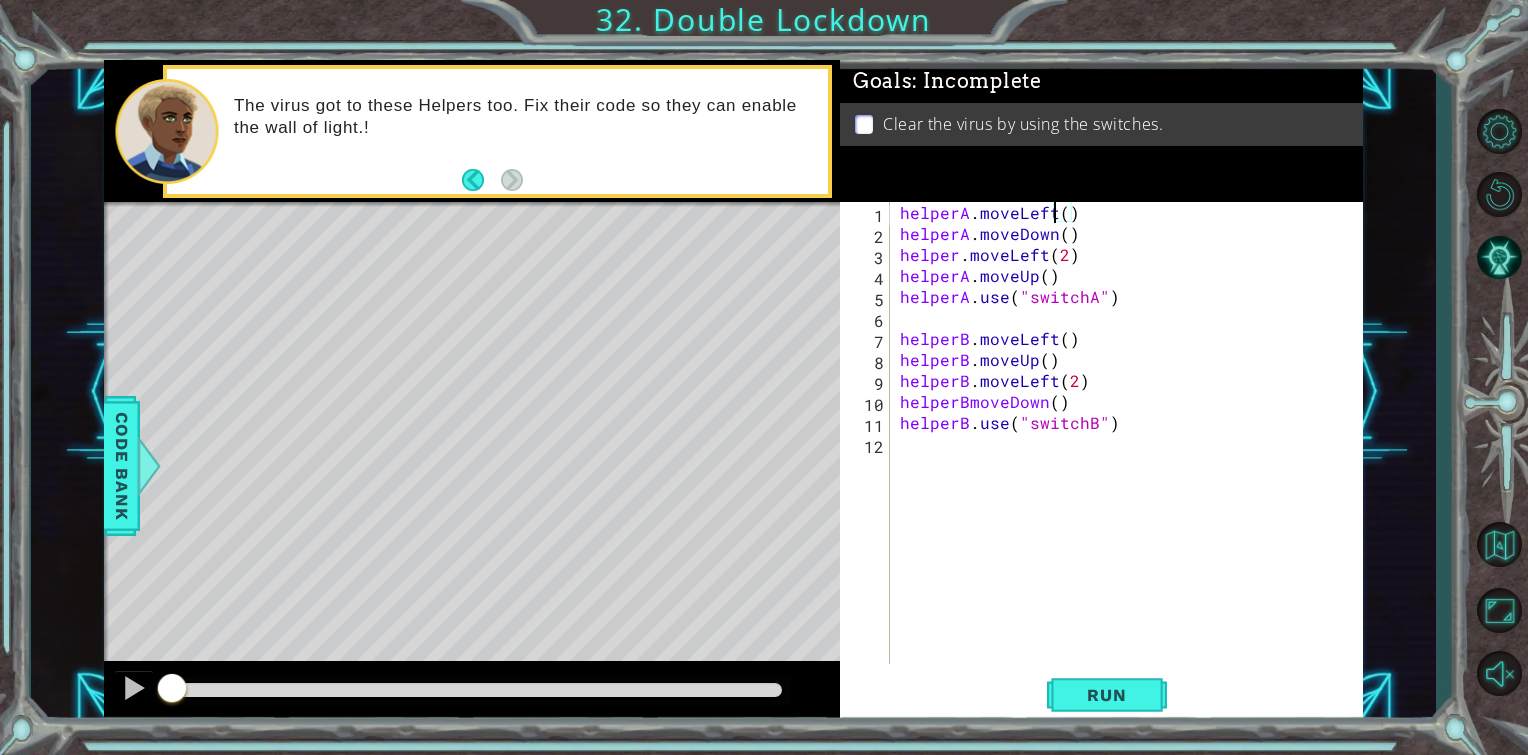 click on "helperA . moveLeft ( ) helperA . moveDown ( ) helper . moveLeft ( 2 ) helperA . moveUp ( ) helperA . use ( "switchA" ) helperB . moveLeft ( ) helperB . moveUp ( ) helperB . moveLeft ( 2 ) helperBmoveDown ( ) helperB . use ( "switchB" )" at bounding box center [1132, 454] 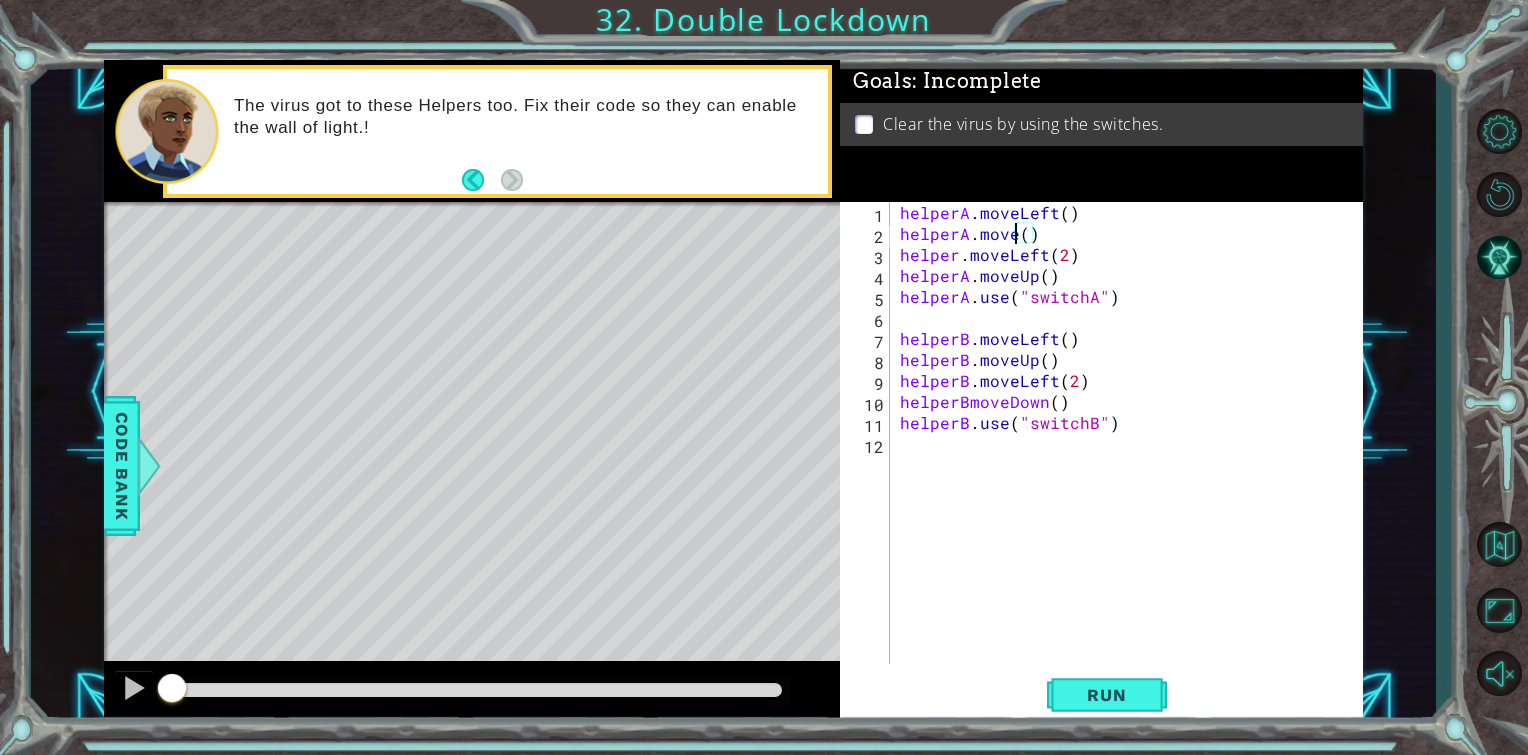 scroll, scrollTop: 0, scrollLeft: 8, axis: horizontal 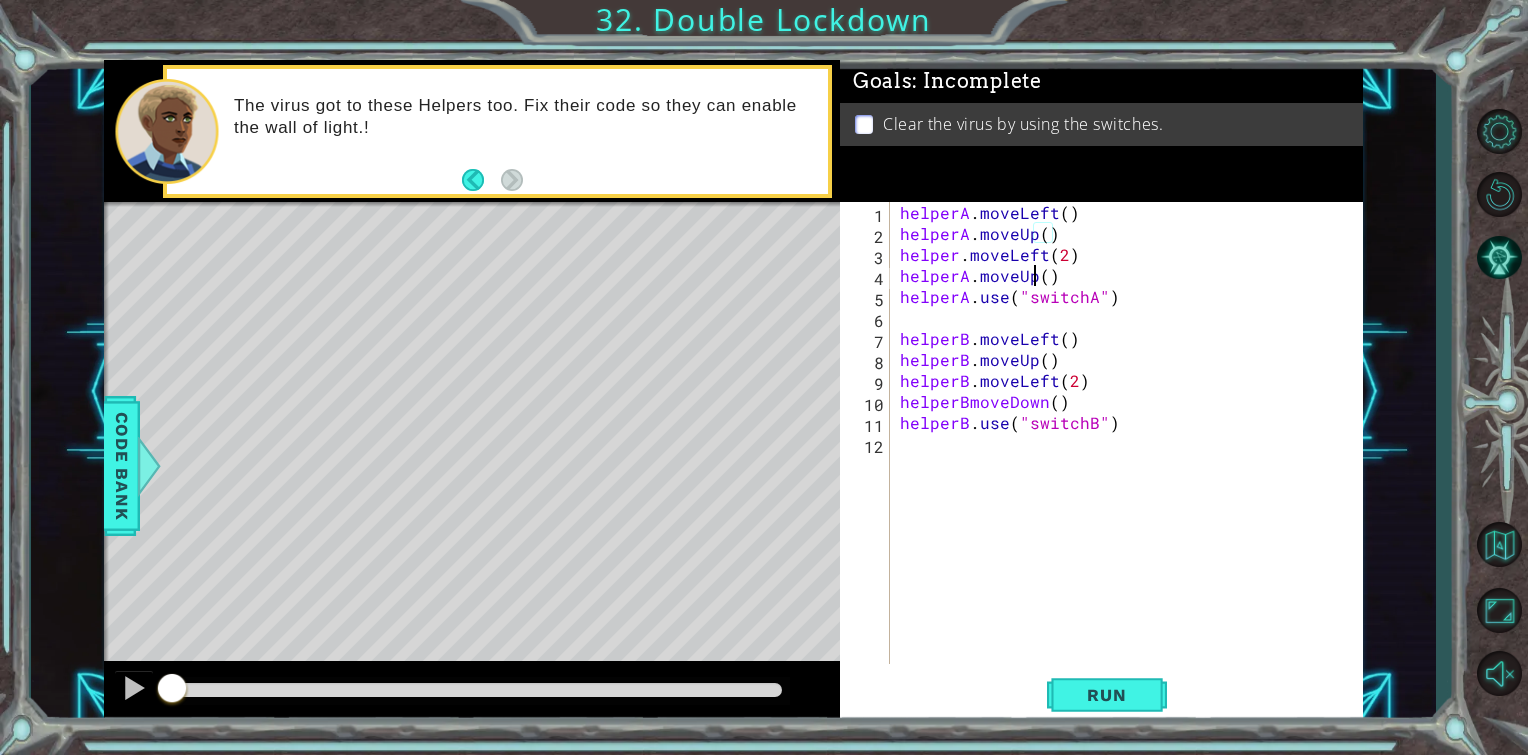 click on "helperA . moveLeft ( ) helperA . moveUp ( ) helper . moveLeft ( 2 ) helperA . moveUp ( ) helperA . use ( "switchA" ) helperB . moveLeft ( ) helperB . moveUp ( ) helperB . moveLeft ( 2 ) helperBmoveDown ( ) helperB . use ( "switchB" )" at bounding box center [1132, 454] 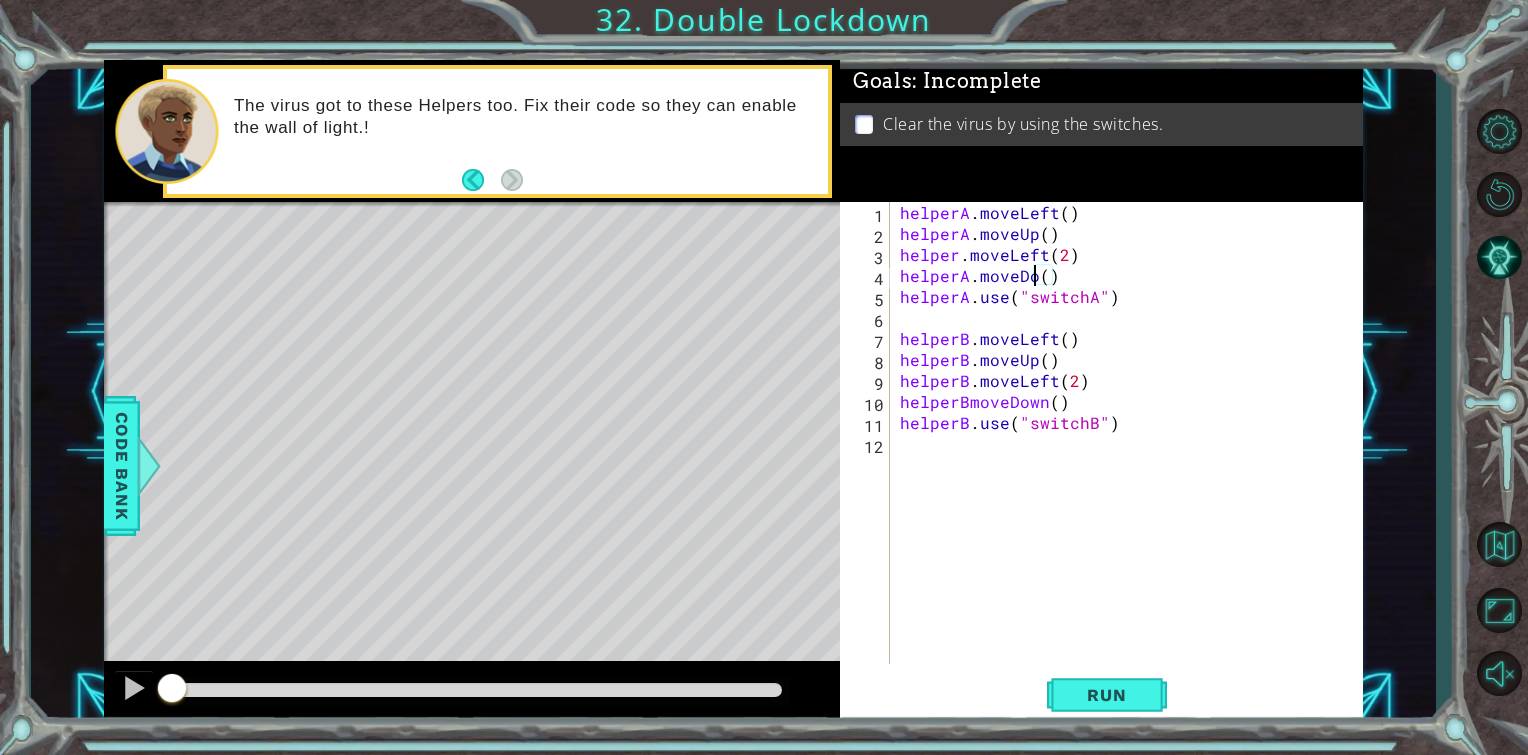 scroll, scrollTop: 0, scrollLeft: 8, axis: horizontal 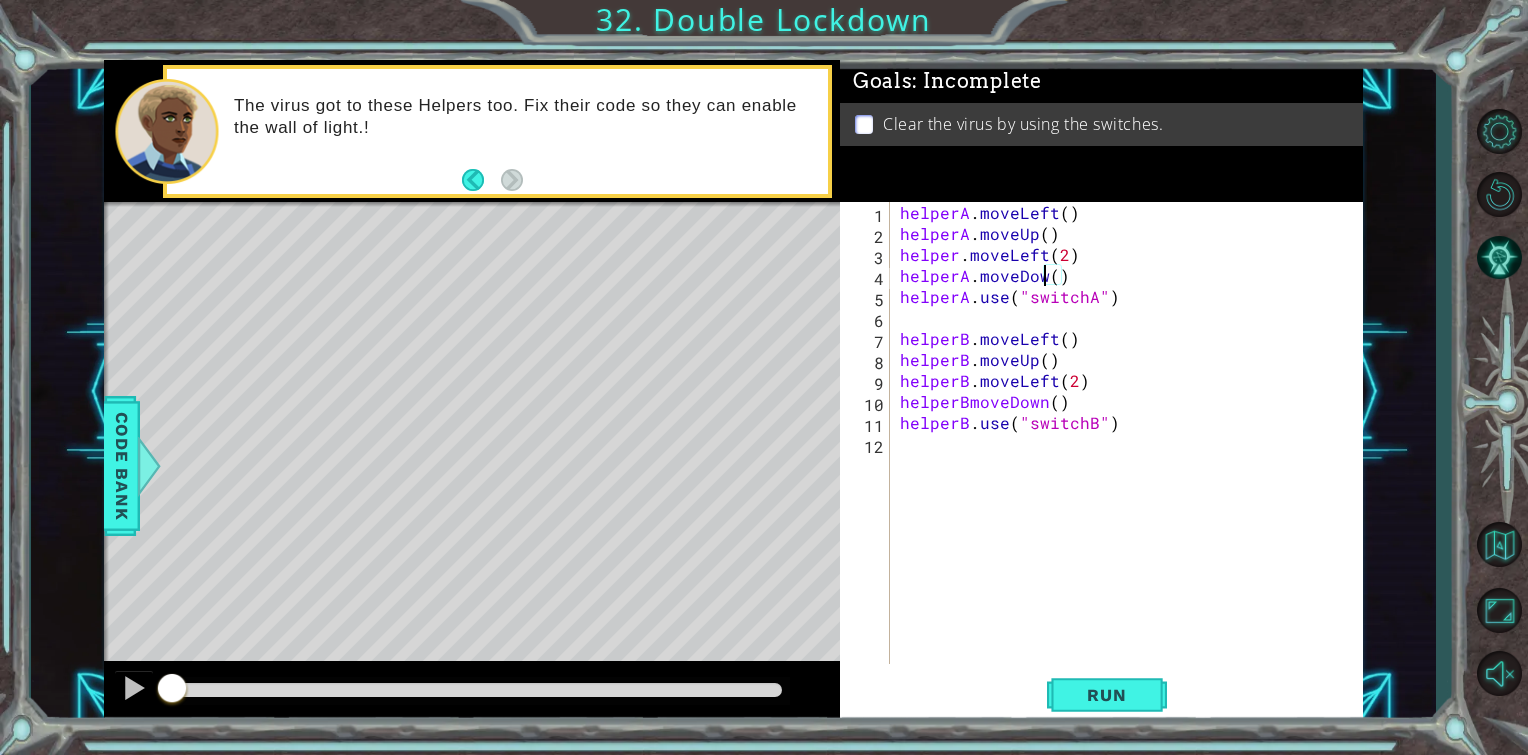 type on "helperA.moveDown()" 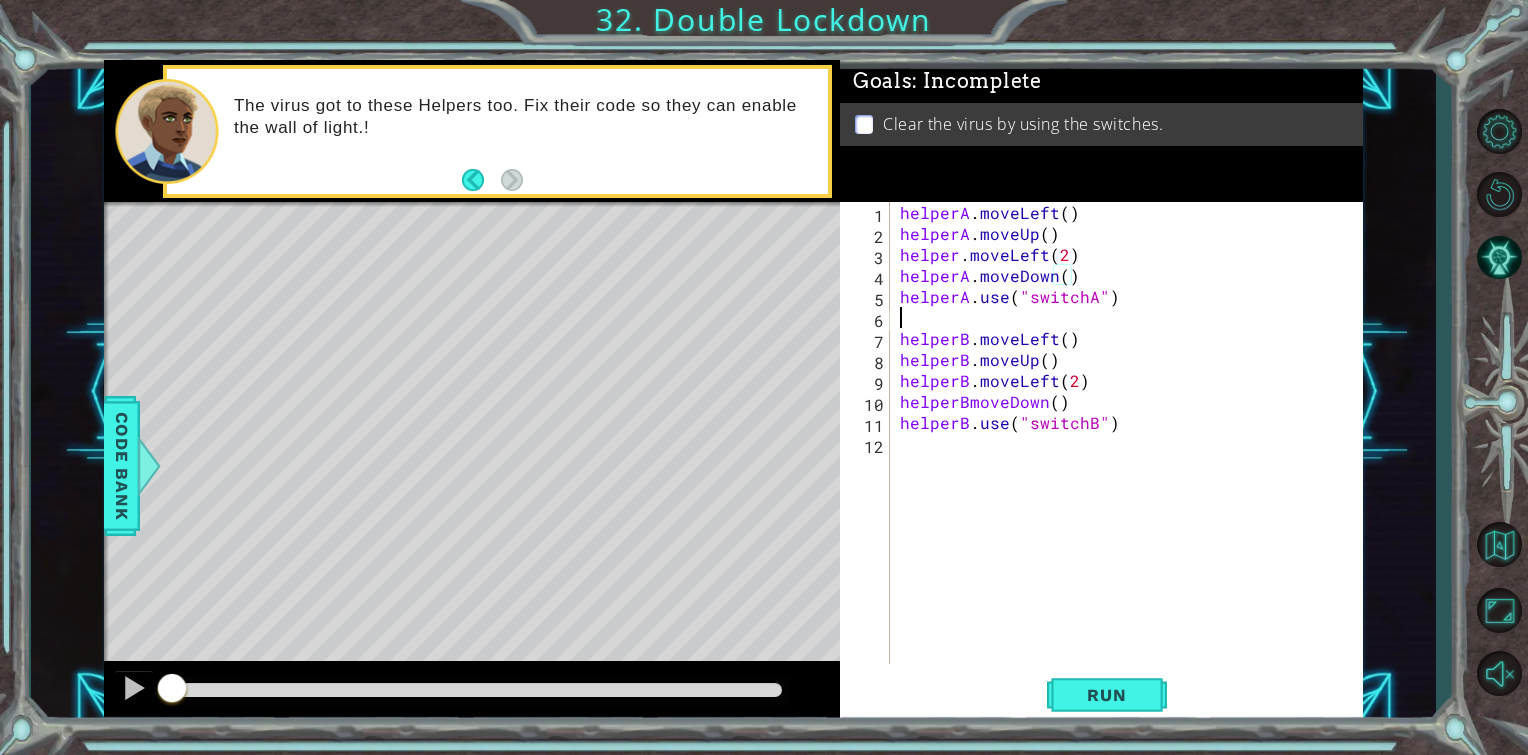 click on "helperA . moveLeft ( ) helperA . moveUp ( ) helper . moveLeft ( 2 ) helperA . moveDown ( ) helperA . use ( "switchA" ) helperB . moveLeft ( ) helperB . moveUp ( ) helperB . moveLeft ( 2 ) helperBmoveDown ( ) helperB . use ( "switchB" )" at bounding box center [1132, 454] 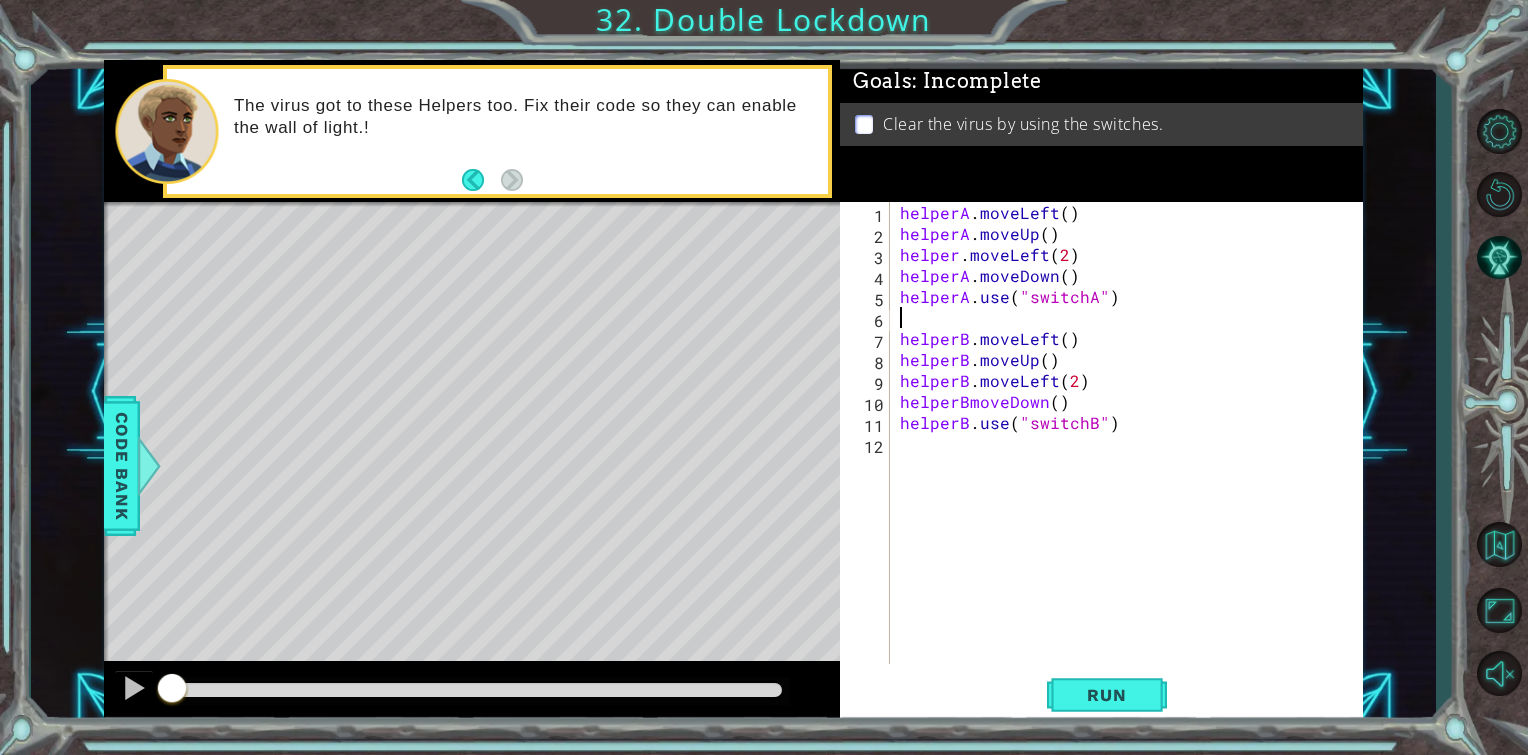 click on "helperA . moveLeft ( ) helperA . moveUp ( ) helper . moveLeft ( 2 ) helperA . moveDown ( ) helperA . use ( "switchA" ) helperB . moveLeft ( ) helperB . moveUp ( ) helperB . moveLeft ( 2 ) helperBmoveDown ( ) helperB . use ( "switchB" )" at bounding box center [1132, 454] 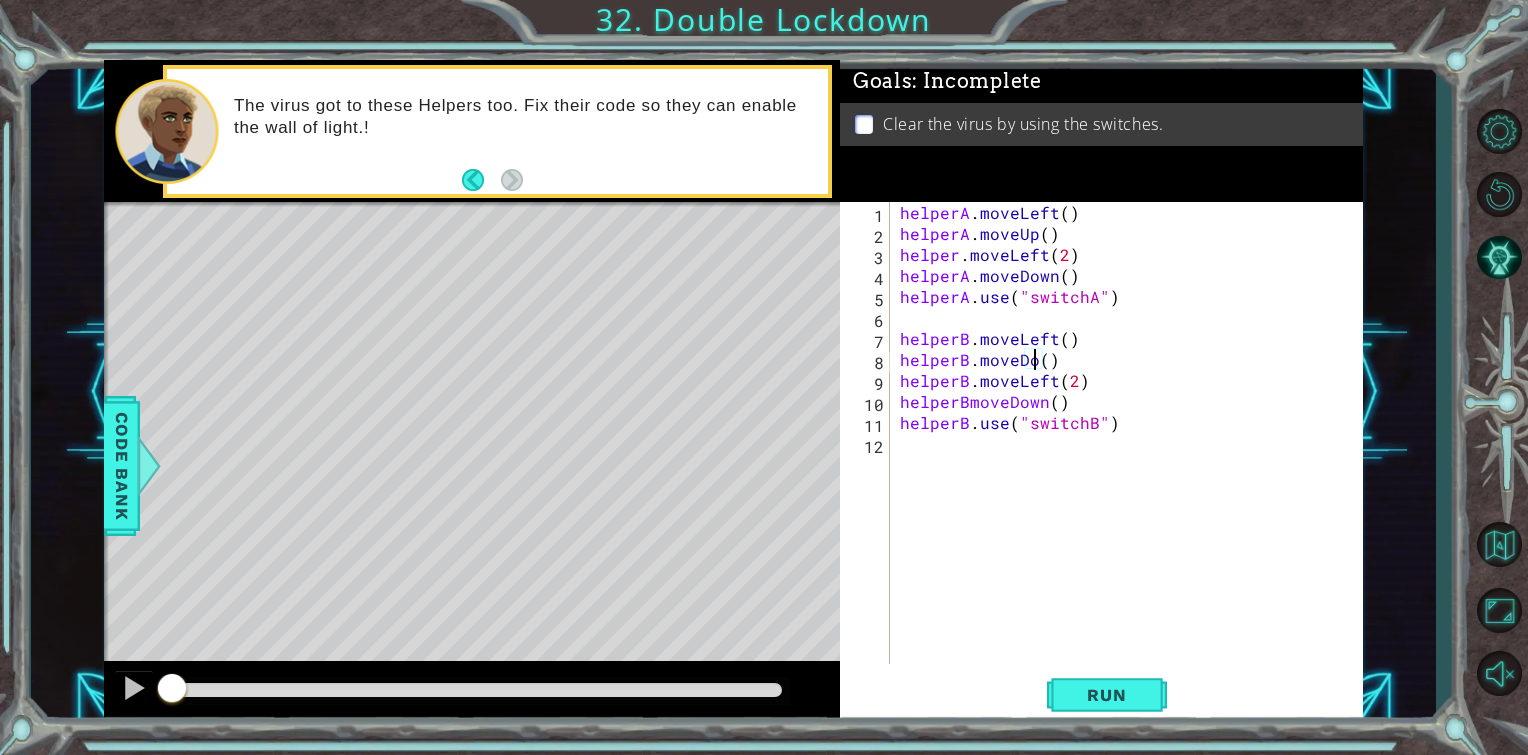 scroll, scrollTop: 0, scrollLeft: 8, axis: horizontal 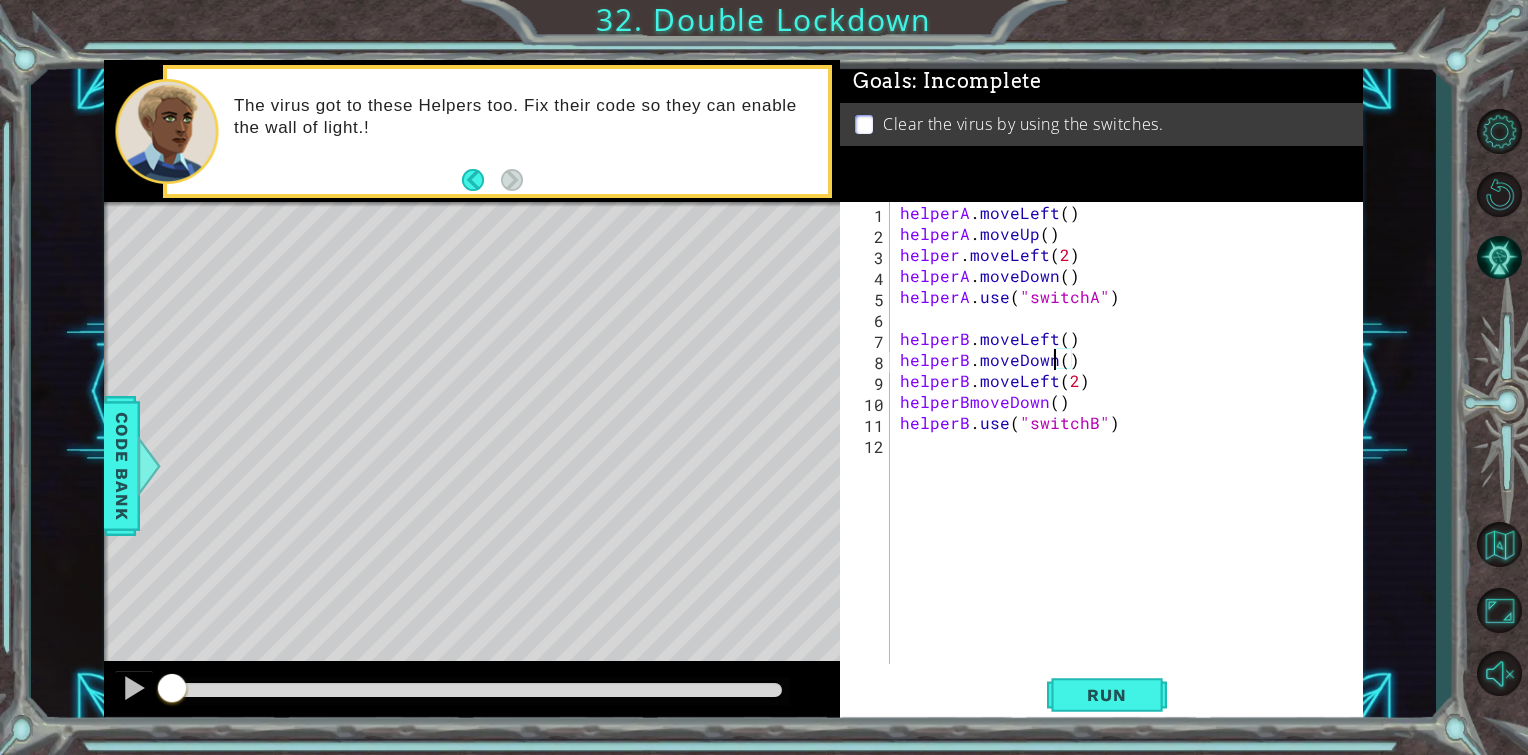 click on "helperA . moveLeft ( ) helperA . moveUp ( ) helper . moveLeft ( 2 ) helperA . moveDown ( ) helperA . use ( "switchA" ) helperB . moveLeft ( ) helperB . moveDown ( ) helperB . moveLeft ( 2 ) helperBmoveDown ( ) helperB . use ( "switchB" )" at bounding box center [1132, 454] 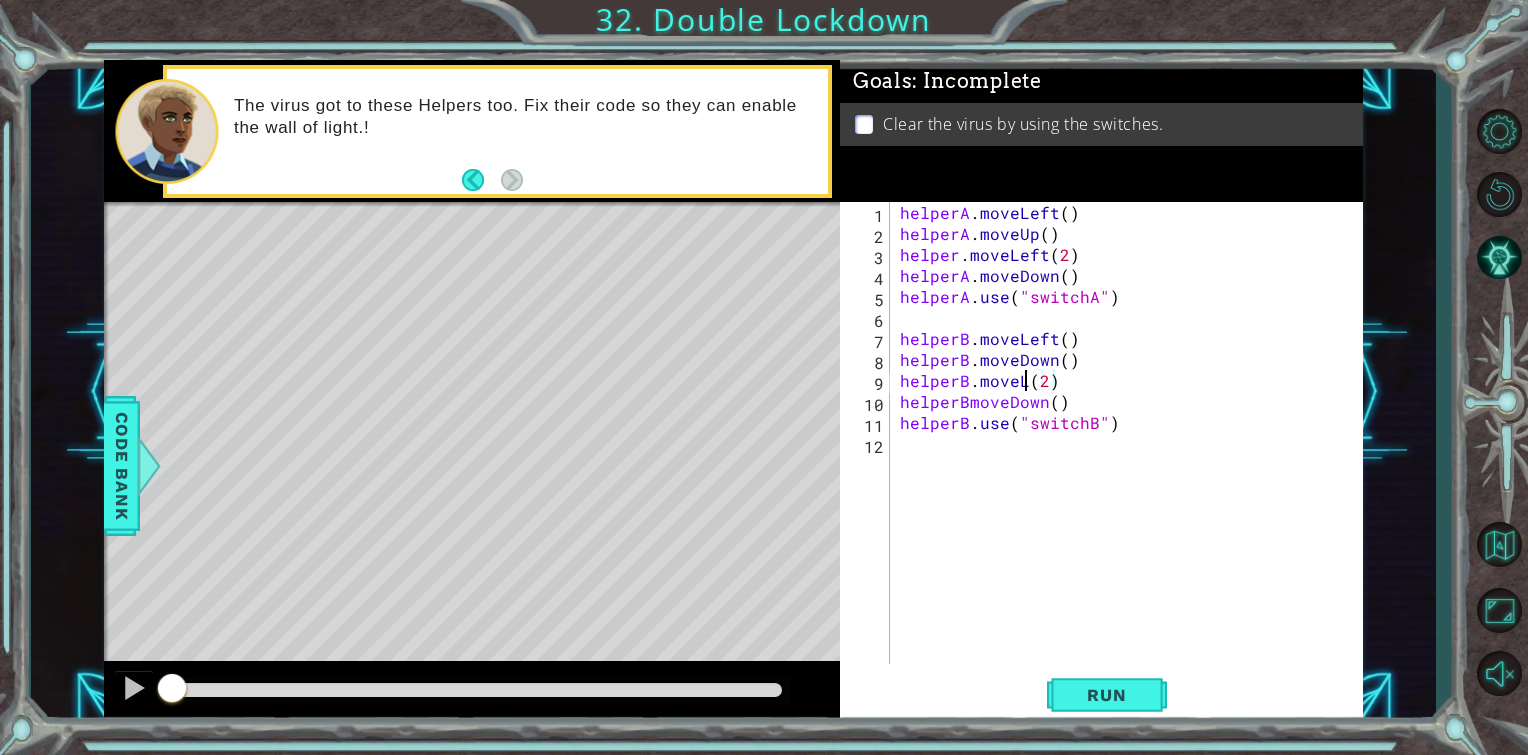 scroll, scrollTop: 0, scrollLeft: 8, axis: horizontal 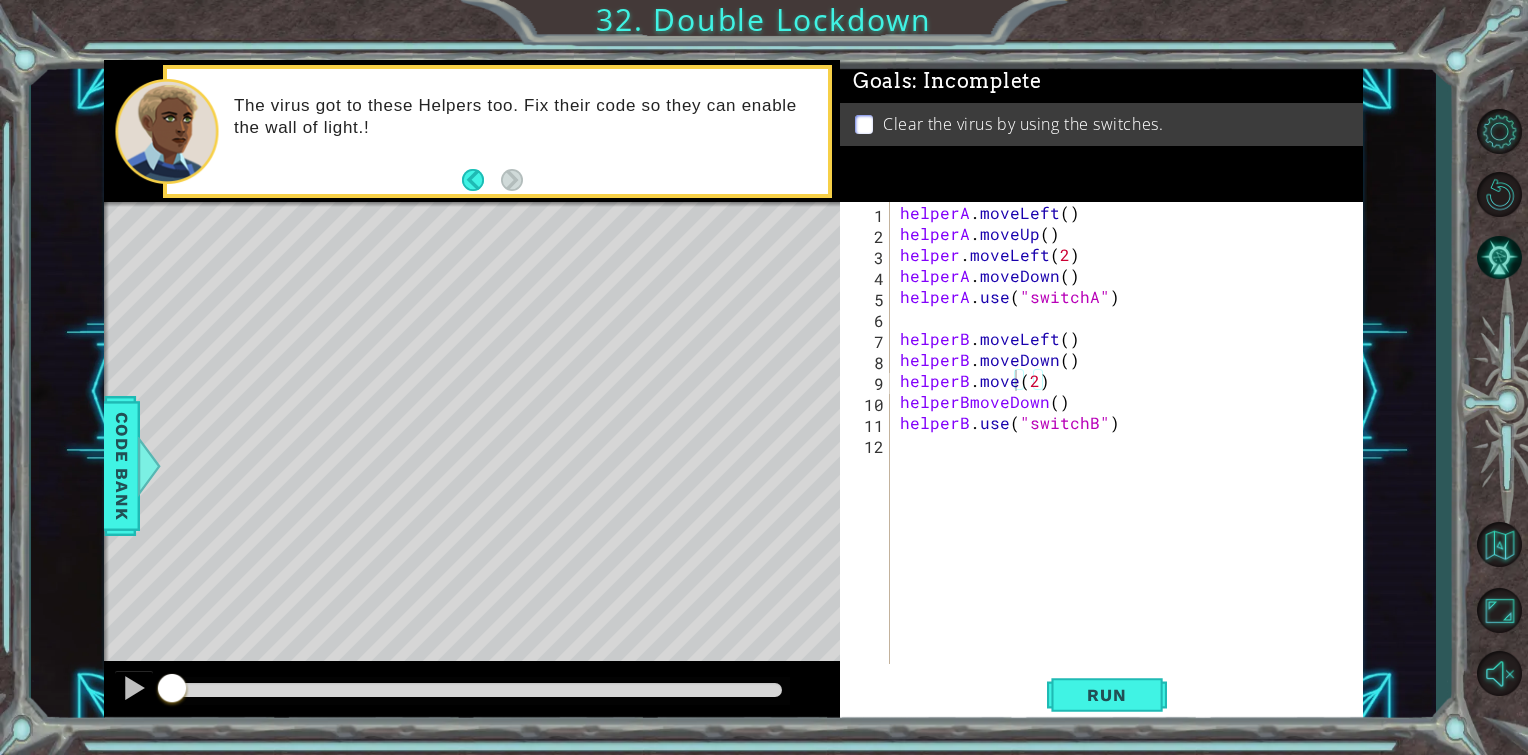 click at bounding box center (566, 496) 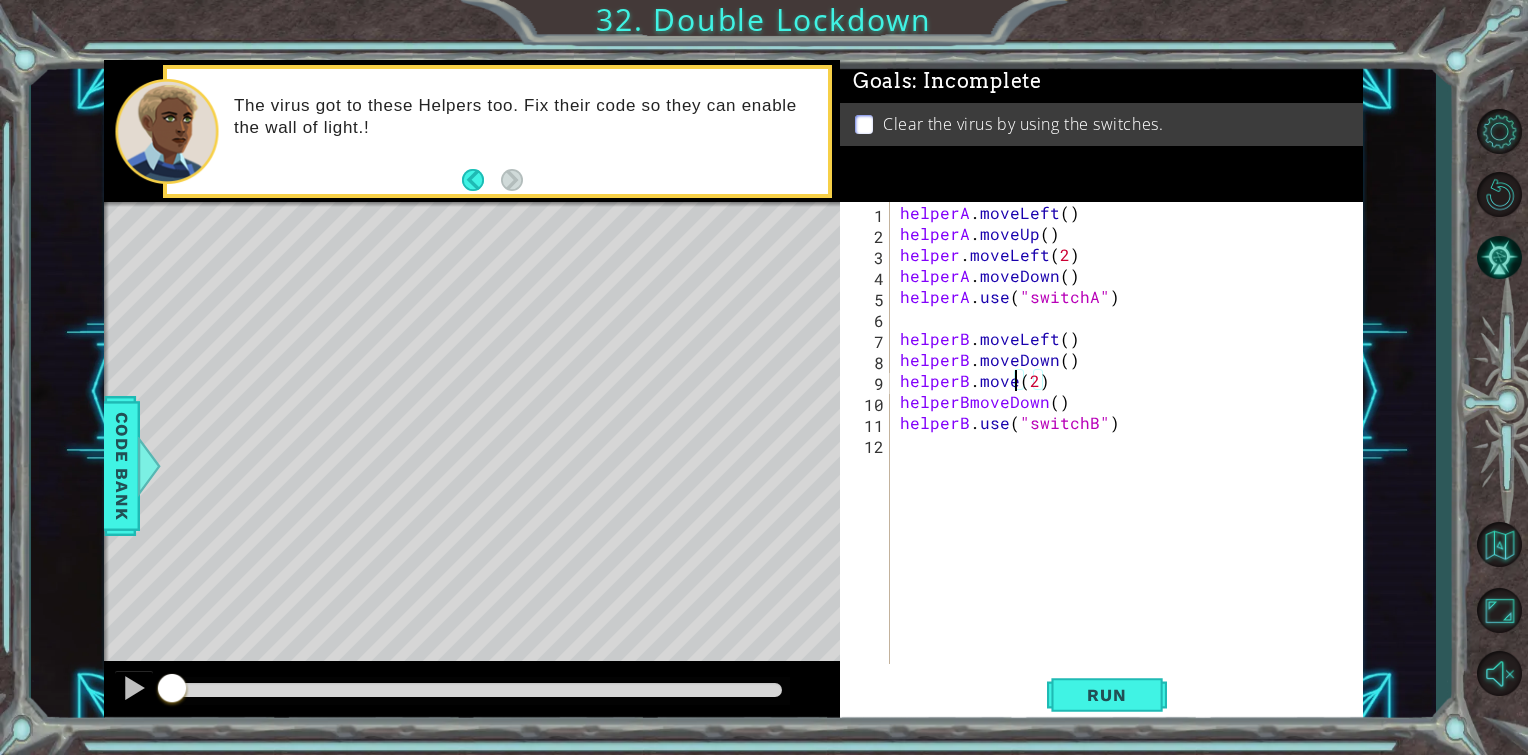 click on "helperA . moveLeft ( ) helperA . moveUp ( ) helper . moveLeft ( 2 ) helperA . moveDown ( ) helperA . use ( "switchA" ) helperB . moveLeft ( ) helperB . moveDown ( ) helperB . move ( 2 ) helperBmoveDown ( ) helperB . use ( "switchB" )" at bounding box center (1132, 454) 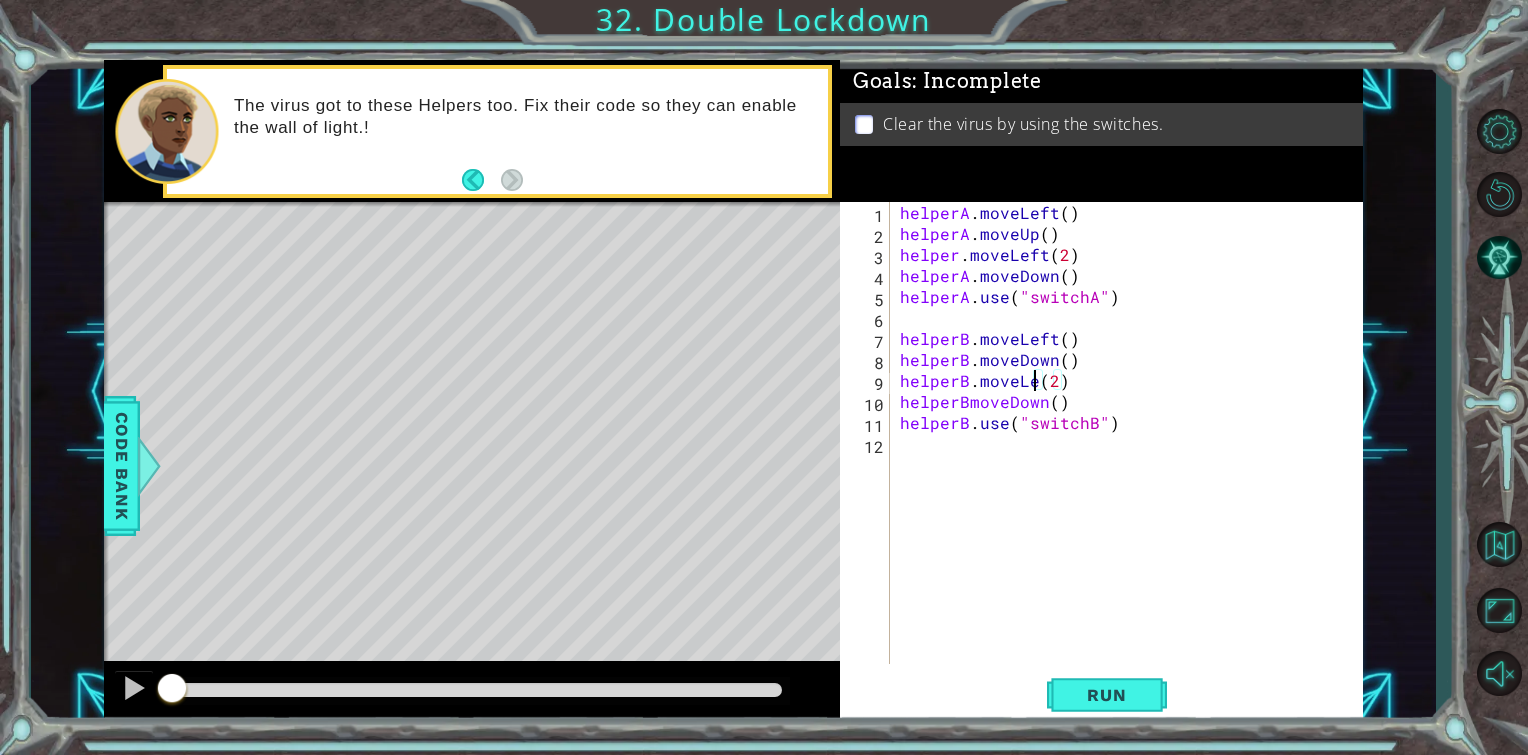 scroll, scrollTop: 0, scrollLeft: 8, axis: horizontal 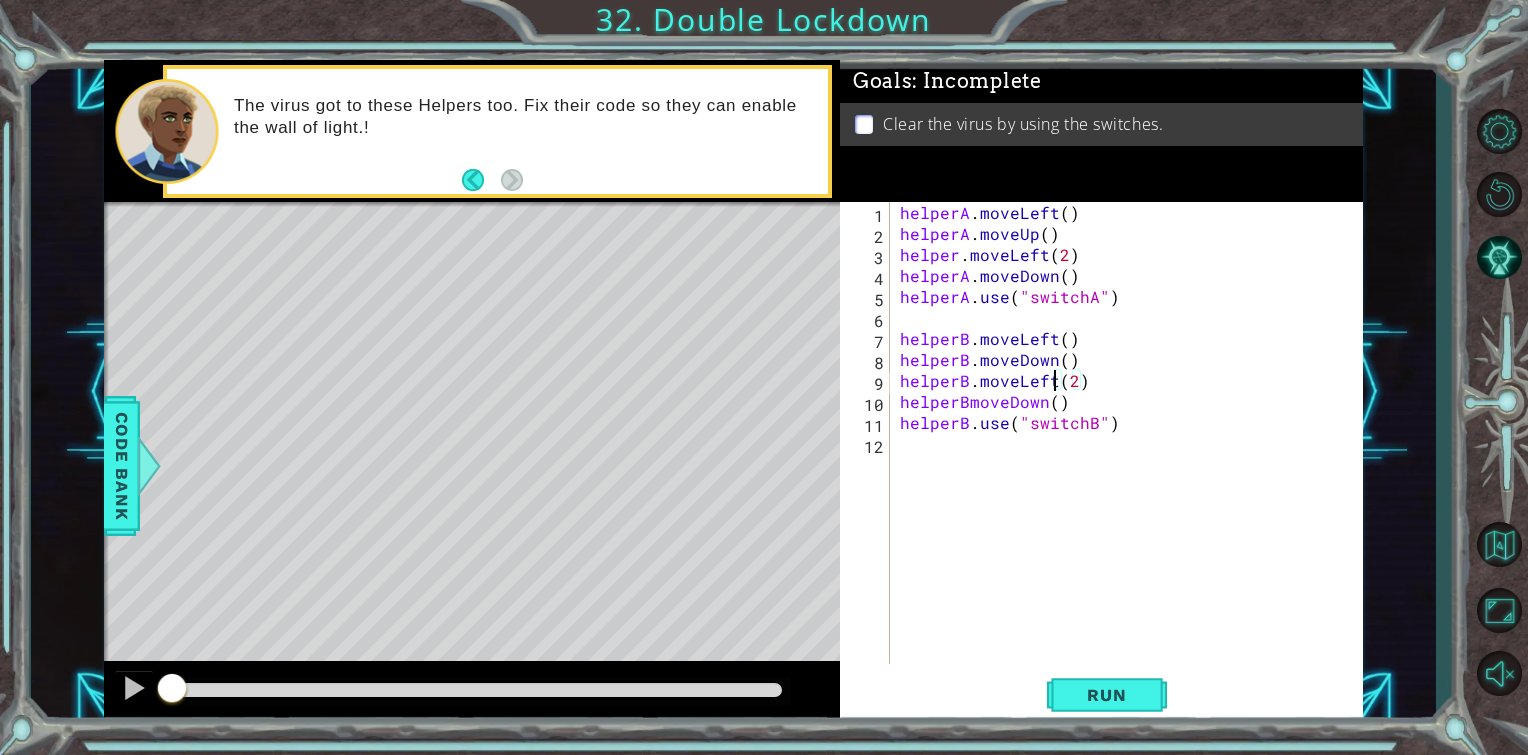 click on "helperA . moveLeft ( ) helperA . moveUp ( ) helper . moveLeft ( 2 ) helperA . moveDown ( ) helperA . use ( "switchA" ) helperB . moveLeft ( ) helperB . moveDown ( ) helperB . moveLeft ( 2 ) helperBmoveDown ( ) helperB . use ( "switchB" )" at bounding box center (1132, 454) 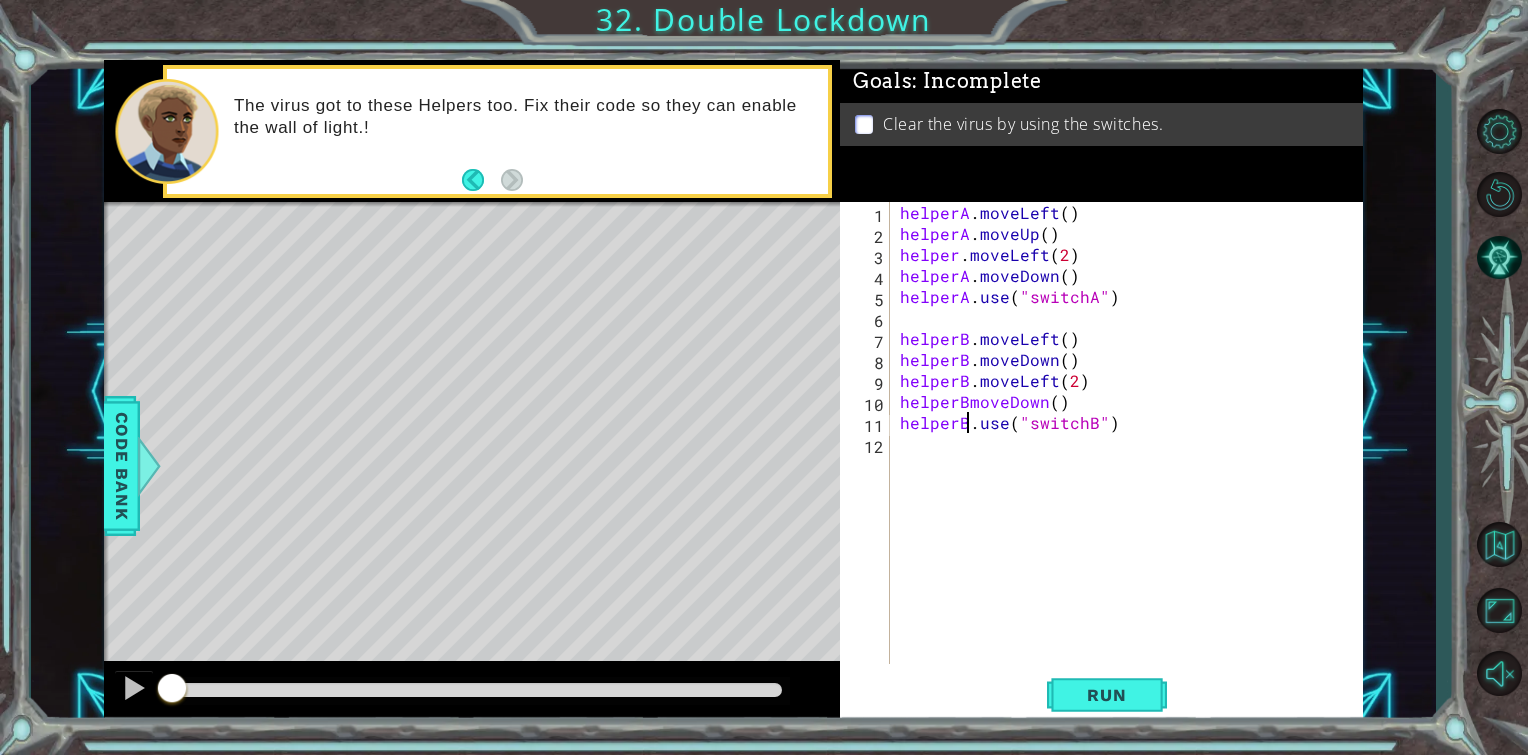 click on "helperA . moveLeft ( ) helperA . moveUp ( ) helper . moveLeft ( 2 ) helperA . moveDown ( ) helperA . use ( "switchA" ) helperB . moveLeft ( ) helperB . moveDown ( ) helperB . moveLeft ( 2 ) helperBmoveDown ( ) helperB . use ( "switchB" )" at bounding box center [1132, 454] 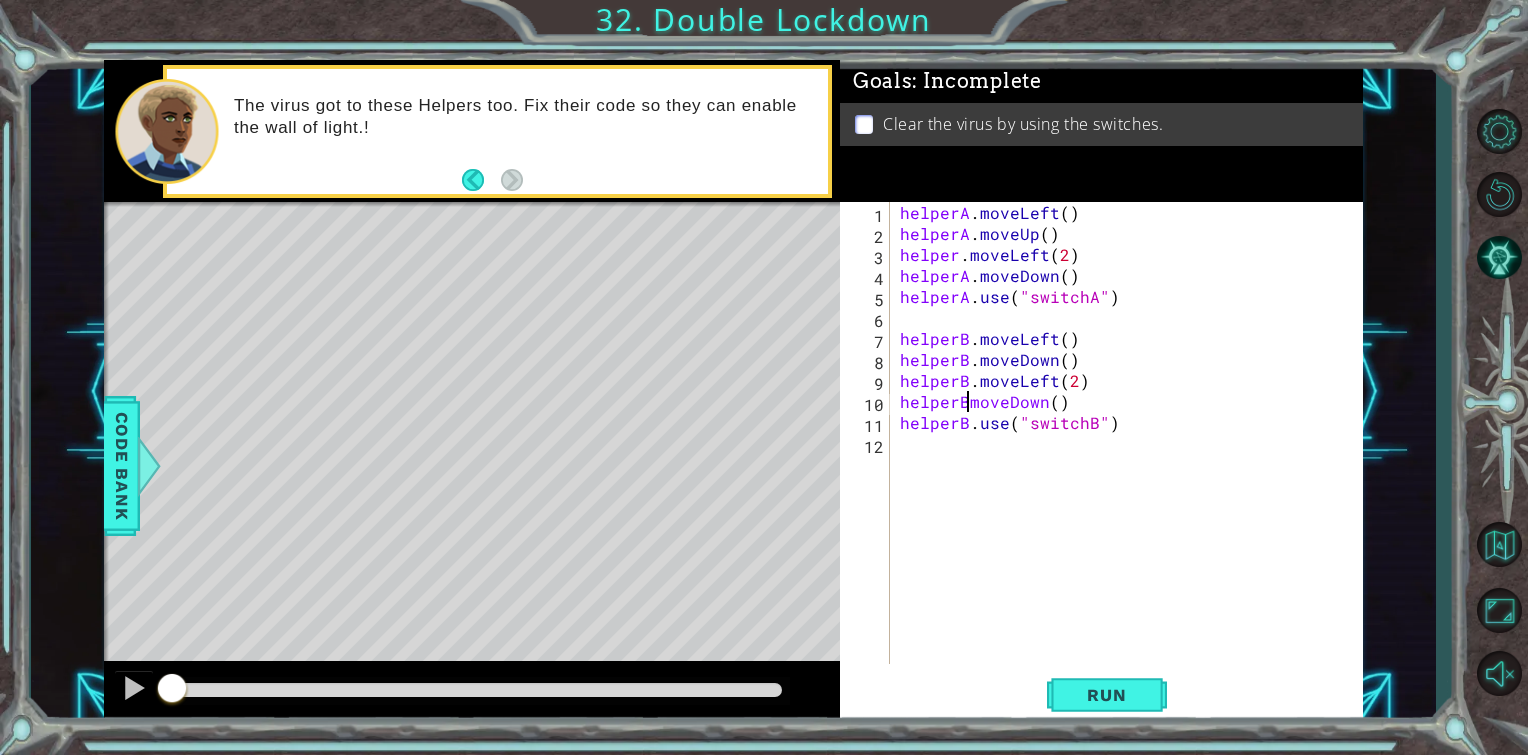 scroll, scrollTop: 0, scrollLeft: 4, axis: horizontal 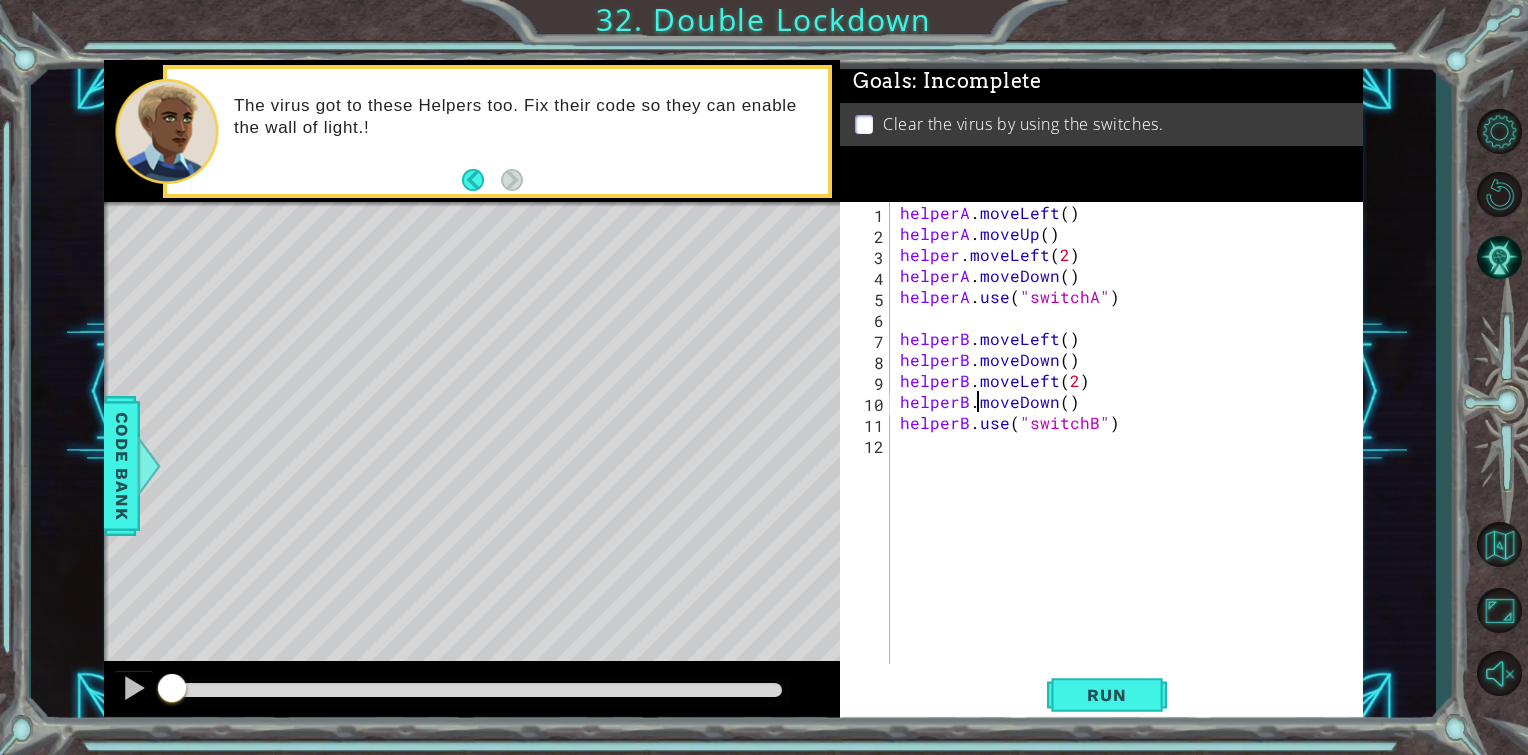click on "helperA . moveLeft ( ) helperA . moveUp ( ) helper . moveLeft ( 2 ) helperA . moveDown ( ) helperA . use ( "switchA" ) helperB . moveLeft ( ) helperB . moveDown ( ) helperB . moveLeft ( 2 ) helperB . moveDown ( ) helperB . use ( "switchB" )" at bounding box center [1132, 454] 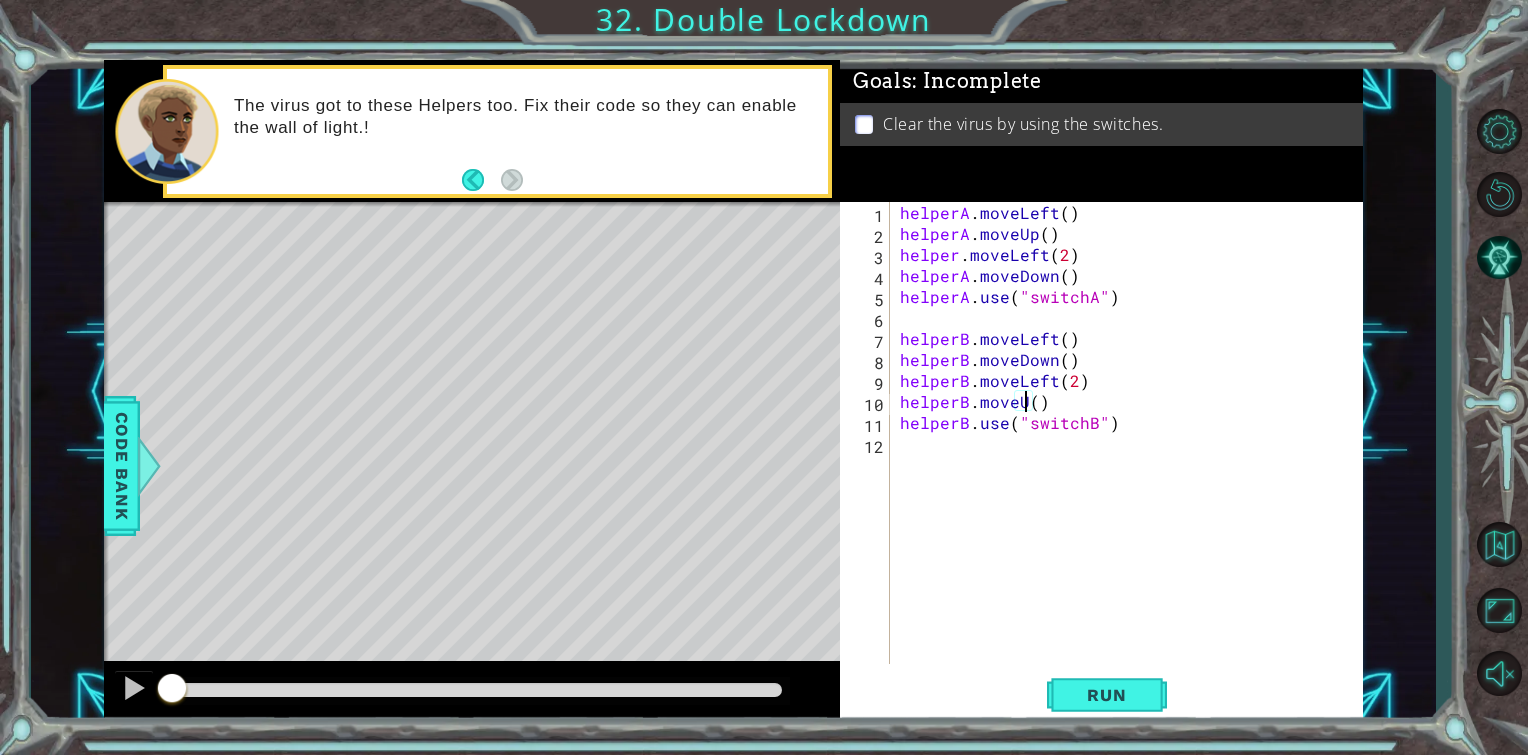 scroll, scrollTop: 0, scrollLeft: 8, axis: horizontal 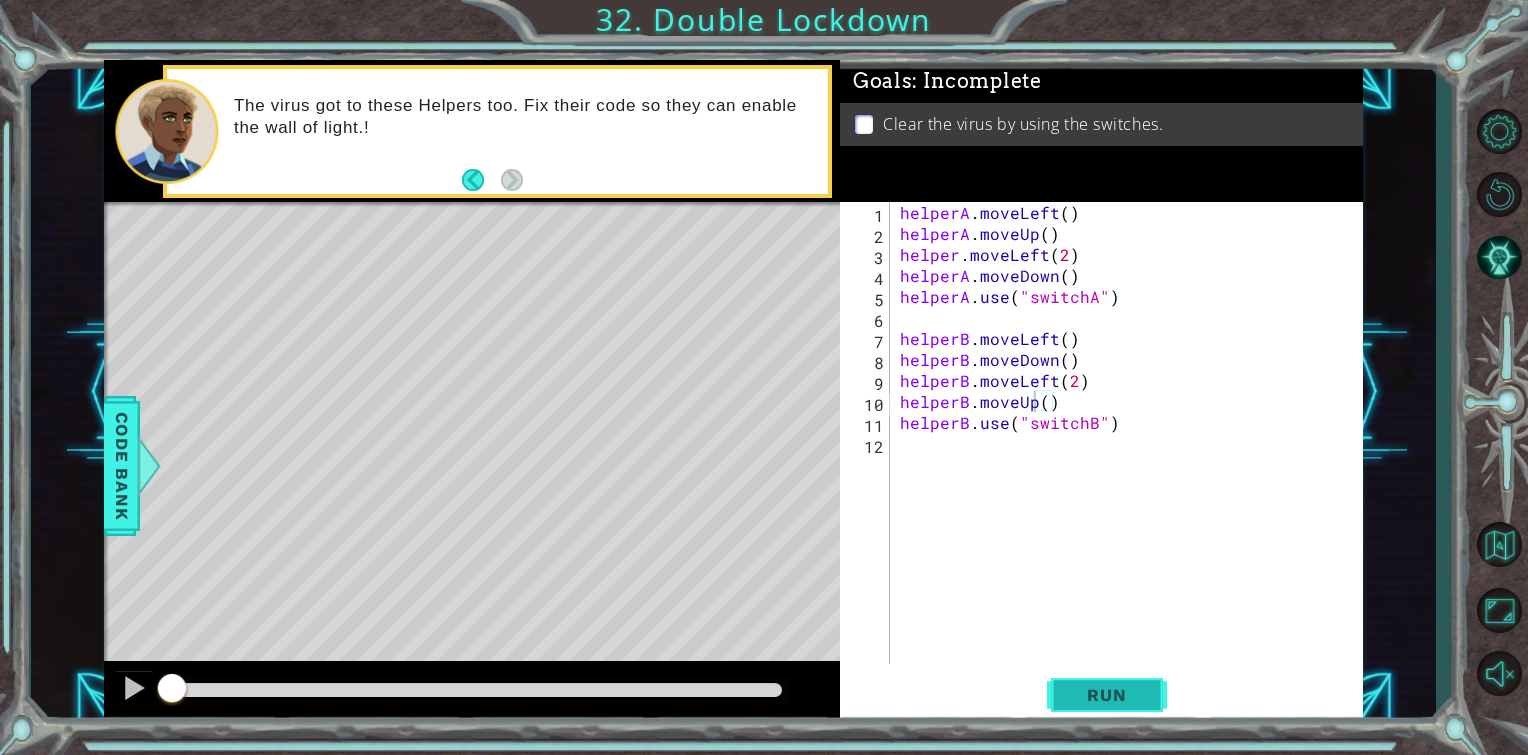 click on "Run" at bounding box center (1106, 695) 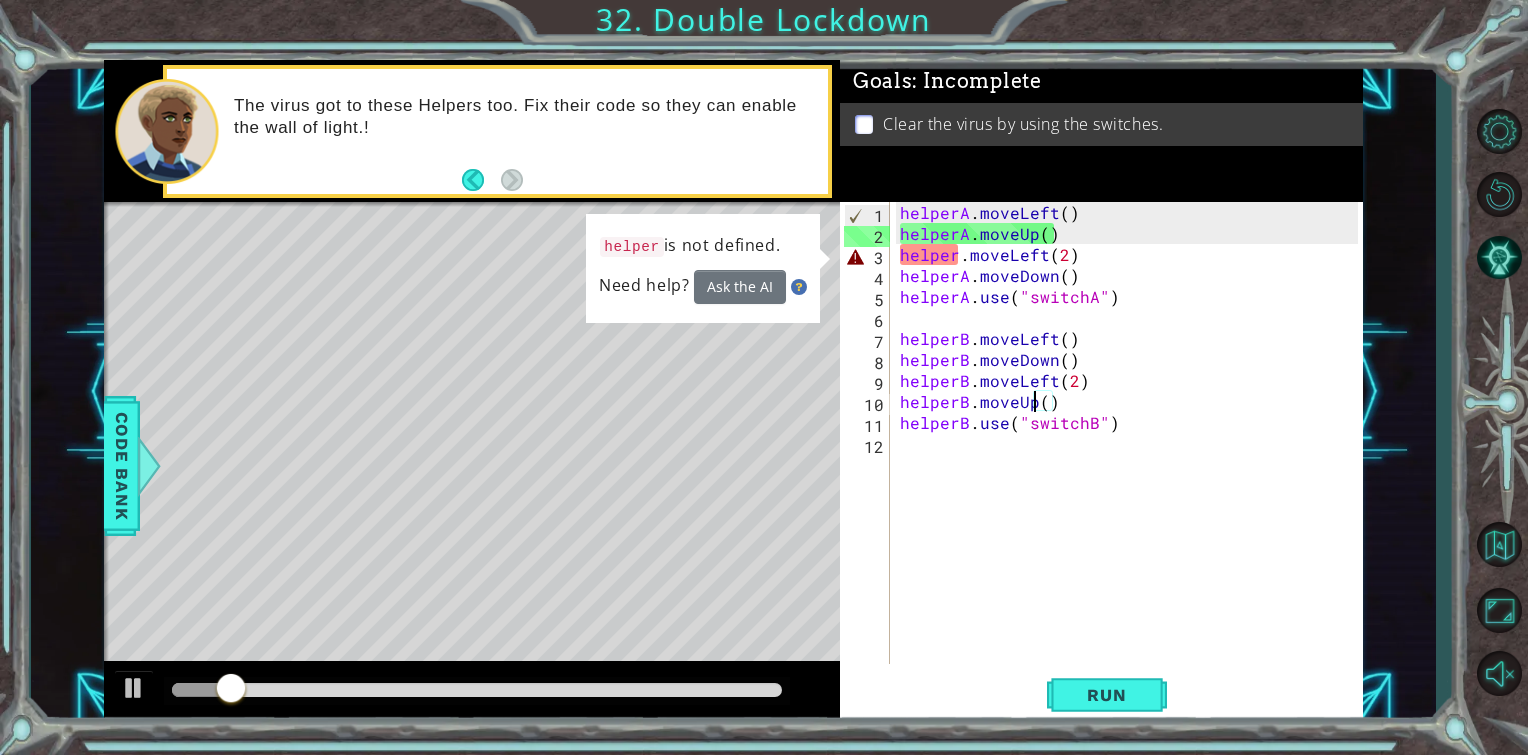 click on "helperA . moveLeft ( ) helperA . moveUp ( ) helper . moveLeft ( 2 ) helperA . moveDown ( ) helperA . use ( "switchA" ) helperB . moveLeft ( ) helperB . moveDown ( ) helperB . moveLeft ( 2 ) helperB . moveUp ( ) helperB . use ( "switchB" )" at bounding box center (1132, 454) 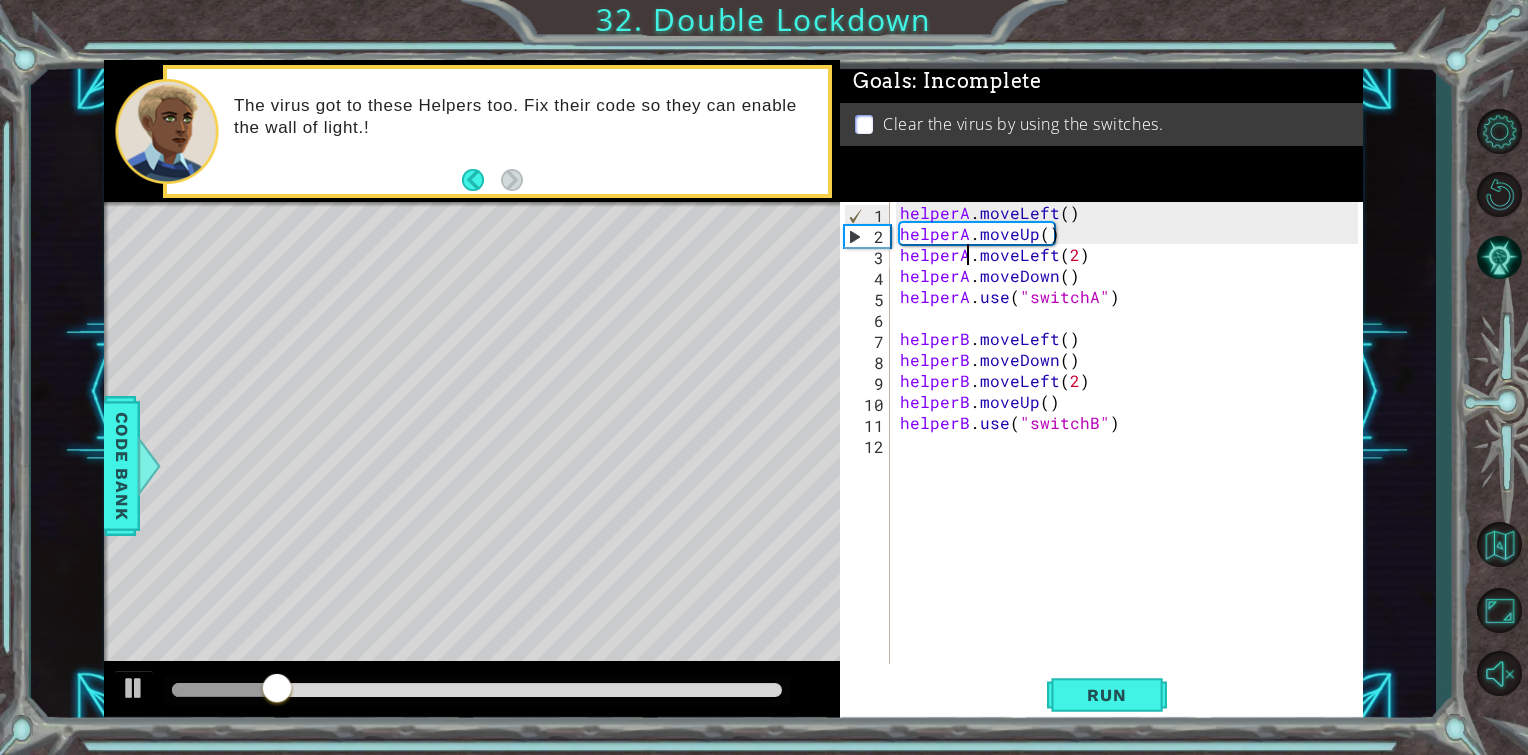 scroll, scrollTop: 0, scrollLeft: 4, axis: horizontal 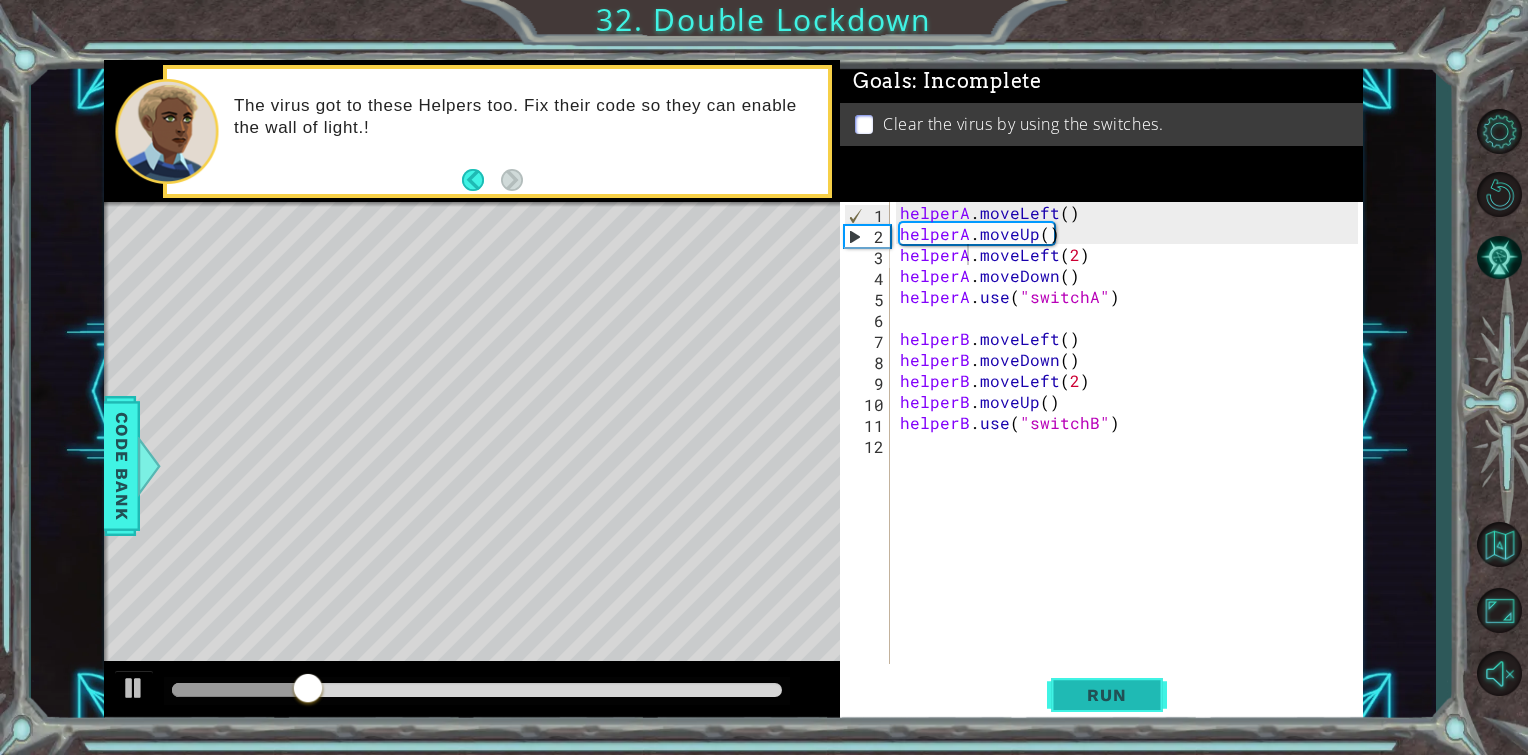 click on "Run" at bounding box center [1106, 695] 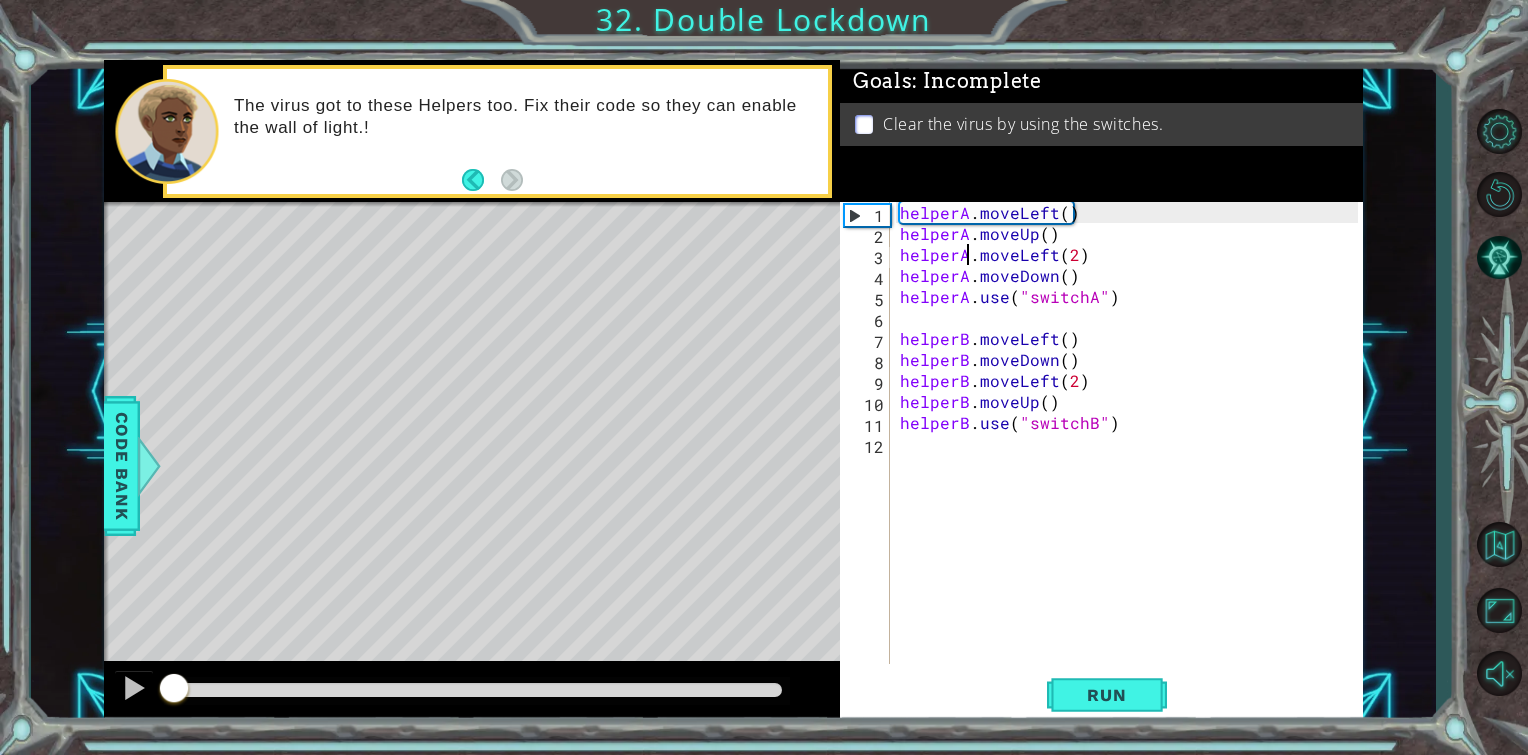 drag, startPoint x: 389, startPoint y: 675, endPoint x: 109, endPoint y: 686, distance: 280.21597 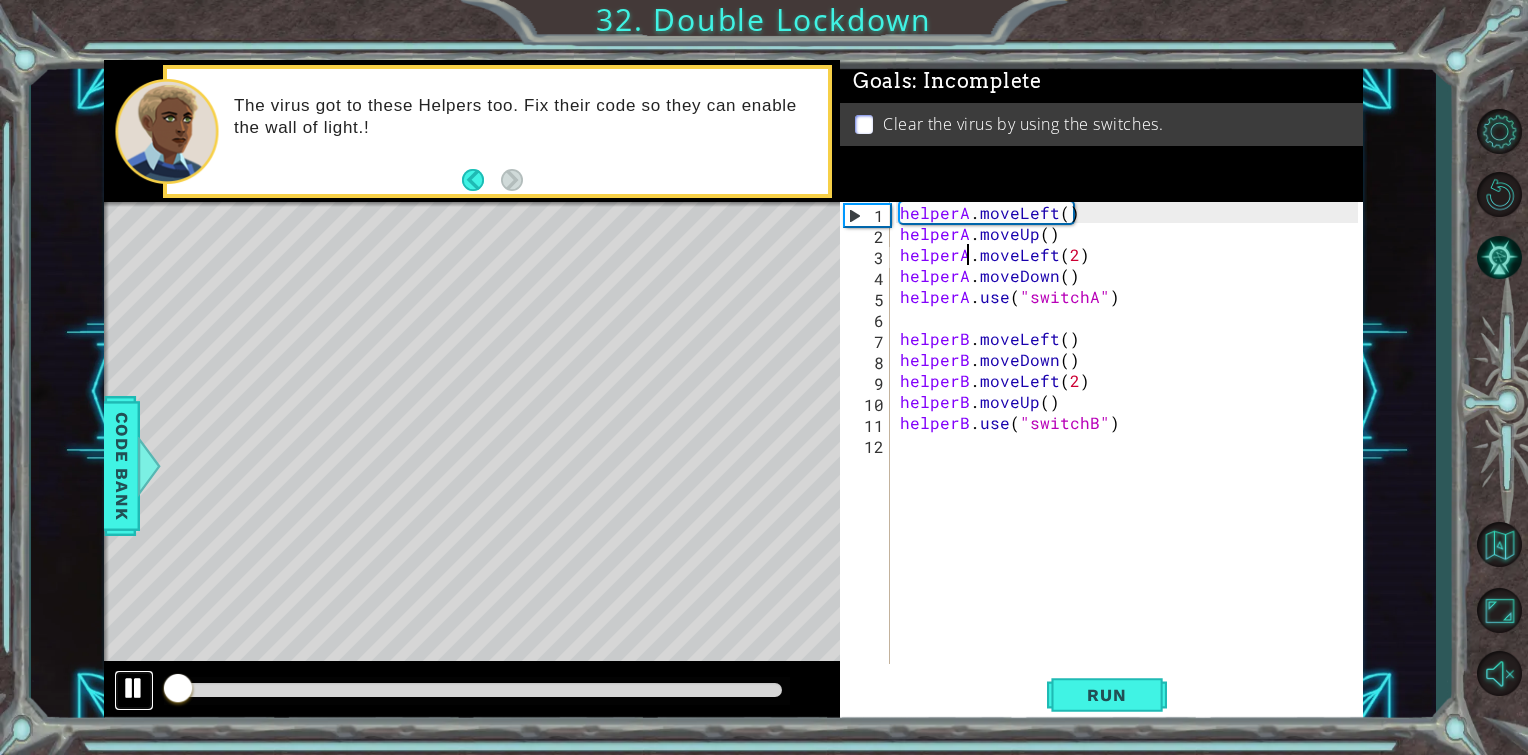 click at bounding box center (134, 688) 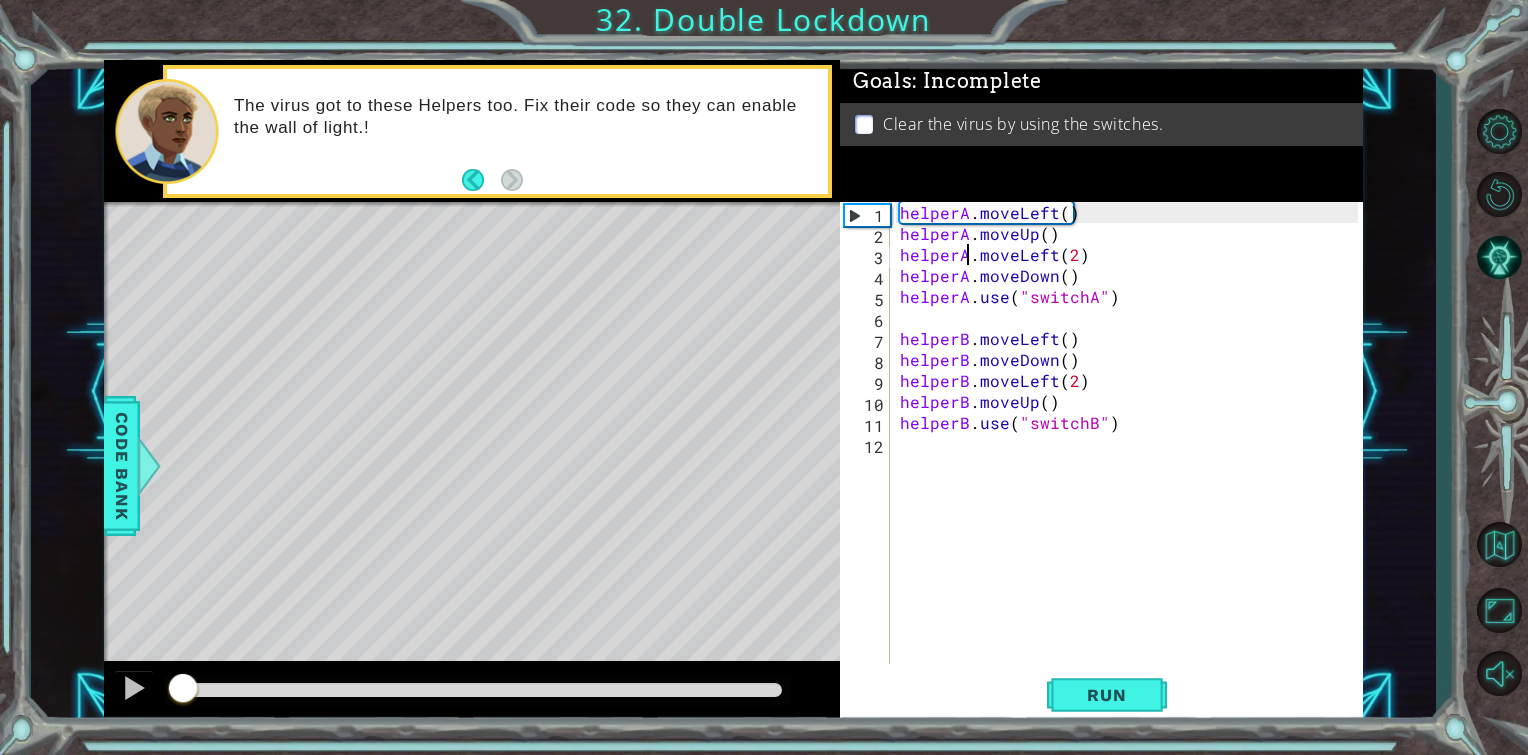 click on "helperA . moveLeft ( ) helperA . moveUp ( ) helperA . moveLeft ( 2 ) helperA . moveDown ( ) helperA . use ( "switchA" ) helperB . moveLeft ( ) helperB . moveDown ( ) helperB . moveLeft ( 2 ) helperB . moveUp ( ) helperB . use ( "switchB" )" at bounding box center (1132, 454) 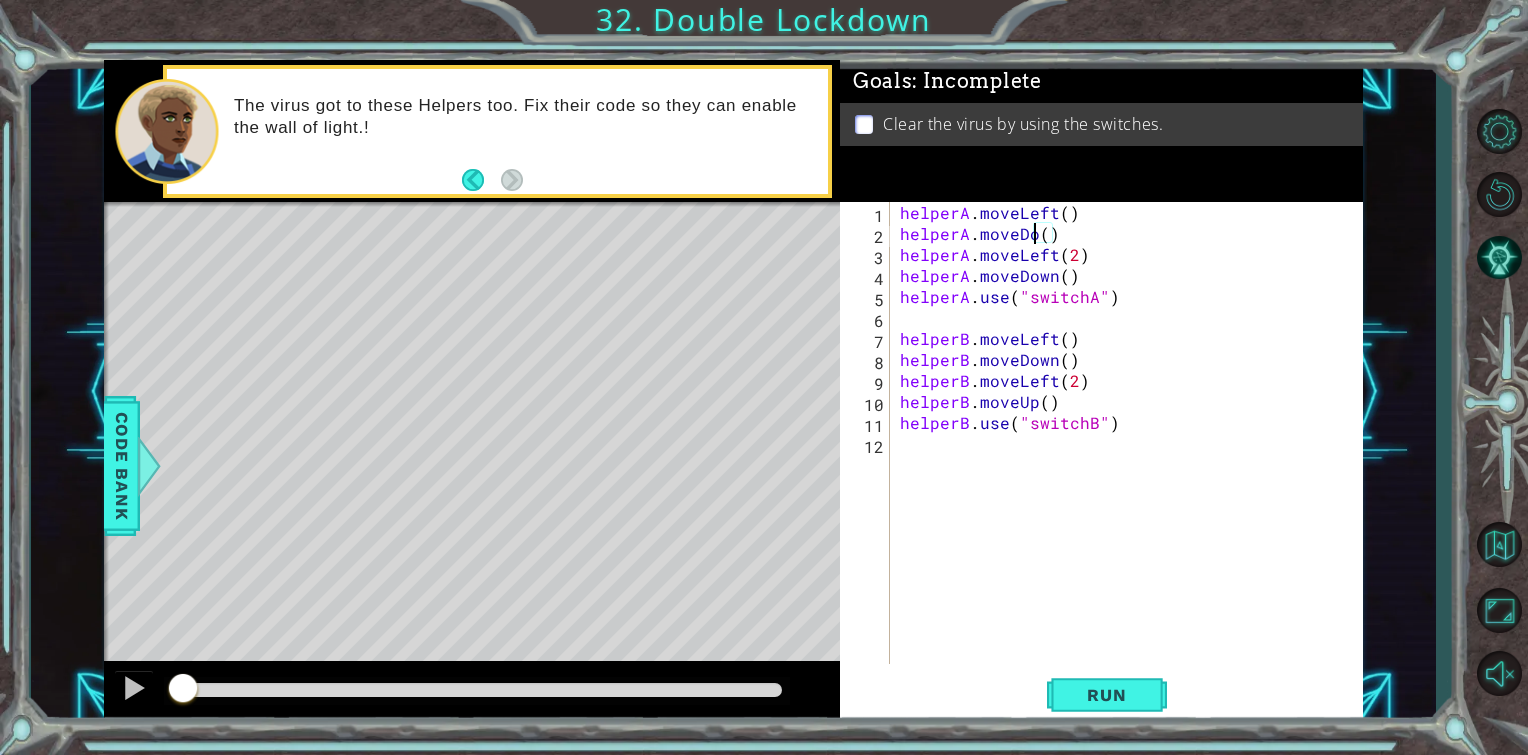 scroll, scrollTop: 0, scrollLeft: 8, axis: horizontal 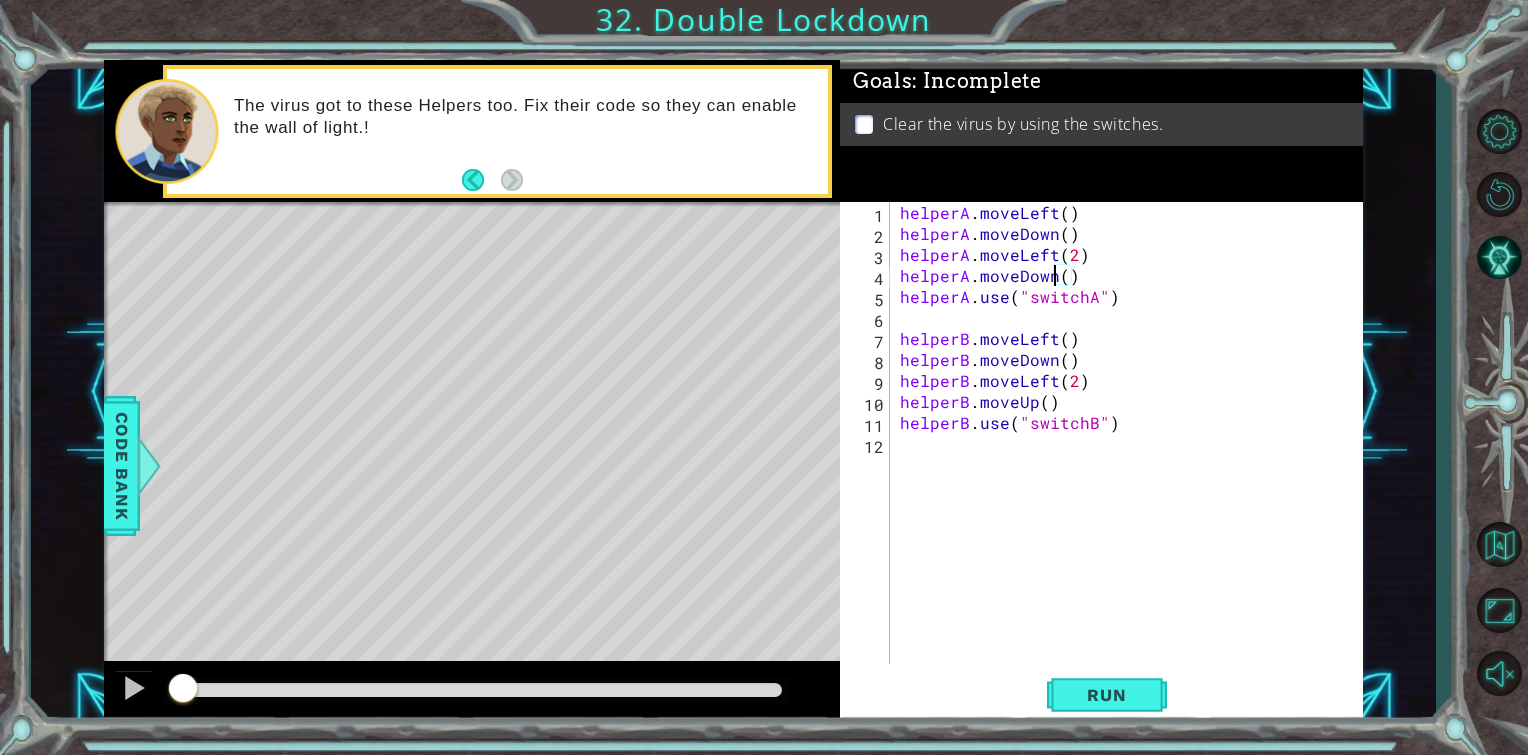 click on "helperA . moveLeft ( ) helperA . moveDown ( ) helperA . moveLeft ( 2 ) helperA . moveDown ( ) helperA . use ( "switchA" ) helperB . moveLeft ( ) helperB . moveDown ( ) helperB . moveLeft ( 2 ) helperB . moveUp ( ) helperB . use ( "switchB" )" at bounding box center (1132, 454) 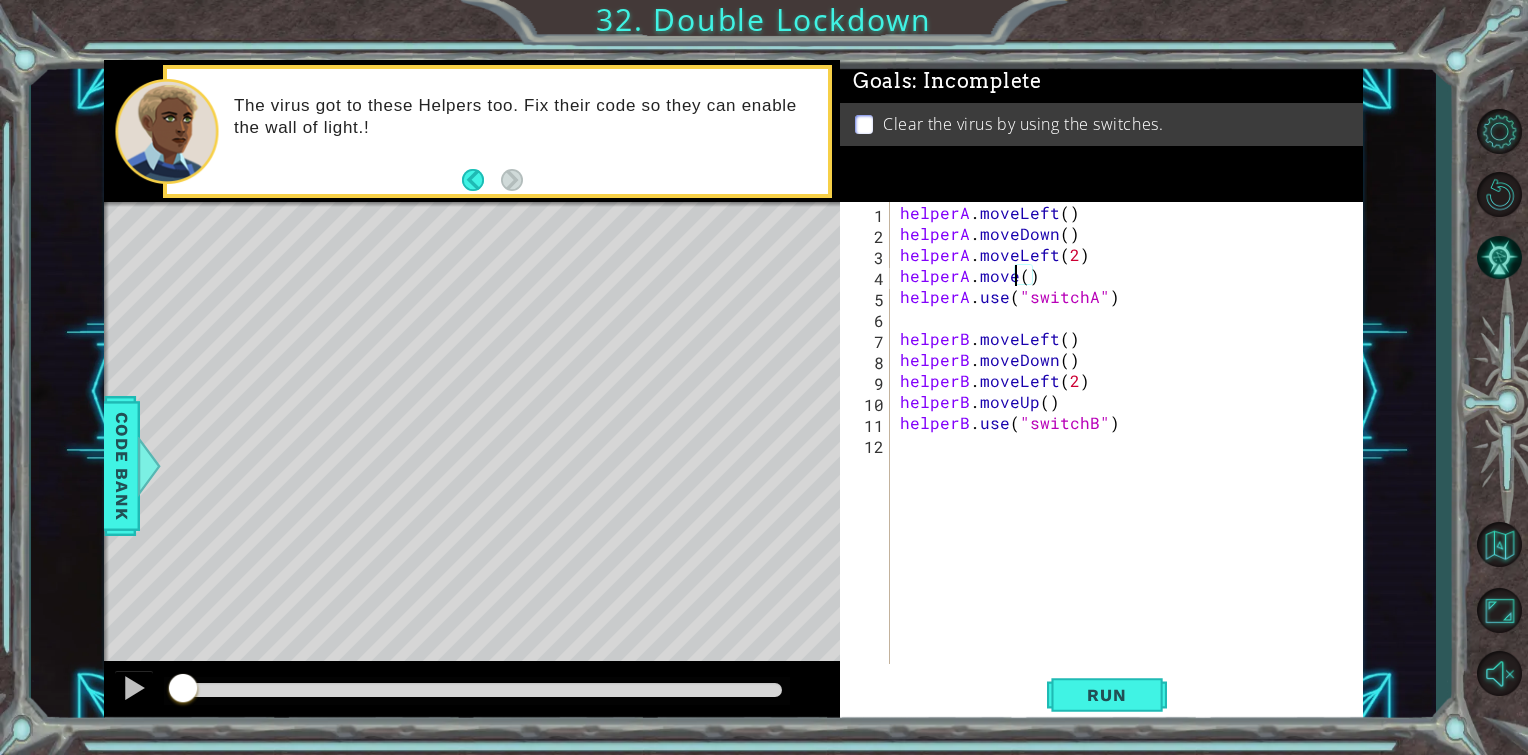 scroll, scrollTop: 0, scrollLeft: 8, axis: horizontal 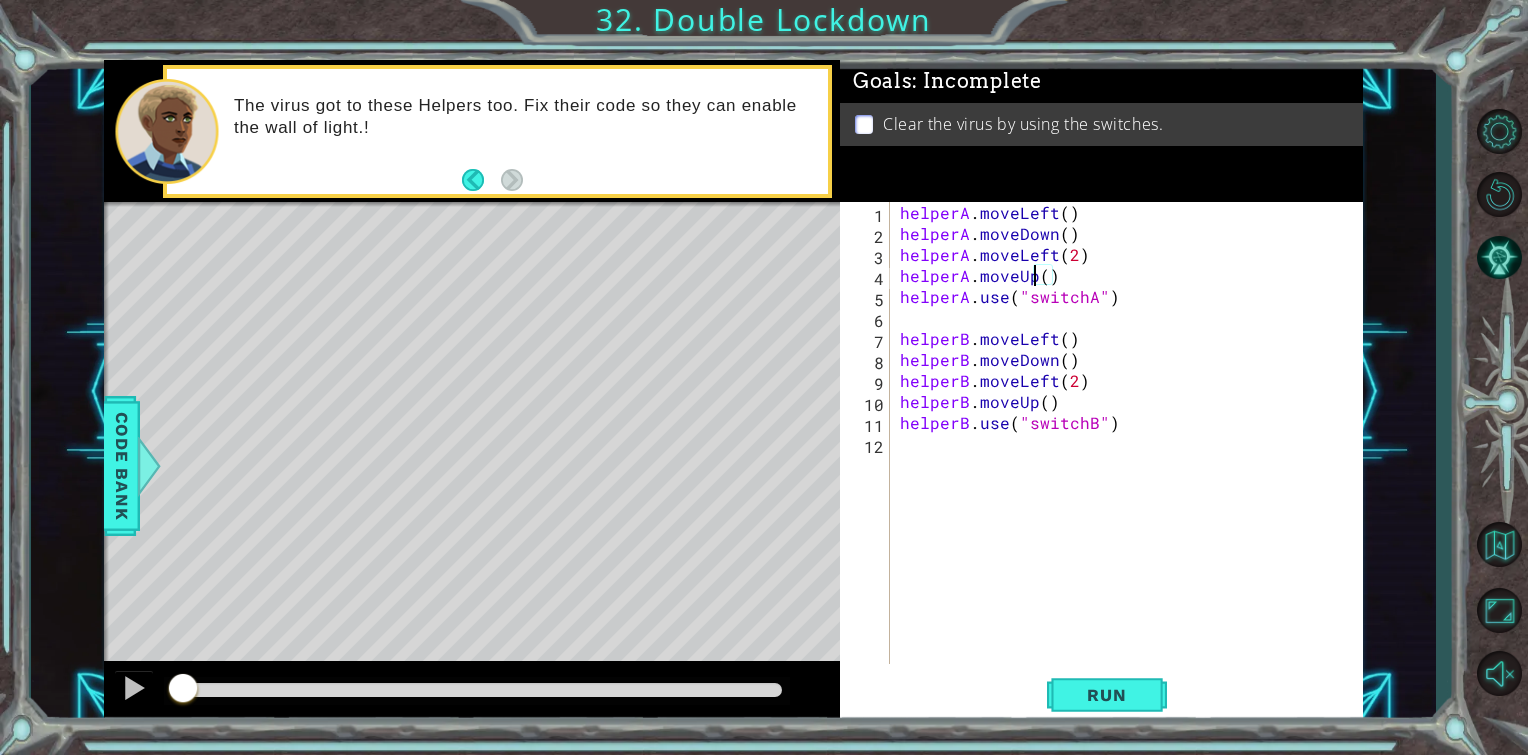 click on "helperA . moveLeft ( ) helperA . moveDown ( ) helperA . moveLeft ( 2 ) helperA . moveUp ( ) helperA . use ( "switchA" ) helperB . moveLeft ( ) helperB . moveDown ( ) helperB . moveLeft ( 2 ) helperB . moveUp ( ) helperB . use ( "switchB" )" at bounding box center [1132, 454] 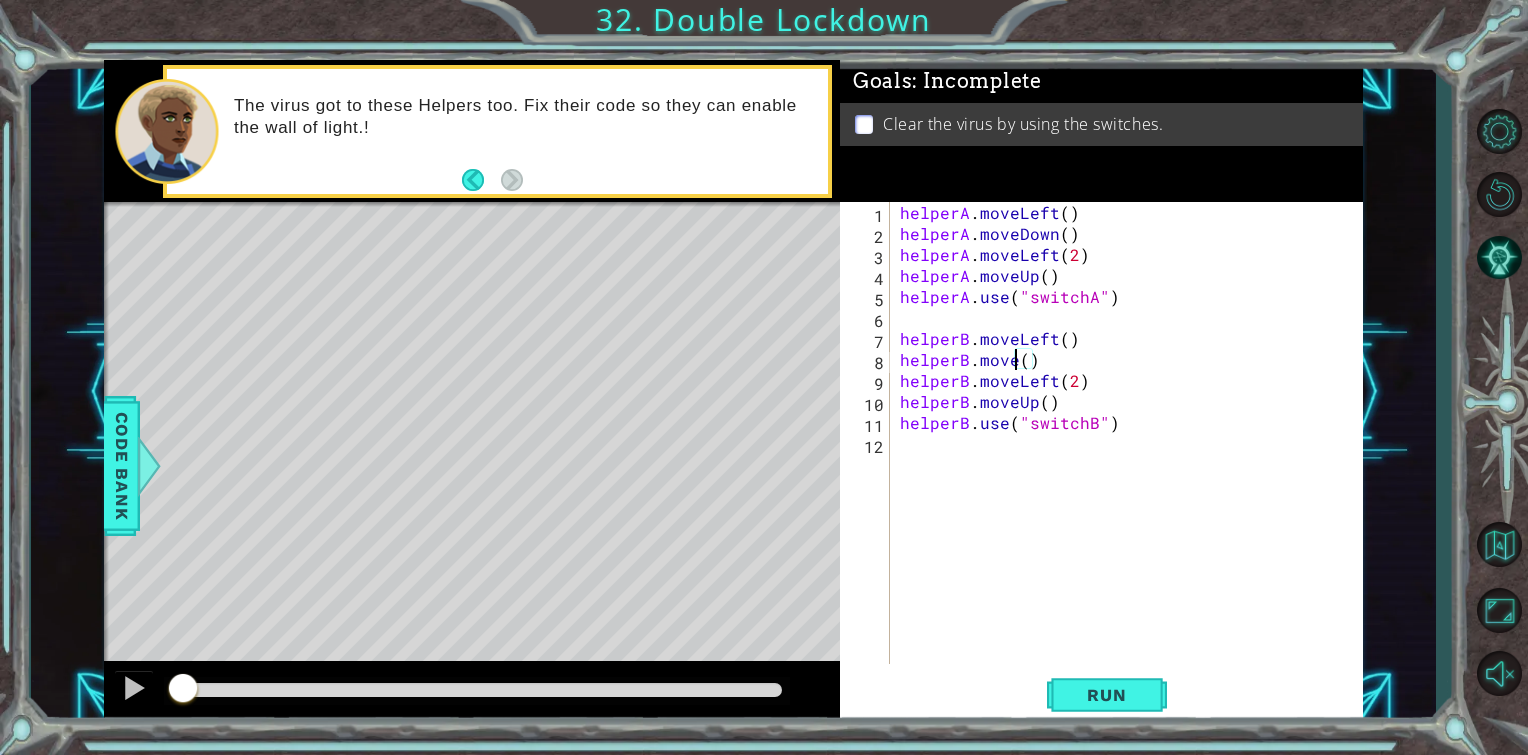 scroll, scrollTop: 0, scrollLeft: 8, axis: horizontal 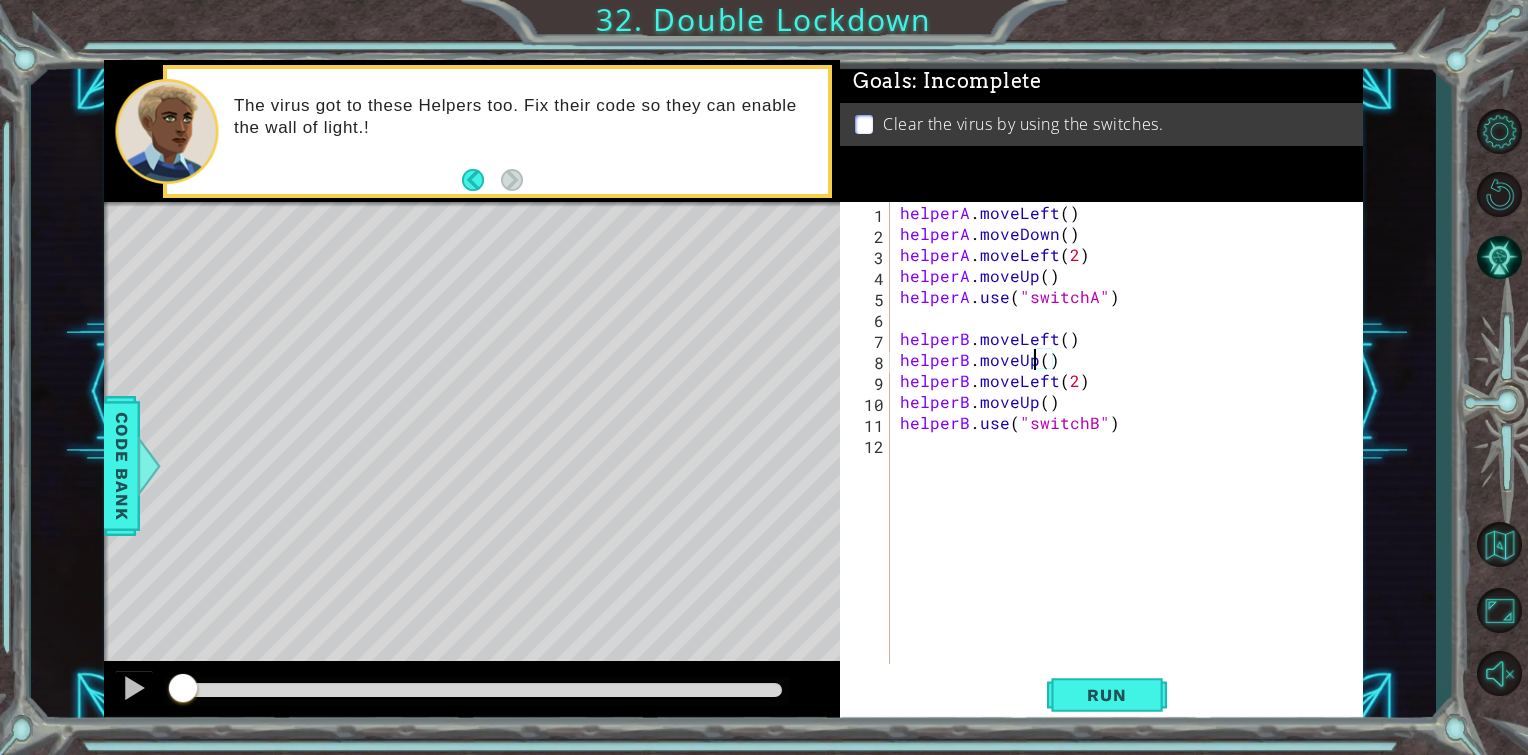 click on "helperA . moveLeft ( ) helperA . moveDown ( ) helperA . moveLeft ( 2 ) helperA . moveUp ( ) helperA . use ( "switchA" ) helperB . moveLeft ( ) helperB . moveUp ( ) helperB . moveLeft ( 2 ) helperB . moveUp ( ) helperB . use ( "switchB" )" at bounding box center (1132, 454) 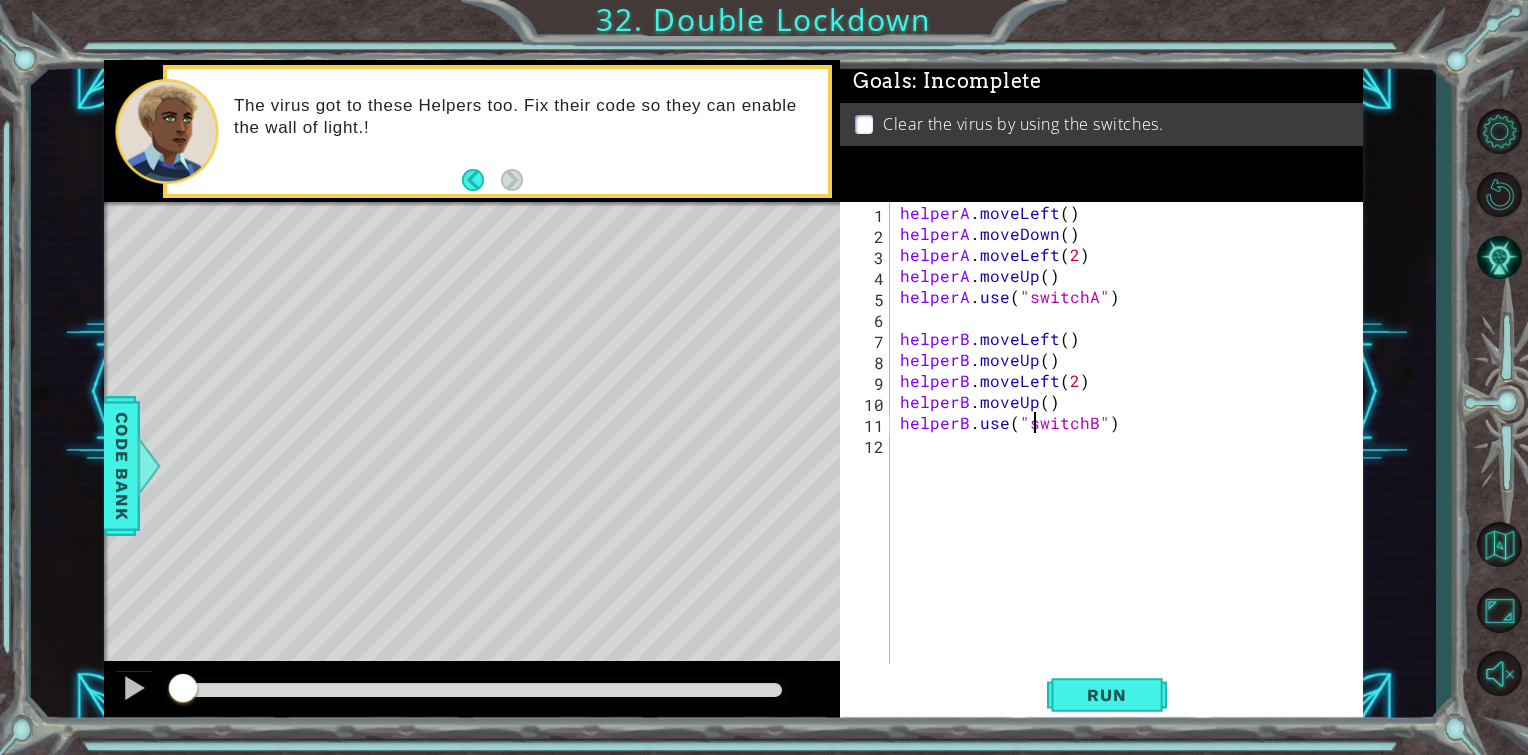 click on "helperA . moveLeft ( ) helperA . moveDown ( ) helperA . moveLeft ( 2 ) helperA . moveUp ( ) helperA . use ( "switchA" ) helperB . moveLeft ( ) helperB . moveUp ( ) helperB . moveLeft ( 2 ) helperB . moveUp ( ) helperB . use ( "switchB" )" at bounding box center [1132, 454] 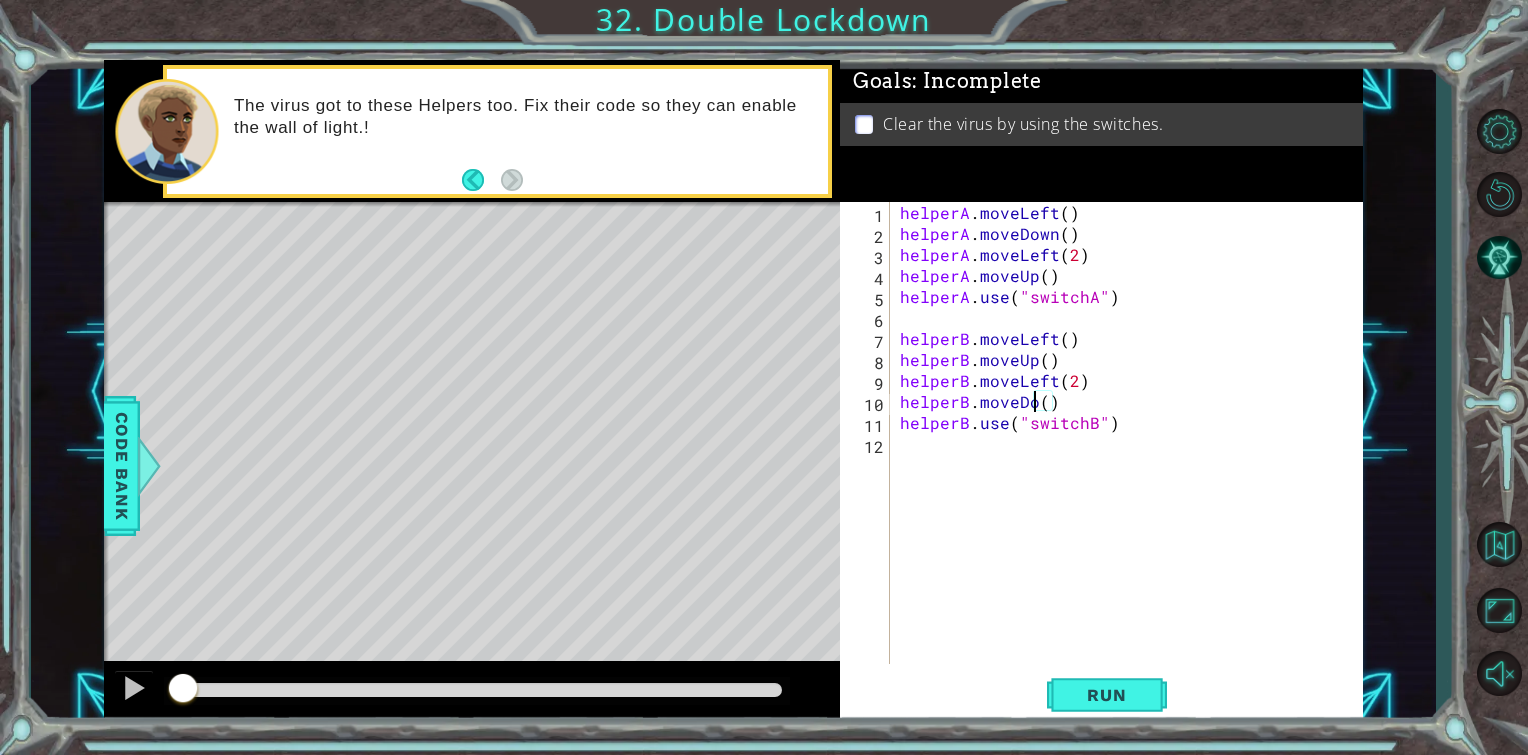scroll, scrollTop: 0, scrollLeft: 8, axis: horizontal 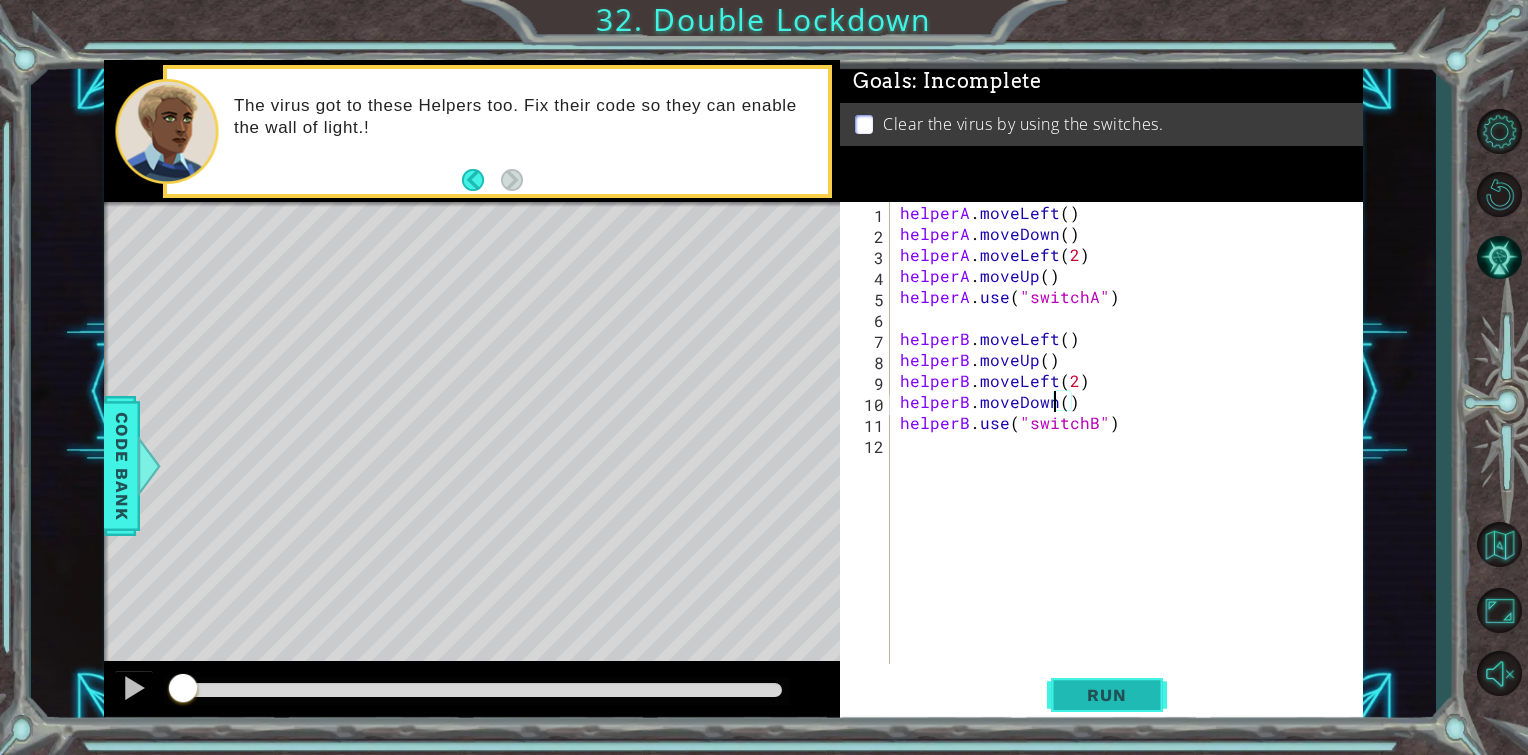 type on "helperB.moveDown()" 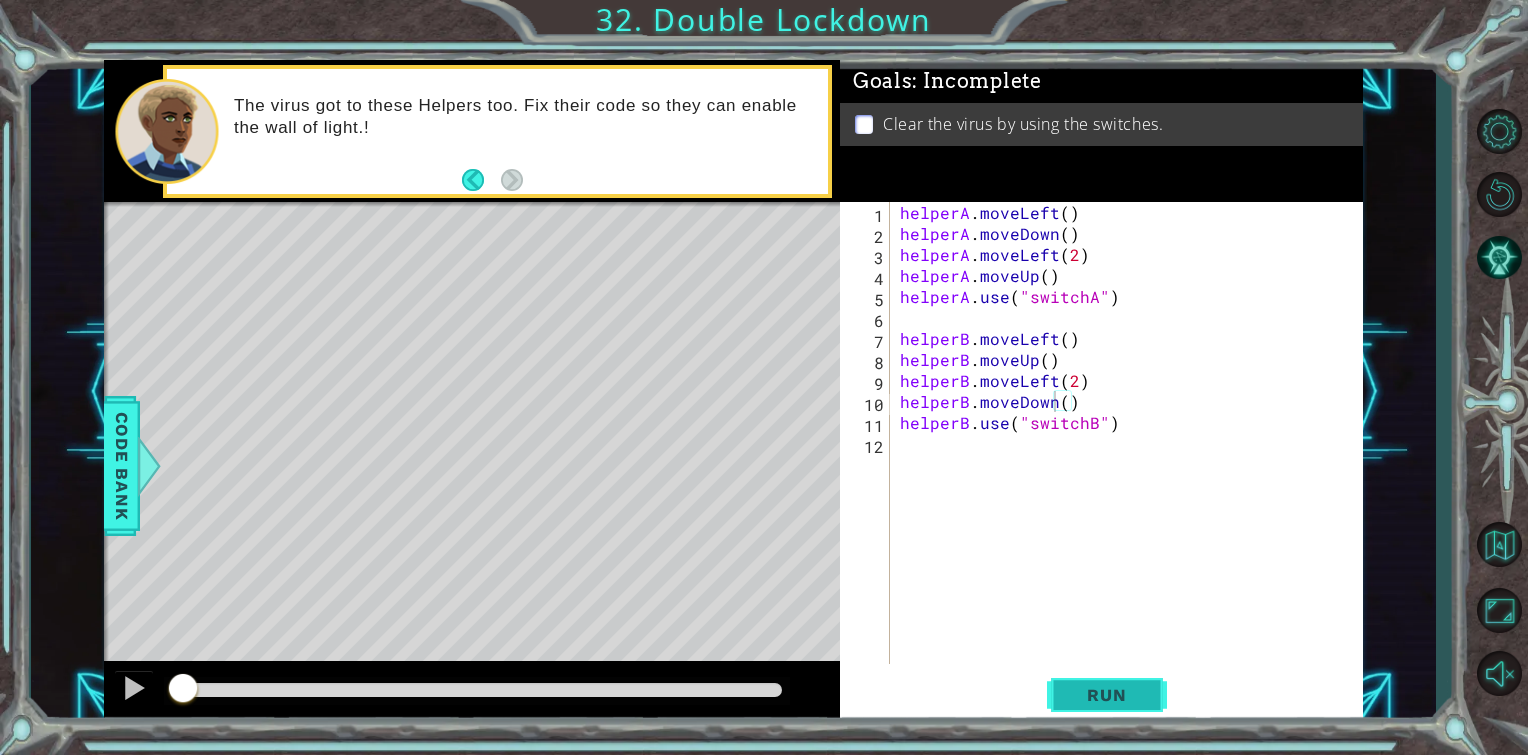 click on "Run" at bounding box center (1107, 695) 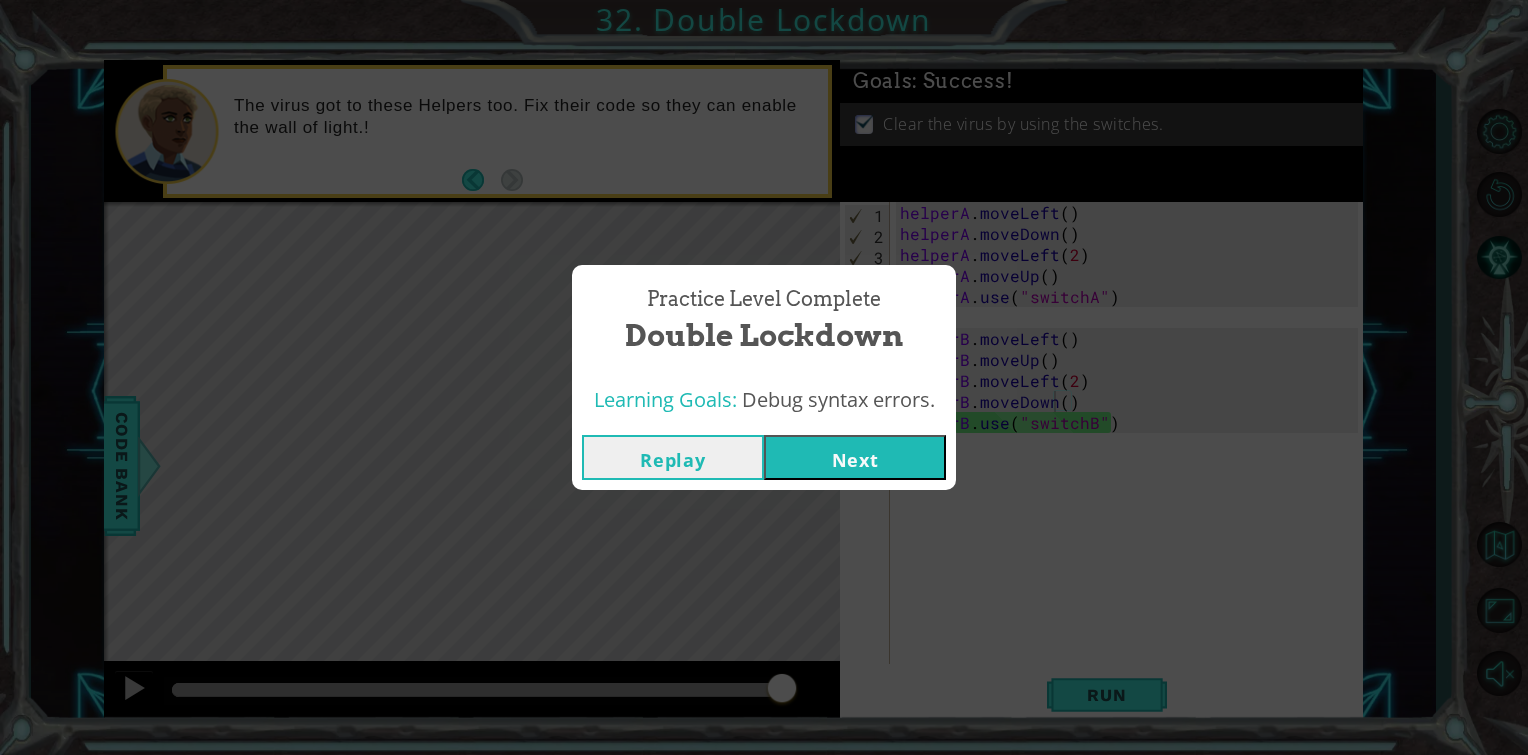 click on "Next" at bounding box center [855, 457] 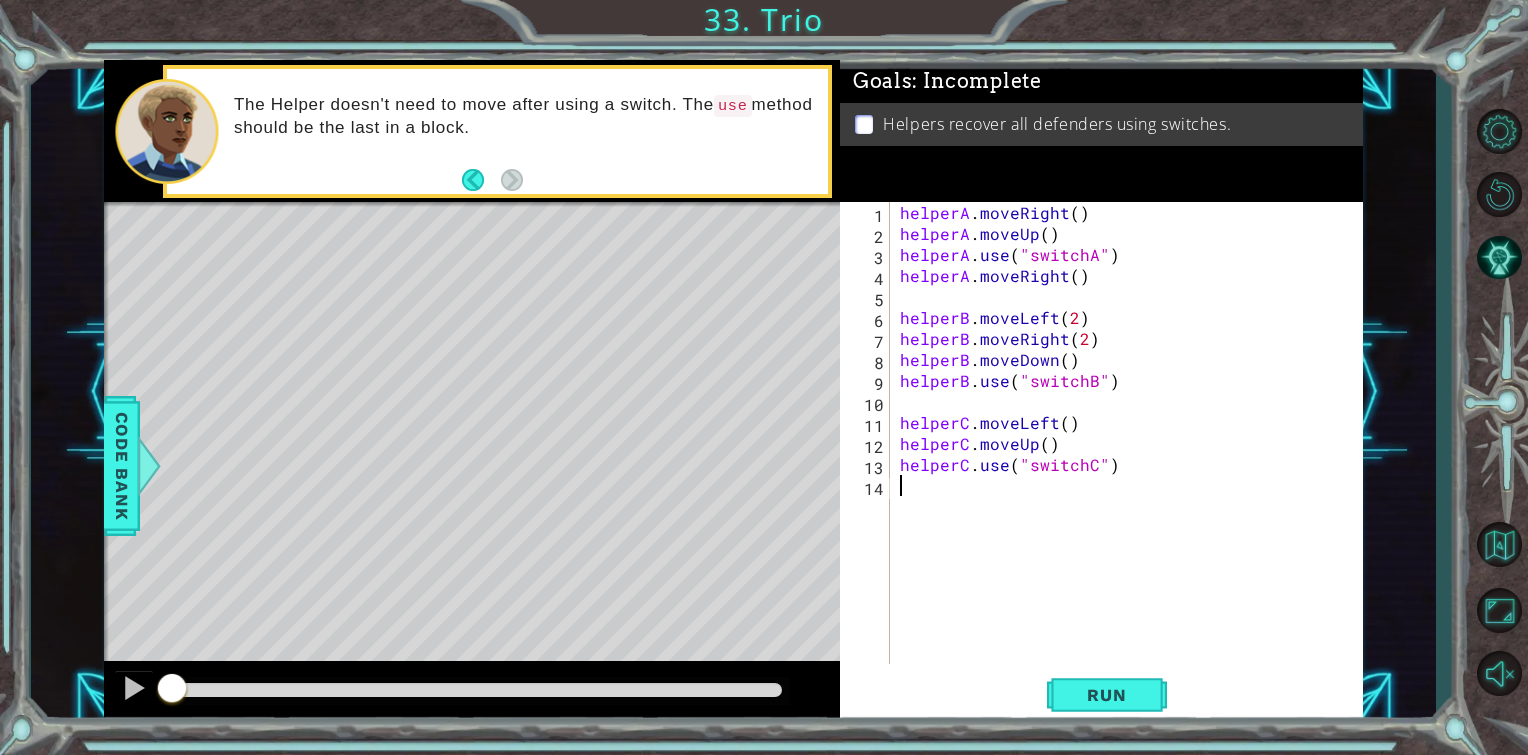 click on "helperA . moveRight ( ) helperA . moveUp ( ) helperA . use ( "switchA" ) helperA . moveRight ( ) helperB . moveLeft ( 2 ) helperB . moveRight ( 2 ) helperB . moveDown ( ) helperB . use ( "switchB" ) helperC . moveLeft ( ) helperC . moveUp ( ) helperC . use ( "switchC" )" at bounding box center (1132, 454) 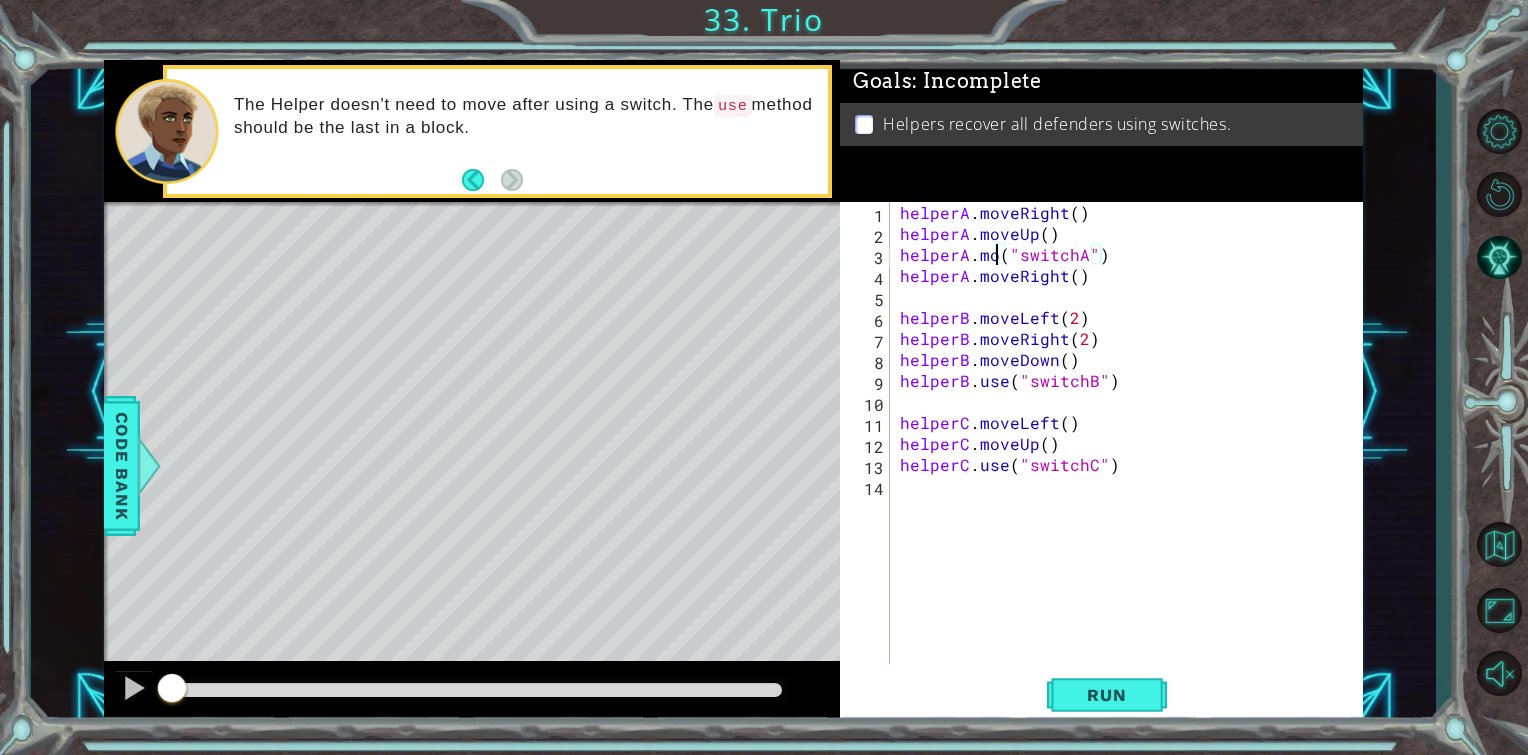 scroll, scrollTop: 0, scrollLeft: 6, axis: horizontal 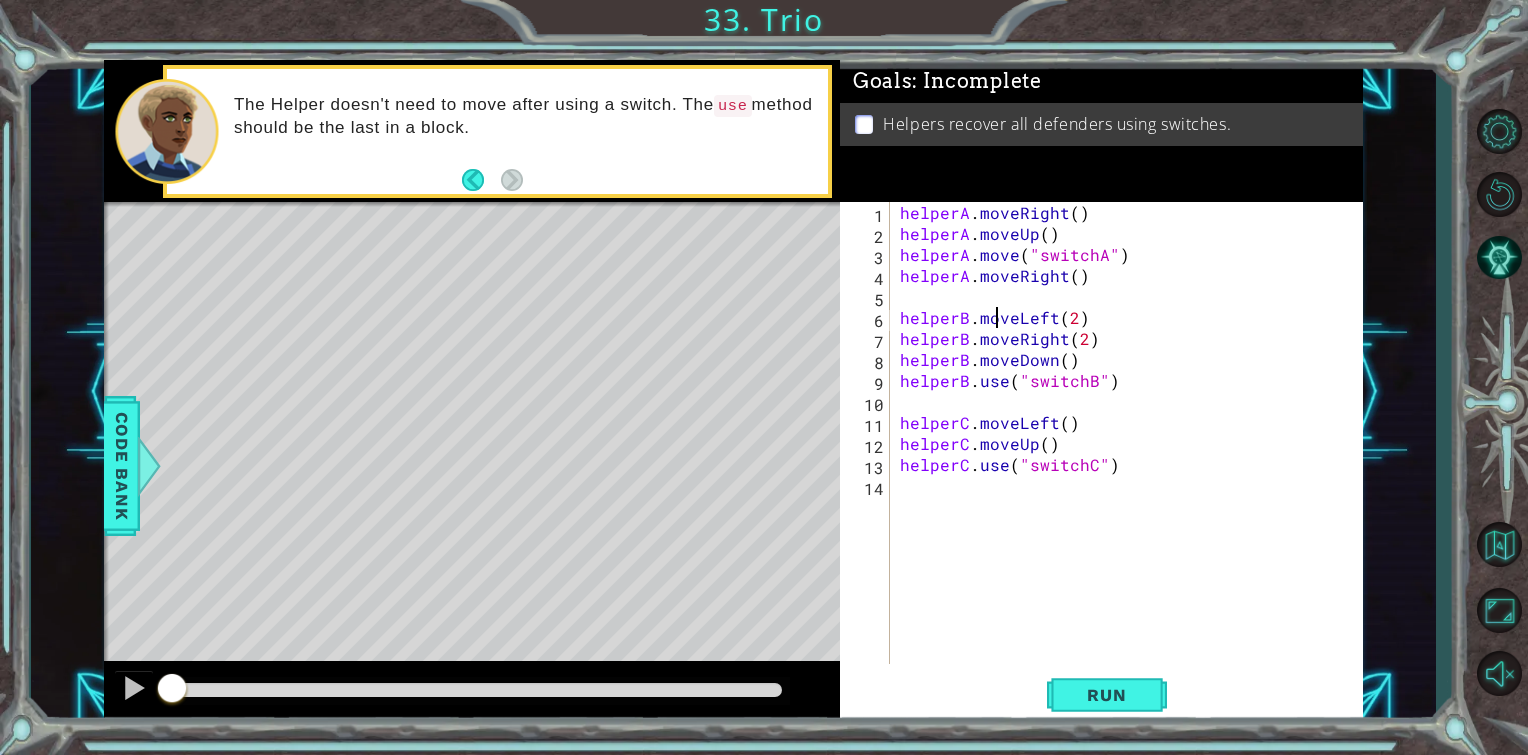 click on "helperA . moveRight ( ) helperA . moveUp ( ) helperA . move ( "switchA" ) helperA . moveRight ( ) helperB . moveLeft ( 2 ) helperB . moveRight ( 2 ) helperB . moveDown ( ) helperB . use ( "switchB" ) helperC . moveLeft ( ) helperC . moveUp ( ) helperC . use ( "switchC" )" at bounding box center [1132, 454] 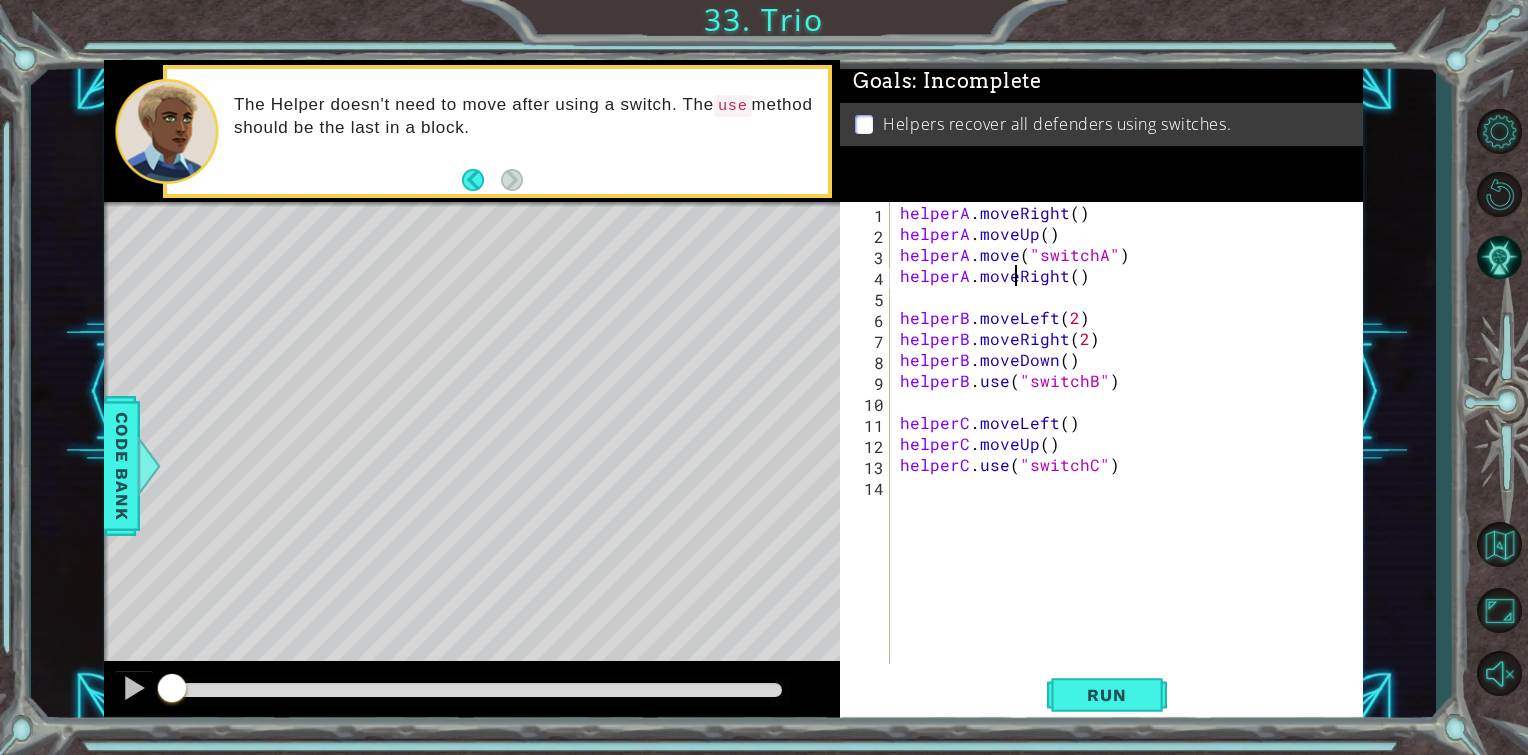 click on "helperA . moveRight ( ) helperA . moveUp ( ) helperA . move ( "switchA" ) helperA . moveRight ( ) helperB . moveLeft ( 2 ) helperB . moveRight ( 2 ) helperB . moveDown ( ) helperB . use ( "switchB" ) helperC . moveLeft ( ) helperC . moveUp ( ) helperC . use ( "switchC" )" at bounding box center [1132, 454] 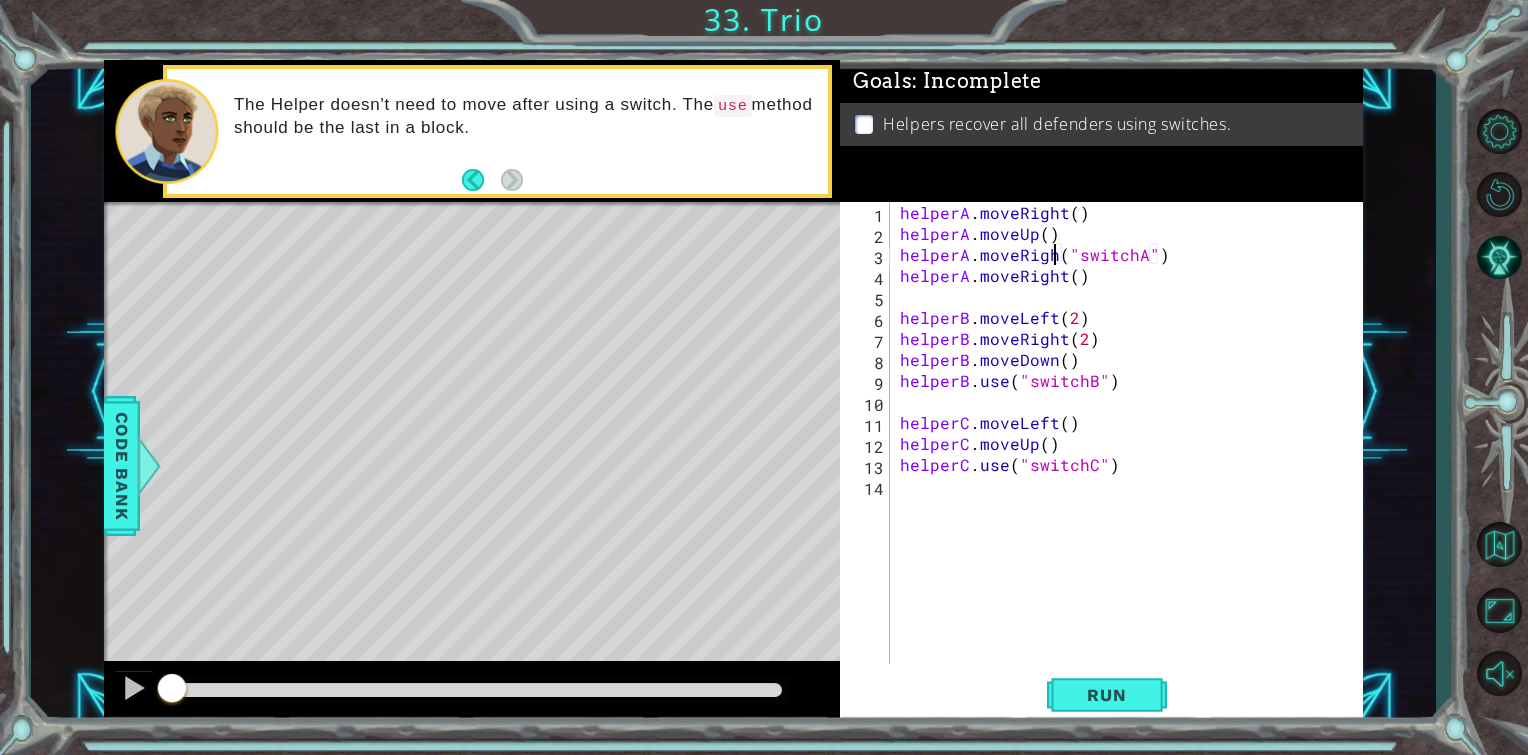 scroll, scrollTop: 0, scrollLeft: 9, axis: horizontal 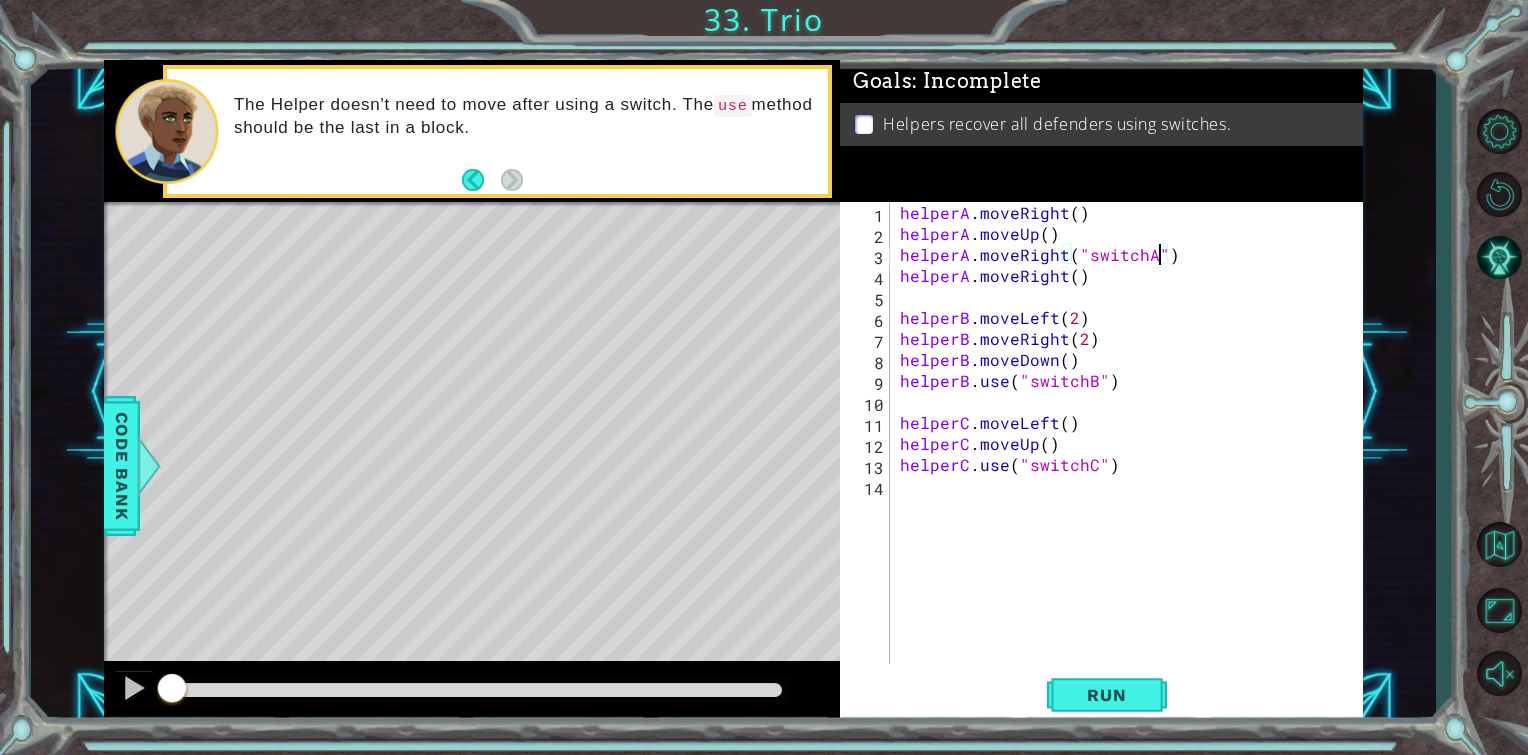 click on "helperA . moveRight ( ) helperA . moveUp ( ) helperA . moveRight ( "switchA" ) helperA . moveRight ( ) helperB . moveLeft ( 2 ) helperB . moveRight ( 2 ) helperB . moveDown ( ) helperB . use ( "switchB" ) helperC . moveLeft ( ) helperC . moveUp ( ) helperC . use ( "switchC" )" at bounding box center [1132, 454] 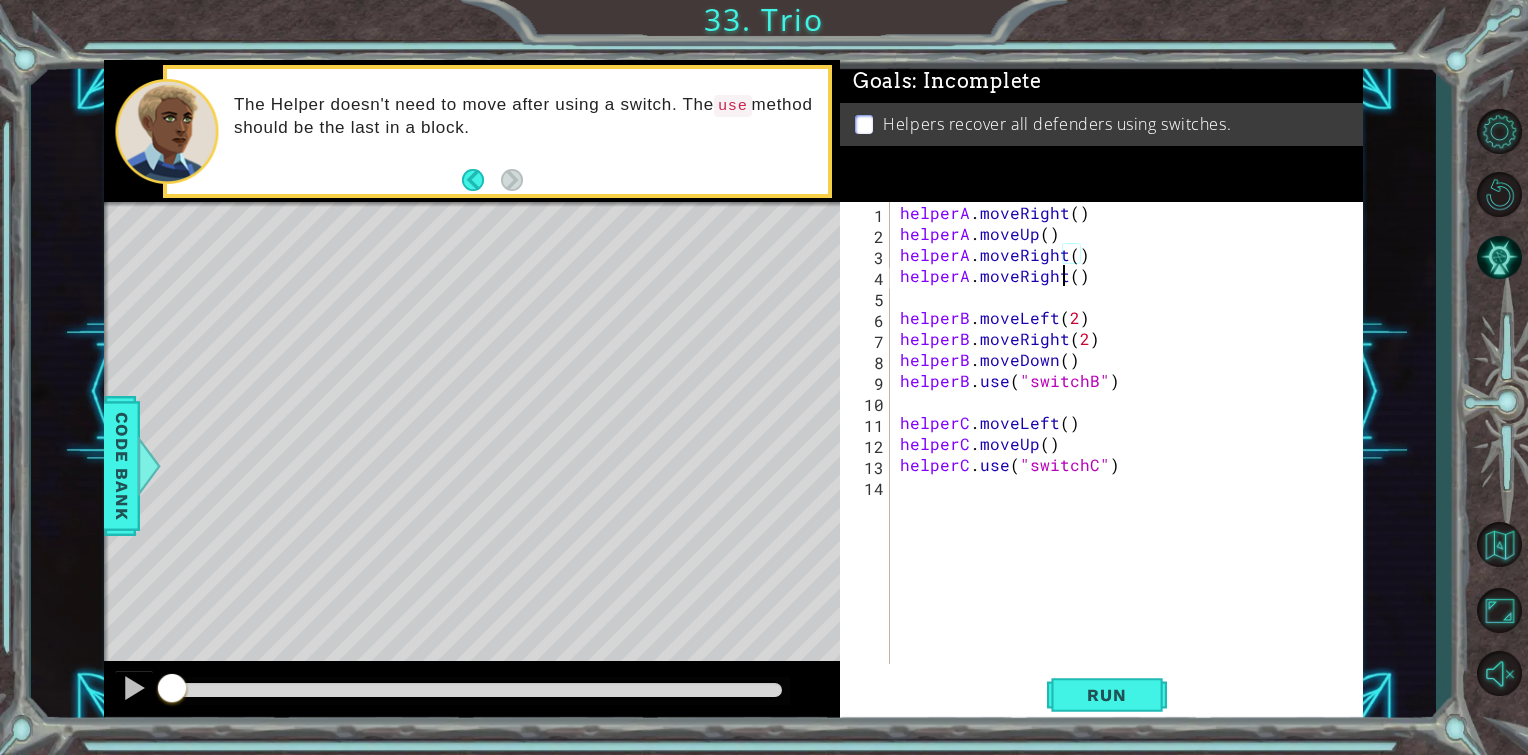 click on "helperA . moveRight ( ) helperA . moveUp ( ) helperA . moveRight ( ) helperA . moveRight ( ) helperB . moveLeft ( 2 ) helperB . moveRight ( 2 ) helperB . moveDown ( ) helperB . use ( "switchB" ) helperC . moveLeft ( ) helperC . moveUp ( ) helperC . use ( "switchC" )" at bounding box center [1132, 454] 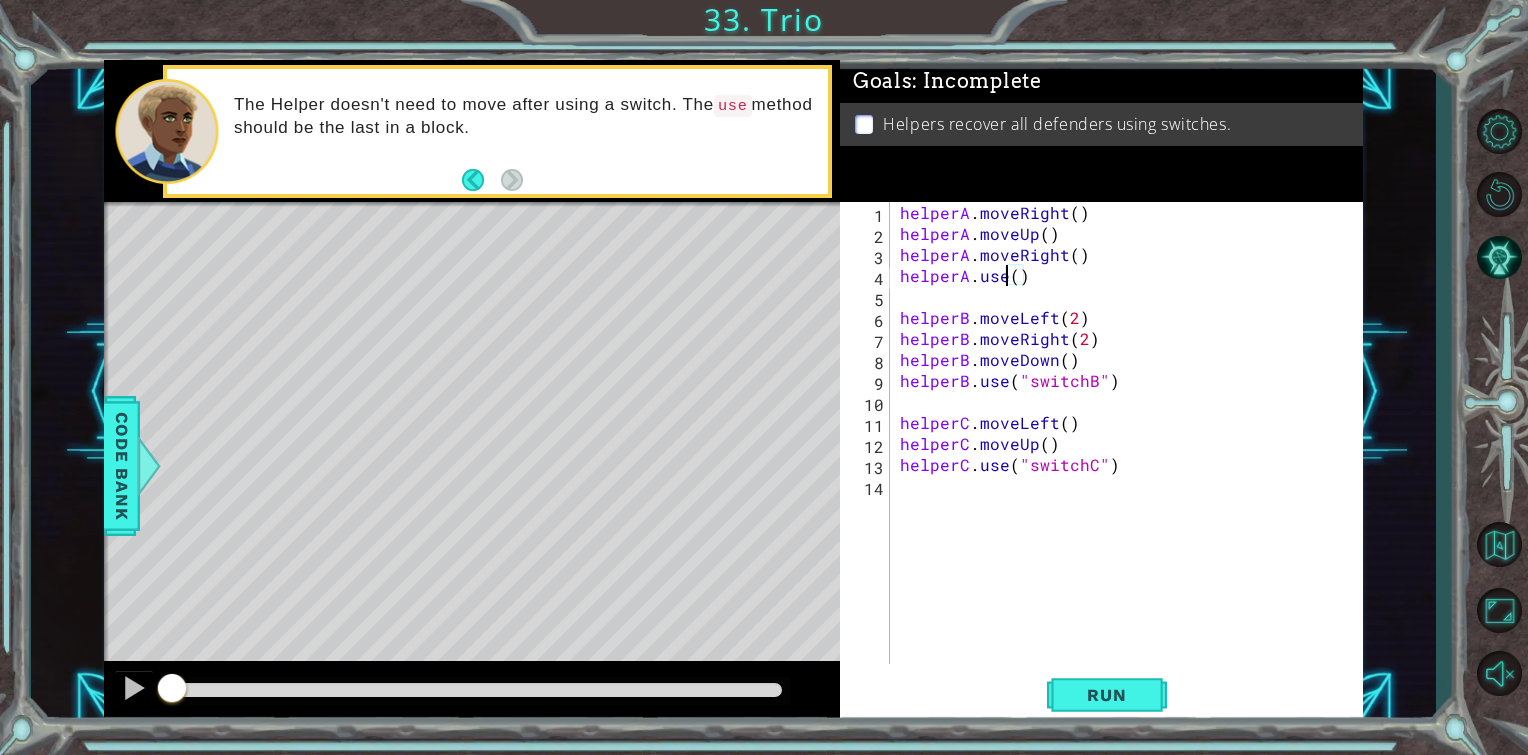 scroll, scrollTop: 0, scrollLeft: 6, axis: horizontal 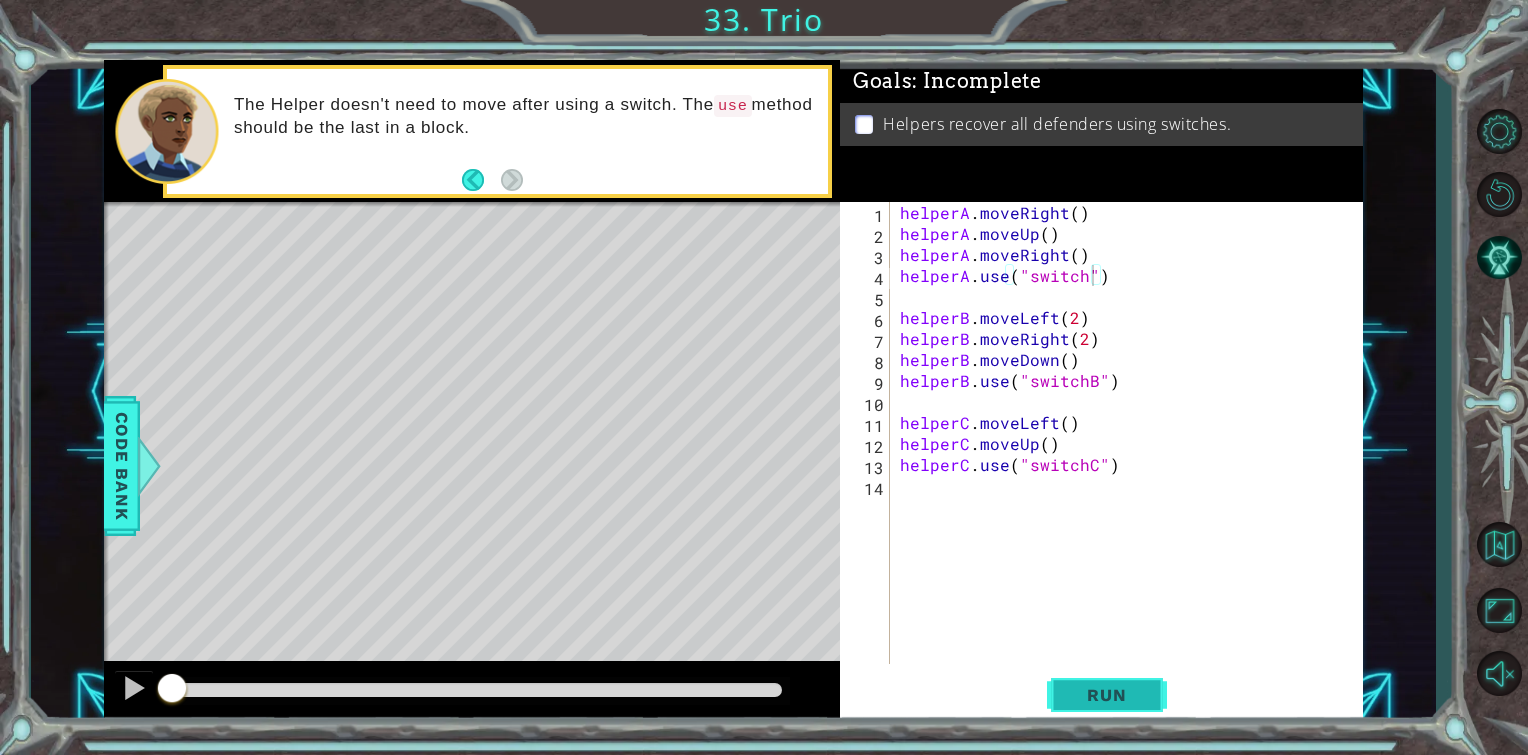 click on "Run" at bounding box center [1107, 695] 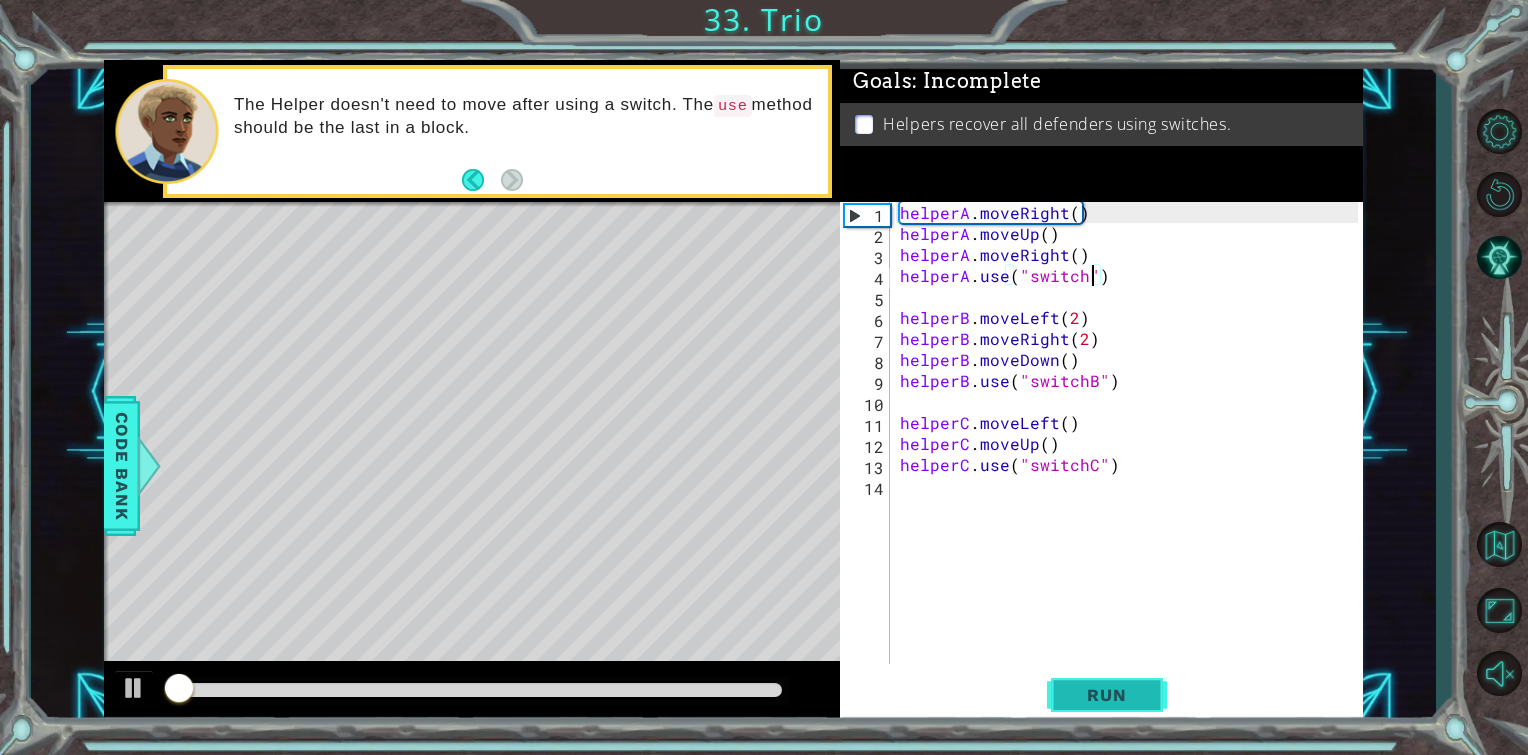 click on "Run" at bounding box center (1106, 695) 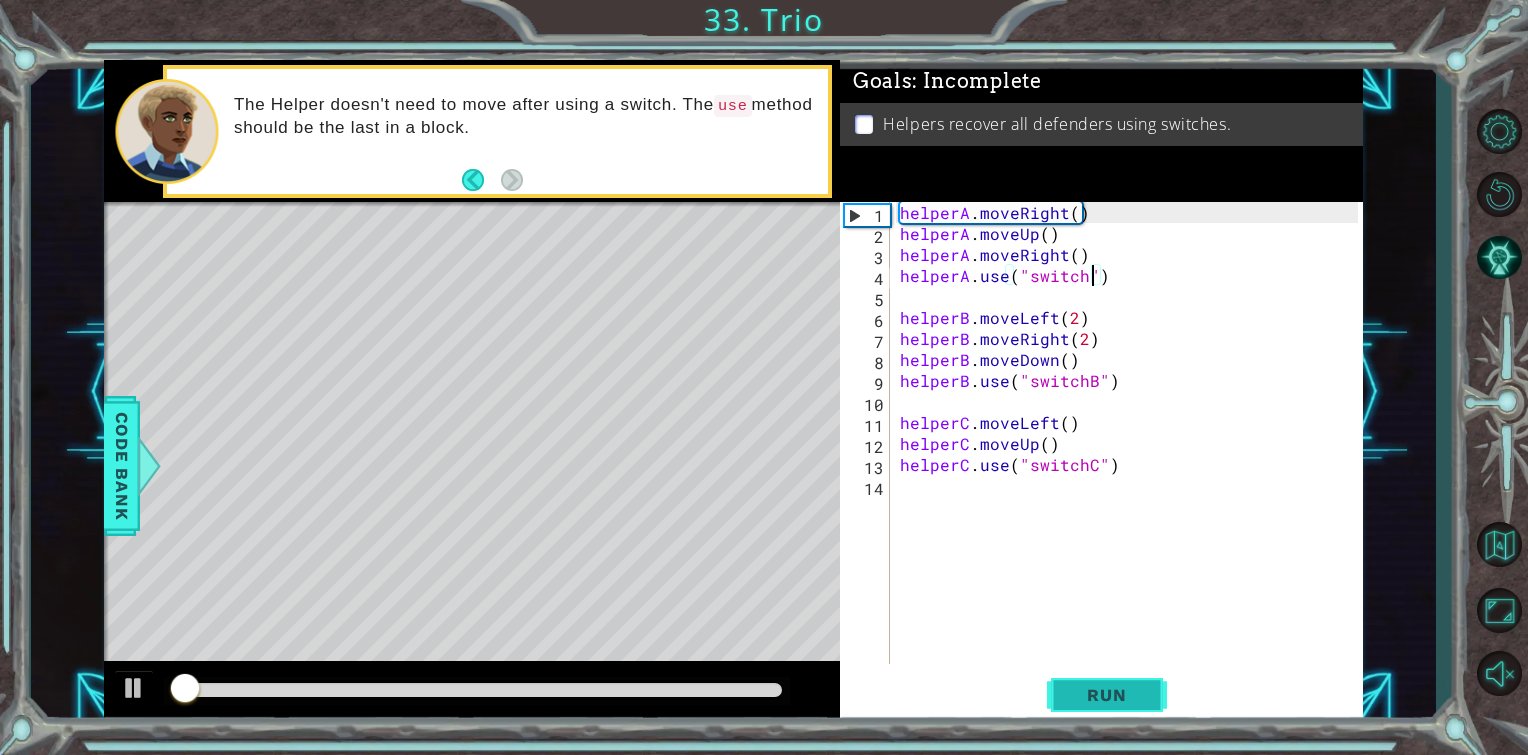 click on "Run" at bounding box center [1106, 695] 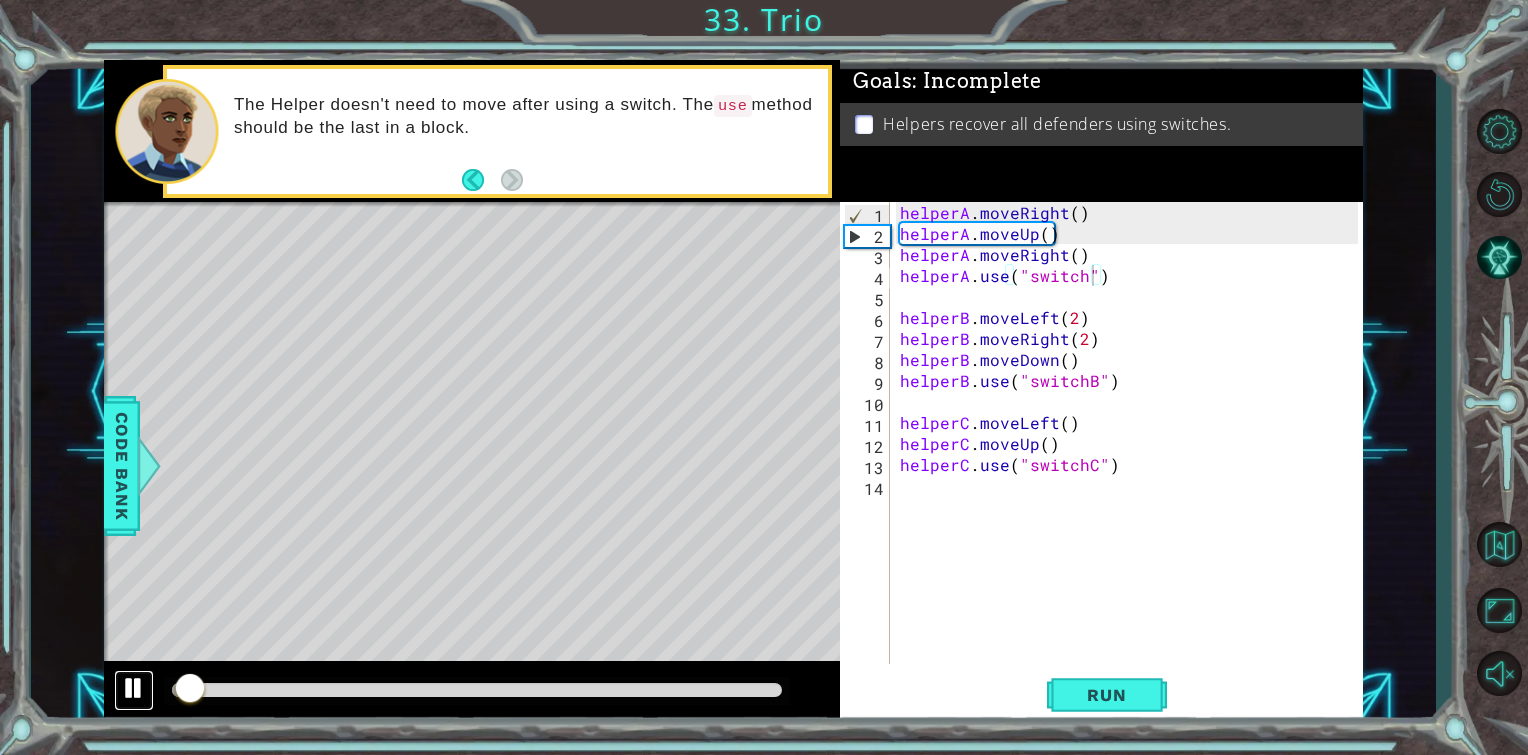 click at bounding box center [134, 688] 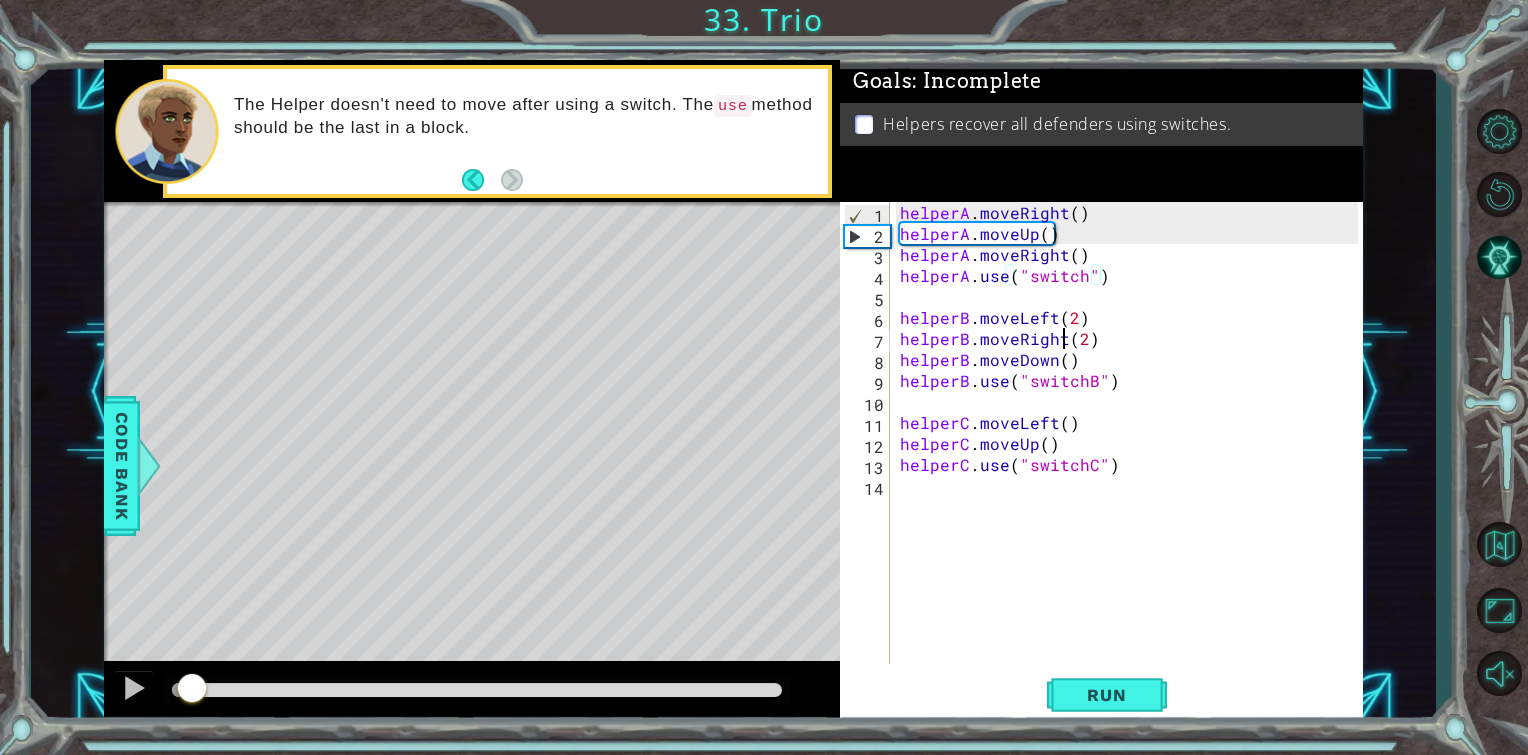 click on "helperA . moveRight ( ) helperA . moveUp ( ) helperA . moveRight ( ) helperA . use ( "switch" ) helperB . moveLeft ( 2 ) helperB . moveRight ( 2 ) helperB . moveDown ( ) helperB . use ( "switchB" ) helperC . moveLeft ( ) helperC . moveUp ( ) helperC . use ( "switchC" )" at bounding box center [1132, 454] 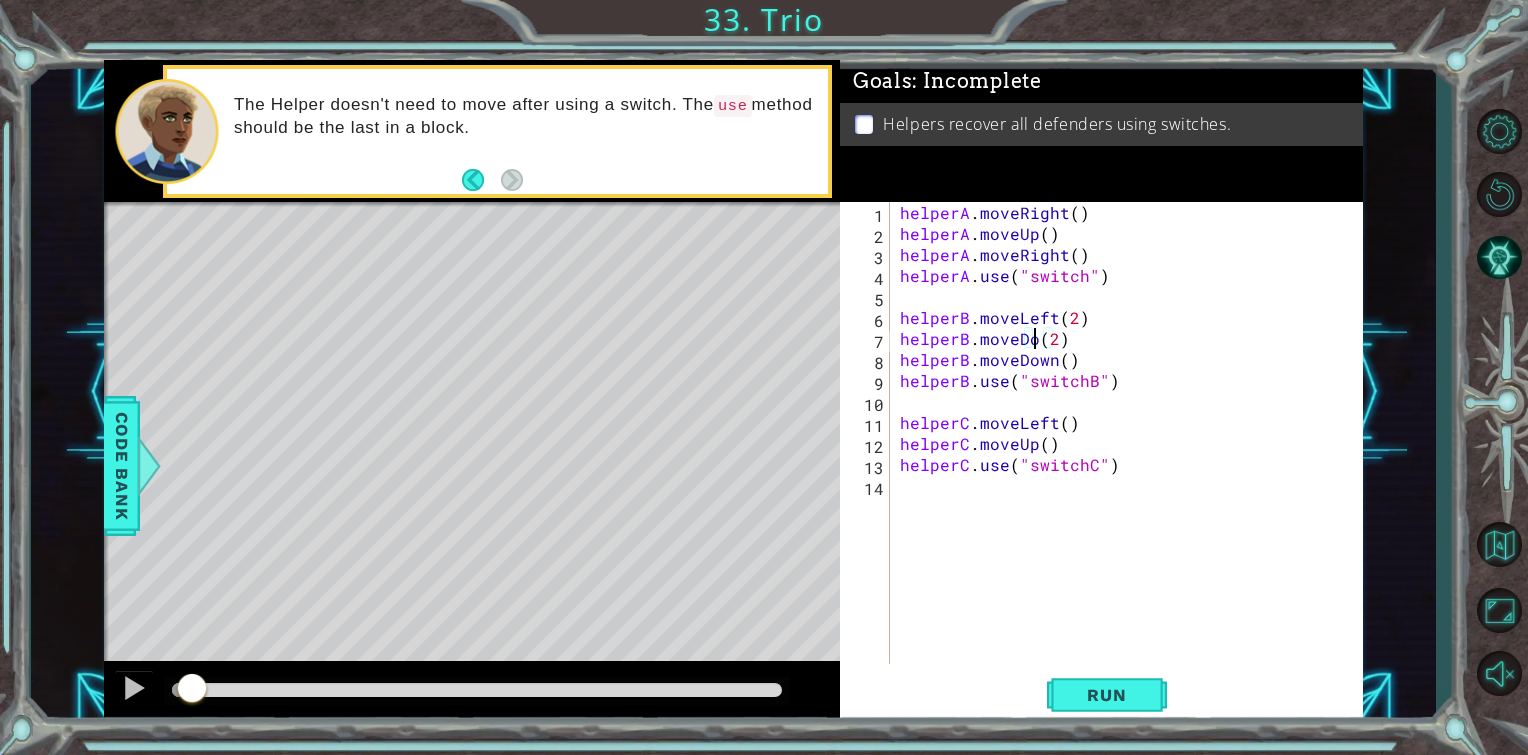 scroll, scrollTop: 0, scrollLeft: 8, axis: horizontal 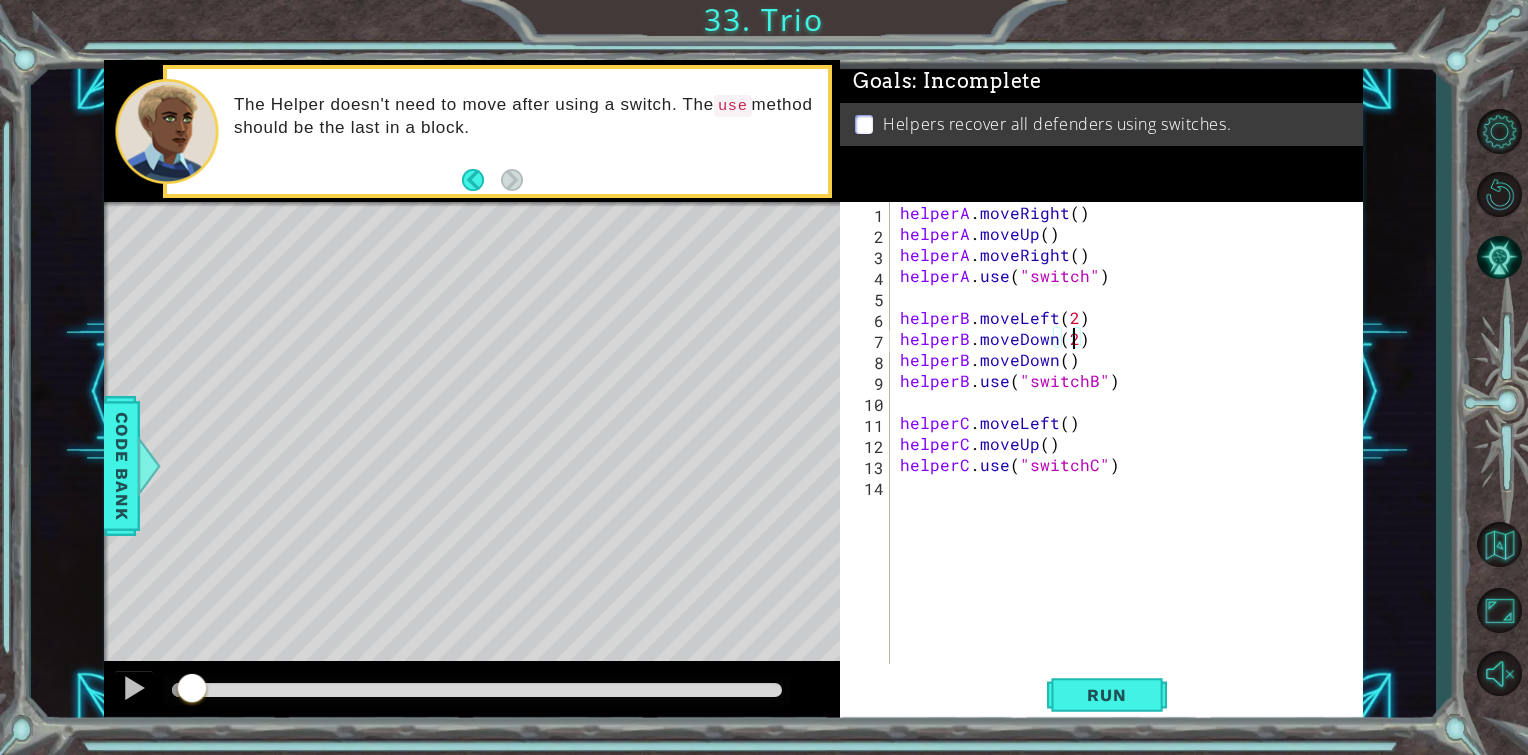 click on "helperA . moveRight ( ) helperA . moveUp ( ) helperA . moveRight ( ) helperA . use ( "switch" ) helperB . moveLeft ( 2 ) helperB . moveDown ( 2 ) helperB . moveDown ( ) helperB . use ( "switchB" ) helperC . moveLeft ( ) helperC . moveUp ( ) helperC . use ( "switchC" )" at bounding box center (1132, 454) 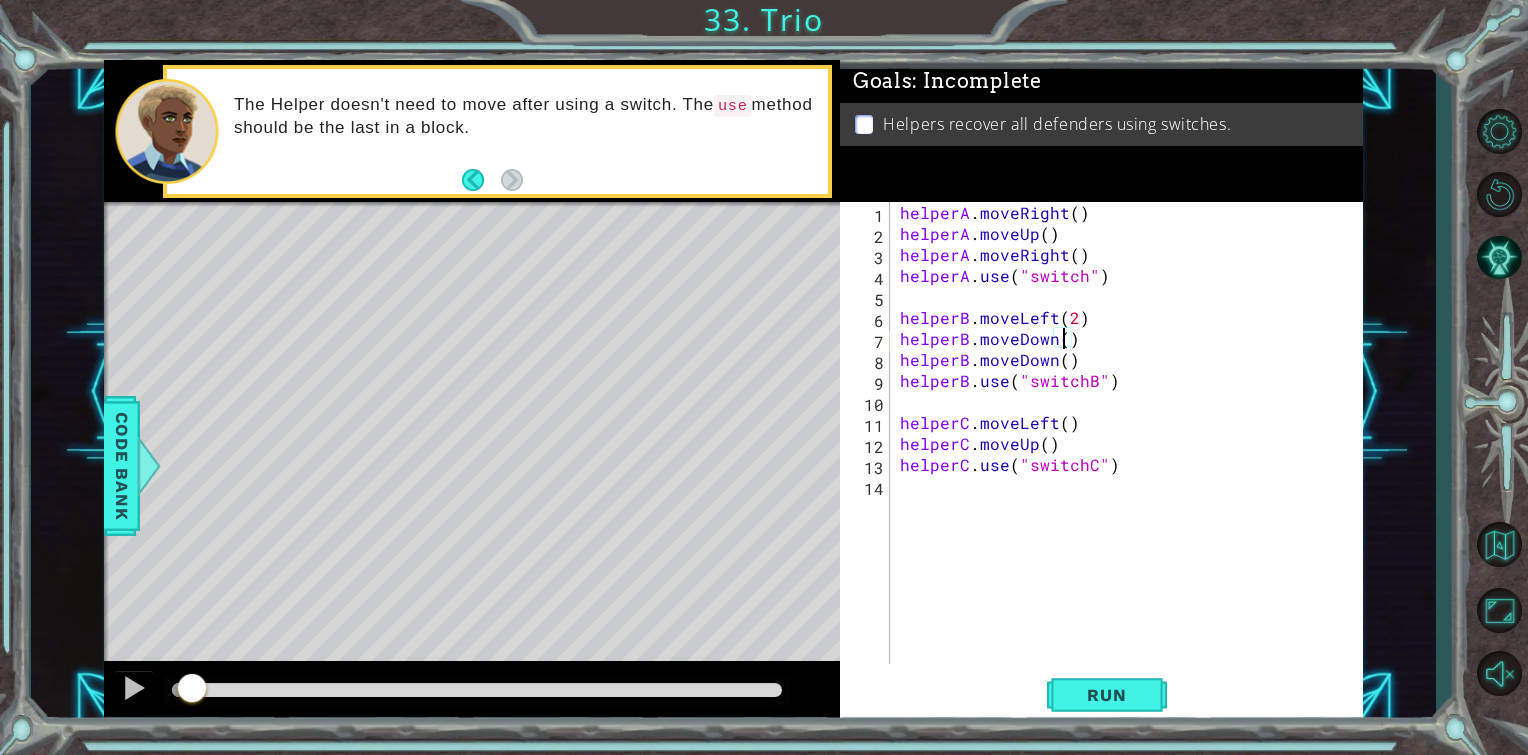 click on "helperA . moveRight ( ) helperA . moveUp ( ) helperA . moveRight ( ) helperA . use ( "switch" ) helperB . moveLeft ( 2 ) helperB . moveDown ( ) helperB . moveDown ( ) helperB . use ( "switchB" ) helperC . moveLeft ( ) helperC . moveUp ( ) helperC . use ( "switchC" )" at bounding box center [1132, 454] 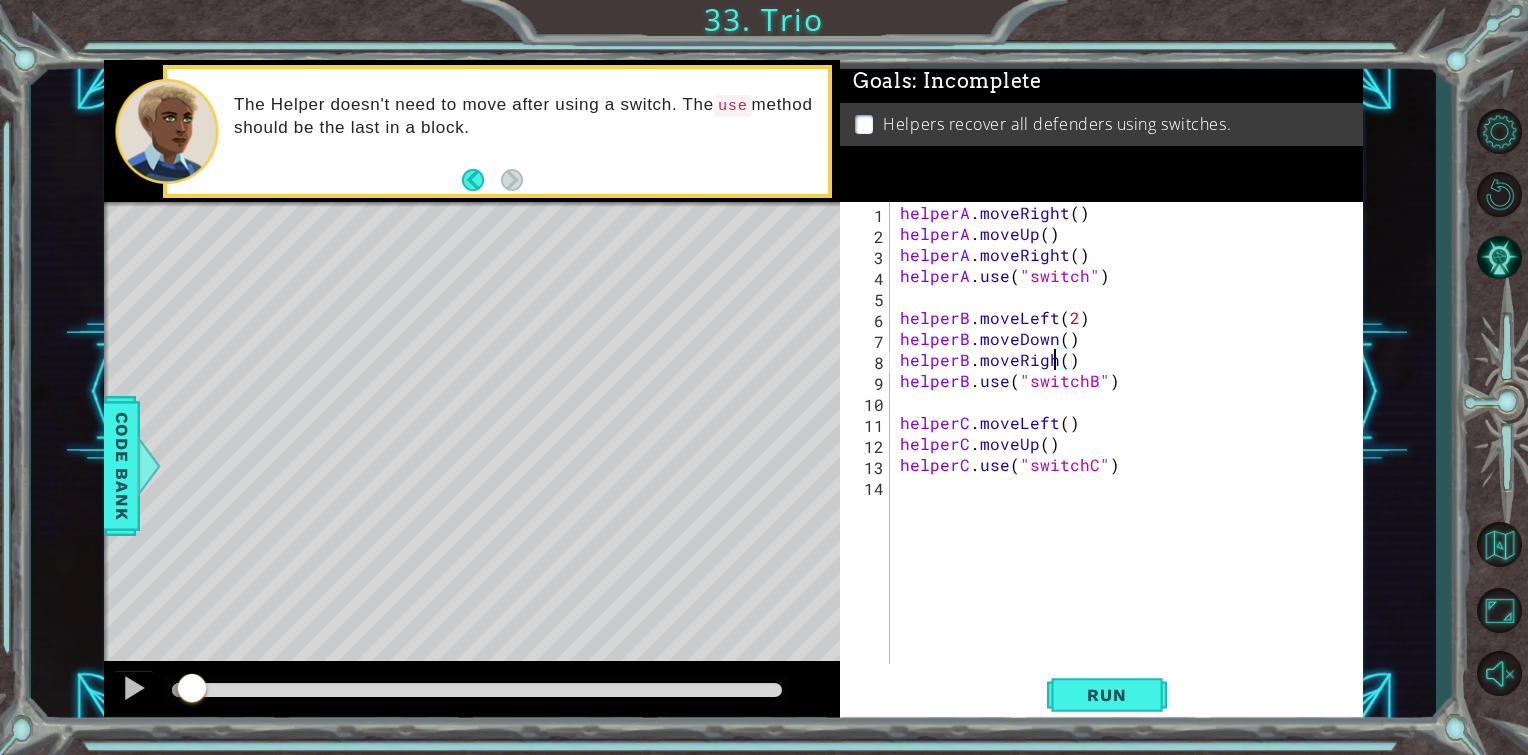 scroll, scrollTop: 0, scrollLeft: 9, axis: horizontal 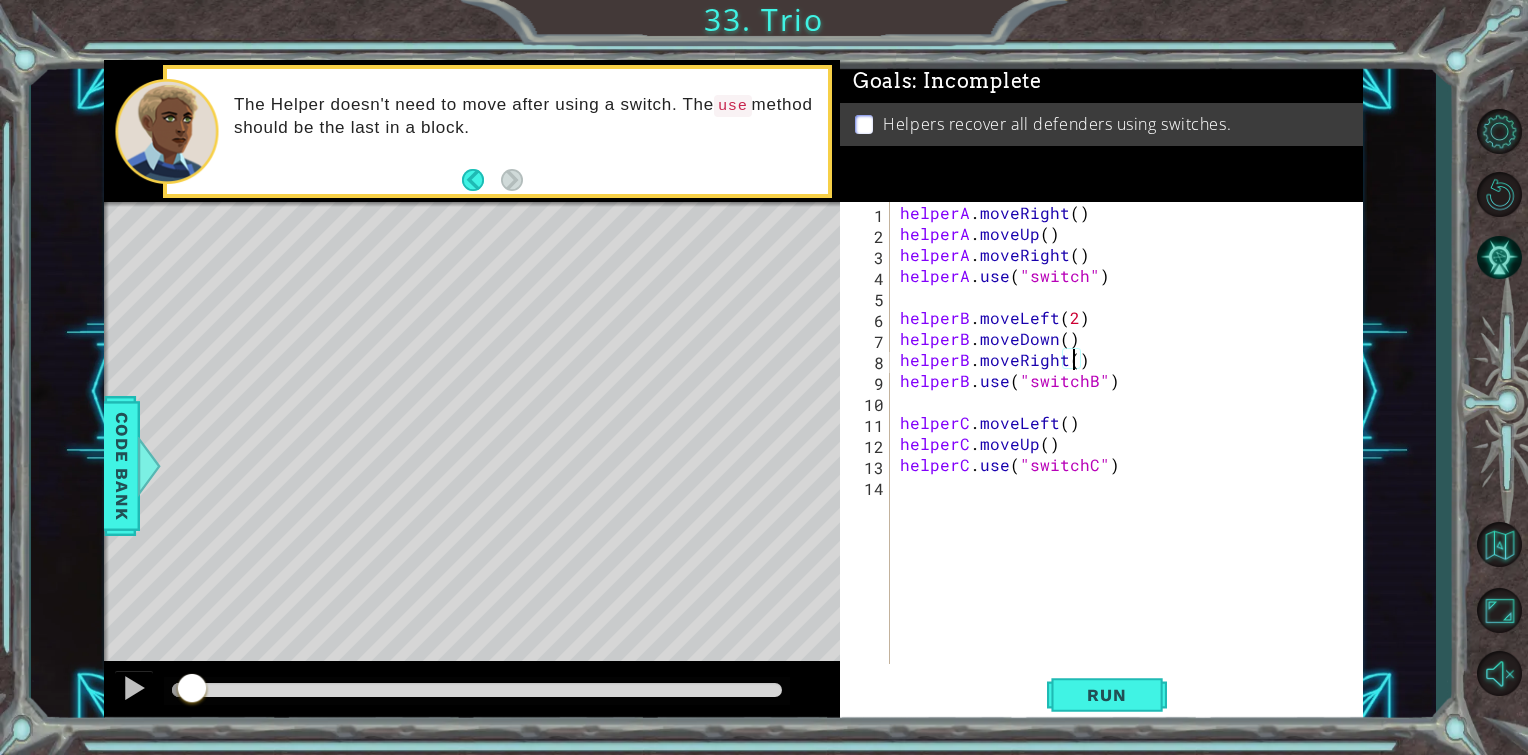 click on "helperA . moveRight ( ) helperA . moveUp ( ) helperA . moveRight ( ) helperA . use ( "switch" ) helperB . moveLeft ( 2 ) helperB . moveDown ( ) helperB . moveRight ( ) helperB . use ( "switchB" ) helperC . moveLeft ( ) helperC . moveUp ( ) helperC . use ( "switchC" )" at bounding box center [1132, 454] 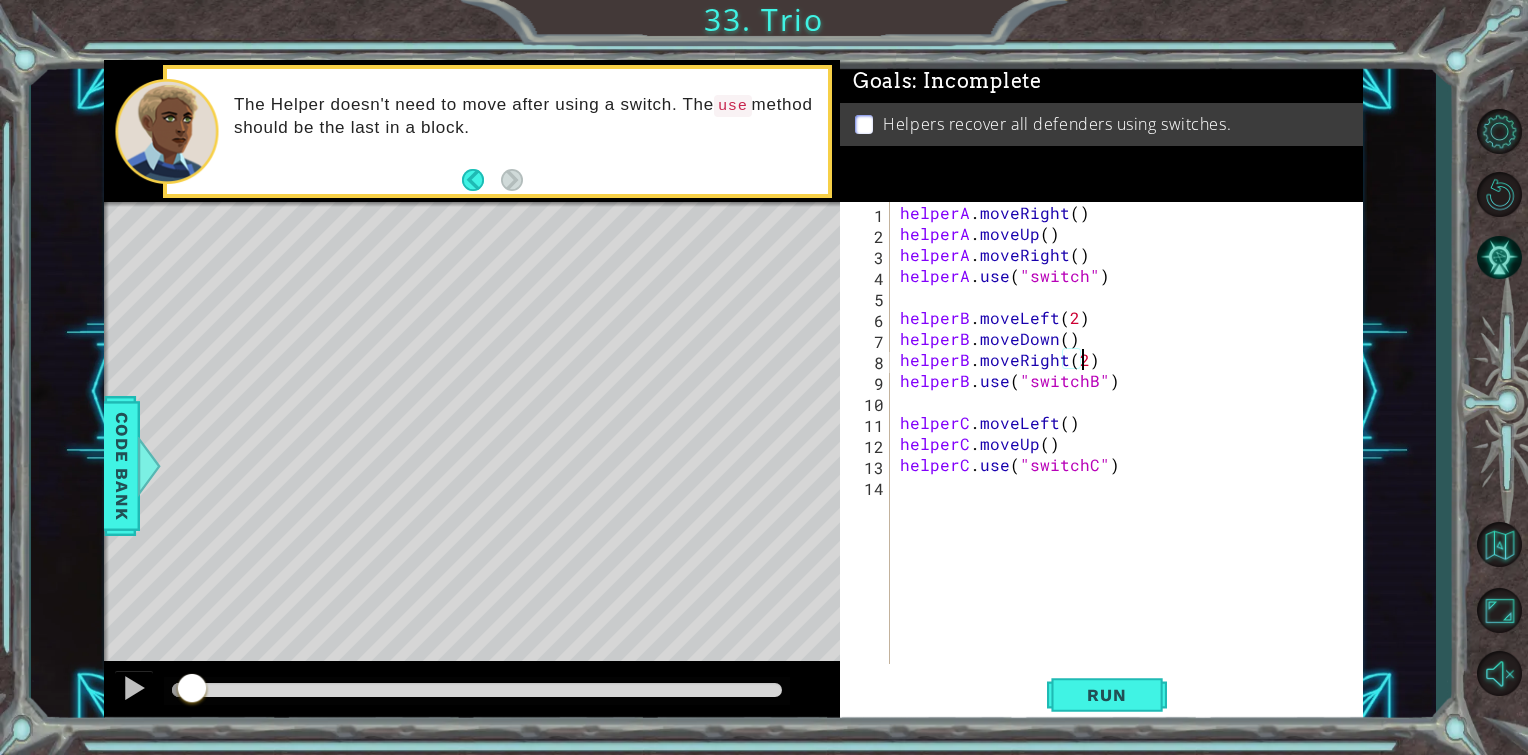 scroll, scrollTop: 0, scrollLeft: 10, axis: horizontal 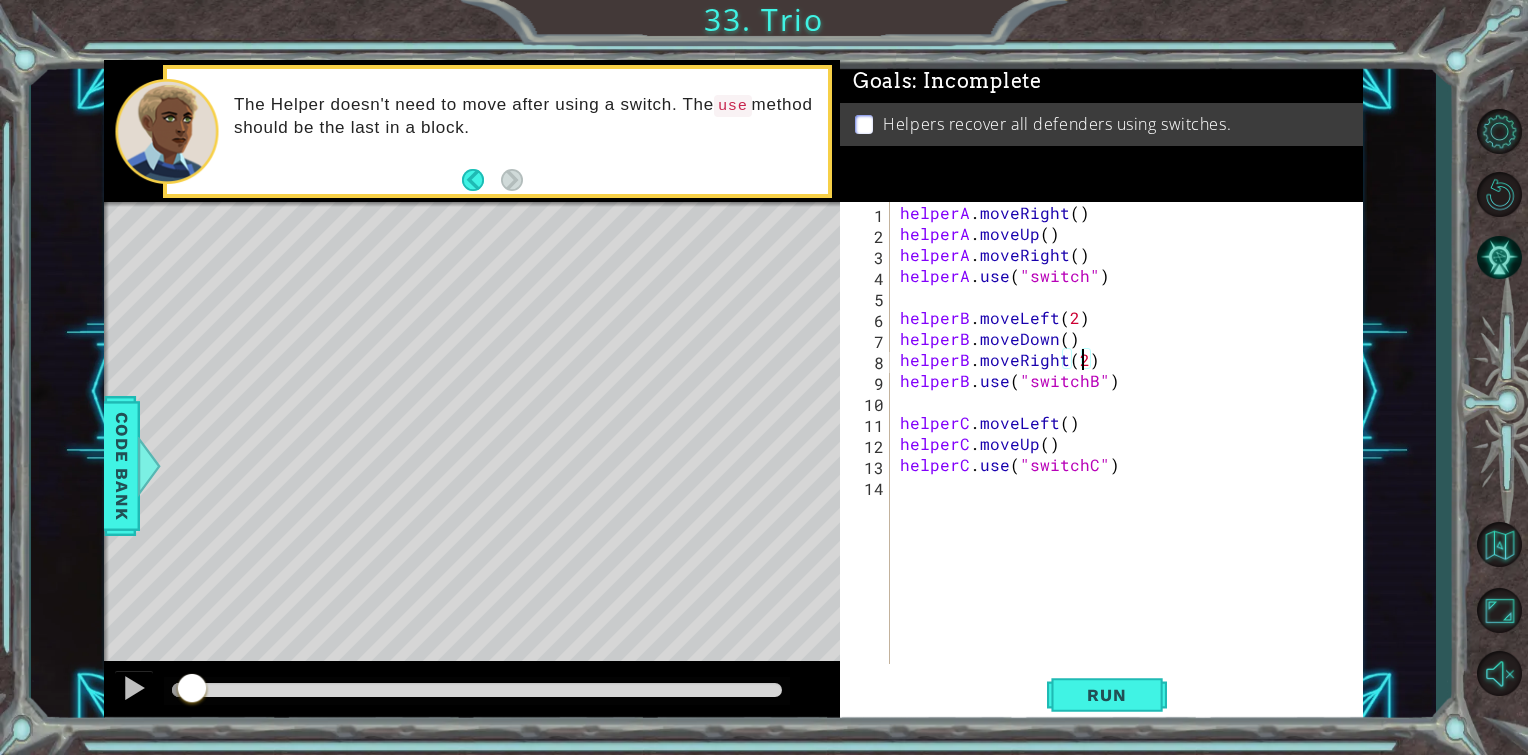 click on "helperA . moveRight ( ) helperA . moveUp ( ) helperA . moveRight ( ) helperA . use ( "switch" ) helperB . moveLeft ( 2 ) helperB . moveDown ( ) helperB . moveRight ( 2 ) helperB . use ( "switchB" ) helperC . moveLeft ( ) helperC . moveUp ( ) helperC . use ( "switchC" )" at bounding box center (1132, 454) 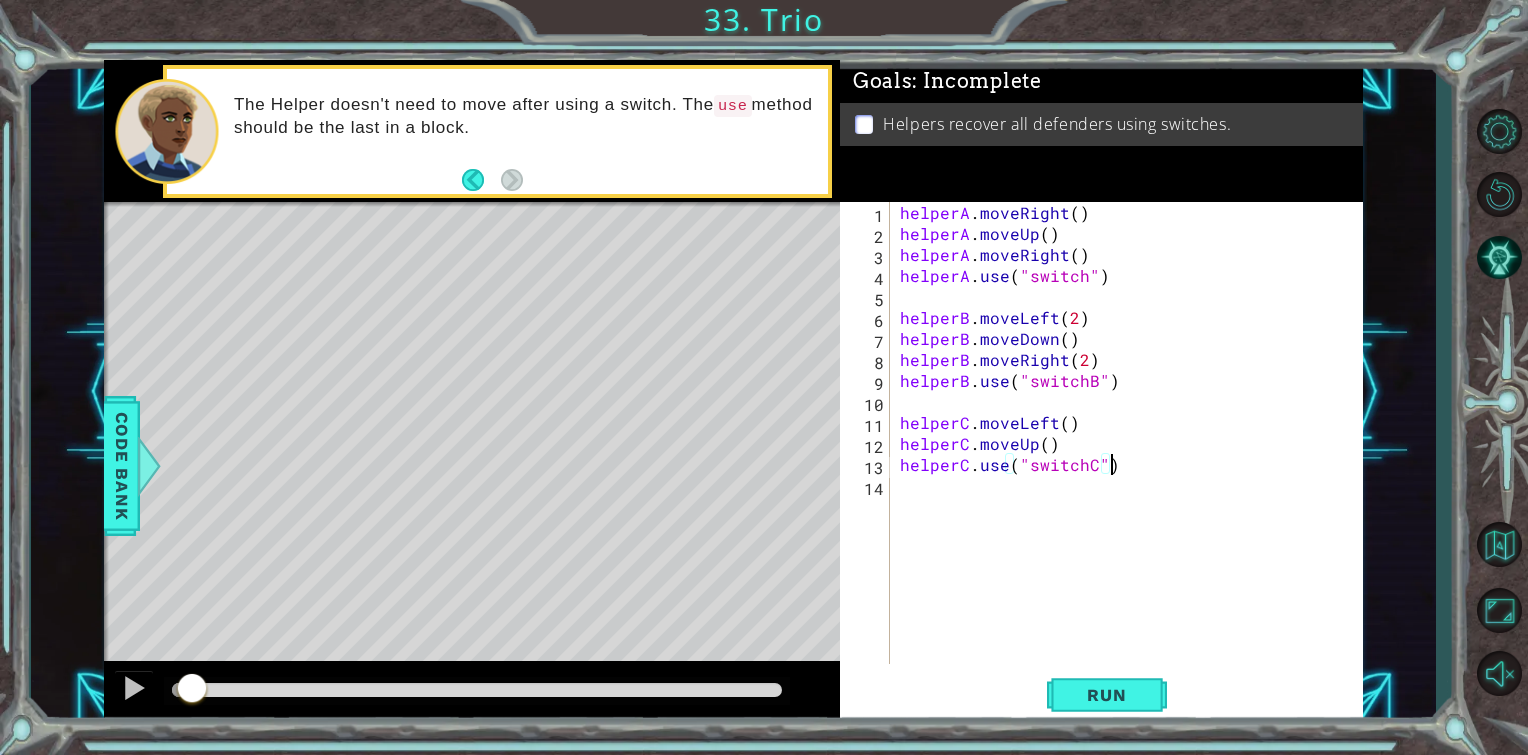 click on "helperA . moveRight ( ) helperA . moveUp ( ) helperA . moveRight ( ) helperA . use ( "switch" ) helperB . moveLeft ( 2 ) helperB . moveDown ( ) helperB . moveRight ( 2 ) helperB . use ( "switchB" ) helperC . moveLeft ( ) helperC . moveUp ( ) helperC . use ( "switchC" )" at bounding box center (1132, 454) 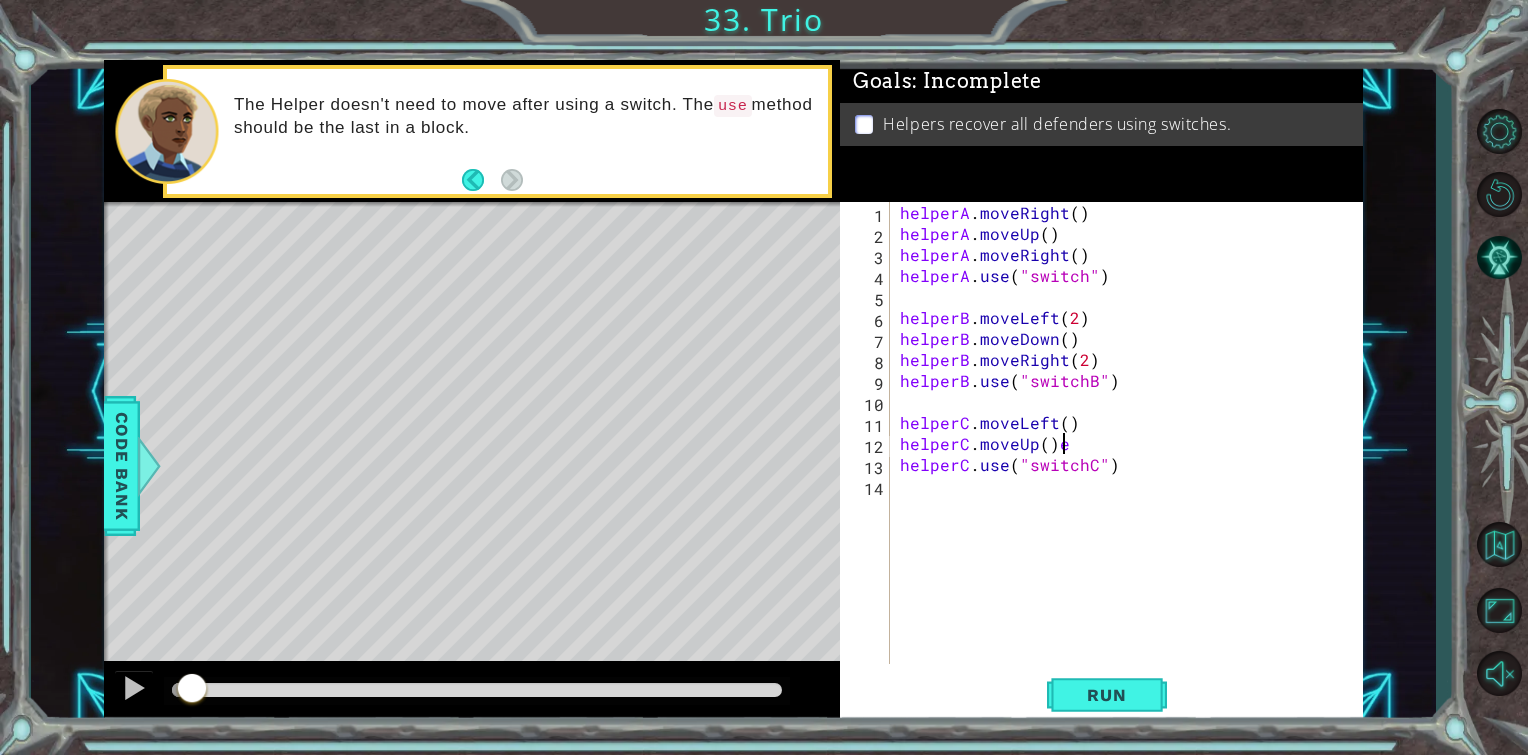 scroll, scrollTop: 0, scrollLeft: 8, axis: horizontal 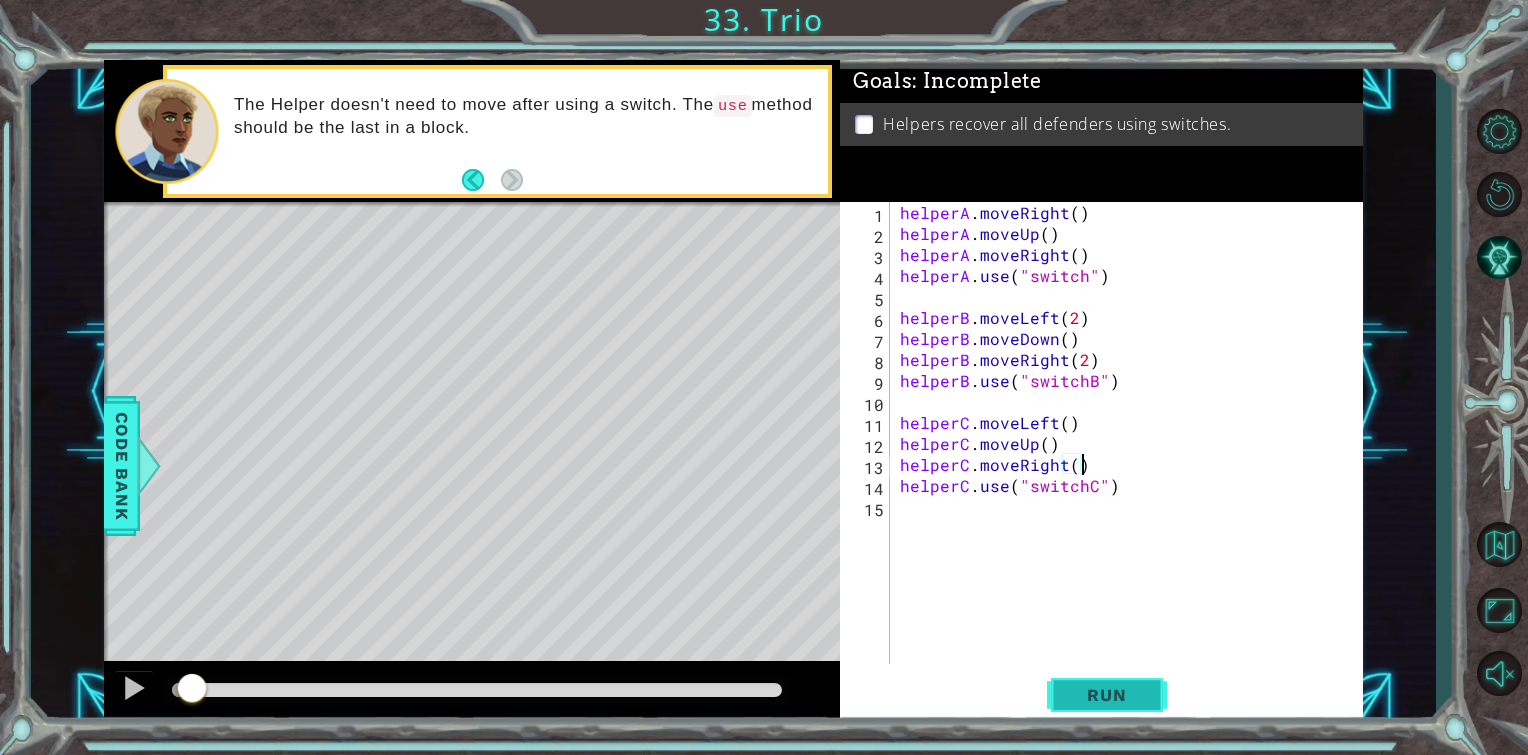 type on "helperC.moveRight()" 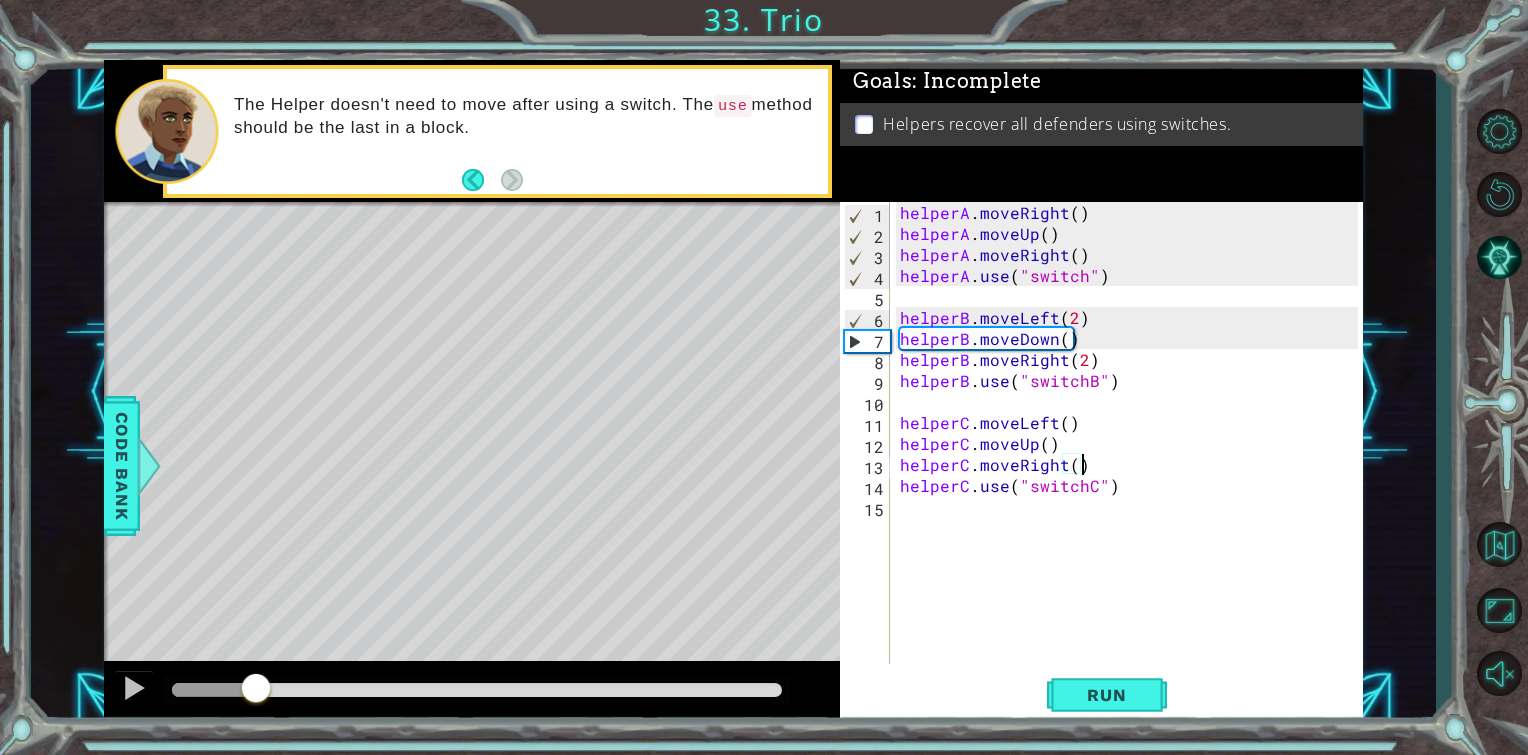 drag, startPoint x: 264, startPoint y: 690, endPoint x: 166, endPoint y: 674, distance: 99.29753 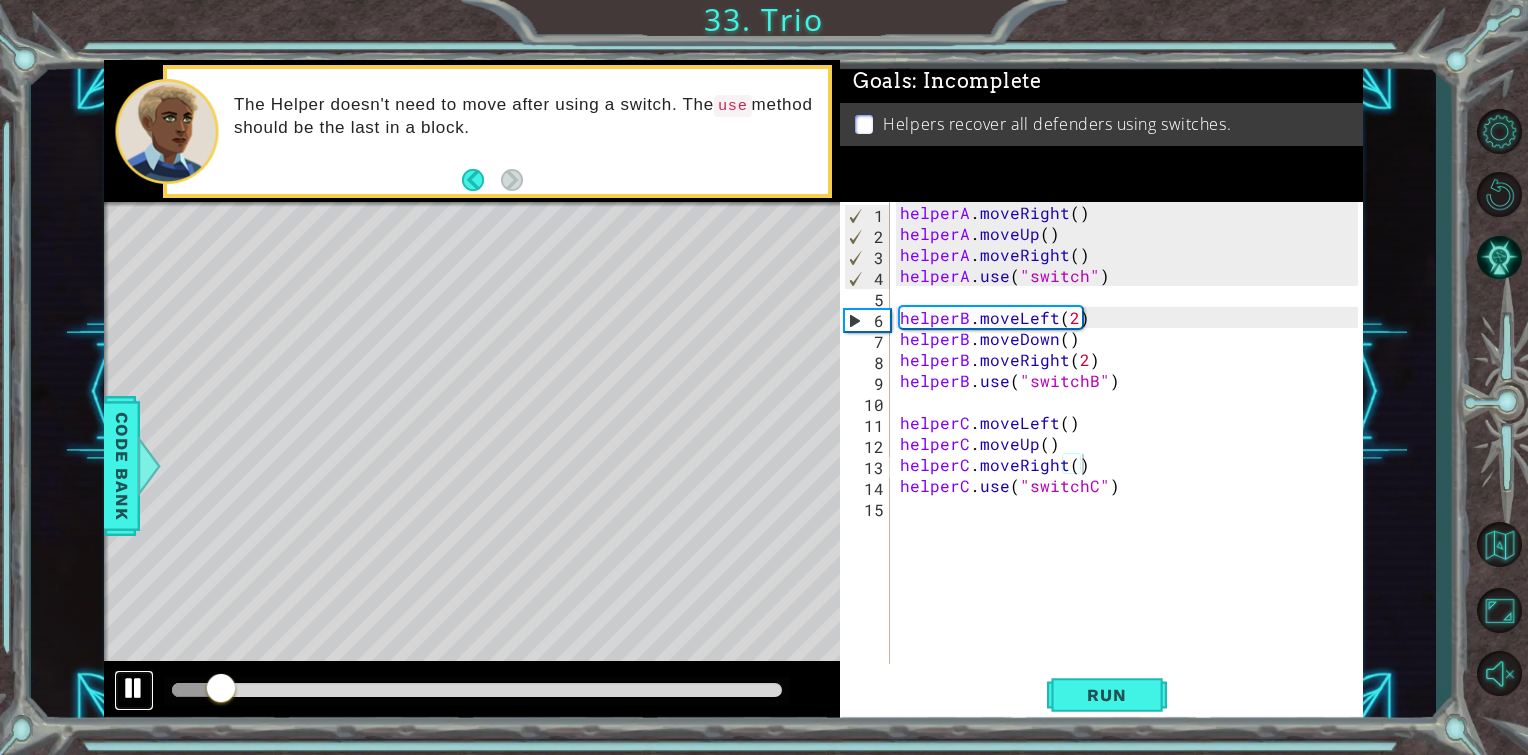 click at bounding box center (134, 688) 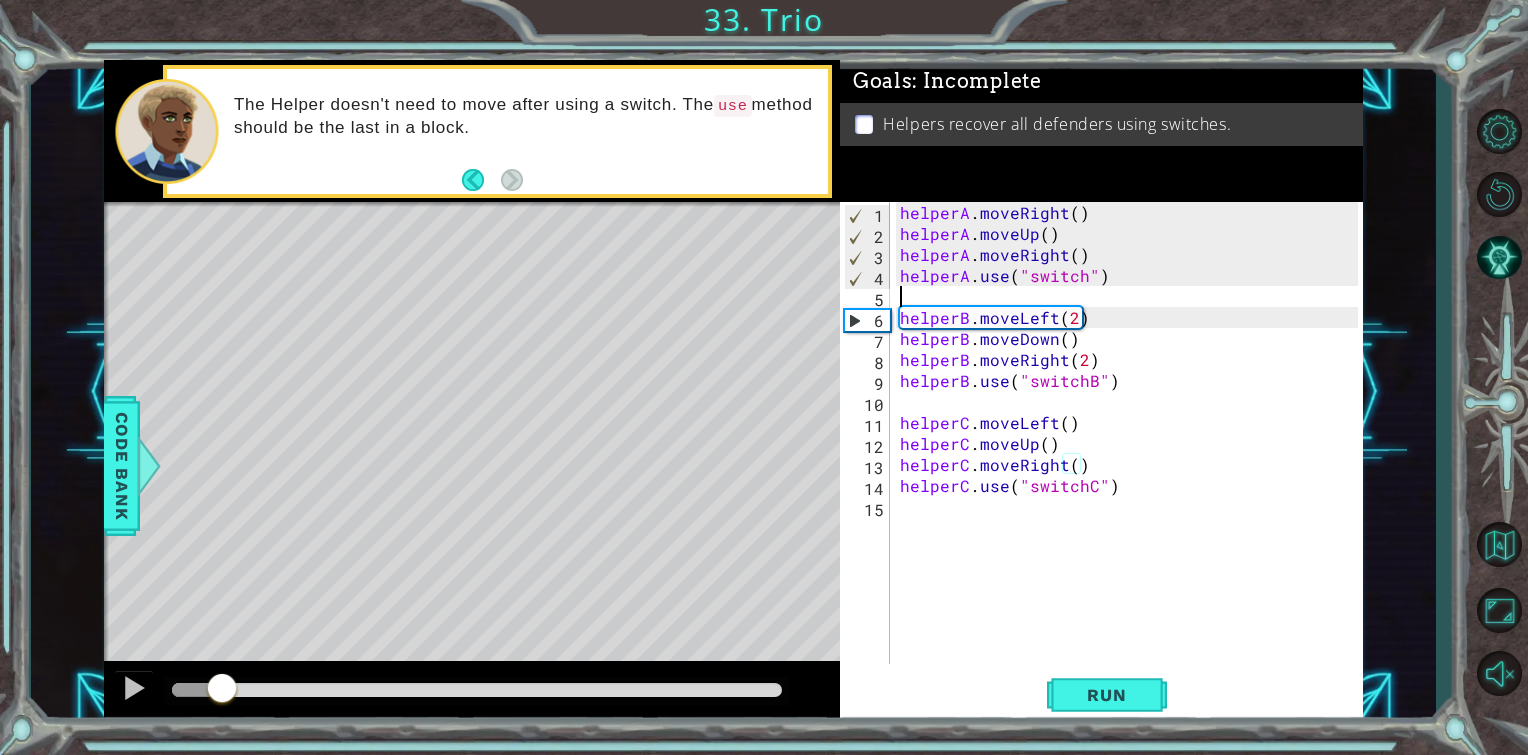 click on "helperA . moveRight ( ) helperA . moveUp ( ) helperA . moveRight ( ) helperA . use ( "switch" ) helperB . moveLeft ( 2 ) helperB . moveDown ( ) helperB . moveRight ( 2 ) helperB . use ( "switchB" ) helperC . moveLeft ( ) helperC . moveUp ( ) helperC . moveRight ( ) helperC . use ( "switchC" )" at bounding box center [1132, 454] 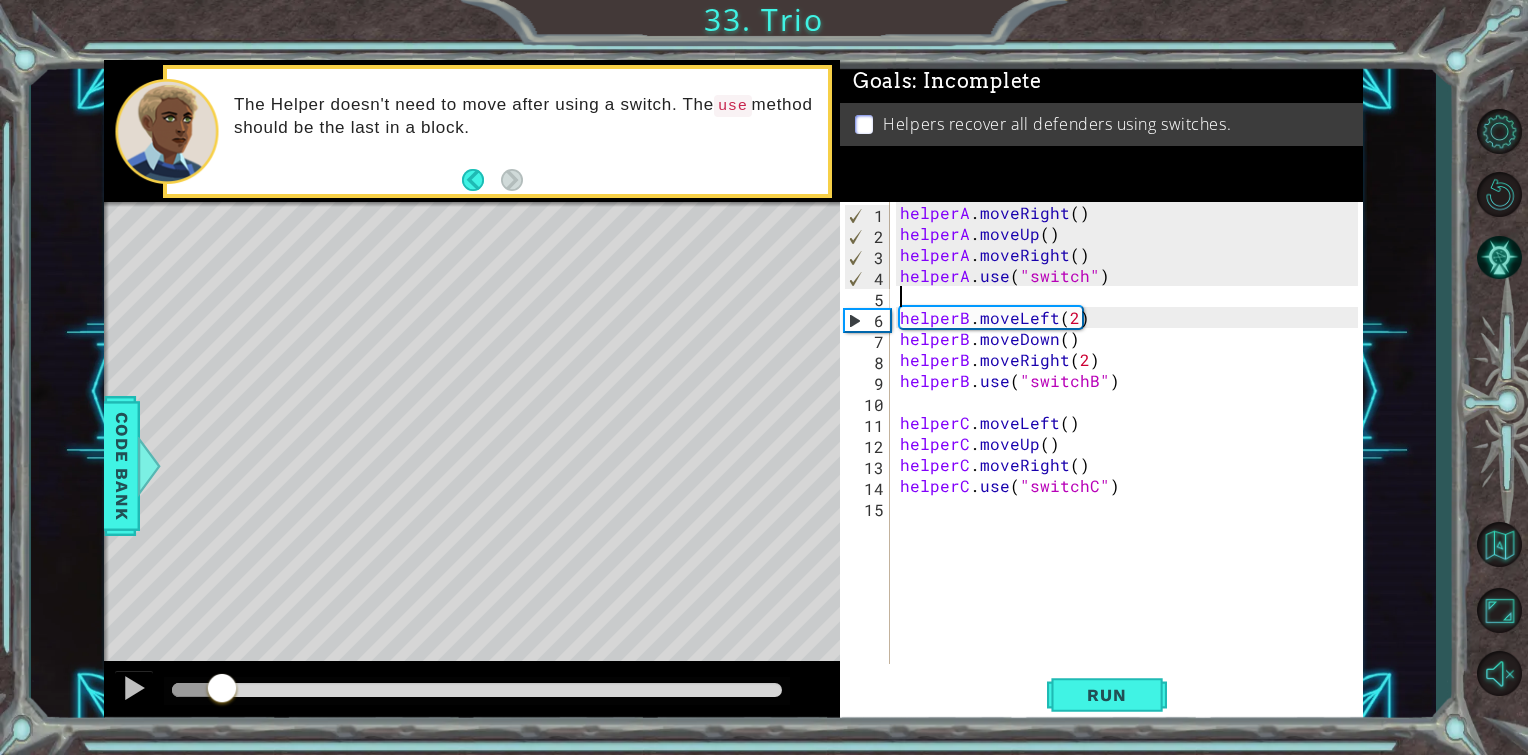 click on "helperA . moveRight ( ) helperA . moveUp ( ) helperA . moveRight ( ) helperA . use ( "switch" ) helperB . moveLeft ( 2 ) helperB . moveDown ( ) helperB . moveRight ( 2 ) helperB . use ( "switchB" ) helperC . moveLeft ( ) helperC . moveUp ( ) helperC . moveRight ( ) helperC . use ( "switchC" )" at bounding box center (1132, 454) 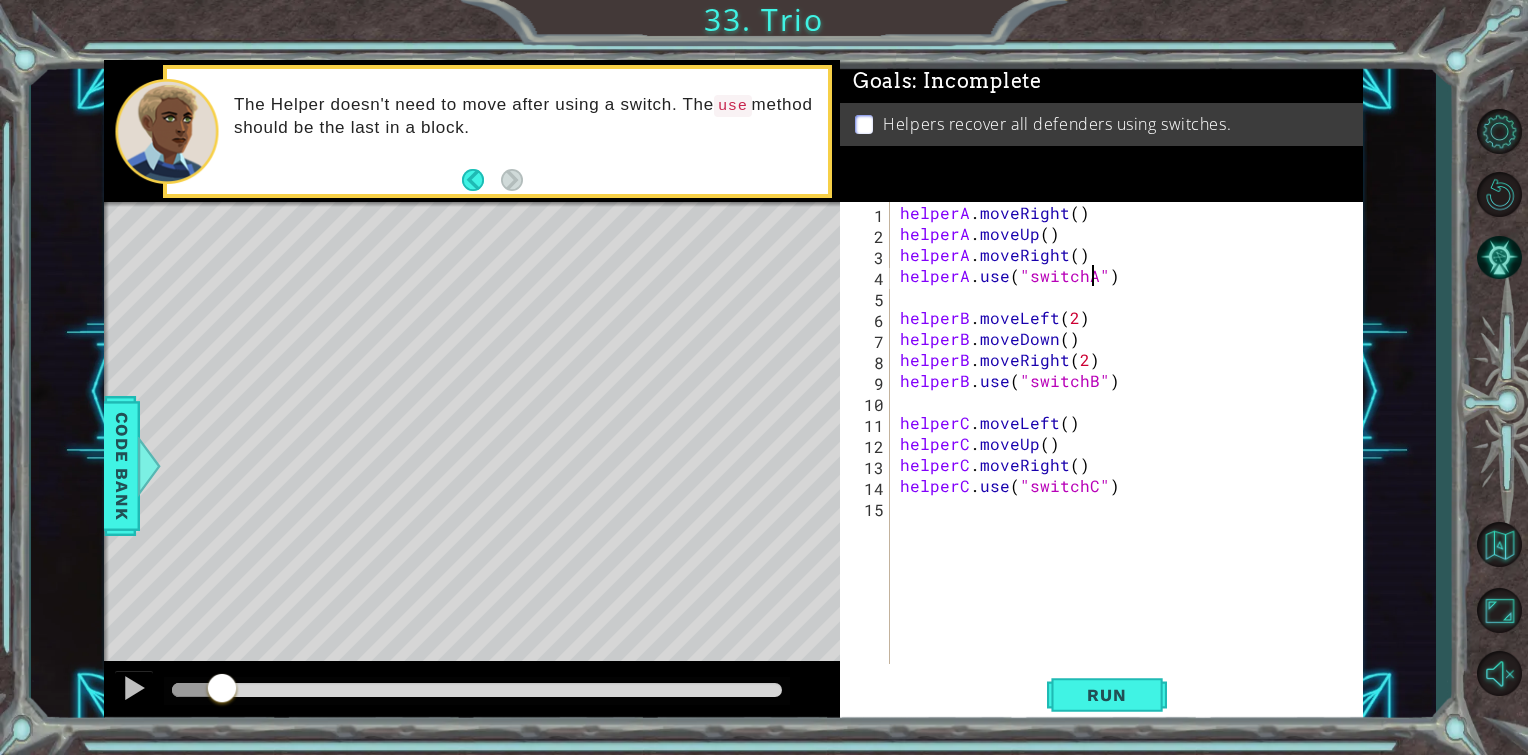 scroll, scrollTop: 0, scrollLeft: 11, axis: horizontal 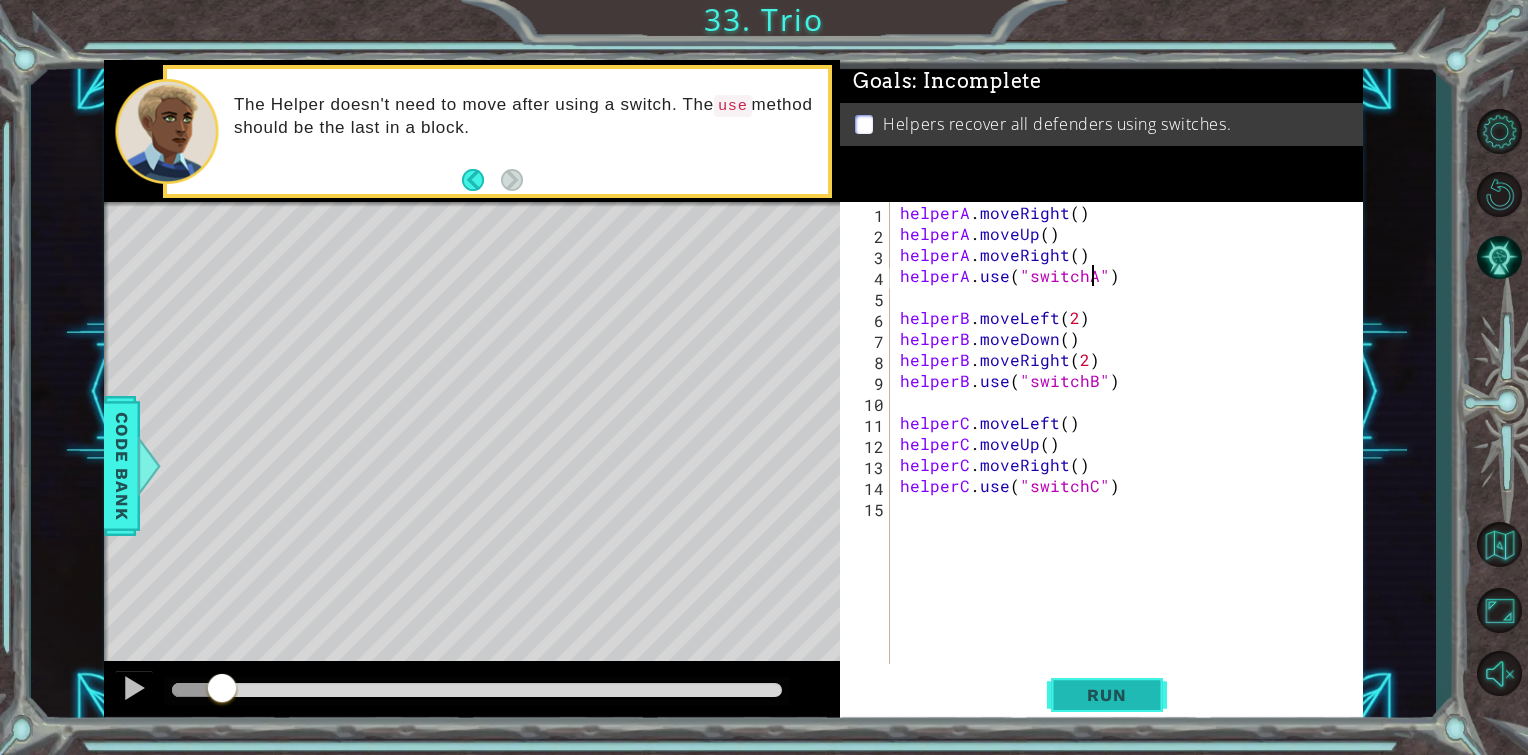 type on "helperA.use("switchA")" 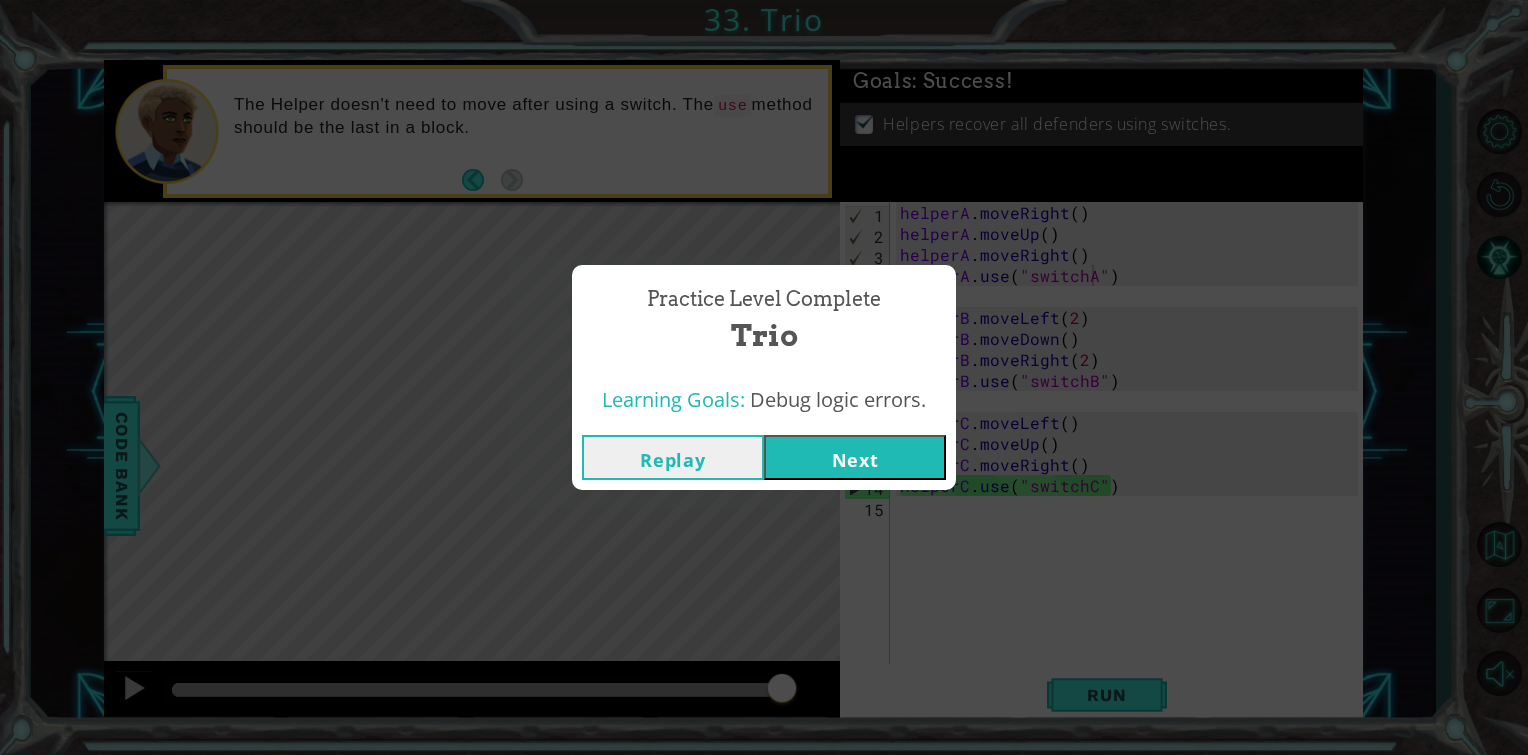 click on "Next" at bounding box center [855, 457] 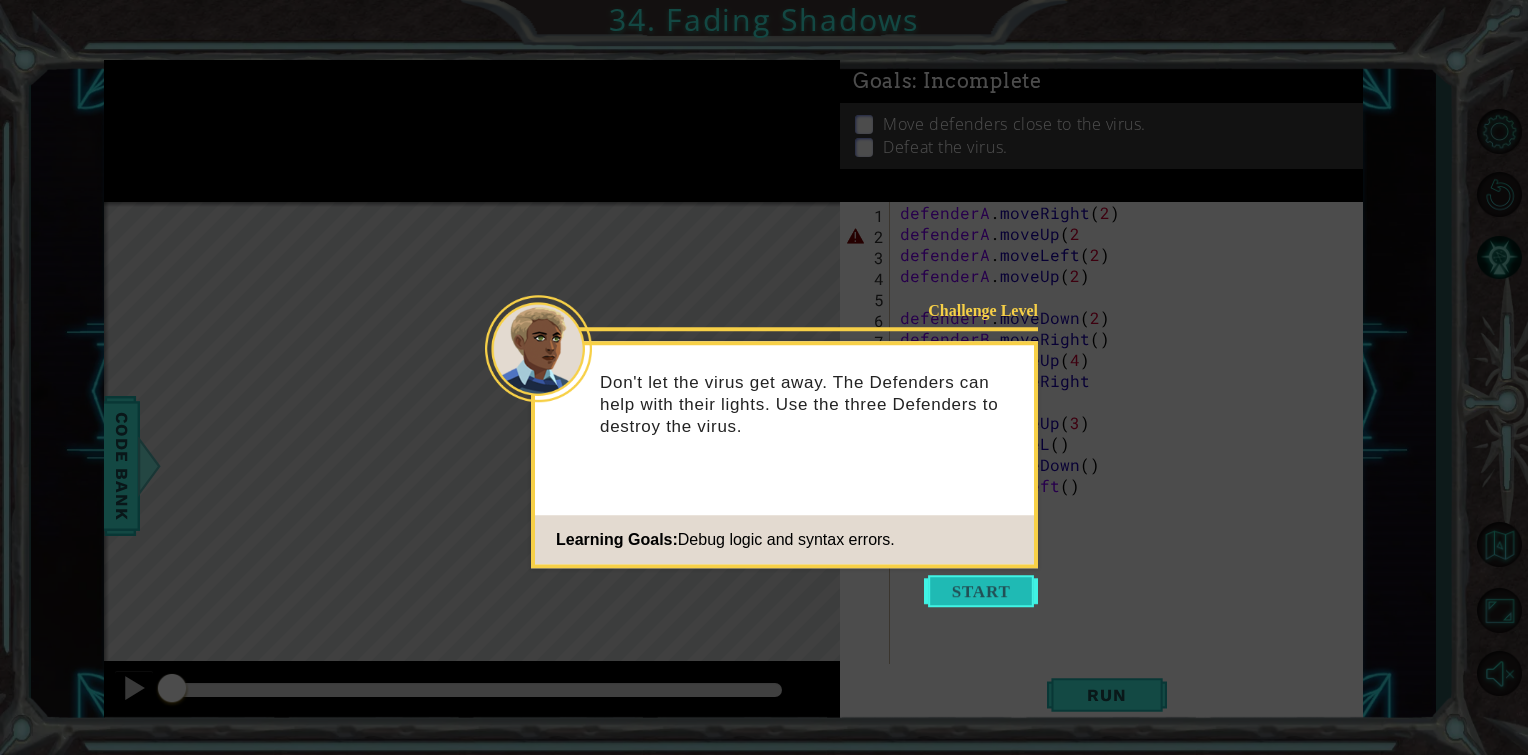 click at bounding box center [981, 591] 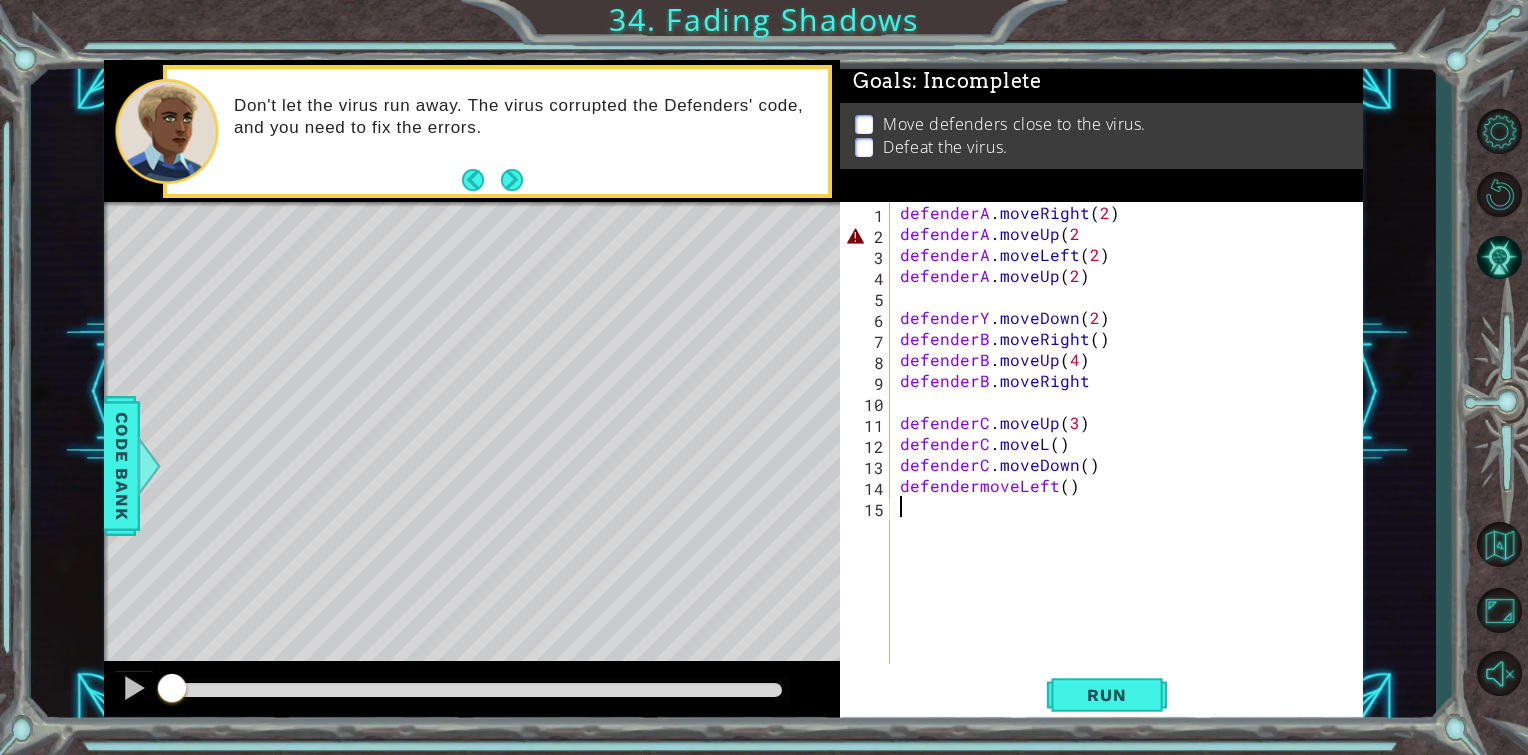 click on "defenderA . moveRight ( 2 ) defenderA . moveUp ( 2 defenderA . moveLeft ( 2 ) defenderA . moveUp ( 2 ) defenderY . moveDown ( 2 ) defenderB . moveRight ( ) defenderB . moveUp ( 4 ) defenderB . moveRight defenderC . moveUp ( 3 ) defenderC . moveL ( ) defenderC . moveDown ( ) defendermoveLeft ( )" at bounding box center (1132, 454) 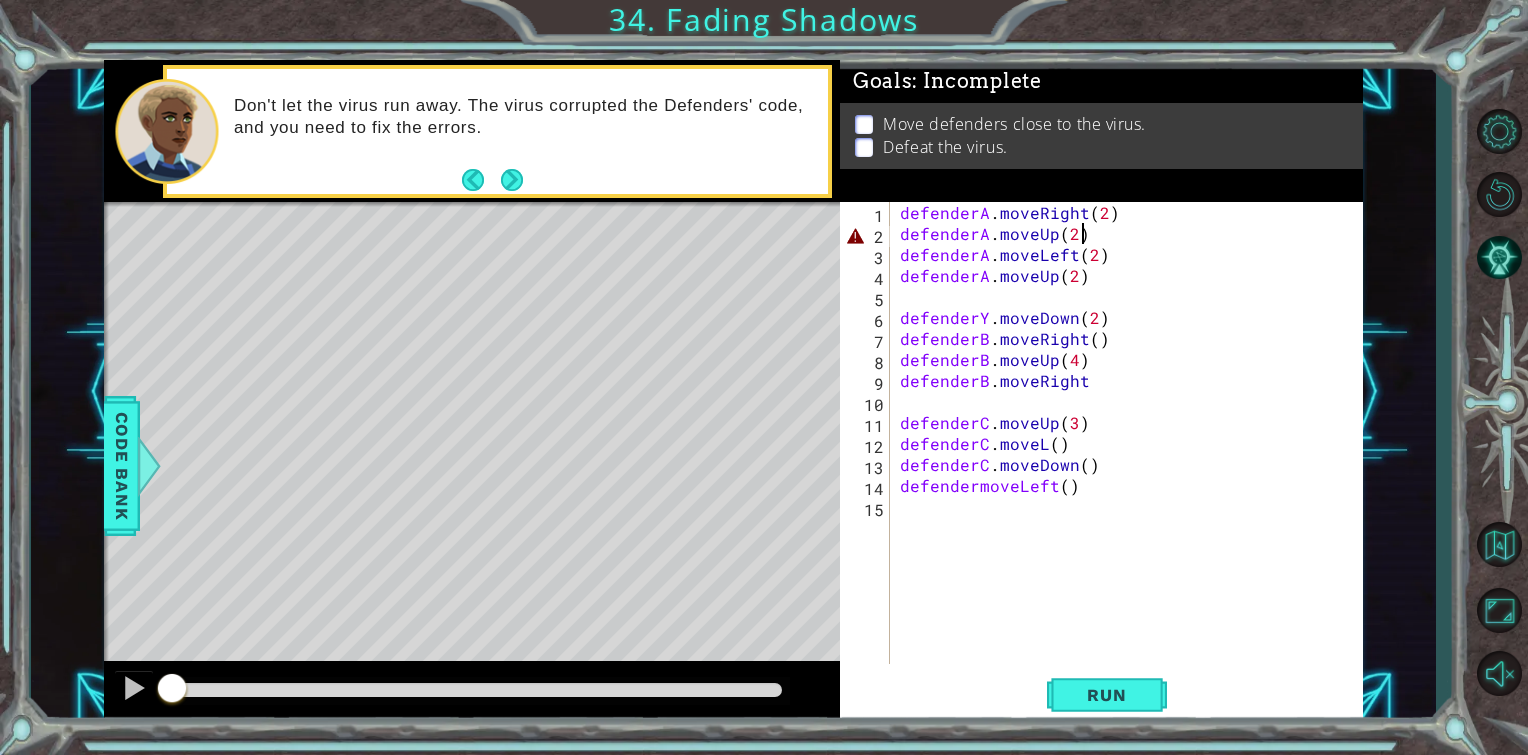 scroll, scrollTop: 0, scrollLeft: 10, axis: horizontal 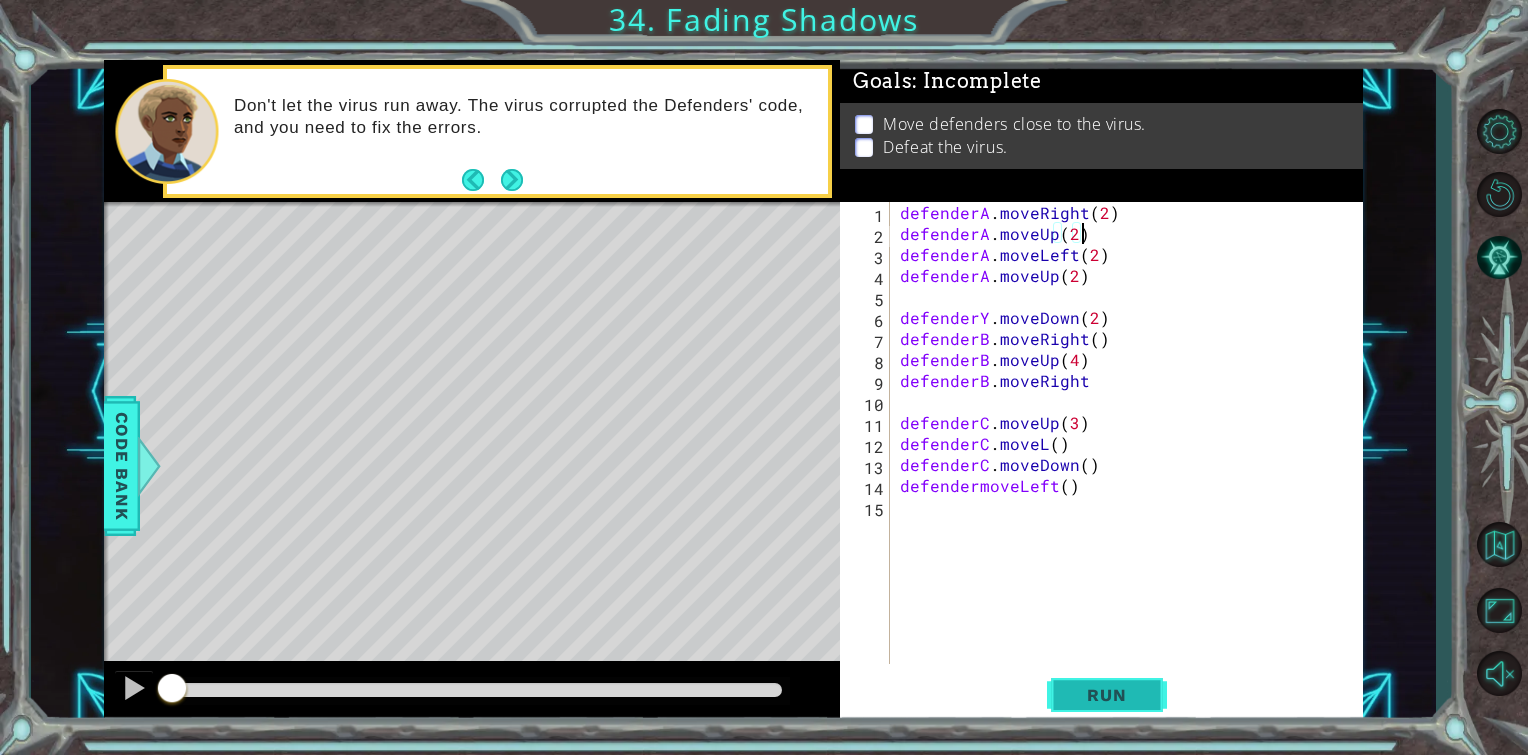click on "Run" at bounding box center (1106, 695) 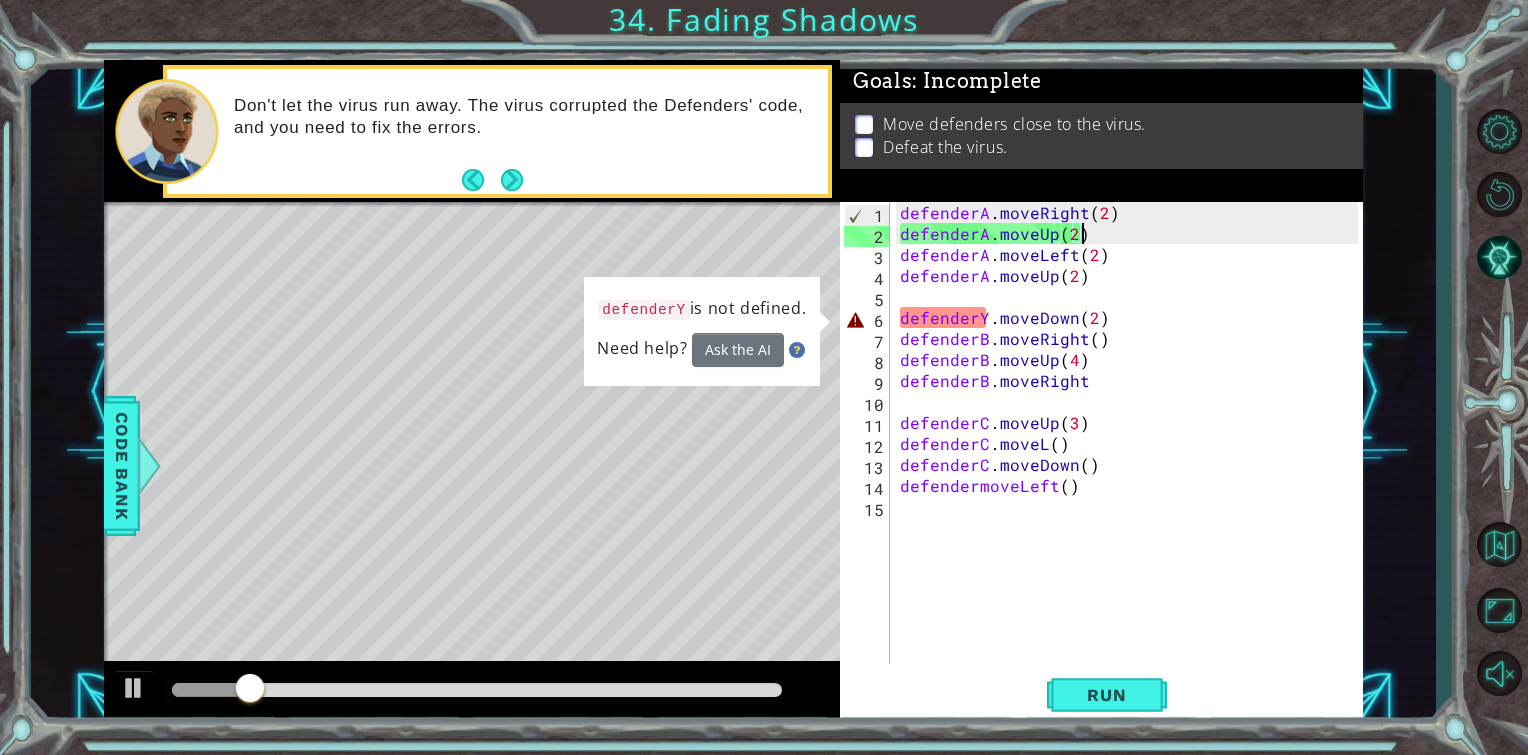 click on "defenderA . moveRight ( 2 ) defenderA . moveUp ( 2 ) defenderA . moveLeft ( 2 ) defenderA . moveUp ( 2 ) defenderY . moveDown ( 2 ) defenderB . moveRight ( ) defenderB . moveUp ( 4 ) defenderB . moveRight defenderC . moveUp ( 3 ) defenderC . moveL ( ) defenderC . moveDown ( ) defendermoveLeft ( )" at bounding box center [1132, 454] 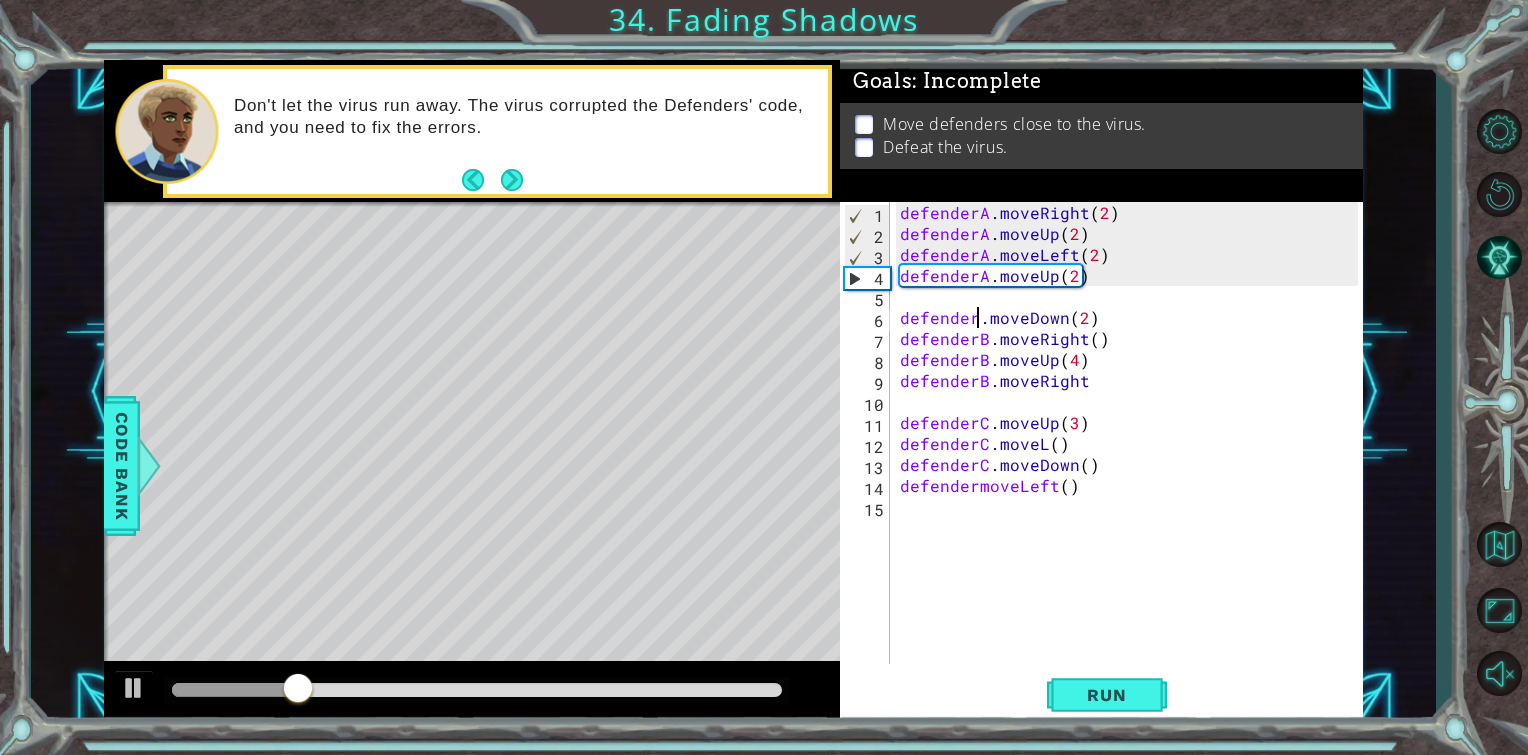 scroll, scrollTop: 0, scrollLeft: 5, axis: horizontal 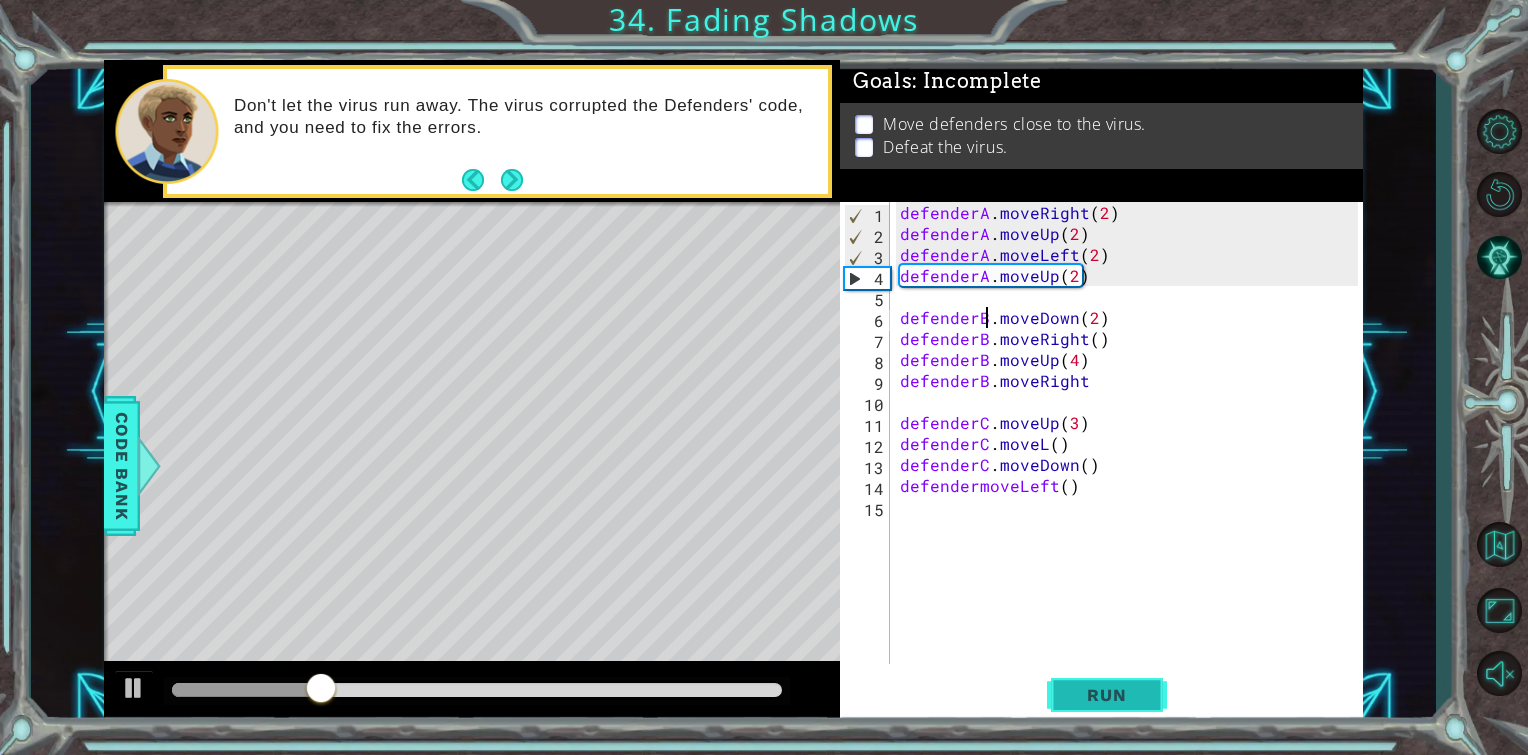 click on "Run" at bounding box center (1107, 695) 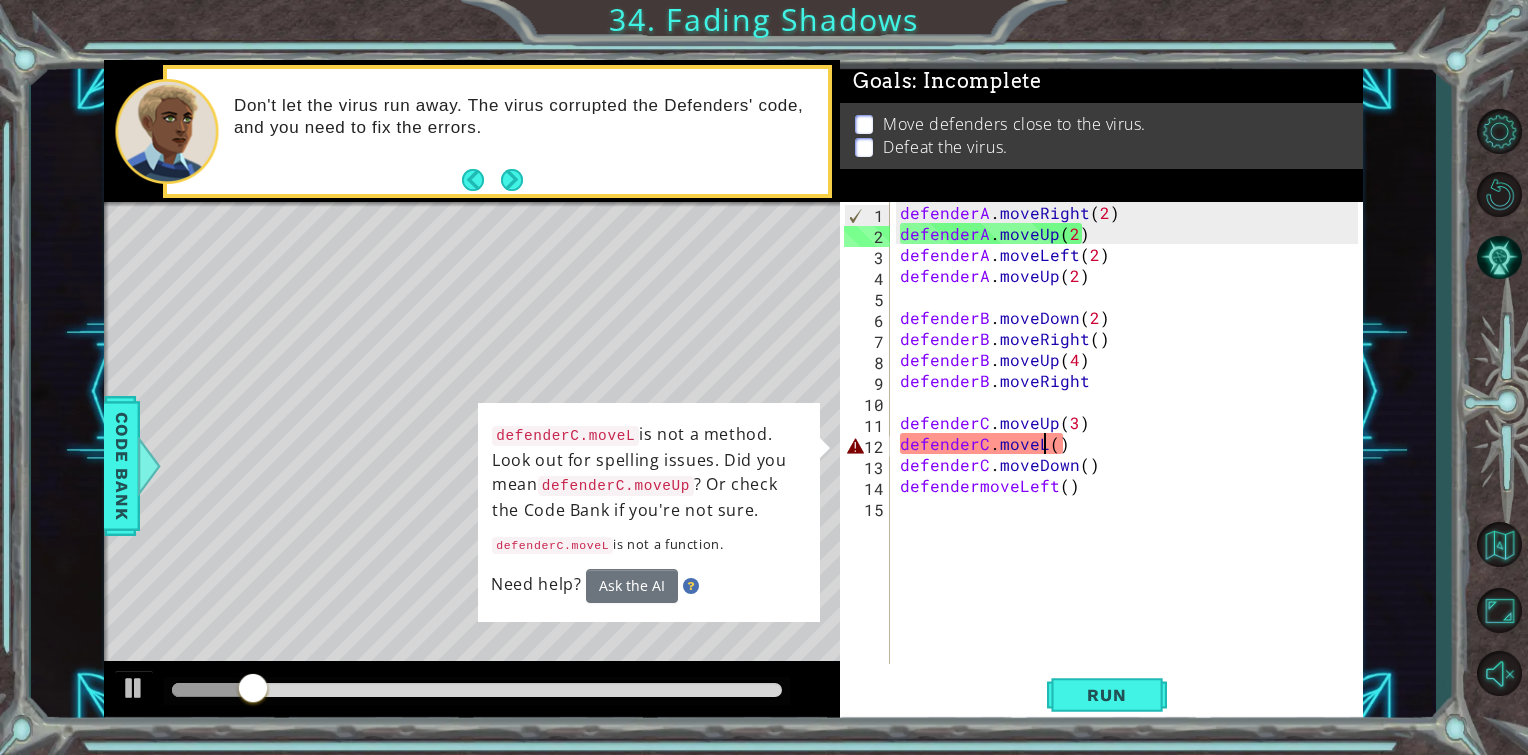 click on "defenderA . moveRight ( 2 ) defenderA . moveUp ( 2 ) defenderA . moveLeft ( 2 ) defenderA . moveUp ( 2 ) defenderB . moveDown ( 2 ) defenderB . moveRight ( ) defenderB . moveUp ( 4 ) defenderB . moveRight defenderC . moveUp ( 3 ) defenderC . moveL ( ) defenderC . moveDown ( ) defendermoveLeft ( )" at bounding box center (1132, 454) 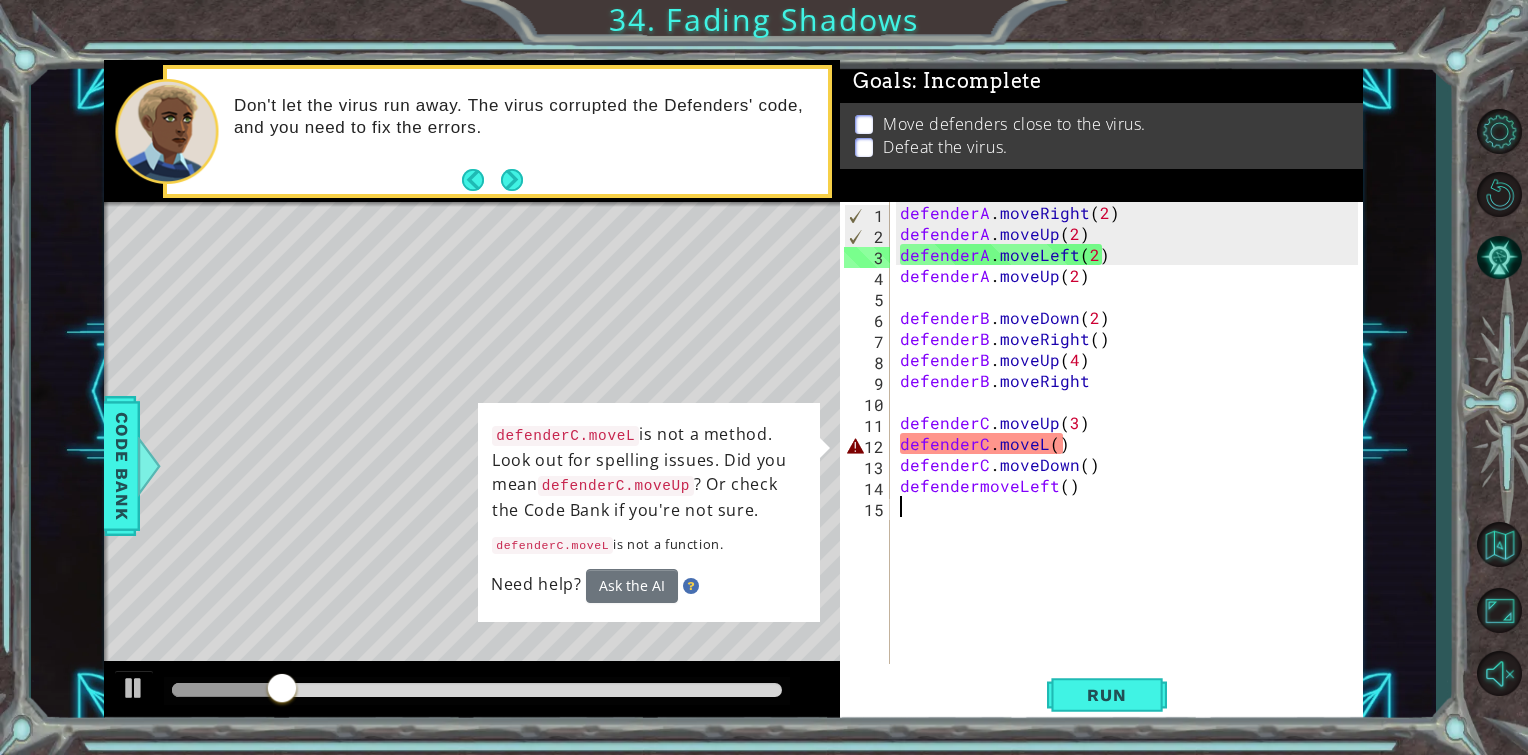 click on "defenderA . moveRight ( 2 ) defenderA . moveUp ( 2 ) defenderA . moveLeft ( 2 ) defenderA . moveUp ( 2 ) defenderB . moveDown ( 2 ) defenderB . moveRight ( ) defenderB . moveUp ( 4 ) defenderB . moveRight defenderC . moveUp ( 3 ) defenderC . moveL ( ) defenderC . moveDown ( ) defendermoveLeft ( )" at bounding box center (1132, 454) 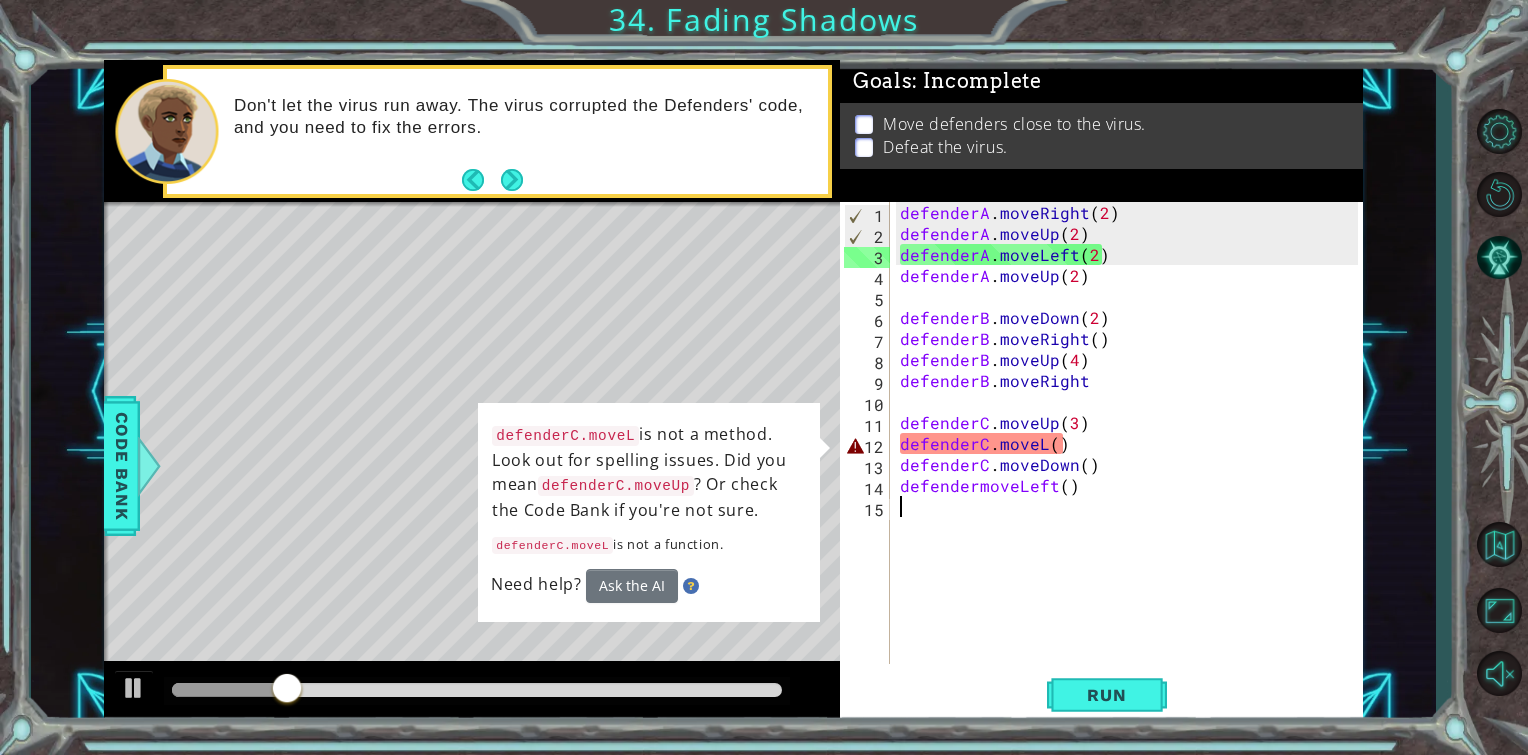 type on "e" 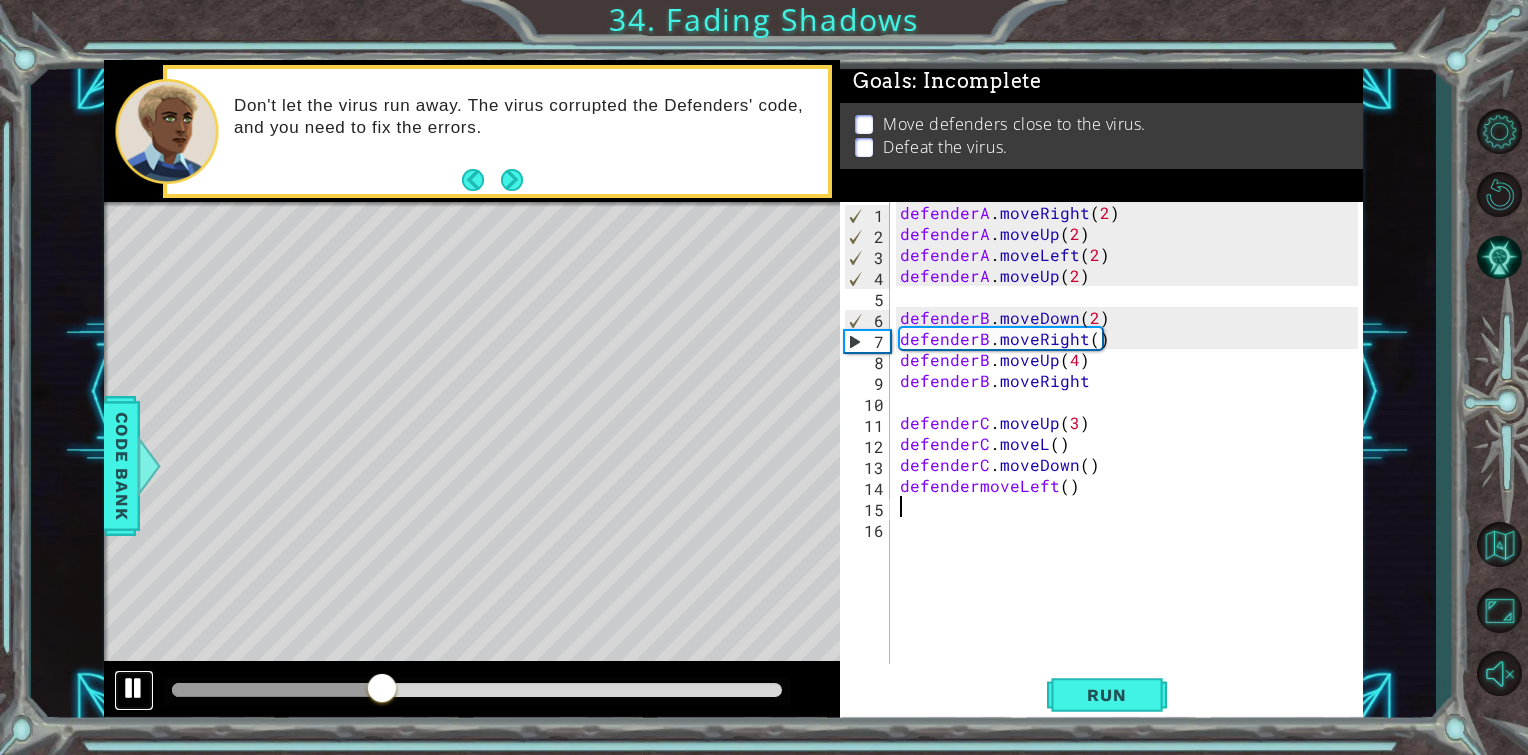 click at bounding box center (134, 688) 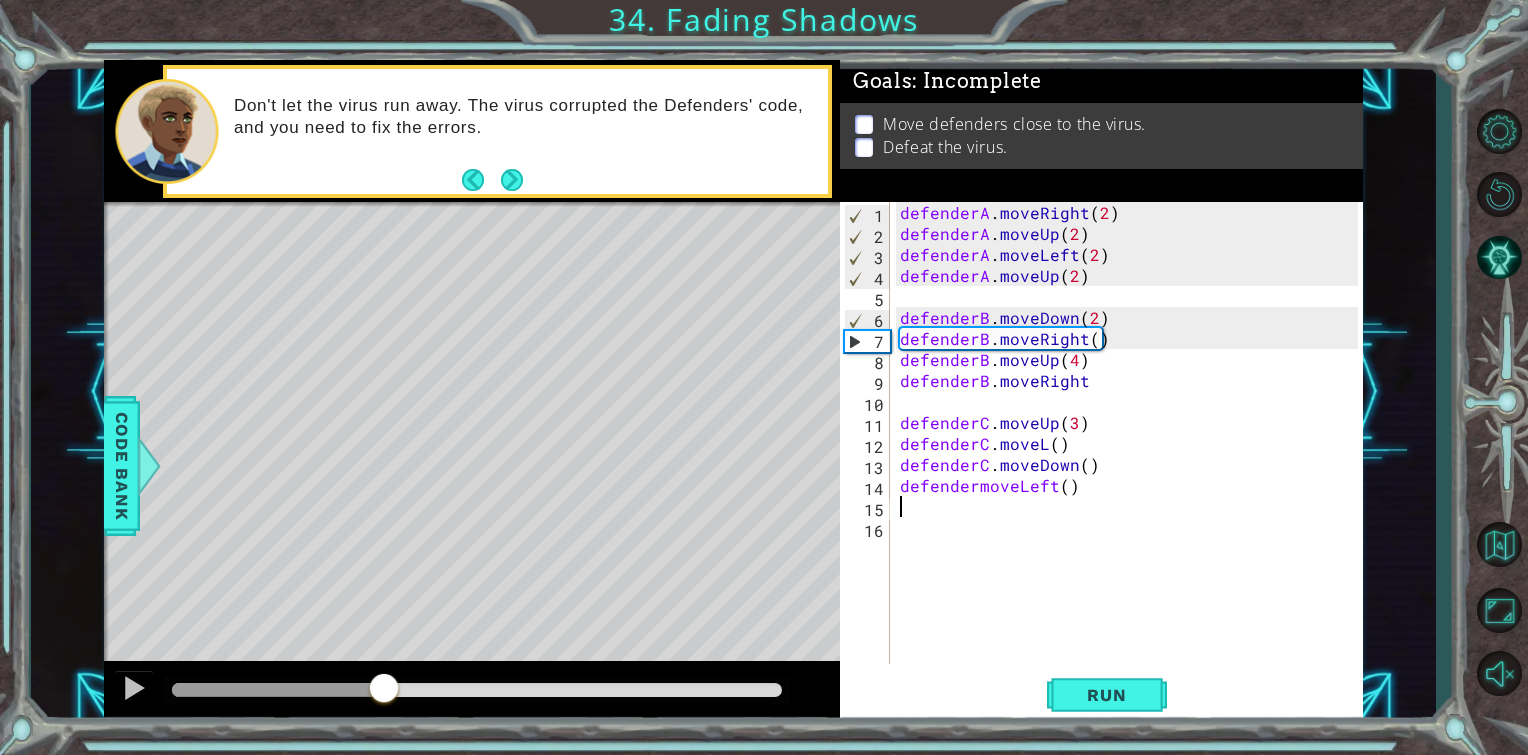 click on "defenderA . moveRight ( 2 ) defenderA . moveUp ( 2 ) defenderA . moveLeft ( 2 ) defenderA . moveUp ( 2 ) defenderB . moveDown ( 2 ) defenderB . moveRight ( ) defenderB . moveUp ( 4 ) defenderB . moveRight defenderC . moveUp ( 3 ) defenderC . moveL ( ) defenderC . moveDown ( ) defendermoveLeft ( )" at bounding box center (1132, 454) 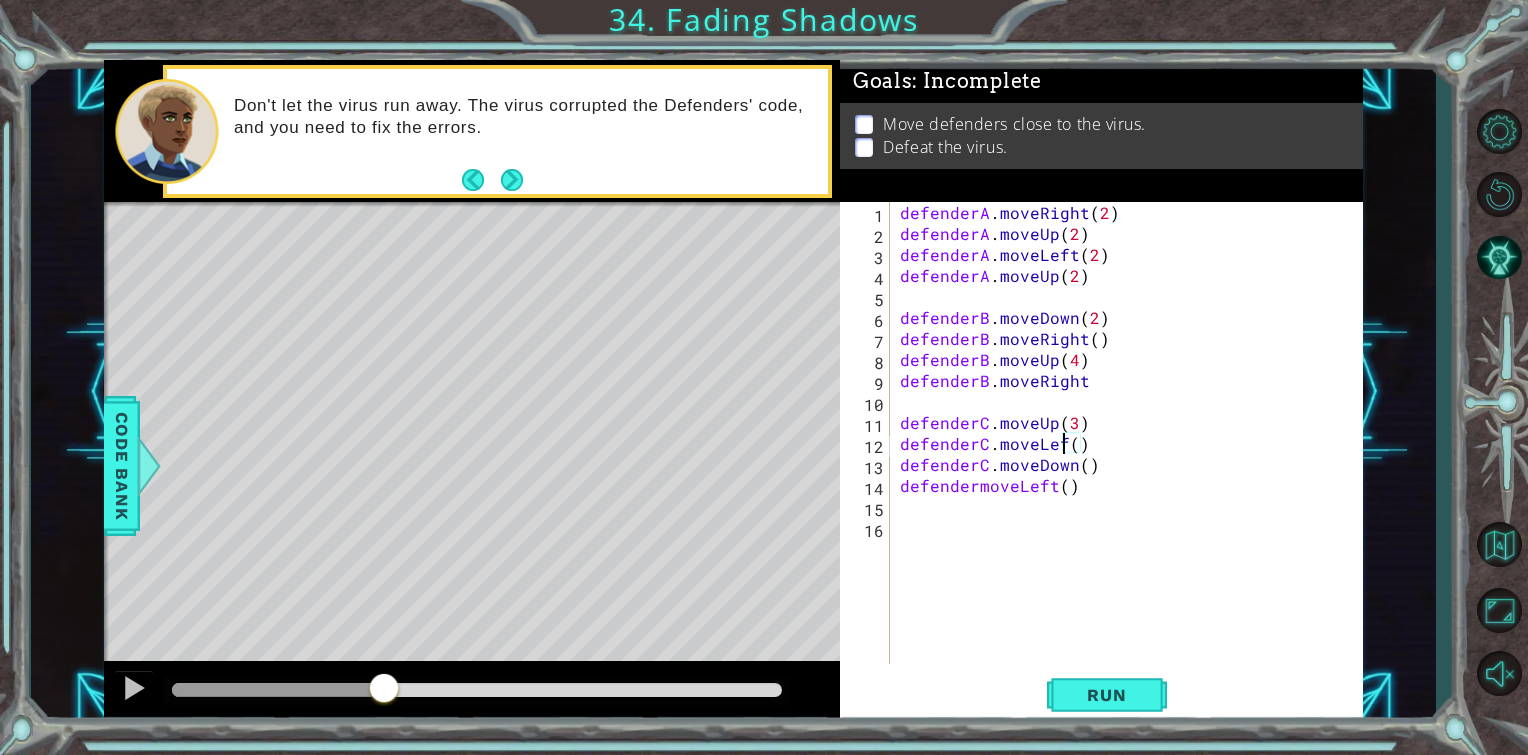 scroll, scrollTop: 0, scrollLeft: 10, axis: horizontal 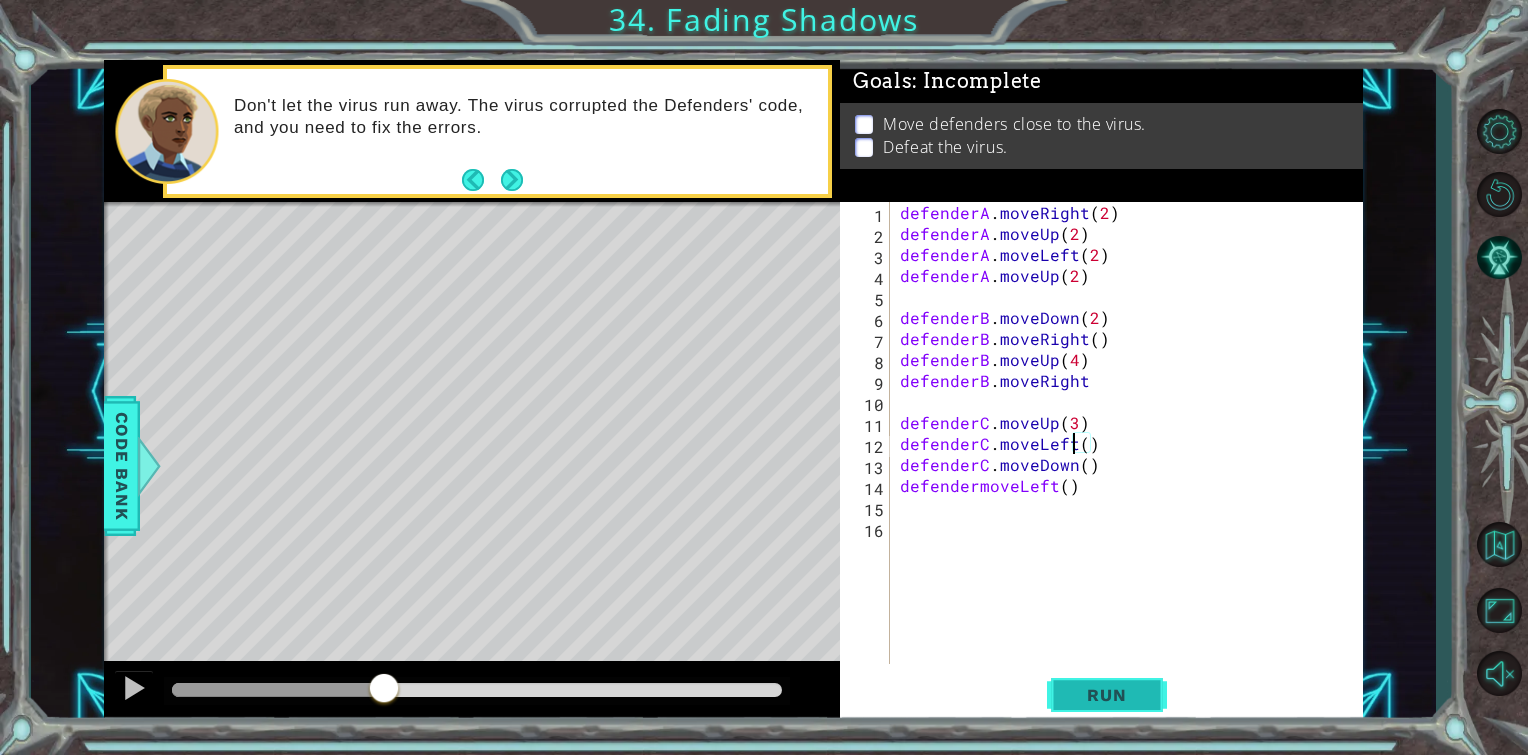 click on "Run" at bounding box center (1106, 695) 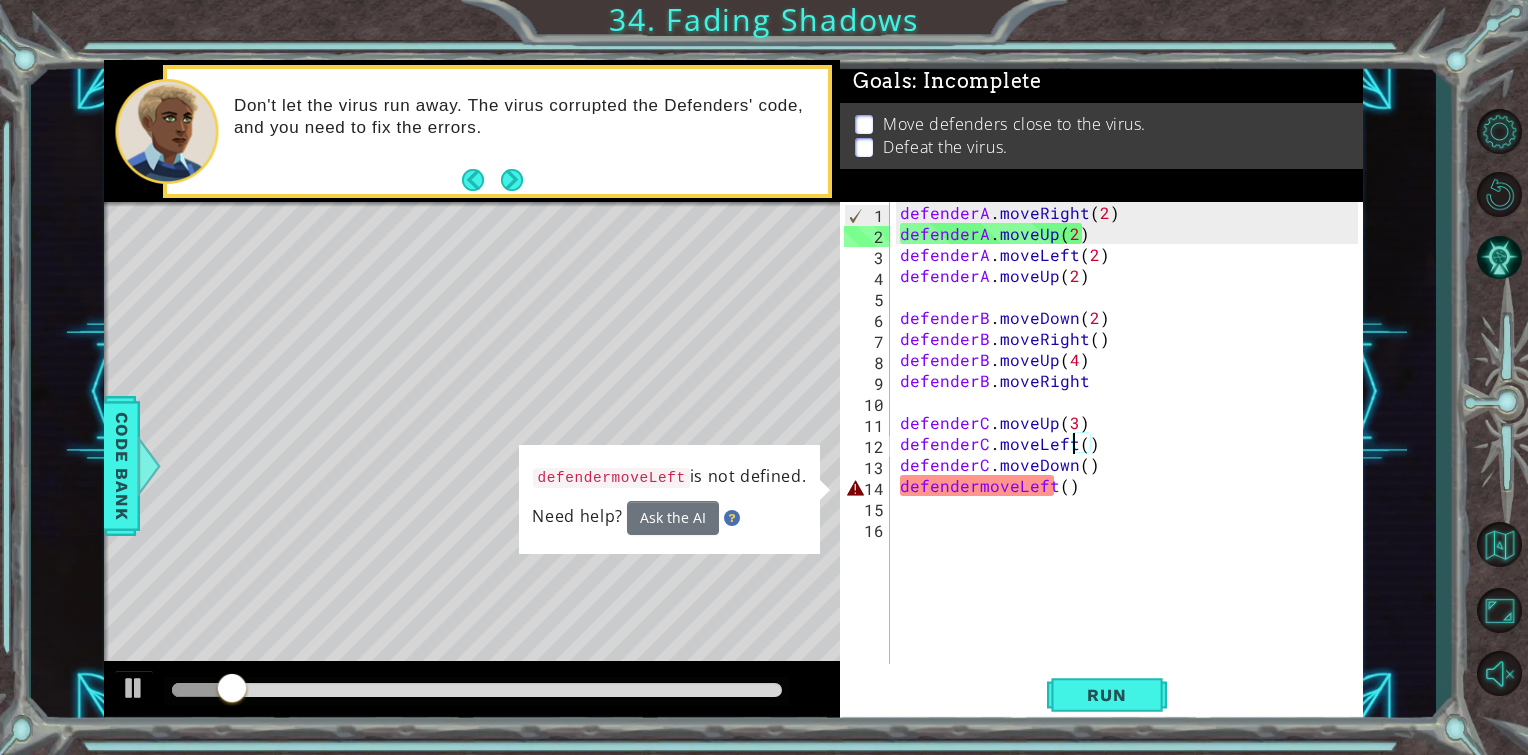 click on "defenderA . moveRight ( 2 ) defenderA . moveUp ( 2 ) defenderA . moveLeft ( 2 ) defenderA . moveUp ( 2 ) defenderB . moveDown ( 2 ) defenderB . moveRight ( ) defenderB . moveUp ( 4 ) defenderB . moveRight defenderC . moveUp ( 3 ) defenderC . moveLeft ( ) defenderC . moveDown ( ) defendermoveLeft ( )" at bounding box center (1132, 454) 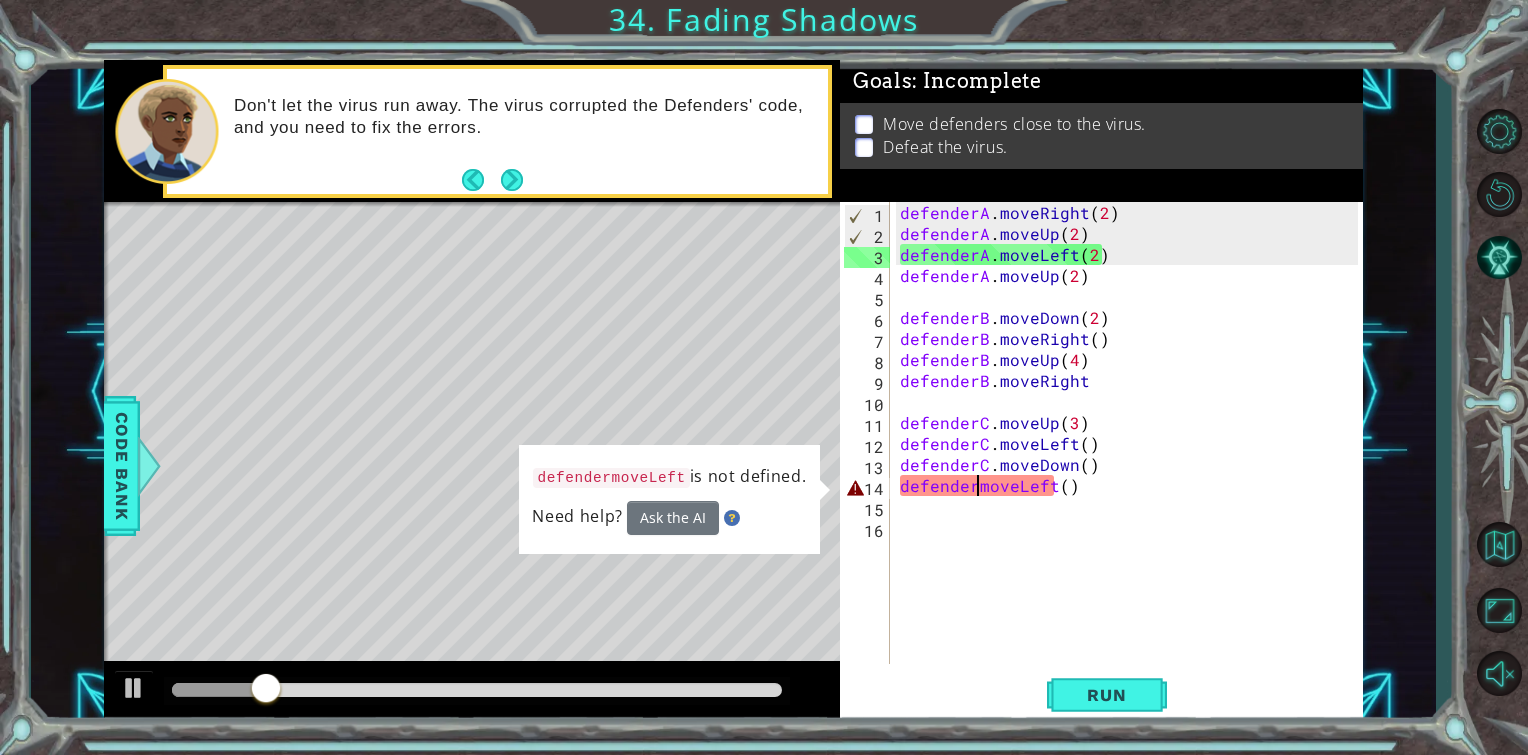 scroll, scrollTop: 0, scrollLeft: 5, axis: horizontal 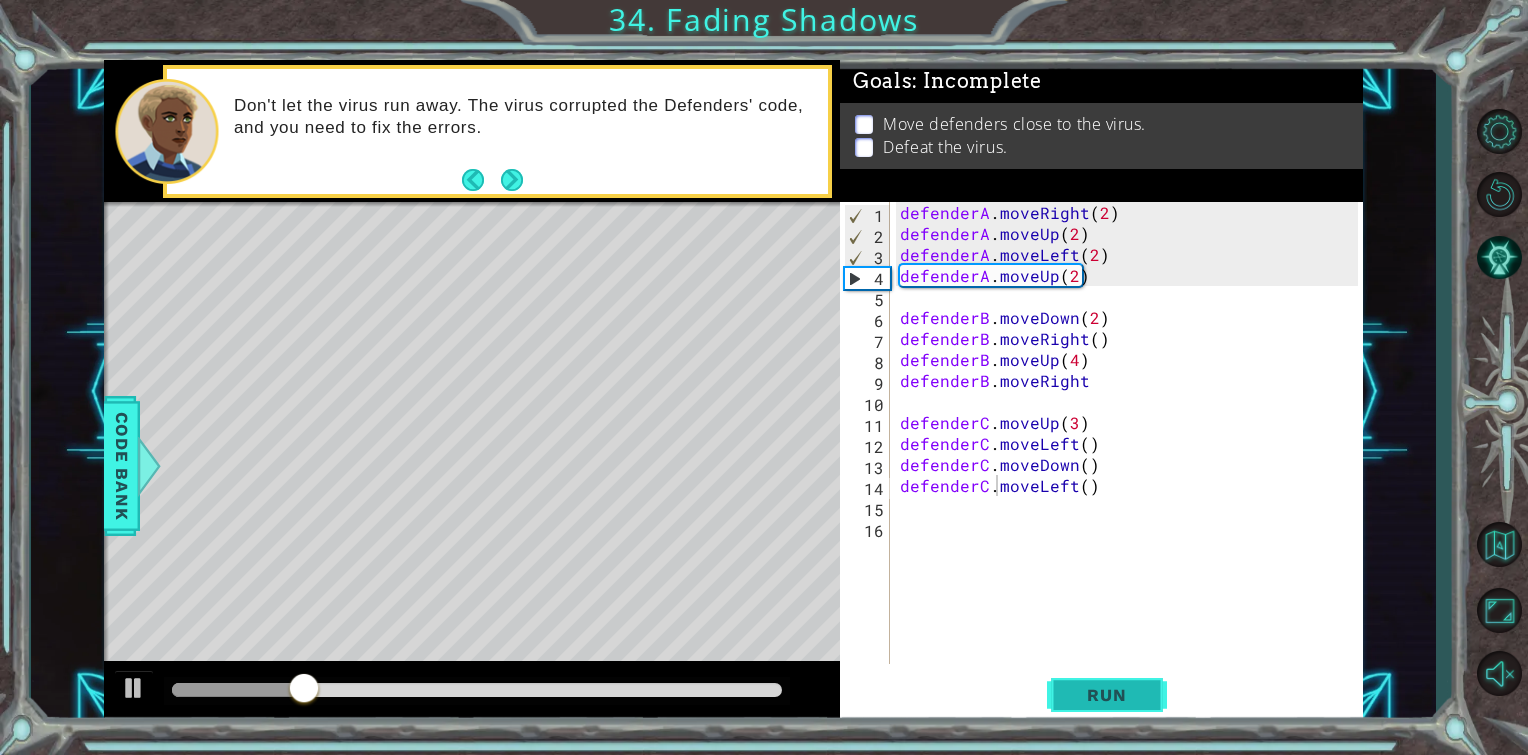 click on "Run" at bounding box center [1106, 695] 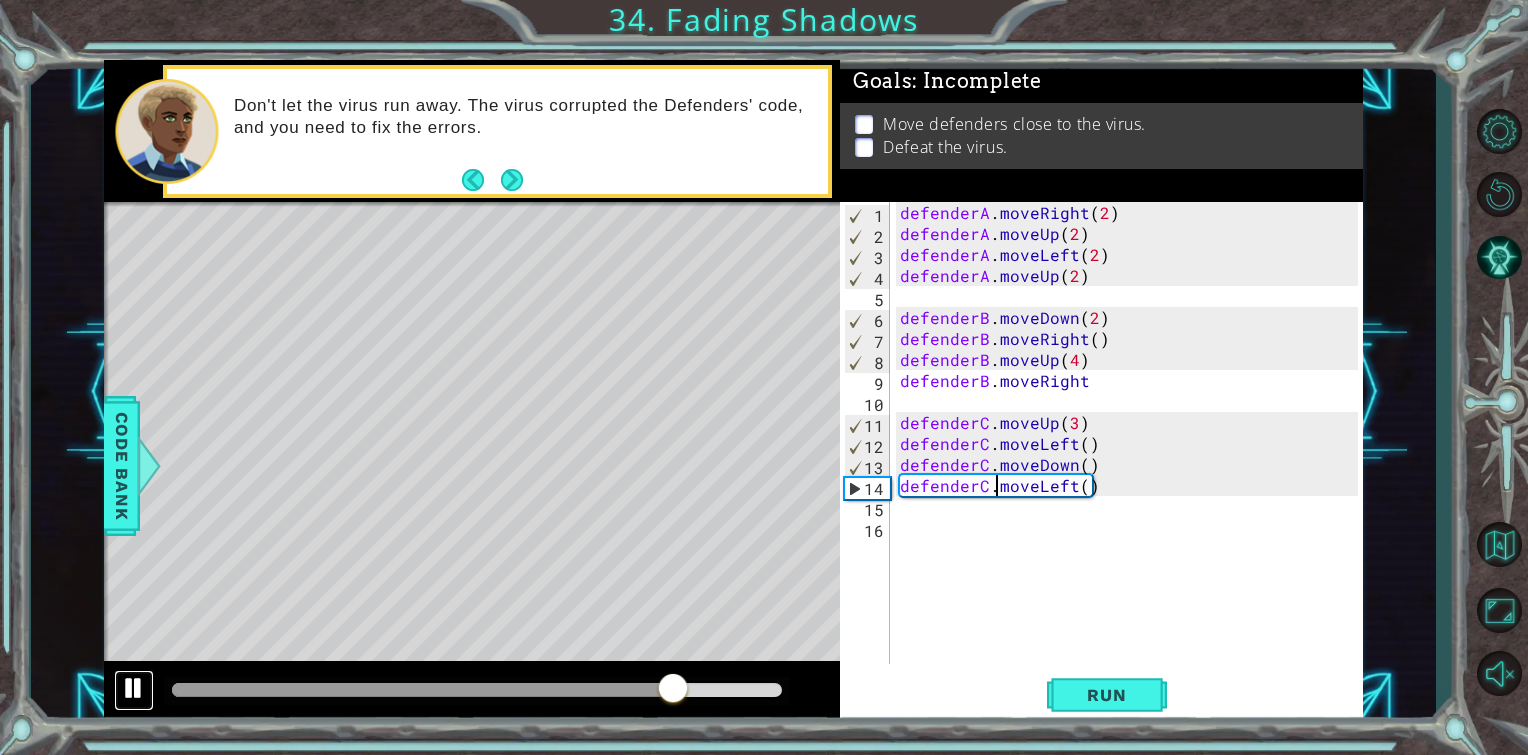 click at bounding box center [134, 688] 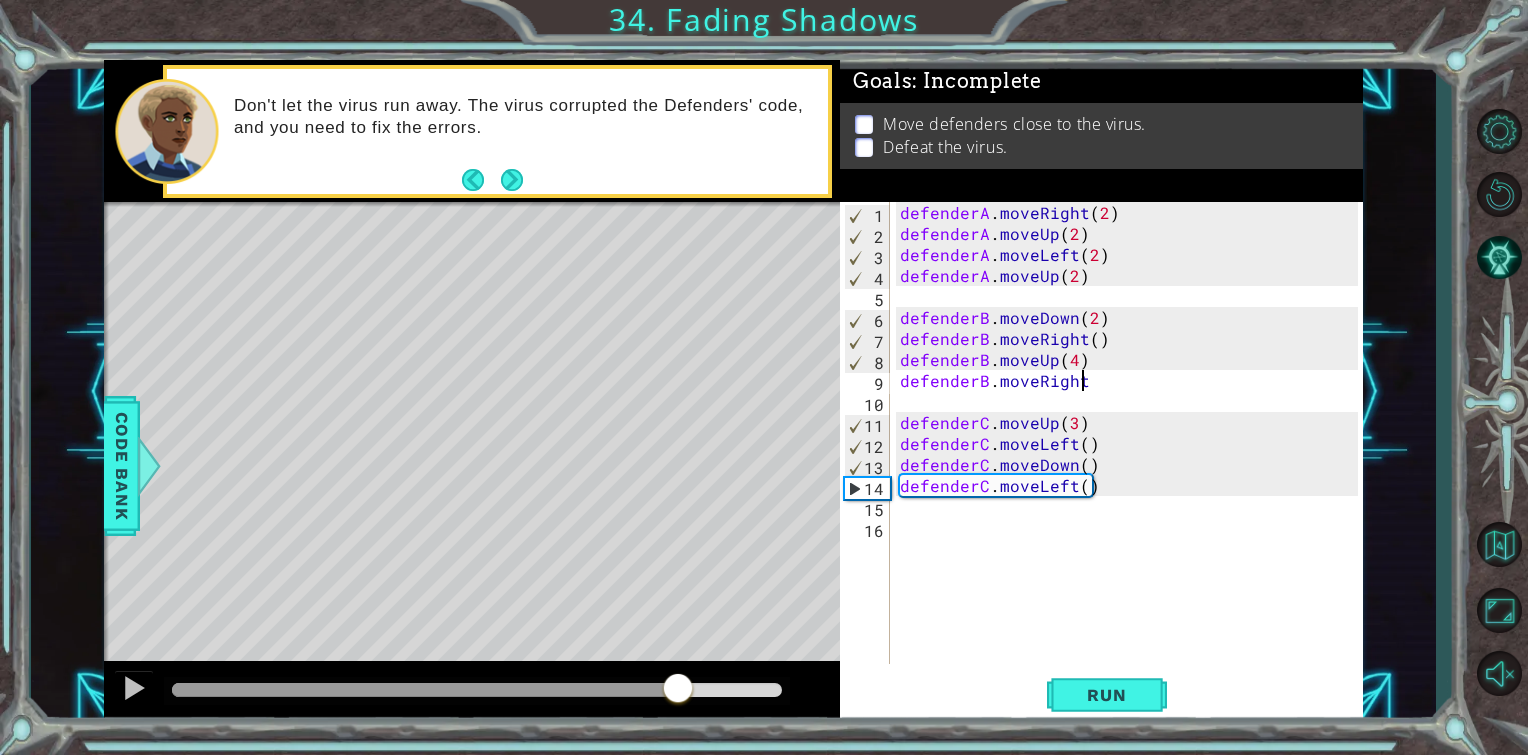 click on "defenderA . moveRight ( 2 ) defenderA . moveUp ( 2 ) defenderA . moveLeft ( 2 ) defenderA . moveUp ( 2 ) defenderB . moveDown ( 2 ) defenderB . moveRight ( ) defenderB . moveUp ( 4 ) defenderB . moveRight defenderC . moveUp ( 3 ) defenderC . moveLeft ( ) defenderC . moveDown ( ) defenderC . moveLeft ( )" at bounding box center [1132, 454] 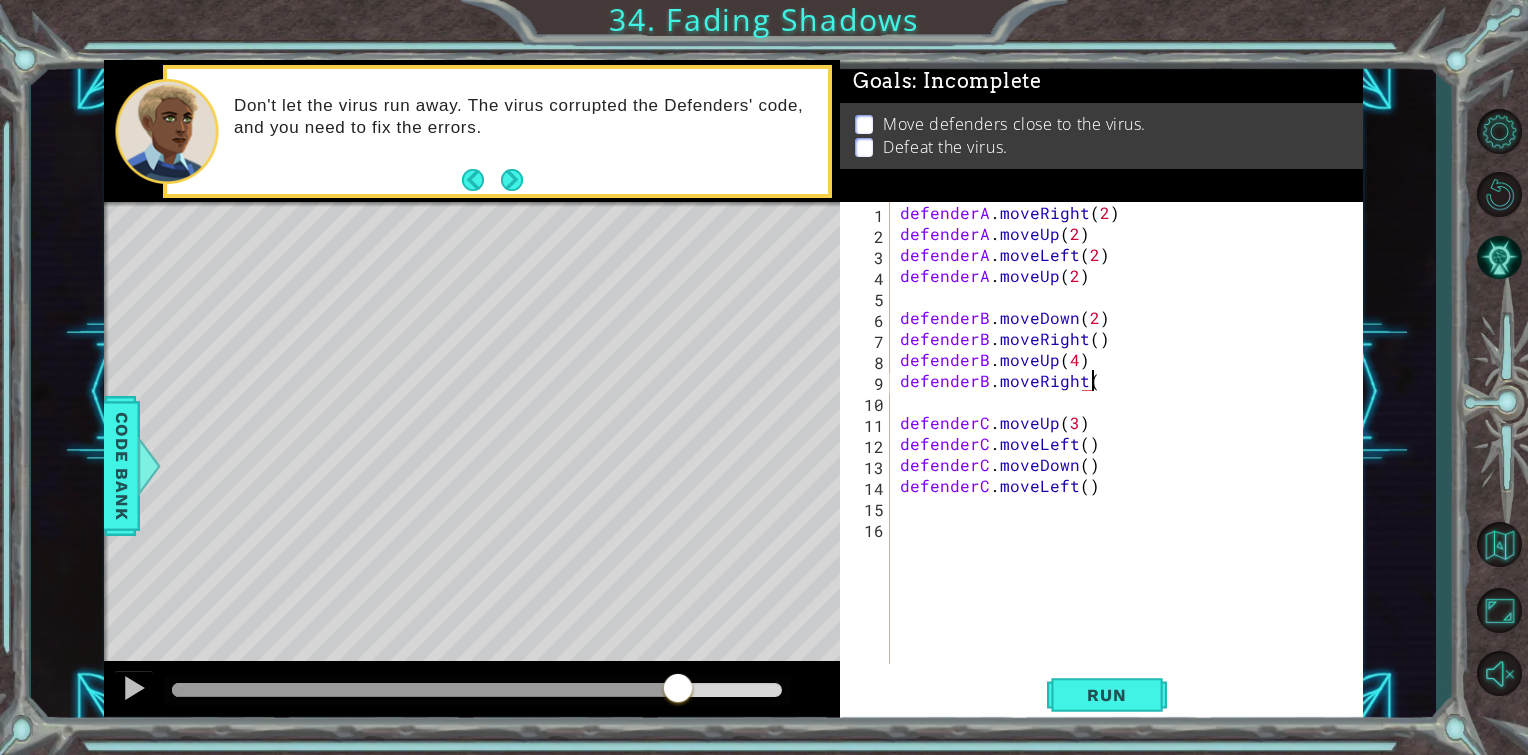 scroll, scrollTop: 0, scrollLeft: 11, axis: horizontal 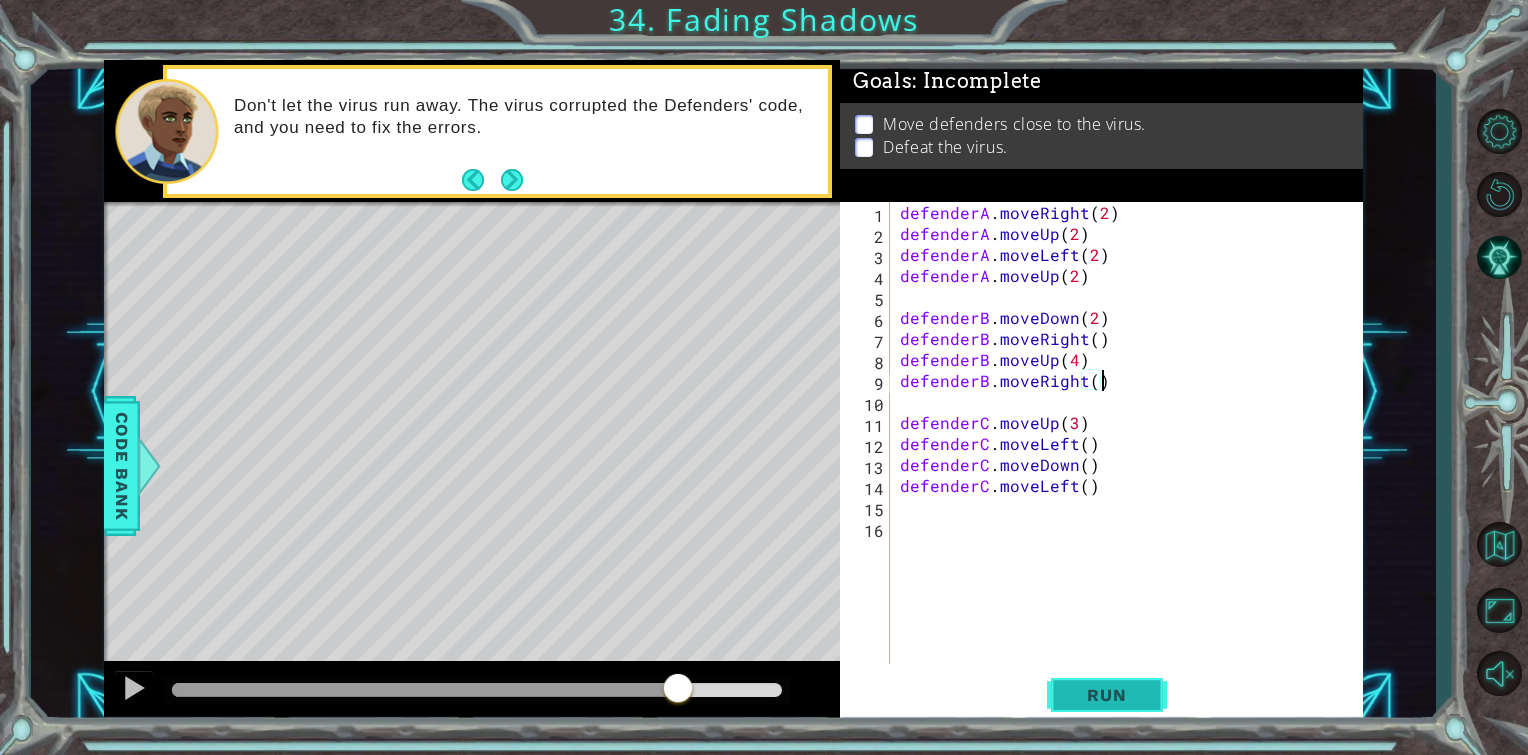 type on "defenderB.moveRight()" 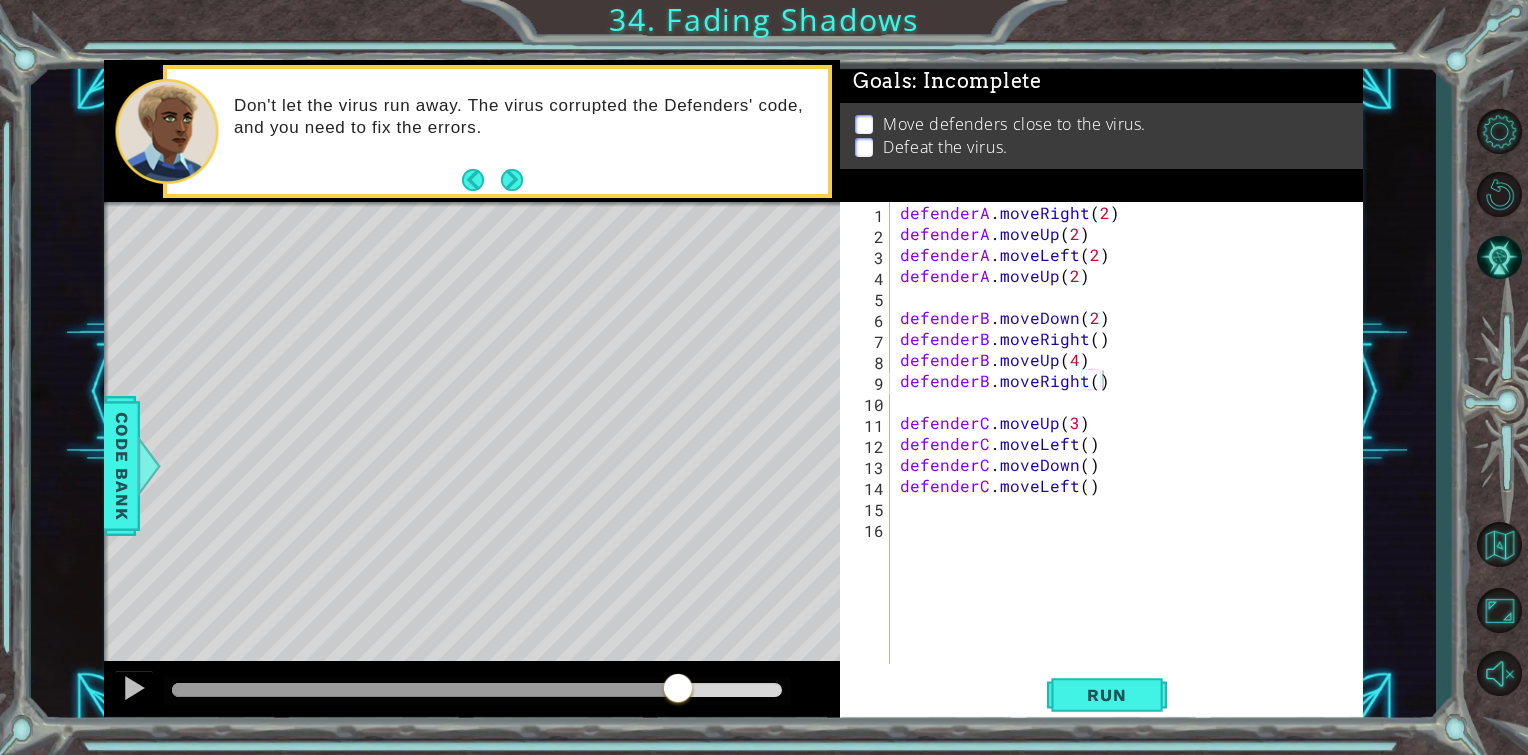drag, startPoint x: 1113, startPoint y: 702, endPoint x: 873, endPoint y: 661, distance: 243.4769 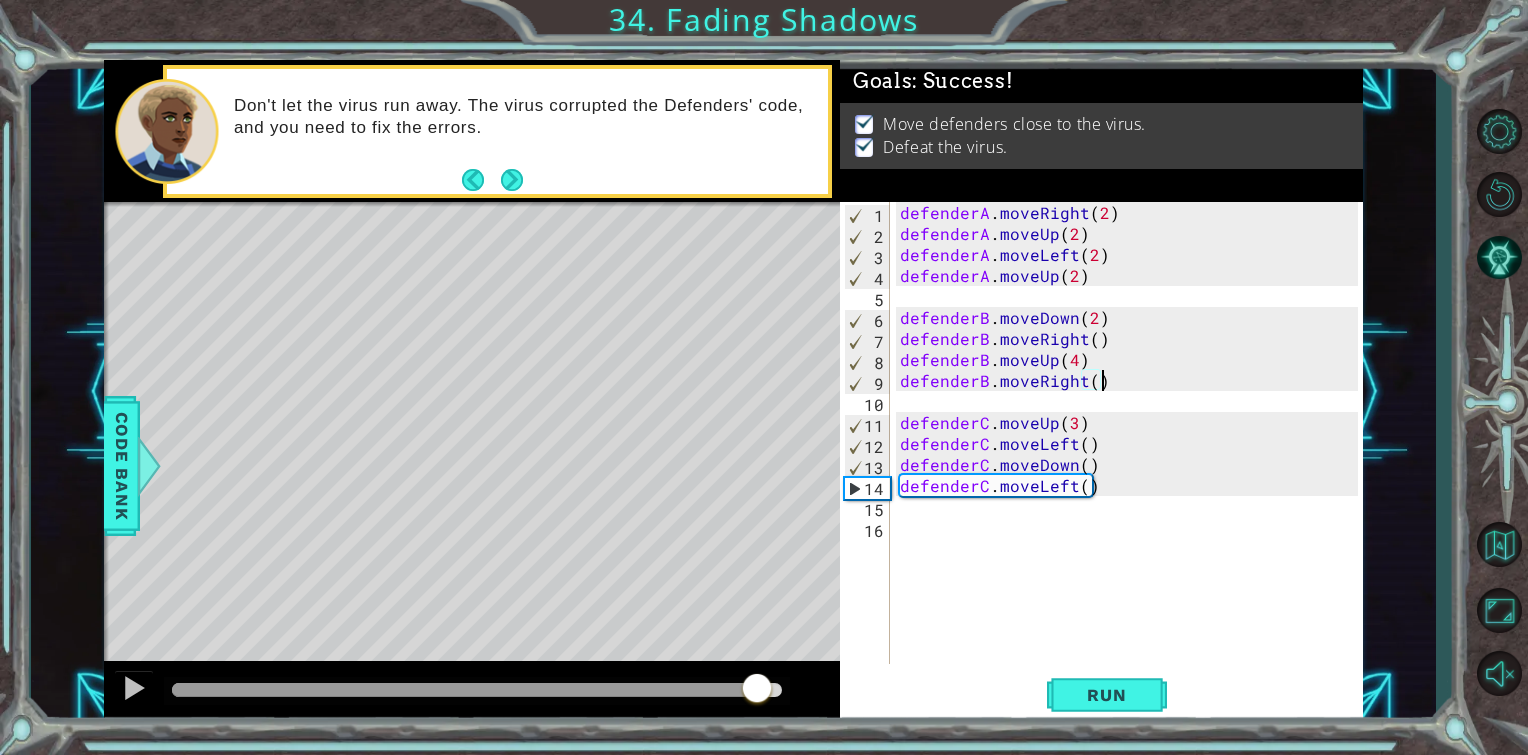 click at bounding box center [477, 690] 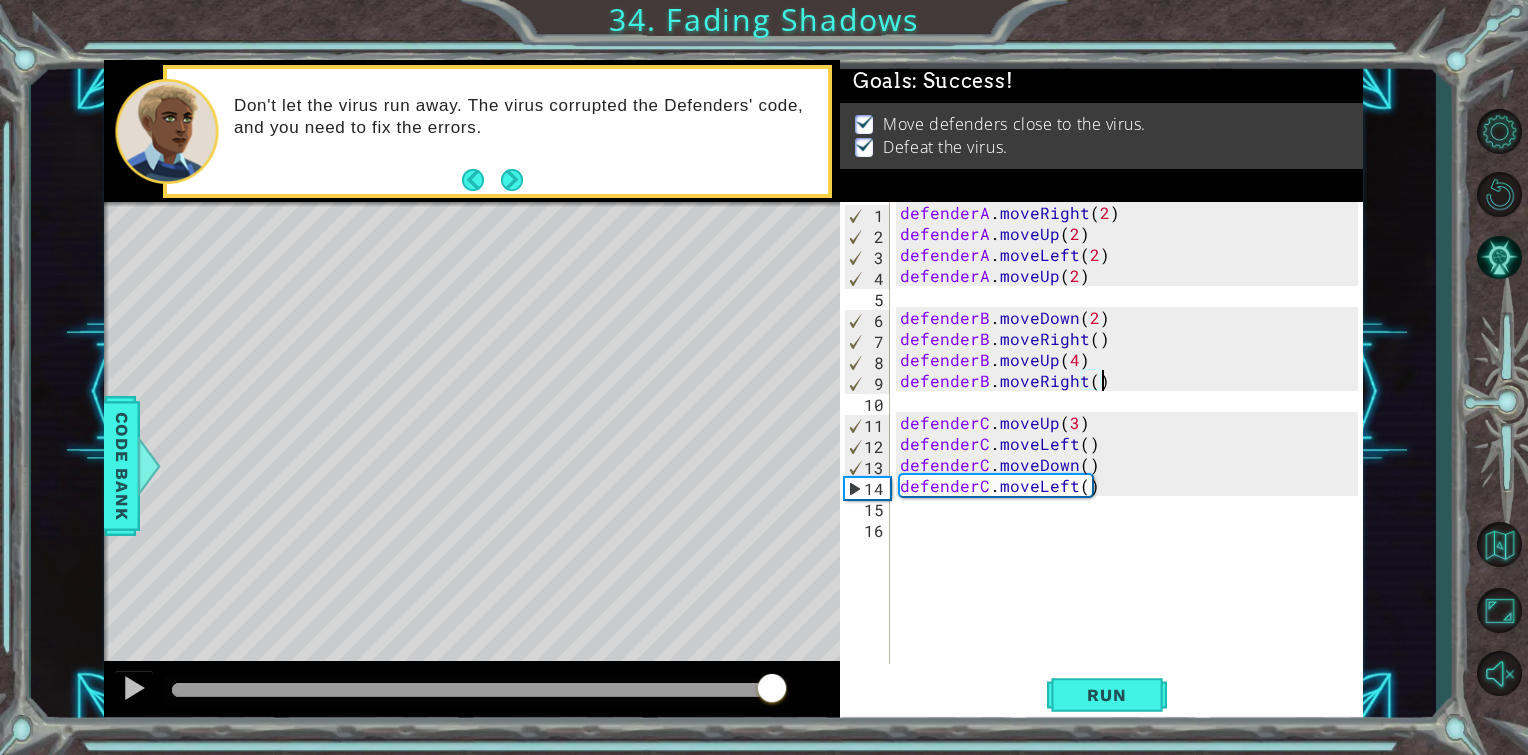 click on "1     הההההההההההההההההההההההההההההההההההההההההההההההההההההההההההההההההההההההההההההההההההההההההההההההההההההההההההההההההההההההההההההההההההההההההההההההההההההההההההההההההההההההההההההההההההההההההההההההההההההההההההההההההההההההההההההההההההההההההההההההההההההההההההההההה XXXXXXXXXXXXXXXXXXXXXXXXXXXXXXXXXXXXXXXXXXXXXXXXXXXXXXXXXXXXXXXXXXXXXXXXXXXXXXXXXXXXXXXXXXXXXXXXXXXXXXXXXXXXXXXXXXXXXXXXXXXXXXXXXXXXXXXXXXXXXXXXXXXXXXXXXXXXXXXXXXXXXXXXXXXXXXXXXXXXXXXXXXXXXXXXXXXXXXXXXXXXXXXXXXXXXXXXXXXXXXXXXXXXXXXXXXXXXXXXXXXXXXXXXXXXXXXX Solution × Goals : Success!       Move defenders close to the virus.
Defeat the virus.
defenderB.moveRight() 1 2 3 4 5 6 7 8 9 10 11 12 13 14 15 16 defenderA . moveRight ( 2 ) defenderA . moveUp ( 2 ) defenderA . moveLeft ( 2 ) . ( 2" at bounding box center (764, 377) 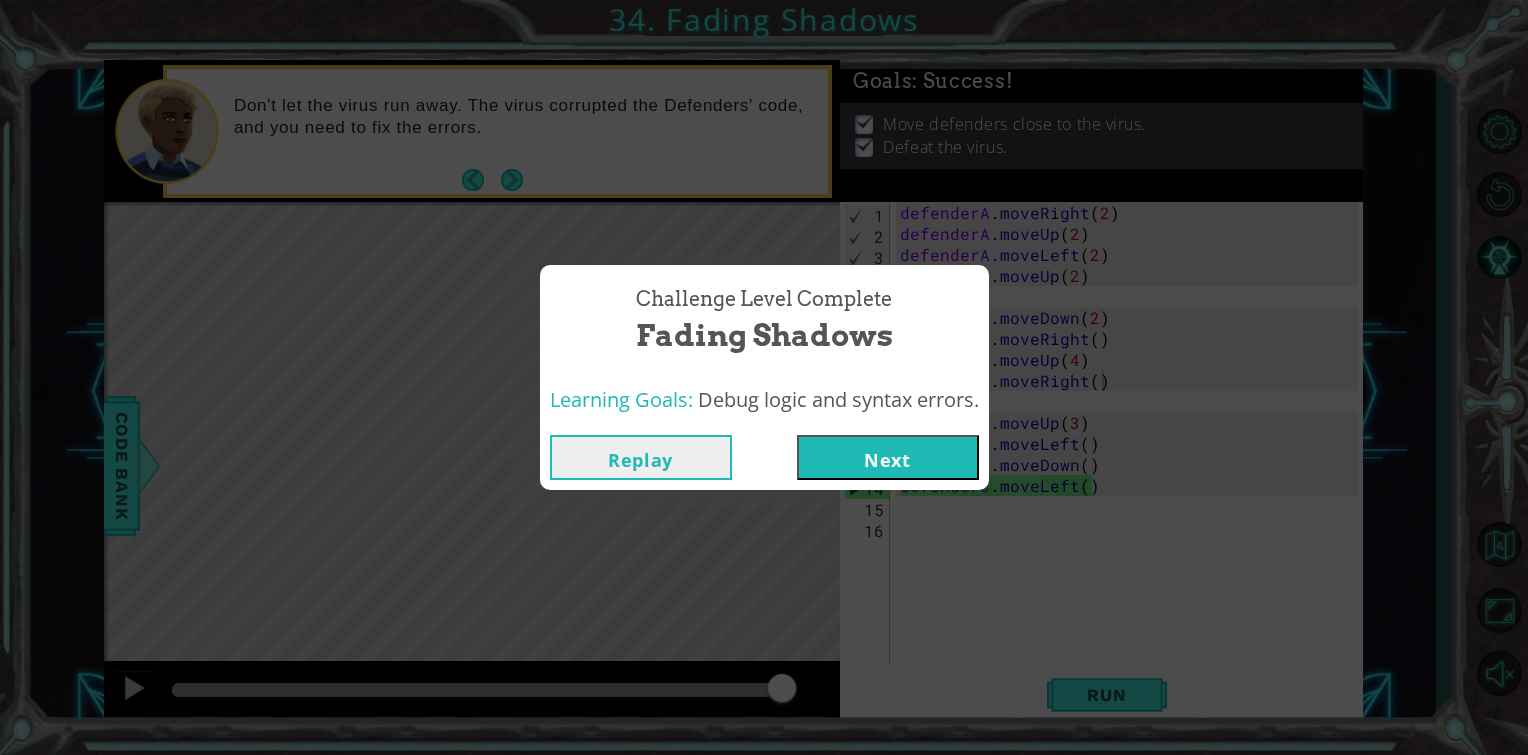 click on "Next" at bounding box center [888, 457] 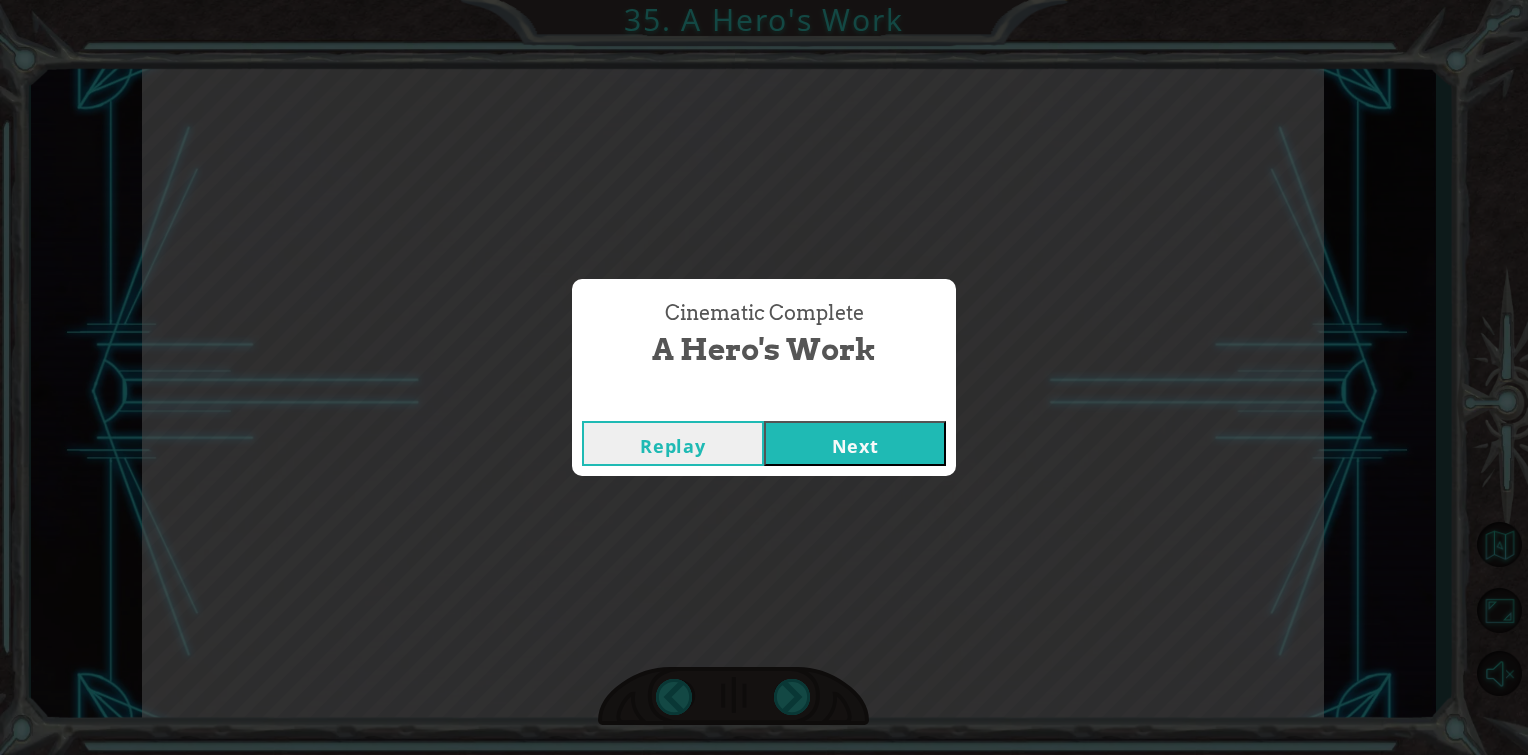 click on "Next" at bounding box center [855, 443] 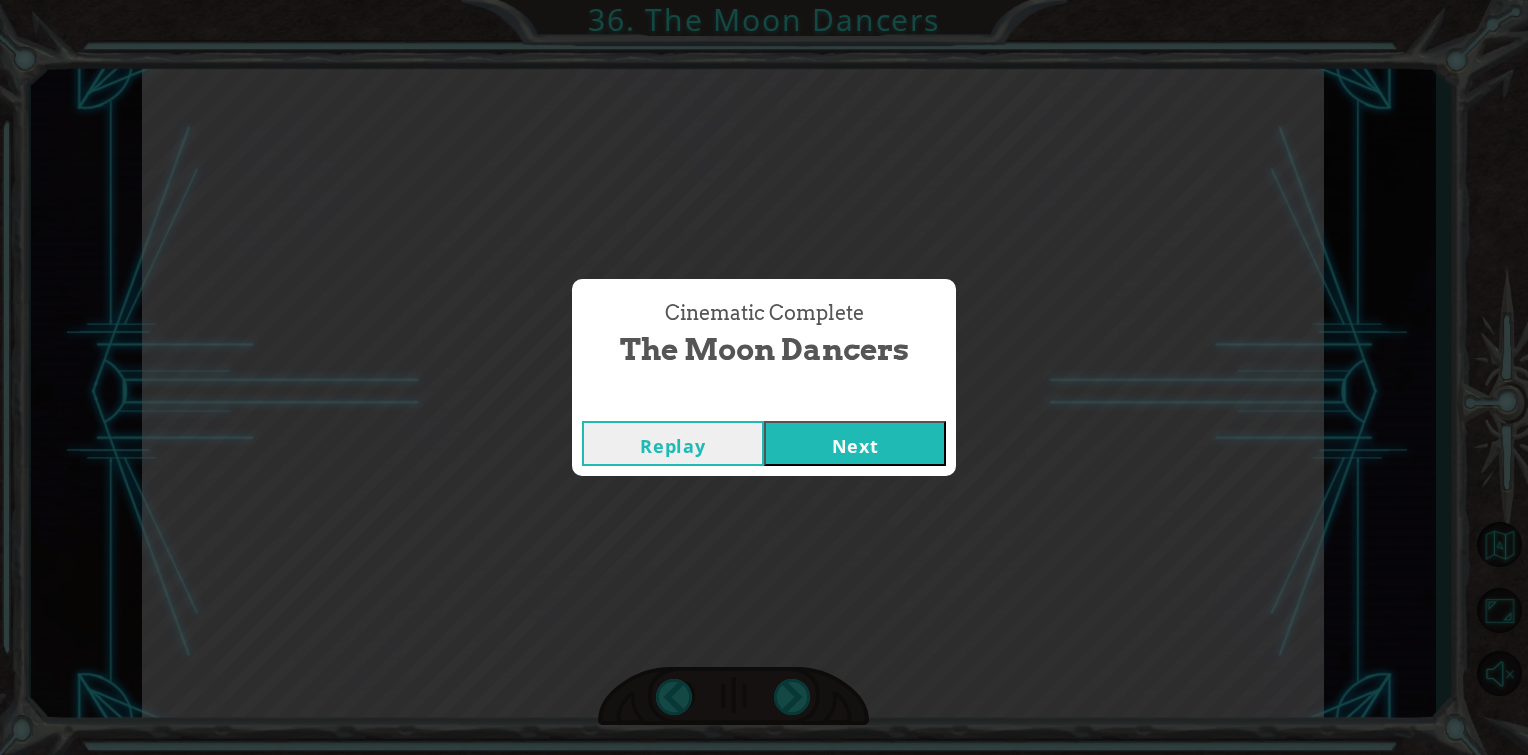 click on "Next" at bounding box center (855, 443) 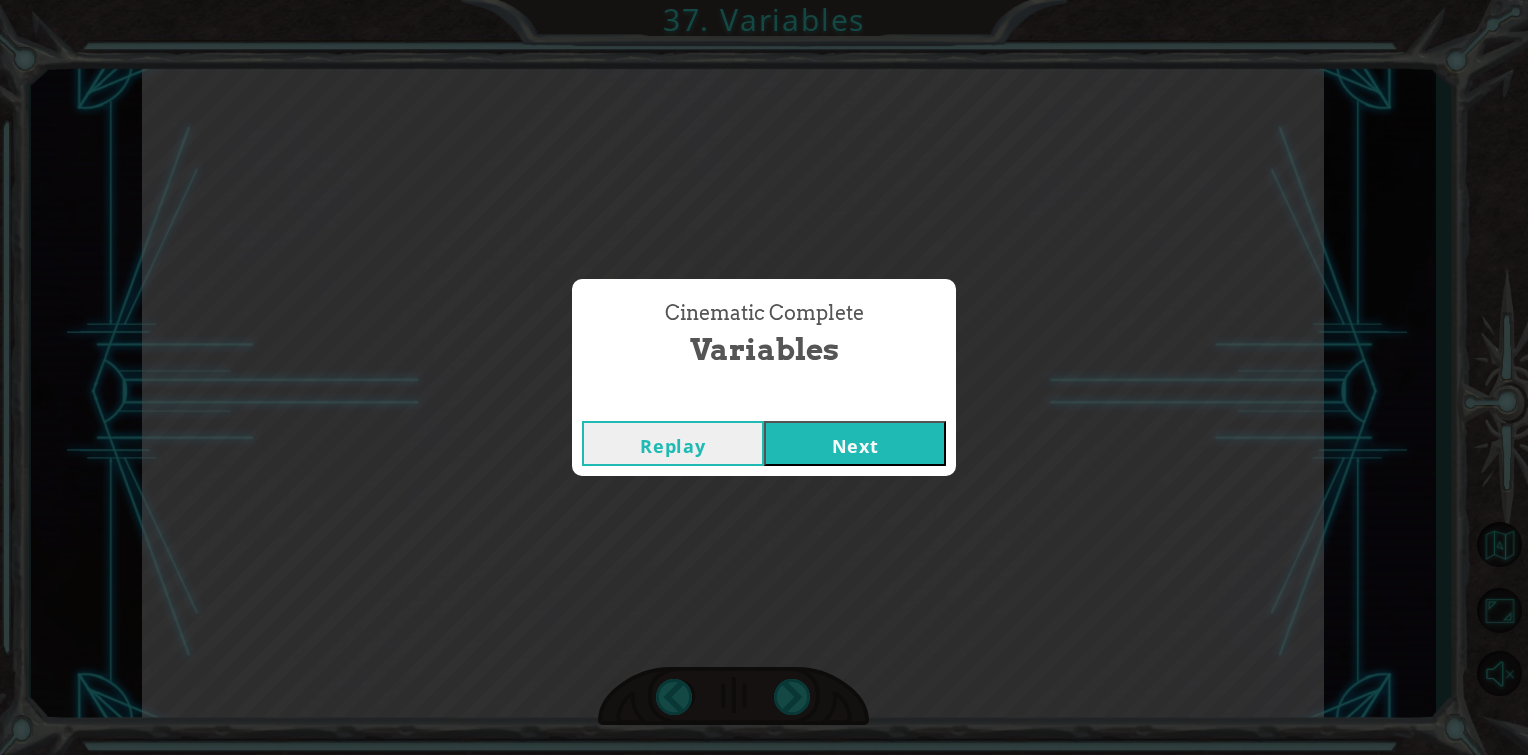 click on "Next" at bounding box center [855, 443] 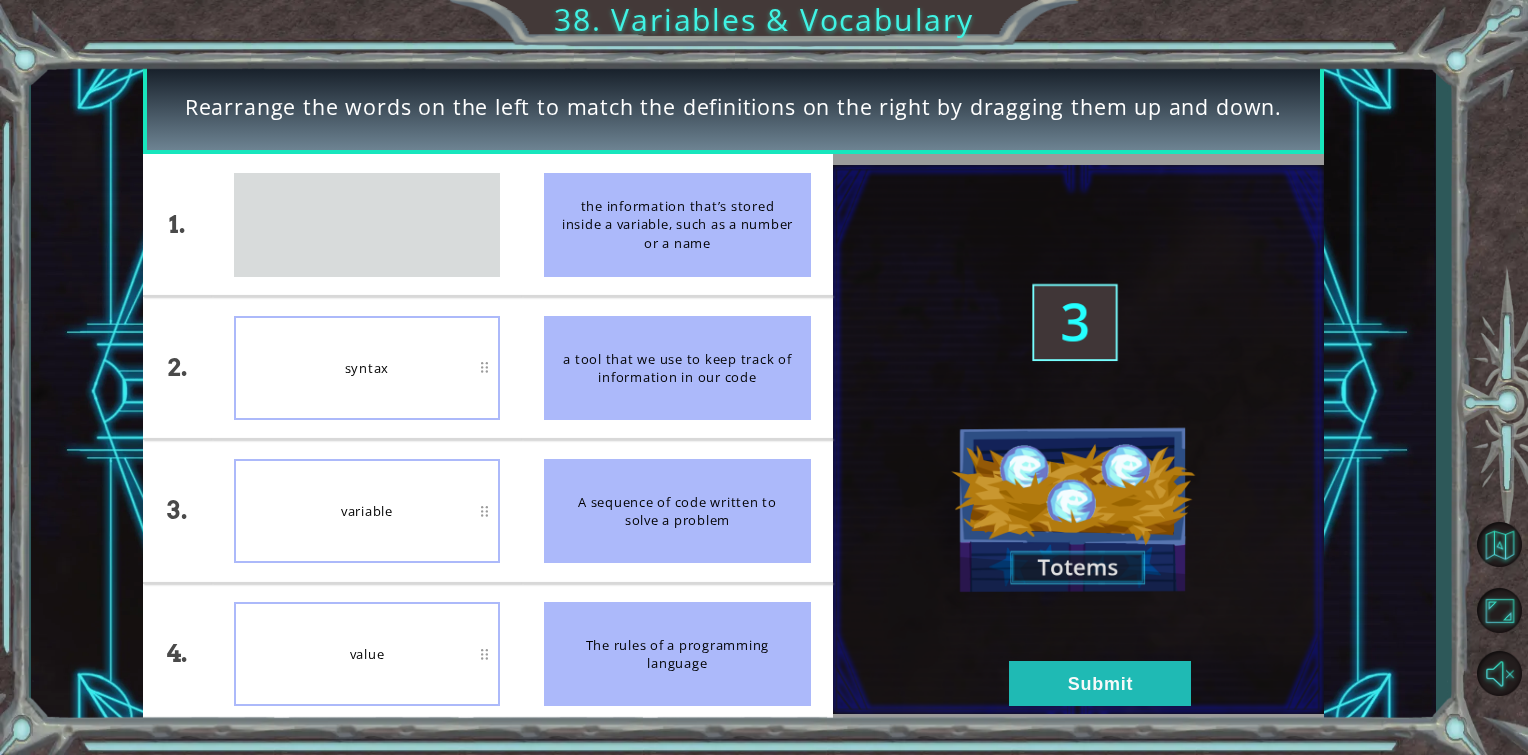 type 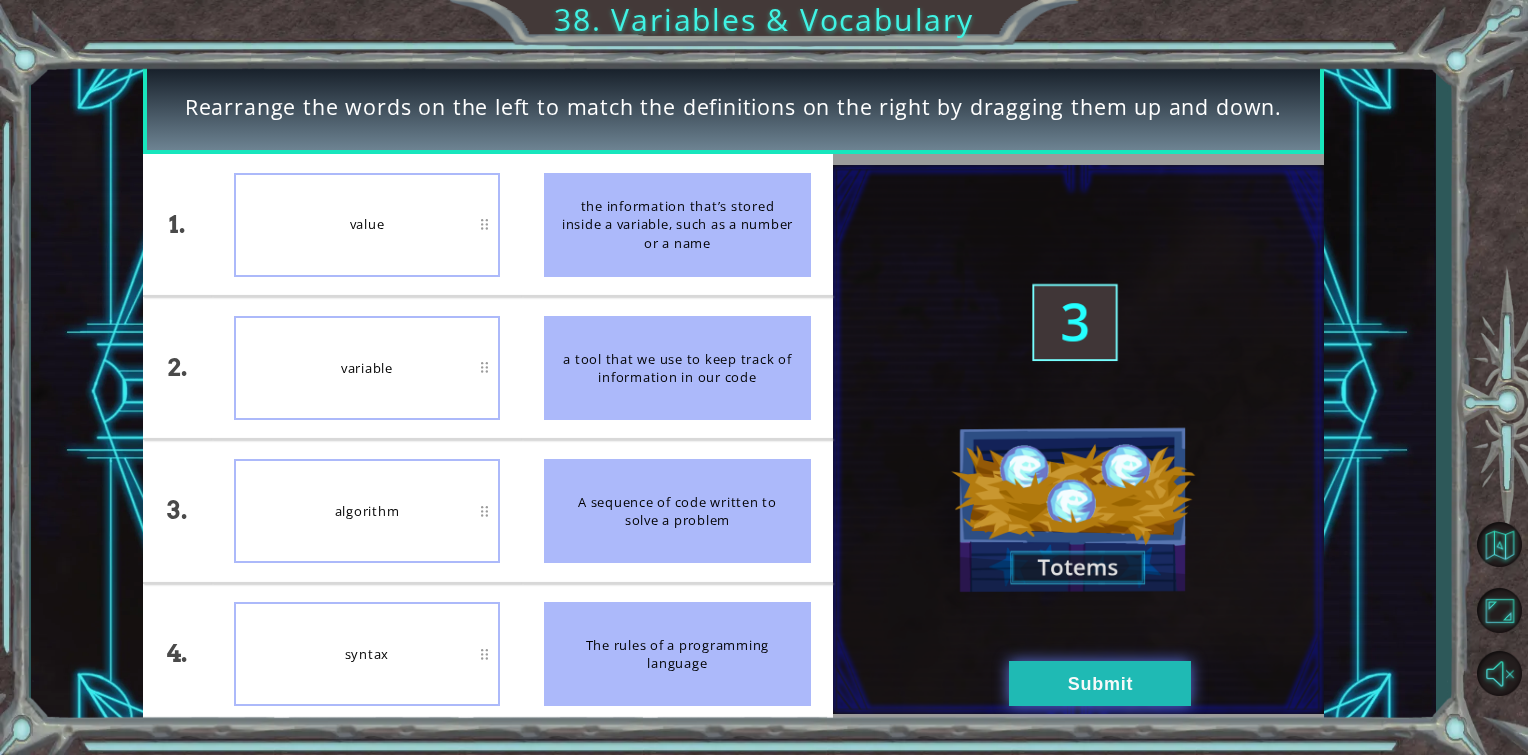 click on "Submit" at bounding box center (1100, 683) 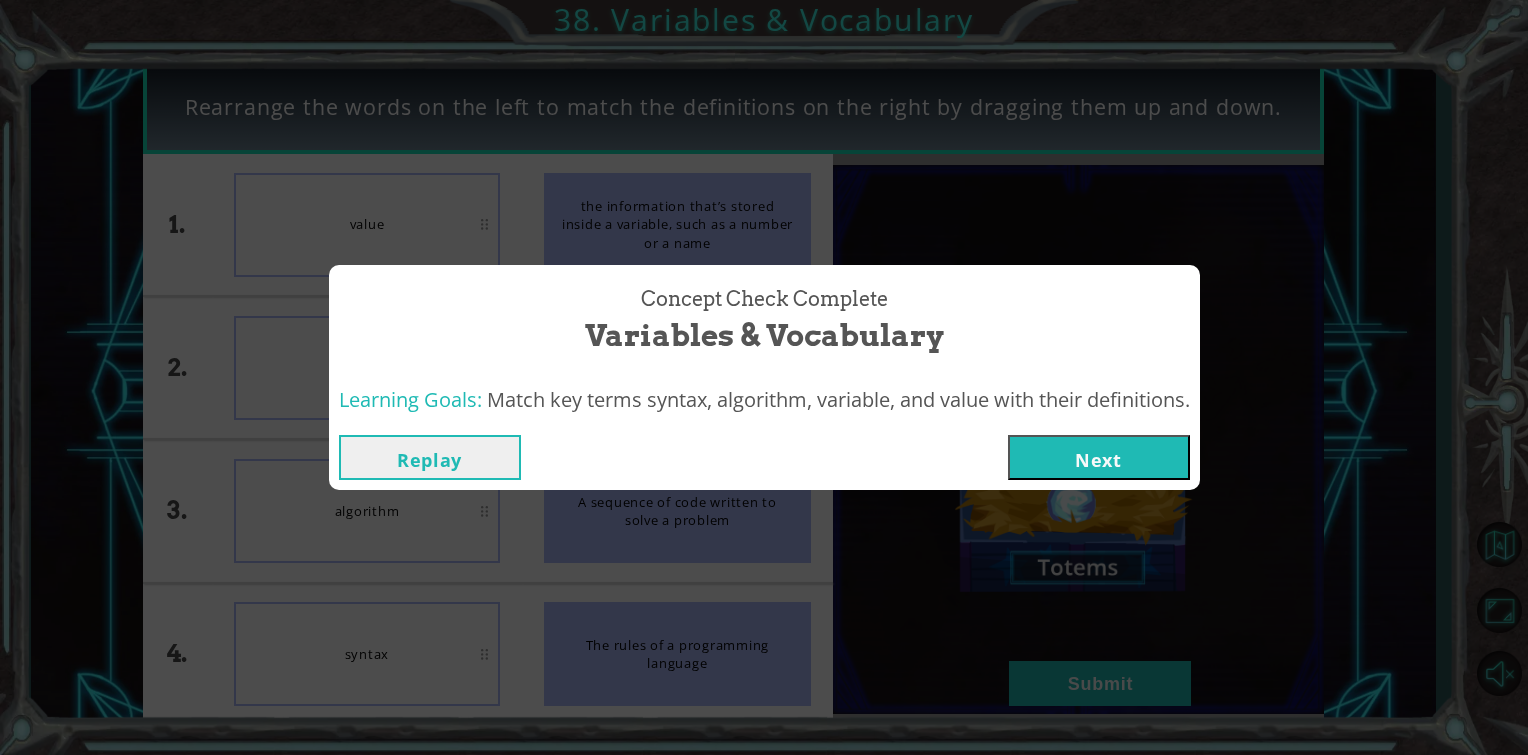 click on "Next" at bounding box center (1099, 457) 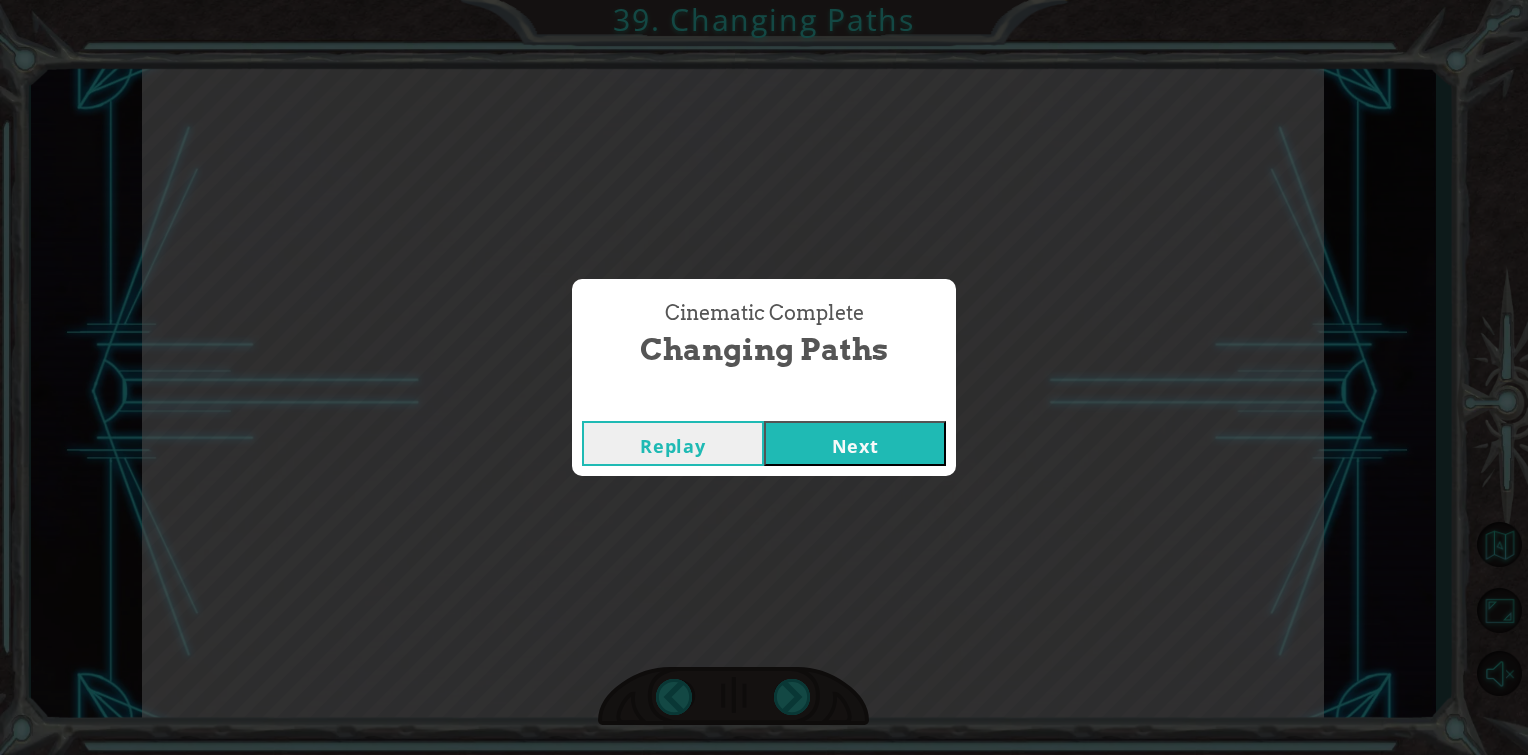 click on "Next" at bounding box center [855, 443] 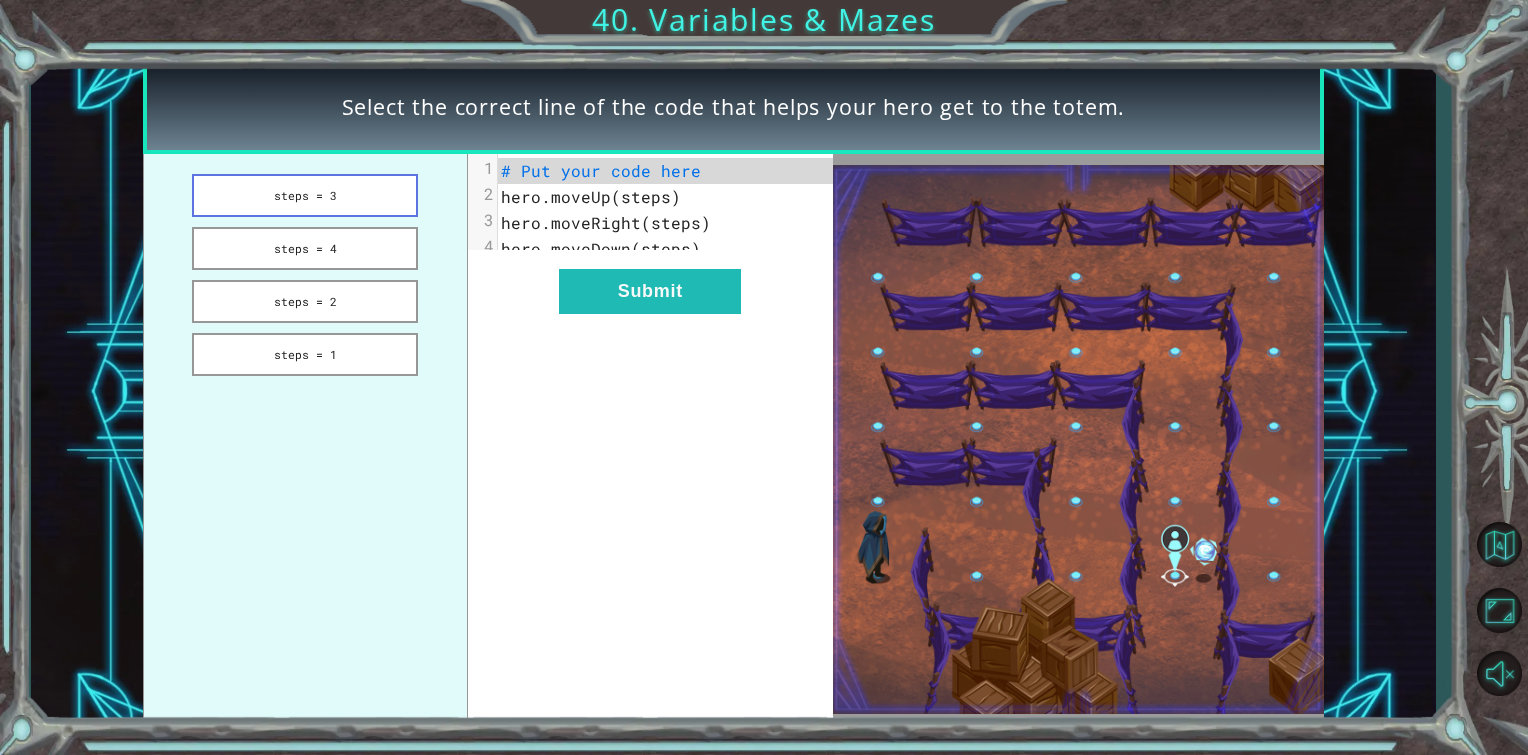 click on "steps = 3" at bounding box center (305, 195) 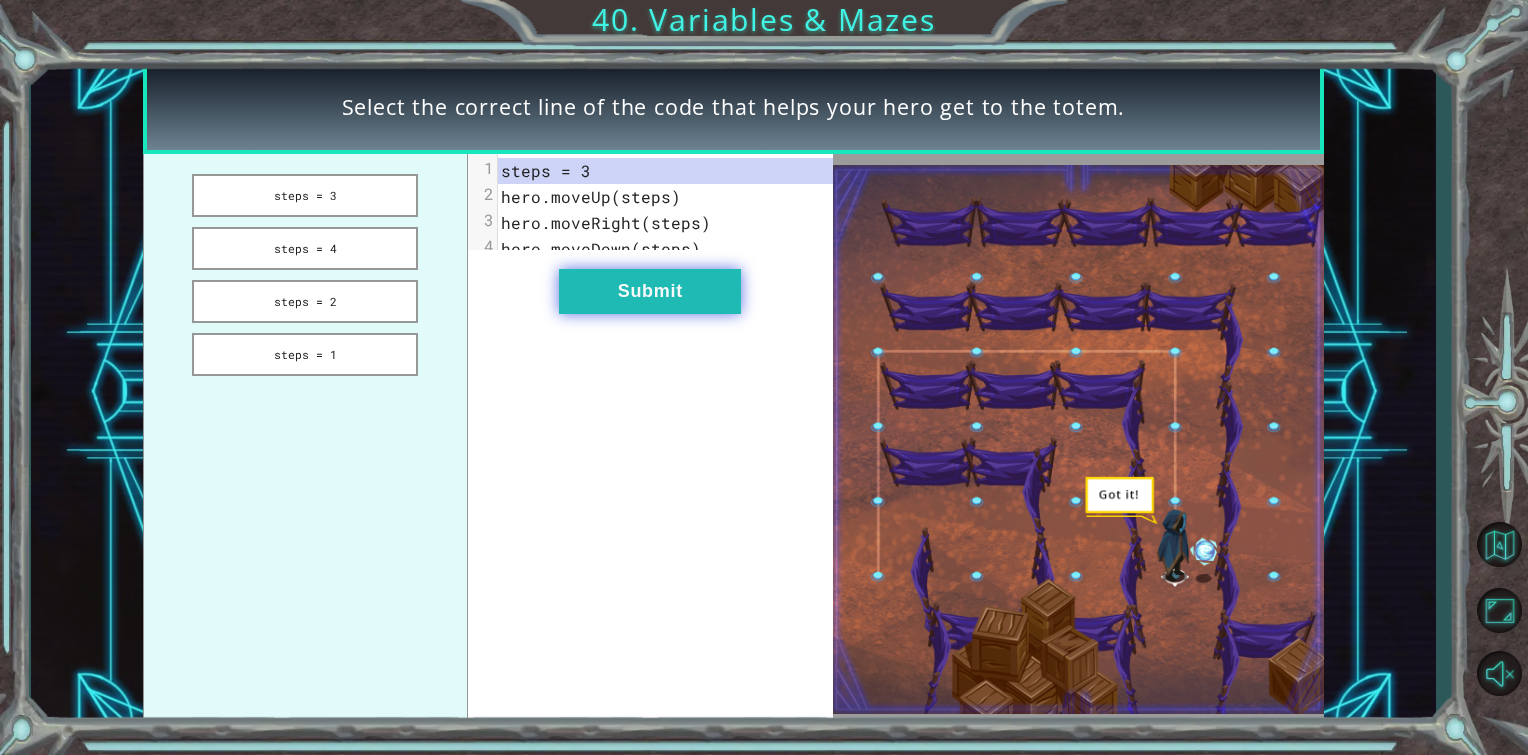 click on "Submit" at bounding box center [650, 291] 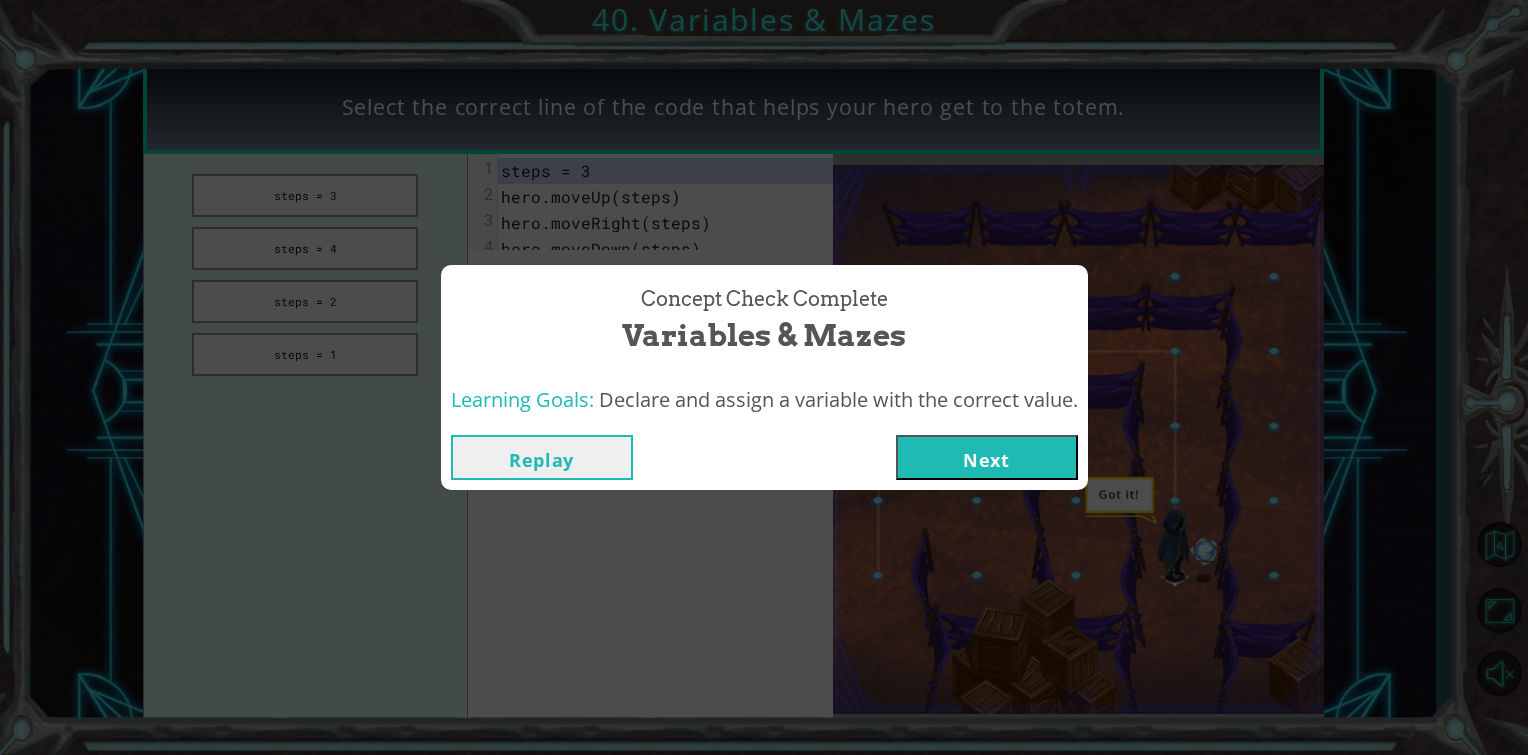 click on "Next" at bounding box center [987, 457] 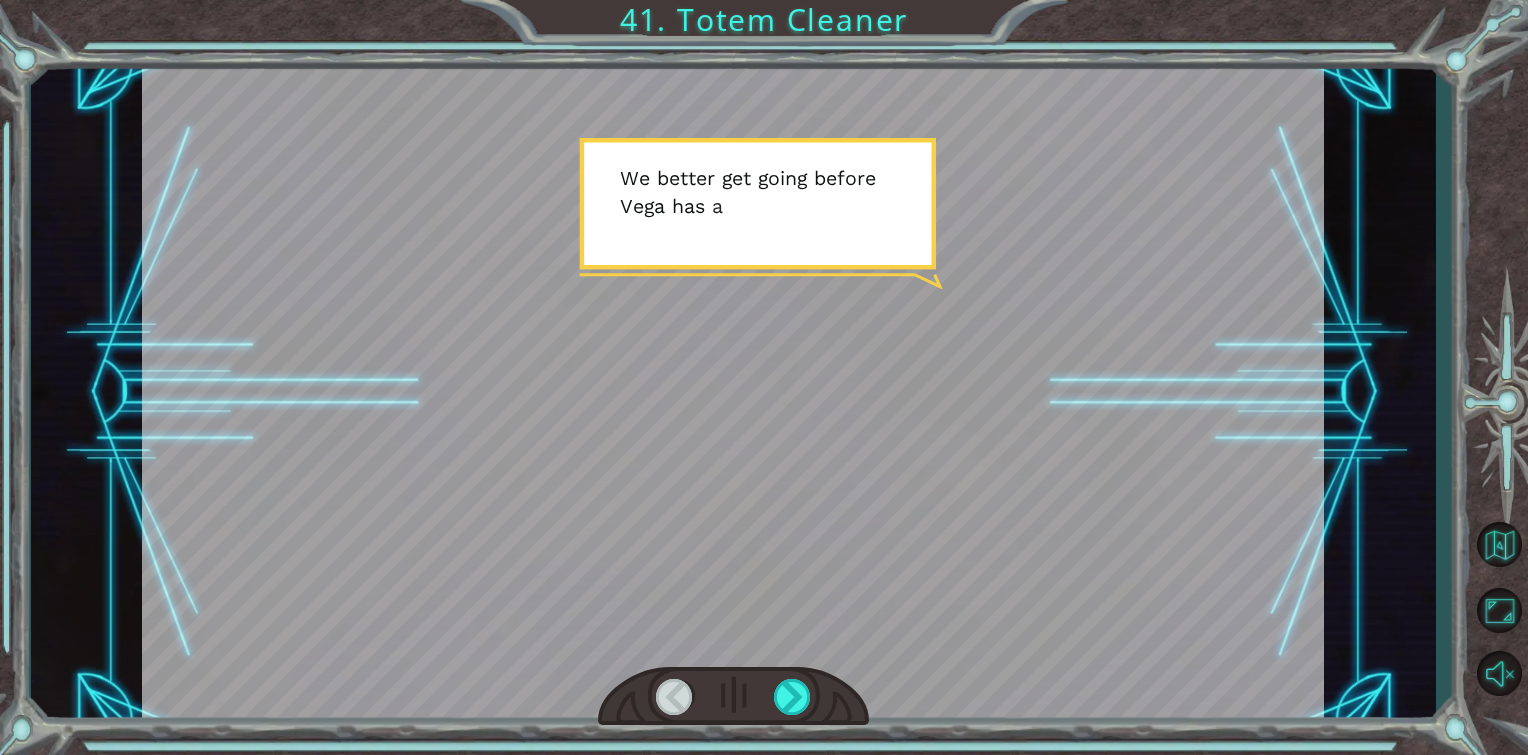 click at bounding box center [733, 392] 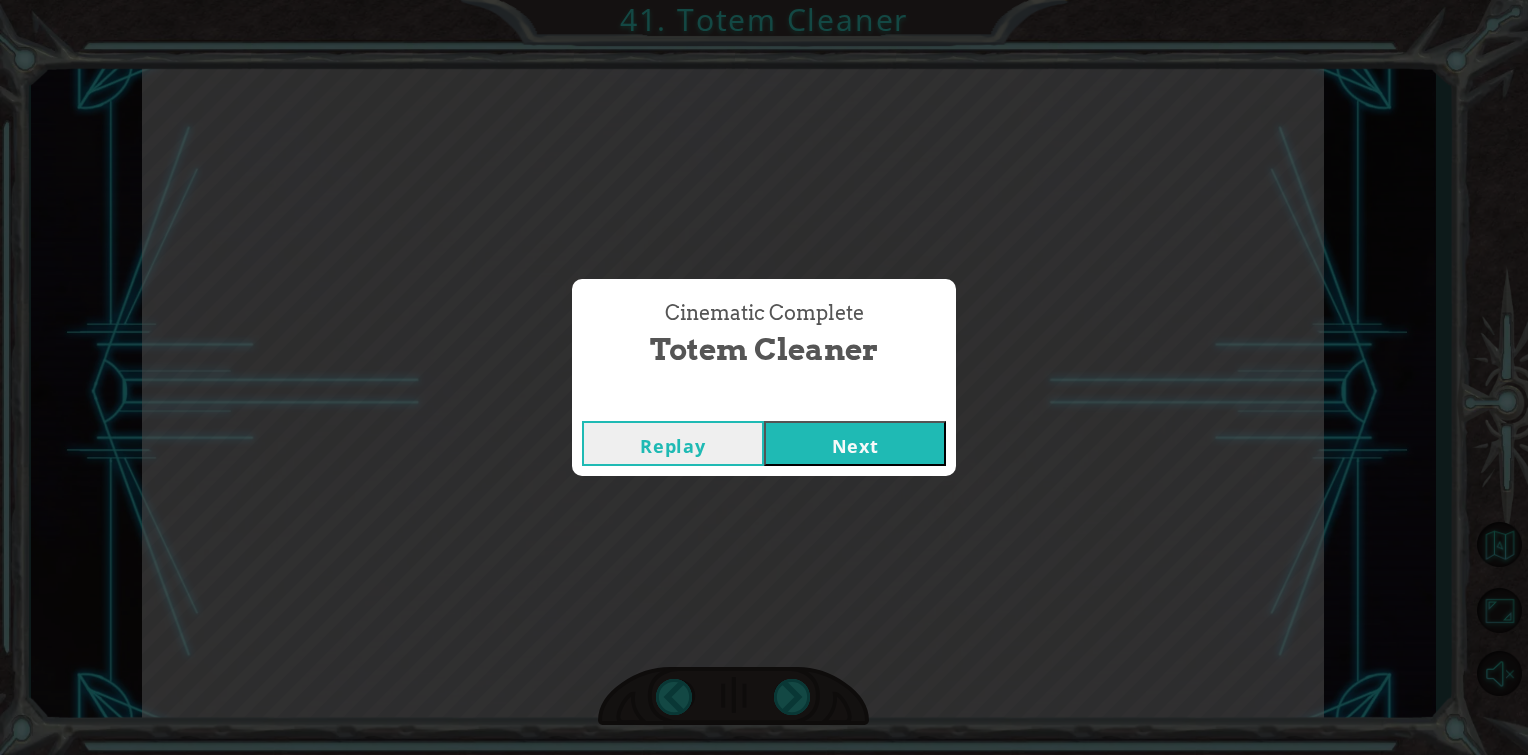click on "Next" at bounding box center (855, 443) 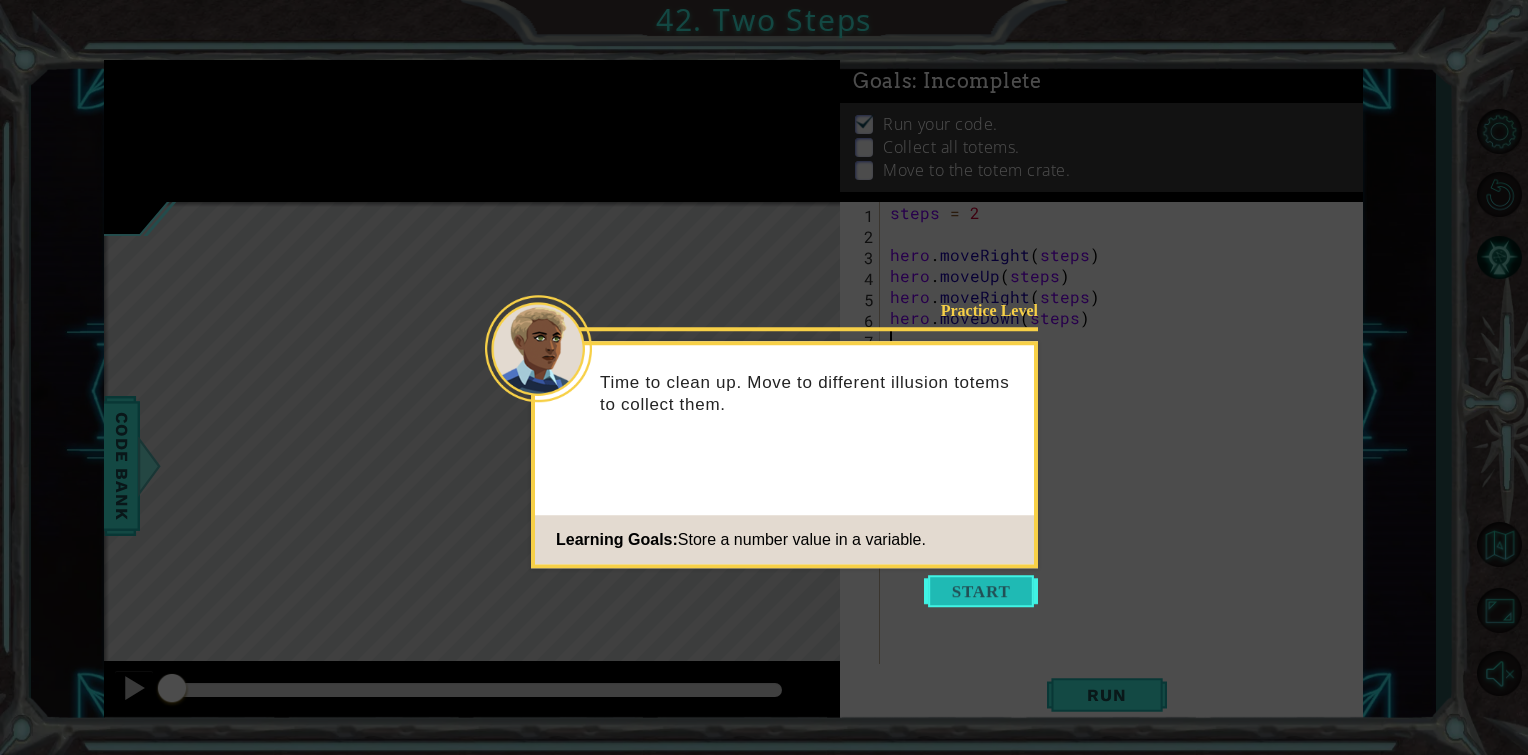click at bounding box center [981, 591] 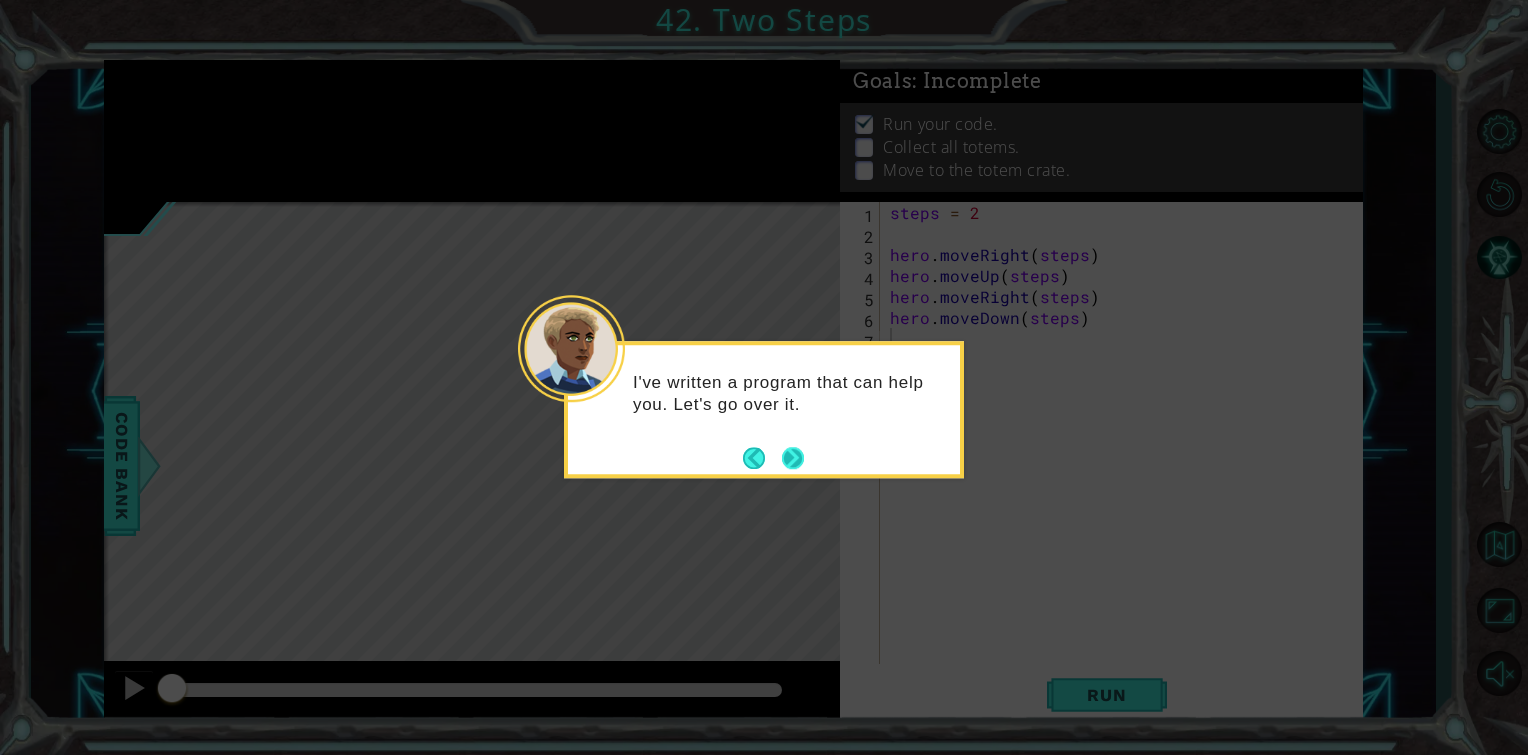 click at bounding box center [793, 458] 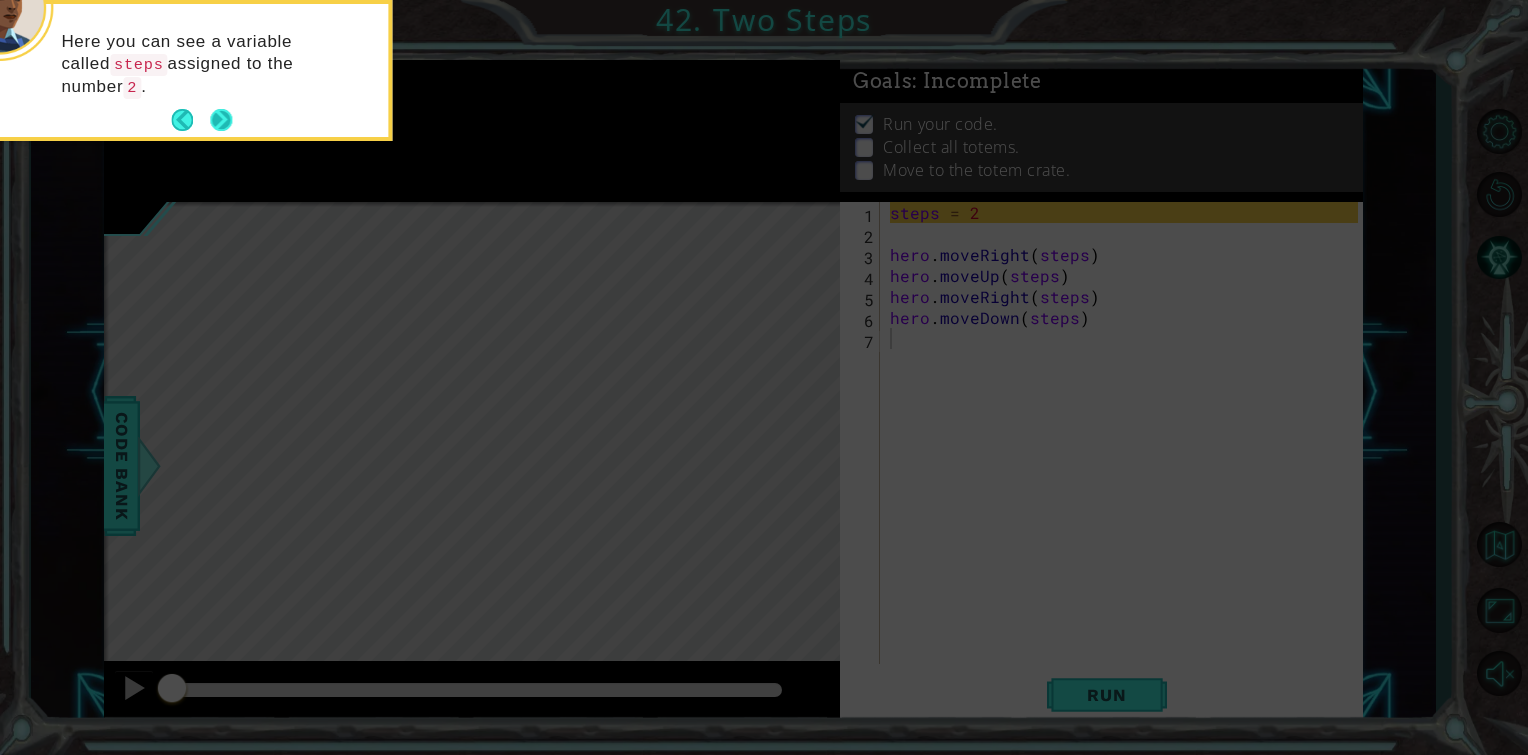 click at bounding box center [221, 120] 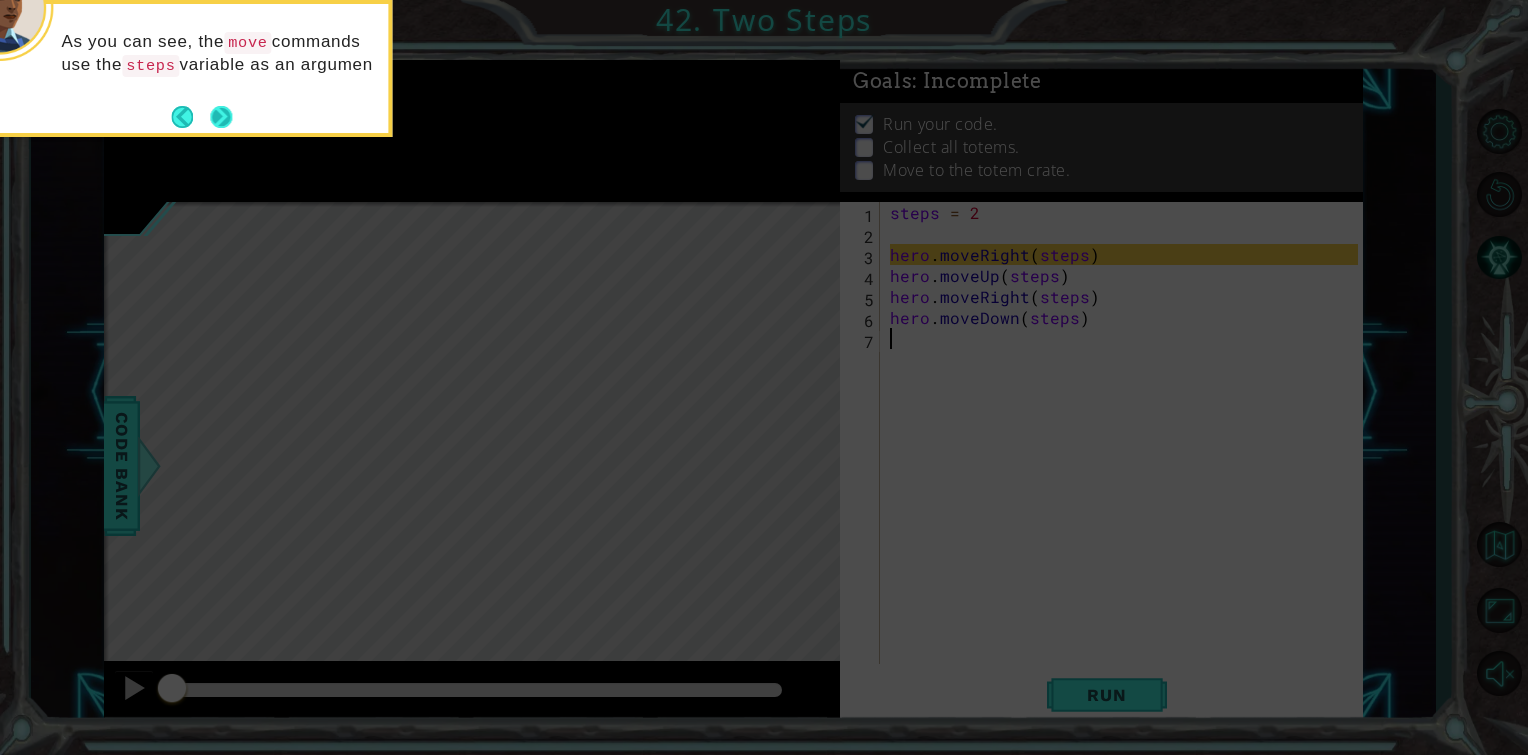 click at bounding box center (201, 117) 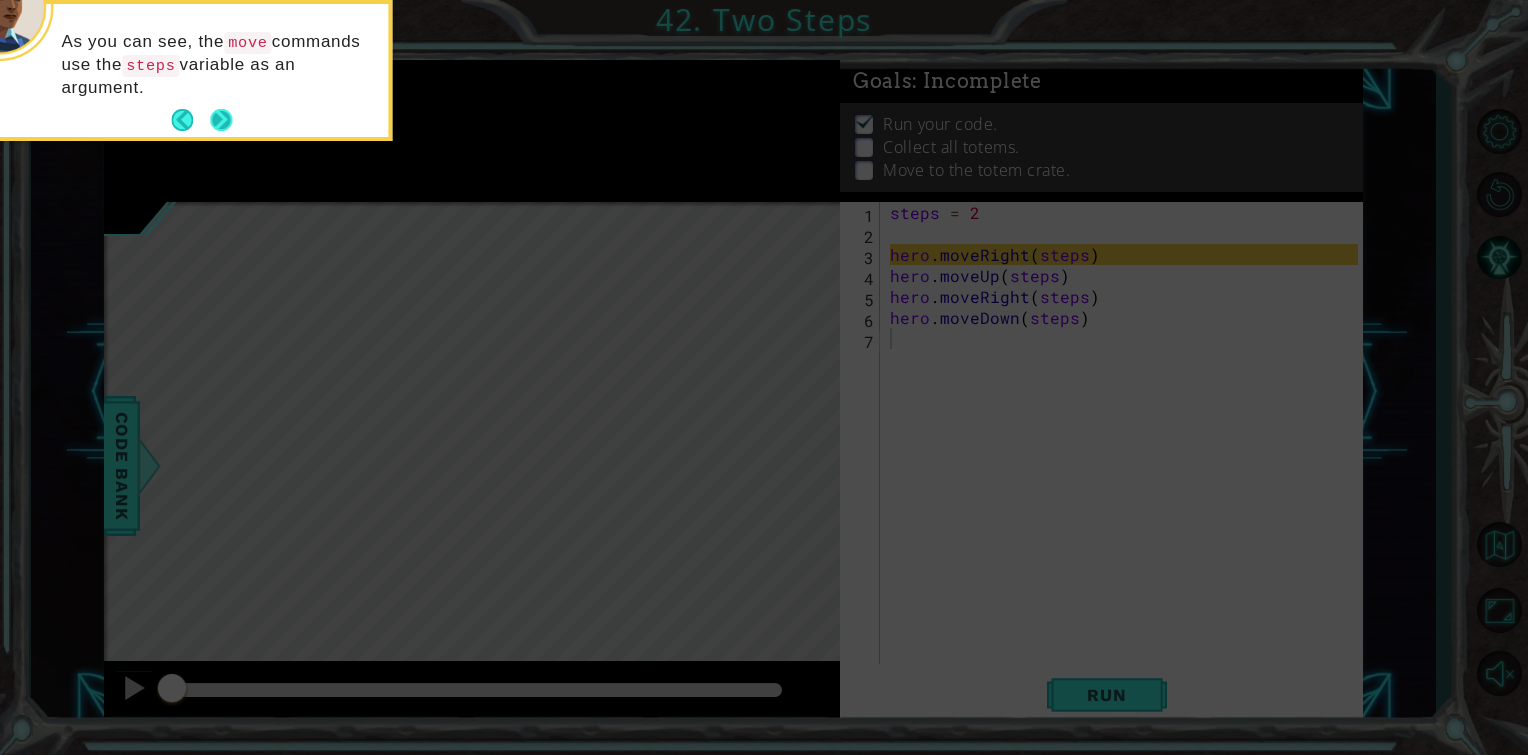click at bounding box center [221, 120] 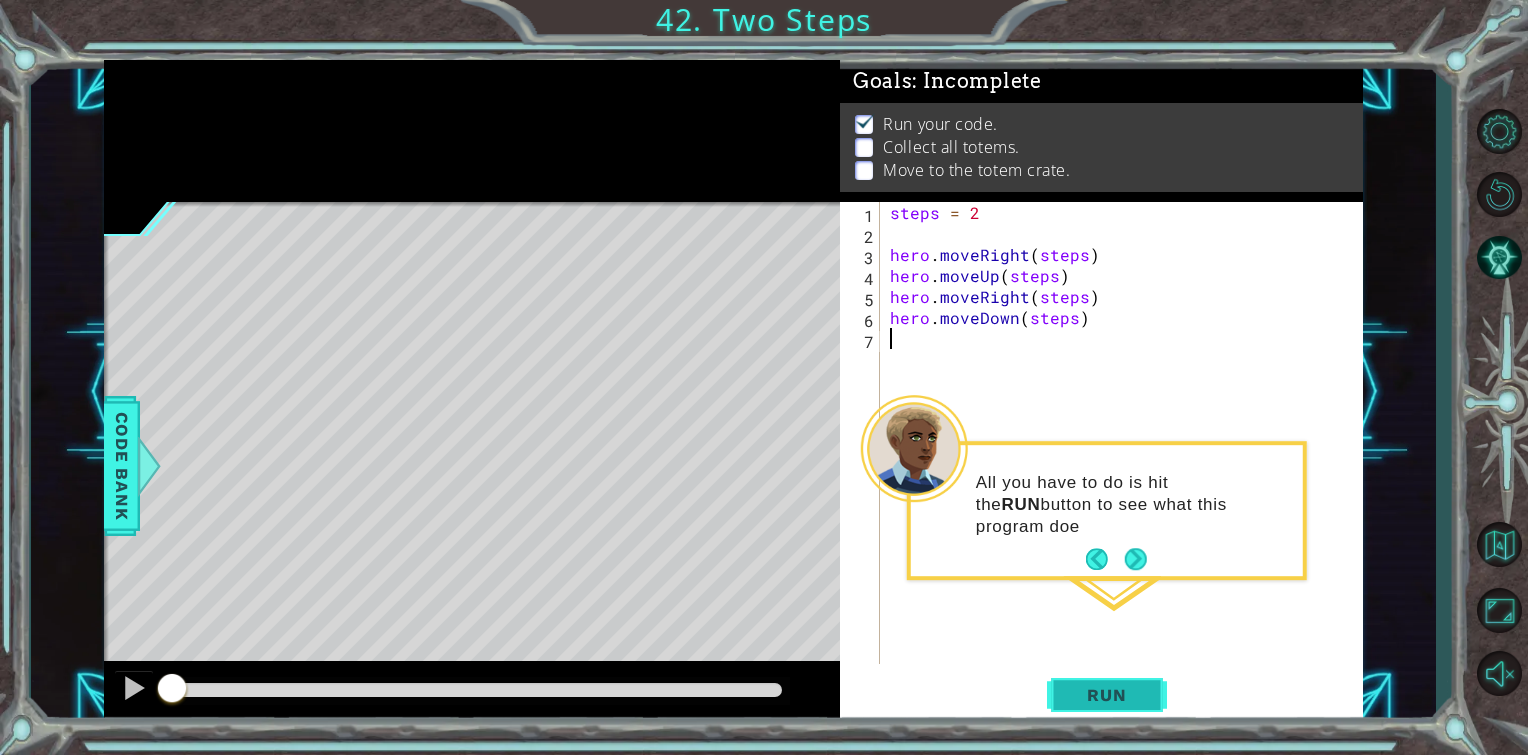 click on "Run" at bounding box center (1106, 695) 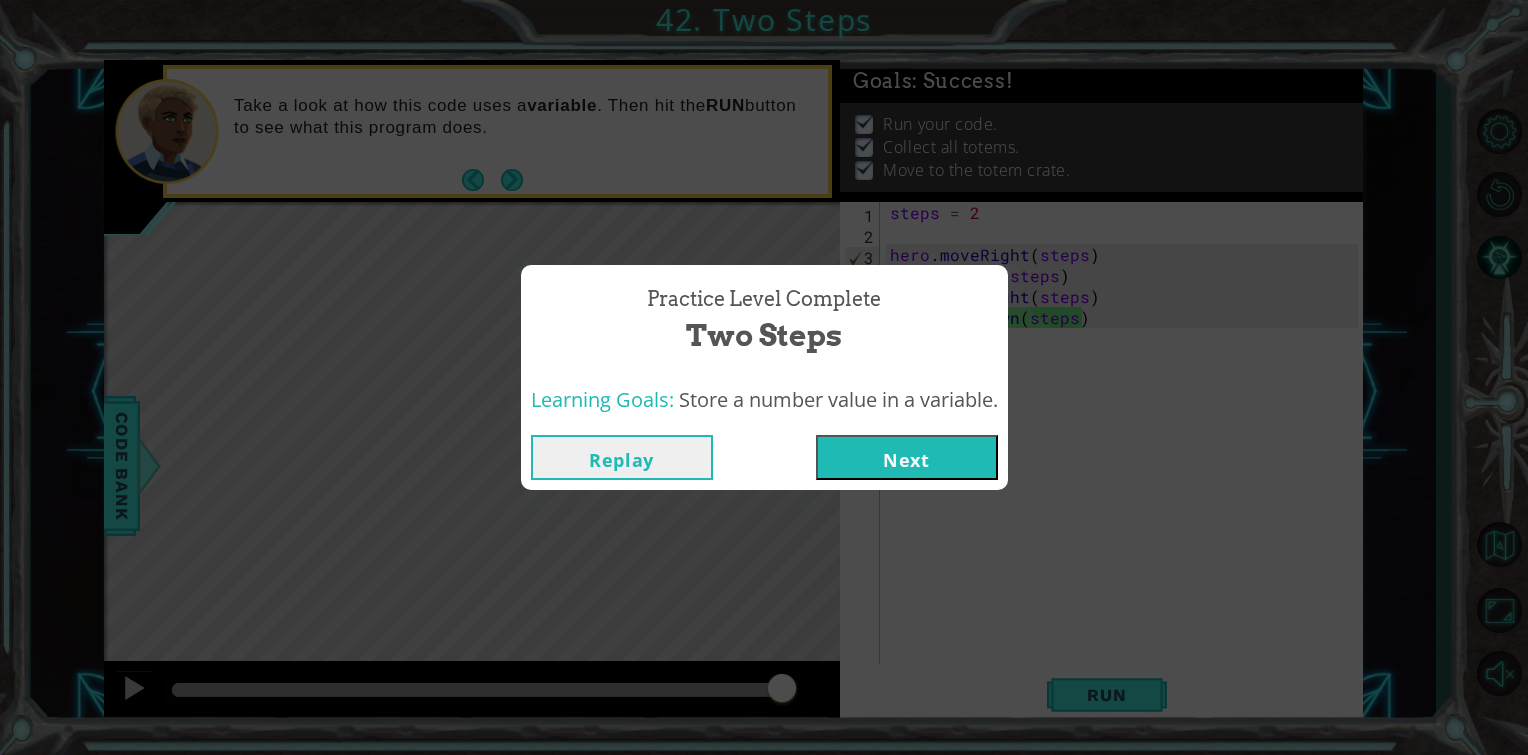 click on "Next" at bounding box center [907, 457] 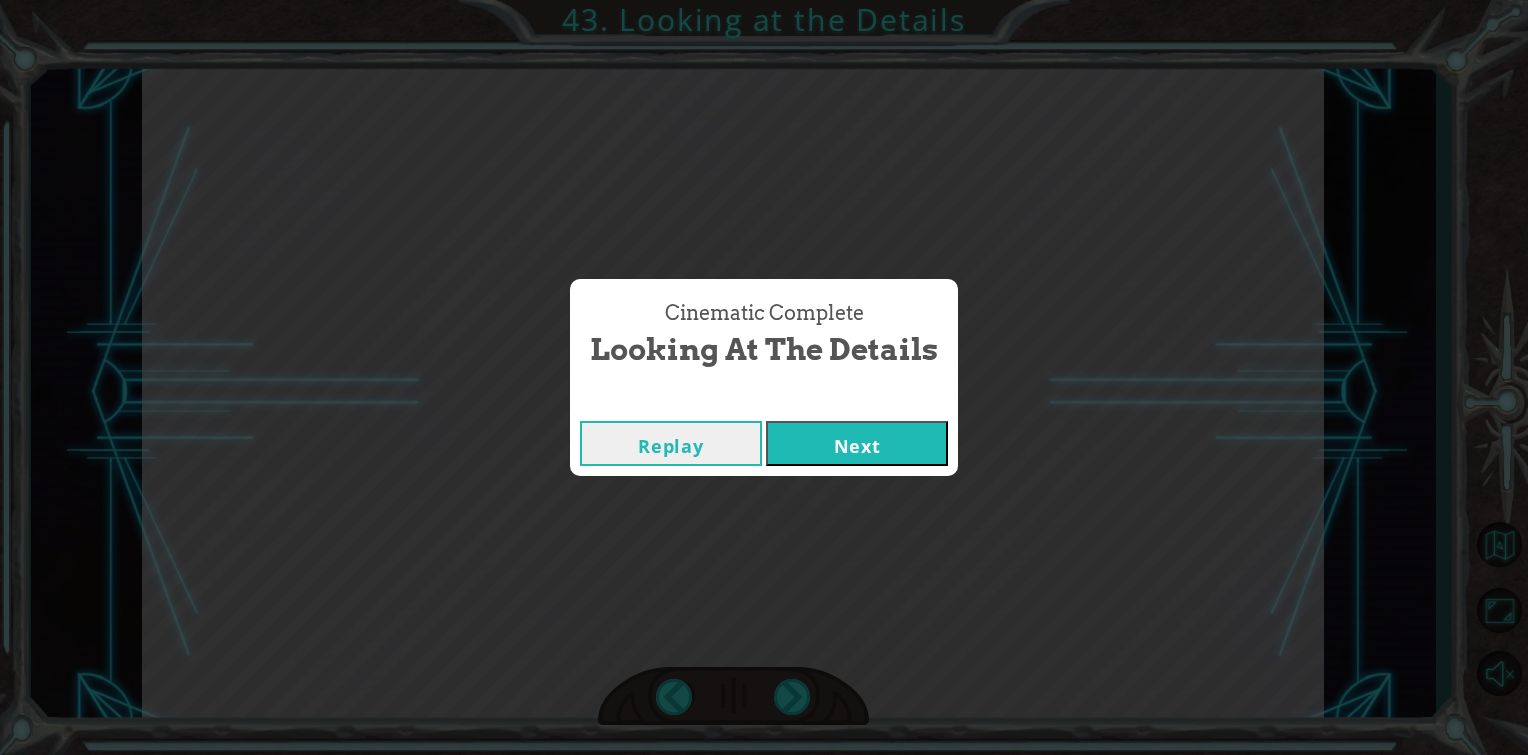 click on "Next" at bounding box center (857, 443) 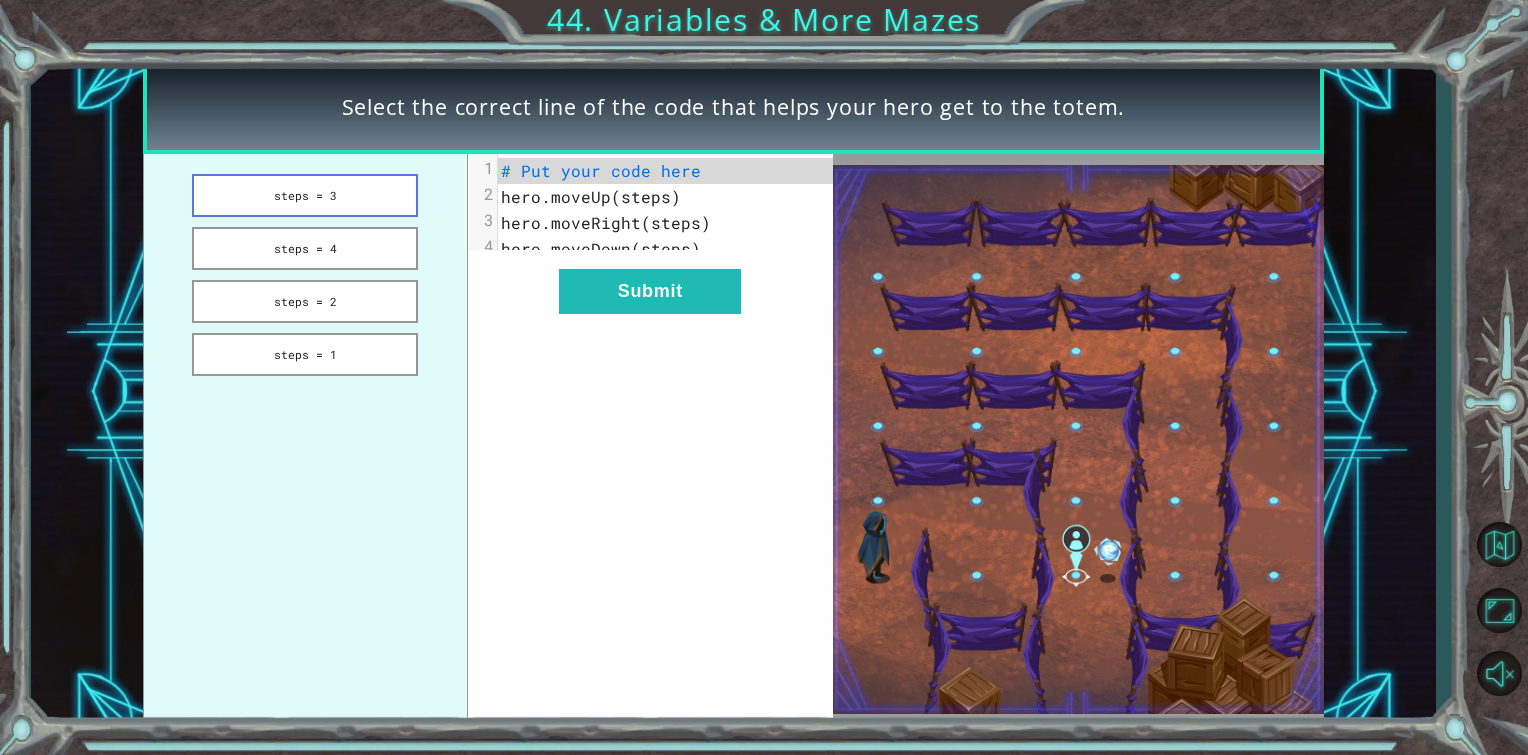 click on "steps = 3" at bounding box center (305, 195) 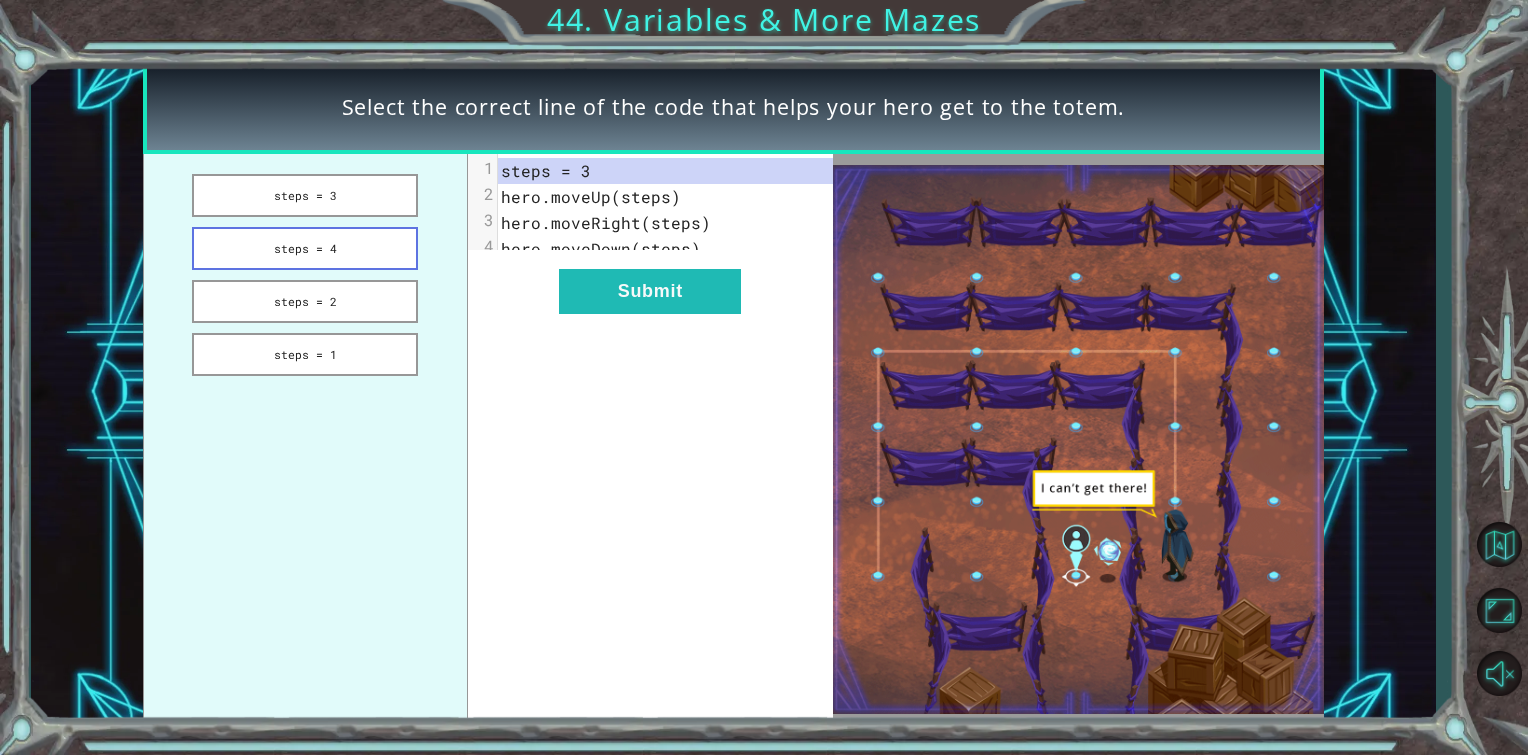 click on "steps = 4" at bounding box center [305, 248] 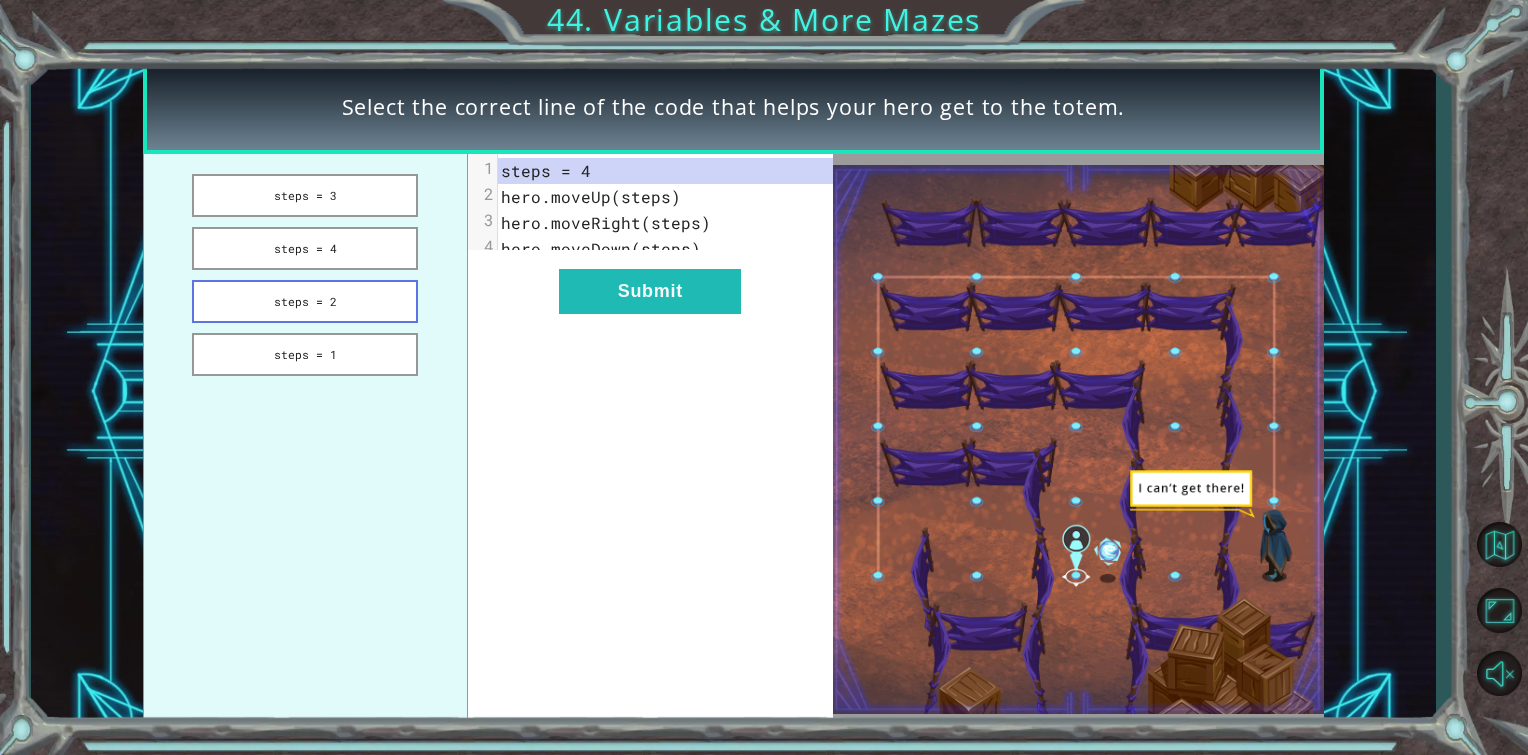 click on "steps = 2" at bounding box center [305, 301] 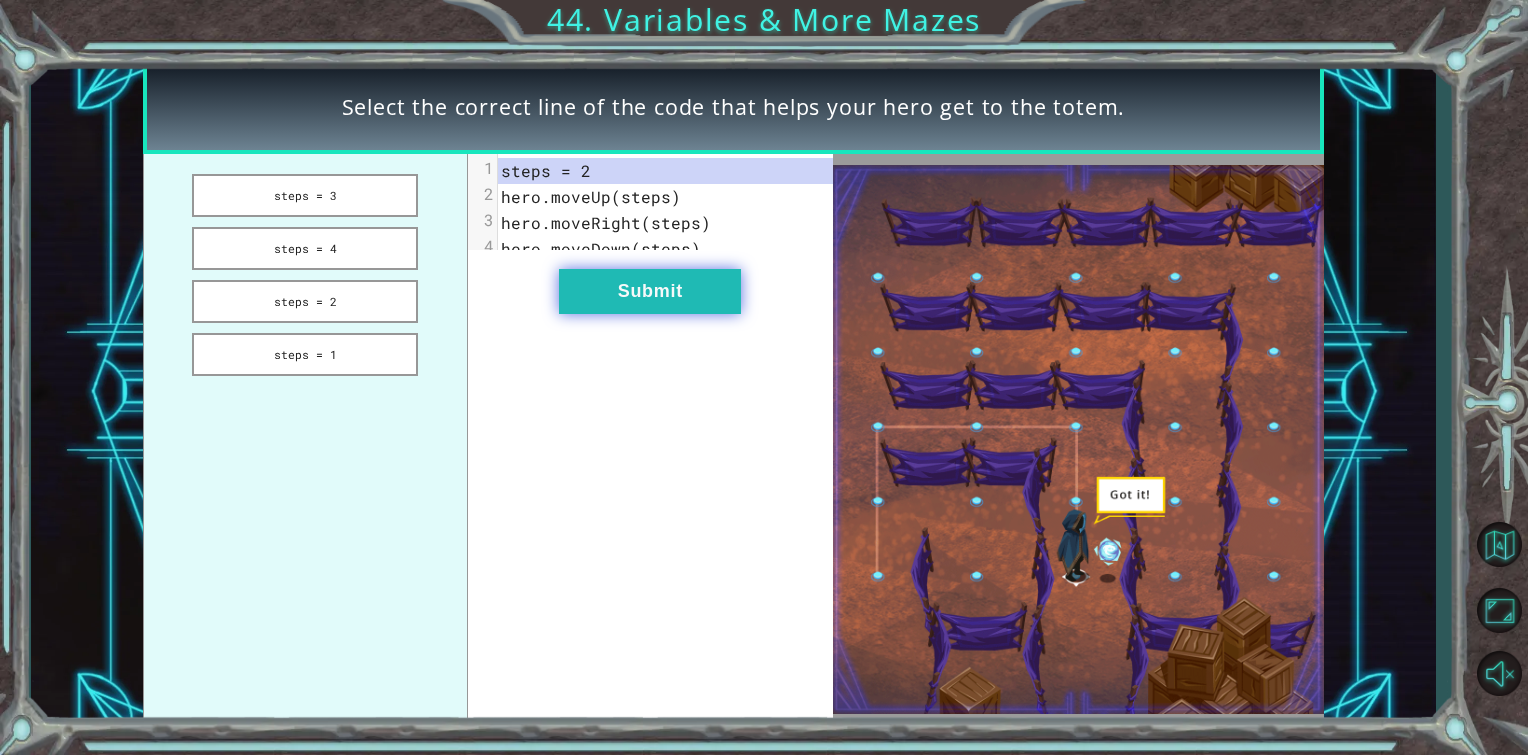 click on "Submit" at bounding box center (650, 291) 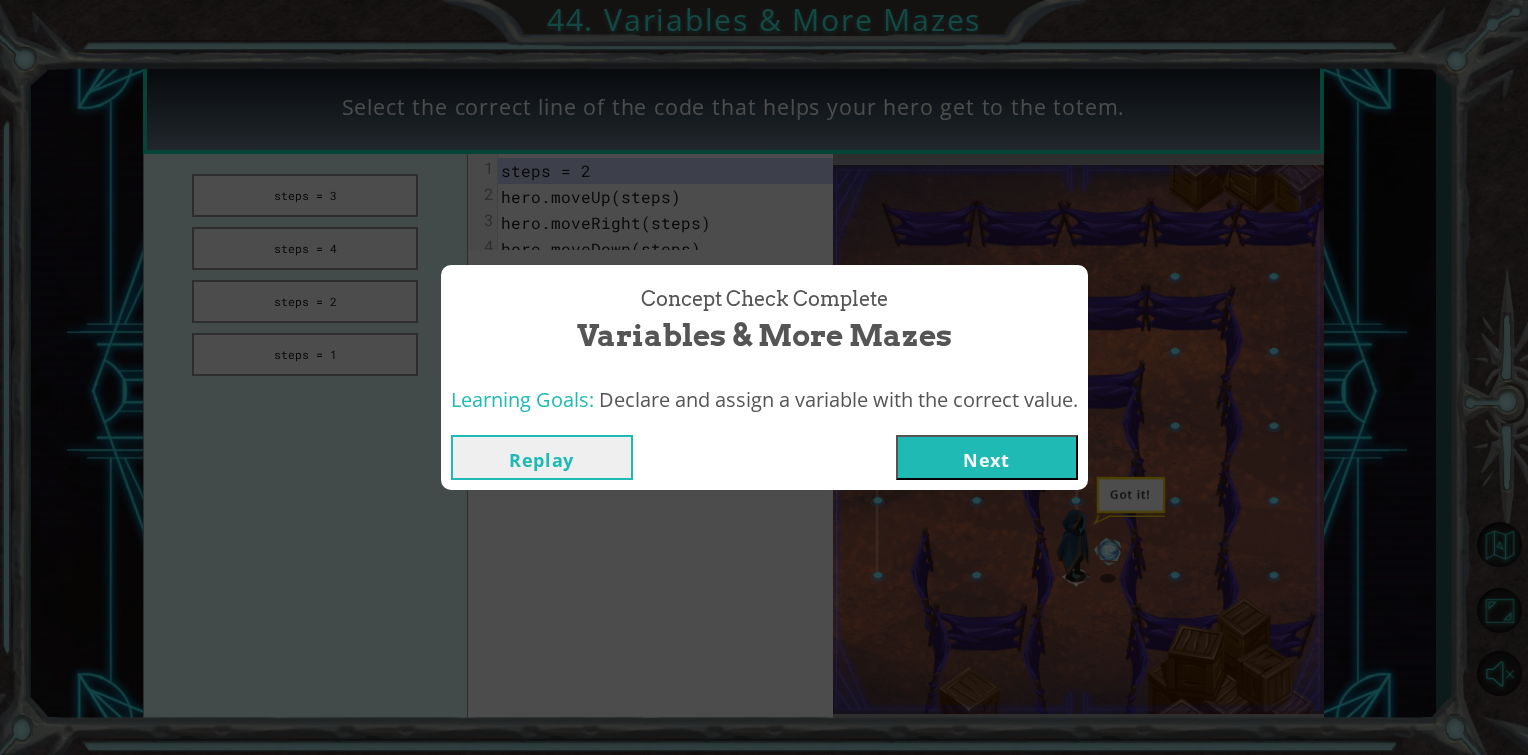 click on "Next" at bounding box center [987, 457] 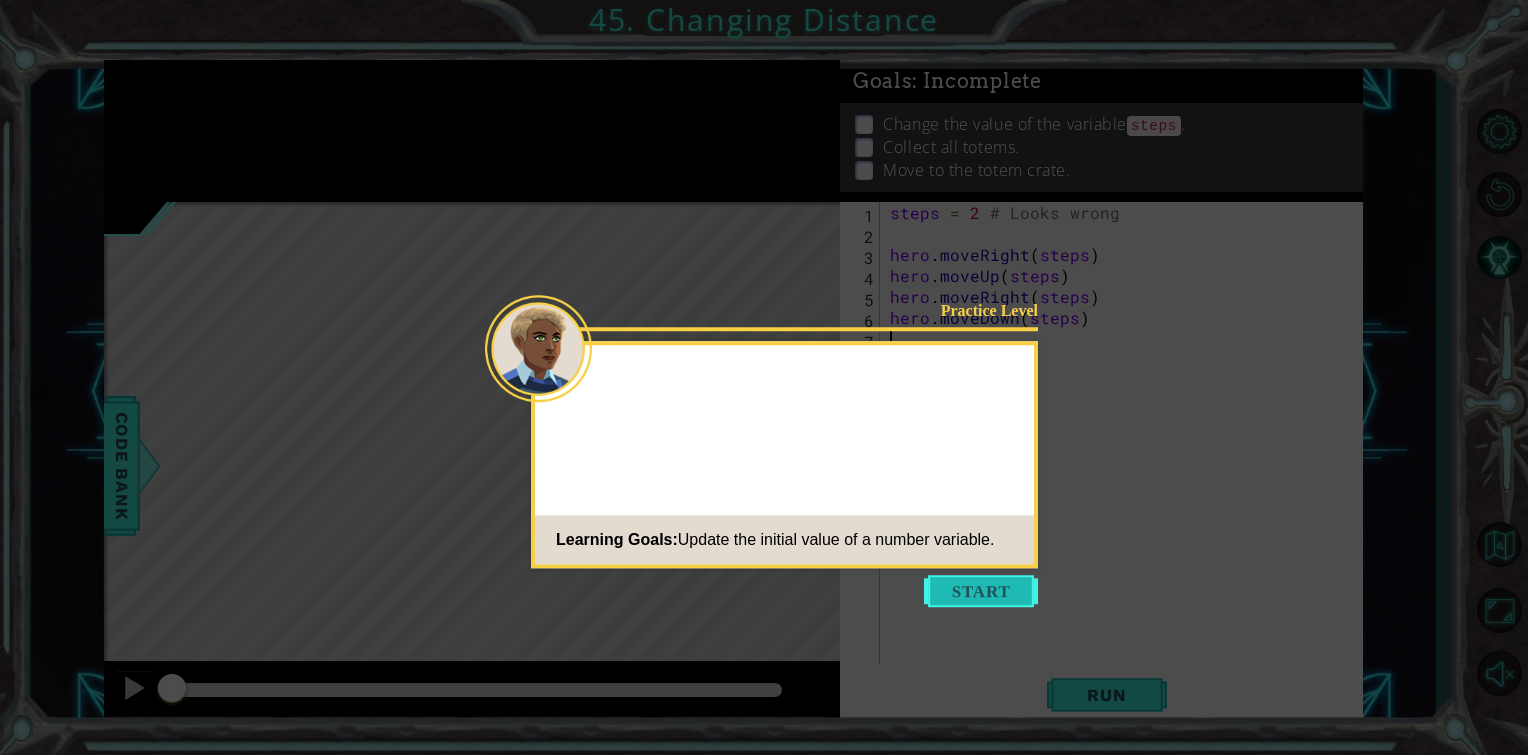 click at bounding box center [981, 591] 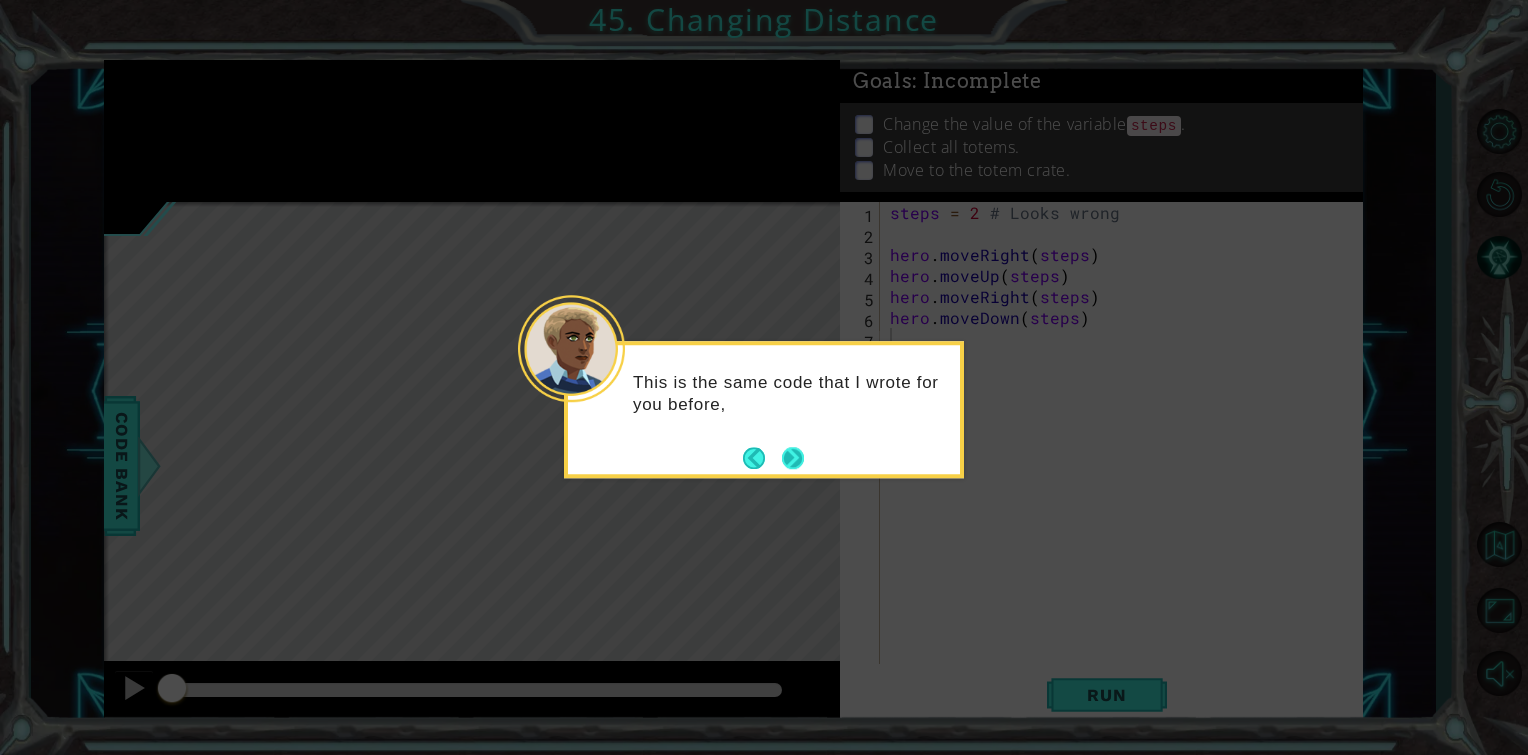 click at bounding box center (773, 458) 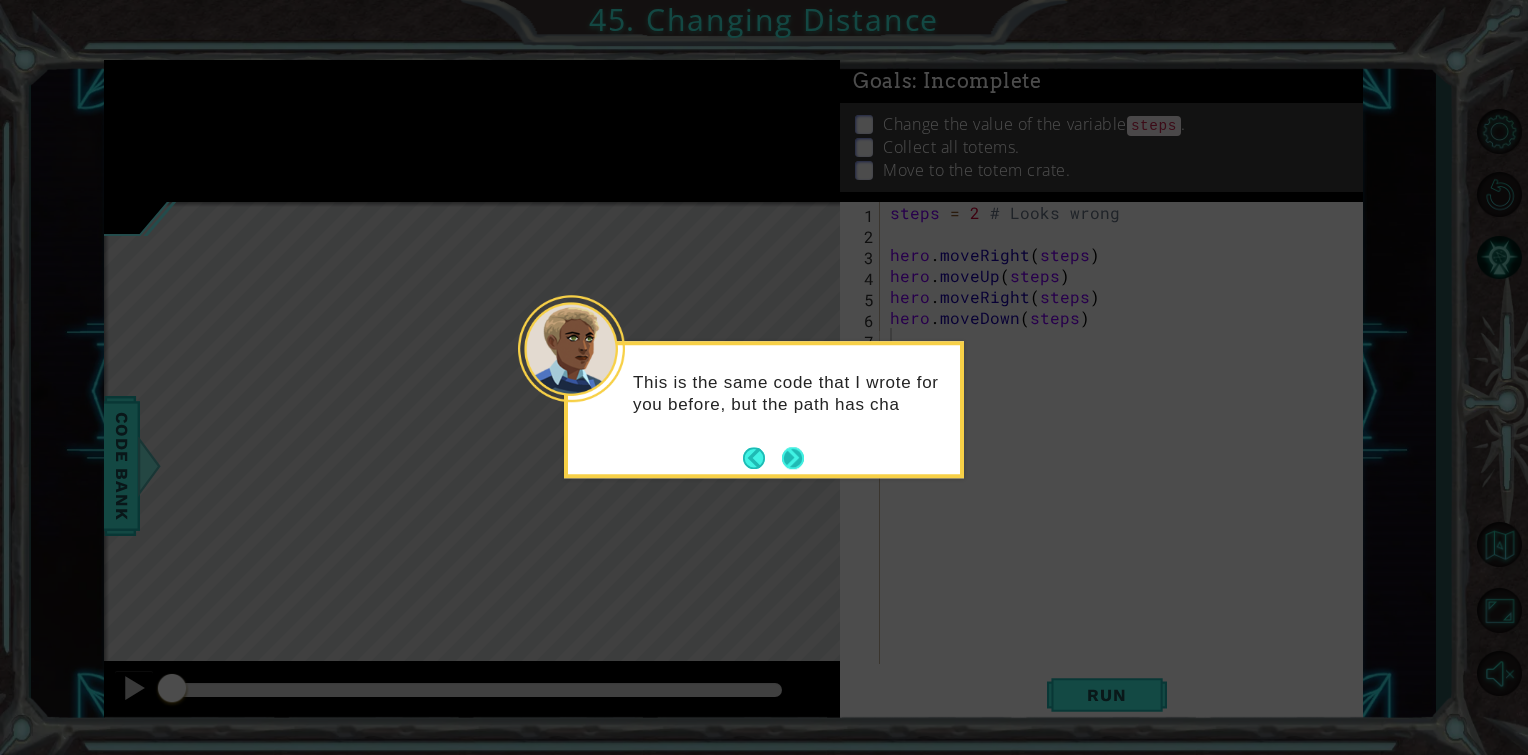 click at bounding box center [773, 458] 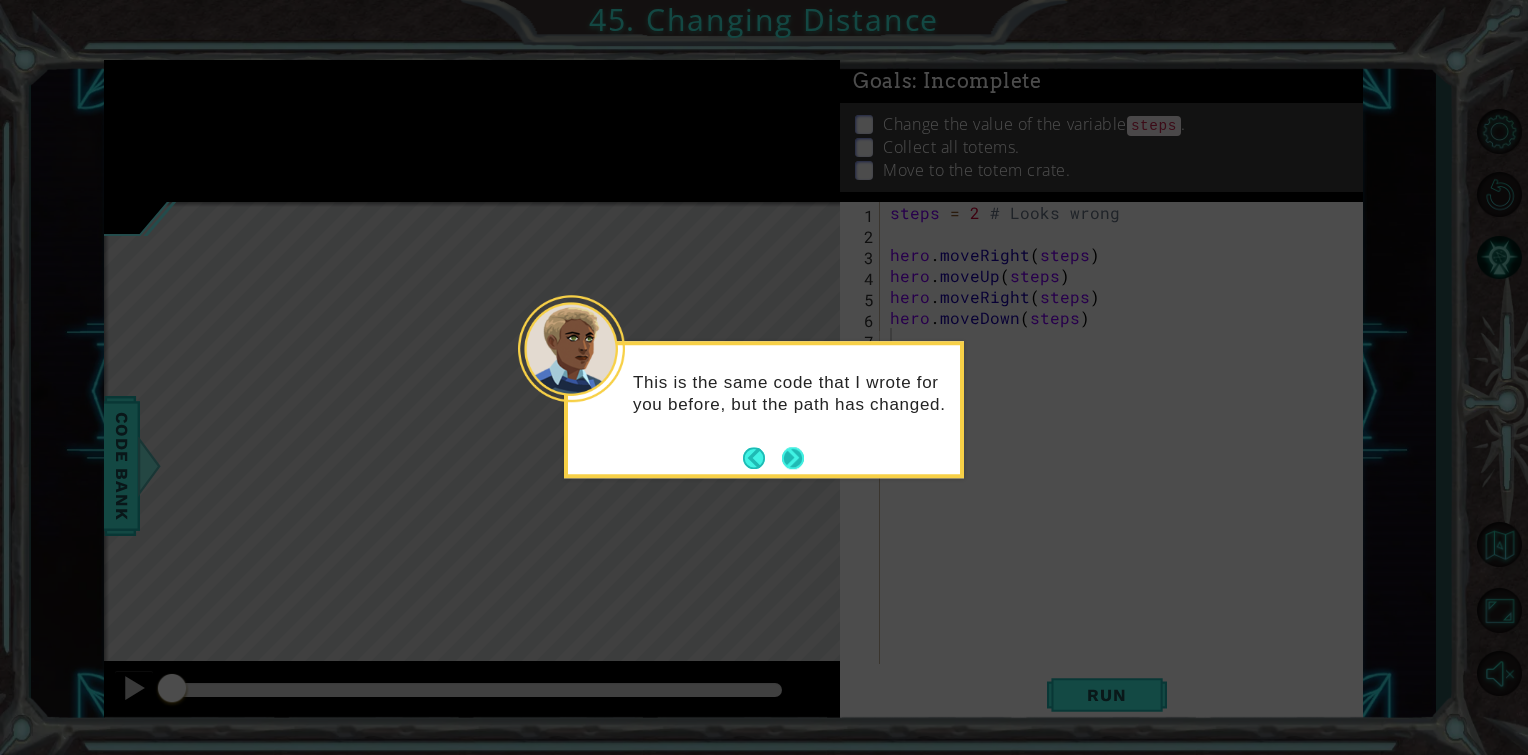 click at bounding box center [793, 458] 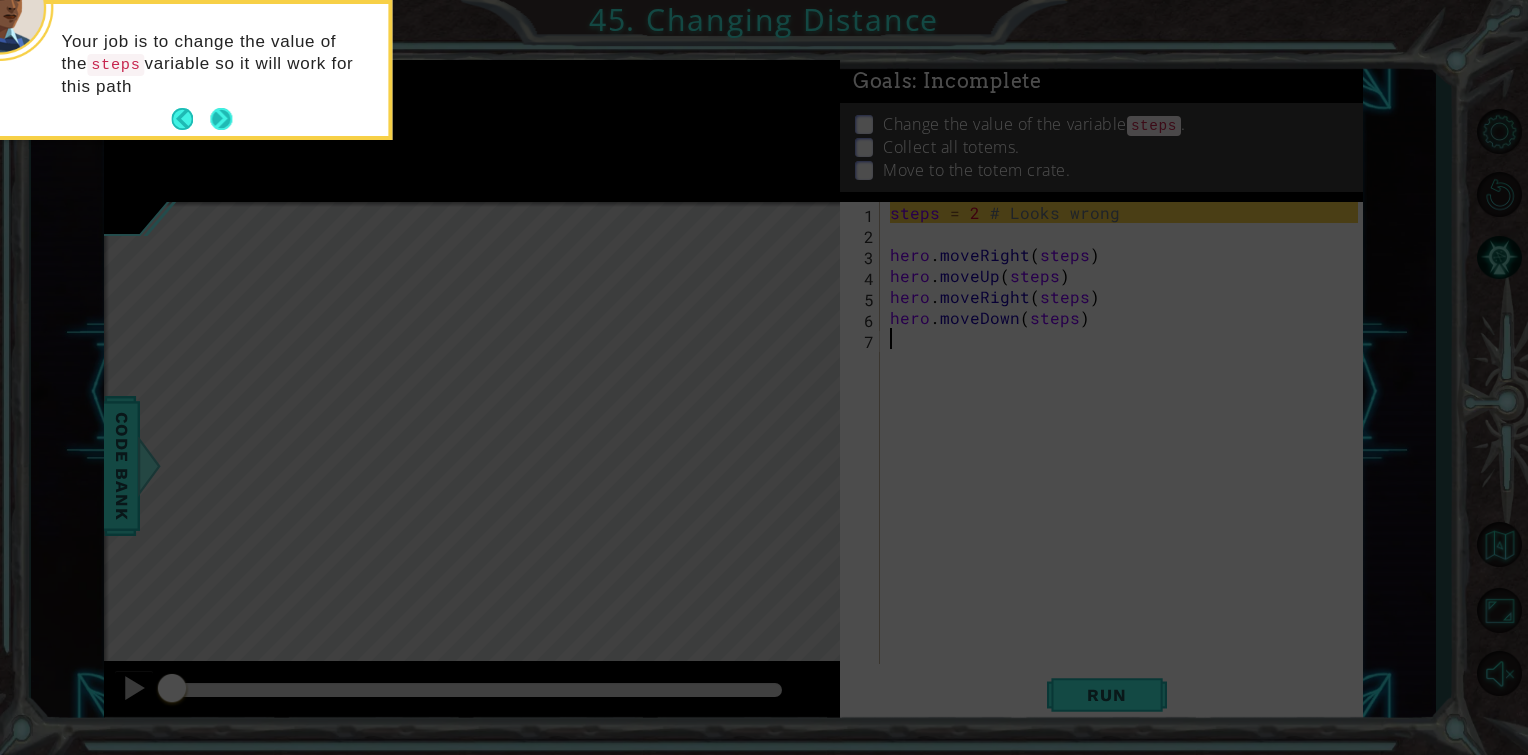 click at bounding box center [221, 119] 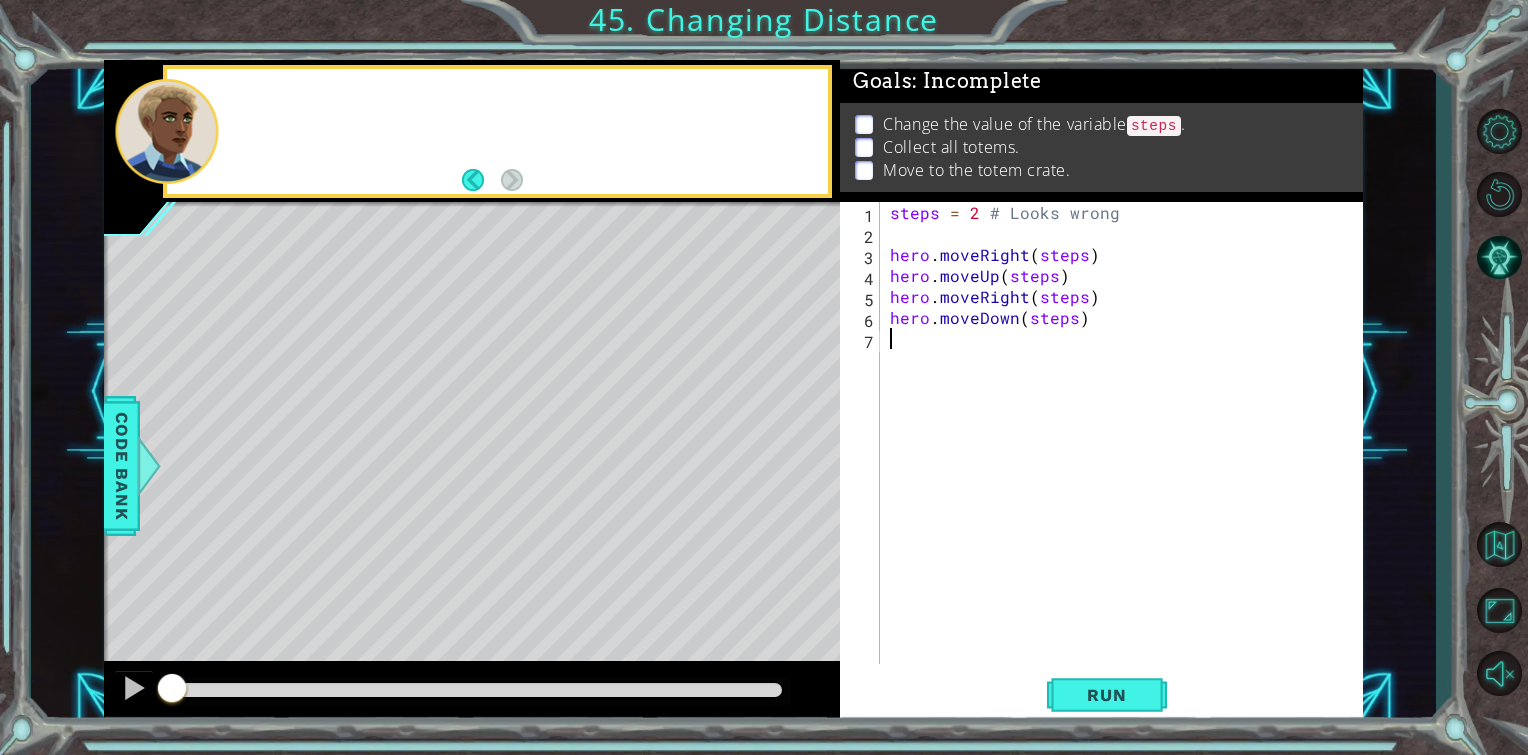 click at bounding box center (524, 131) 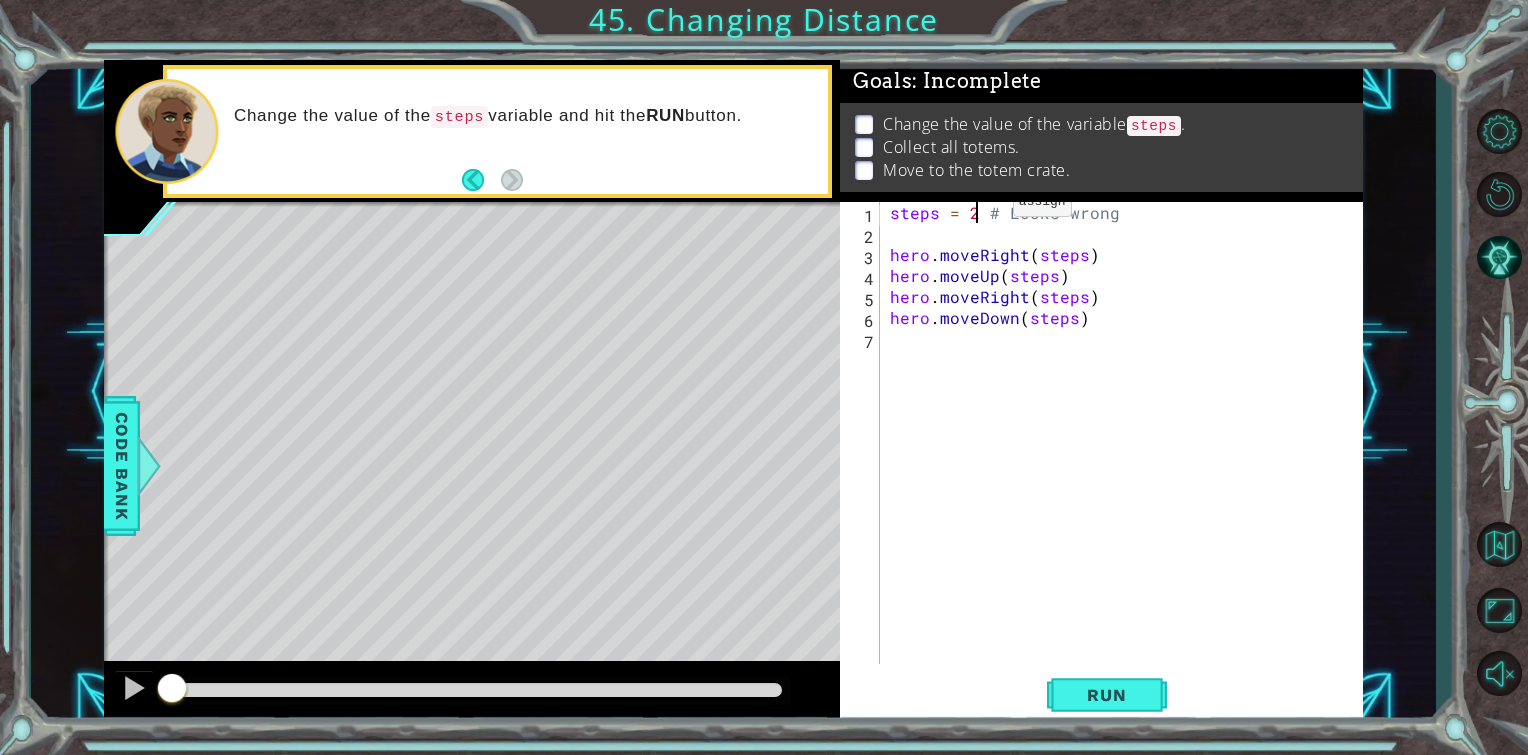 click on "steps   =   2   # Looks wrong hero . moveRight ( steps ) hero . moveUp ( steps ) hero . moveRight ( steps ) hero . moveDown ( steps )" at bounding box center (1127, 454) 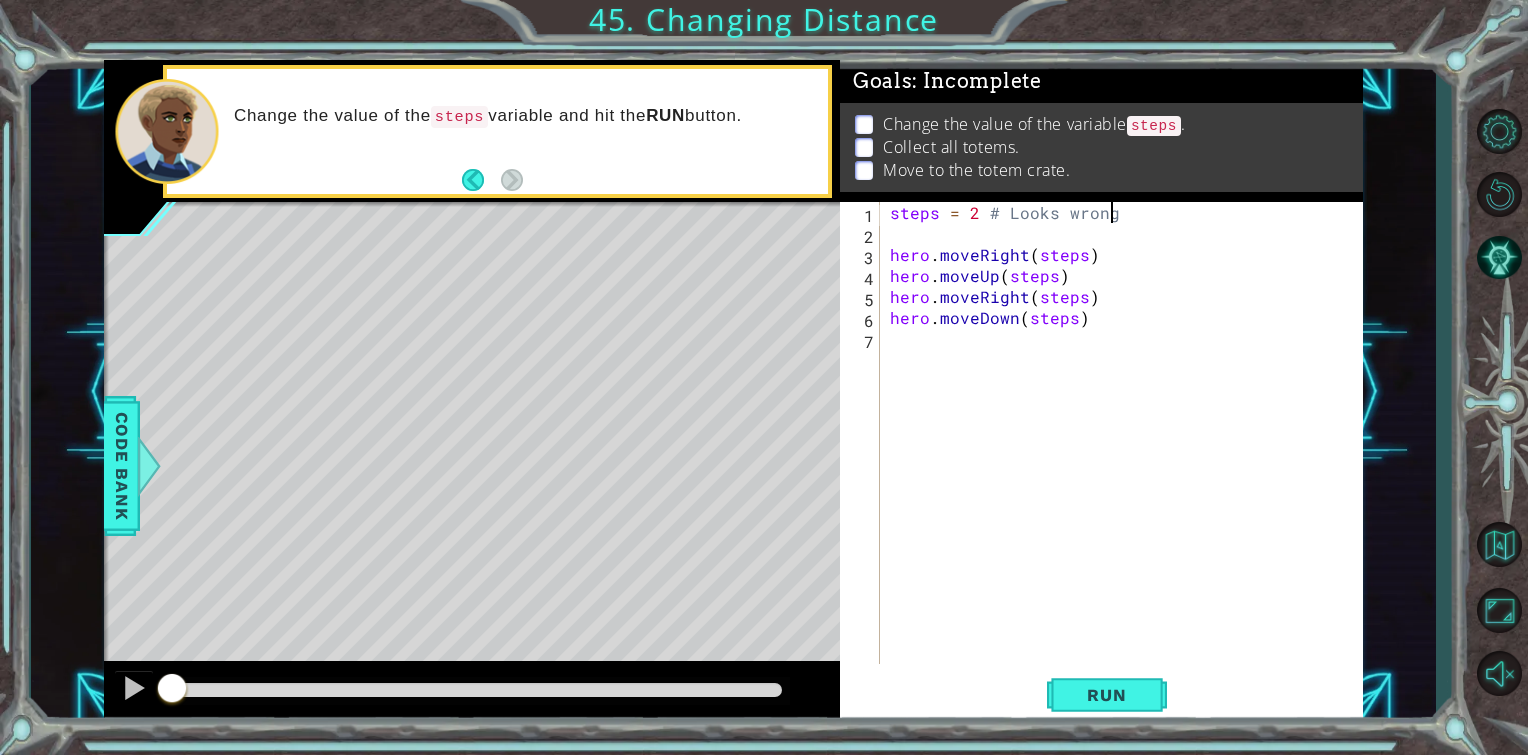 click on "steps   =   2   # Looks wrong hero . moveRight ( steps ) hero . moveUp ( steps ) hero . moveRight ( steps ) hero . moveDown ( steps )" at bounding box center (1127, 454) 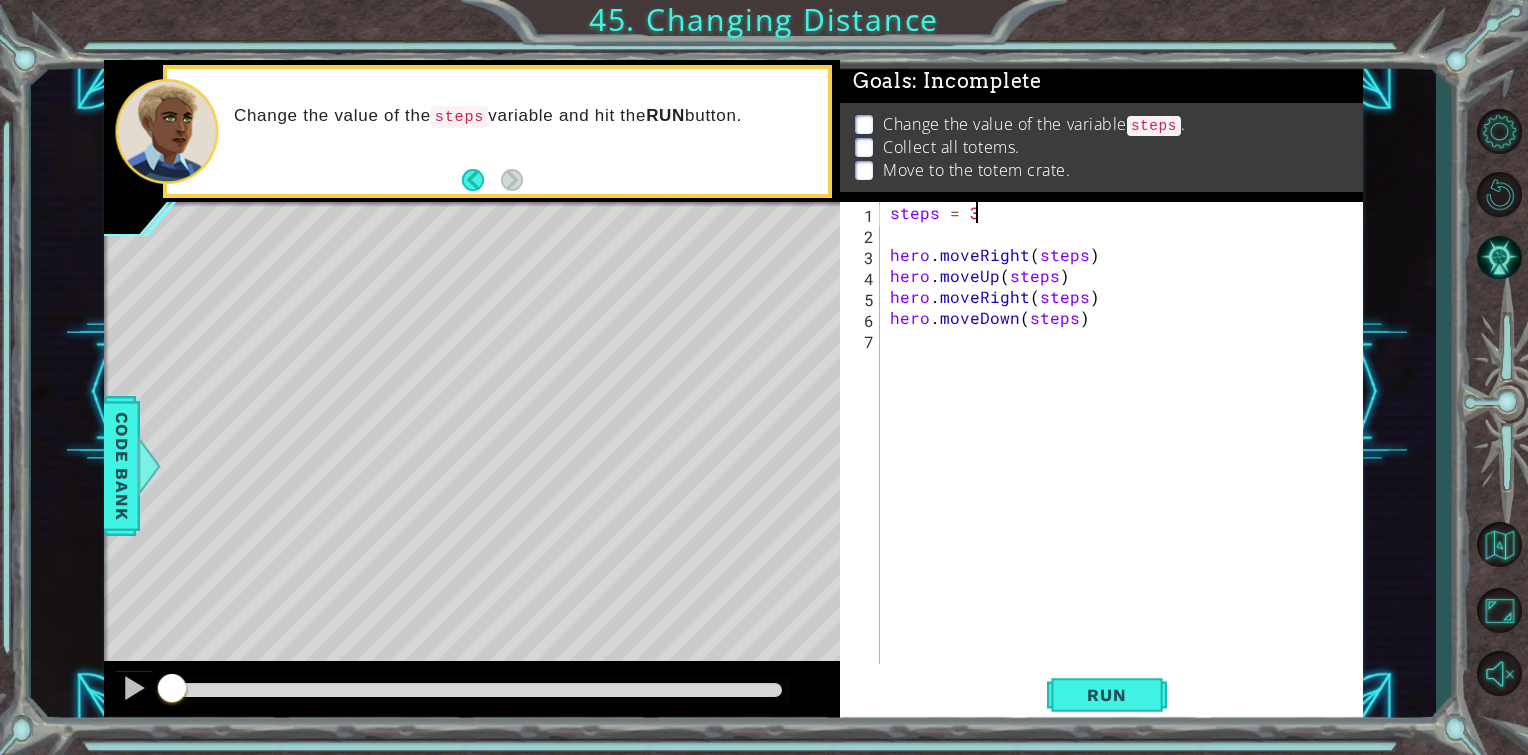 scroll, scrollTop: 0, scrollLeft: 4, axis: horizontal 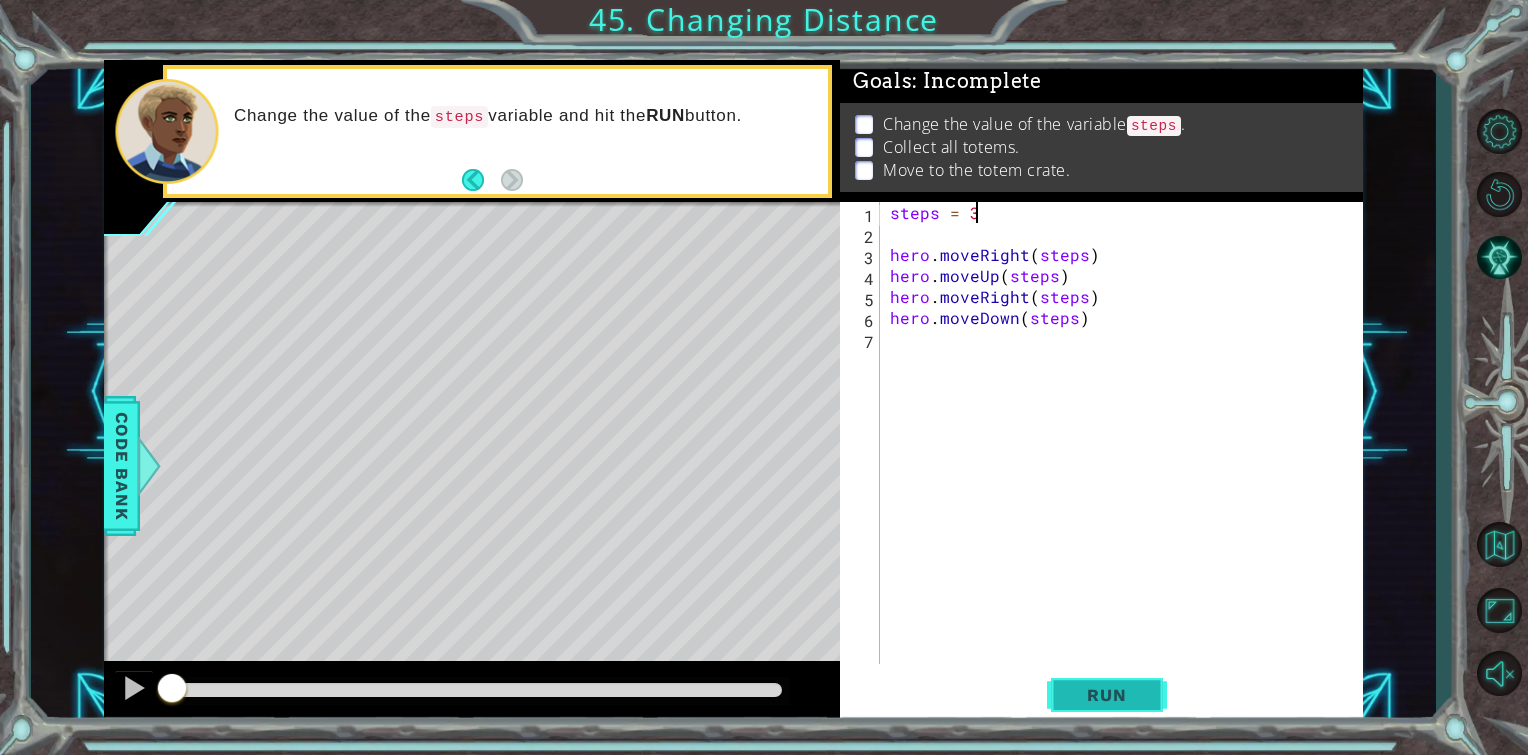 type on "steps = 3" 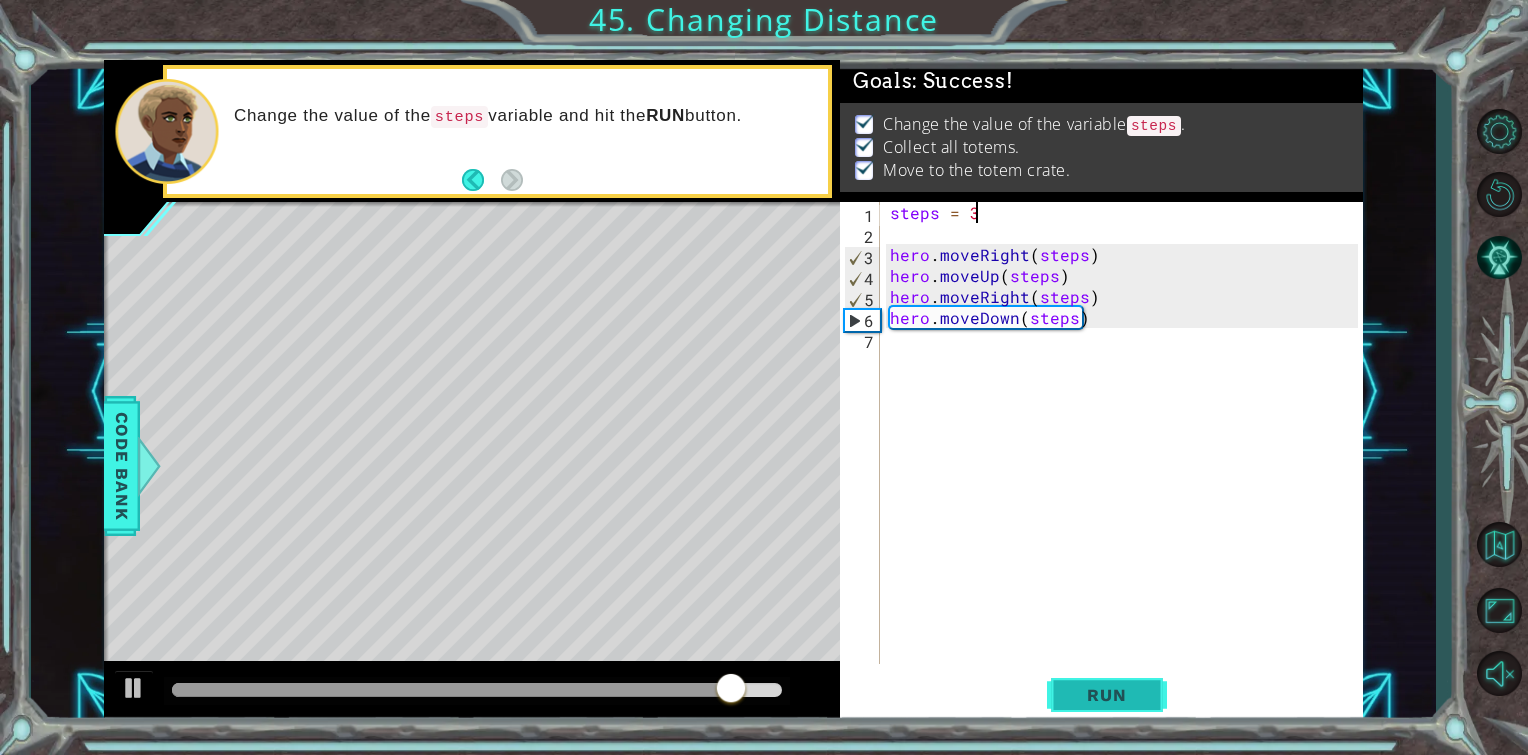 click on "Run" at bounding box center (1106, 695) 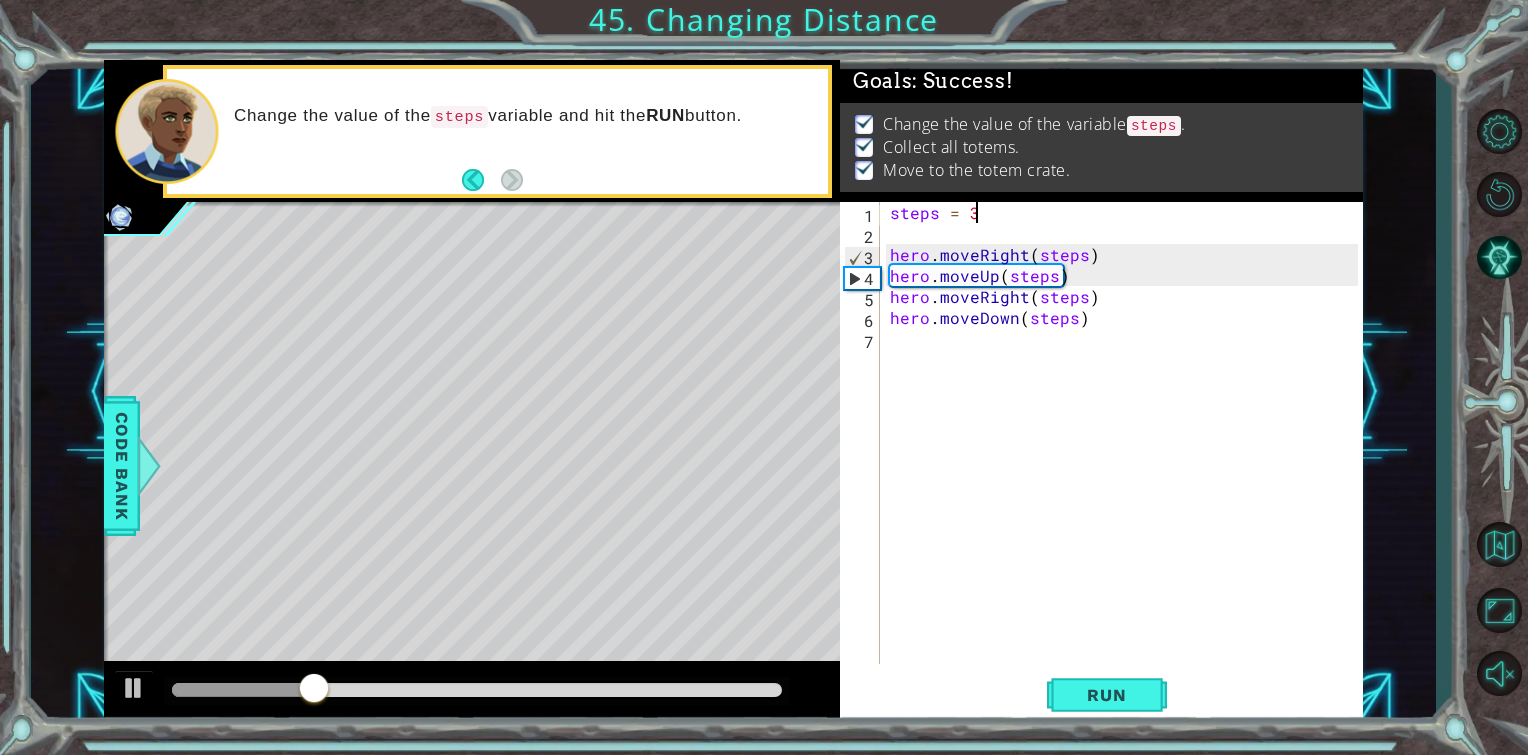 click at bounding box center [477, 690] 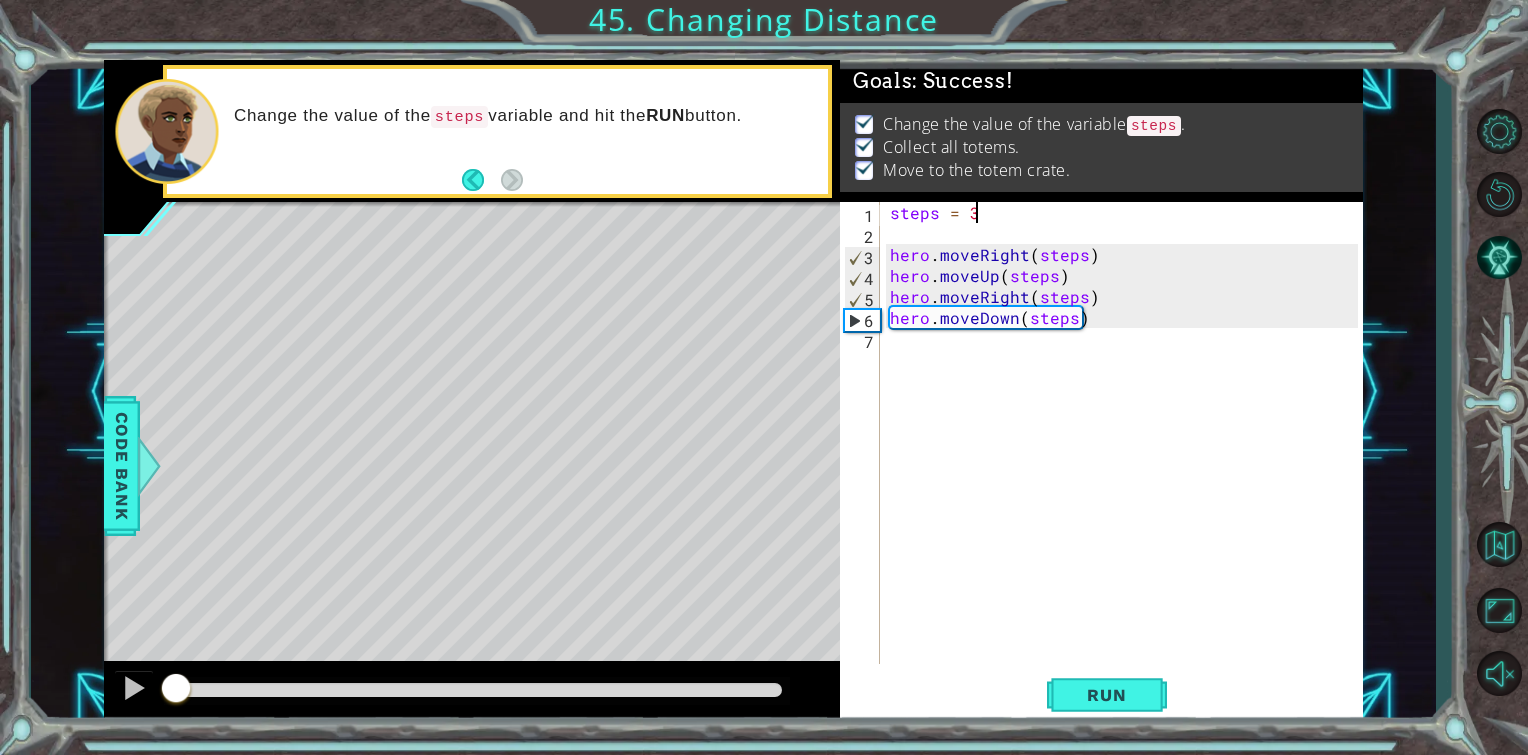click at bounding box center (477, 690) 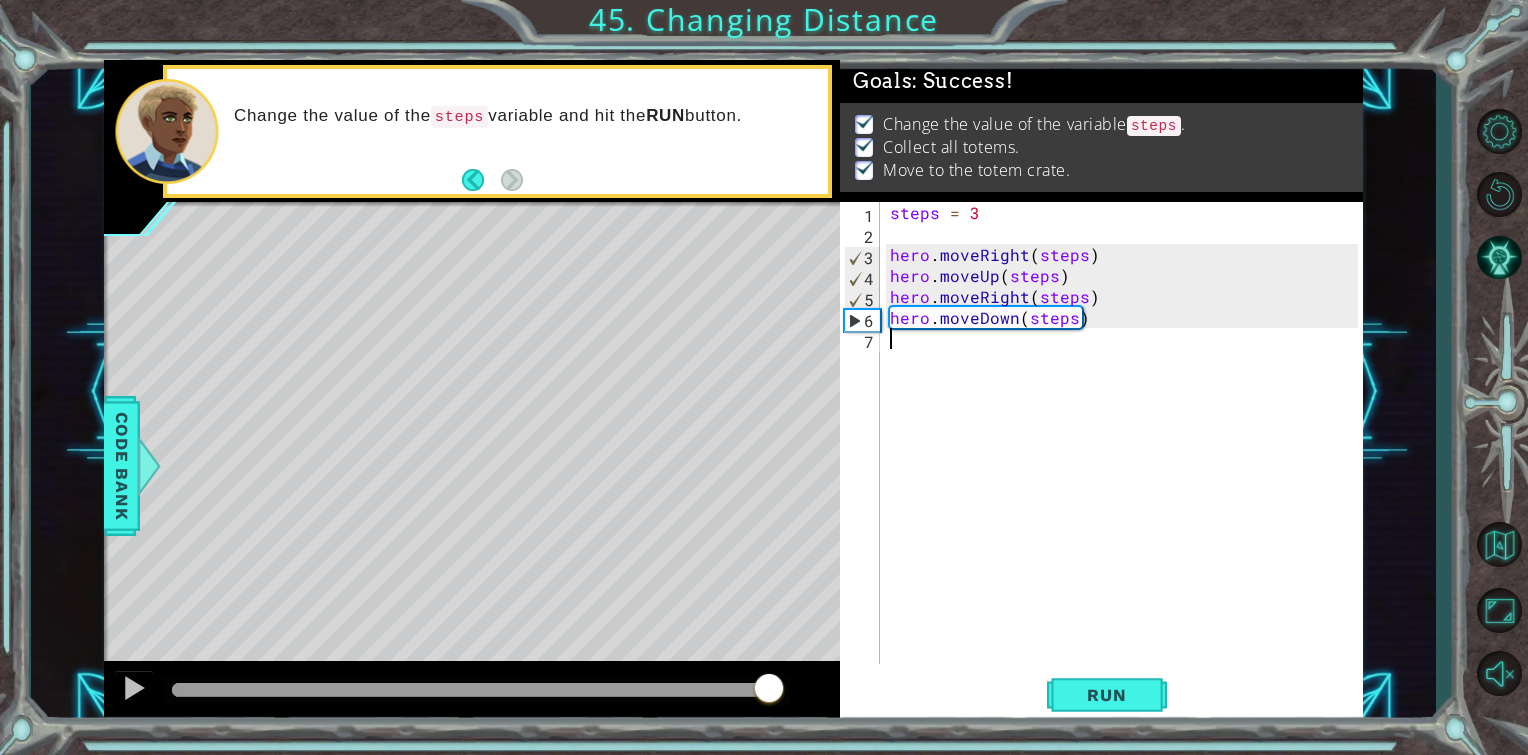 click on "steps   =   3 hero . moveRight ( steps ) hero . moveUp ( steps ) hero . moveRight ( steps ) hero . moveDown ( steps )" at bounding box center [1127, 454] 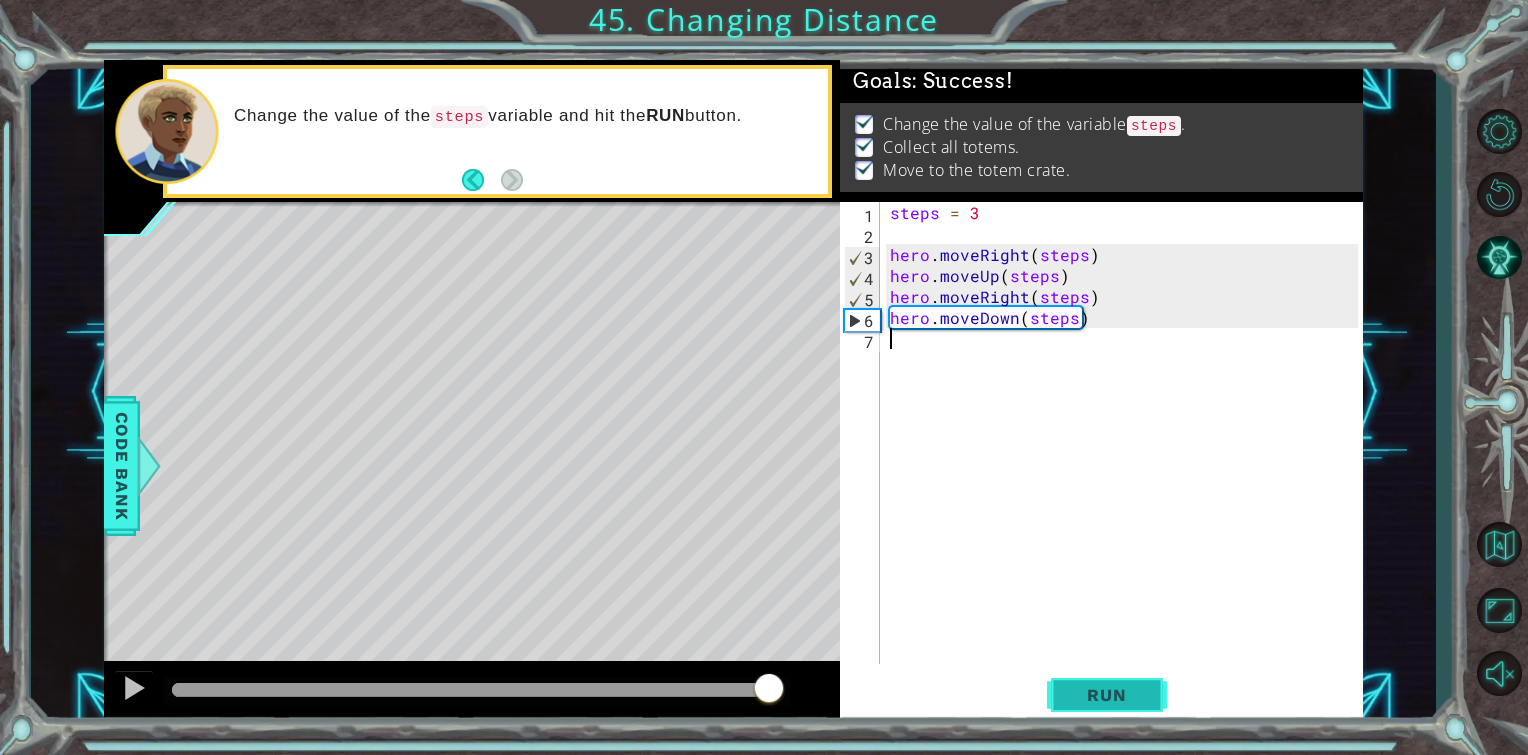 click on "Run" at bounding box center (1106, 695) 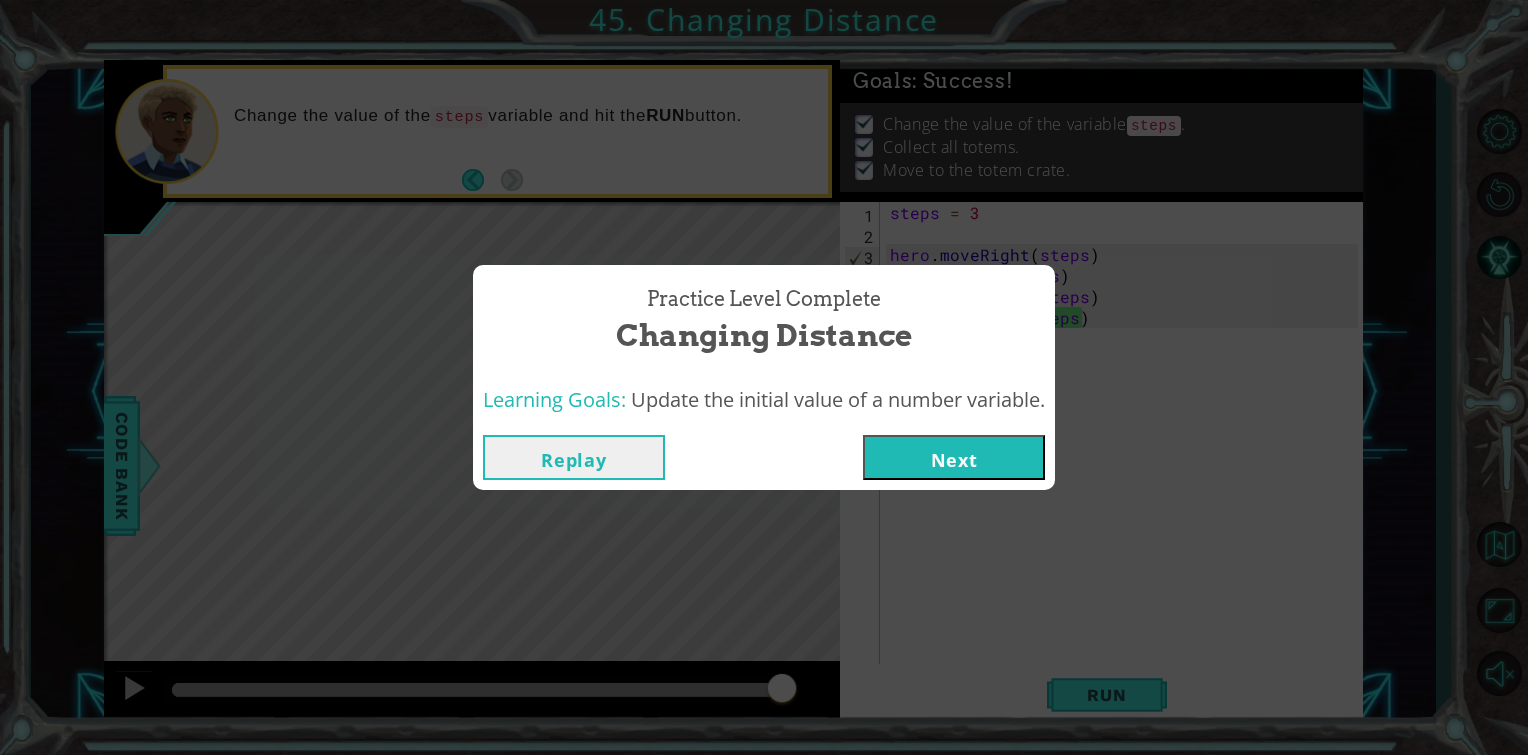 click on "Next" at bounding box center (954, 457) 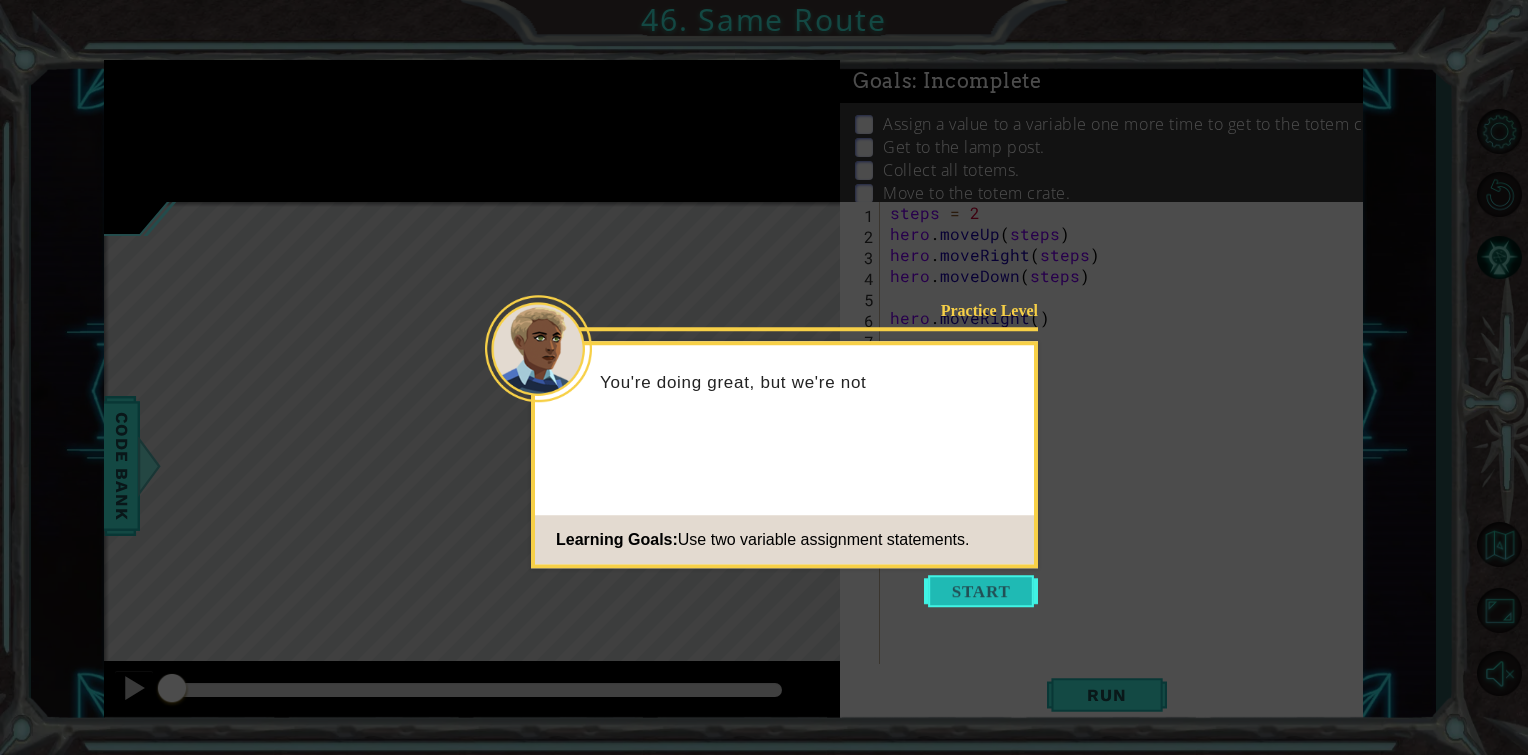 click at bounding box center (981, 591) 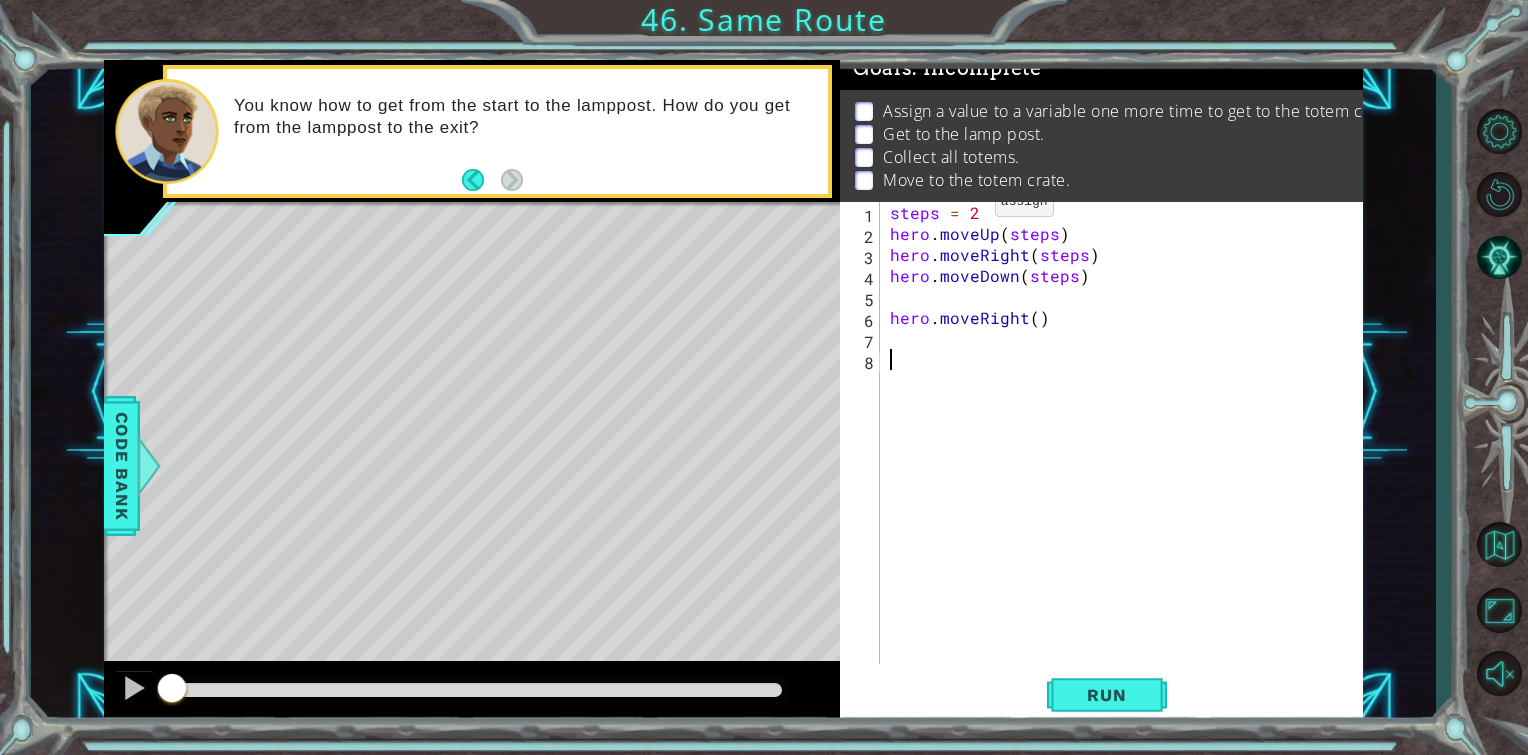 scroll, scrollTop: 0, scrollLeft: 0, axis: both 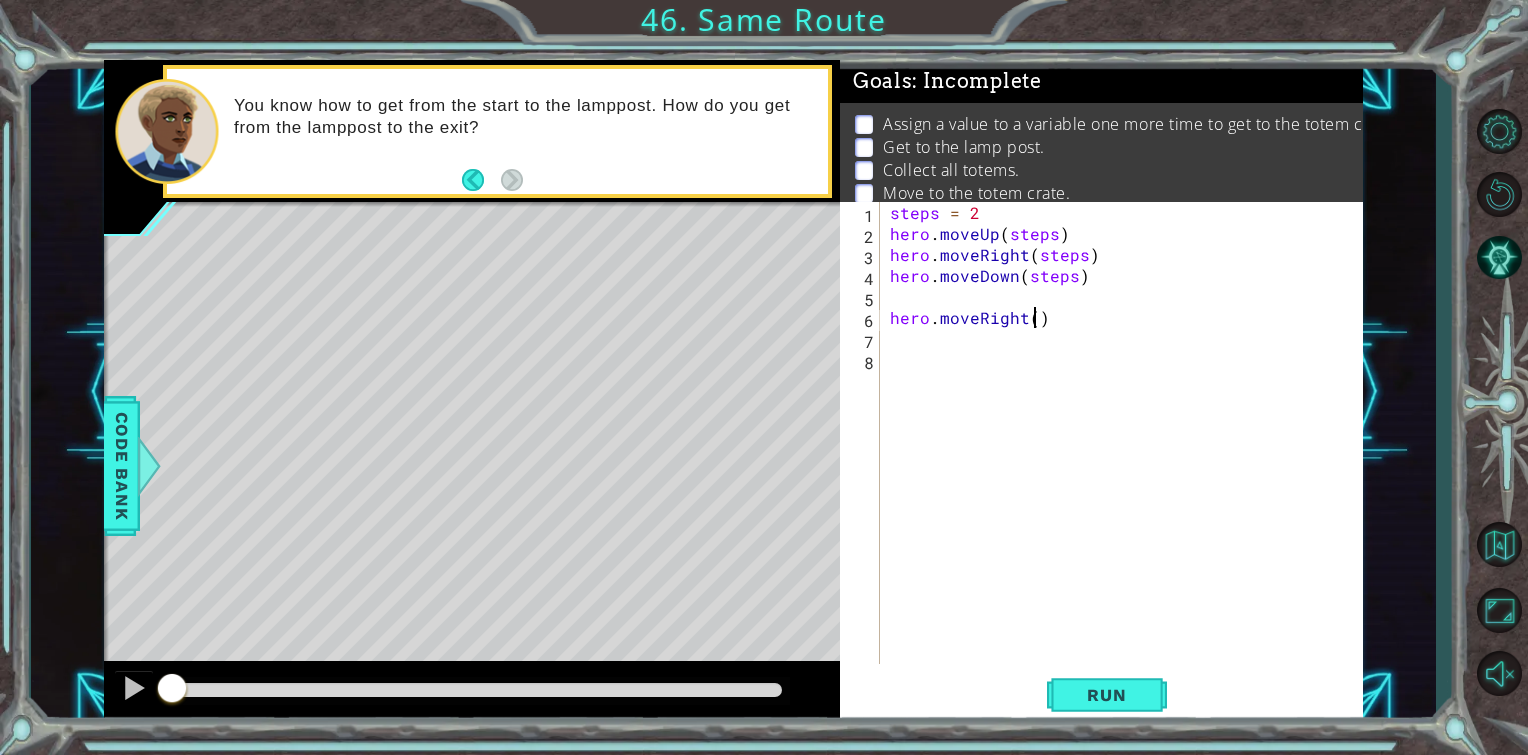 click on "steps   =   2 hero . moveUp ( steps ) hero . moveRight ( steps ) hero . moveDown ( steps ) hero . moveRight ( )" at bounding box center [1127, 454] 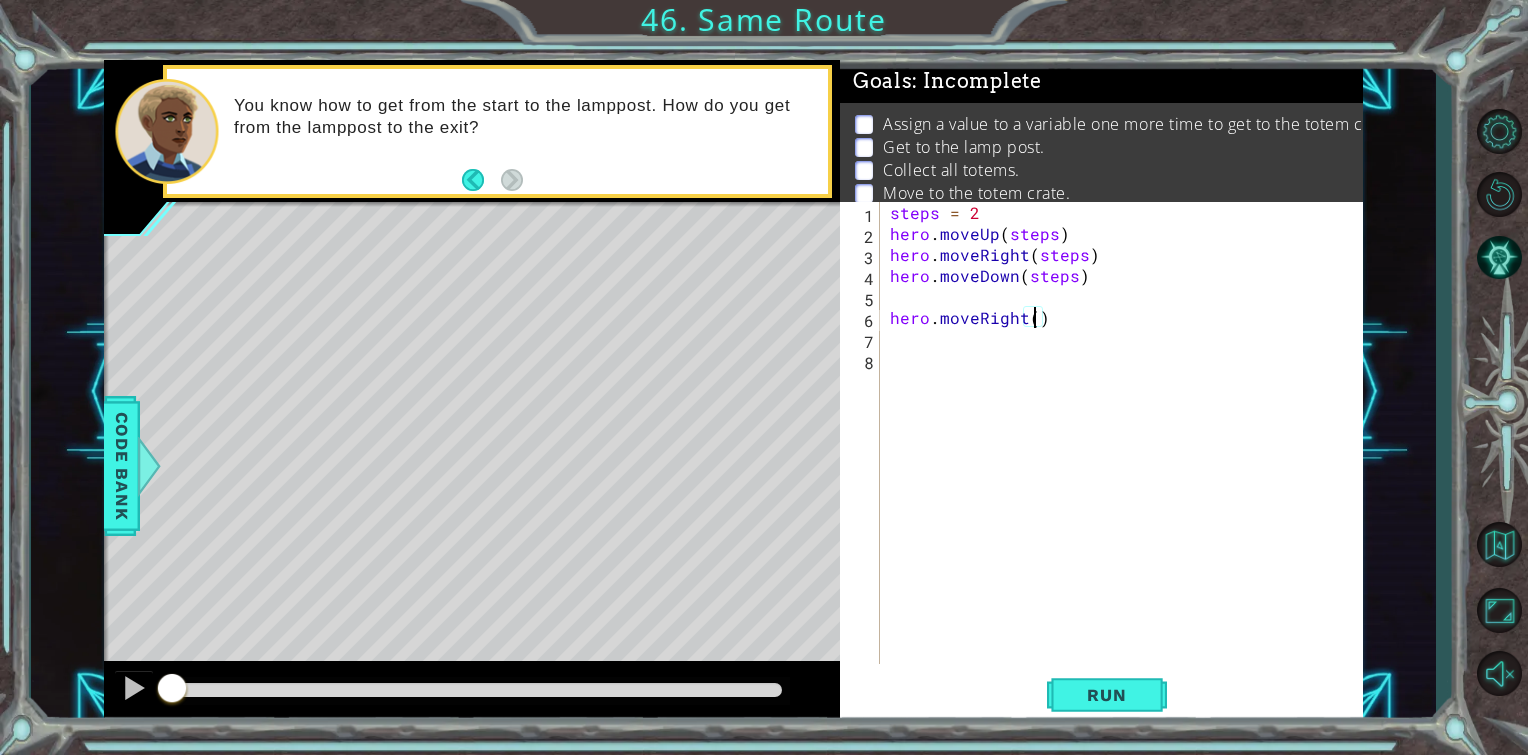 type on "hero.moveRight(1)" 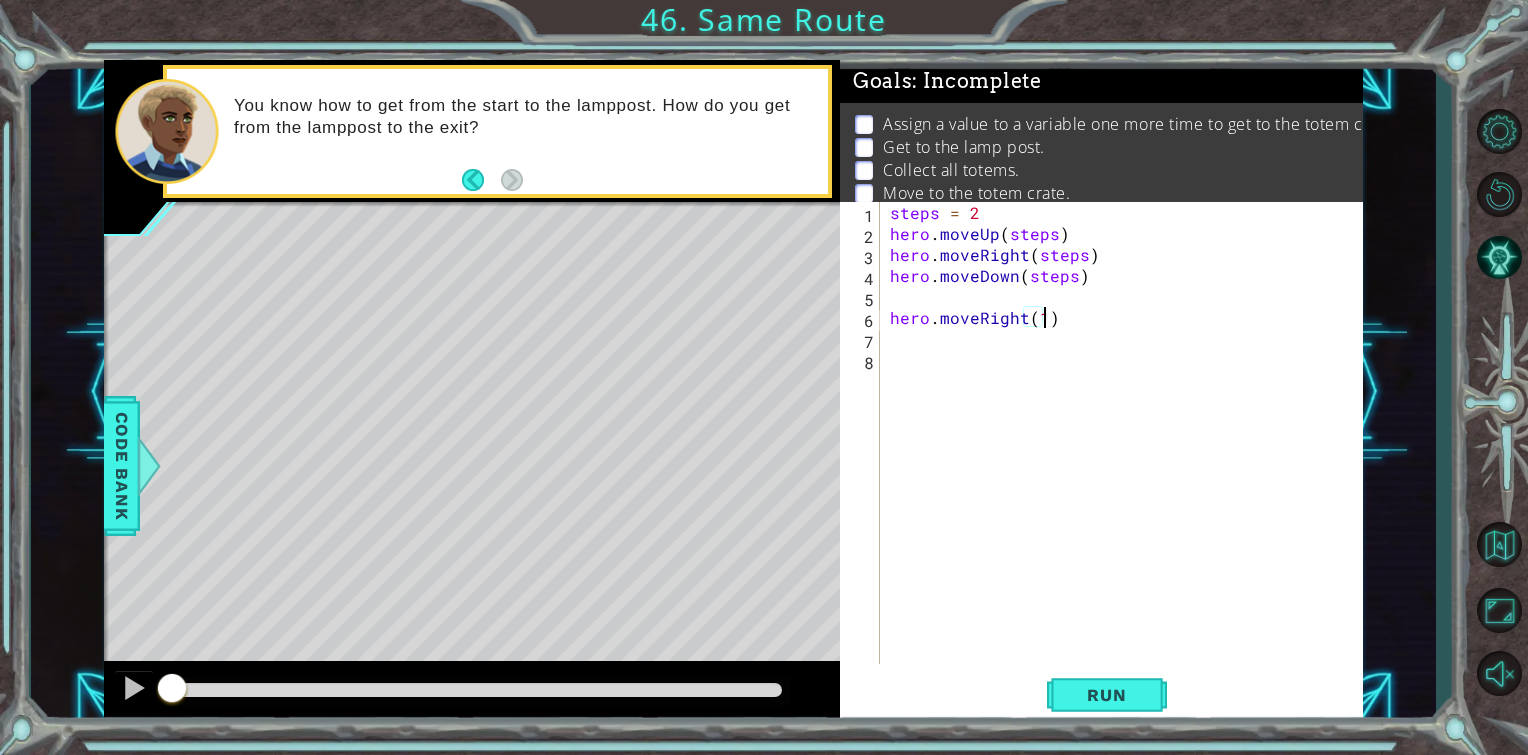 scroll, scrollTop: 0, scrollLeft: 8, axis: horizontal 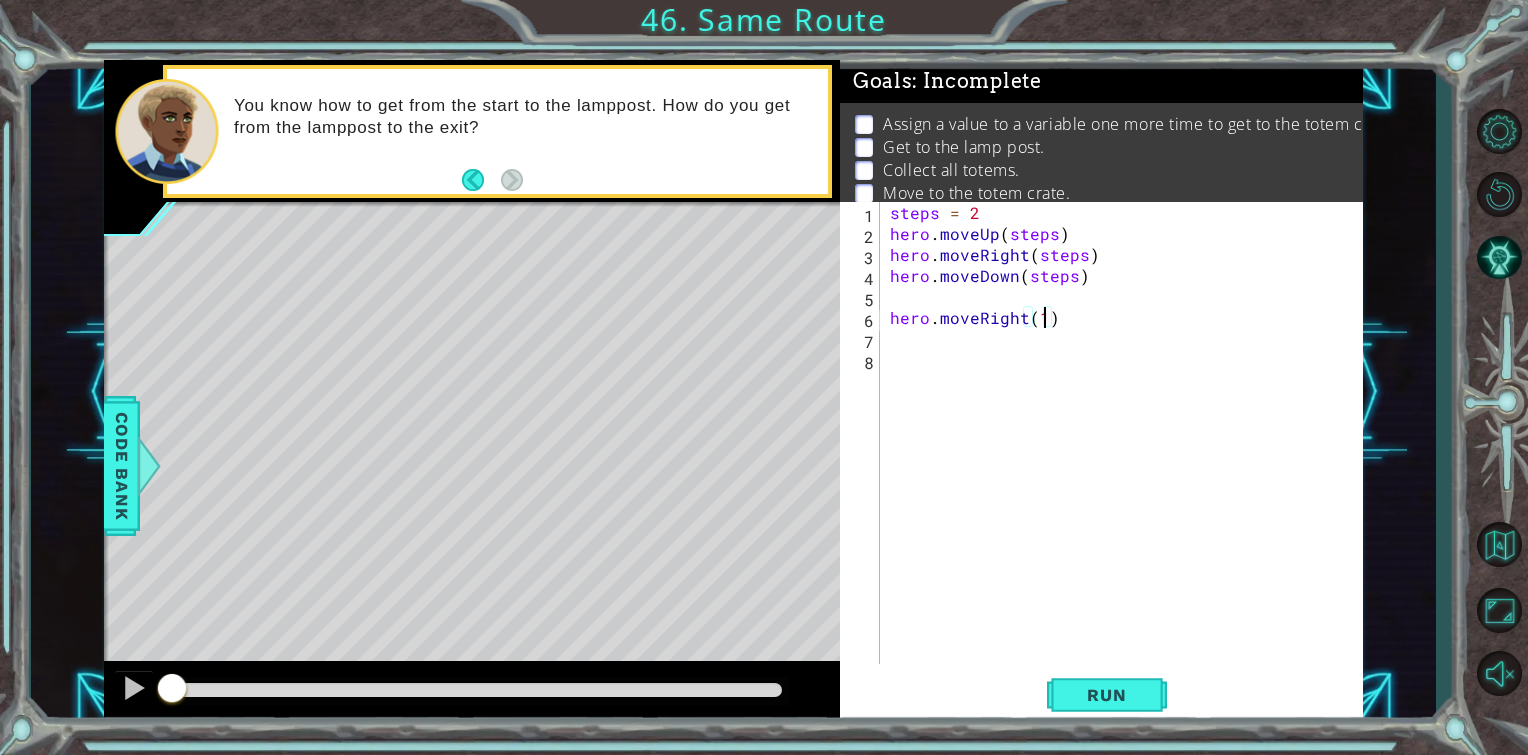 click on "steps   =   2 hero . moveUp ( steps ) hero . moveRight ( steps ) hero . moveDown ( steps ) hero . moveRight ( 1 )" at bounding box center (1127, 454) 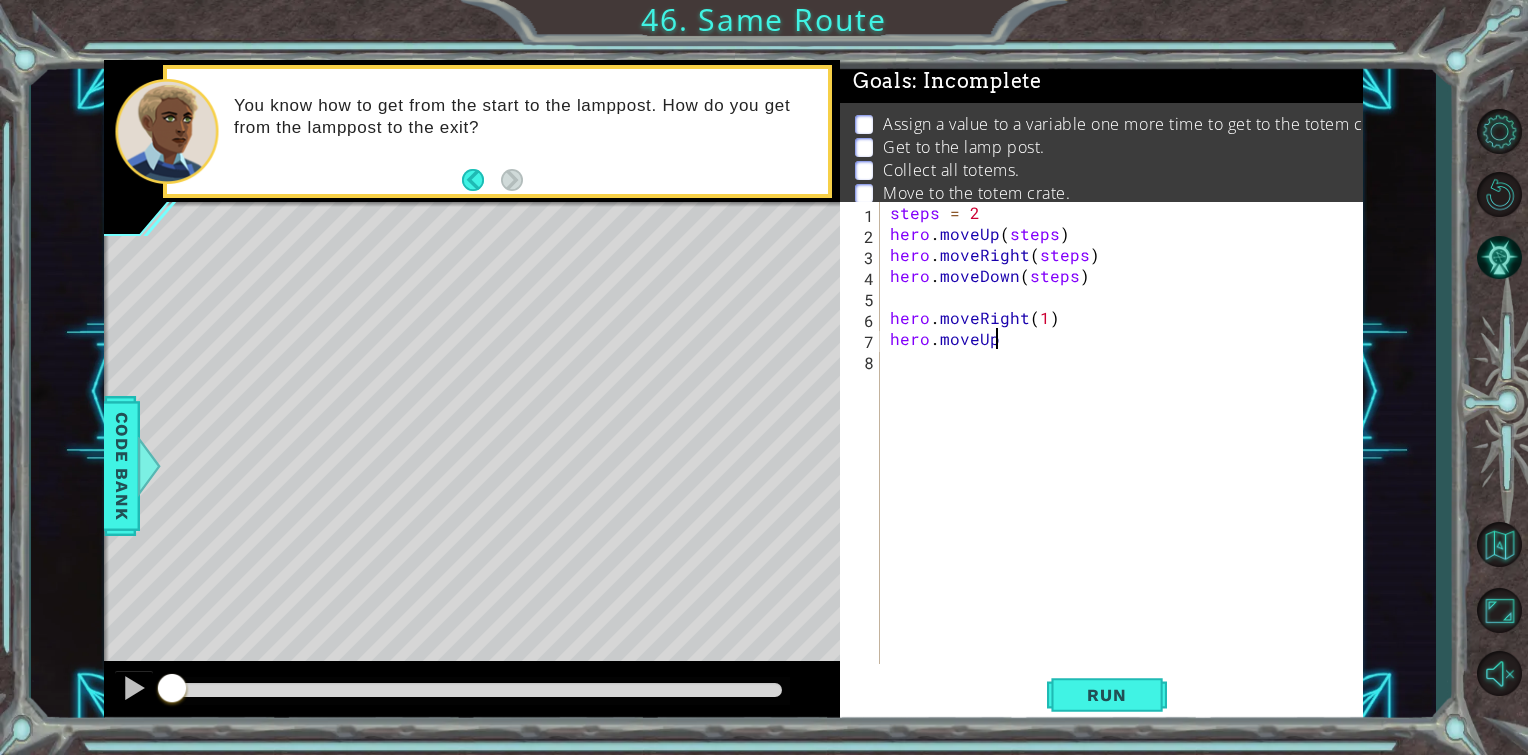 scroll, scrollTop: 0, scrollLeft: 5, axis: horizontal 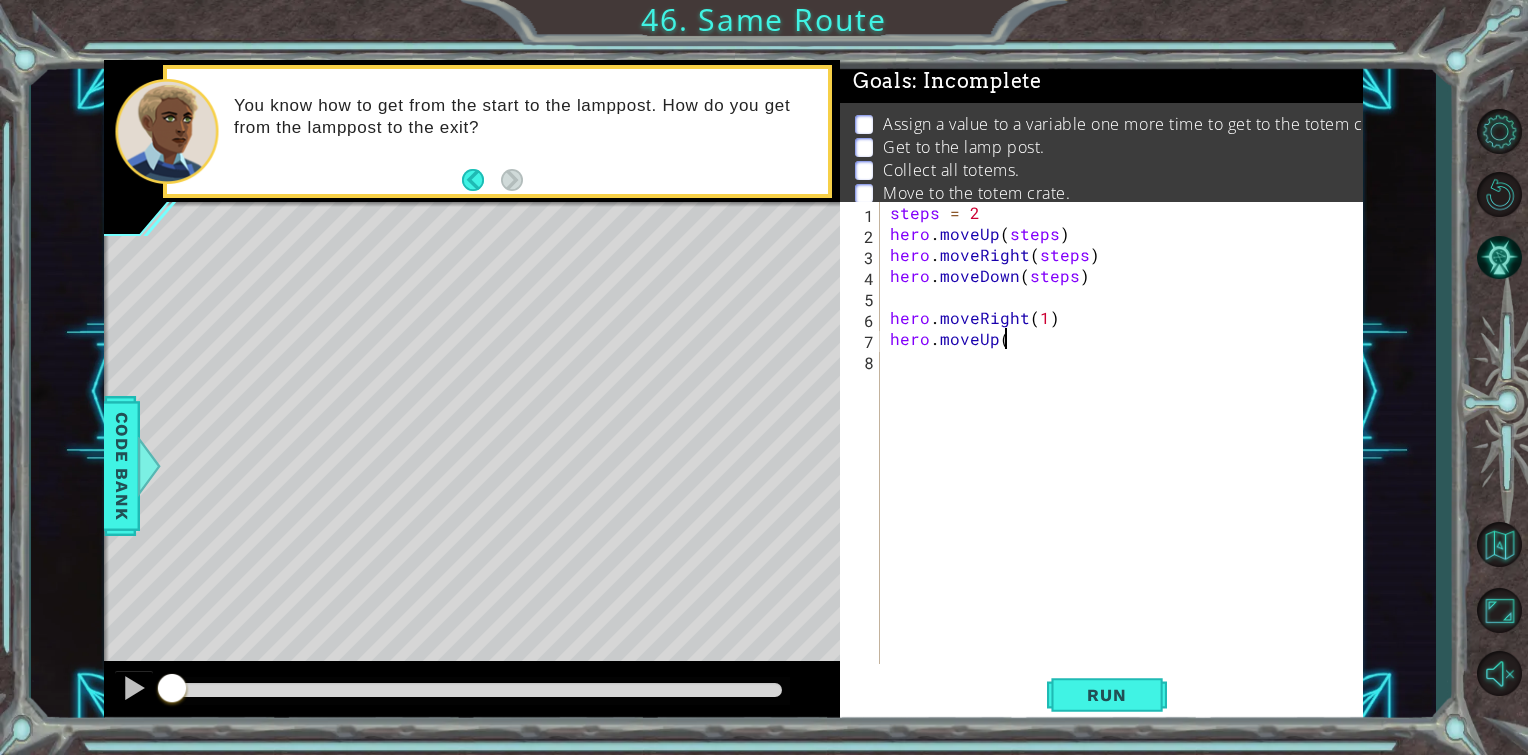 type on "hero.moveUp()" 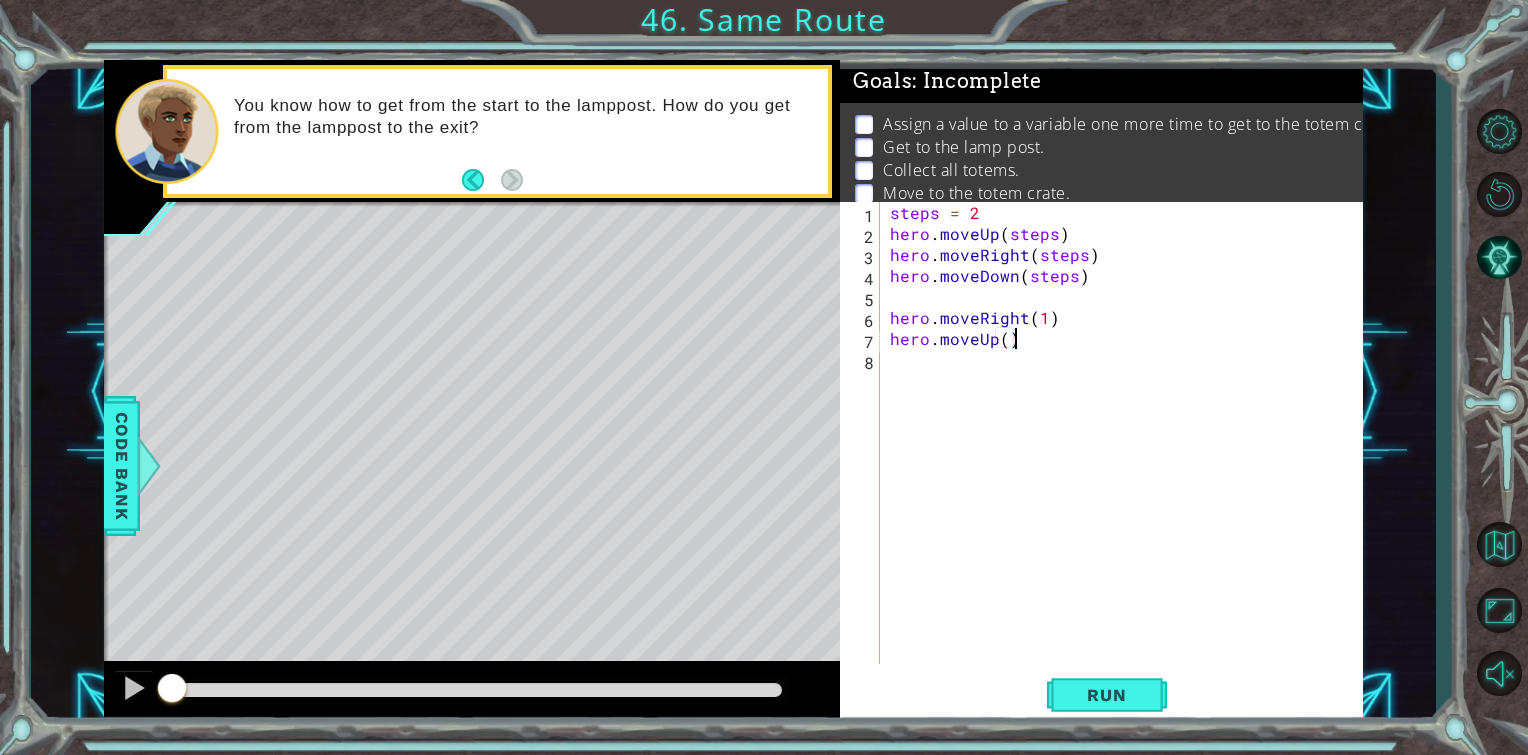 click on "steps   =   2 hero . moveUp ( steps ) hero . moveRight ( steps ) hero . moveDown ( steps ) hero . moveRight ( 1 ) hero . moveUp ( )" at bounding box center (1127, 454) 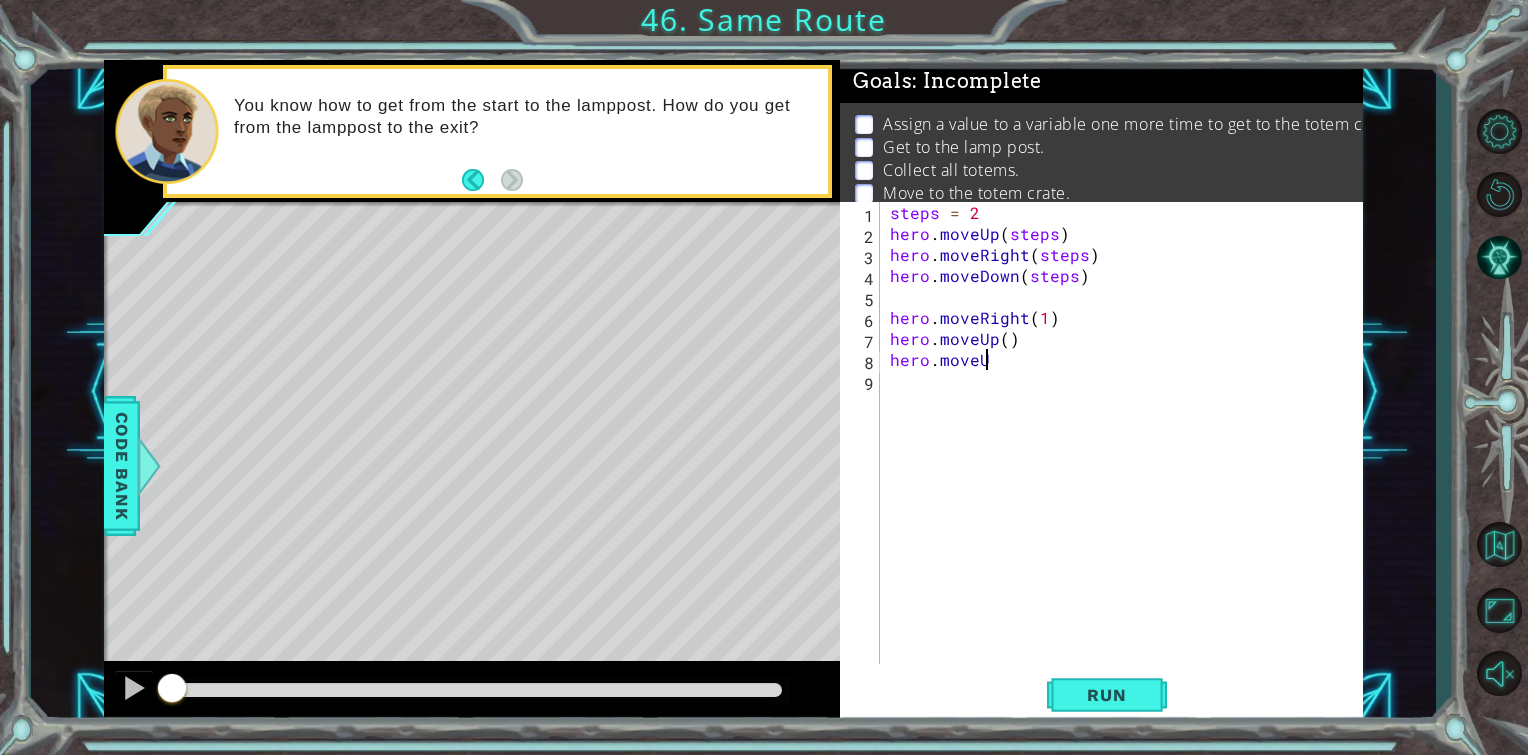 scroll, scrollTop: 0, scrollLeft: 5, axis: horizontal 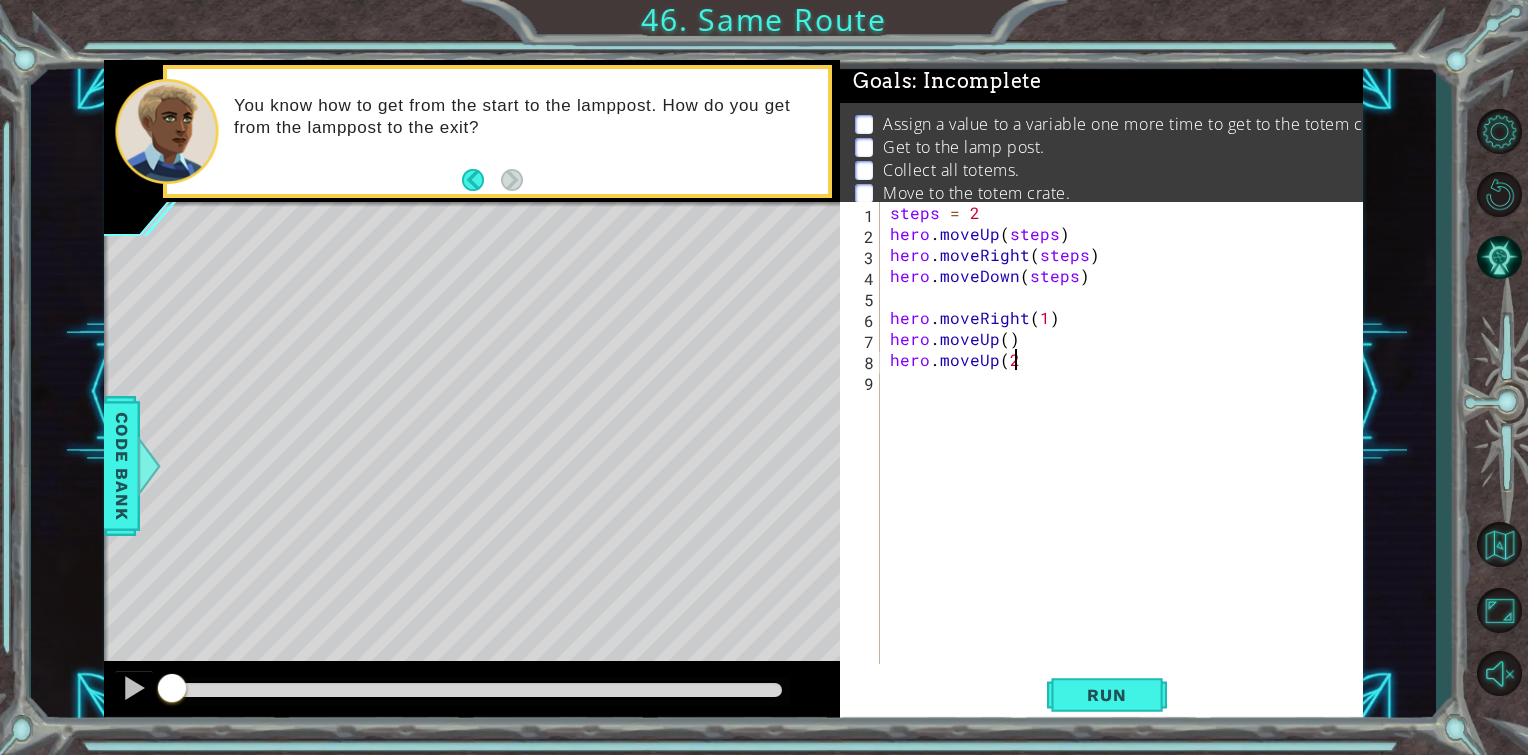 type on "hero.moveUp(2)" 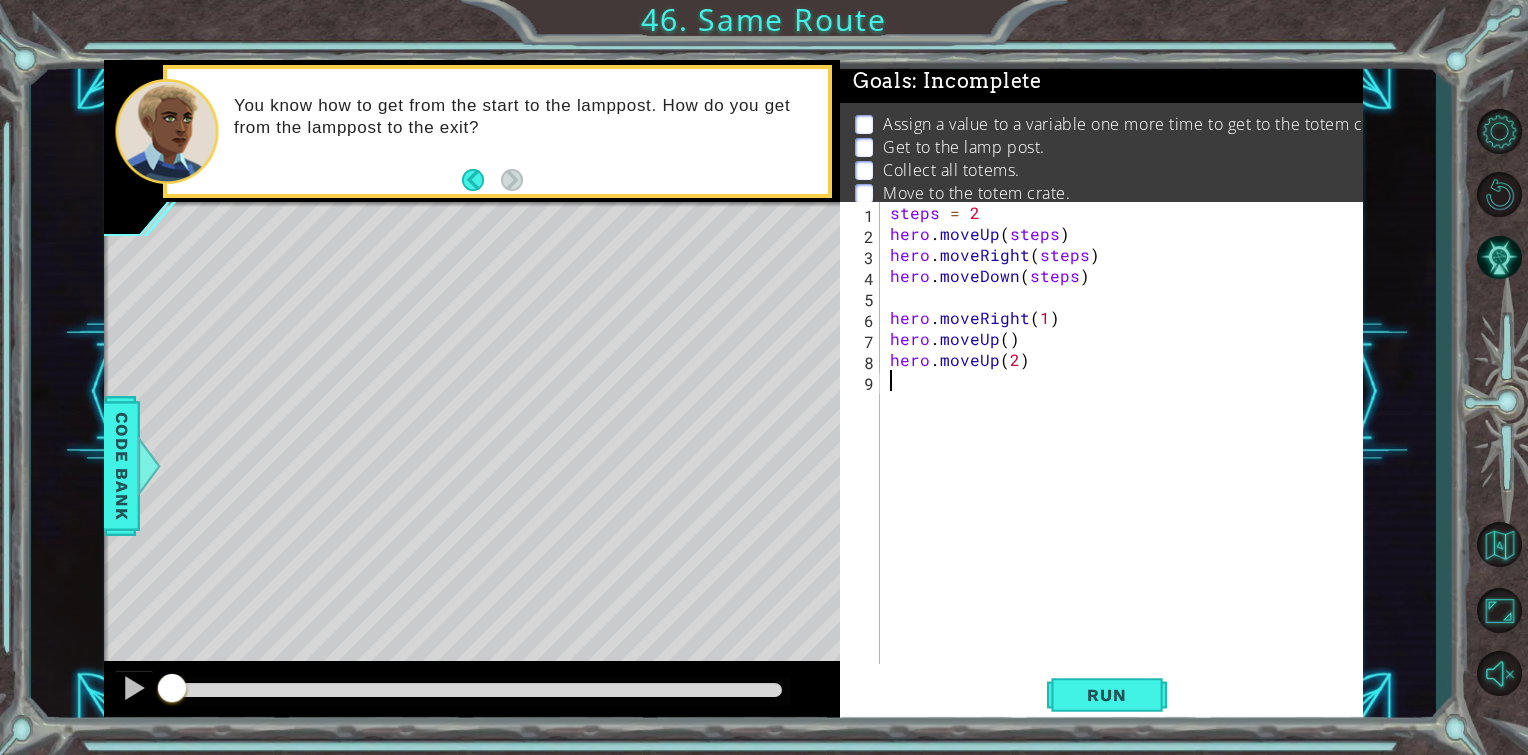 click on "steps   =   2 hero . moveUp ( steps ) hero . moveRight ( steps ) hero . moveDown ( steps ) hero . moveRight ( 1 ) hero . moveUp ( ) hero . moveUp ( 2 )" at bounding box center [1127, 454] 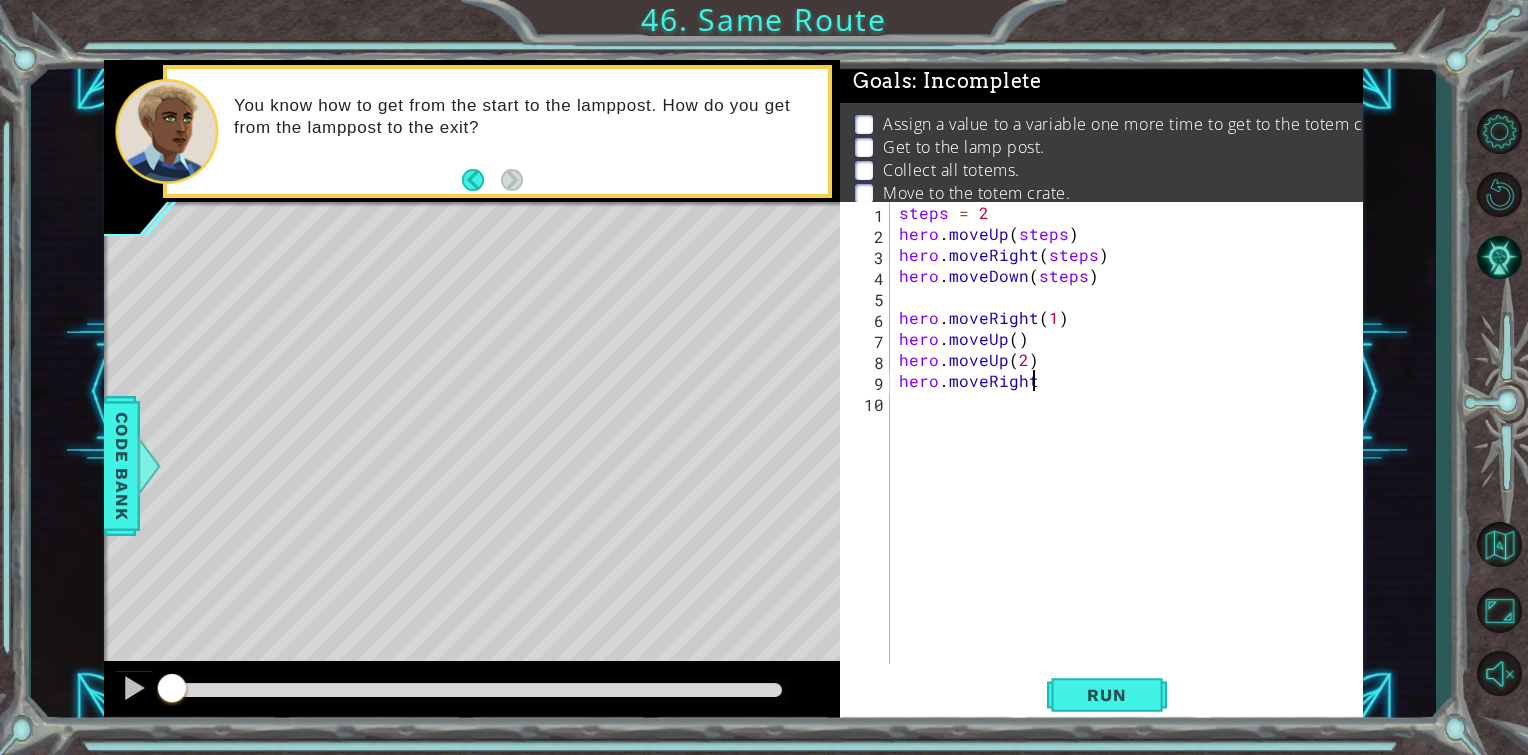 scroll, scrollTop: 0, scrollLeft: 8, axis: horizontal 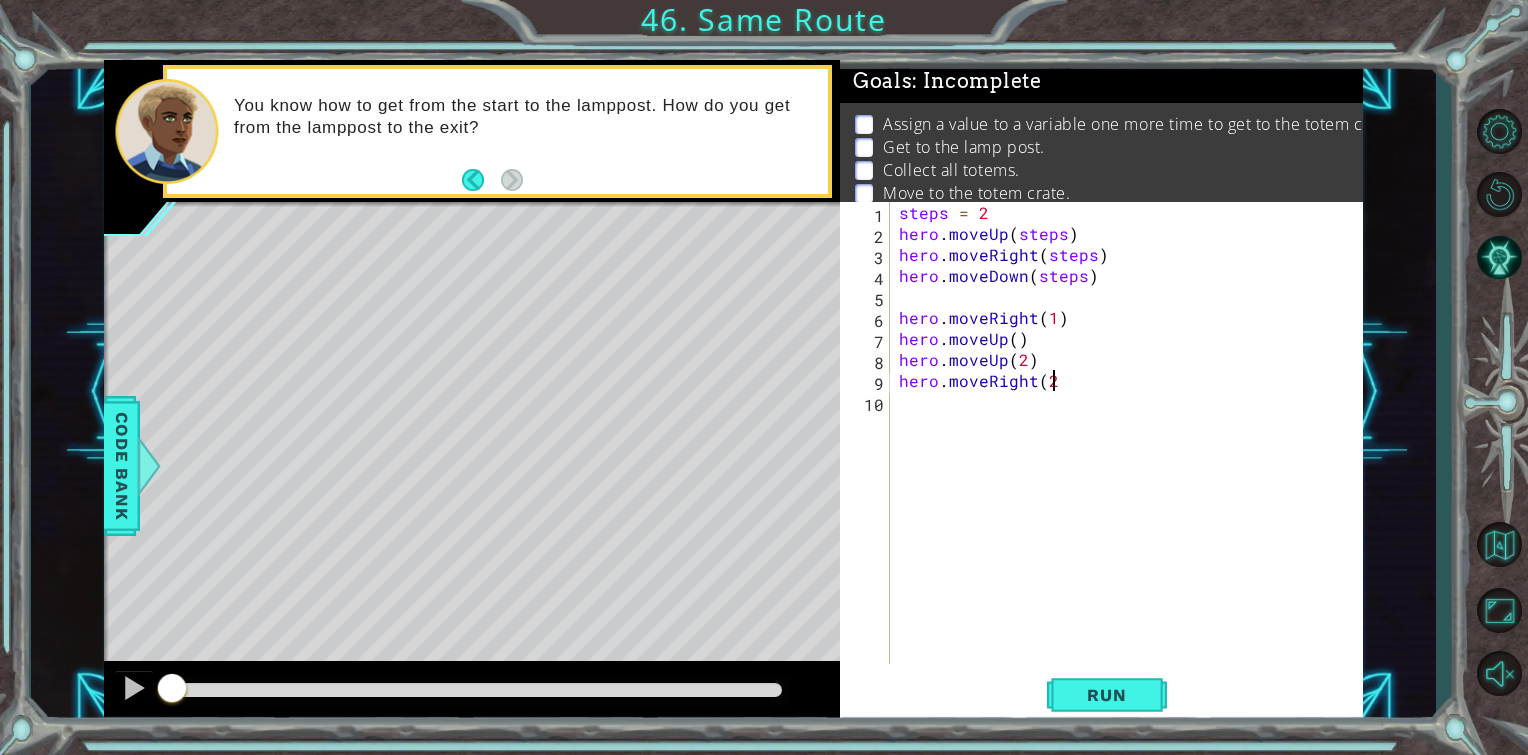 type on "hero.moveRight(2)" 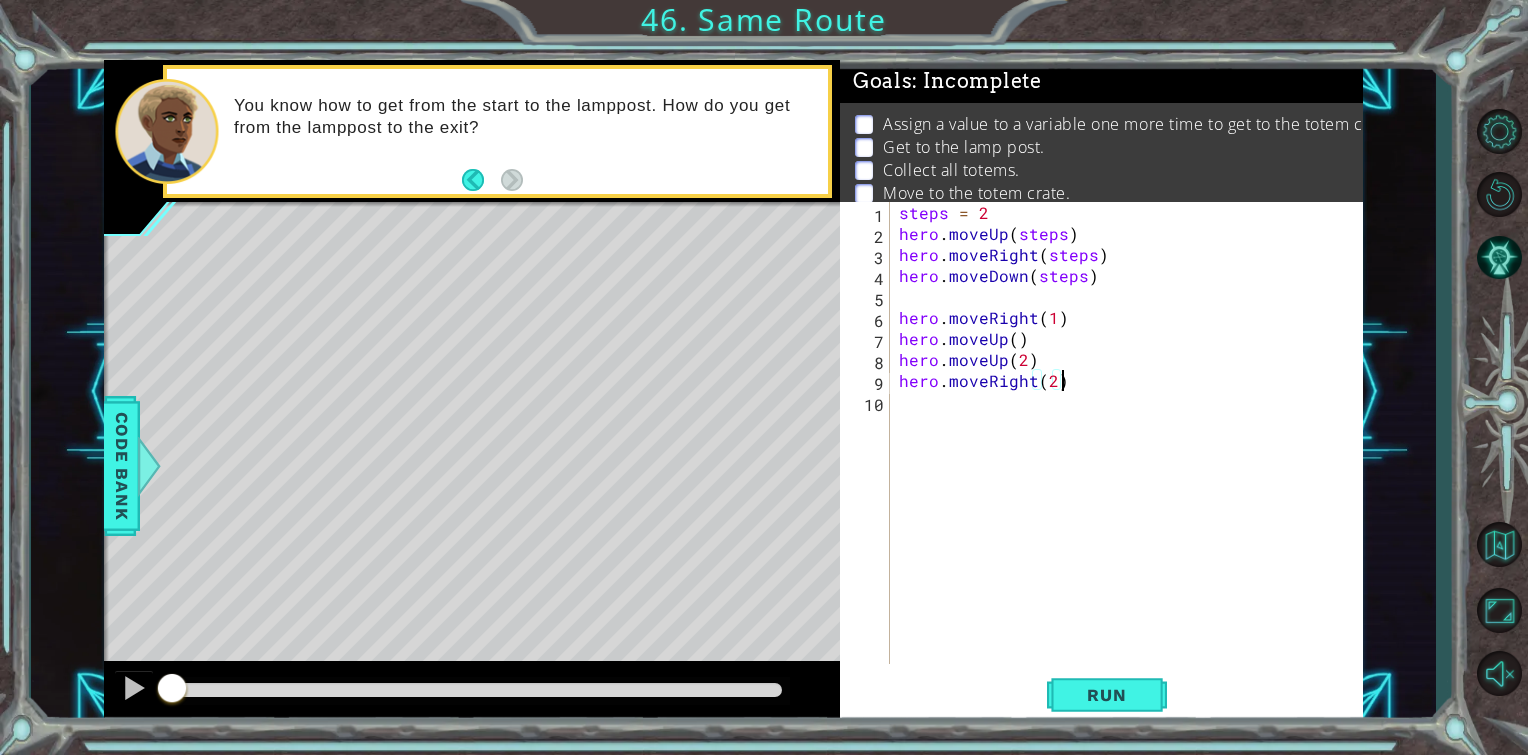 drag, startPoint x: 913, startPoint y: 405, endPoint x: 923, endPoint y: 428, distance: 25.079872 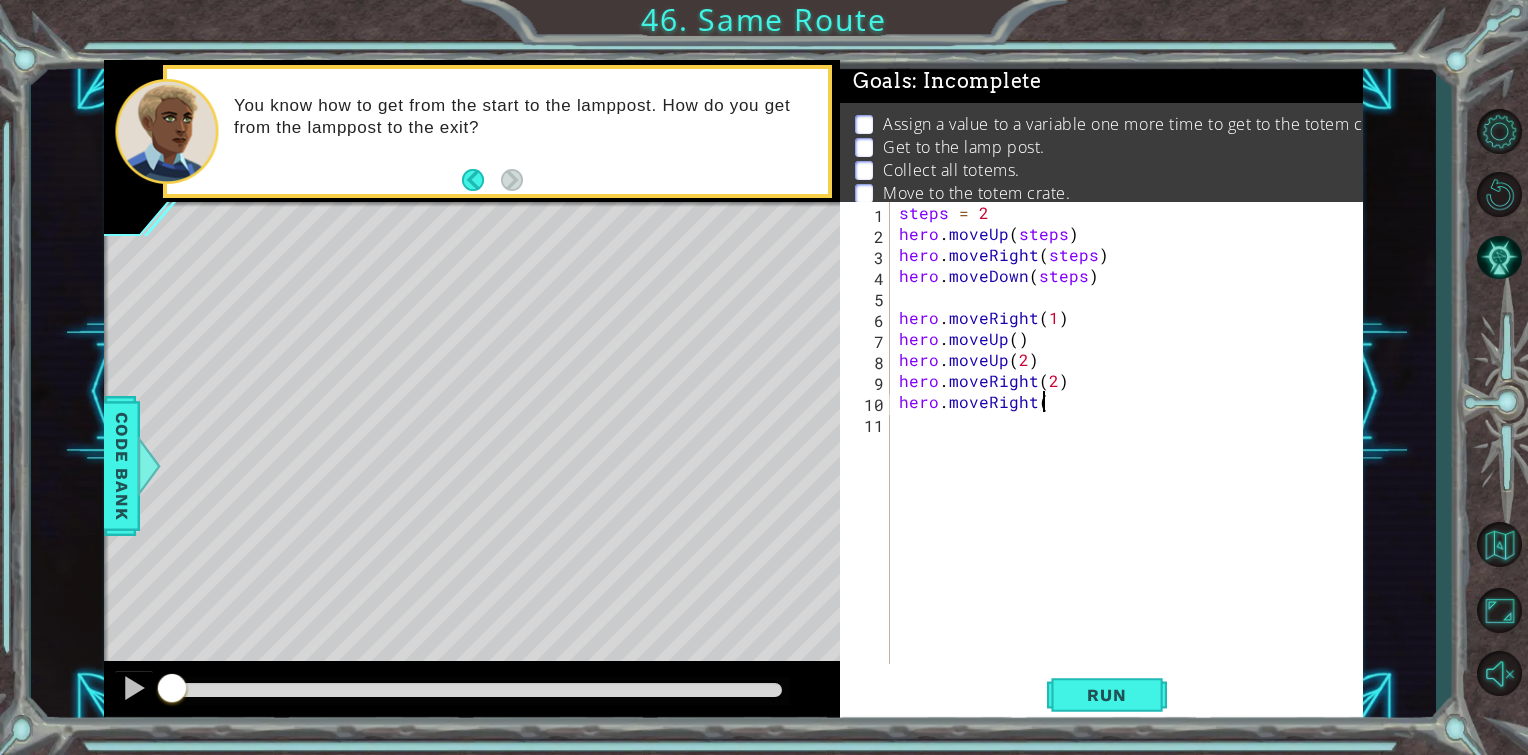 scroll, scrollTop: 0, scrollLeft: 8, axis: horizontal 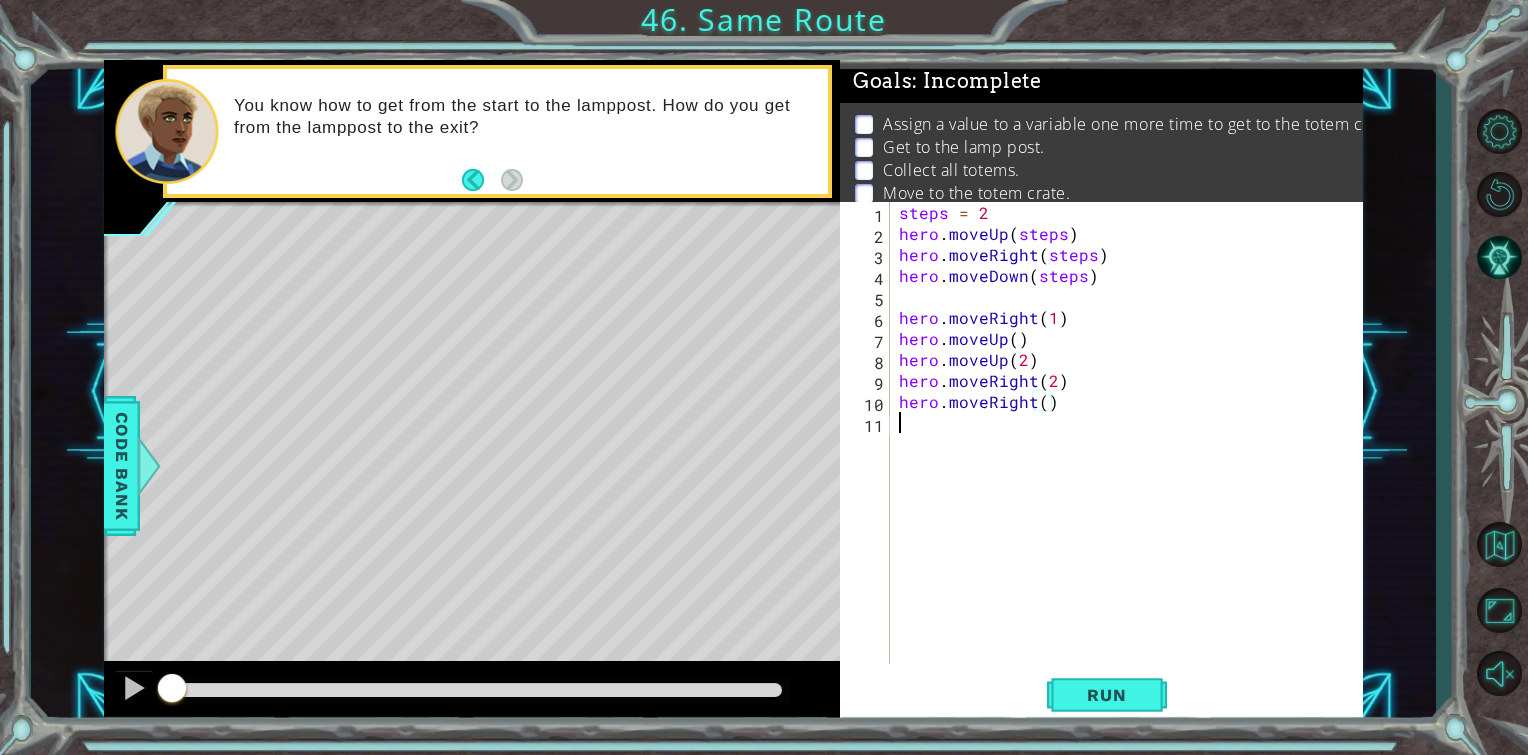 click on "steps   =   2 hero . moveUp ( steps ) hero . moveRight ( steps ) hero . moveDown ( steps ) hero . moveRight ( 1 ) hero . moveUp ( ) hero . moveUp ( 2 ) hero . moveRight ( 2 ) hero . moveRight ( )" at bounding box center [1131, 454] 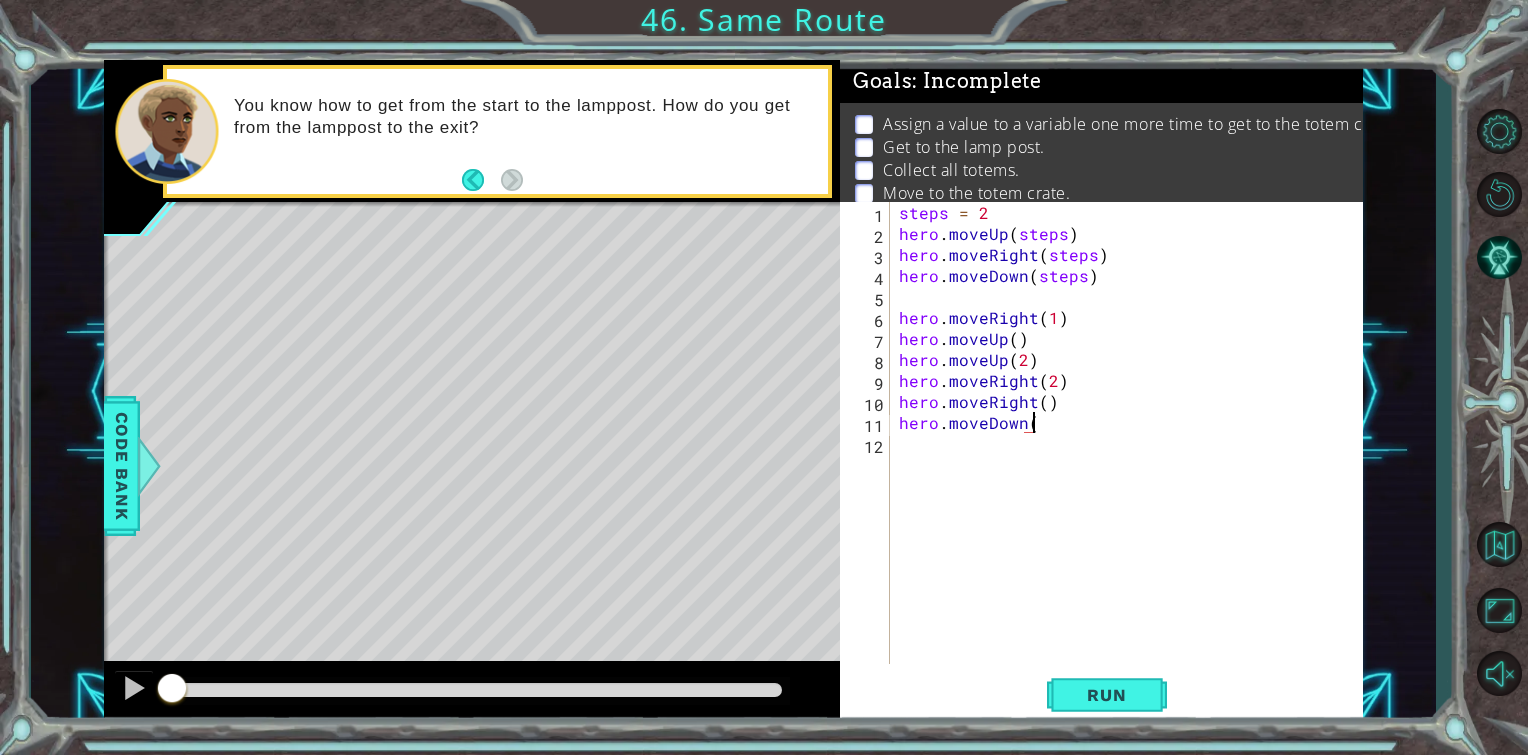 scroll, scrollTop: 0, scrollLeft: 8, axis: horizontal 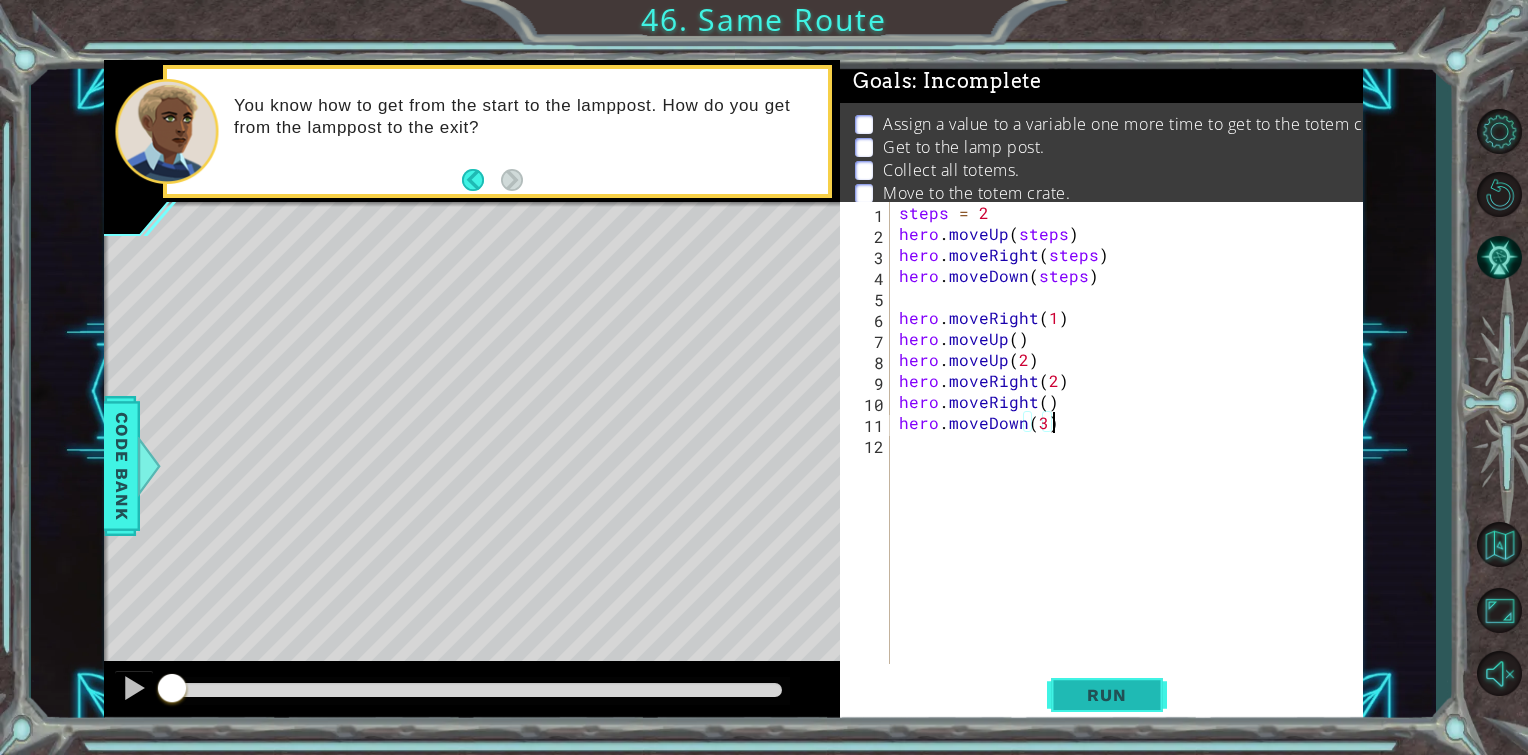 type on "hero.moveDown(3)" 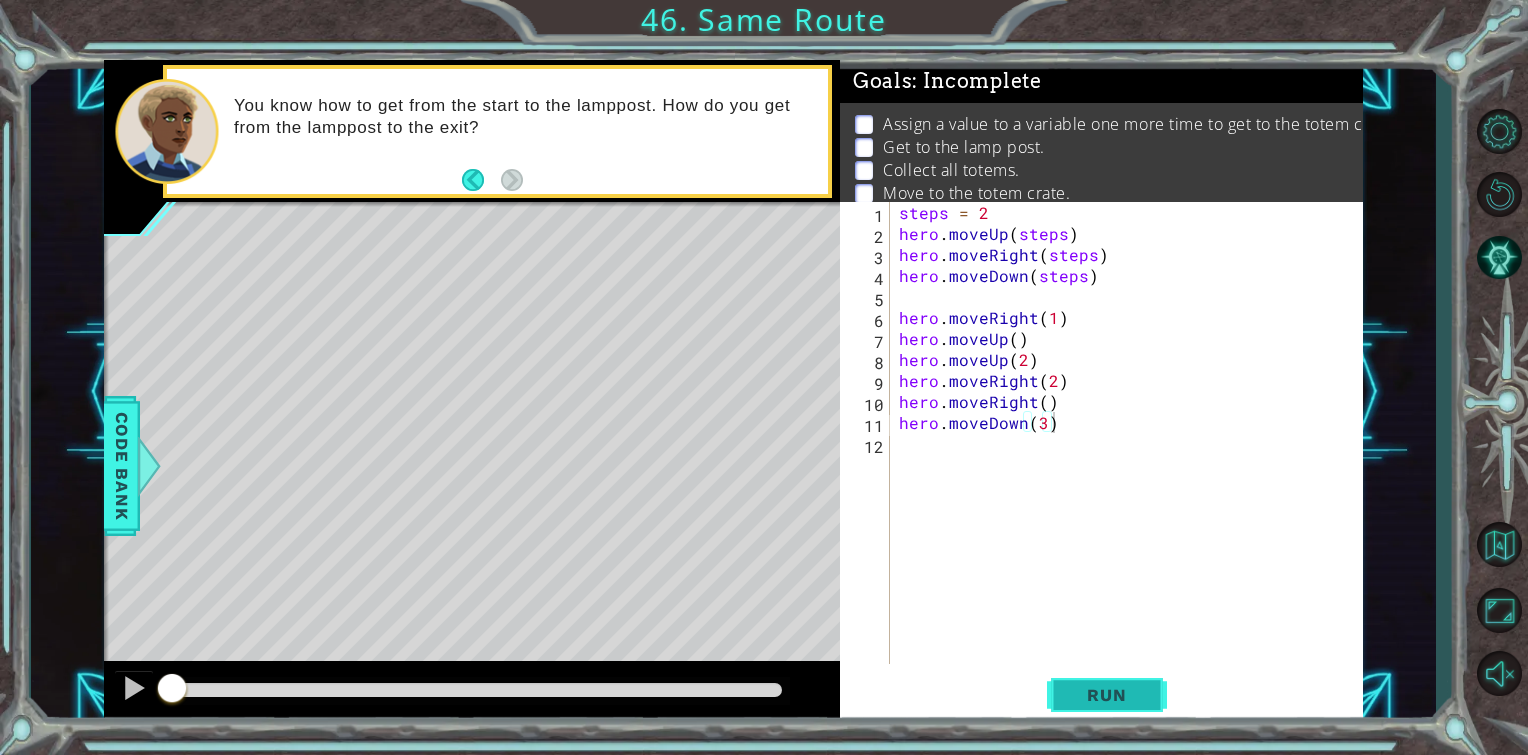 click on "Run" at bounding box center [1106, 695] 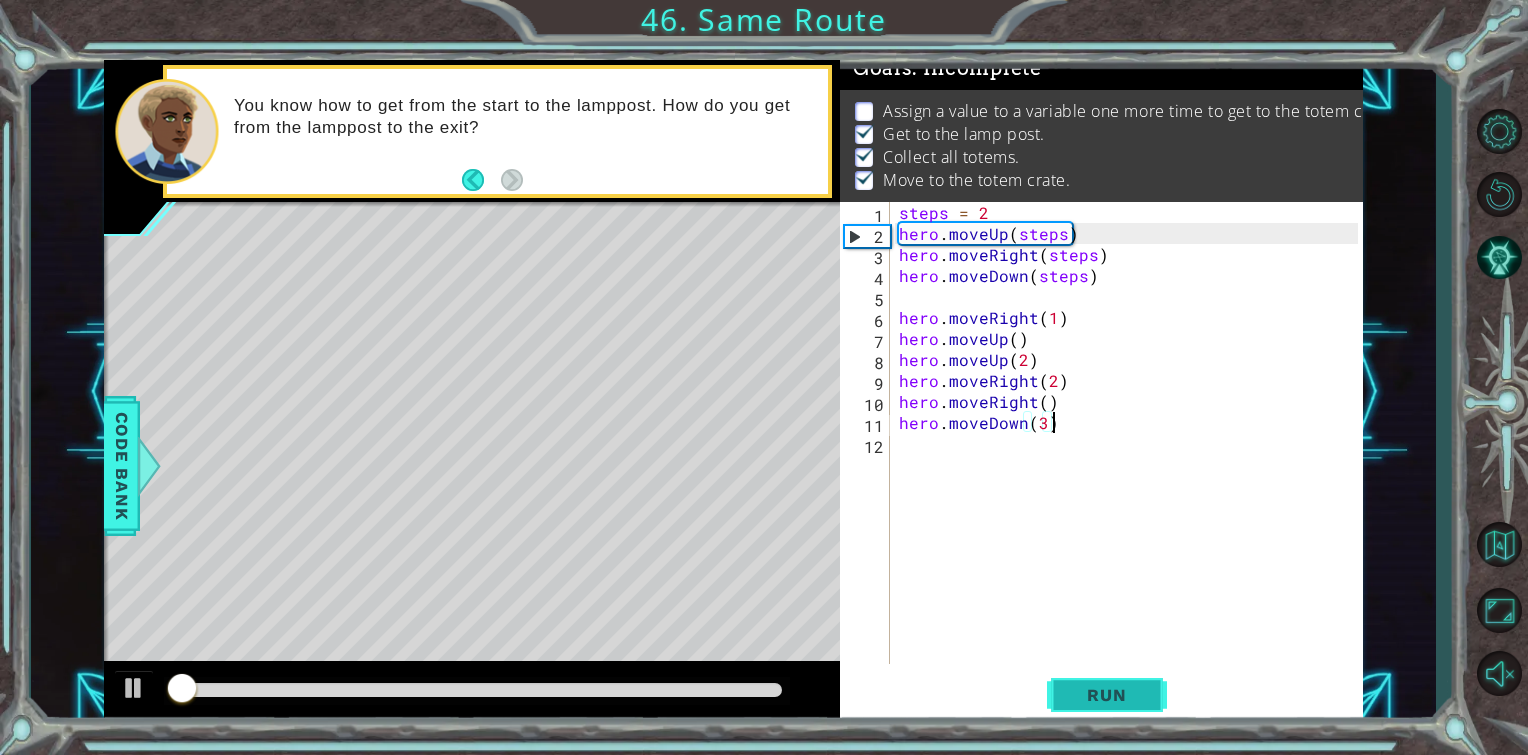 scroll, scrollTop: 19, scrollLeft: 0, axis: vertical 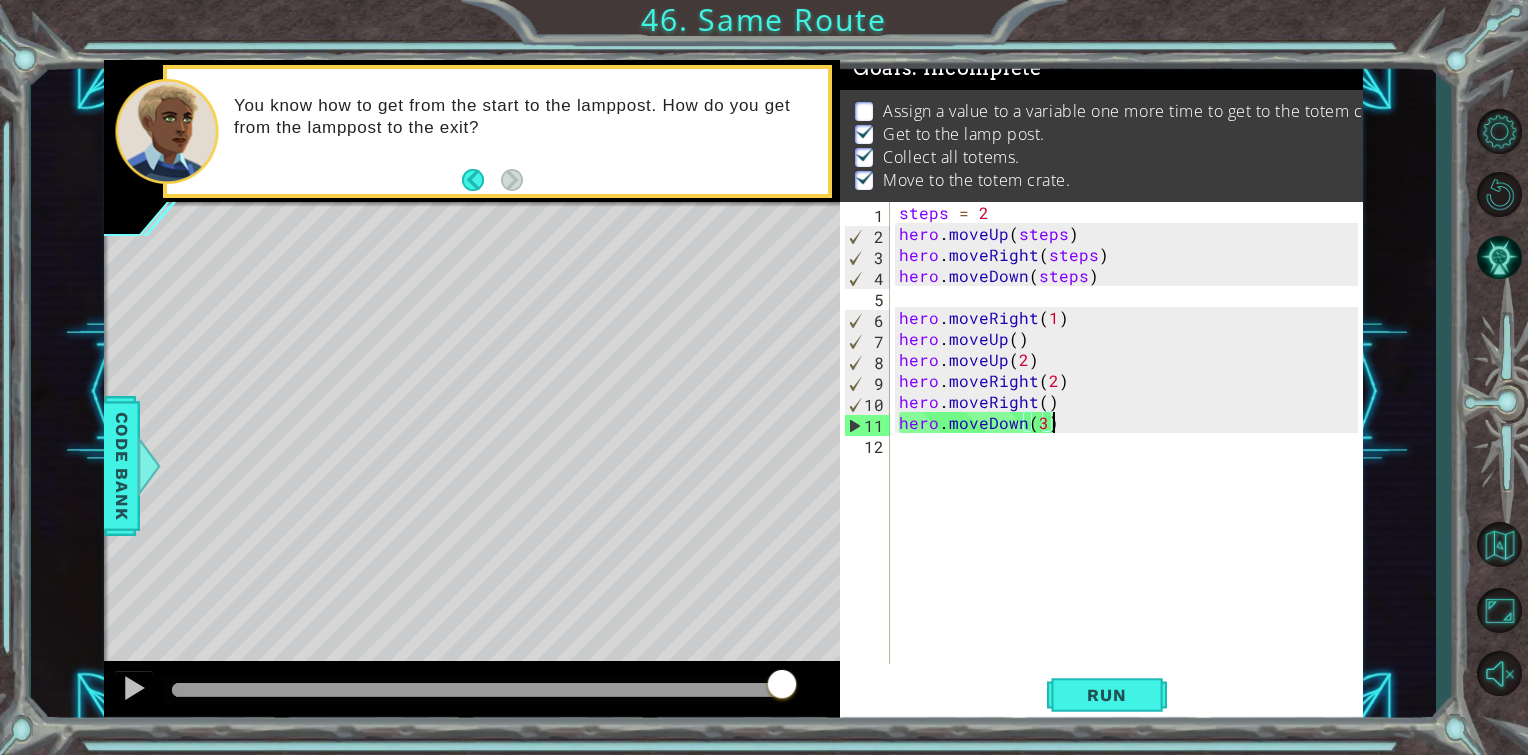 click at bounding box center [782, 686] 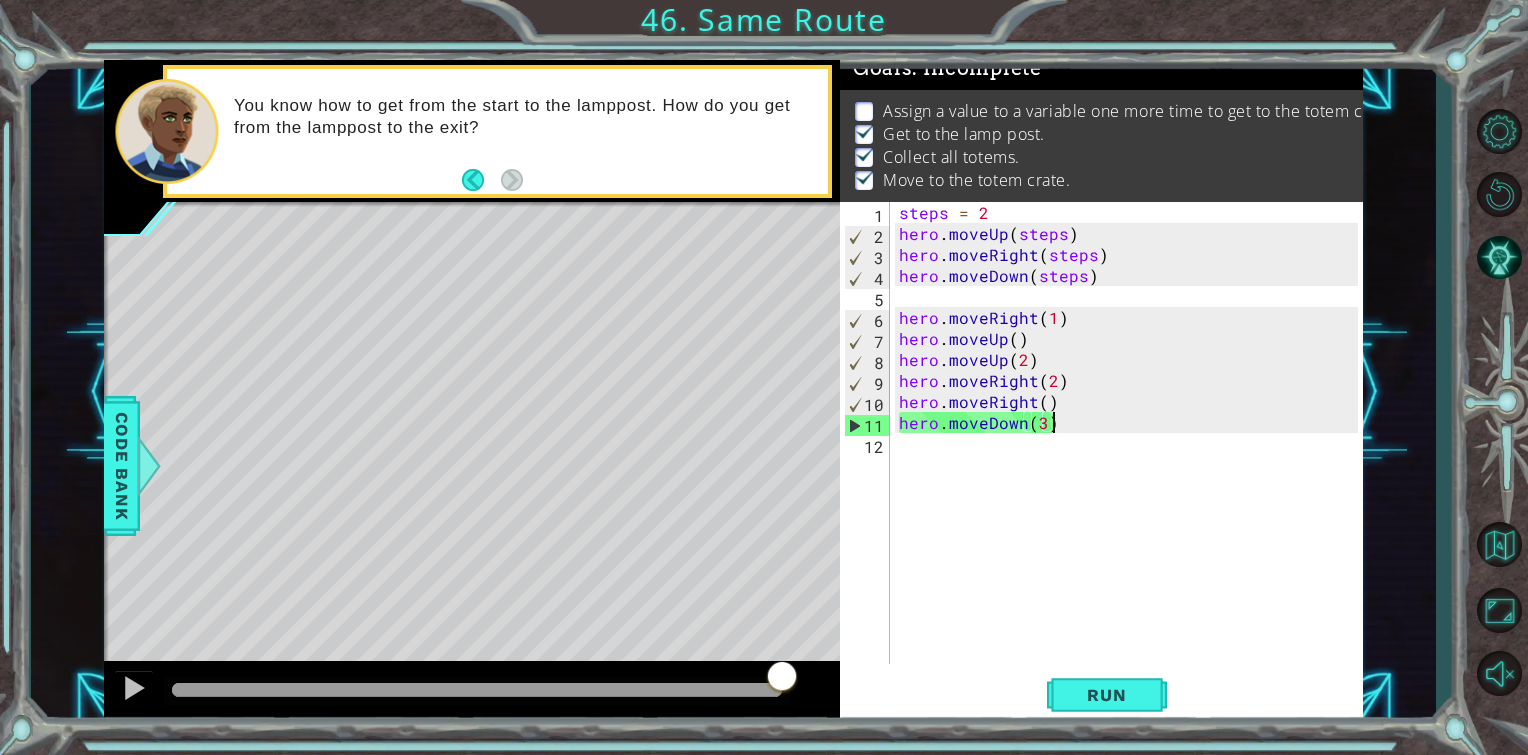 click at bounding box center (782, 678) 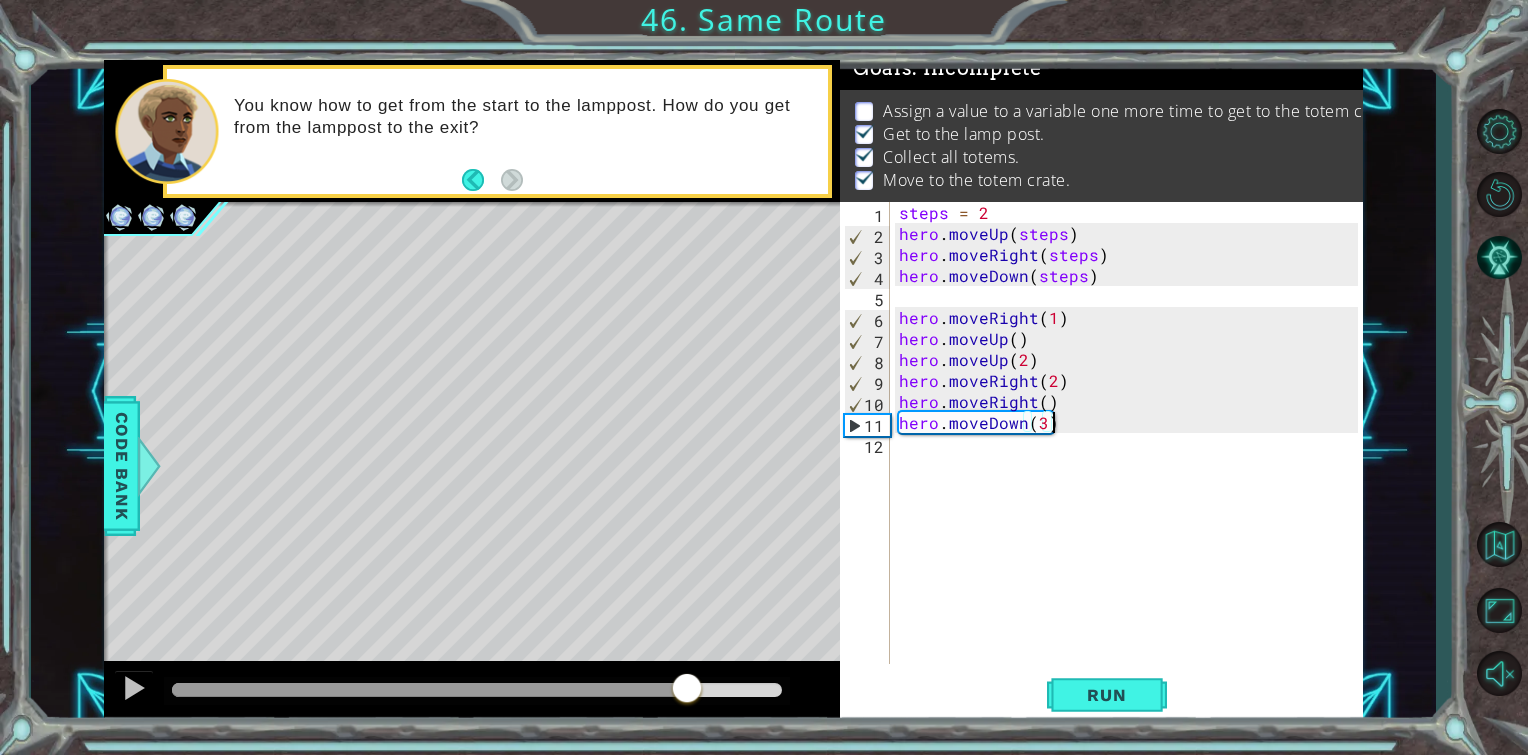 drag, startPoint x: 788, startPoint y: 684, endPoint x: 762, endPoint y: 676, distance: 27.202942 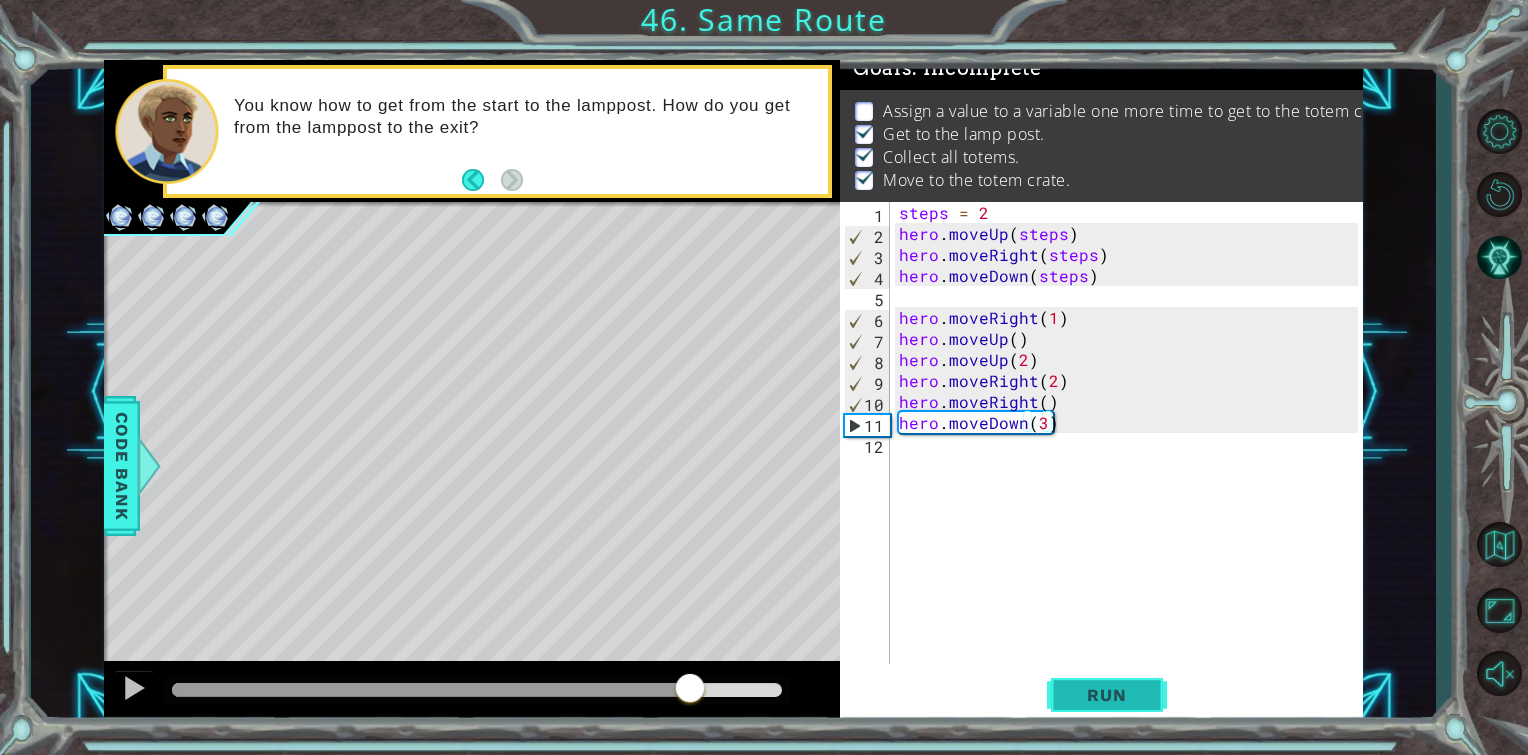 click on "Run" at bounding box center (1106, 695) 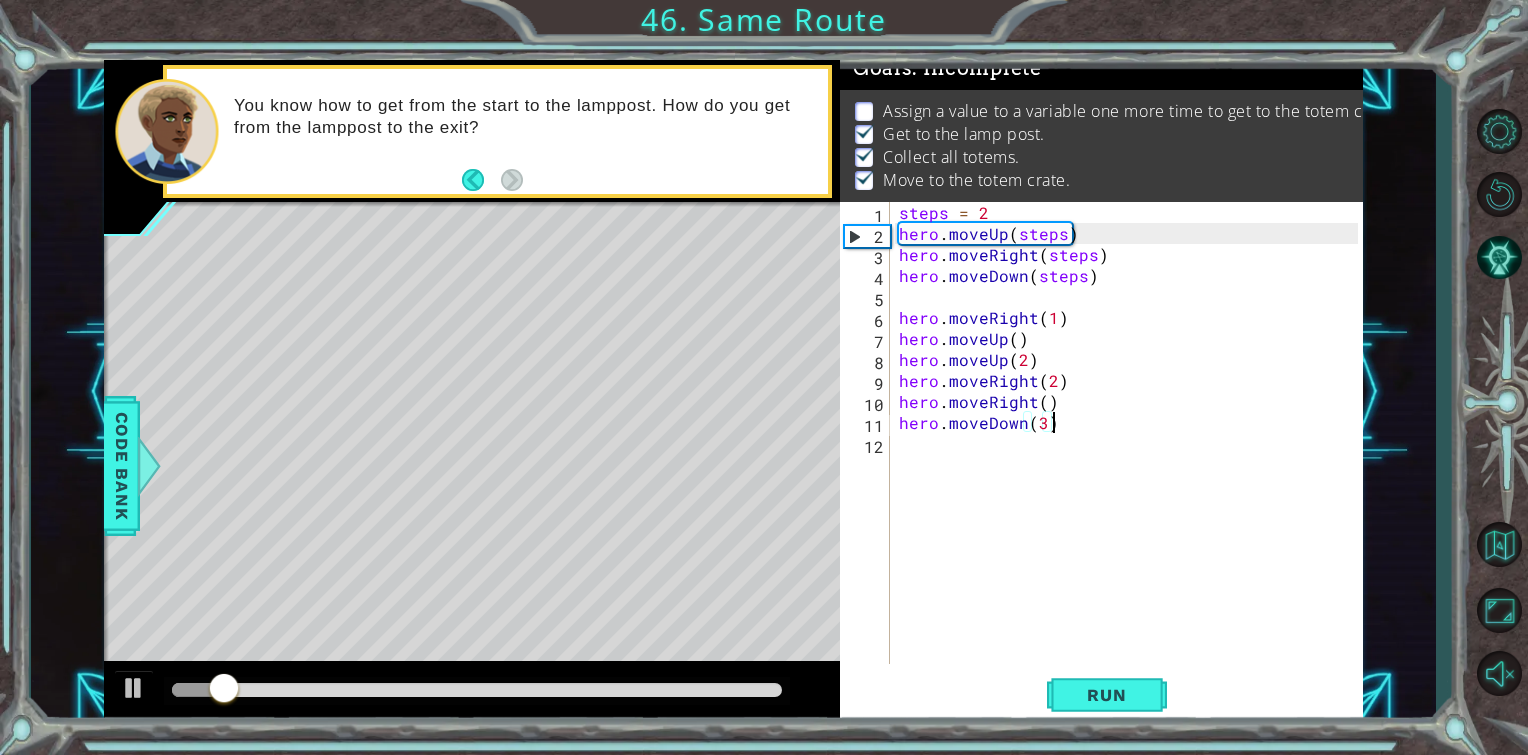 click at bounding box center [477, 690] 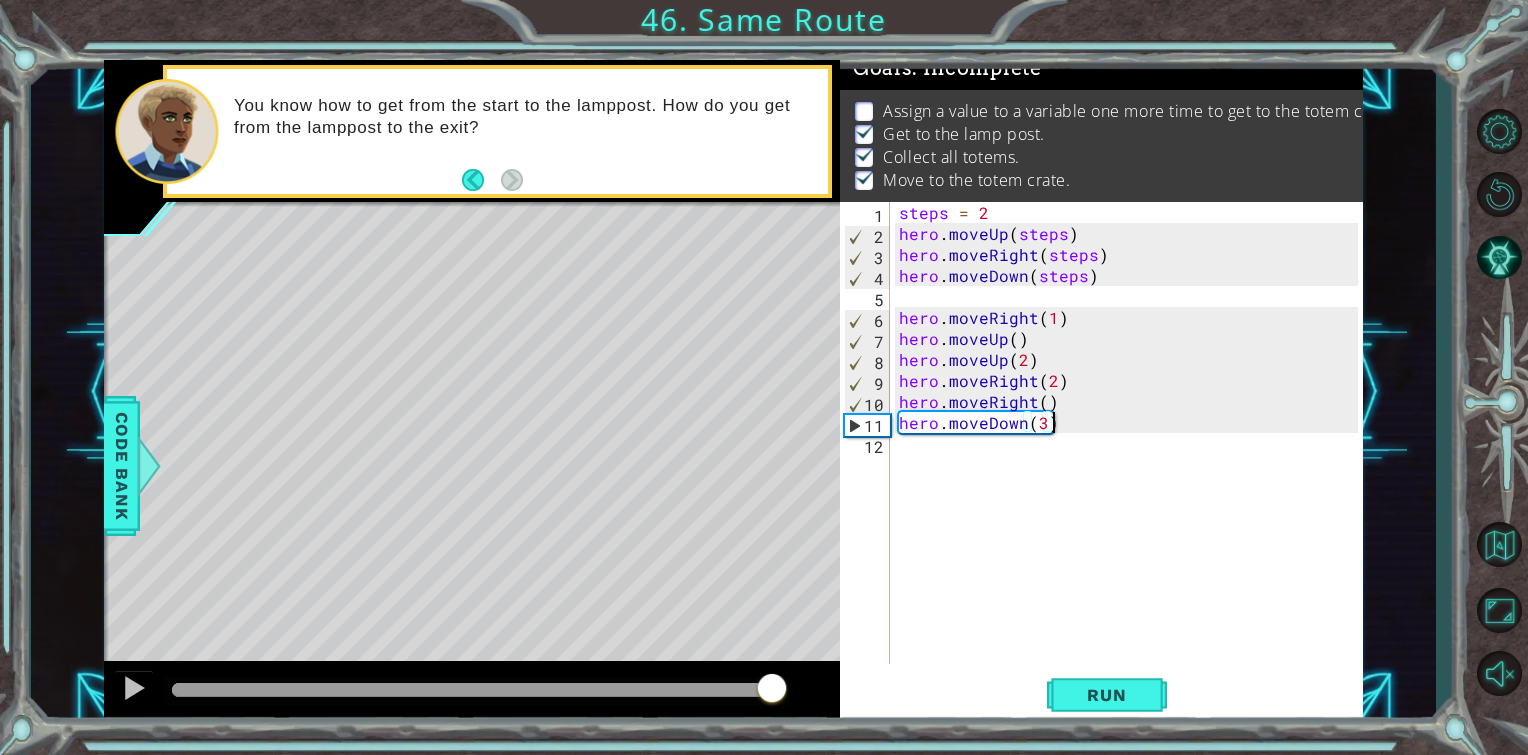 click at bounding box center (477, 690) 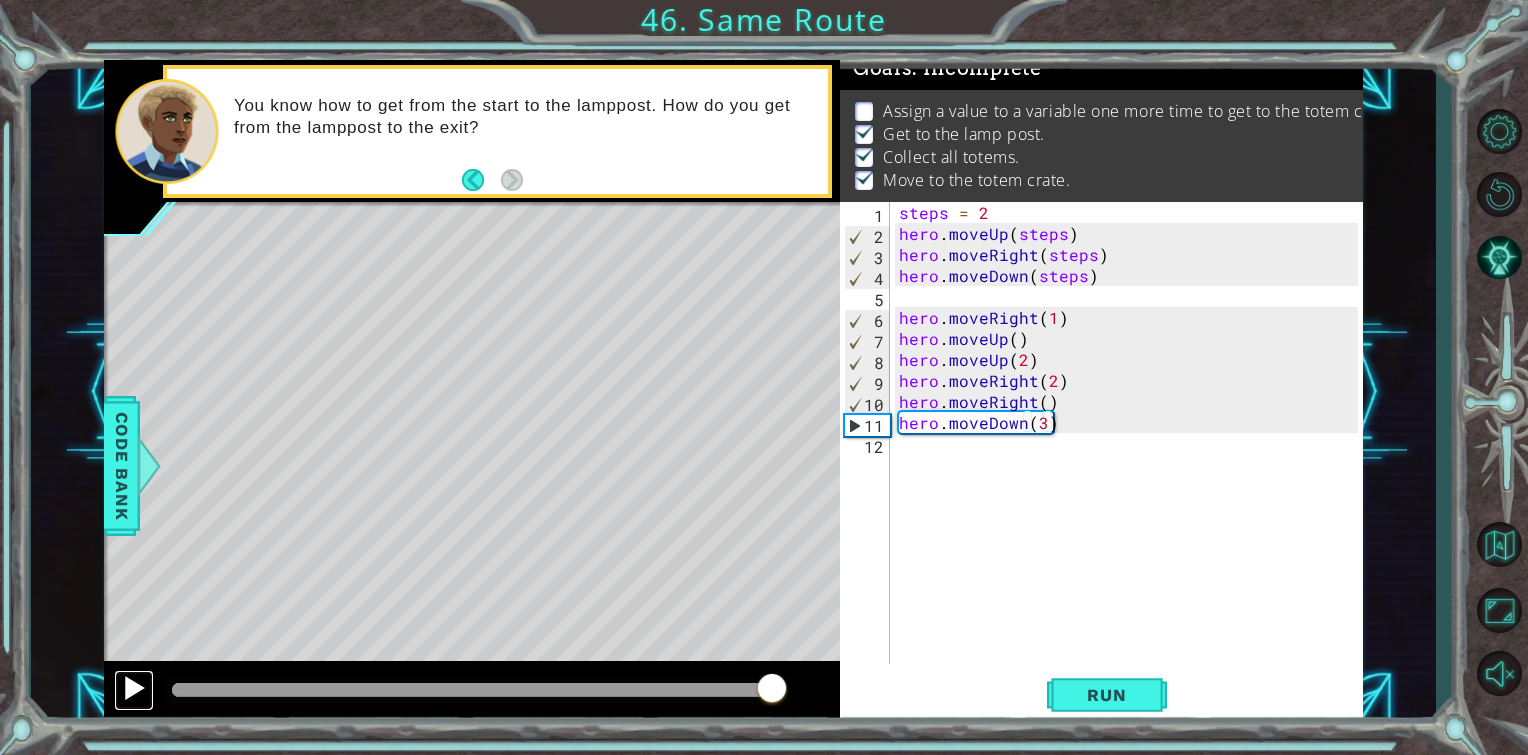 click at bounding box center (134, 688) 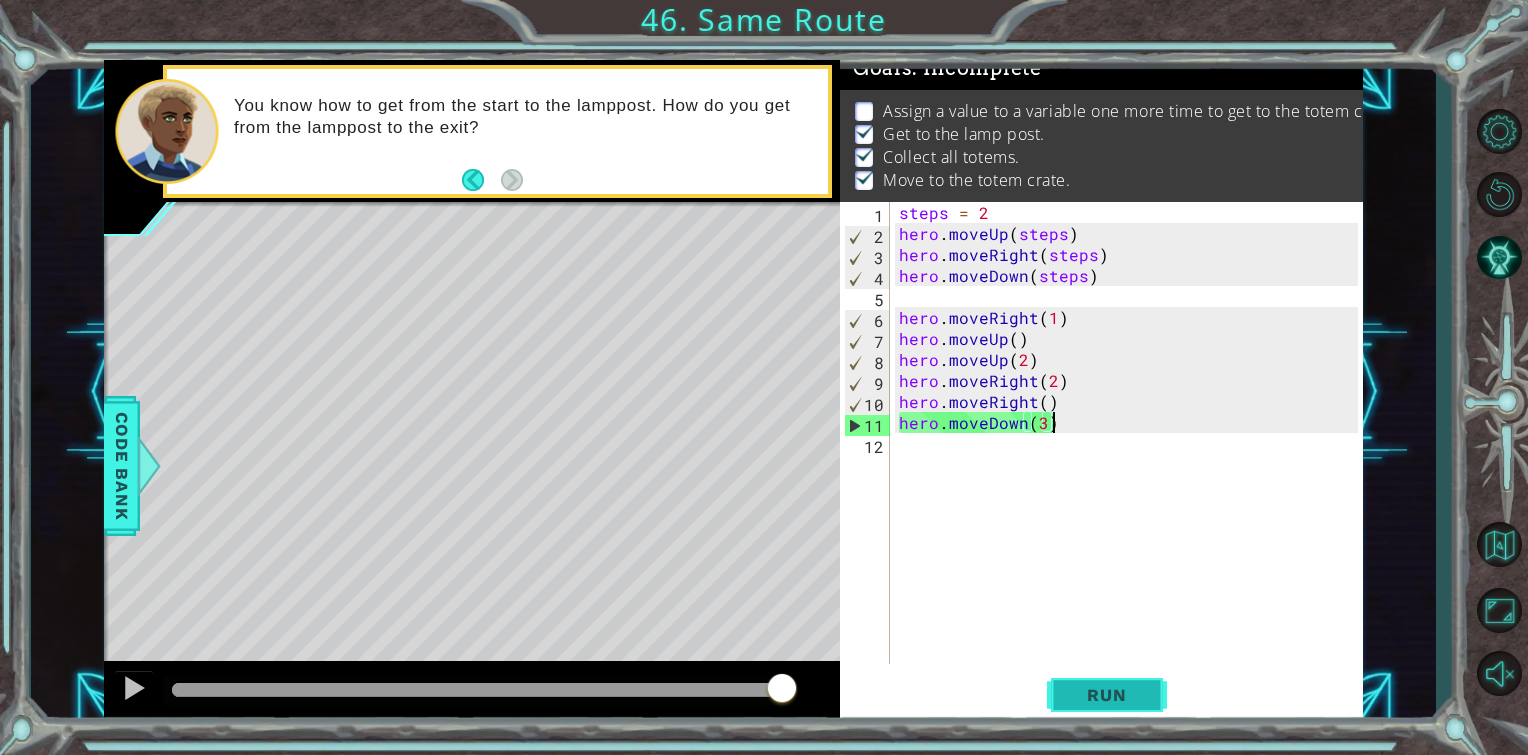 click on "Run" at bounding box center (1106, 695) 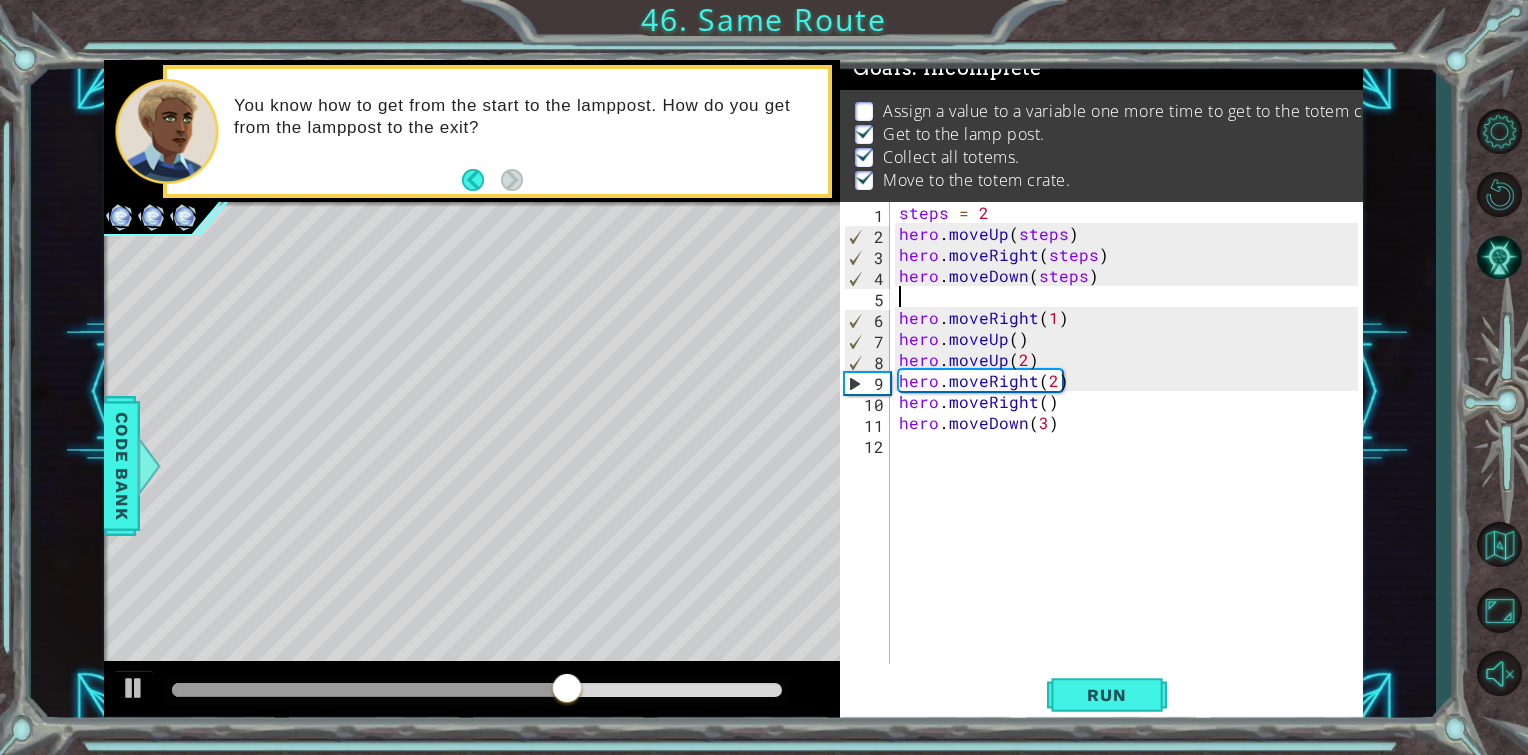 click on "steps   =   2 hero . moveUp ( steps ) hero . moveRight ( steps ) hero . moveDown ( steps ) hero . moveRight ( 1 ) hero . moveUp ( ) hero . moveUp ( 2 ) hero . moveRight ( 2 ) hero . moveRight ( ) hero . moveDown ( 3 )" at bounding box center (1131, 454) 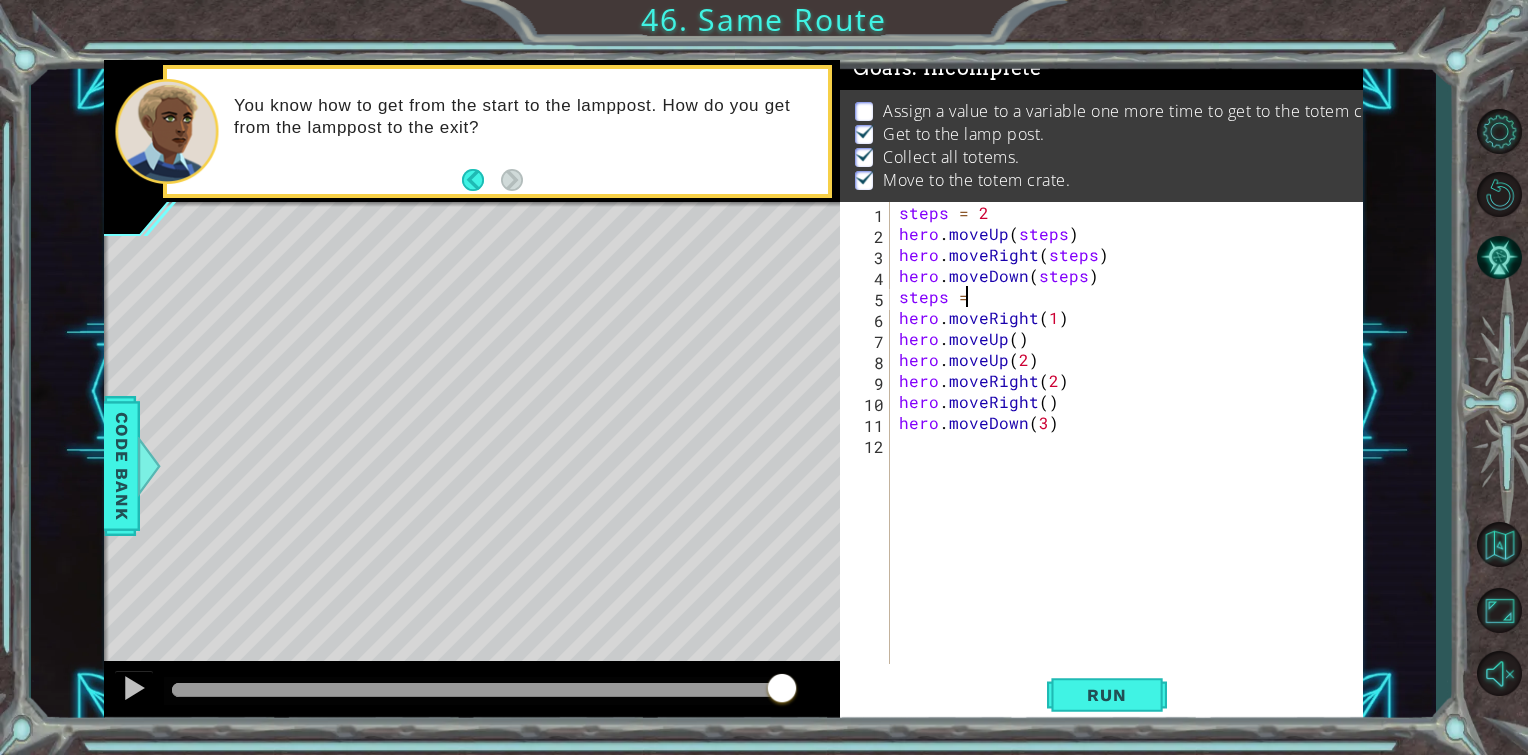 scroll, scrollTop: 0, scrollLeft: 3, axis: horizontal 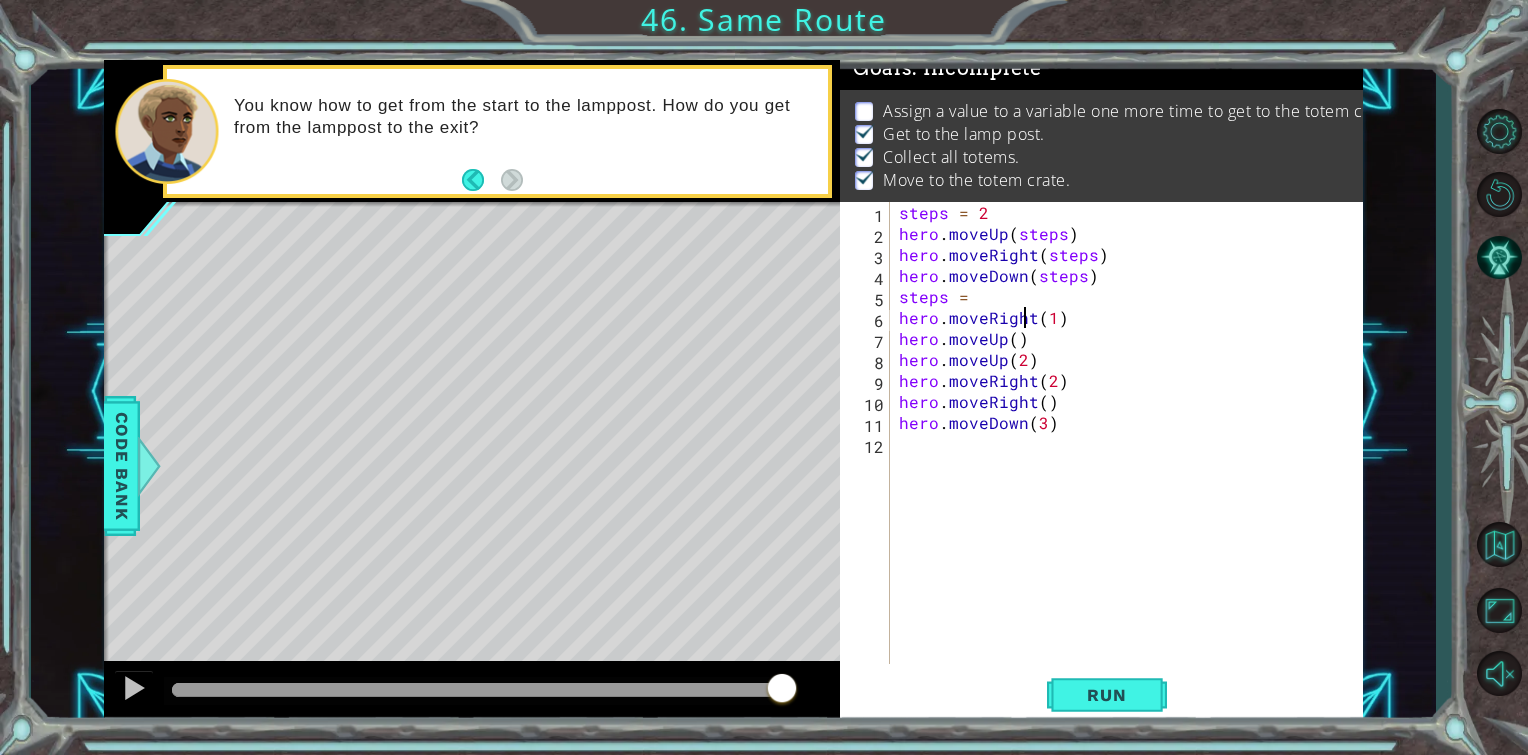 click on "steps   =   2 hero . moveUp ( steps ) hero . moveRight ( steps ) hero . moveDown ( steps ) steps   = hero . moveRight ( 1 ) hero . moveUp ( ) hero . moveUp ( 2 ) hero . moveRight ( 2 ) hero . moveRight ( ) hero . moveDown ( 3 )" at bounding box center [1131, 454] 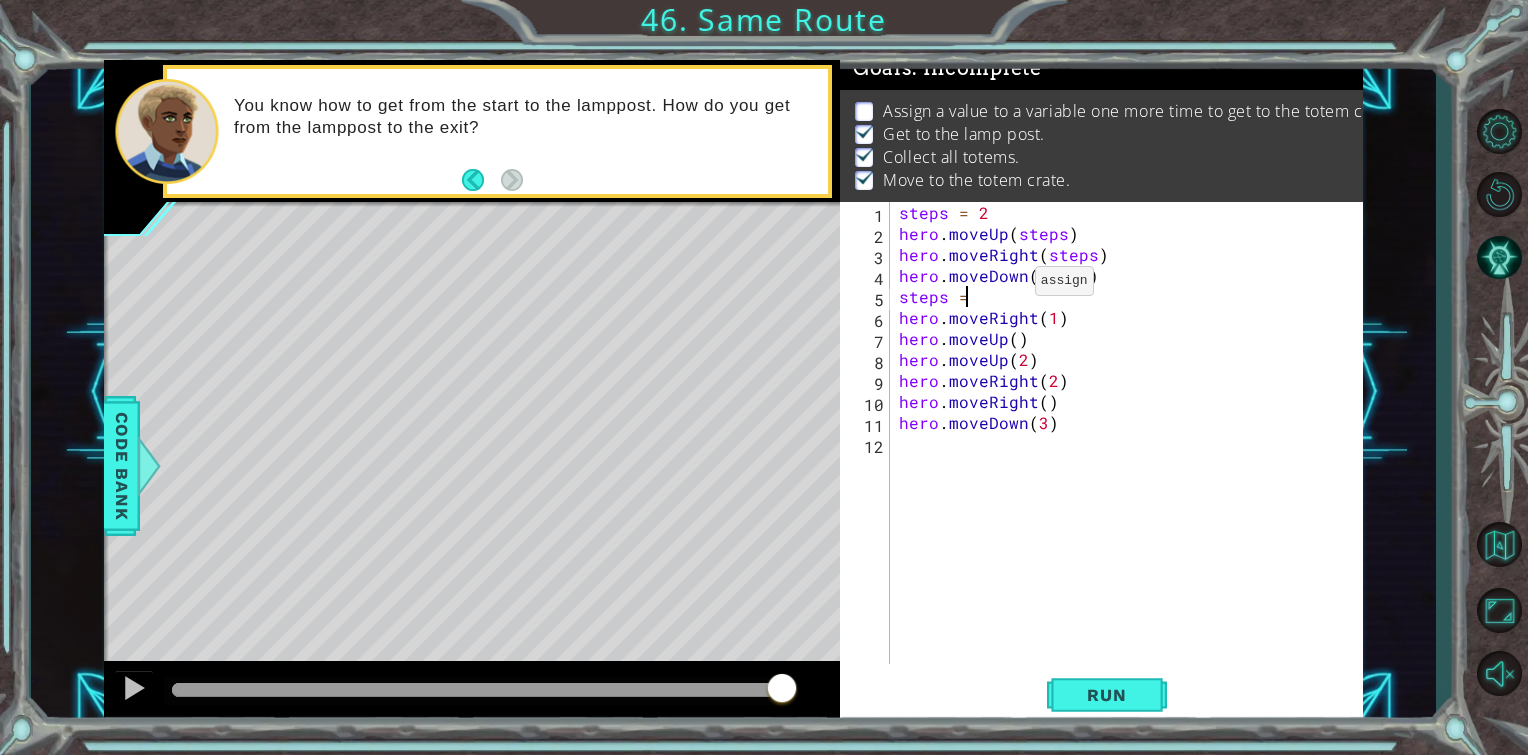 click on "steps   =   2 hero . moveUp ( steps ) hero . moveRight ( steps ) hero . moveDown ( steps ) steps   = hero . moveRight ( 1 ) hero . moveUp ( ) hero . moveUp ( 2 ) hero . moveRight ( 2 ) hero . moveRight ( ) hero . moveDown ( 3 )" at bounding box center [1131, 454] 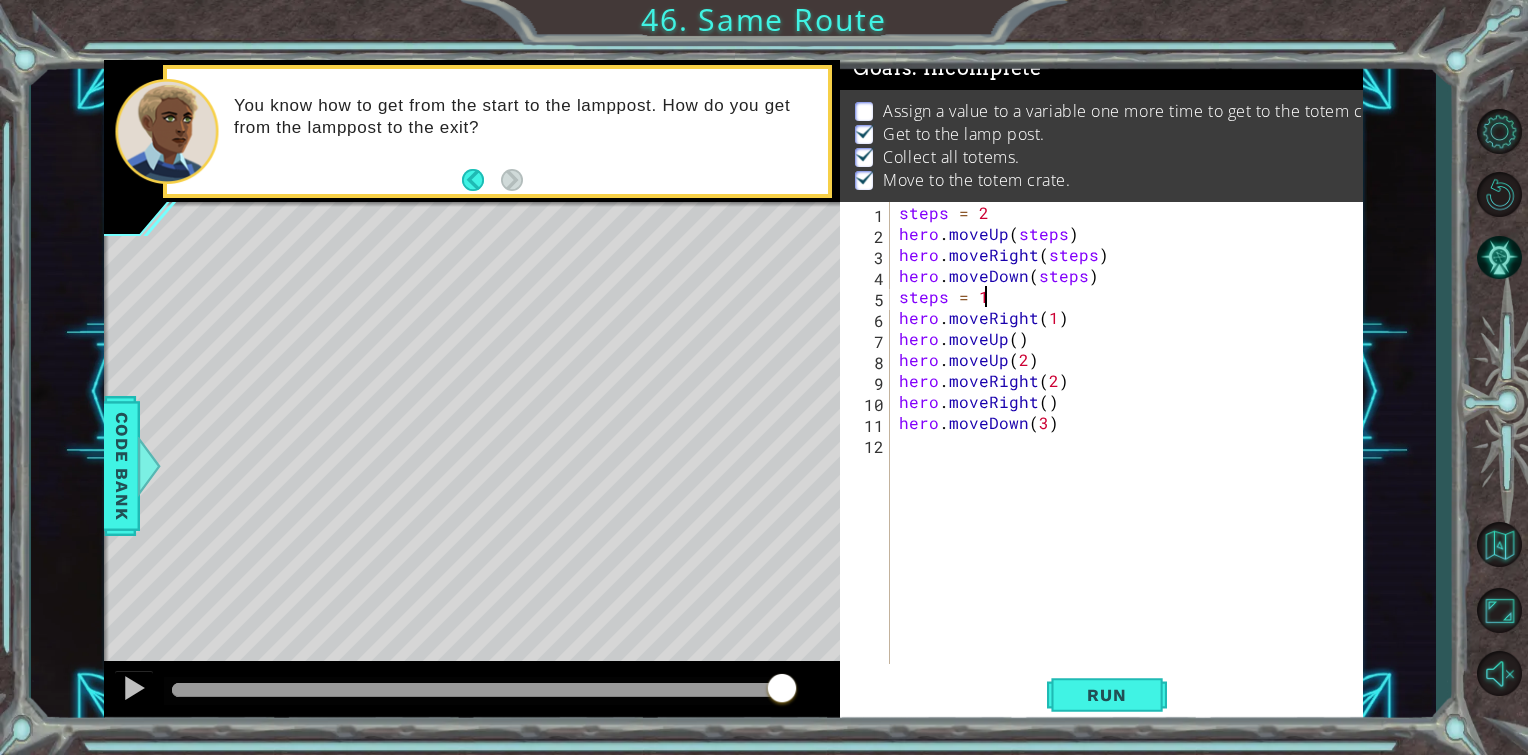 scroll, scrollTop: 0, scrollLeft: 4, axis: horizontal 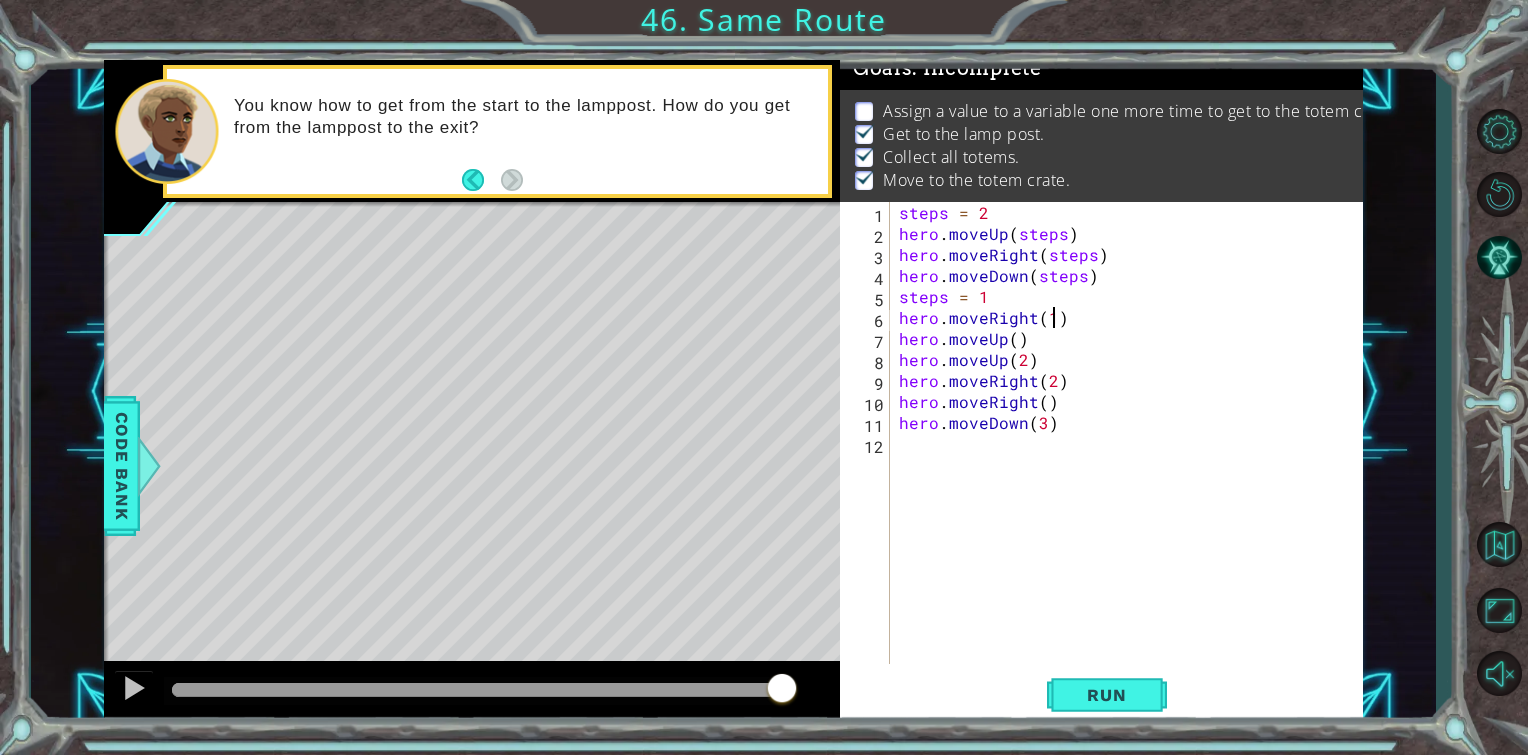 click on "steps   =   2 hero . moveUp ( steps ) hero . moveRight ( steps ) hero . moveDown ( steps ) steps   =   1 hero . moveRight ( 1 ) hero . moveUp ( ) hero . moveUp ( 2 ) hero . moveRight ( 2 ) hero . moveRight ( ) hero . moveDown ( 3 )" at bounding box center [1131, 454] 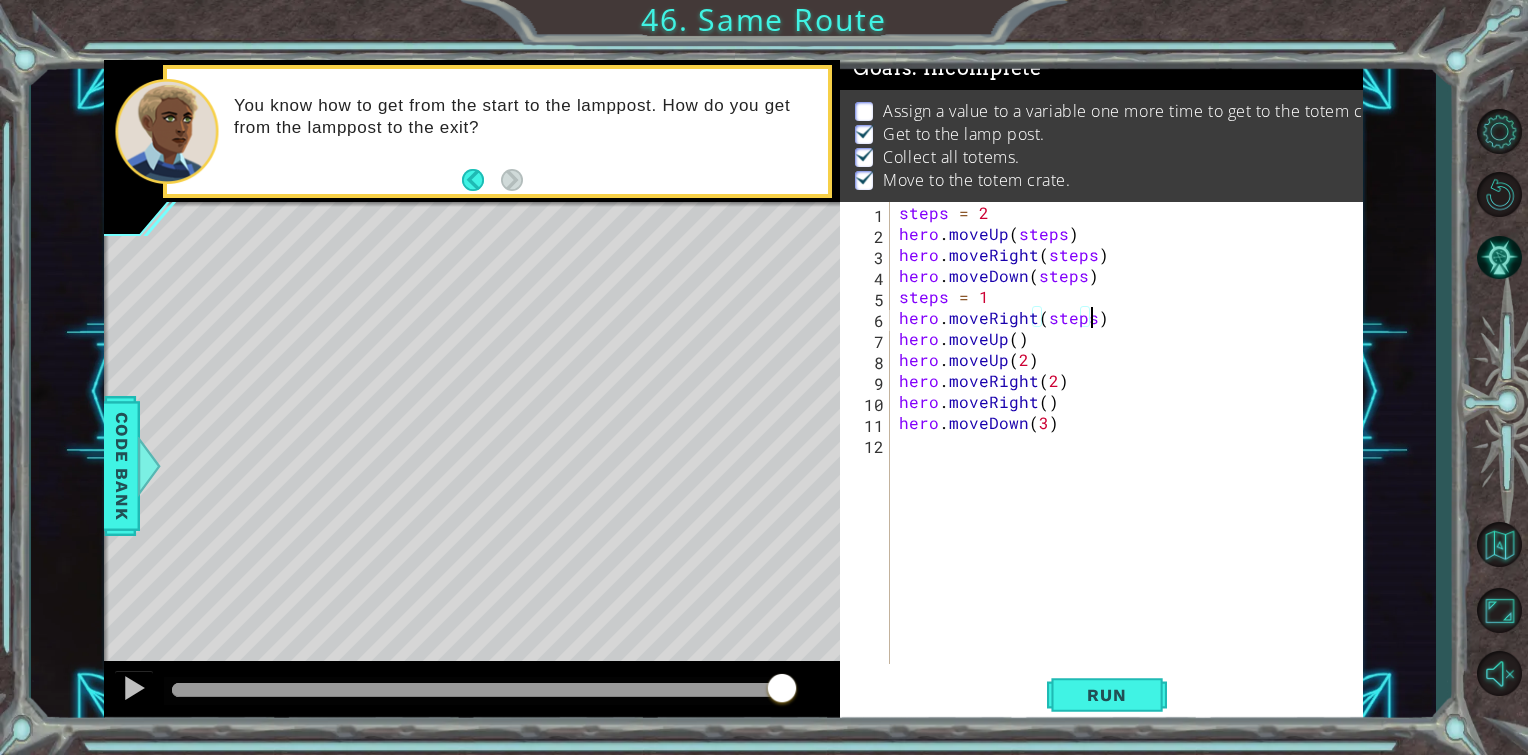 scroll, scrollTop: 0, scrollLeft: 11, axis: horizontal 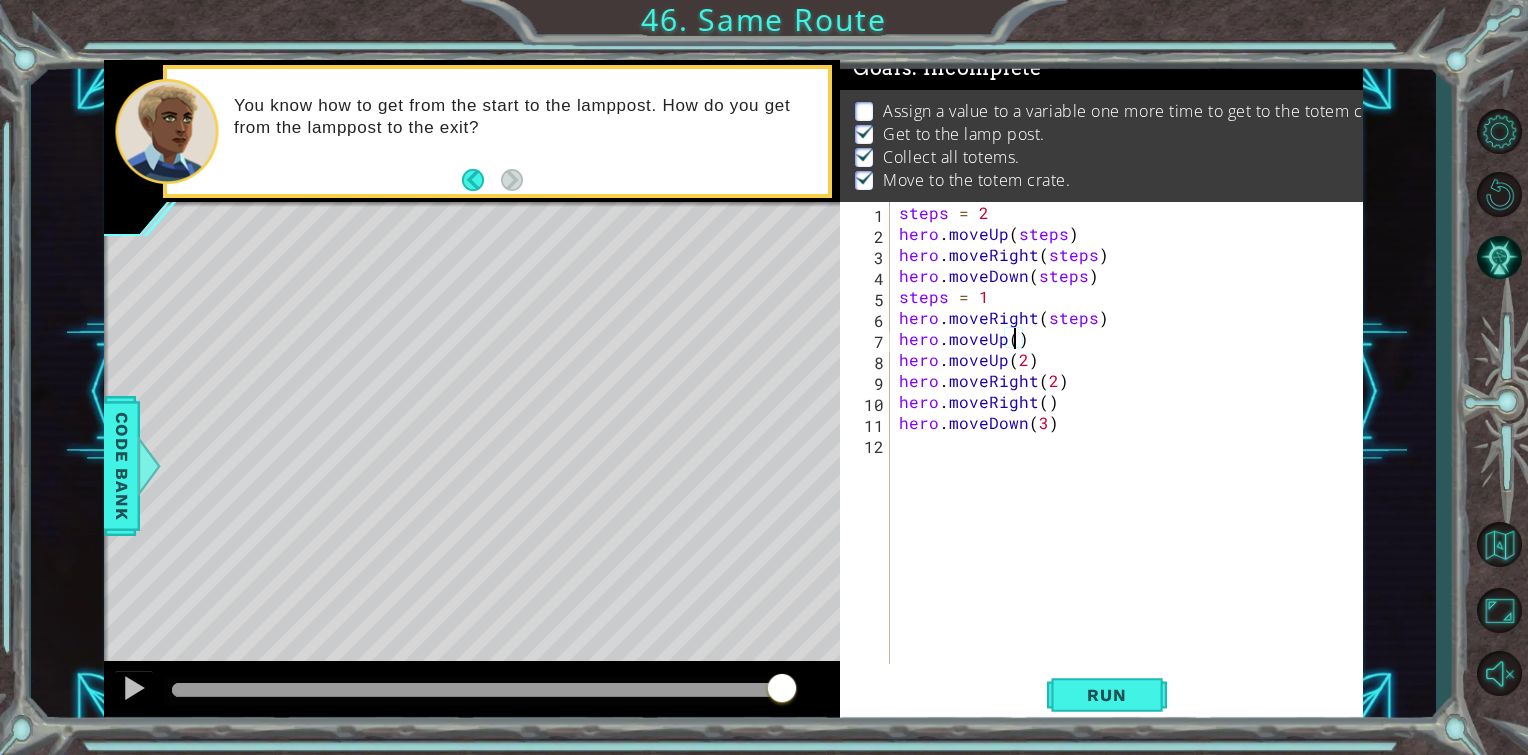 click on "steps   =   2 hero . moveUp ( steps ) hero . moveRight ( steps ) hero . moveDown ( steps ) steps   =   1 hero . moveRight ( steps ) hero . moveUp ( ) hero . moveUp ( 2 ) hero . moveRight ( 2 ) hero . moveRight ( ) hero . moveDown ( 3 )" at bounding box center [1131, 454] 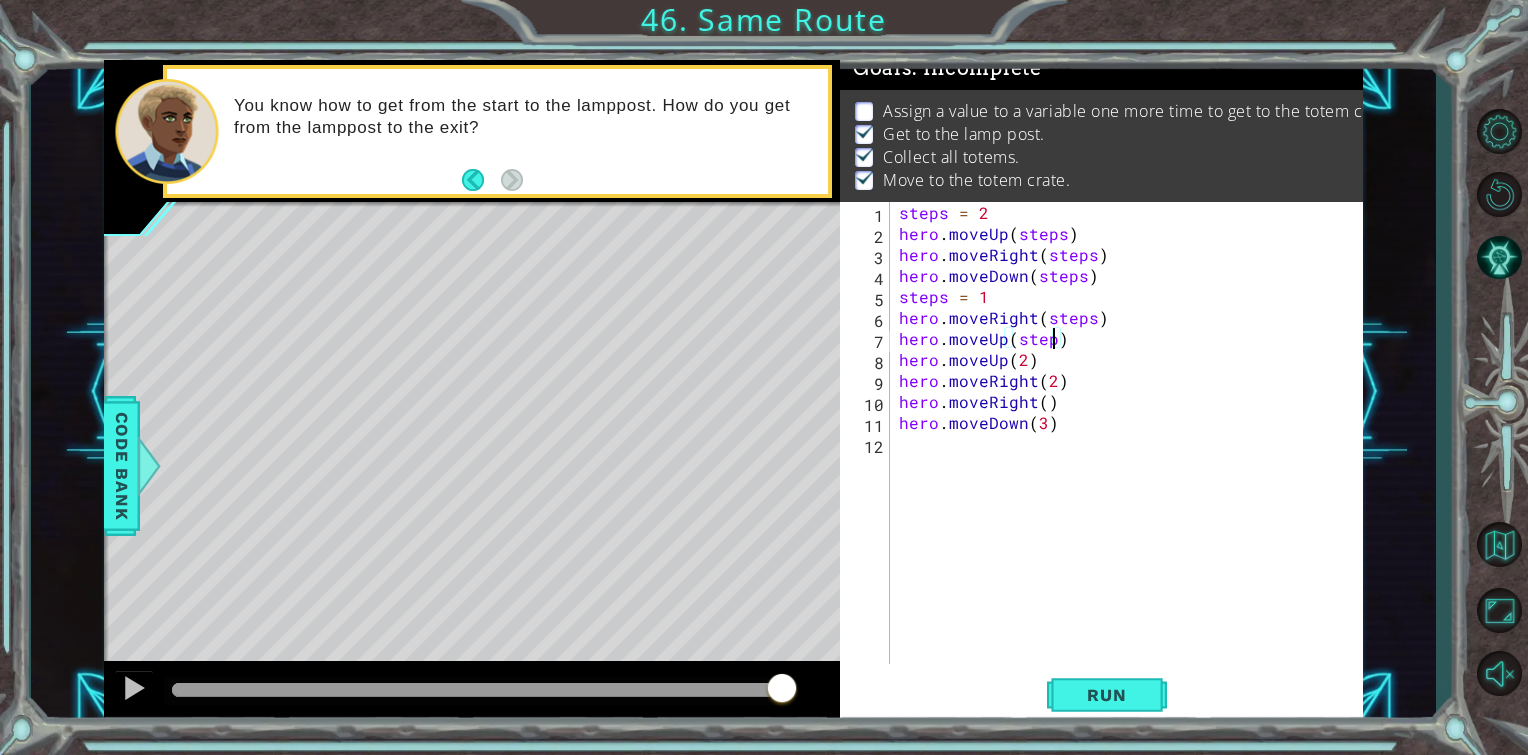 scroll, scrollTop: 0, scrollLeft: 9, axis: horizontal 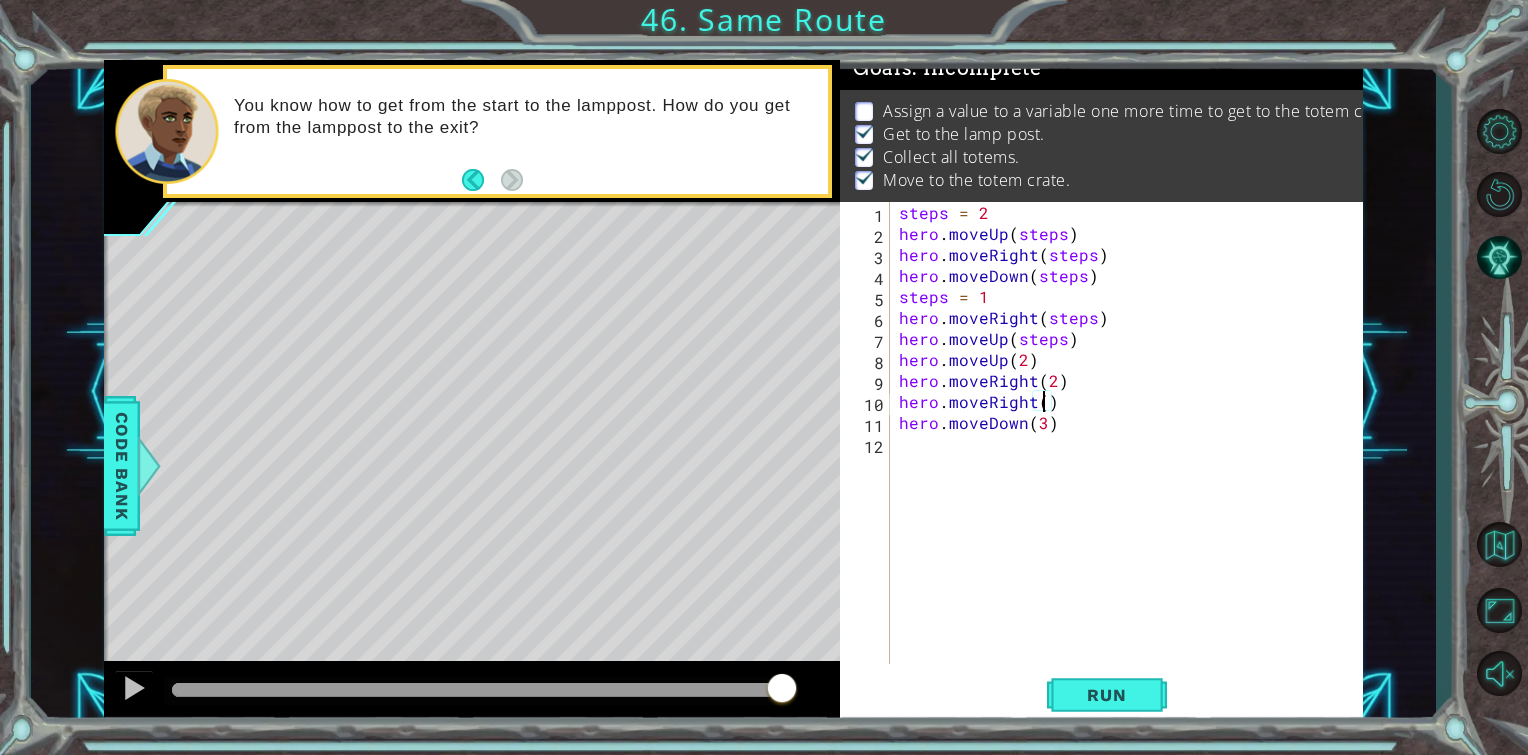 click on "steps   =   2 hero . moveUp ( steps ) hero . moveRight ( steps ) hero . moveDown ( steps ) steps   =   1 hero . moveRight ( steps ) hero . moveUp ( steps ) hero . moveUp ( 2 ) hero . moveRight ( 2 ) hero . moveRight ( ) hero . moveDown ( 3 )" at bounding box center (1131, 454) 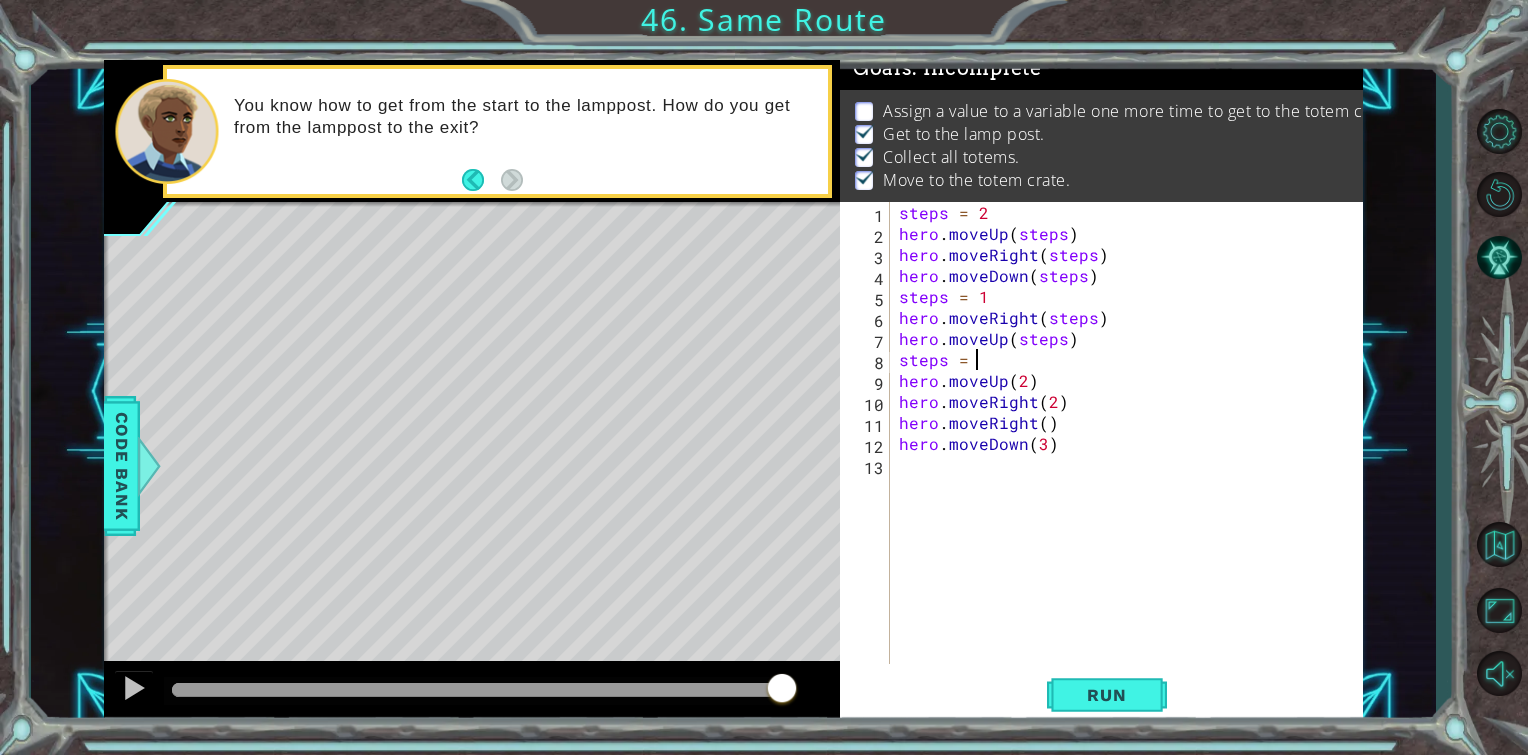 scroll, scrollTop: 0, scrollLeft: 4, axis: horizontal 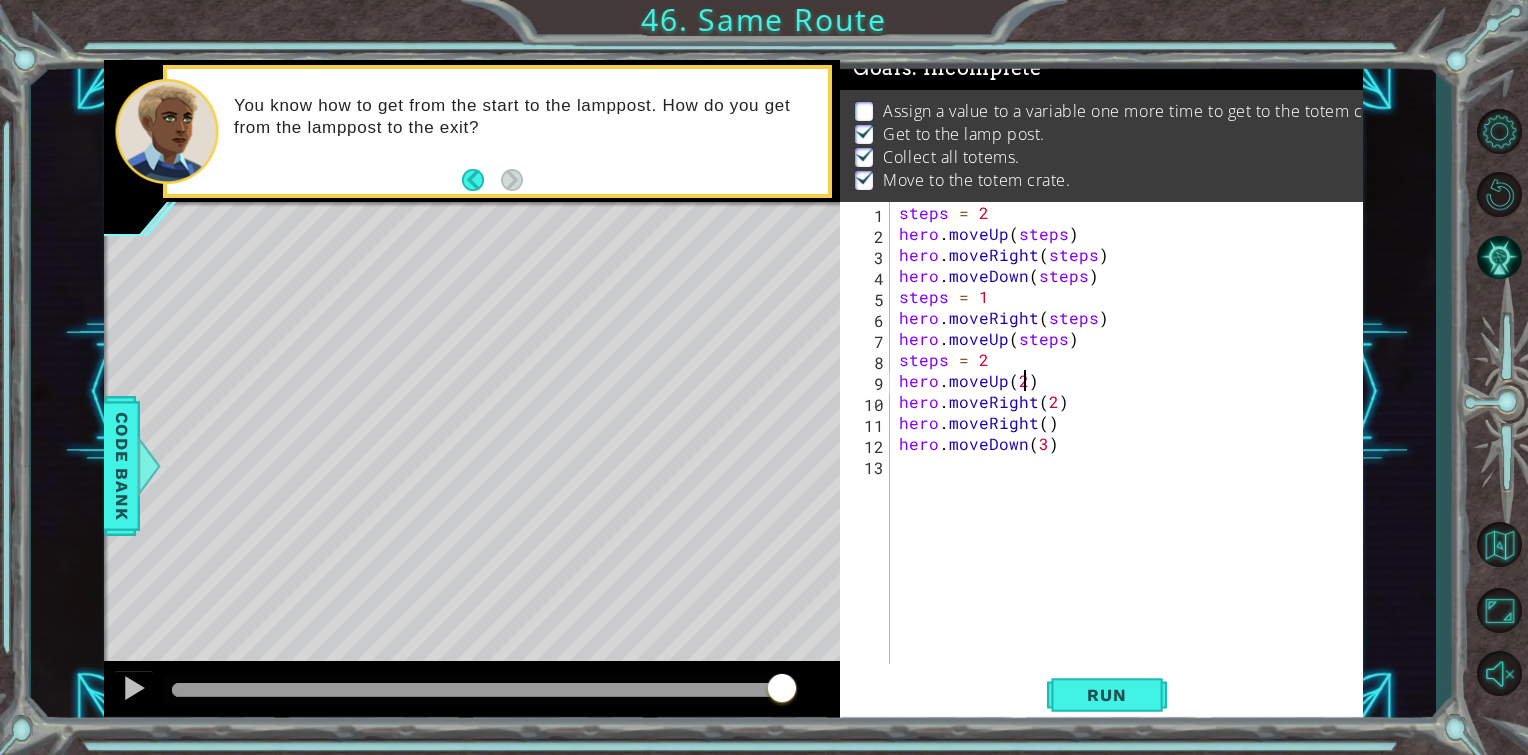 click on "steps   =   2 hero . moveUp ( steps ) hero . moveRight ( steps ) hero . moveDown ( steps ) steps   =   1 hero . moveRight ( steps ) hero . moveUp ( steps ) steps   =   2 hero . moveUp ( 2 ) hero . moveRight ( 2 ) hero . moveRight ( ) hero . moveDown ( 3 )" at bounding box center (1131, 454) 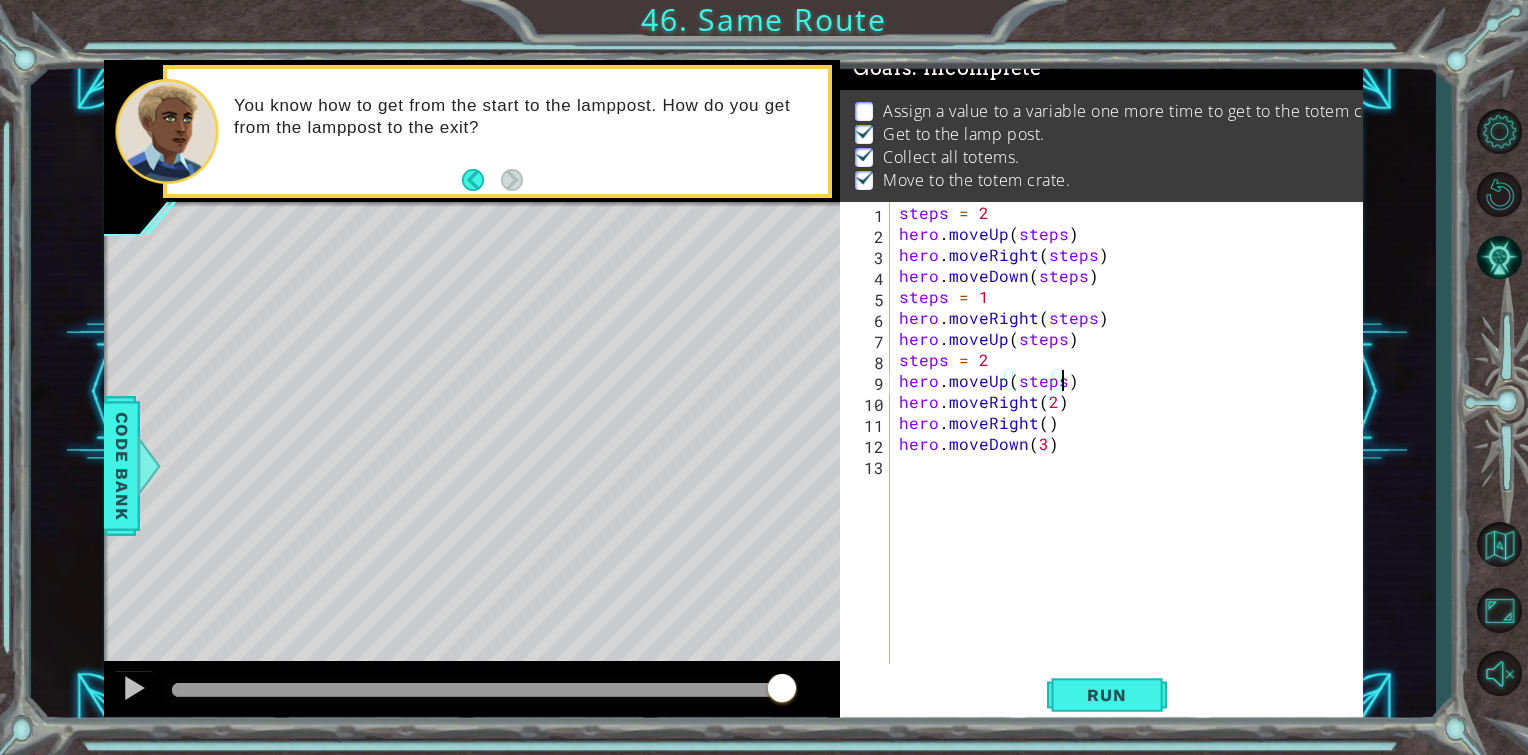scroll, scrollTop: 0, scrollLeft: 9, axis: horizontal 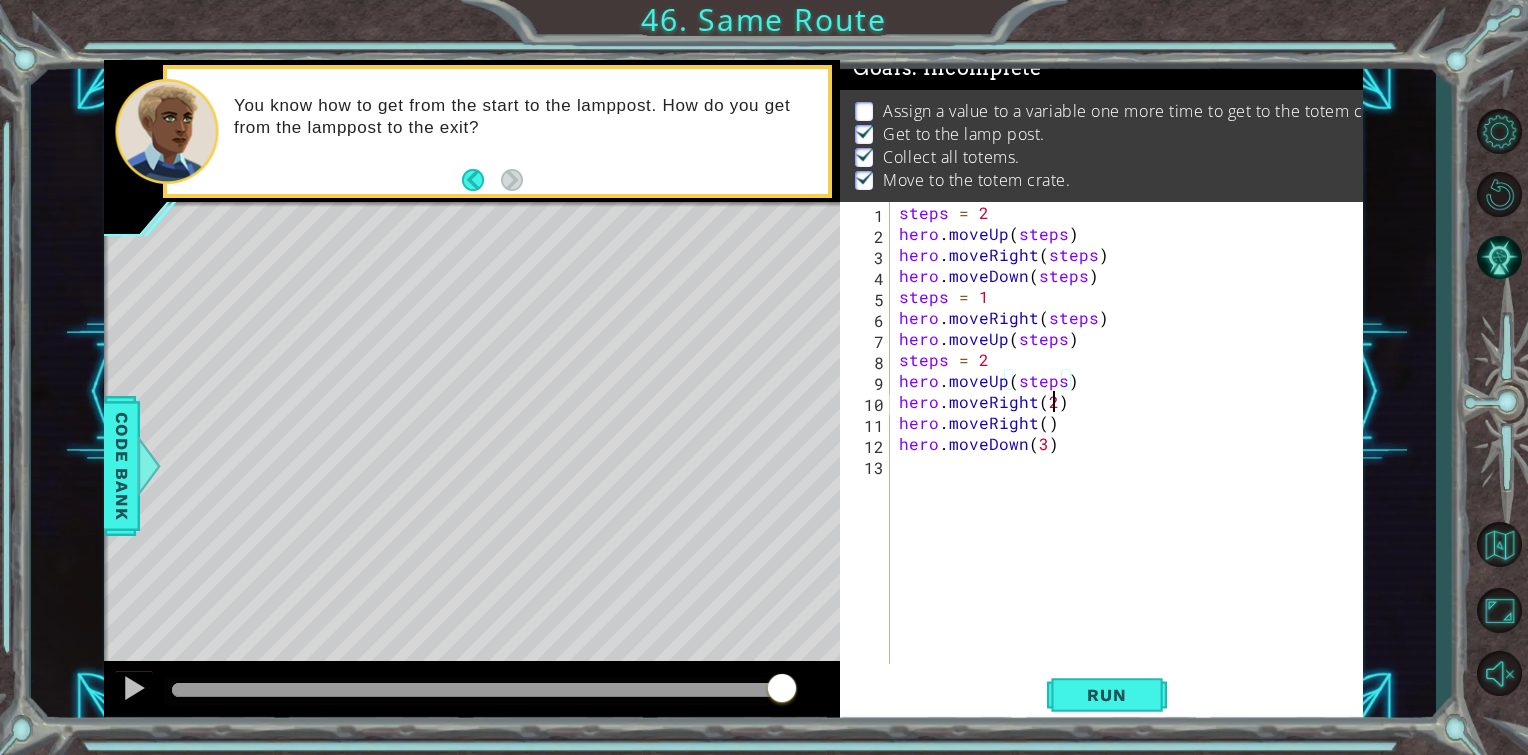 click on "steps   =   2 hero . moveUp ( steps ) hero . moveRight ( steps ) hero . moveDown ( steps ) steps   =   1 hero . moveRight ( steps ) hero . moveUp ( steps ) steps   =   2 hero . moveUp ( steps ) hero . moveRight ( 2 ) hero . moveRight ( ) hero . moveDown ( 3 )" at bounding box center (1131, 454) 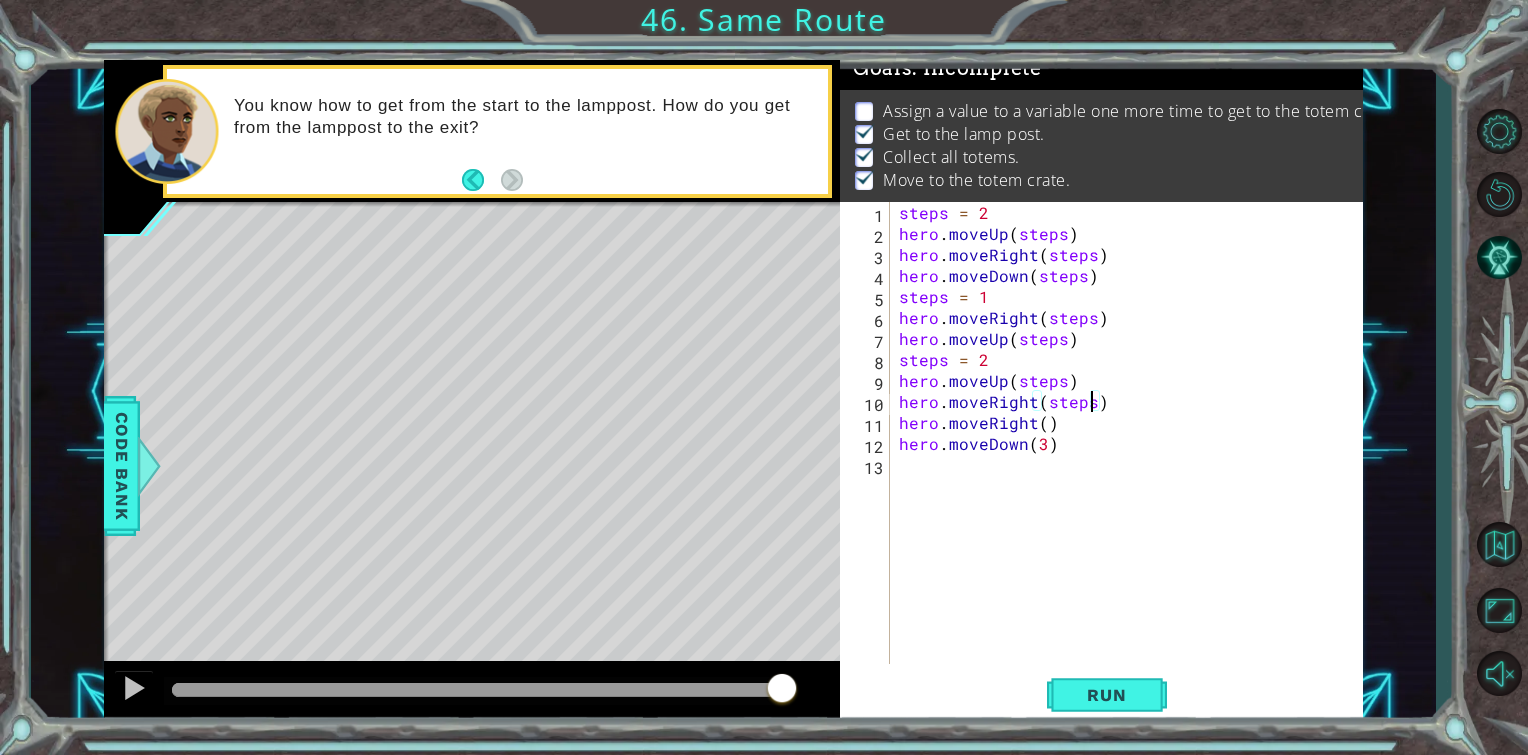 scroll, scrollTop: 0, scrollLeft: 11, axis: horizontal 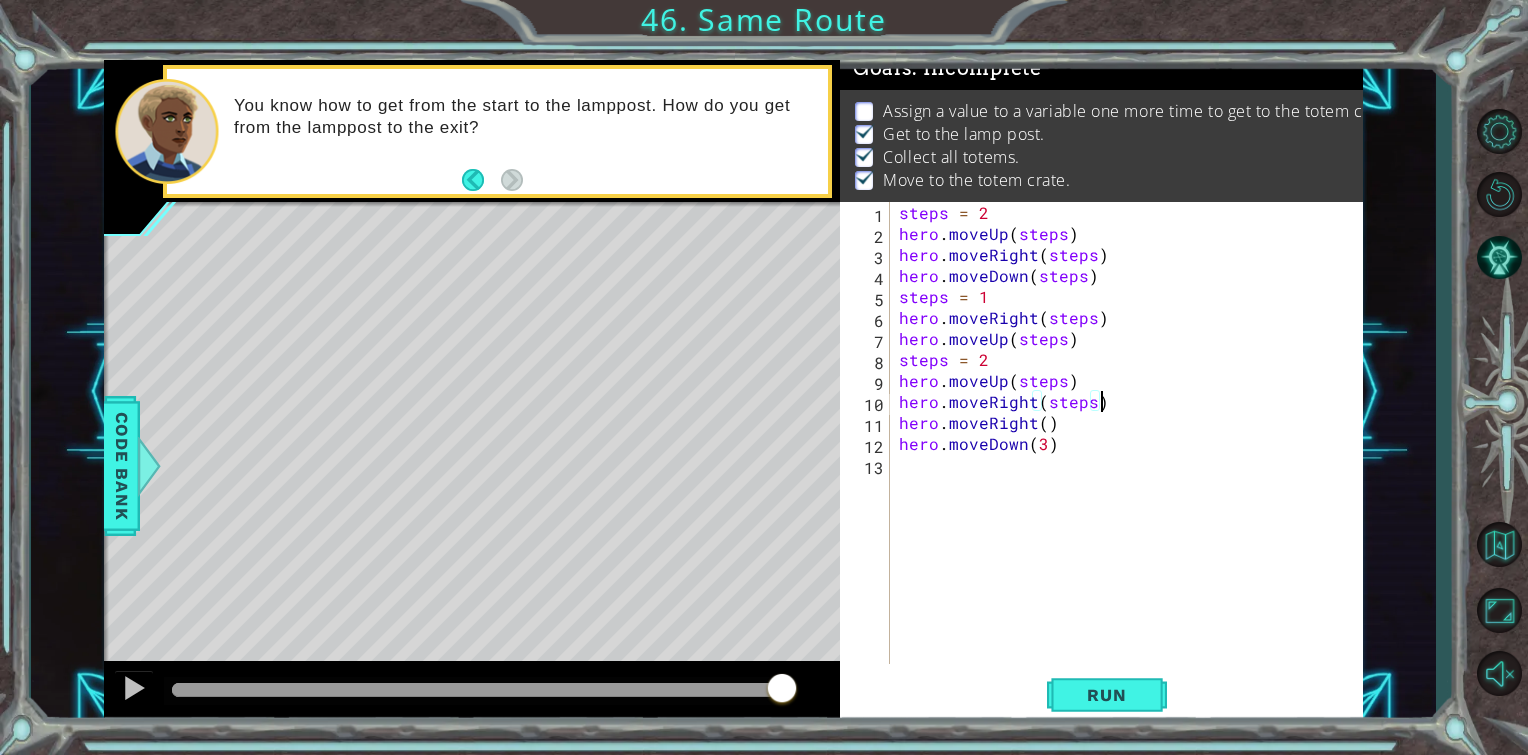 click on "steps   =   2 hero . moveUp ( steps ) hero . moveRight ( steps ) hero . moveDown ( steps ) steps   =   1 hero . moveRight ( steps ) hero . moveUp ( steps ) steps   =   2 hero . moveUp ( steps ) hero . moveRight ( steps ) hero . moveRight ( ) hero . moveDown ( 3 )" at bounding box center (1131, 454) 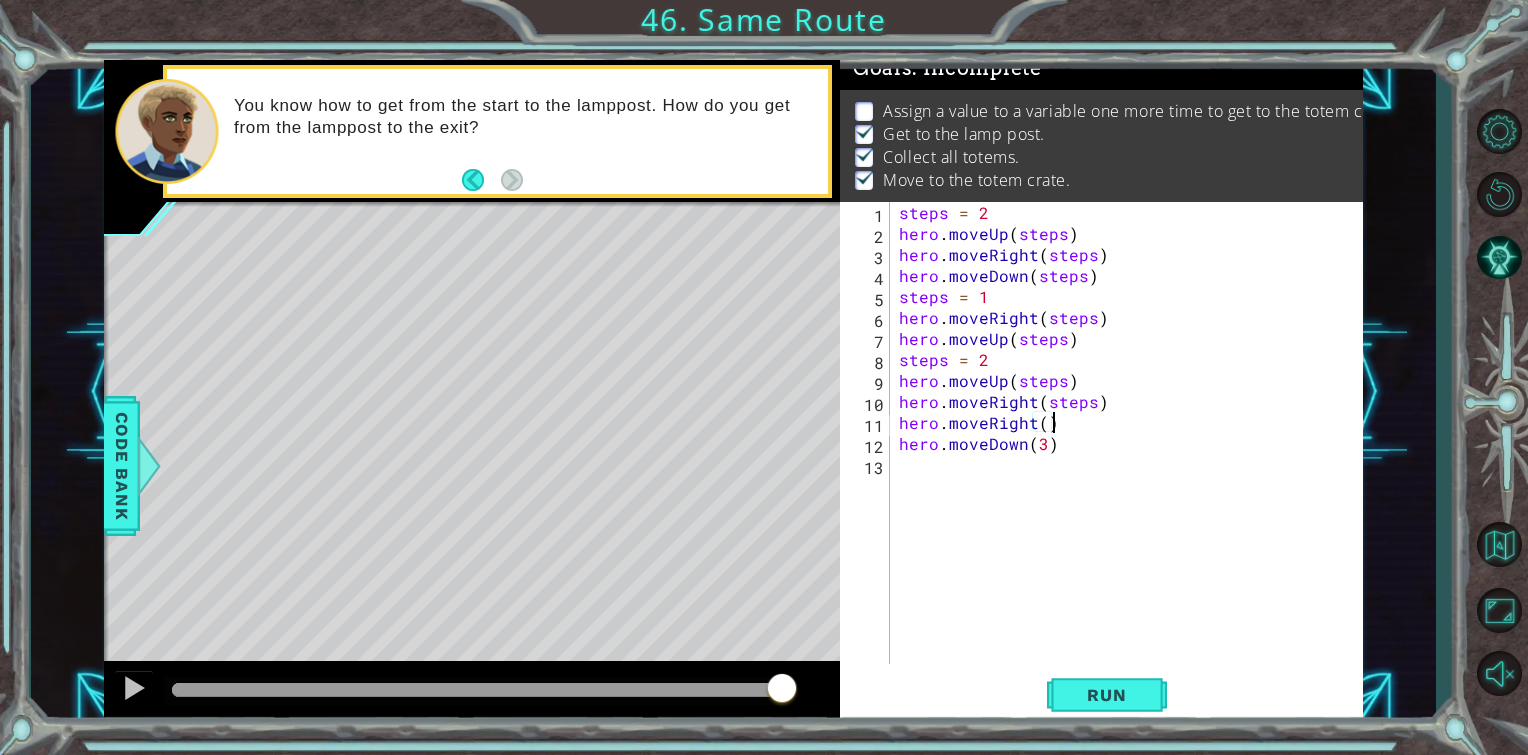 scroll, scrollTop: 0, scrollLeft: 8, axis: horizontal 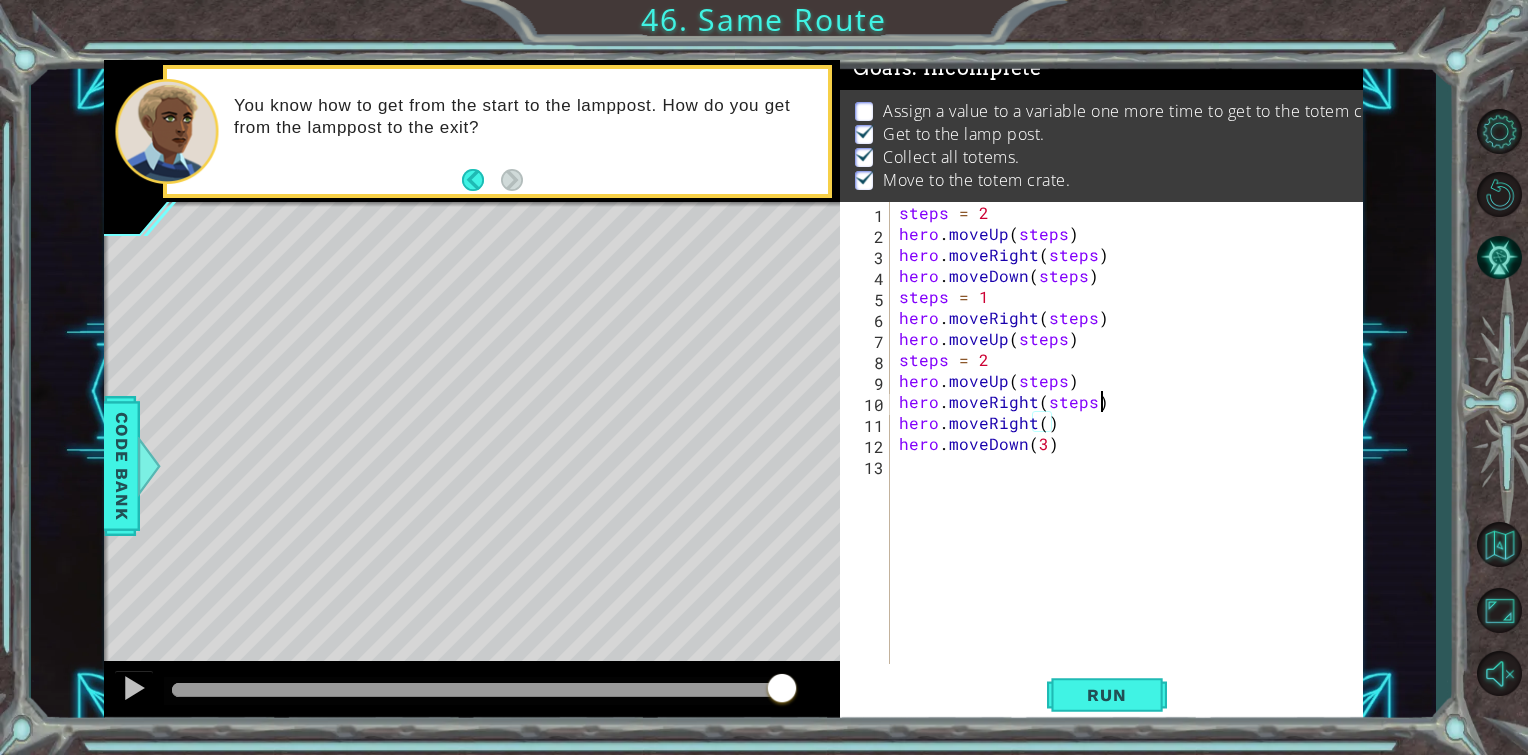 click on "steps   =   2 hero . moveUp ( steps ) hero . moveRight ( steps ) hero . moveDown ( steps ) steps   =   1 hero . moveRight ( steps ) hero . moveUp ( steps ) steps   =   2 hero . moveUp ( steps ) hero . moveRight ( steps ) hero . moveRight ( ) hero . moveDown ( 3 )" at bounding box center (1131, 454) 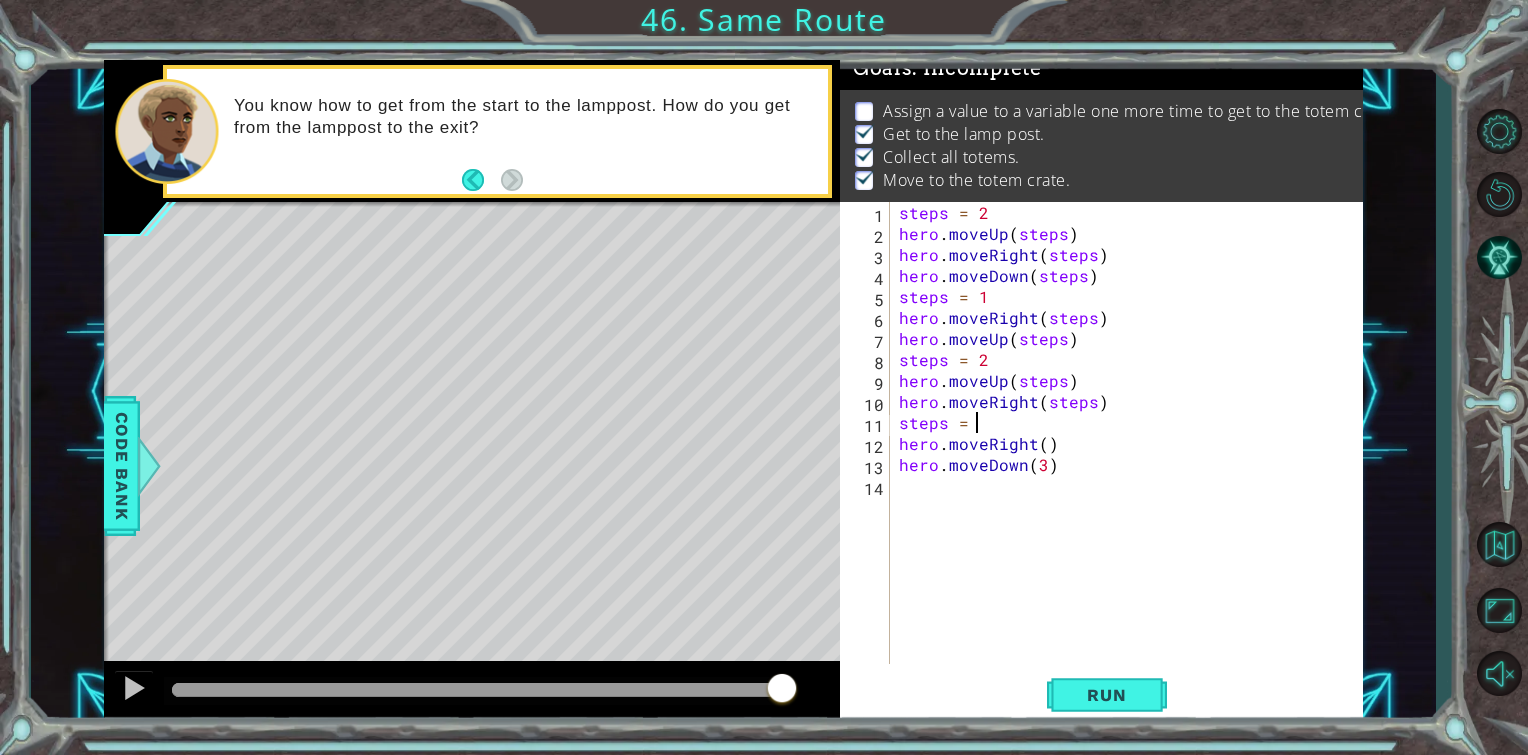 scroll, scrollTop: 0, scrollLeft: 4, axis: horizontal 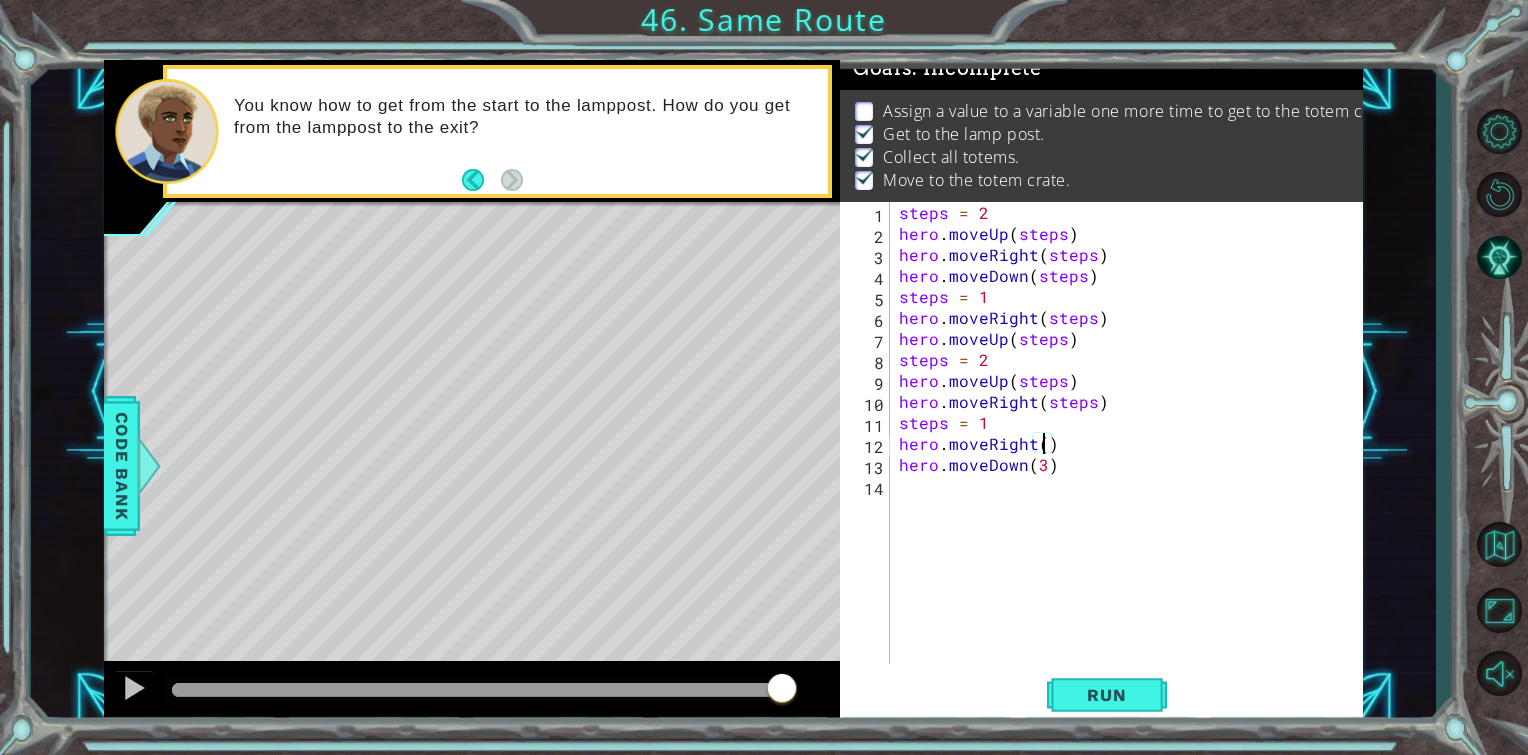 click on "steps   =   2 hero . moveUp ( steps ) hero . moveRight ( steps ) hero . moveDown ( steps ) steps   =   1 hero . moveRight ( steps ) hero . moveUp ( steps ) steps   =   2 hero . moveUp ( steps ) hero . moveRight ( steps ) steps   =   1 hero . moveRight ( ) hero . moveDown ( 3 )" at bounding box center (1131, 454) 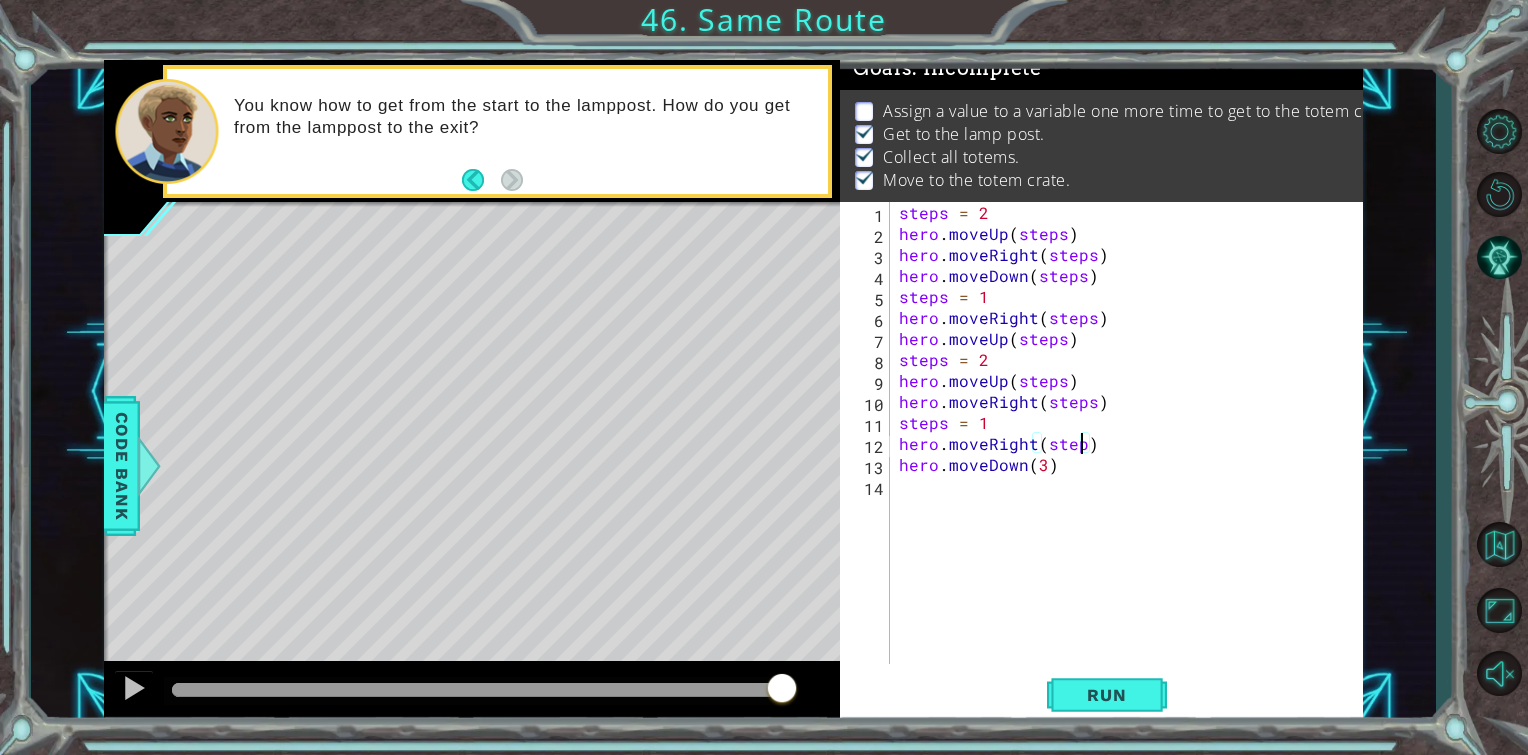 type on "hero.moveRight(steps)" 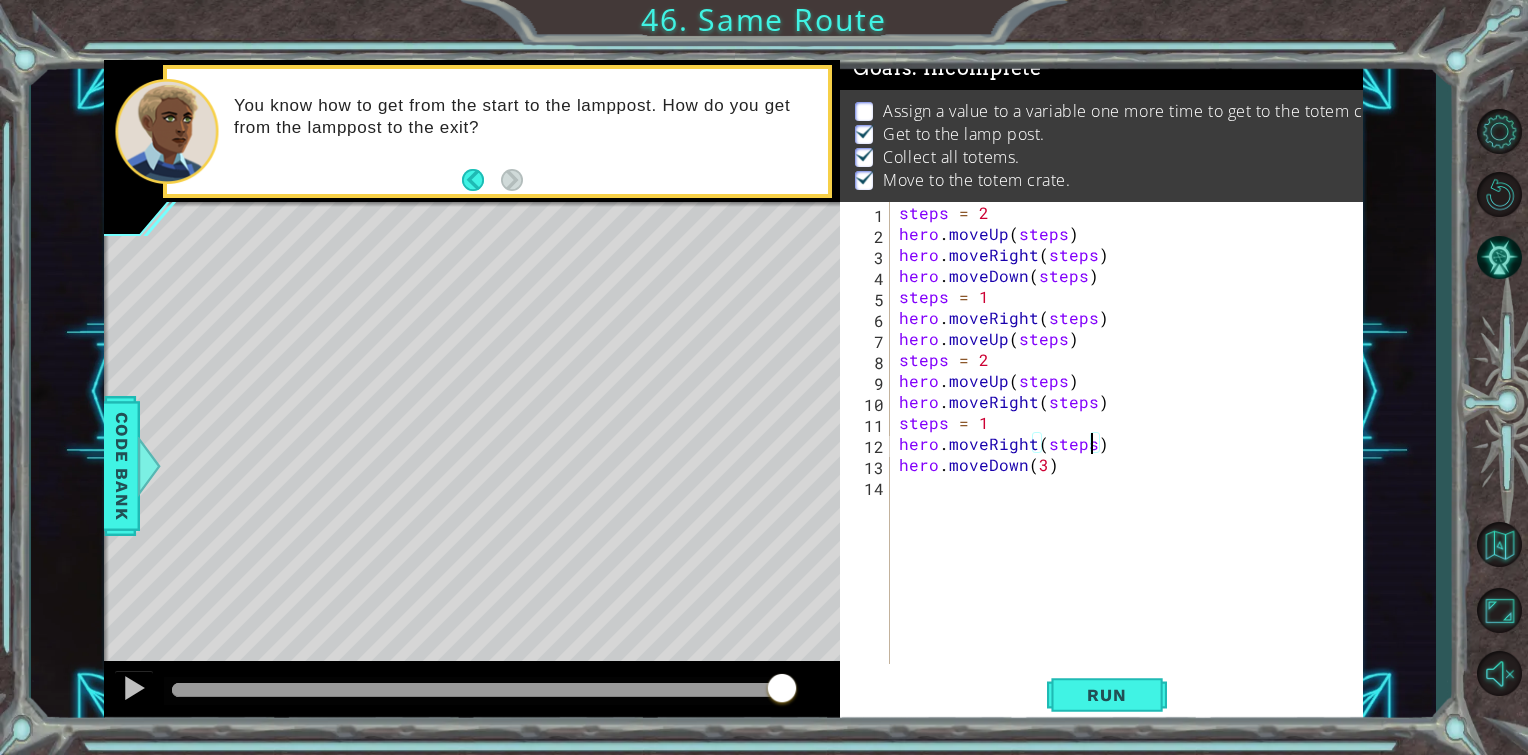 click on "steps   =   2 hero . moveUp ( steps ) hero . moveRight ( steps ) hero . moveDown ( steps ) steps   =   1 hero . moveRight ( steps ) hero . moveUp ( steps ) steps   =   2 hero . moveUp ( steps ) hero . moveRight ( steps ) steps   =   1 hero . moveRight ( steps ) hero . moveDown ( 3 )" at bounding box center [1131, 454] 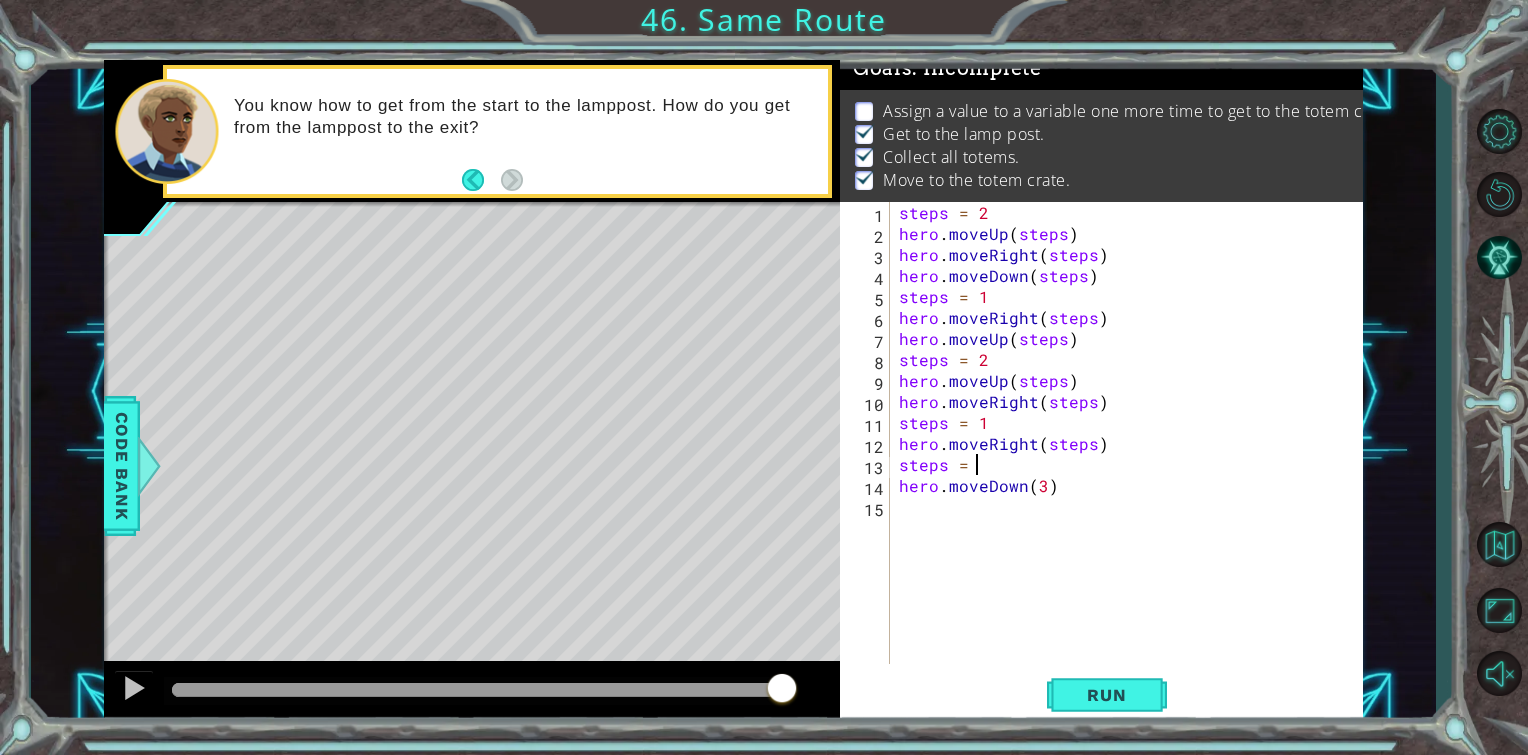 scroll, scrollTop: 0, scrollLeft: 4, axis: horizontal 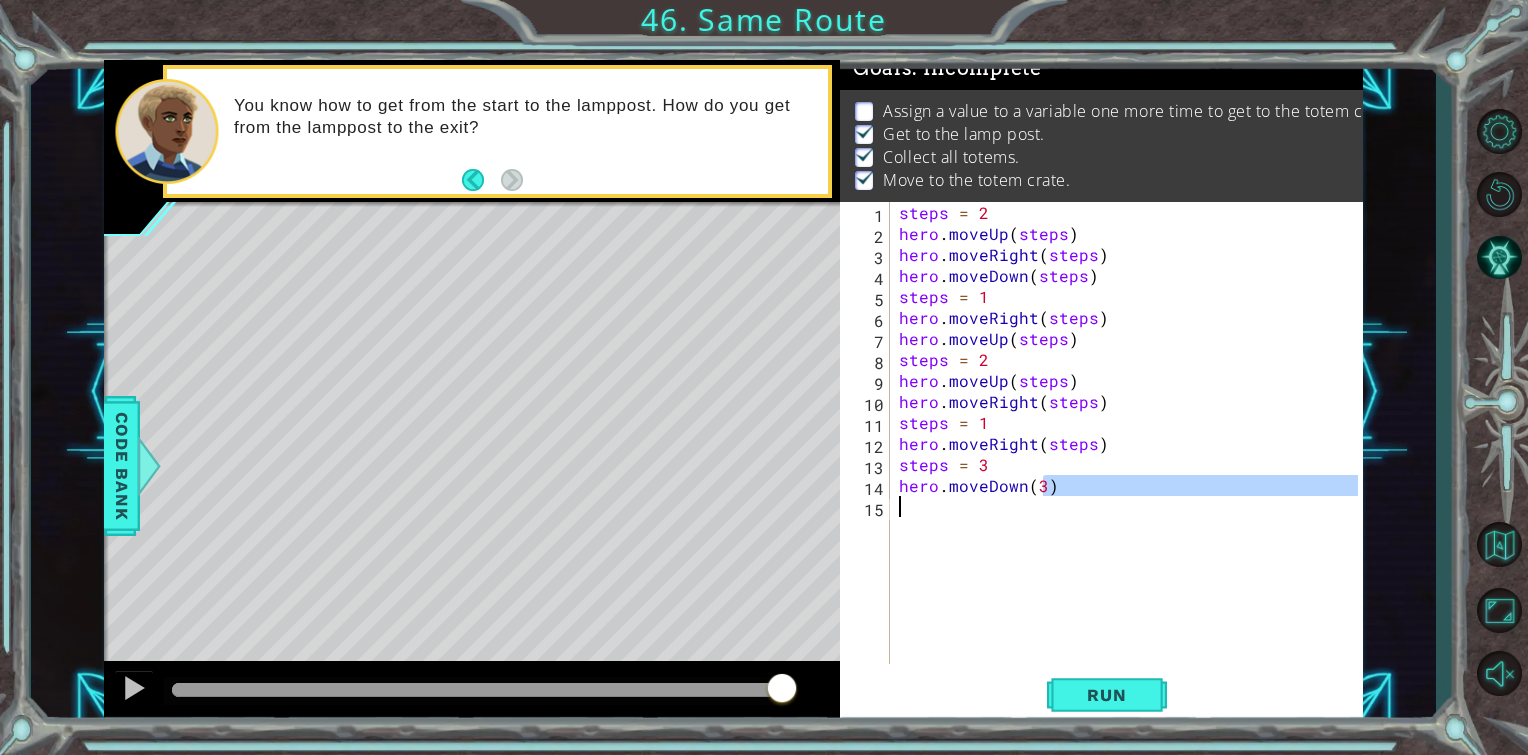 click on "steps   =   2 hero . moveUp ( steps ) hero . moveRight ( steps ) hero . moveDown ( steps ) steps   =   1 hero . moveRight ( steps ) hero . moveUp ( steps ) steps   =   2 hero . moveUp ( steps ) hero . moveRight ( steps ) steps   =   1 hero . moveRight ( steps ) steps   =   3 hero . moveDown ( 3 )" at bounding box center (1131, 454) 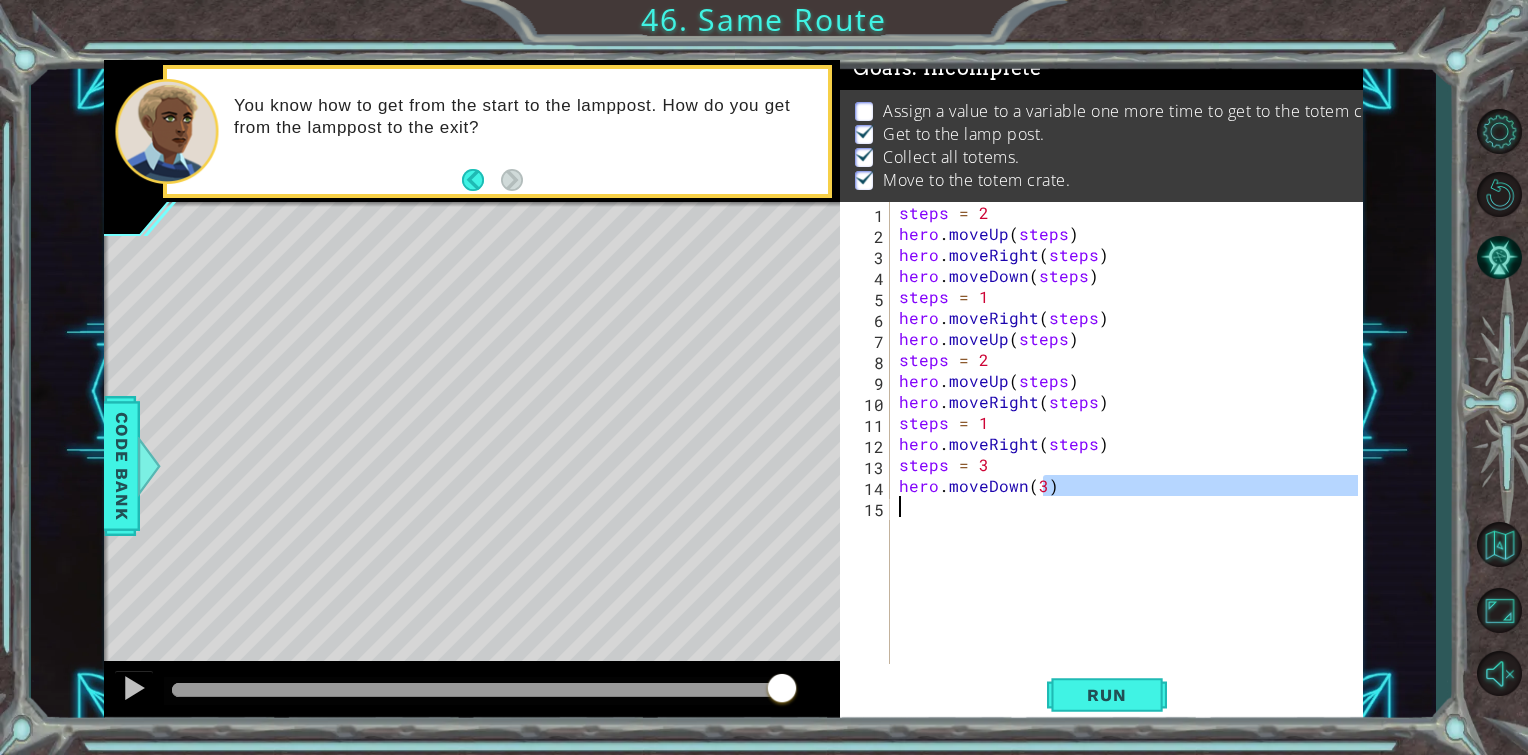 click on "steps   =   2 hero . moveUp ( steps ) hero . moveRight ( steps ) hero . moveDown ( steps ) steps   =   1 hero . moveRight ( steps ) hero . moveUp ( steps ) steps   =   2 hero . moveUp ( steps ) hero . moveRight ( steps ) steps   =   1 hero . moveRight ( steps ) steps   =   3 hero . moveDown ( 3 )" at bounding box center [1126, 433] 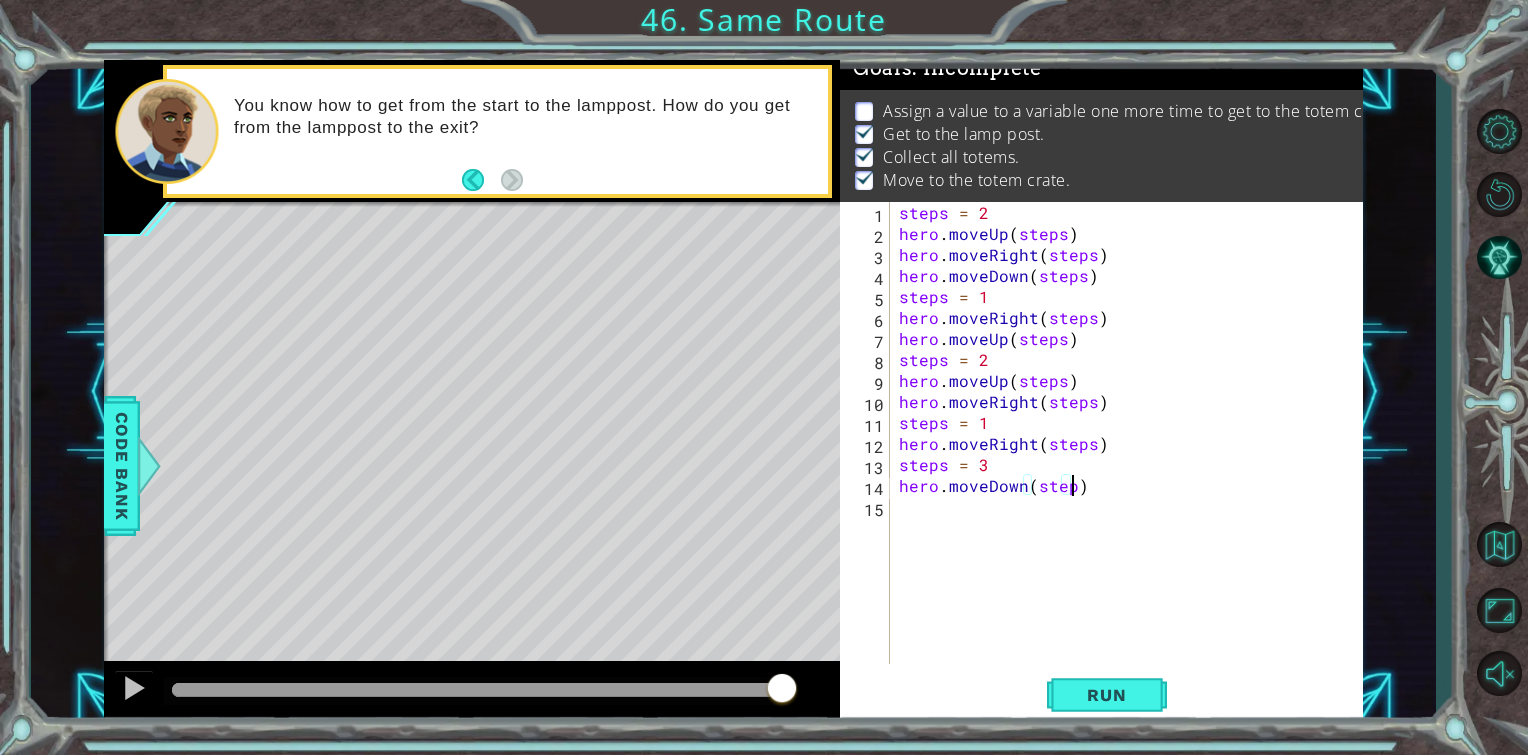 scroll, scrollTop: 0, scrollLeft: 10, axis: horizontal 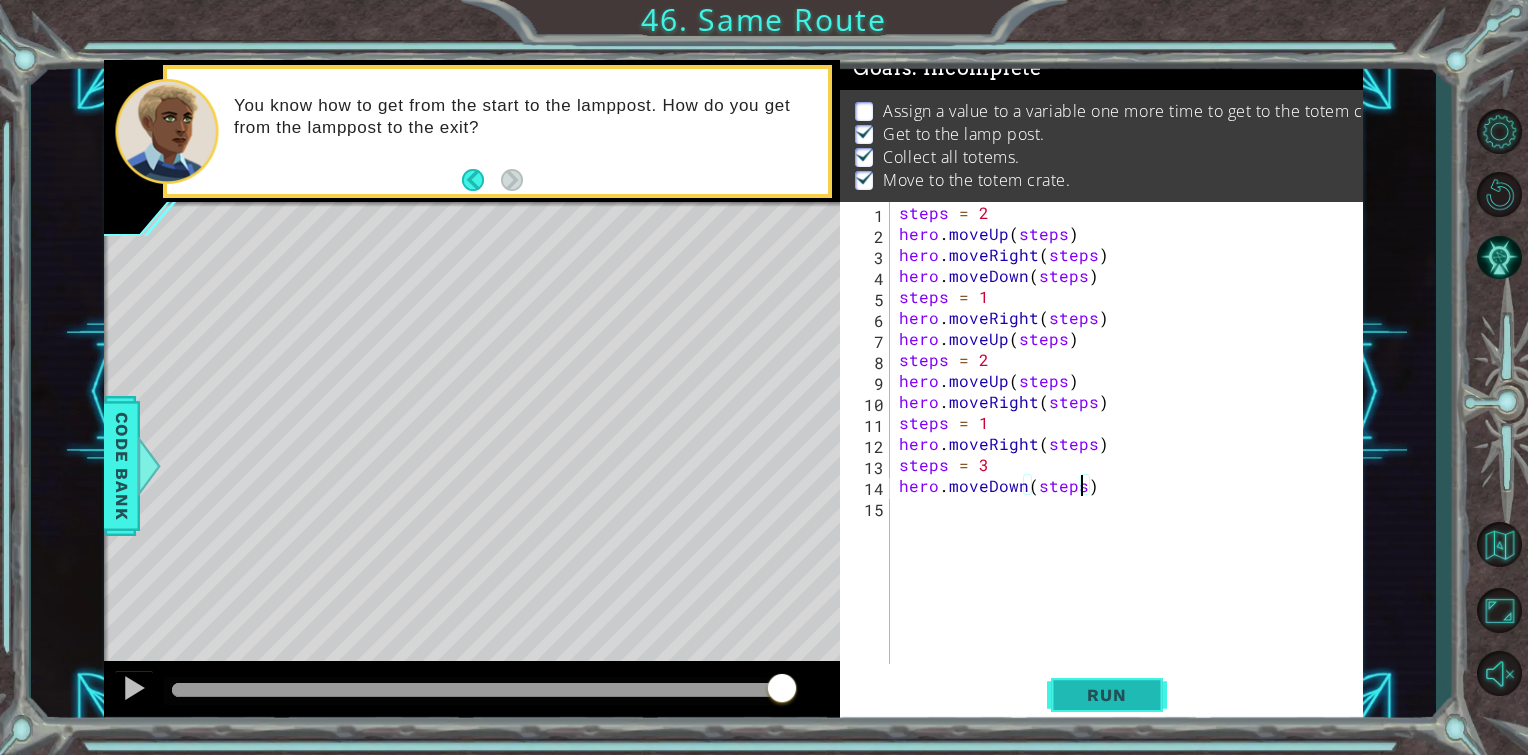 type on "hero.moveDown(steps)" 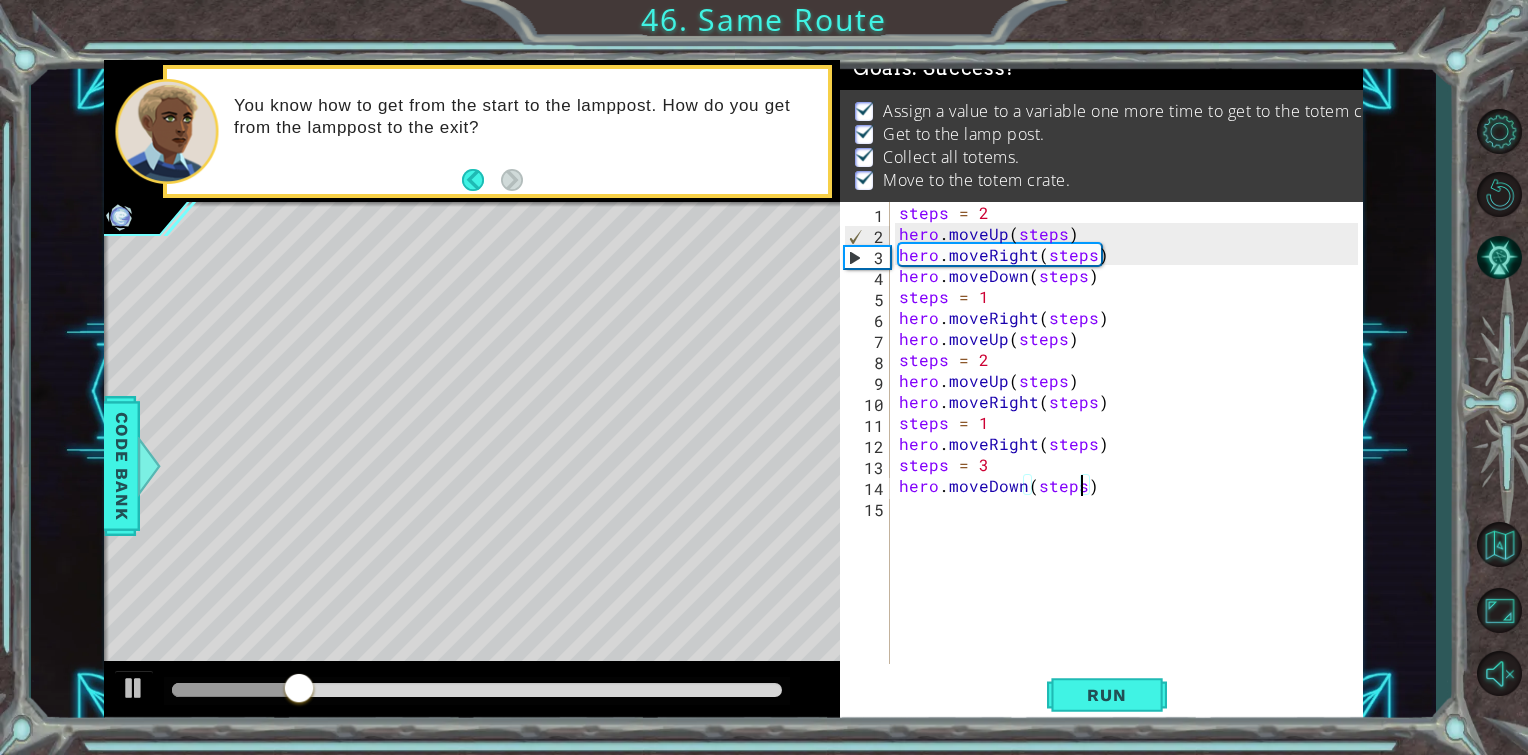 click at bounding box center [477, 690] 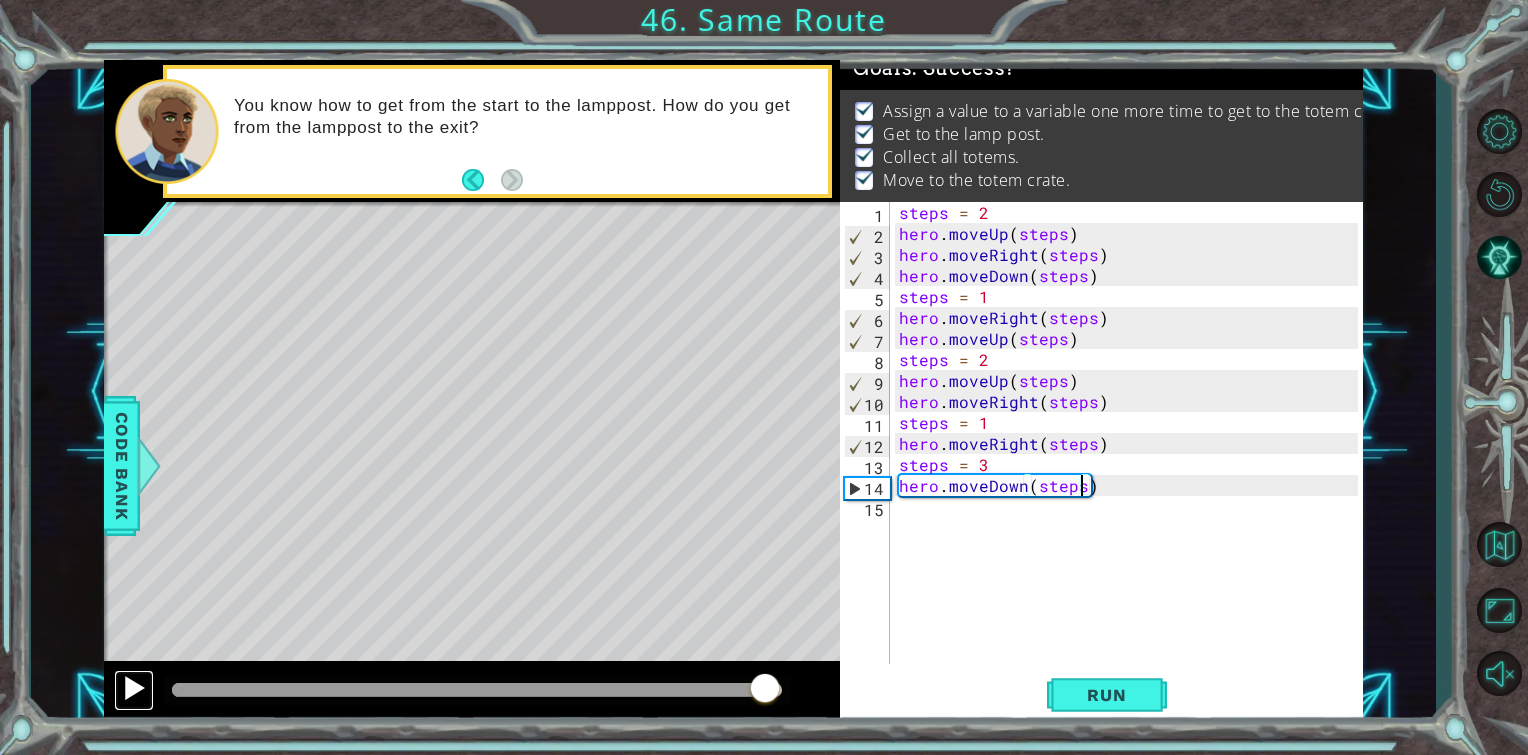 click at bounding box center (134, 688) 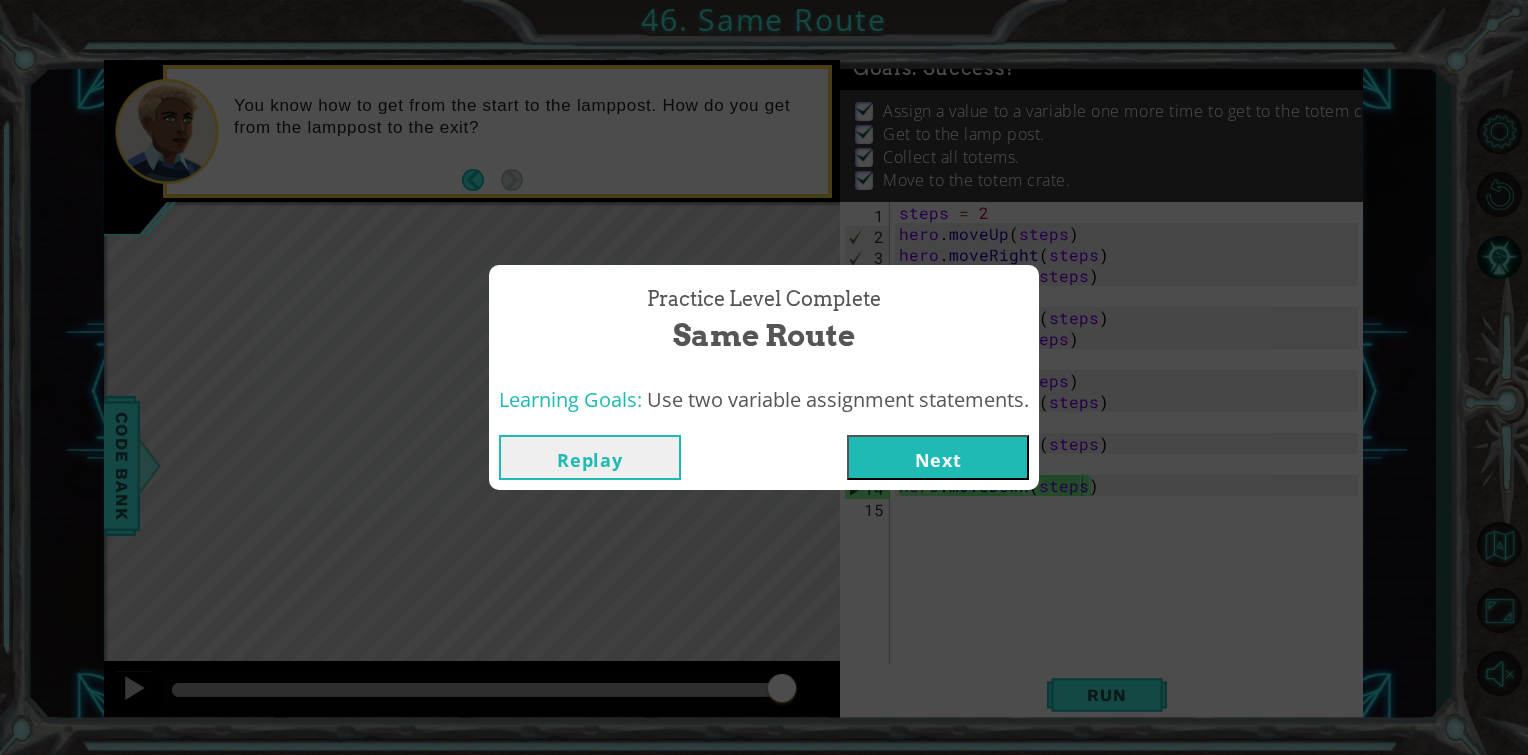 click on "Next" at bounding box center (938, 457) 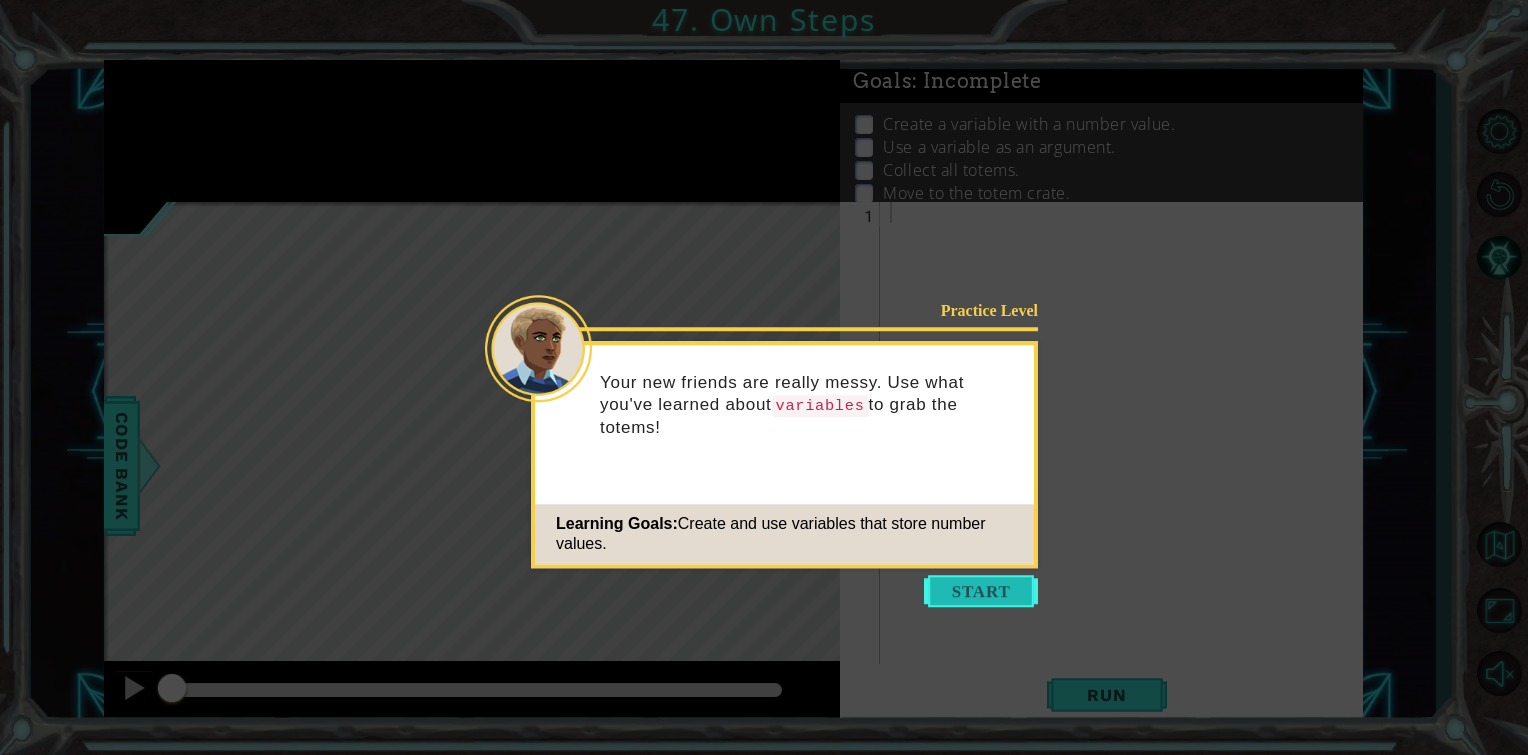 click at bounding box center [981, 591] 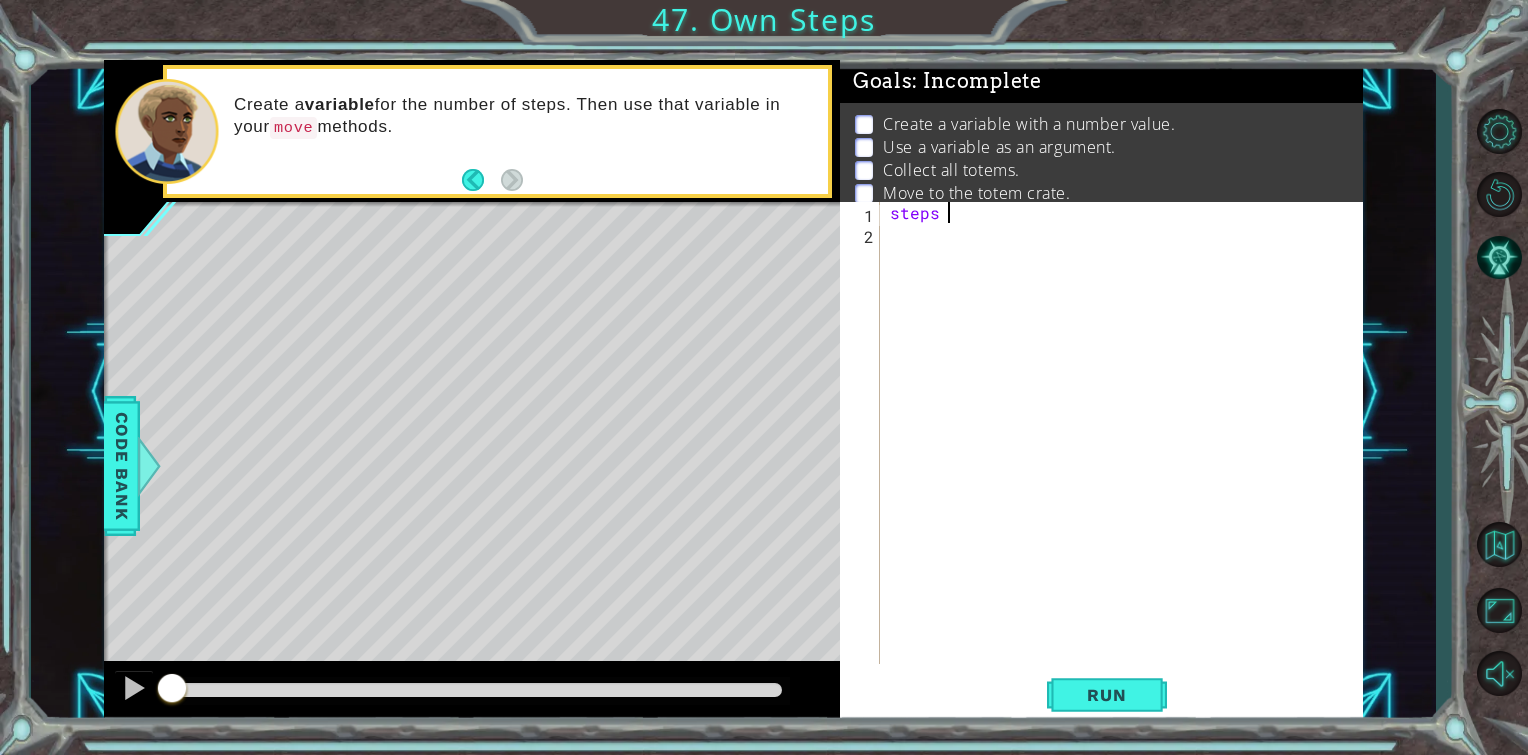 scroll, scrollTop: 0, scrollLeft: 3, axis: horizontal 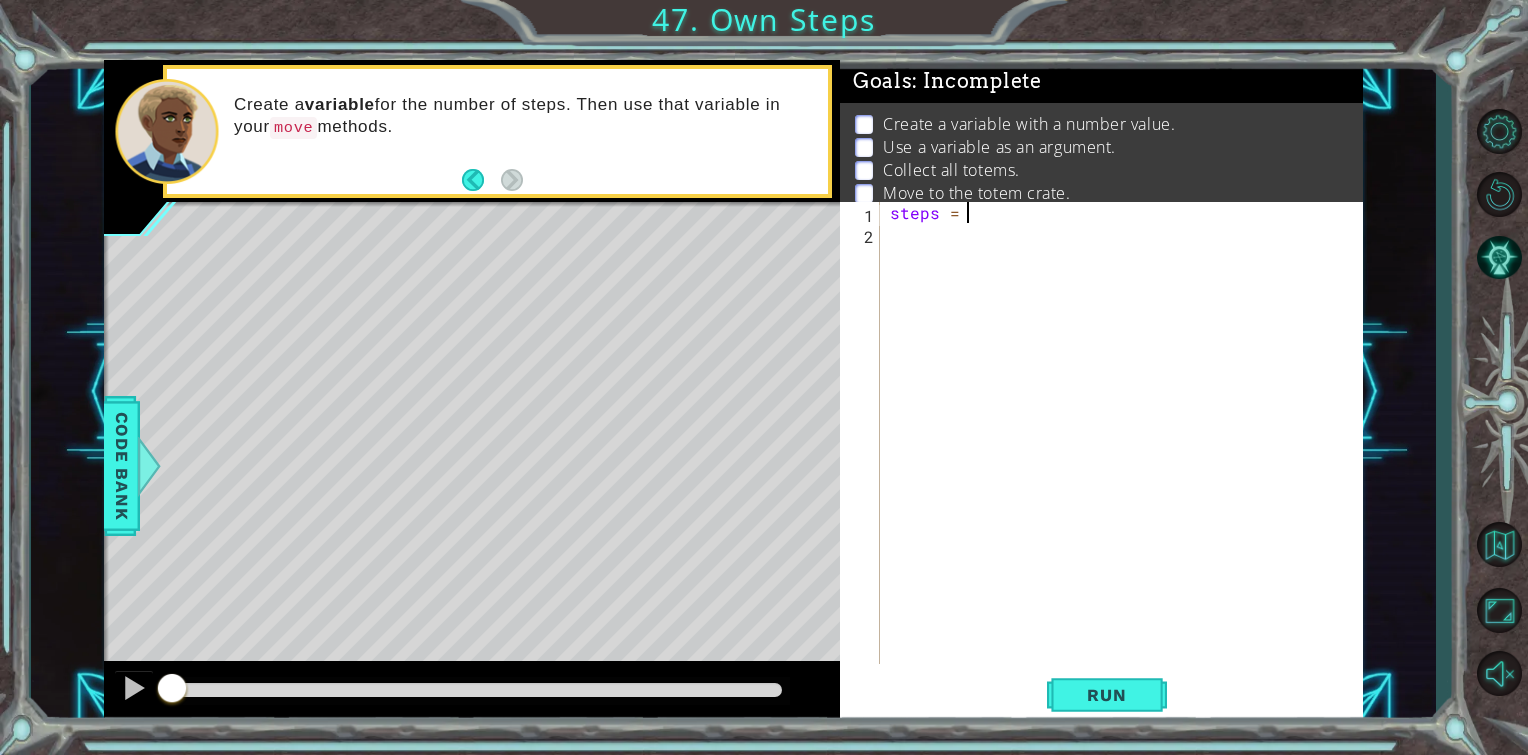 type on "steps = 3" 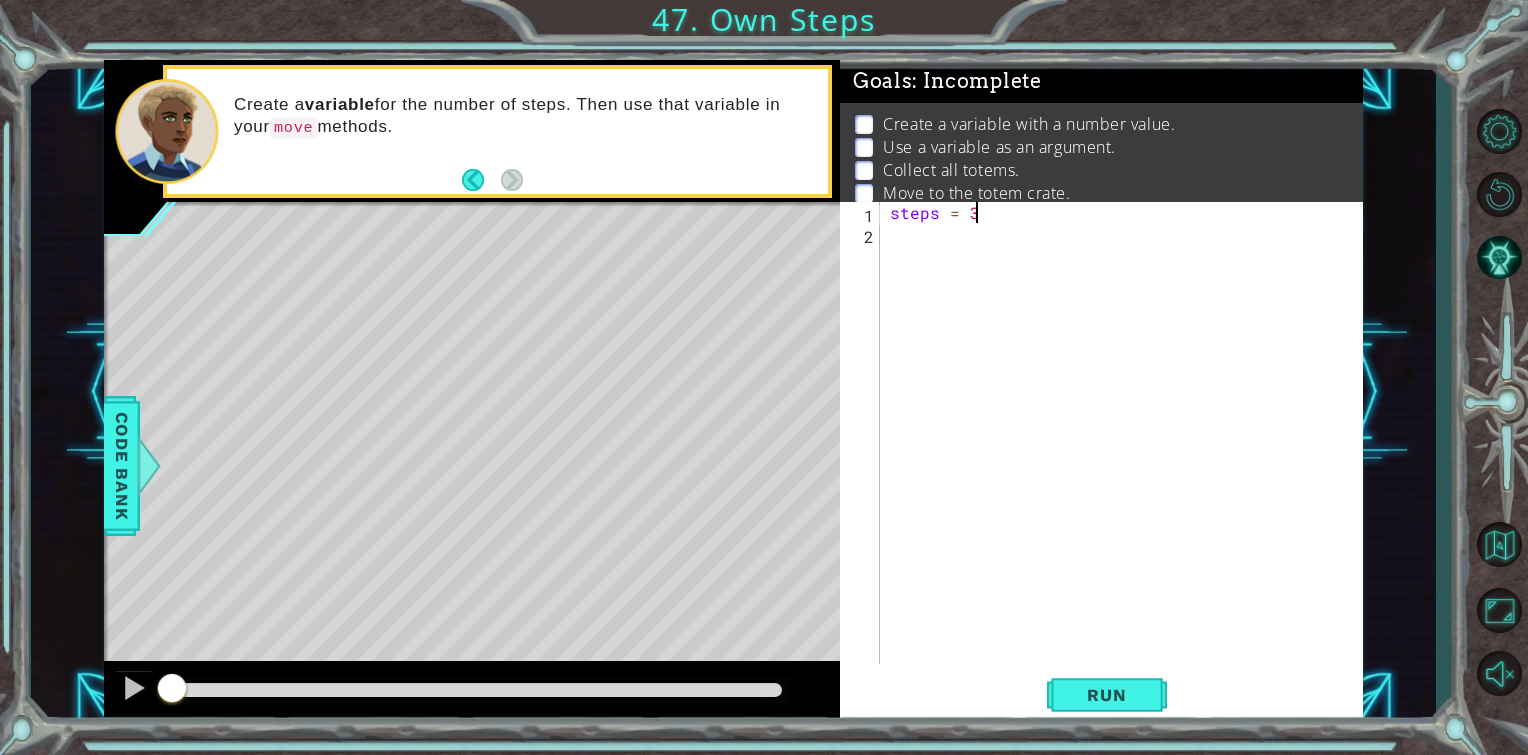 click on "steps   =   3" at bounding box center (1127, 454) 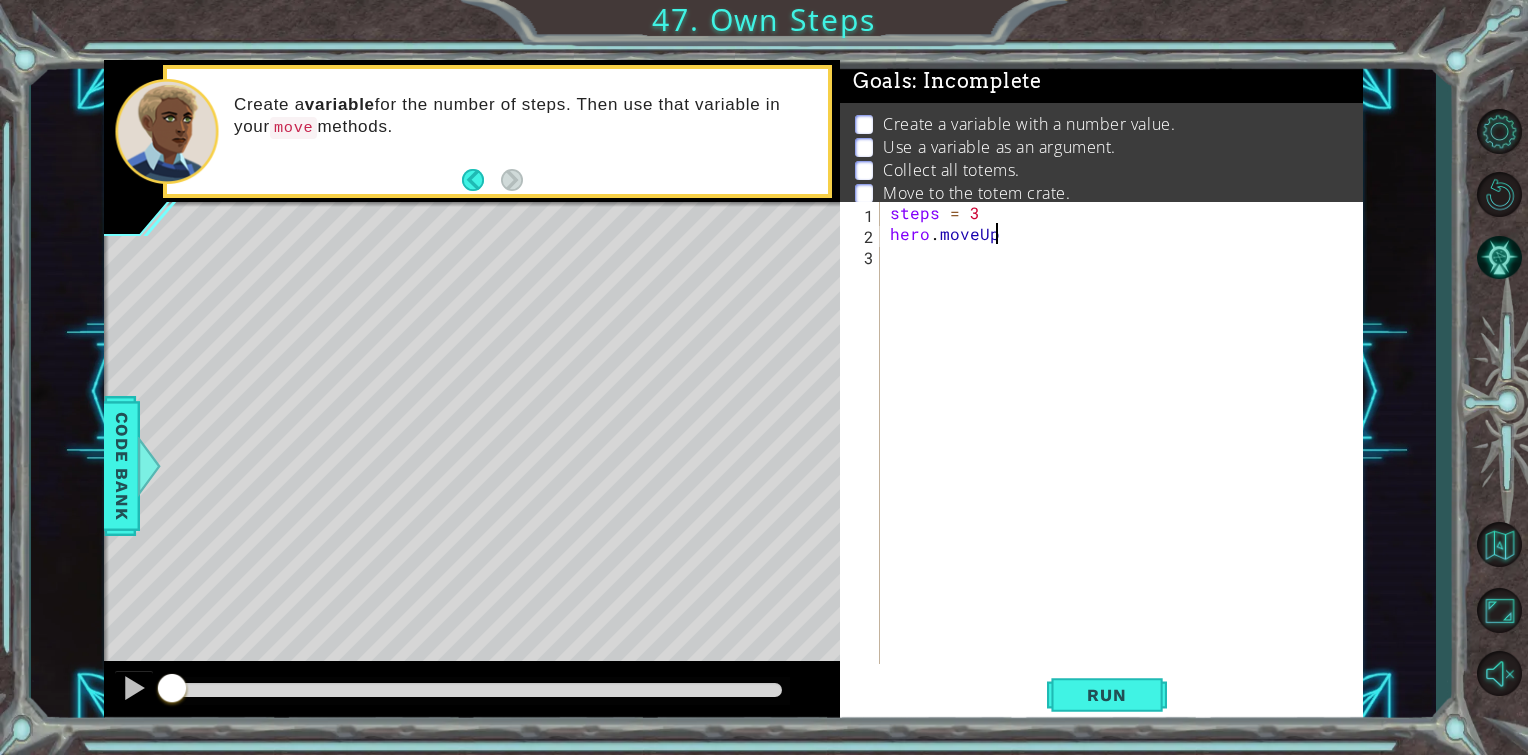scroll, scrollTop: 0, scrollLeft: 5, axis: horizontal 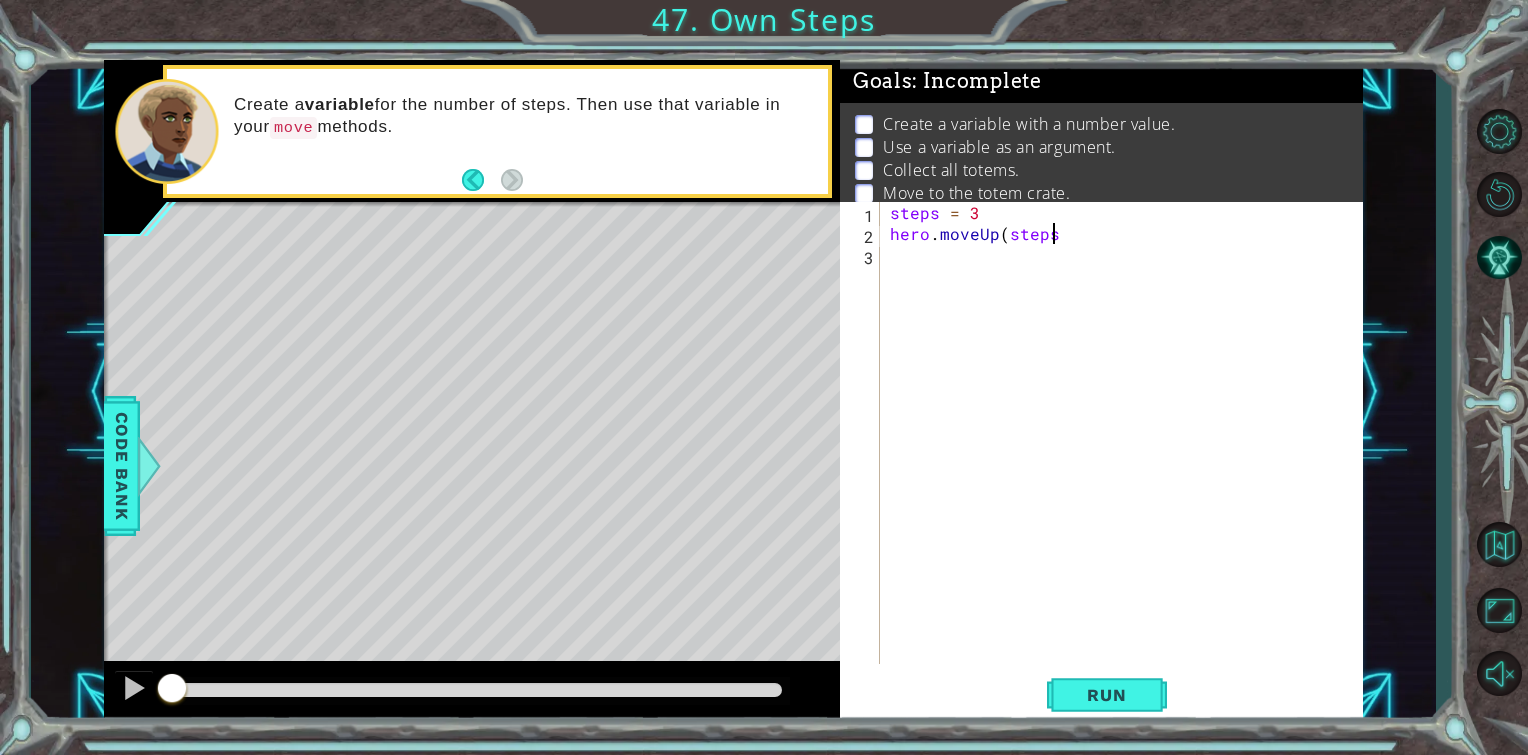 type on "hero.moveUp(steps)" 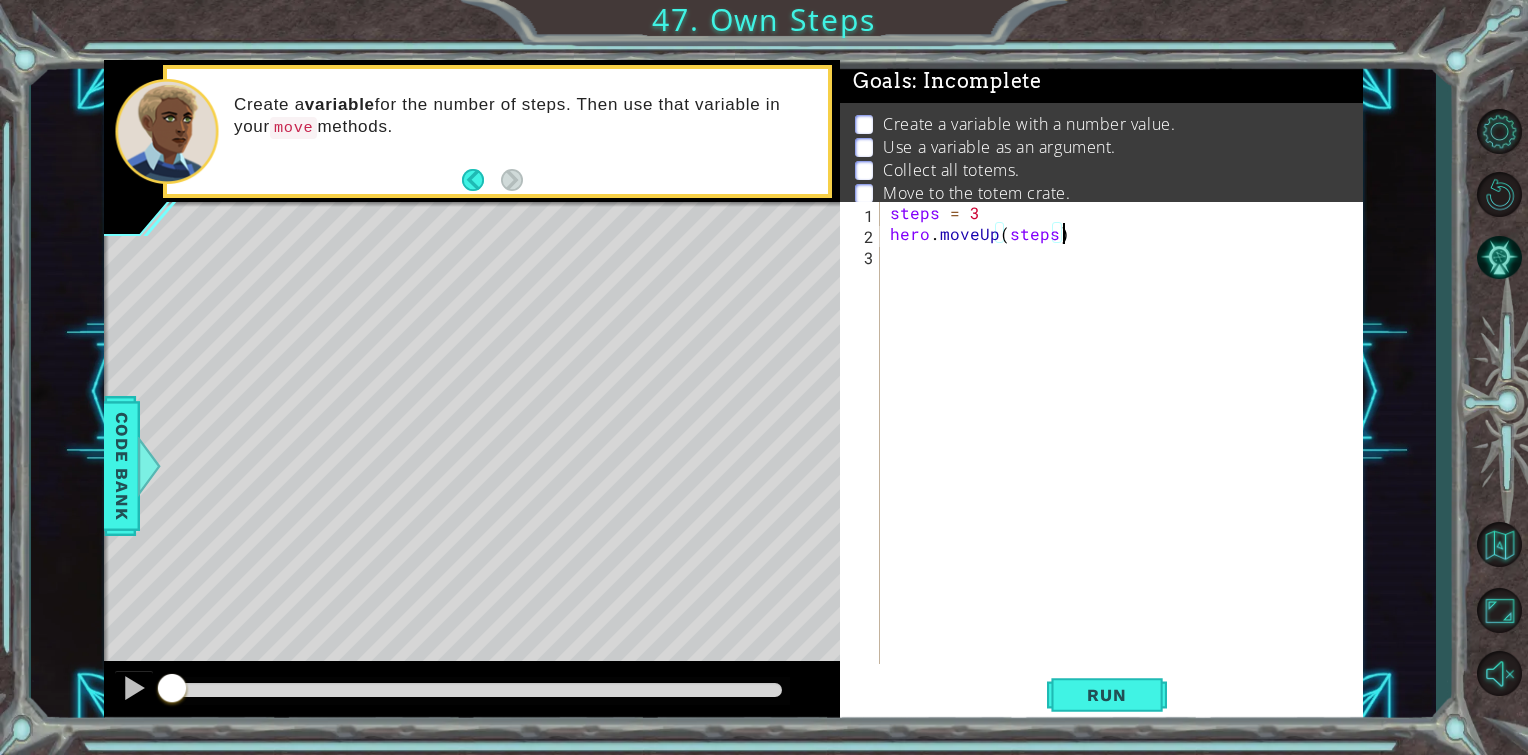 scroll, scrollTop: 0, scrollLeft: 9, axis: horizontal 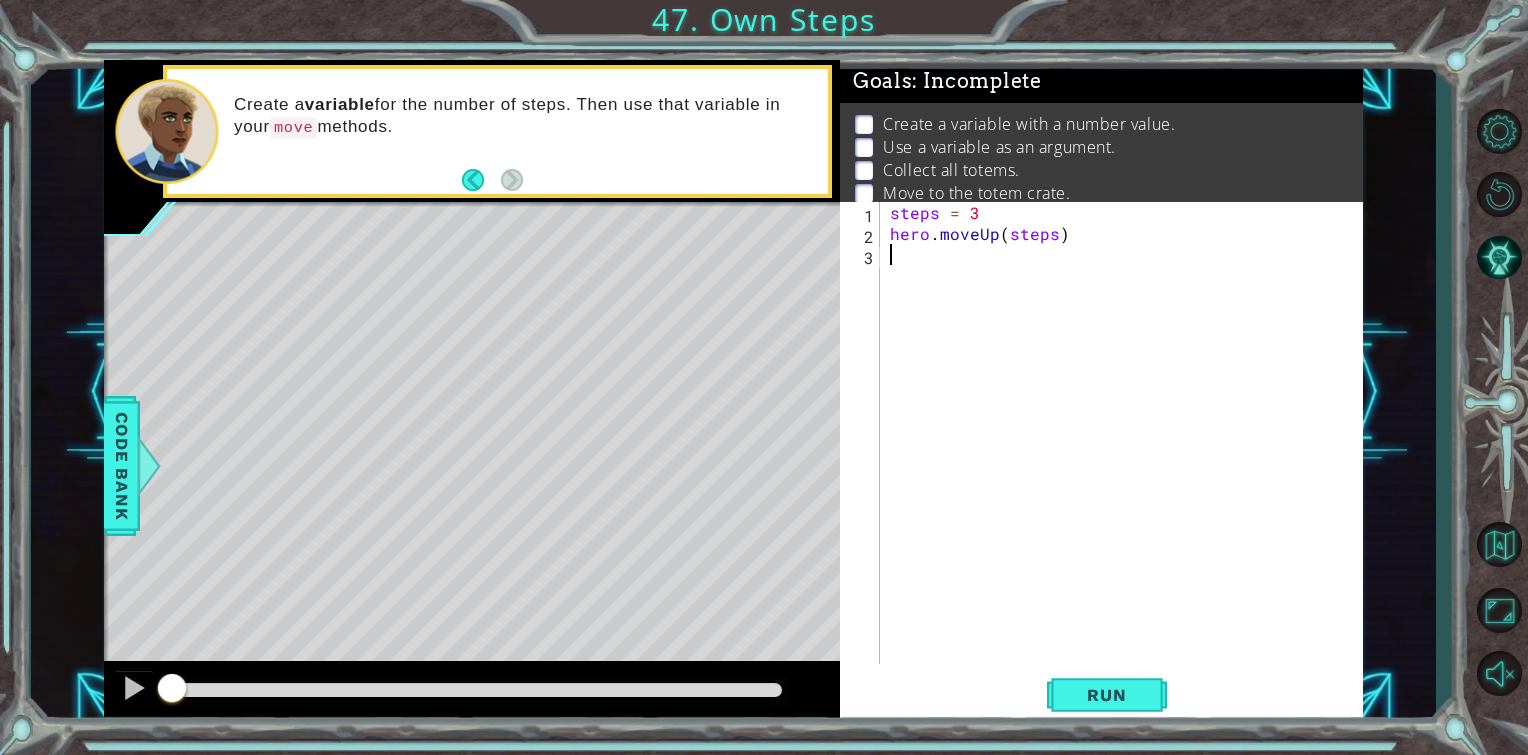click on "steps   =   3 hero . moveUp ( steps )" at bounding box center [1127, 454] 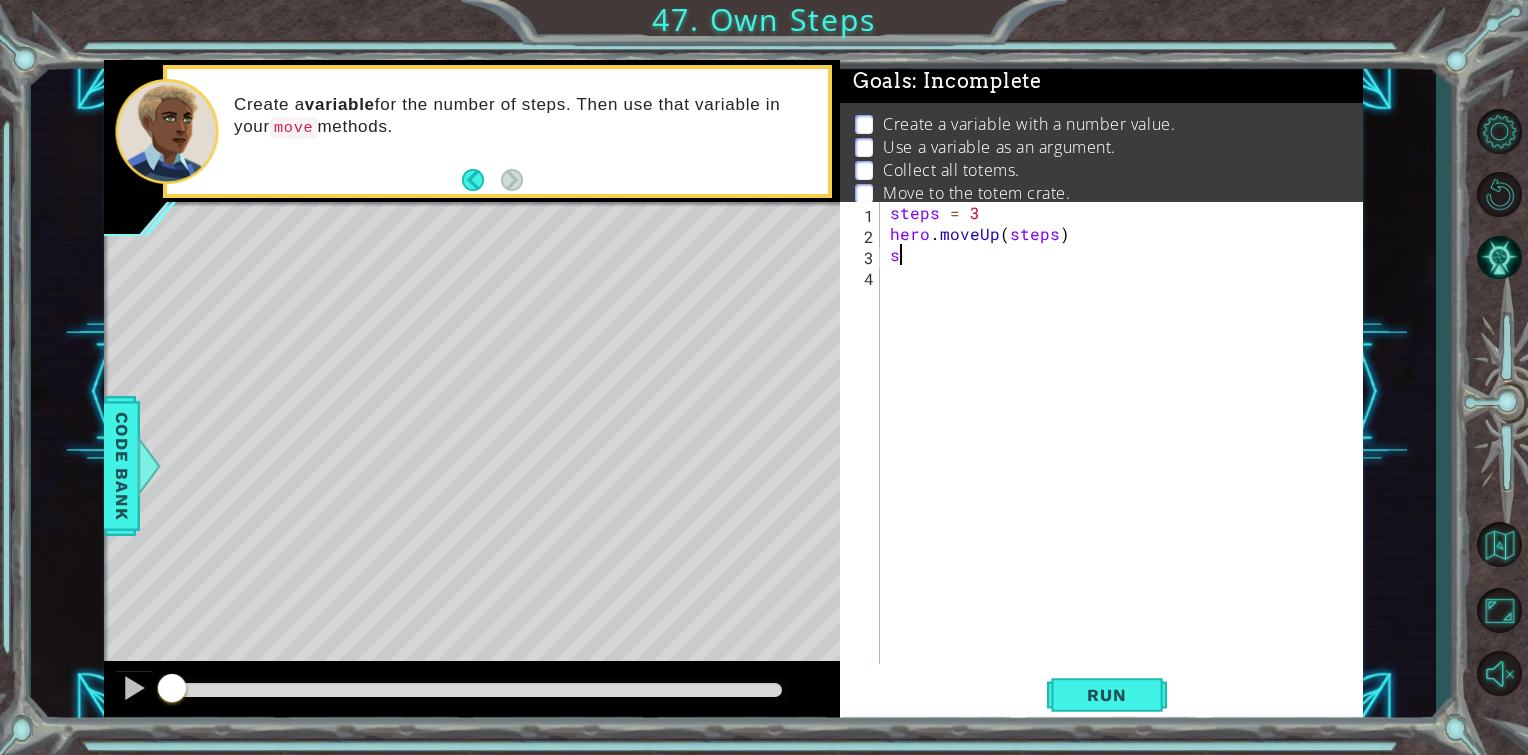 click on "steps   =   3 hero . moveUp ( steps ) s" at bounding box center (1127, 454) 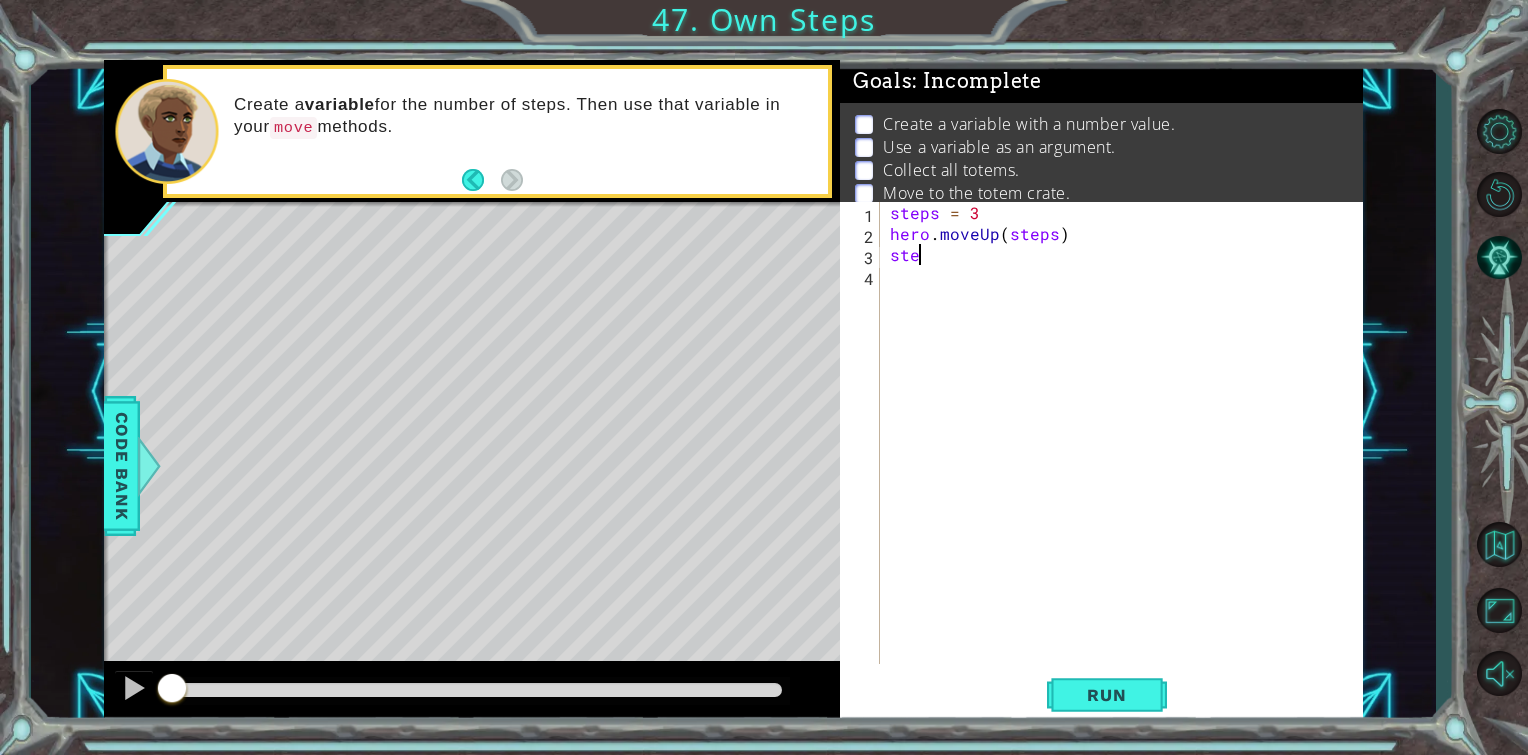 scroll, scrollTop: 0, scrollLeft: 0, axis: both 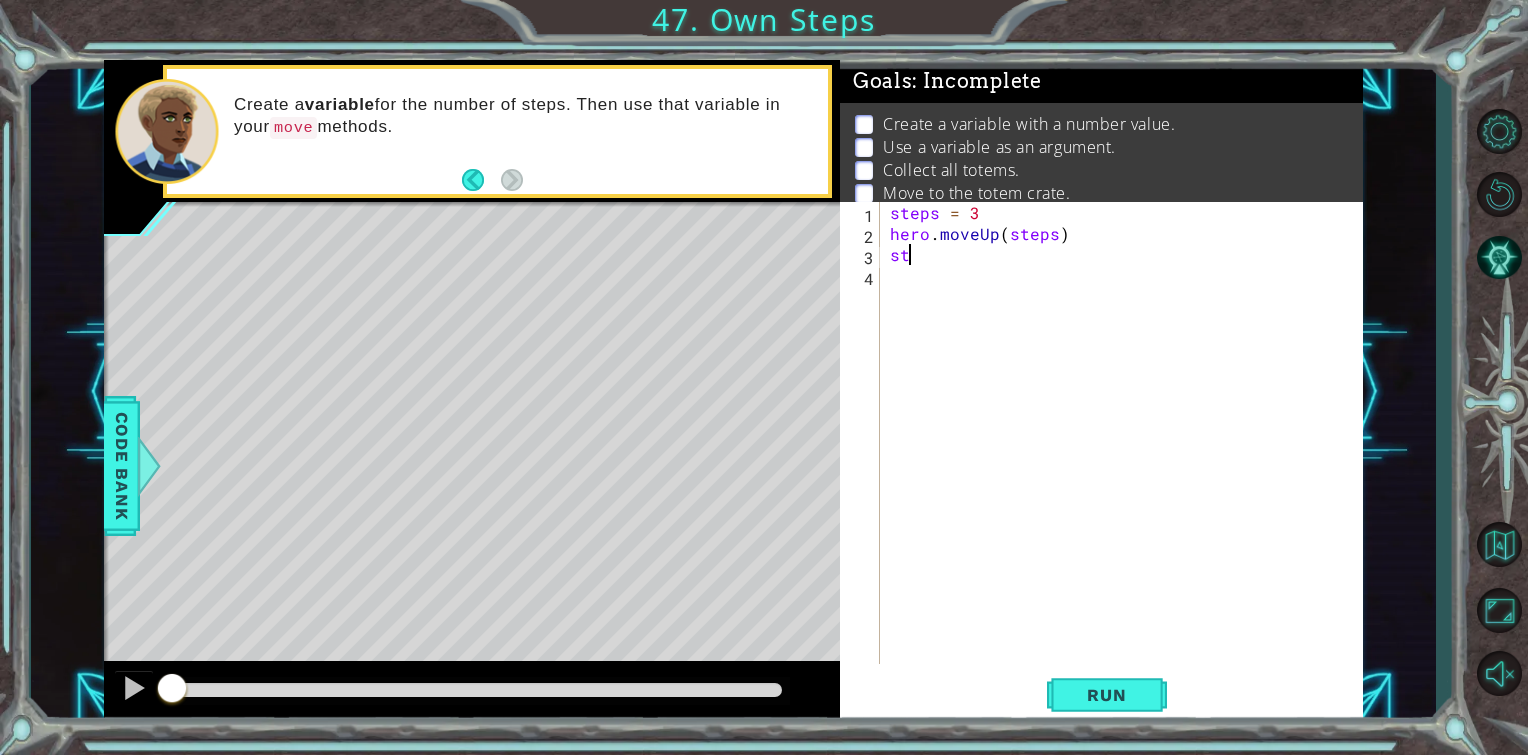 type on "s" 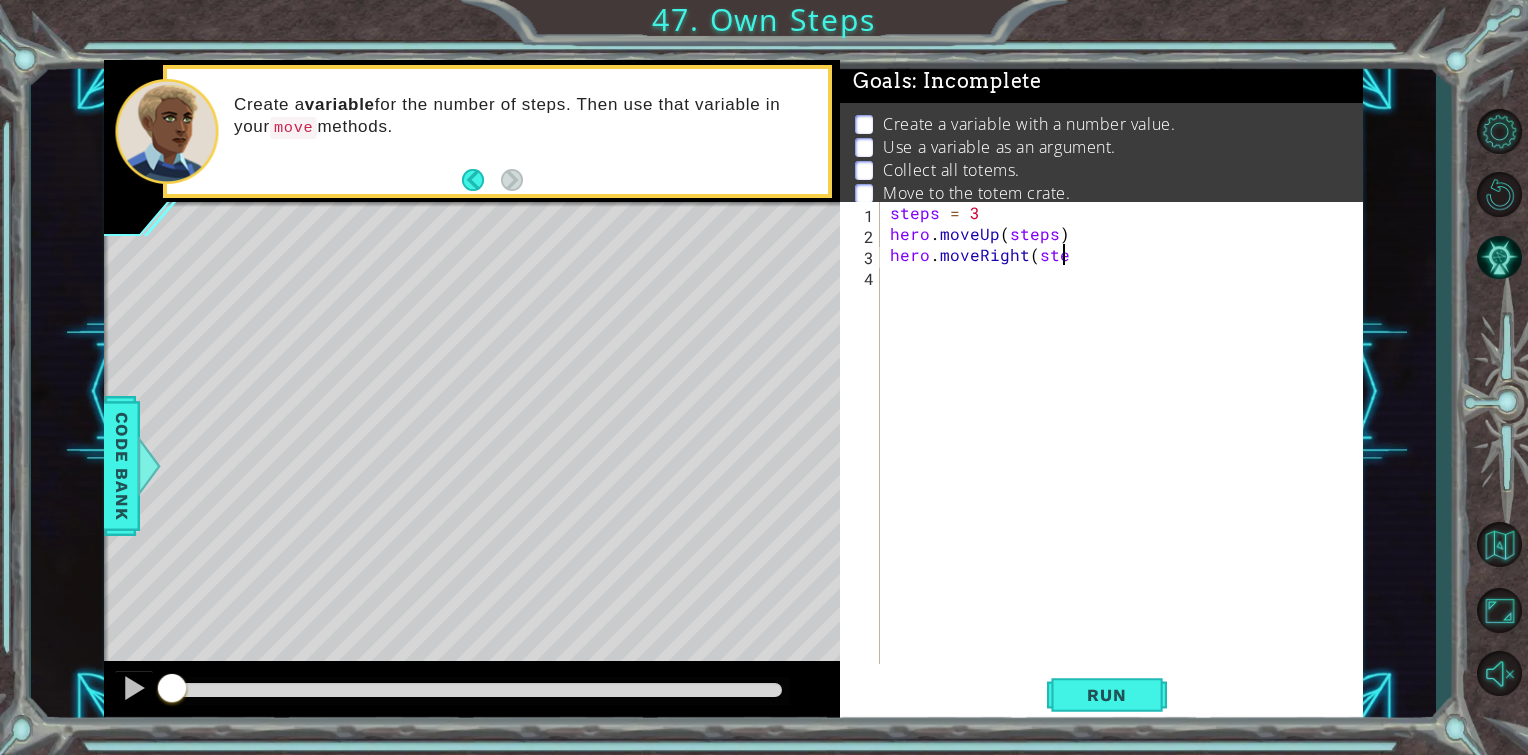 scroll, scrollTop: 0, scrollLeft: 10, axis: horizontal 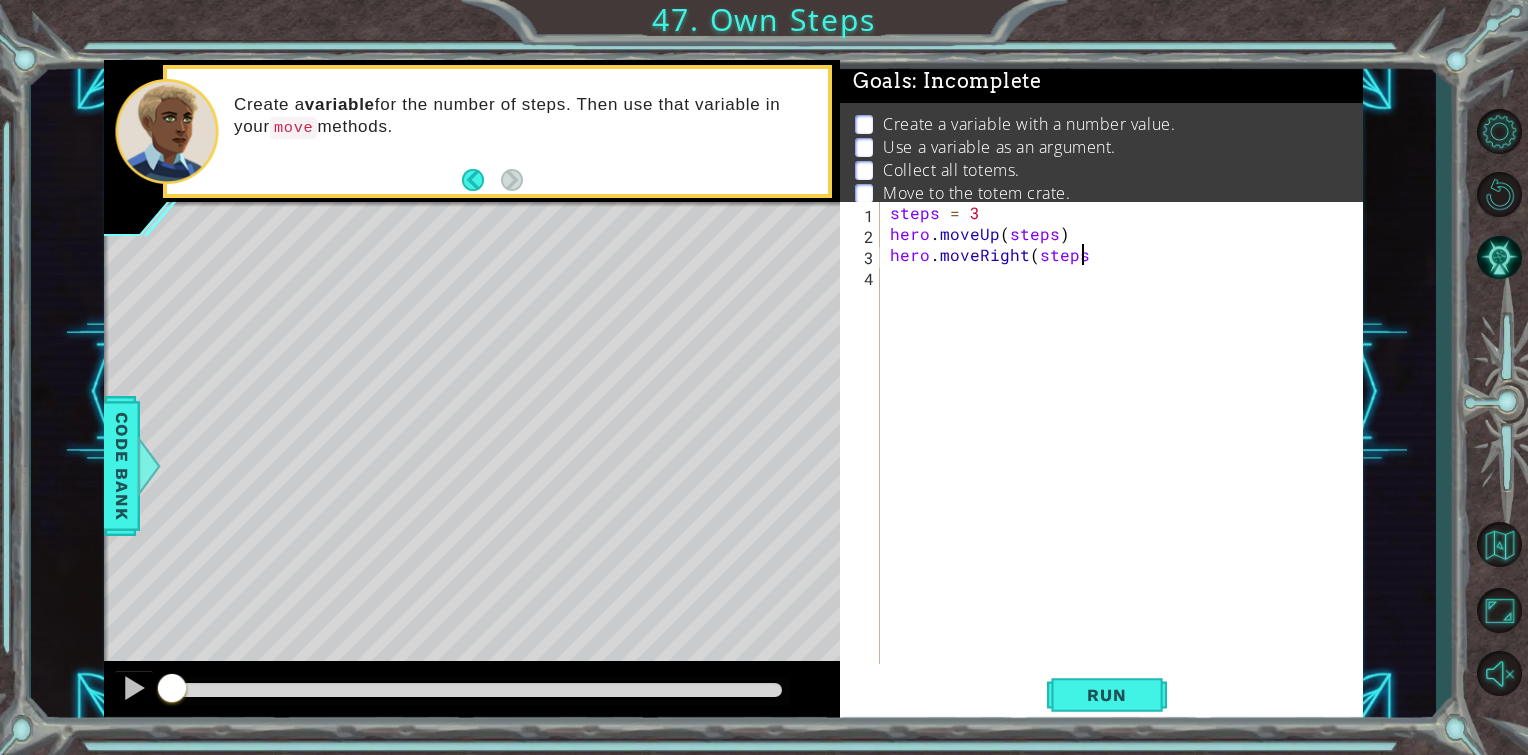 type on "hero.moveRight(steps)" 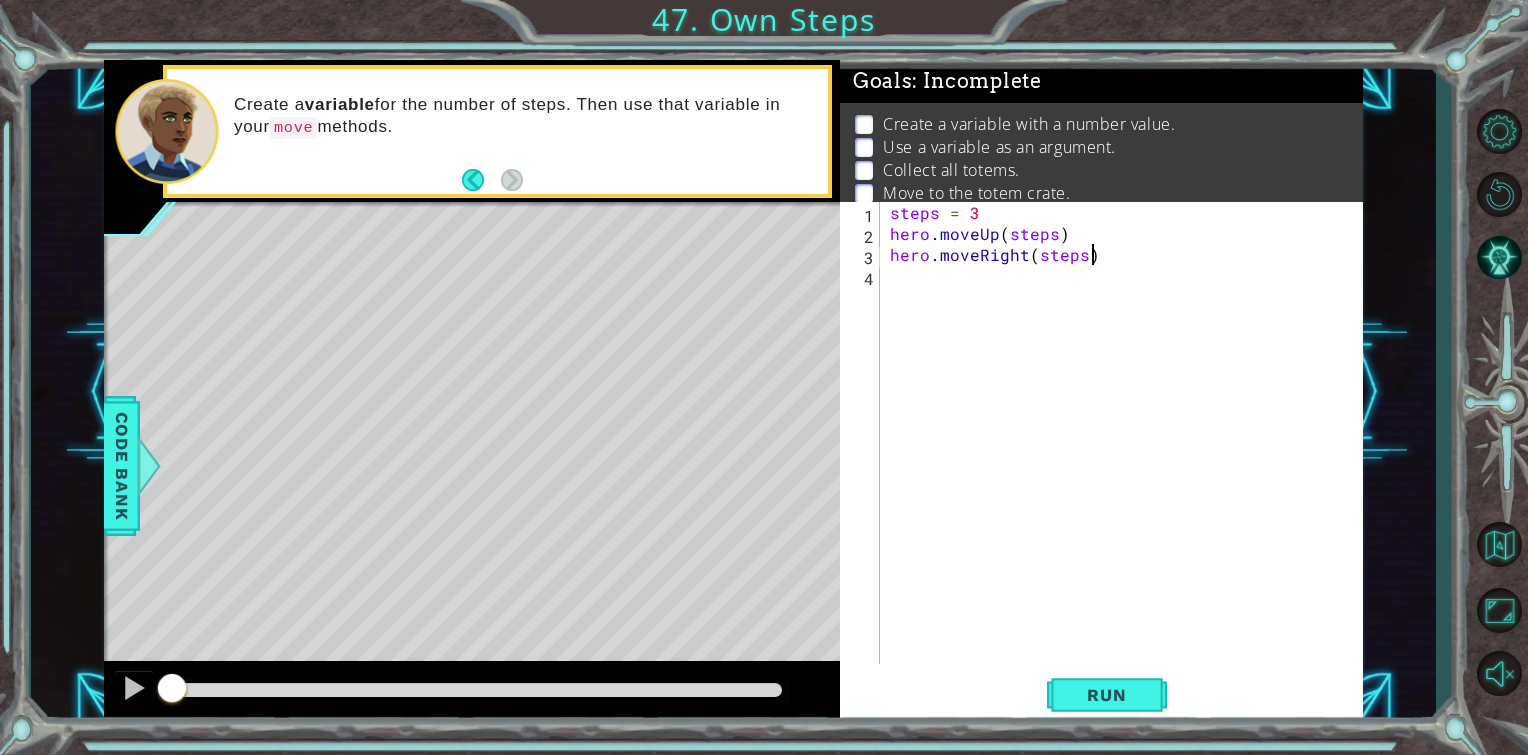 scroll, scrollTop: 0, scrollLeft: 11, axis: horizontal 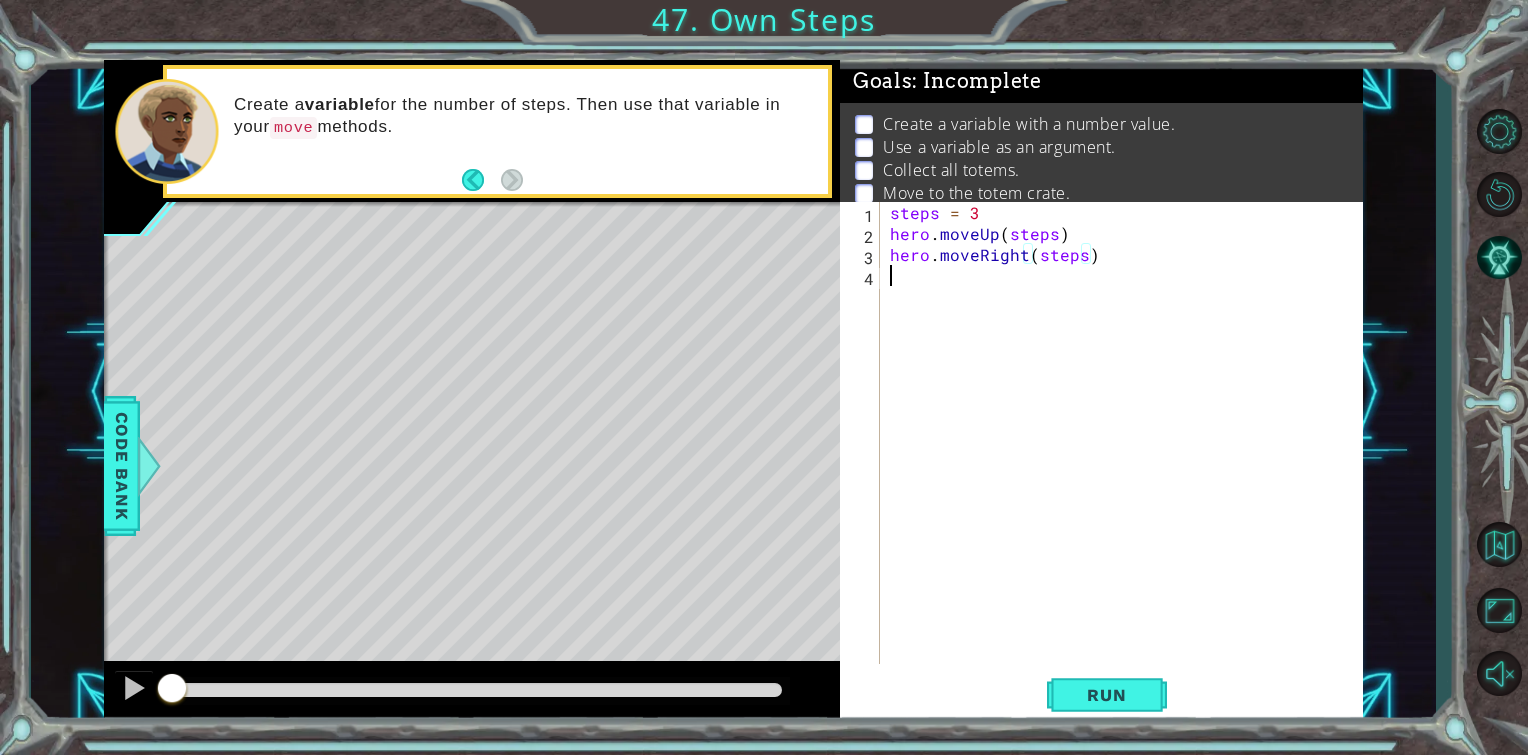 click on "steps   =   3 hero . moveUp ( steps ) hero . moveRight ( steps )" at bounding box center [1127, 454] 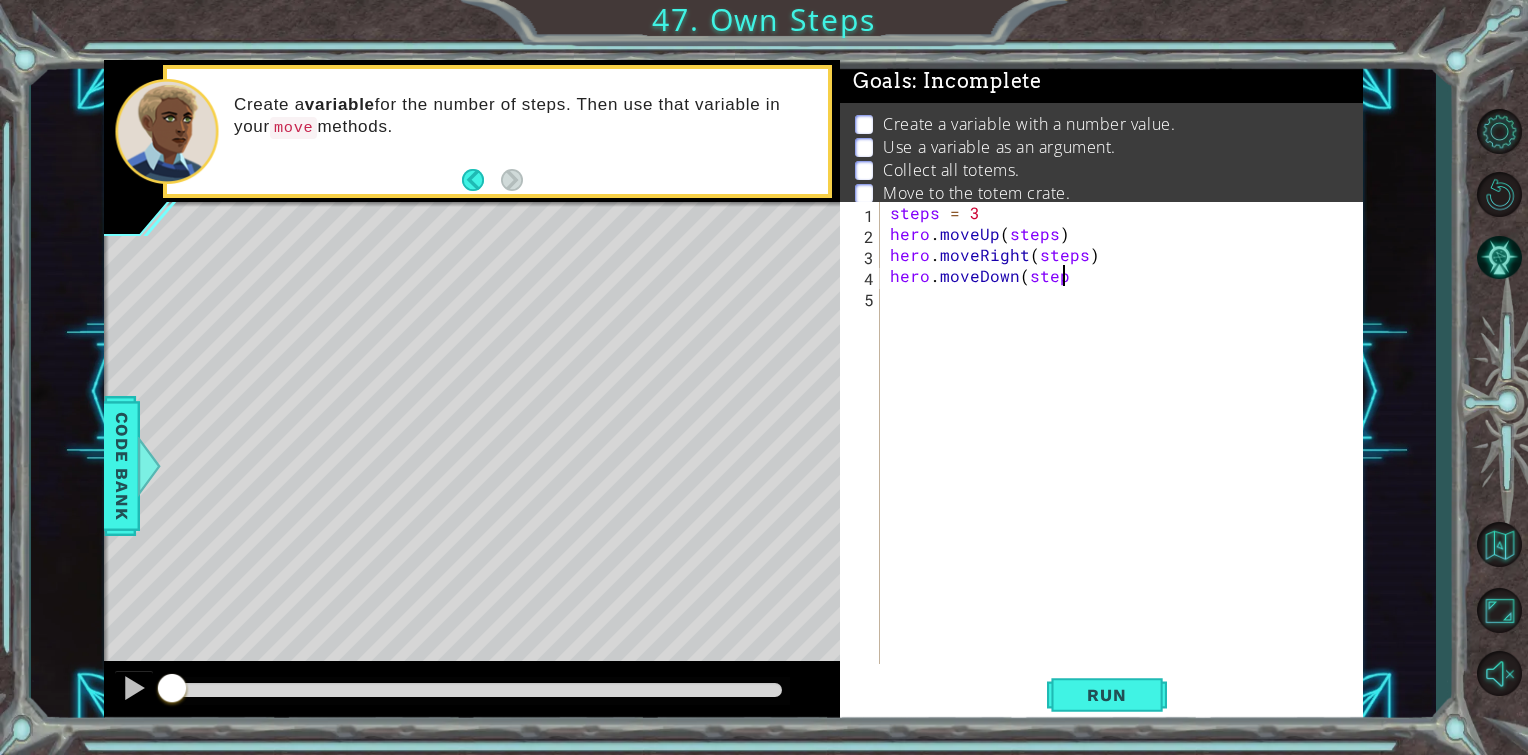 scroll, scrollTop: 0, scrollLeft: 10, axis: horizontal 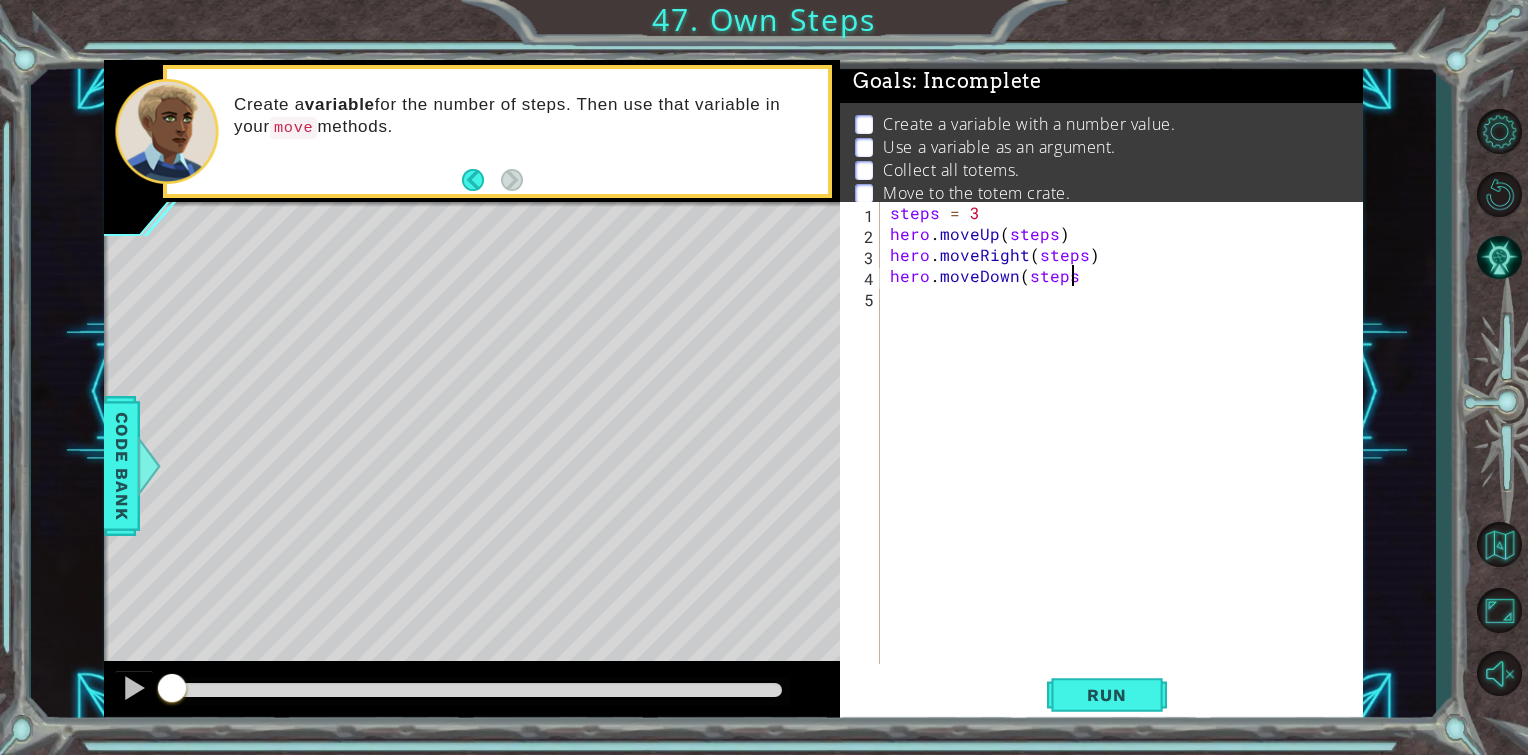 type on "hero.moveDown(steps)" 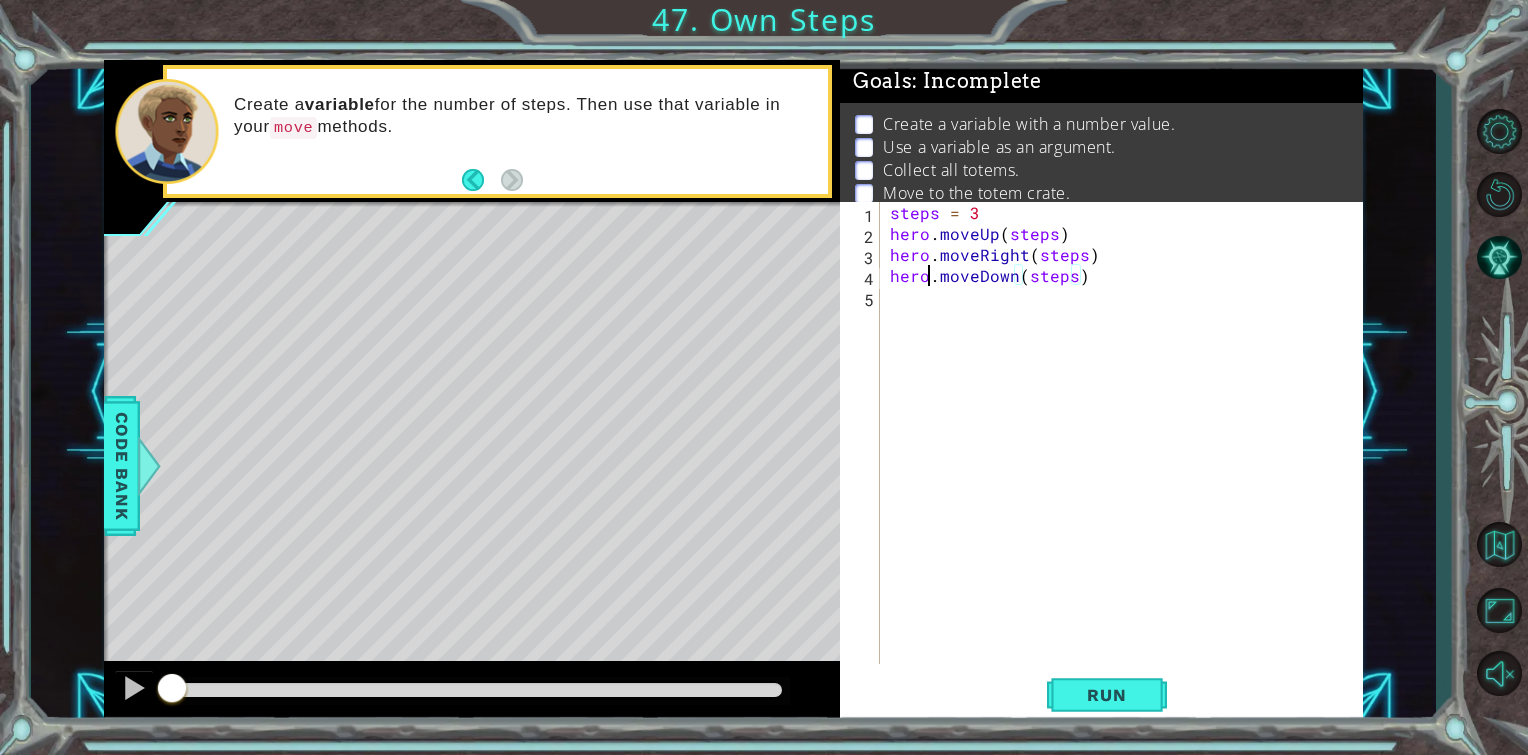 click on "steps   =   3 hero . moveUp ( steps ) hero . moveRight ( steps ) hero . moveDown ( steps )" at bounding box center [1127, 454] 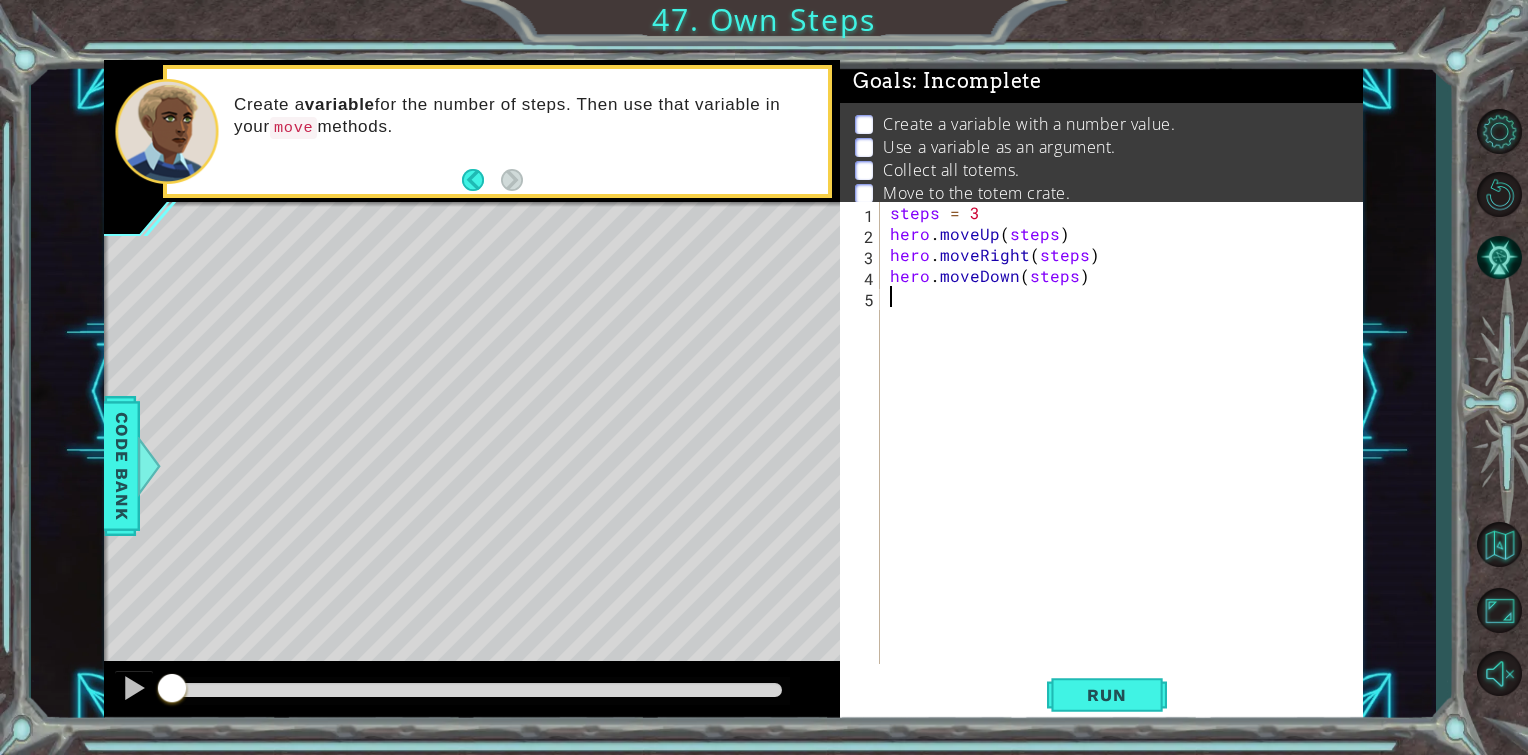 click on "steps   =   3 hero . moveUp ( steps ) hero . moveRight ( steps ) hero . moveDown ( steps )" at bounding box center (1127, 454) 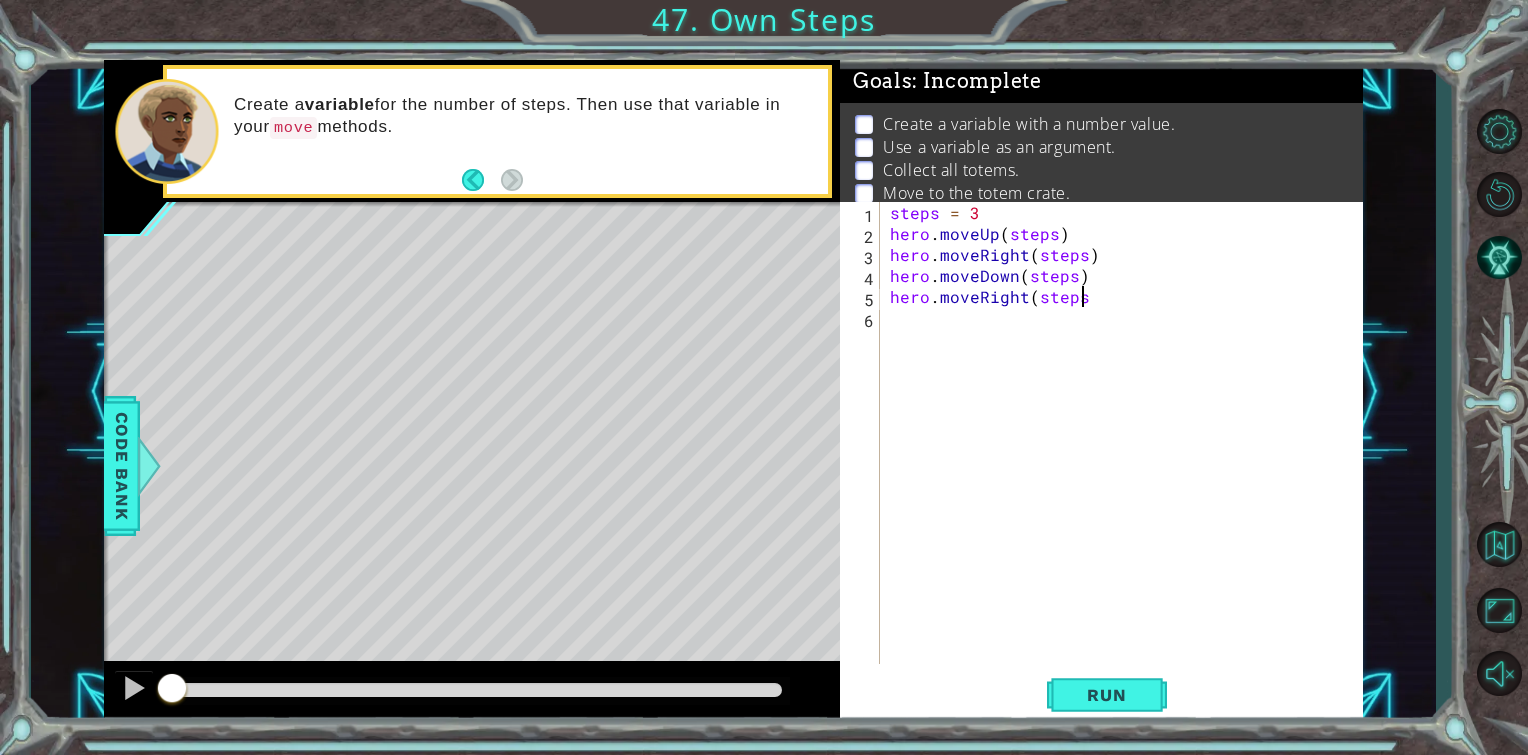 scroll, scrollTop: 0, scrollLeft: 11, axis: horizontal 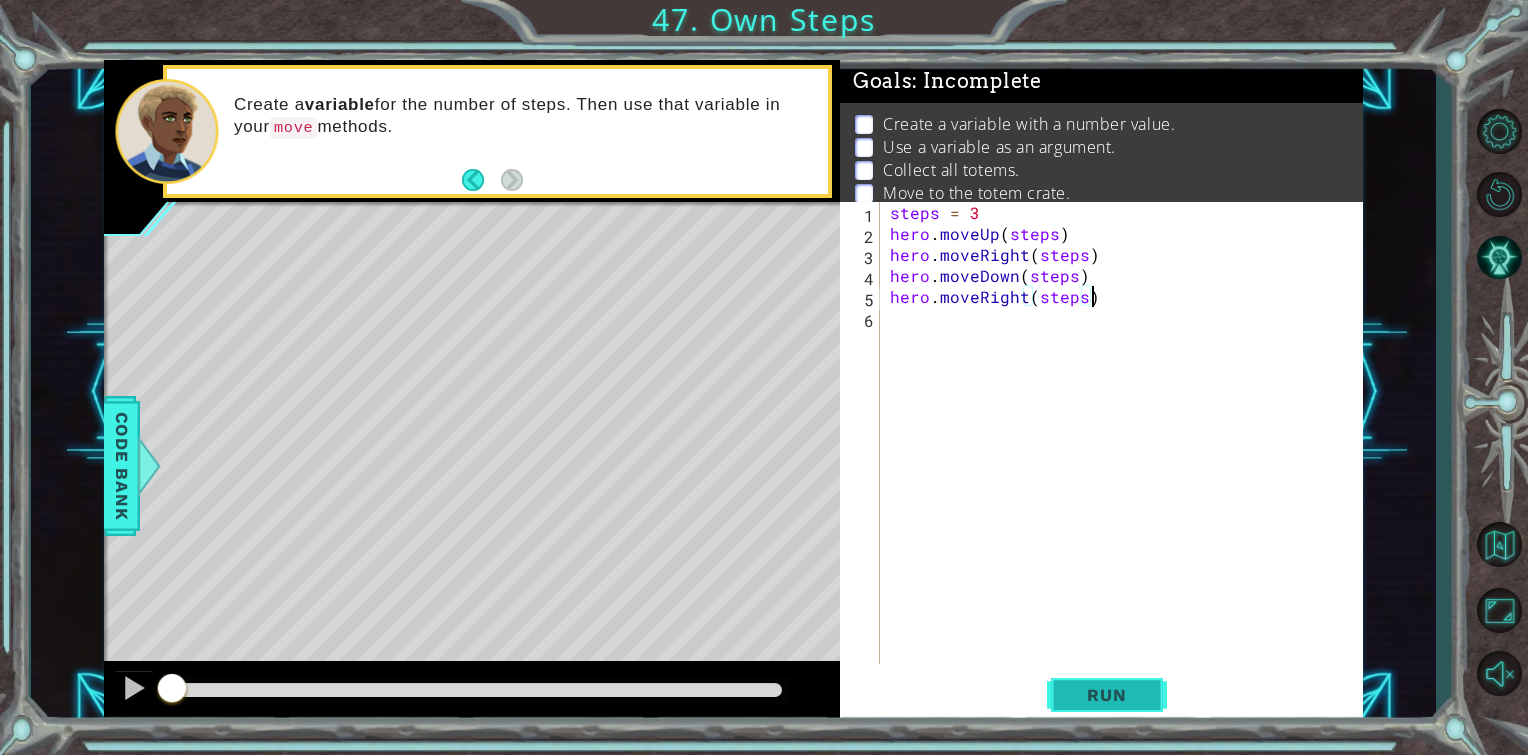 type on "hero.moveRight(steps)" 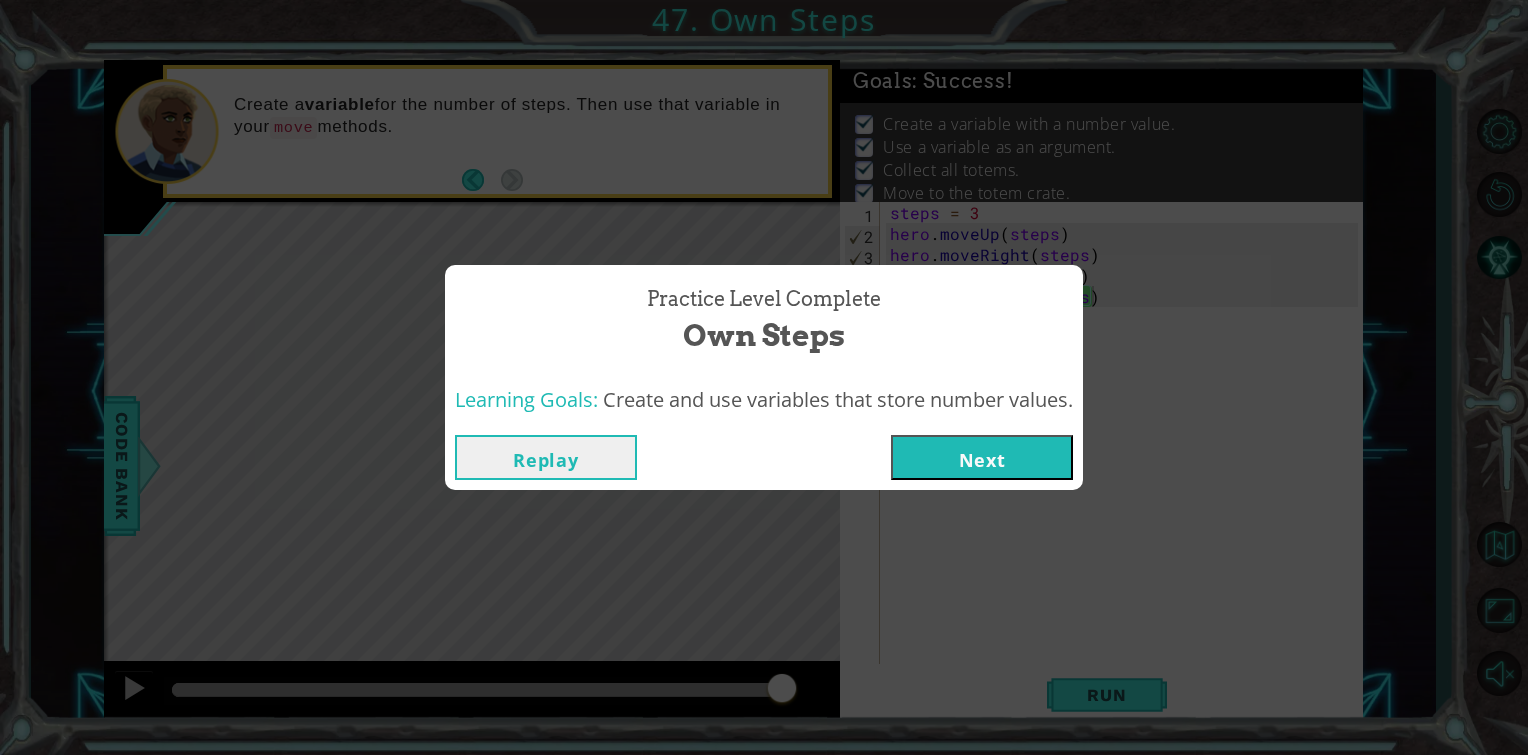 click on "Next" at bounding box center [982, 457] 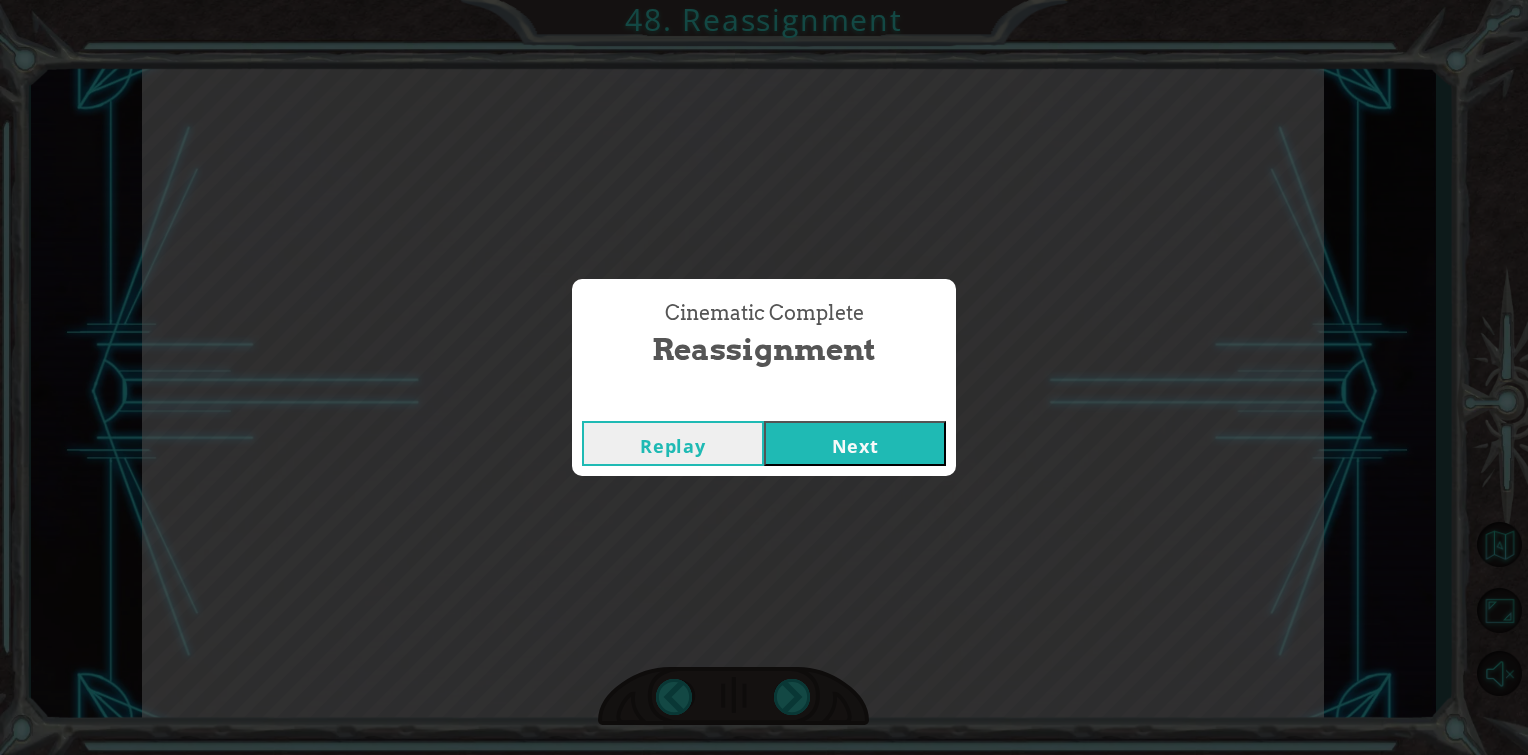 click on "Next" at bounding box center (855, 443) 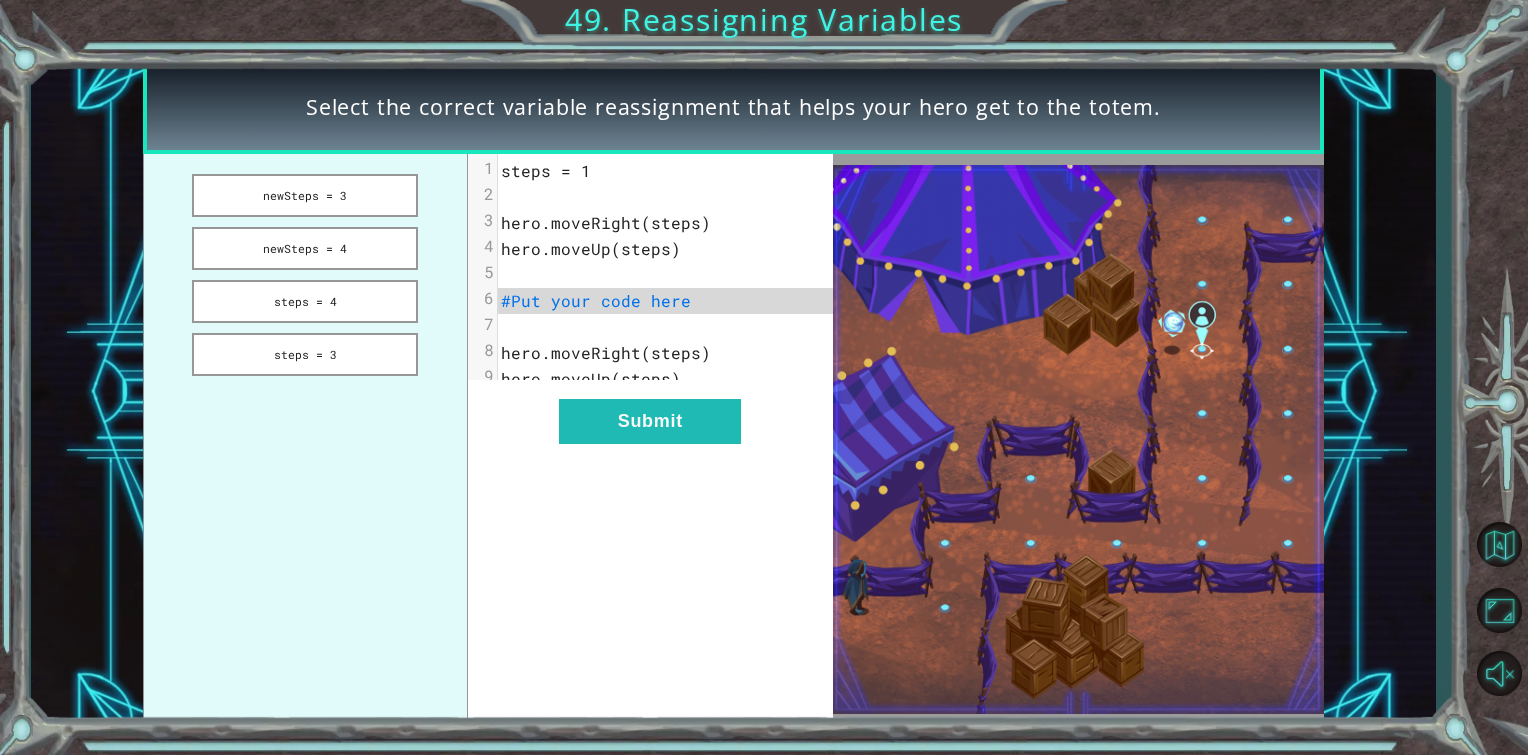 click on "hero.moveRight(steps)" at bounding box center (606, 222) 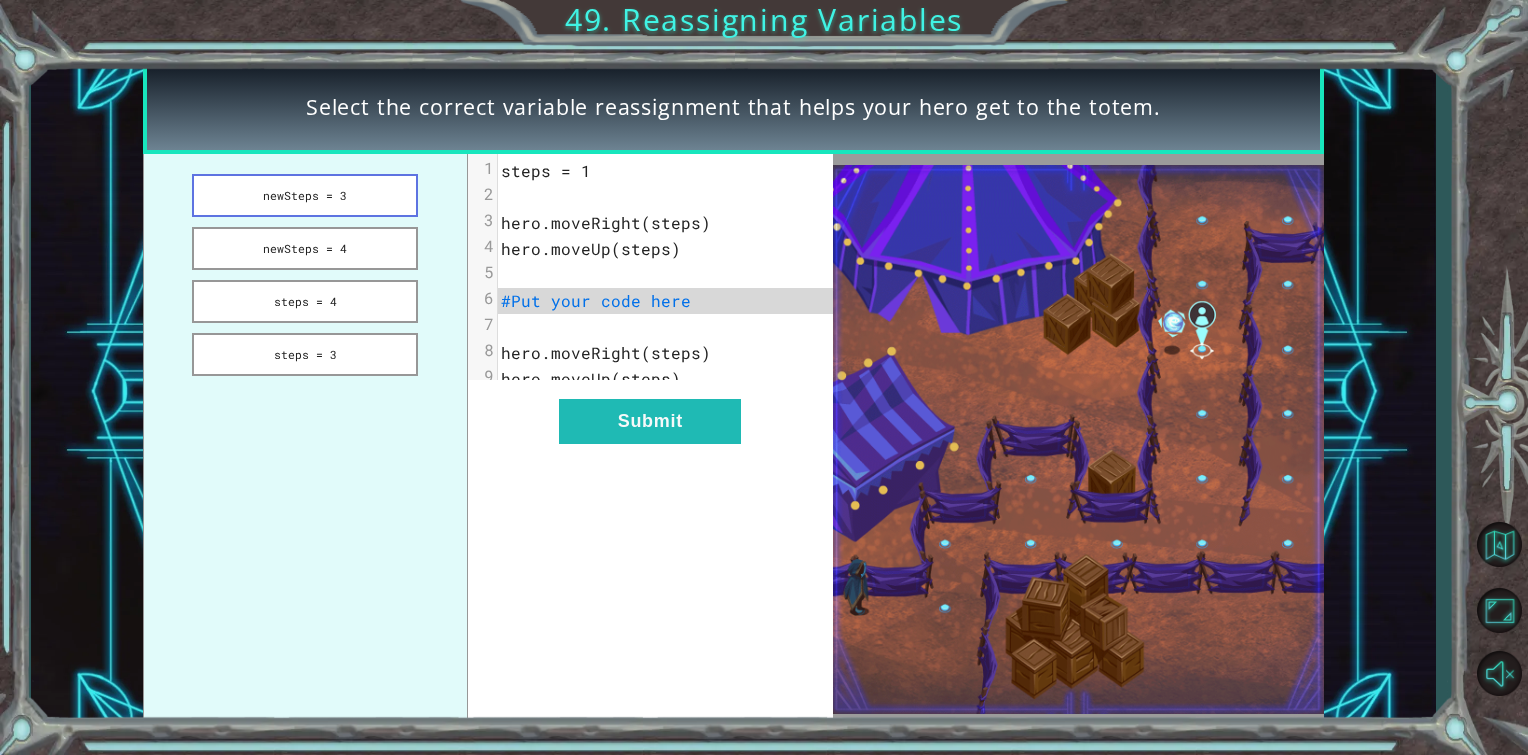 click on "newSteps = 3" at bounding box center (305, 195) 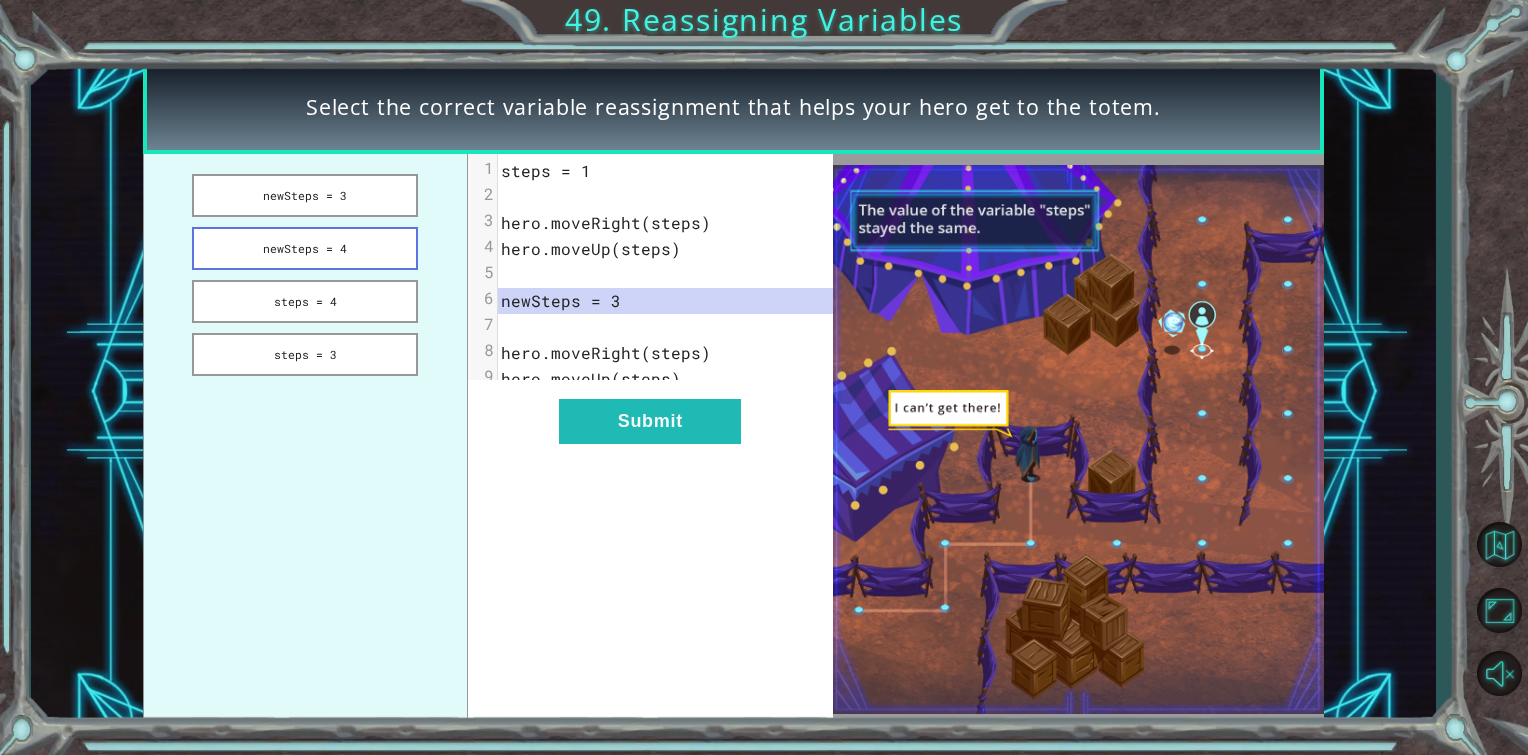 click on "newSteps = 4" at bounding box center [305, 248] 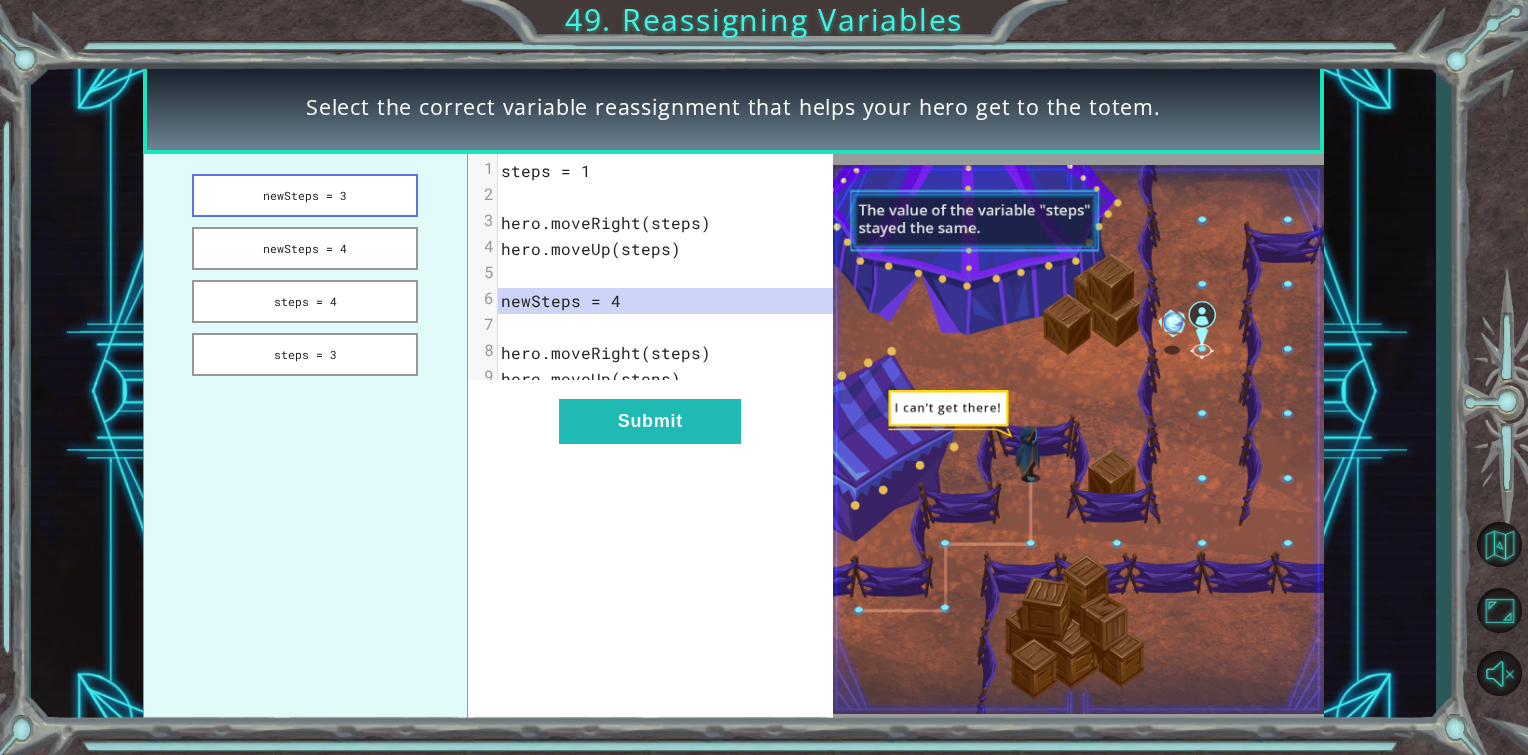 drag, startPoint x: 379, startPoint y: 163, endPoint x: 384, endPoint y: 179, distance: 16.763054 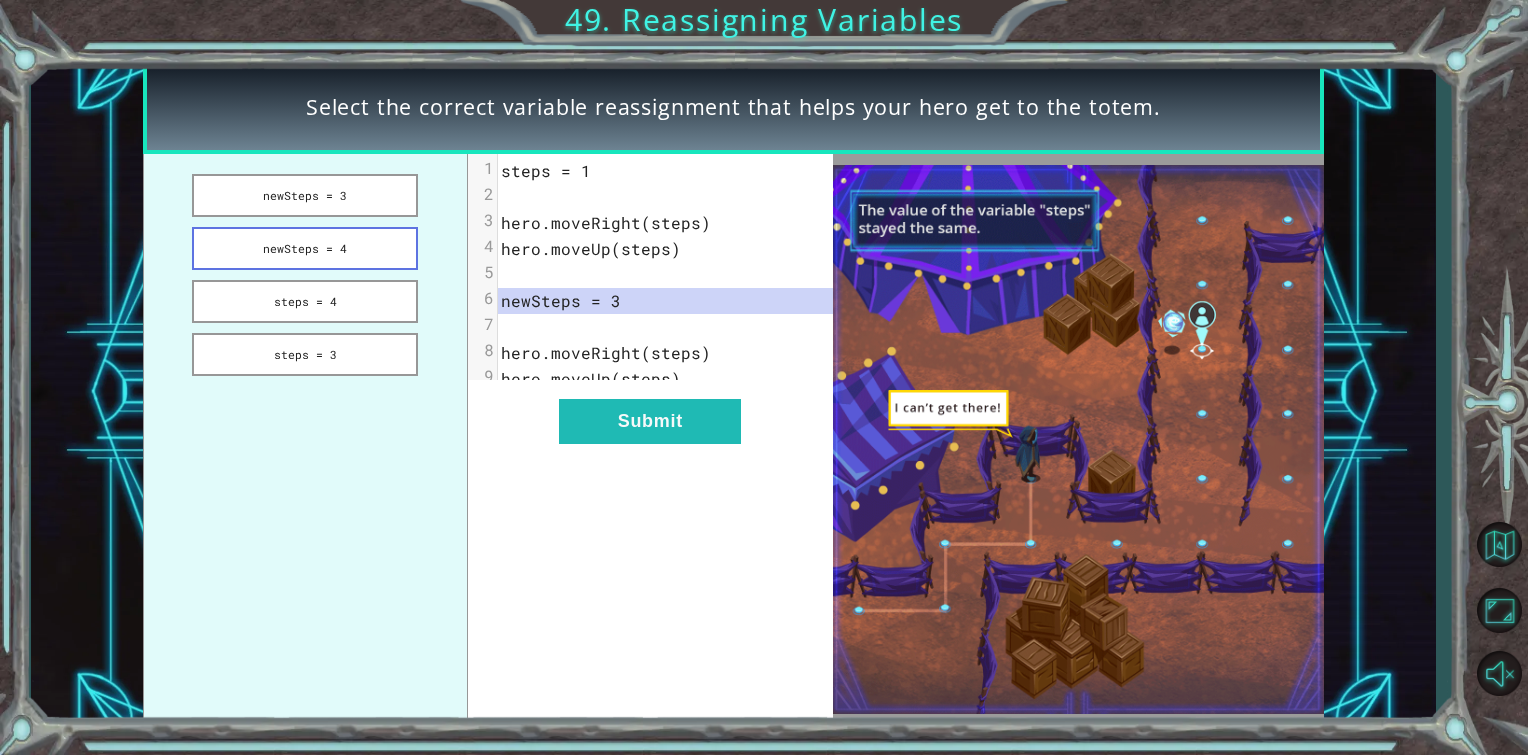 click on "newSteps = 4" at bounding box center (305, 248) 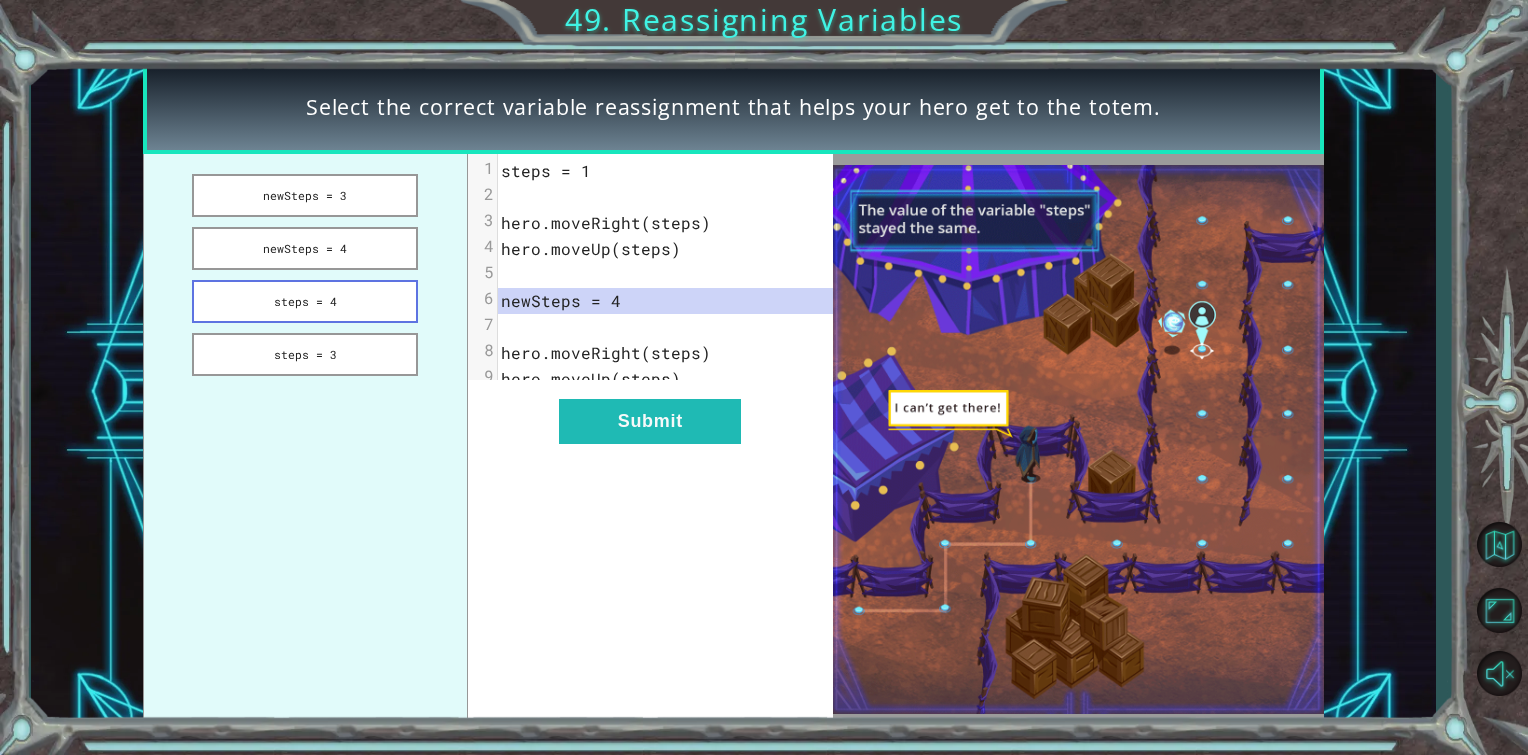 click on "steps = 4" at bounding box center (305, 301) 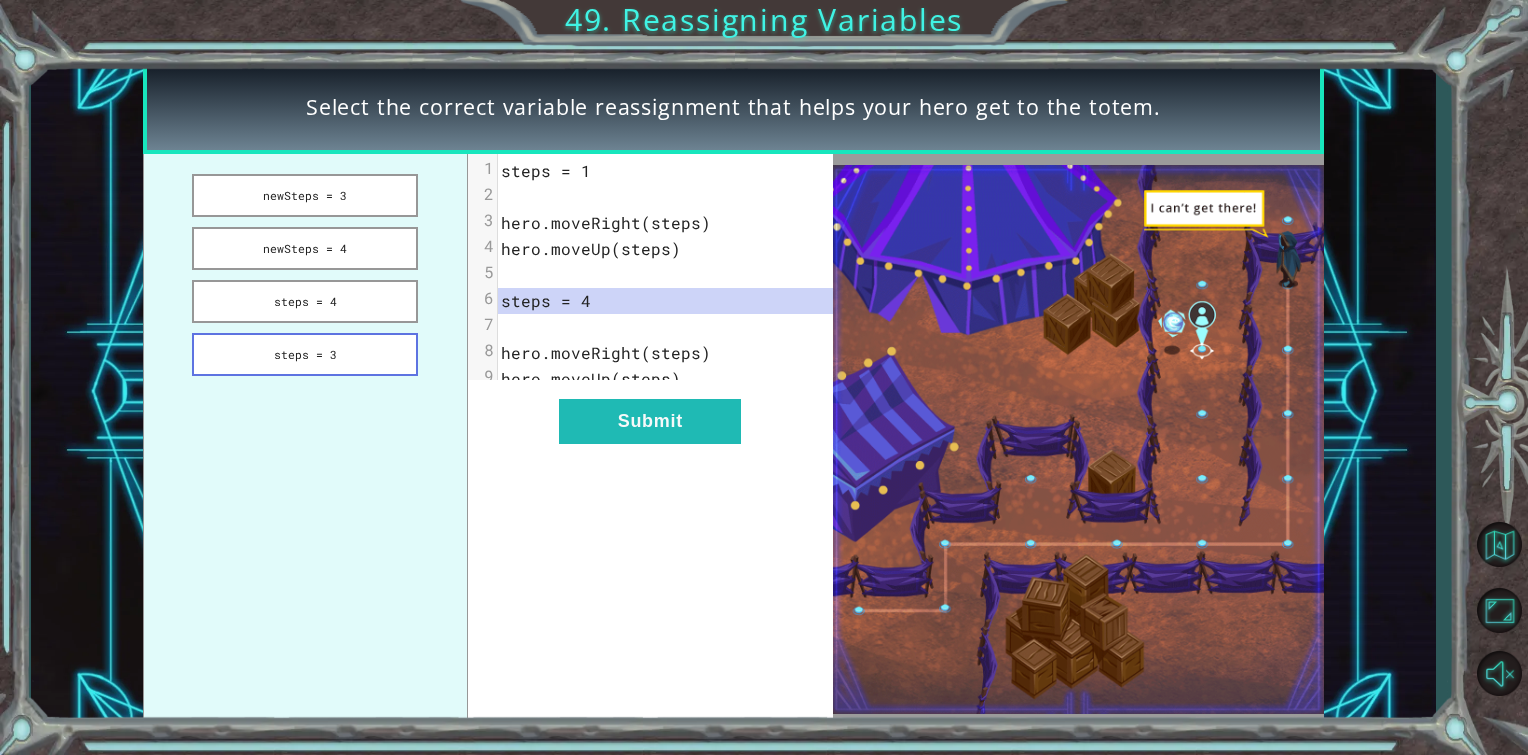 click on "steps = 3" at bounding box center (305, 354) 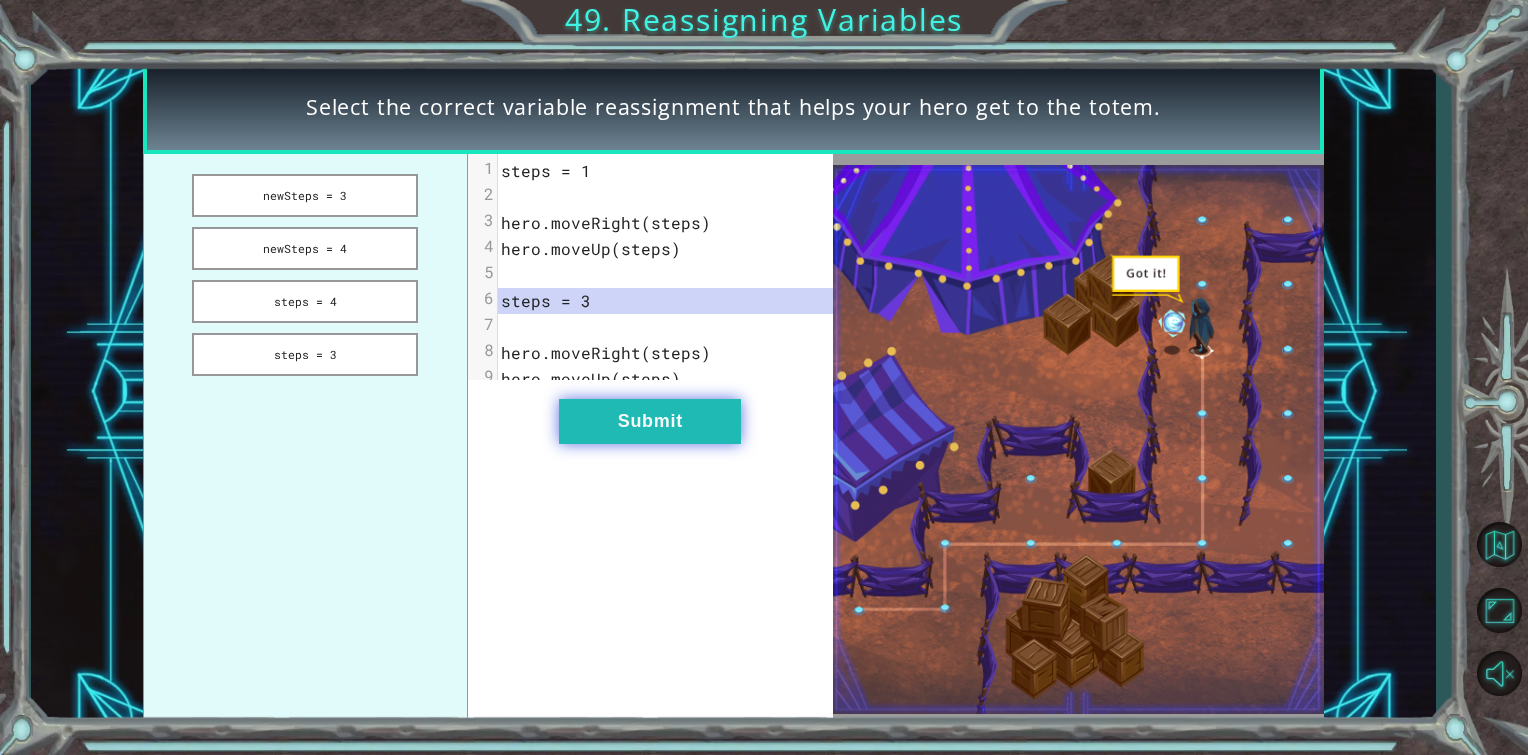 click on "Submit" at bounding box center (650, 421) 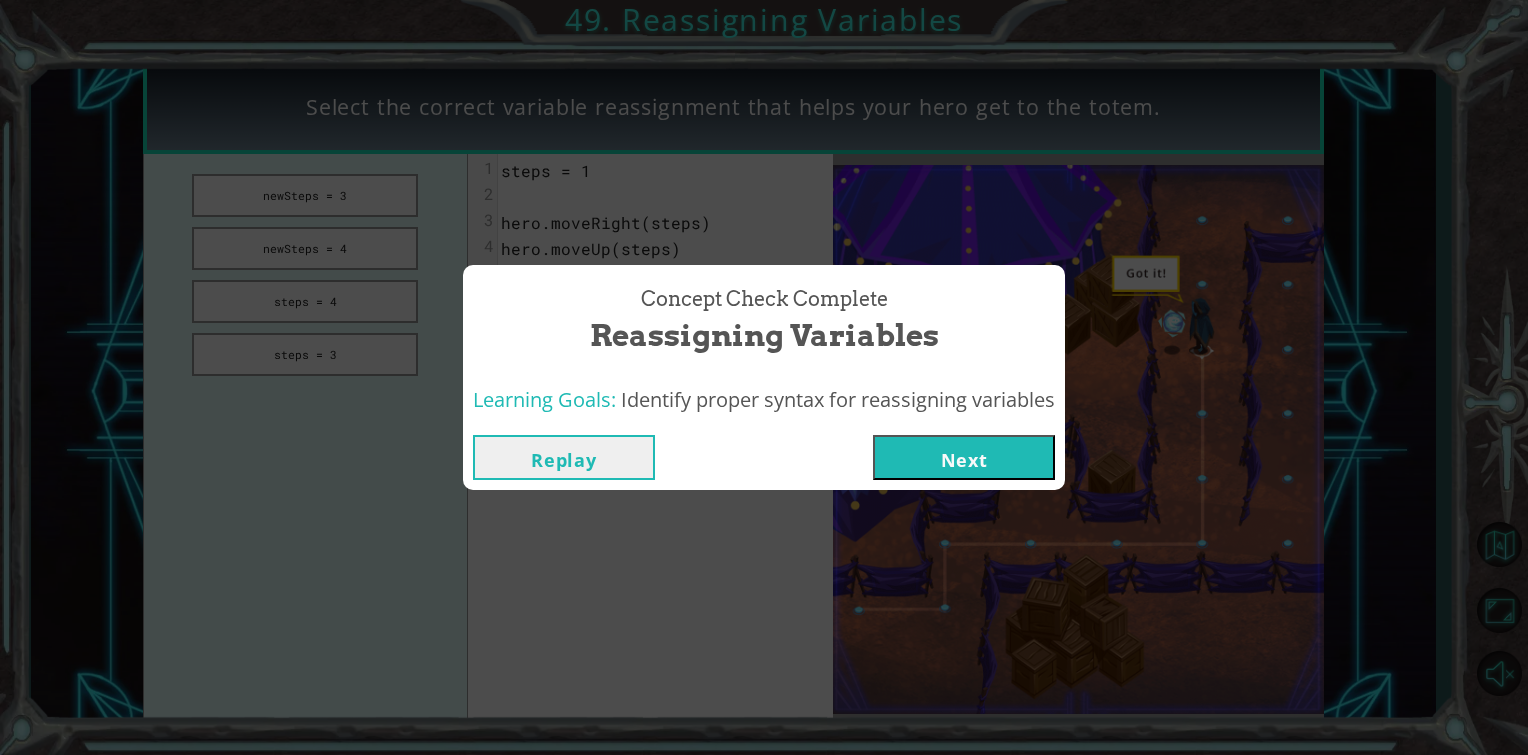 click on "Next" at bounding box center (964, 457) 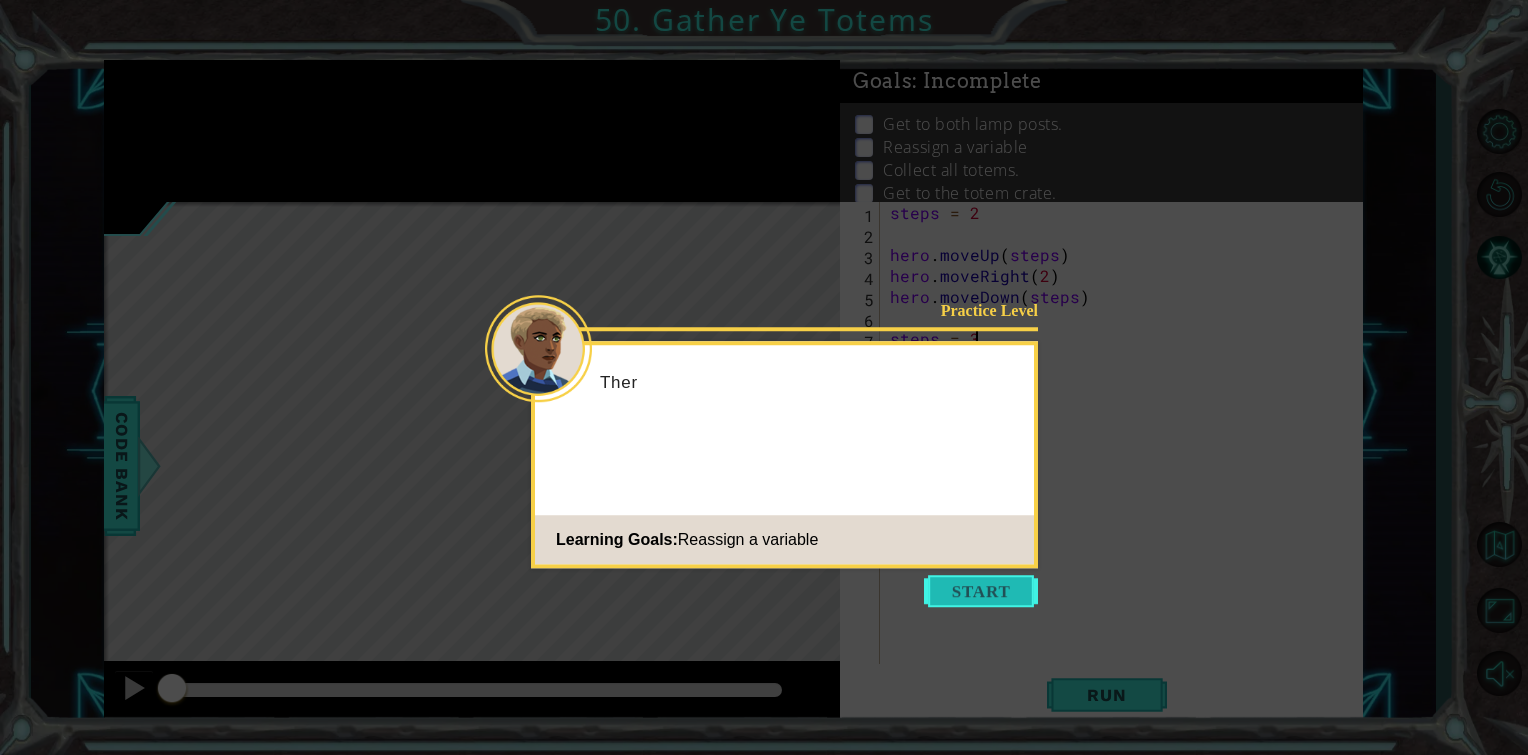 click at bounding box center (981, 591) 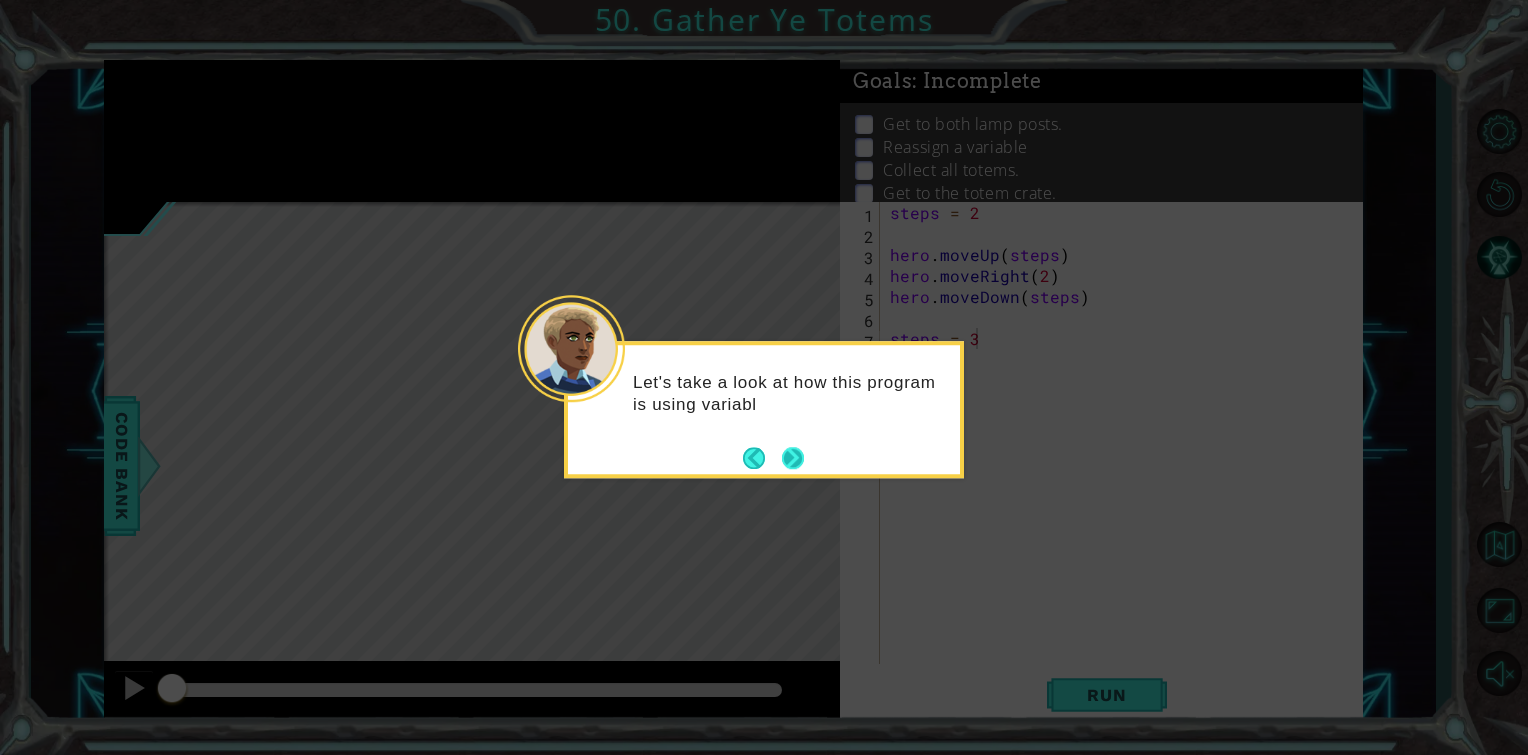 click on "Let's take a look at how this program is using variabl" at bounding box center [764, 409] 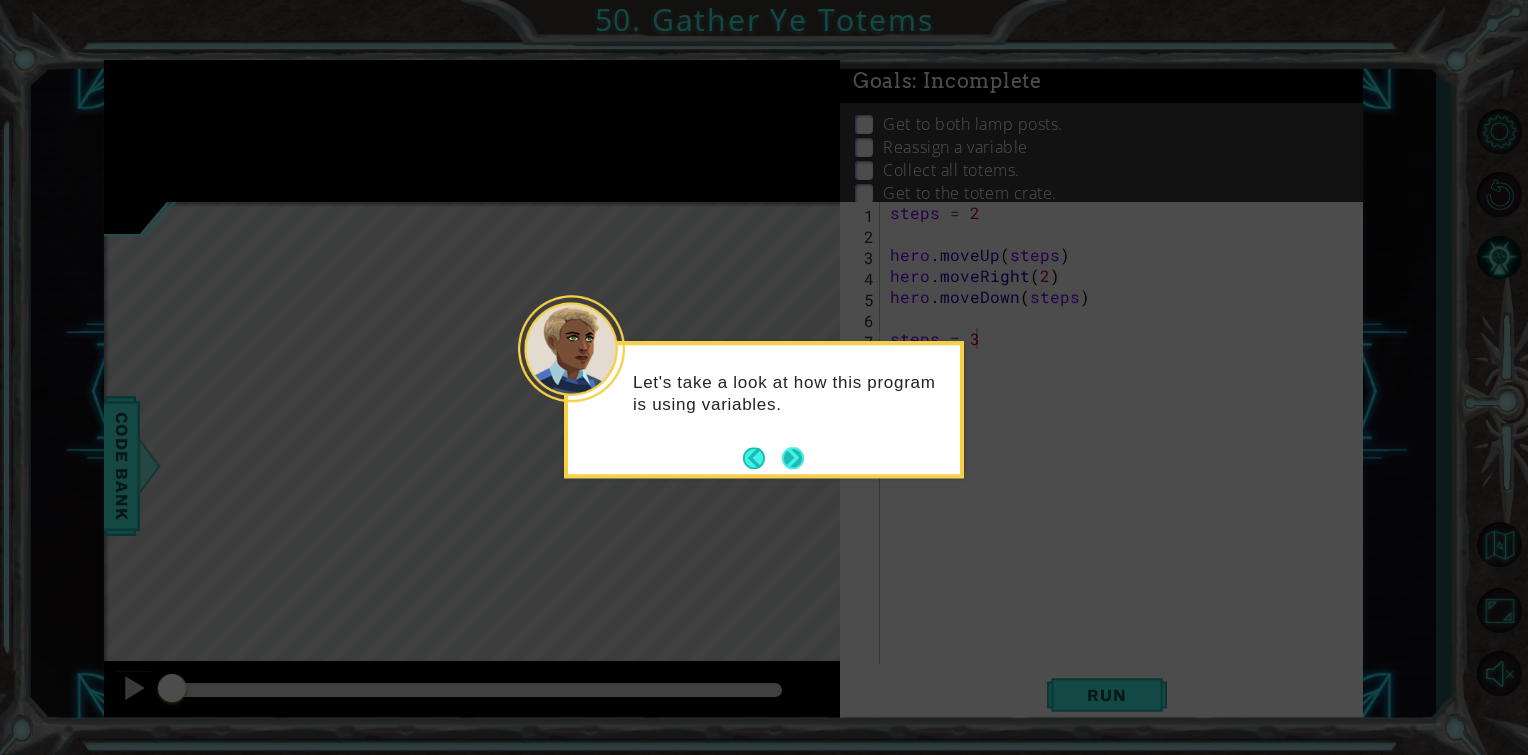 click at bounding box center [793, 458] 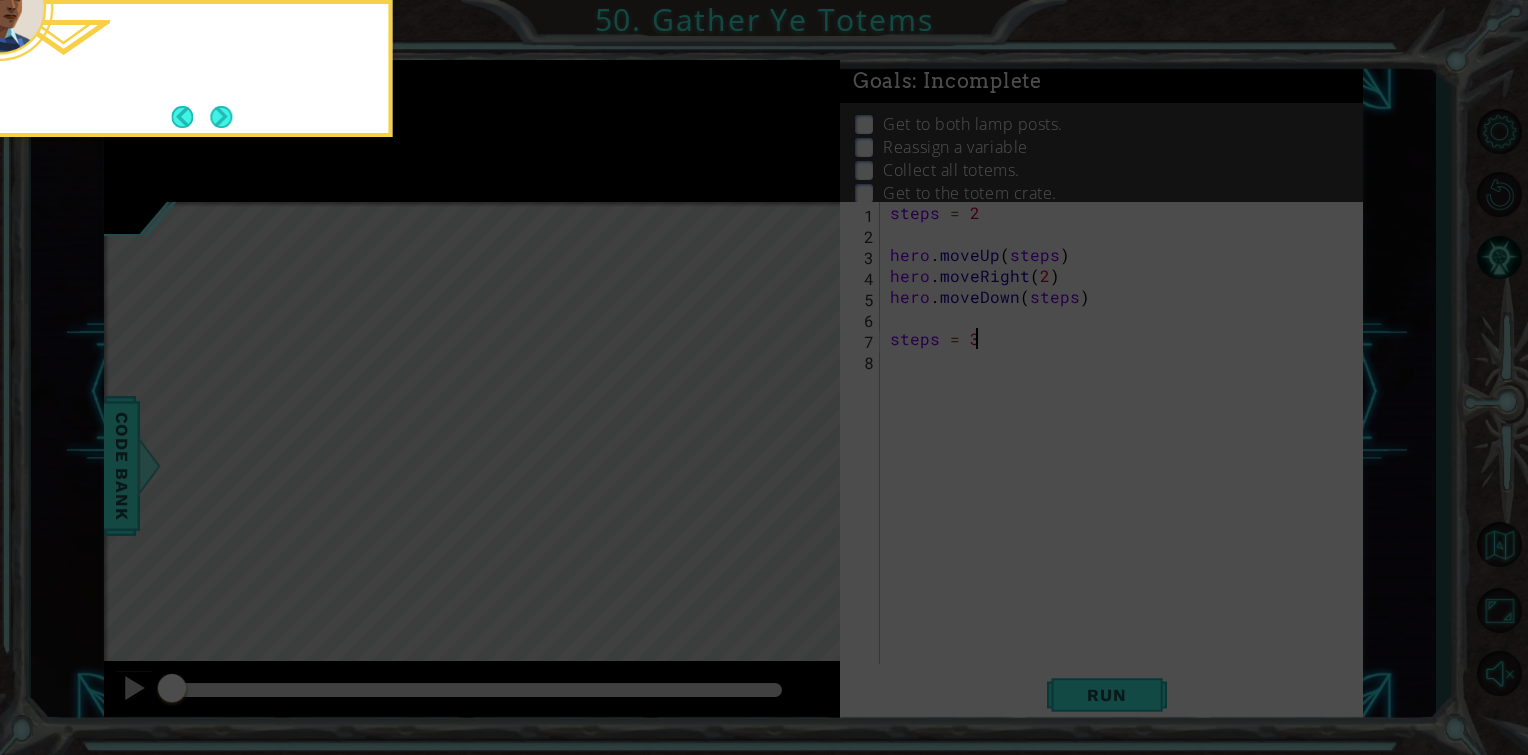 click 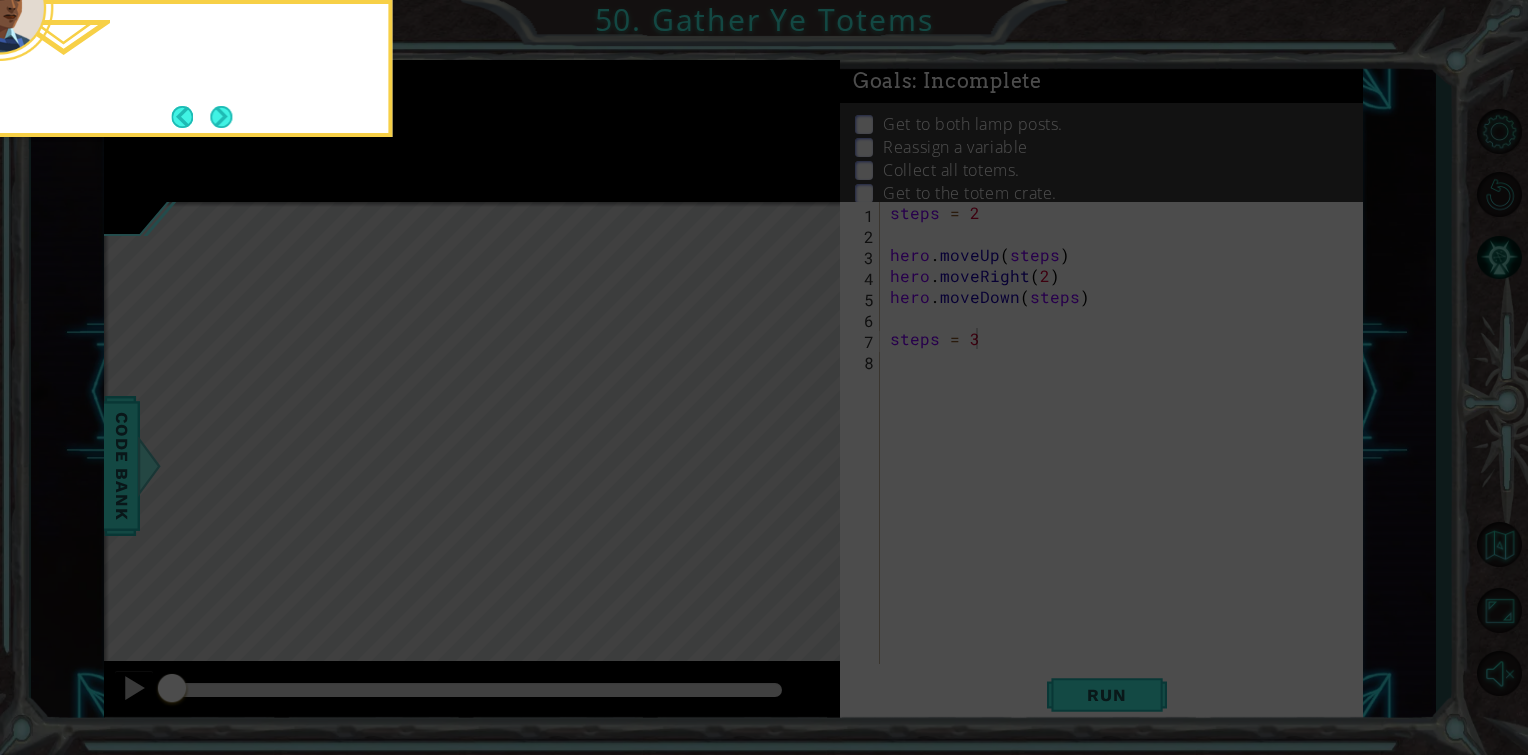 click 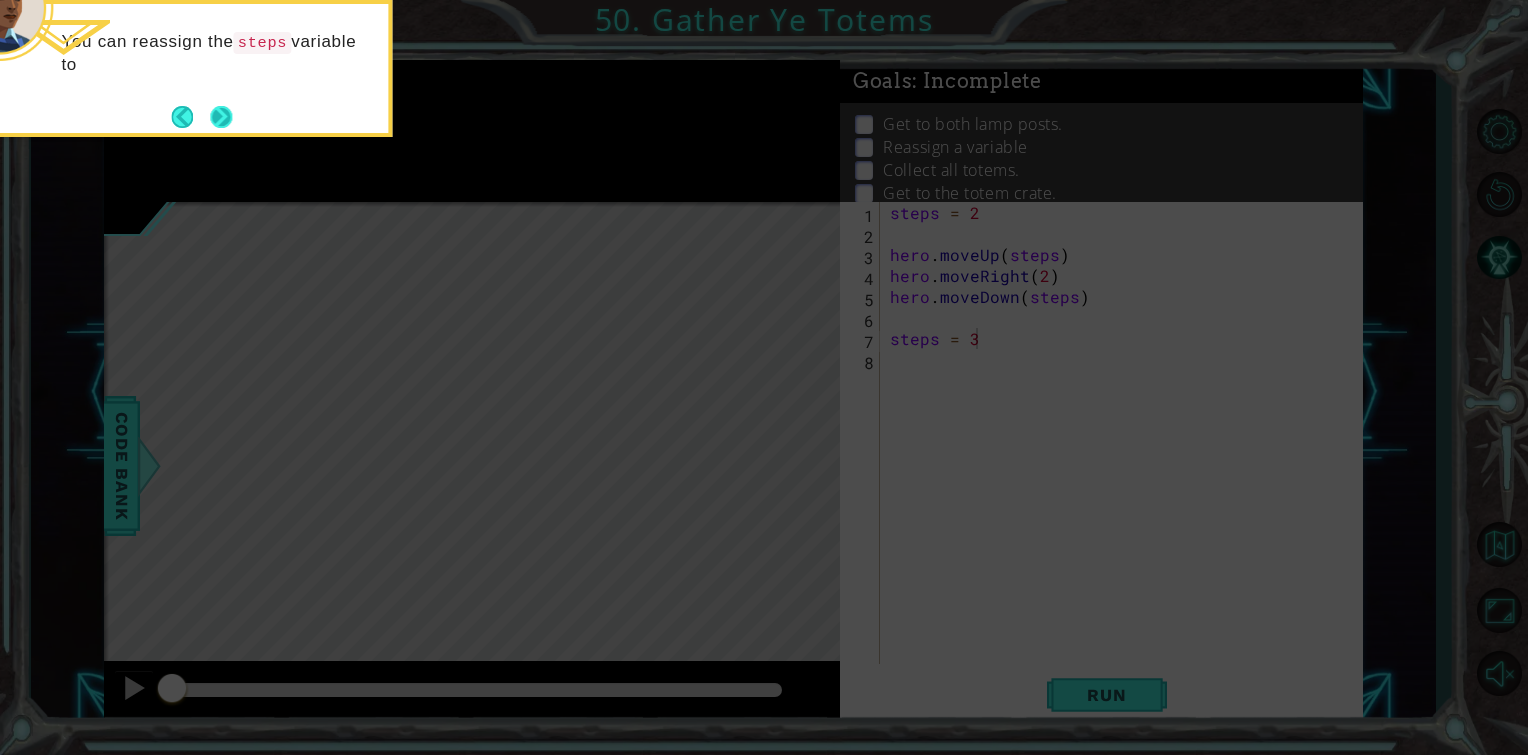 click at bounding box center (221, 117) 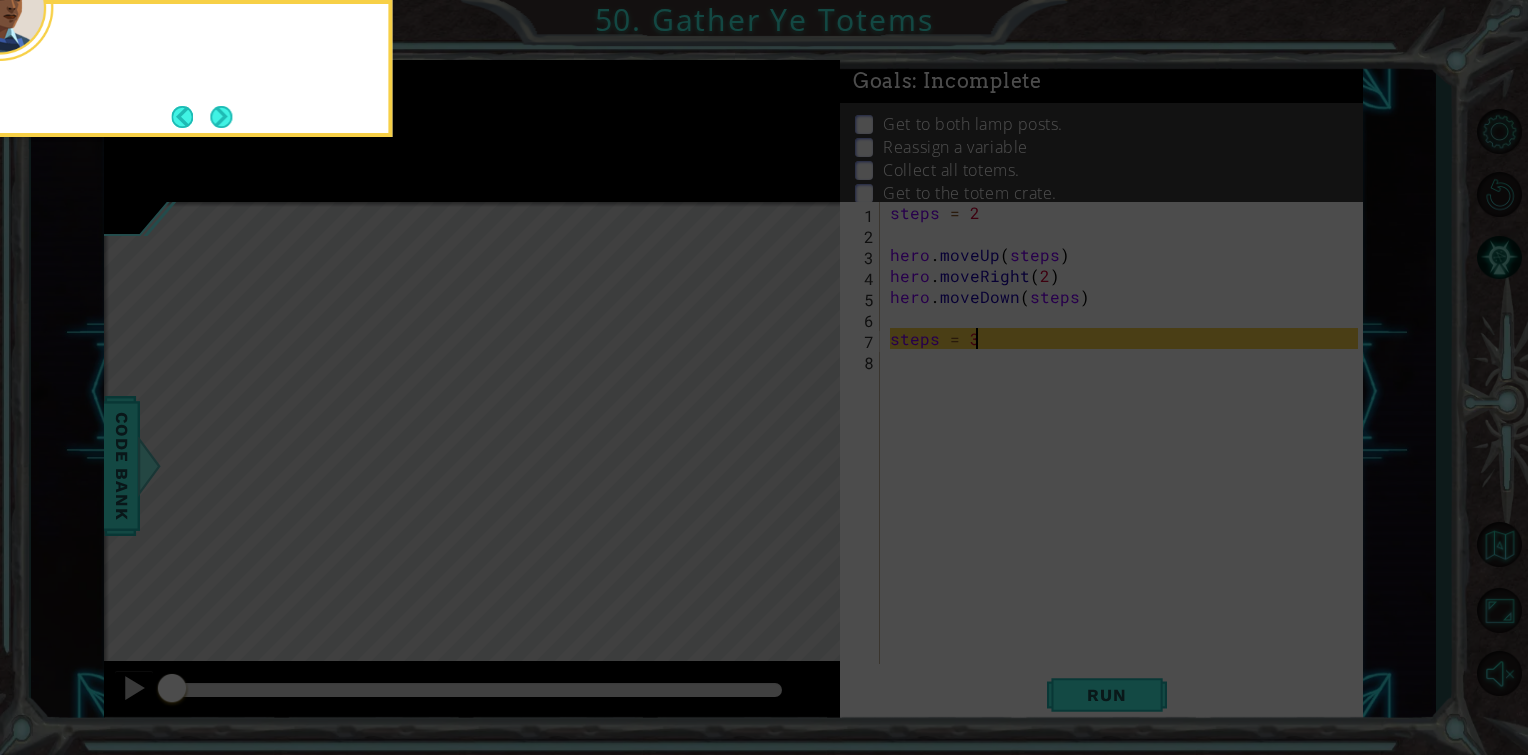click at bounding box center (221, 117) 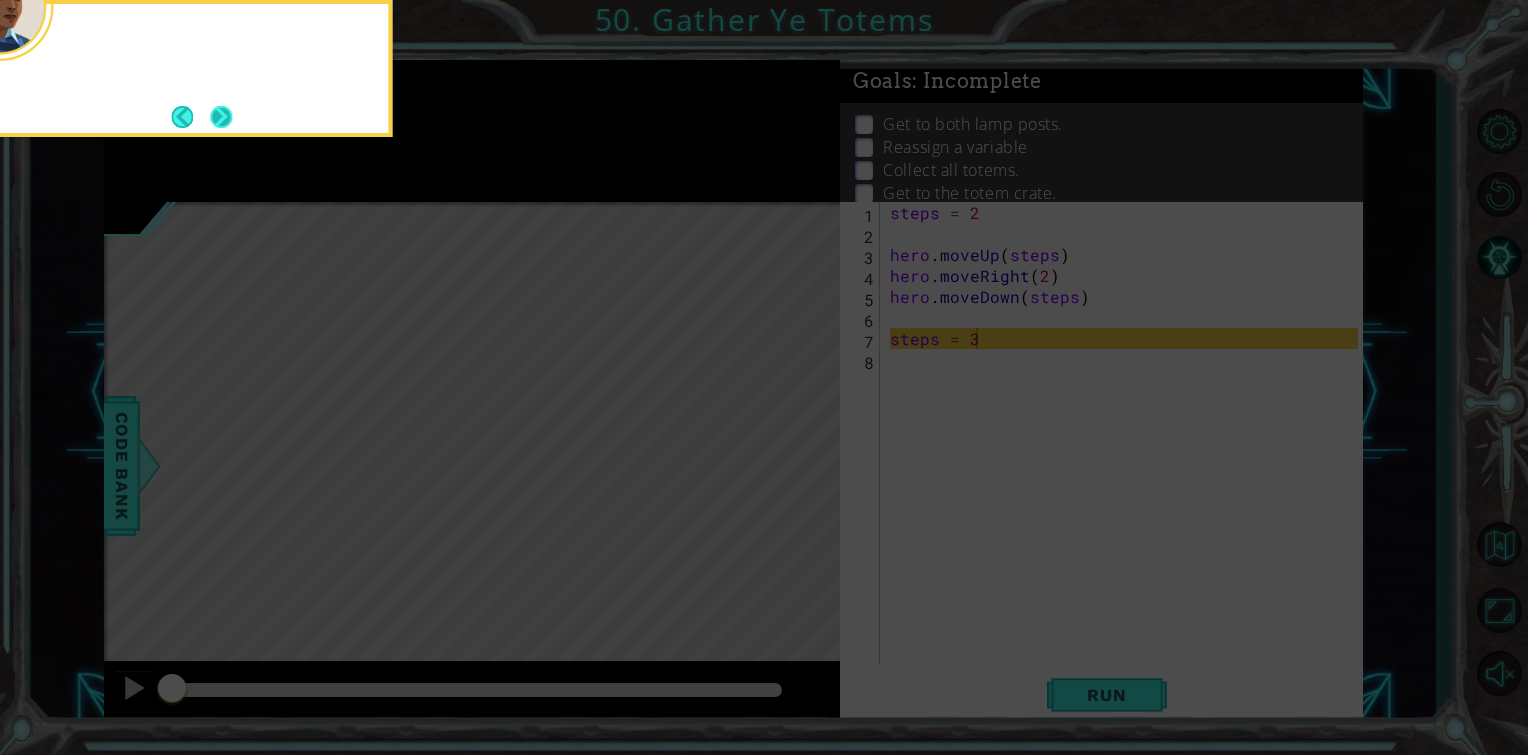 click at bounding box center [221, 117] 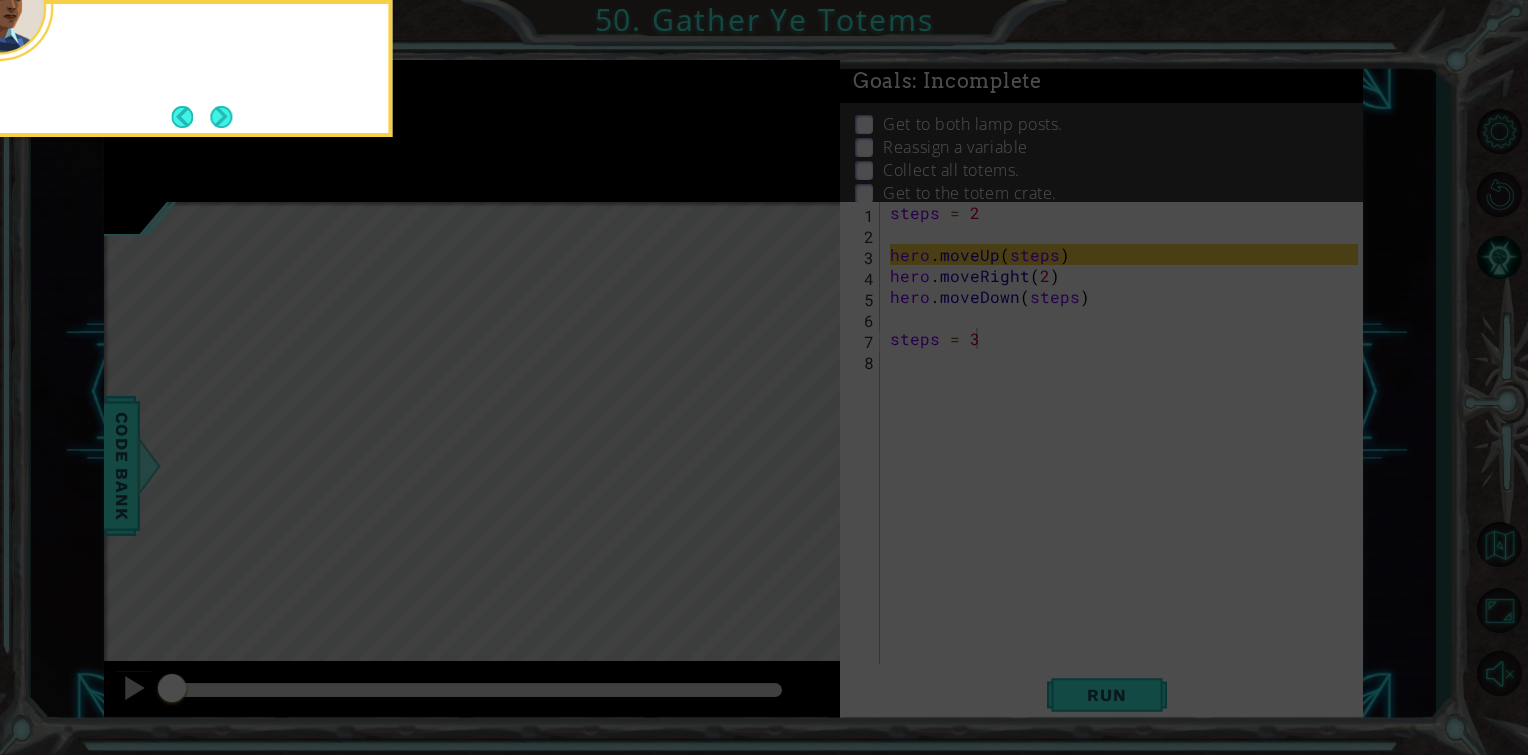 click at bounding box center (221, 117) 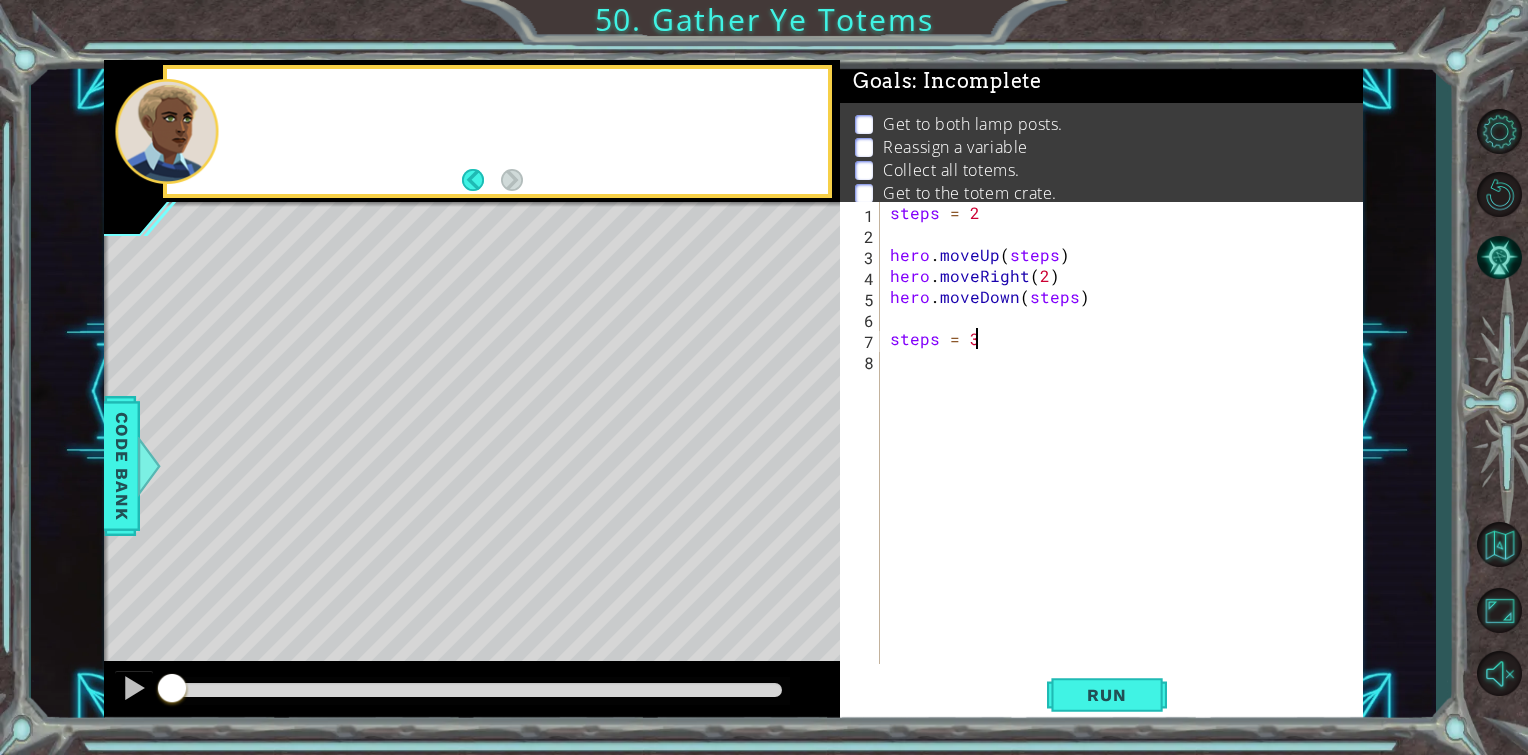 click at bounding box center [524, 131] 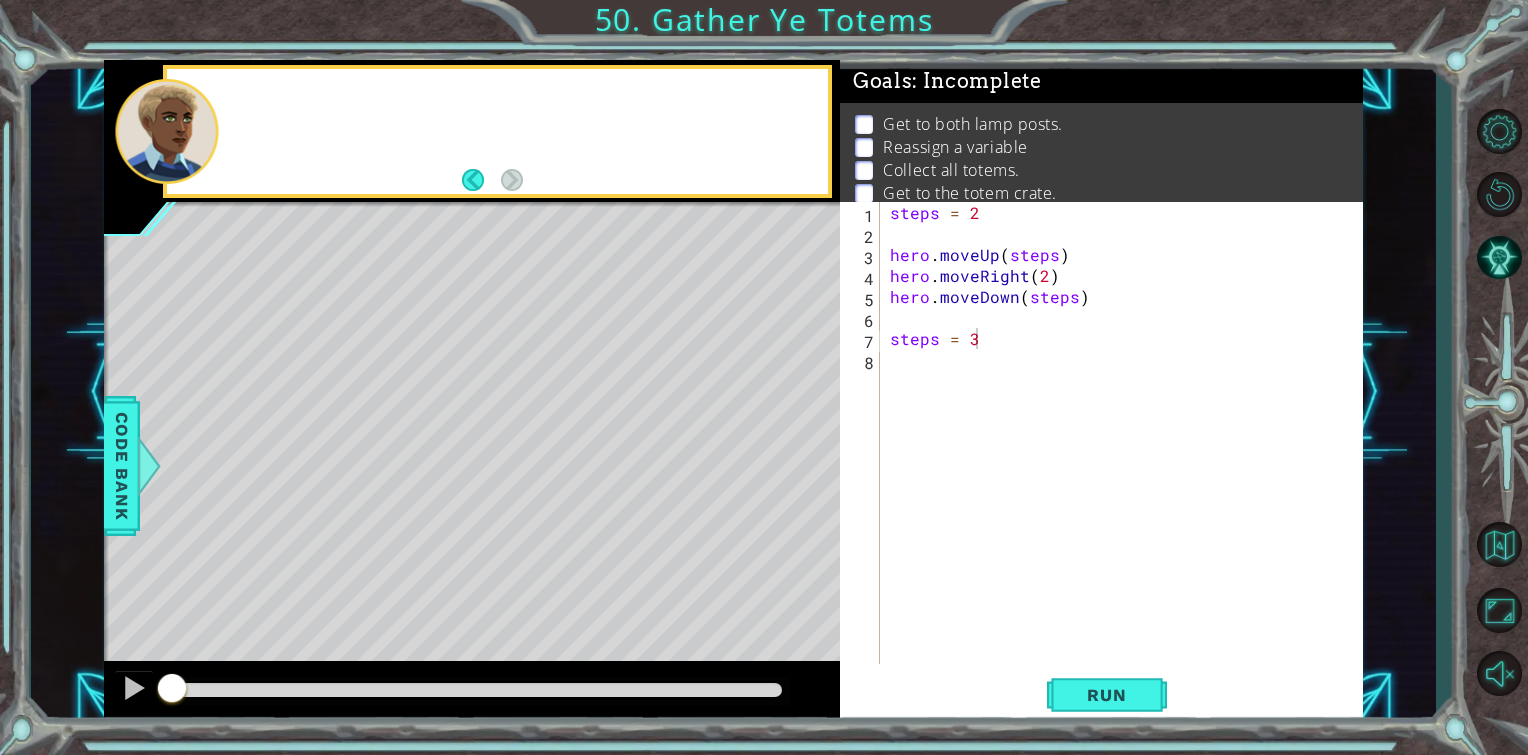 click at bounding box center (524, 131) 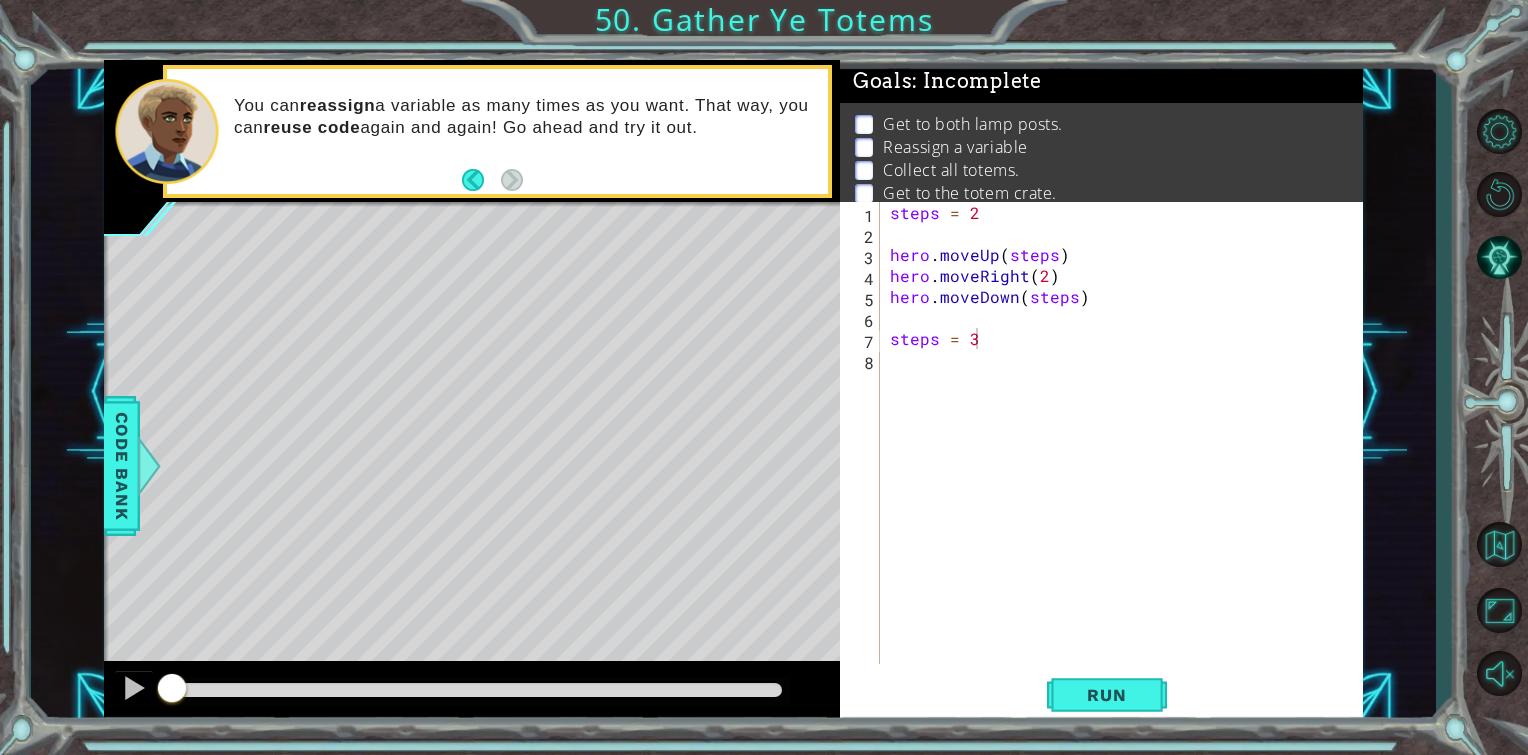 click on "steps   =   2 hero . moveUp ( steps ) hero . moveRight ( 2 ) hero . moveDown ( steps ) steps   =   3" at bounding box center (1127, 454) 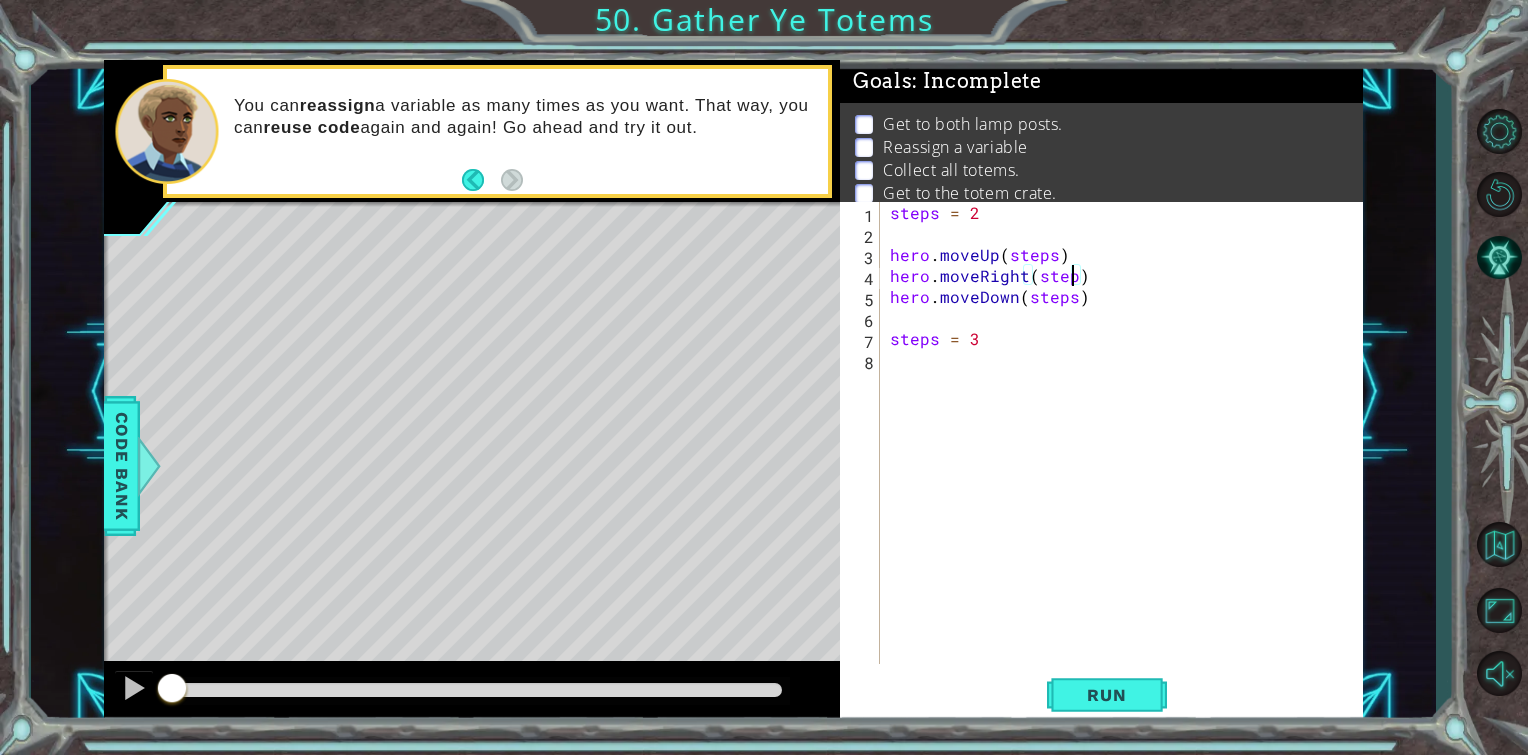 type on "hero.moveRight(steps)" 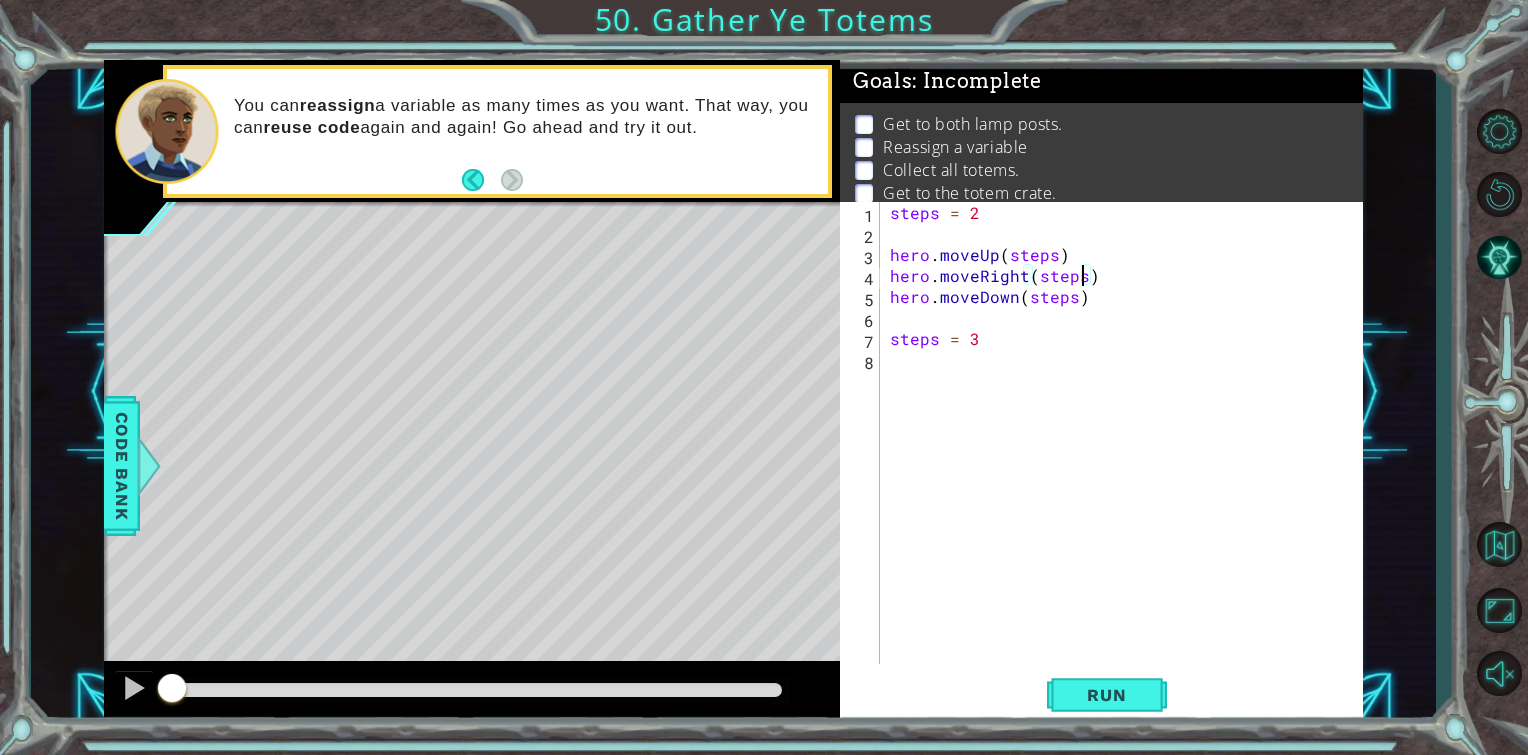 click on "steps   =   2 hero . moveUp ( steps ) hero . moveRight ( steps ) hero . moveDown ( steps ) steps   =   3" at bounding box center (1127, 454) 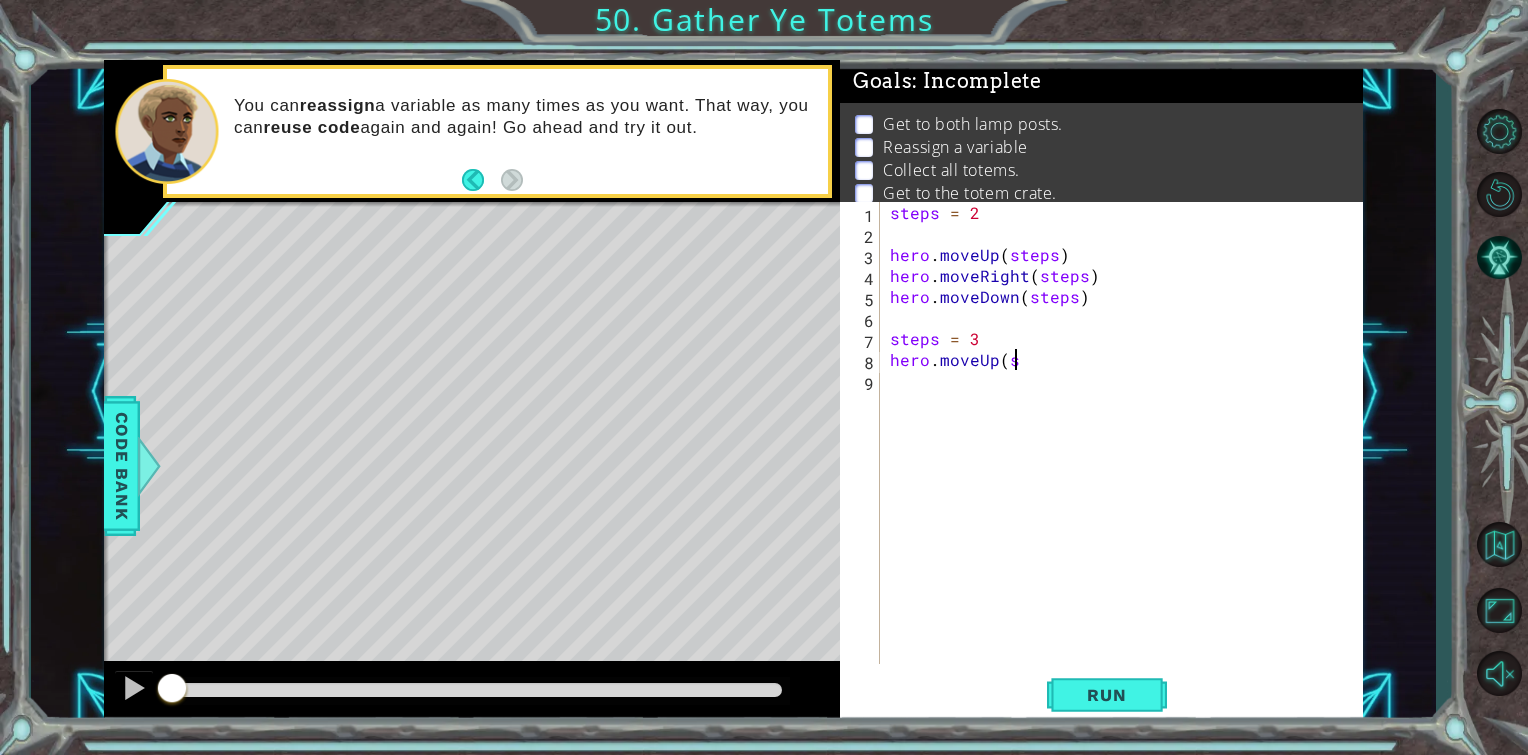 scroll, scrollTop: 0, scrollLeft: 7, axis: horizontal 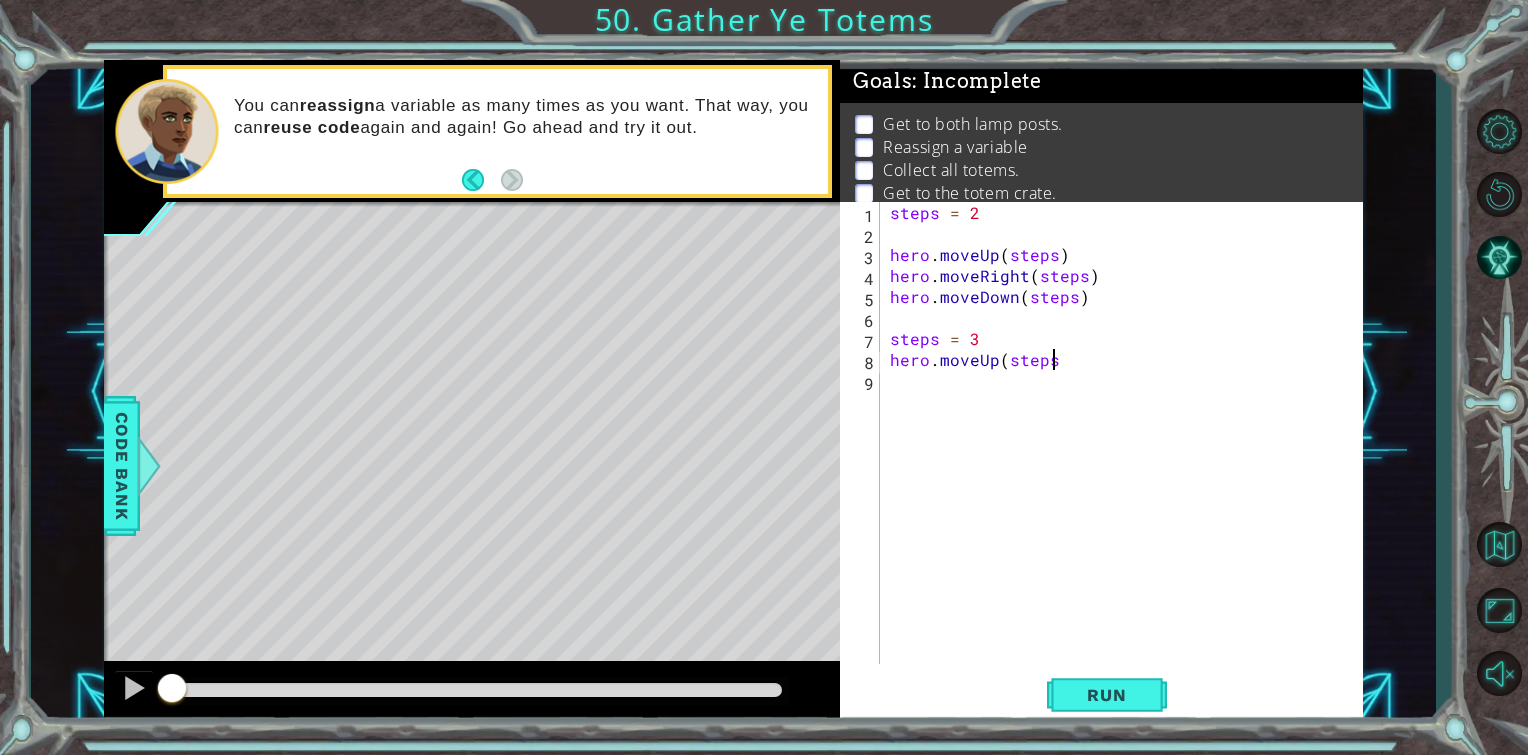 type on "hero.moveUp(steps)" 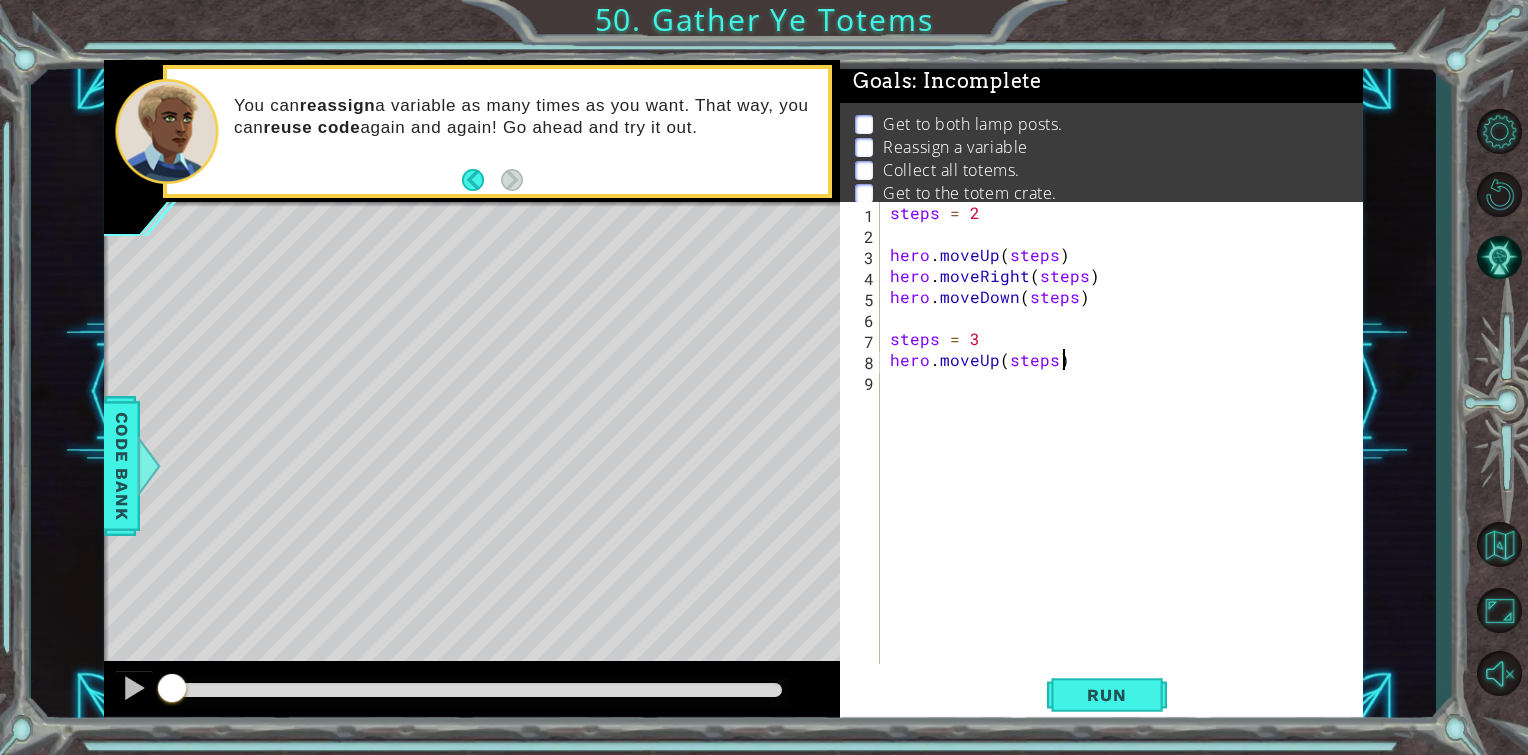 scroll, scrollTop: 0, scrollLeft: 9, axis: horizontal 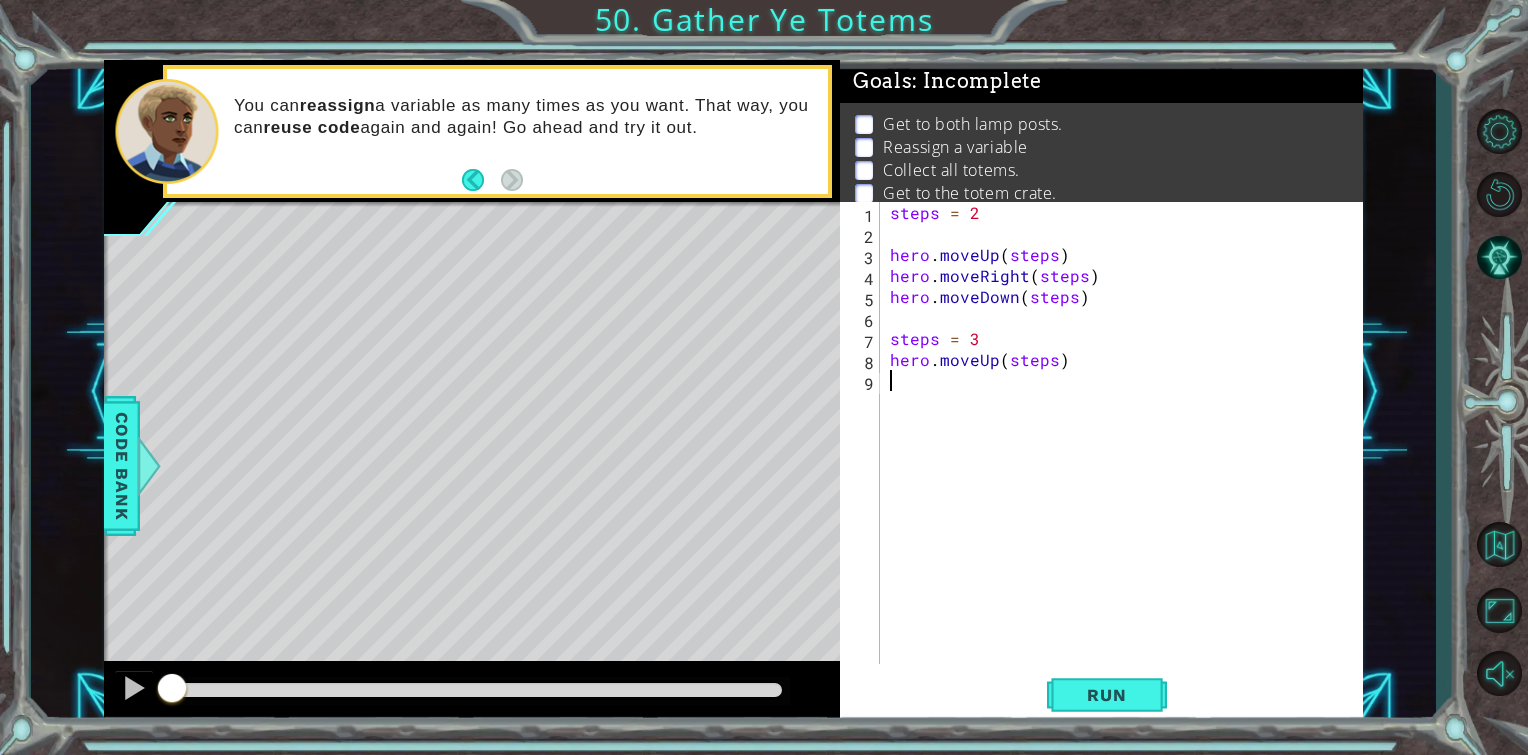 click on "steps   =   2 hero . moveUp ( steps ) hero . moveRight ( steps ) hero . moveDown ( steps ) steps   =   3 hero . moveUp ( steps )" at bounding box center [1127, 454] 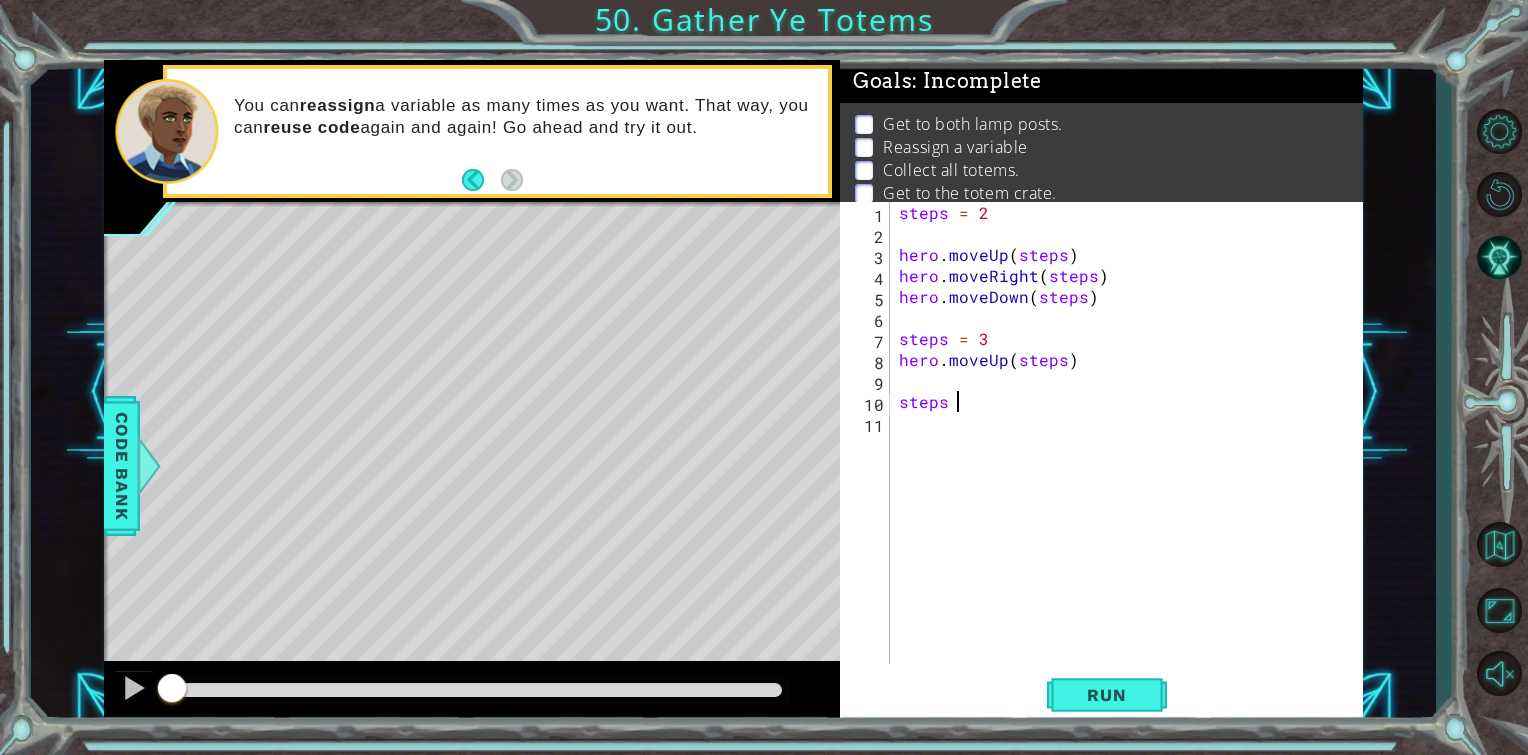scroll, scrollTop: 0, scrollLeft: 3, axis: horizontal 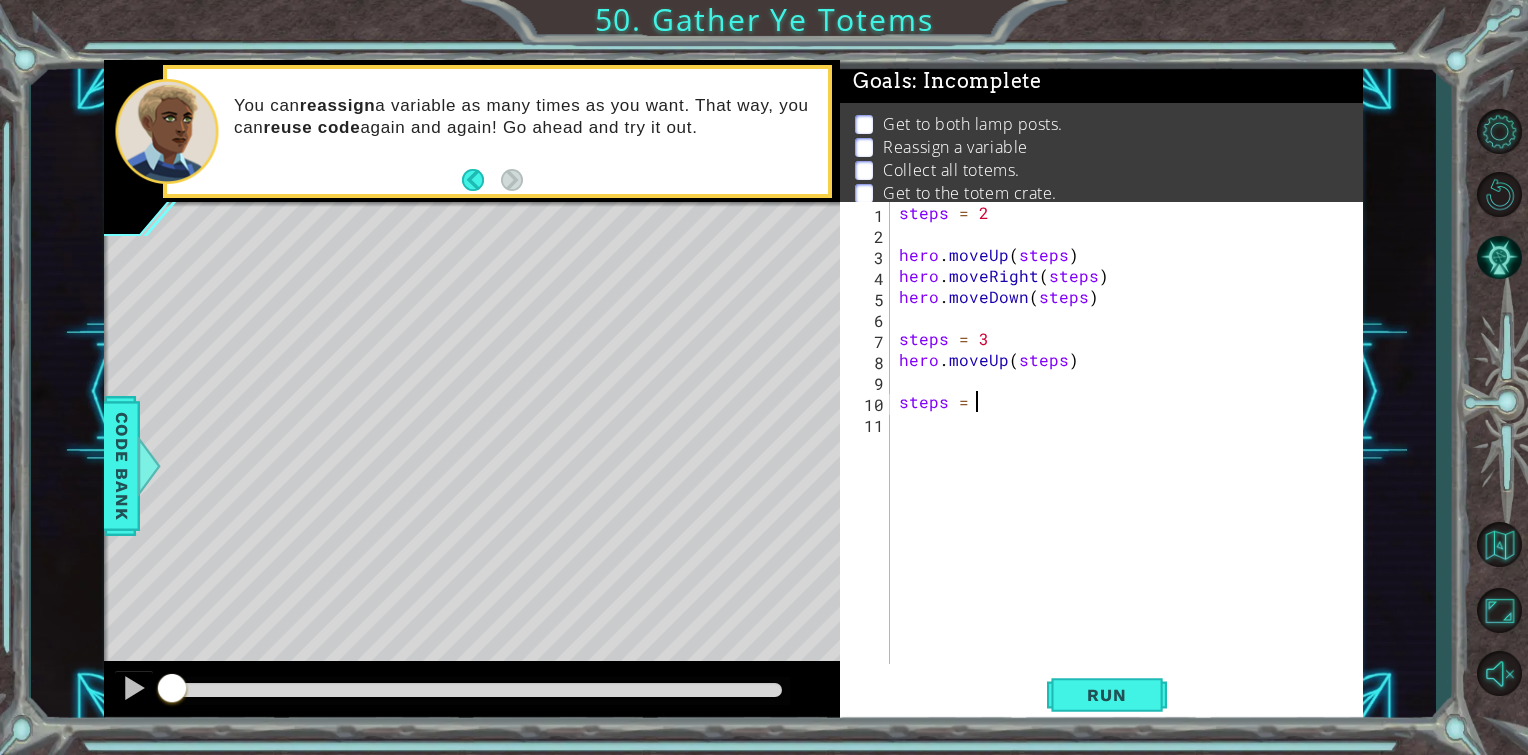 type on "steps = 2" 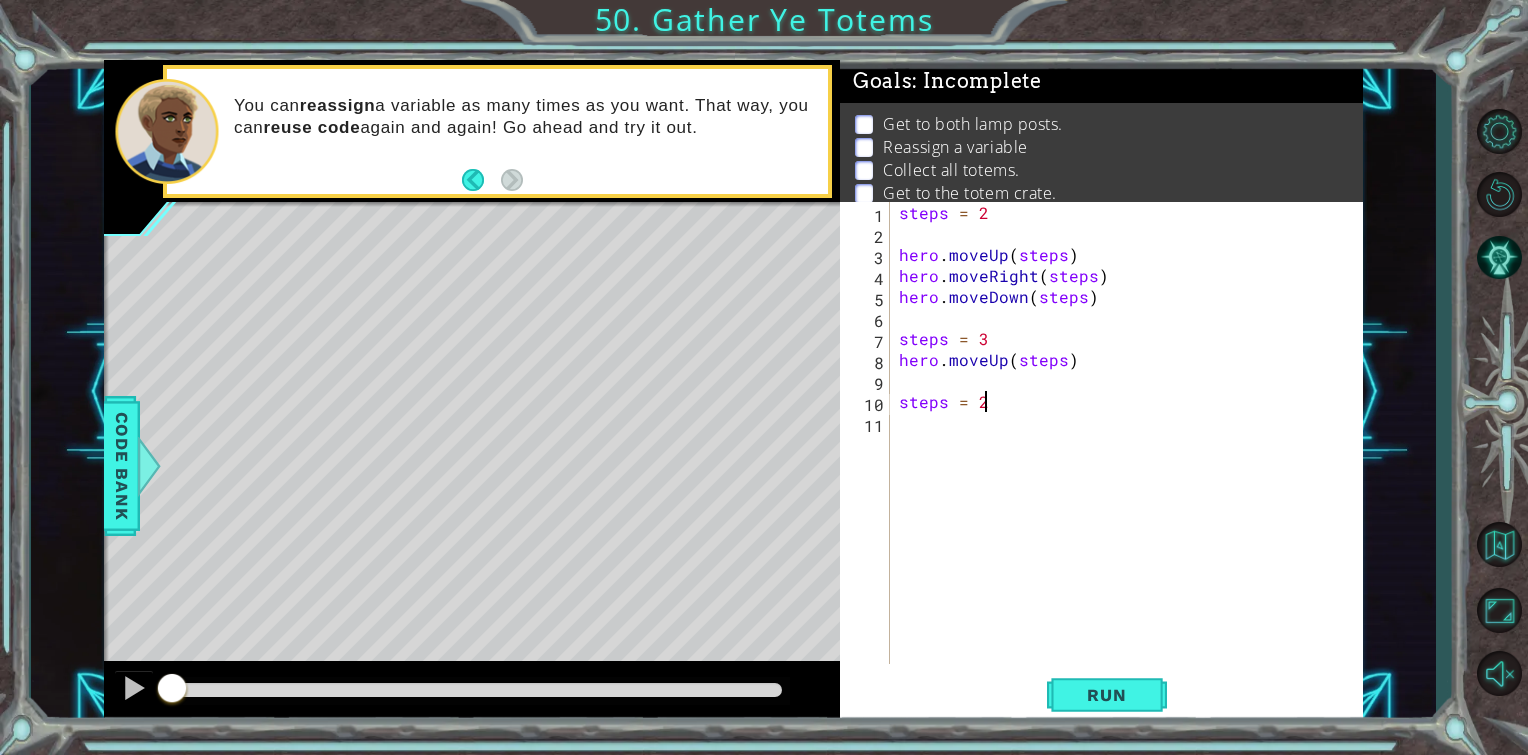 scroll, scrollTop: 0, scrollLeft: 4, axis: horizontal 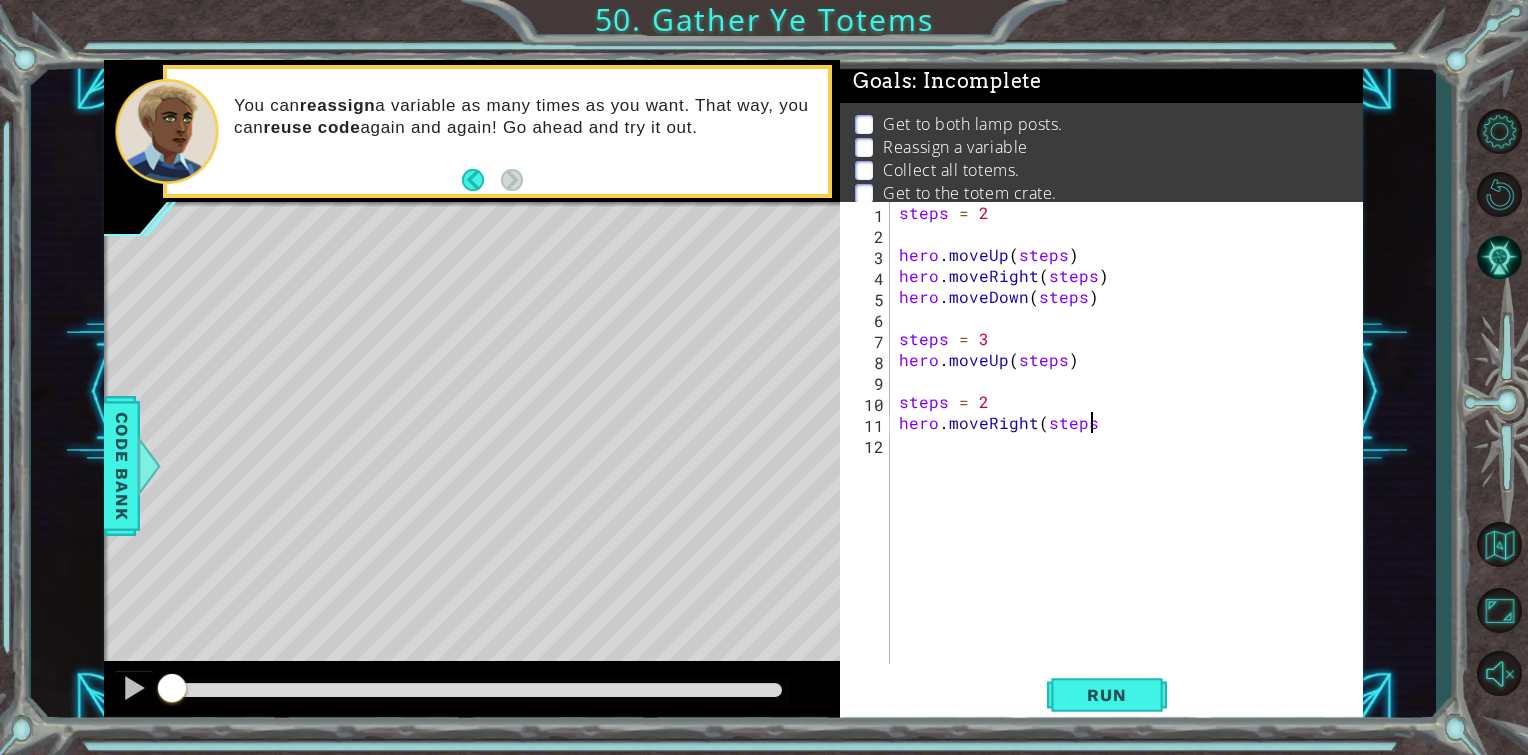 type on "hero.moveRight(steps)" 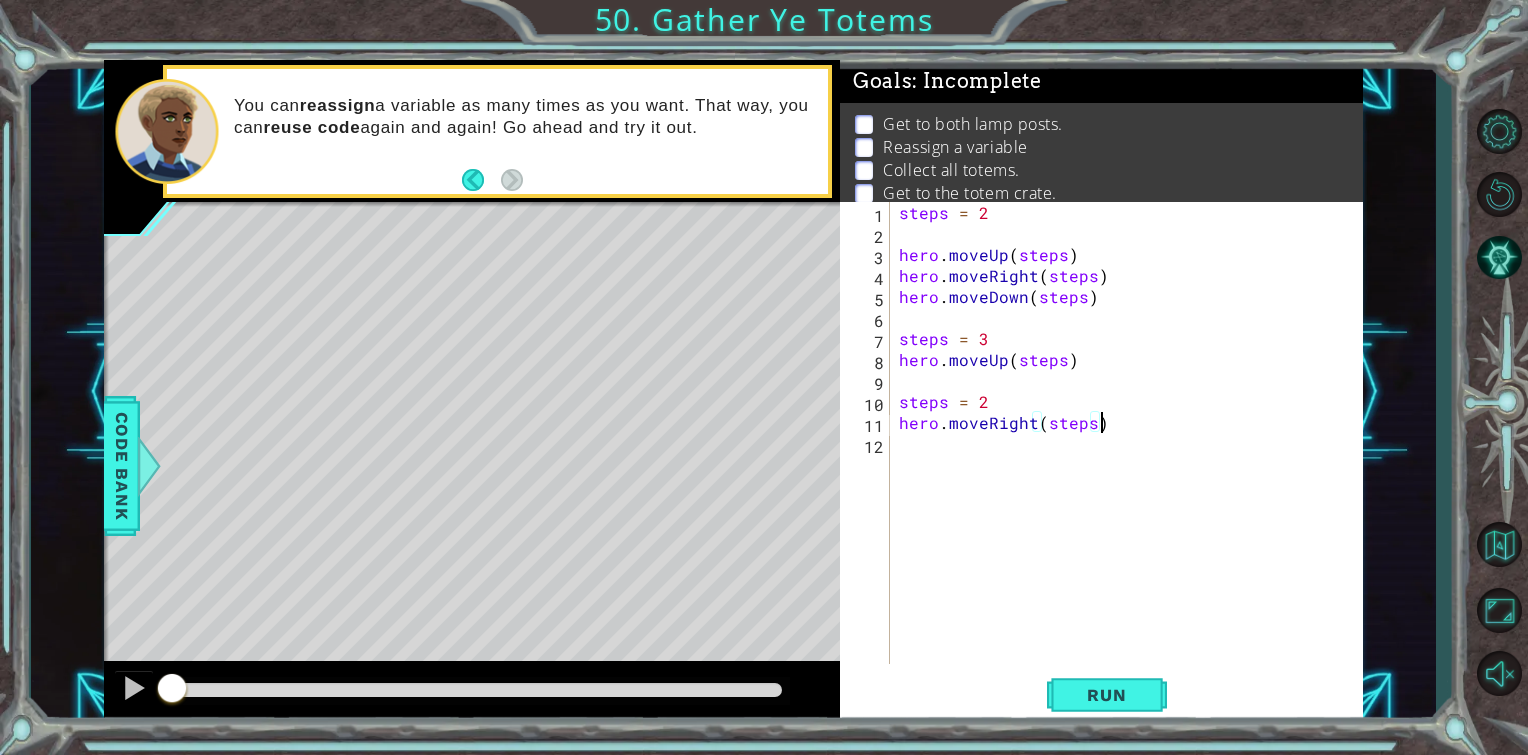 click on "steps   =   2 hero . moveUp ( steps ) hero . moveRight ( steps ) hero . moveDown ( steps ) steps   =   3 hero . moveUp ( steps ) steps   =   2 hero . moveRight ( steps )" at bounding box center (1131, 454) 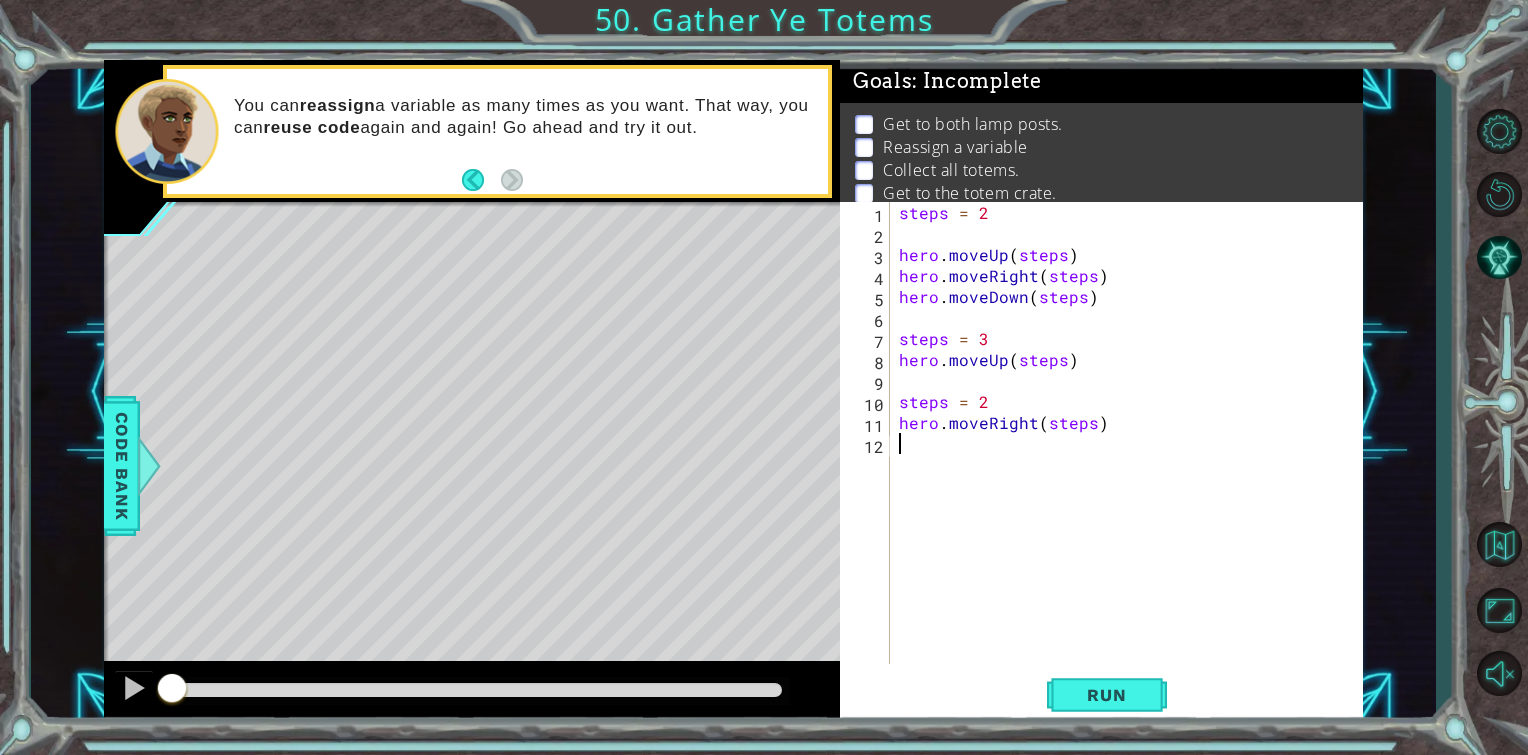 scroll, scrollTop: 0, scrollLeft: 0, axis: both 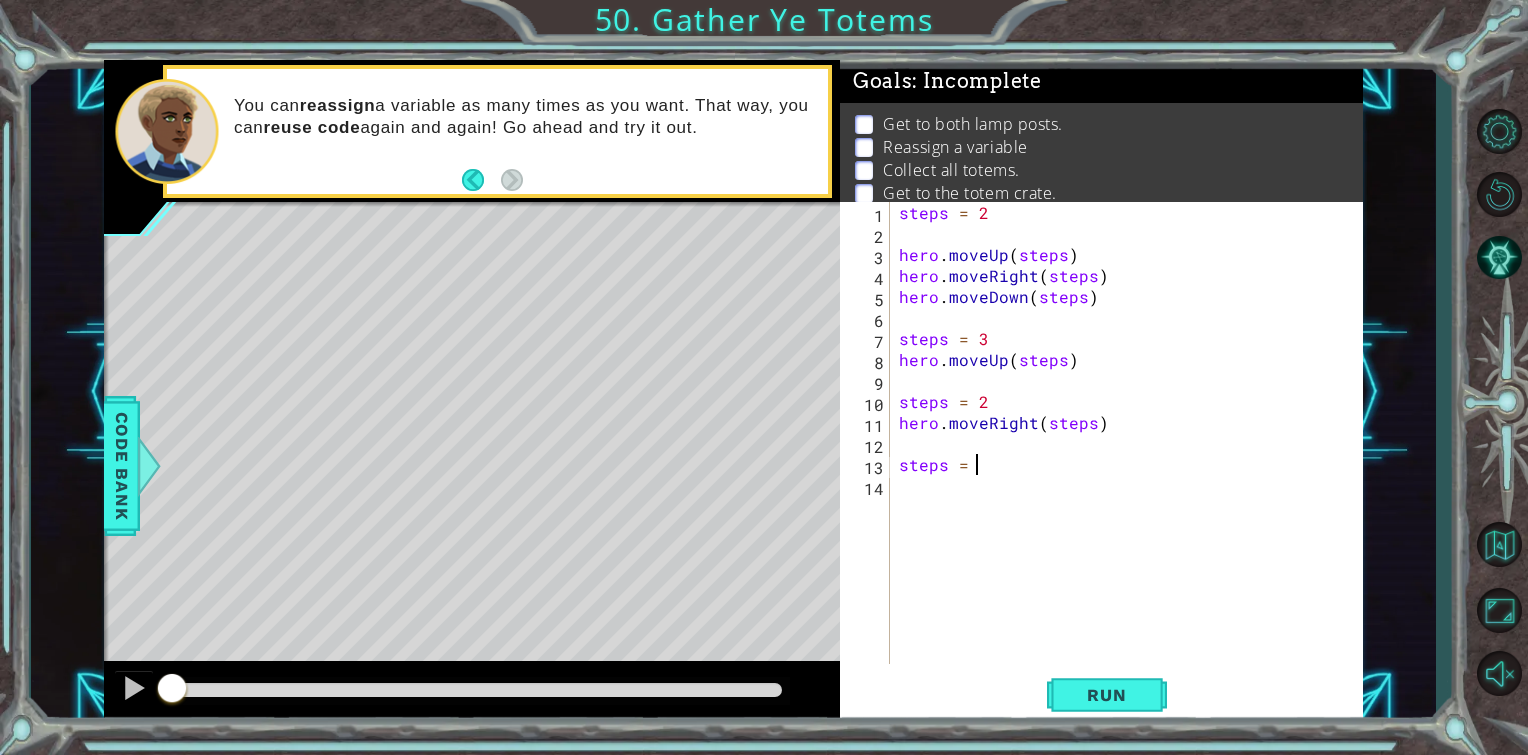 type on "steps = 3" 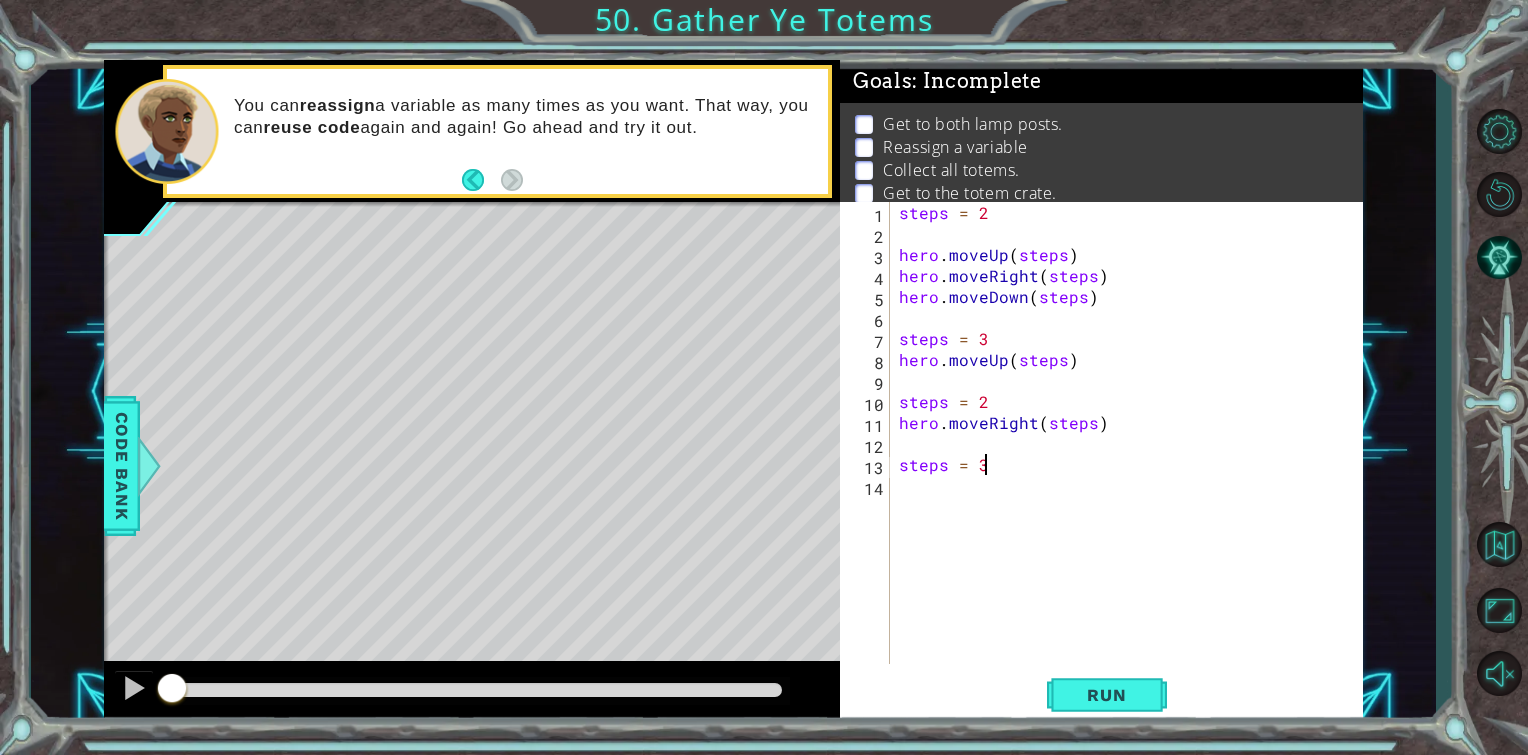 scroll, scrollTop: 0, scrollLeft: 4, axis: horizontal 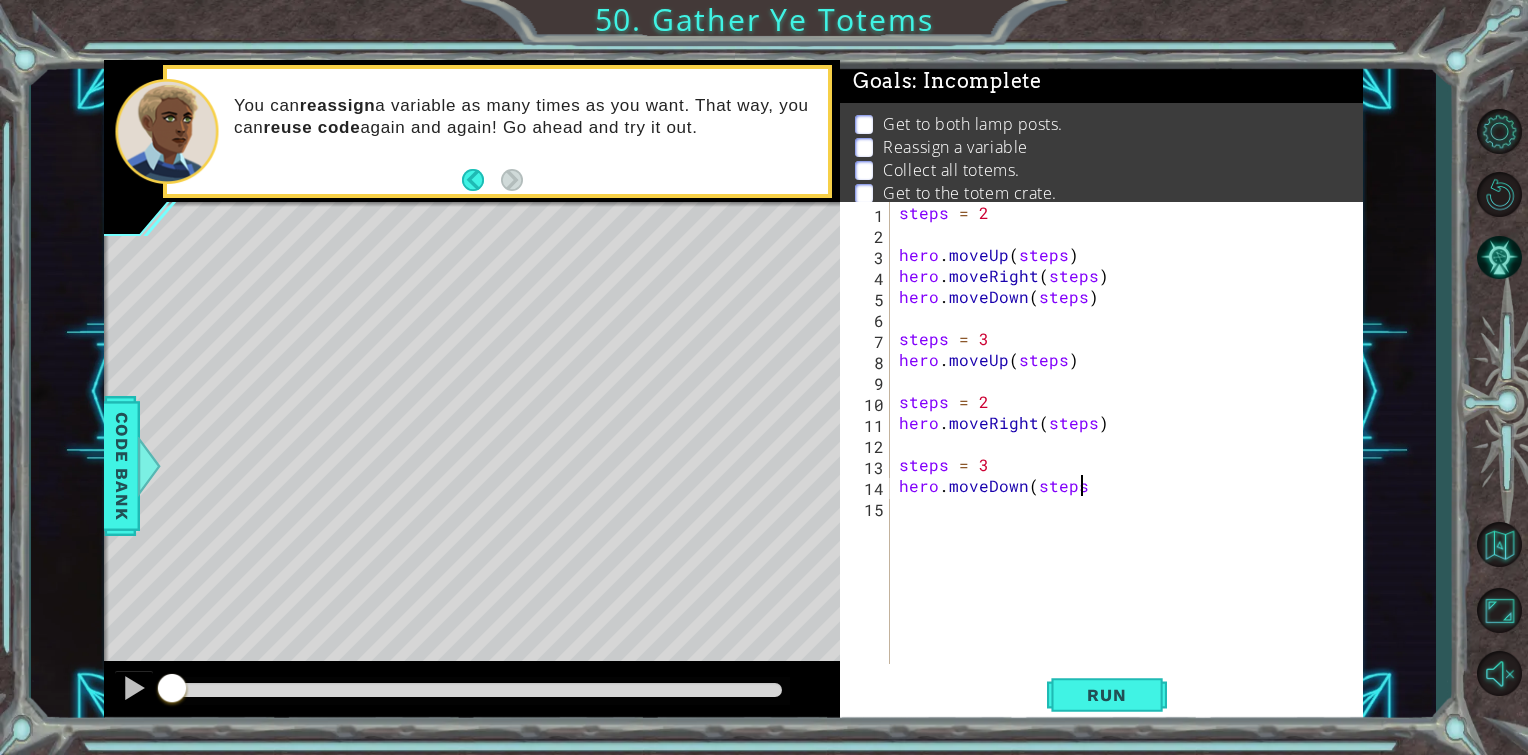 type on "hero.moveDown(steps)" 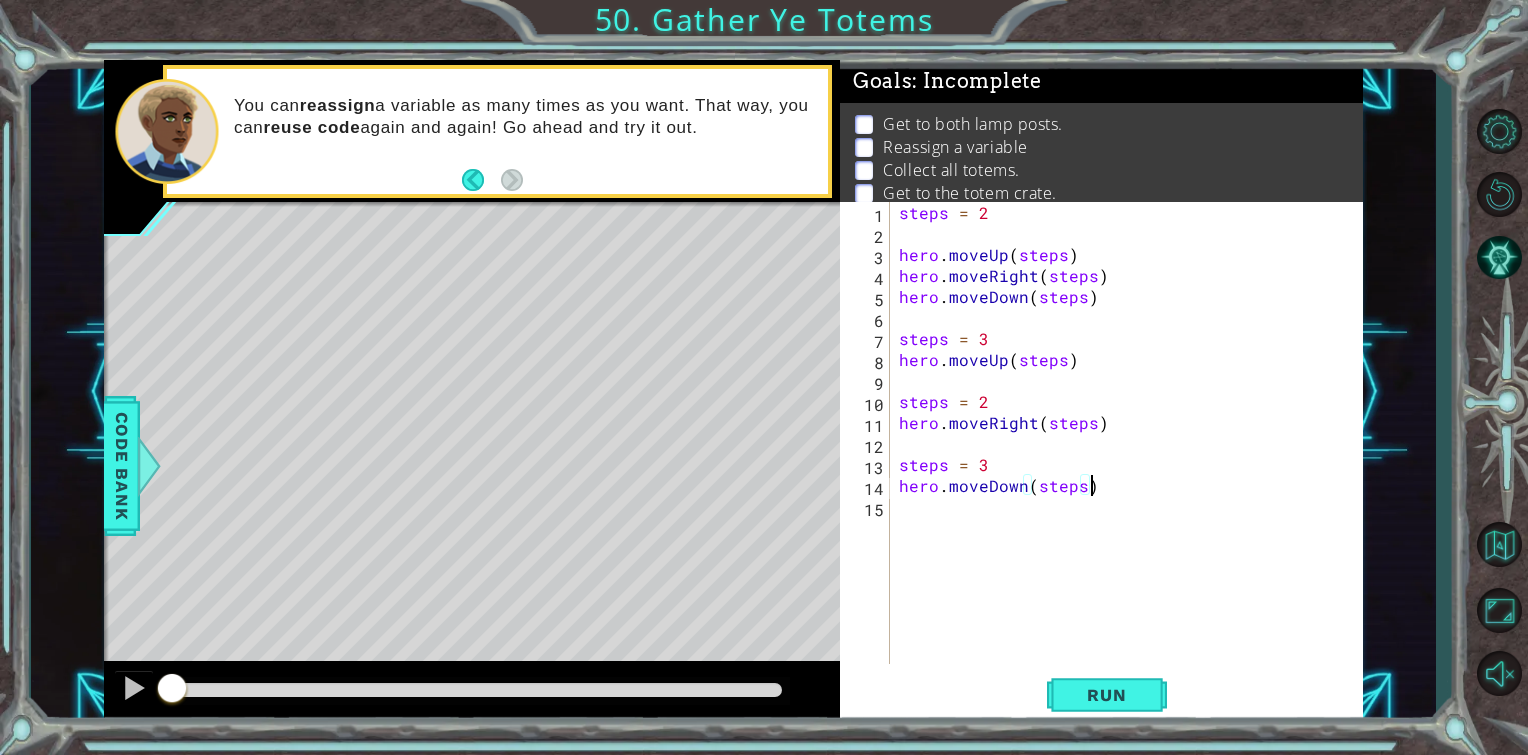 click on "steps   =   2 hero . moveUp ( steps ) hero . moveRight ( steps ) hero . moveDown ( steps ) steps   =   3 hero . moveUp ( steps ) steps   =   2 hero . moveRight ( steps ) steps   =   3 hero . moveDown ( steps )" at bounding box center [1131, 454] 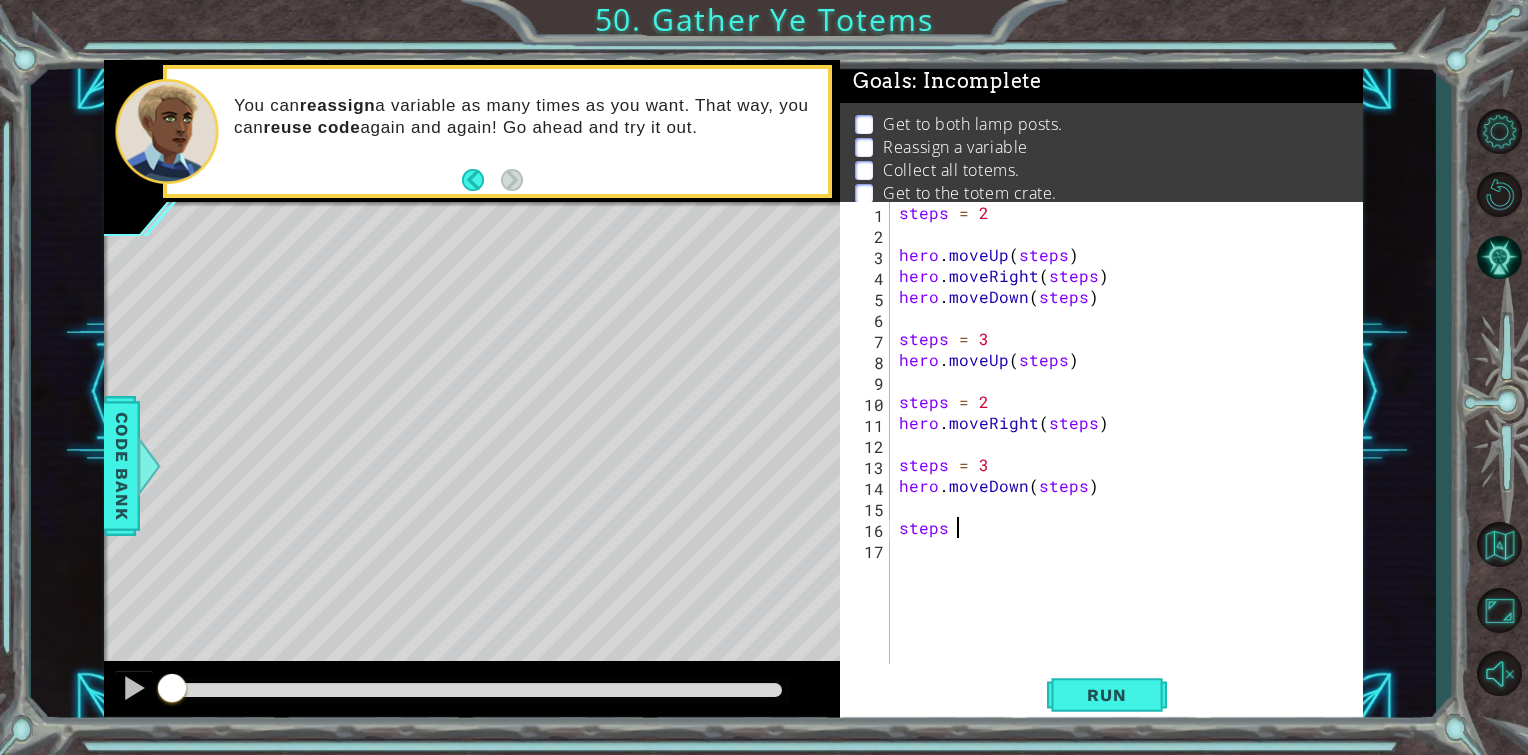 scroll, scrollTop: 0, scrollLeft: 3, axis: horizontal 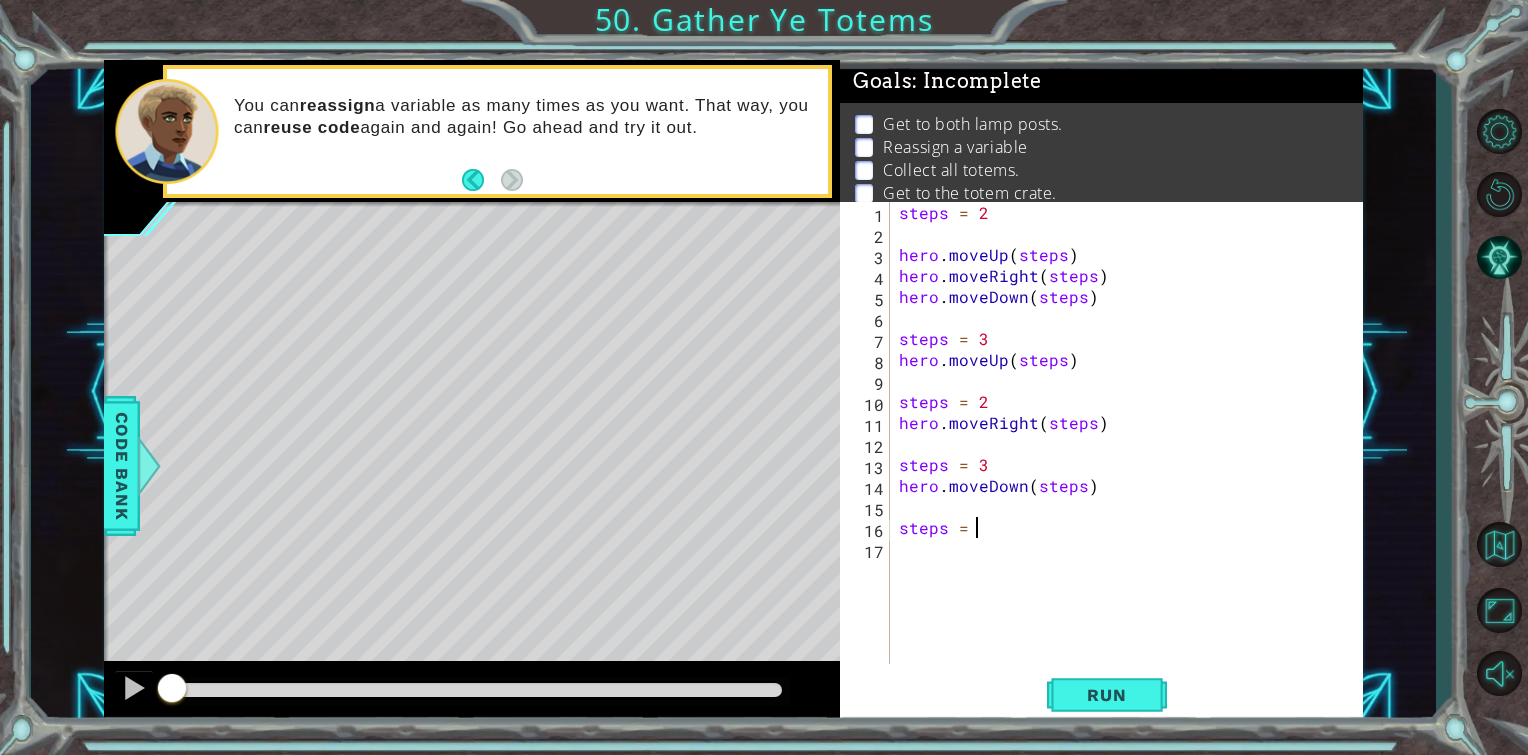 type on "steps = 4" 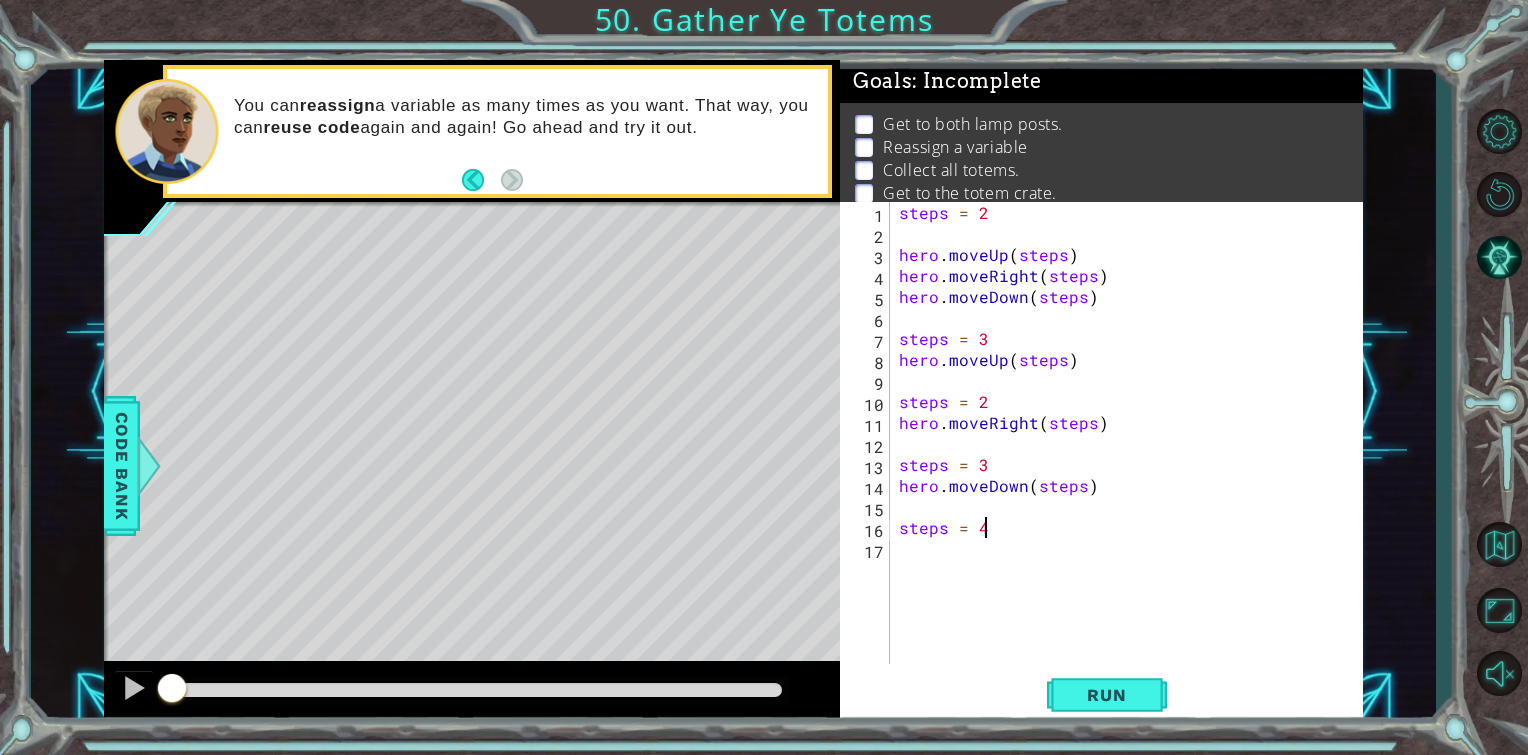 click on "steps   =   2 hero . moveUp ( steps ) hero . moveRight ( steps ) hero . moveDown ( steps ) steps   =   3 hero . moveUp ( steps ) steps   =   2 hero . moveRight ( steps ) steps   =   3 hero . moveDown ( steps ) steps   =   4" at bounding box center (1131, 454) 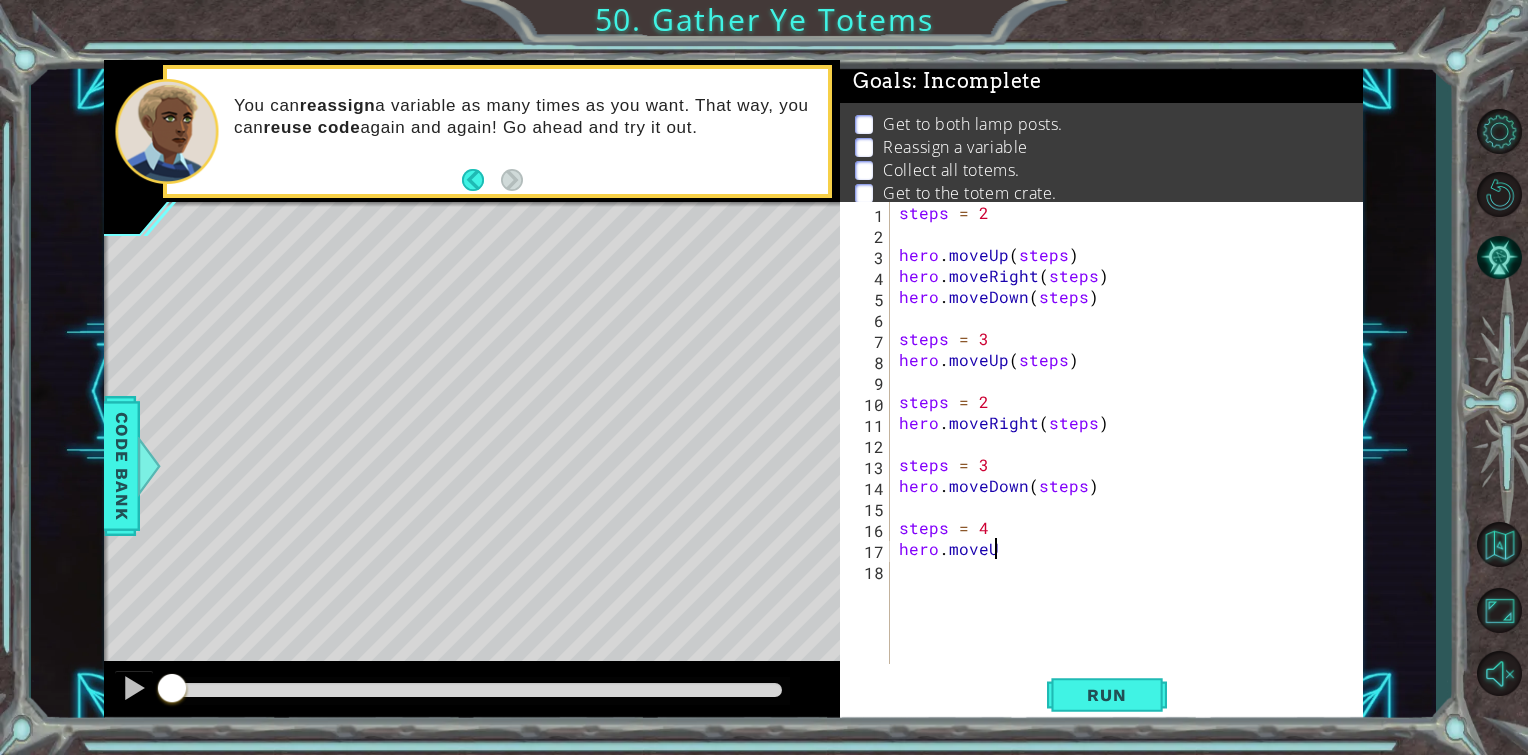 scroll, scrollTop: 0, scrollLeft: 5, axis: horizontal 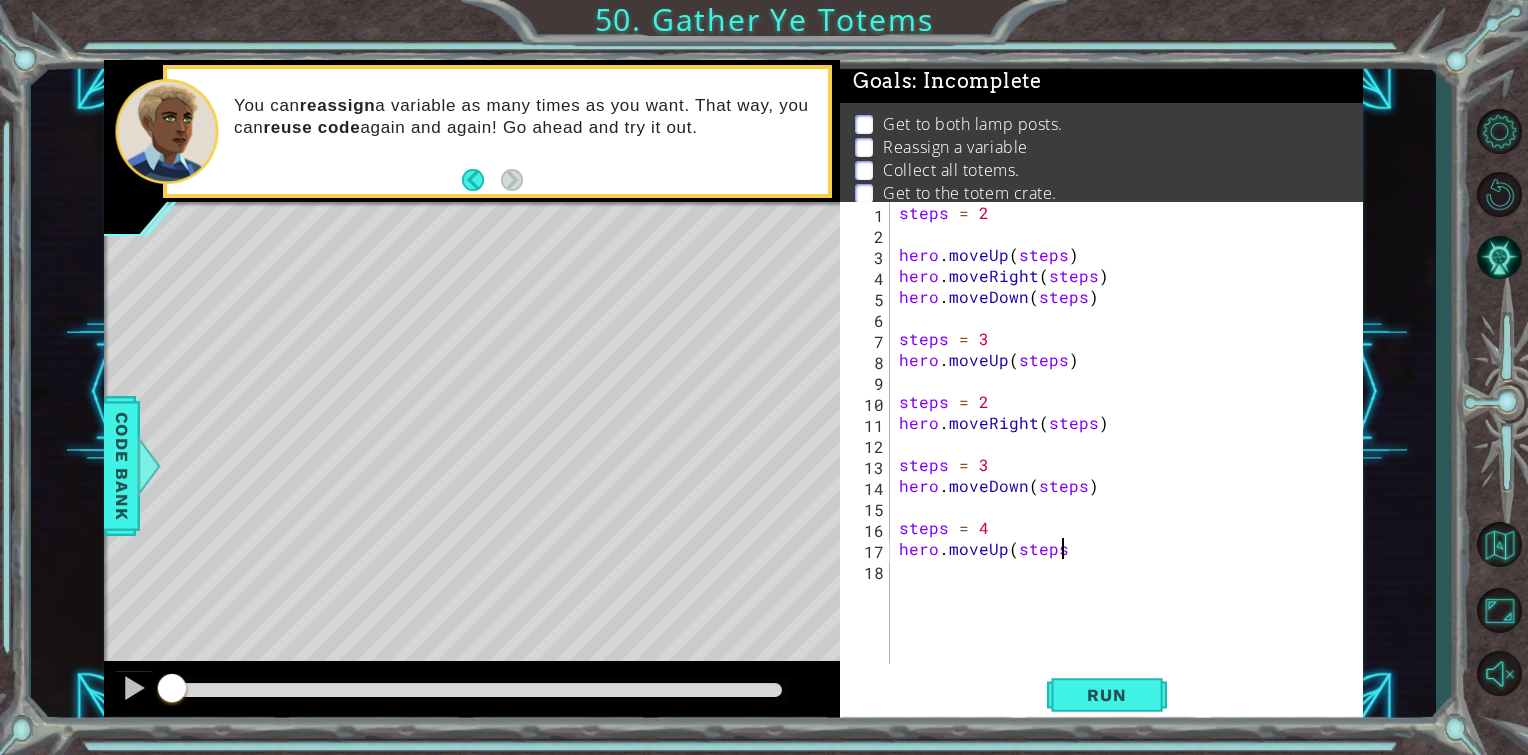 type on "hero.moveUp(steps)" 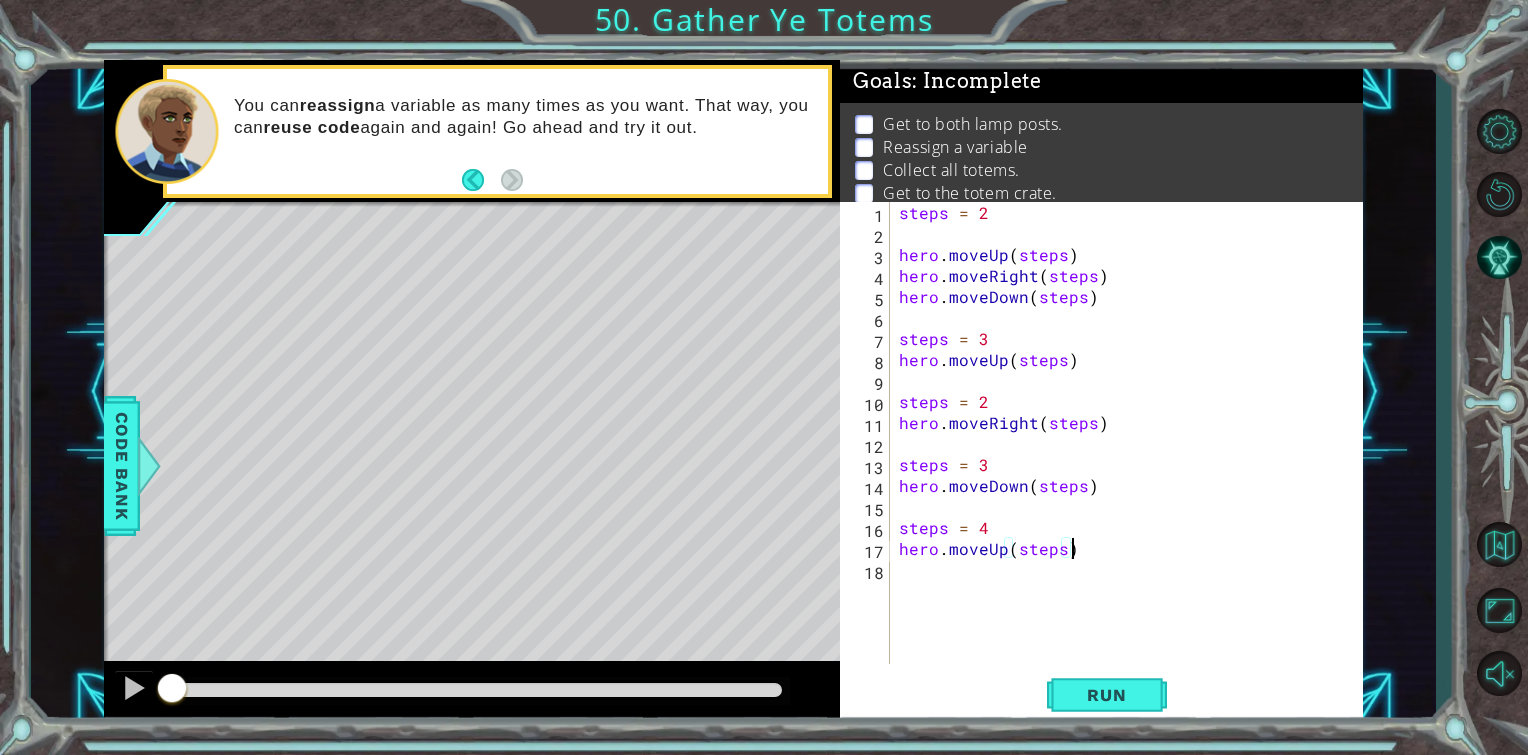 scroll, scrollTop: 0, scrollLeft: 9, axis: horizontal 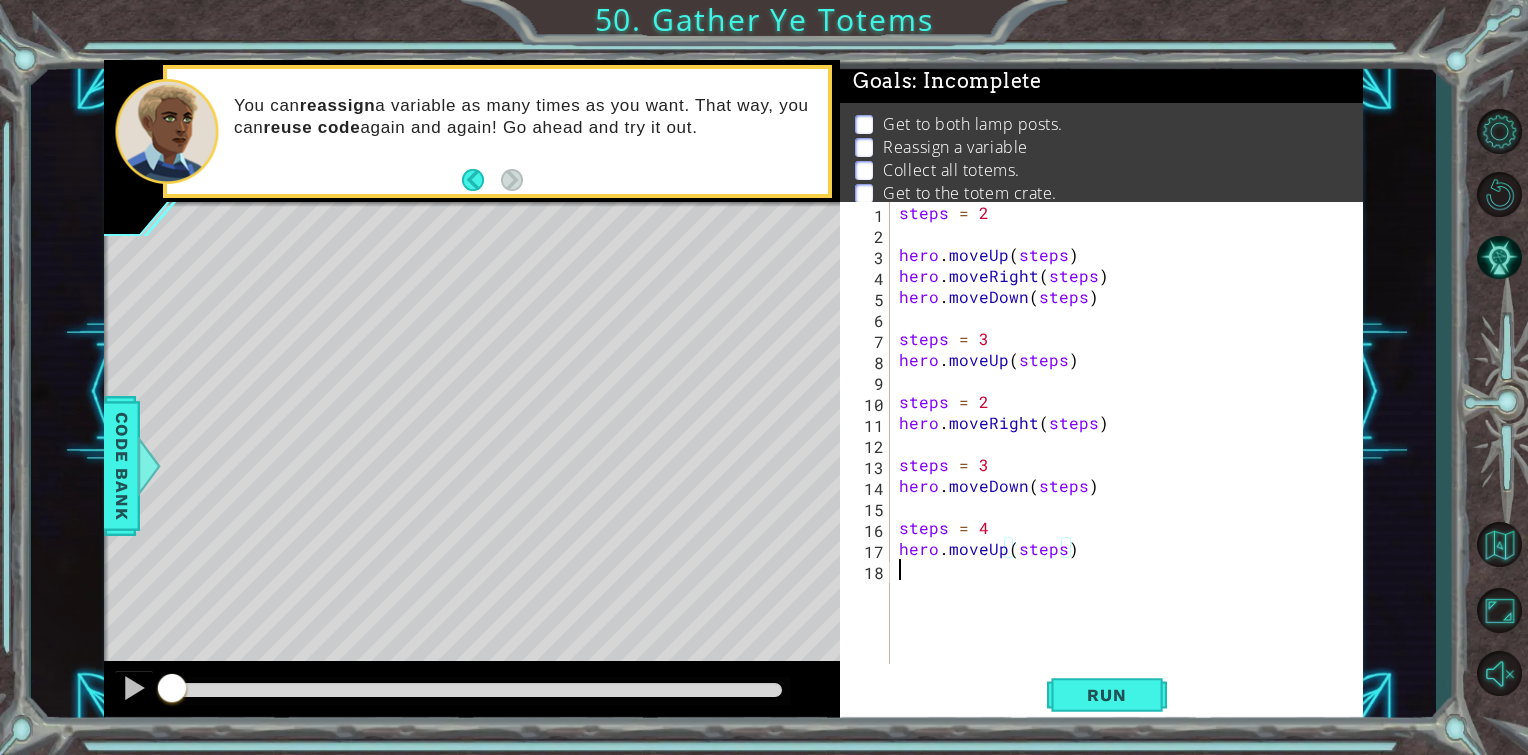 click on "steps   =   2 hero . moveUp ( steps ) hero . moveRight ( steps ) hero . moveDown ( steps ) steps   =   3 hero . moveUp ( steps ) steps   =   2 hero . moveRight ( steps ) steps   =   3 hero . moveDown ( steps ) steps   =   4 hero . moveUp ( steps )" at bounding box center [1131, 454] 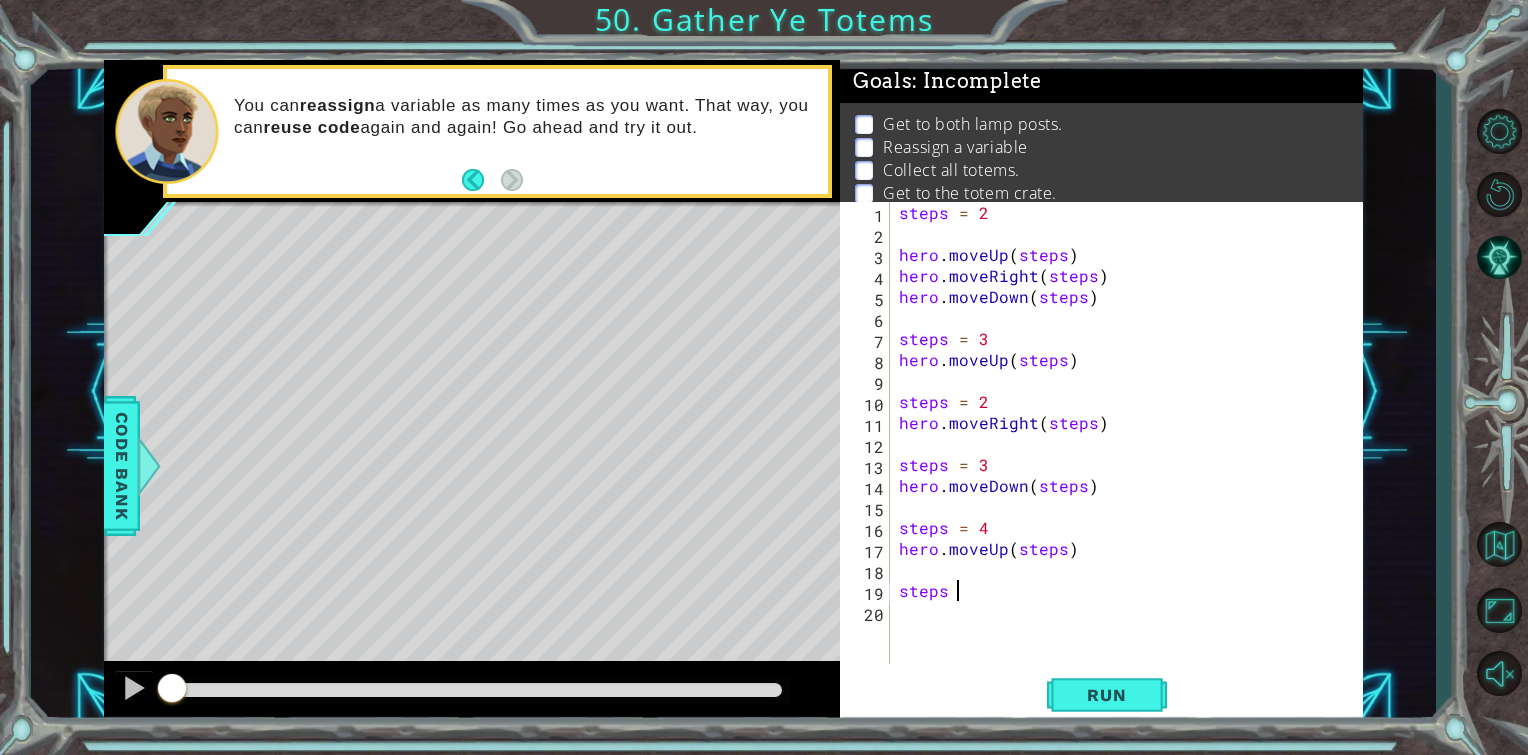 scroll, scrollTop: 0, scrollLeft: 3, axis: horizontal 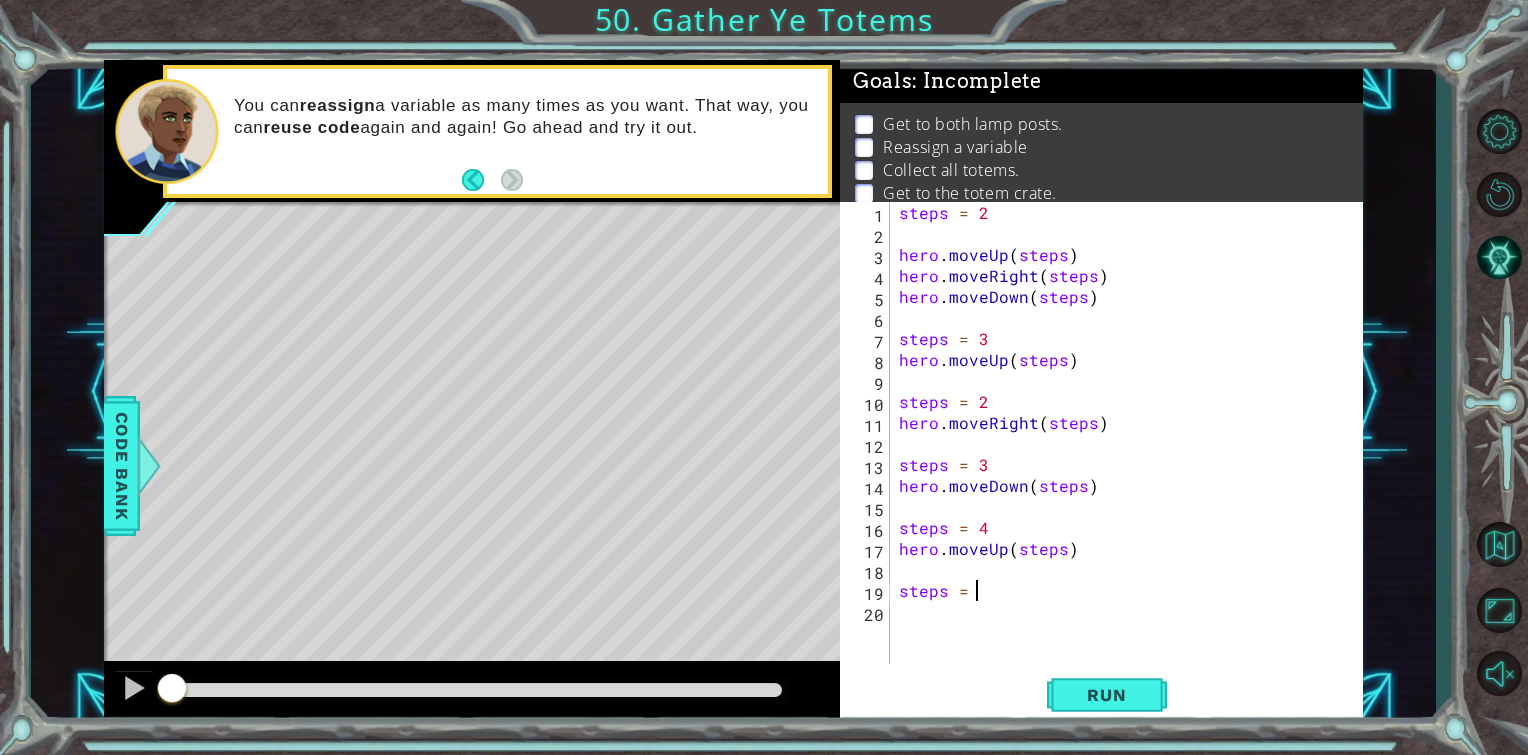type on "steps = 2" 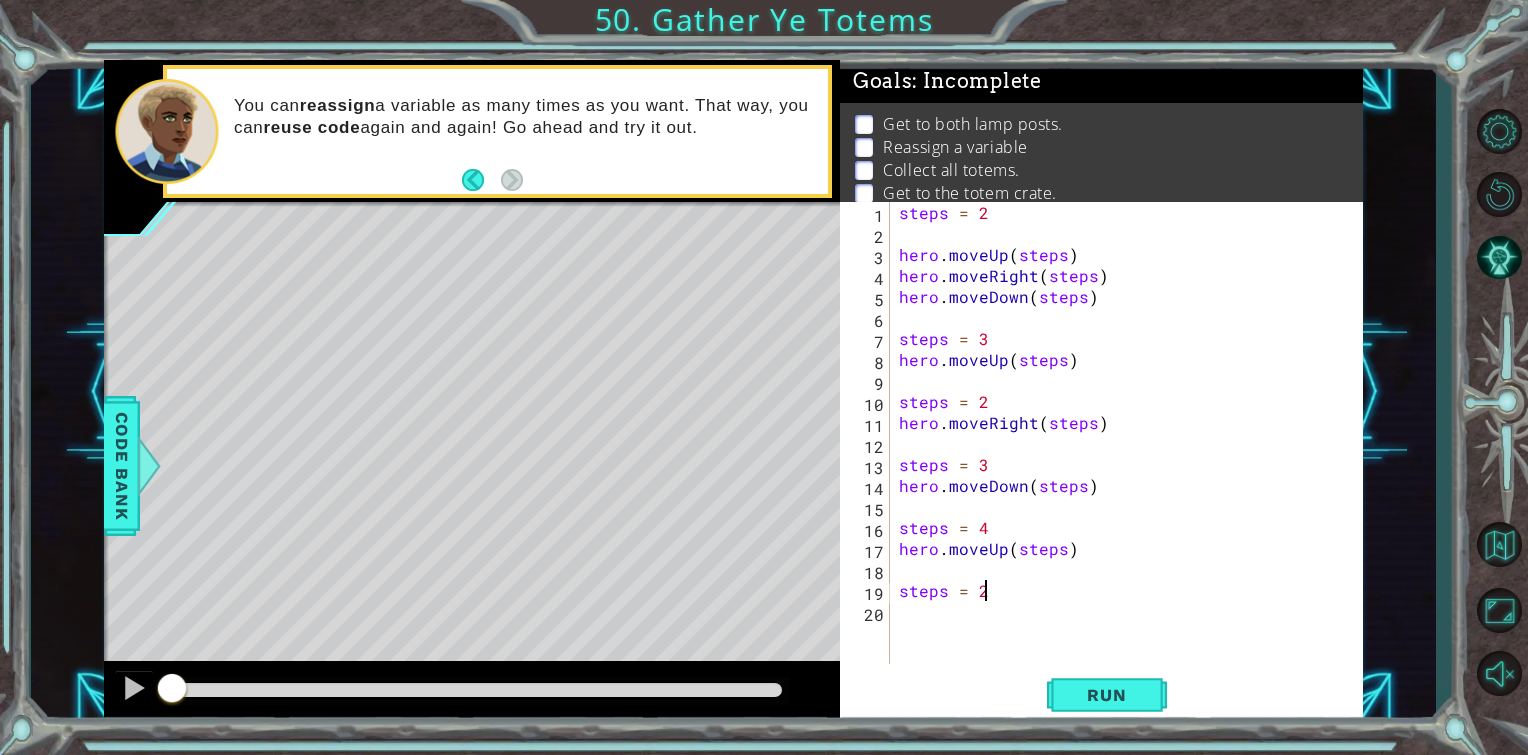 scroll, scrollTop: 0, scrollLeft: 4, axis: horizontal 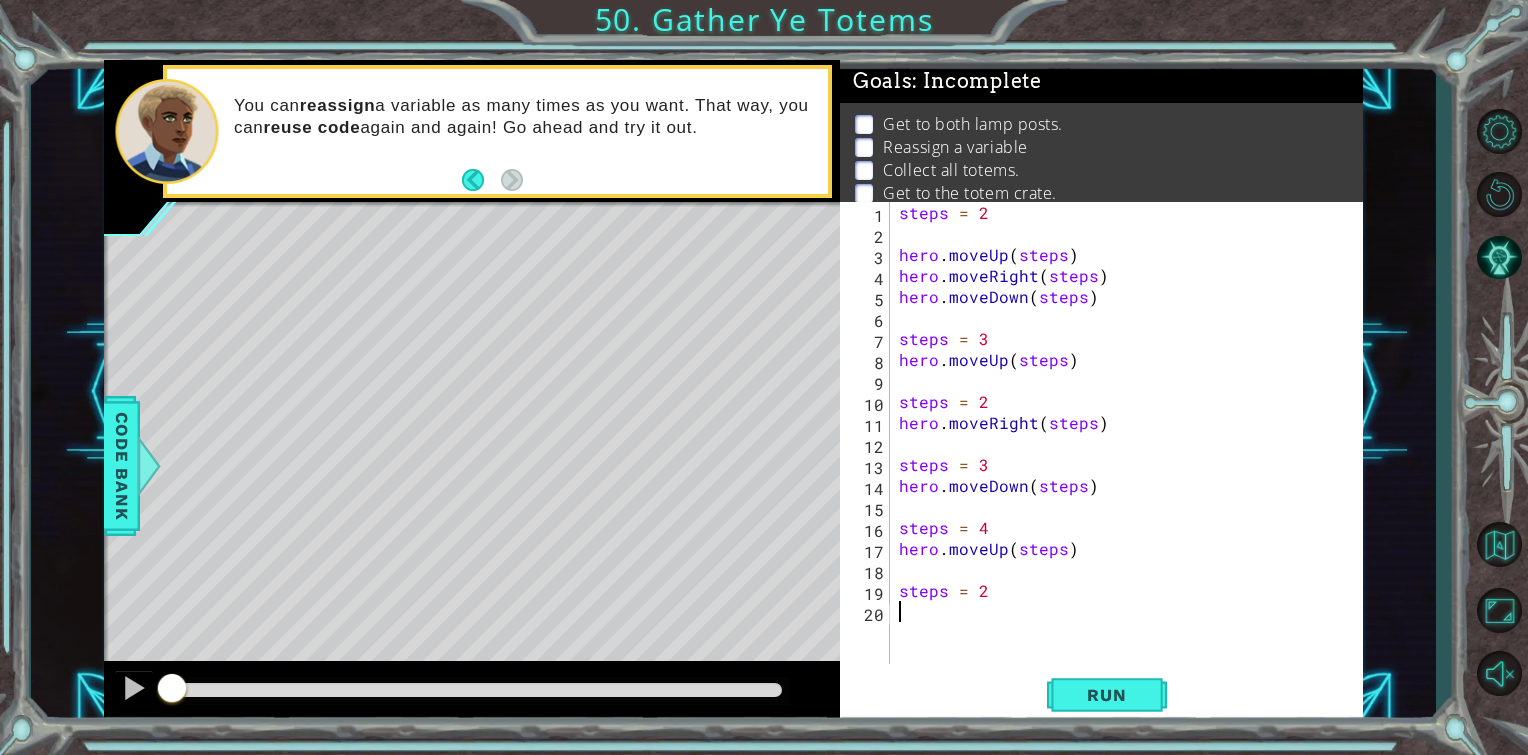 click on "steps   =   2 hero . moveUp ( steps ) hero . moveRight ( steps ) hero . moveDown ( steps ) steps   =   3 hero . moveUp ( steps ) steps   =   2 hero . moveRight ( steps ) steps   =   3 hero . moveDown ( steps ) steps   =   4 hero . moveUp ( steps ) steps   =   2" at bounding box center (1131, 454) 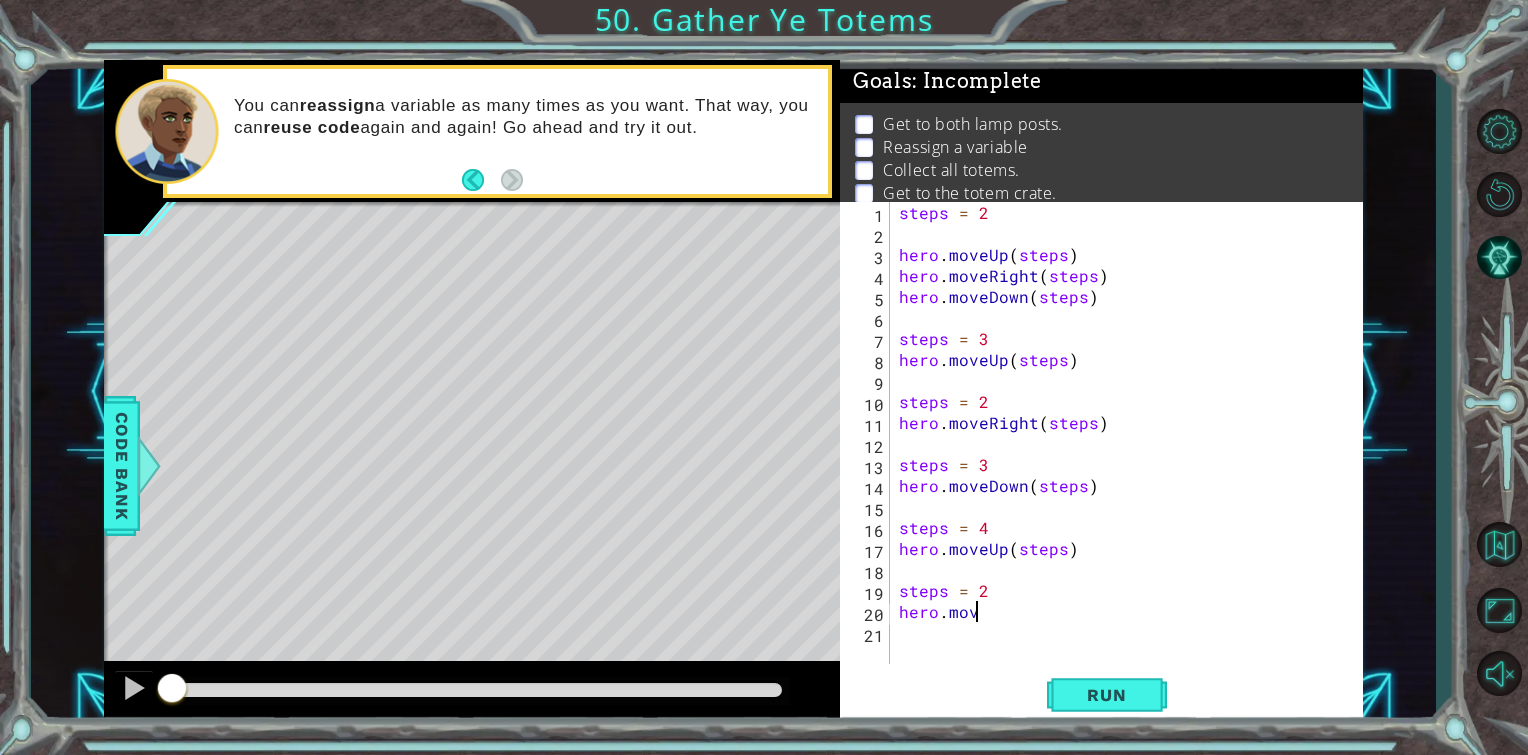scroll, scrollTop: 0, scrollLeft: 4, axis: horizontal 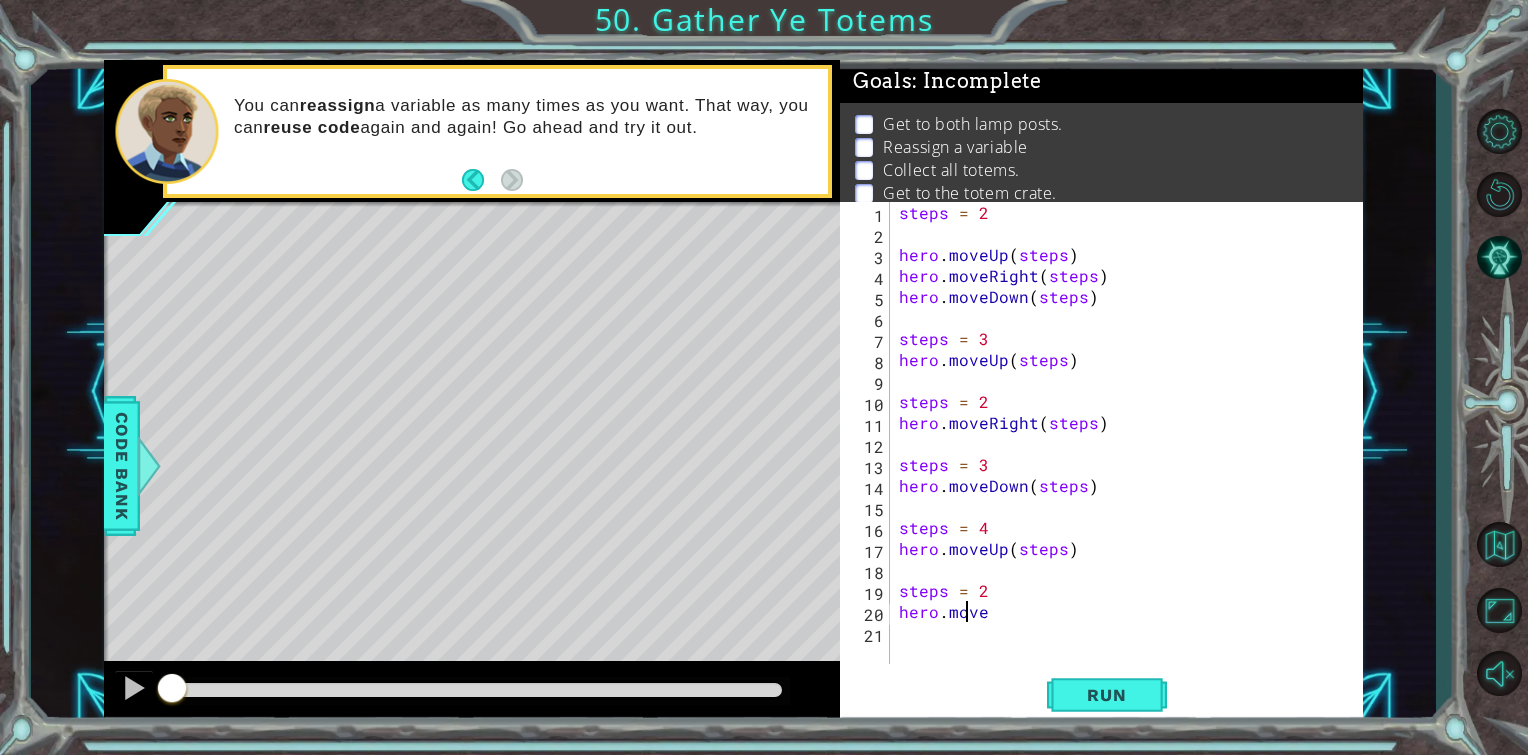 click on "steps   =   2 hero . moveUp ( steps ) hero . moveRight ( steps ) hero . moveDown ( steps ) steps   =   3 hero . moveUp ( steps ) steps   =   2 hero . moveRight ( steps ) steps   =   3 hero . moveDown ( steps ) steps   =   4 hero . moveUp ( steps ) steps   =   2 hero . move" at bounding box center (1131, 454) 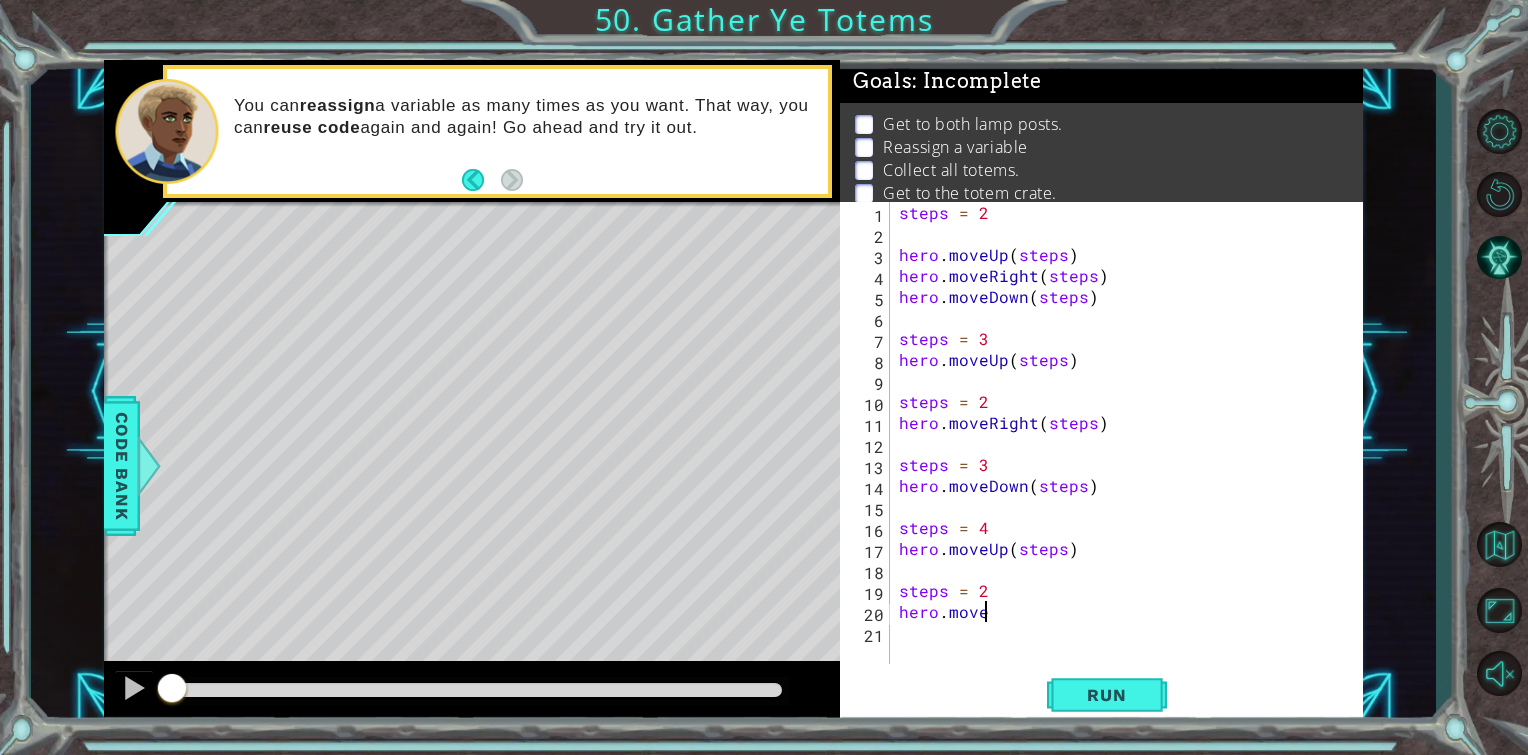 click on "steps   =   2 hero . moveUp ( steps ) hero . moveRight ( steps ) hero . moveDown ( steps ) steps   =   3 hero . moveUp ( steps ) steps   =   2 hero . moveRight ( steps ) steps   =   3 hero . moveDown ( steps ) steps   =   4 hero . moveUp ( steps ) steps   =   2 hero . move" at bounding box center [1131, 454] 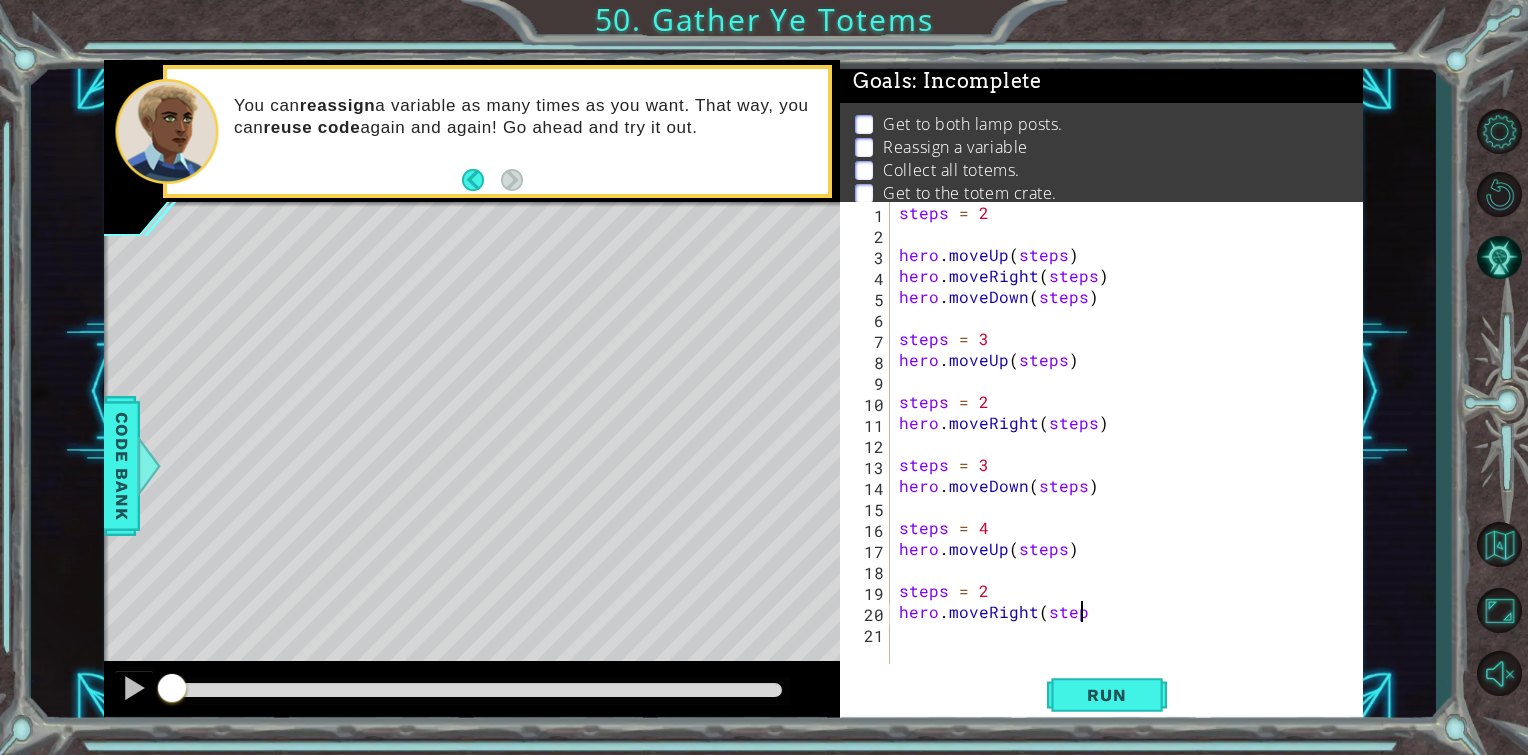 scroll, scrollTop: 0, scrollLeft: 10, axis: horizontal 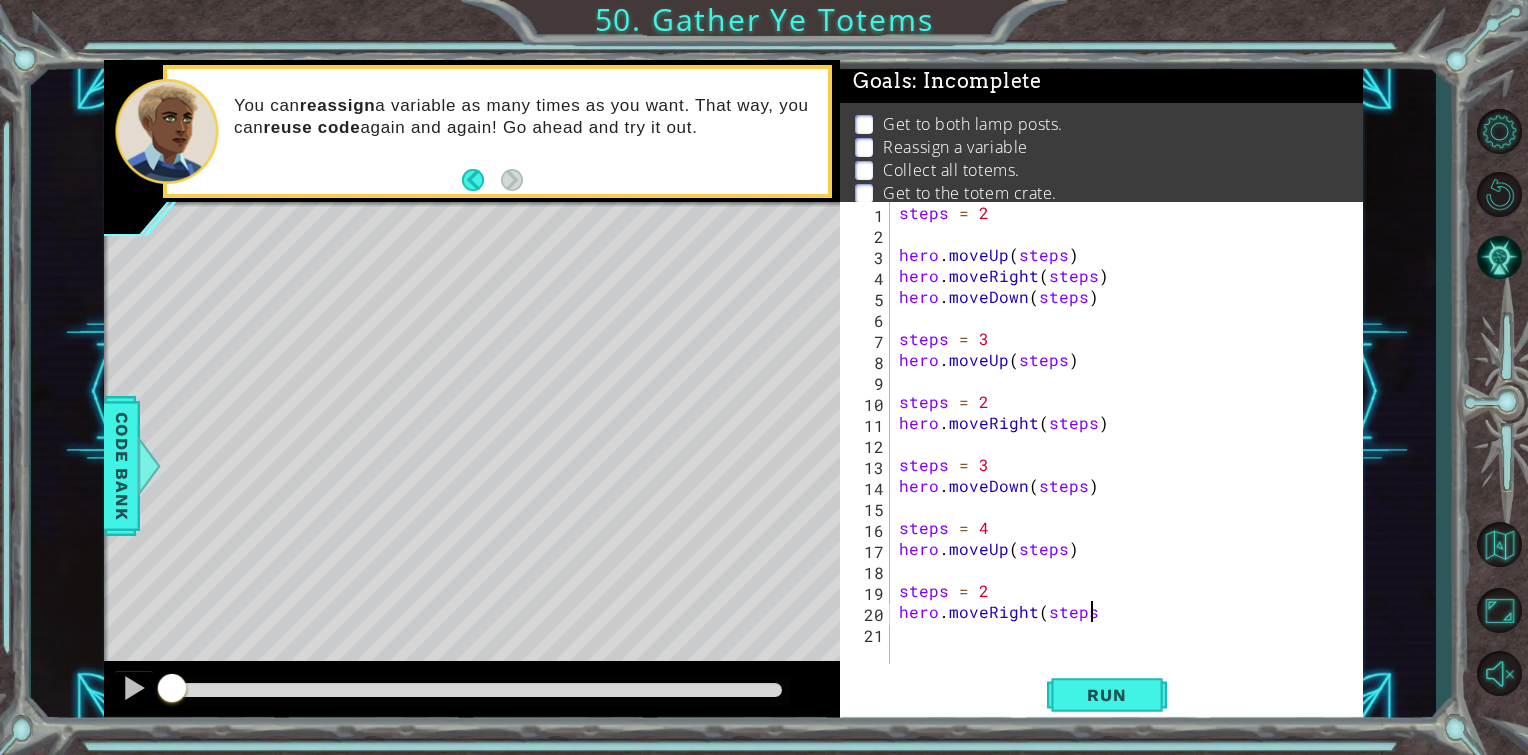 type on "hero.moveRight(steps)" 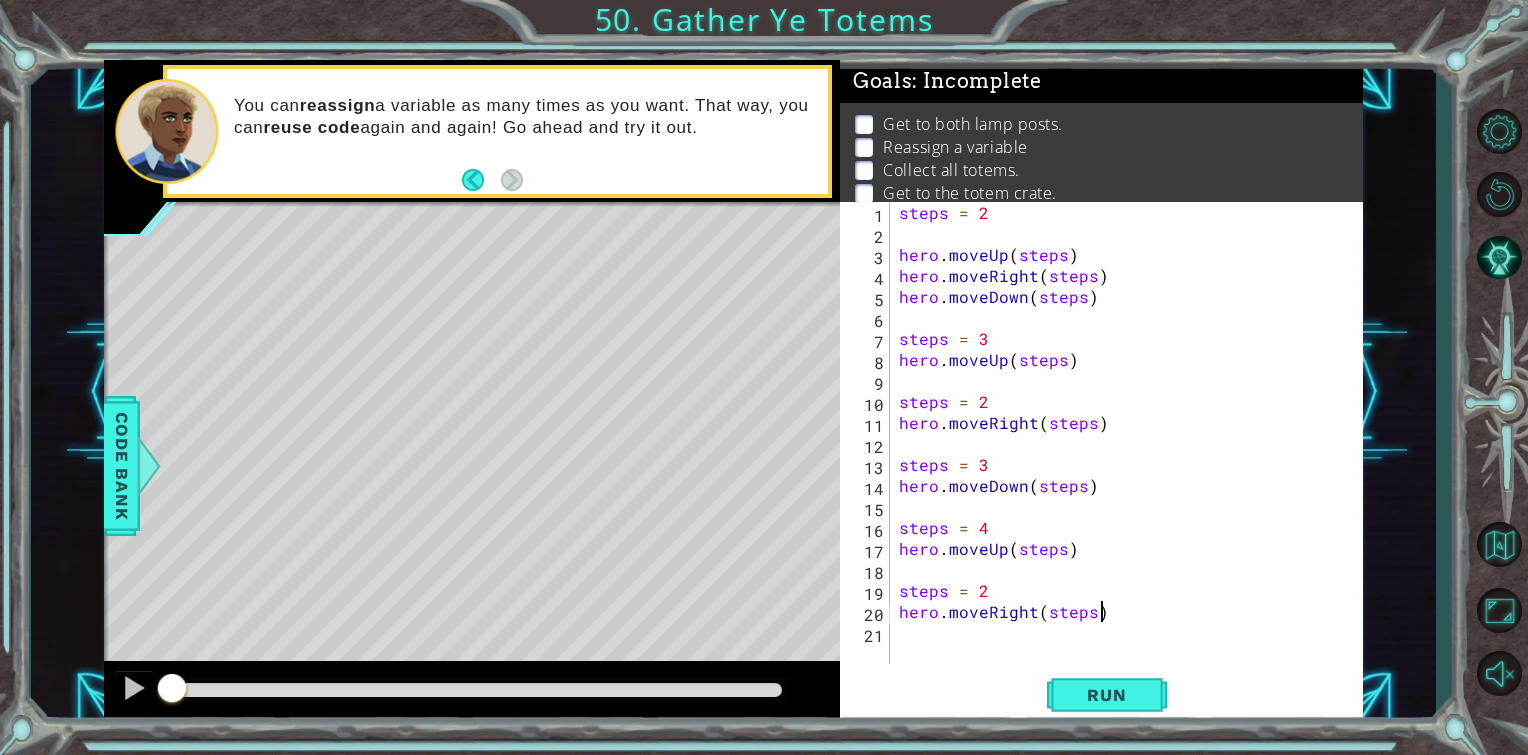 scroll, scrollTop: 0, scrollLeft: 11, axis: horizontal 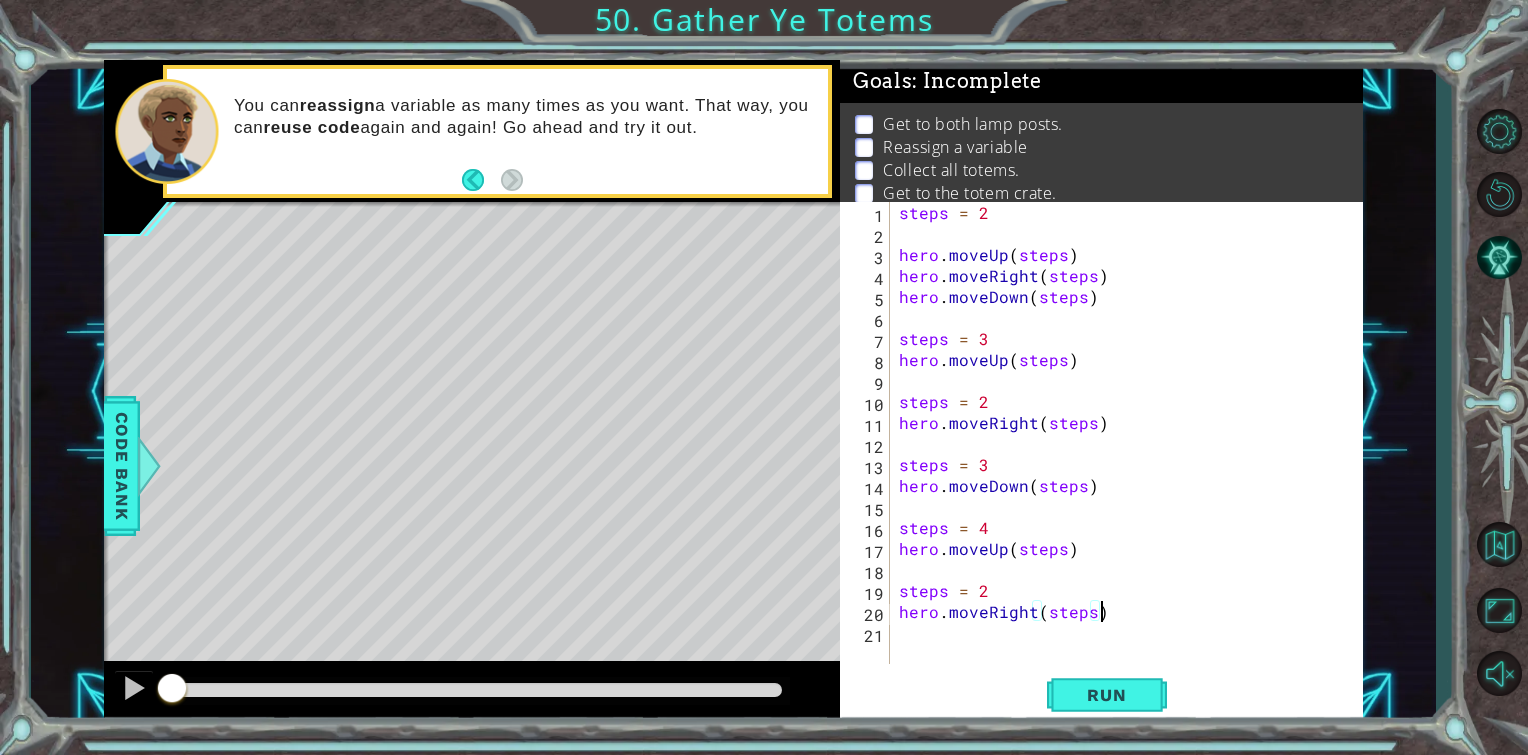 click on "steps   =   2 hero . moveUp ( steps ) hero . moveRight ( steps ) hero . moveDown ( steps ) steps   =   3 hero . moveUp ( steps ) steps   =   2 hero . moveRight ( steps ) steps   =   3 hero . moveDown ( steps ) steps   =   4 hero . moveUp ( steps ) steps   =   2 hero . moveRight ( steps )" at bounding box center [1131, 454] 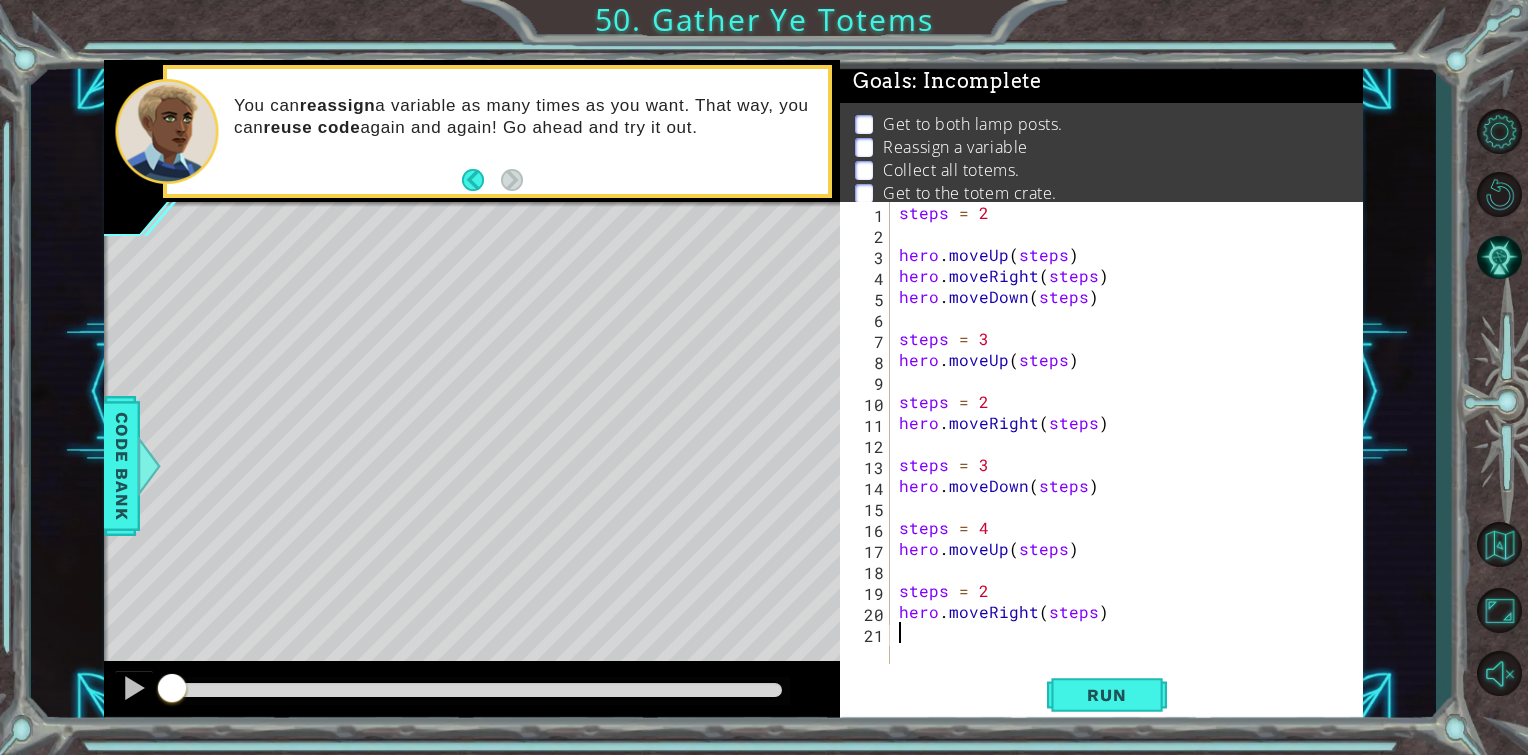 scroll, scrollTop: 0, scrollLeft: 0, axis: both 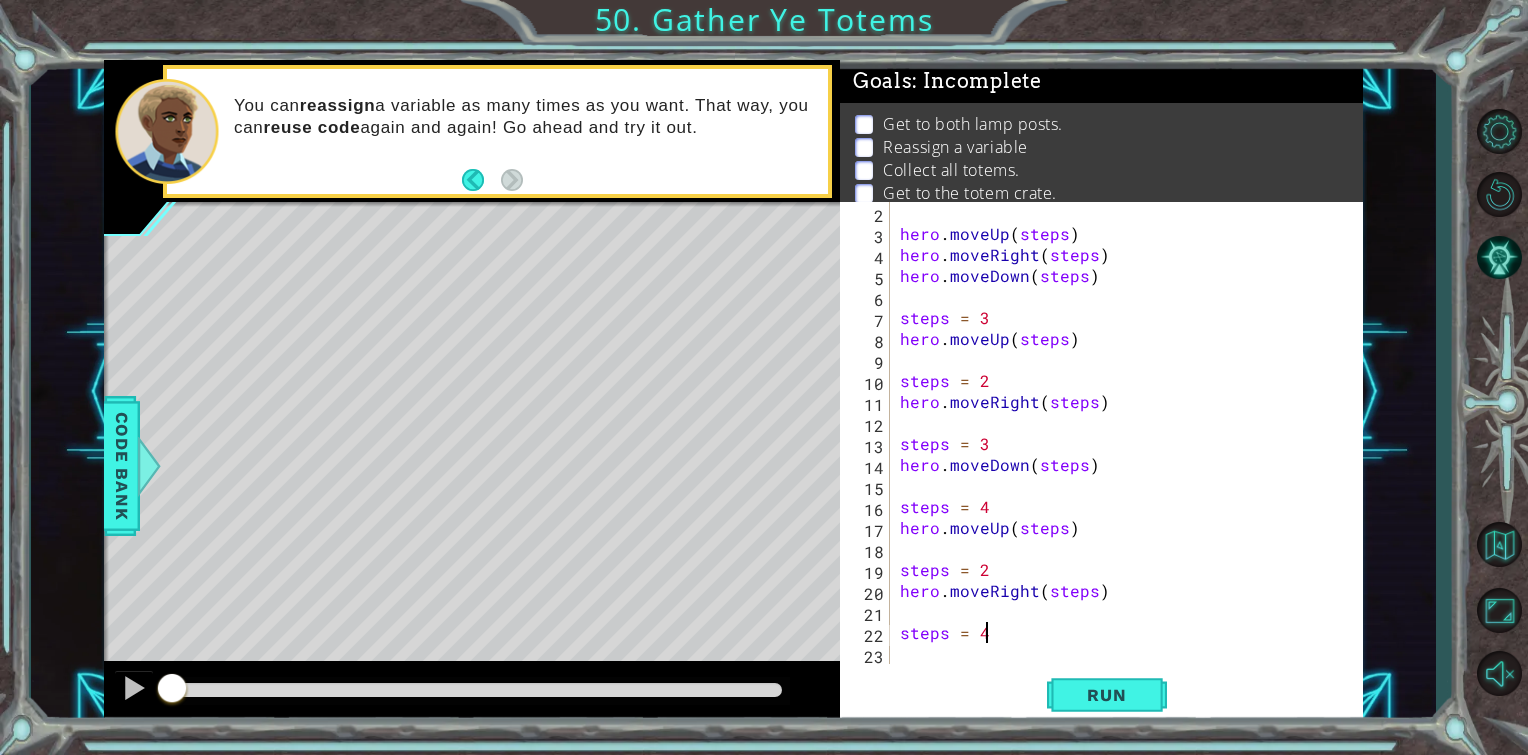 type on "steps = 4" 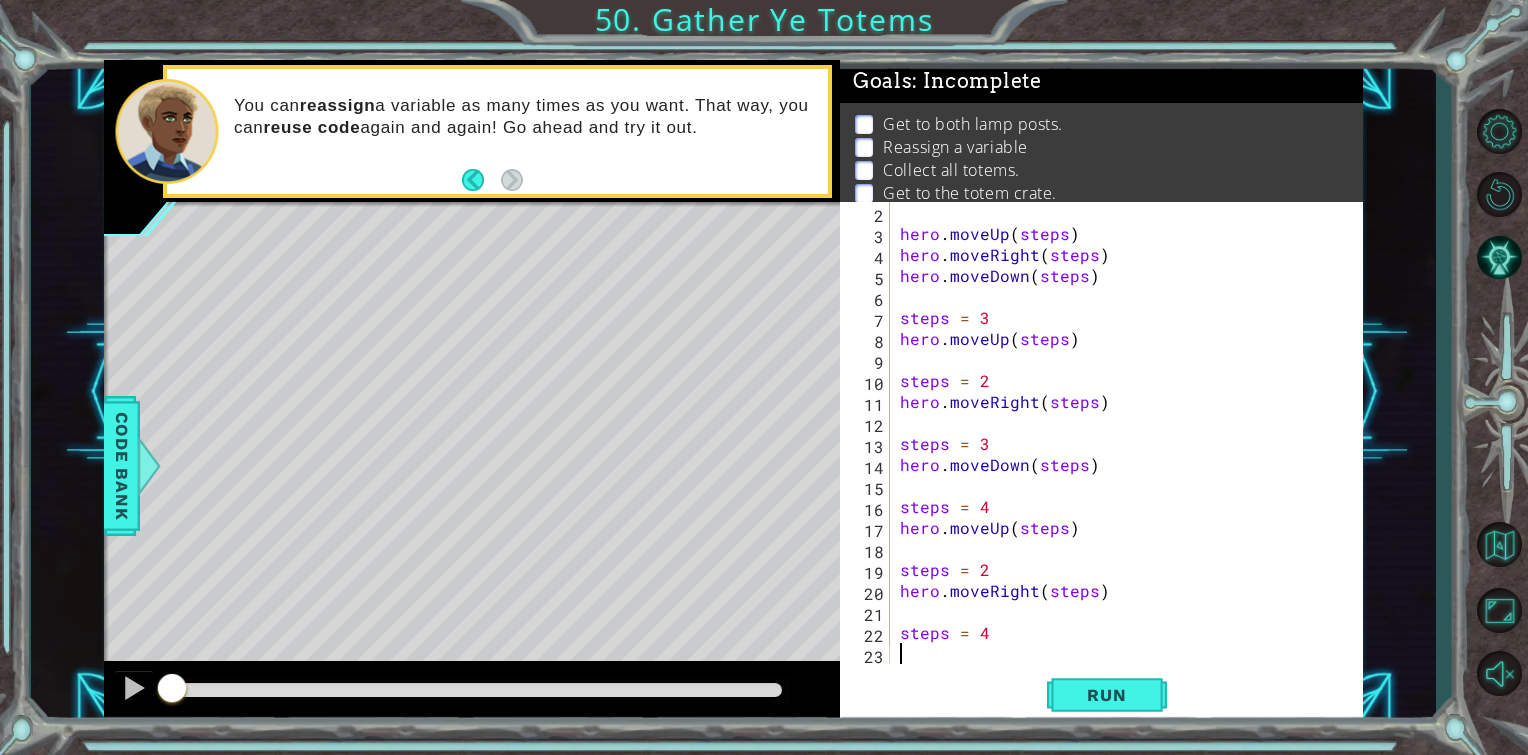 scroll, scrollTop: 0, scrollLeft: 0, axis: both 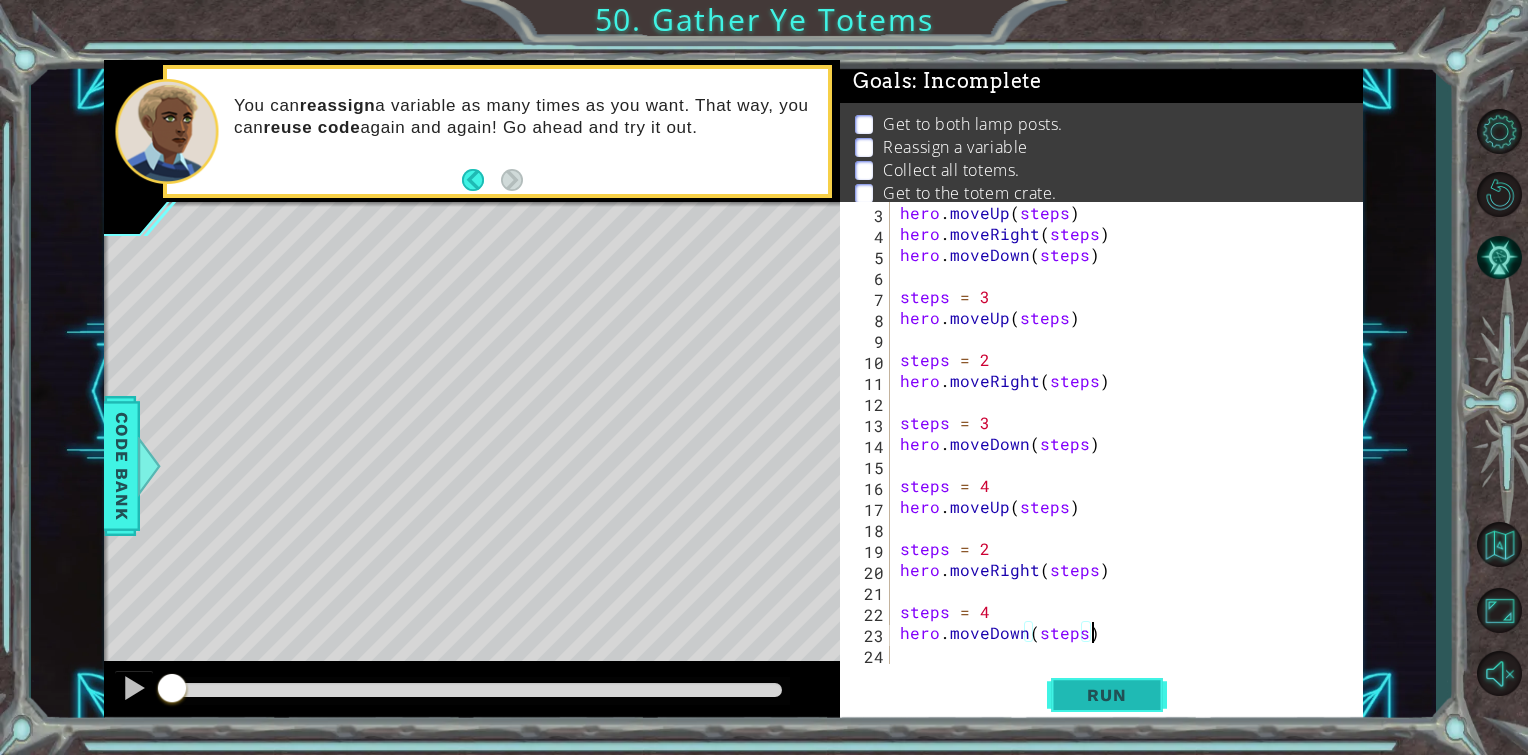 type on "hero.moveDown(steps)" 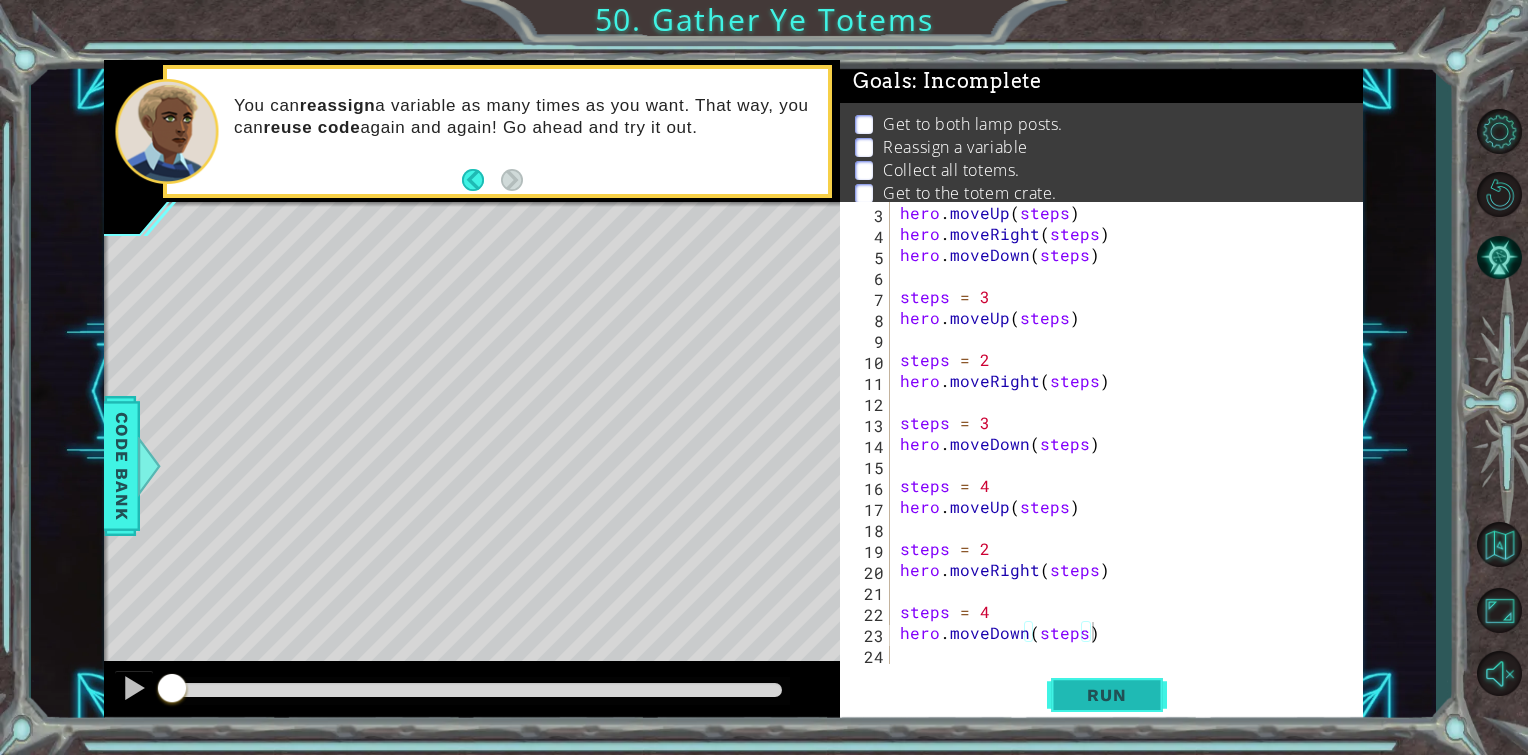 click on "Run" at bounding box center (1107, 695) 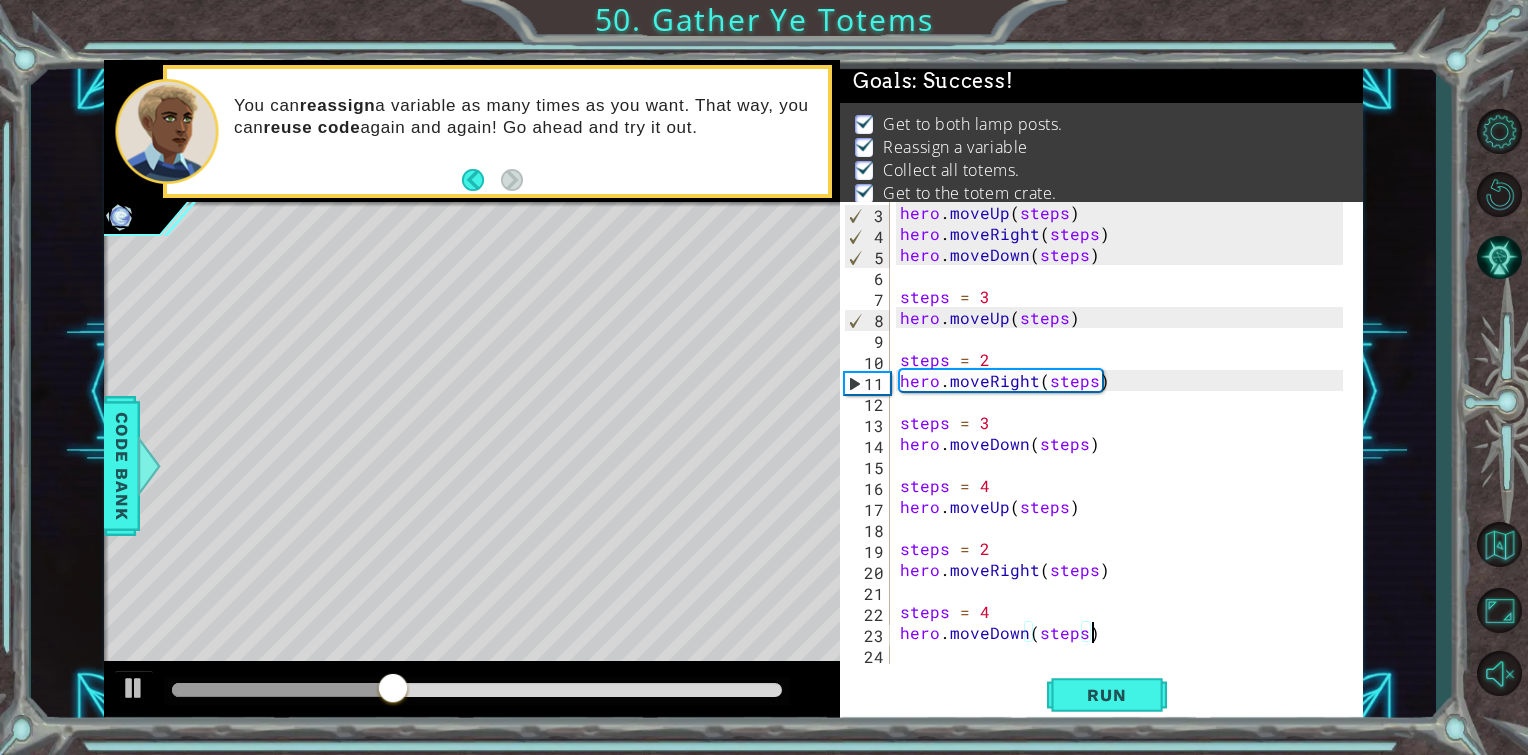 click at bounding box center [477, 690] 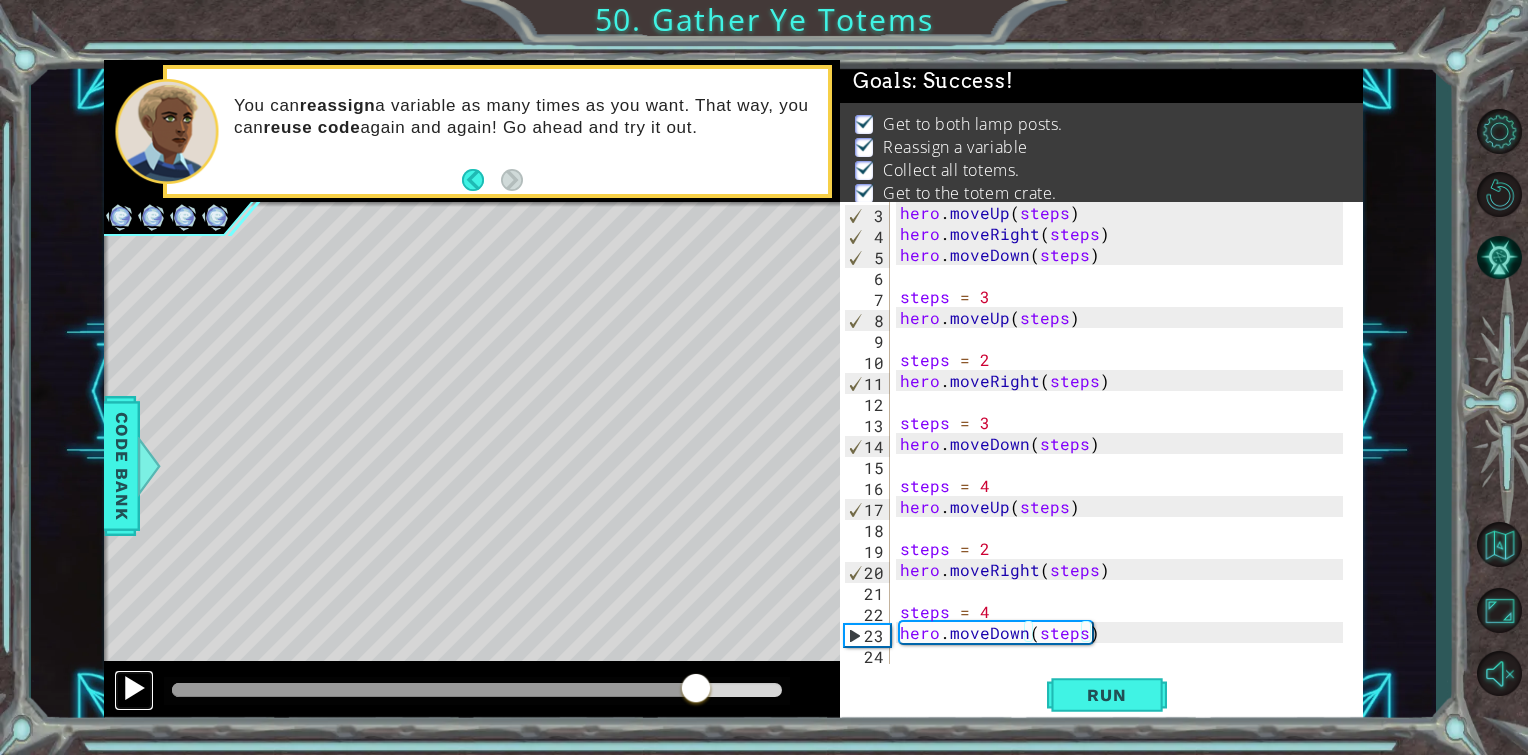 click at bounding box center [134, 688] 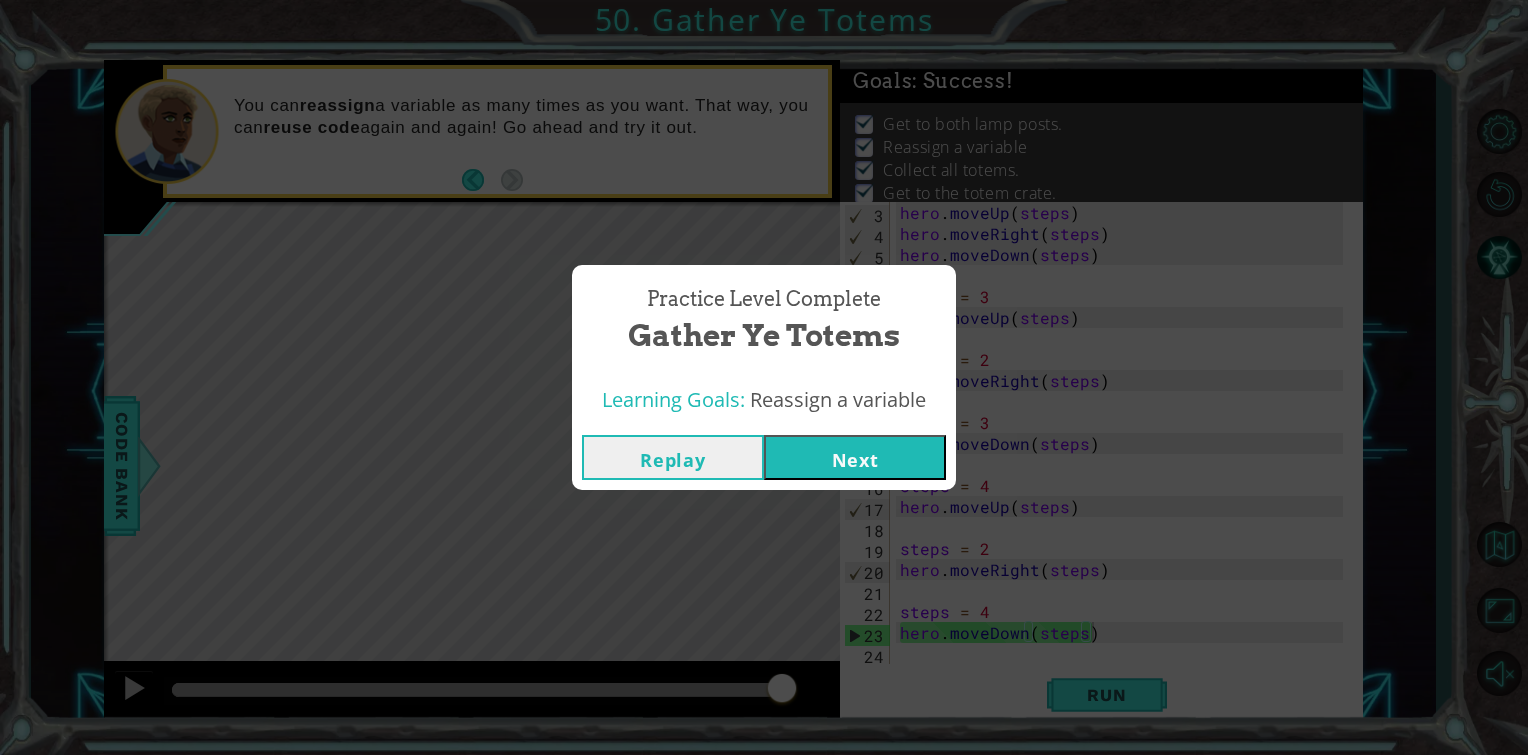 click on "Next" at bounding box center (855, 457) 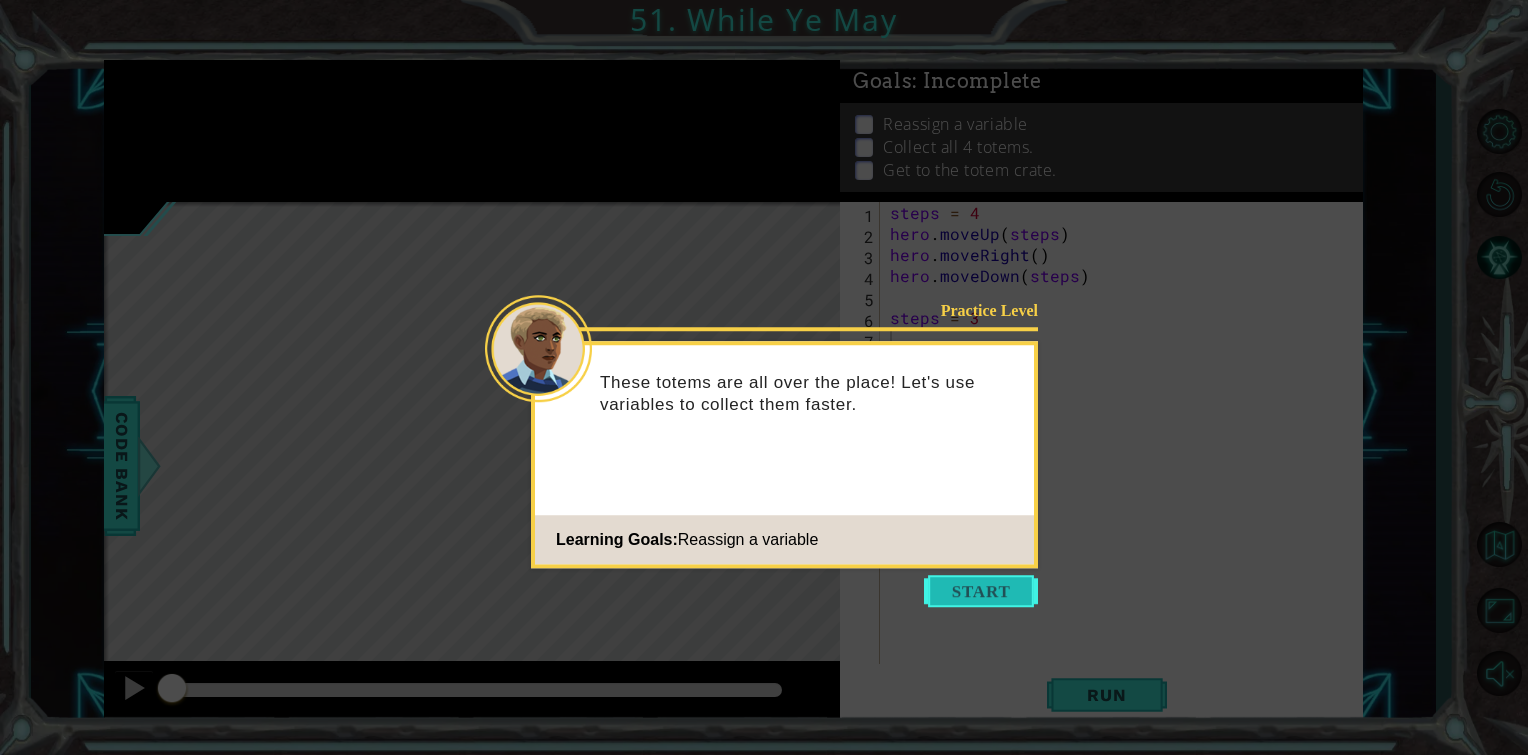 click at bounding box center [981, 591] 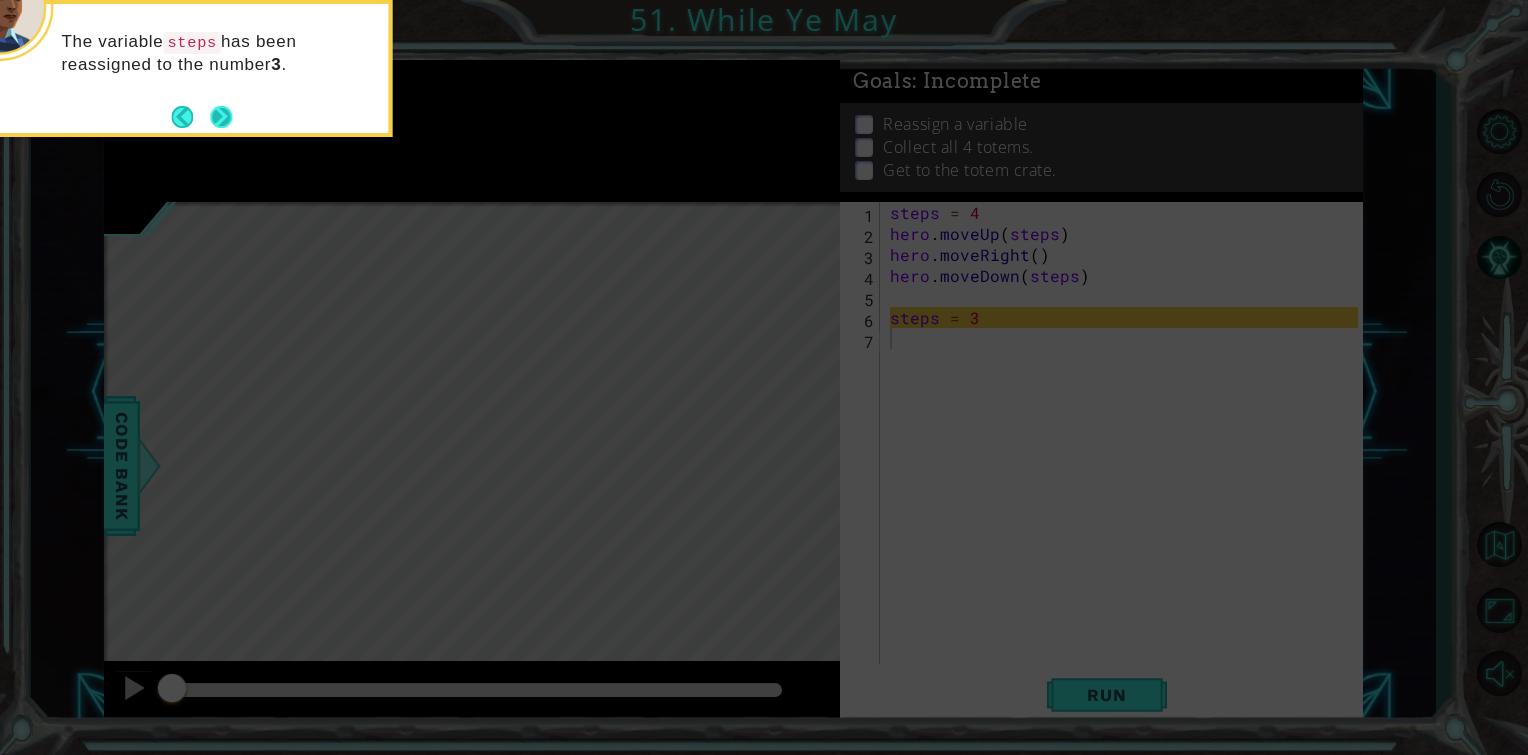 click at bounding box center [221, 117] 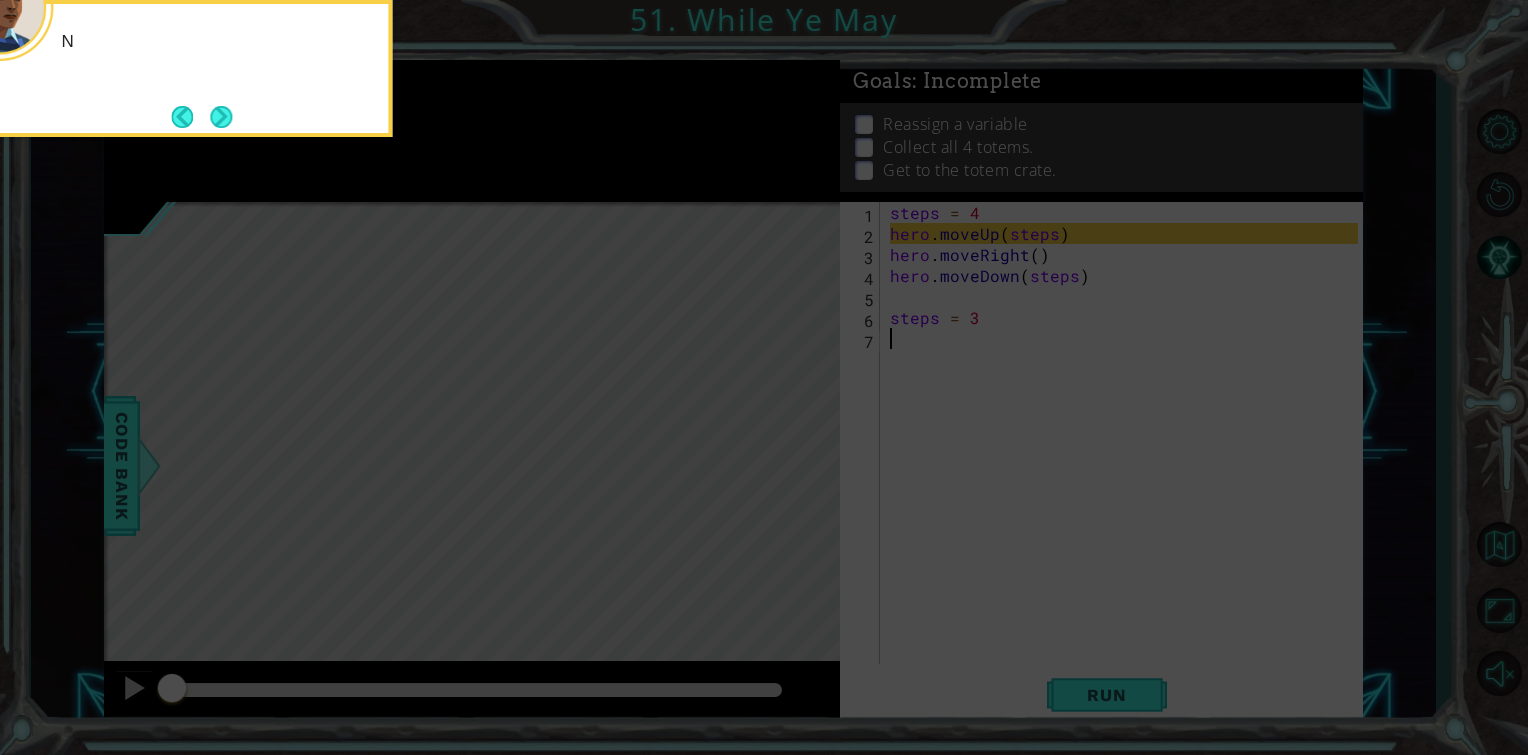 click at bounding box center [221, 117] 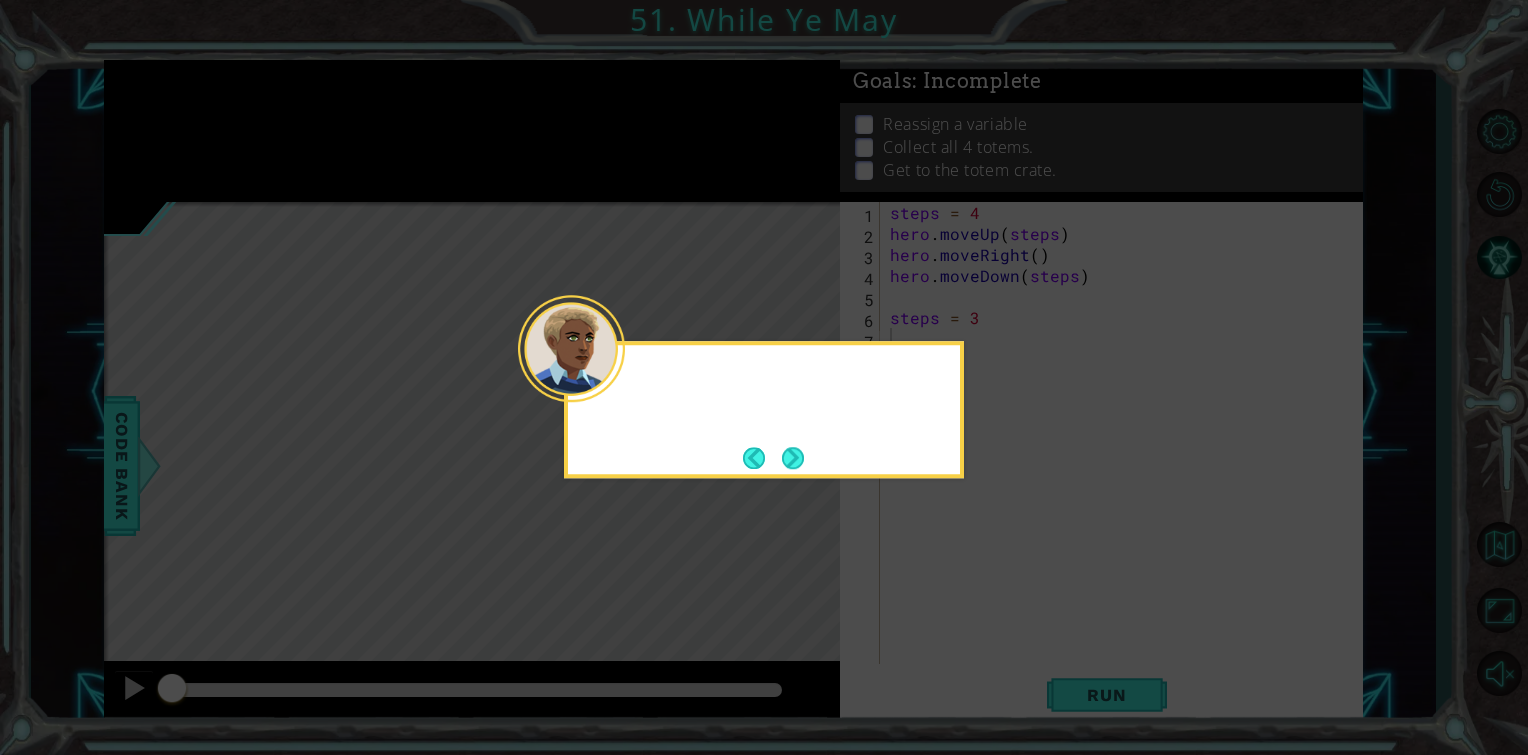 click 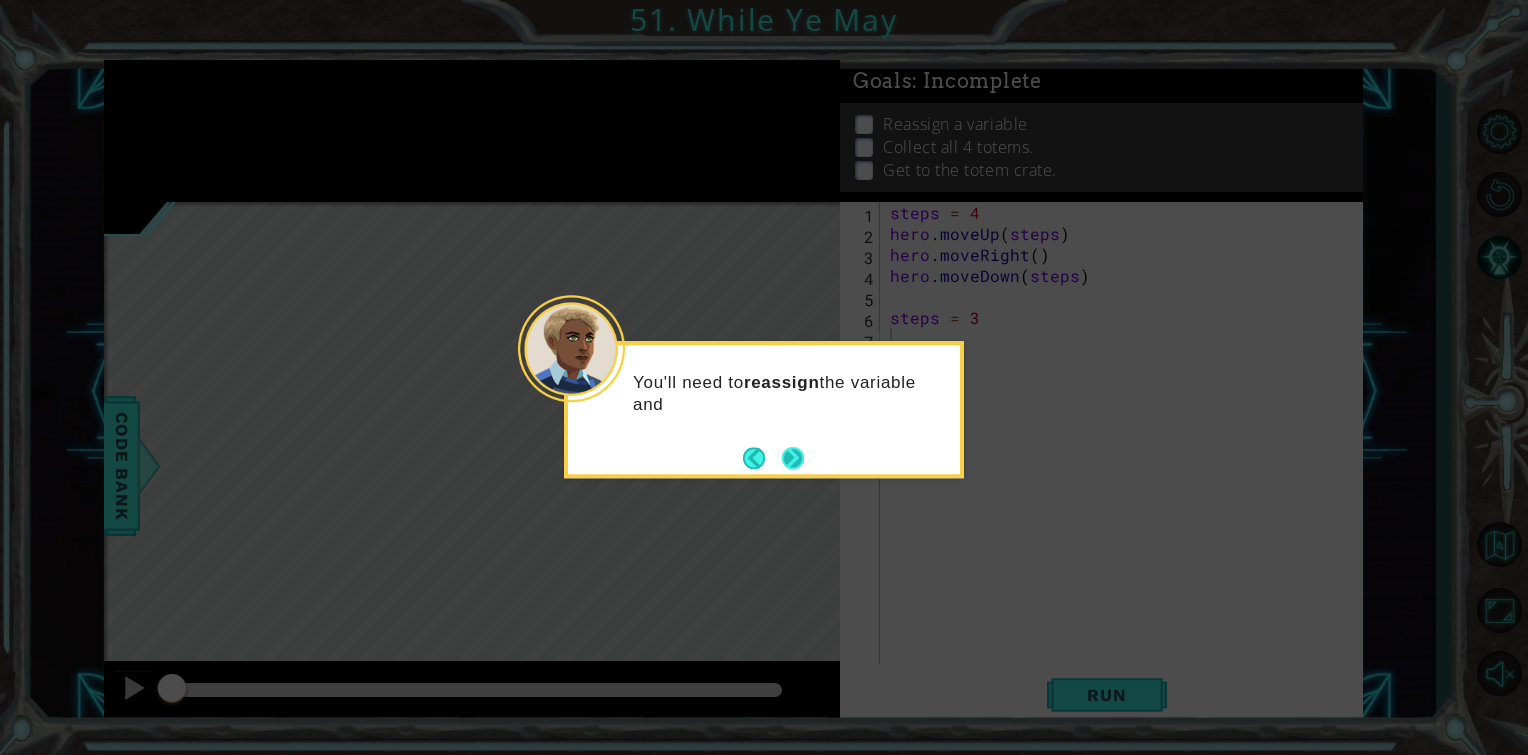 click at bounding box center (793, 458) 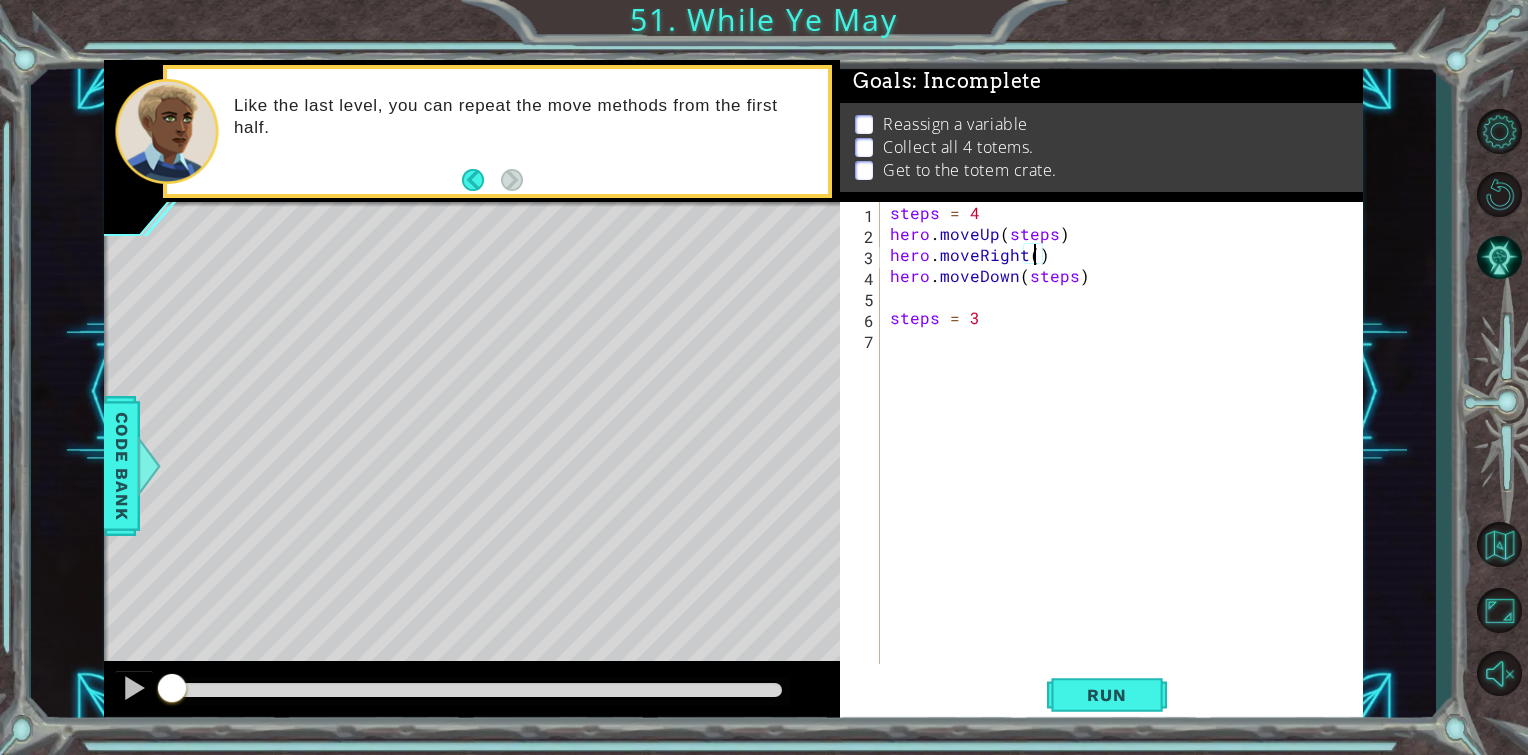 drag, startPoint x: 1034, startPoint y: 253, endPoint x: 1024, endPoint y: 347, distance: 94.53042 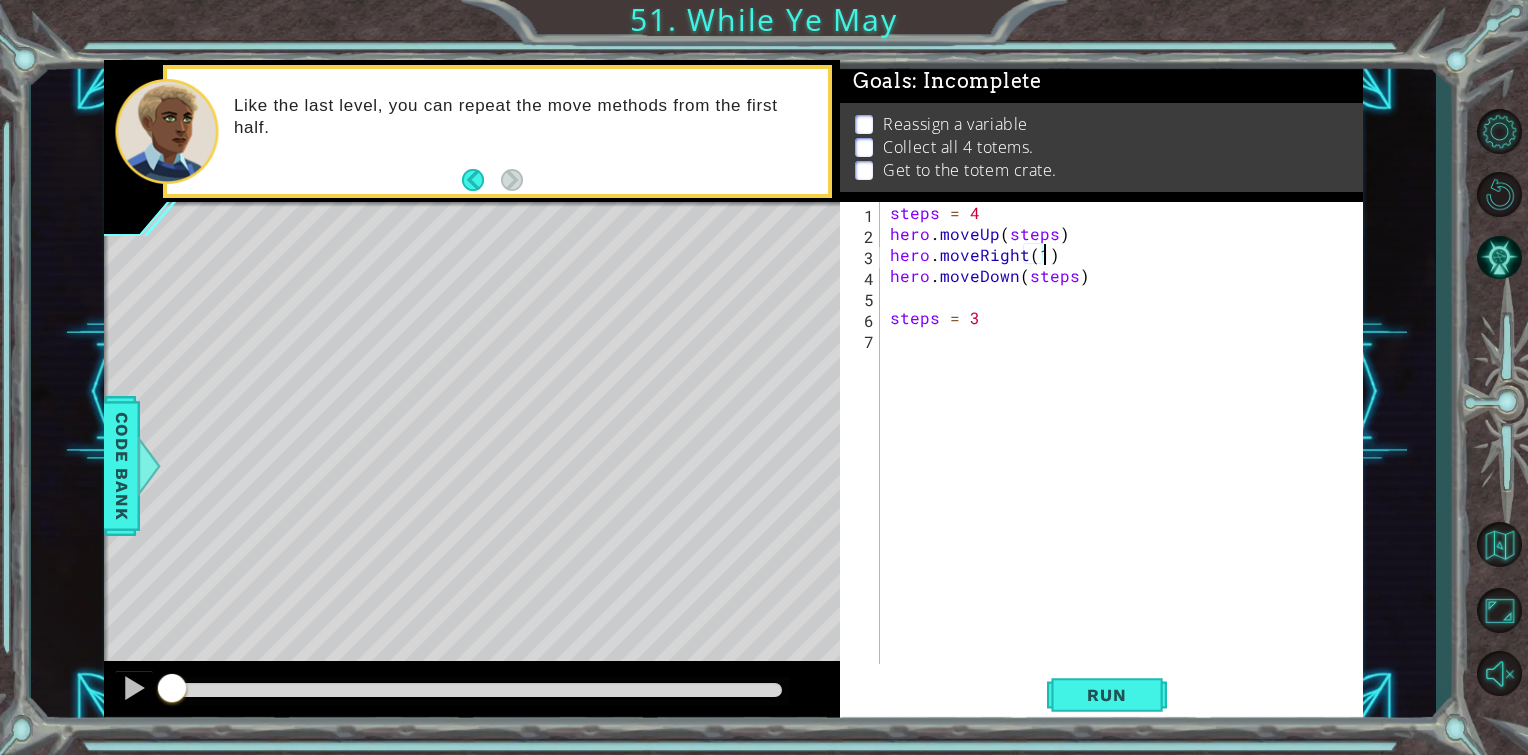 scroll, scrollTop: 0, scrollLeft: 8, axis: horizontal 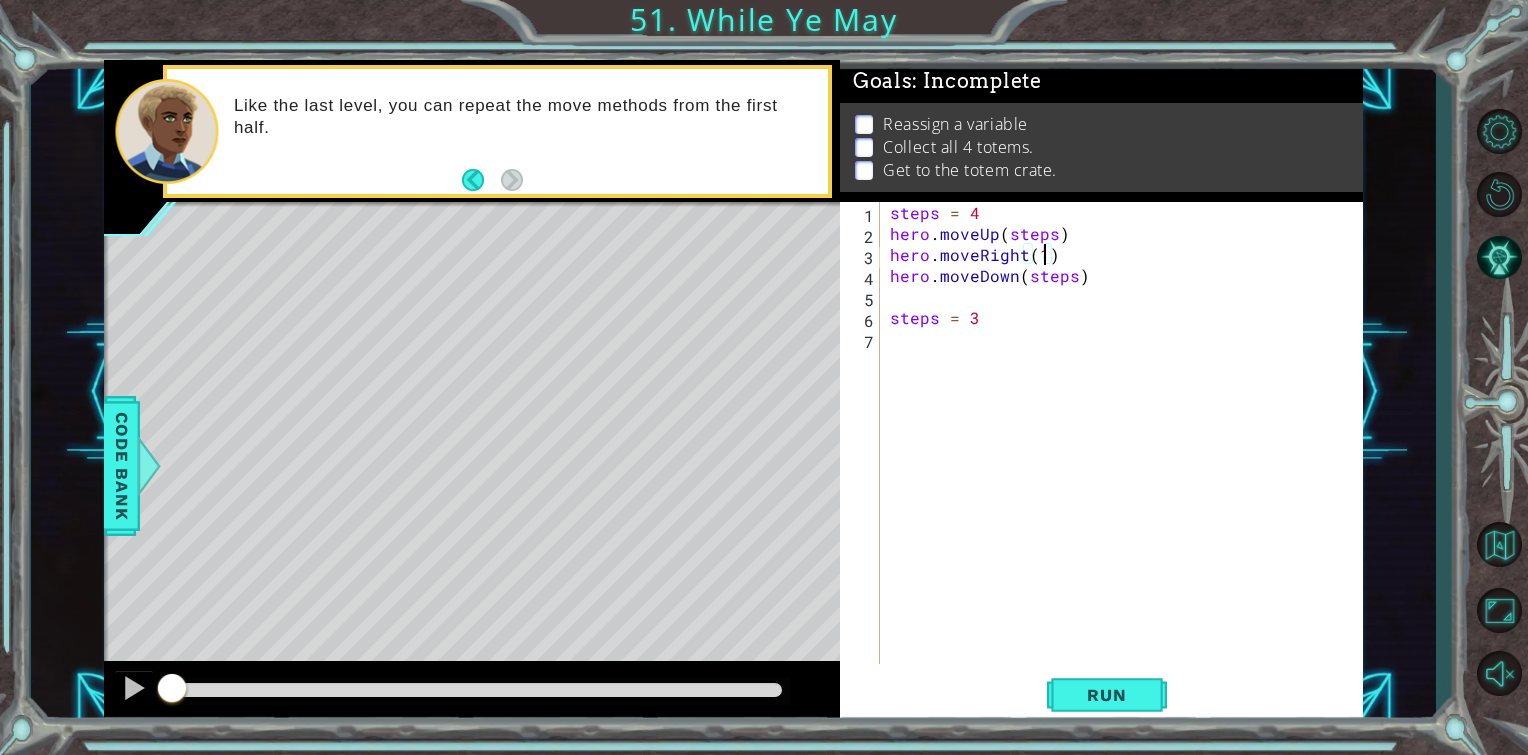 click on "steps   =   4 hero . moveUp ( steps ) hero . moveRight ( 1 ) hero . moveDown ( steps ) steps   =   3" at bounding box center (1127, 454) 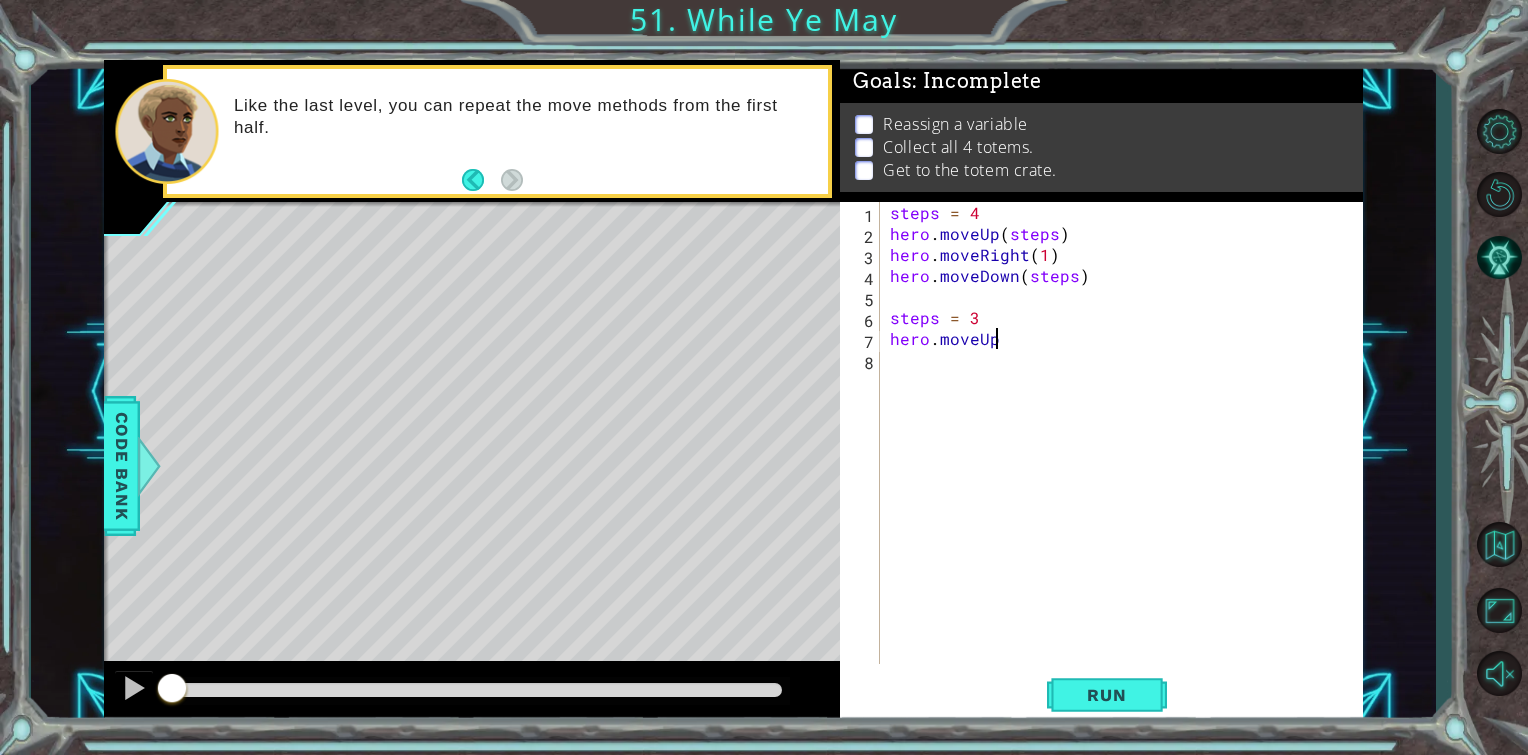scroll, scrollTop: 0, scrollLeft: 5, axis: horizontal 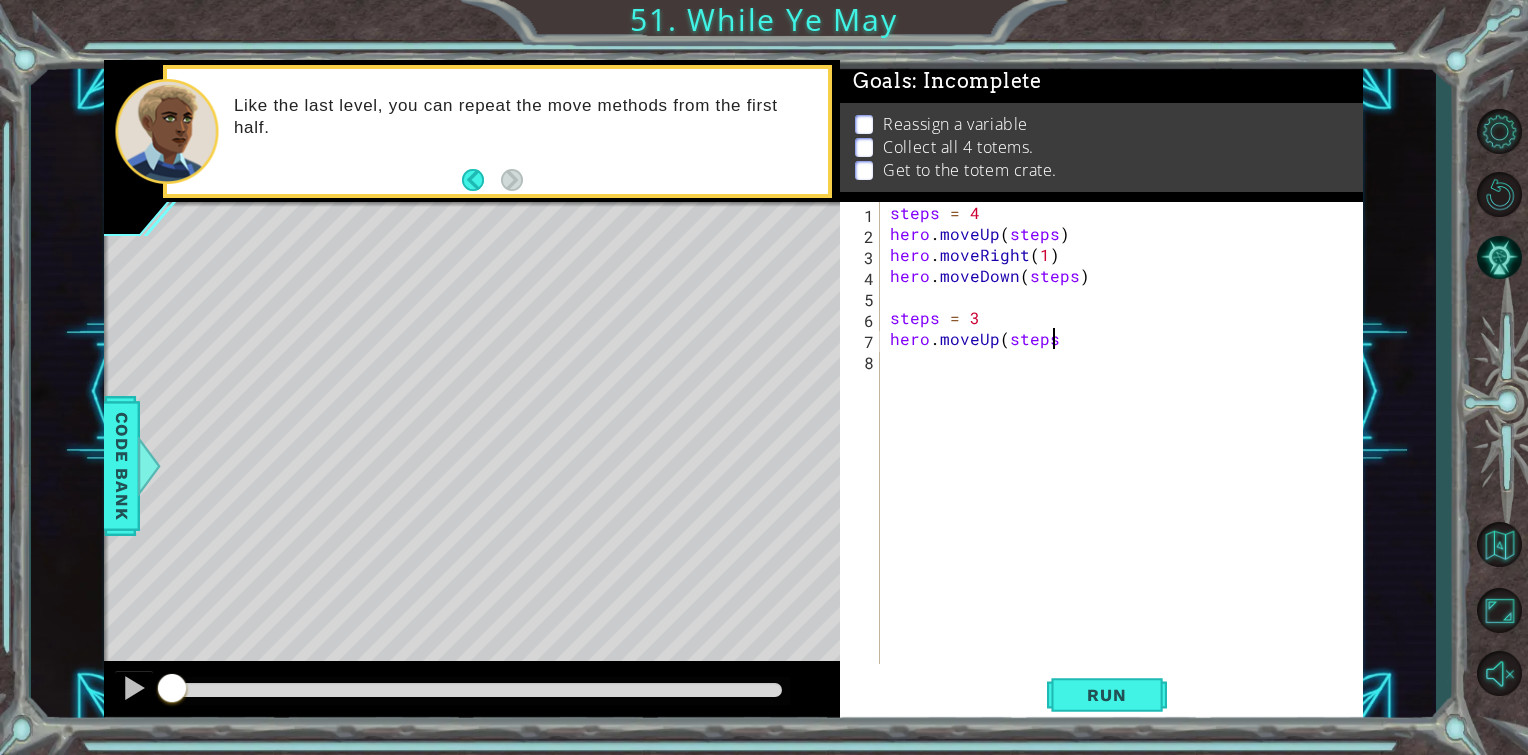 type on "hero.moveUp(steps)" 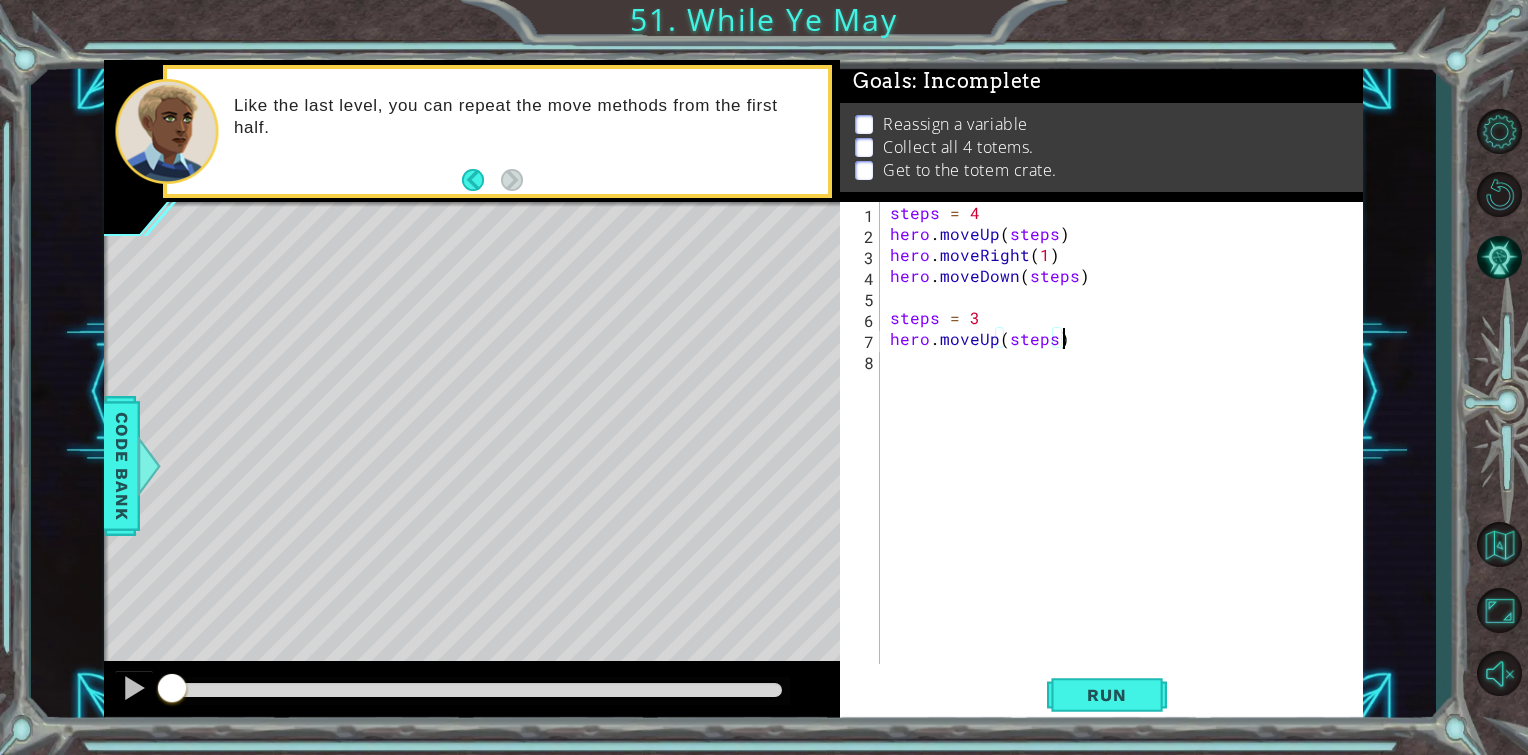 scroll, scrollTop: 0, scrollLeft: 9, axis: horizontal 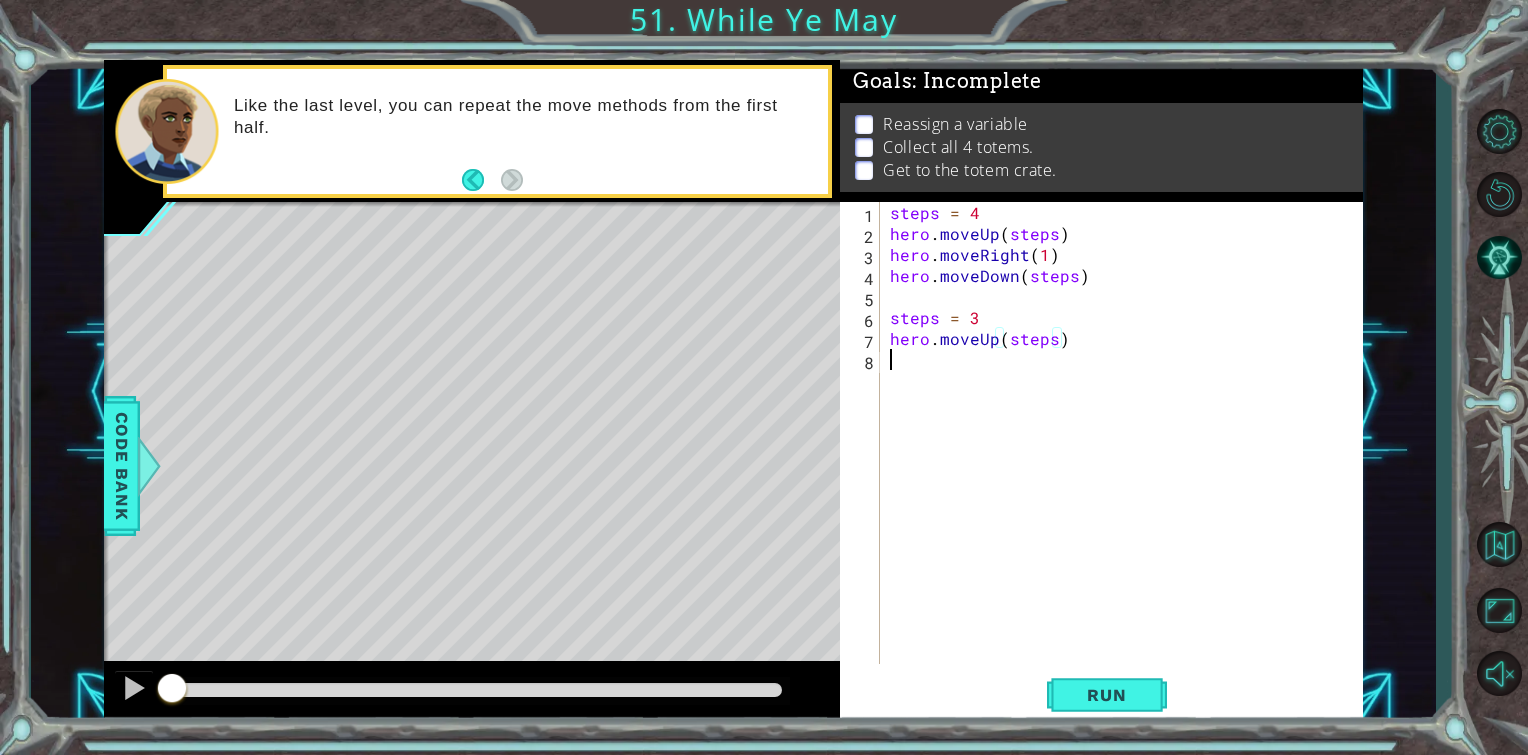 click on "steps   =   4 hero . moveUp ( steps ) hero . moveRight ( 1 ) hero . moveDown ( steps ) steps   =   3 hero . moveUp ( steps )" at bounding box center (1127, 454) 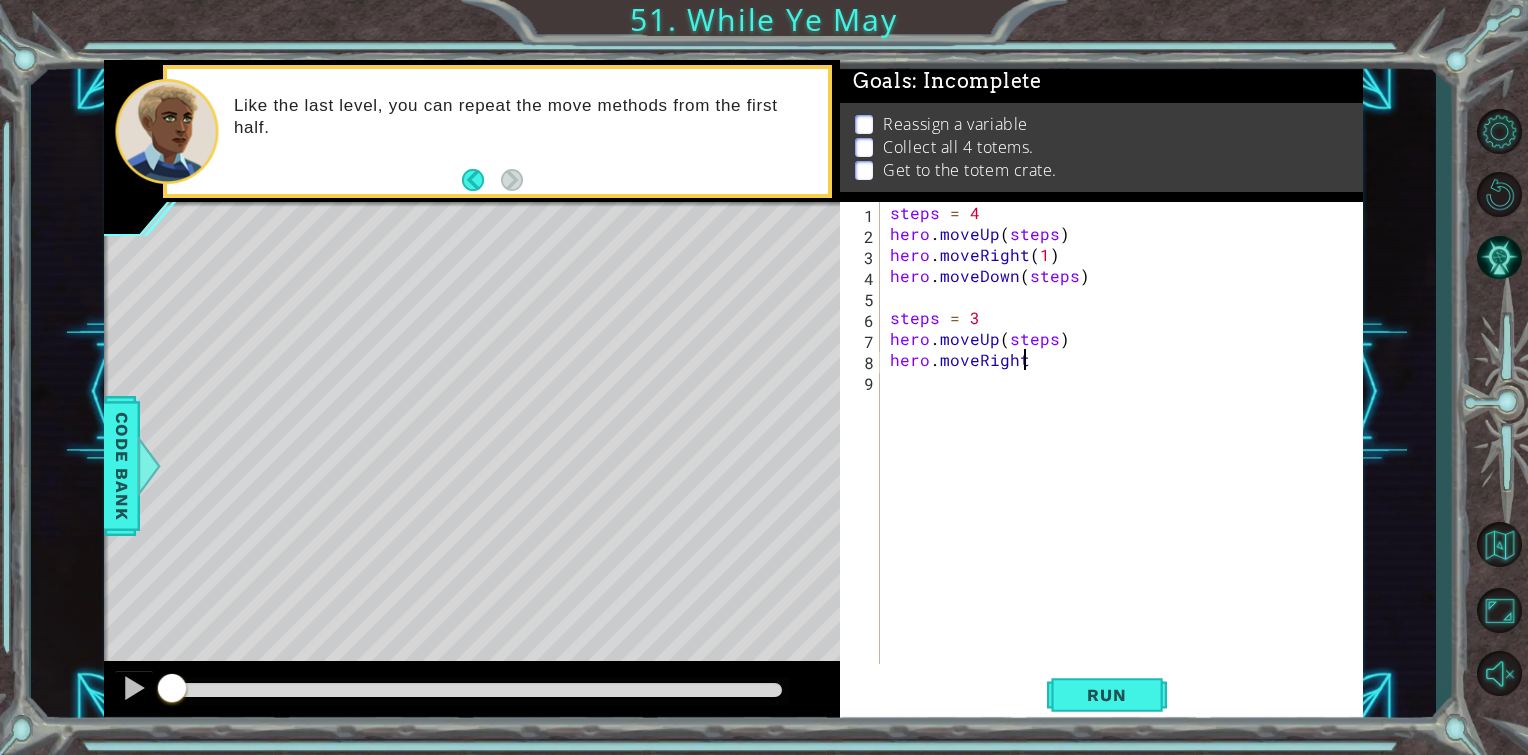 scroll, scrollTop: 0, scrollLeft: 8, axis: horizontal 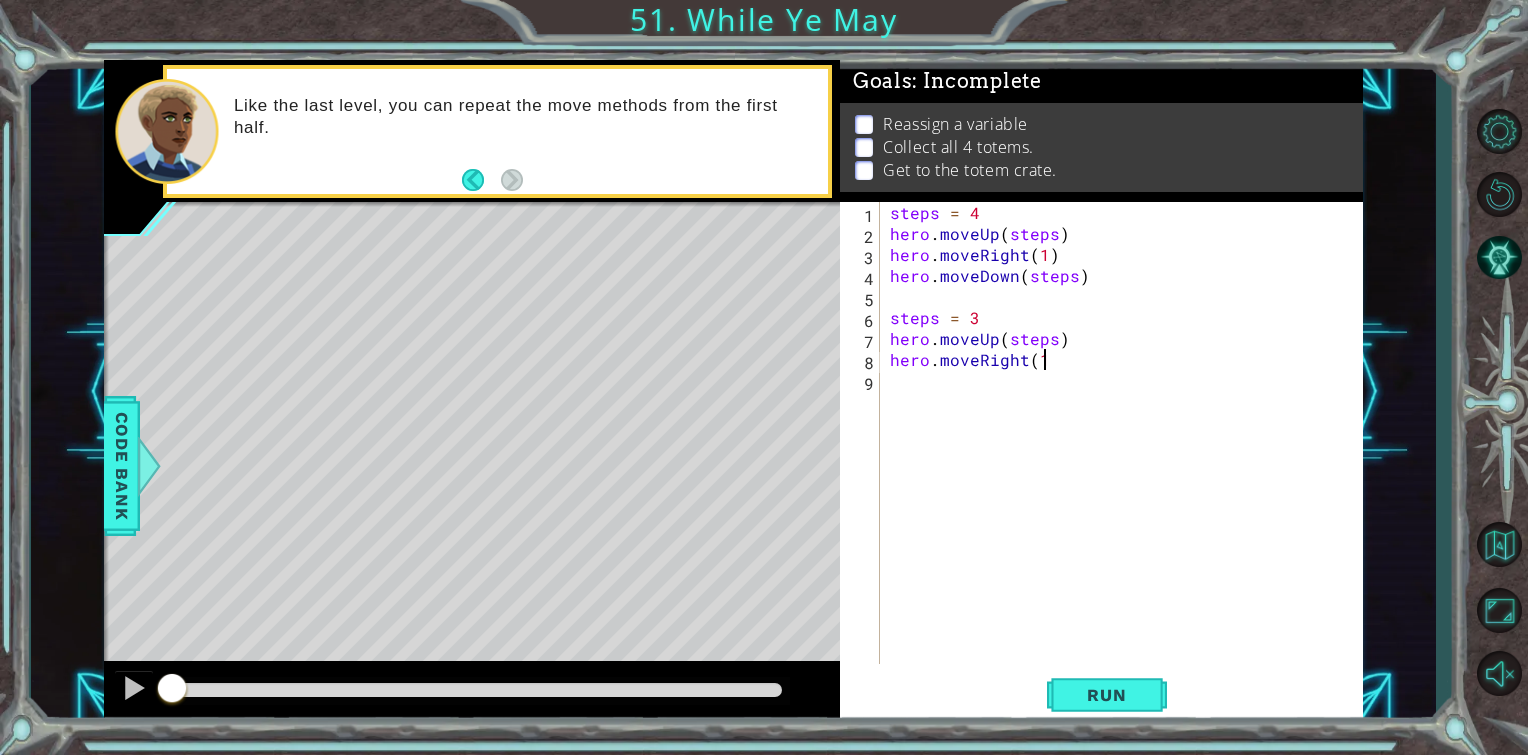 type on "hero.moveRight(1)" 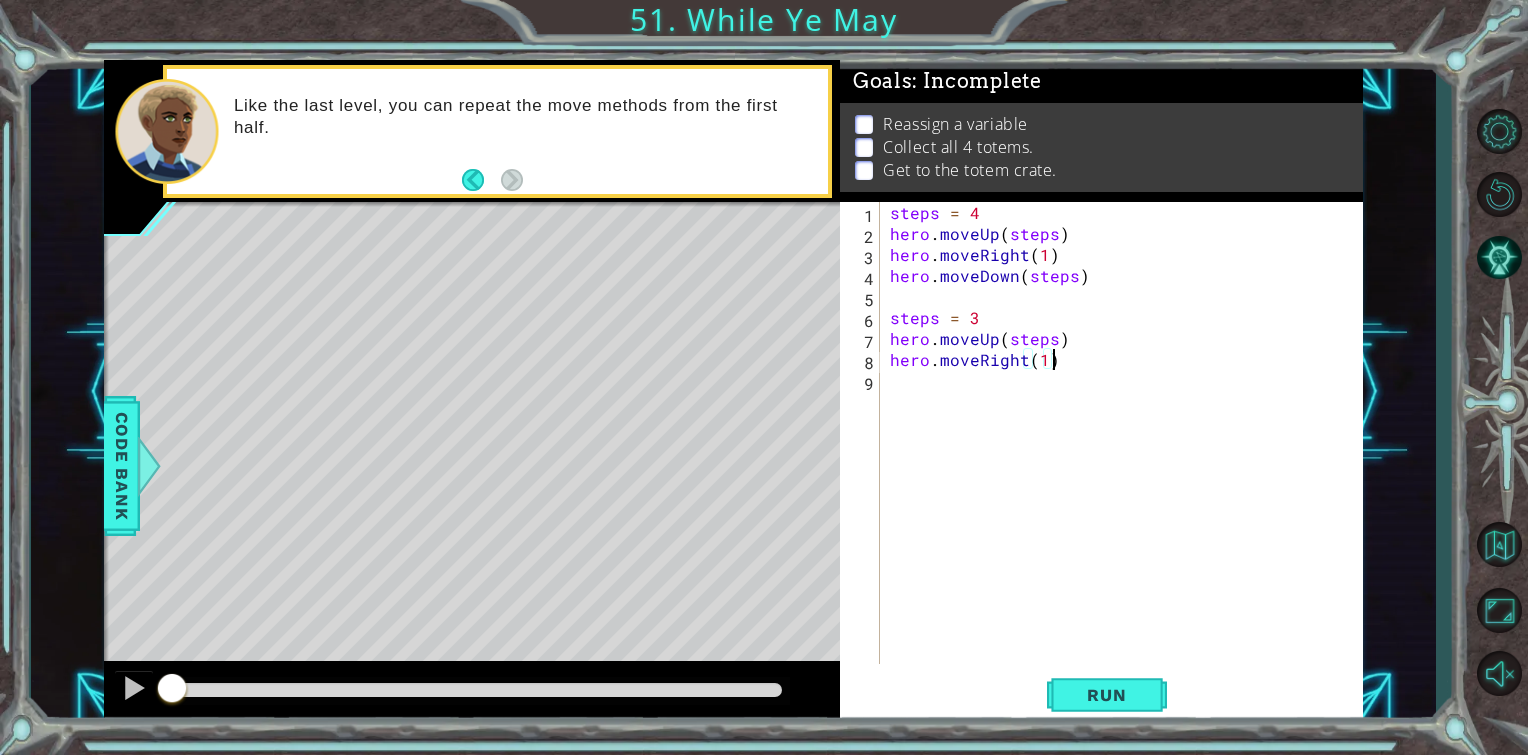 click on "steps   =   4 hero . moveUp ( steps ) hero . moveRight ( 1 ) hero . moveDown ( steps ) steps   =   3 hero . moveUp ( steps ) hero . moveRight ( 1 )" at bounding box center (1127, 454) 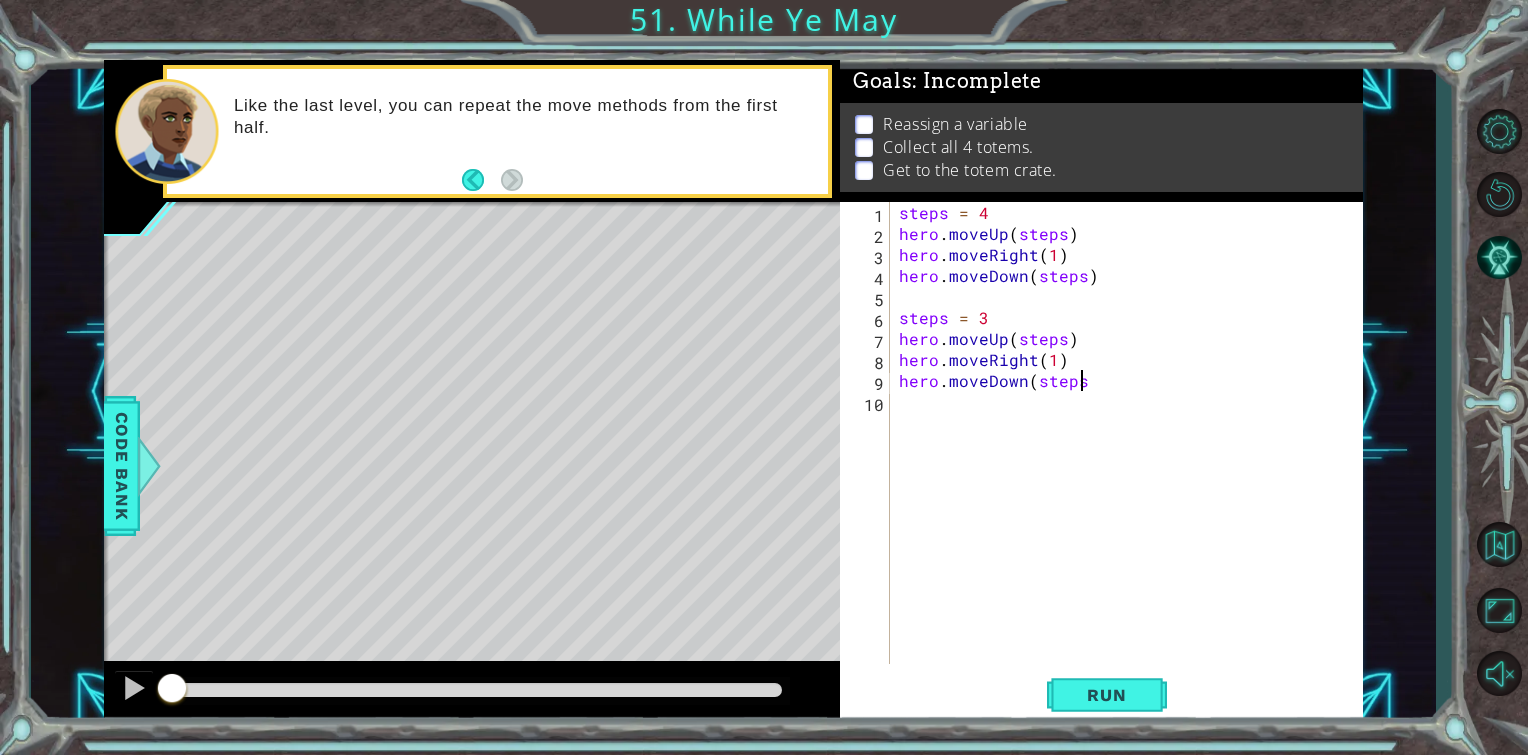 scroll, scrollTop: 0, scrollLeft: 10, axis: horizontal 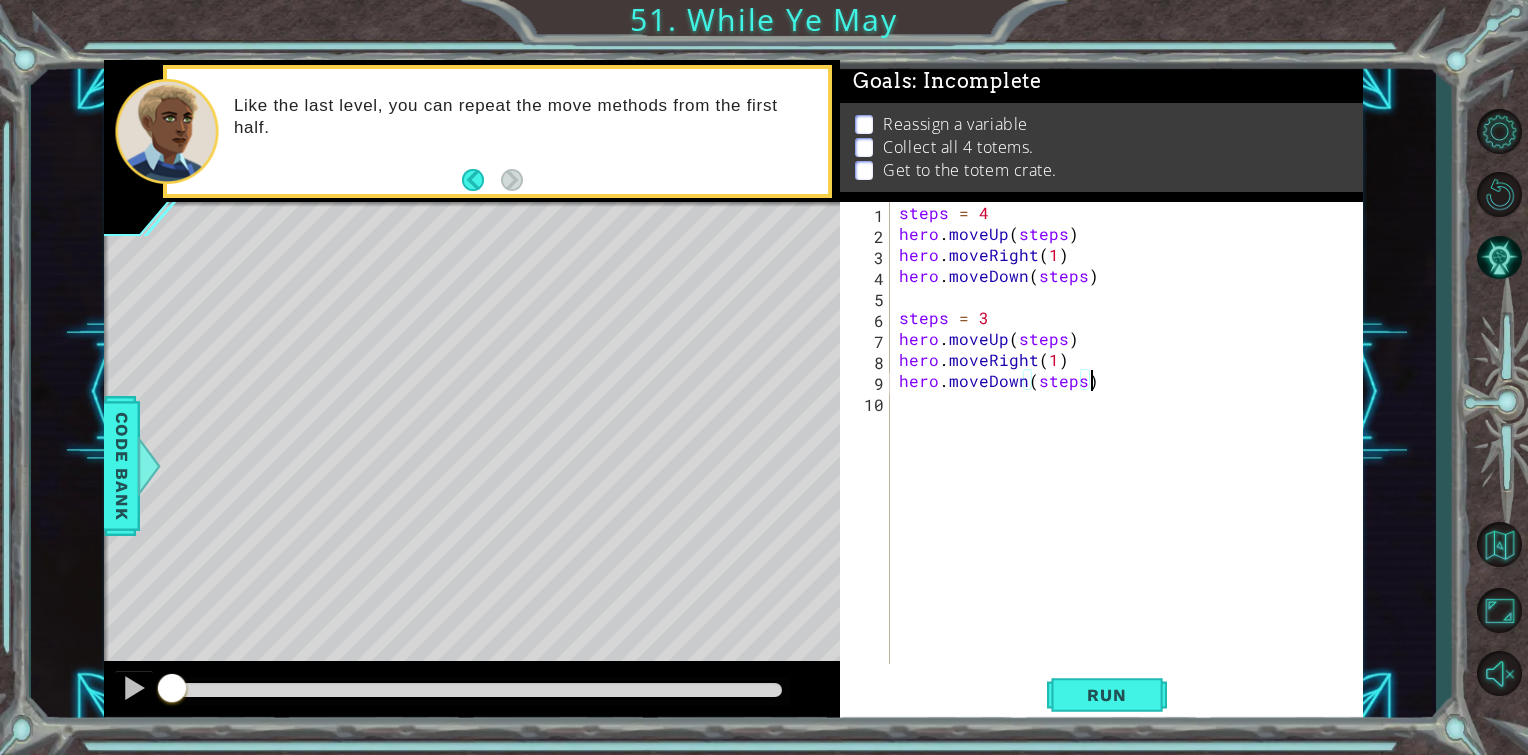 click on "steps   =   4 hero . moveUp ( steps ) hero . moveRight ( 1 ) hero . moveDown ( steps ) steps   =   3 hero . moveUp ( steps ) hero . moveRight ( 1 ) hero . moveDown ( steps )" at bounding box center [1131, 454] 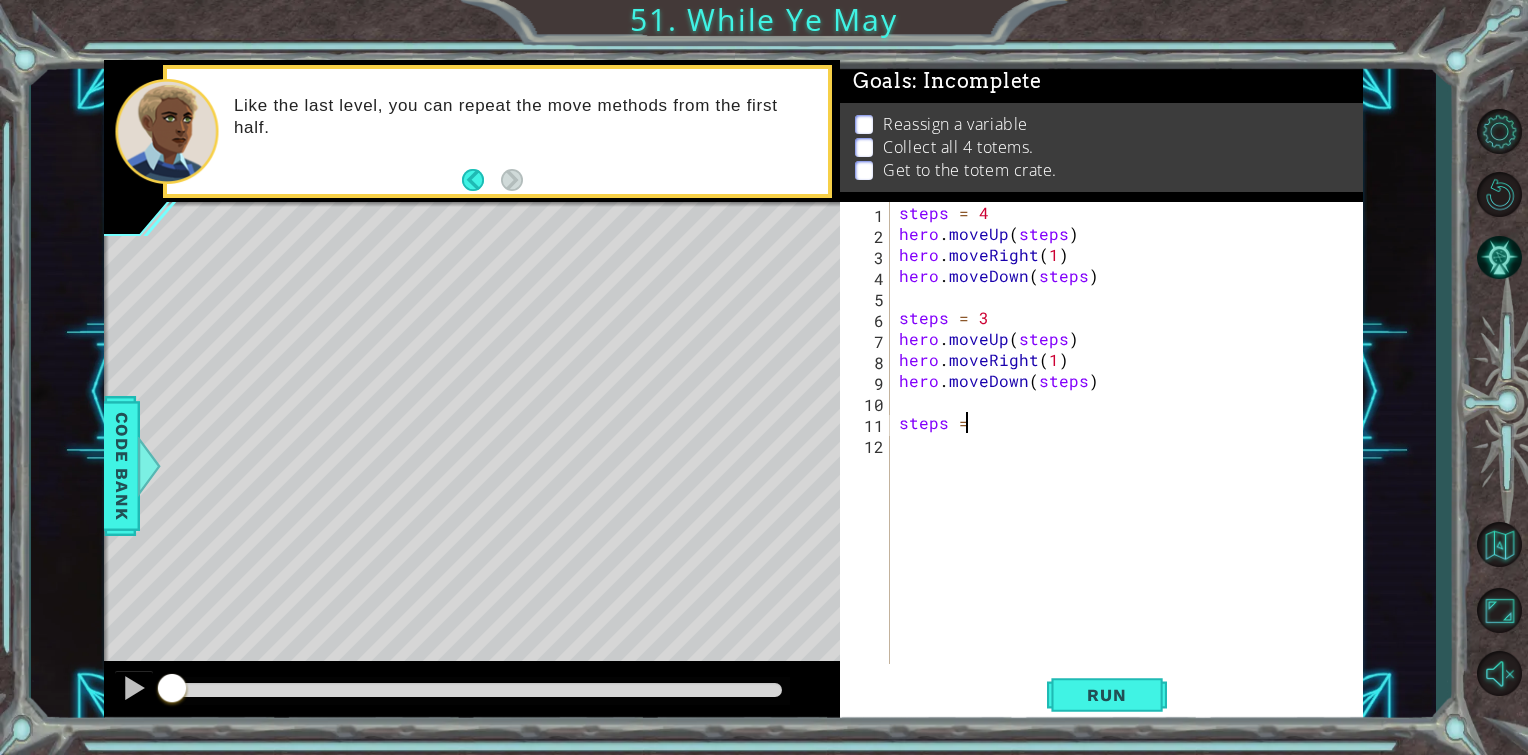 scroll, scrollTop: 0, scrollLeft: 3, axis: horizontal 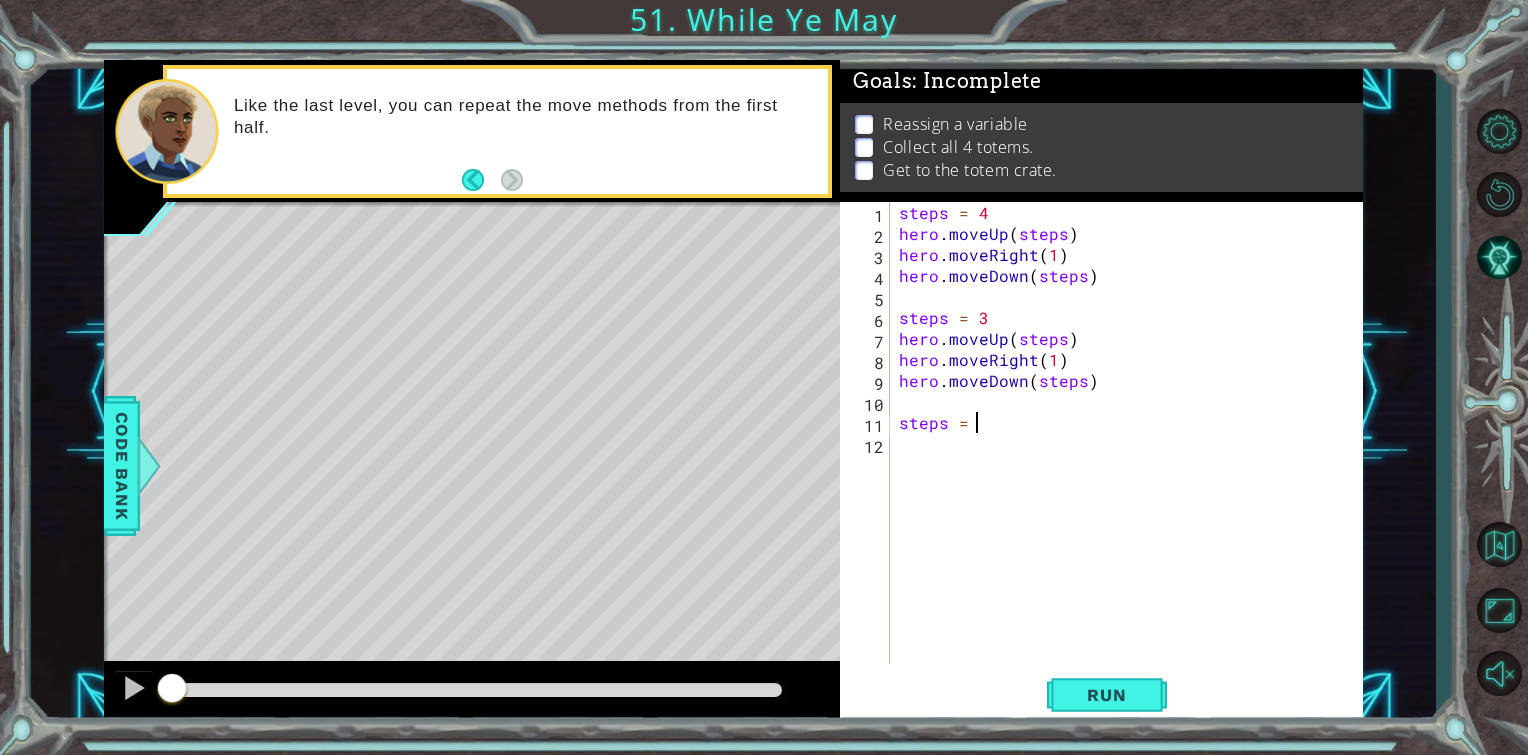 type on "steps = 2" 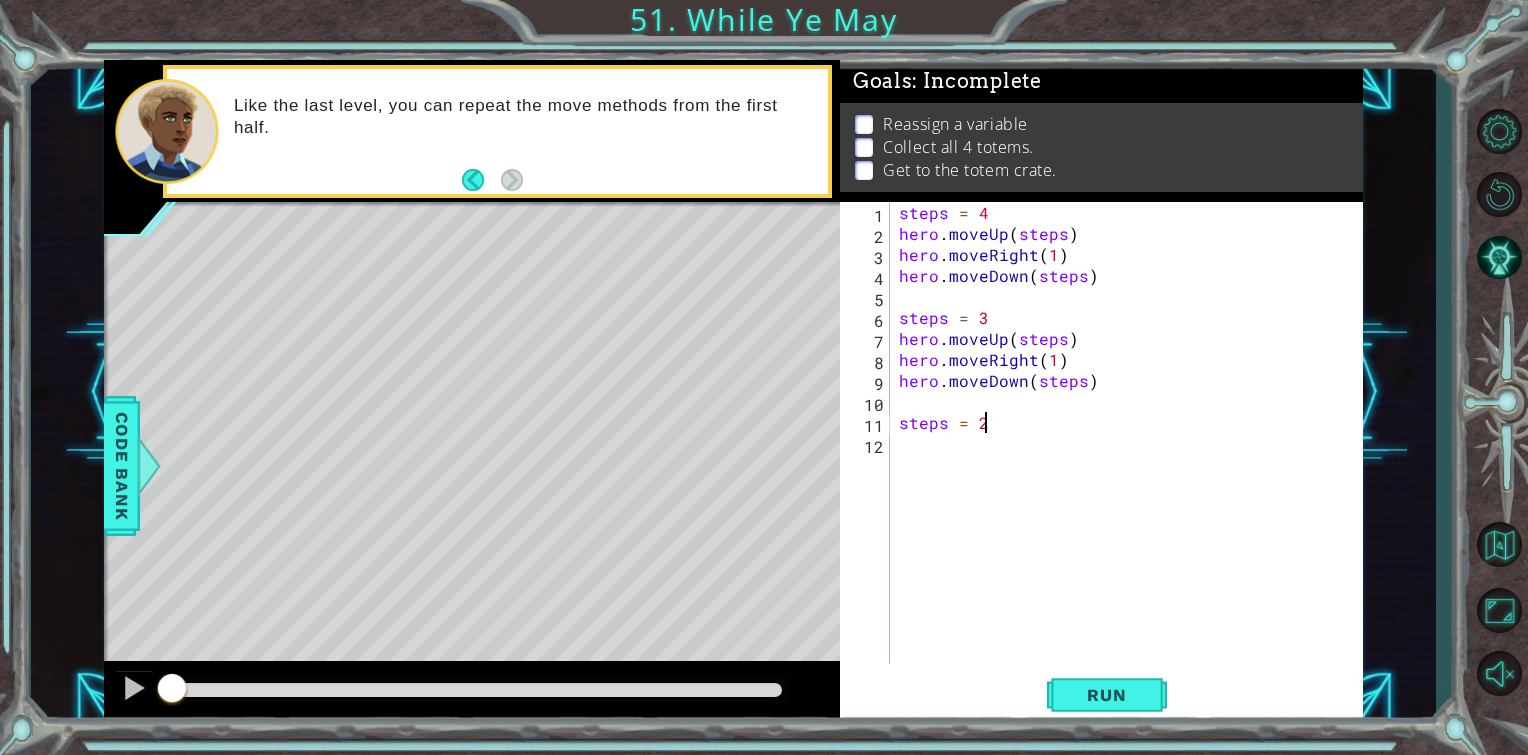 click on "steps   =   4 hero . moveUp ( steps ) hero . moveRight ( 1 ) hero . moveDown ( steps ) steps   =   3 hero . moveUp ( steps ) hero . moveRight ( 1 ) hero . moveDown ( steps ) steps   =   2" at bounding box center [1131, 454] 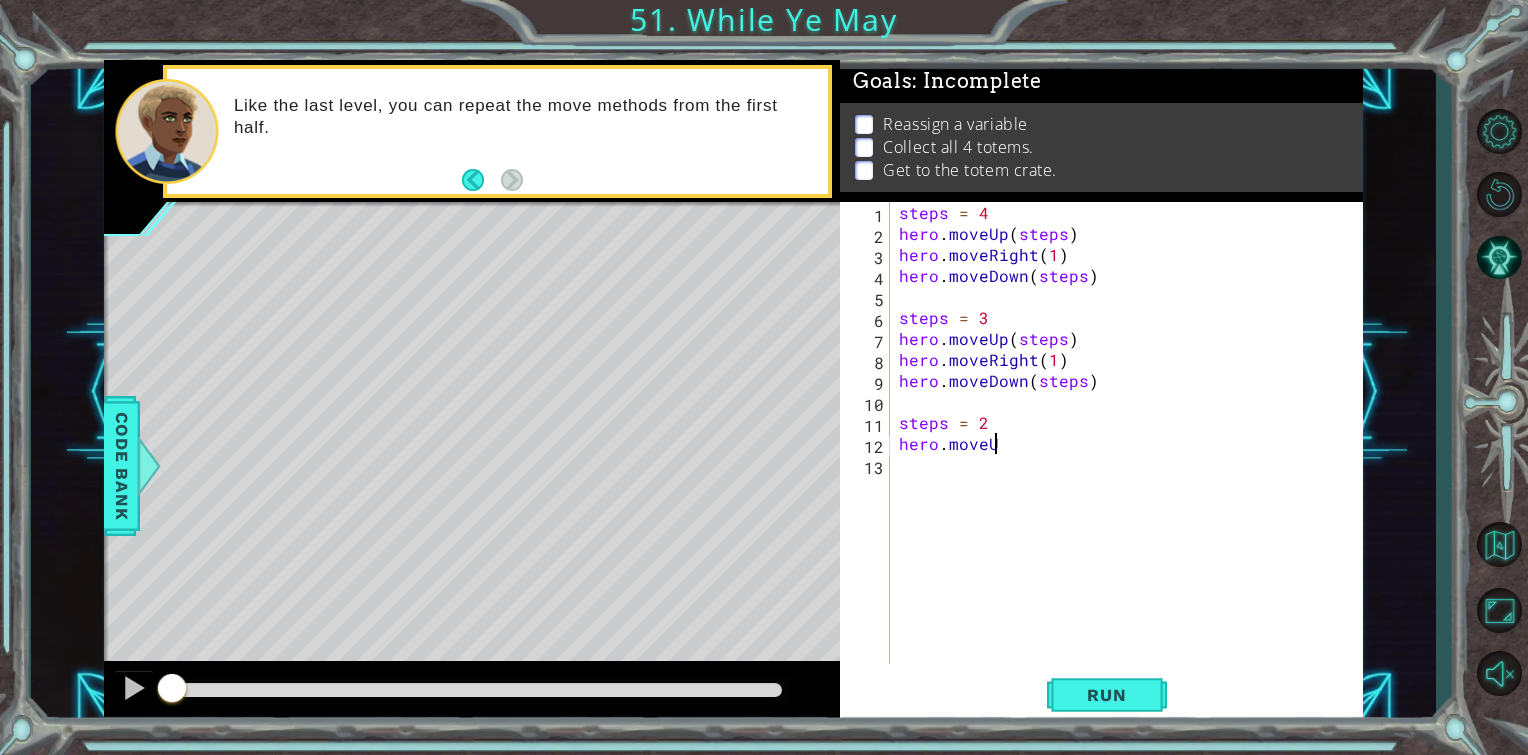 scroll, scrollTop: 0, scrollLeft: 5, axis: horizontal 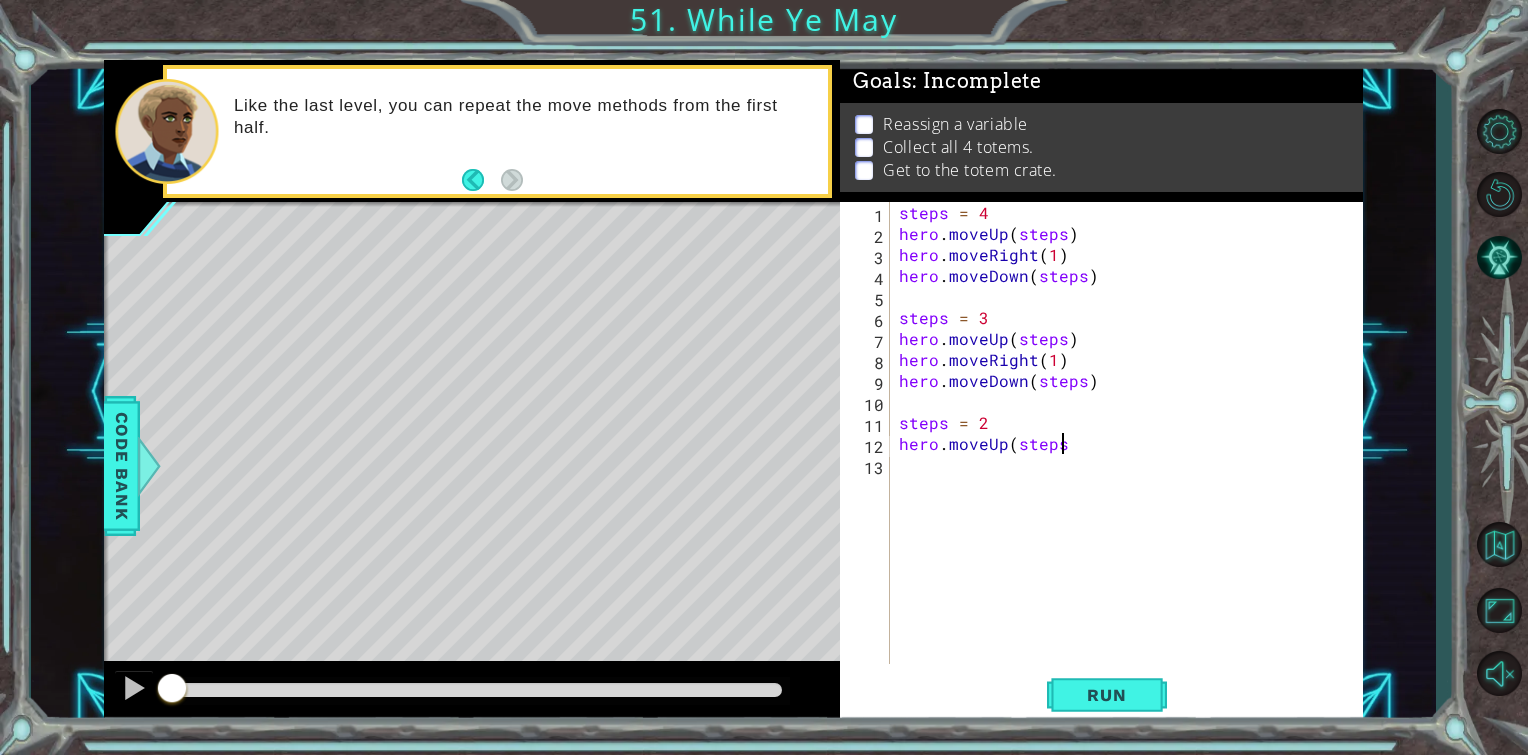 type on "hero.moveUp(steps)" 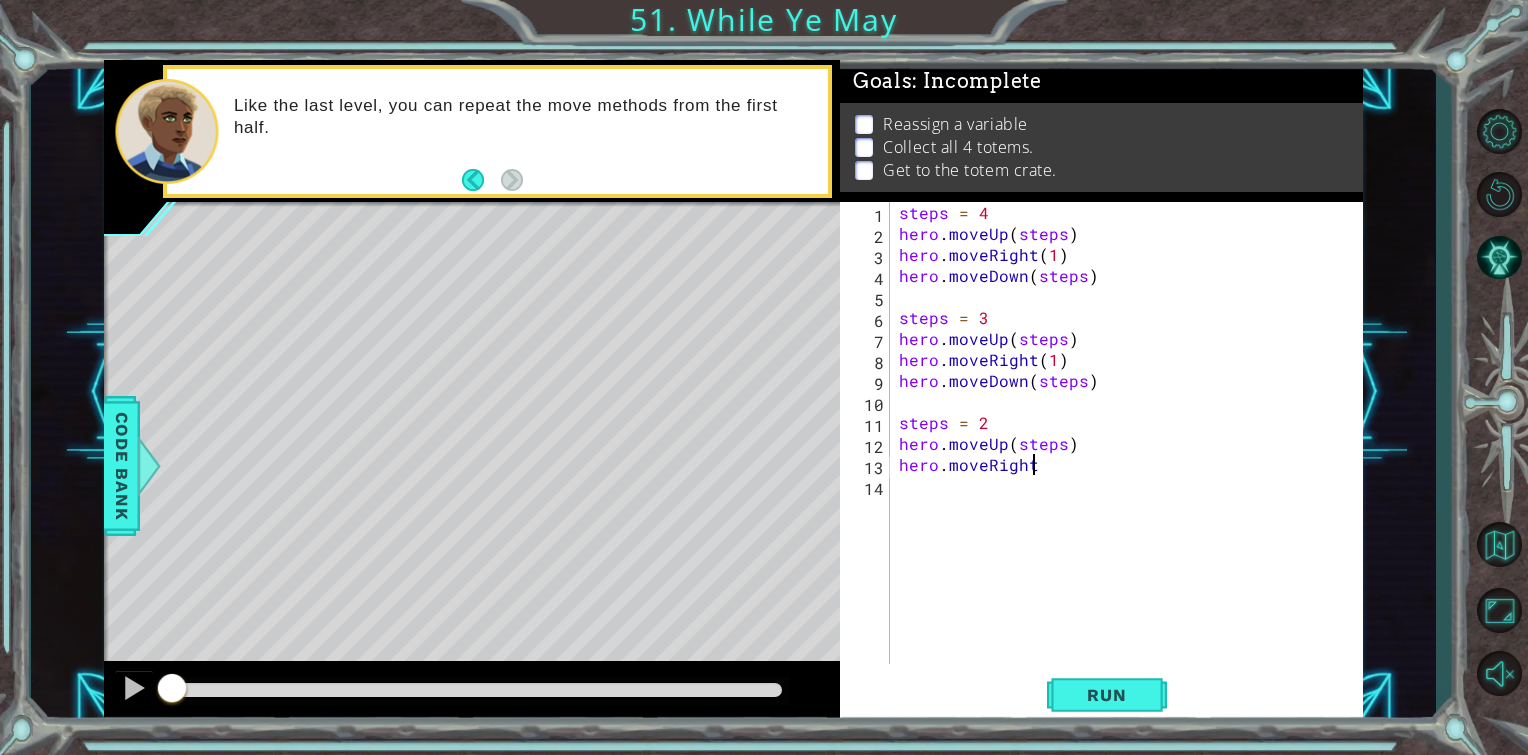 scroll, scrollTop: 0, scrollLeft: 8, axis: horizontal 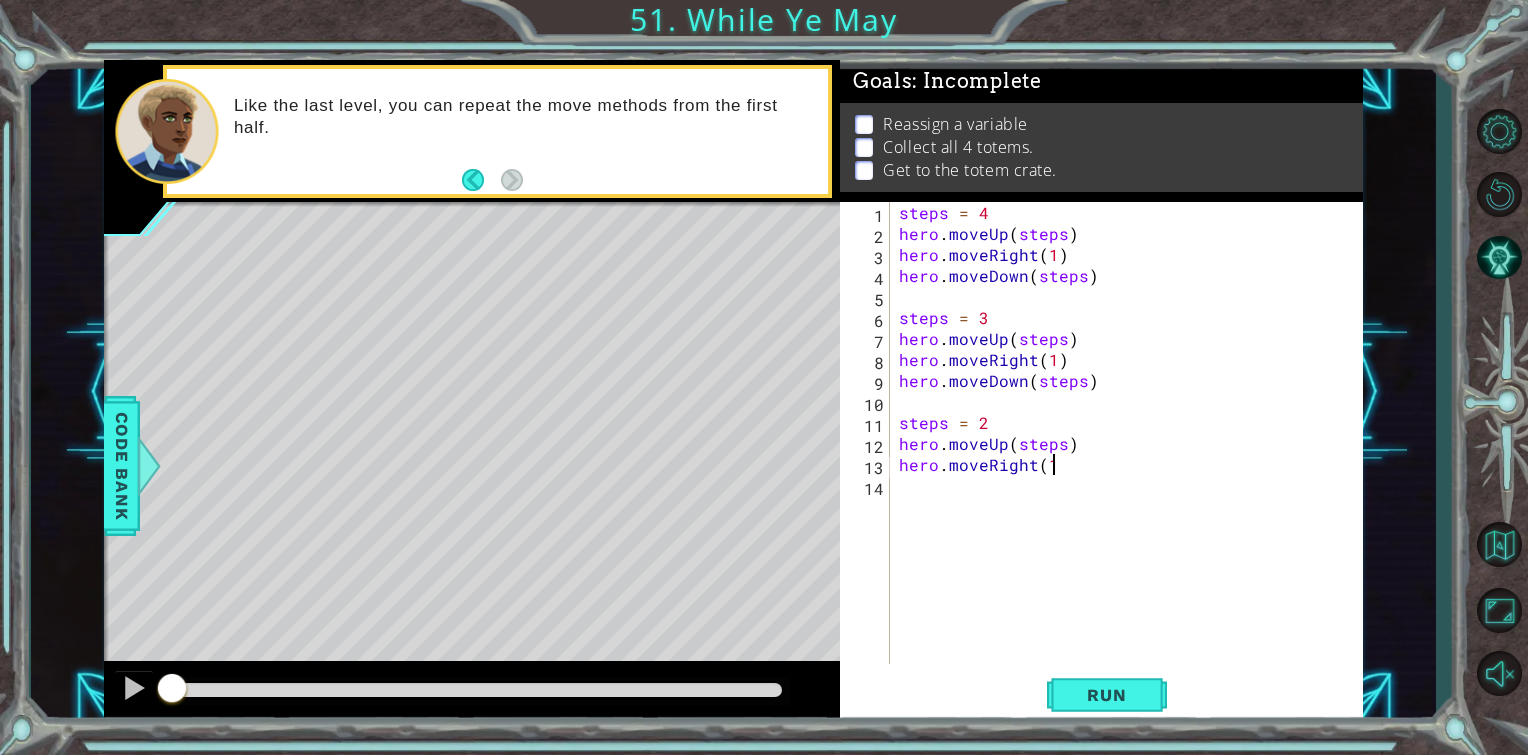 type on "hero.moveRight(1)" 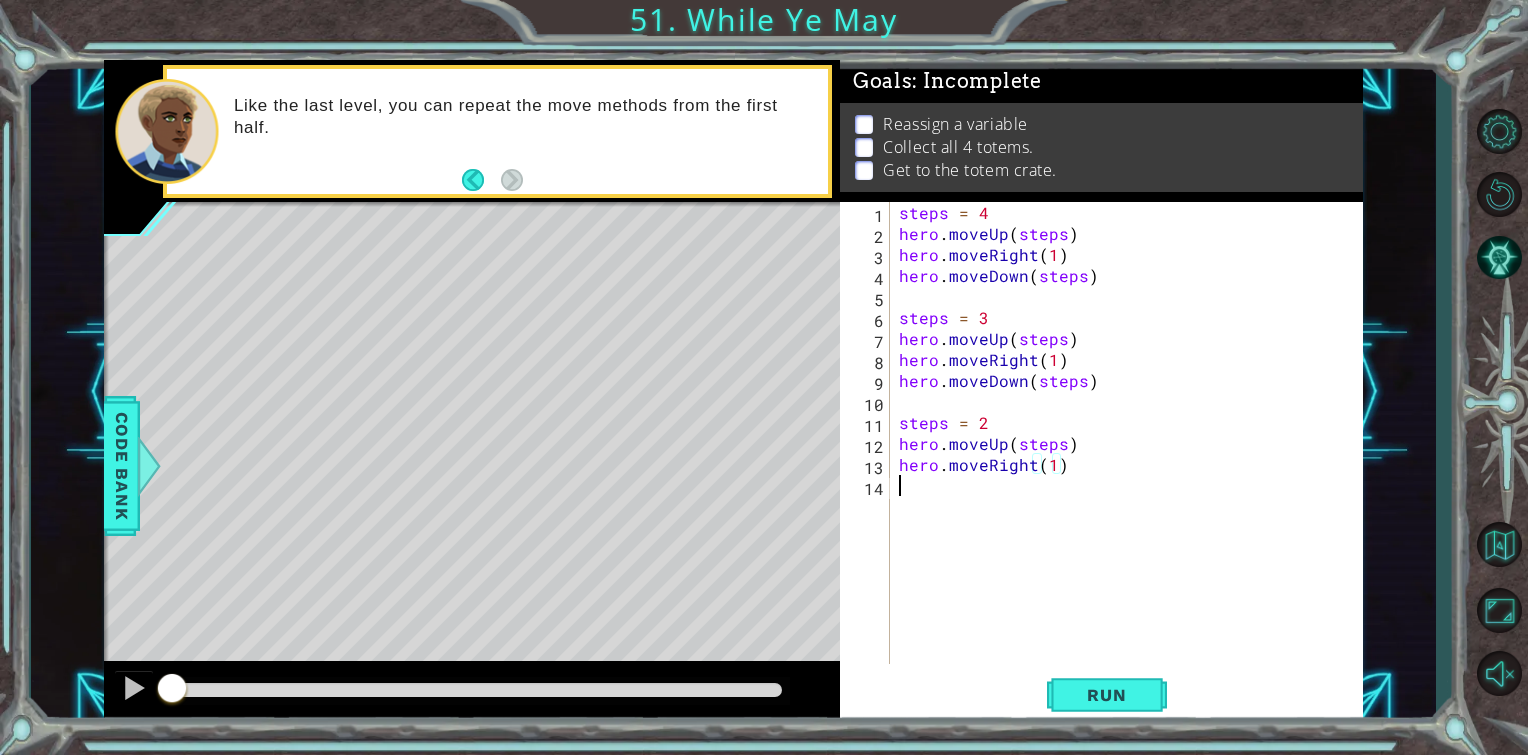 click on "steps   =   4 hero . moveUp ( steps ) hero . moveRight ( 1 ) hero . moveDown ( steps ) steps   =   3 hero . moveUp ( steps ) hero . moveRight ( 1 ) hero . moveDown ( steps ) steps   =   2 hero . moveUp ( steps ) hero . moveRight ( 1 )" at bounding box center (1131, 454) 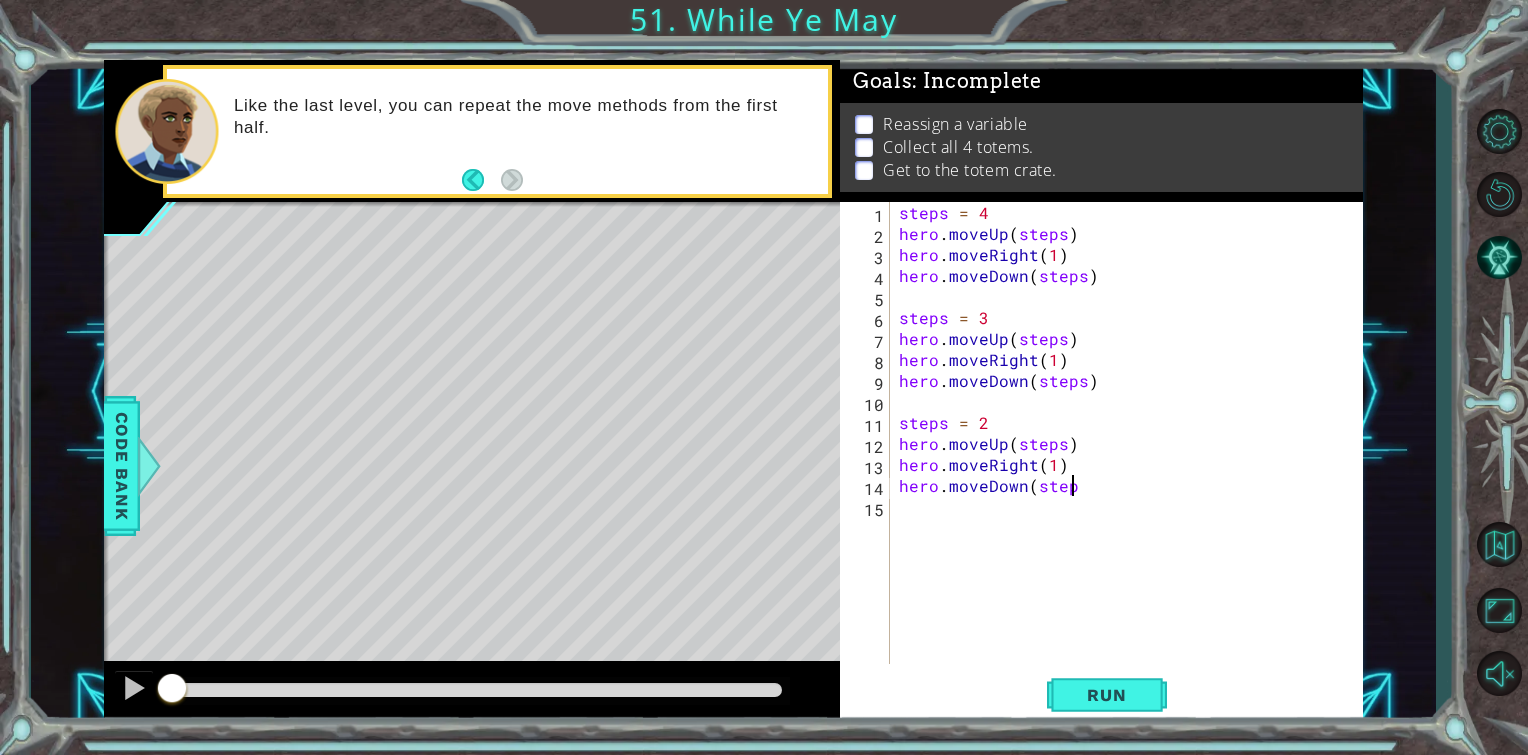 scroll, scrollTop: 0, scrollLeft: 10, axis: horizontal 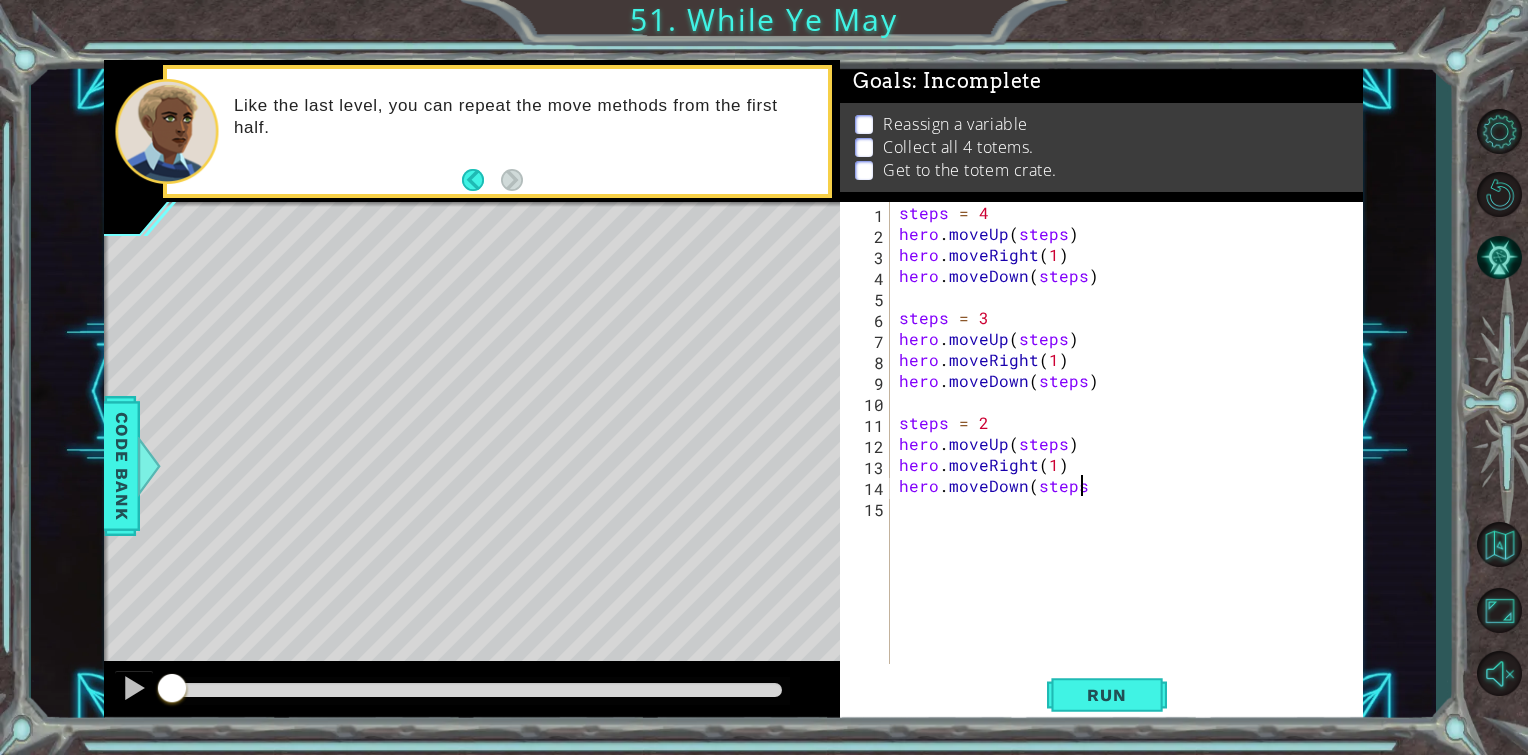 type on "hero.moveDown(steps)" 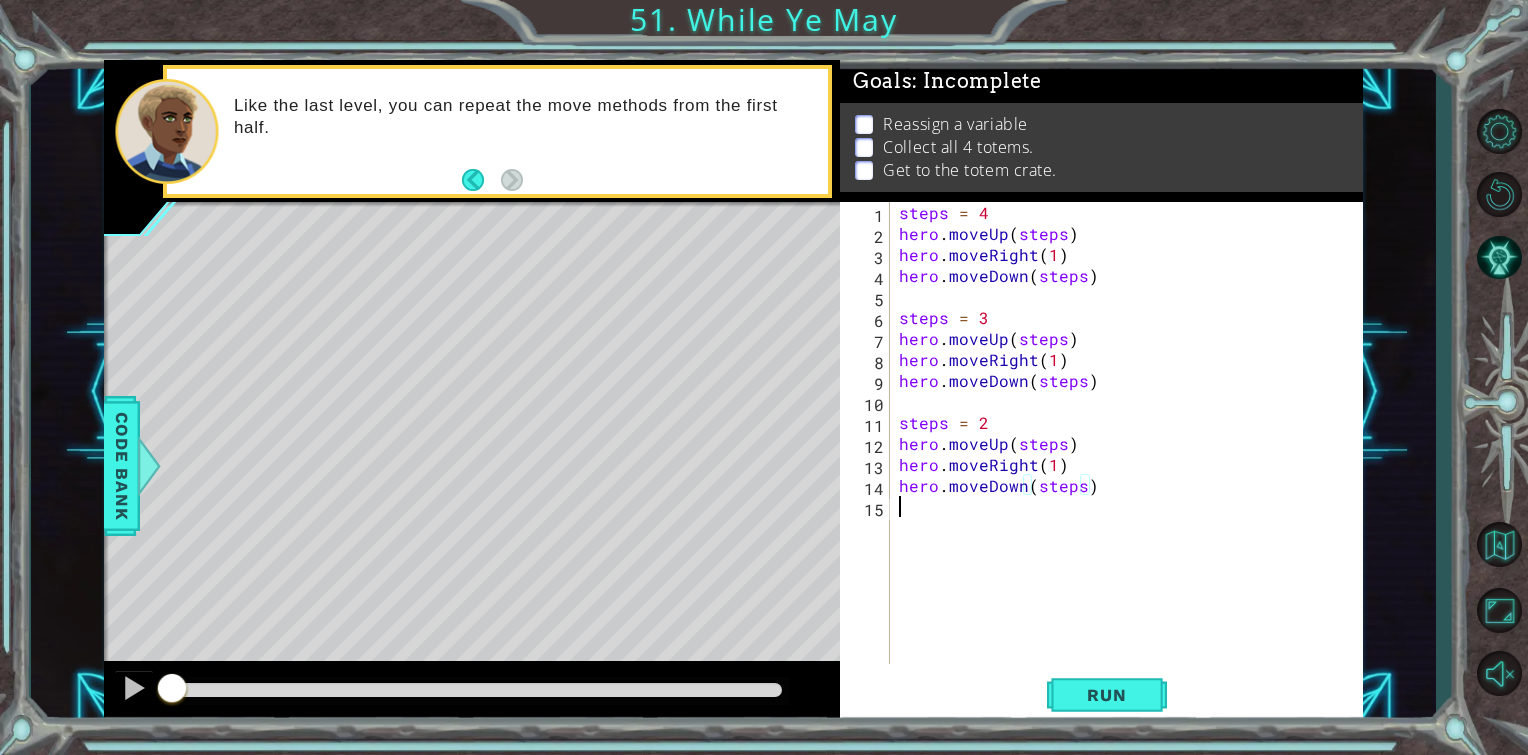 click on "steps   =   4 hero . moveUp ( steps ) hero . moveRight ( 1 ) hero . moveDown ( steps ) steps   =   3 hero . moveUp ( steps ) hero . moveRight ( 1 ) hero . moveDown ( steps ) steps   =   2 hero . moveUp ( steps ) hero . moveRight ( 1 ) hero . moveDown ( steps )" at bounding box center (1131, 454) 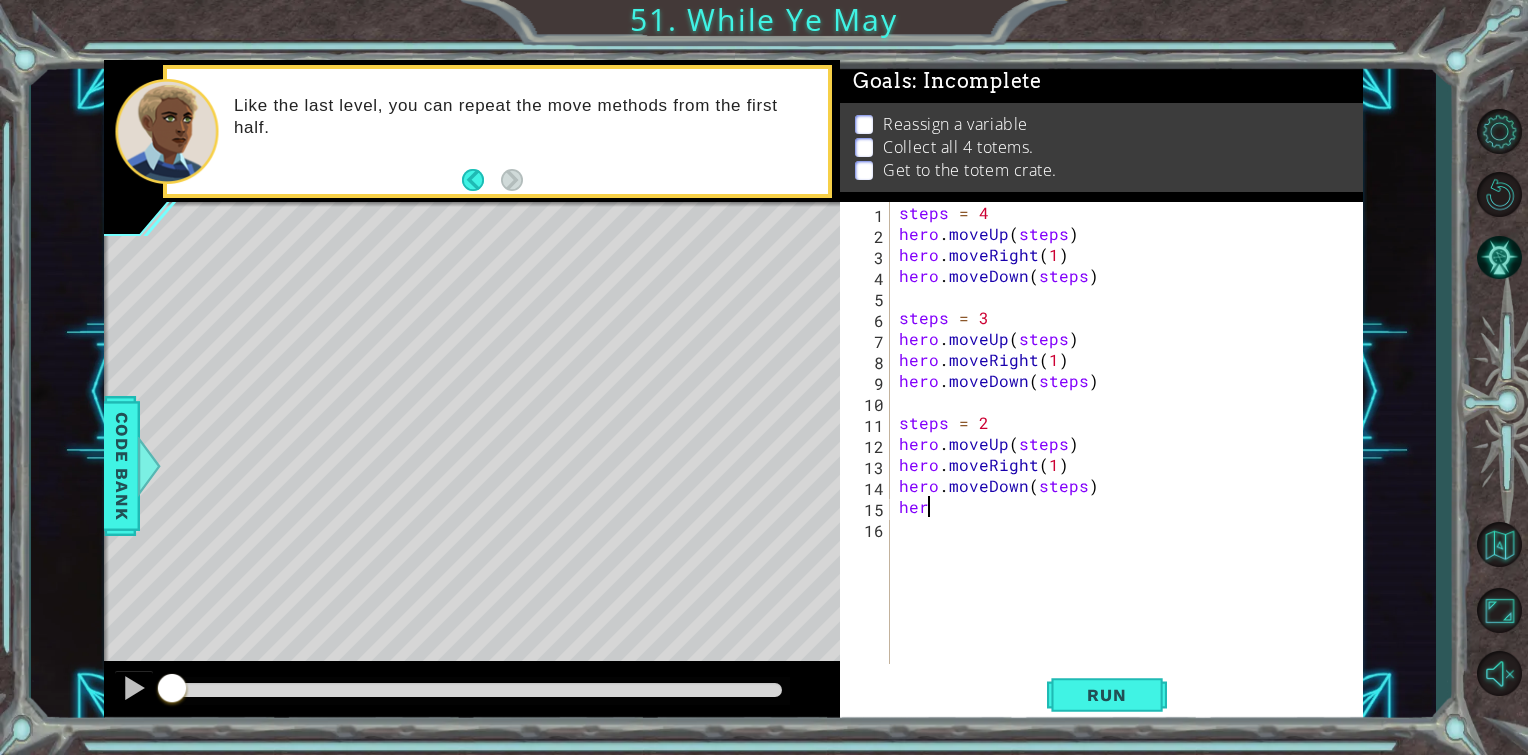 scroll, scrollTop: 0, scrollLeft: 0, axis: both 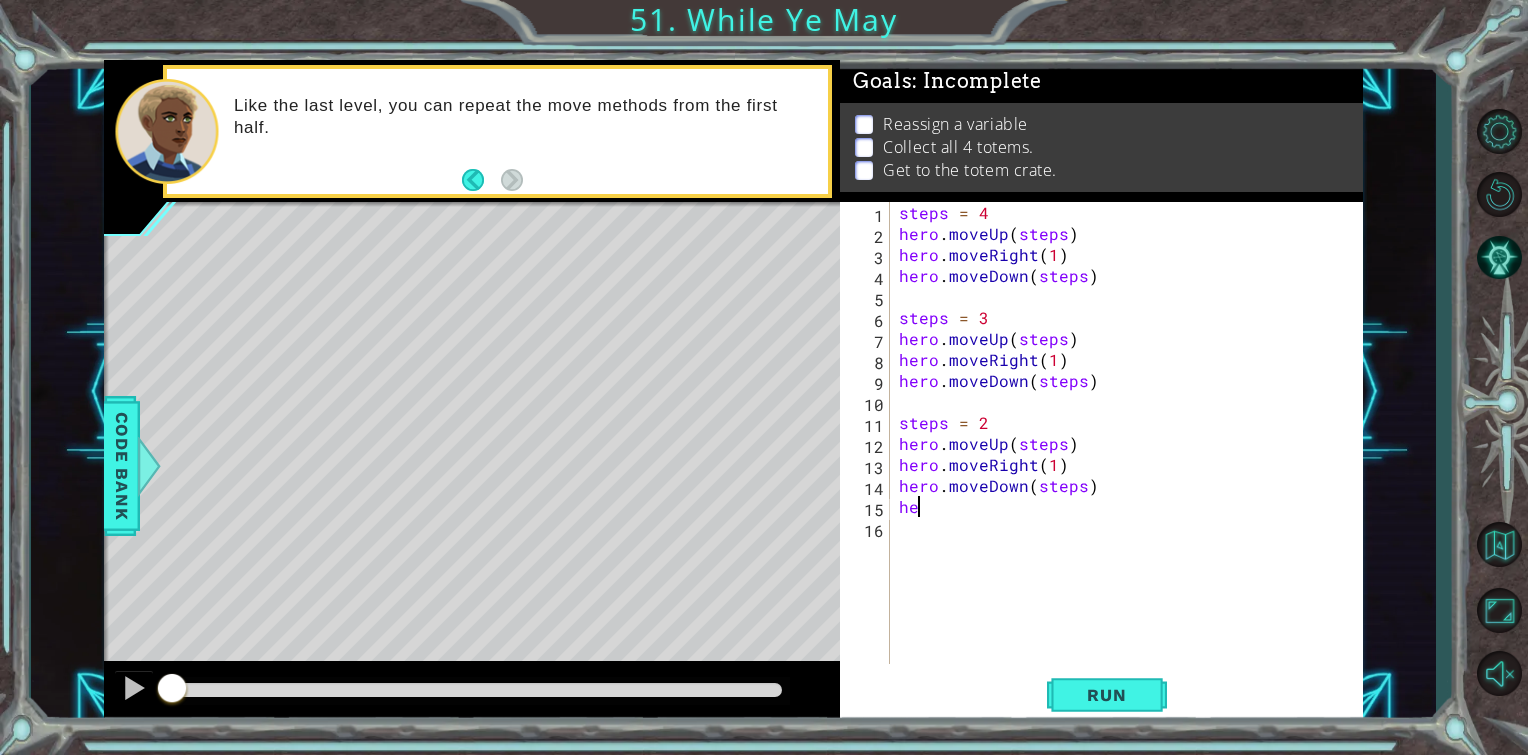 type on "h" 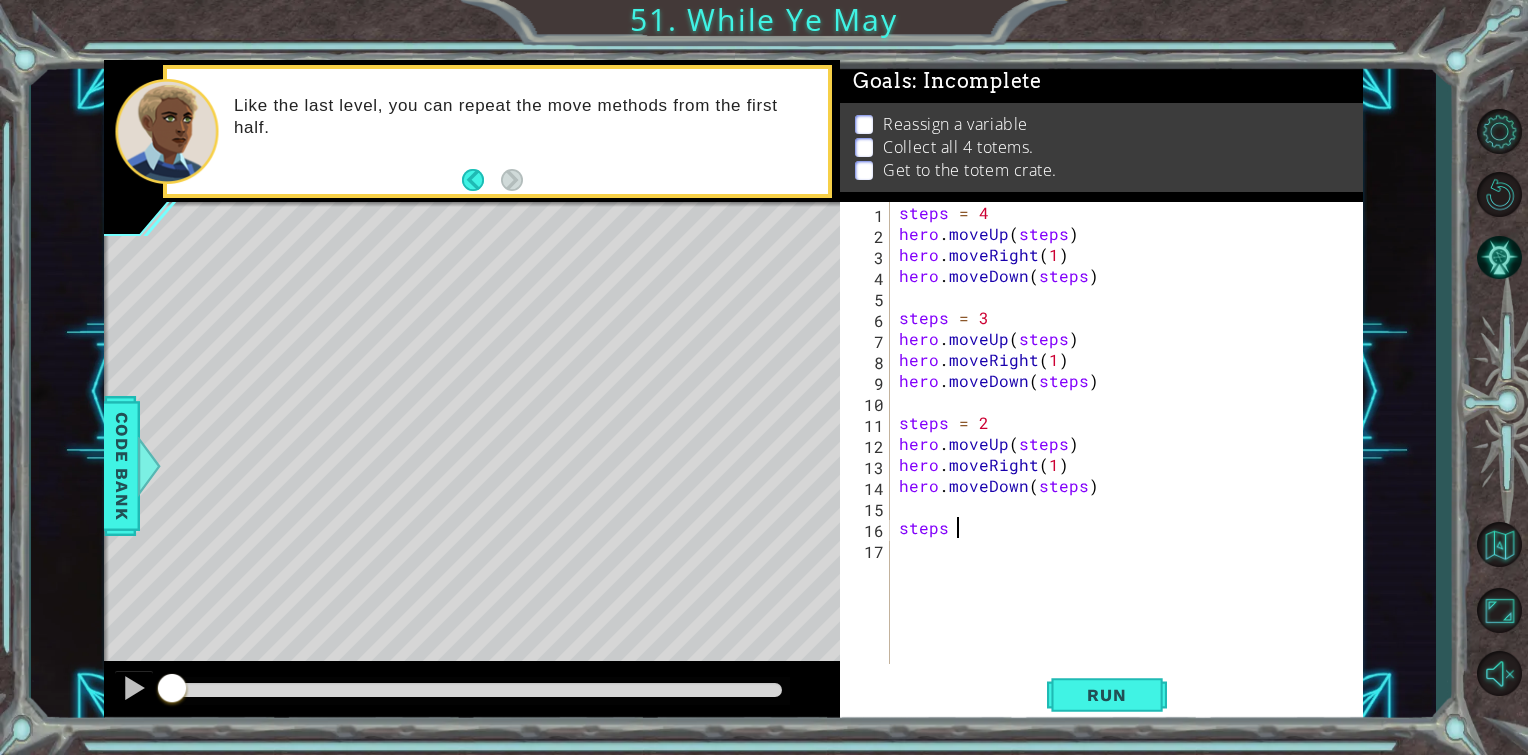 scroll, scrollTop: 0, scrollLeft: 3, axis: horizontal 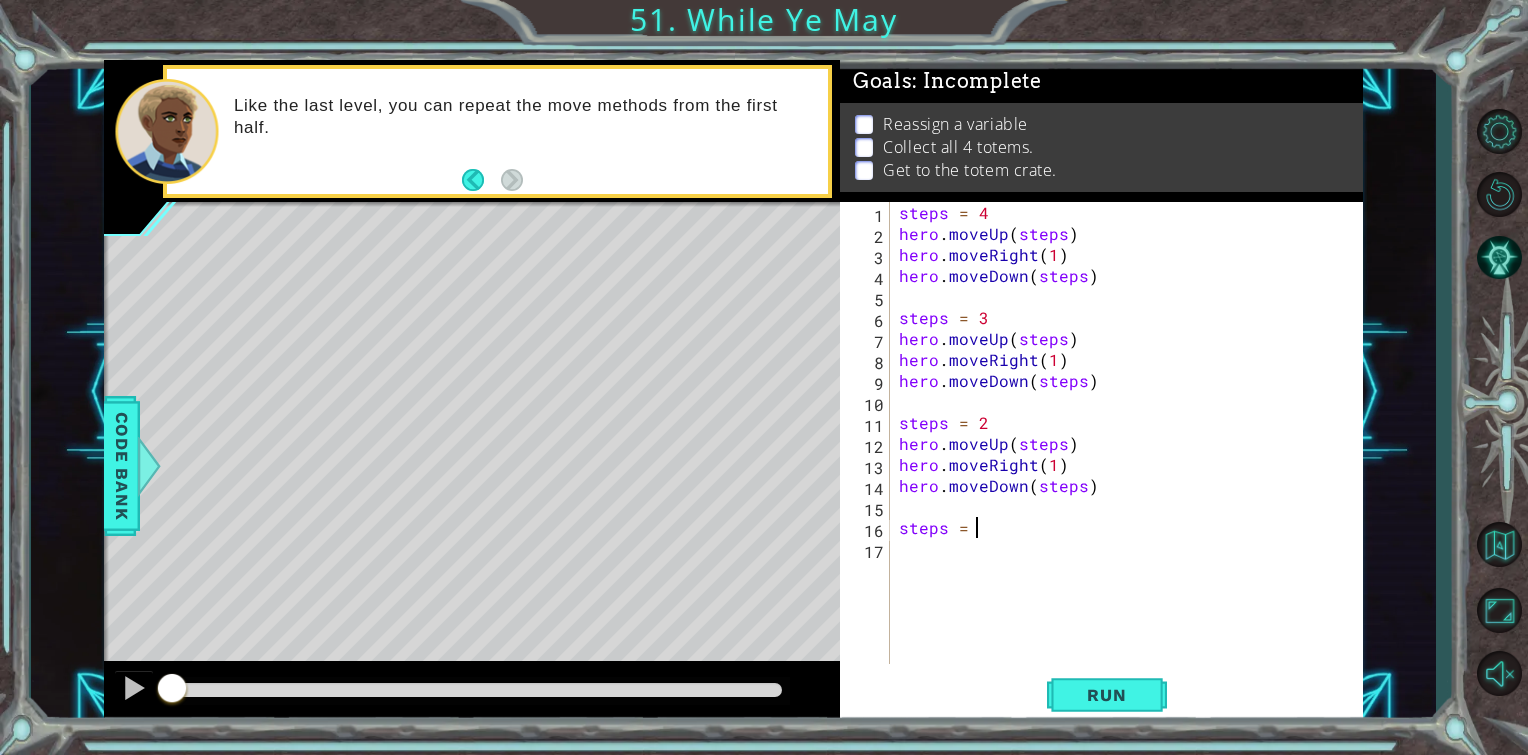 type on "steps = 1" 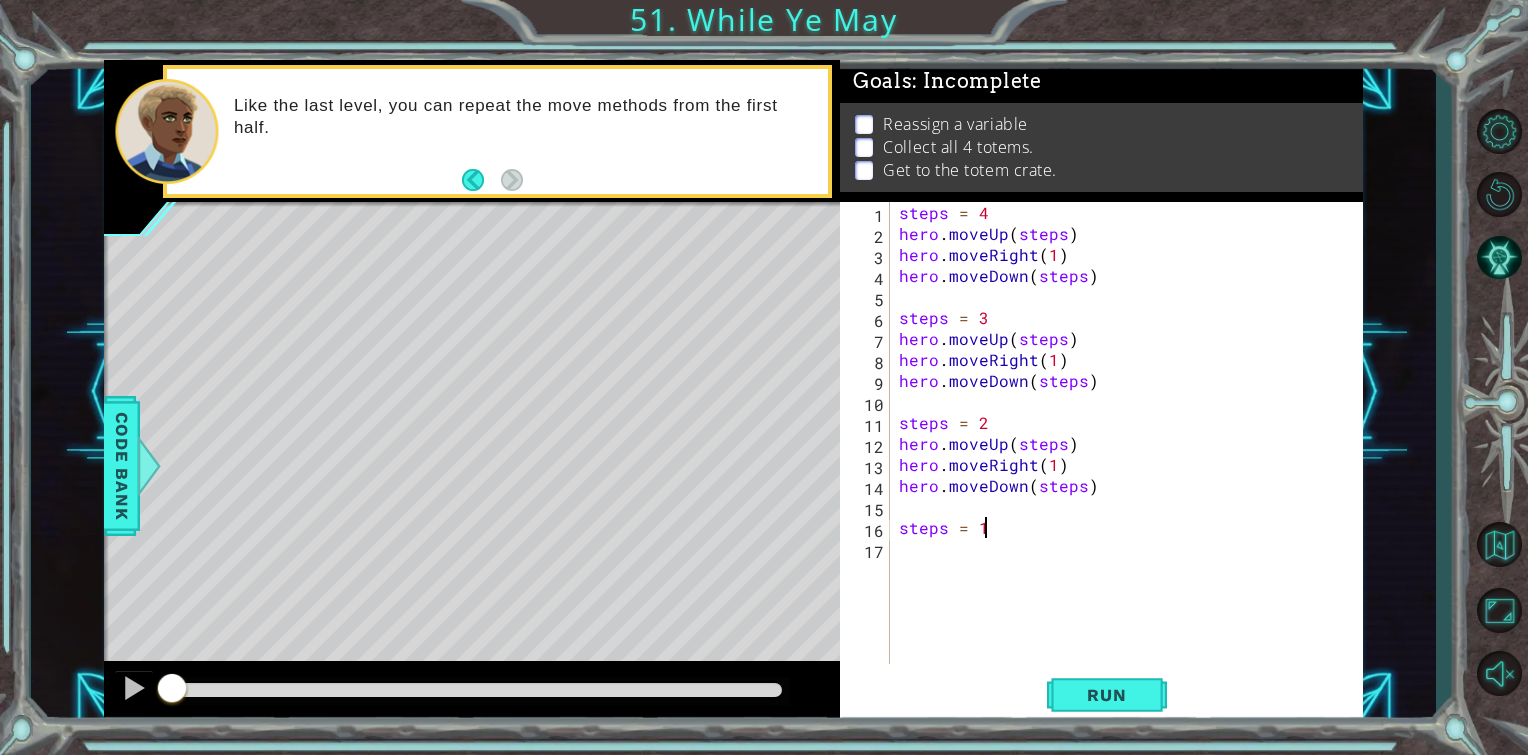 click on "steps   =   4 hero . moveUp ( steps ) hero . moveRight ( 1 ) hero . moveDown ( steps ) steps   =   3 hero . moveUp ( steps ) hero . moveRight ( 1 ) hero . moveDown ( steps ) steps   =   2 hero . moveUp ( steps ) hero . moveRight ( 1 ) hero . moveDown ( steps ) steps   =   1" at bounding box center (1131, 454) 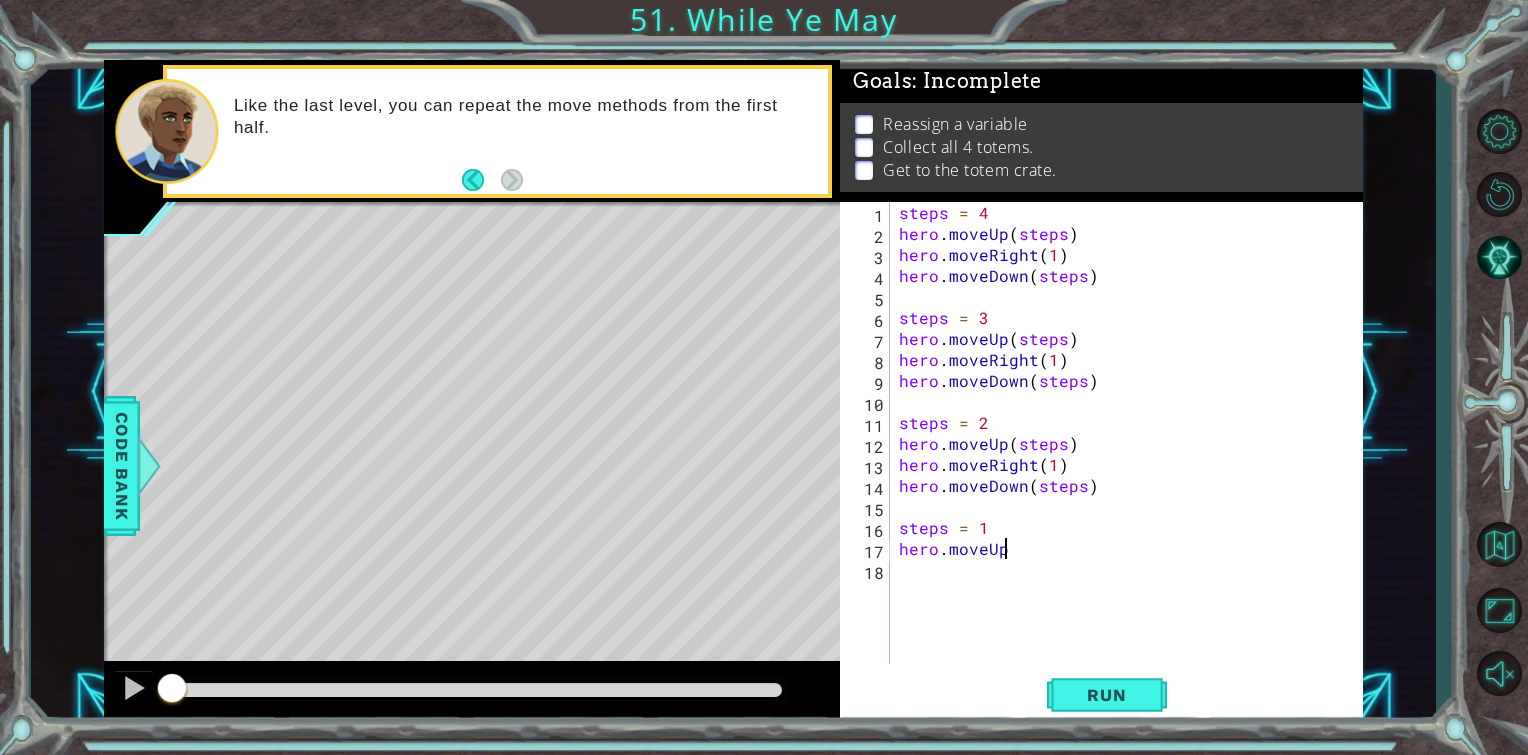 scroll, scrollTop: 0, scrollLeft: 5, axis: horizontal 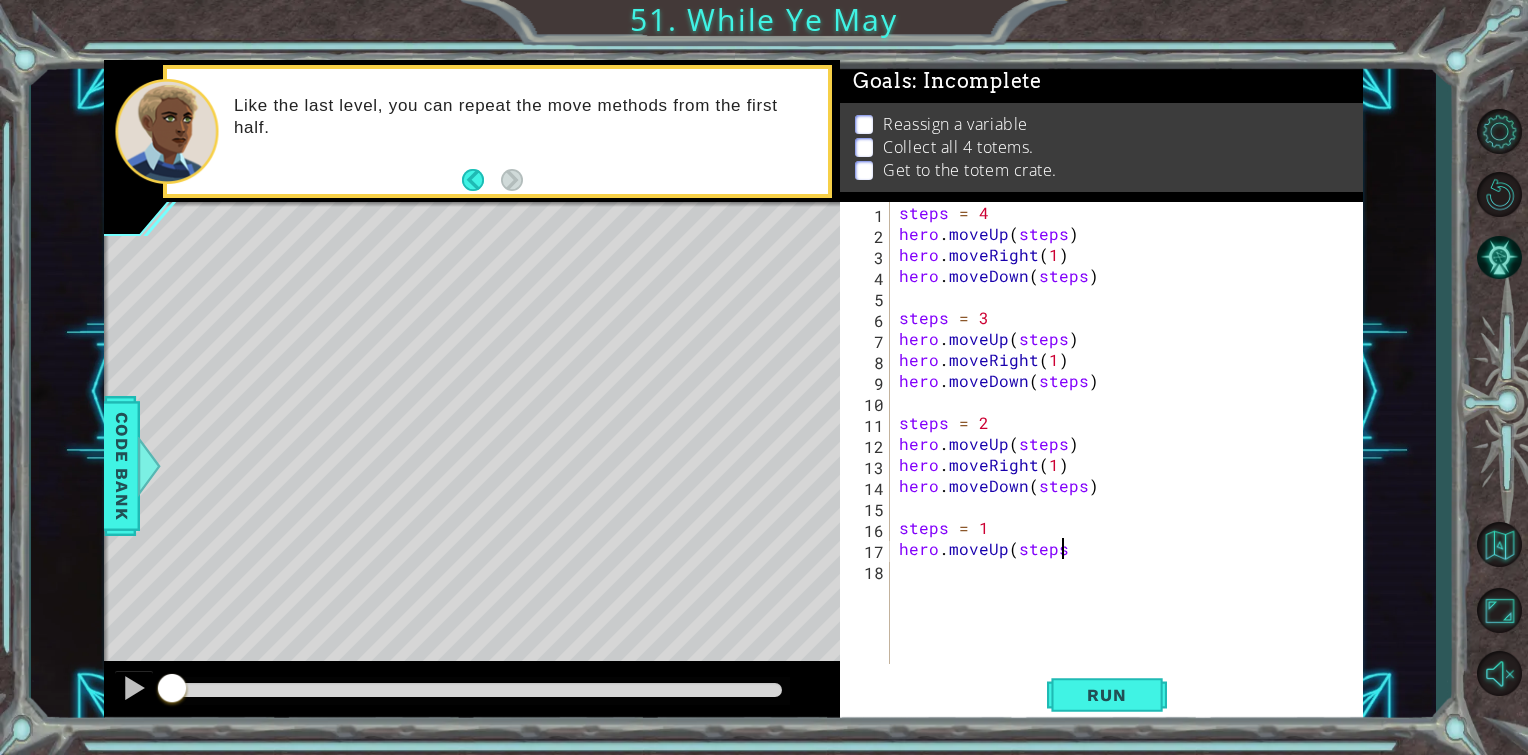 type on "hero.moveUp(steps)" 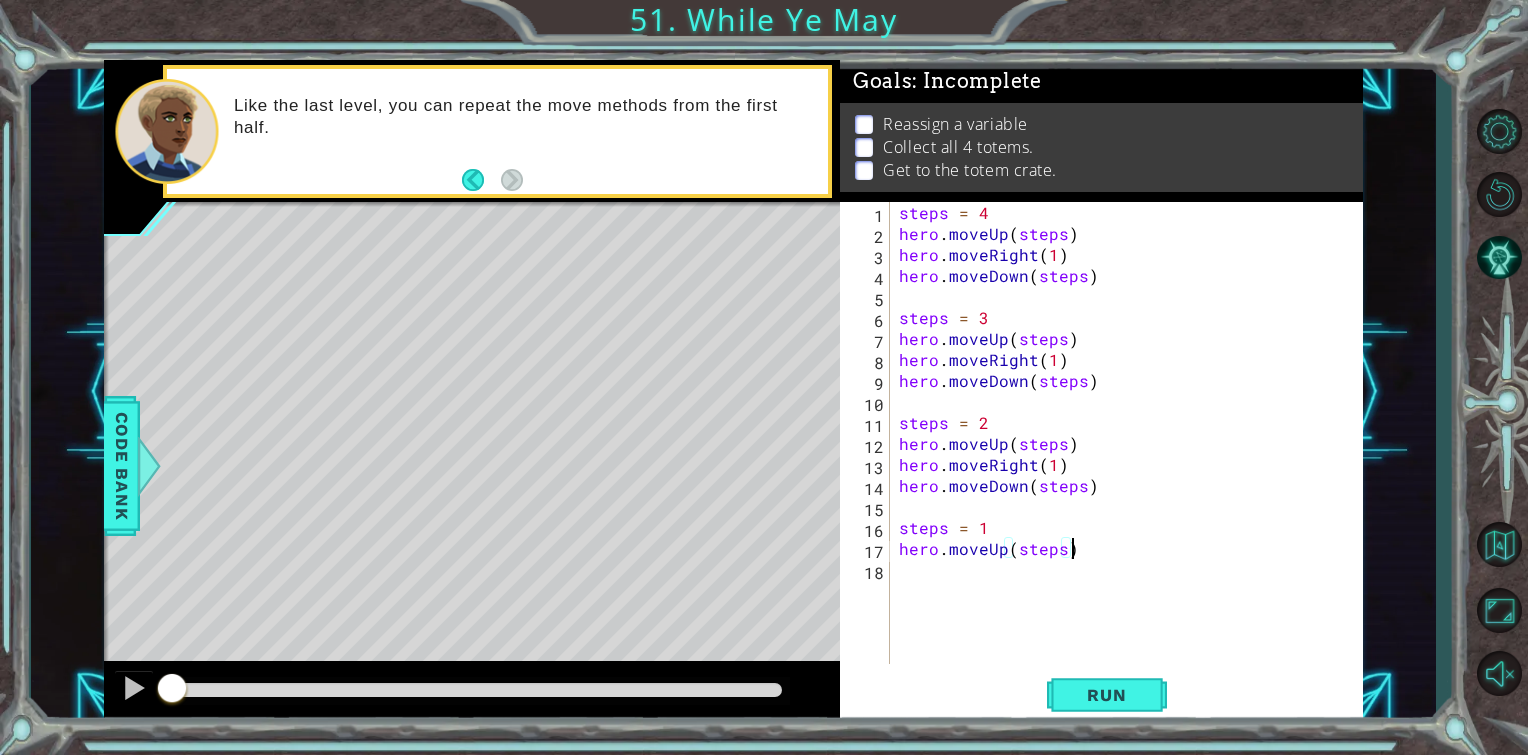 click on "steps   =   4 hero . moveUp ( steps ) hero . moveRight ( 1 ) hero . moveDown ( steps ) steps   =   3 hero . moveUp ( steps ) hero . moveRight ( 1 ) hero . moveDown ( steps ) steps   =   2 hero . moveUp ( steps ) hero . moveRight ( 1 ) hero . moveDown ( steps ) steps   =   1 hero . moveUp ( steps )" at bounding box center (1131, 454) 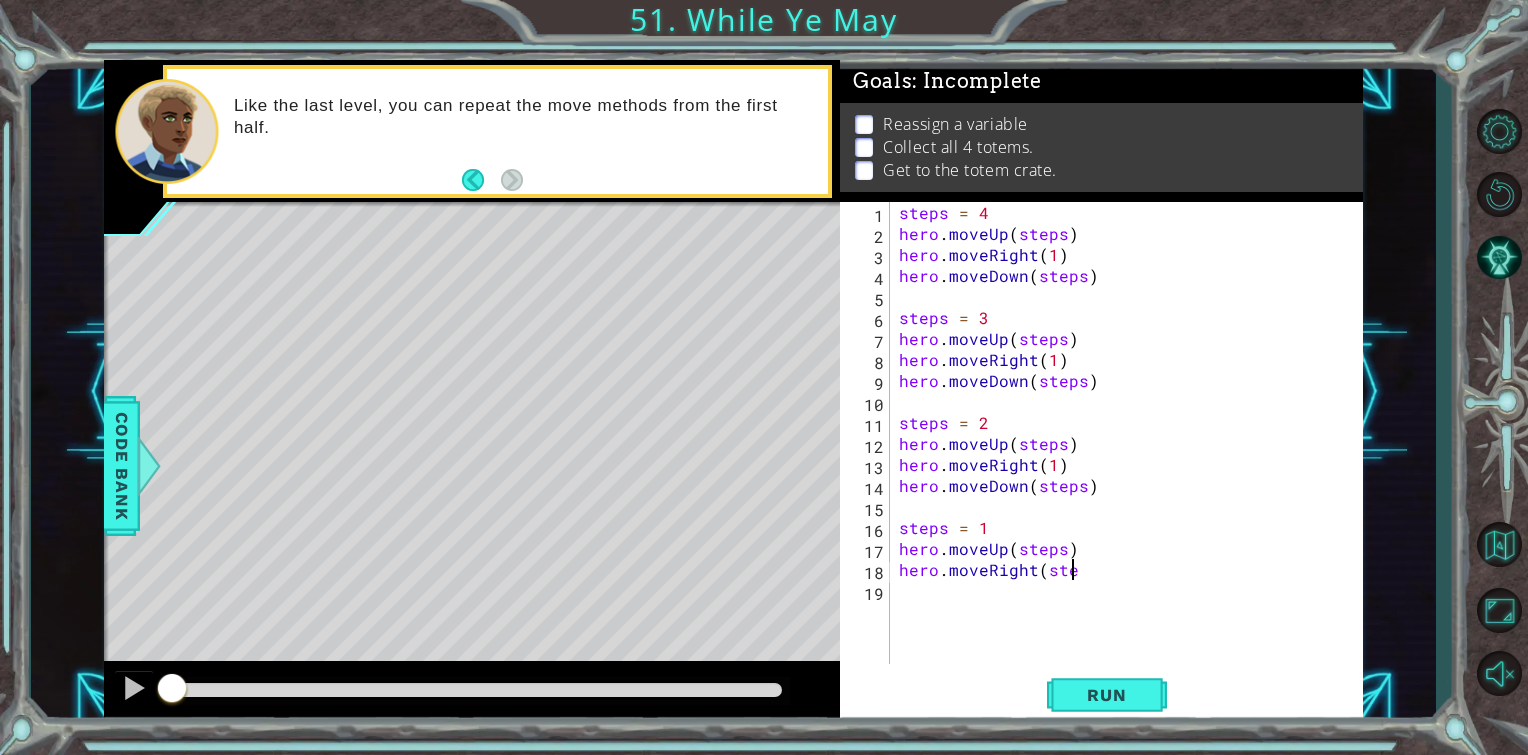 scroll, scrollTop: 0, scrollLeft: 10, axis: horizontal 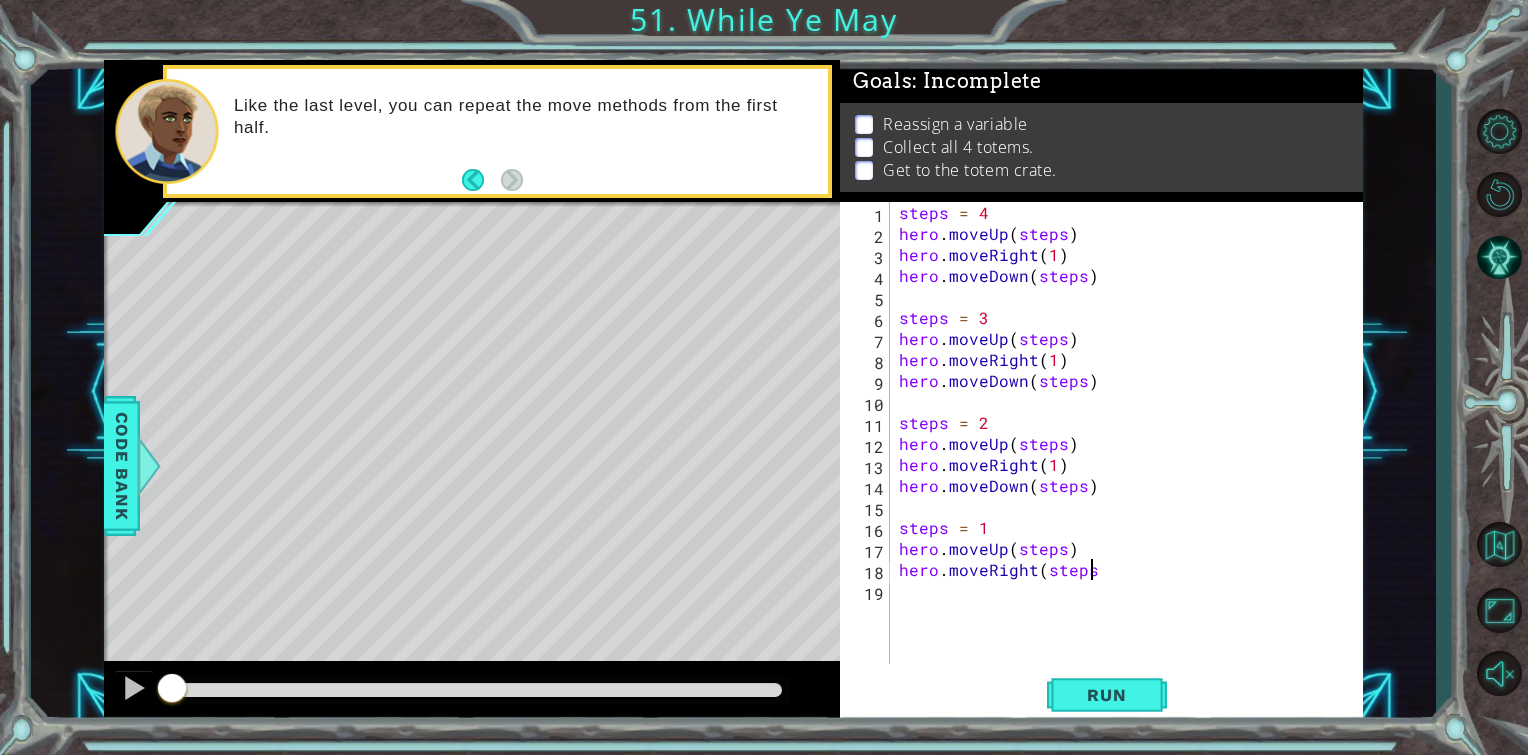 type on "hero.moveRight(steps)" 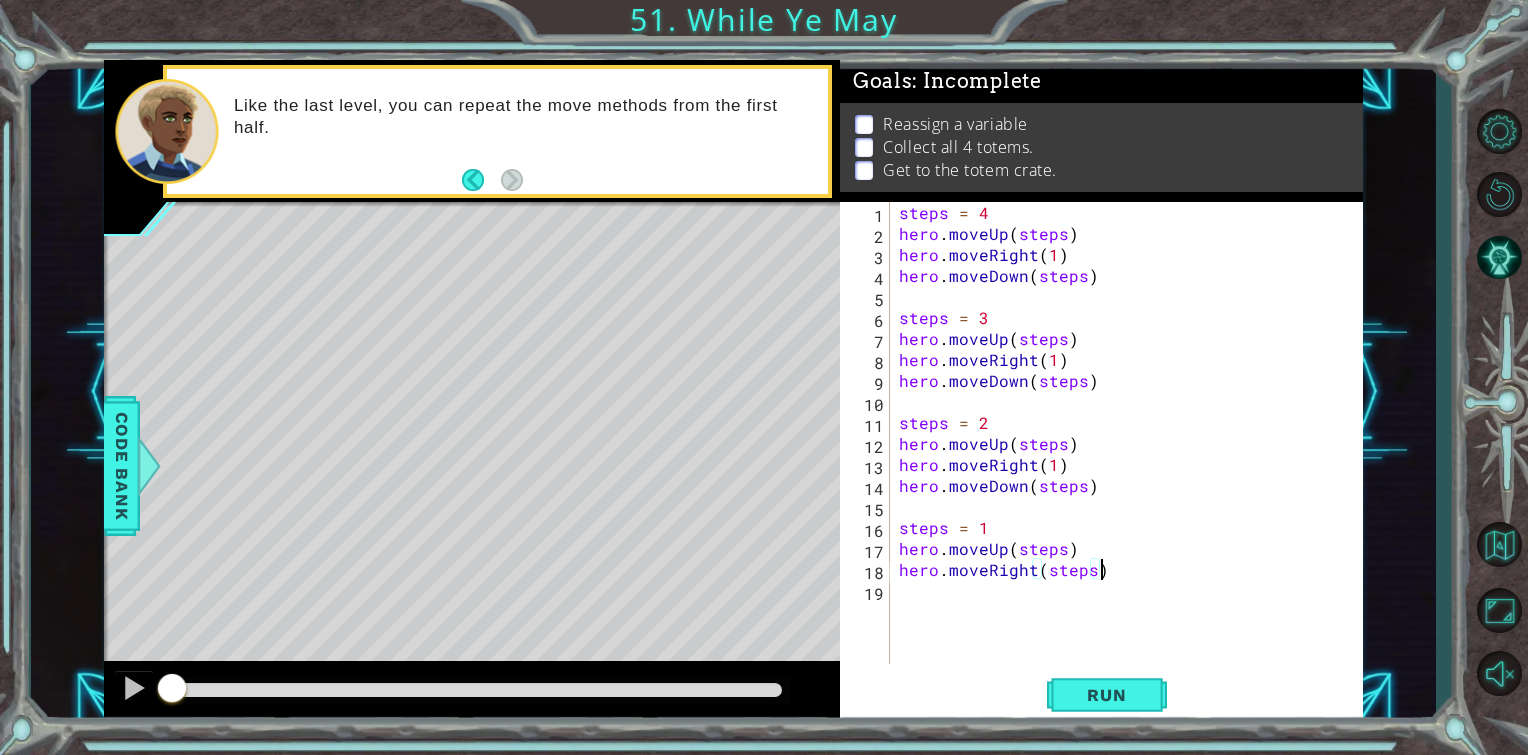 scroll, scrollTop: 0, scrollLeft: 11, axis: horizontal 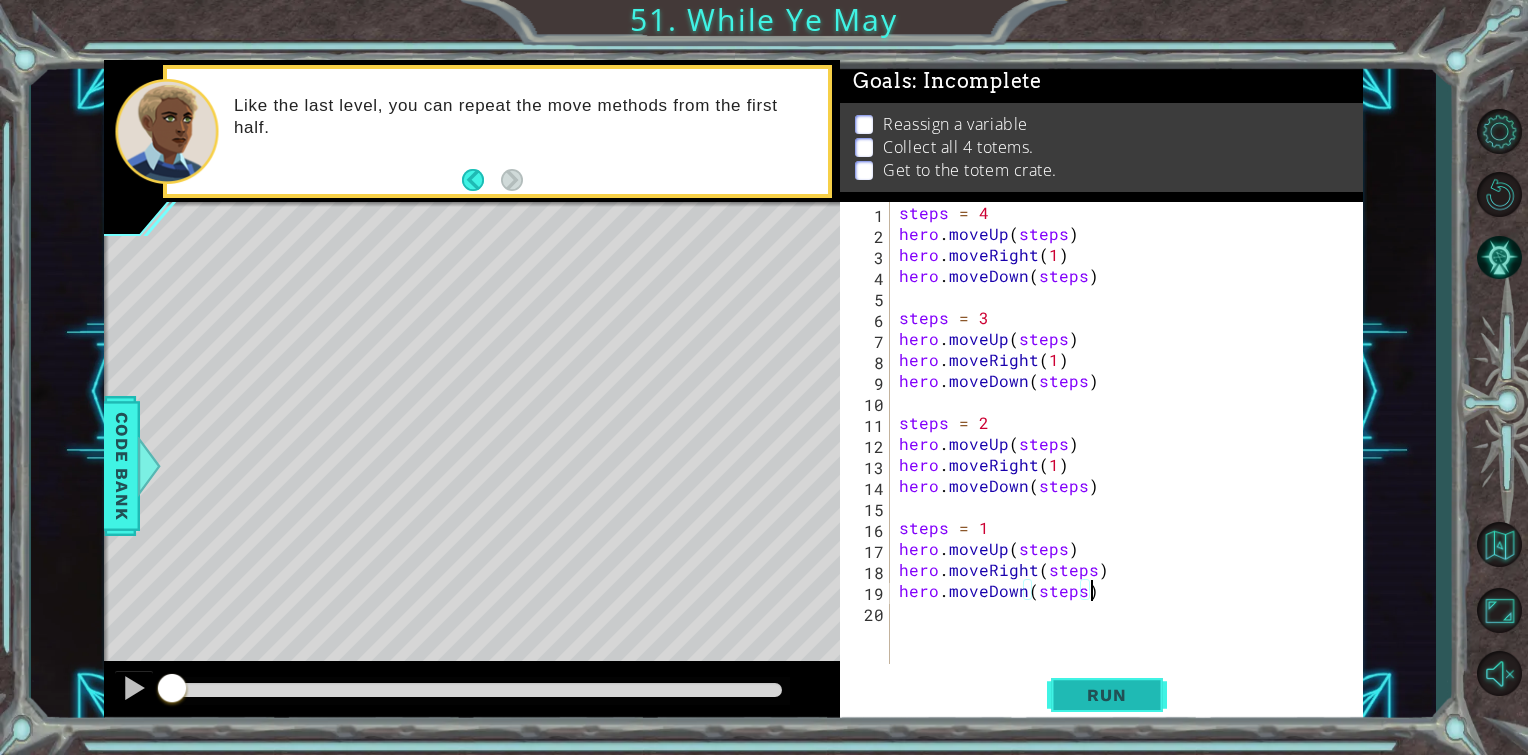 type on "hero.moveDown(steps)" 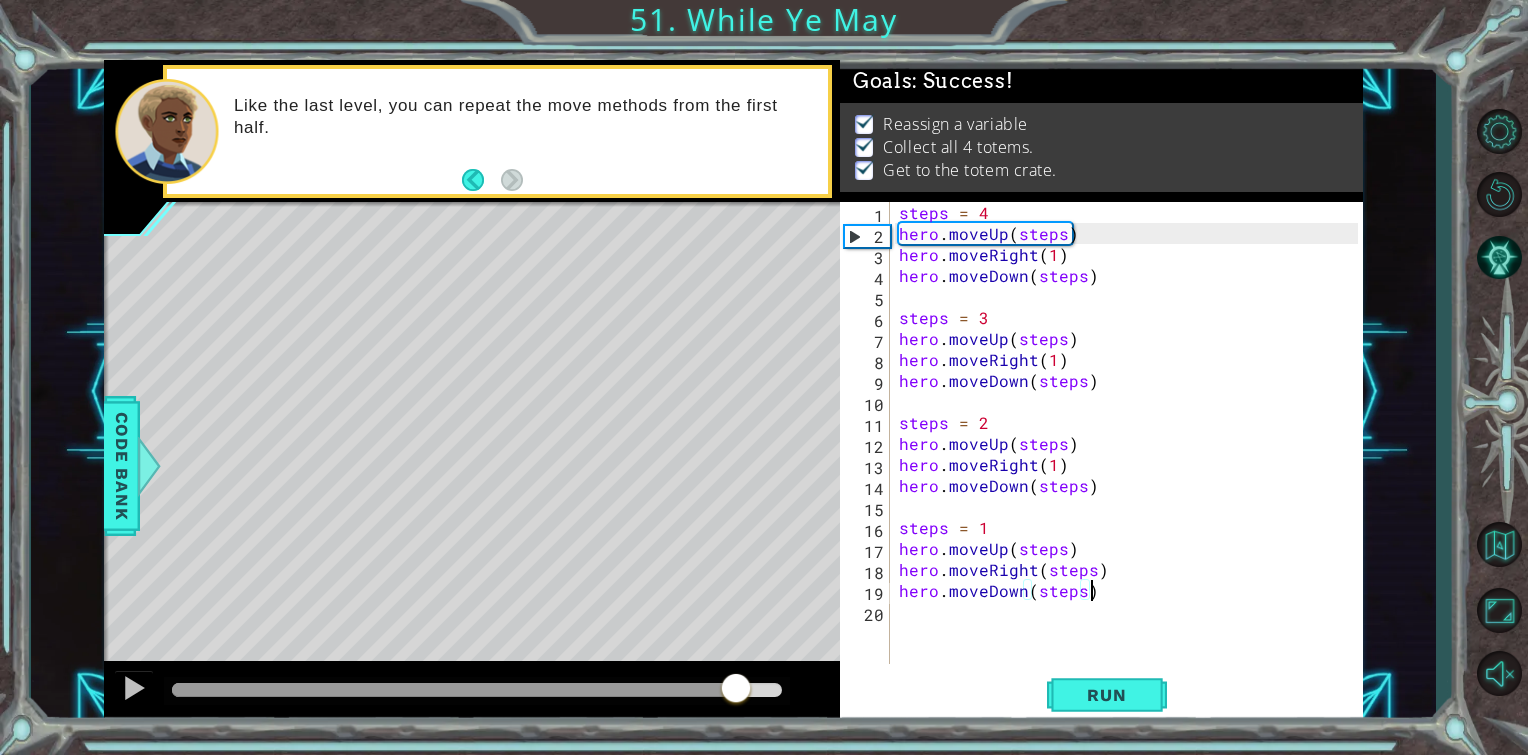 drag, startPoint x: 736, startPoint y: 692, endPoint x: 522, endPoint y: 678, distance: 214.45746 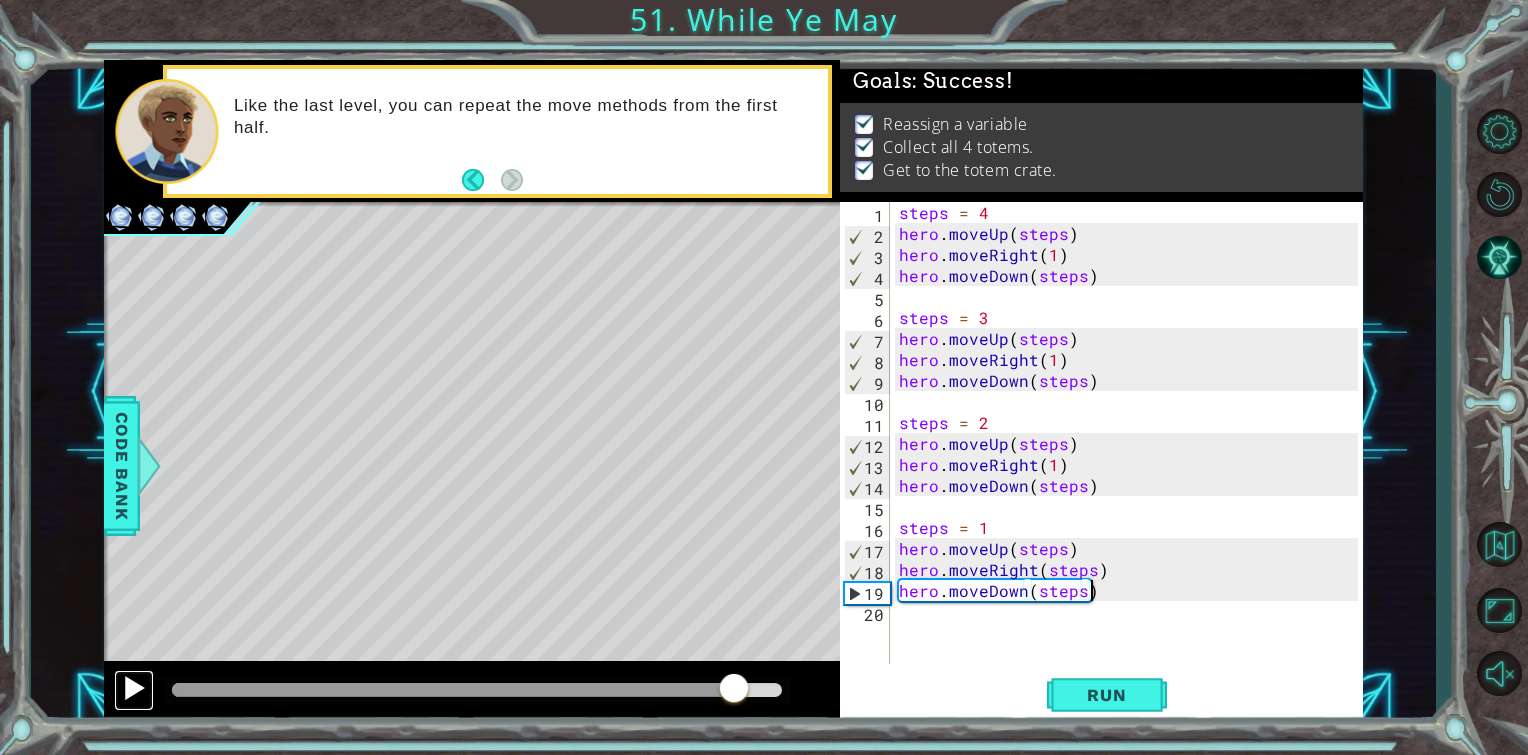 click at bounding box center [134, 688] 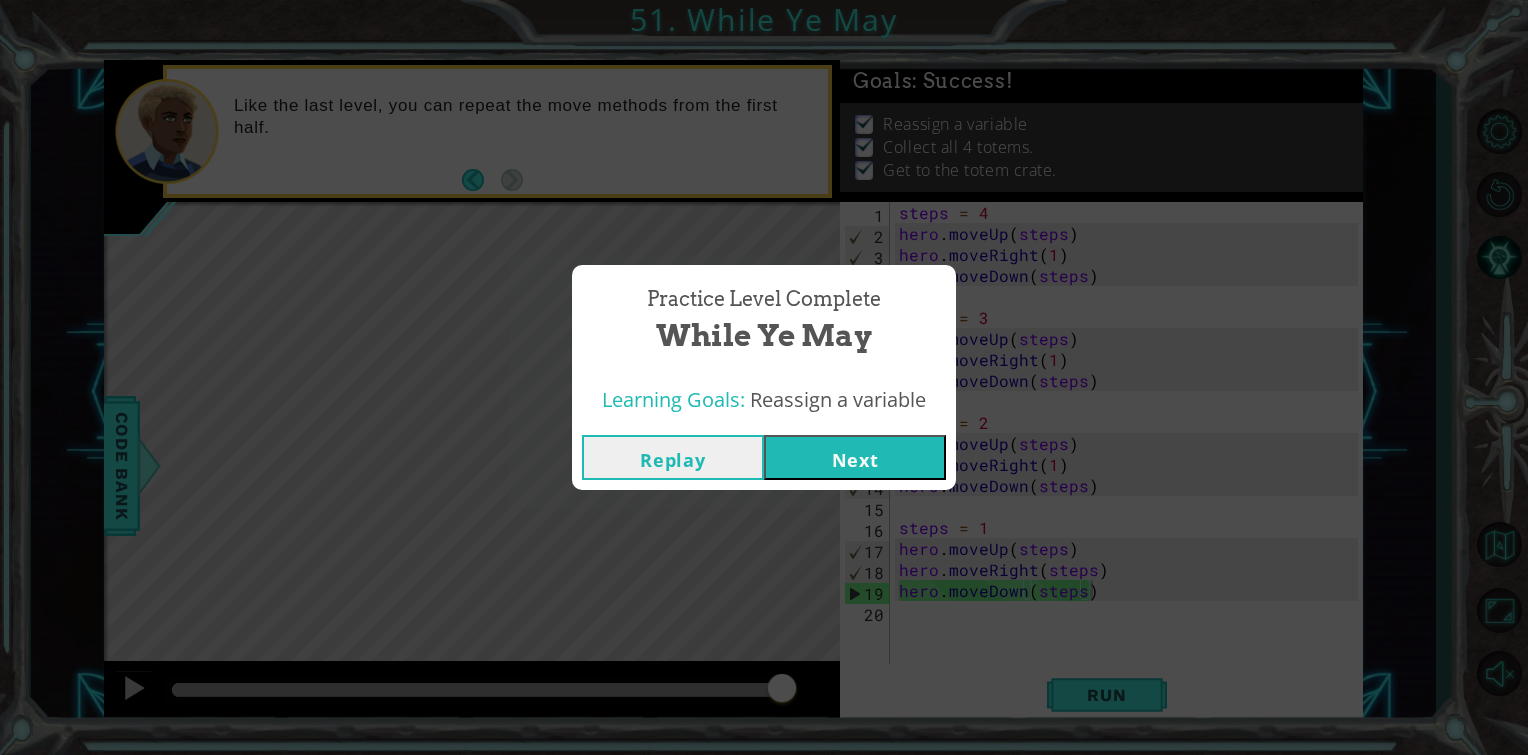 click on "Next" at bounding box center [855, 457] 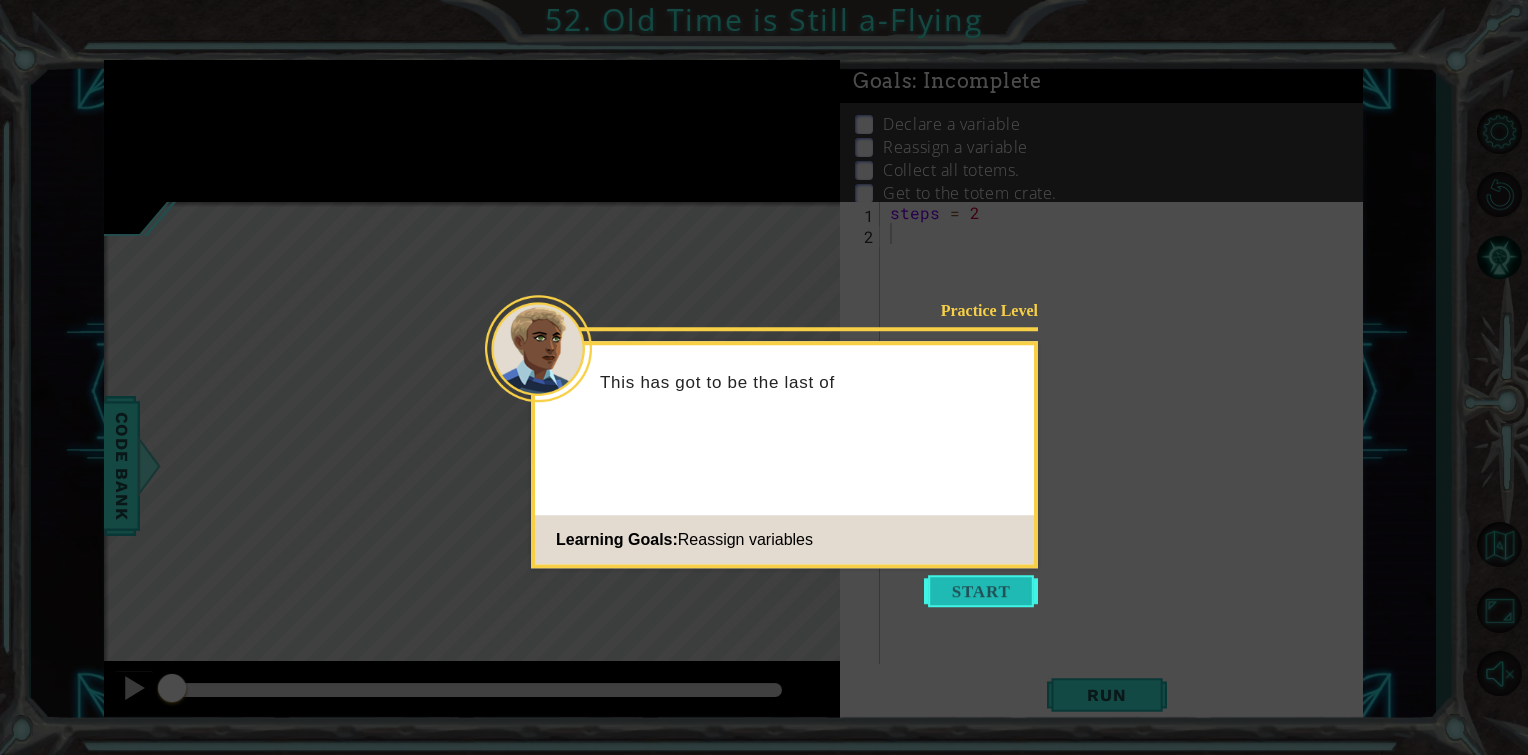 click at bounding box center (981, 591) 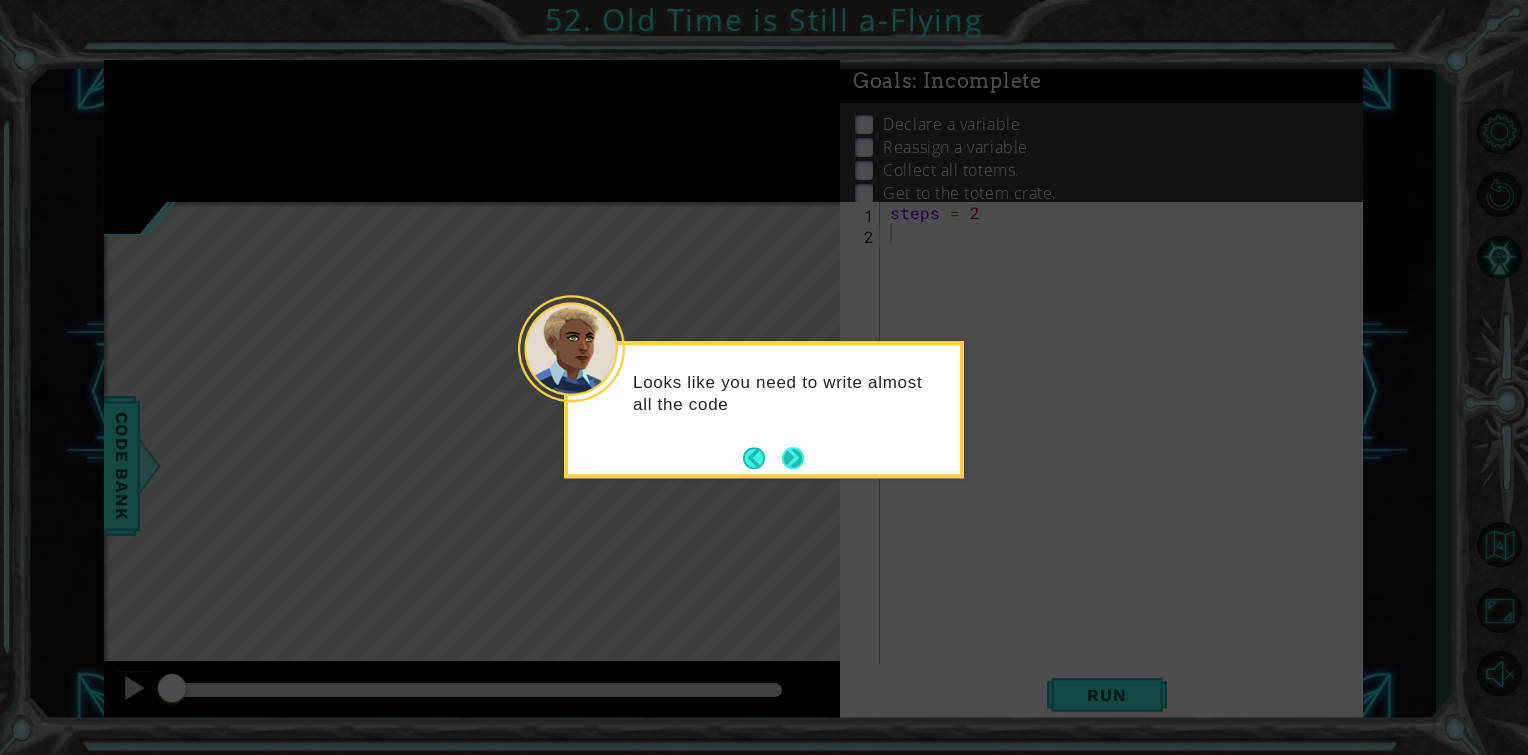 click at bounding box center (793, 458) 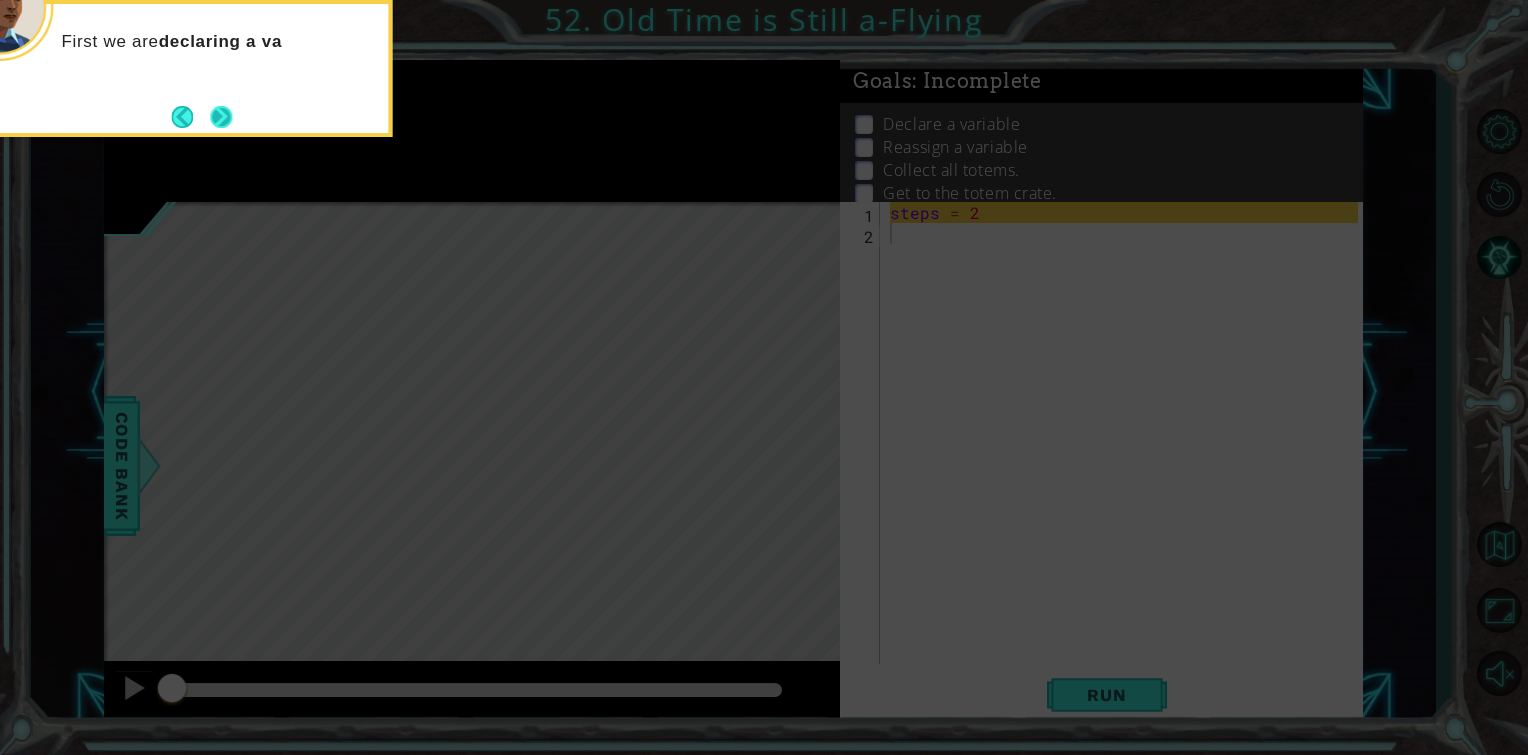 click at bounding box center [221, 117] 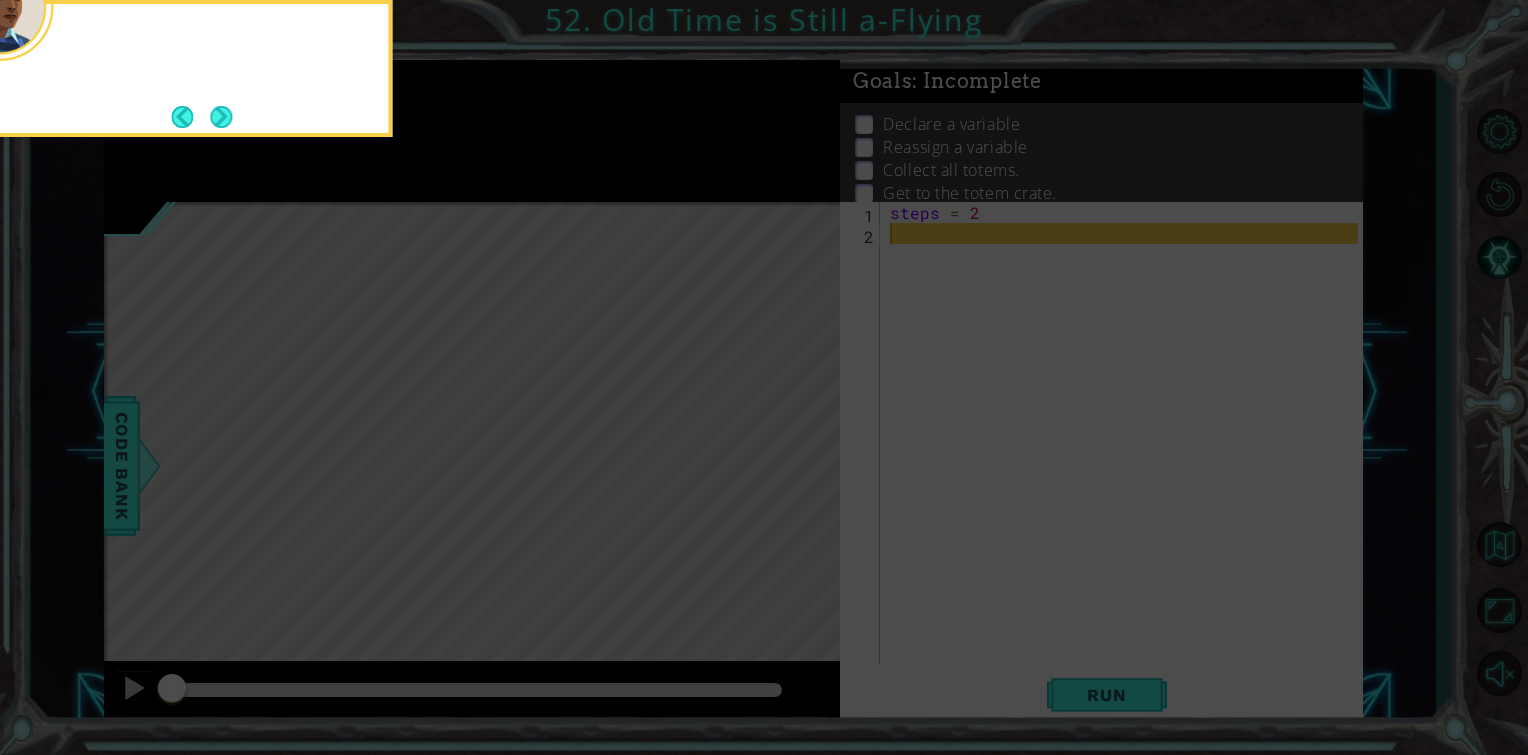 click at bounding box center (192, 68) 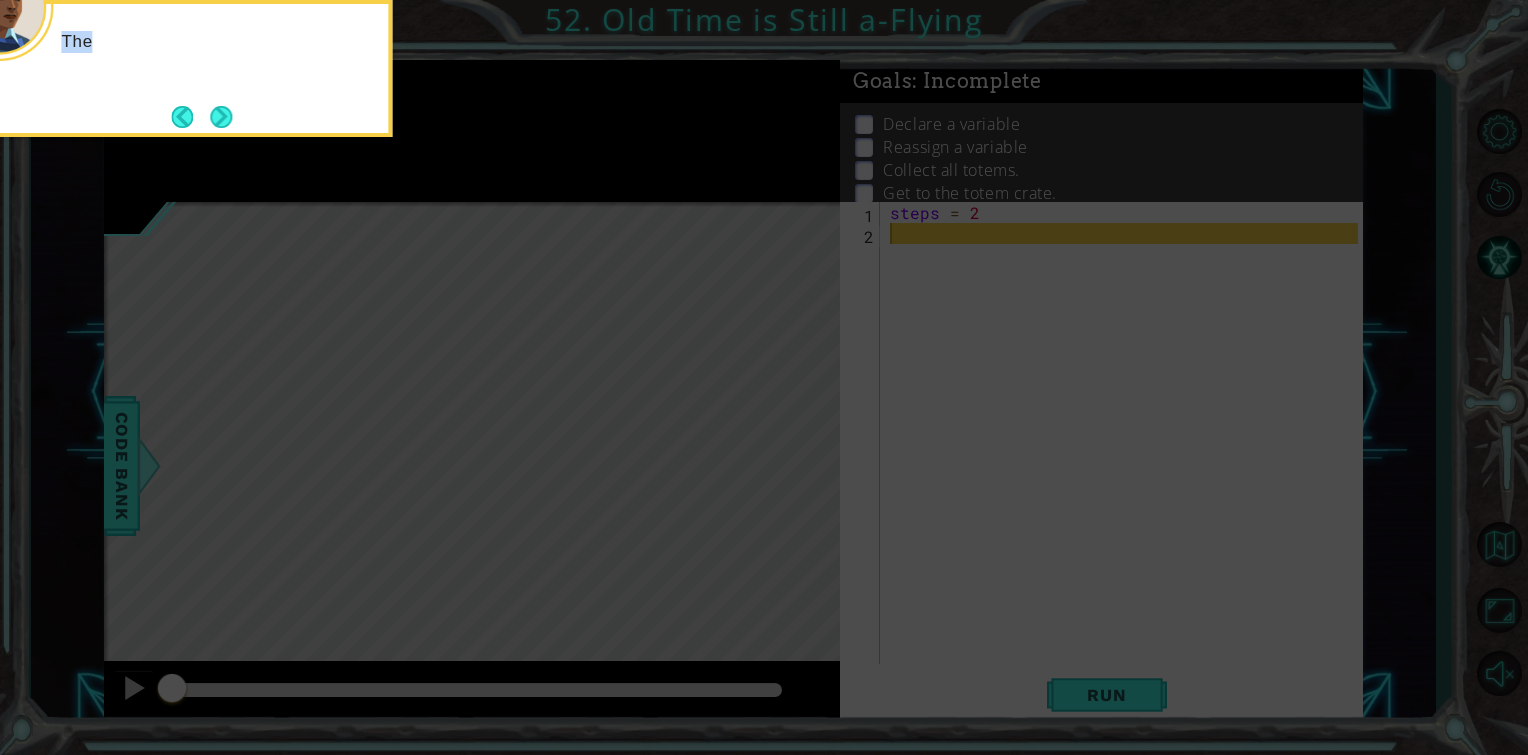 click at bounding box center [221, 117] 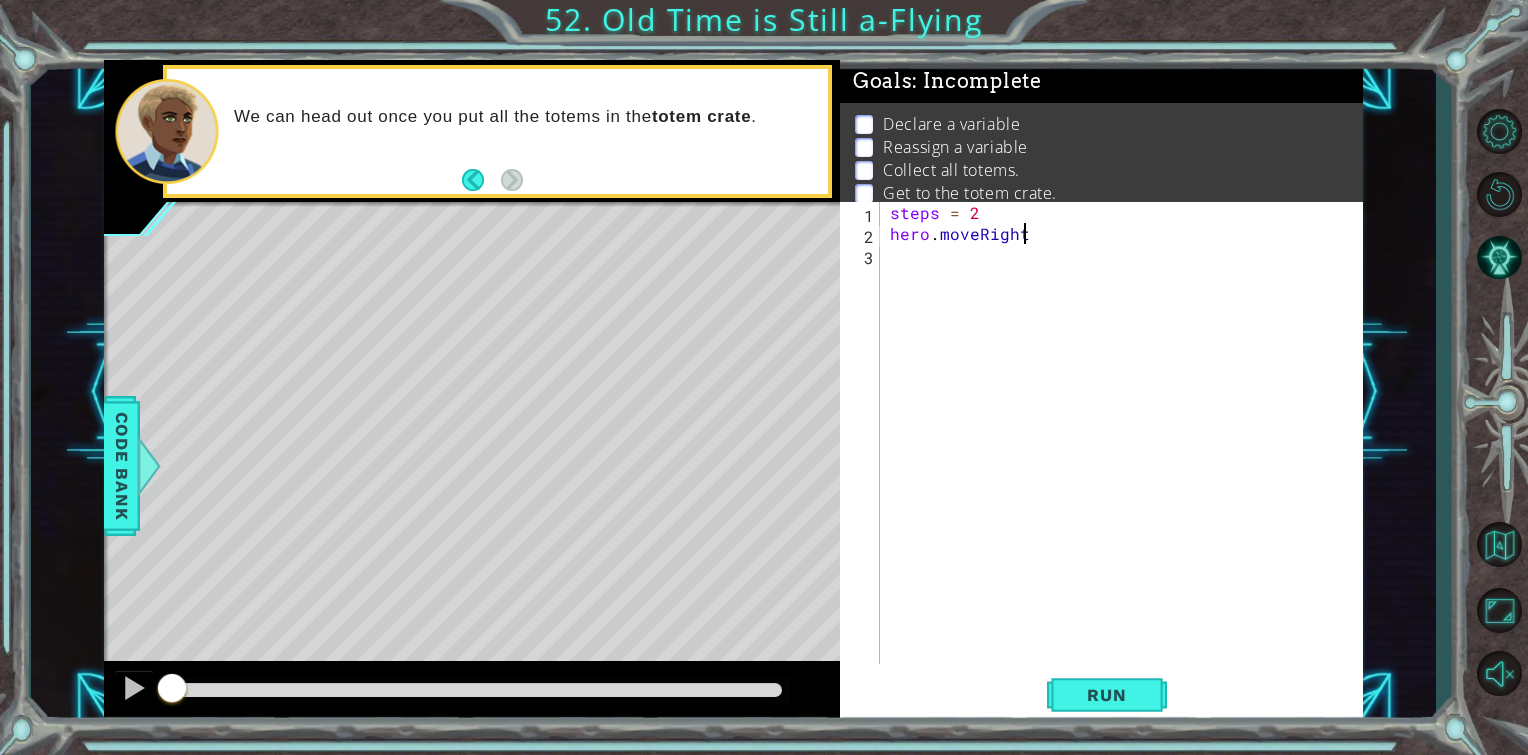 scroll, scrollTop: 0, scrollLeft: 7, axis: horizontal 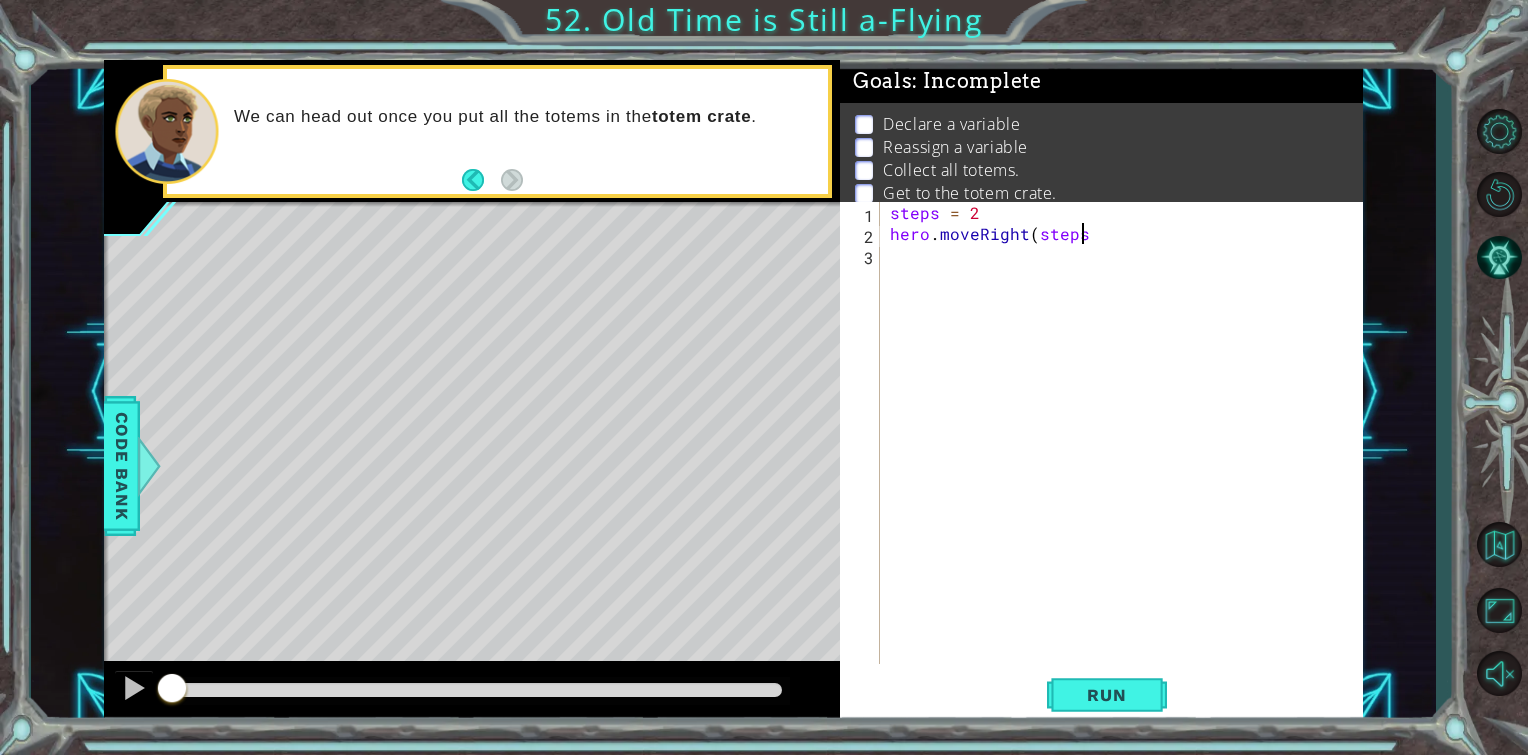 type on "hero.moveRight(steps)" 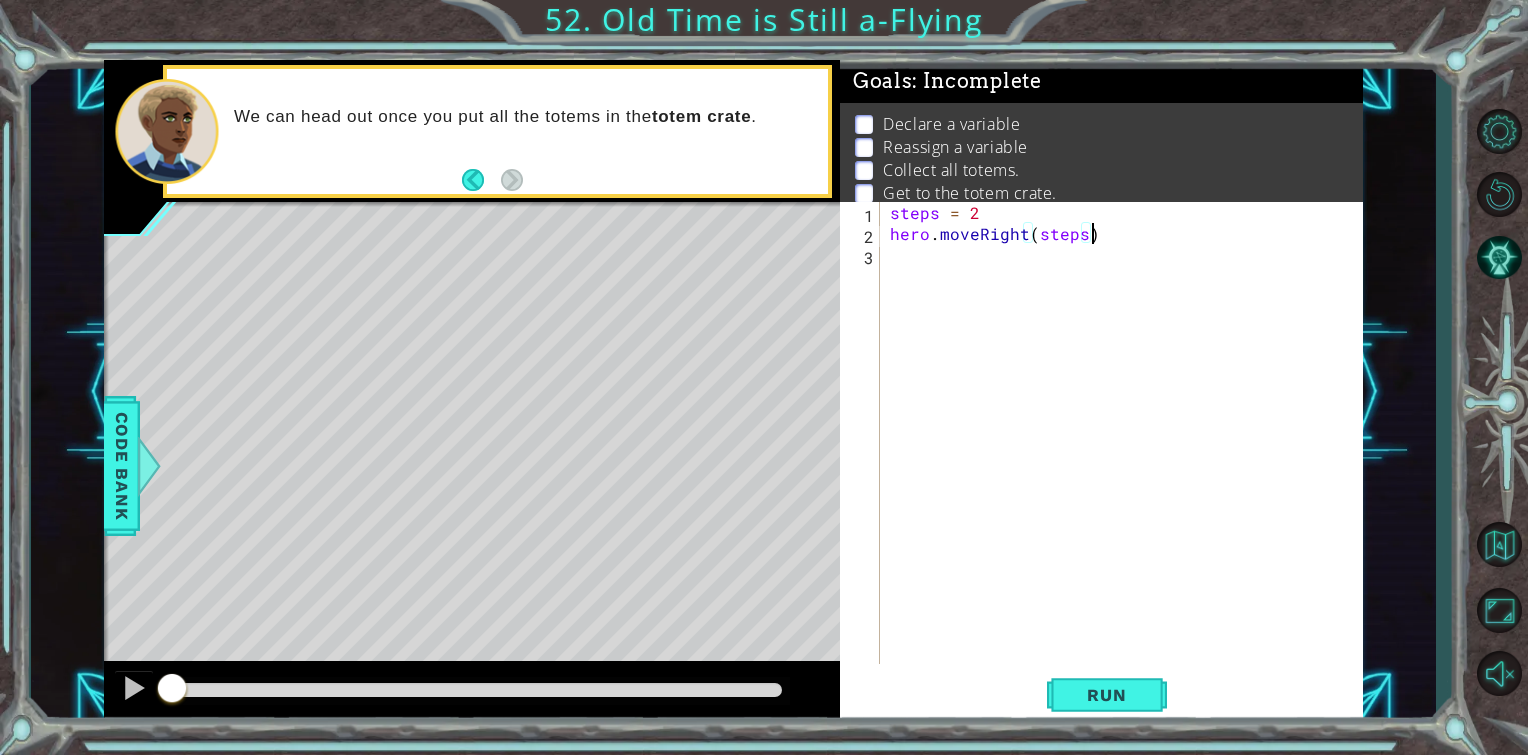 click on "steps   =   2 hero . moveRight ( steps )" at bounding box center (1127, 454) 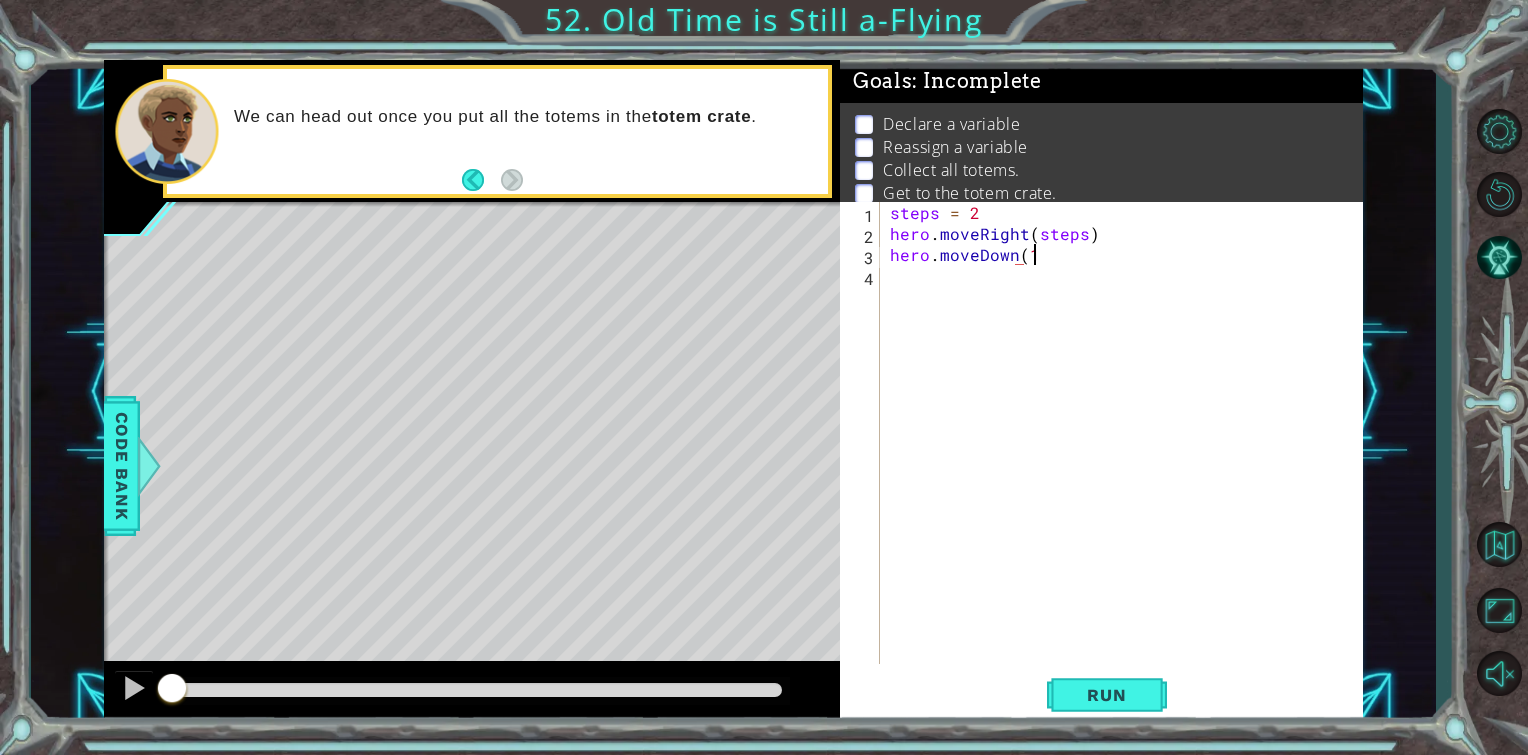 scroll, scrollTop: 0, scrollLeft: 8, axis: horizontal 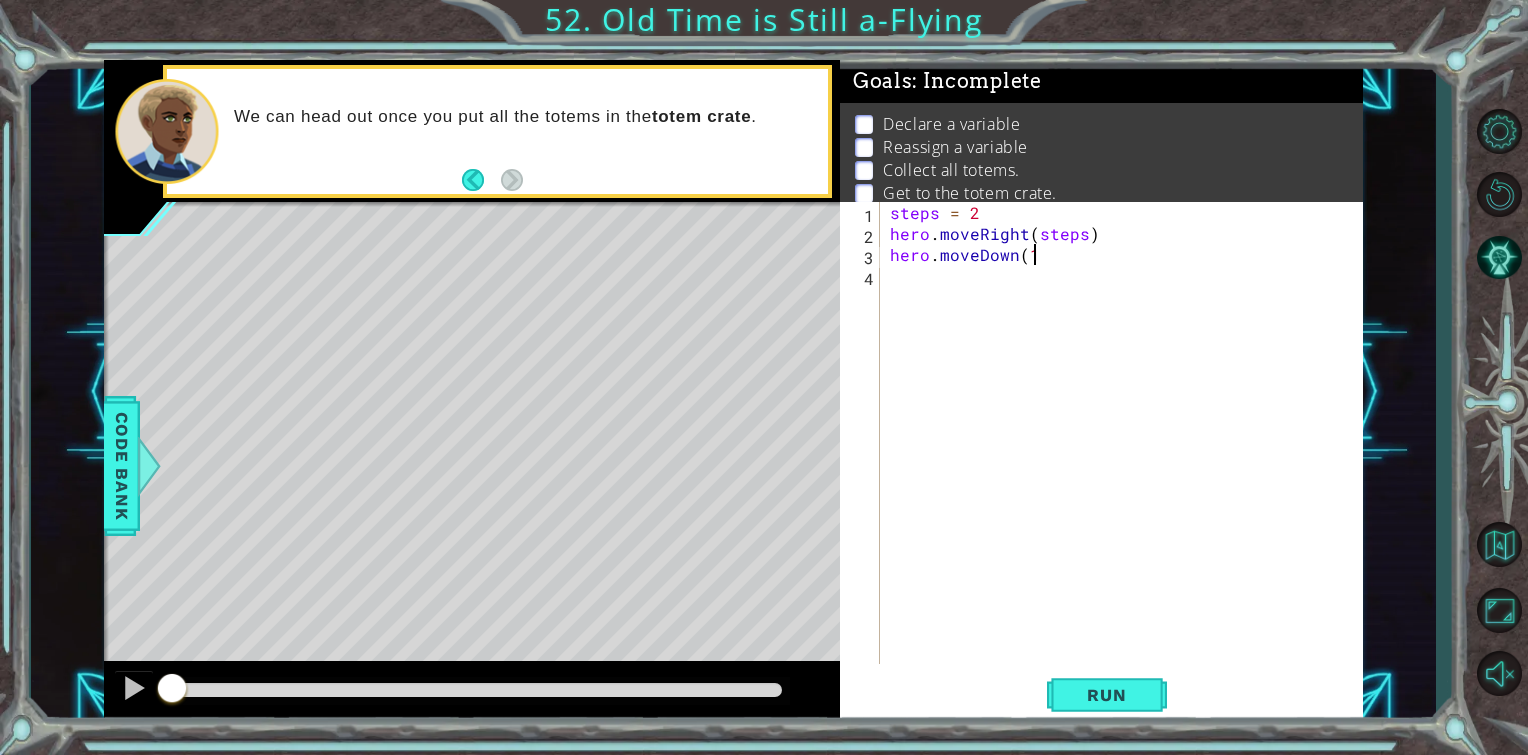 type on "hero.moveDown(1)" 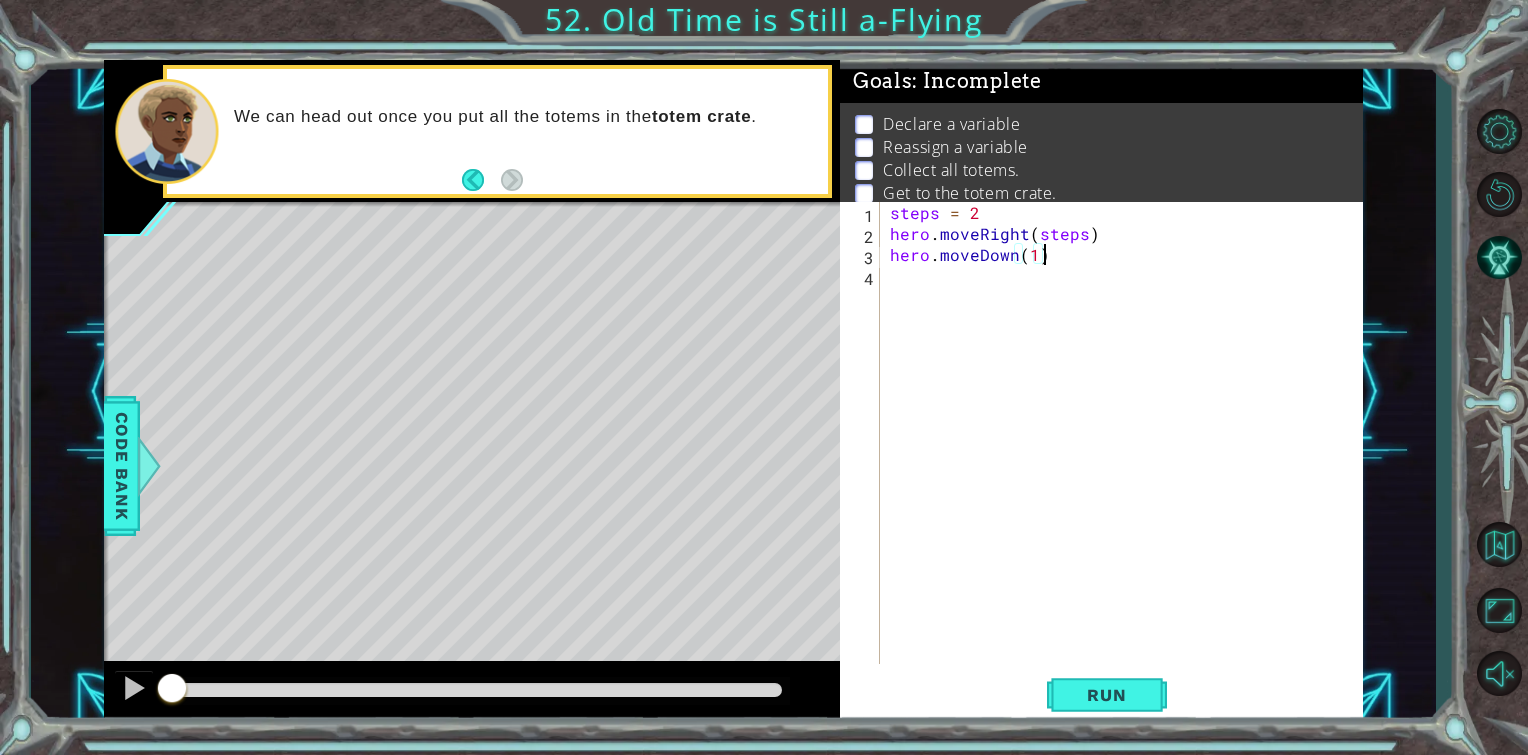 click on "steps   =   2 hero . moveRight ( steps ) hero . moveDown ( 1 )" at bounding box center [1127, 454] 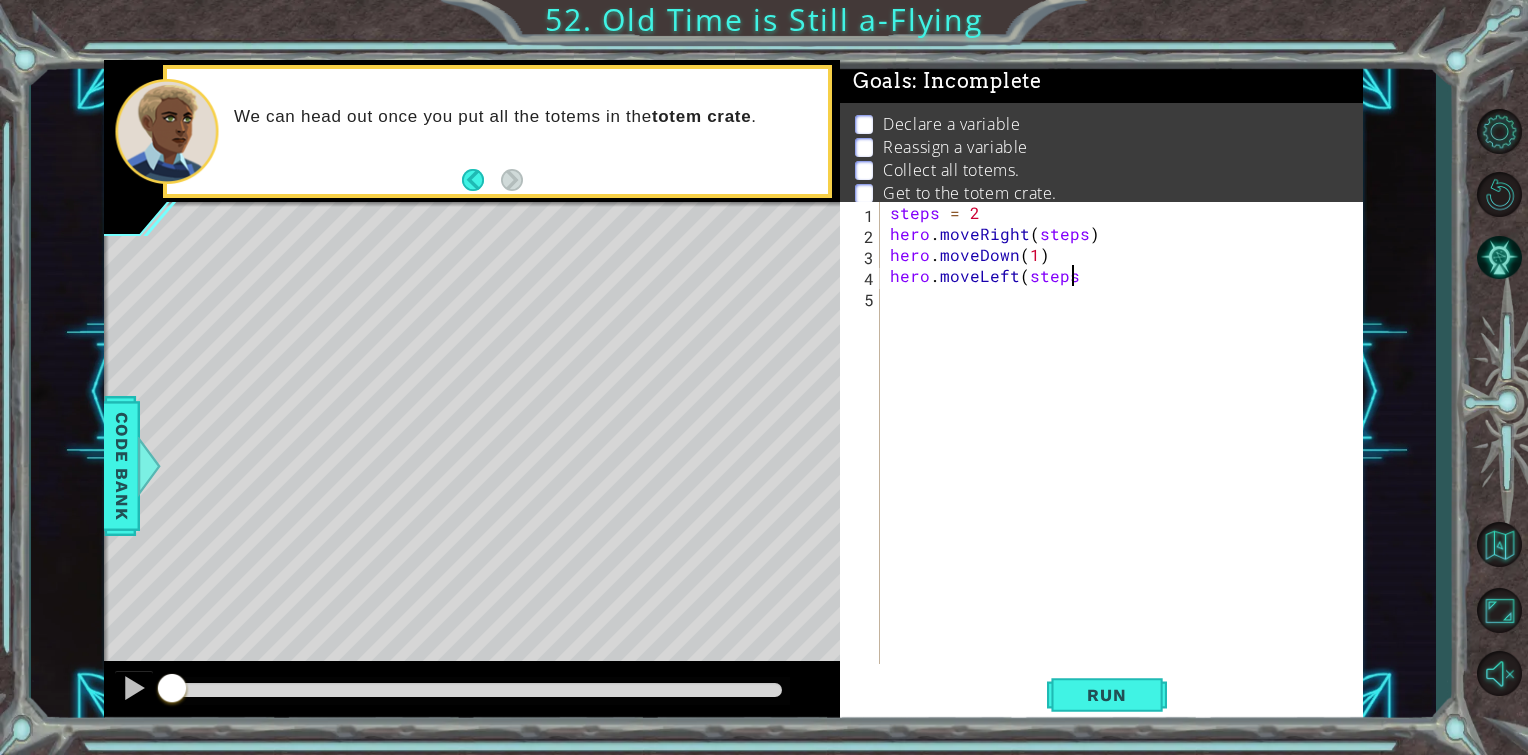 scroll, scrollTop: 0, scrollLeft: 10, axis: horizontal 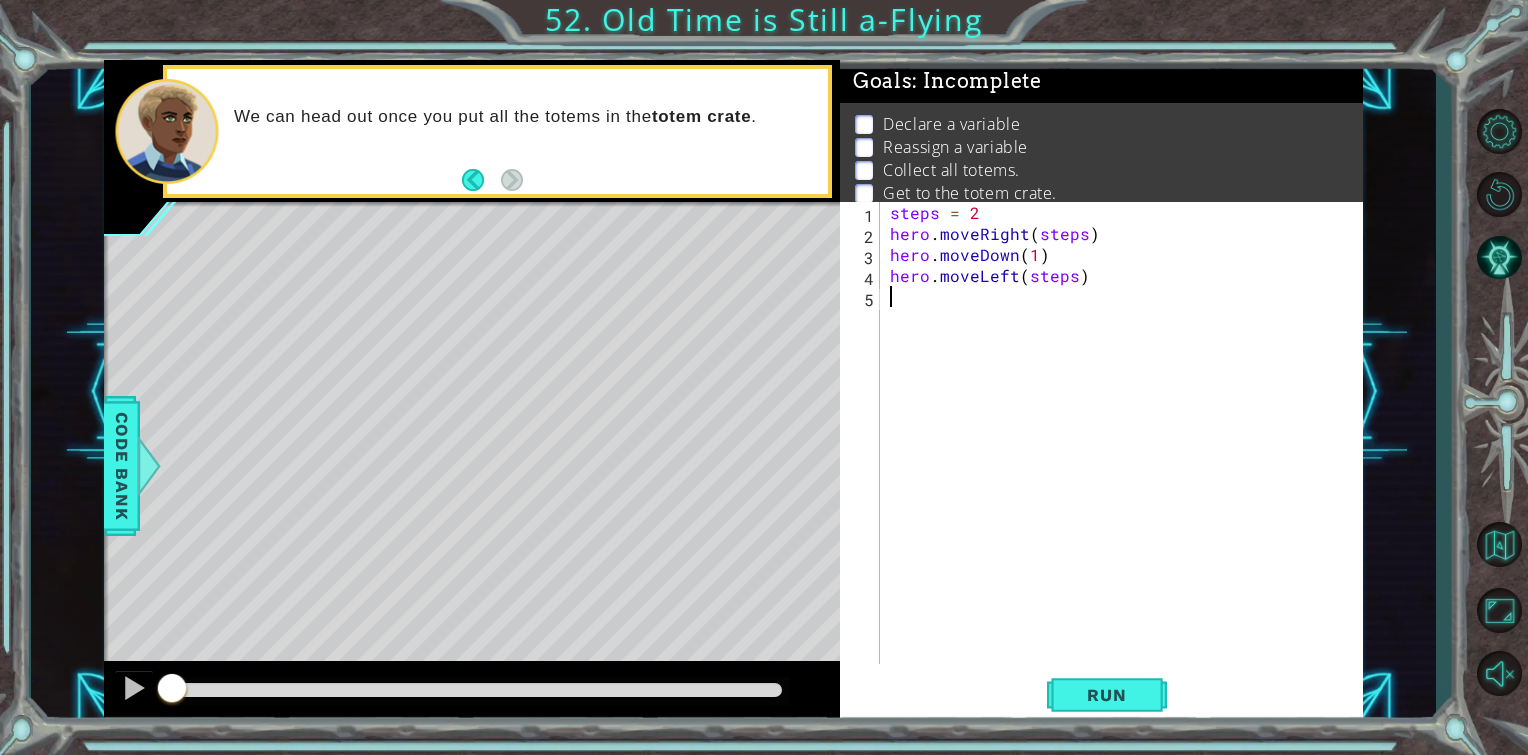 click on "steps   =   2 hero . moveRight ( steps ) hero . moveDown ( 1 ) hero . moveLeft ( steps )" at bounding box center (1127, 454) 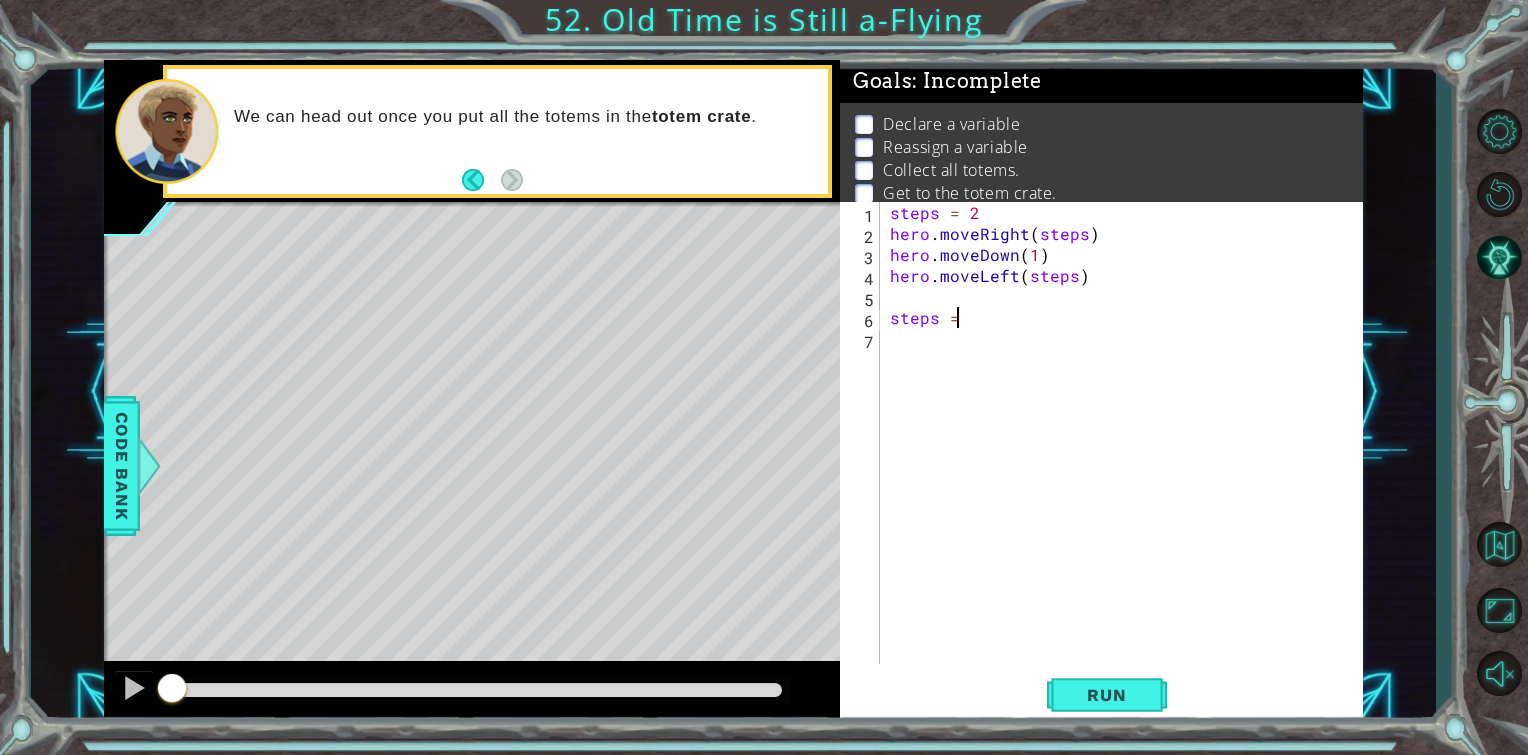 scroll, scrollTop: 0, scrollLeft: 3, axis: horizontal 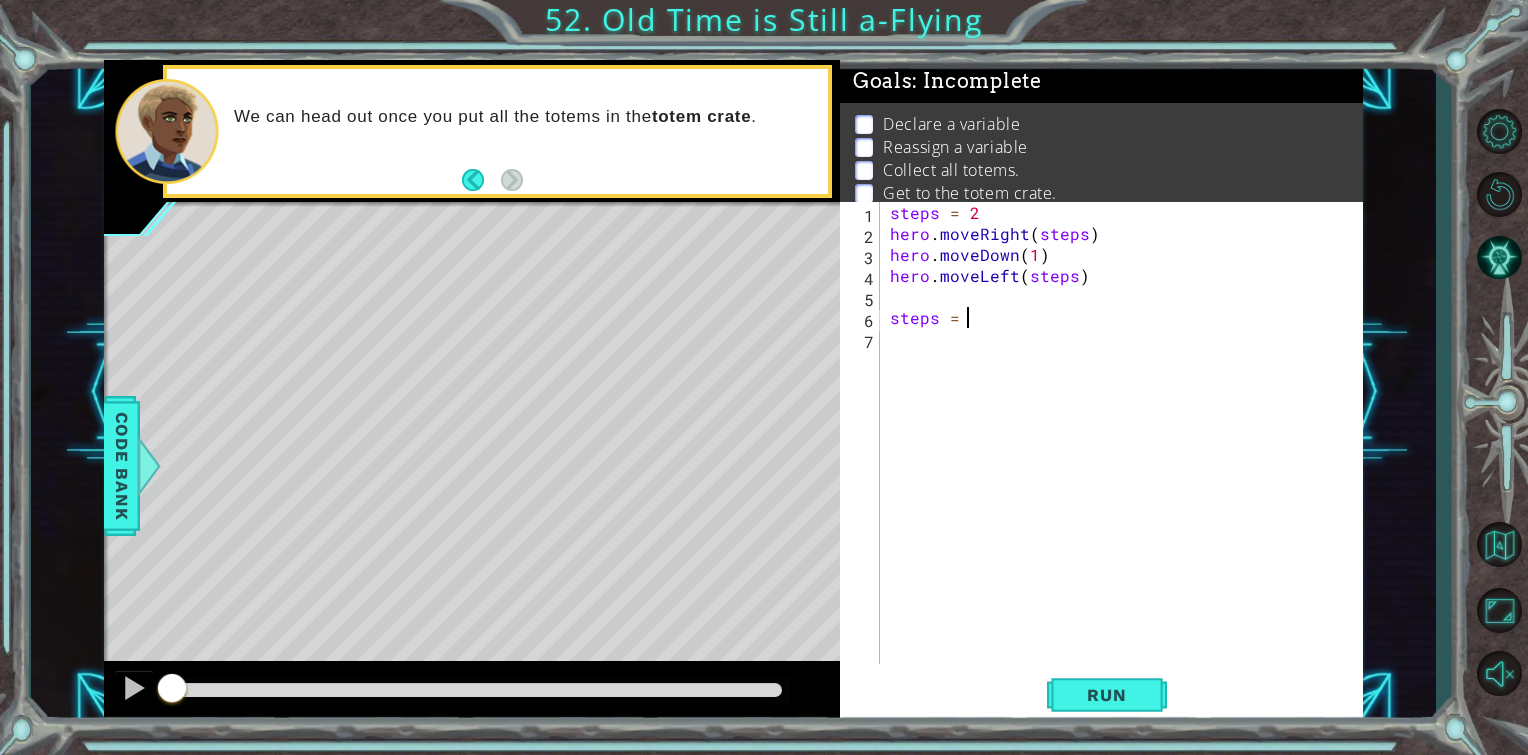type on "steps = 4" 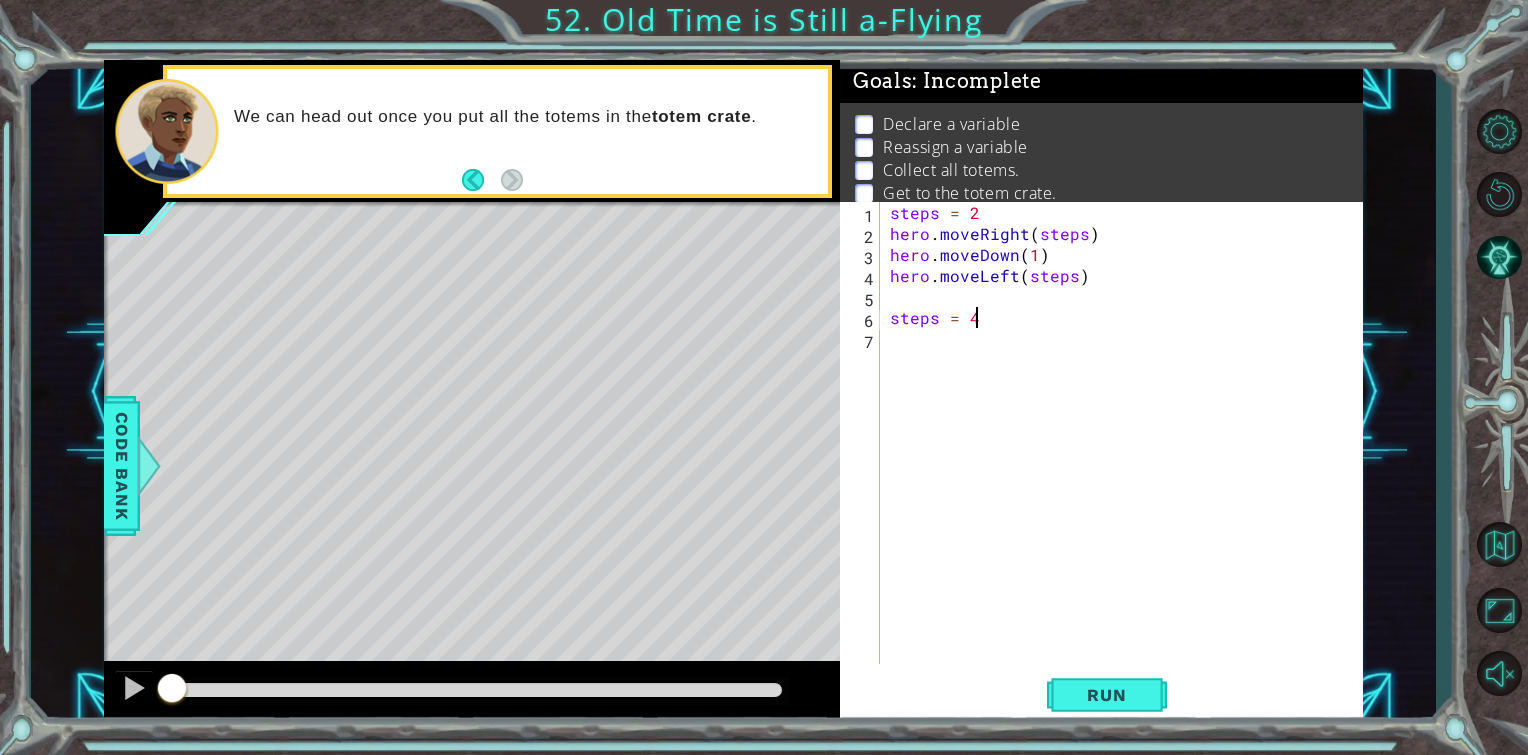 scroll, scrollTop: 0, scrollLeft: 4, axis: horizontal 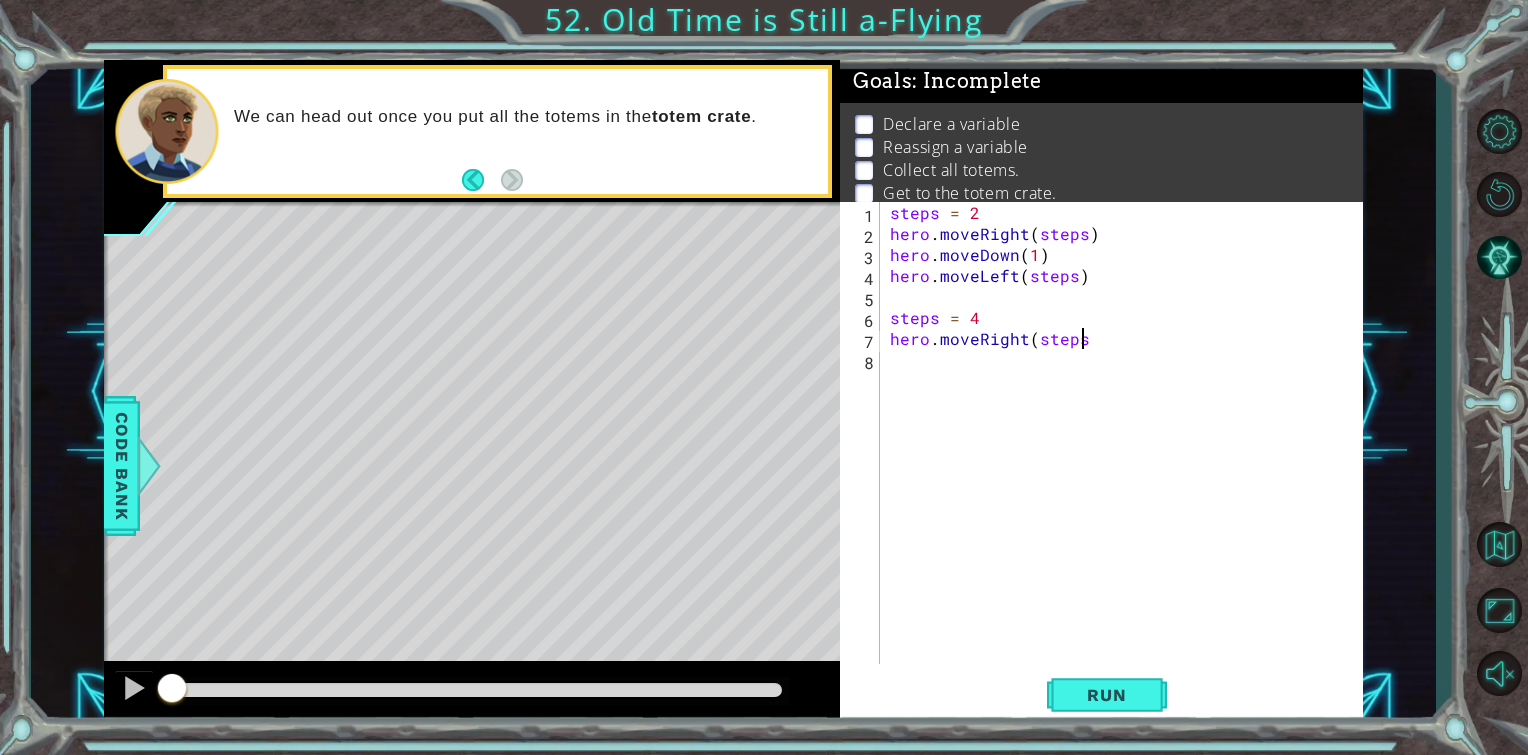 type on "hero.moveRight(steps)" 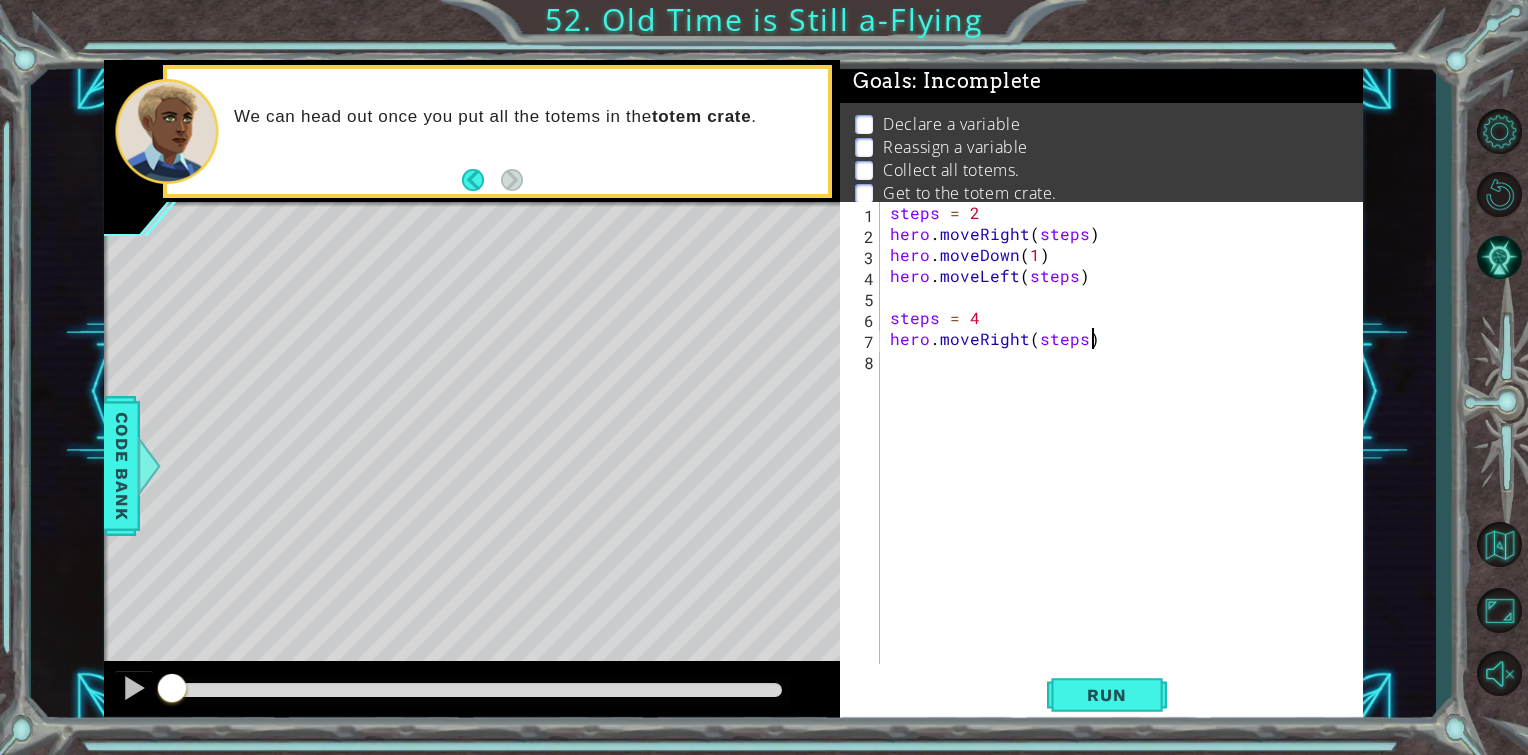 scroll, scrollTop: 0, scrollLeft: 11, axis: horizontal 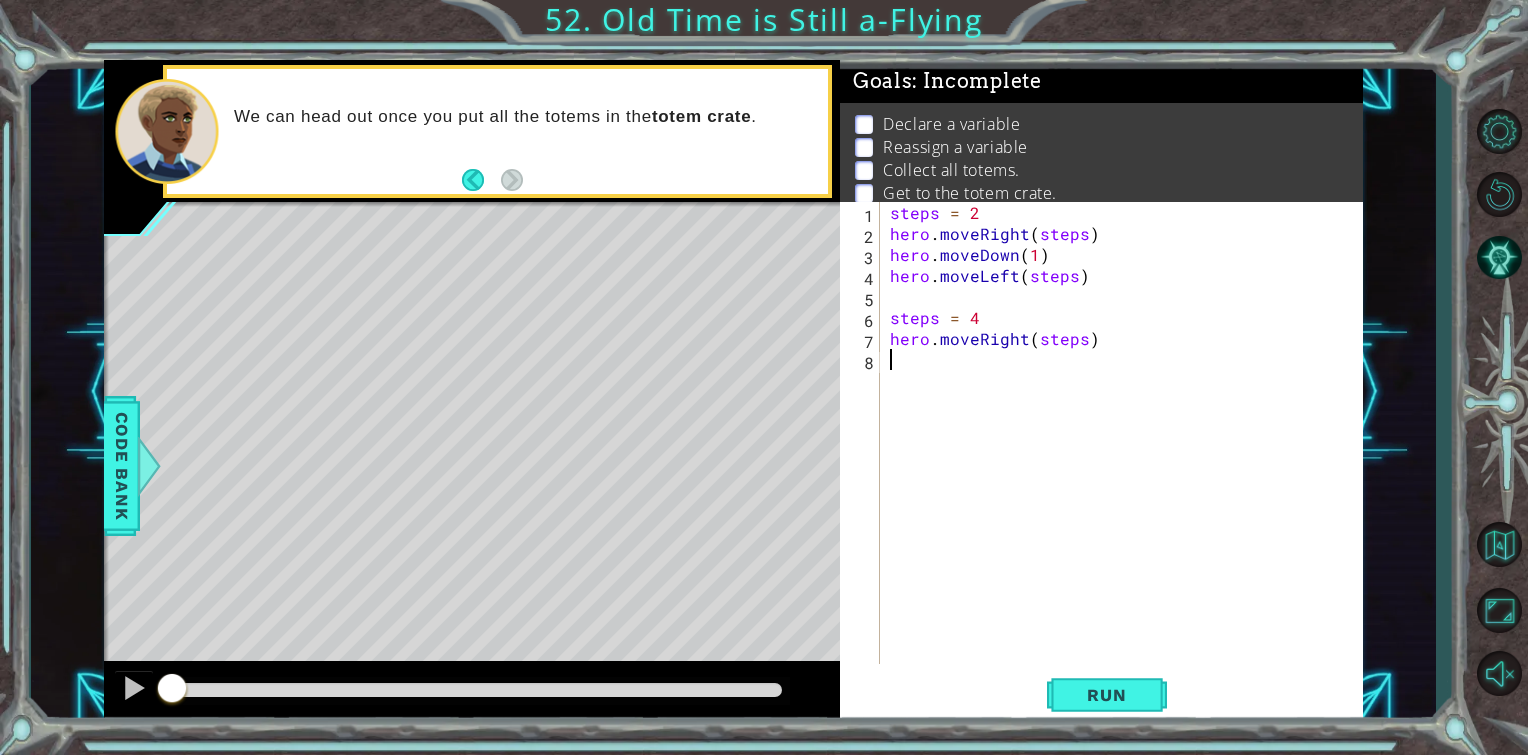 click on "steps   =   2 hero . moveRight ( steps ) hero . moveDown ( 1 ) hero . moveLeft ( steps ) steps   =   4 hero . moveRight ( steps )" at bounding box center (1127, 454) 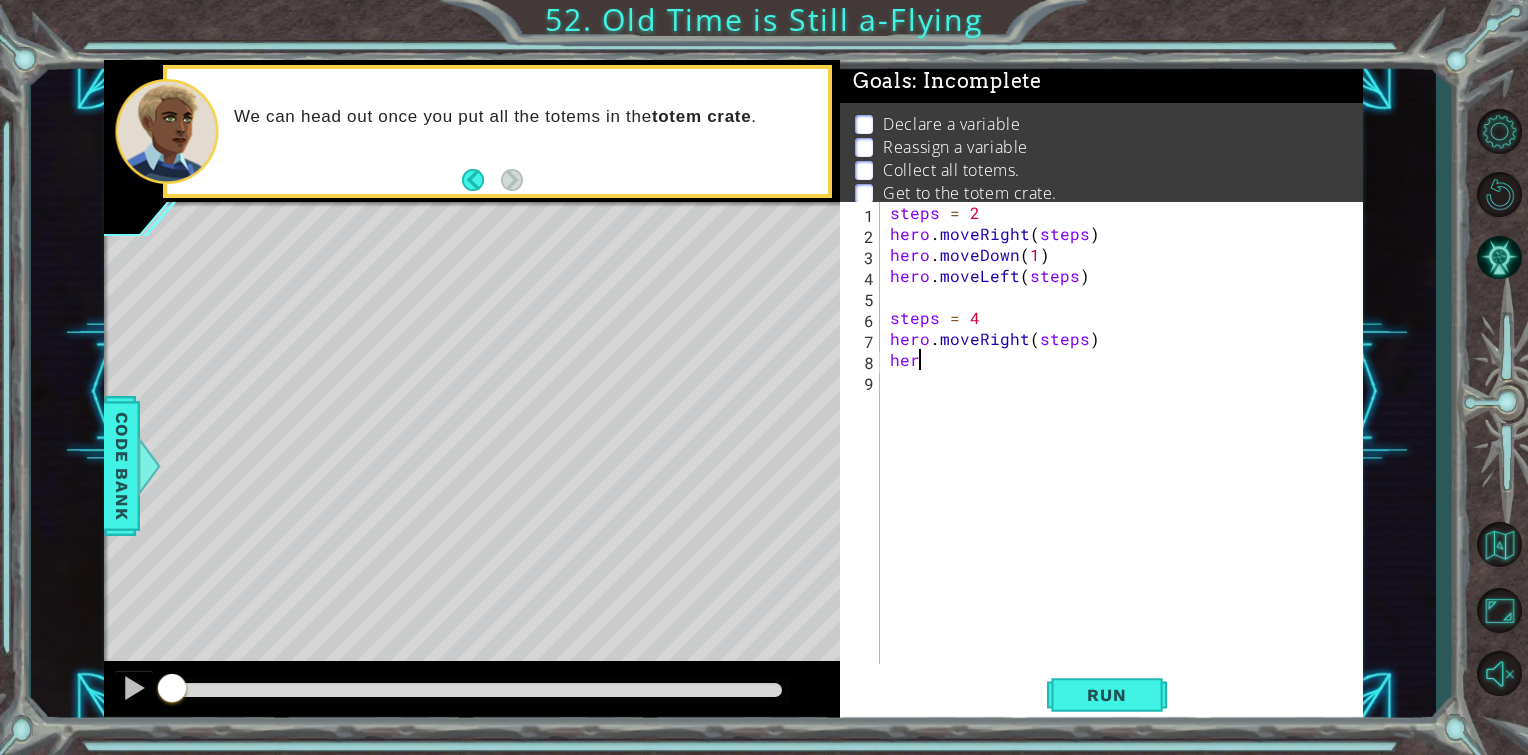 scroll, scrollTop: 0, scrollLeft: 0, axis: both 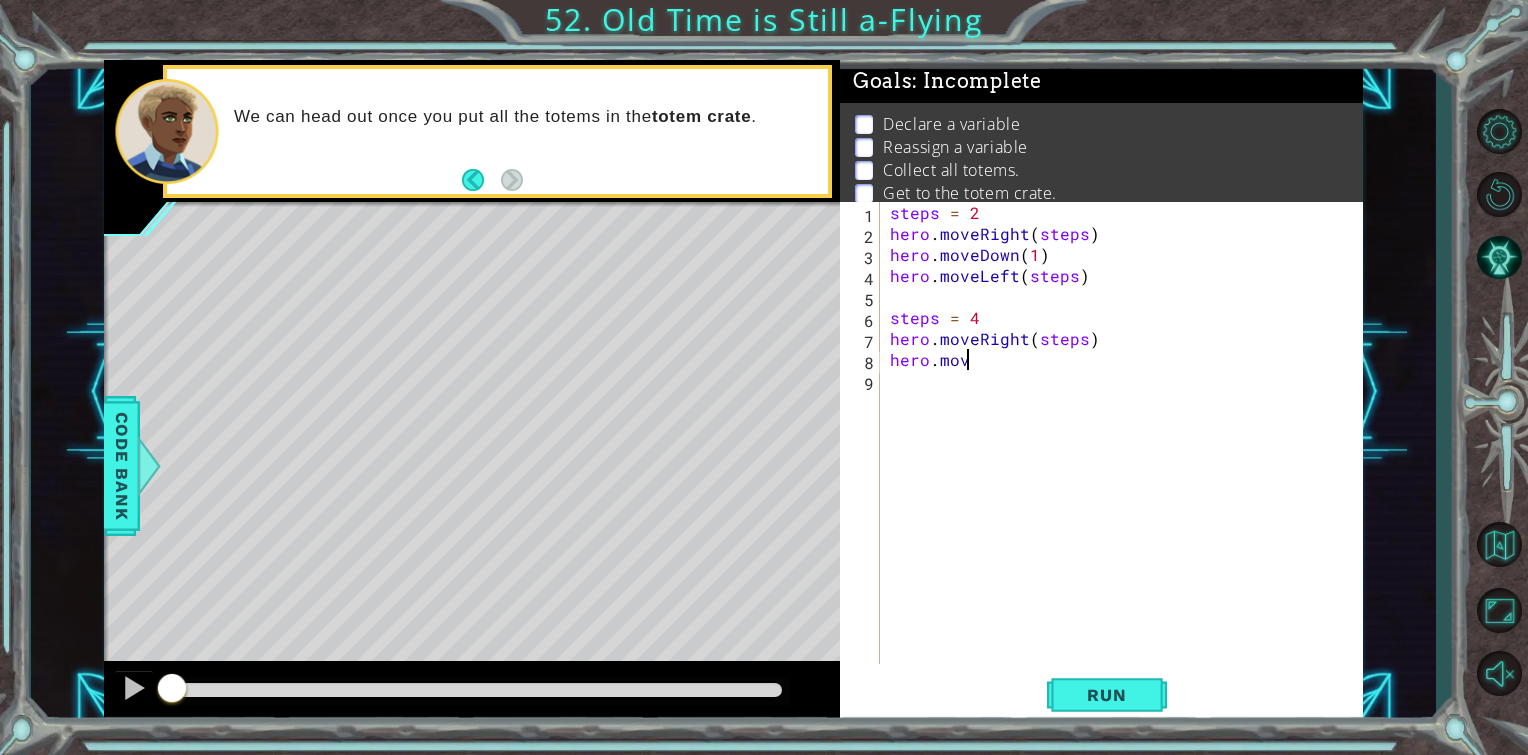 type on "hero.move" 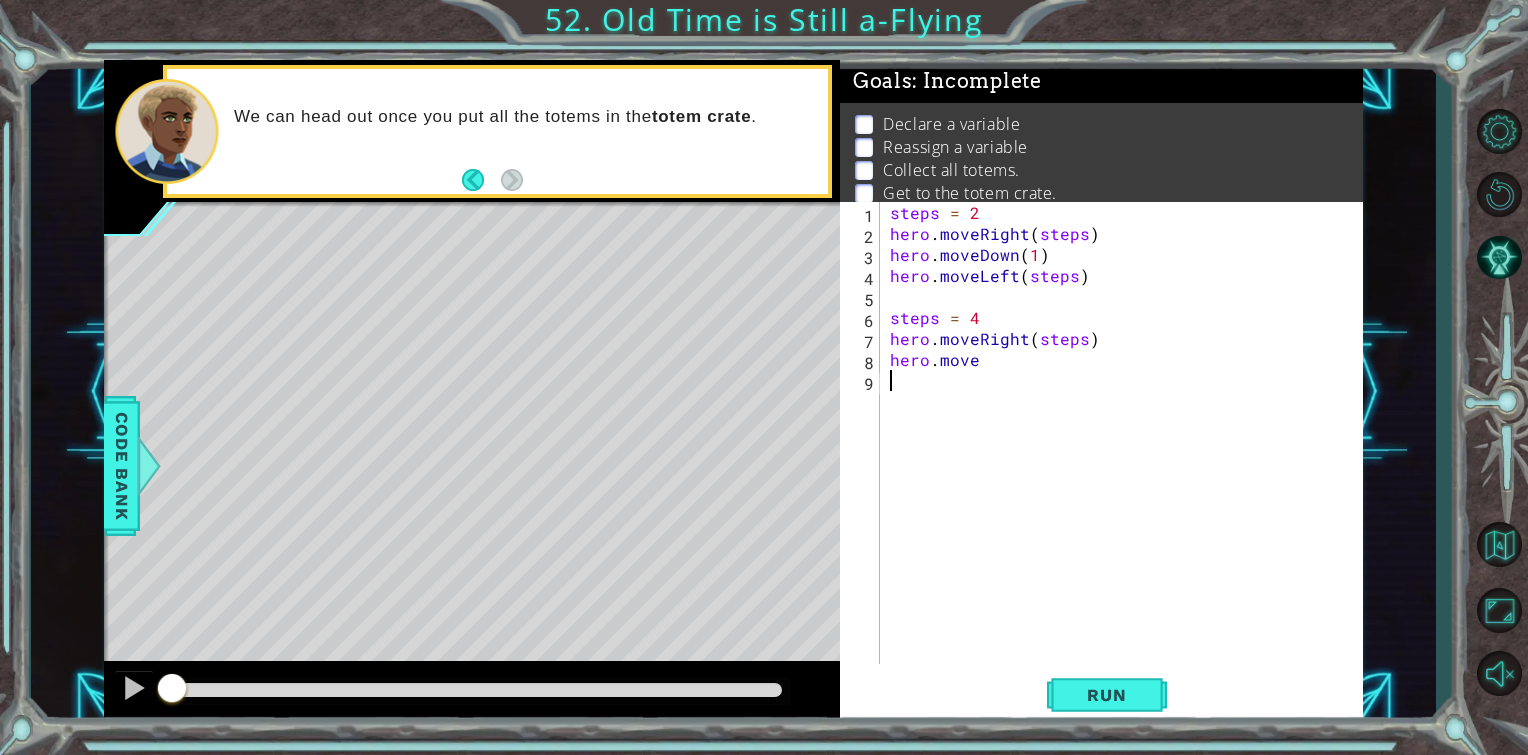 click on "steps   =   2 hero . moveRight ( steps ) hero . moveDown ( 1 ) hero . moveLeft ( steps ) steps   =   4 hero . moveRight ( steps ) hero . move" at bounding box center (1127, 454) 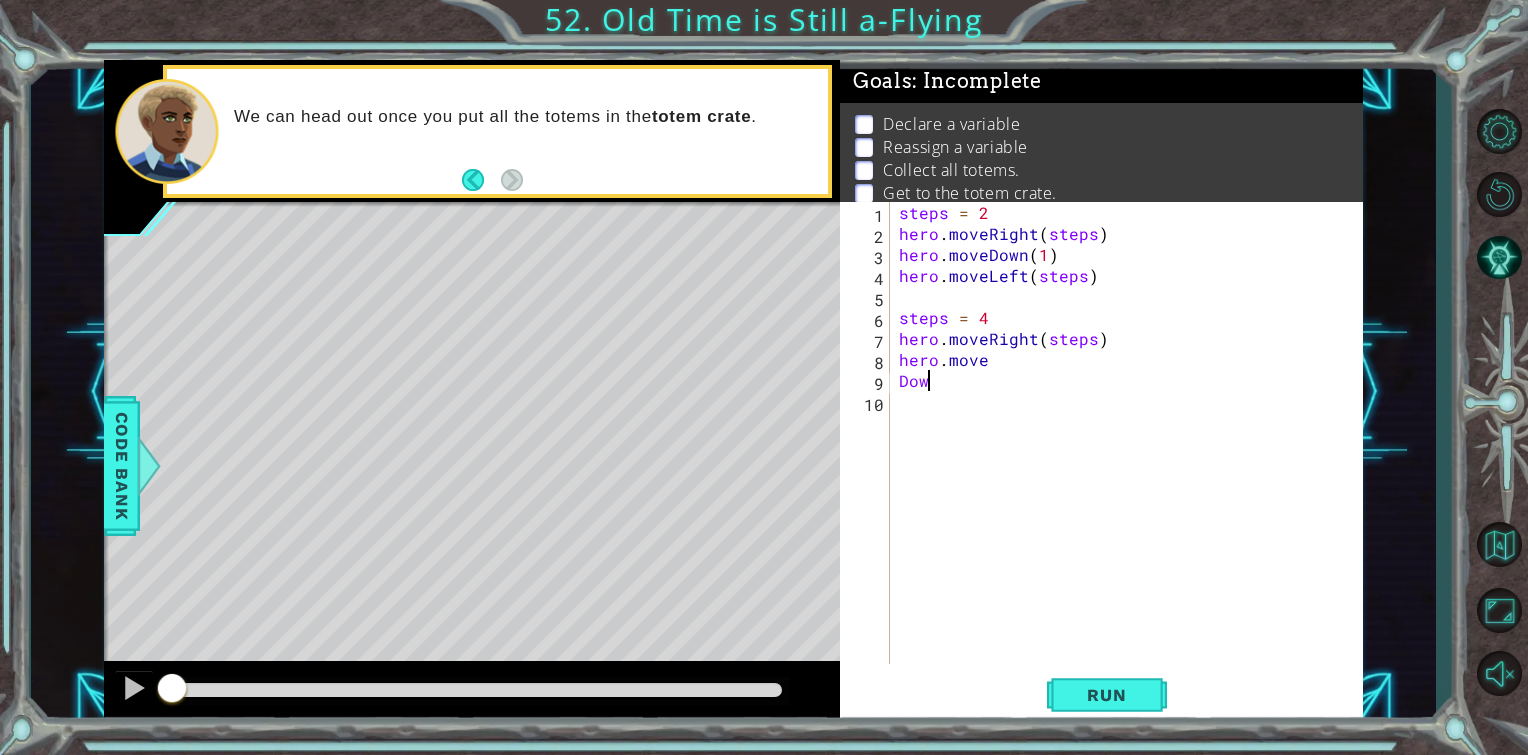 scroll, scrollTop: 0, scrollLeft: 0, axis: both 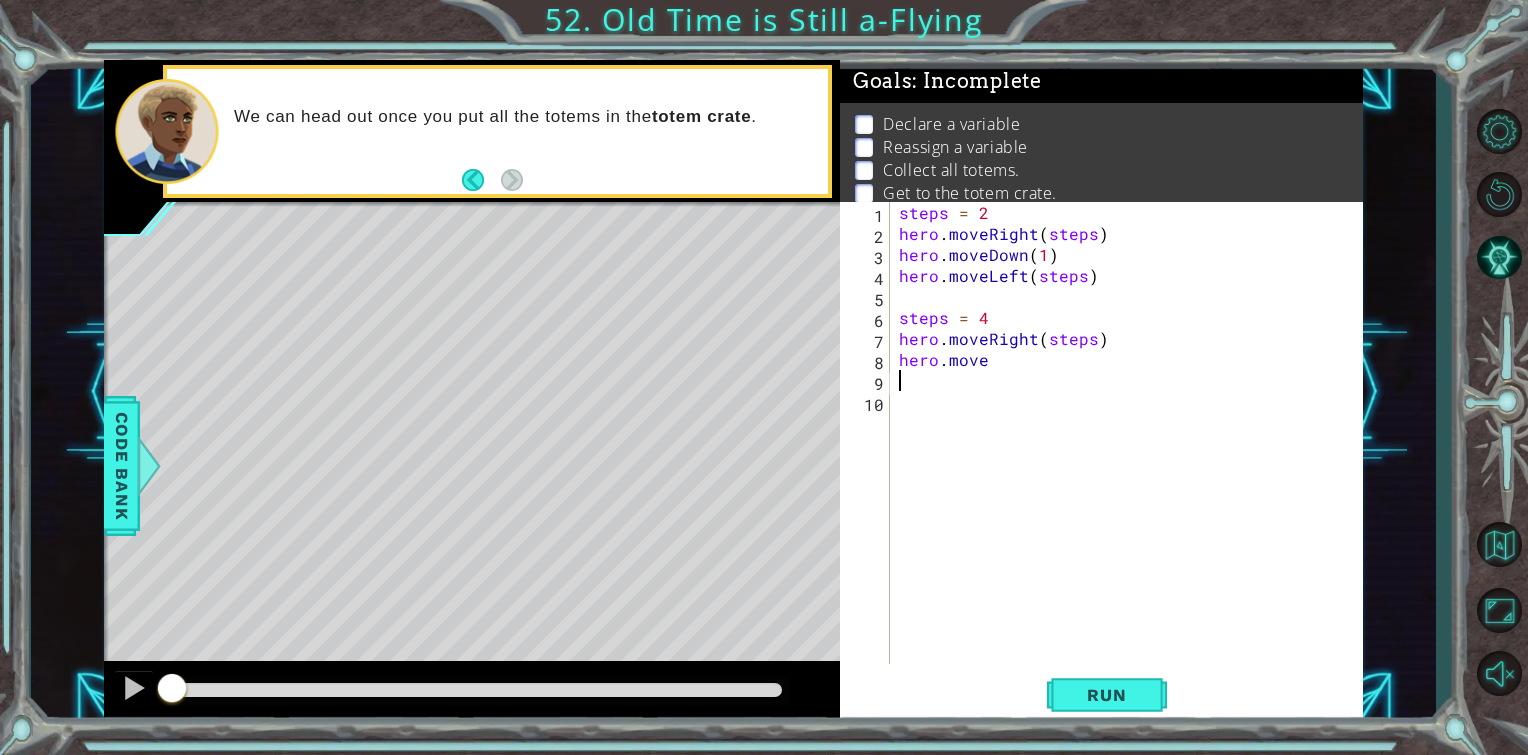 click on "steps   =   2 hero . moveRight ( steps ) hero . moveDown ( 1 ) hero . moveLeft ( steps ) steps   =   4 hero . moveRight ( steps ) hero . move" at bounding box center [1131, 454] 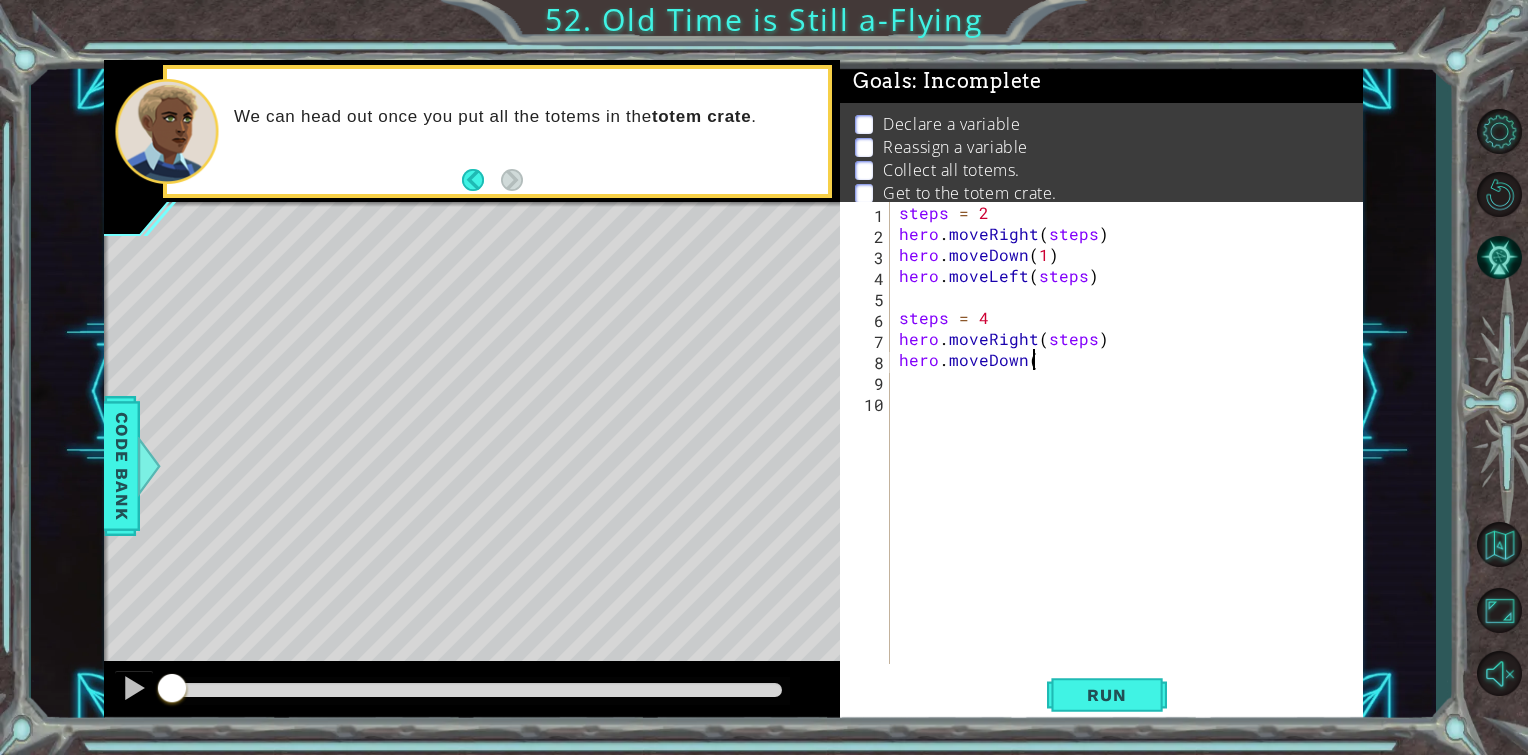 scroll, scrollTop: 0, scrollLeft: 7, axis: horizontal 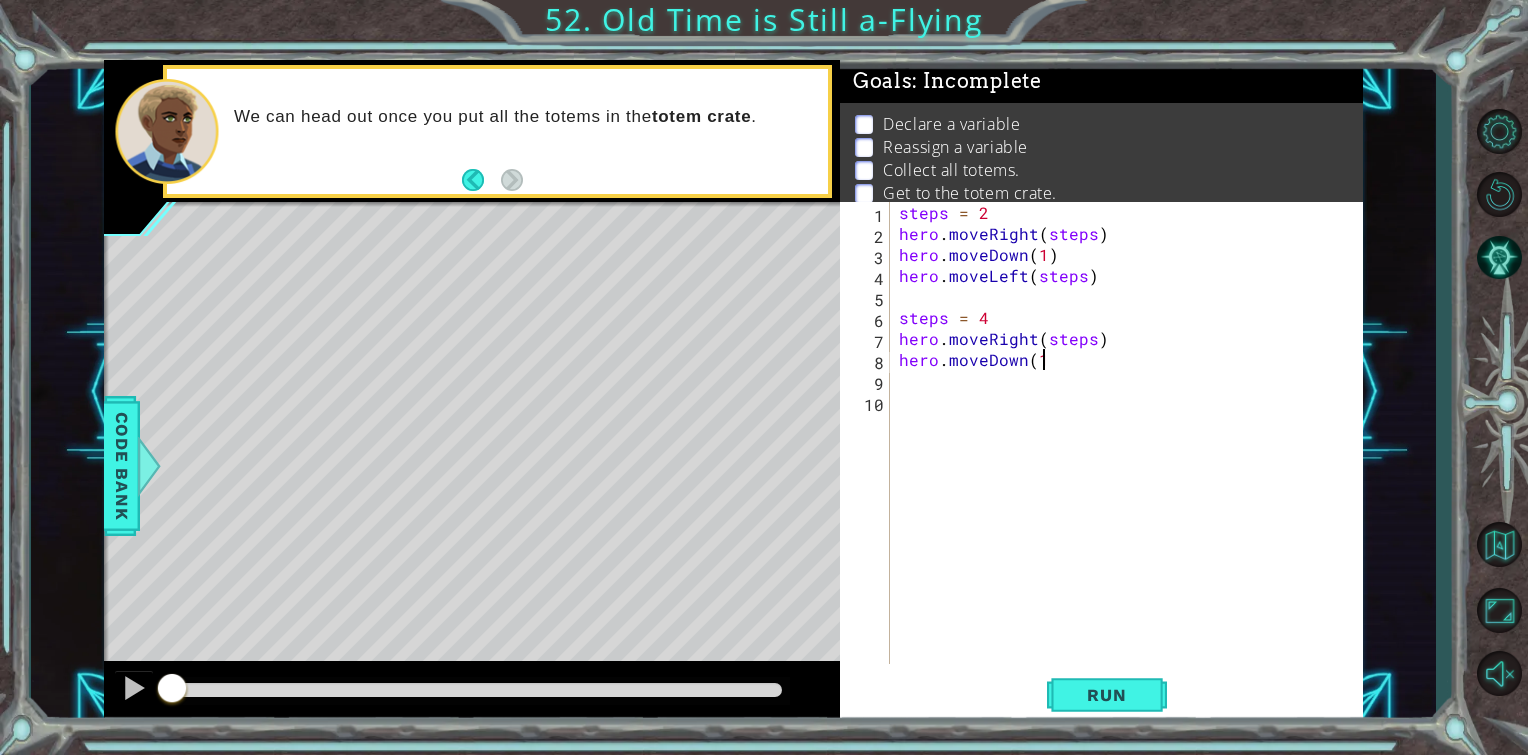type on "hero.moveDown(1)" 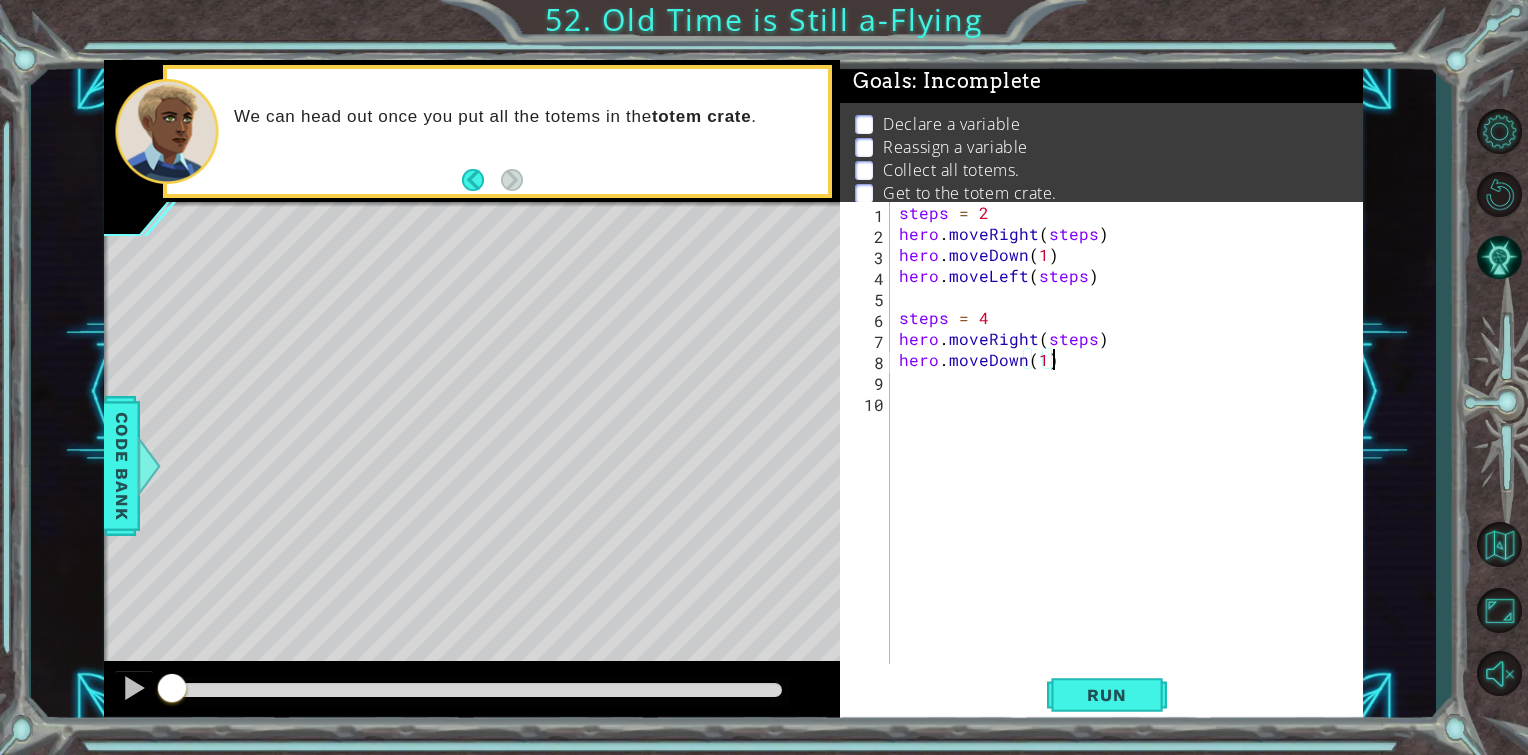 click on "steps   =   2 hero . moveRight ( steps ) hero . moveDown ( 1 ) hero . moveLeft ( steps ) steps   =   4 hero . moveRight ( steps ) hero . moveDown ( 1 )" at bounding box center (1131, 454) 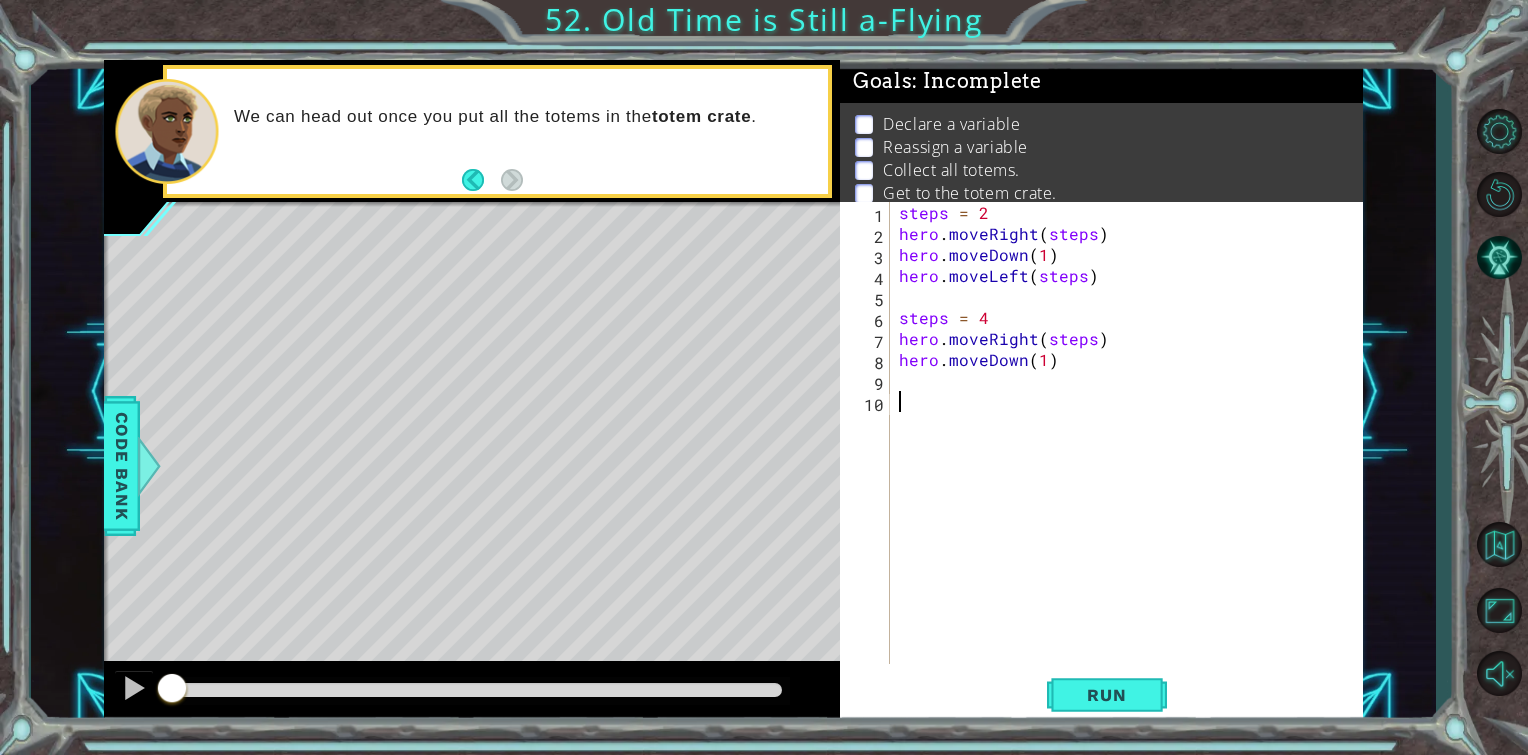 scroll, scrollTop: 0, scrollLeft: 0, axis: both 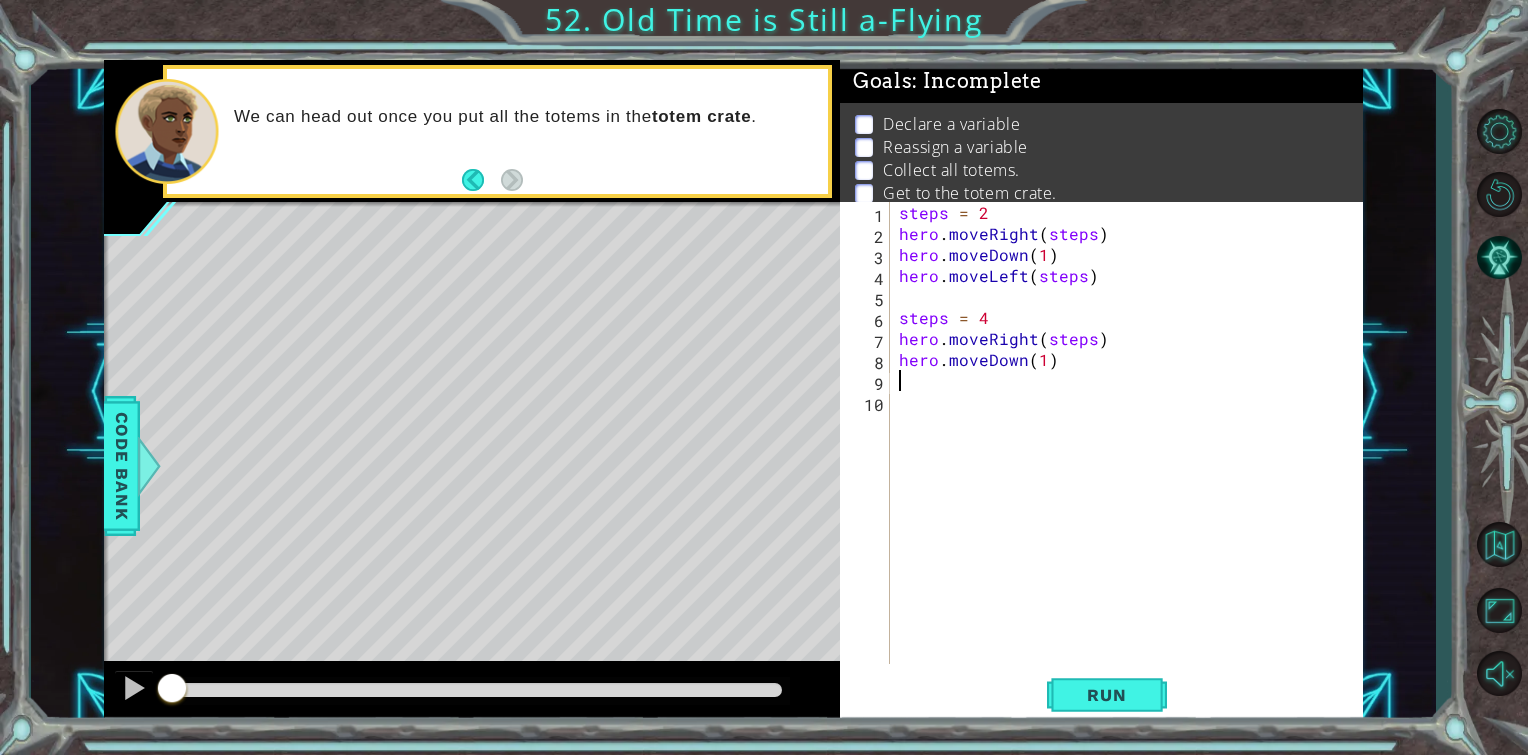 click on "steps   =   2 hero . moveRight ( steps ) hero . moveDown ( 1 ) hero . moveLeft ( steps ) steps   =   4 hero . moveRight ( steps ) hero . moveDown ( 1 )" at bounding box center [1131, 454] 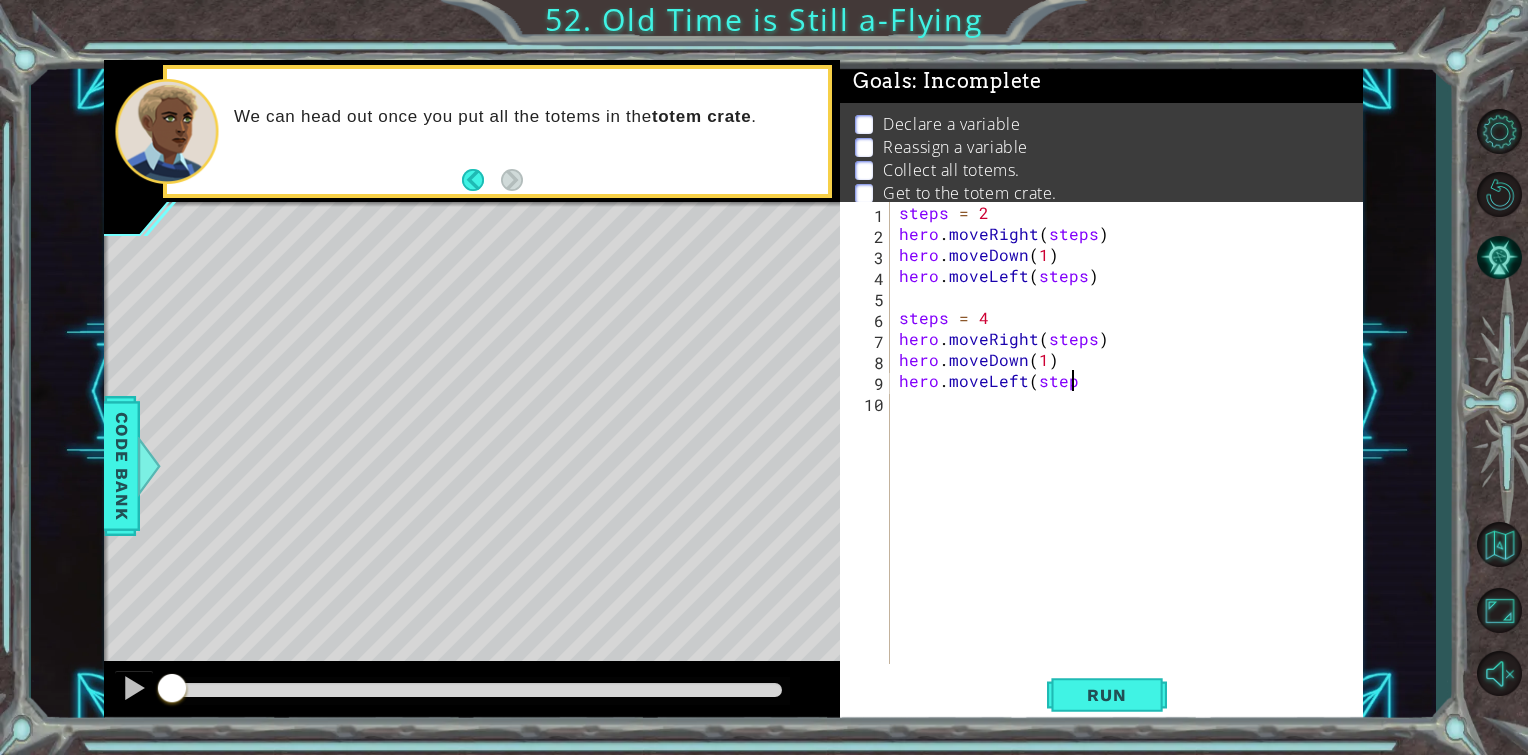 scroll, scrollTop: 0, scrollLeft: 10, axis: horizontal 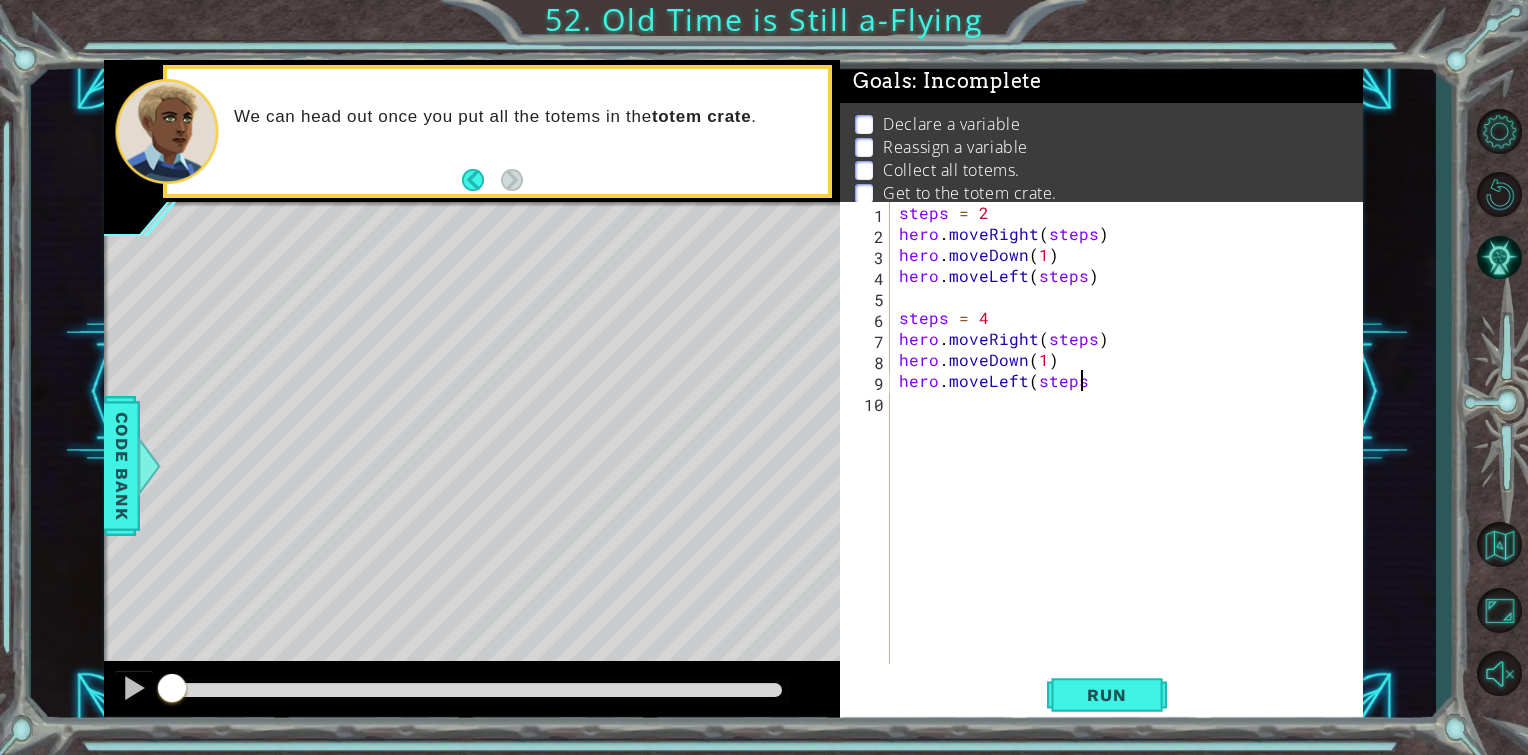 type on "hero.moveLeft(steps)" 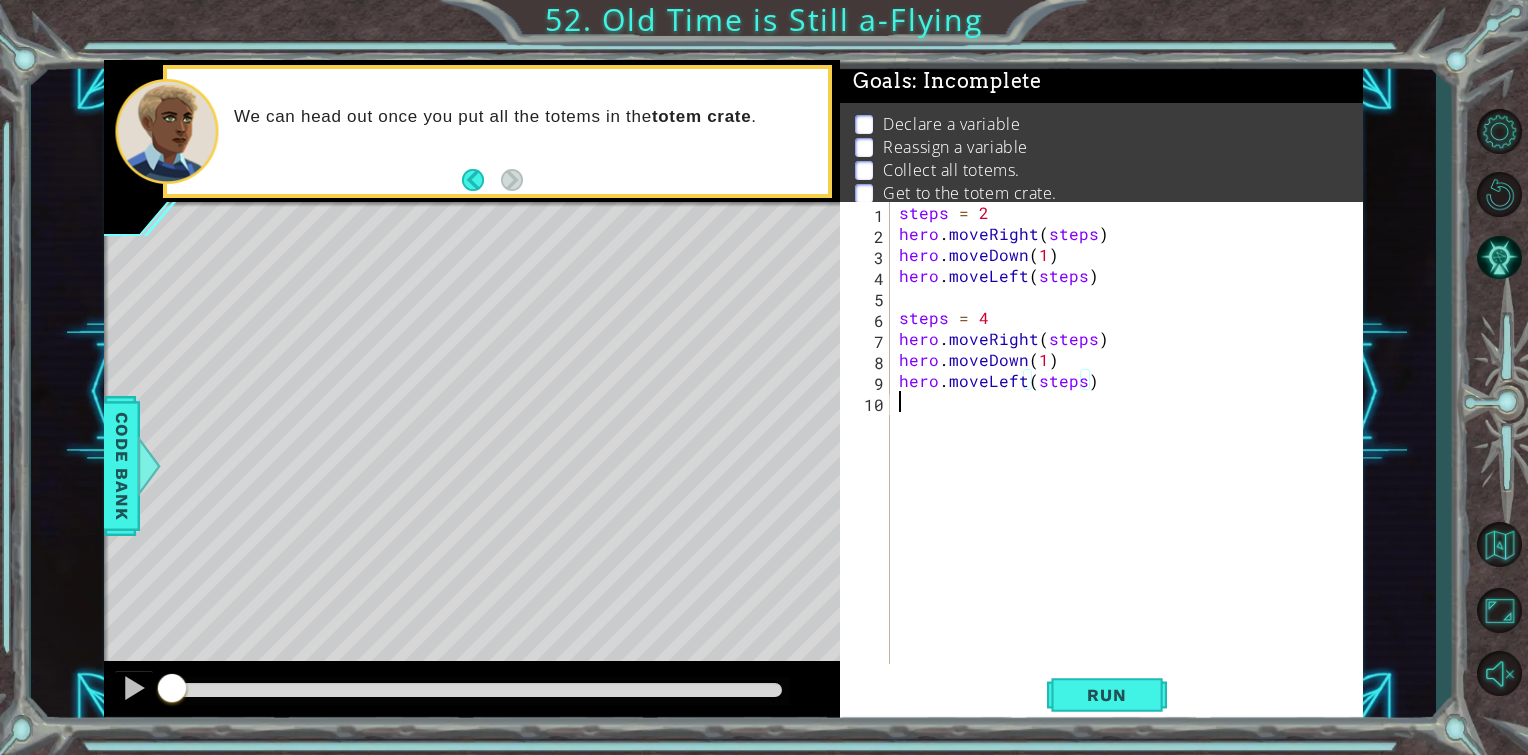 click on "steps   =   2 hero . moveRight ( steps ) hero . moveDown ( 1 ) hero . moveLeft ( steps ) steps   =   4 hero . moveRight ( steps ) hero . moveDown ( 1 ) hero . moveLeft ( steps )" at bounding box center (1131, 454) 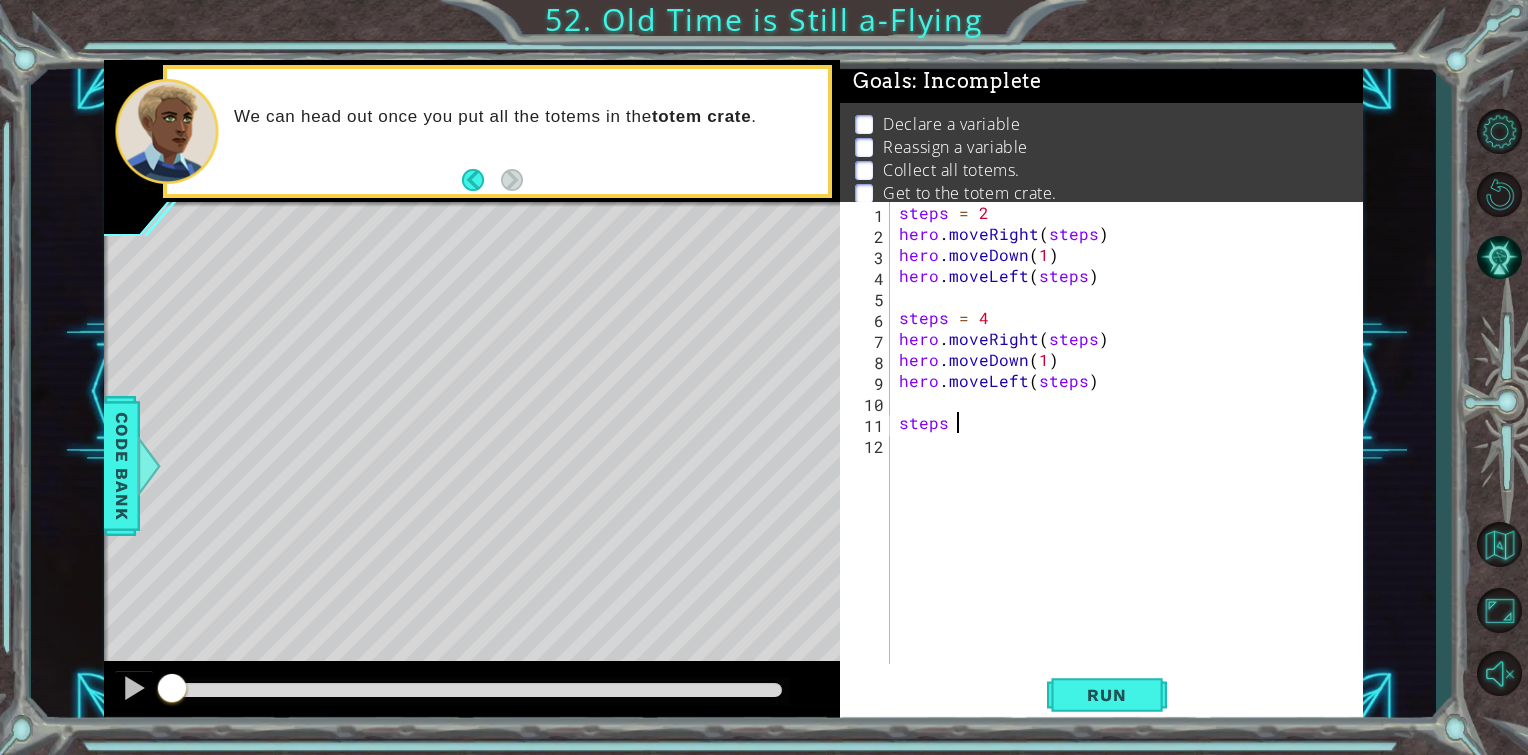 scroll, scrollTop: 0, scrollLeft: 3, axis: horizontal 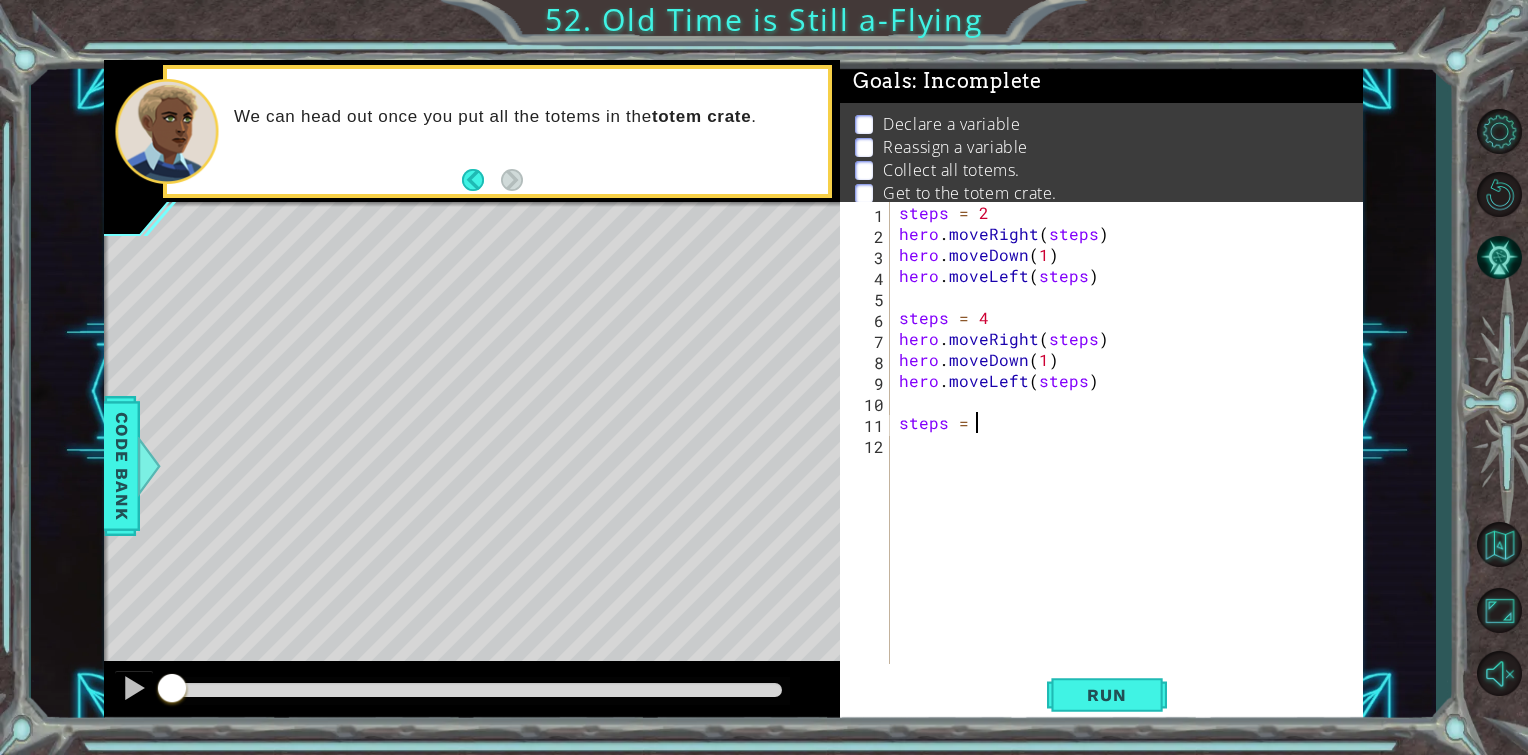 type on "steps = 6" 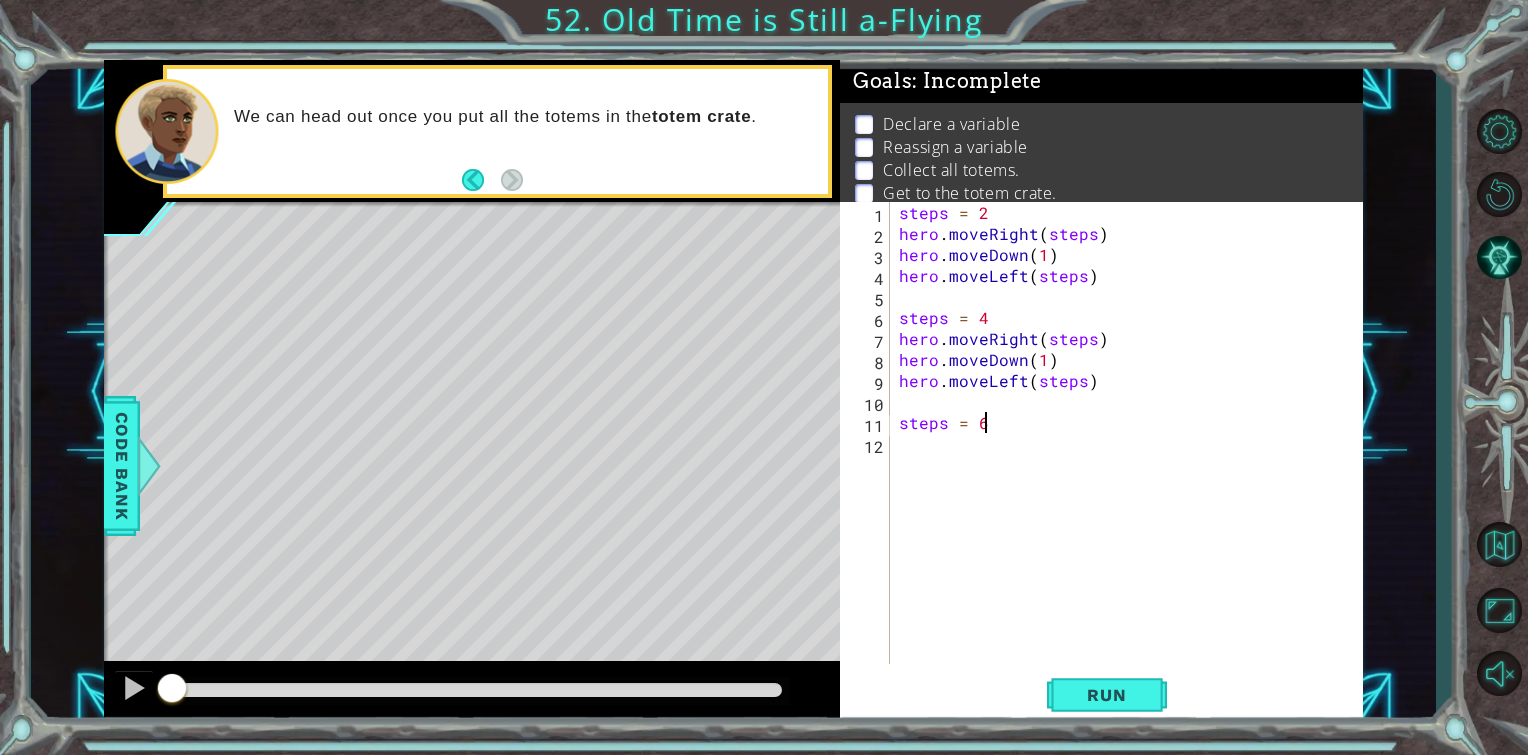 click on "steps   =   2 hero . moveRight ( steps ) hero . moveDown ( 1 ) hero . moveLeft ( steps ) steps   =   4 hero . moveRight ( steps ) hero . moveDown ( 1 ) hero . moveLeft ( steps ) steps   =   6" at bounding box center [1131, 454] 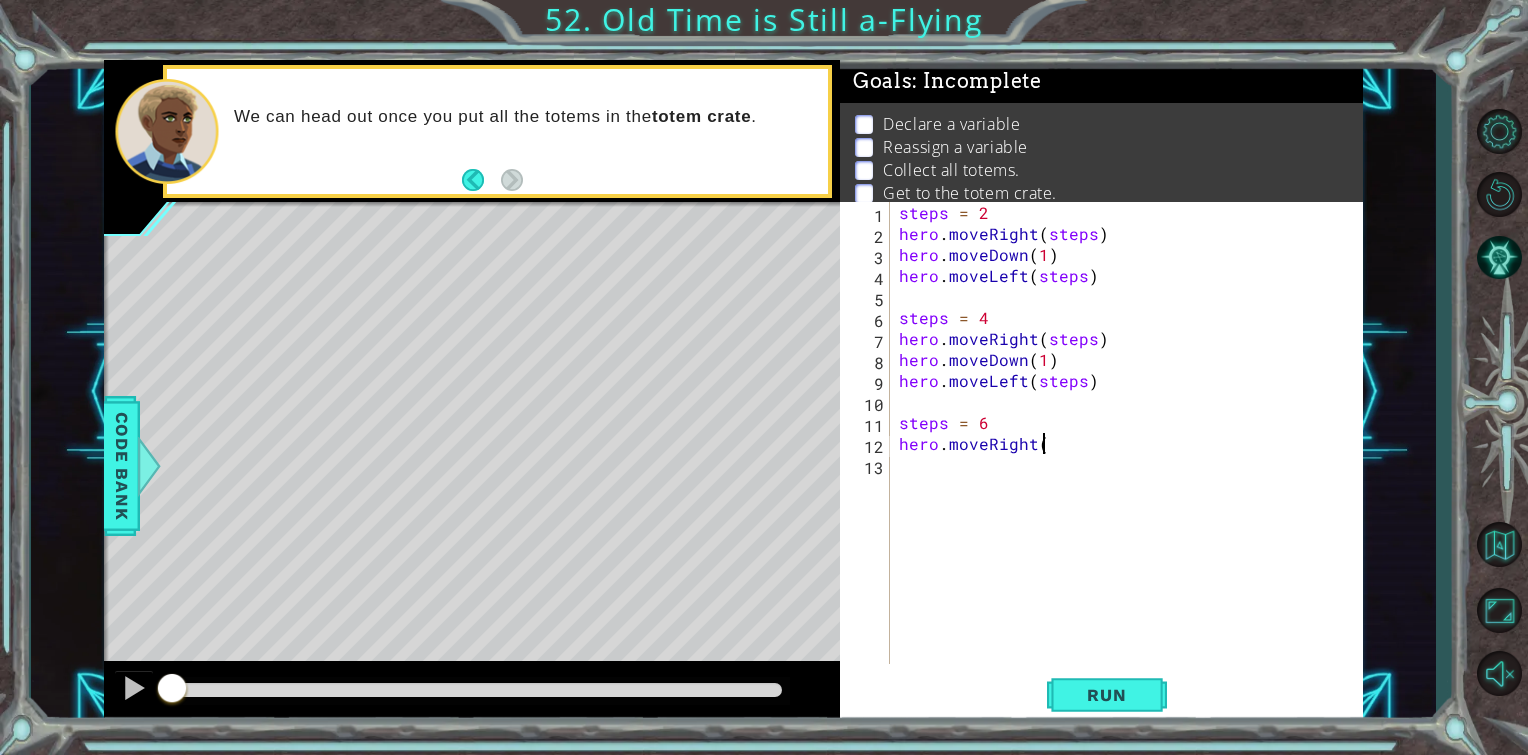scroll, scrollTop: 0, scrollLeft: 8, axis: horizontal 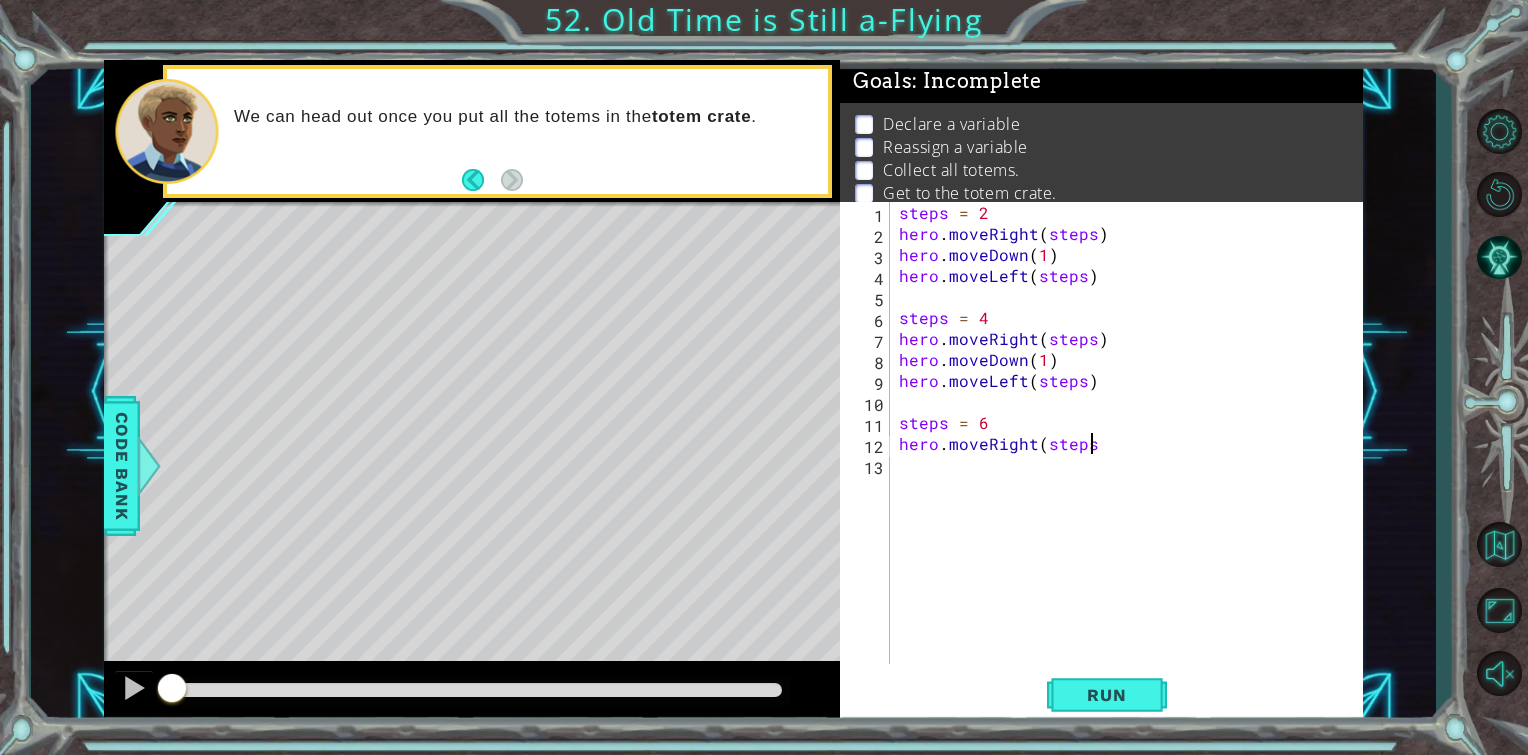 type on "hero.moveRight(steps)" 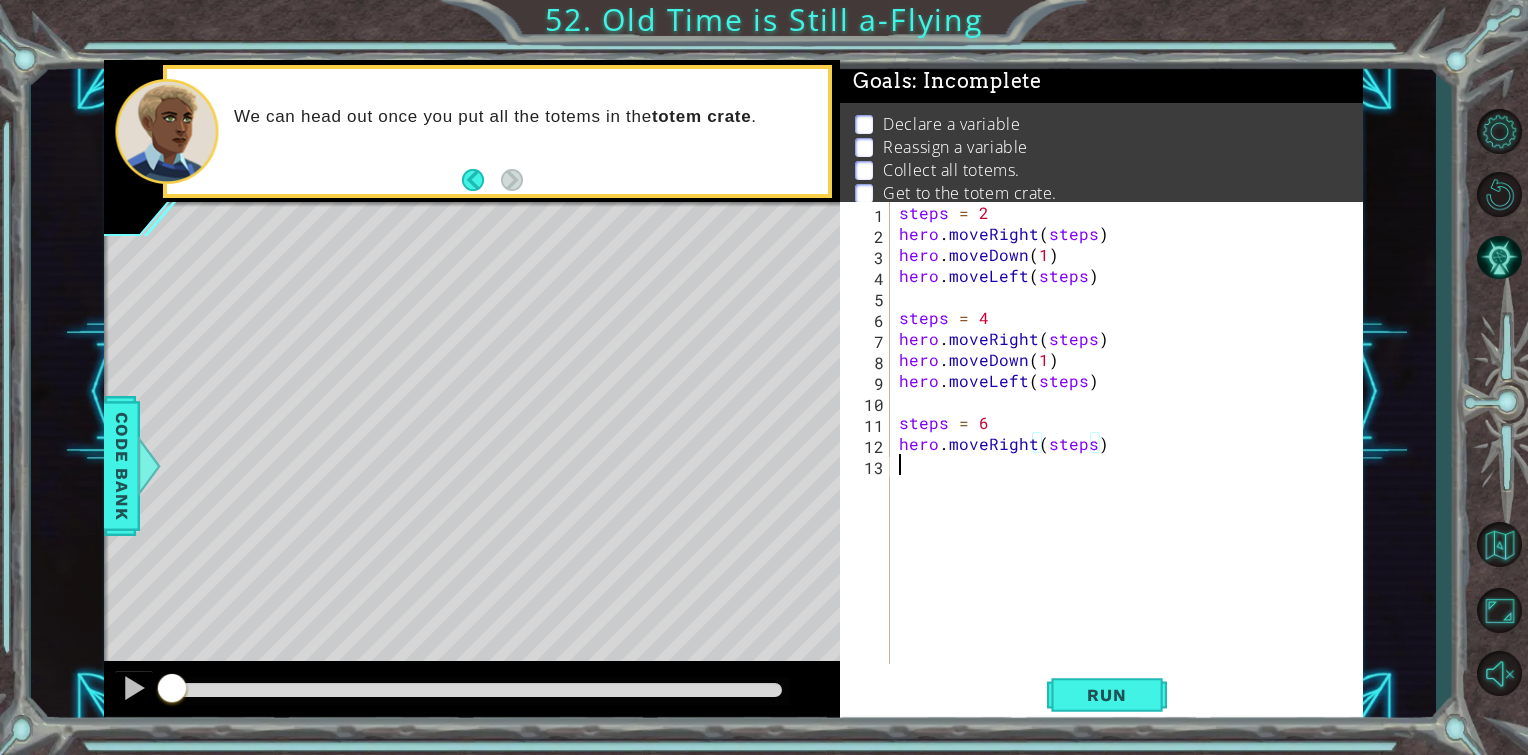 click on "steps   =   2 hero . moveRight ( steps ) hero . moveDown ( 1 ) hero . moveLeft ( steps ) steps   =   4 hero . moveRight ( steps ) hero . moveDown ( 1 ) hero . moveLeft ( steps ) steps   =   6 hero . moveRight ( steps )" at bounding box center (1131, 454) 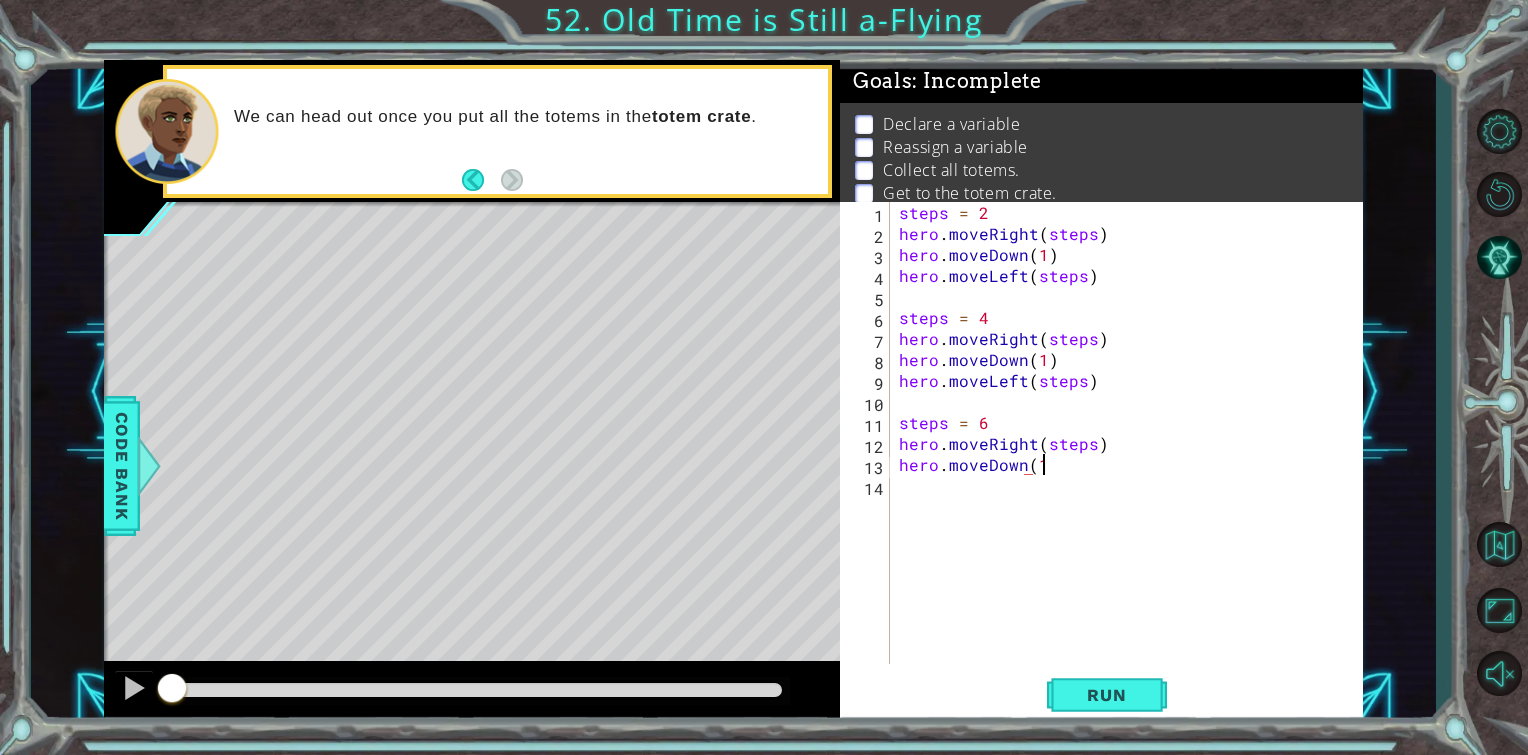 scroll, scrollTop: 0, scrollLeft: 8, axis: horizontal 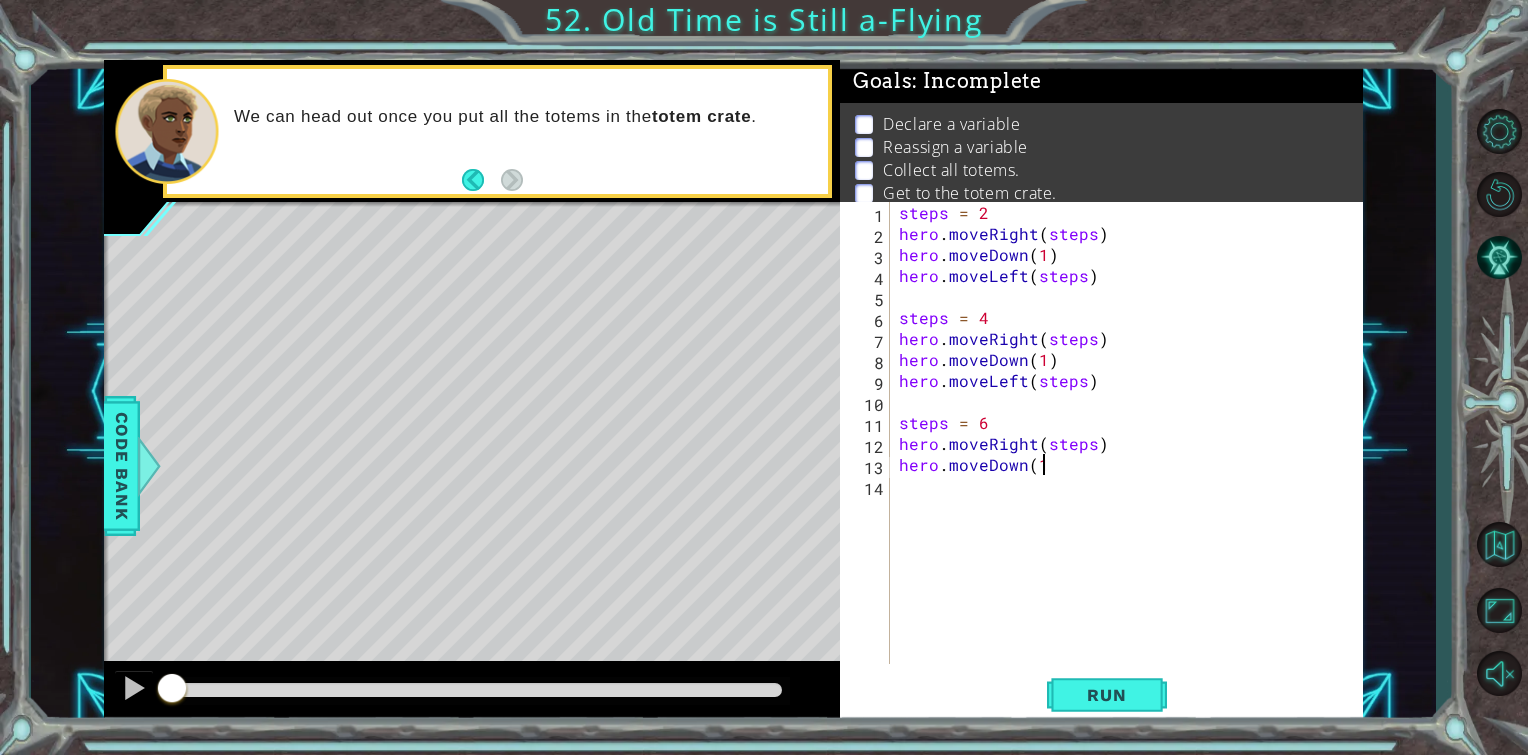 type on "hero.moveDown(1)" 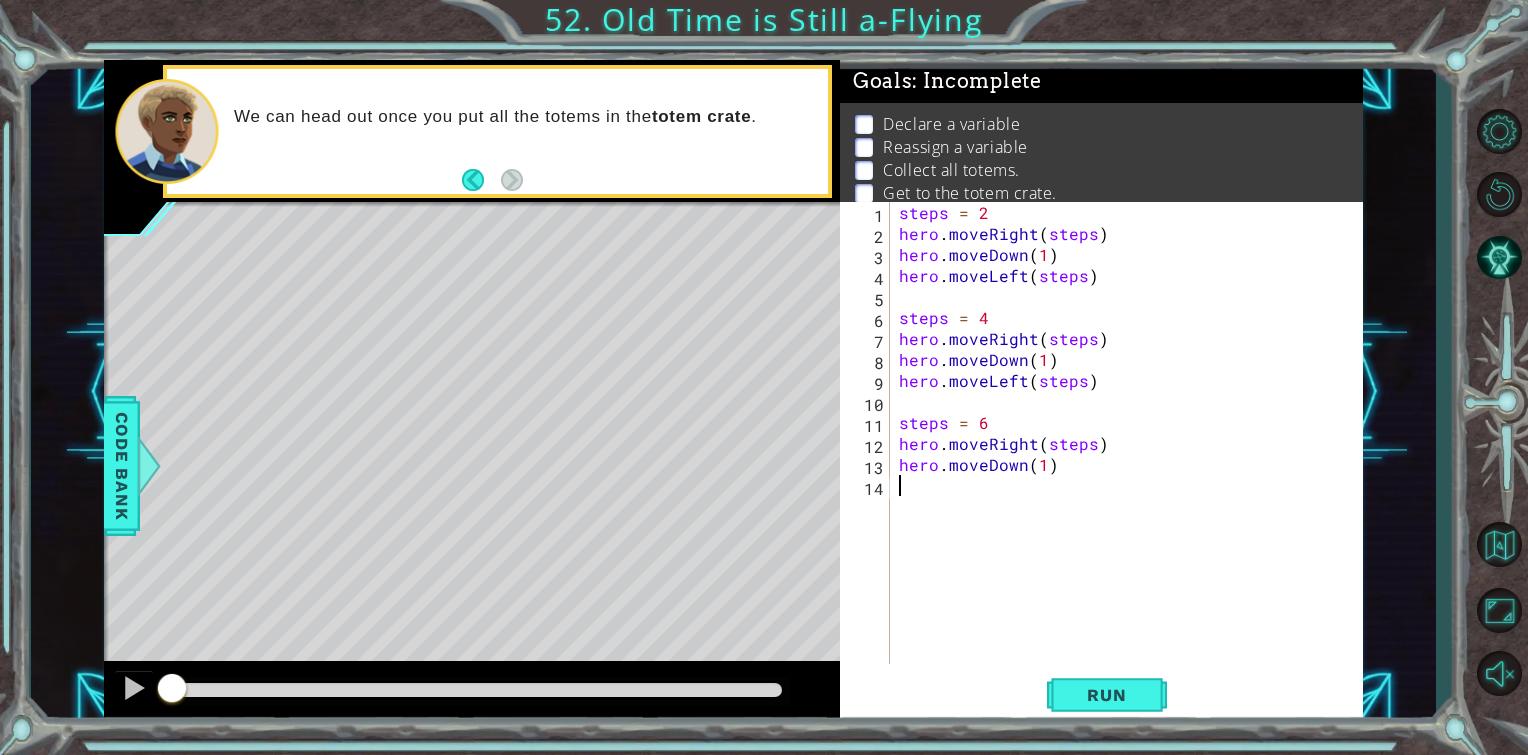 click on "steps   =   2 hero . moveRight ( steps ) hero . moveDown ( 1 ) hero . moveLeft ( steps ) steps   =   4 hero . moveRight ( steps ) hero . moveDown ( 1 ) hero . moveLeft ( steps ) steps   =   6 hero . moveRight ( steps ) hero . moveDown ( 1 )" at bounding box center (1131, 454) 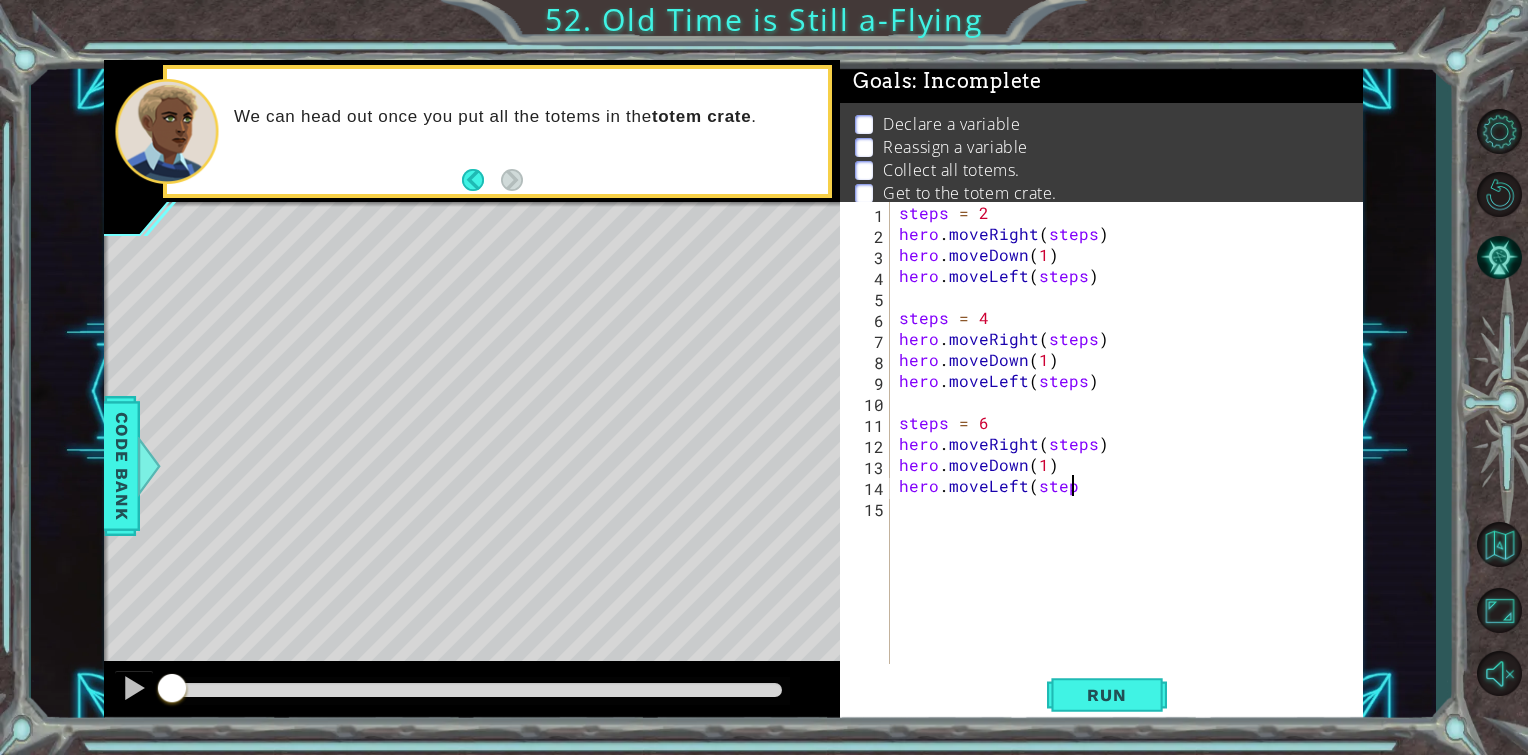 scroll, scrollTop: 0, scrollLeft: 10, axis: horizontal 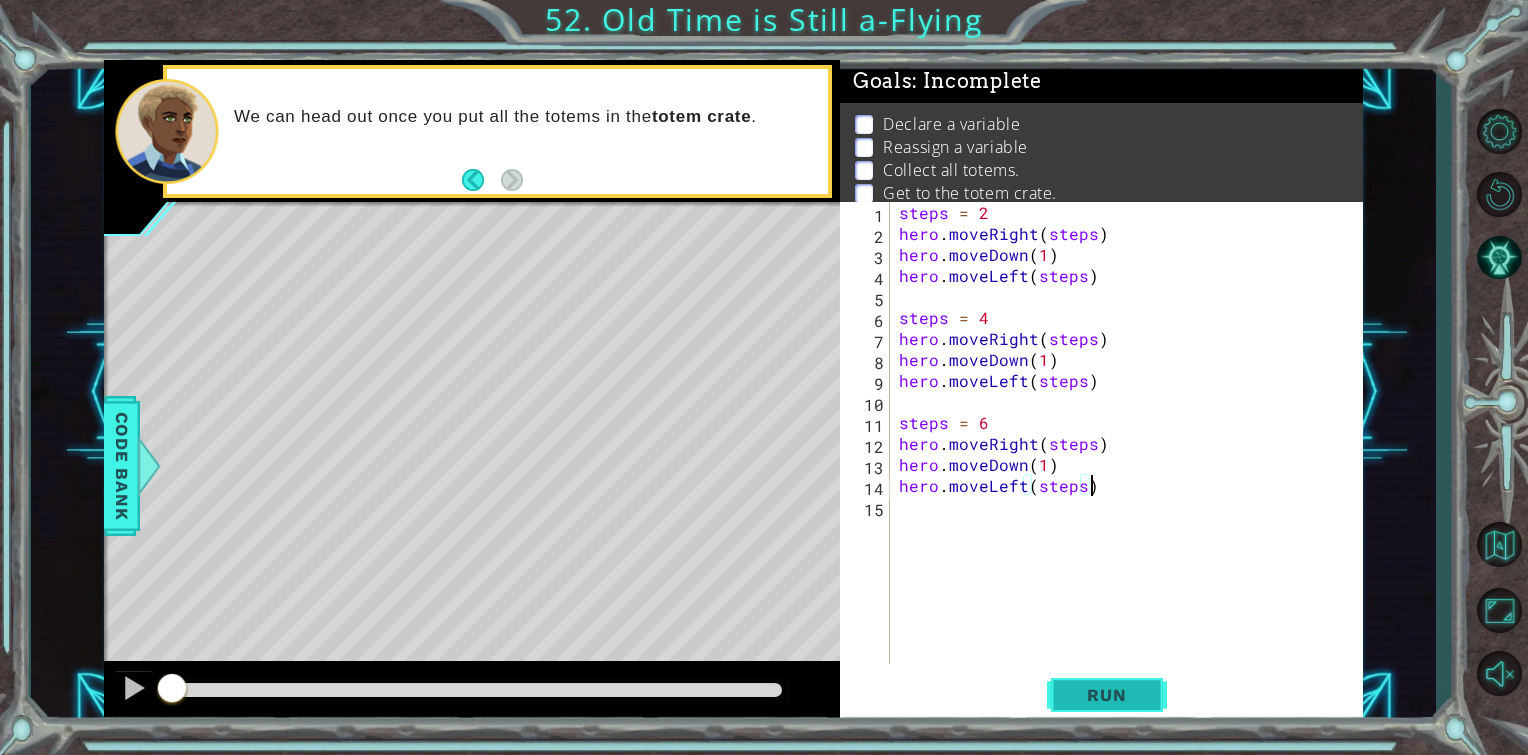 type on "hero.moveLeft(steps)" 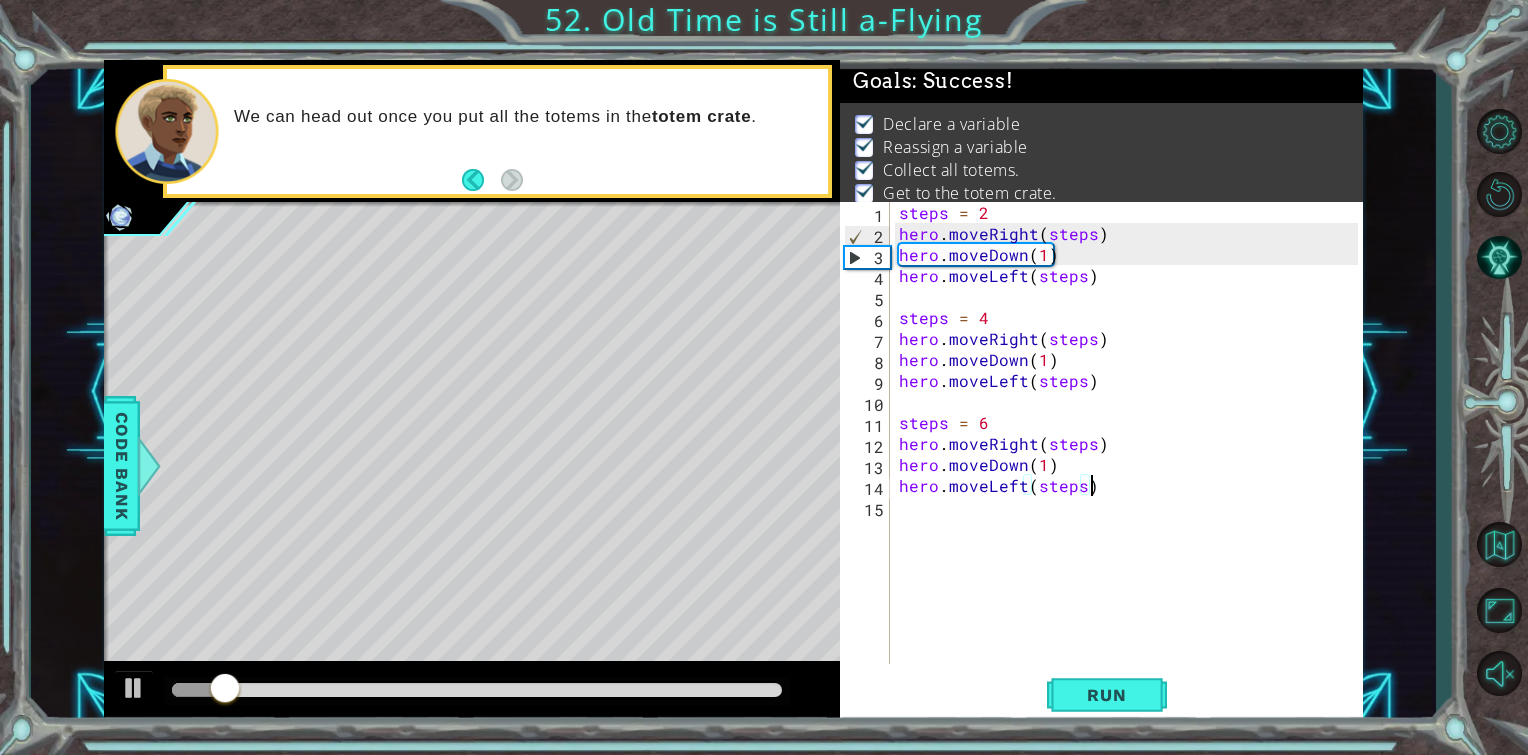 click at bounding box center (477, 690) 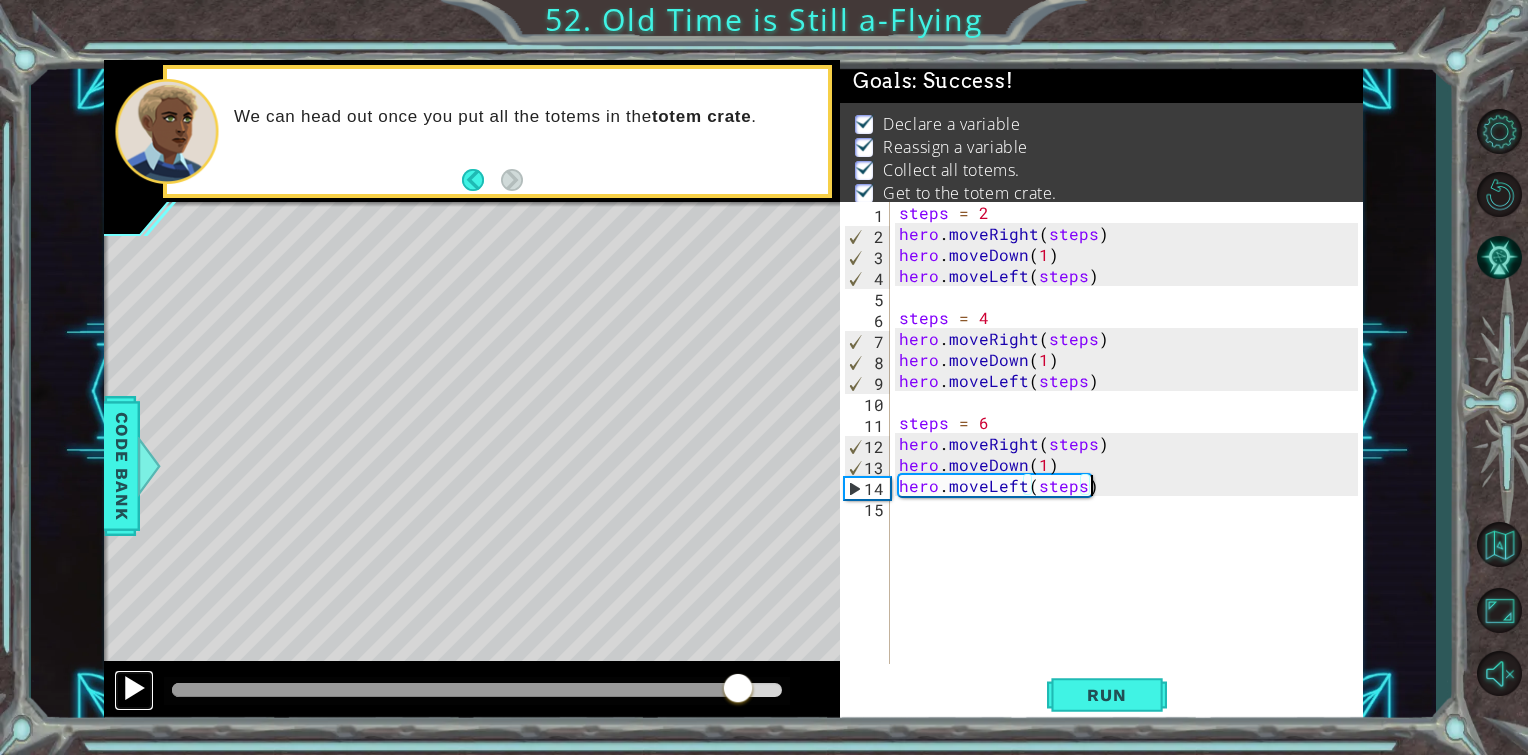 click at bounding box center (134, 688) 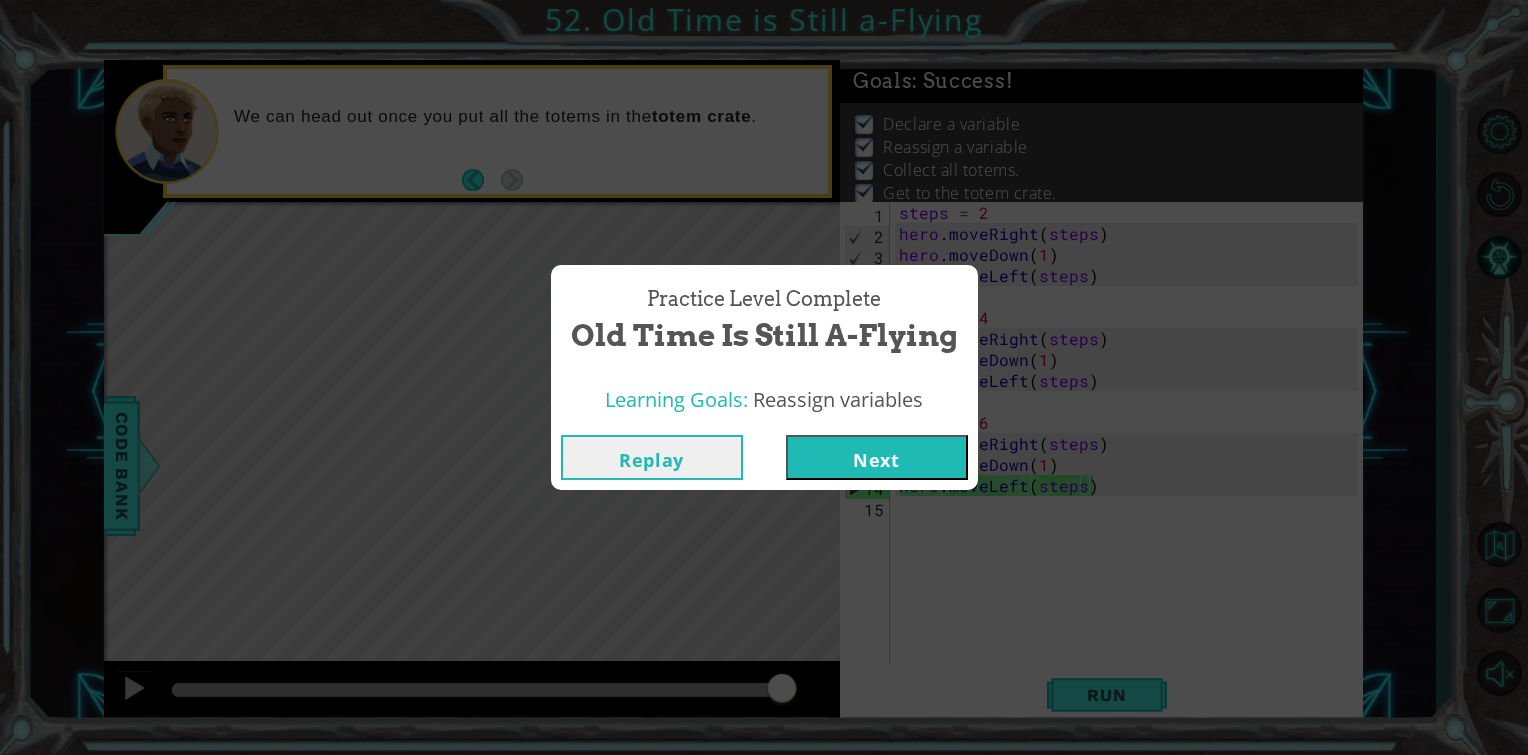 click on "Next" at bounding box center (877, 457) 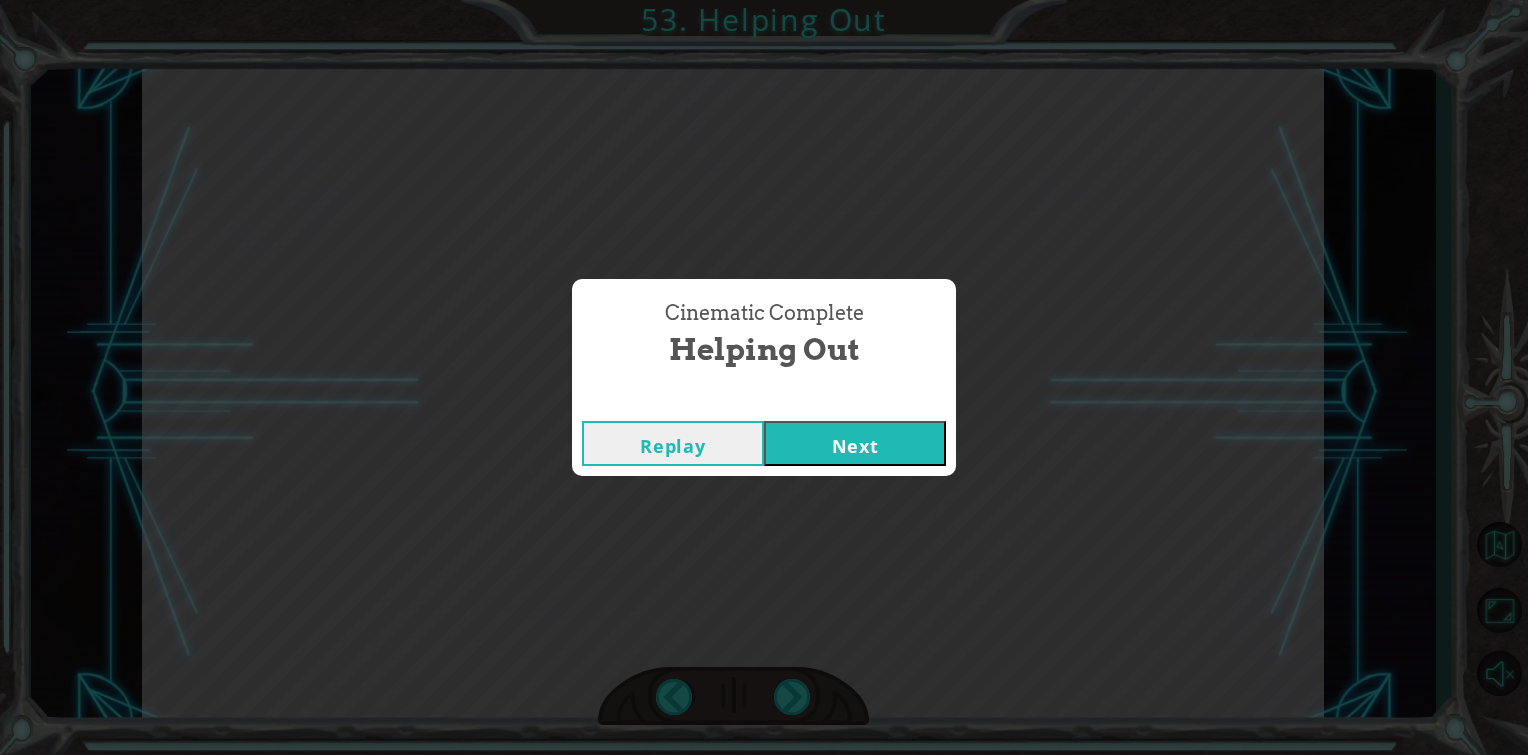 click on "Next" at bounding box center [855, 443] 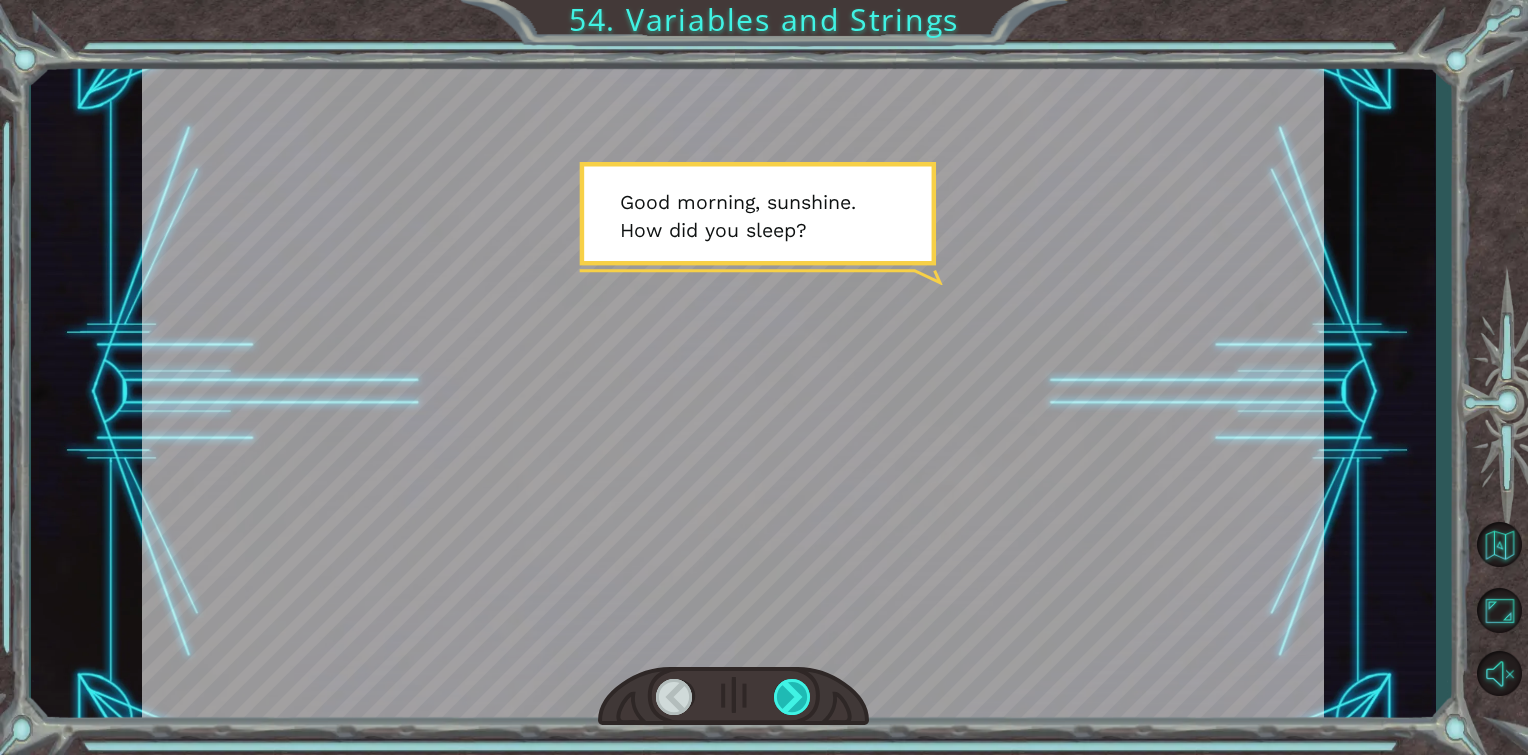 click at bounding box center [793, 697] 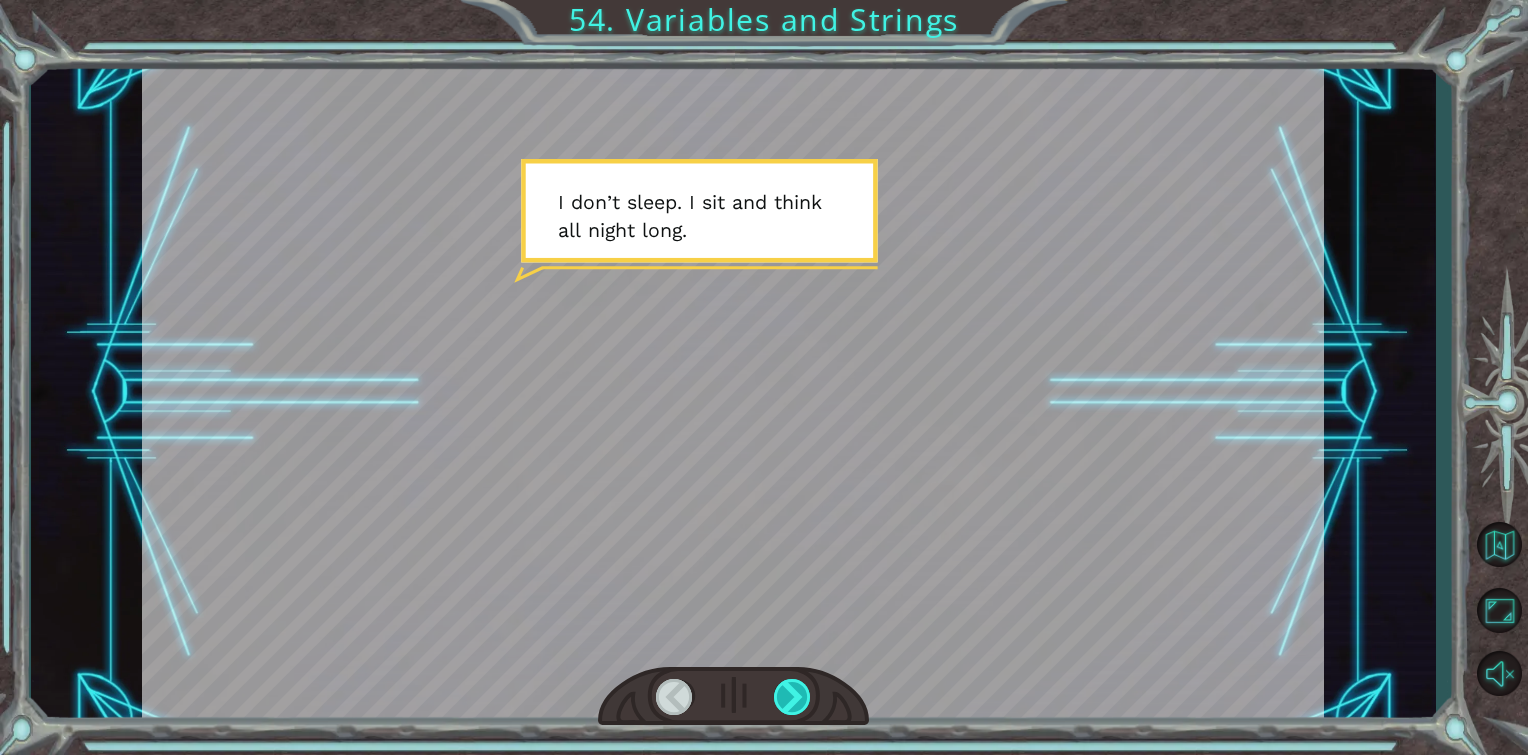 click at bounding box center (793, 697) 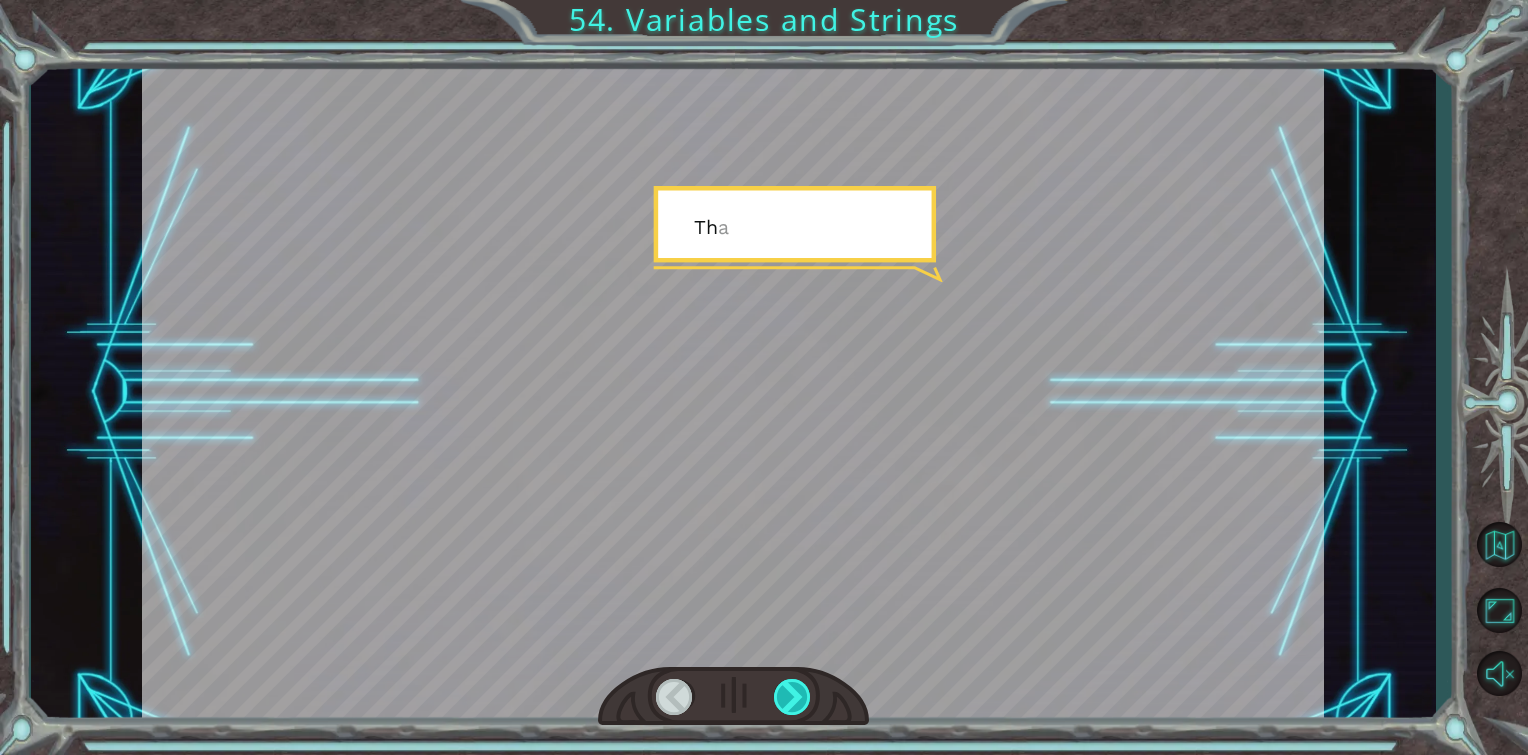 click at bounding box center (793, 697) 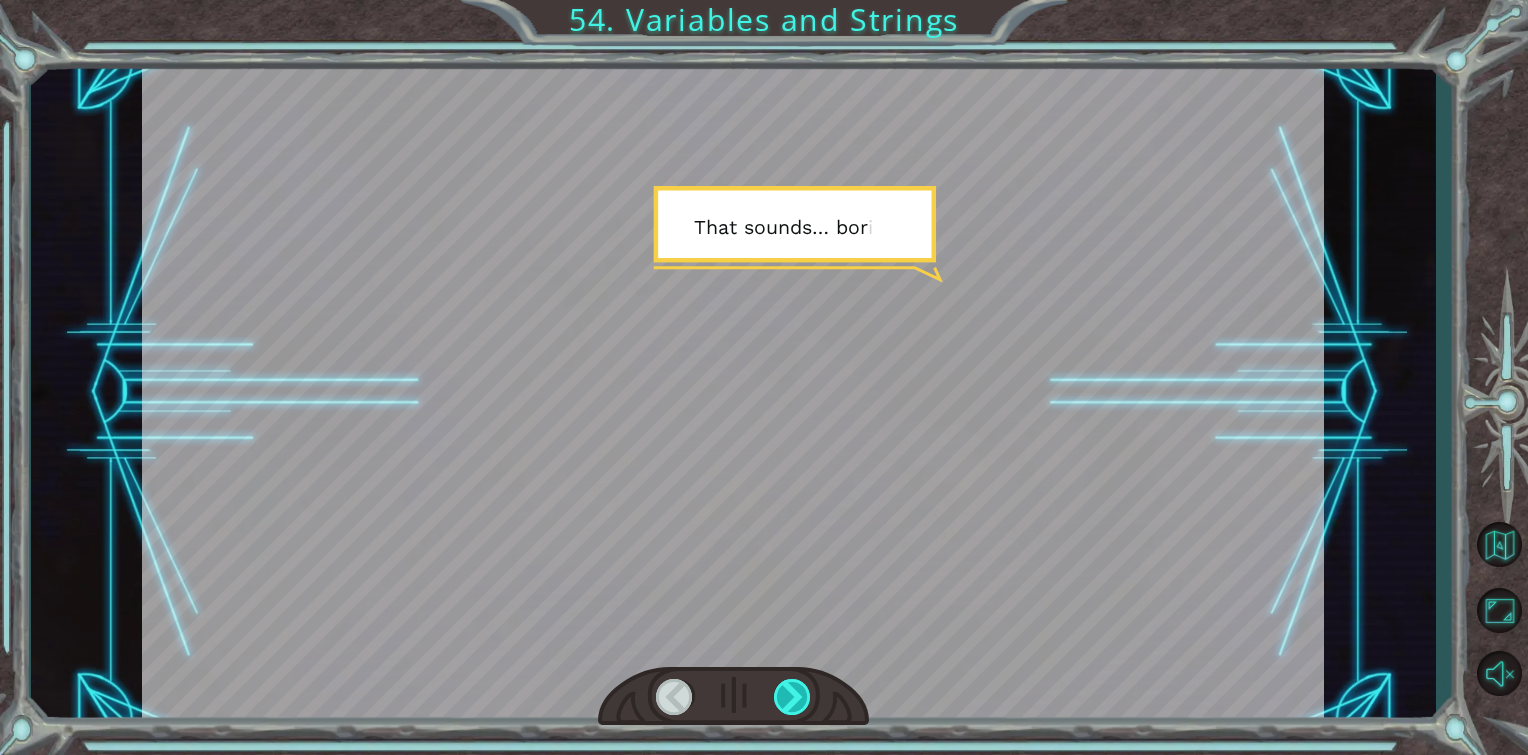 click at bounding box center [793, 697] 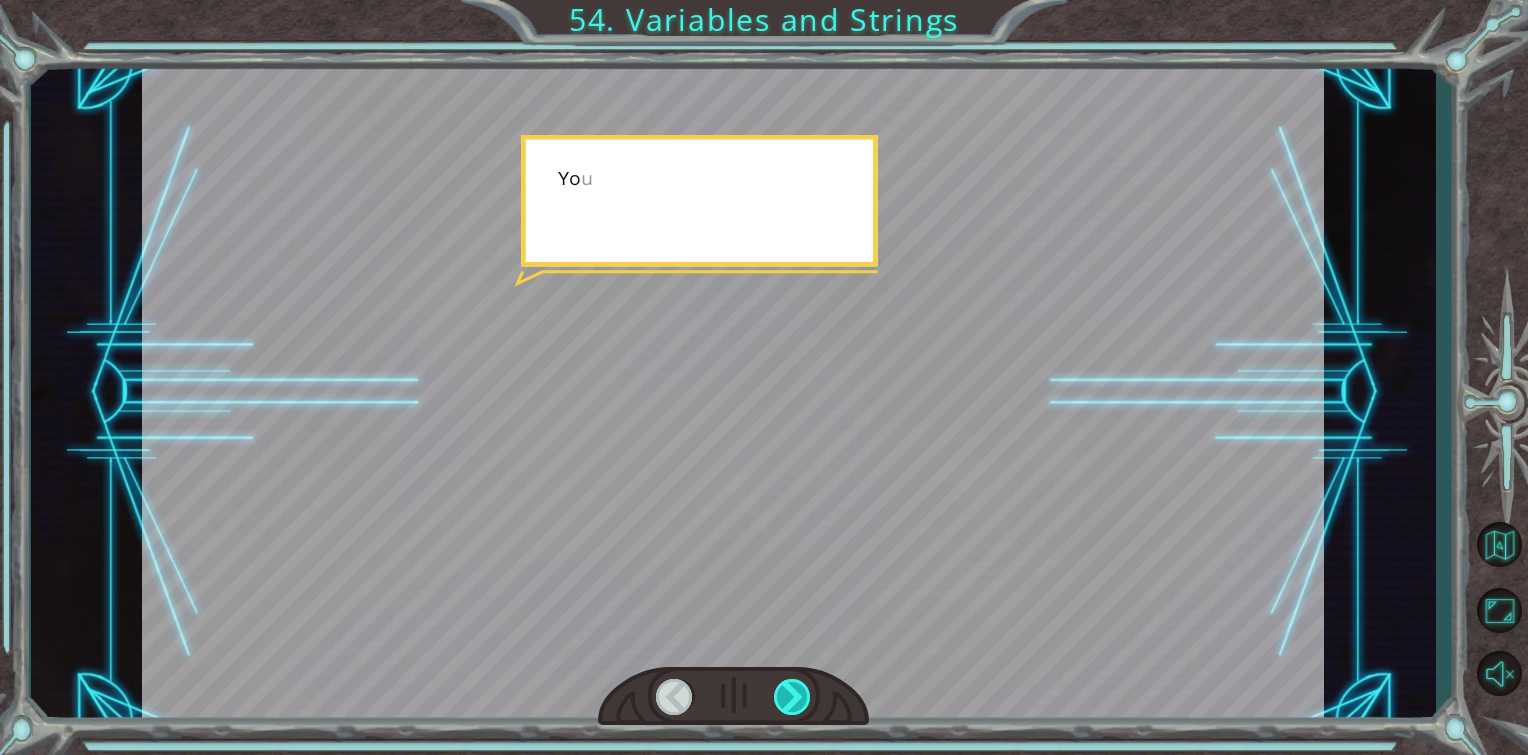click at bounding box center [793, 697] 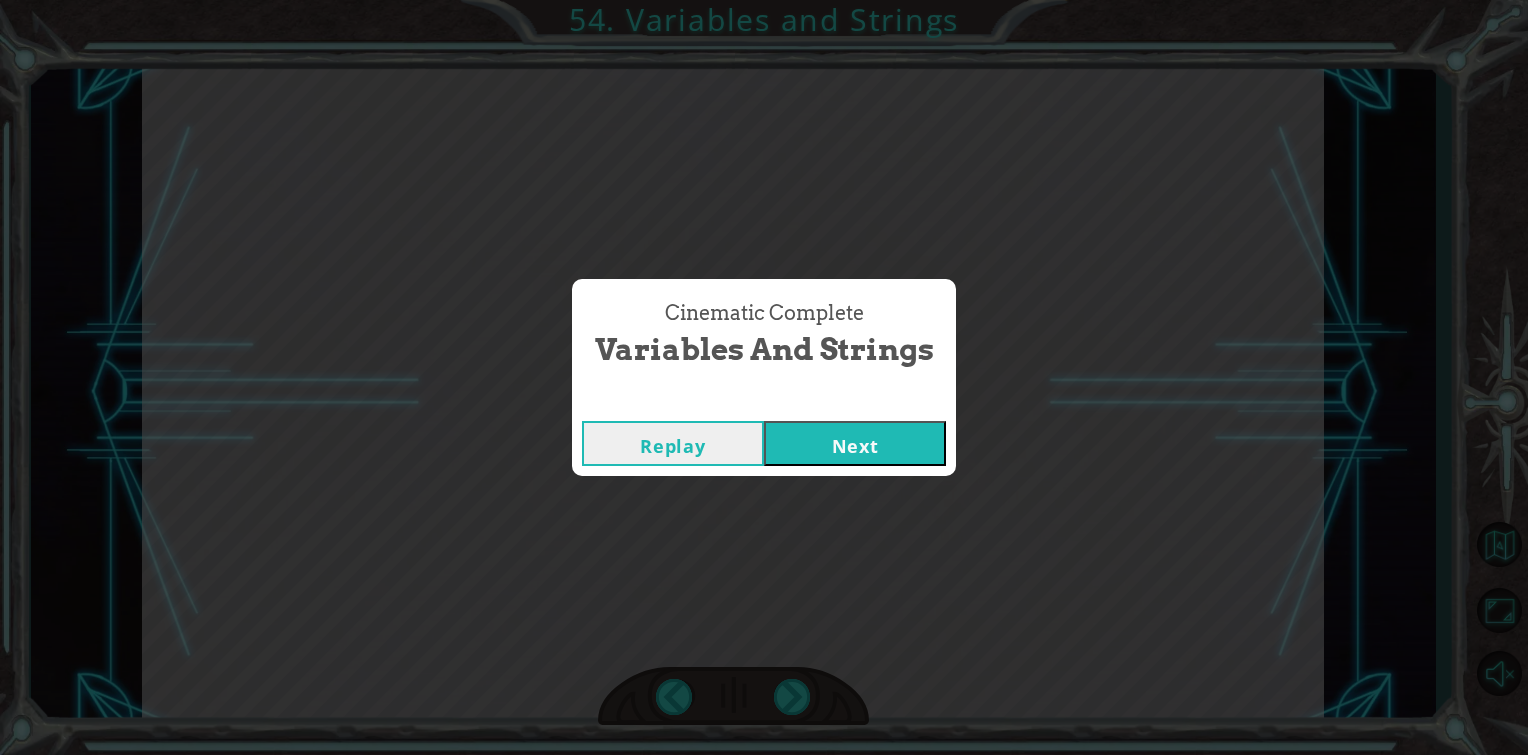 click on "Next" at bounding box center [855, 443] 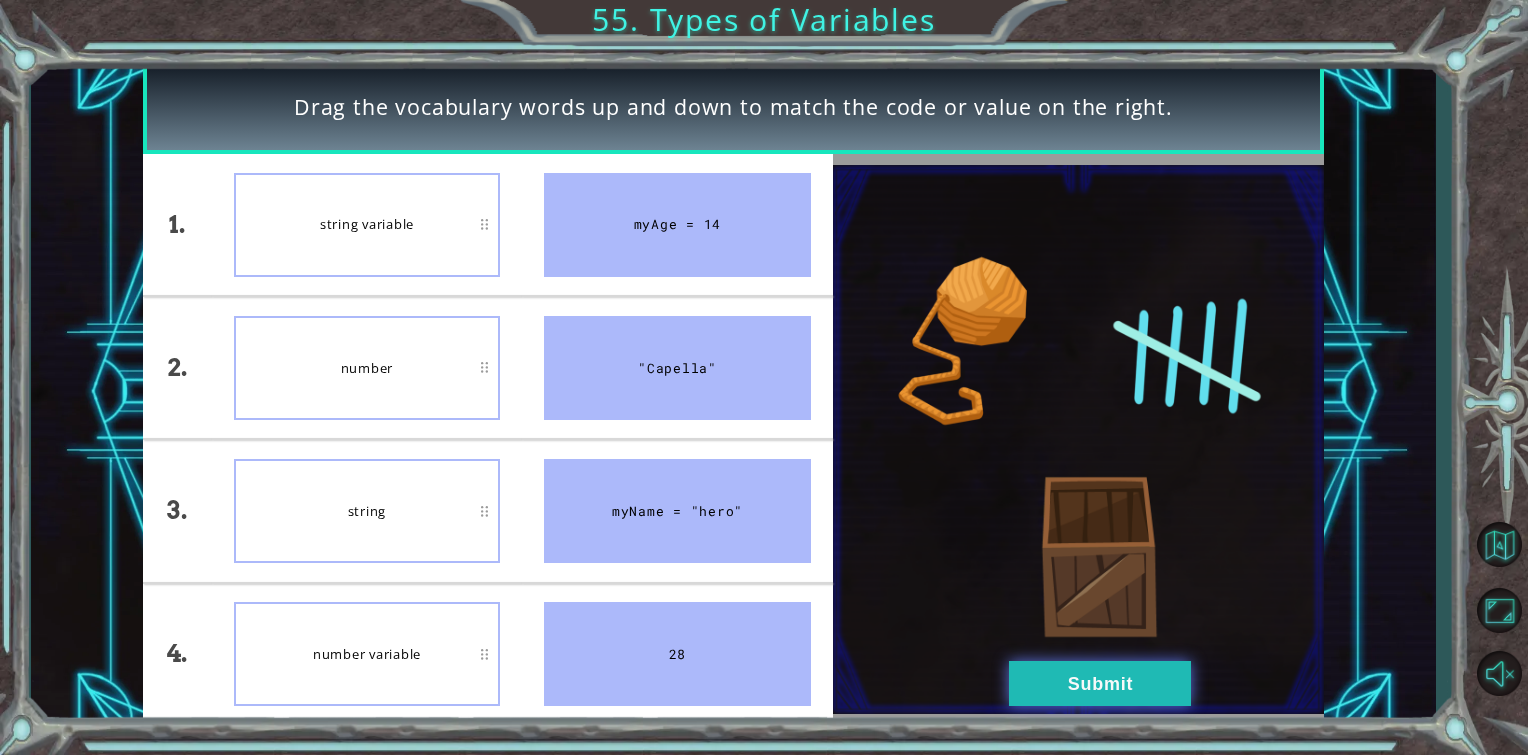 click on "Submit" at bounding box center [1100, 683] 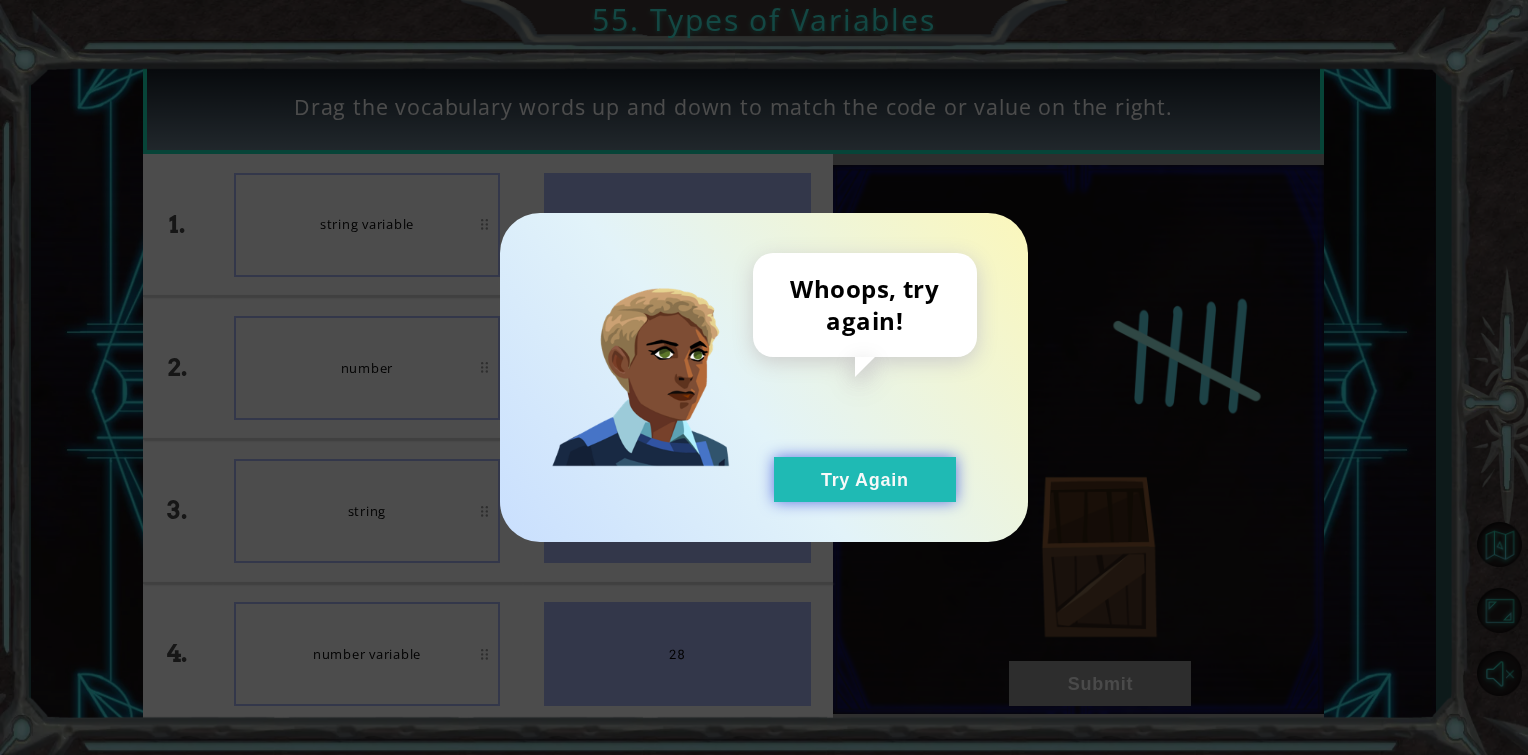 click on "Try Again" at bounding box center (865, 479) 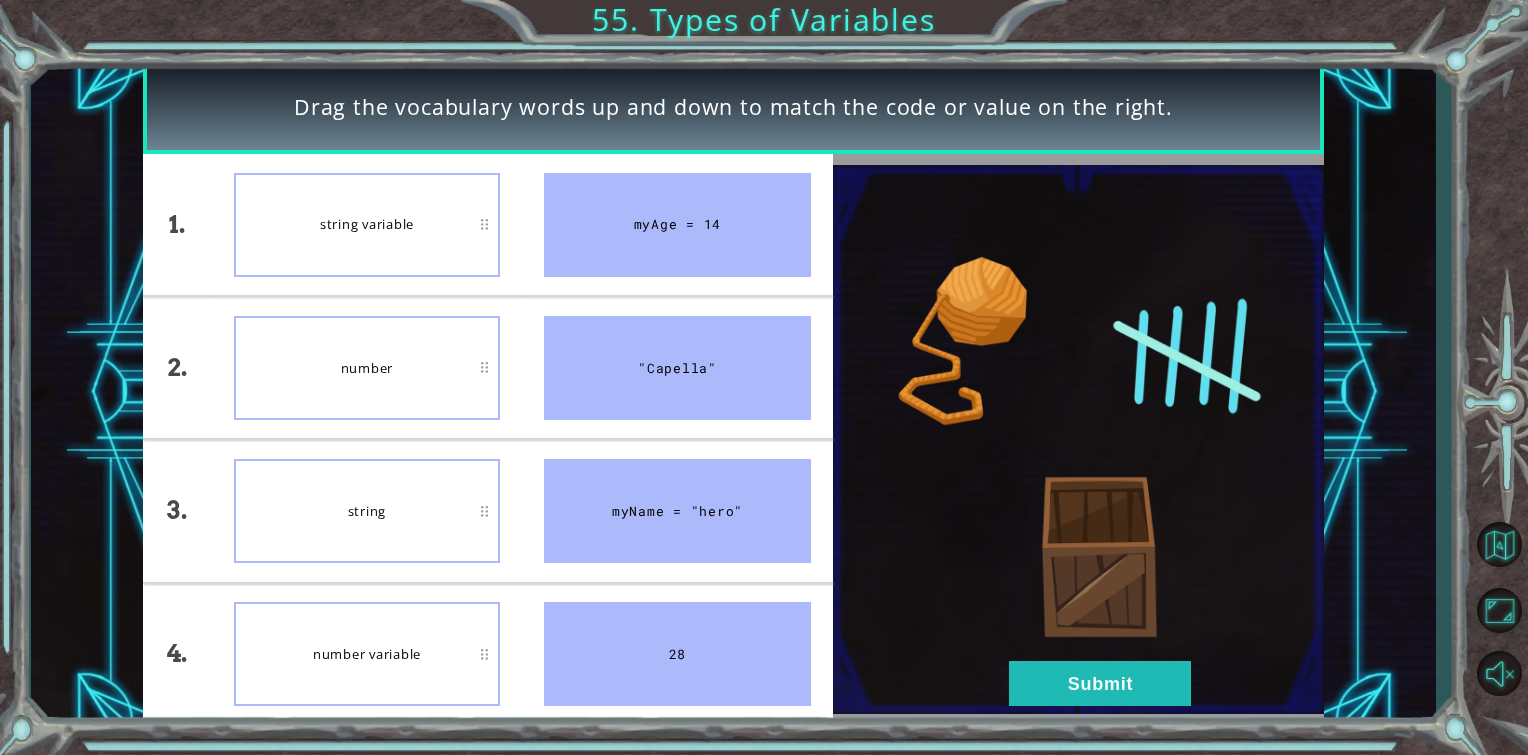 type 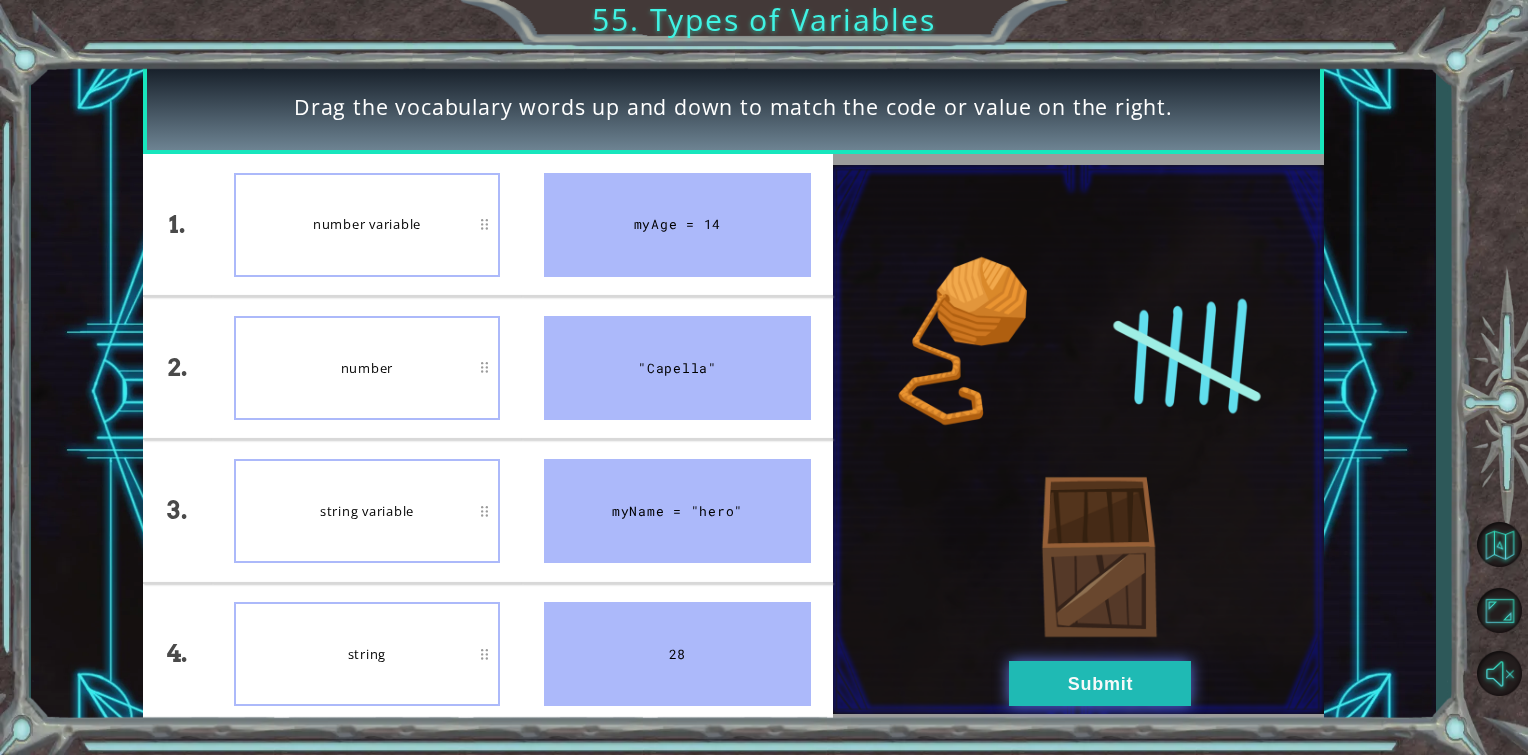 click on "Submit" at bounding box center [1100, 683] 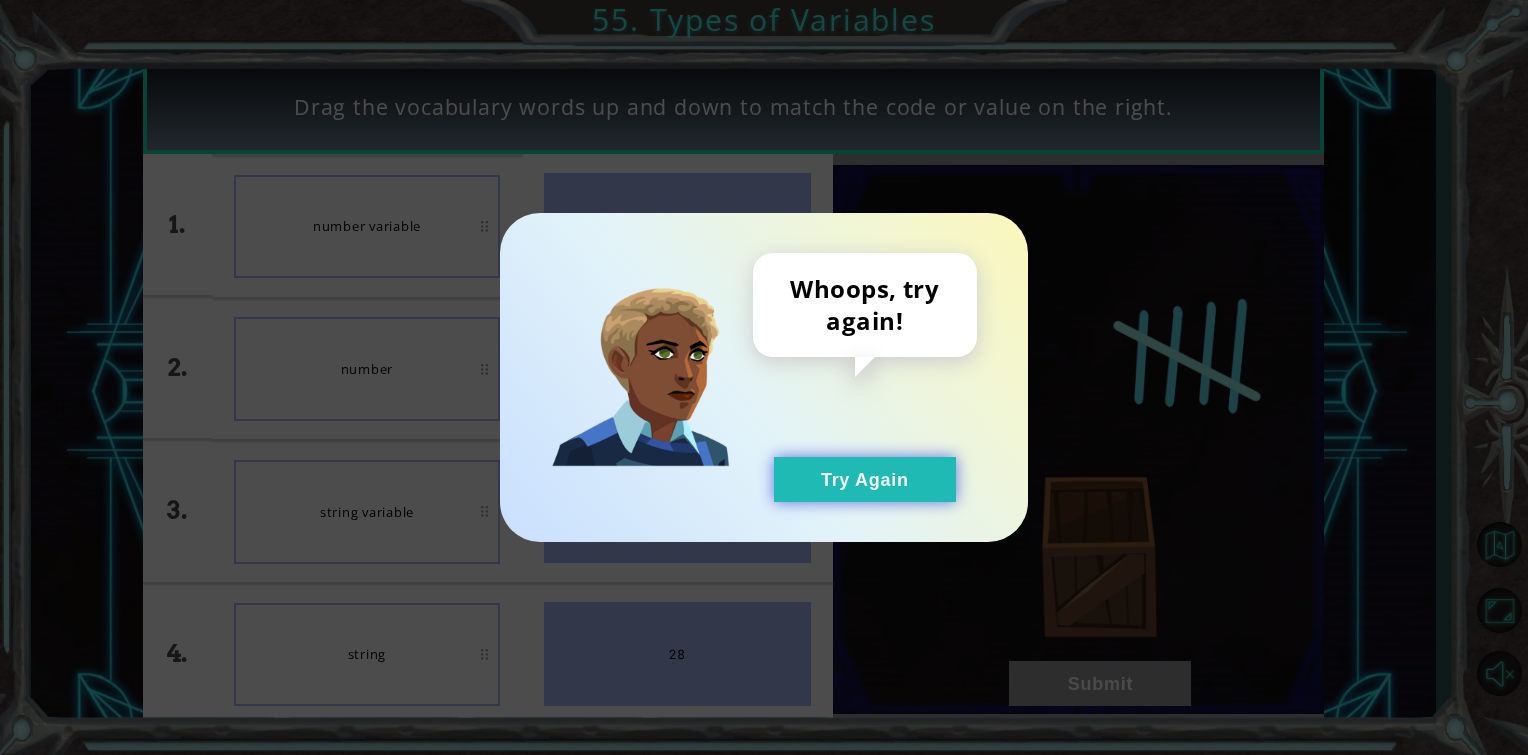 click on "Try Again" at bounding box center (865, 479) 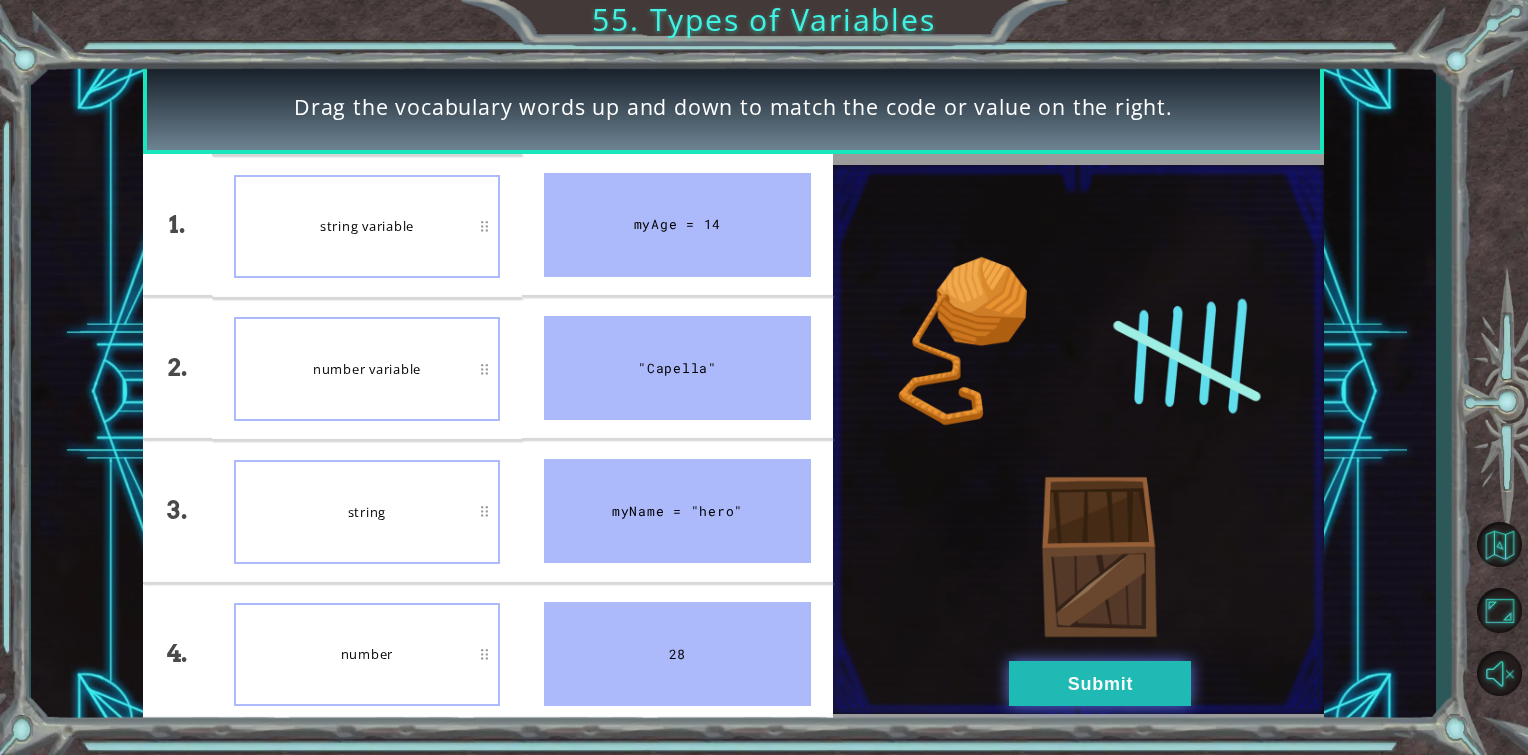 click on "Submit" at bounding box center [1100, 683] 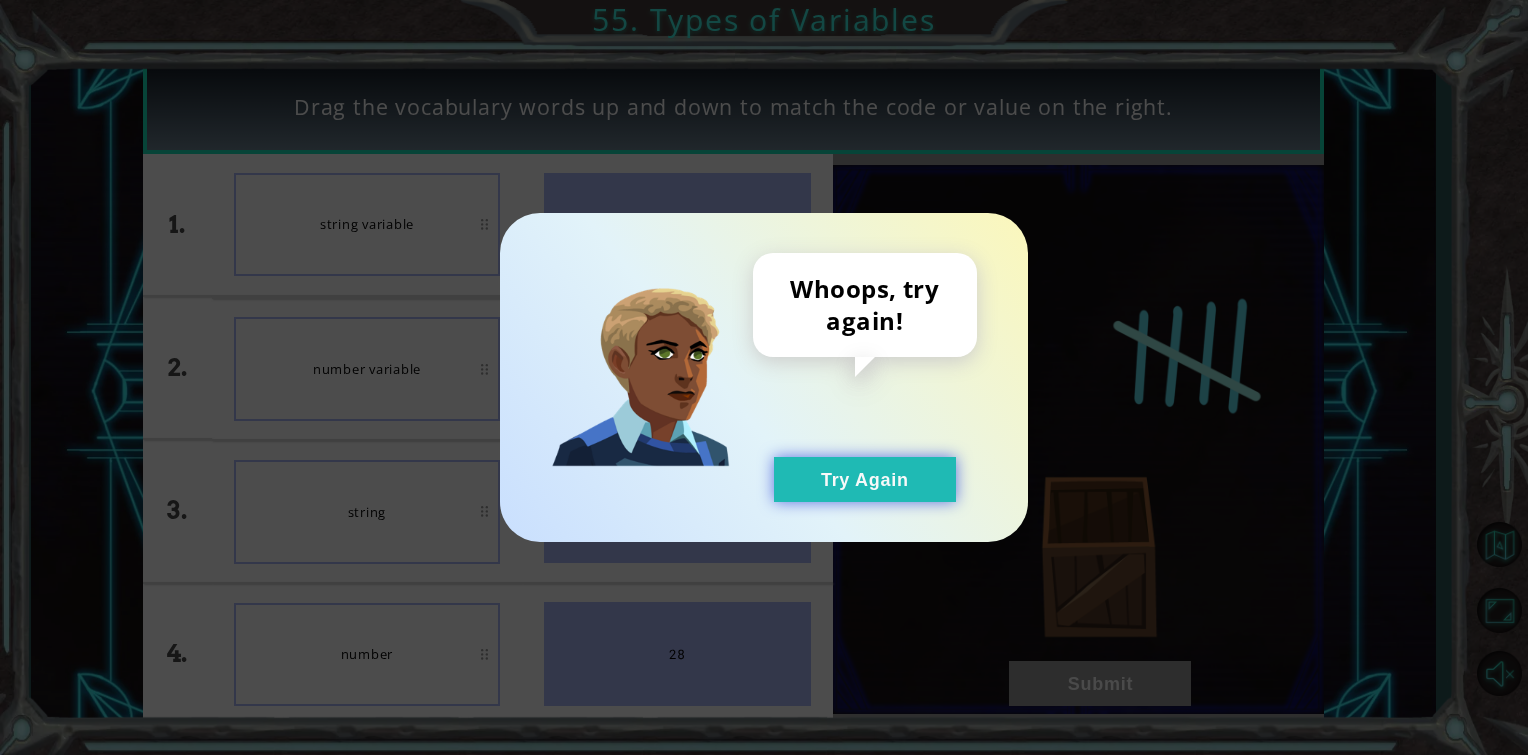 click on "Try Again" at bounding box center [865, 479] 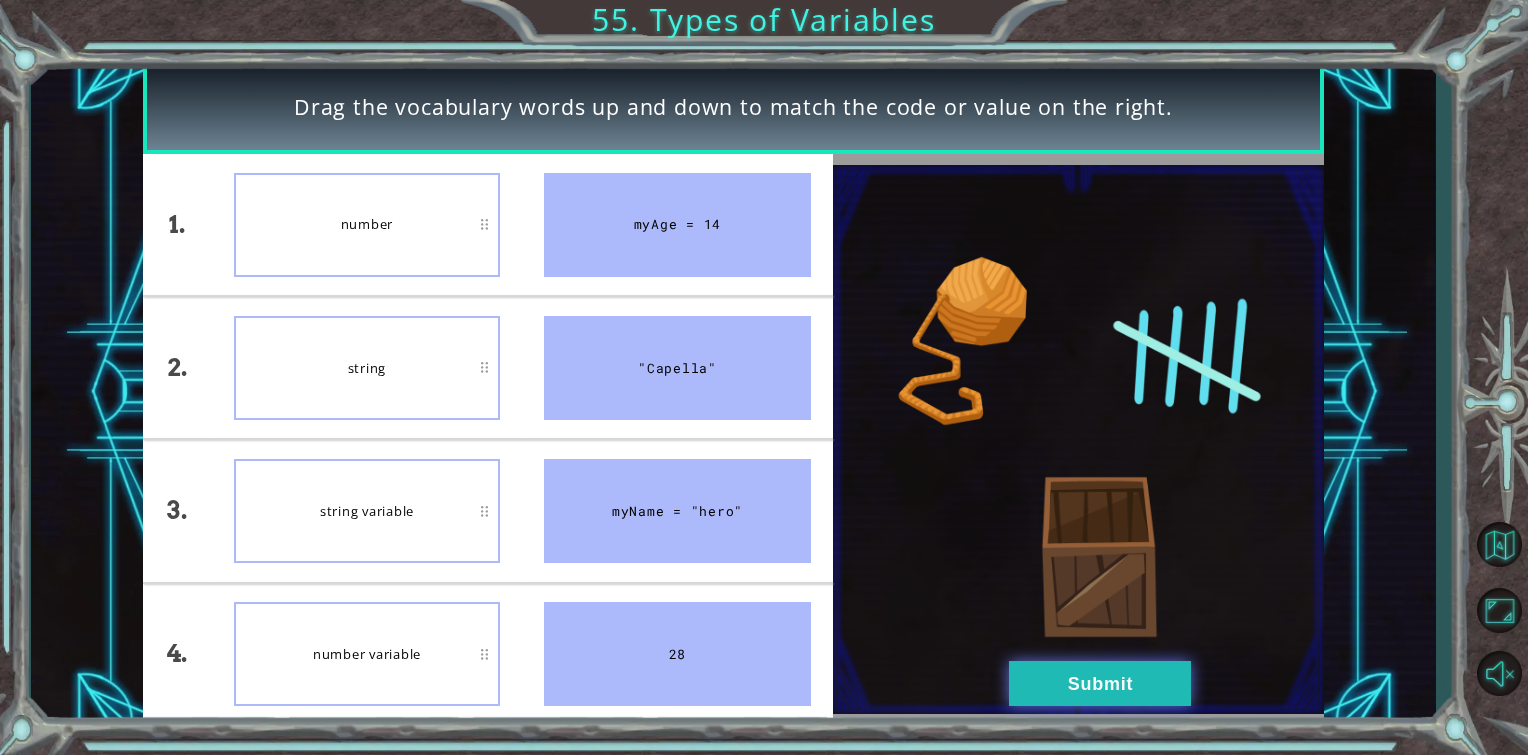 click on "Submit" at bounding box center [1100, 683] 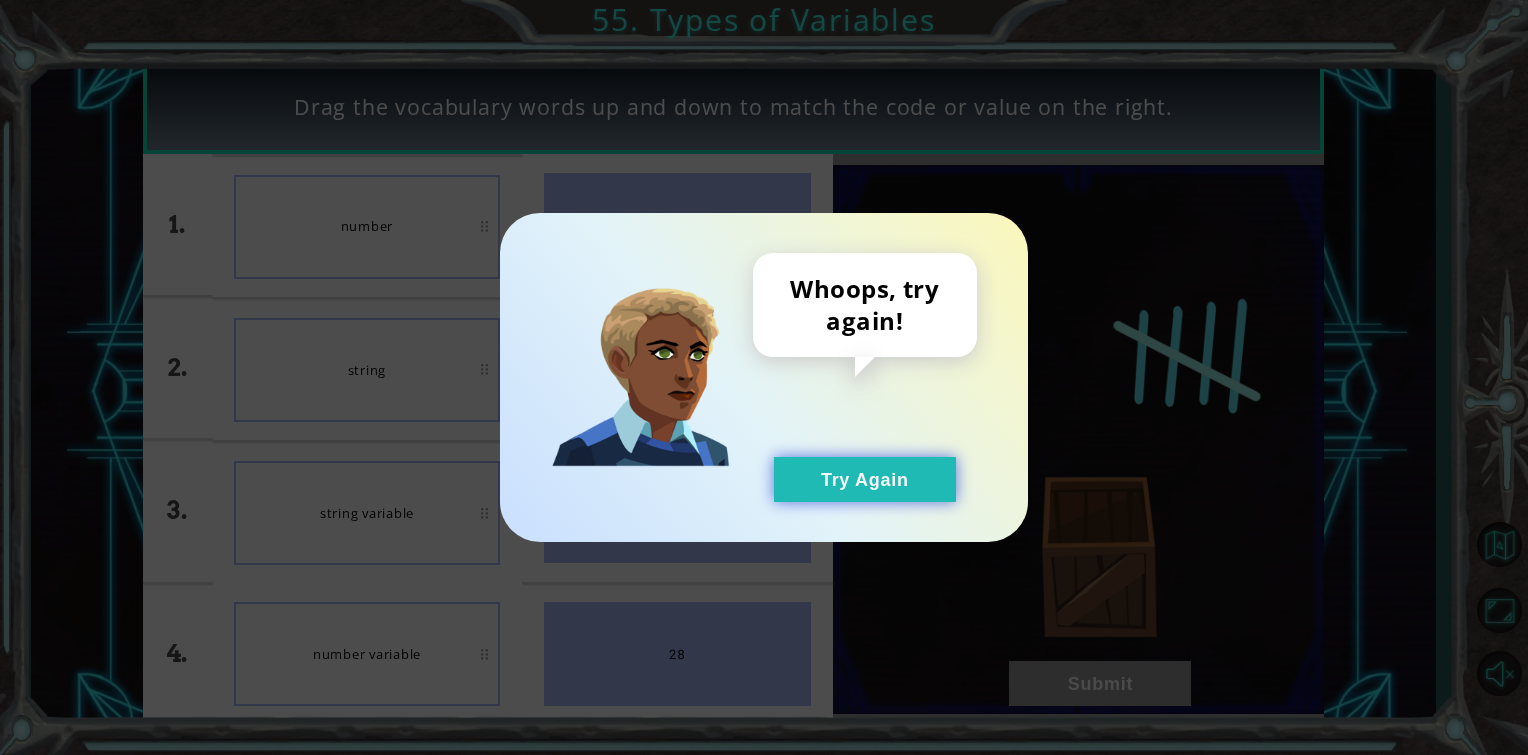 click on "Try Again" at bounding box center [865, 479] 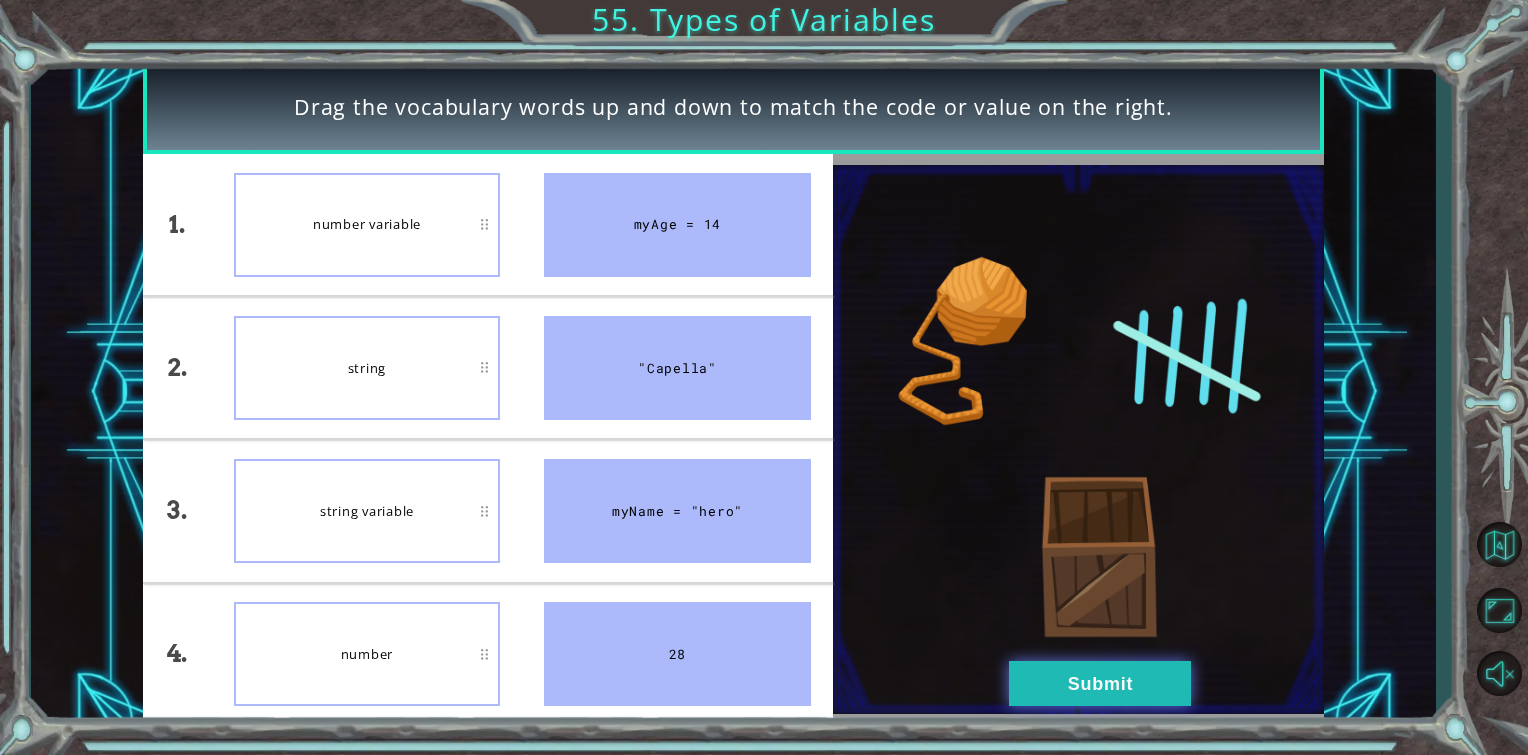 click on "Submit" at bounding box center (1100, 683) 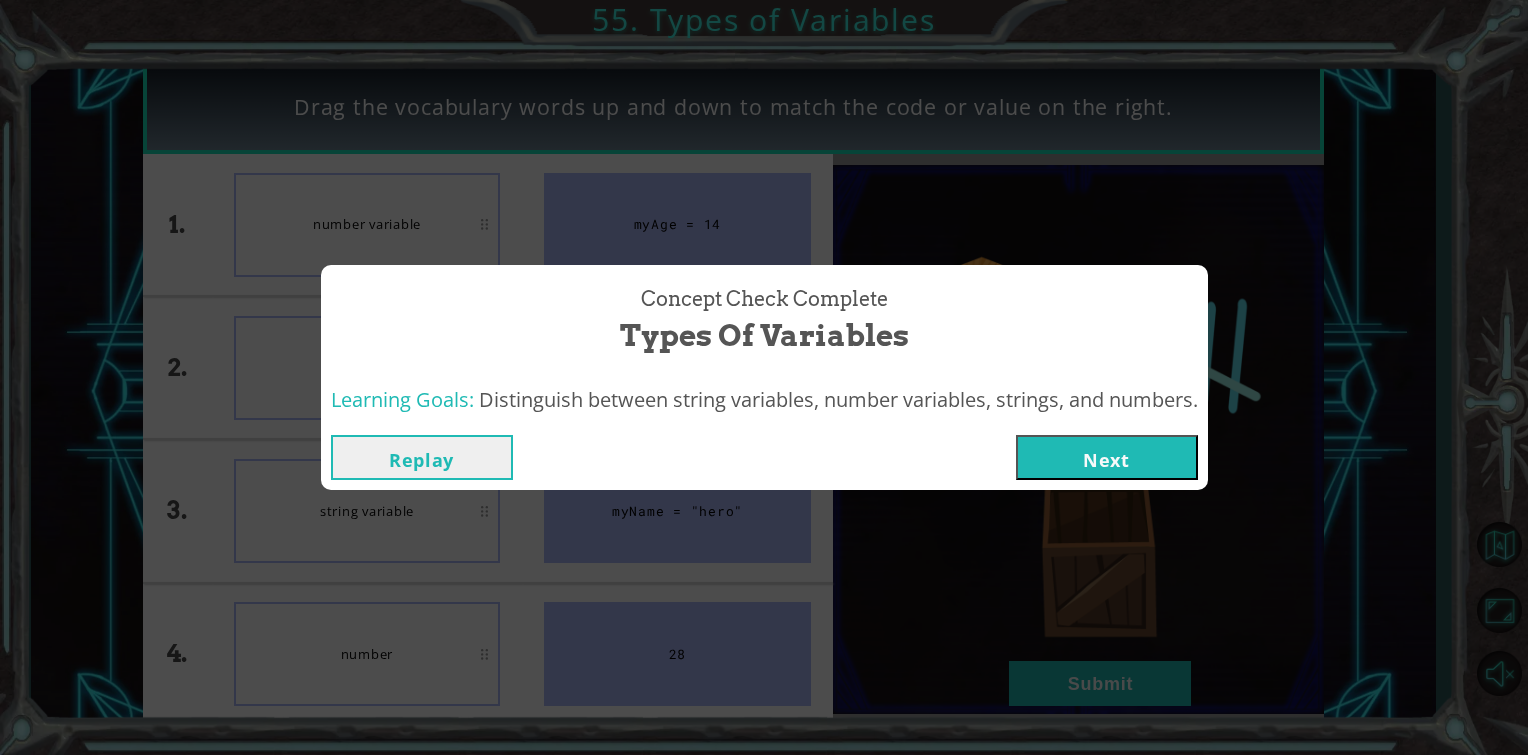 drag, startPoint x: 1107, startPoint y: 467, endPoint x: 1109, endPoint y: 454, distance: 13.152946 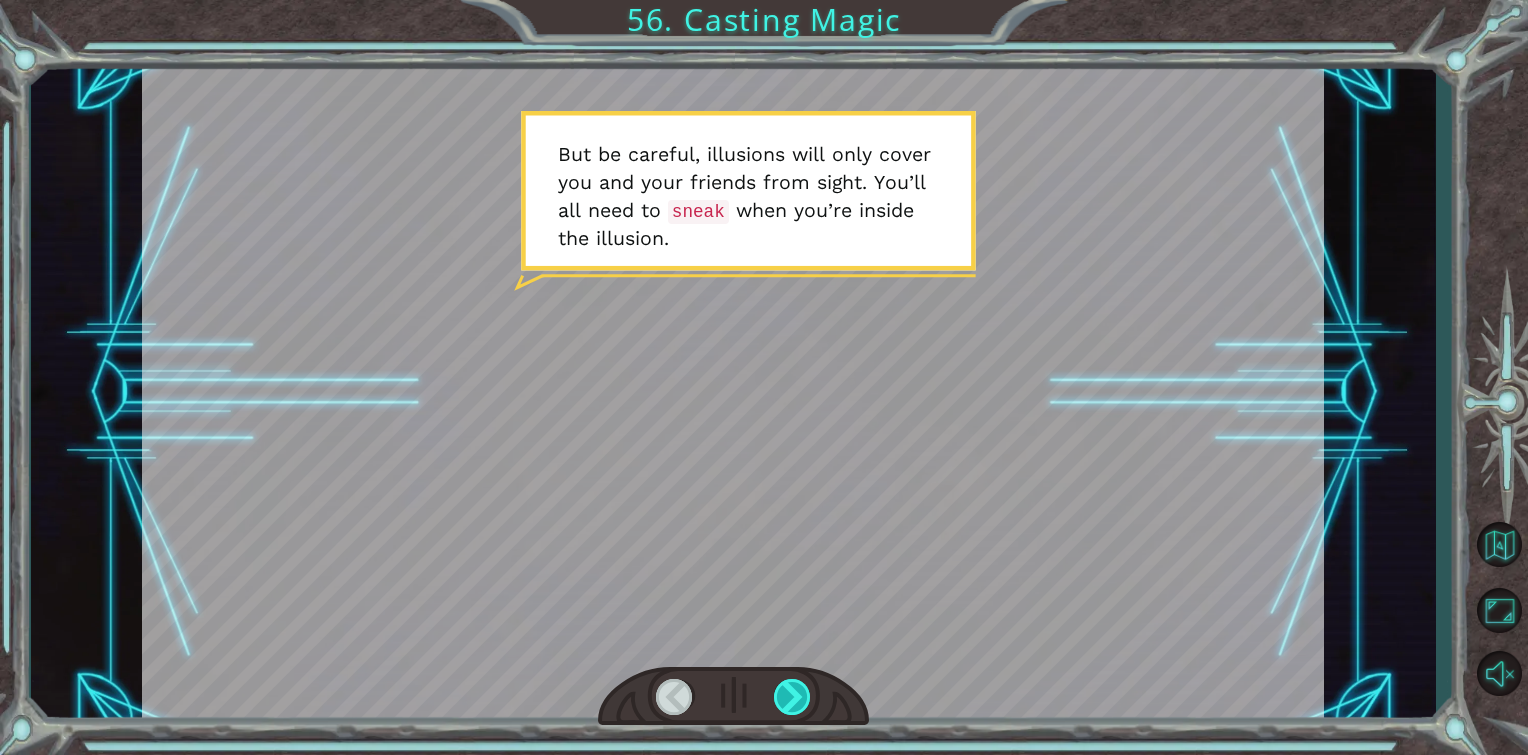 click at bounding box center [793, 697] 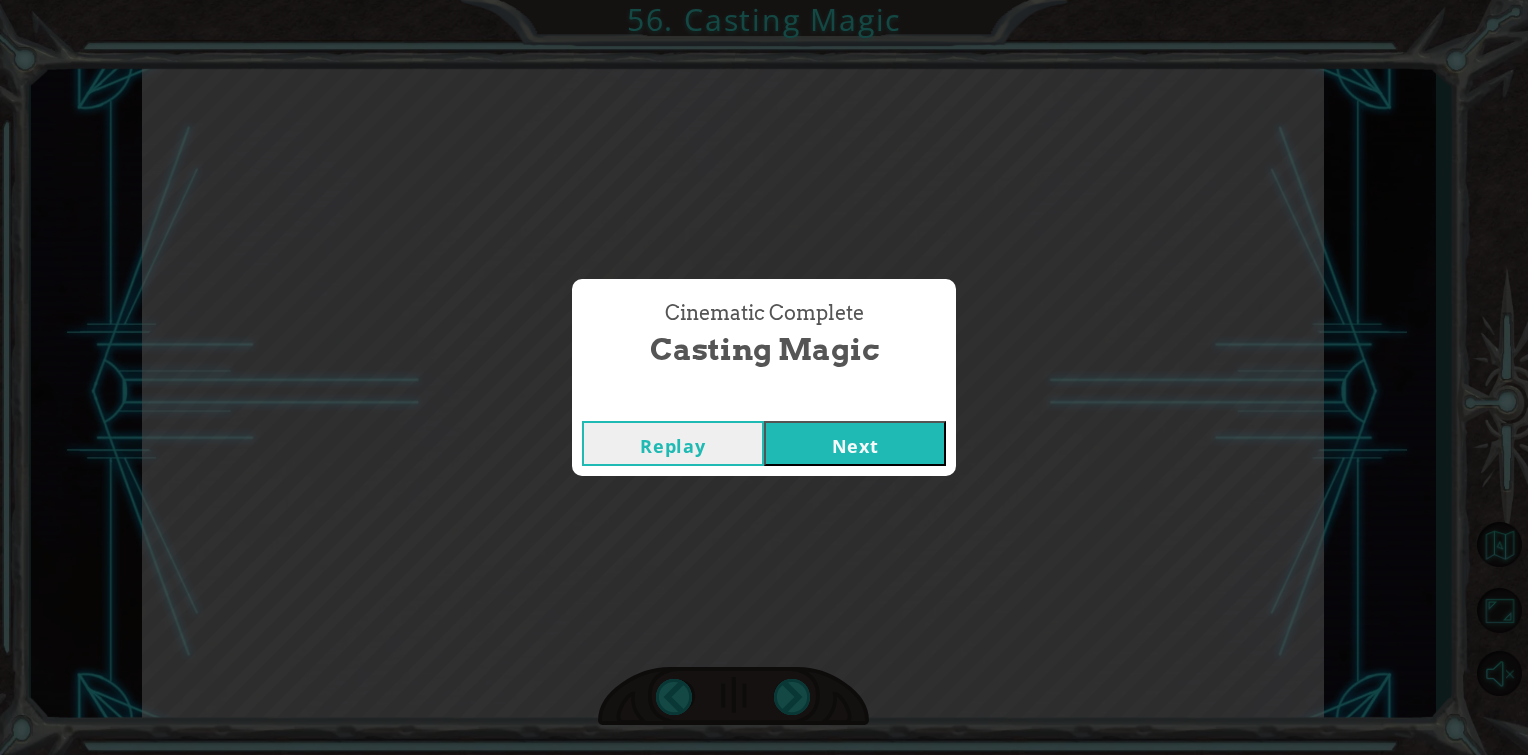 click on "Next" at bounding box center (855, 443) 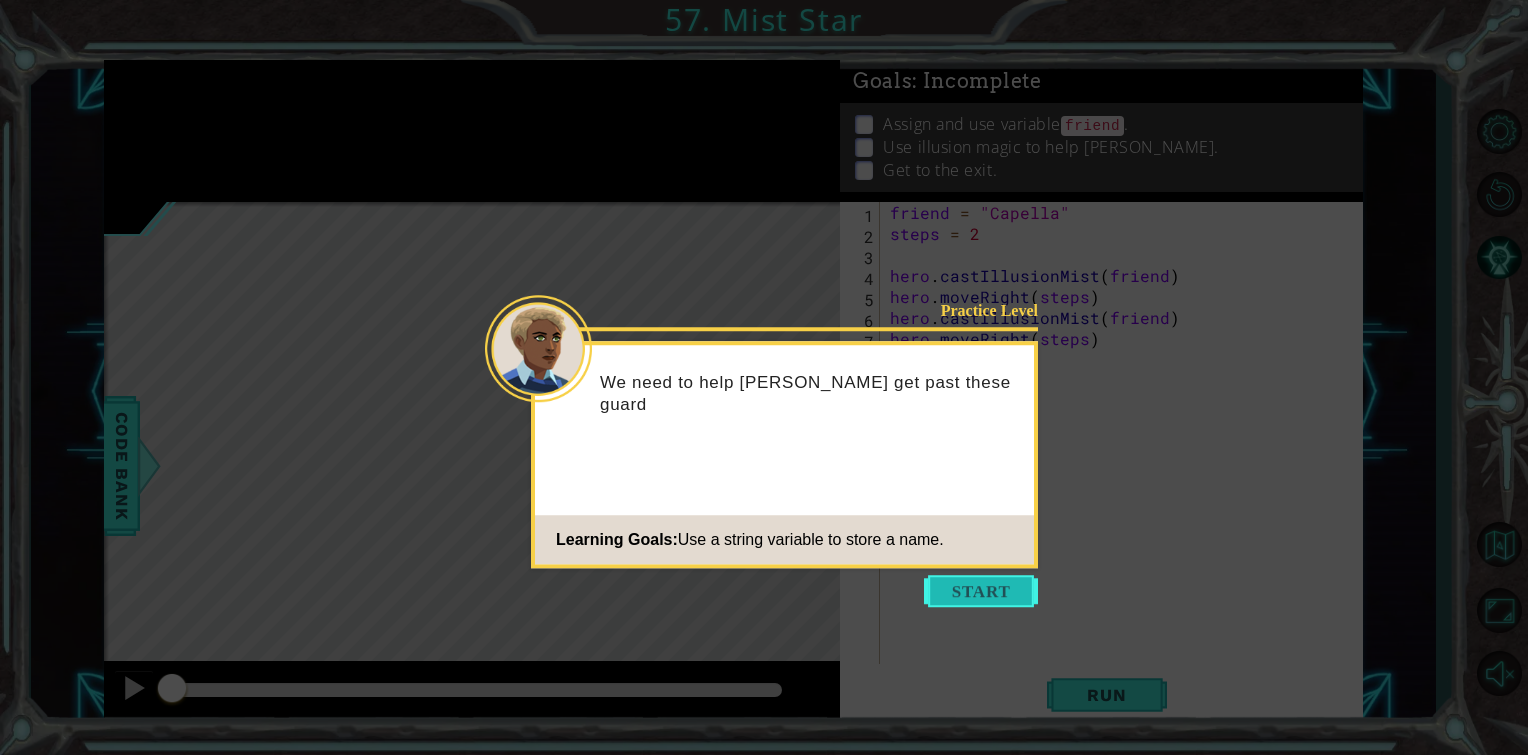 click at bounding box center (981, 591) 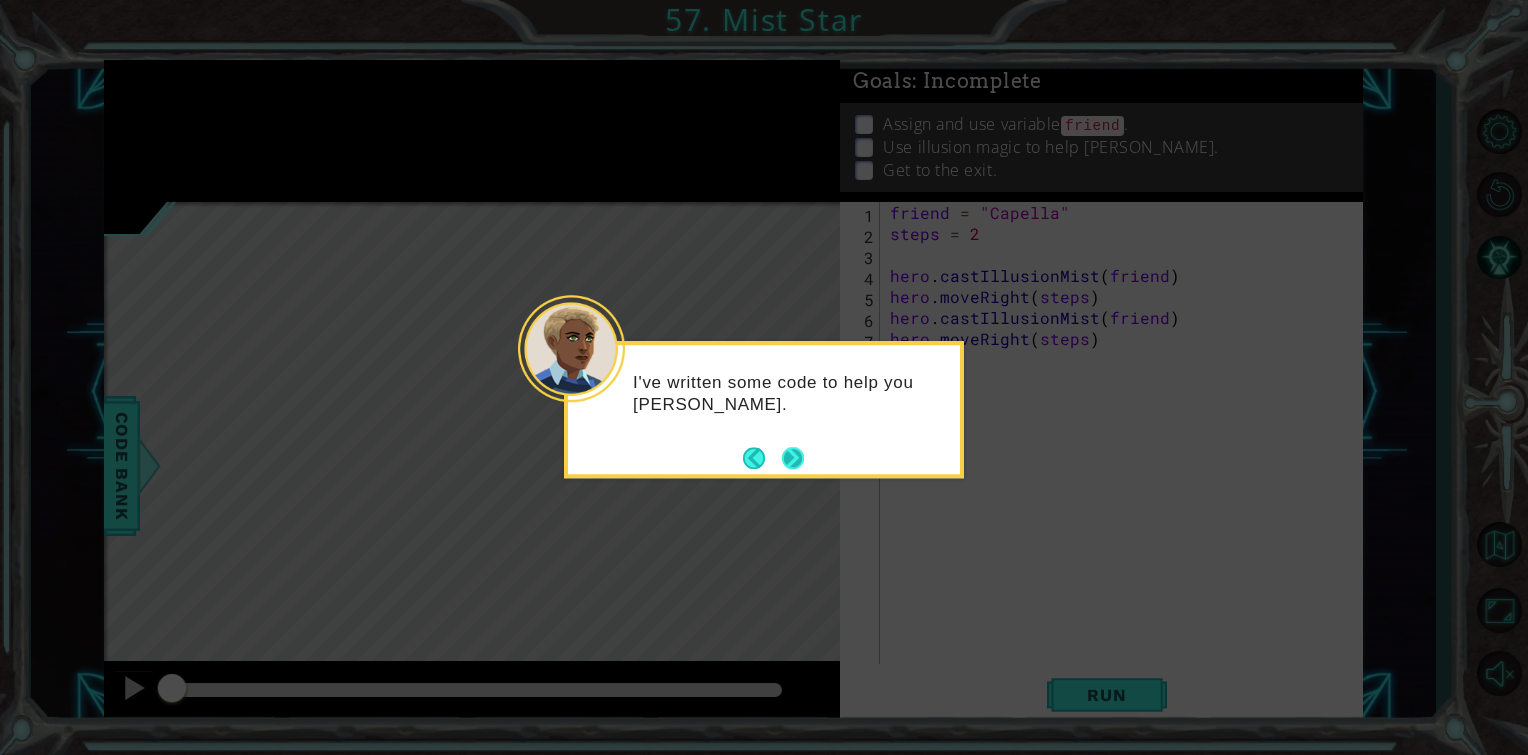 click at bounding box center (793, 458) 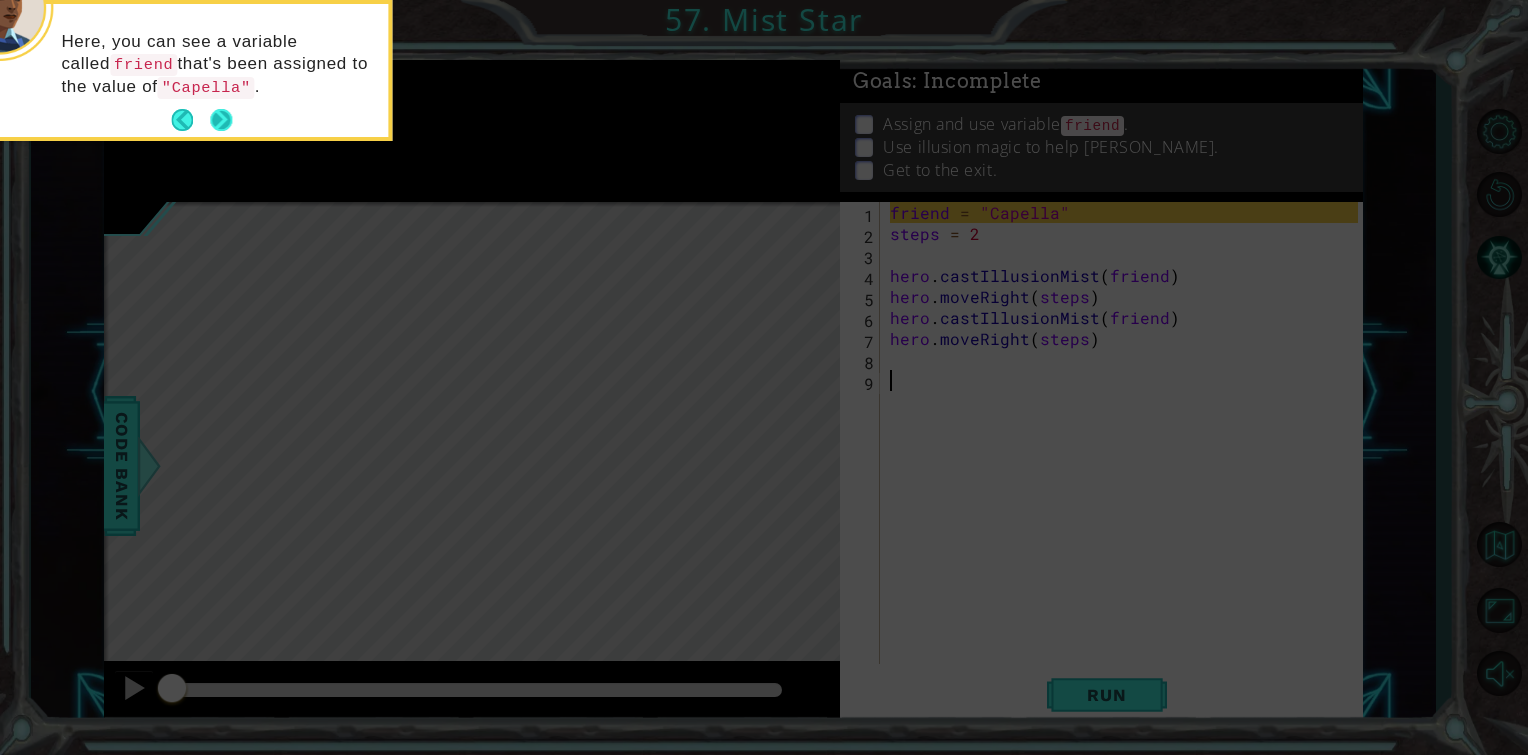 click at bounding box center (221, 120) 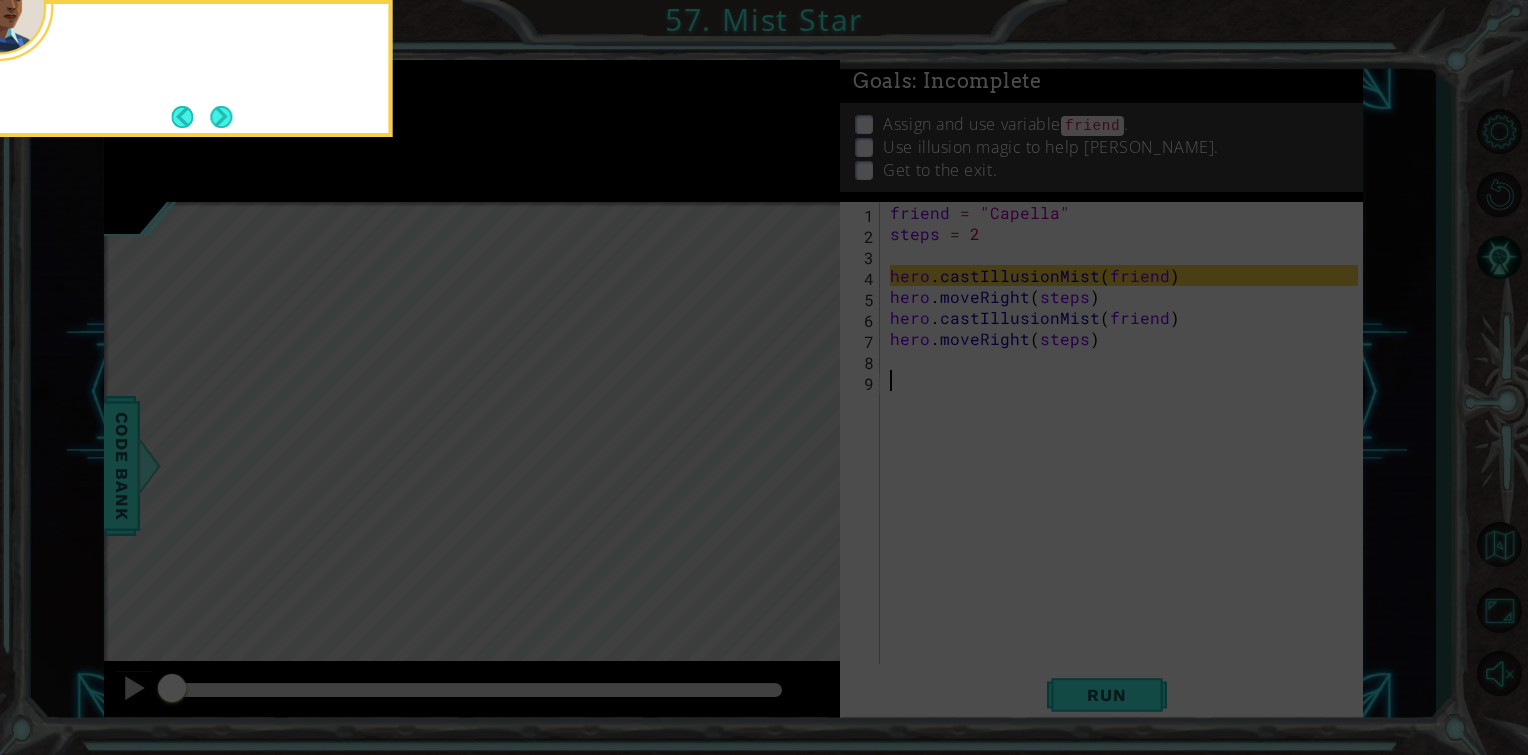 click at bounding box center (221, 117) 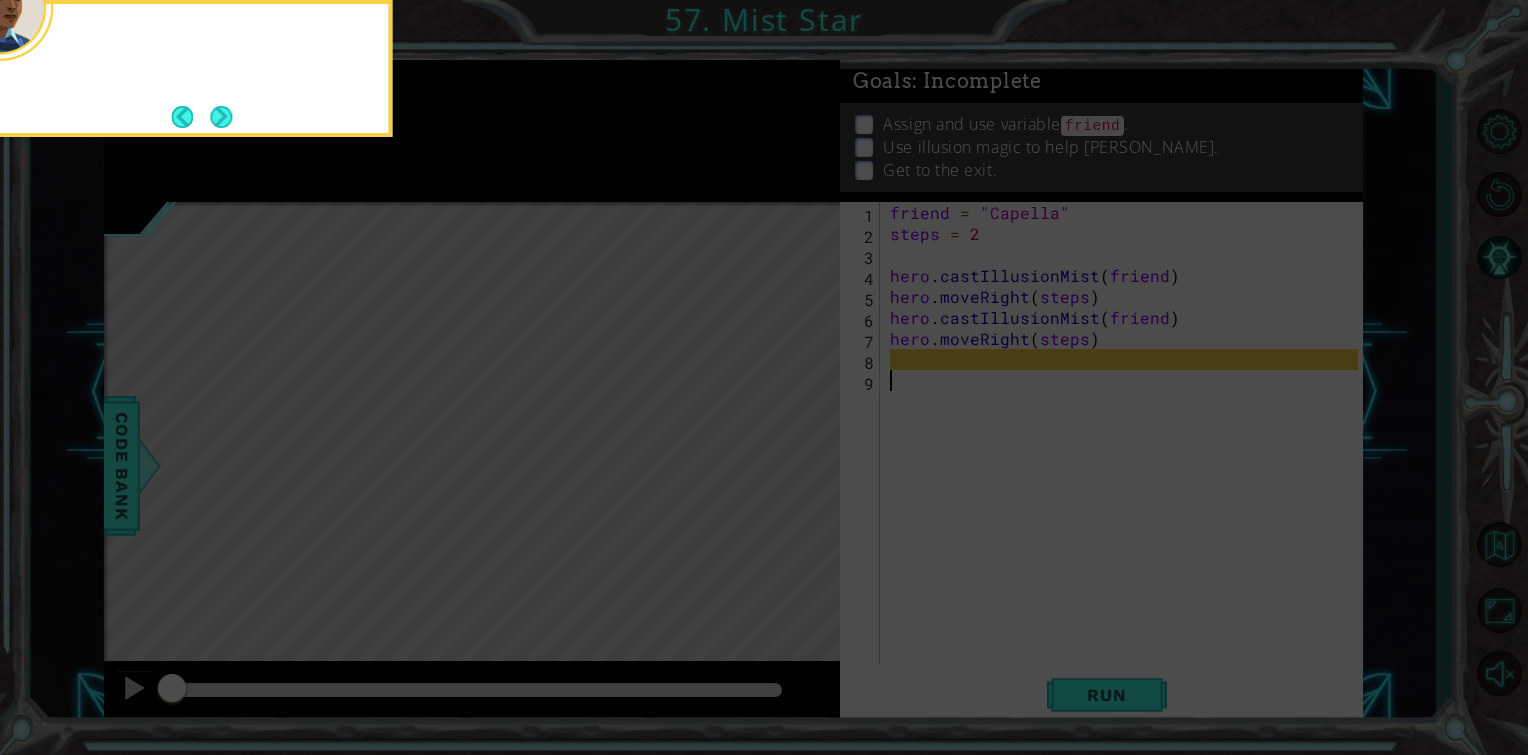 click at bounding box center [221, 117] 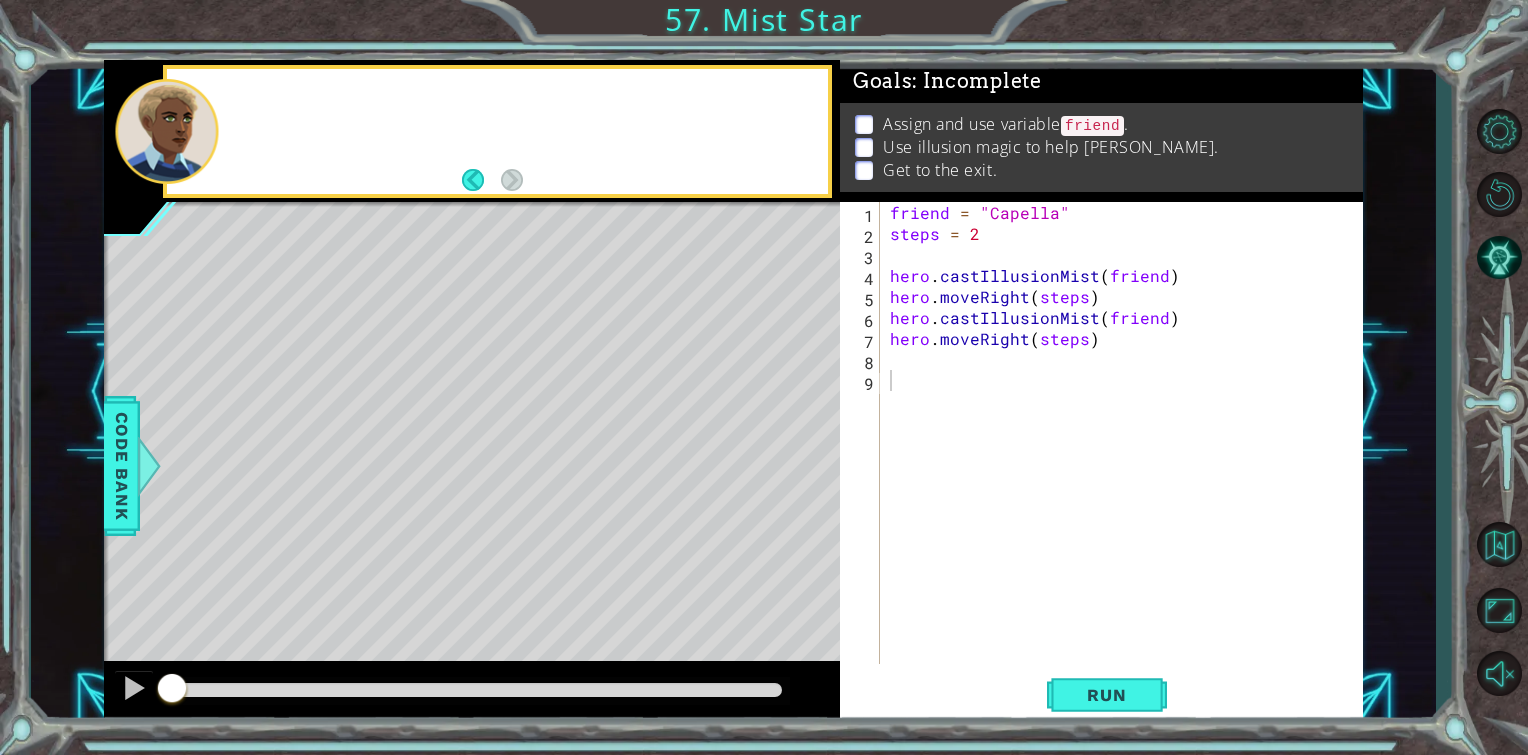 click at bounding box center (524, 131) 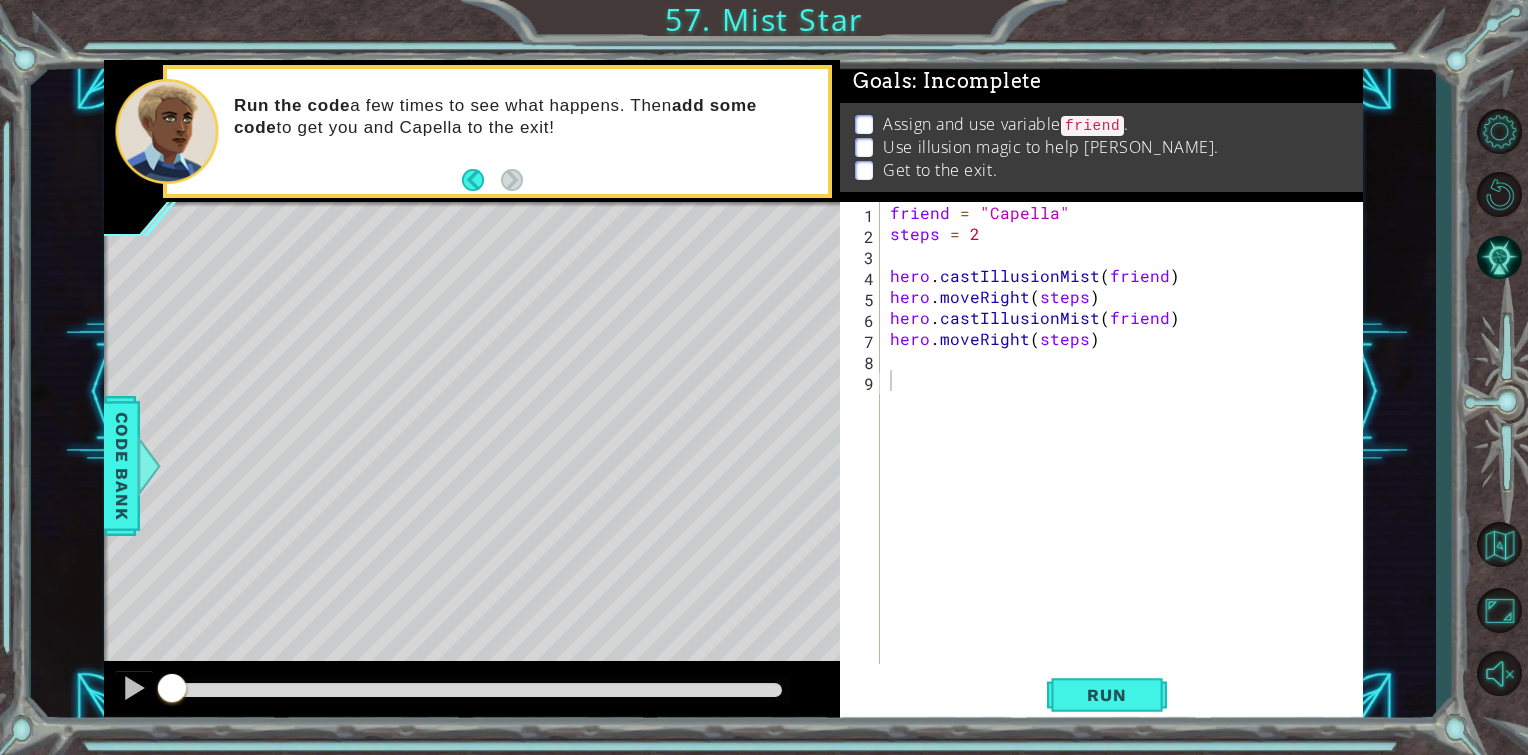 click on "friend   =   "Capella" steps   =   2 hero . castIllusionMist ( friend ) hero . moveRight ( steps ) hero . castIllusionMist ( friend ) hero . moveRight ( steps )" at bounding box center (1127, 454) 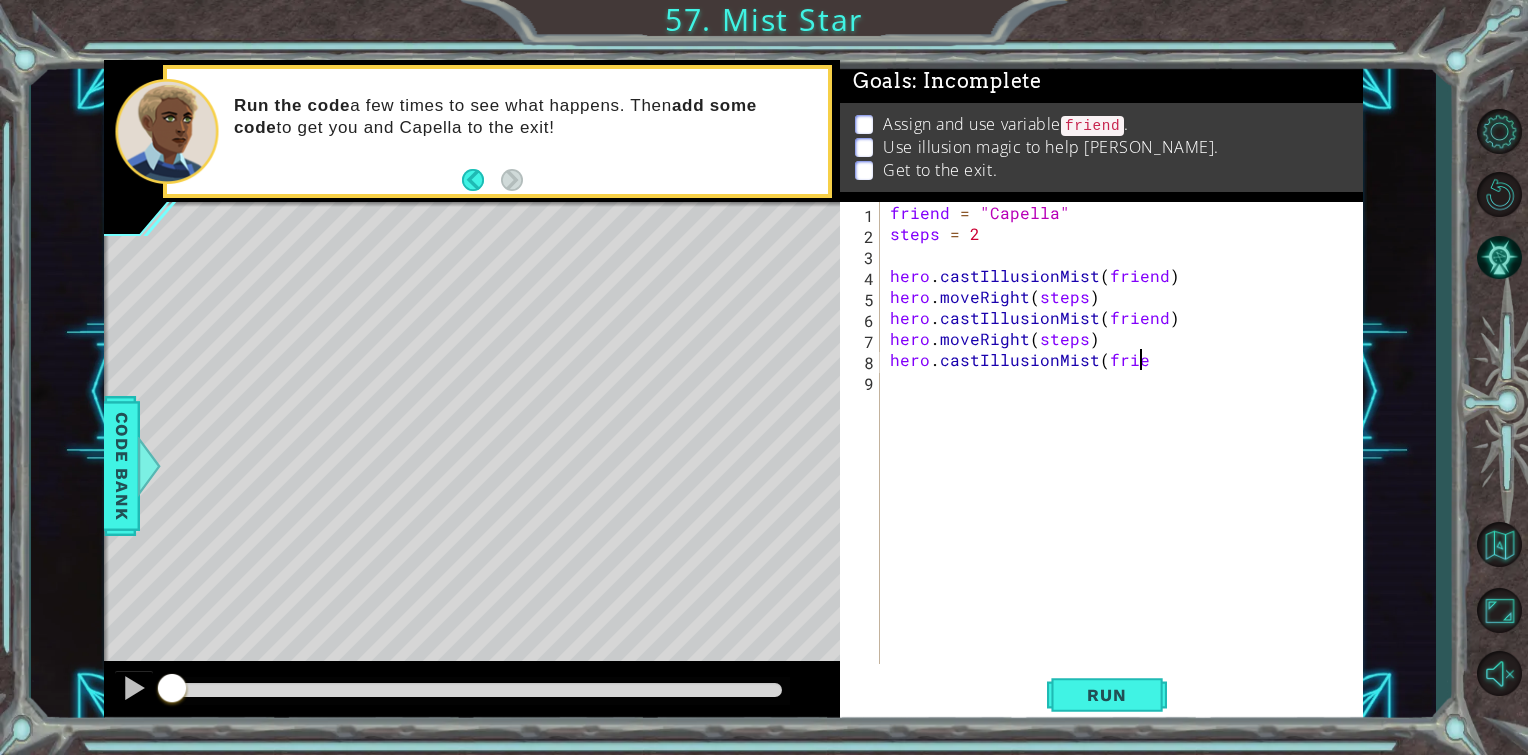 scroll, scrollTop: 0, scrollLeft: 15, axis: horizontal 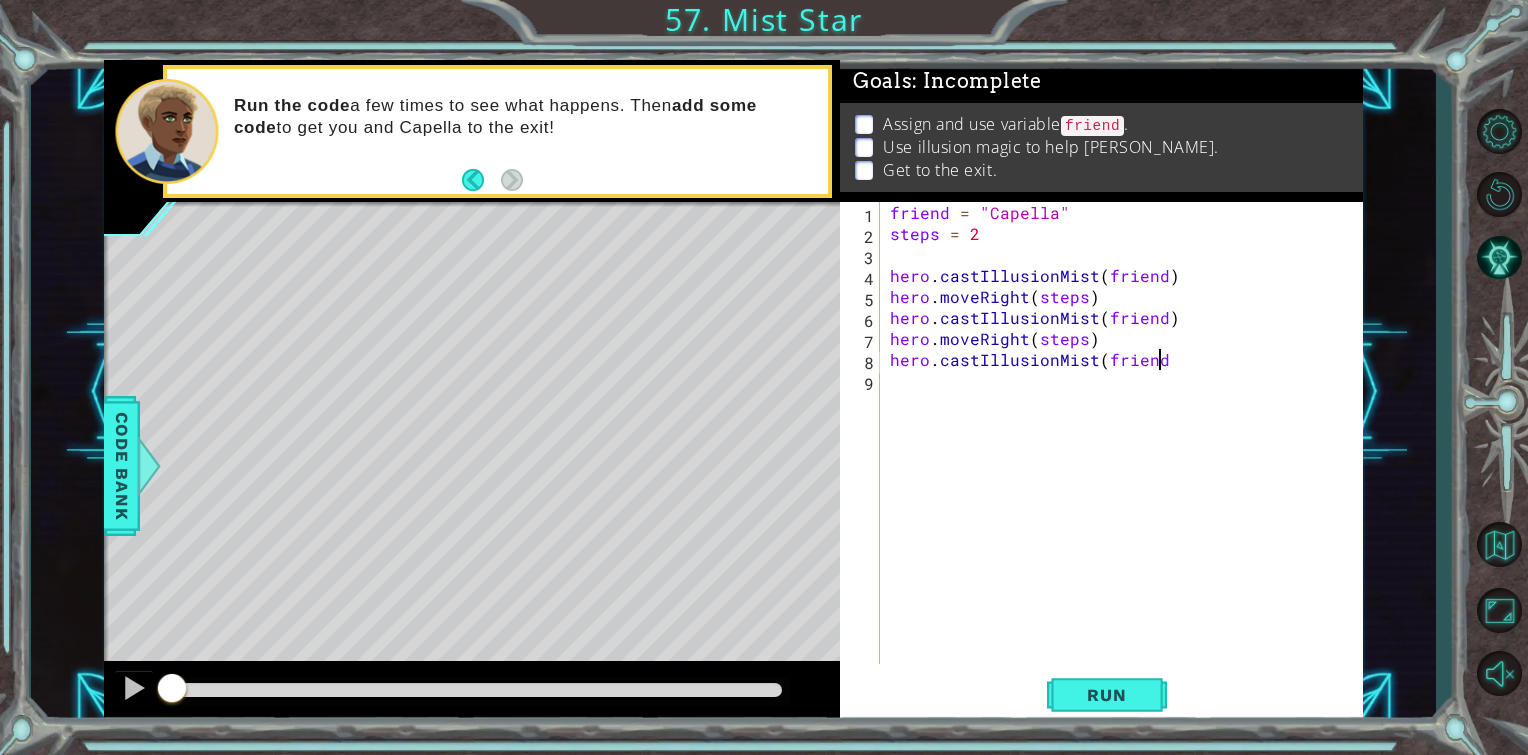 type on "hero.castIllusionMist(friend)" 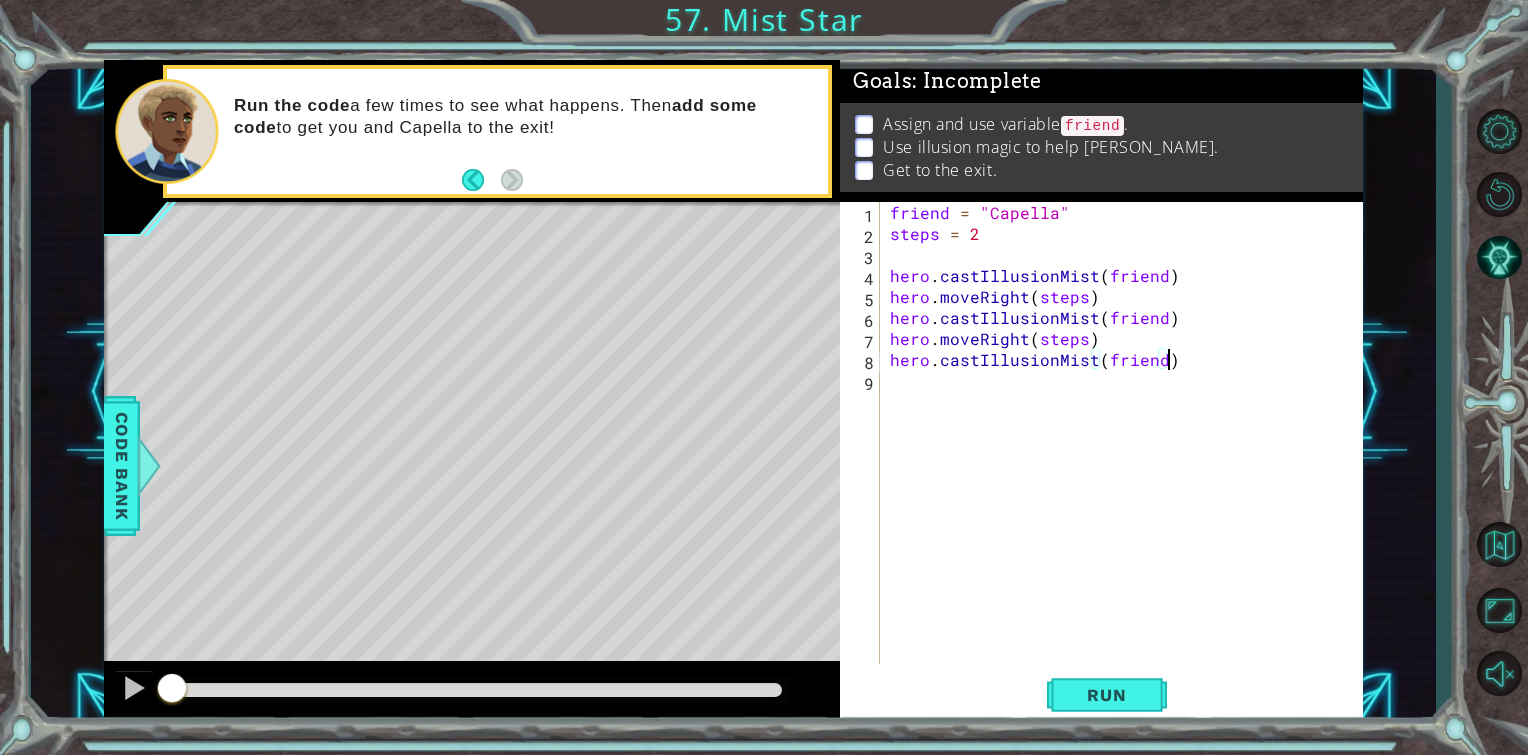 click on "friend   =   "Capella" steps   =   2 hero . castIllusionMist ( friend ) hero . moveRight ( steps ) hero . castIllusionMist ( friend ) hero . moveRight ( steps ) hero . castIllusionMist ( friend )" at bounding box center (1127, 454) 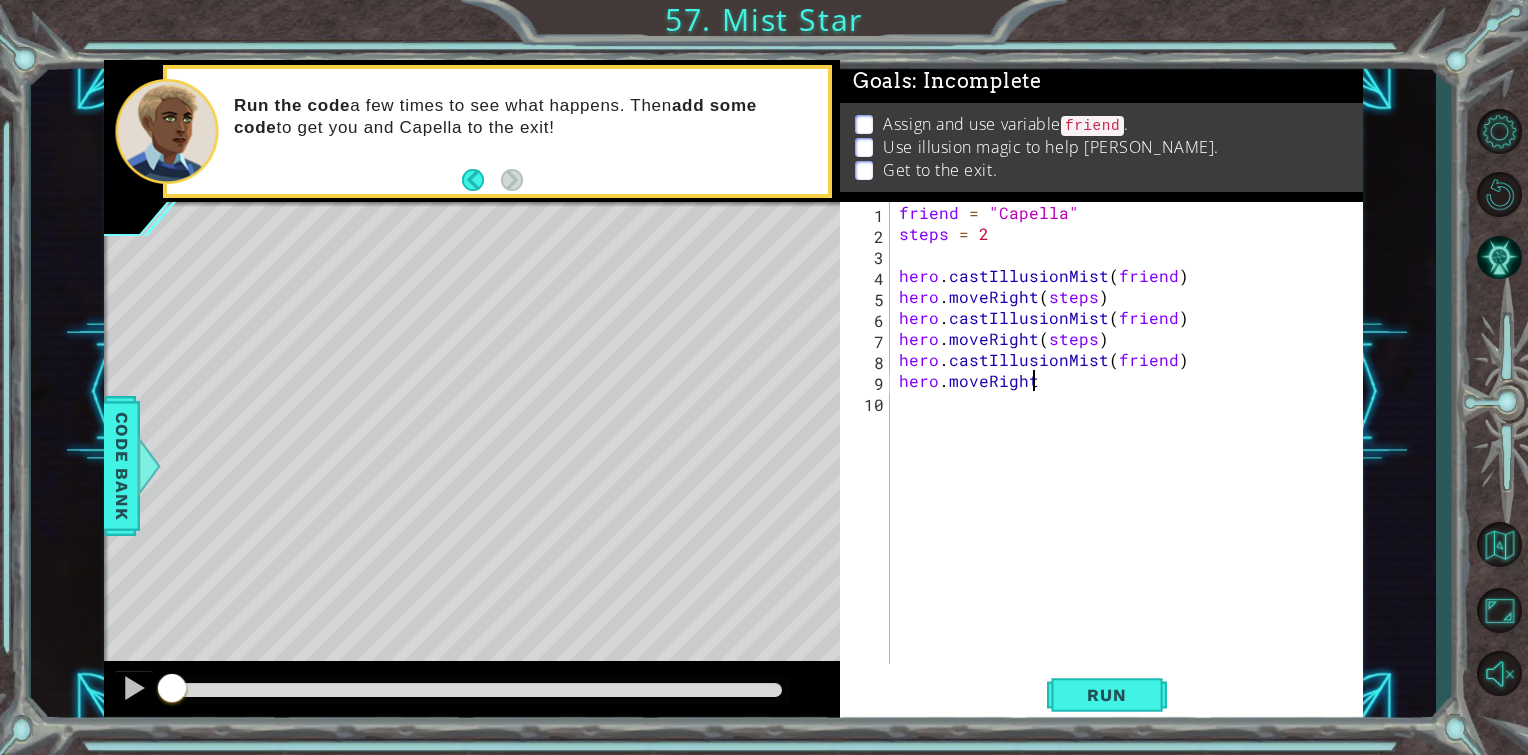 scroll, scrollTop: 0, scrollLeft: 7, axis: horizontal 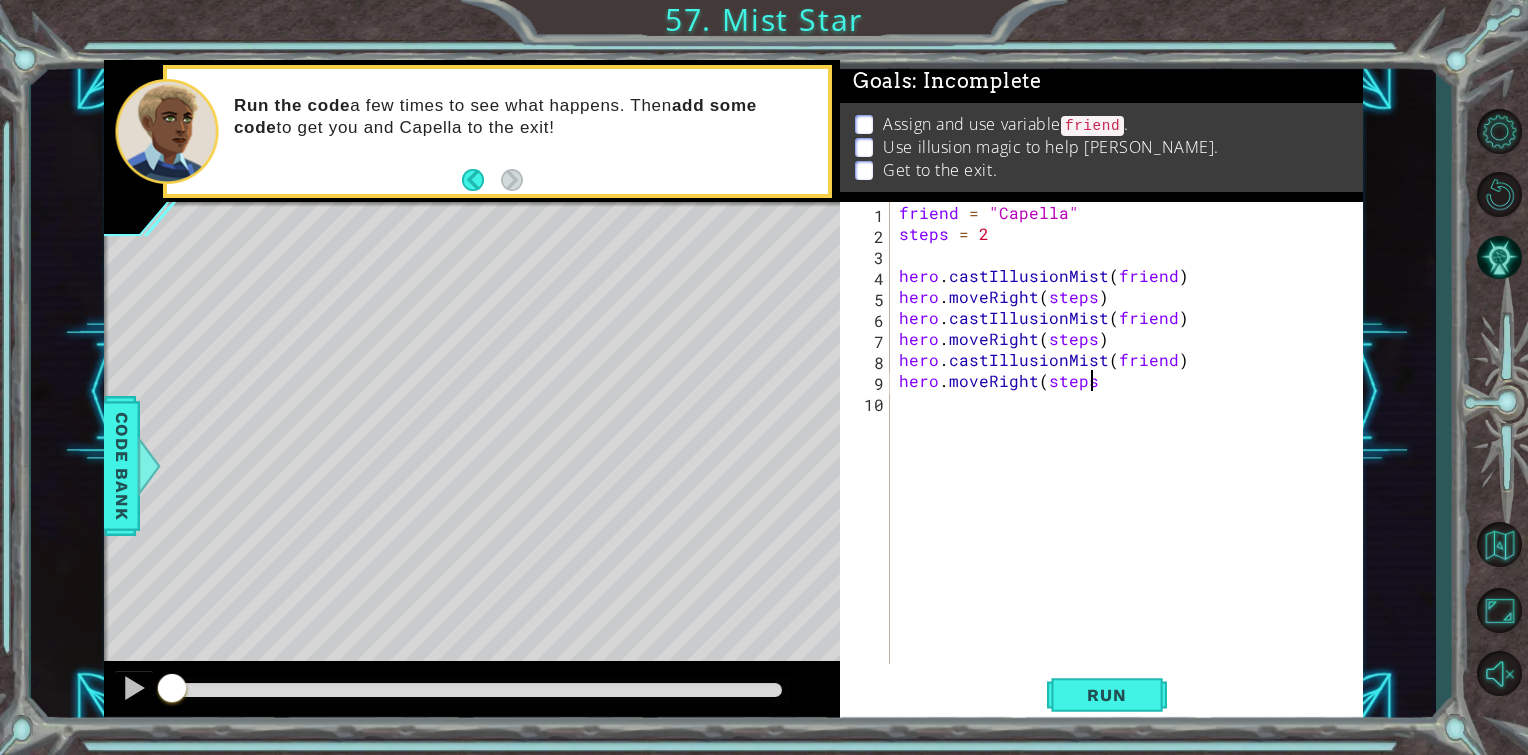 type on "hero.moveRight(steps)" 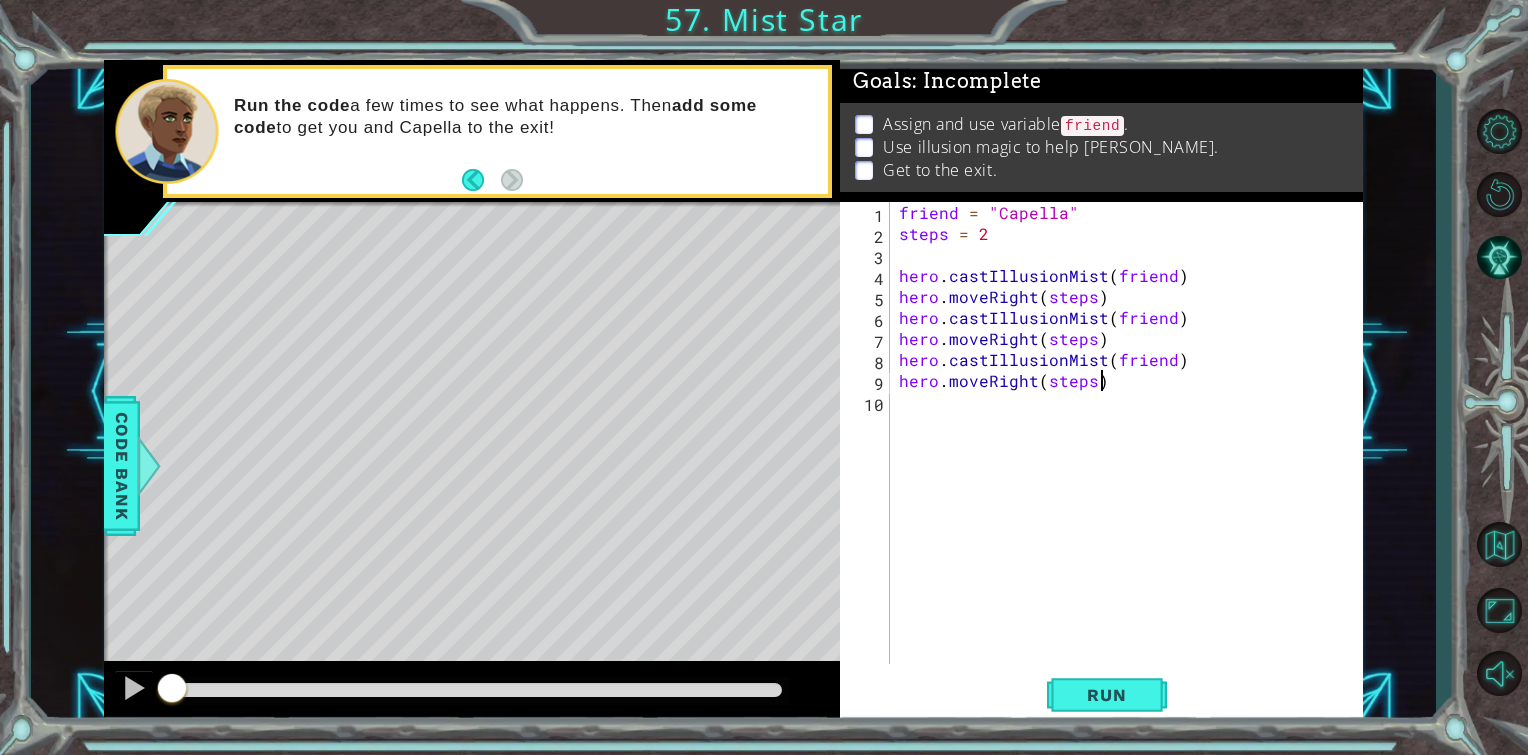 scroll, scrollTop: 0, scrollLeft: 11, axis: horizontal 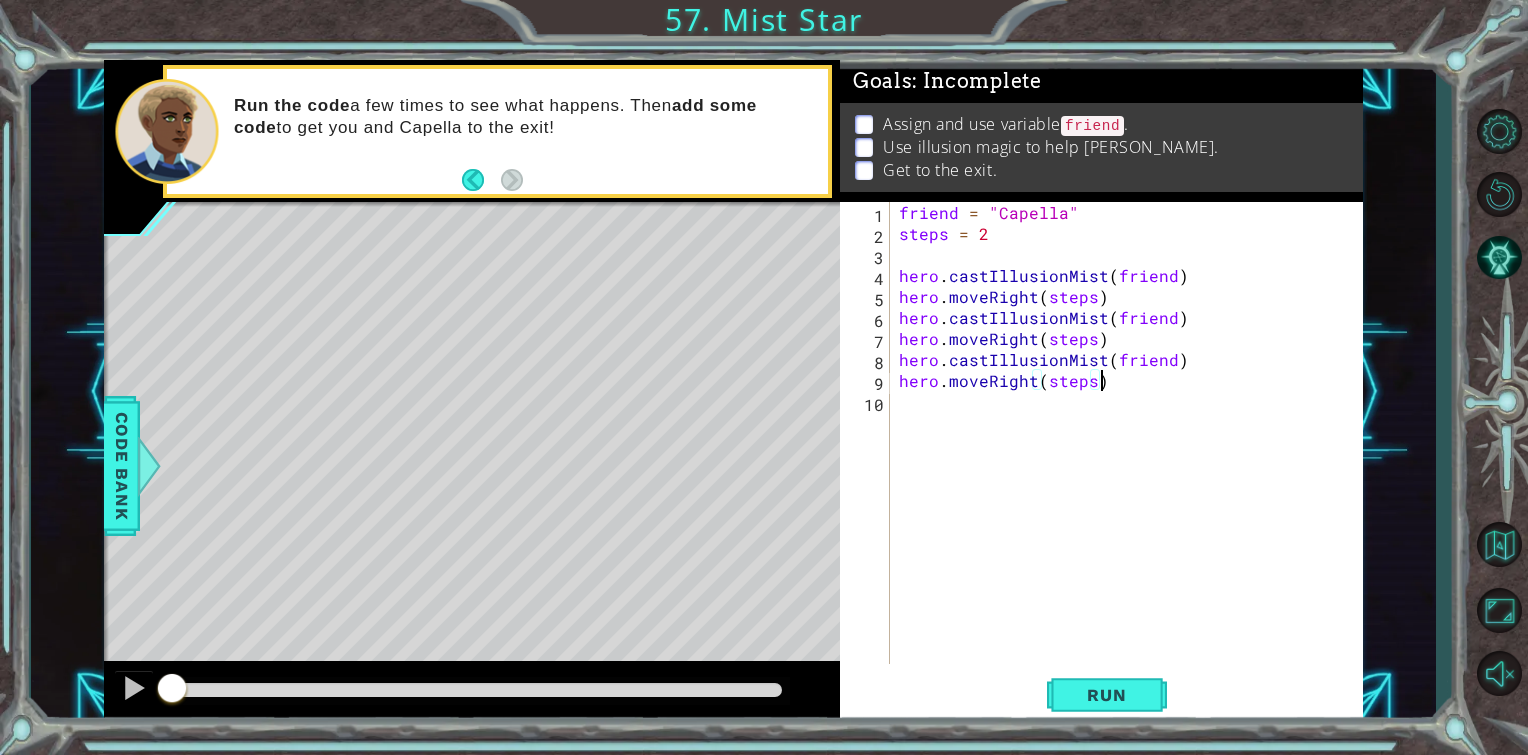click on "friend   =   "Capella" steps   =   2 hero . castIllusionMist ( friend ) hero . moveRight ( steps ) hero . castIllusionMist ( friend ) hero . moveRight ( steps ) hero . castIllusionMist ( friend ) hero . moveRight ( steps )" at bounding box center (1131, 454) 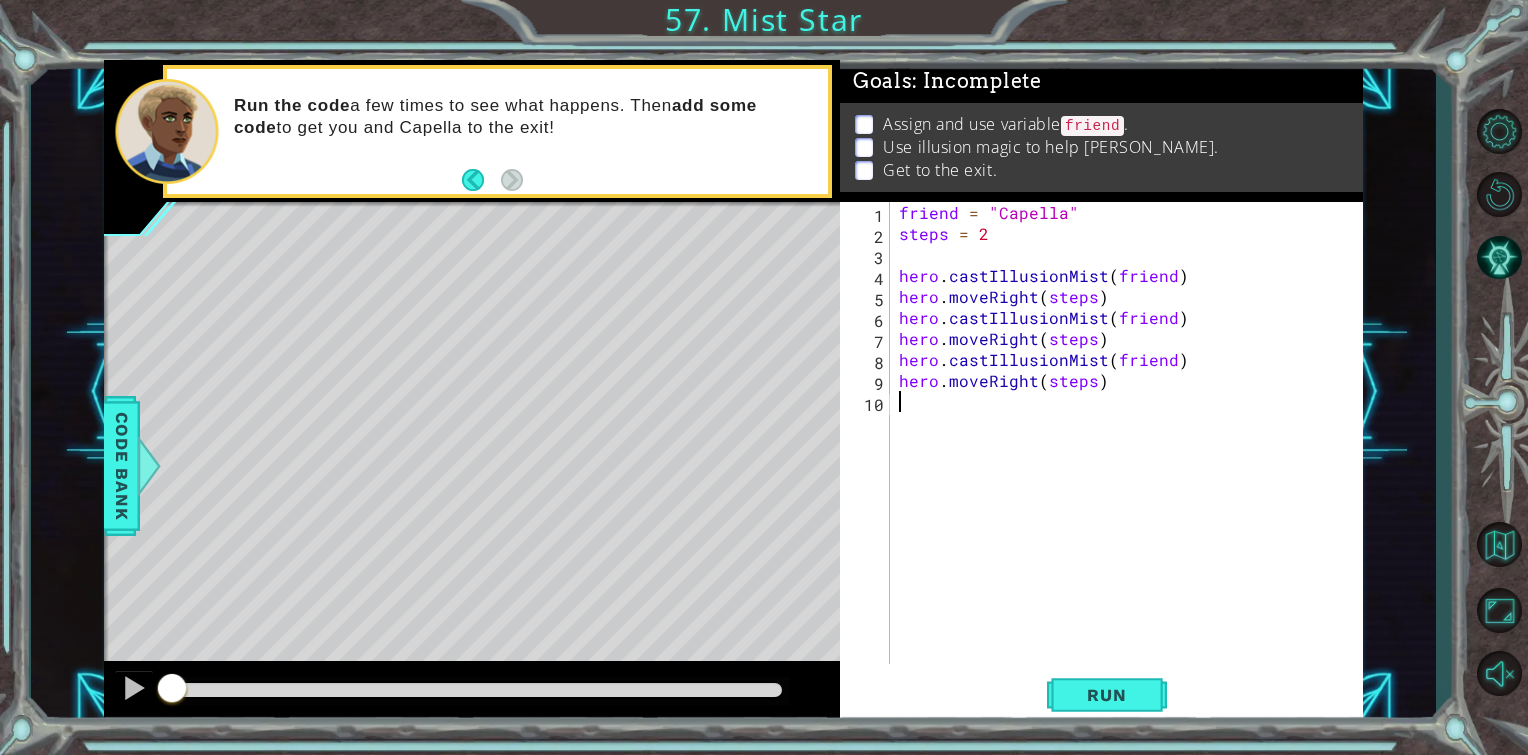 scroll, scrollTop: 0, scrollLeft: 0, axis: both 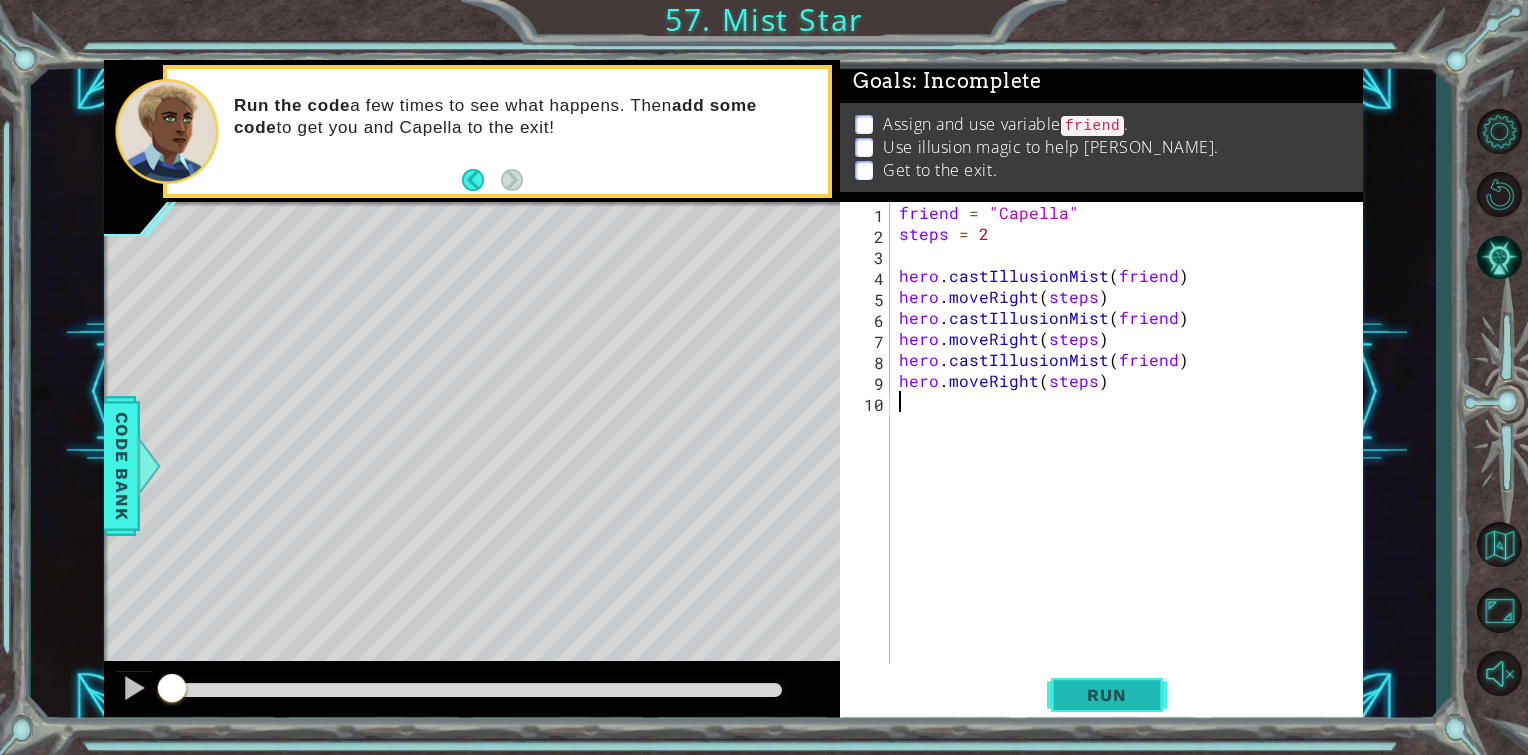 click on "Run" at bounding box center (1106, 695) 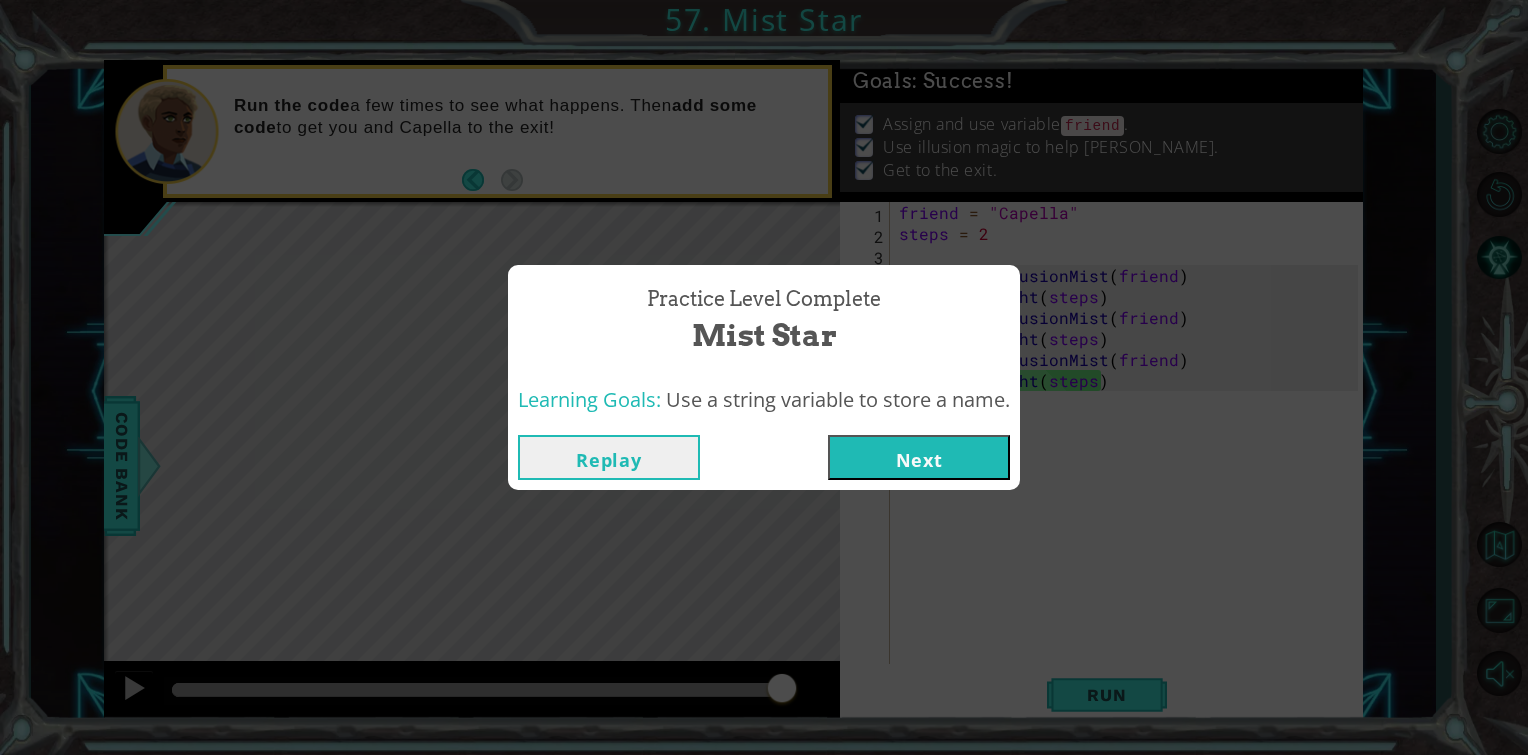 click on "Next" at bounding box center (919, 457) 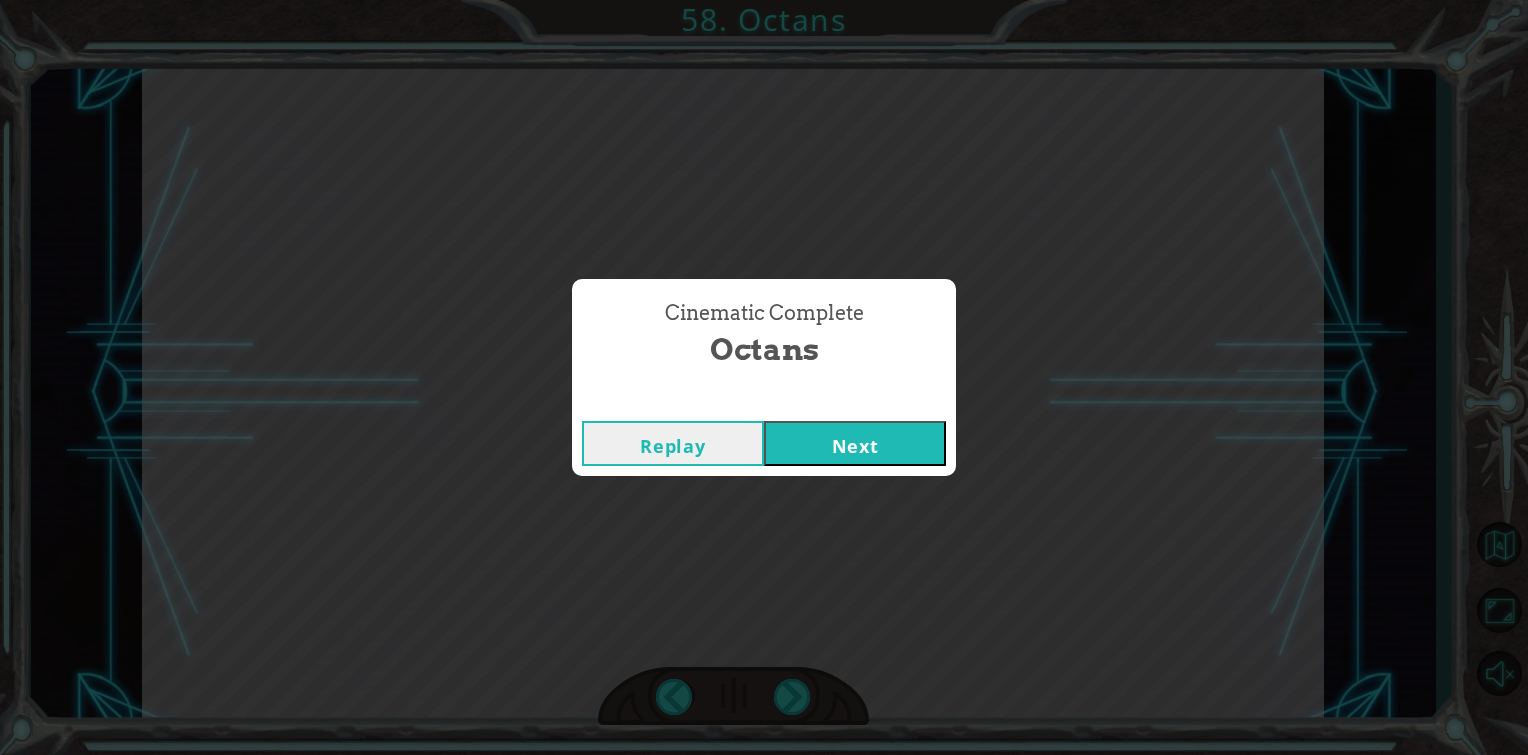 click on "Next" at bounding box center (855, 443) 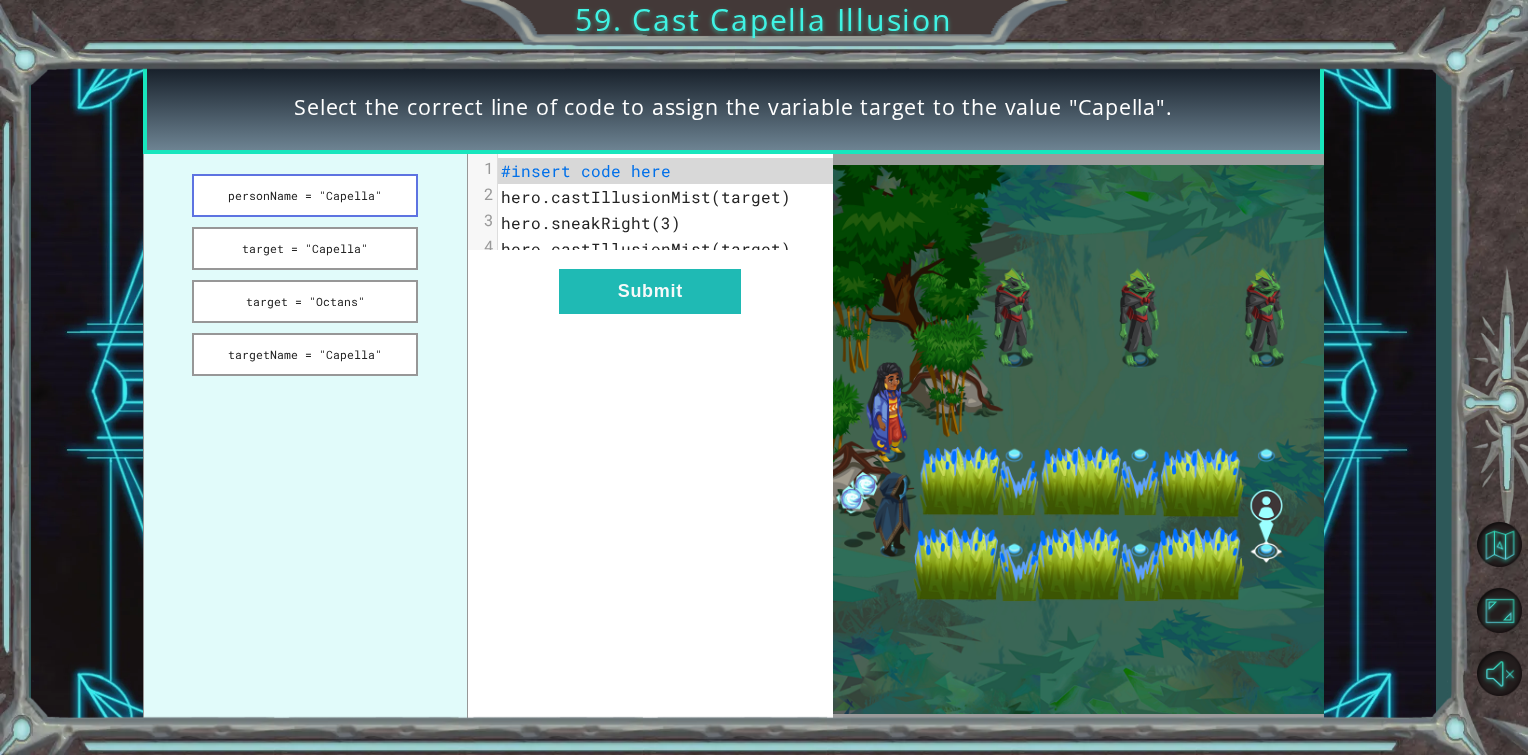 click on "personName = "Capella"" at bounding box center [305, 195] 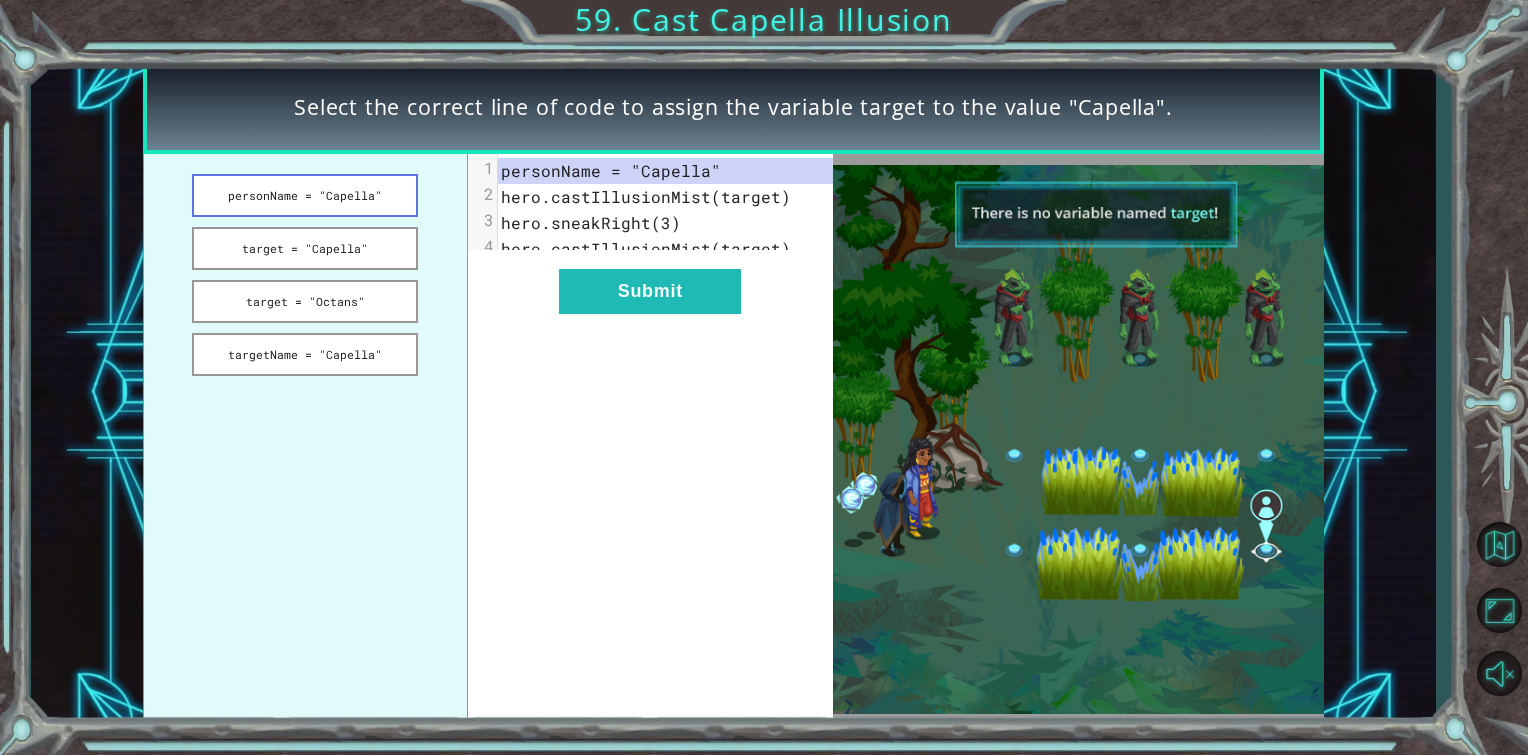 click on "personName = "Capella"" at bounding box center [305, 195] 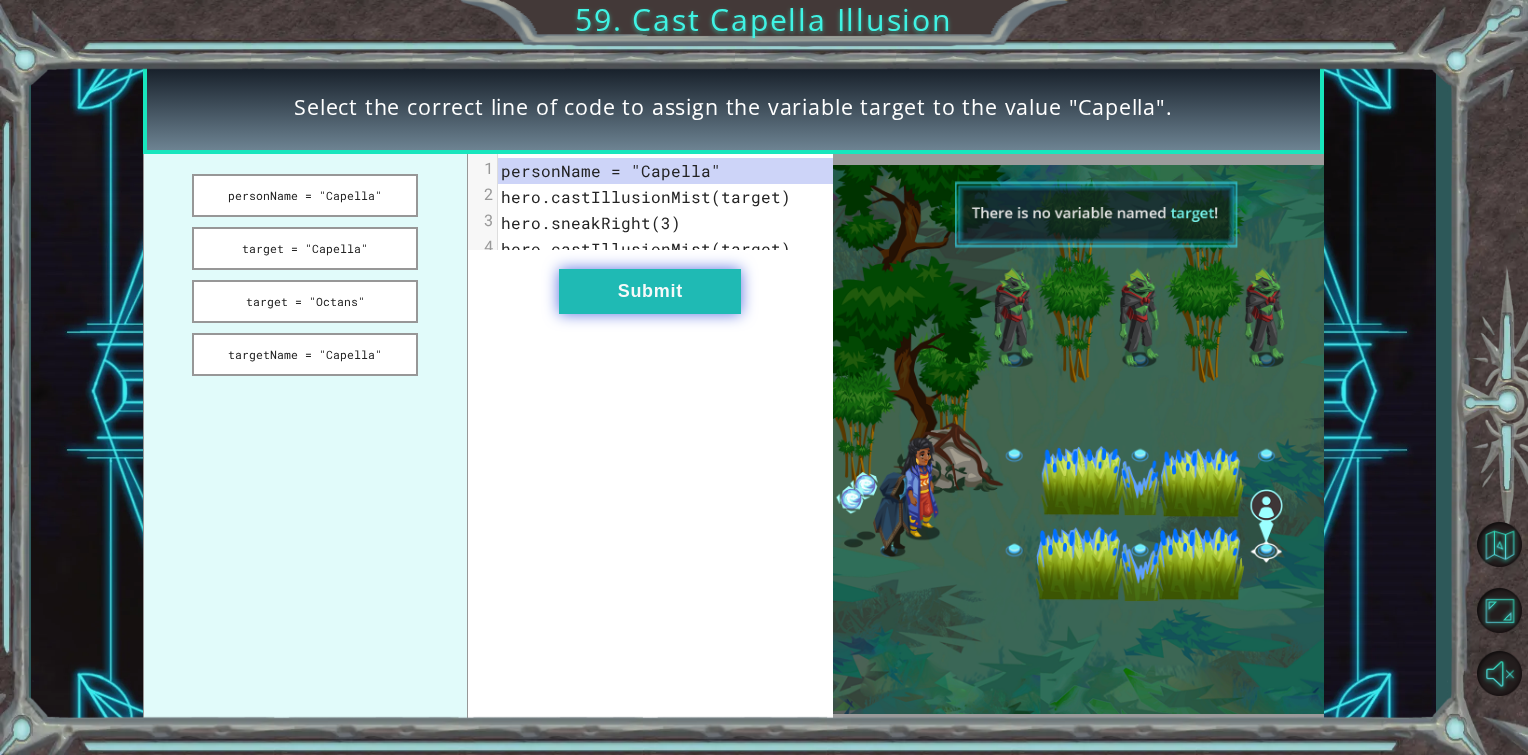 click on "Submit" at bounding box center [650, 291] 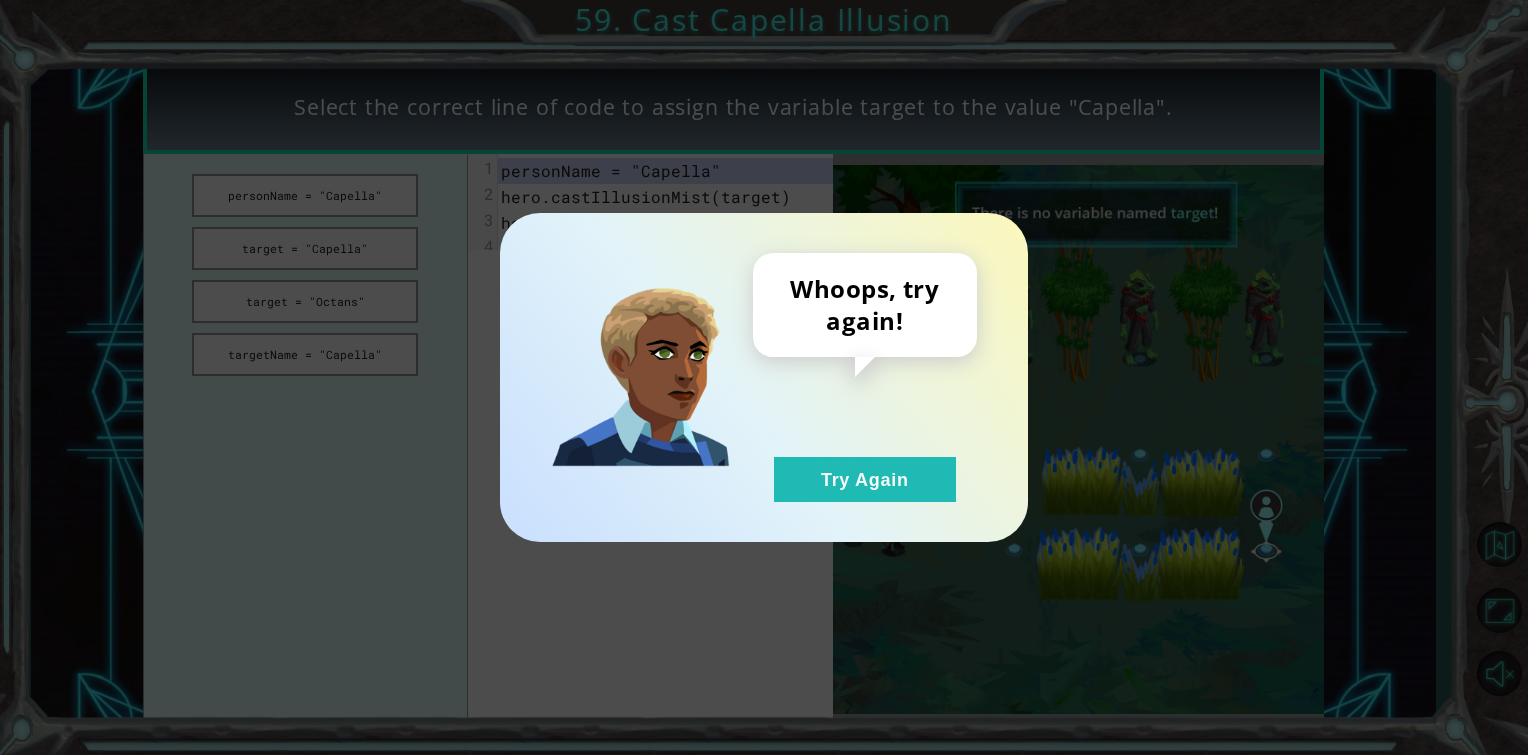 drag, startPoint x: 889, startPoint y: 482, endPoint x: 713, endPoint y: 388, distance: 199.52945 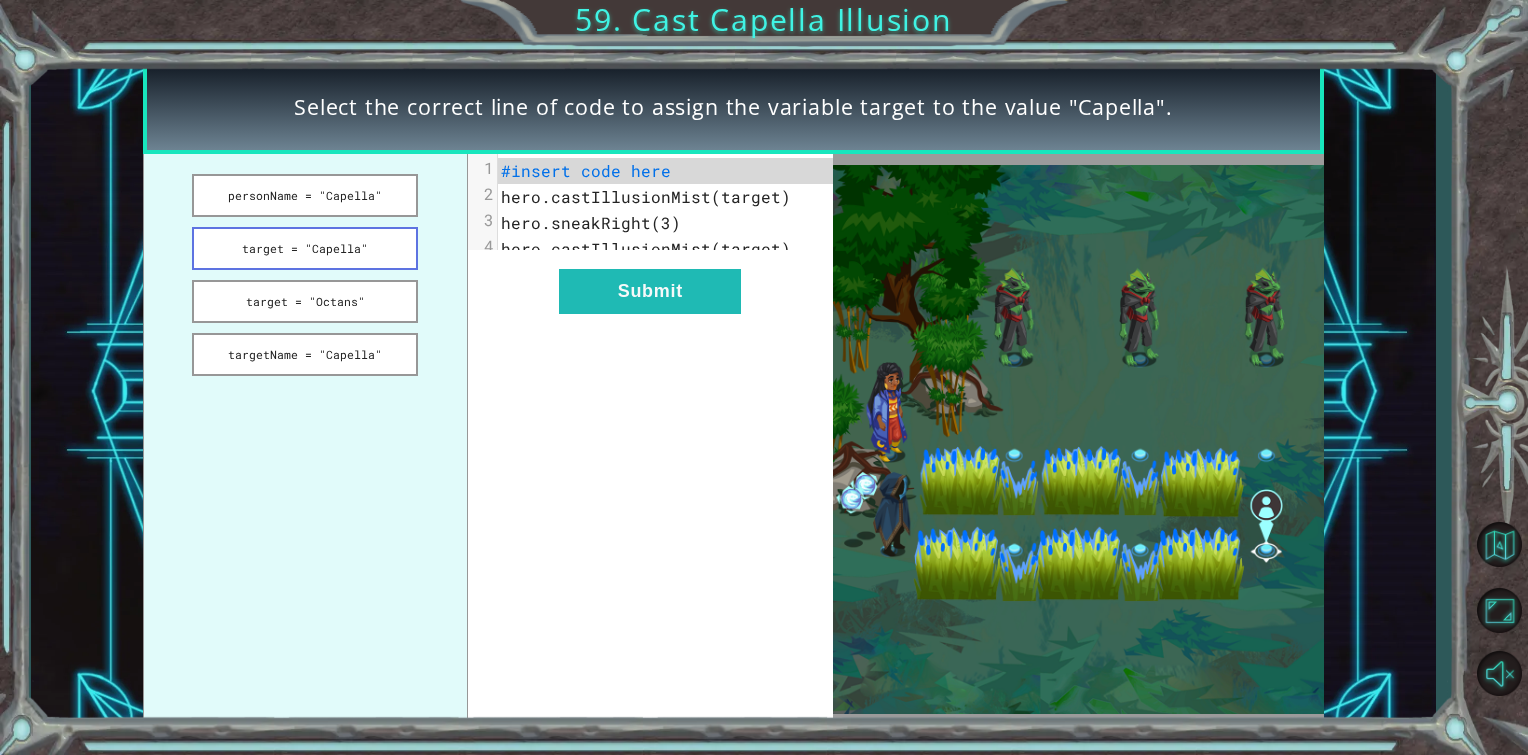 click on "target = "Capella"" at bounding box center [305, 248] 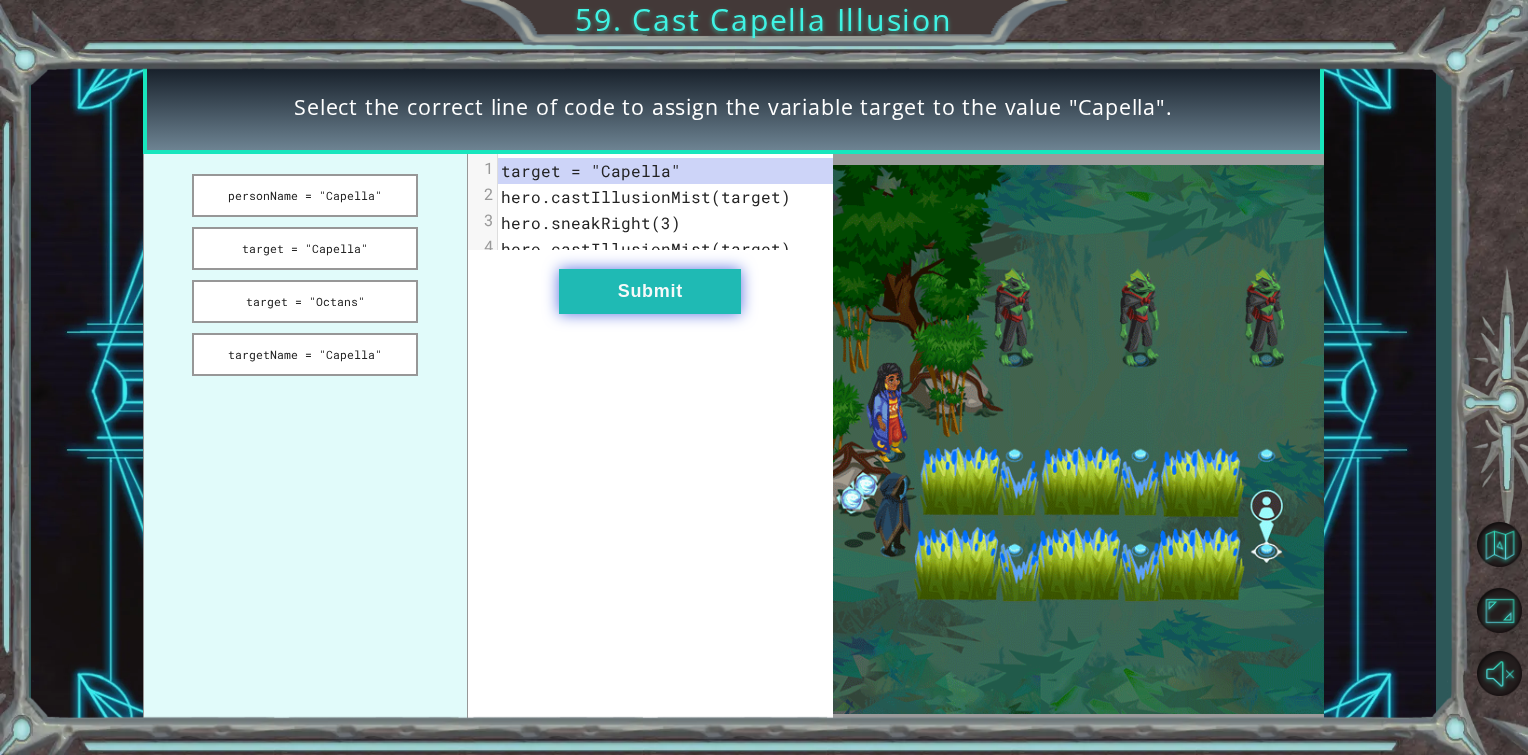 drag, startPoint x: 341, startPoint y: 228, endPoint x: 560, endPoint y: 297, distance: 229.61272 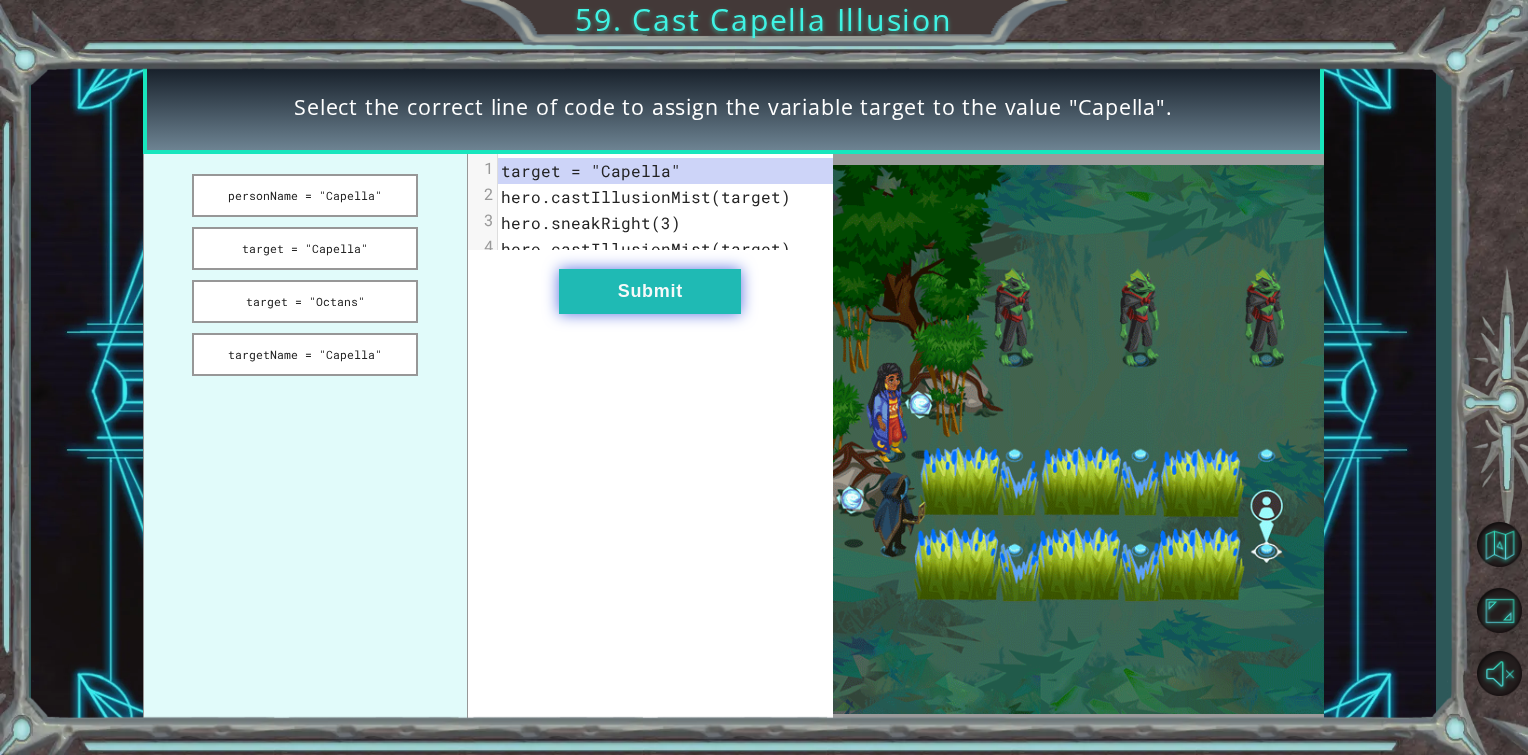 click on "target = "Capella"" at bounding box center (305, 248) 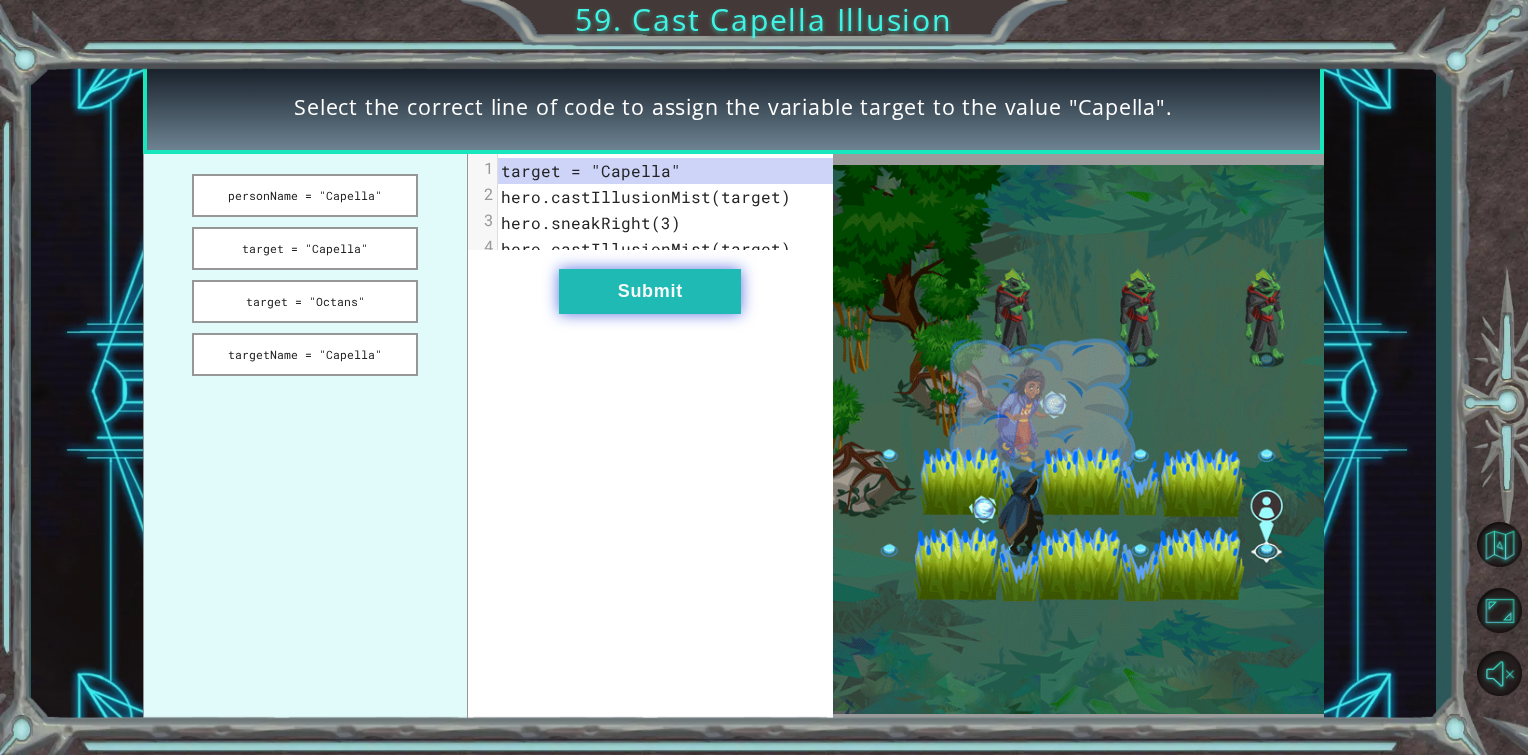 click on "Submit" at bounding box center [650, 291] 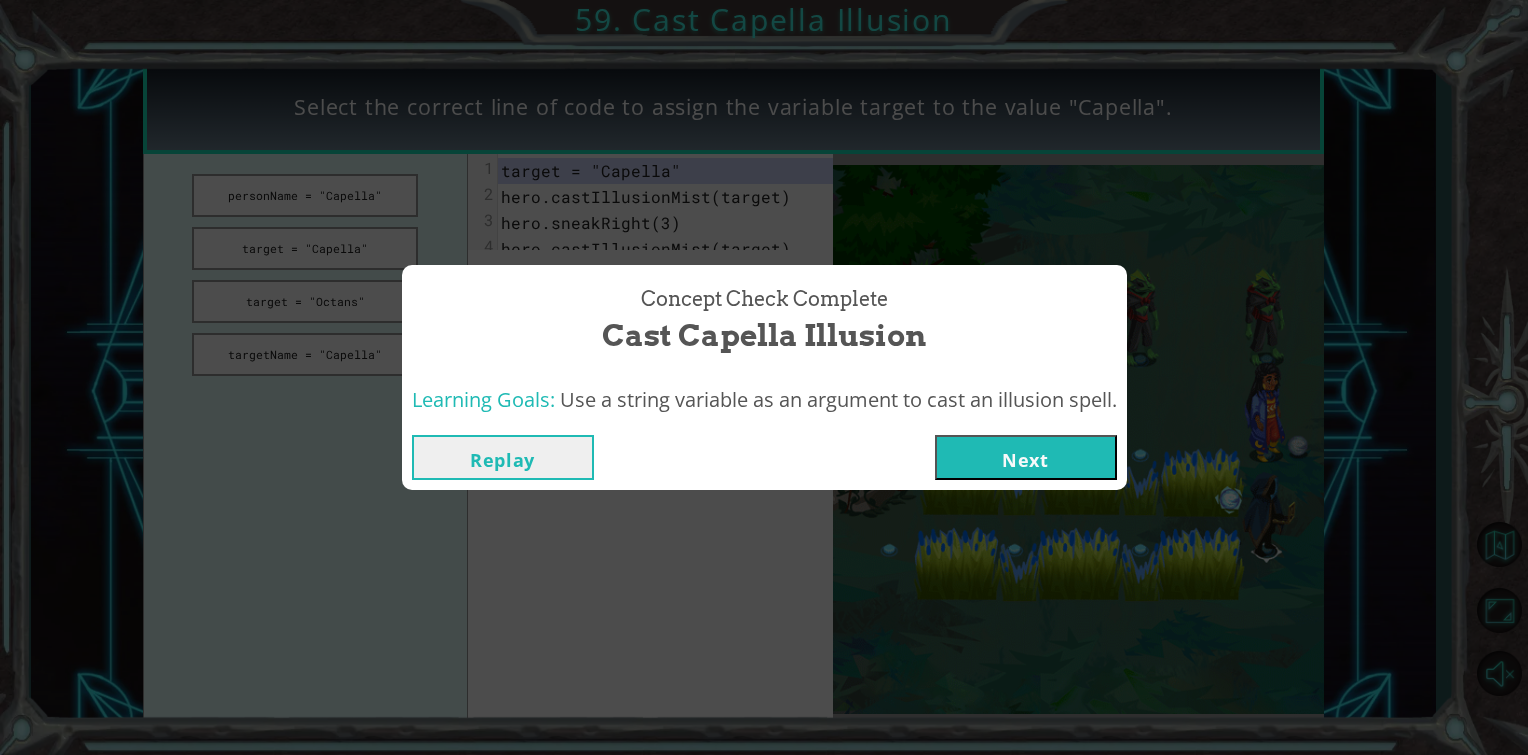 drag, startPoint x: 1060, startPoint y: 454, endPoint x: 1020, endPoint y: 448, distance: 40.4475 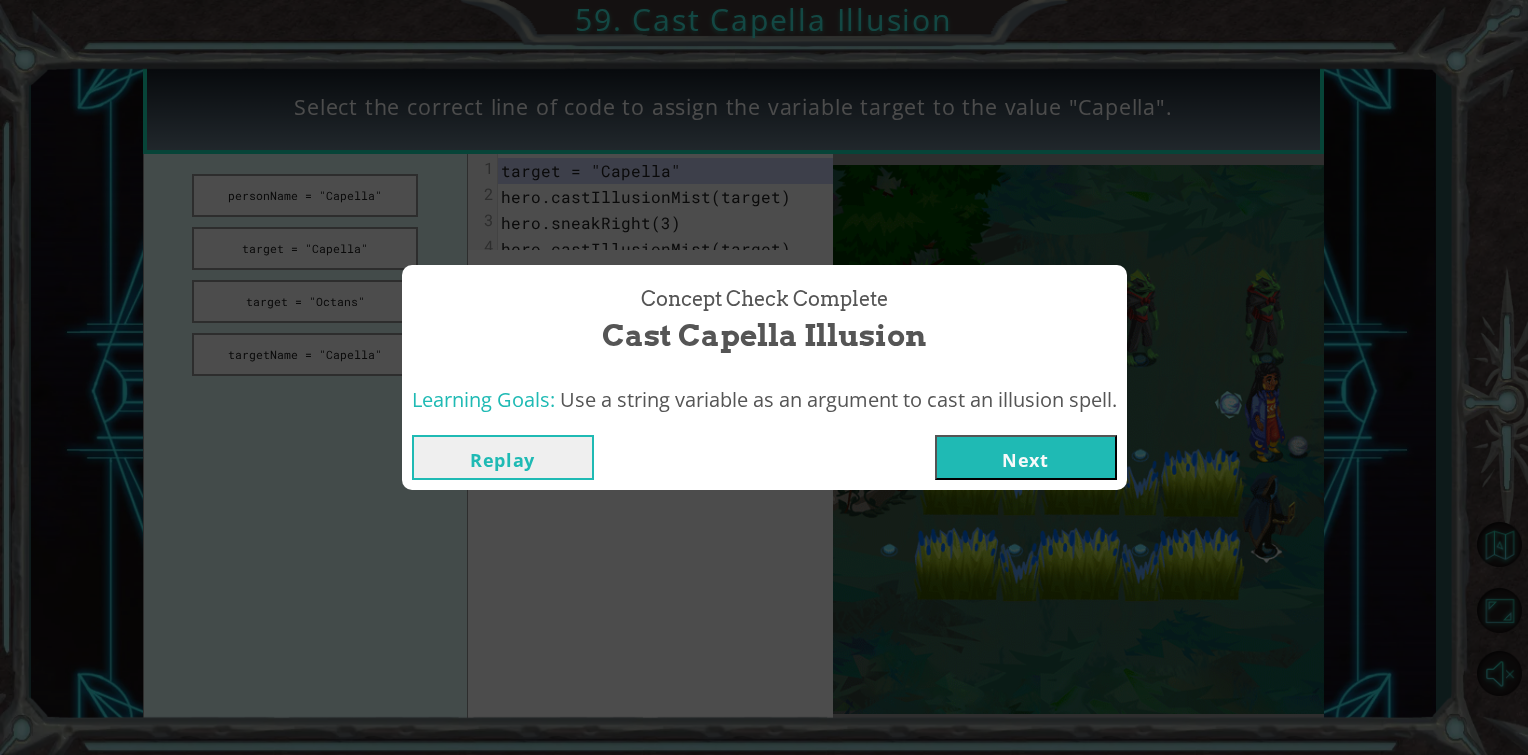 click on "Next" at bounding box center (1026, 457) 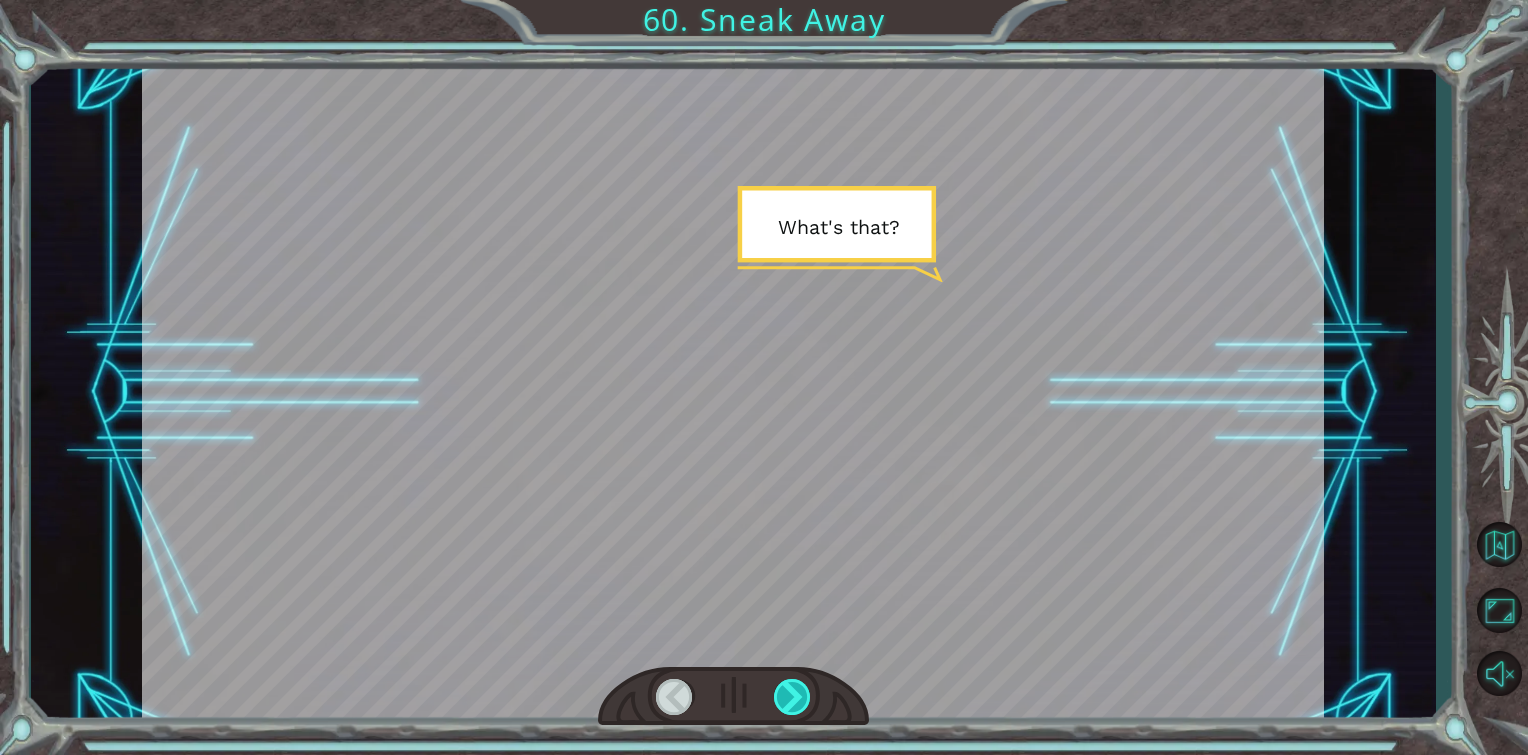 click at bounding box center (793, 697) 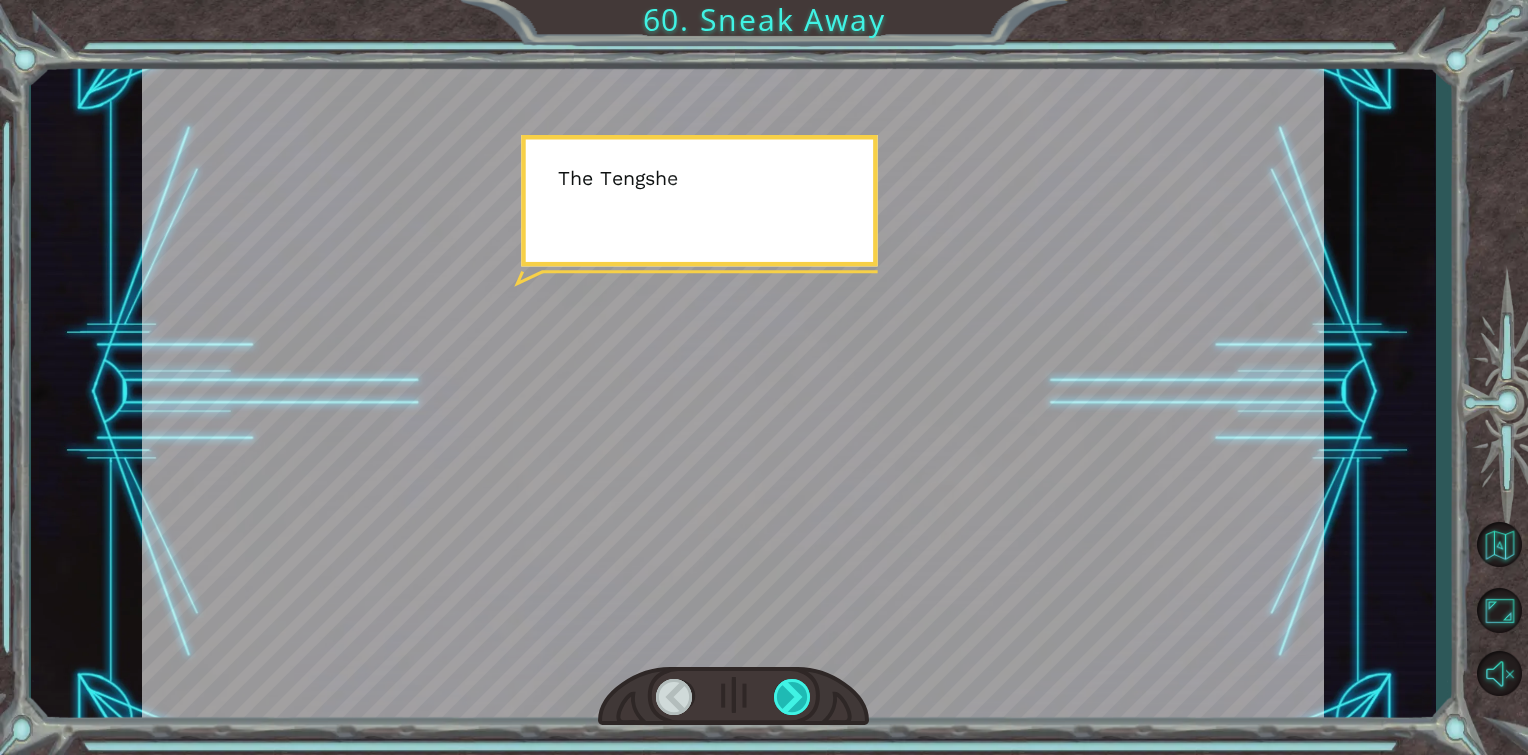 click at bounding box center [793, 697] 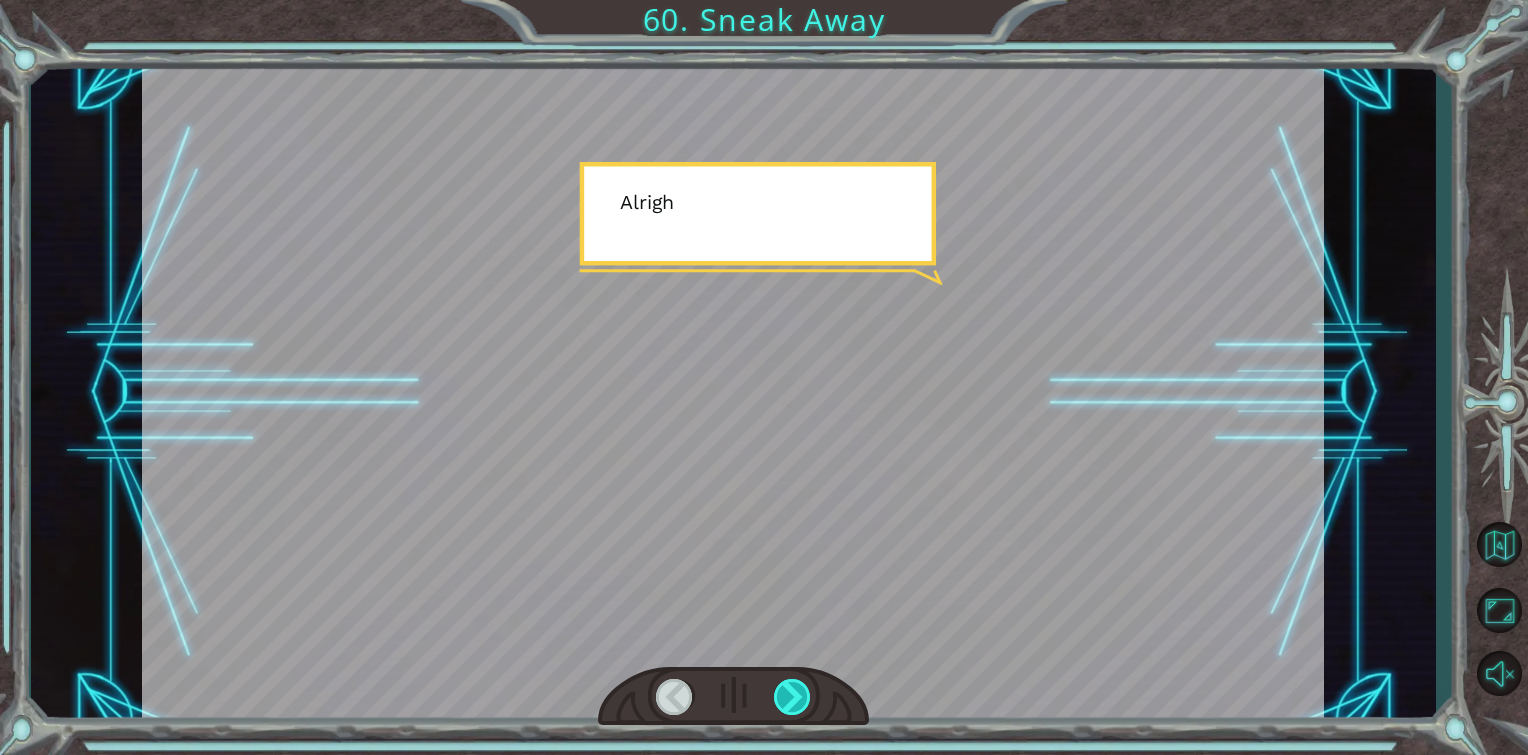 click at bounding box center (793, 697) 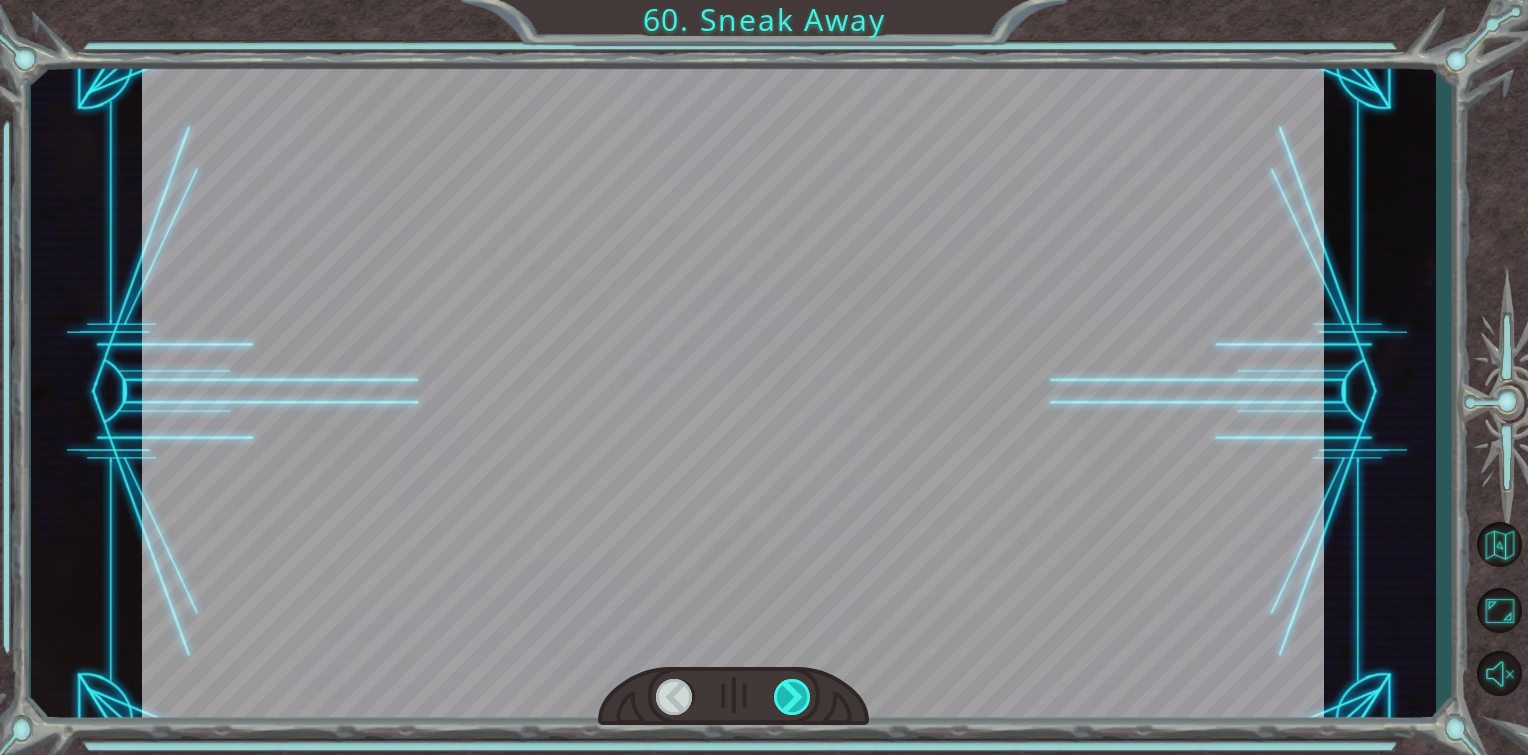 click at bounding box center (793, 697) 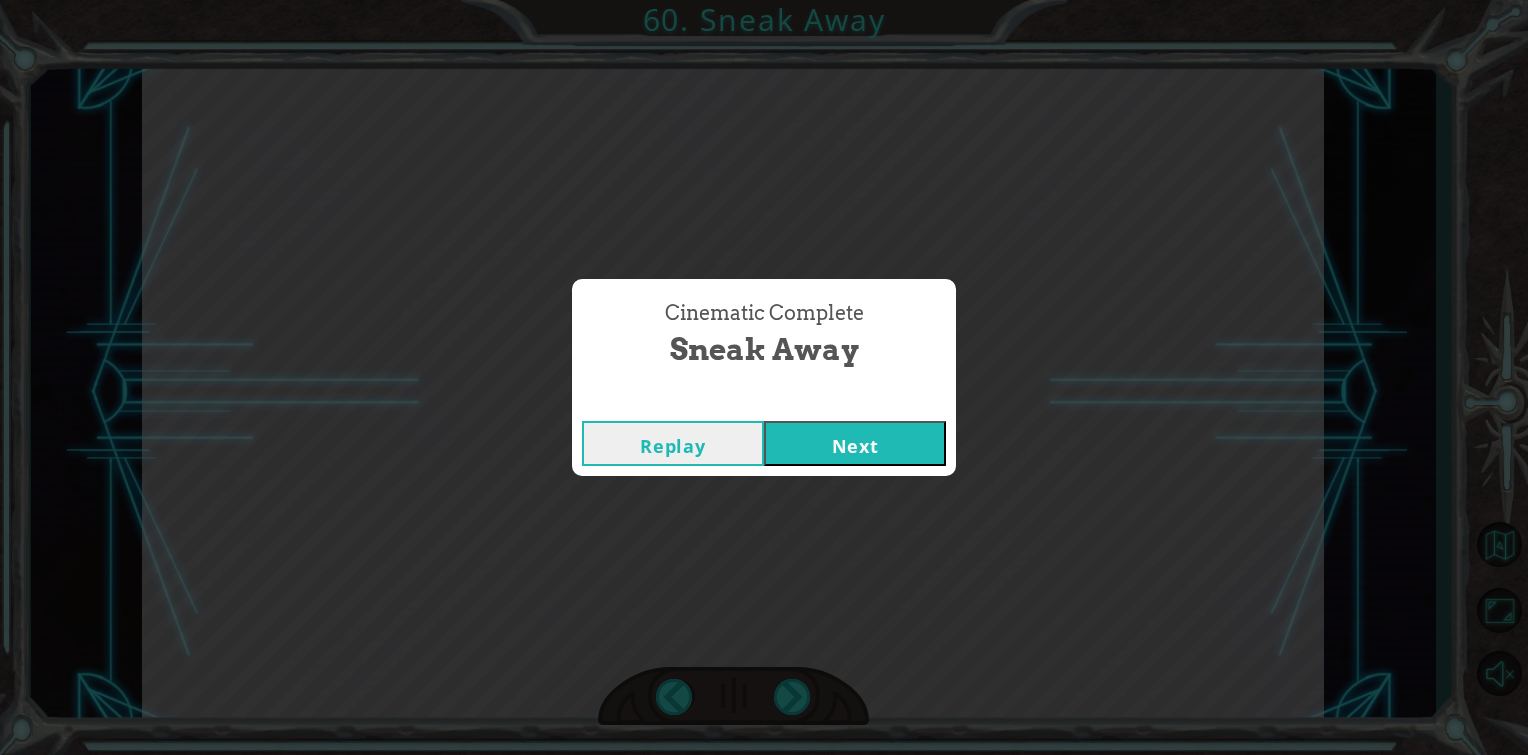 click on "Next" at bounding box center [855, 443] 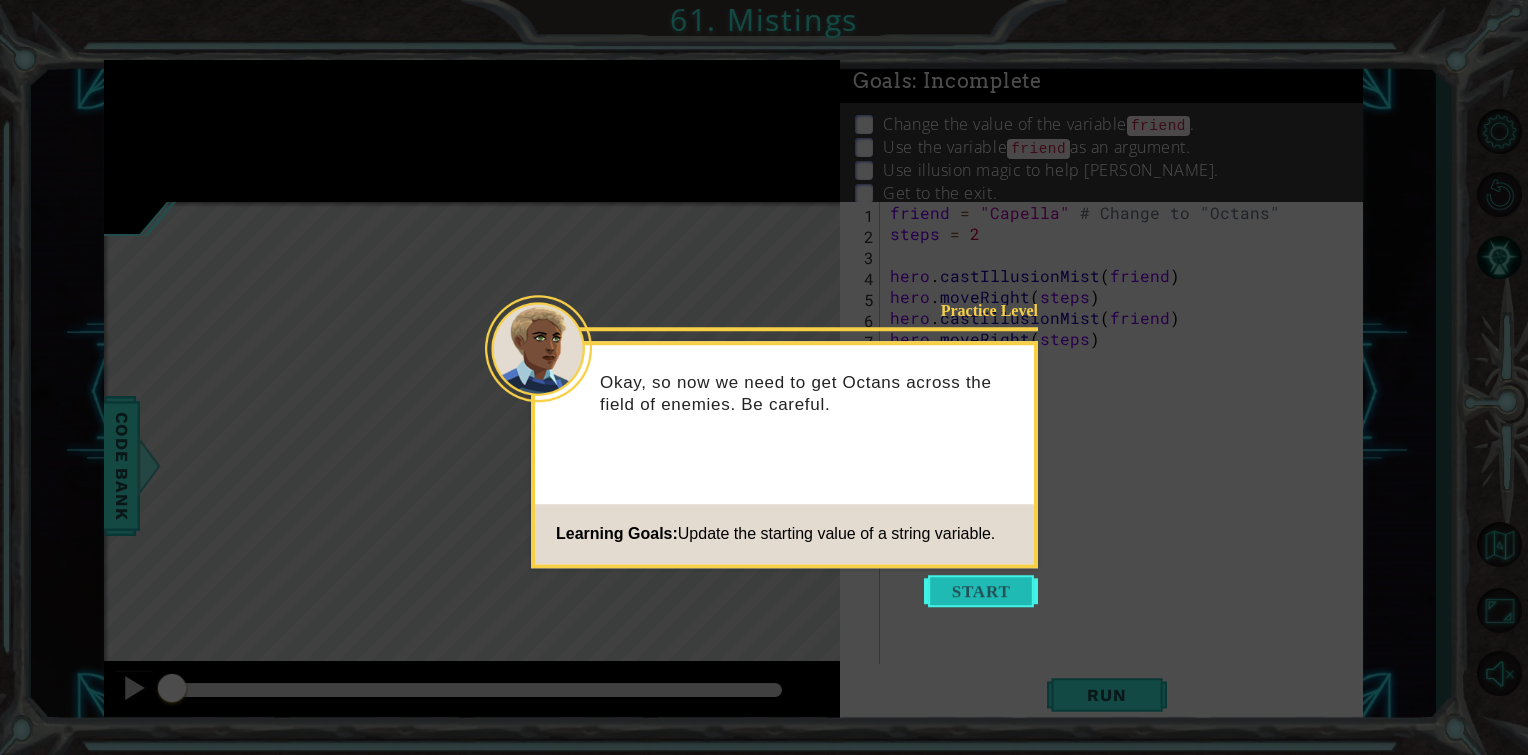 click at bounding box center (981, 591) 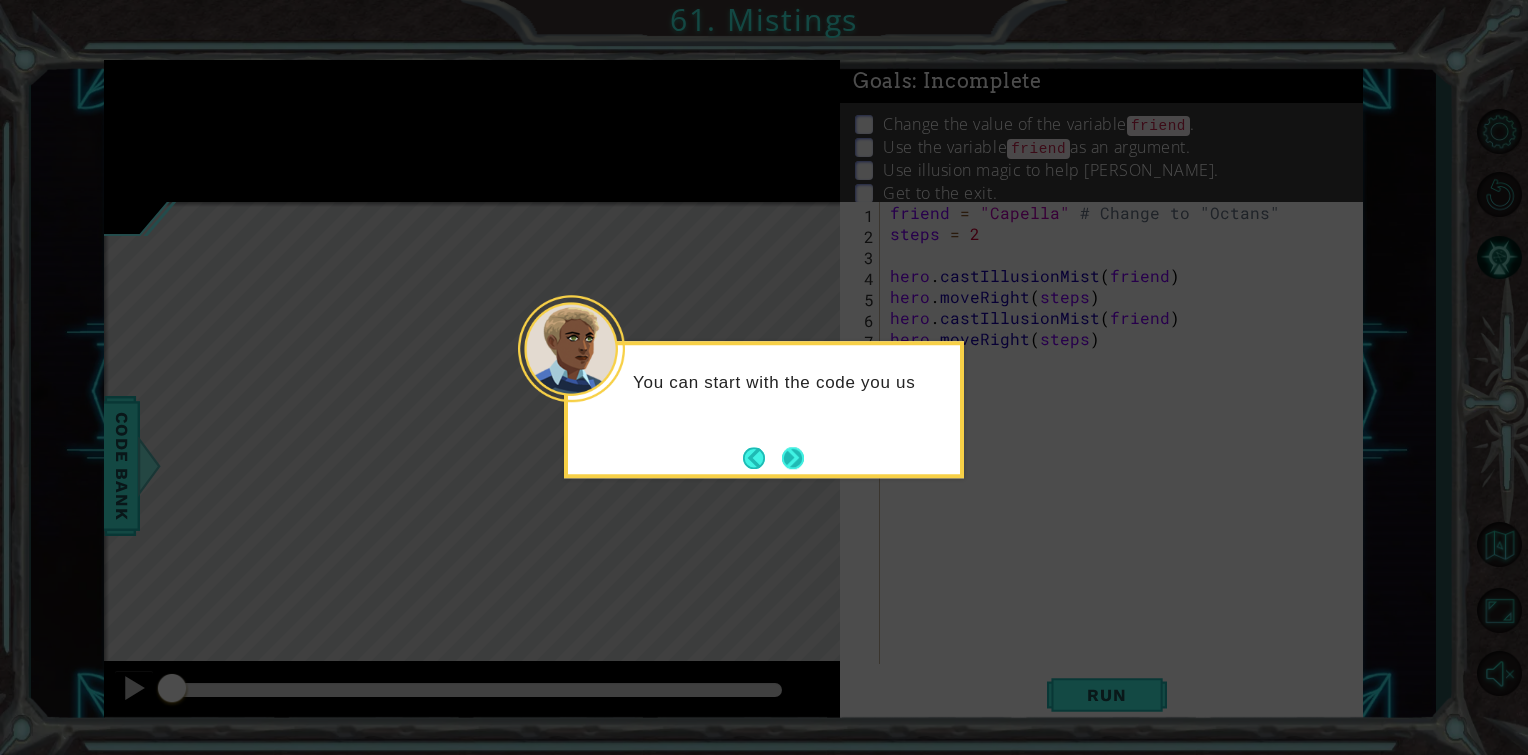 click at bounding box center [793, 458] 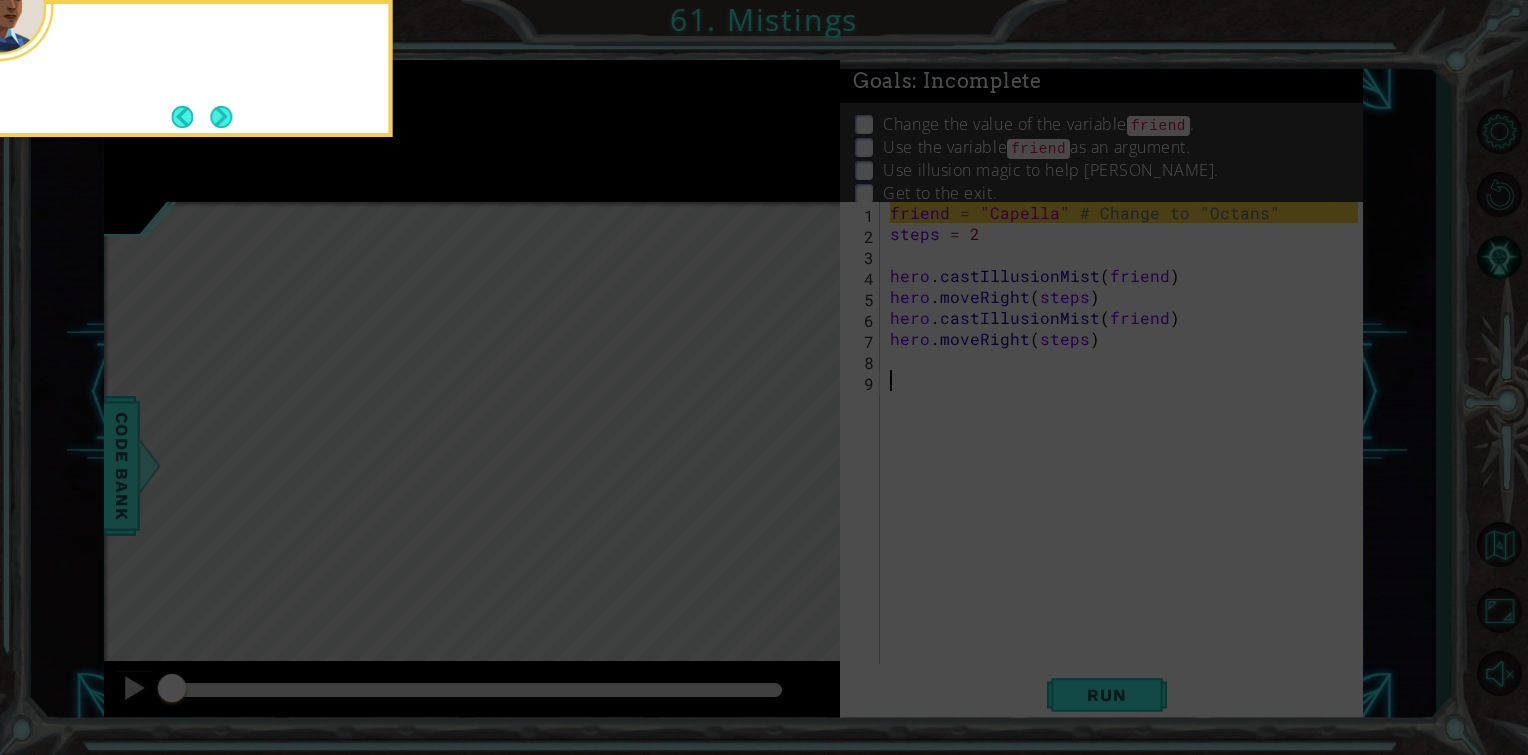 click 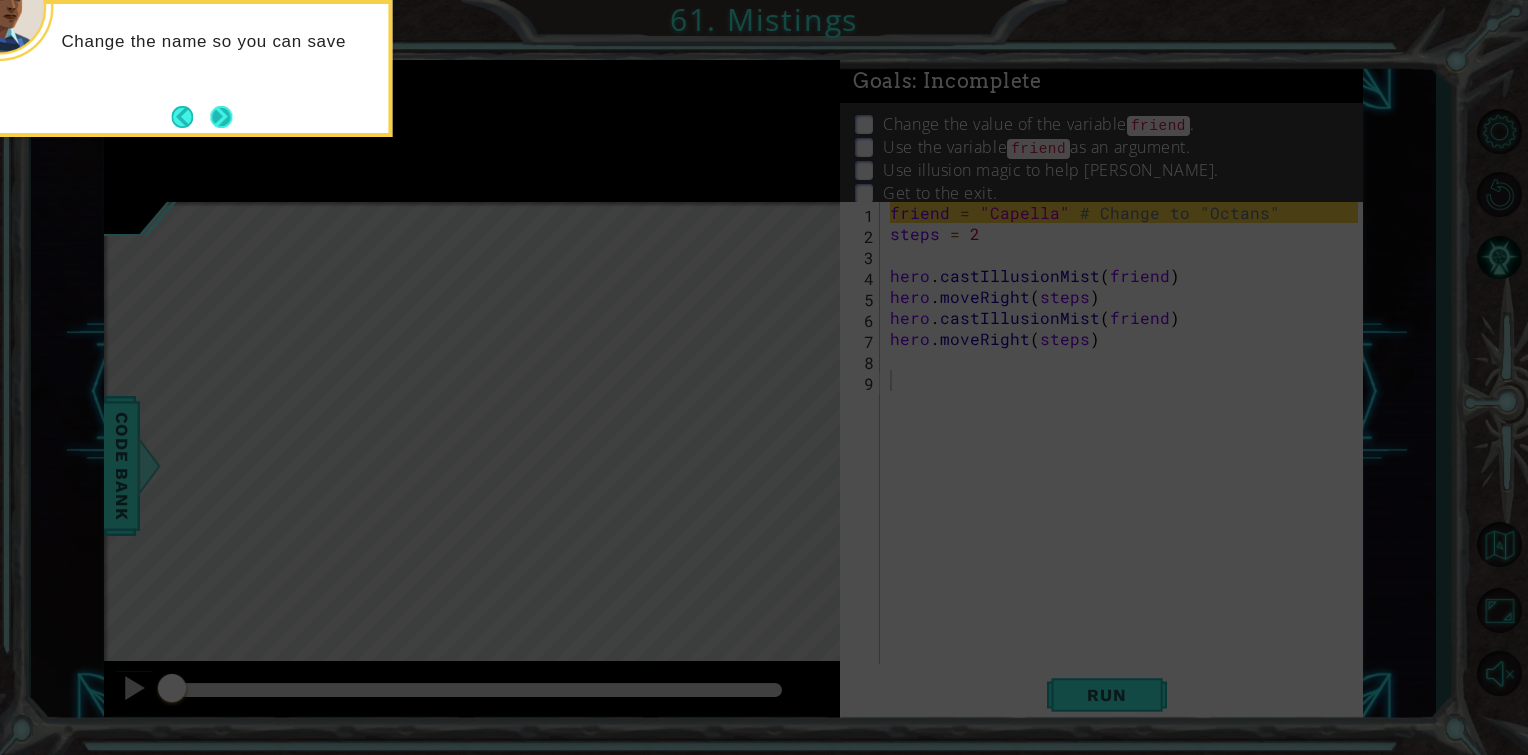 click at bounding box center (221, 117) 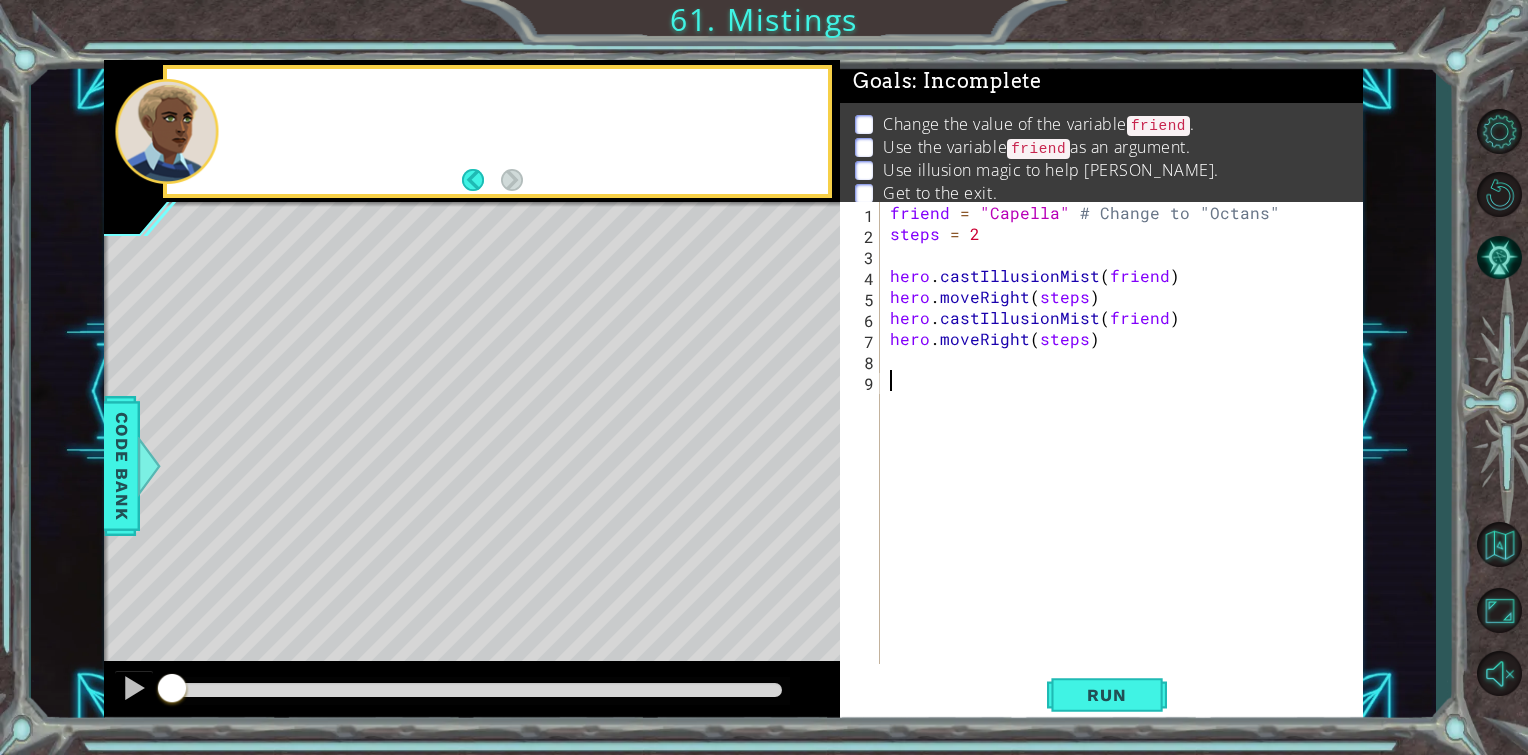 click at bounding box center (524, 131) 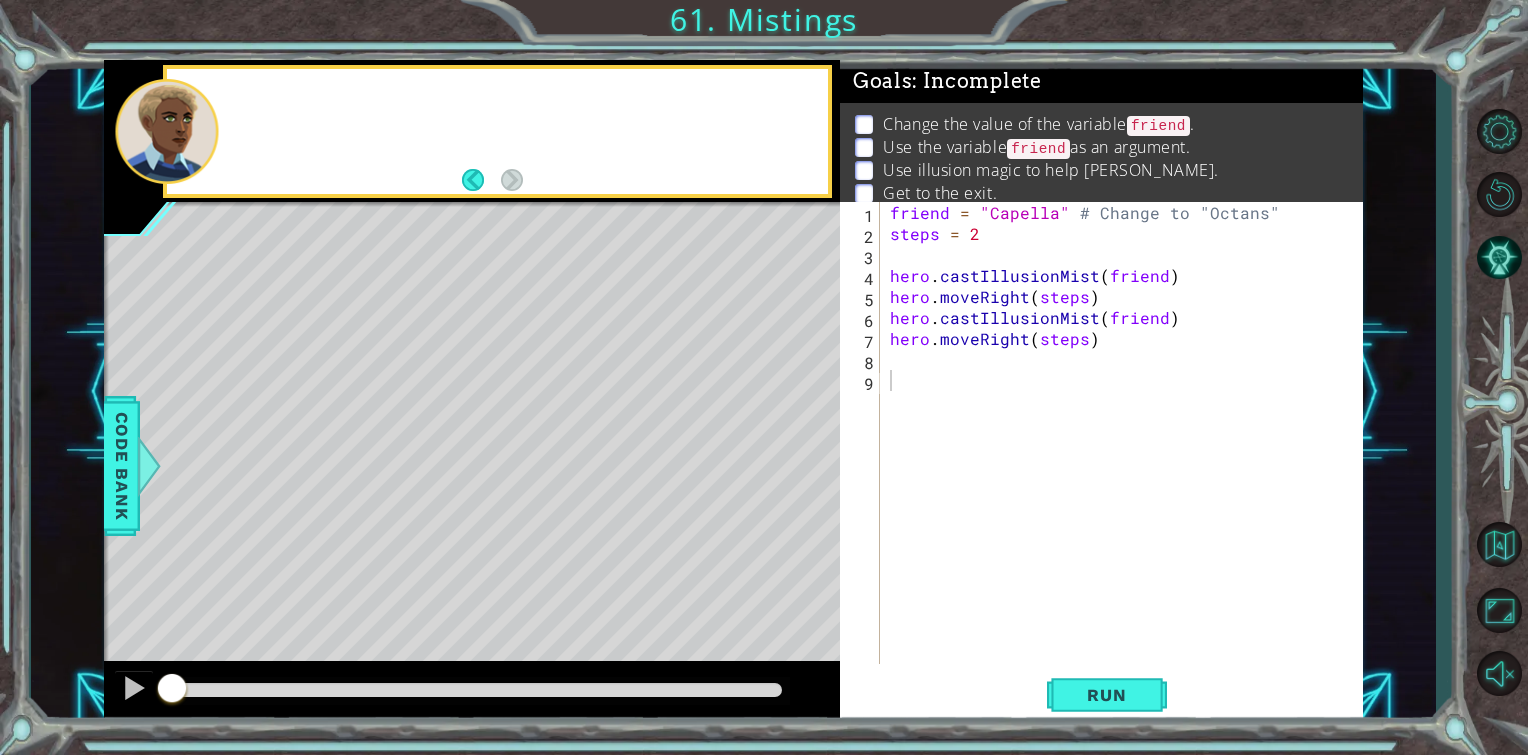 click at bounding box center [524, 131] 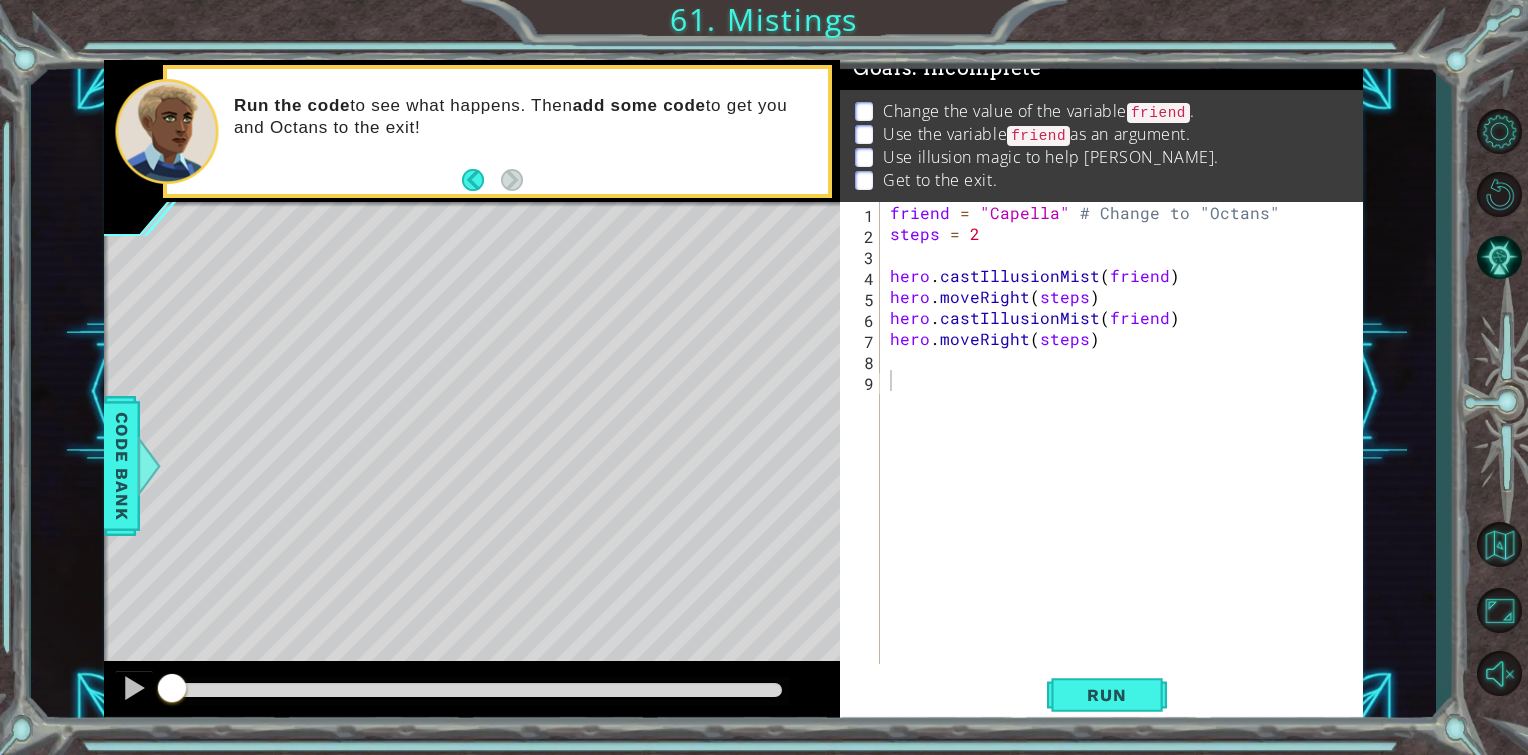 scroll, scrollTop: 0, scrollLeft: 0, axis: both 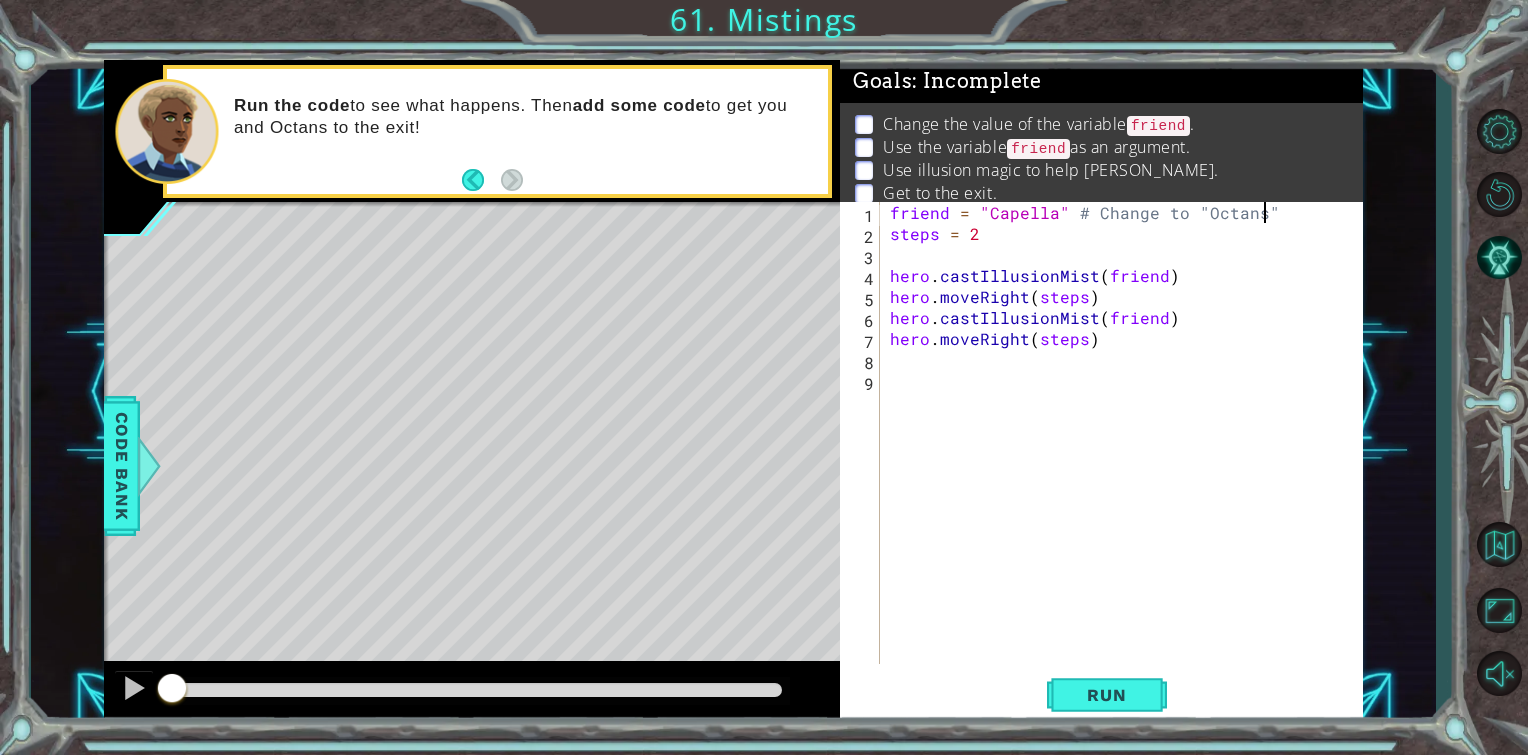 click on "friend   =   "Capella"   # Change to "Octans" steps   =   2 hero . castIllusionMist ( friend ) hero . moveRight ( steps ) hero . castIllusionMist ( friend ) hero . moveRight ( steps )" at bounding box center [1127, 454] 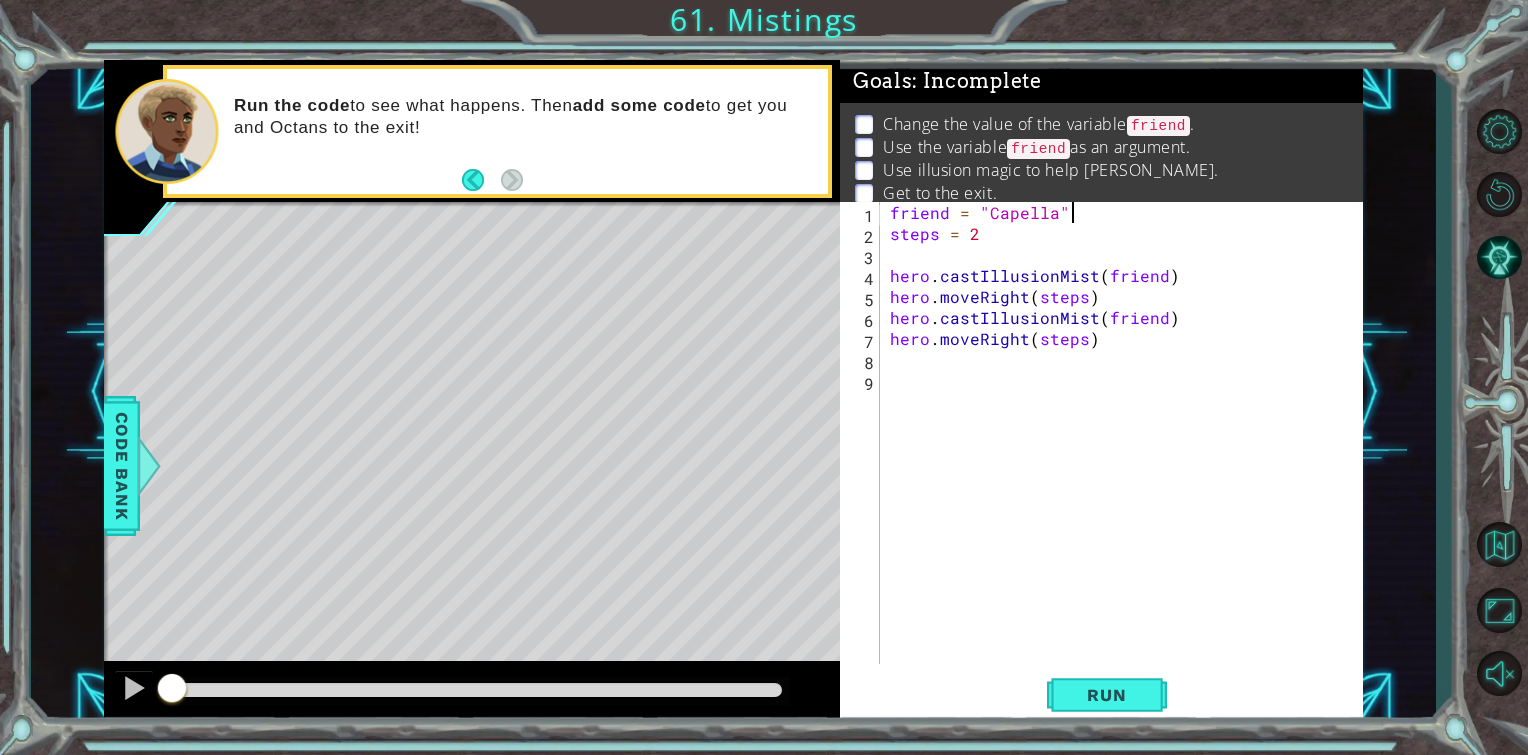 type on "friend = "C" 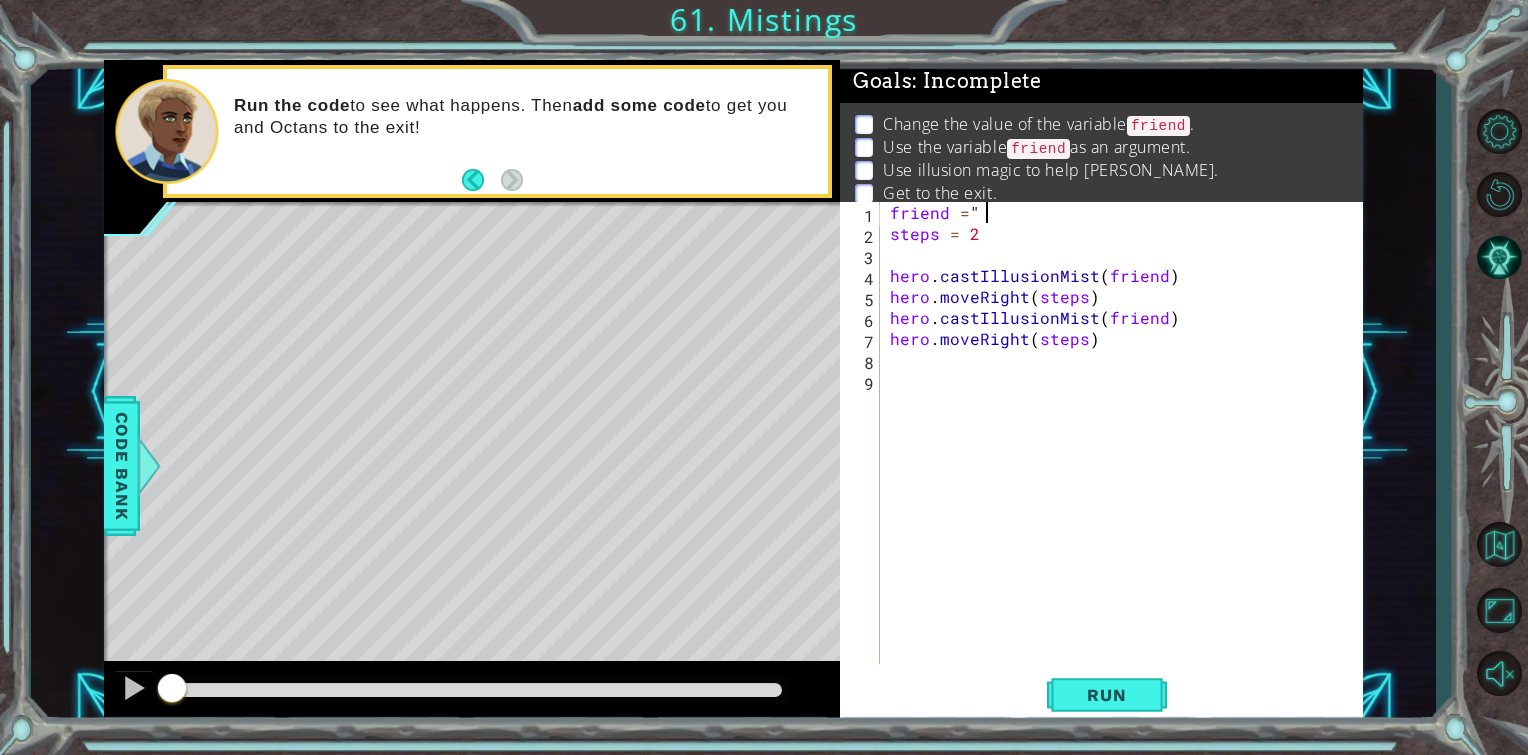 scroll, scrollTop: 0, scrollLeft: 0, axis: both 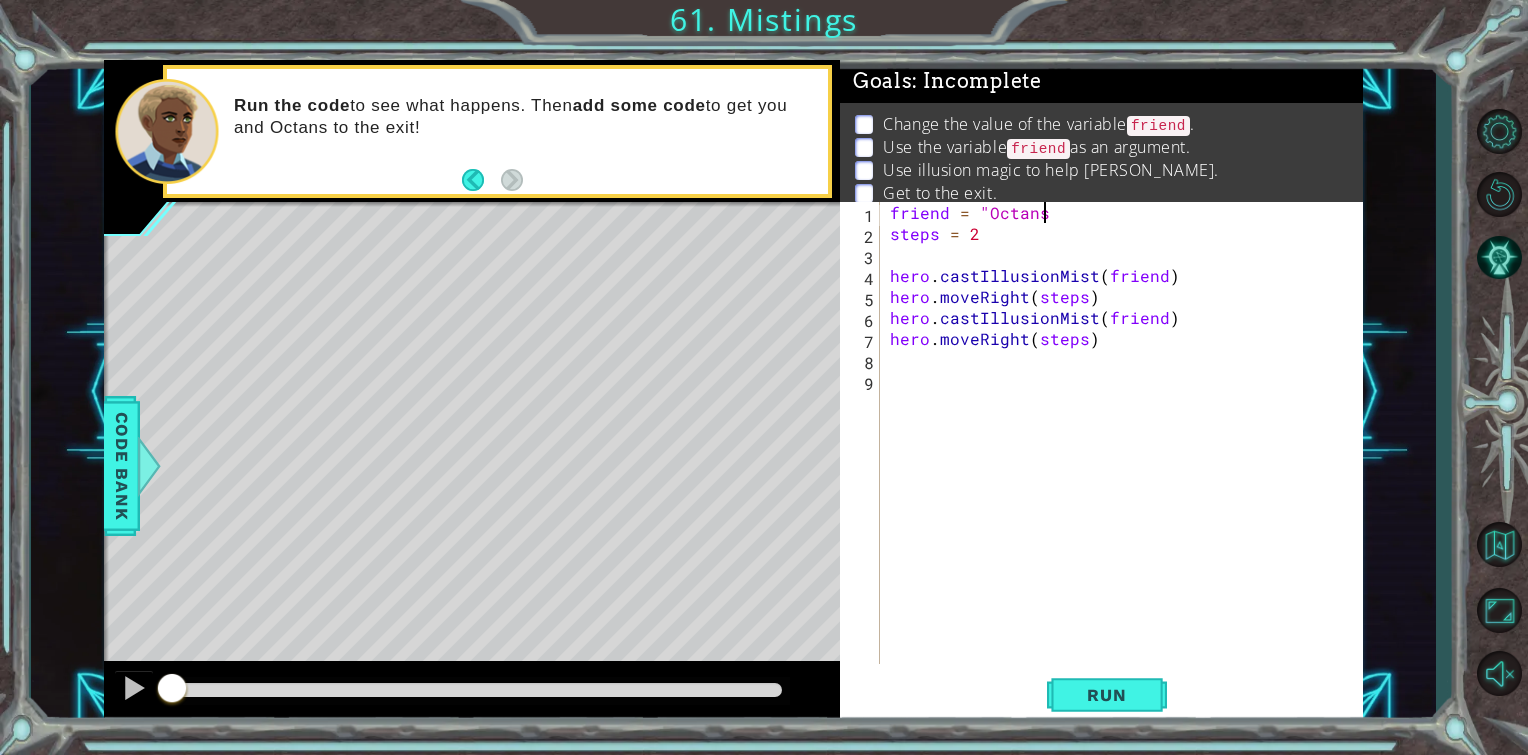 type on "friend = "Octans"" 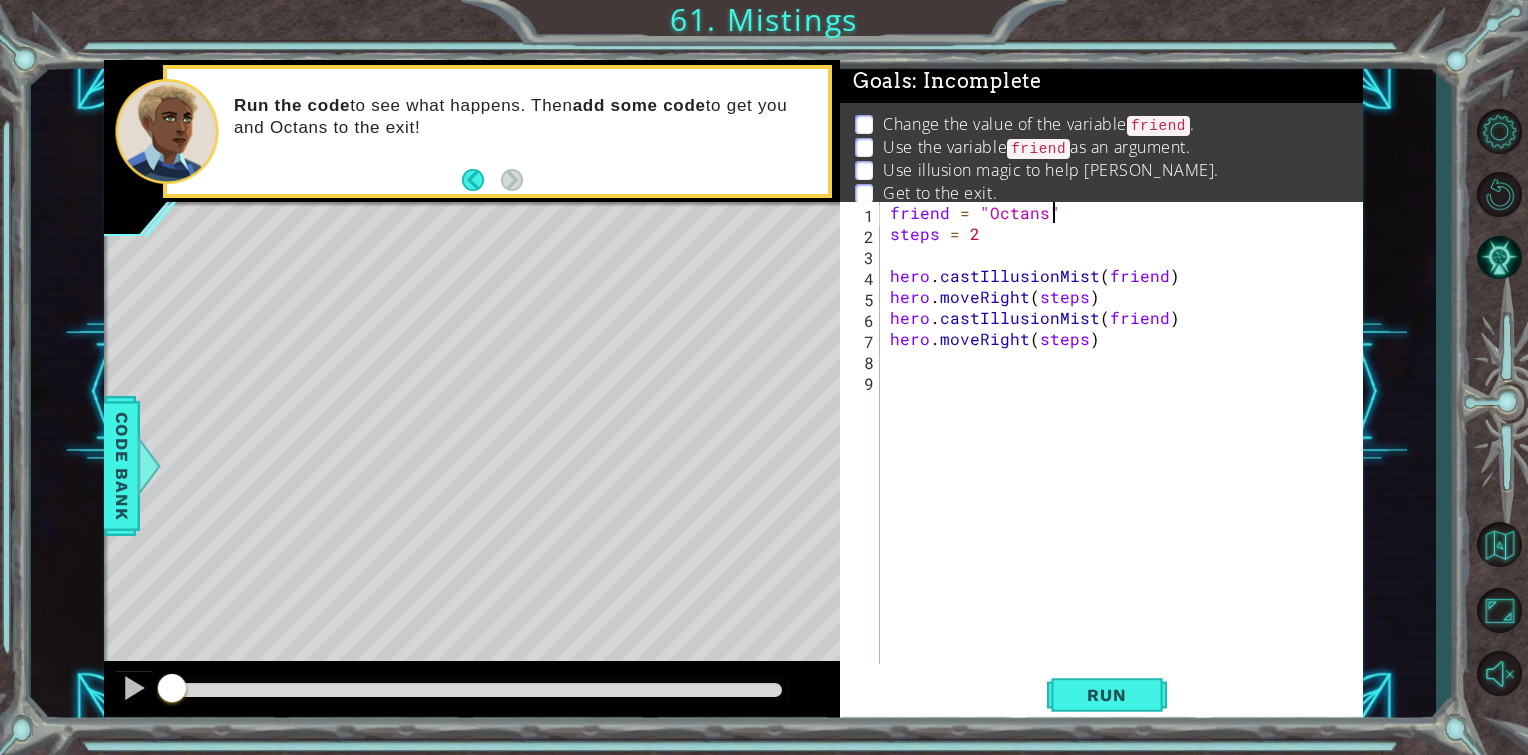 click on "friend   =   "Octans" steps   =   2 hero . castIllusionMist ( friend ) hero . moveRight ( steps ) hero . castIllusionMist ( friend ) hero . moveRight ( steps )" at bounding box center (1127, 454) 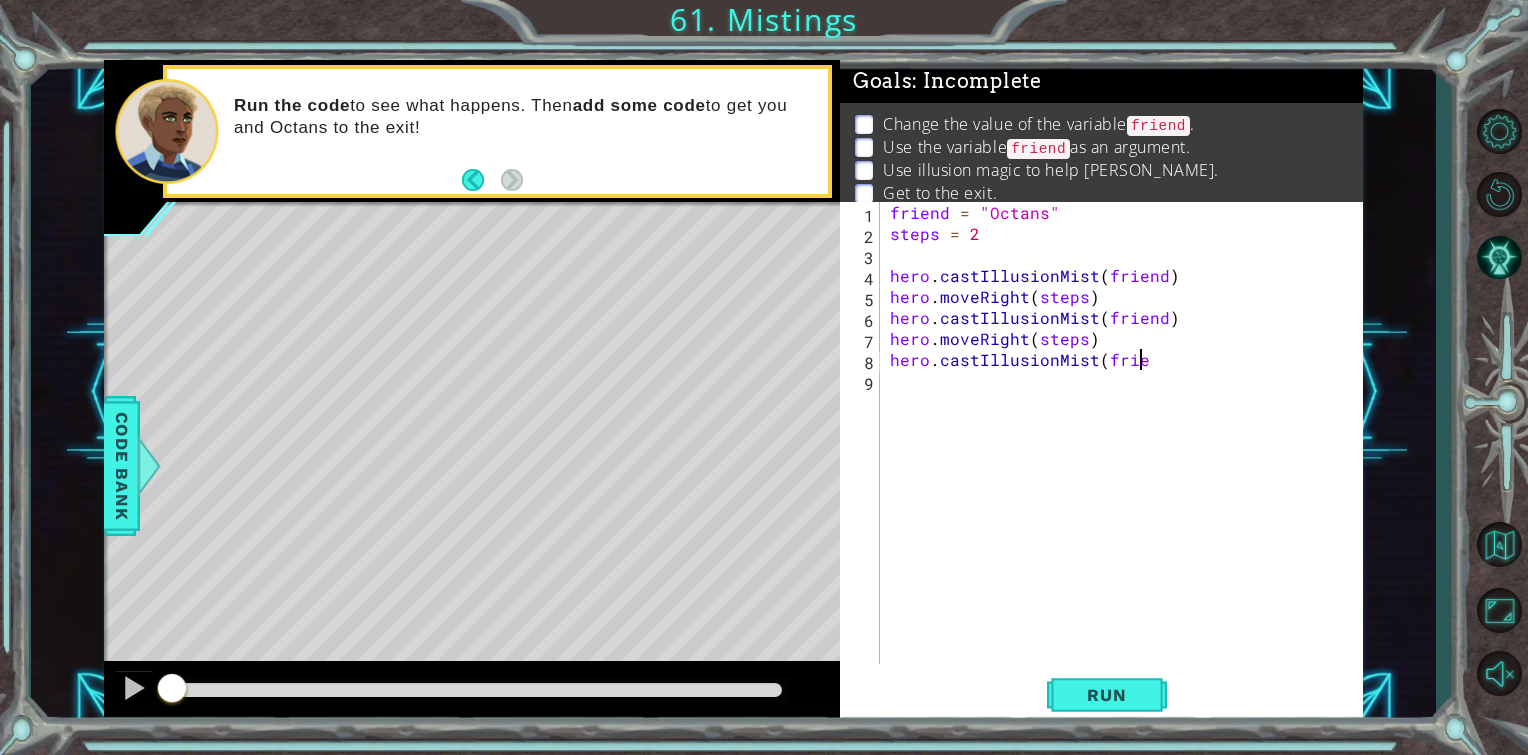 scroll, scrollTop: 0, scrollLeft: 15, axis: horizontal 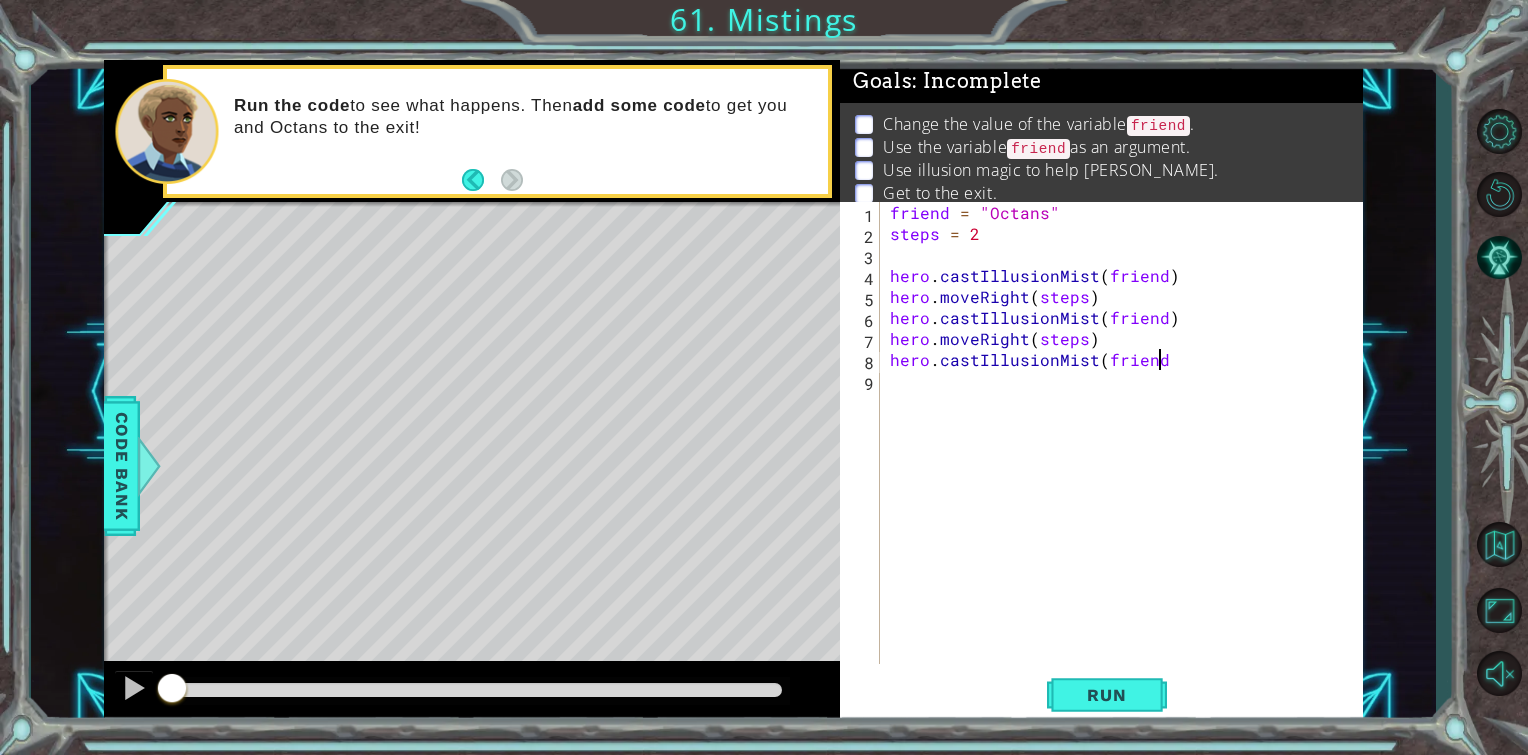 type on "hero.castIllusionMist(friend)" 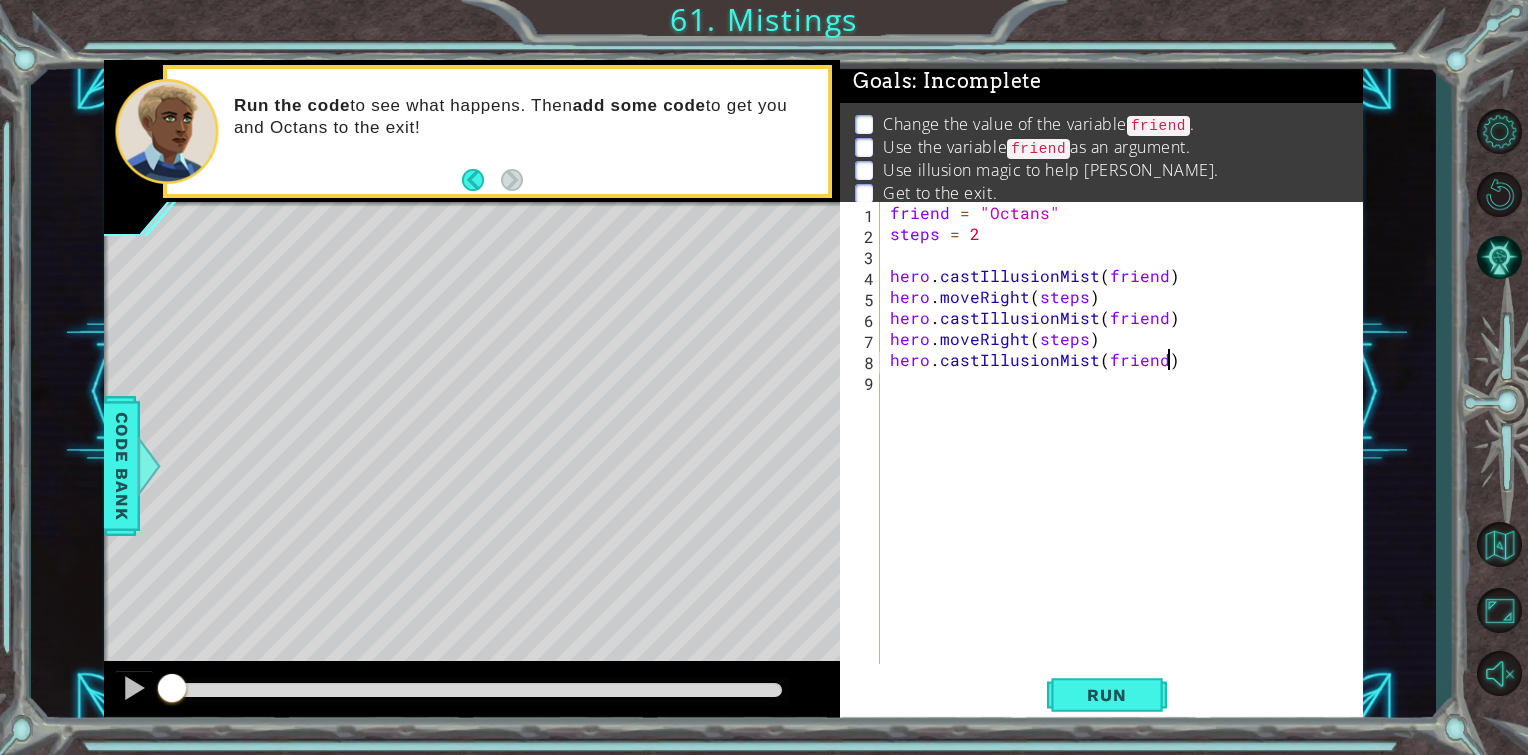 scroll, scrollTop: 0, scrollLeft: 16, axis: horizontal 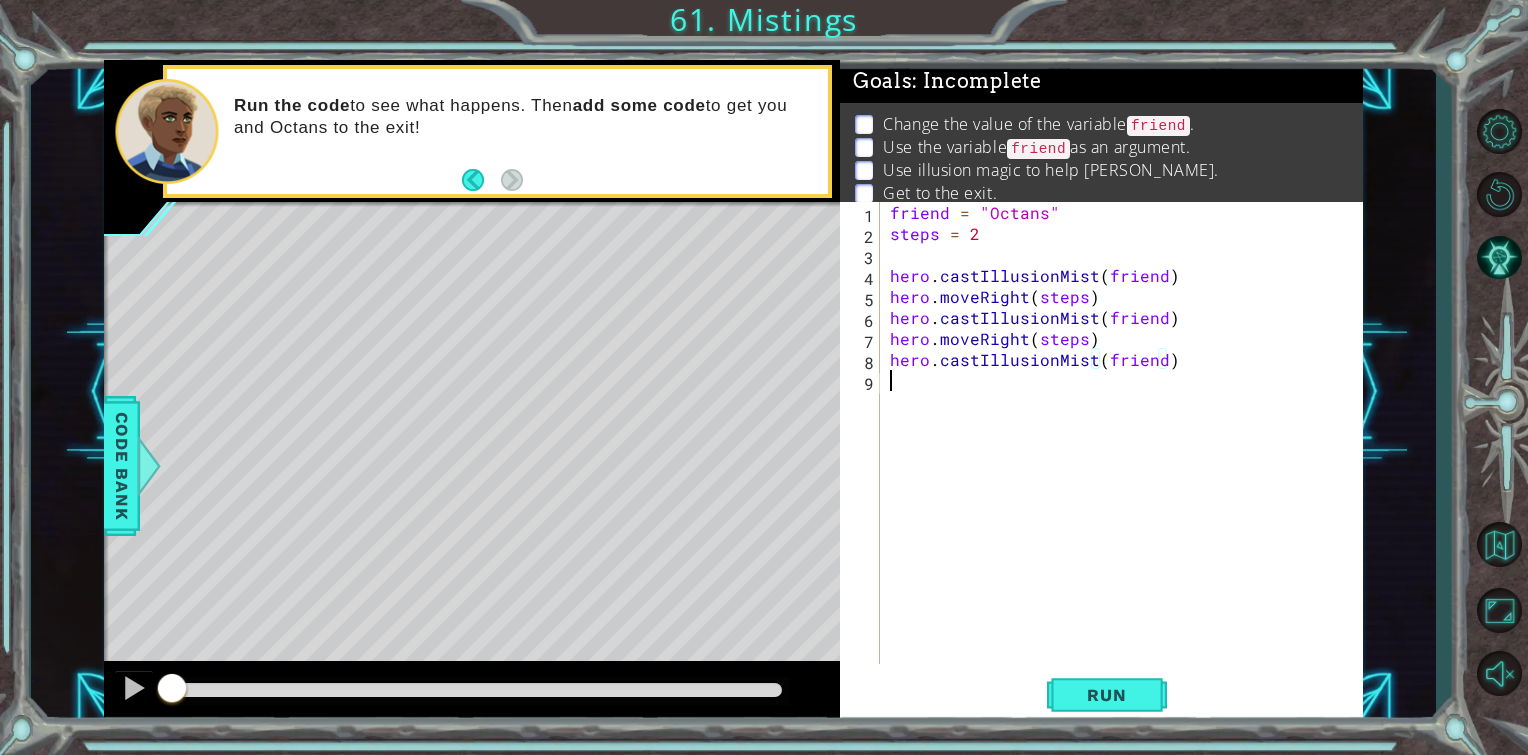 click on "friend   =   "Octans" steps   =   2 hero . castIllusionMist ( friend ) hero . moveRight ( steps ) hero . castIllusionMist ( friend ) hero . moveRight ( steps ) hero . castIllusionMist ( friend )" at bounding box center [1127, 454] 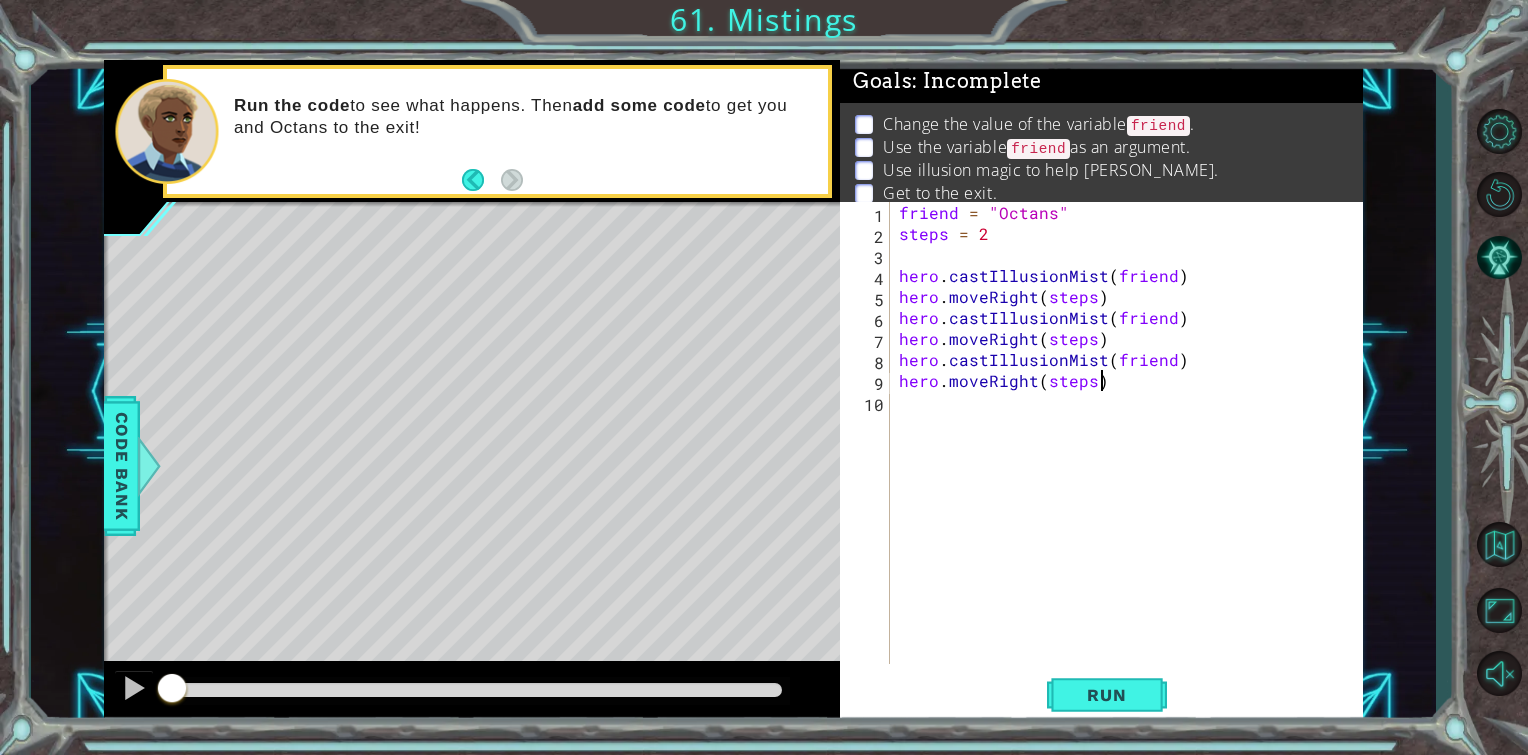 scroll, scrollTop: 0, scrollLeft: 11, axis: horizontal 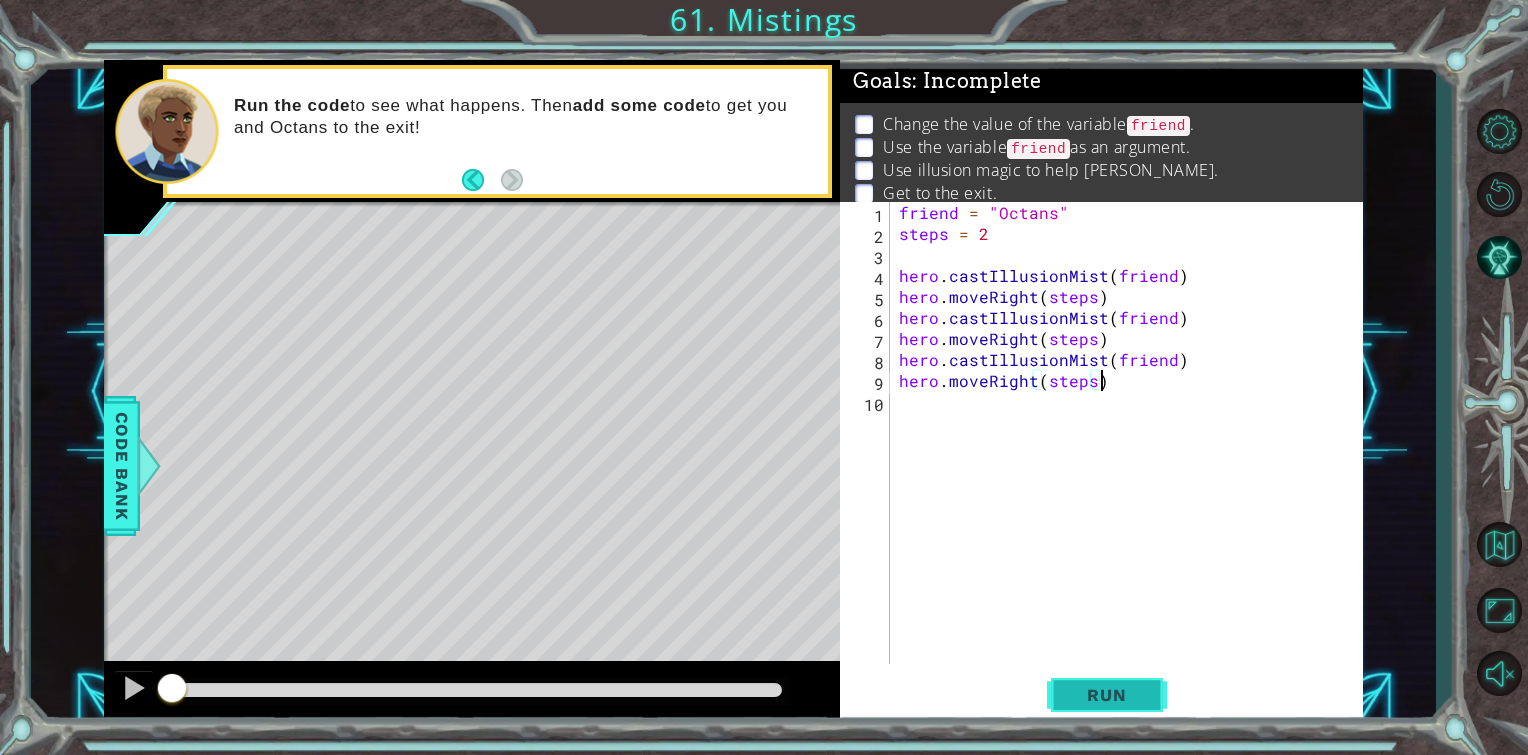 type on "hero.moveRight(steps)" 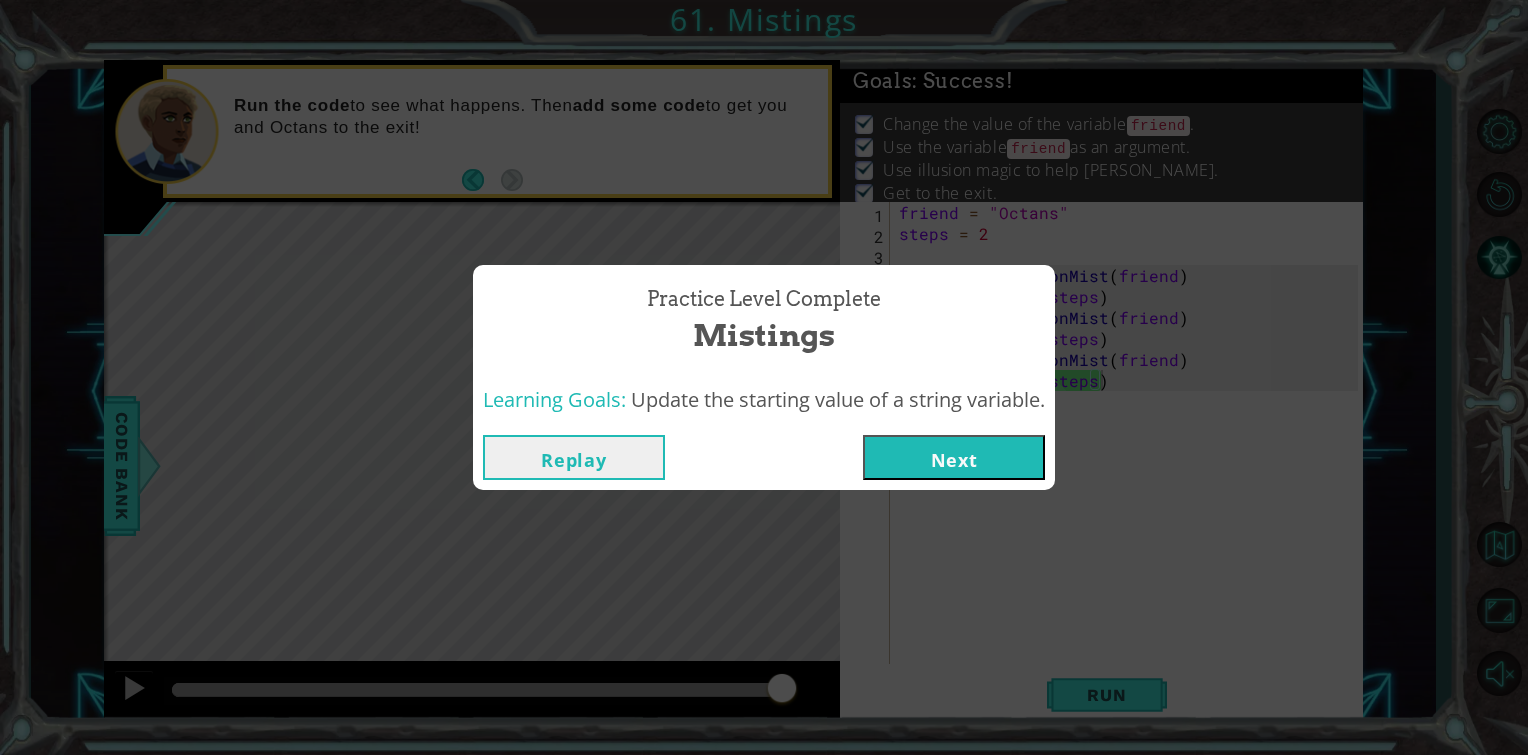 click on "Next" at bounding box center (954, 457) 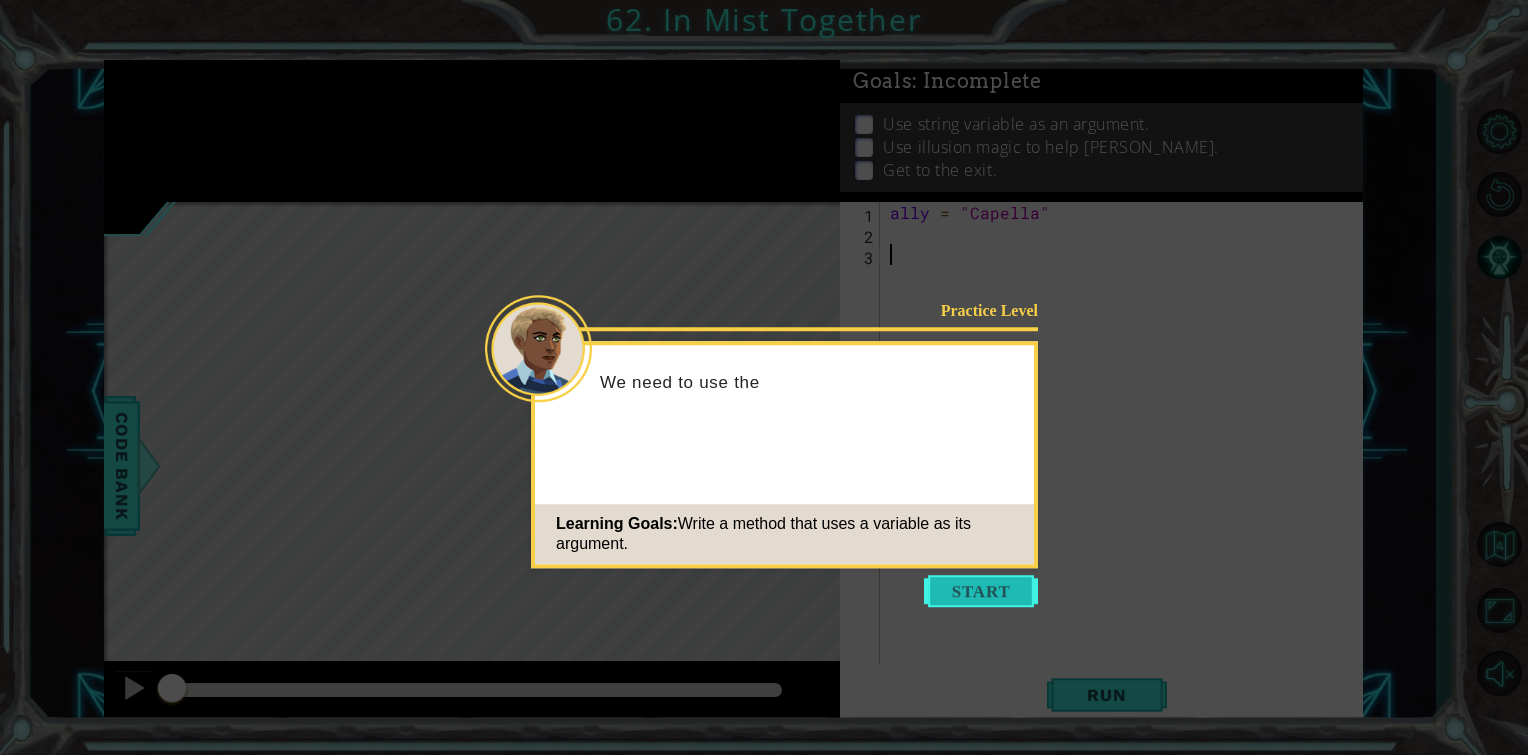 click at bounding box center (981, 591) 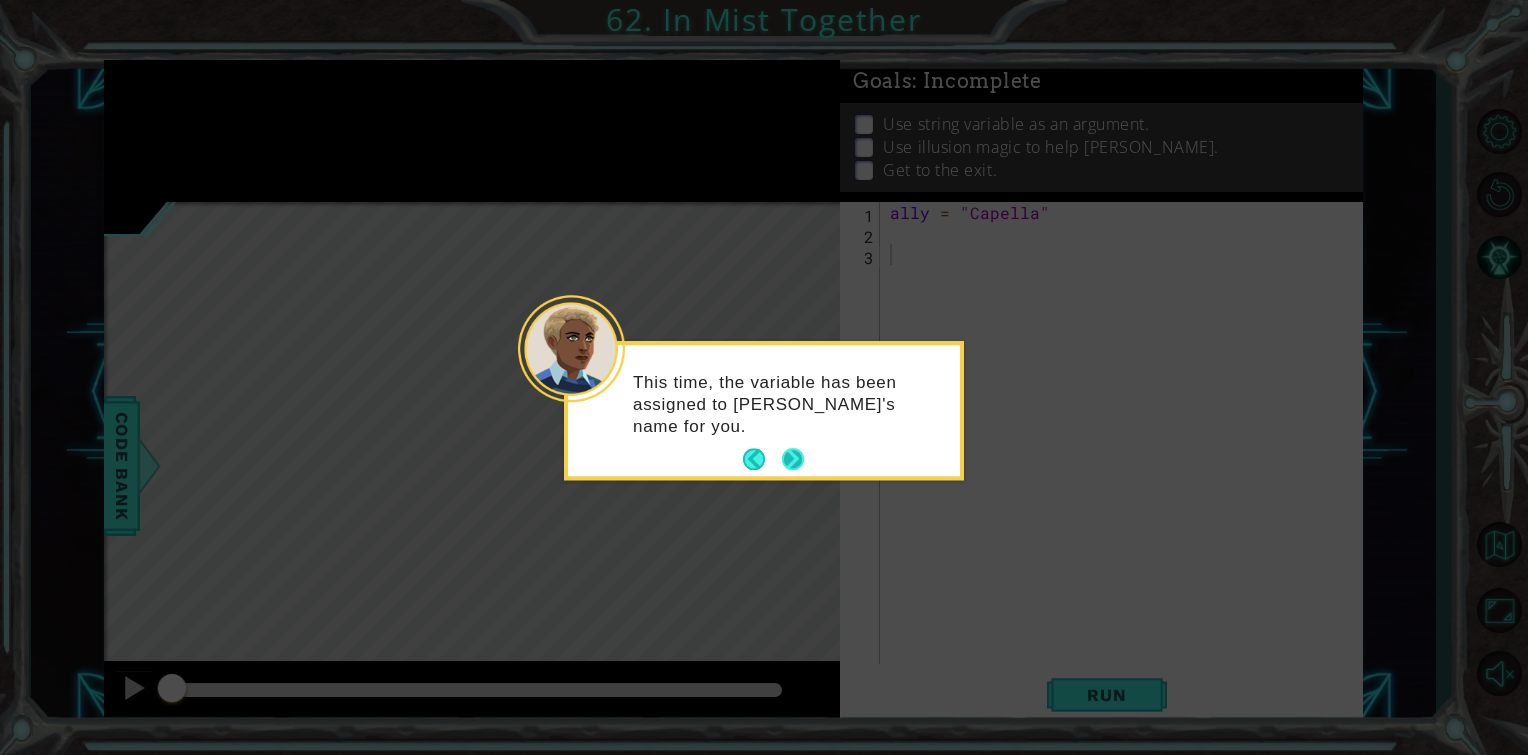 click at bounding box center (793, 460) 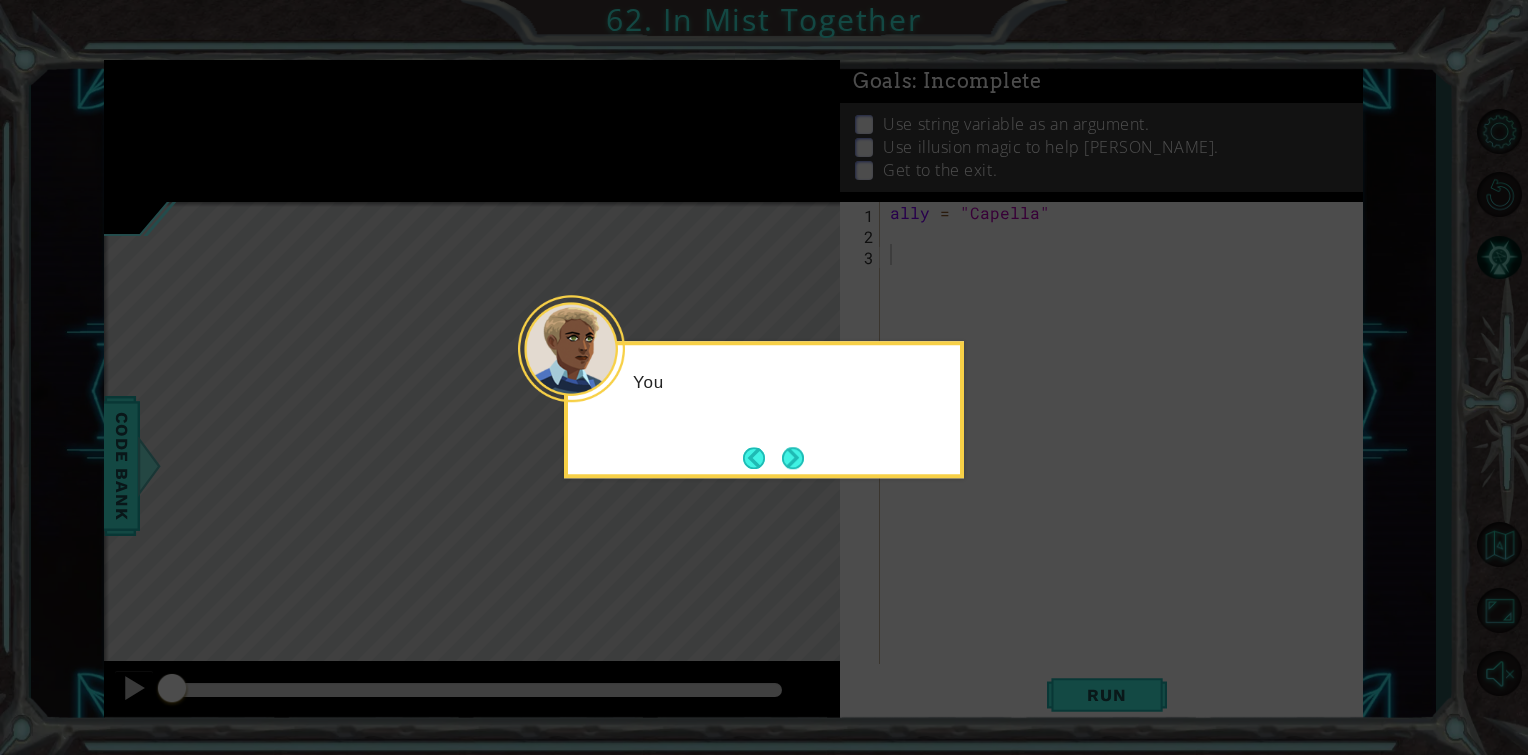 click at bounding box center [793, 458] 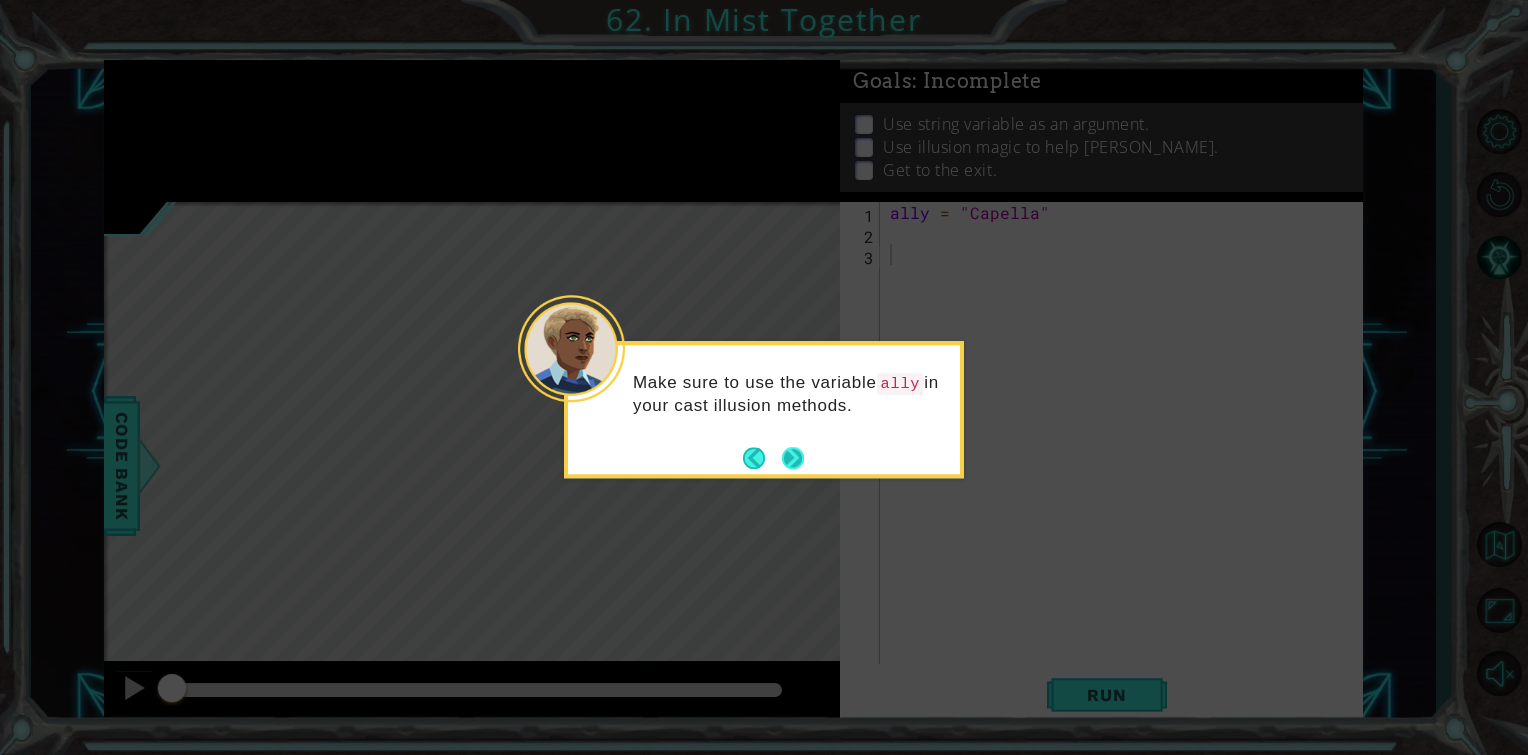 click at bounding box center (793, 458) 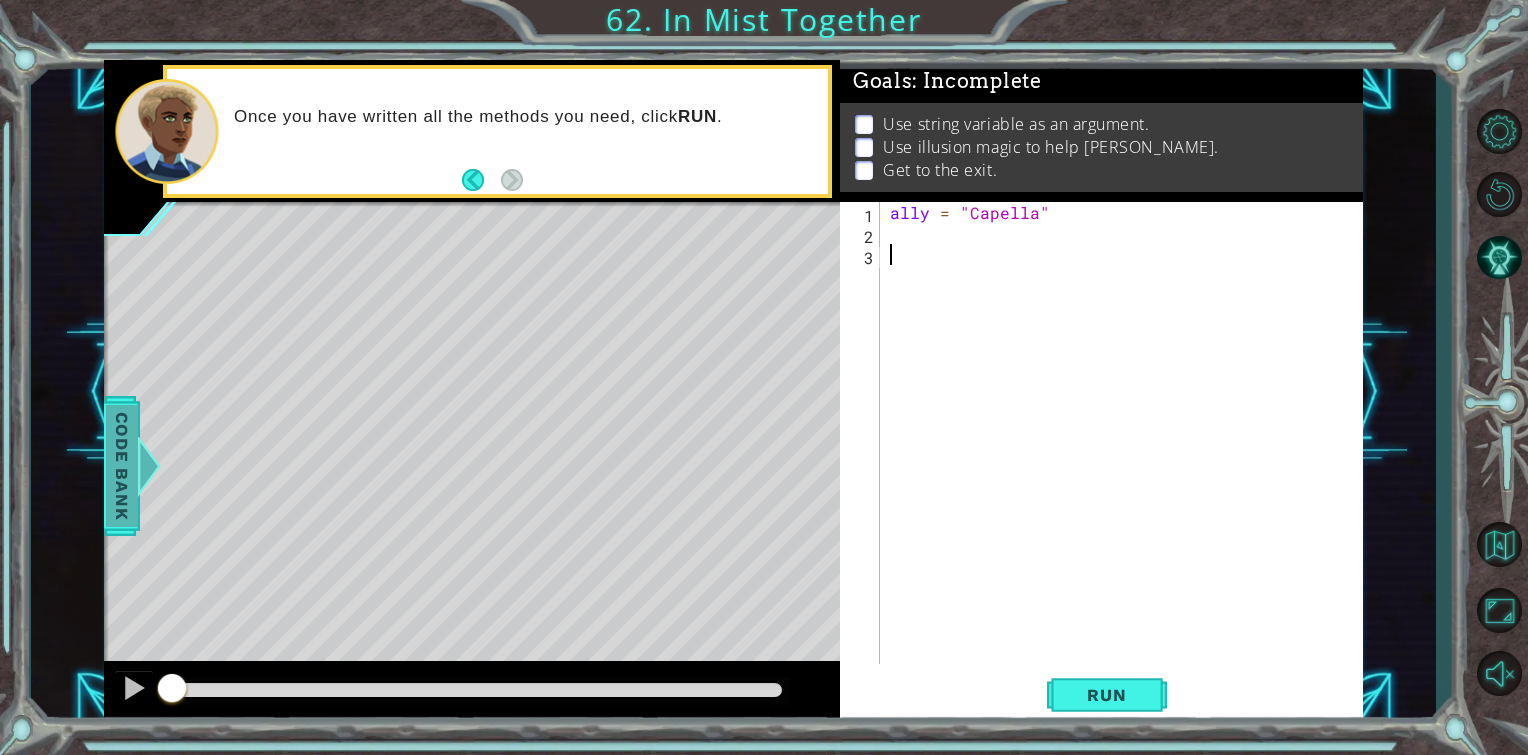 click on "Code Bank" at bounding box center [122, 466] 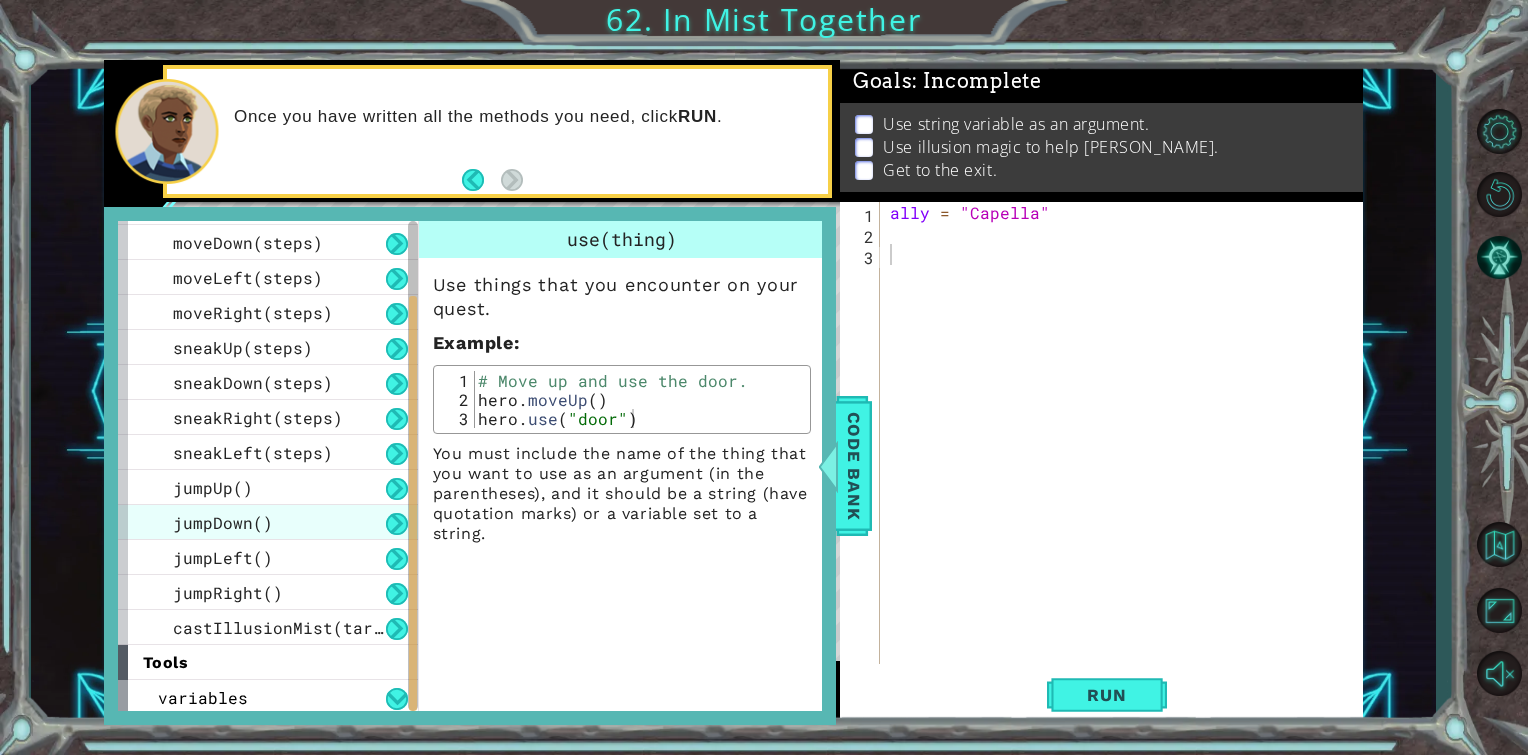 scroll, scrollTop: 140, scrollLeft: 0, axis: vertical 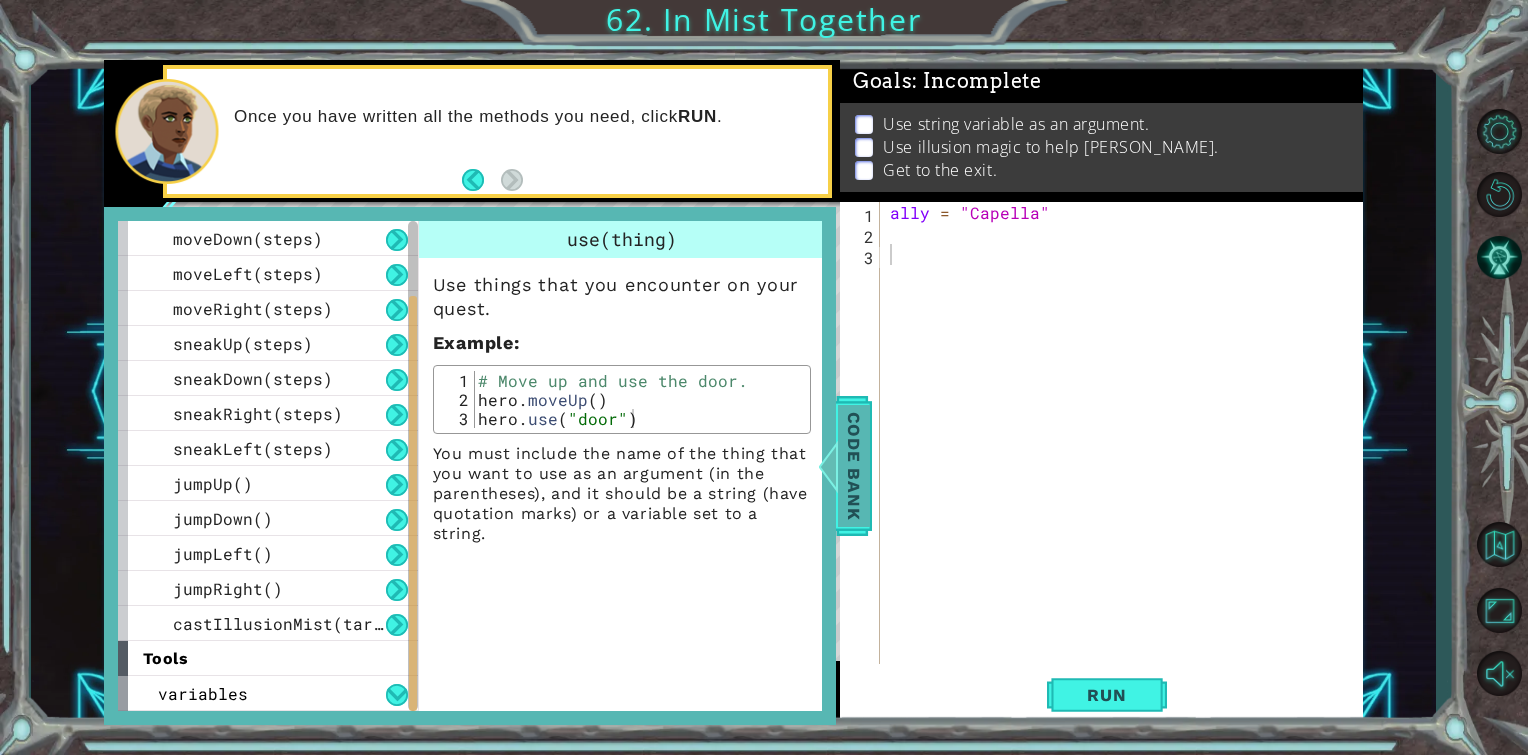 click on "Code Bank" at bounding box center (854, 466) 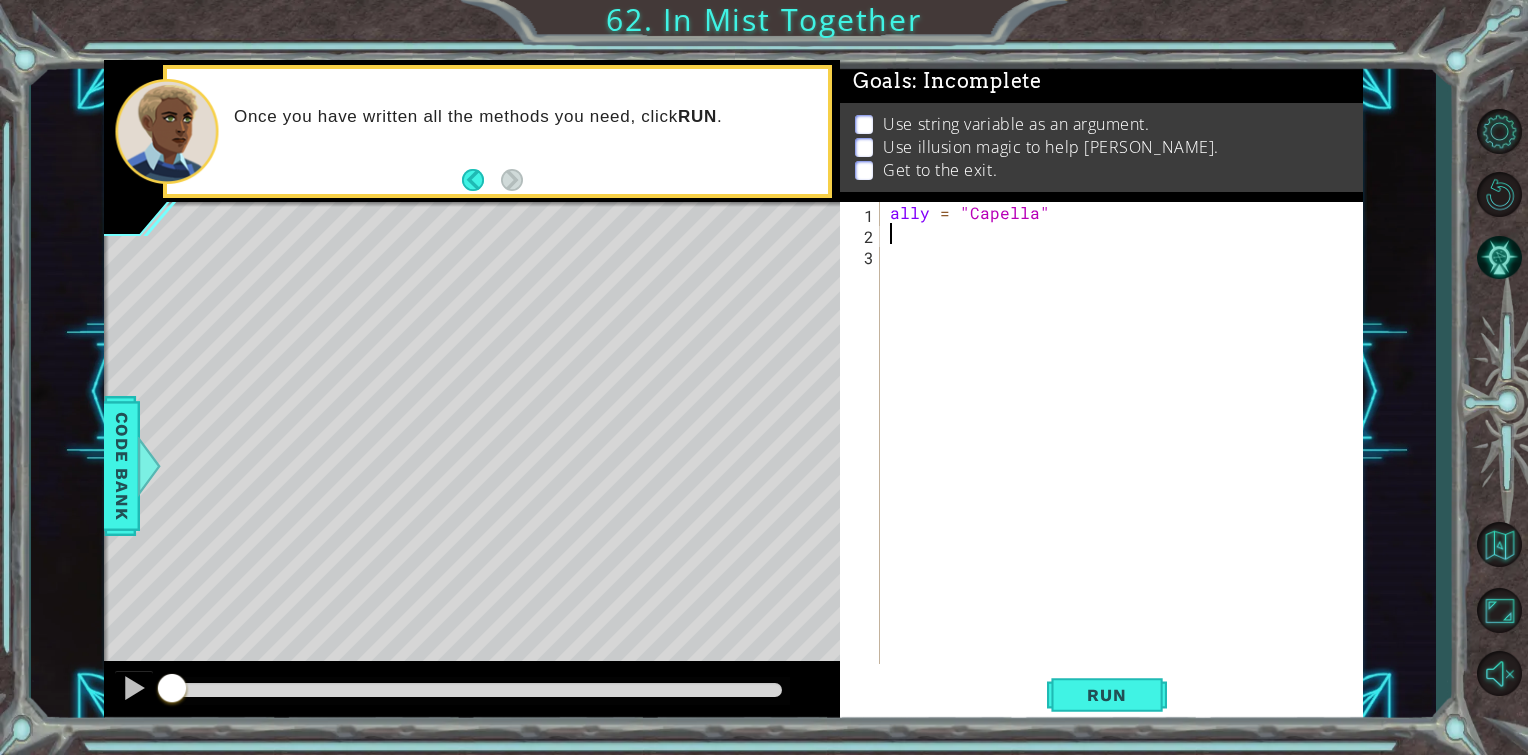 click on "ally   =   "Capella"" at bounding box center [1127, 454] 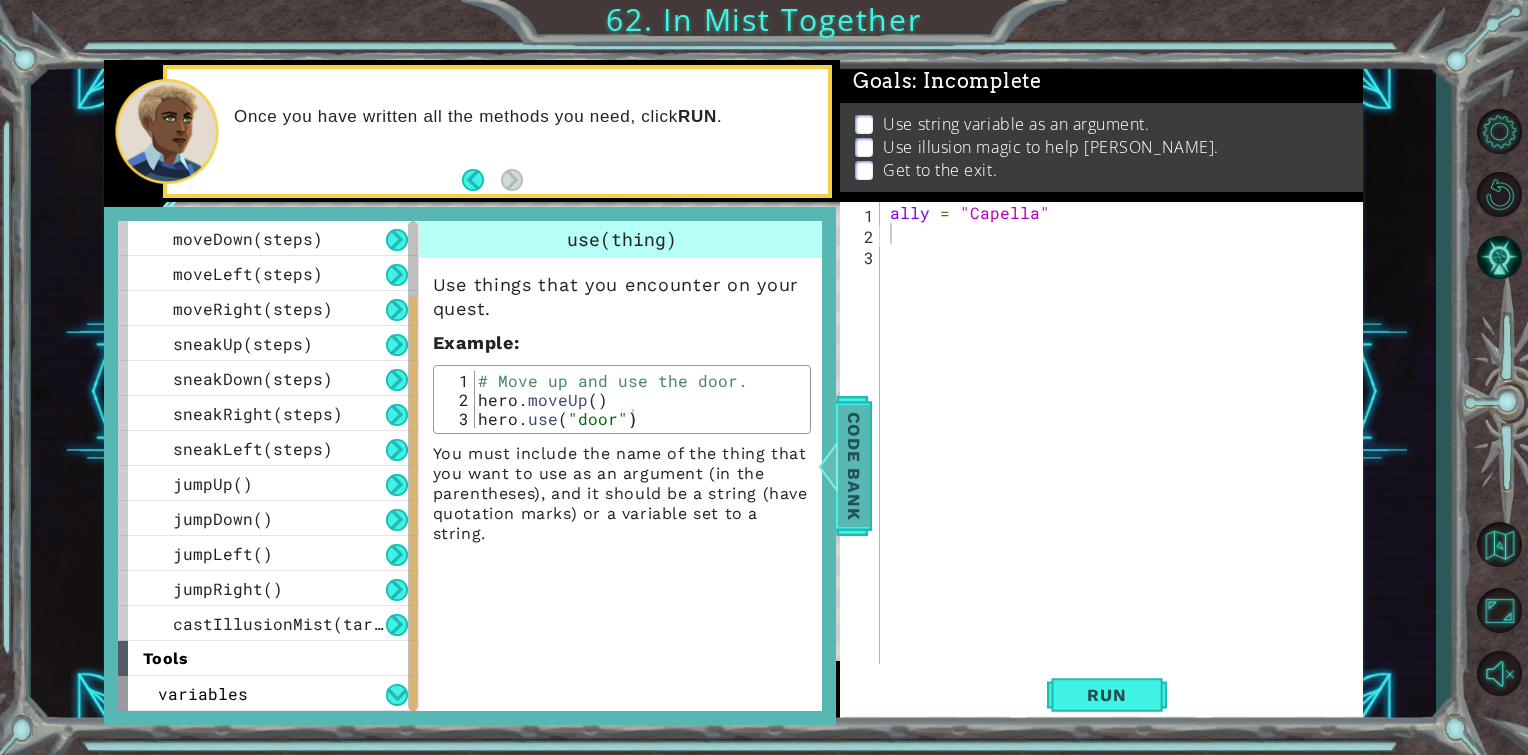 click on "Code Bank" at bounding box center [854, 466] 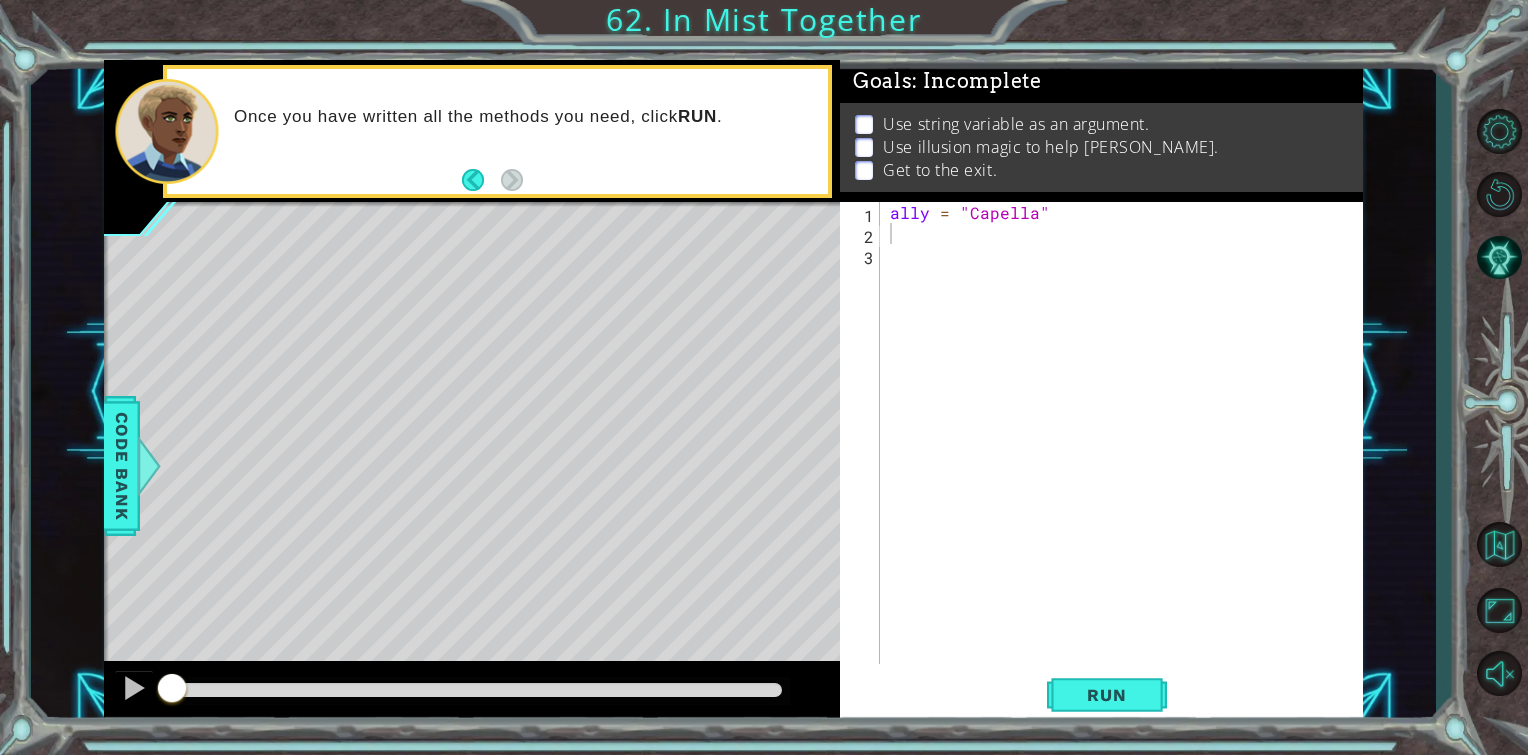 type on "ally = "Capella"" 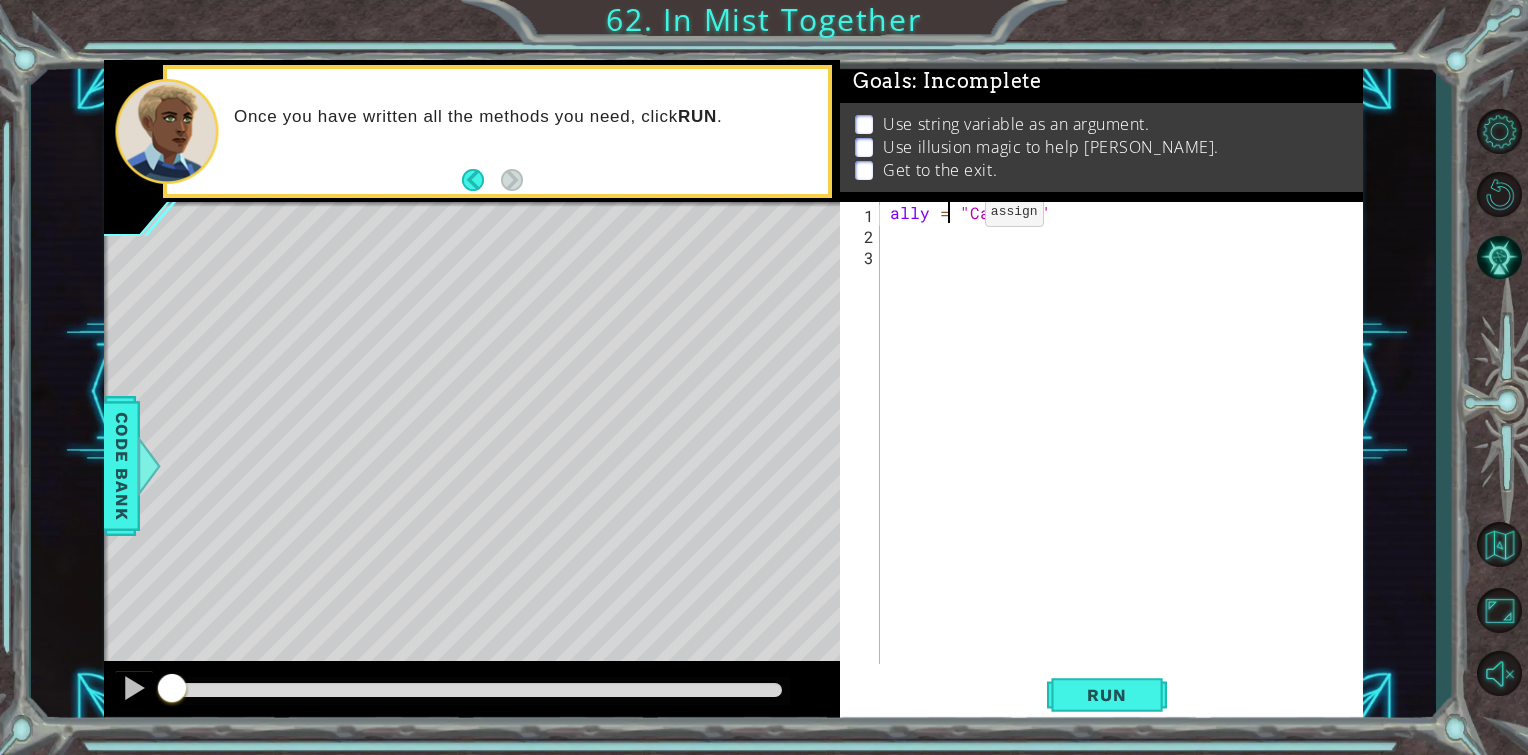click on "ally   =   "Capella"" at bounding box center [1127, 454] 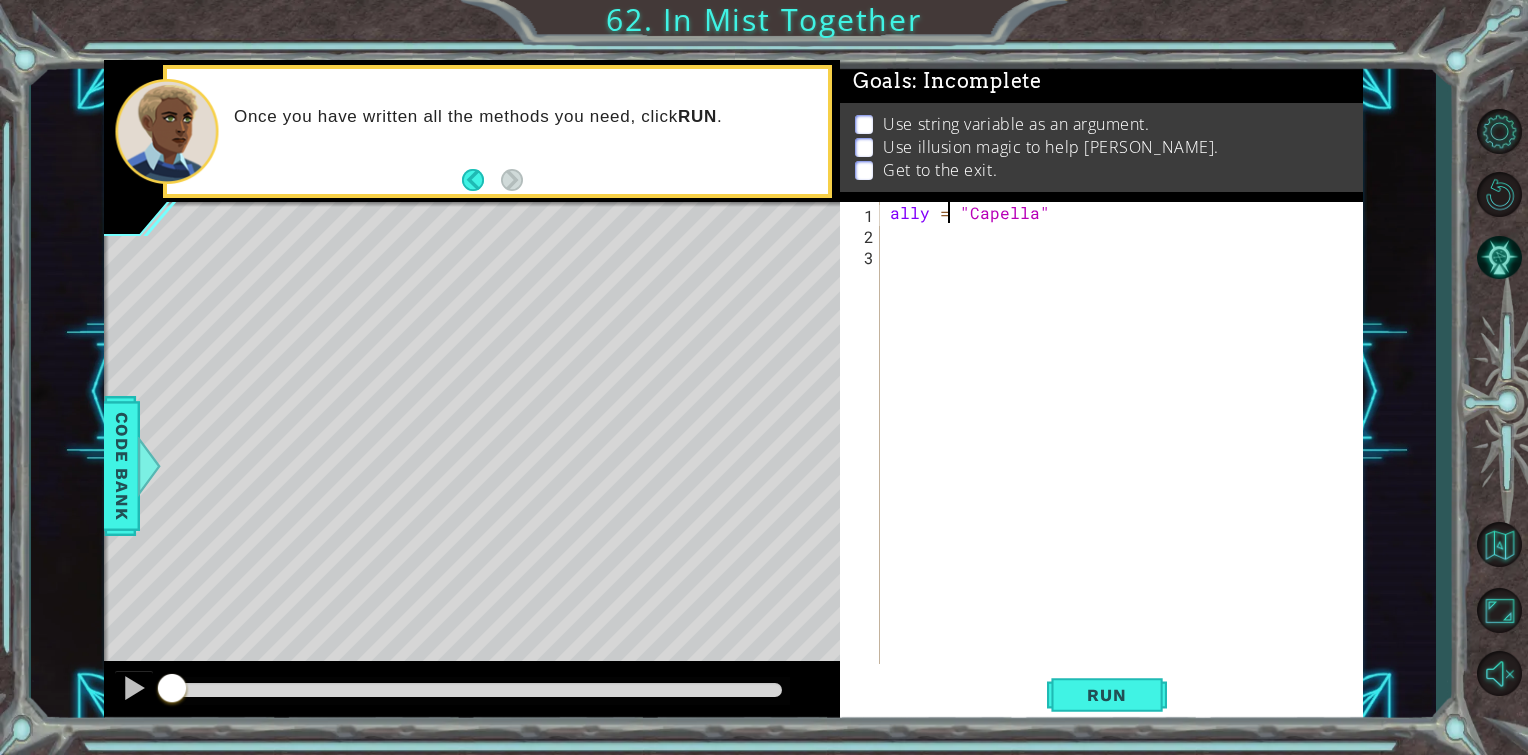 click on "ally   =   "Capella"" at bounding box center [1127, 454] 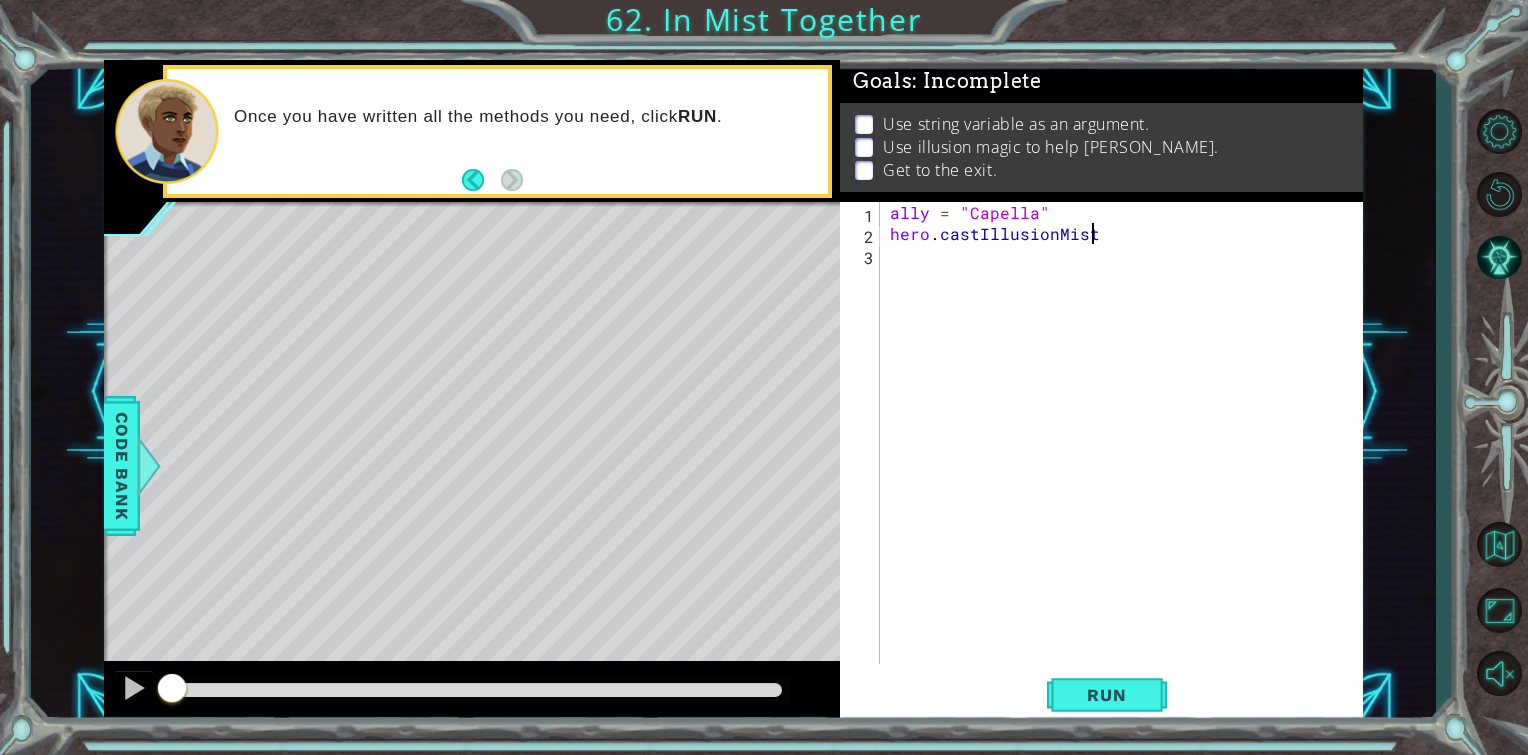 scroll, scrollTop: 0, scrollLeft: 11, axis: horizontal 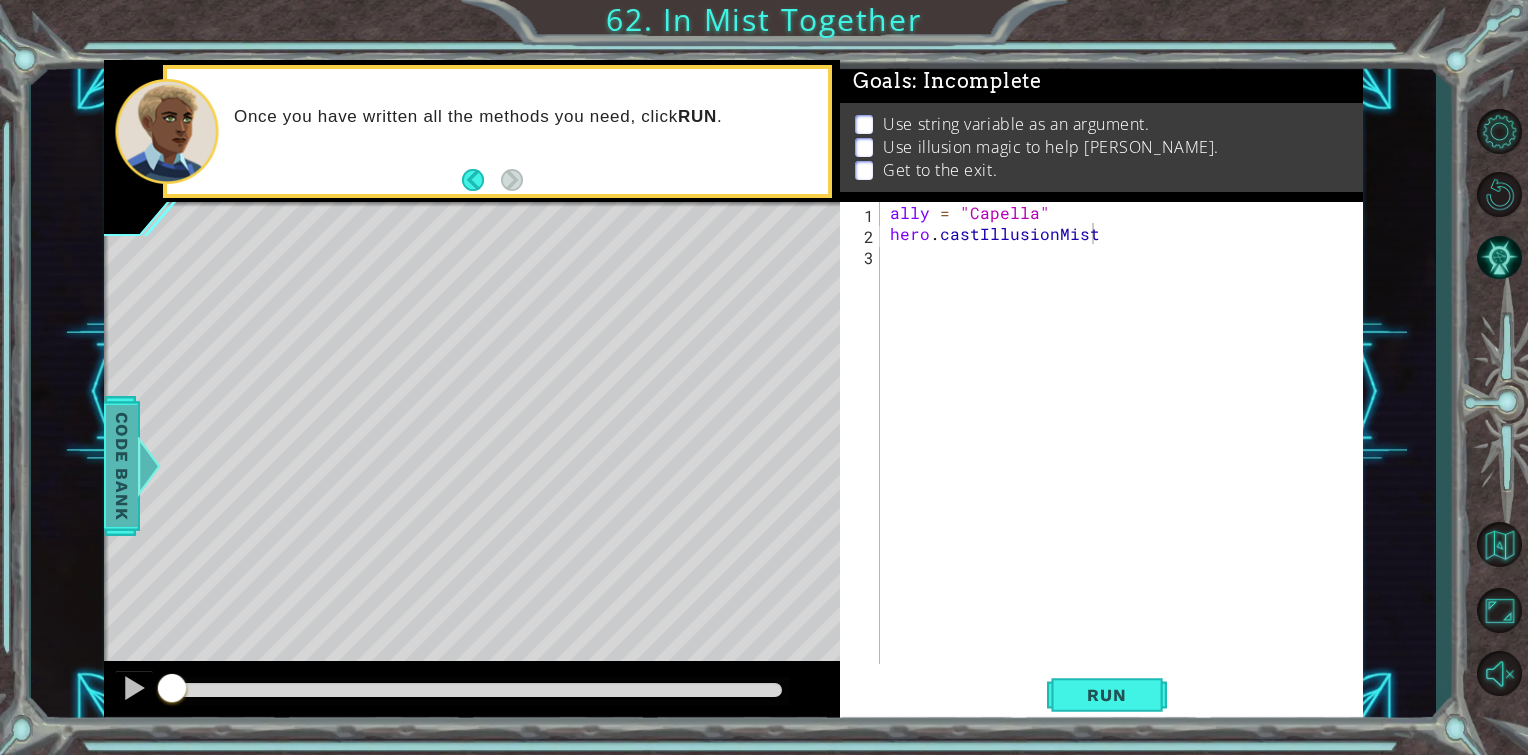 click on "Code Bank" at bounding box center [122, 466] 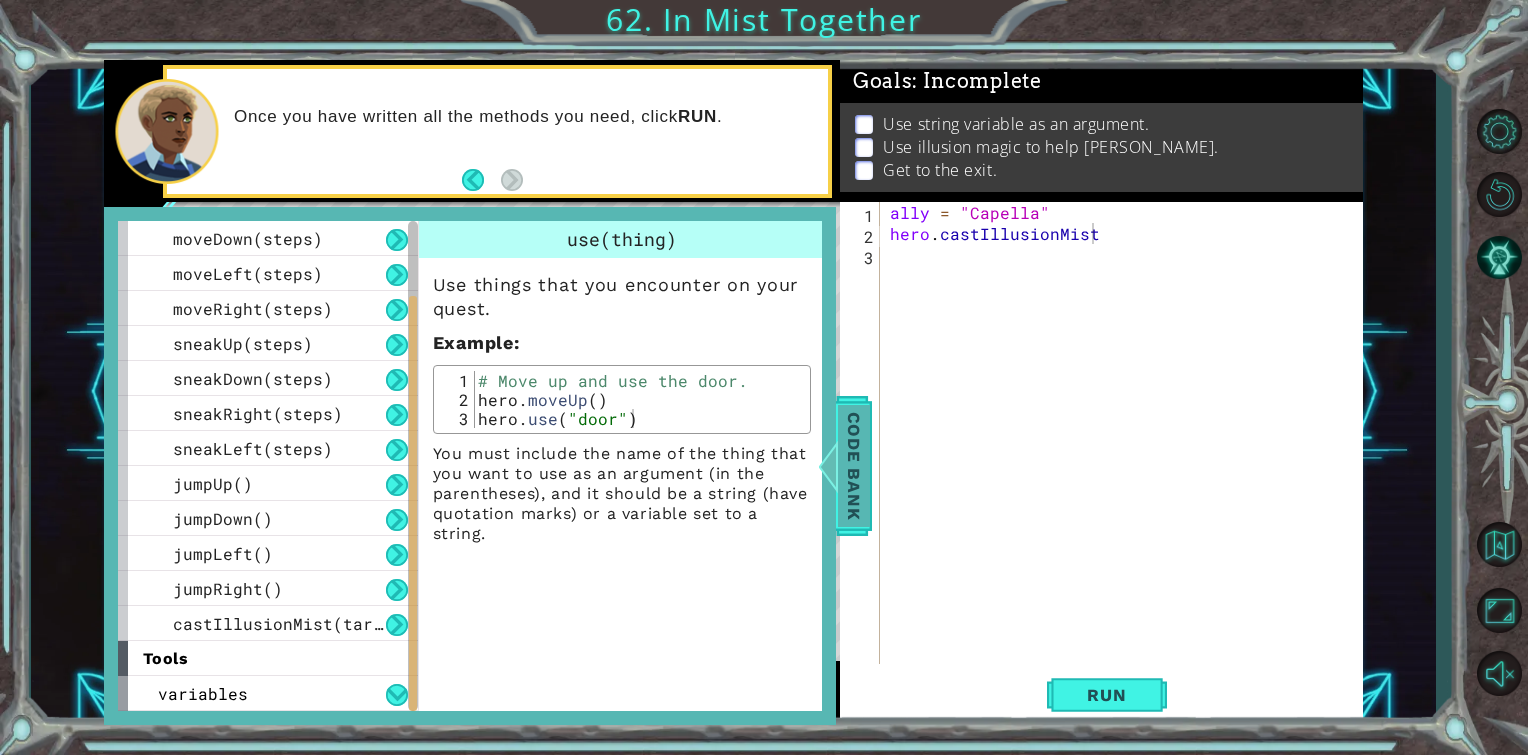 click on "Code Bank" at bounding box center [854, 466] 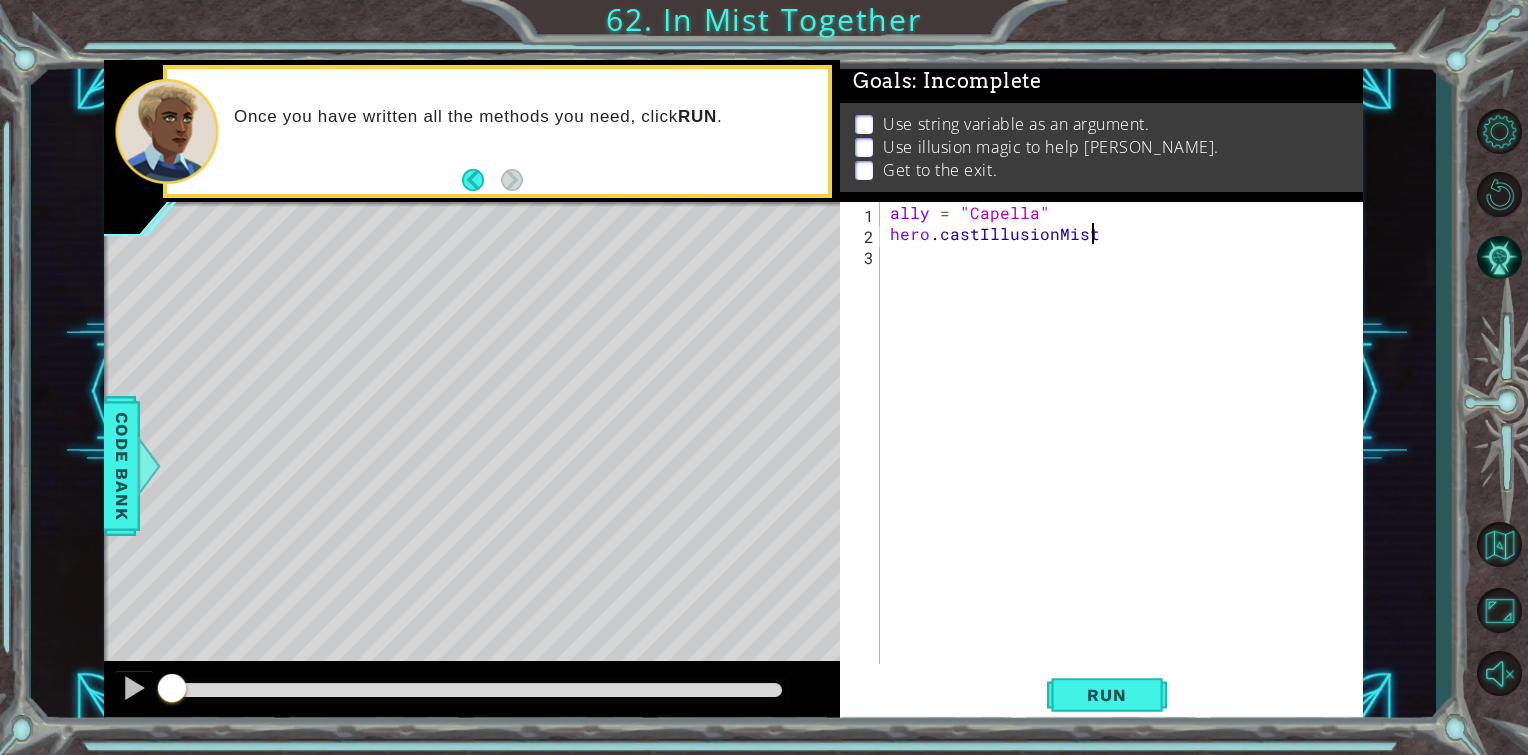 click on "ally   =   "Capella" hero . castIllusionMist" at bounding box center [1127, 454] 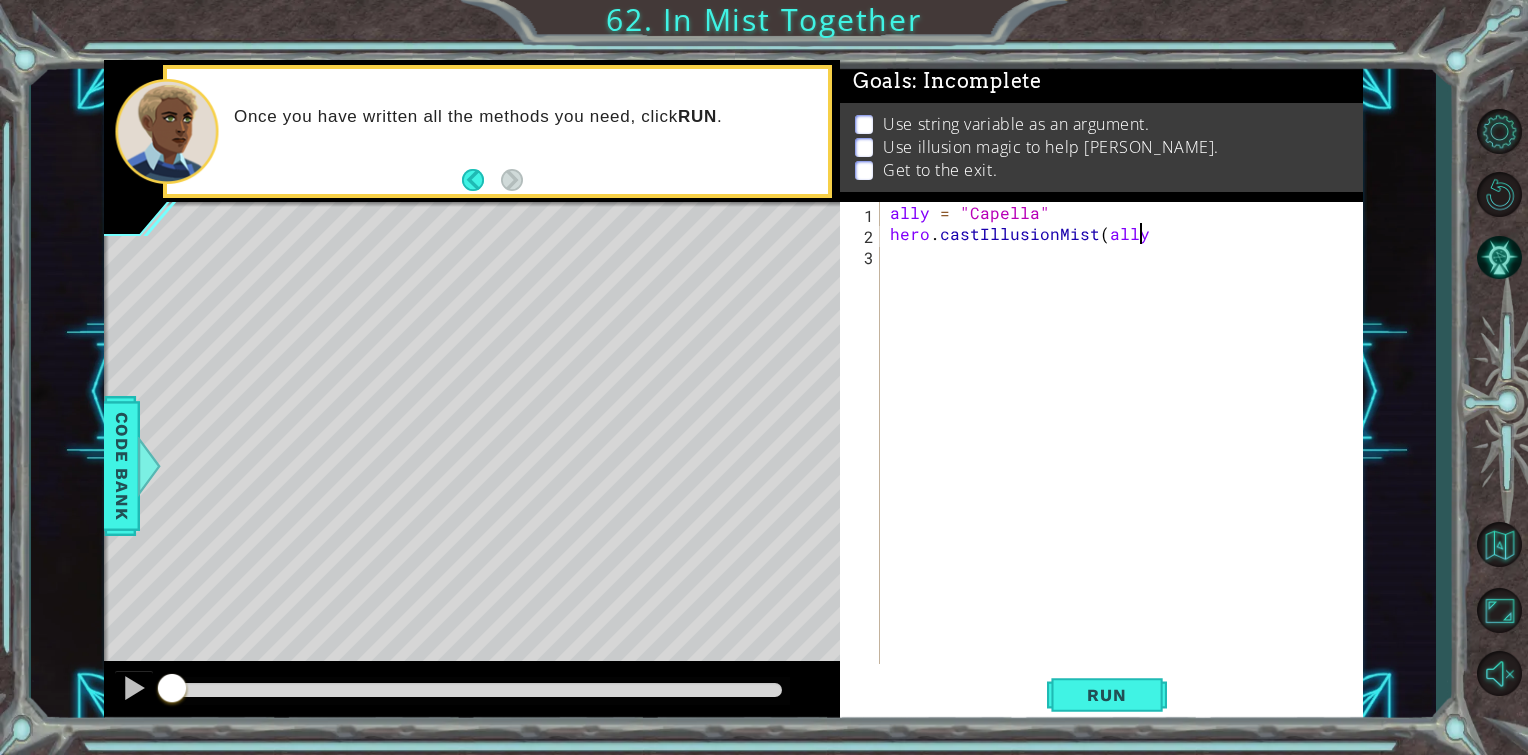 type on "hero.castIllusionMist(ally)" 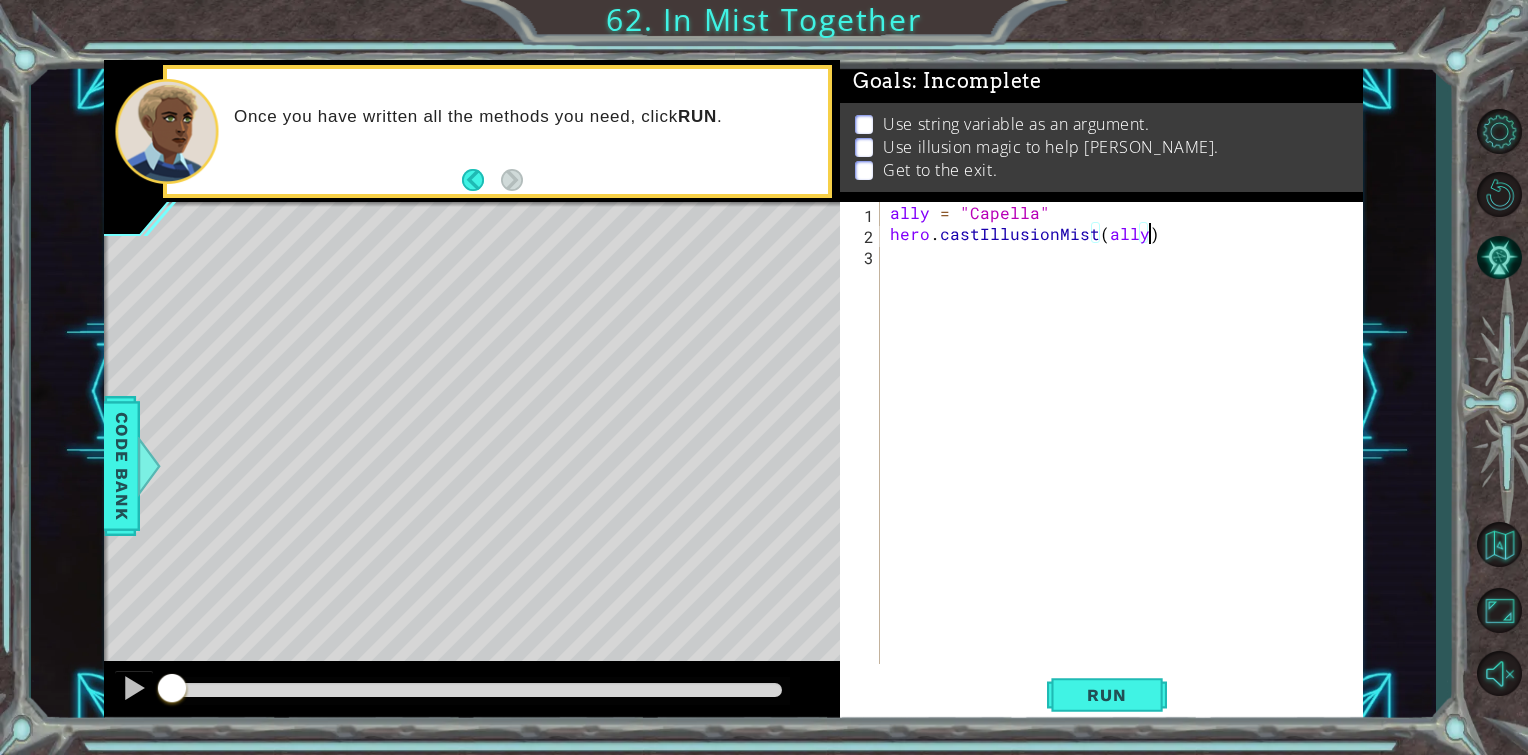 scroll, scrollTop: 0, scrollLeft: 15, axis: horizontal 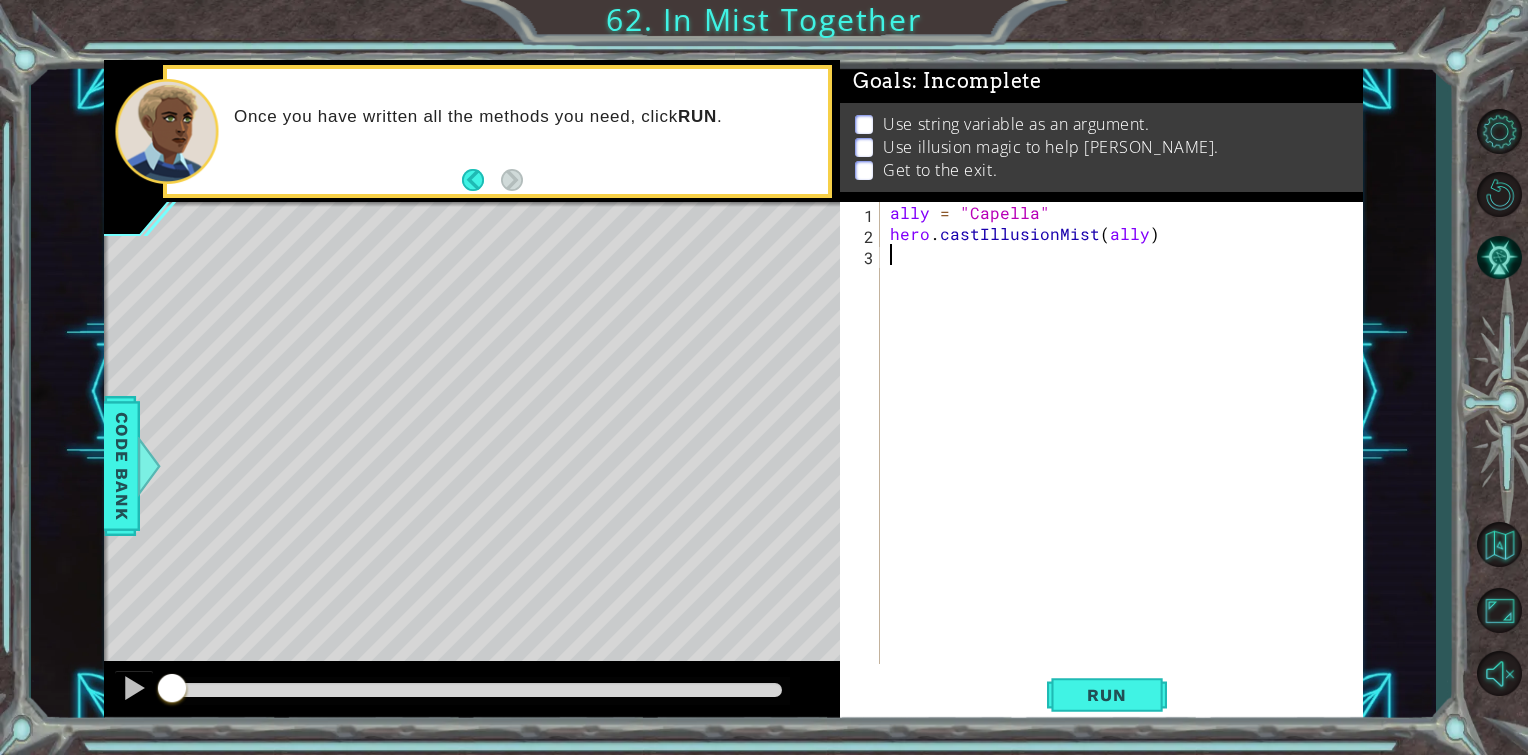 click on "ally   =   "Capella" hero . castIllusionMist ( ally )" at bounding box center [1127, 454] 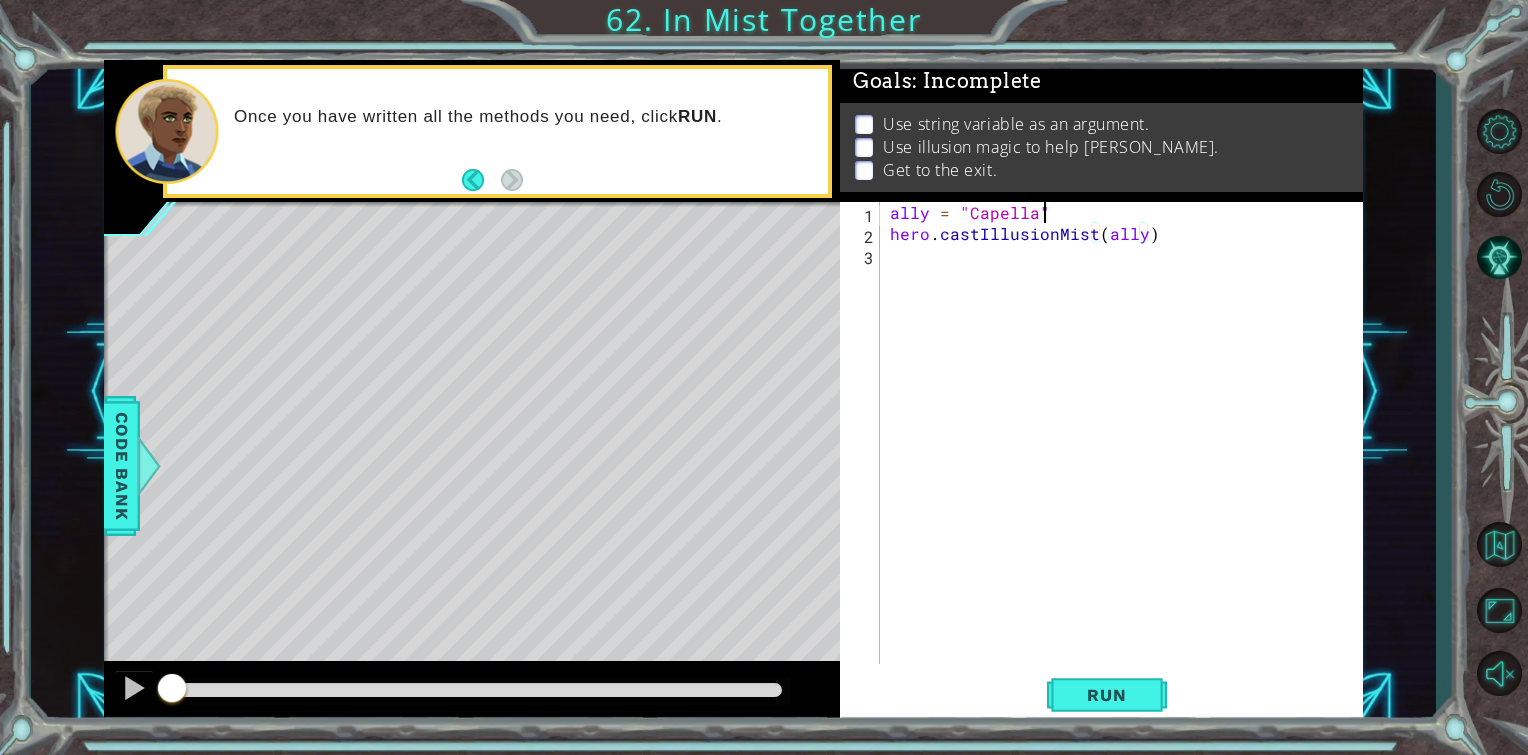 click on "ally   =   "Capella" hero . castIllusionMist ( ally )" at bounding box center (1127, 454) 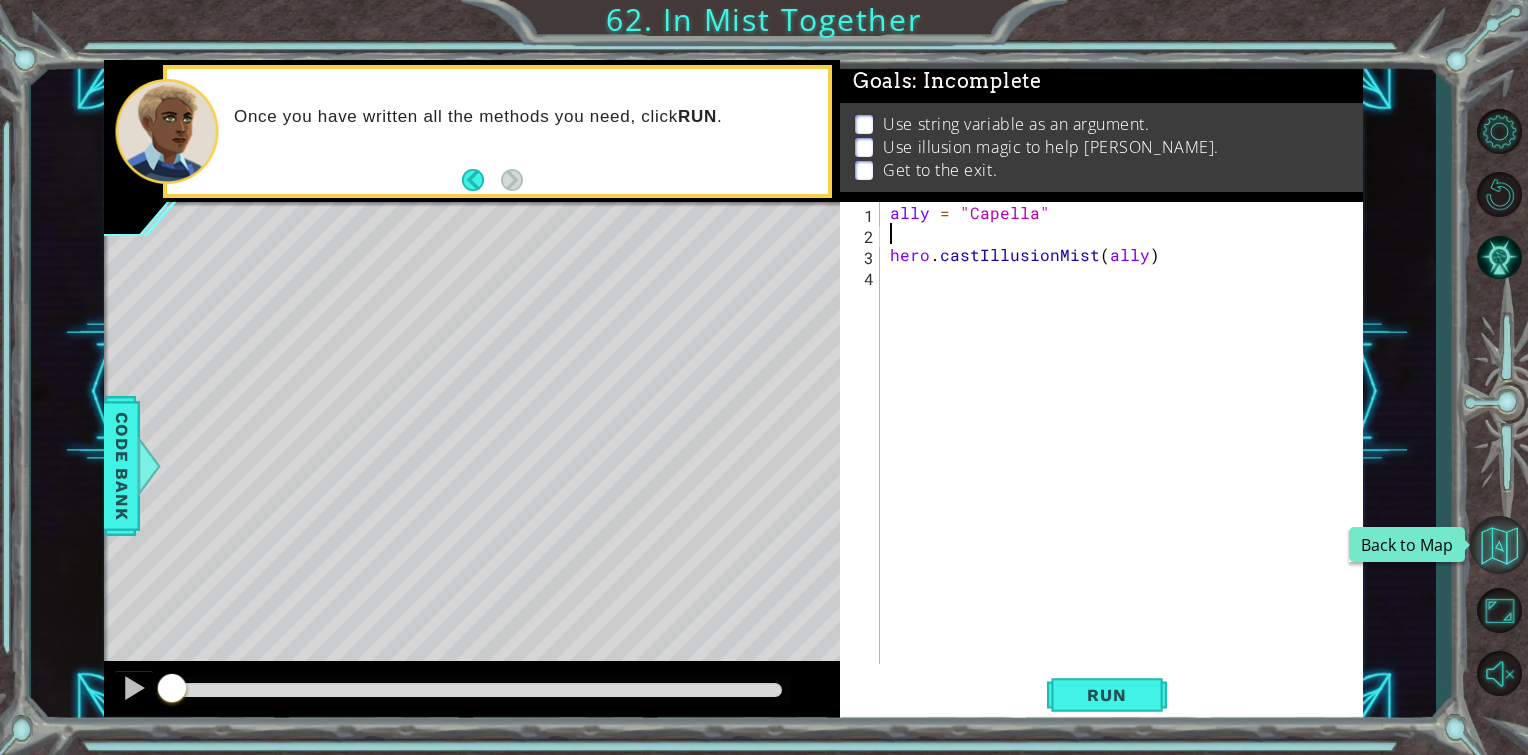 type 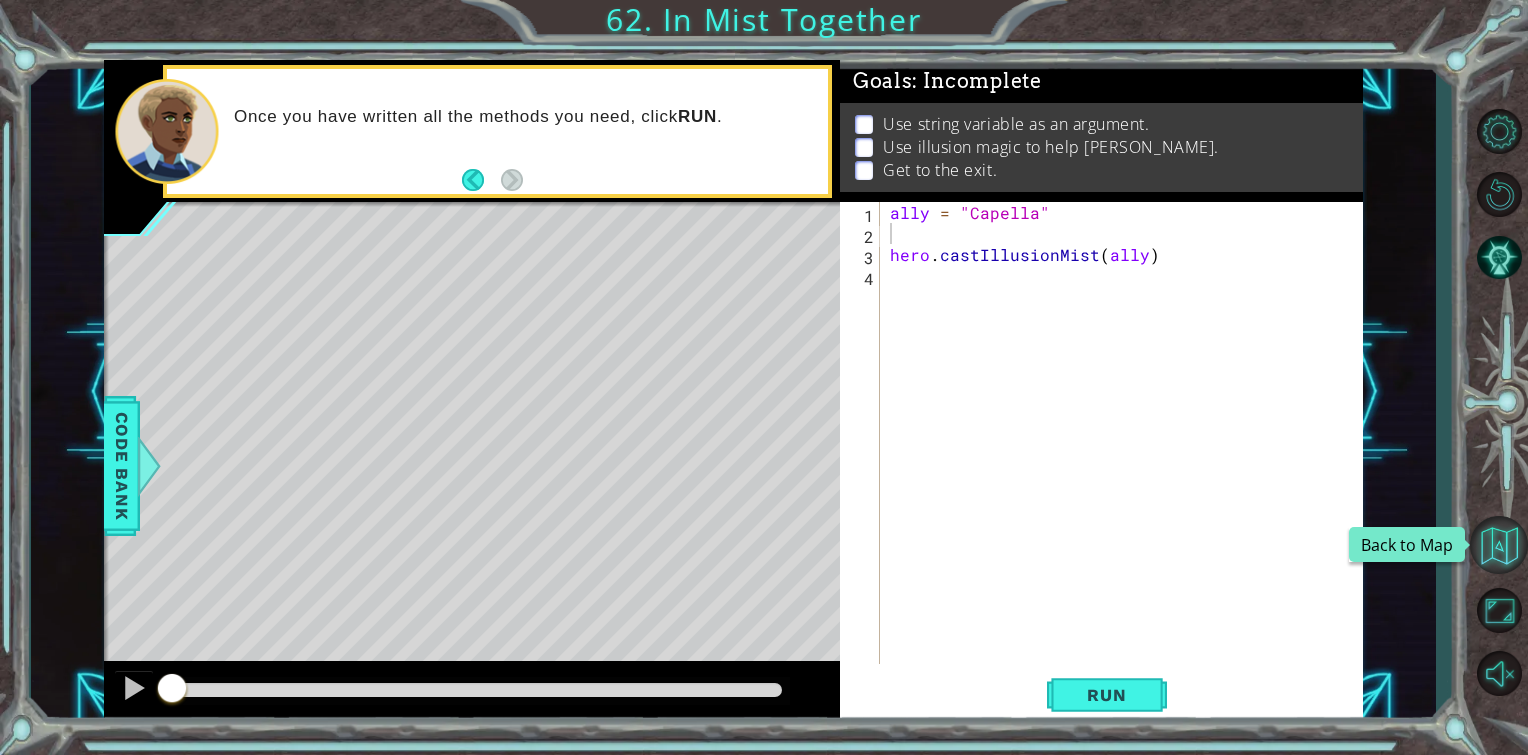 click at bounding box center [1499, 545] 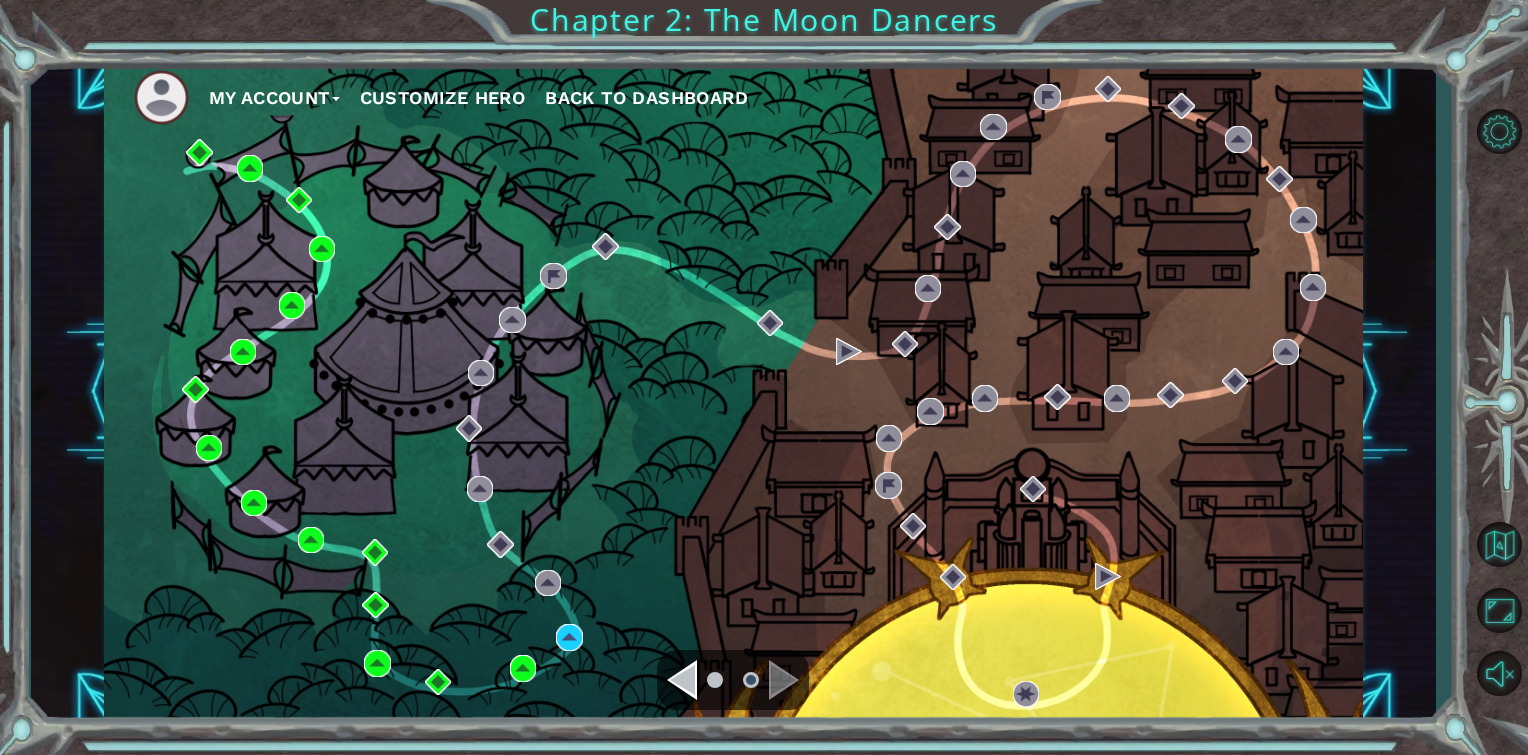 click at bounding box center [682, 680] 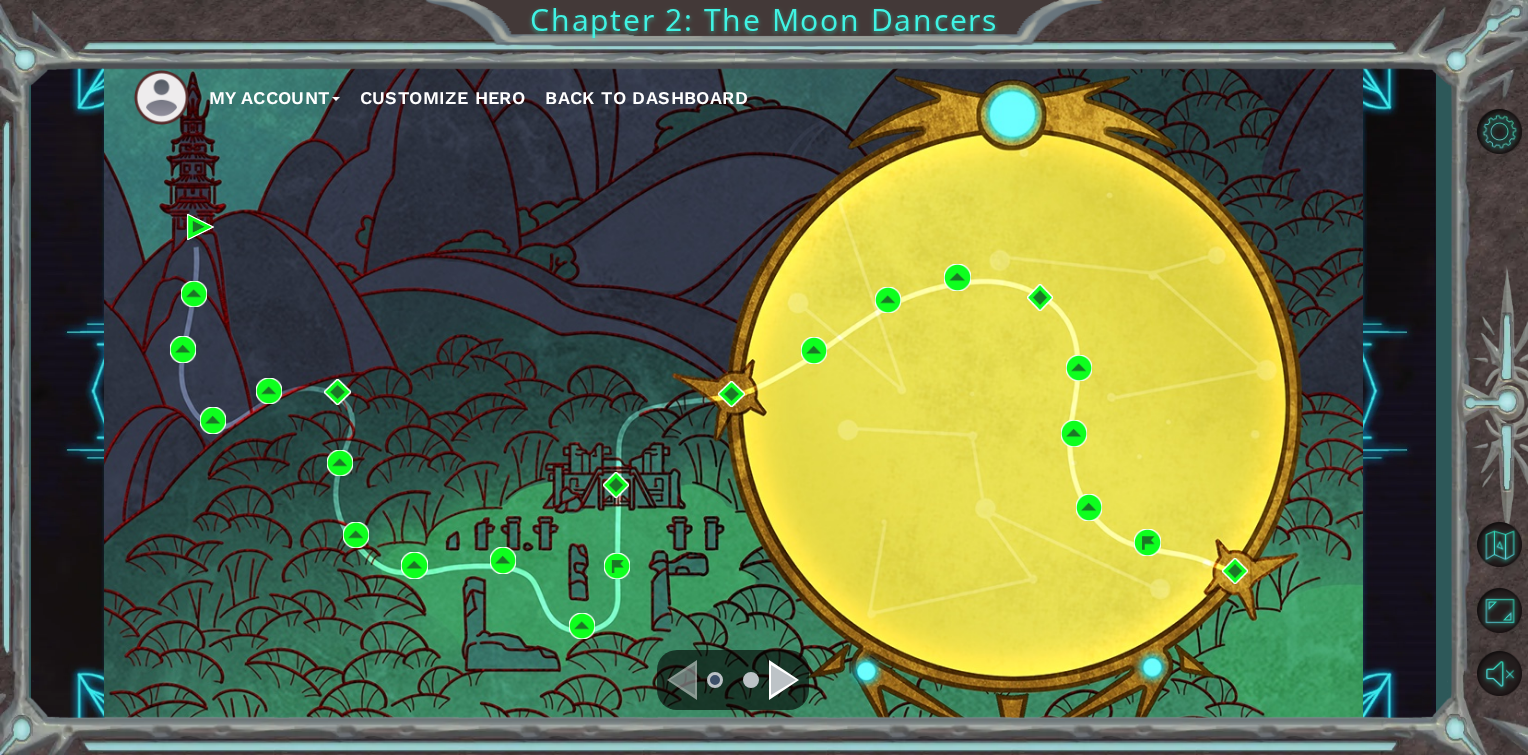 click at bounding box center (784, 680) 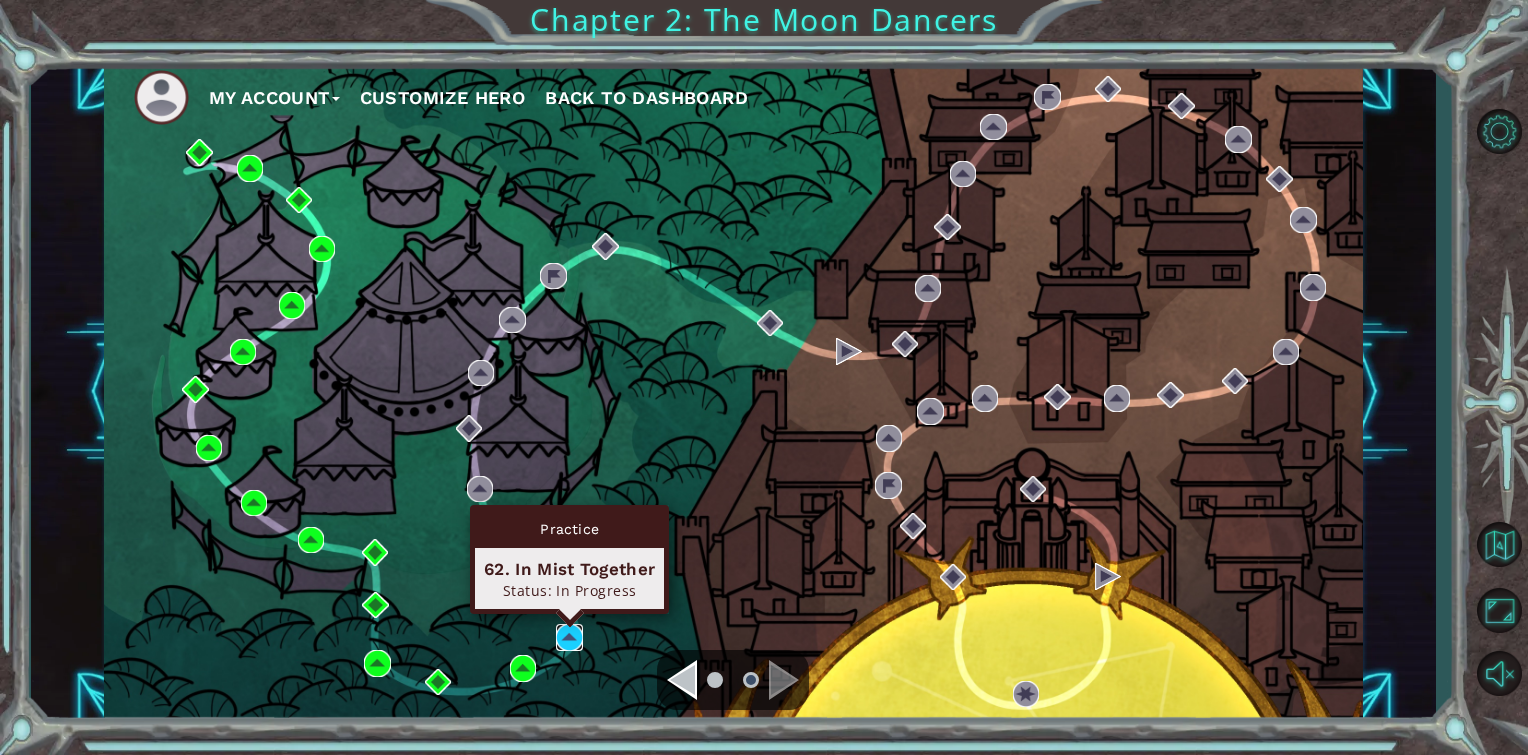 click at bounding box center [569, 637] 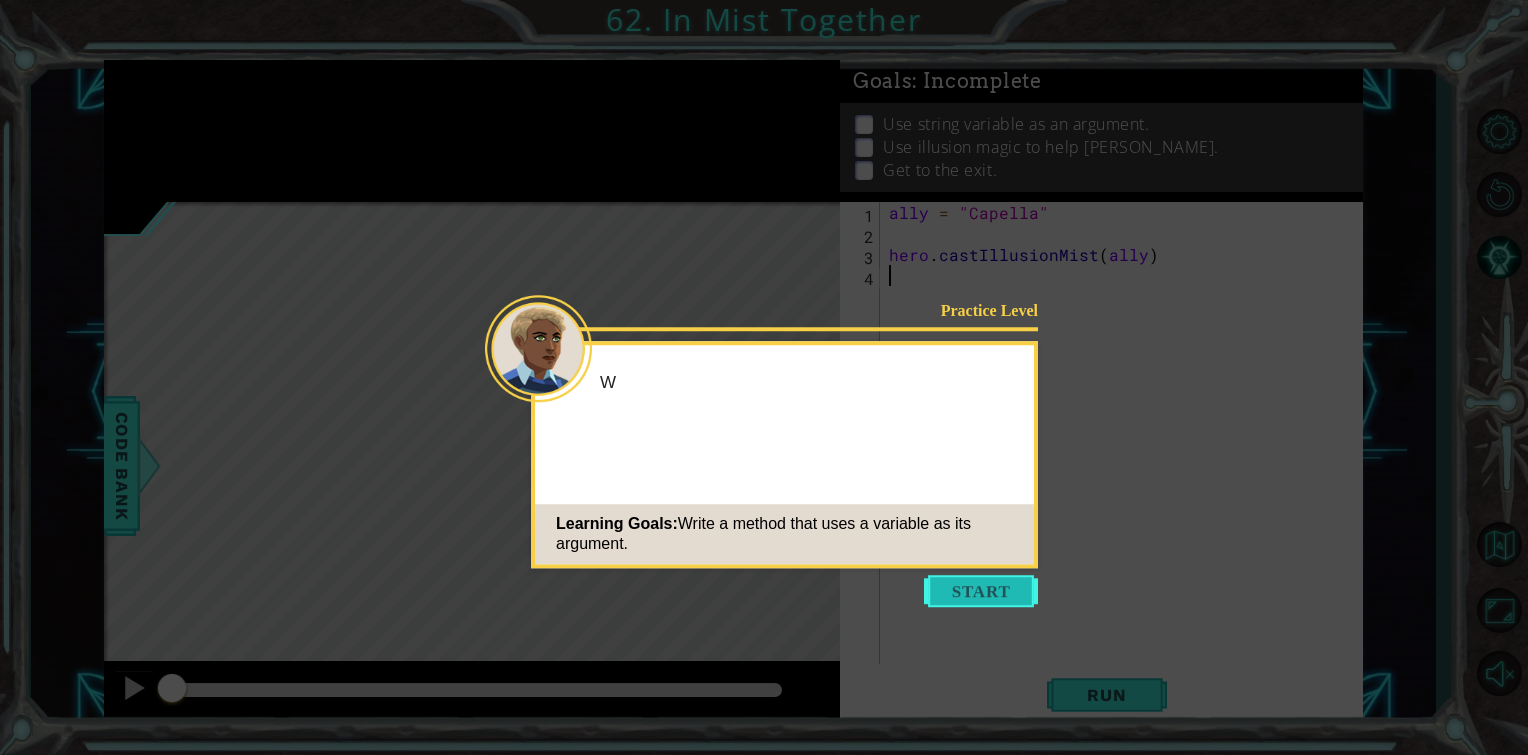 click at bounding box center [981, 591] 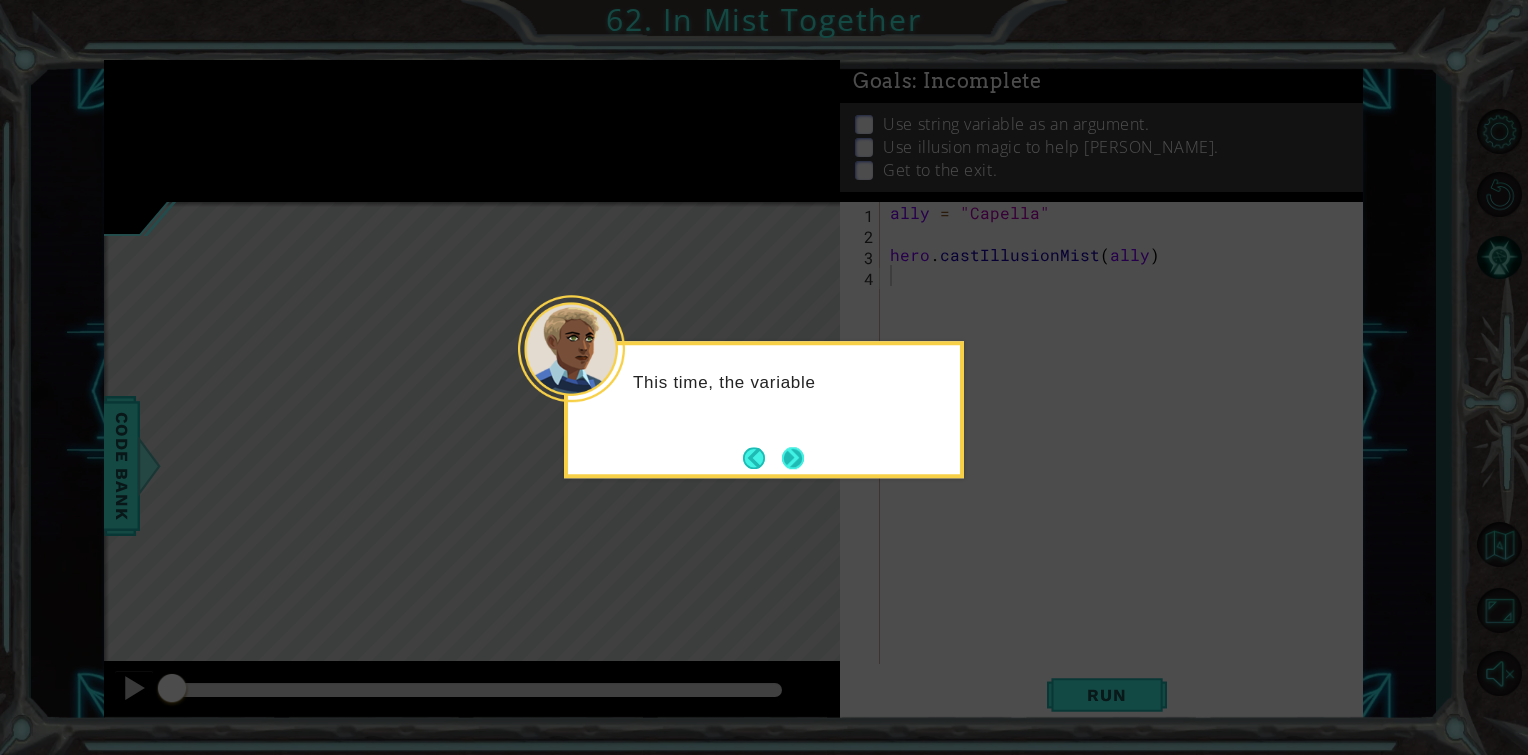 click at bounding box center [793, 458] 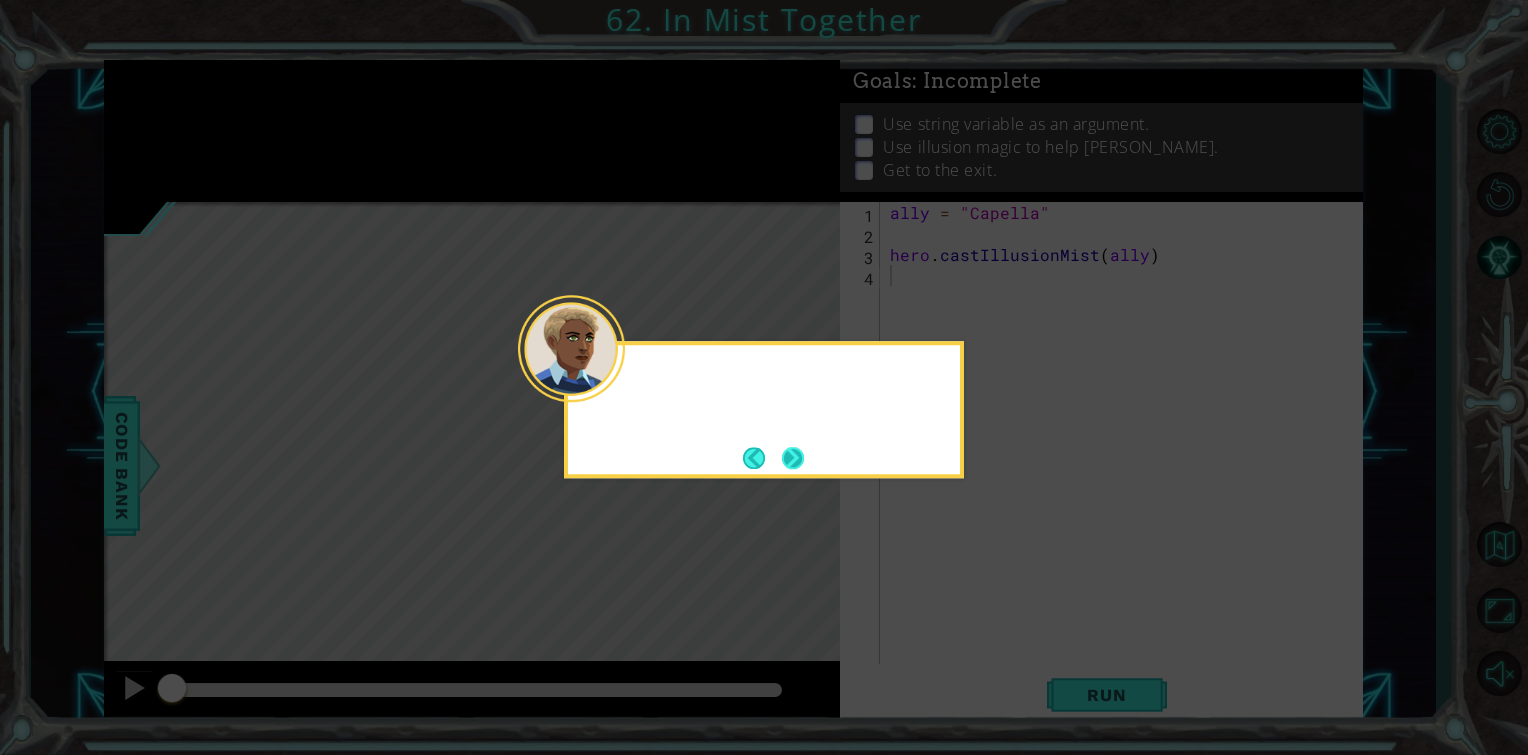 click at bounding box center [793, 457] 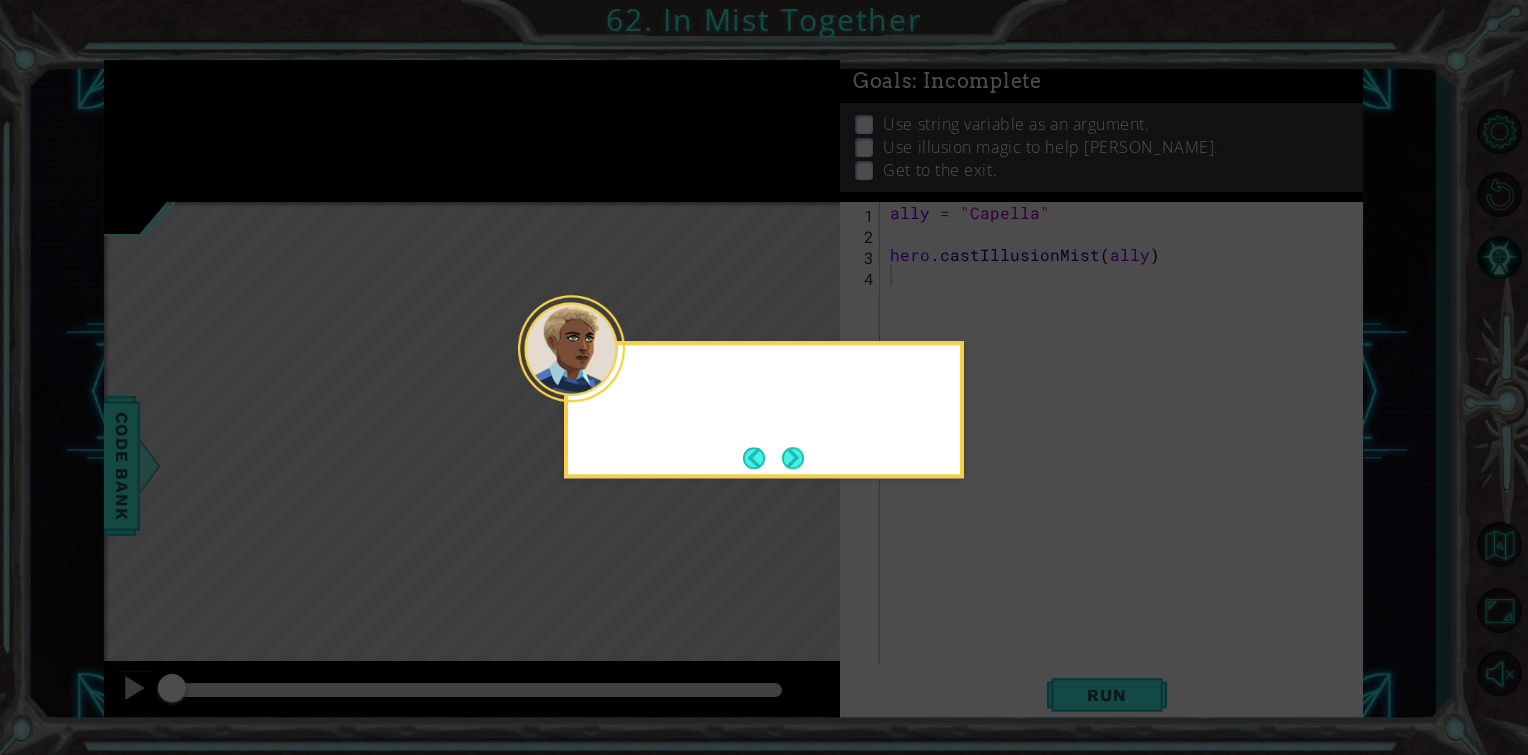 click at bounding box center (793, 458) 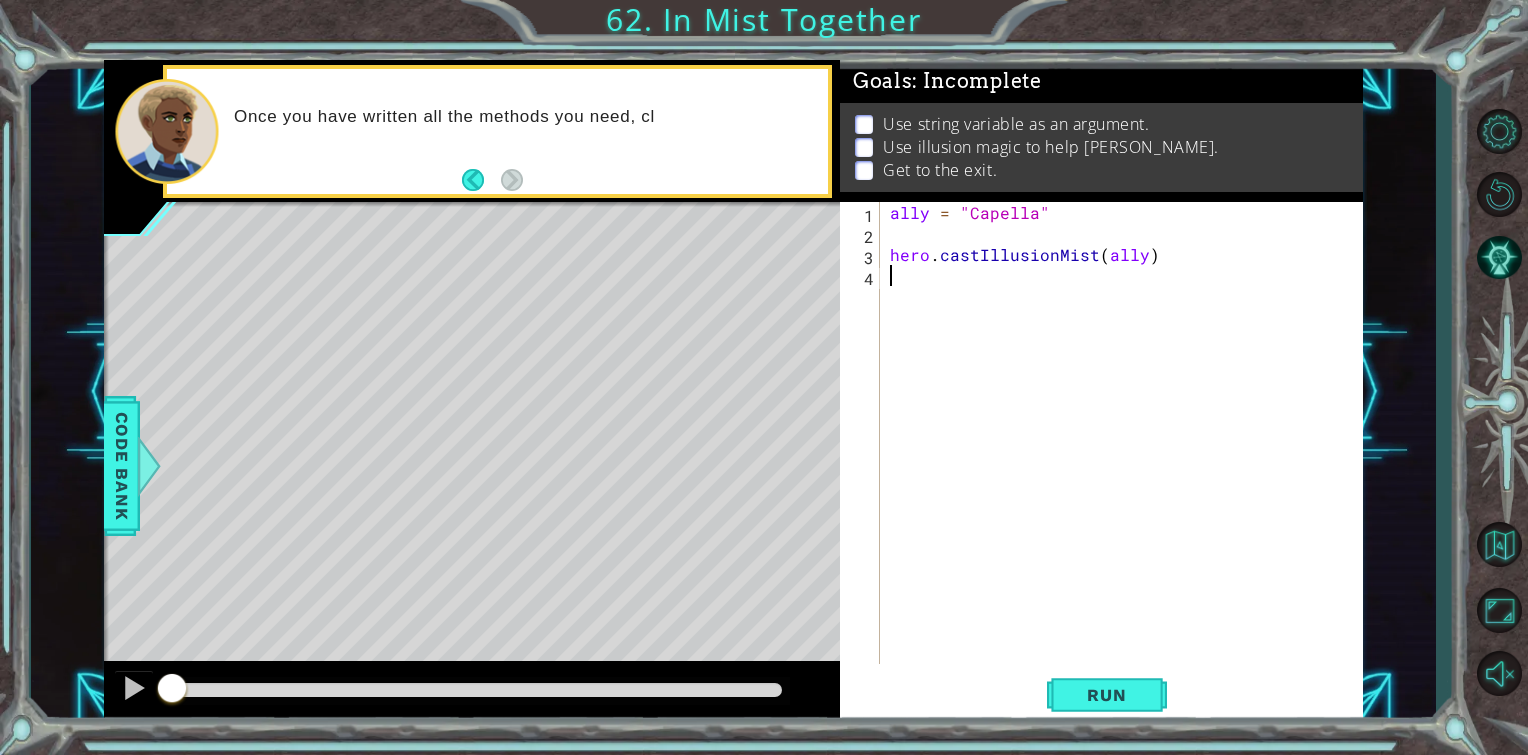 click on "ally   =   "Capella" hero . castIllusionMist ( ally )" at bounding box center [1127, 454] 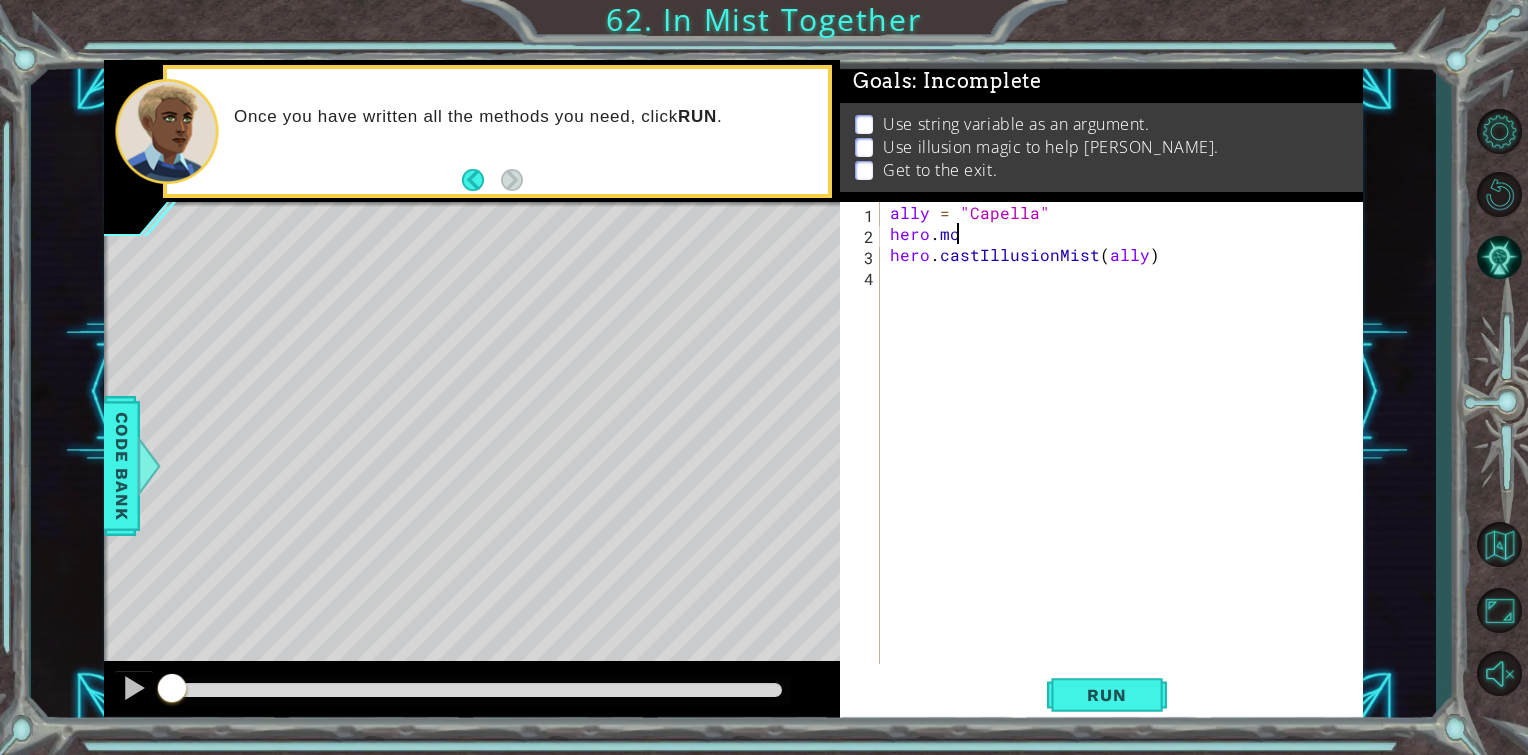 scroll, scrollTop: 0, scrollLeft: 4, axis: horizontal 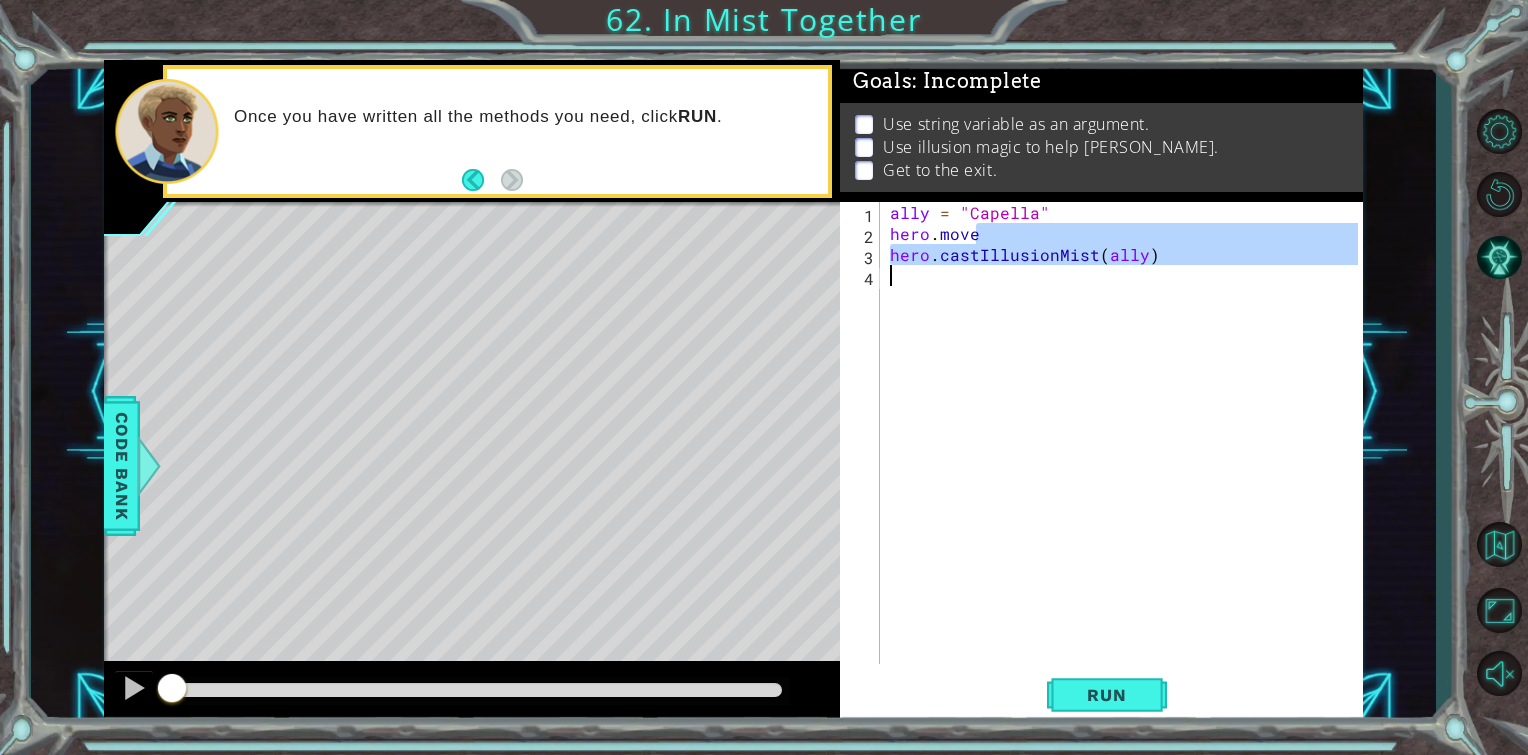 click on "ally   =   "Capella" hero . move hero . castIllusionMist ( ally )" at bounding box center [1127, 454] 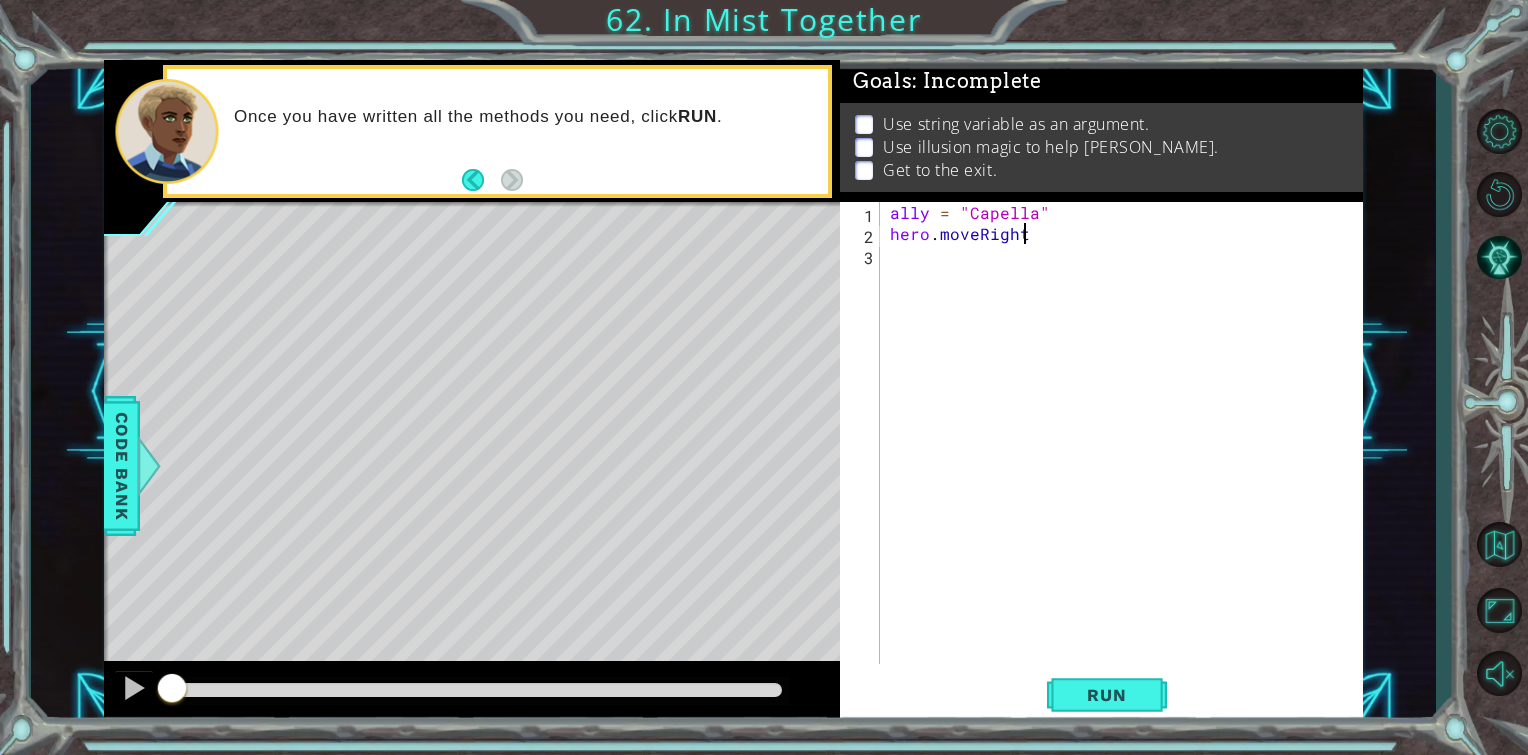 scroll, scrollTop: 0, scrollLeft: 8, axis: horizontal 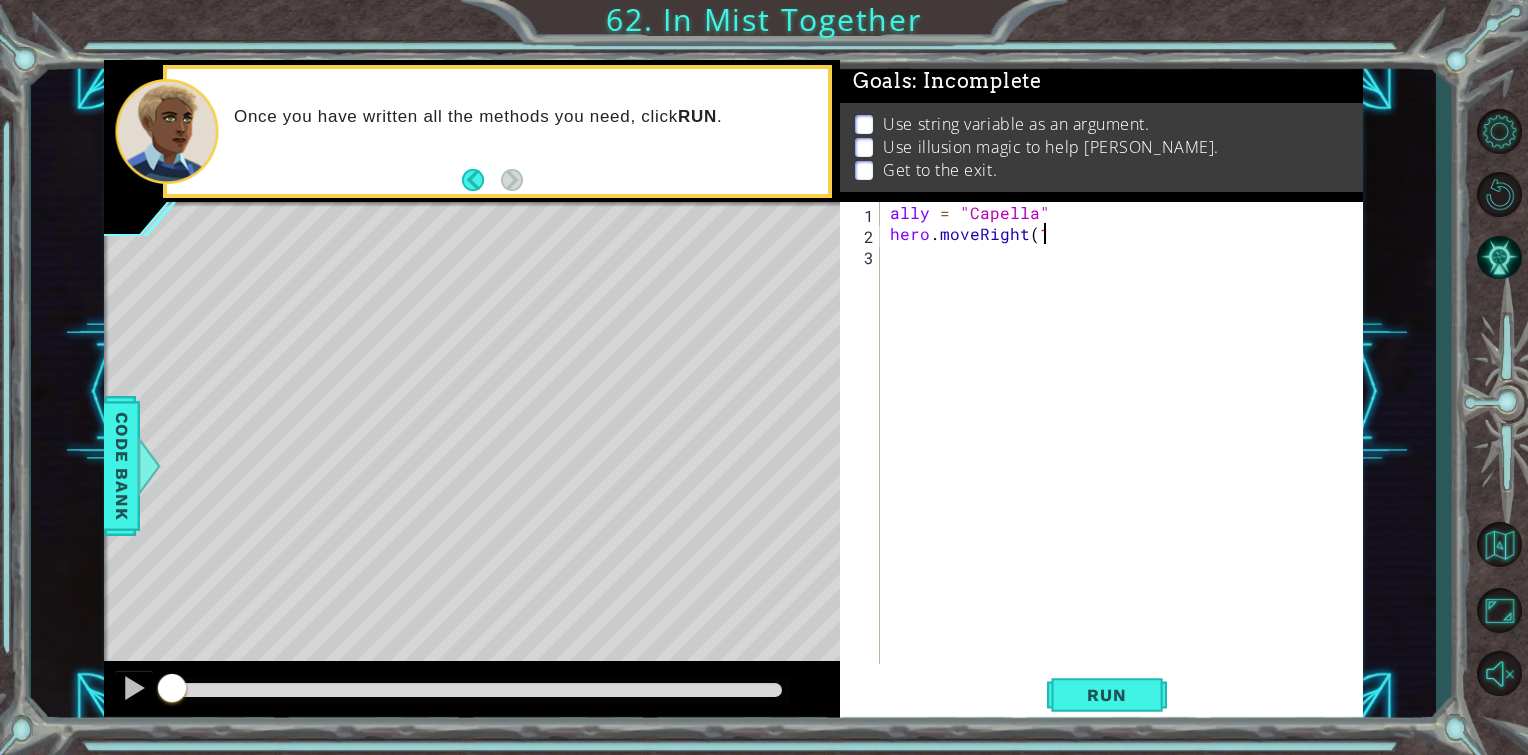 type on "hero.moveRight(1)" 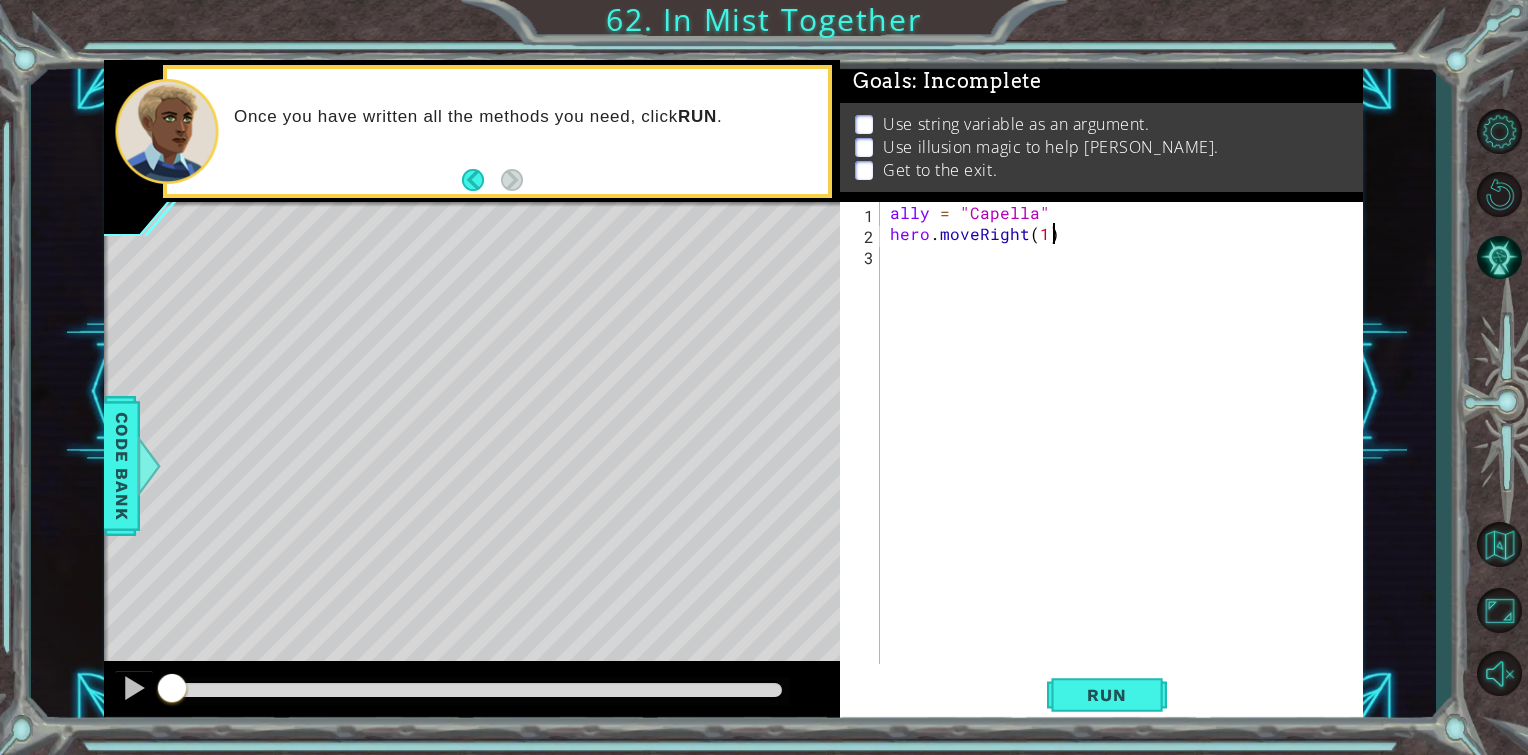 scroll, scrollTop: 0, scrollLeft: 8, axis: horizontal 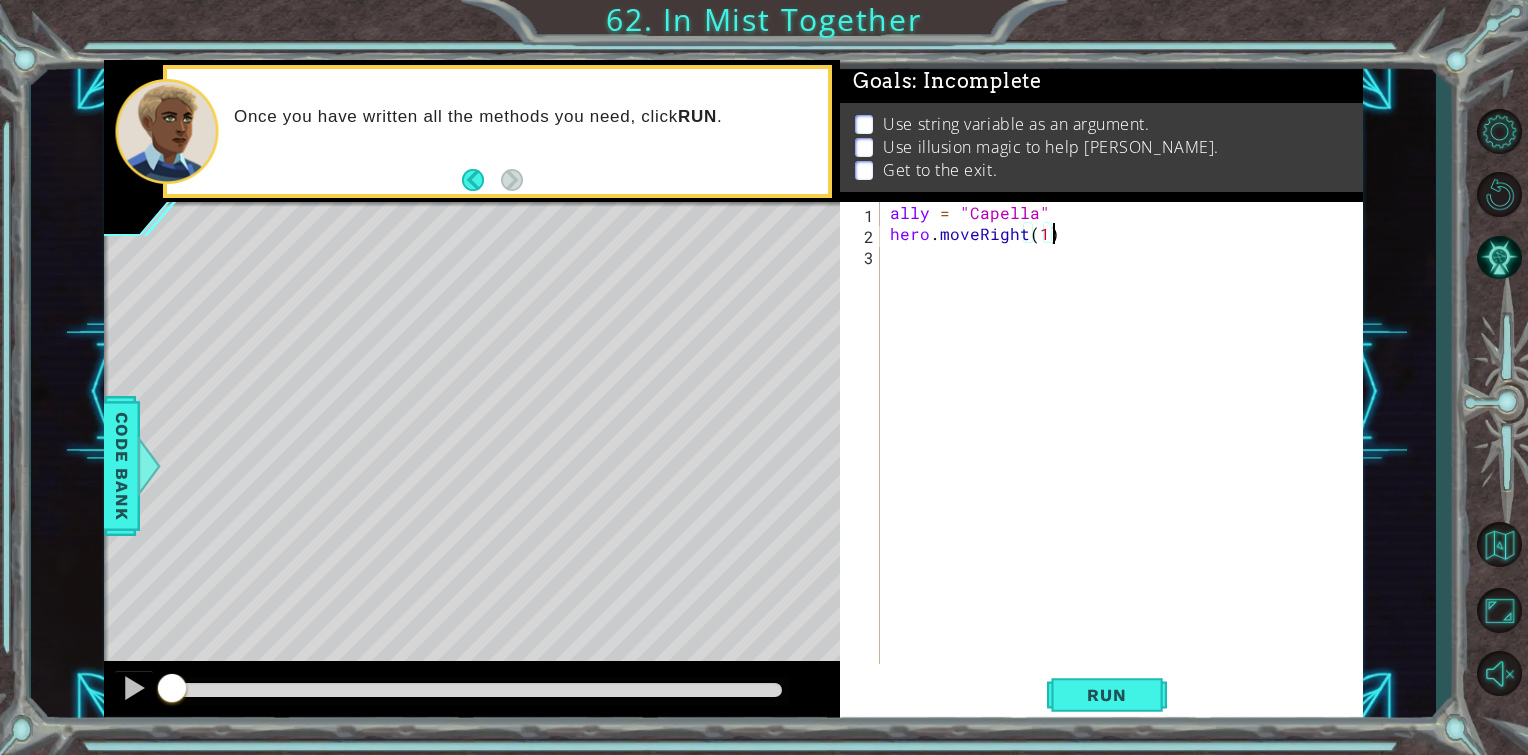 click on "ally   =   "Capella" hero . moveRight ( 1 )" at bounding box center [1127, 454] 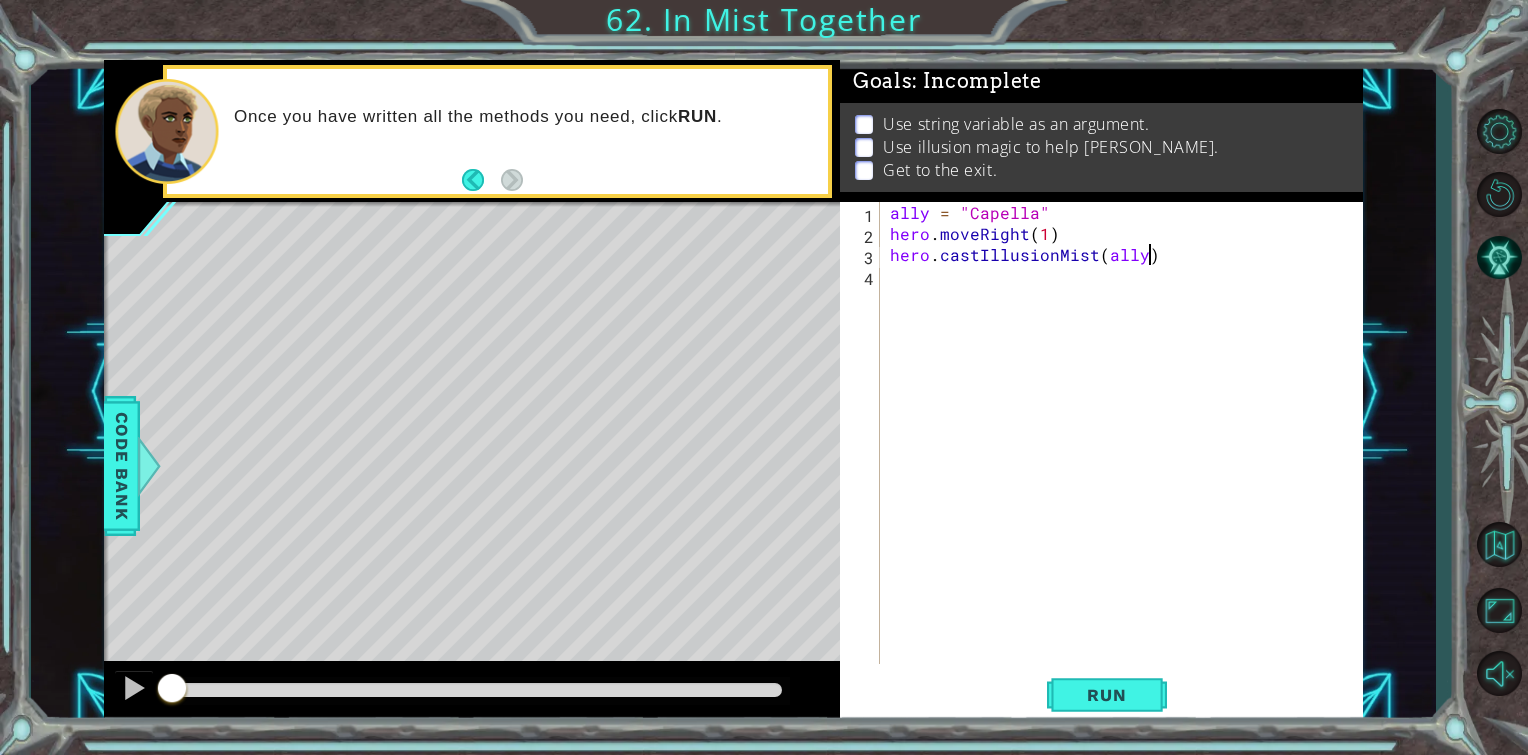scroll, scrollTop: 0, scrollLeft: 15, axis: horizontal 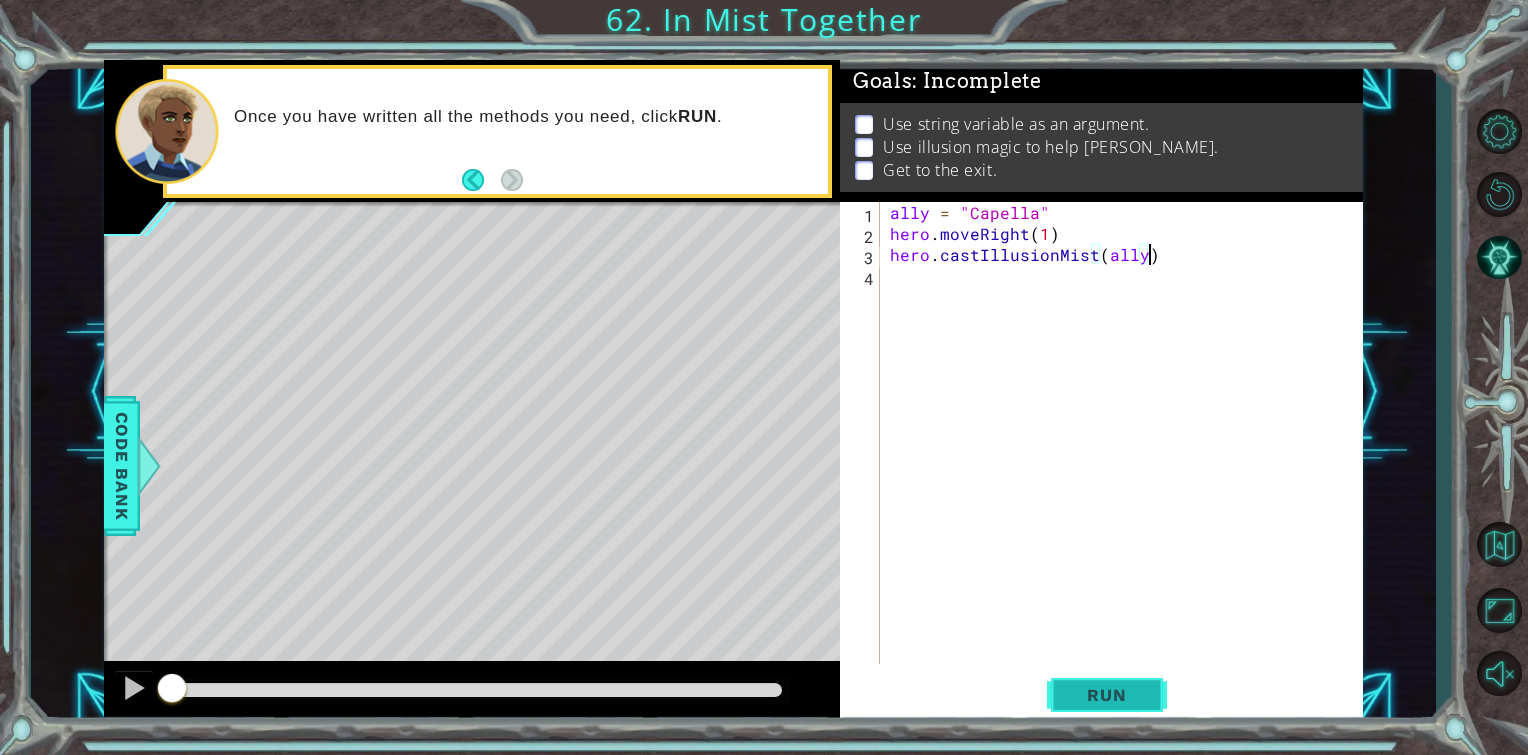 click on "Run" at bounding box center (1107, 695) 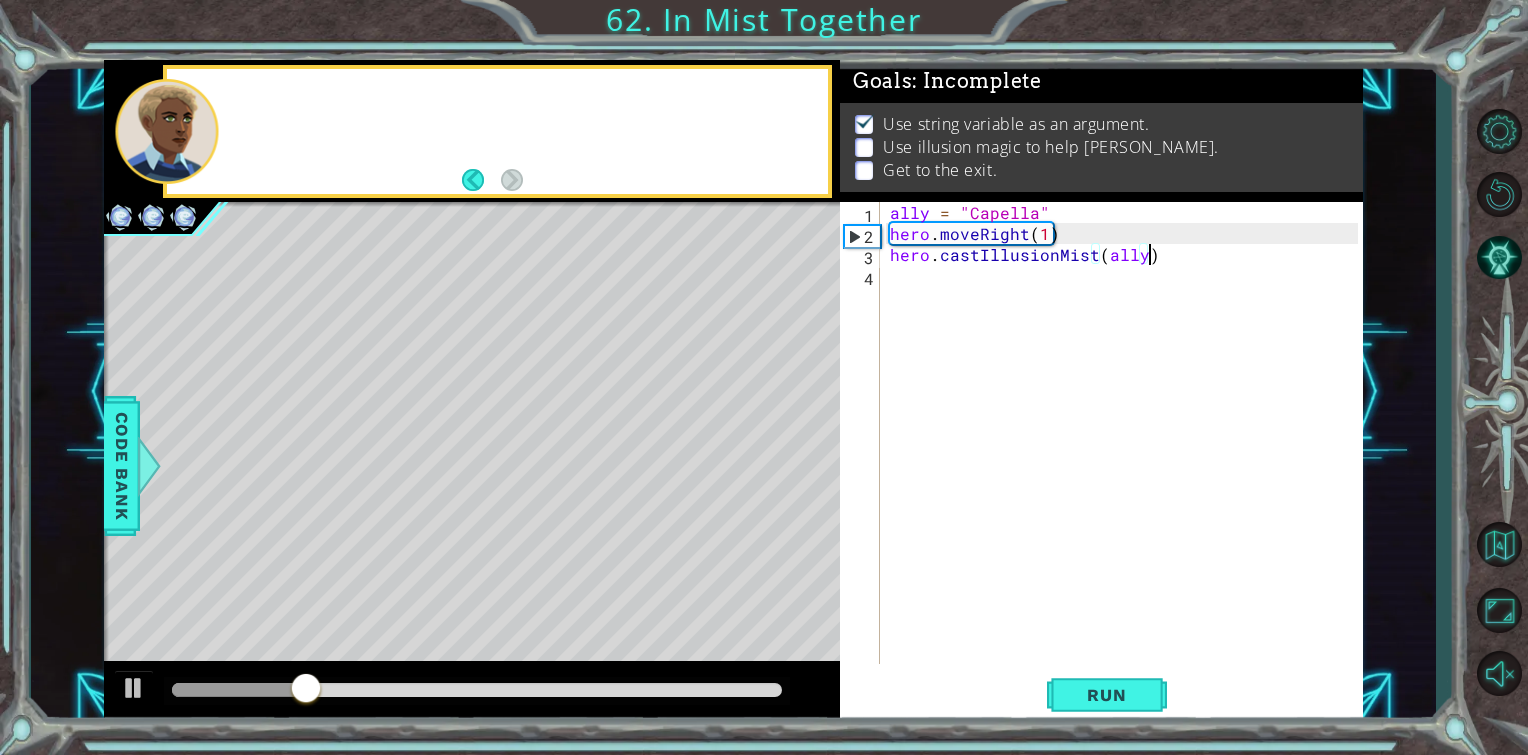 scroll, scrollTop: 8, scrollLeft: 0, axis: vertical 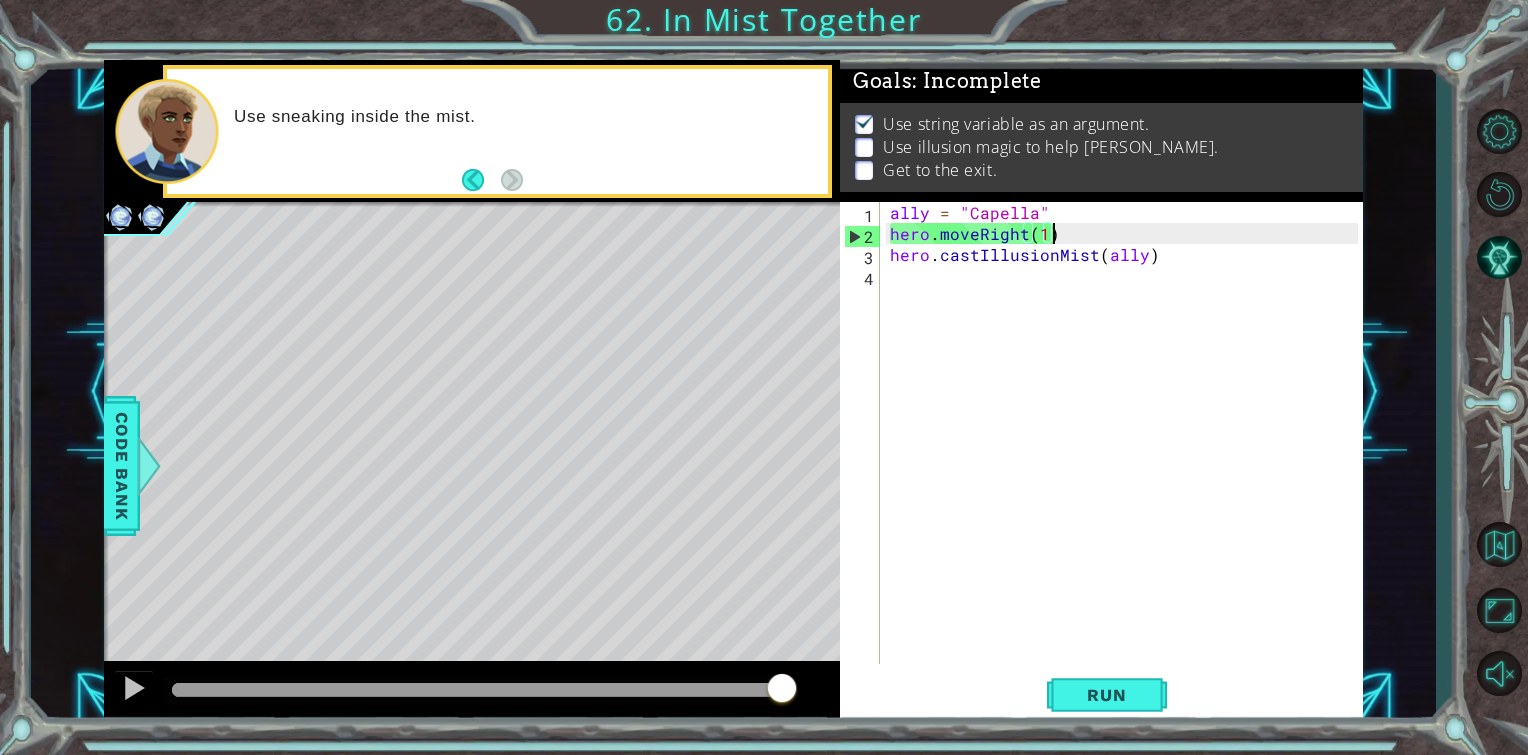 click on "ally   =   "Capella" hero . moveRight ( 1 ) hero . castIllusionMist ( ally )" at bounding box center [1127, 454] 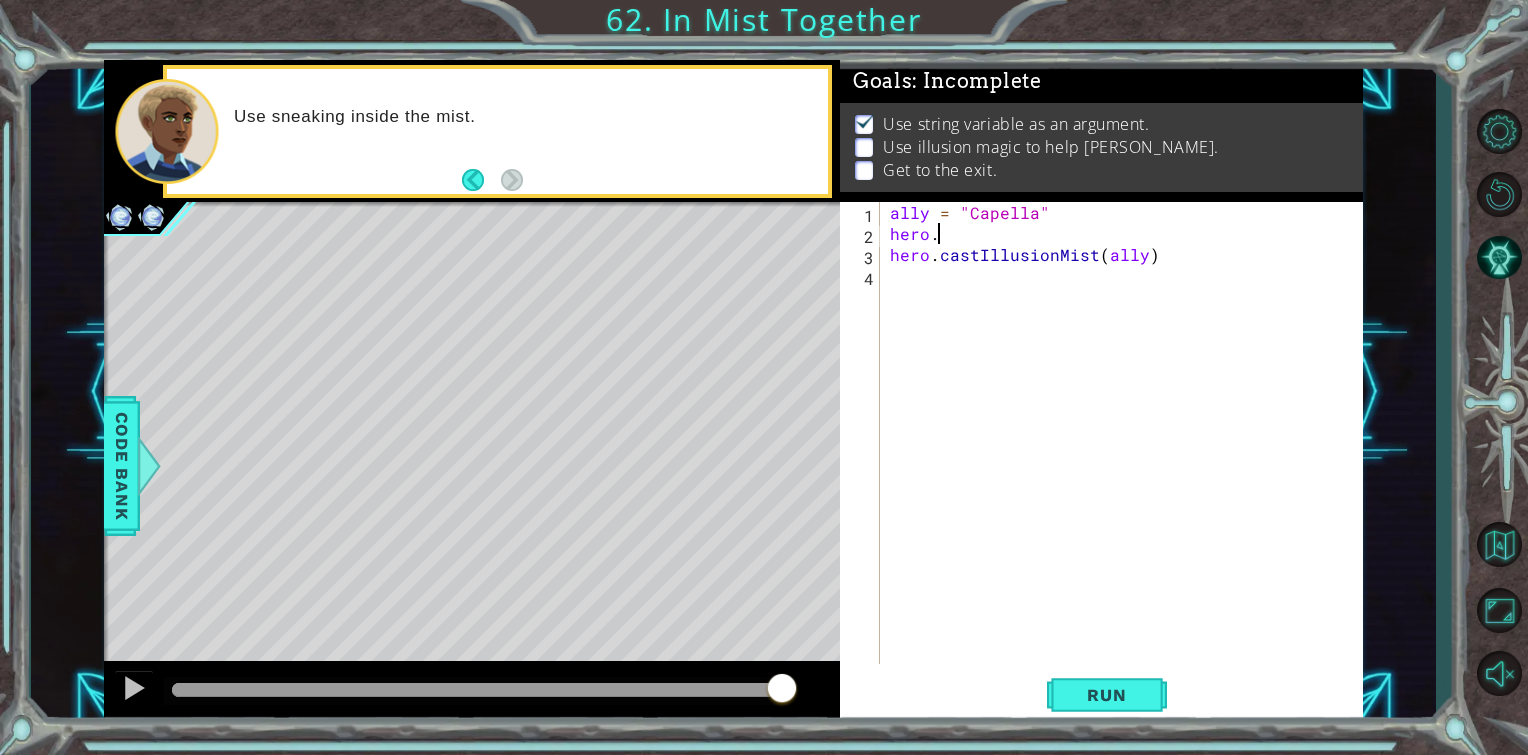 scroll, scrollTop: 0, scrollLeft: 0, axis: both 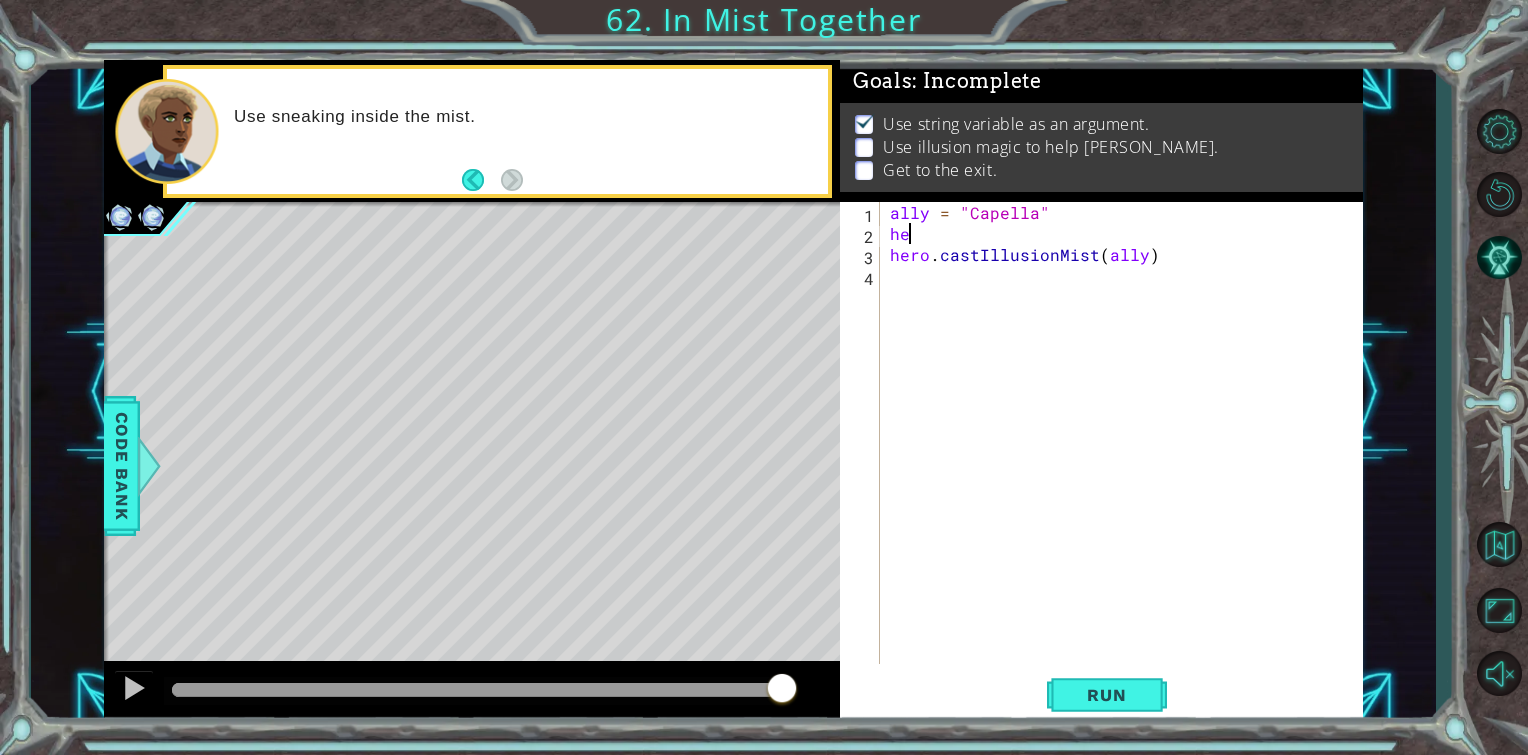 type on "h" 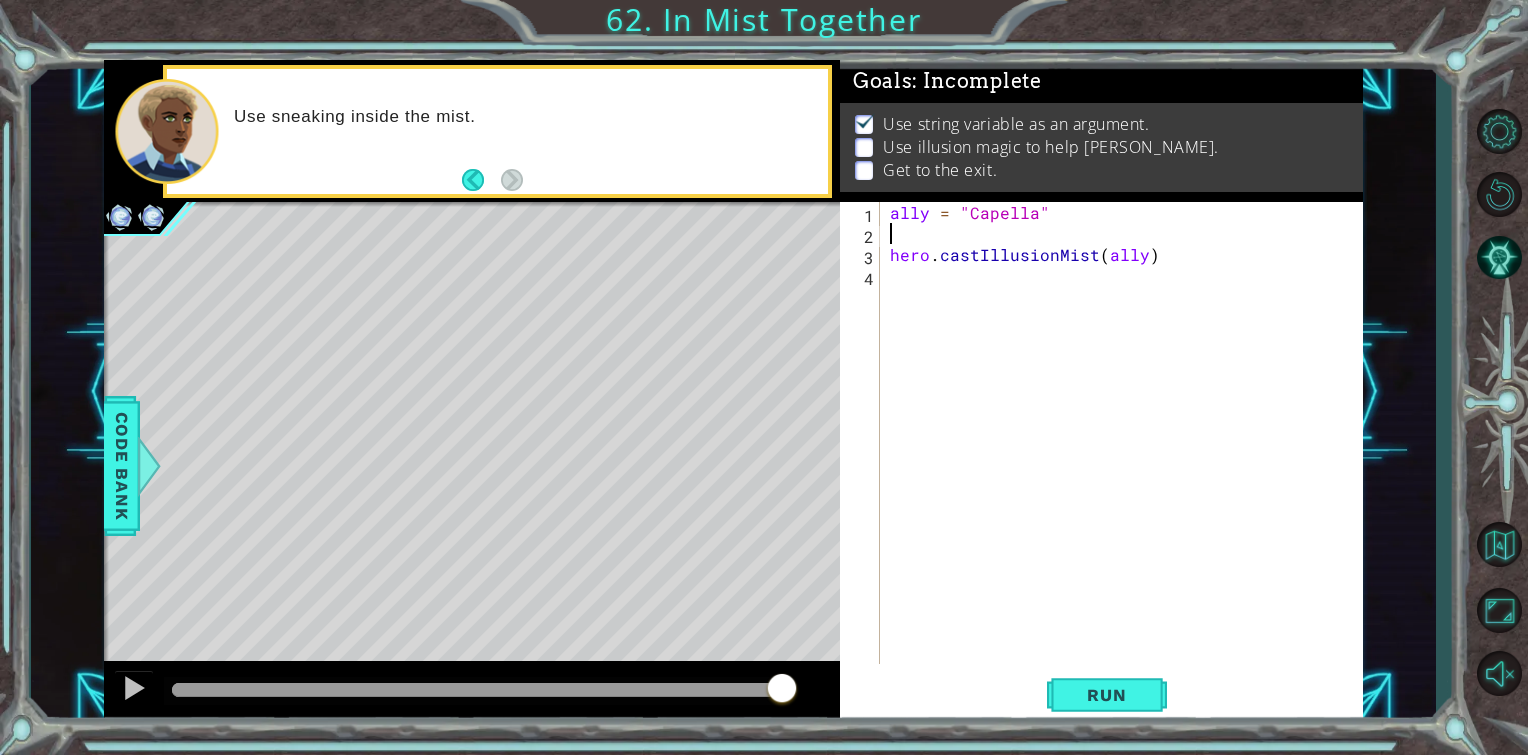 type on "ally = "Capella"" 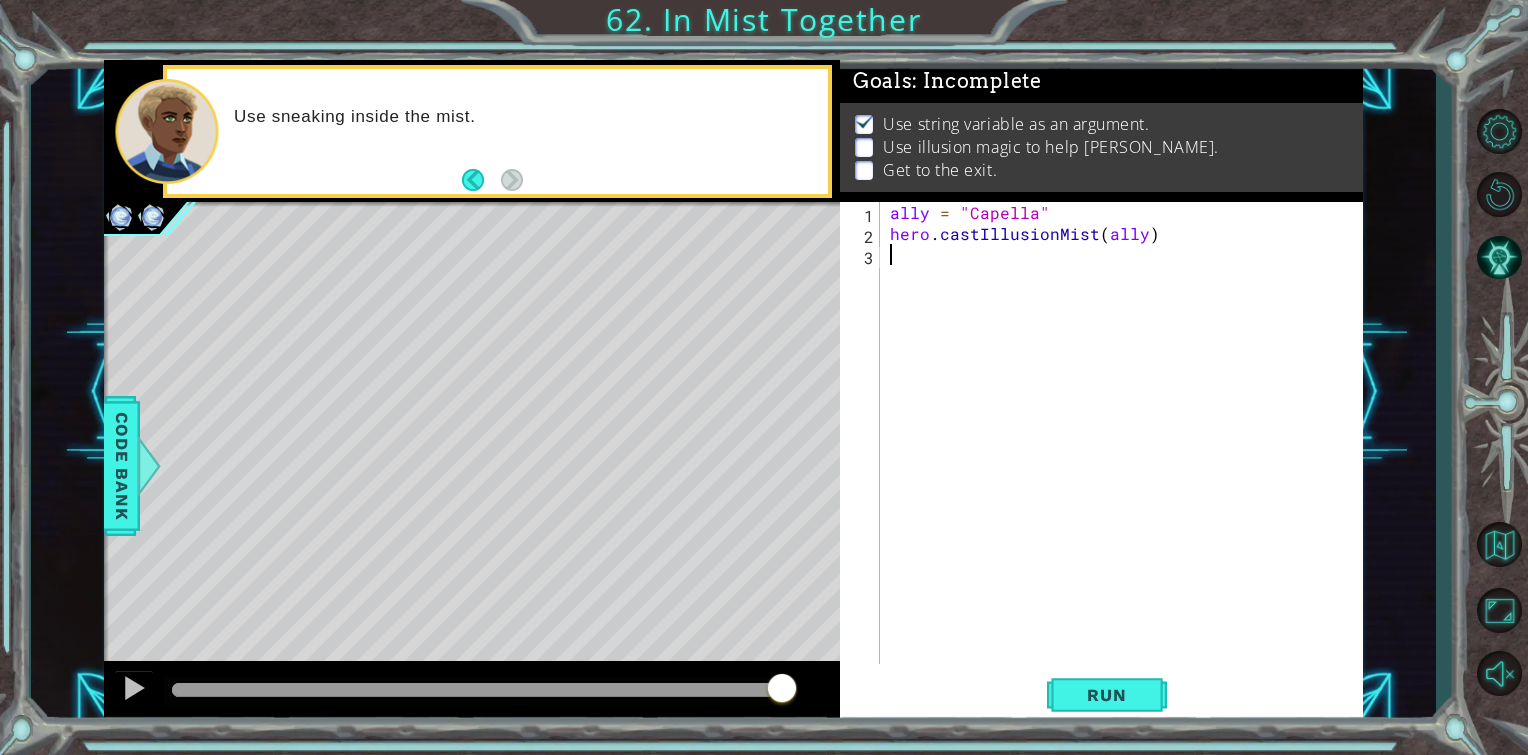 click on "ally   =   "Capella" hero . castIllusionMist ( ally )" at bounding box center (1127, 454) 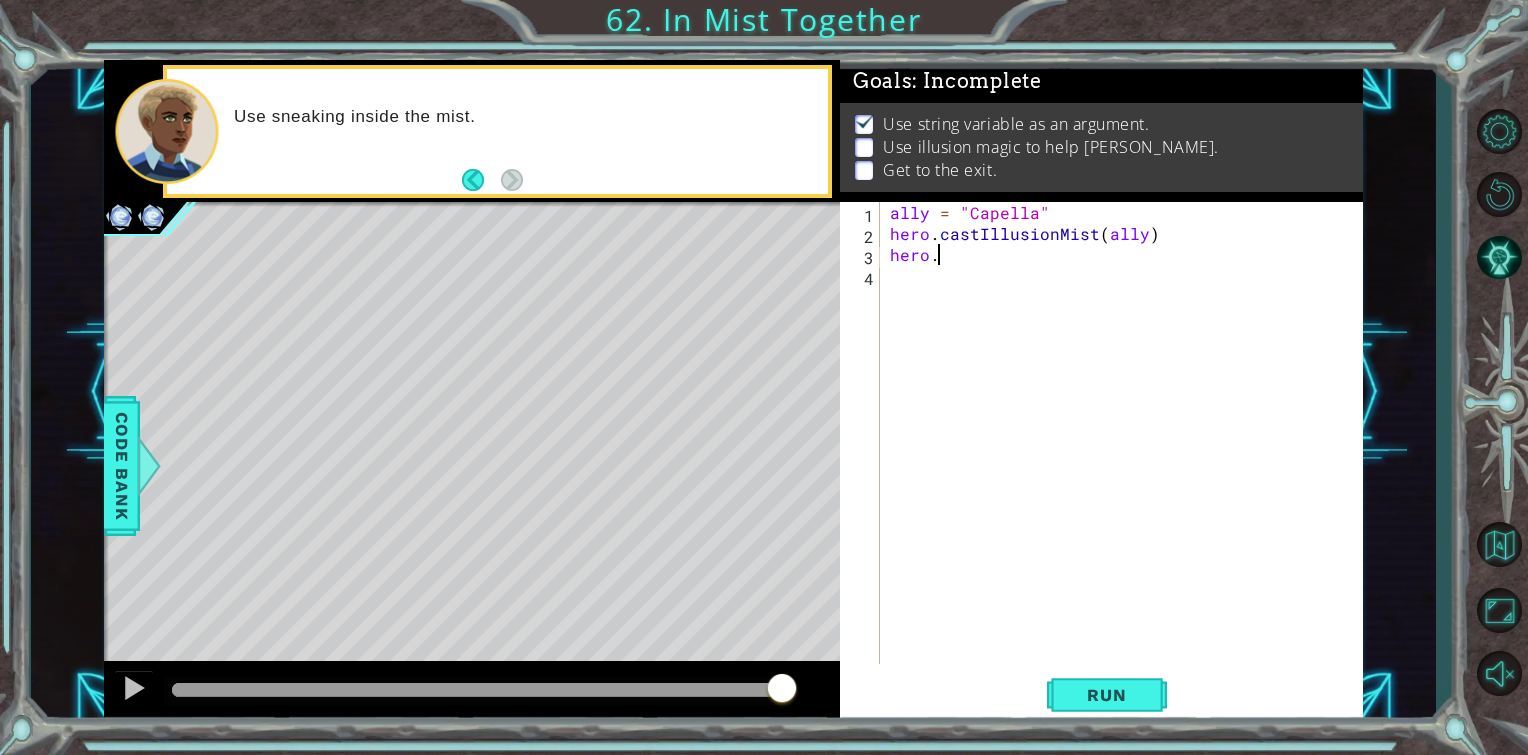 scroll, scrollTop: 0, scrollLeft: 1, axis: horizontal 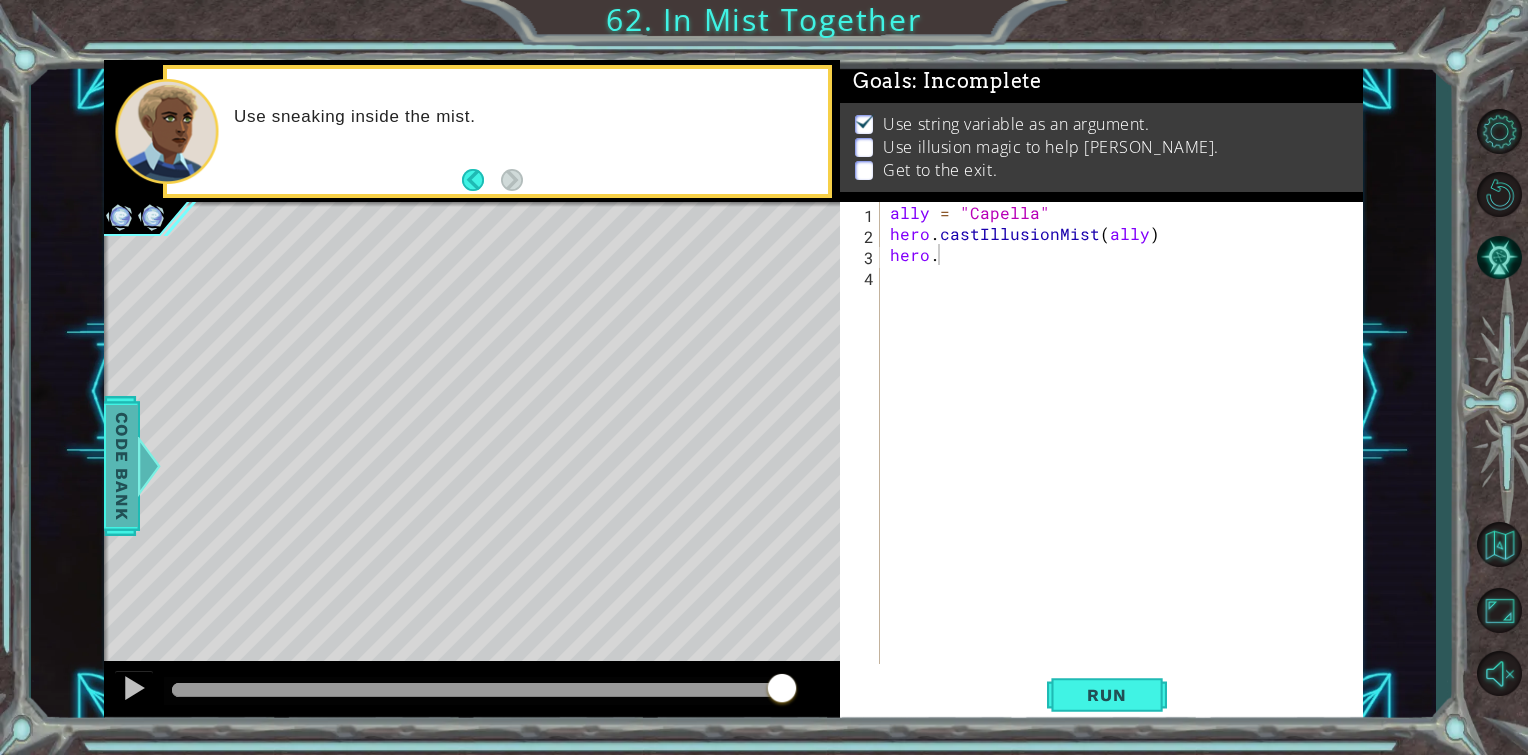 click on "Code Bank" at bounding box center [122, 466] 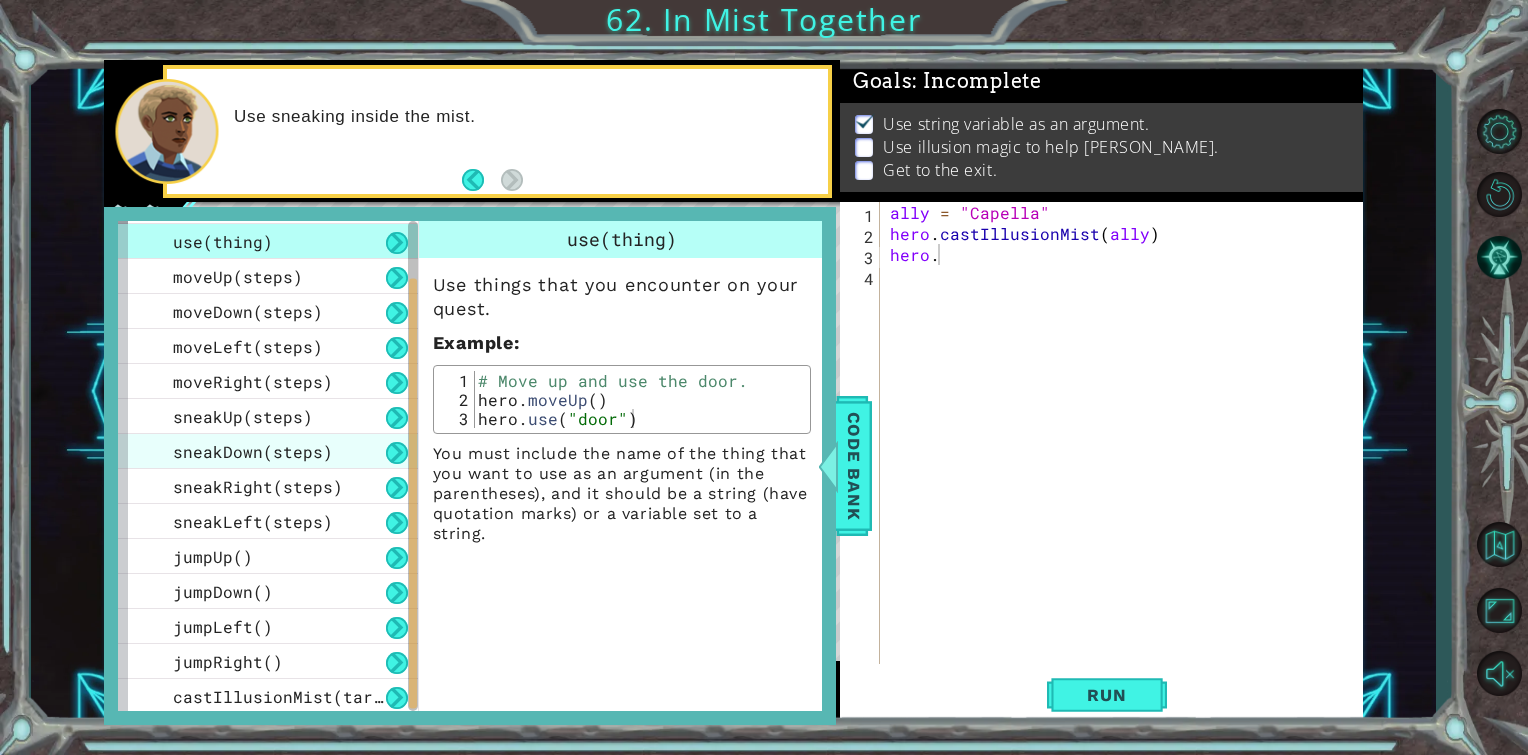 scroll, scrollTop: 140, scrollLeft: 0, axis: vertical 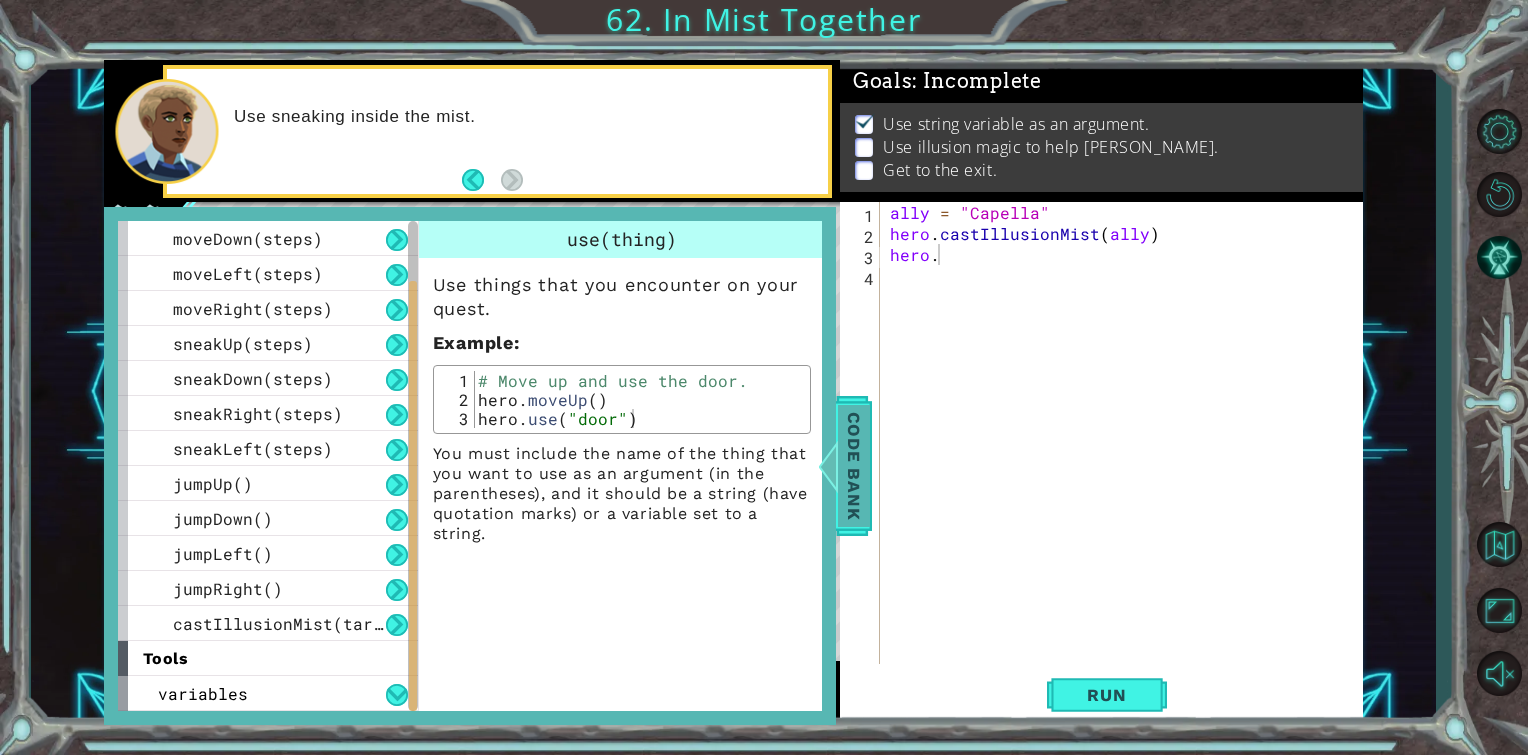 click on "Code Bank" at bounding box center [854, 466] 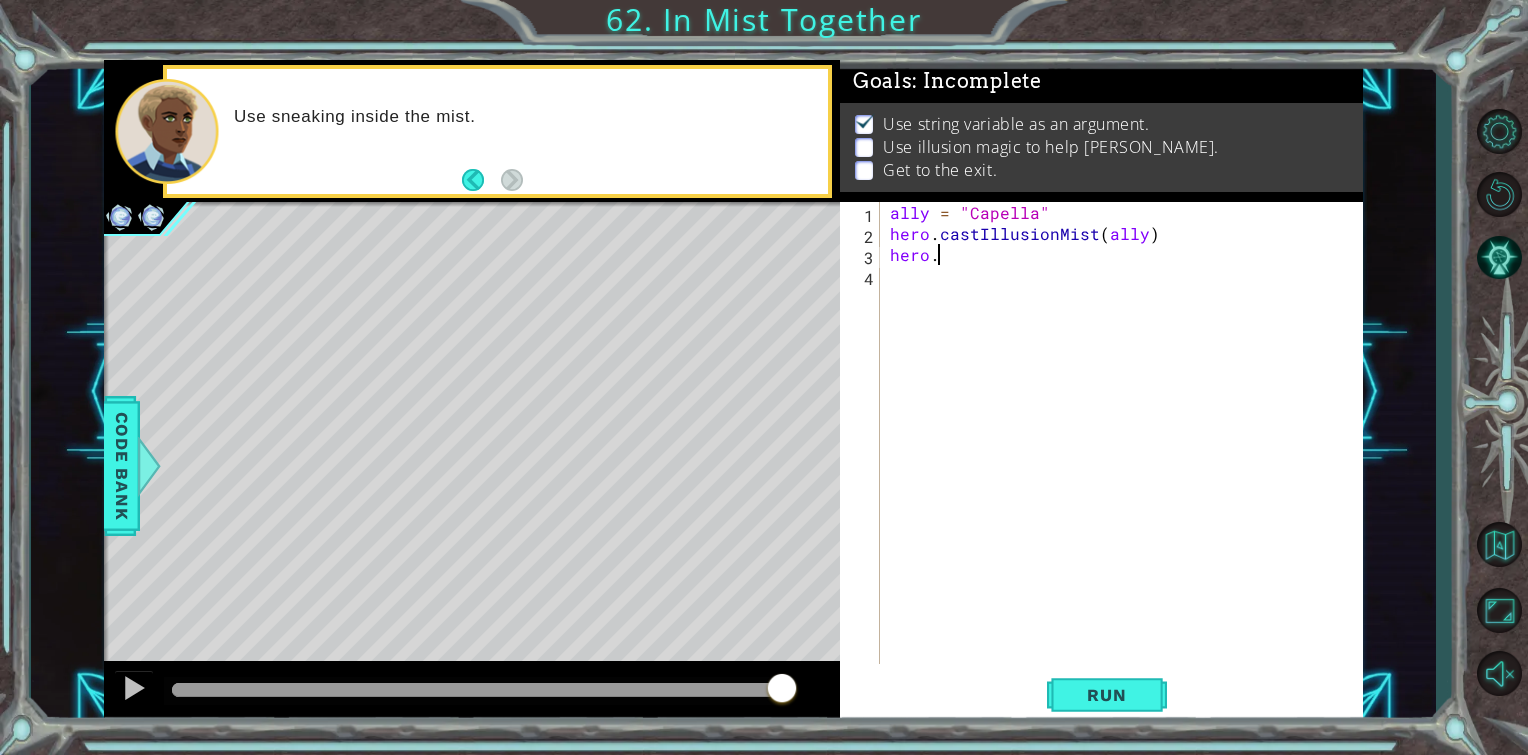 click on "ally   =   "Capella" hero . castIllusionMist ( ally ) hero ." at bounding box center (1127, 454) 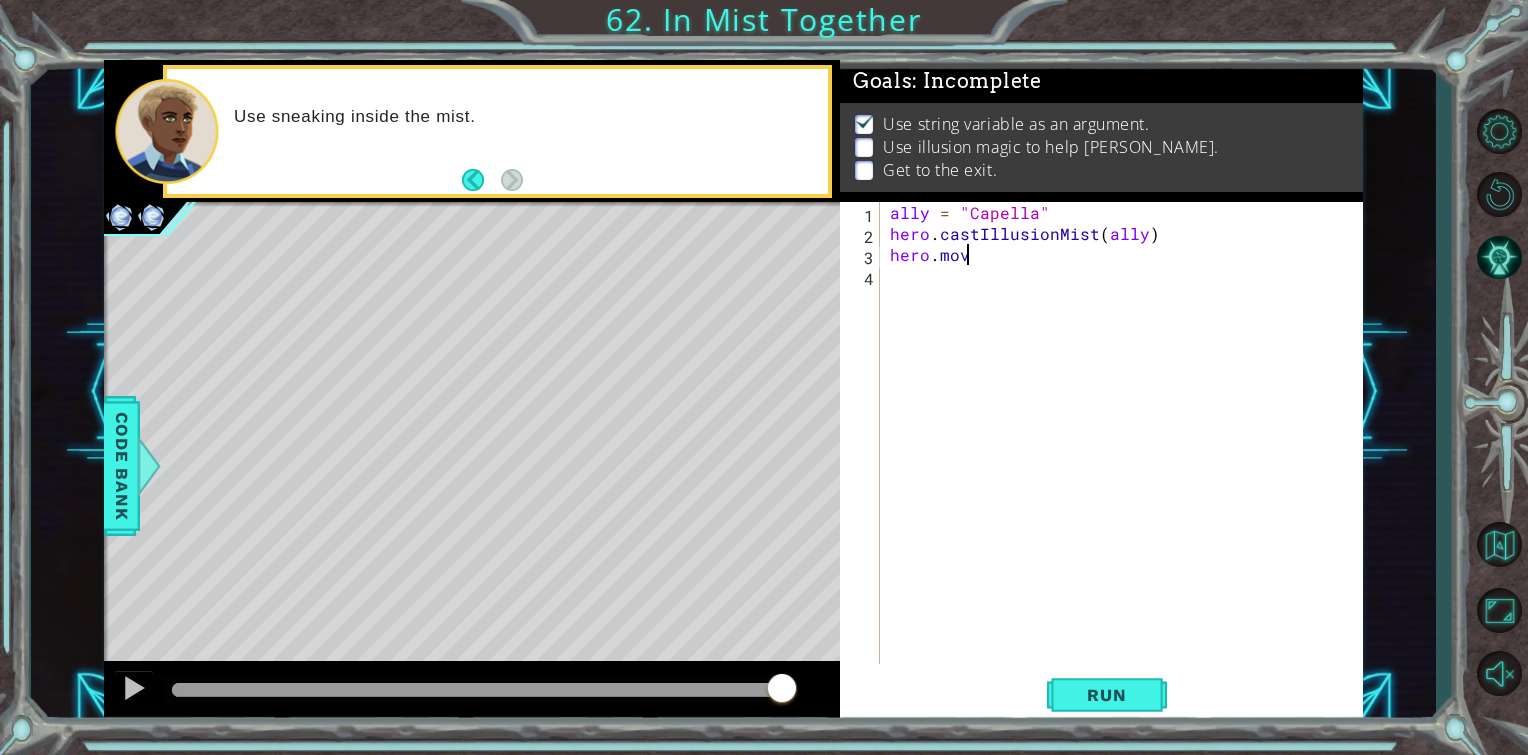type on "hero.move" 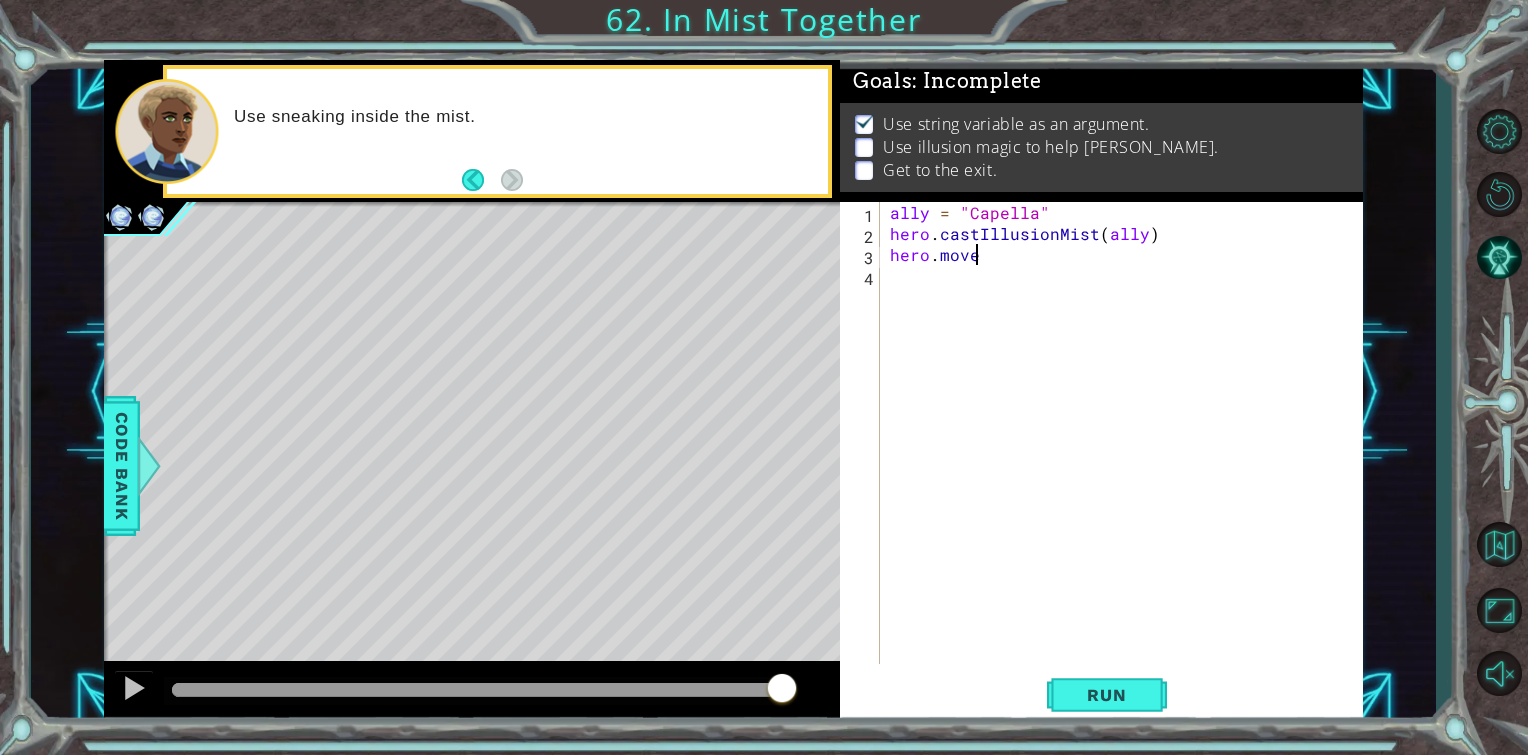 click on "ally   =   "Capella" hero . castIllusionMist ( ally ) hero . move" at bounding box center (1127, 454) 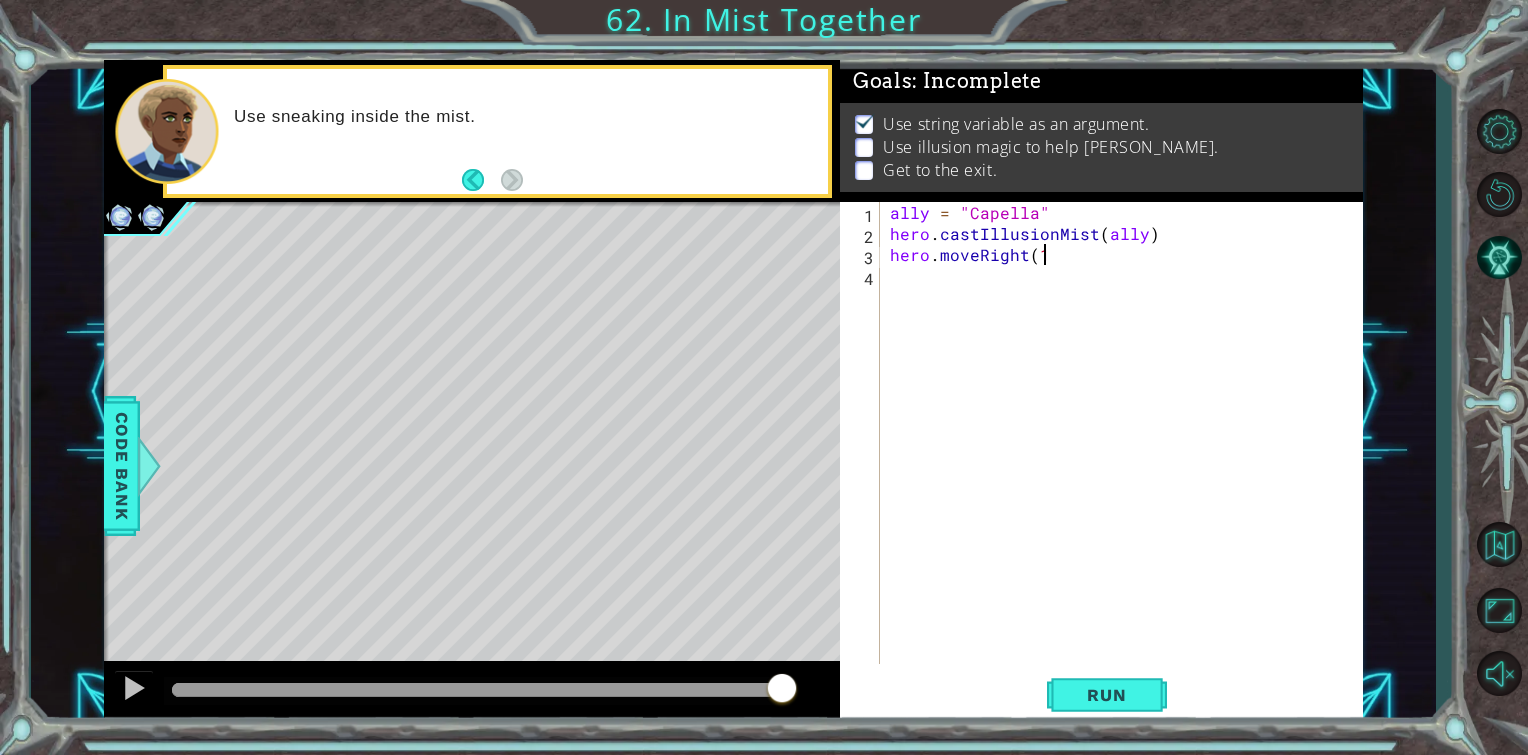 scroll, scrollTop: 0, scrollLeft: 8, axis: horizontal 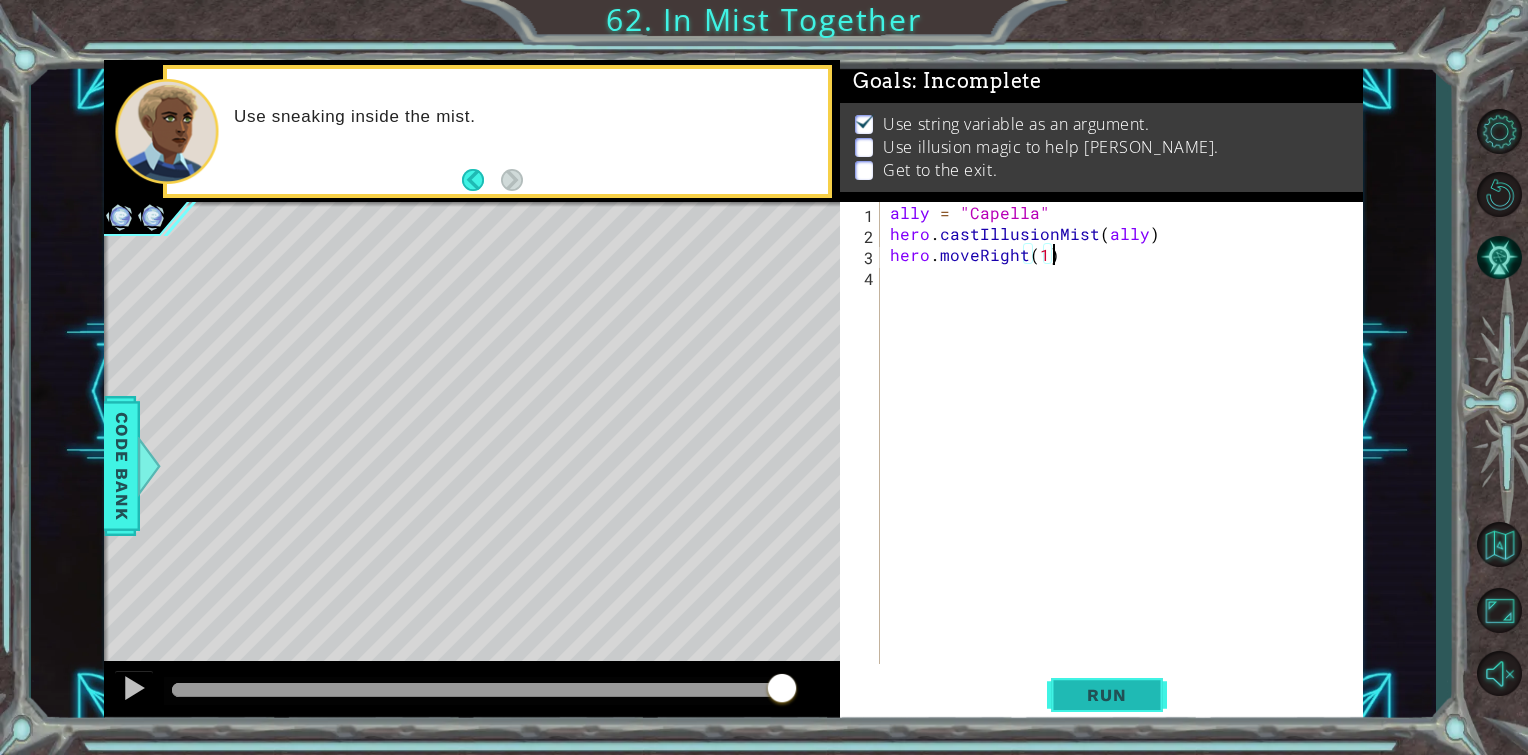 click on "Run" at bounding box center [1106, 695] 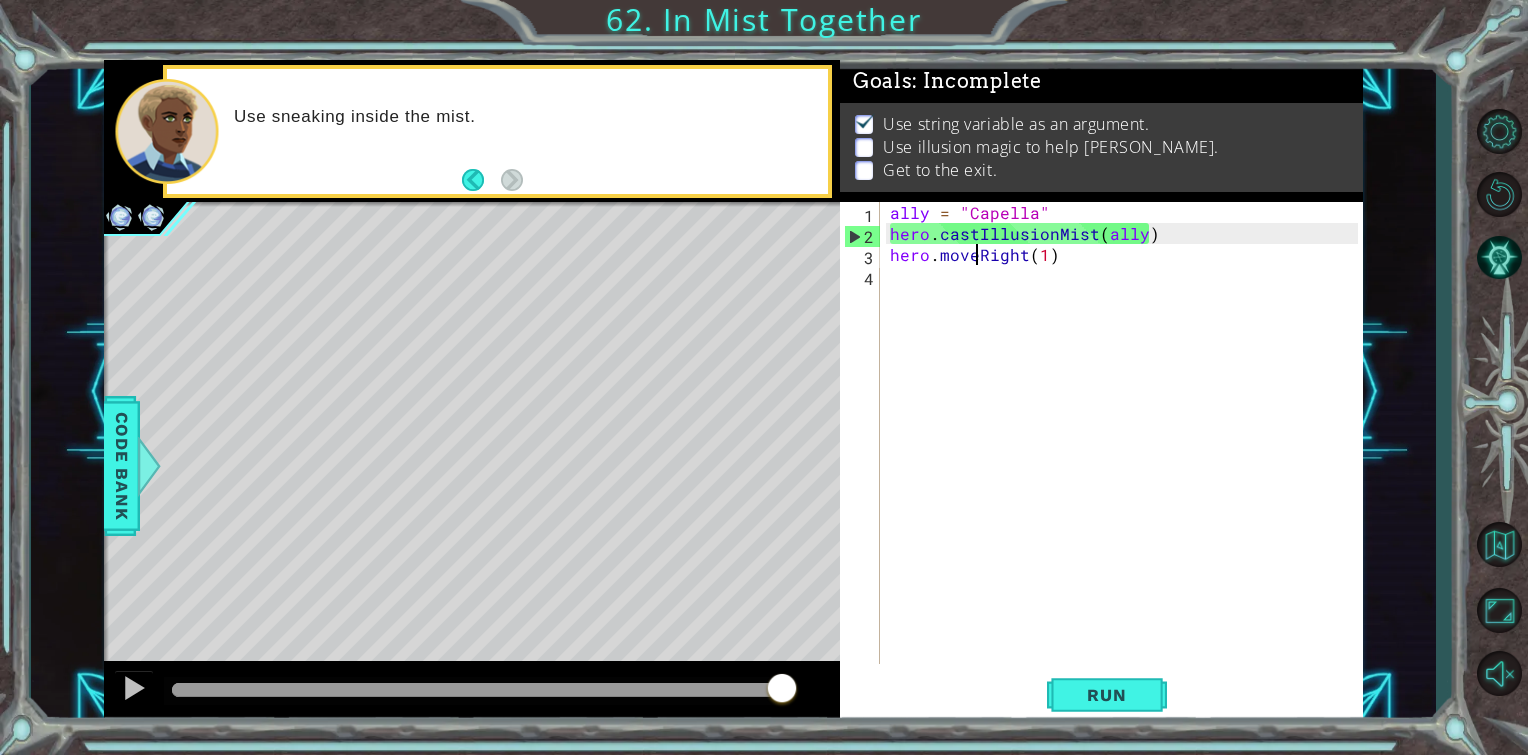 click on "ally   =   "Capella" hero . castIllusionMist ( ally ) hero . moveRight ( 1 )" at bounding box center (1127, 454) 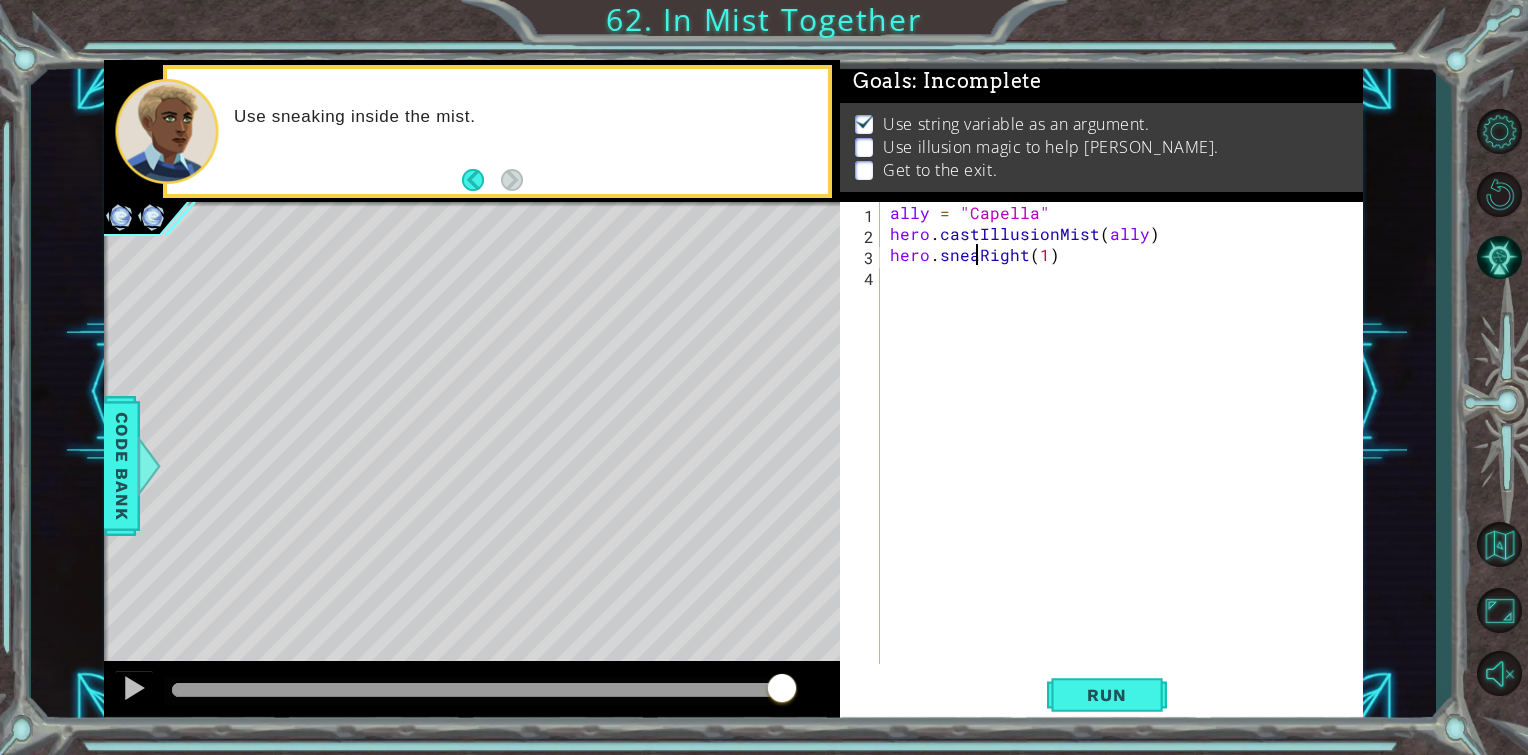 scroll, scrollTop: 0, scrollLeft: 5, axis: horizontal 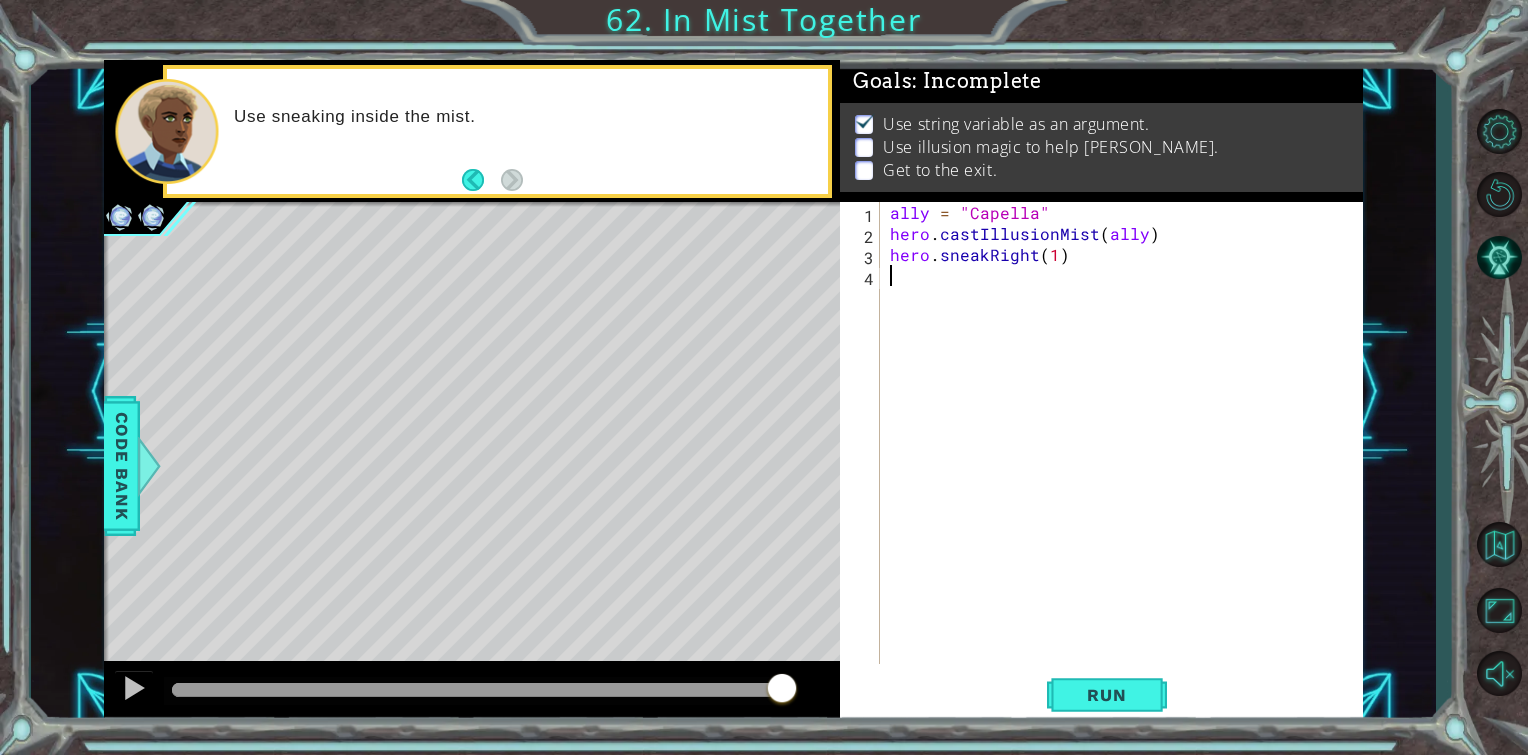 click on "ally   =   "Capella" hero . castIllusionMist ( ally ) hero . sneakRight ( 1 )" at bounding box center [1127, 454] 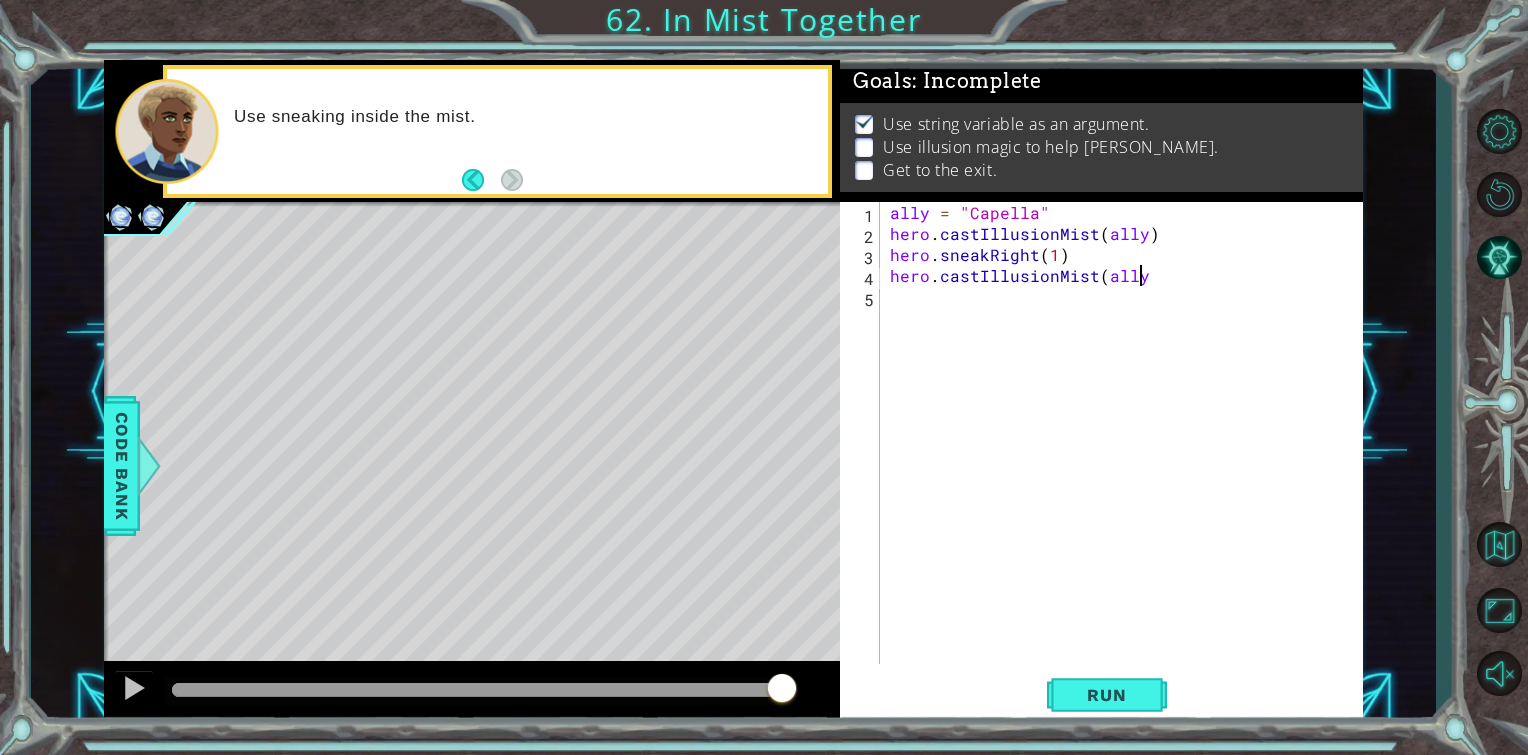 scroll, scrollTop: 0, scrollLeft: 14, axis: horizontal 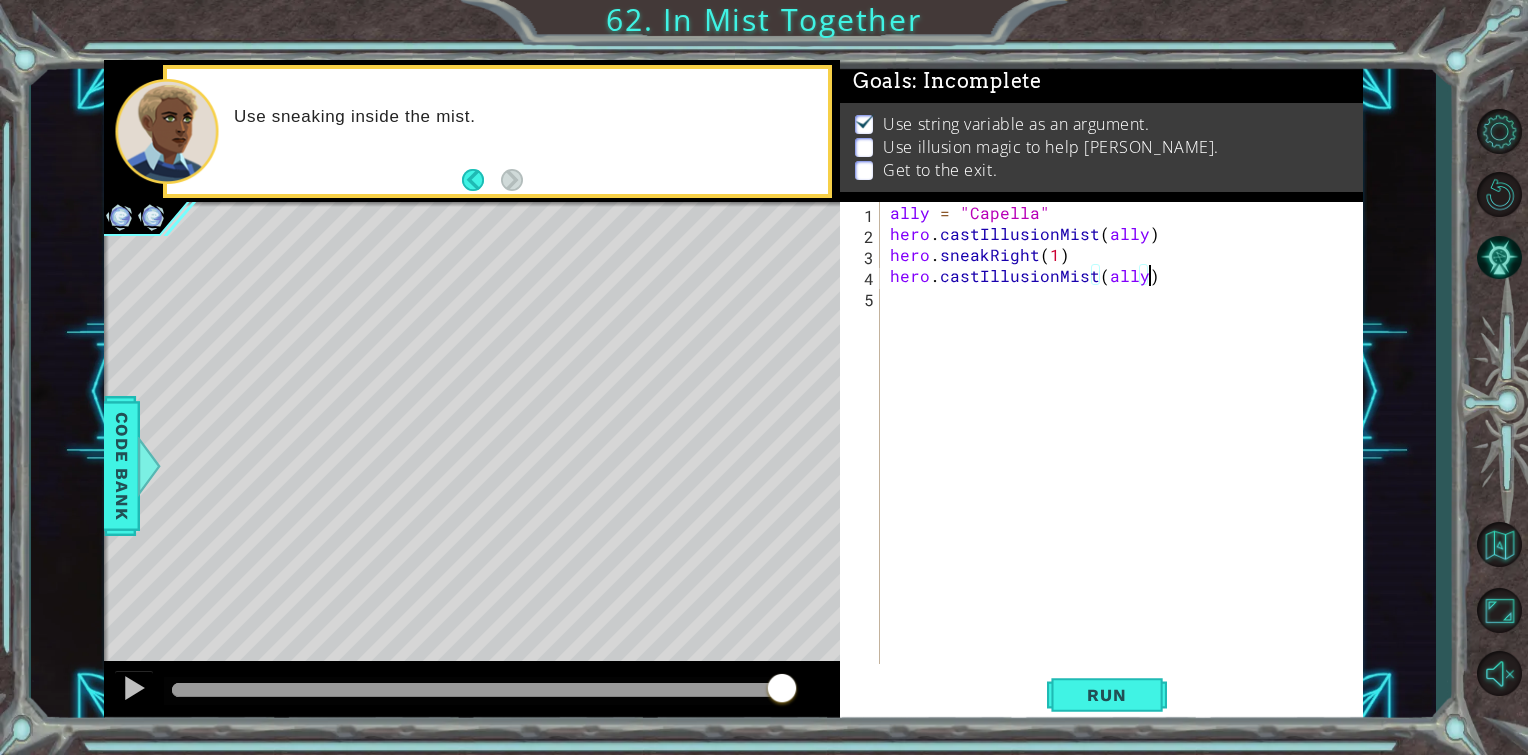 click on "ally   =   "Capella" hero . castIllusionMist ( ally ) hero . sneakRight ( 1 ) hero . castIllusionMist ( ally )" at bounding box center [1127, 454] 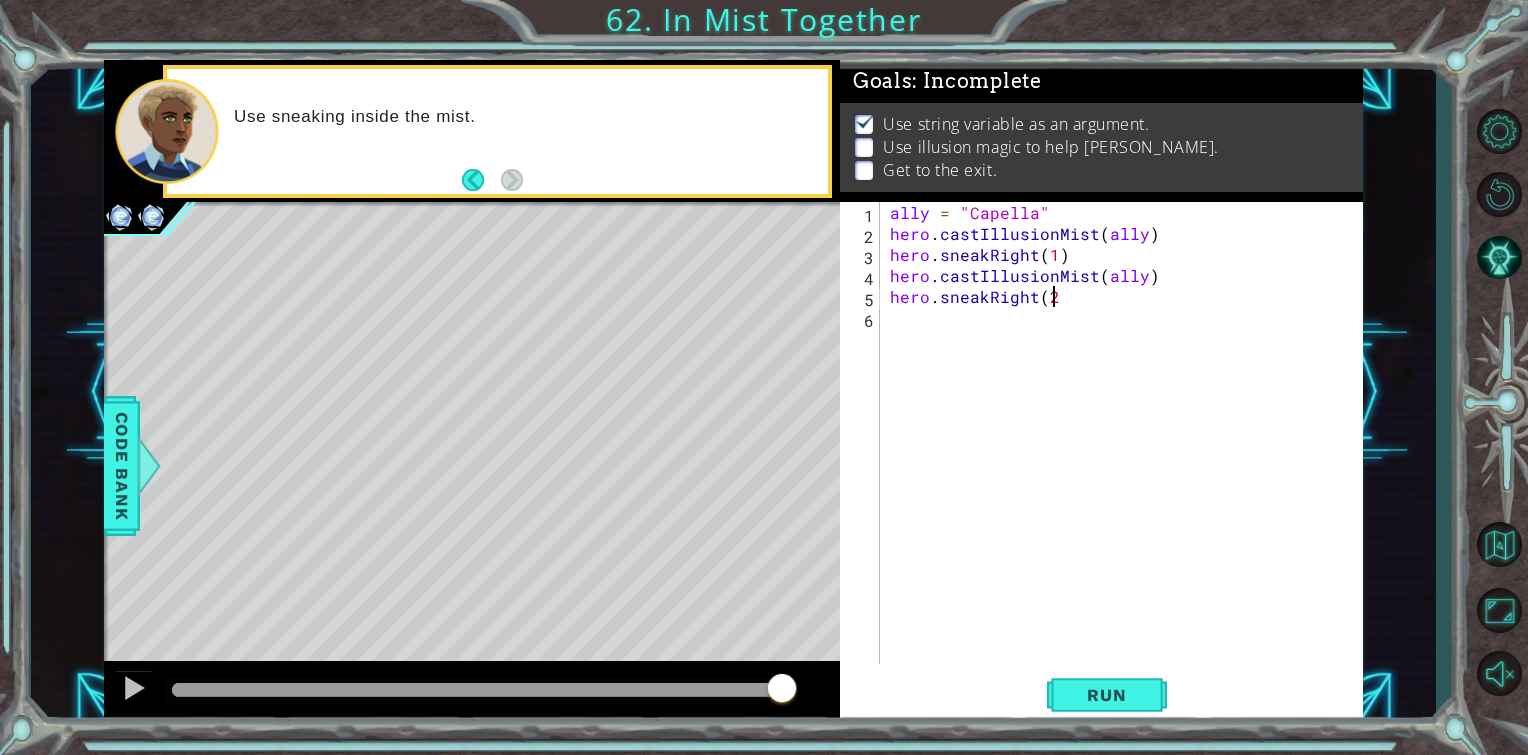 scroll, scrollTop: 0, scrollLeft: 9, axis: horizontal 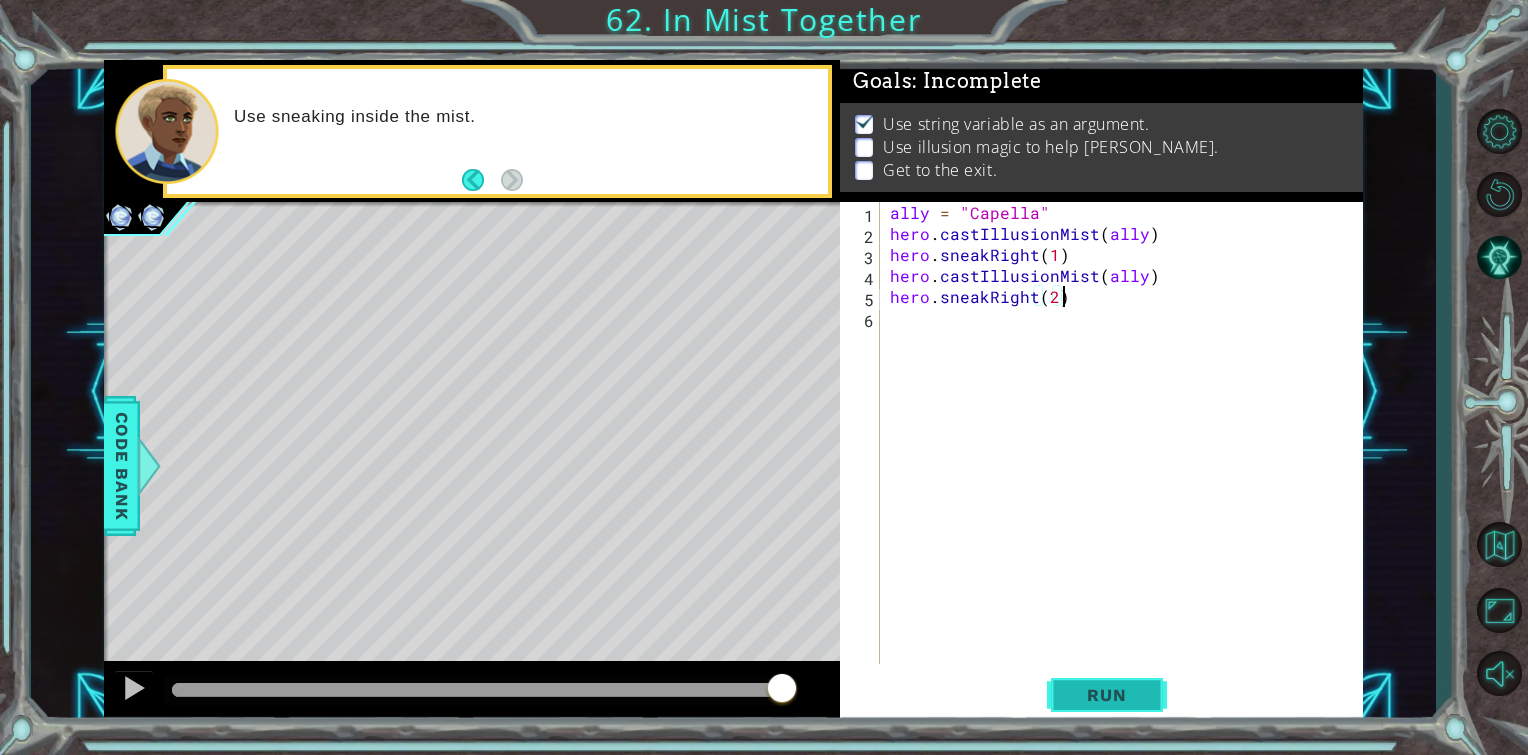 type on "hero.sneakRight(2)" 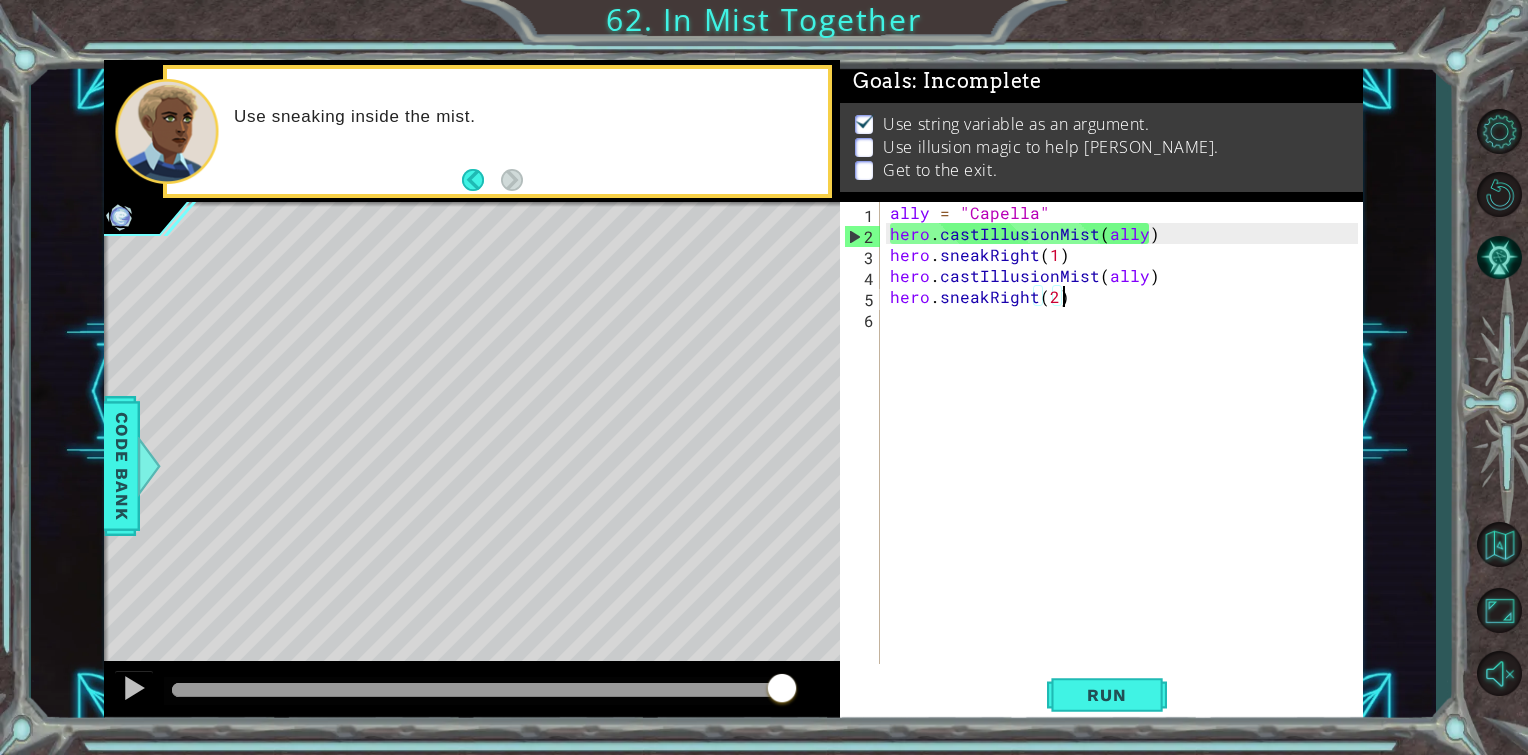 click on "ally   =   "Capella" hero . castIllusionMist ( ally ) hero . sneakRight ( 1 ) hero . castIllusionMist ( ally ) hero . sneakRight ( 2 )" at bounding box center (1127, 454) 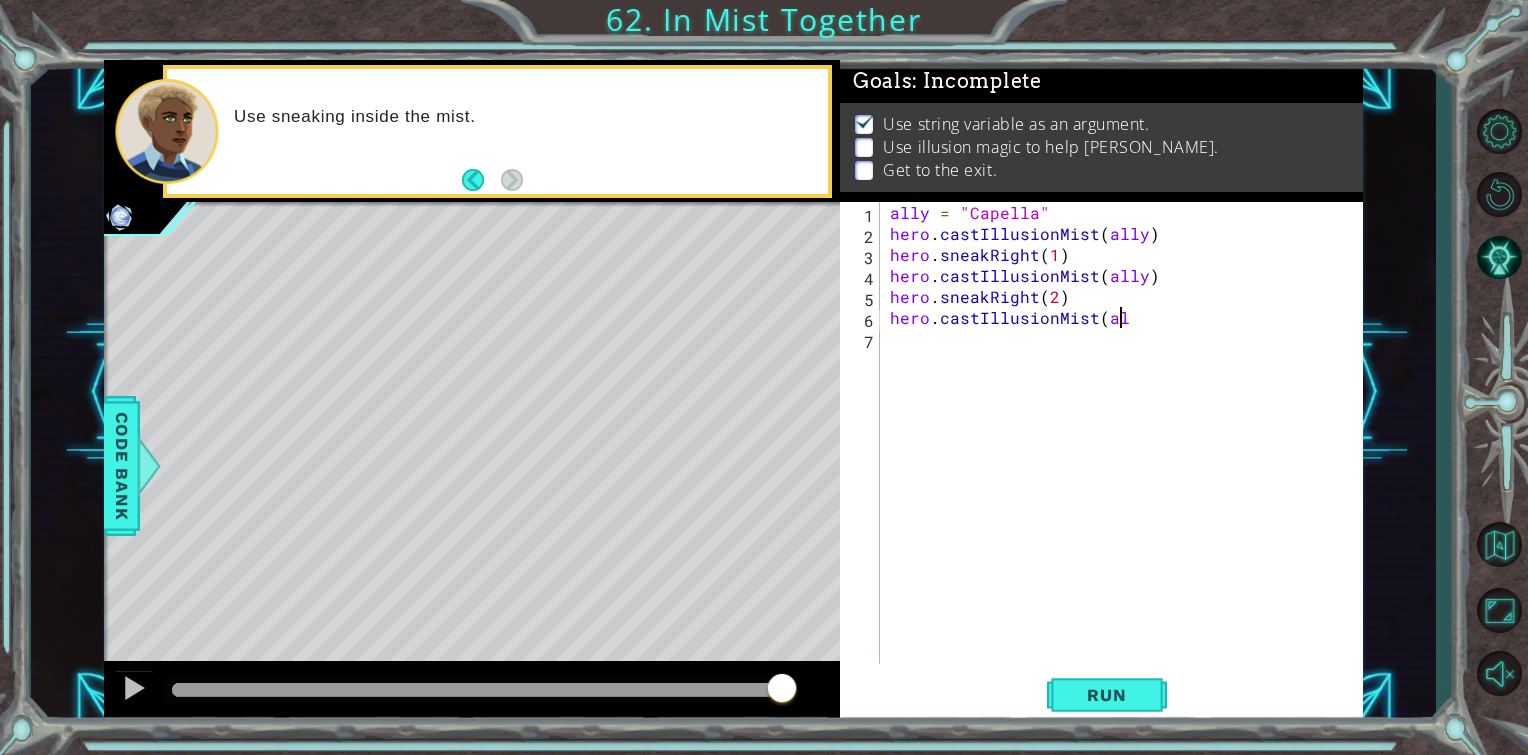 scroll, scrollTop: 0, scrollLeft: 13, axis: horizontal 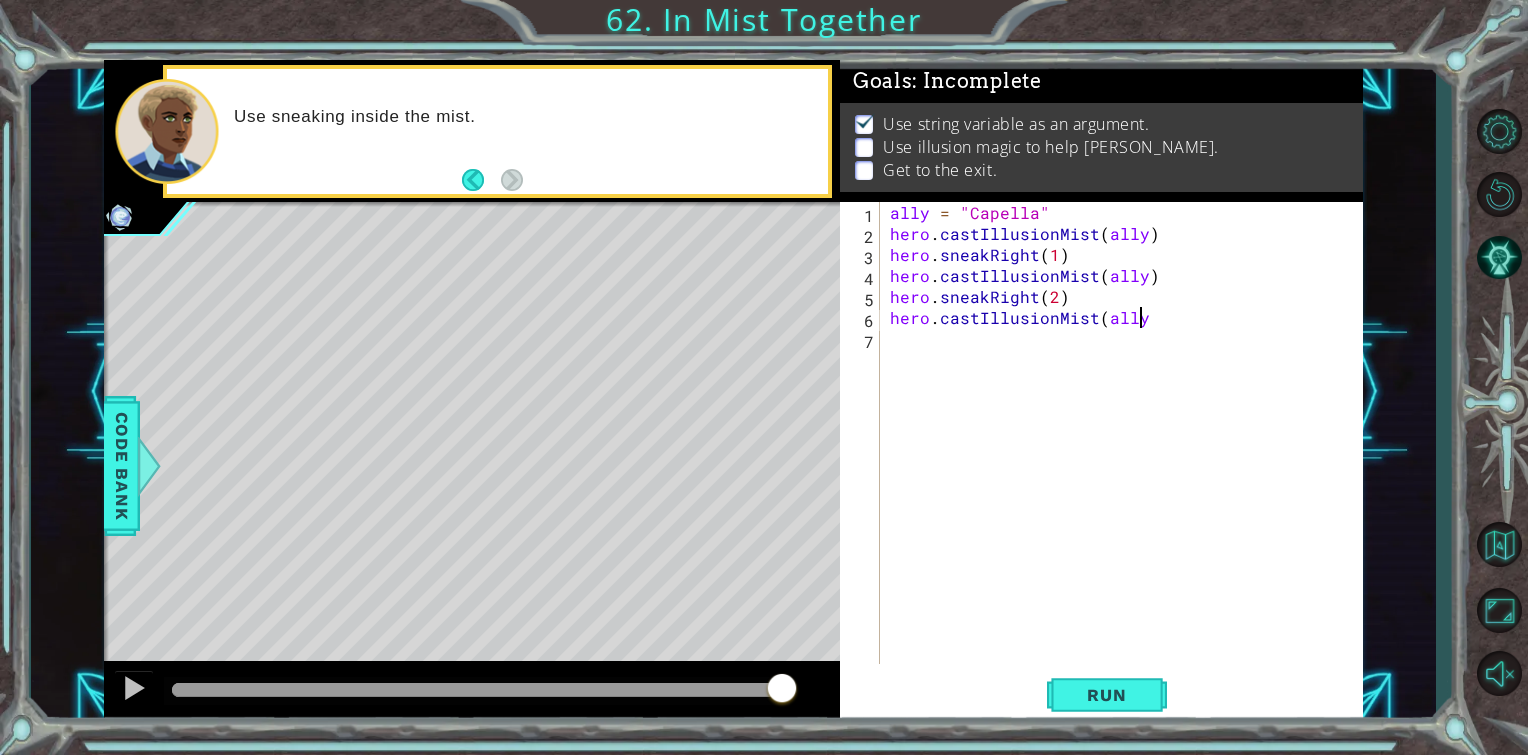 type on "hero.castIllusionMist(ally)" 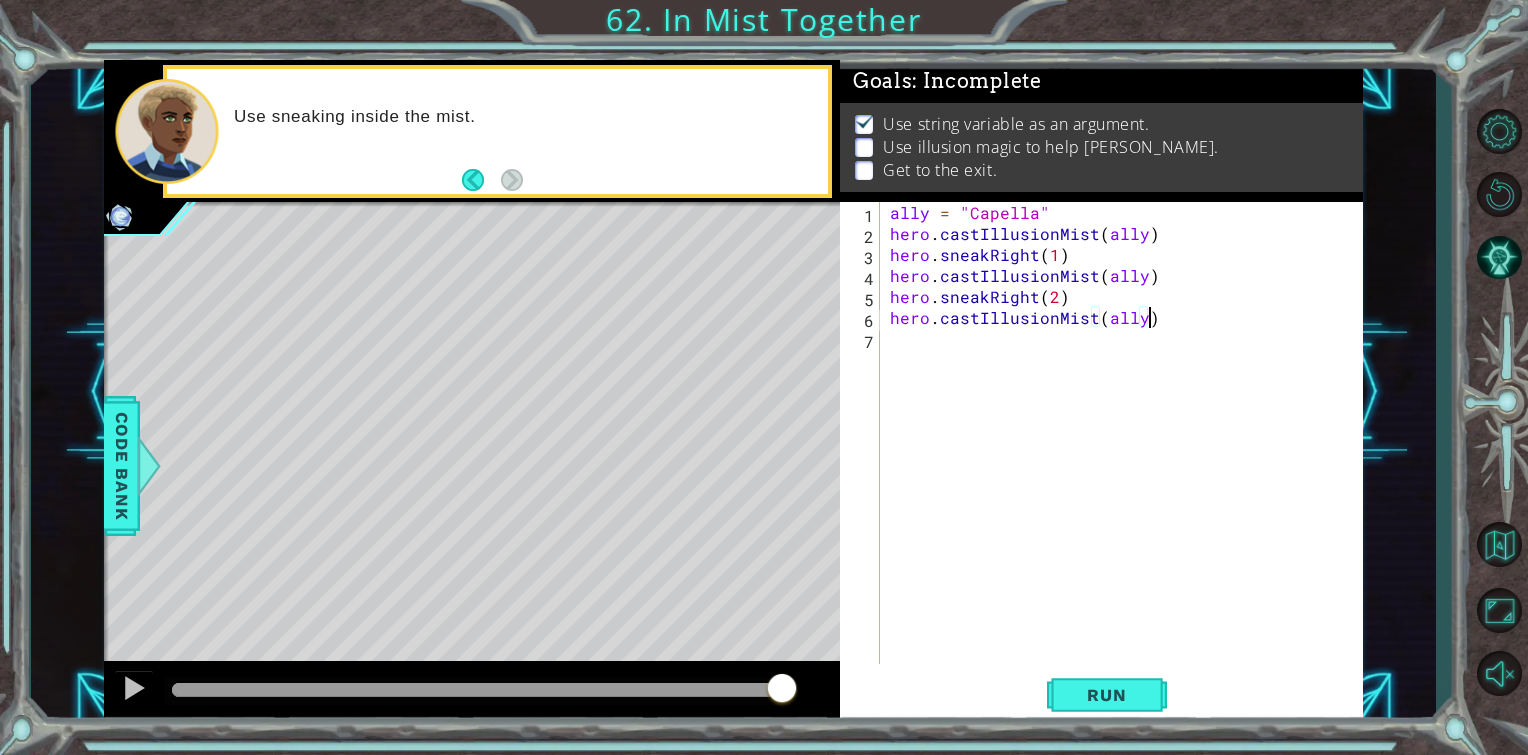 click on "ally   =   "Capella" hero . castIllusionMist ( ally ) hero . sneakRight ( 1 ) hero . castIllusionMist ( ally ) hero . sneakRight ( 2 ) hero . castIllusionMist ( ally )" at bounding box center (1127, 454) 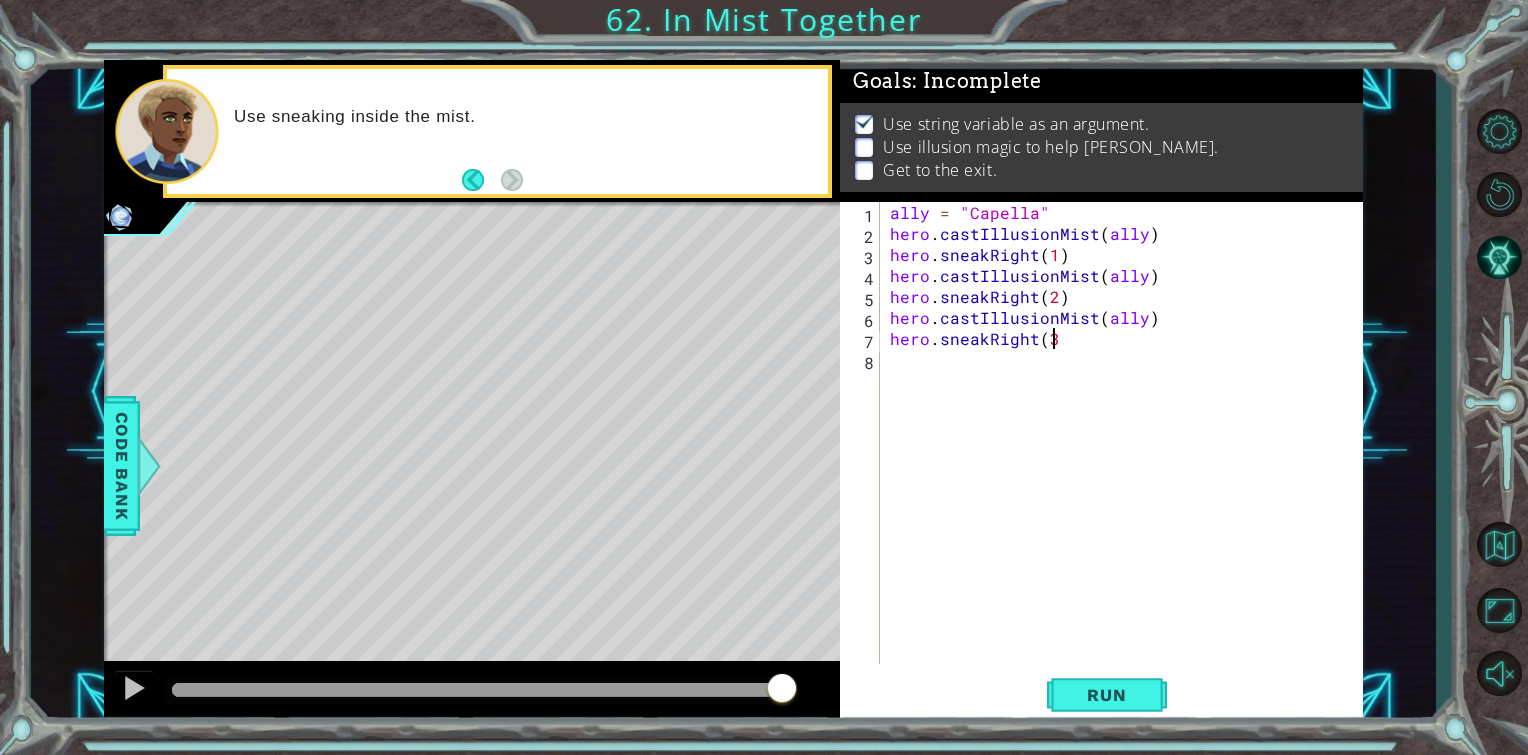 scroll, scrollTop: 0, scrollLeft: 9, axis: horizontal 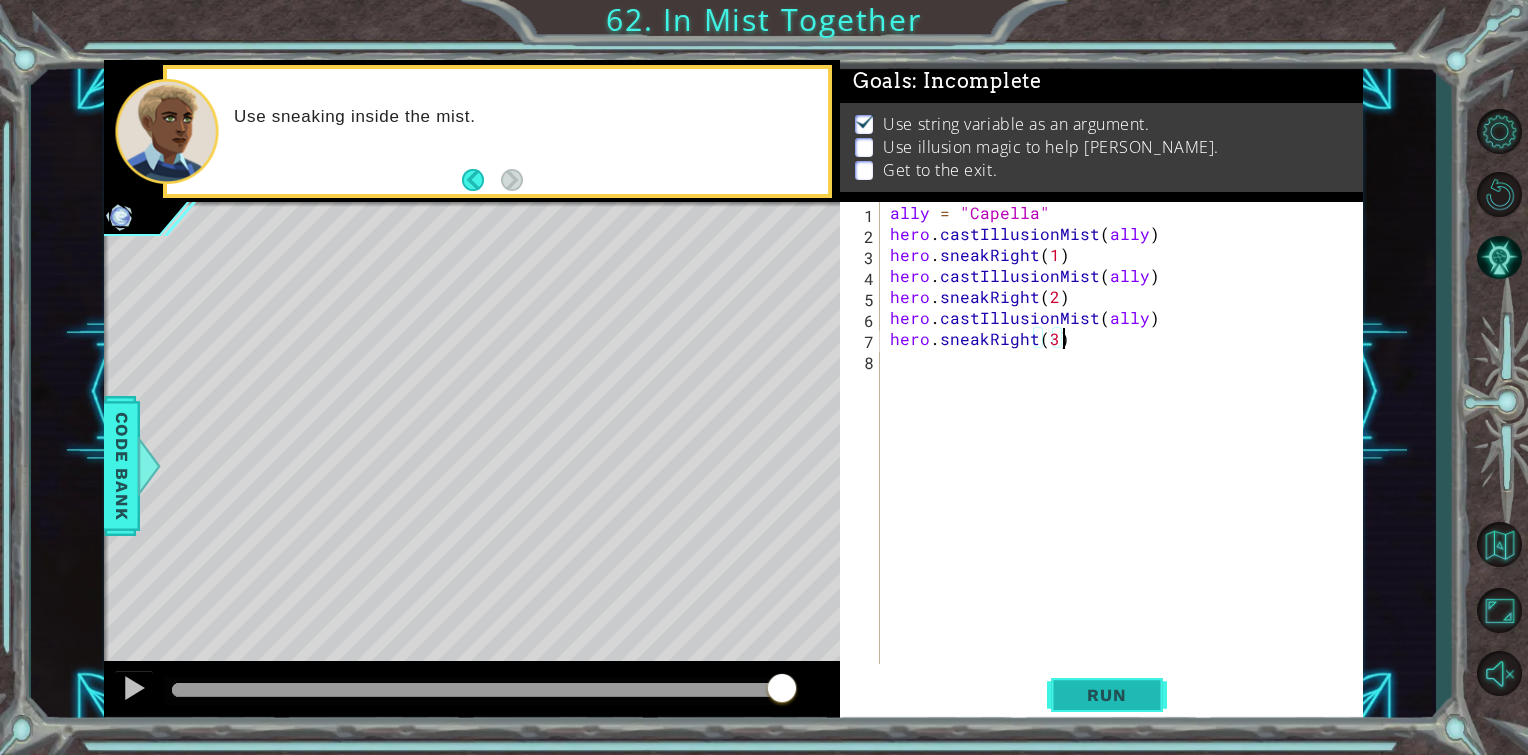 type on "hero.sneakRight(3)" 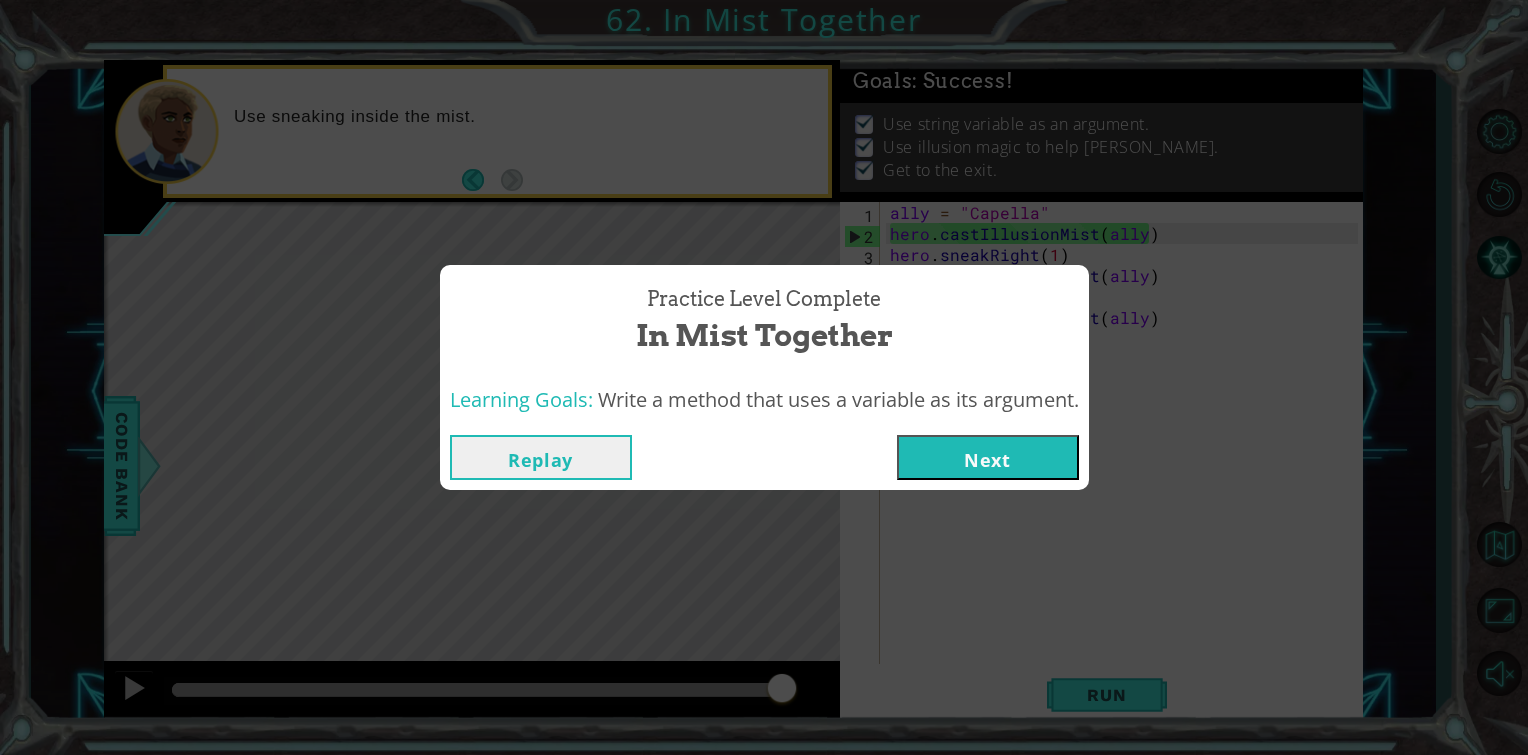 click on "Next" at bounding box center [988, 457] 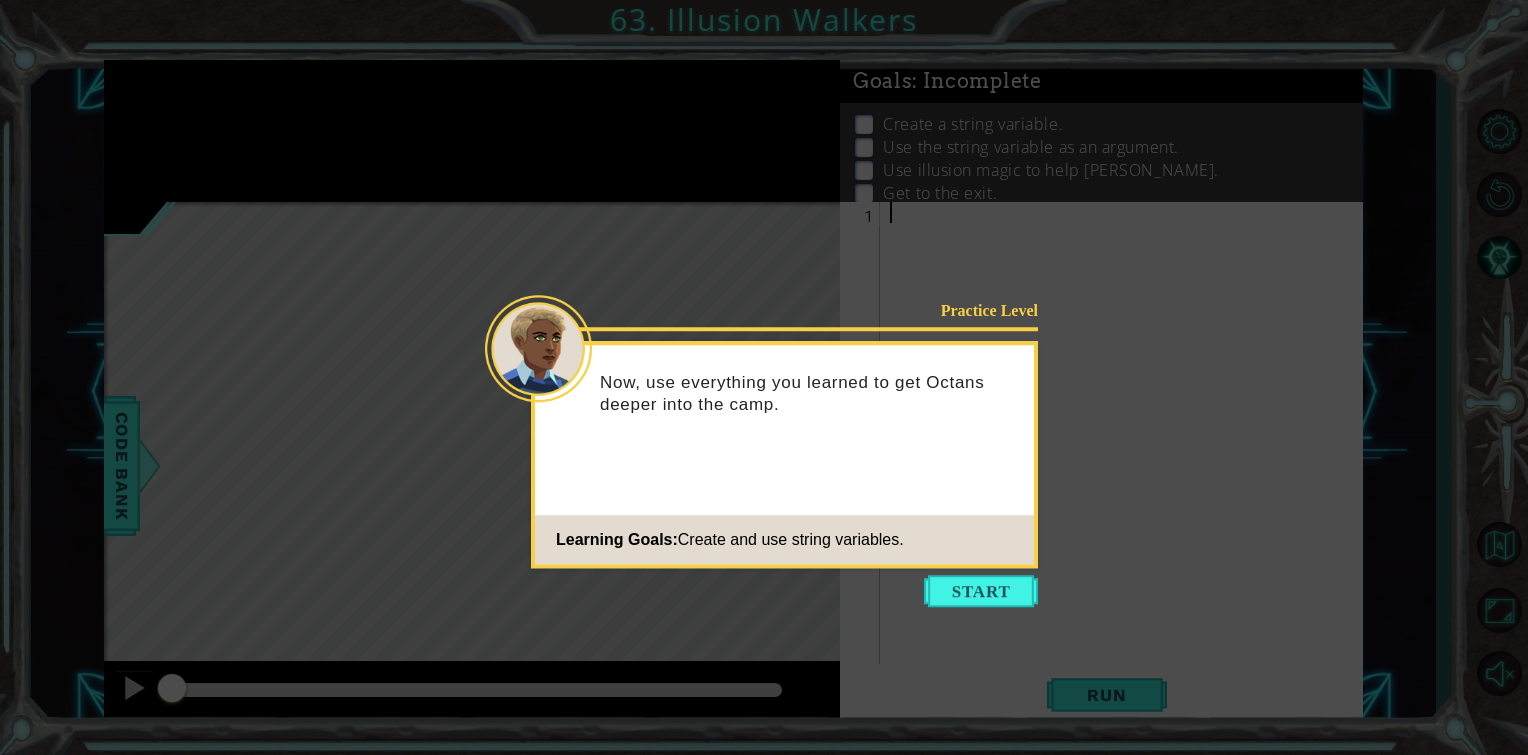 click at bounding box center [981, 591] 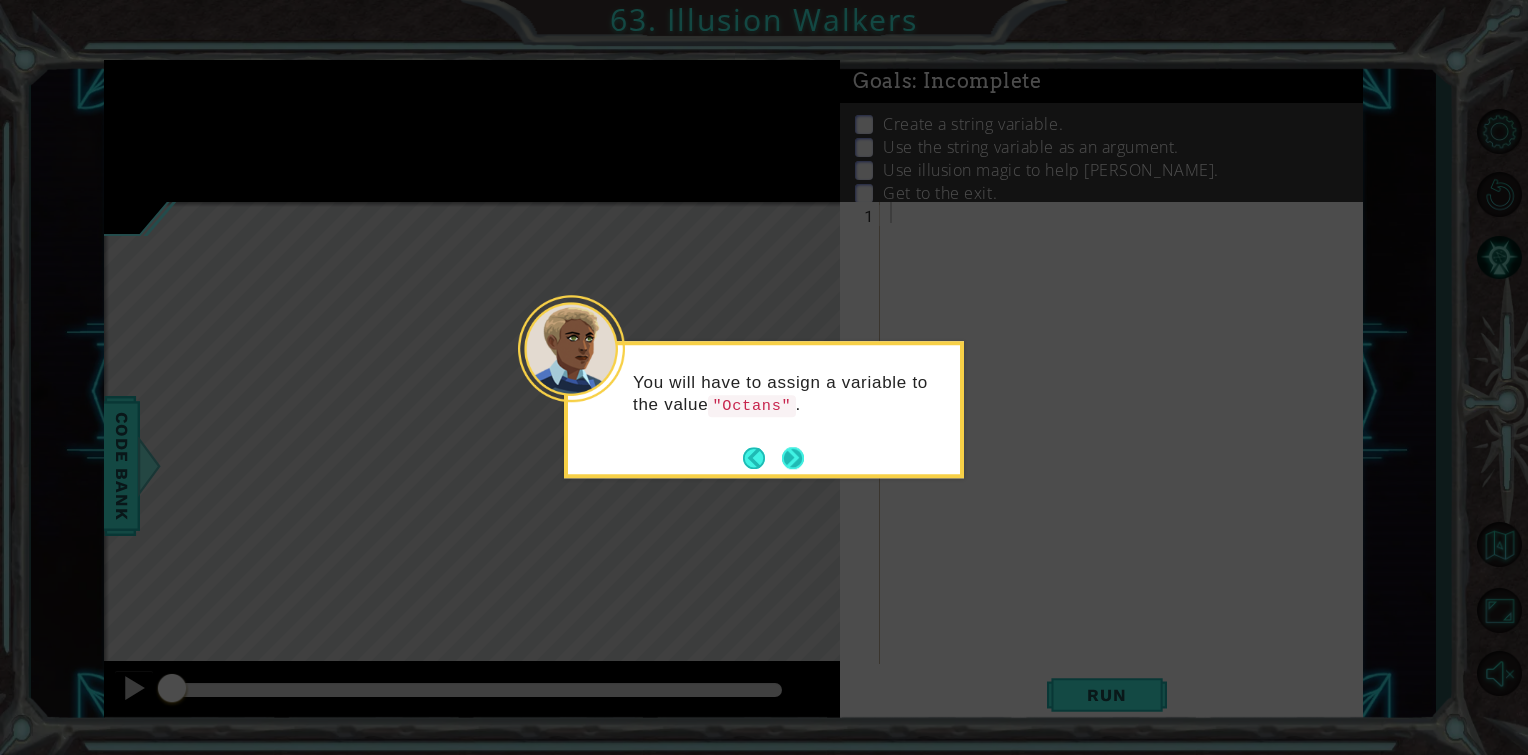 click at bounding box center (793, 458) 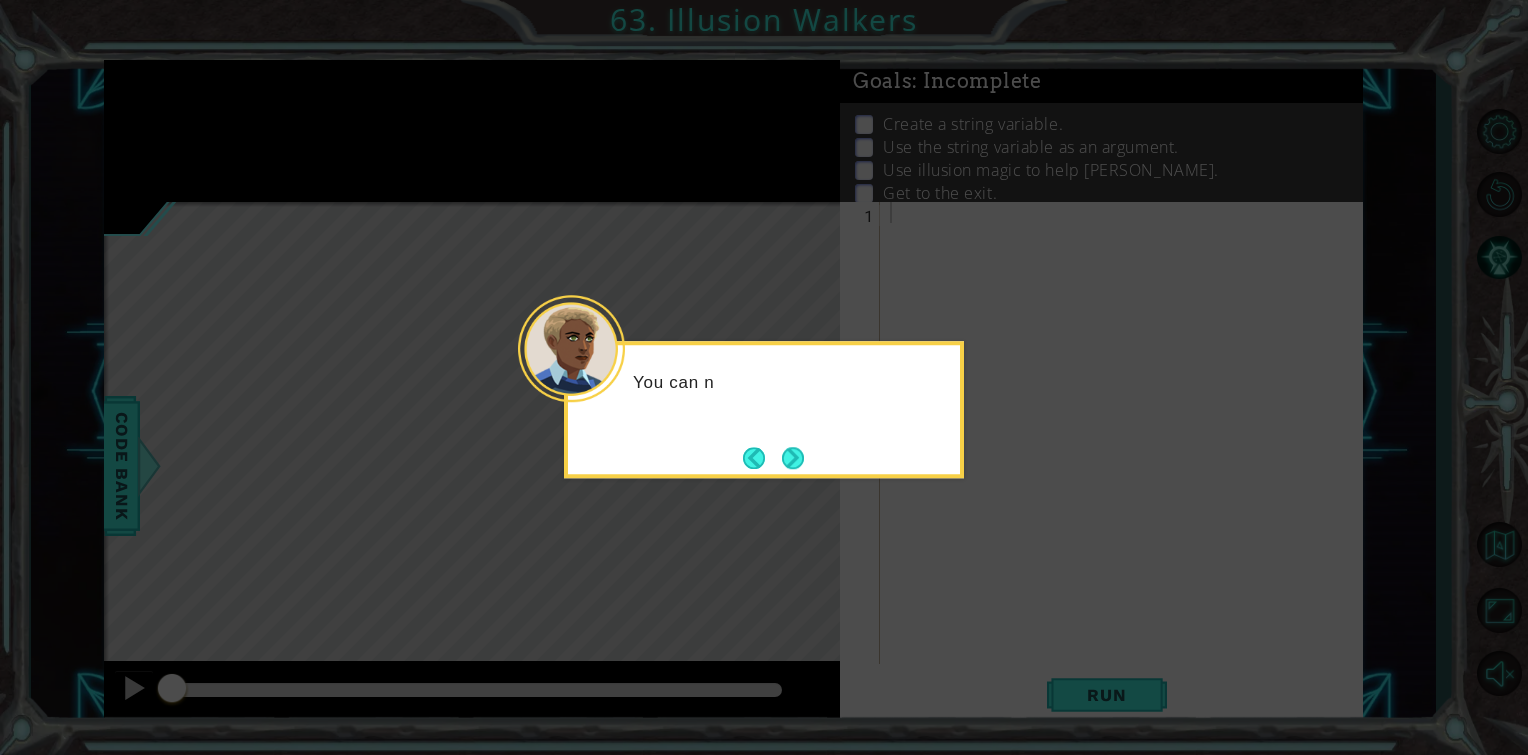 click at bounding box center [793, 458] 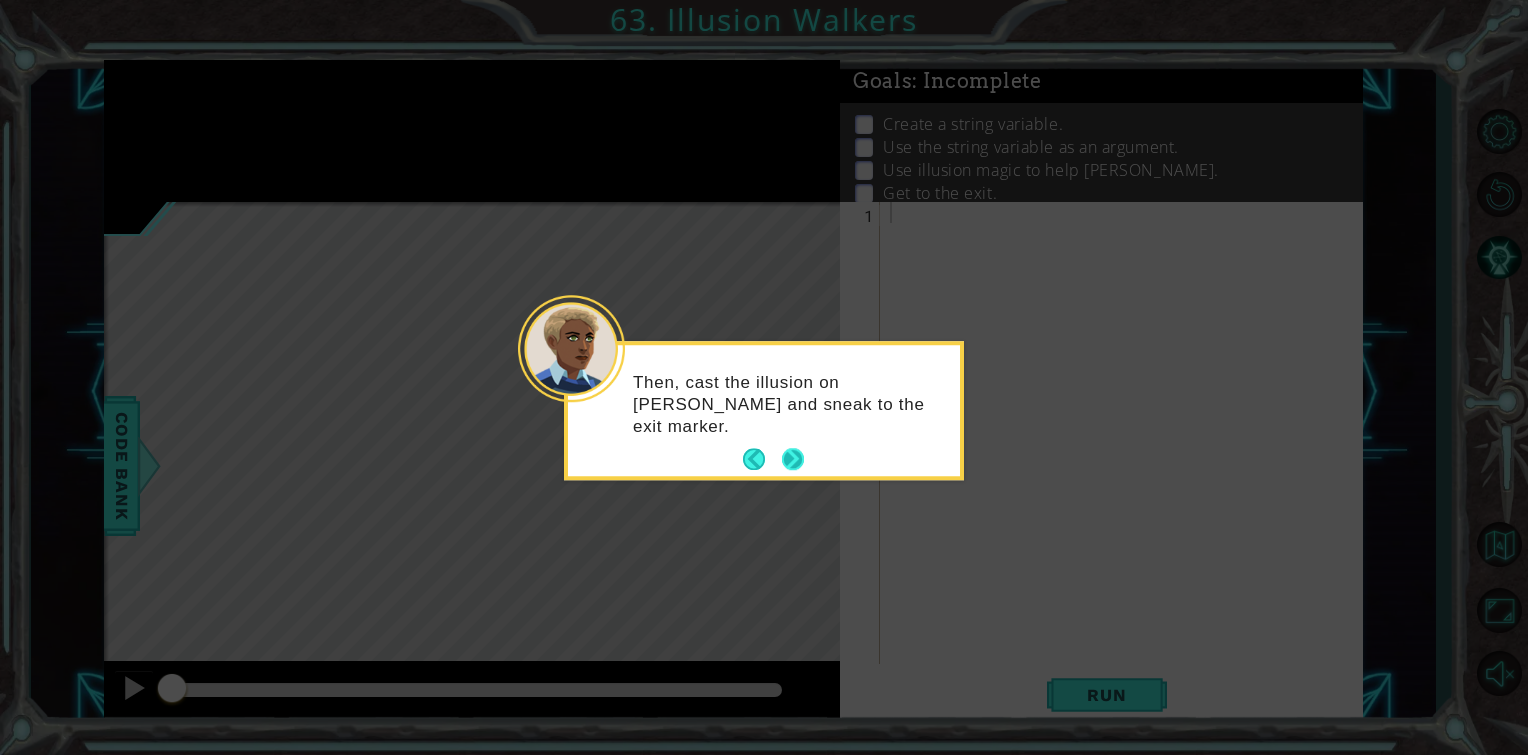 click at bounding box center [793, 460] 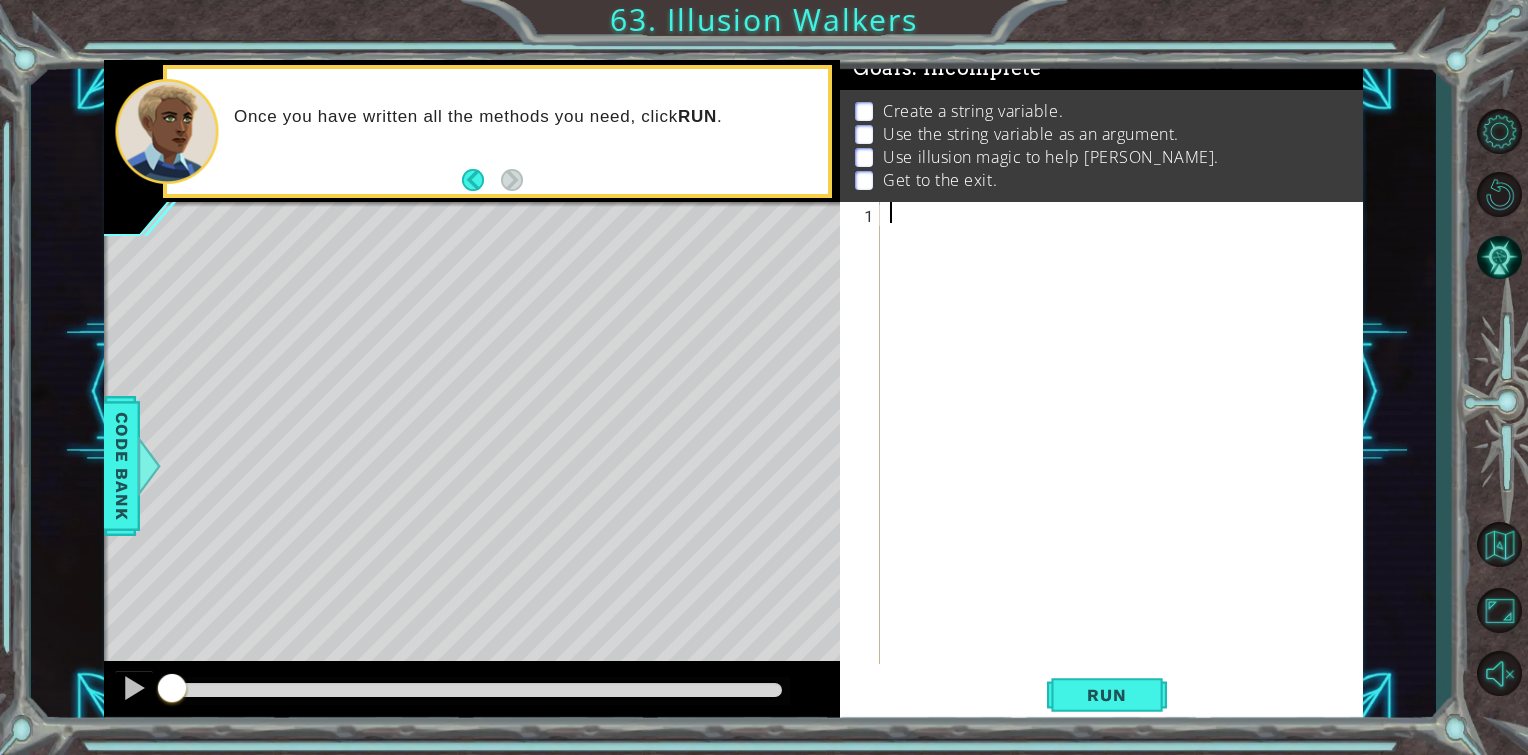 scroll, scrollTop: 0, scrollLeft: 0, axis: both 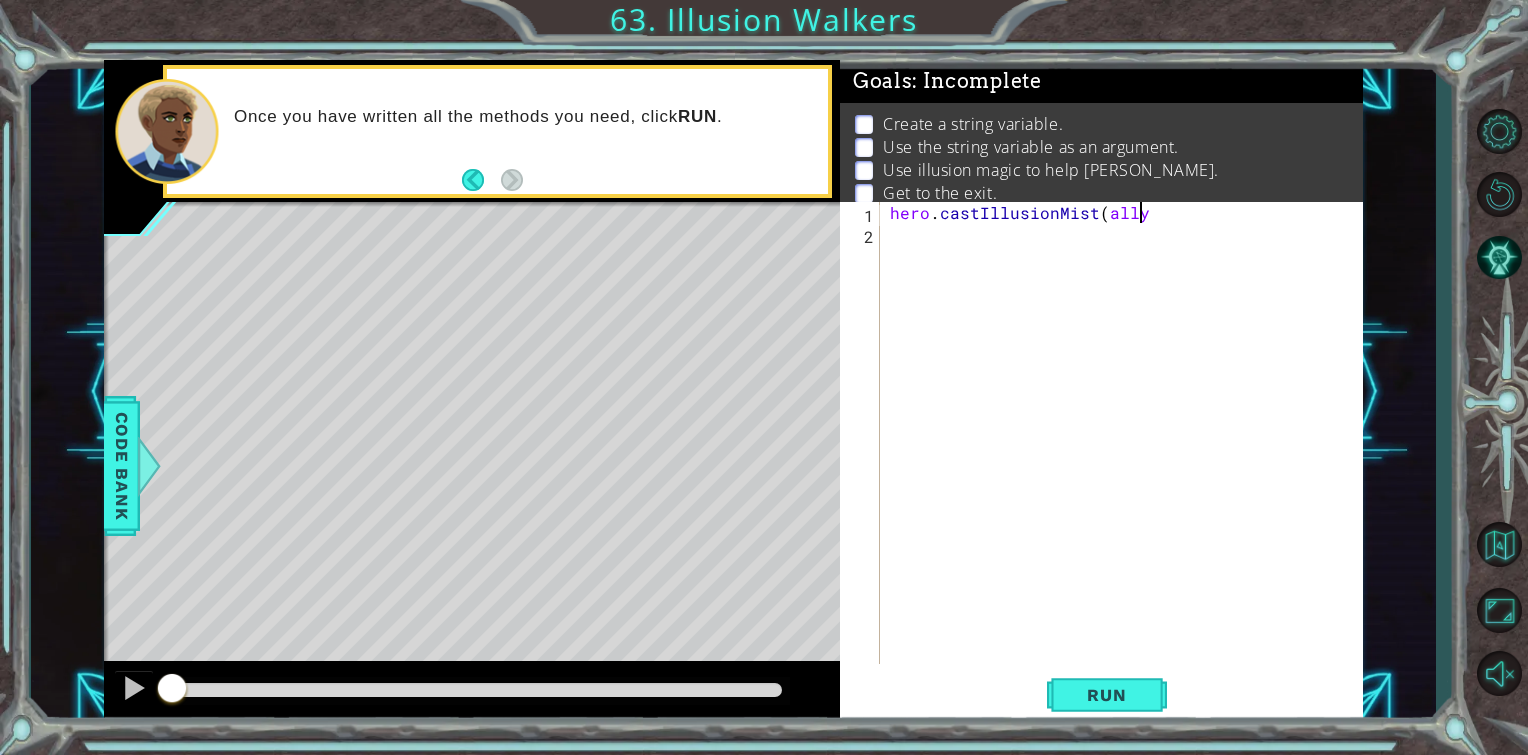 type on "hero.castIllusionMist(ally)" 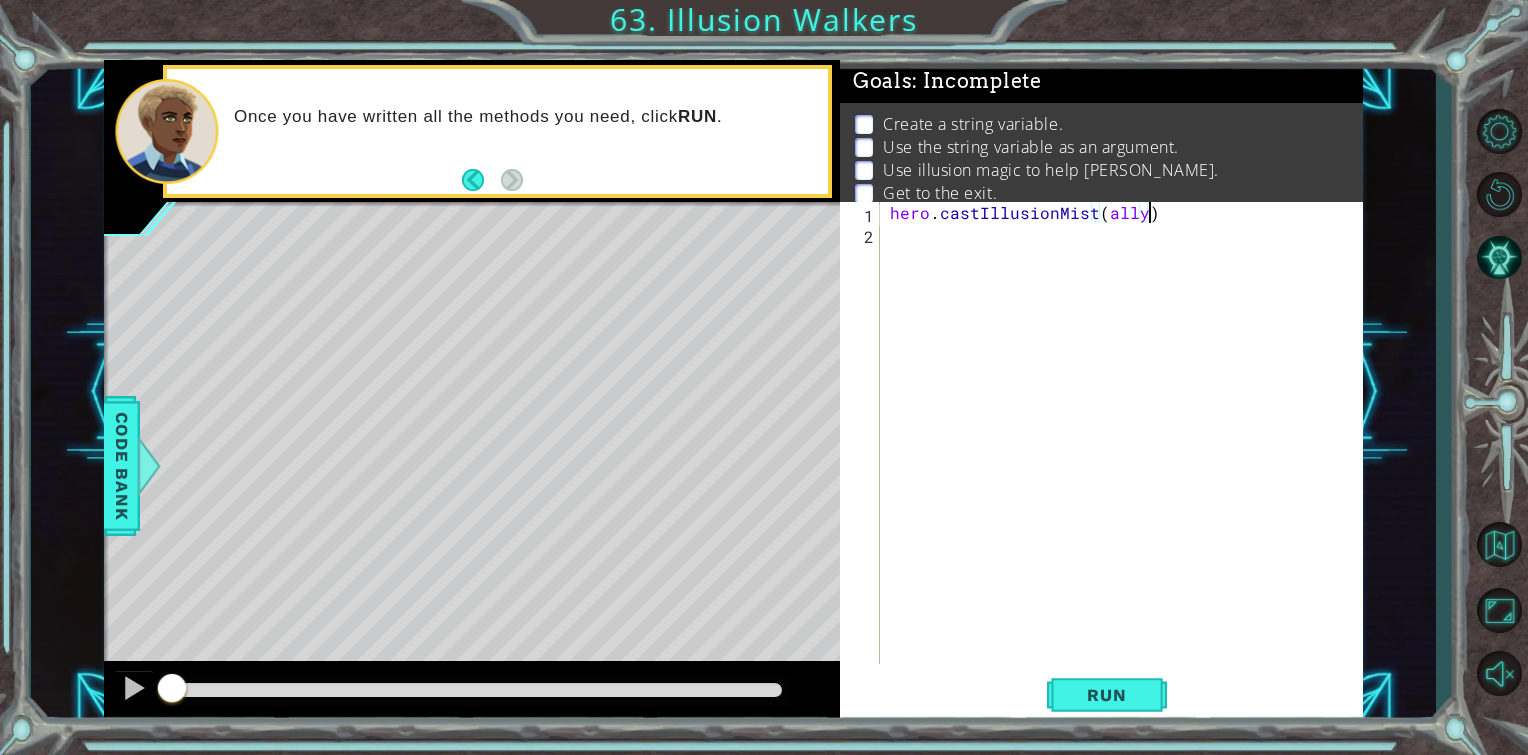 click on "hero . castIllusionMist ( ally )" at bounding box center (1127, 454) 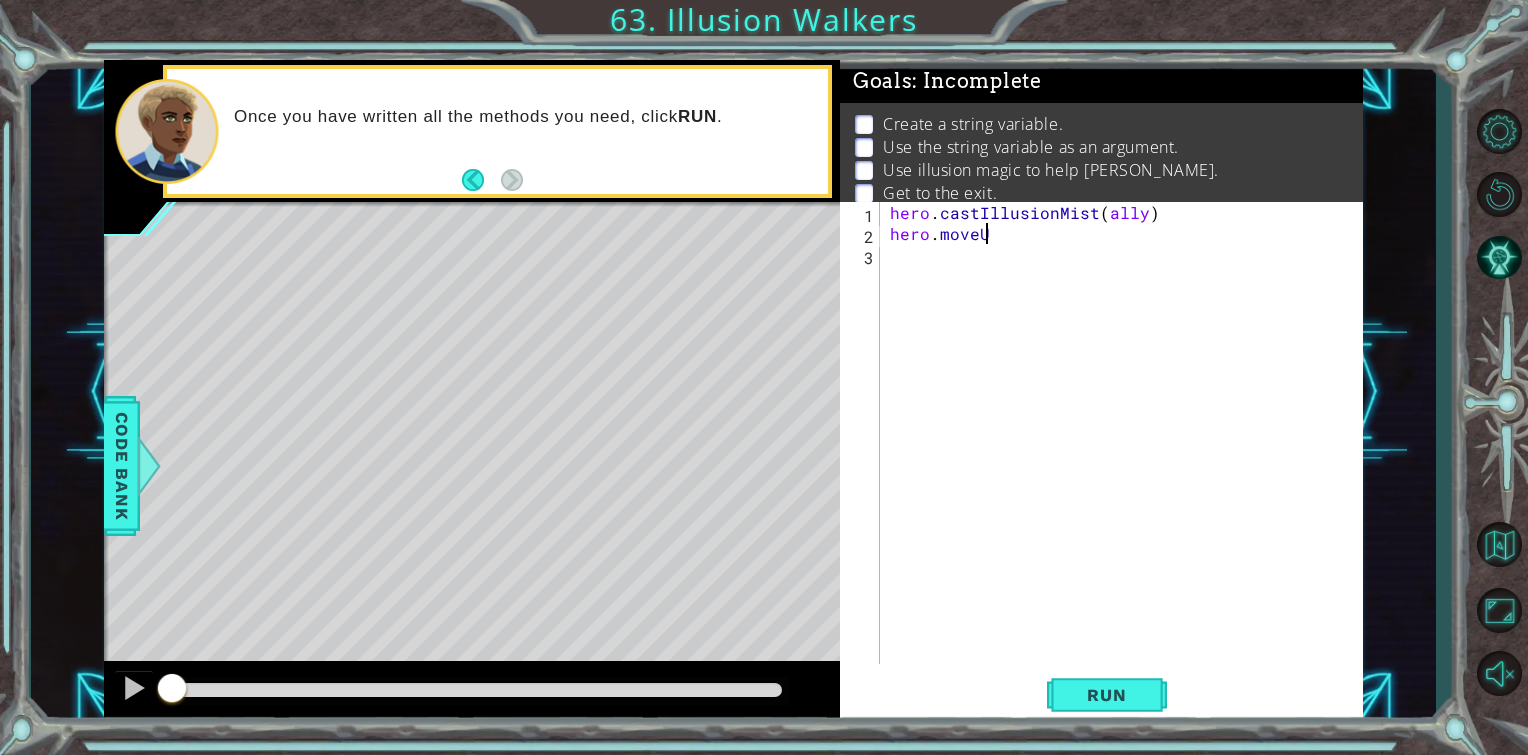 scroll, scrollTop: 0, scrollLeft: 5, axis: horizontal 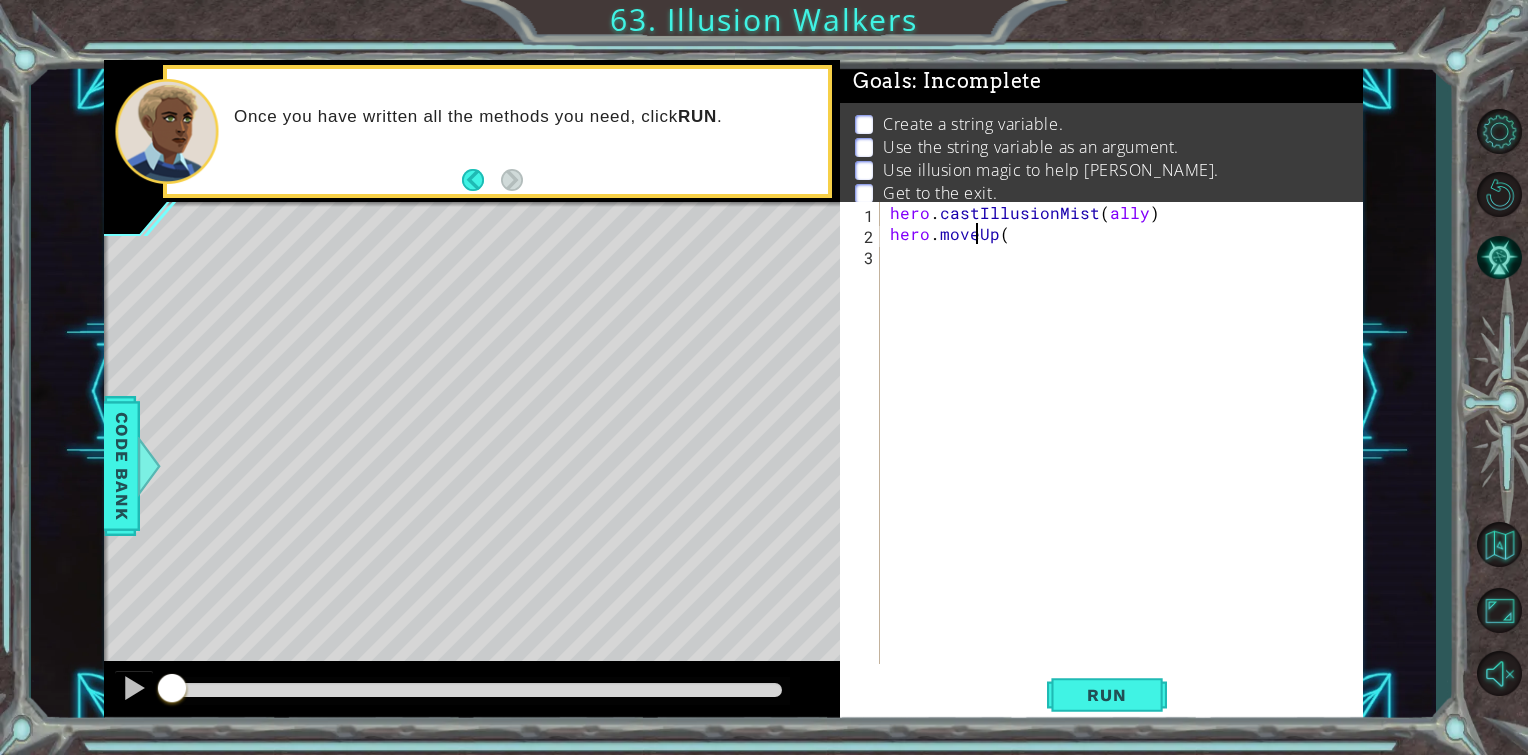 click on "hero . castIllusionMist ( ally ) hero . moveUp (" at bounding box center [1127, 454] 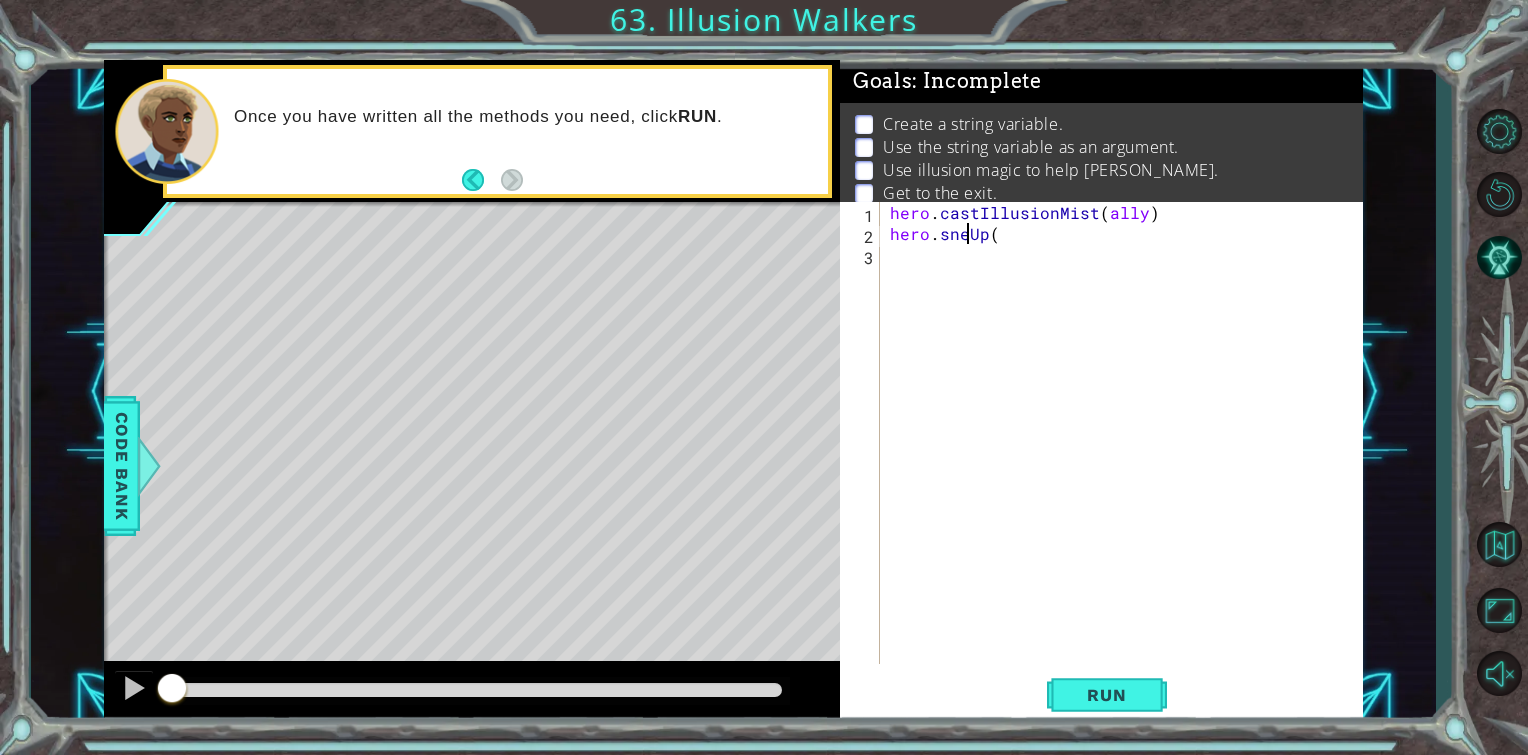 scroll, scrollTop: 0, scrollLeft: 5, axis: horizontal 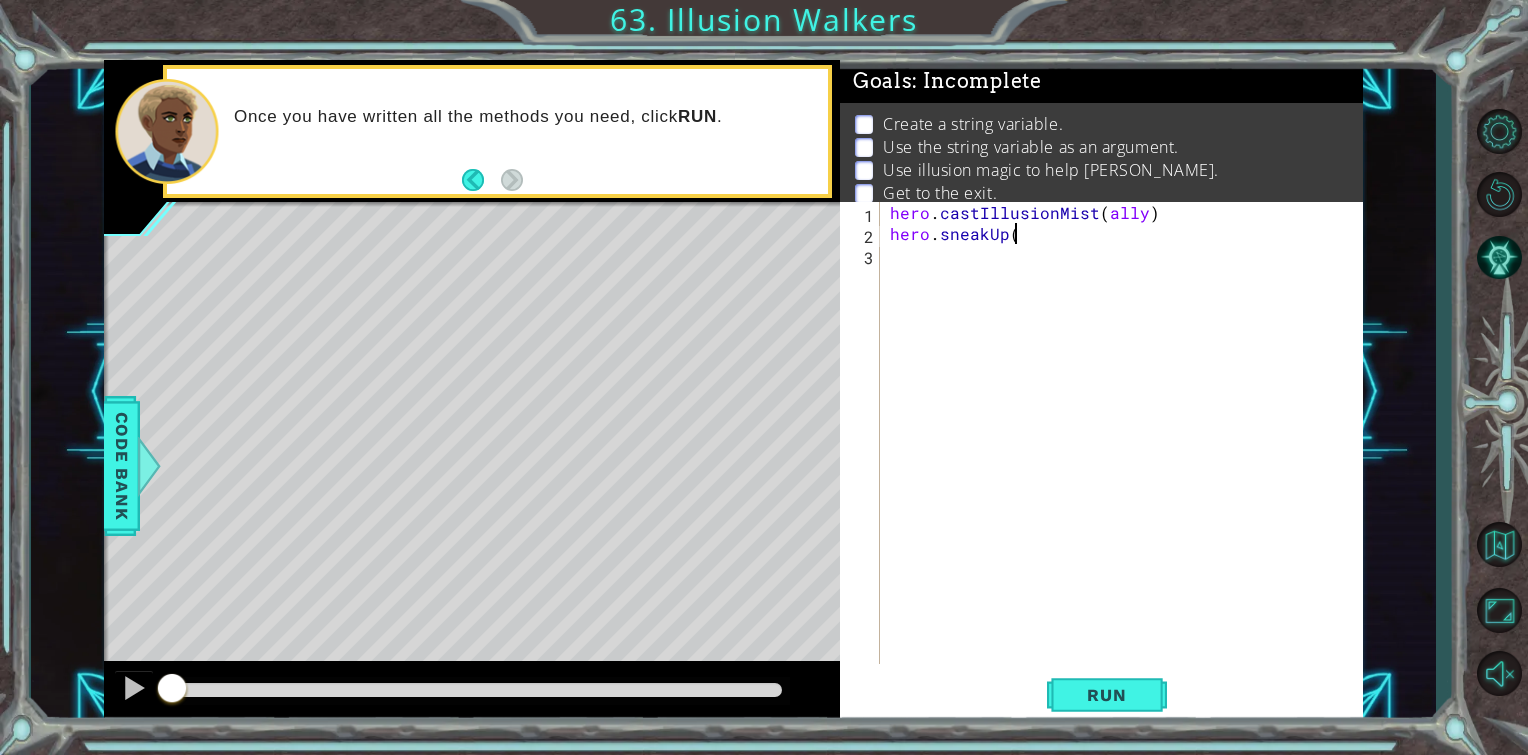 click on "hero . castIllusionMist ( ally ) hero . sneakUp (" at bounding box center (1127, 454) 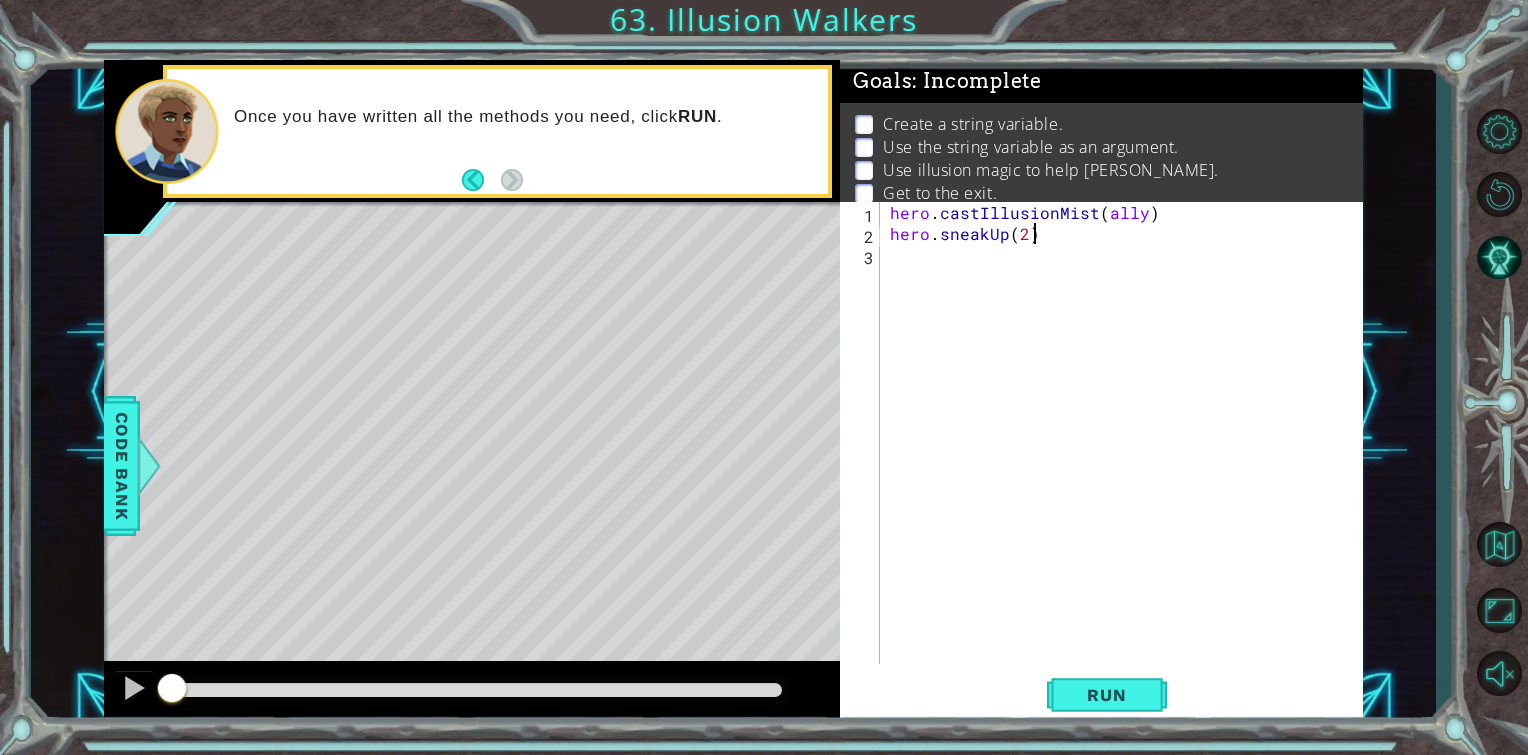 scroll, scrollTop: 0, scrollLeft: 8, axis: horizontal 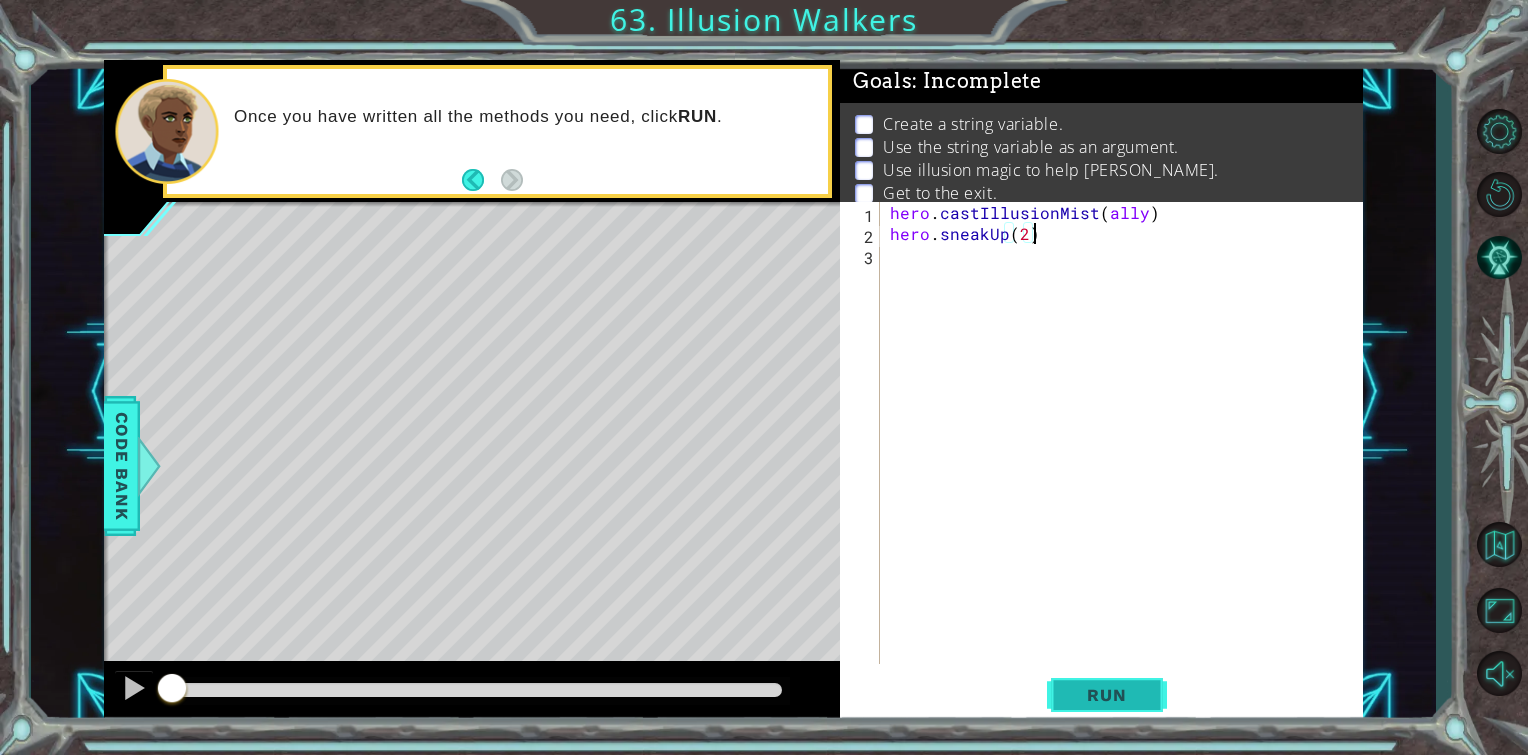 click on "Run" at bounding box center [1107, 695] 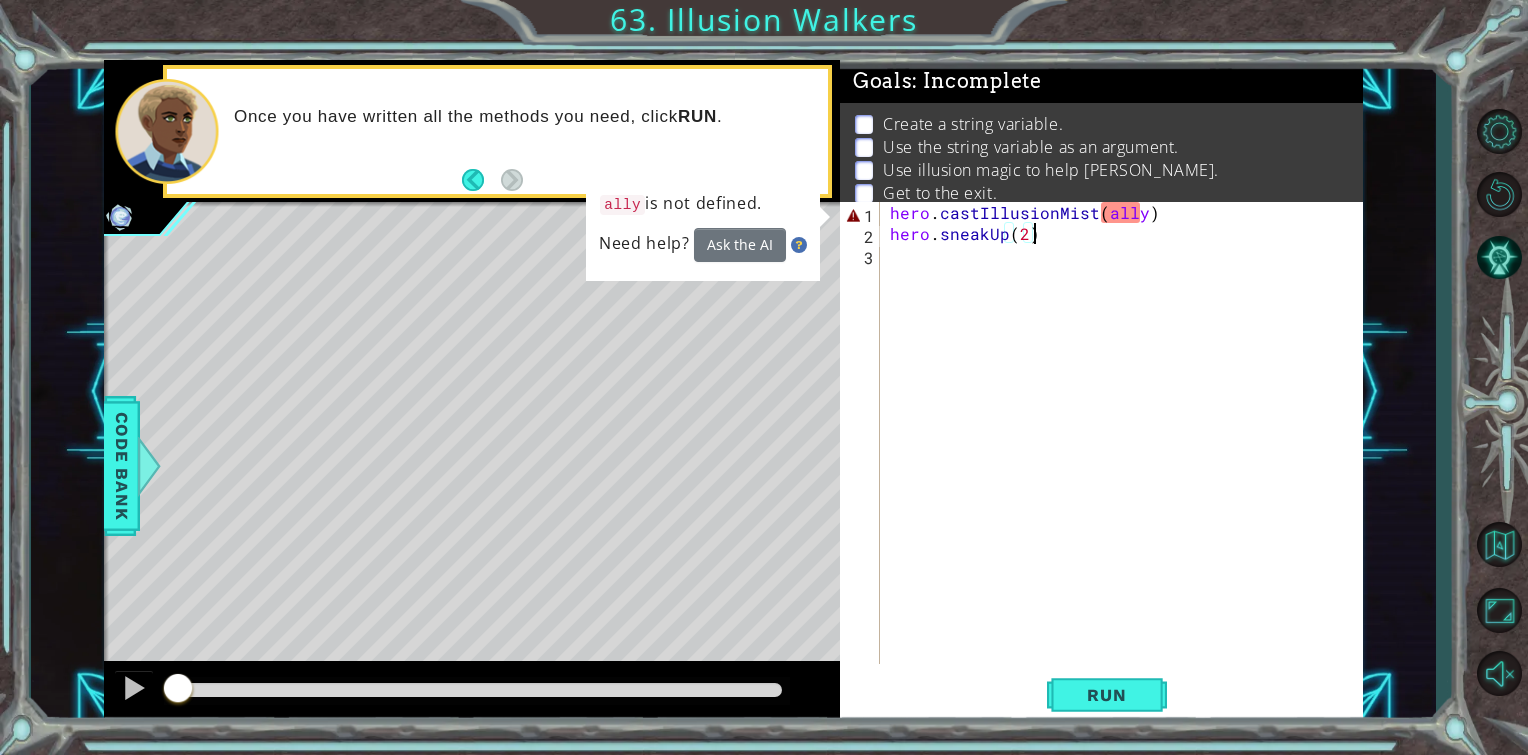 drag, startPoint x: 248, startPoint y: 694, endPoint x: 157, endPoint y: 692, distance: 91.02197 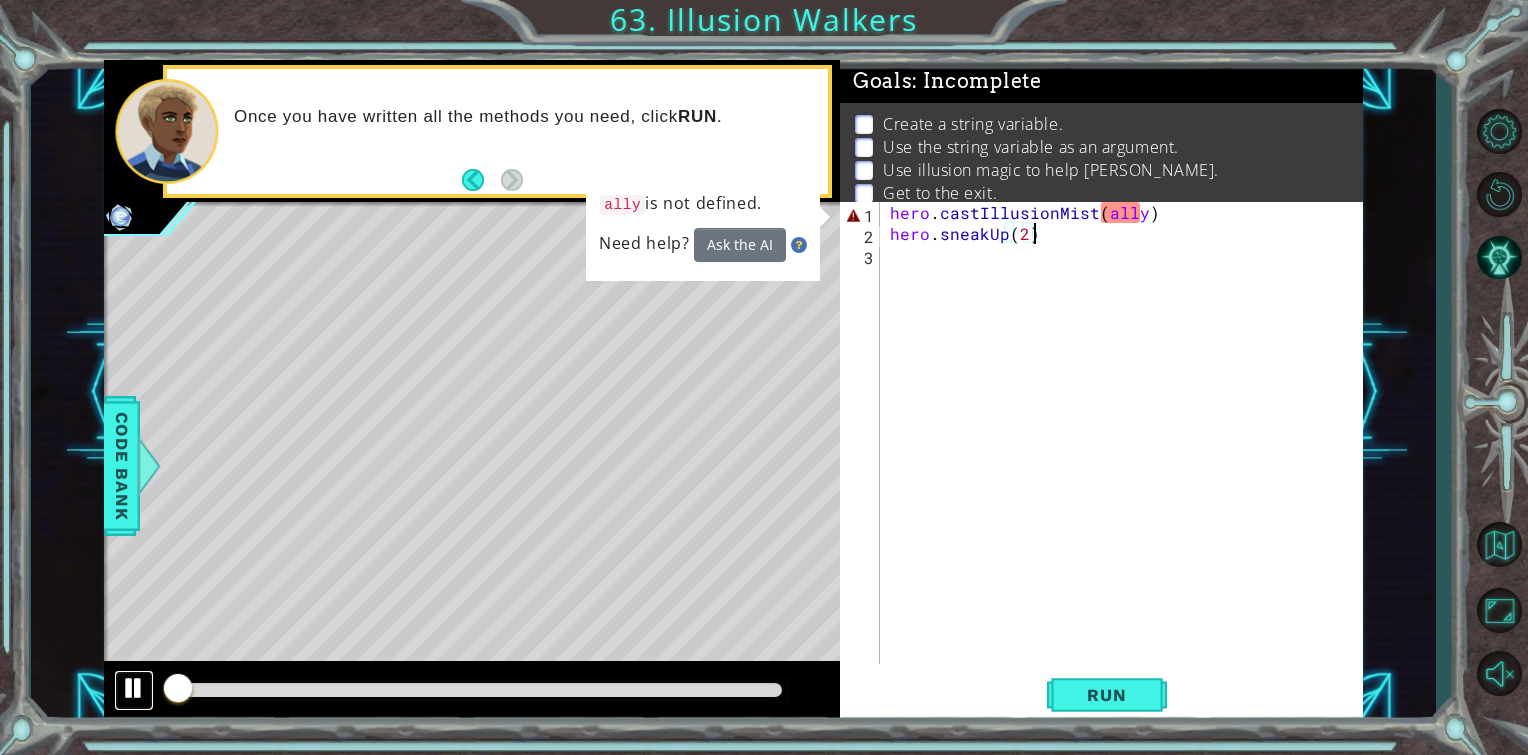 click at bounding box center (134, 688) 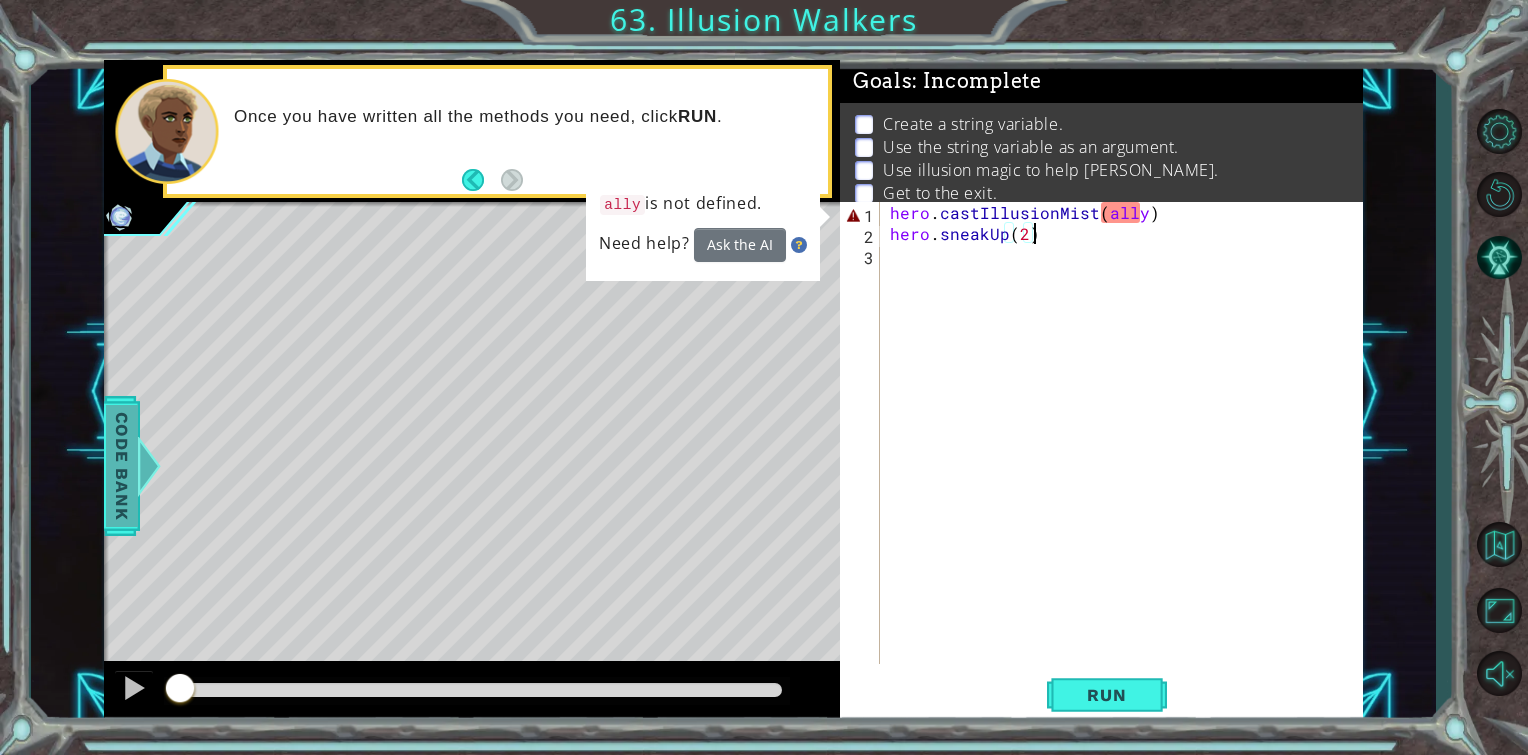 click on "Code Bank" at bounding box center (122, 466) 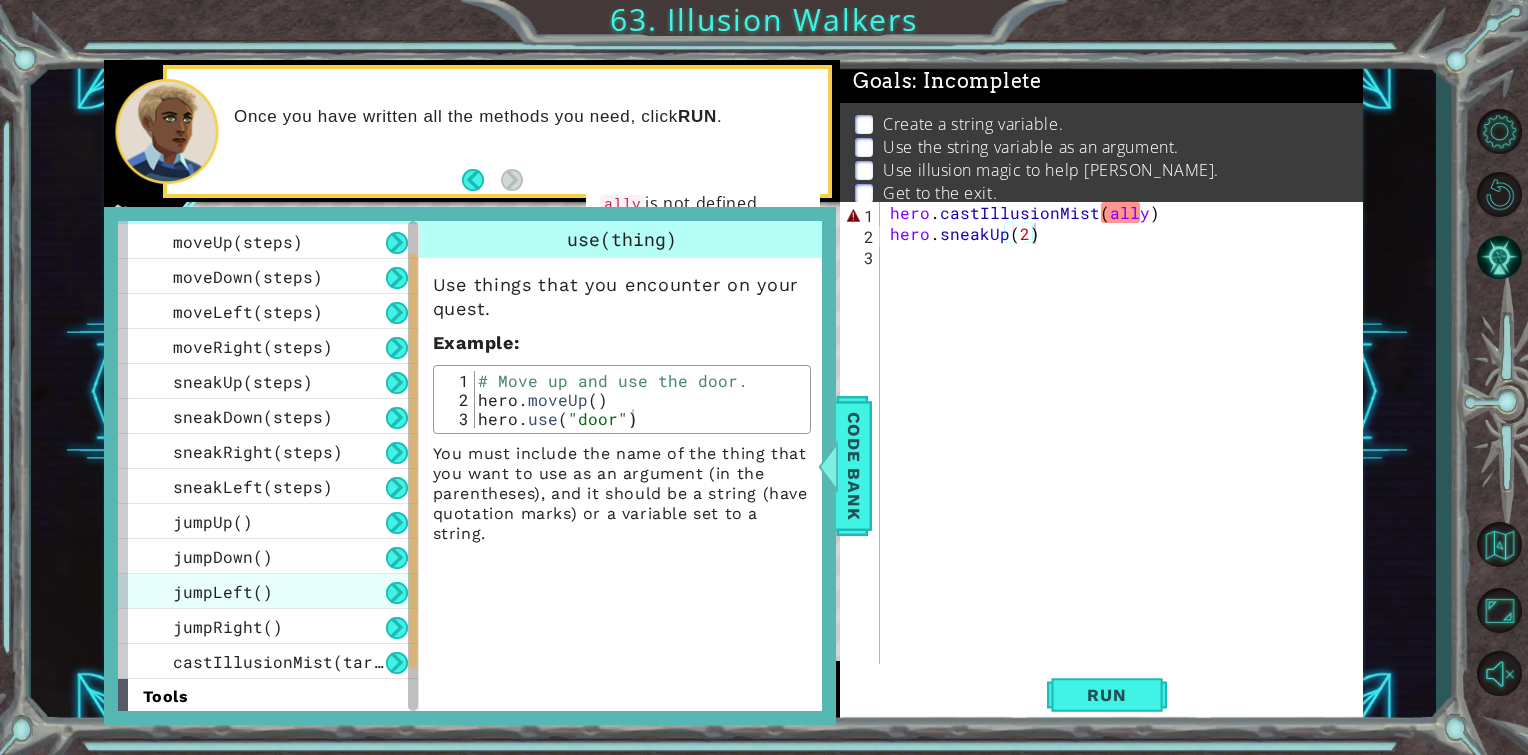 scroll, scrollTop: 140, scrollLeft: 0, axis: vertical 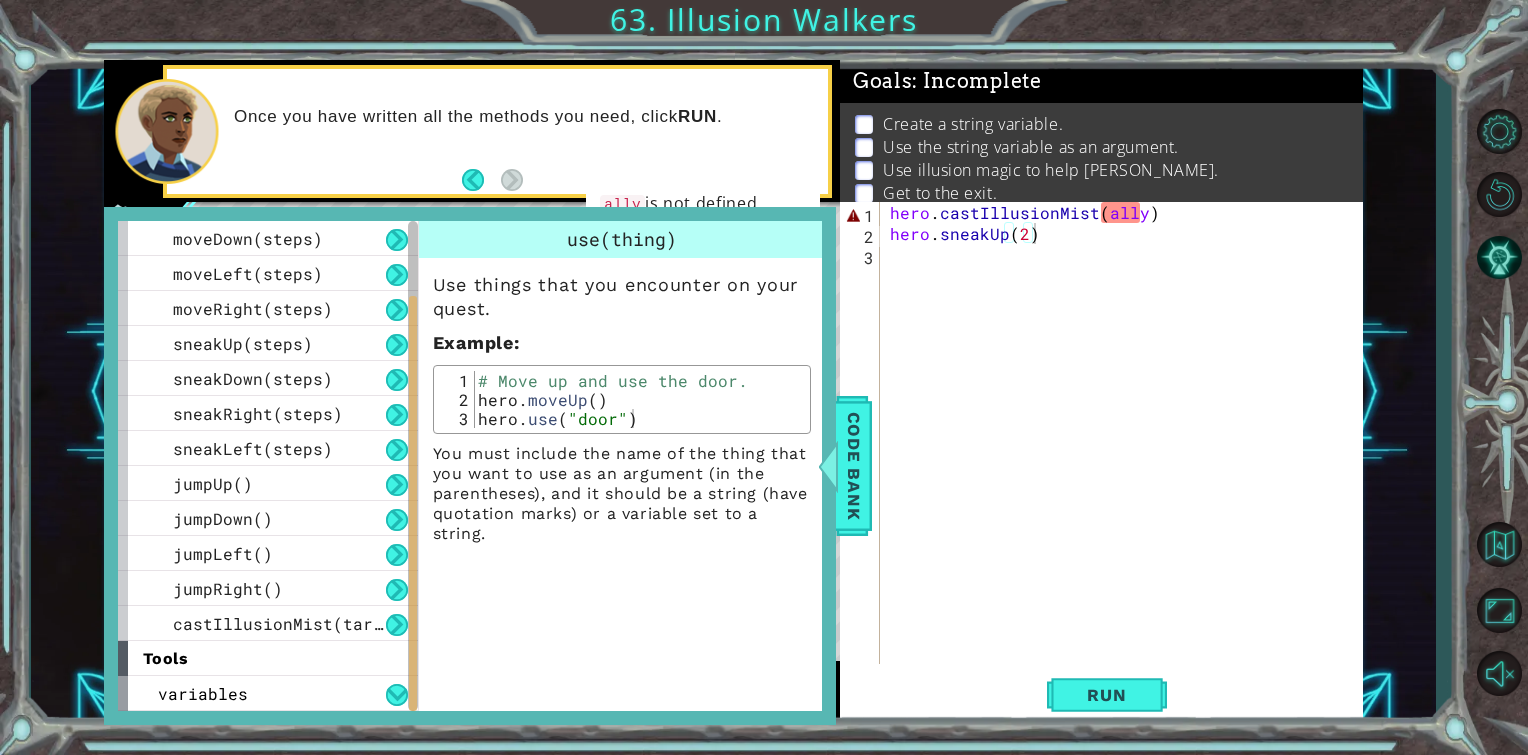 drag, startPoint x: 857, startPoint y: 456, endPoint x: 982, endPoint y: 352, distance: 162.60689 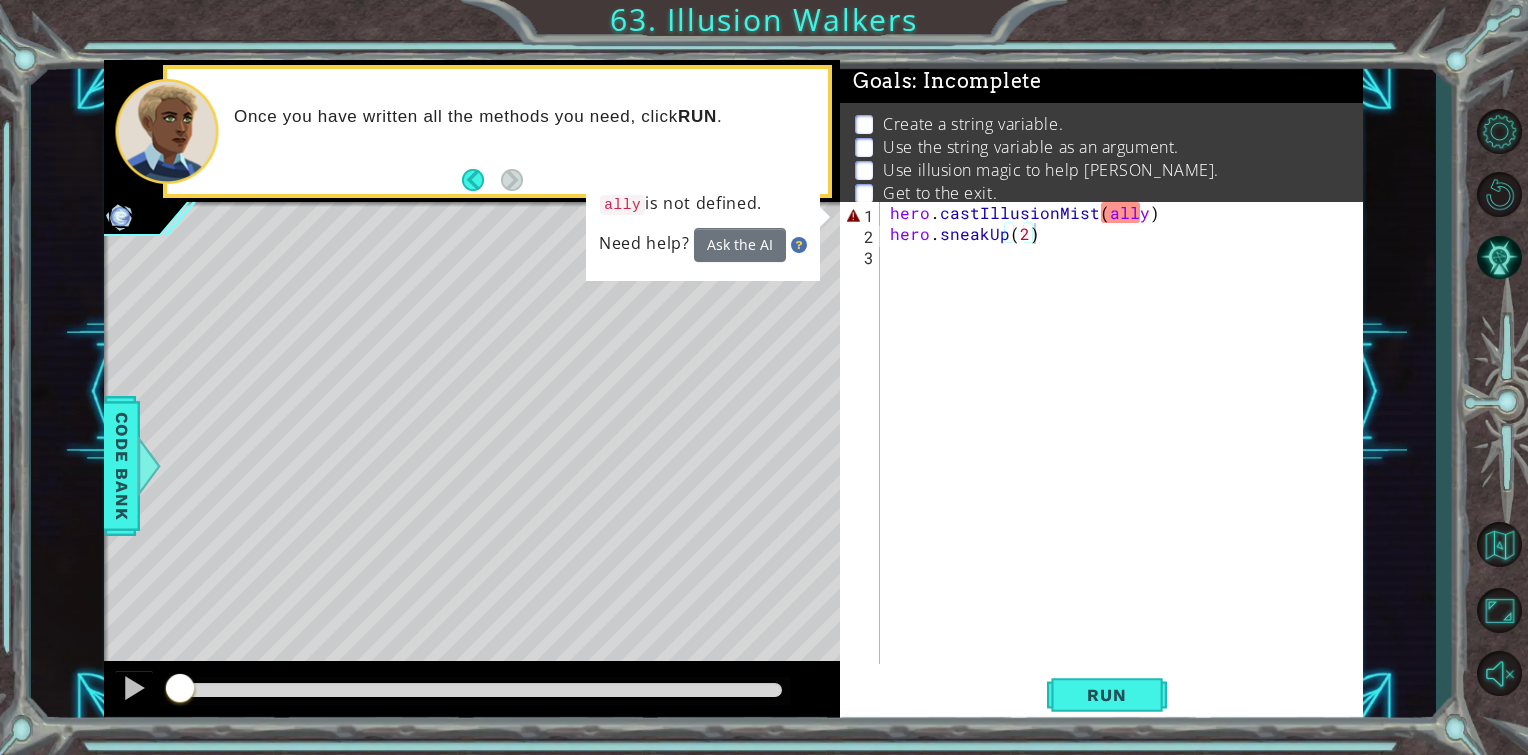 type on "hero.castIllusionMist(ally)" 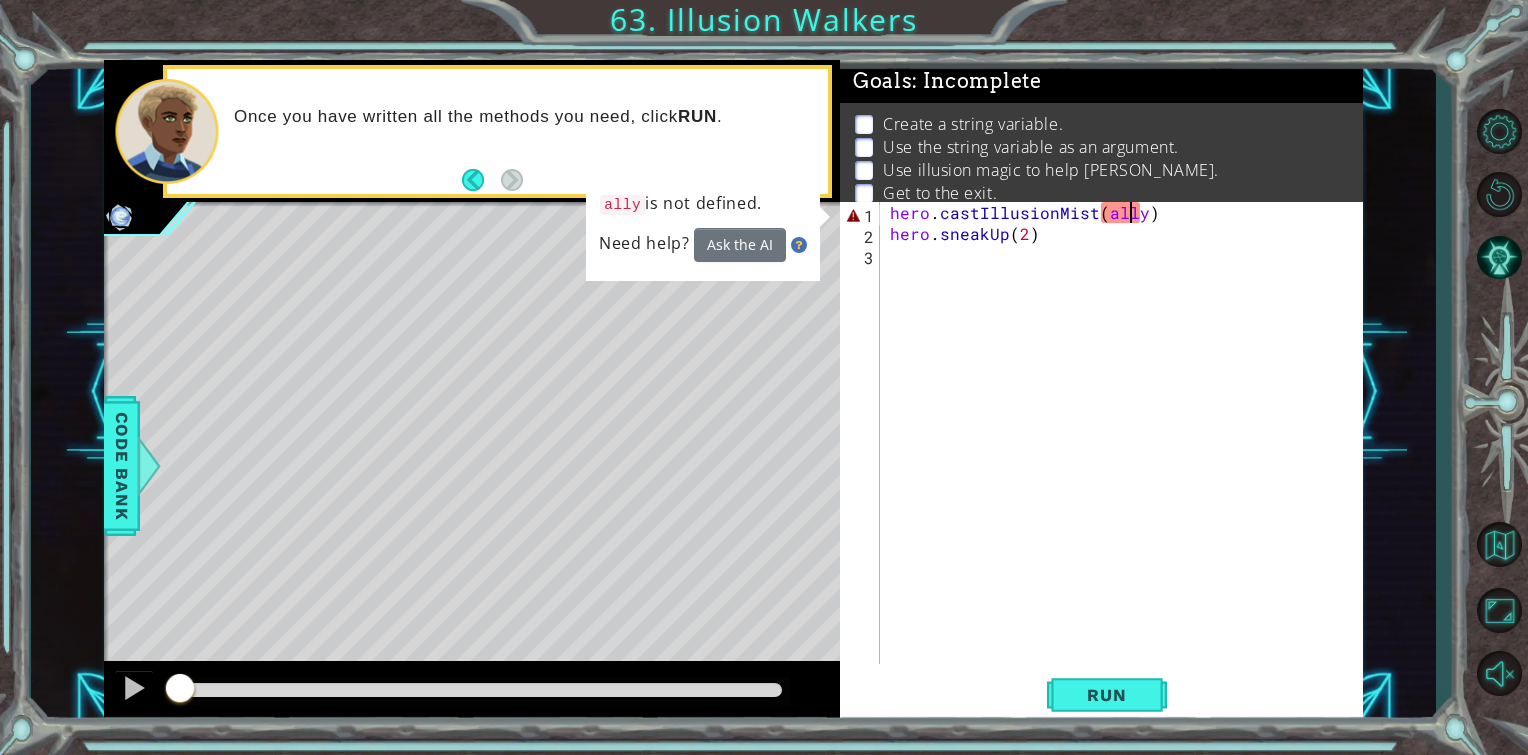 click on "hero . castIllusionMist ( ally ) hero . sneakUp ( 2 )" at bounding box center [1127, 454] 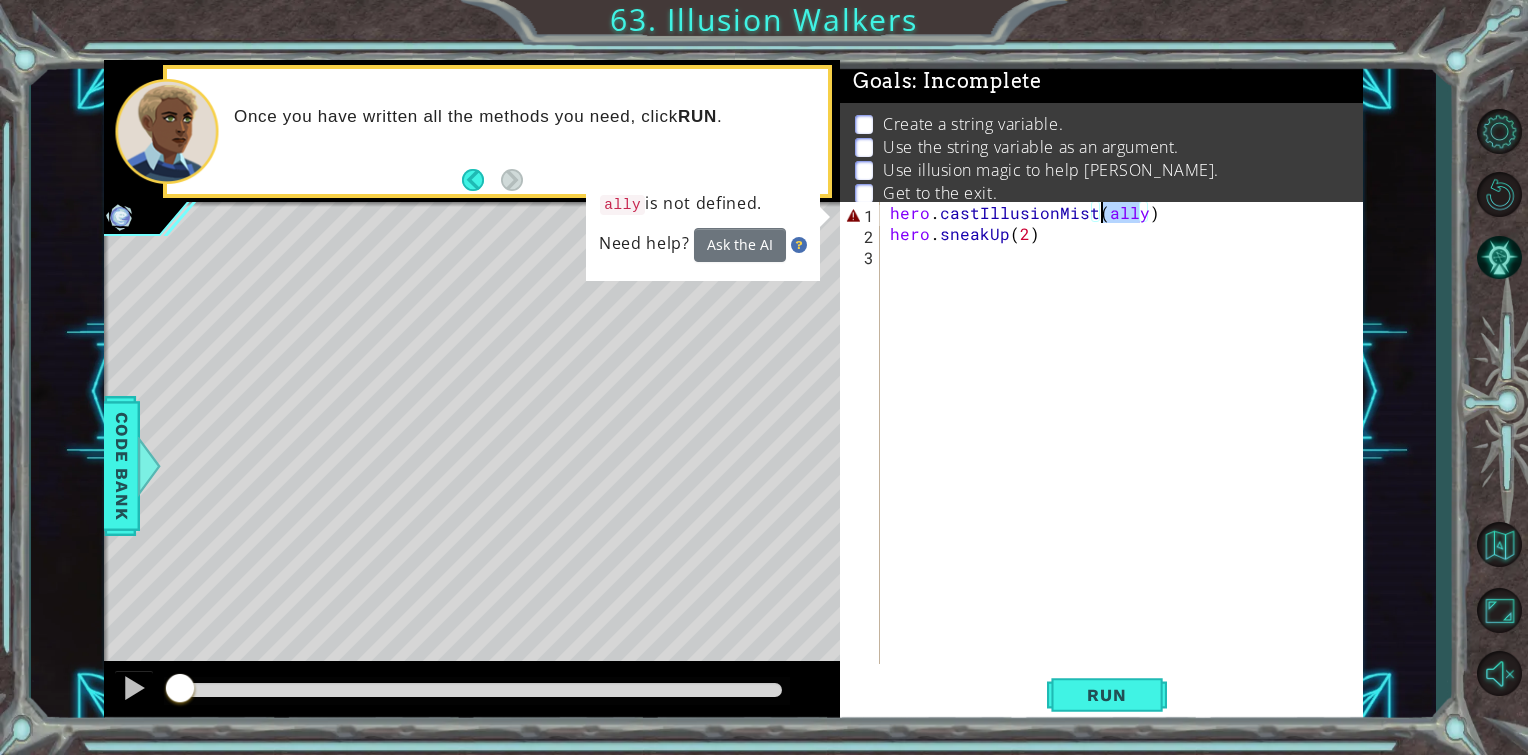 drag, startPoint x: 1133, startPoint y: 214, endPoint x: 1108, endPoint y: 220, distance: 25.70992 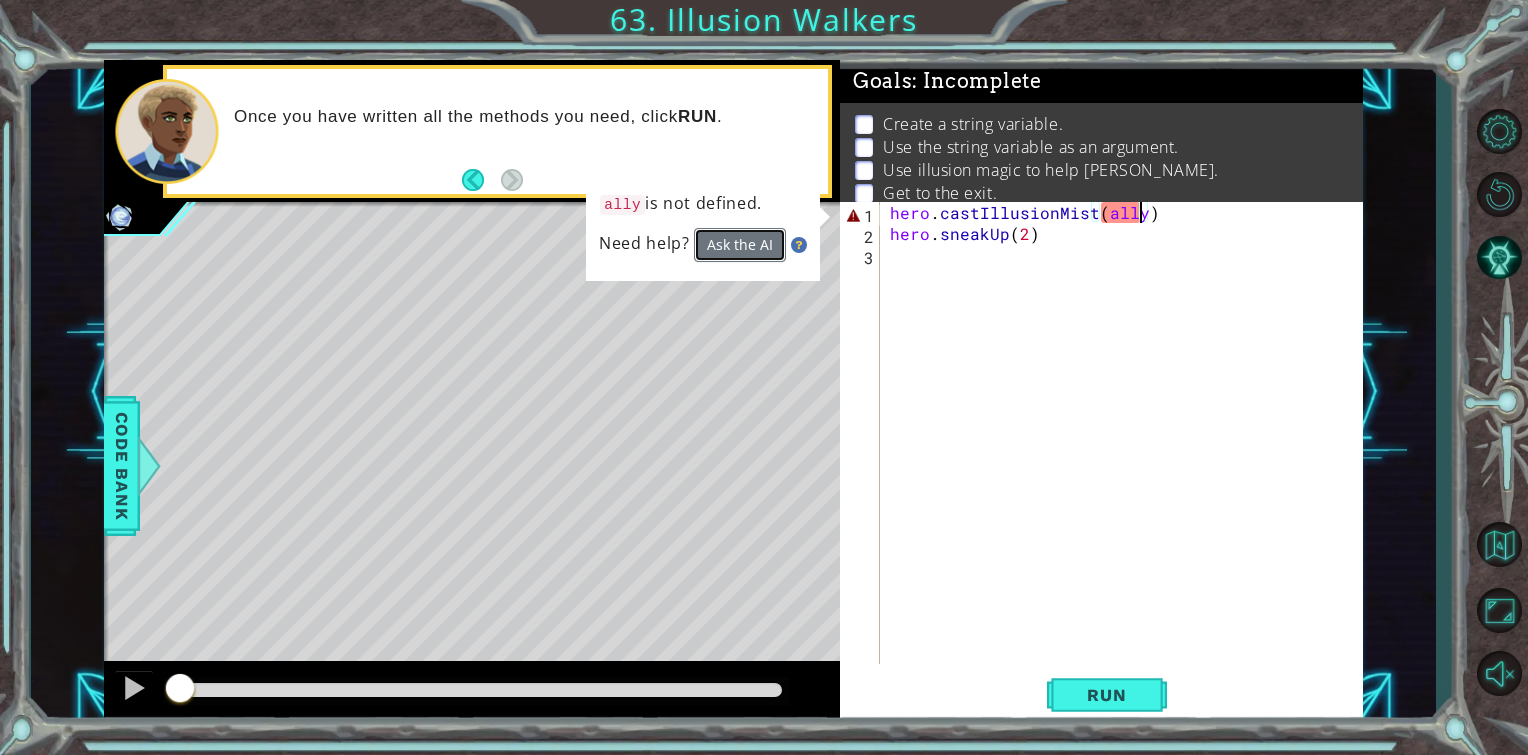 click on "Ask the AI" at bounding box center [740, 245] 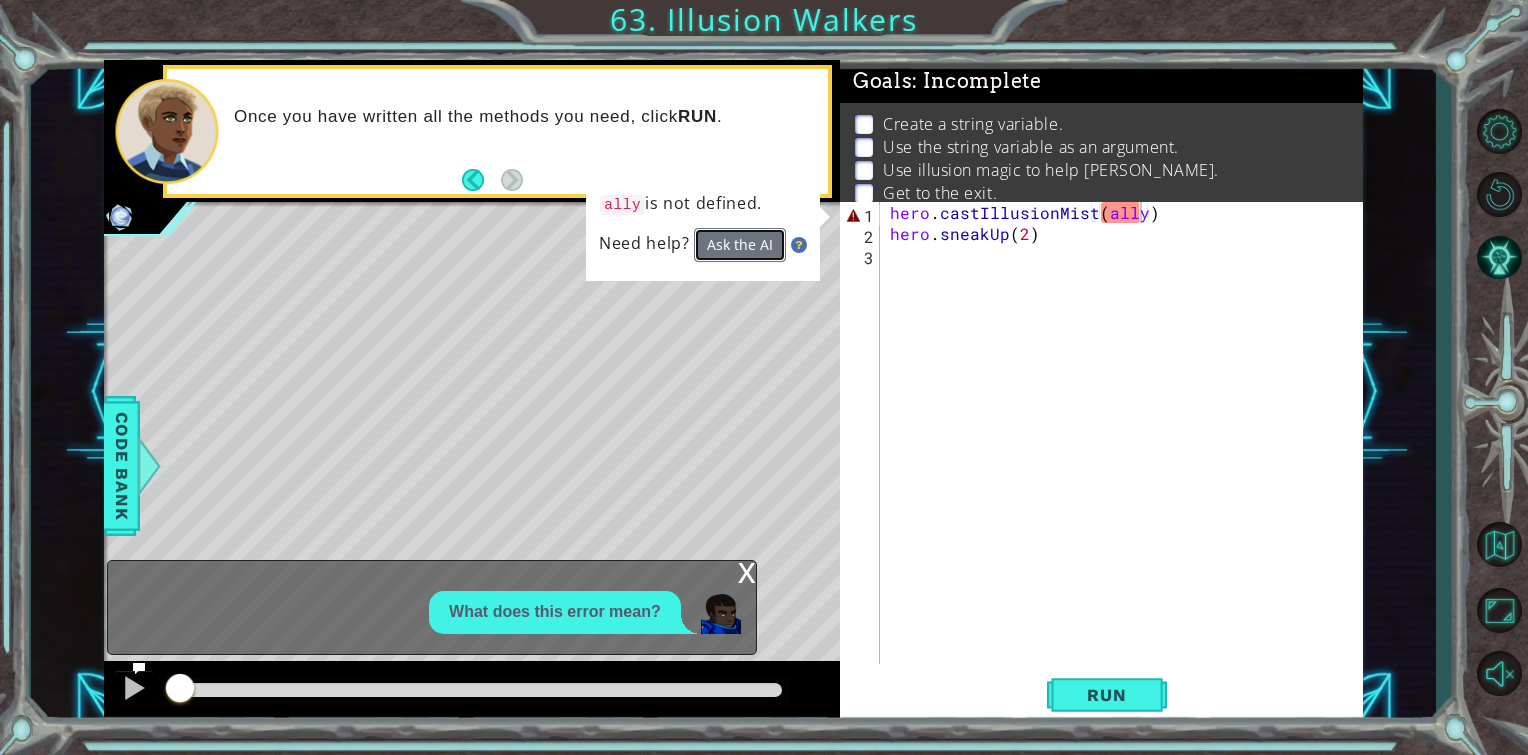 click on "Ask the AI" at bounding box center [740, 245] 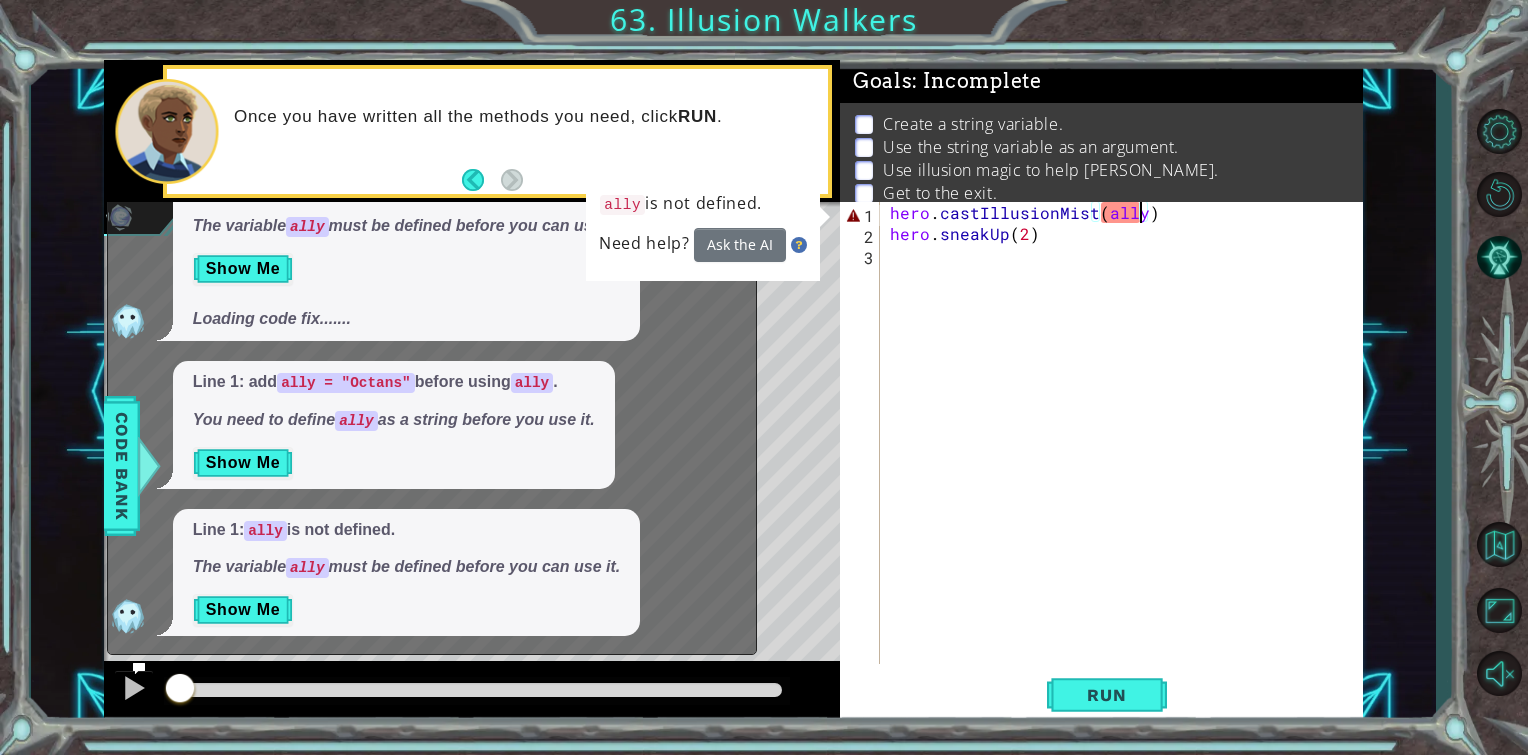 scroll, scrollTop: 45, scrollLeft: 0, axis: vertical 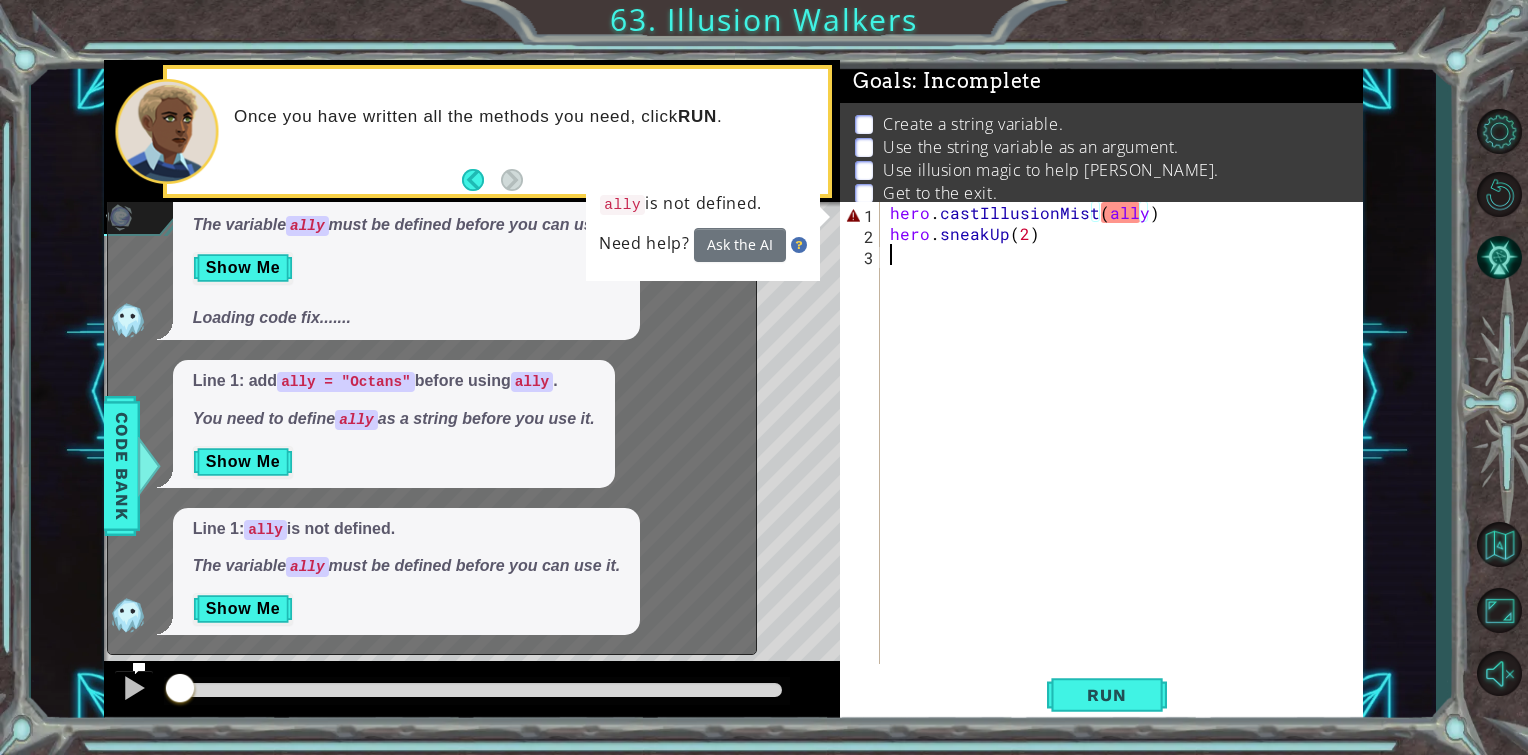 click on "hero . castIllusionMist ( ally ) hero . sneakUp ( 2 )" at bounding box center (1127, 454) 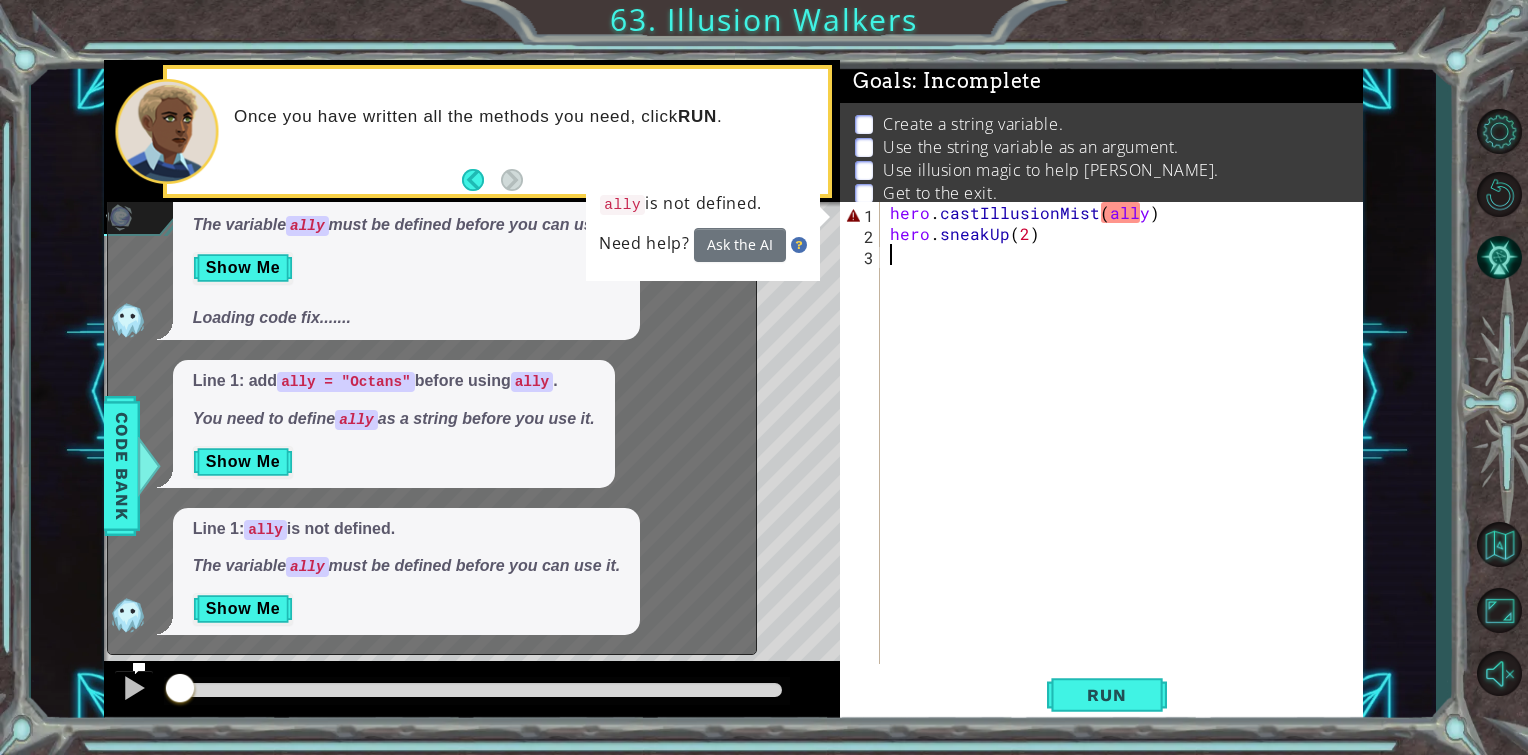 click on "hero . castIllusionMist ( ally ) hero . sneakUp ( 2 )" at bounding box center [1127, 454] 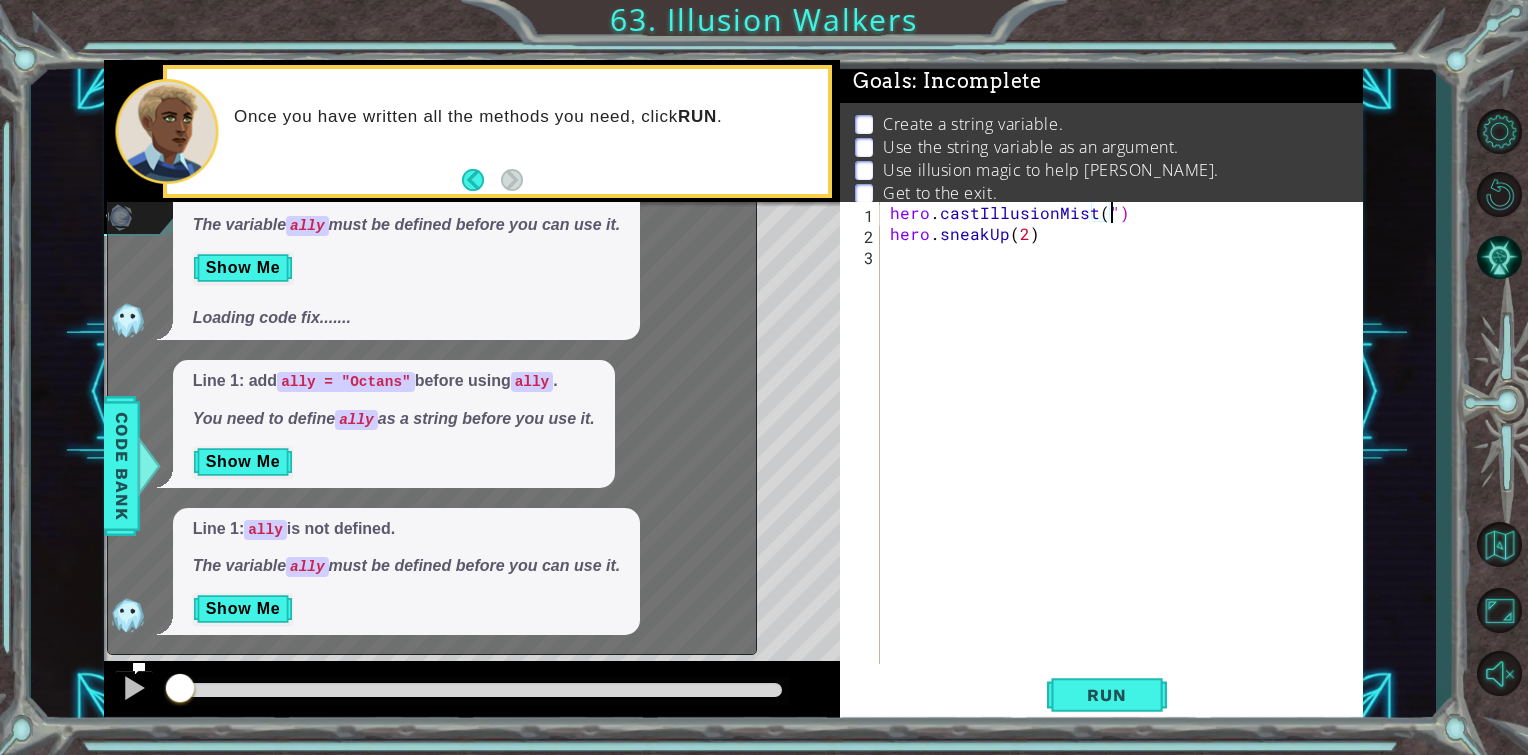 scroll, scrollTop: 0, scrollLeft: 12, axis: horizontal 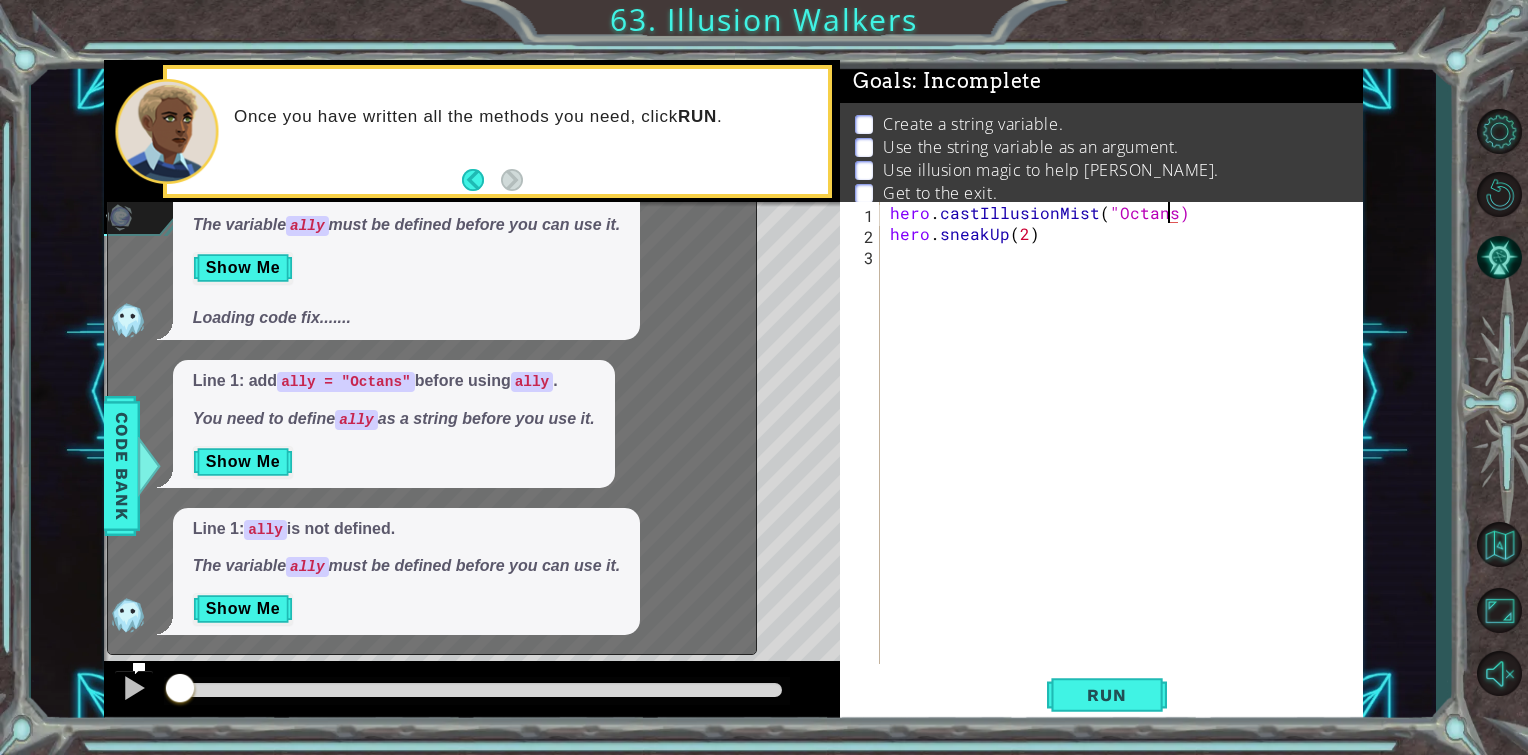 type on "hero.castIllusionMist("Octans")" 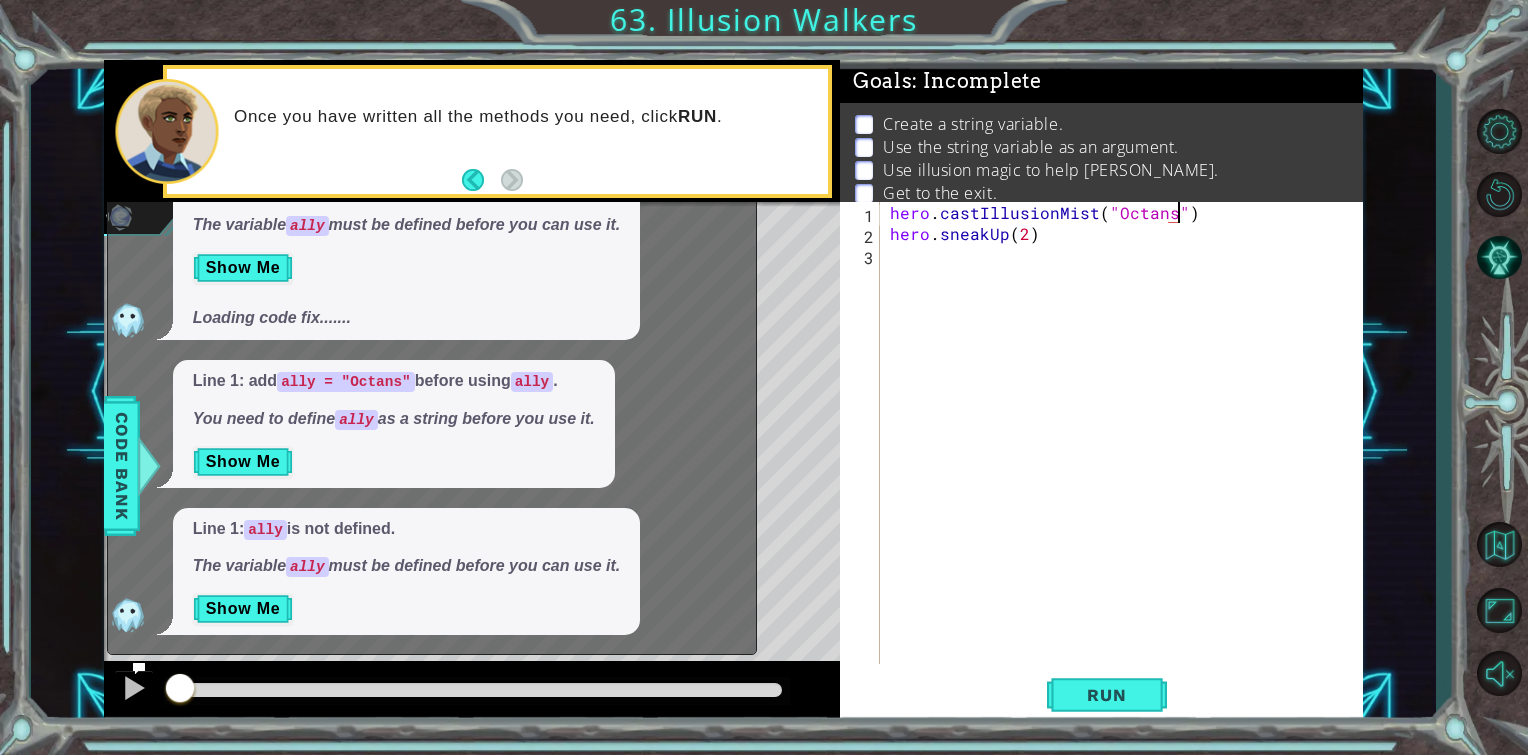 scroll, scrollTop: 0, scrollLeft: 17, axis: horizontal 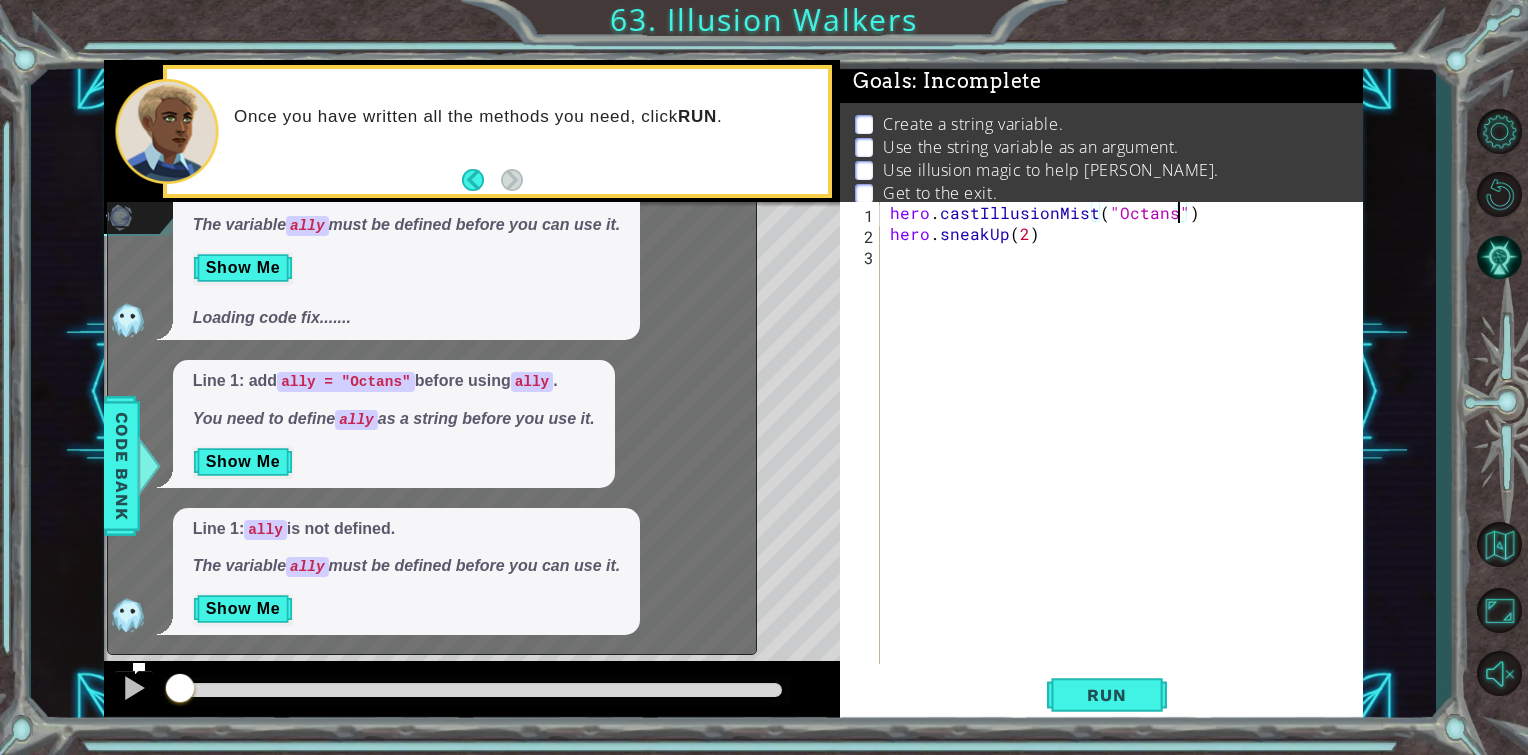 drag, startPoint x: 1014, startPoint y: 365, endPoint x: 1006, endPoint y: 380, distance: 17 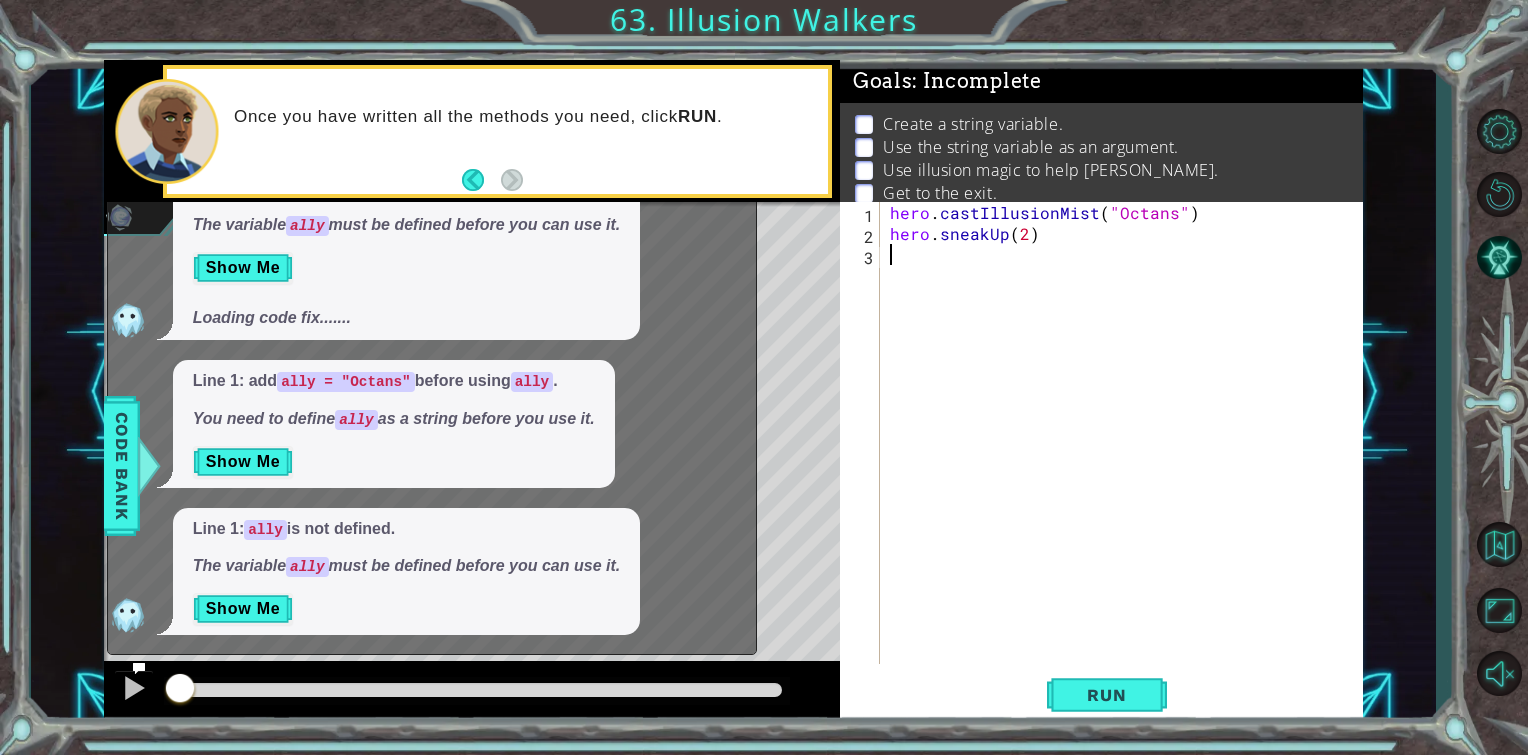 scroll, scrollTop: 0, scrollLeft: 0, axis: both 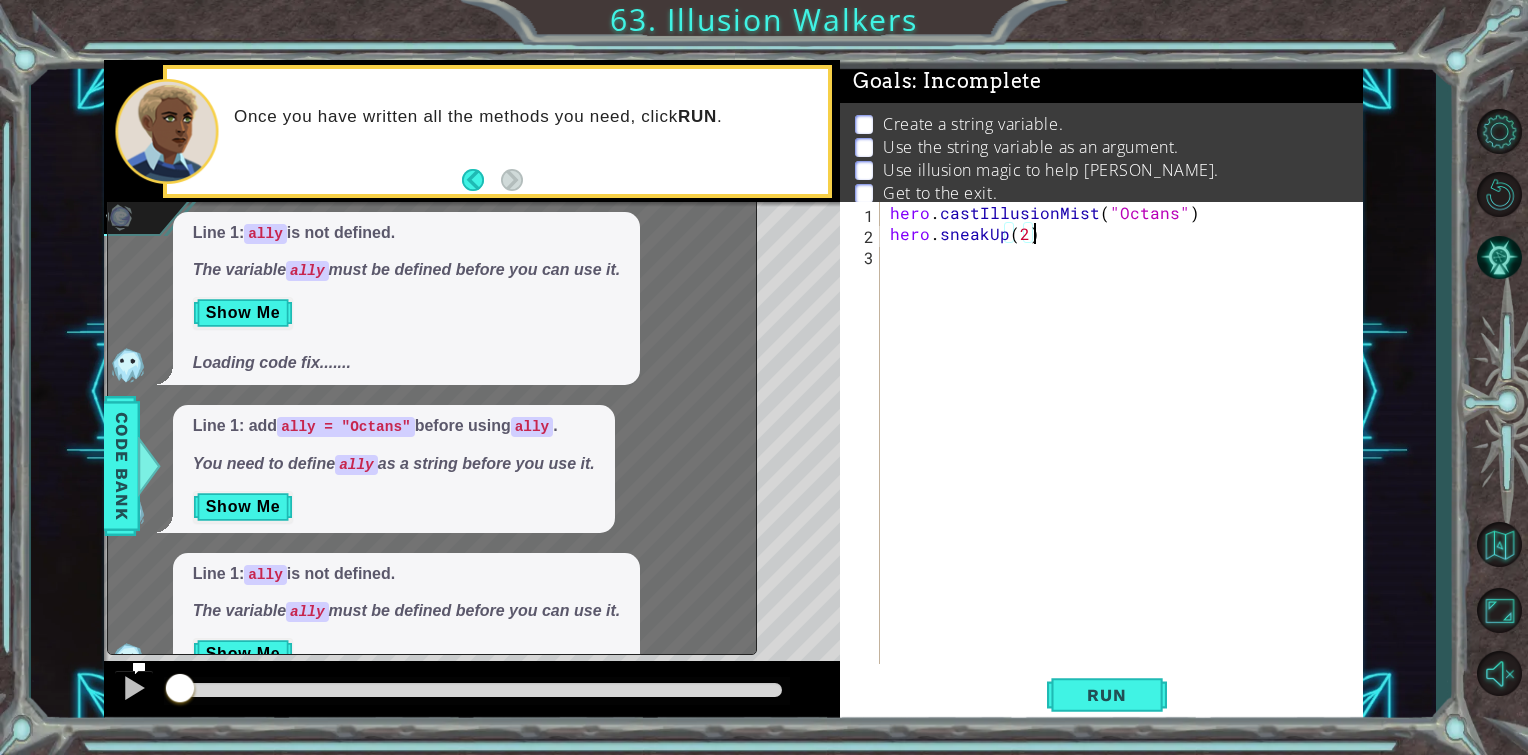 click on "hero . castIllusionMist ( "Octans" ) hero . sneakUp ( 2 )" at bounding box center [1127, 454] 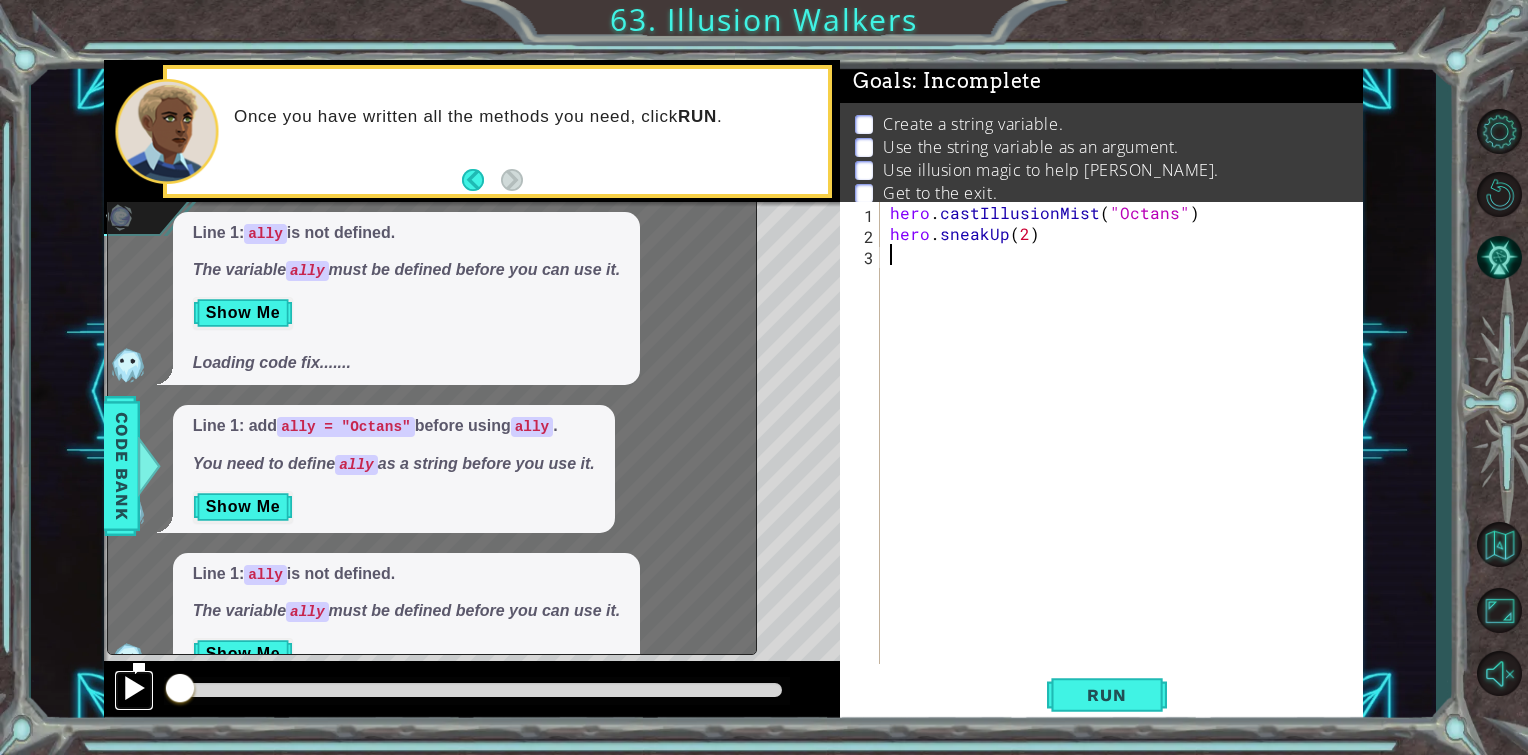 click at bounding box center [134, 688] 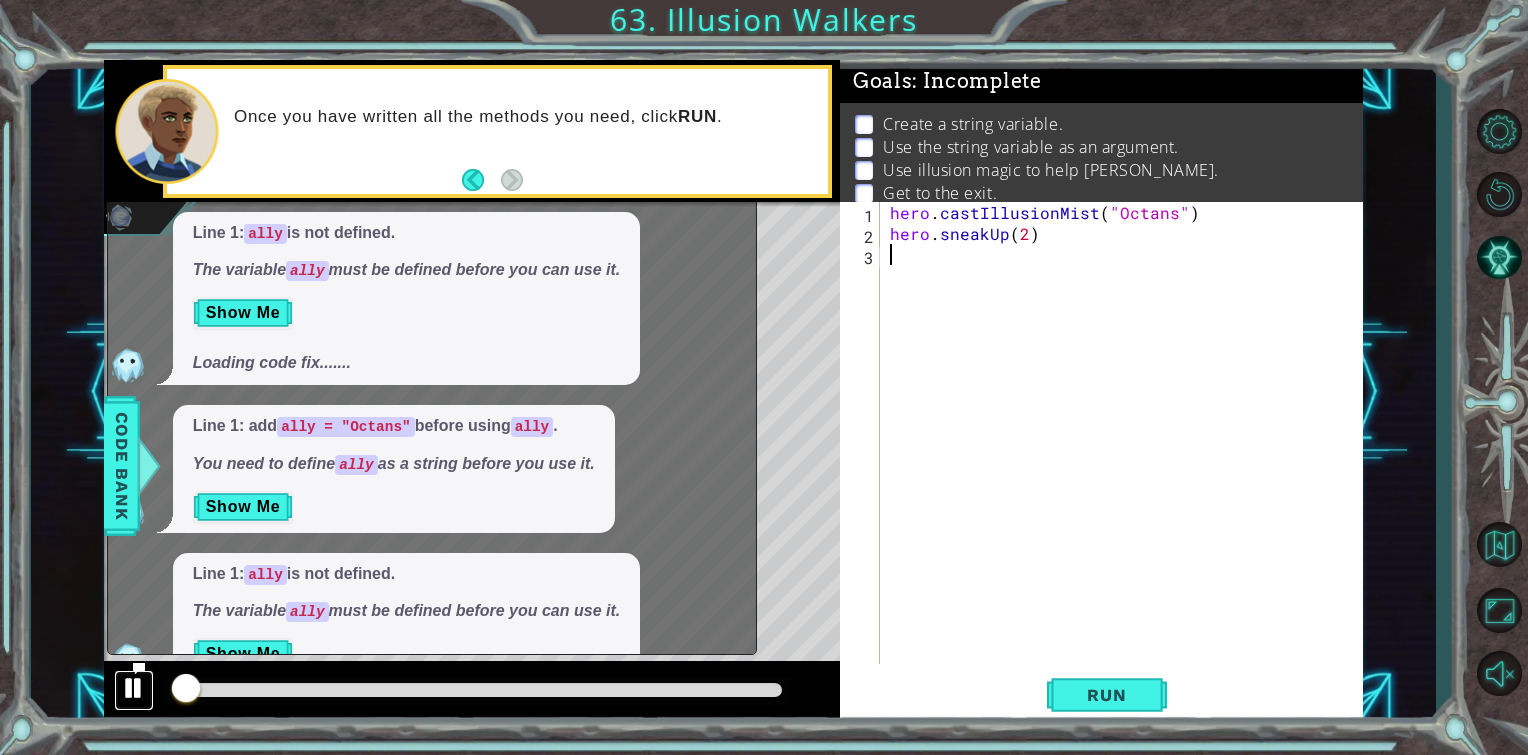click at bounding box center (134, 688) 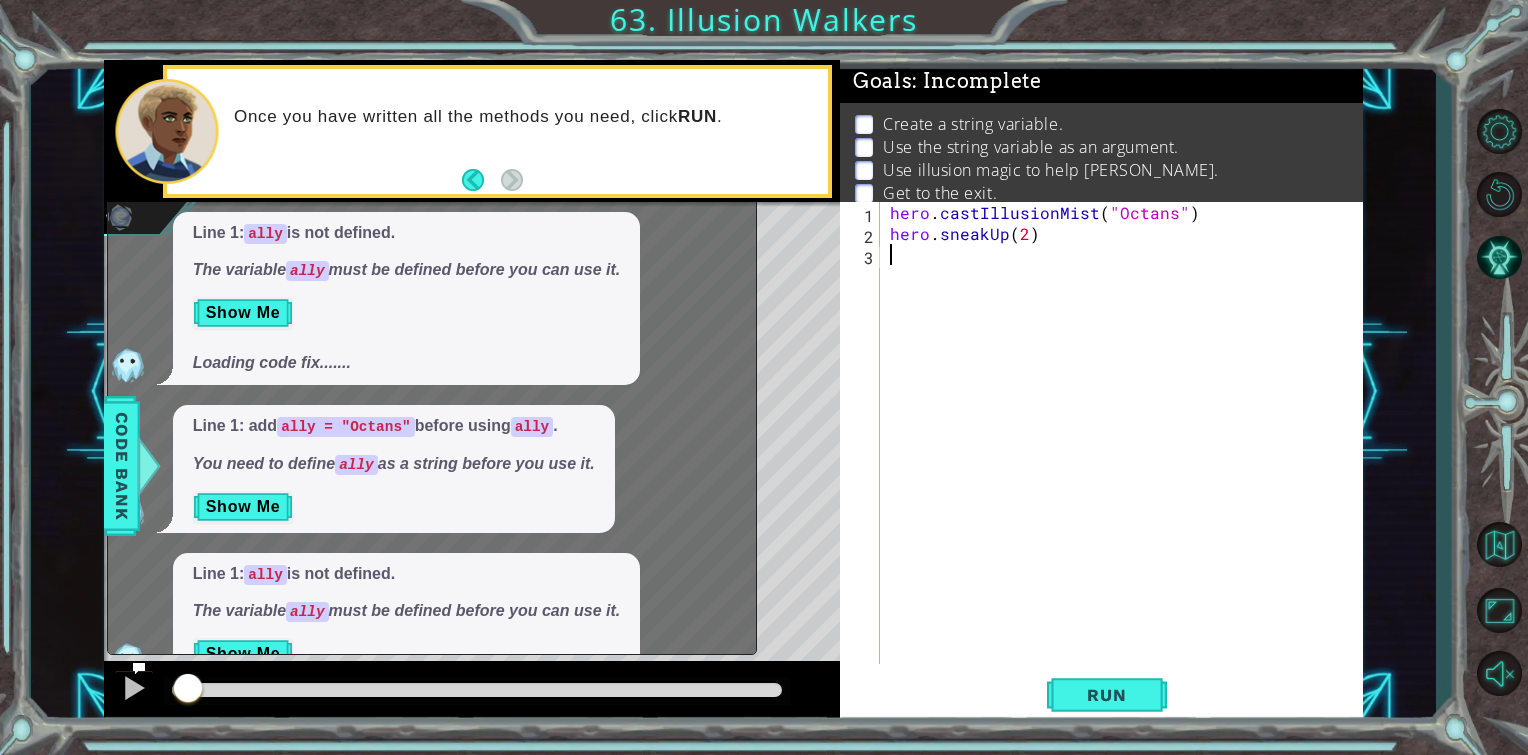 click at bounding box center (139, 668) 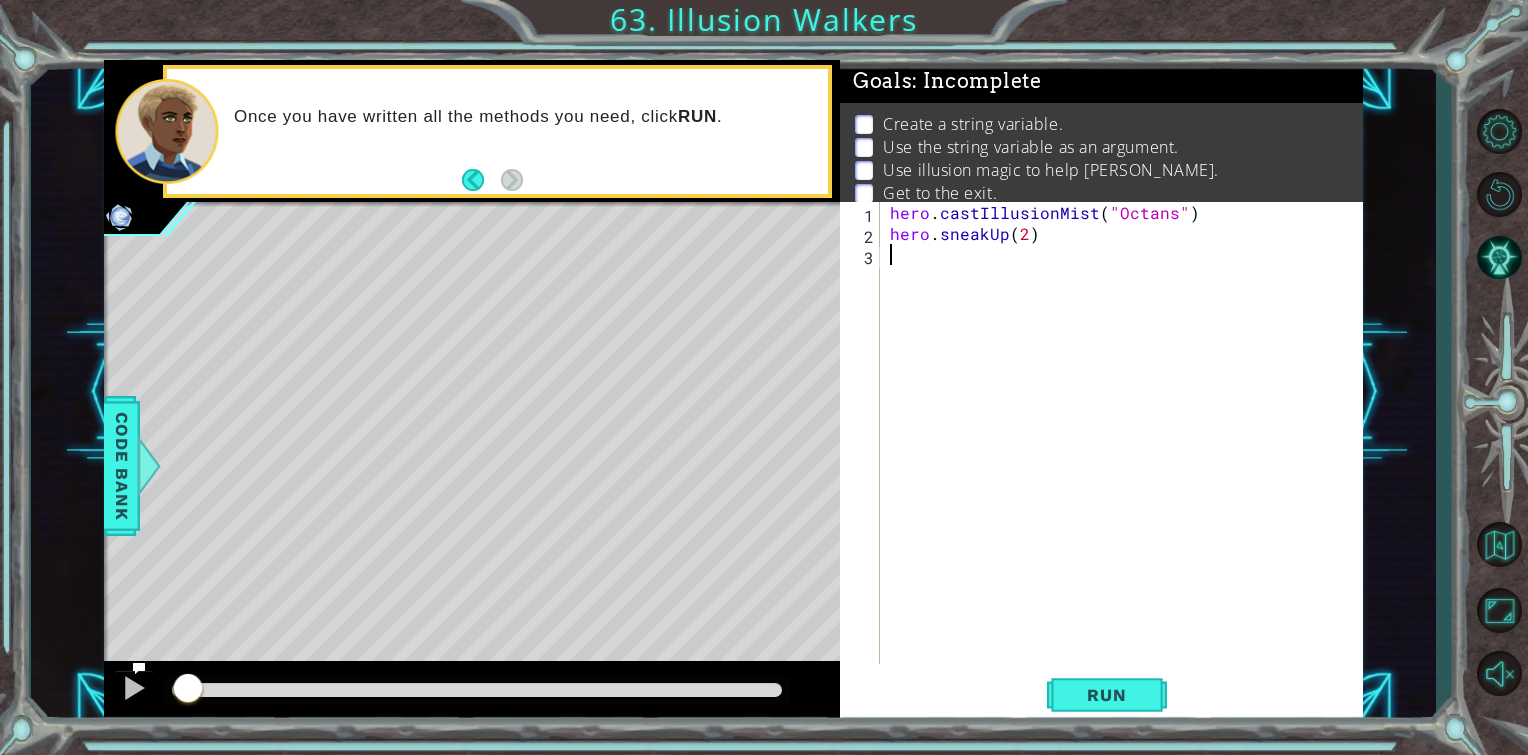 click on "hero . castIllusionMist ( "Octans" ) hero . sneakUp ( 2 )" at bounding box center (1127, 454) 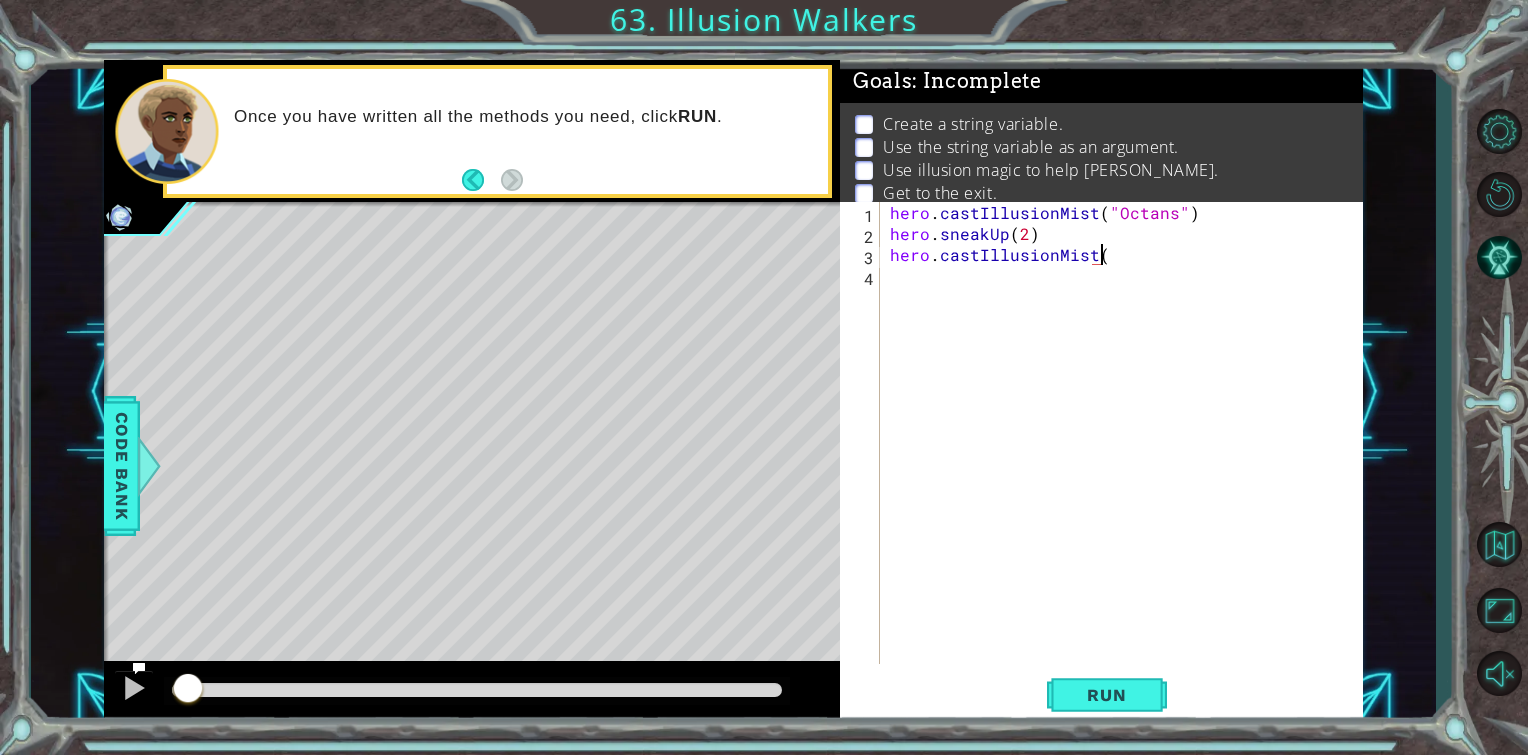 scroll, scrollTop: 0, scrollLeft: 12, axis: horizontal 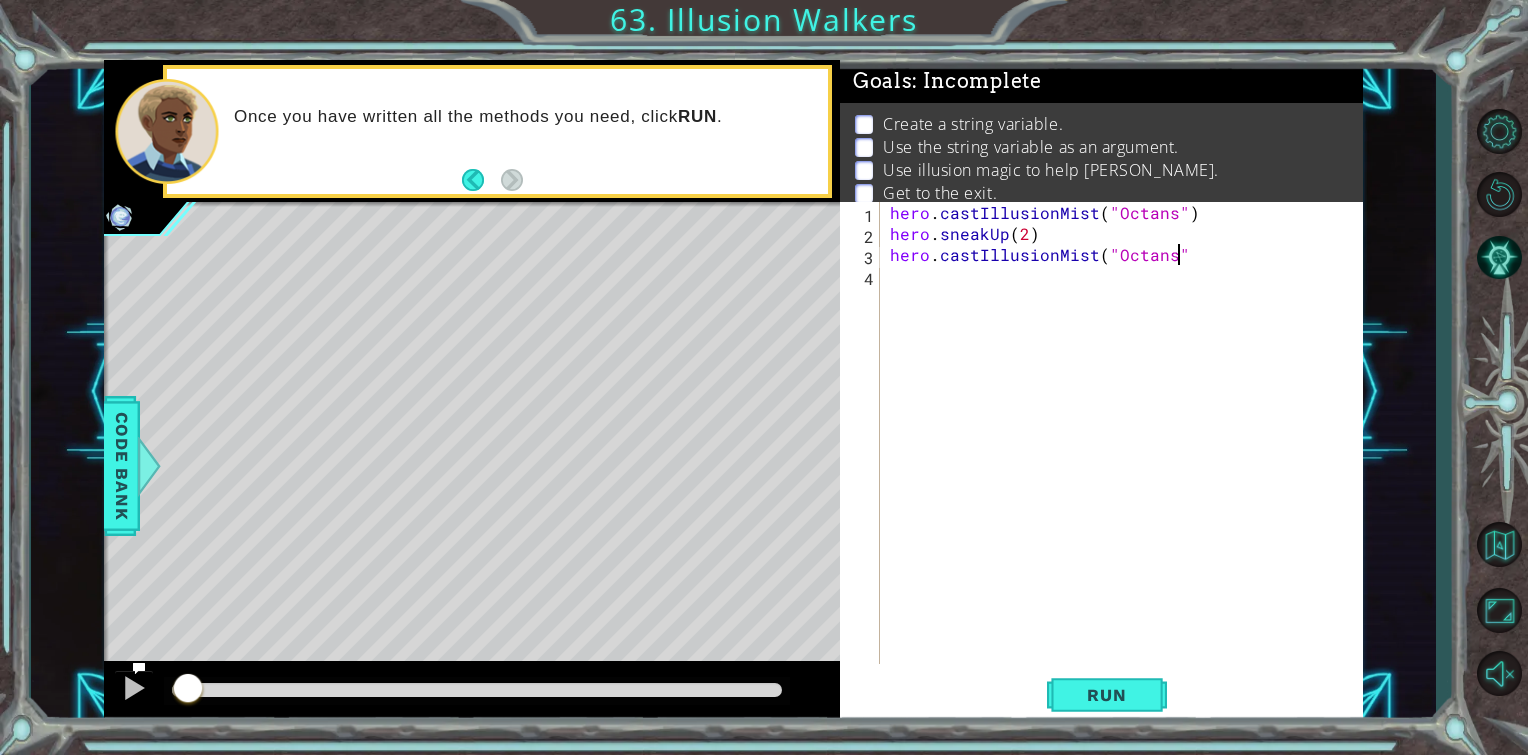 type on "hero.castIllusionMist("Octans")" 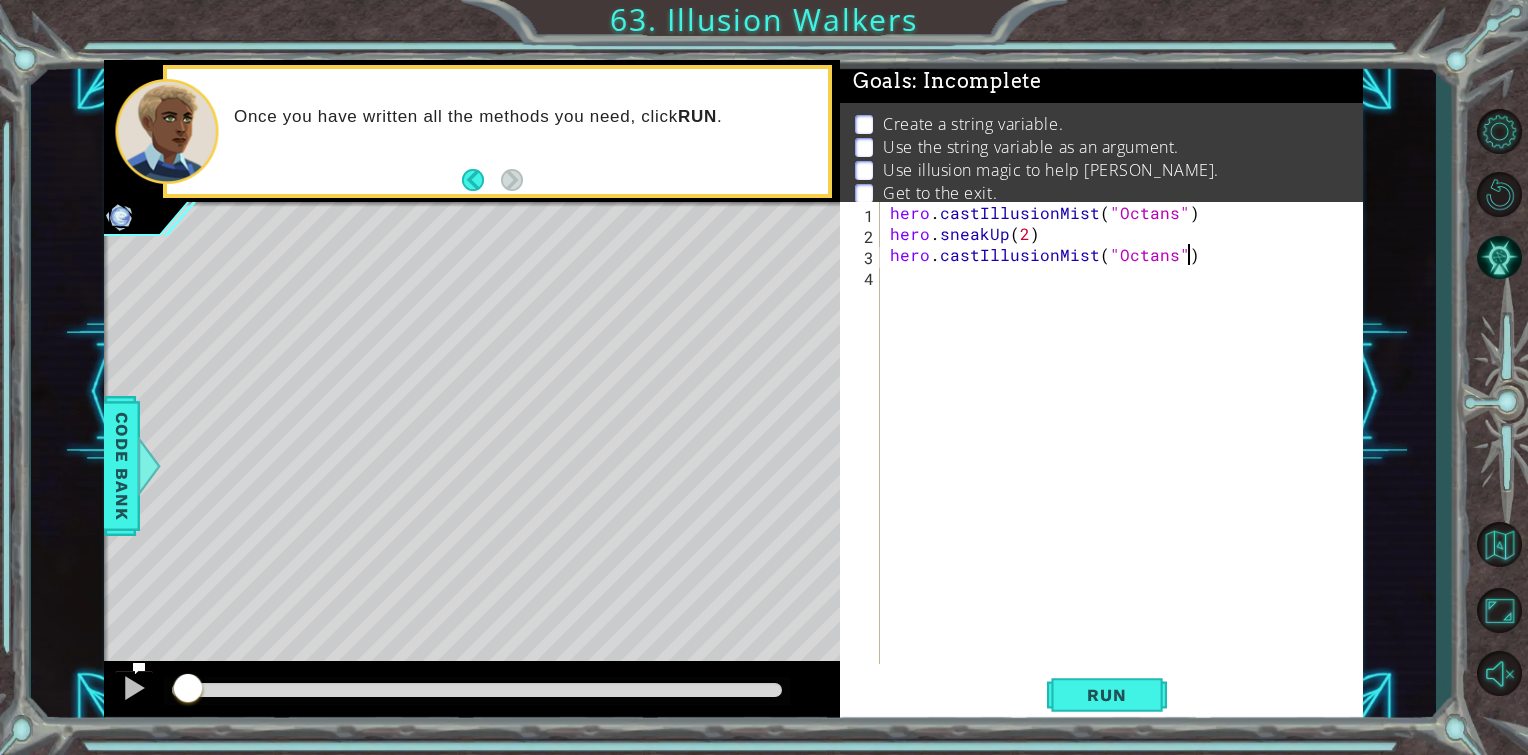 scroll, scrollTop: 0, scrollLeft: 17, axis: horizontal 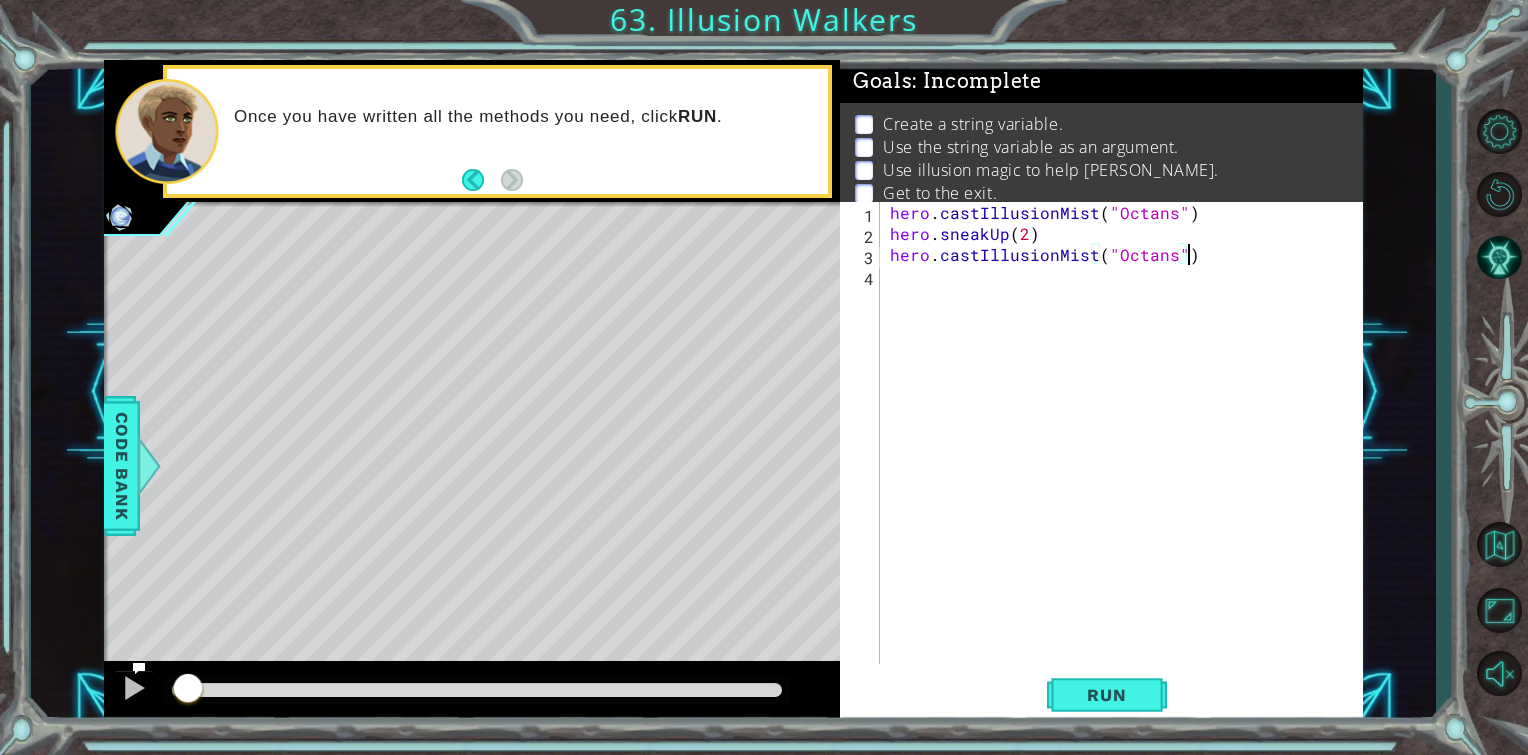 click on "hero . castIllusionMist ( "Octans" ) hero . sneakUp ( 2 ) hero . castIllusionMist ( "Octans" )" at bounding box center [1127, 454] 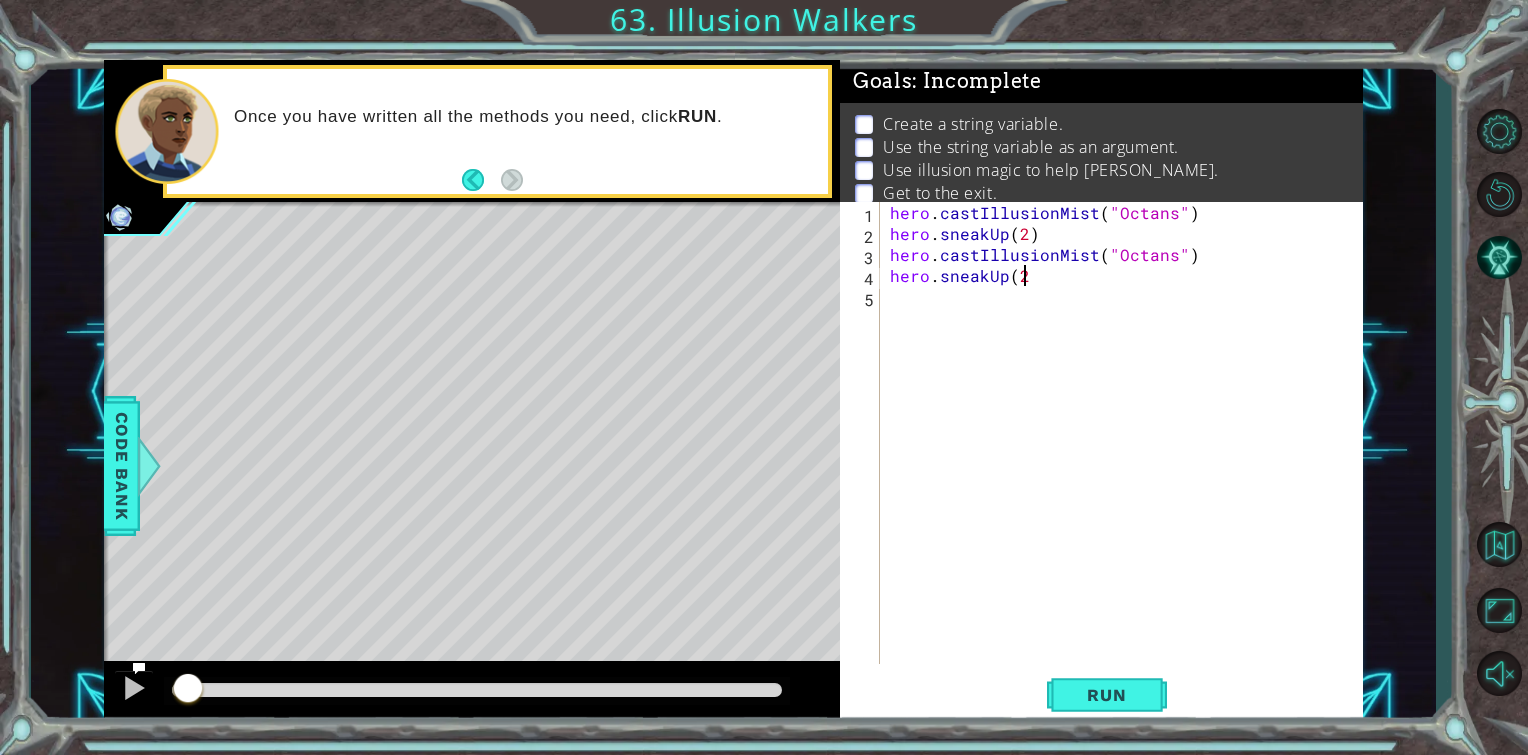 scroll, scrollTop: 0, scrollLeft: 7, axis: horizontal 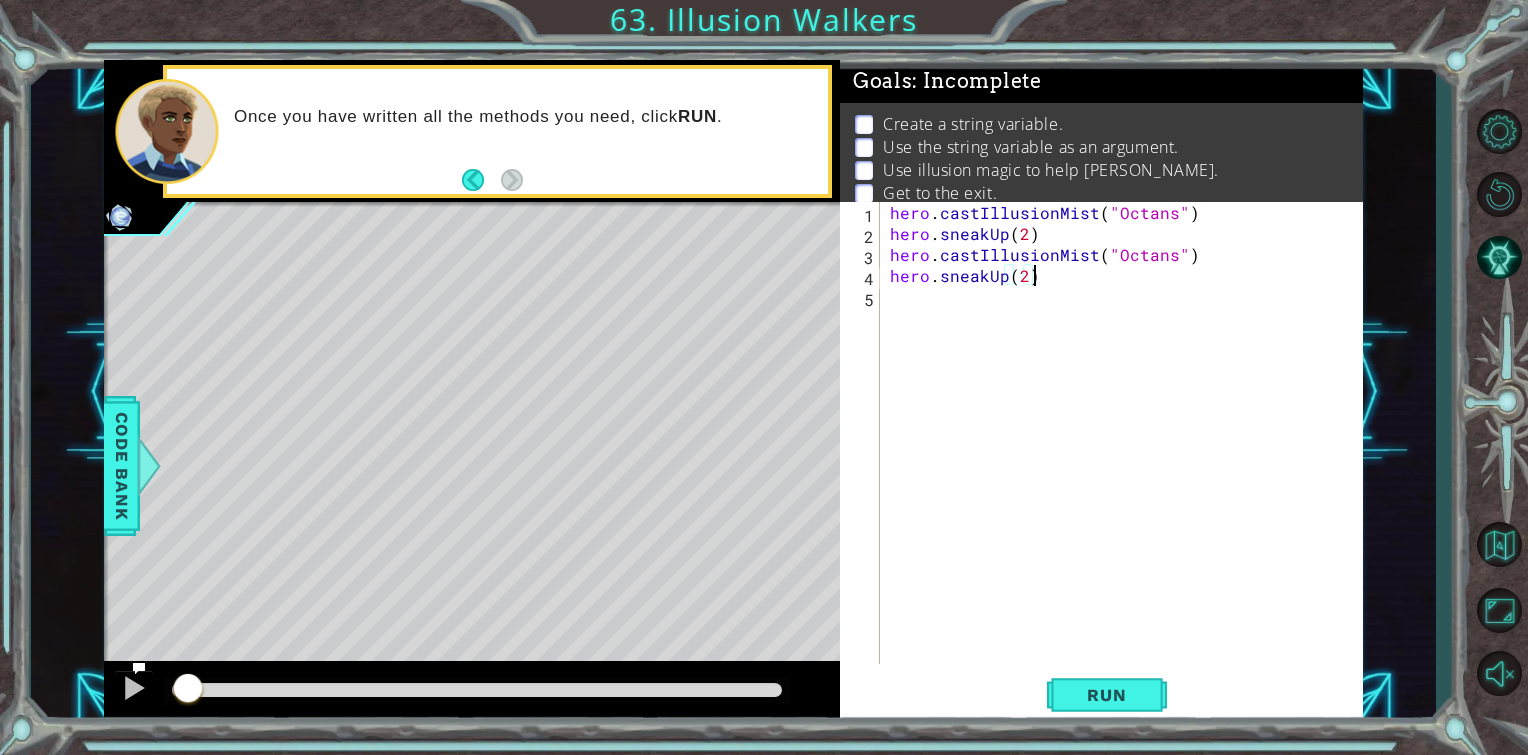 click on "hero . castIllusionMist ( "Octans" ) hero . sneakUp ( 2 ) hero . castIllusionMist ( "Octans" ) hero . sneakUp ( 2 )" at bounding box center (1127, 454) 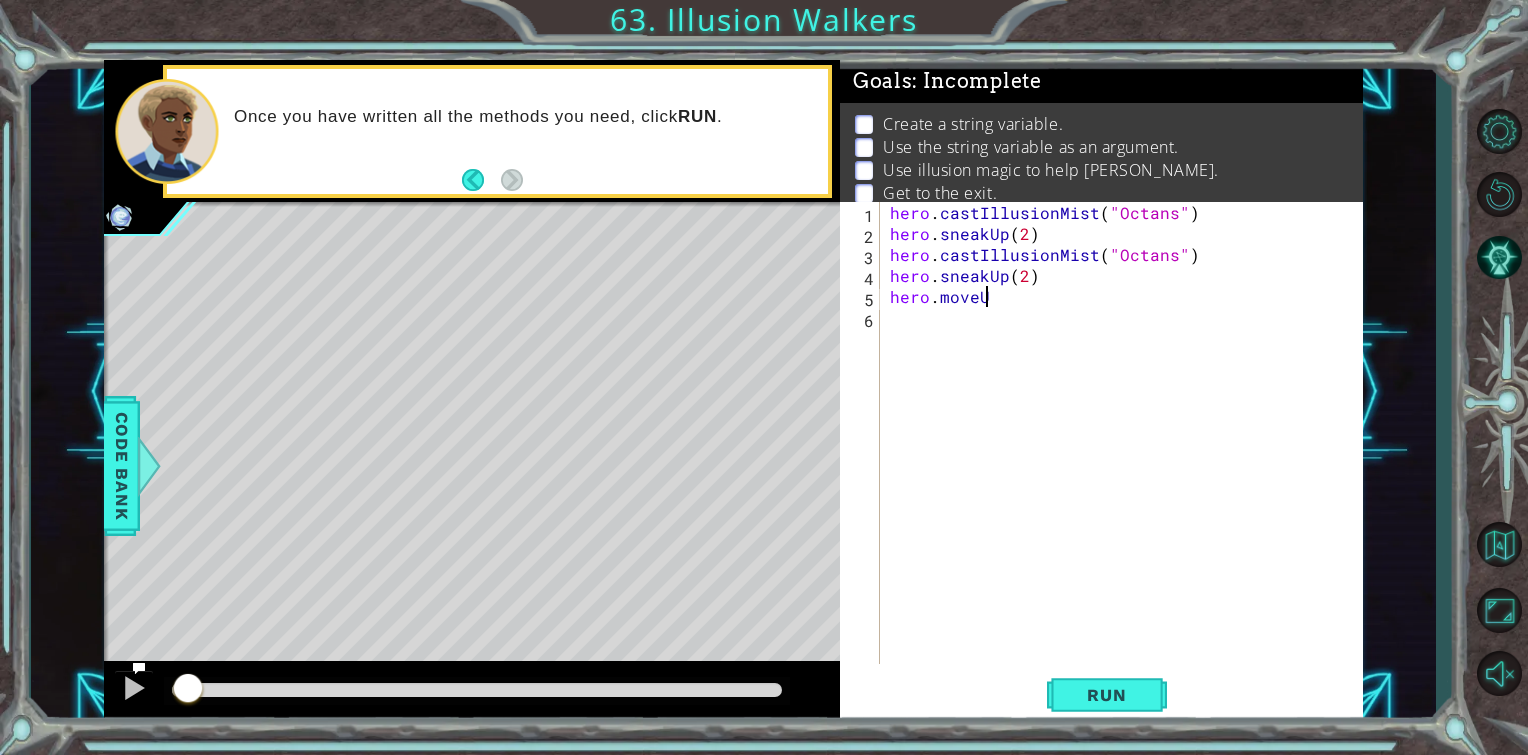 scroll, scrollTop: 0, scrollLeft: 5, axis: horizontal 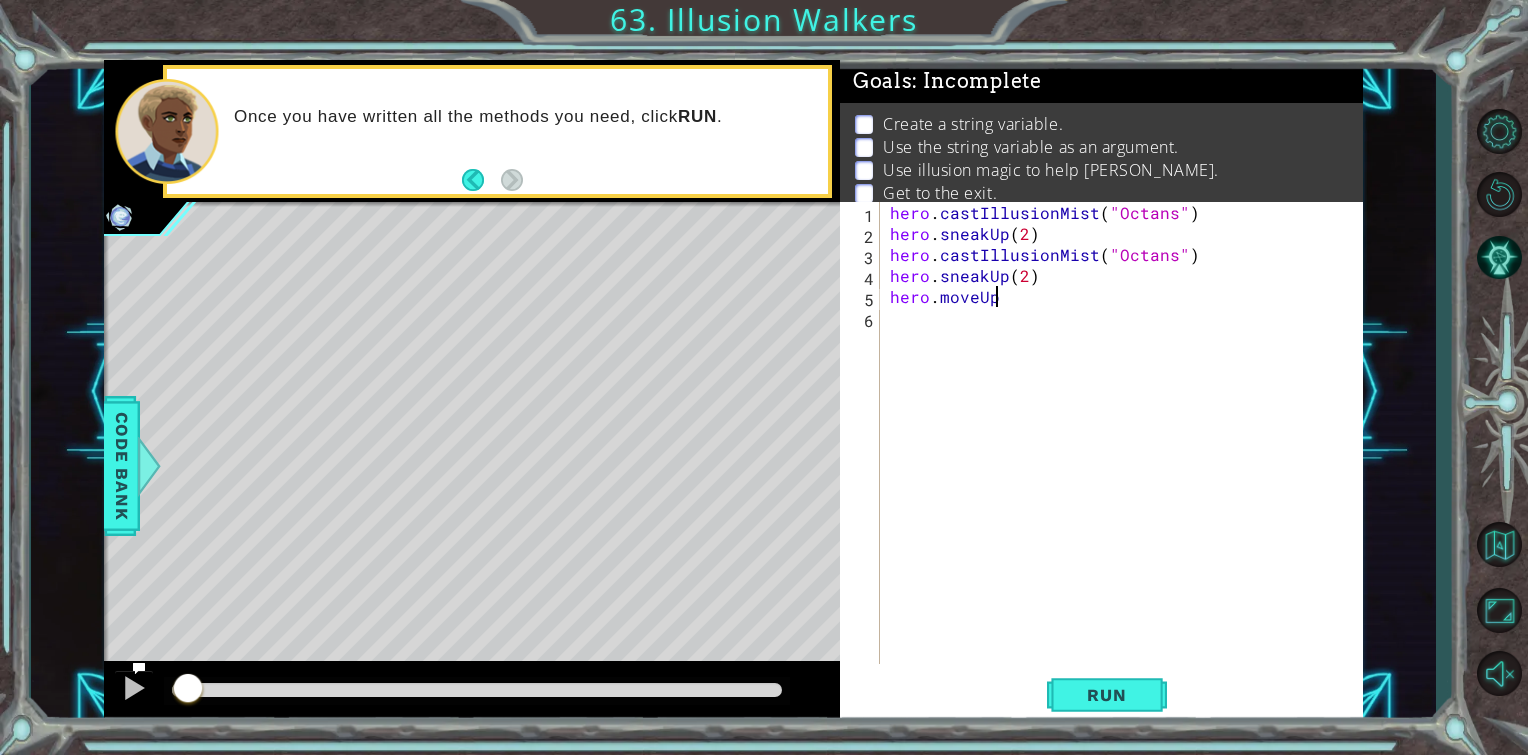 type on "hero.moveUp()" 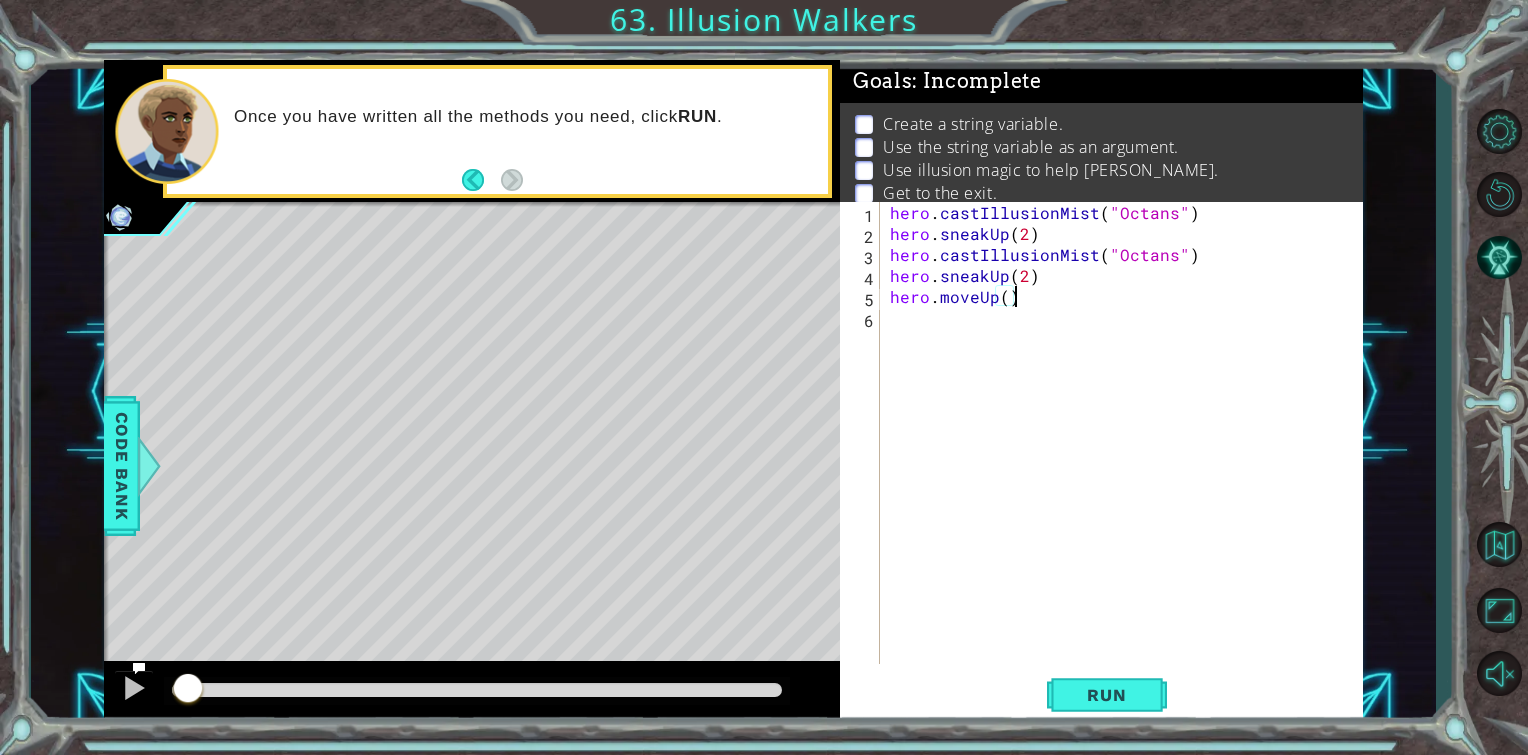 click on "hero . castIllusionMist ( "Octans" ) hero . sneakUp ( 2 ) hero . castIllusionMist ( "Octans" ) hero . sneakUp ( 2 ) hero . moveUp ( )" at bounding box center (1127, 454) 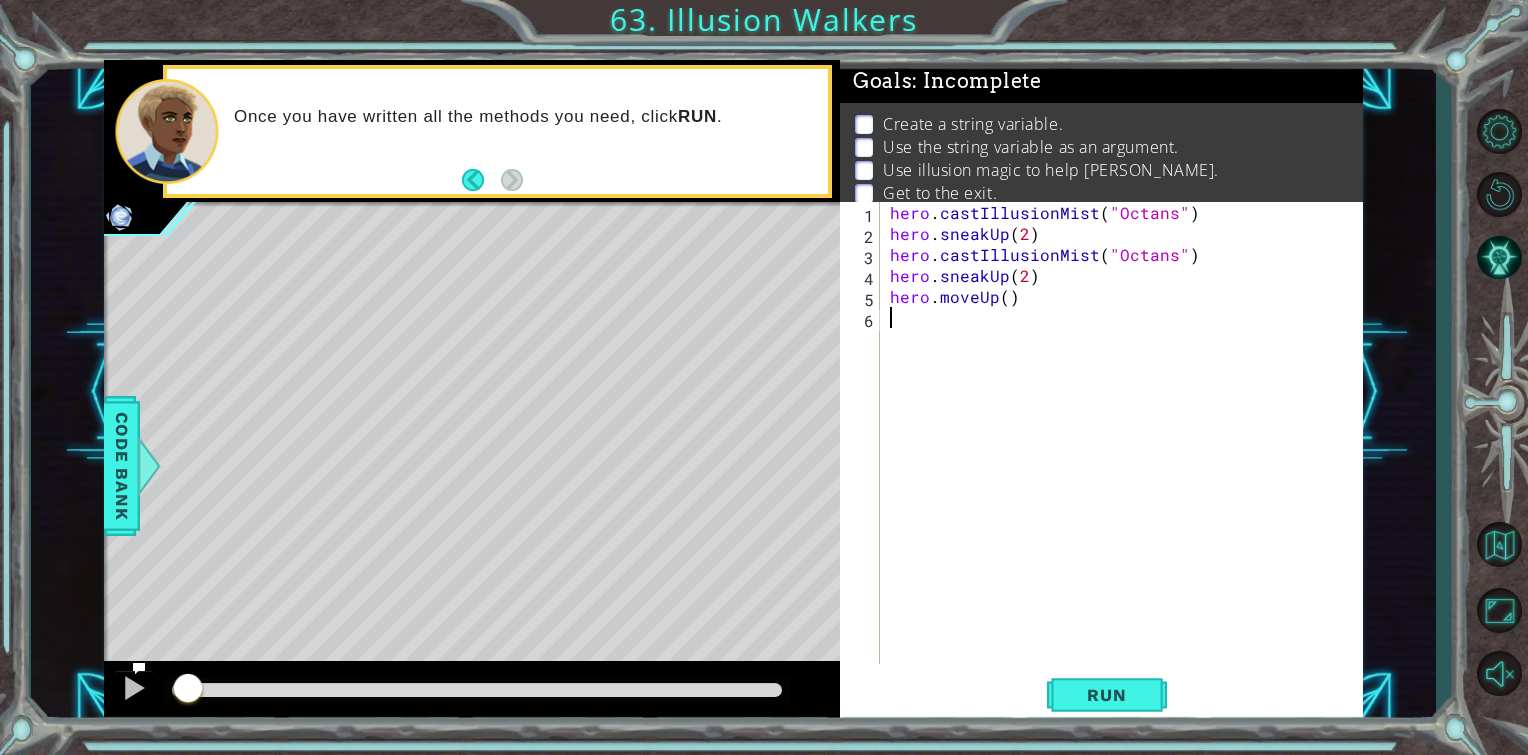 scroll, scrollTop: 0, scrollLeft: 0, axis: both 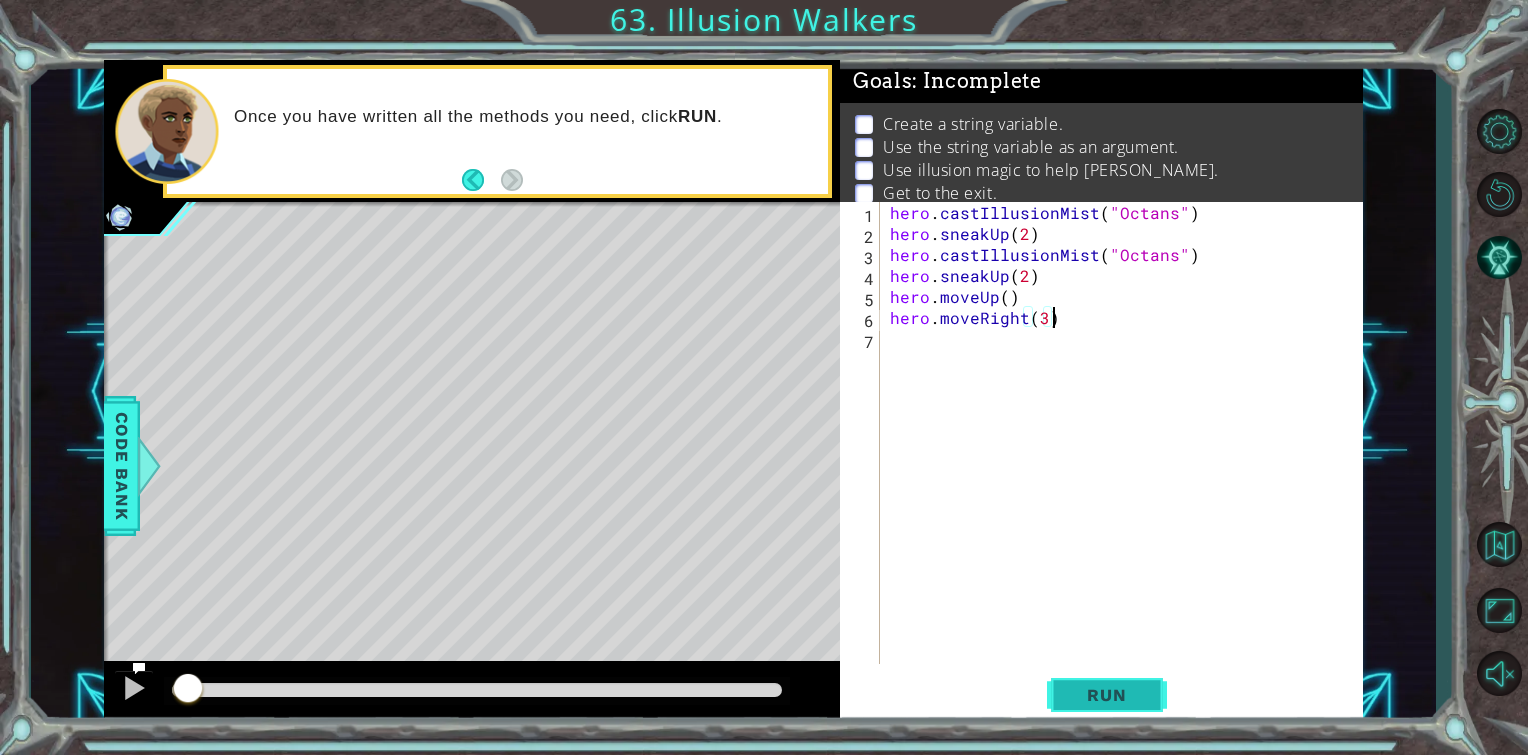 type on "hero.moveRight(3)" 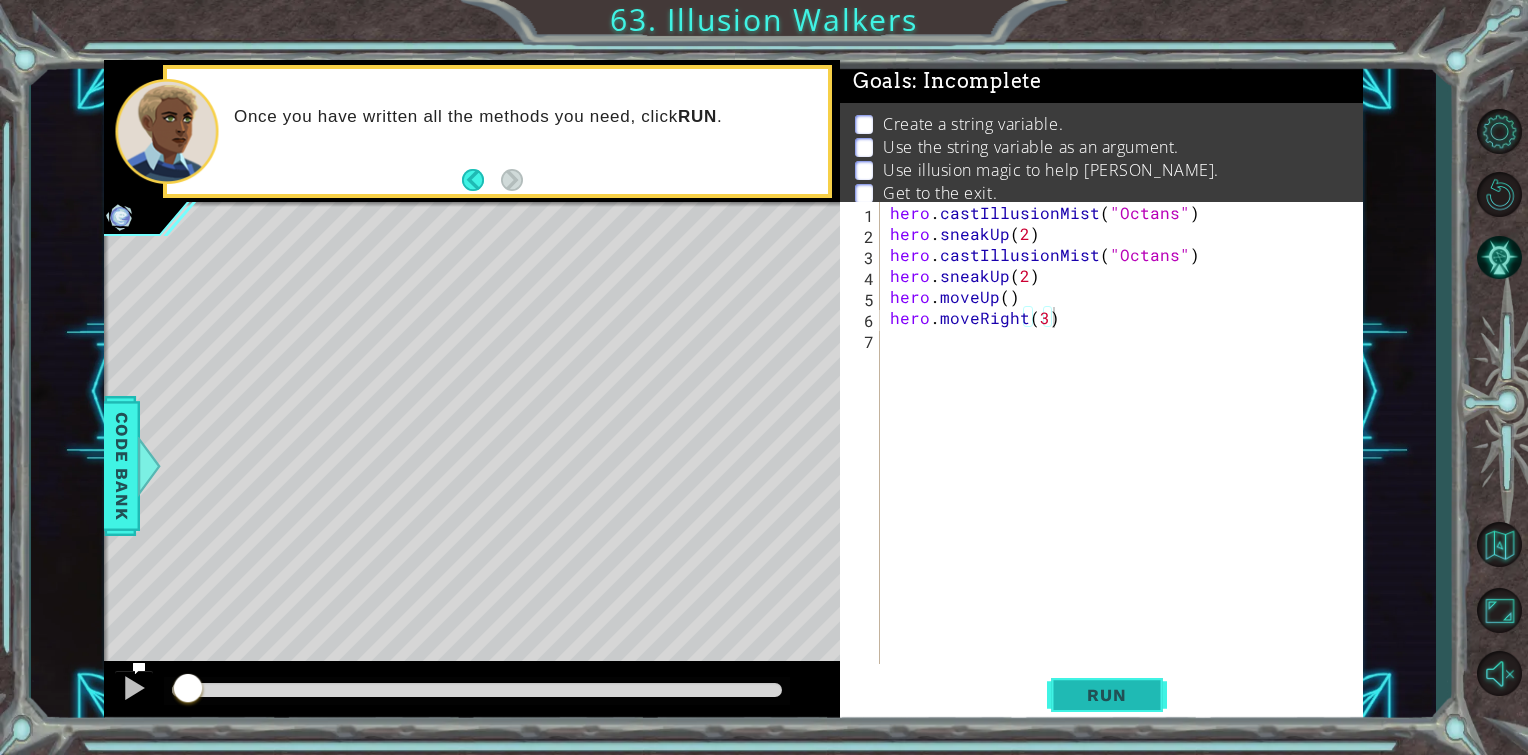 click on "Run" at bounding box center [1106, 695] 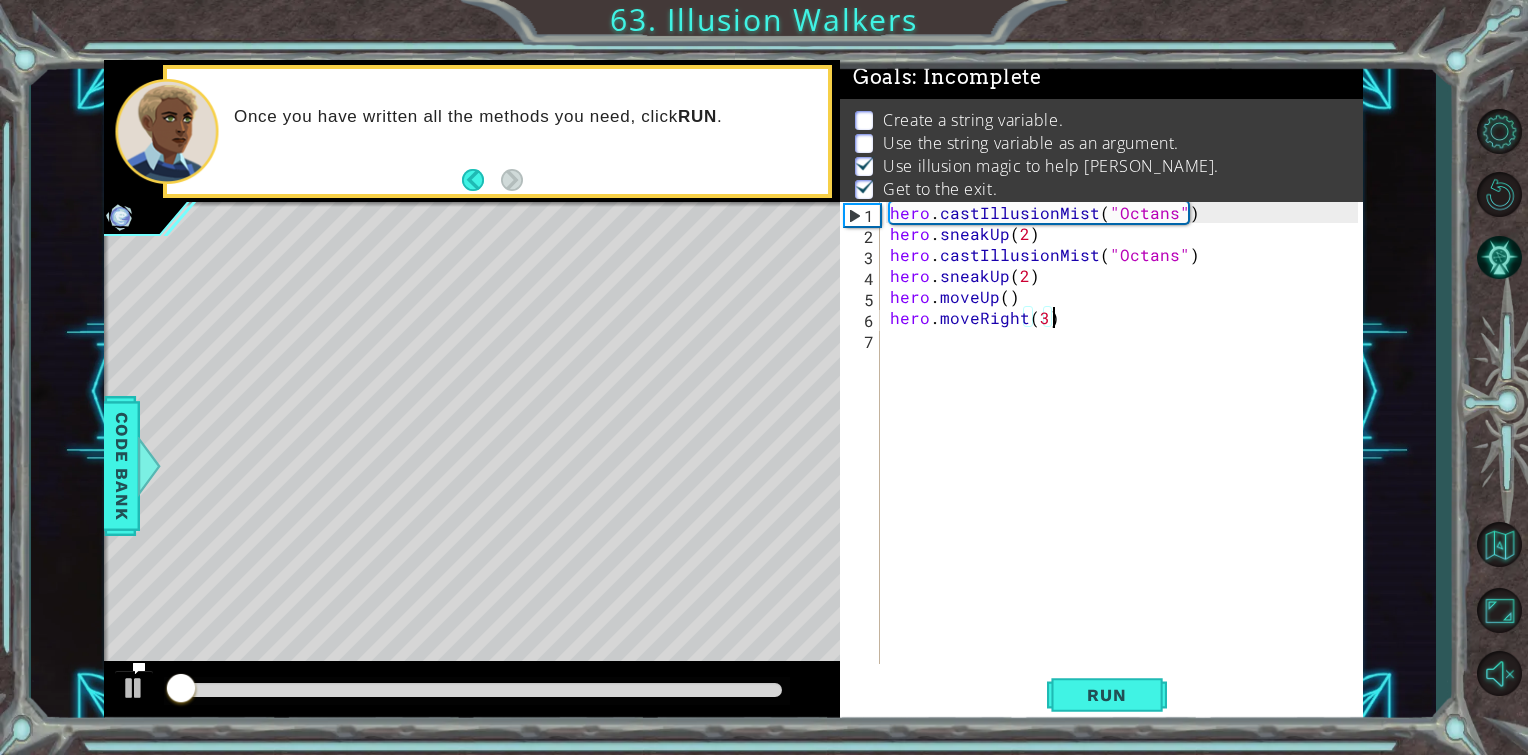 scroll, scrollTop: 19, scrollLeft: 0, axis: vertical 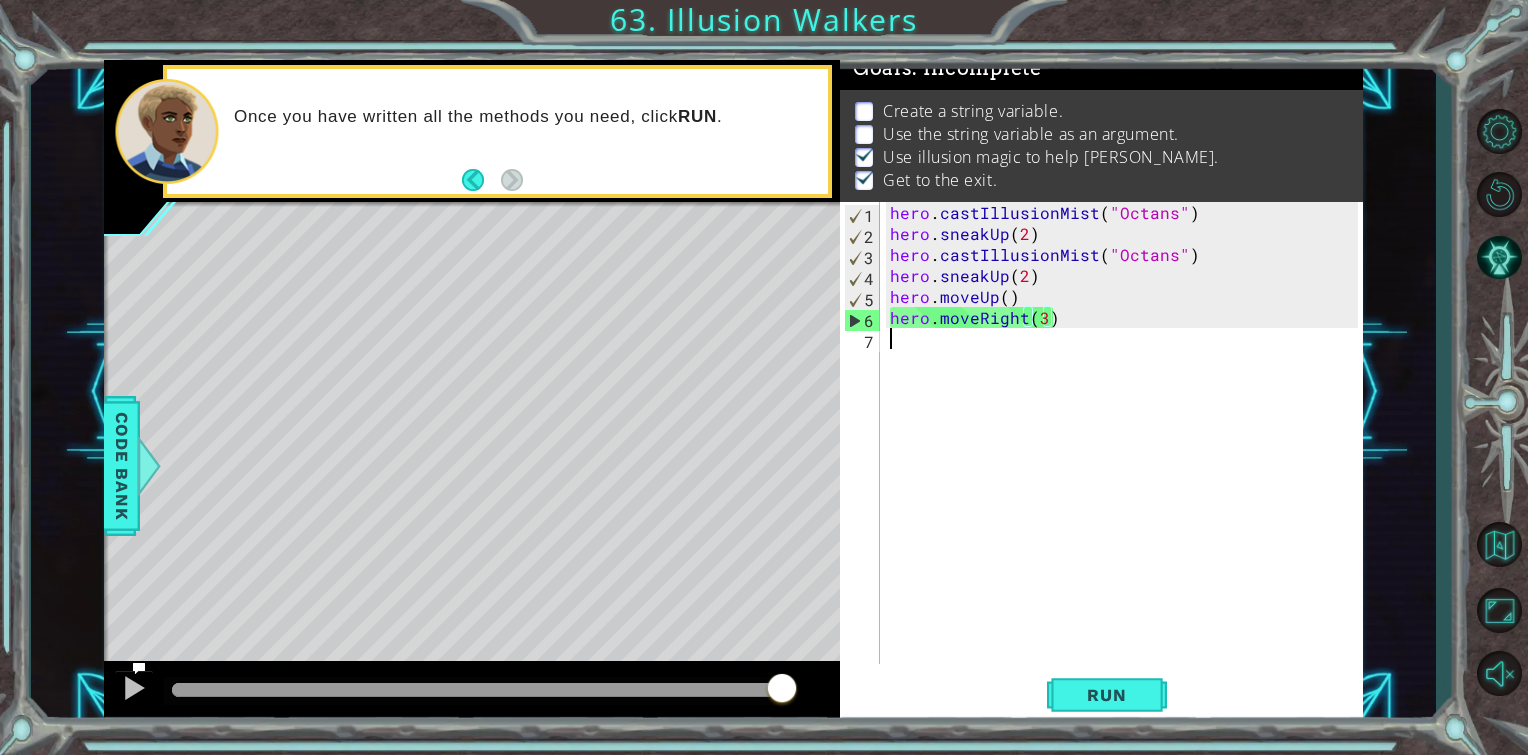 click on "hero . castIllusionMist ( "Octans" ) hero . sneakUp ( 2 ) hero . castIllusionMist ( "Octans" ) hero . sneakUp ( 2 ) hero . moveUp ( ) hero . moveRight ( 3 )" at bounding box center (1127, 454) 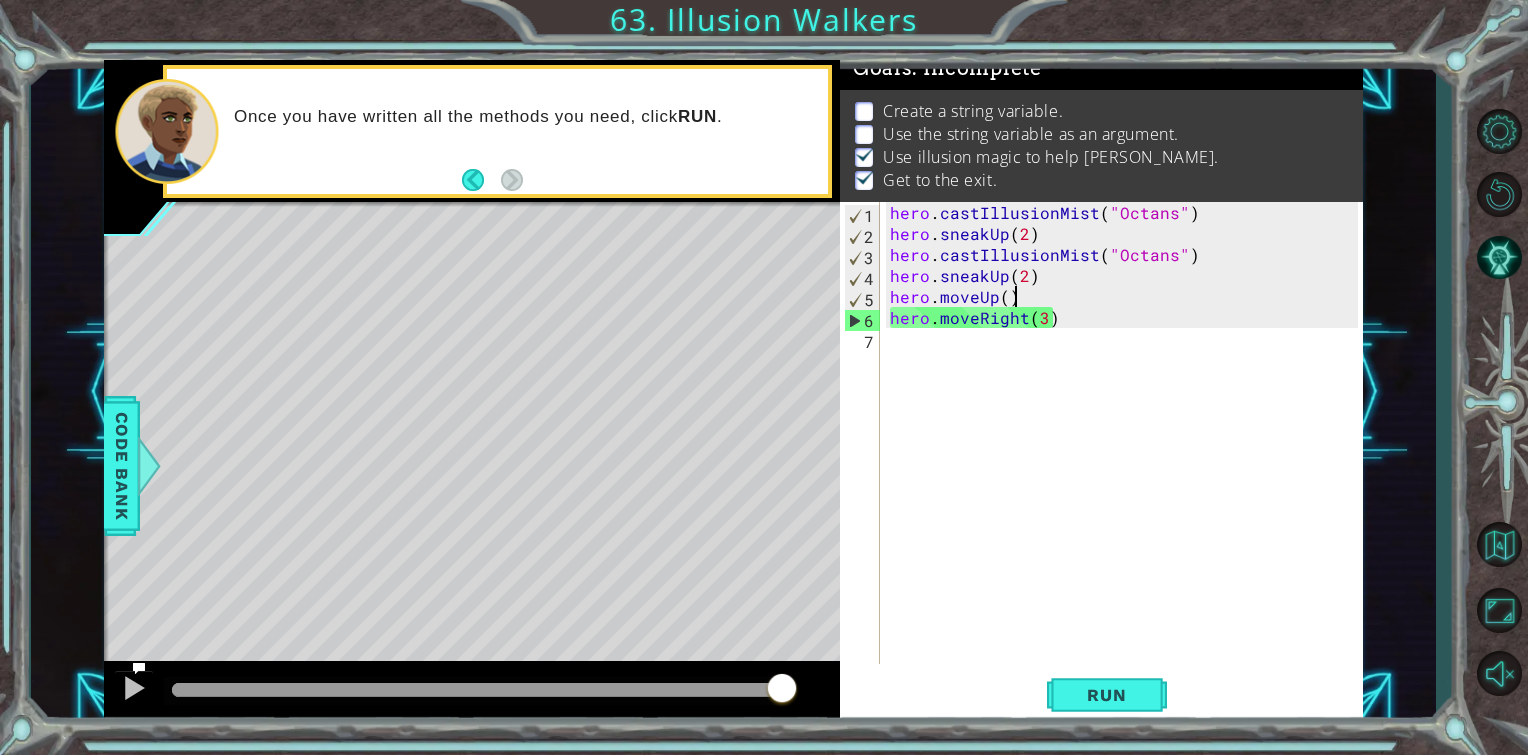 click on "hero . castIllusionMist ( "Octans" ) hero . sneakUp ( 2 ) hero . castIllusionMist ( "Octans" ) hero . sneakUp ( 2 ) hero . moveUp ( ) hero . moveRight ( 3 )" at bounding box center (1127, 454) 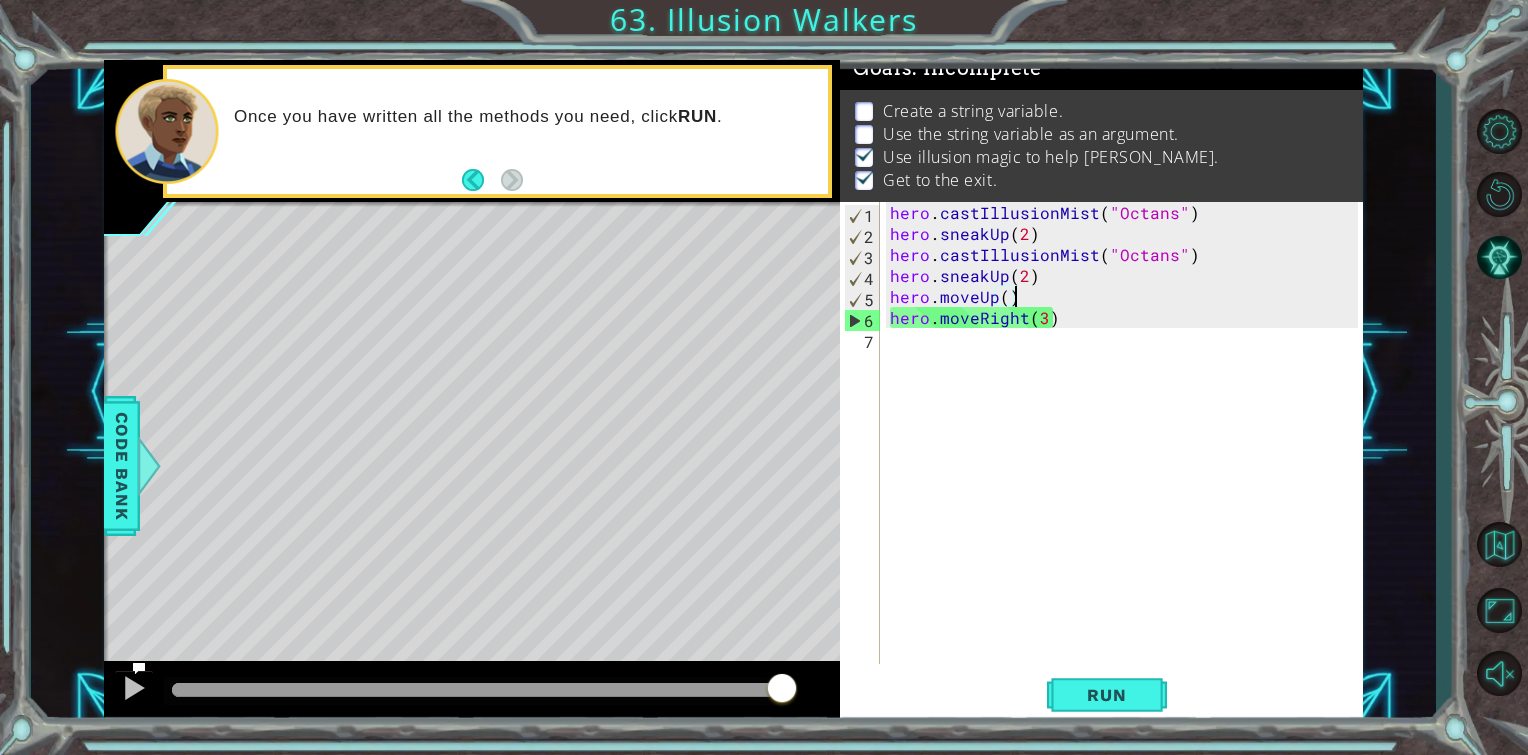 click on "hero . castIllusionMist ( "Octans" ) hero . sneakUp ( 2 ) hero . castIllusionMist ( "Octans" ) hero . sneakUp ( 2 ) hero . moveUp ( ) hero . moveRight ( 3 )" at bounding box center [1127, 454] 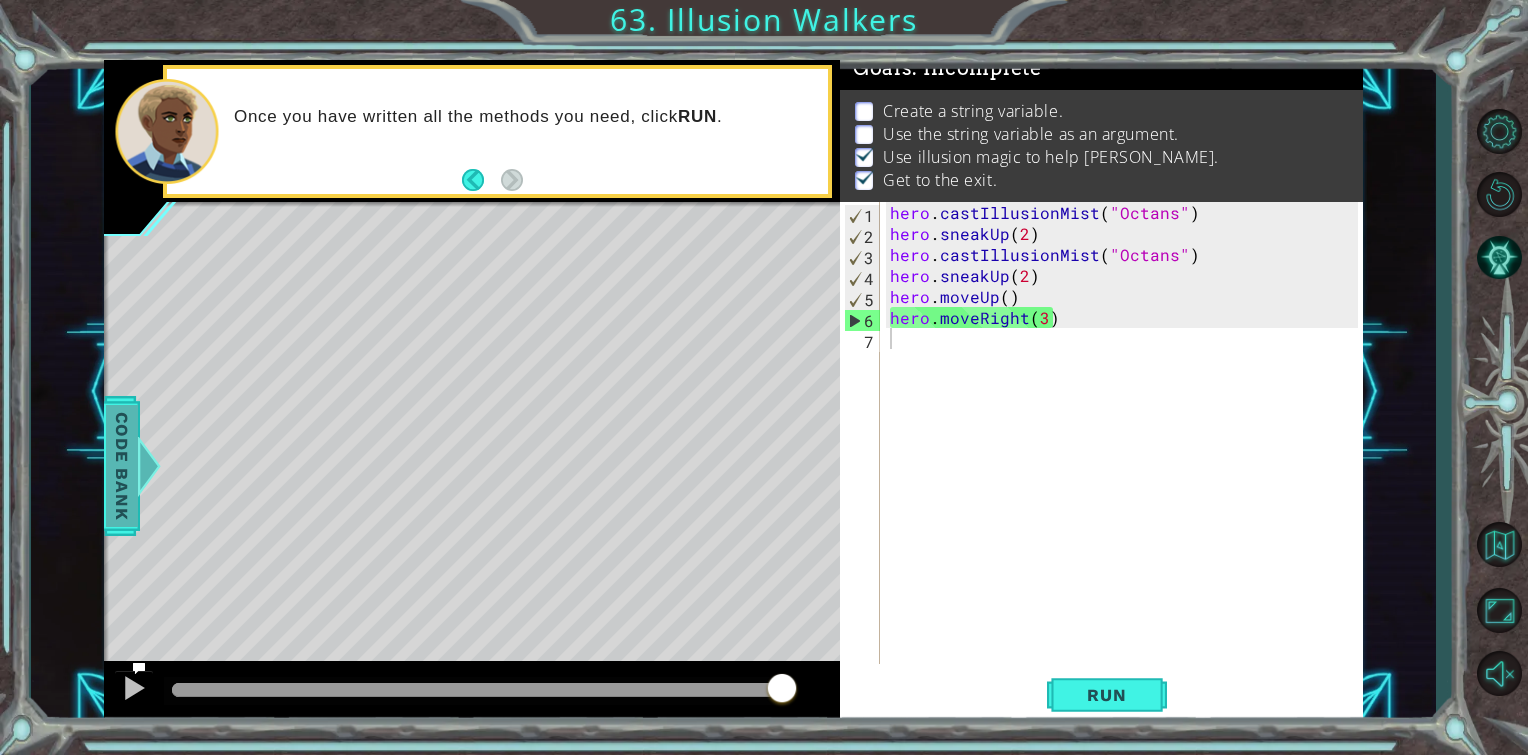 click on "Code Bank" at bounding box center (122, 466) 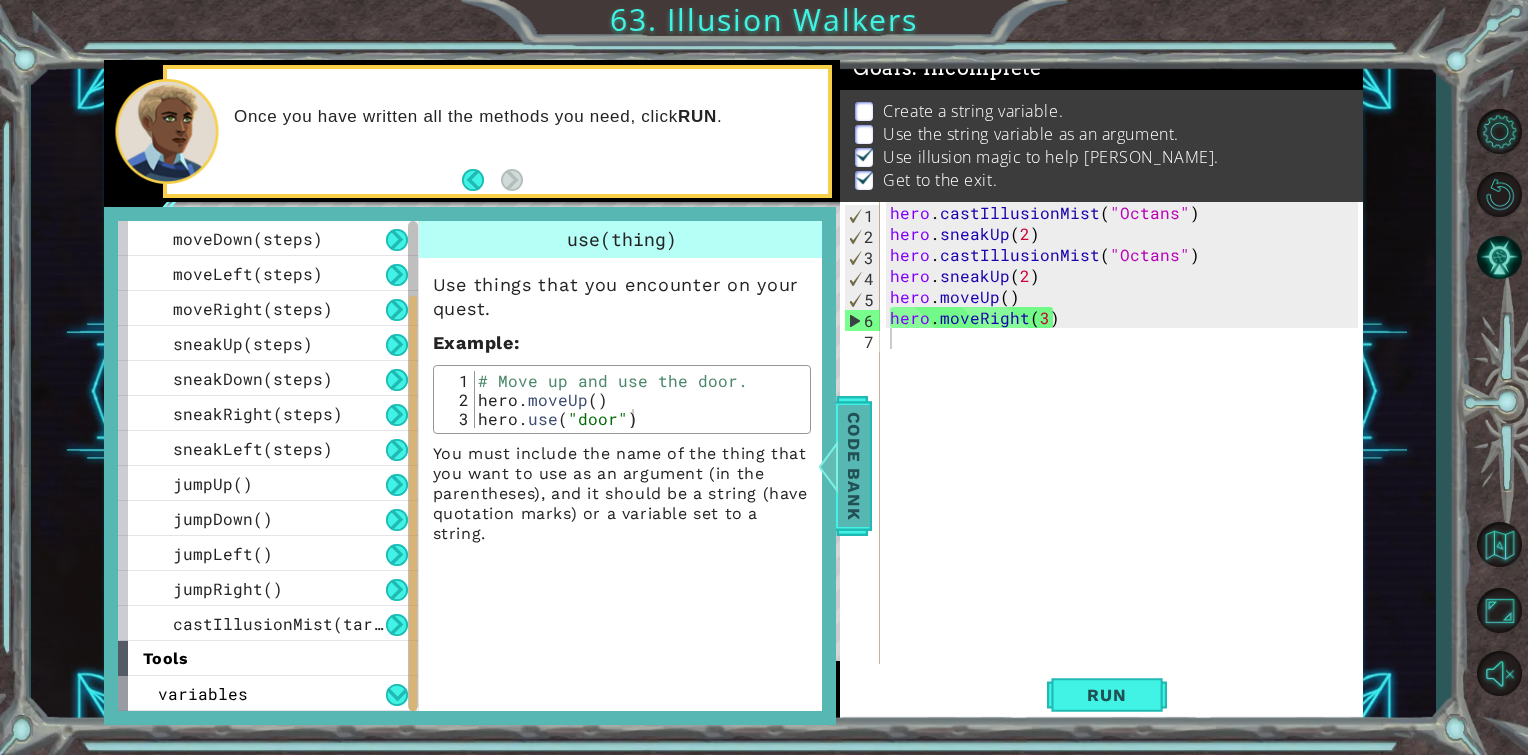 click on "Code Bank" at bounding box center (854, 466) 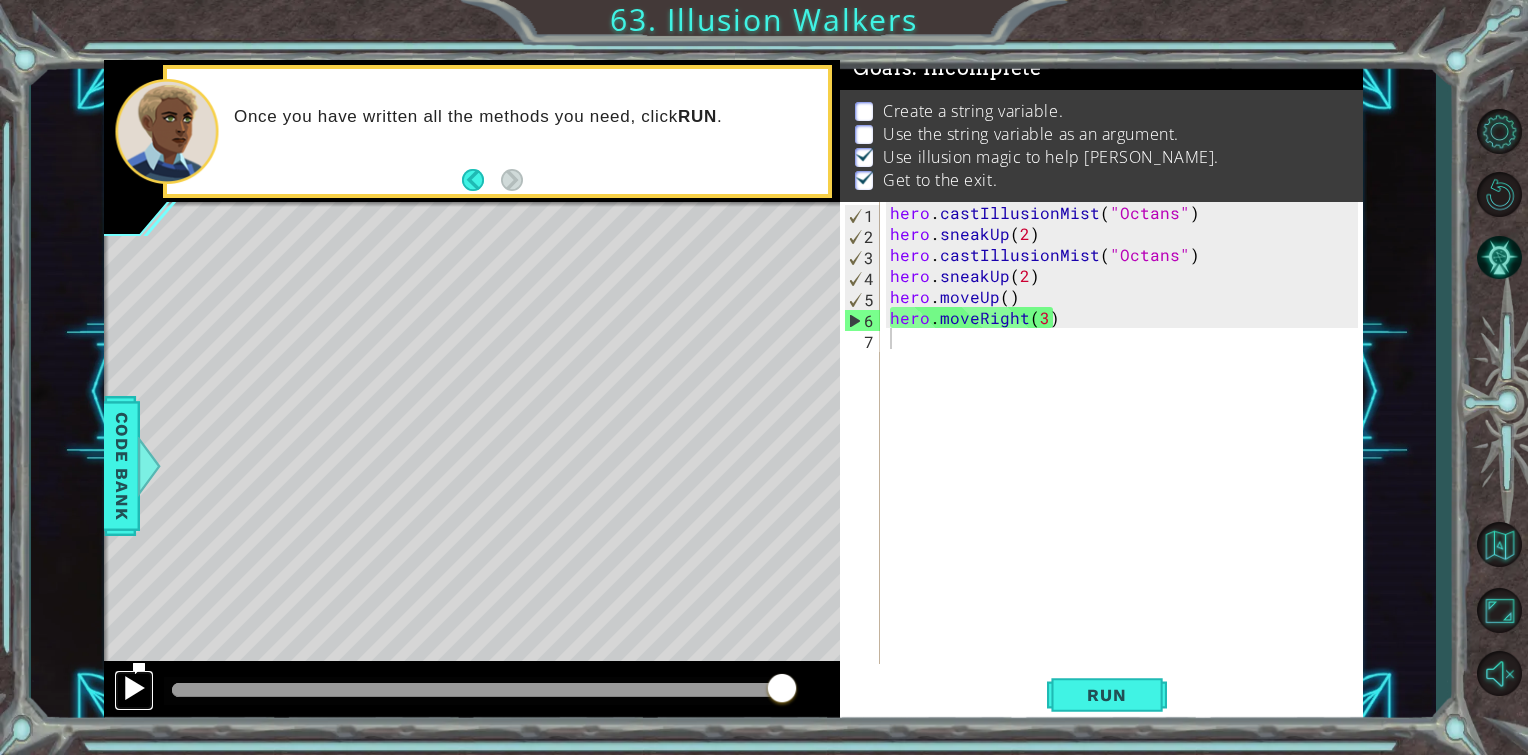 click at bounding box center [134, 690] 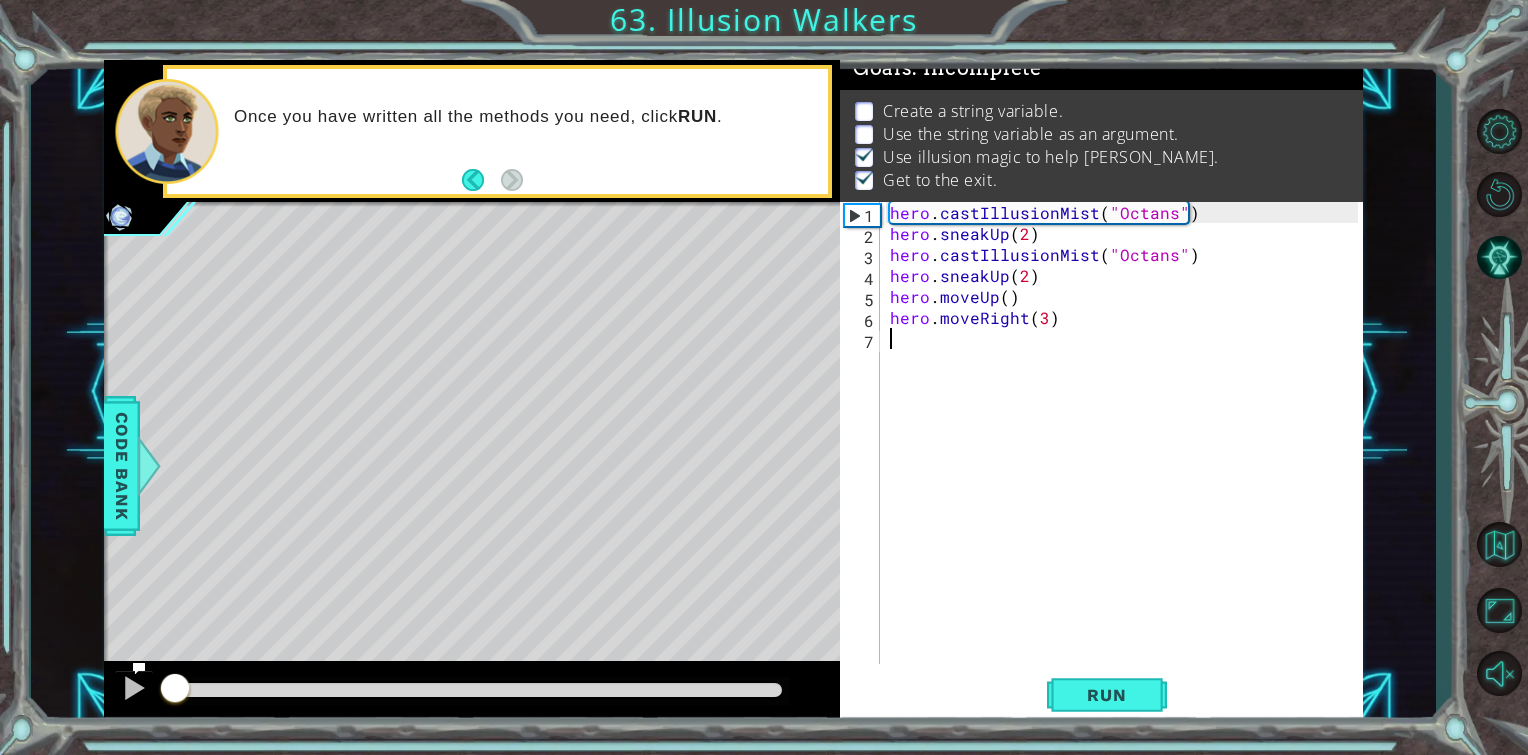 drag, startPoint x: 202, startPoint y: 702, endPoint x: 160, endPoint y: 700, distance: 42.047592 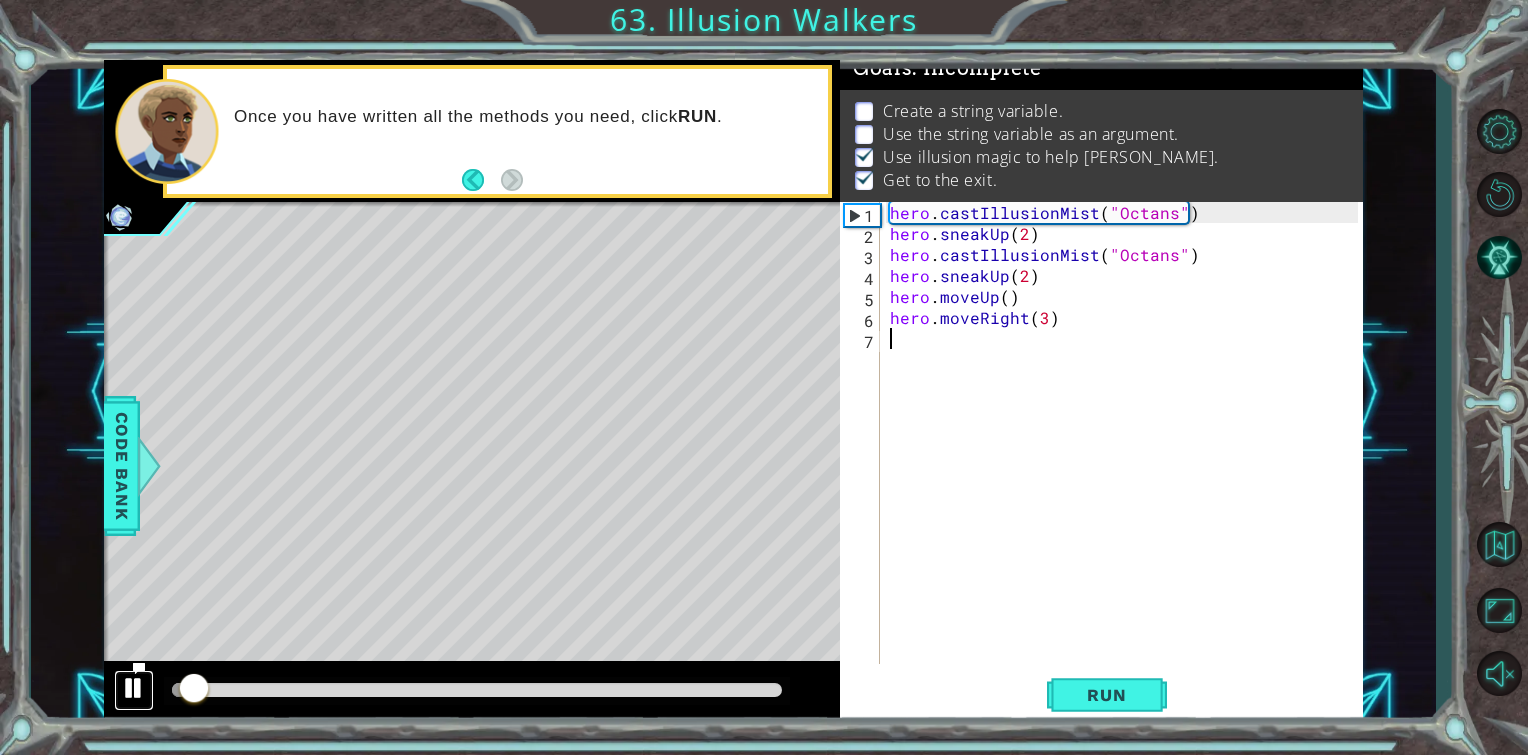 click at bounding box center (134, 688) 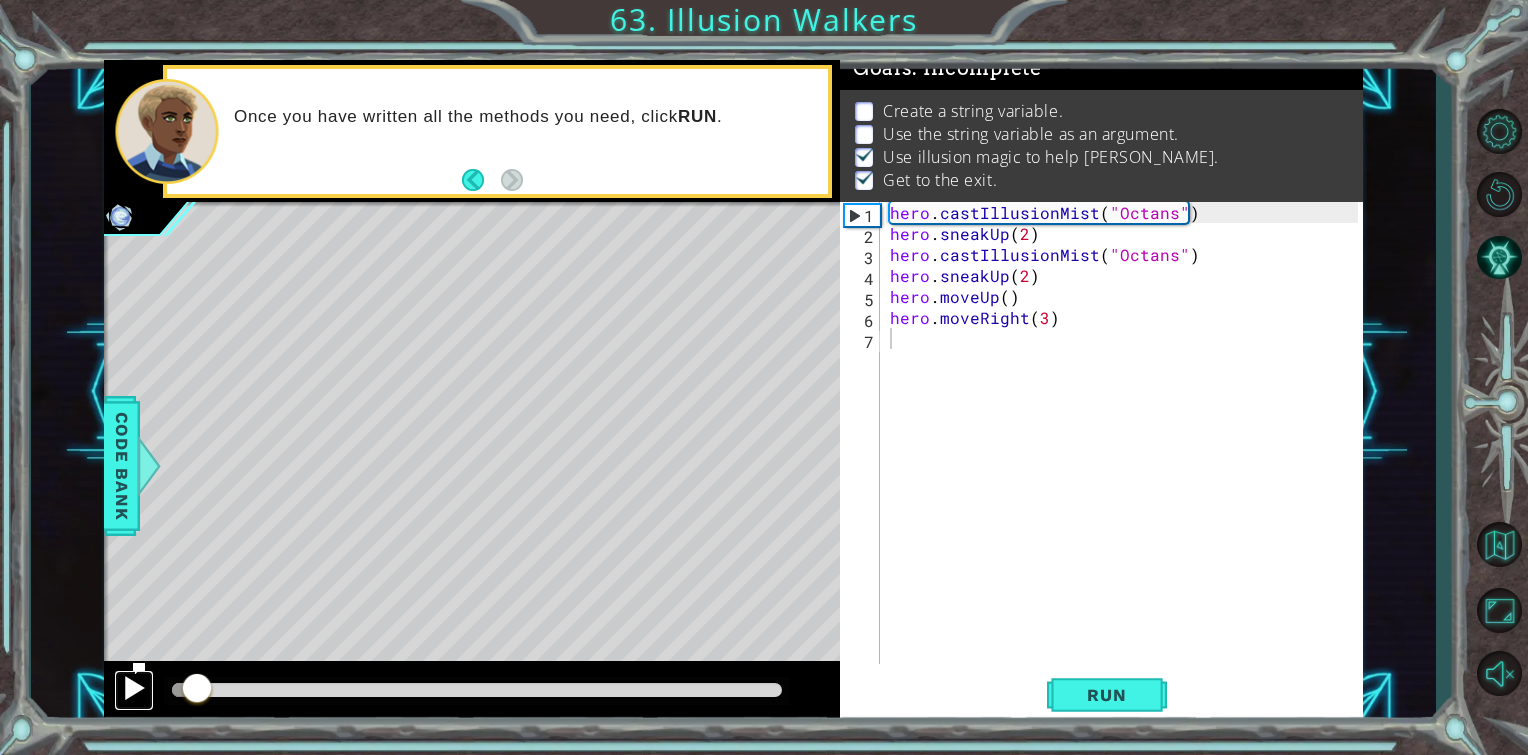 click at bounding box center (134, 688) 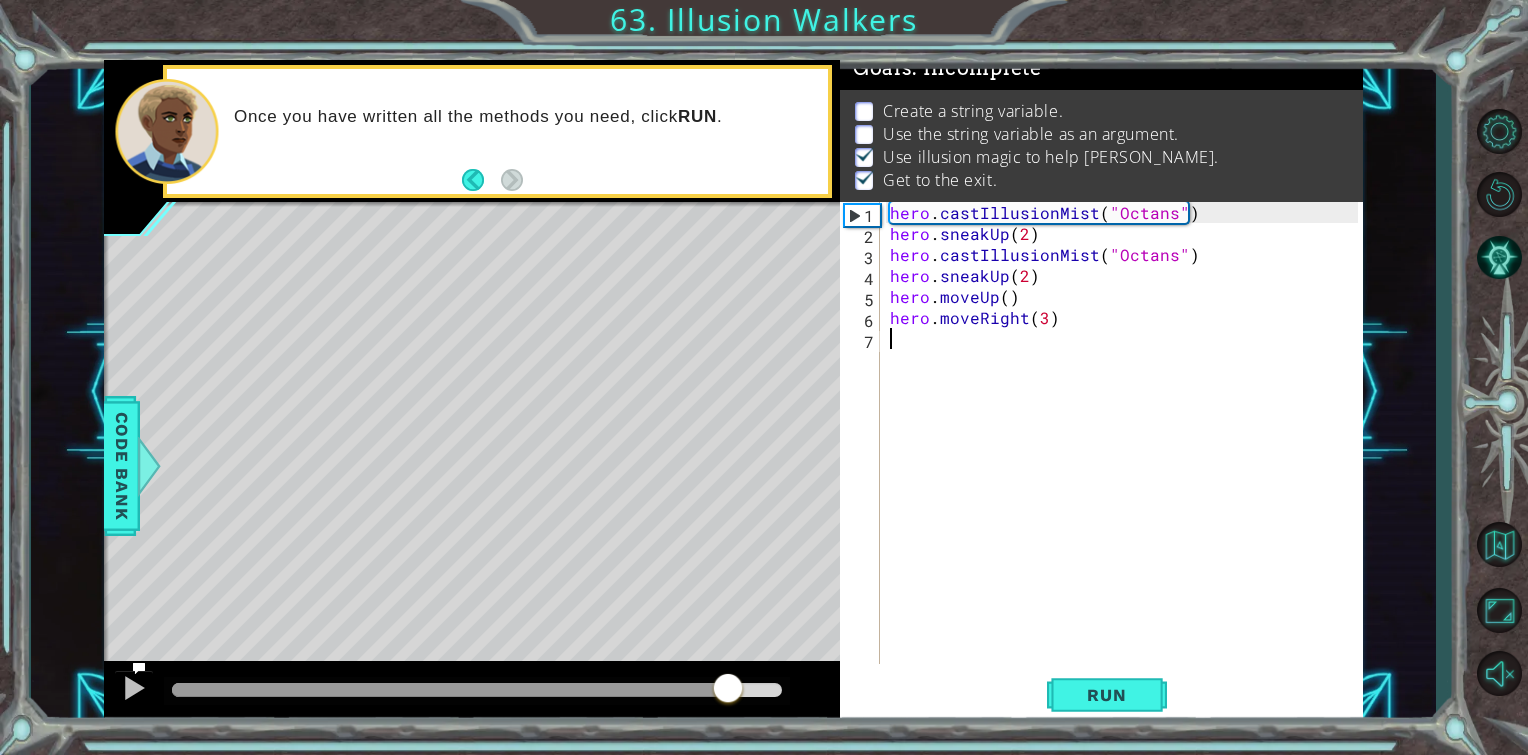 click at bounding box center (477, 690) 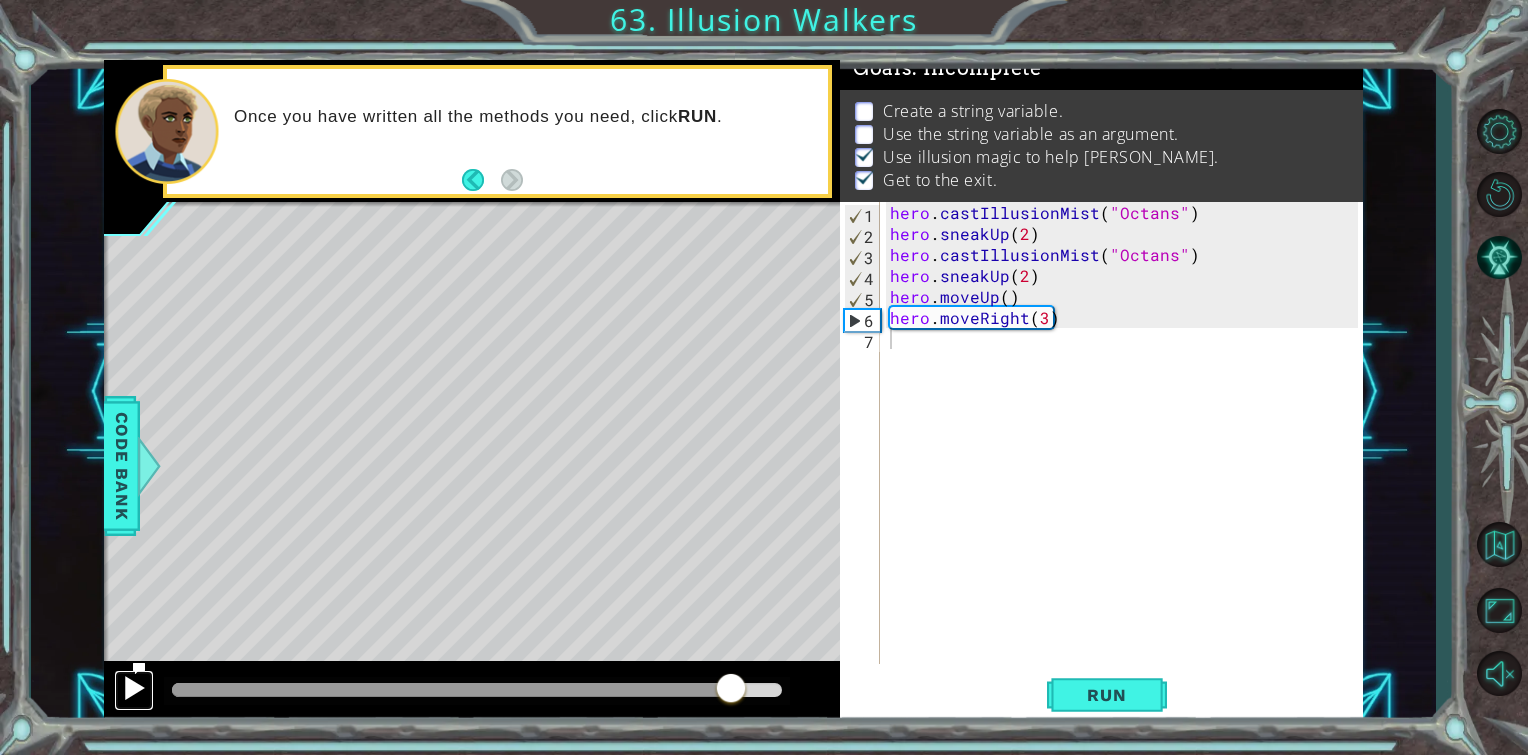 click at bounding box center (134, 688) 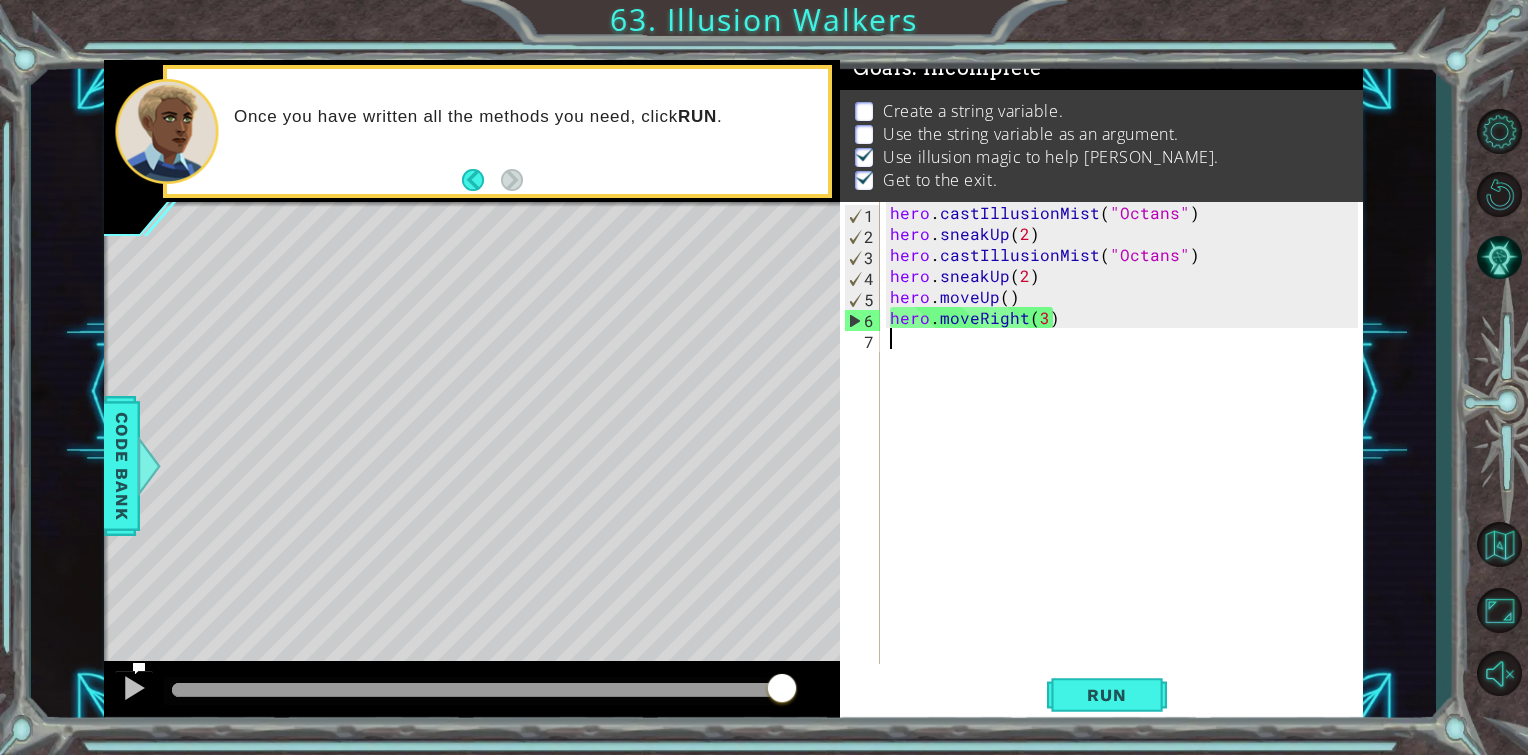 click on "hero . castIllusionMist ( "Octans" ) hero . sneakUp ( 2 ) hero . castIllusionMist ( "Octans" ) hero . sneakUp ( 2 ) hero . moveUp ( ) hero . moveRight ( 3 )" at bounding box center [1127, 454] 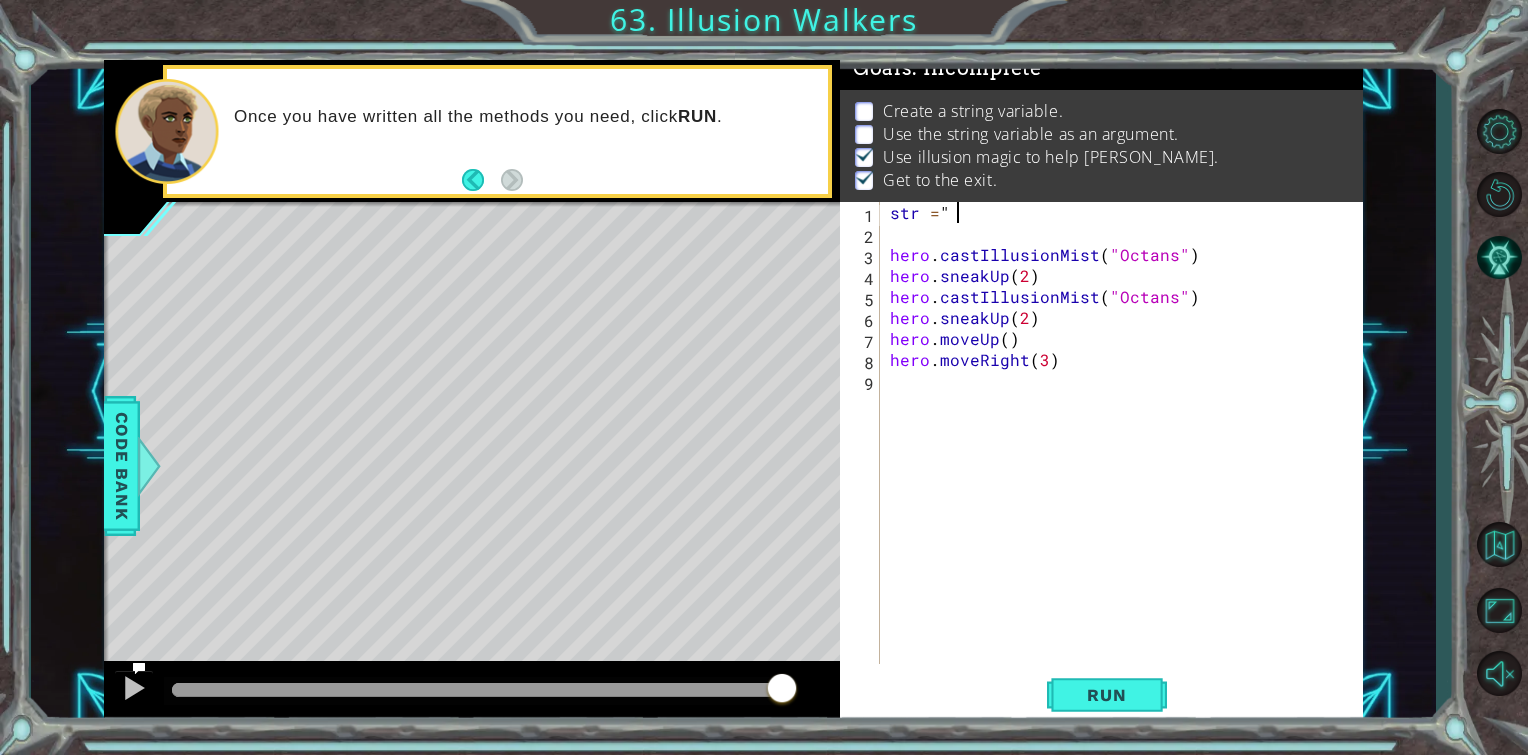 scroll, scrollTop: 0, scrollLeft: 3, axis: horizontal 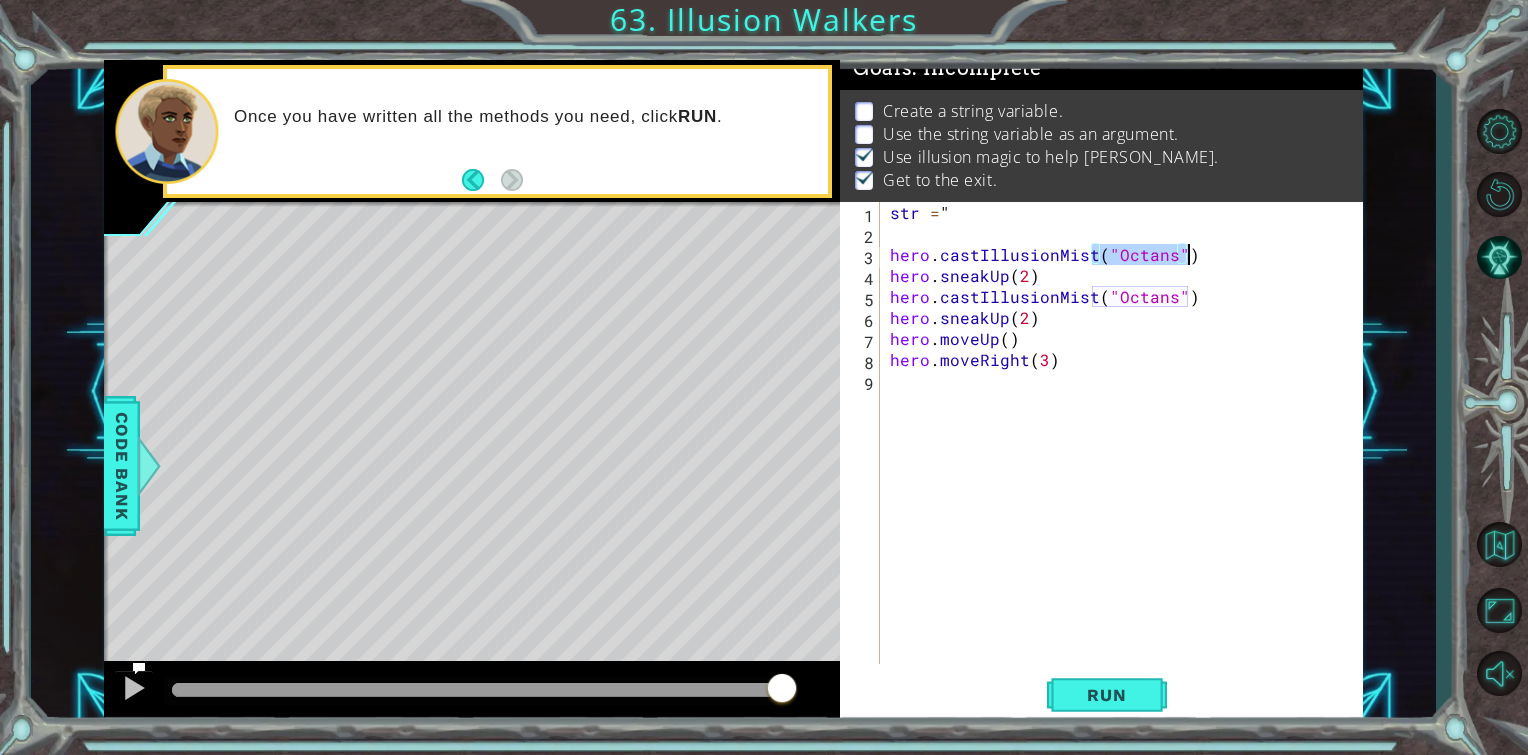 drag, startPoint x: 1091, startPoint y: 252, endPoint x: 1200, endPoint y: 256, distance: 109.07337 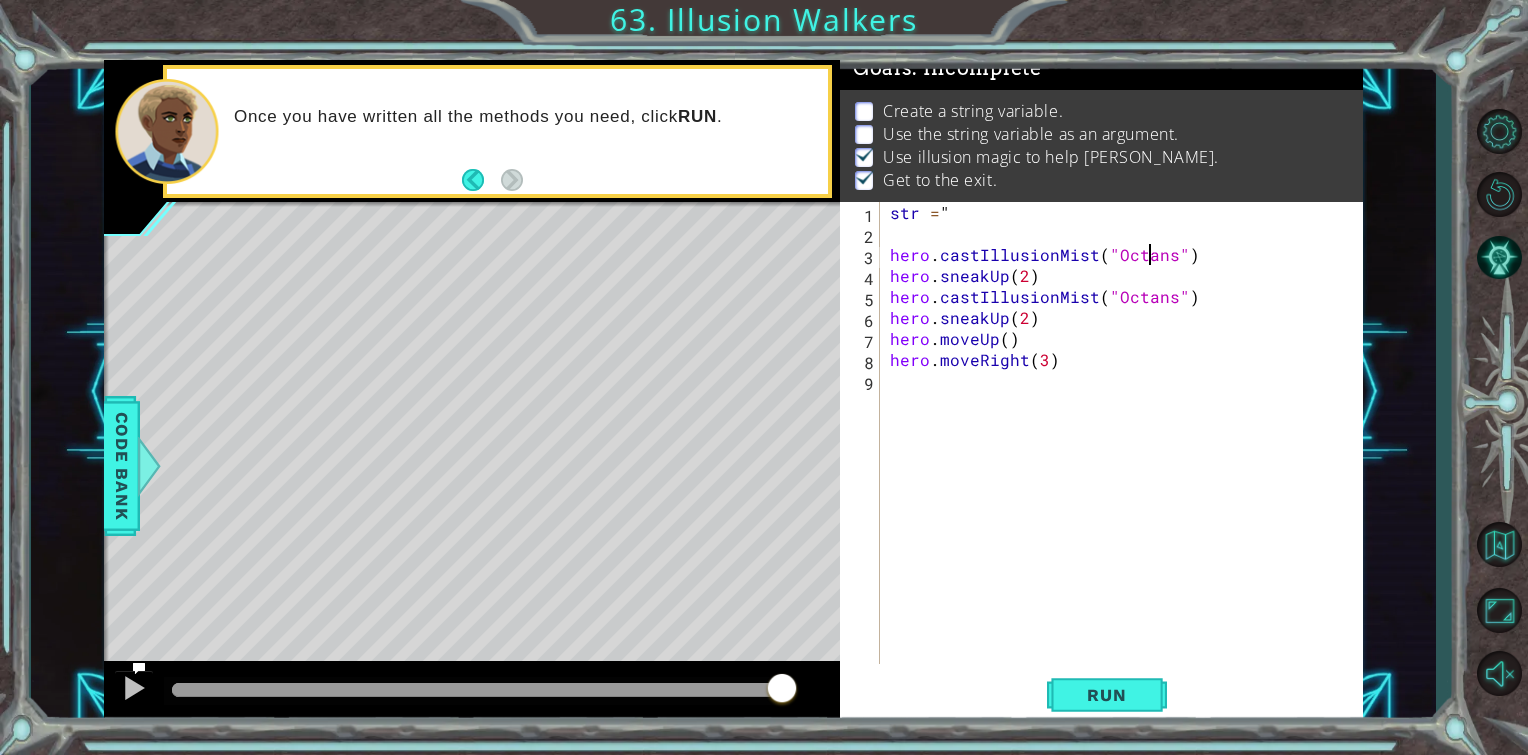 click on "str   =  " hero . castIllusionMist ( "Octans" ) hero . sneakUp ( 2 ) hero . castIllusionMist ( "Octans" ) hero . sneakUp ( 2 ) hero . moveUp ( ) hero . moveRight ( 3 )" at bounding box center (1127, 454) 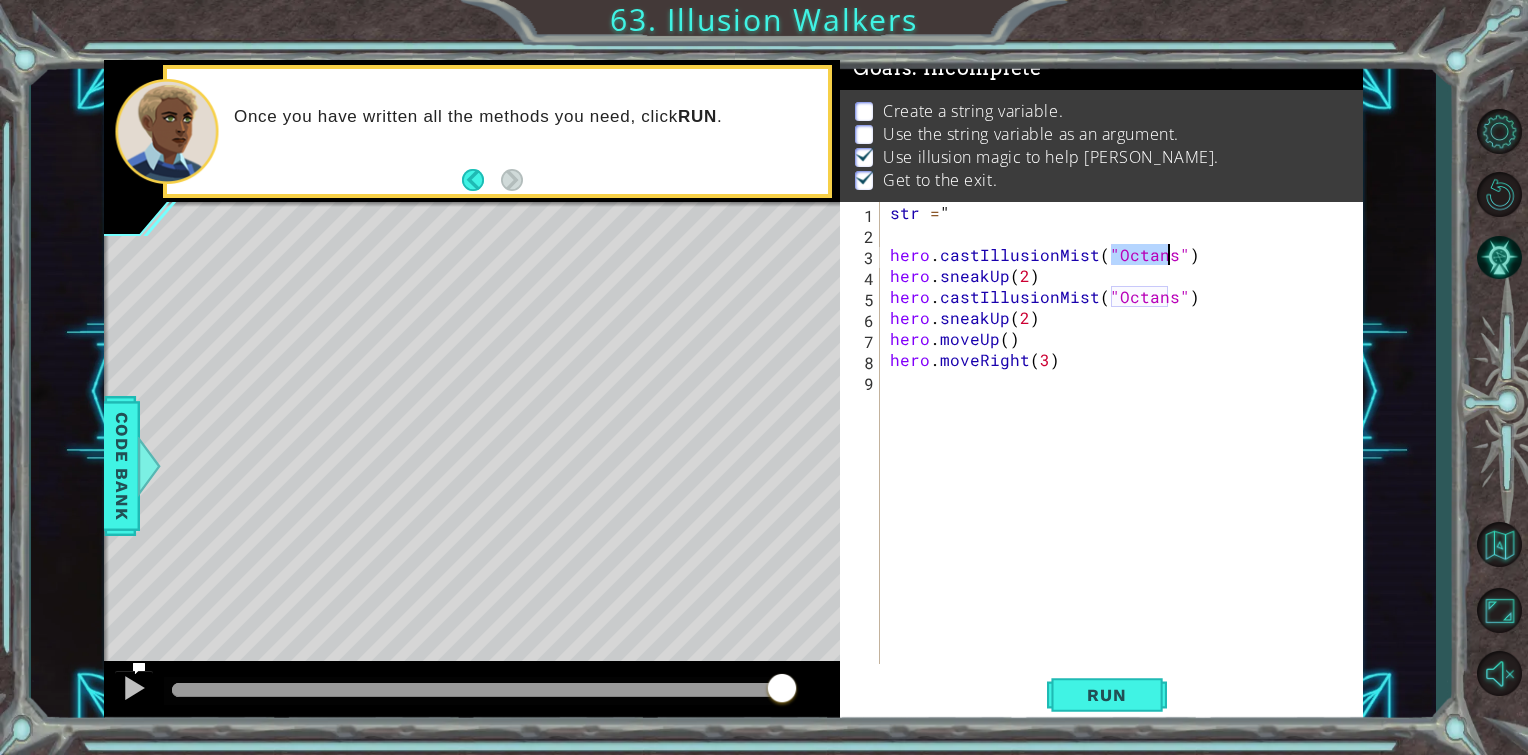 click on "str   =  " hero . castIllusionMist ( "Octans" ) hero . sneakUp ( 2 ) hero . castIllusionMist ( "Octans" ) hero . sneakUp ( 2 ) hero . moveUp ( ) hero . moveRight ( 3 )" at bounding box center (1127, 454) 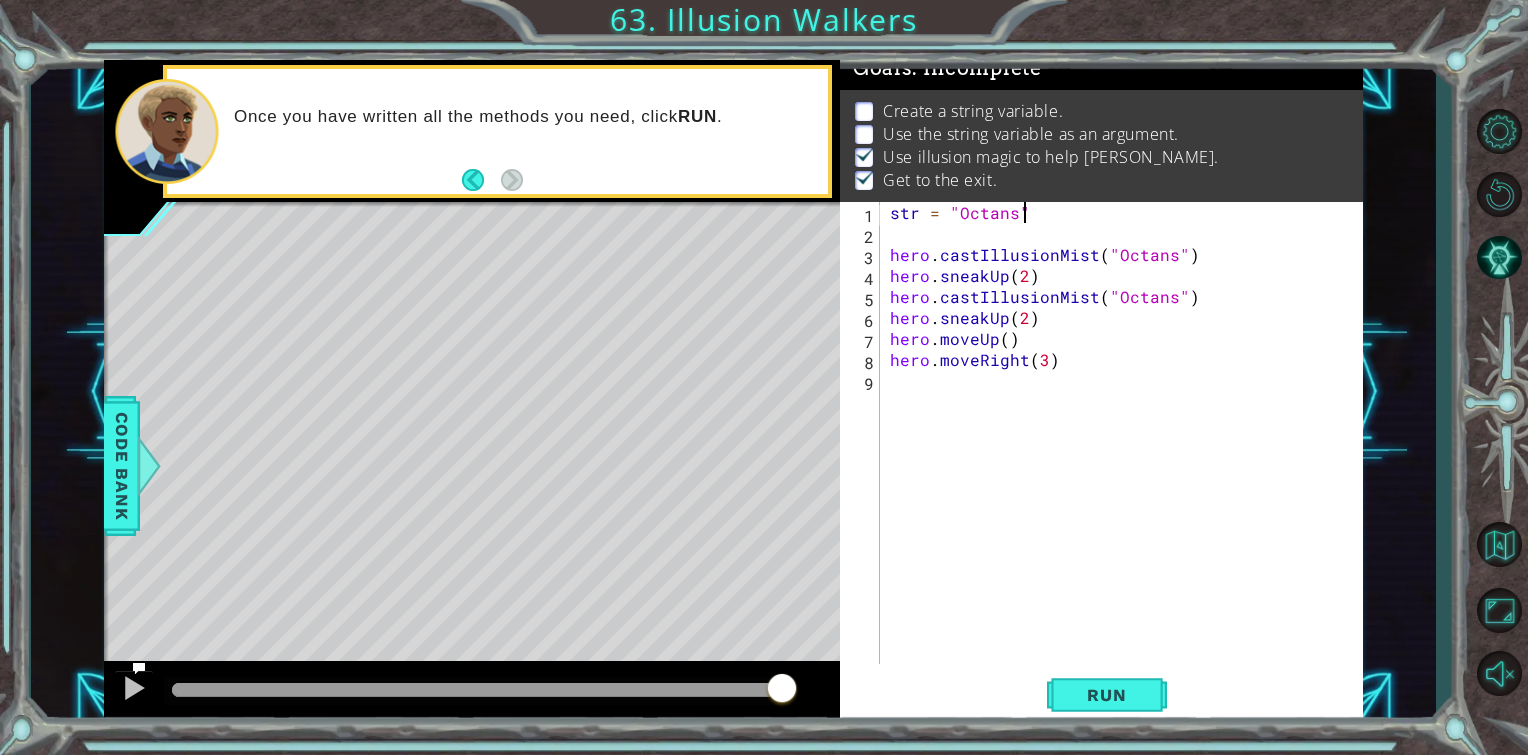 scroll, scrollTop: 0, scrollLeft: 7, axis: horizontal 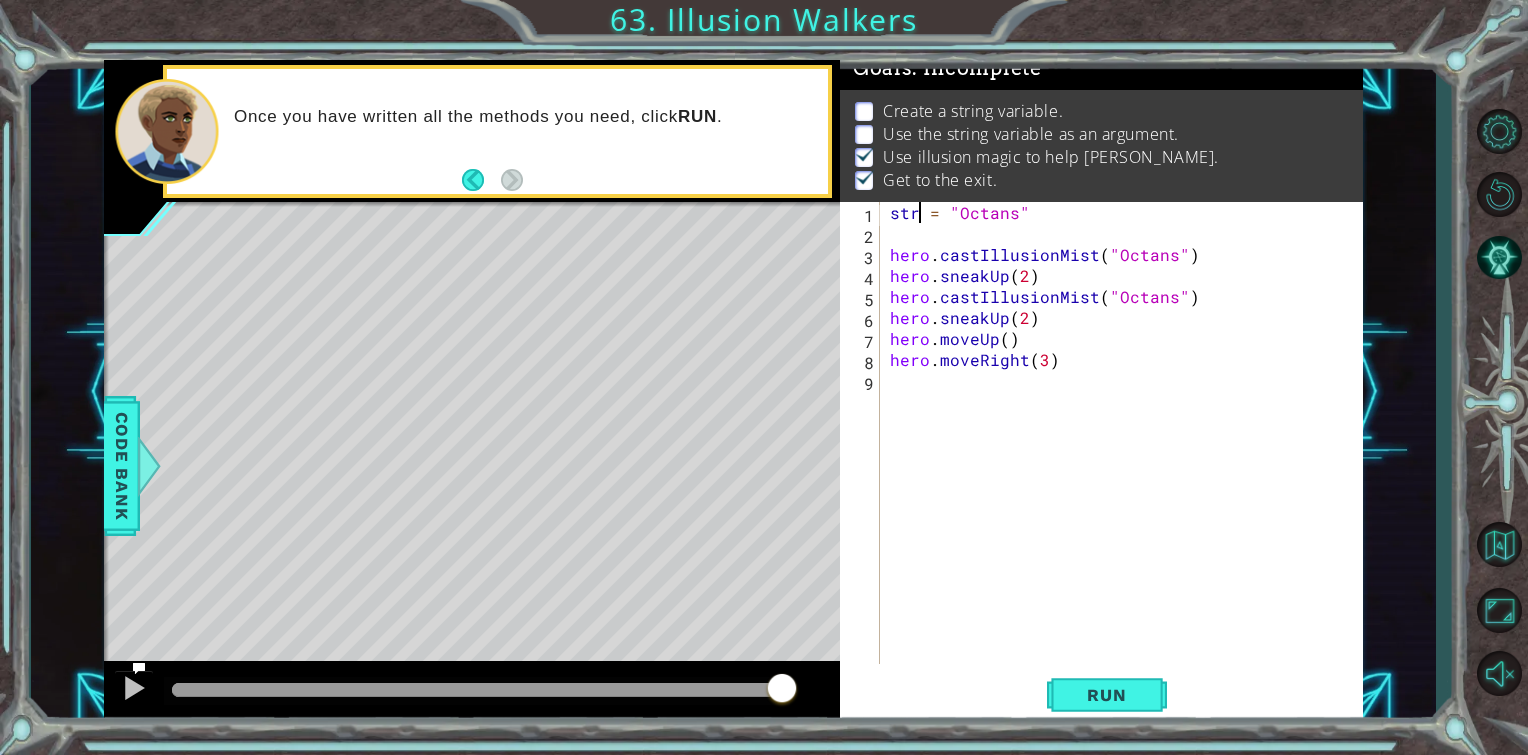 click on "str   =   "Octans" hero . castIllusionMist ( "Octans" ) hero . sneakUp ( 2 ) hero . castIllusionMist ( "Octans" ) hero . sneakUp ( 2 ) hero . moveUp ( ) hero . moveRight ( 3 )" at bounding box center [1127, 454] 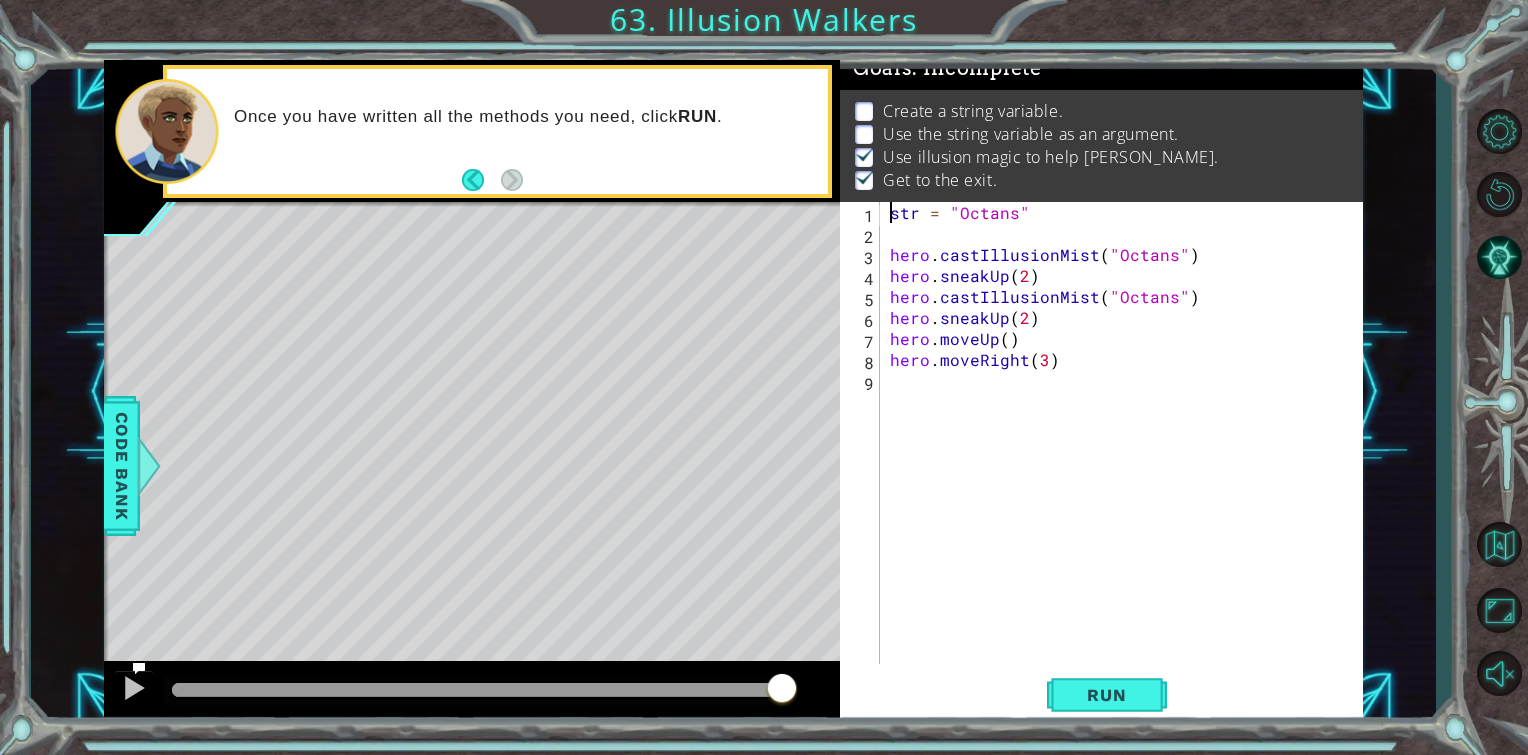 click on "str   =   "Octans" hero . castIllusionMist ( "Octans" ) hero . sneakUp ( 2 ) hero . castIllusionMist ( "Octans" ) hero . sneakUp ( 2 ) hero . moveUp ( ) hero . moveRight ( 3 )" at bounding box center [1127, 454] 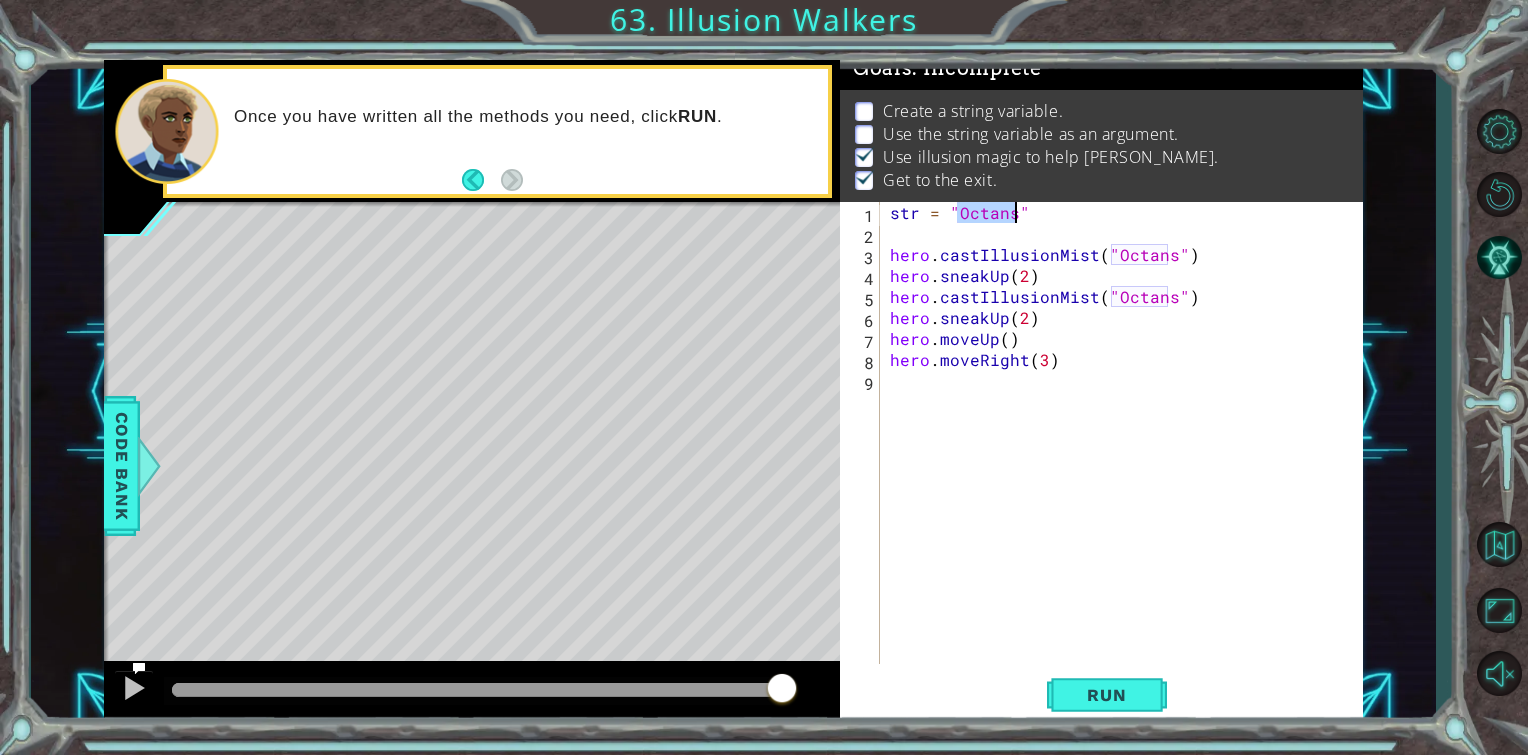 click on "str   =   "Octans" hero . castIllusionMist ( "Octans" ) hero . sneakUp ( 2 ) hero . castIllusionMist ( "Octans" ) hero . sneakUp ( 2 ) hero . moveUp ( ) hero . moveRight ( 3 )" at bounding box center [1127, 454] 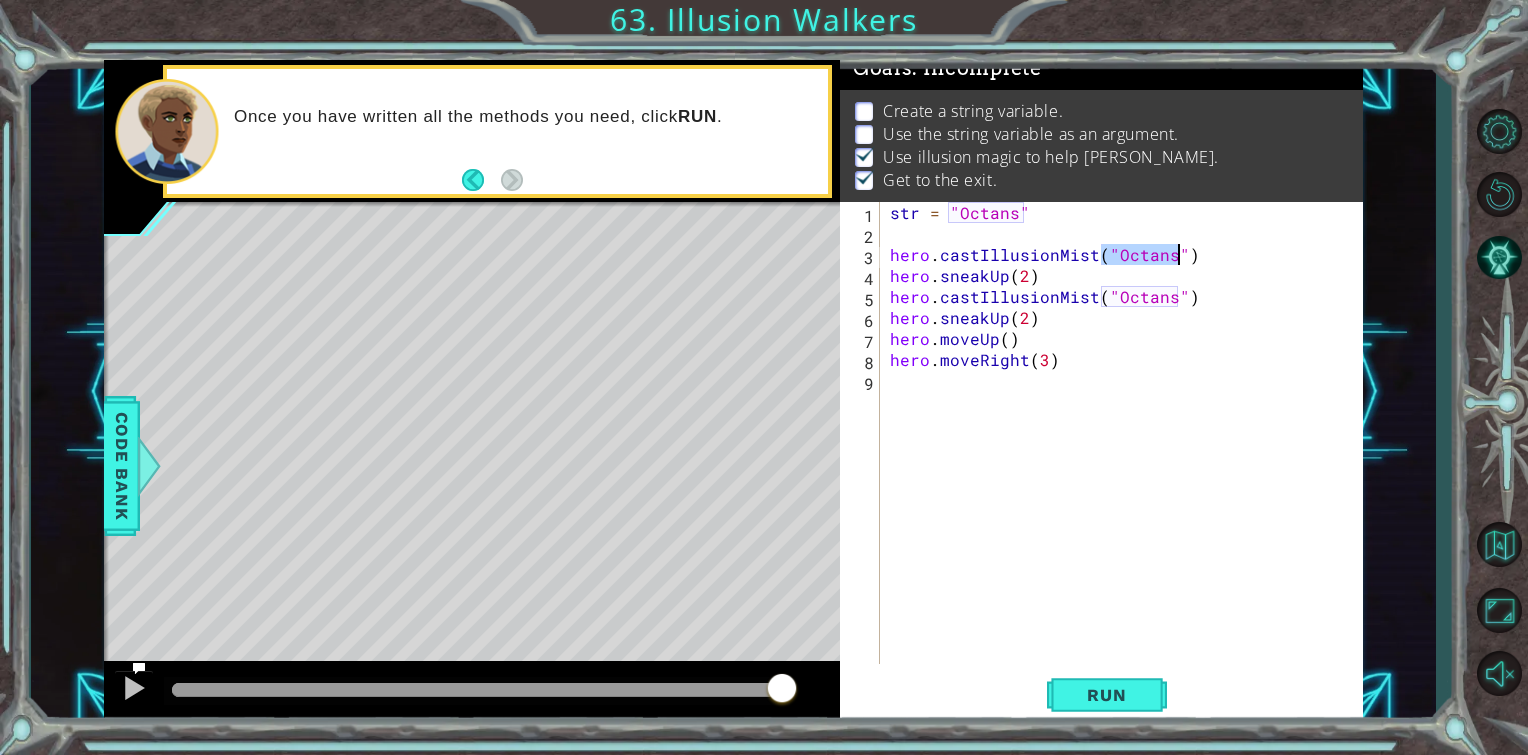 drag, startPoint x: 1104, startPoint y: 251, endPoint x: 1176, endPoint y: 246, distance: 72.1734 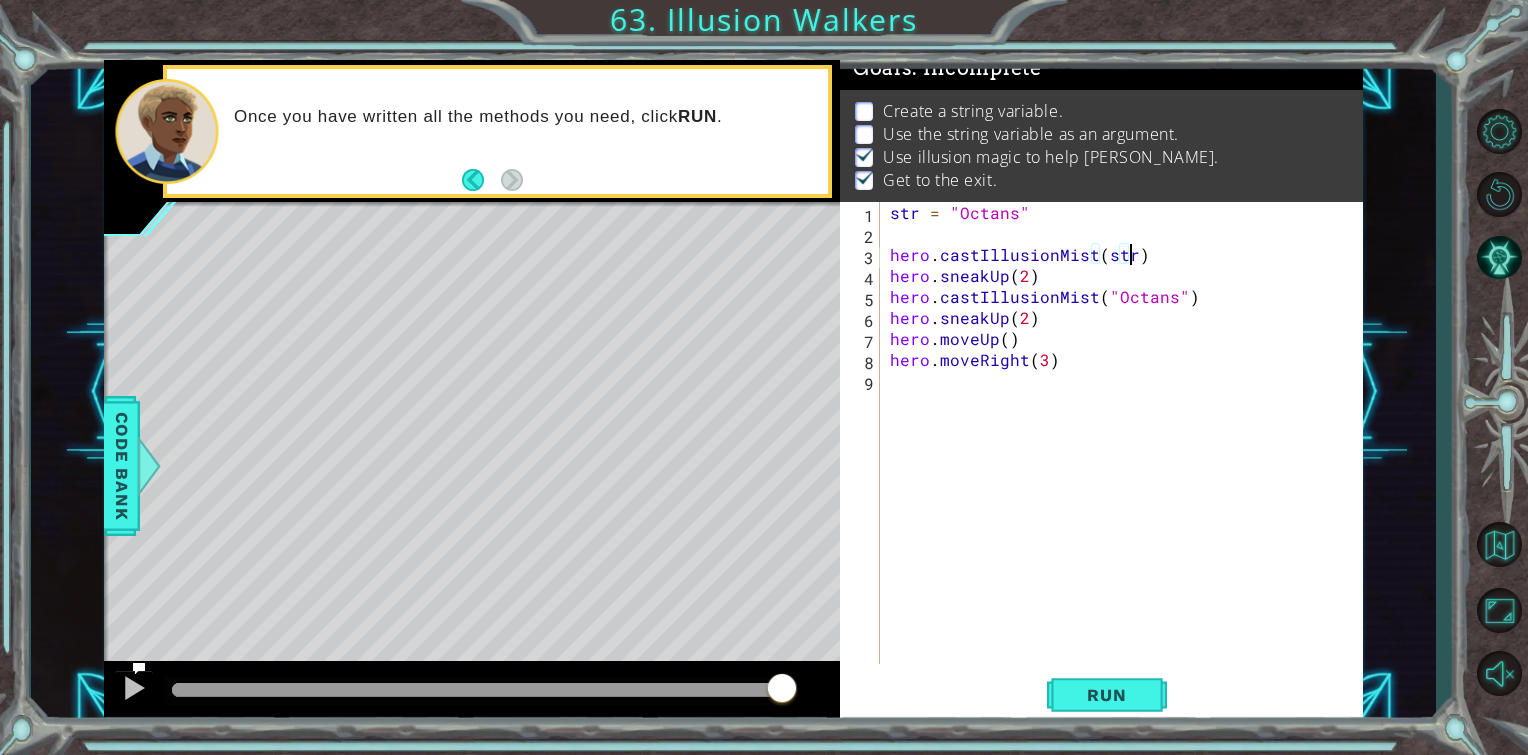 scroll, scrollTop: 0, scrollLeft: 14, axis: horizontal 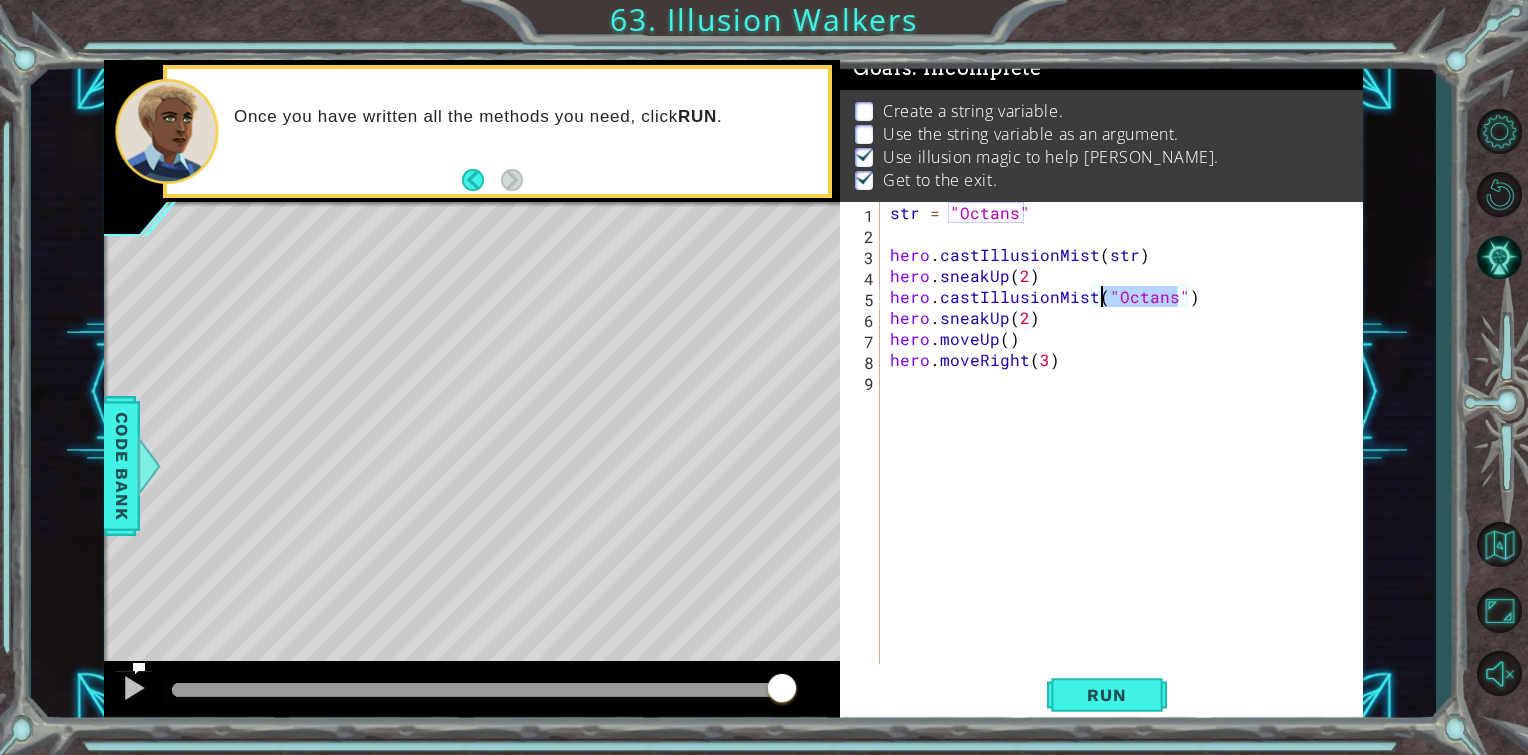 drag, startPoint x: 1176, startPoint y: 296, endPoint x: 1098, endPoint y: 296, distance: 78 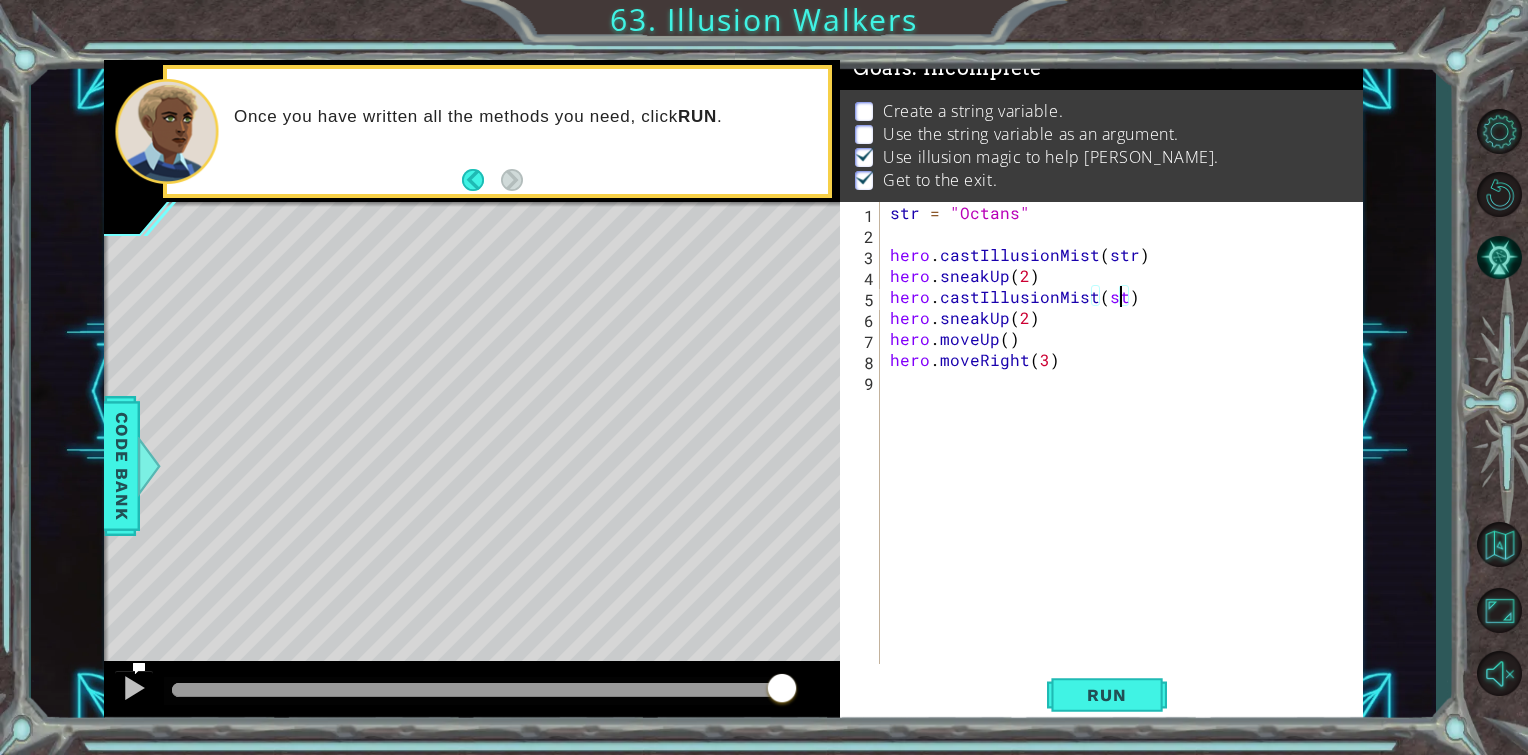 scroll, scrollTop: 0, scrollLeft: 14, axis: horizontal 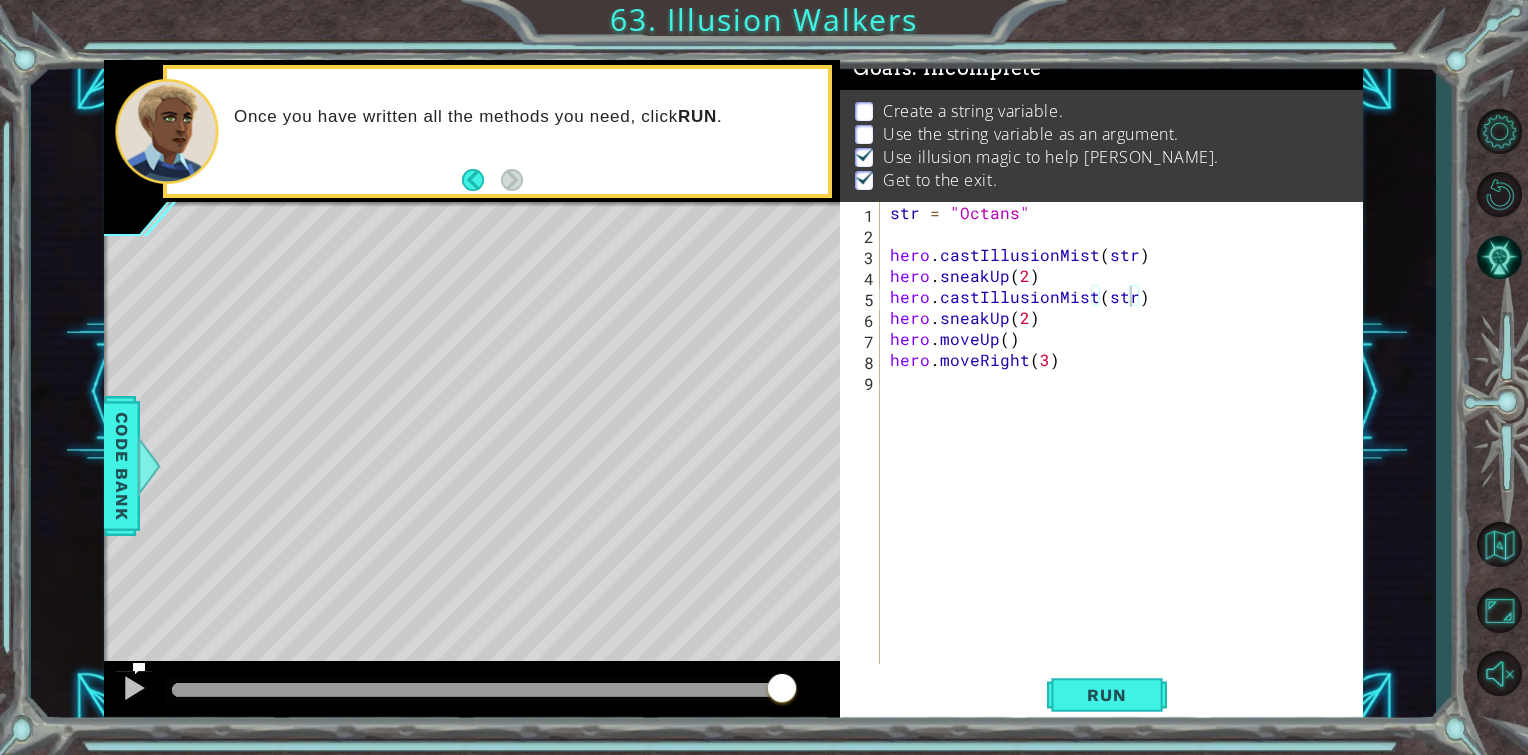 click at bounding box center [864, 111] 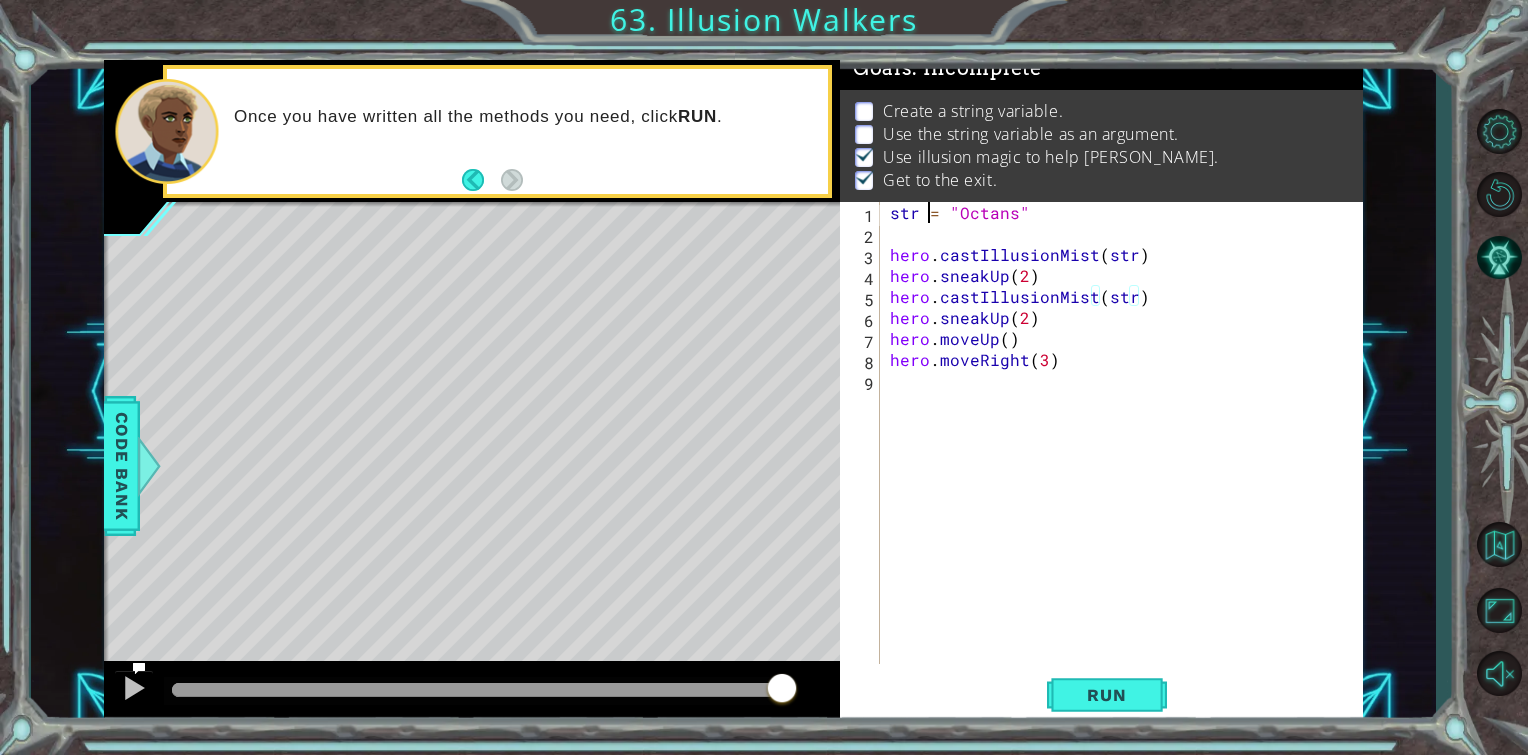click on "str   =   "Octans" hero . castIllusionMist ( str ) hero . sneakUp ( 2 ) hero . castIllusionMist ( str ) hero . sneakUp ( 2 ) hero . moveUp ( ) hero . moveRight ( 3 )" at bounding box center [1127, 454] 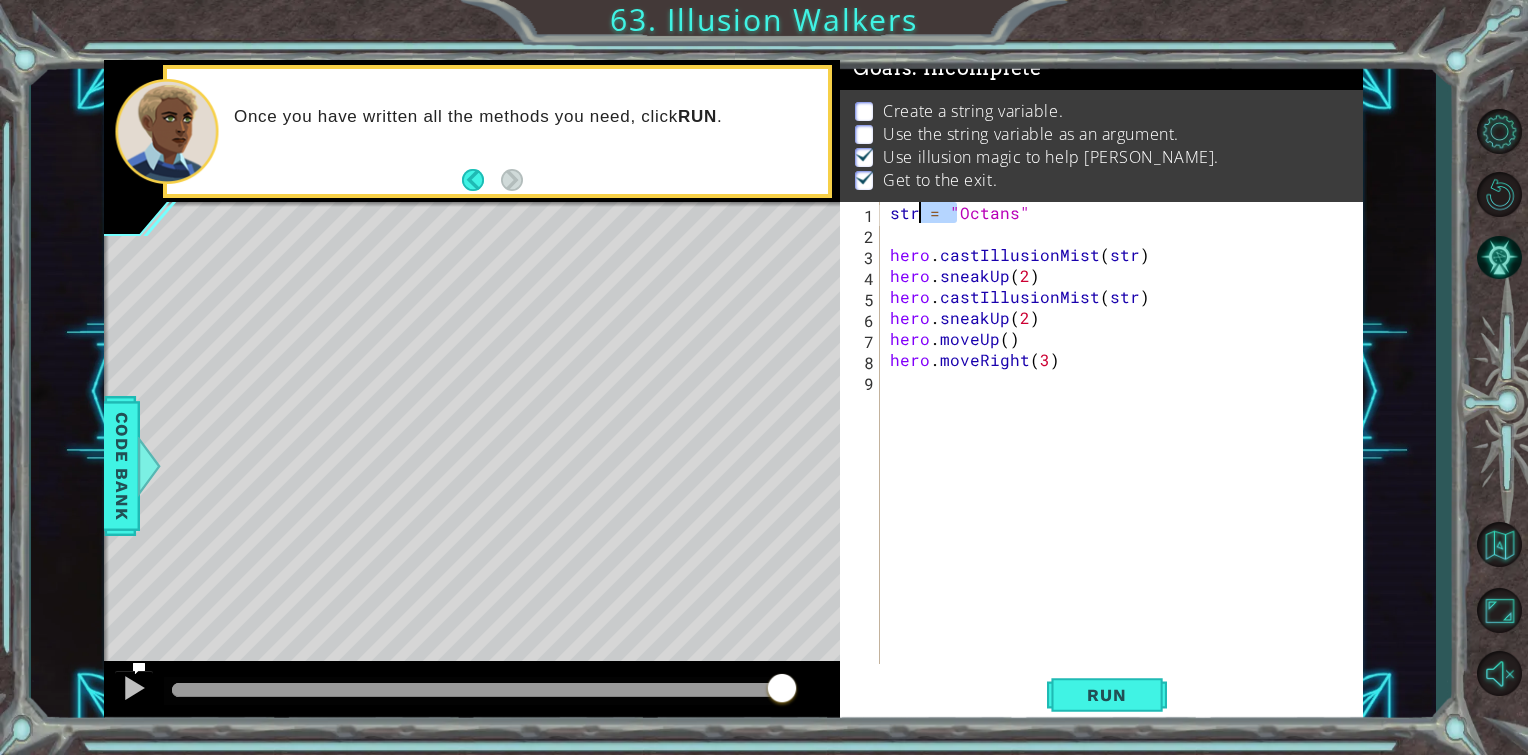 click on "str   =   "Octans" hero . castIllusionMist ( str ) hero . sneakUp ( 2 ) hero . castIllusionMist ( str ) hero . sneakUp ( 2 ) hero . moveUp ( ) hero . moveRight ( 3 )" at bounding box center [1127, 454] 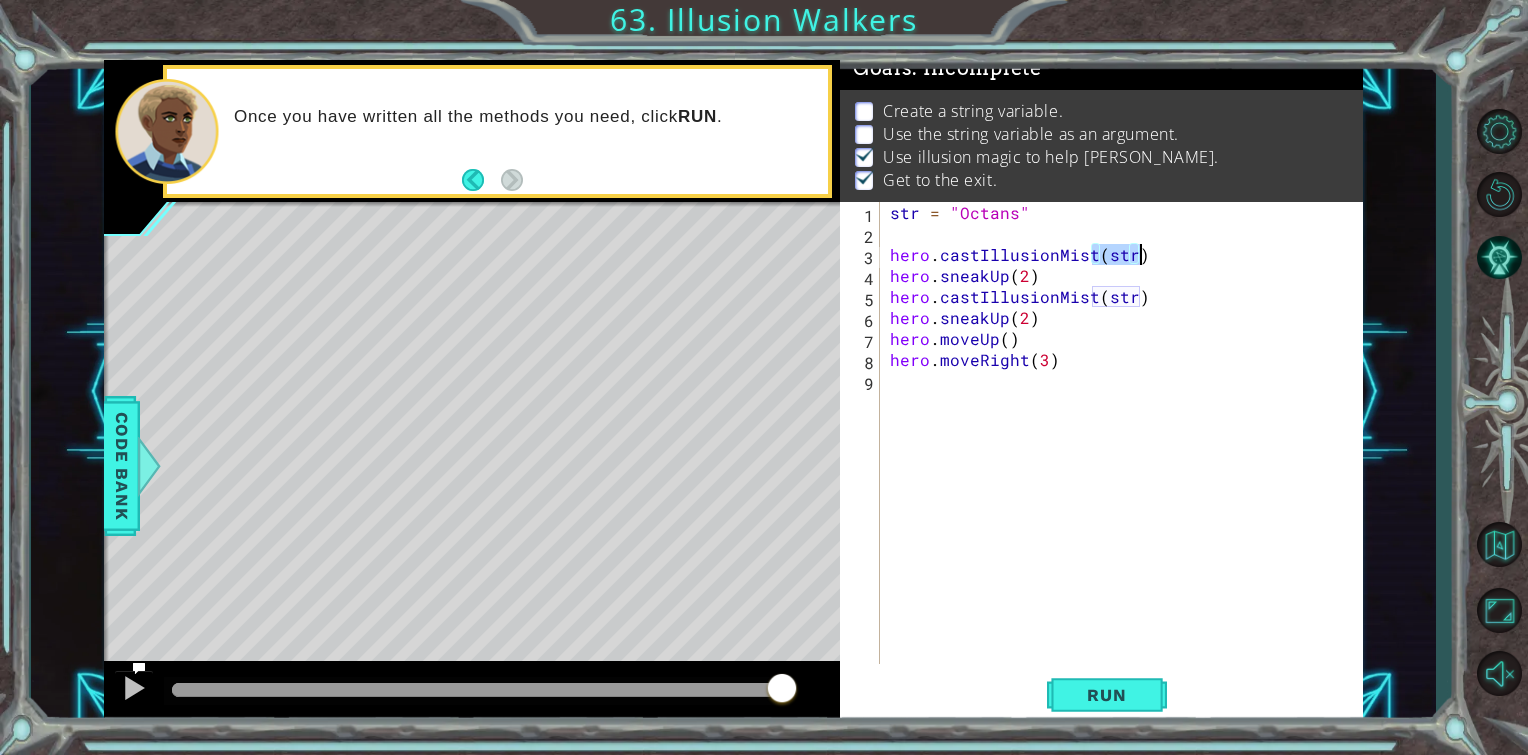 drag, startPoint x: 1089, startPoint y: 247, endPoint x: 1162, endPoint y: 256, distance: 73.552704 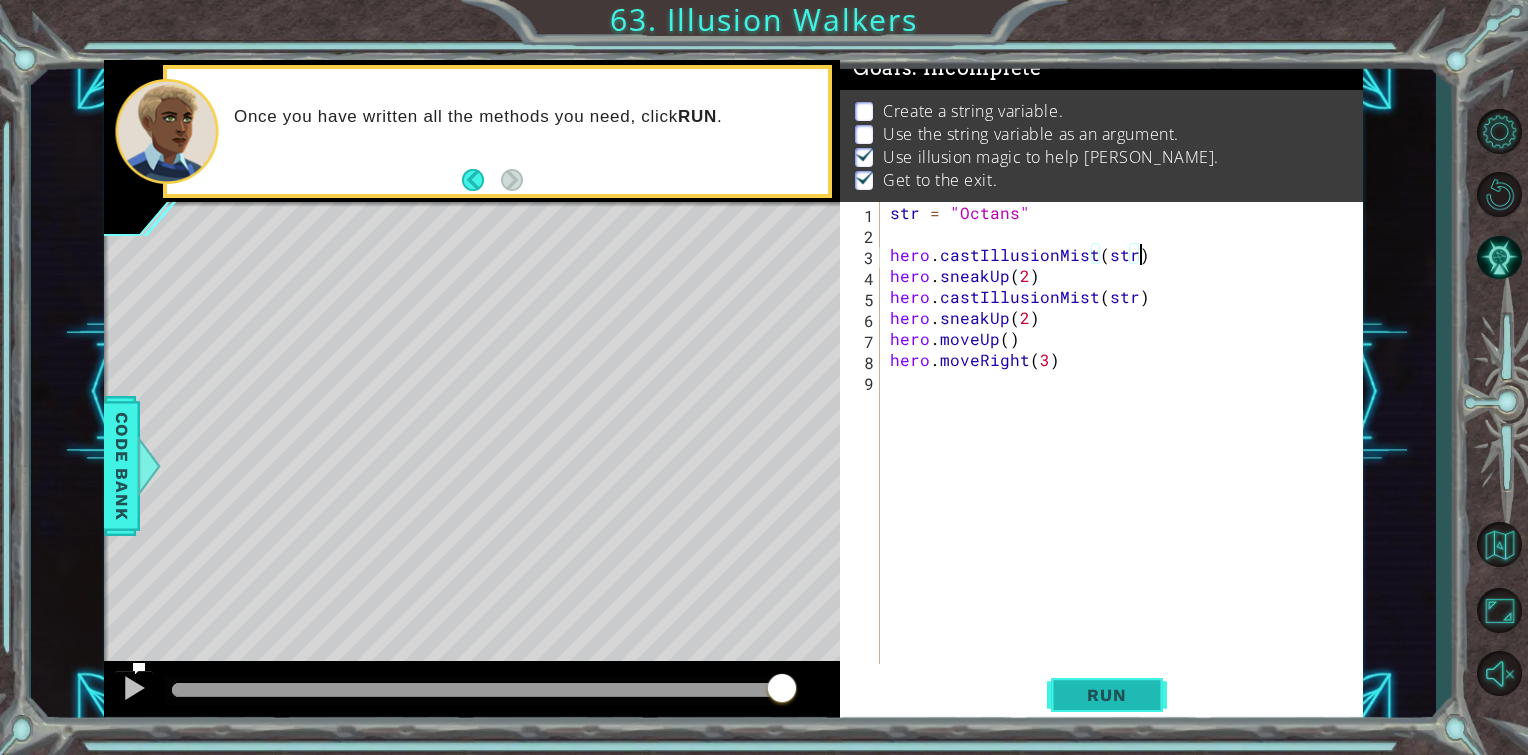 click on "Run" at bounding box center (1106, 695) 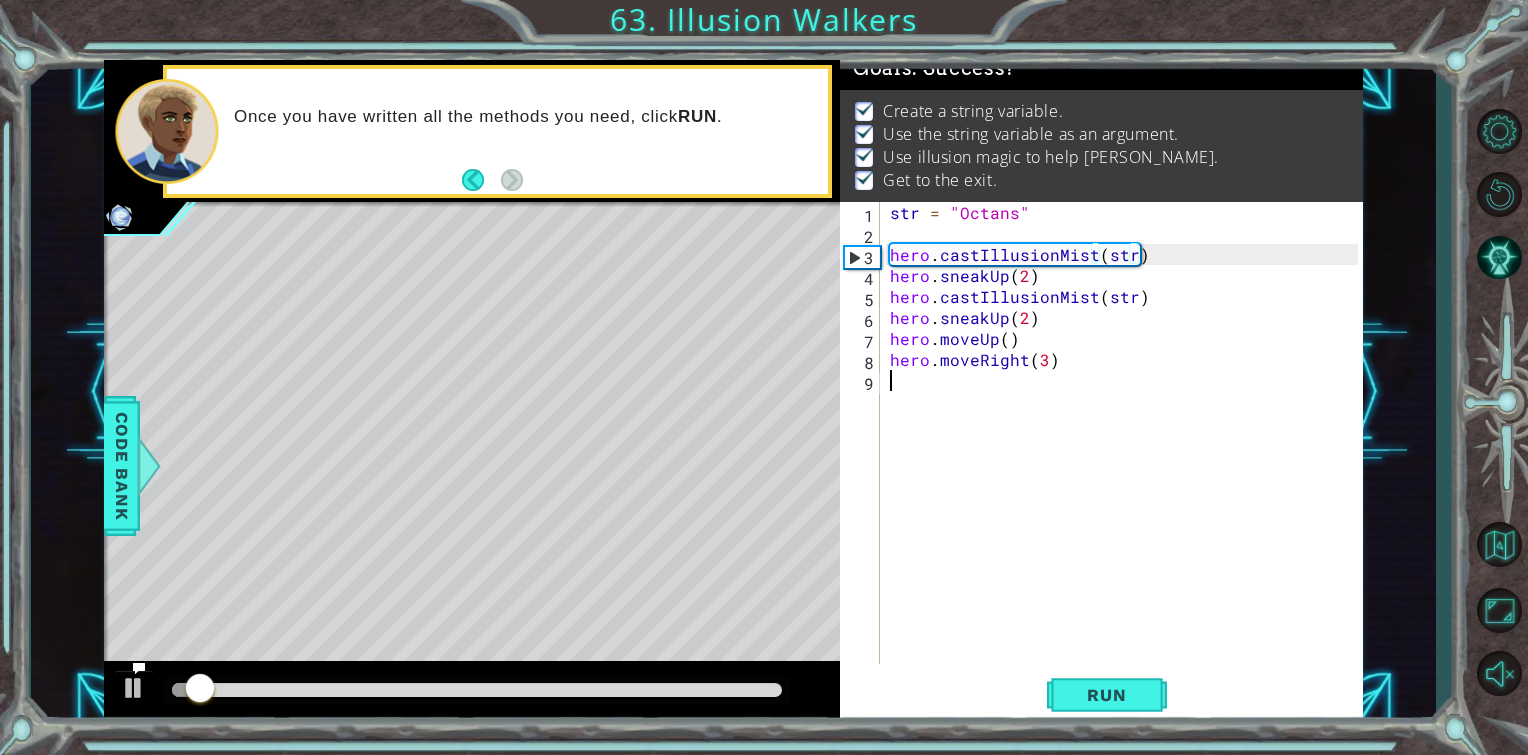 click on "str   =   "Octans" hero . castIllusionMist ( str ) hero . sneakUp ( 2 ) hero . castIllusionMist ( str ) hero . sneakUp ( 2 ) hero . moveUp ( ) hero . moveRight ( 3 )" at bounding box center [1127, 454] 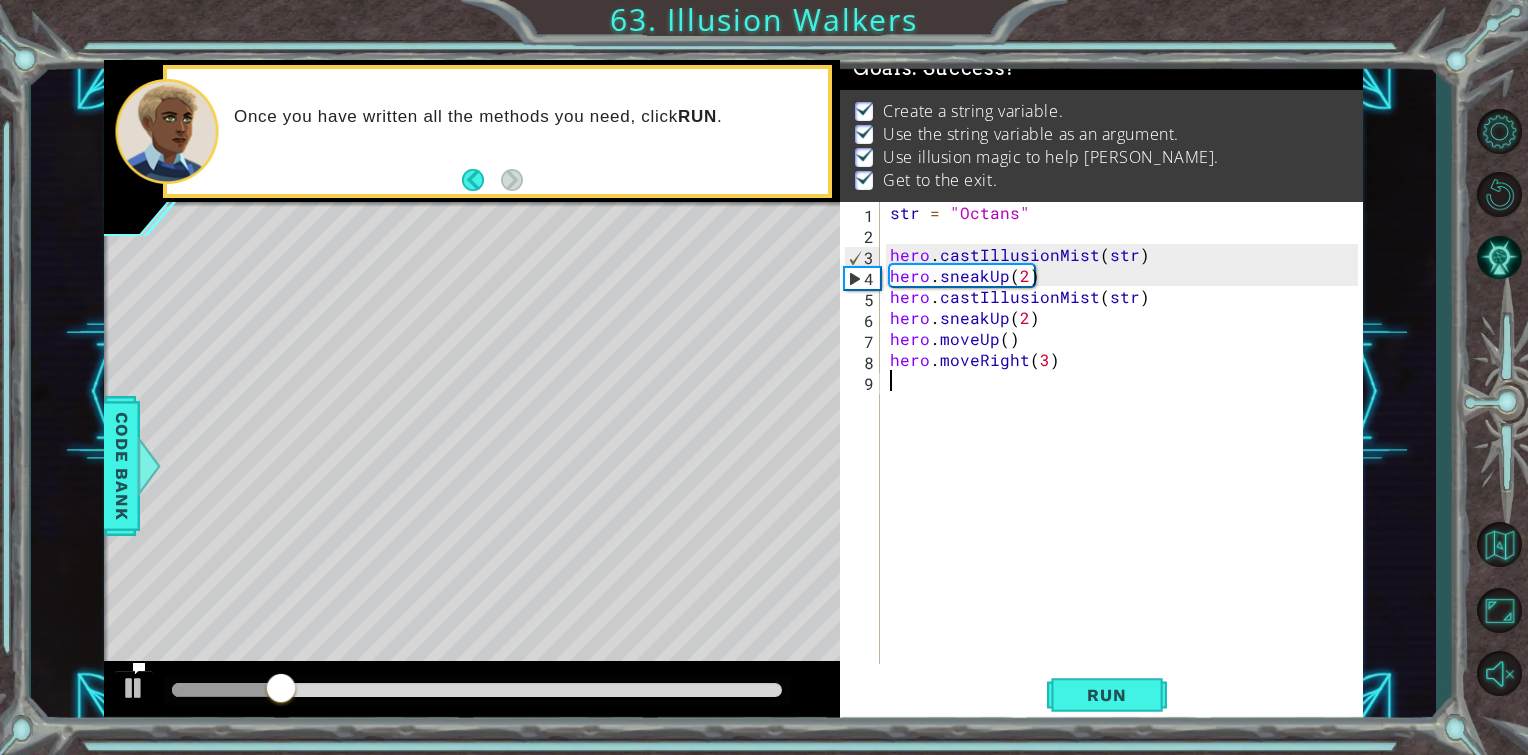 click at bounding box center [477, 690] 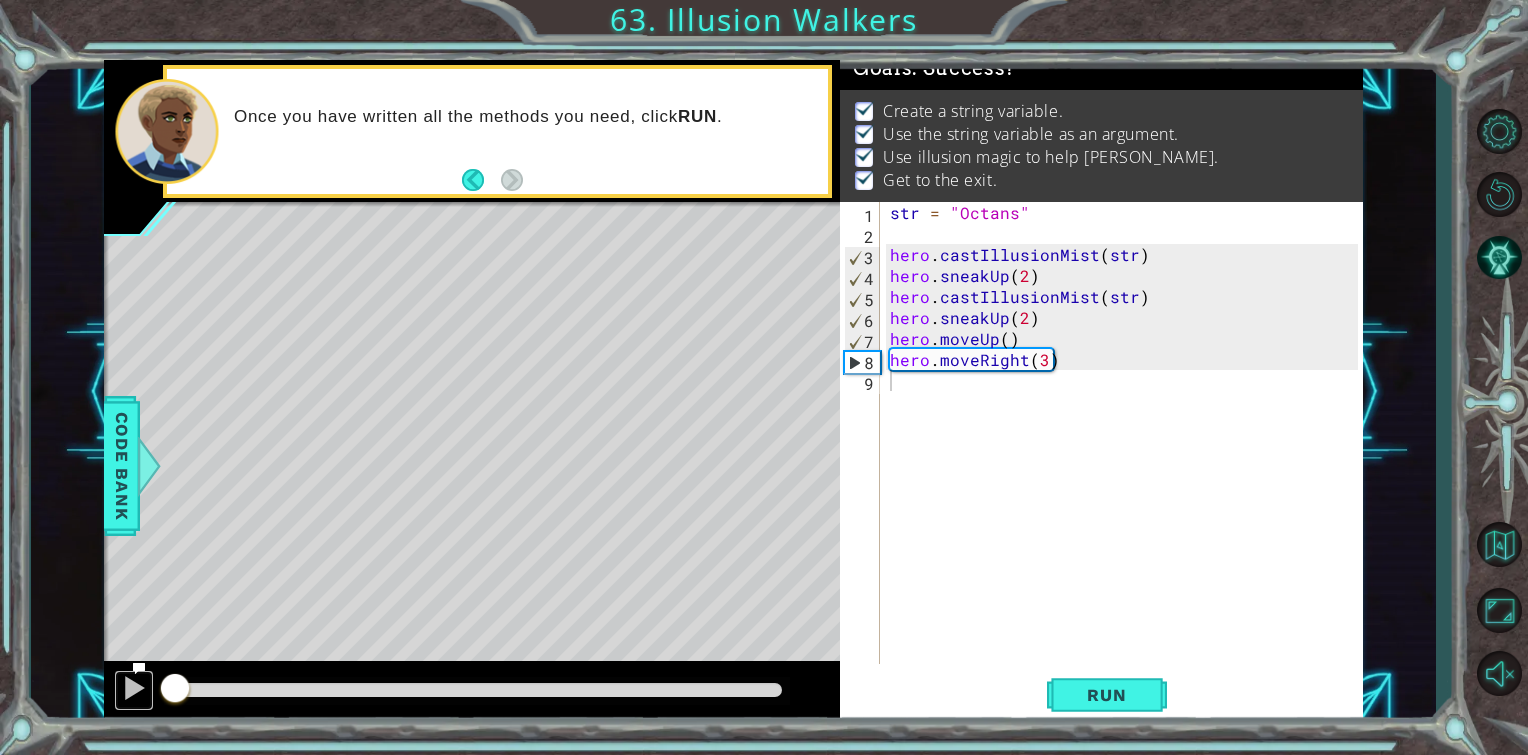 drag, startPoint x: 135, startPoint y: 684, endPoint x: 192, endPoint y: 652, distance: 65.36819 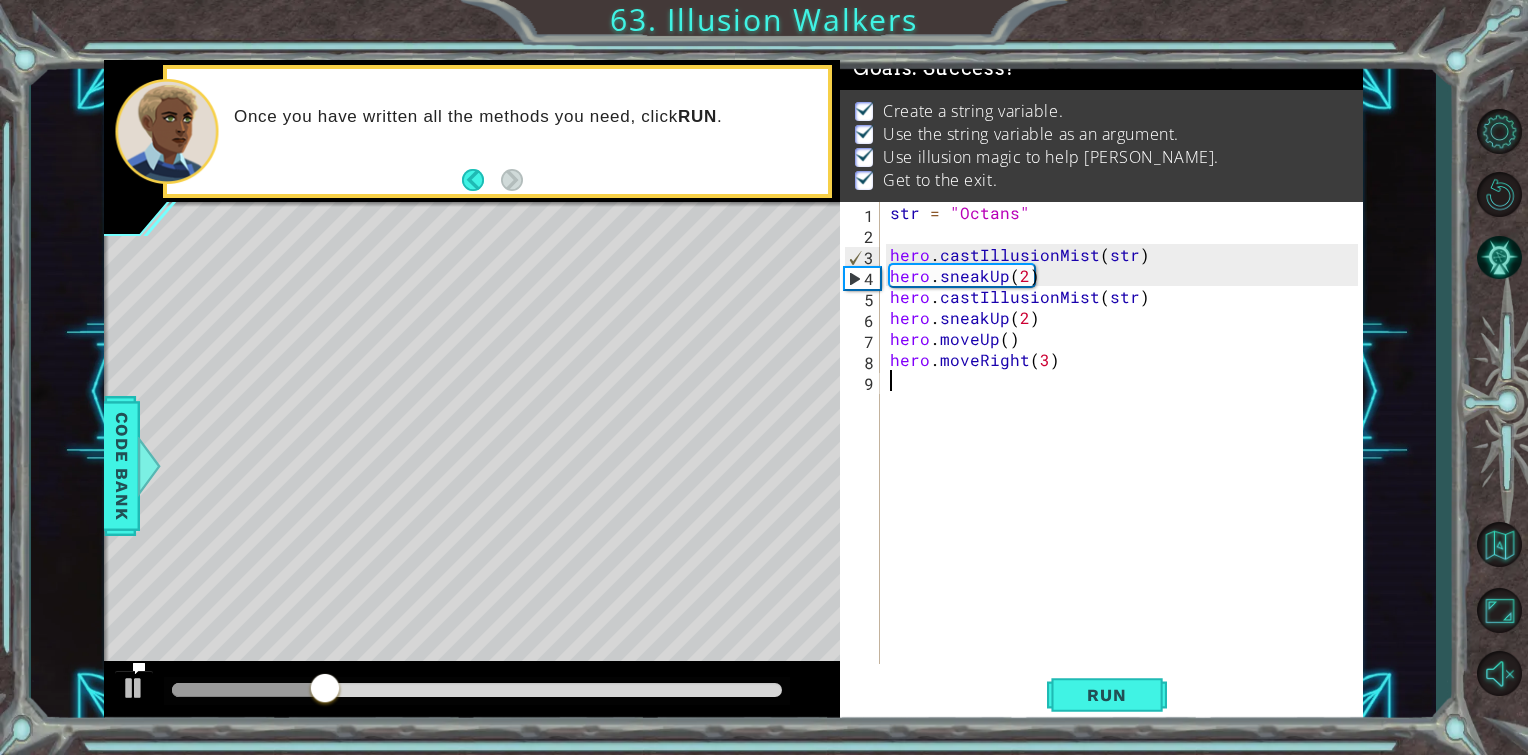 click at bounding box center [477, 690] 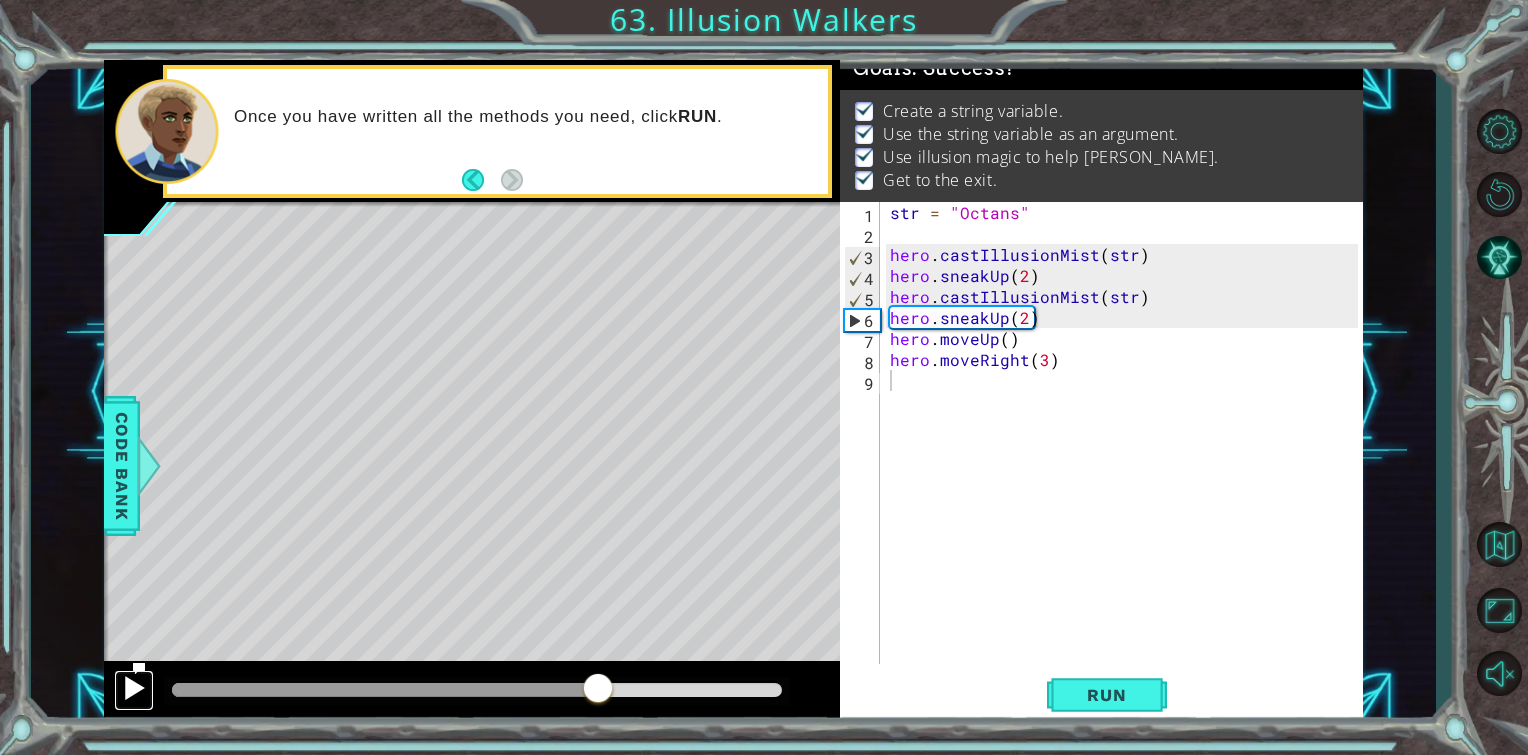 drag, startPoint x: 128, startPoint y: 700, endPoint x: 132, endPoint y: 690, distance: 10.770329 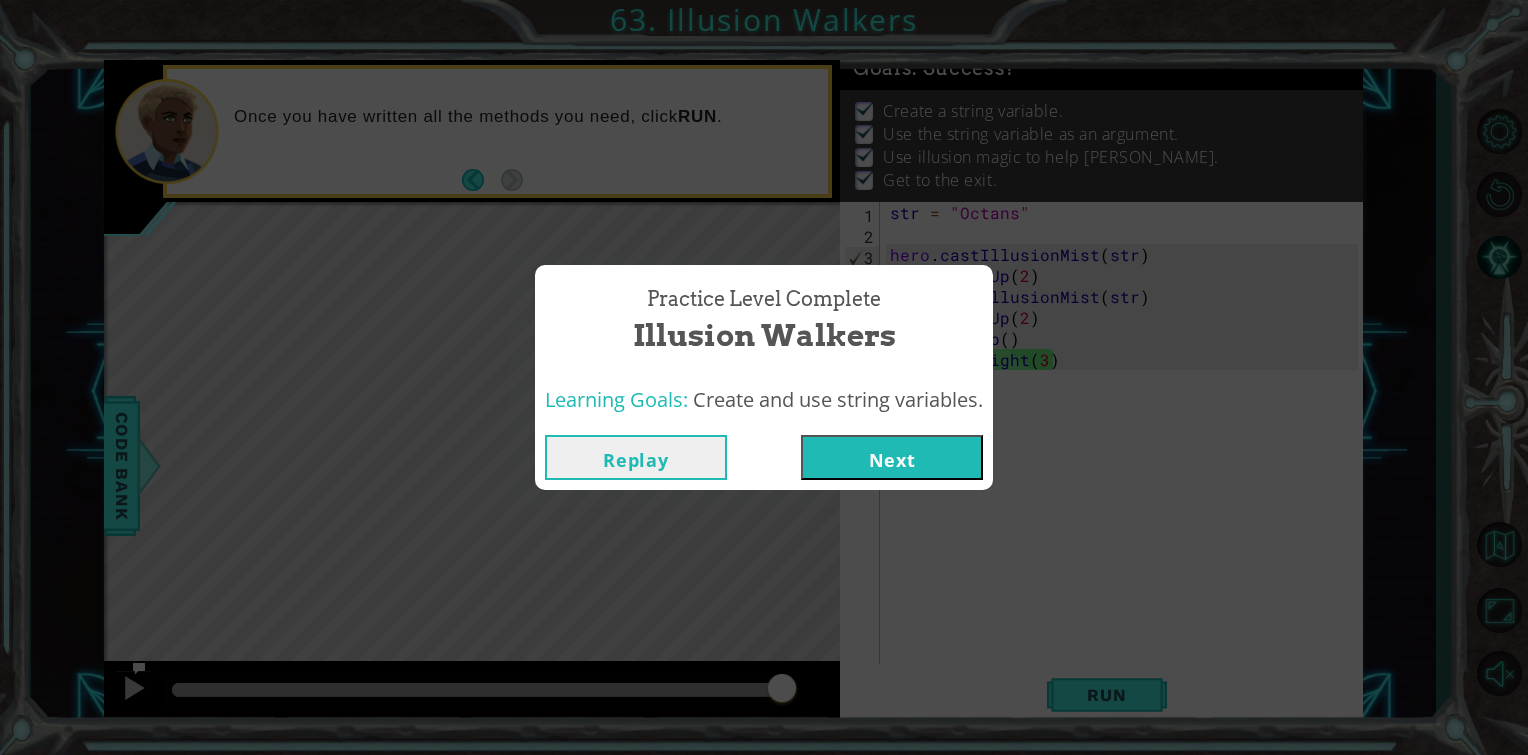 click on "Replay
Next" at bounding box center (764, 457) 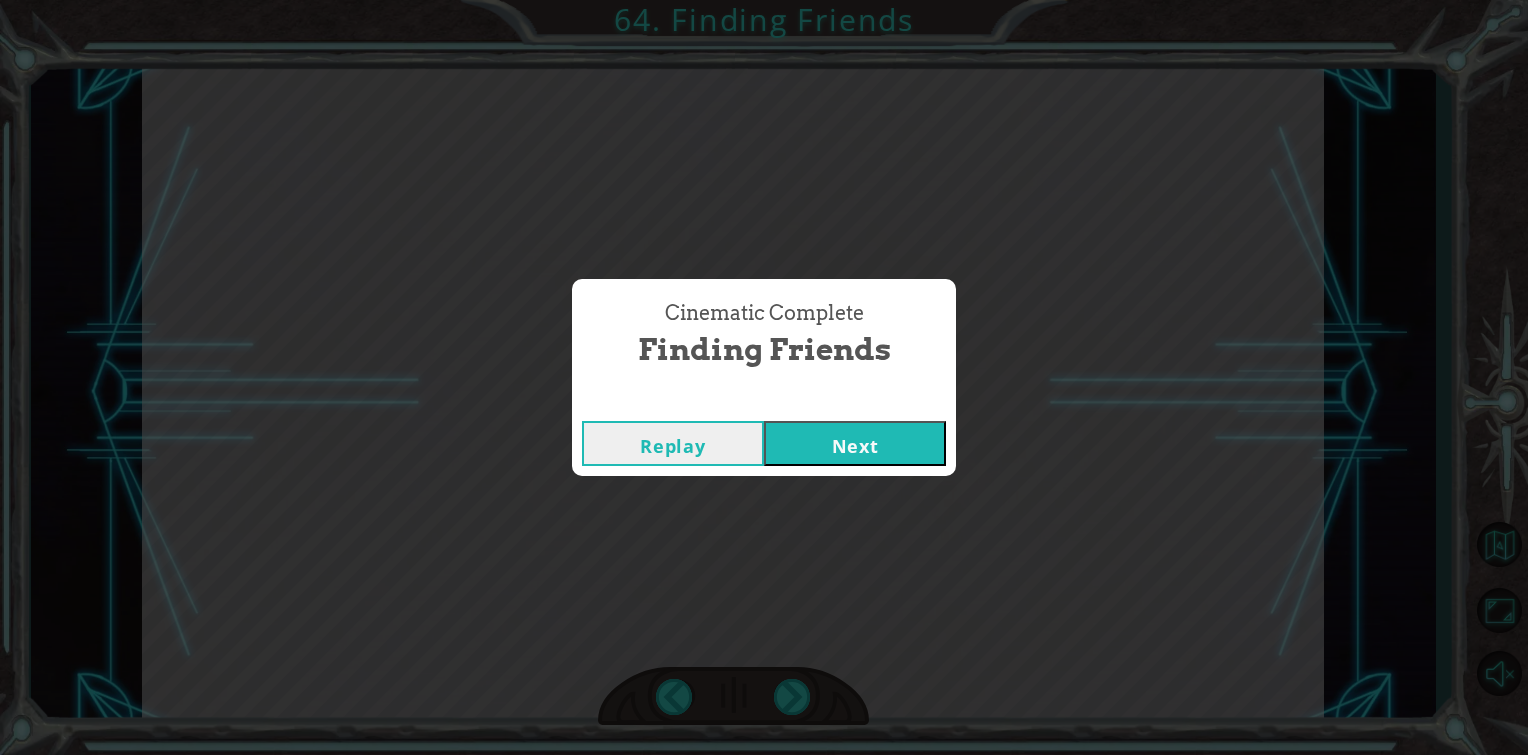 click on "Next" at bounding box center (855, 443) 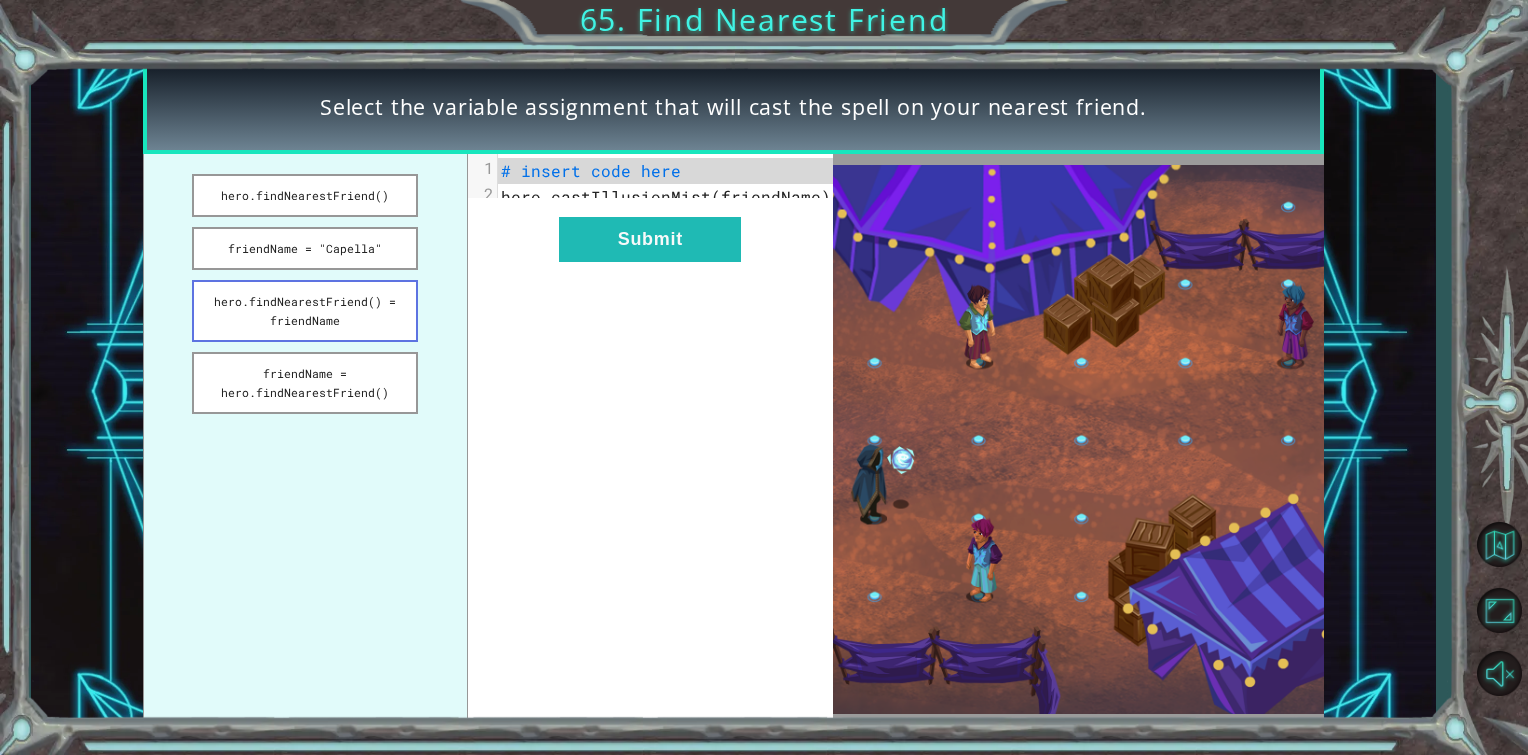 click on "hero.findNearestFriend() = friendName" at bounding box center (305, 311) 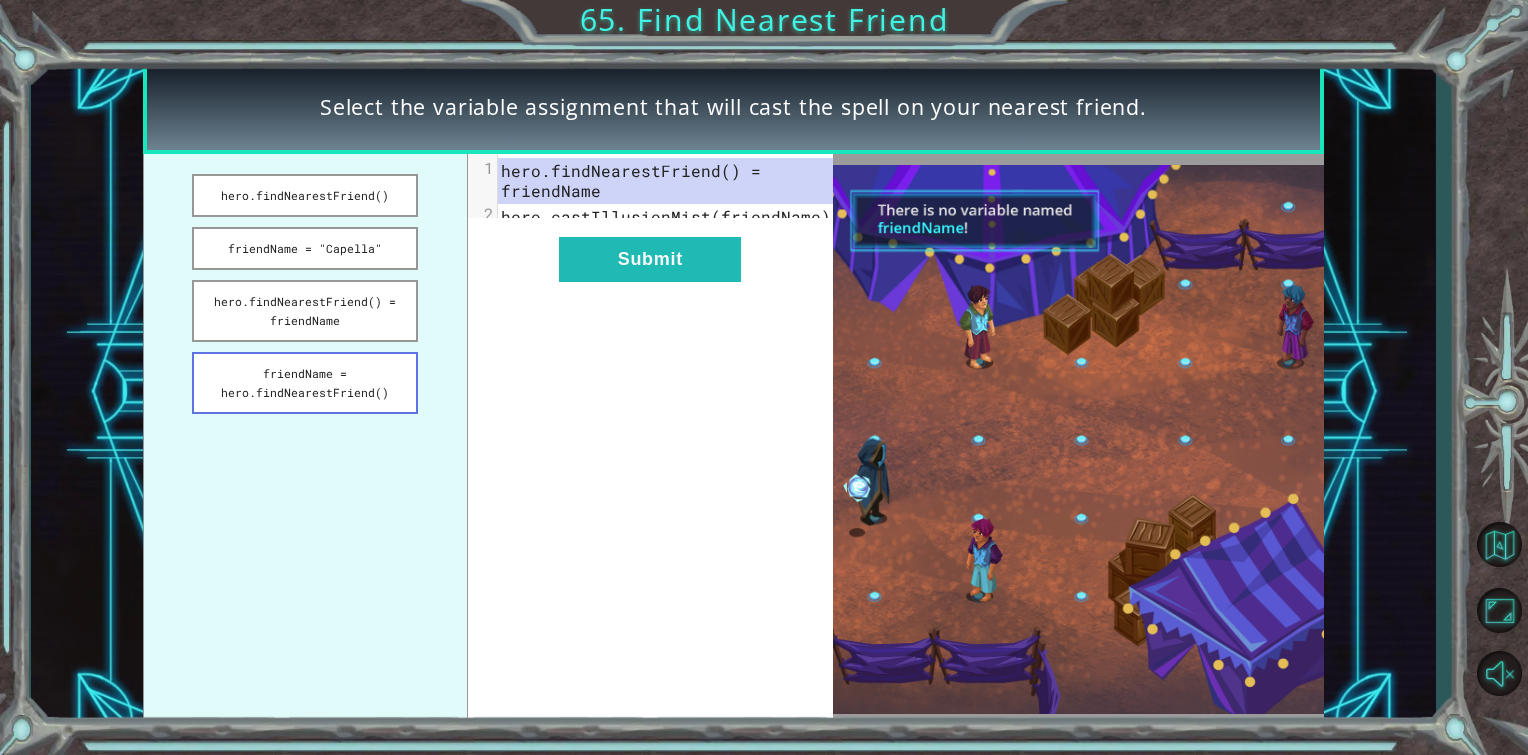 click on "friendName = hero.findNearestFriend()" at bounding box center [305, 383] 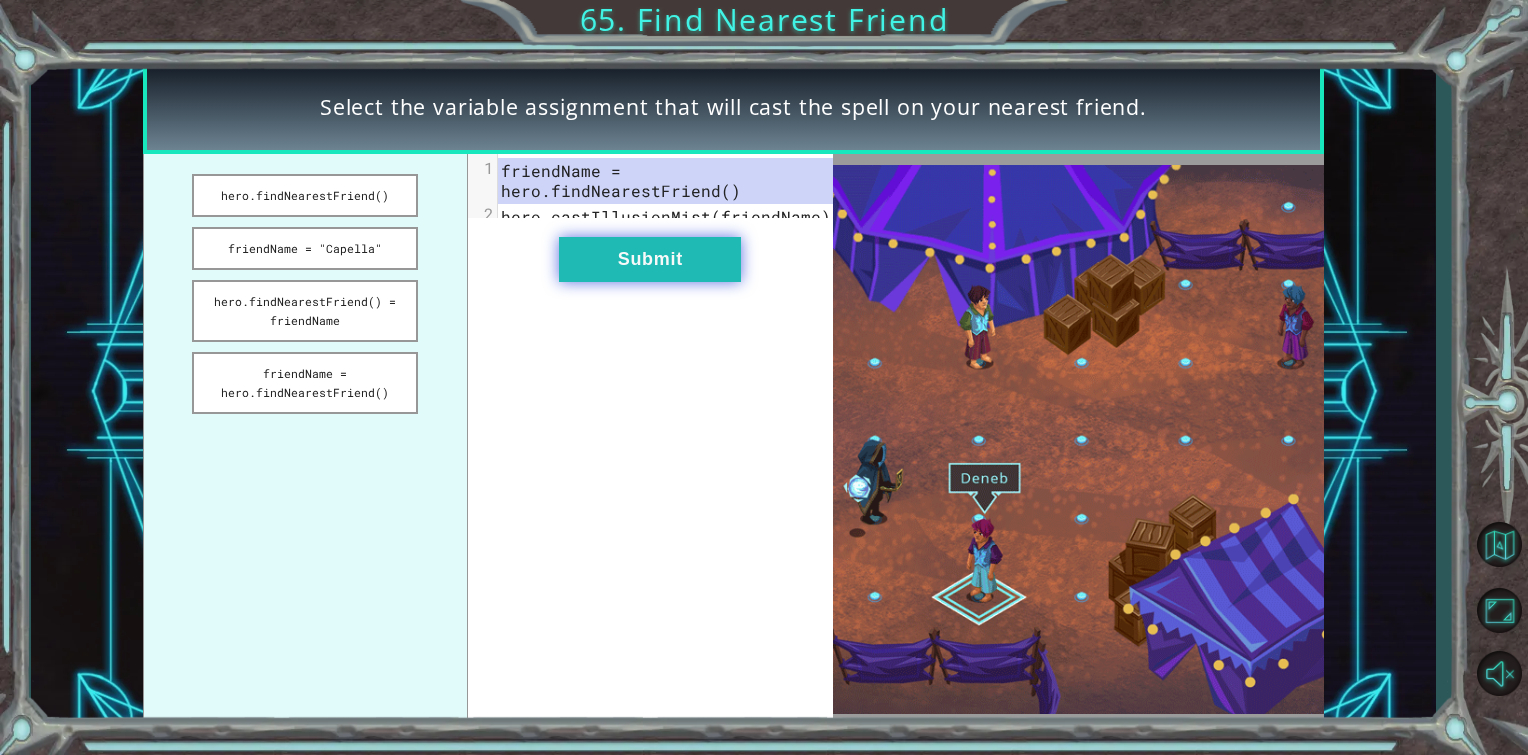 click on "Submit" at bounding box center (650, 259) 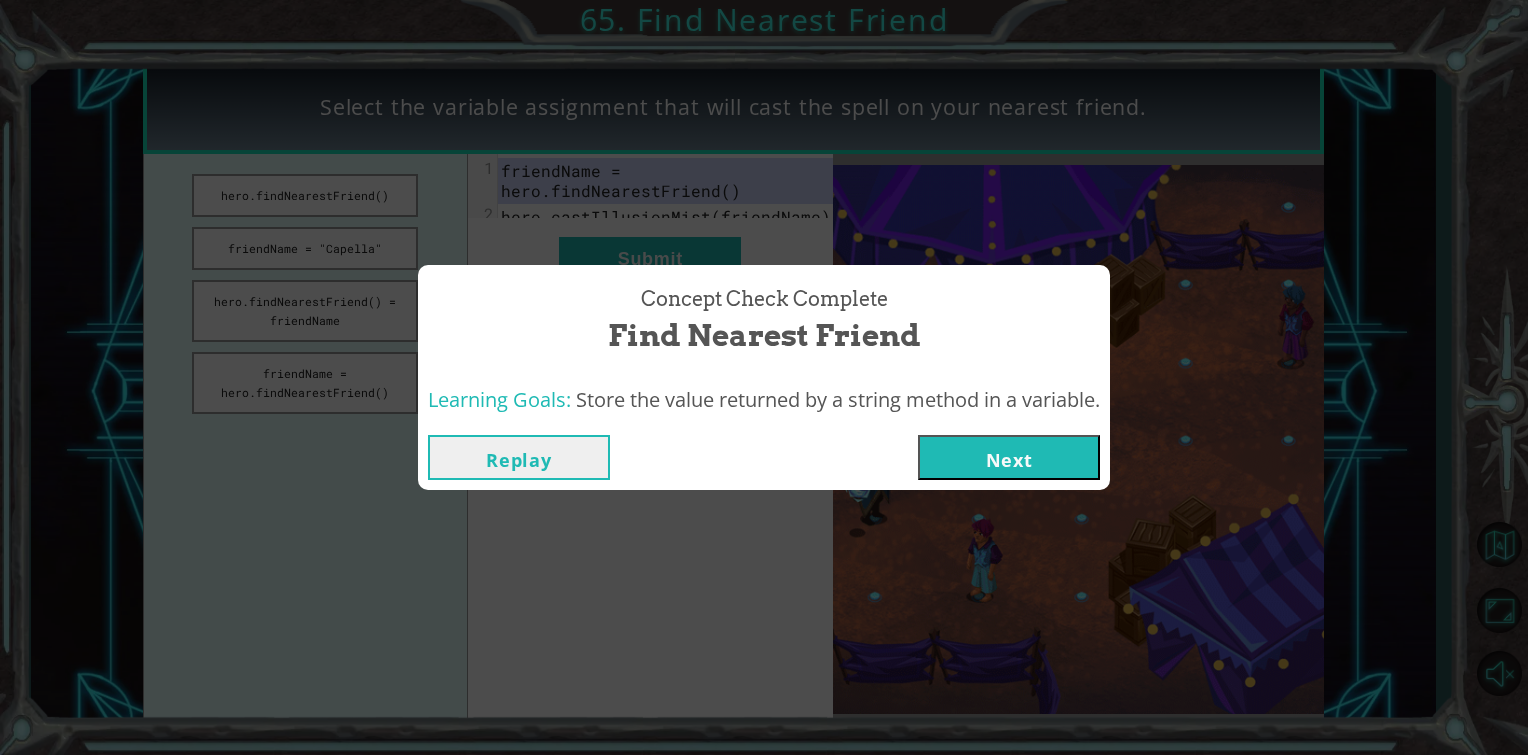 click on "Next" at bounding box center (1009, 457) 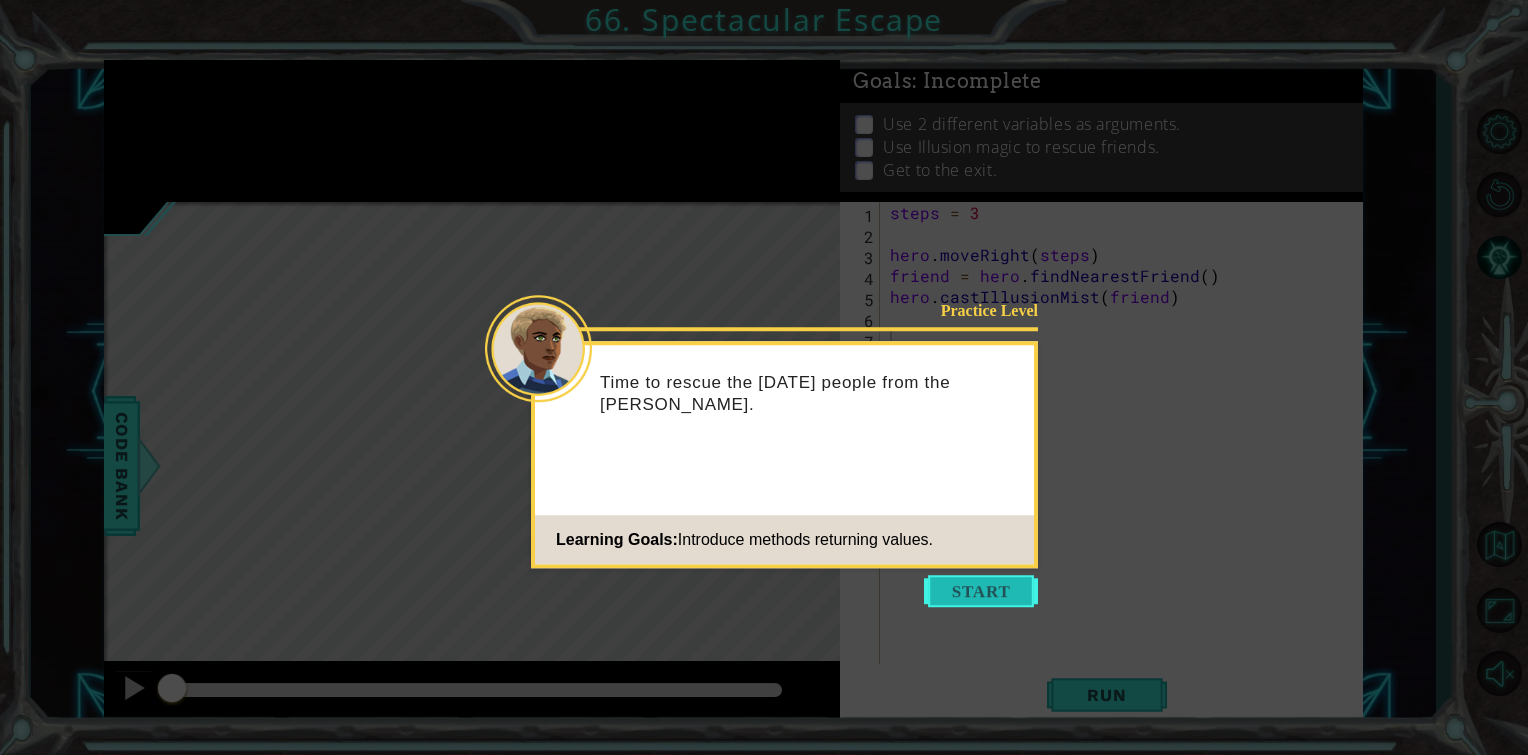 click at bounding box center (981, 591) 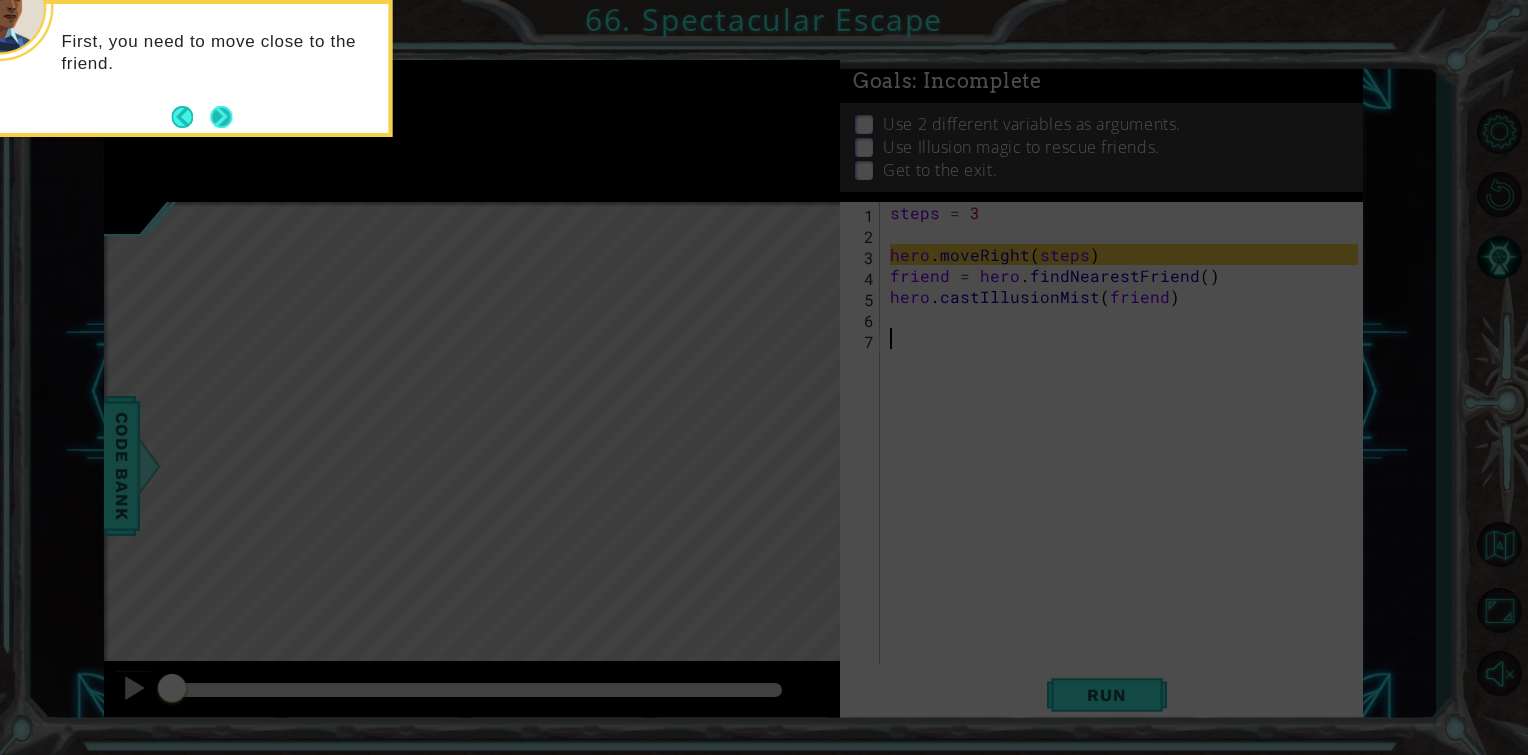 click at bounding box center [221, 117] 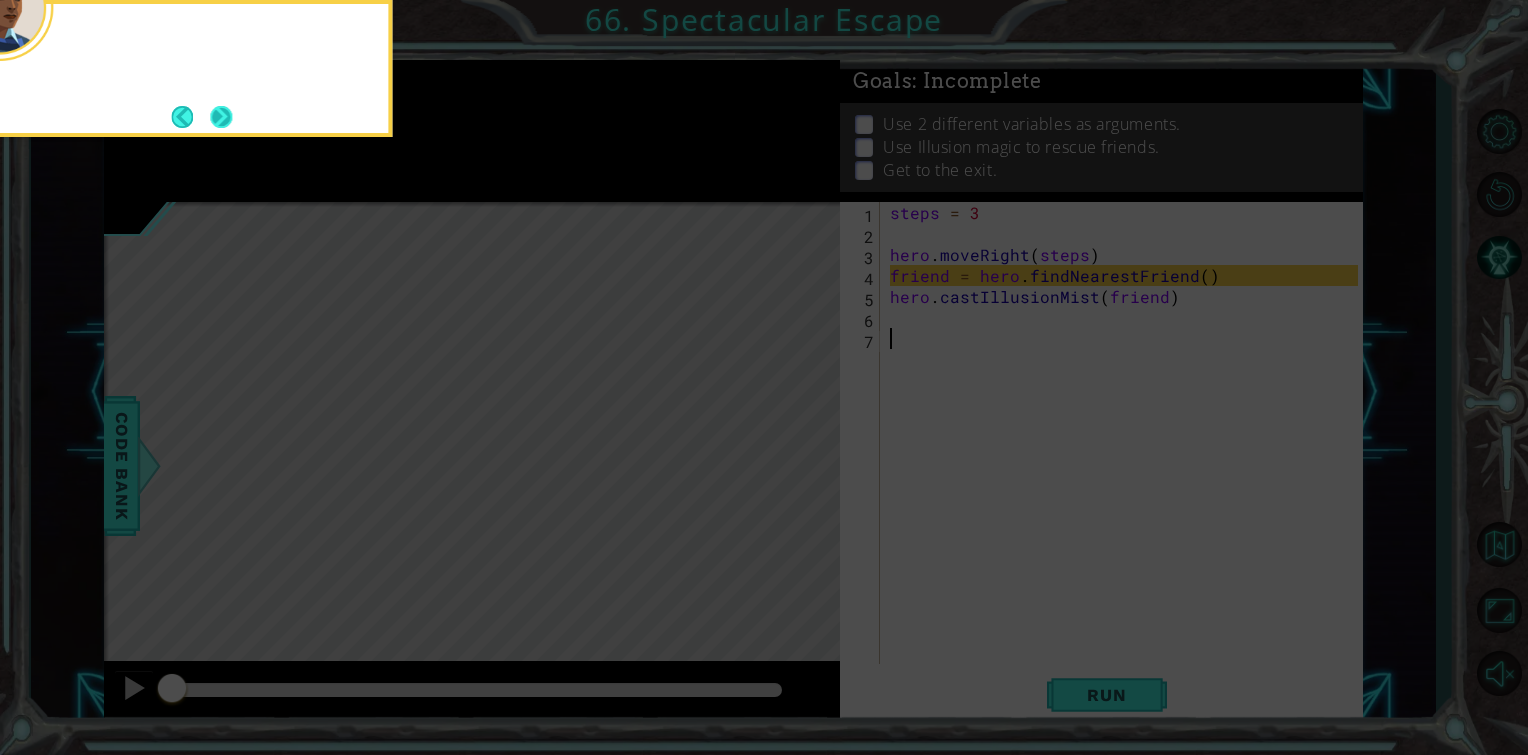 click at bounding box center [221, 117] 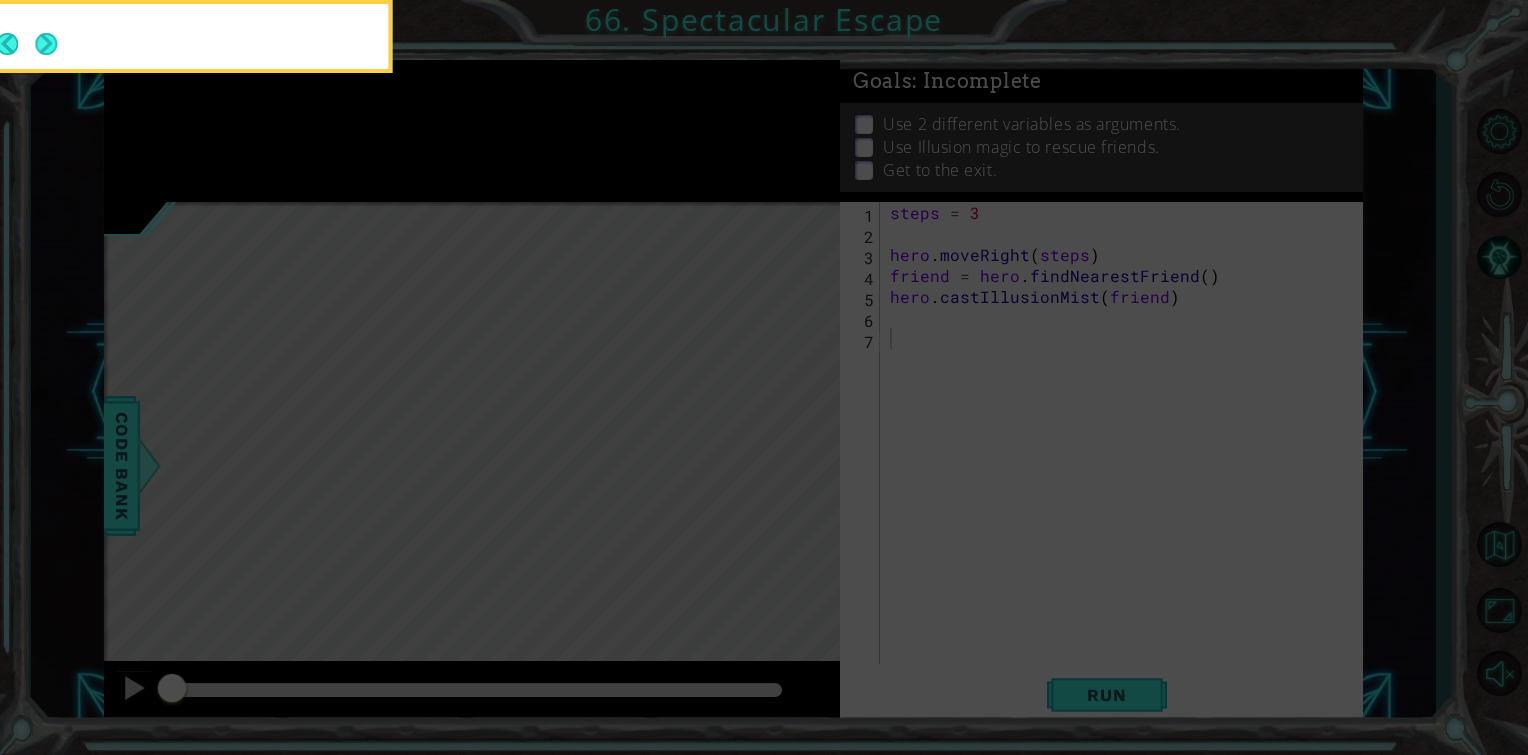 click at bounding box center [46, 44] 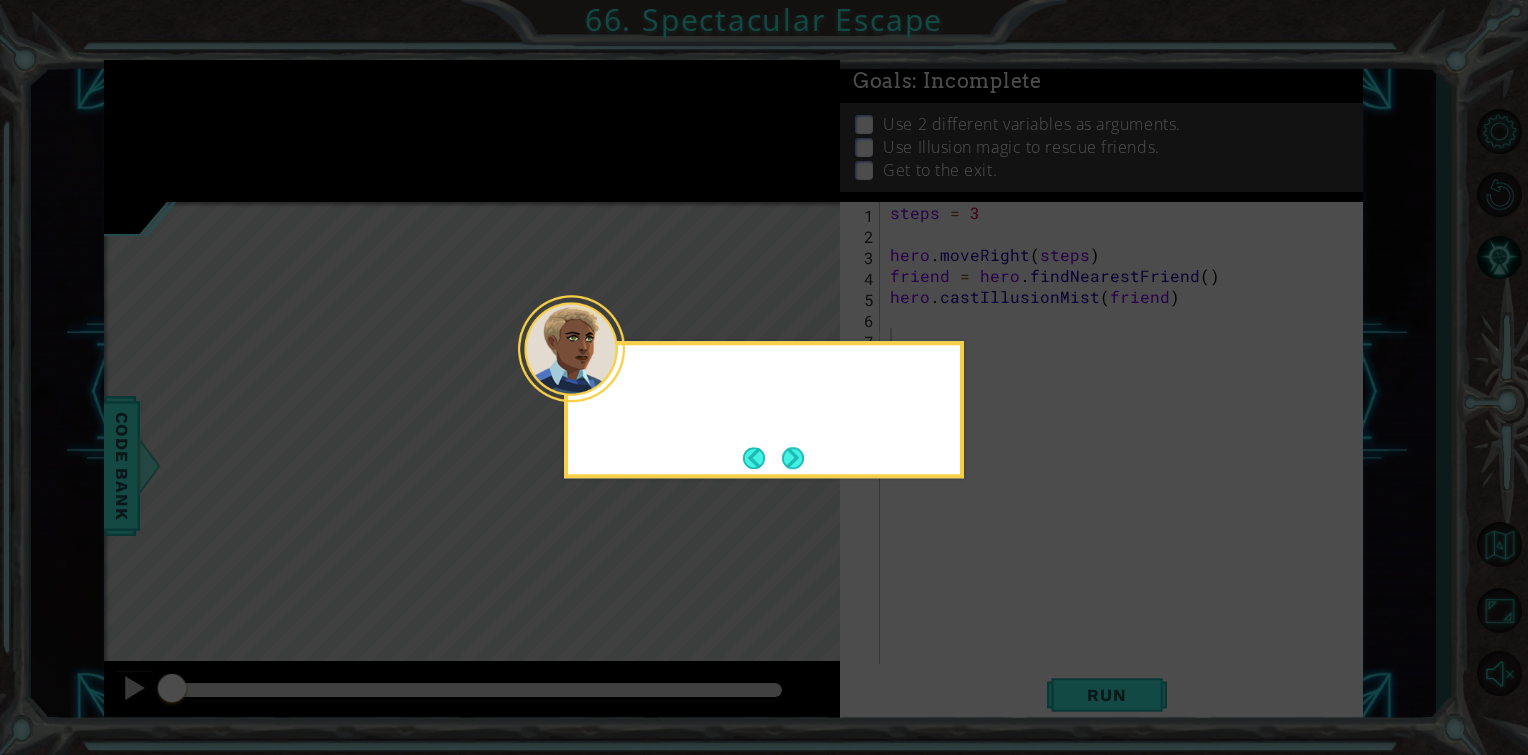 click 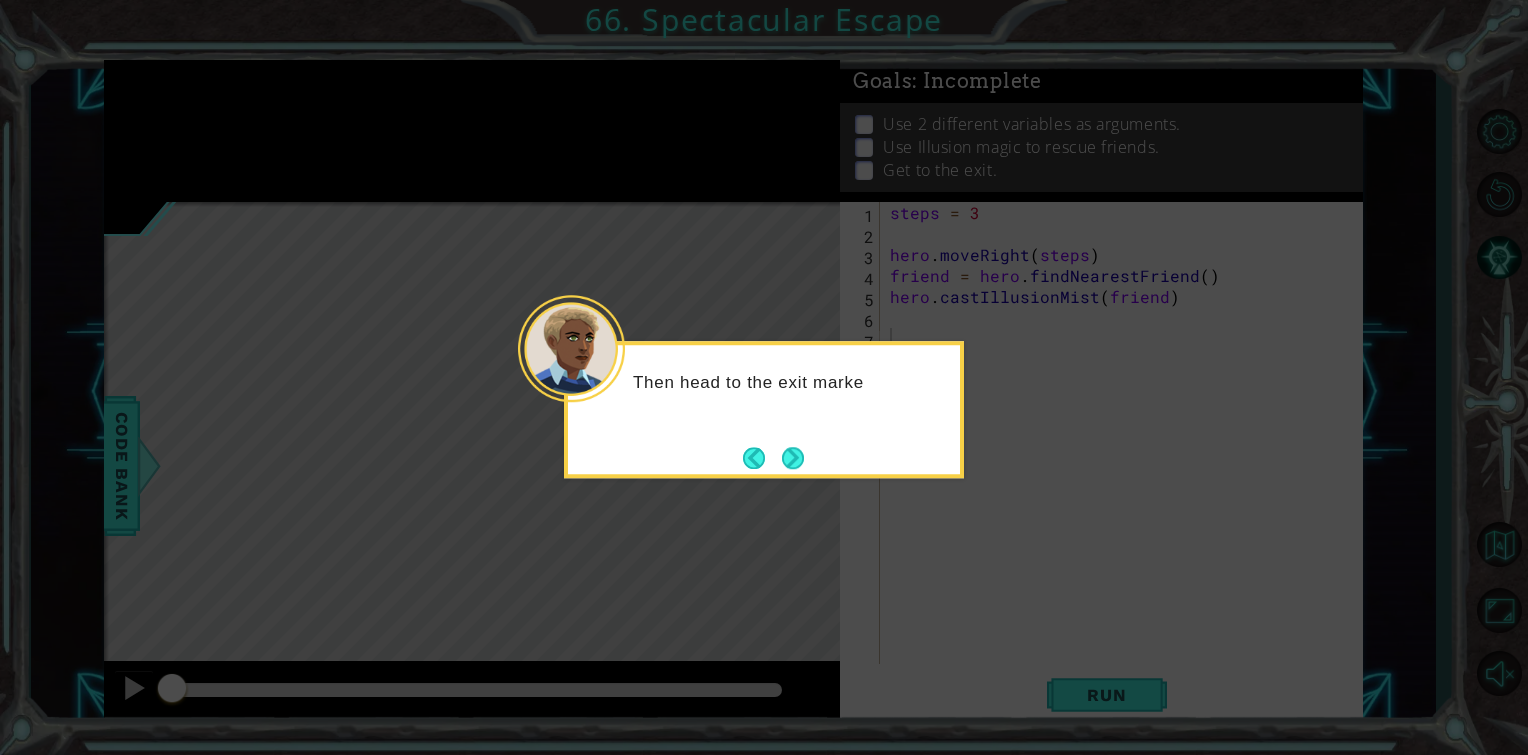 click at bounding box center [793, 458] 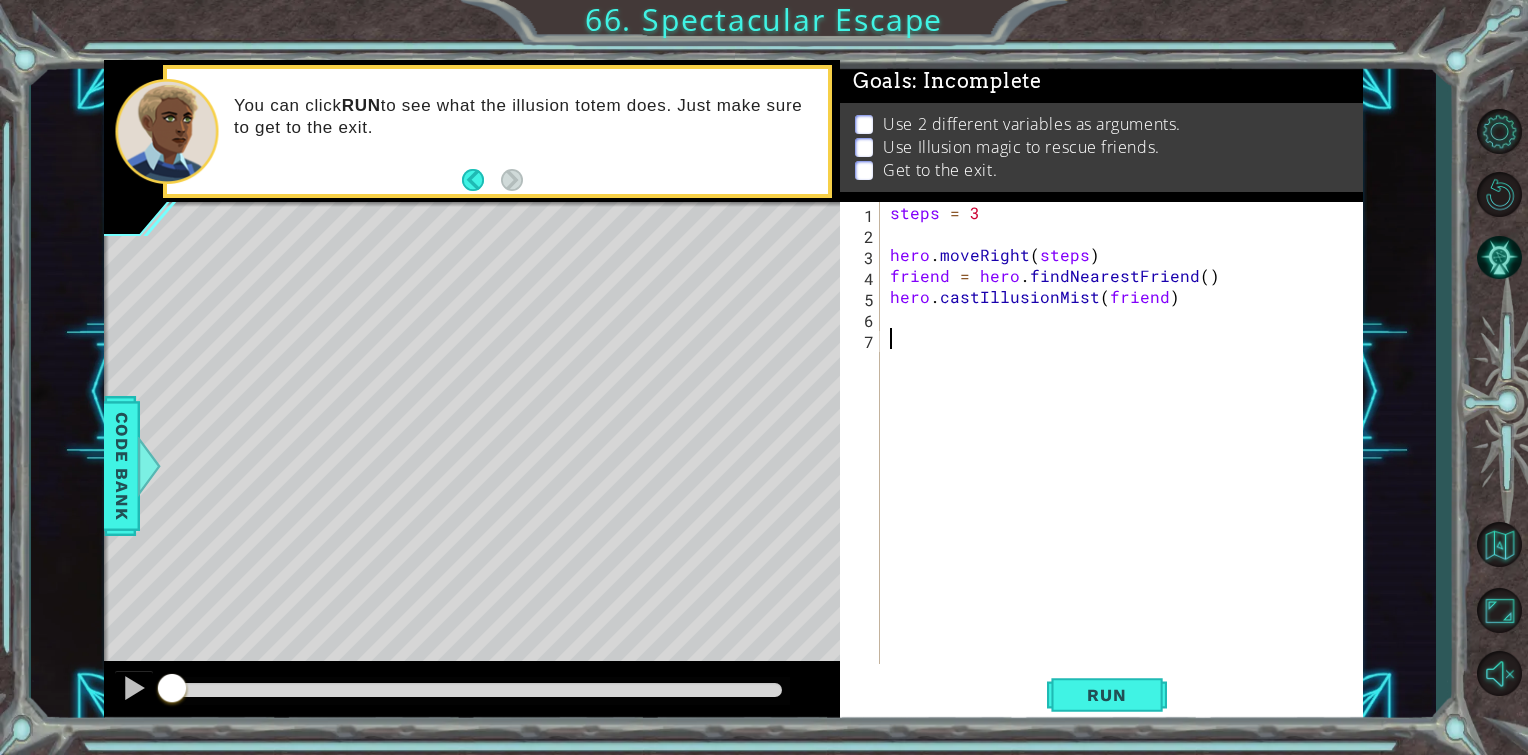 click on "steps   =   3 hero . moveRight ( steps ) friend   =   hero . findNearestFriend ( ) hero . castIllusionMist ( friend )" at bounding box center [1127, 454] 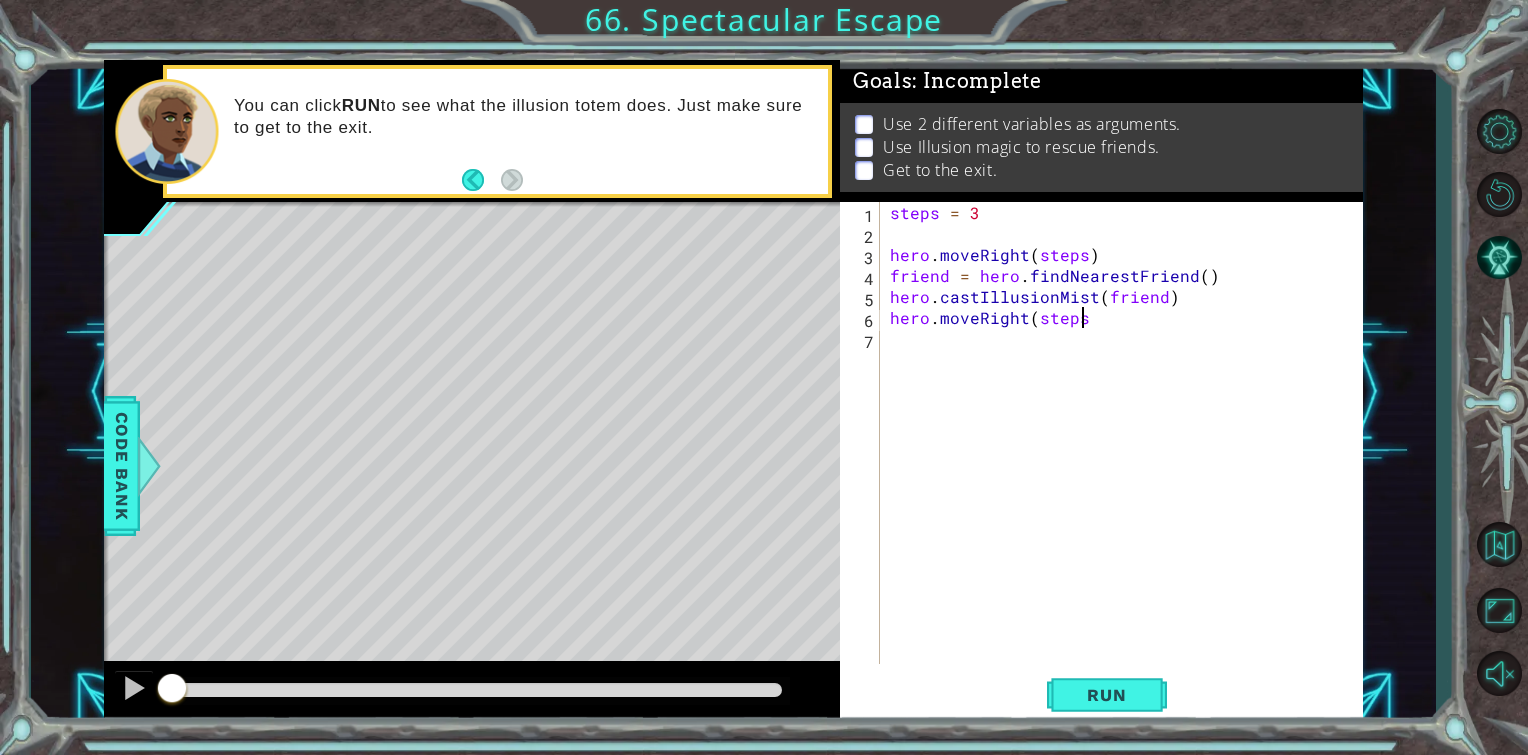 scroll, scrollTop: 0, scrollLeft: 11, axis: horizontal 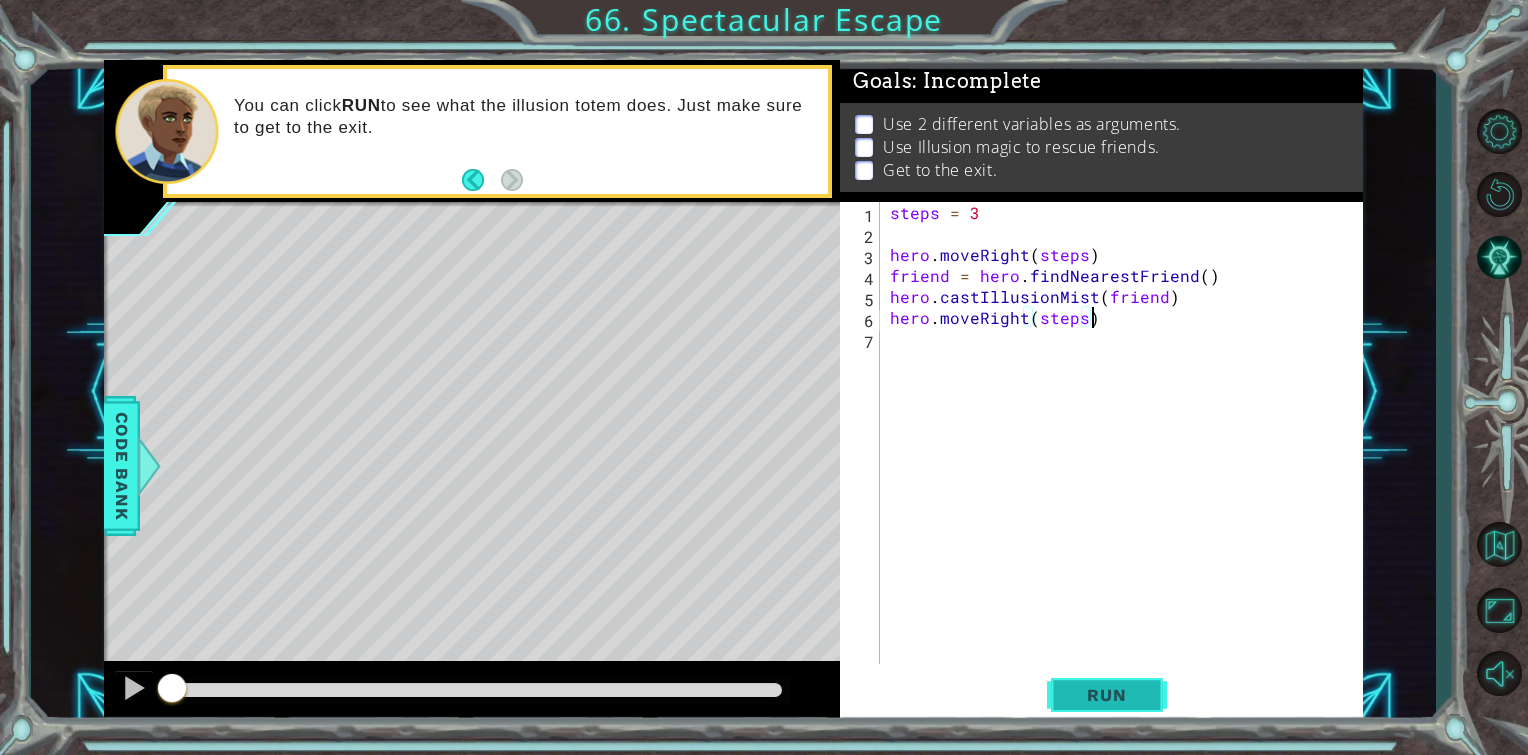 type on "hero.moveRight(steps)" 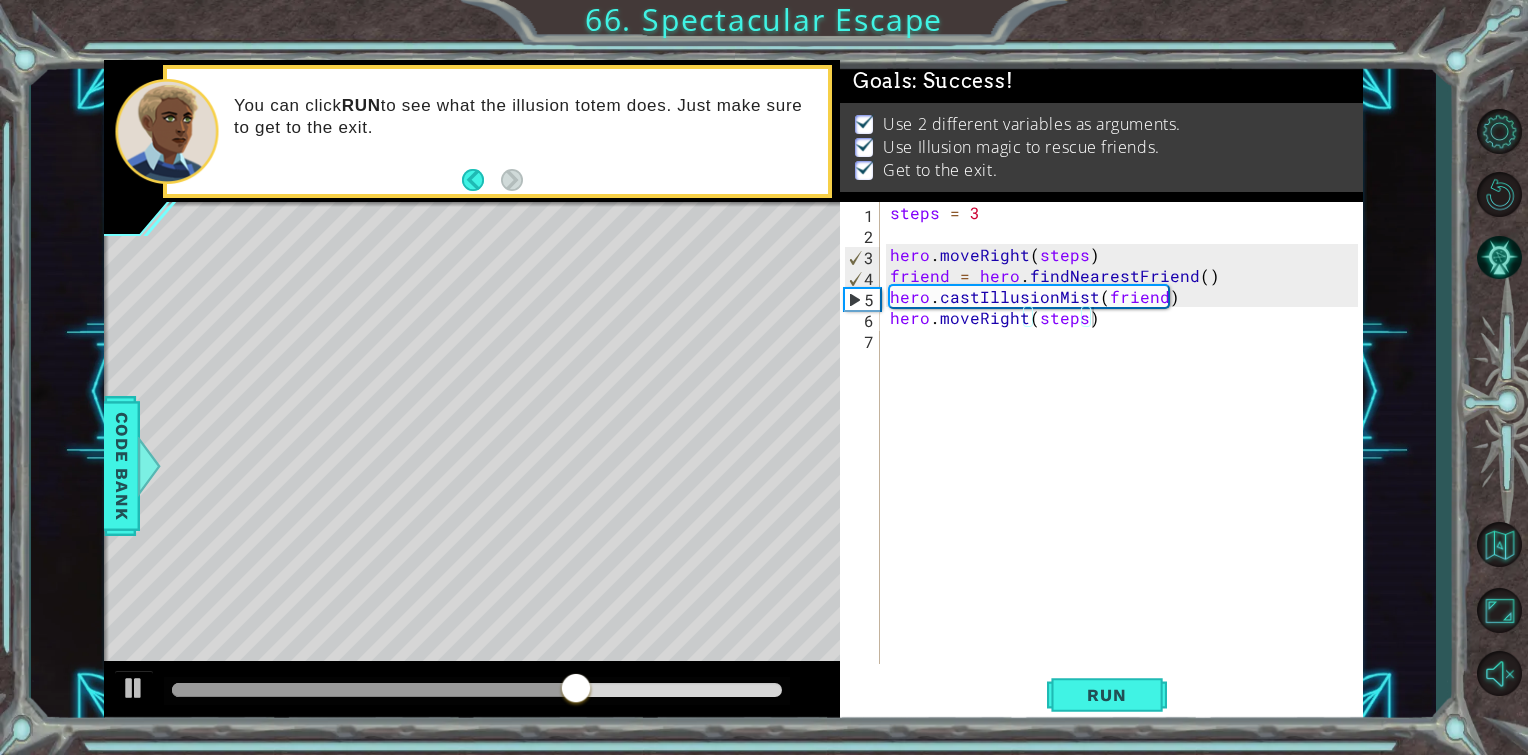drag, startPoint x: 524, startPoint y: 674, endPoint x: 503, endPoint y: 676, distance: 21.095022 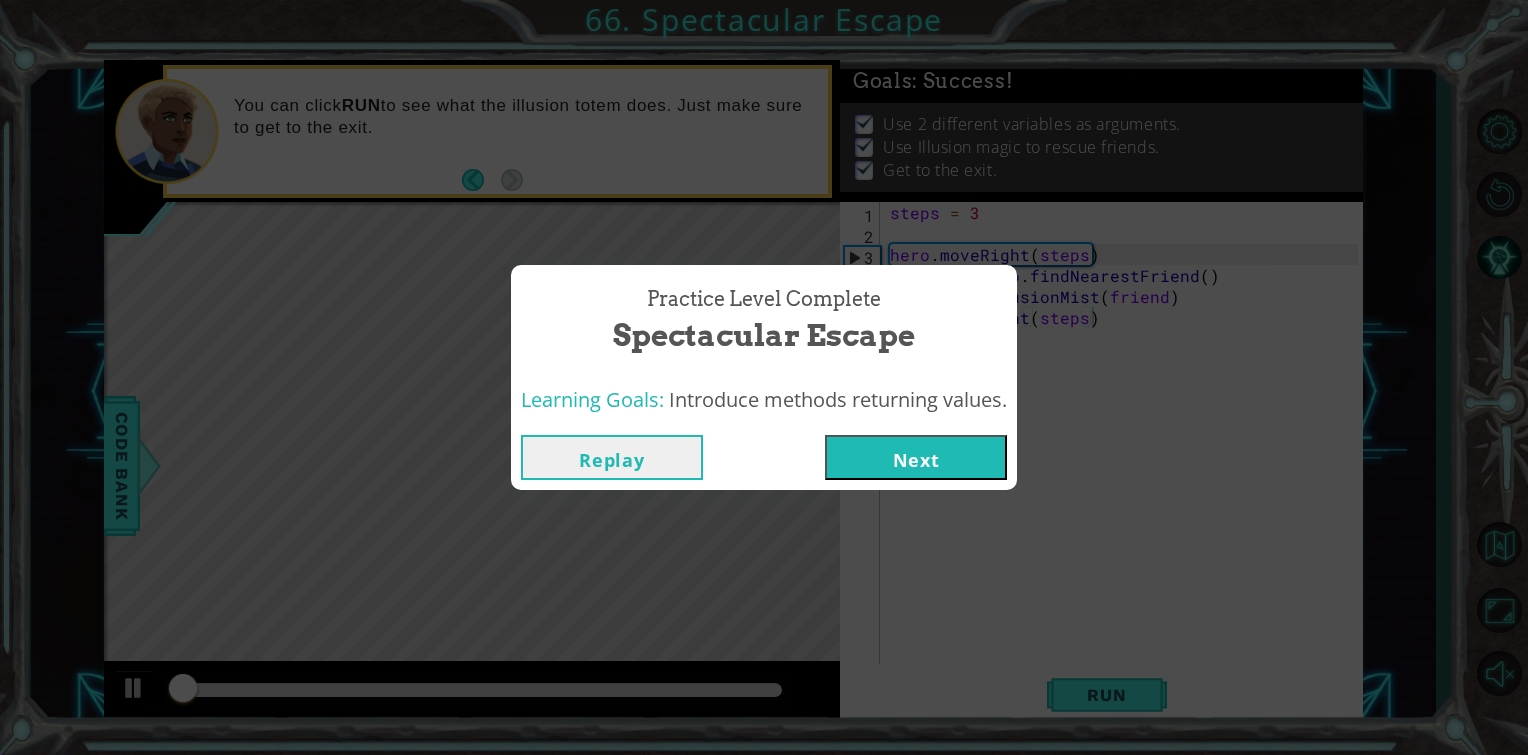 click on "Practice Level Complete     Spectacular Escape     Learning Goals:       Introduce methods returning values.
Replay
Next" at bounding box center (764, 377) 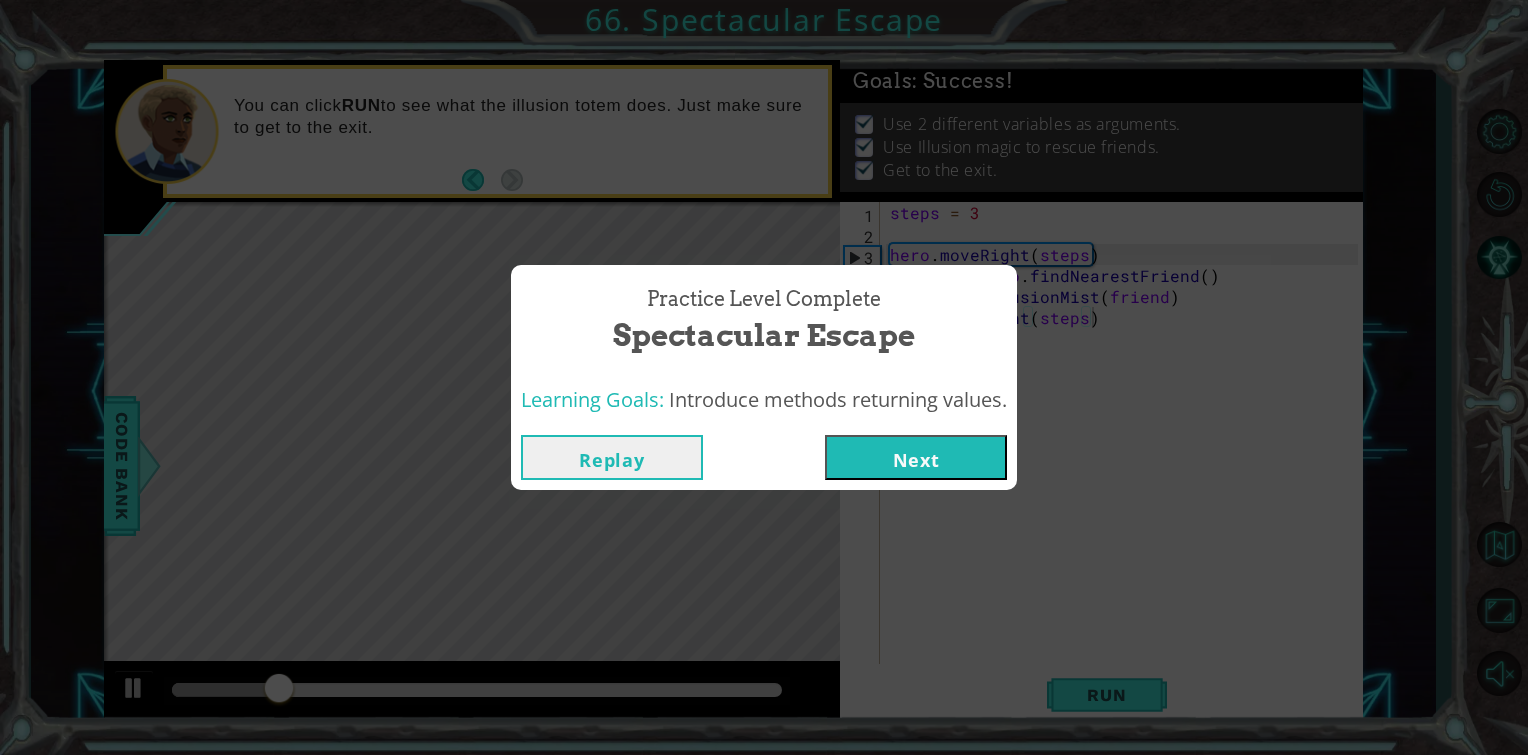 click on "Replay" at bounding box center [612, 457] 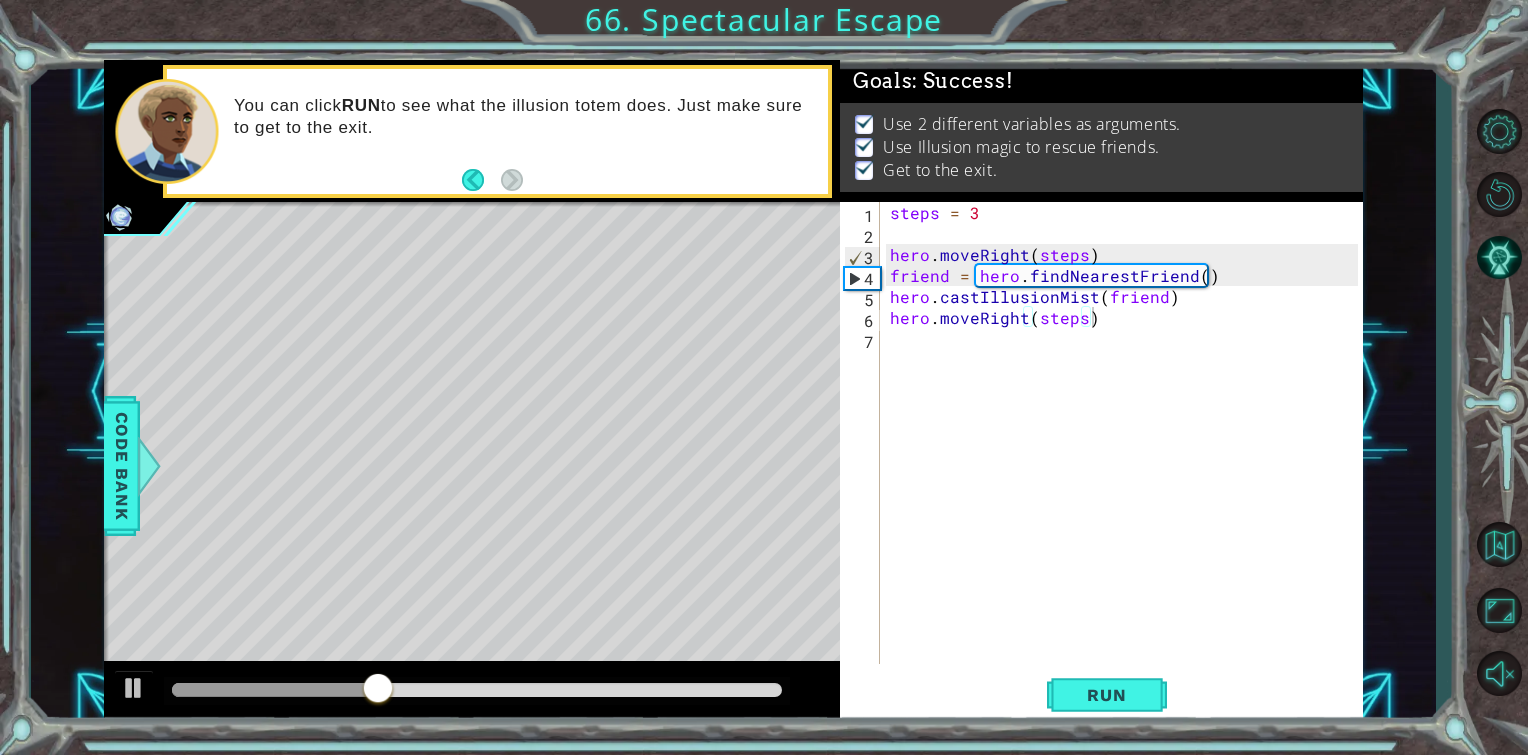 click at bounding box center [472, 693] 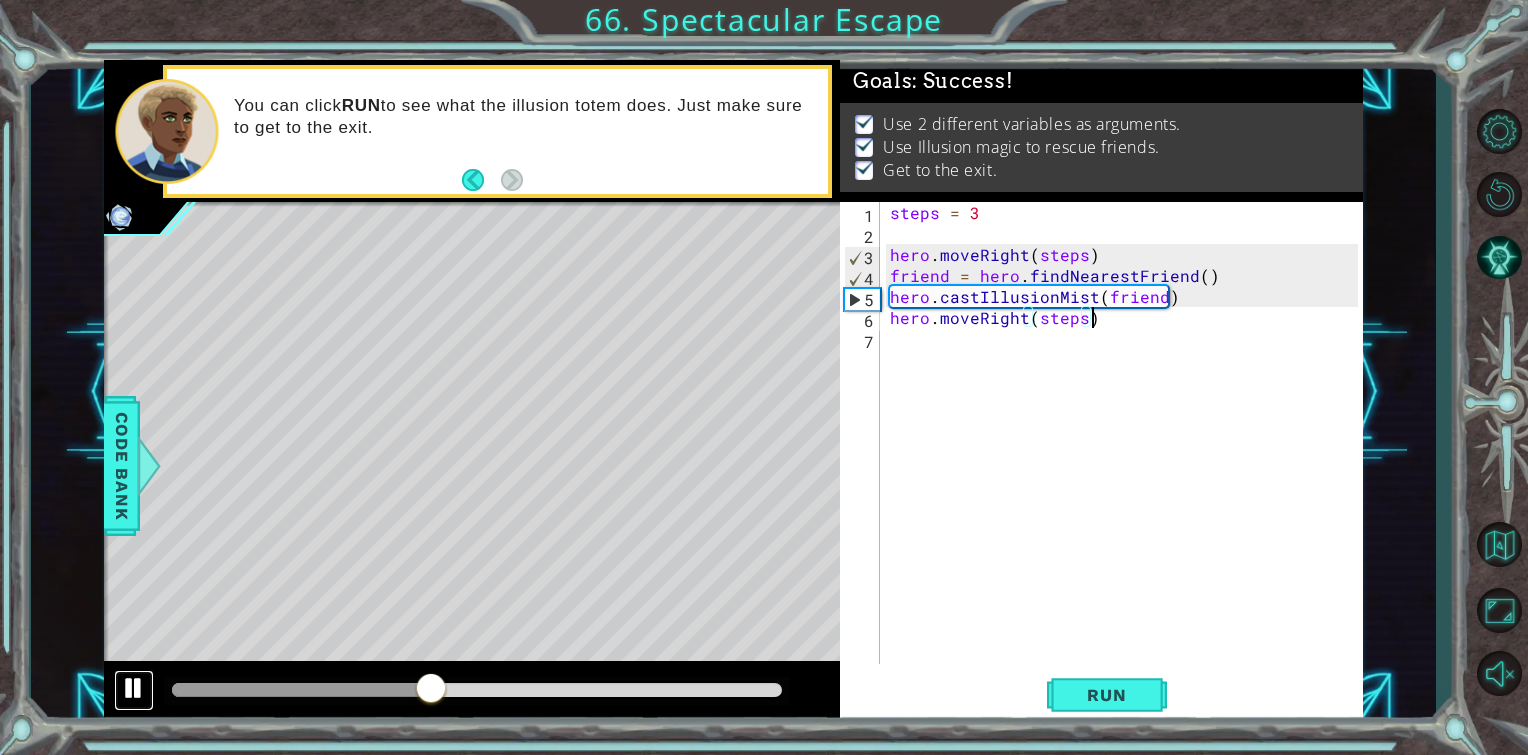 click at bounding box center [134, 688] 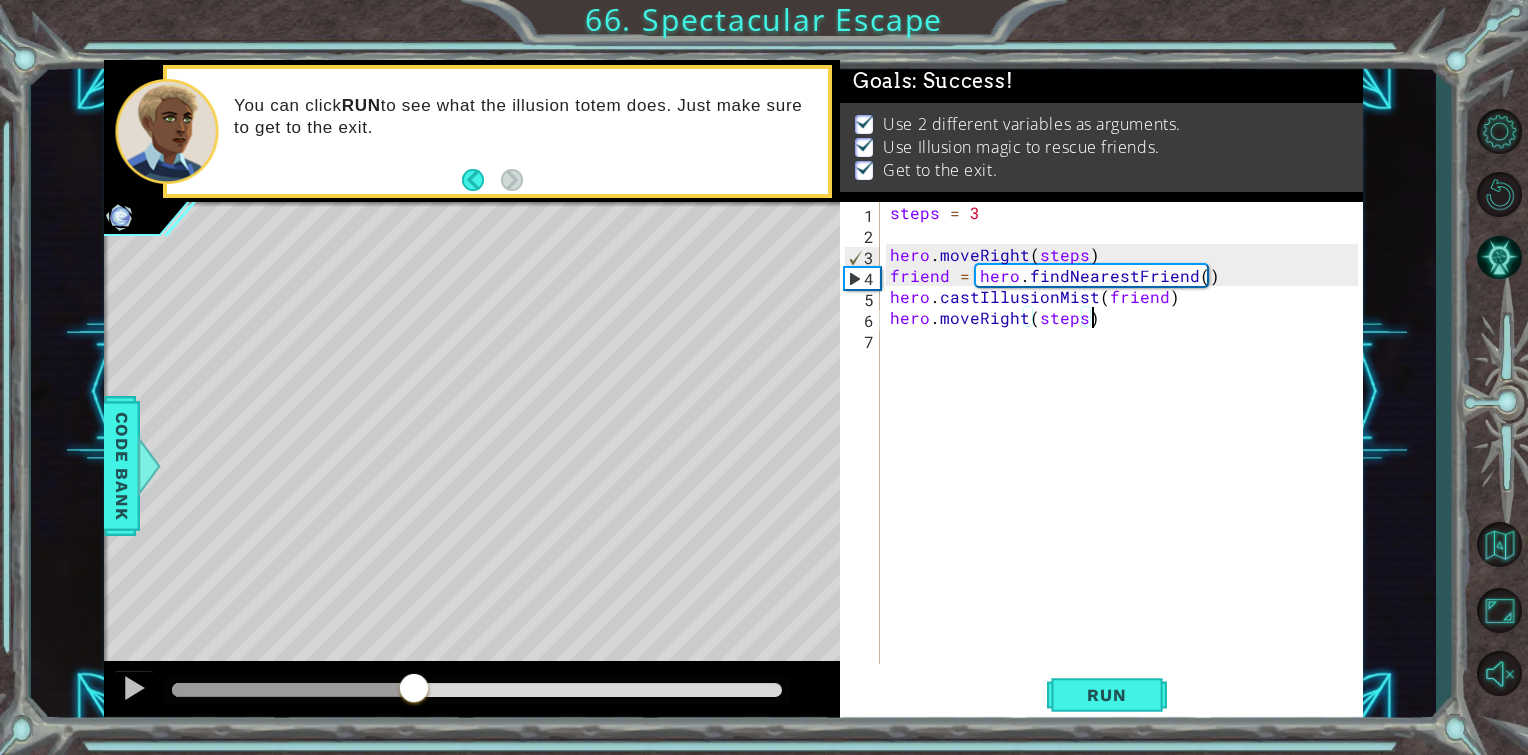 drag, startPoint x: 446, startPoint y: 683, endPoint x: 412, endPoint y: 685, distance: 34.058773 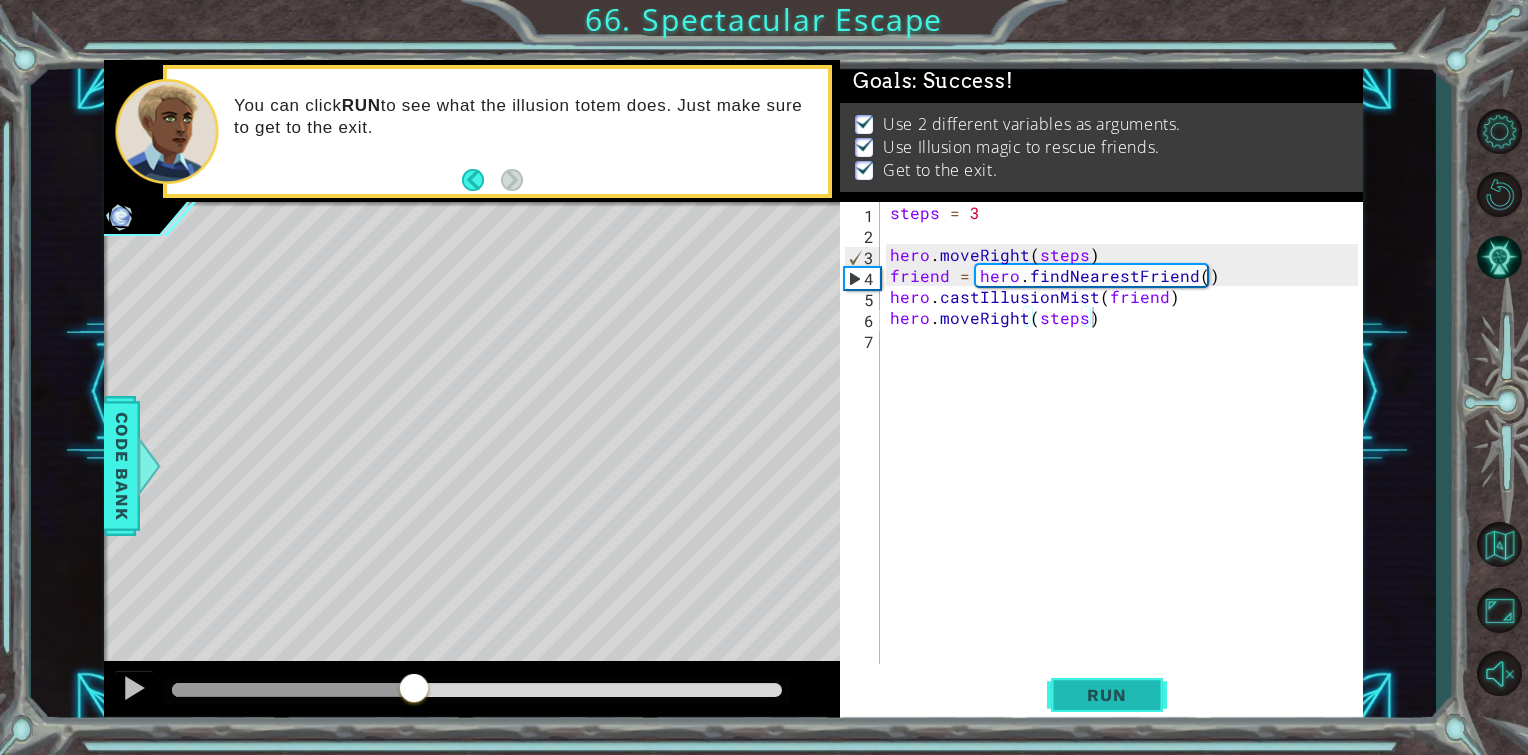 click on "Run" at bounding box center [1106, 695] 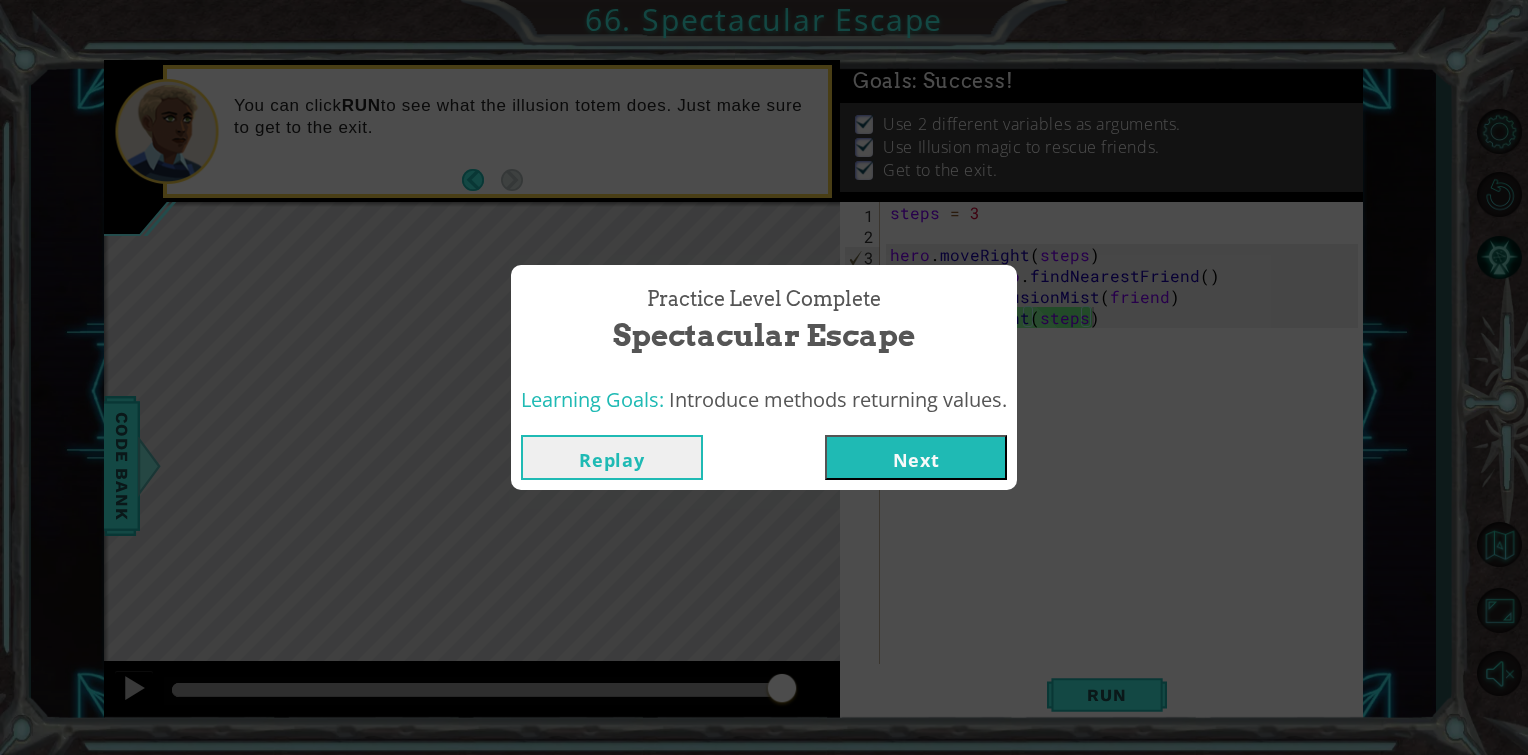 click on "Next" at bounding box center (916, 457) 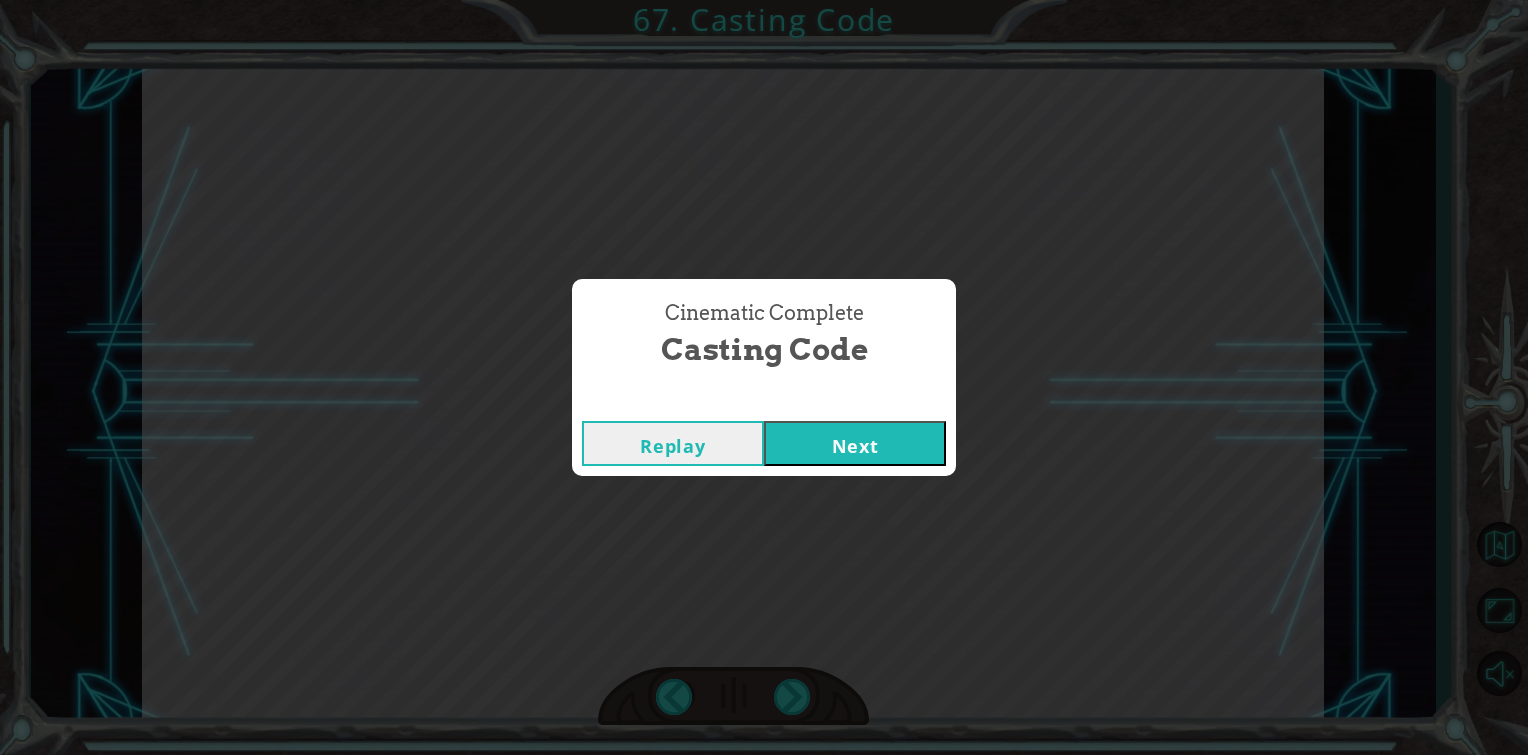 click on "Next" at bounding box center (855, 443) 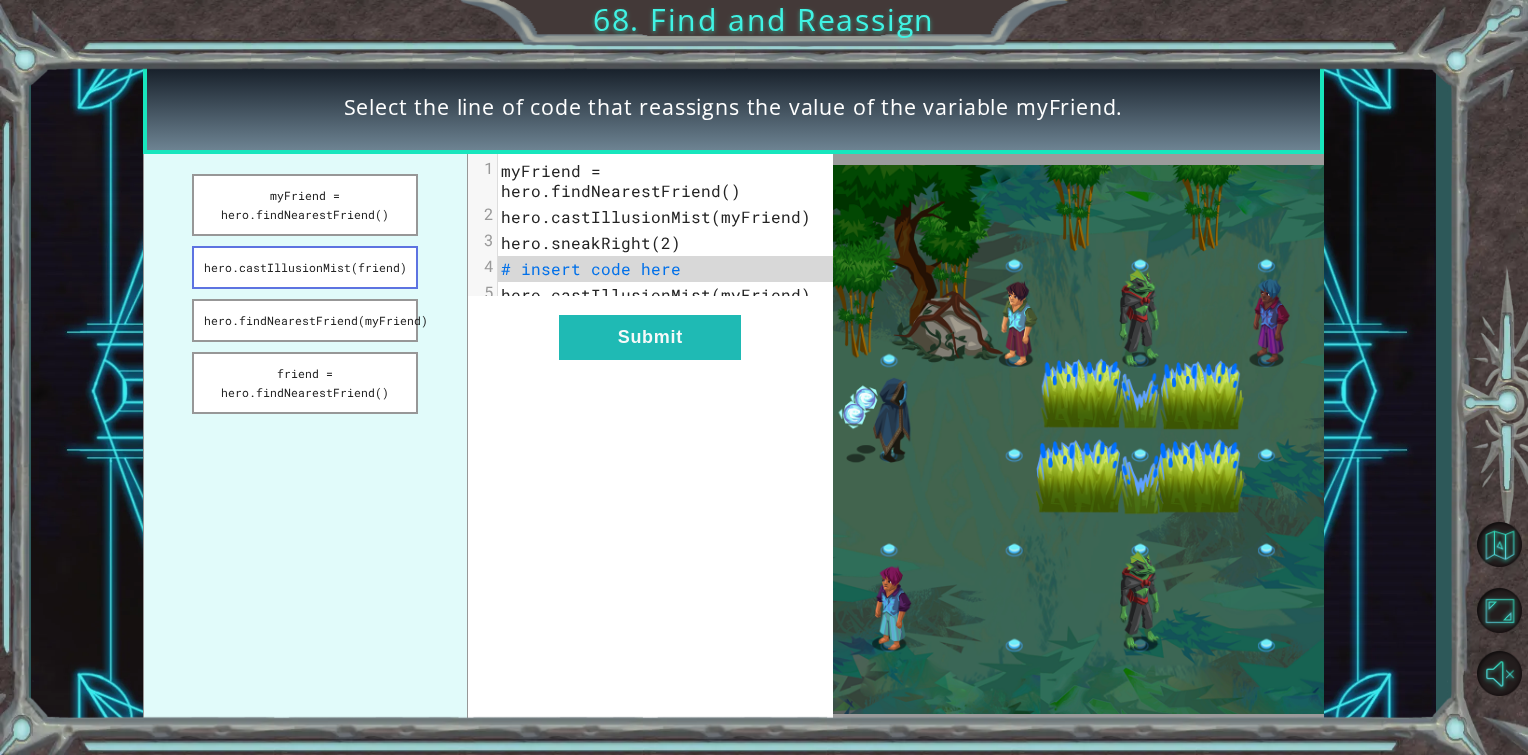 click on "hero.castIllusionMist(friend)" at bounding box center (305, 267) 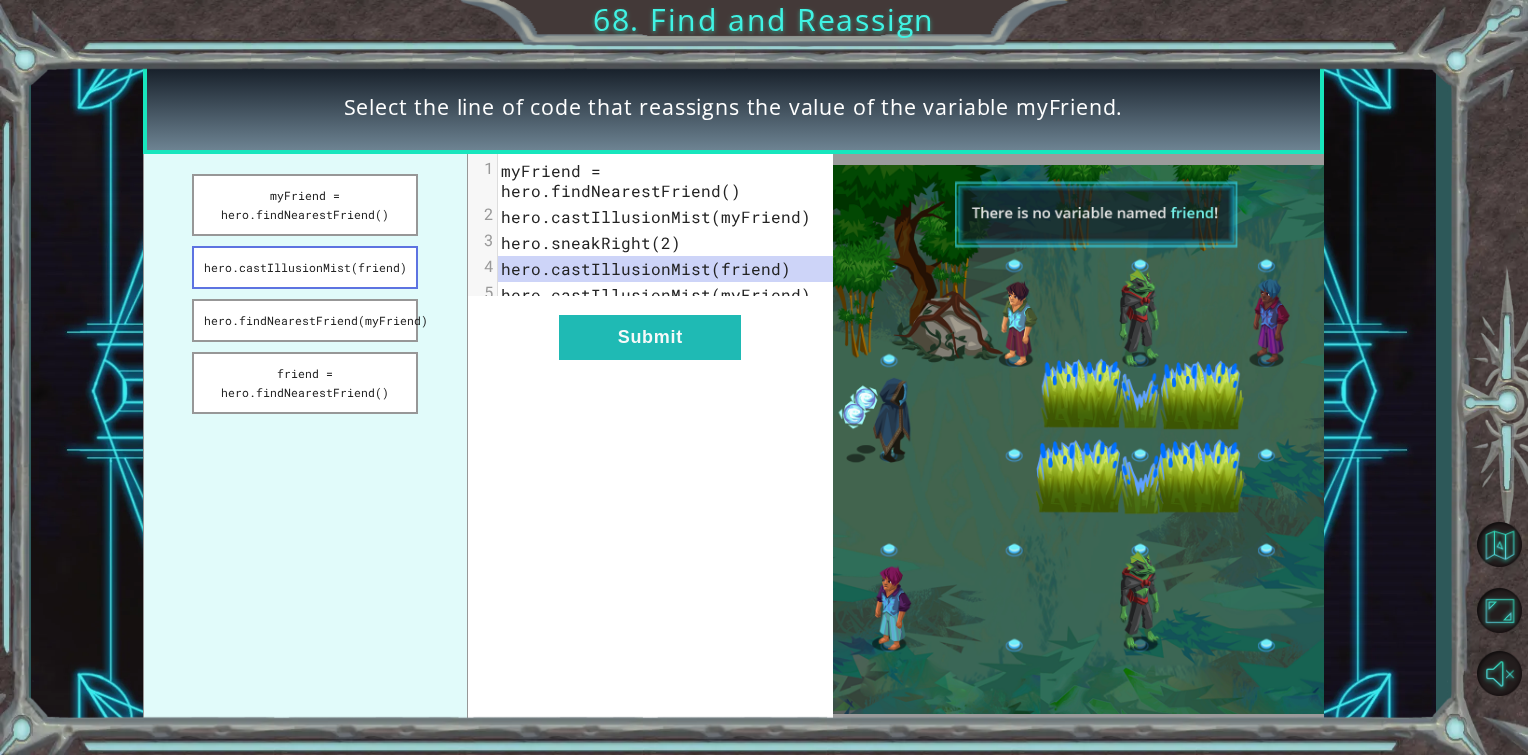 click on "hero.castIllusionMist(friend)" at bounding box center (305, 267) 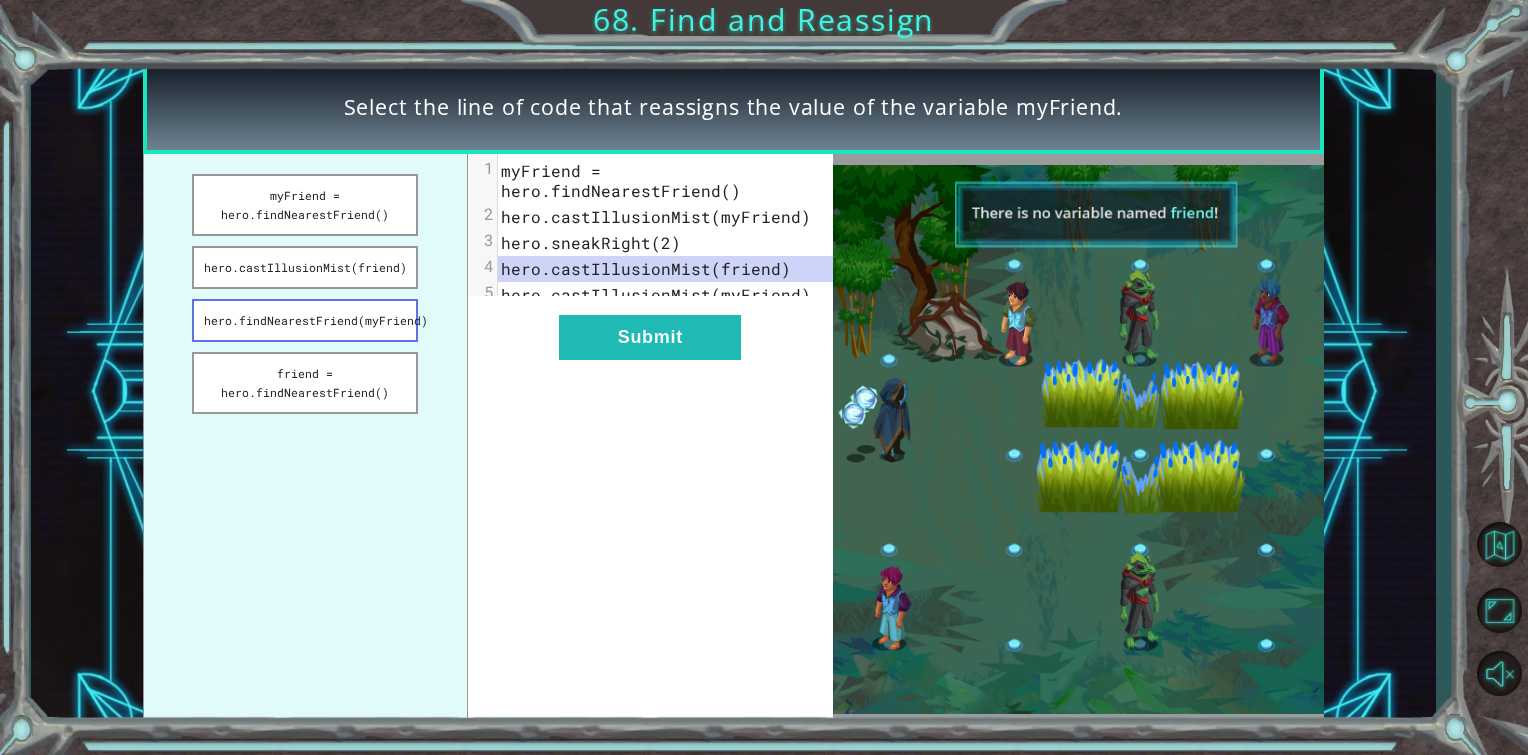 click on "hero.findNearestFriend(myFriend)" at bounding box center (305, 320) 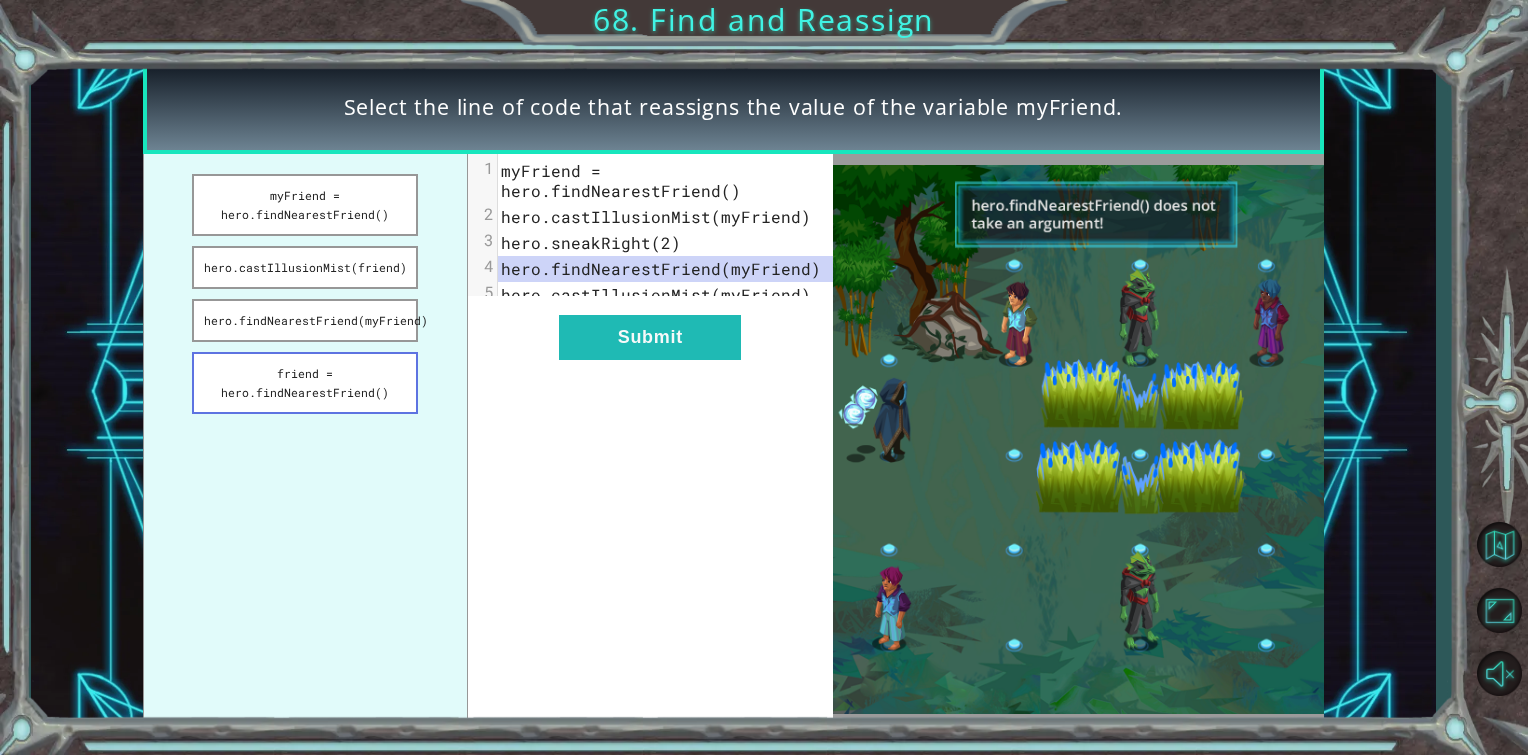click on "friend = hero.findNearestFriend()" at bounding box center (305, 383) 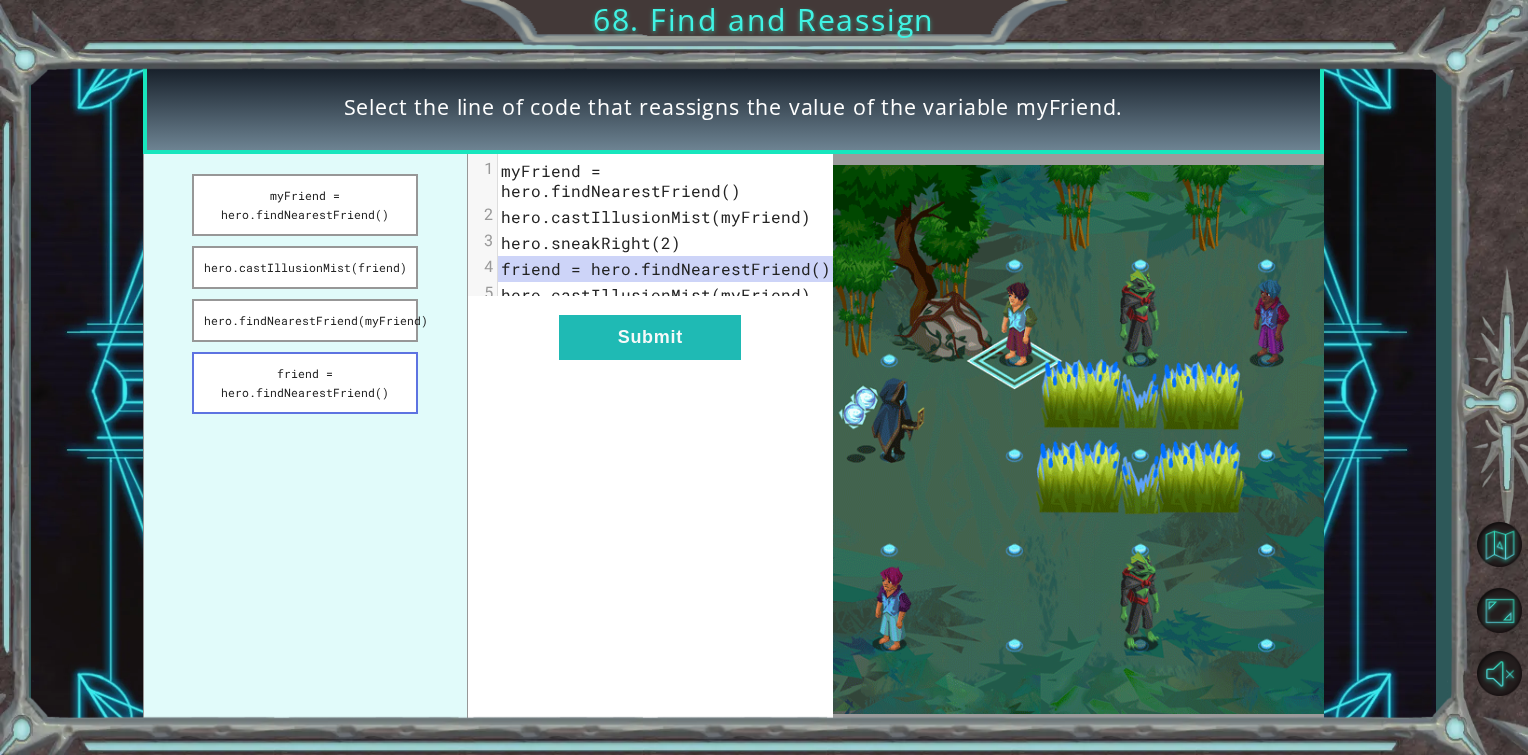 click on "friend = hero.findNearestFriend()" at bounding box center (305, 383) 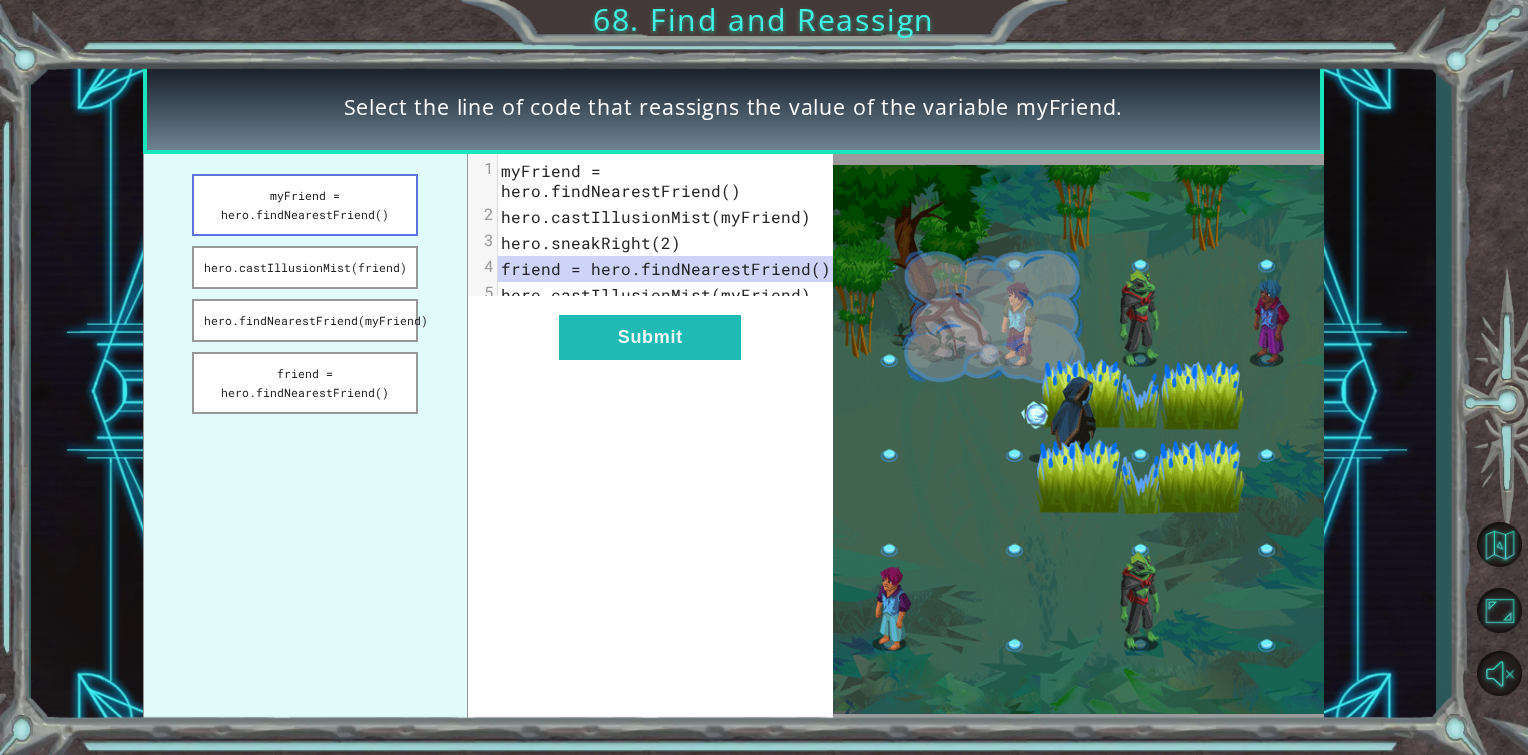 click on "myFriend = hero.findNearestFriend()" at bounding box center (305, 205) 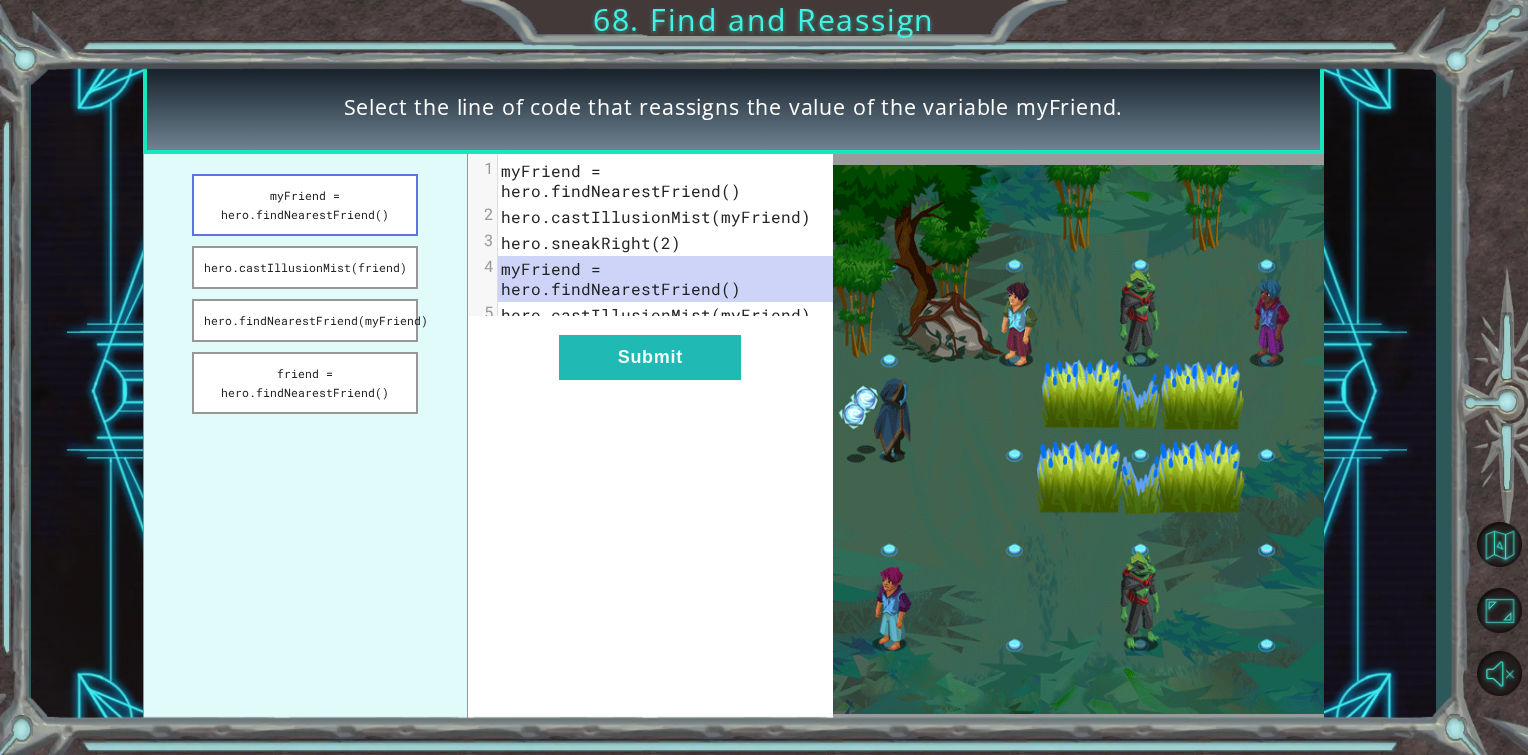 click on "myFriend = hero.findNearestFriend()" at bounding box center (305, 205) 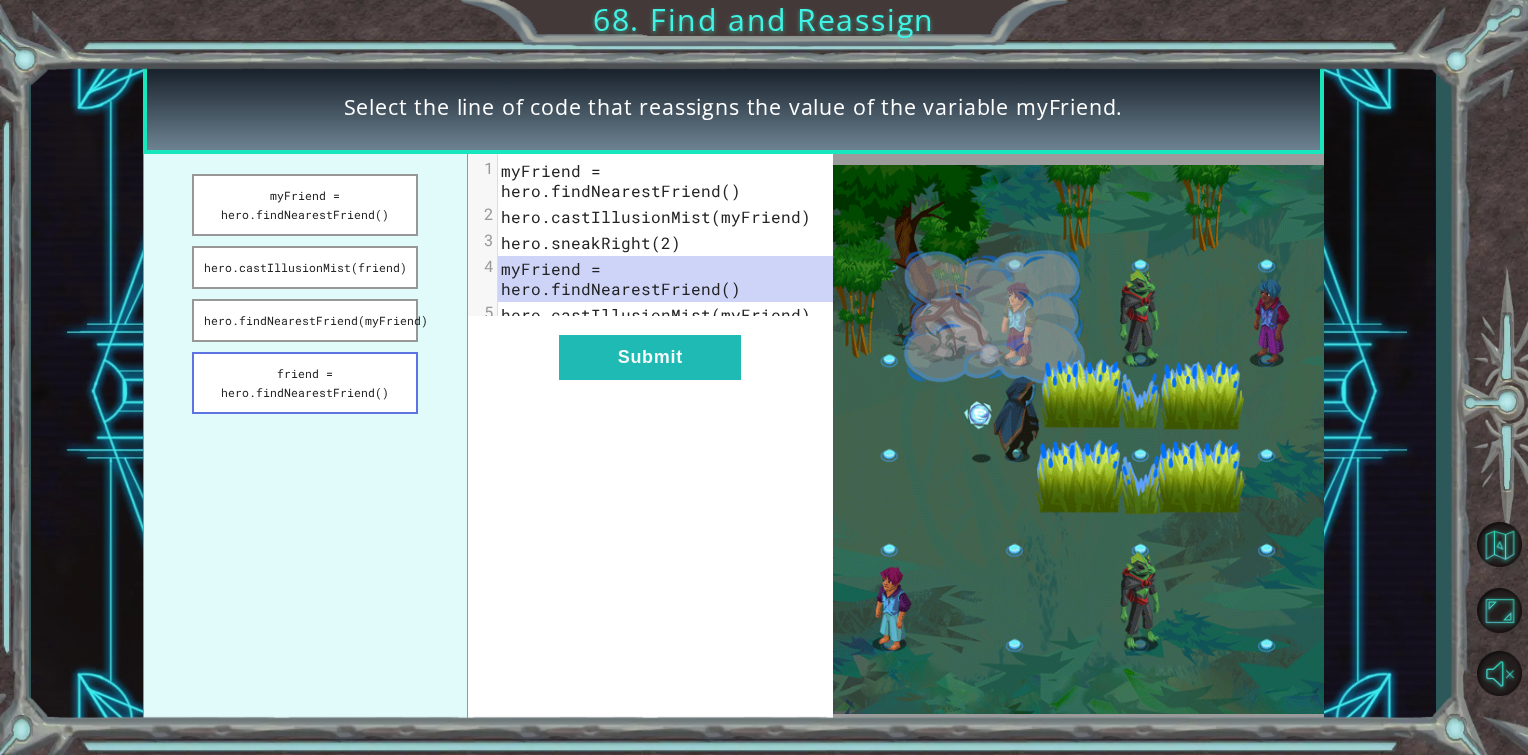 click on "friend = hero.findNearestFriend()" at bounding box center (305, 383) 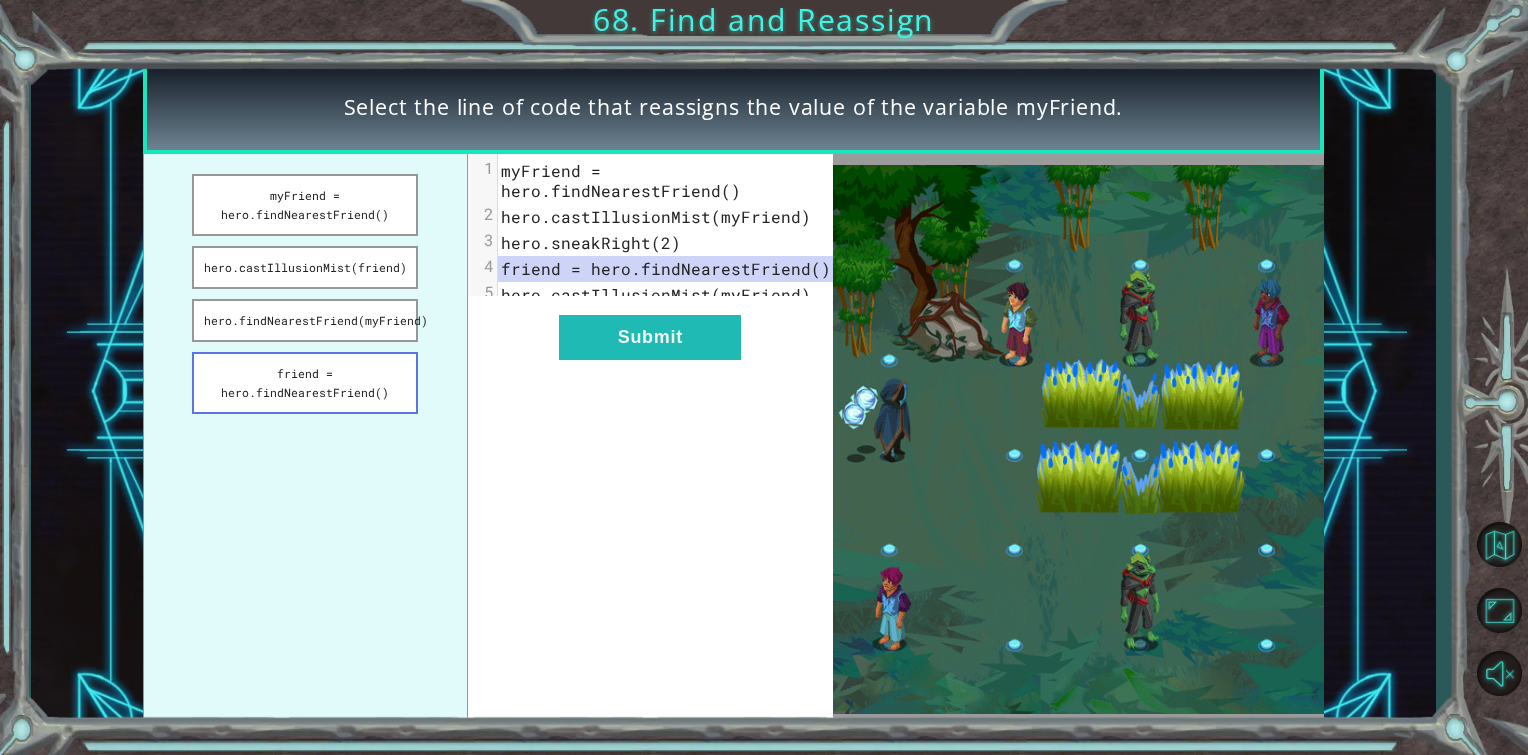 drag, startPoint x: 315, startPoint y: 374, endPoint x: 358, endPoint y: 377, distance: 43.104523 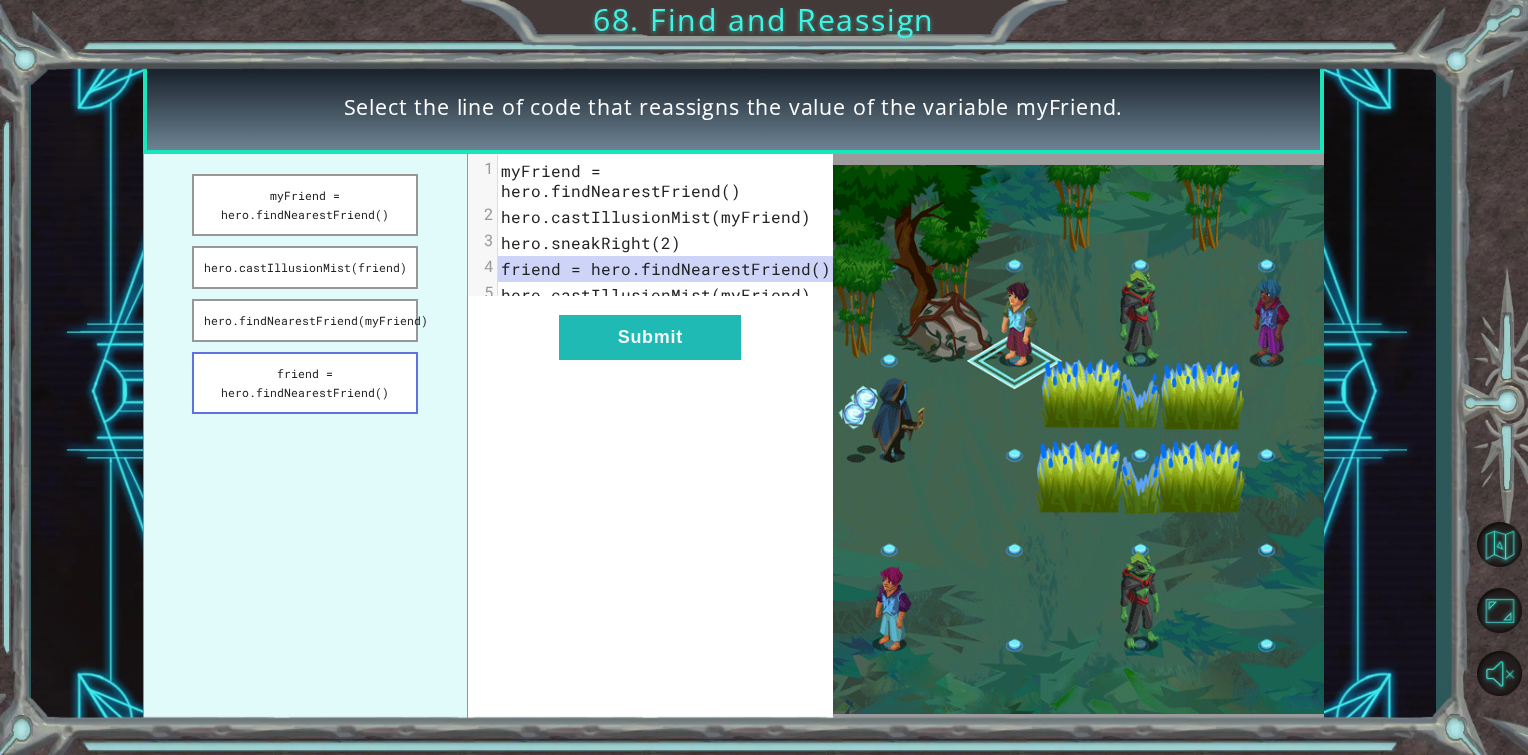 click on "friend = hero.findNearestFriend()" at bounding box center [305, 383] 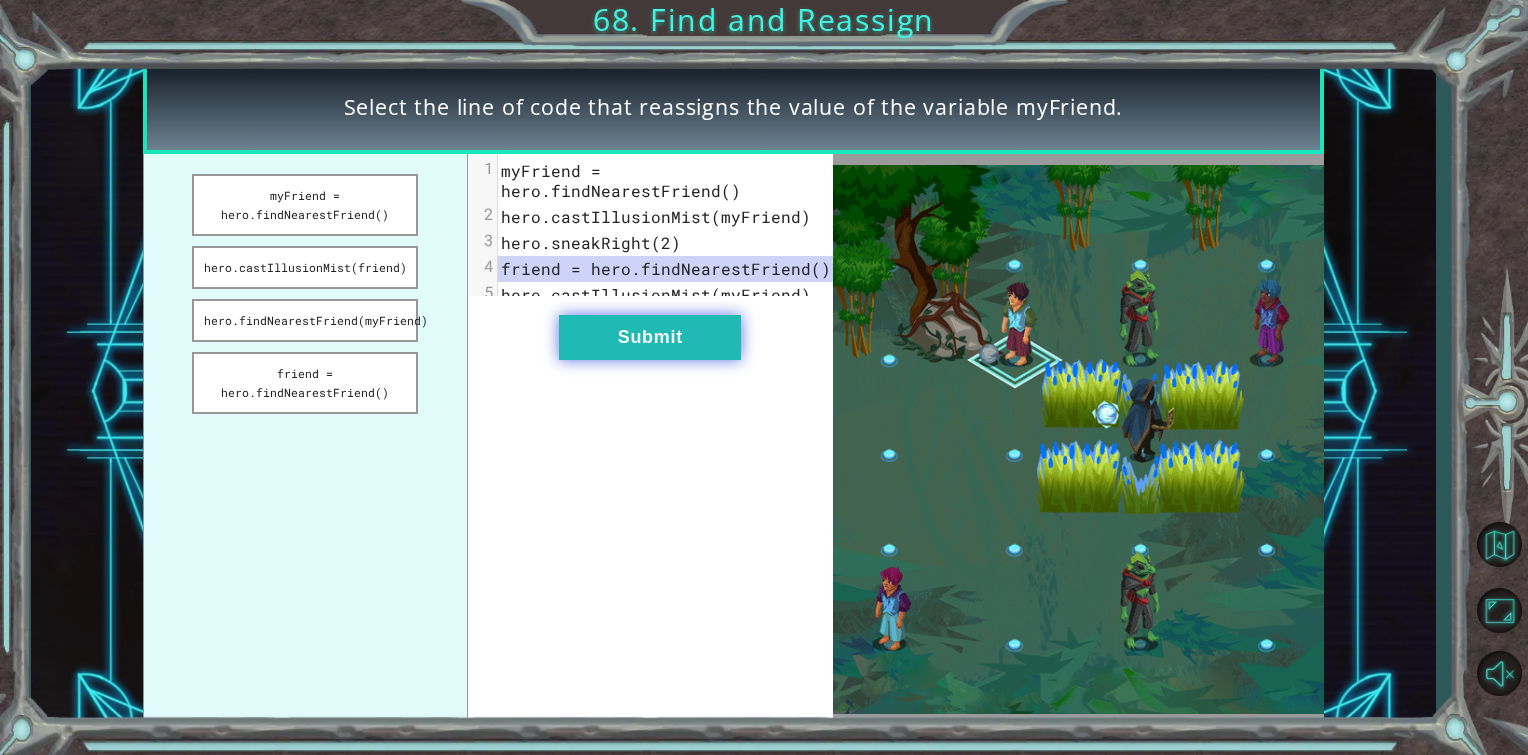 click on "Submit" at bounding box center (650, 337) 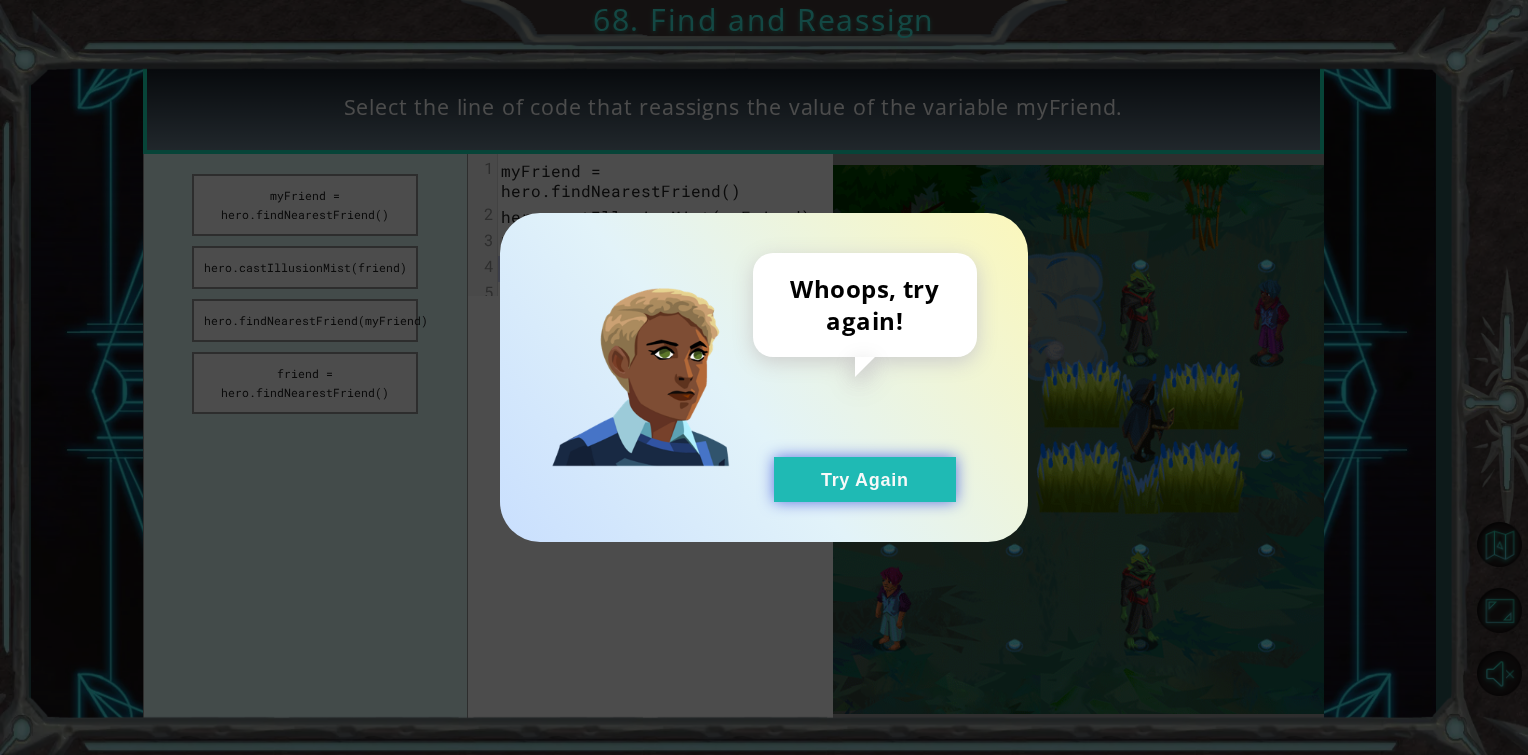 drag, startPoint x: 871, startPoint y: 484, endPoint x: 865, endPoint y: 475, distance: 10.816654 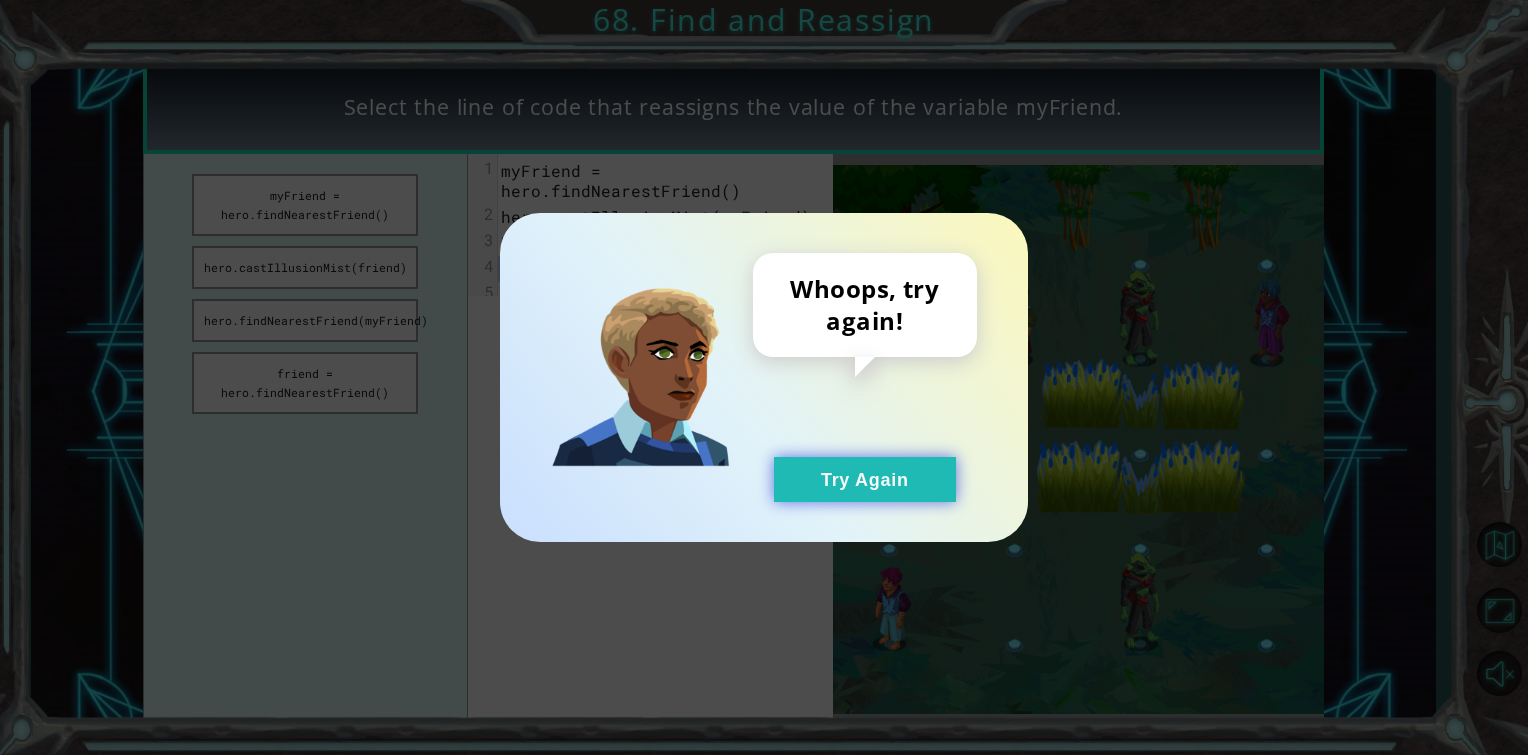 click on "Try Again" at bounding box center (865, 479) 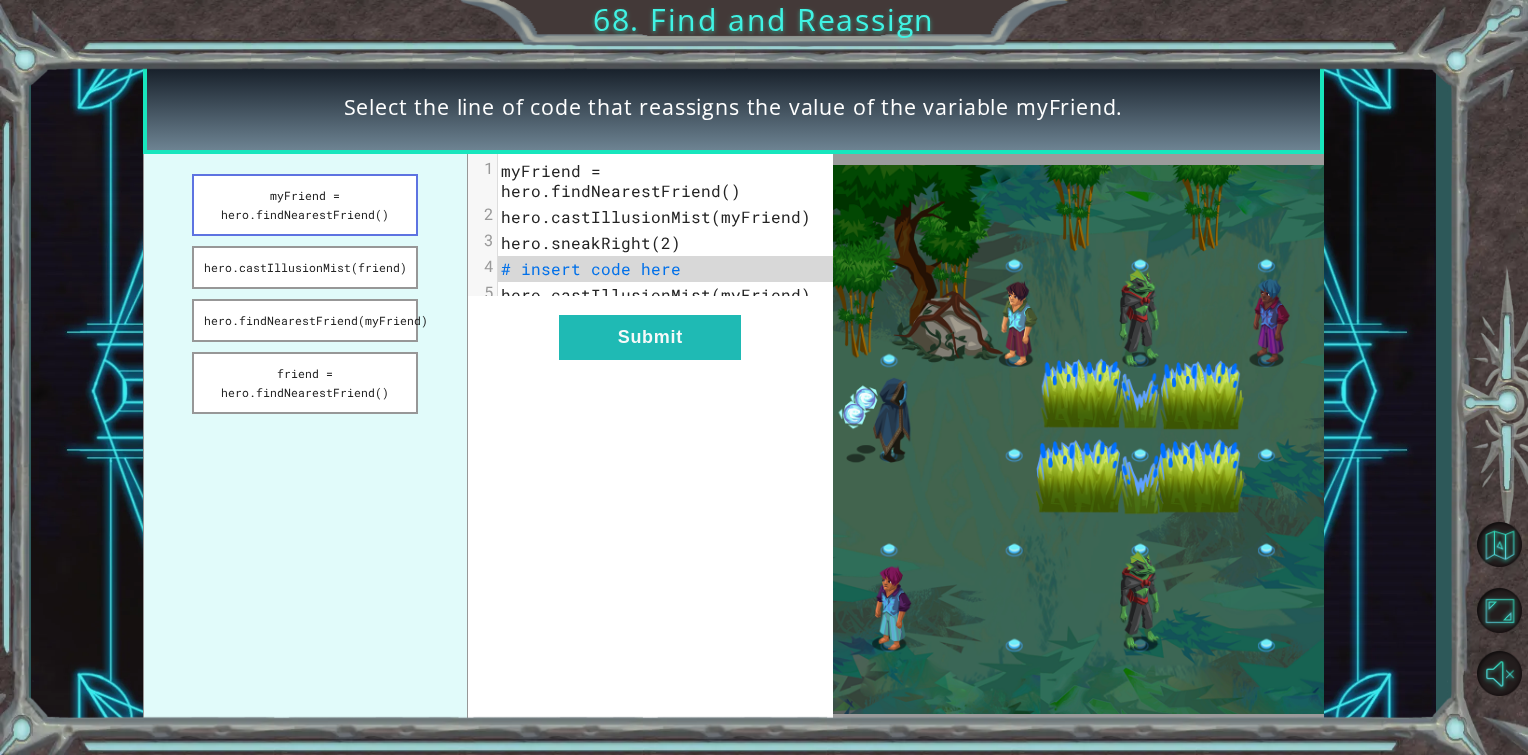 click on "myFriend = hero.findNearestFriend()" at bounding box center (305, 205) 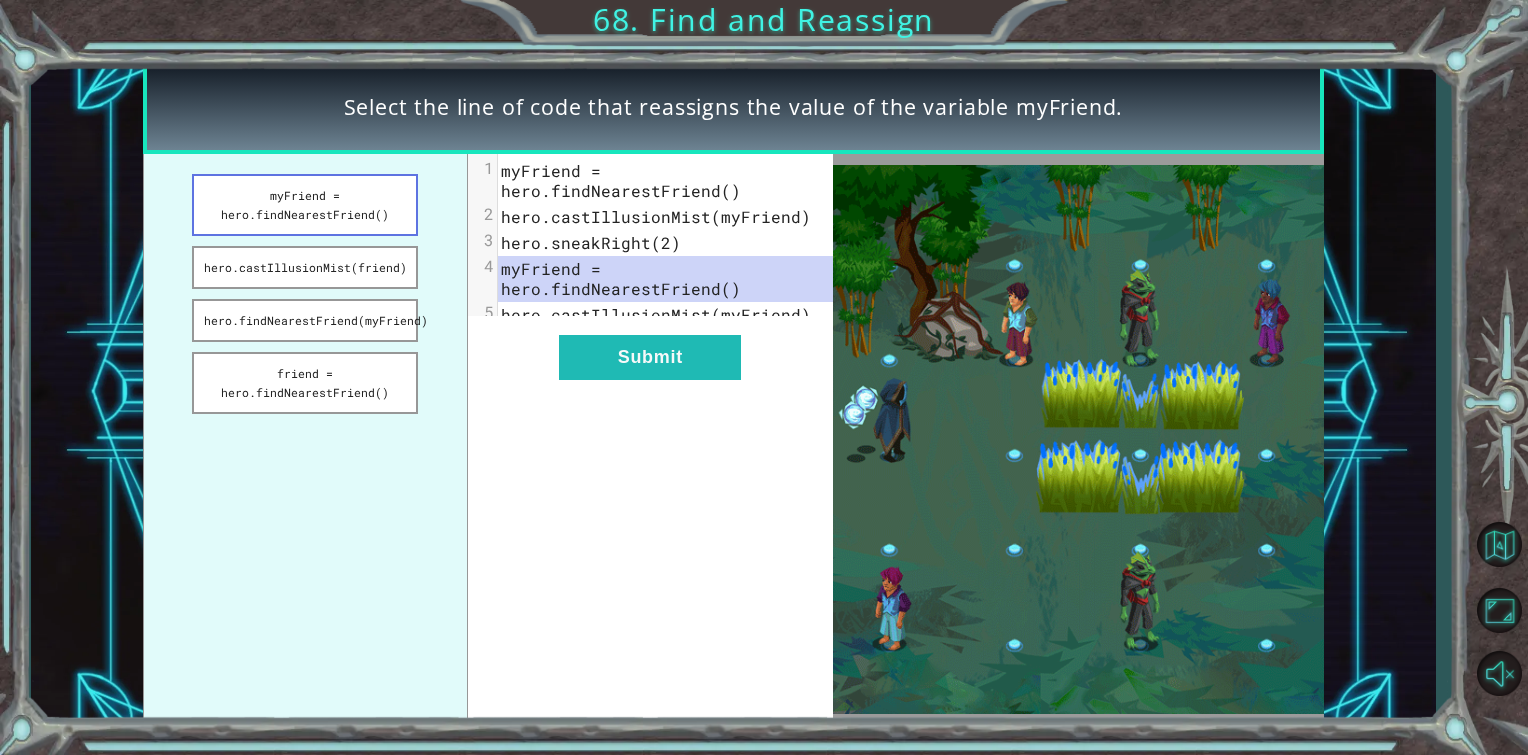 drag, startPoint x: 361, startPoint y: 203, endPoint x: 395, endPoint y: 226, distance: 41.04875 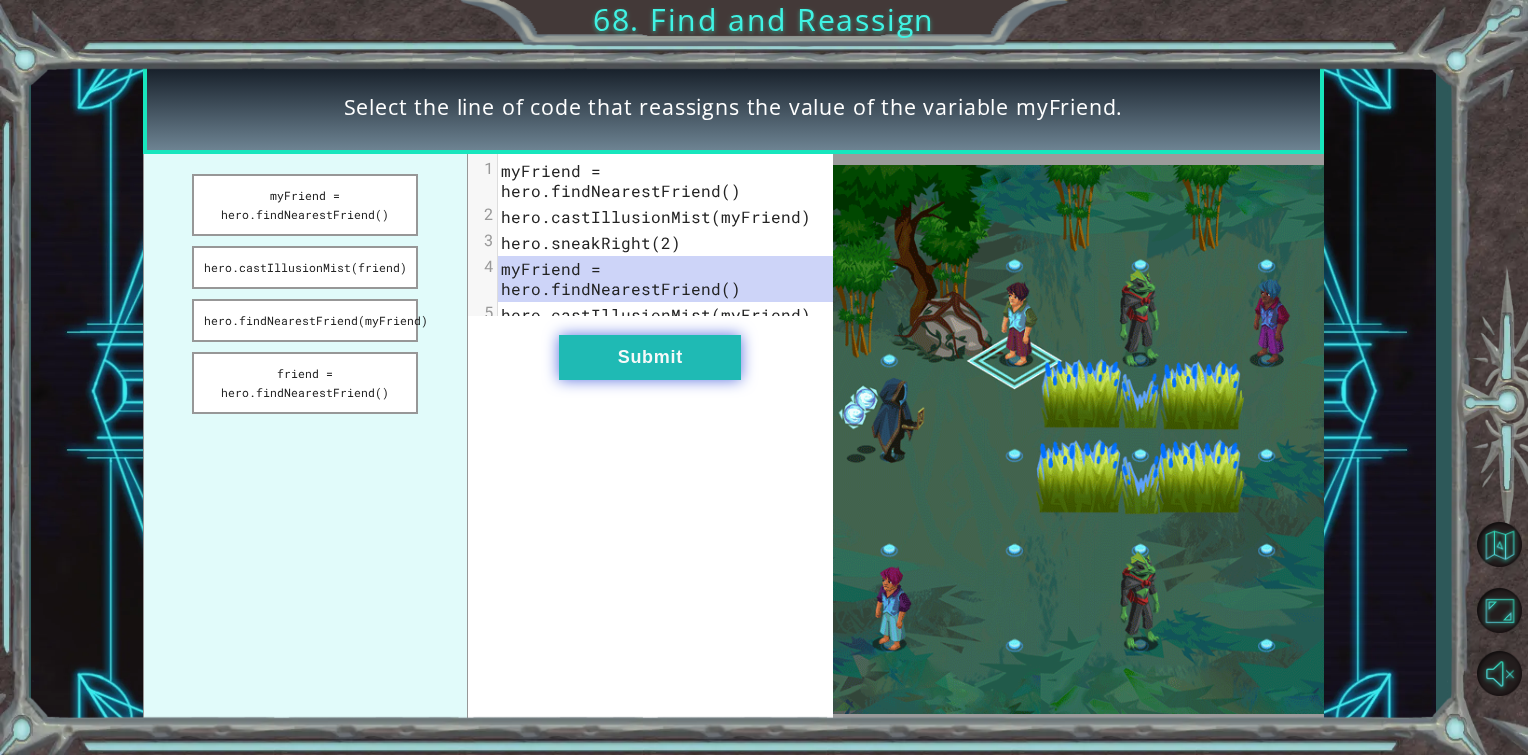 click on "Submit" at bounding box center (650, 357) 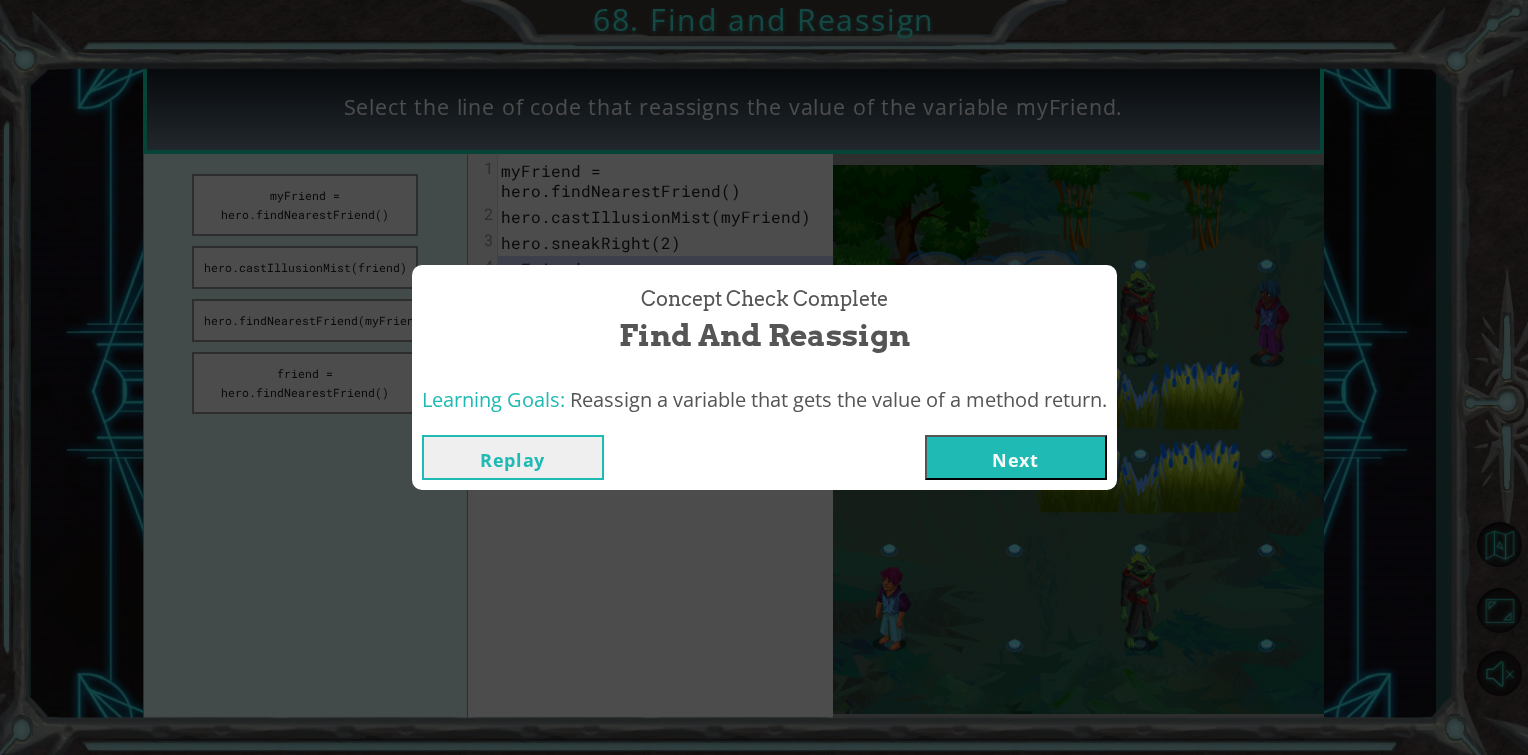 click on "Next" at bounding box center (1016, 457) 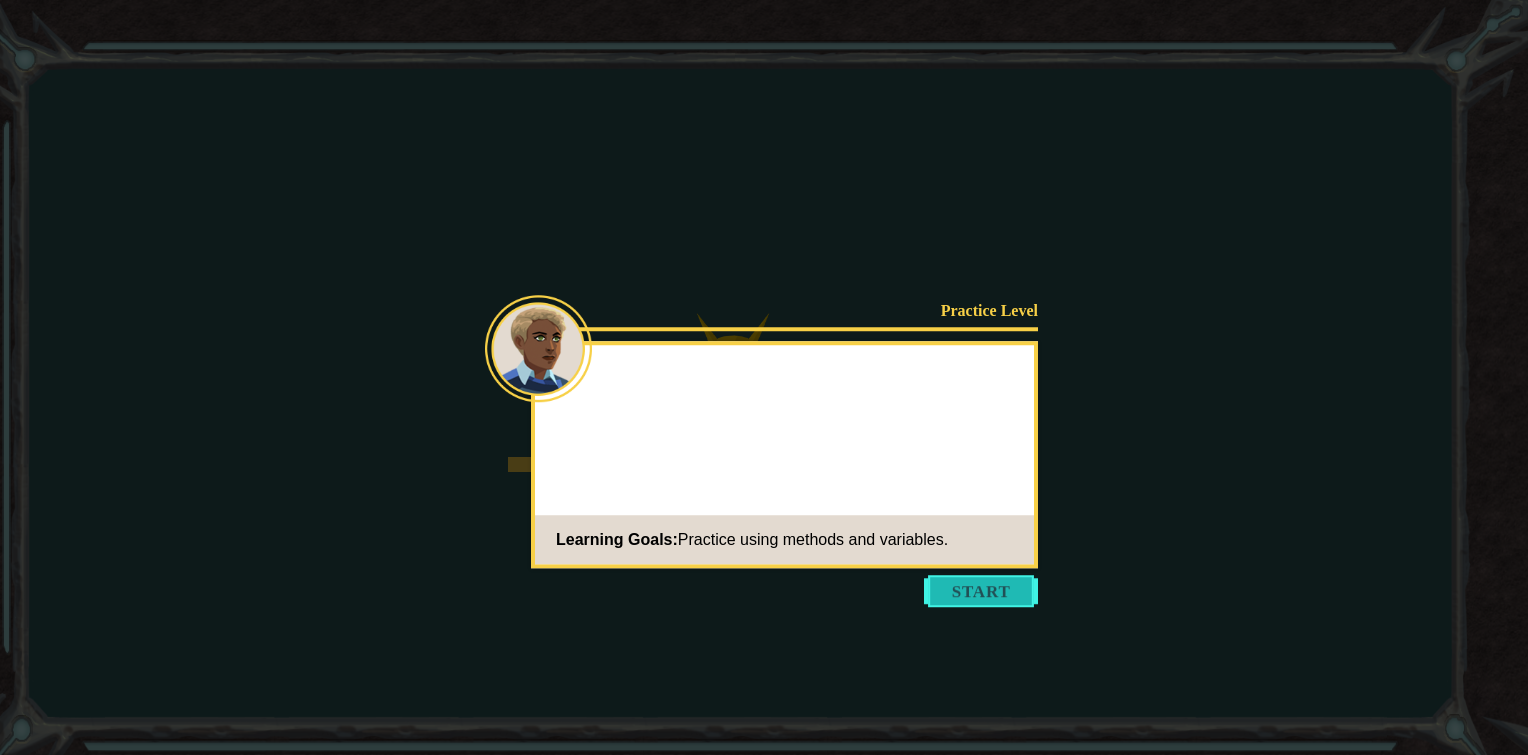 click at bounding box center (981, 591) 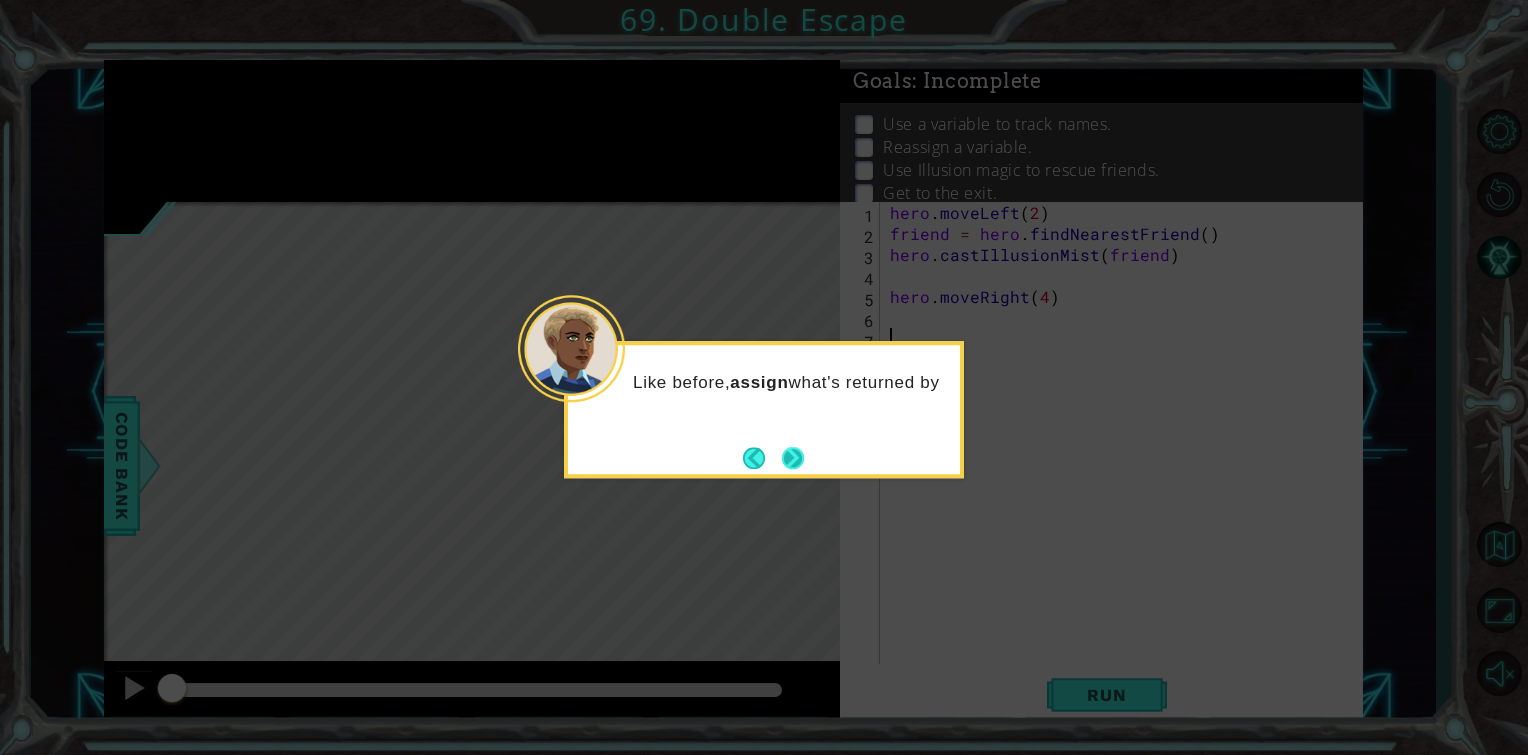 click at bounding box center [793, 458] 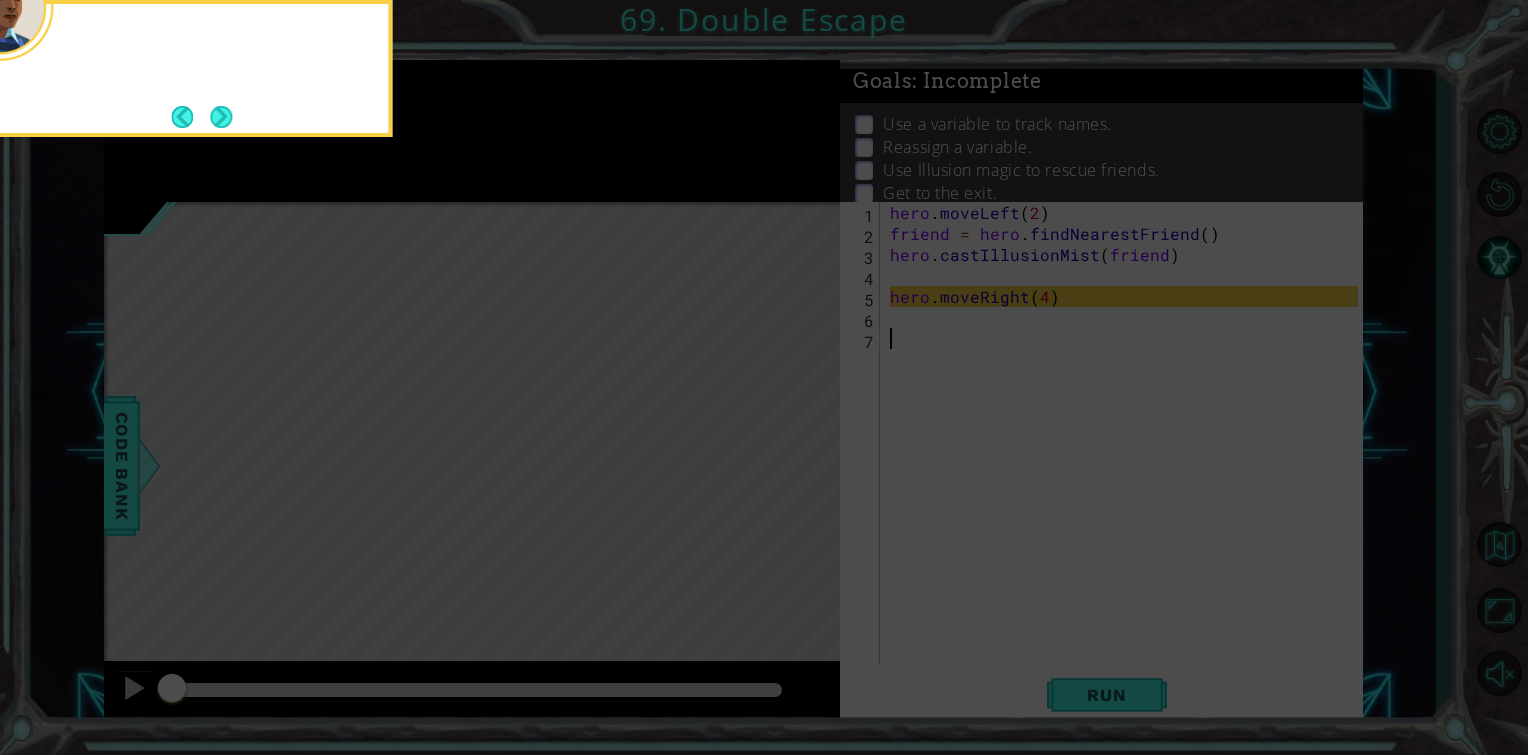 click 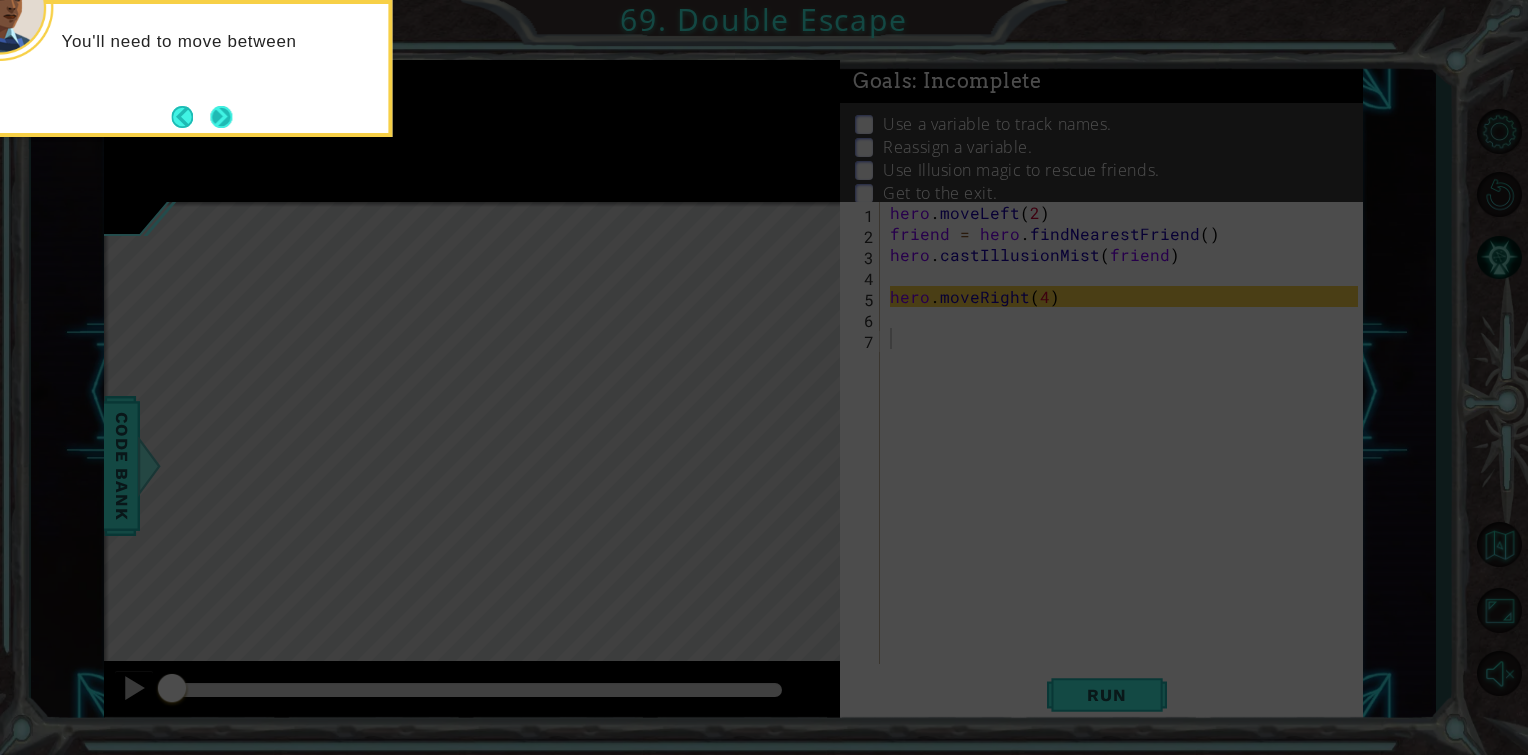 click at bounding box center (221, 117) 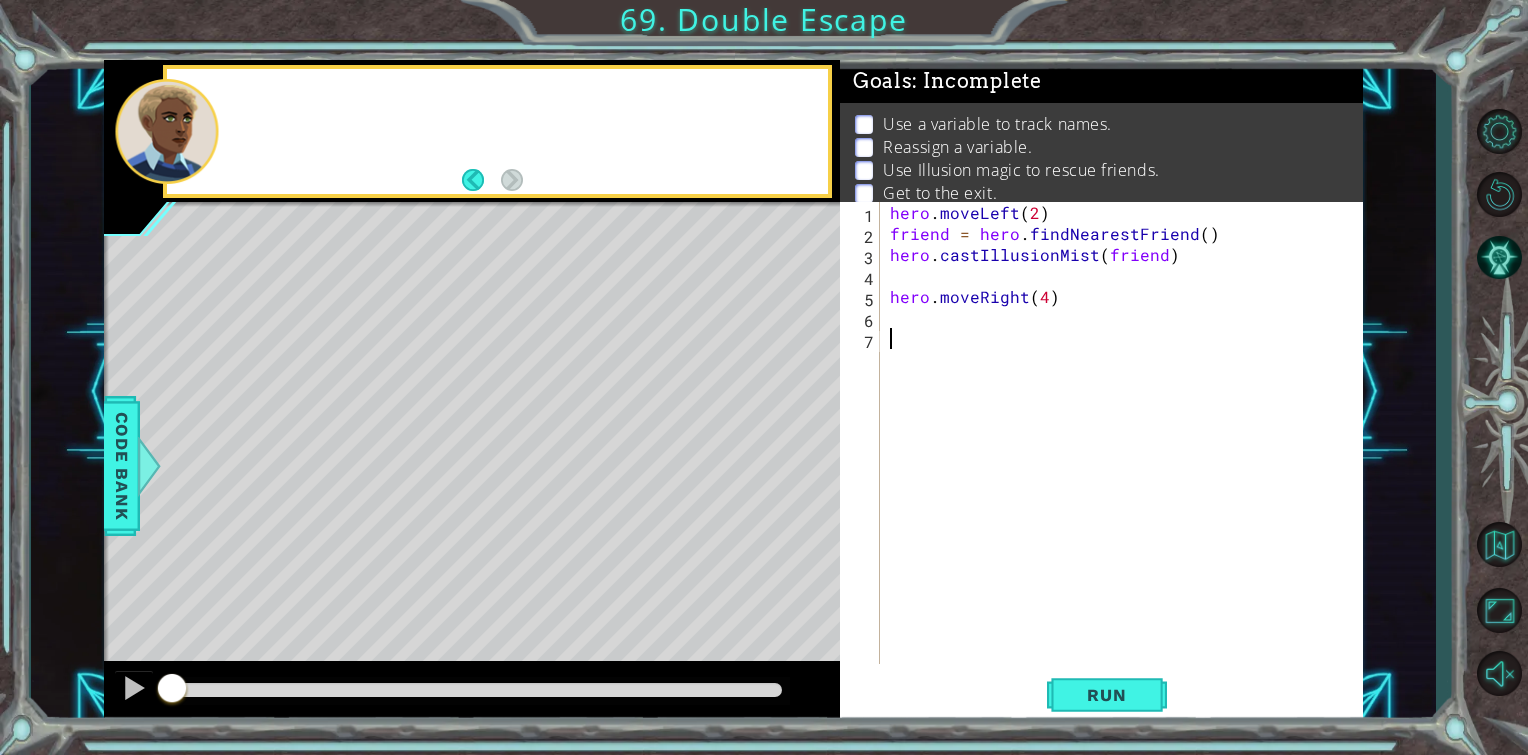 click at bounding box center (166, 131) 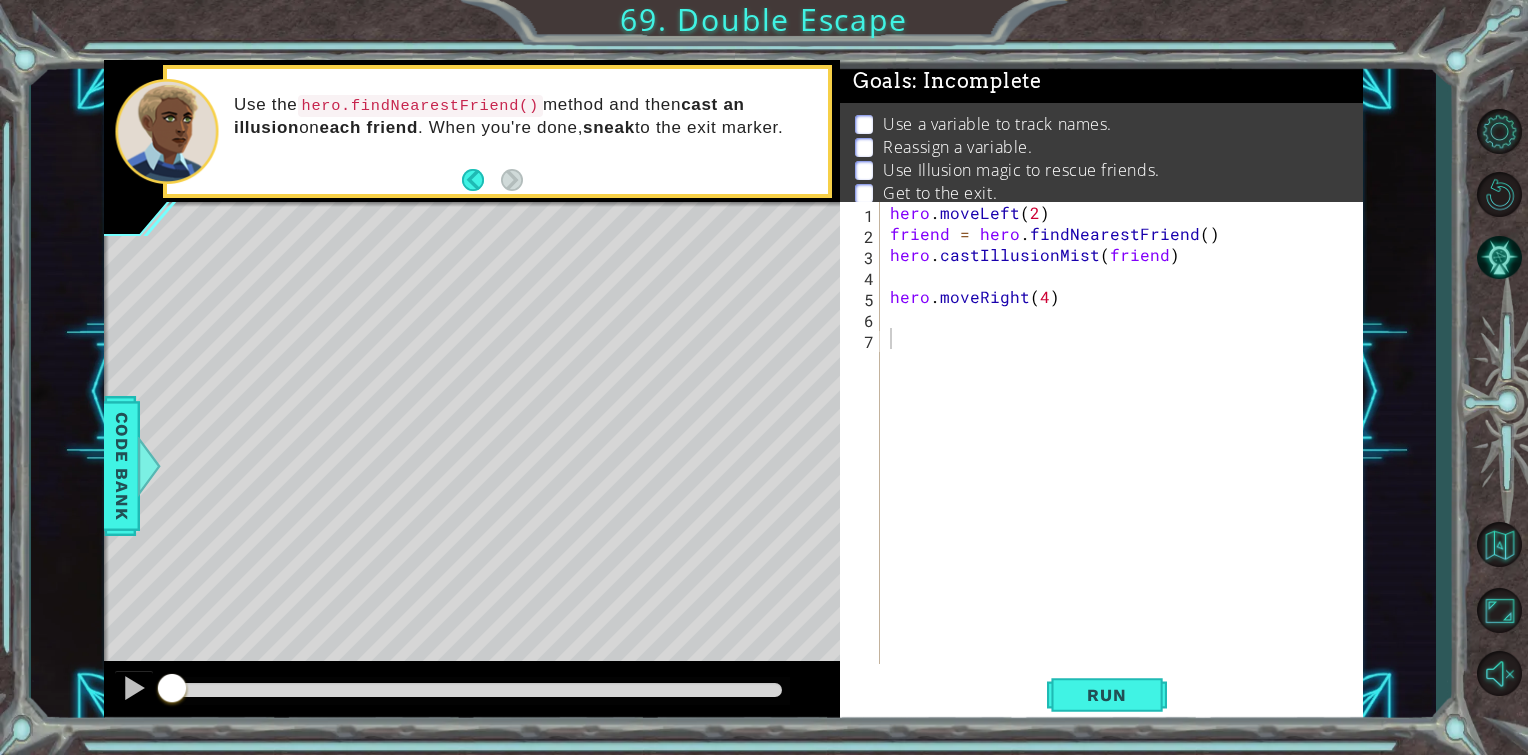 click on "hero . moveLeft ( 2 ) friend   =   hero . findNearestFriend ( ) hero . castIllusionMist ( friend ) hero . moveRight ( 4 )" at bounding box center [1127, 454] 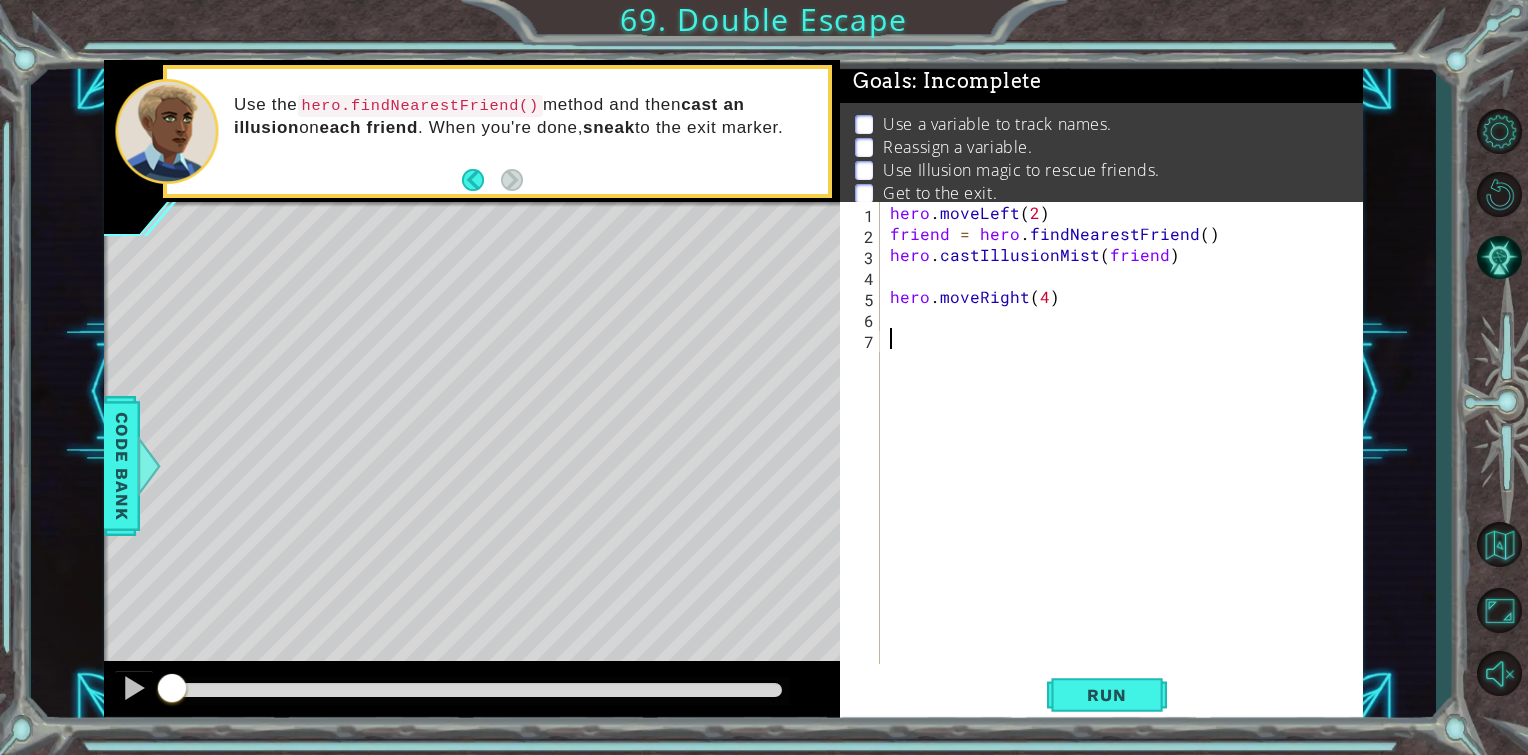 click on "hero . moveLeft ( 2 ) friend   =   hero . findNearestFriend ( ) hero . castIllusionMist ( friend ) hero . moveRight ( 4 )" at bounding box center [1127, 454] 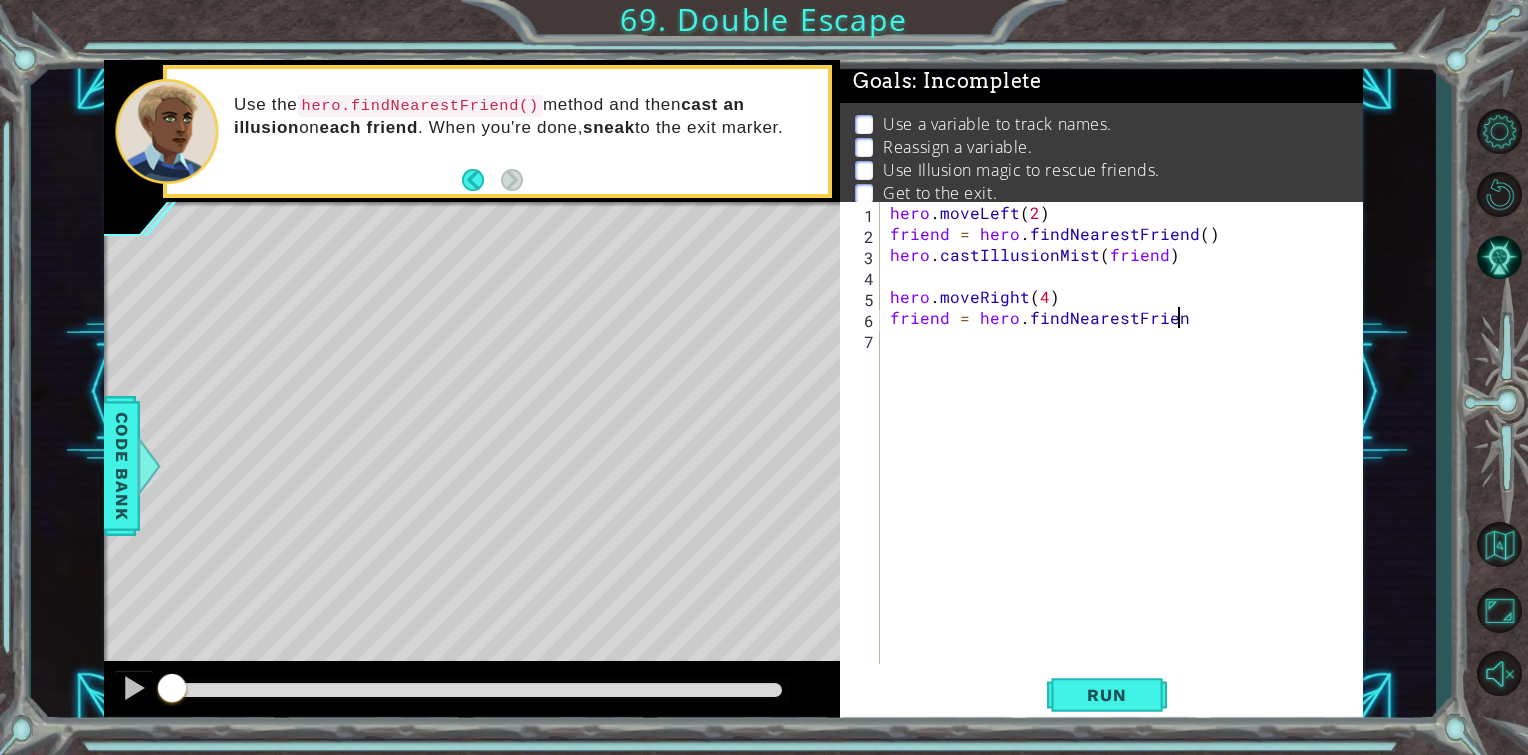 scroll, scrollTop: 0, scrollLeft: 17, axis: horizontal 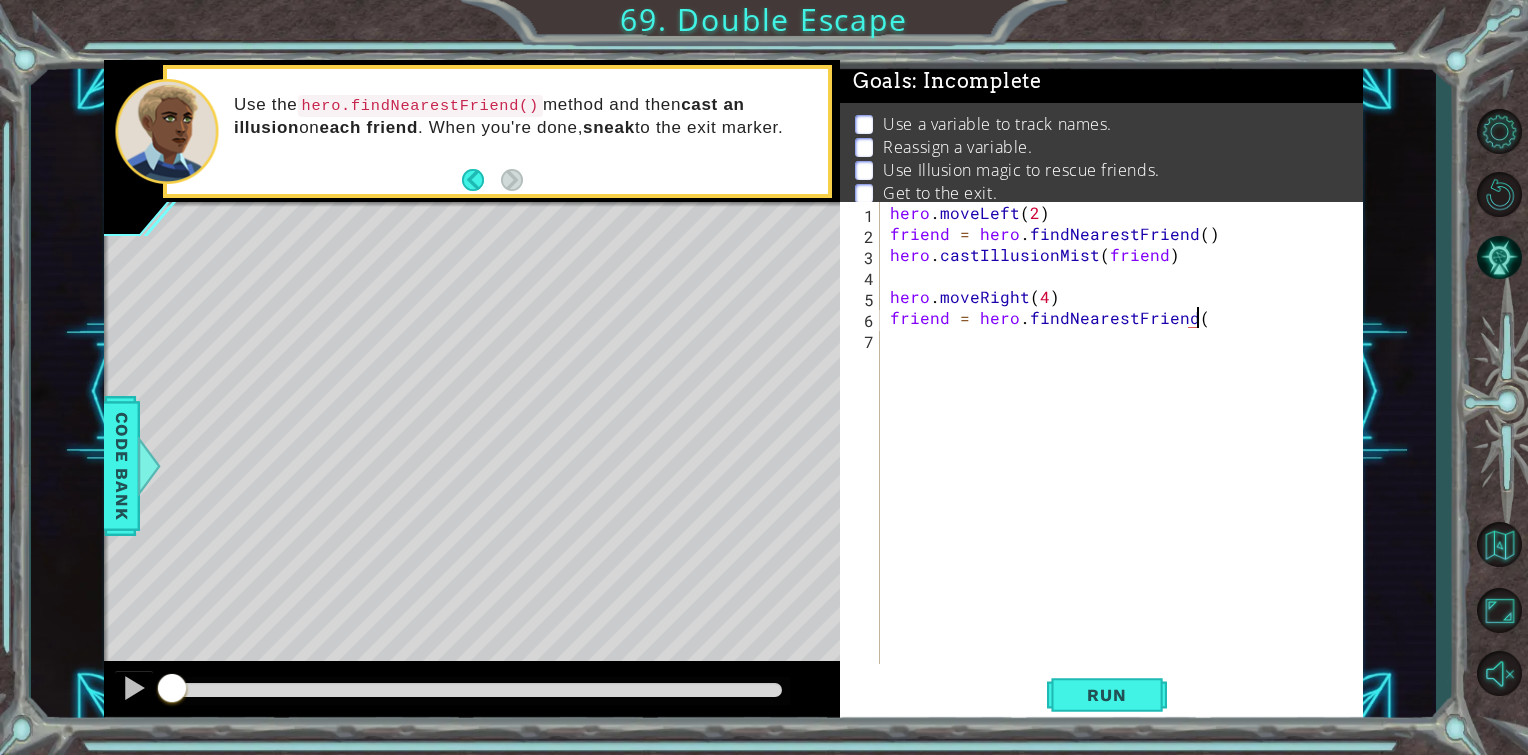 type on "friend = hero.findNearestFriend()" 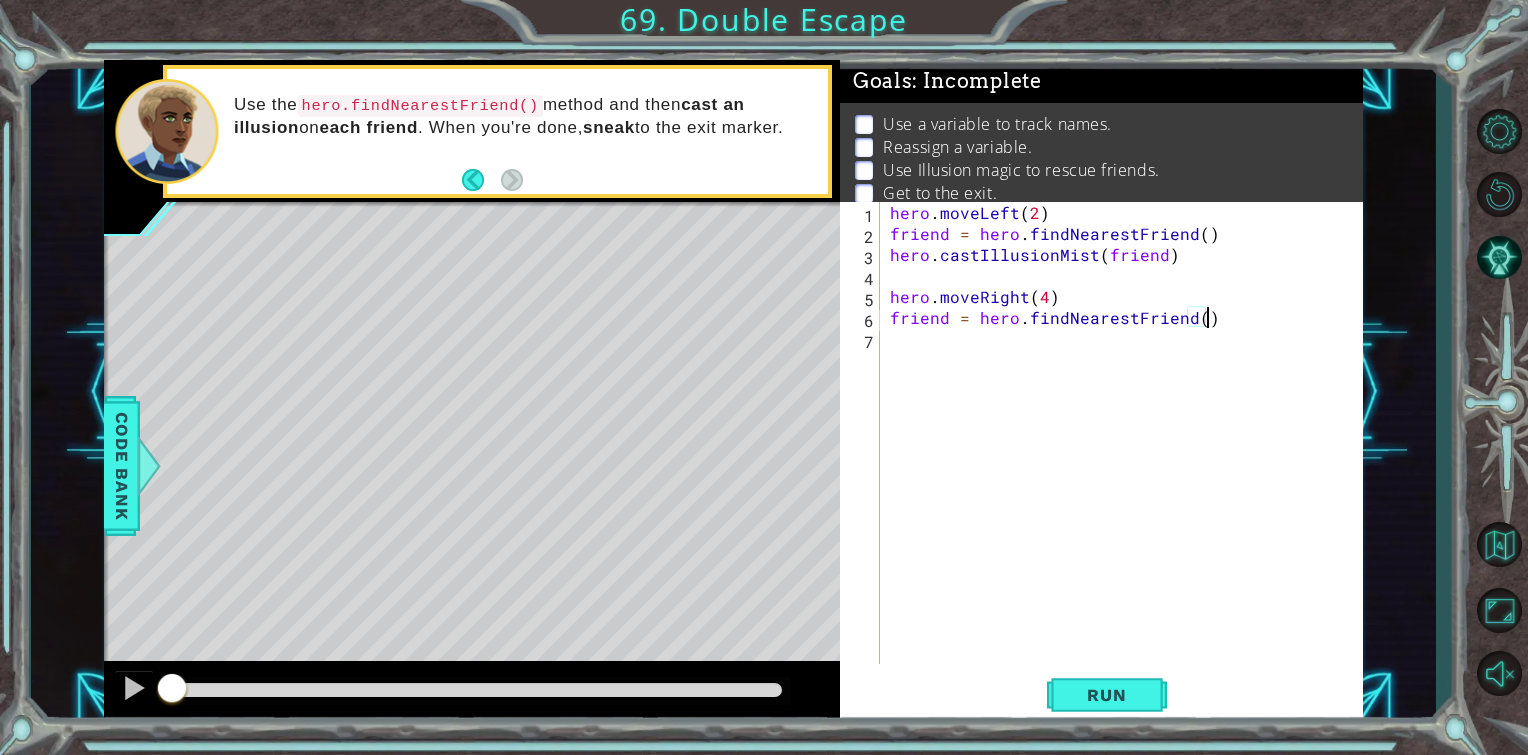 click on "hero . moveLeft ( 2 ) friend   =   hero . findNearestFriend ( ) hero . castIllusionMist ( friend ) hero . moveRight ( 4 ) friend   =   hero . findNearestFriend ( )" at bounding box center (1127, 454) 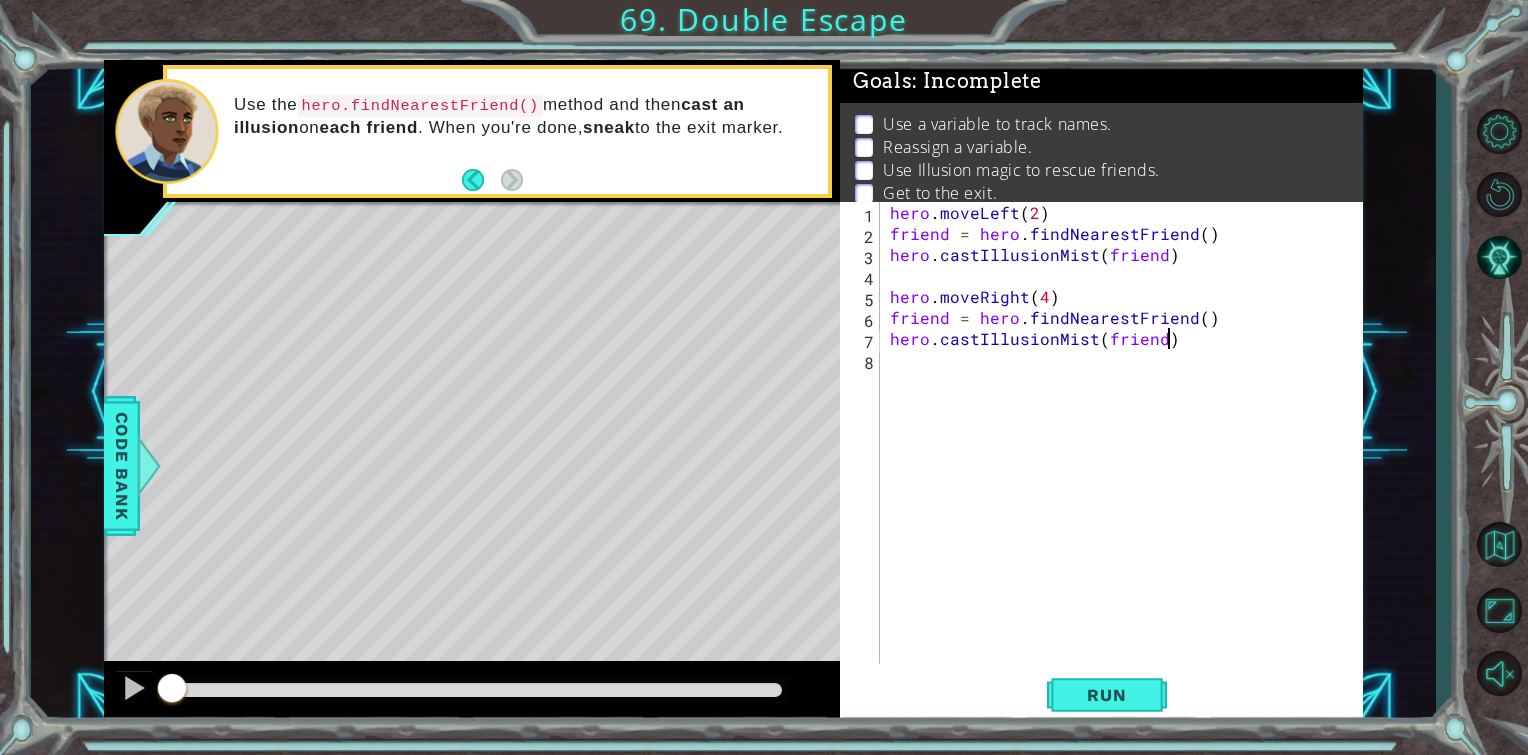 scroll, scrollTop: 0, scrollLeft: 16, axis: horizontal 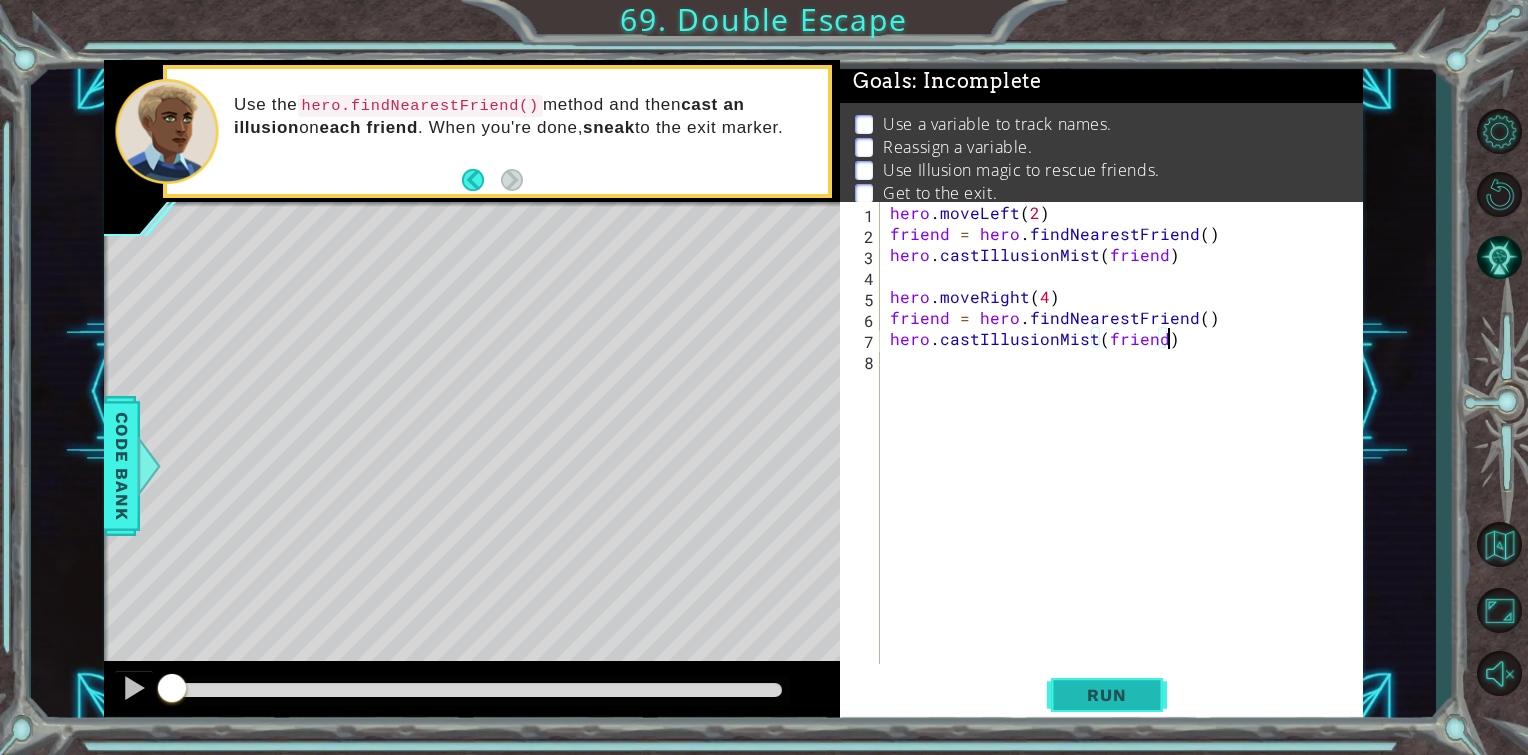 type on "hero.castIllusionMist(friend)" 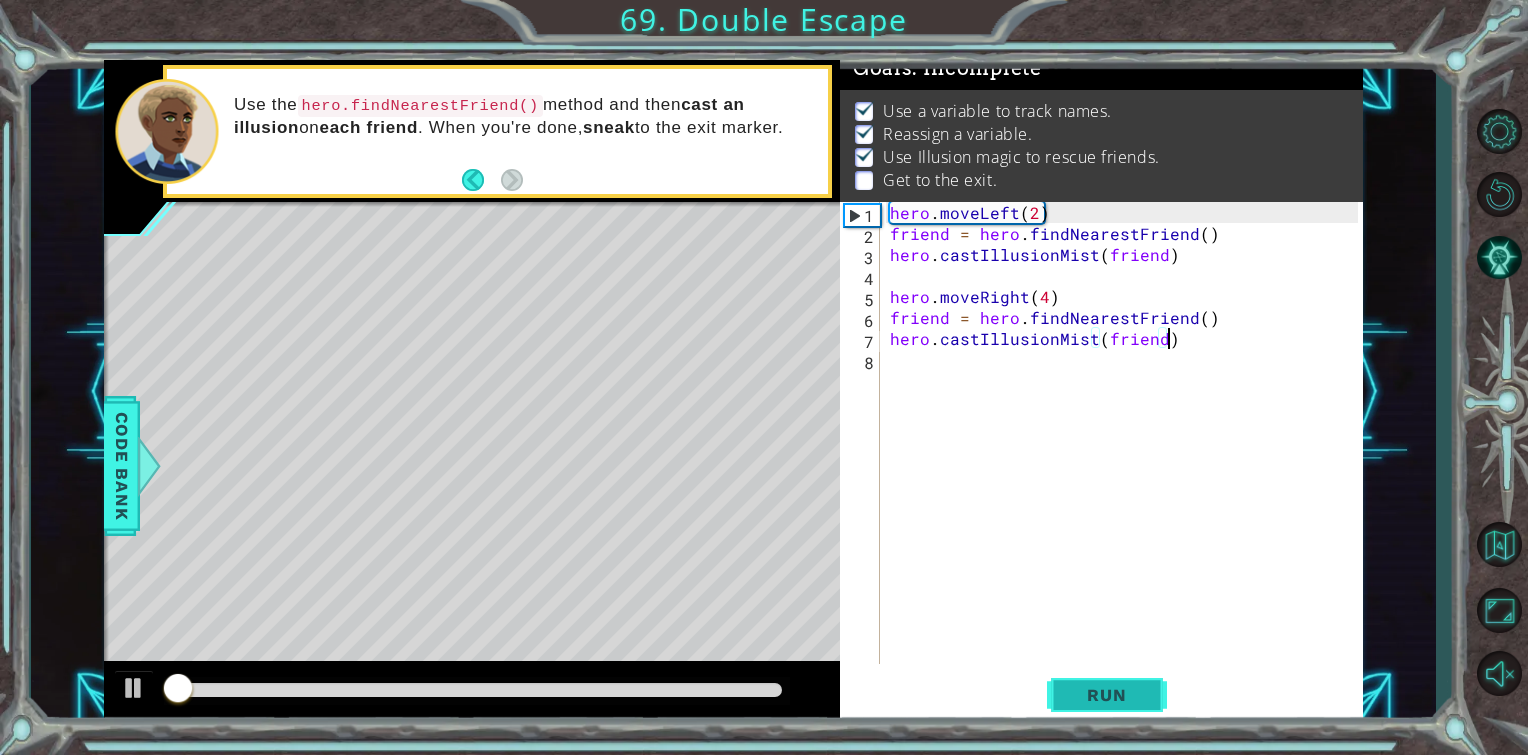 scroll, scrollTop: 19, scrollLeft: 0, axis: vertical 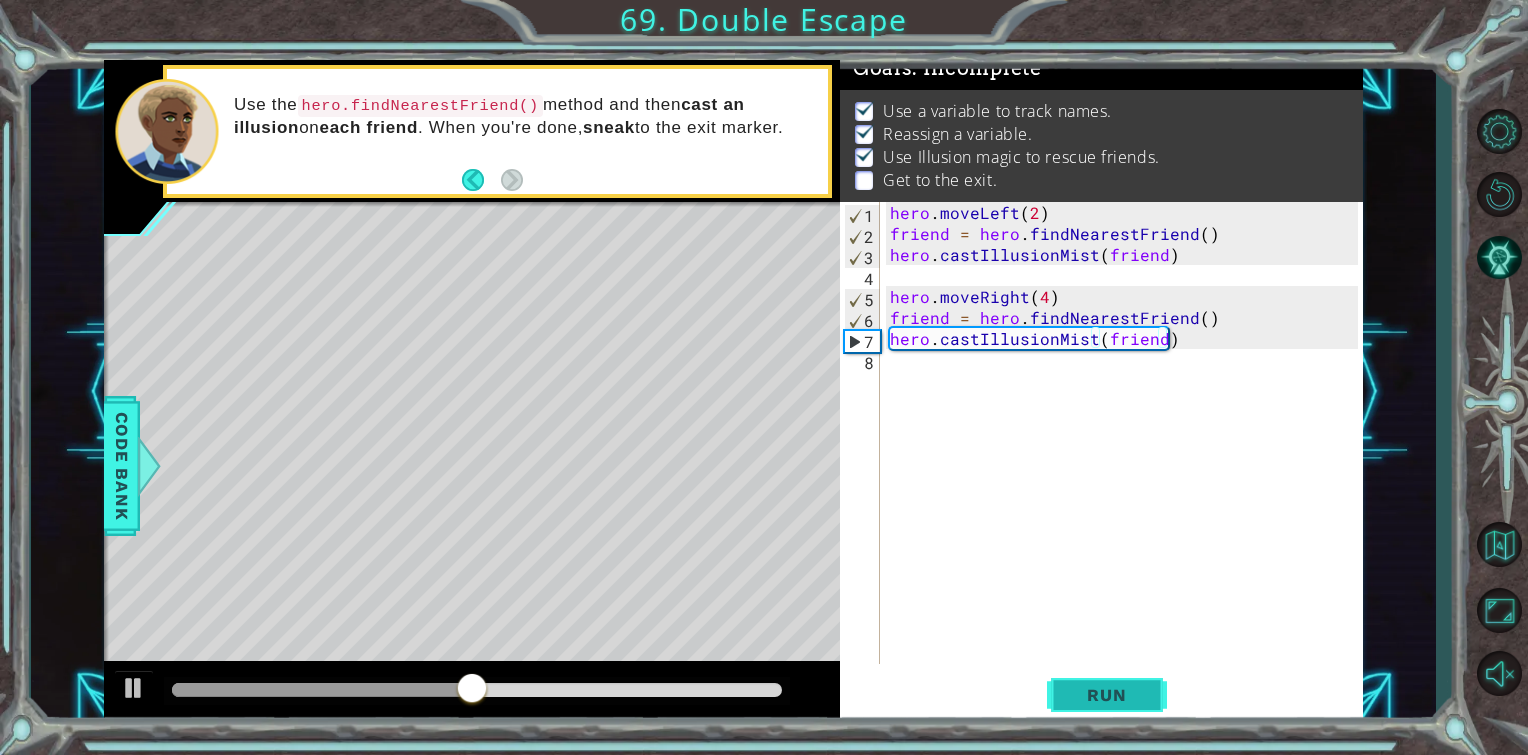 click on "Run" at bounding box center [1106, 695] 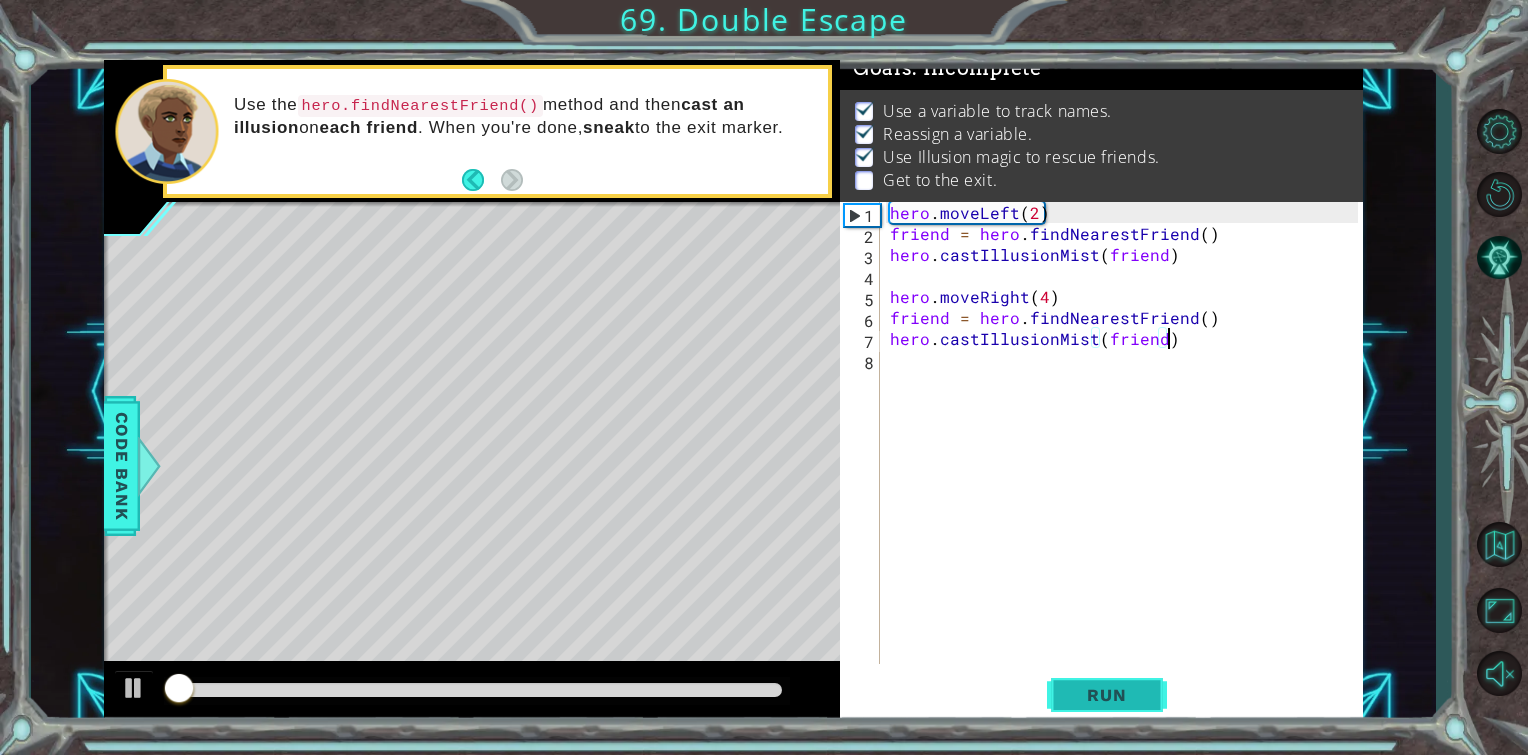 click on "Run" at bounding box center [1106, 695] 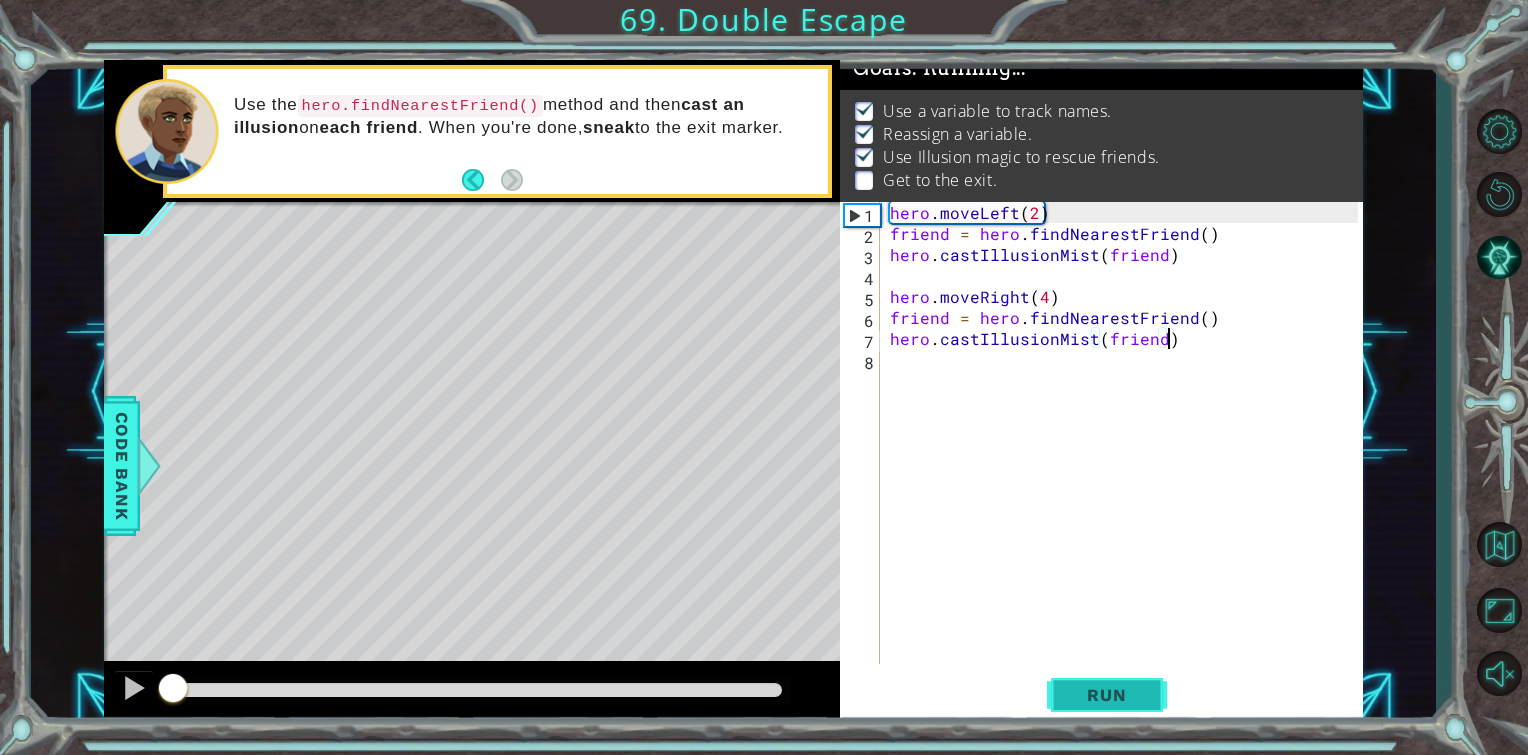click on "Run" at bounding box center (1106, 695) 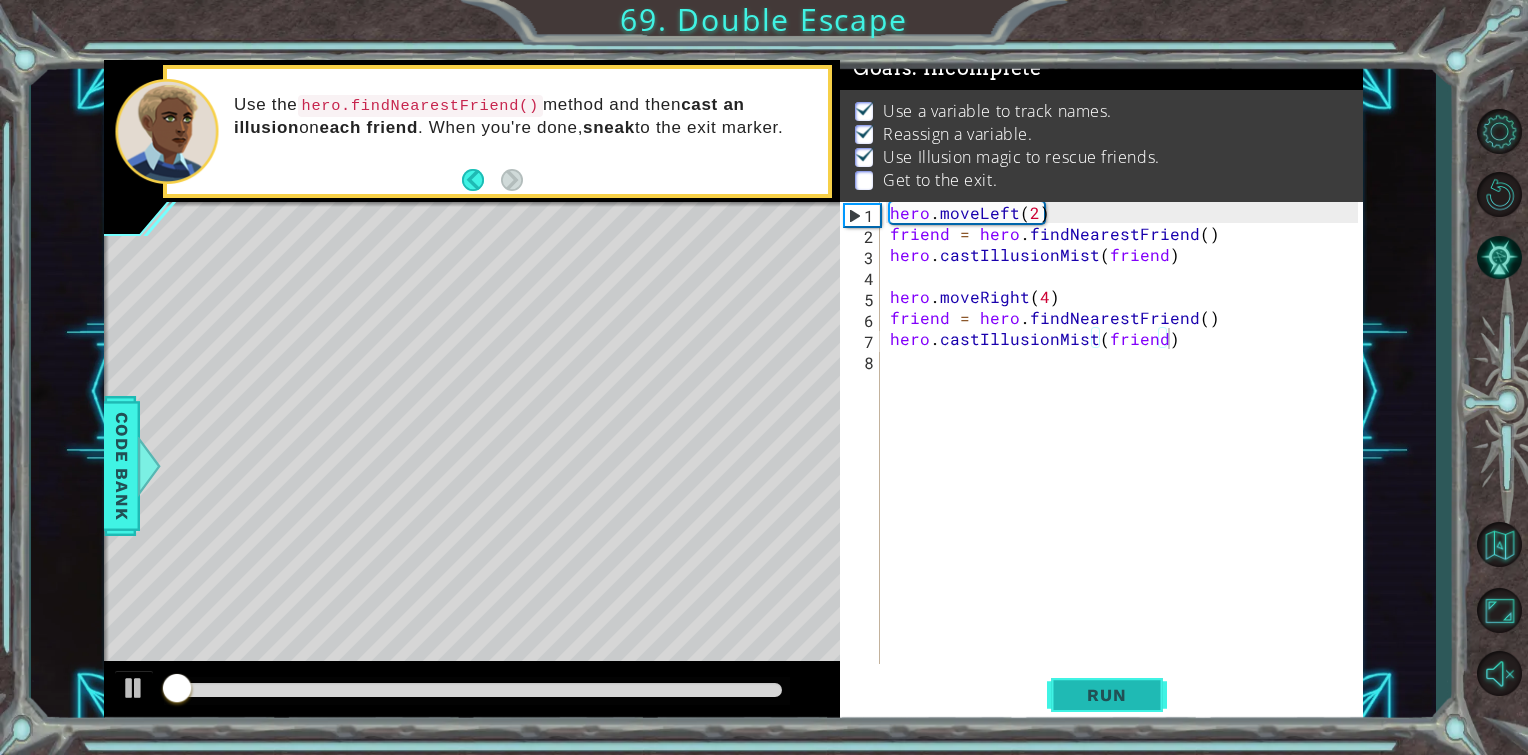 drag, startPoint x: 1144, startPoint y: 692, endPoint x: 1120, endPoint y: 691, distance: 24.020824 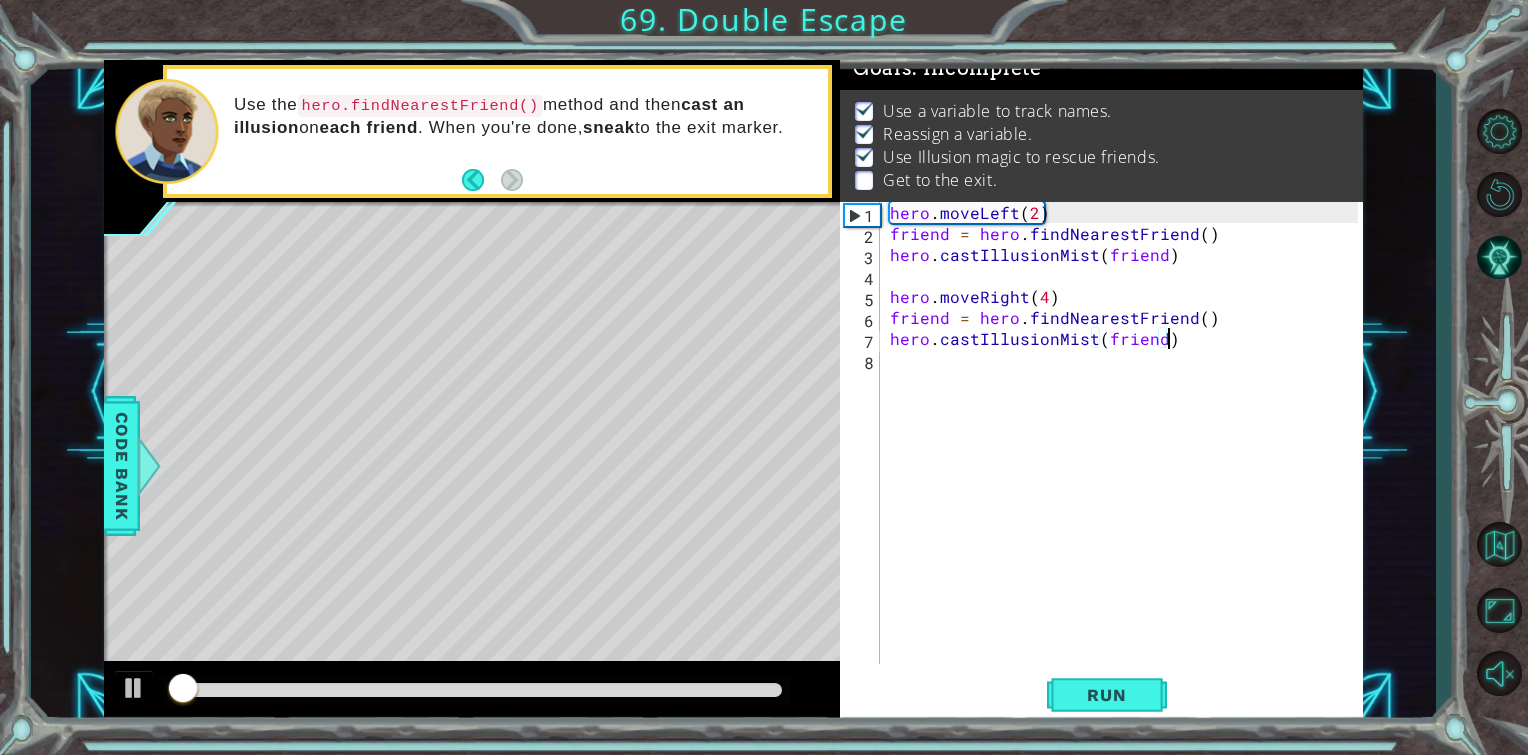 drag, startPoint x: 721, startPoint y: 689, endPoint x: 569, endPoint y: 659, distance: 154.93224 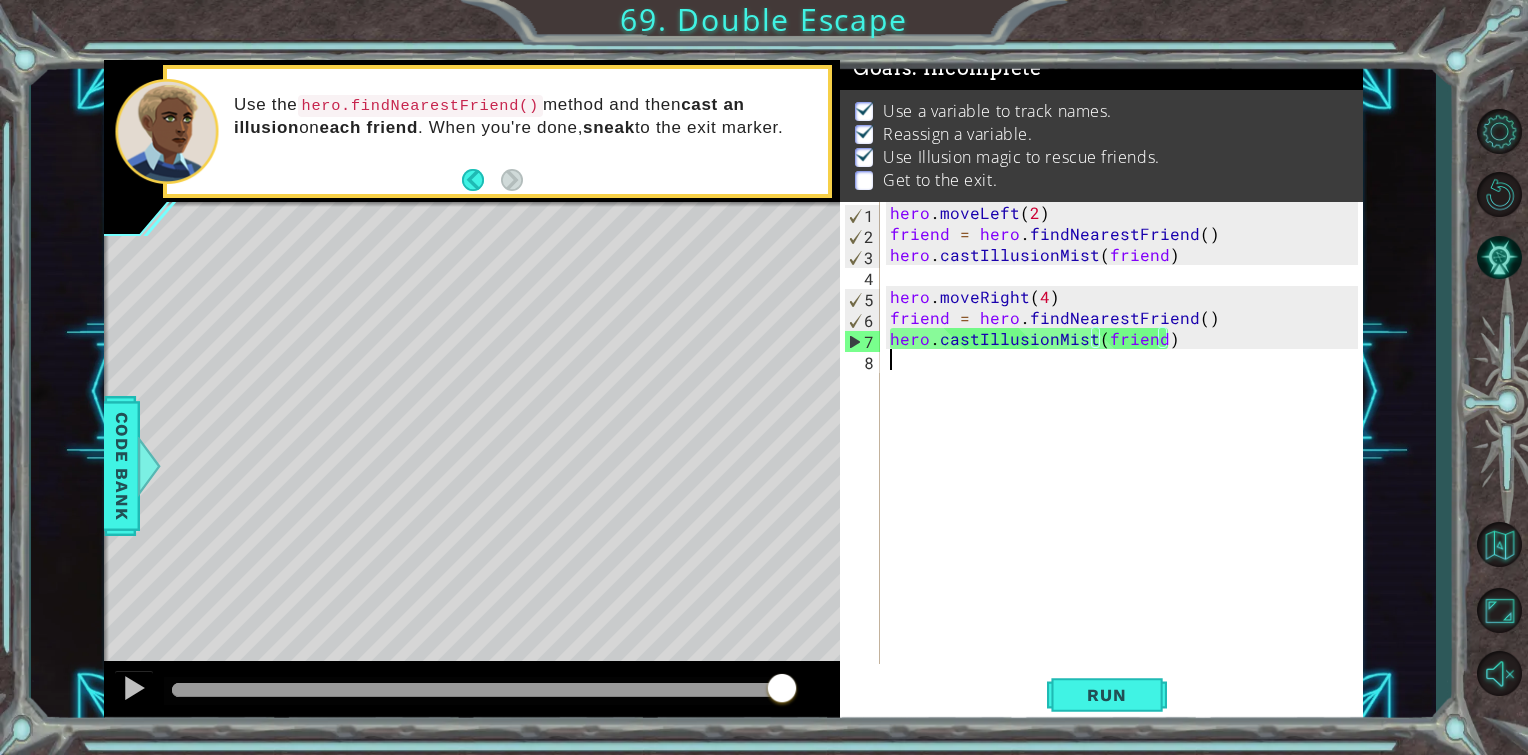 click on "hero . moveLeft ( 2 ) friend   =   hero . findNearestFriend ( ) hero . castIllusionMist ( friend ) hero . moveRight ( 4 ) friend   =   hero . findNearestFriend ( ) hero . castIllusionMist ( friend )" at bounding box center [1127, 454] 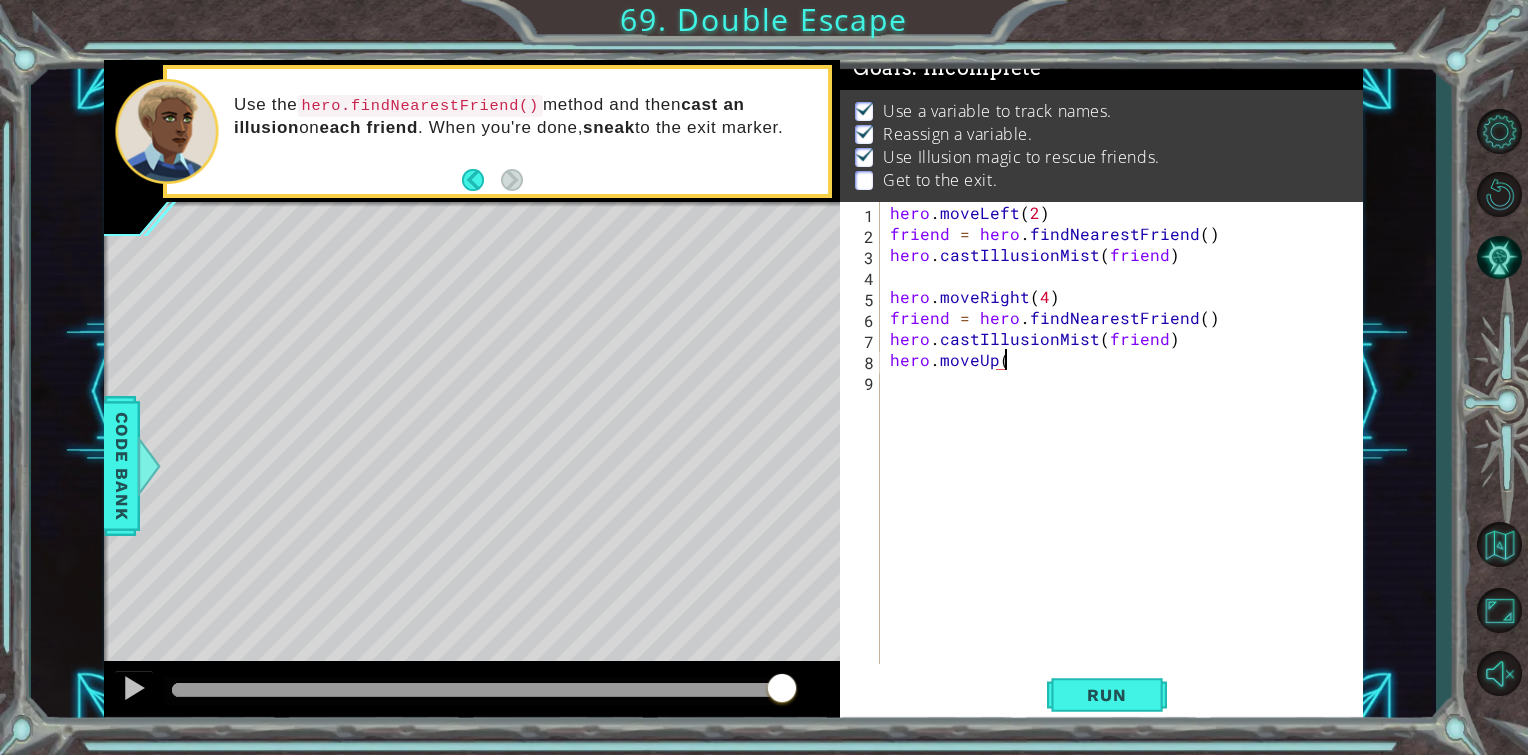 scroll, scrollTop: 0, scrollLeft: 6, axis: horizontal 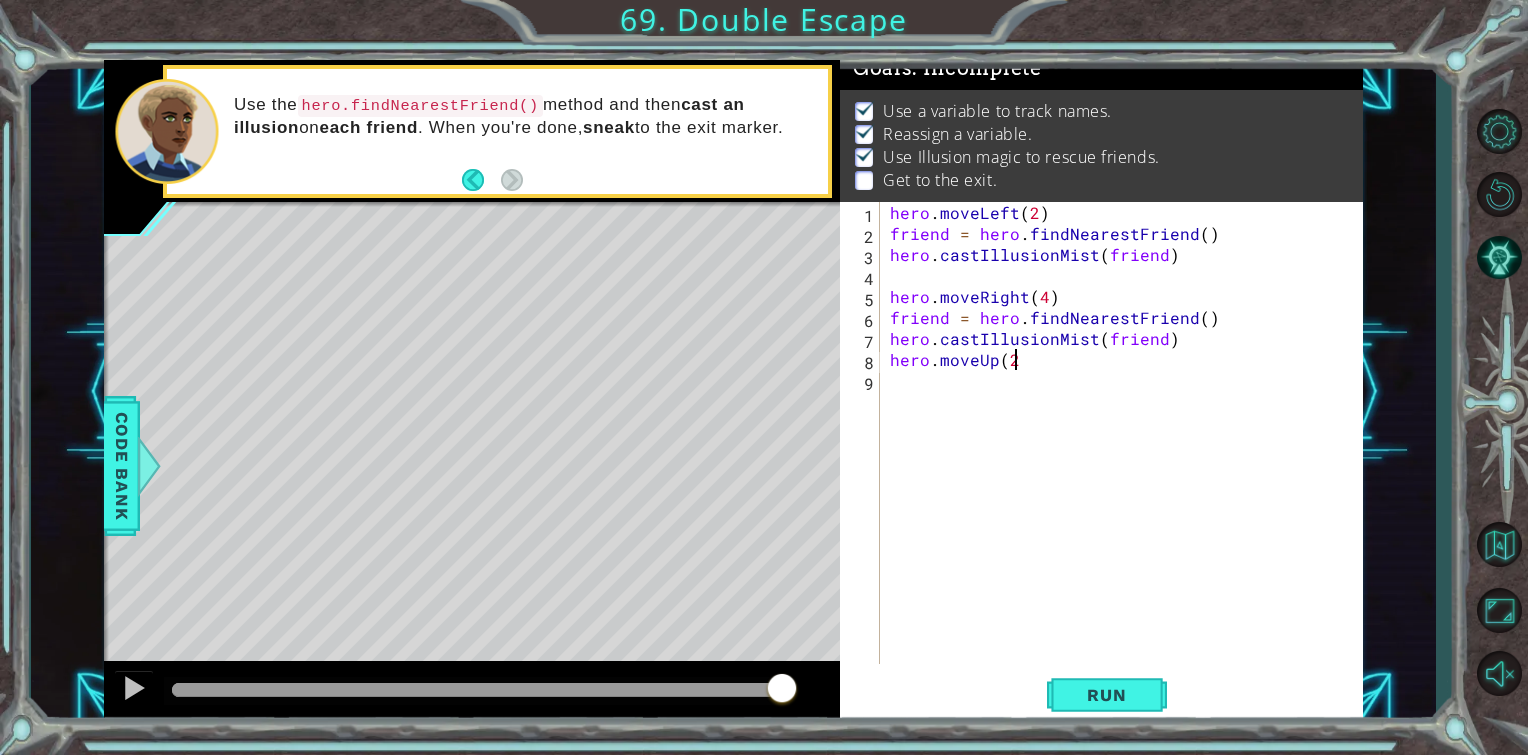 type on "hero.moveUp(2)" 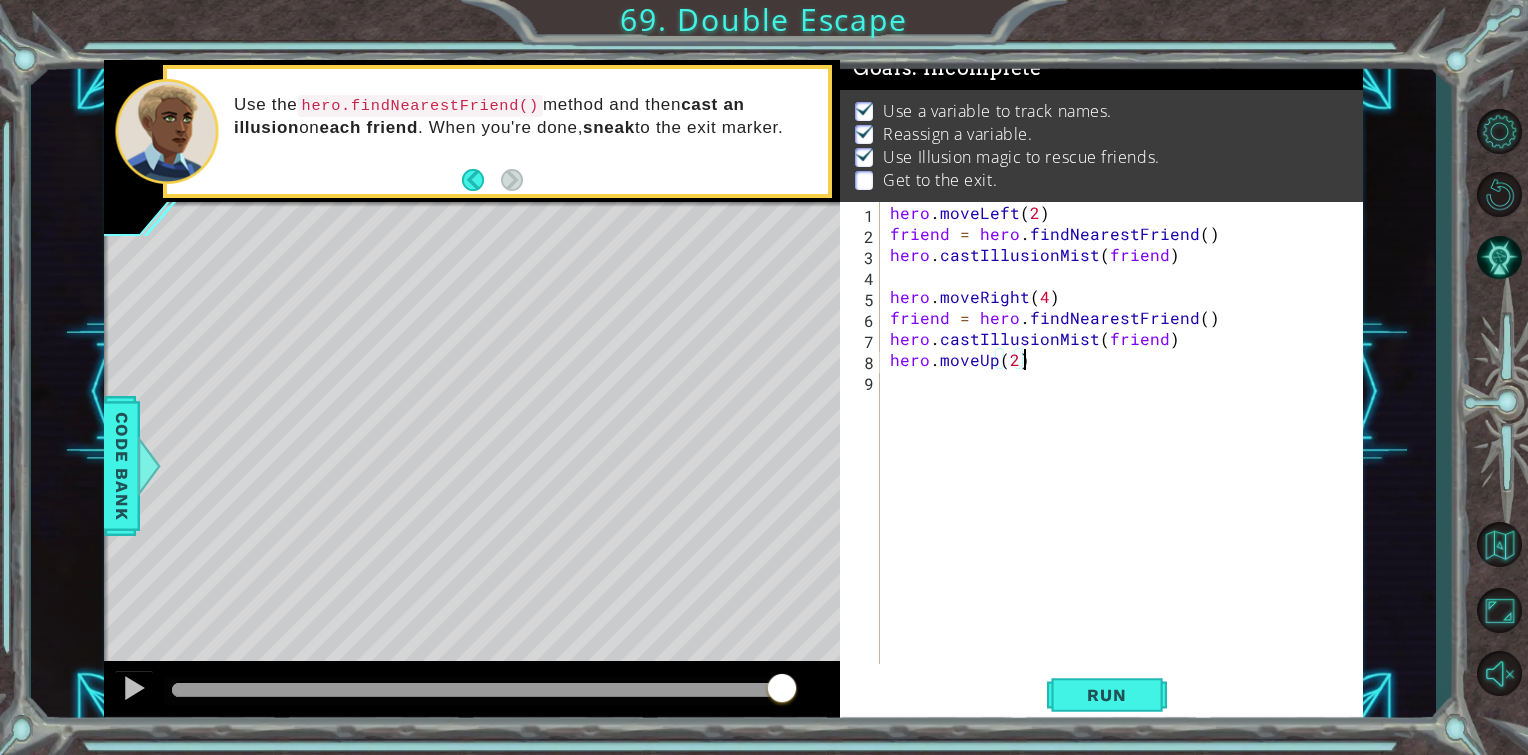 click on "hero . moveLeft ( 2 ) friend   =   hero . findNearestFriend ( ) hero . castIllusionMist ( friend ) hero . moveRight ( 4 ) friend   =   hero . findNearestFriend ( ) hero . castIllusionMist ( friend ) hero . moveUp ( 2 )" at bounding box center (1127, 454) 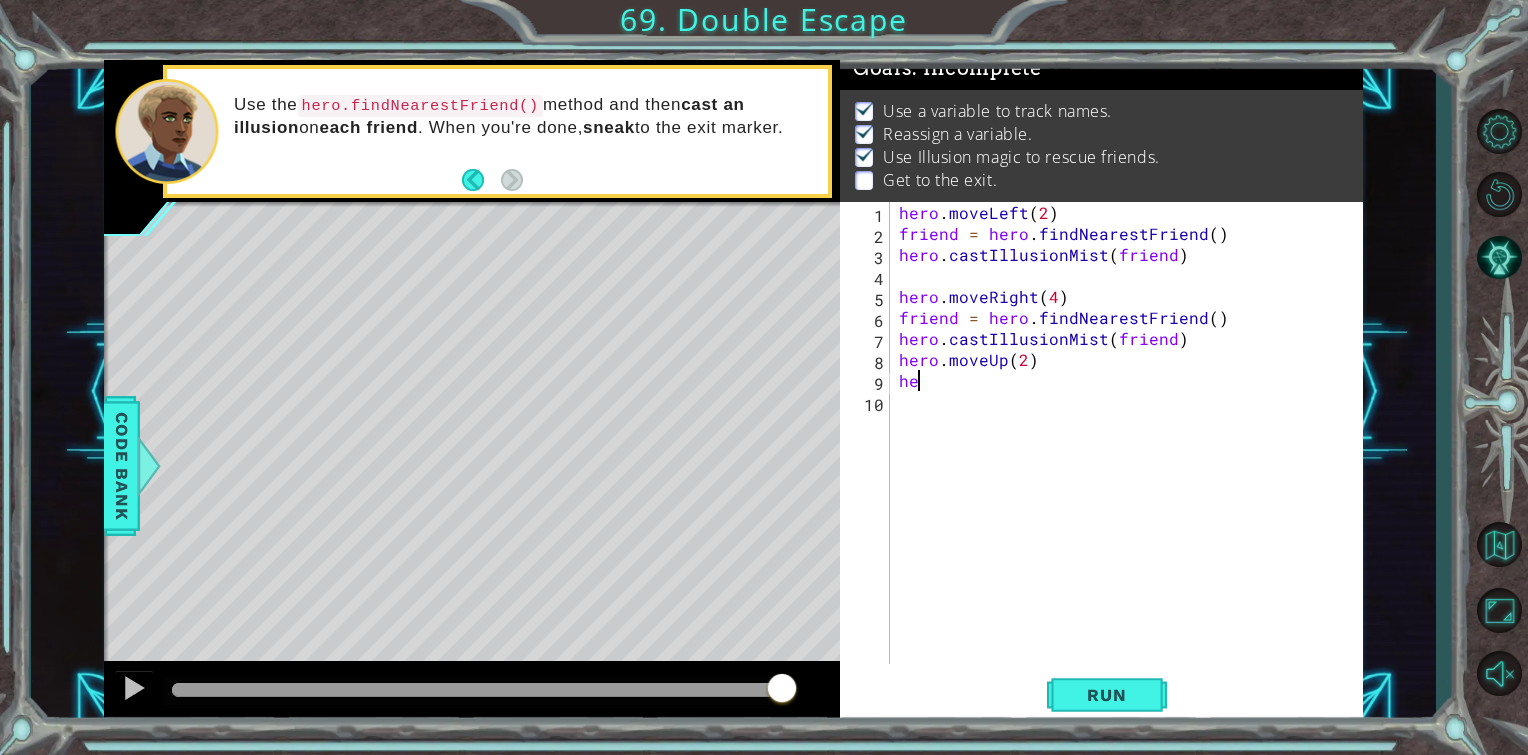 scroll, scrollTop: 0, scrollLeft: 0, axis: both 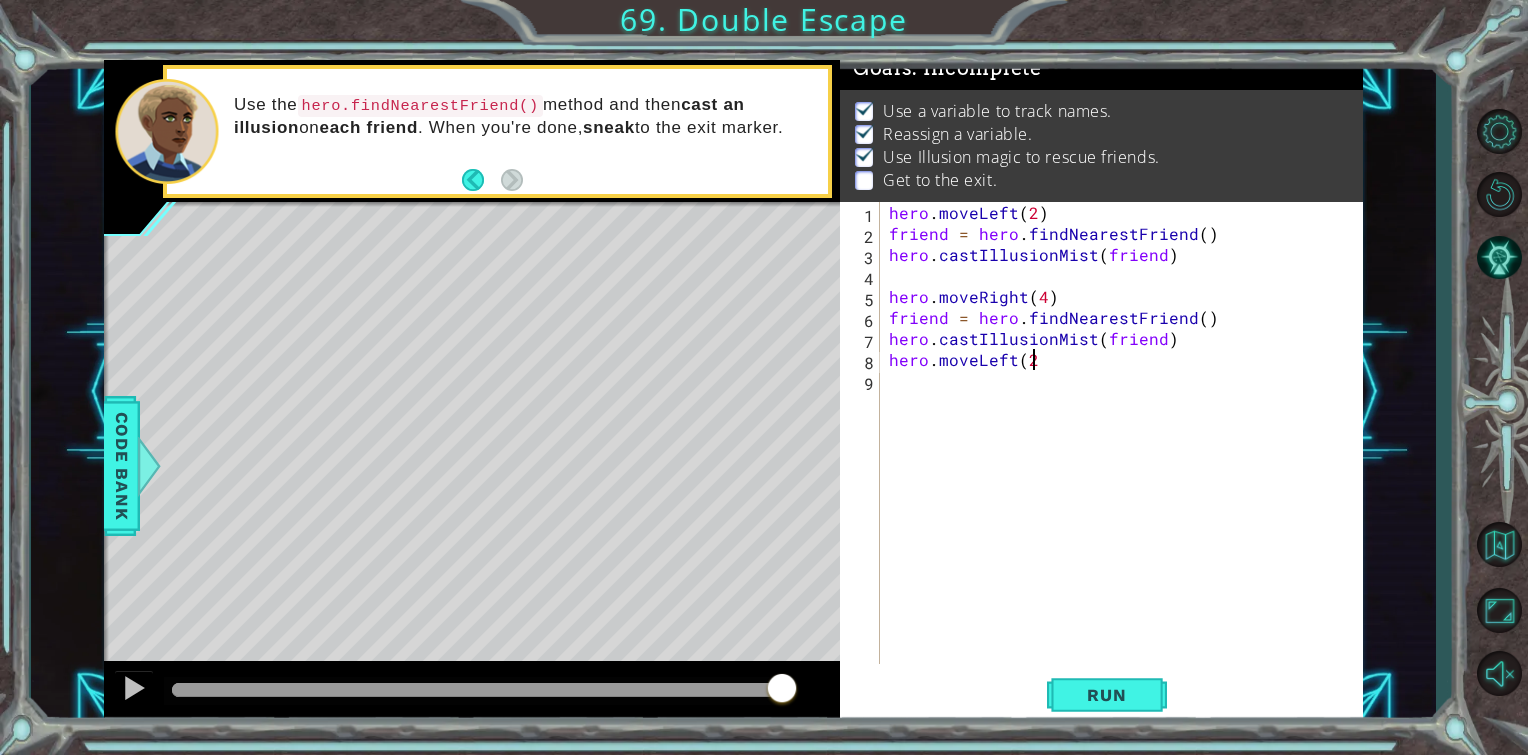 type on "hero.moveLeft(2)" 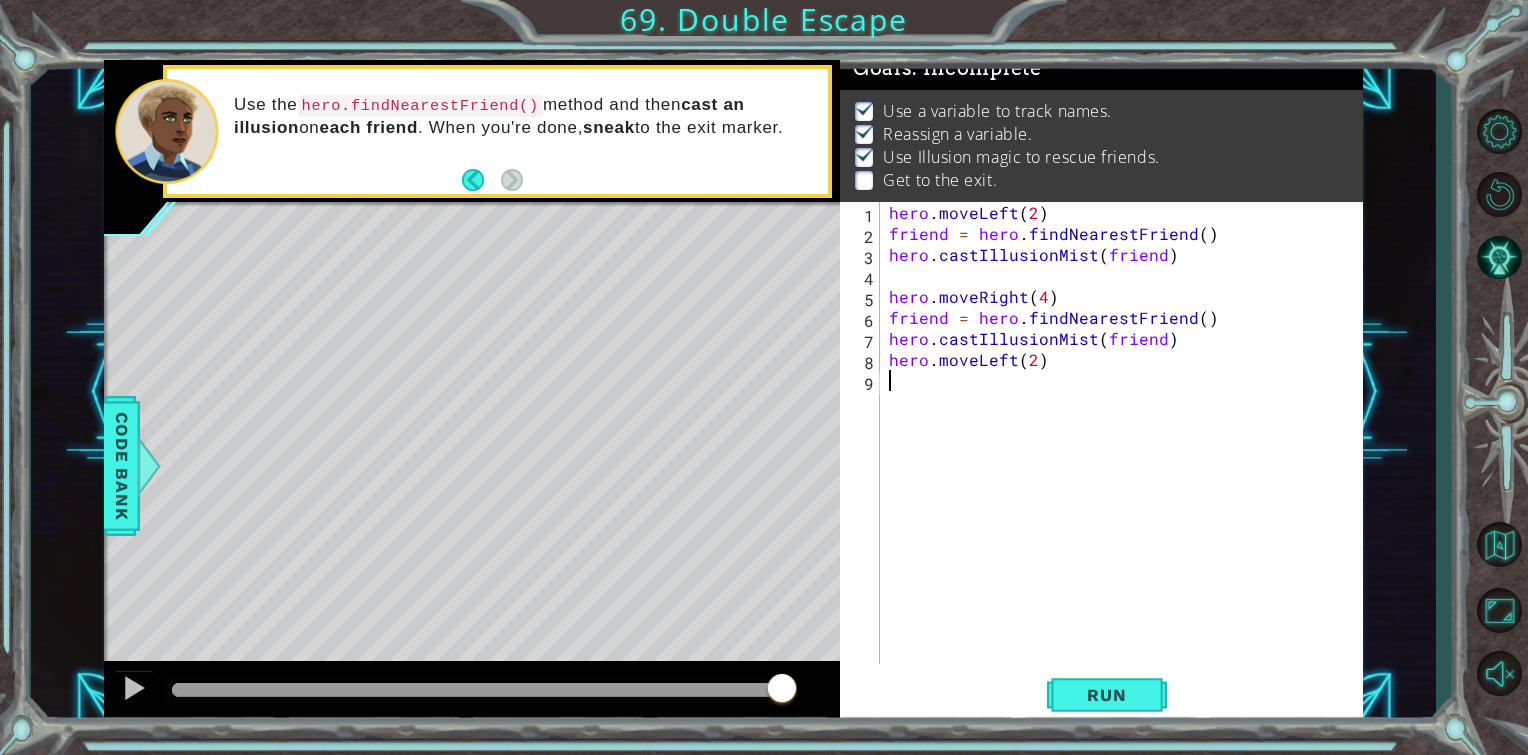 click on "hero . moveLeft ( 2 ) friend   =   hero . findNearestFriend ( ) hero . castIllusionMist ( friend ) hero . moveRight ( 4 ) friend   =   hero . findNearestFriend ( ) hero . castIllusionMist ( friend ) hero . moveLeft ( 2 )" at bounding box center (1126, 454) 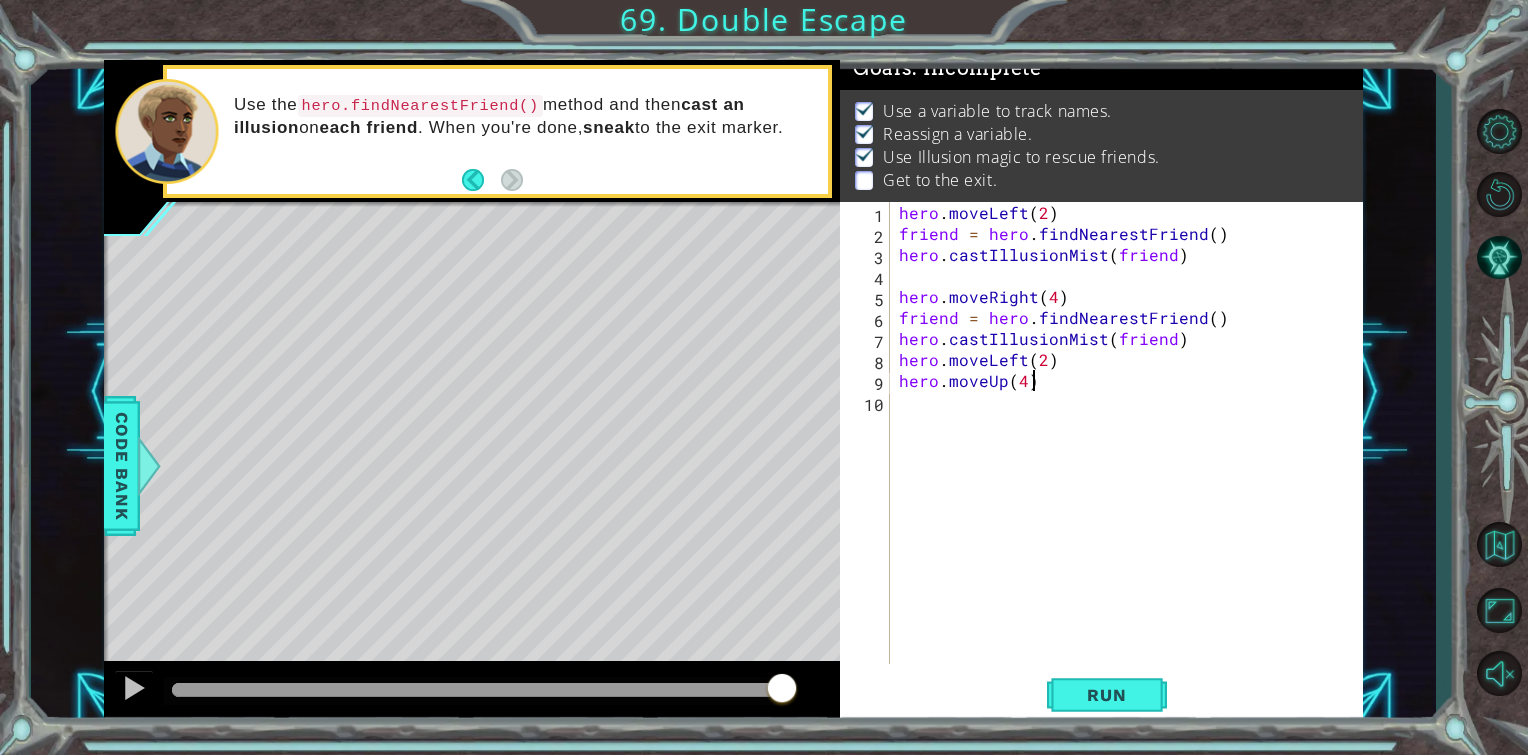 scroll, scrollTop: 0, scrollLeft: 7, axis: horizontal 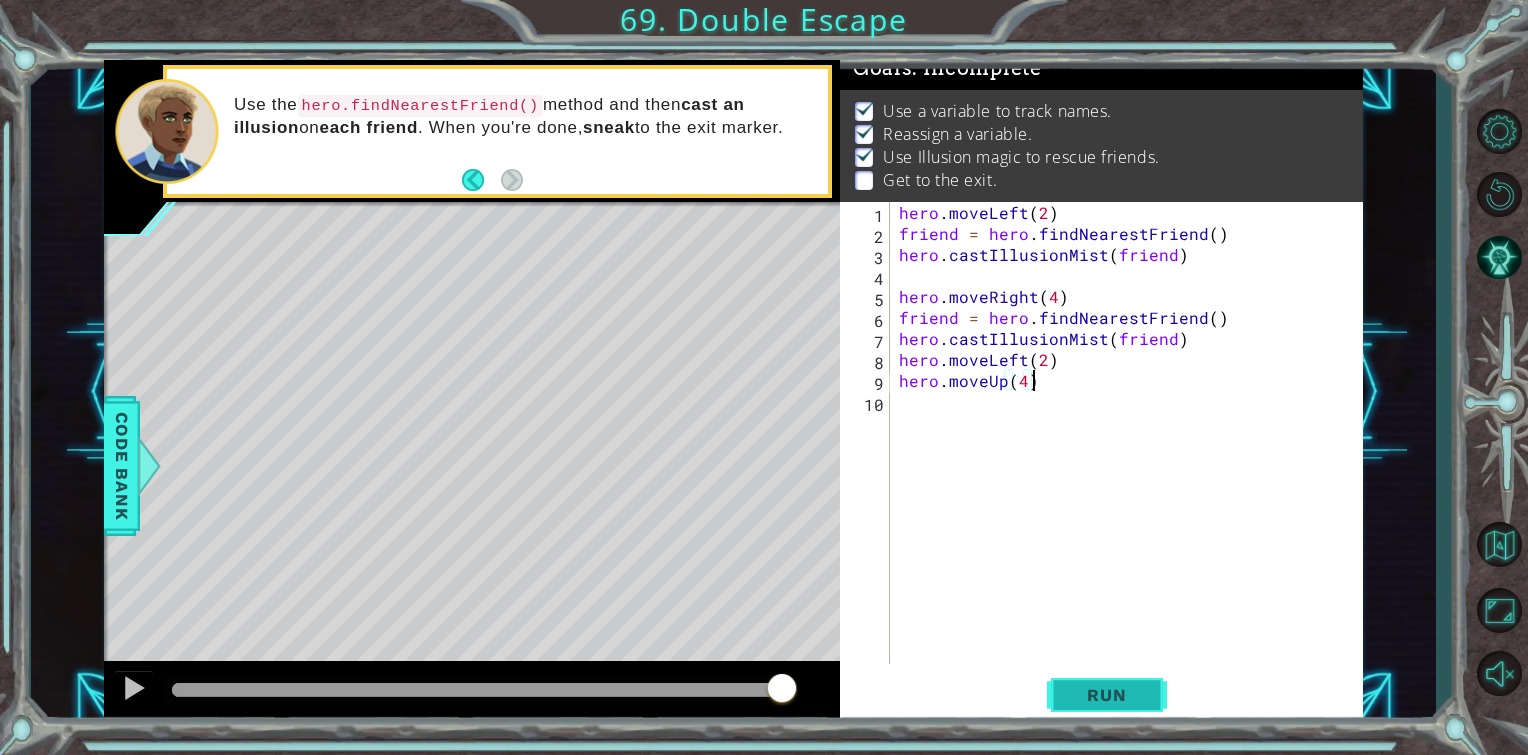 type on "hero.moveUp(4)" 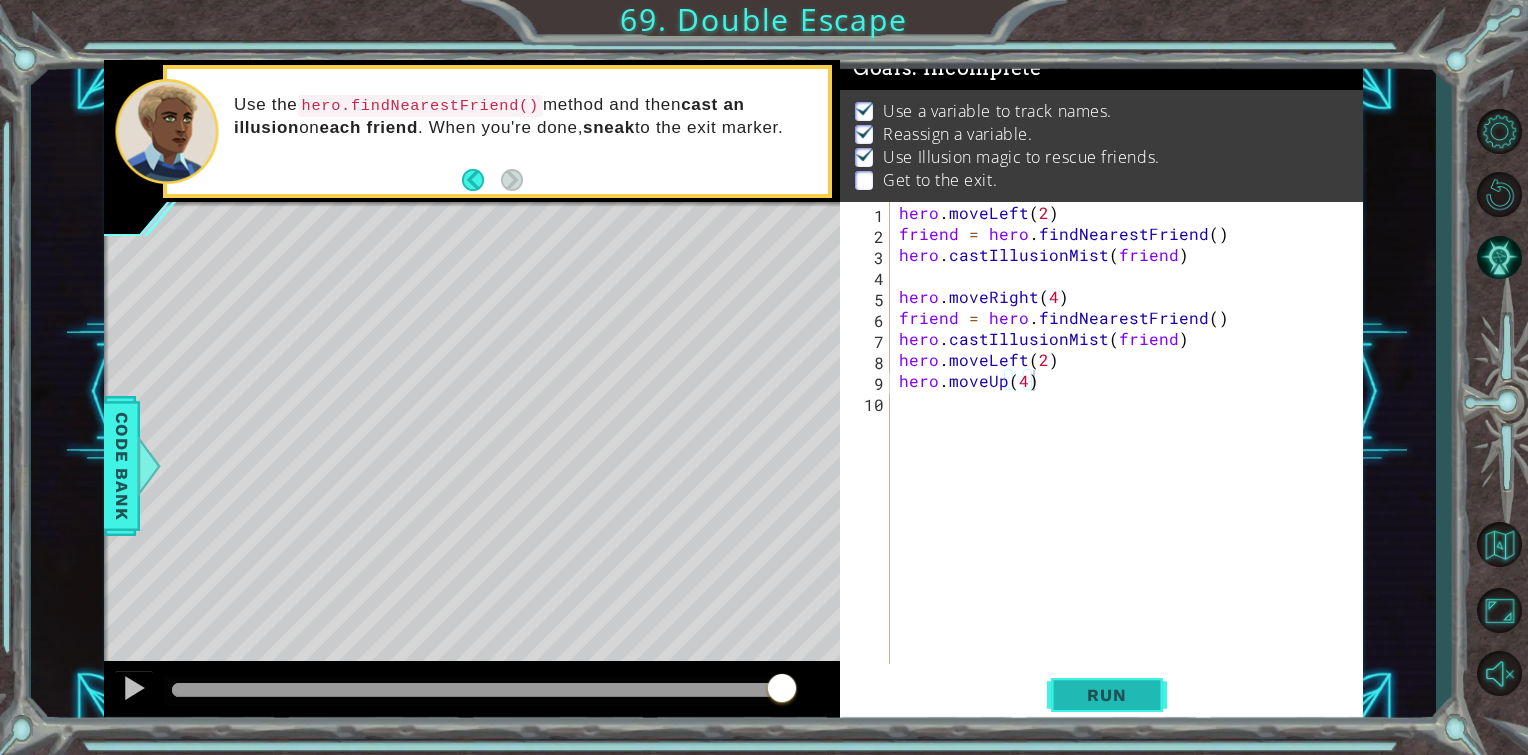 click on "Run" at bounding box center (1106, 695) 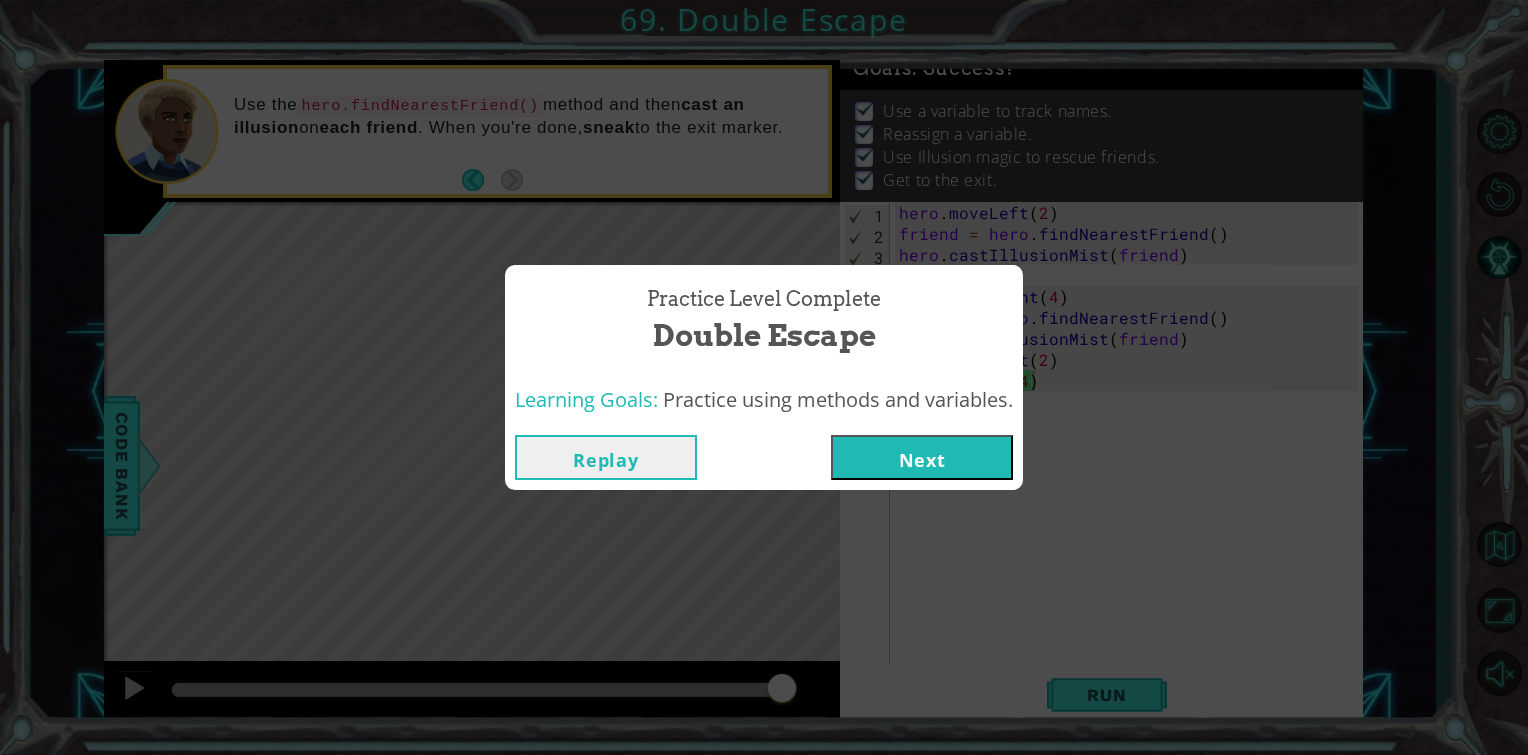 click on "Next" at bounding box center [922, 457] 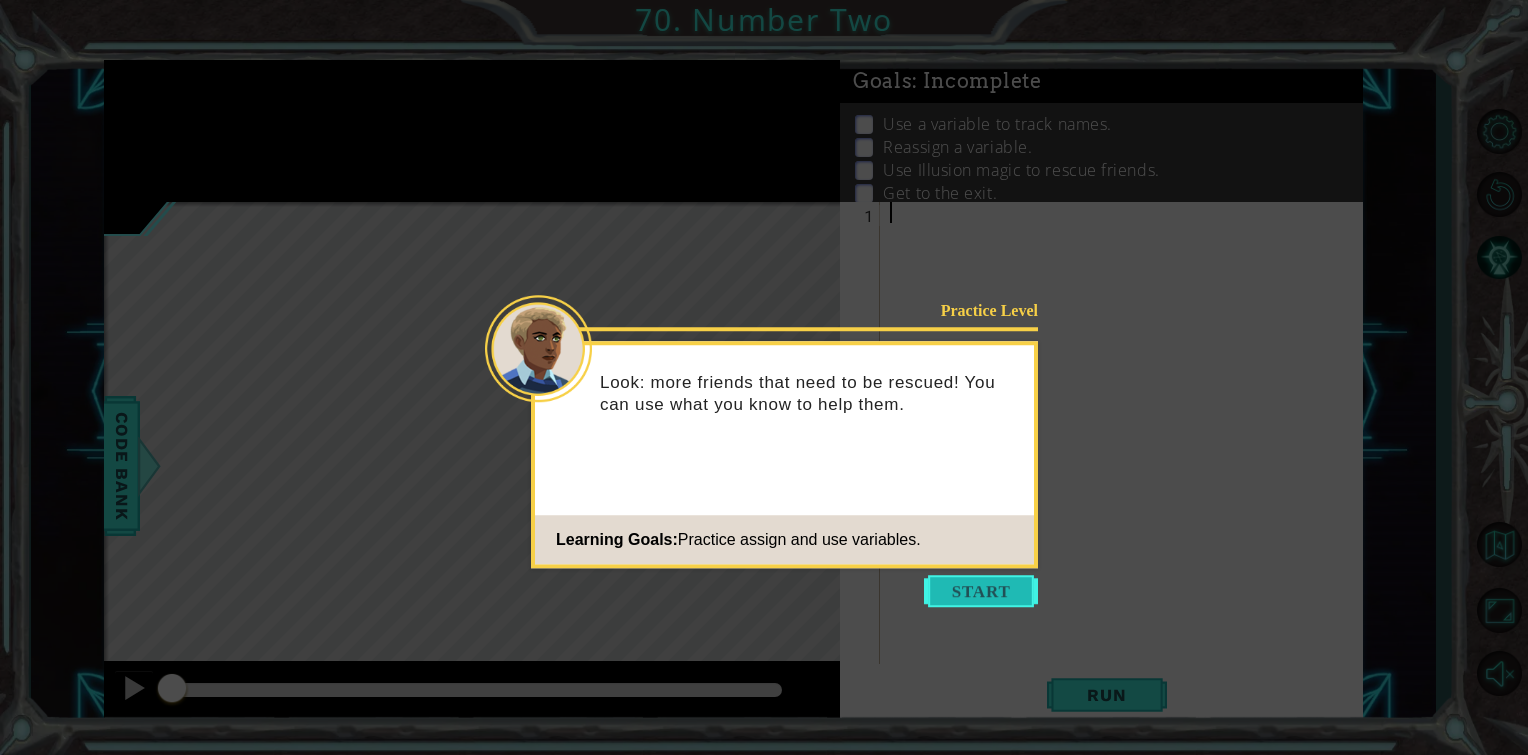 click at bounding box center (981, 591) 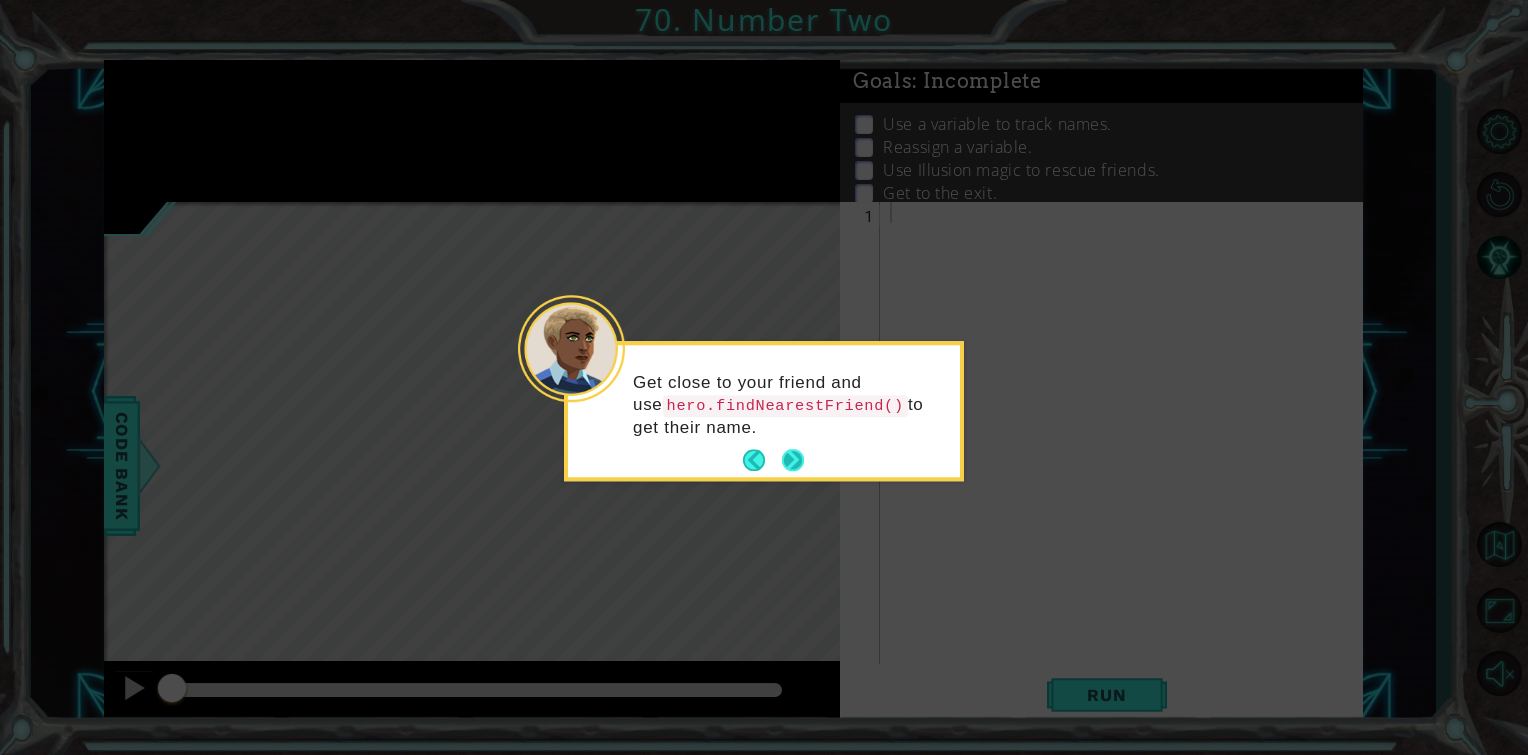 click at bounding box center [793, 461] 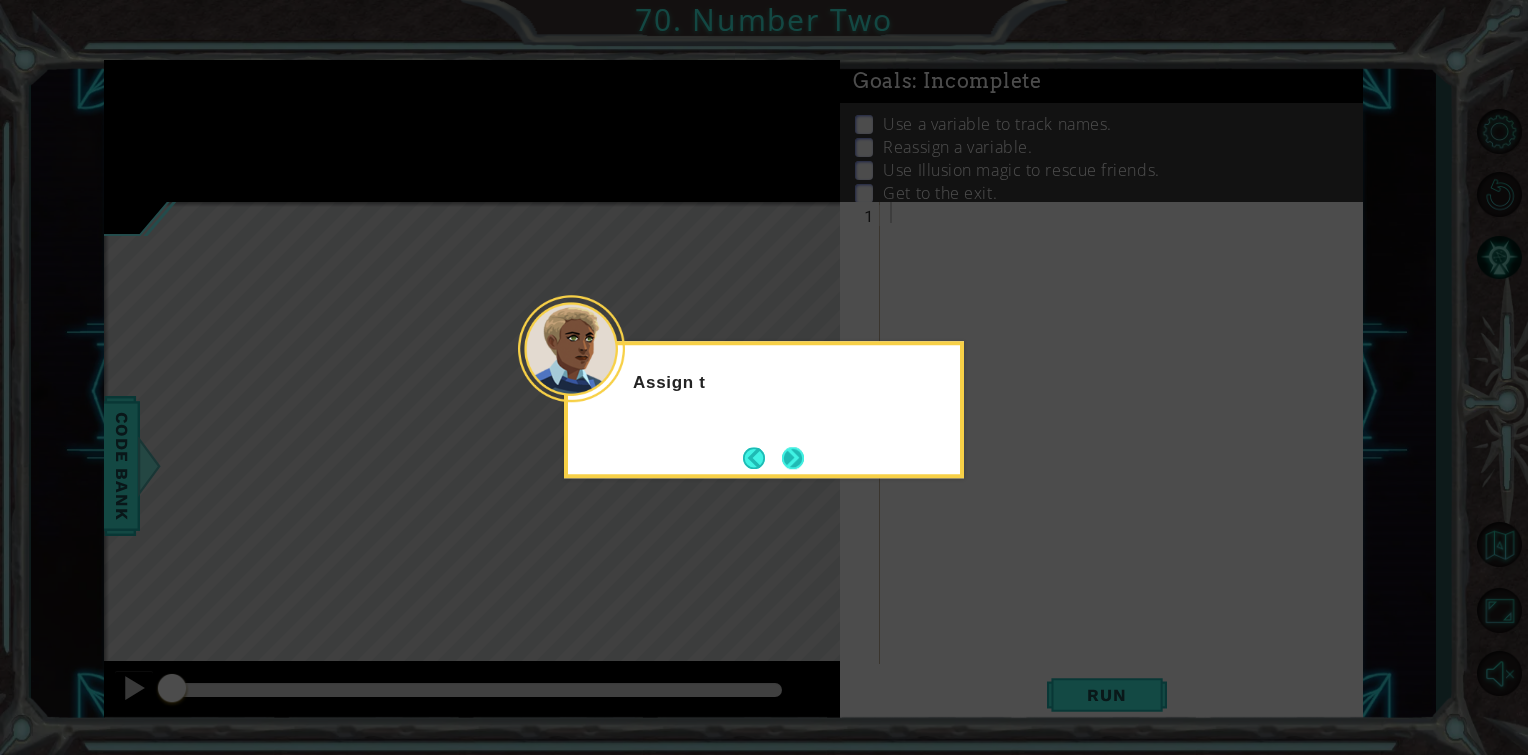 click at bounding box center (793, 458) 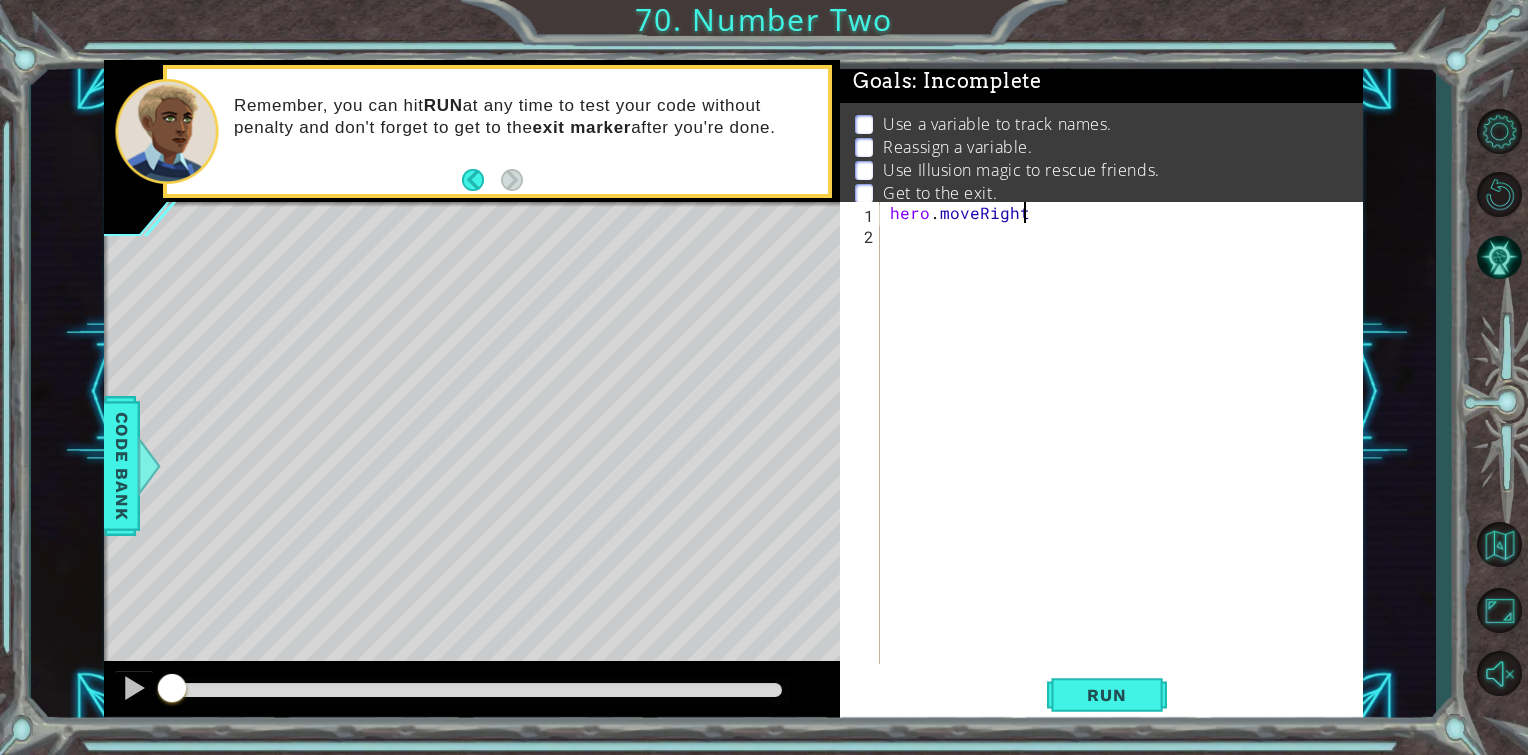 scroll, scrollTop: 0, scrollLeft: 8, axis: horizontal 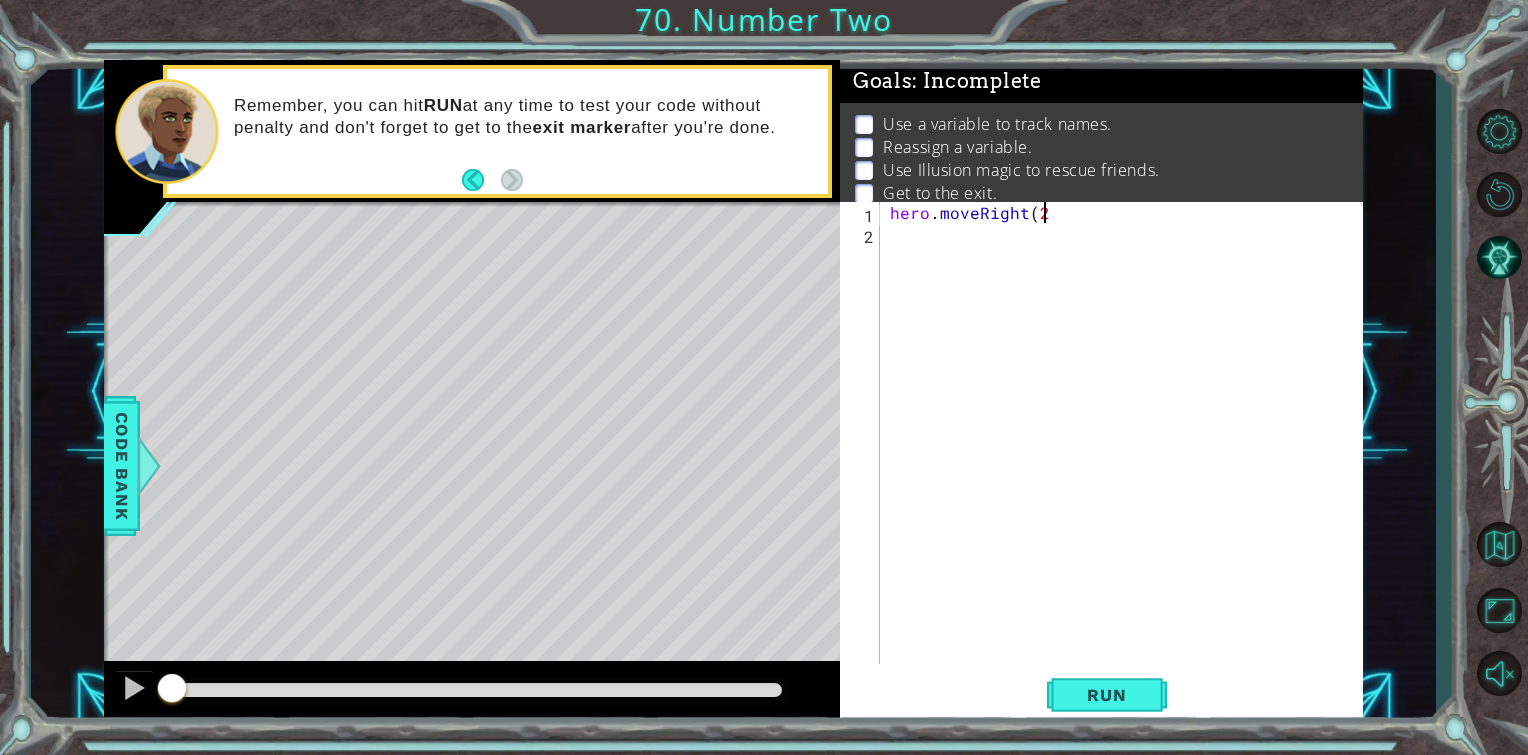 type on "hero.moveRight(2)" 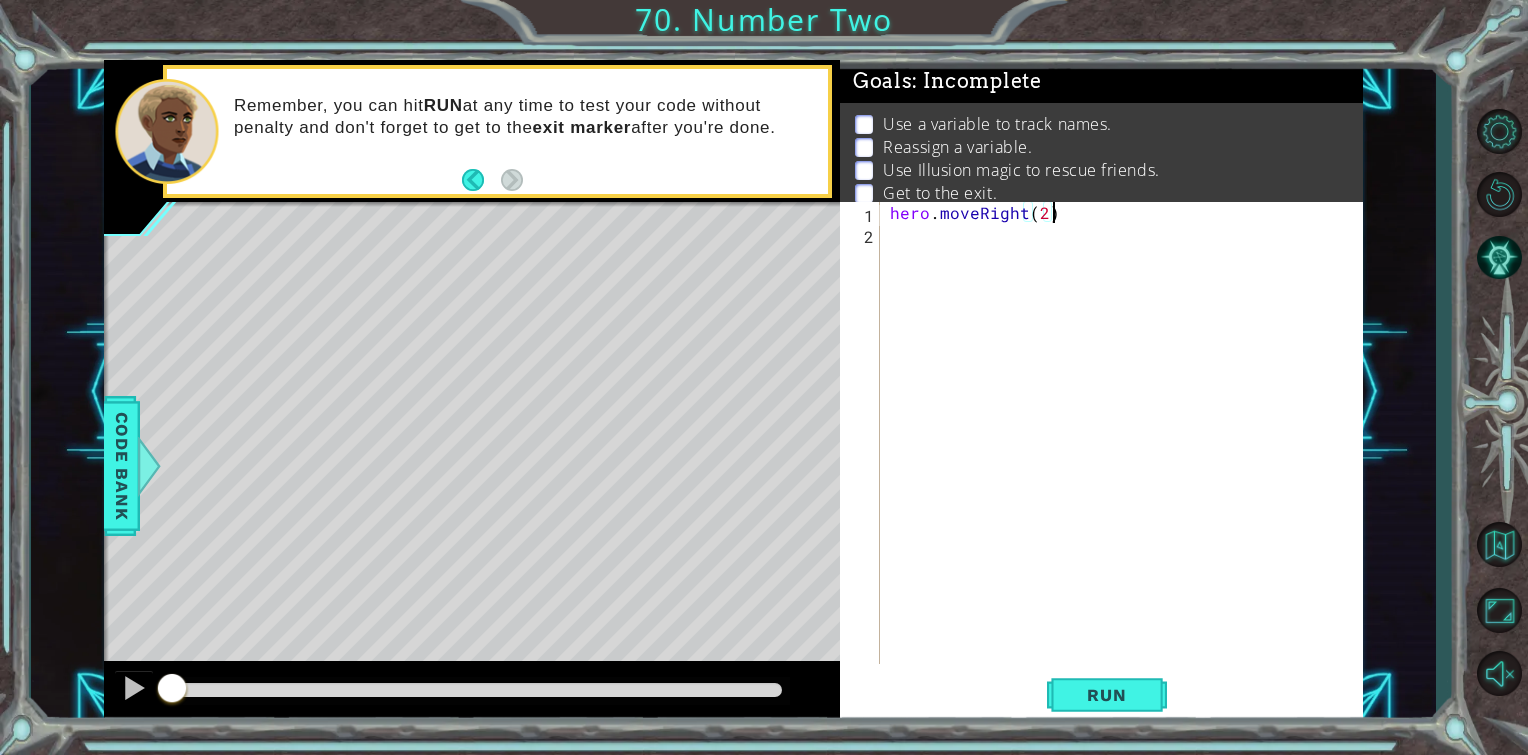click on "hero . moveRight ( 2 )" at bounding box center (1127, 454) 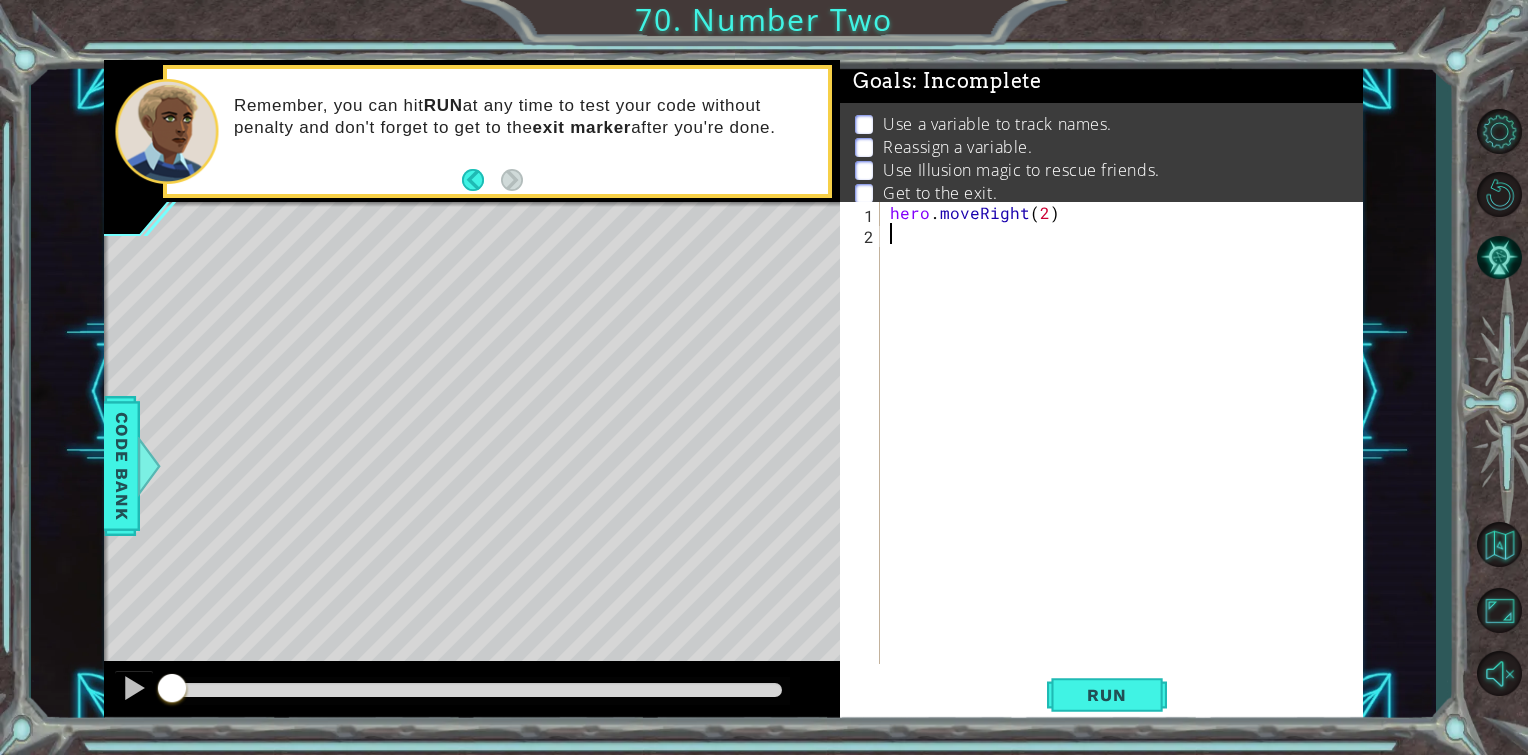 scroll, scrollTop: 0, scrollLeft: 0, axis: both 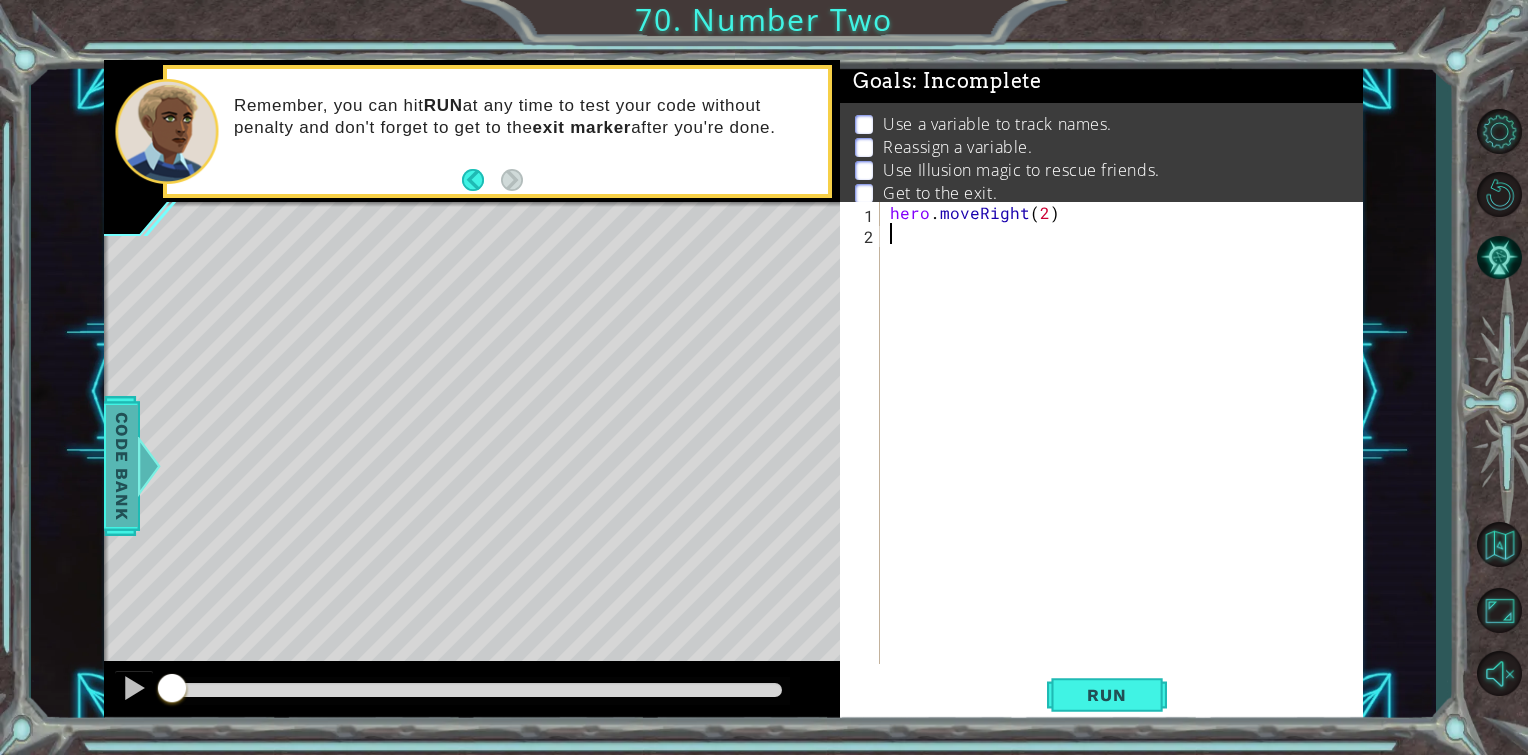 click on "Code Bank" at bounding box center (122, 466) 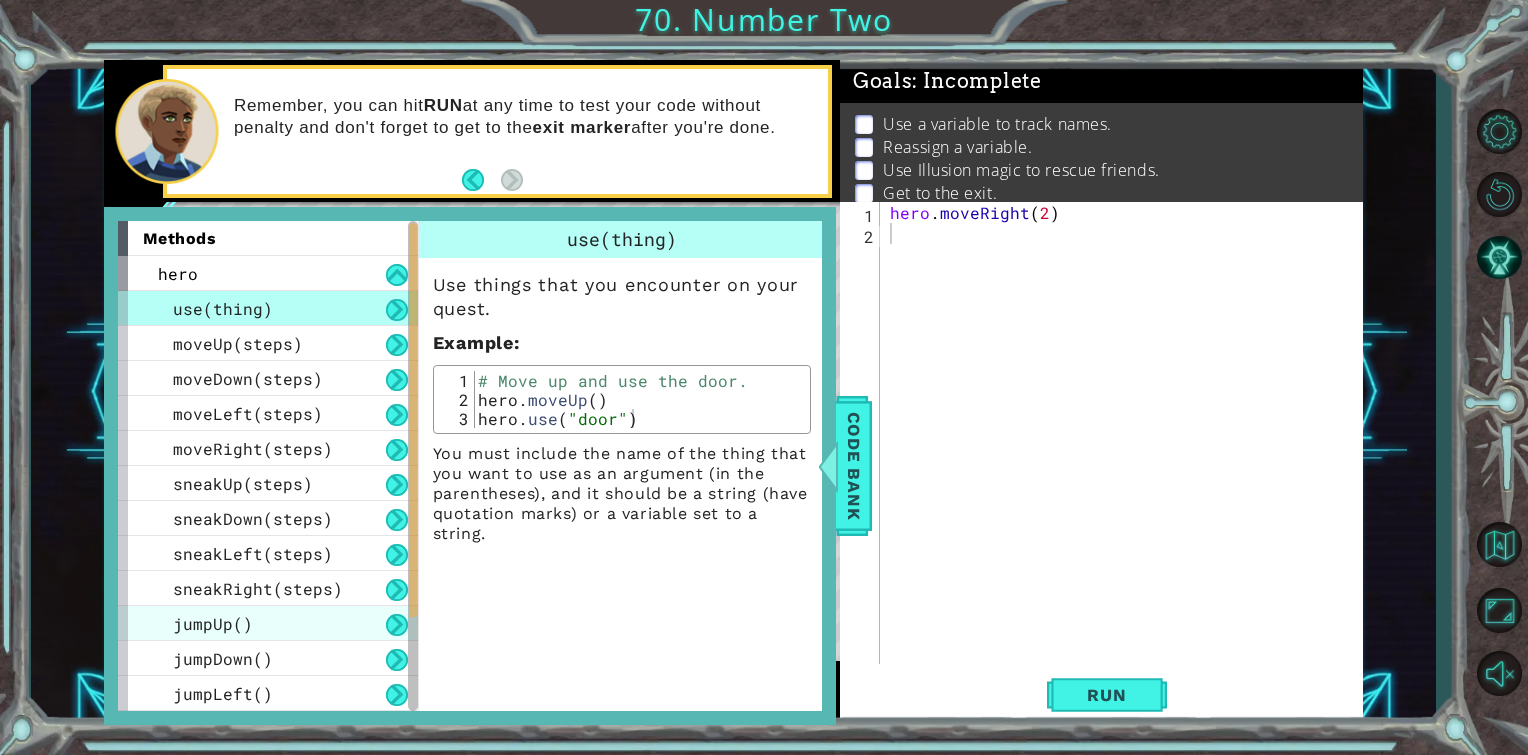 scroll, scrollTop: 174, scrollLeft: 0, axis: vertical 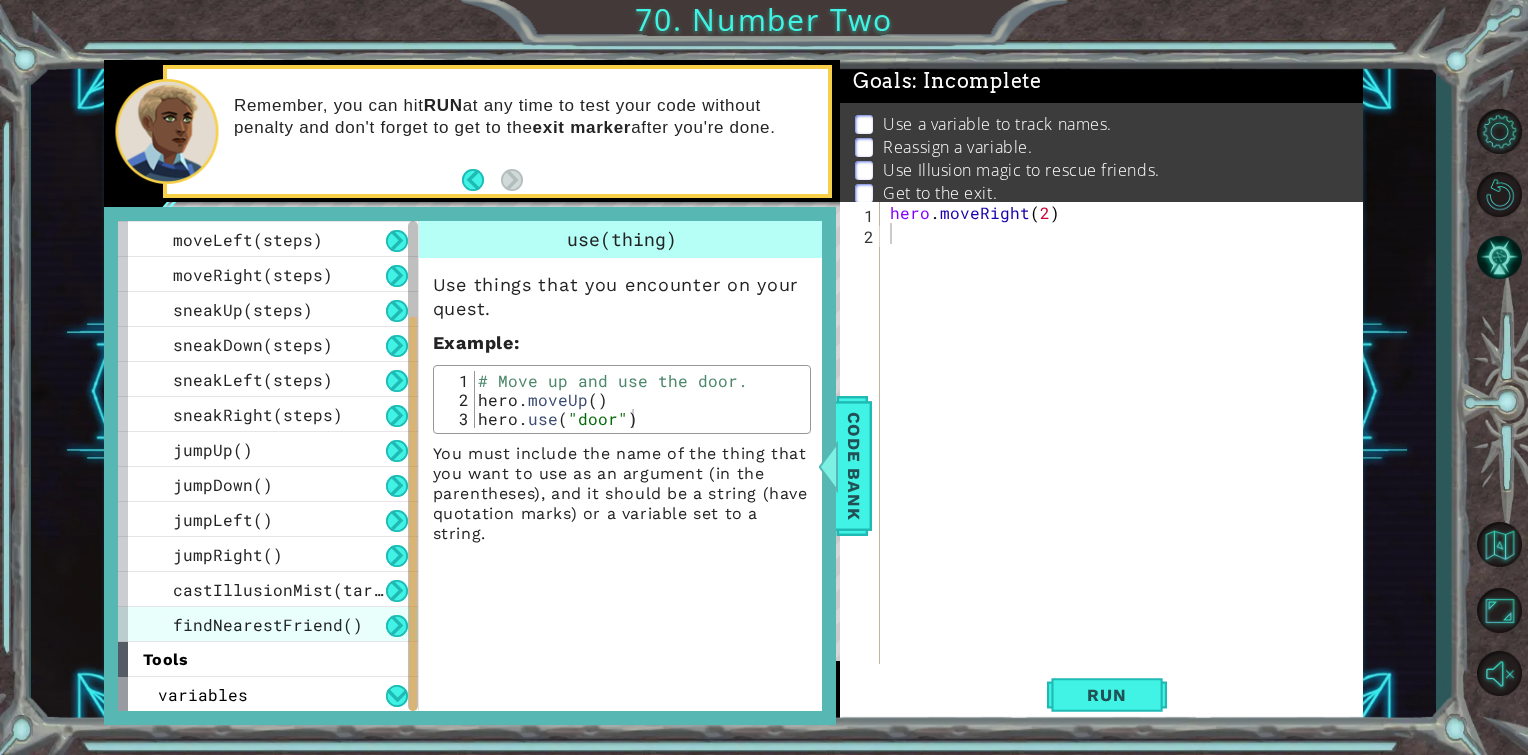 click on "findNearestFriend()" at bounding box center (268, 624) 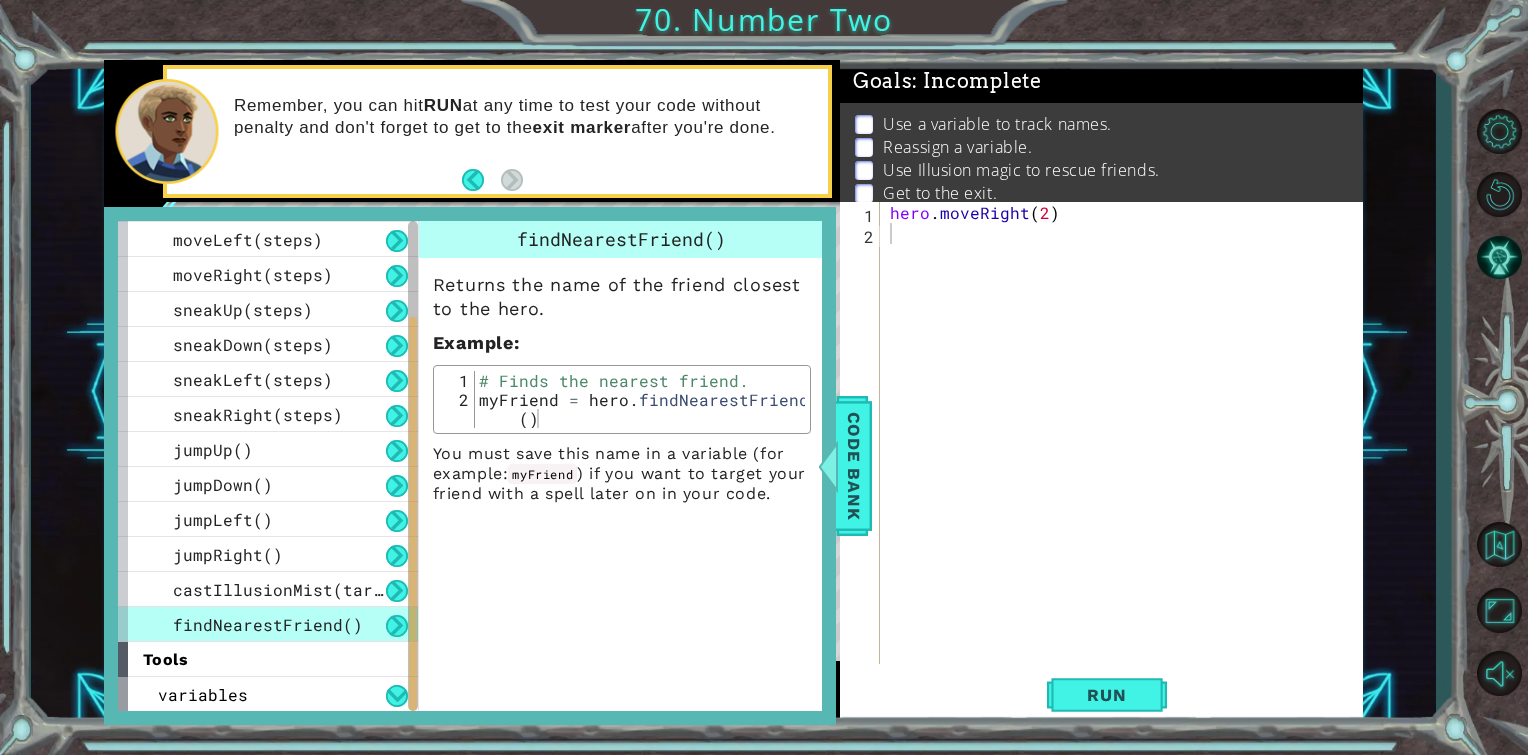 click on "findNearestFriend()" at bounding box center [268, 624] 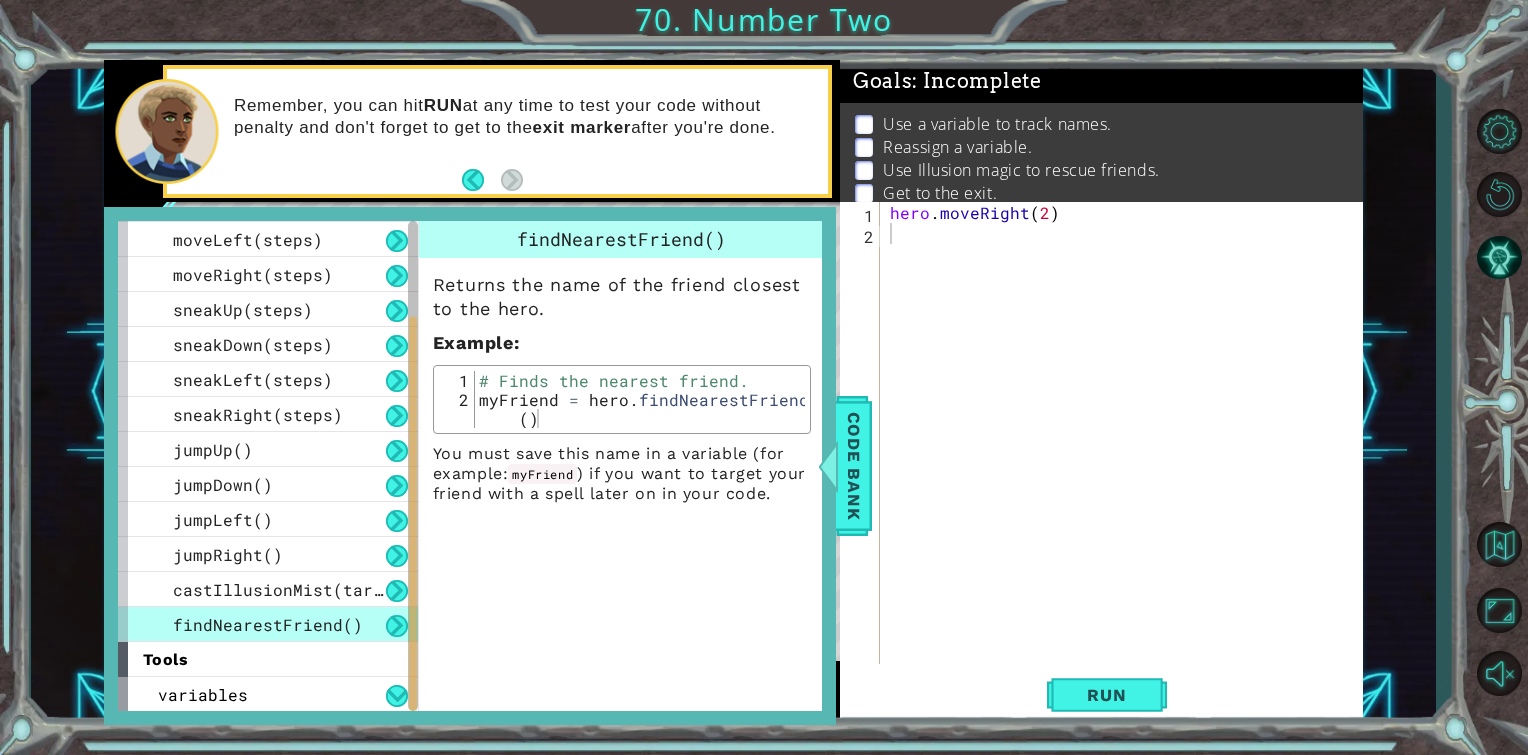 click on "findNearestFriend()" at bounding box center (268, 624) 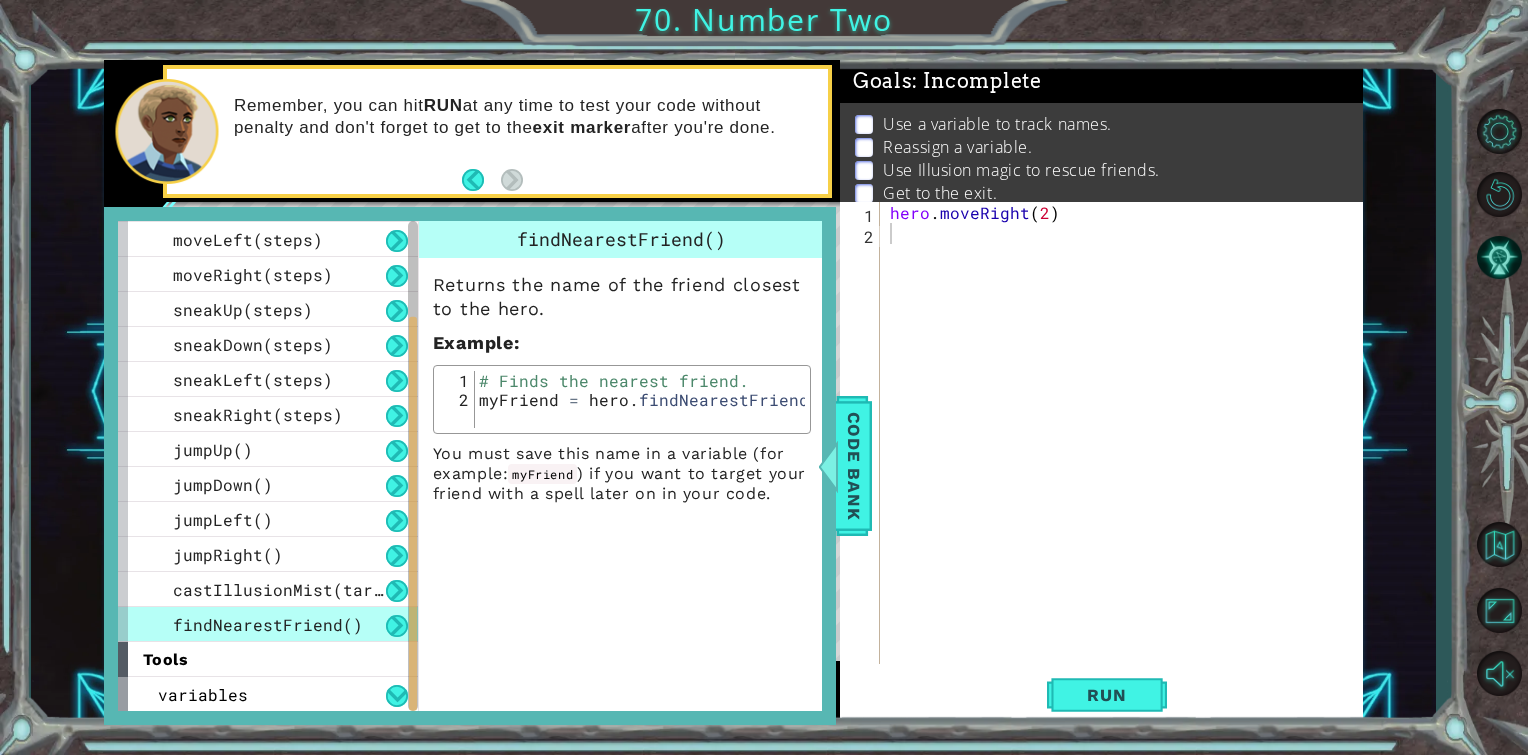 click on "findNearestFriend()" at bounding box center [268, 624] 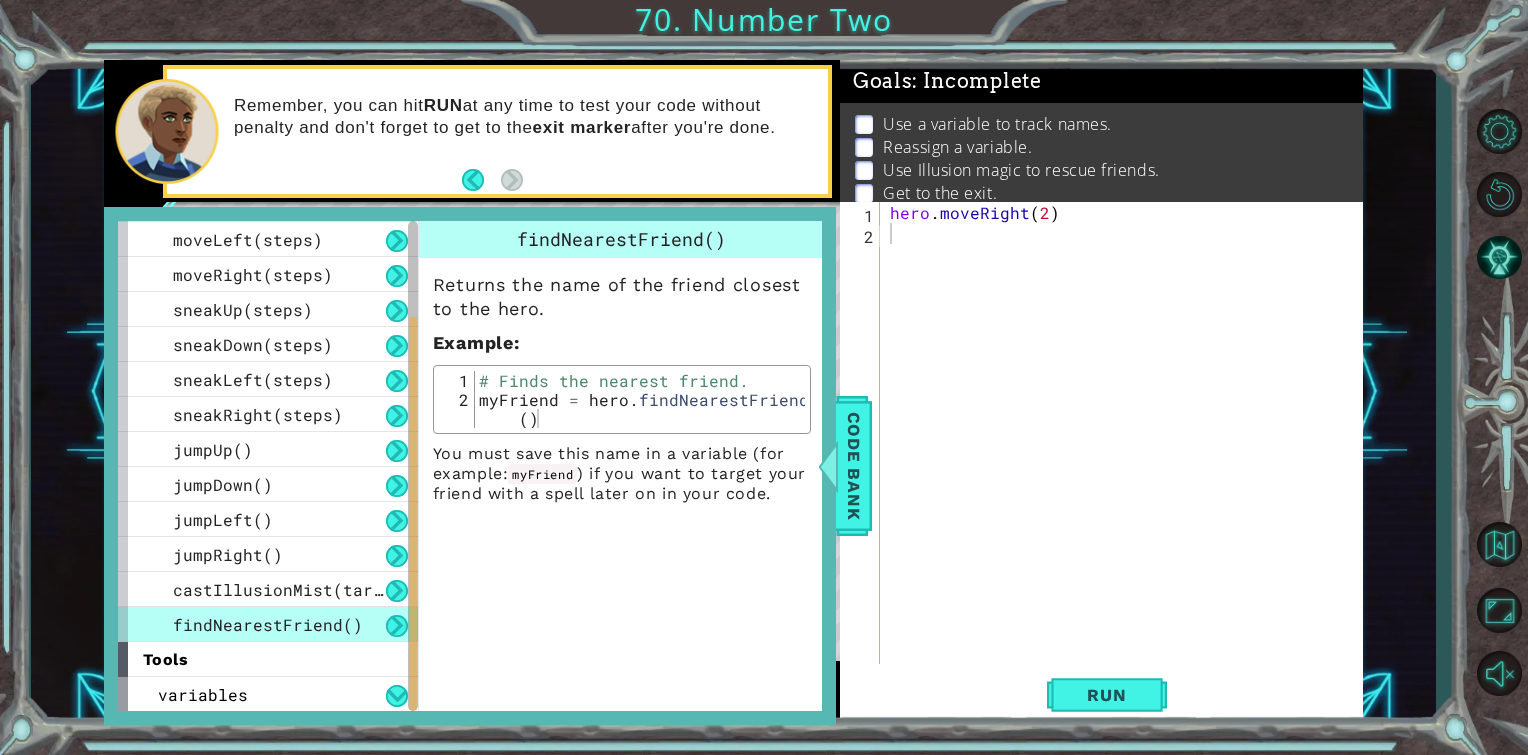 drag, startPoint x: 321, startPoint y: 622, endPoint x: 356, endPoint y: 612, distance: 36.40055 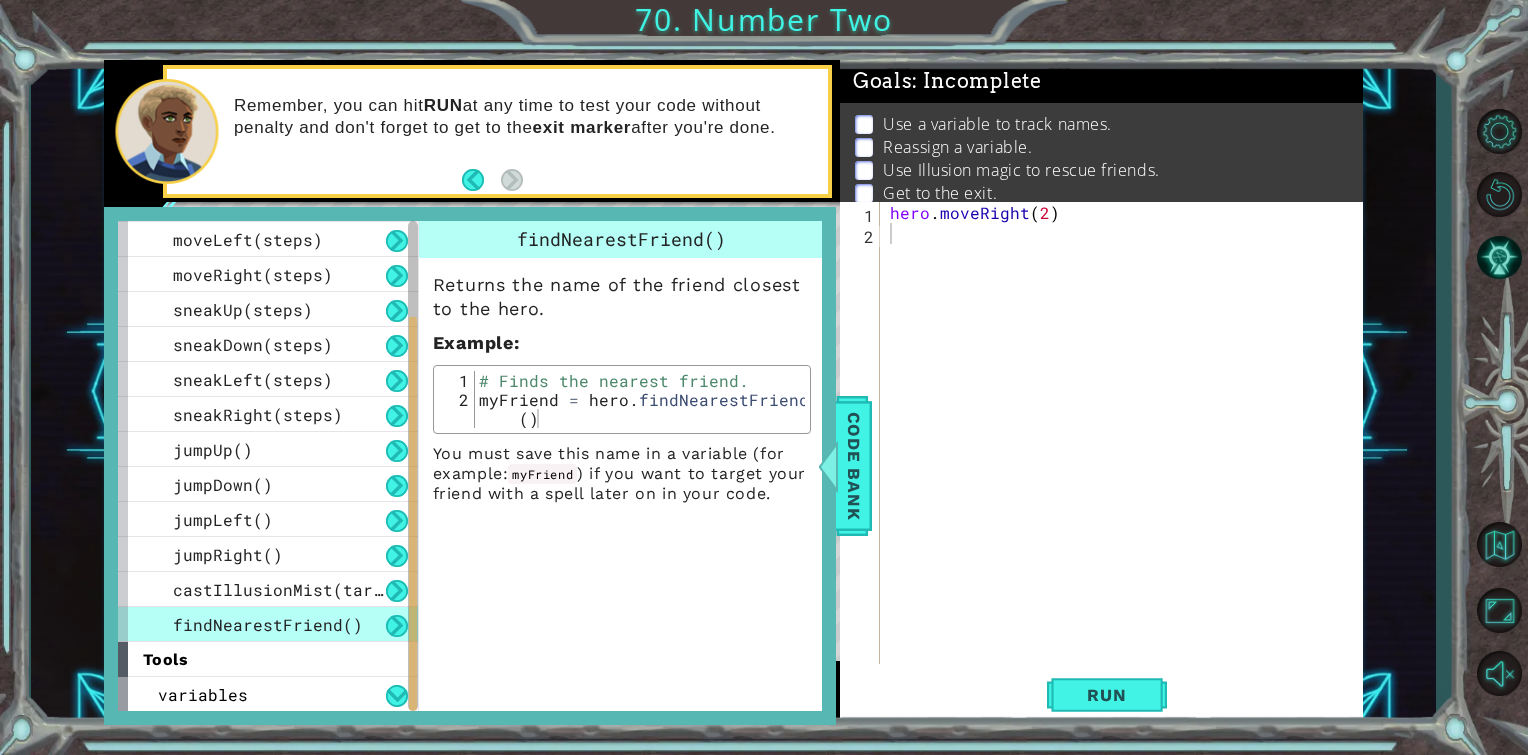 click on "findNearestFriend()" at bounding box center (268, 624) 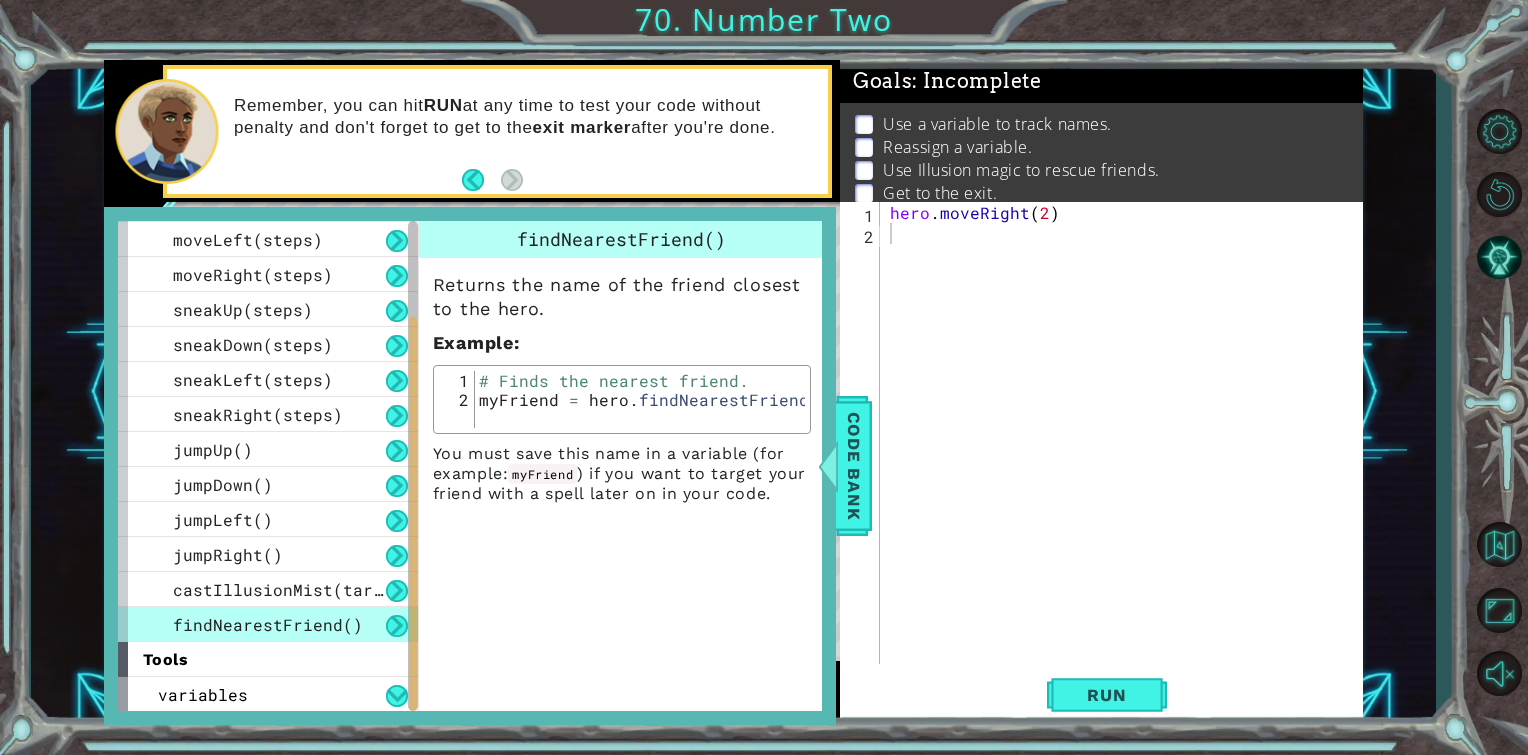 click on "findNearestFriend()" at bounding box center [268, 624] 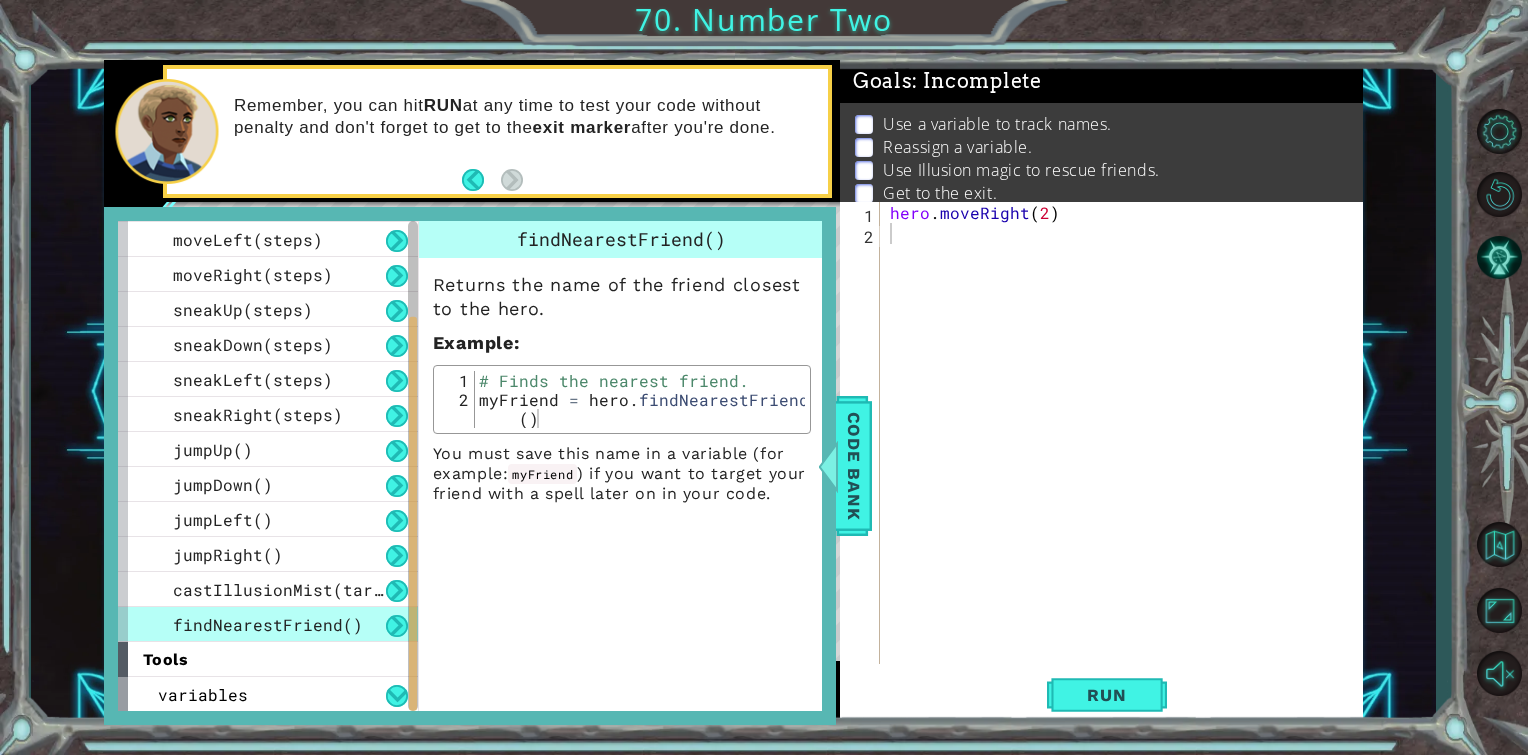 drag, startPoint x: 338, startPoint y: 614, endPoint x: 554, endPoint y: 648, distance: 218.65955 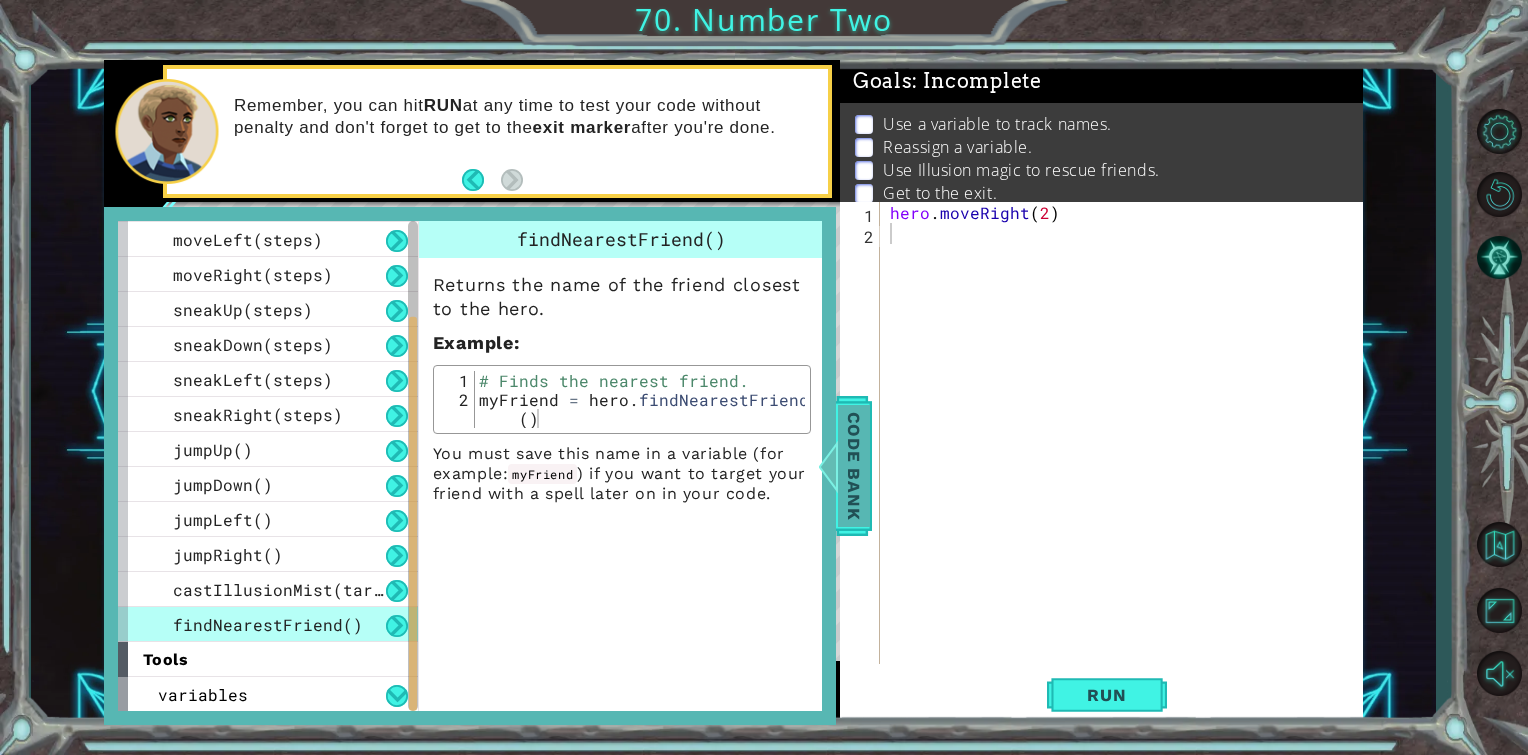 click on "Code Bank" at bounding box center (854, 466) 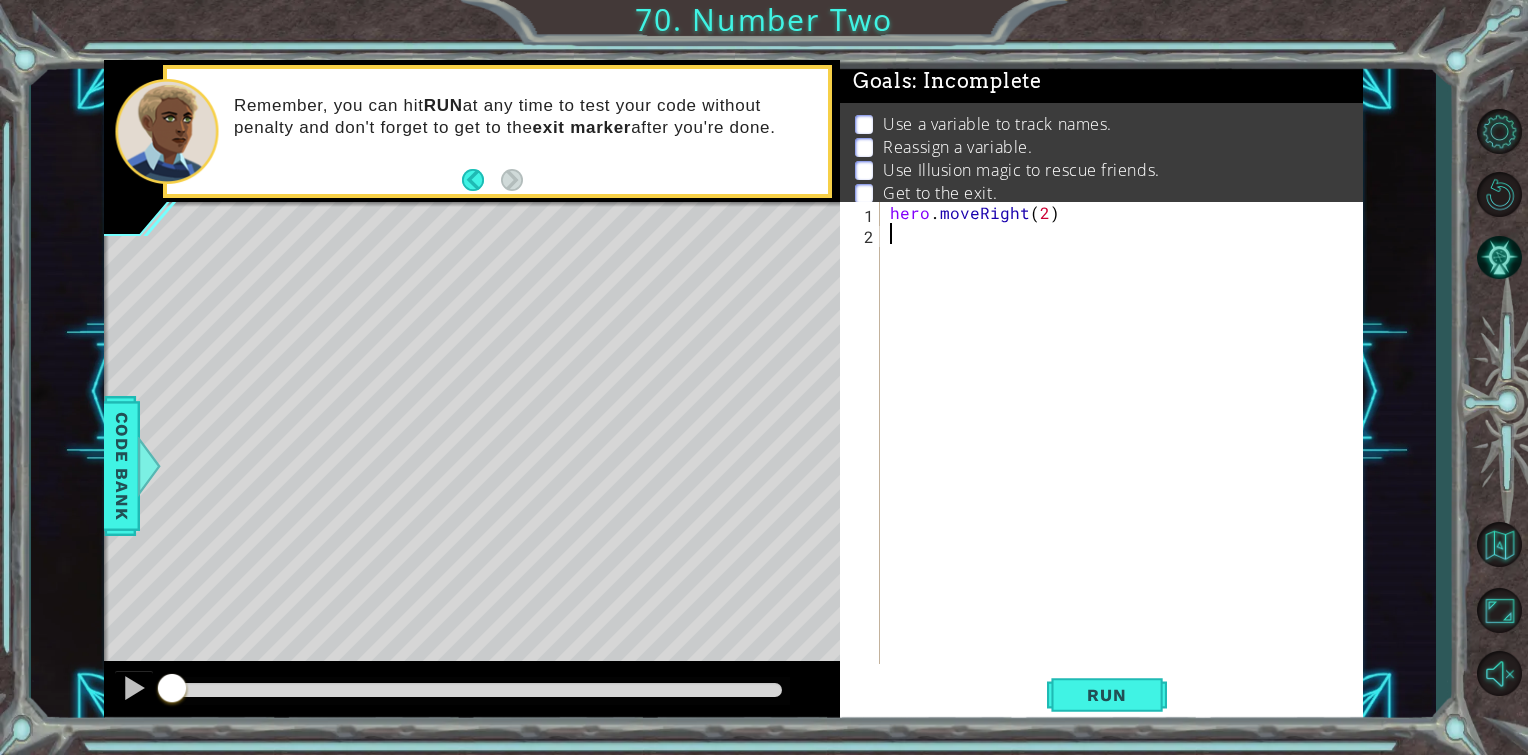 click on "hero . moveRight ( 2 )" at bounding box center [1127, 454] 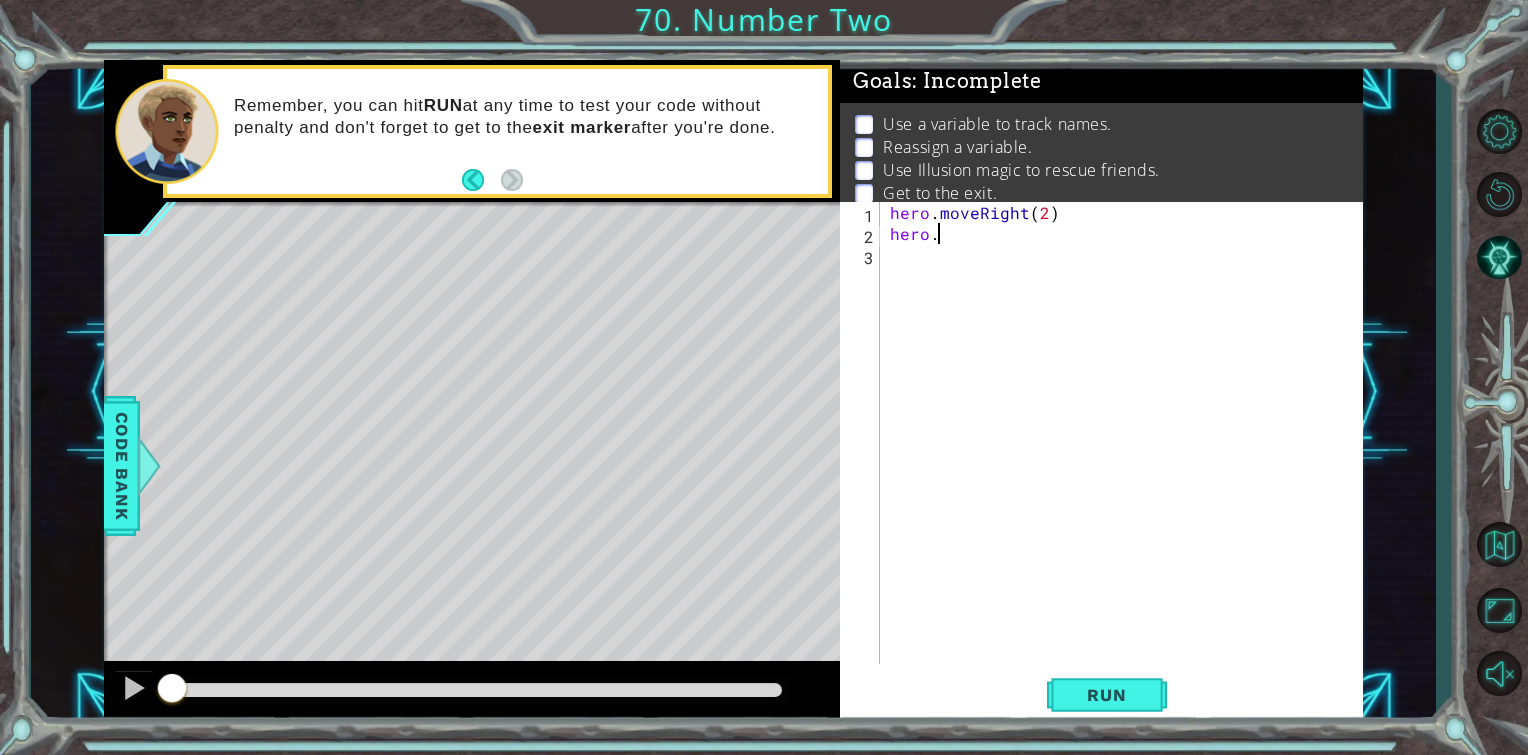 scroll, scrollTop: 0, scrollLeft: 1, axis: horizontal 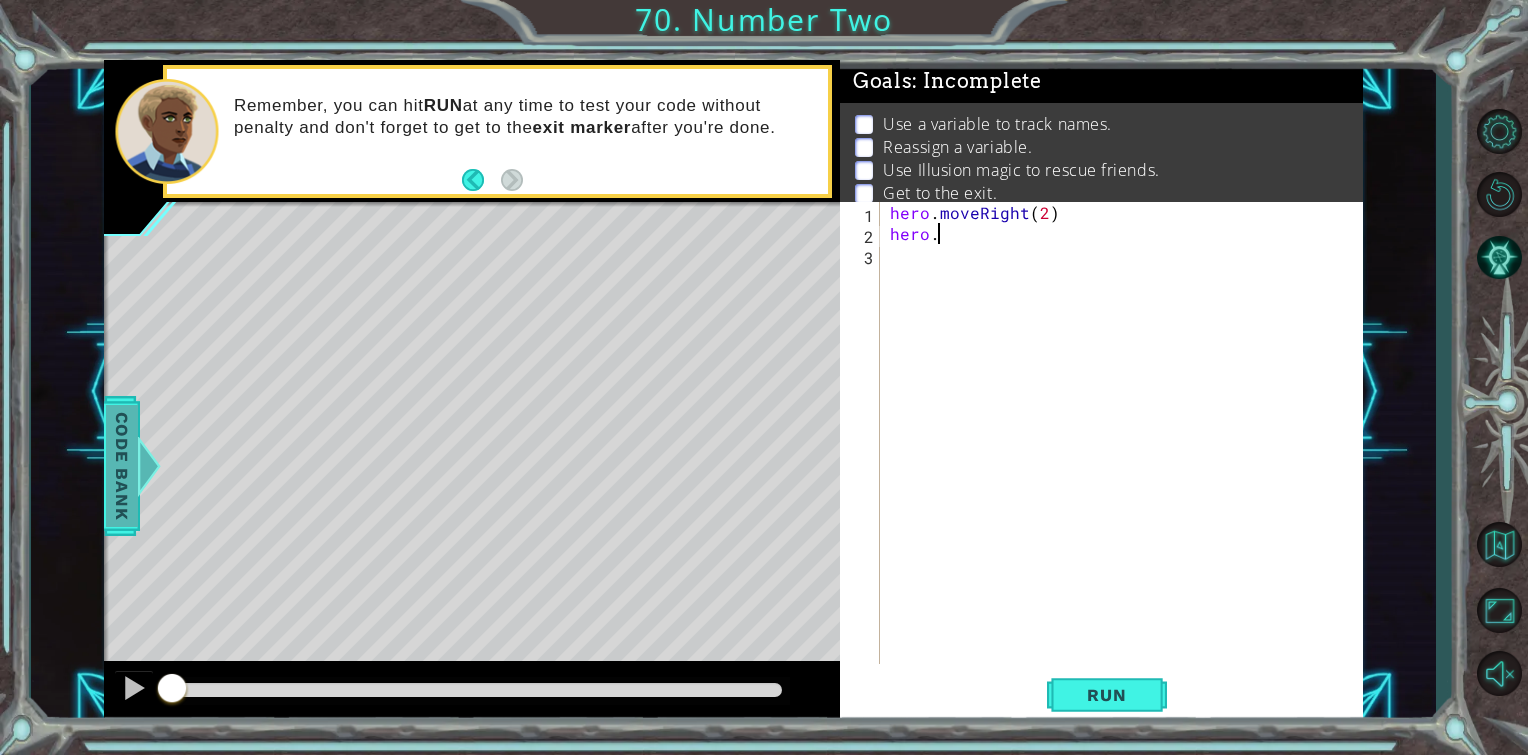 type on "hero." 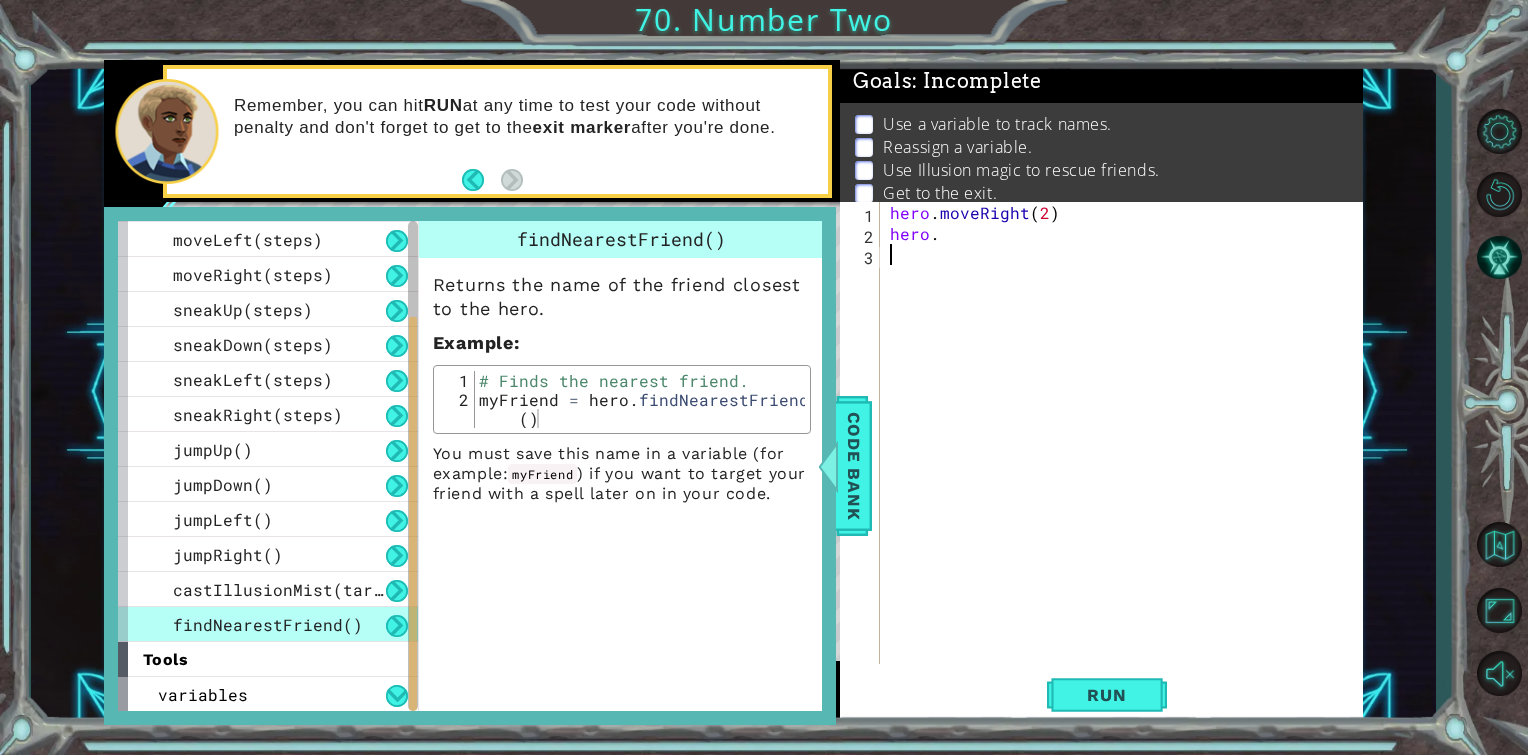 scroll, scrollTop: 0, scrollLeft: 0, axis: both 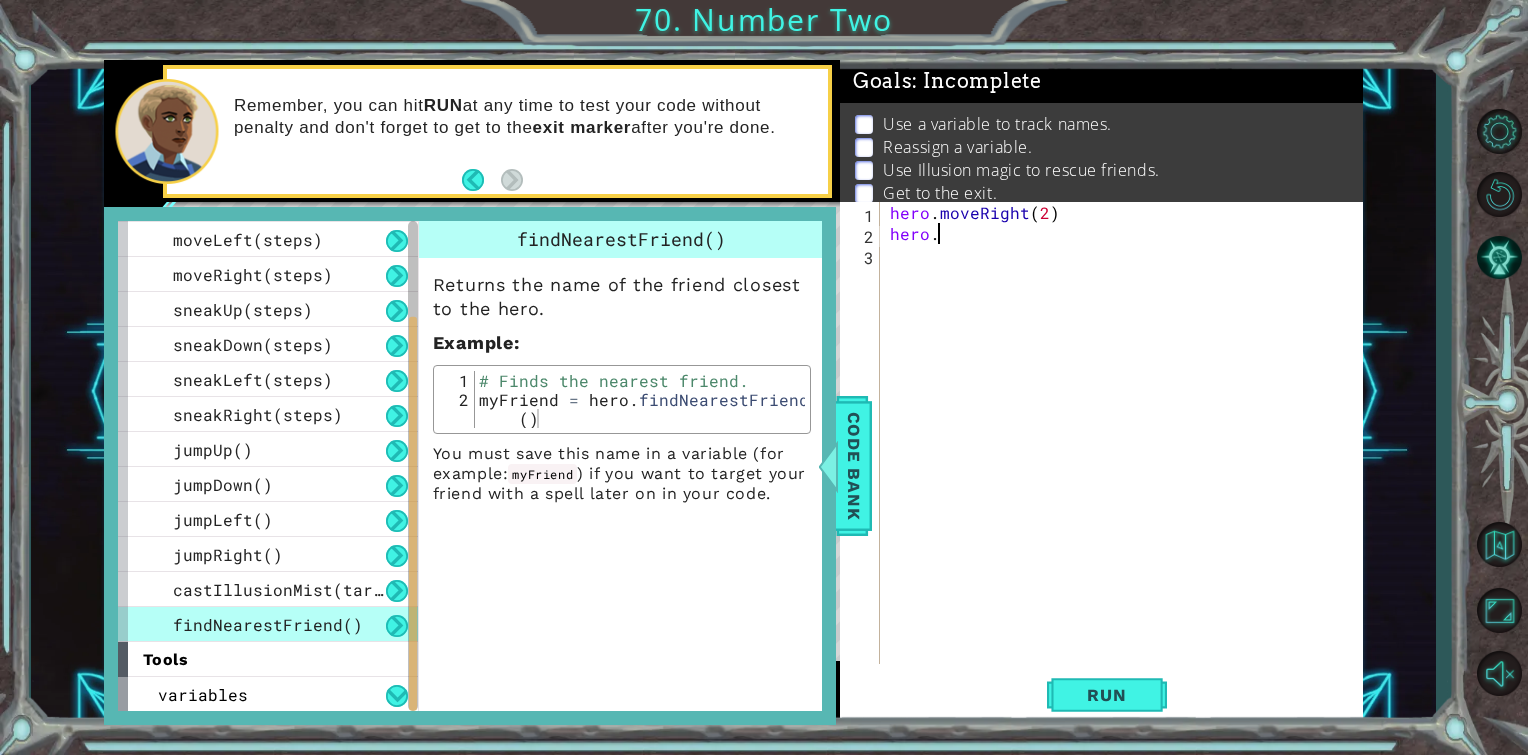 click on "hero . moveRight ( 2 ) hero ." at bounding box center [1127, 454] 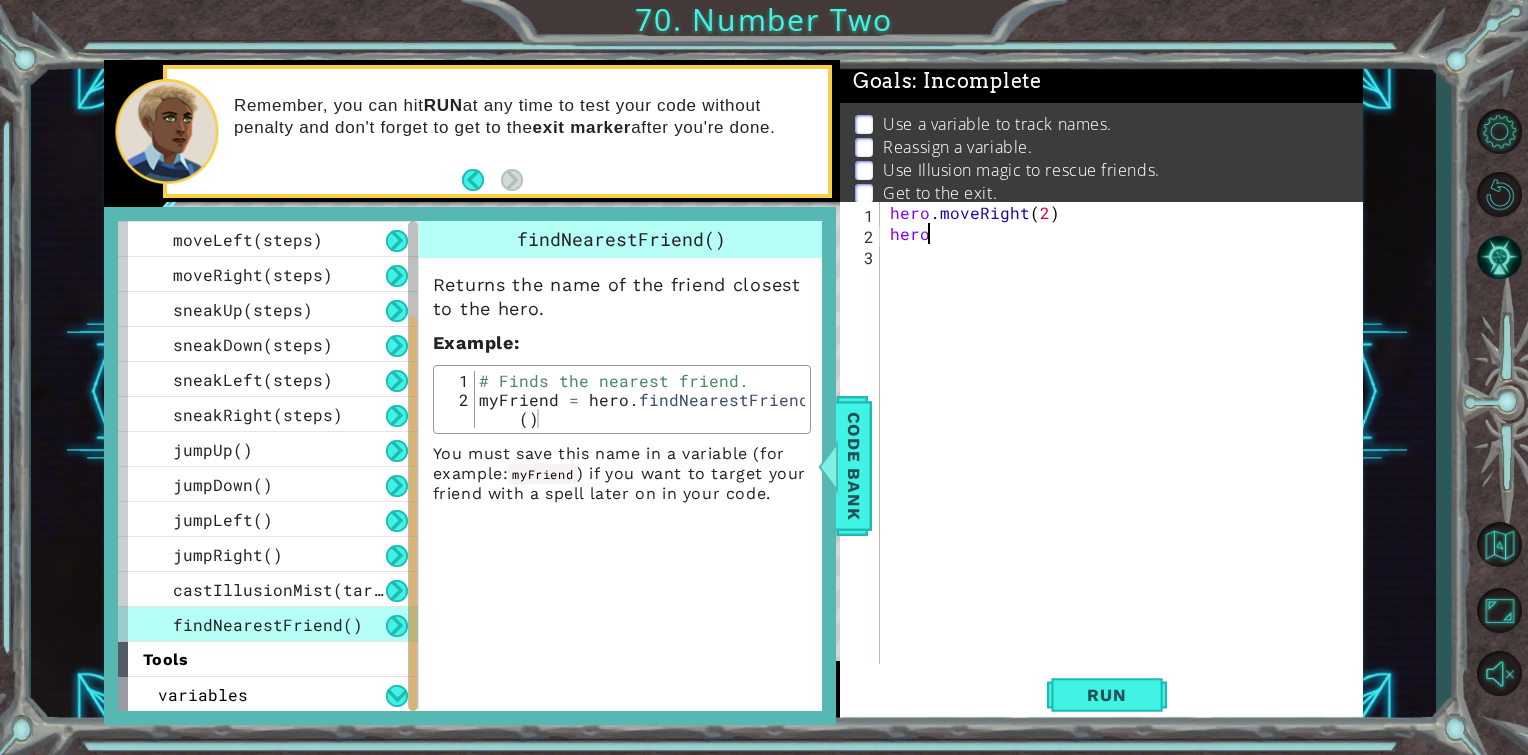 type on "h" 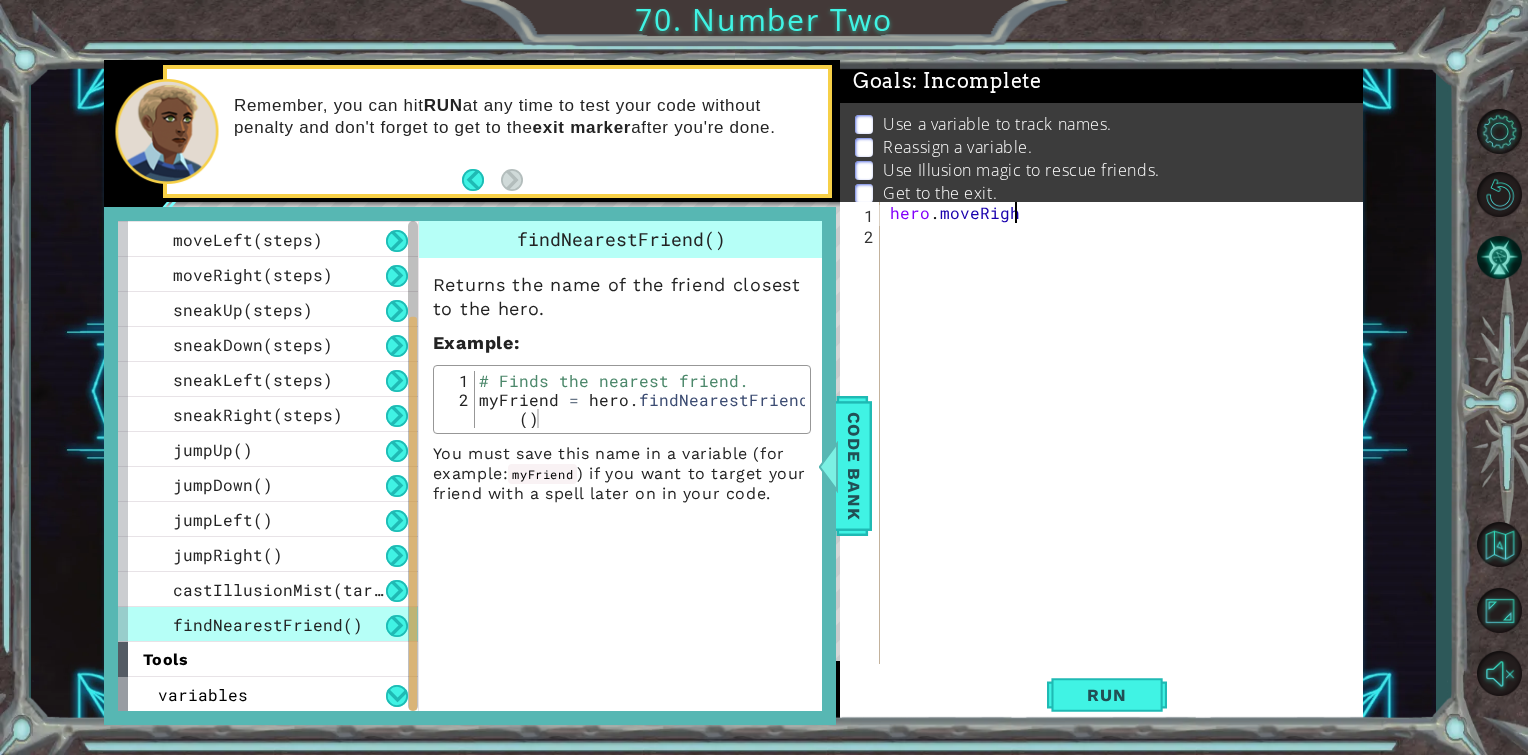 type on "hero.moveRight" 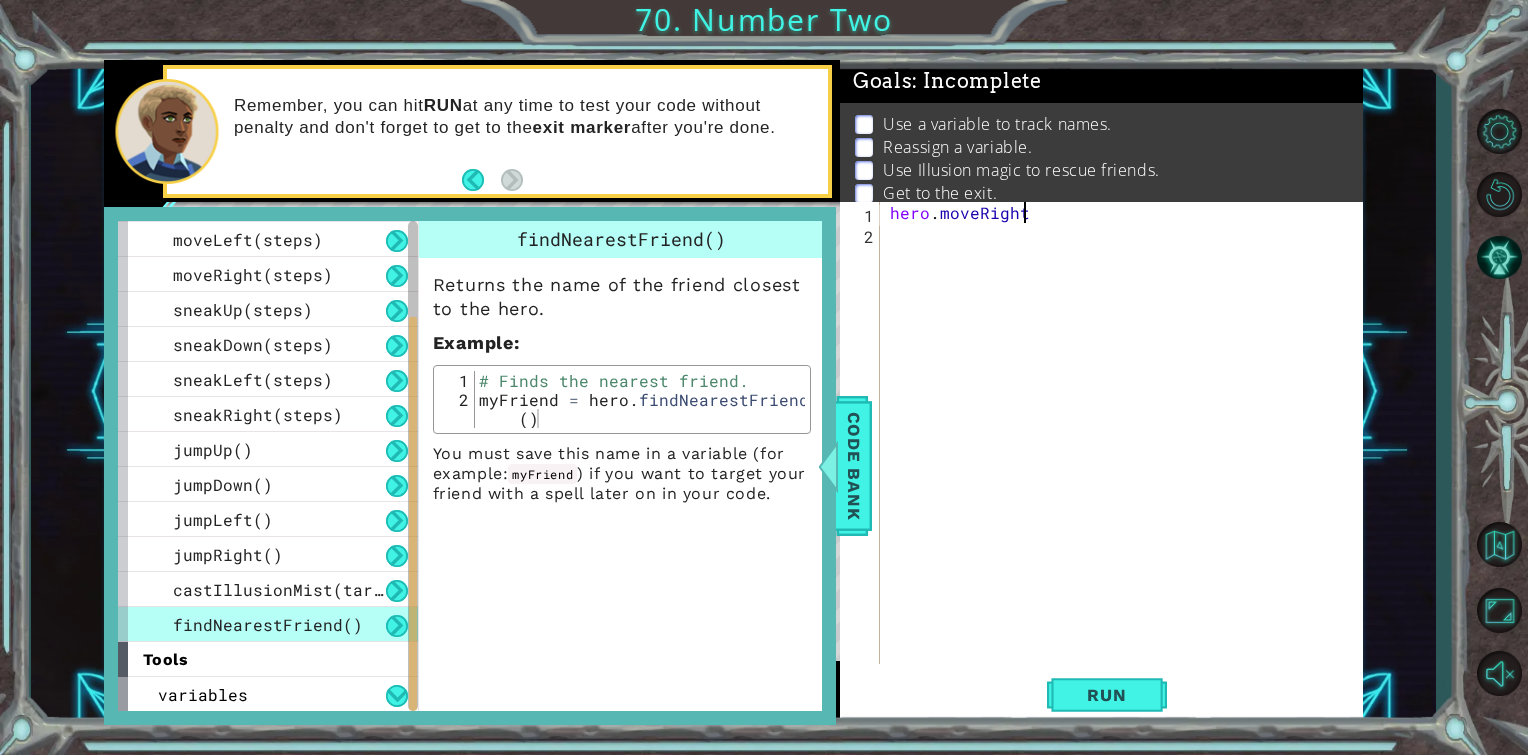 click on "hero . moveRight" at bounding box center (1127, 454) 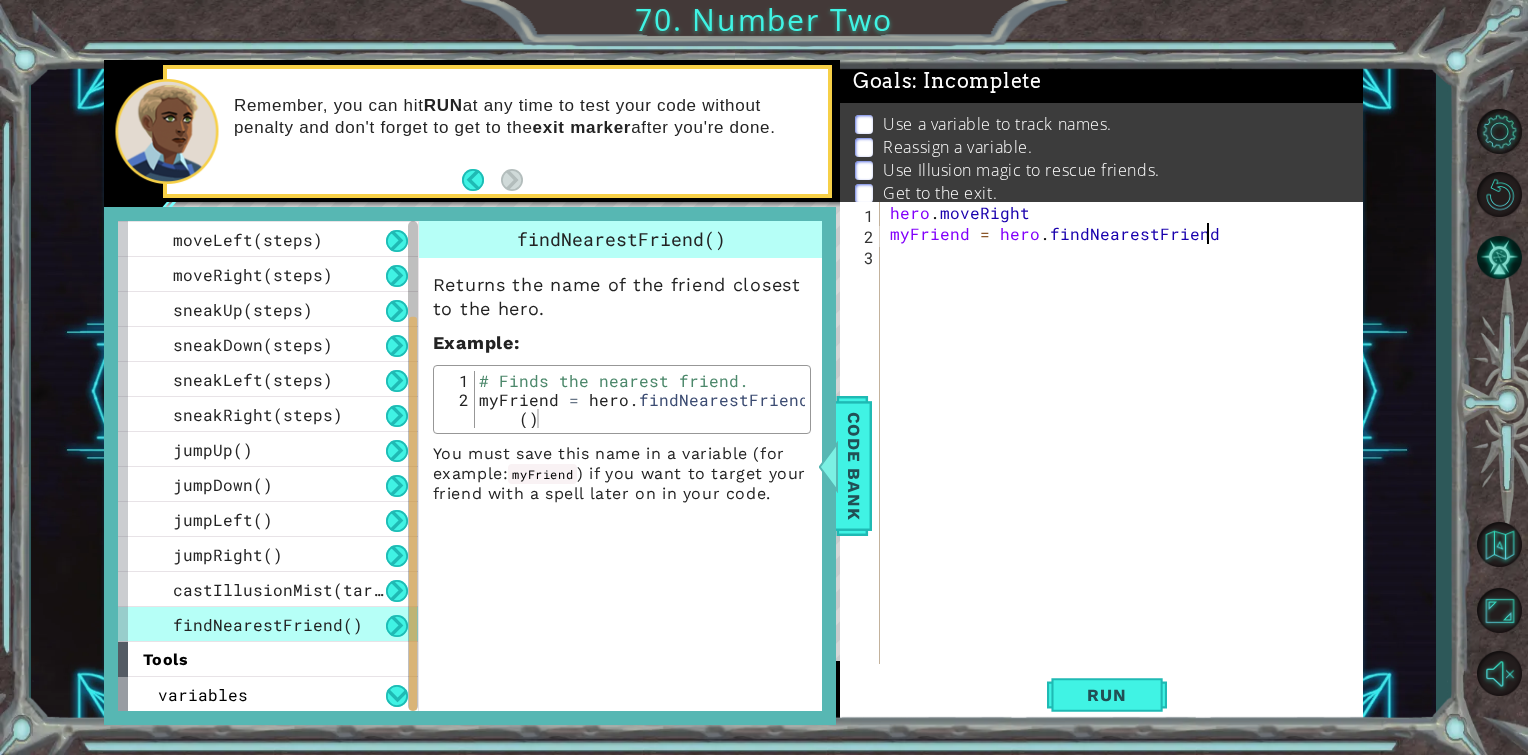 scroll, scrollTop: 0, scrollLeft: 18, axis: horizontal 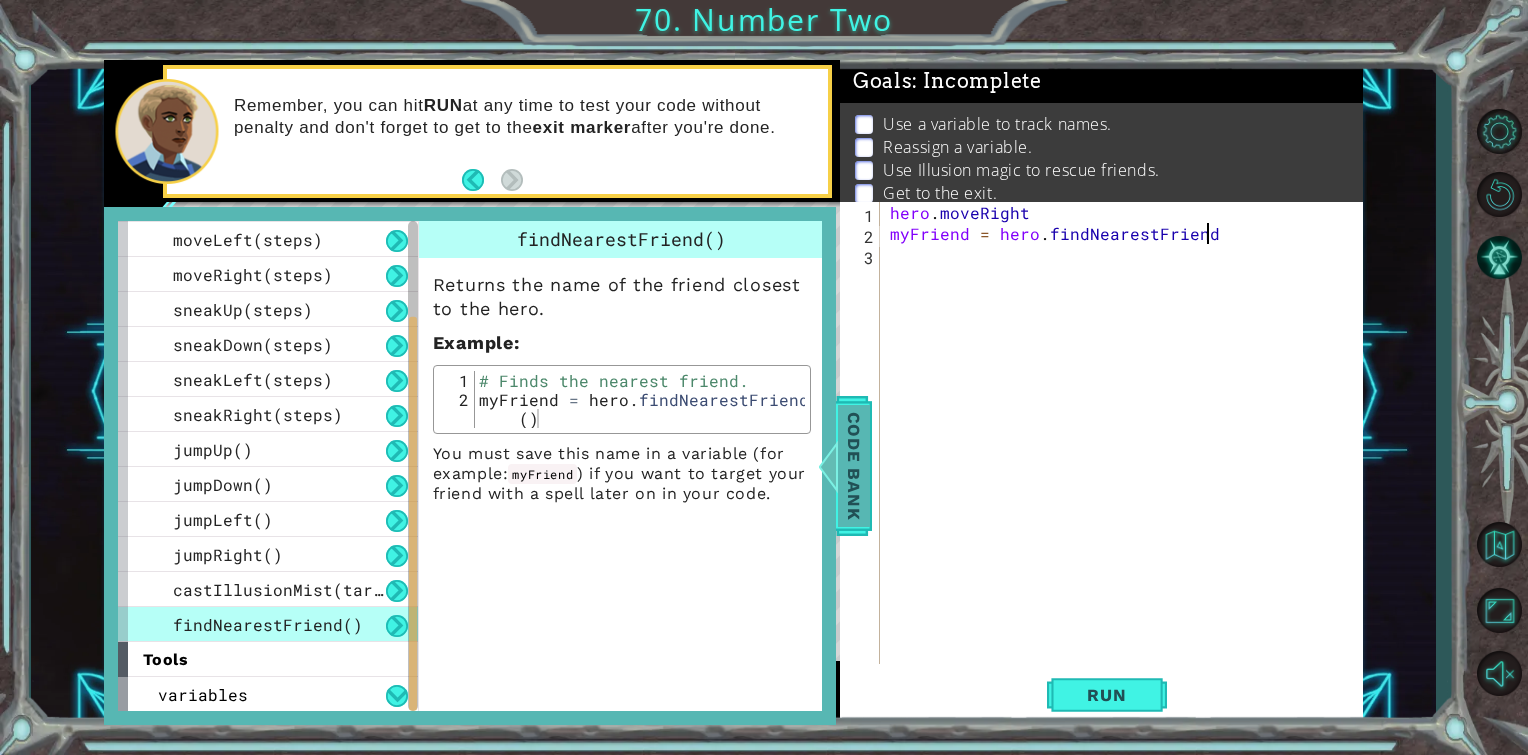type on "myFriend = hero.findNearestFriend" 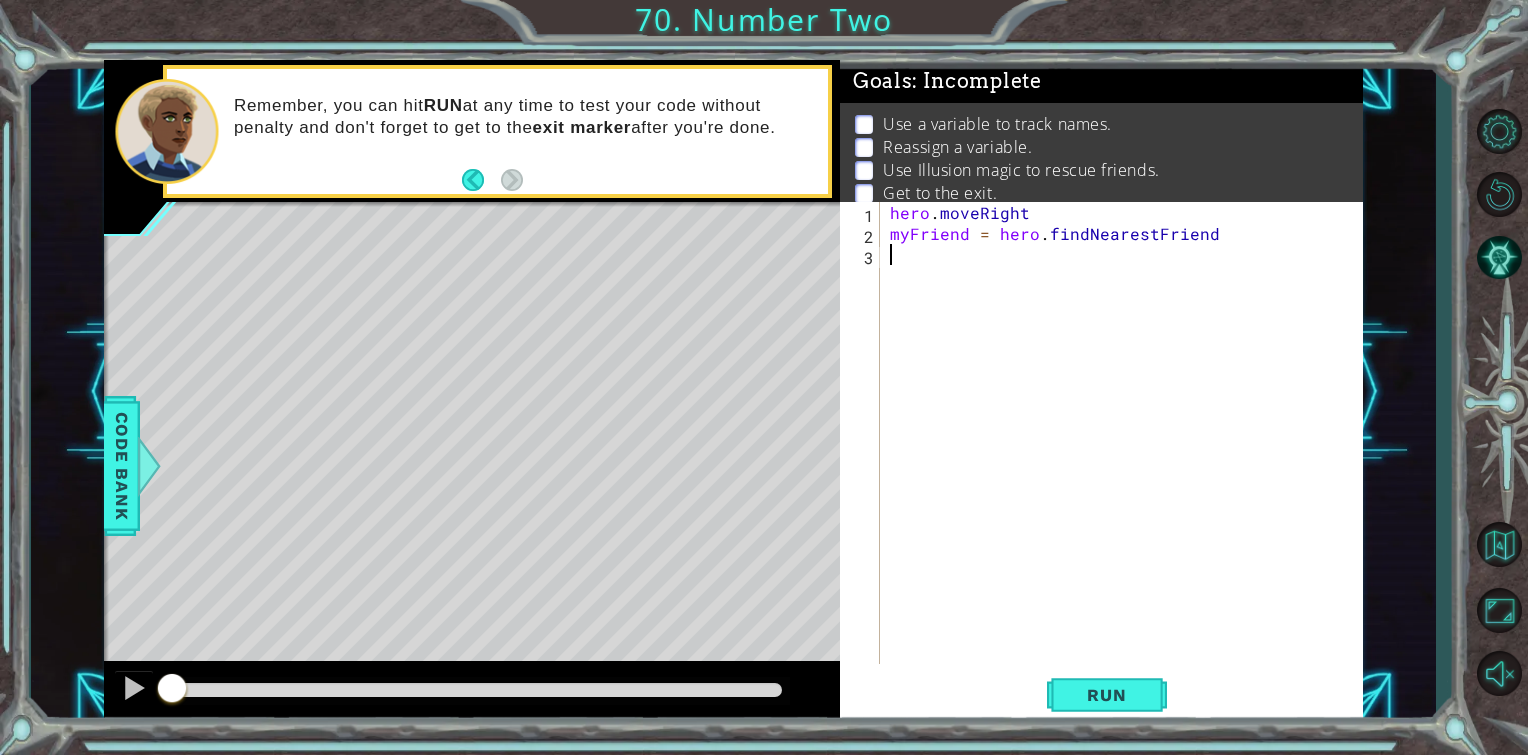 click on "hero . moveRight myFriend   =   hero . findNearestFriend" at bounding box center [1127, 454] 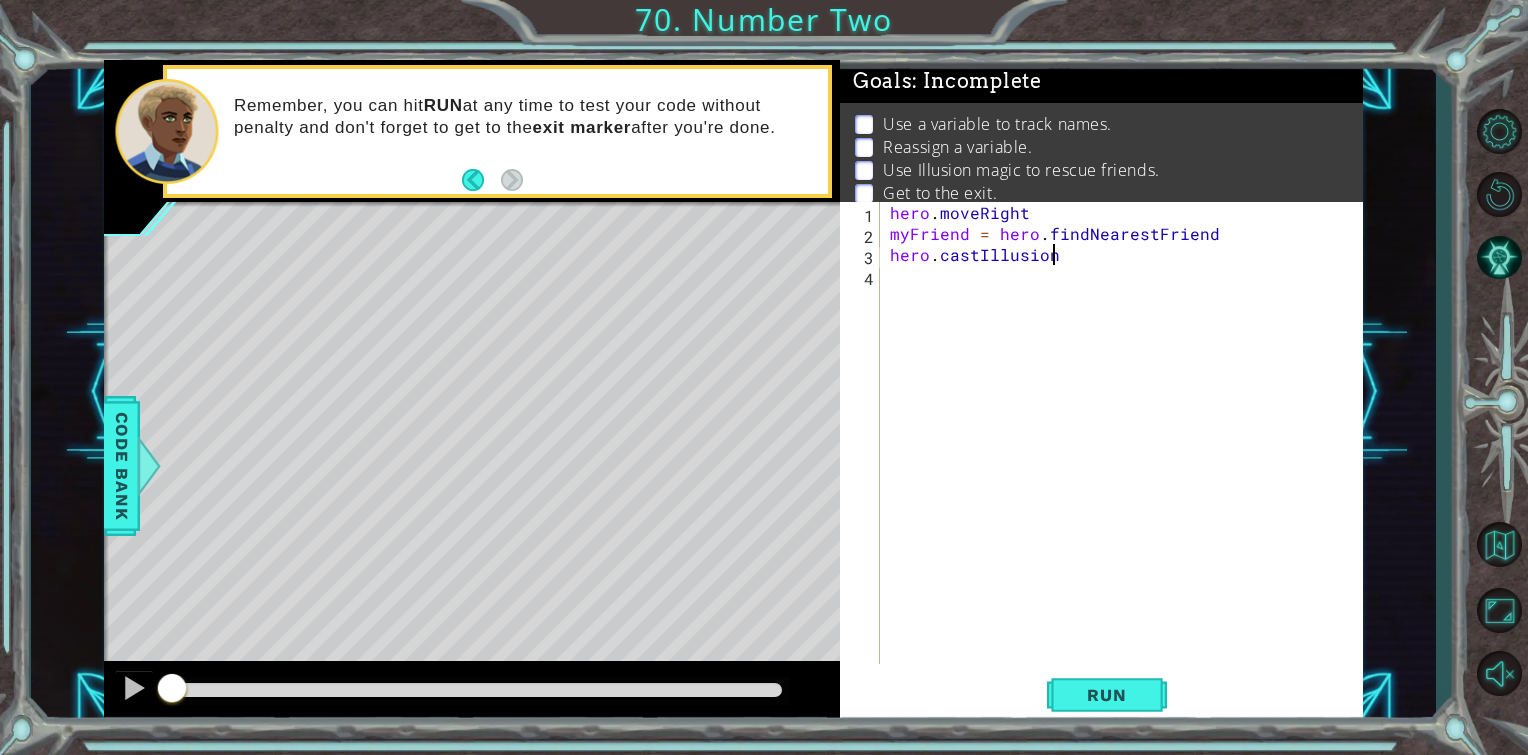 scroll, scrollTop: 0, scrollLeft: 8, axis: horizontal 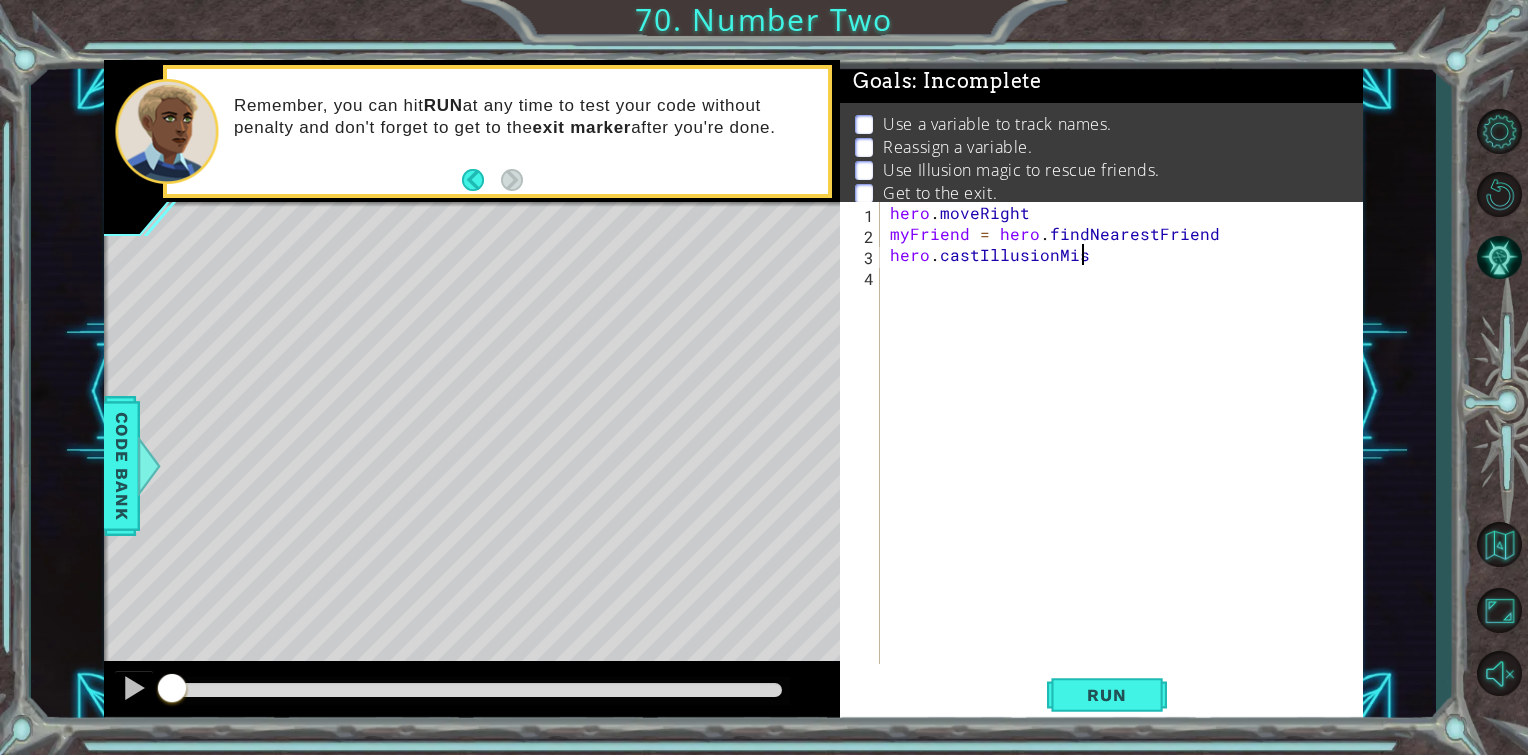 type on "hero.castIllusionMist" 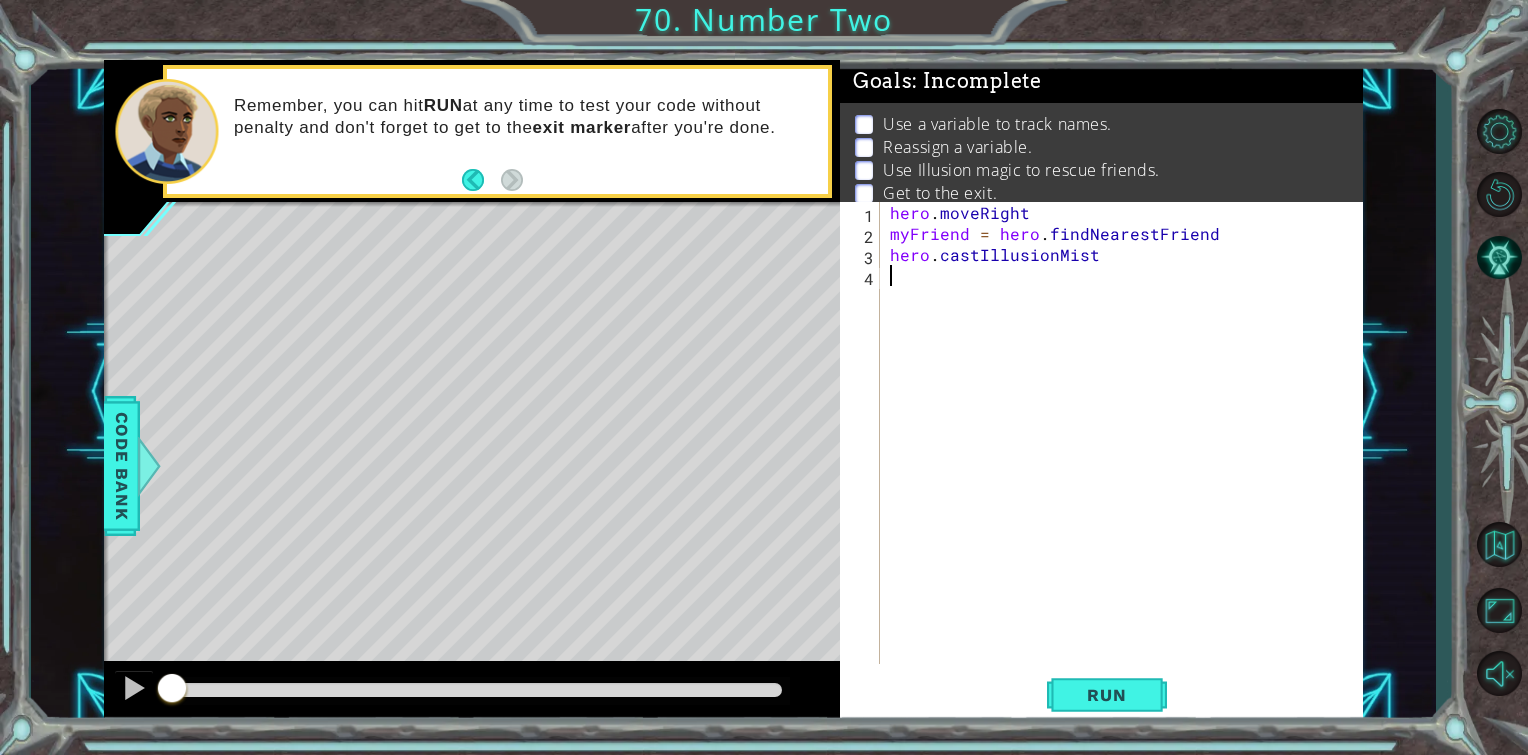 click on "hero . moveRight myFriend   =   hero . findNearestFriend hero . castIllusionMist" at bounding box center [1127, 454] 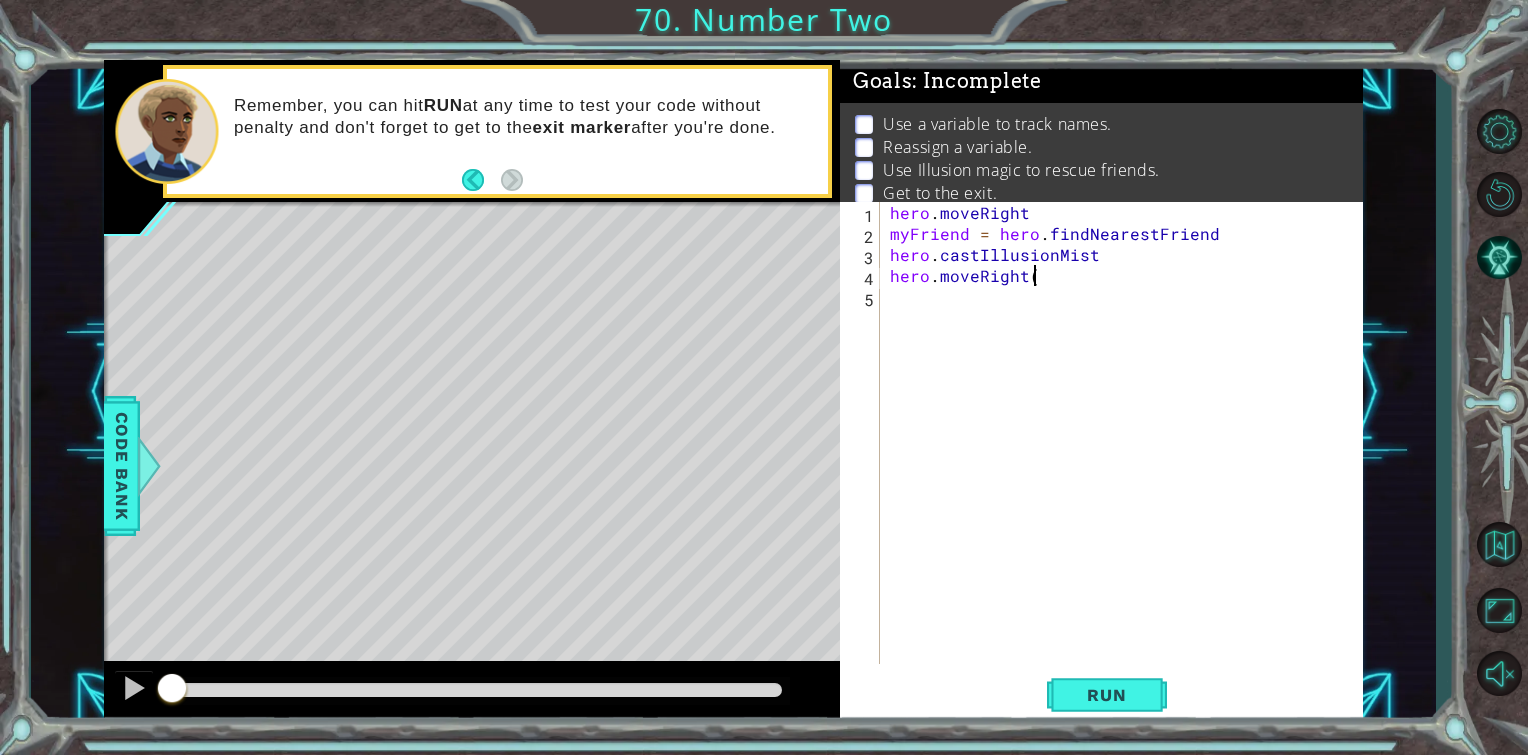 scroll, scrollTop: 0, scrollLeft: 8, axis: horizontal 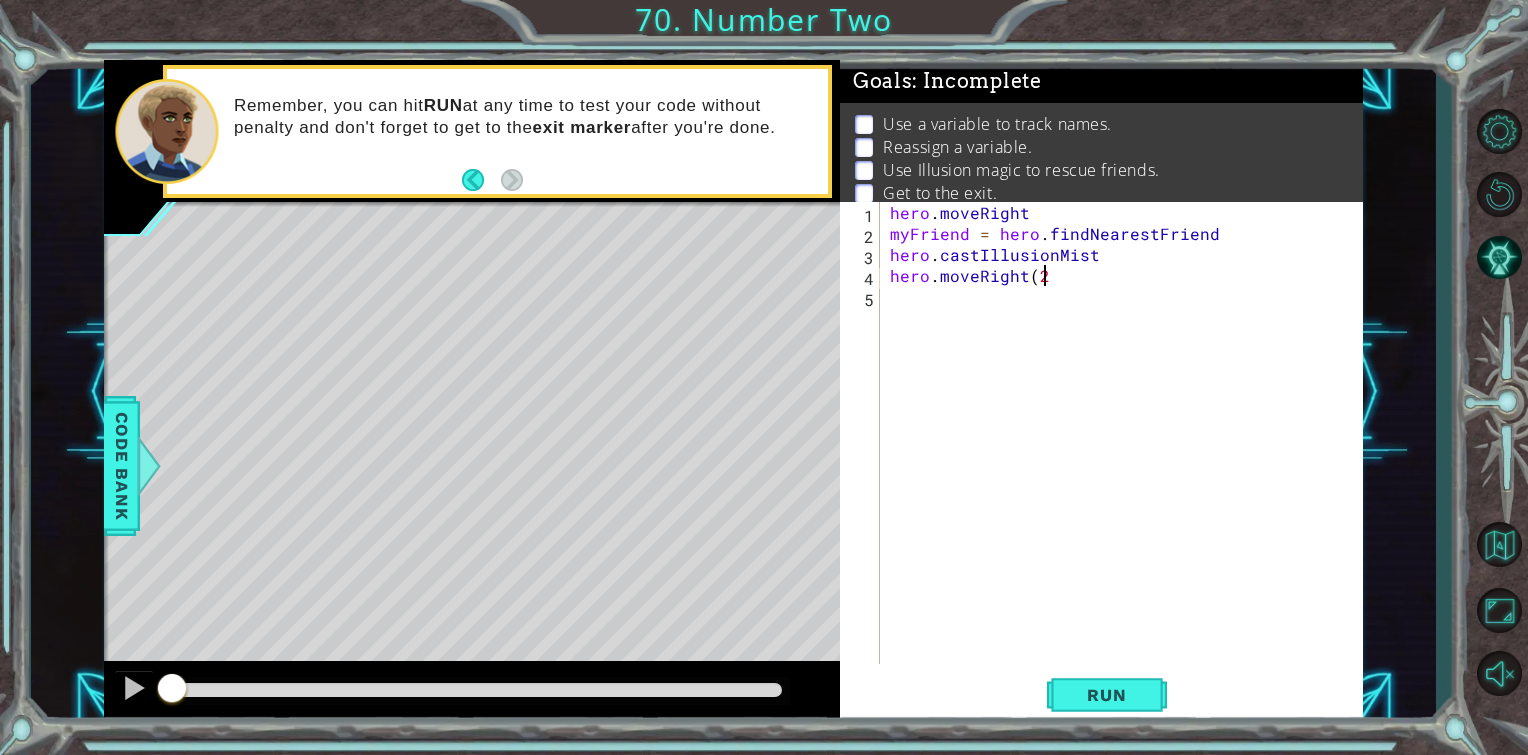 type on "hero.moveRight(2)" 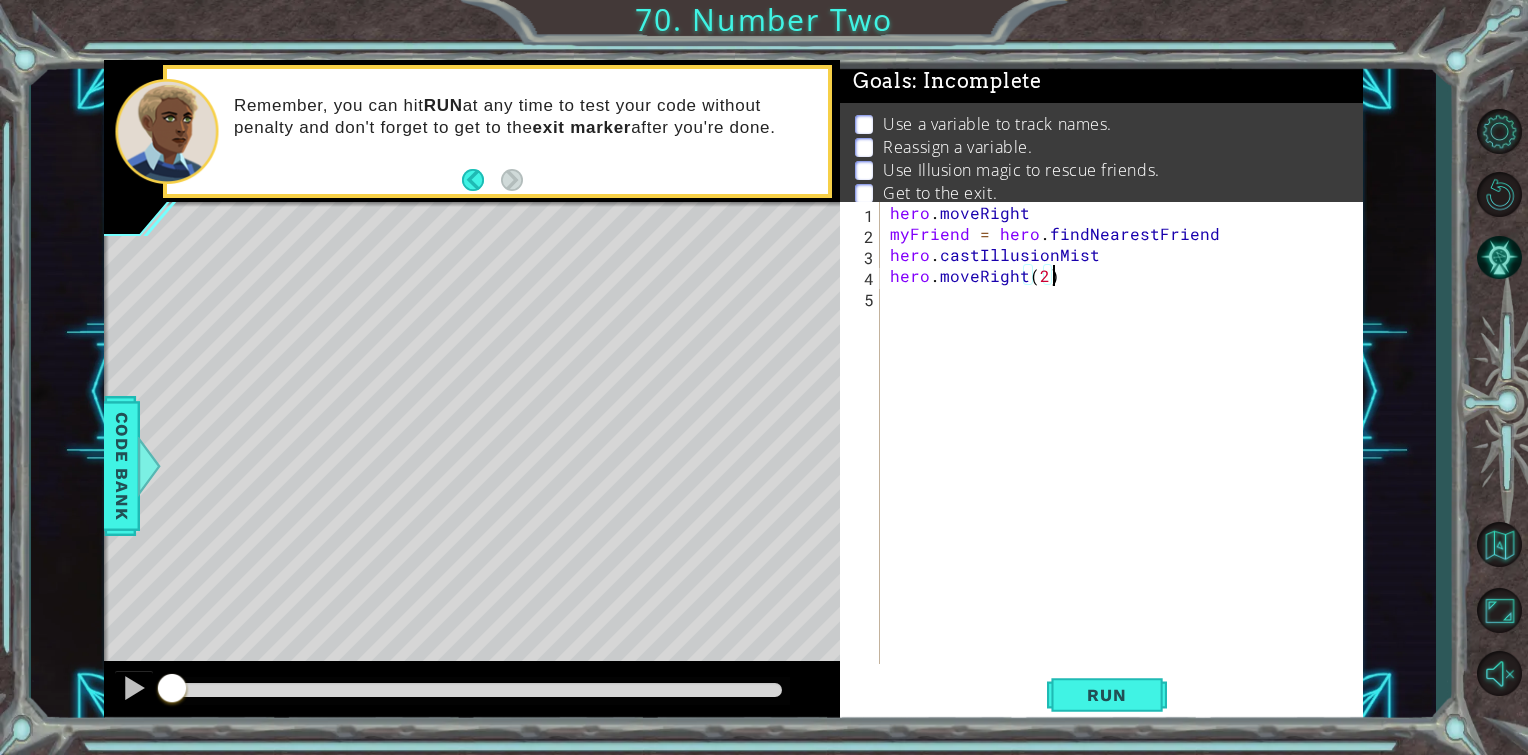 click on "hero . moveRight myFriend   =   hero . findNearestFriend hero . castIllusionMist hero . moveRight ( 2 )" at bounding box center [1127, 454] 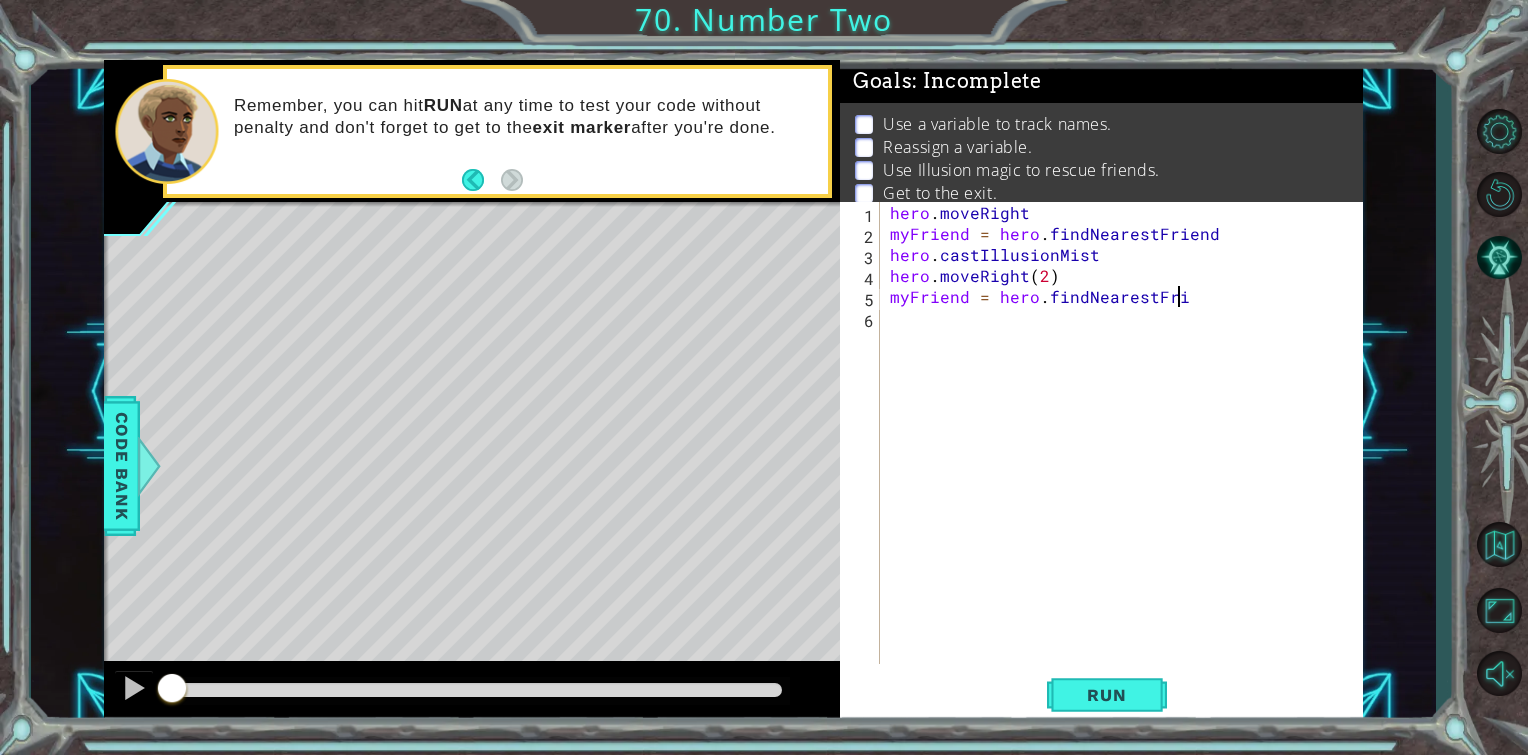 scroll, scrollTop: 0, scrollLeft: 17, axis: horizontal 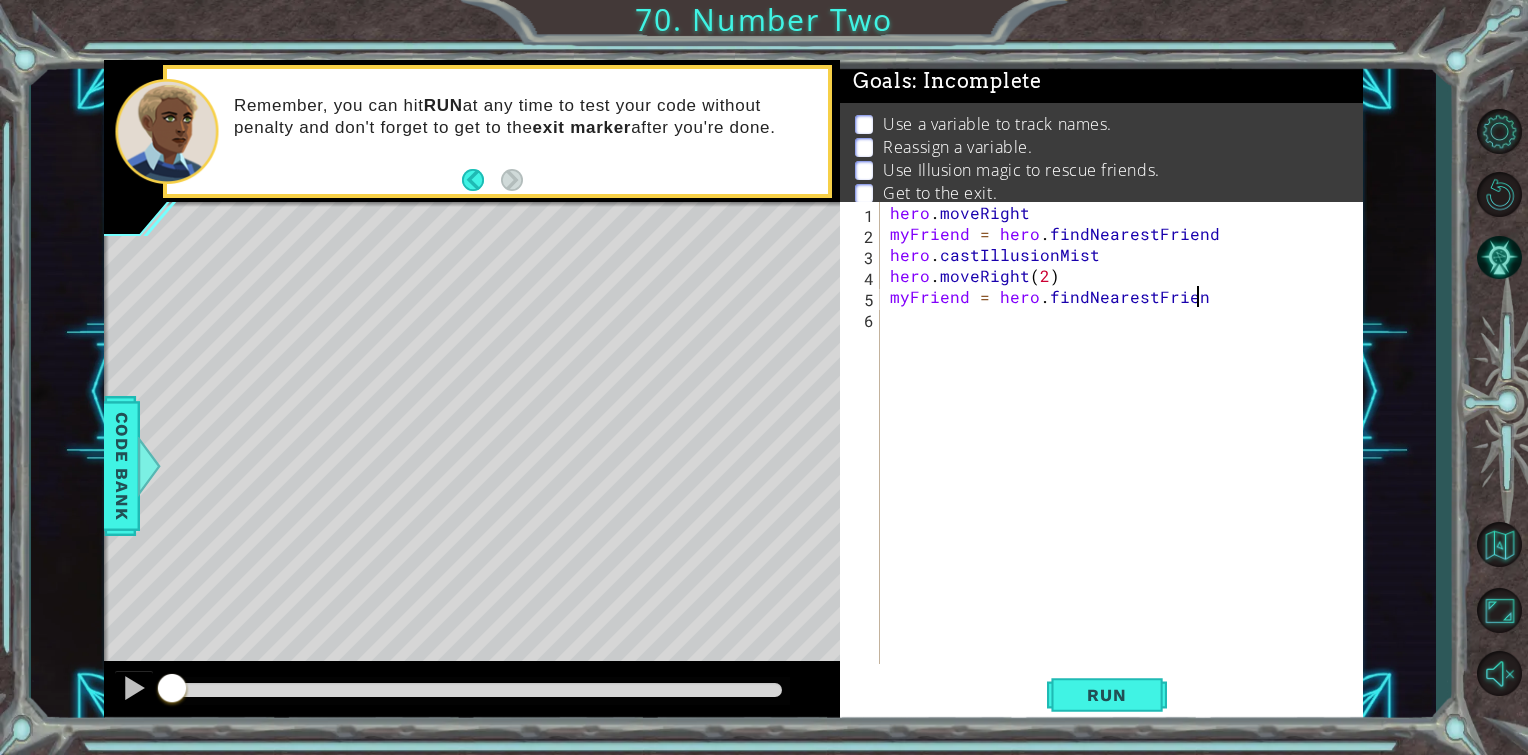type on "myFriend = hero.findNearestFriend" 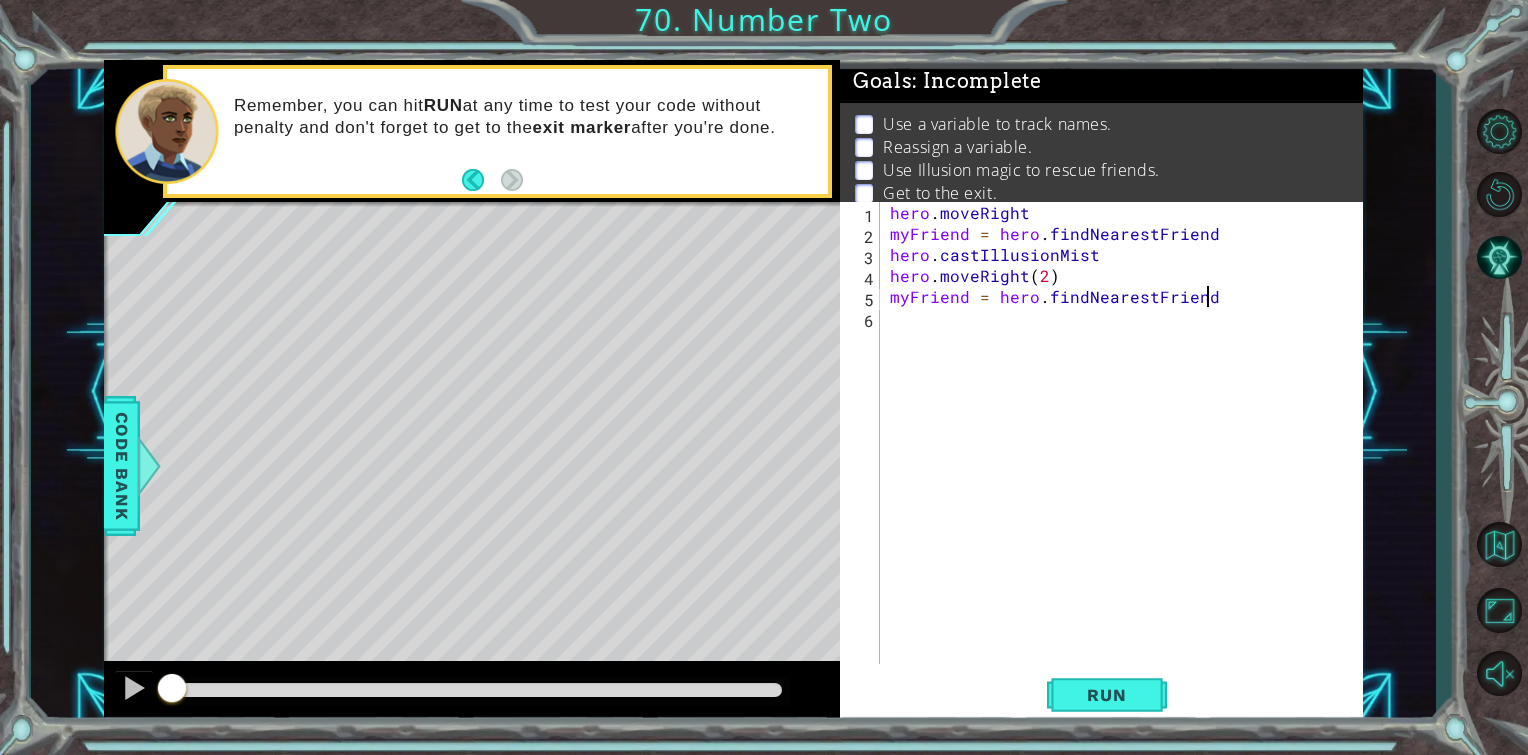 scroll, scrollTop: 0, scrollLeft: 18, axis: horizontal 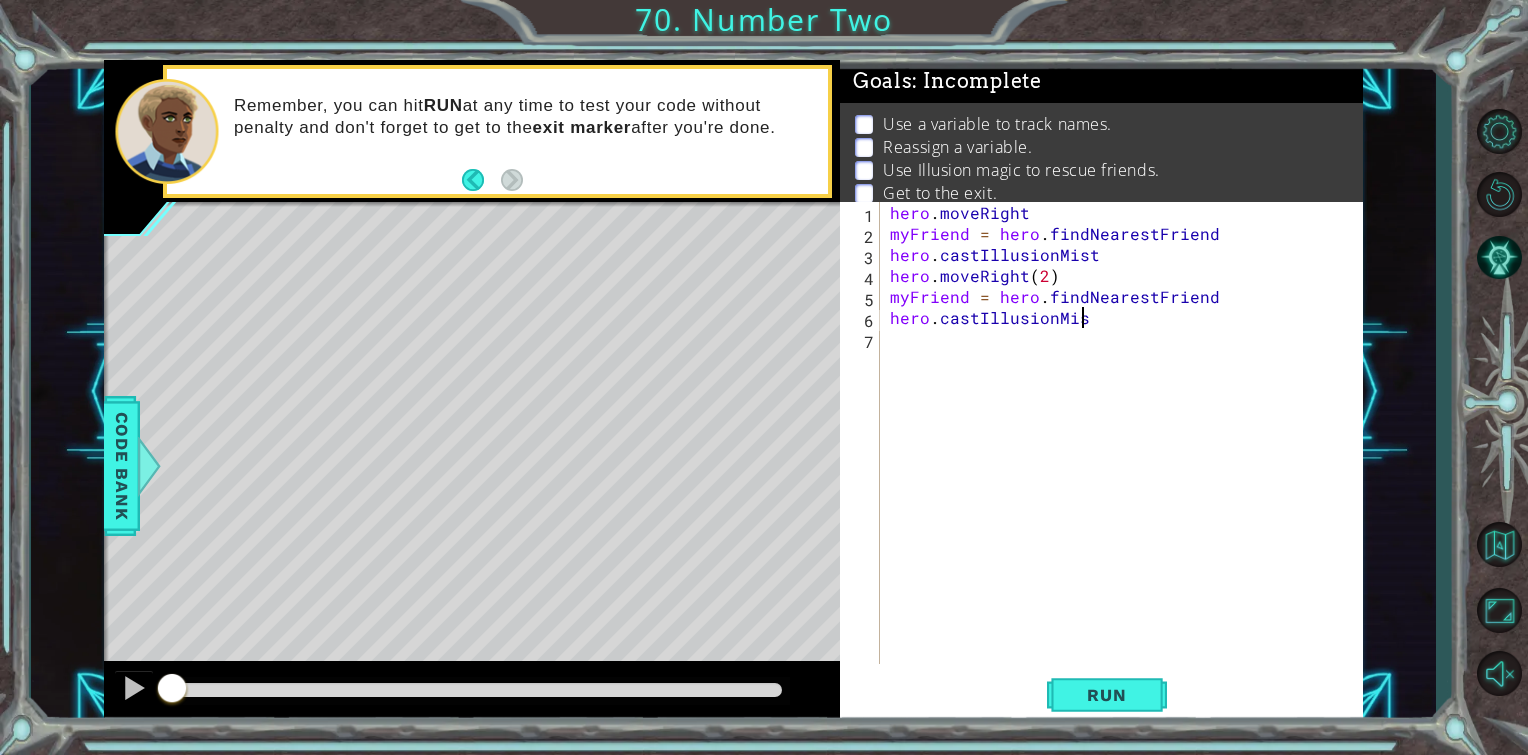 type on "hero.castIllusionMist" 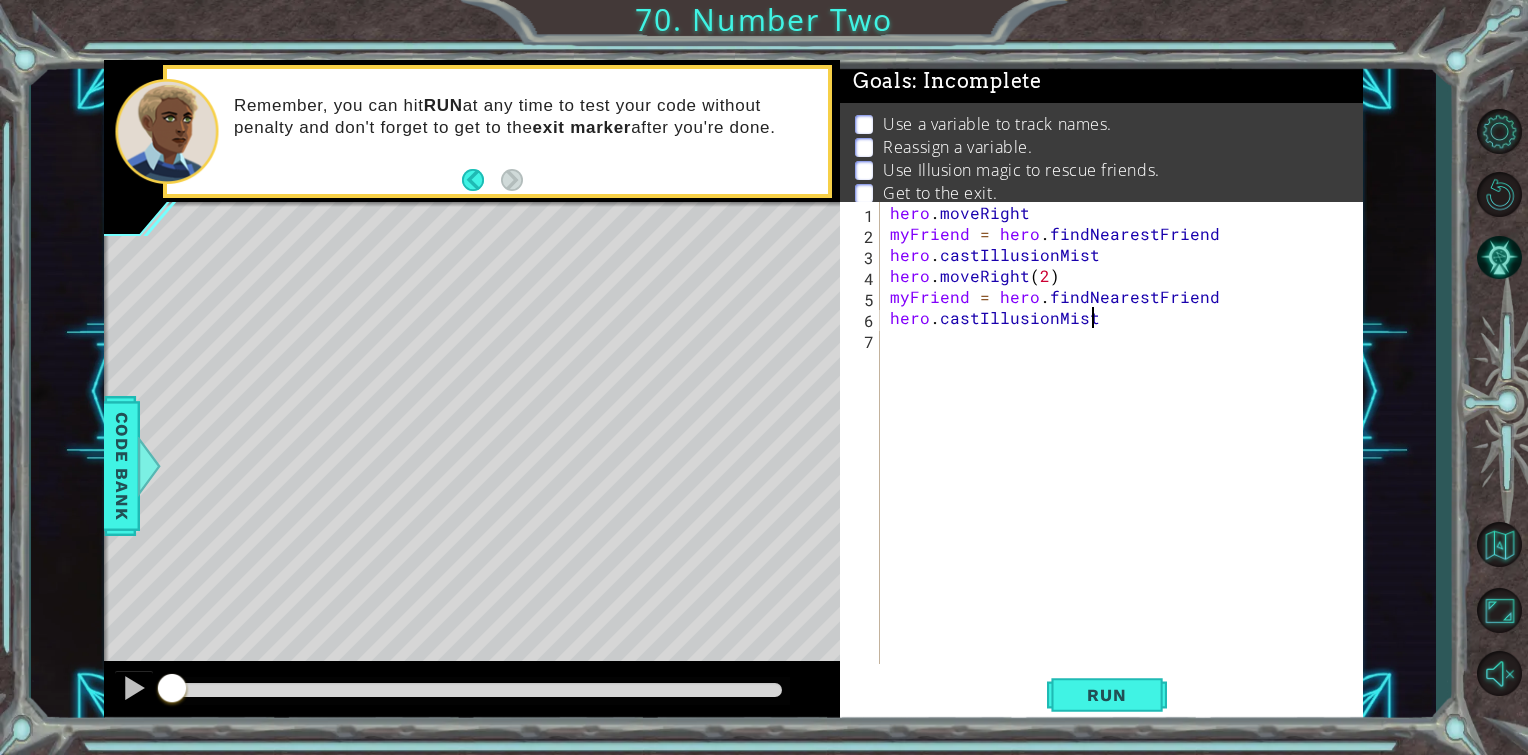 click on "hero . moveRight myFriend   =   hero . findNearestFriend hero . castIllusionMist hero . moveRight ( 2 ) myFriend   =   hero . findNearestFriend hero . castIllusionMist" at bounding box center [1127, 454] 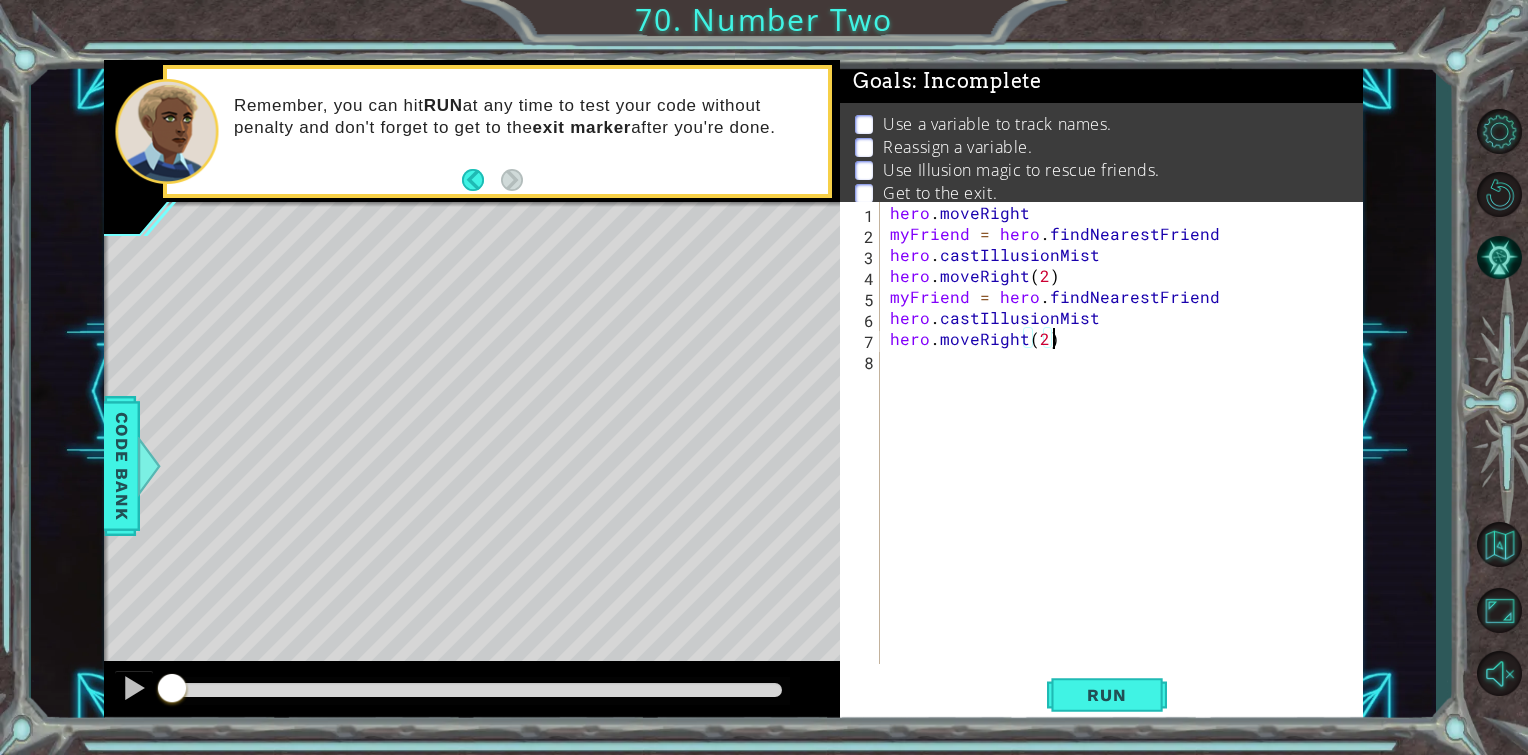 scroll, scrollTop: 0, scrollLeft: 8, axis: horizontal 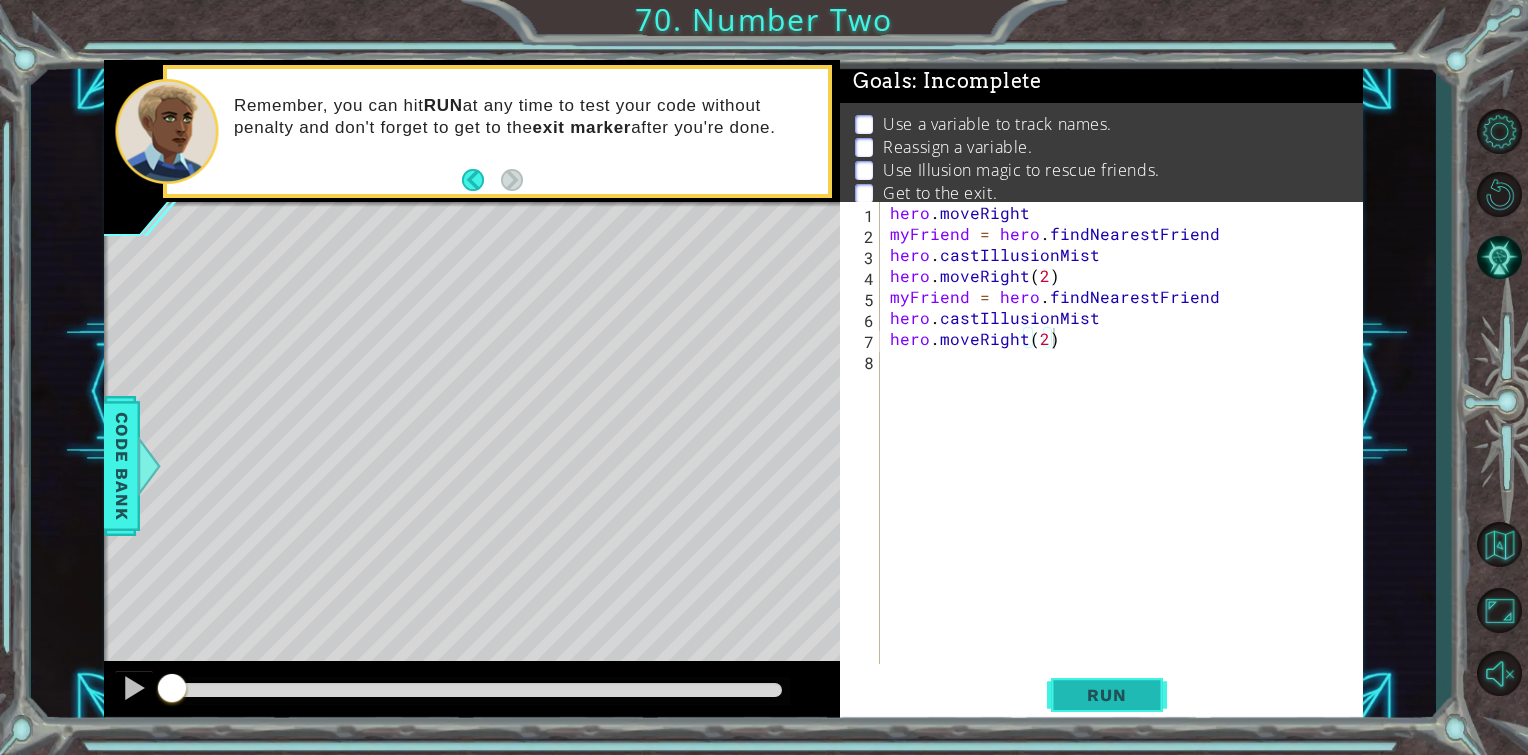 click on "Run" at bounding box center [1106, 695] 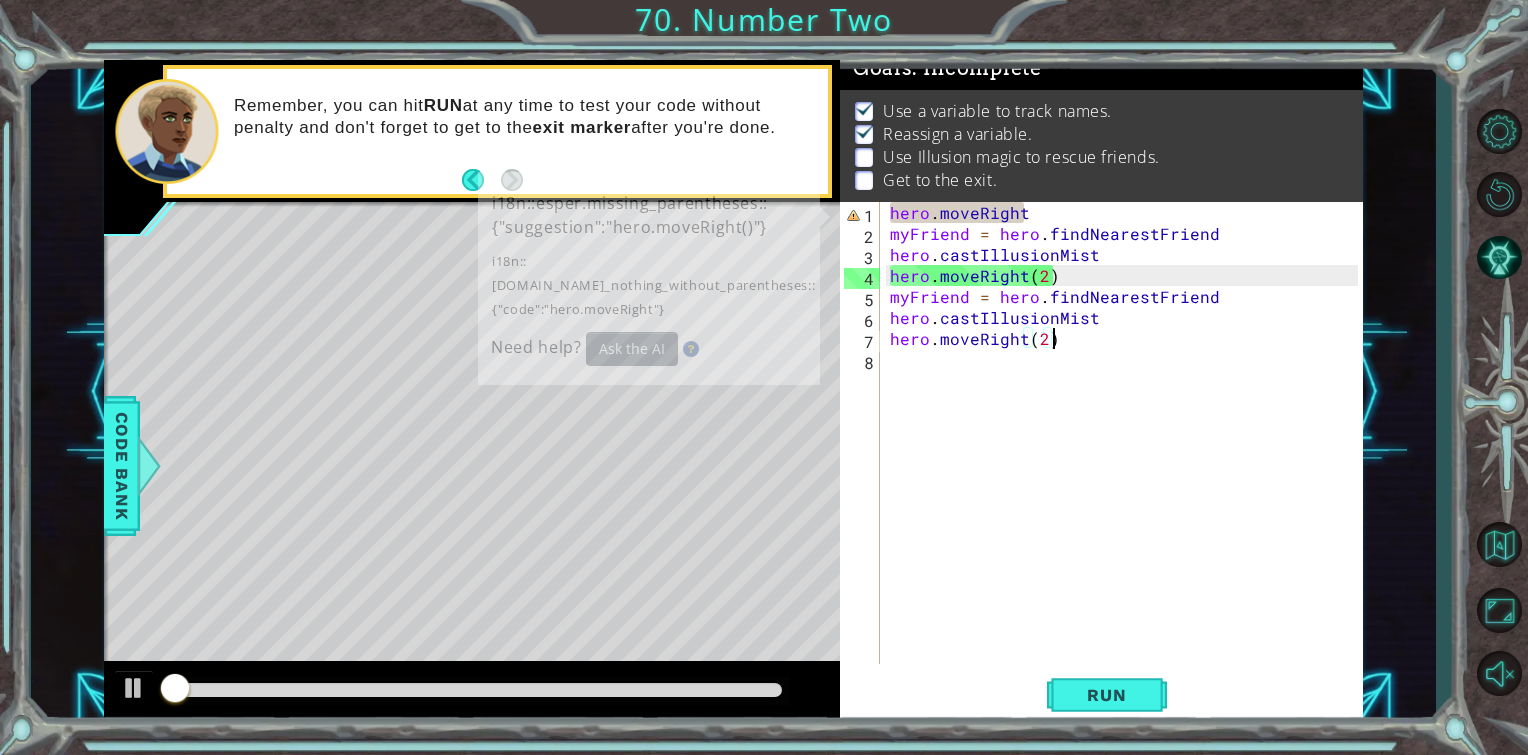 scroll, scrollTop: 19, scrollLeft: 0, axis: vertical 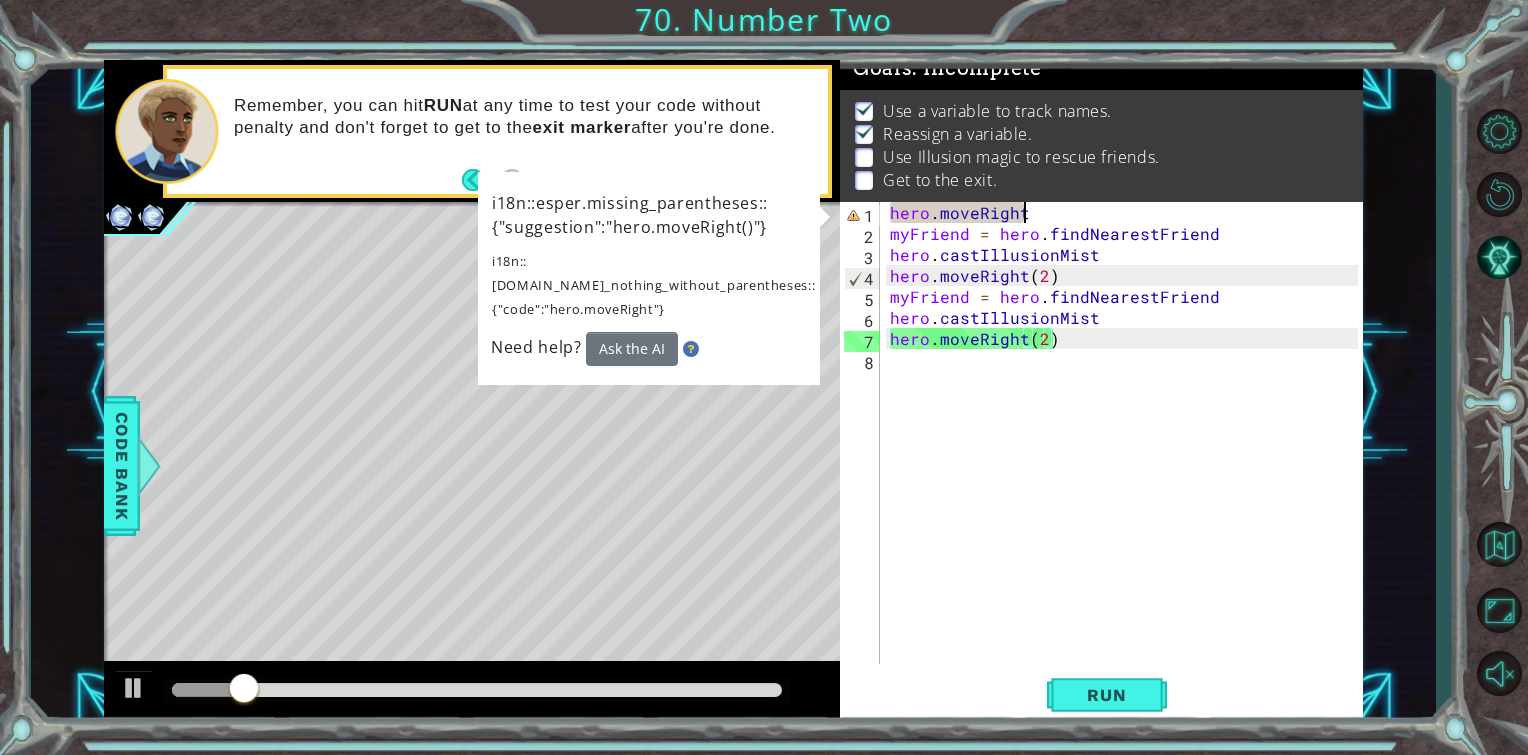 click on "hero . moveRight myFriend   =   hero . findNearestFriend hero . castIllusionMist hero . moveRight ( 2 ) myFriend   =   hero . findNearestFriend hero . castIllusionMist hero . moveRight ( 2 )" at bounding box center (1127, 454) 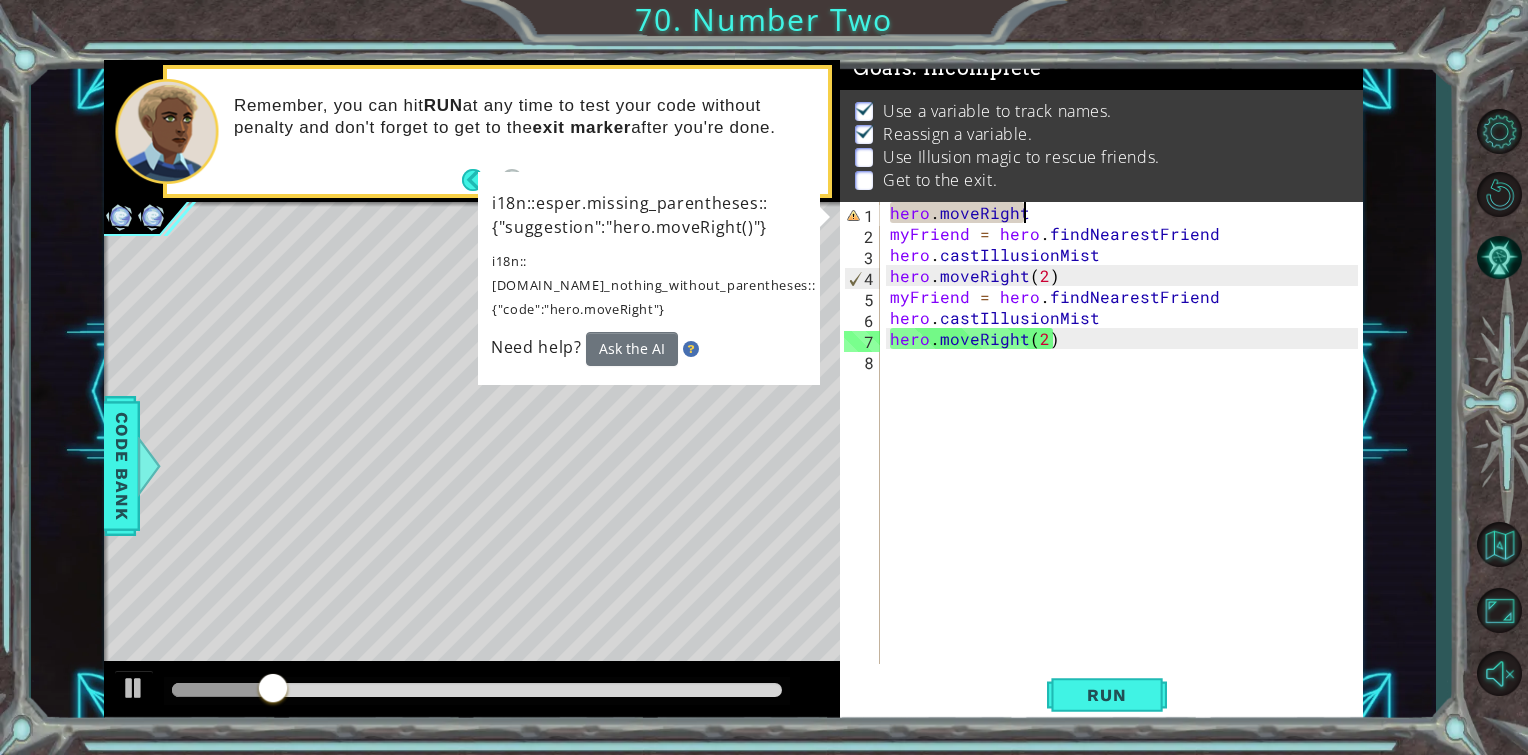 scroll, scrollTop: 0, scrollLeft: 8, axis: horizontal 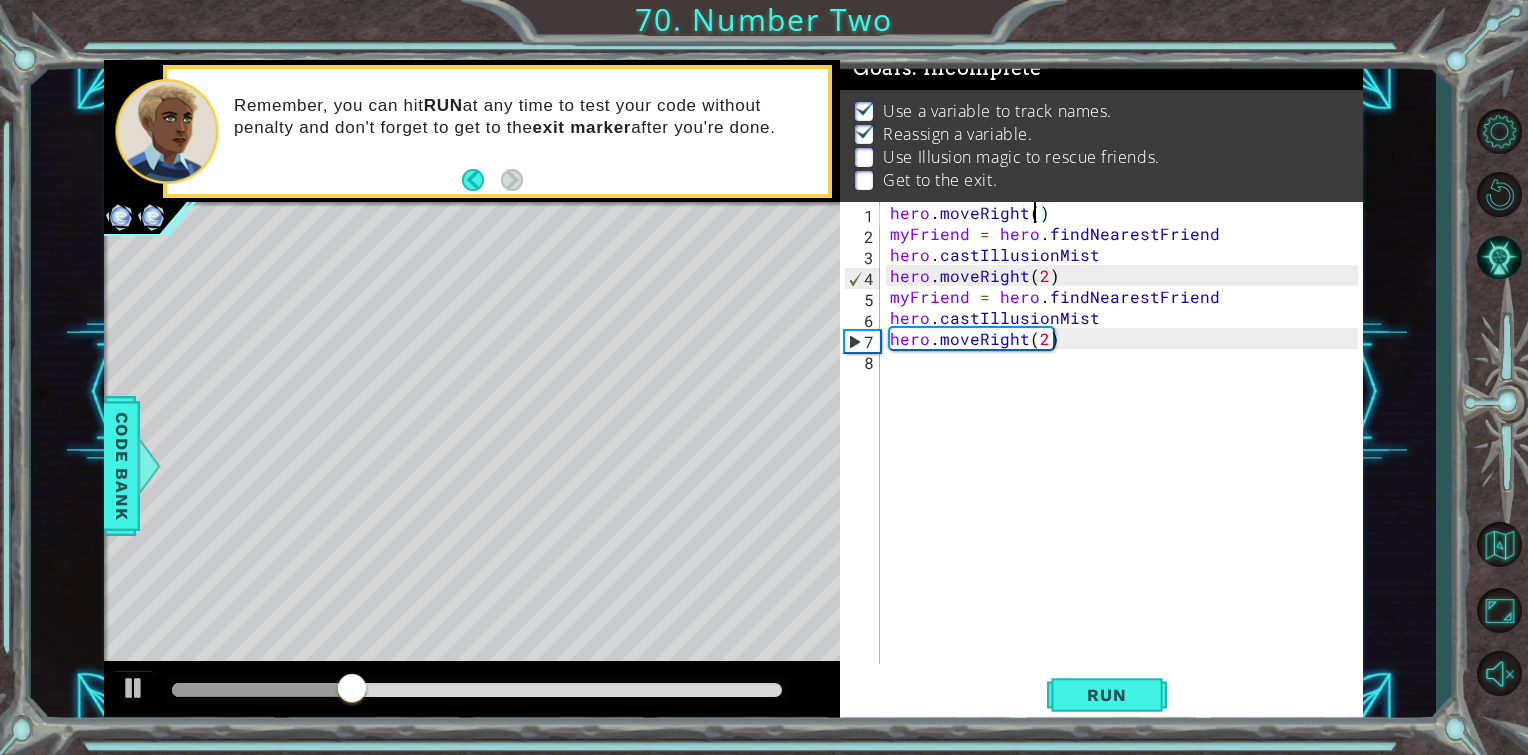 click on "hero . moveRight ( ) myFriend   =   hero . findNearestFriend hero . castIllusionMist hero . moveRight ( 2 ) myFriend   =   hero . findNearestFriend hero . castIllusionMist hero . moveRight ( 2 )" at bounding box center (1127, 454) 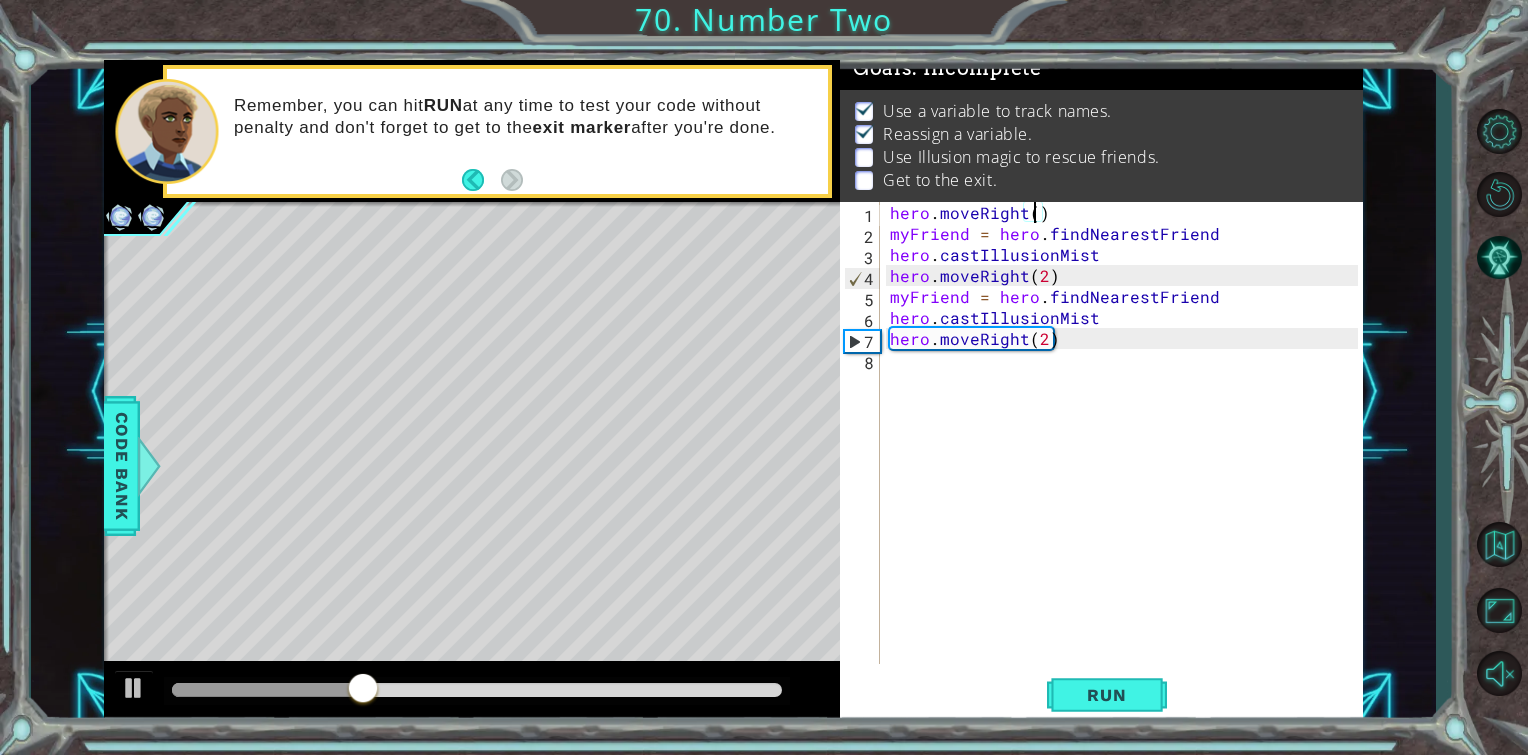 scroll, scrollTop: 0, scrollLeft: 8, axis: horizontal 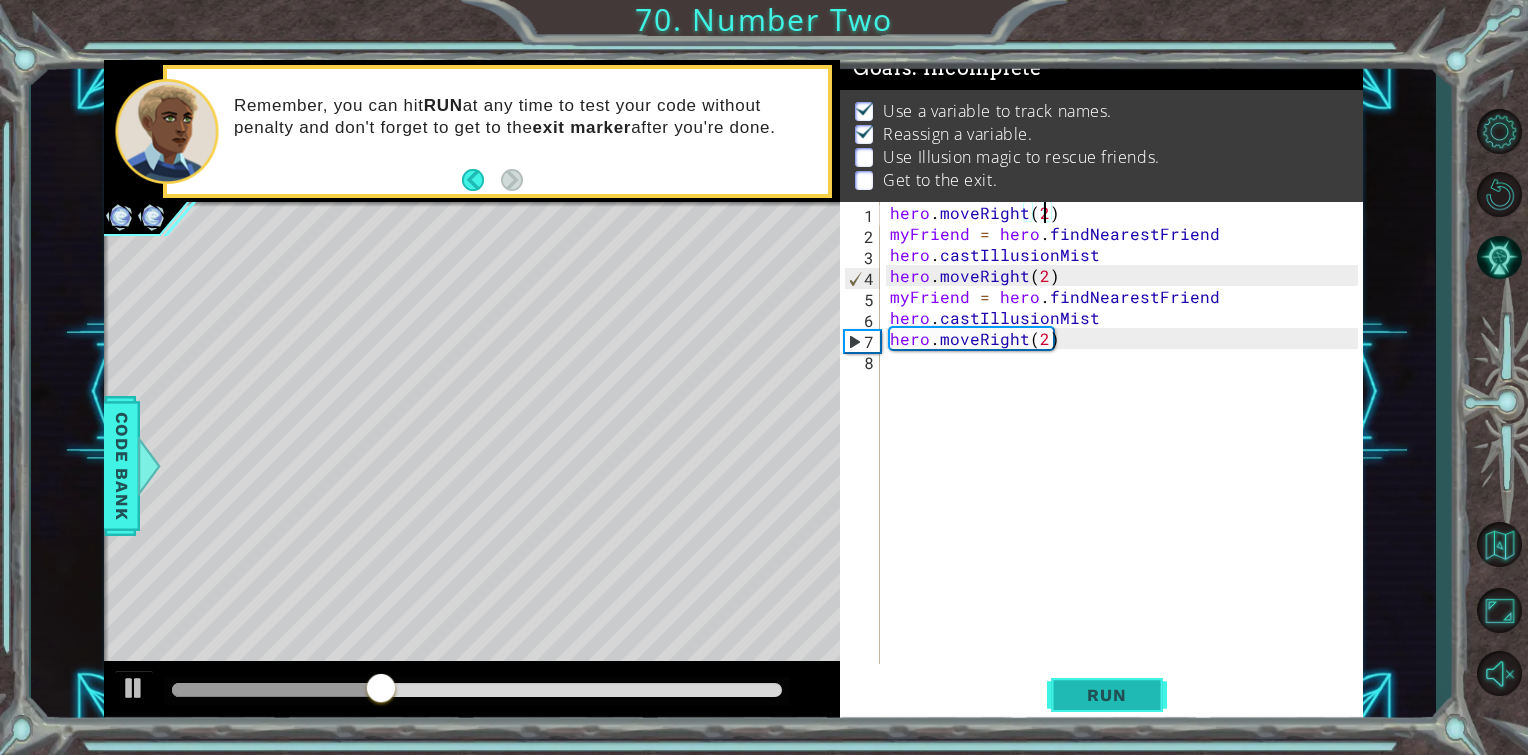 click on "Run" at bounding box center (1106, 695) 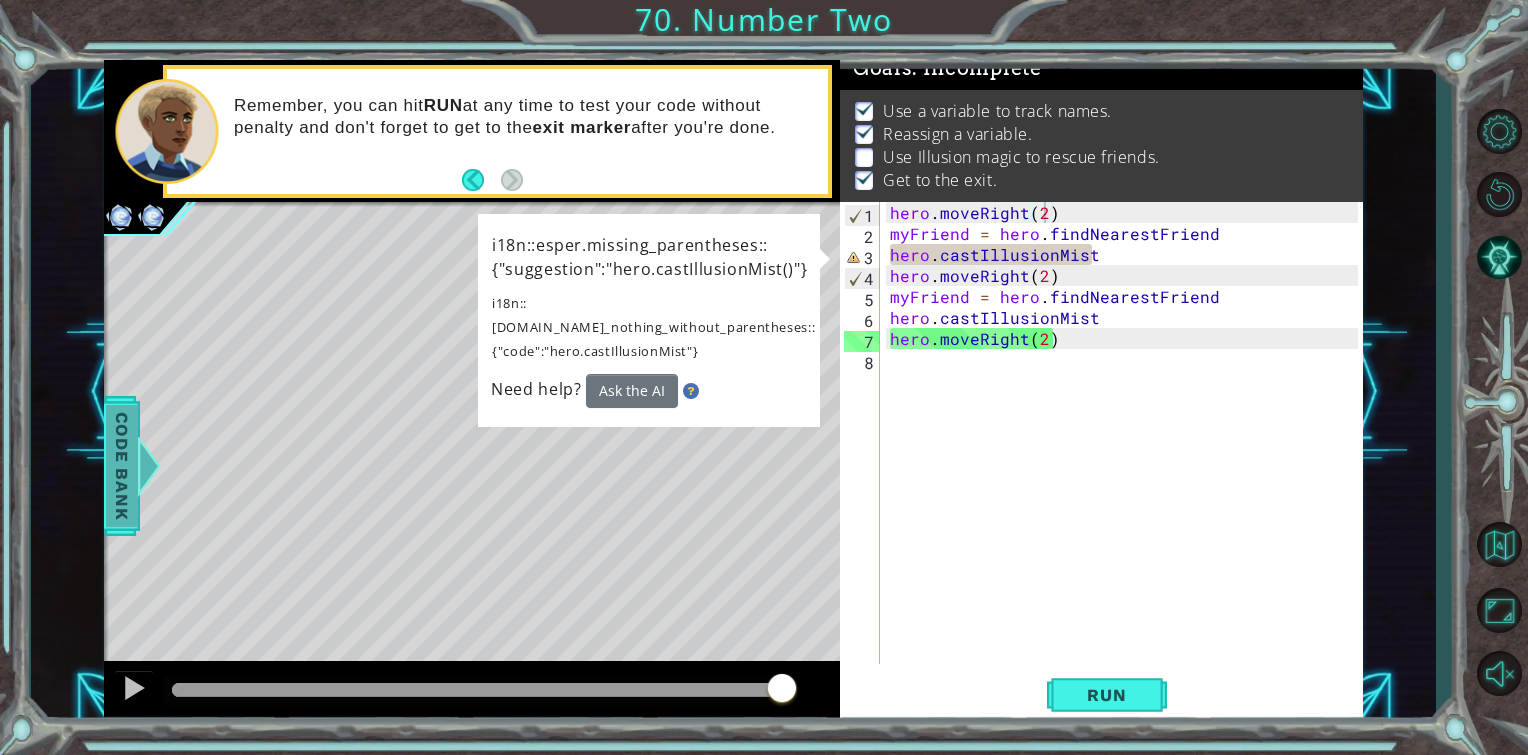 click at bounding box center (148, 466) 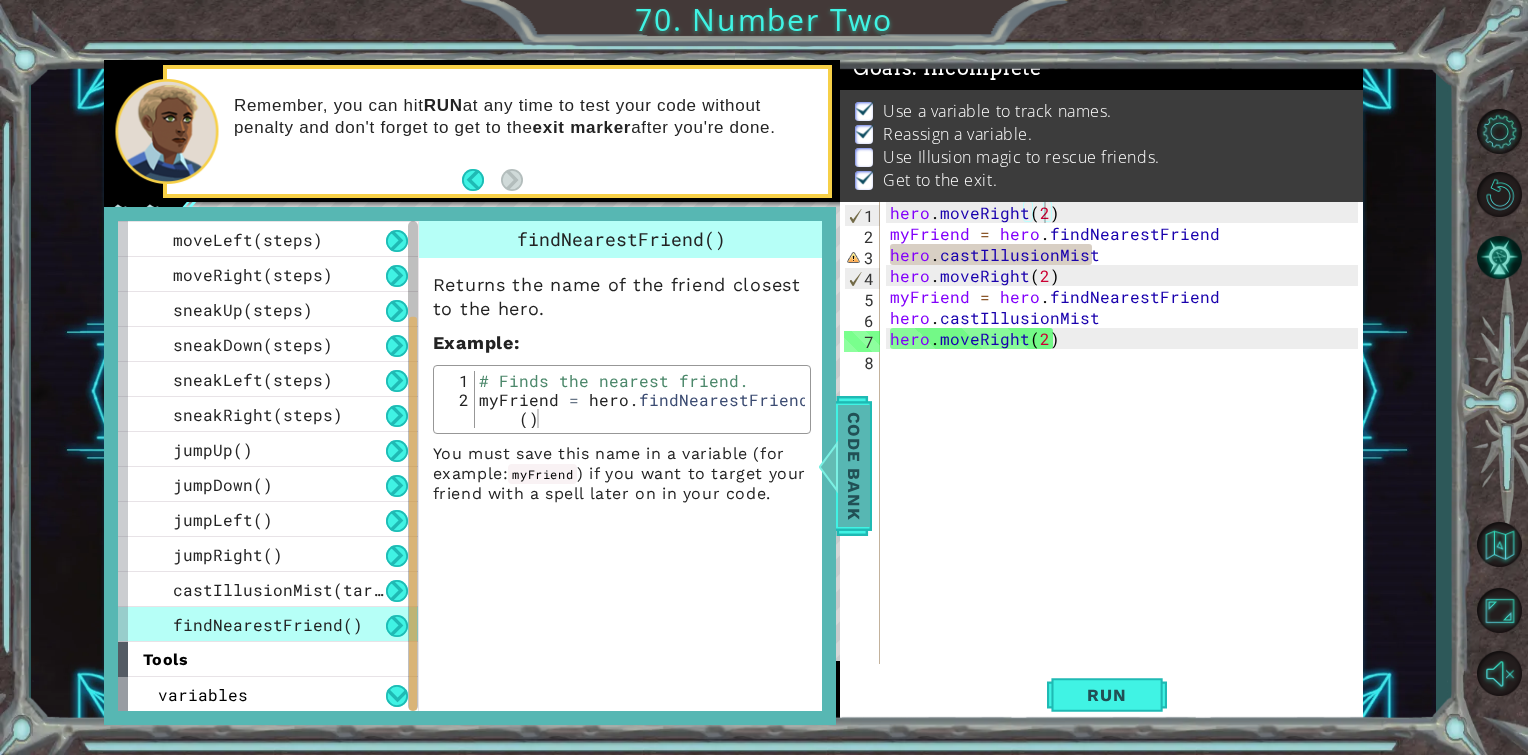 click on "Code Bank" at bounding box center (854, 466) 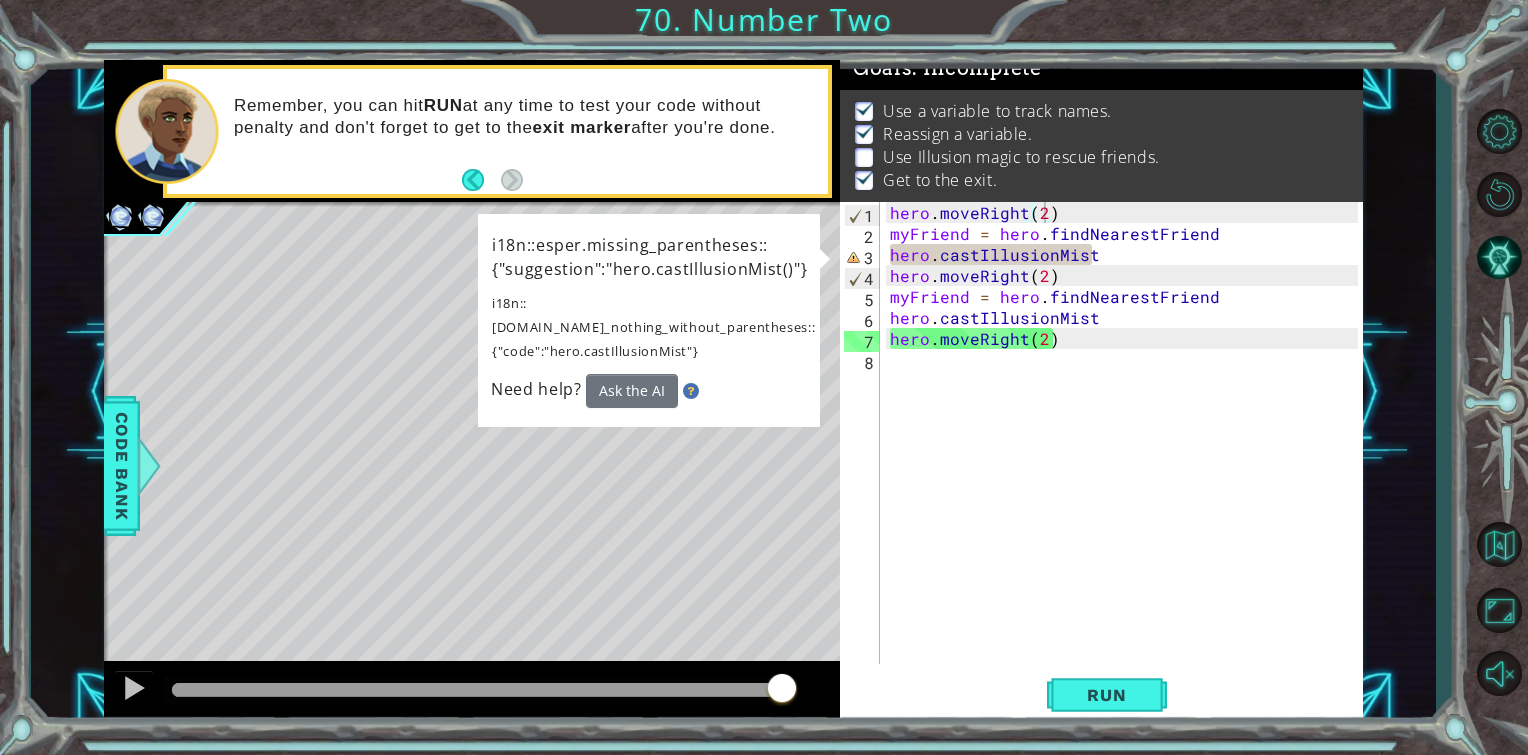 click on "hero . moveRight ( 2 ) myFriend   =   hero . findNearestFriend hero . castIllusionMist hero . moveRight ( 2 ) myFriend   =   hero . findNearestFriend hero . castIllusionMist hero . moveRight ( 2 )" at bounding box center (1127, 454) 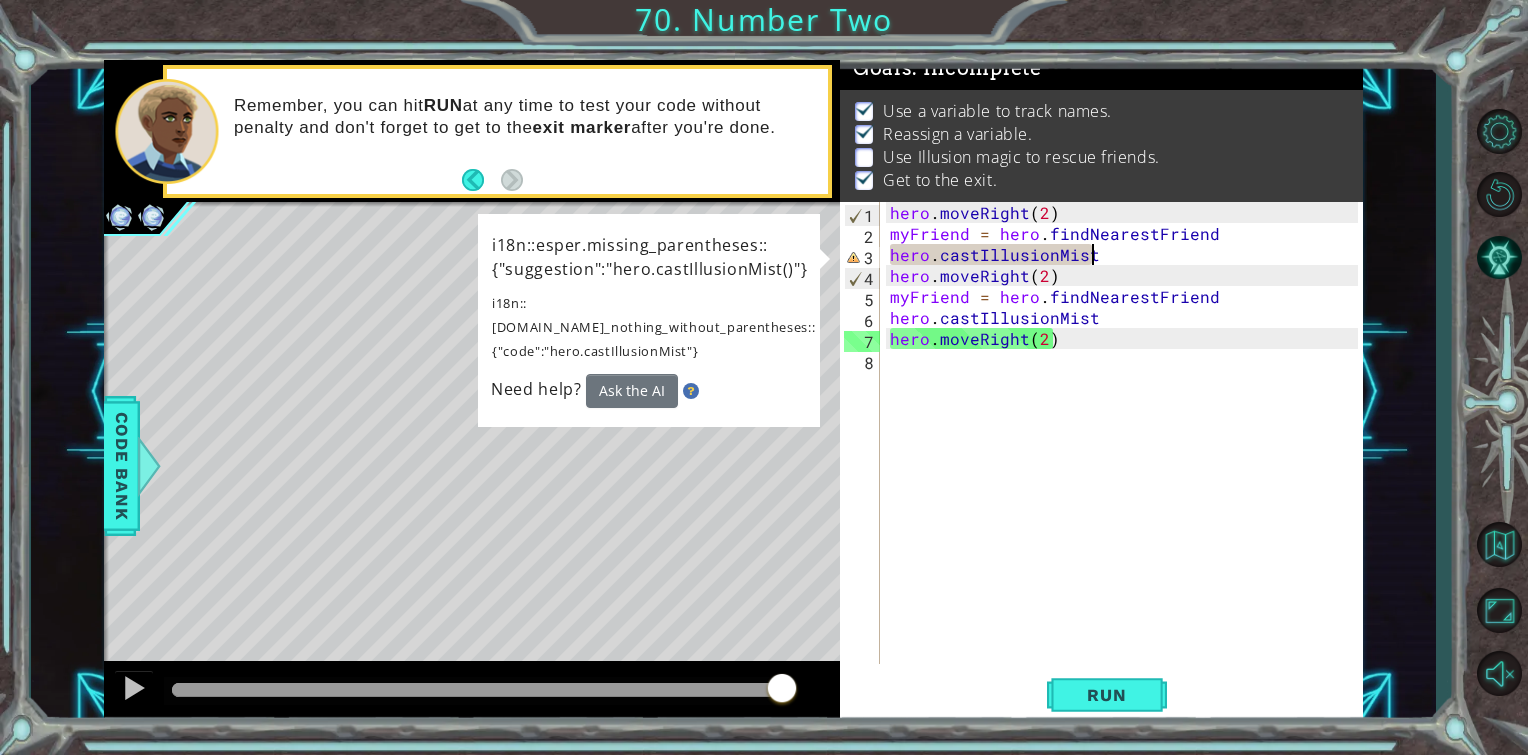 scroll, scrollTop: 0, scrollLeft: 12, axis: horizontal 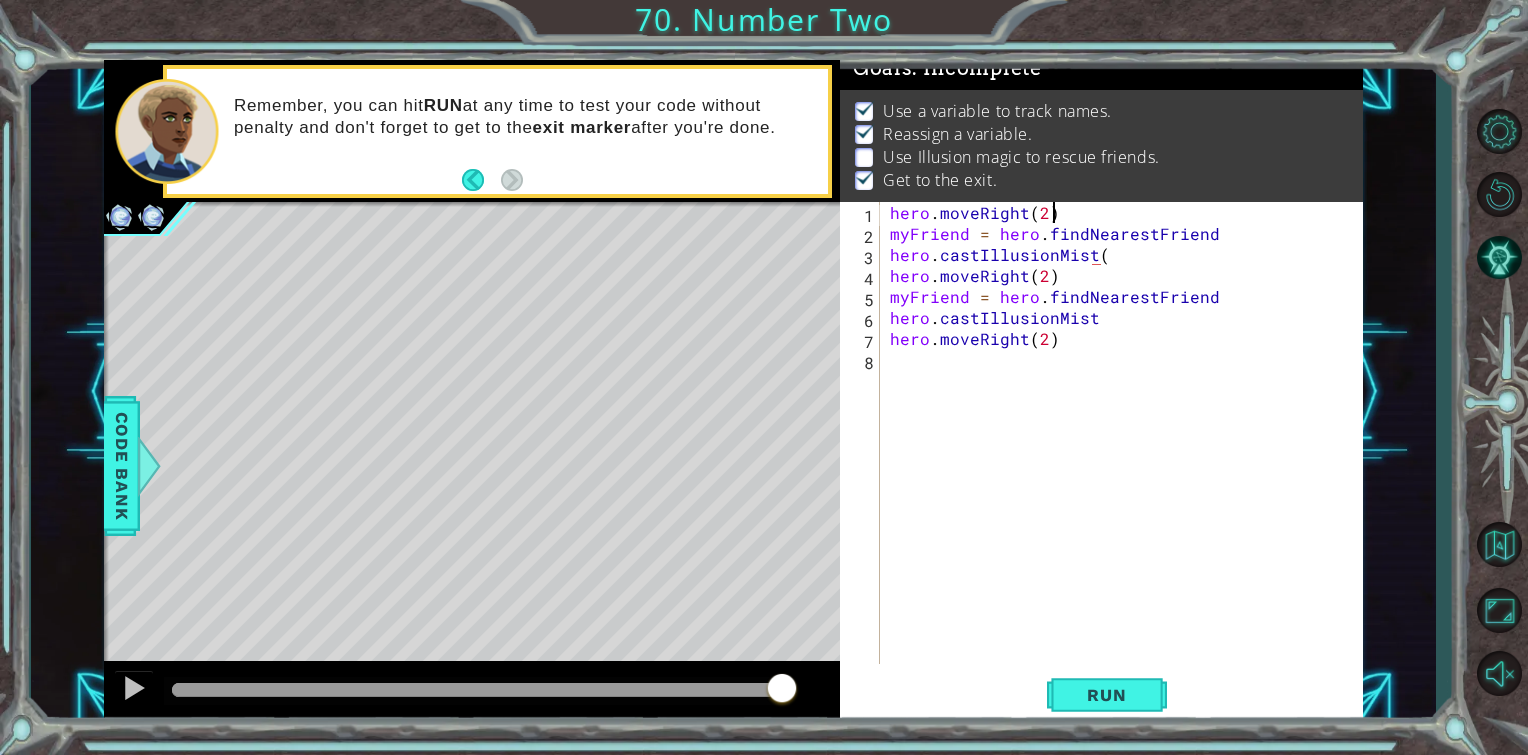 click on "hero . moveRight ( 2 ) myFriend   =   hero . findNearestFriend hero . castIllusionMist ( hero . moveRight ( 2 ) myFriend   =   hero . findNearestFriend hero . castIllusionMist hero . moveRight ( 2 )" at bounding box center (1127, 454) 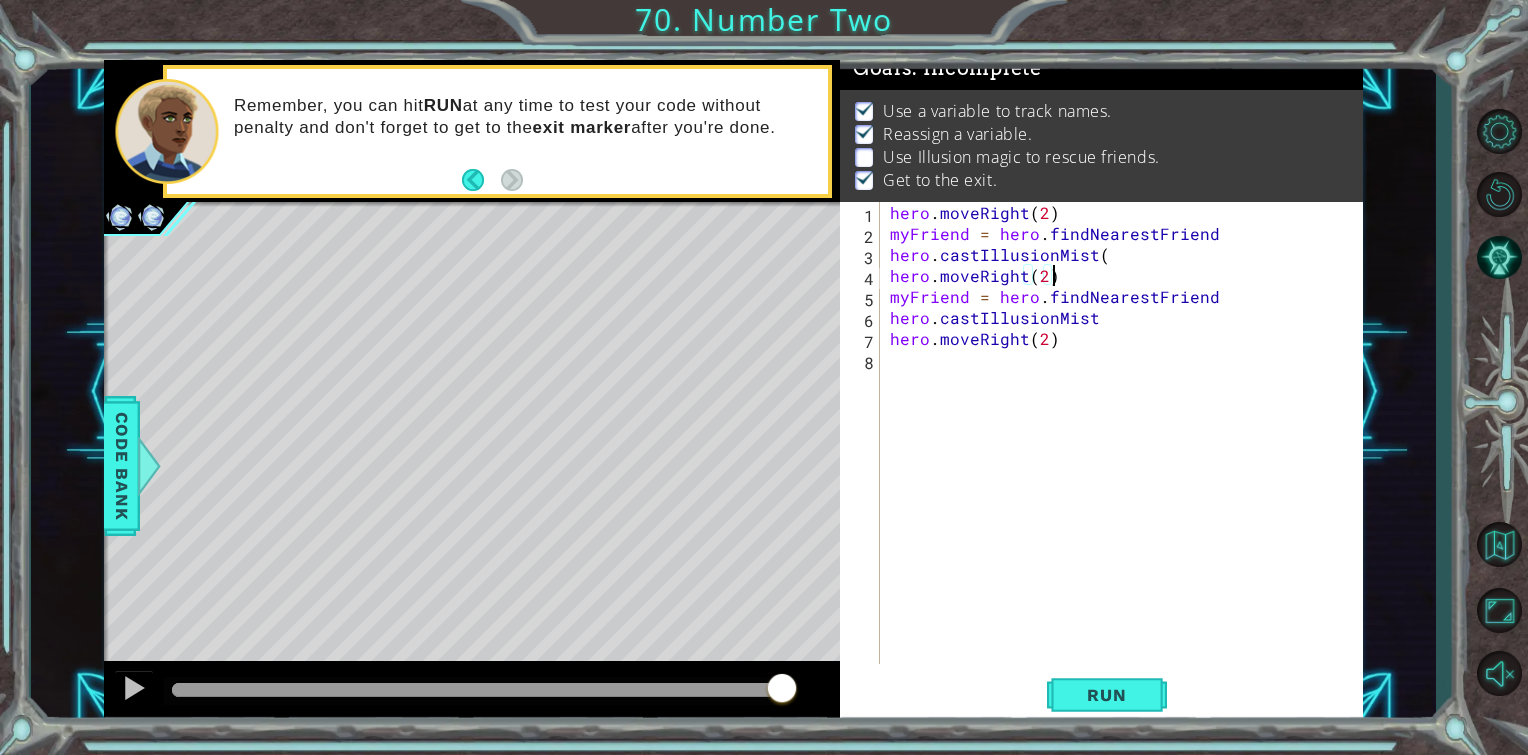click on "hero . moveRight ( 2 ) myFriend   =   hero . findNearestFriend hero . castIllusionMist ( hero . moveRight ( 2 ) myFriend   =   hero . findNearestFriend hero . castIllusionMist hero . moveRight ( 2 )" at bounding box center (1127, 454) 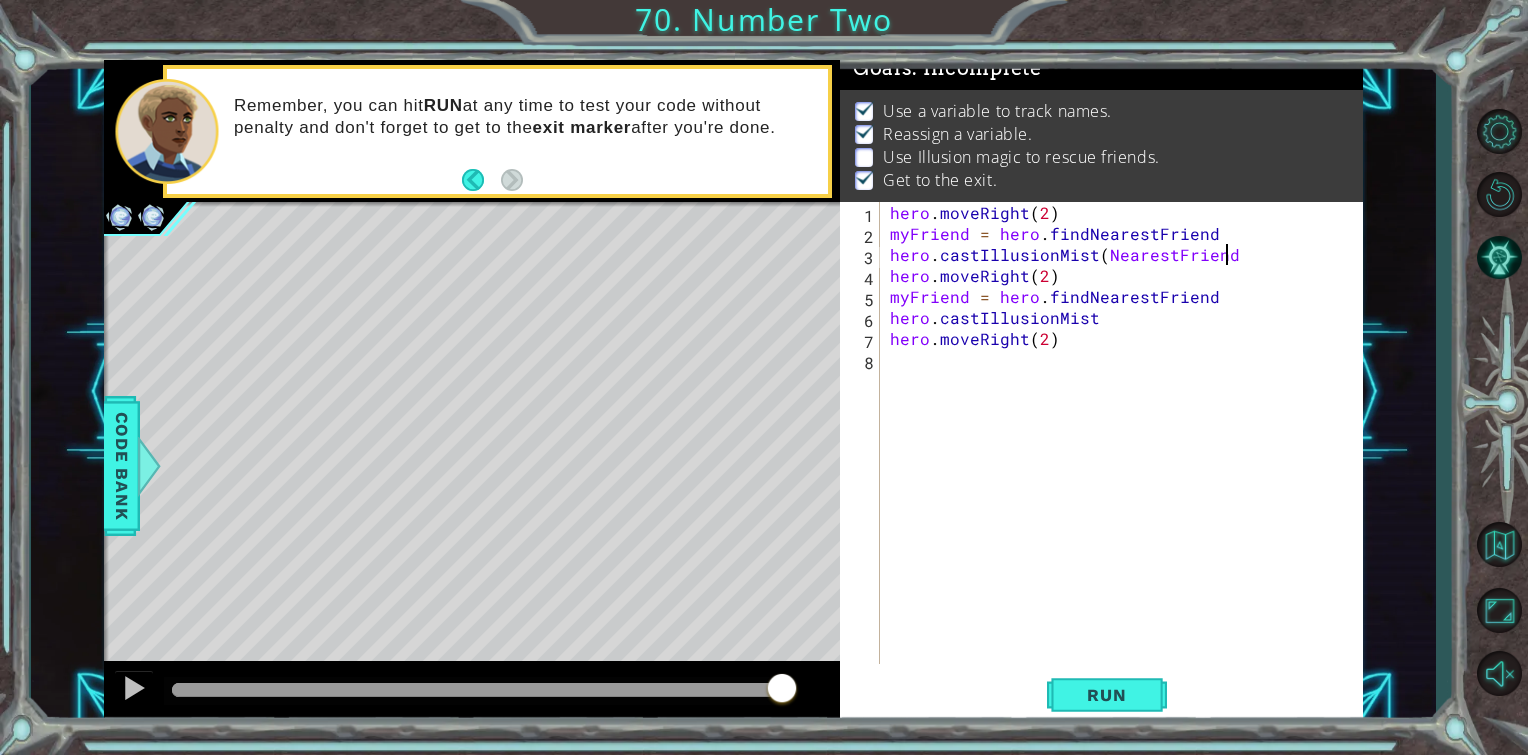 scroll, scrollTop: 0, scrollLeft: 20, axis: horizontal 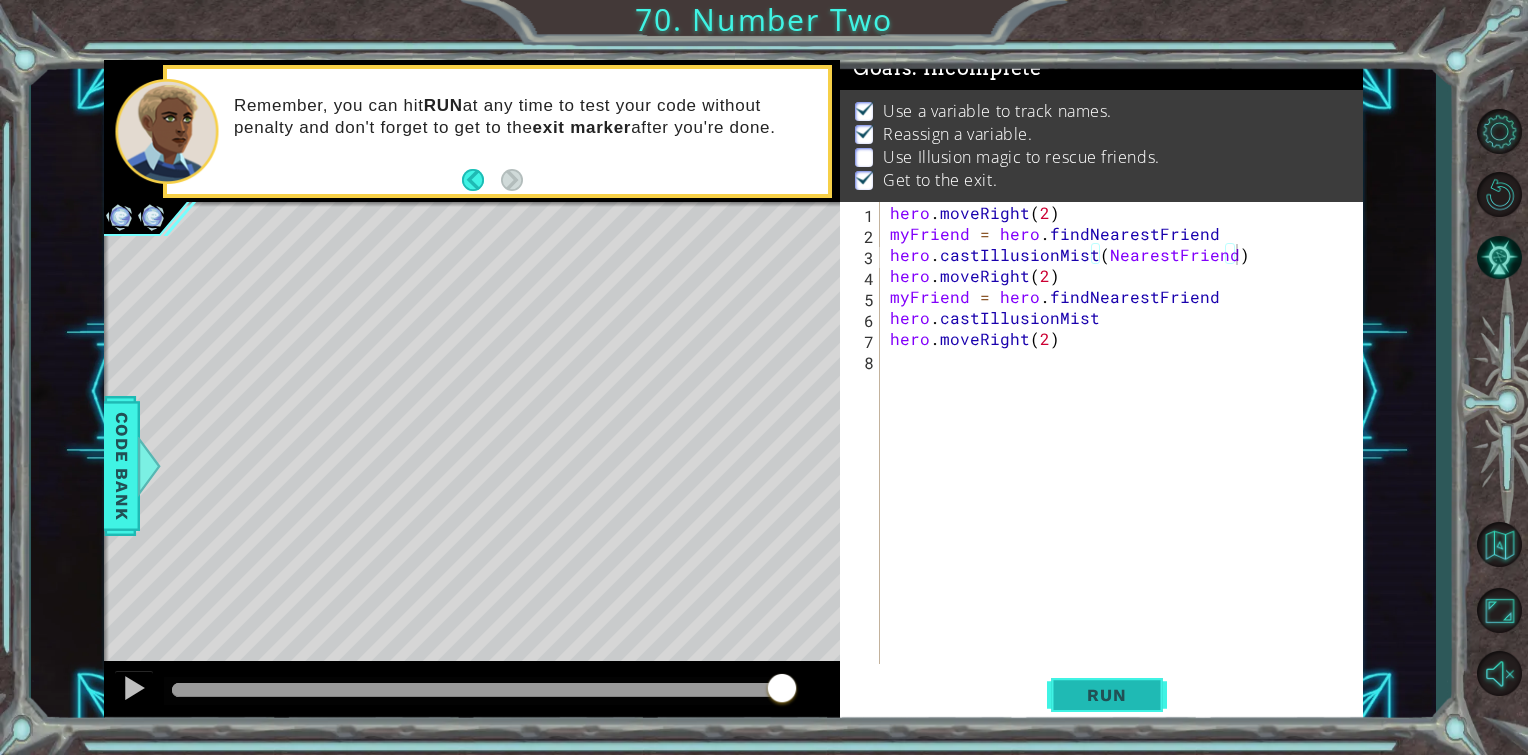 click on "Run" at bounding box center (1106, 695) 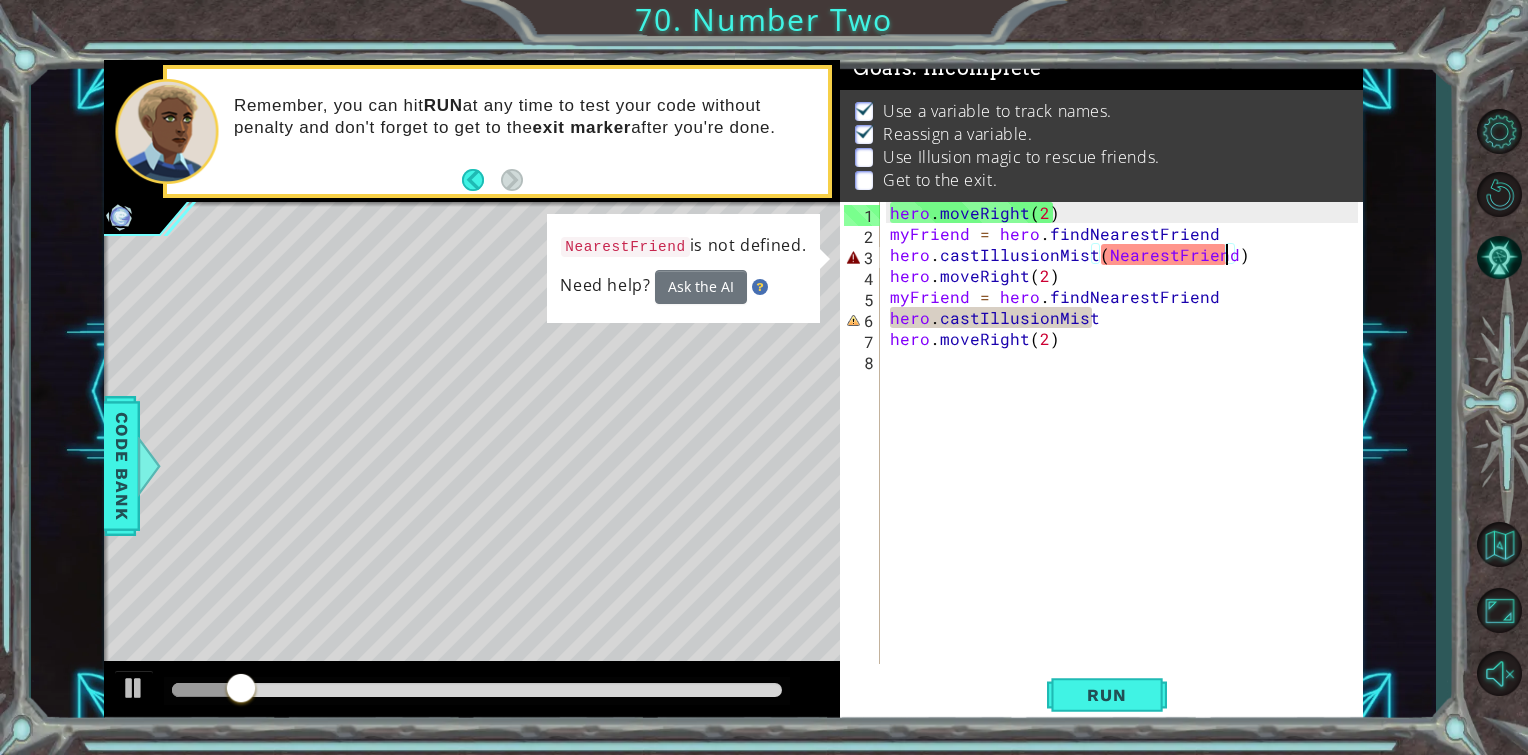 click on "hero . moveRight ( 2 ) myFriend   =   hero . findNearestFriend hero . castIllusionMist ( NearestFriend ) hero . moveRight ( 2 ) myFriend   =   hero . findNearestFriend hero . castIllusionMist hero . moveRight ( 2 )" at bounding box center (1127, 454) 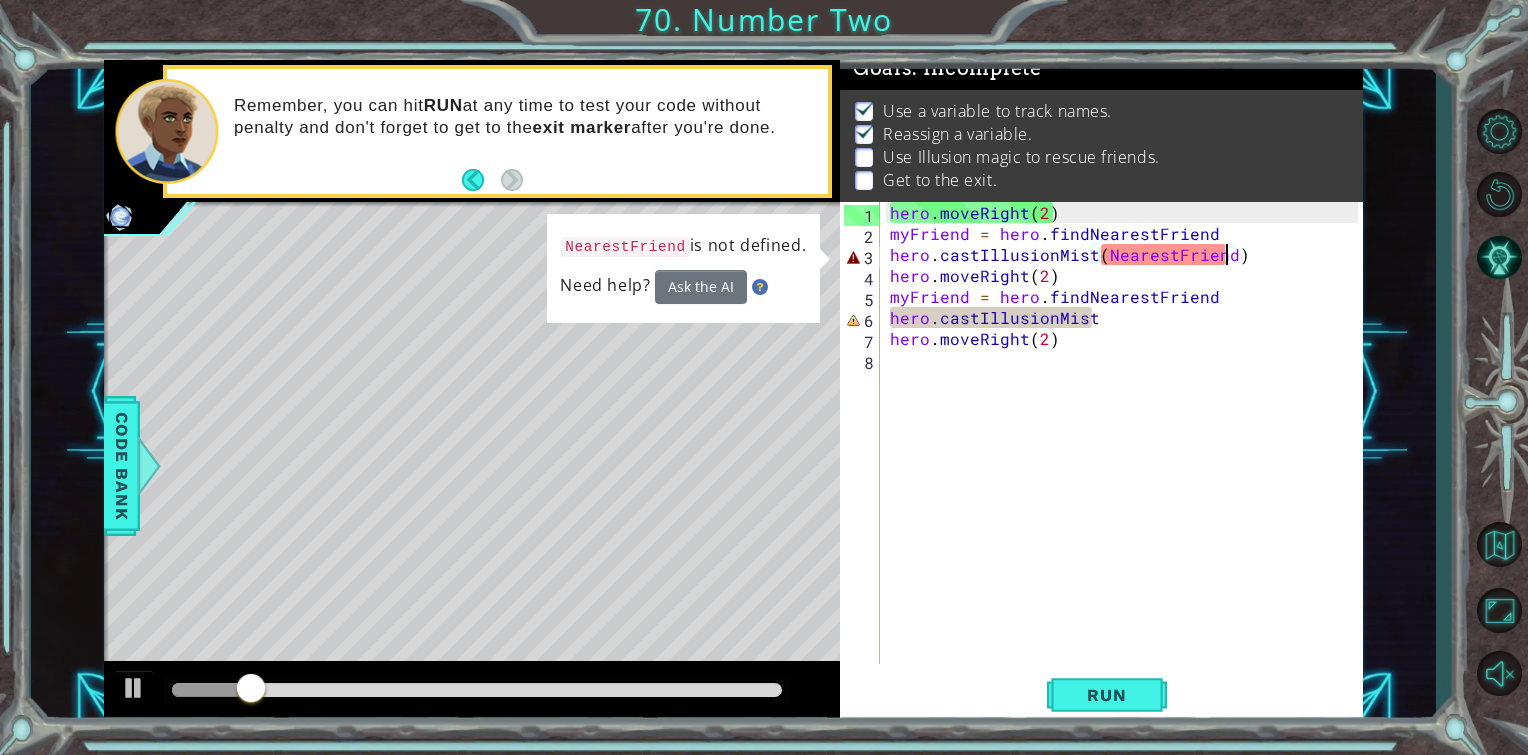 click on "hero . moveRight ( 2 ) myFriend   =   hero . findNearestFriend hero . castIllusionMist ( NearestFriend ) hero . moveRight ( 2 ) myFriend   =   hero . findNearestFriend hero . castIllusionMist hero . moveRight ( 2 )" at bounding box center [1127, 454] 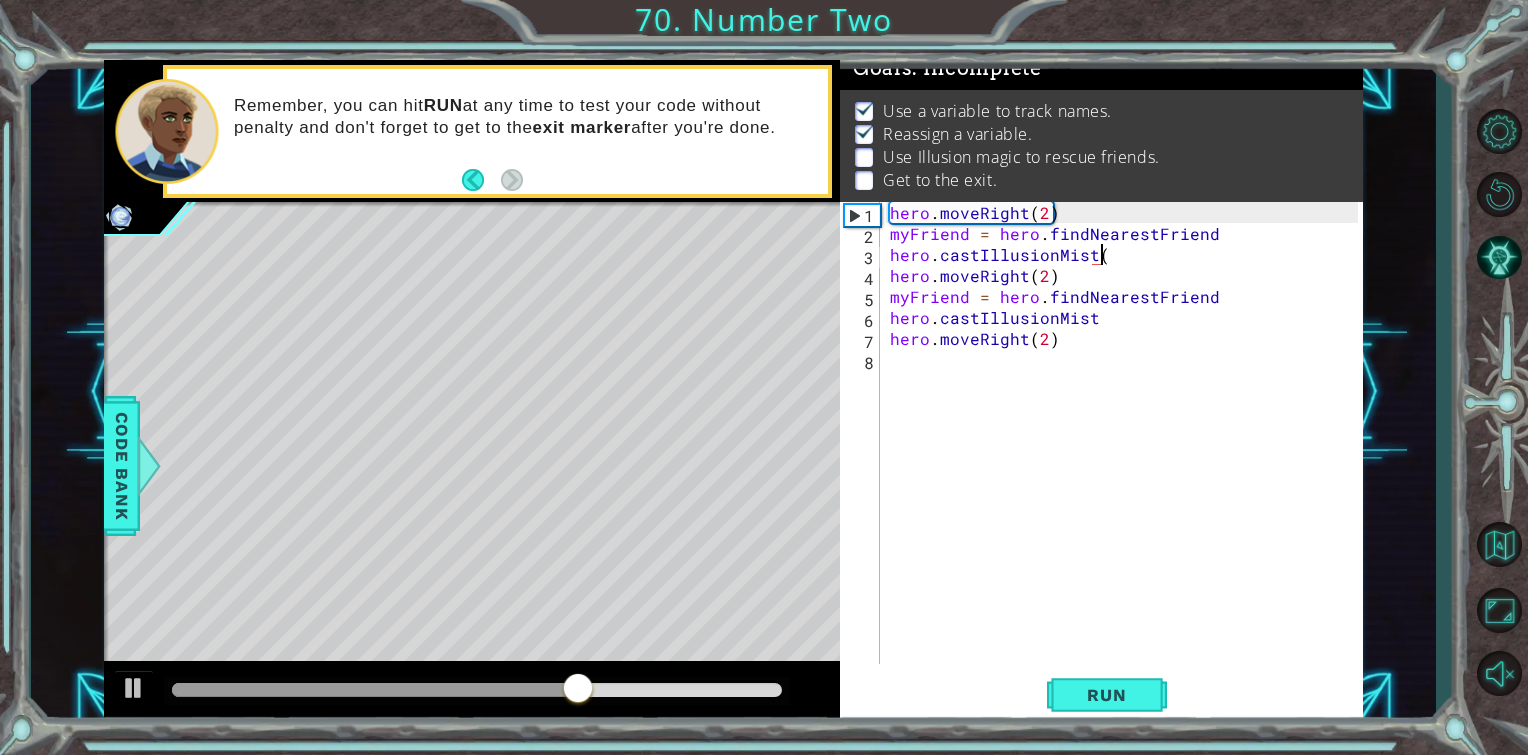 scroll, scrollTop: 0, scrollLeft: 12, axis: horizontal 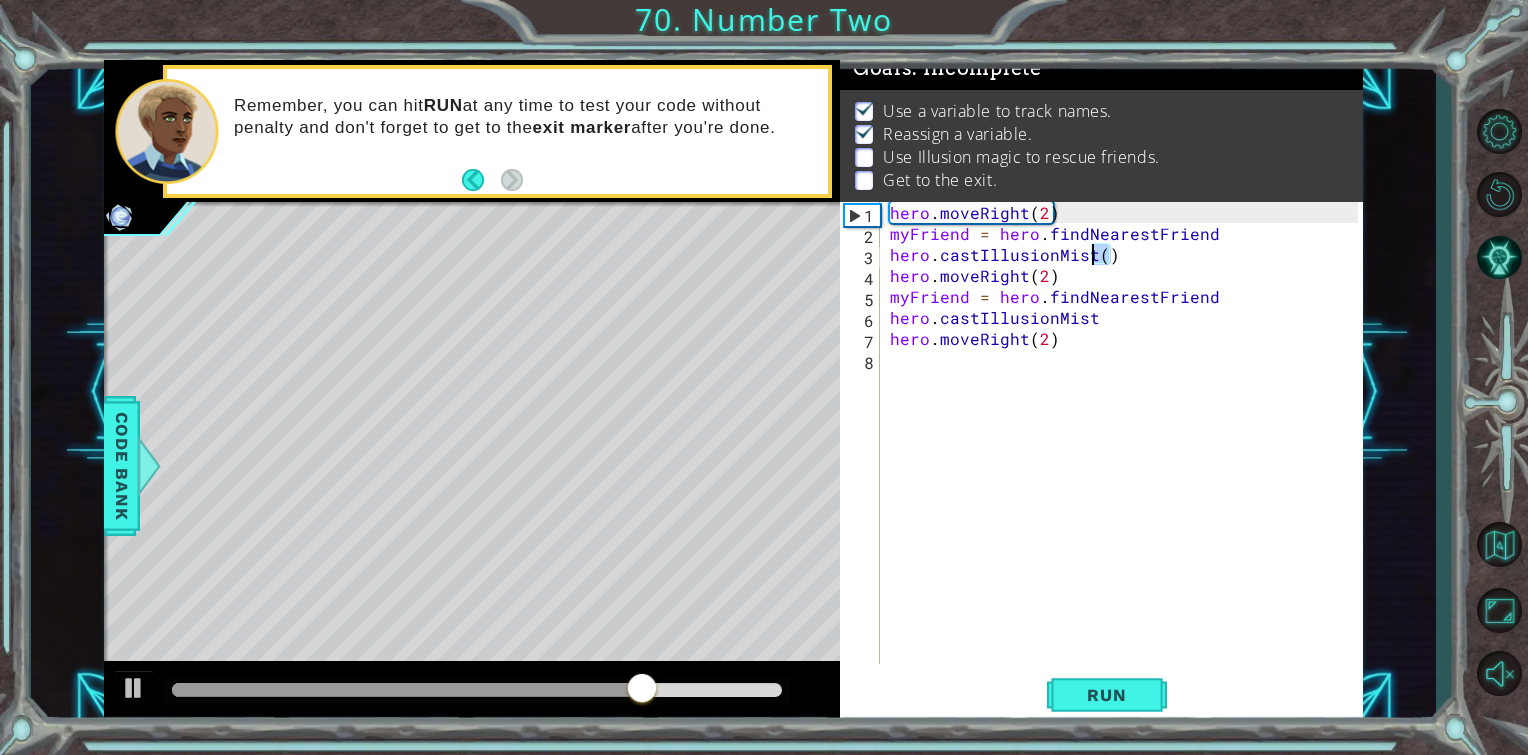 drag, startPoint x: 1124, startPoint y: 256, endPoint x: 1088, endPoint y: 260, distance: 36.221542 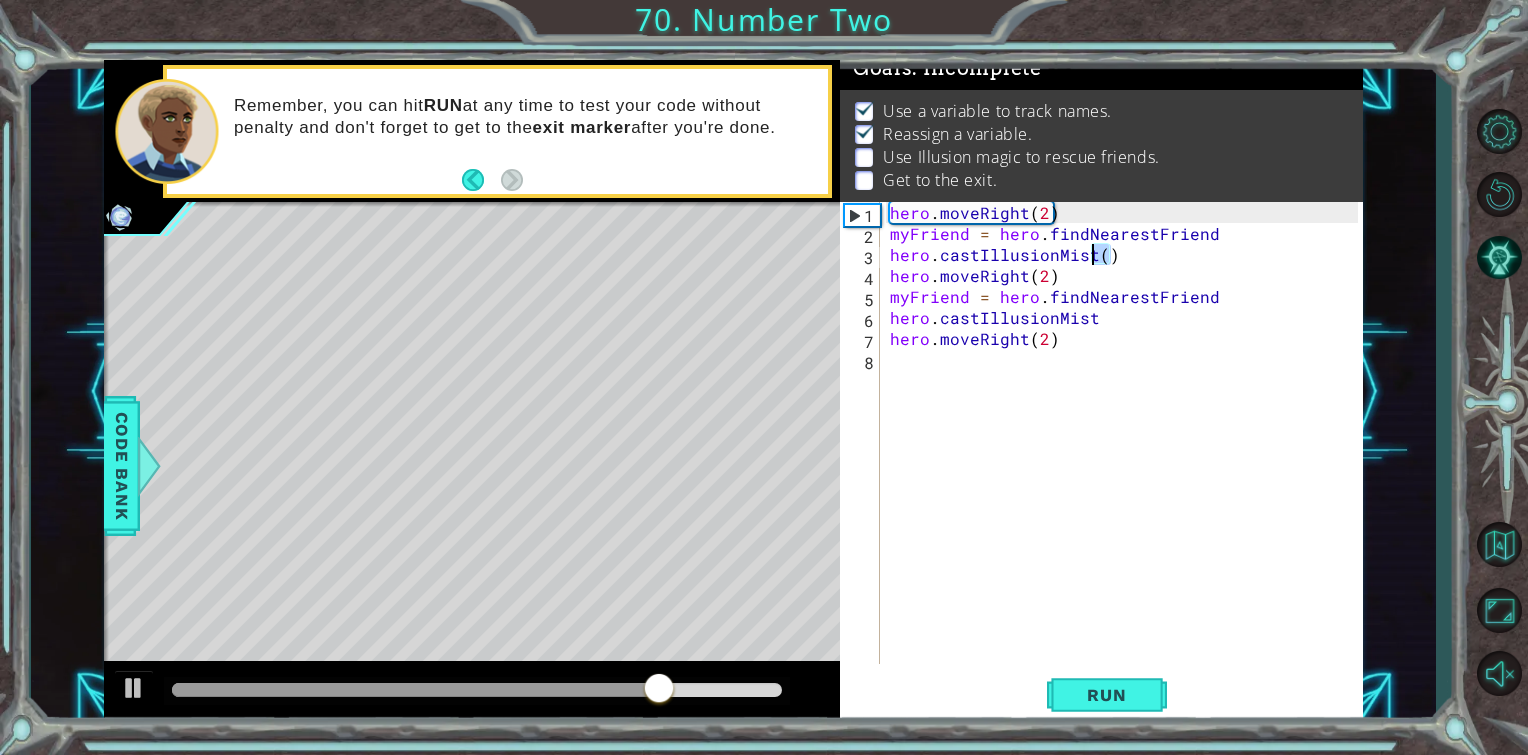 click on "hero . moveRight ( 2 ) myFriend   =   hero . findNearestFriend hero . castIllusionMist ( ) hero . moveRight ( 2 ) myFriend   =   hero . findNearestFriend hero . castIllusionMist hero . moveRight ( 2 )" at bounding box center [1122, 433] 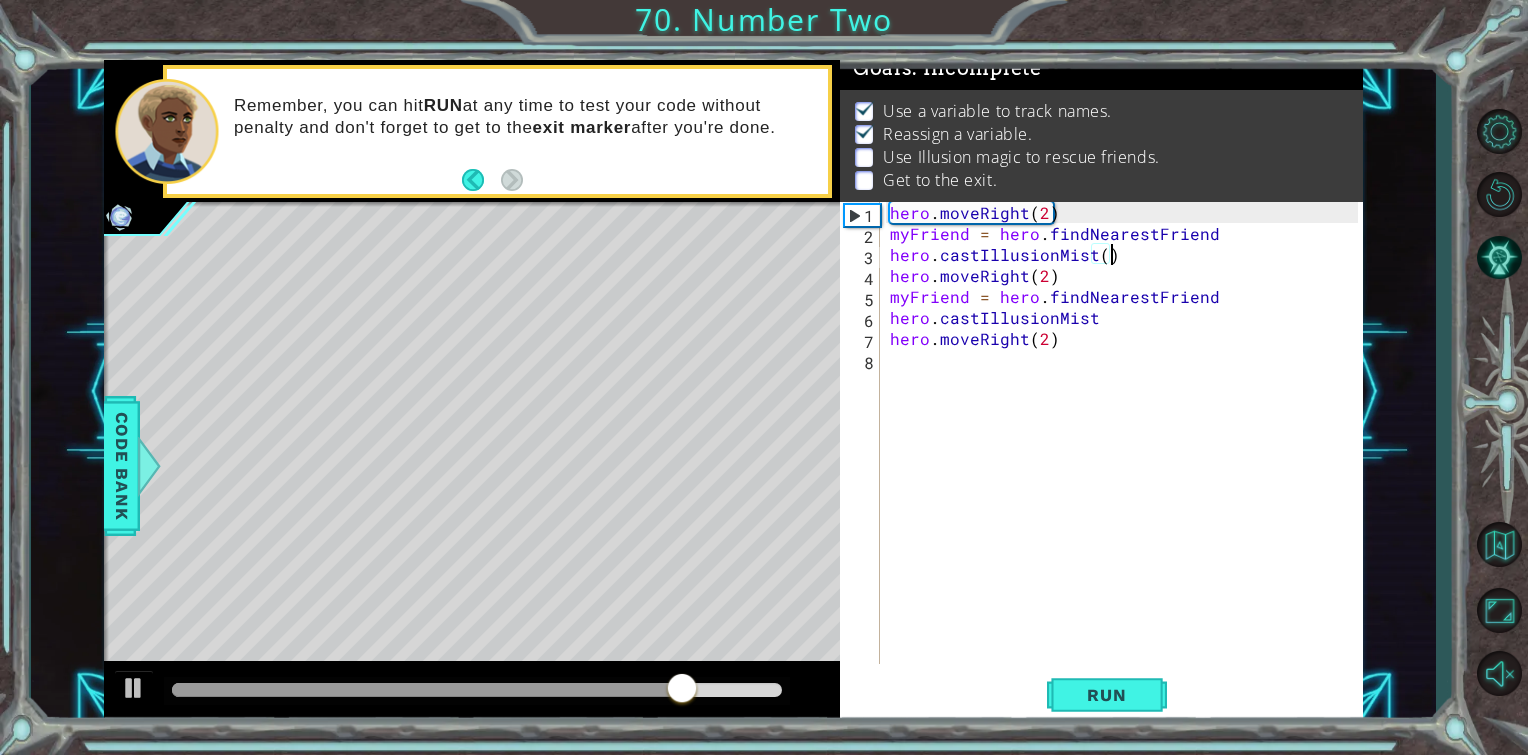 click on "hero . moveRight ( 2 ) myFriend   =   hero . findNearestFriend hero . castIllusionMist ( ) hero . moveRight ( 2 ) myFriend   =   hero . findNearestFriend hero . castIllusionMist hero . moveRight ( 2 )" at bounding box center [1127, 454] 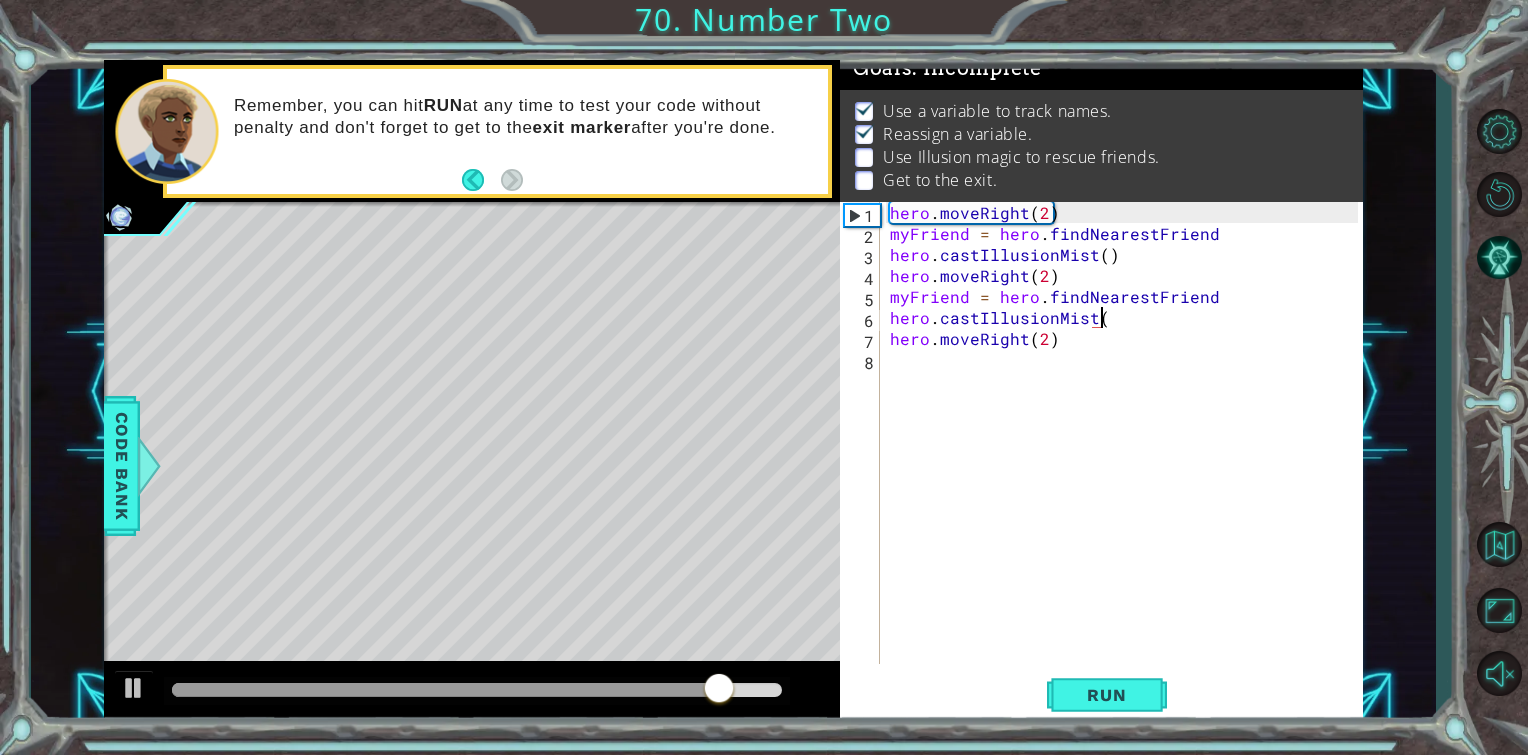 scroll, scrollTop: 0, scrollLeft: 12, axis: horizontal 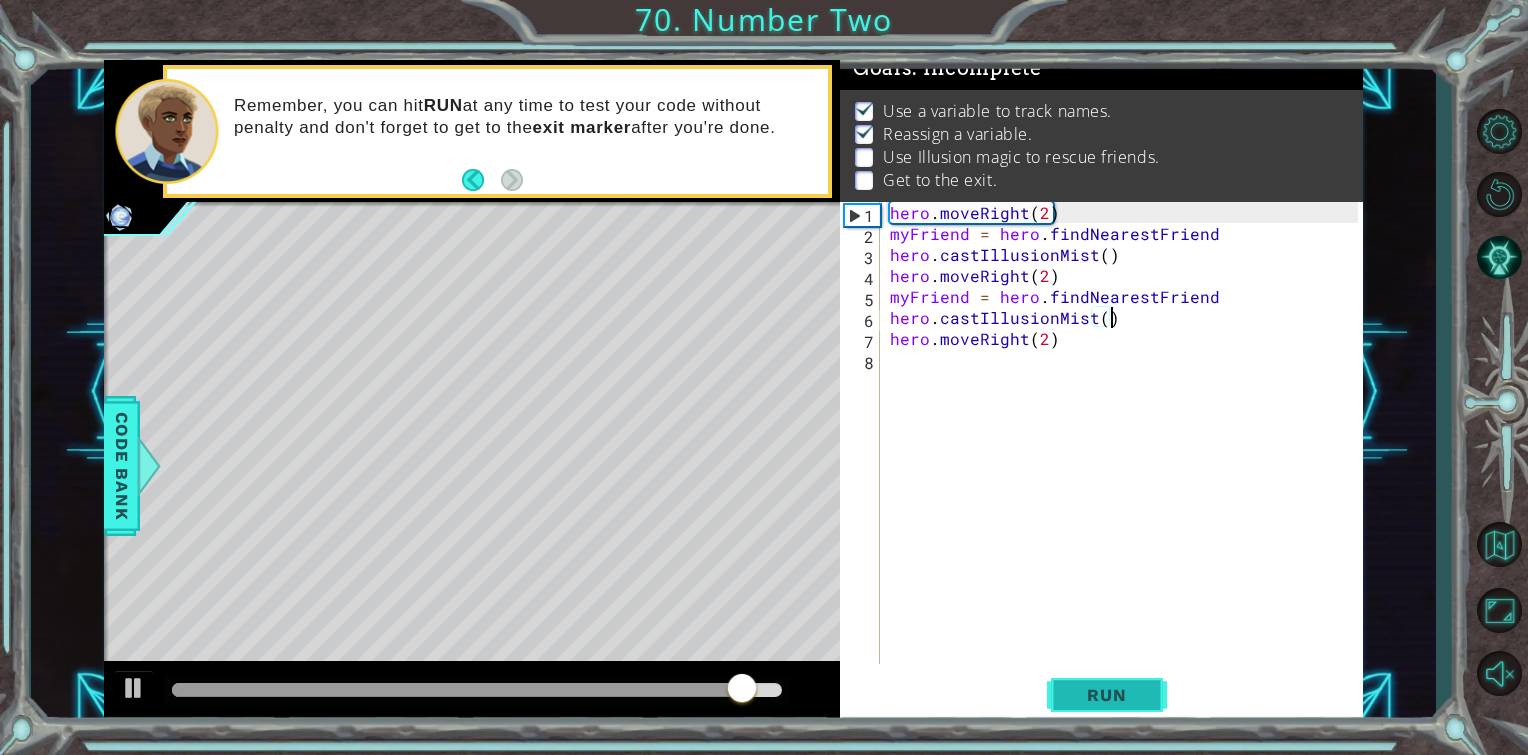 click on "Run" at bounding box center (1106, 695) 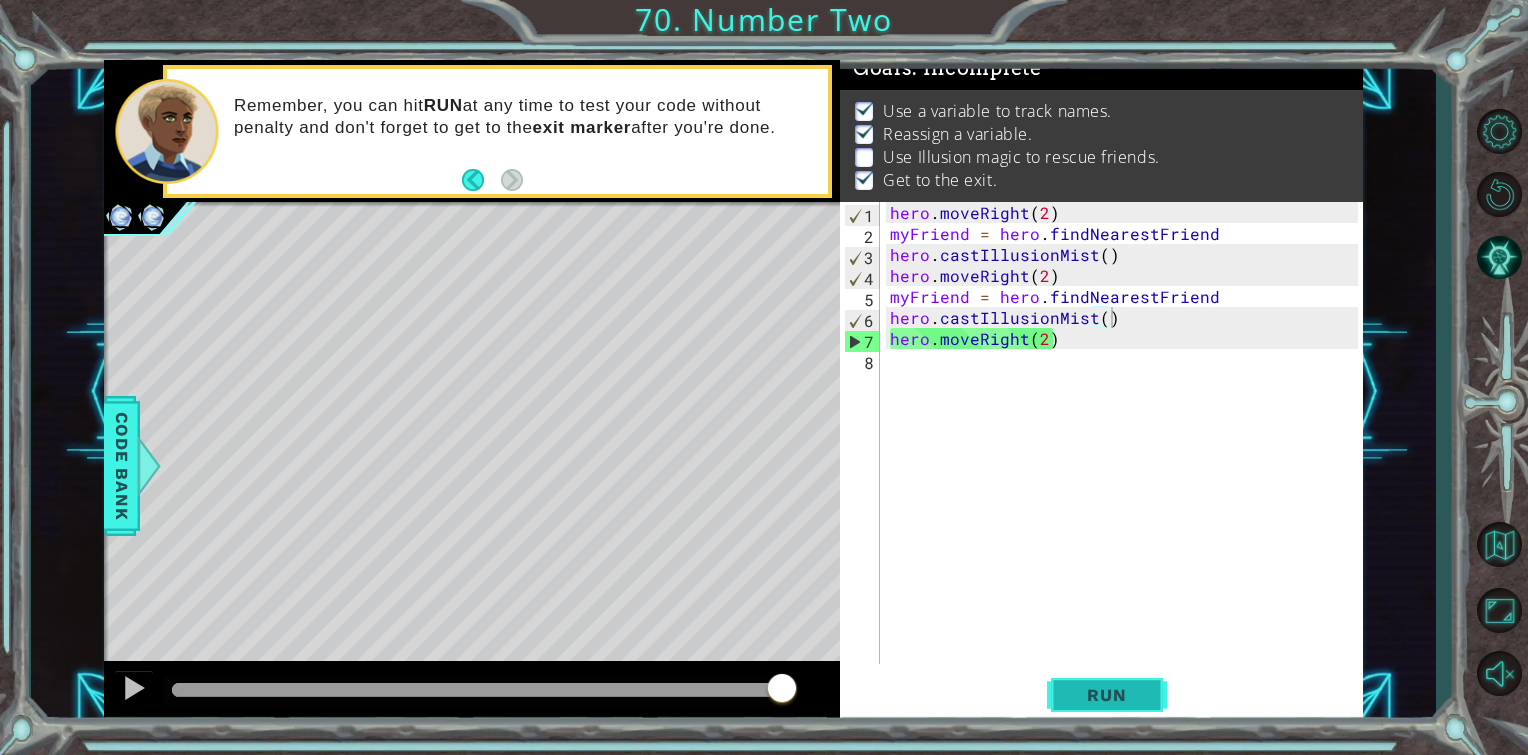click on "Run" at bounding box center (1106, 695) 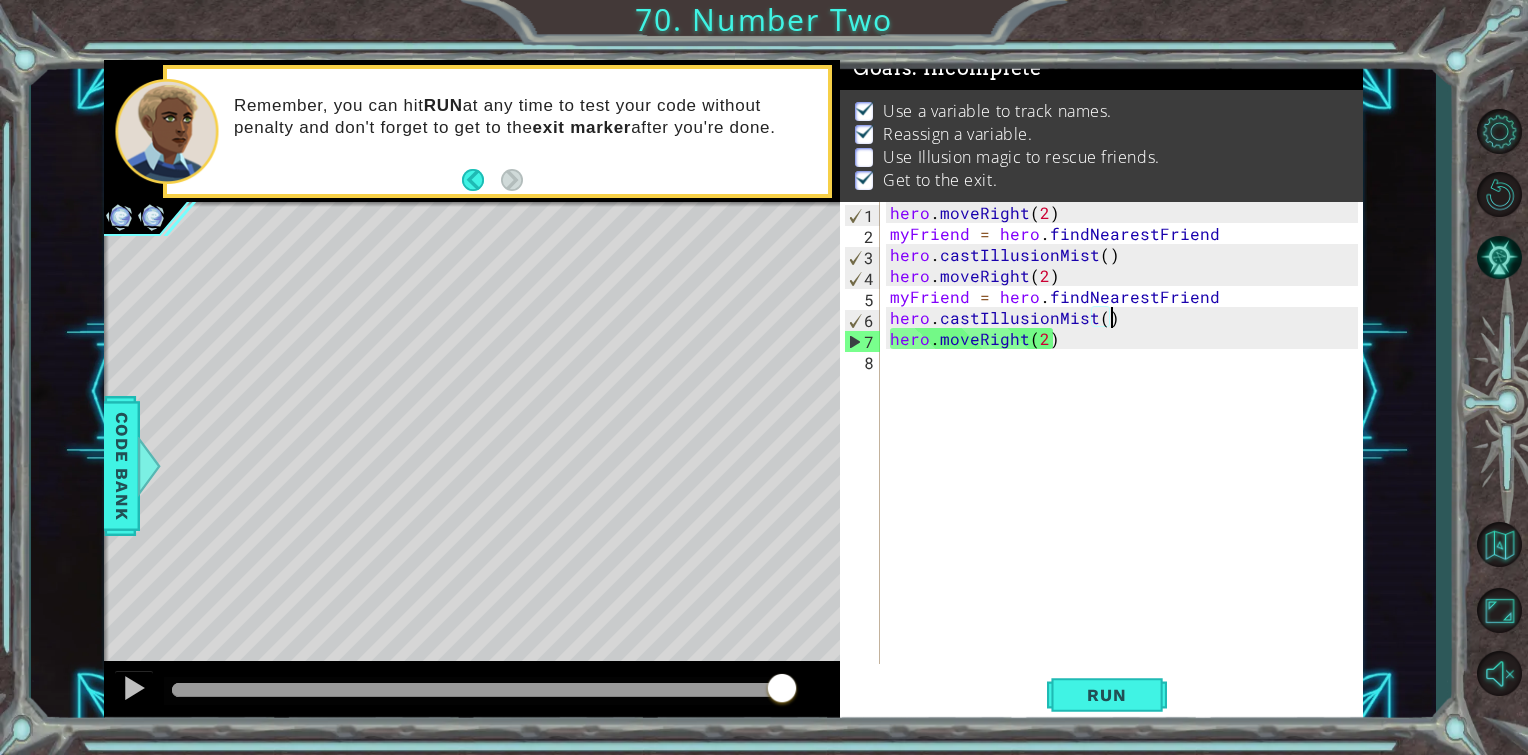 click on "hero . moveRight ( 2 ) myFriend   =   hero . findNearestFriend hero . castIllusionMist ( ) hero . moveRight ( 2 ) myFriend   =   hero . findNearestFriend hero . castIllusionMist ( ) hero . moveRight ( 2 )" at bounding box center (1127, 454) 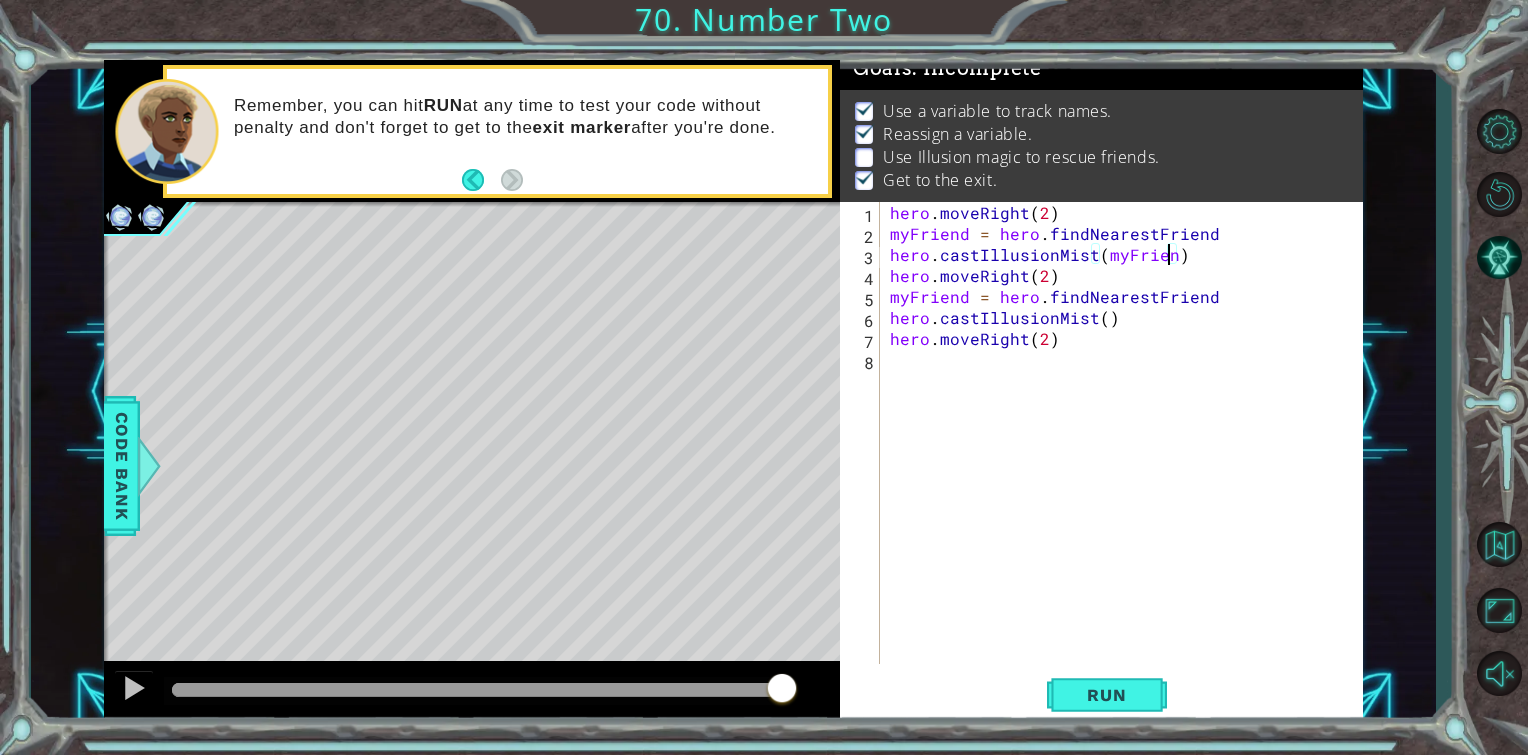 scroll, scrollTop: 0, scrollLeft: 17, axis: horizontal 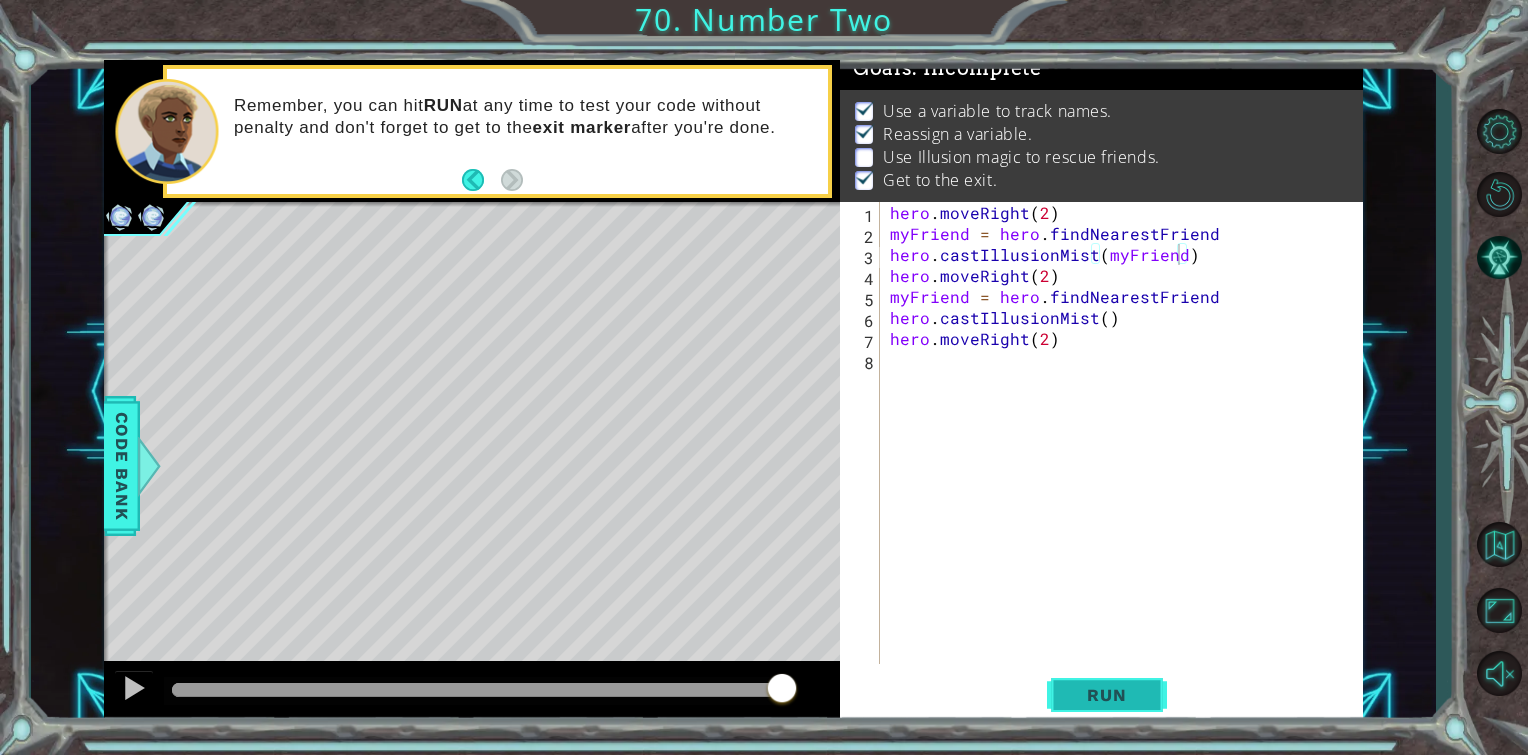 click on "Run" at bounding box center (1107, 695) 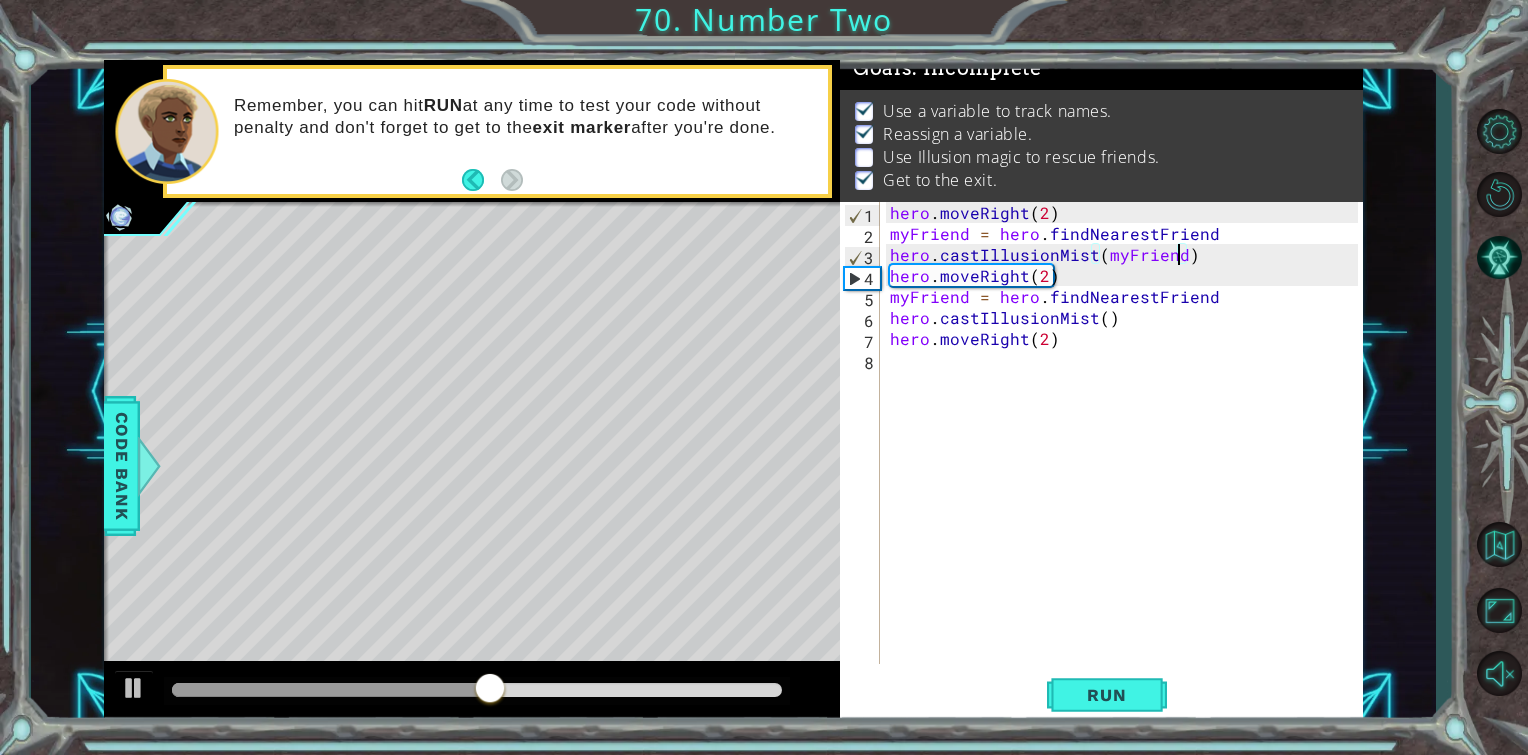 click on "hero . moveRight ( 2 ) myFriend   =   hero . findNearestFriend hero . castIllusionMist ( myFriend ) hero . moveRight ( 2 ) myFriend   =   hero . findNearestFriend hero . castIllusionMist ( ) hero . moveRight ( 2 )" at bounding box center [1127, 454] 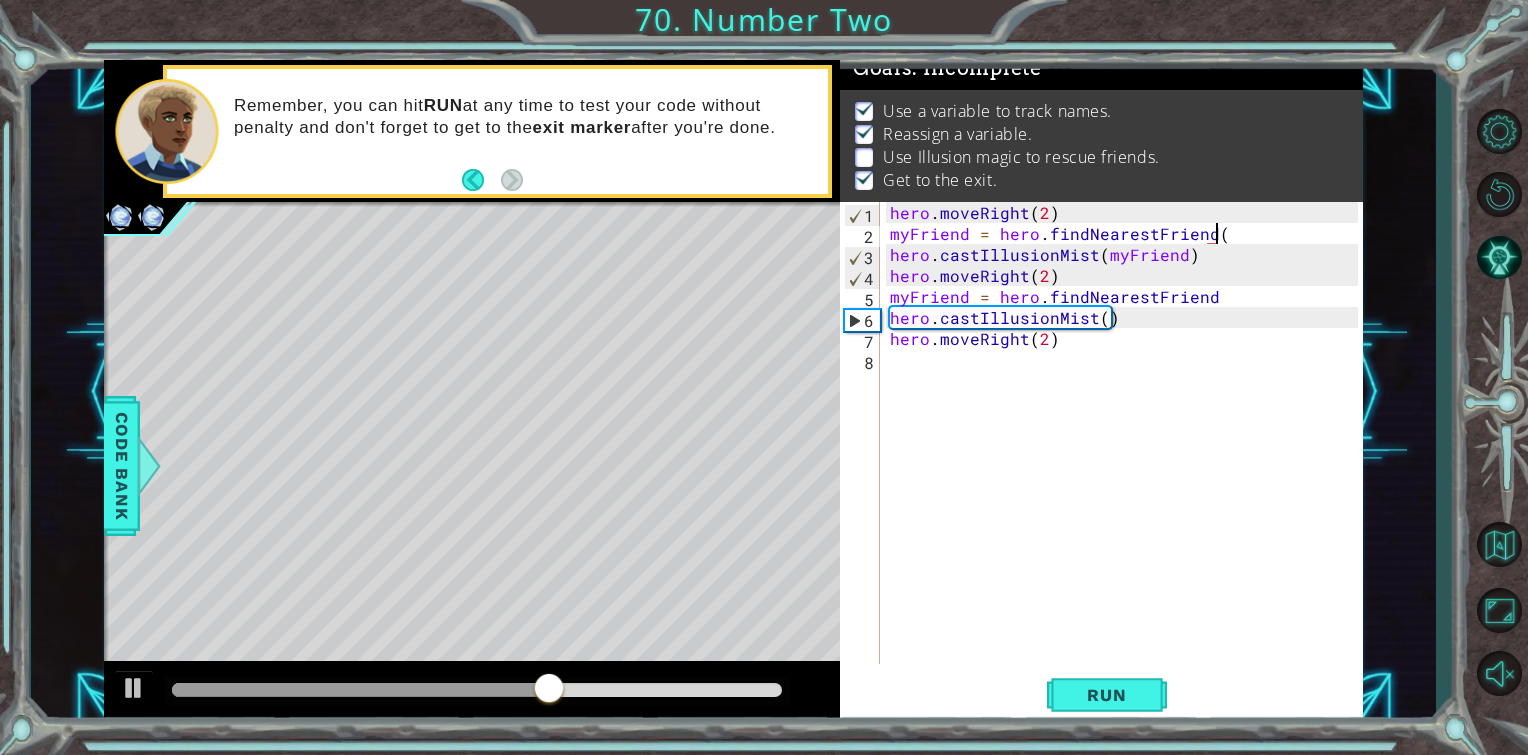 scroll, scrollTop: 0, scrollLeft: 20, axis: horizontal 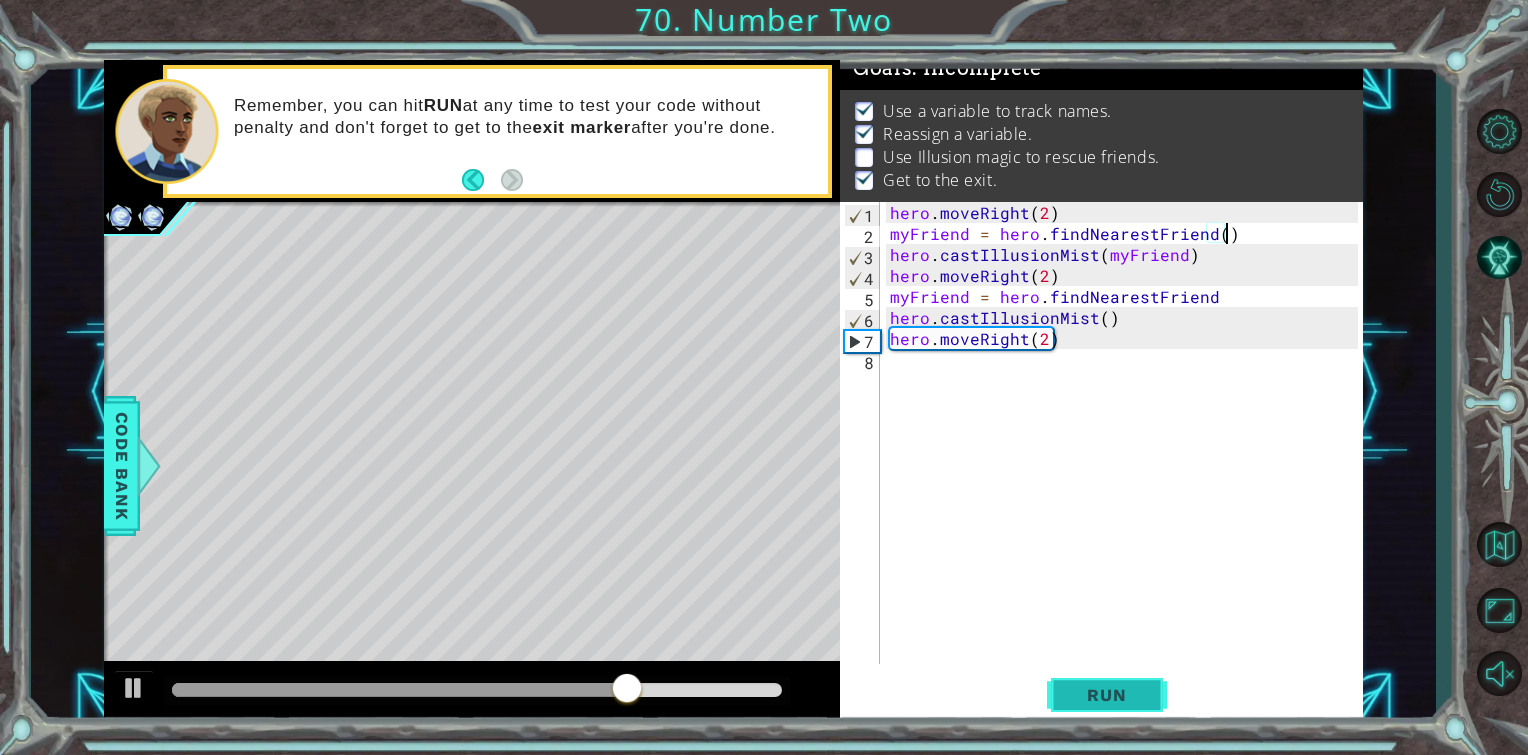 click on "Run" at bounding box center (1106, 695) 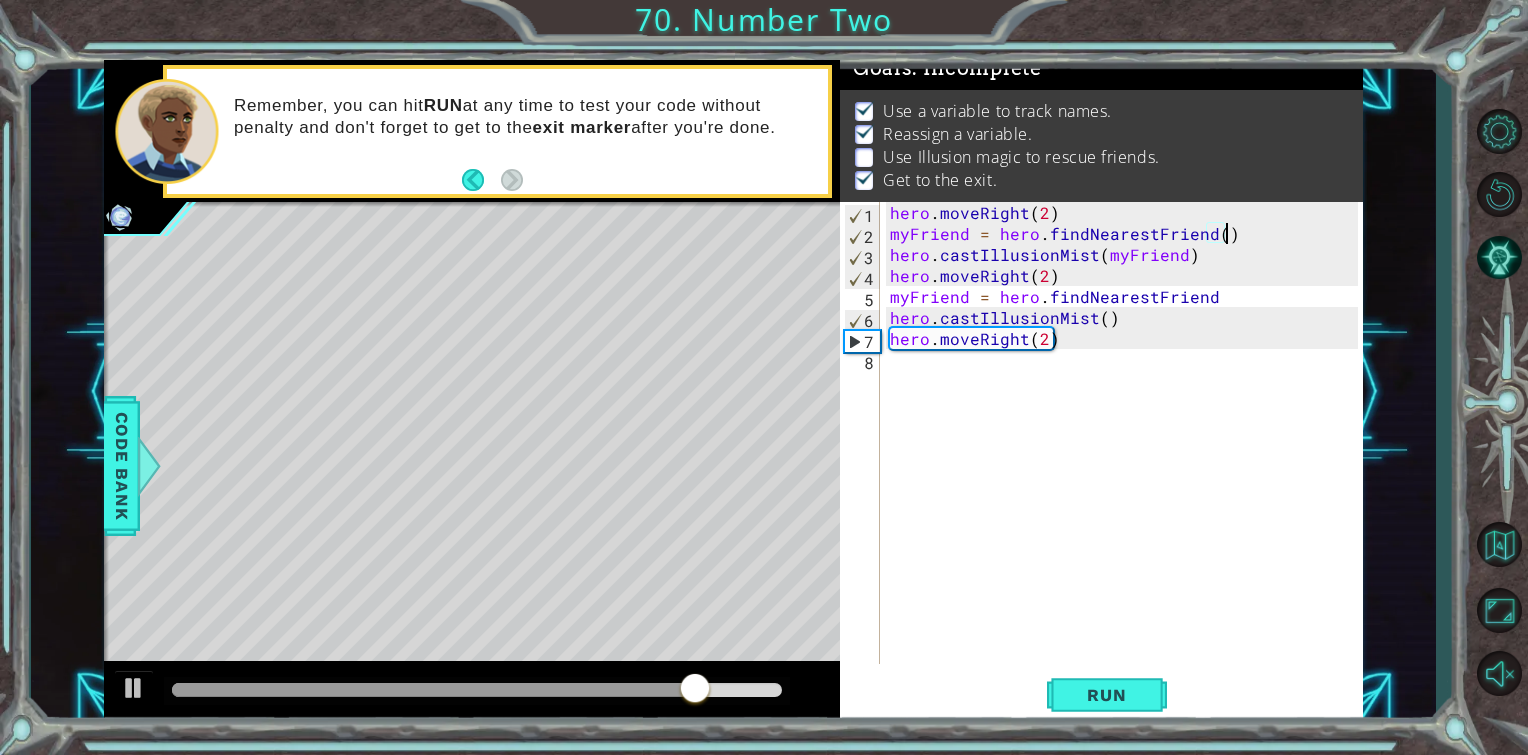 click on "hero . moveRight ( 2 ) myFriend   =   hero . findNearestFriend ( ) hero . castIllusionMist ( myFriend ) hero . moveRight ( 2 ) myFriend   =   hero . findNearestFriend hero . castIllusionMist ( ) hero . moveRight ( 2 )" at bounding box center (1127, 454) 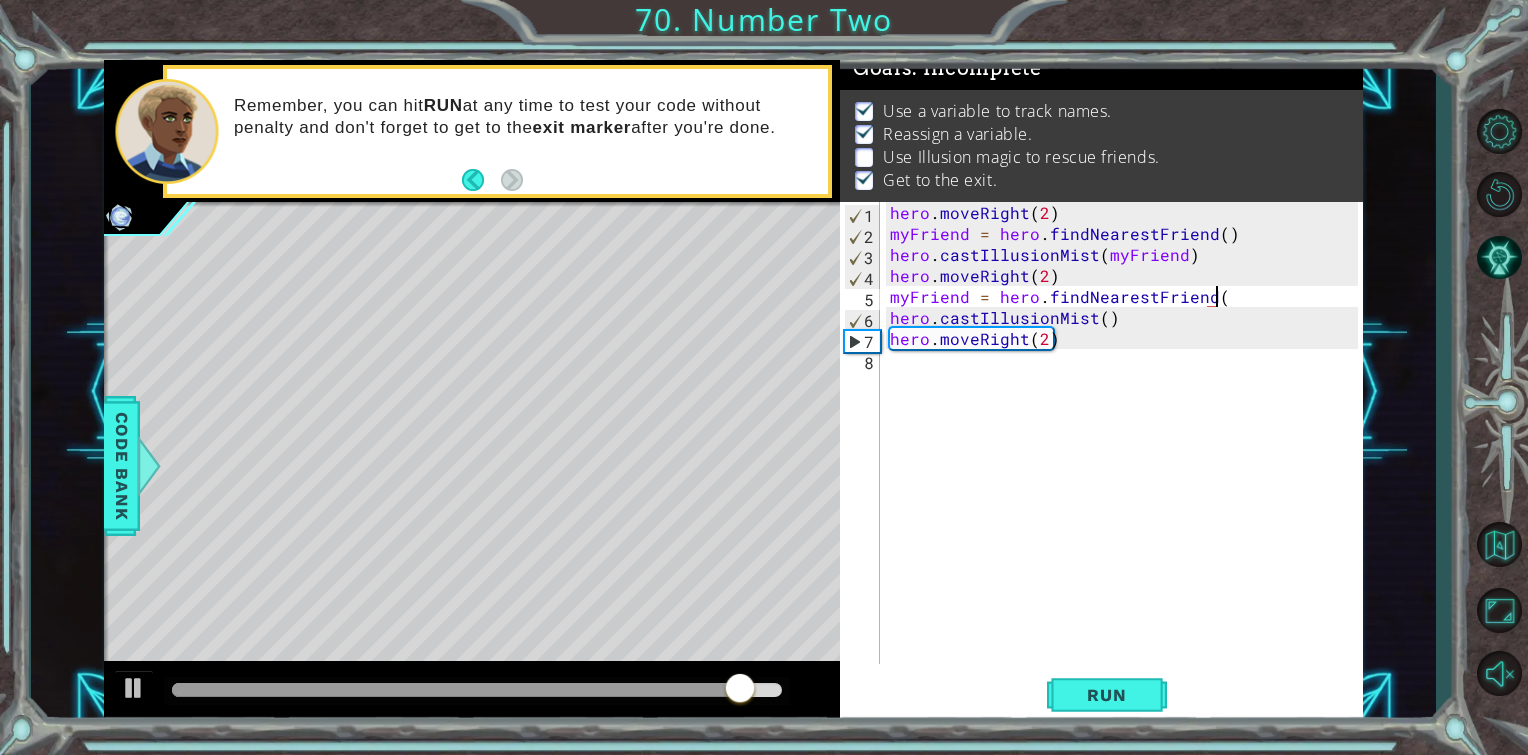 scroll, scrollTop: 0, scrollLeft: 20, axis: horizontal 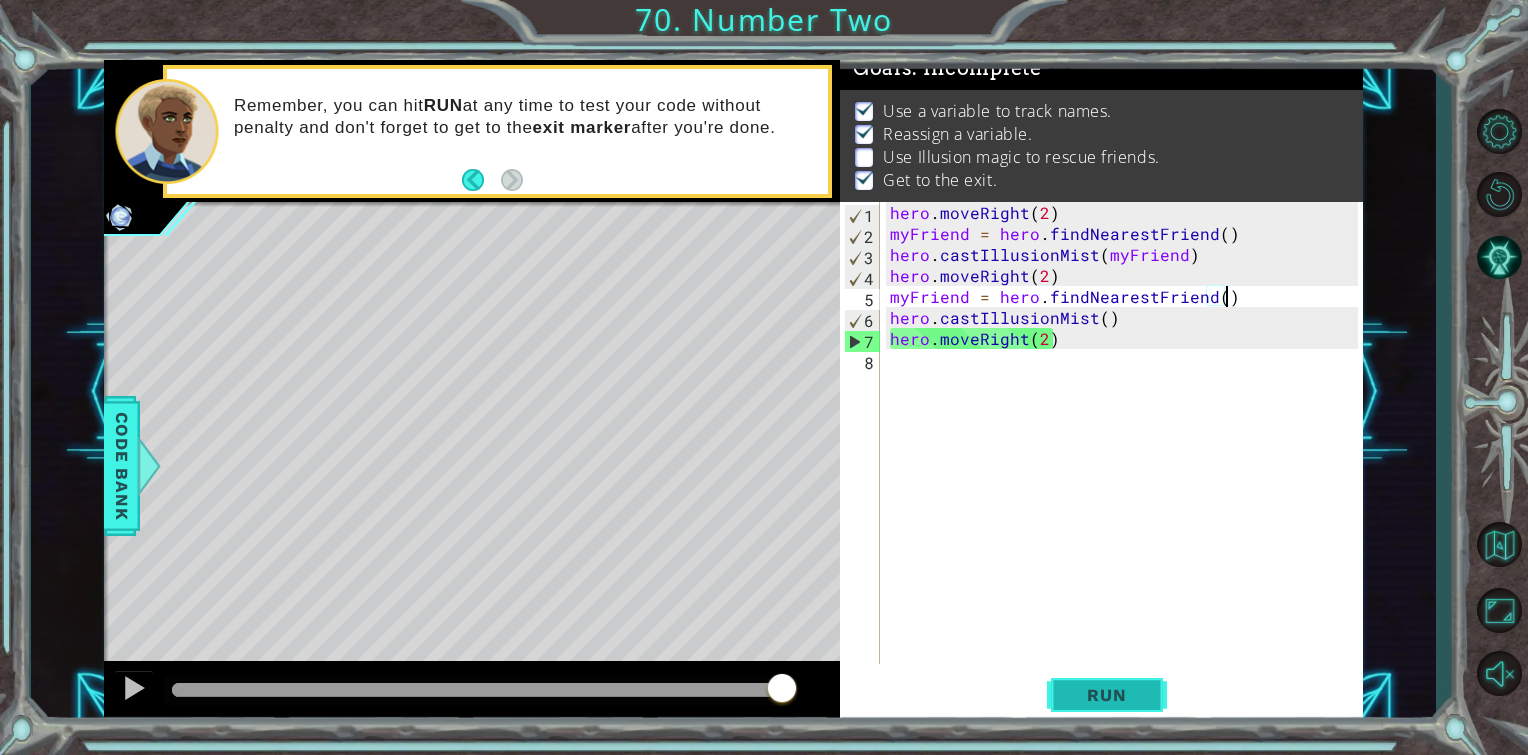 click on "Run" at bounding box center [1107, 695] 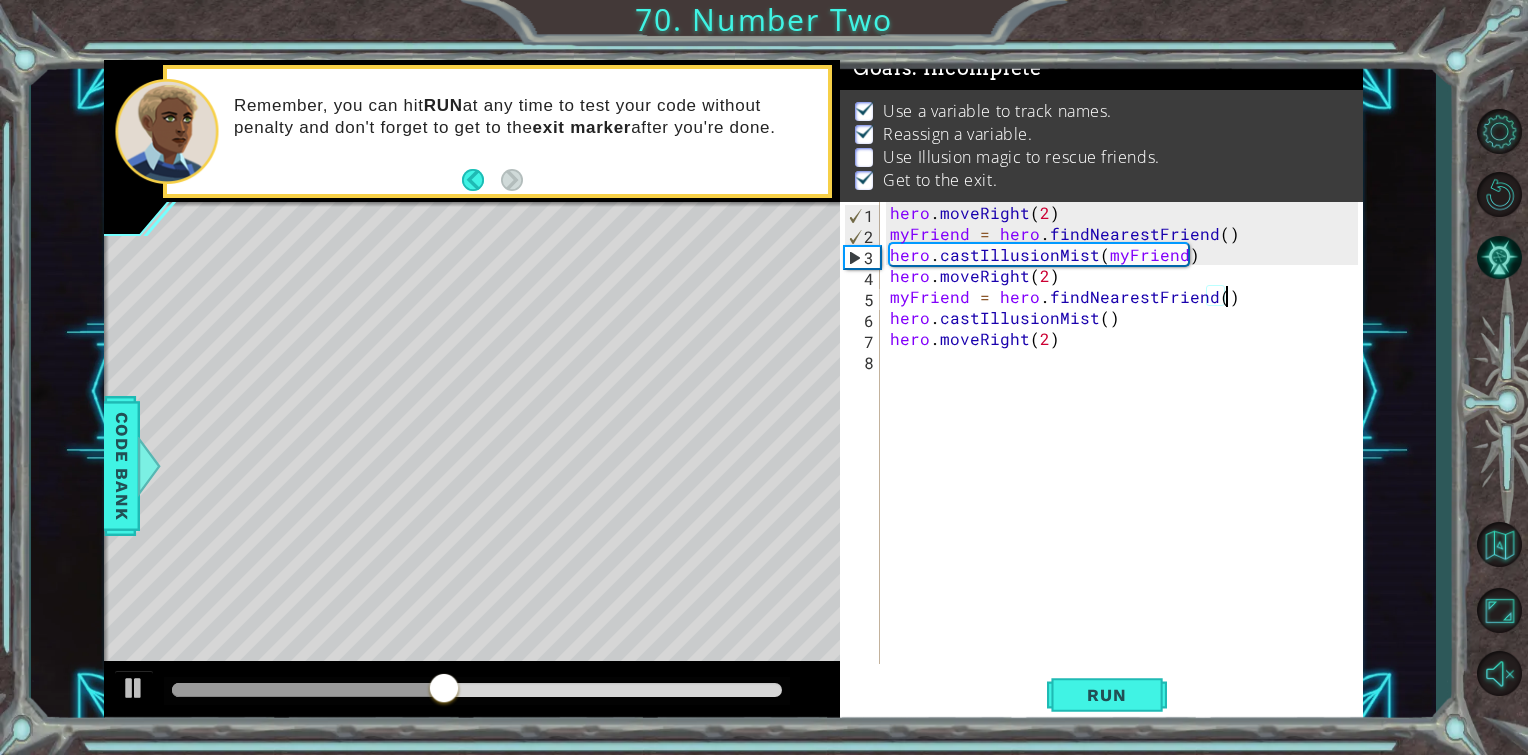 click on "hero . moveRight ( 2 ) myFriend   =   hero . findNearestFriend ( ) hero . castIllusionMist ( myFriend ) hero . moveRight ( 2 ) myFriend   =   hero . findNearestFriend ( ) hero . castIllusionMist ( ) hero . moveRight ( 2 )" at bounding box center [1127, 454] 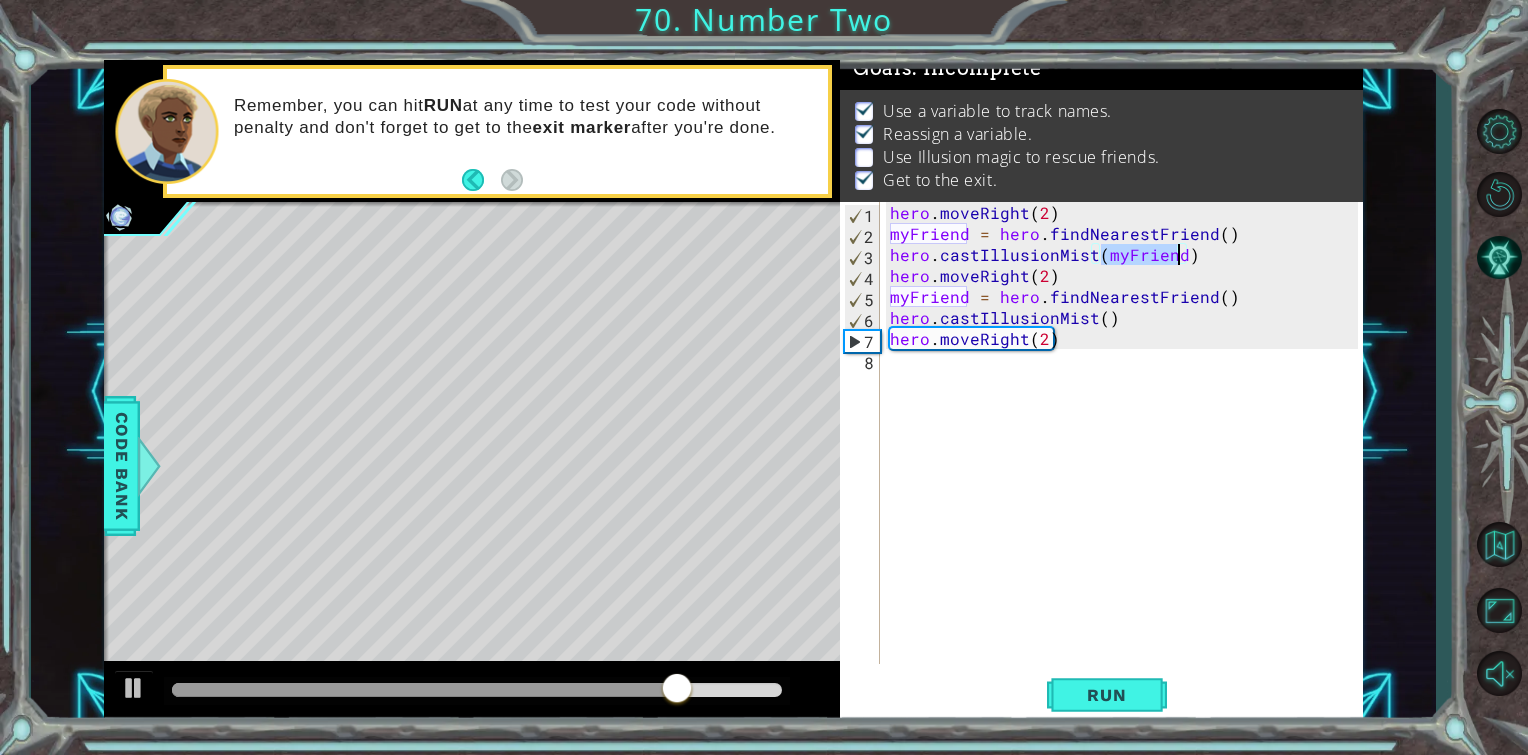 click on "hero . moveRight ( 2 ) myFriend   =   hero . findNearestFriend ( ) hero . castIllusionMist ( myFriend ) hero . moveRight ( 2 ) myFriend   =   hero . findNearestFriend ( ) hero . castIllusionMist ( ) hero . moveRight ( 2 )" at bounding box center [1127, 454] 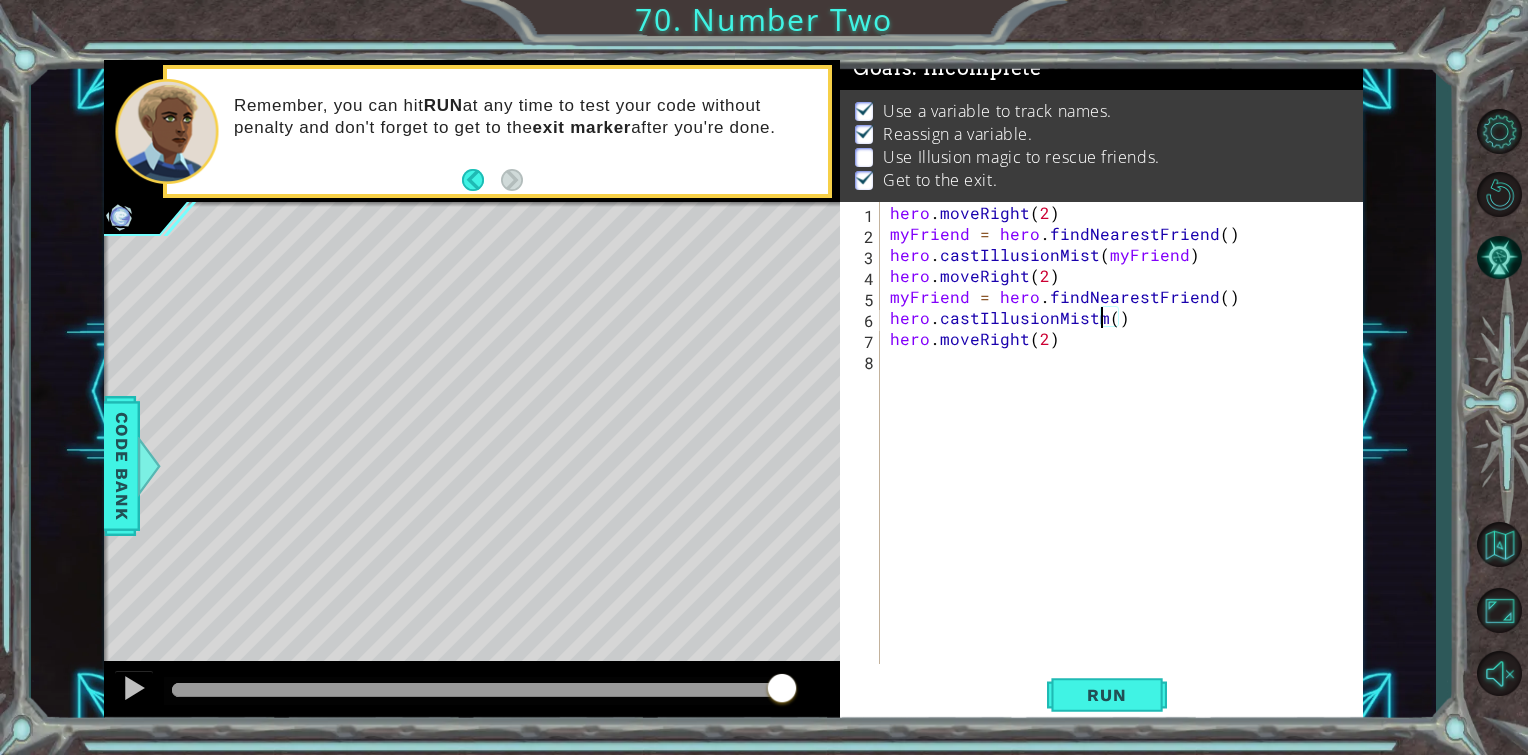 scroll, scrollTop: 0, scrollLeft: 12, axis: horizontal 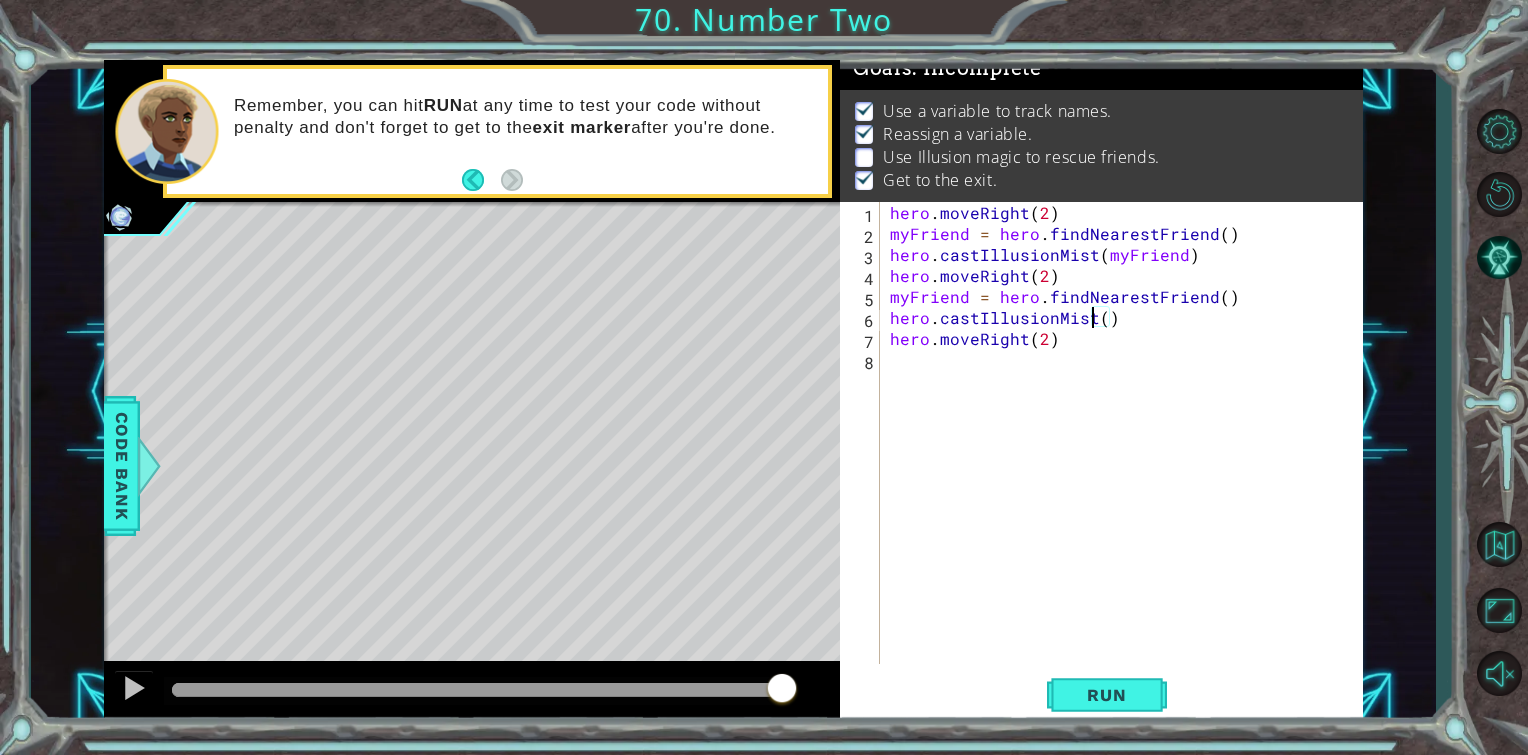 click on "hero . moveRight ( 2 ) myFriend   =   hero . findNearestFriend ( ) hero . castIllusionMist ( myFriend ) hero . moveRight ( 2 ) myFriend   =   hero . findNearestFriend ( ) hero . castIllusionMist ( ) hero . moveRight ( 2 )" at bounding box center [1127, 454] 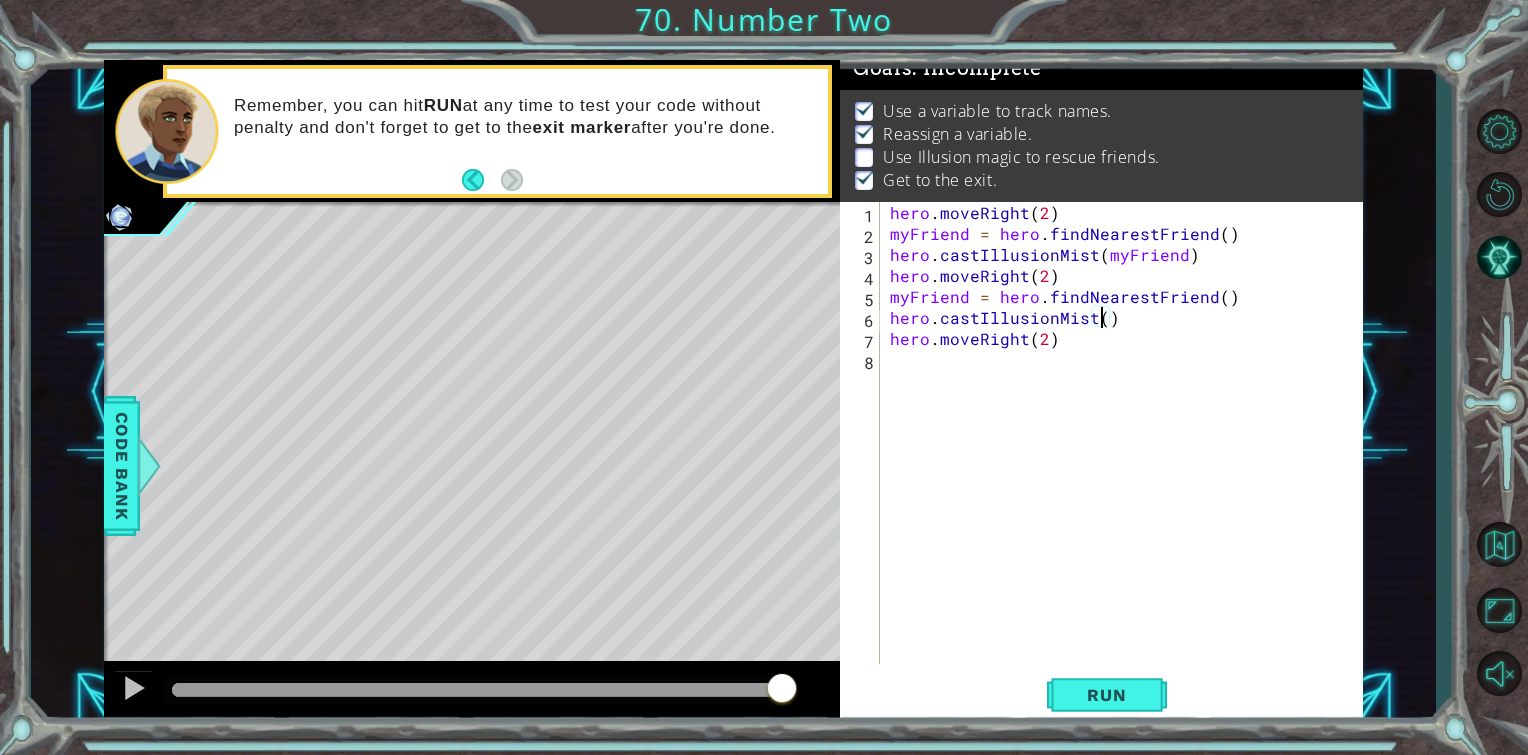 click on "hero . moveRight ( 2 ) myFriend   =   hero . findNearestFriend ( ) hero . castIllusionMist ( myFriend ) hero . moveRight ( 2 ) myFriend   =   hero . findNearestFriend ( ) hero . castIllusionMist ( ) hero . moveRight ( 2 )" at bounding box center [1127, 454] 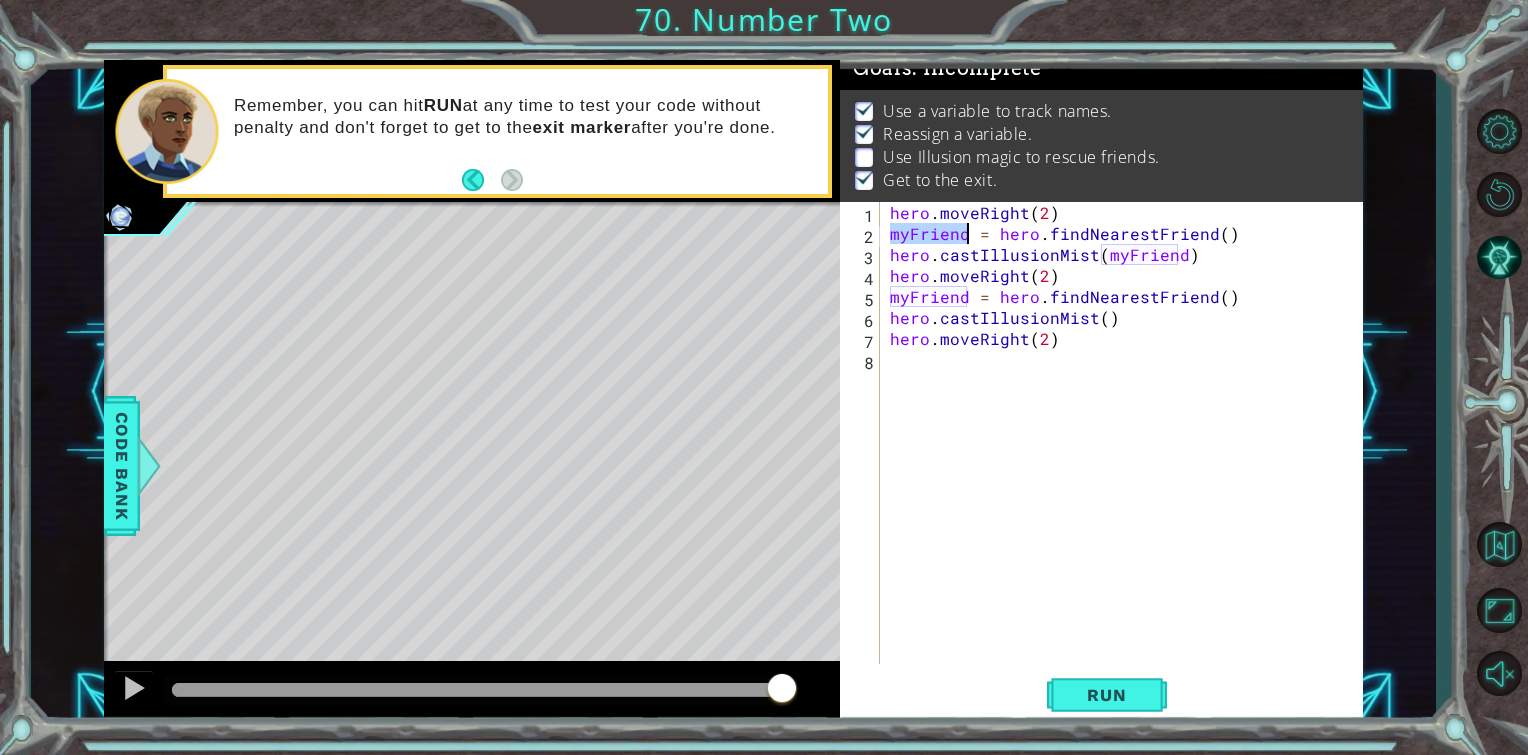 click on "hero . moveRight ( 2 ) myFriend   =   hero . findNearestFriend ( ) hero . castIllusionMist ( myFriend ) hero . moveRight ( 2 ) myFriend   =   hero . findNearestFriend ( ) hero . castIllusionMist ( ) hero . moveRight ( 2 )" at bounding box center (1127, 454) 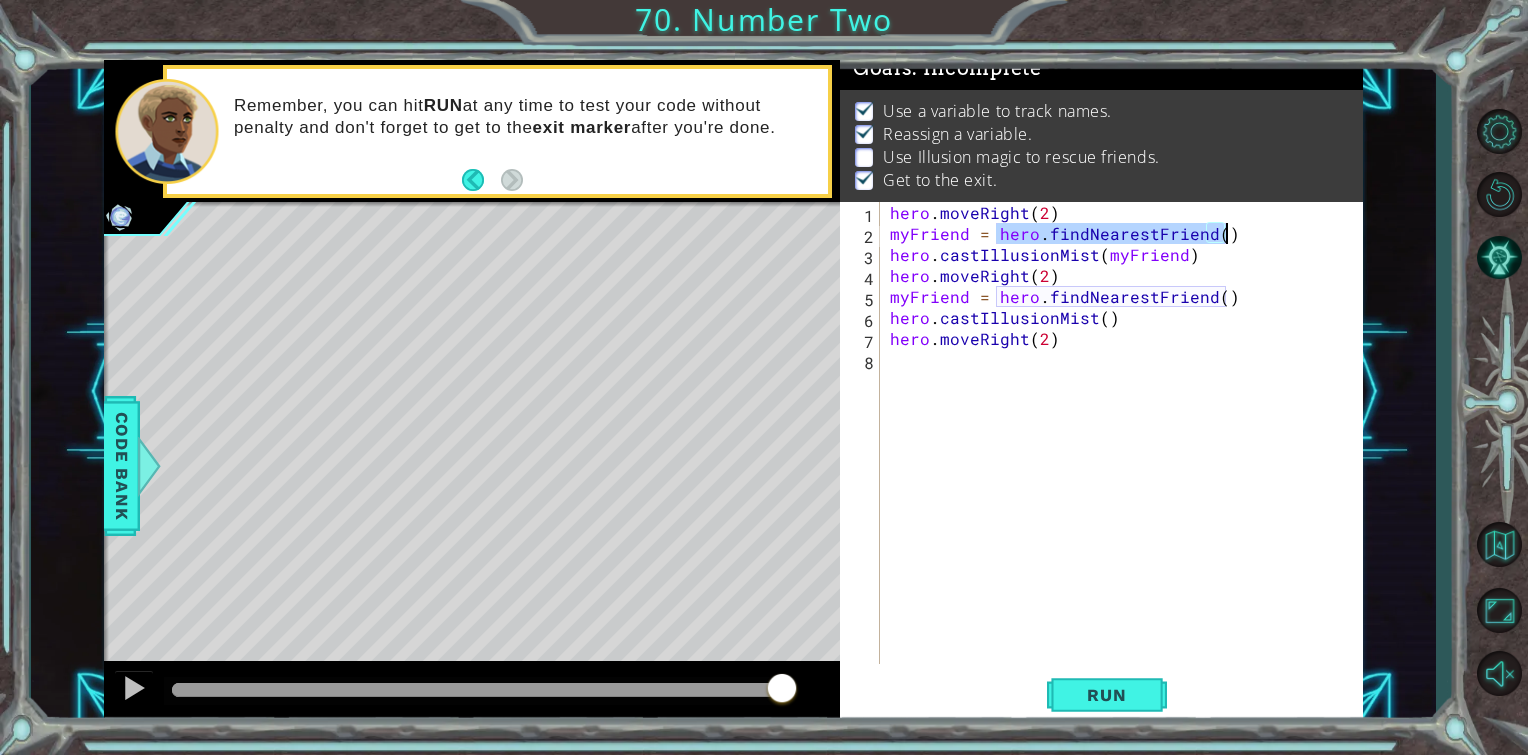drag, startPoint x: 995, startPoint y: 236, endPoint x: 1254, endPoint y: 232, distance: 259.03088 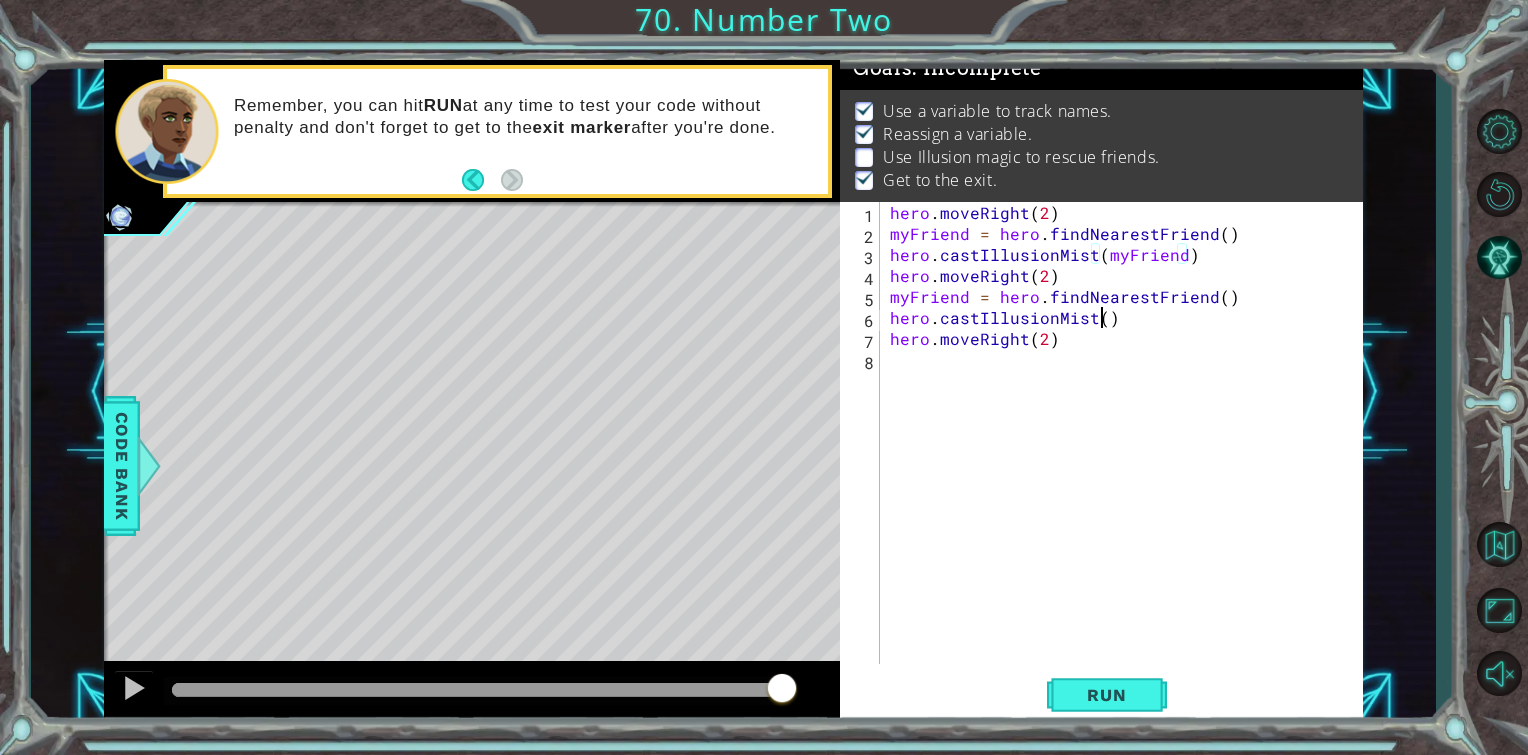 click on "hero . moveRight ( 2 ) myFriend   =   hero . findNearestFriend ( ) hero . castIllusionMist ( myFriend ) hero . moveRight ( 2 ) myFriend   =   hero . findNearestFriend ( ) hero . castIllusionMist ( ) hero . moveRight ( 2 )" at bounding box center (1127, 454) 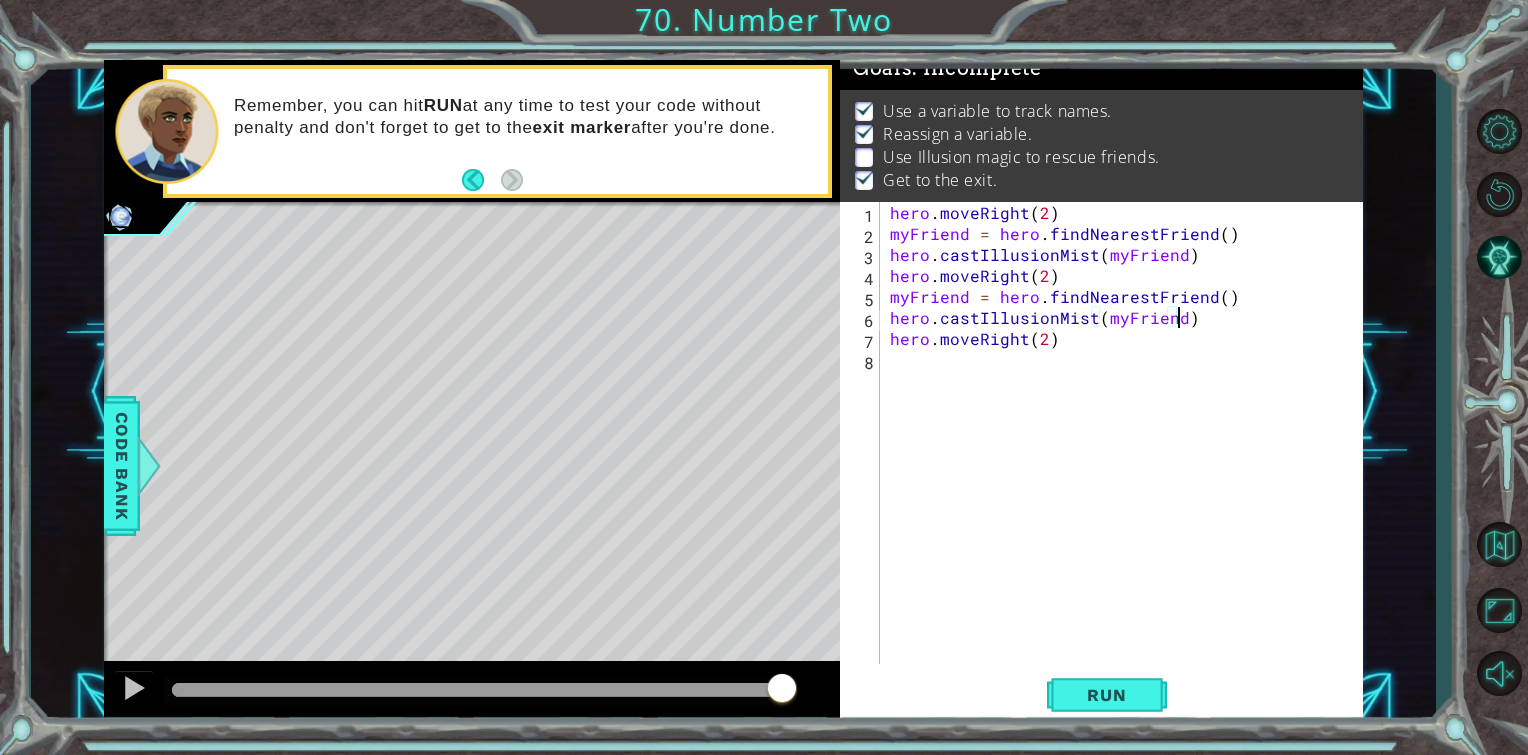 scroll, scrollTop: 0, scrollLeft: 17, axis: horizontal 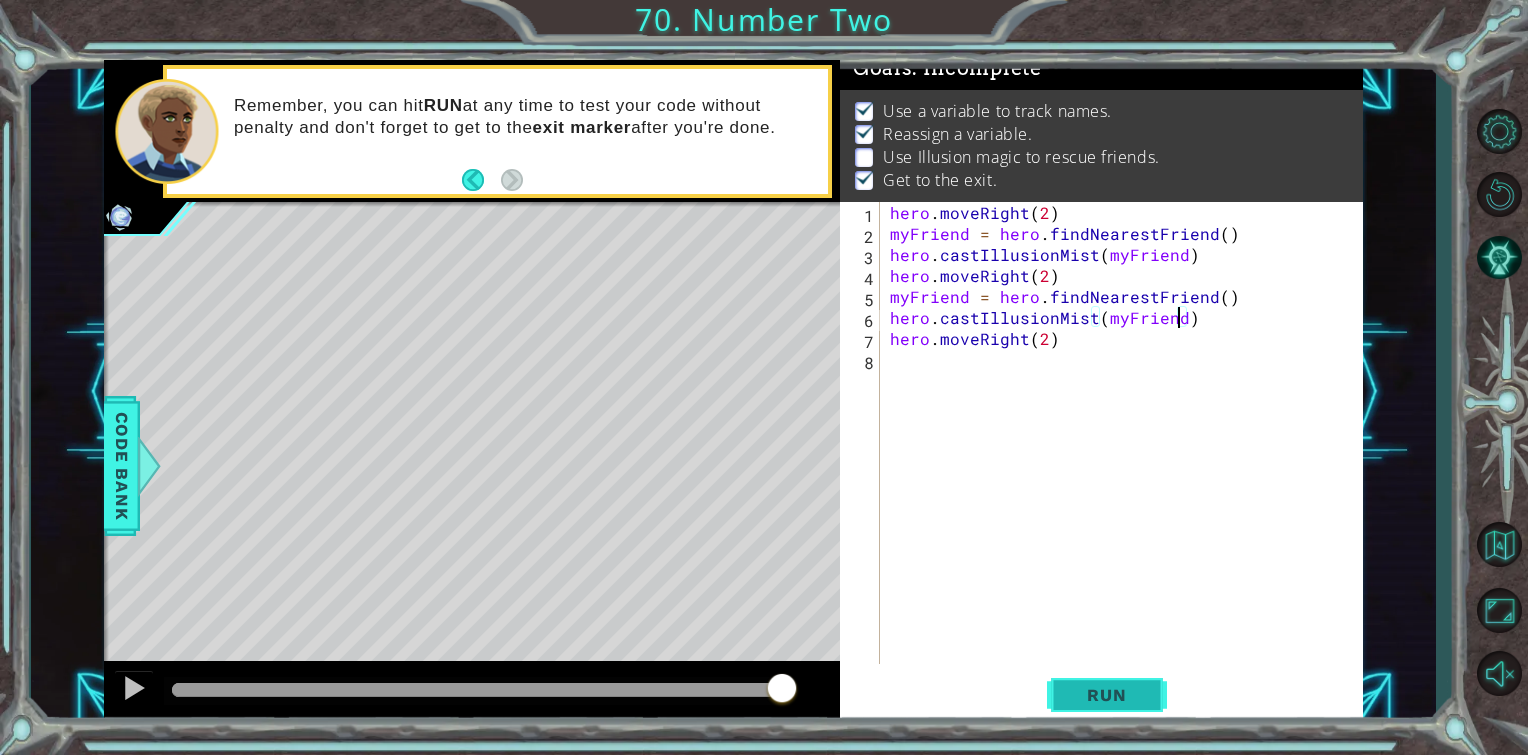 type on "hero.castIllusionMist(myFriend)" 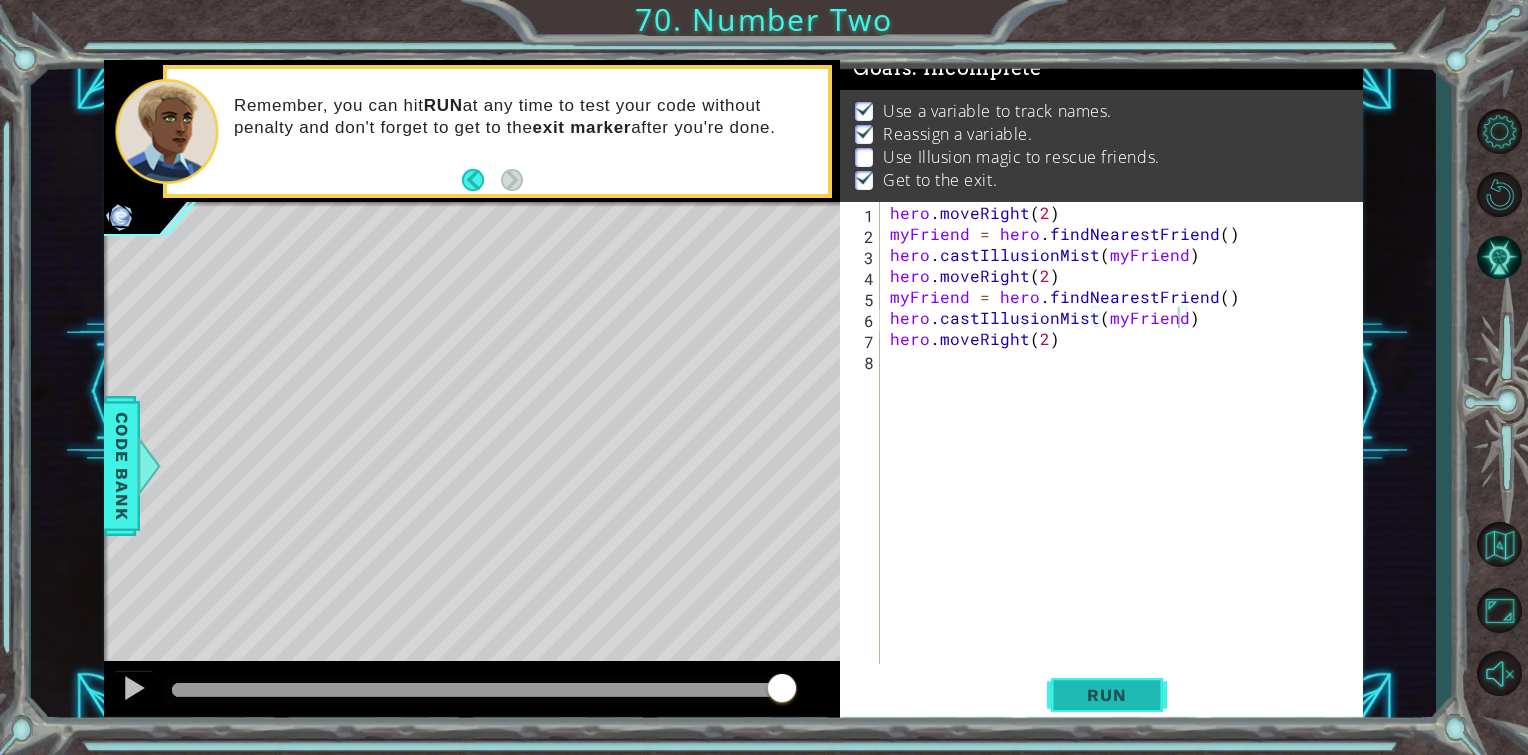 click on "Run" at bounding box center [1107, 695] 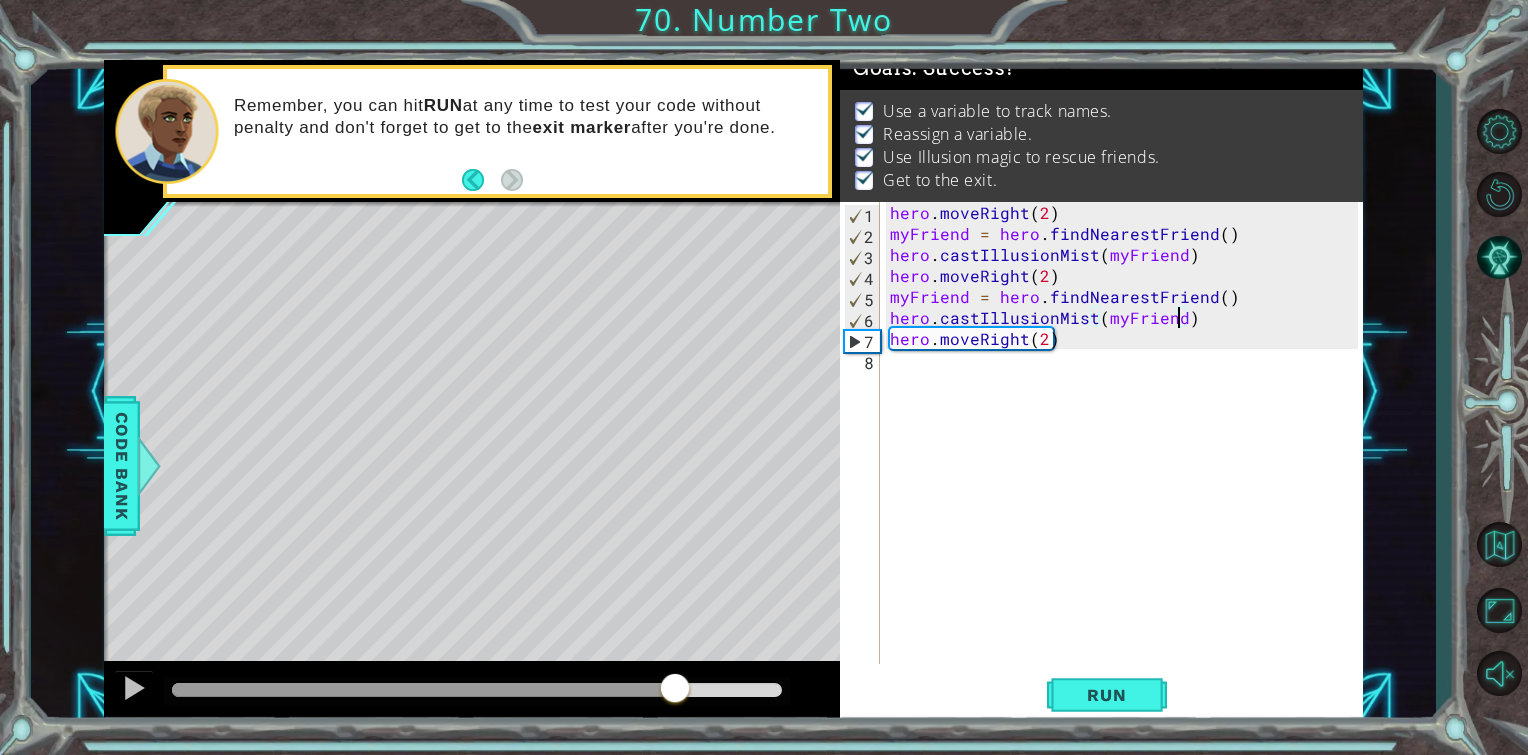 click at bounding box center (477, 690) 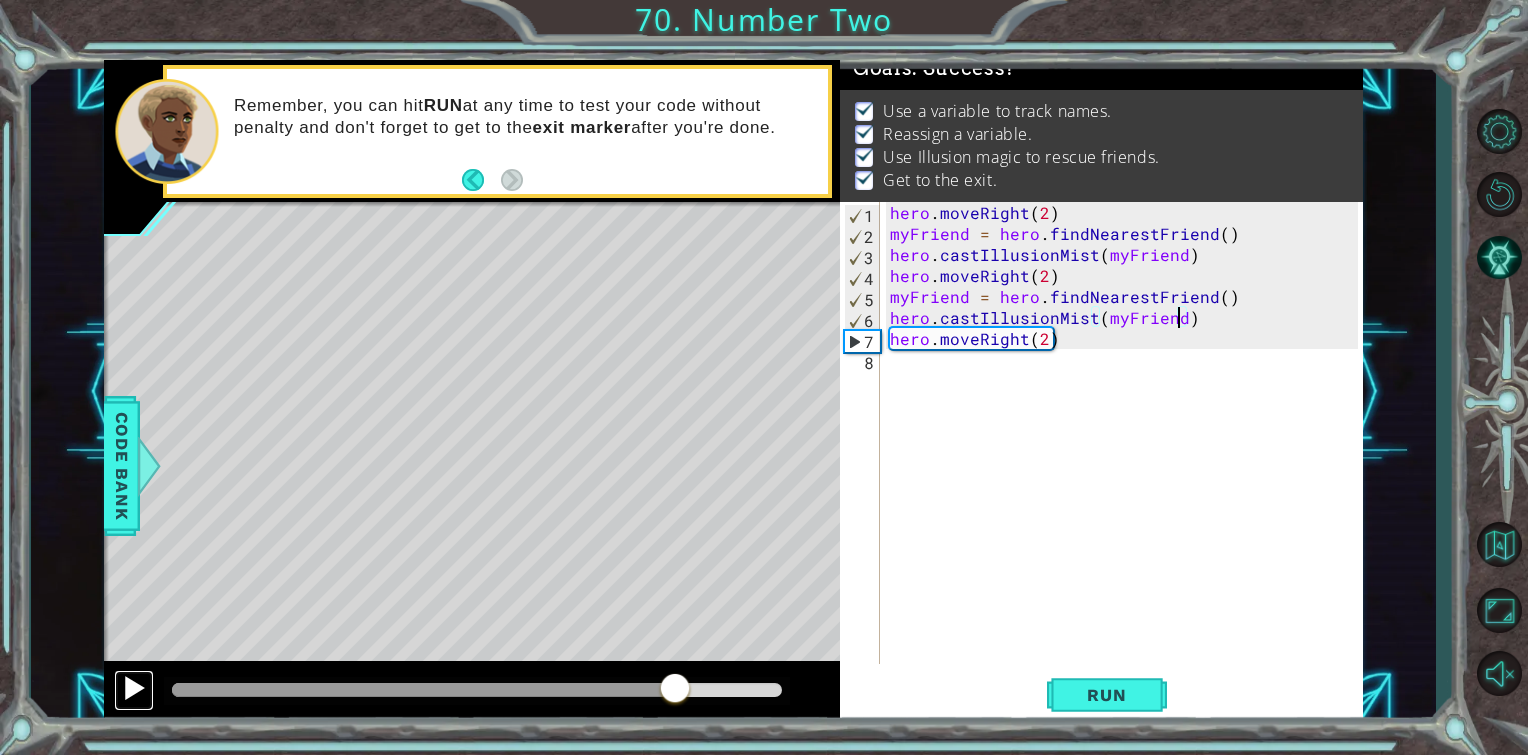 click at bounding box center [134, 688] 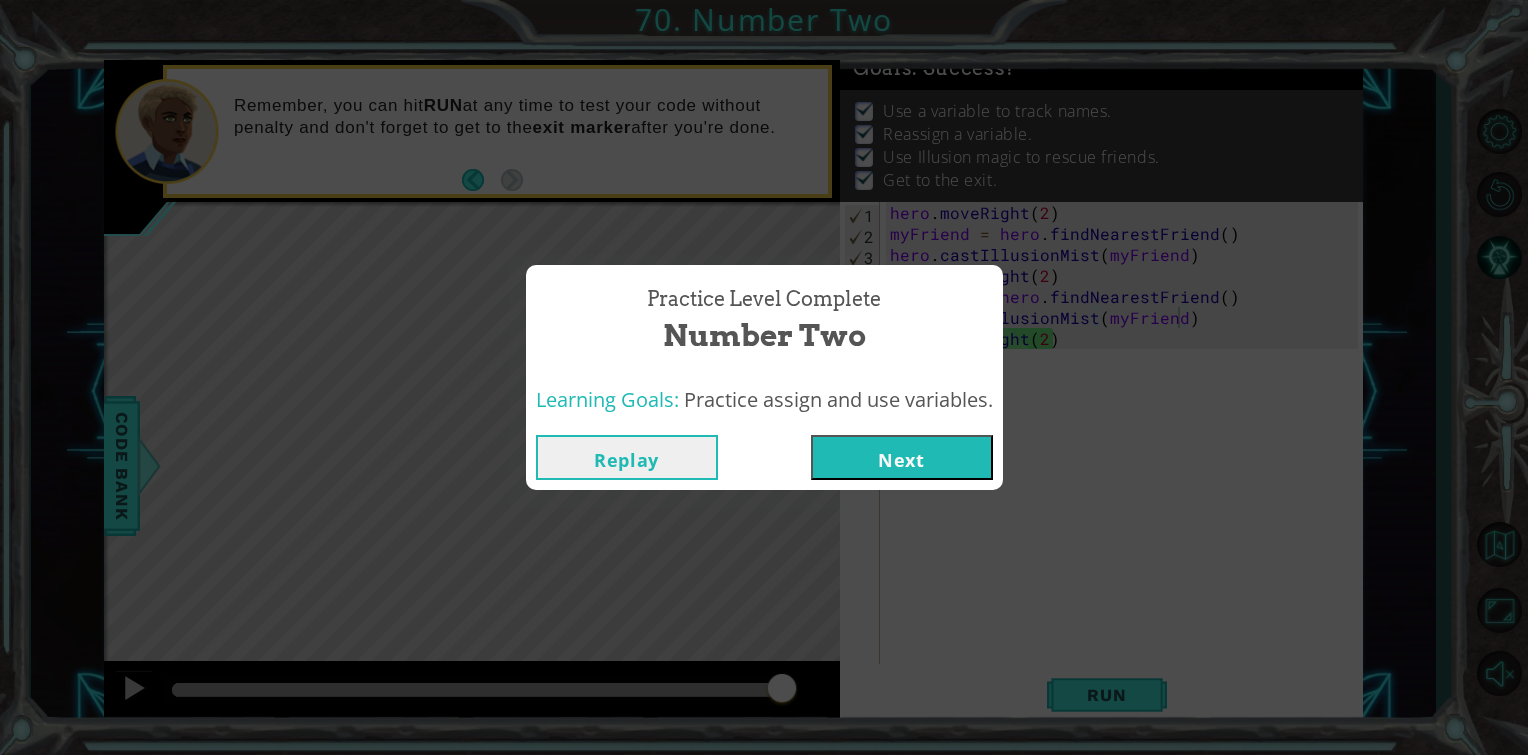 click on "Next" at bounding box center [902, 457] 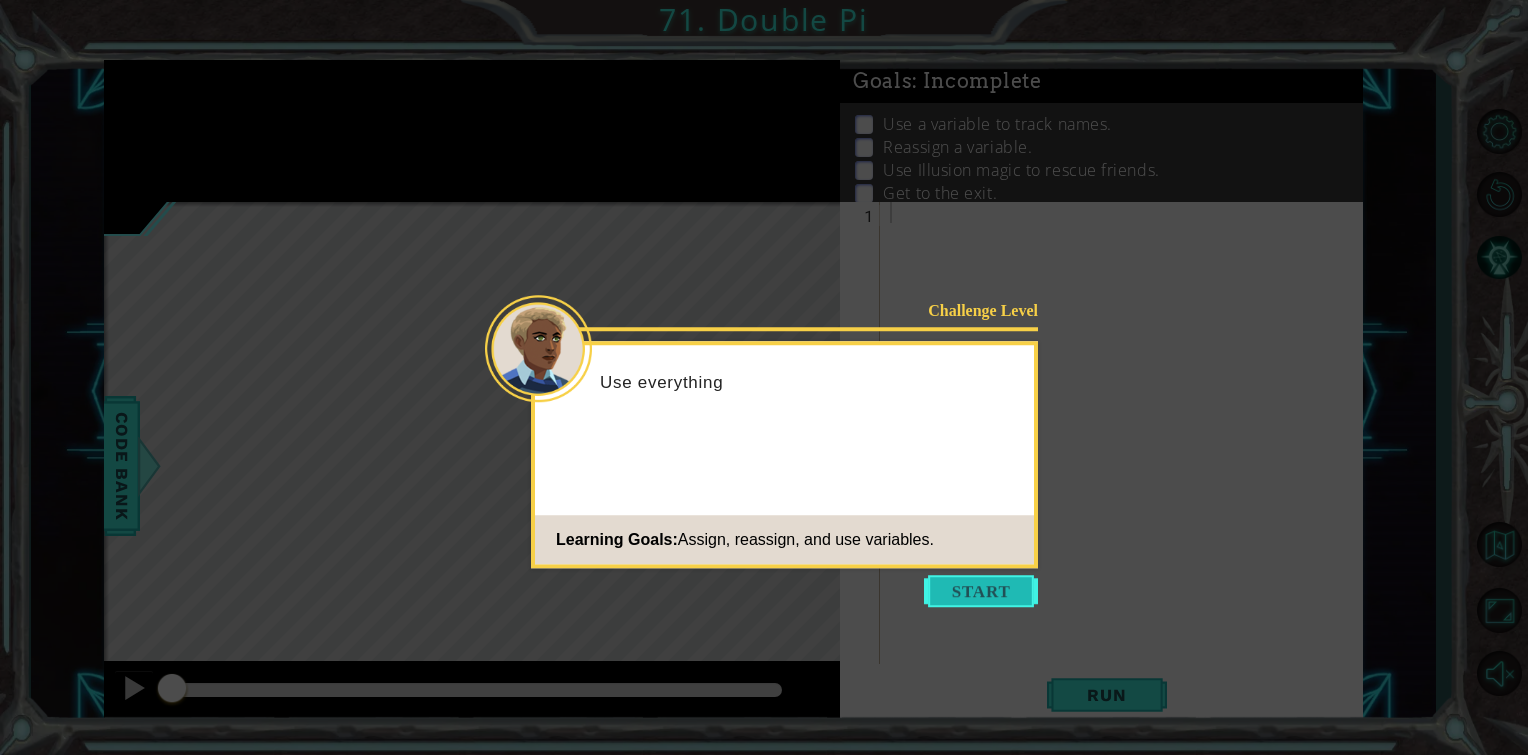 click at bounding box center [981, 591] 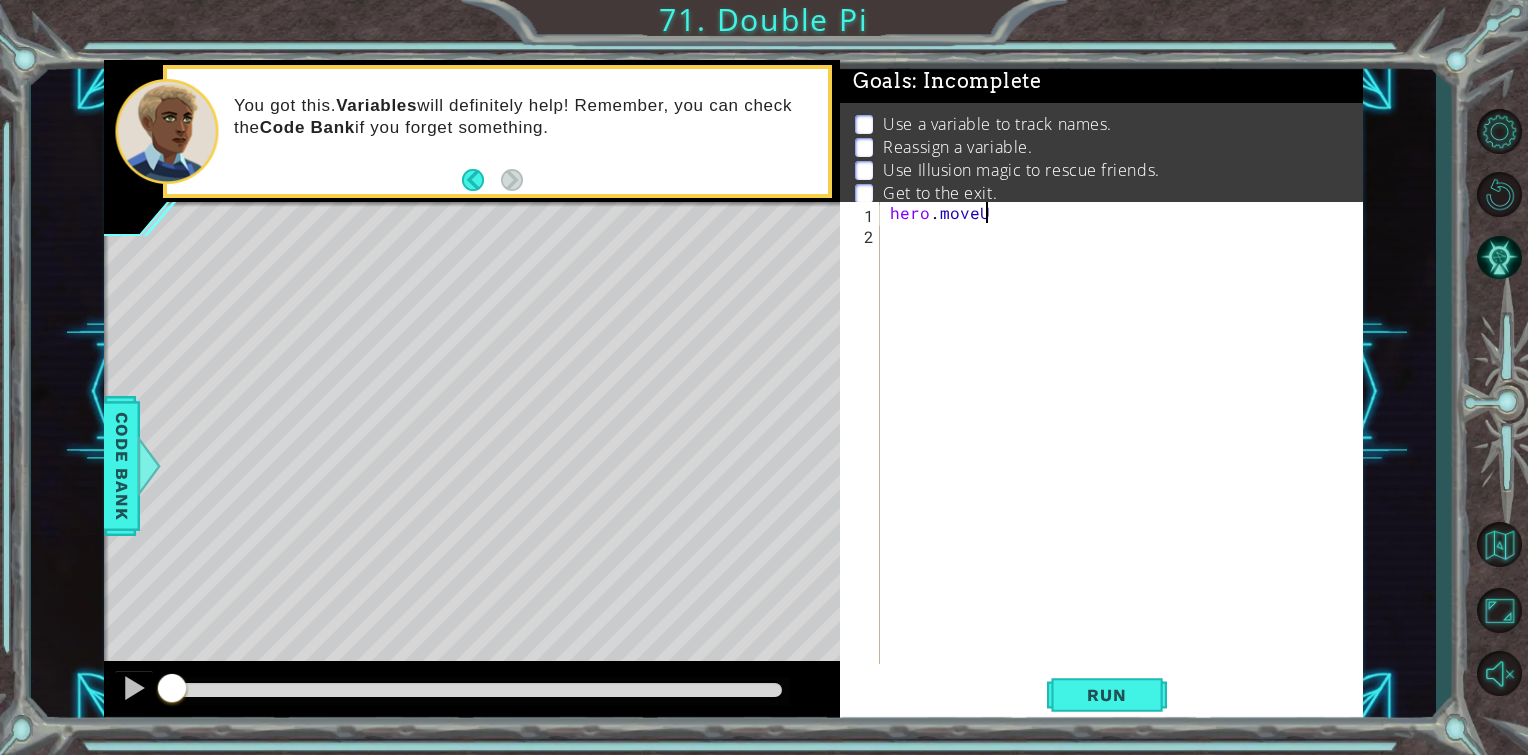 scroll, scrollTop: 0, scrollLeft: 5, axis: horizontal 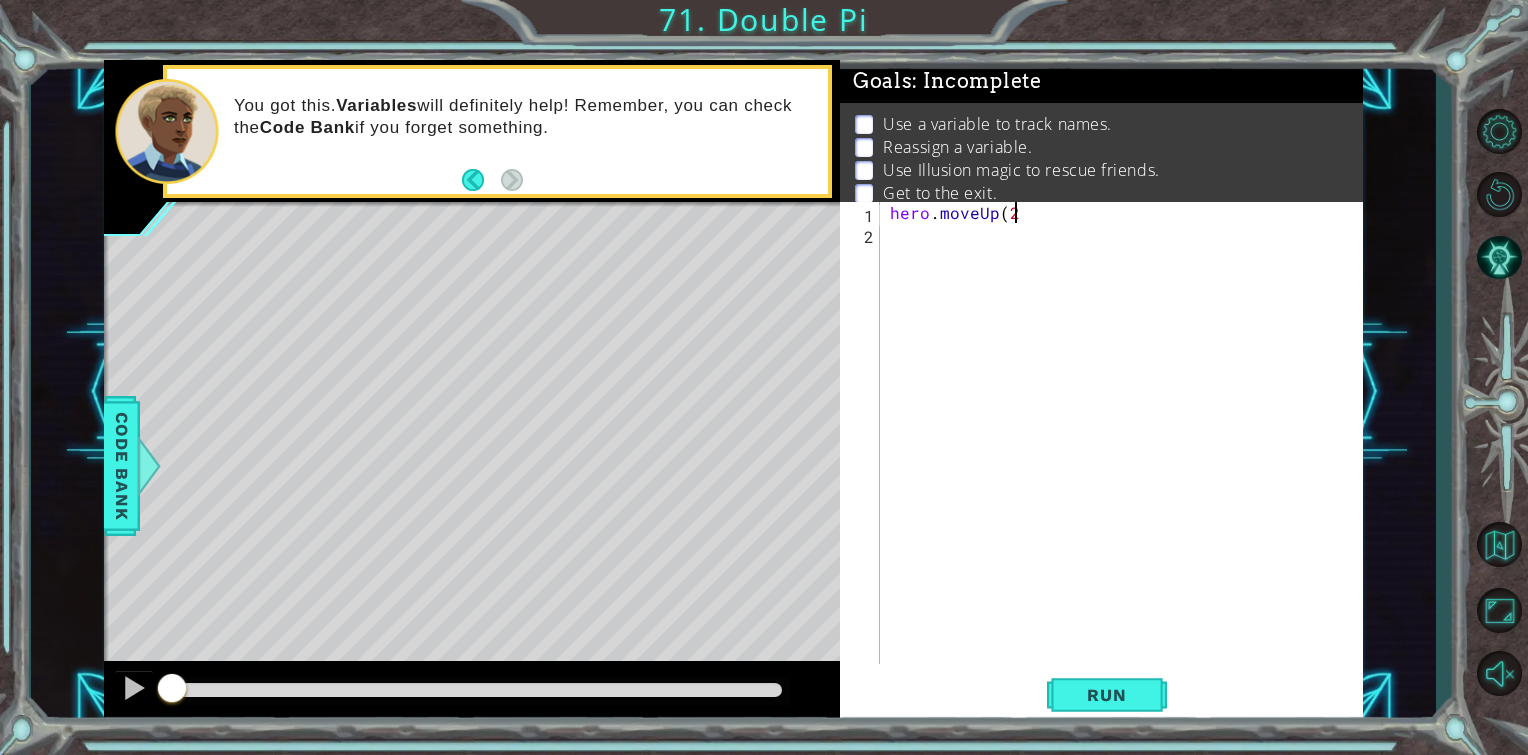 type on "hero.moveUp(2)" 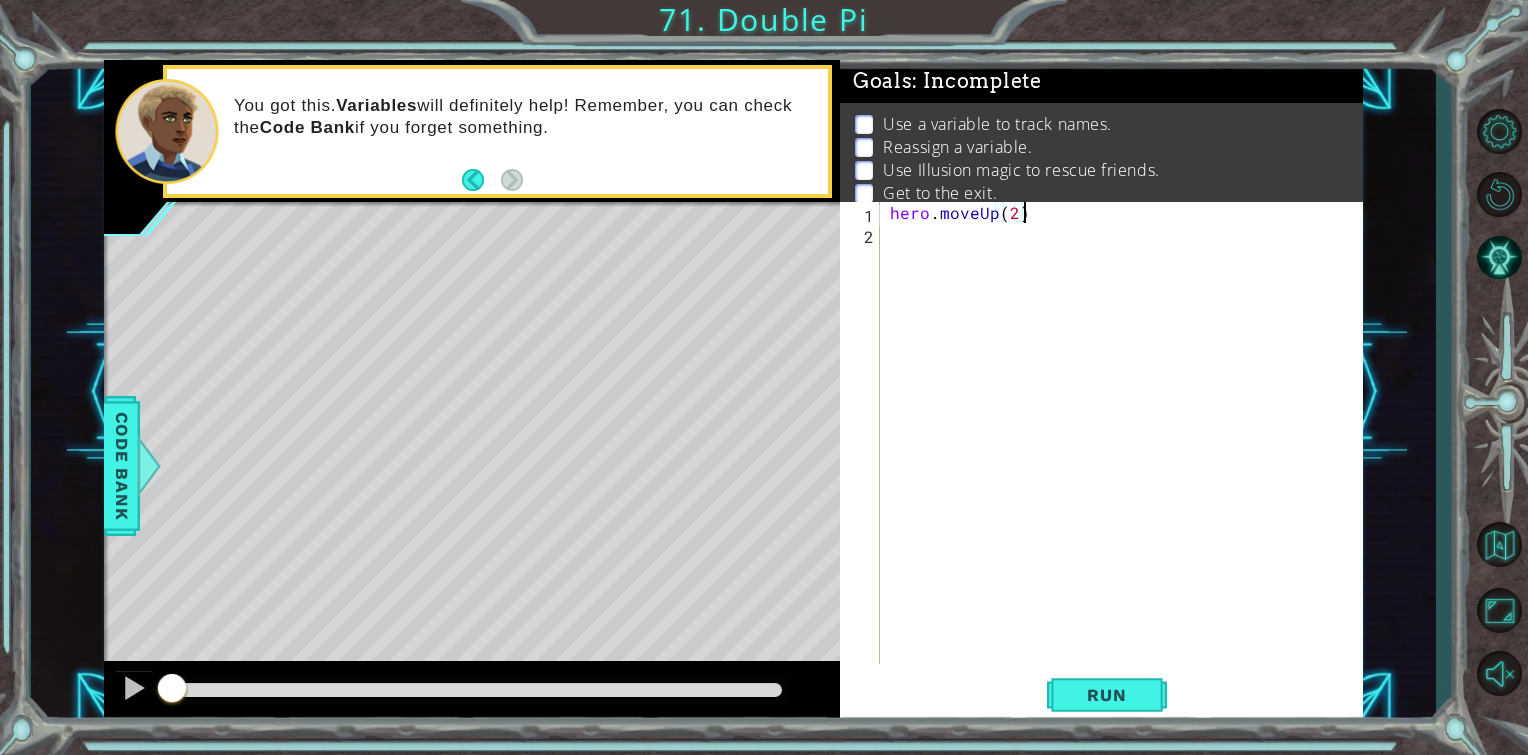 click on "hero . moveUp ( 2 )" at bounding box center [1127, 454] 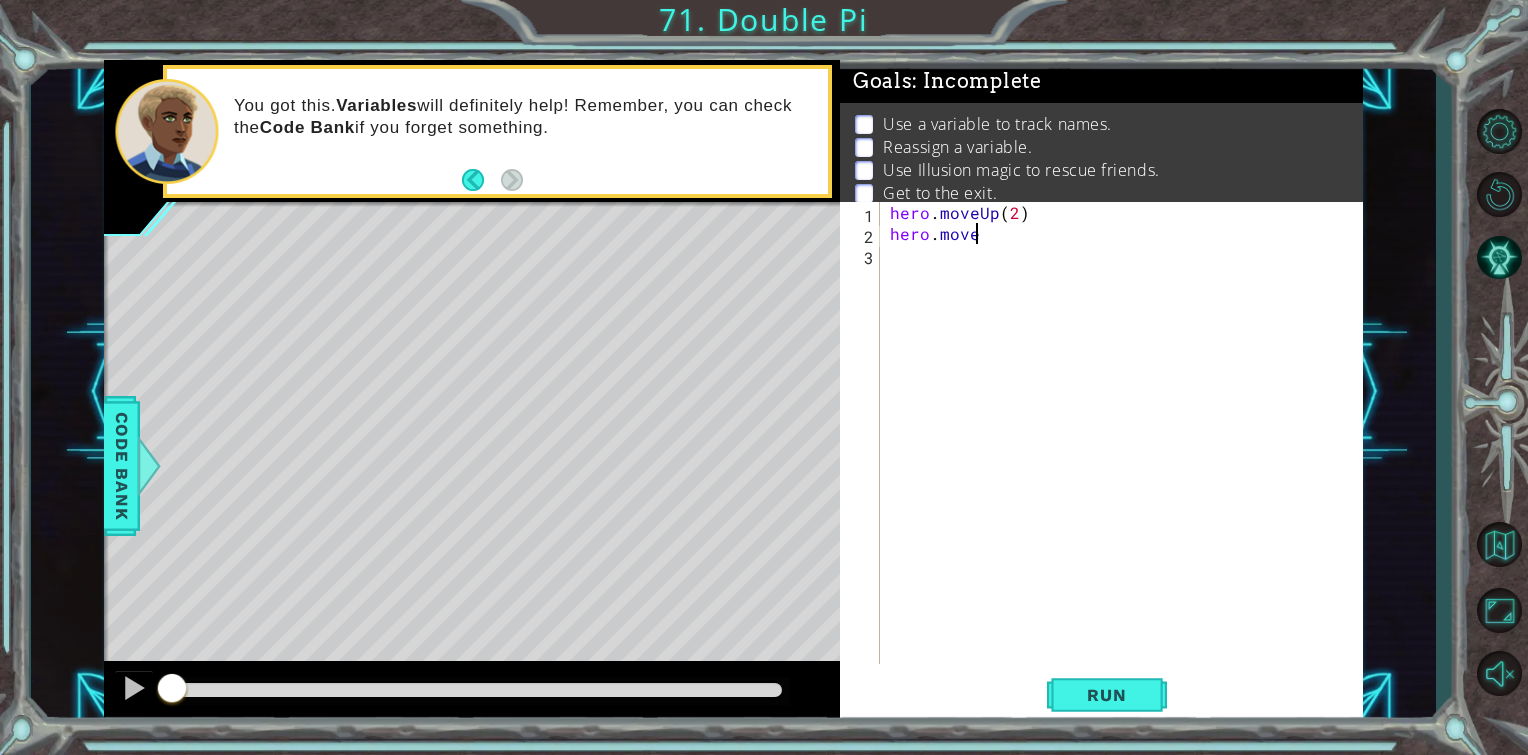 scroll, scrollTop: 0, scrollLeft: 4, axis: horizontal 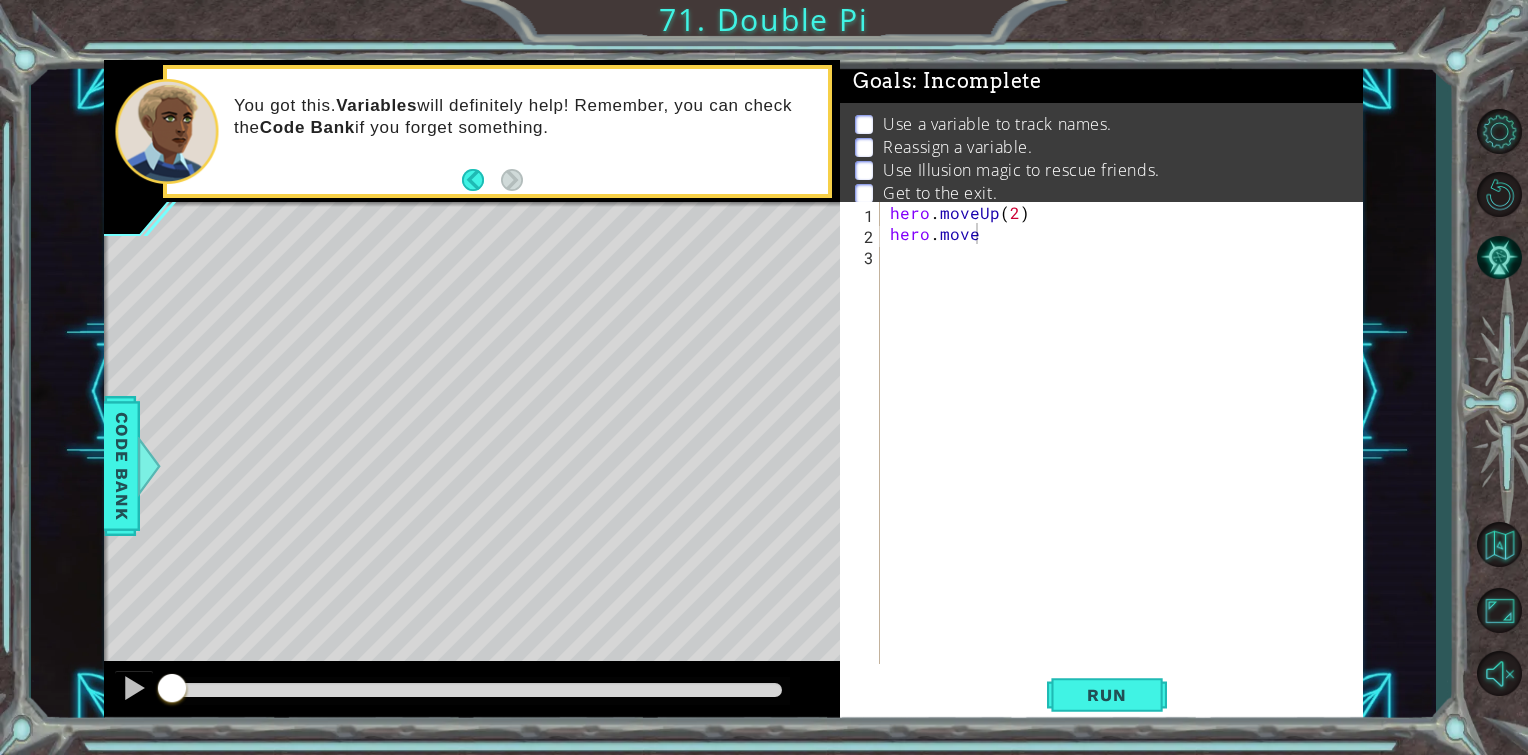 click at bounding box center (566, 496) 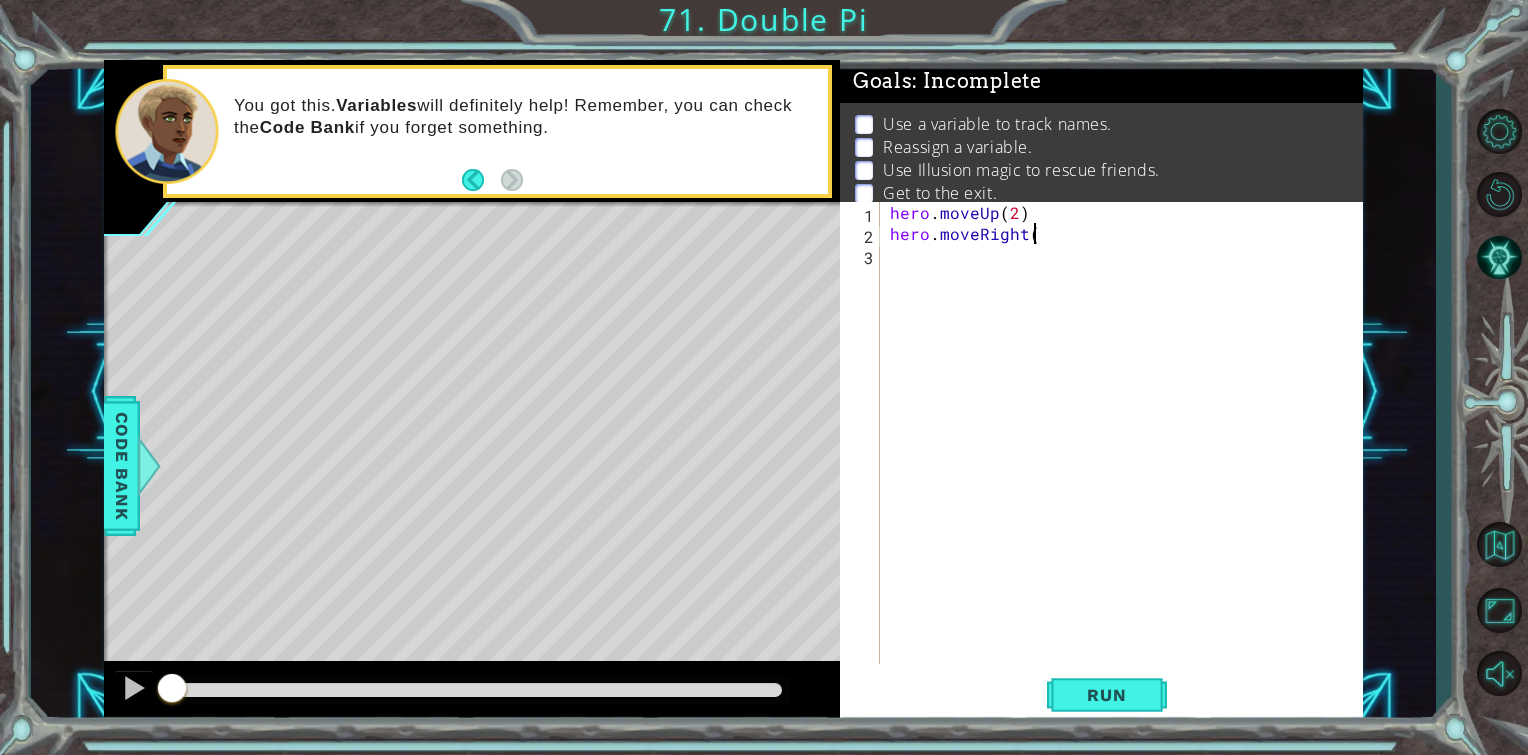 scroll, scrollTop: 0, scrollLeft: 8, axis: horizontal 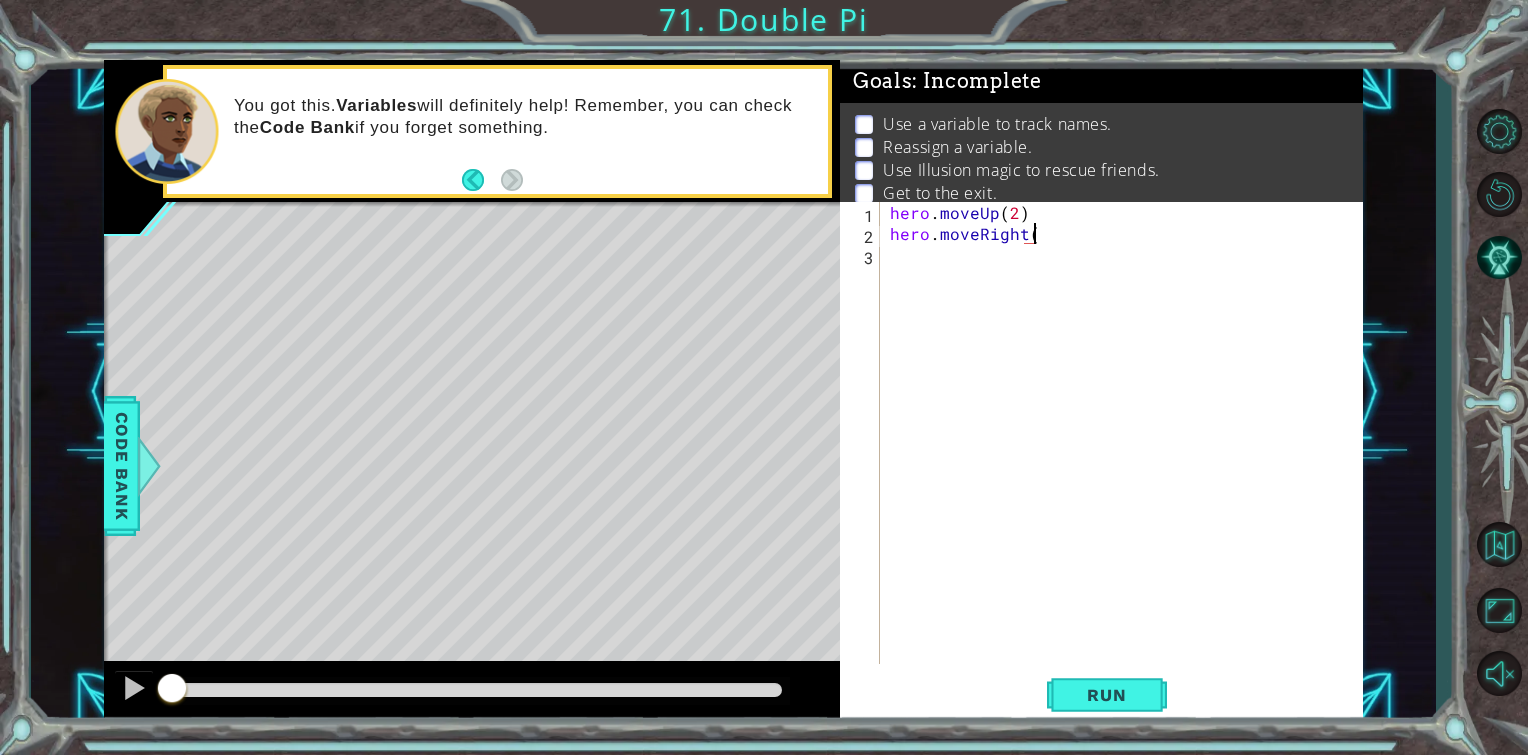 click on "hero . moveUp ( 2 ) hero . moveRight (" at bounding box center (1127, 454) 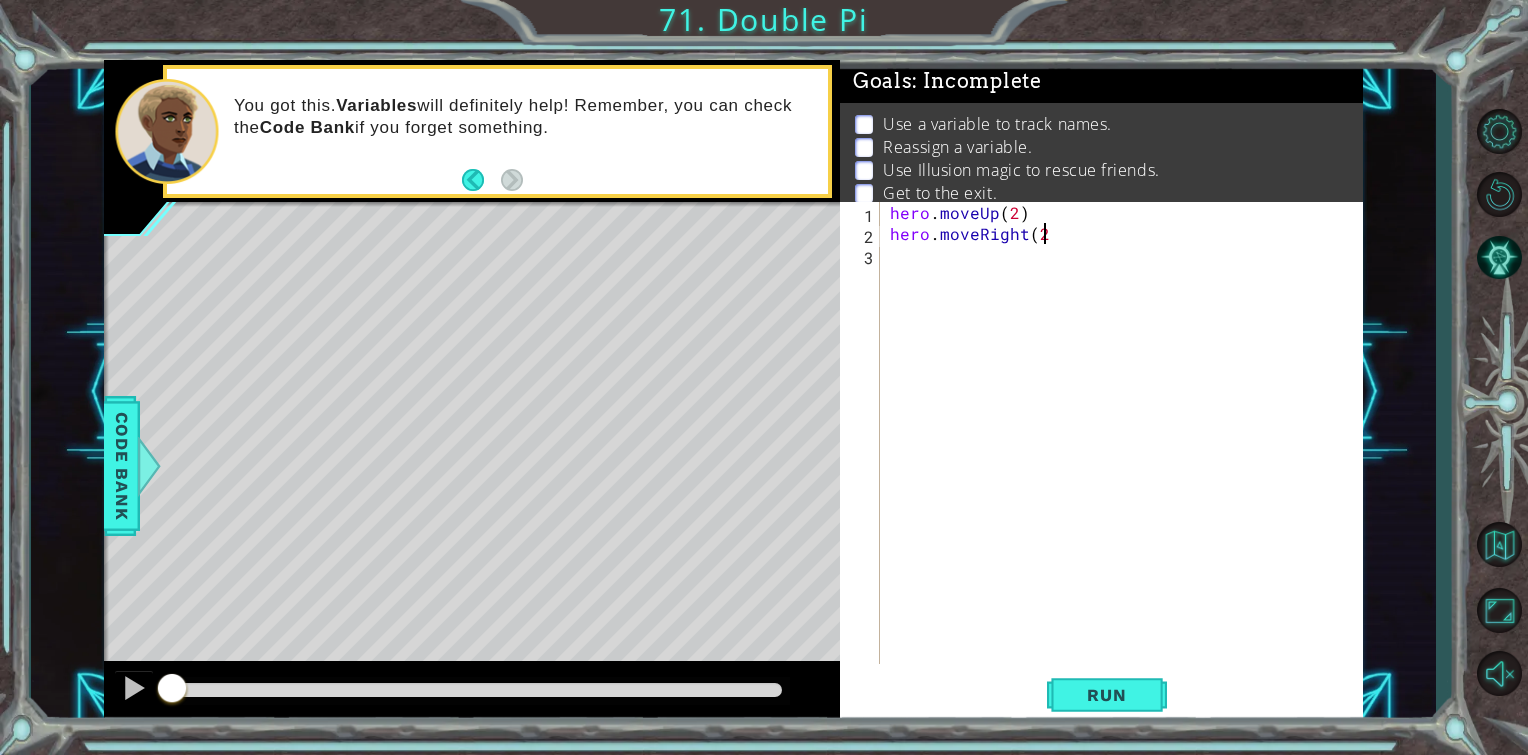 type on "hero.moveRight(2)" 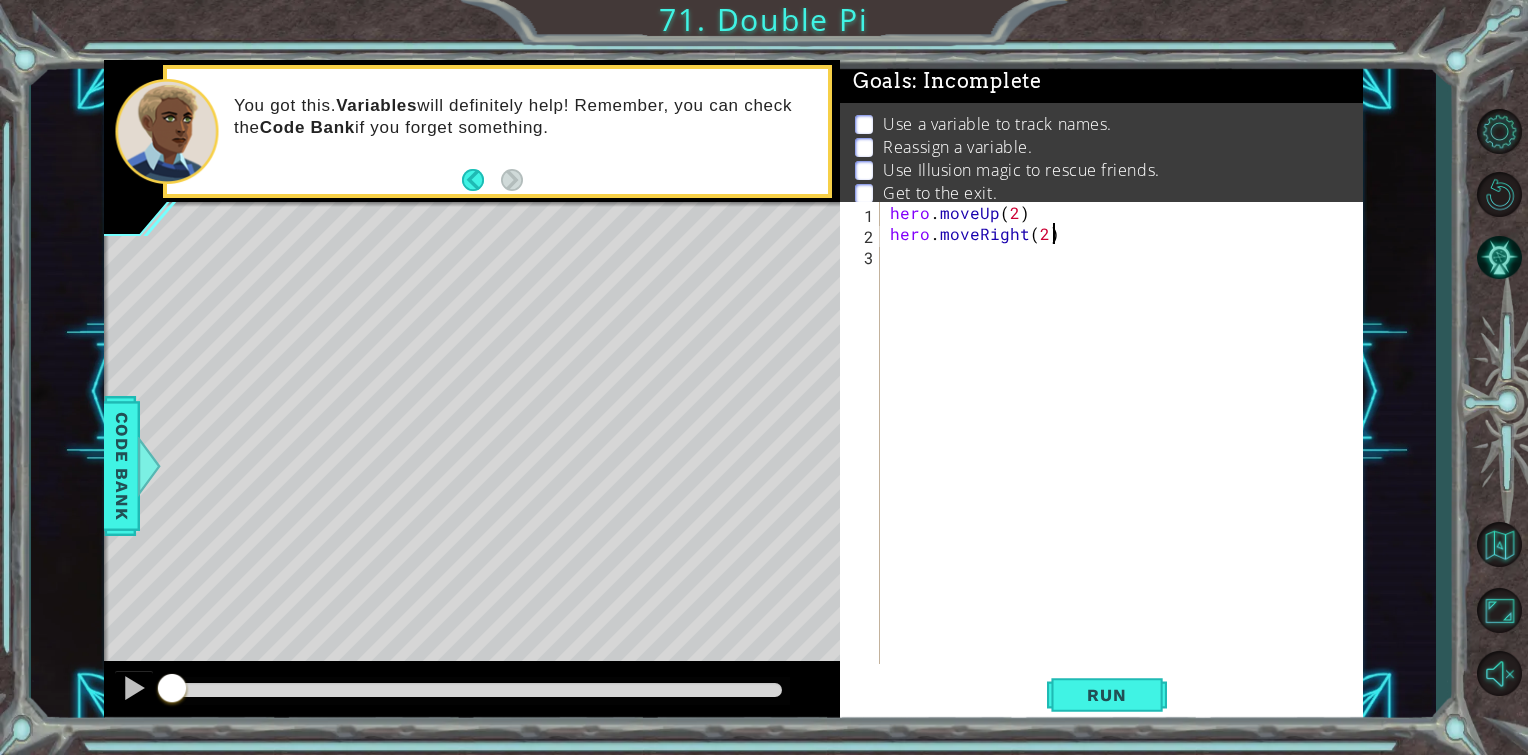 scroll, scrollTop: 0, scrollLeft: 8, axis: horizontal 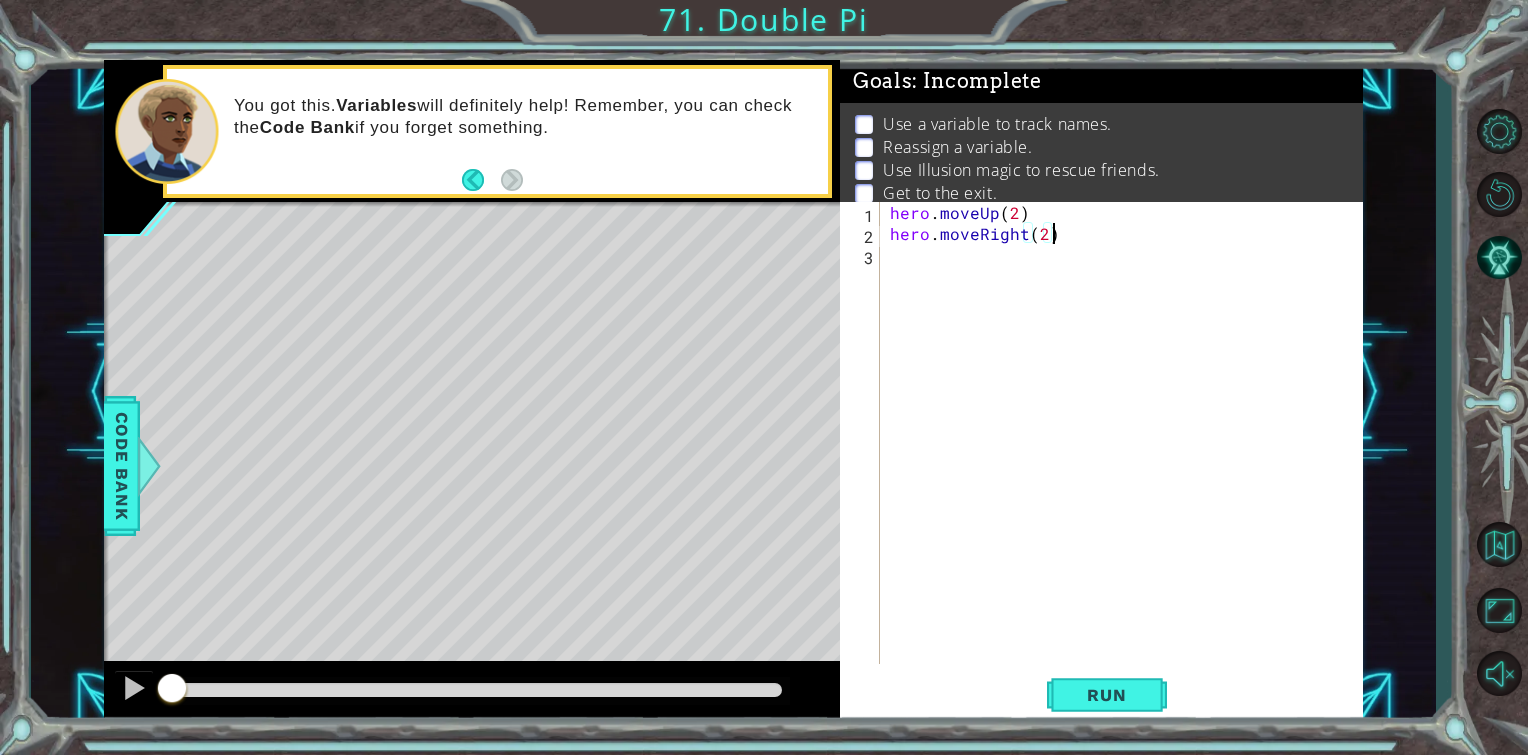 click on "hero . moveUp ( 2 ) hero . moveRight ( 2 )" at bounding box center [1127, 454] 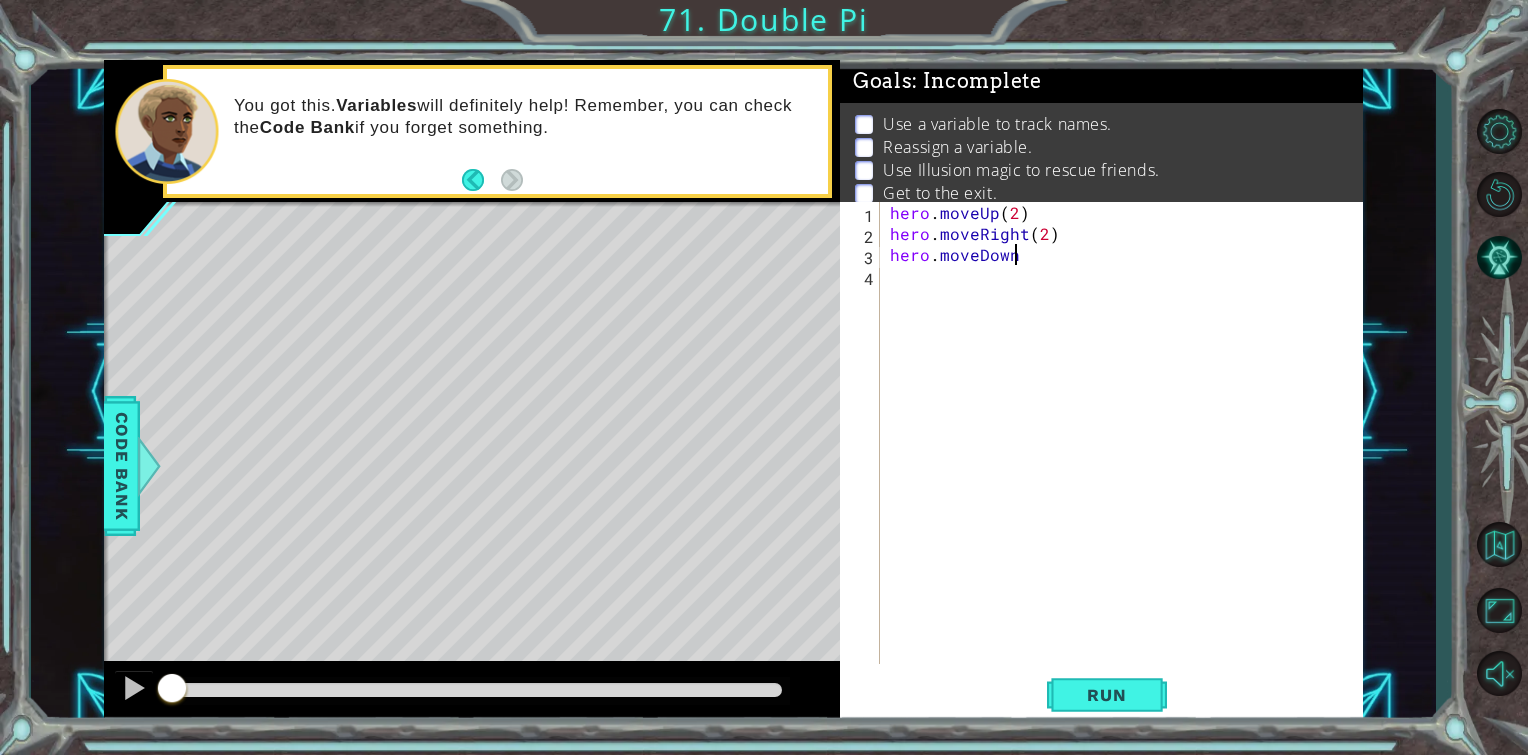 scroll, scrollTop: 0, scrollLeft: 6, axis: horizontal 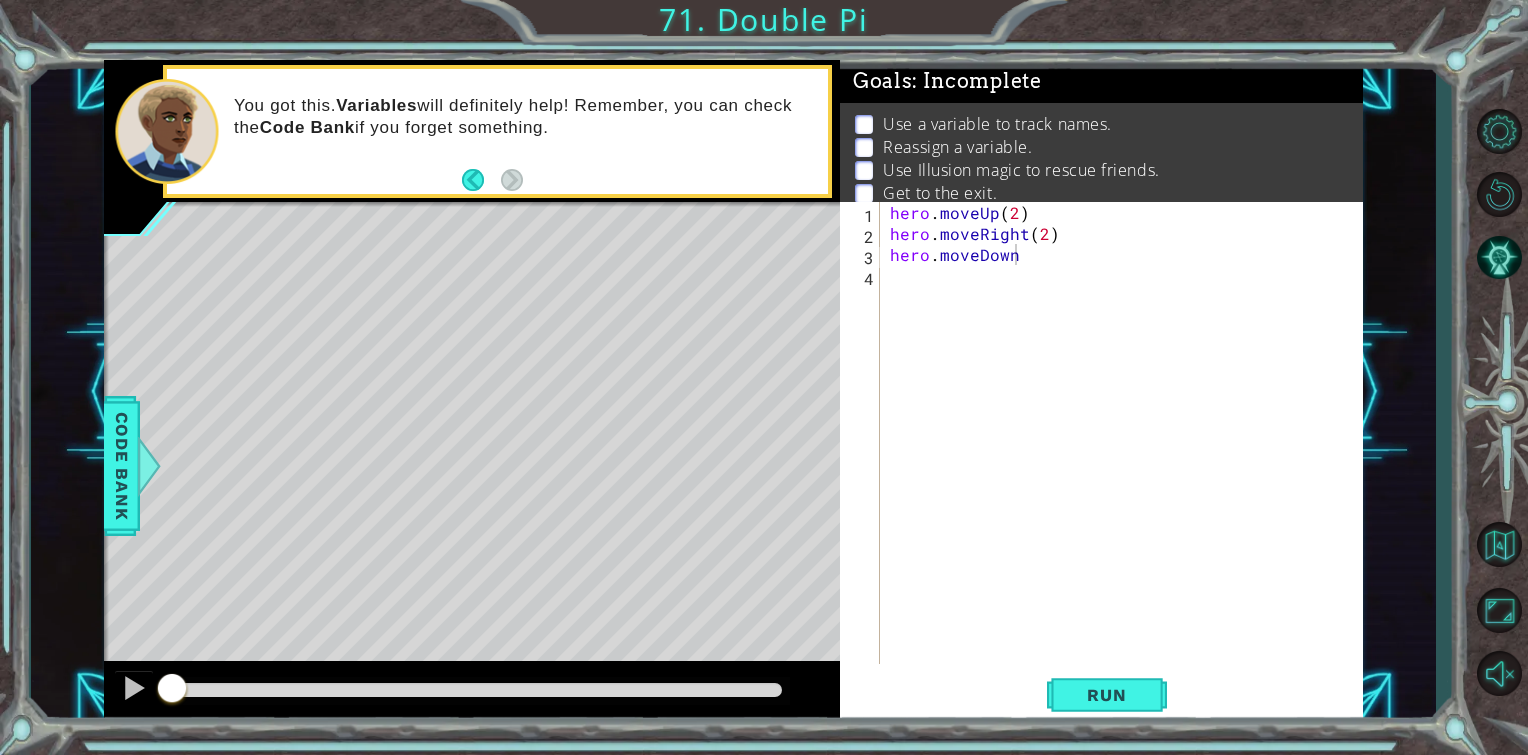 click on "hero . moveUp ( 2 ) hero . moveRight ( 2 ) hero . moveDown" at bounding box center (1127, 454) 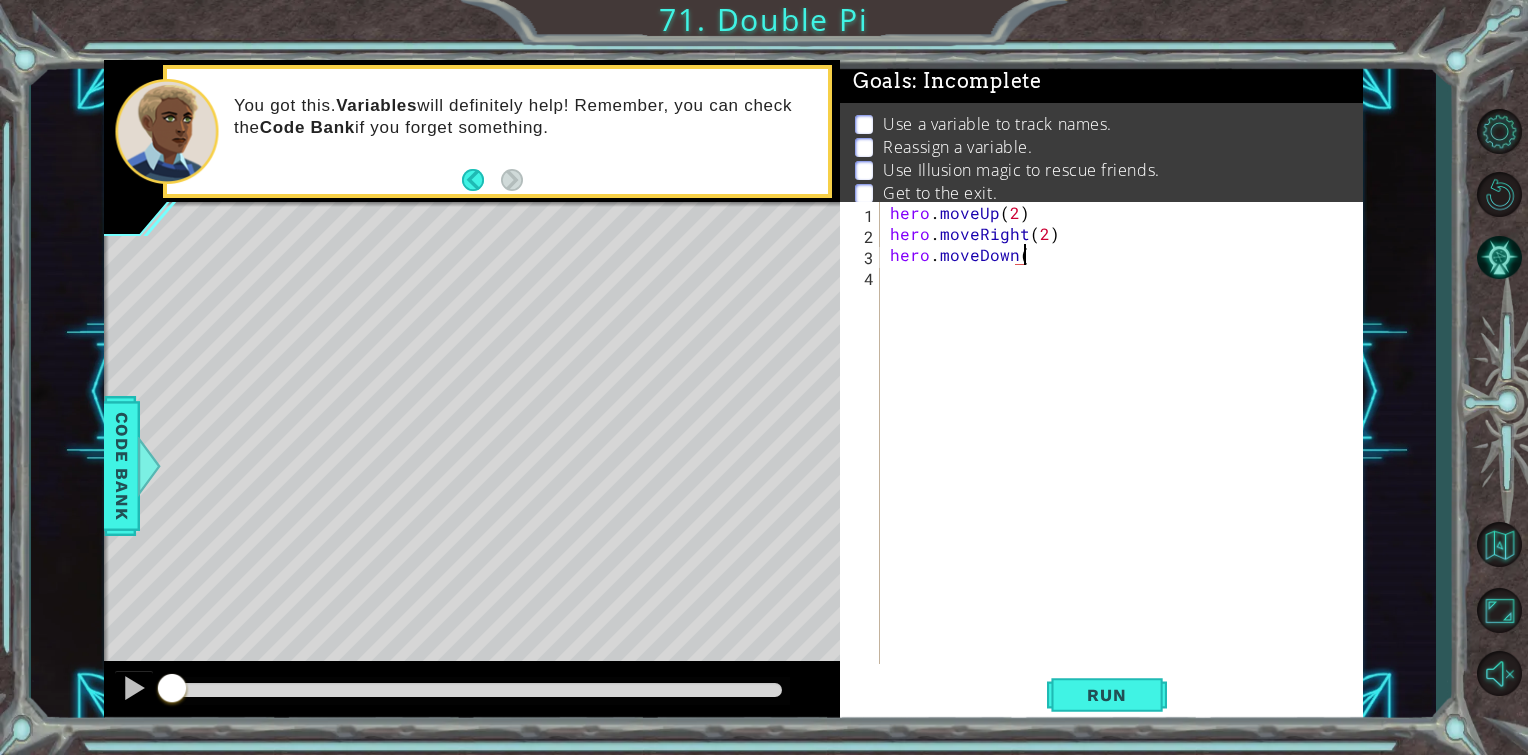 scroll, scrollTop: 0, scrollLeft: 8, axis: horizontal 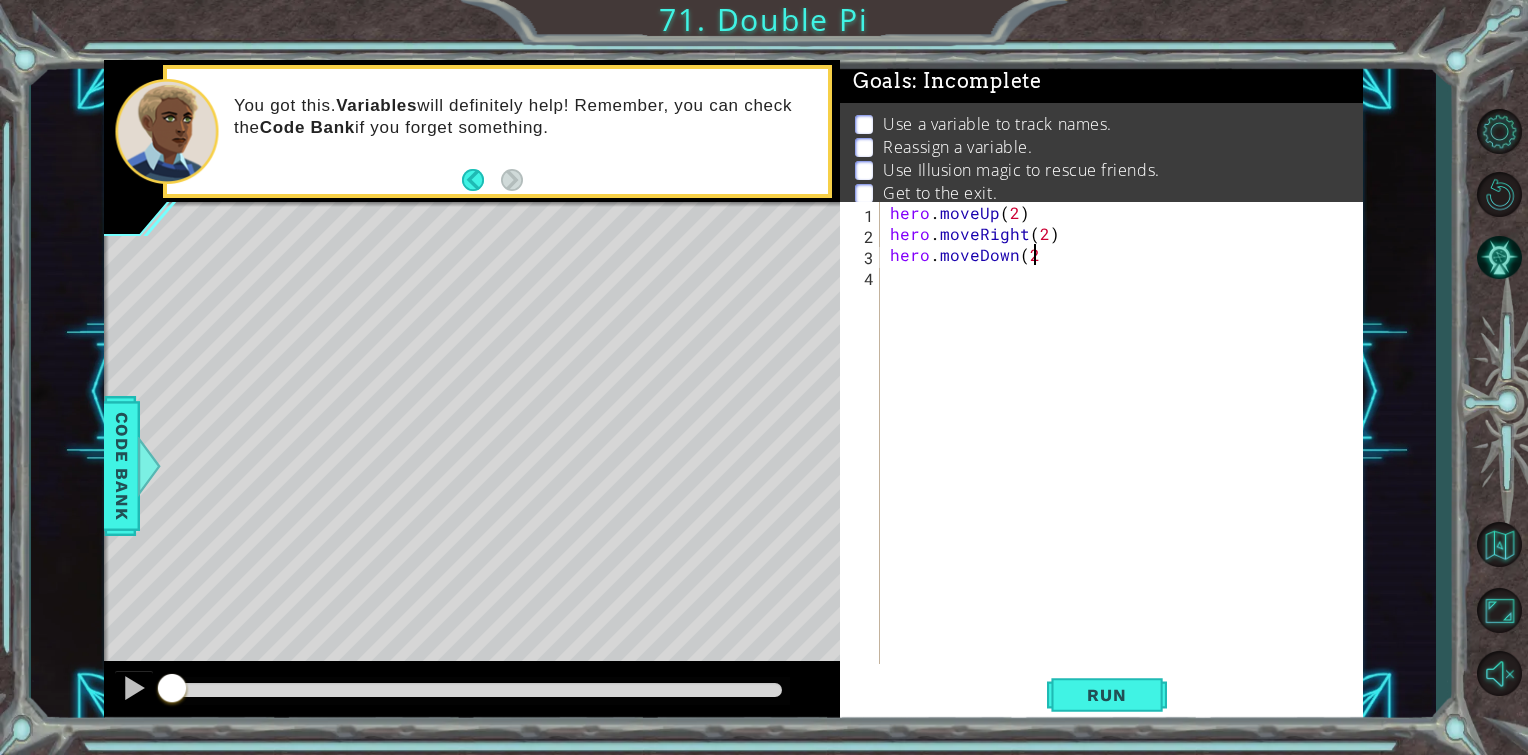 type on "hero.moveDown(2)" 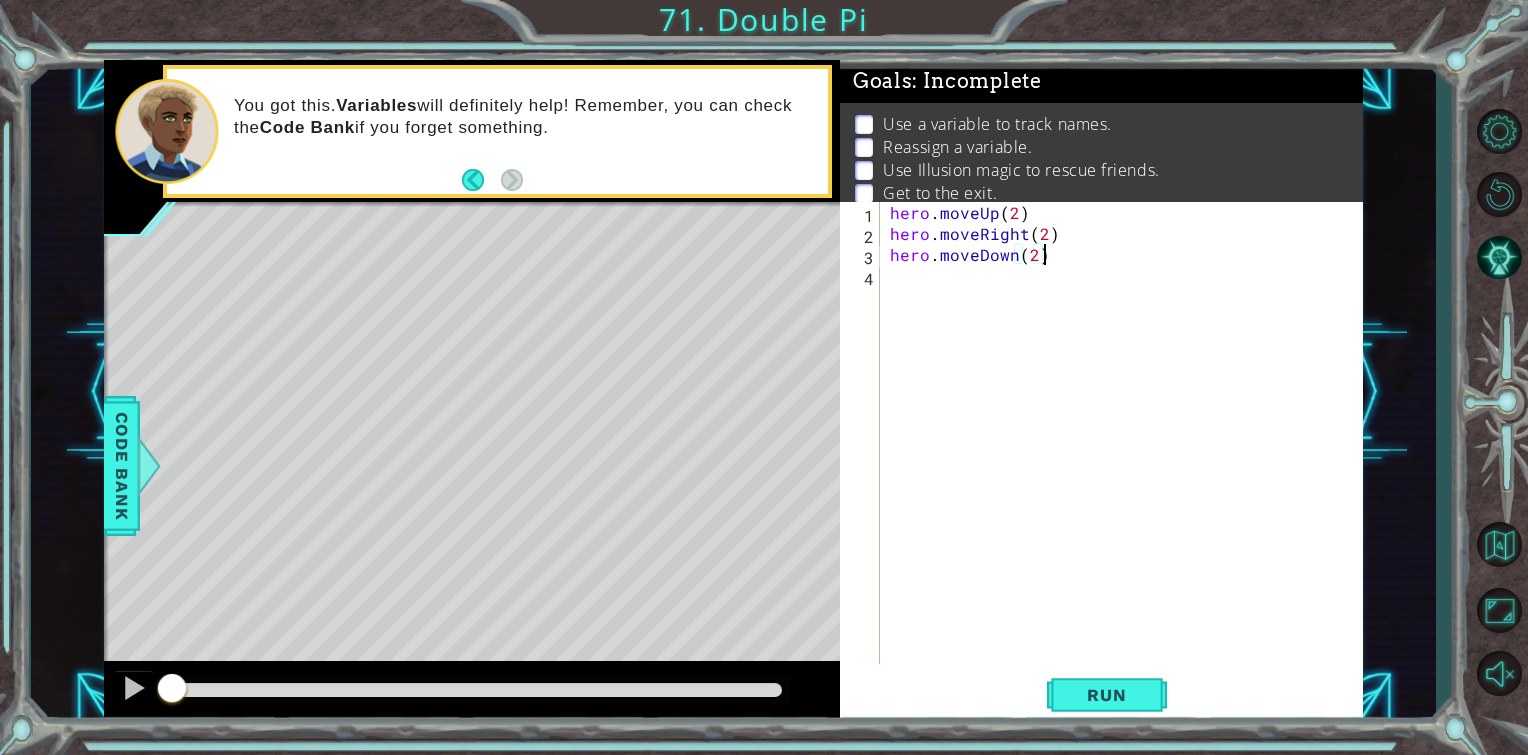 click on "hero . moveUp ( 2 ) hero . moveRight ( 2 ) hero . moveDown ( 2 )" at bounding box center (1127, 454) 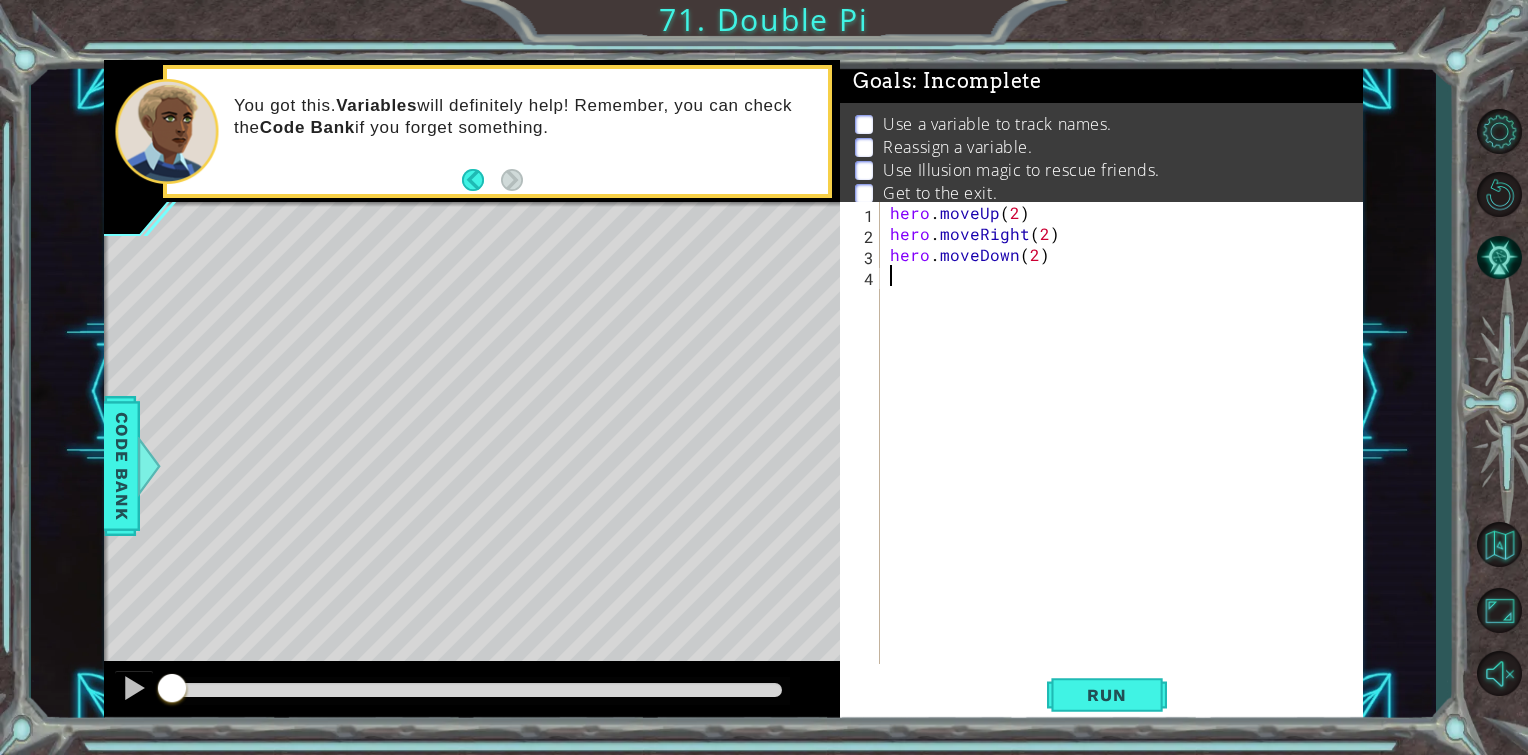 scroll, scrollTop: 0, scrollLeft: 0, axis: both 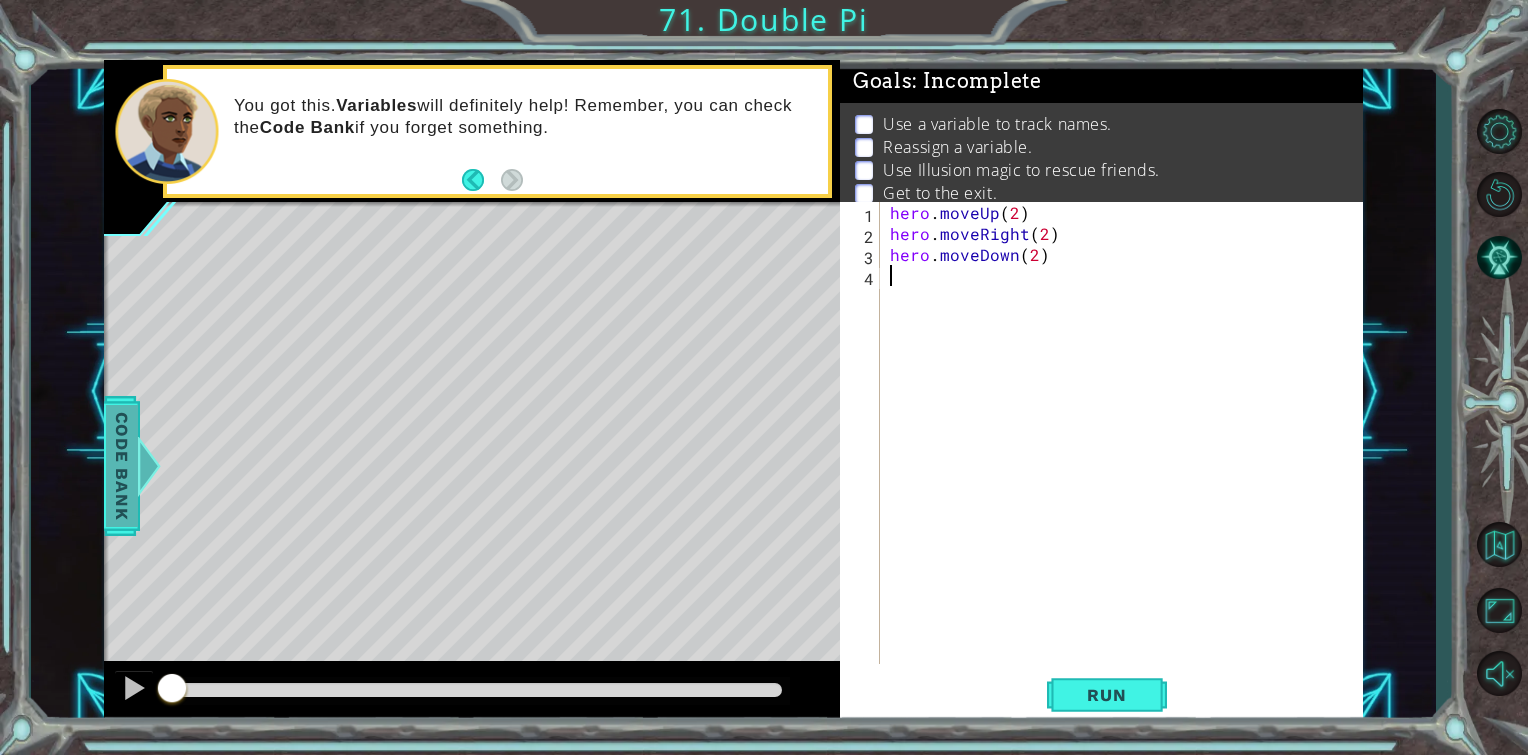 click on "Code Bank" at bounding box center (122, 466) 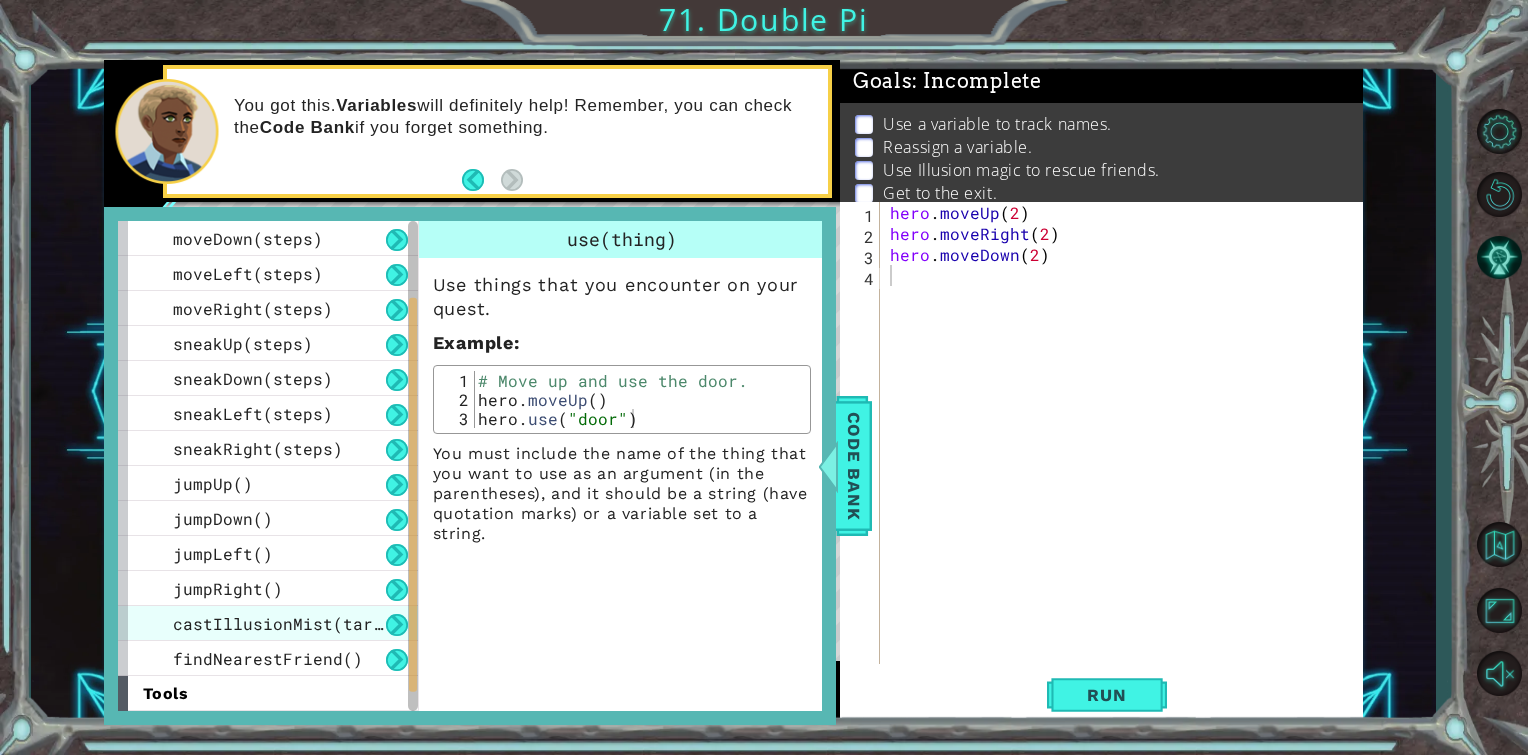 scroll, scrollTop: 174, scrollLeft: 0, axis: vertical 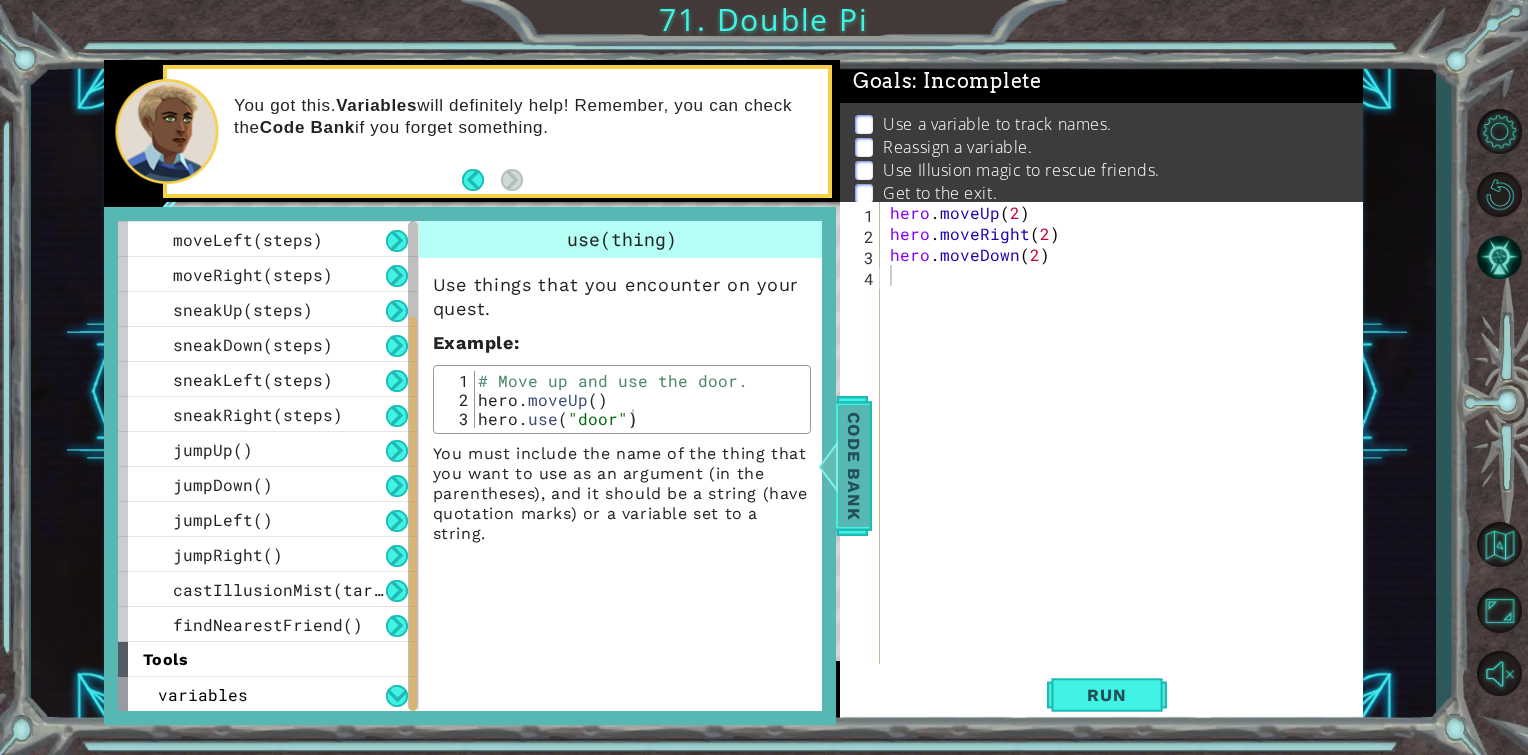 click on "Code Bank" at bounding box center (854, 466) 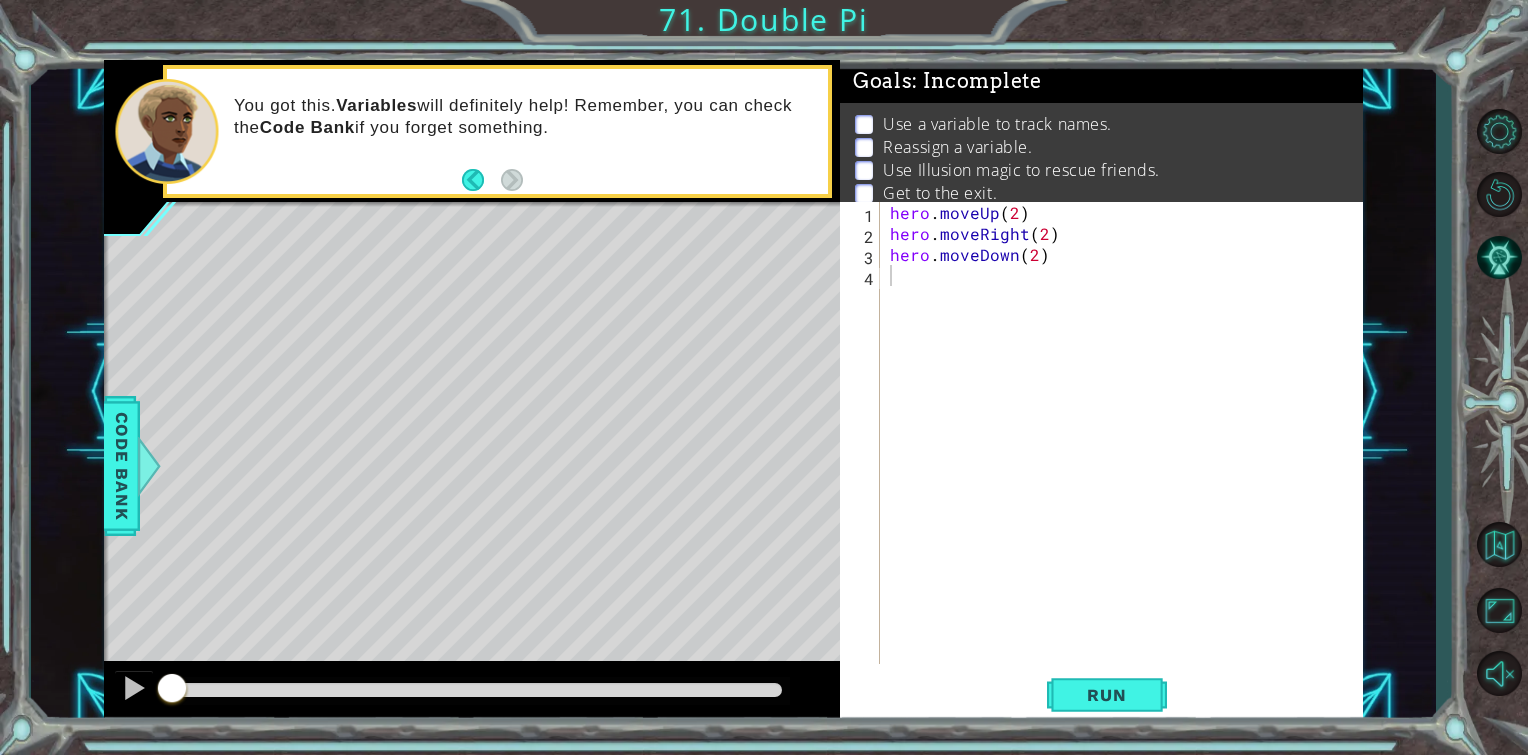 click on "hero . moveUp ( 2 ) hero . moveRight ( 2 ) hero . moveDown ( 2 )" at bounding box center [1127, 454] 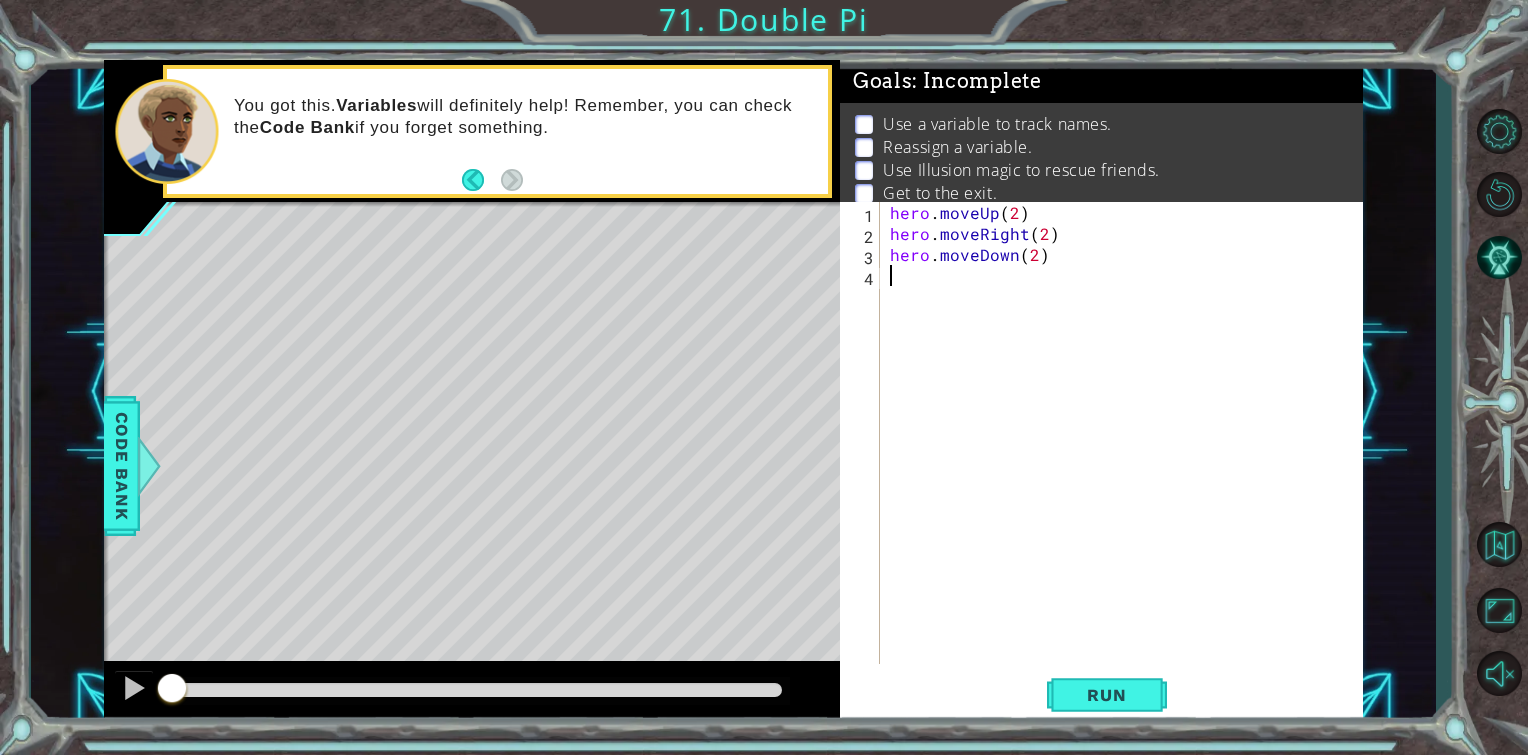click at bounding box center (106, 451) 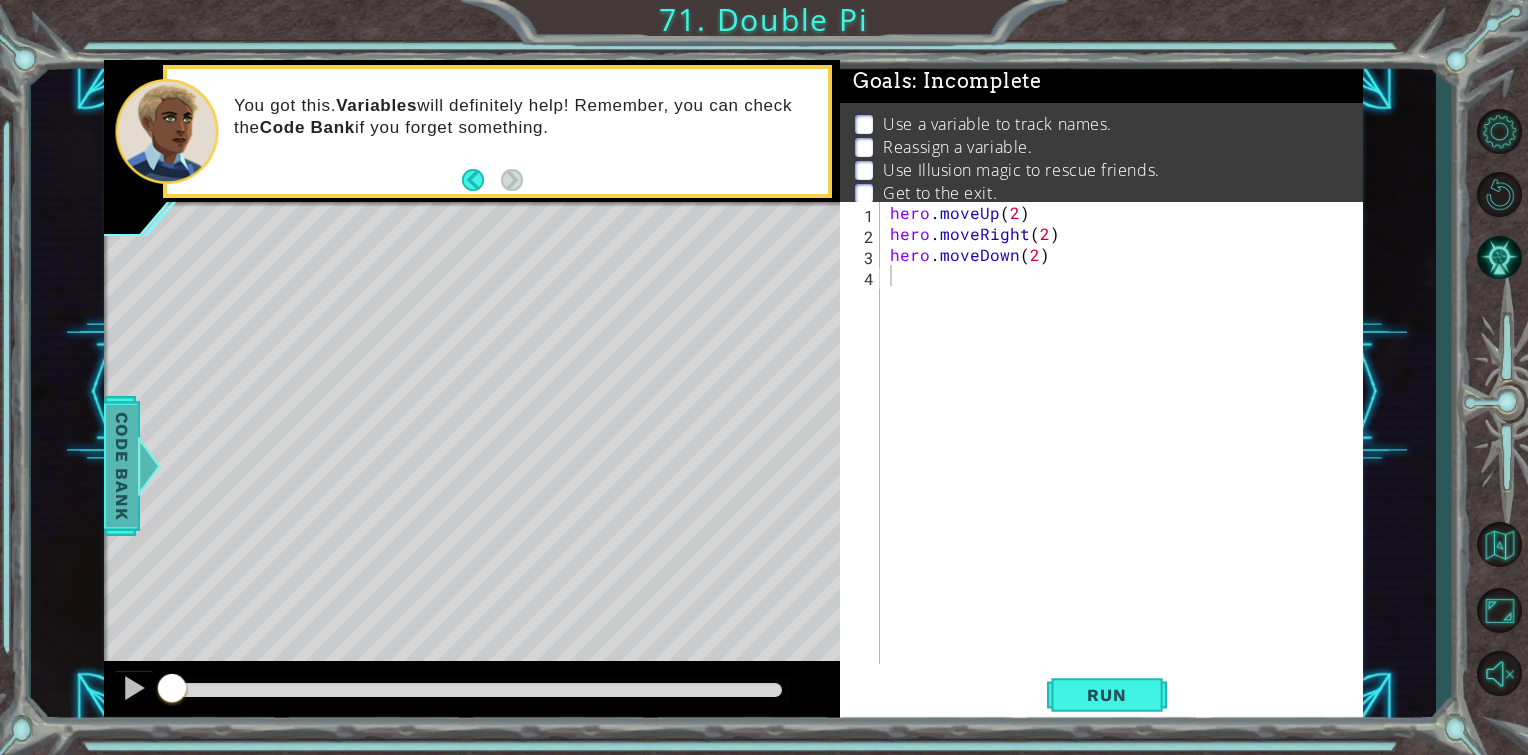 click on "Code Bank" at bounding box center (122, 466) 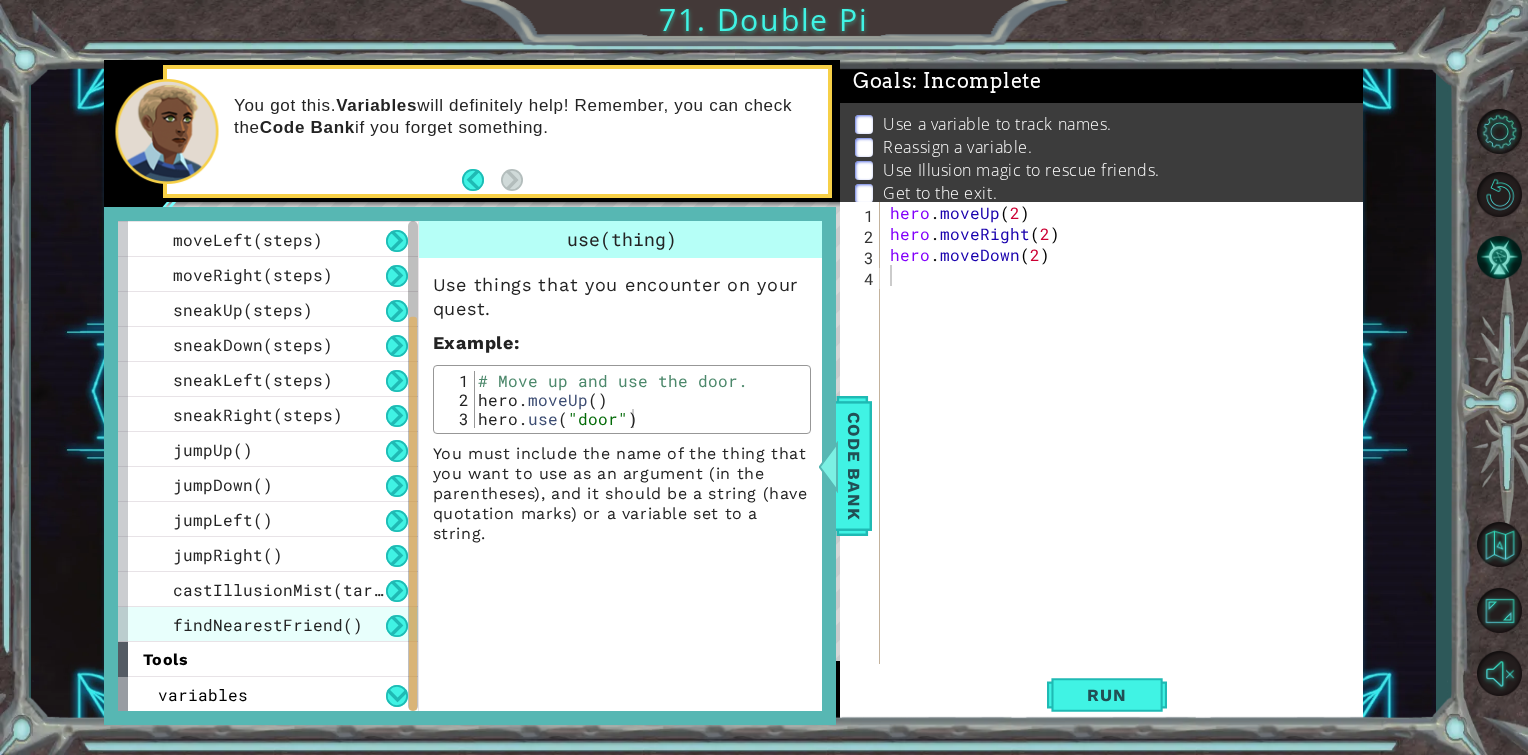click on "findNearestFriend()" at bounding box center [268, 624] 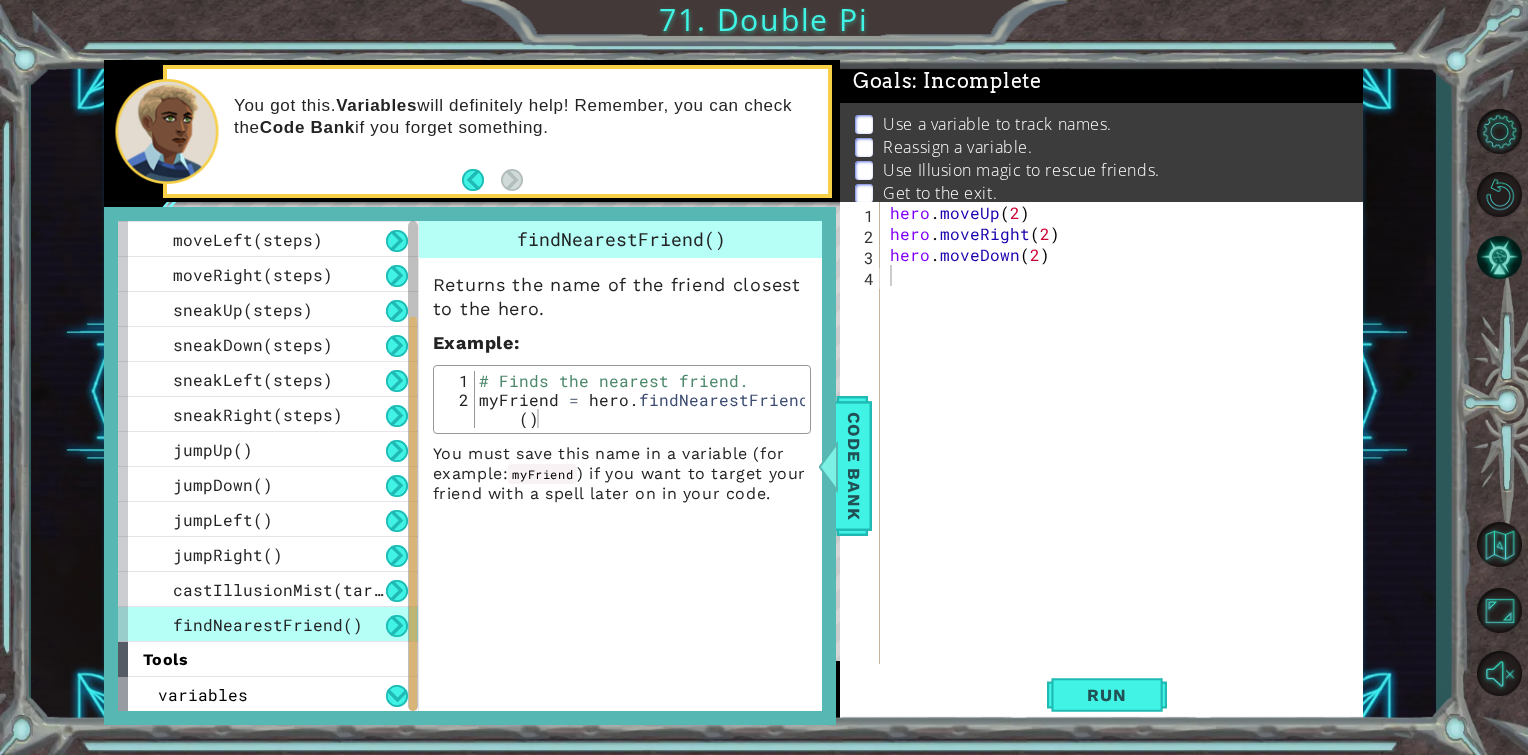 click on "findNearestFriend()" at bounding box center [268, 624] 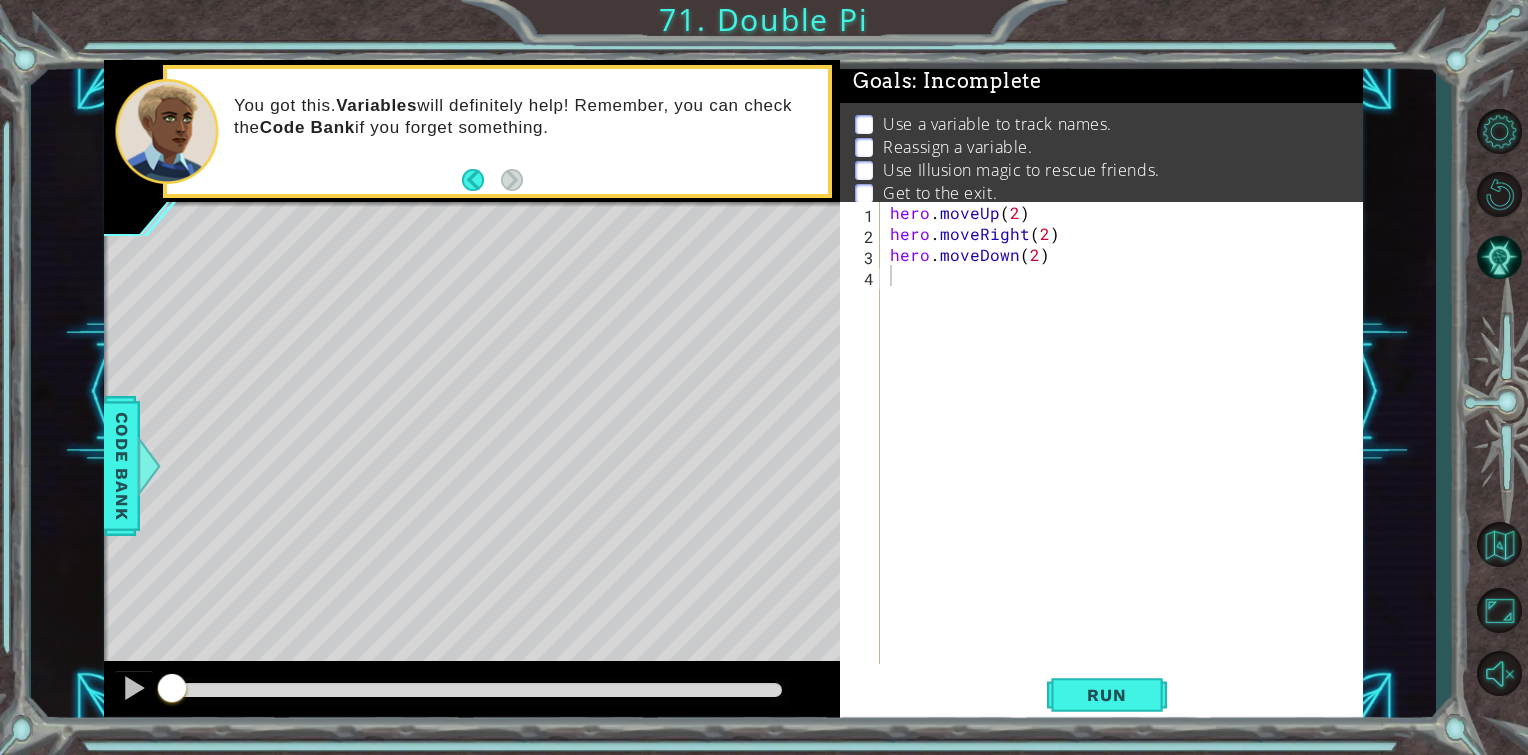click on "hero . moveUp ( 2 ) hero . moveRight ( 2 ) hero . moveDown ( 2 )" at bounding box center (1127, 454) 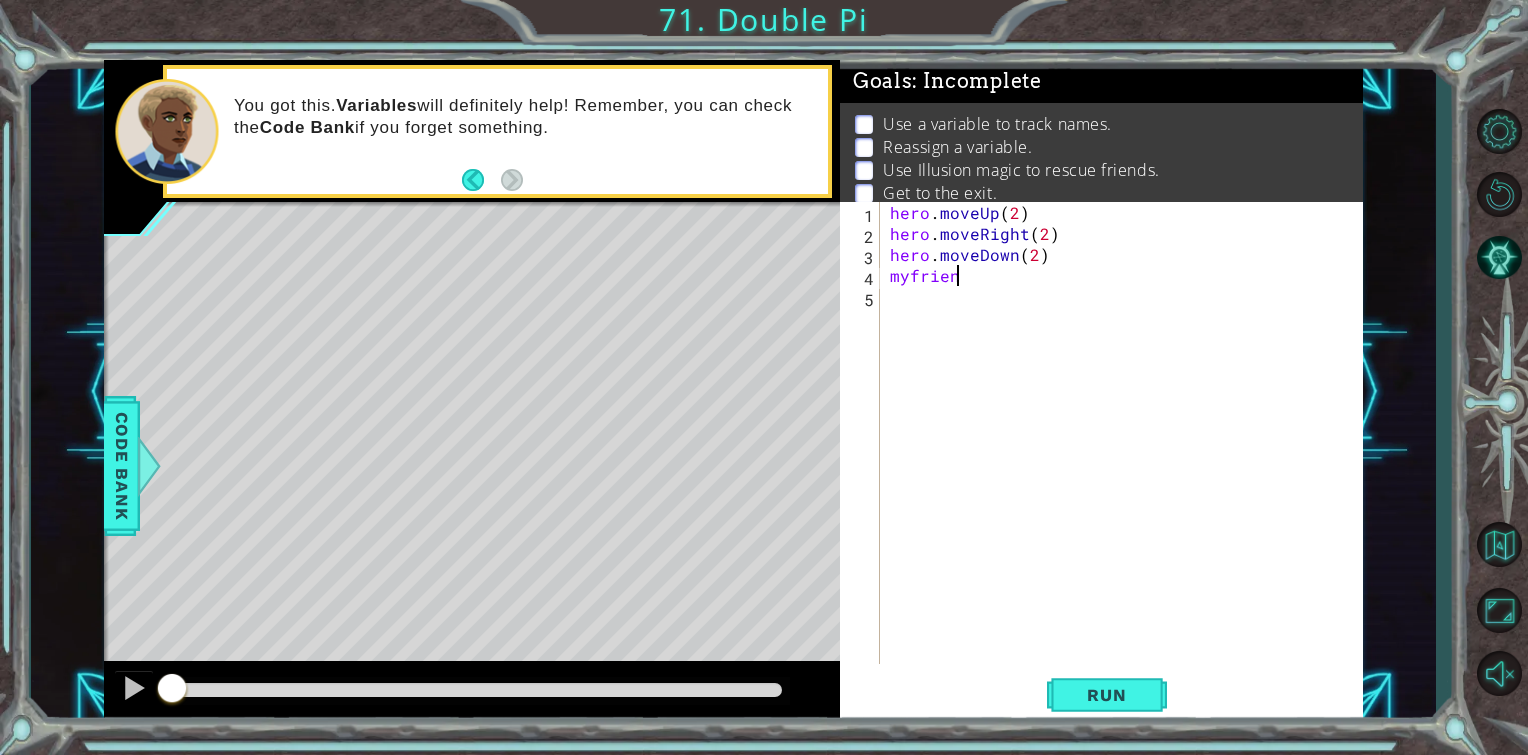 scroll, scrollTop: 0, scrollLeft: 3, axis: horizontal 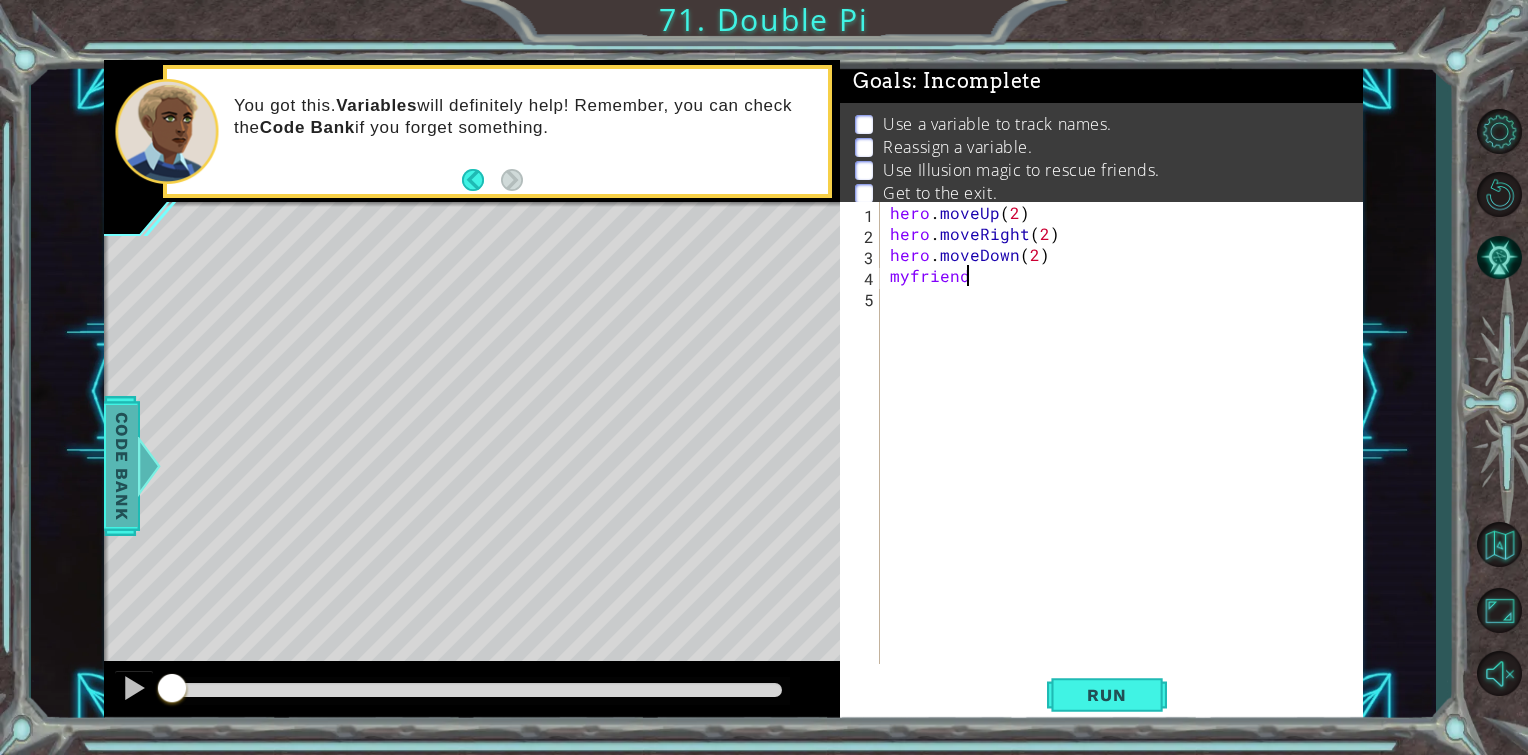 click on "Code Bank" at bounding box center [122, 466] 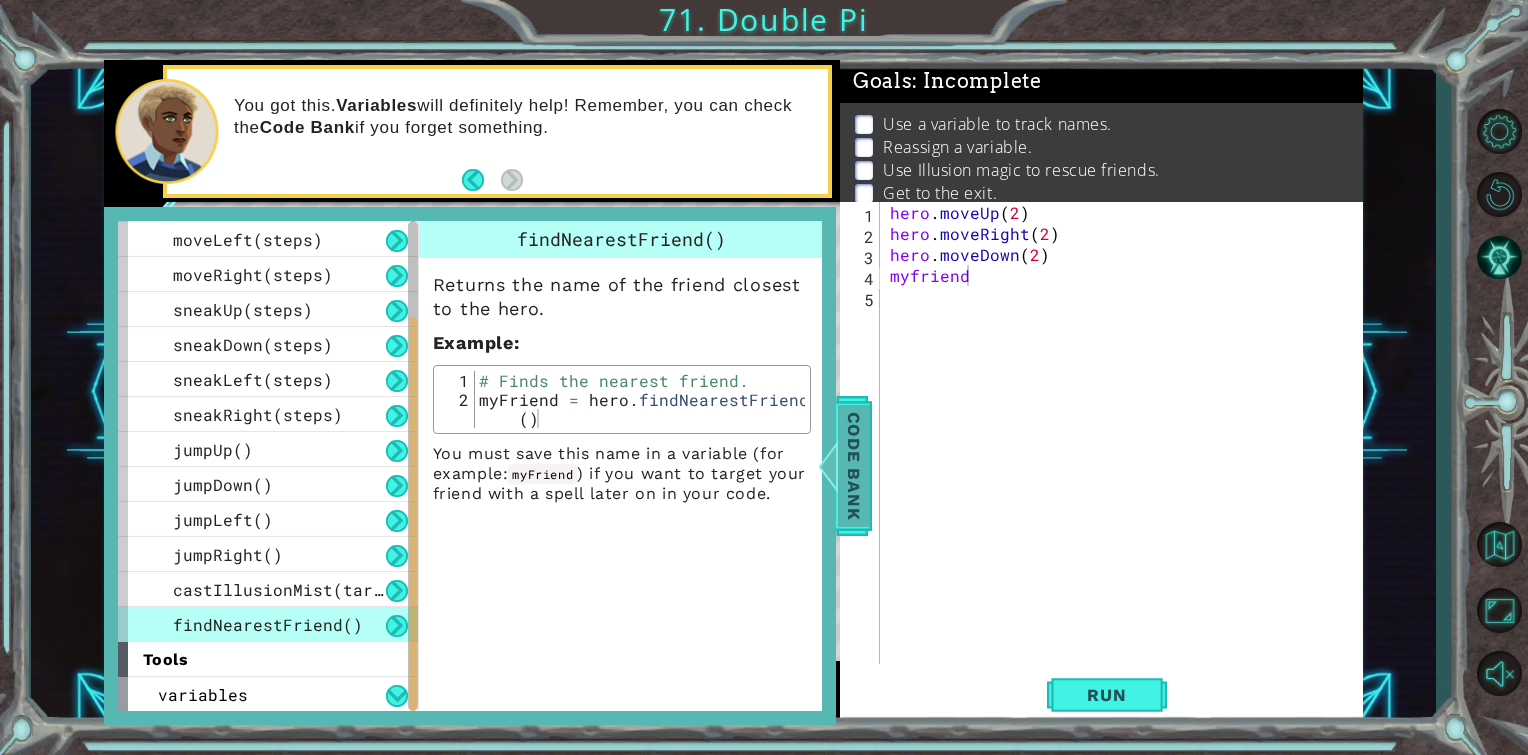 click on "Code Bank" at bounding box center [854, 466] 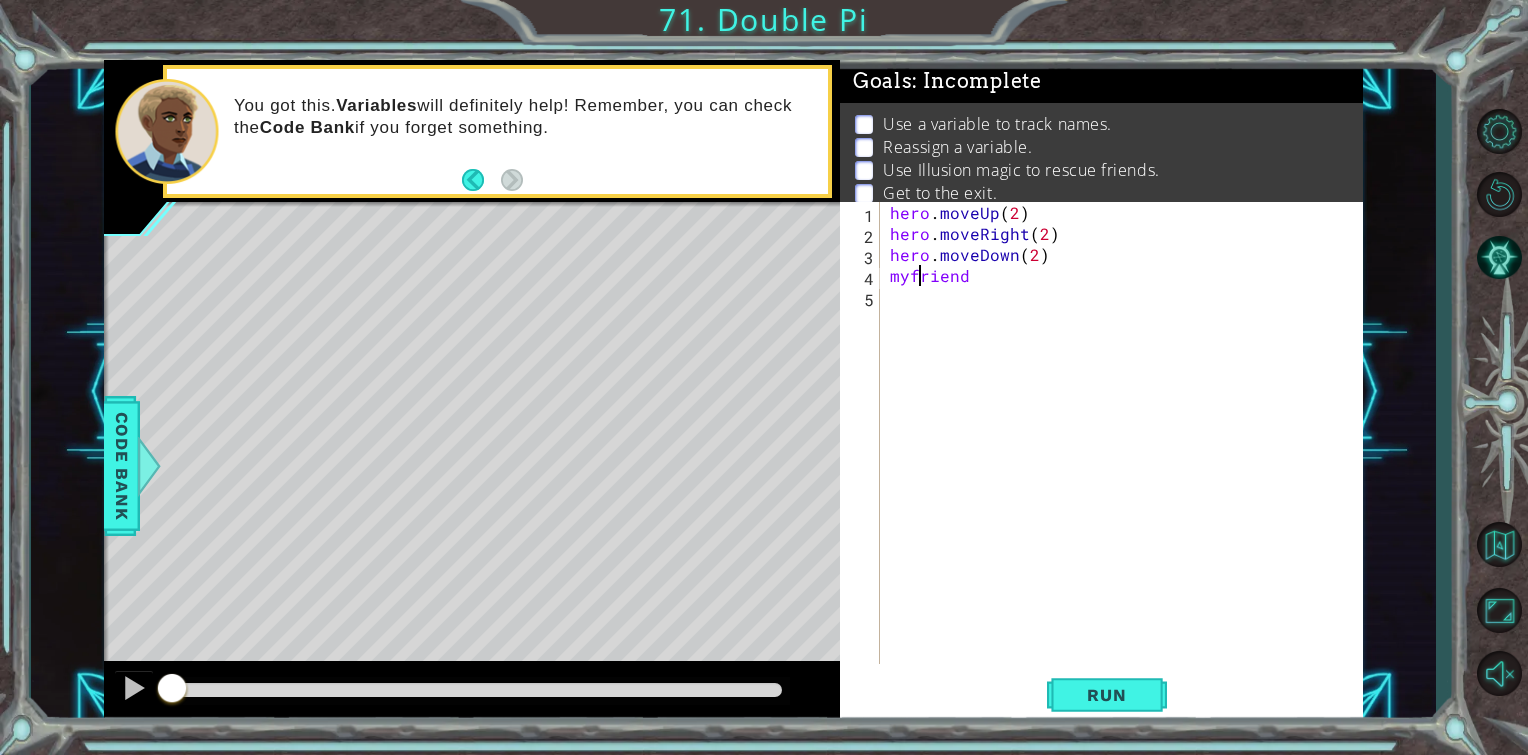 click on "hero . moveUp ( 2 ) hero . moveRight ( 2 ) hero . moveDown ( 2 ) myfriend" at bounding box center [1127, 454] 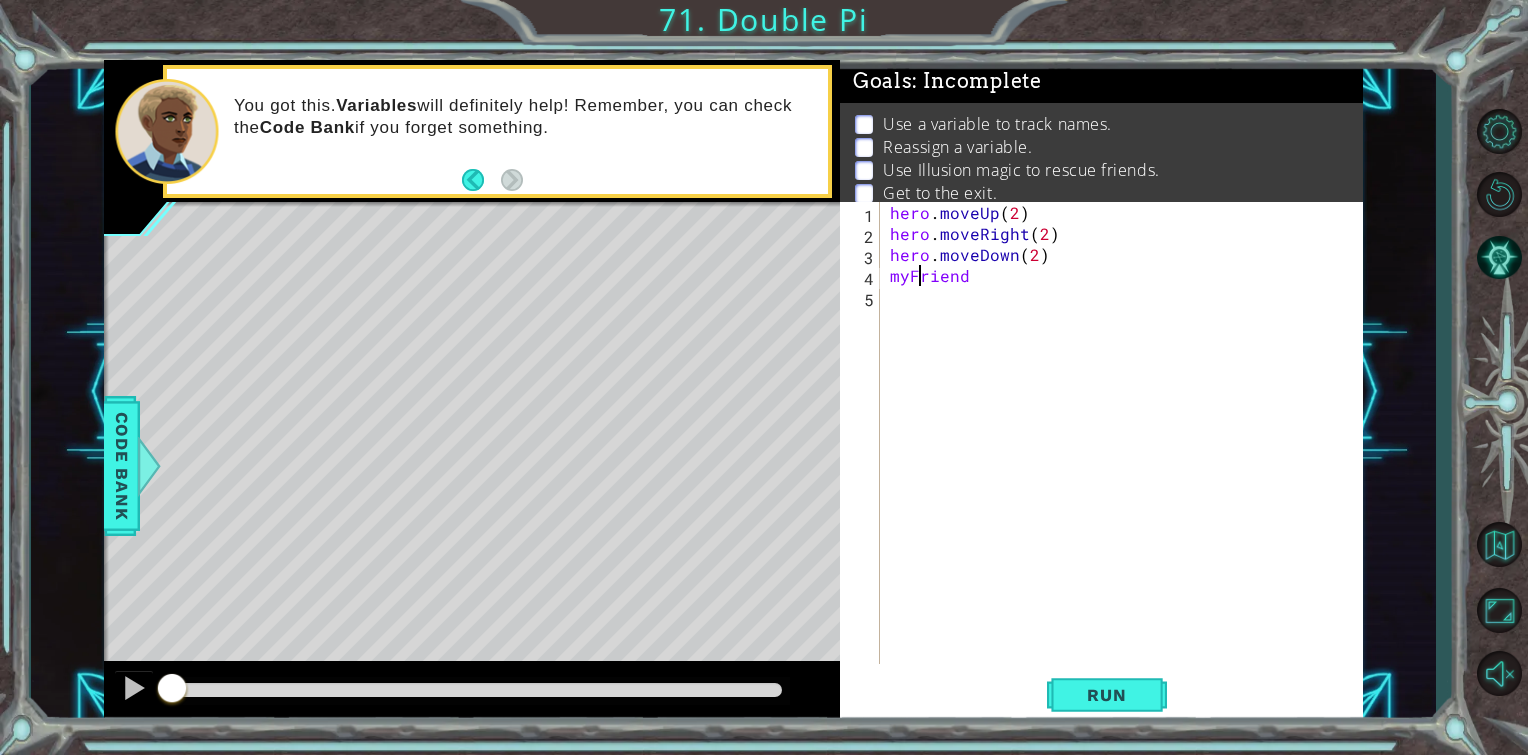 scroll, scrollTop: 0, scrollLeft: 2, axis: horizontal 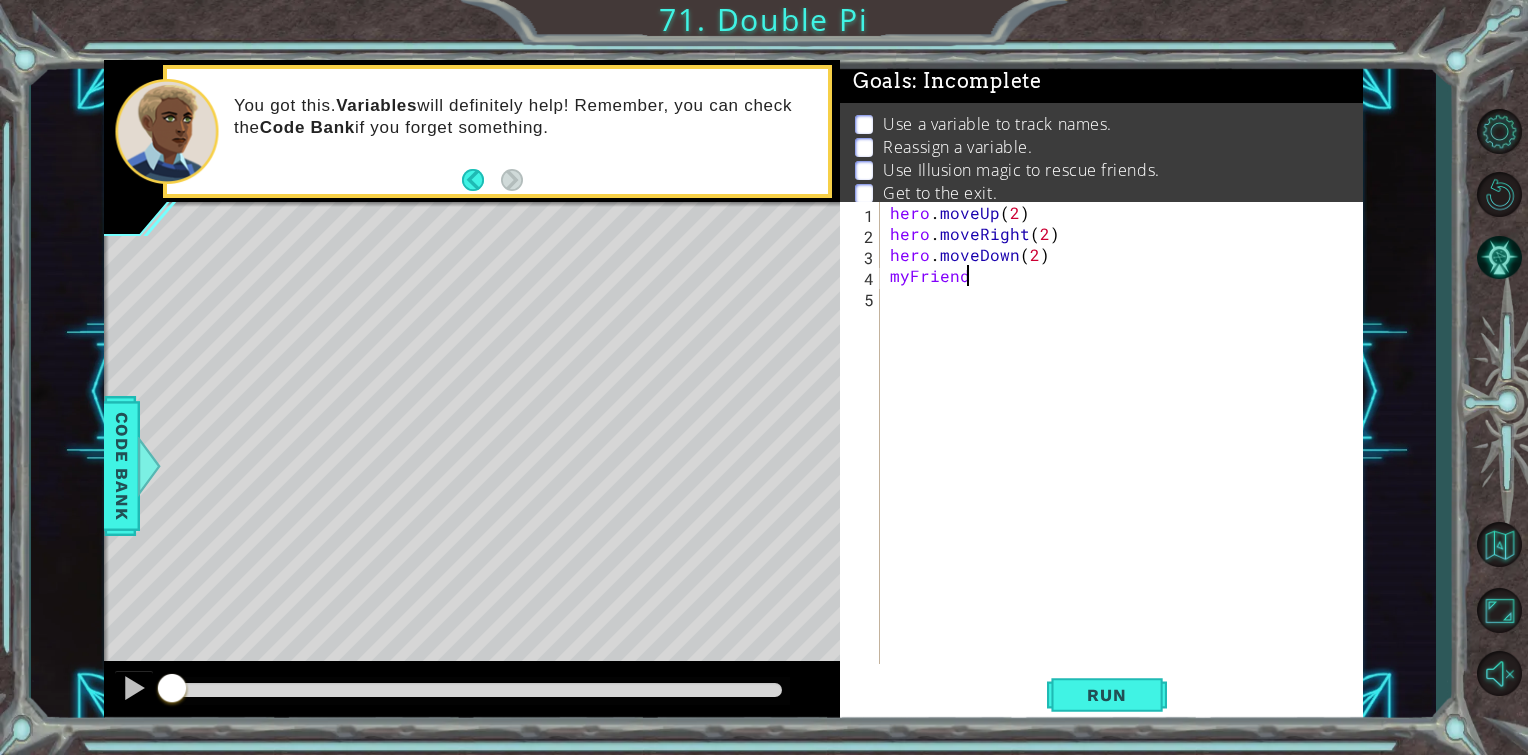 click on "hero . moveUp ( 2 ) hero . moveRight ( 2 ) hero . moveDown ( 2 ) myFriend" at bounding box center (1127, 454) 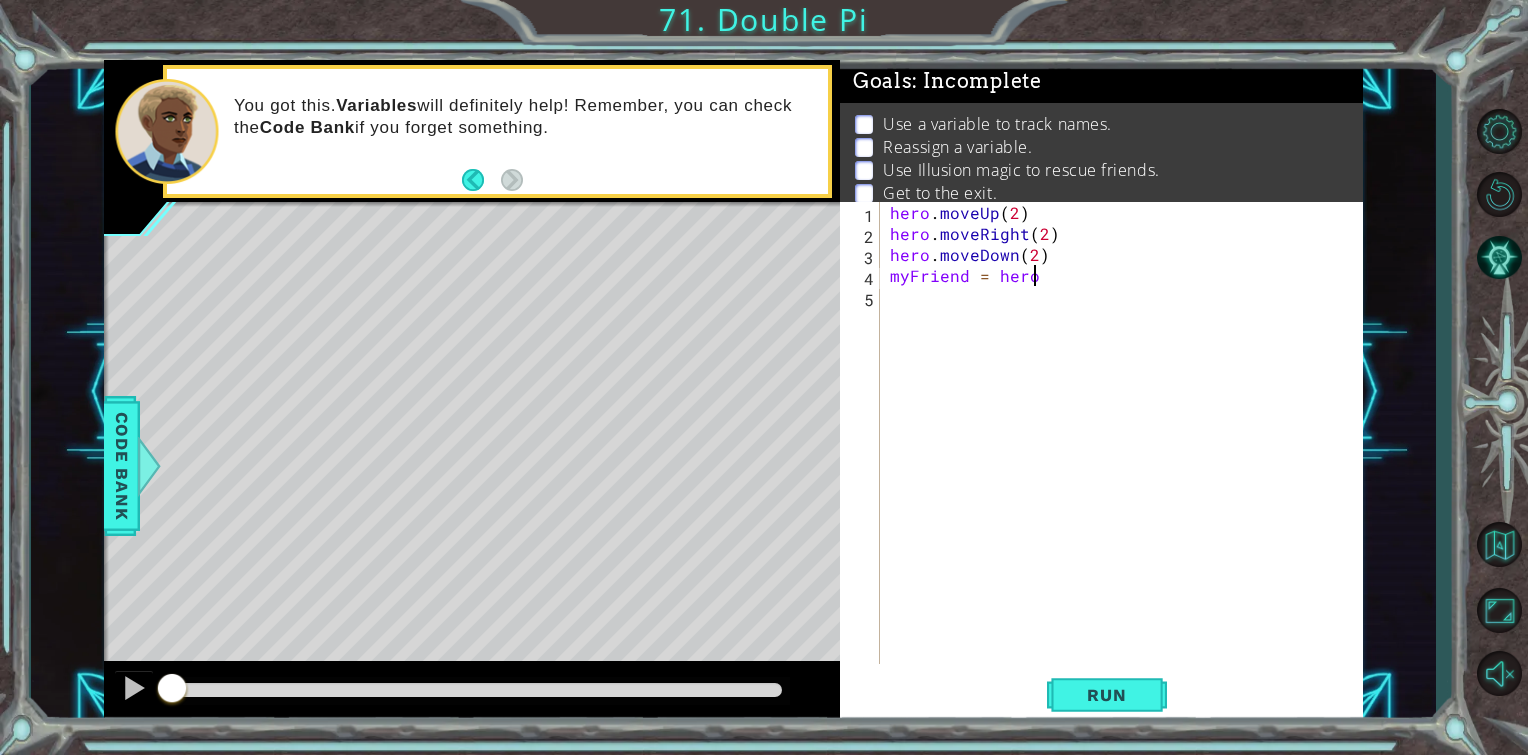 scroll, scrollTop: 0, scrollLeft: 8, axis: horizontal 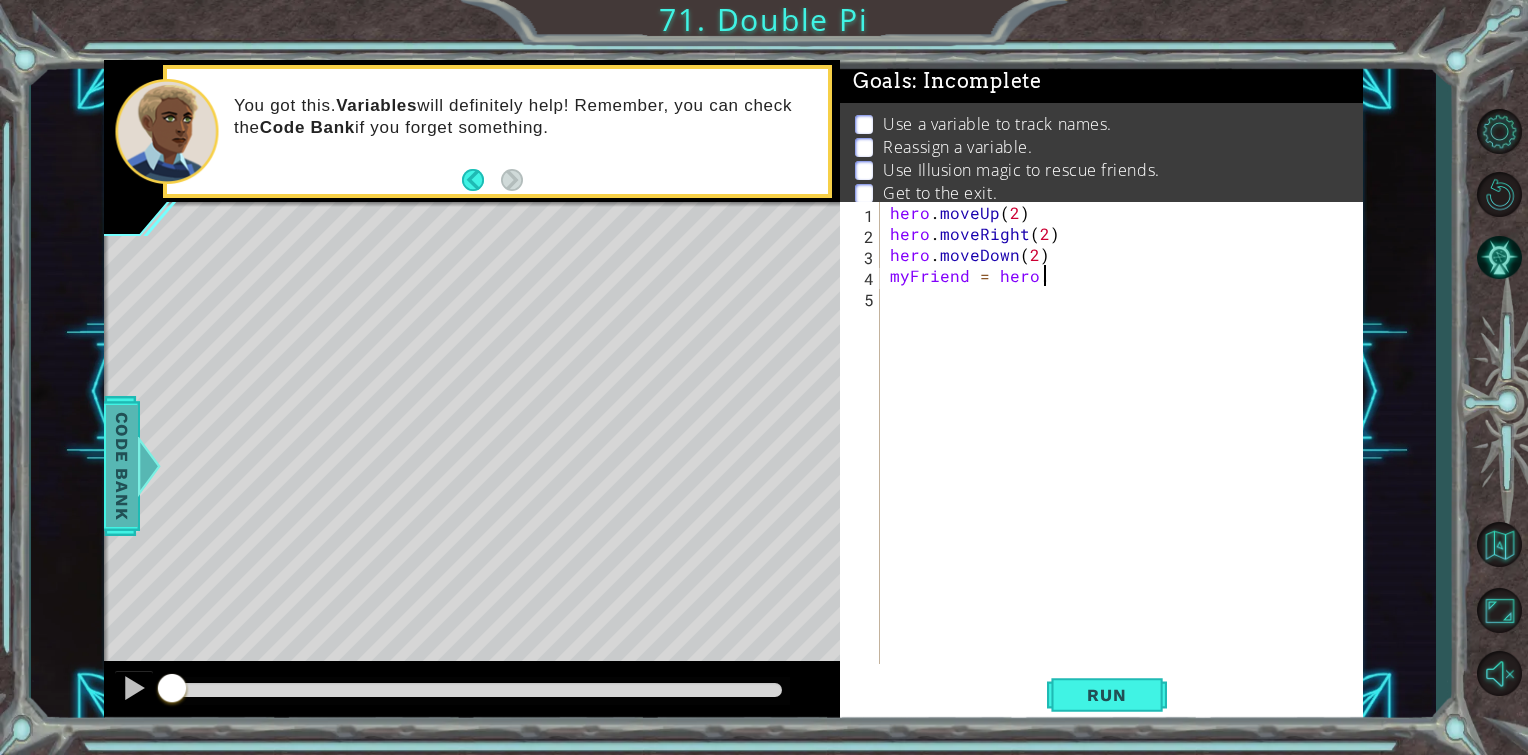 click on "Code Bank" at bounding box center [122, 466] 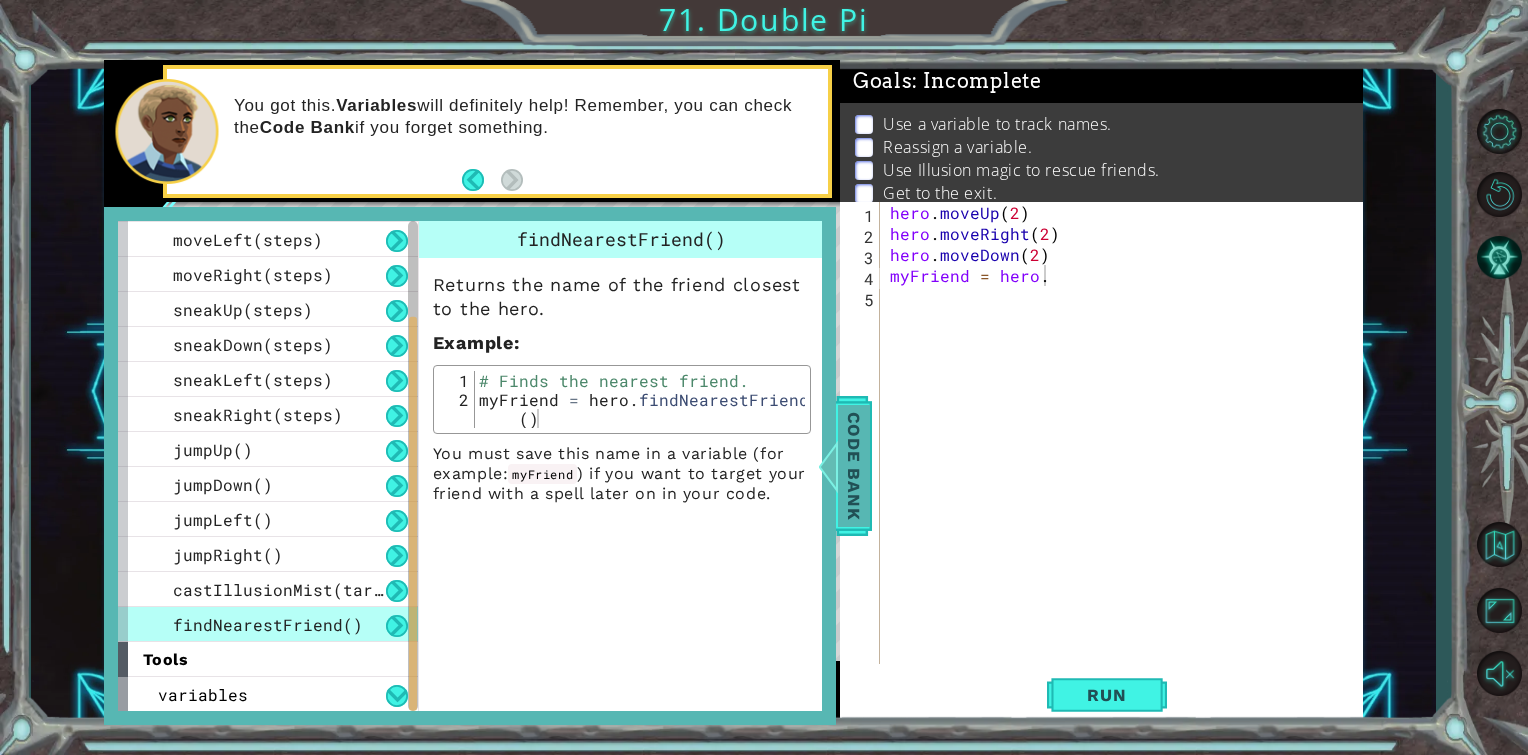 click on "Code Bank" at bounding box center (854, 466) 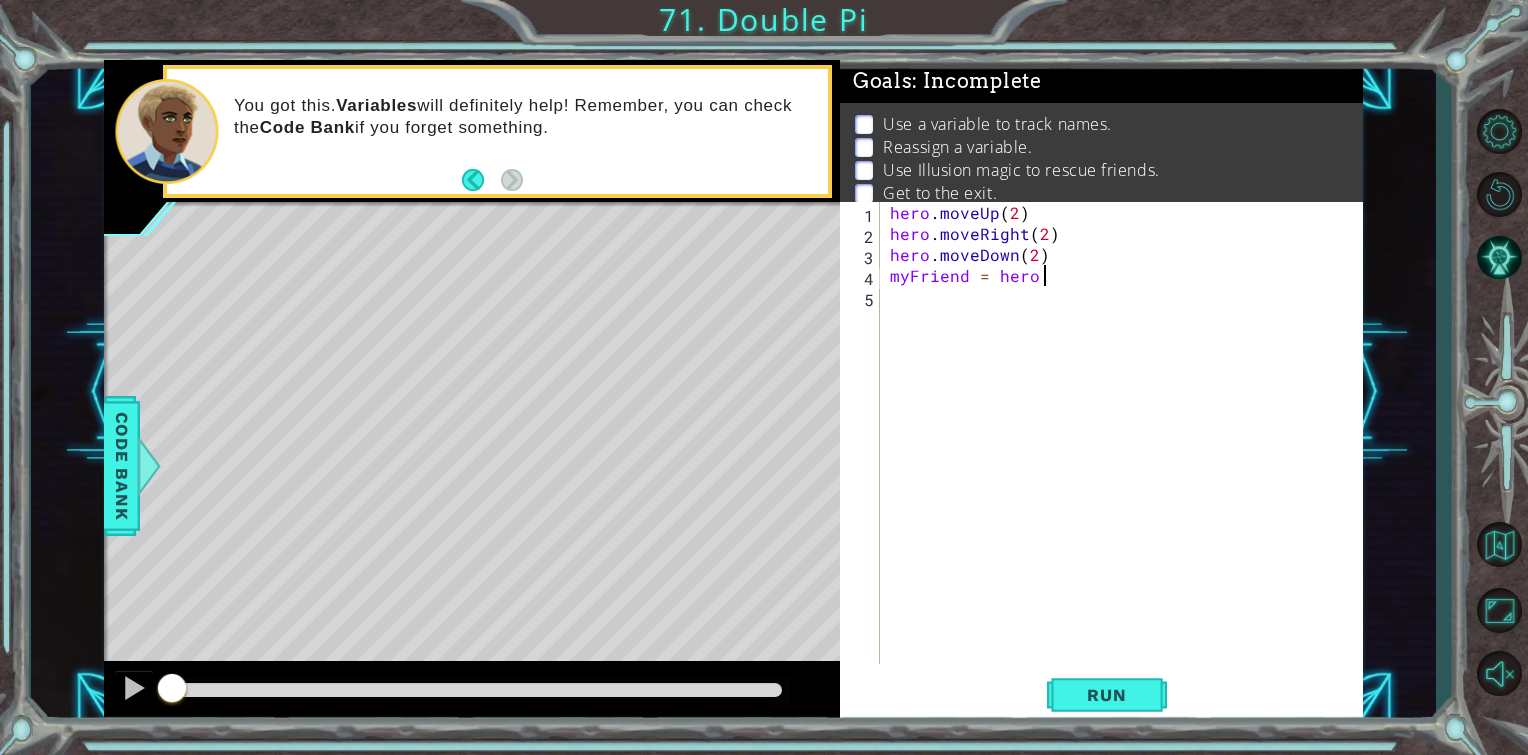 click on "hero . moveUp ( 2 ) hero . moveRight ( 2 ) hero . moveDown ( 2 ) myFriend   =   hero ." at bounding box center [1127, 454] 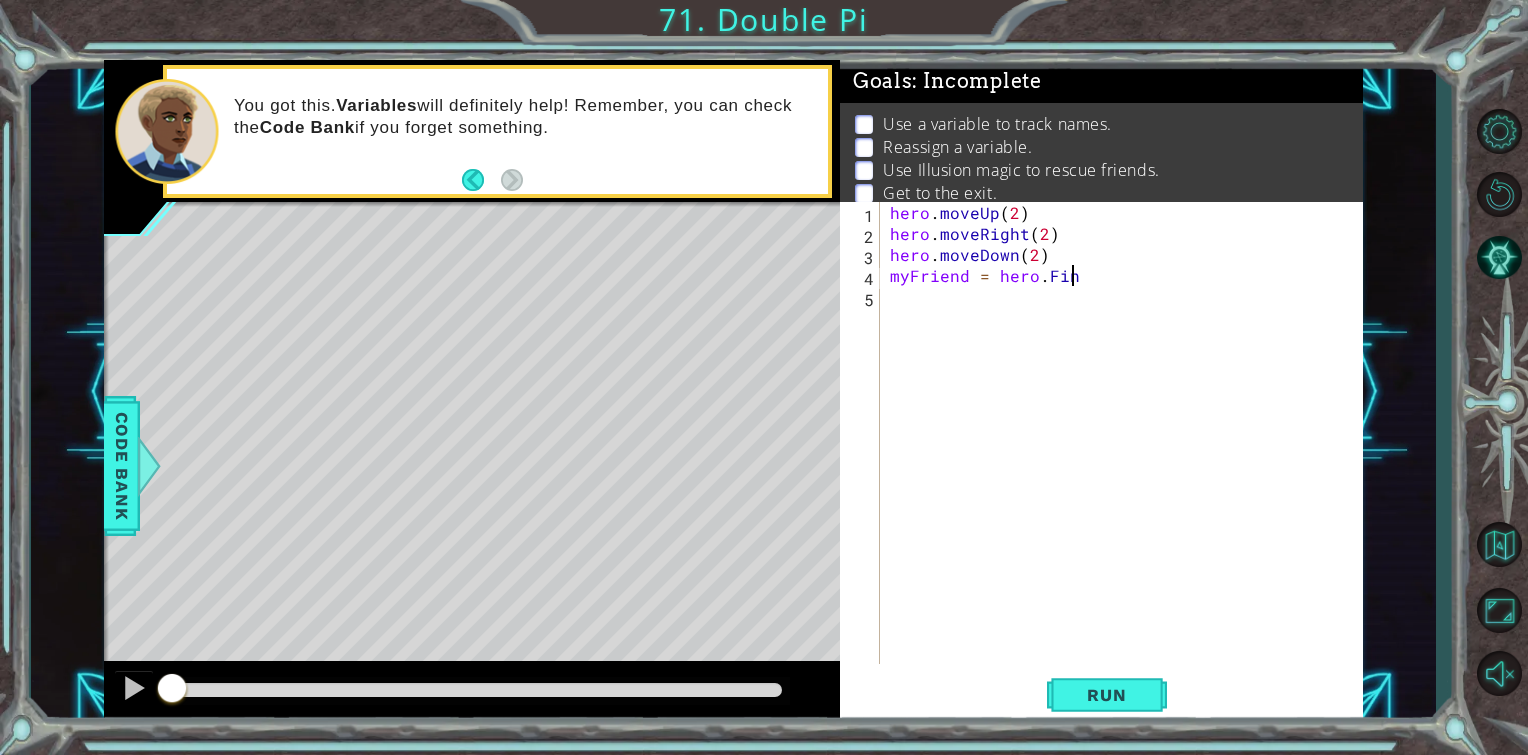 scroll, scrollTop: 0, scrollLeft: 10, axis: horizontal 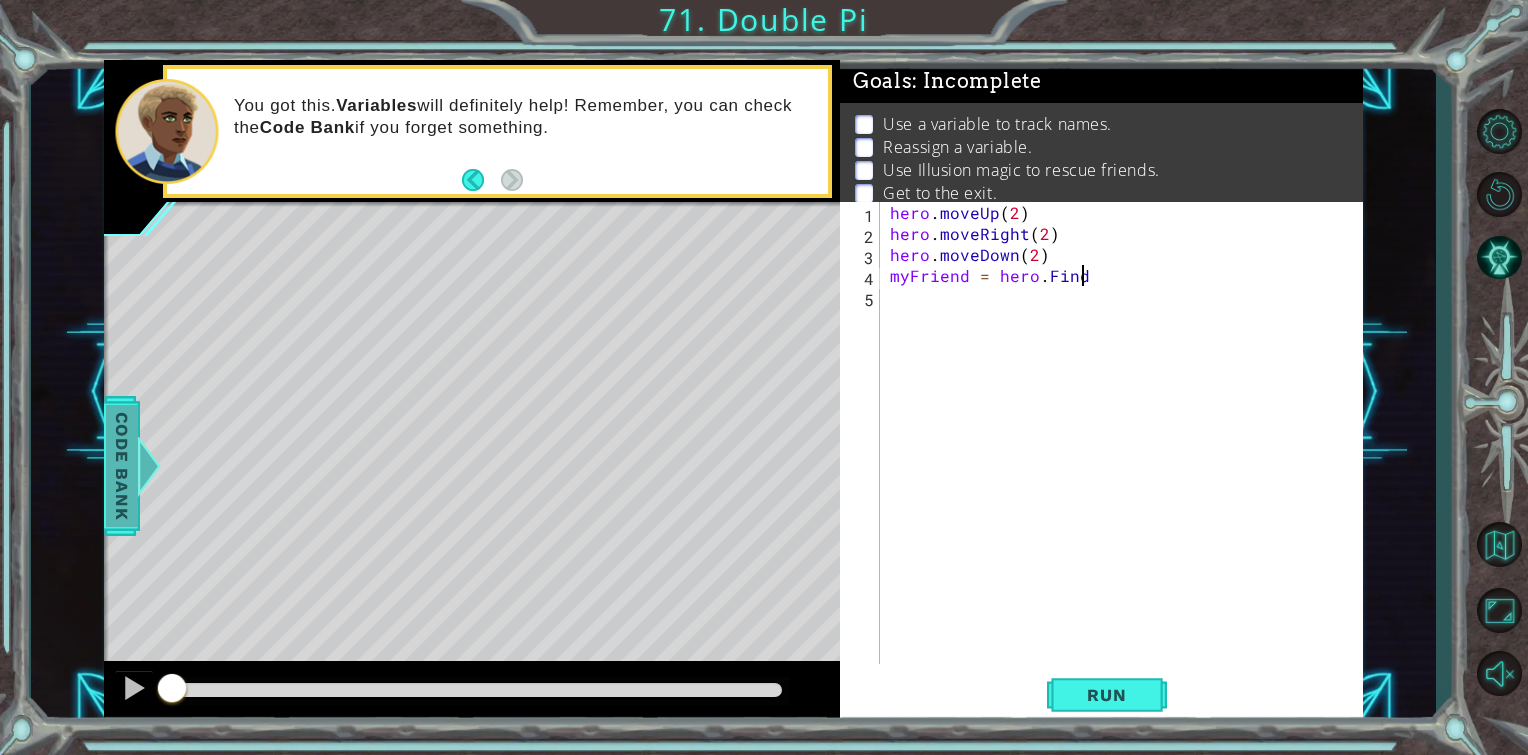 click on "Code Bank" at bounding box center [122, 466] 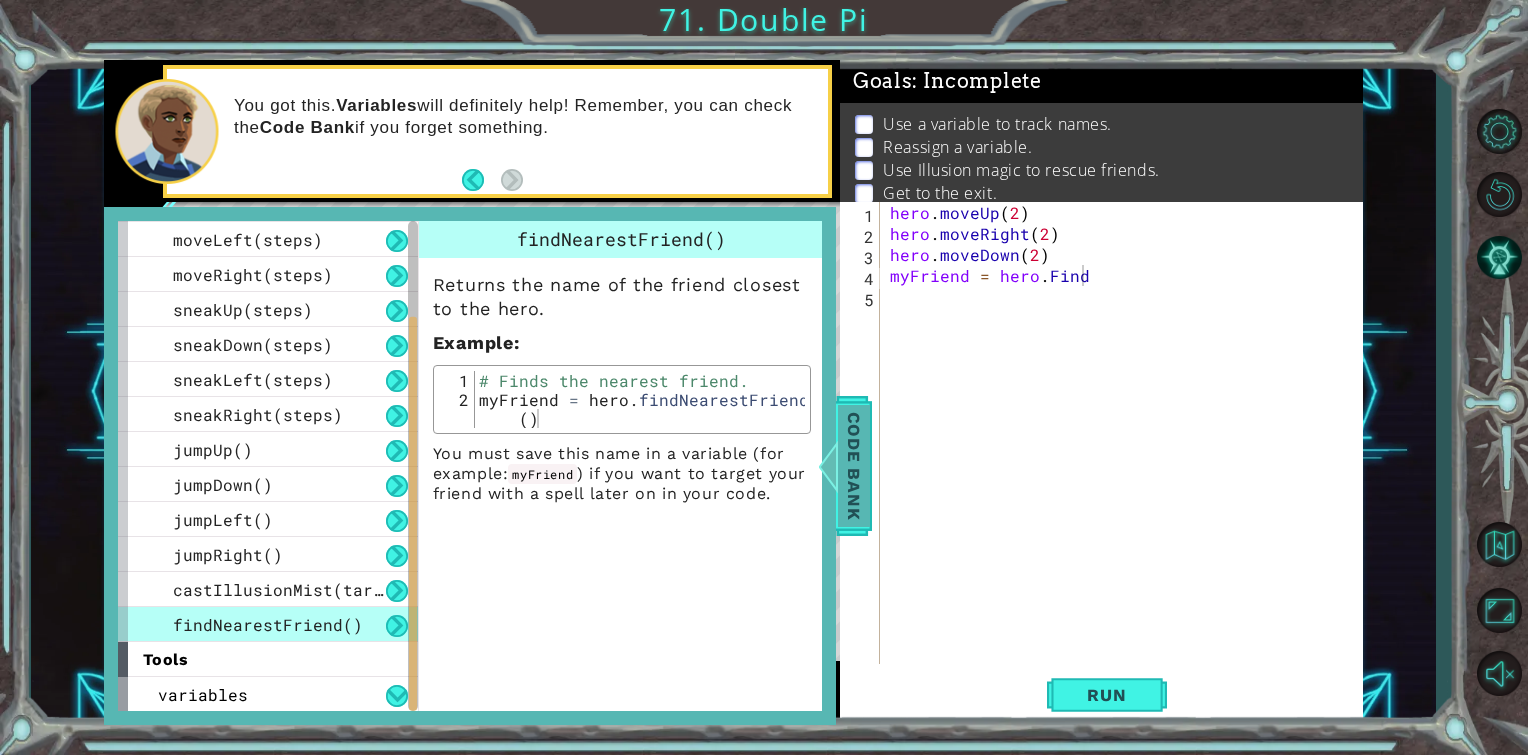 click at bounding box center (827, 466) 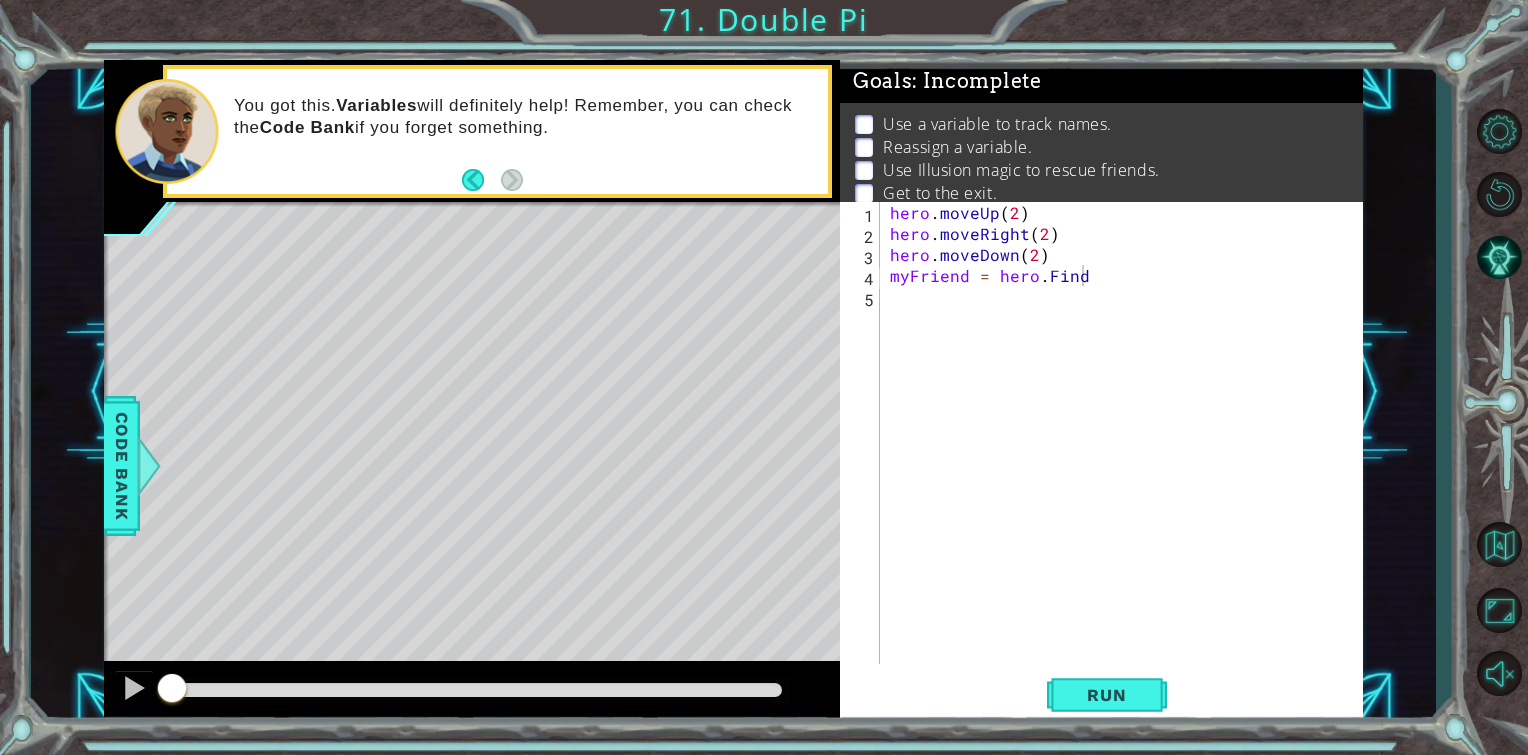 click on "hero . moveUp ( 2 ) hero . moveRight ( 2 ) hero . moveDown ( 2 ) myFriend   =   hero . Find" at bounding box center [1127, 454] 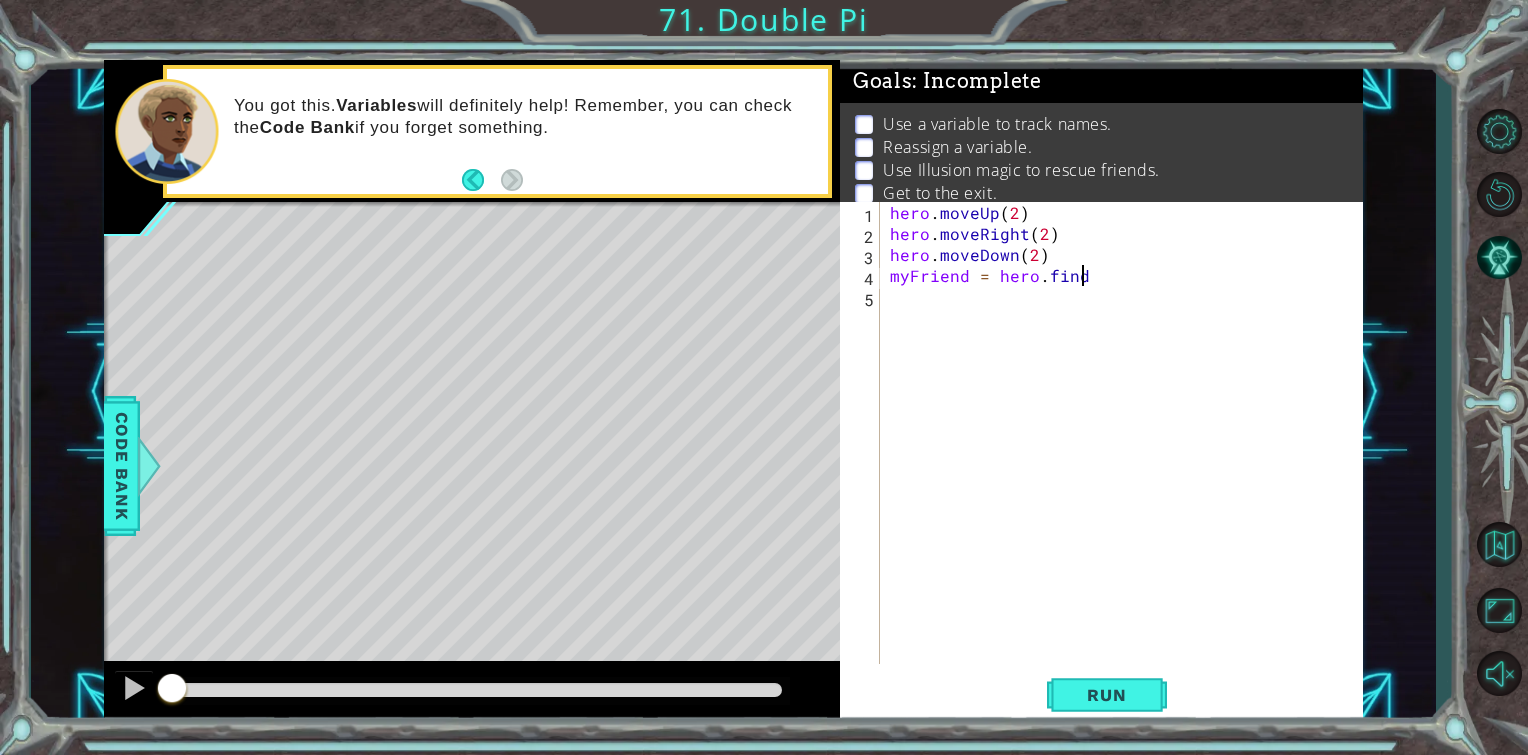 drag, startPoint x: 1095, startPoint y: 269, endPoint x: 1120, endPoint y: 279, distance: 26.925823 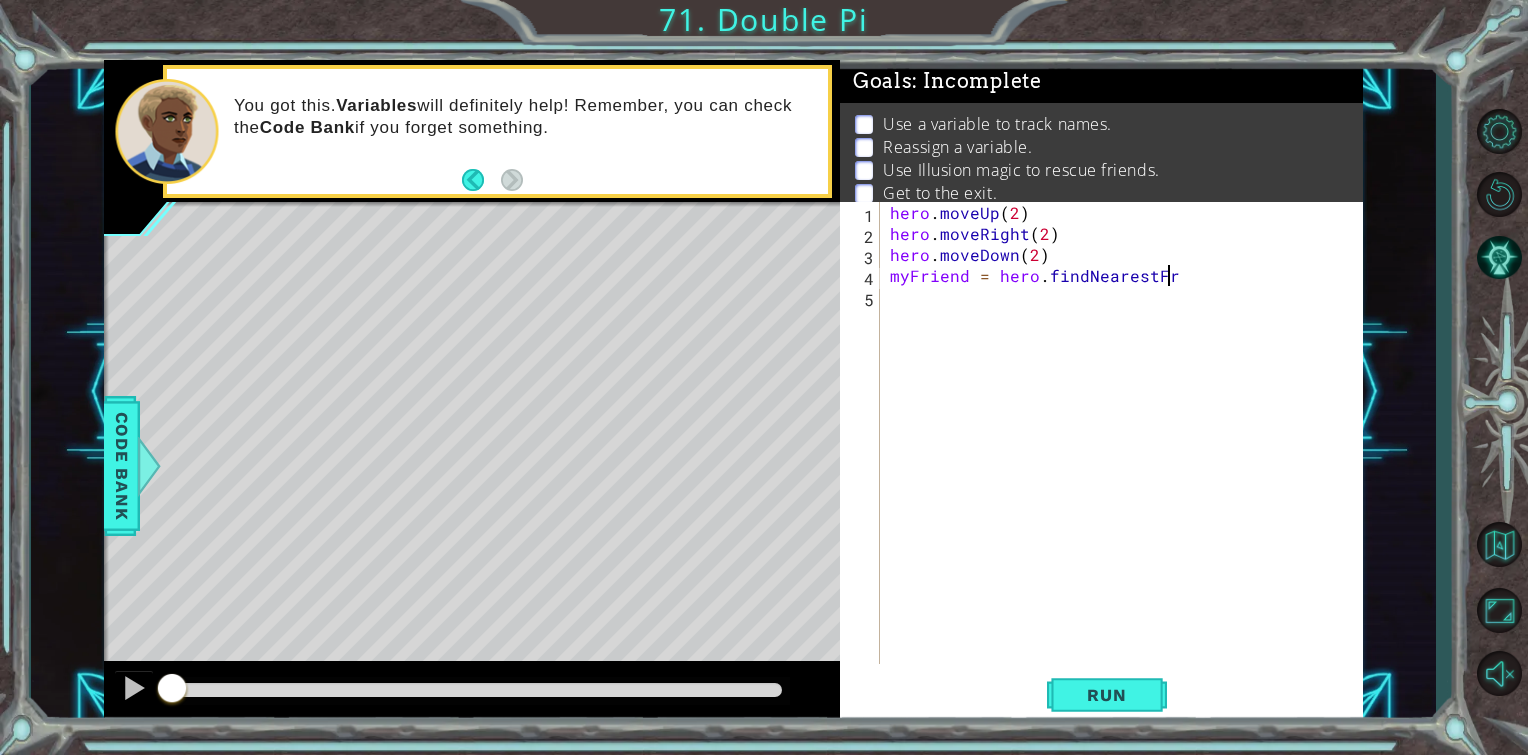 scroll, scrollTop: 0, scrollLeft: 16, axis: horizontal 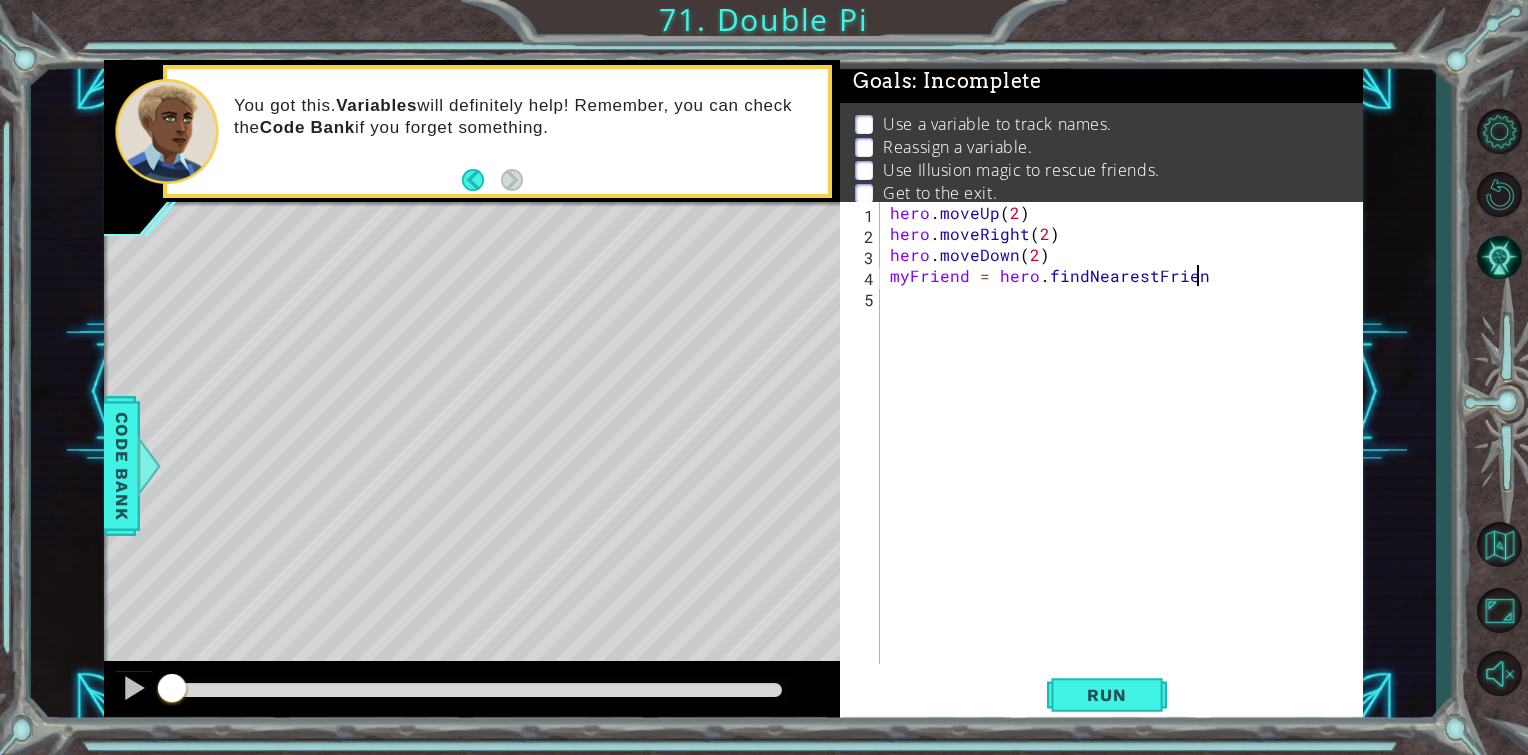 type on "myFriend = hero.findNearestFriend" 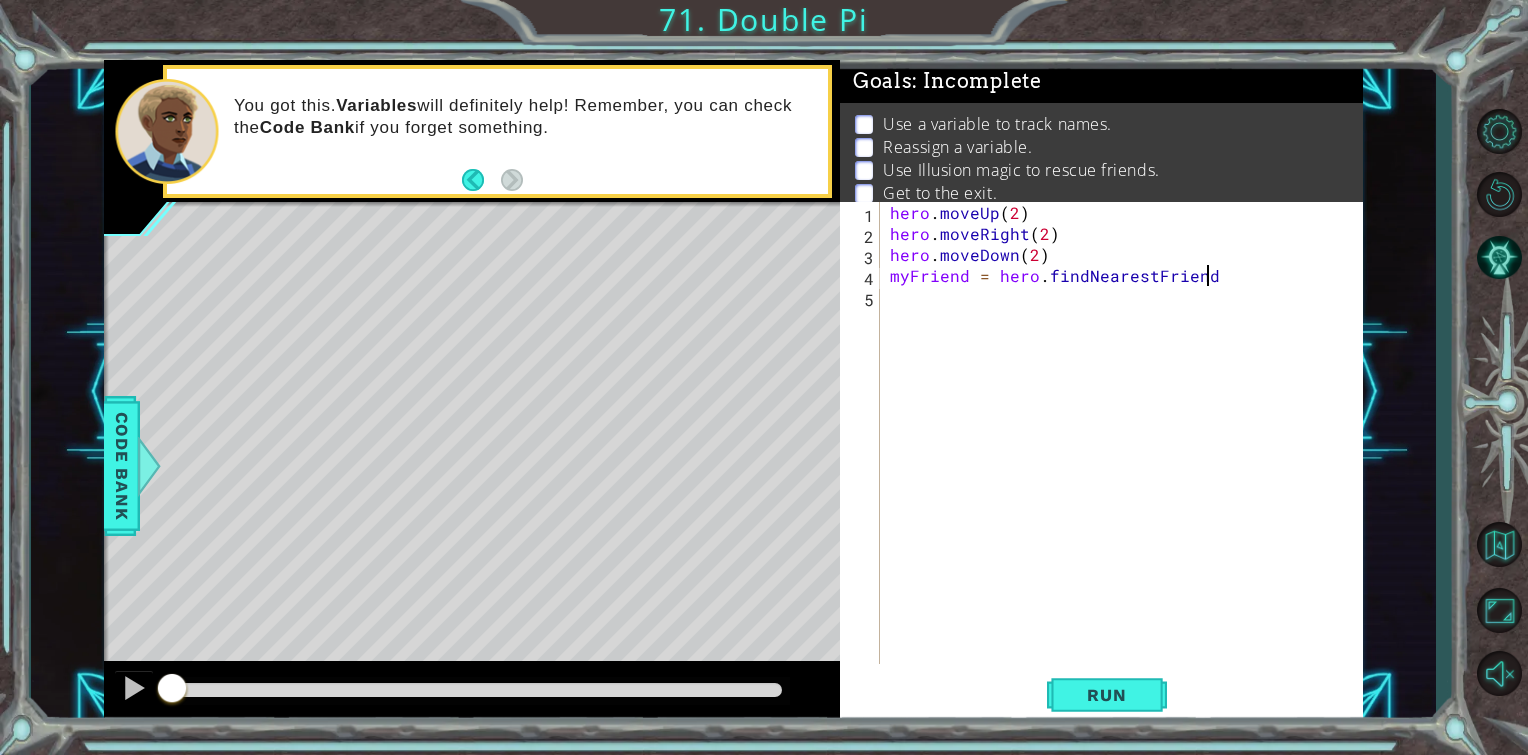 click on "hero . moveUp ( 2 ) hero . moveRight ( 2 ) hero . moveDown ( 2 ) myFriend   =   hero . findNearestFriend" at bounding box center (1127, 454) 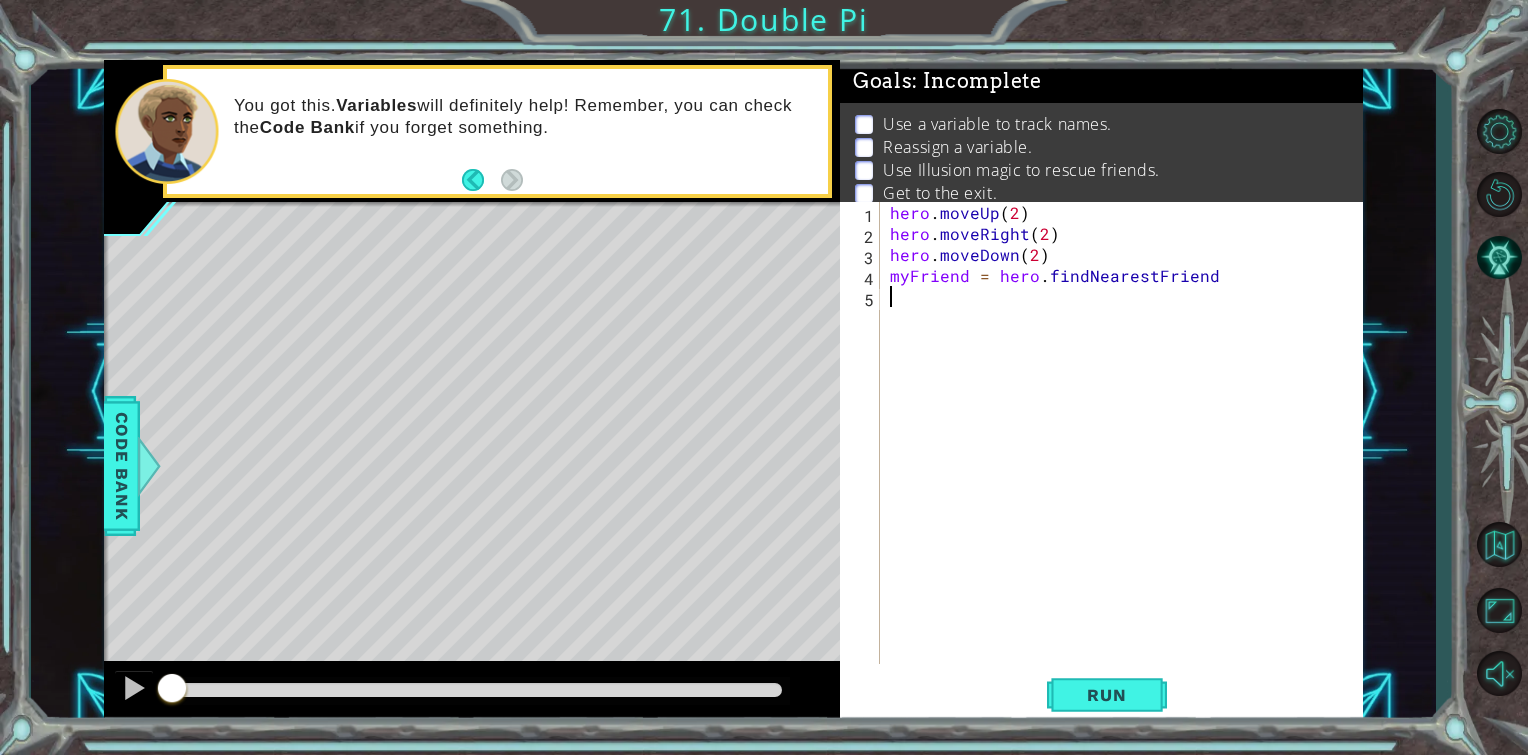 scroll, scrollTop: 0, scrollLeft: 0, axis: both 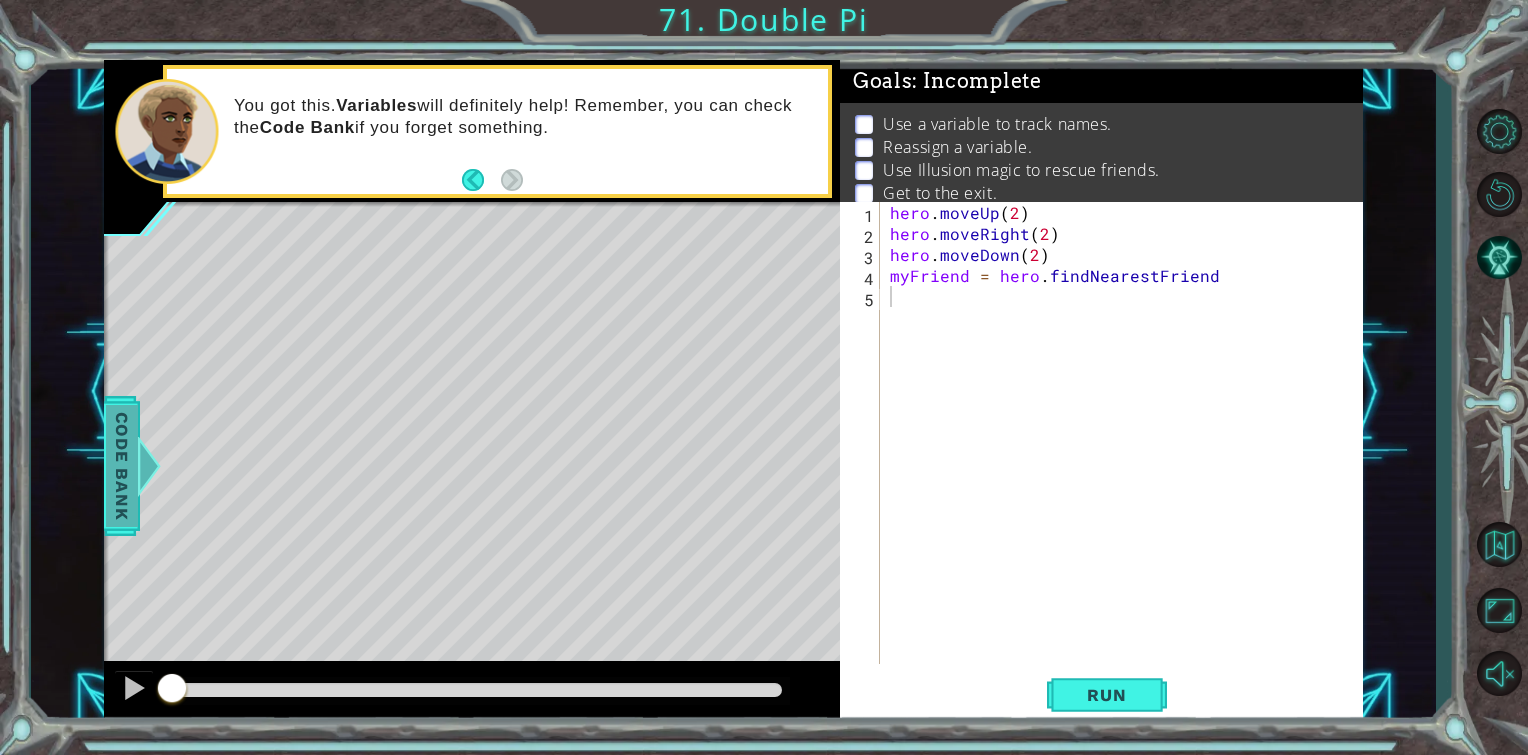 click on "Code Bank" at bounding box center [122, 466] 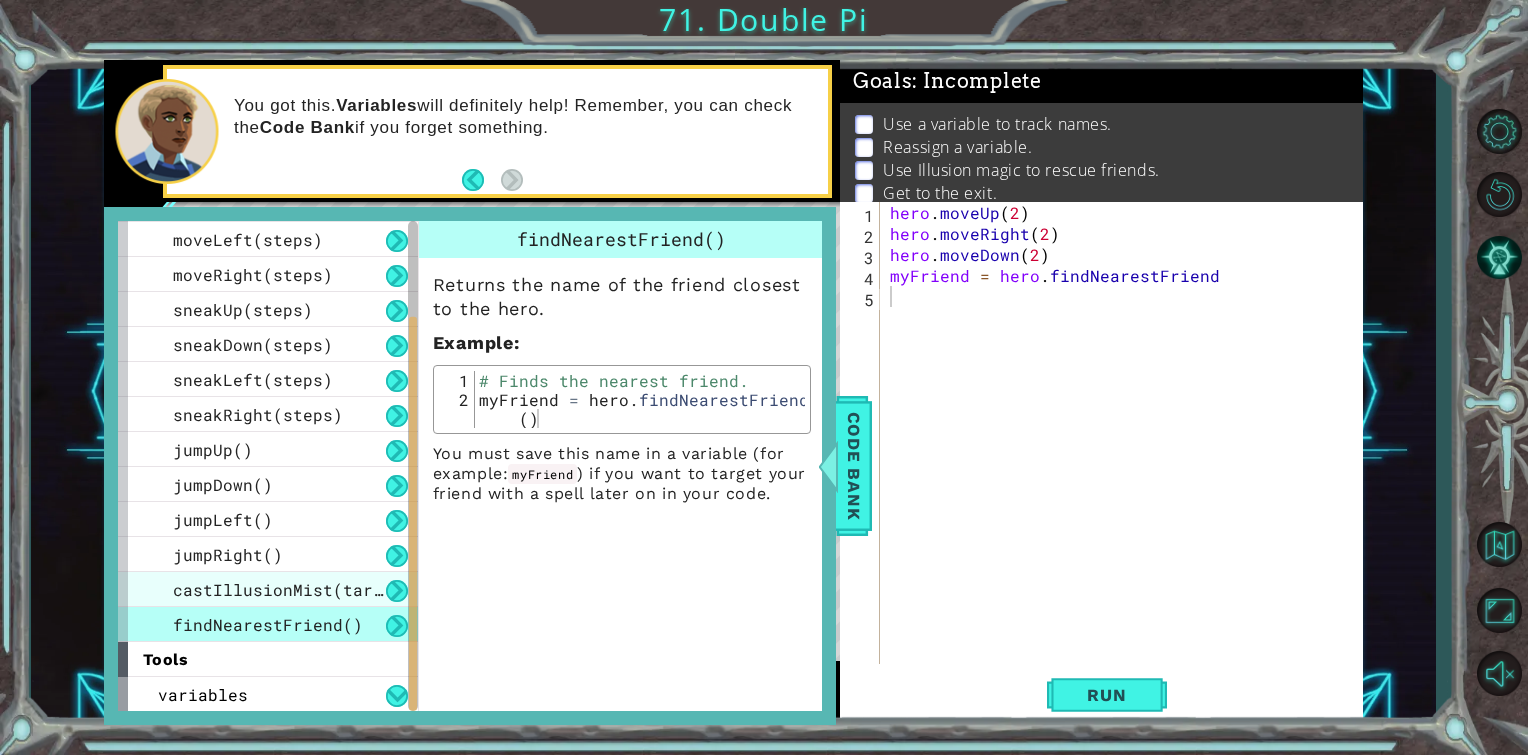drag, startPoint x: 300, startPoint y: 606, endPoint x: 301, endPoint y: 596, distance: 10.049875 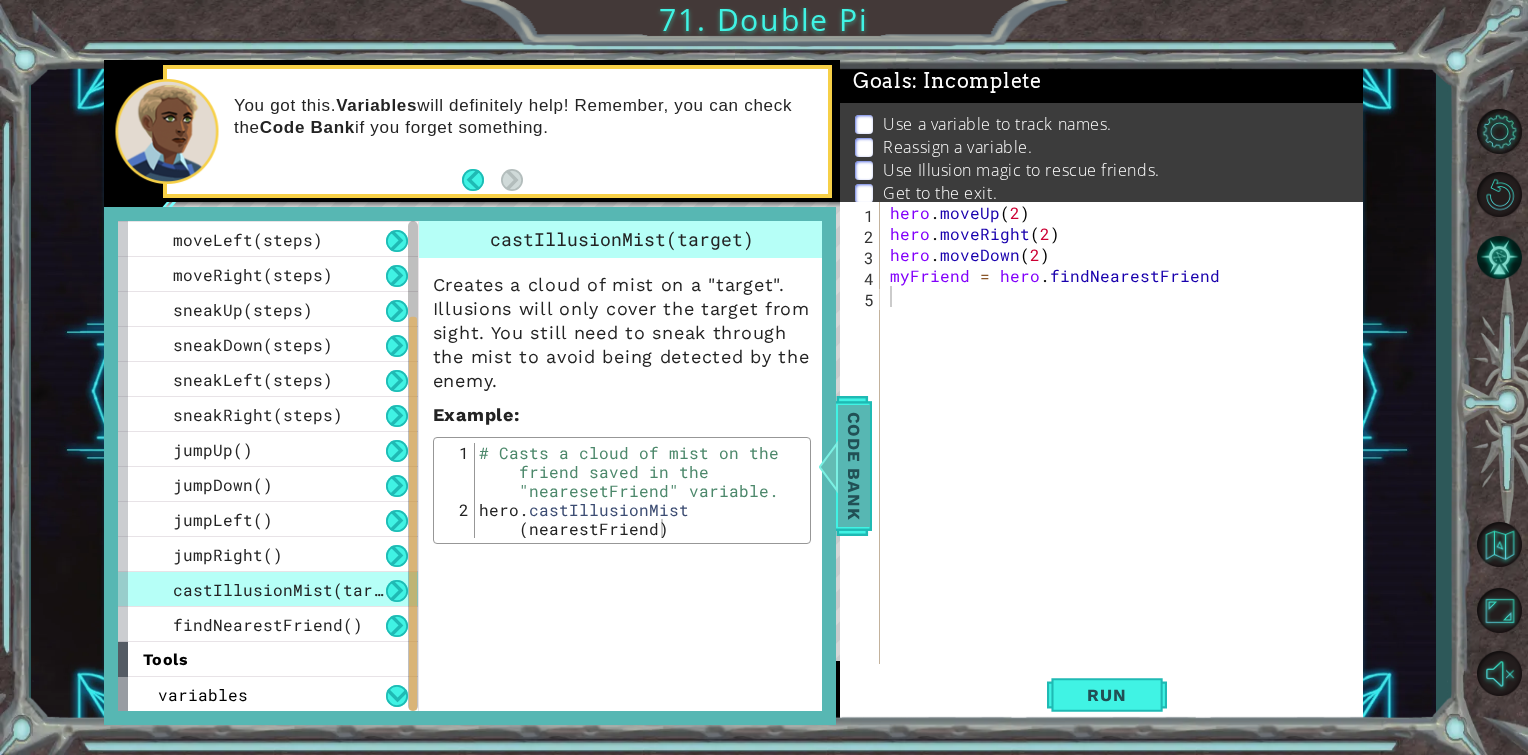 click on "Code Bank" at bounding box center [854, 466] 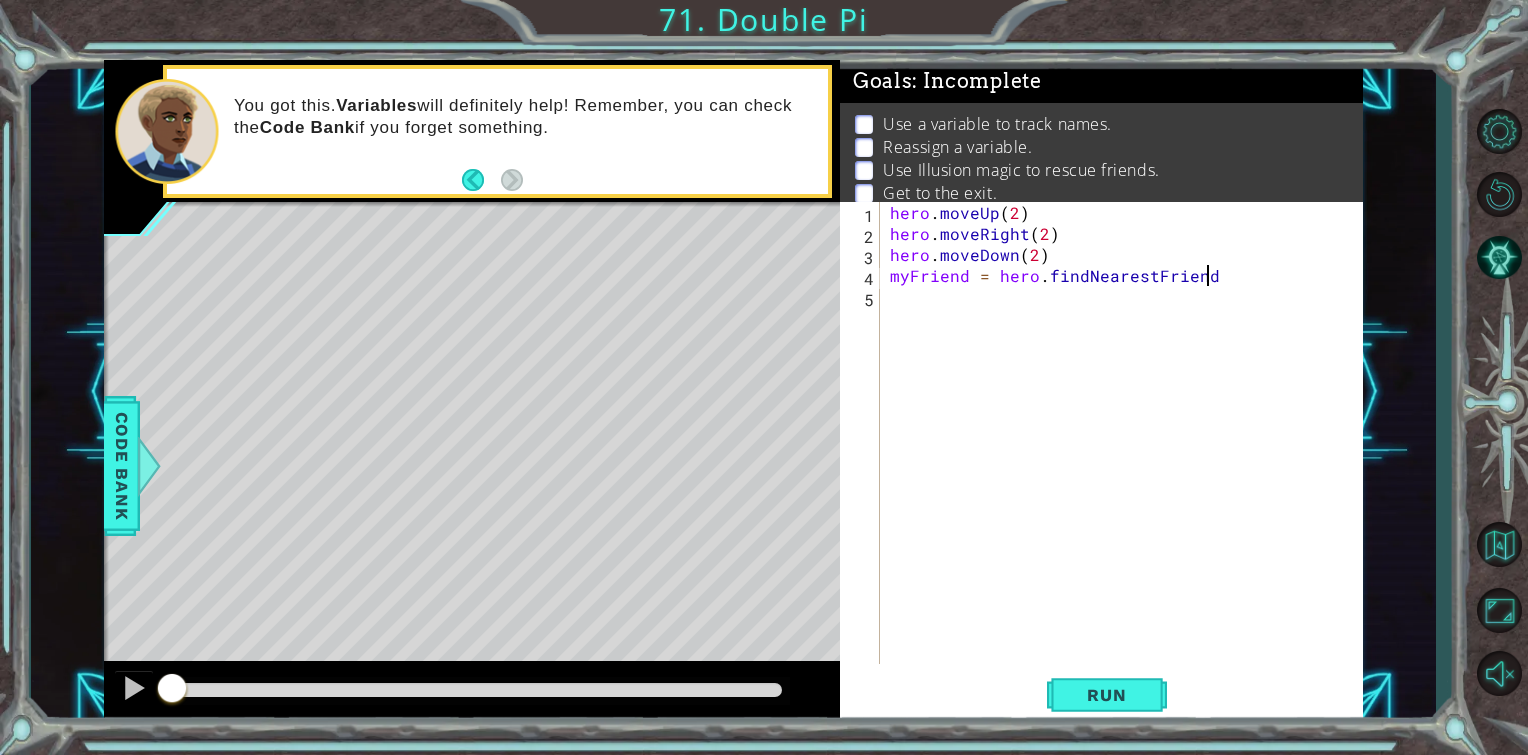 click on "hero . moveUp ( 2 ) hero . moveRight ( 2 ) hero . moveDown ( 2 ) myFriend   =   hero . findNearestFriend" at bounding box center [1127, 454] 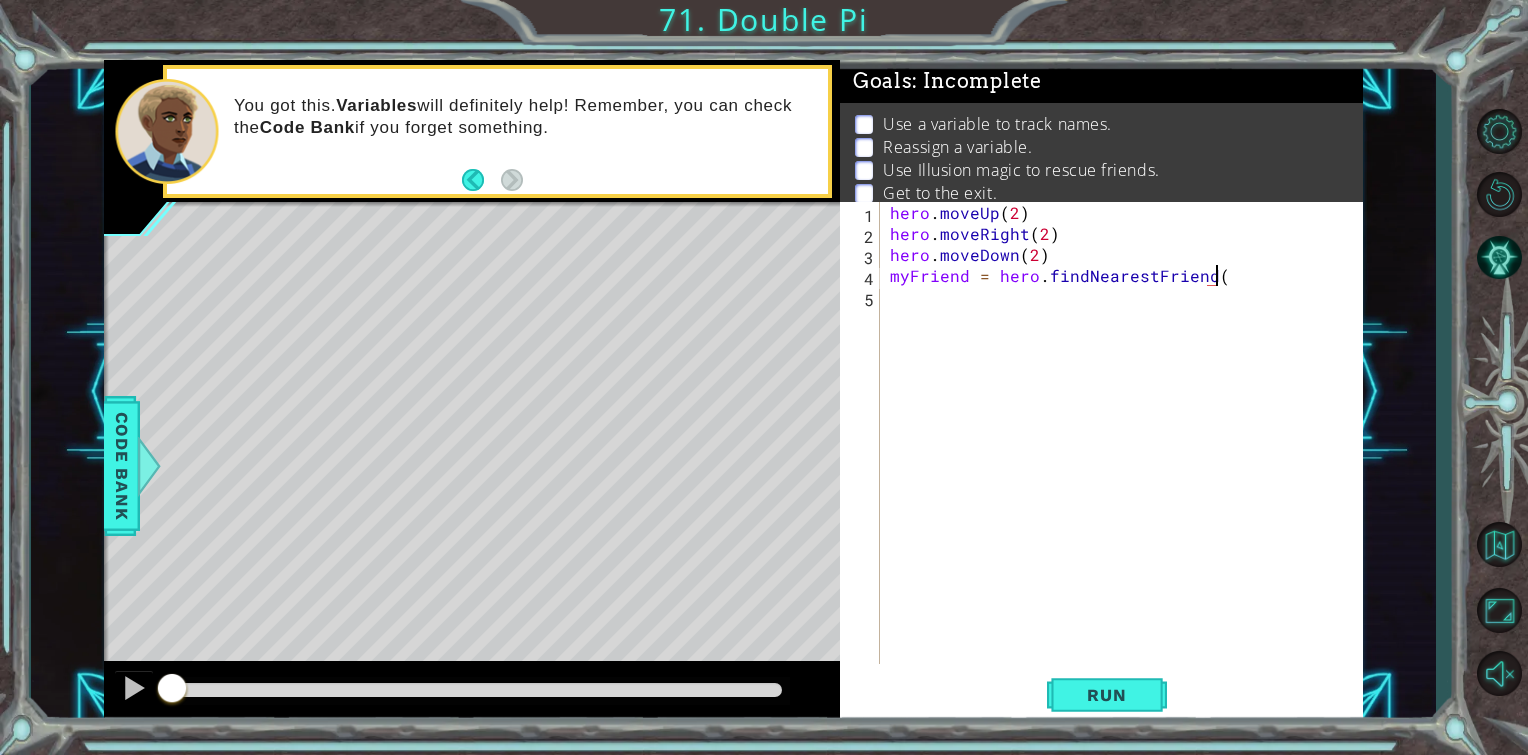 type on "myFriend = hero.findNearestFriend()" 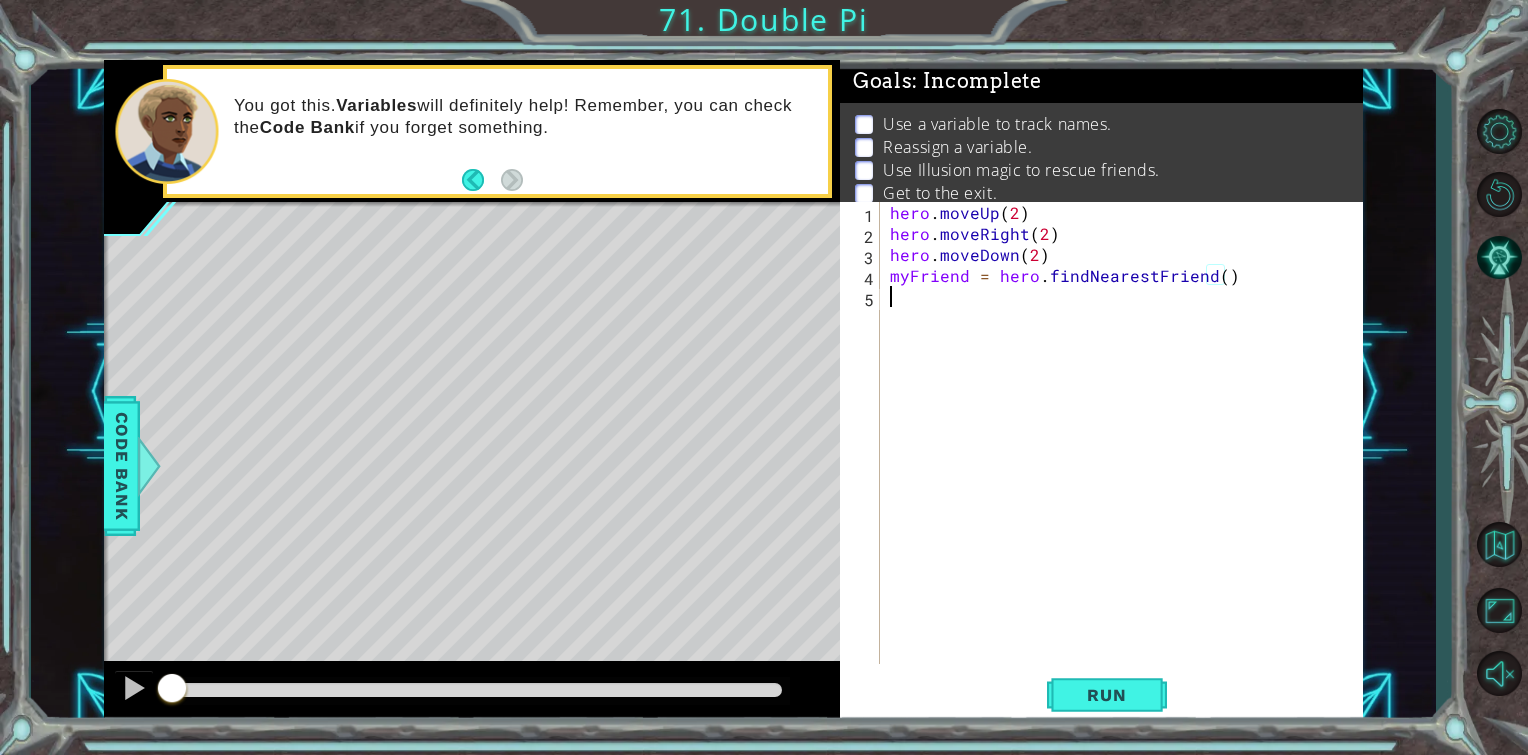 click on "hero . moveUp ( 2 ) hero . moveRight ( 2 ) hero . moveDown ( 2 ) myFriend   =   hero . findNearestFriend ( )" at bounding box center (1127, 454) 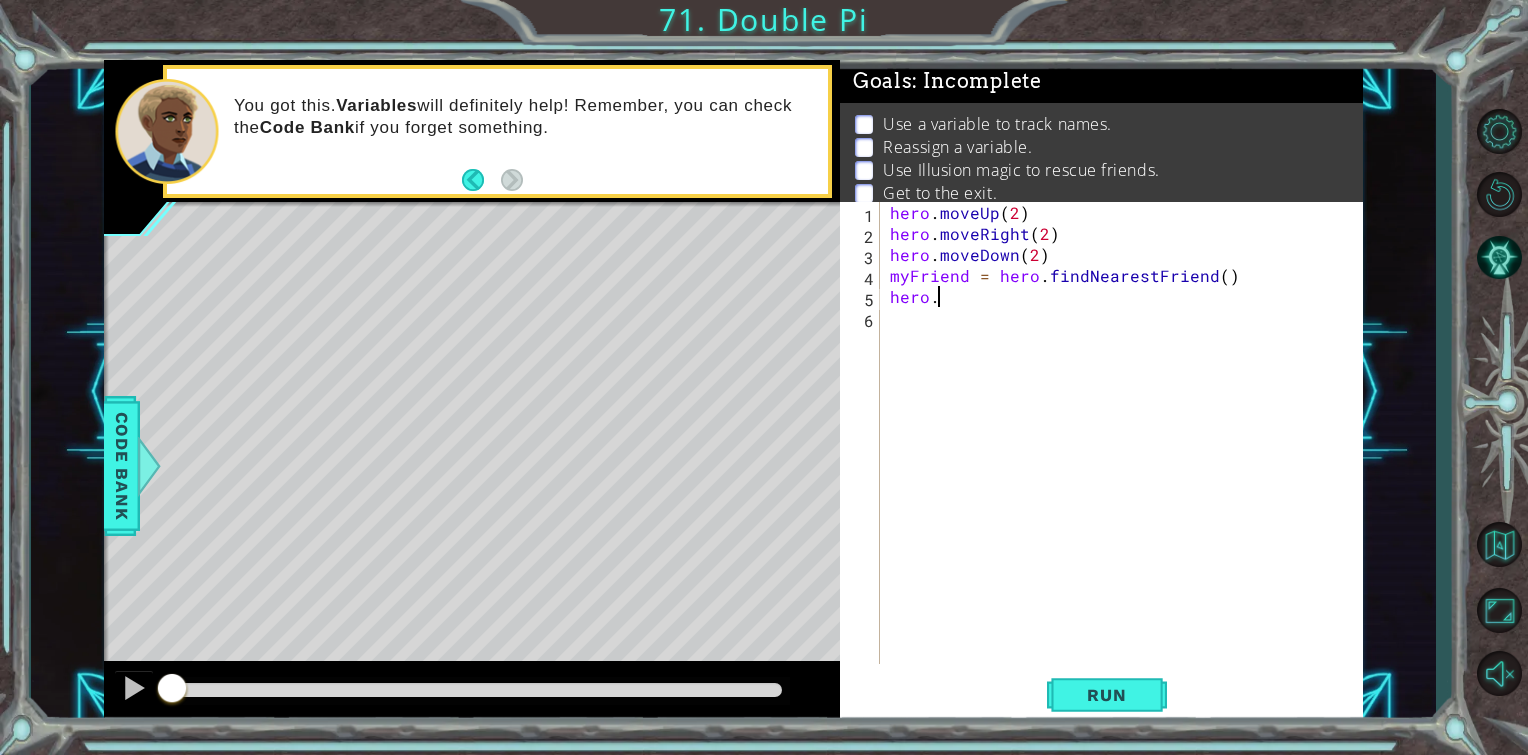 scroll, scrollTop: 0, scrollLeft: 1, axis: horizontal 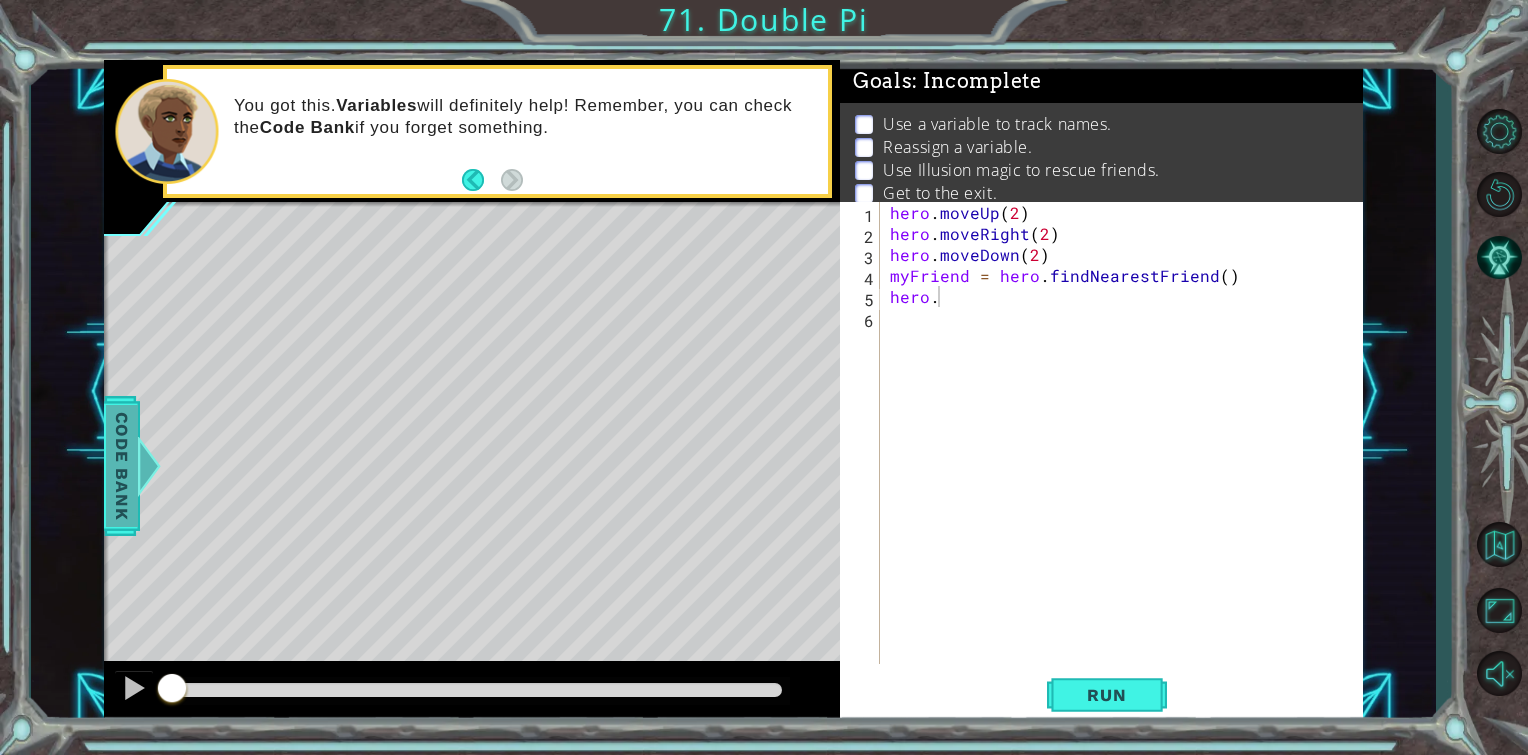 click at bounding box center [148, 466] 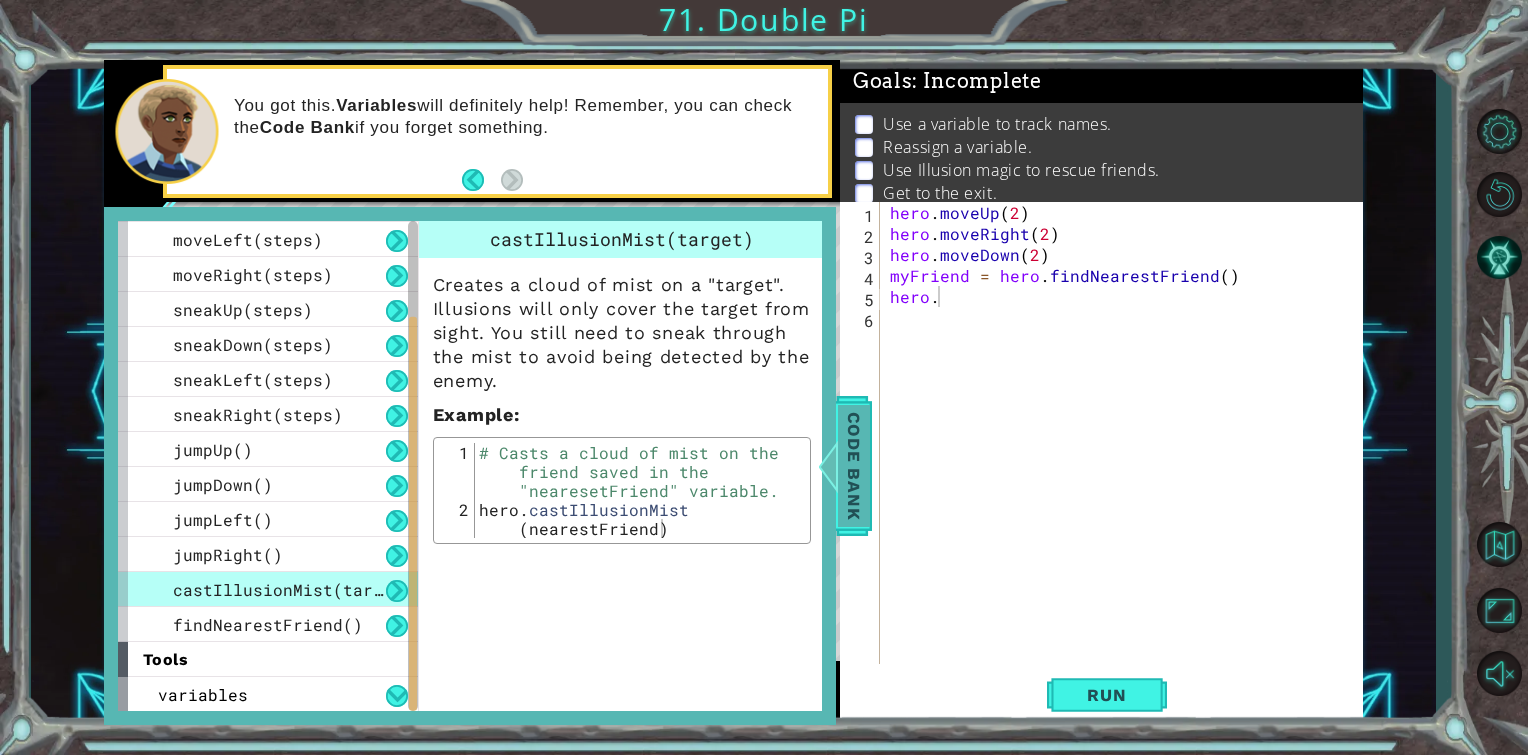 click on "Code Bank" at bounding box center [854, 466] 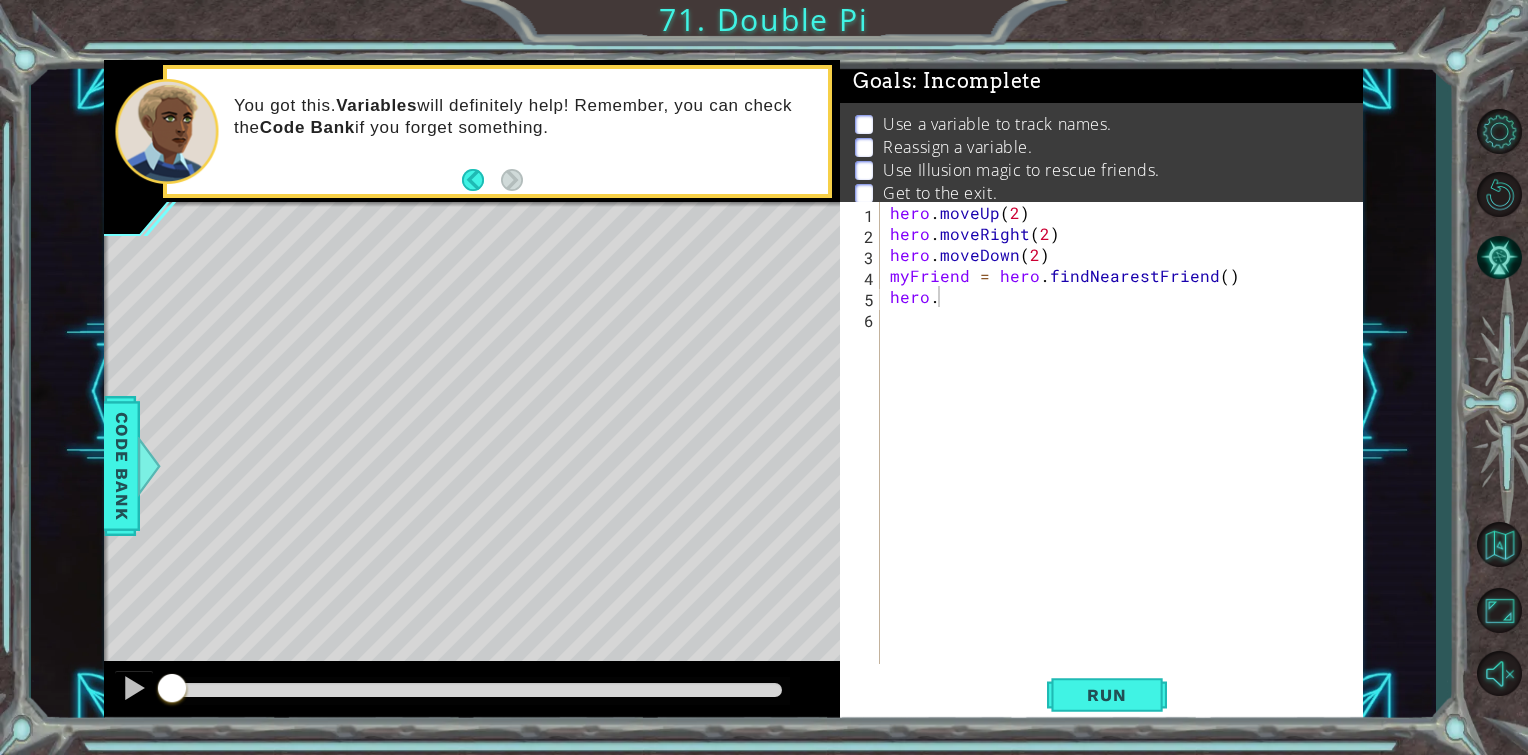 click on "hero . moveUp ( 2 ) hero . moveRight ( 2 ) hero . moveDown ( 2 ) myFriend   =   hero . findNearestFriend ( ) hero ." at bounding box center [1127, 454] 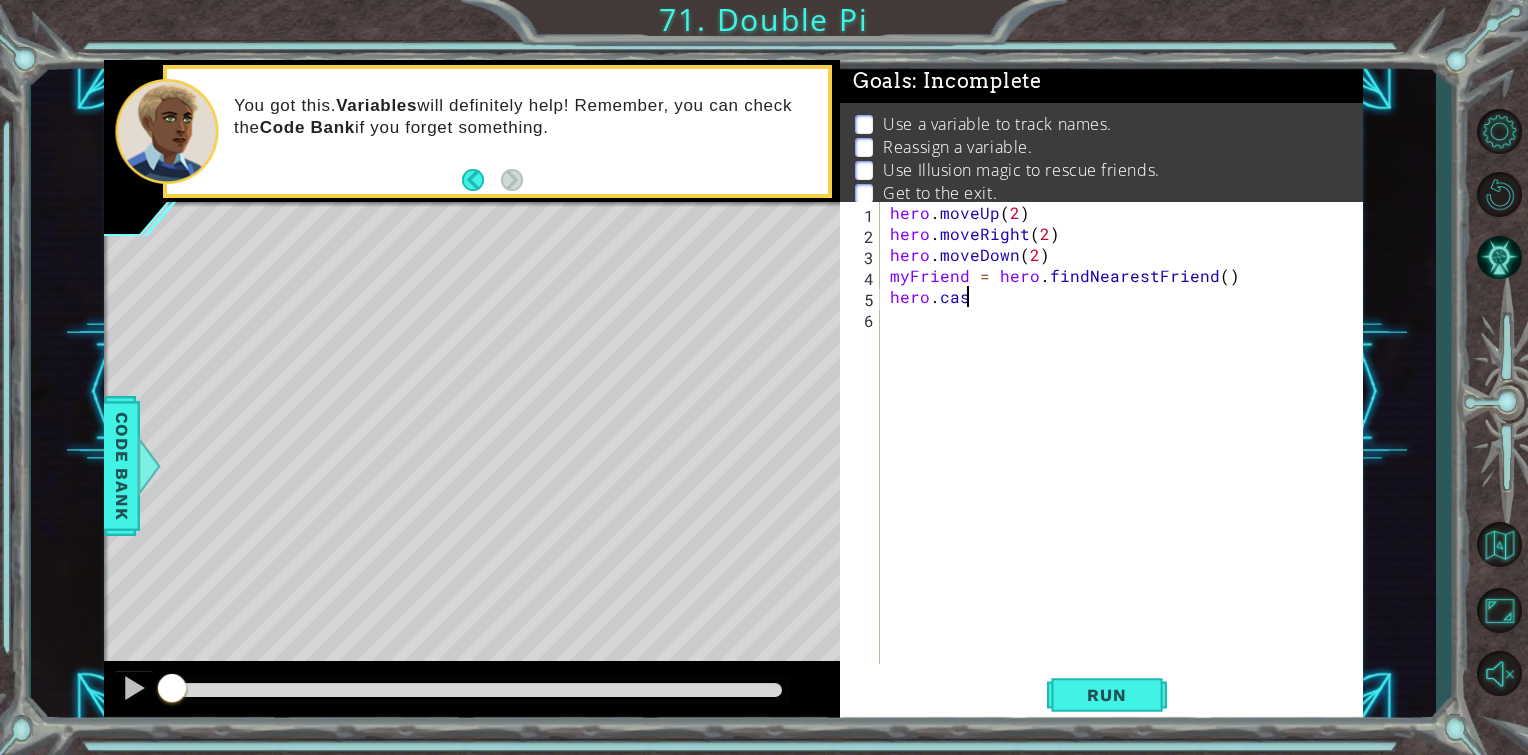 scroll, scrollTop: 0, scrollLeft: 4, axis: horizontal 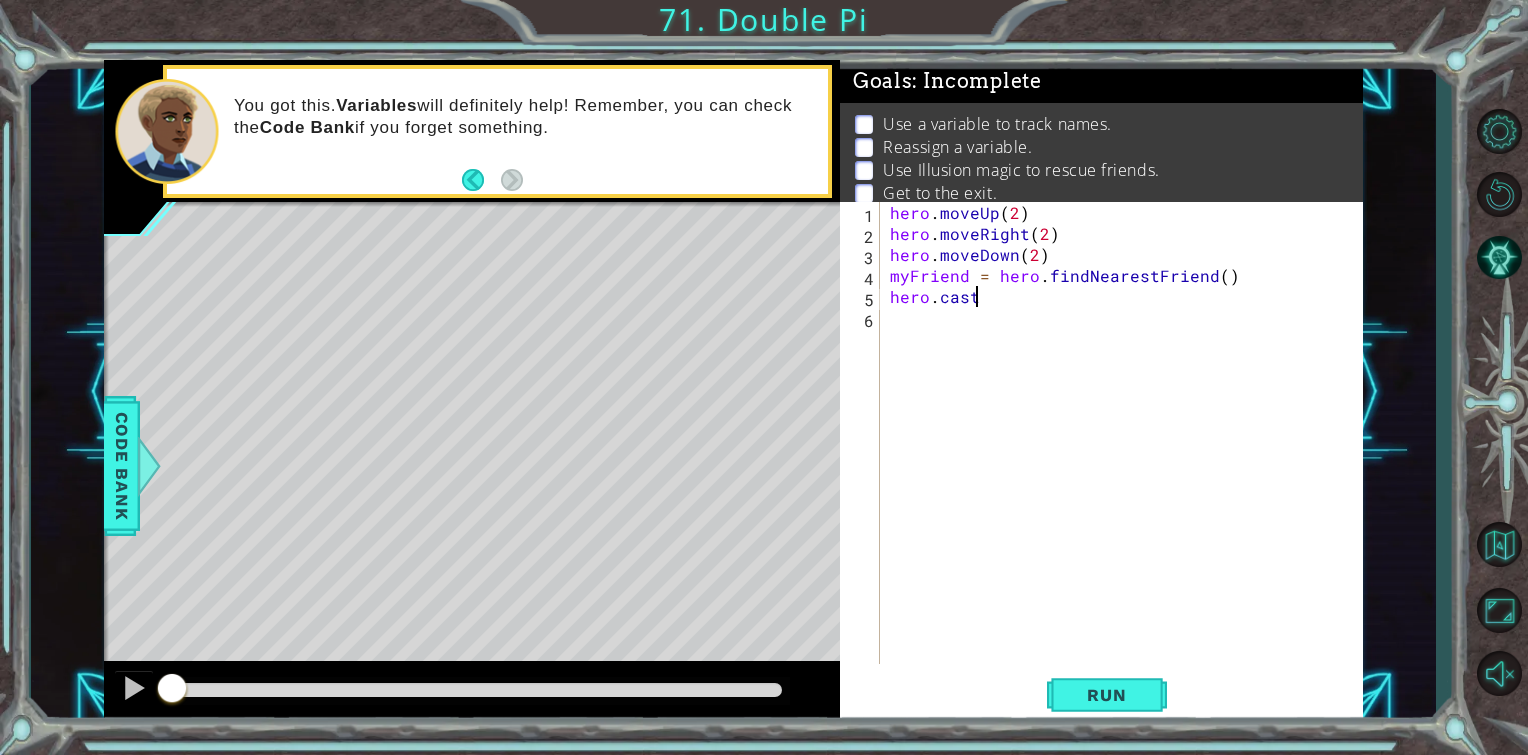 click on "hero . moveUp ( 2 ) hero . moveRight ( 2 ) hero . moveDown ( 2 ) myFriend   =   hero . findNearestFriend ( ) hero . cast" at bounding box center (1127, 454) 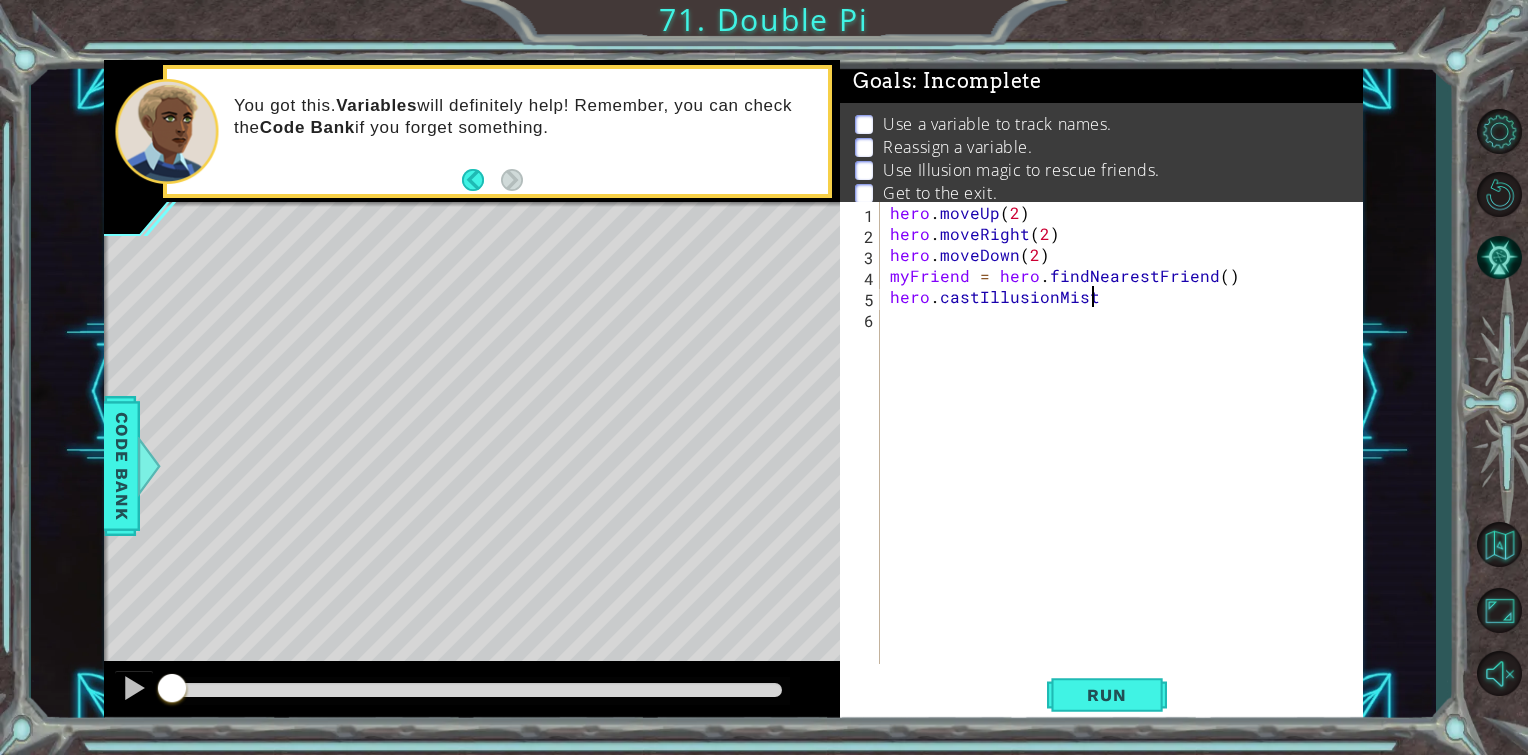 scroll, scrollTop: 0, scrollLeft: 12, axis: horizontal 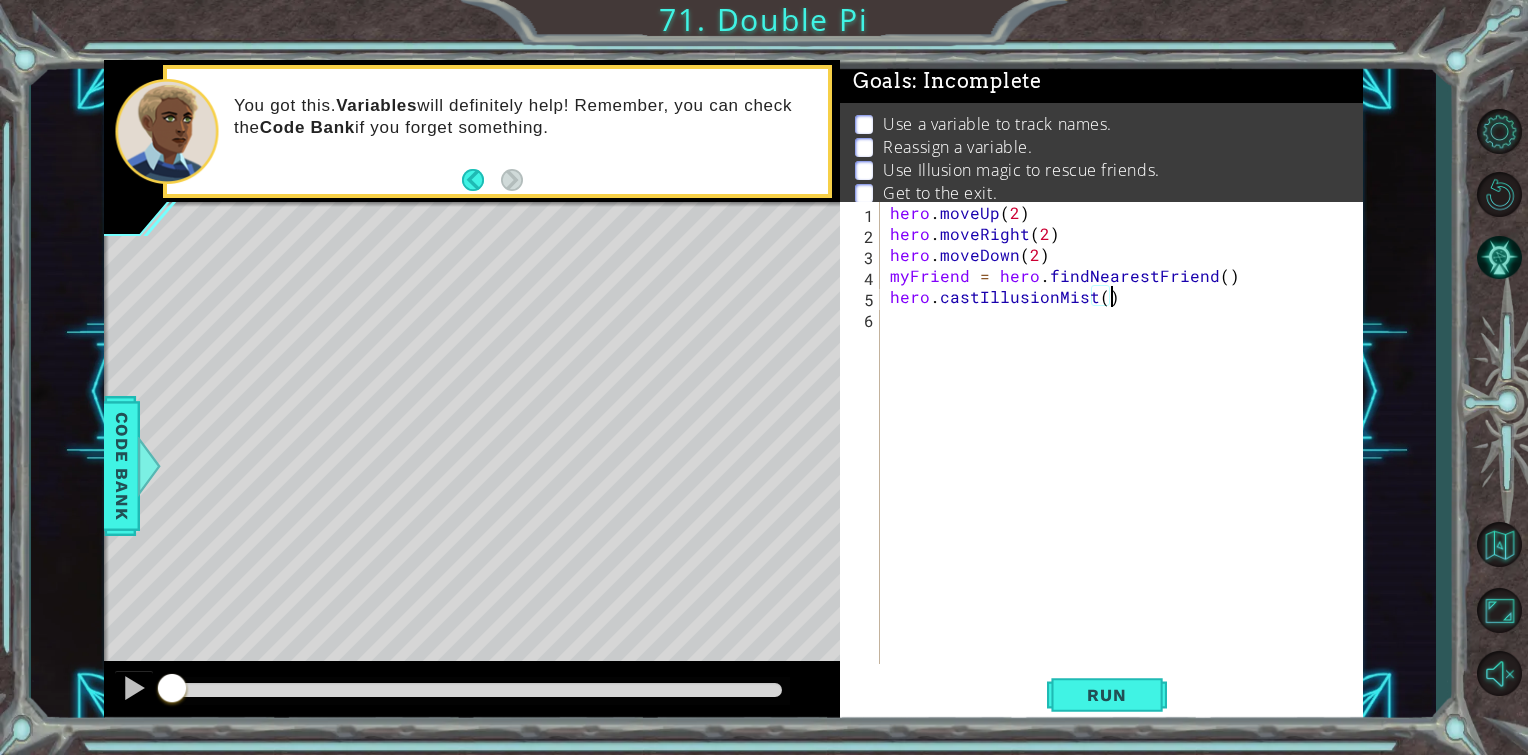 click on "hero . moveUp ( 2 ) hero . moveRight ( 2 ) hero . moveDown ( 2 ) myFriend   =   hero . findNearestFriend ( ) hero . castIllusionMist ( )" at bounding box center [1127, 454] 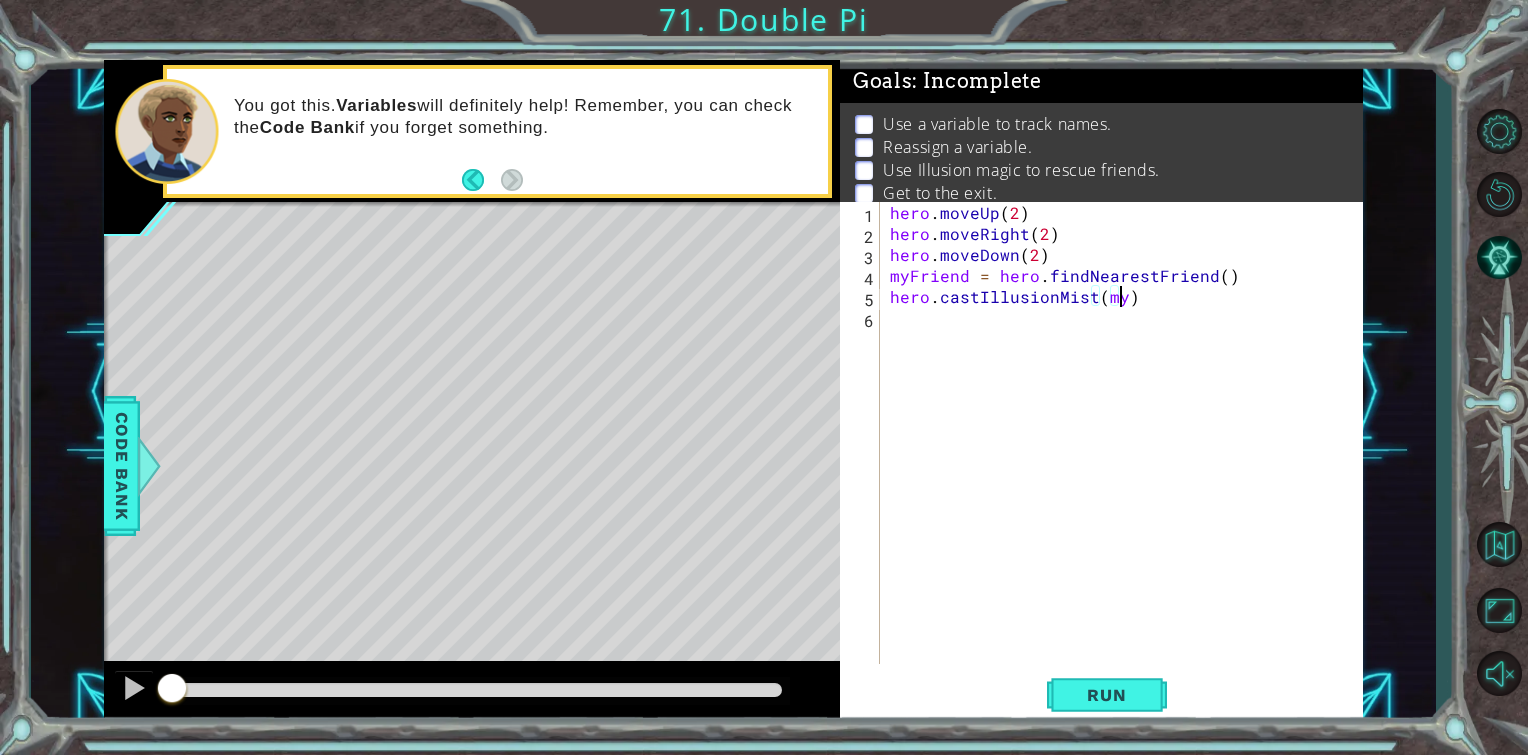 scroll, scrollTop: 0, scrollLeft: 13, axis: horizontal 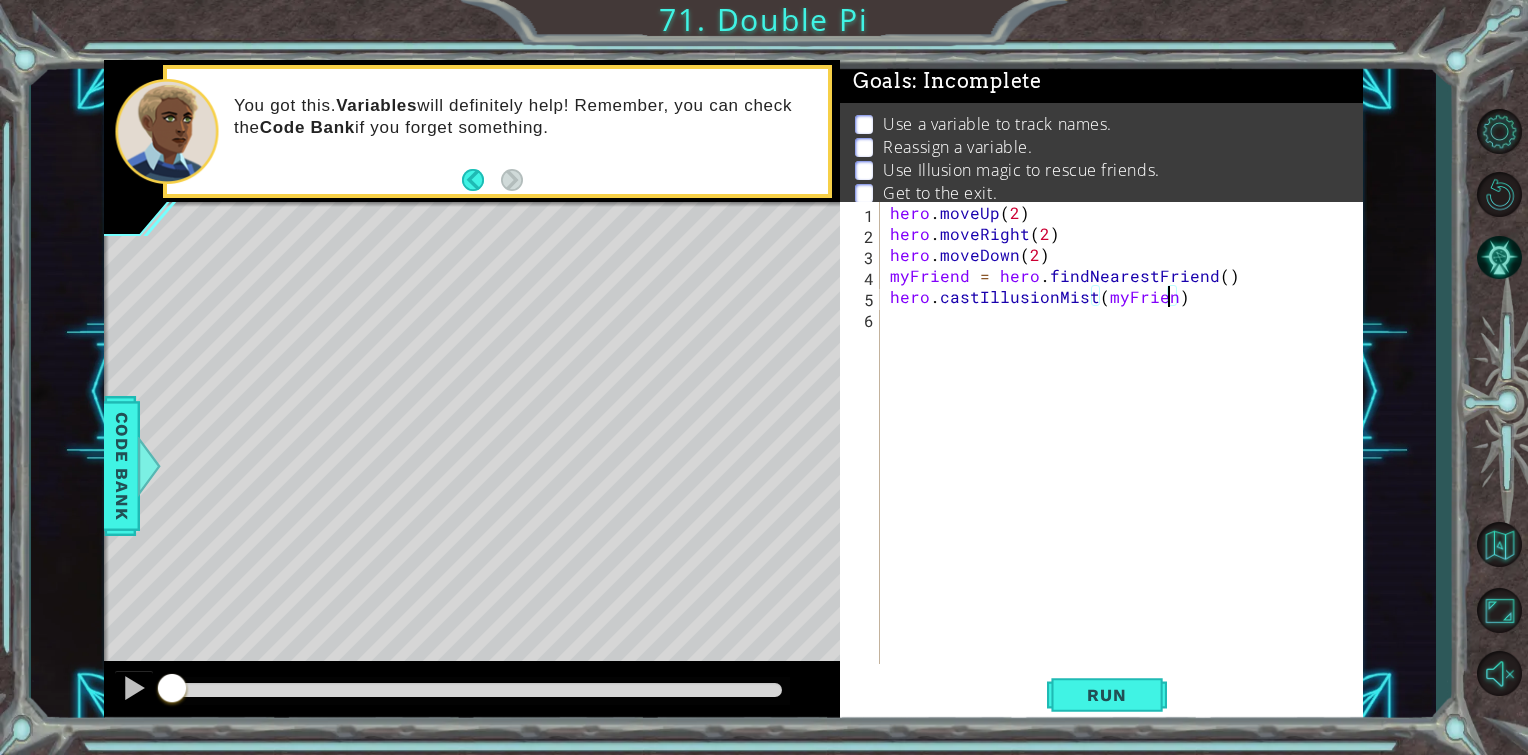 type on "hero.castIllusionMist(myFriend)" 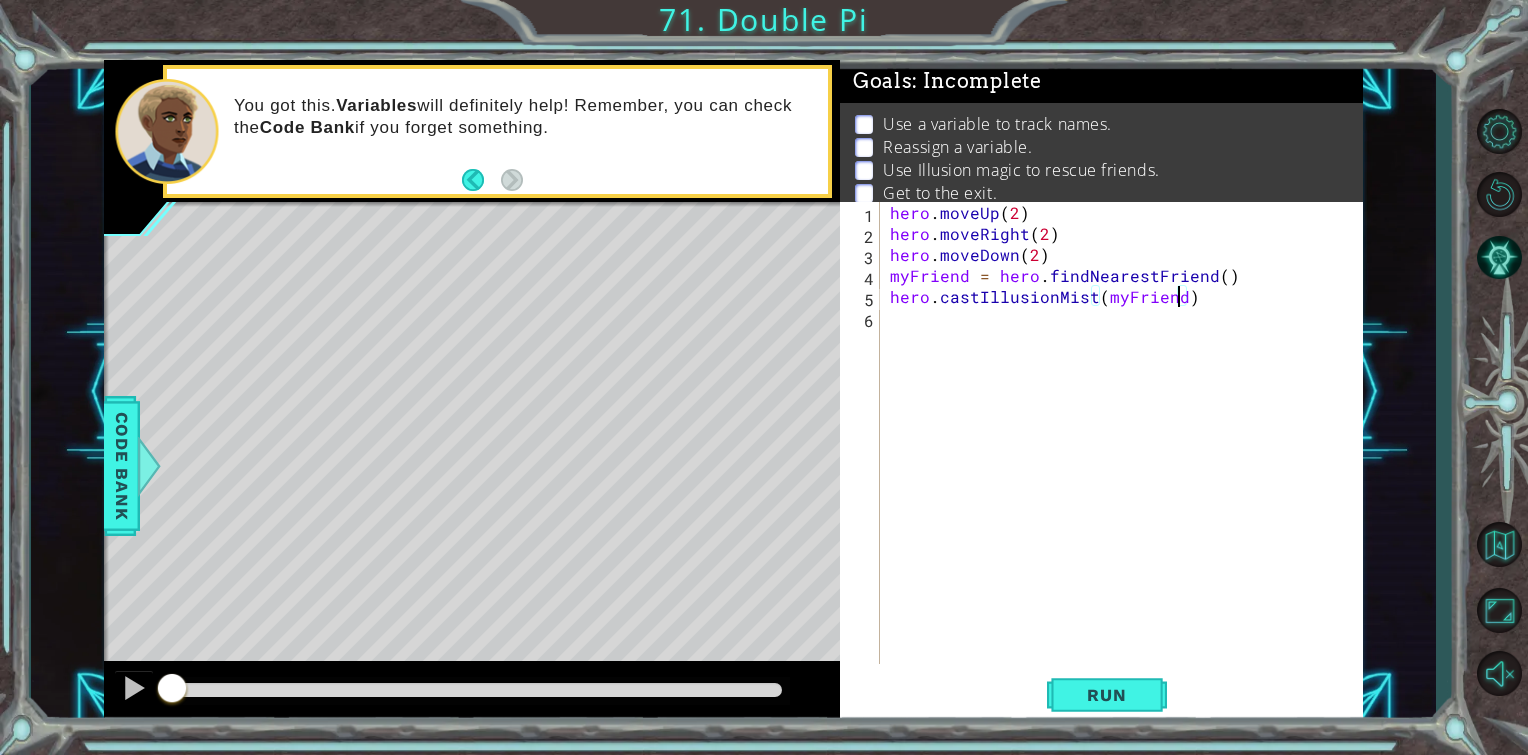 click on "hero . moveUp ( 2 ) hero . moveRight ( 2 ) hero . moveDown ( 2 ) myFriend   =   hero . findNearestFriend ( ) hero . castIllusionMist ( myFriend )" at bounding box center [1127, 454] 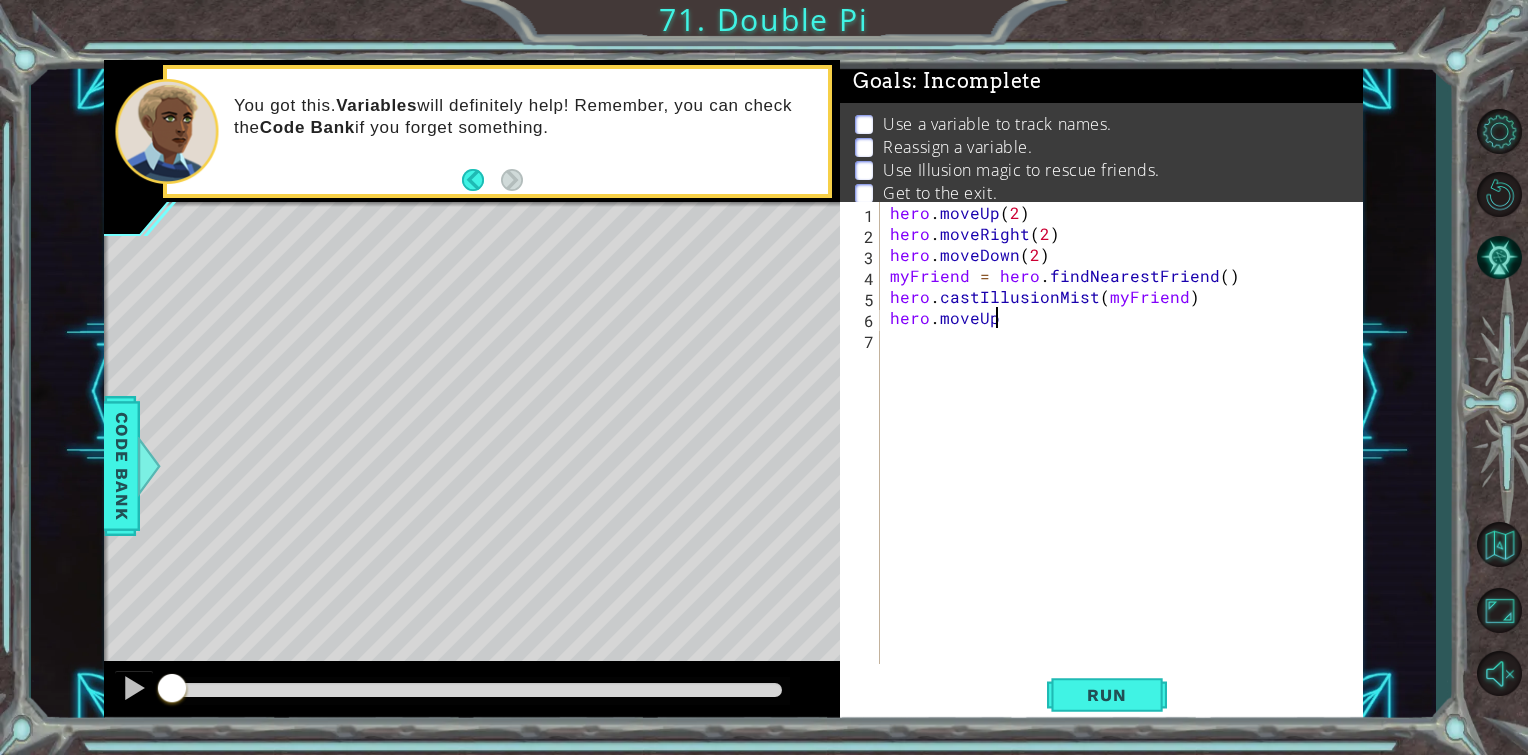 scroll, scrollTop: 0, scrollLeft: 5, axis: horizontal 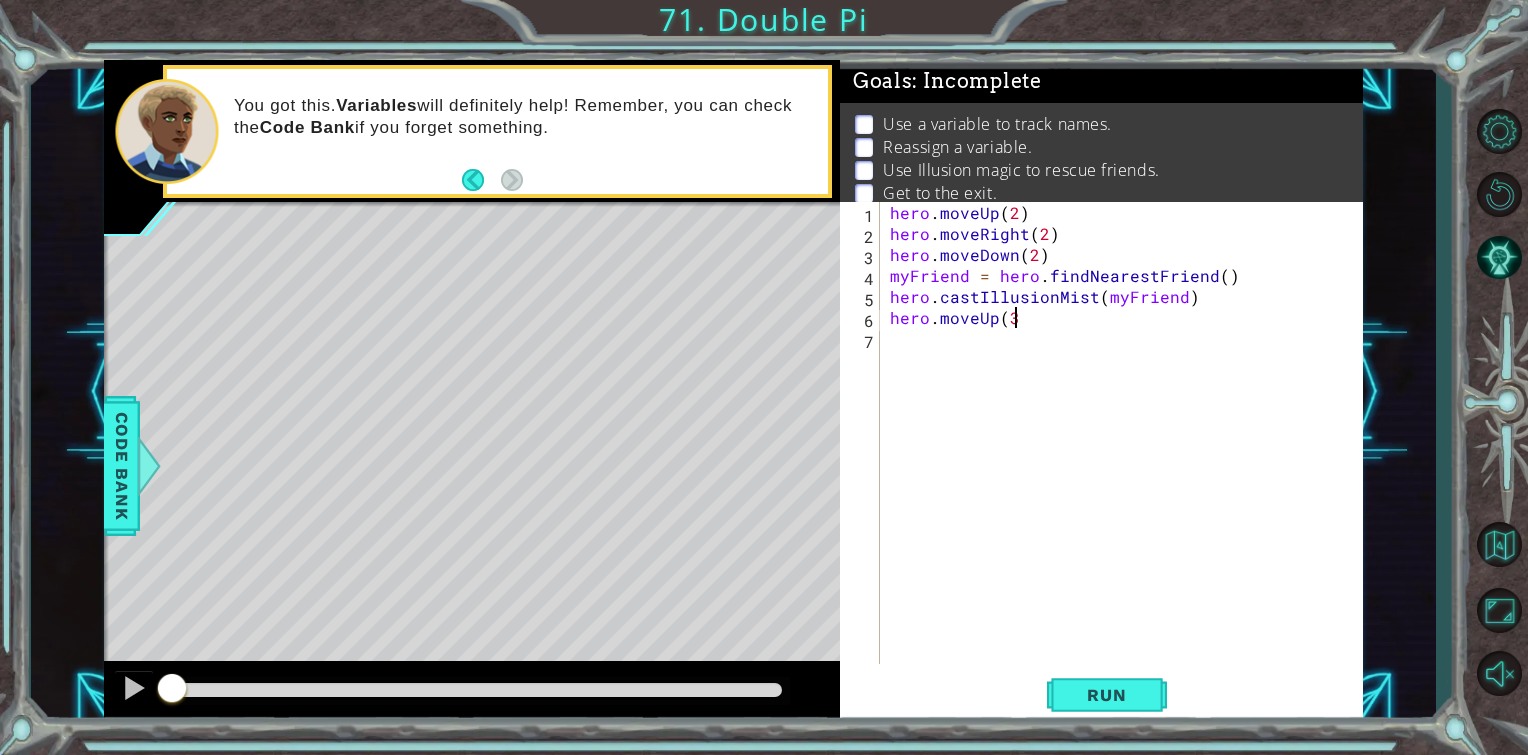 type on "hero.moveUp(3)" 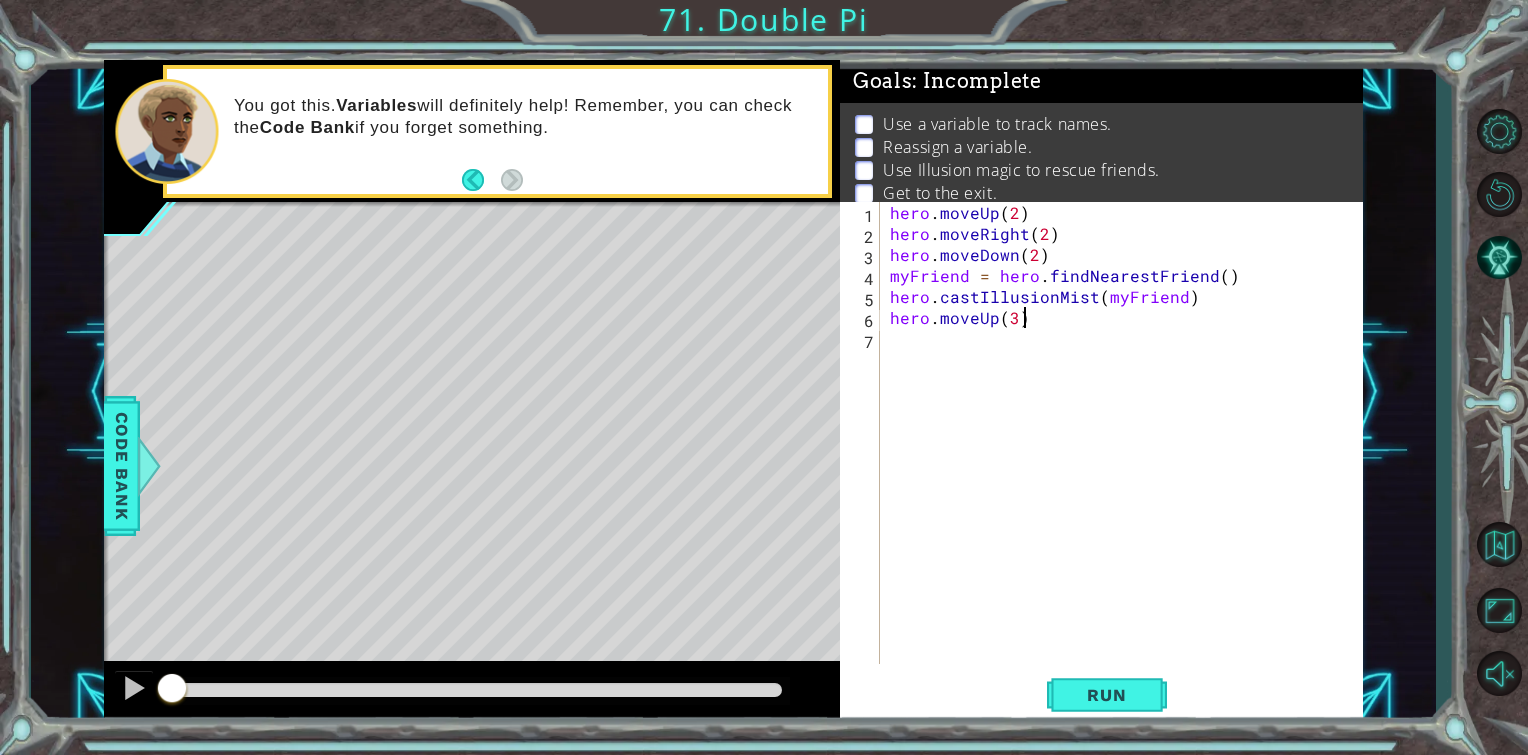 scroll, scrollTop: 0, scrollLeft: 7, axis: horizontal 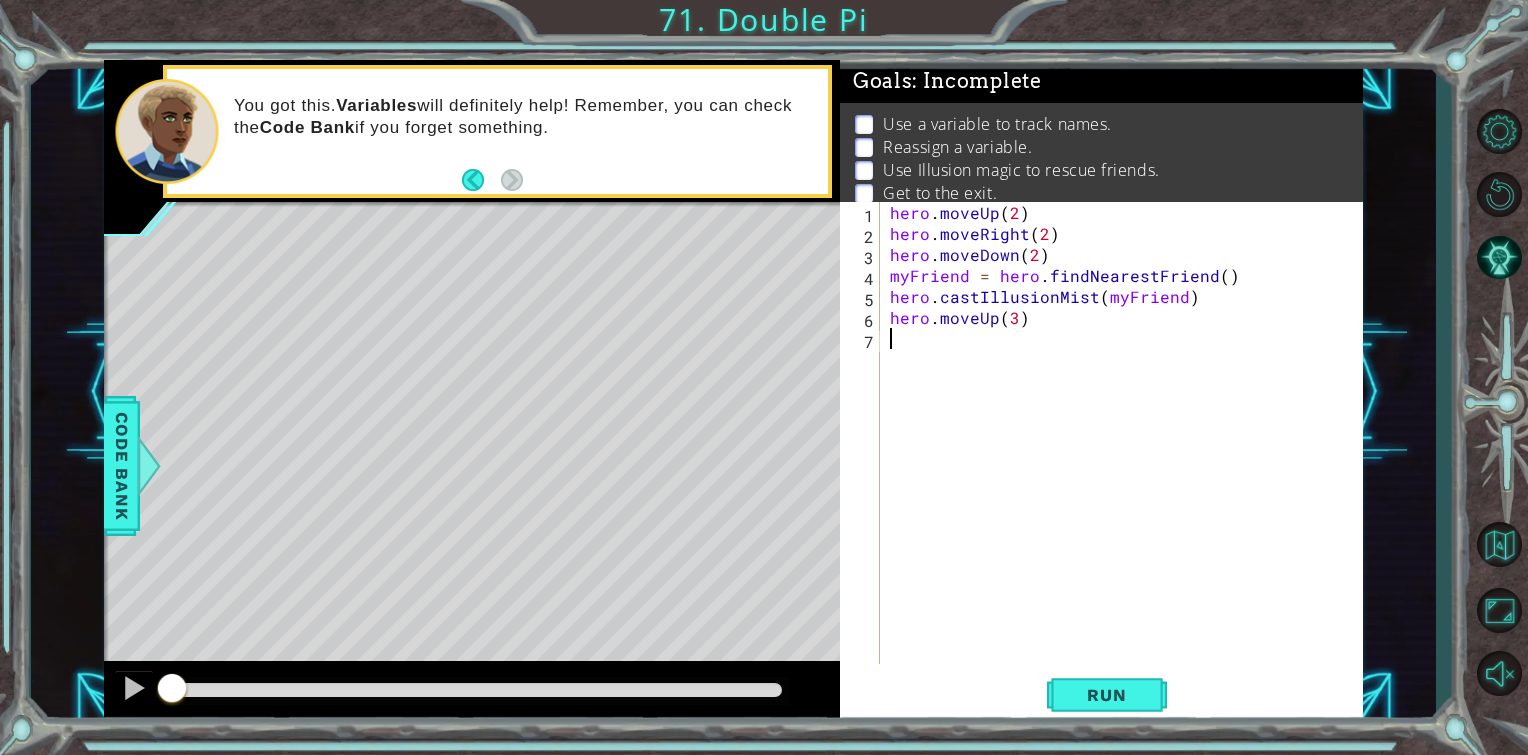 click on "hero . moveUp ( 2 ) hero . moveRight ( 2 ) hero . moveDown ( 2 ) myFriend   =   hero . findNearestFriend ( ) hero . castIllusionMist ( myFriend ) hero . moveUp ( 3 )" at bounding box center (1127, 454) 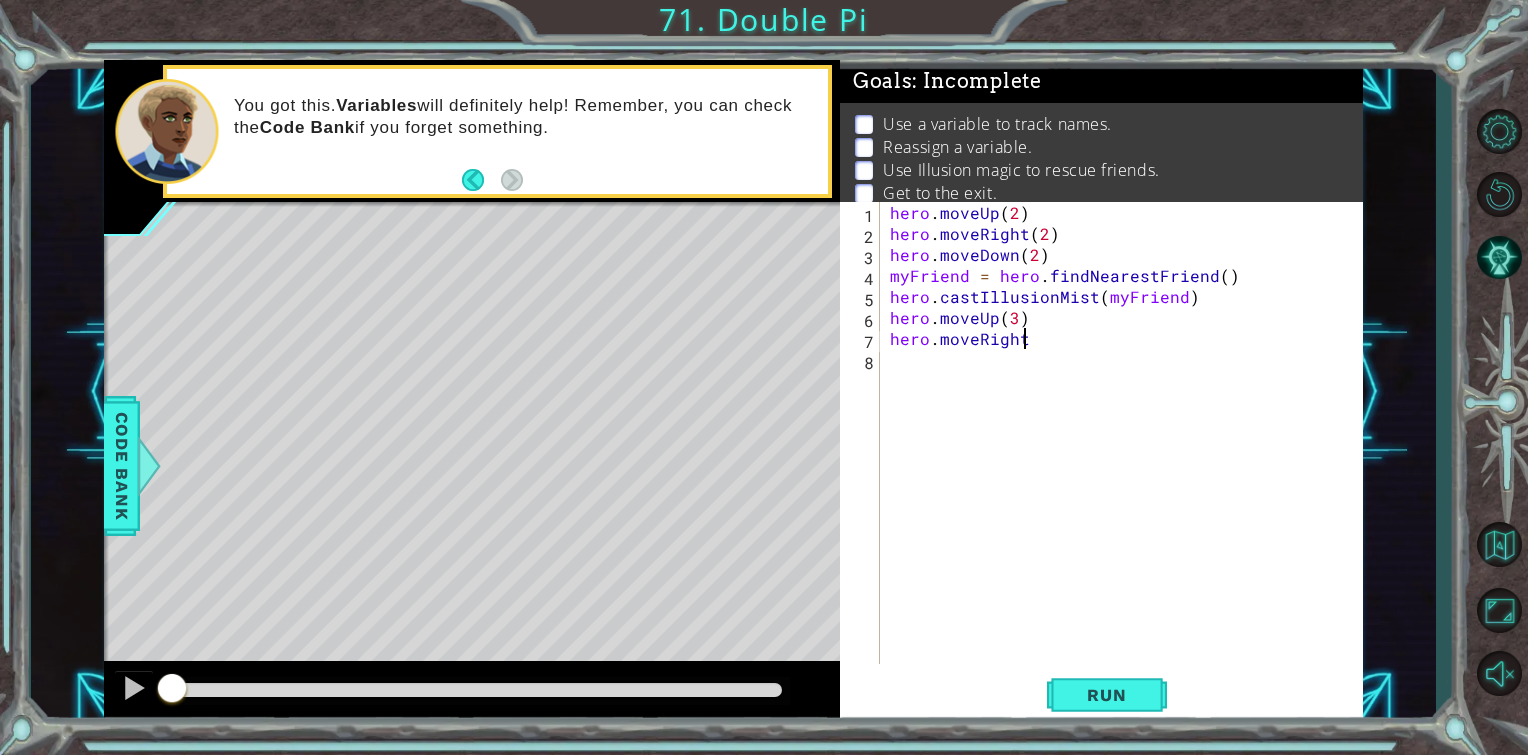 scroll, scrollTop: 0, scrollLeft: 8, axis: horizontal 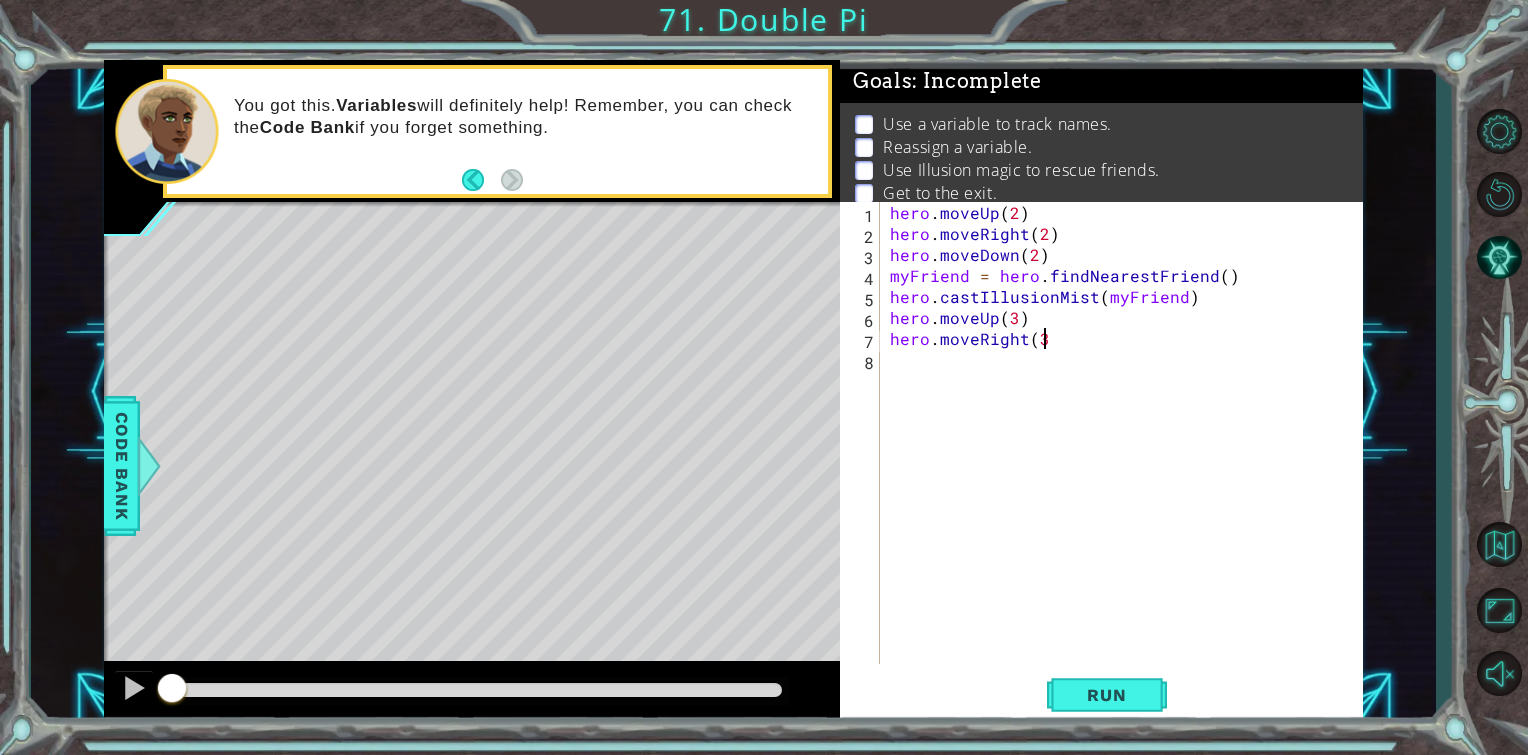 type on "hero.moveRight(3)" 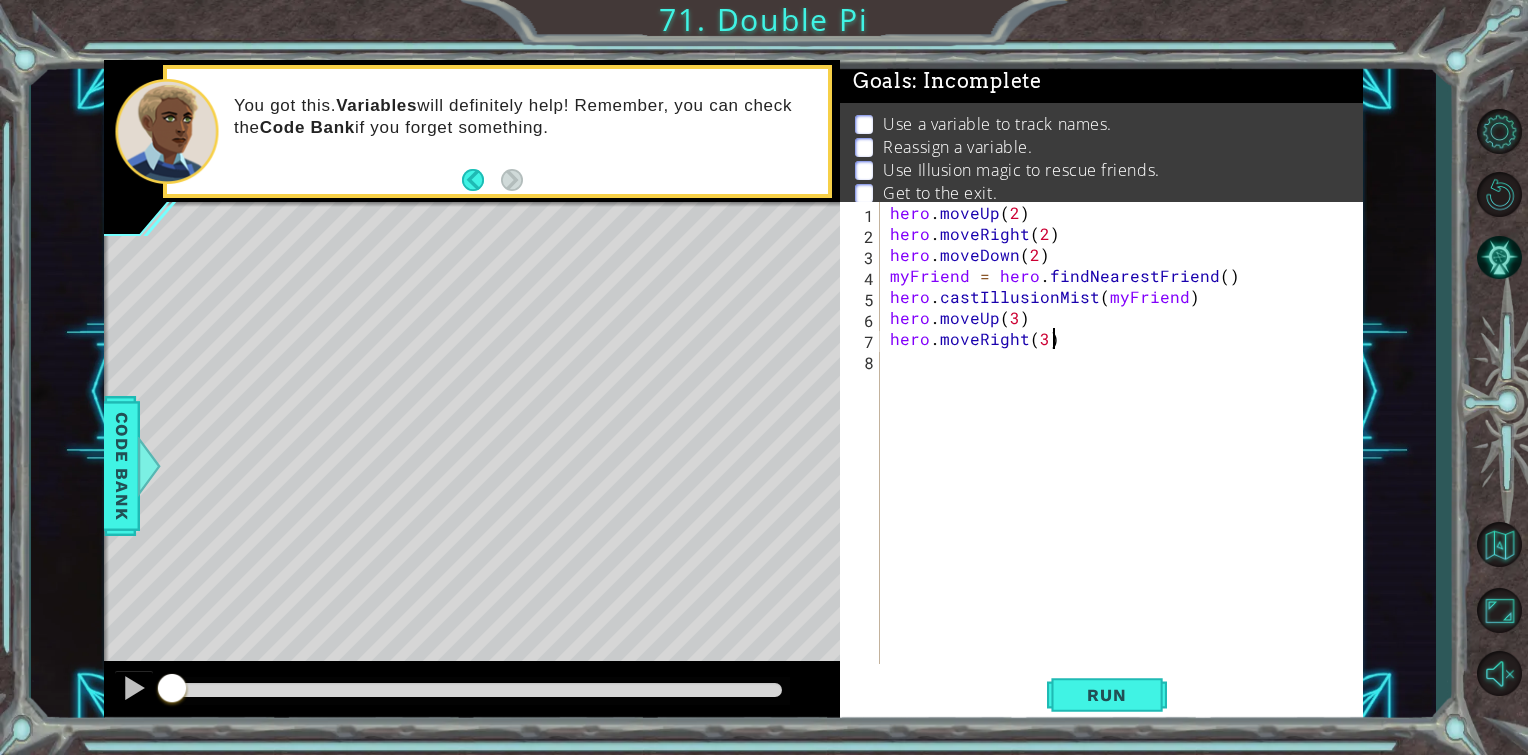 scroll, scrollTop: 0, scrollLeft: 8, axis: horizontal 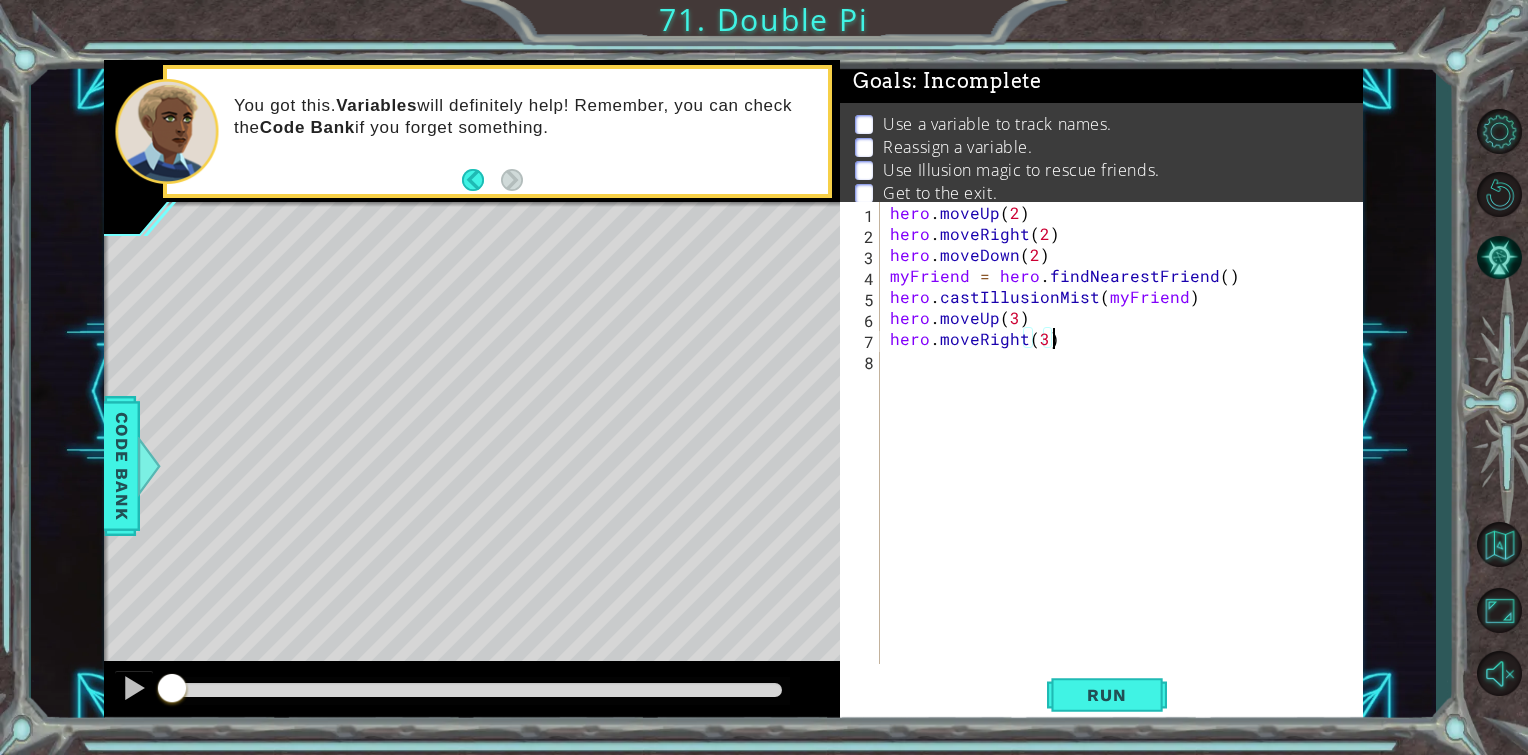 click on "hero . moveUp ( 2 ) hero . moveRight ( 2 ) hero . moveDown ( 2 ) myFriend   =   hero . findNearestFriend ( ) hero . castIllusionMist ( myFriend ) hero . moveUp ( 3 ) hero . moveRight ( 3 )" at bounding box center (1127, 454) 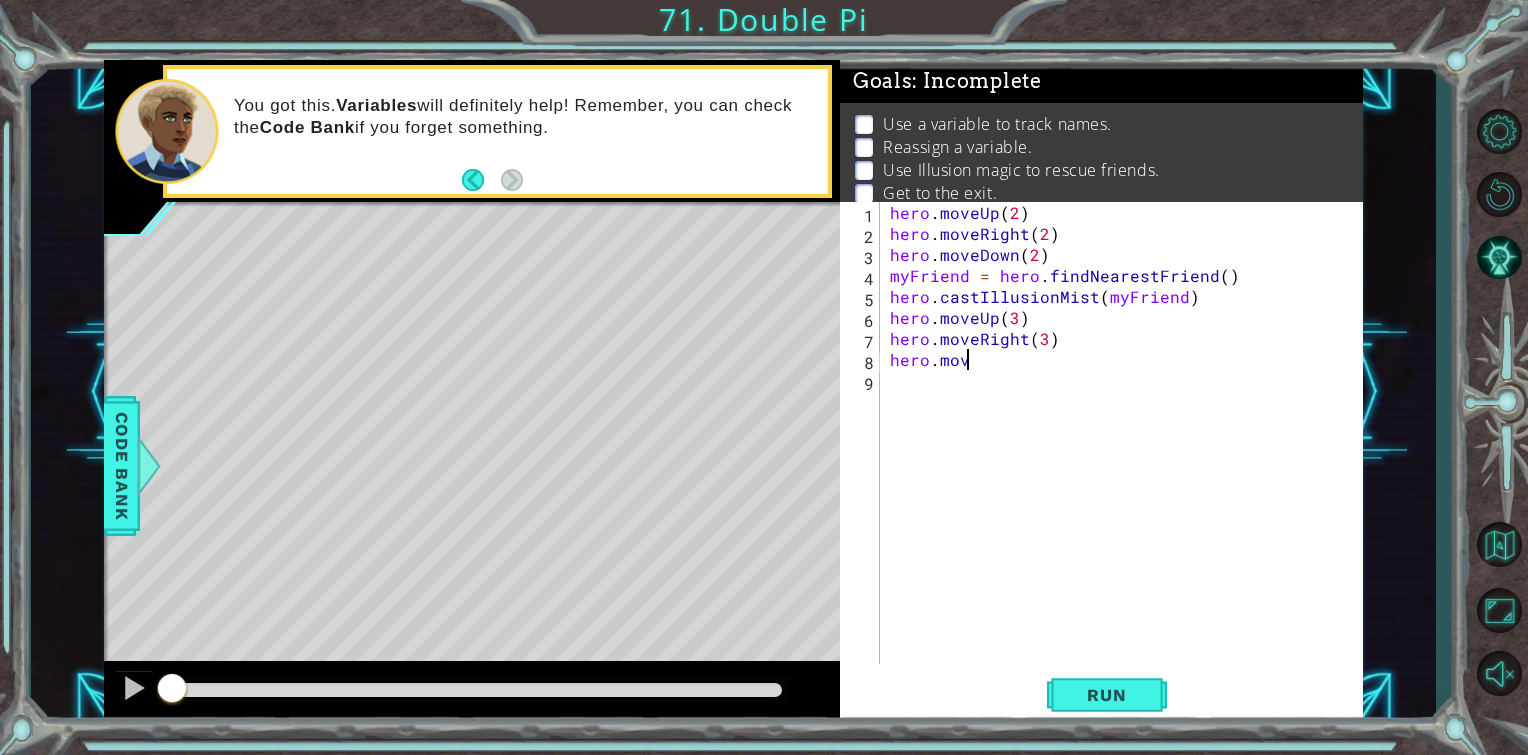 scroll, scrollTop: 0, scrollLeft: 4, axis: horizontal 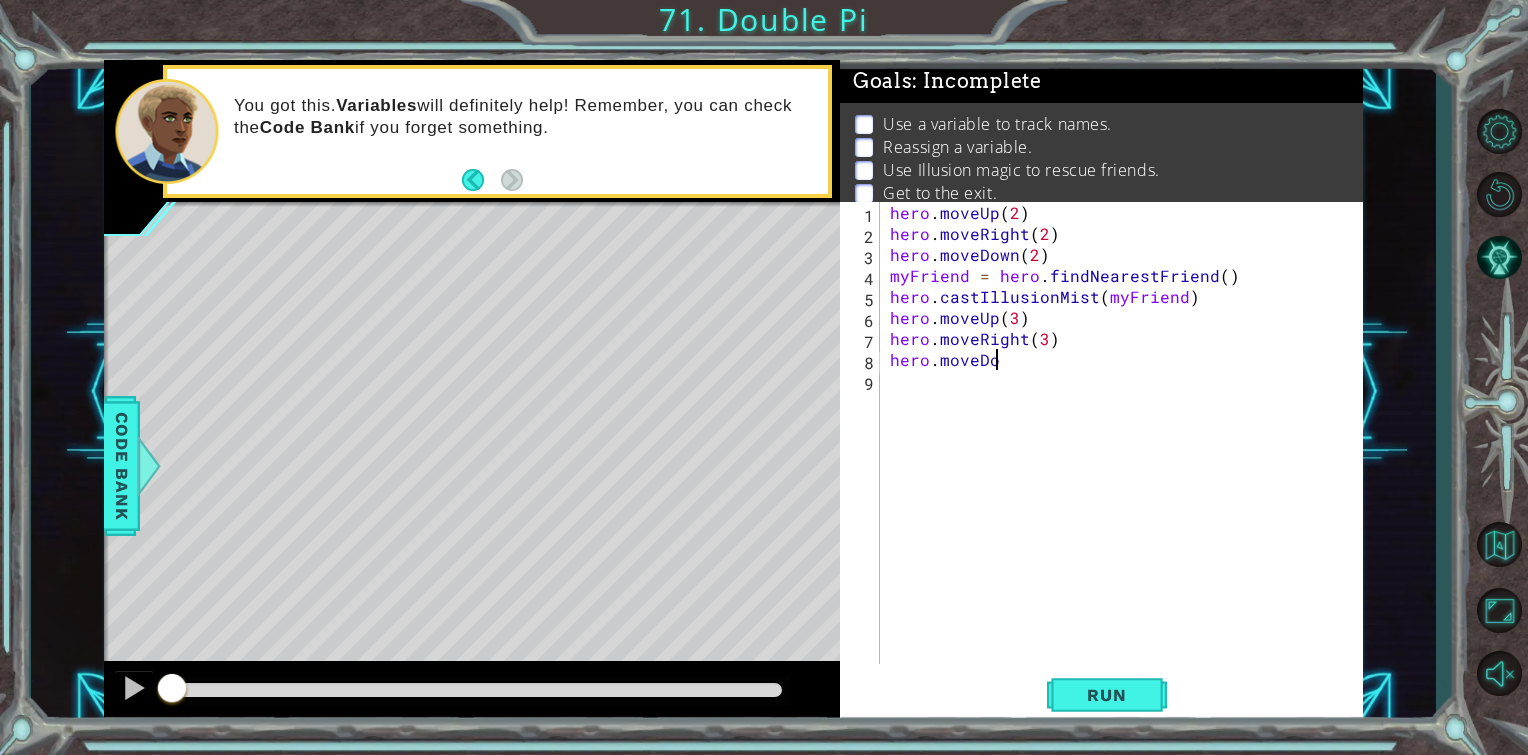 type on "hero.moveDown" 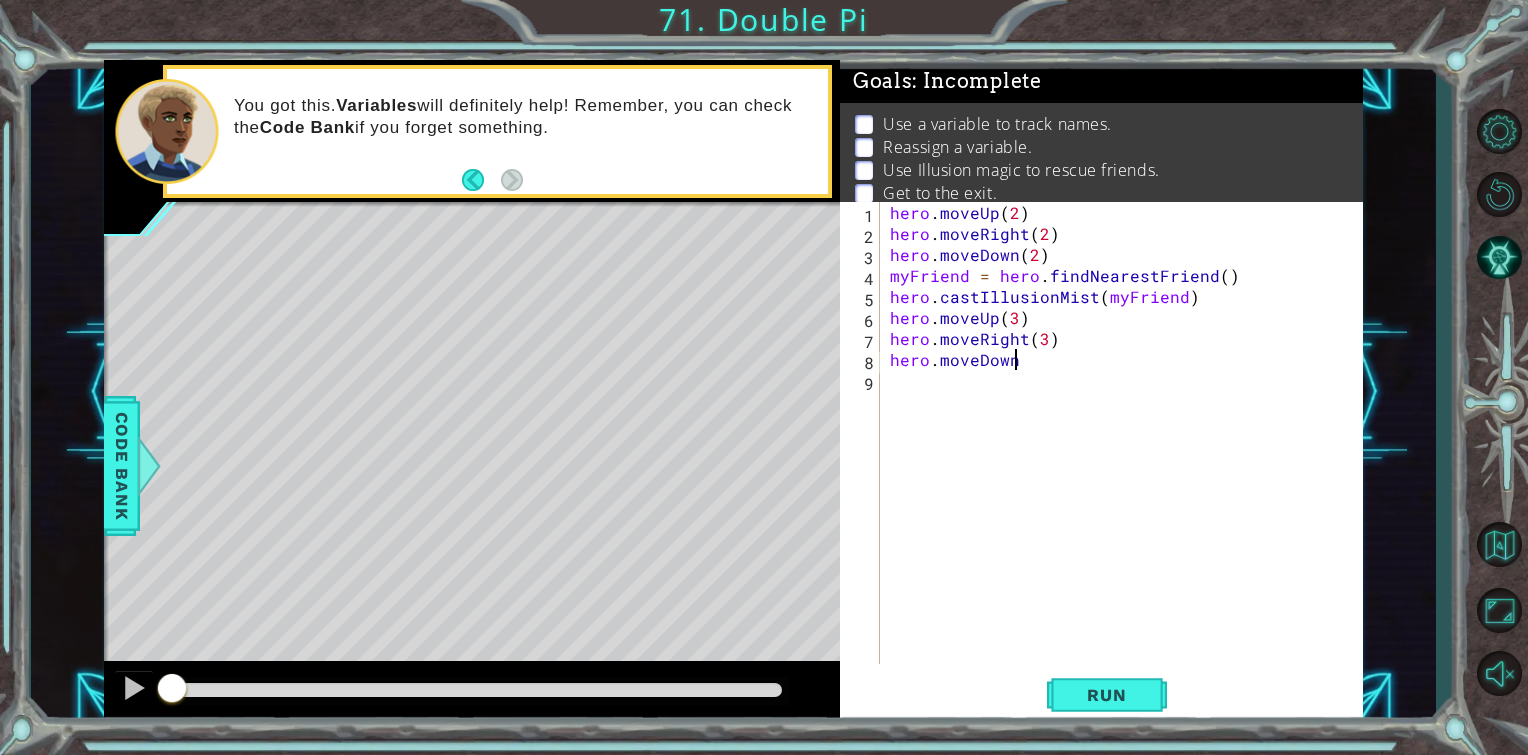 scroll, scrollTop: 0, scrollLeft: 6, axis: horizontal 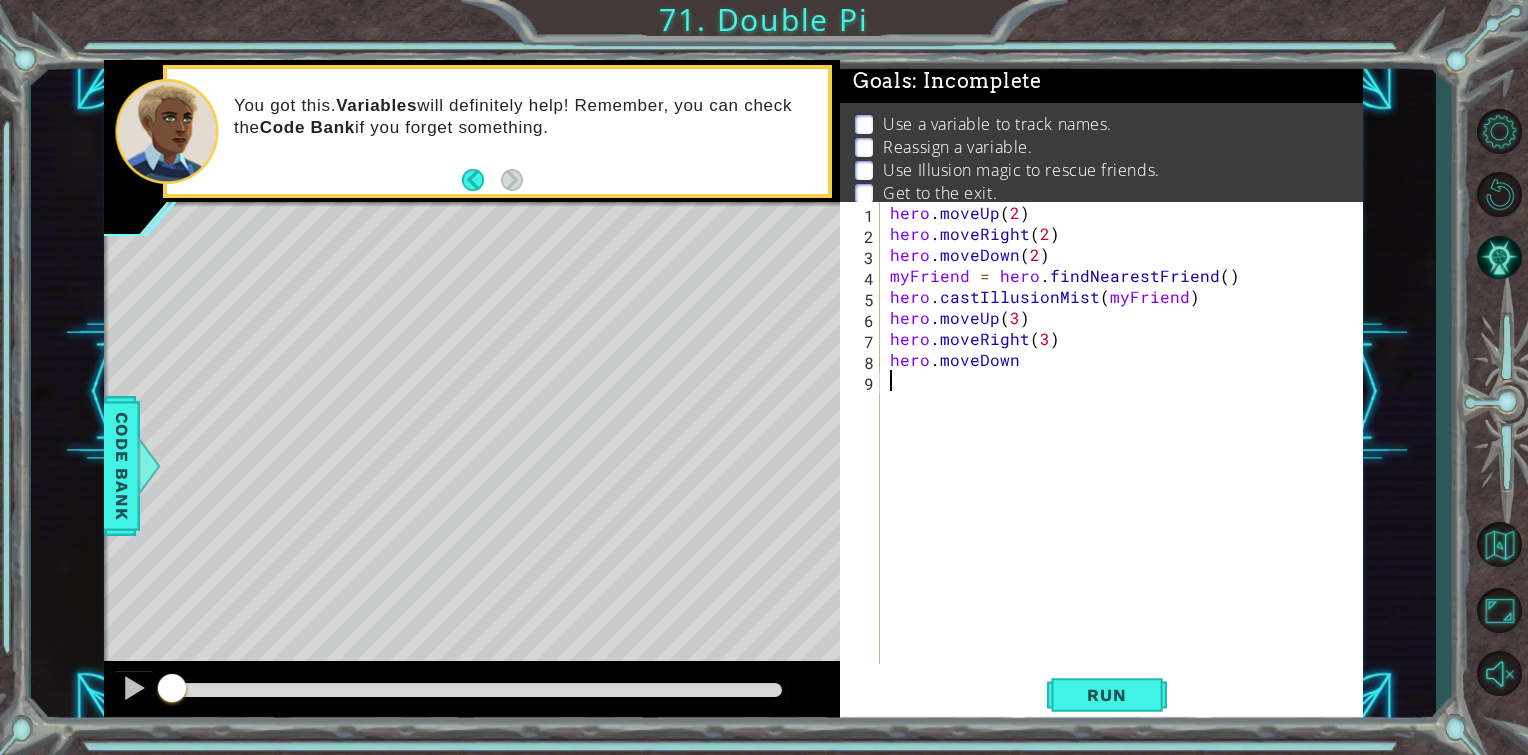 click on "8" at bounding box center (862, 362) 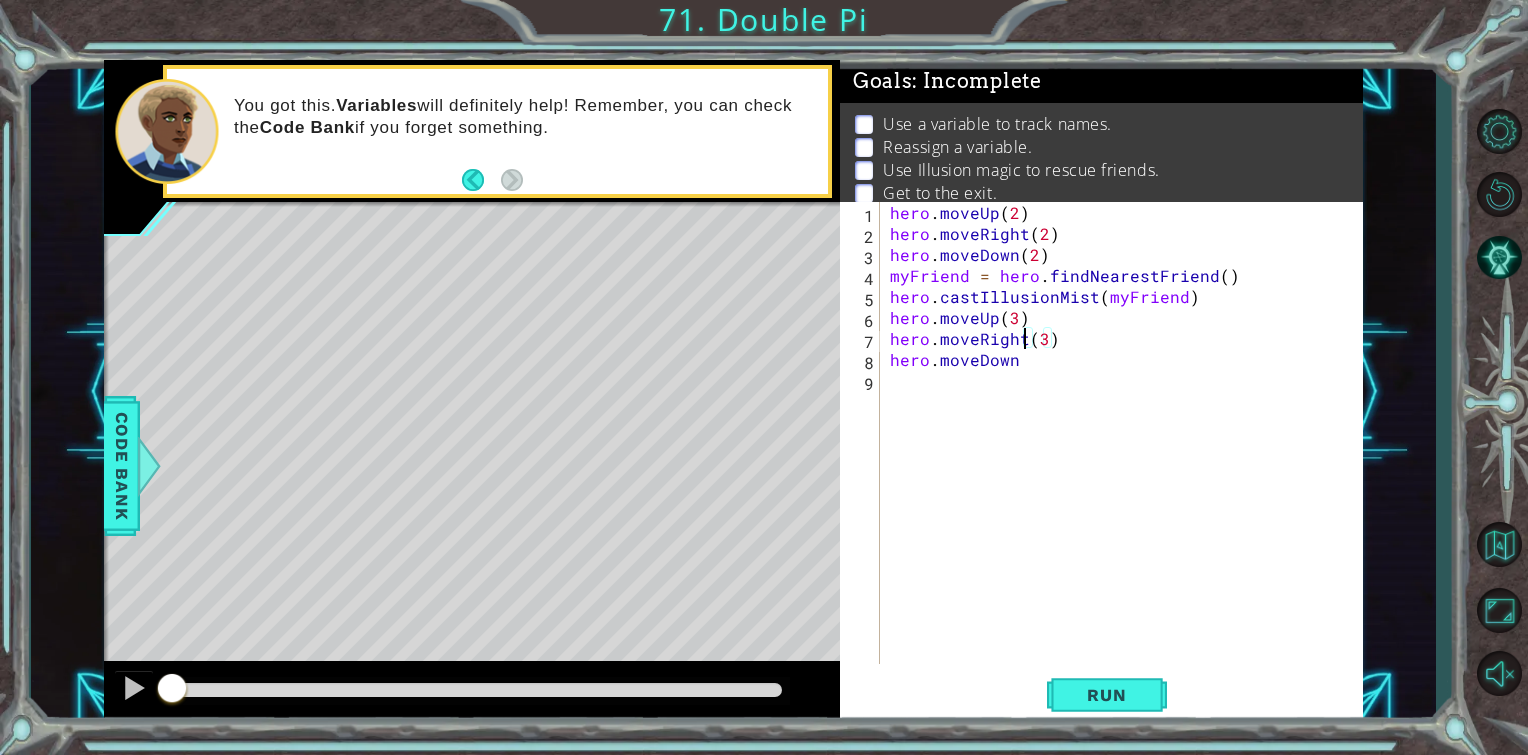 click on "hero . moveUp ( 2 ) hero . moveRight ( 2 ) hero . moveDown ( 2 ) myFriend   =   hero . findNearestFriend ( ) hero . castIllusionMist ( myFriend ) hero . moveUp ( 3 ) hero . moveRight ( 3 ) hero . moveDown" at bounding box center [1127, 454] 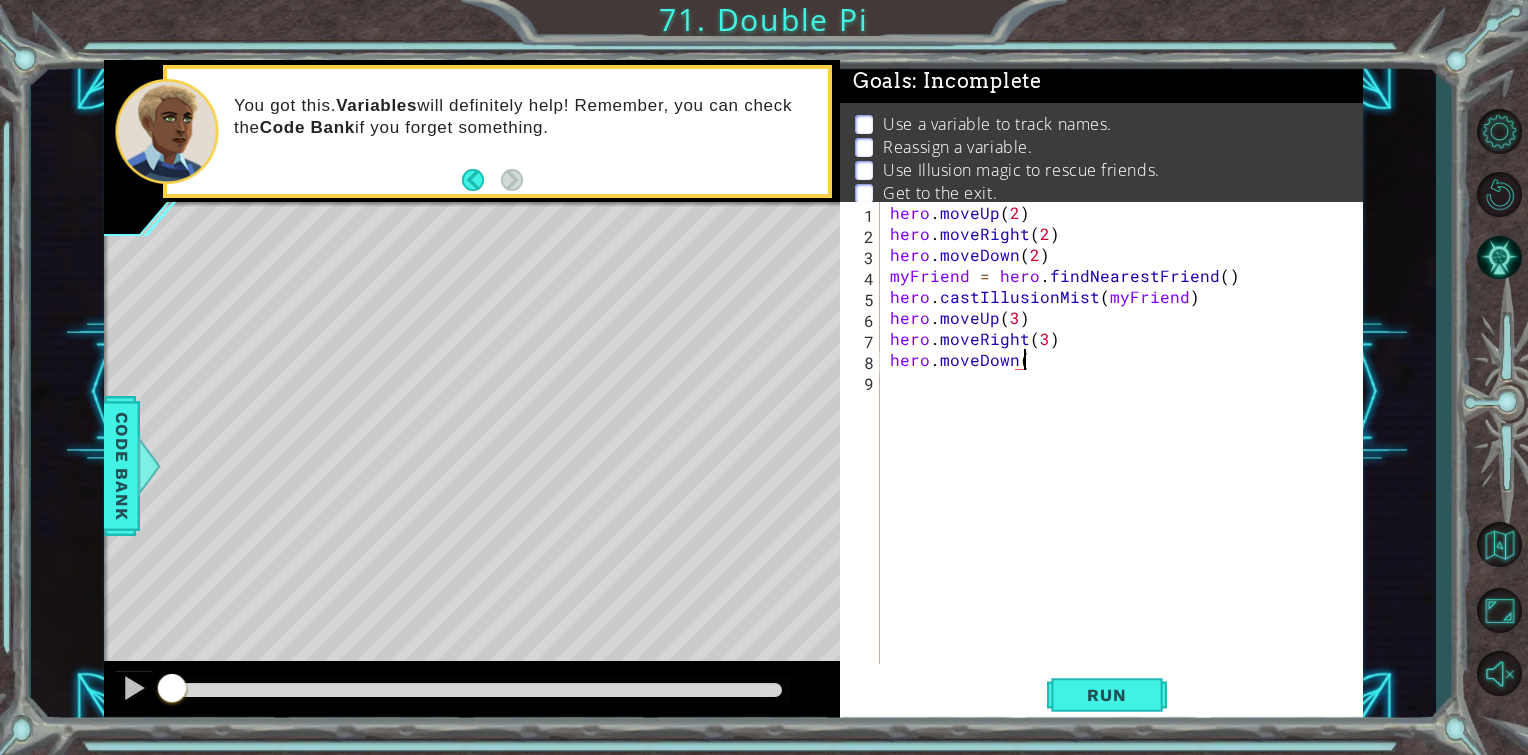 scroll, scrollTop: 0, scrollLeft: 8, axis: horizontal 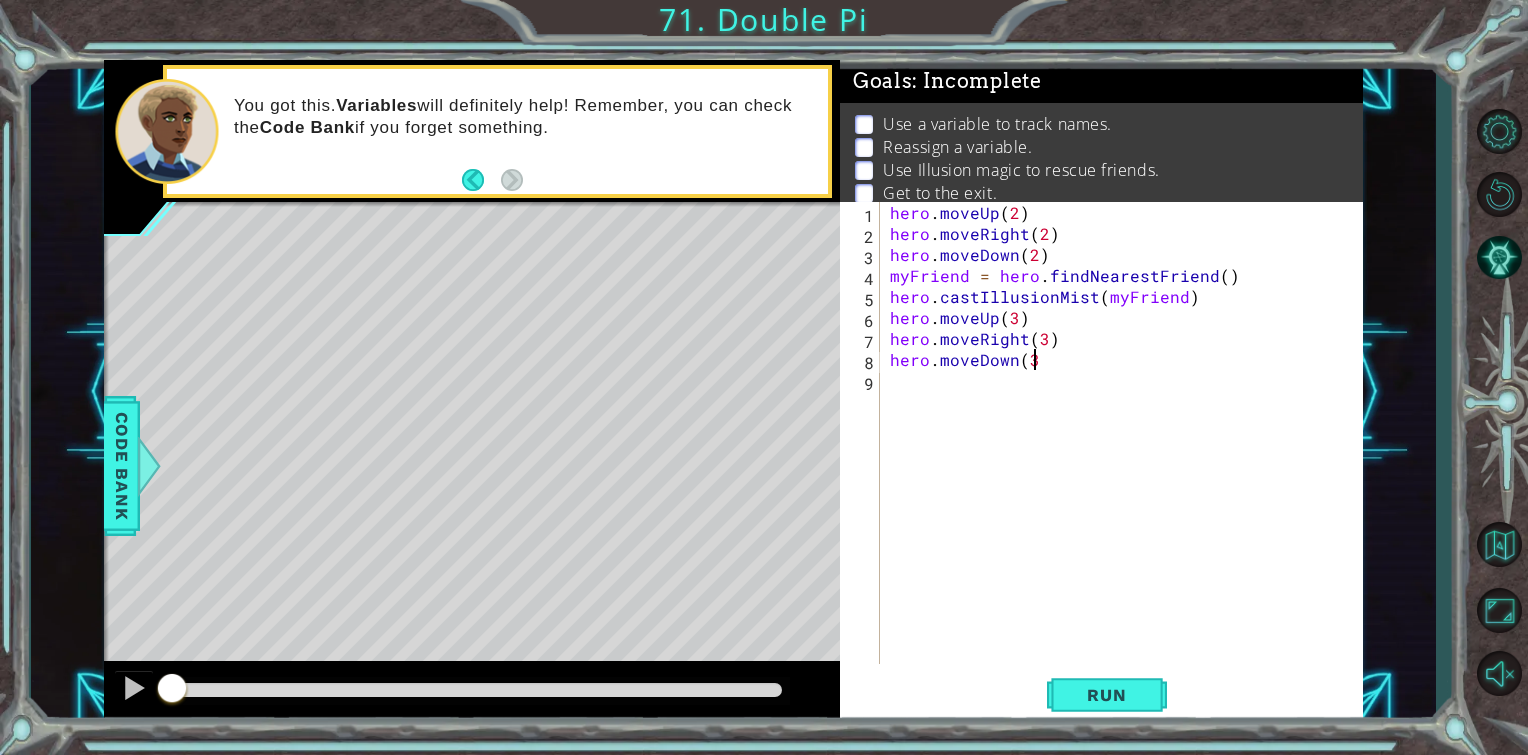 type on "hero.moveDown(3)" 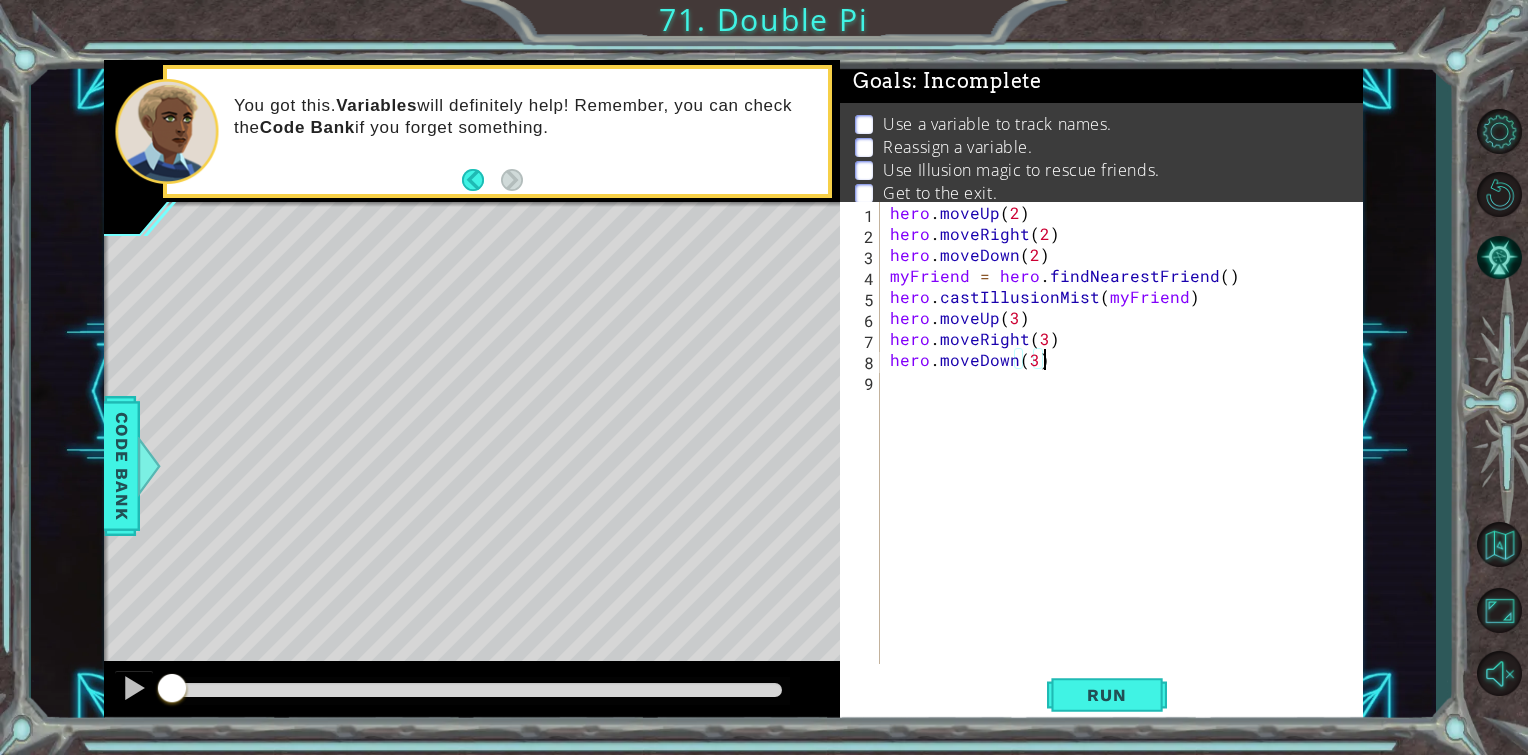 drag, startPoint x: 905, startPoint y: 384, endPoint x: 915, endPoint y: 372, distance: 15.6205 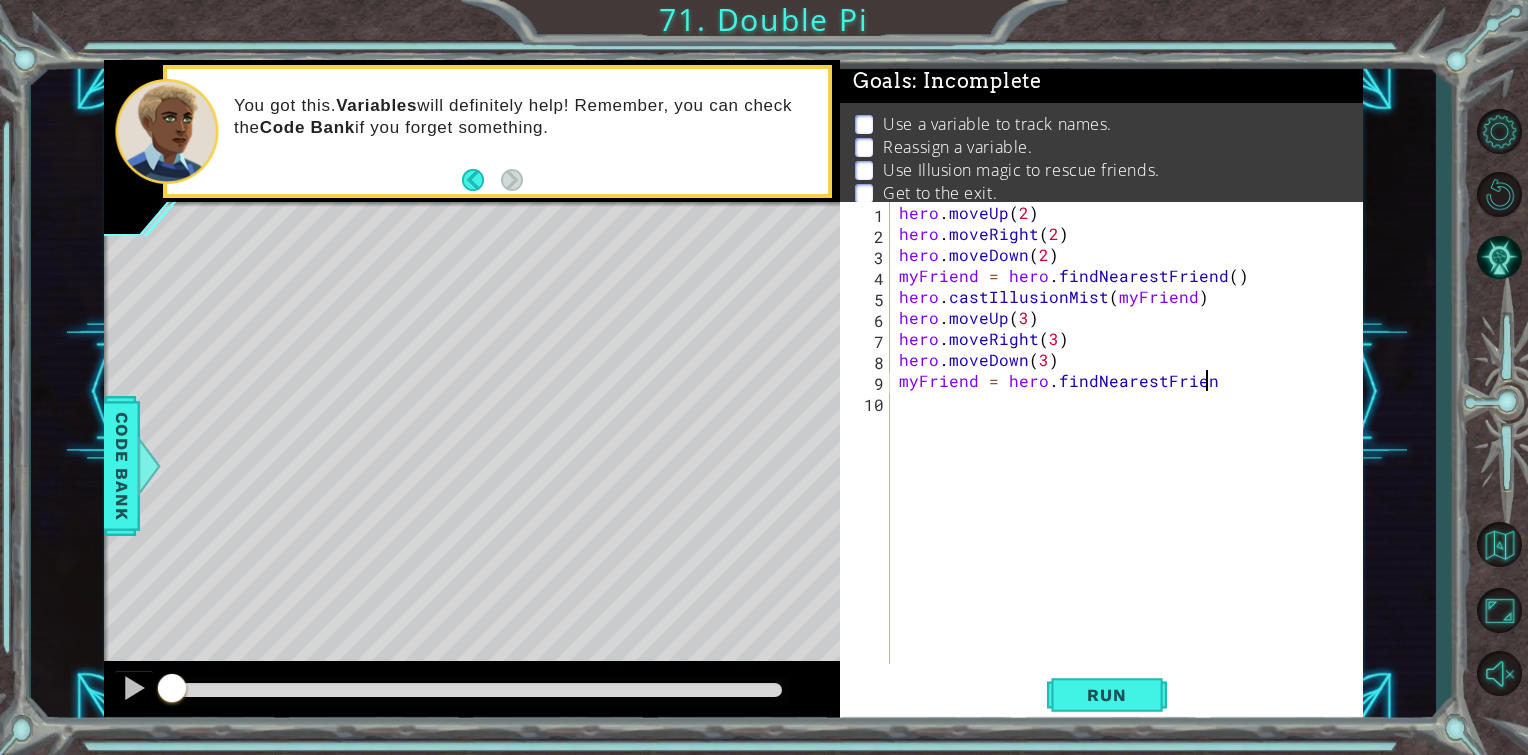 scroll, scrollTop: 0, scrollLeft: 18, axis: horizontal 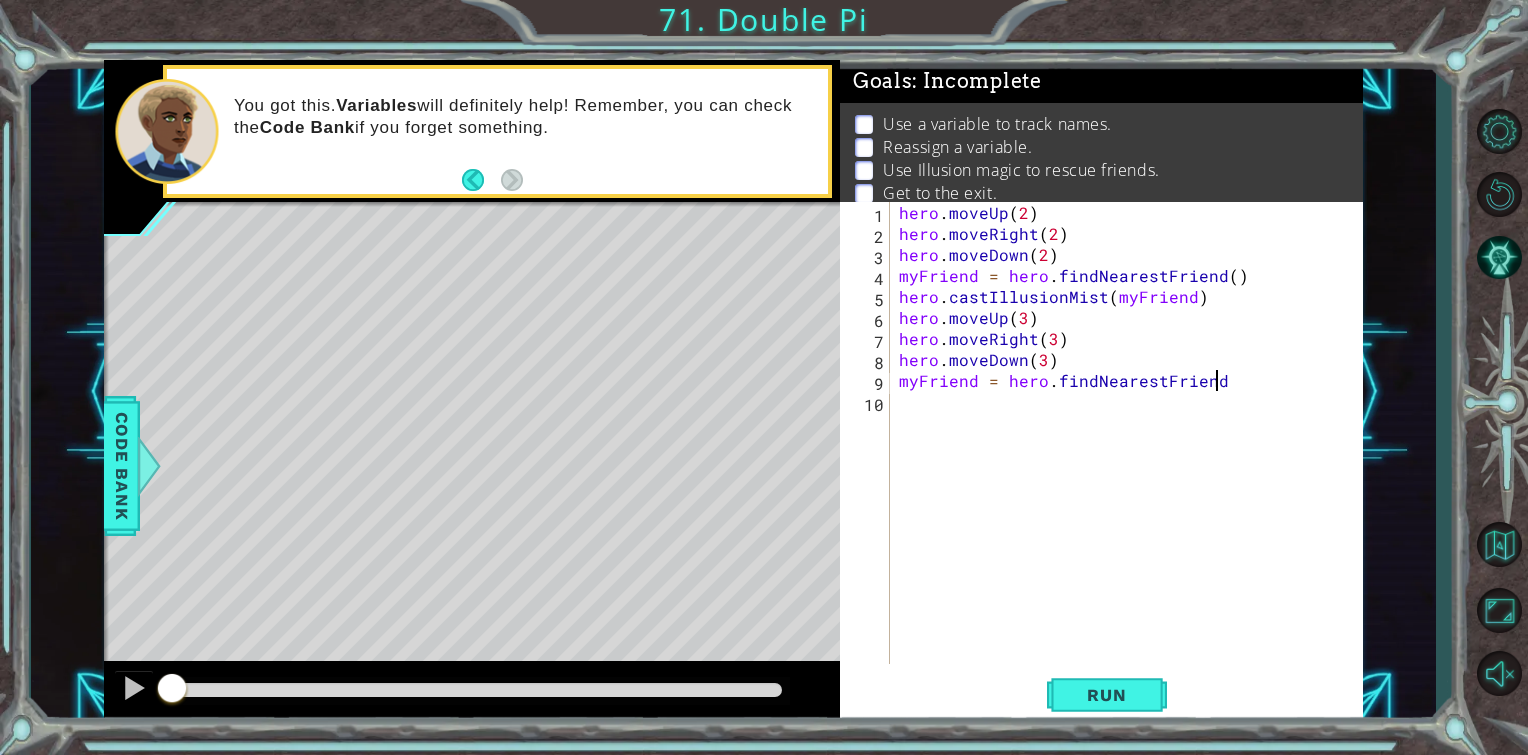type on "myFriend = hero.findNearestFriend()" 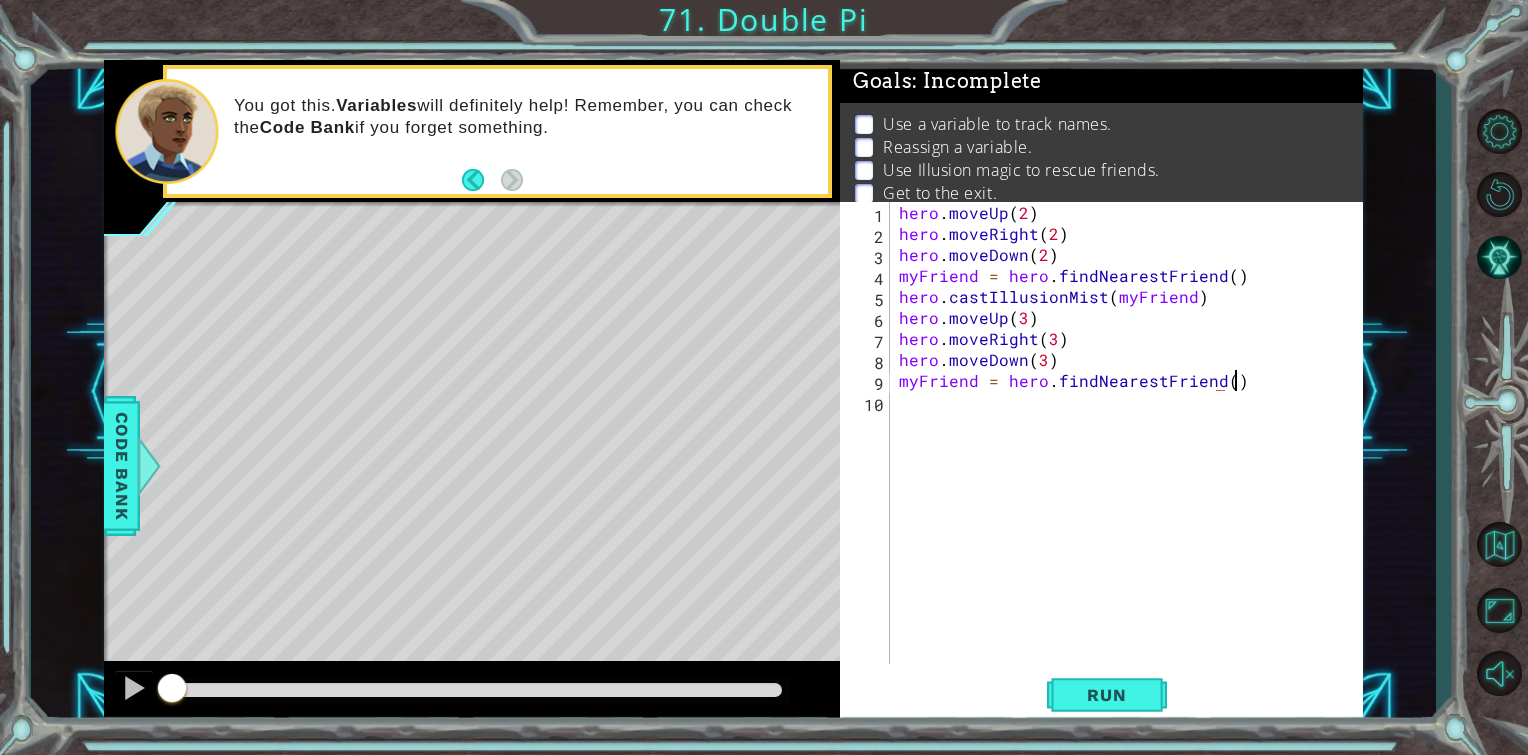 scroll, scrollTop: 0, scrollLeft: 20, axis: horizontal 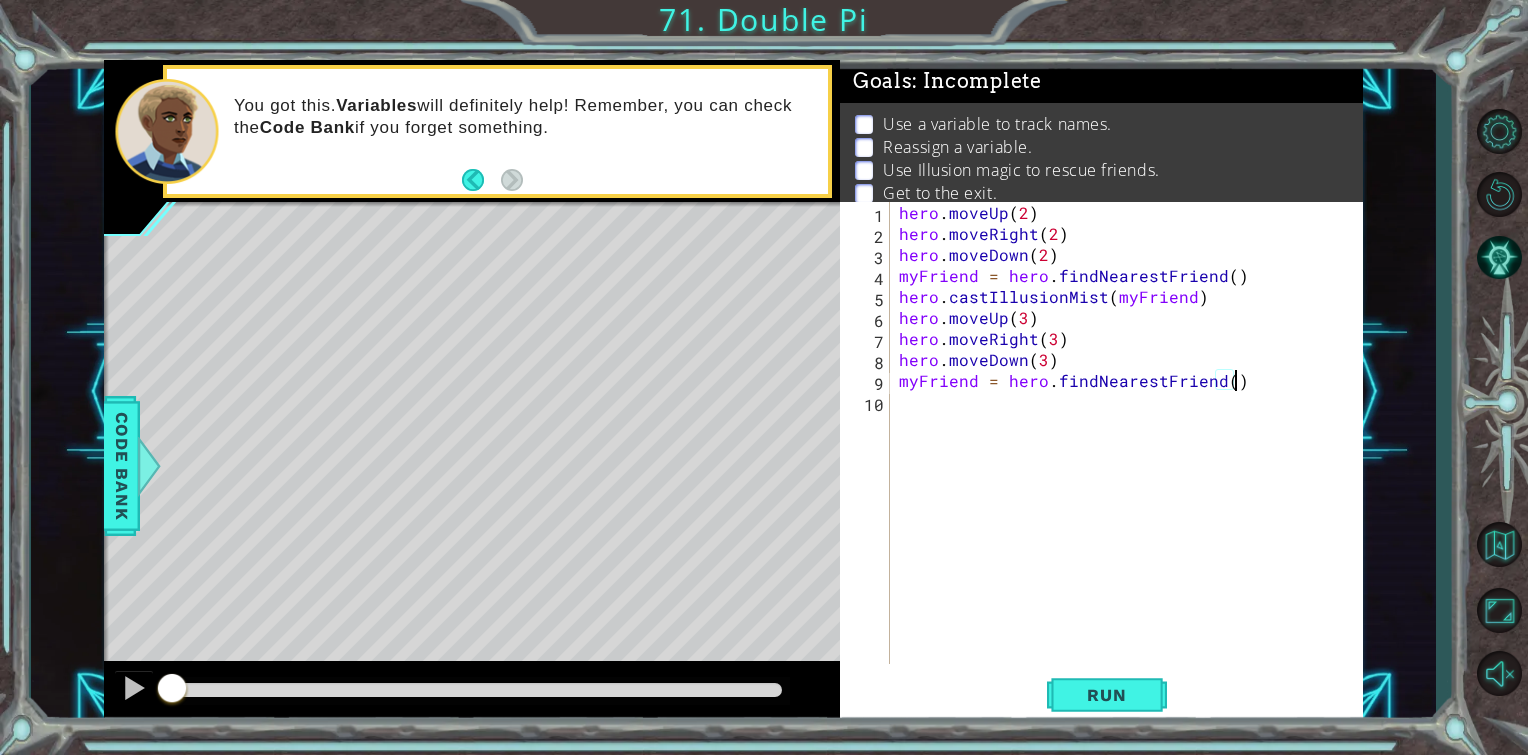click on "hero . moveUp ( 2 ) hero . moveRight ( 2 ) hero . moveDown ( 2 ) myFriend   =   hero . findNearestFriend ( ) hero . castIllusionMist ( myFriend ) hero . moveUp ( 3 ) hero . moveRight ( 3 ) hero . moveDown ( 3 ) myFriend   =   hero . findNearestFriend ( )" at bounding box center (1131, 454) 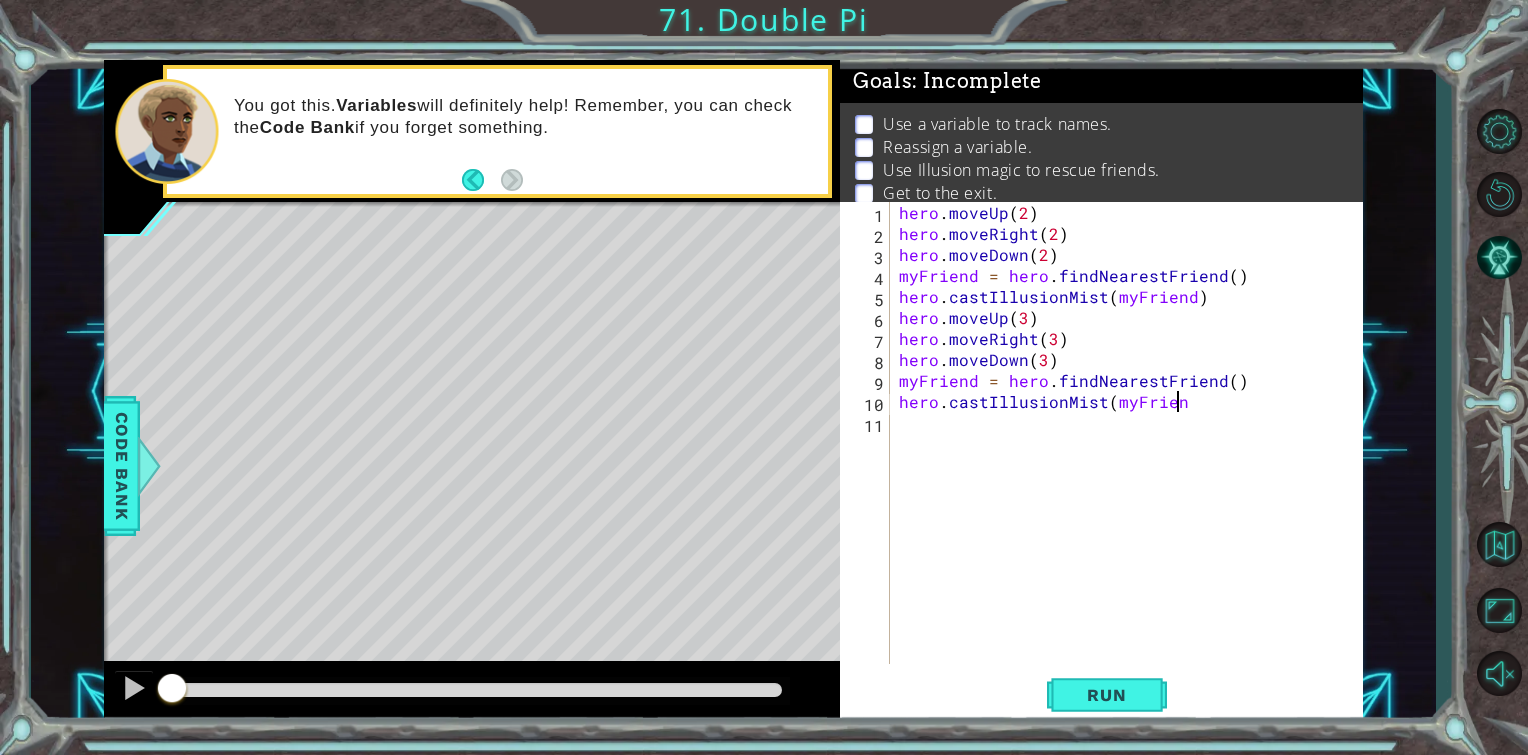 scroll, scrollTop: 0, scrollLeft: 16, axis: horizontal 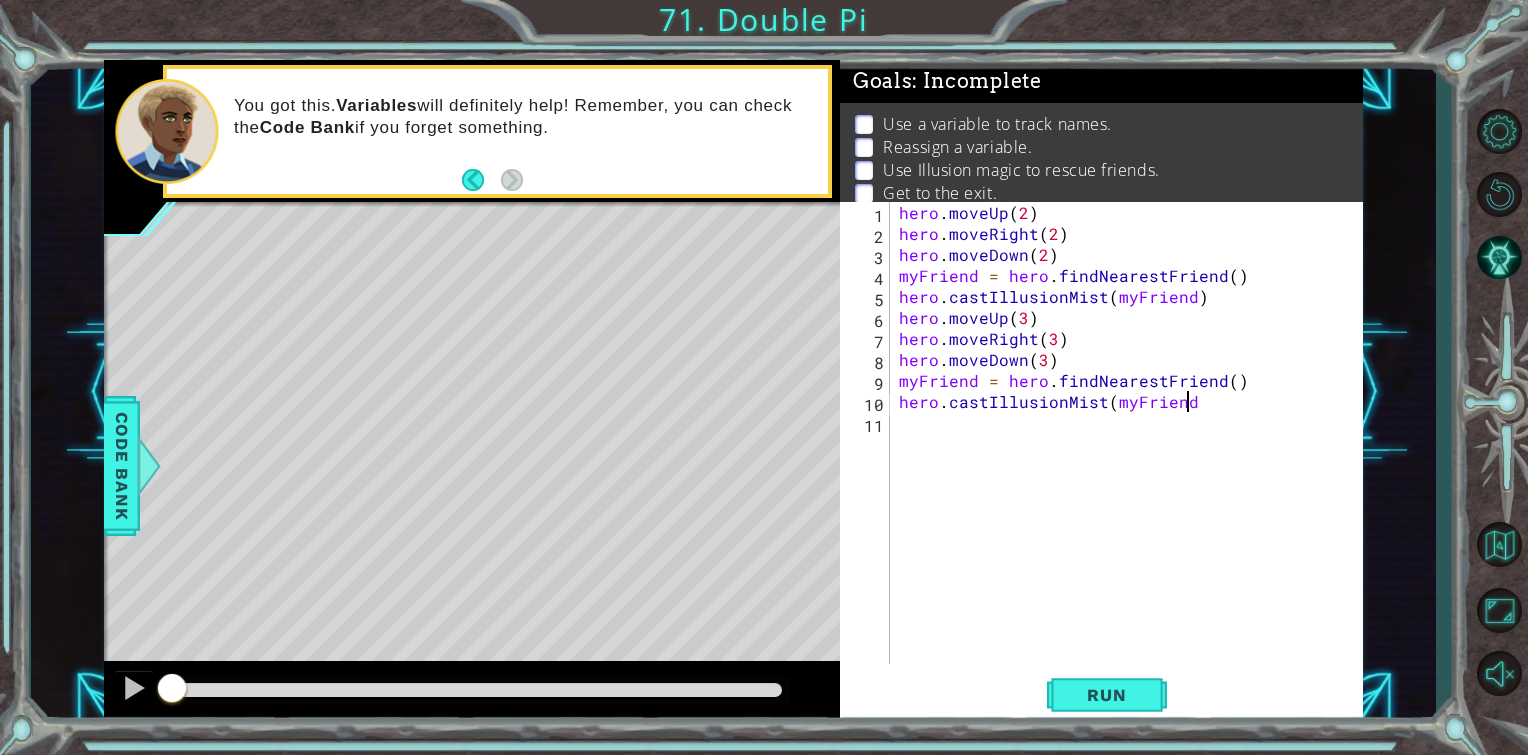 type on "hero.castIllusionMist(myFriend)" 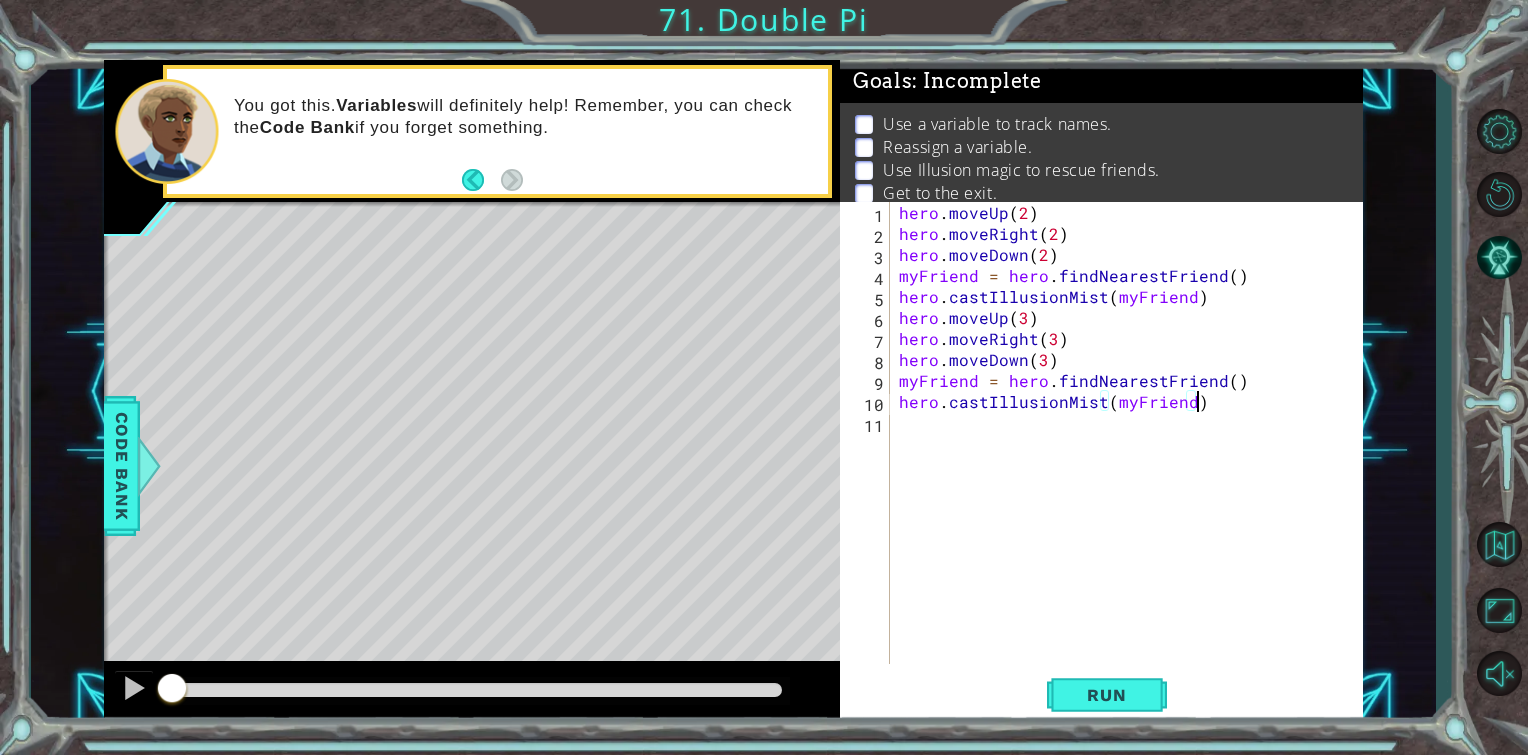 click on "hero . moveUp ( 2 ) hero . moveRight ( 2 ) hero . moveDown ( 2 ) myFriend   =   hero . findNearestFriend ( ) hero . castIllusionMist ( myFriend ) hero . moveUp ( 3 ) hero . moveRight ( 3 ) hero . moveDown ( 3 ) myFriend   =   hero . findNearestFriend ( ) hero . castIllusionMist ( myFriend )" at bounding box center (1131, 454) 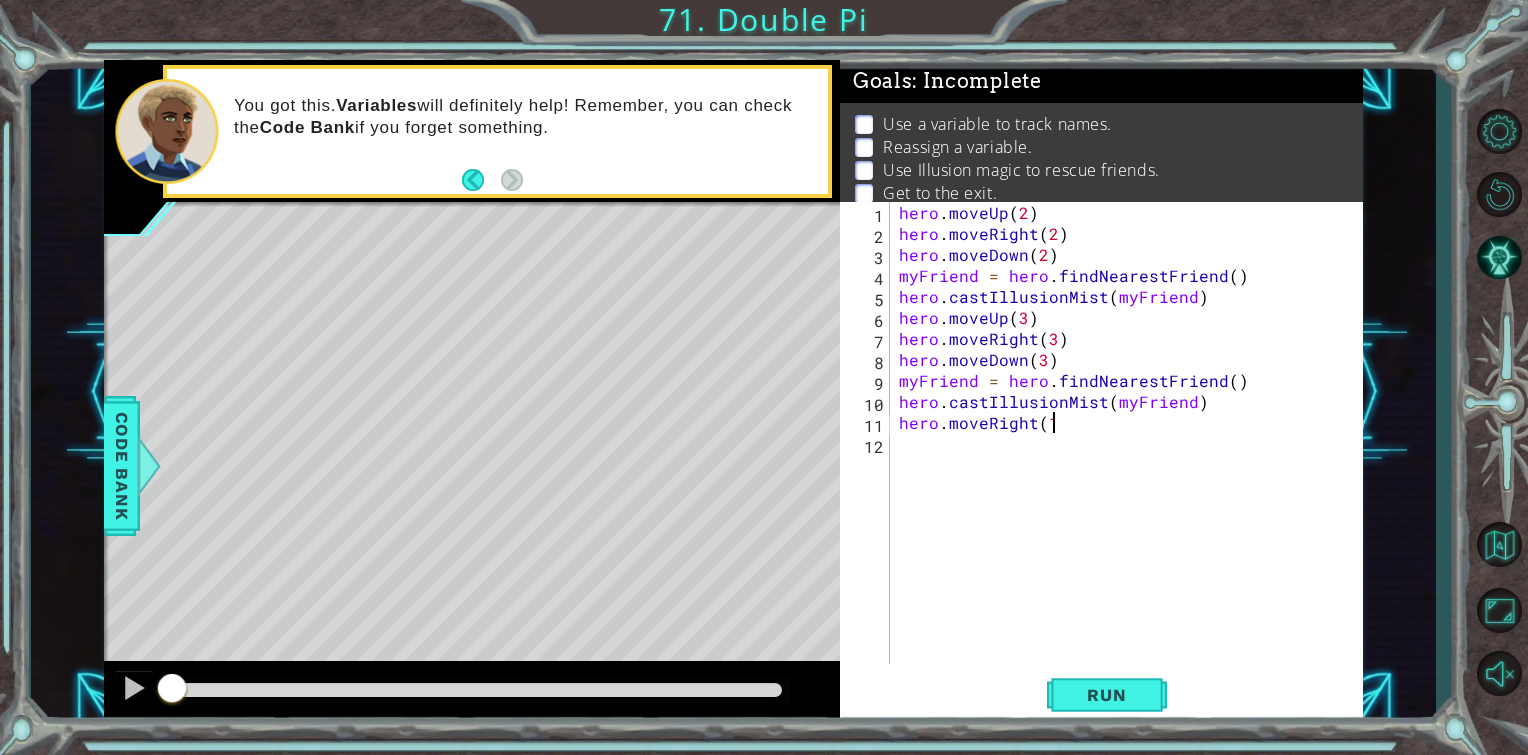 scroll, scrollTop: 0, scrollLeft: 8, axis: horizontal 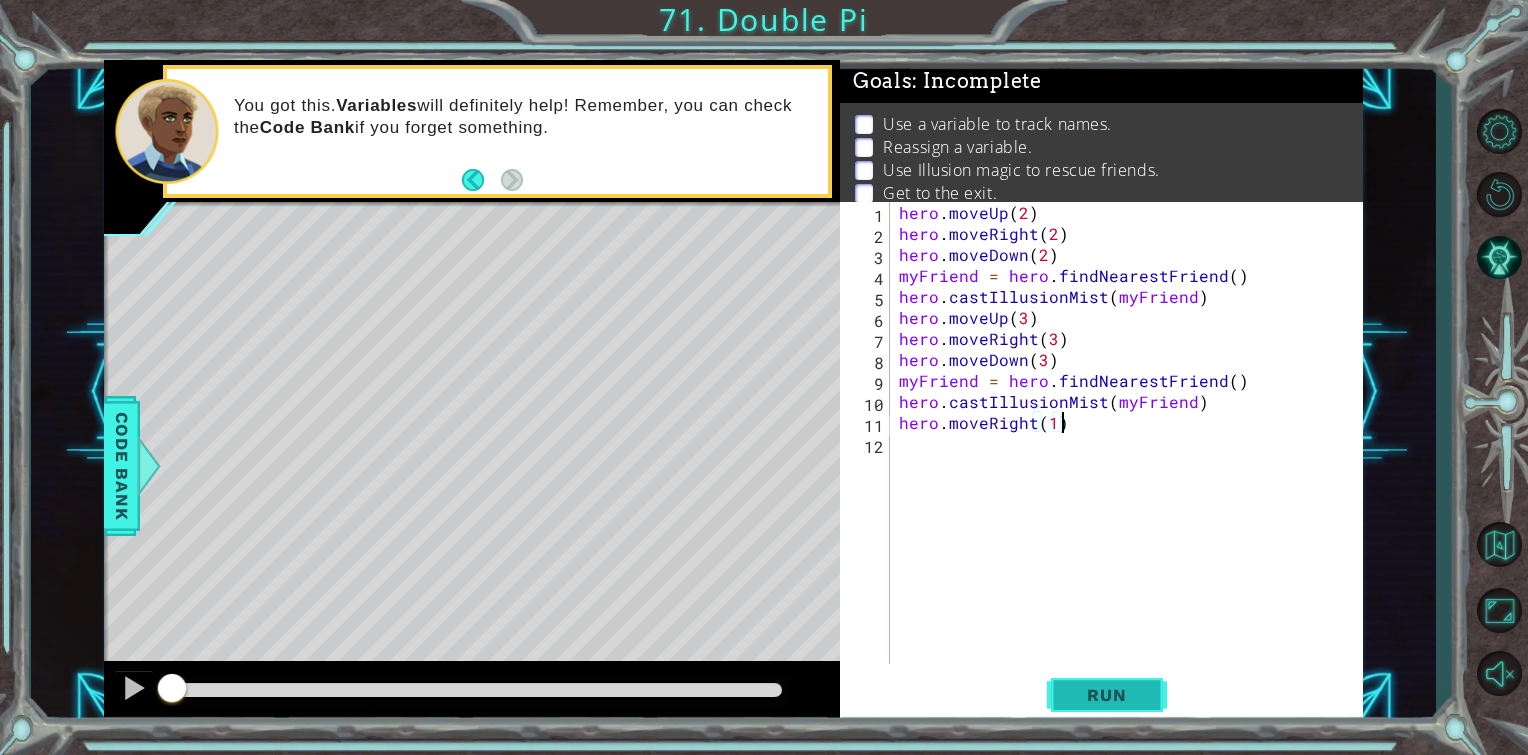 type on "hero.moveRight(1)" 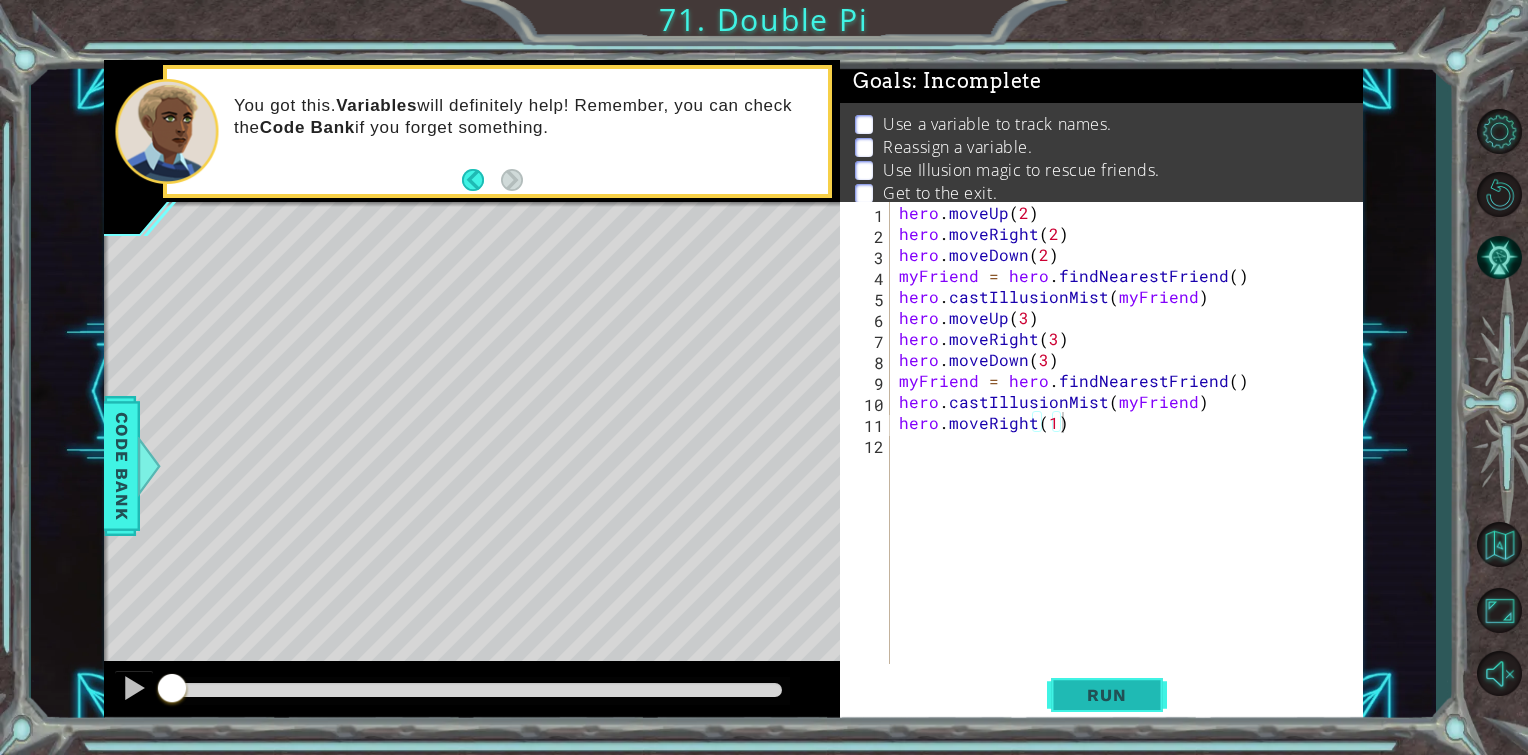 click on "Run" at bounding box center (1106, 695) 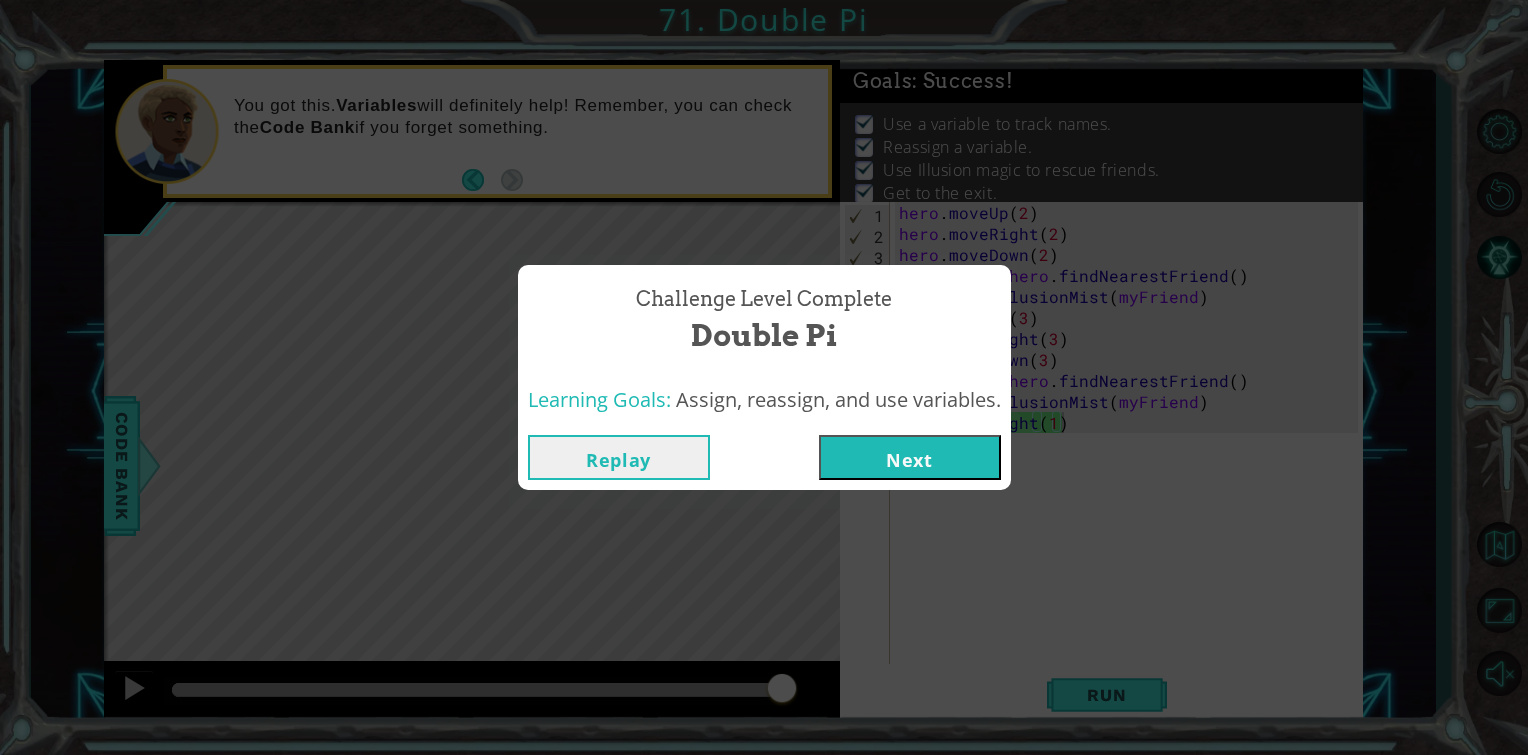 click on "Next" at bounding box center [910, 457] 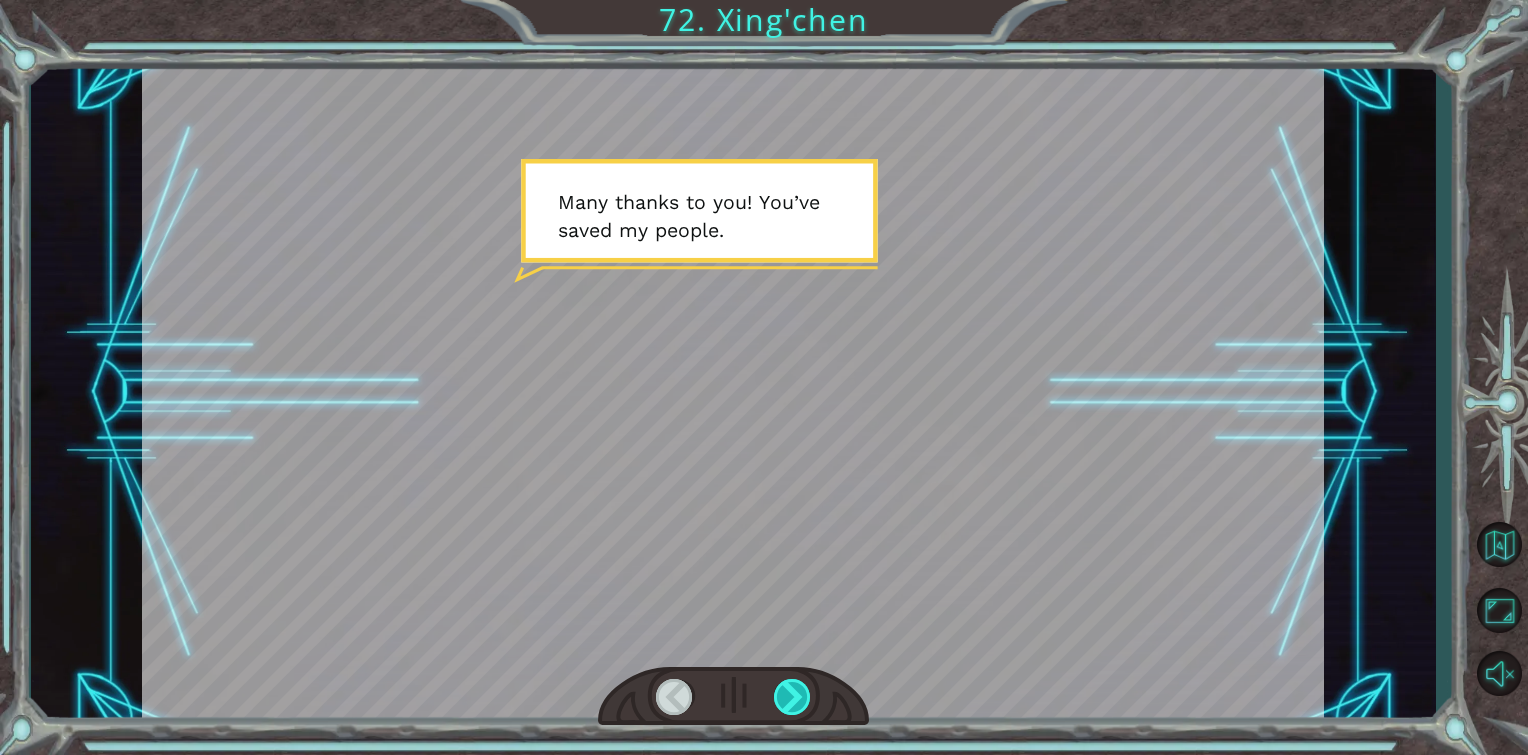 click at bounding box center (793, 697) 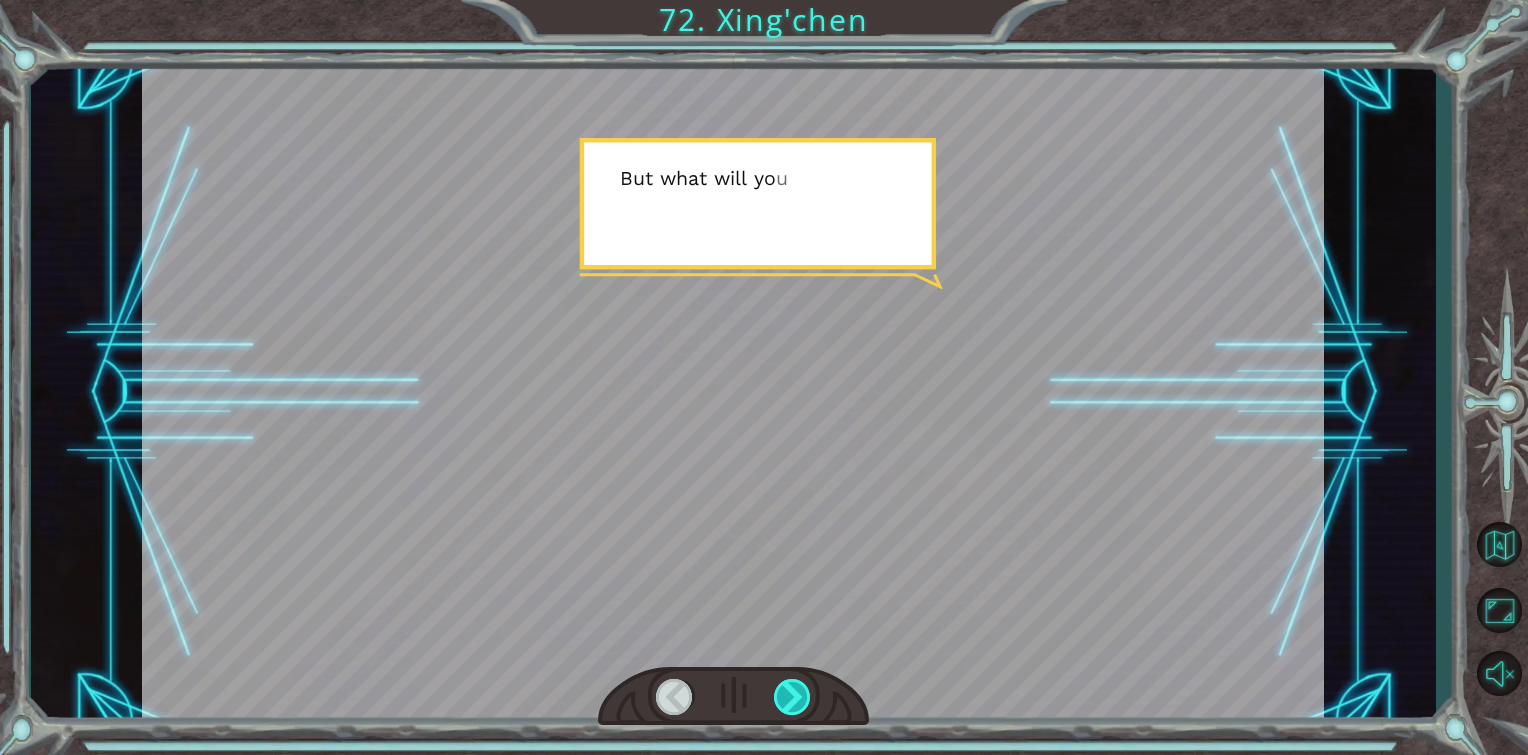 click at bounding box center (793, 697) 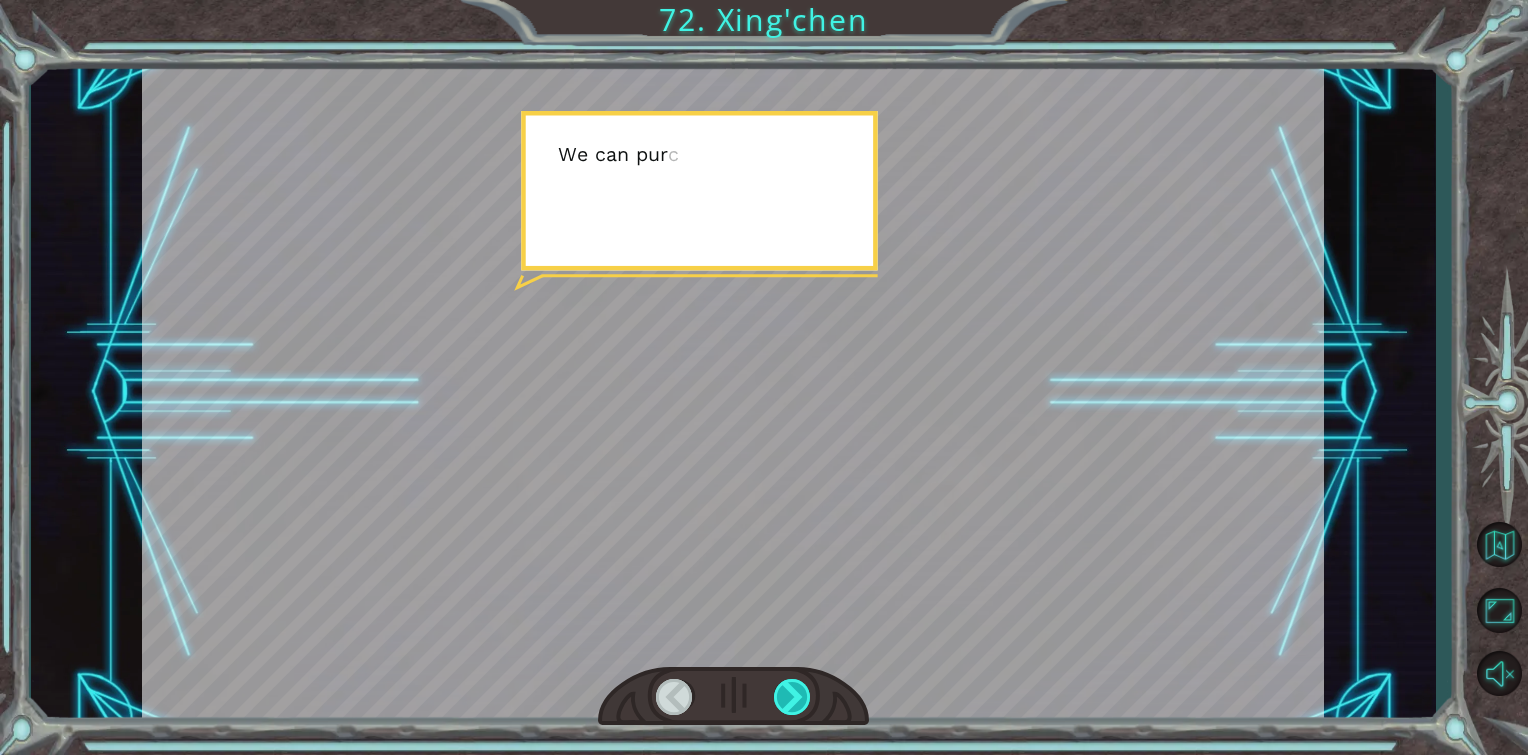 click at bounding box center (793, 697) 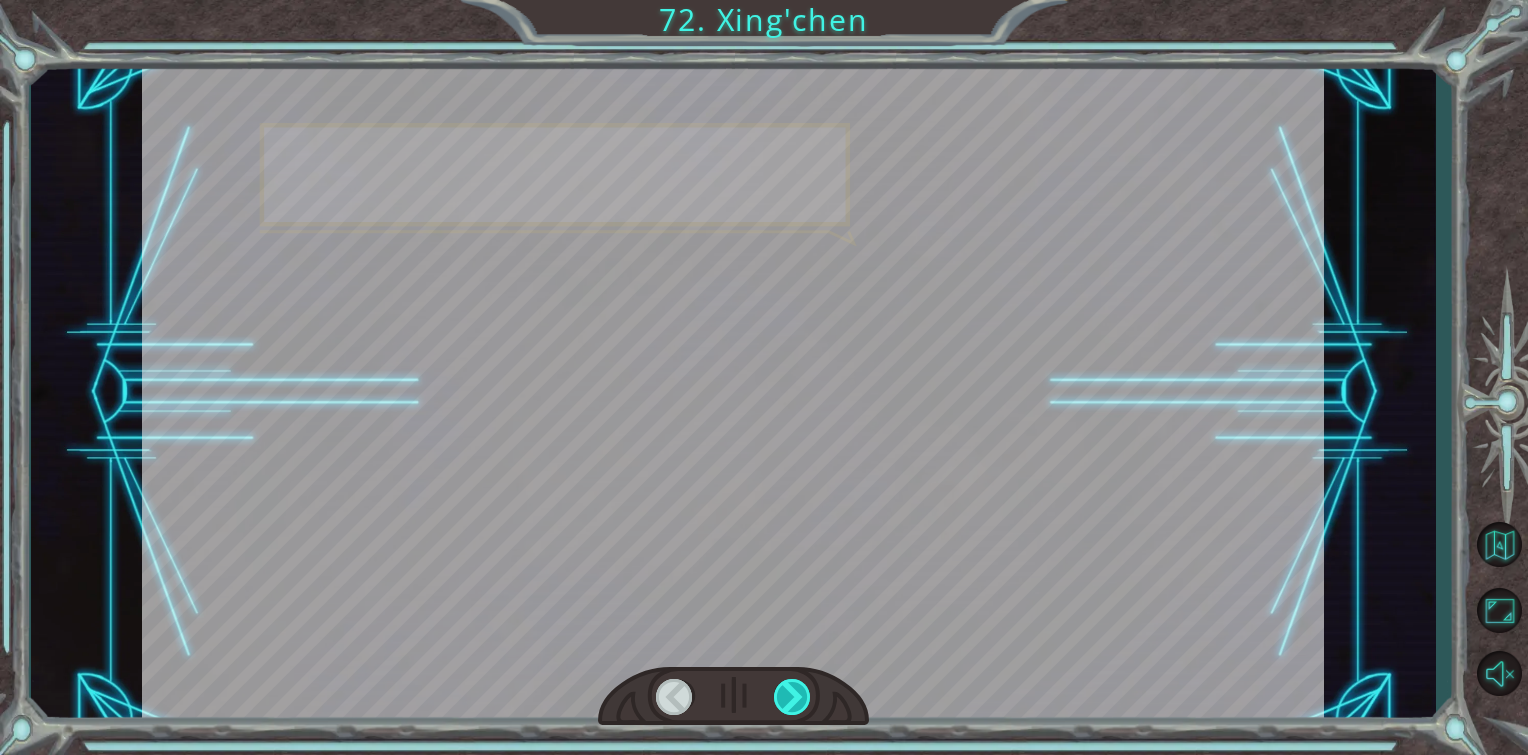 click at bounding box center [793, 697] 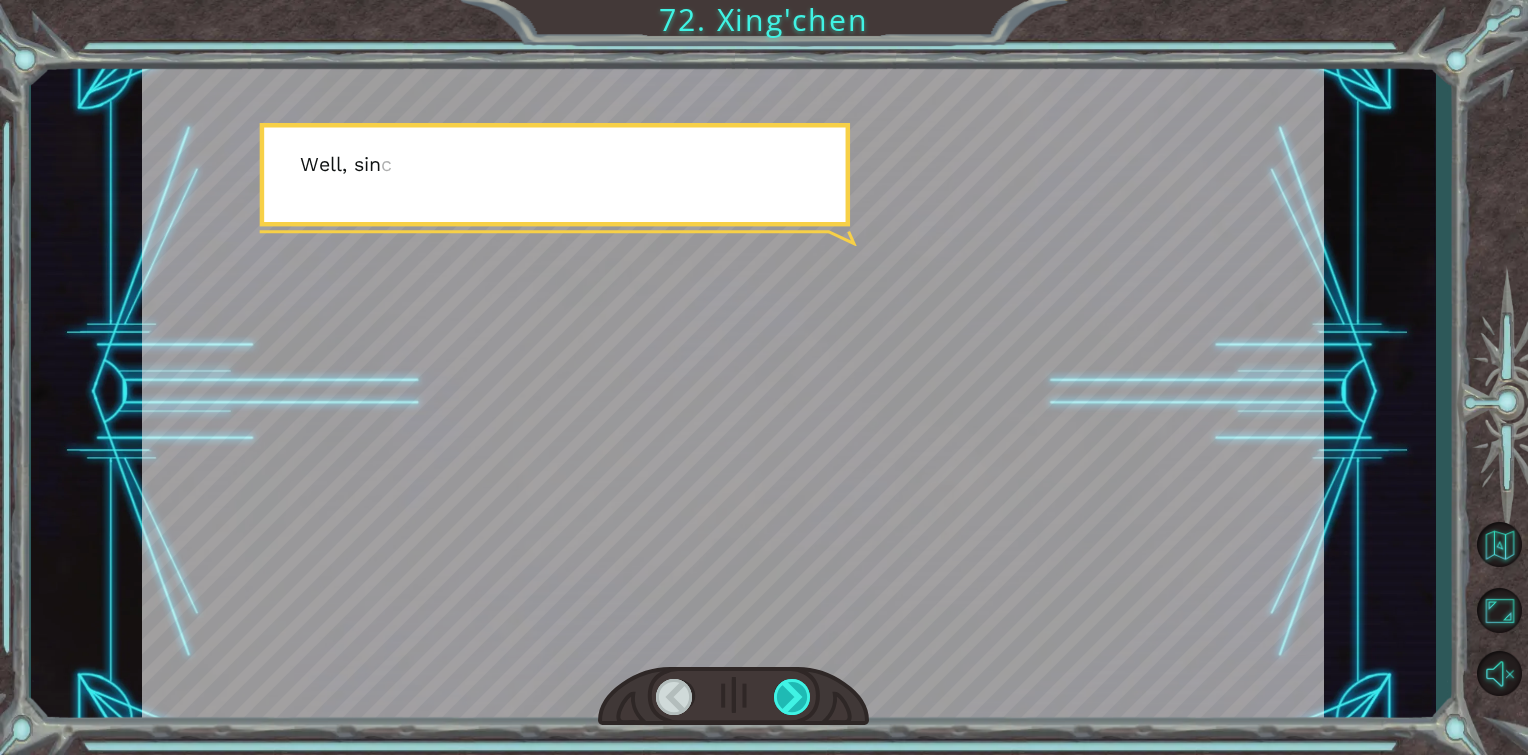 click at bounding box center (793, 697) 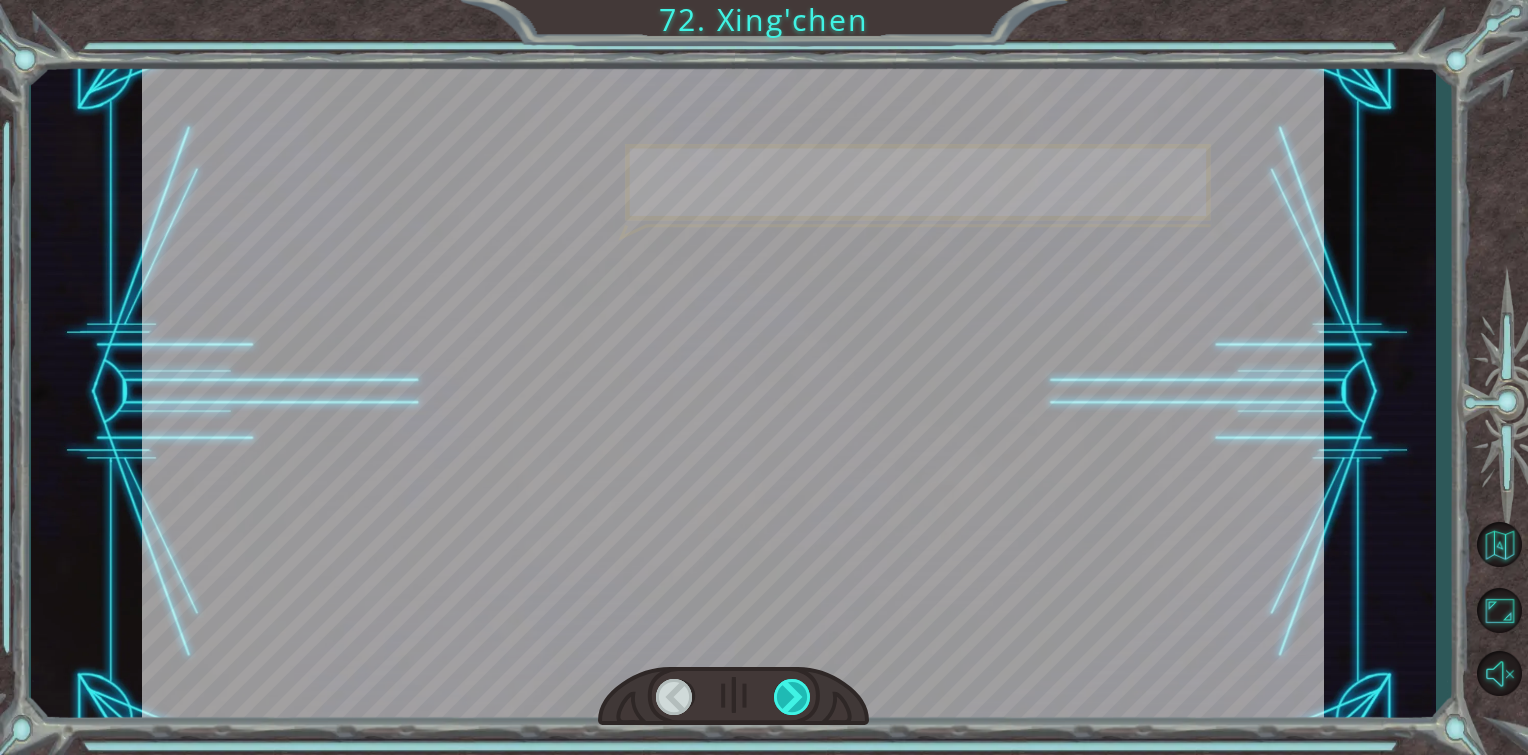 click at bounding box center (793, 697) 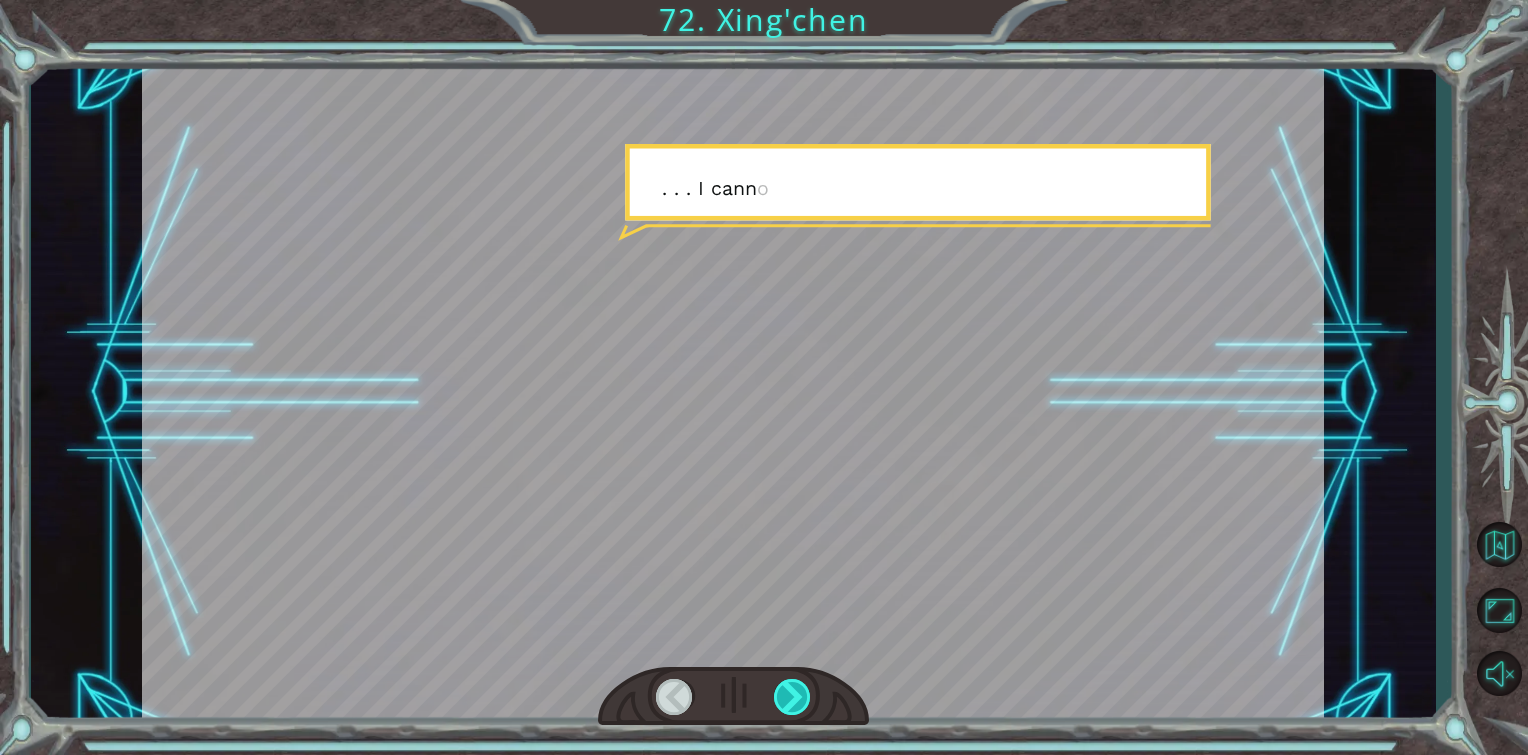 click at bounding box center [793, 697] 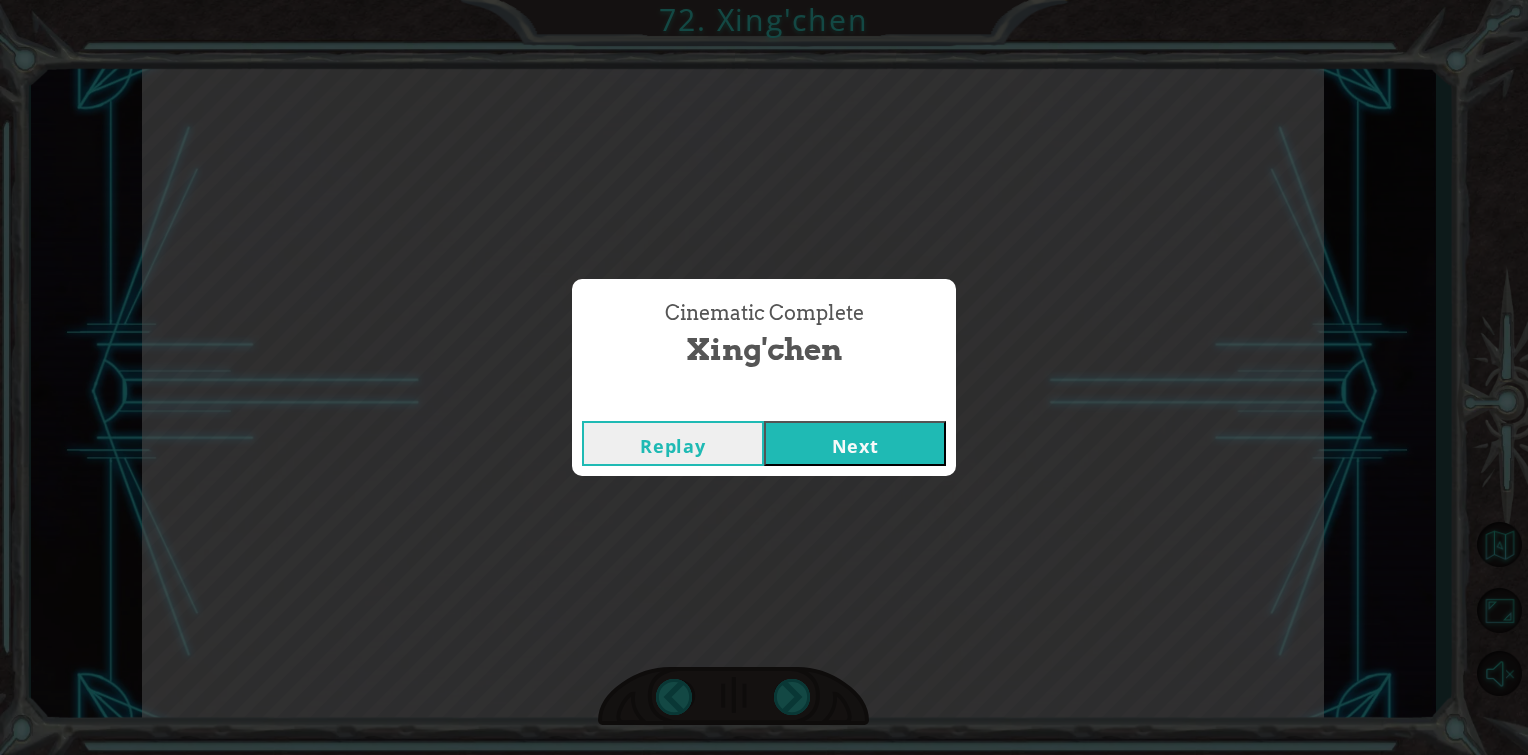click on "Next" at bounding box center (855, 443) 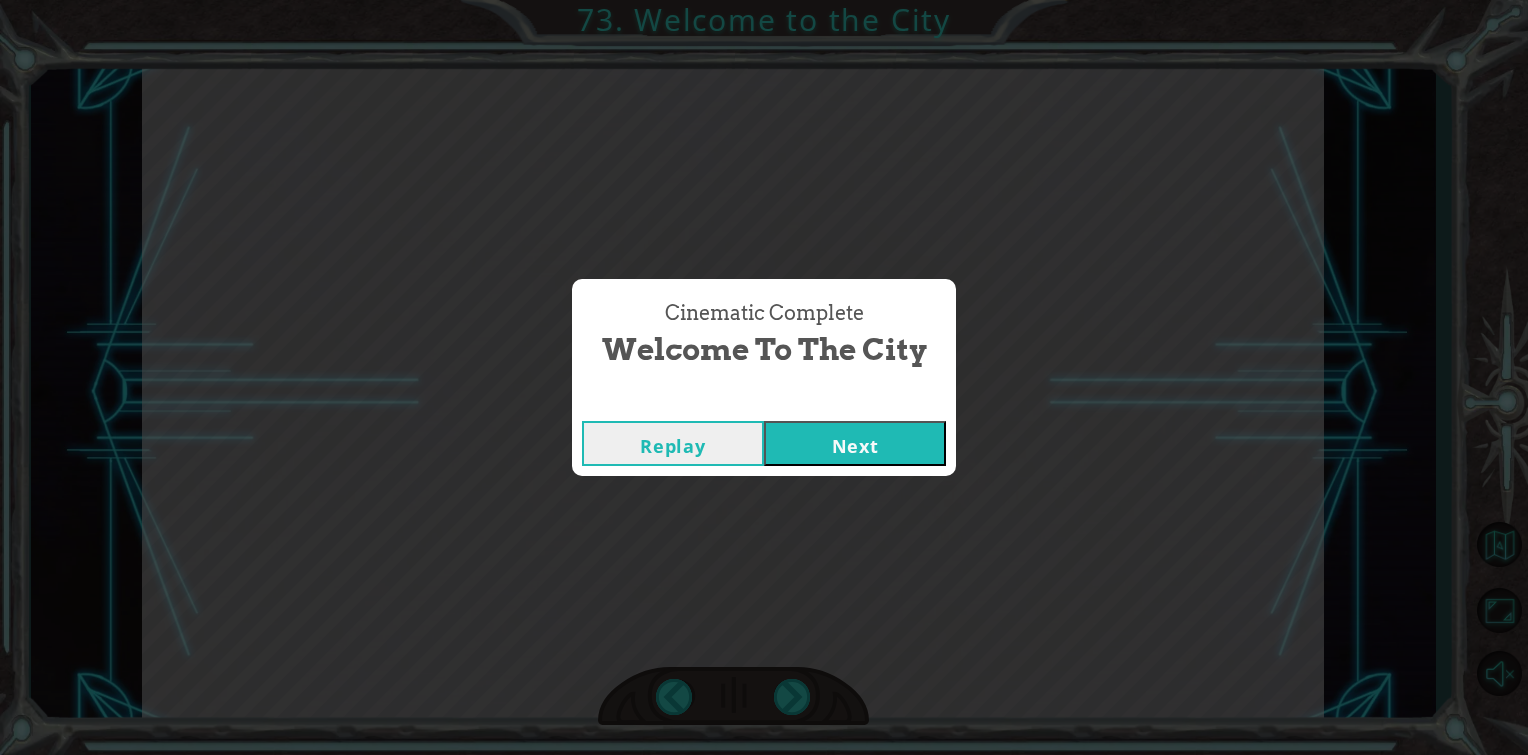 click on "Replay
Next" at bounding box center (764, 443) 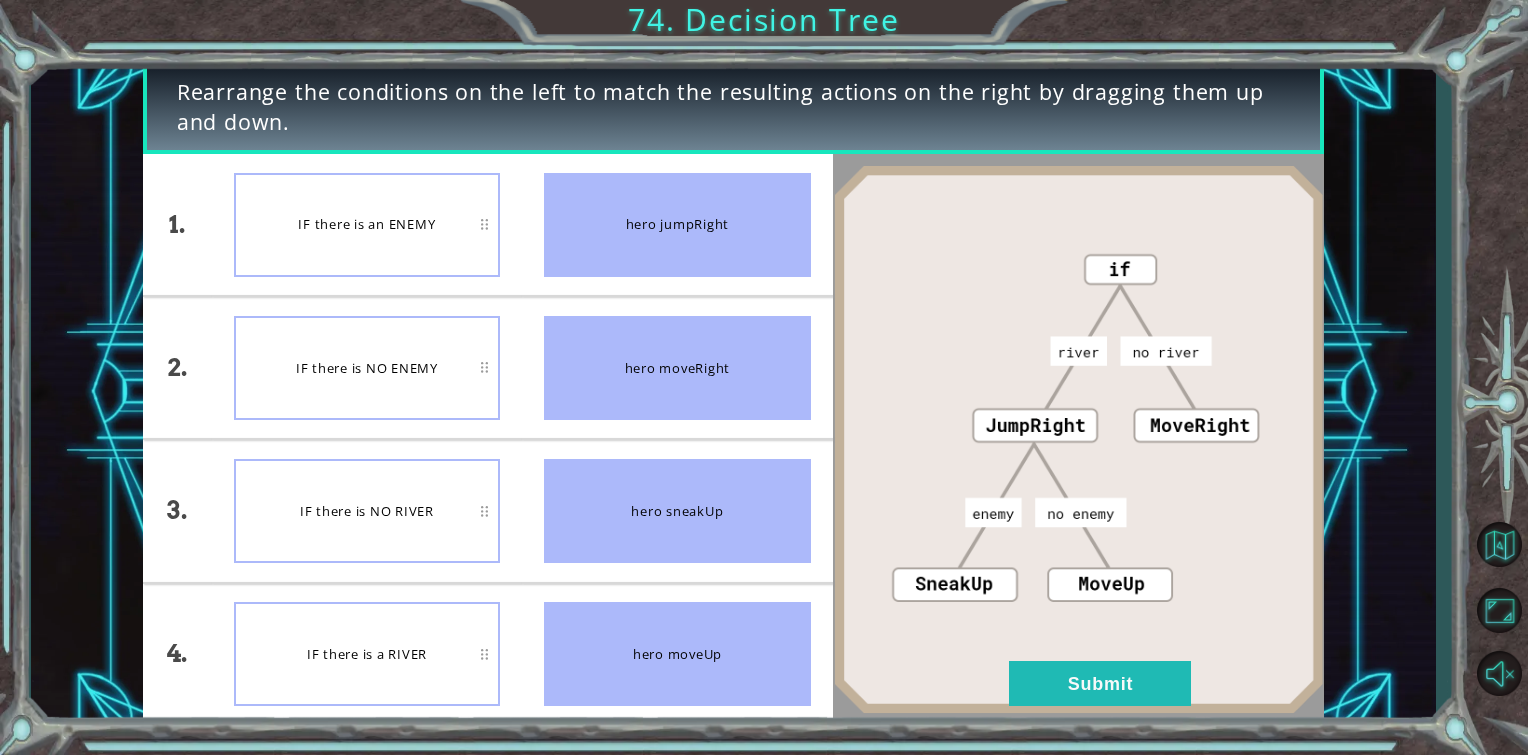 type 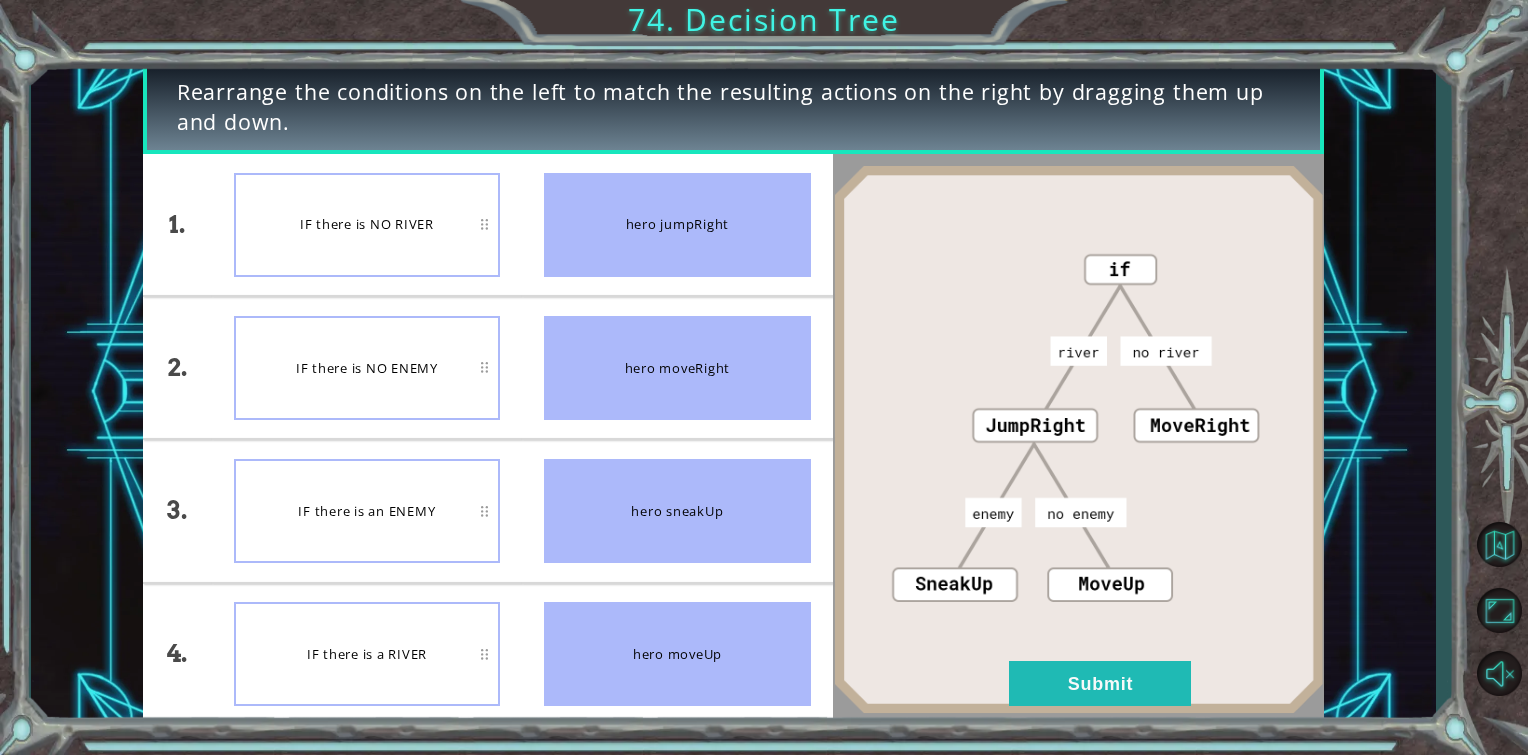 click on "IF there is NO ENEMY" at bounding box center [367, 368] 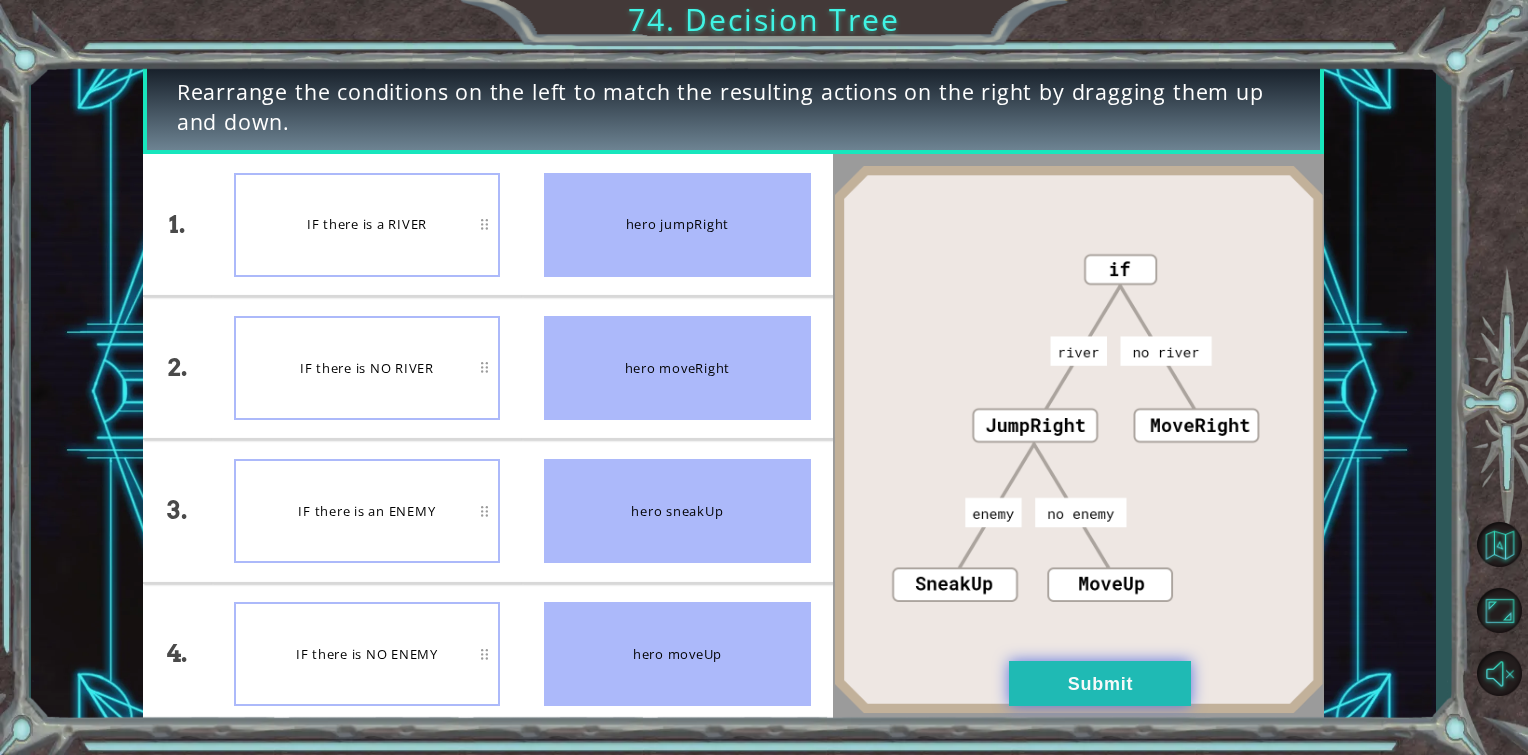 click on "Submit" at bounding box center (1100, 683) 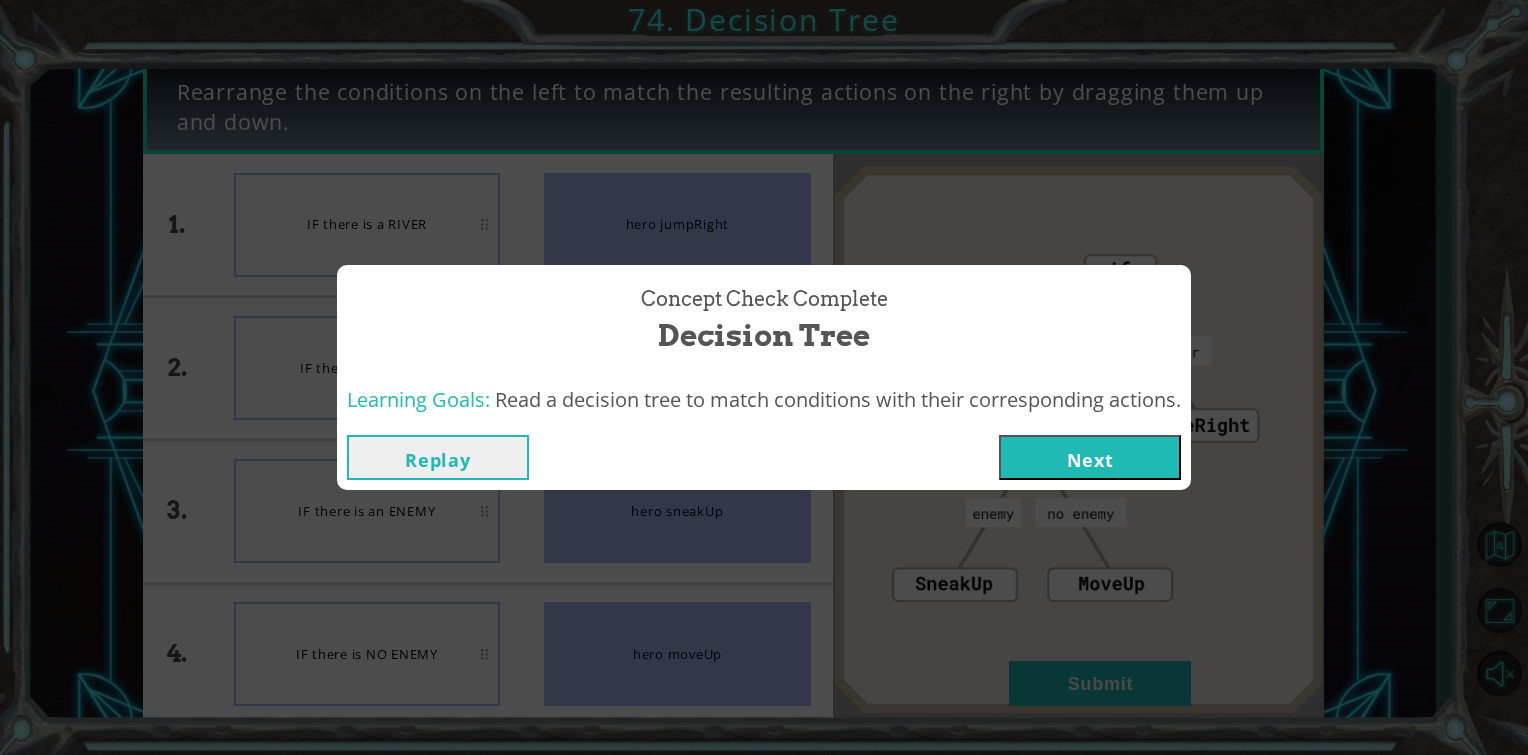click on "Next" at bounding box center [1090, 457] 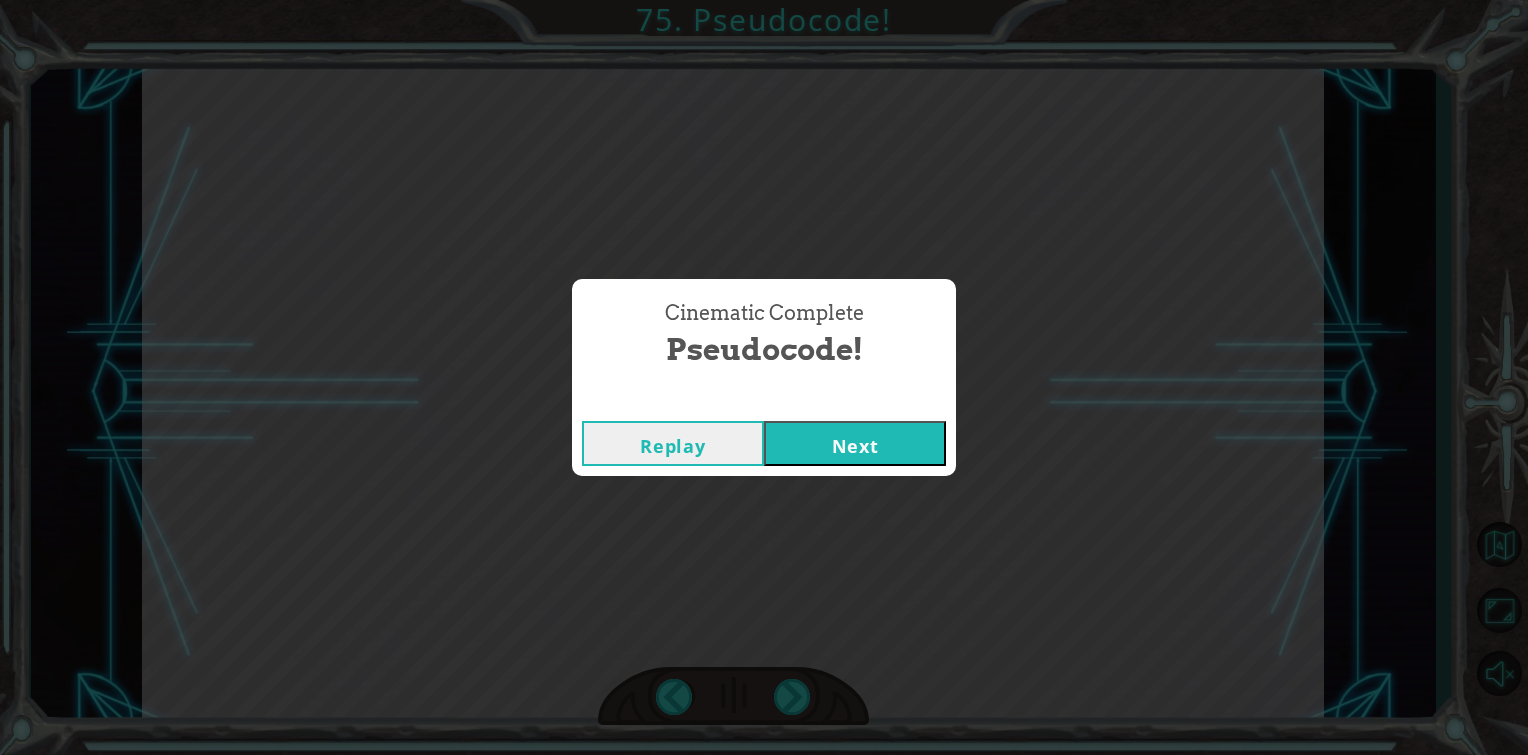 click on "Next" at bounding box center (855, 443) 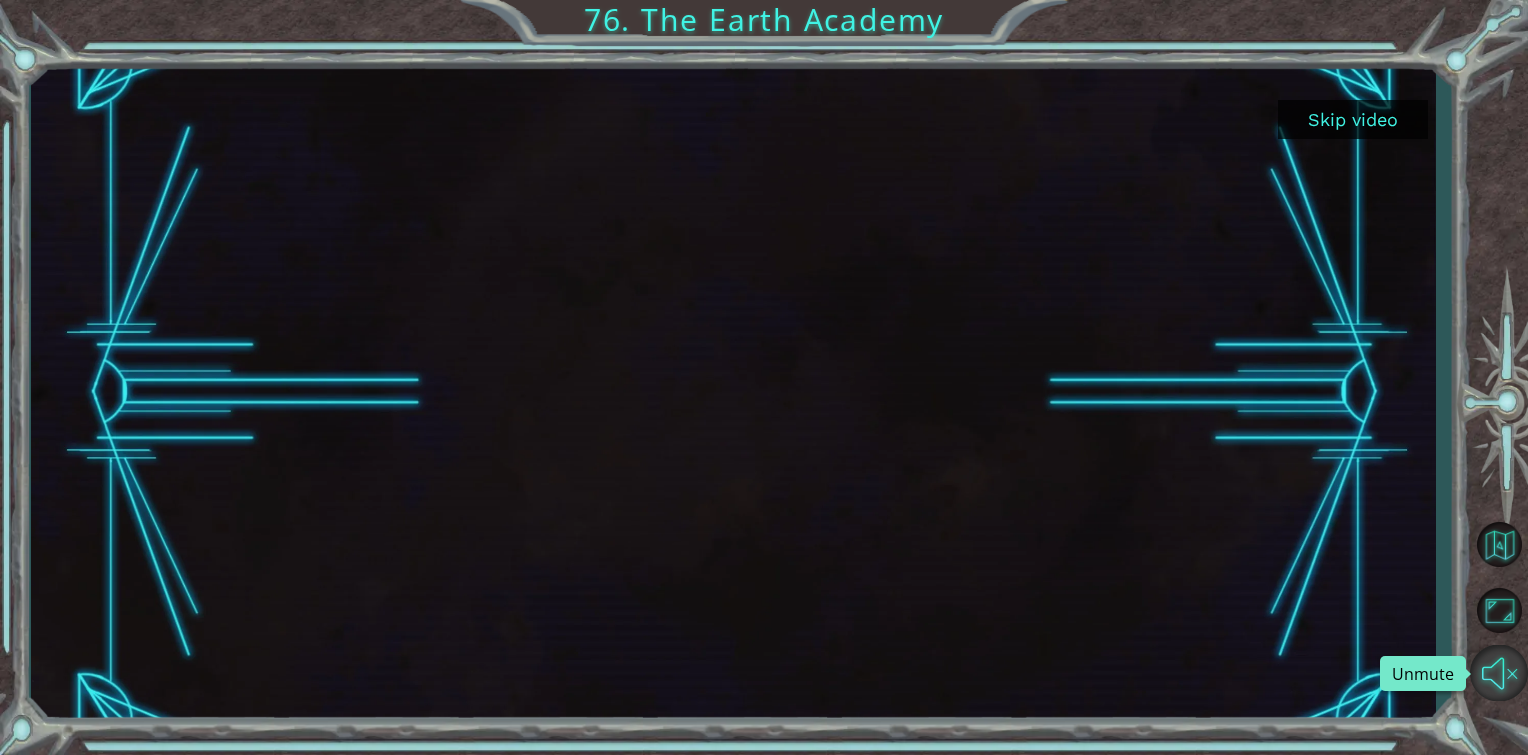 click at bounding box center [1499, 673] 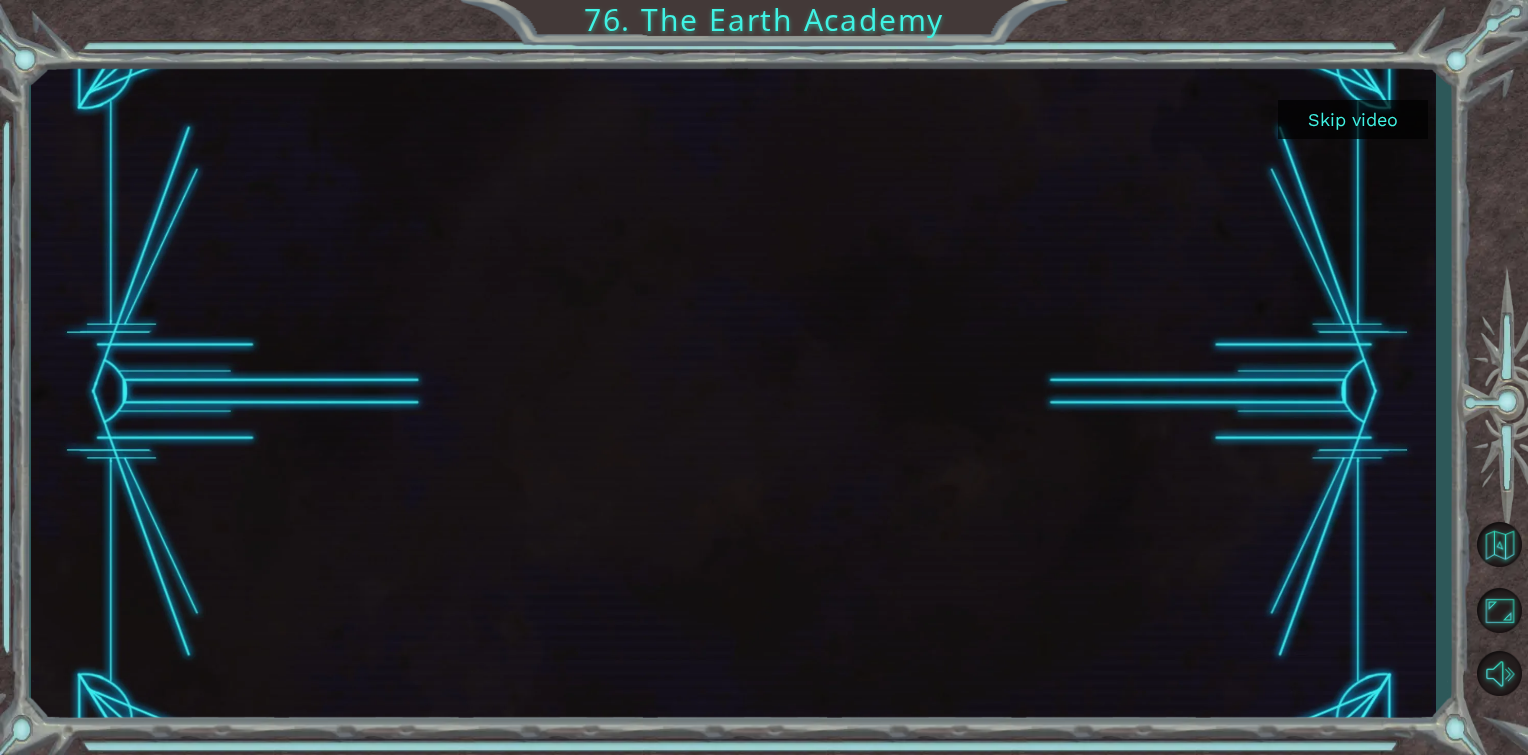 click on "Skip video" at bounding box center (1353, 119) 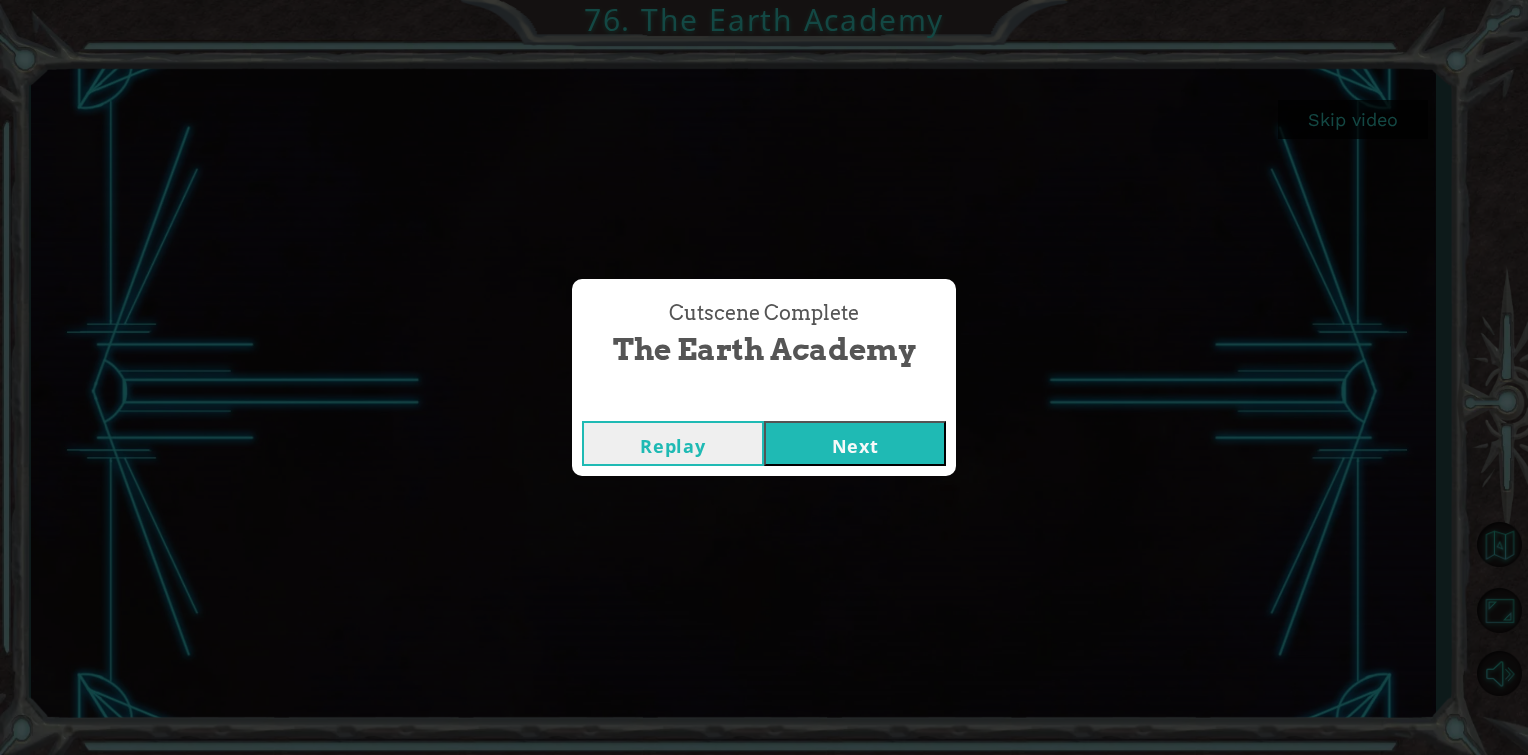 click on "Next" at bounding box center (855, 443) 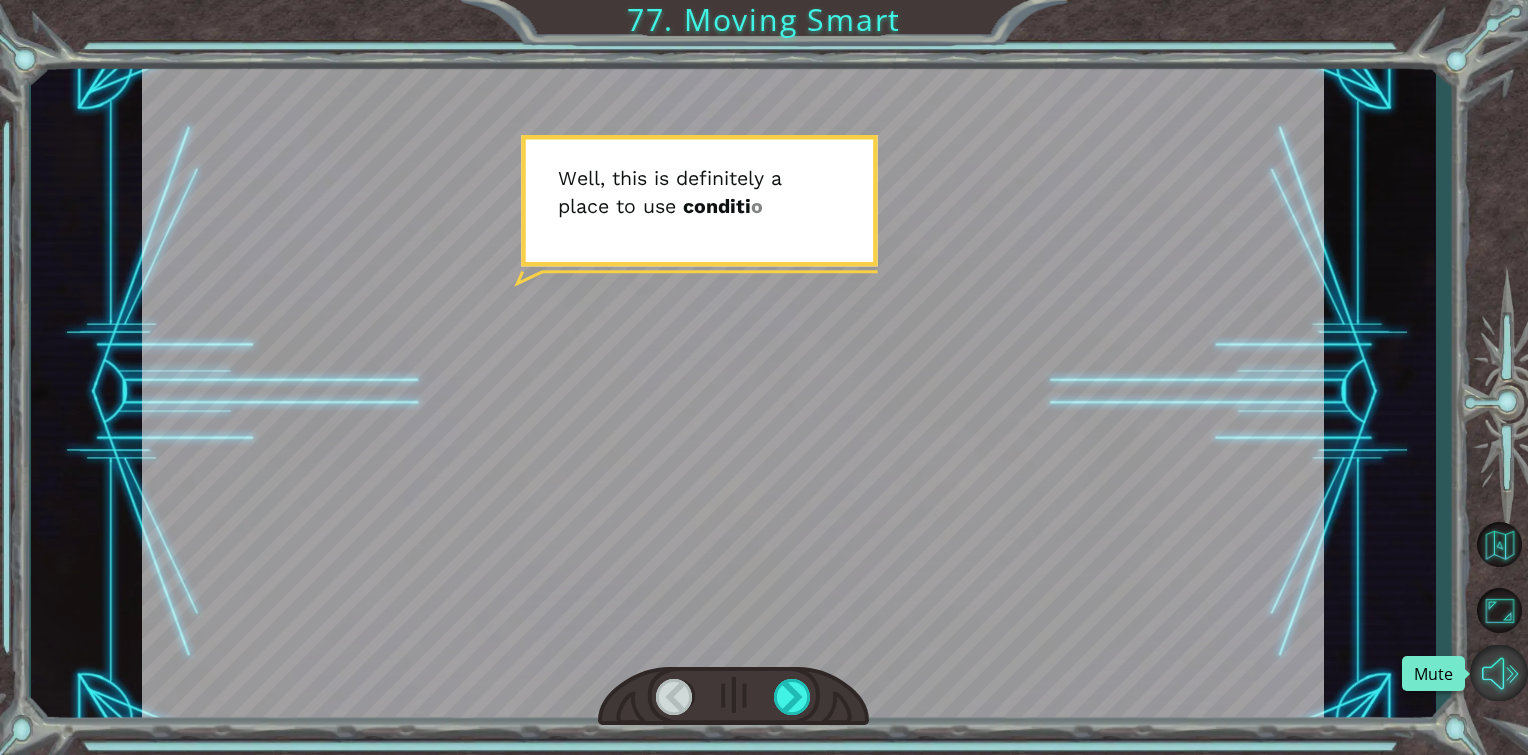 click at bounding box center (1499, 673) 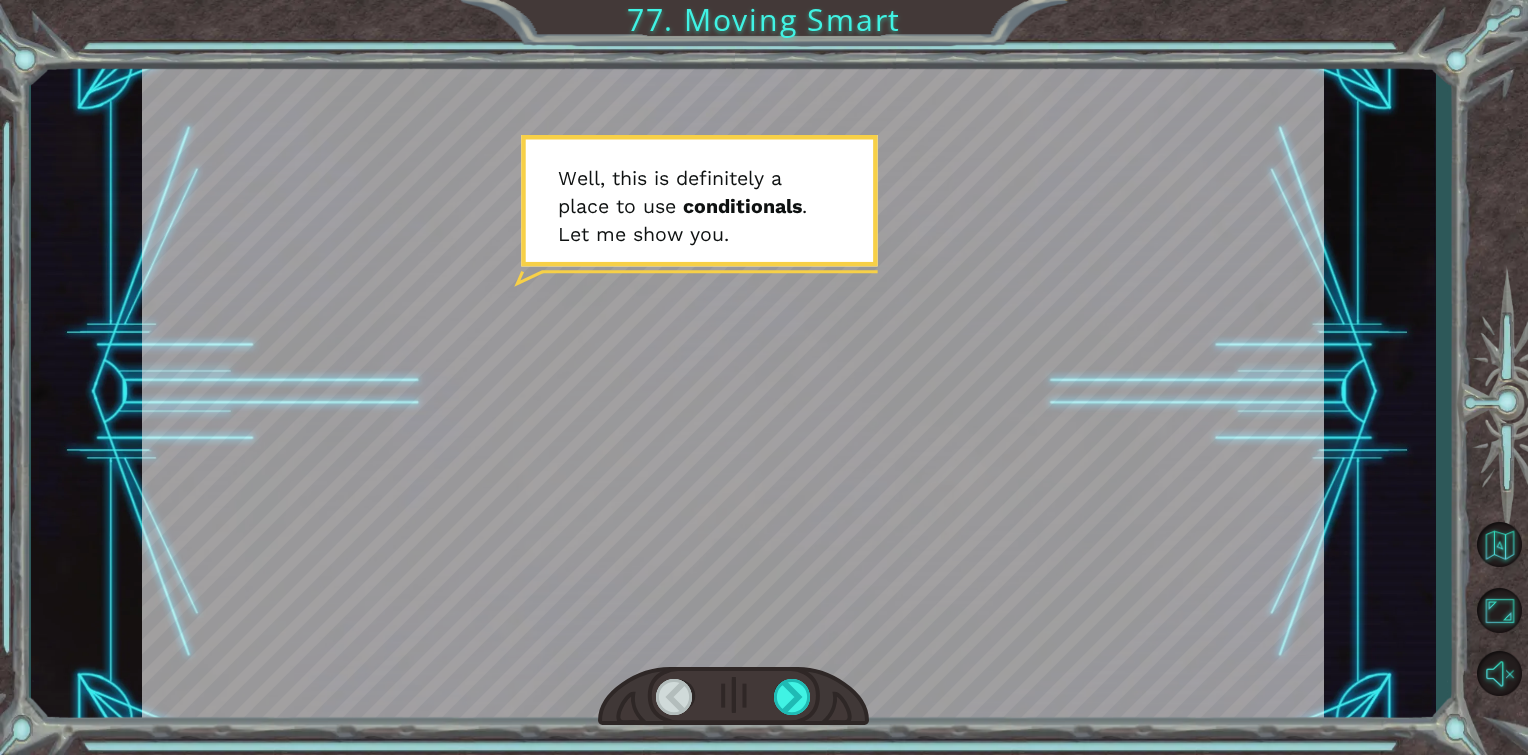 type 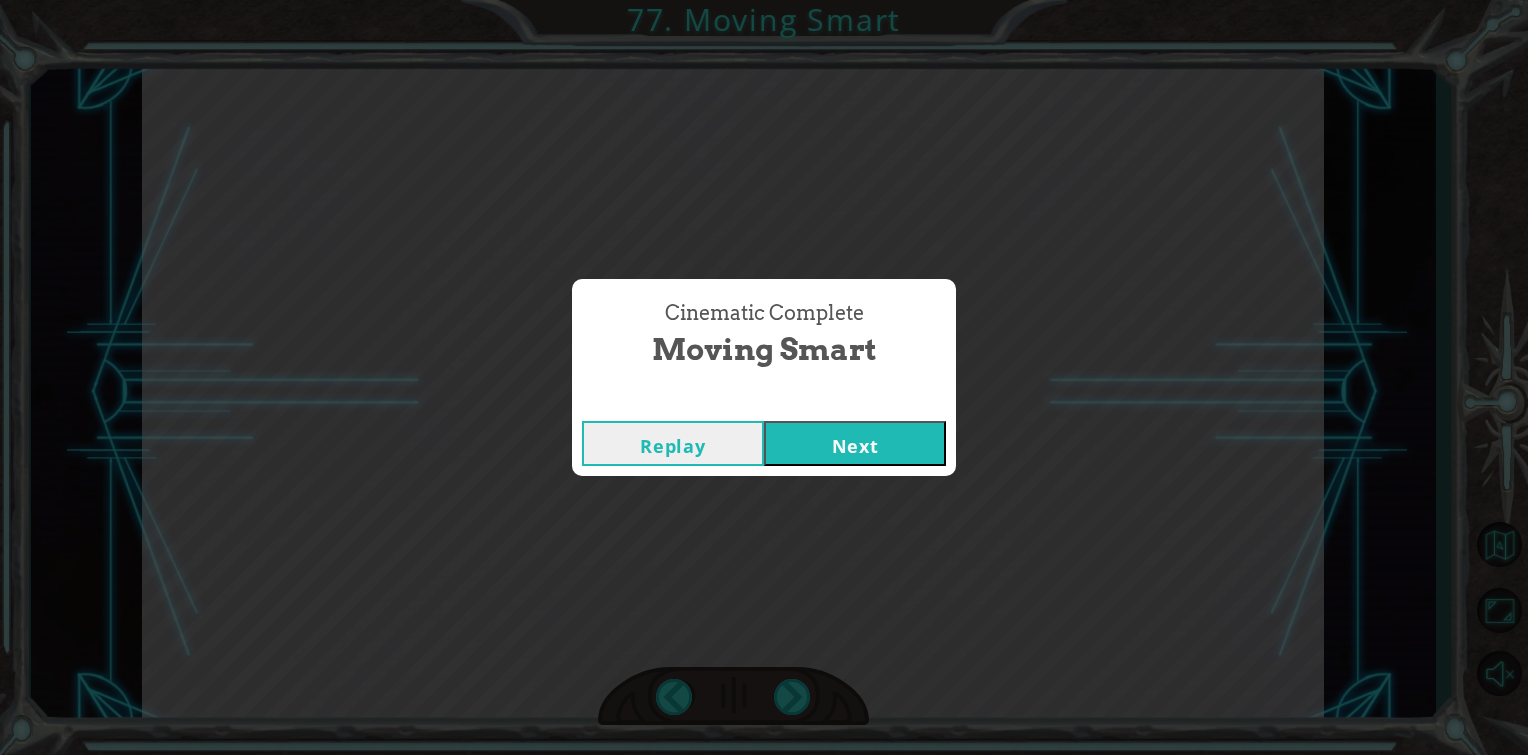 click on "Next" at bounding box center [855, 443] 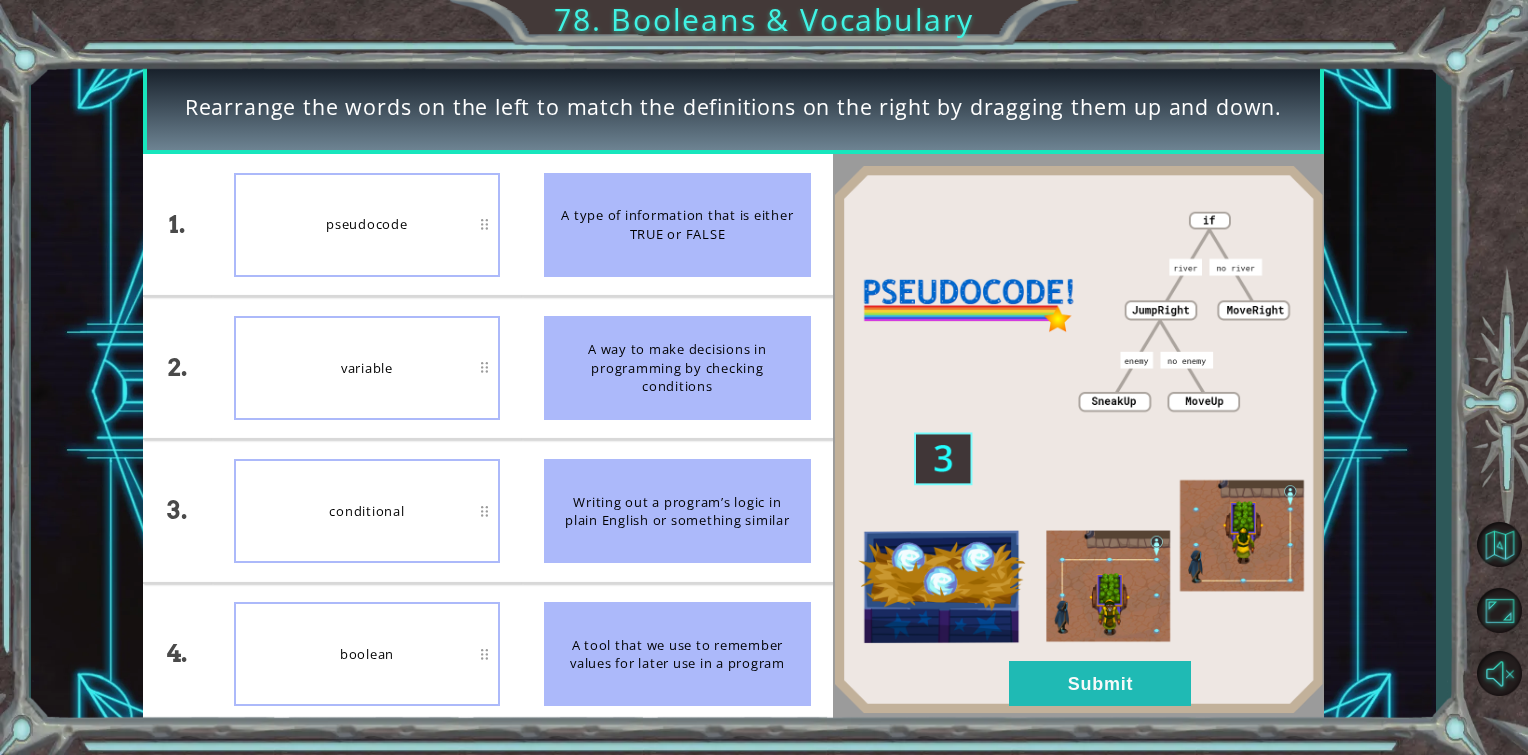 type 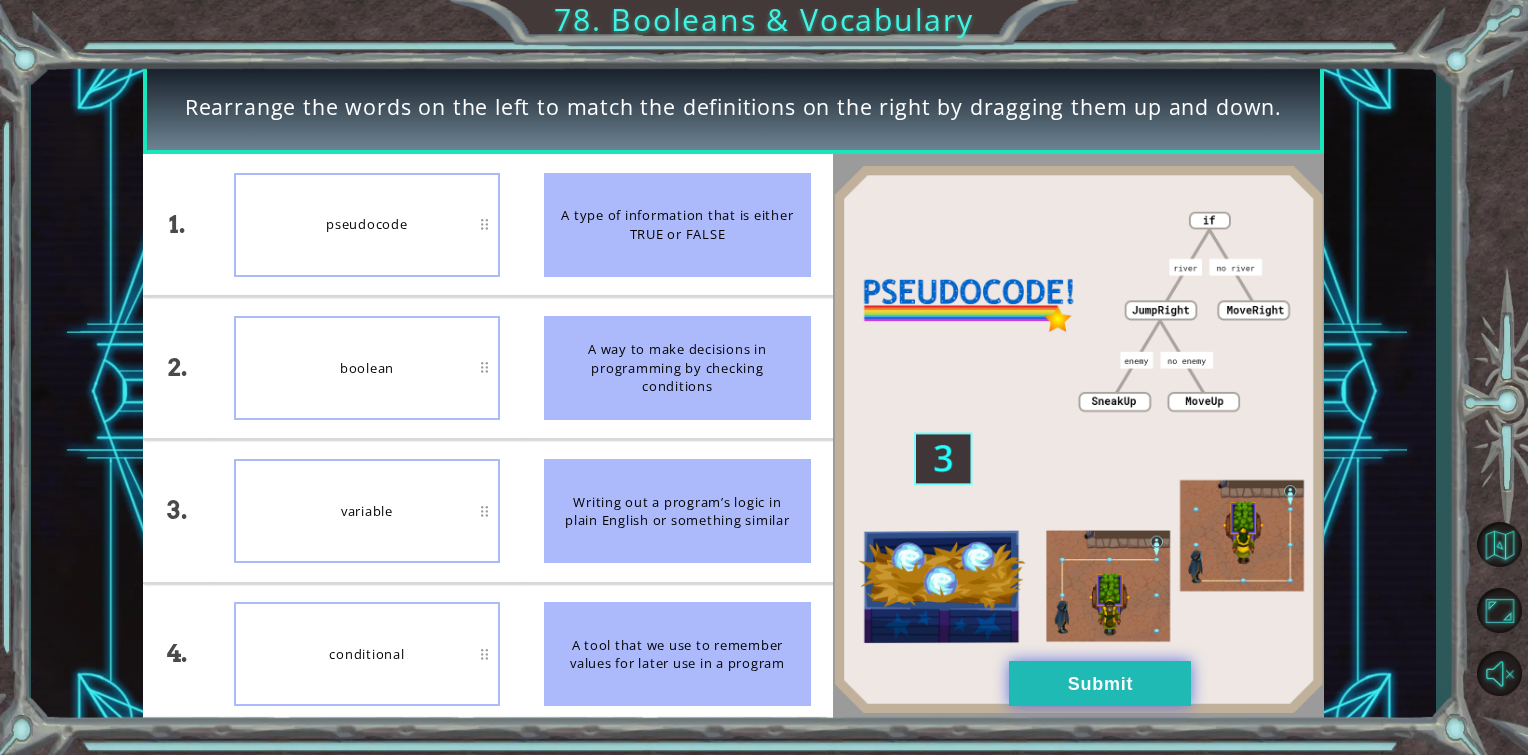 click on "Submit" at bounding box center [1100, 683] 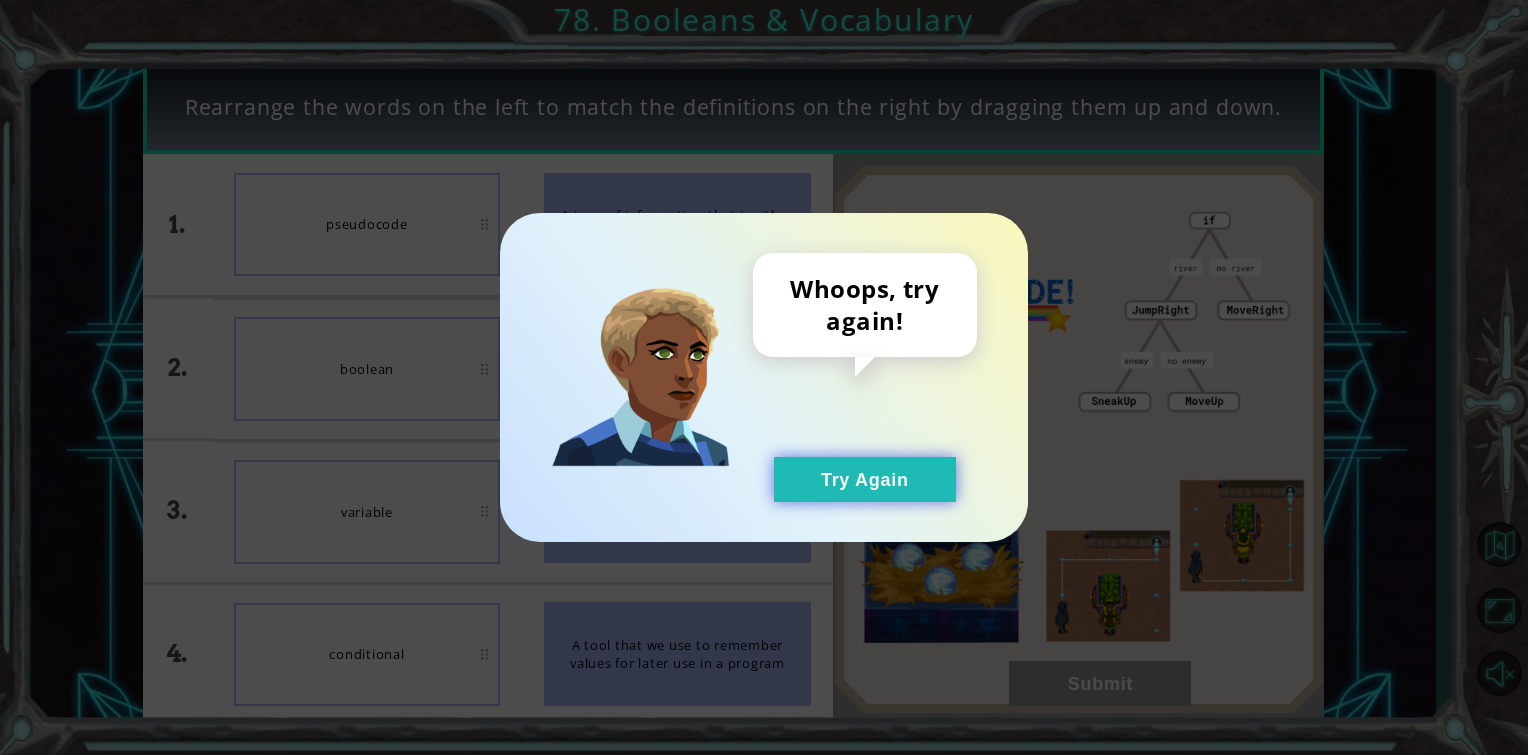 drag, startPoint x: 854, startPoint y: 485, endPoint x: 829, endPoint y: 473, distance: 27.730848 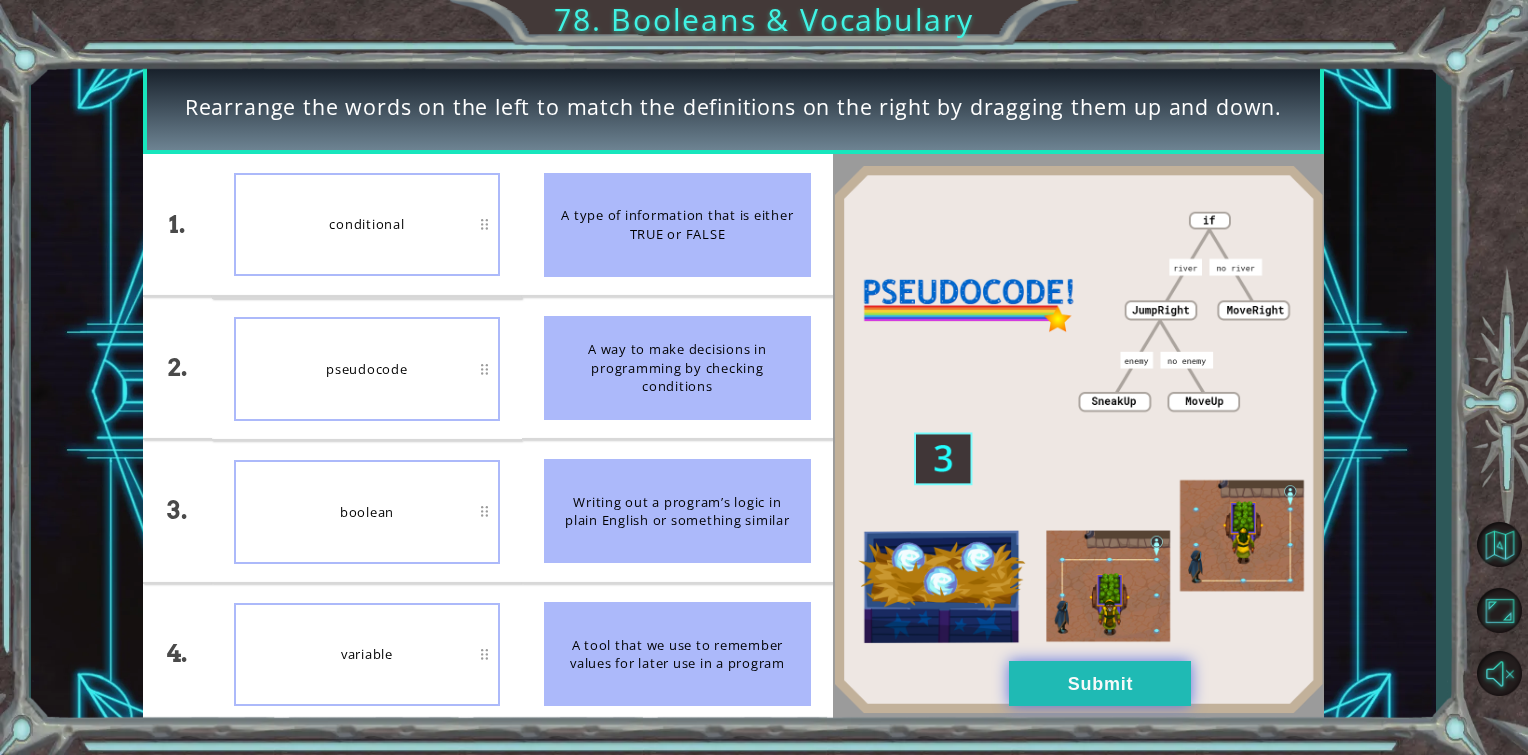 click on "Submit" at bounding box center [1100, 683] 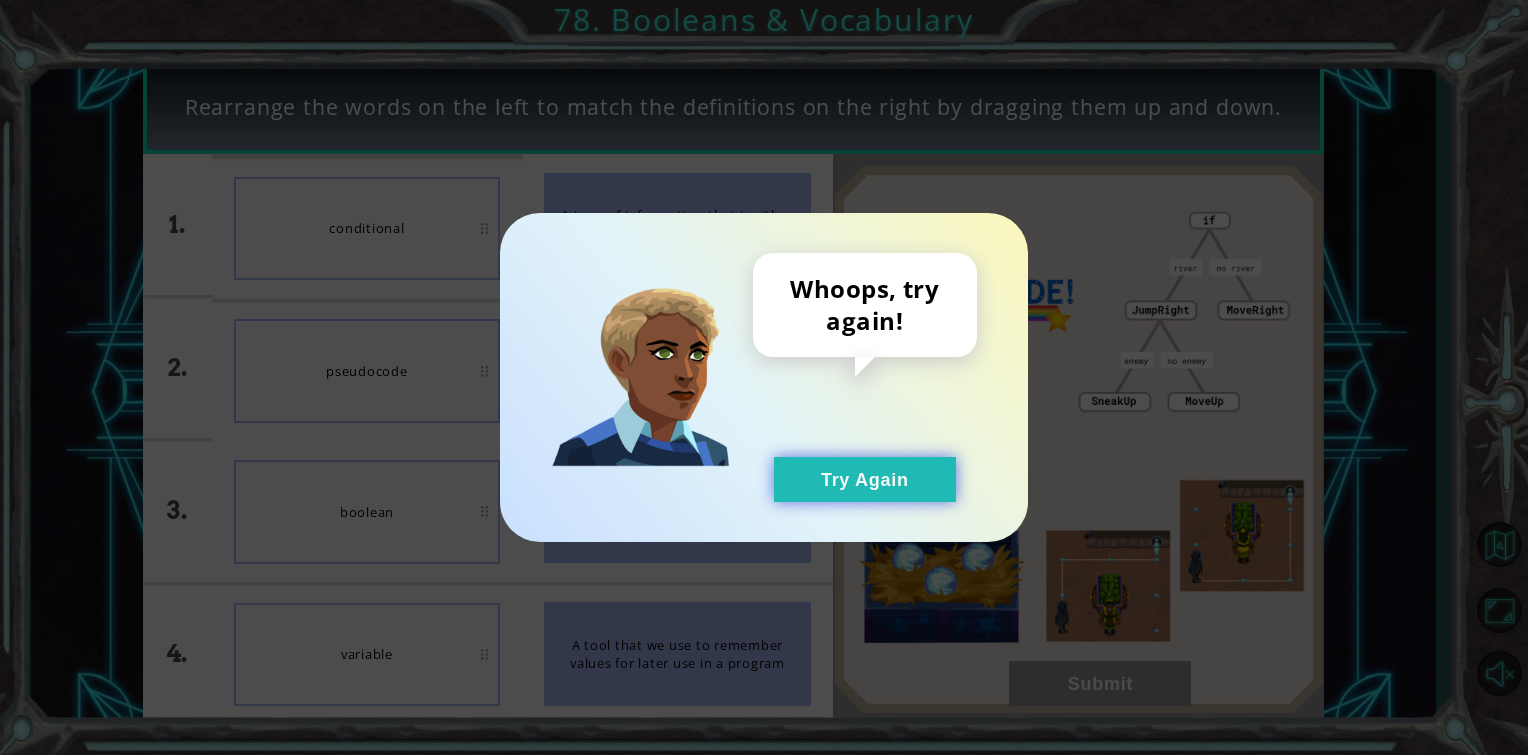 click on "Try Again" at bounding box center [865, 479] 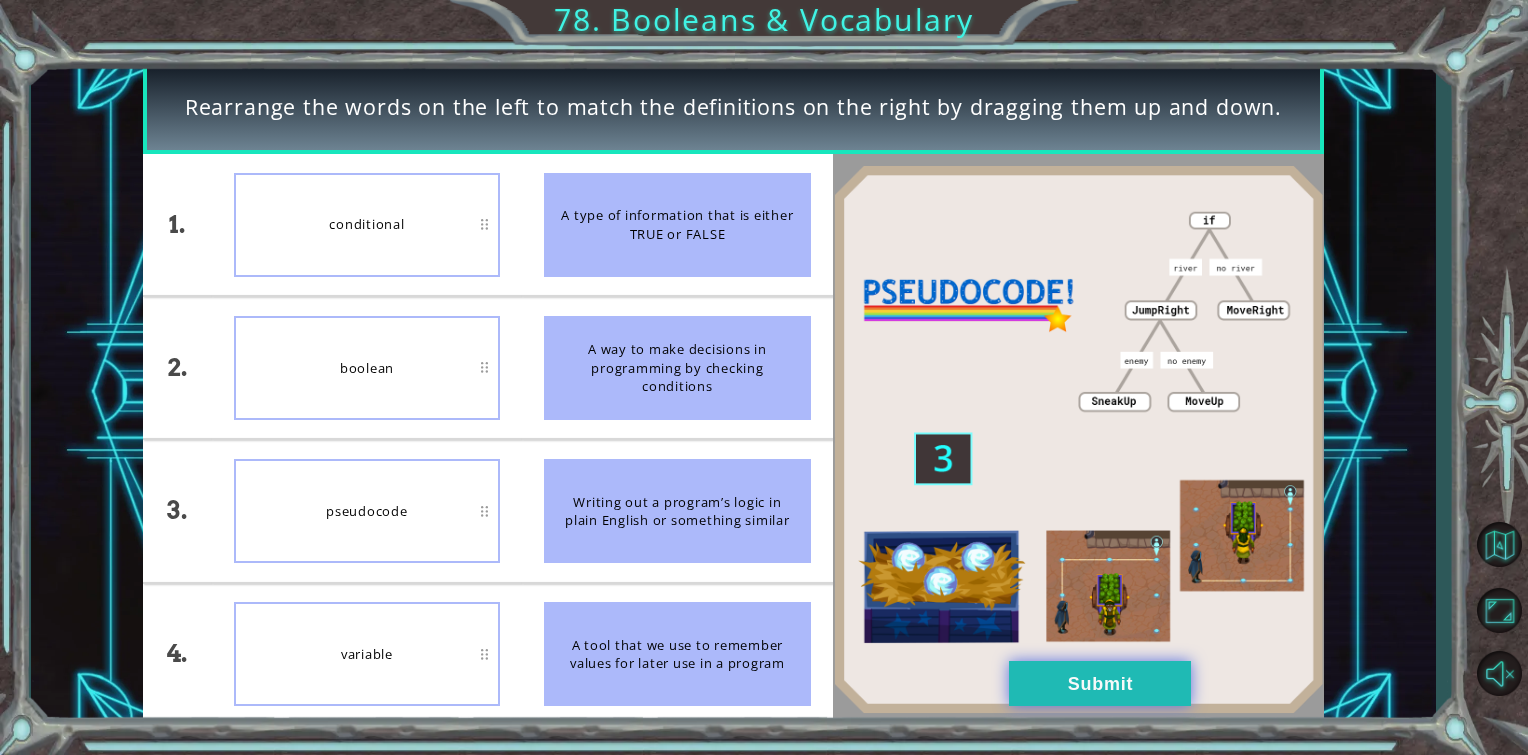 click on "Submit" at bounding box center (1100, 683) 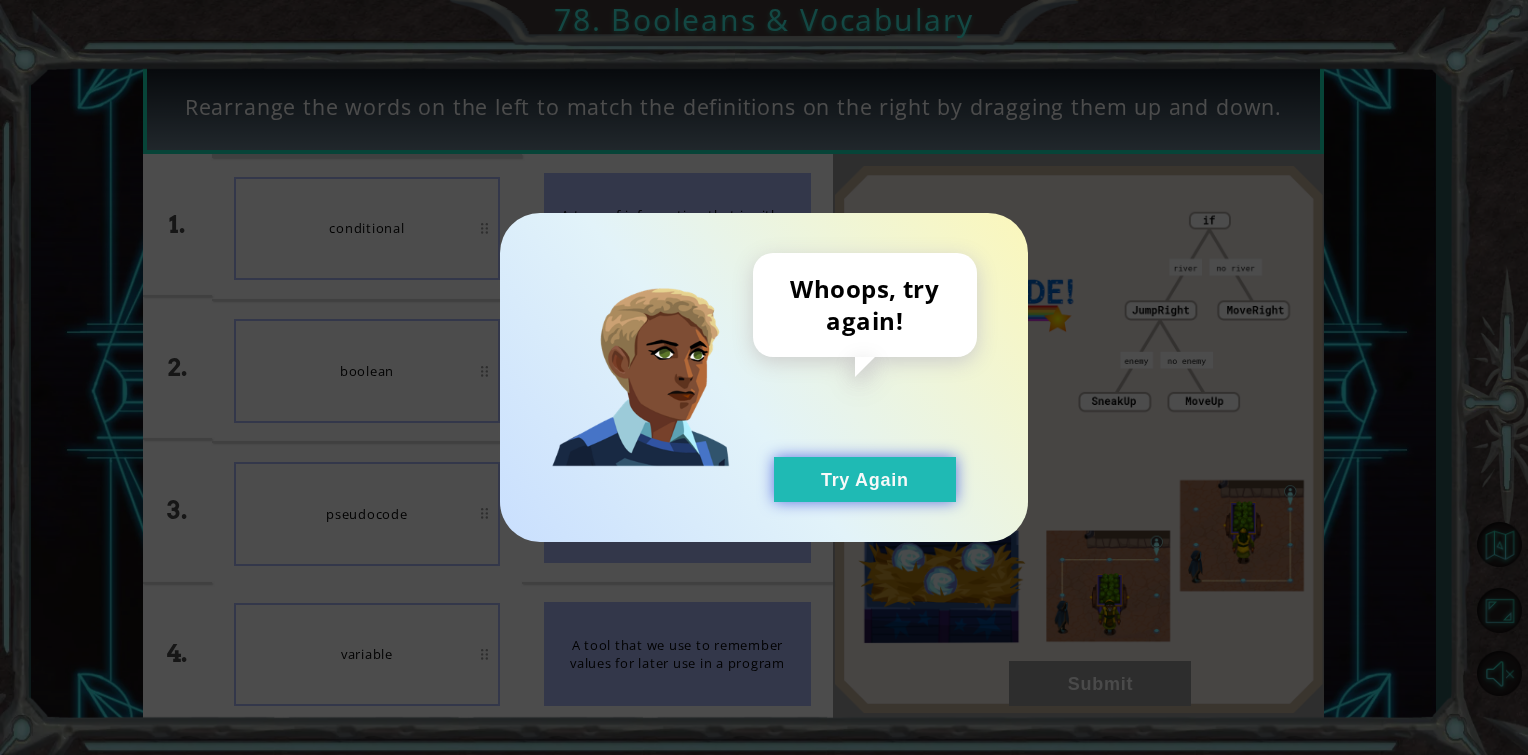 click on "Try Again" at bounding box center [865, 479] 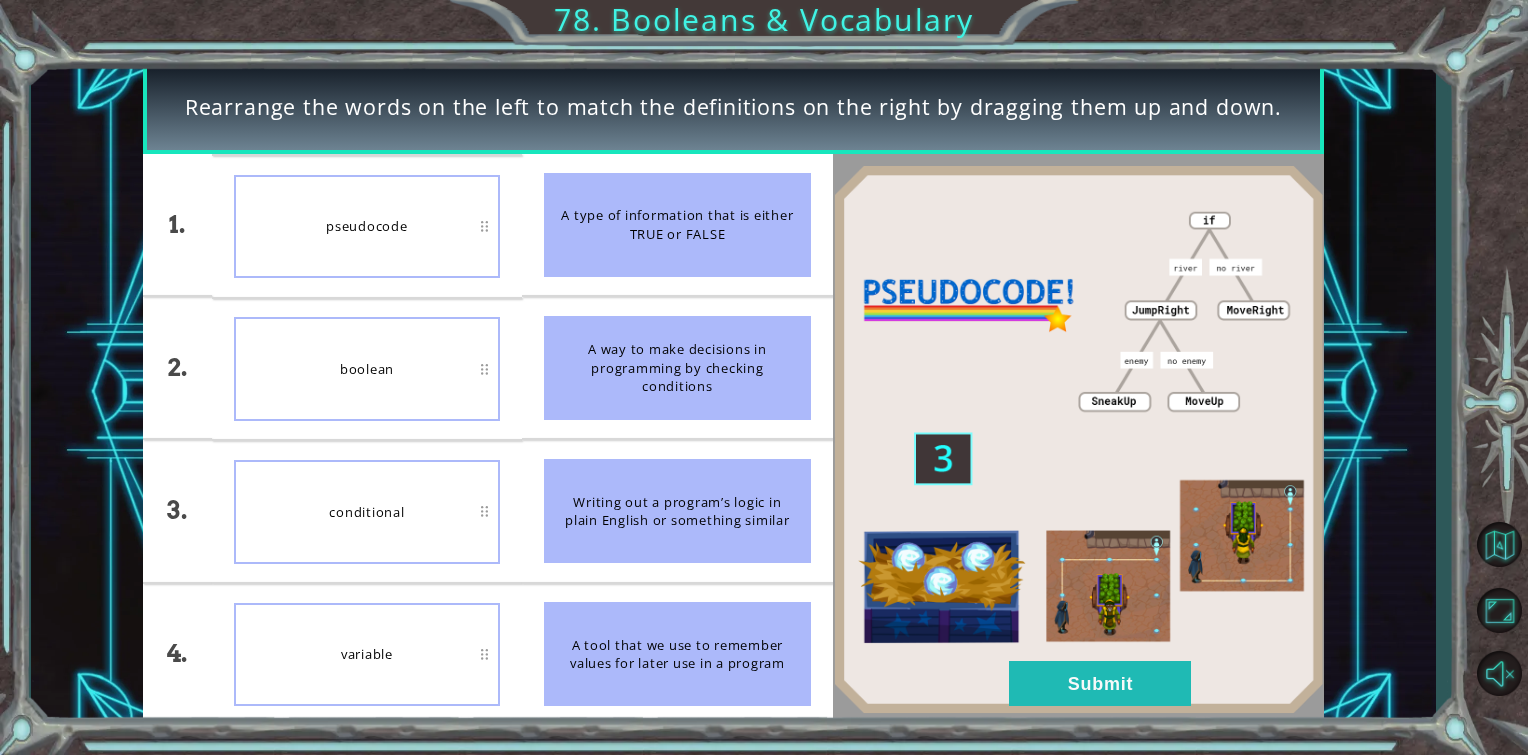 click on "conditional" at bounding box center (367, 512) 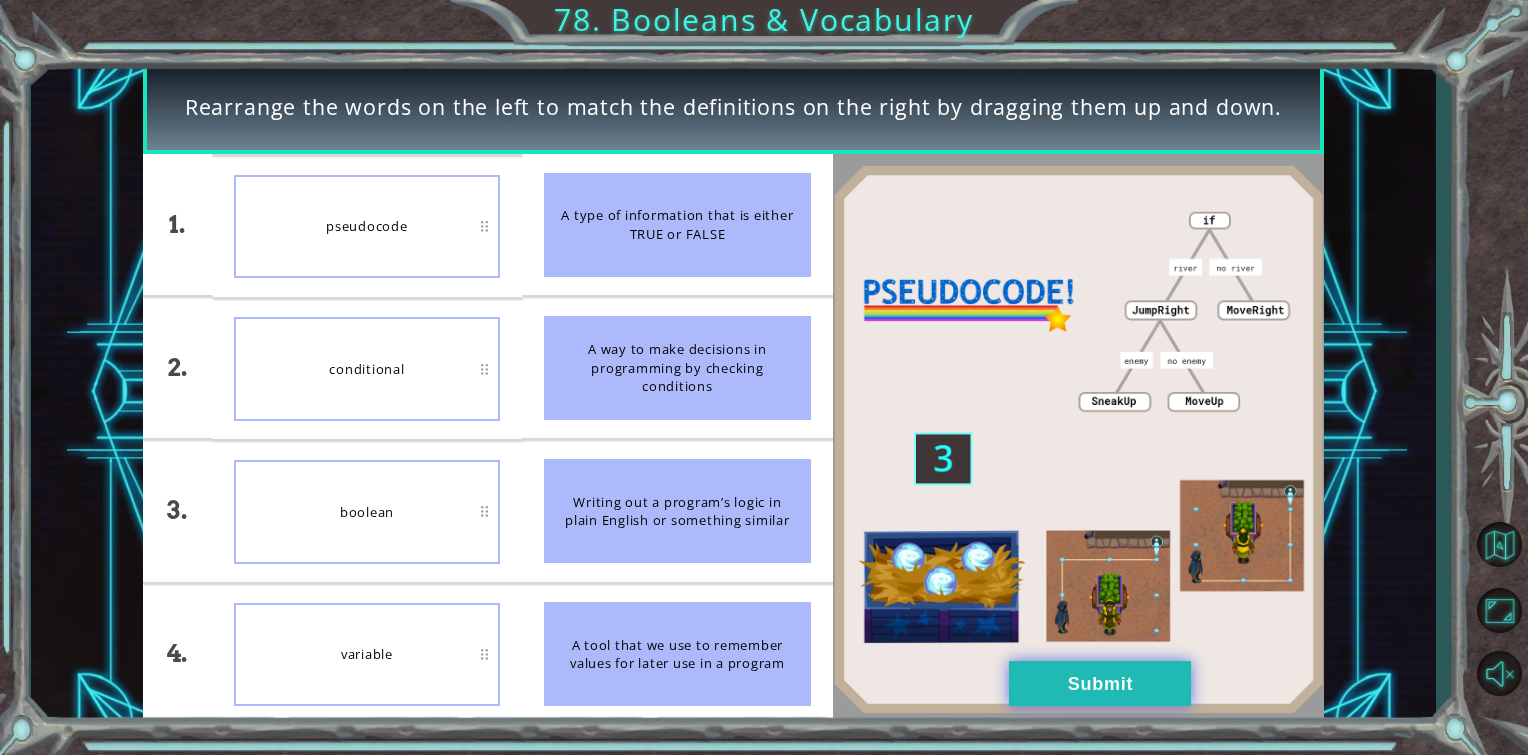 click on "Submit" at bounding box center [1100, 683] 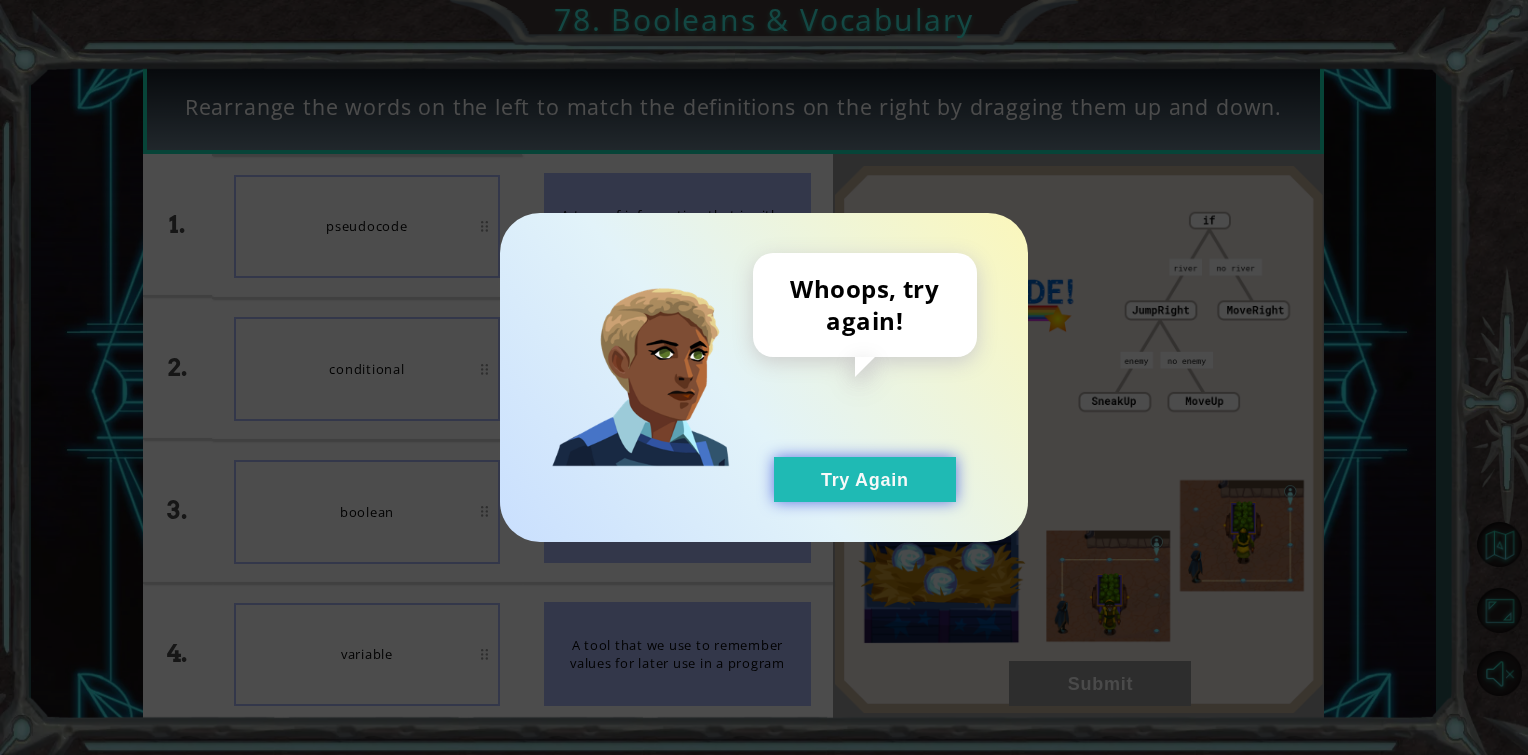 click on "Try Again" at bounding box center [865, 479] 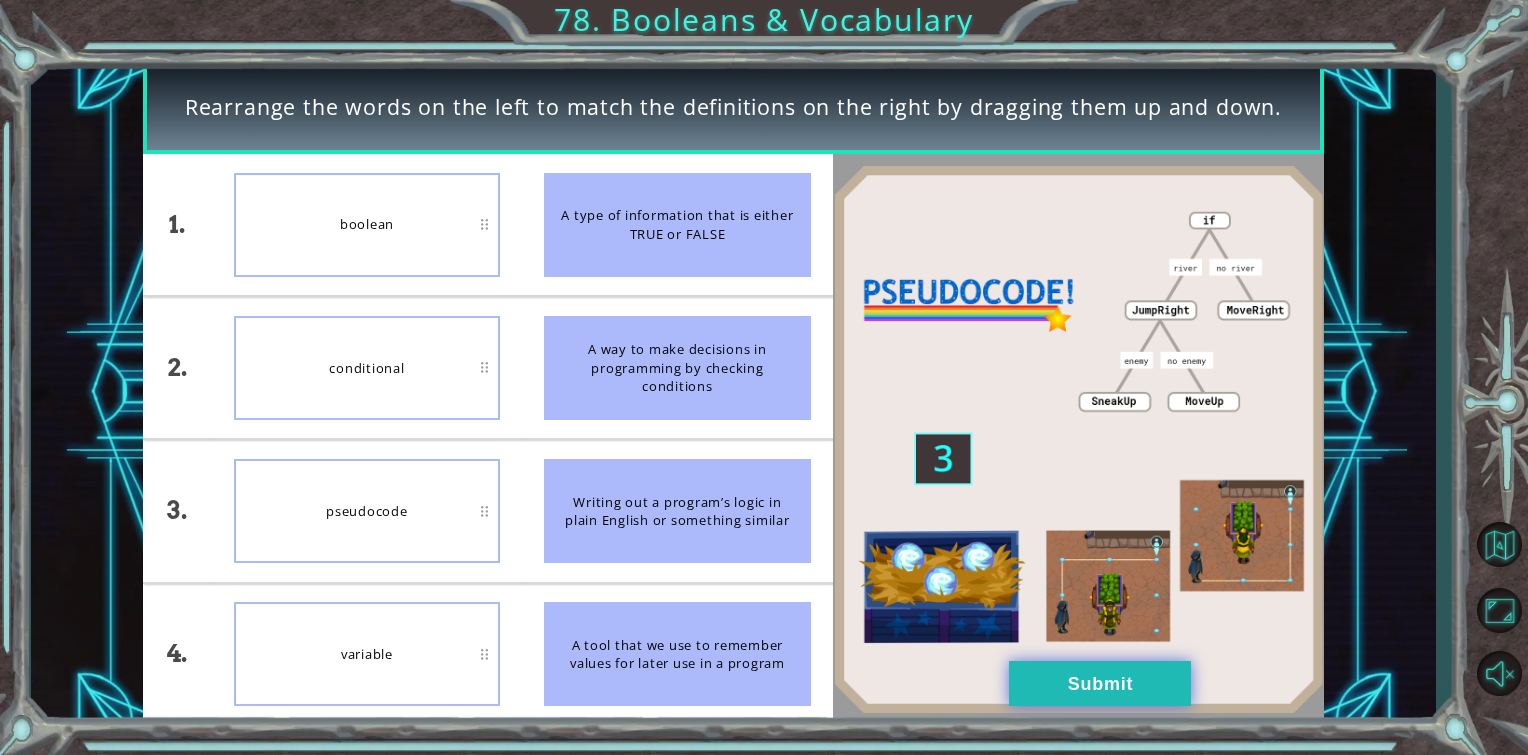 click on "Submit" at bounding box center (1100, 683) 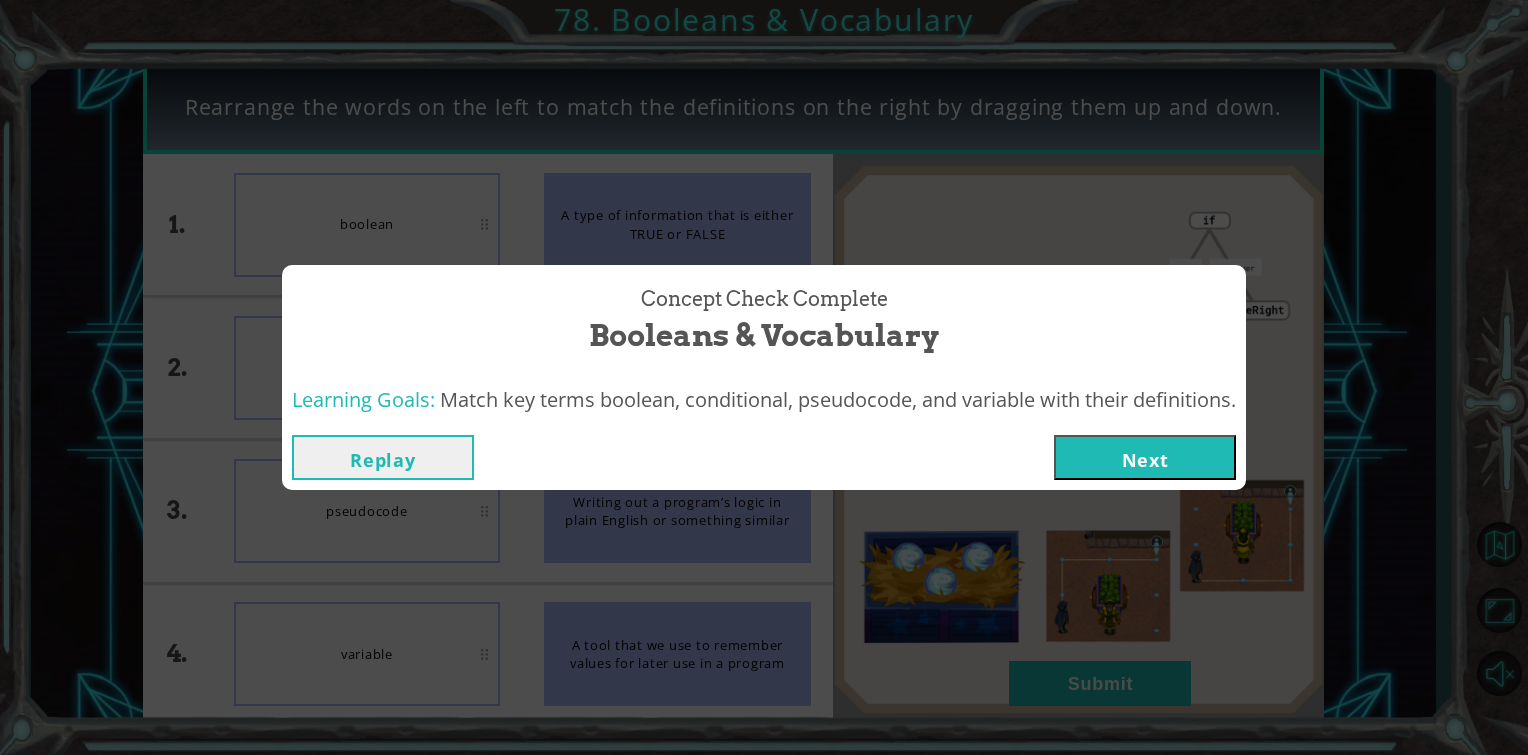 click on "Next" at bounding box center (1145, 457) 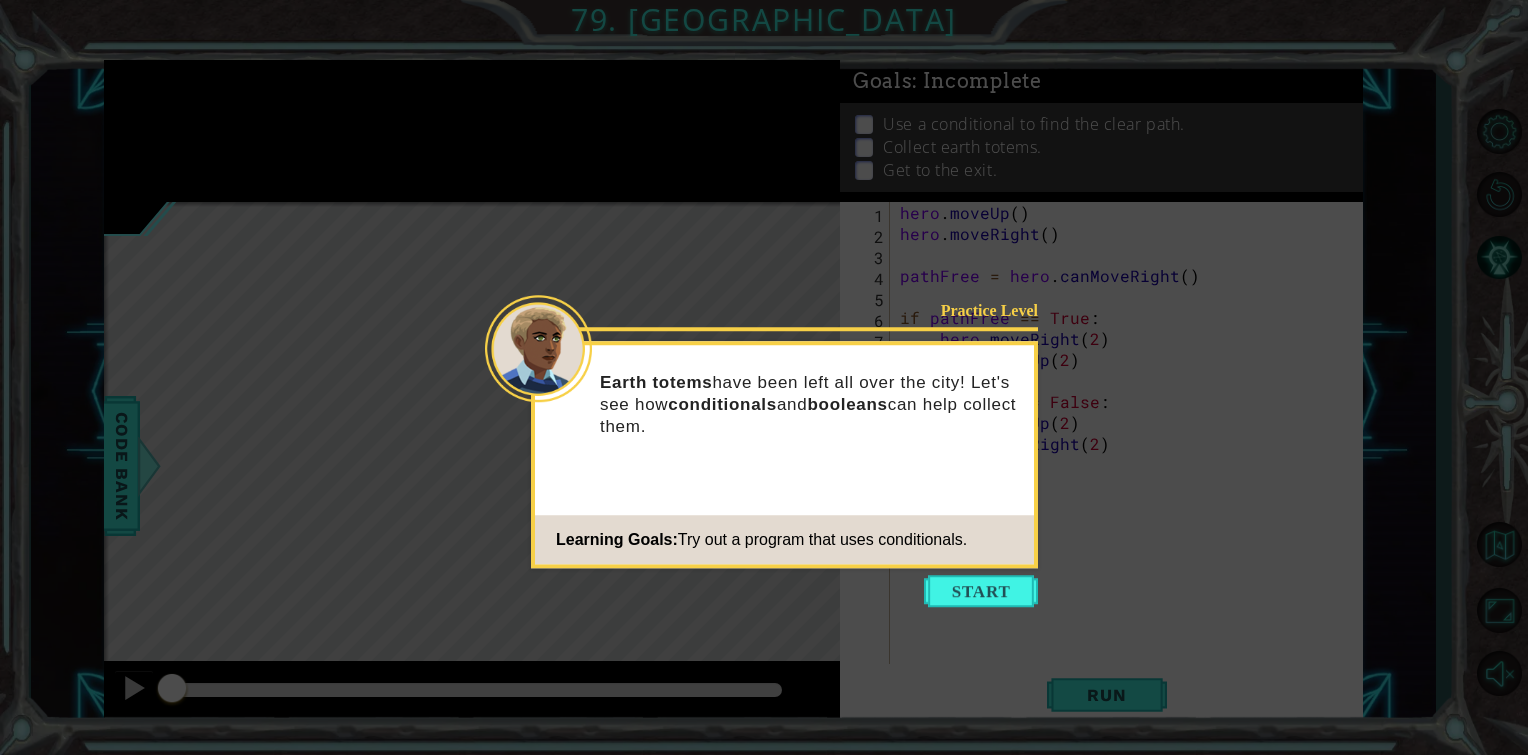 click at bounding box center (981, 591) 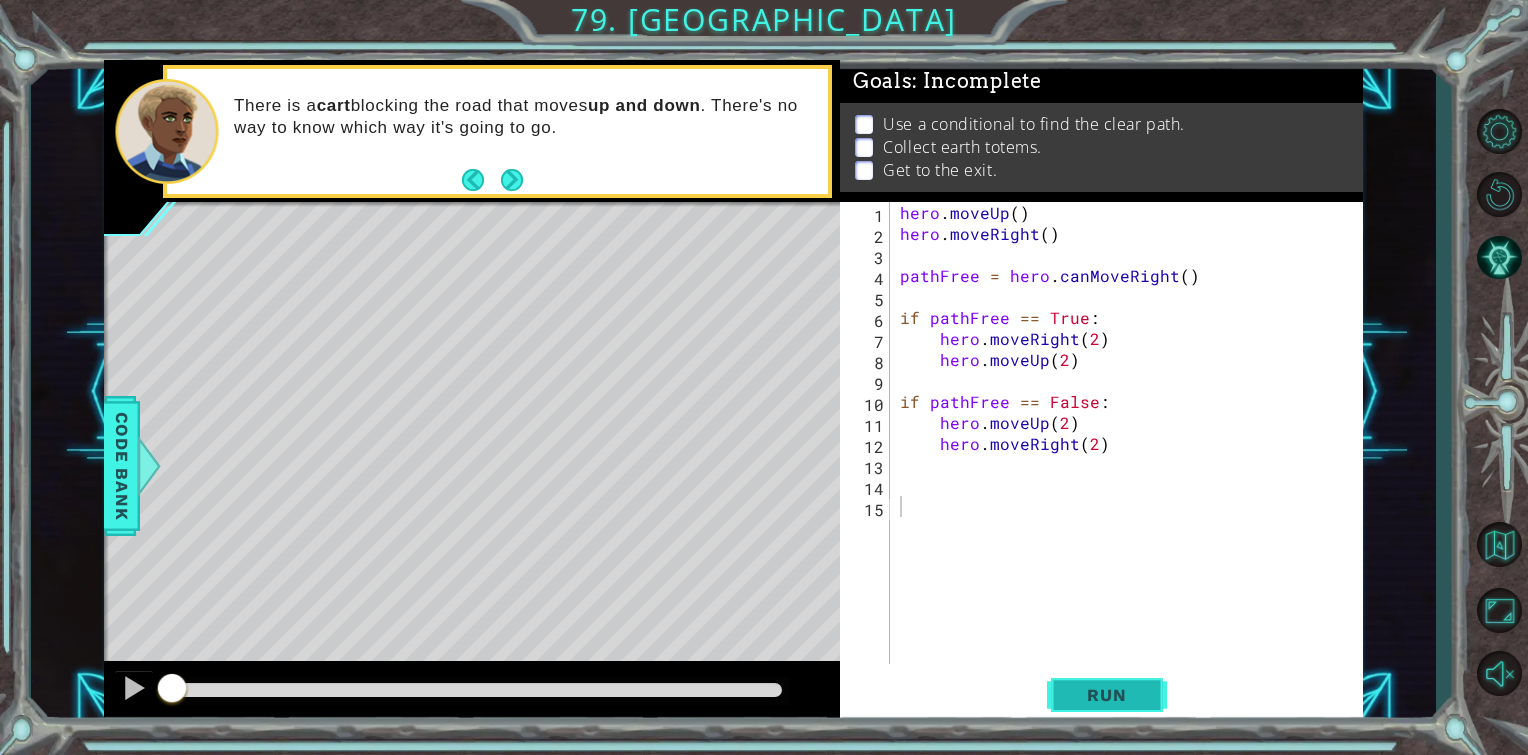 click on "Run" at bounding box center [1106, 695] 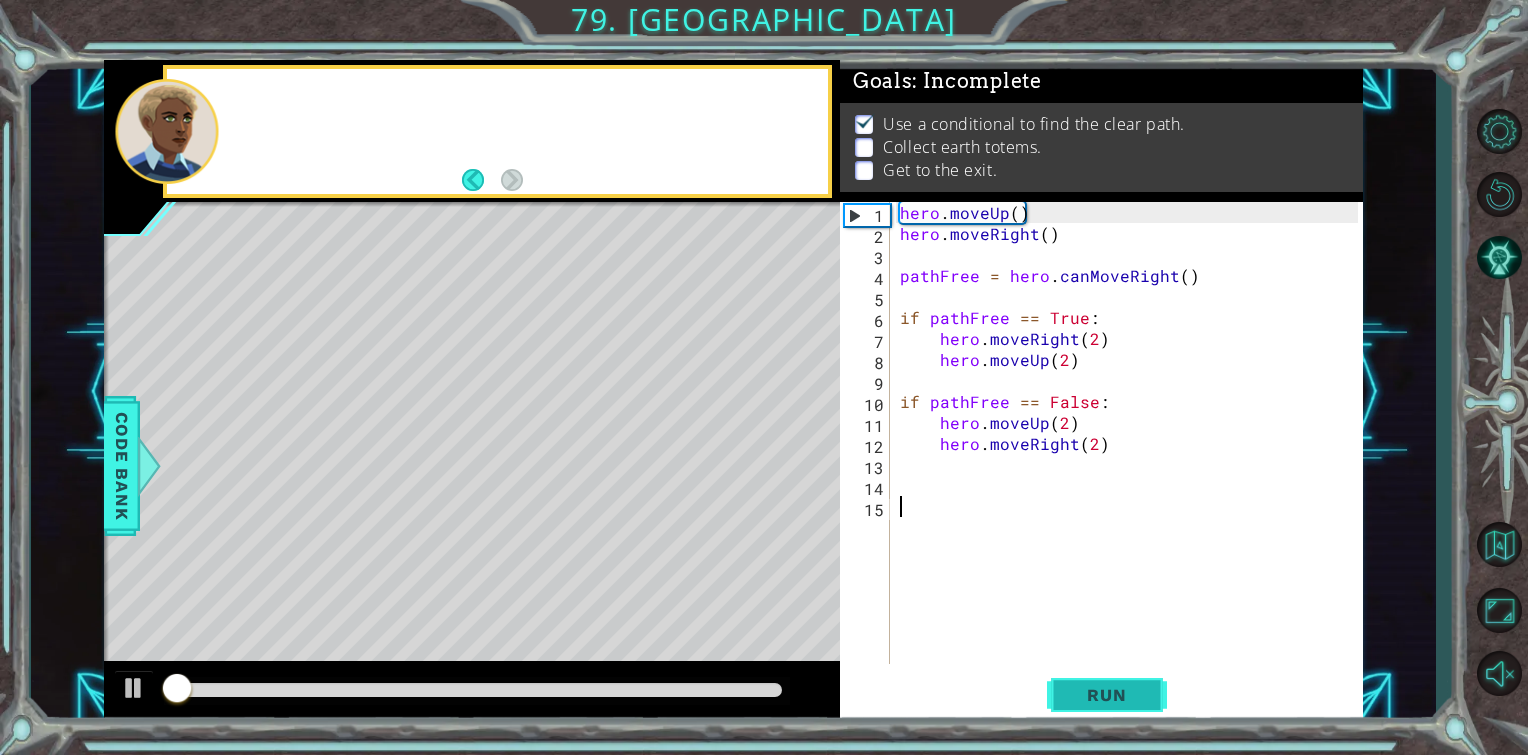 scroll, scrollTop: 8, scrollLeft: 0, axis: vertical 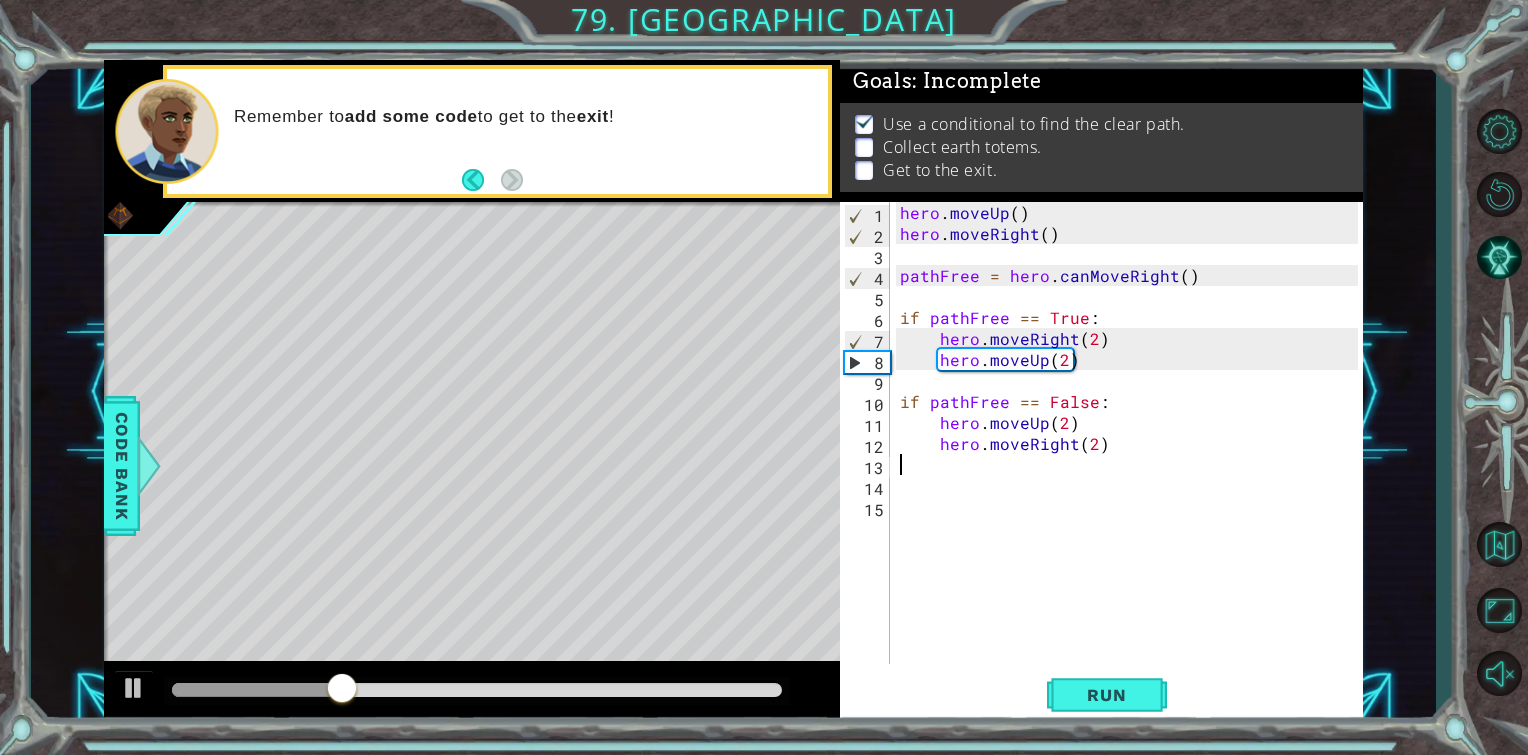 click on "hero . moveUp ( ) hero . moveRight ( ) pathFree   =   hero . canMoveRight ( ) if   pathFree   ==   True :      hero . moveRight ( 2 )      hero . moveUp ( 2 ) if   pathFree   ==   False :      hero . moveUp ( 2 )      hero . moveRight ( 2 )" at bounding box center [1132, 454] 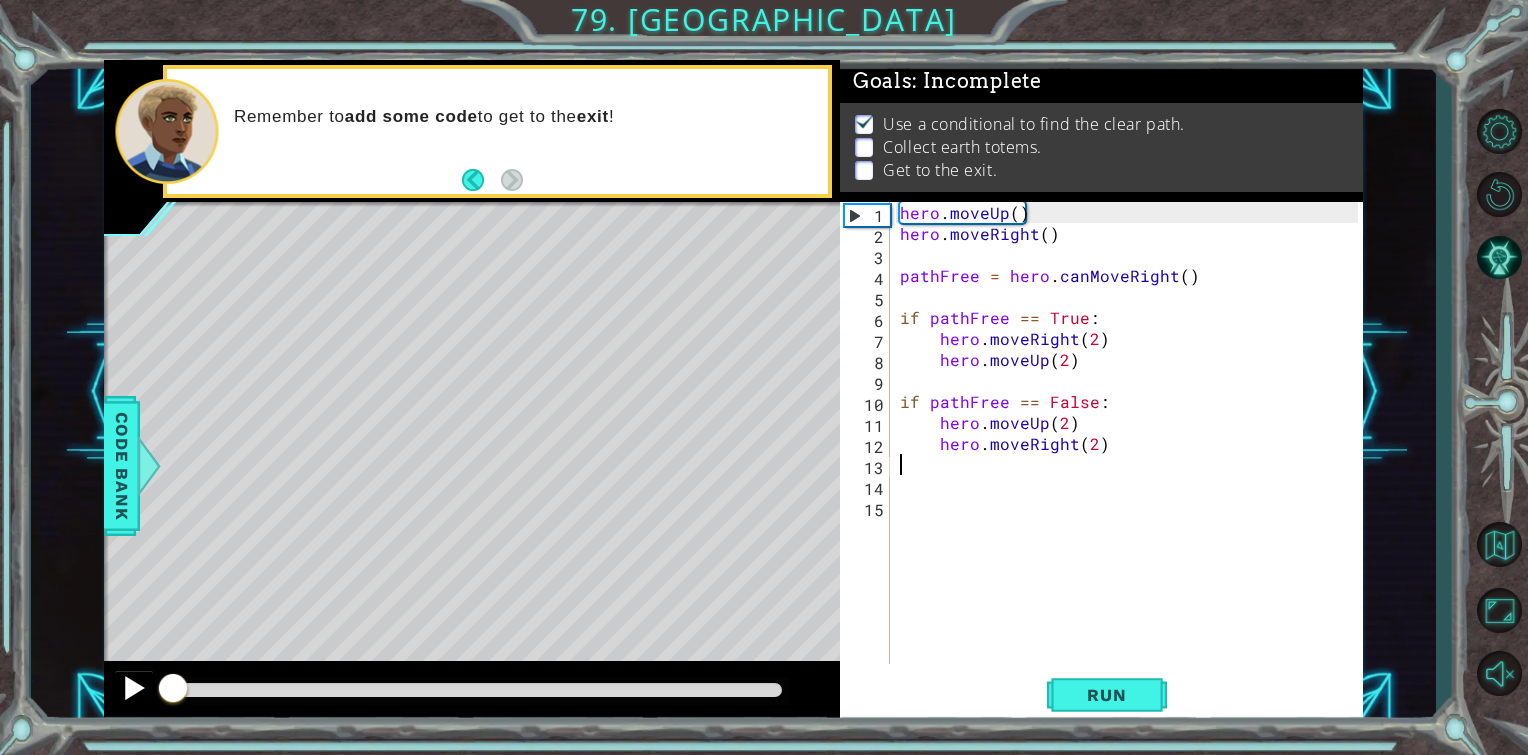 drag, startPoint x: 544, startPoint y: 686, endPoint x: 140, endPoint y: 694, distance: 404.0792 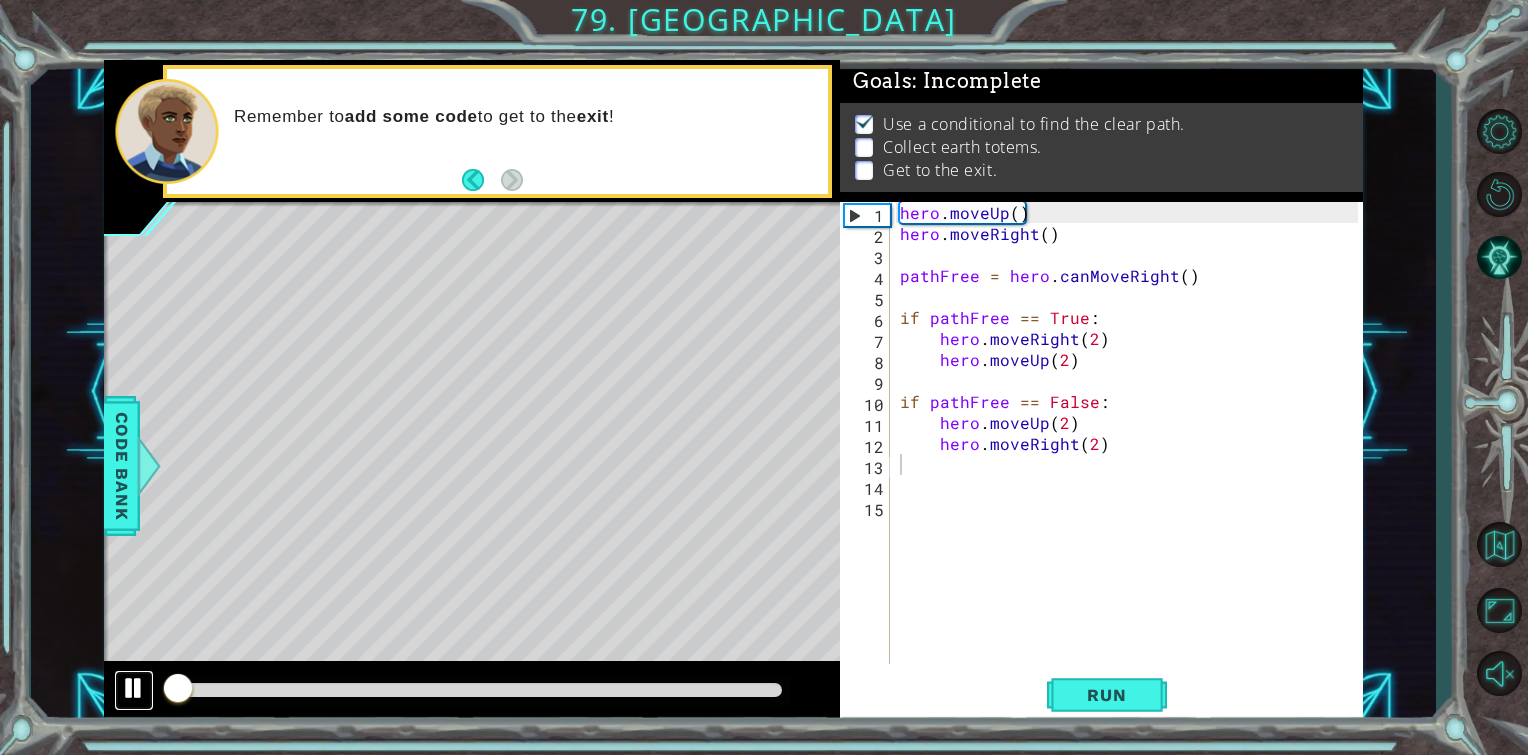 click at bounding box center [134, 688] 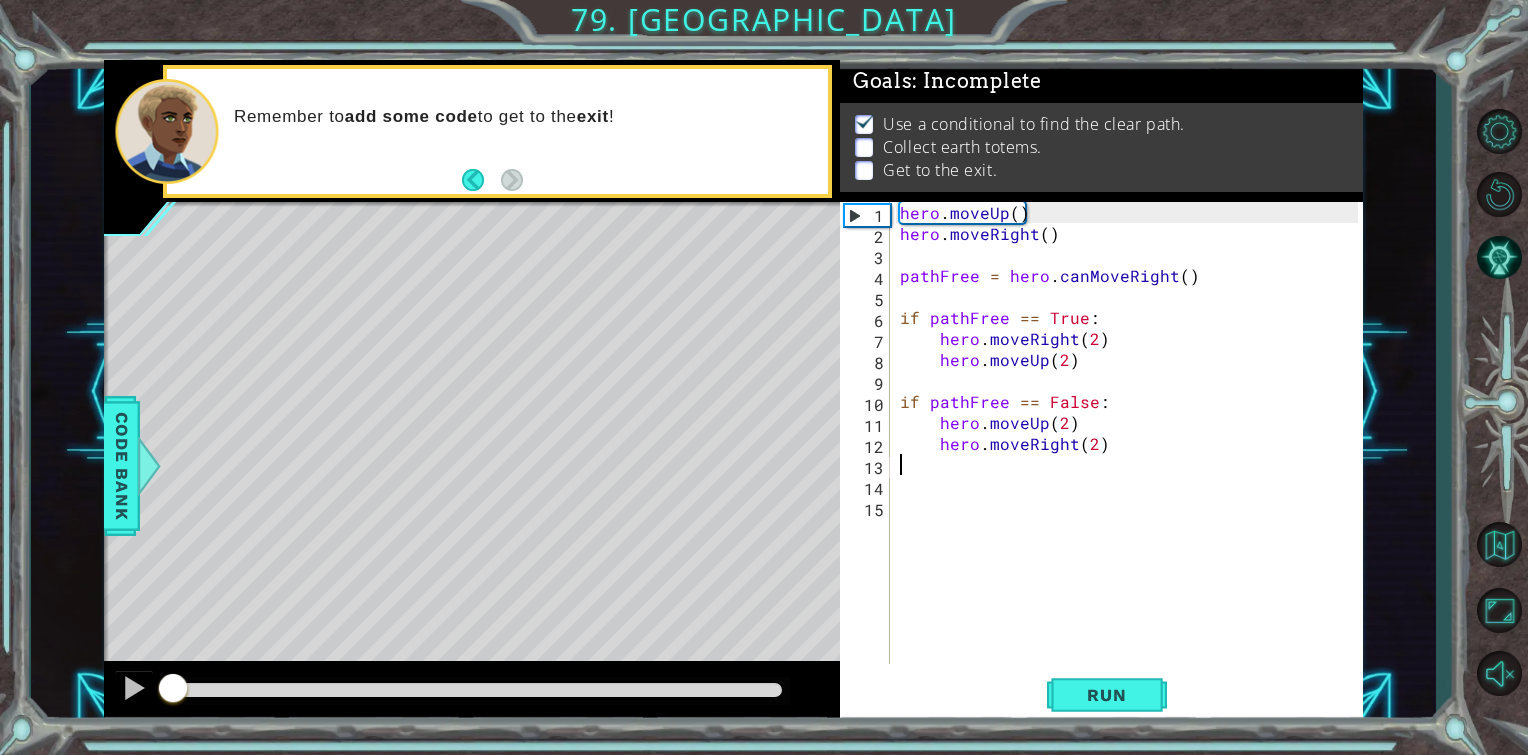 drag, startPoint x: 169, startPoint y: 689, endPoint x: 156, endPoint y: 684, distance: 13.928389 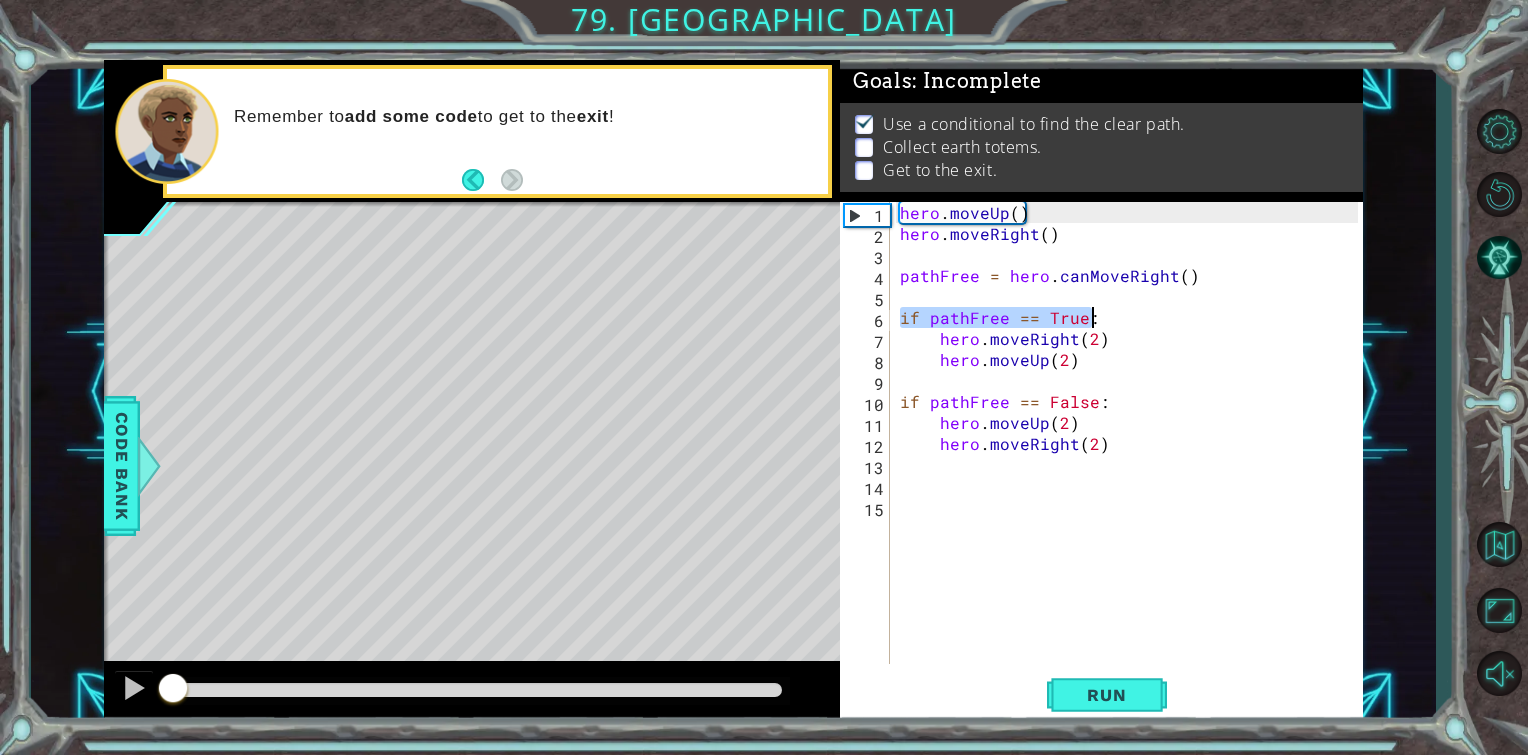 drag, startPoint x: 897, startPoint y: 316, endPoint x: 1163, endPoint y: 322, distance: 266.06766 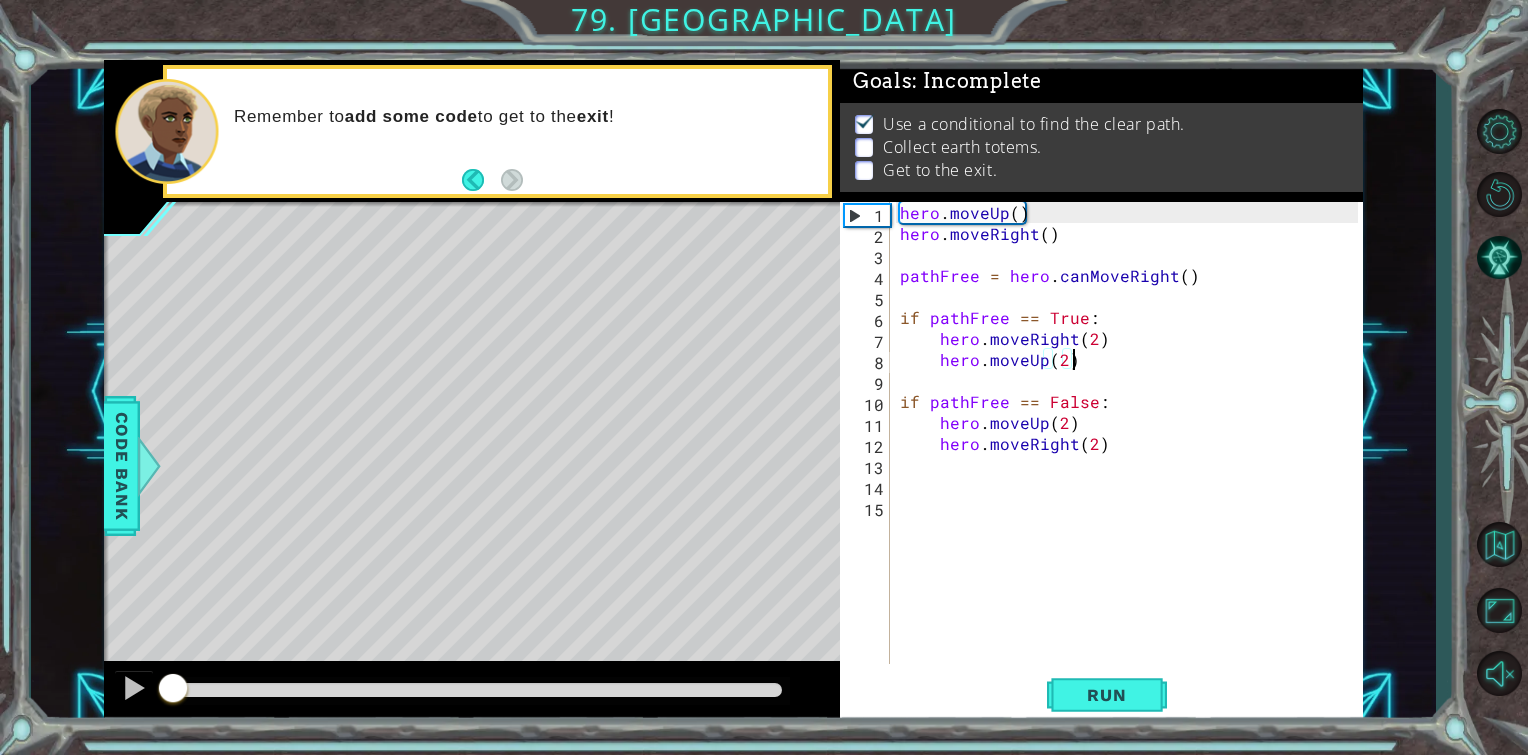 click on "hero . moveUp ( ) hero . moveRight ( ) pathFree   =   hero . canMoveRight ( ) if   pathFree   ==   True :      hero . moveRight ( 2 )      hero . moveUp ( 2 ) if   pathFree   ==   False :      hero . moveUp ( 2 )      hero . moveRight ( 2 )" at bounding box center [1132, 454] 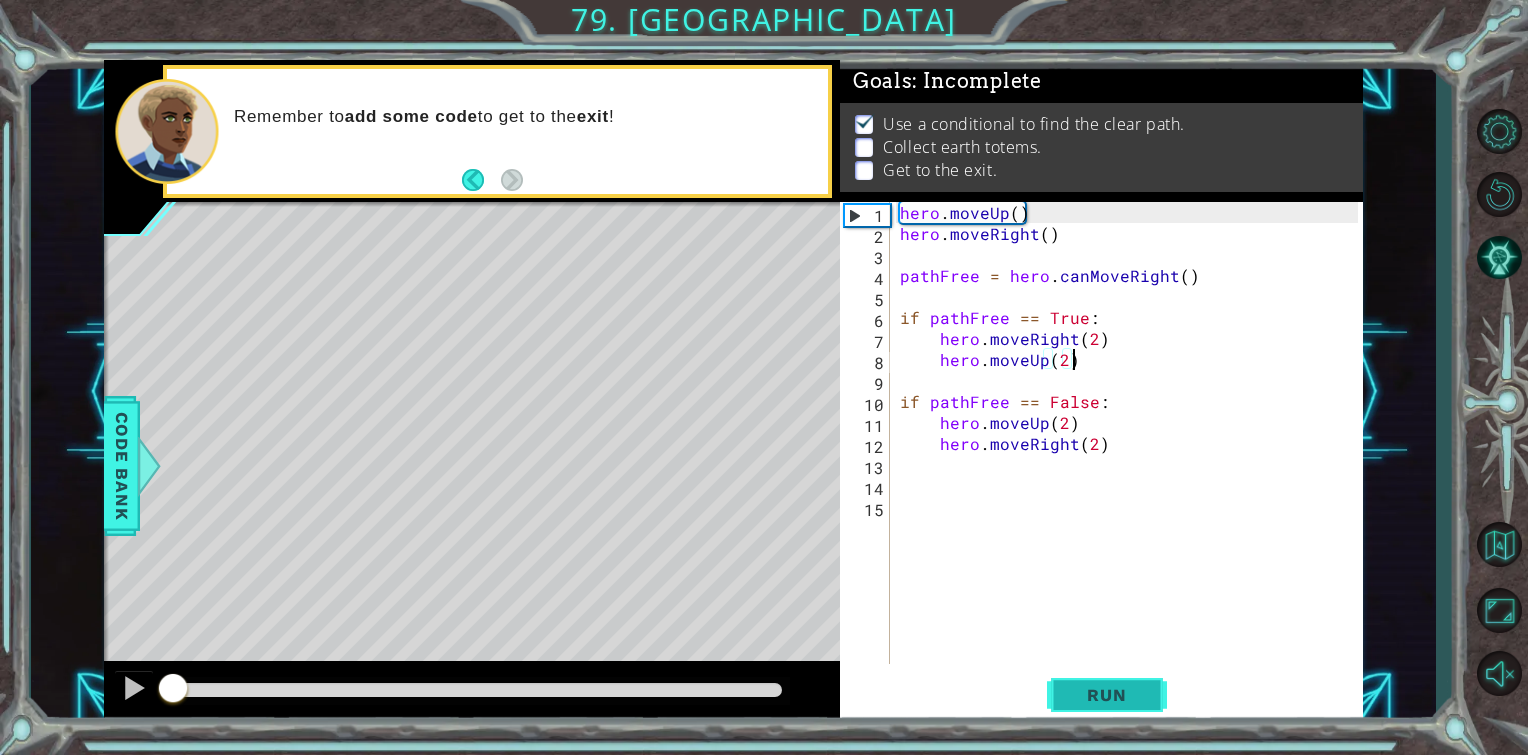 click on "Run" at bounding box center [1107, 695] 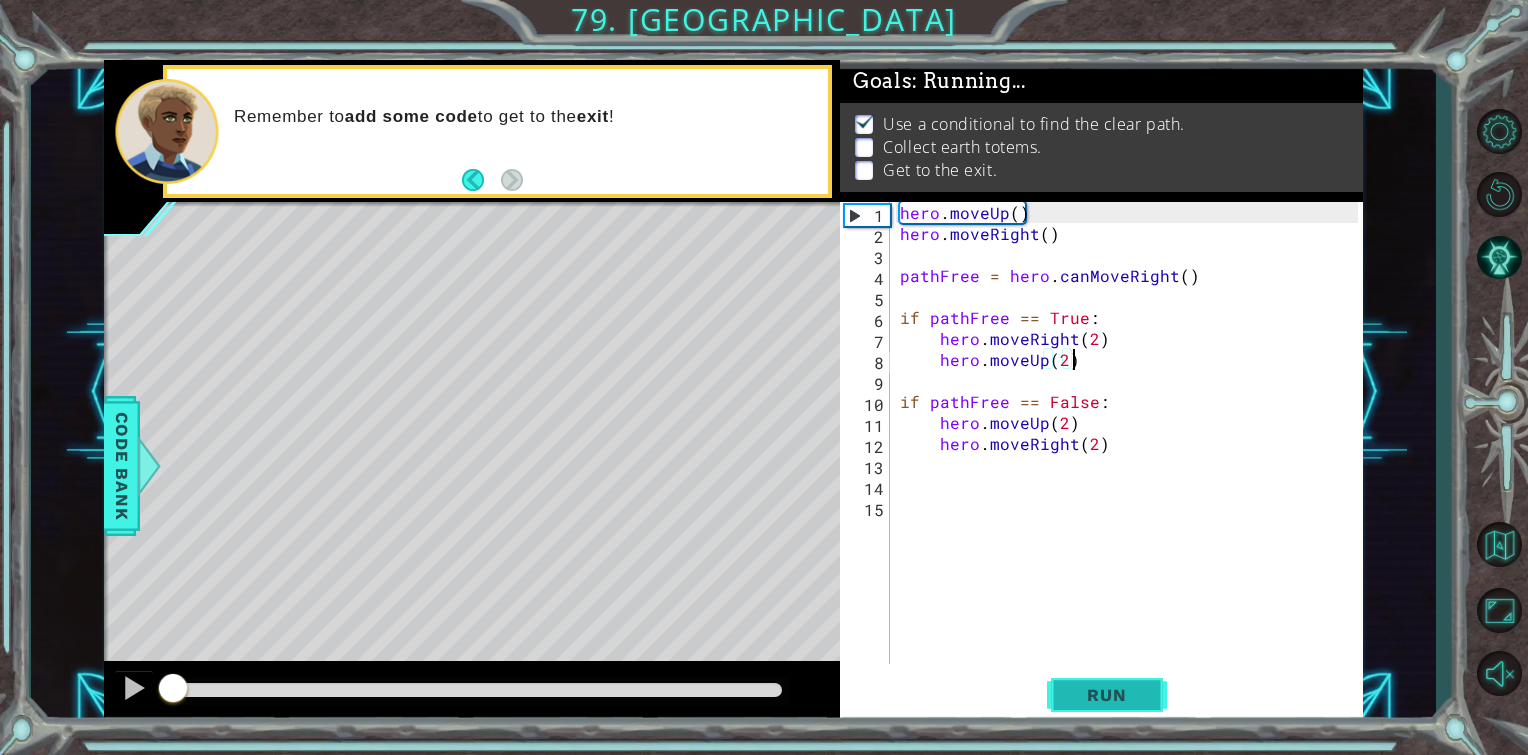 click on "Run" at bounding box center [1106, 695] 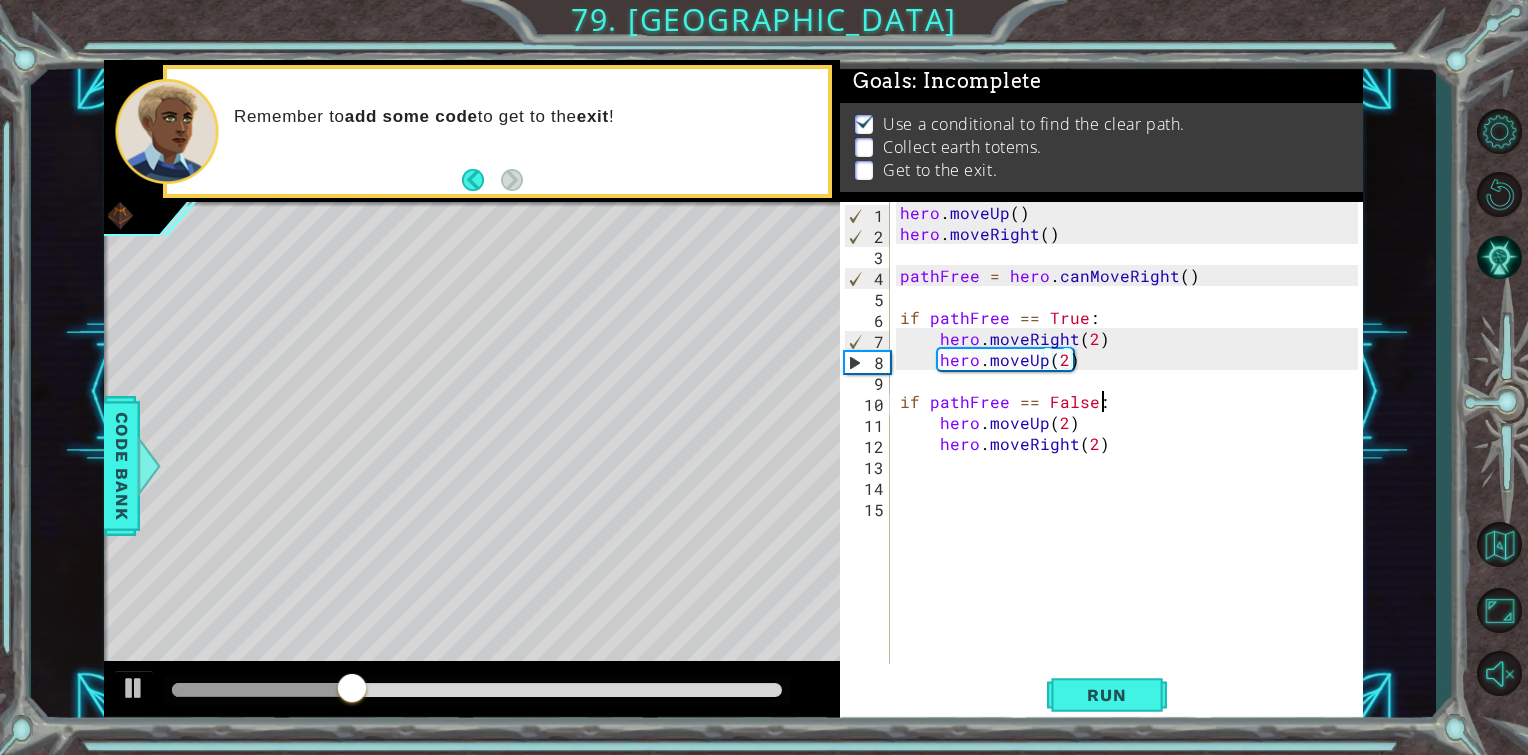 click on "hero . moveUp ( ) hero . moveRight ( ) pathFree   =   hero . canMoveRight ( ) if   pathFree   ==   True :      hero . moveRight ( 2 )      hero . moveUp ( 2 ) if   pathFree   ==   False :      hero . moveUp ( 2 )      hero . moveRight ( 2 )" at bounding box center (1132, 454) 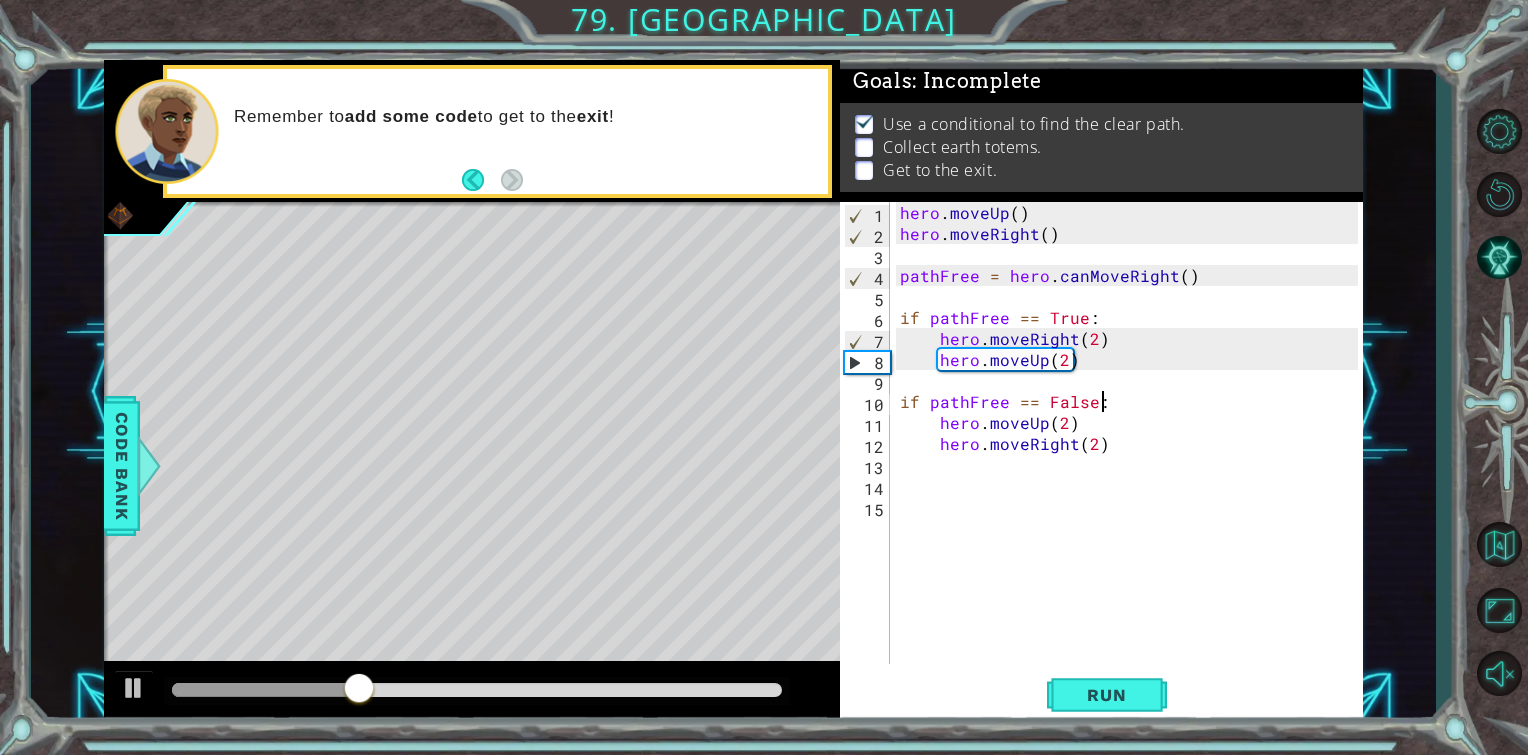 click on "hero . moveUp ( ) hero . moveRight ( ) pathFree   =   hero . canMoveRight ( ) if   pathFree   ==   True :      hero . moveRight ( 2 )      hero . moveUp ( 2 ) if   pathFree   ==   False :      hero . moveUp ( 2 )      hero . moveRight ( 2 )" at bounding box center (1132, 454) 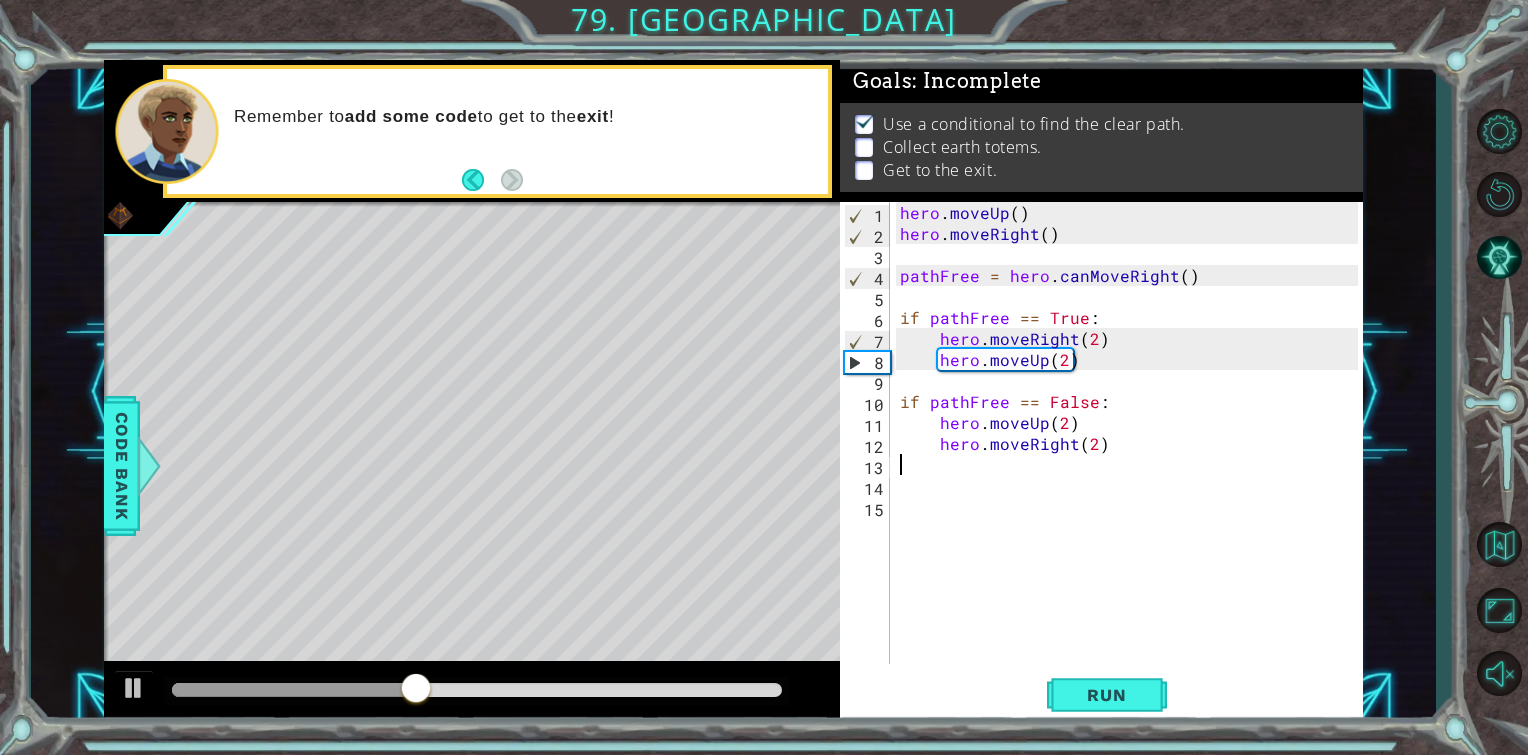 click on "hero . moveUp ( ) hero . moveRight ( ) pathFree   =   hero . canMoveRight ( ) if   pathFree   ==   True :      hero . moveRight ( 2 )      hero . moveUp ( 2 ) if   pathFree   ==   False :      hero . moveUp ( 2 )      hero . moveRight ( 2 )" at bounding box center (1132, 454) 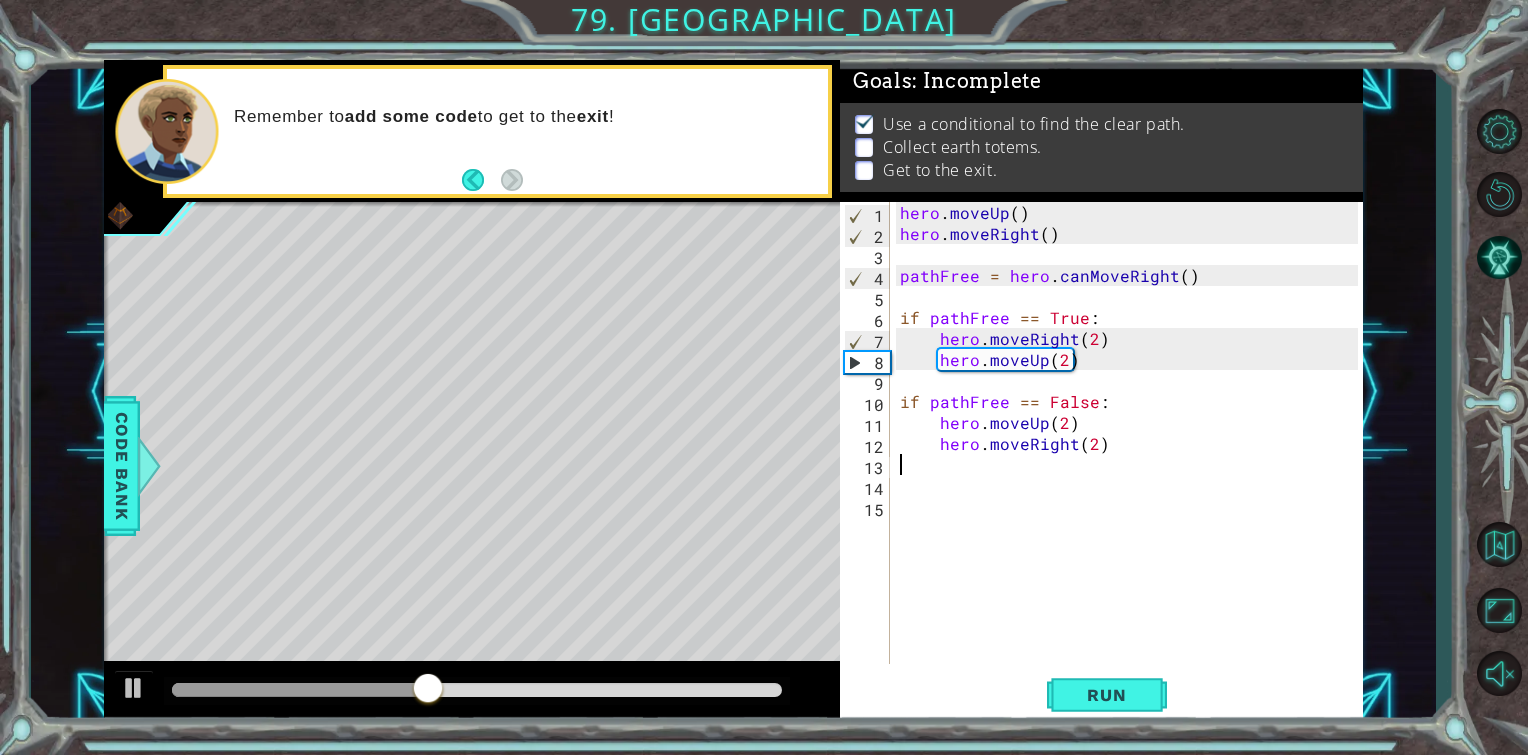 click on "hero . moveUp ( ) hero . moveRight ( ) pathFree   =   hero . canMoveRight ( ) if   pathFree   ==   True :      hero . moveRight ( 2 )      hero . moveUp ( 2 ) if   pathFree   ==   False :      hero . moveUp ( 2 )      hero . moveRight ( 2 )" at bounding box center (1132, 454) 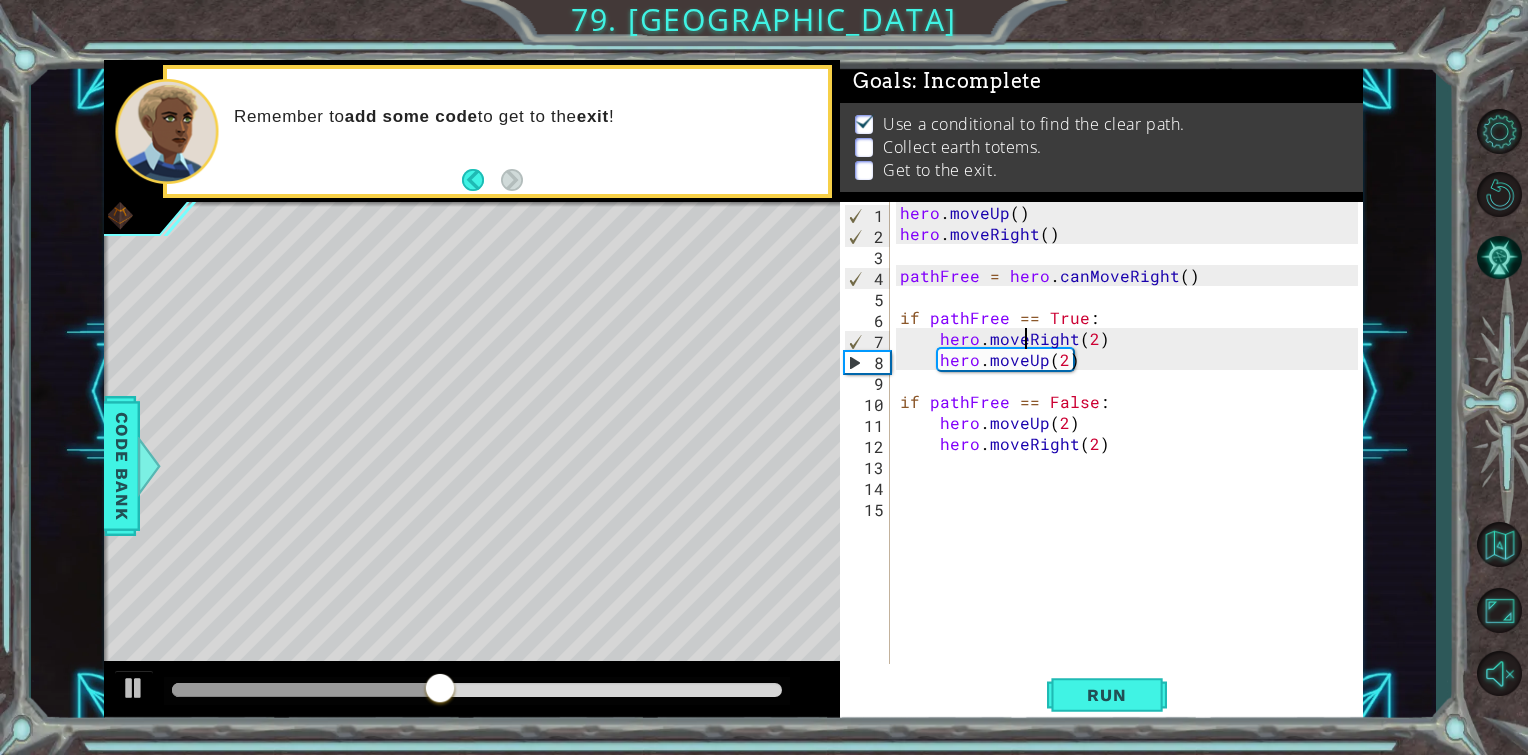 click on "hero . moveUp ( ) hero . moveRight ( ) pathFree   =   hero . canMoveRight ( ) if   pathFree   ==   True :      hero . moveRight ( 2 )      hero . moveUp ( 2 ) if   pathFree   ==   False :      hero . moveUp ( 2 )      hero . moveRight ( 2 )" at bounding box center [1132, 454] 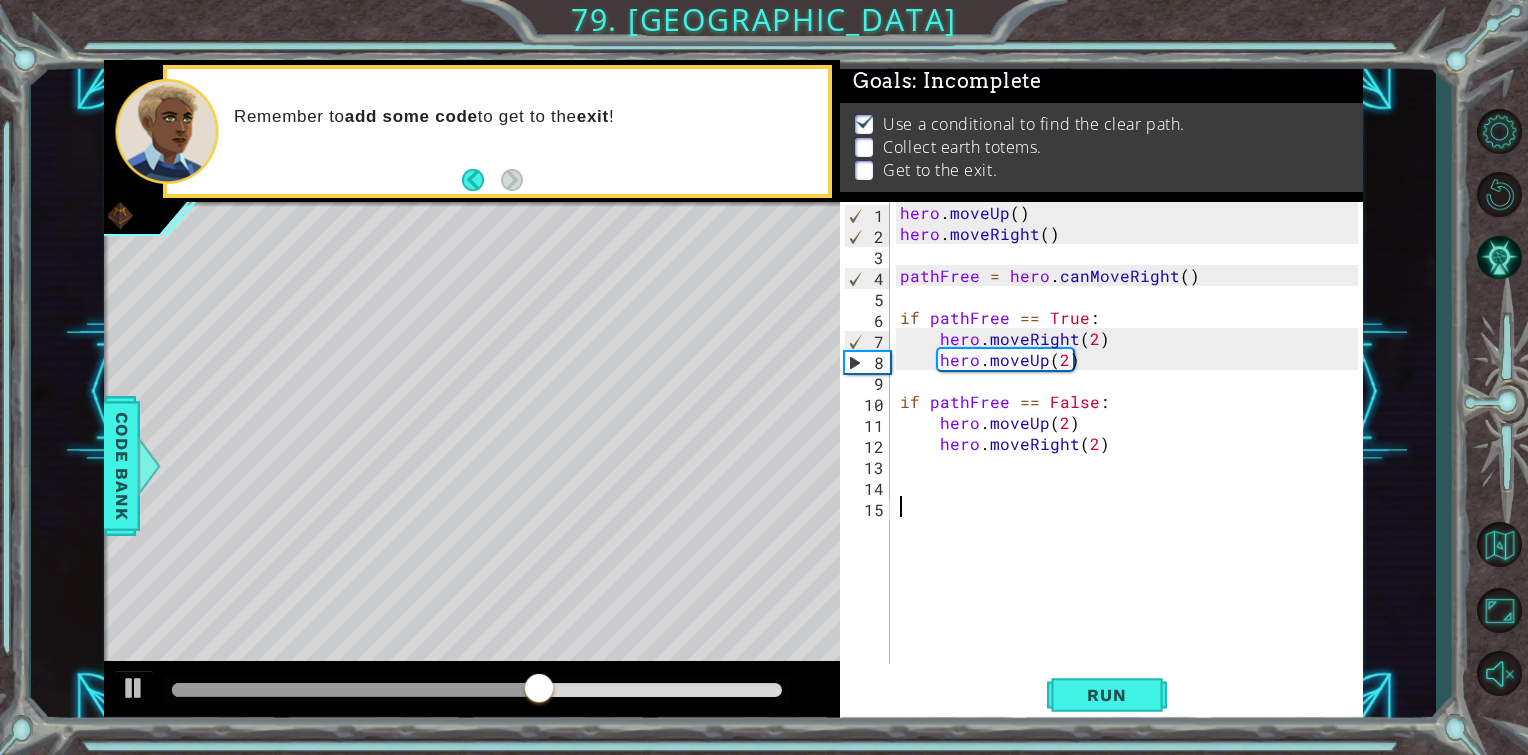 click on "hero . moveUp ( ) hero . moveRight ( ) pathFree   =   hero . canMoveRight ( ) if   pathFree   ==   True :      hero . moveRight ( 2 )      hero . moveUp ( 2 ) if   pathFree   ==   False :      hero . moveUp ( 2 )      hero . moveRight ( 2 )" at bounding box center [1132, 454] 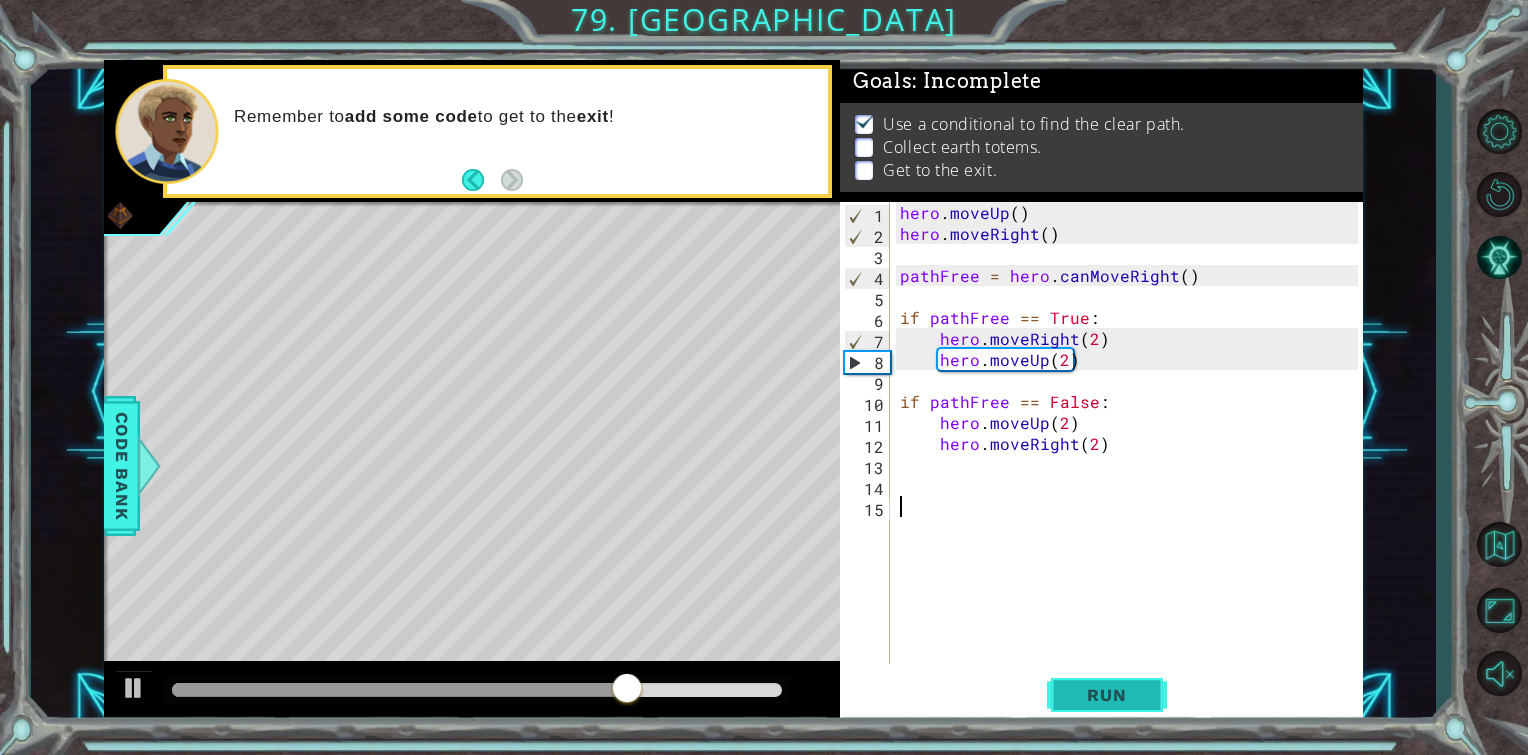 click on "Run" at bounding box center [1107, 695] 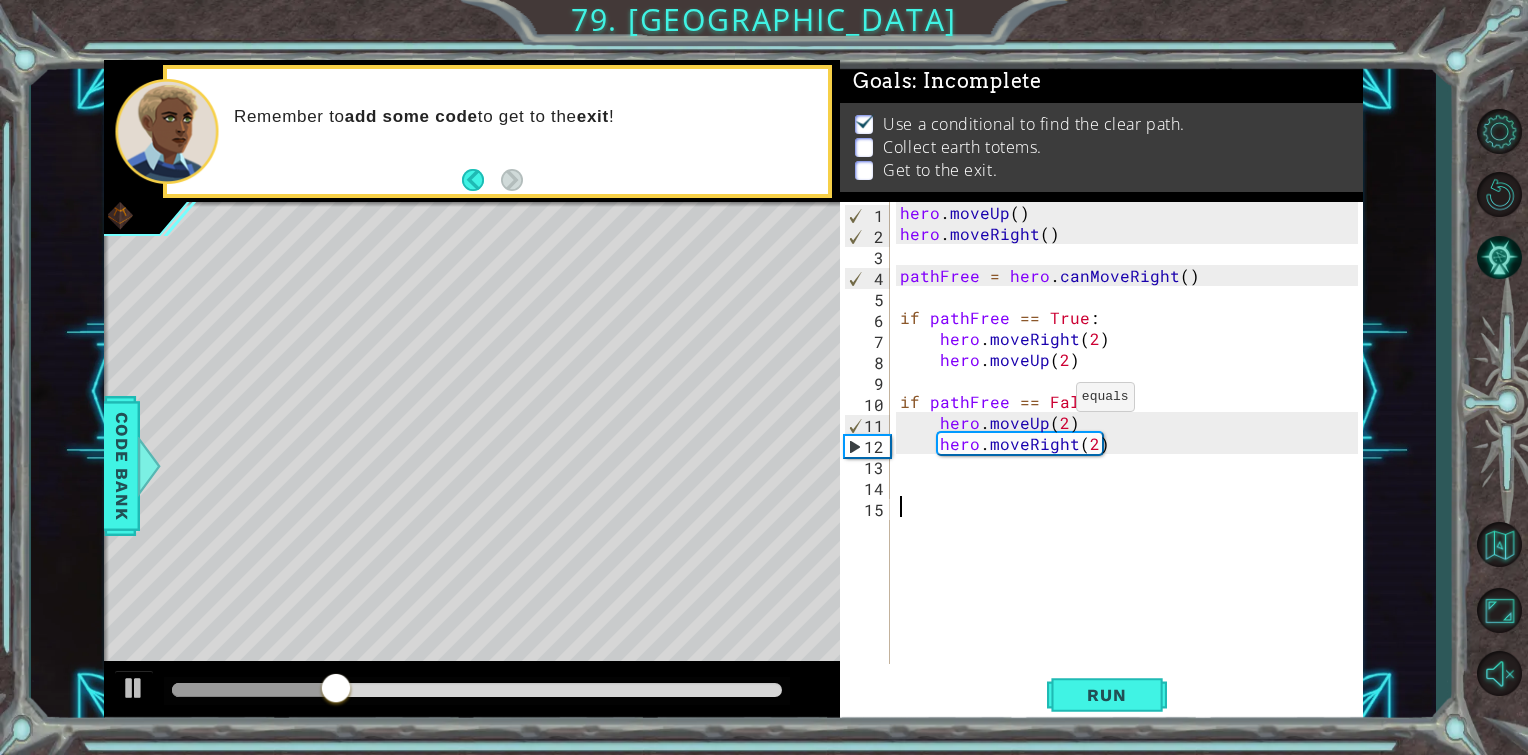 click on "hero . moveUp ( ) hero . moveRight ( ) pathFree   =   hero . canMoveRight ( ) if   pathFree   ==   True :      hero . moveRight ( 2 )      hero . moveUp ( 2 ) if   pathFree   ==   False :      hero . moveUp ( 2 )      hero . moveRight ( 2 )" at bounding box center (1132, 454) 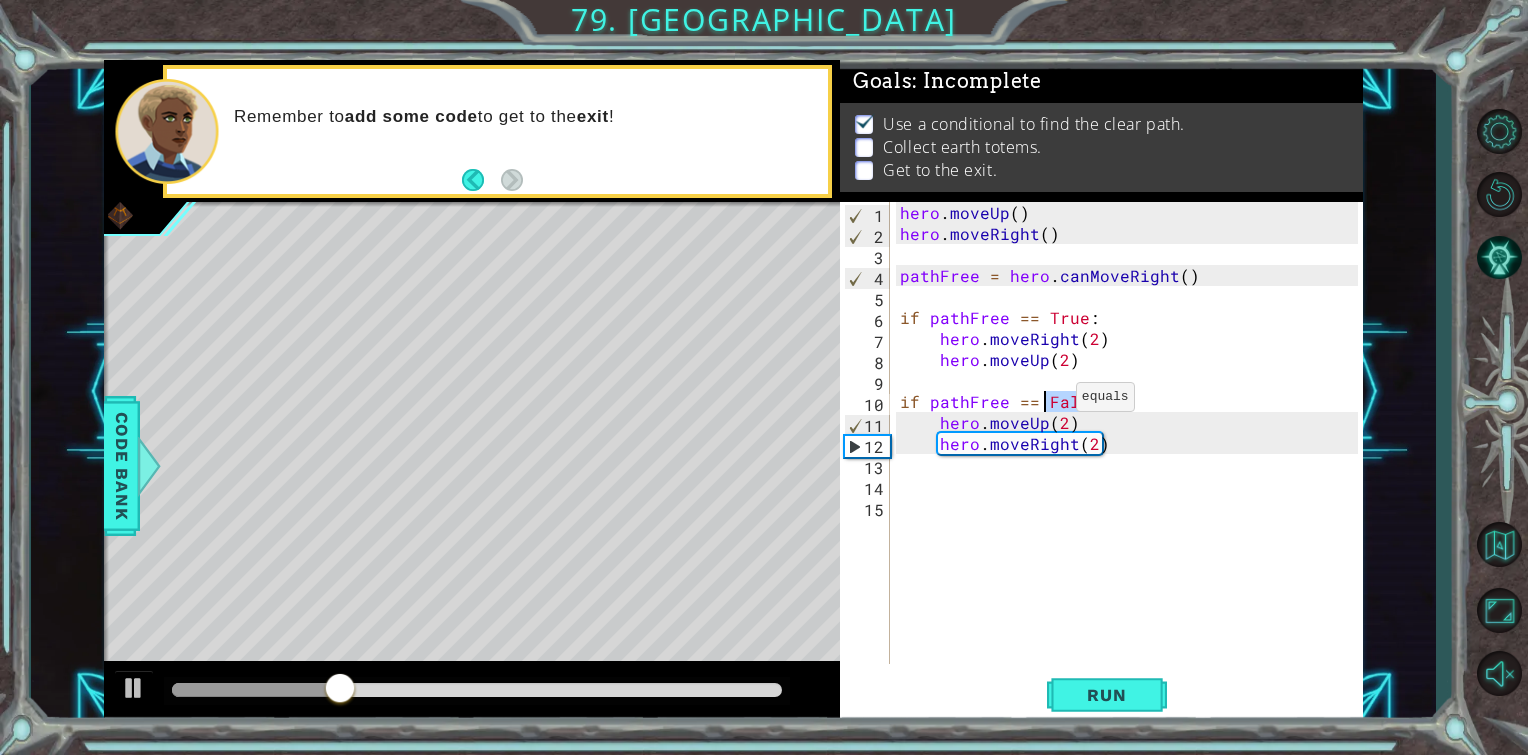 click on "hero . moveUp ( ) hero . moveRight ( ) pathFree   =   hero . canMoveRight ( ) if   pathFree   ==   True :      hero . moveRight ( 2 )      hero . moveUp ( 2 ) if   pathFree   ==   False :      hero . moveUp ( 2 )      hero . moveRight ( 2 )" at bounding box center [1132, 454] 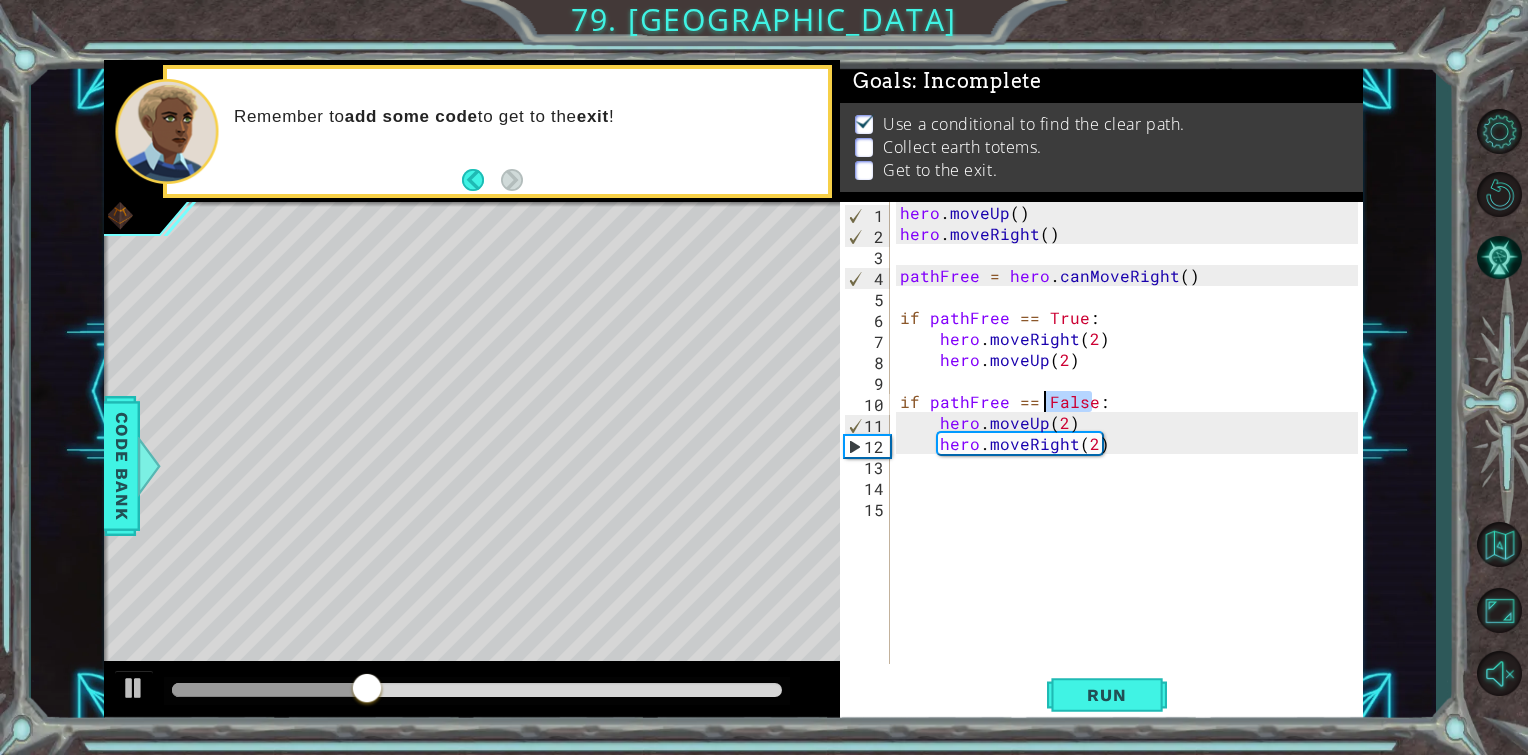 click on "hero . moveUp ( ) hero . moveRight ( ) pathFree   =   hero . canMoveRight ( ) if   pathFree   ==   True :      hero . moveRight ( 2 )      hero . moveUp ( 2 ) if   pathFree   ==   False :      hero . moveUp ( 2 )      hero . moveRight ( 2 )" at bounding box center (1132, 454) 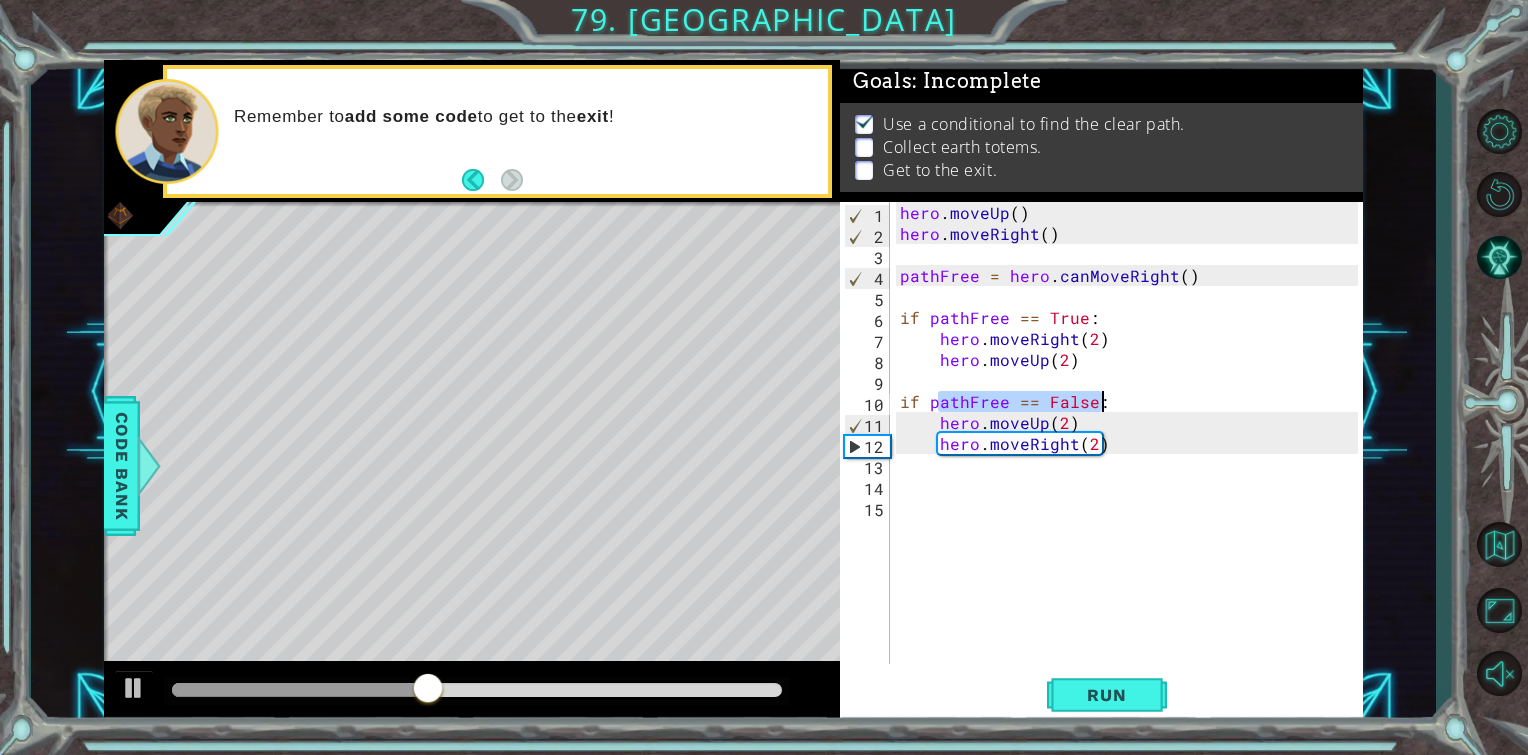 drag, startPoint x: 936, startPoint y: 398, endPoint x: 1097, endPoint y: 404, distance: 161.11176 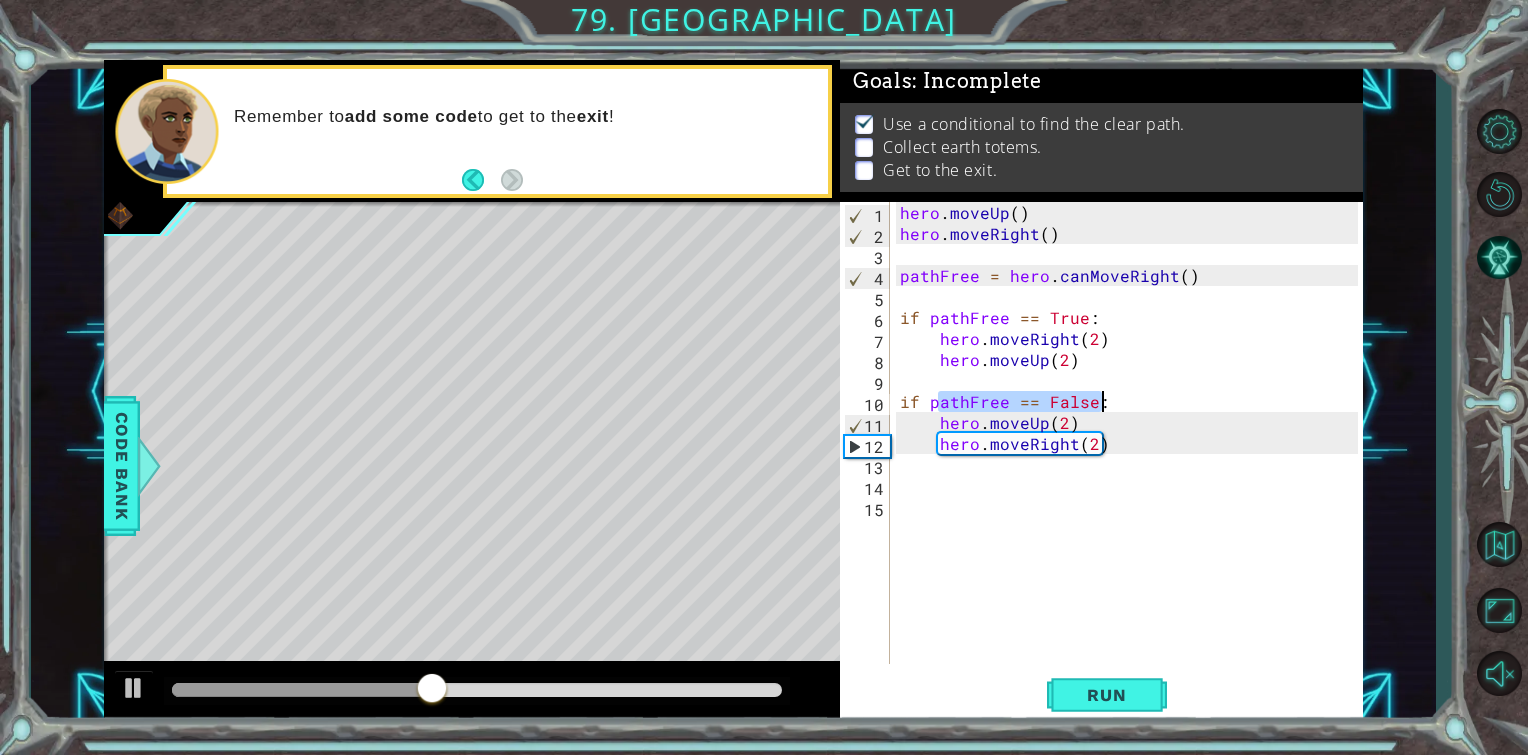 click on "hero . moveUp ( ) hero . moveRight ( ) pathFree   =   hero . canMoveRight ( ) if   pathFree   ==   True :      hero . moveRight ( 2 )      hero . moveUp ( 2 ) if   pathFree   ==   False :      hero . moveUp ( 2 )      hero . moveRight ( 2 )" at bounding box center (1127, 433) 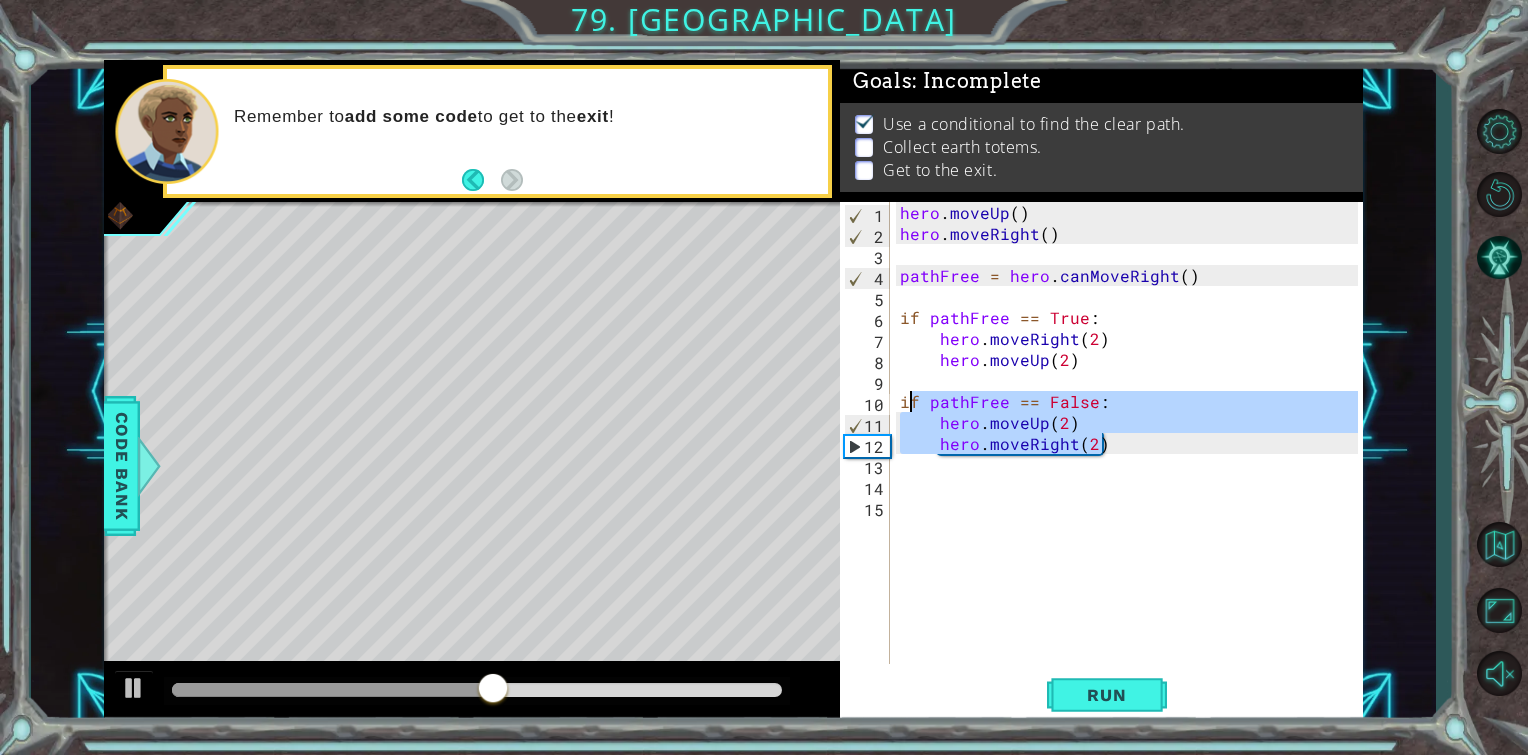 drag, startPoint x: 1117, startPoint y: 444, endPoint x: 907, endPoint y: 395, distance: 215.6409 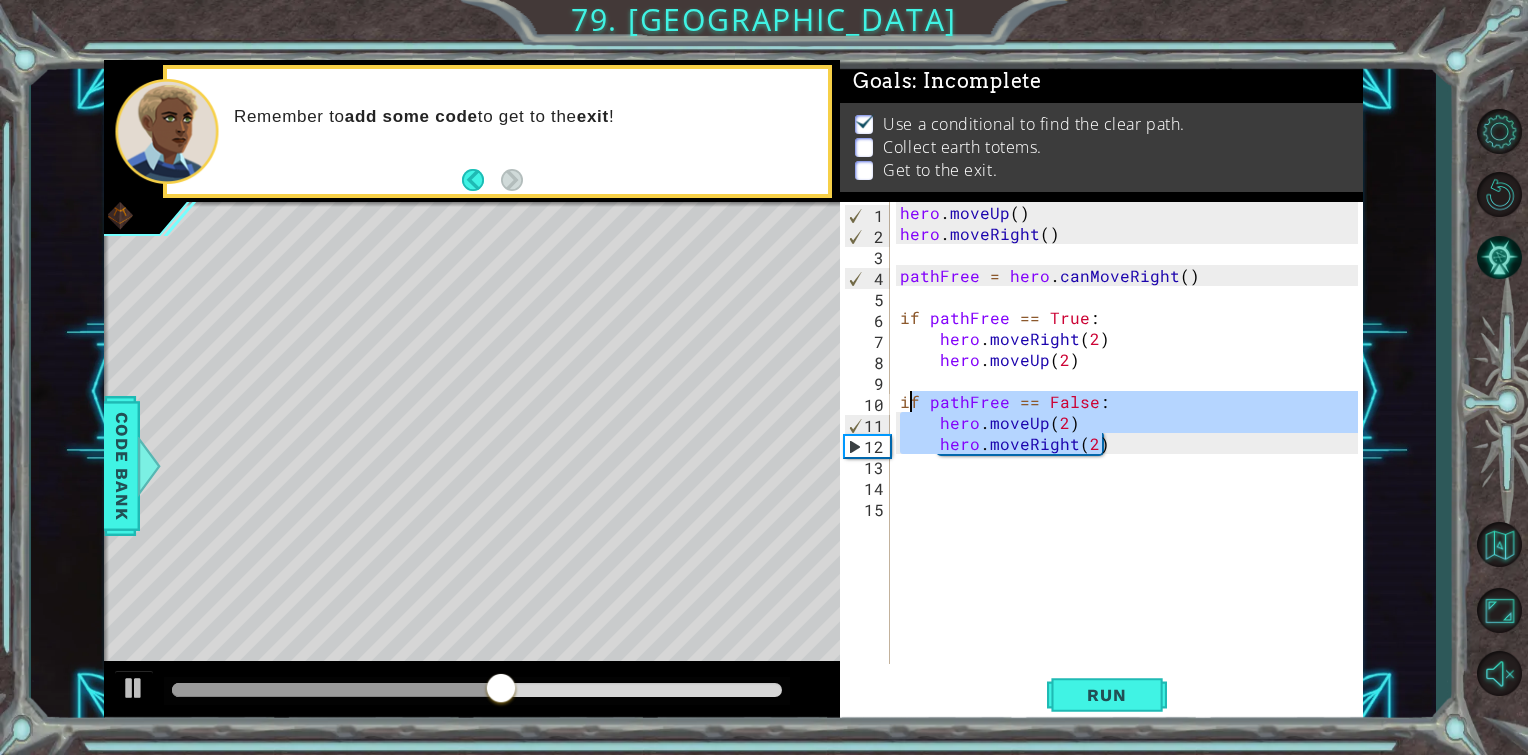 click on "hero . moveUp ( ) hero . moveRight ( ) pathFree   =   hero . canMoveRight ( ) if   pathFree   ==   True :      hero . moveRight ( 2 )      hero . moveUp ( 2 ) if   pathFree   ==   False :      hero . moveUp ( 2 )      hero . moveRight ( 2 )" at bounding box center (1127, 433) 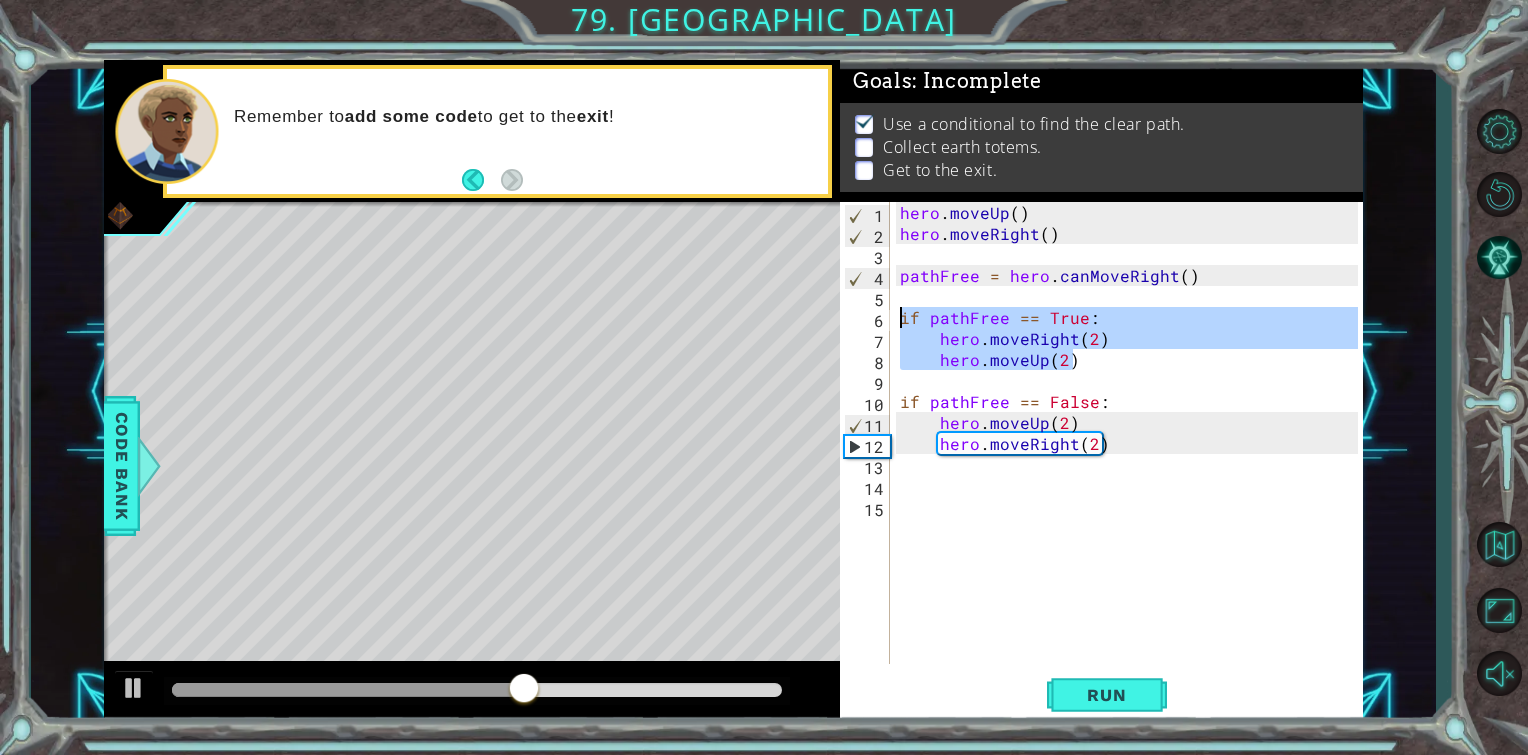 drag, startPoint x: 1088, startPoint y: 364, endPoint x: 885, endPoint y: 315, distance: 208.83008 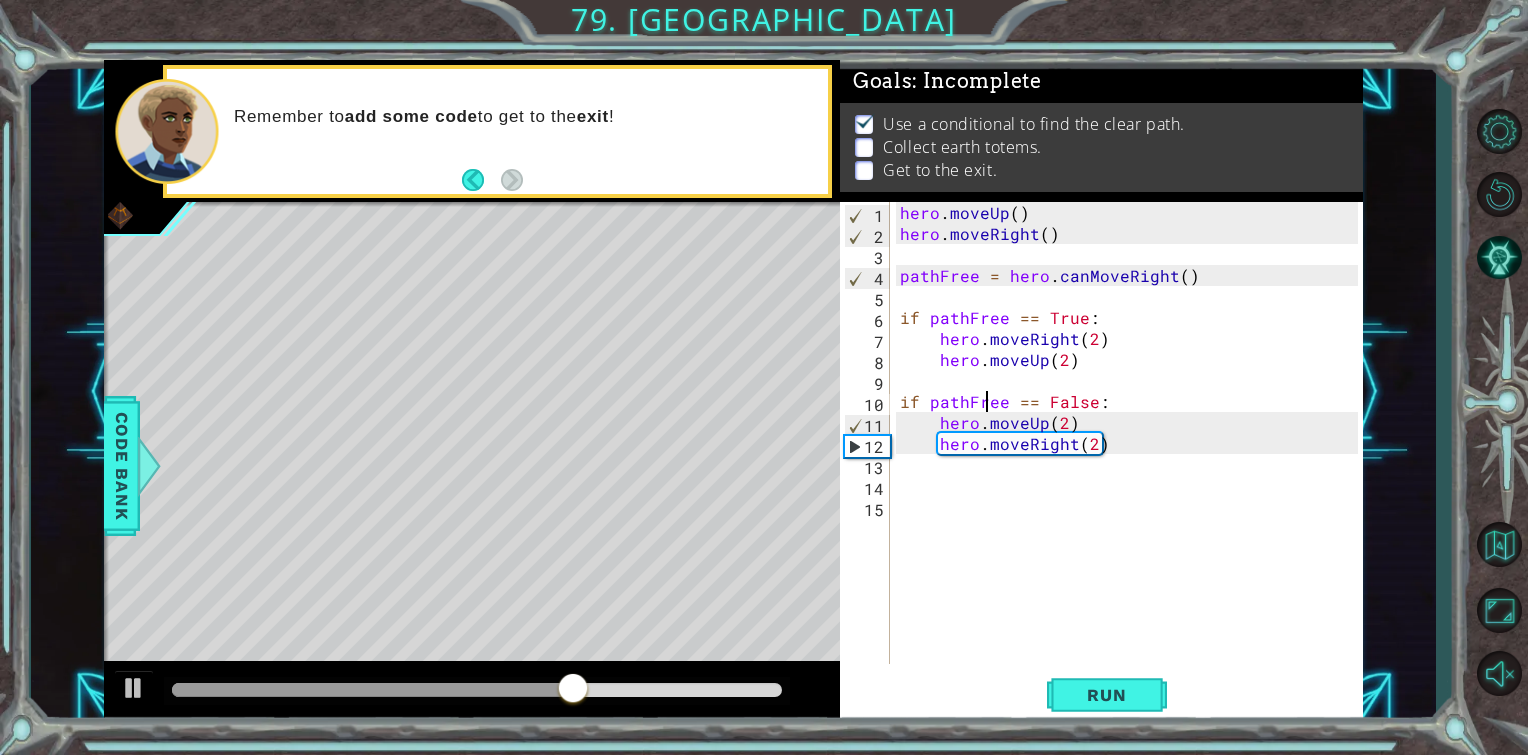 click on "hero . moveUp ( ) hero . moveRight ( ) pathFree   =   hero . canMoveRight ( ) if   pathFree   ==   True :      hero . moveRight ( 2 )      hero . moveUp ( 2 ) if   pathFree   ==   False :      hero . moveUp ( 2 )      hero . moveRight ( 2 )" at bounding box center [1132, 454] 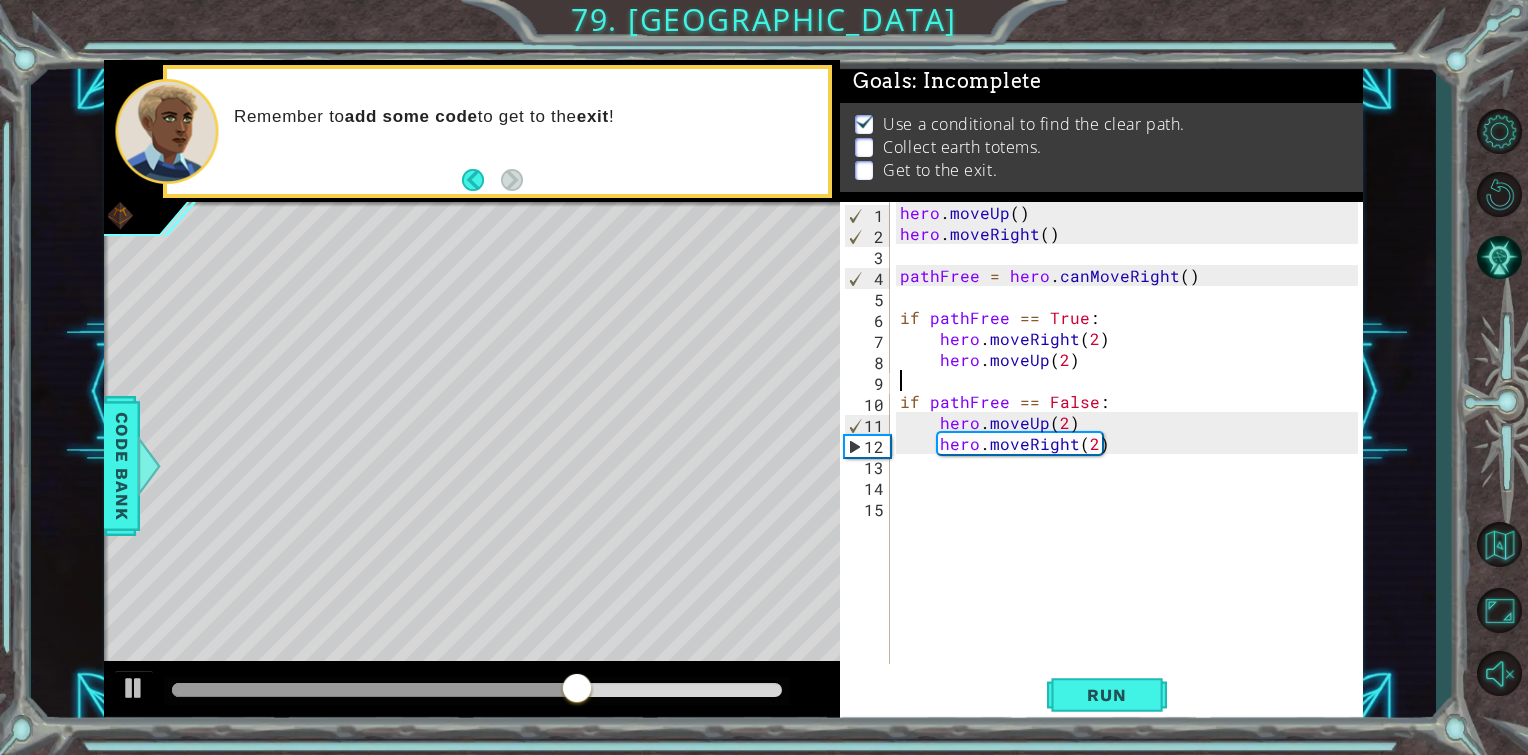 click on "hero . moveUp ( ) hero . moveRight ( ) pathFree   =   hero . canMoveRight ( ) if   pathFree   ==   True :      hero . moveRight ( 2 )      hero . moveUp ( 2 ) if   pathFree   ==   False :      hero . moveUp ( 2 )      hero . moveRight ( 2 )" at bounding box center [1132, 454] 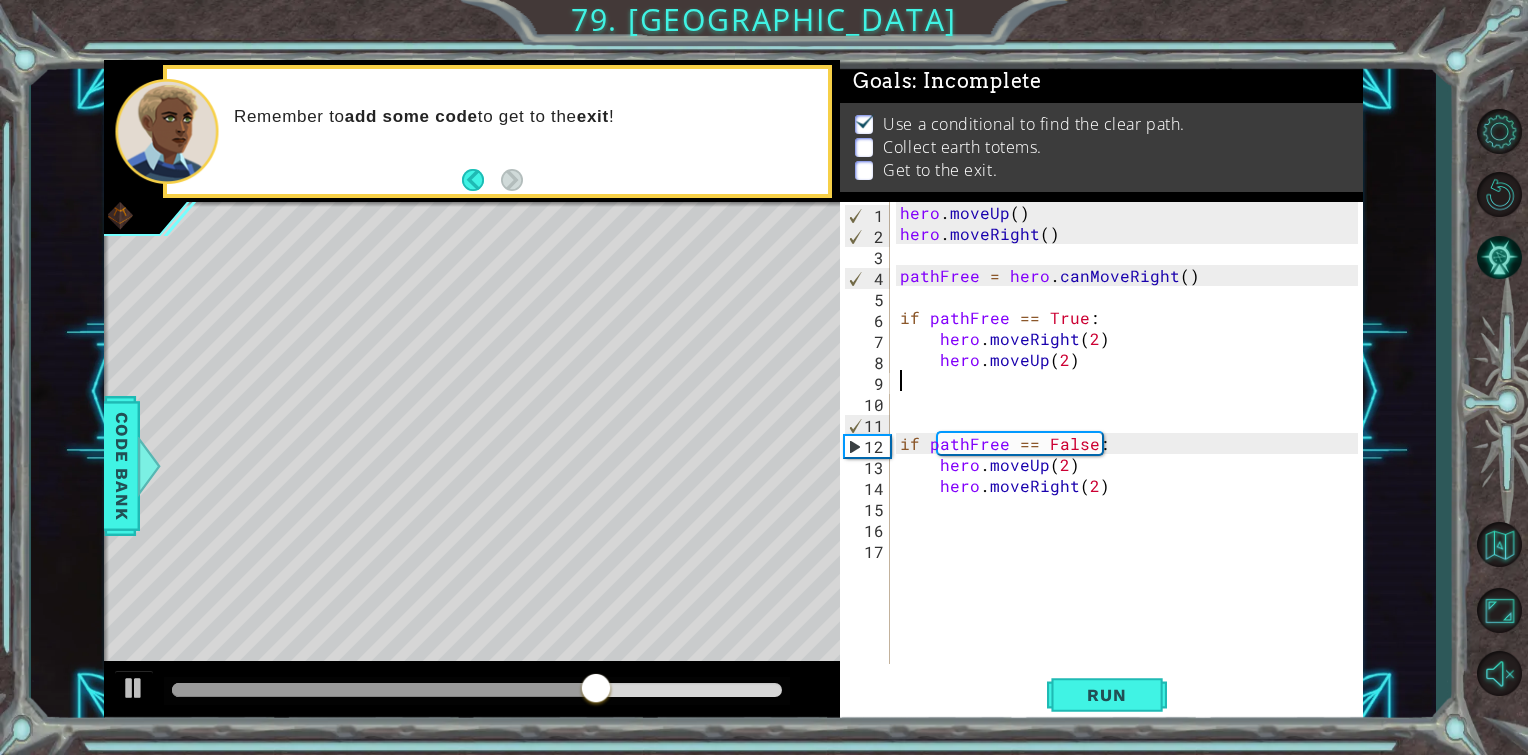 click on "hero . moveUp ( ) hero . moveRight ( ) pathFree   =   hero . canMoveRight ( ) if   pathFree   ==   True :      hero . moveRight ( 2 )      hero . moveUp ( 2 ) if   pathFree   ==   False :      hero . moveUp ( 2 )      hero . moveRight ( 2 )" at bounding box center [1132, 454] 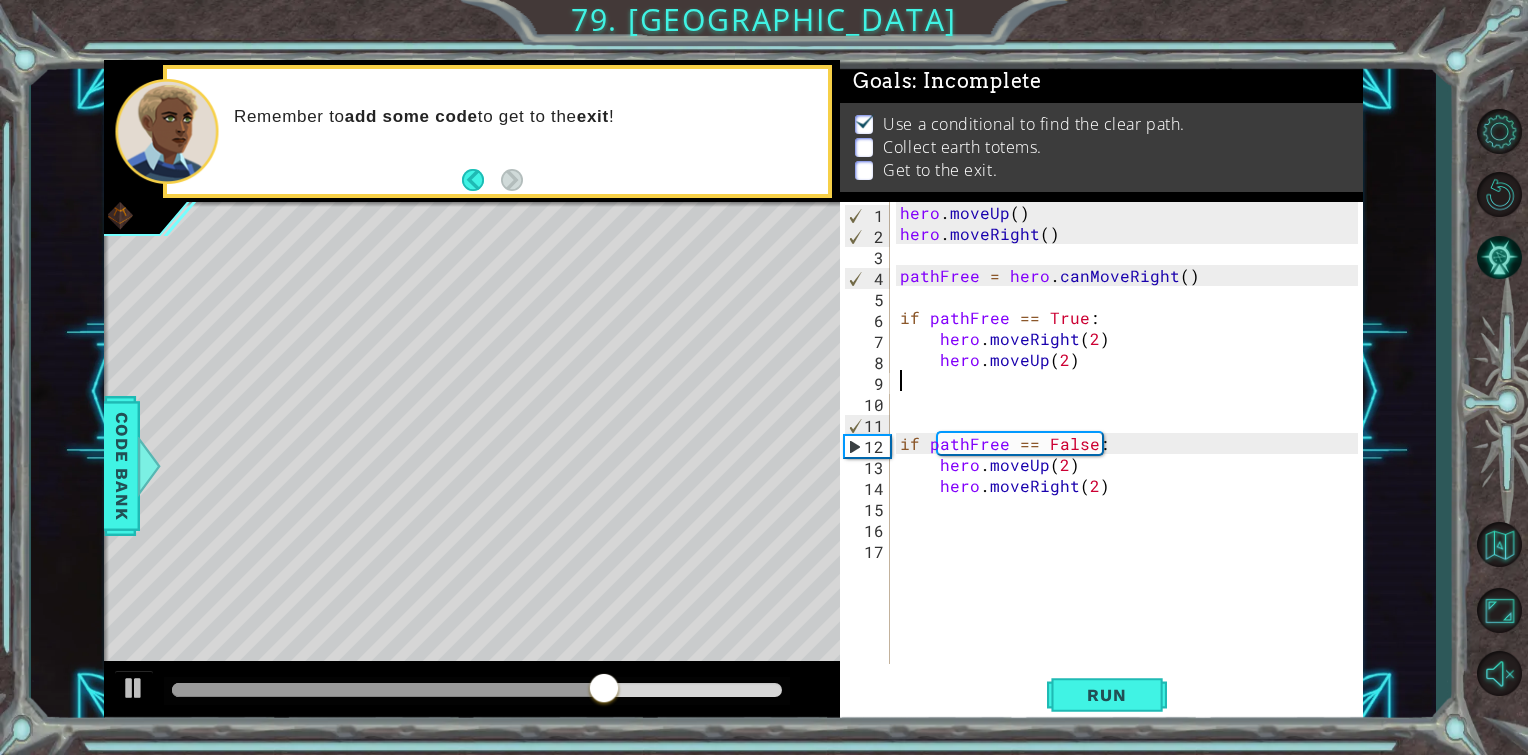 click on "hero . moveUp ( ) hero . moveRight ( ) pathFree   =   hero . canMoveRight ( ) if   pathFree   ==   True :      hero . moveRight ( 2 )      hero . moveUp ( 2 ) if   pathFree   ==   False :      hero . moveUp ( 2 )      hero . moveRight ( 2 )" at bounding box center [1132, 454] 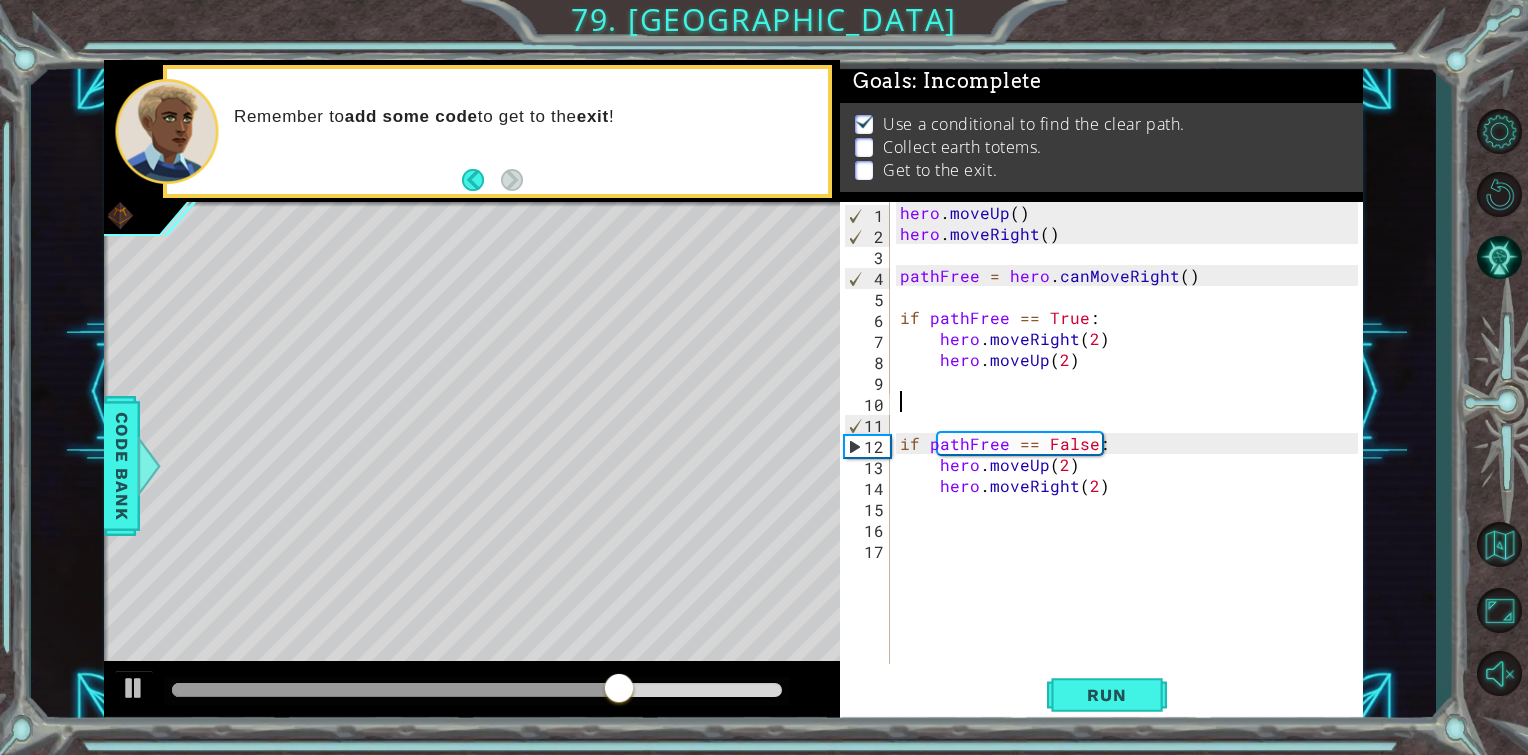 paste on "hero.moveUp(2)" 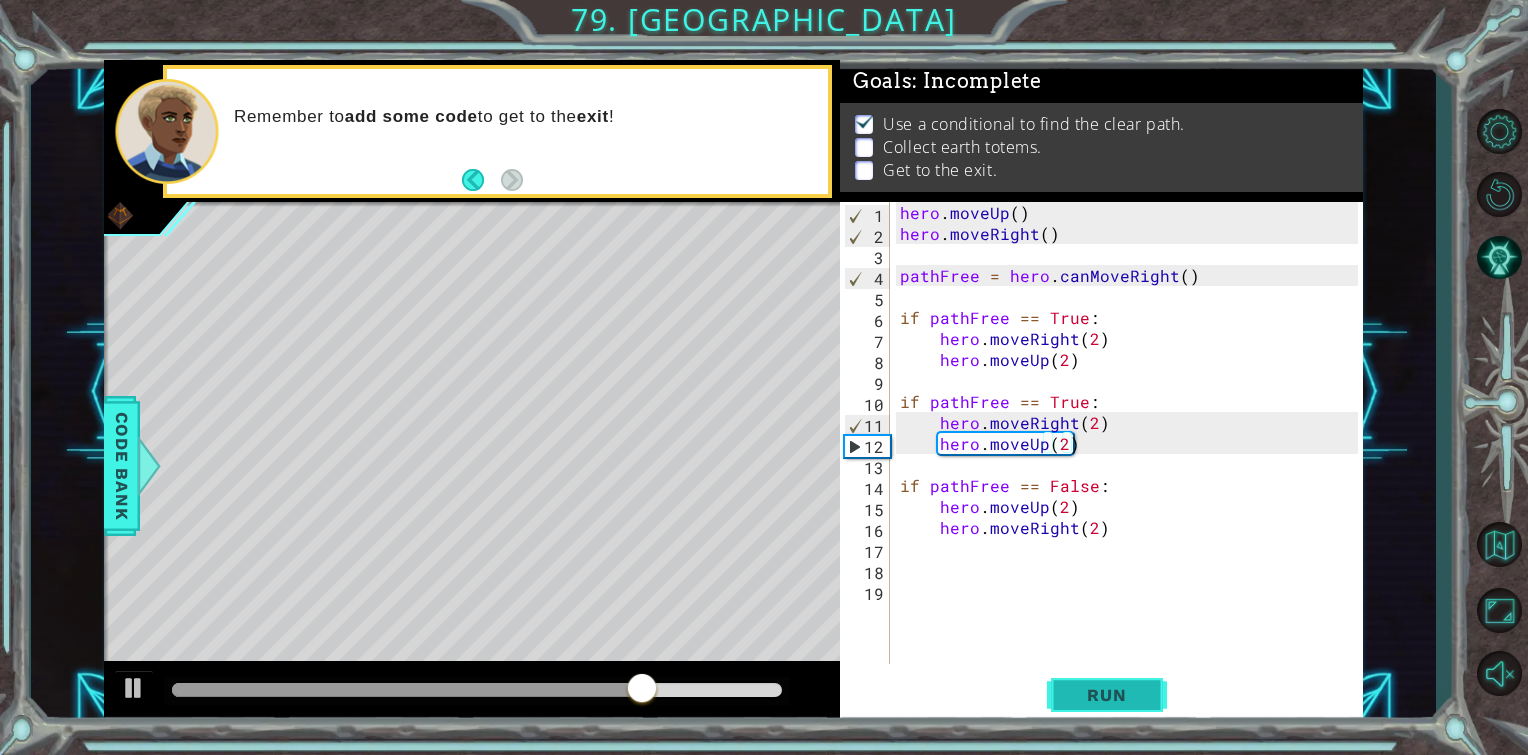 click on "Run" at bounding box center (1107, 695) 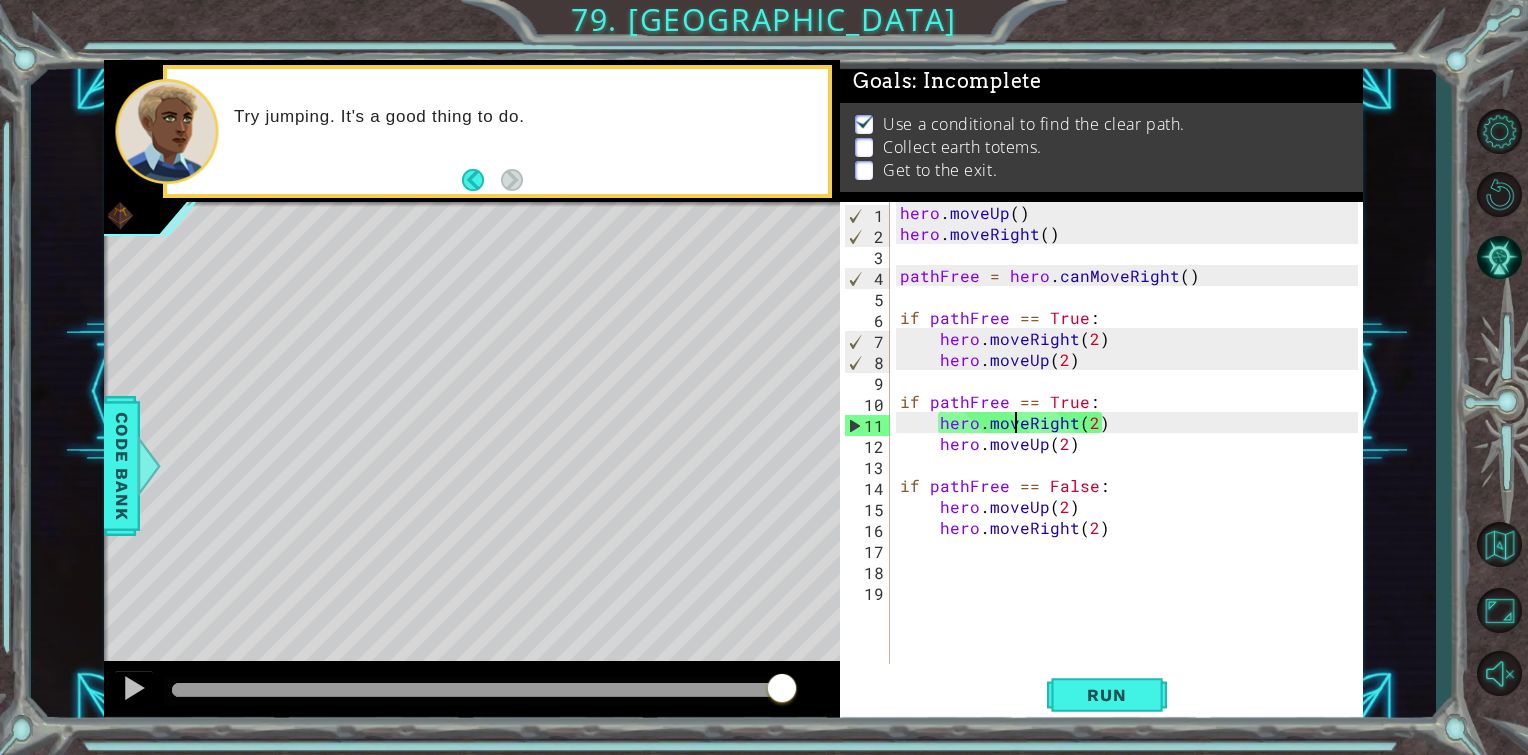 click on "hero . moveUp ( ) hero . moveRight ( ) pathFree   =   hero . canMoveRight ( ) if   pathFree   ==   True :      hero . moveRight ( 2 )      hero . moveUp ( 2 ) if   pathFree   ==   True :      hero . moveRight ( 2 )      hero . moveUp ( 2 ) if   pathFree   ==   False :      hero . moveUp ( 2 )      hero . moveRight ( 2 )" at bounding box center (1132, 454) 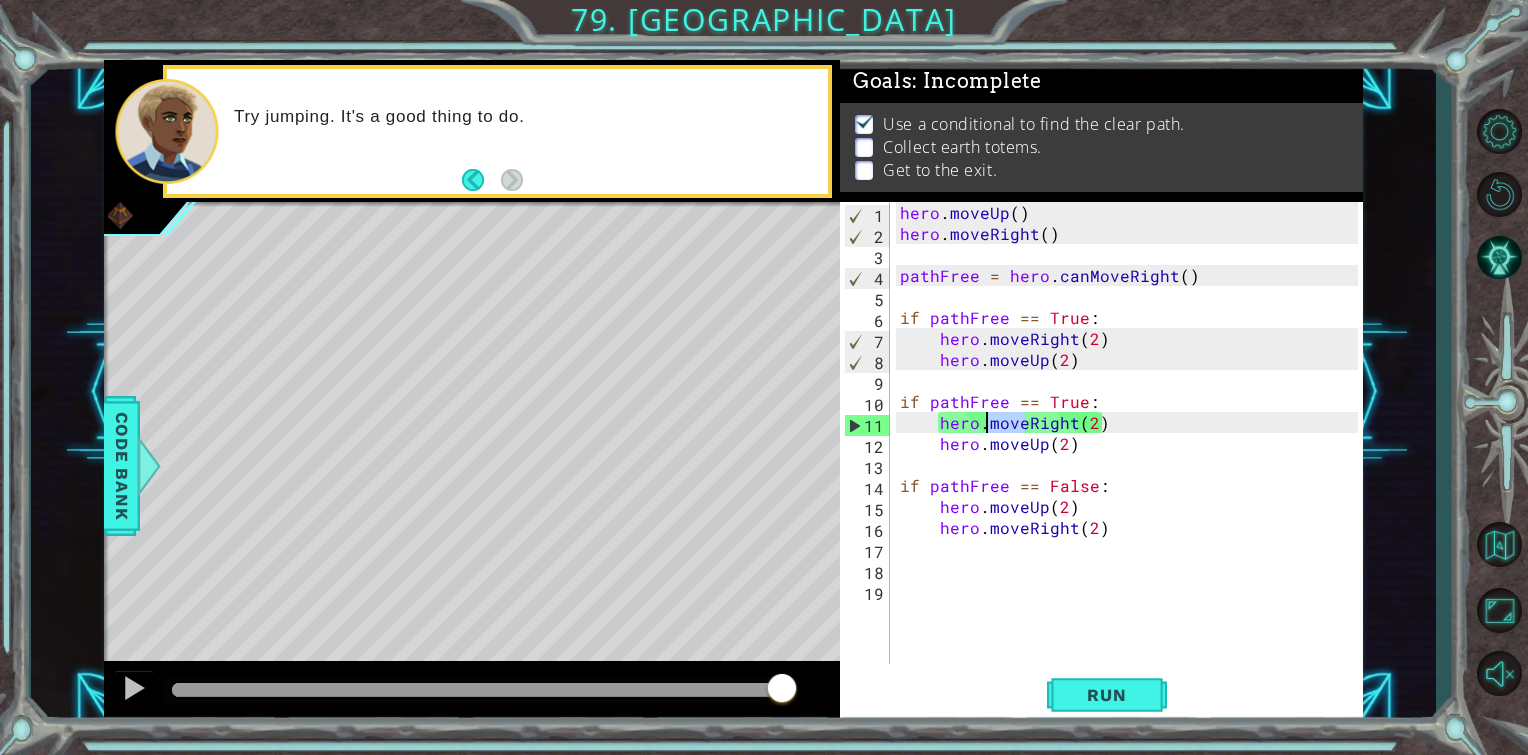 drag, startPoint x: 1020, startPoint y: 426, endPoint x: 987, endPoint y: 420, distance: 33.54102 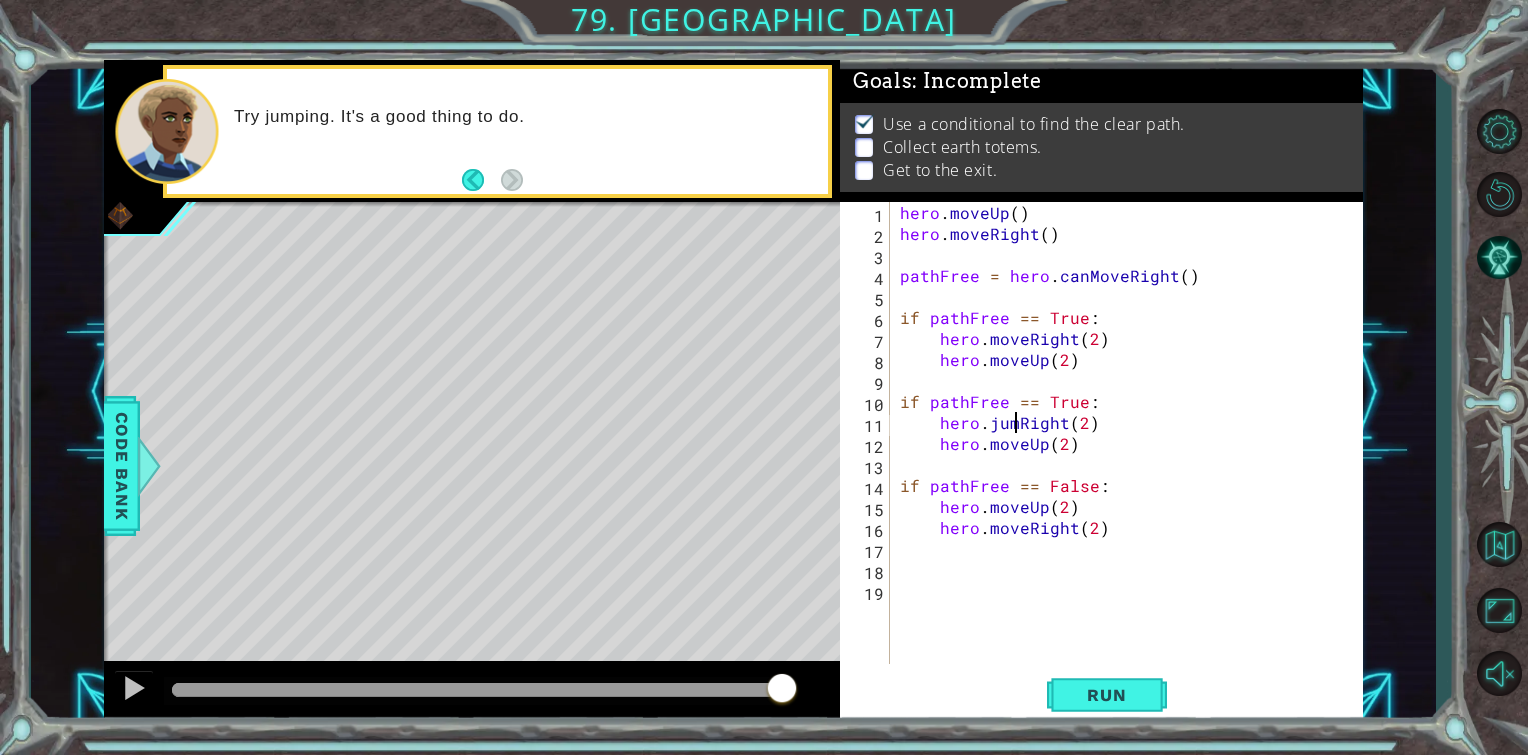 scroll, scrollTop: 0, scrollLeft: 8, axis: horizontal 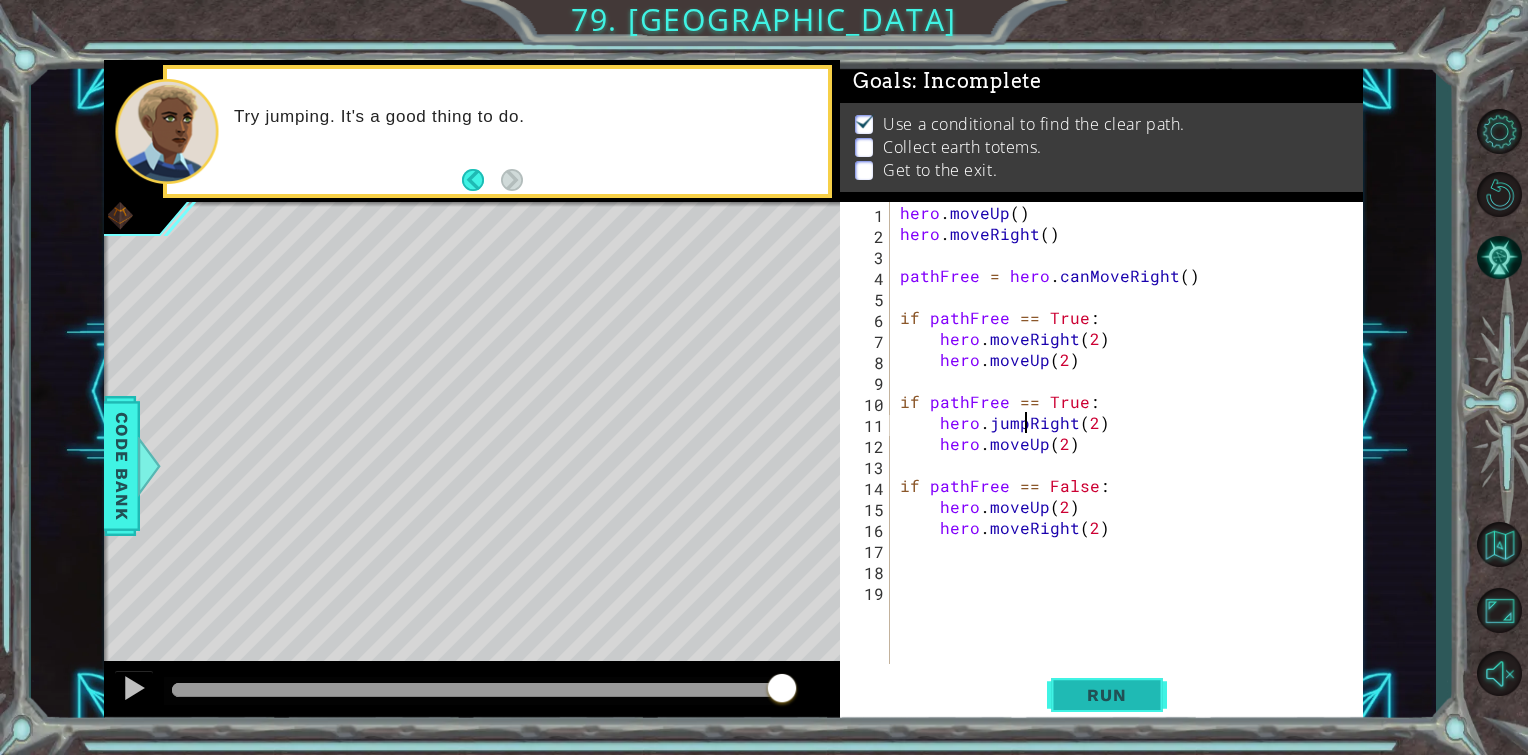 click on "Run" at bounding box center (1106, 695) 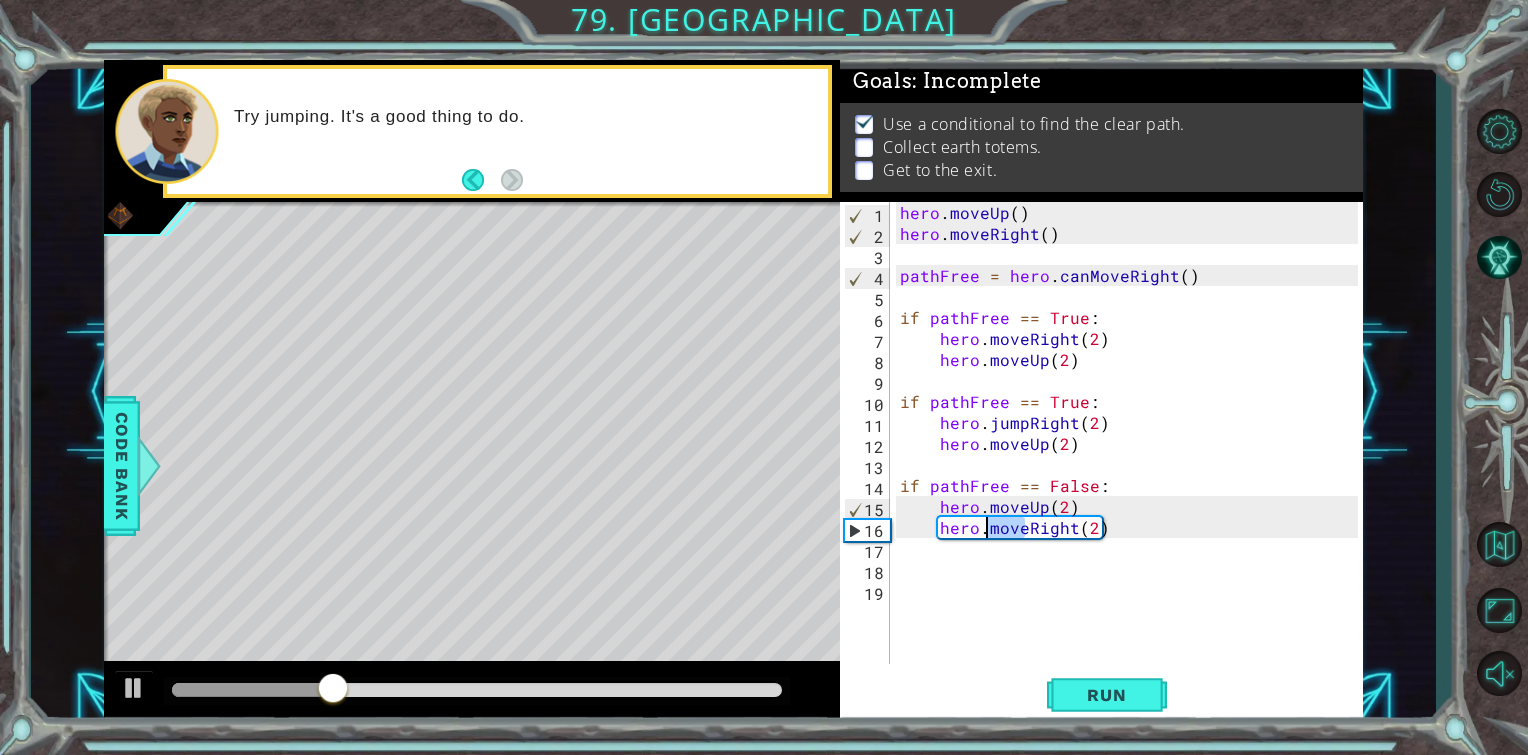 drag, startPoint x: 1023, startPoint y: 532, endPoint x: 983, endPoint y: 532, distance: 40 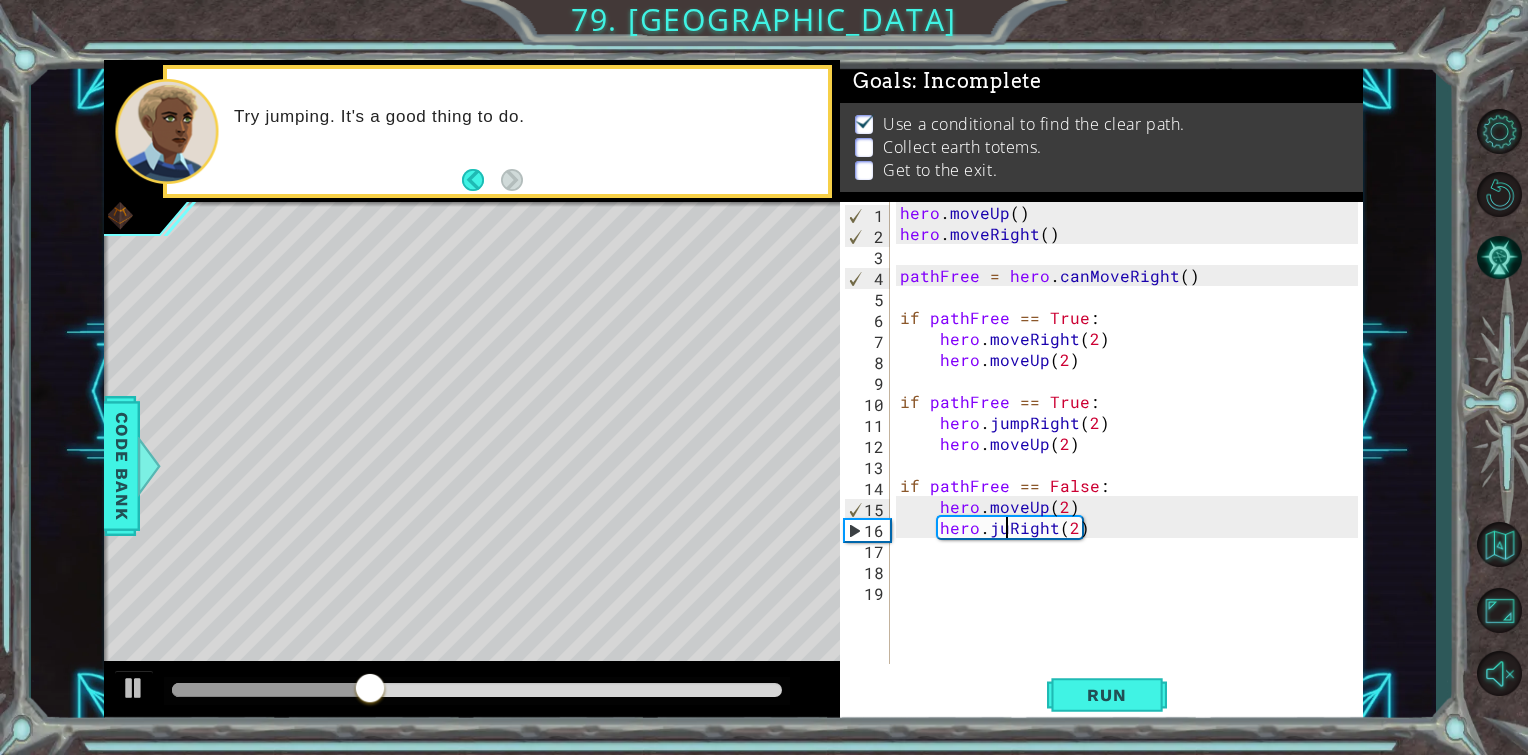 scroll, scrollTop: 0, scrollLeft: 7, axis: horizontal 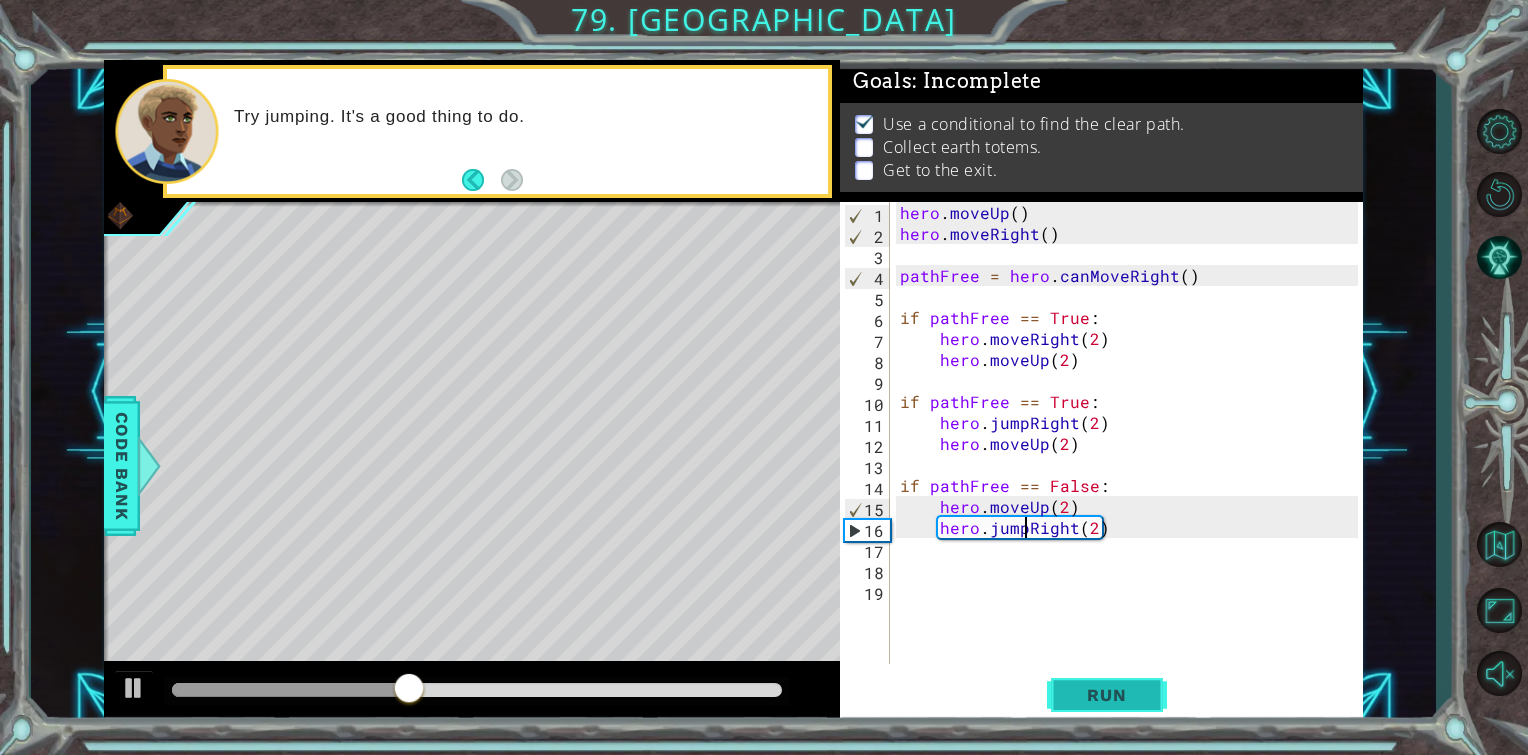 type on "hero.jumpRight(2)" 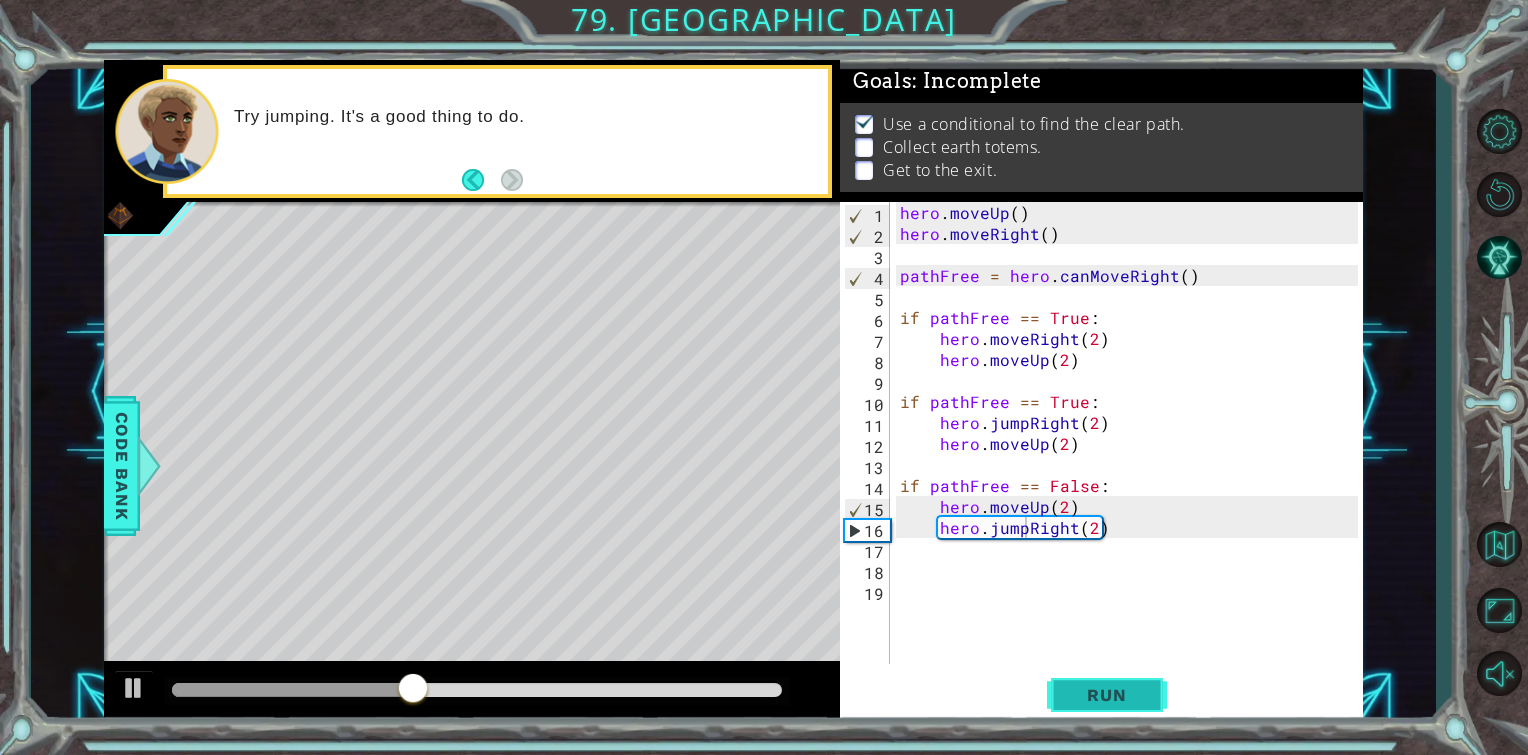click on "Run" at bounding box center [1106, 695] 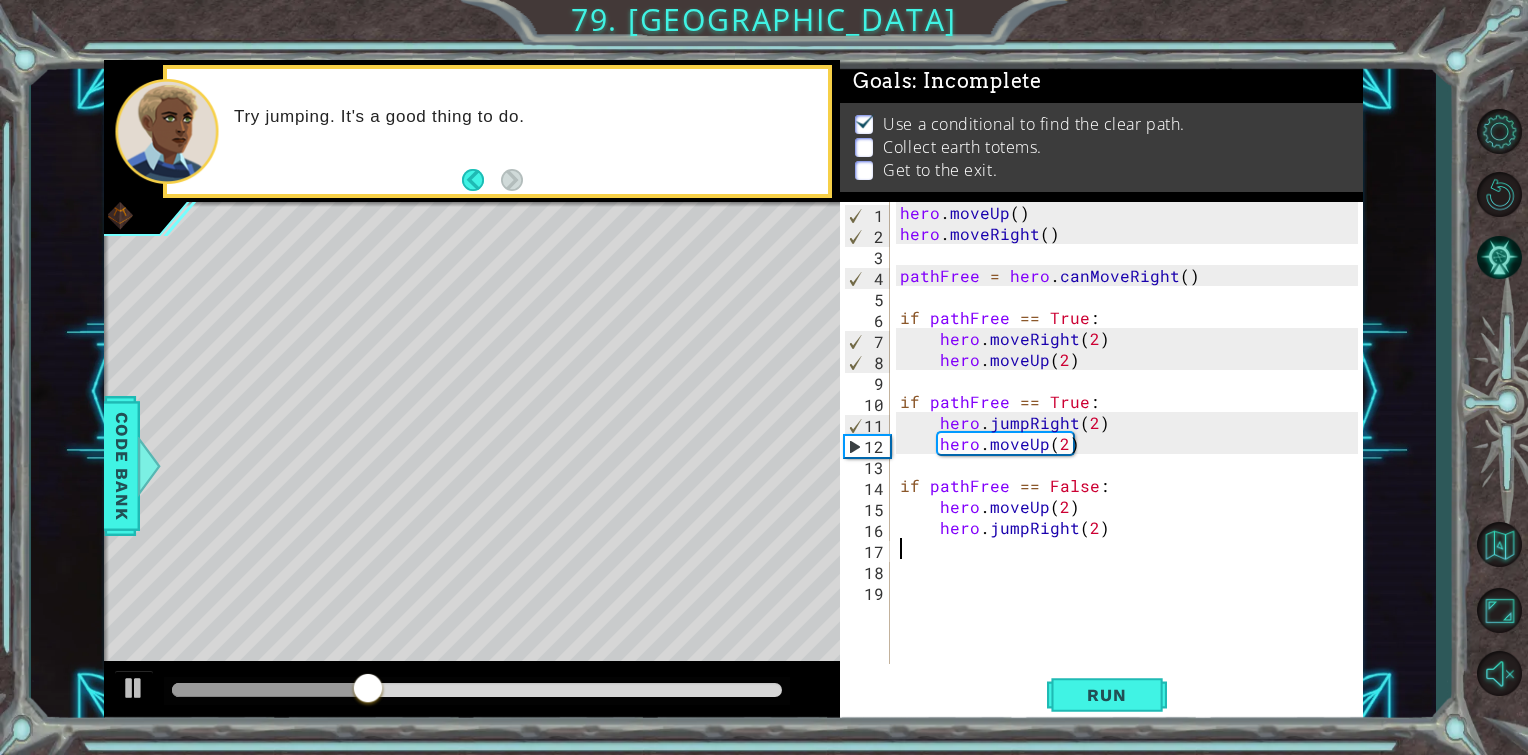 click on "hero . moveUp ( ) hero . moveRight ( ) pathFree   =   hero . canMoveRight ( ) if   pathFree   ==   True :      hero . moveRight ( 2 )      hero . moveUp ( 2 ) if   pathFree   ==   True :      hero . jumpRight ( 2 )      hero . moveUp ( 2 ) if   pathFree   ==   False :      hero . moveUp ( 2 )      hero . jumpRight ( 2 )" at bounding box center [1132, 454] 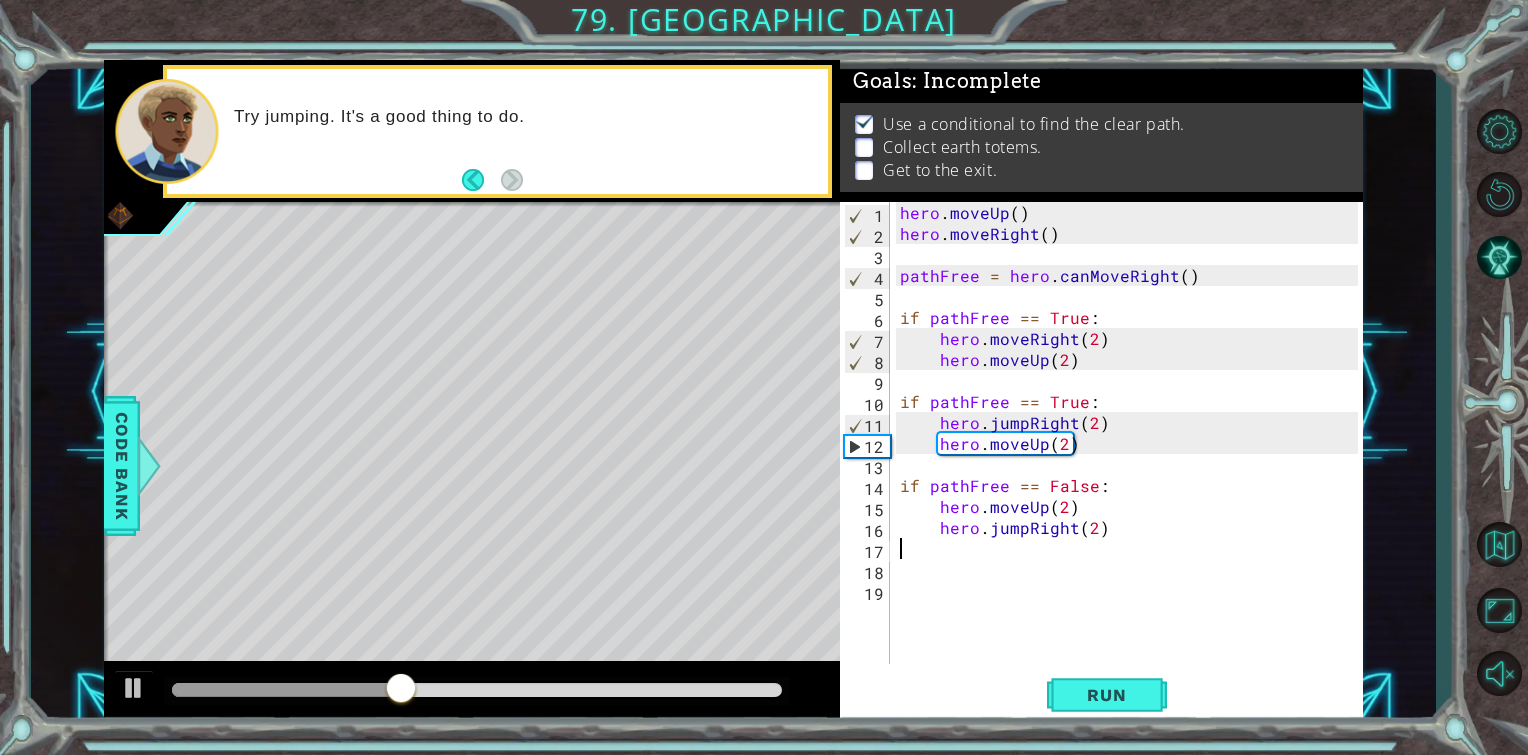 click on "hero . moveUp ( ) hero . moveRight ( ) pathFree   =   hero . canMoveRight ( ) if   pathFree   ==   True :      hero . moveRight ( 2 )      hero . moveUp ( 2 ) if   pathFree   ==   True :      hero . jumpRight ( 2 )      hero . moveUp ( 2 ) if   pathFree   ==   False :      hero . moveUp ( 2 )      hero . jumpRight ( 2 )" at bounding box center (1132, 454) 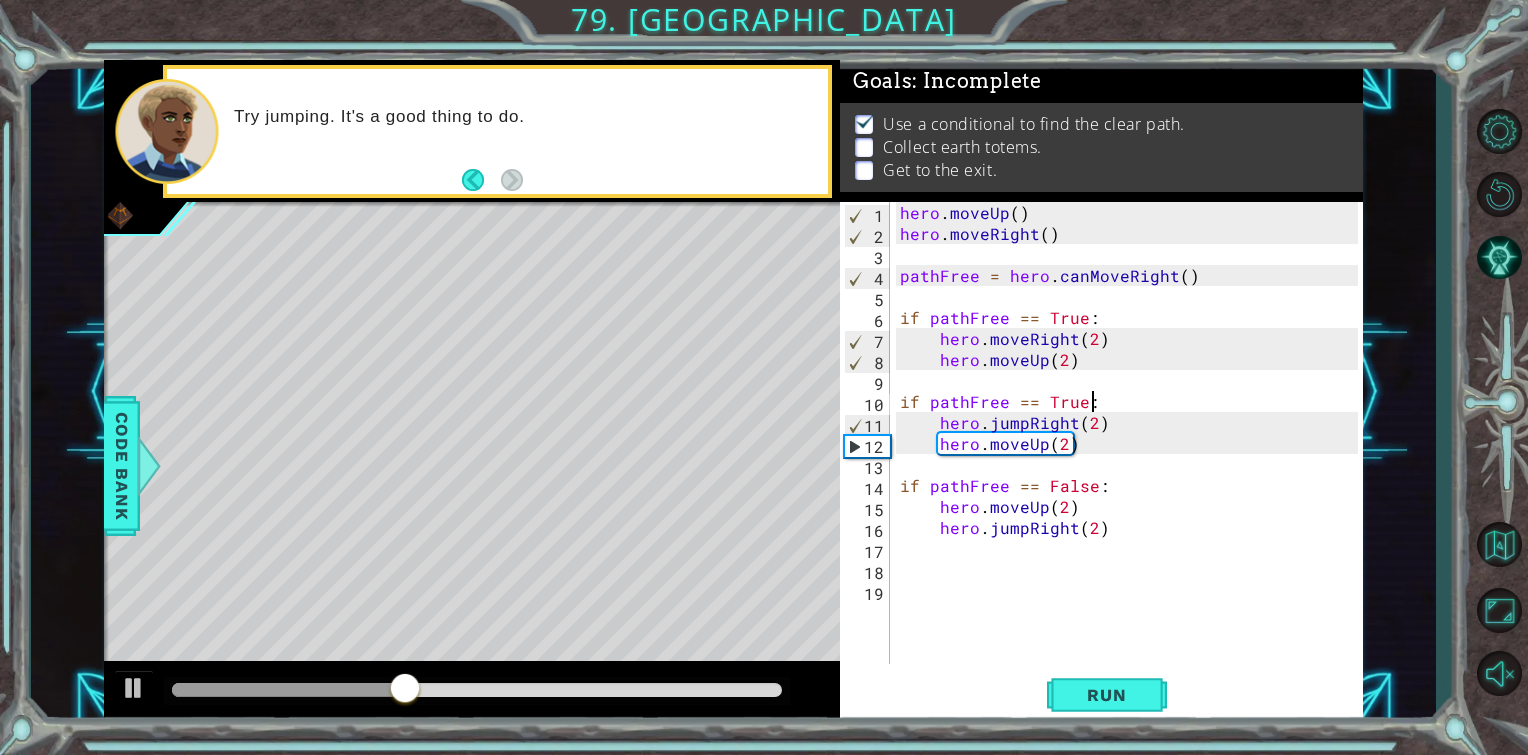 click on "hero . moveUp ( ) hero . moveRight ( ) pathFree   =   hero . canMoveRight ( ) if   pathFree   ==   True :      hero . moveRight ( 2 )      hero . moveUp ( 2 ) if   pathFree   ==   True :      hero . jumpRight ( 2 )      hero . moveUp ( 2 ) if   pathFree   ==   False :      hero . moveUp ( 2 )      hero . jumpRight ( 2 )" at bounding box center (1132, 454) 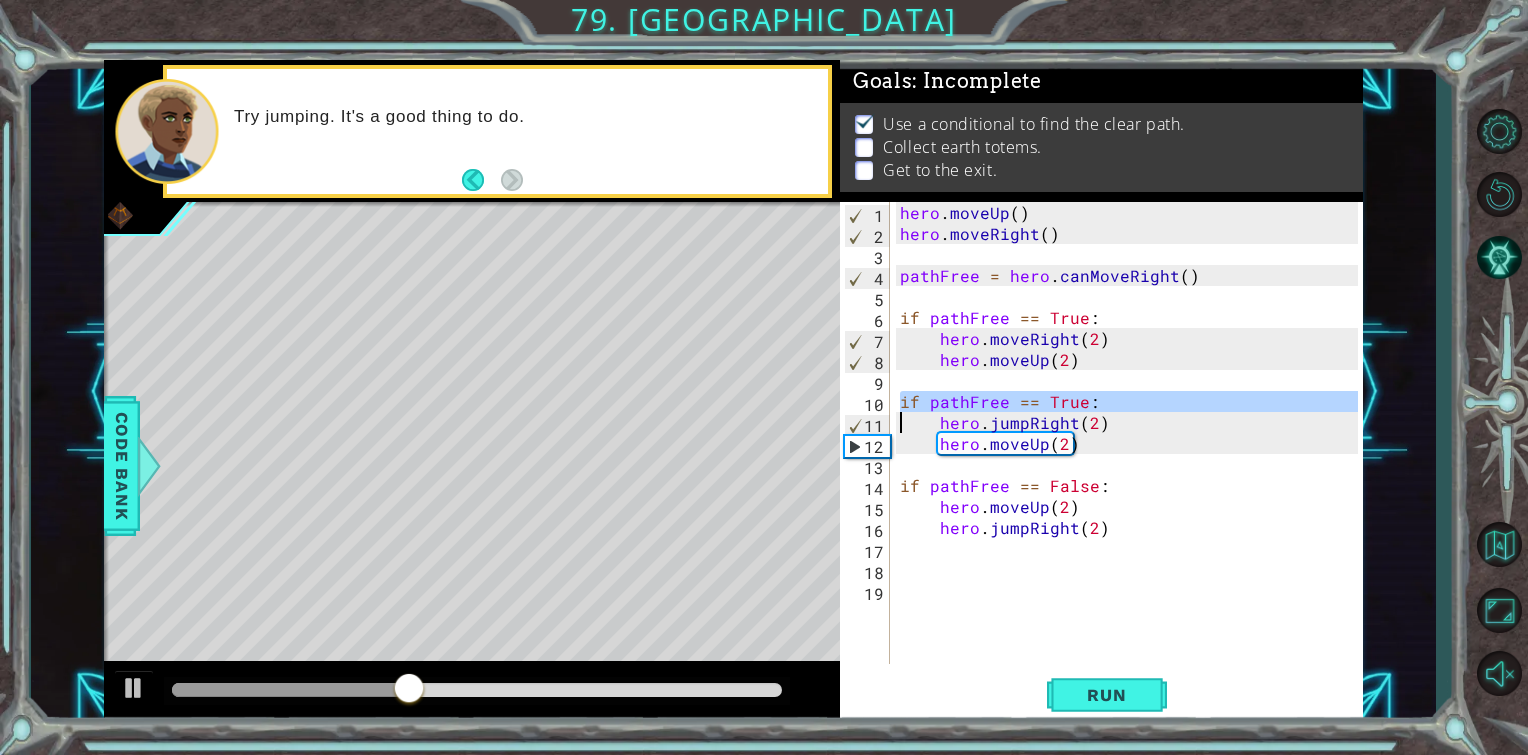 click on "hero . moveUp ( ) hero . moveRight ( ) pathFree   =   hero . canMoveRight ( ) if   pathFree   ==   True :      hero . moveRight ( 2 )      hero . moveUp ( 2 ) if   pathFree   ==   True :      hero . jumpRight ( 2 )      hero . moveUp ( 2 ) if   pathFree   ==   False :      hero . moveUp ( 2 )      hero . jumpRight ( 2 )" at bounding box center [1132, 454] 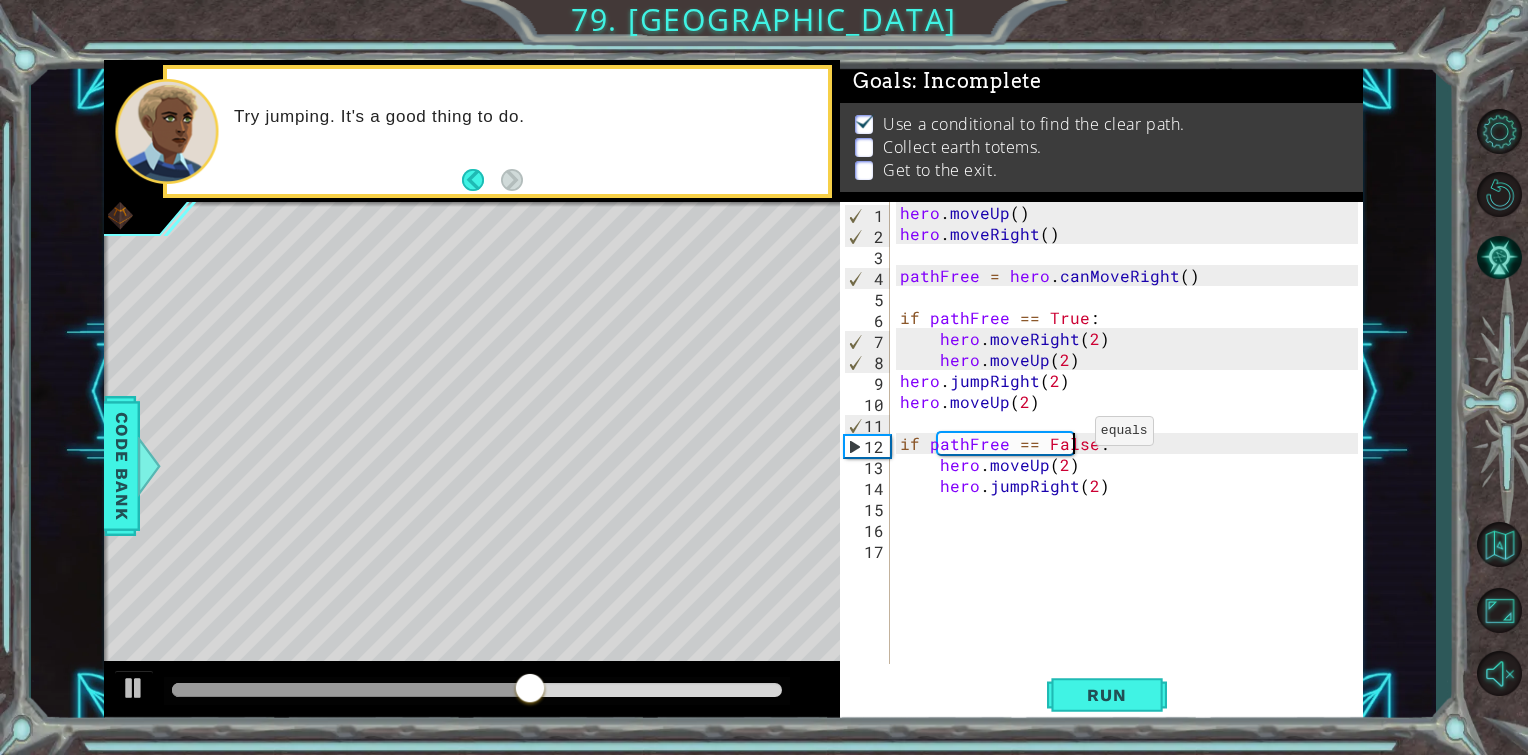 click on "hero . moveUp ( ) hero . moveRight ( ) pathFree   =   hero . canMoveRight ( ) if   pathFree   ==   True :      hero . moveRight ( 2 )      hero . moveUp ( 2 ) hero . jumpRight ( 2 ) hero . moveUp ( 2 ) if   pathFree   ==   False :      hero . moveUp ( 2 )      hero . jumpRight ( 2 )" at bounding box center [1132, 454] 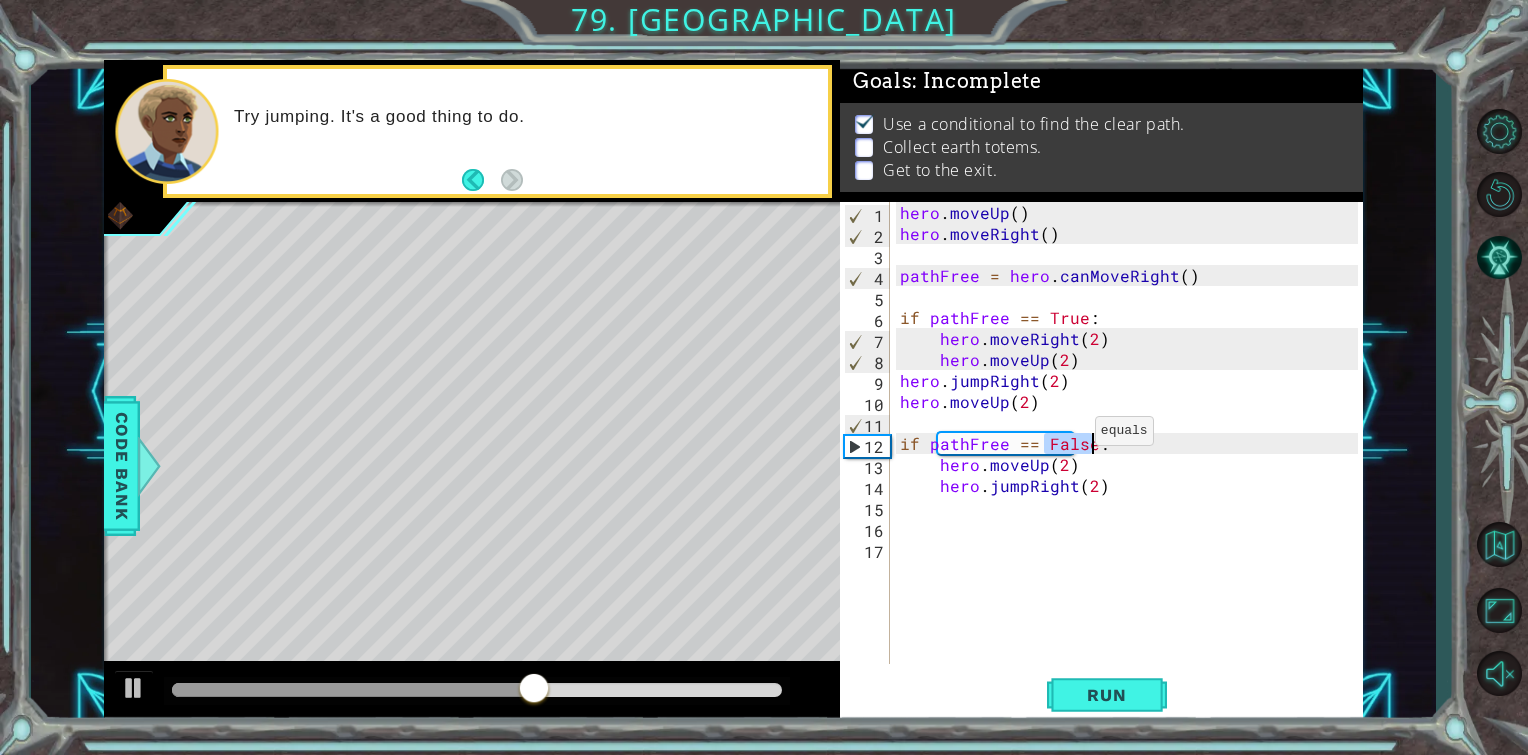 click on "hero . moveUp ( ) hero . moveRight ( ) pathFree   =   hero . canMoveRight ( ) if   pathFree   ==   True :      hero . moveRight ( 2 )      hero . moveUp ( 2 ) hero . jumpRight ( 2 ) hero . moveUp ( 2 ) if   pathFree   ==   False :      hero . moveUp ( 2 )      hero . jumpRight ( 2 )" at bounding box center [1132, 454] 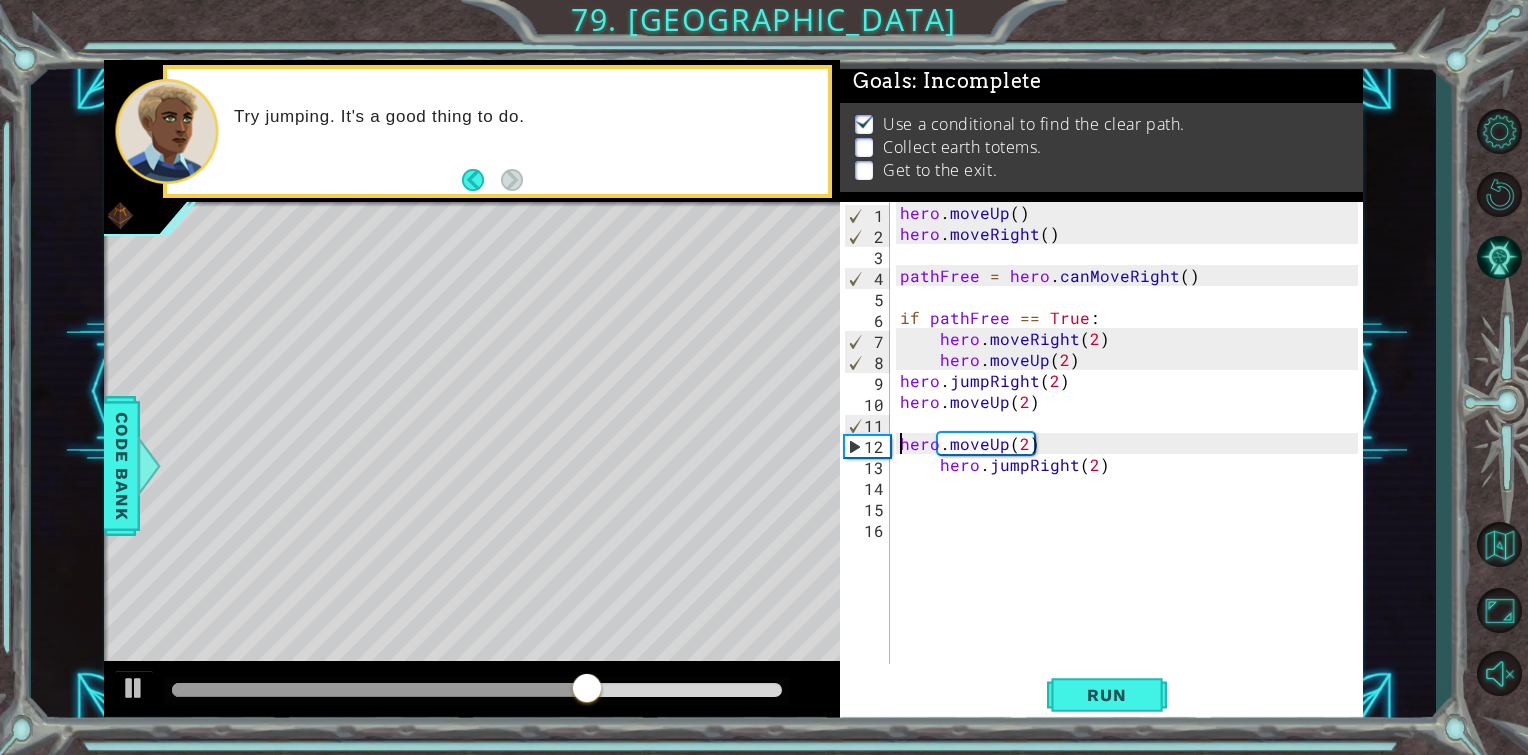 click on "hero . moveUp ( ) hero . moveRight ( ) pathFree   =   hero . canMoveRight ( ) if   pathFree   ==   True :      hero . moveRight ( 2 )      hero . moveUp ( 2 ) hero . jumpRight ( 2 ) hero . moveUp ( 2 ) hero . moveUp ( 2 )      hero . jumpRight ( 2 )" at bounding box center [1132, 454] 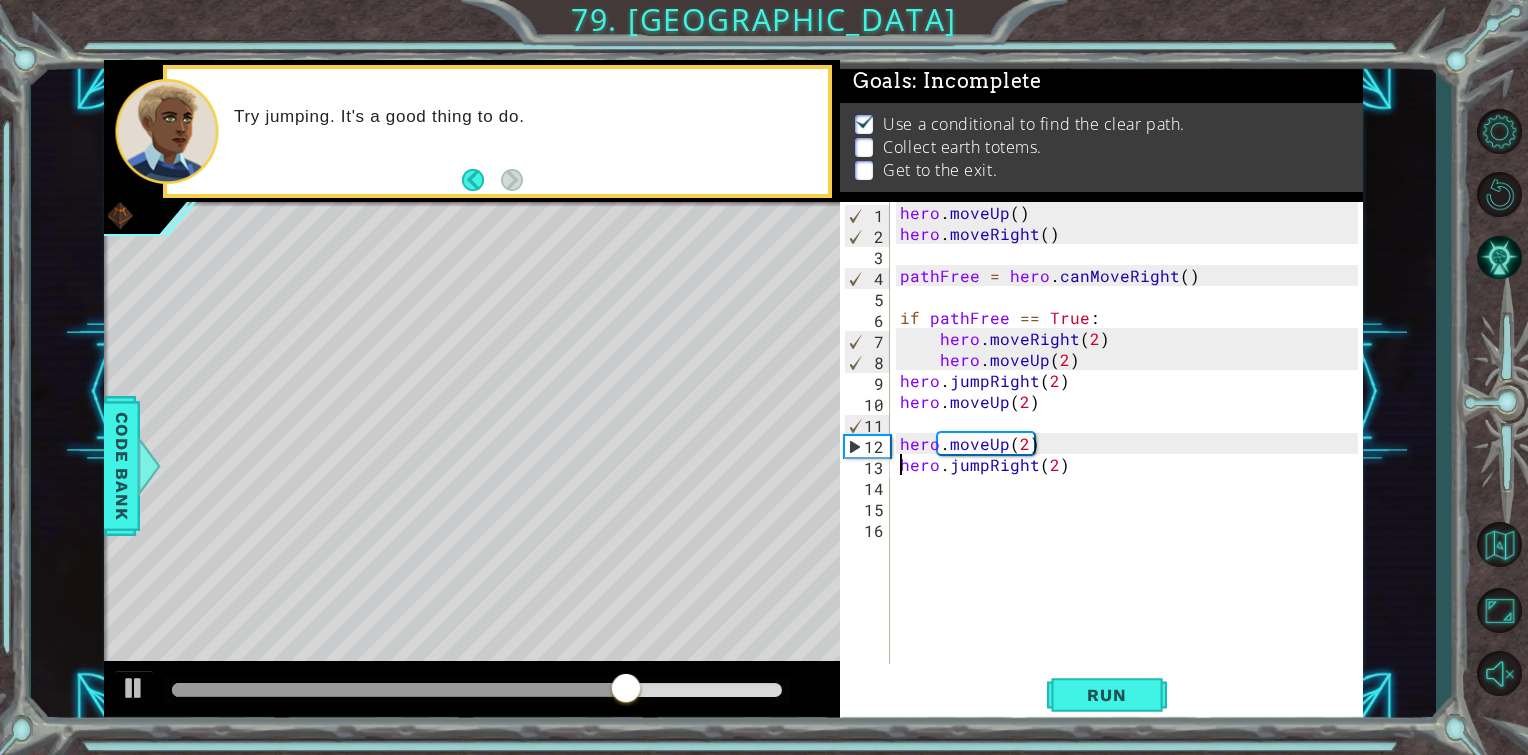 click on "hero . moveUp ( ) hero . moveRight ( ) pathFree   =   hero . canMoveRight ( ) if   pathFree   ==   True :      hero . moveRight ( 2 )      hero . moveUp ( 2 ) hero . jumpRight ( 2 ) hero . moveUp ( 2 ) hero . moveUp ( 2 ) hero . jumpRight ( 2 )" at bounding box center [1132, 454] 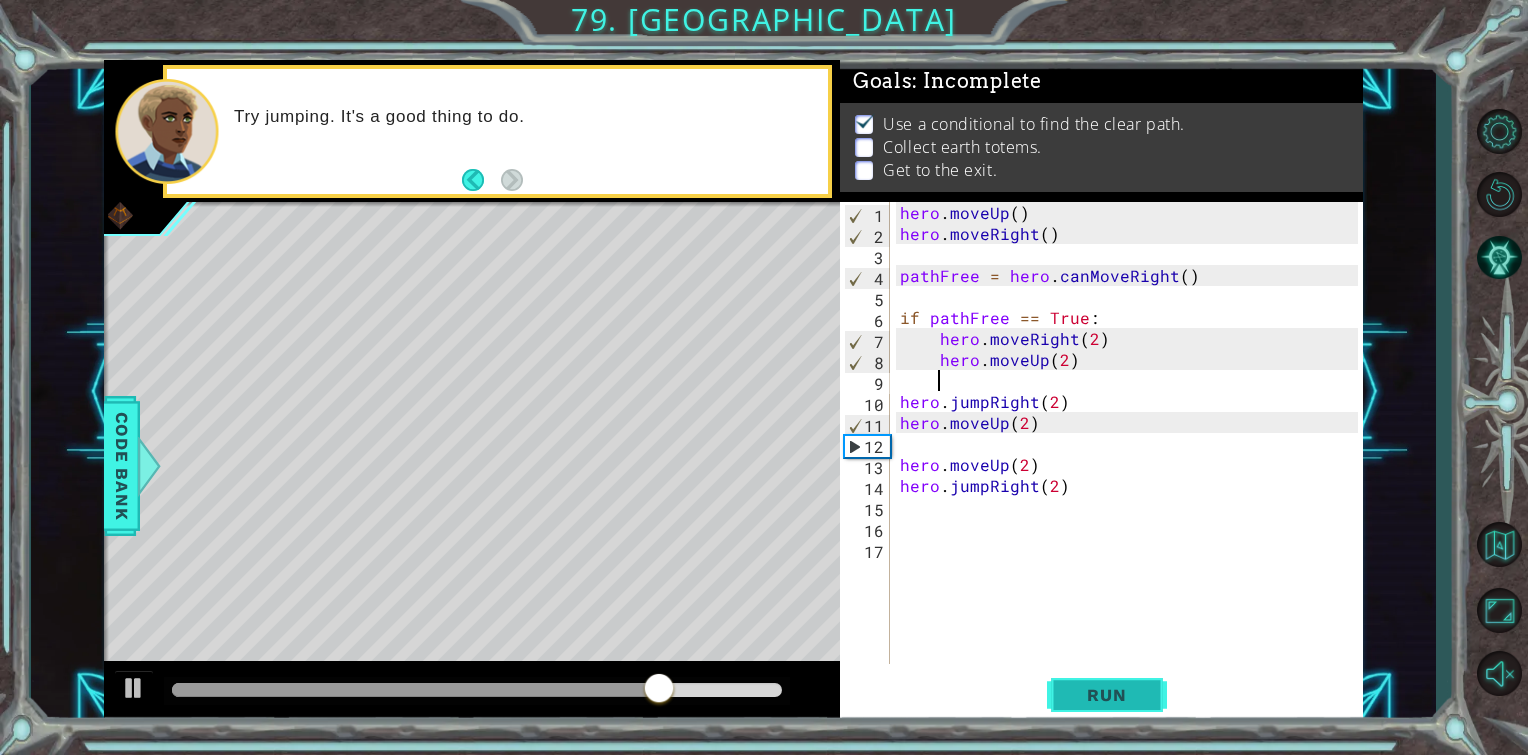 click on "Run" at bounding box center (1106, 695) 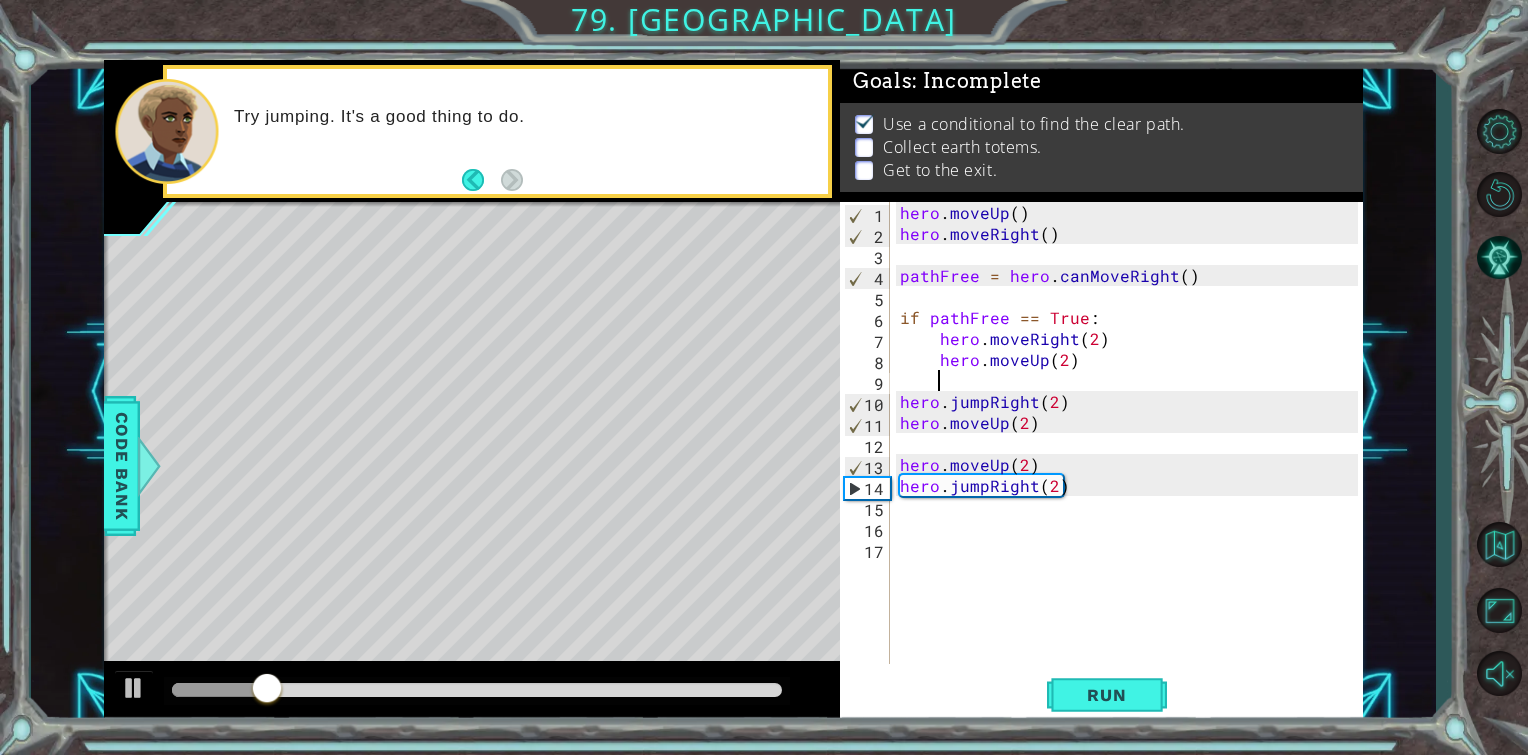 click on "hero . moveUp ( ) hero . moveRight ( ) pathFree   =   hero . canMoveRight ( ) if   pathFree   ==   True :      hero . moveRight ( 2 )      hero . moveUp ( 2 )      hero . jumpRight ( 2 ) hero . moveUp ( 2 ) hero . moveUp ( 2 ) hero . jumpRight ( 2 )" at bounding box center (1132, 454) 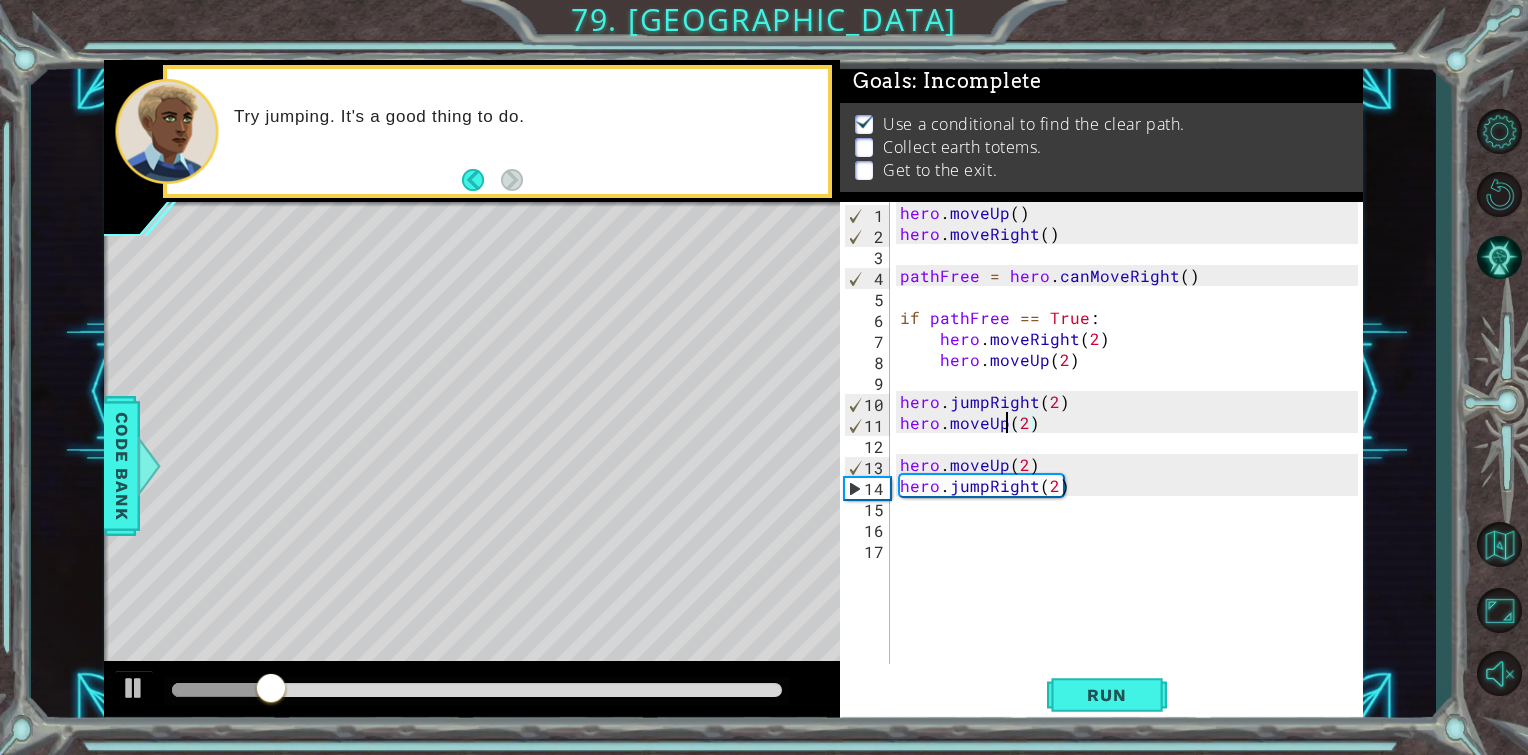 type on "hero.moveUp(2)" 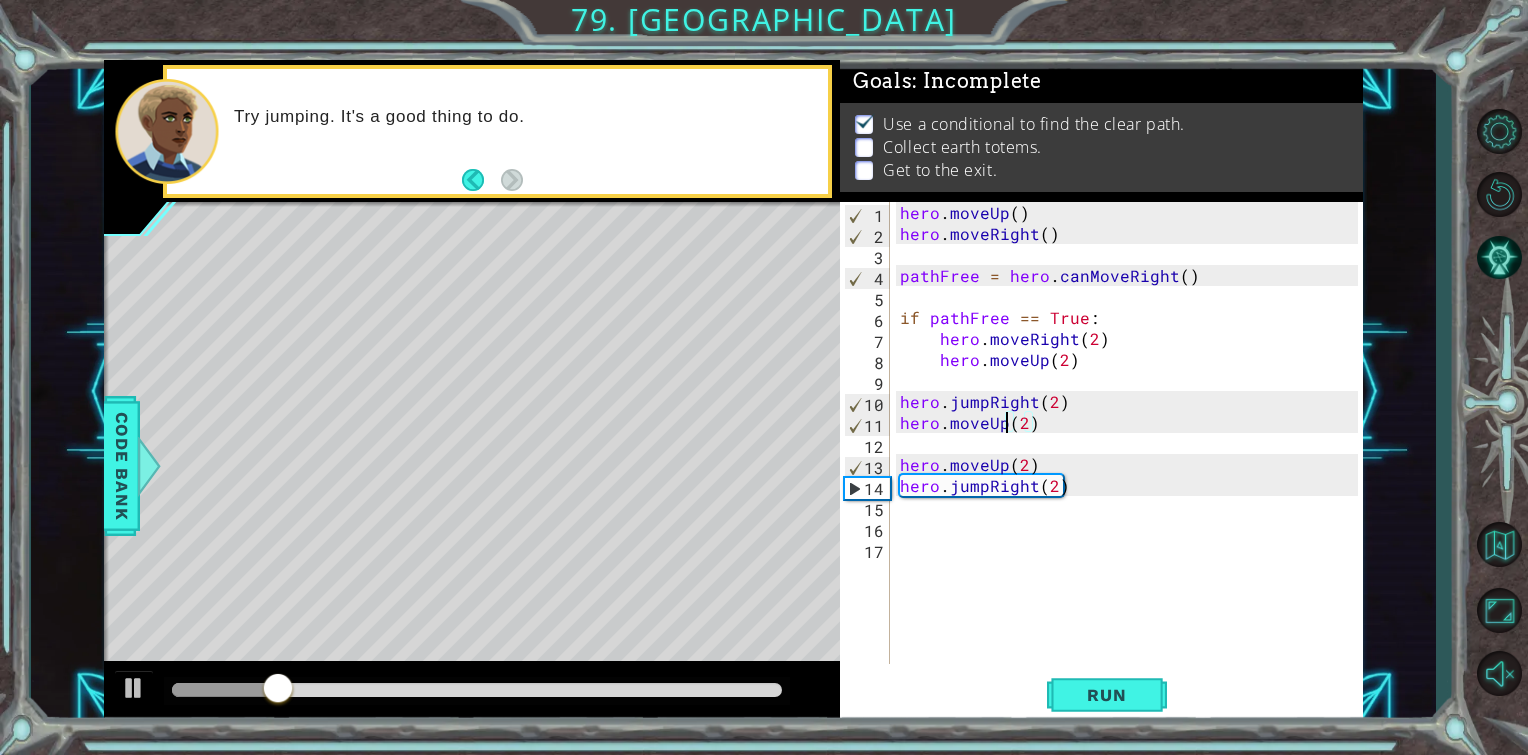 click on "hero . moveUp ( ) hero . moveRight ( ) pathFree   =   hero . canMoveRight ( ) if   pathFree   ==   True :      hero . moveRight ( 2 )      hero . moveUp ( 2 )      hero . jumpRight ( 2 ) hero . moveUp ( 2 ) hero . moveUp ( 2 ) hero . jumpRight ( 2 )" at bounding box center [1132, 454] 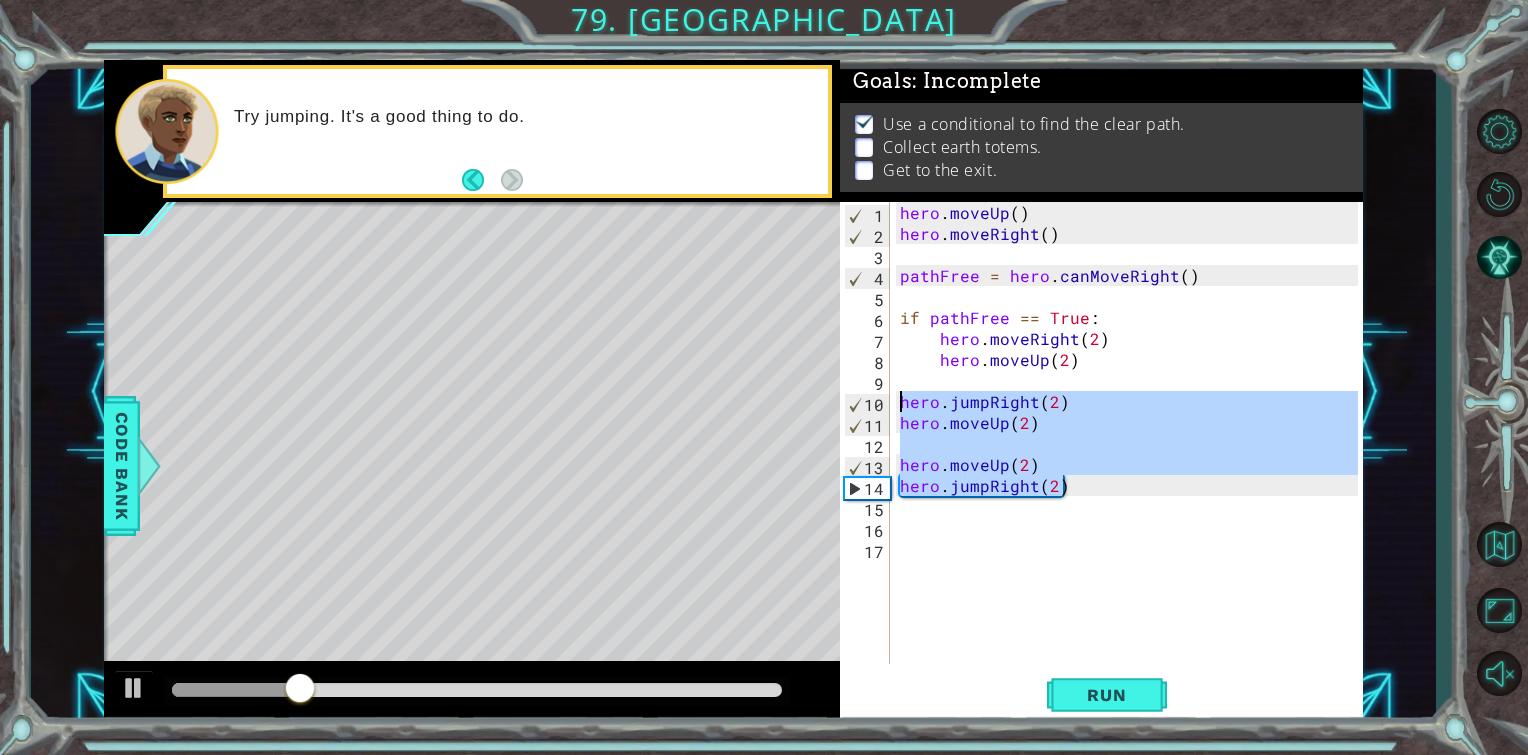drag, startPoint x: 1076, startPoint y: 488, endPoint x: 882, endPoint y: 406, distance: 210.61813 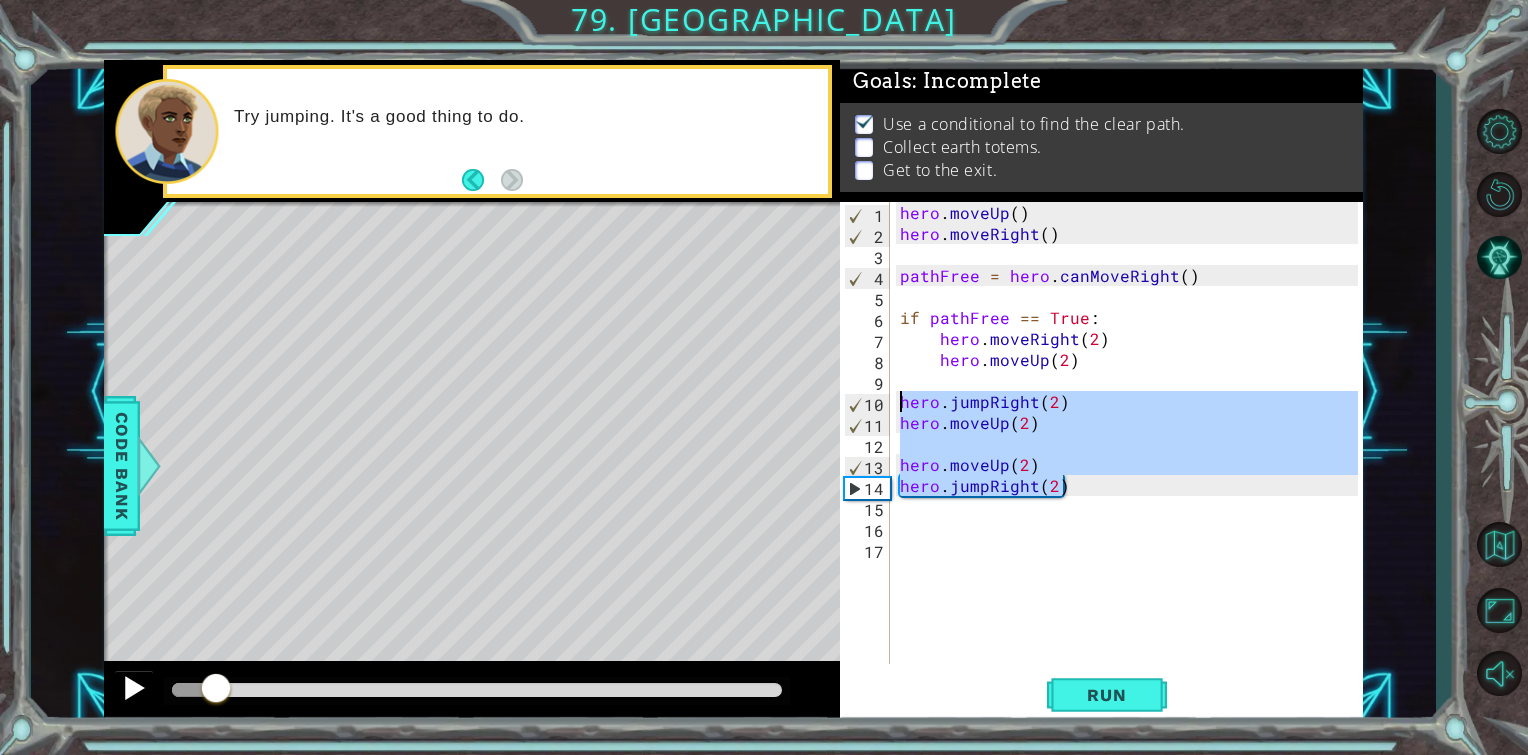 drag, startPoint x: 404, startPoint y: 687, endPoint x: 128, endPoint y: 683, distance: 276.029 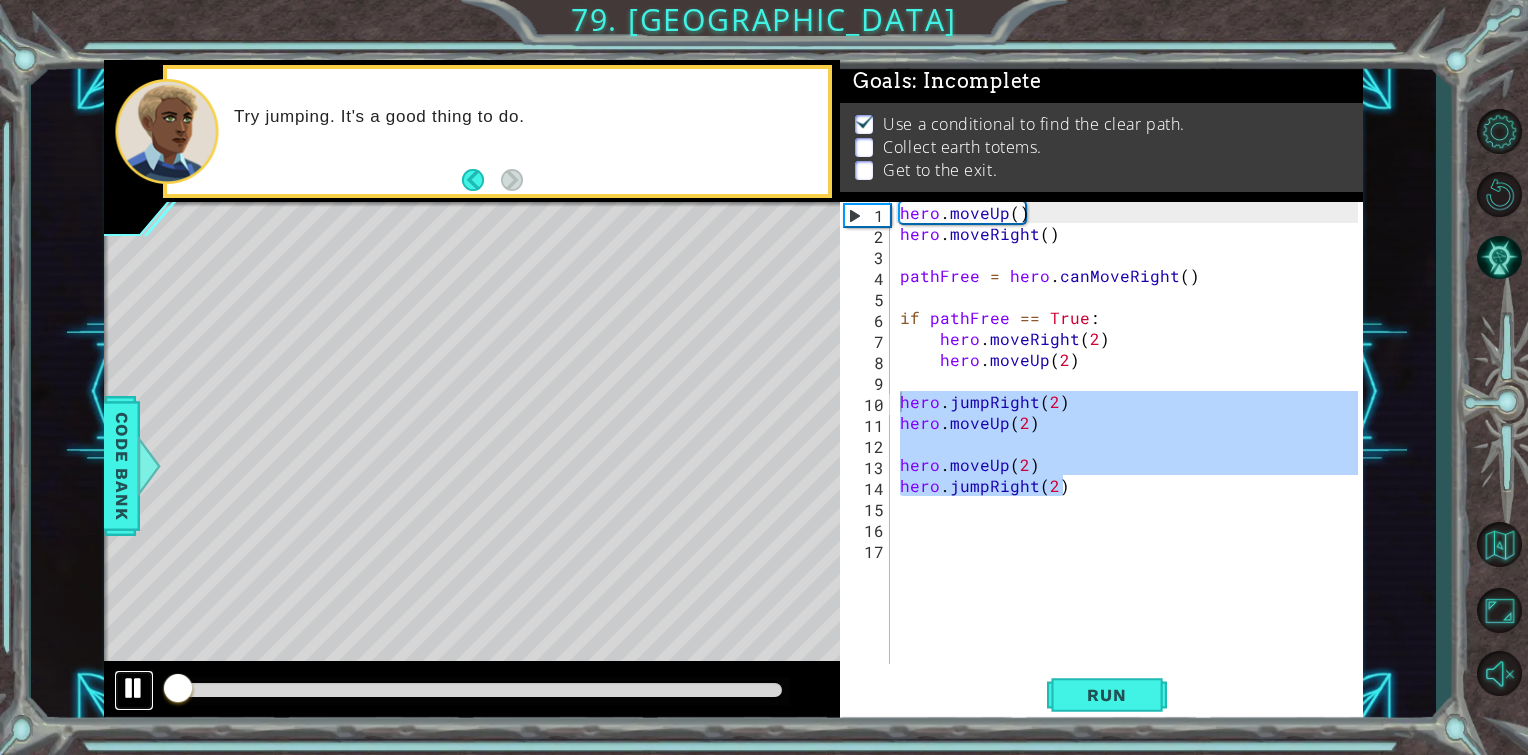 click at bounding box center [134, 688] 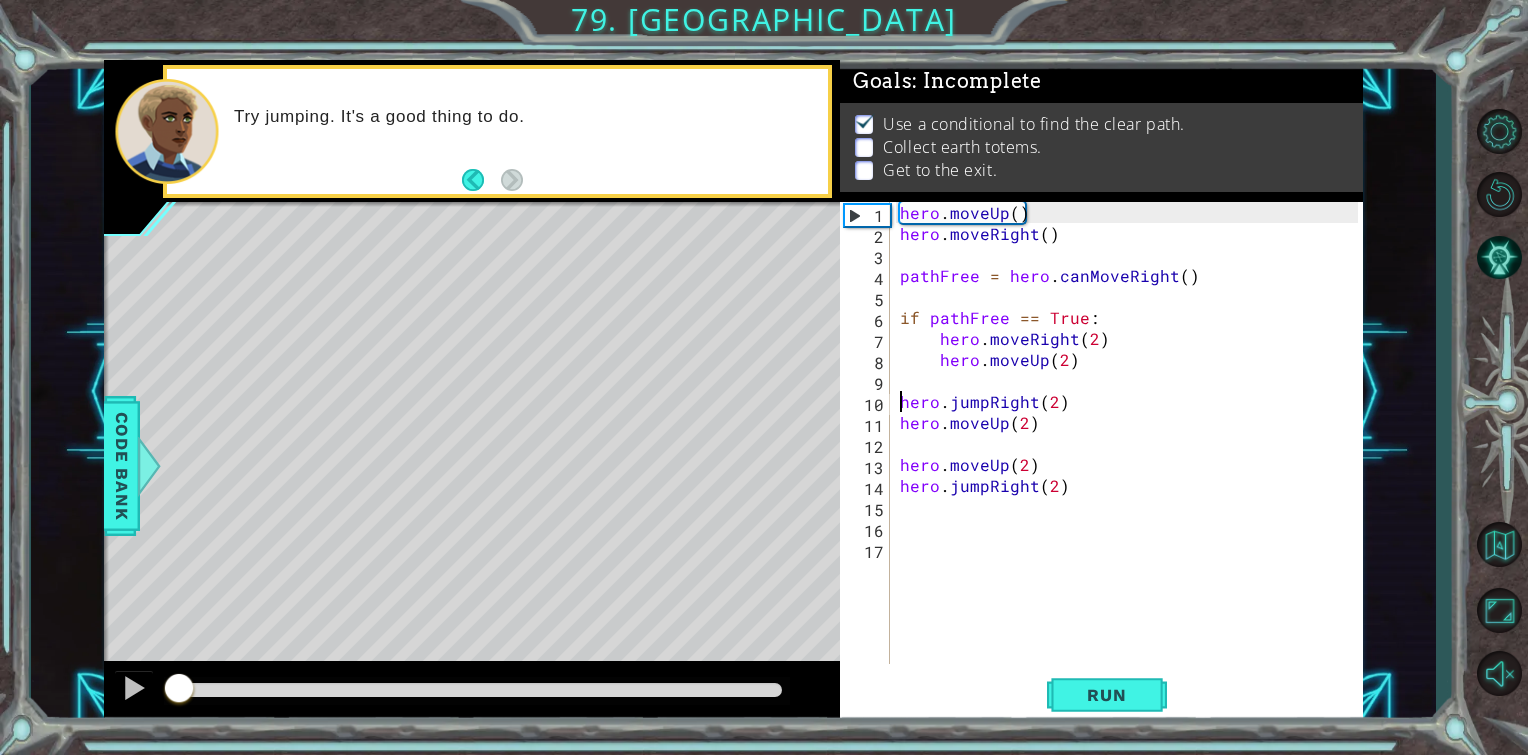 click on "hero . moveUp ( ) hero . moveRight ( ) pathFree   =   hero . canMoveRight ( ) if   pathFree   ==   True :      hero . moveRight ( 2 )      hero . moveUp ( 2 )      hero . jumpRight ( 2 ) hero . moveUp ( 2 ) hero . moveUp ( 2 ) hero . jumpRight ( 2 )" at bounding box center (1132, 454) 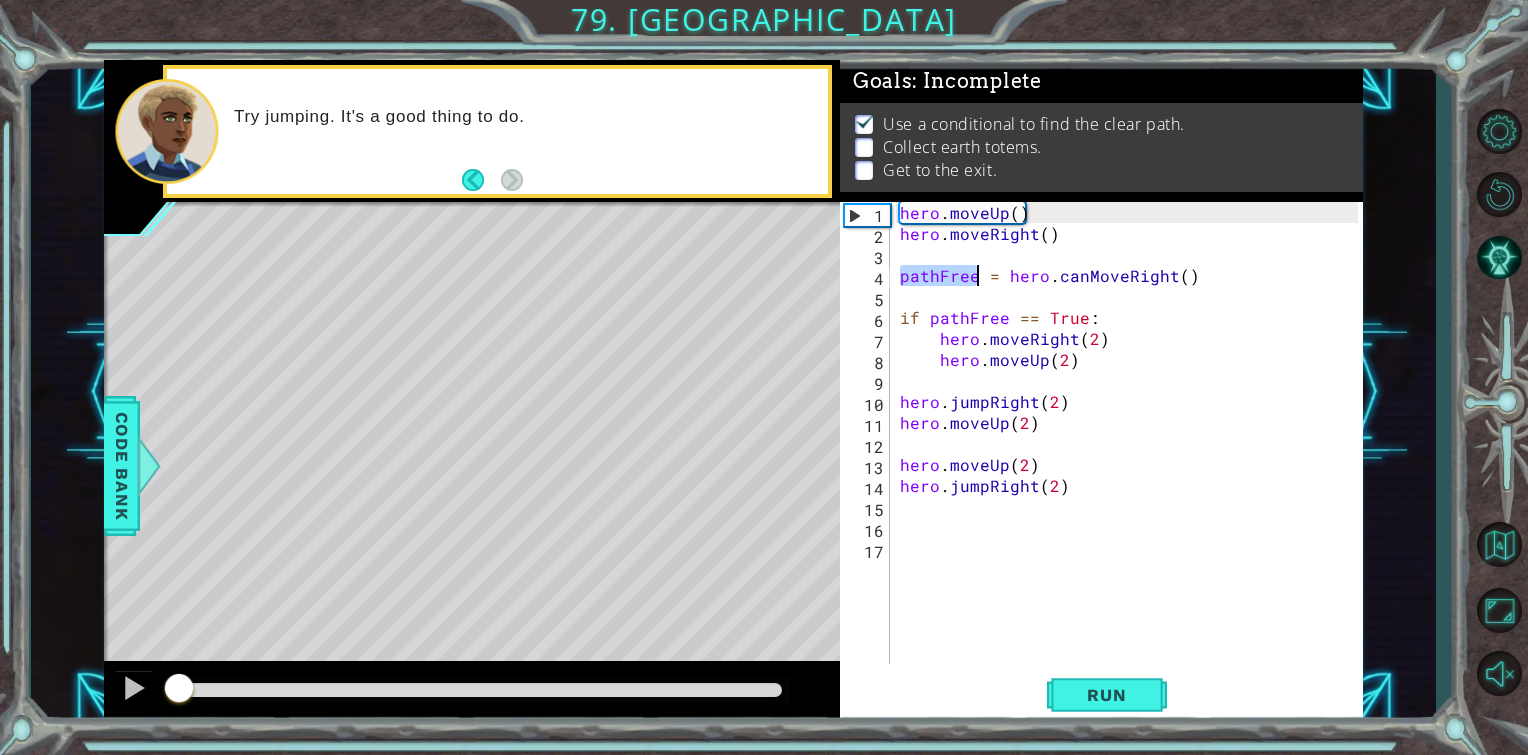 click on "hero . moveUp ( ) hero . moveRight ( ) pathFree   =   hero . canMoveRight ( ) if   pathFree   ==   True :      hero . moveRight ( 2 )      hero . moveUp ( 2 )      hero . jumpRight ( 2 ) hero . moveUp ( 2 ) hero . moveUp ( 2 ) hero . jumpRight ( 2 )" at bounding box center (1132, 454) 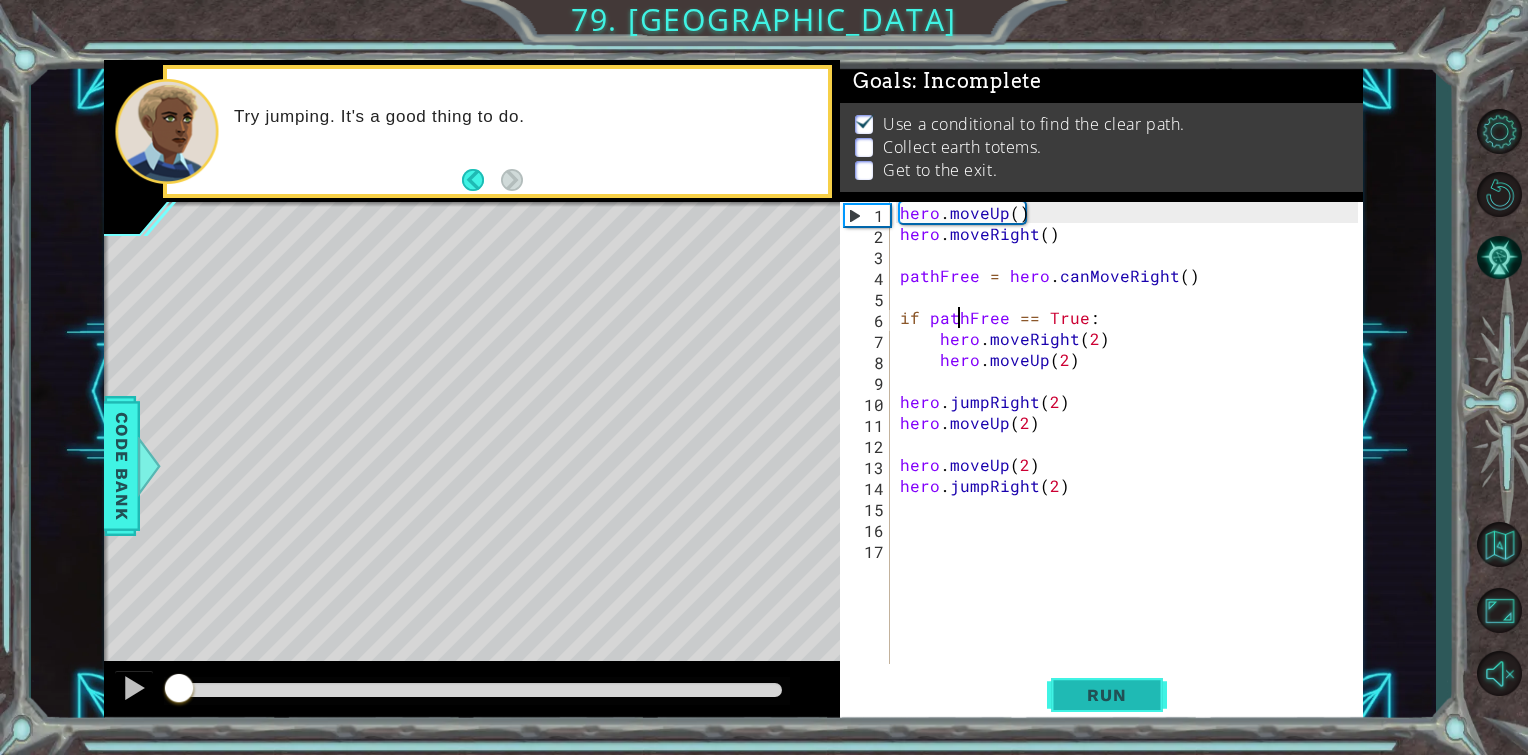 click on "Run" at bounding box center (1107, 695) 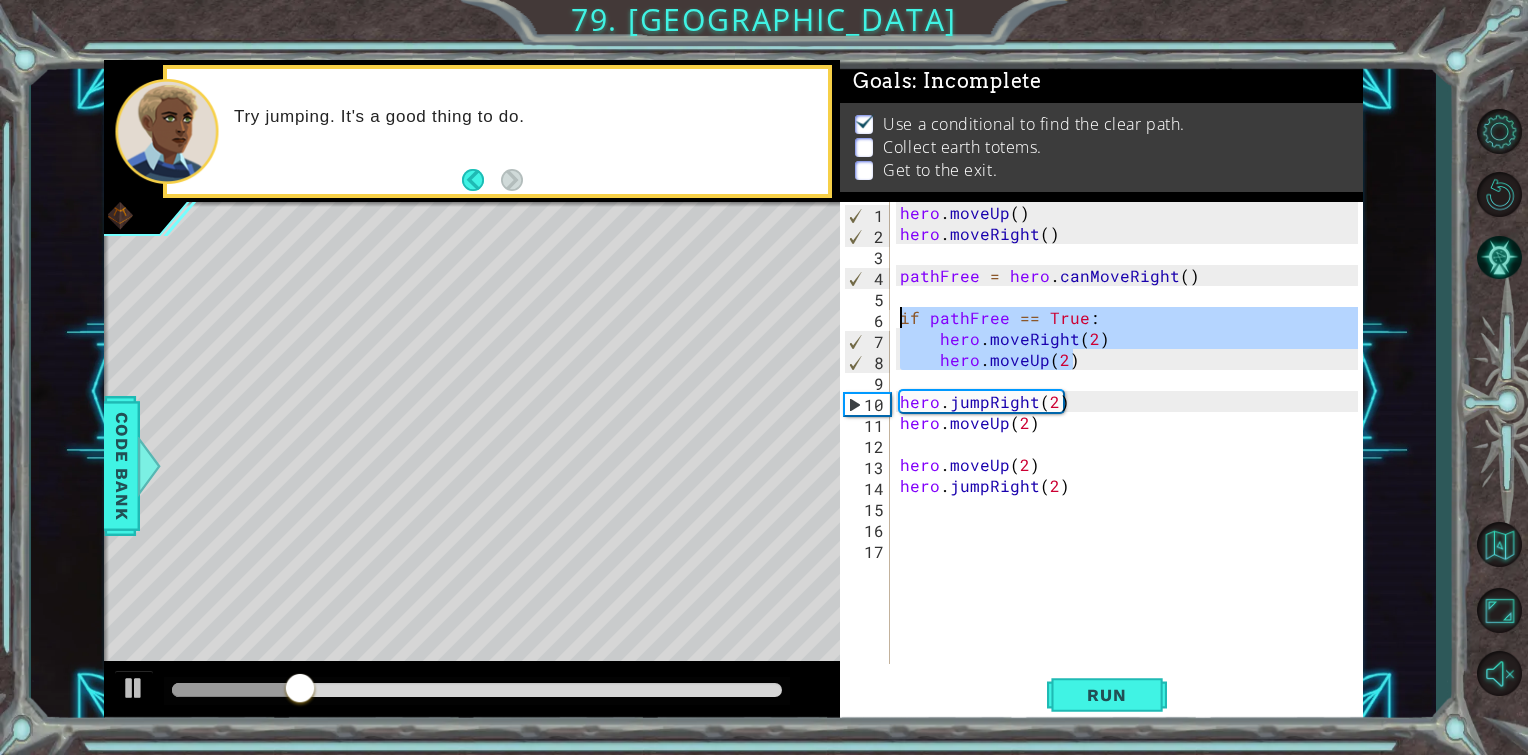 drag, startPoint x: 1091, startPoint y: 364, endPoint x: 876, endPoint y: 316, distance: 220.29298 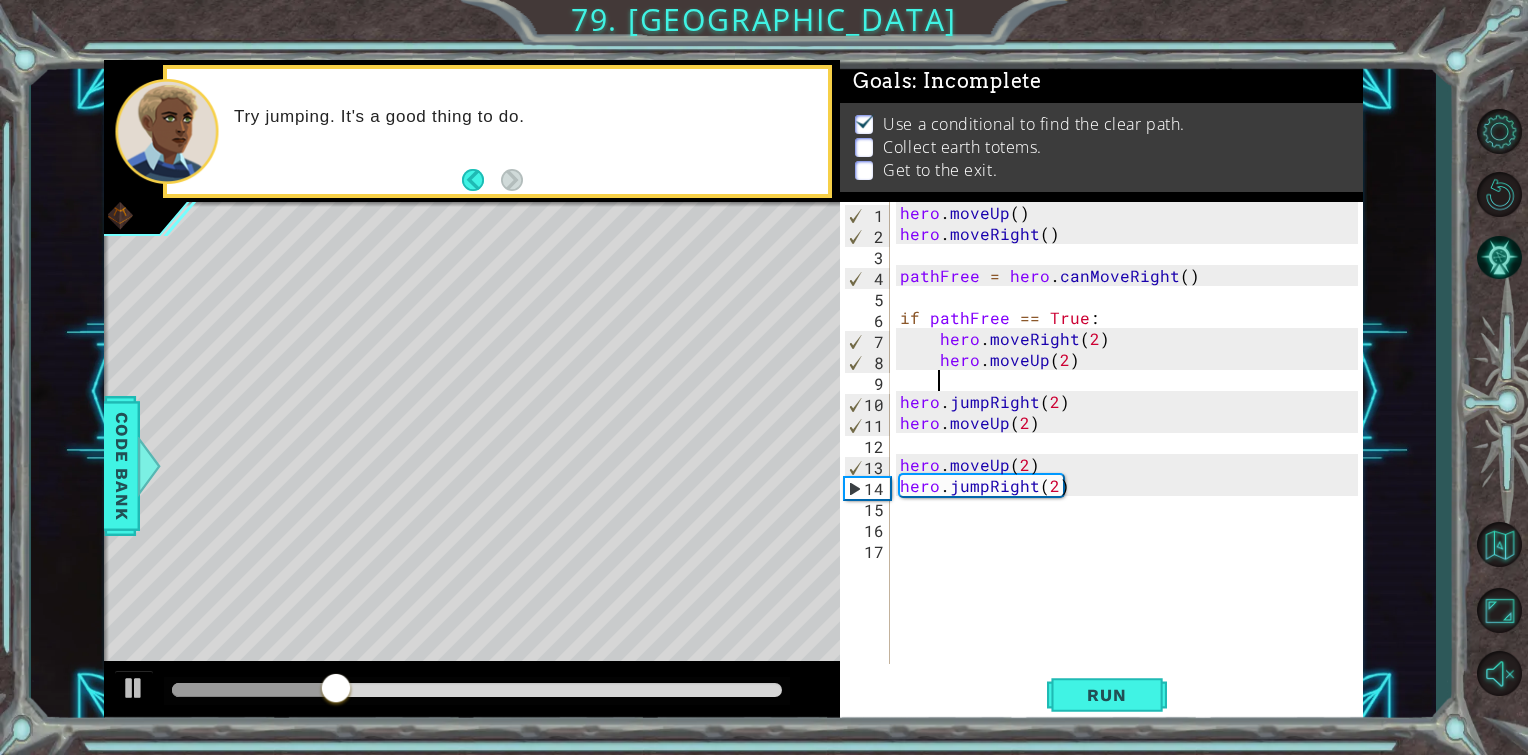 click on "hero . moveUp ( ) hero . moveRight ( ) pathFree   =   hero . canMoveRight ( ) if   pathFree   ==   True :      hero . moveRight ( 2 )      hero . moveUp ( 2 )      hero . jumpRight ( 2 ) hero . moveUp ( 2 ) hero . moveUp ( 2 ) hero . jumpRight ( 2 )" at bounding box center (1132, 454) 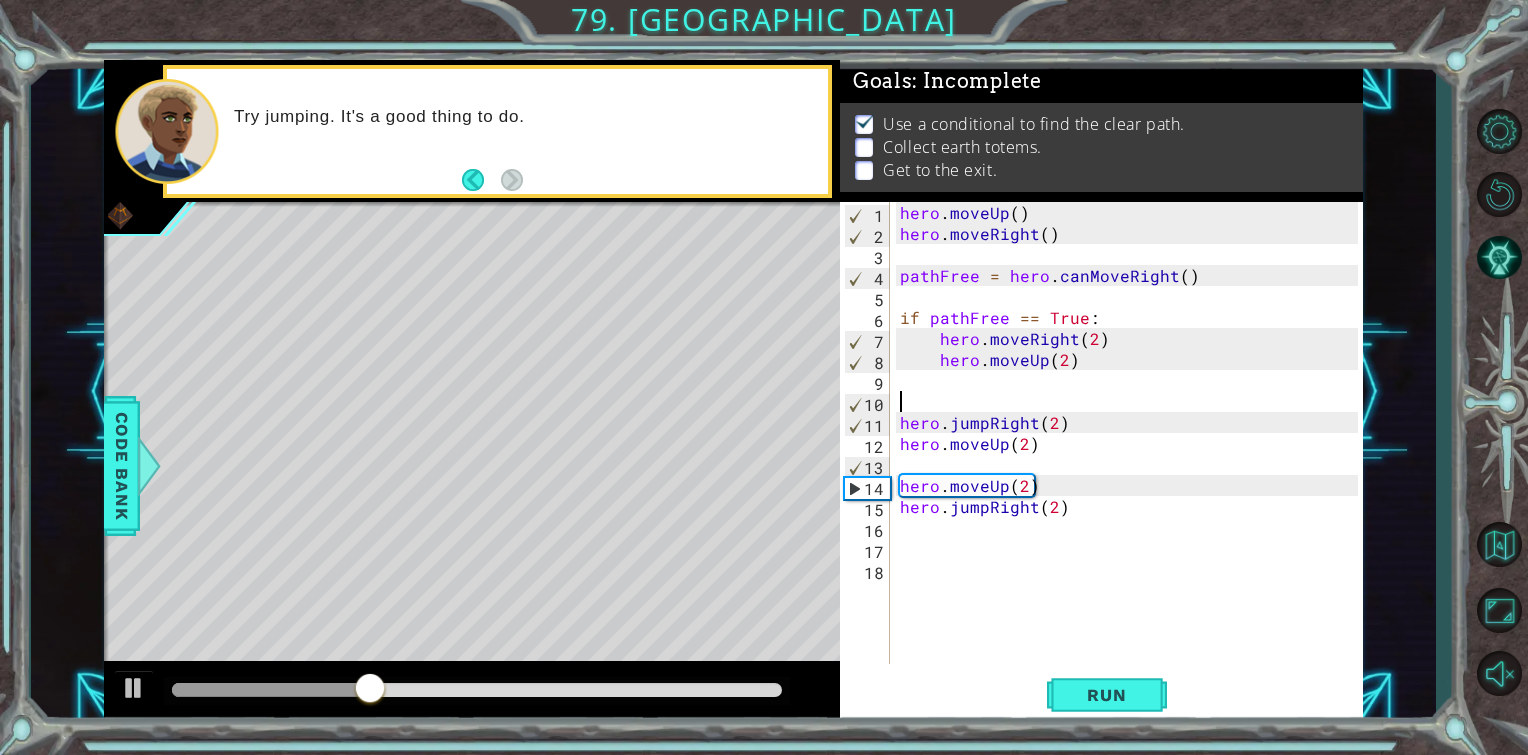 paste on "hero.moveUp(2)" 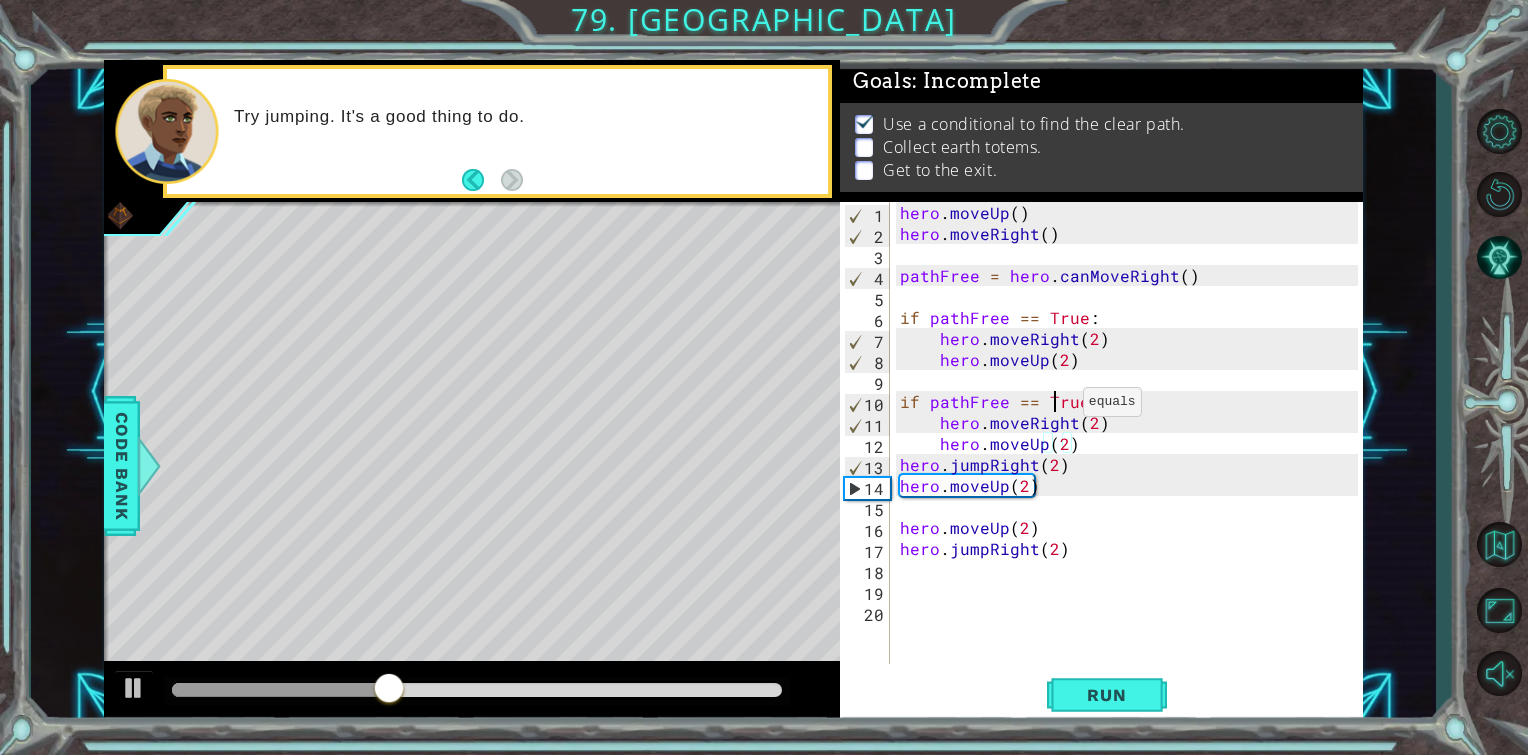click on "hero . moveUp ( ) hero . moveRight ( ) pathFree   =   hero . canMoveRight ( ) if   pathFree   ==   True :      hero . moveRight ( 2 )      hero . moveUp ( 2 )      if   pathFree   ==   True :      hero . moveRight ( 2 )      hero . moveUp ( 2 ) hero . jumpRight ( 2 ) hero . moveUp ( 2 ) hero . moveUp ( 2 ) hero . jumpRight ( 2 )" at bounding box center (1132, 454) 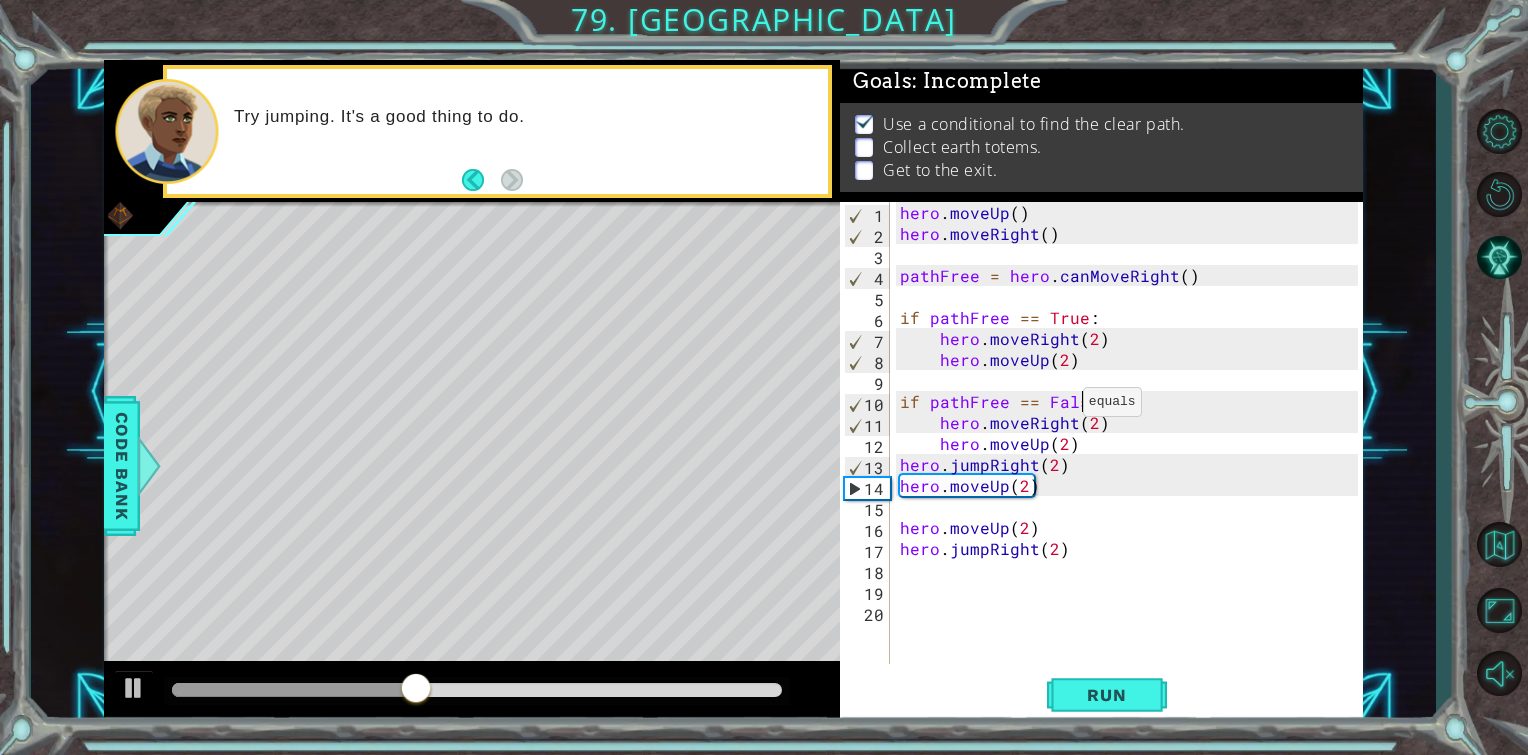 type on "if pathFree == False:" 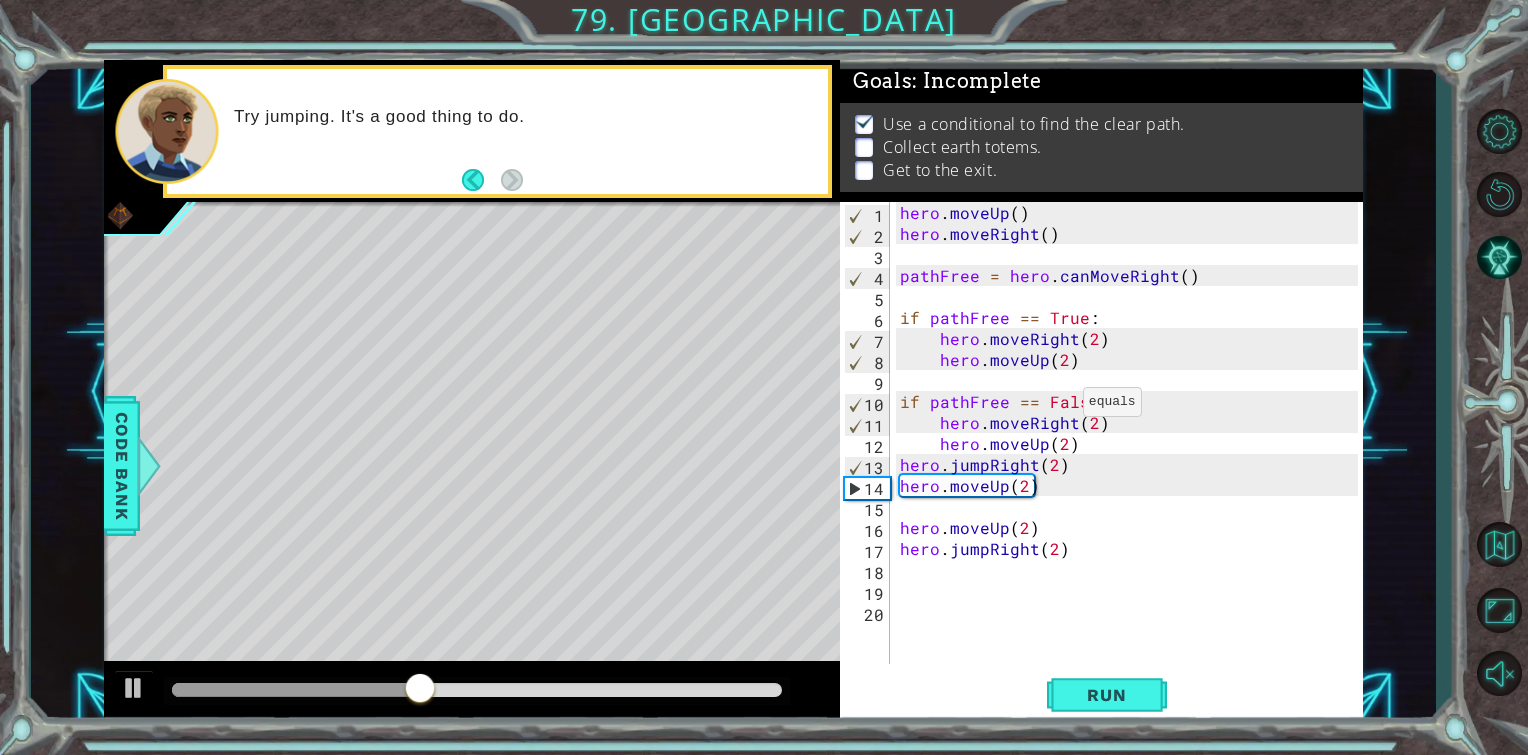 scroll, scrollTop: 0, scrollLeft: 11, axis: horizontal 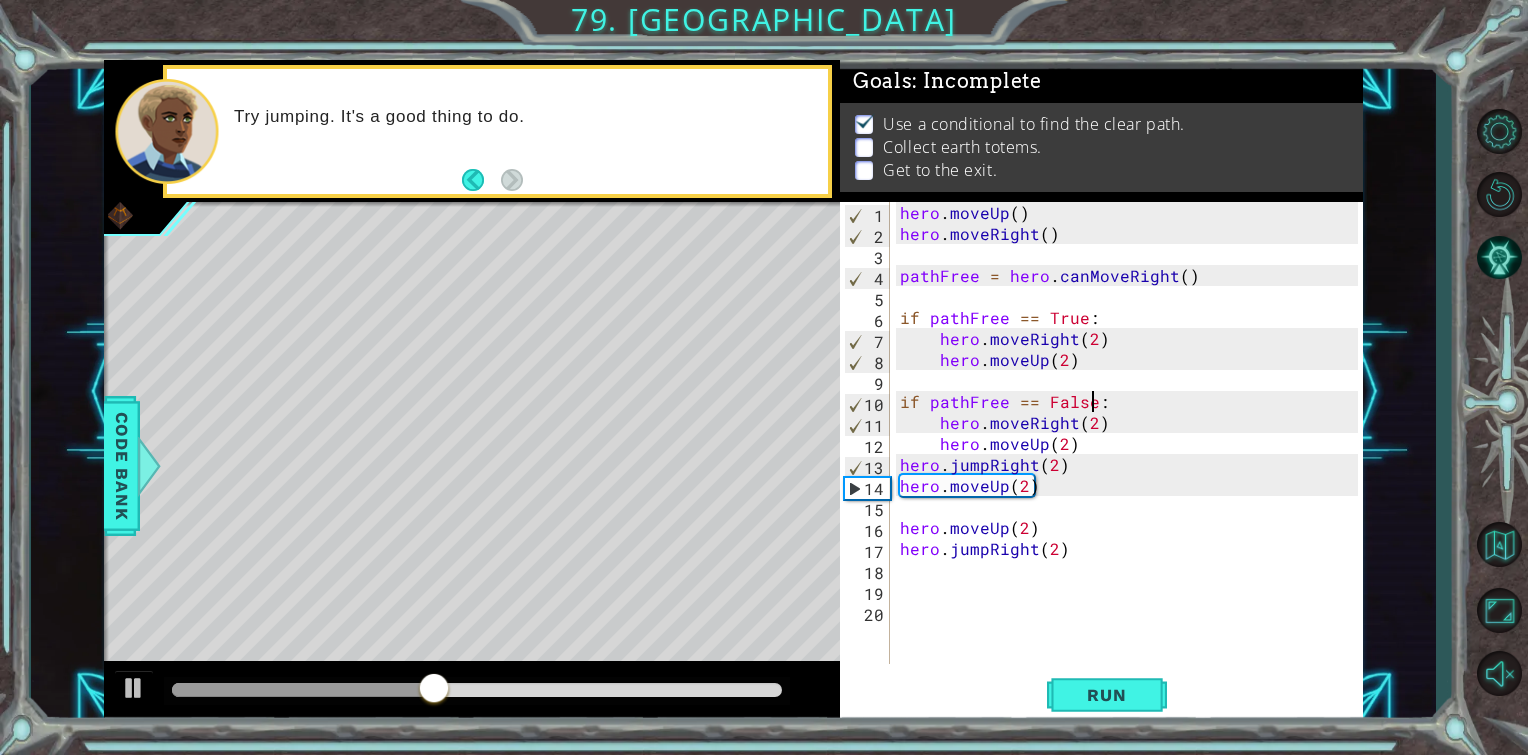 click on "hero . moveUp ( ) hero . moveRight ( ) pathFree   =   hero . canMoveRight ( ) if   pathFree   ==   True :      hero . moveRight ( 2 )      hero . moveUp ( 2 )      if   pathFree   ==   False :      hero . moveRight ( 2 )      hero . moveUp ( 2 ) hero . jumpRight ( 2 ) hero . moveUp ( 2 ) hero . moveUp ( 2 ) hero . jumpRight ( 2 )" at bounding box center (1132, 454) 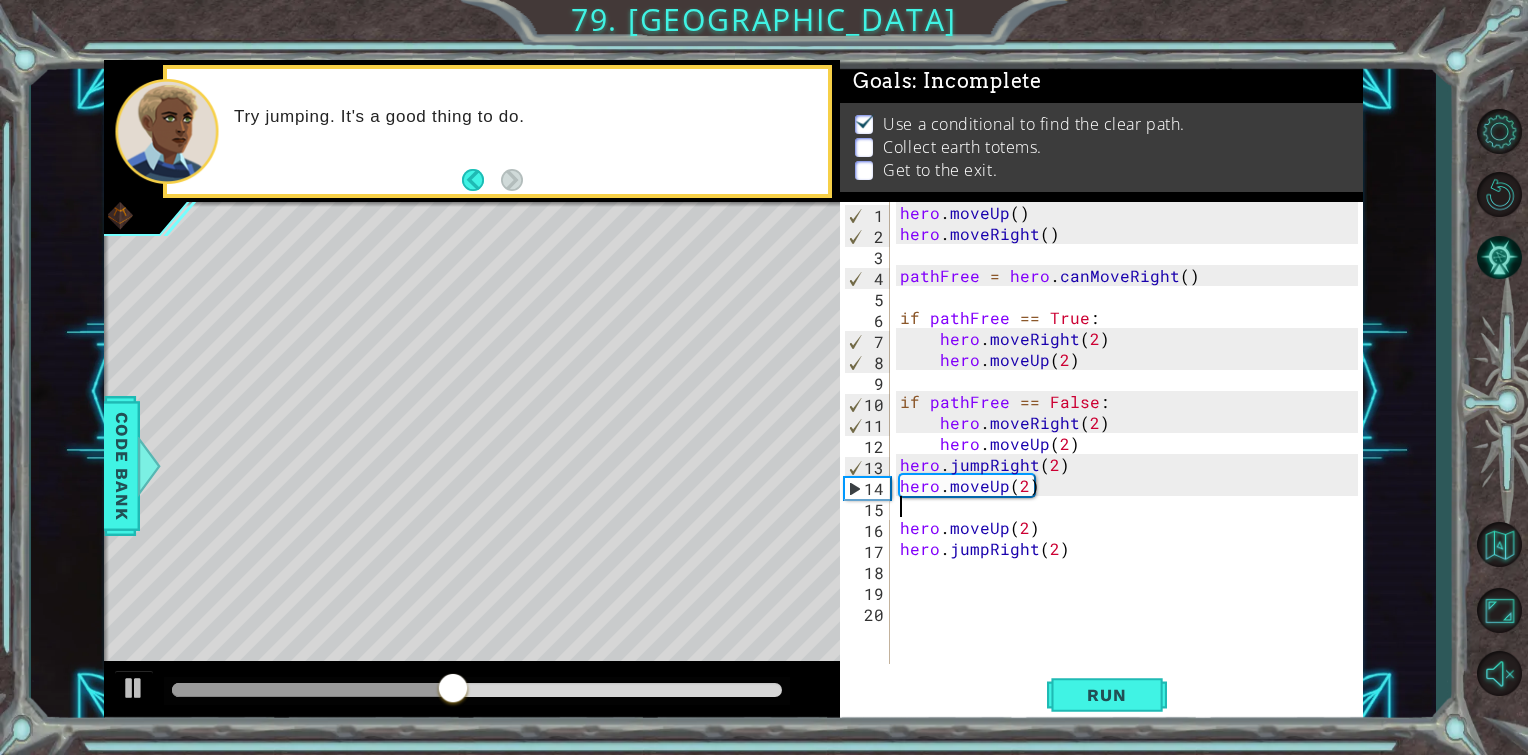 click on "hero . moveUp ( ) hero . moveRight ( ) pathFree   =   hero . canMoveRight ( ) if   pathFree   ==   True :      hero . moveRight ( 2 )      hero . moveUp ( 2 )      if   pathFree   ==   False :      hero . moveRight ( 2 )      hero . moveUp ( 2 ) hero . jumpRight ( 2 ) hero . moveUp ( 2 ) hero . moveUp ( 2 ) hero . jumpRight ( 2 )" at bounding box center (1132, 454) 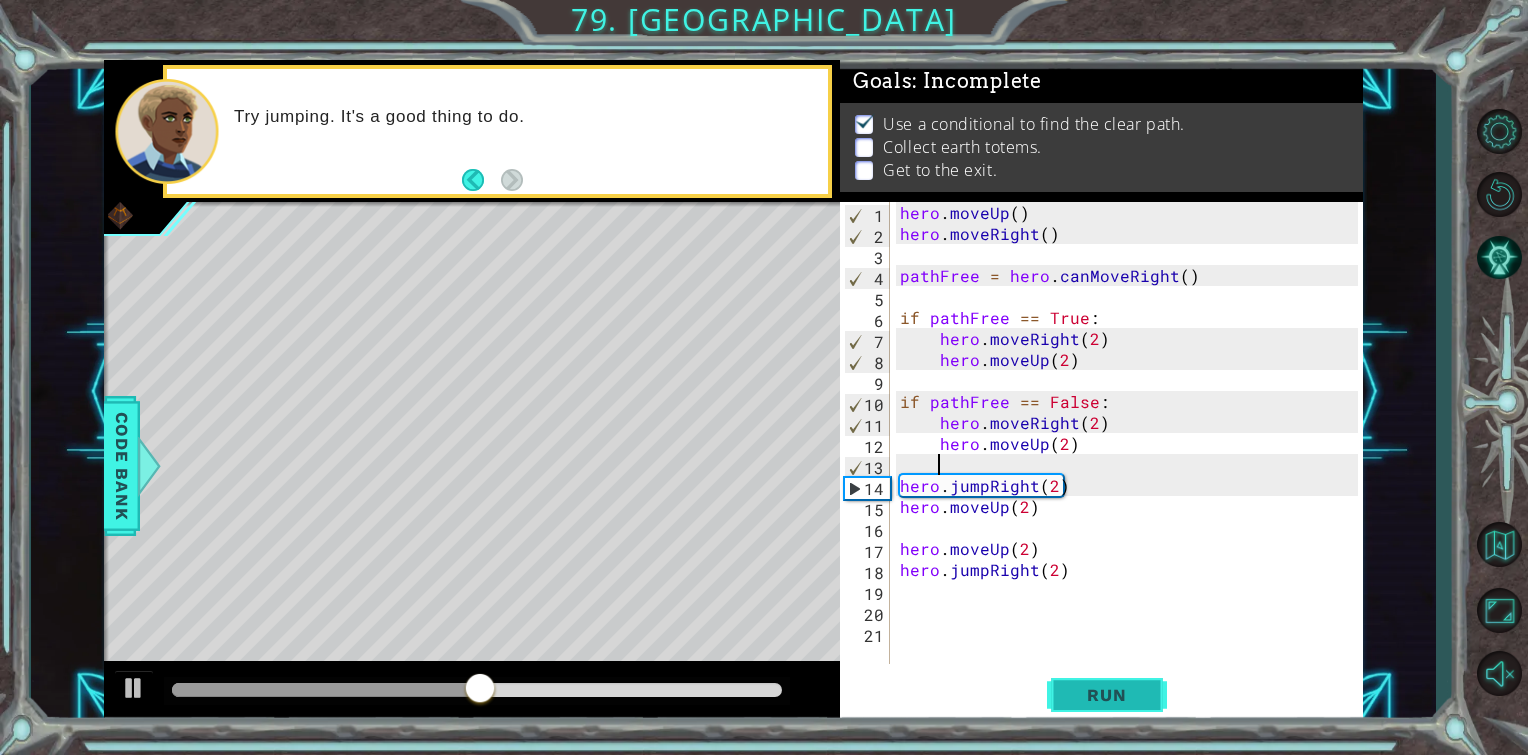click on "Run" at bounding box center [1107, 695] 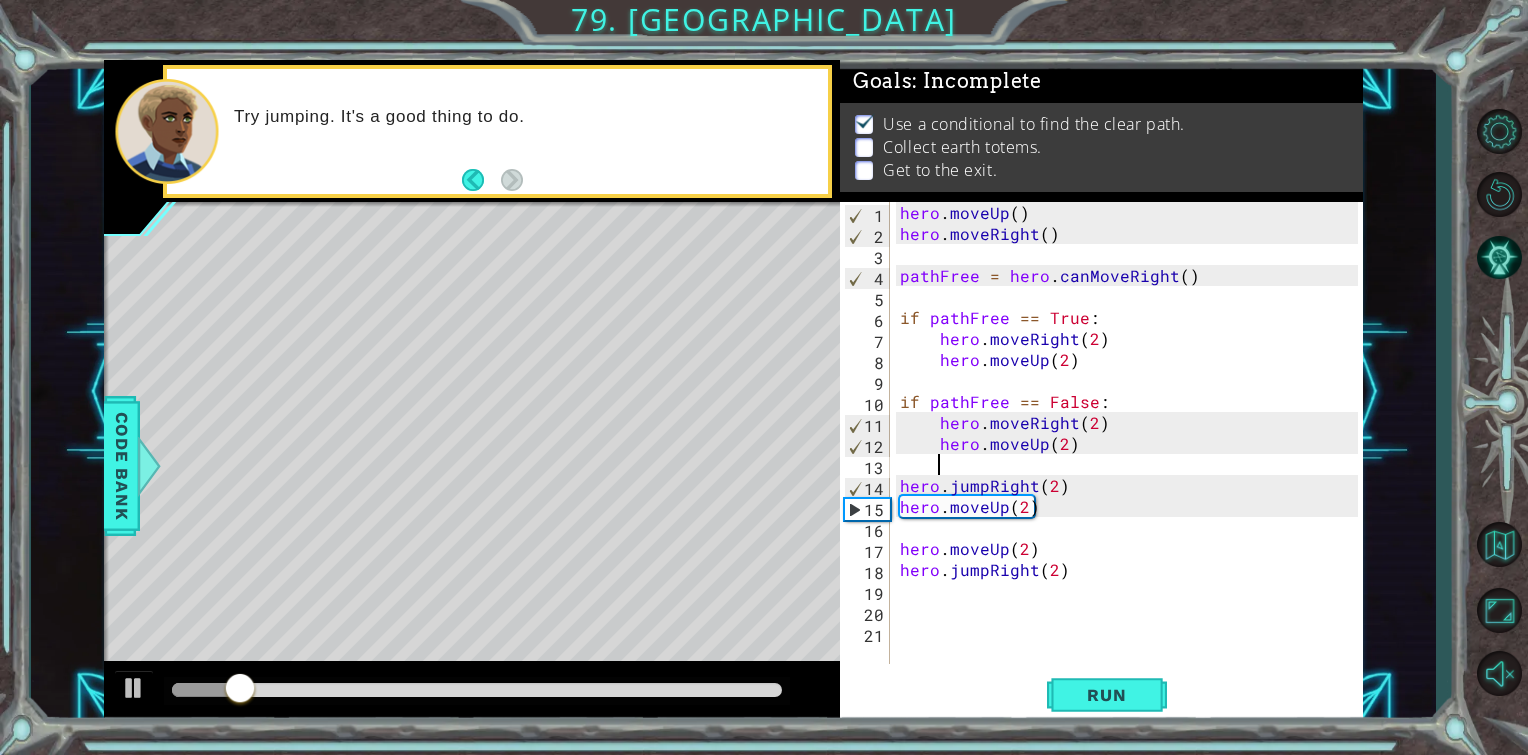 click on "hero . moveUp ( ) hero . moveRight ( ) pathFree   =   hero . canMoveRight ( ) if   pathFree   ==   True :      hero . moveRight ( 2 )      hero . moveUp ( 2 )      if   pathFree   ==   False :      hero . moveRight ( 2 )      hero . moveUp ( 2 )      hero . jumpRight ( 2 ) hero . moveUp ( 2 ) hero . moveUp ( 2 ) hero . jumpRight ( 2 )" at bounding box center (1132, 454) 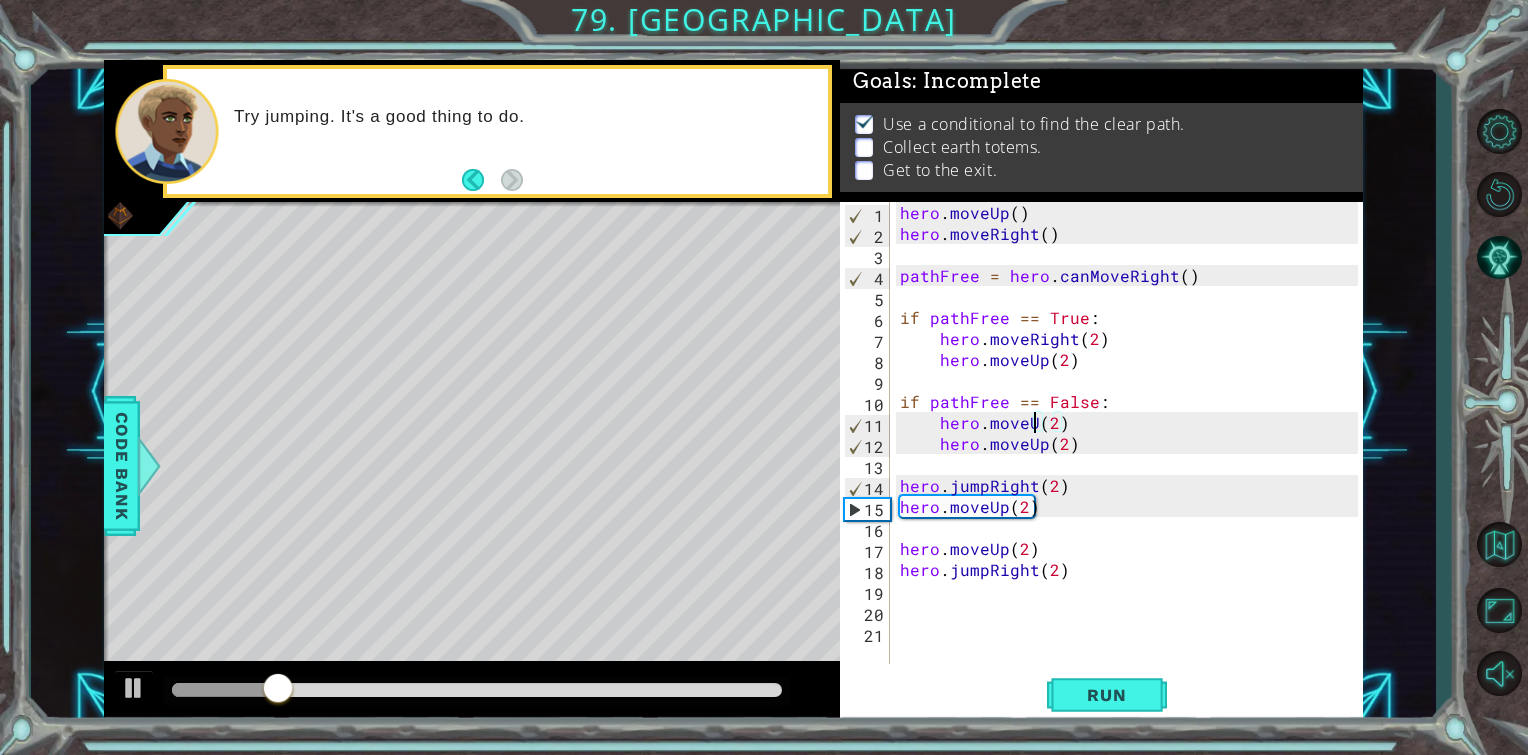 scroll, scrollTop: 0, scrollLeft: 8, axis: horizontal 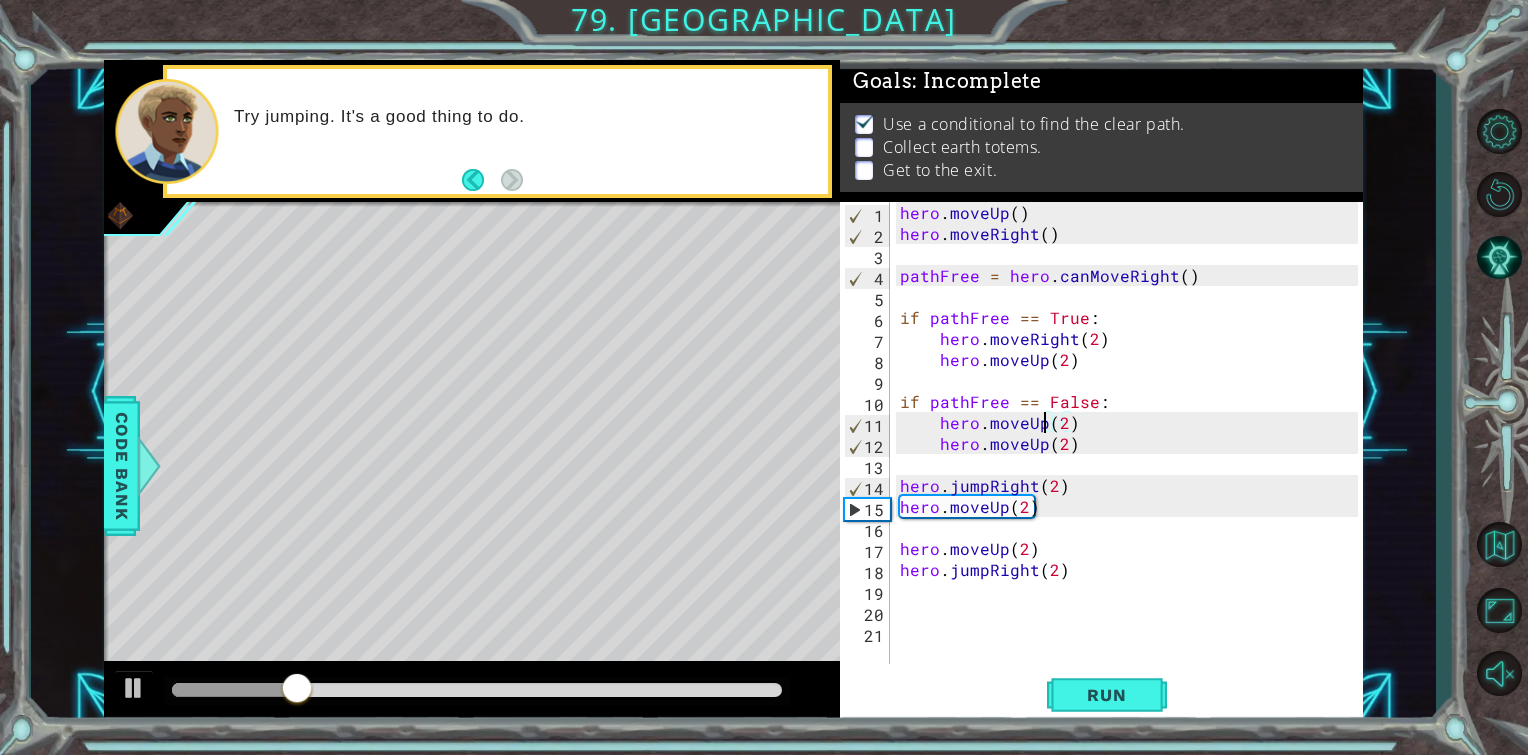 click on "hero . moveUp ( ) hero . moveRight ( ) pathFree   =   hero . canMoveRight ( ) if   pathFree   ==   True :      hero . moveRight ( 2 )      hero . moveUp ( 2 )      if   pathFree   ==   False :      hero . moveUp ( 2 )      hero . moveUp ( 2 )      hero . jumpRight ( 2 ) hero . moveUp ( 2 ) hero . moveUp ( 2 ) hero . jumpRight ( 2 )" at bounding box center [1132, 454] 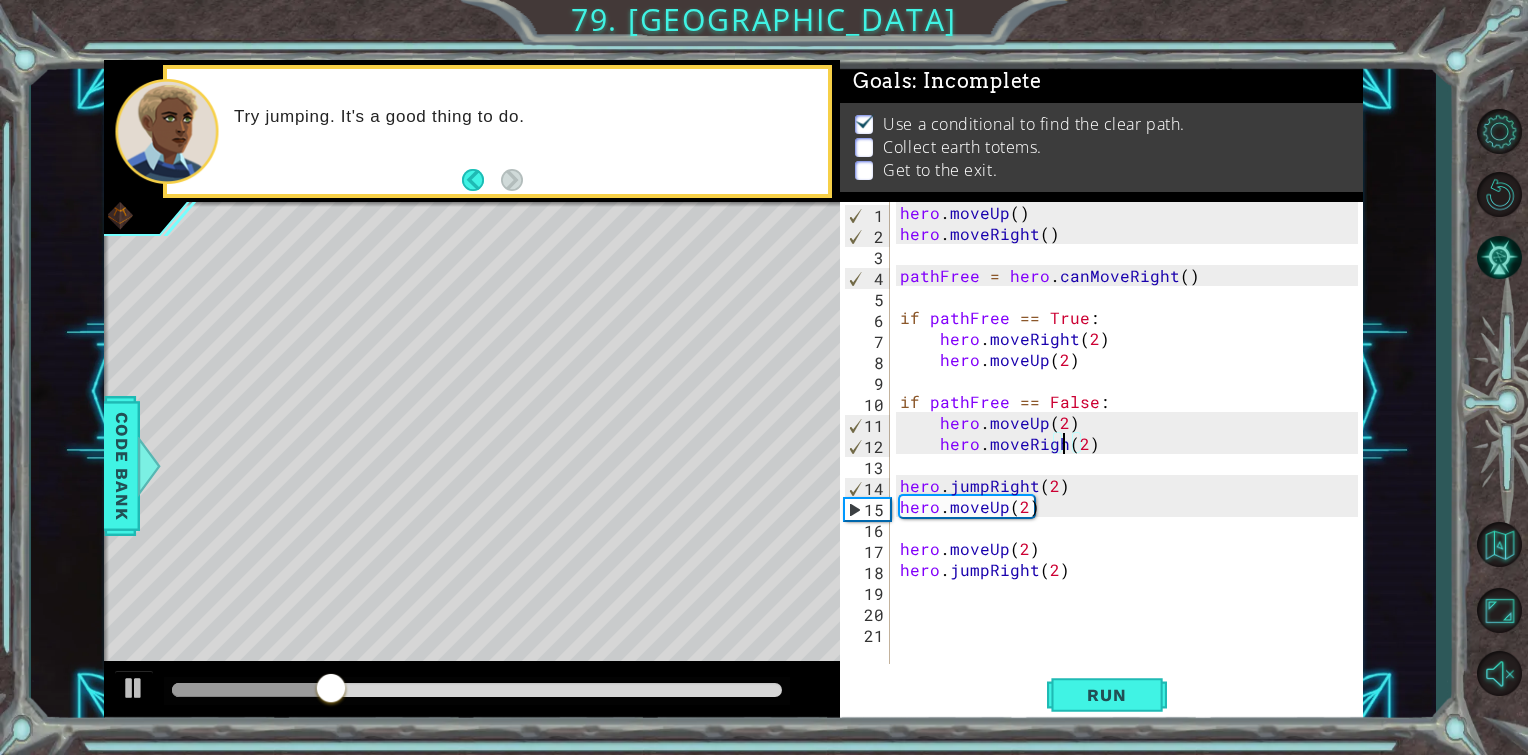 scroll, scrollTop: 0, scrollLeft: 11, axis: horizontal 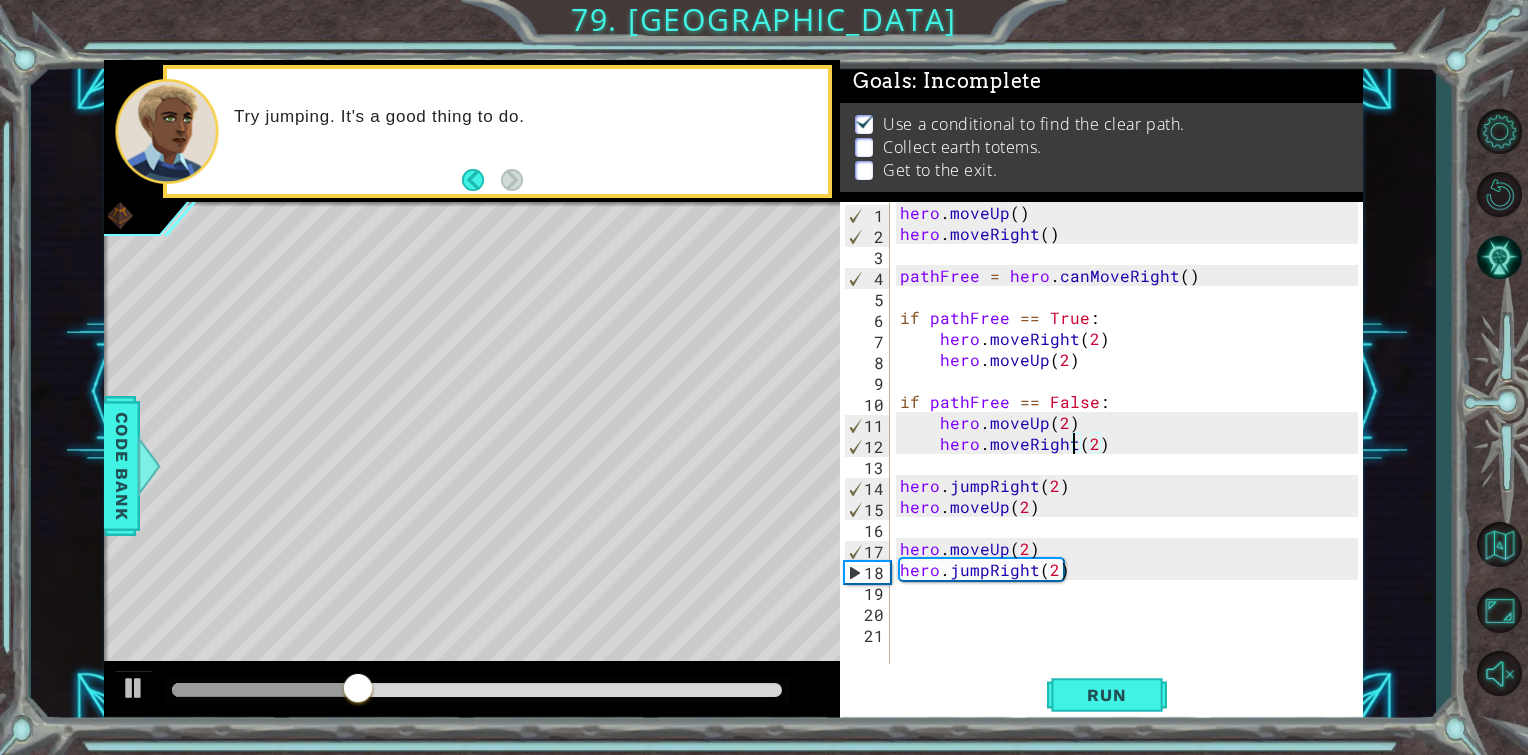 click on "hero . moveUp ( ) hero . moveRight ( ) pathFree   =   hero . canMoveRight ( ) if   pathFree   ==   True :      hero . moveRight ( 2 )      hero . moveUp ( 2 )      if   pathFree   ==   False :      hero . moveUp ( 2 )      hero . moveRight ( 2 )      hero . jumpRight ( 2 ) hero . moveUp ( 2 ) hero . moveUp ( 2 ) hero . jumpRight ( 2 )" at bounding box center (1132, 454) 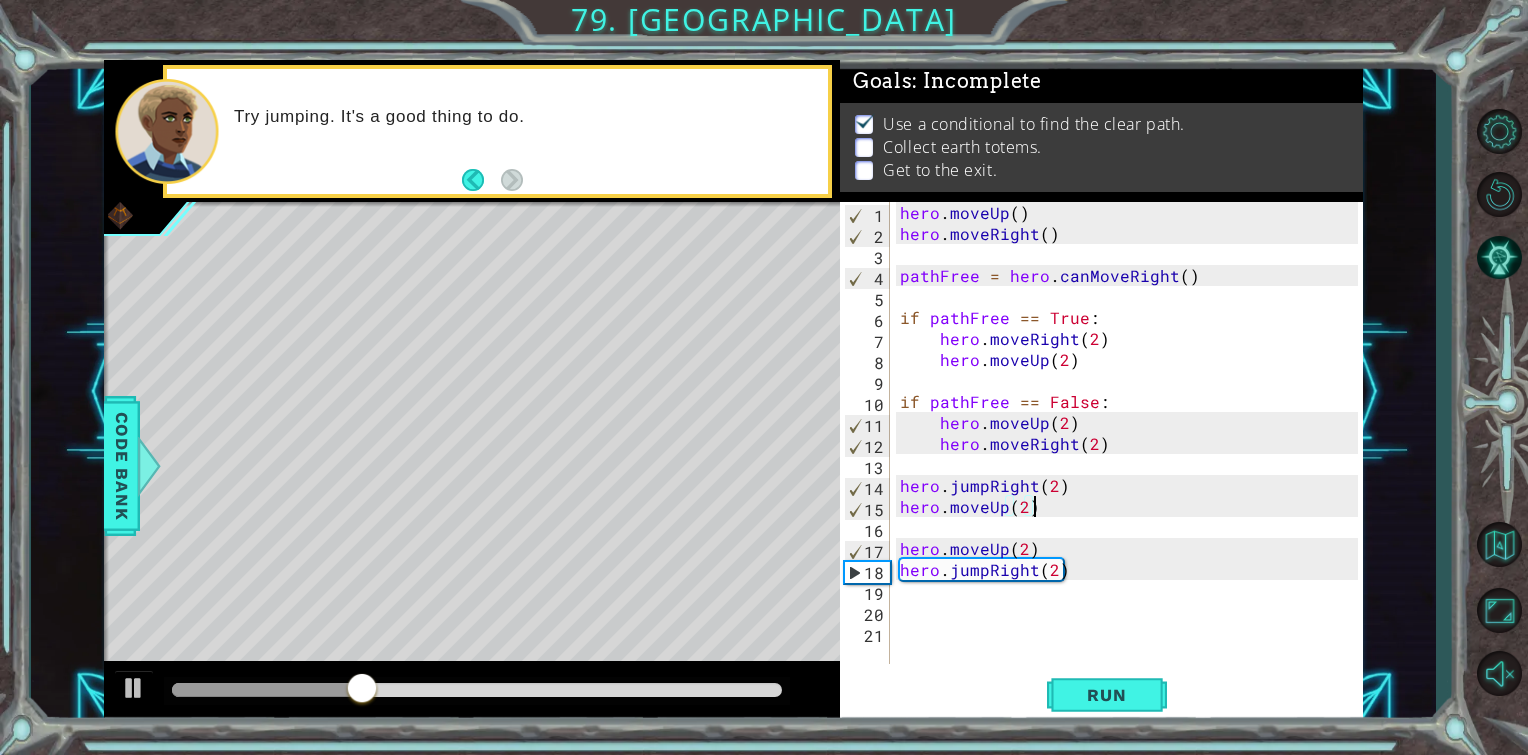 scroll, scrollTop: 0, scrollLeft: 7, axis: horizontal 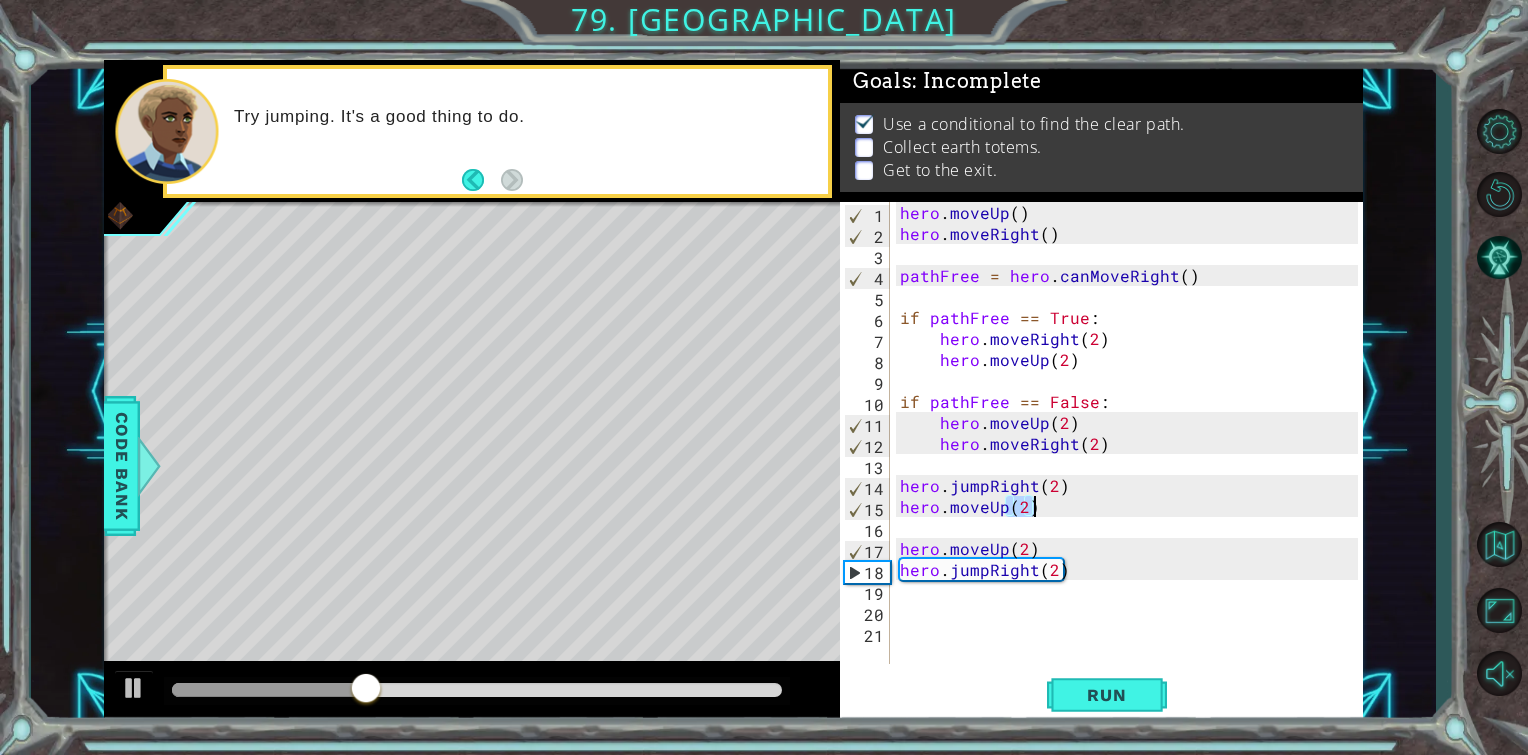 click on "hero . moveUp ( ) hero . moveRight ( ) pathFree   =   hero . canMoveRight ( ) if   pathFree   ==   True :      hero . moveRight ( 2 )      hero . moveUp ( 2 )      if   pathFree   ==   False :      hero . moveUp ( 2 )      hero . moveRight ( 2 )      hero . jumpRight ( 2 ) hero . moveUp ( 2 ) hero . moveUp ( 2 ) hero . jumpRight ( 2 )" at bounding box center [1132, 454] 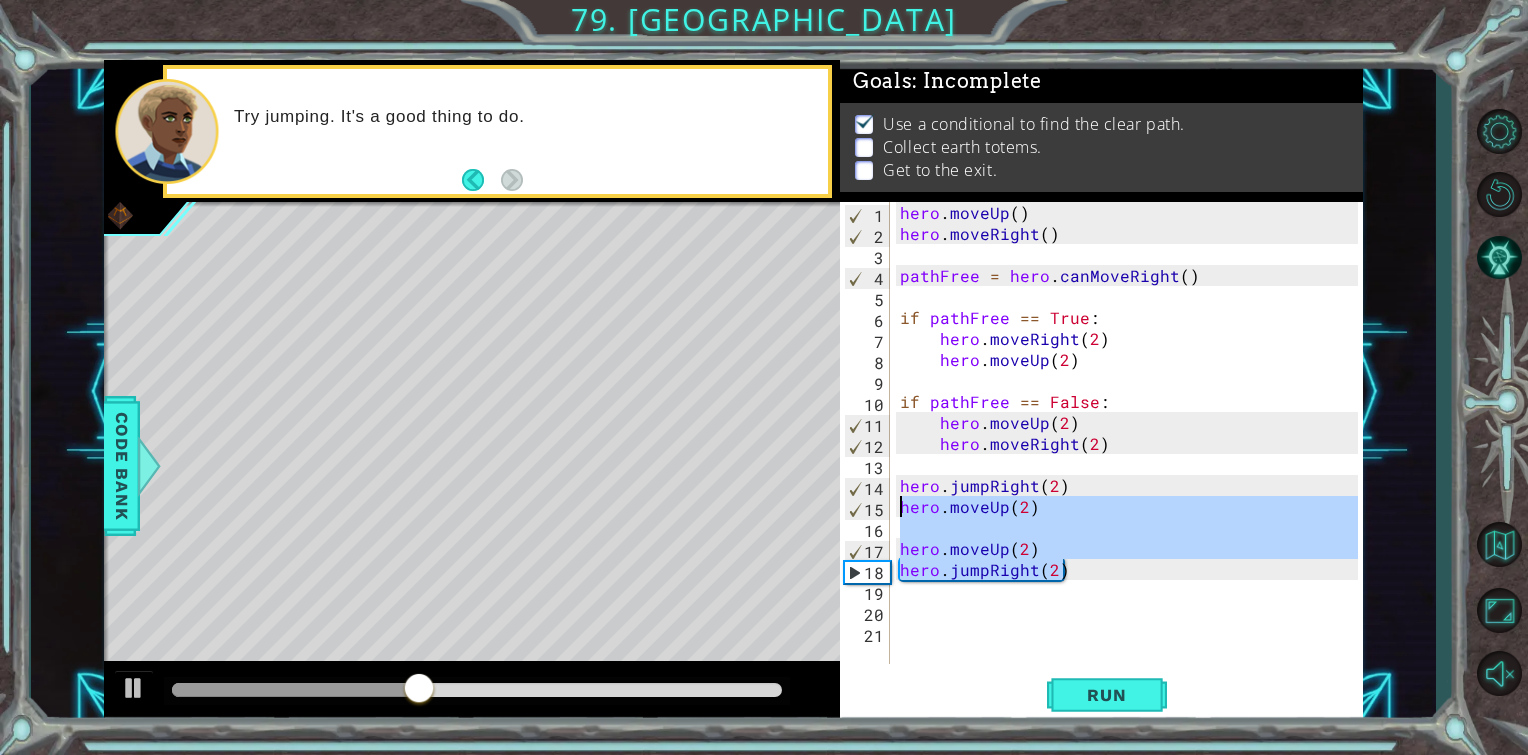 drag, startPoint x: 1072, startPoint y: 574, endPoint x: 853, endPoint y: 506, distance: 229.3142 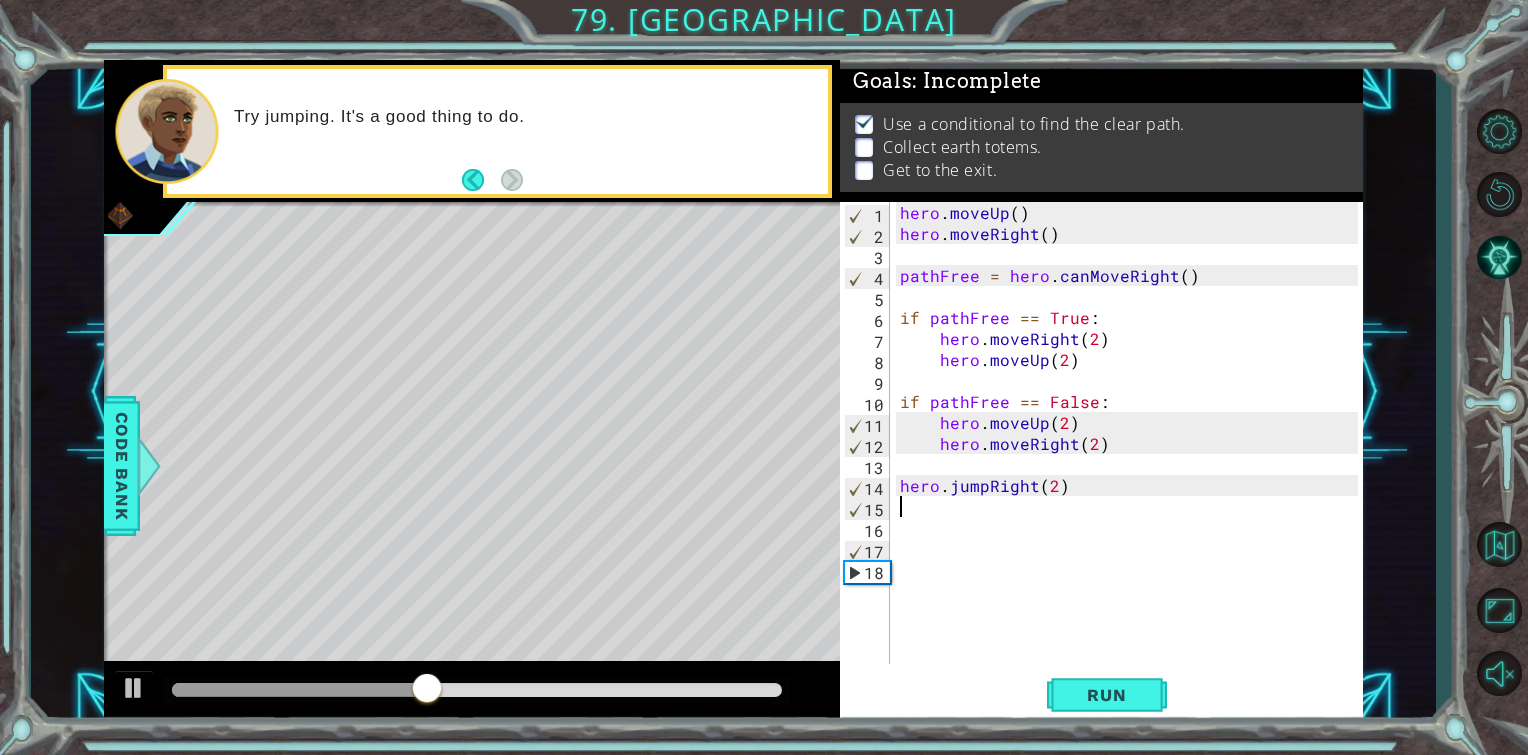 scroll, scrollTop: 0, scrollLeft: 0, axis: both 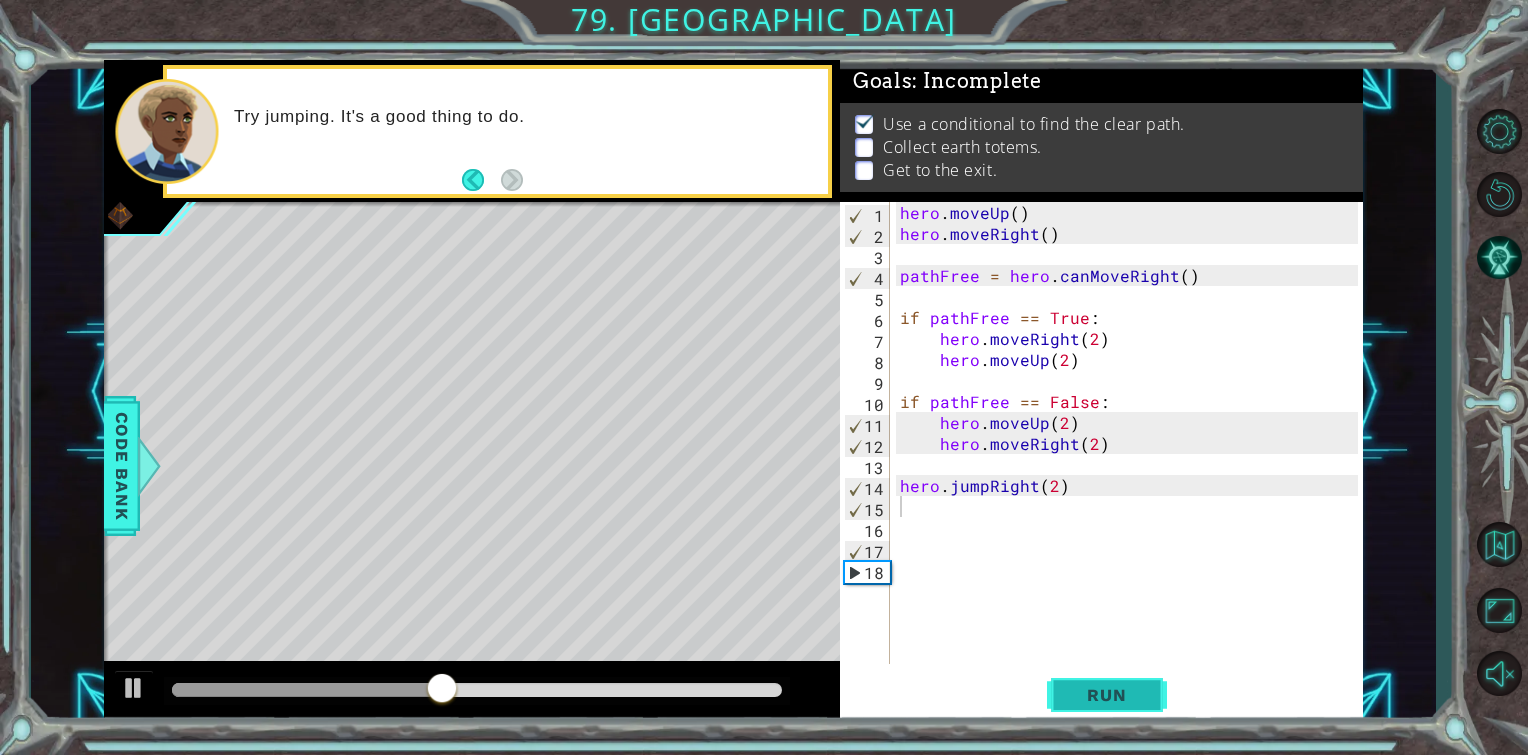 click on "Run" at bounding box center [1107, 695] 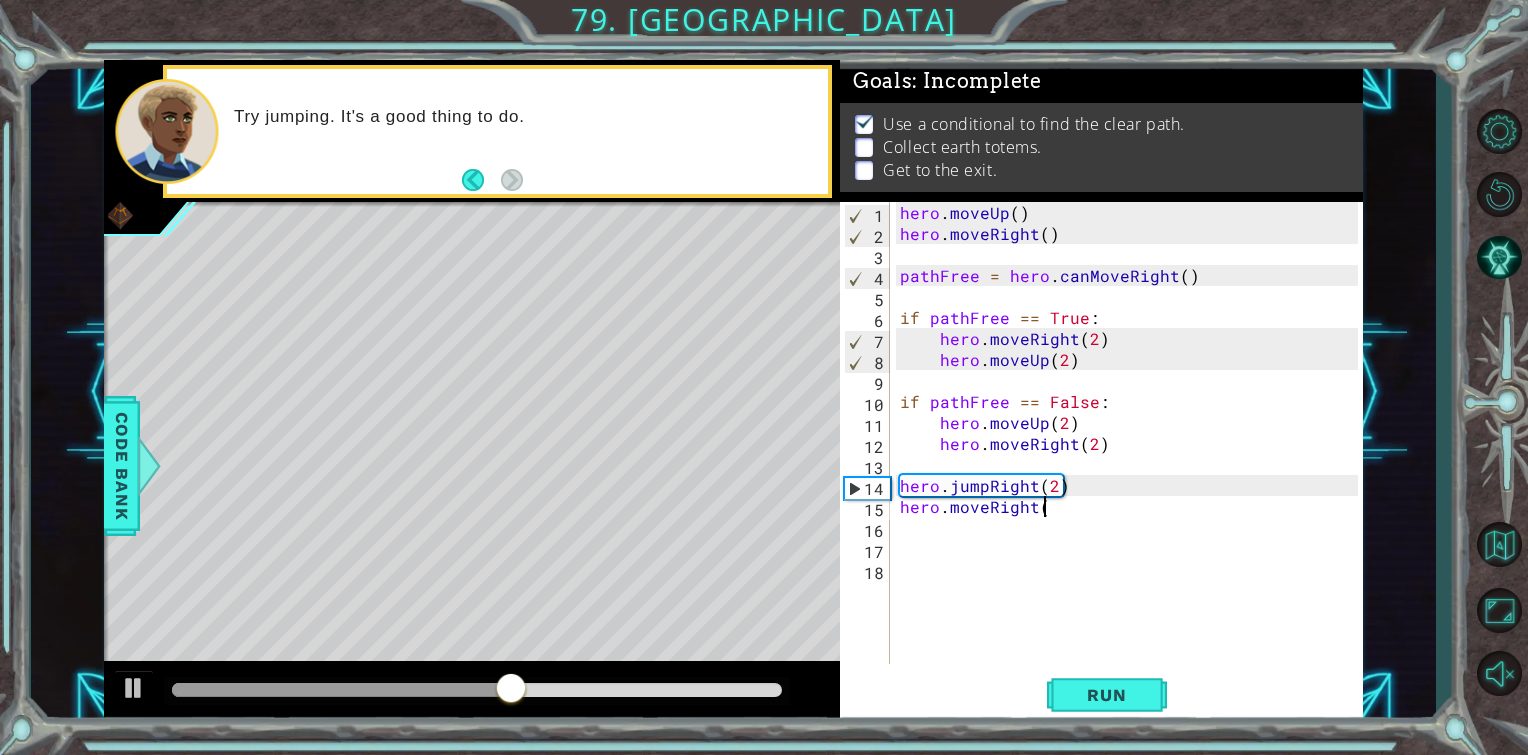 scroll, scrollTop: 0, scrollLeft: 8, axis: horizontal 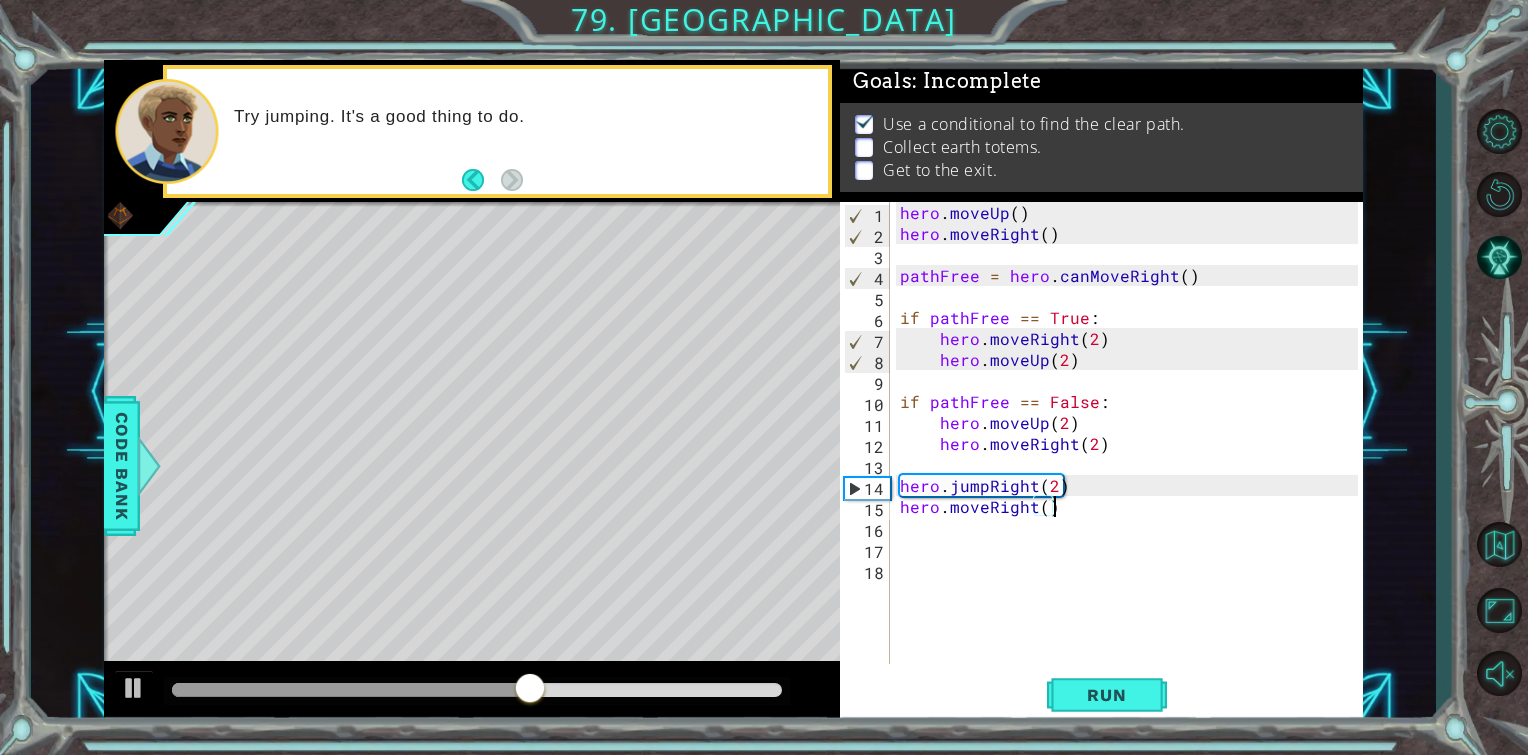 click on "hero . moveUp ( ) hero . moveRight ( ) pathFree   =   hero . canMoveRight ( ) if   pathFree   ==   True :      hero . moveRight ( 2 )      hero . moveUp ( 2 )      if   pathFree   ==   False :      hero . moveUp ( 2 )      hero . moveRight ( 2 )      hero . jumpRight ( 2 ) hero . moveRight ( )" at bounding box center [1132, 454] 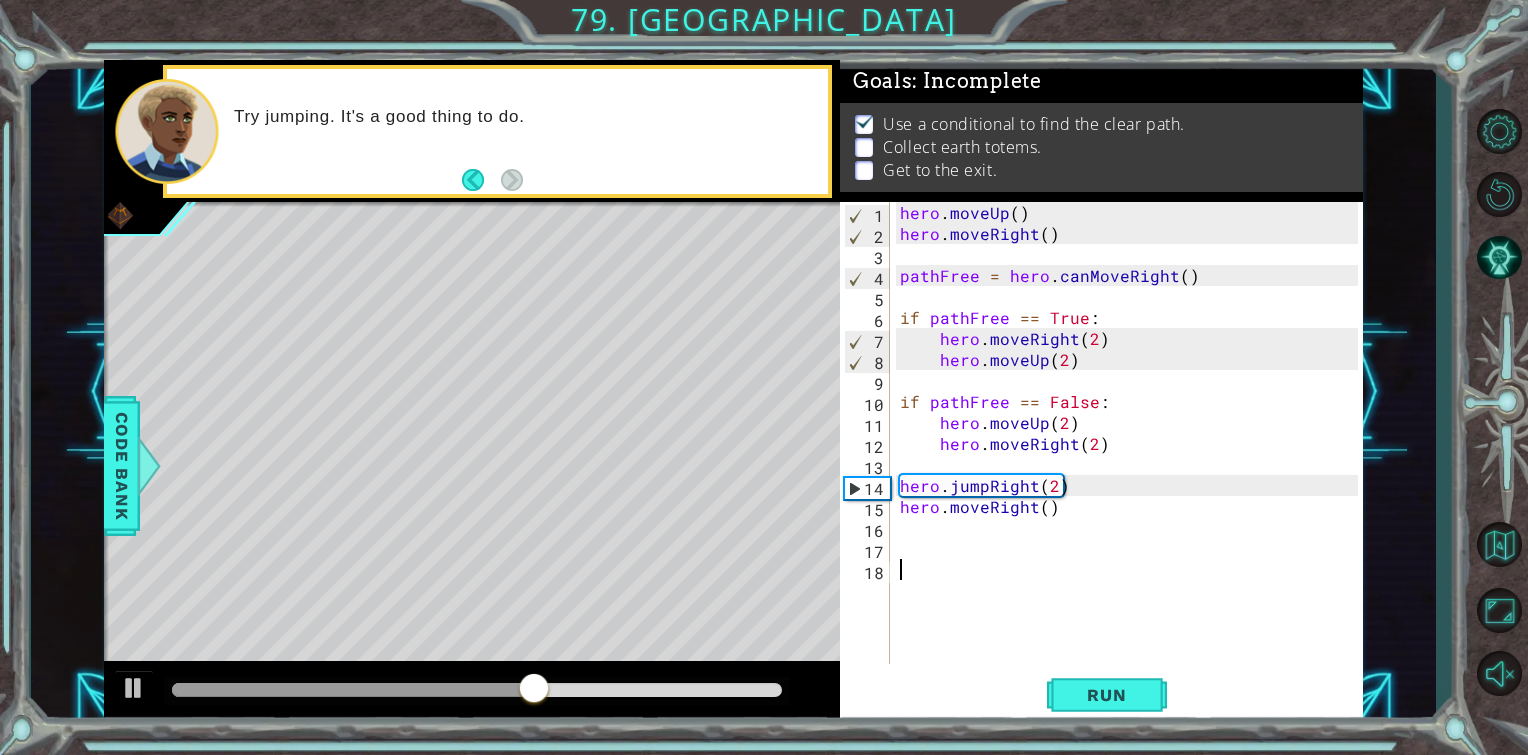 scroll, scrollTop: 0, scrollLeft: 0, axis: both 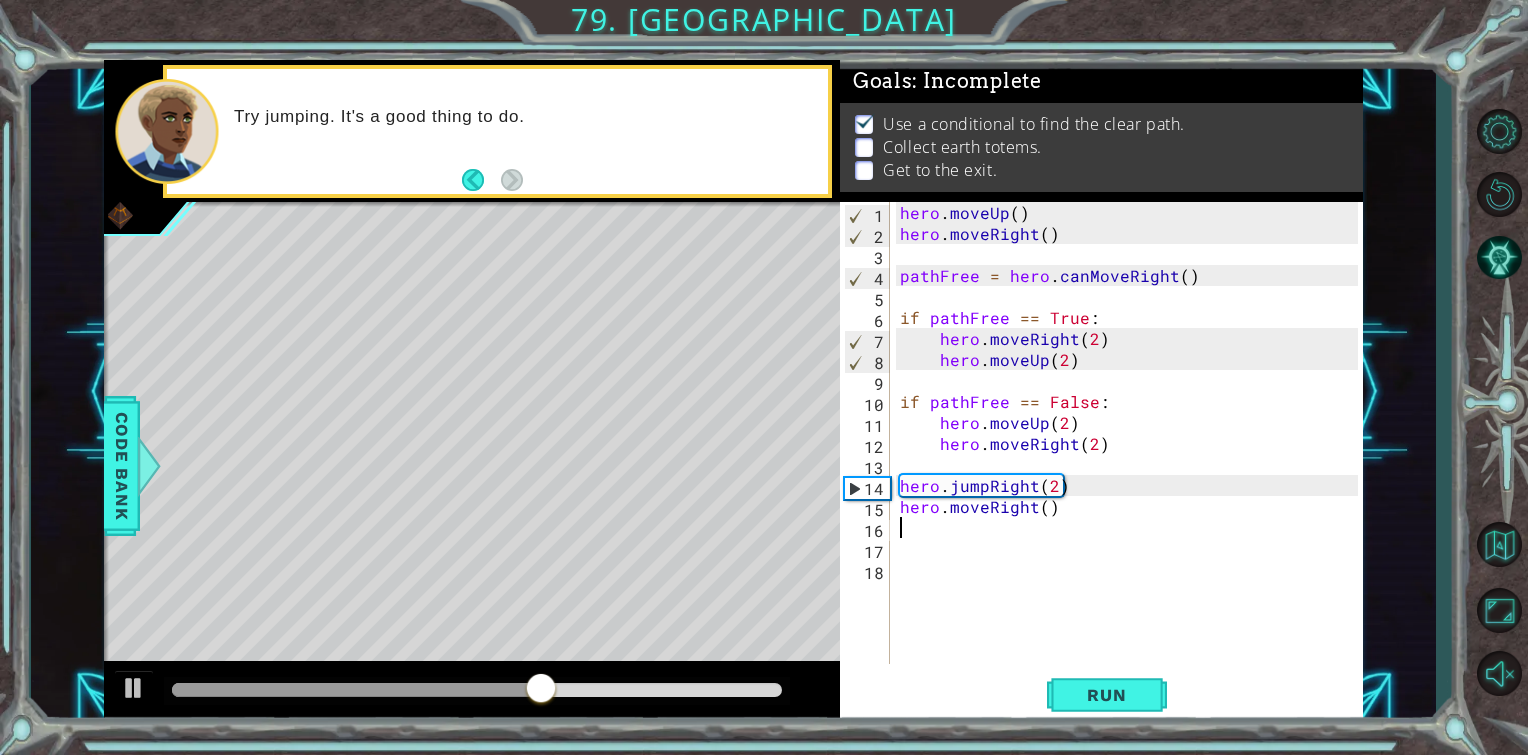 click on "hero . moveUp ( ) hero . moveRight ( ) pathFree   =   hero . canMoveRight ( ) if   pathFree   ==   True :      hero . moveRight ( 2 )      hero . moveUp ( 2 )      if   pathFree   ==   False :      hero . moveUp ( 2 )      hero . moveRight ( 2 )      hero . jumpRight ( 2 ) hero . moveRight ( )" at bounding box center [1132, 454] 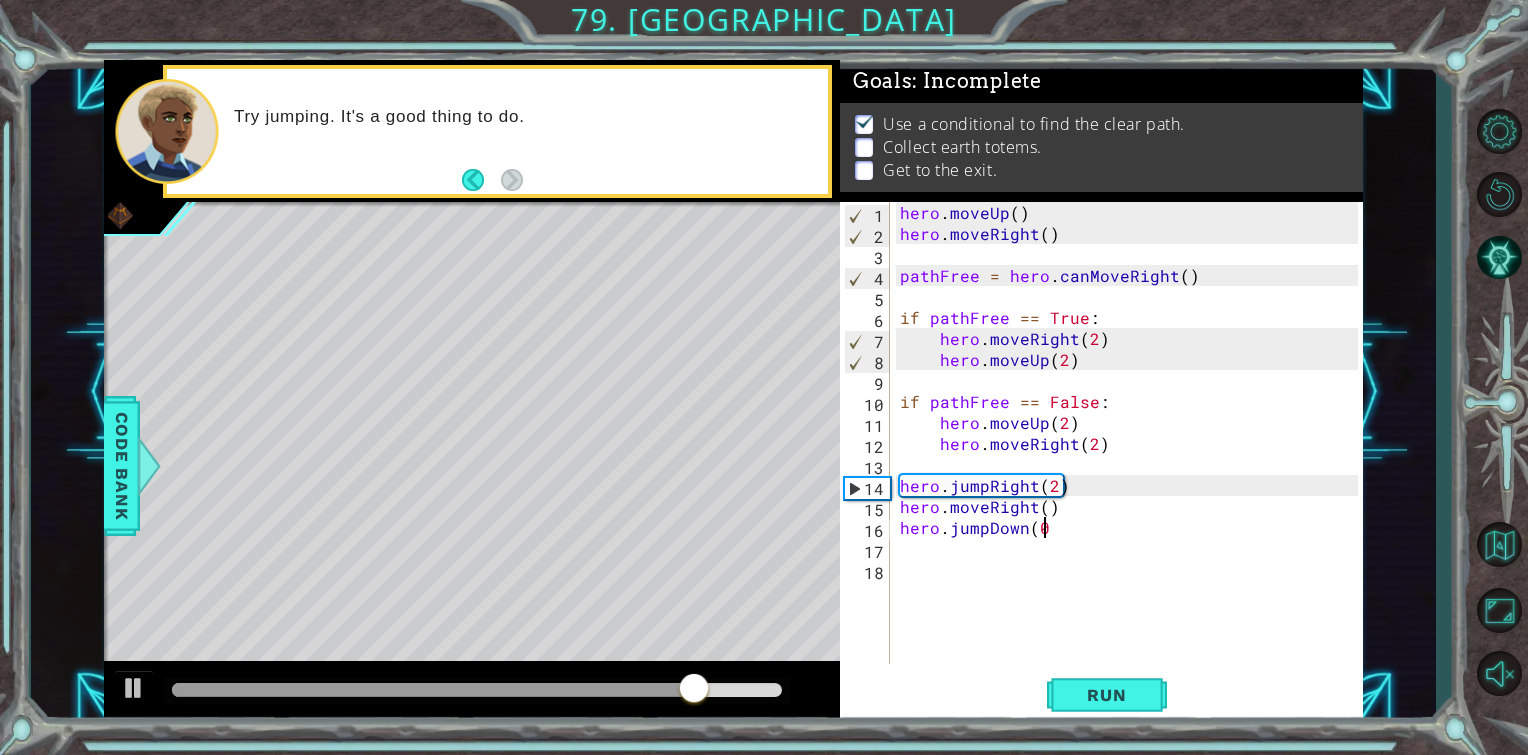 scroll, scrollTop: 0, scrollLeft: 8, axis: horizontal 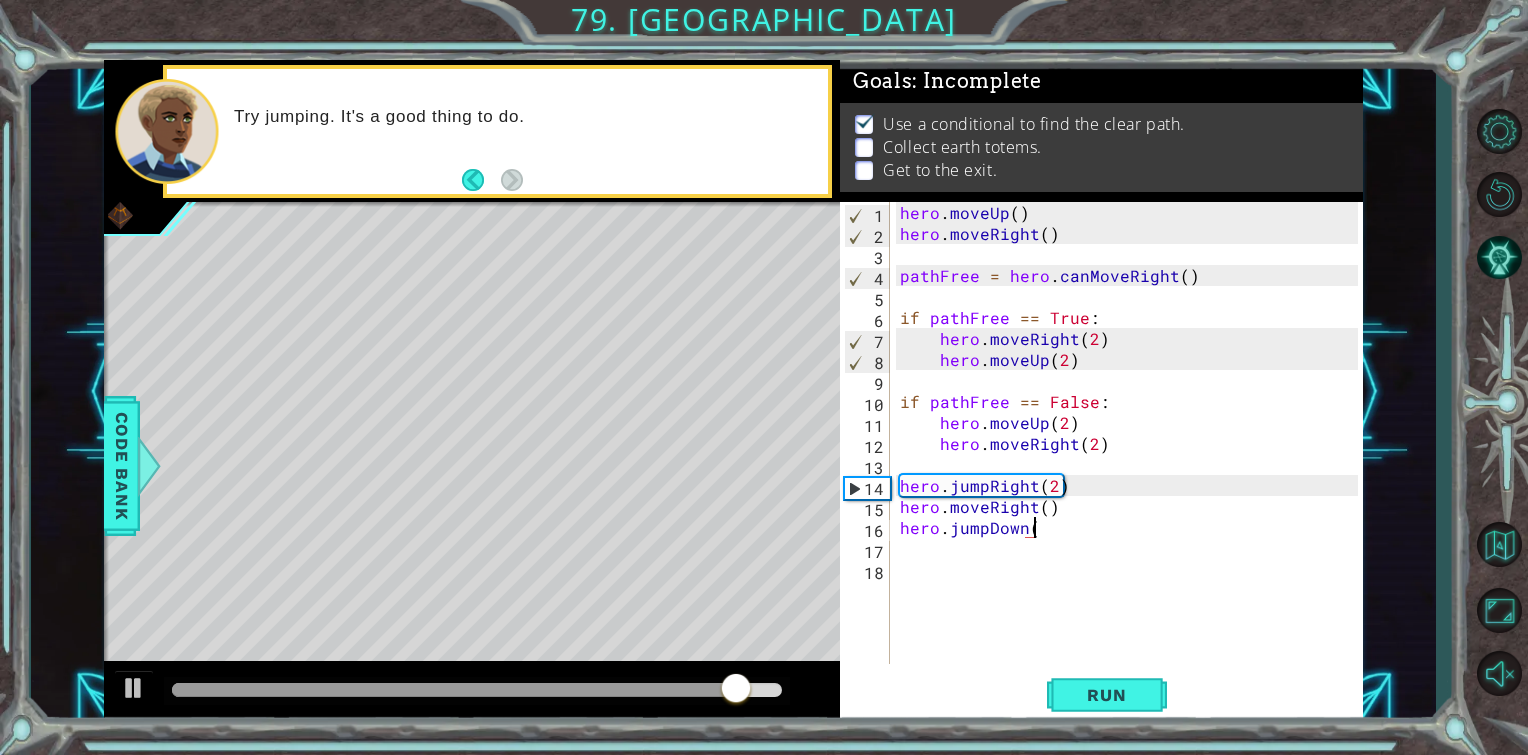 type on "hero.jumpDown()" 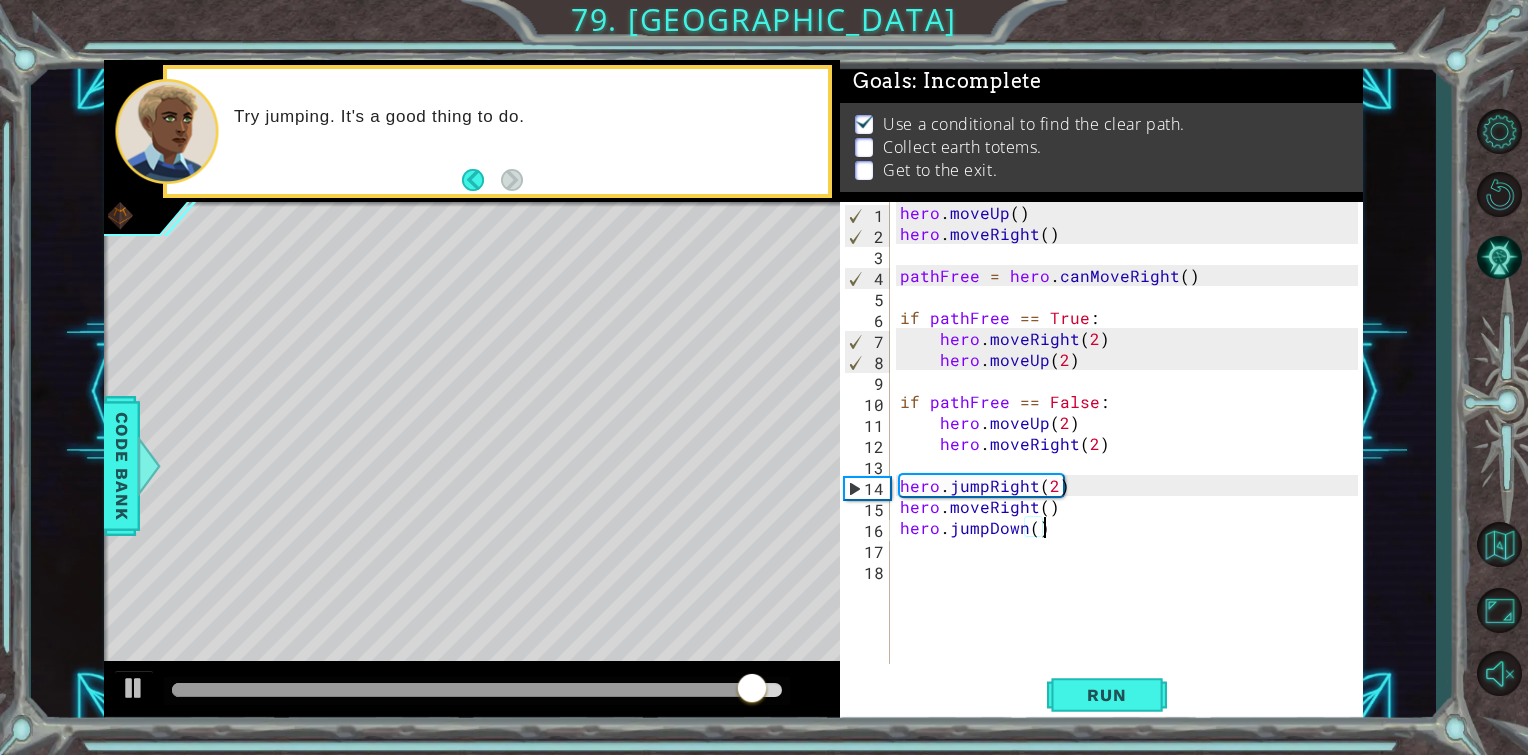 click on "hero . moveUp ( ) hero . moveRight ( ) pathFree   =   hero . canMoveRight ( ) if   pathFree   ==   True :      hero . moveRight ( 2 )      hero . moveUp ( 2 )      if   pathFree   ==   False :      hero . moveUp ( 2 )      hero . moveRight ( 2 )      hero . jumpRight ( 2 ) hero . moveRight ( ) hero . jumpDown ( )" at bounding box center [1132, 454] 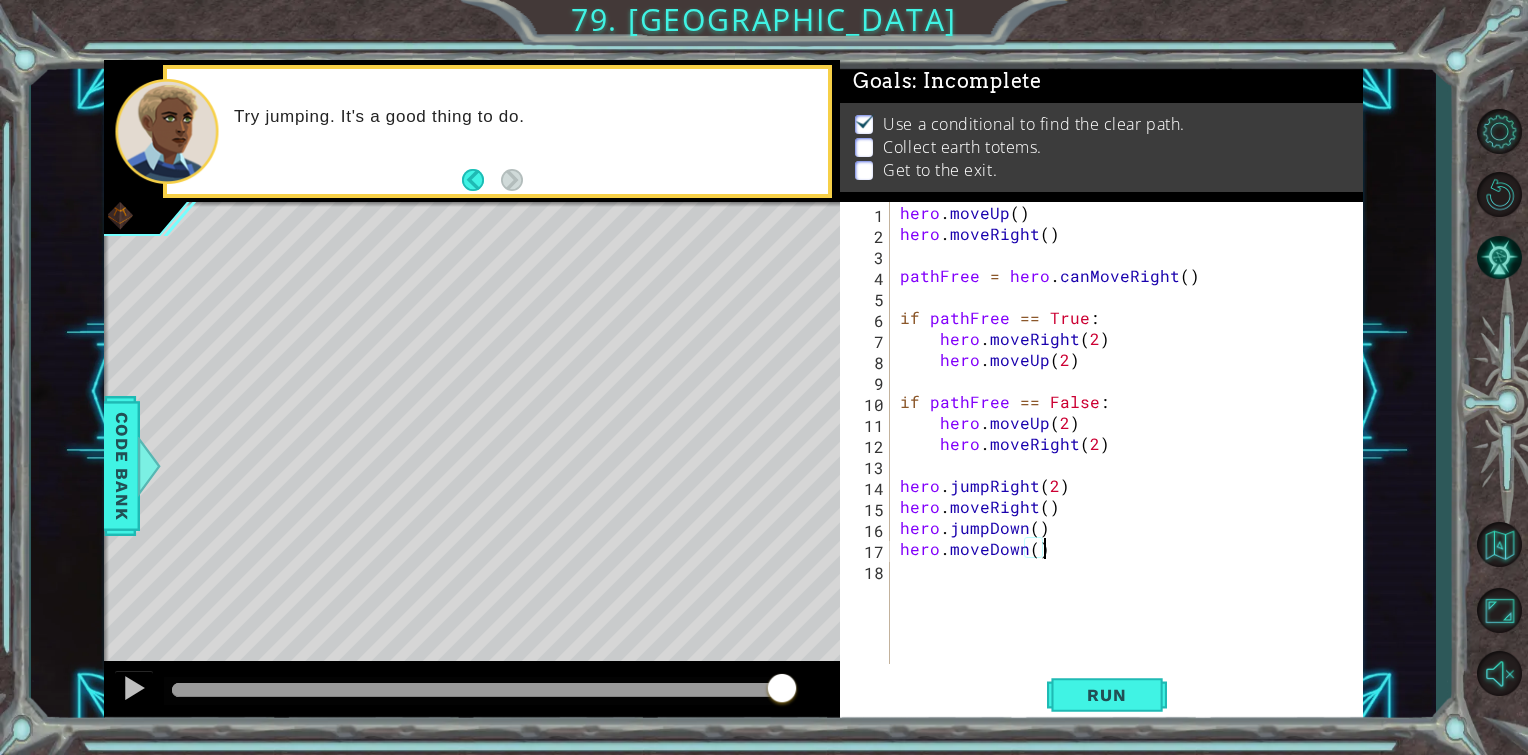 scroll, scrollTop: 0, scrollLeft: 8, axis: horizontal 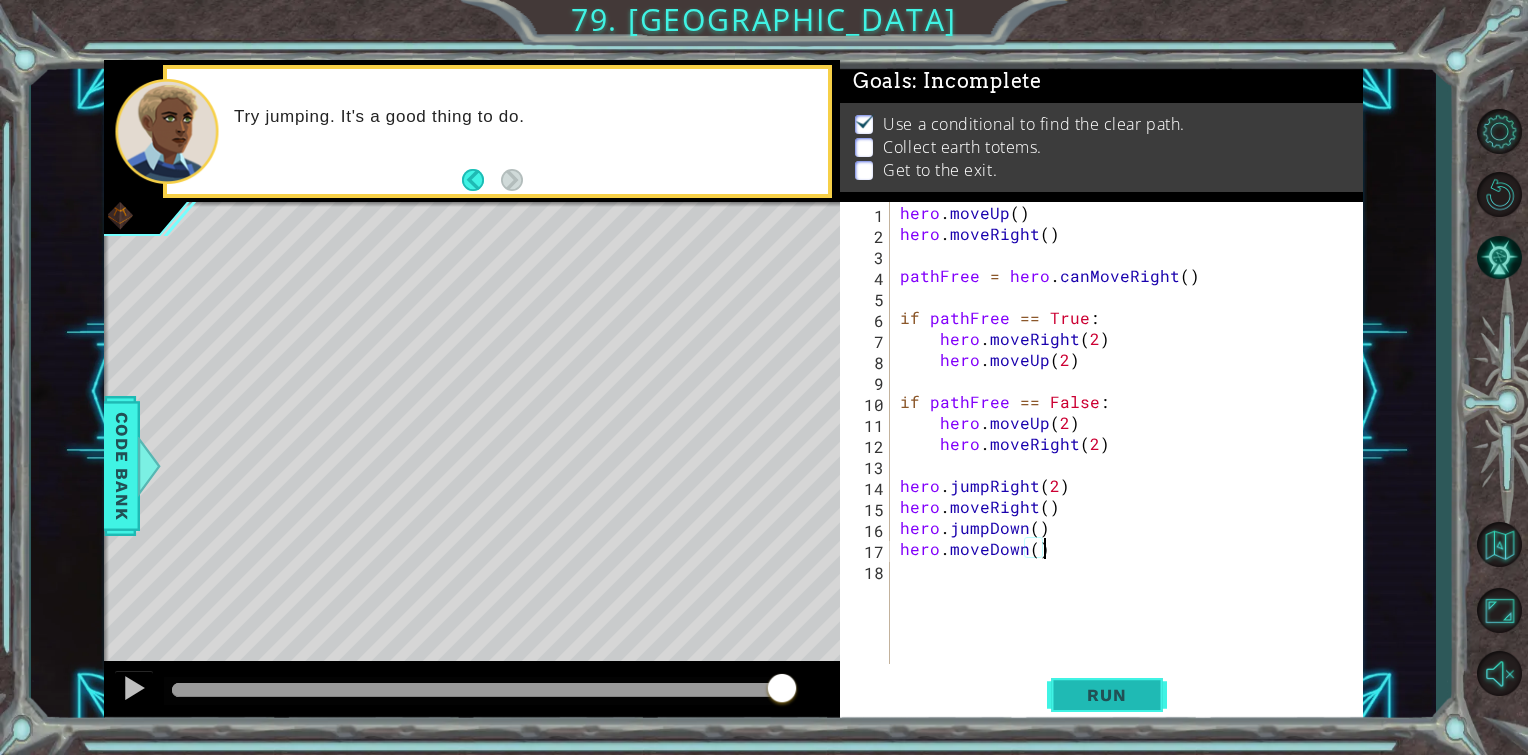 type on "hero.moveDown()" 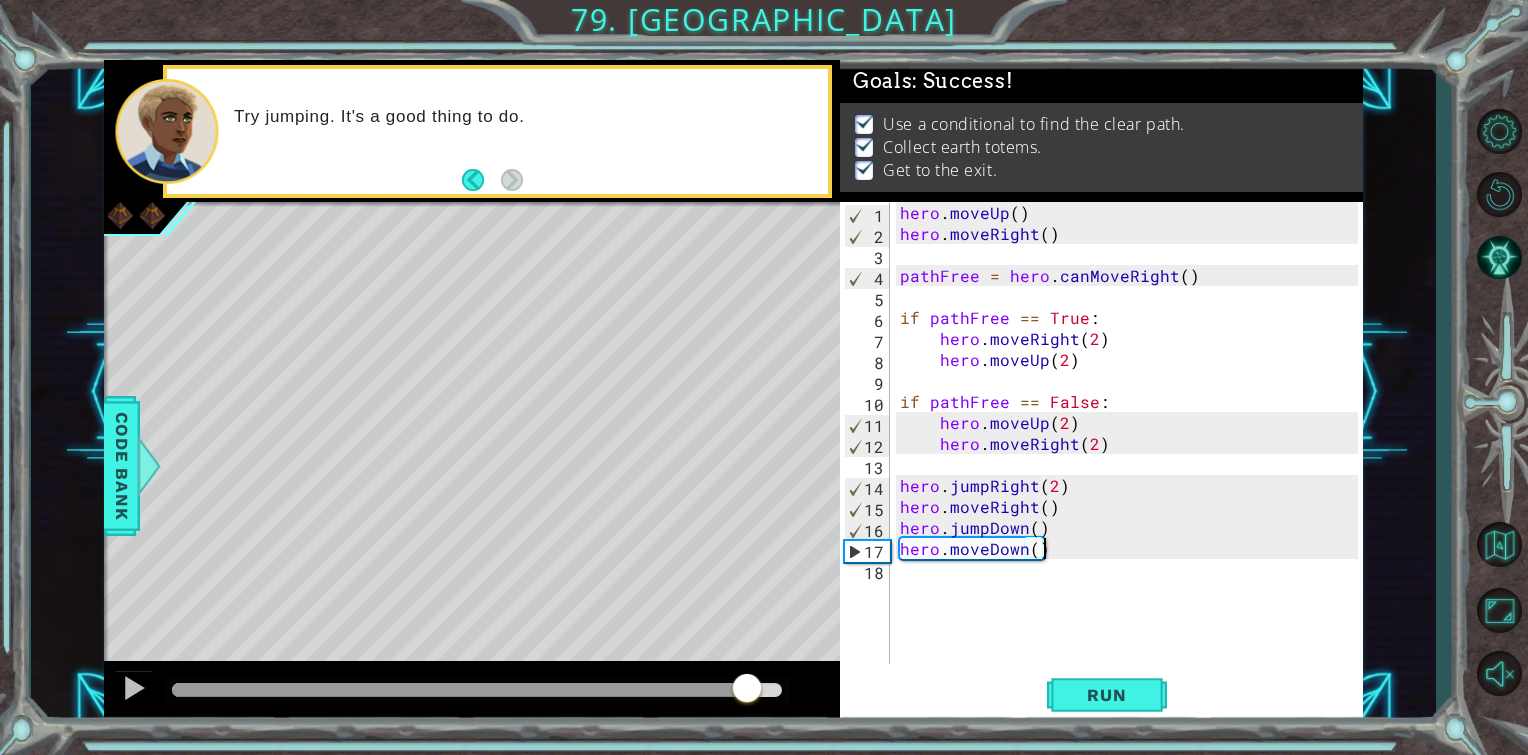 drag, startPoint x: 404, startPoint y: 700, endPoint x: 645, endPoint y: 712, distance: 241.29857 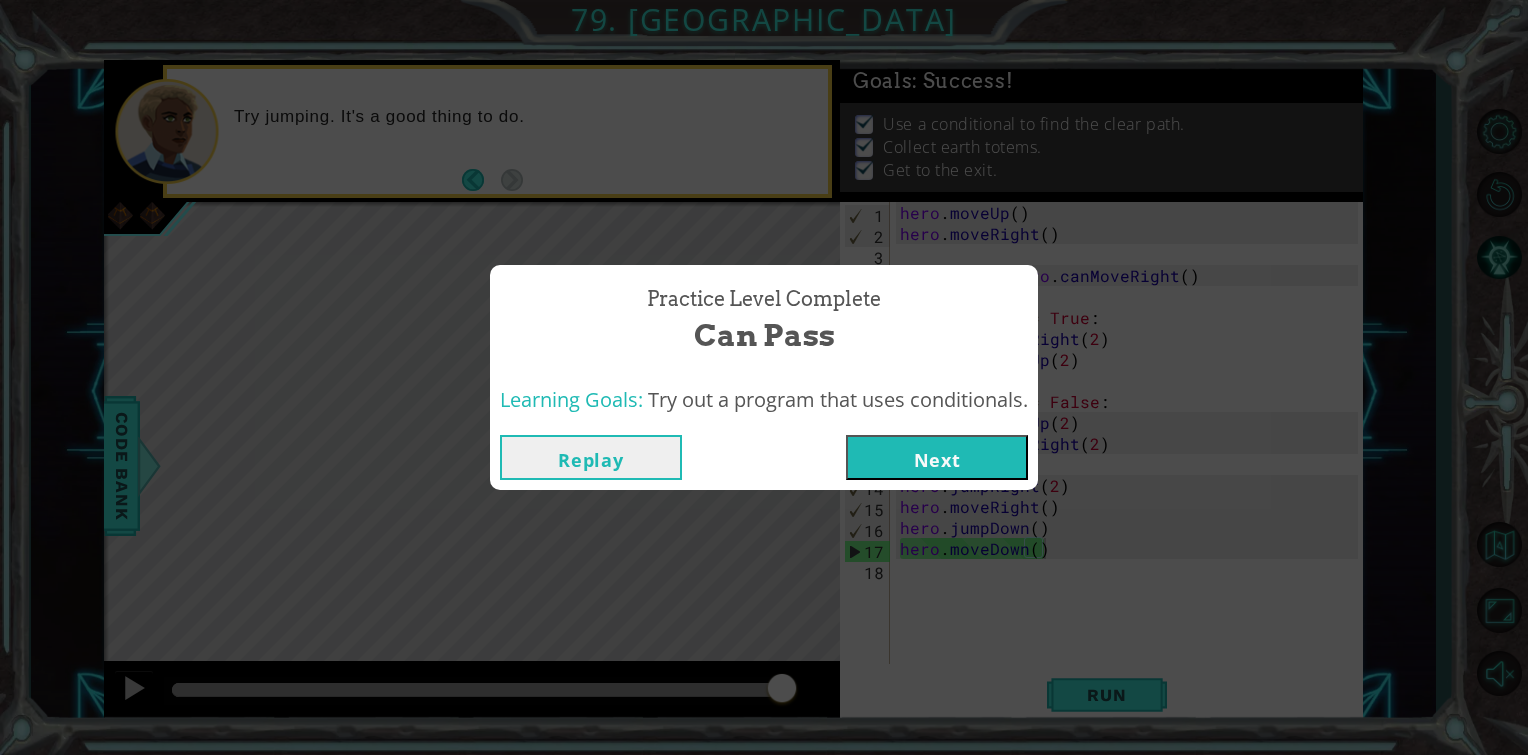 click on "Next" at bounding box center [937, 457] 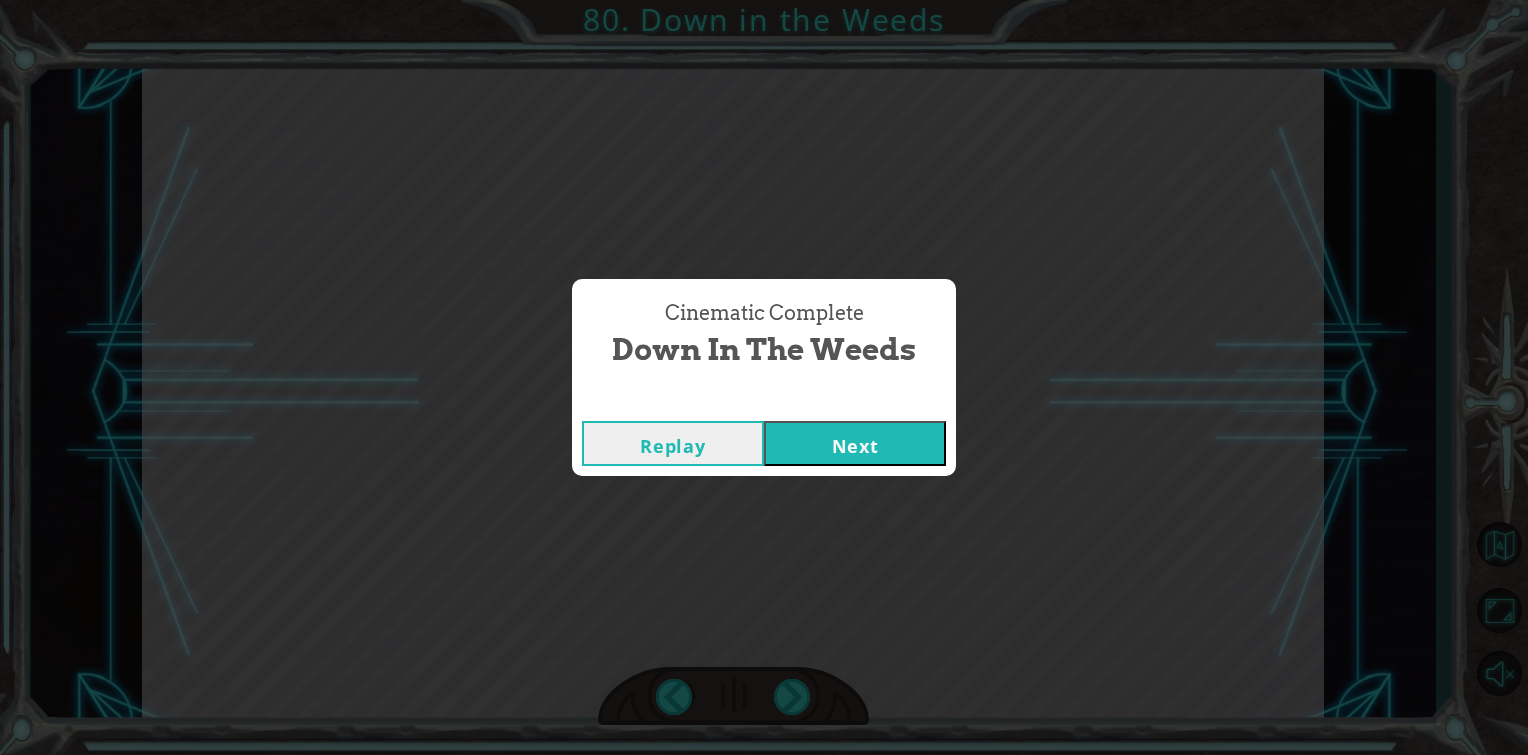 click on "Next" at bounding box center [855, 443] 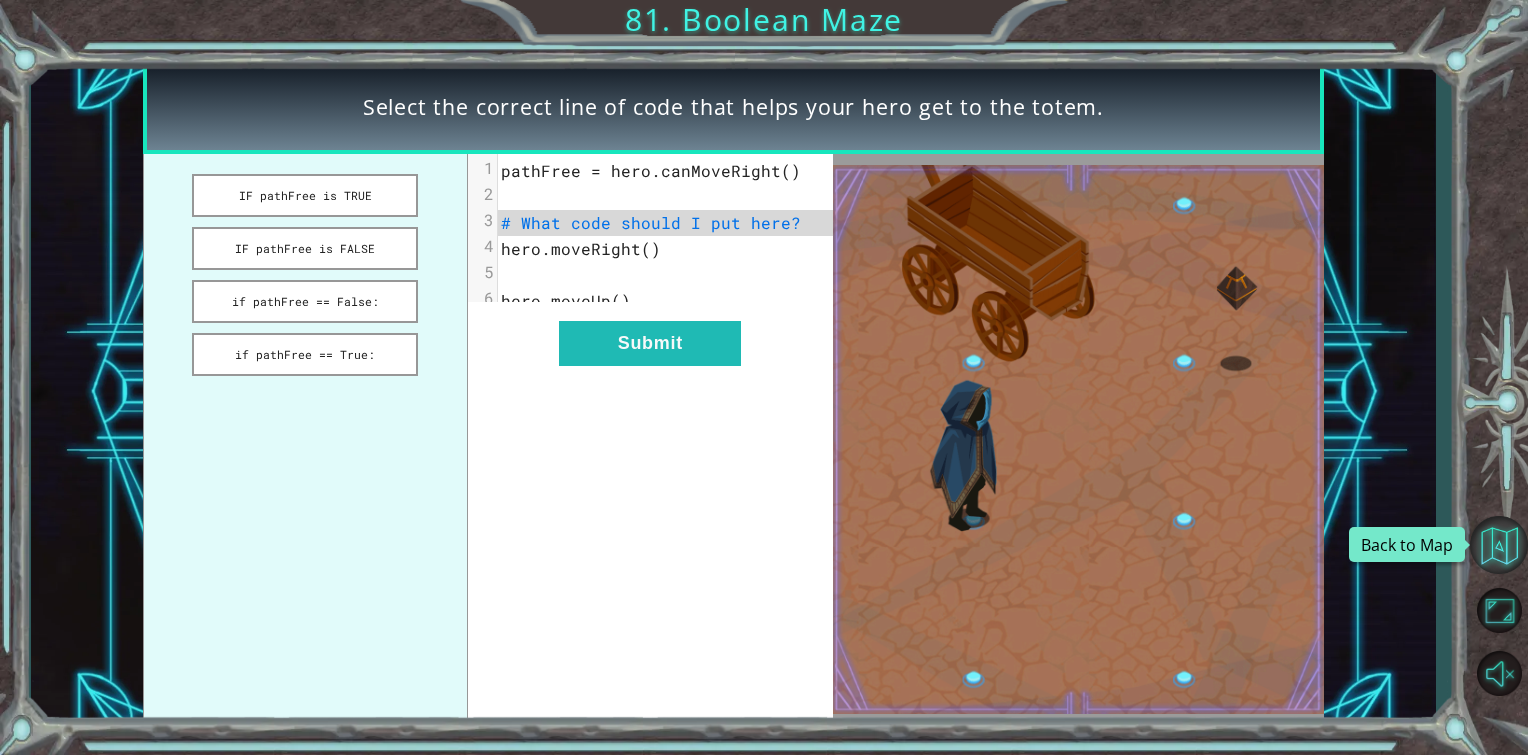 click at bounding box center (1499, 545) 